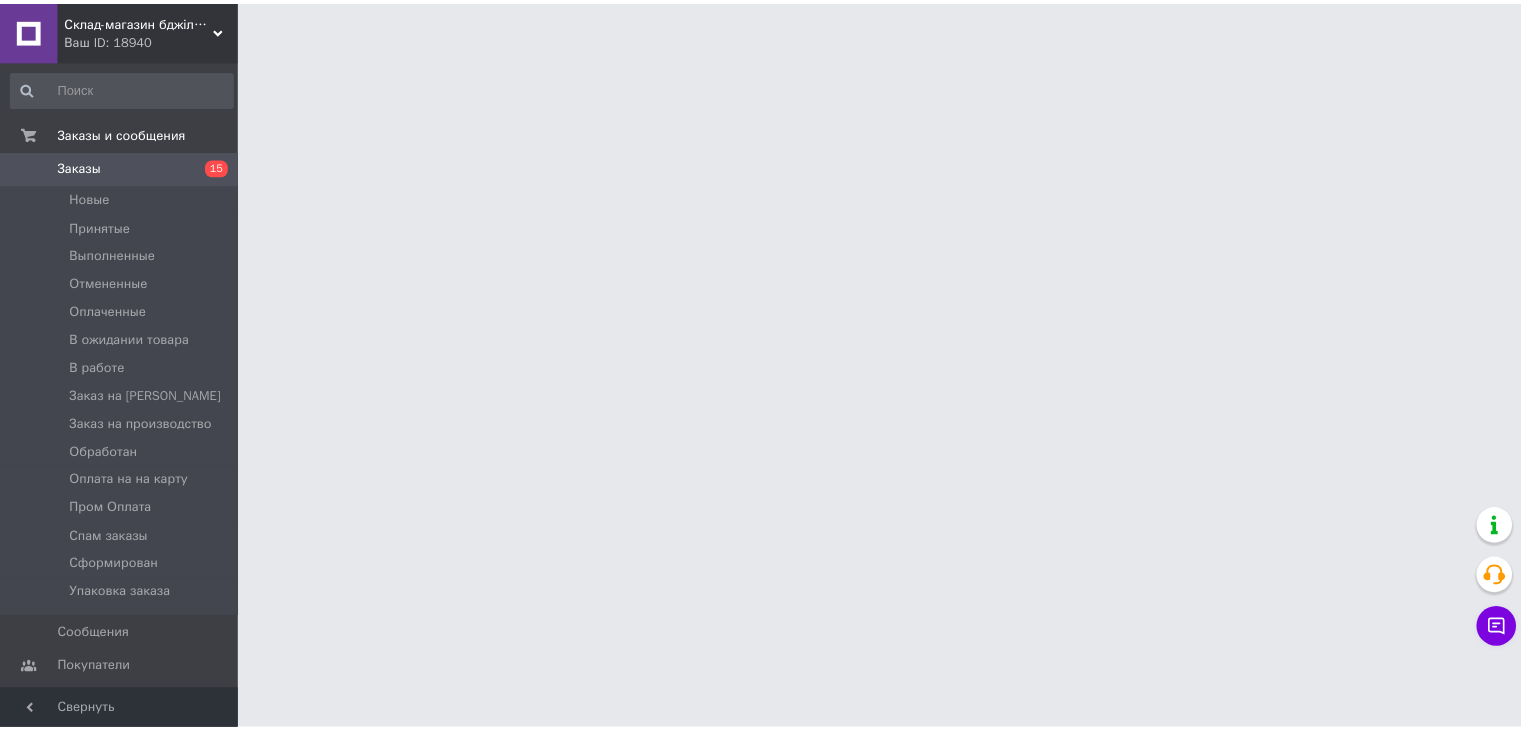scroll, scrollTop: 0, scrollLeft: 0, axis: both 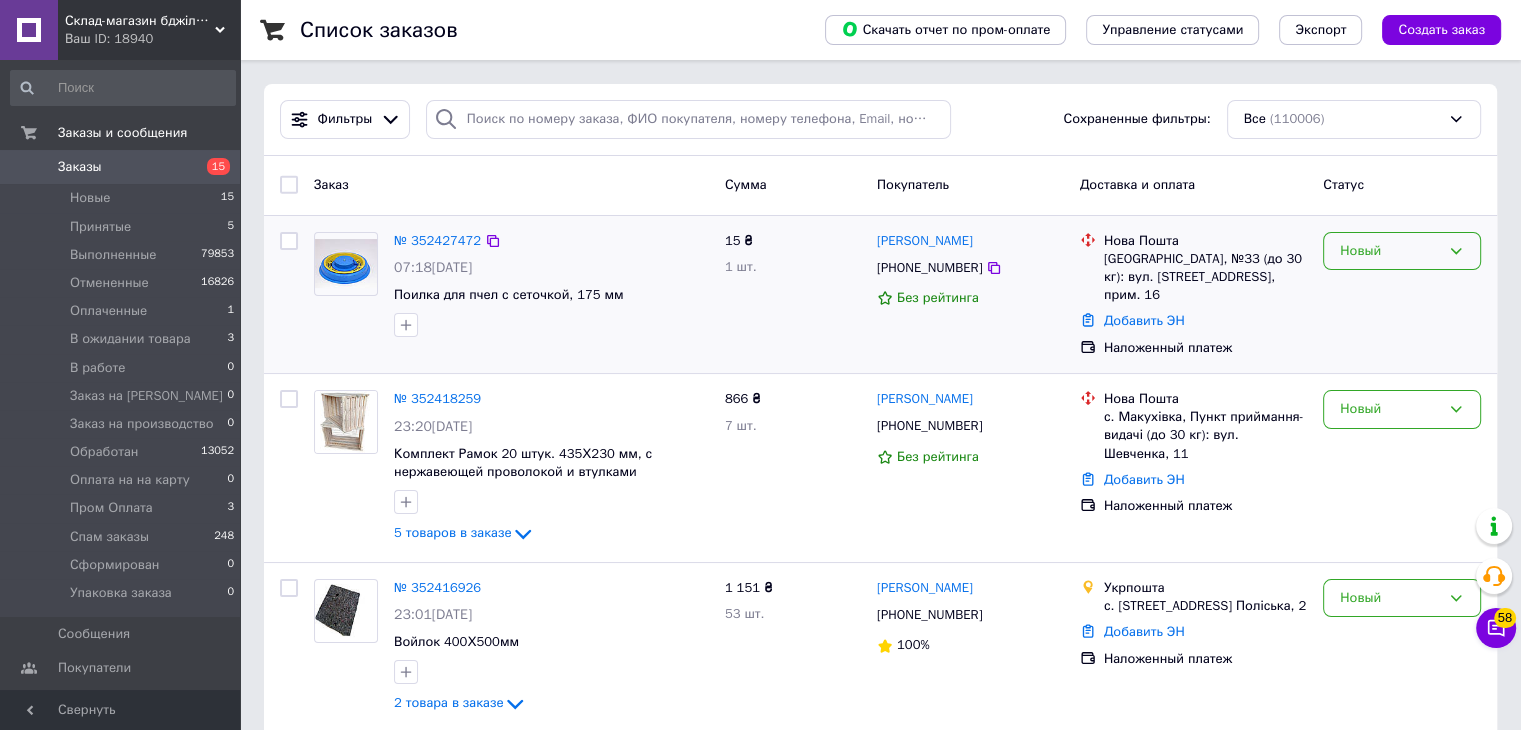 click on "Новый" at bounding box center [1390, 251] 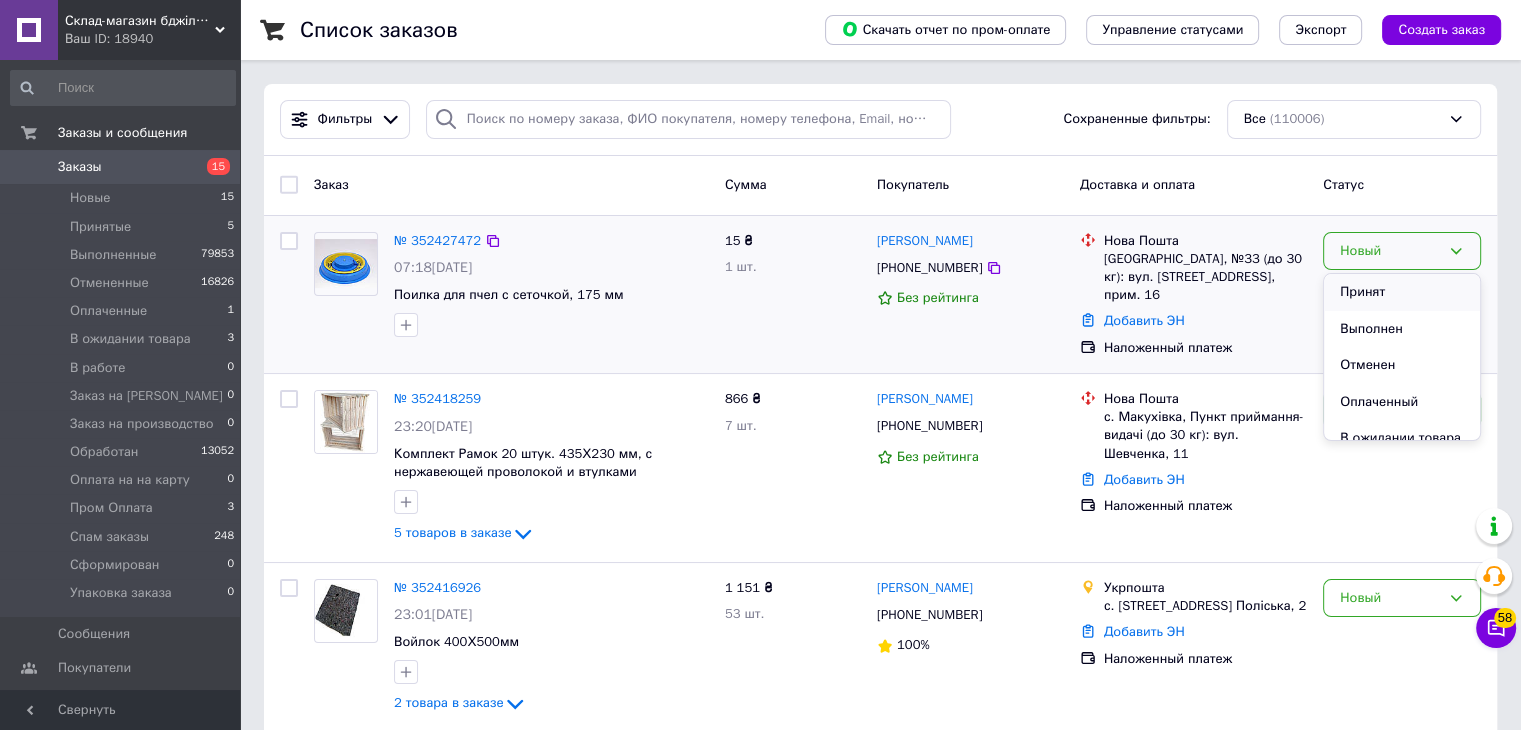 click on "Принят" at bounding box center (1402, 292) 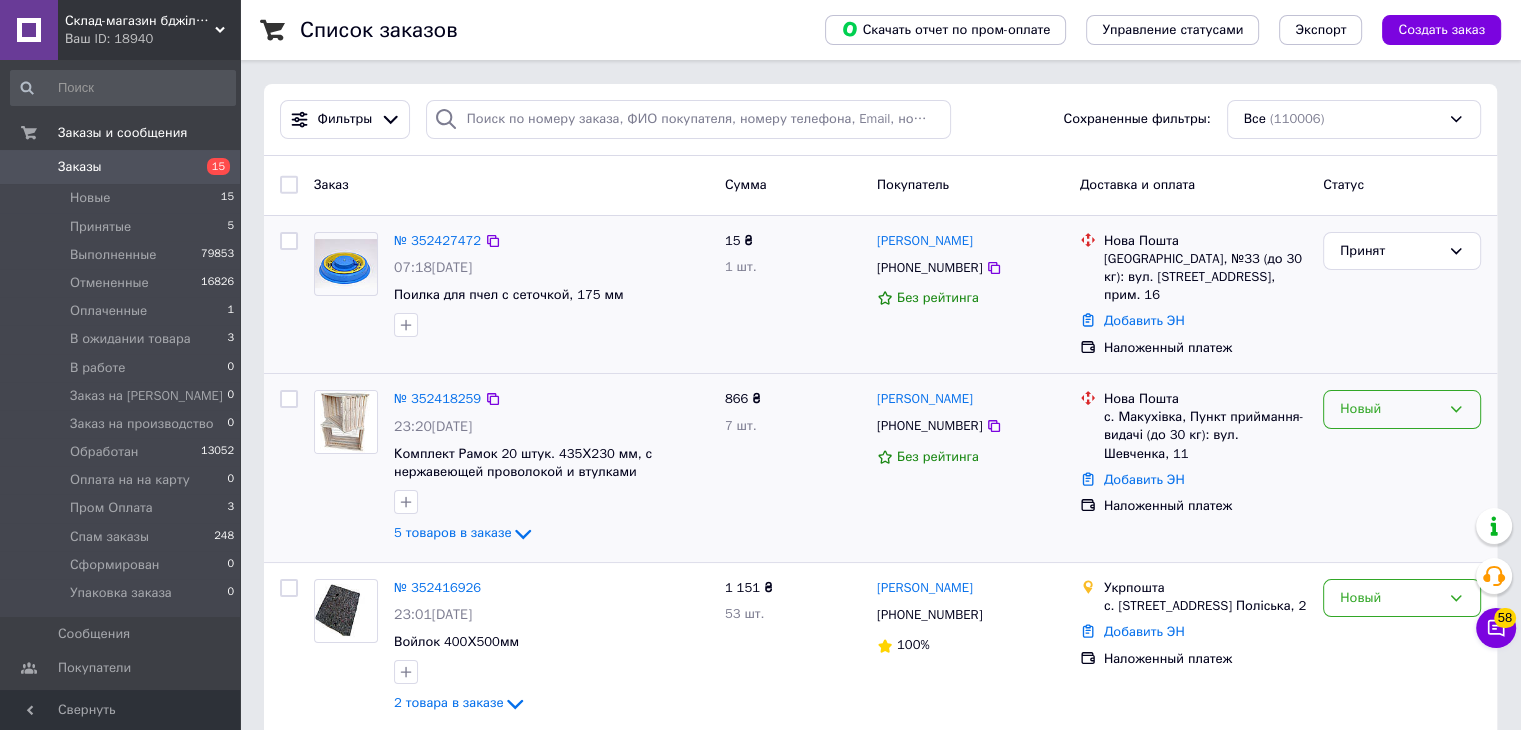 drag, startPoint x: 1344, startPoint y: 372, endPoint x: 1356, endPoint y: 387, distance: 19.209373 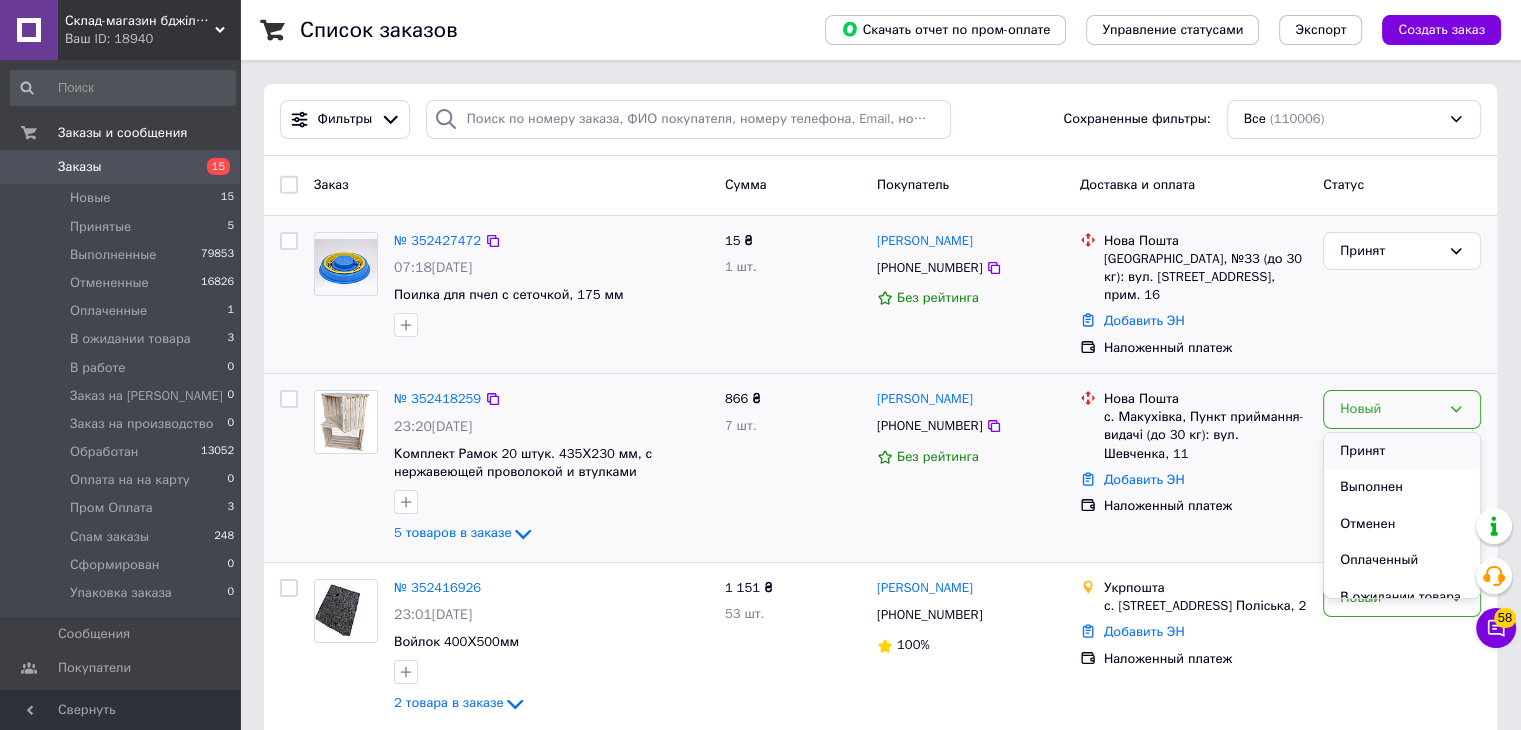 click on "Принят" at bounding box center (1402, 451) 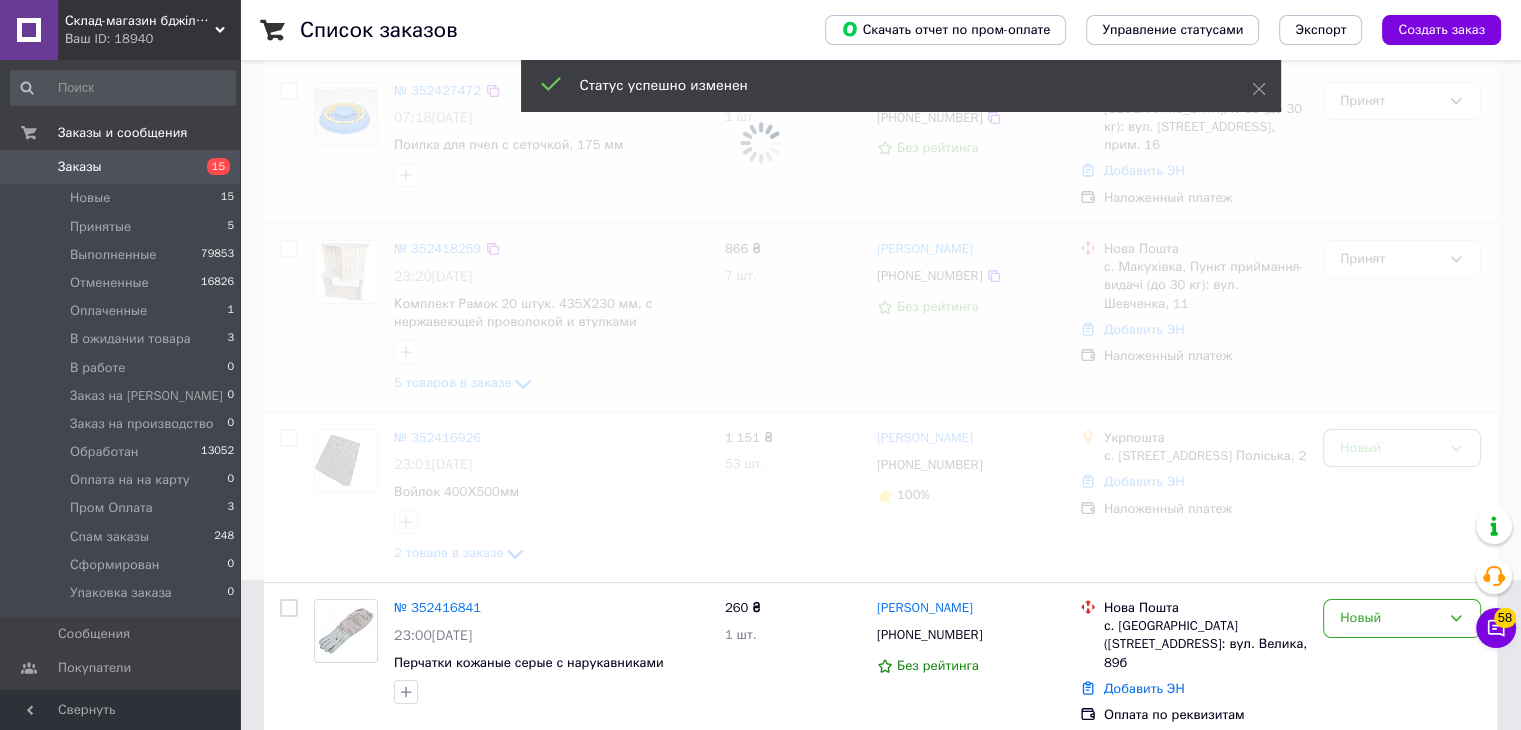 scroll, scrollTop: 200, scrollLeft: 0, axis: vertical 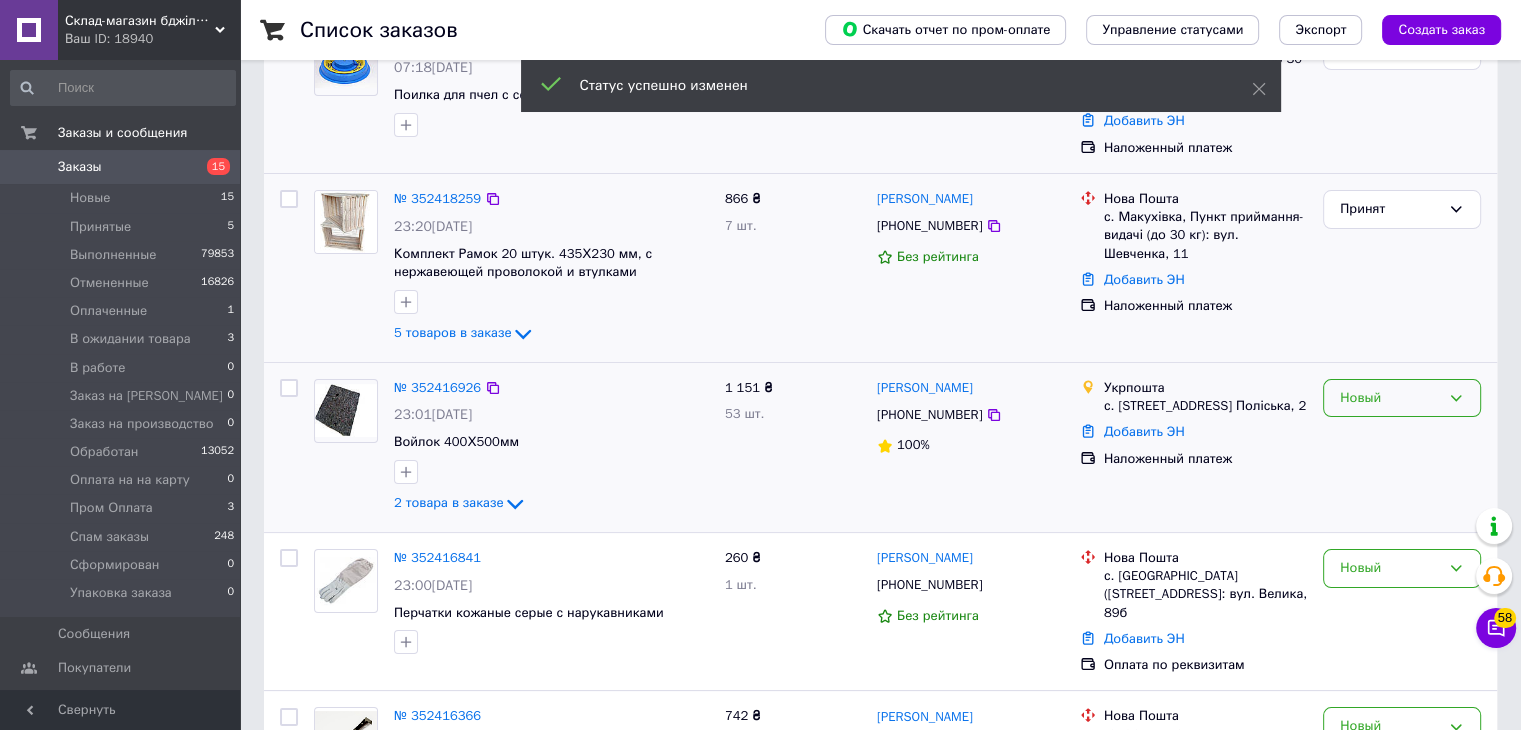 click on "Новый" at bounding box center (1390, 398) 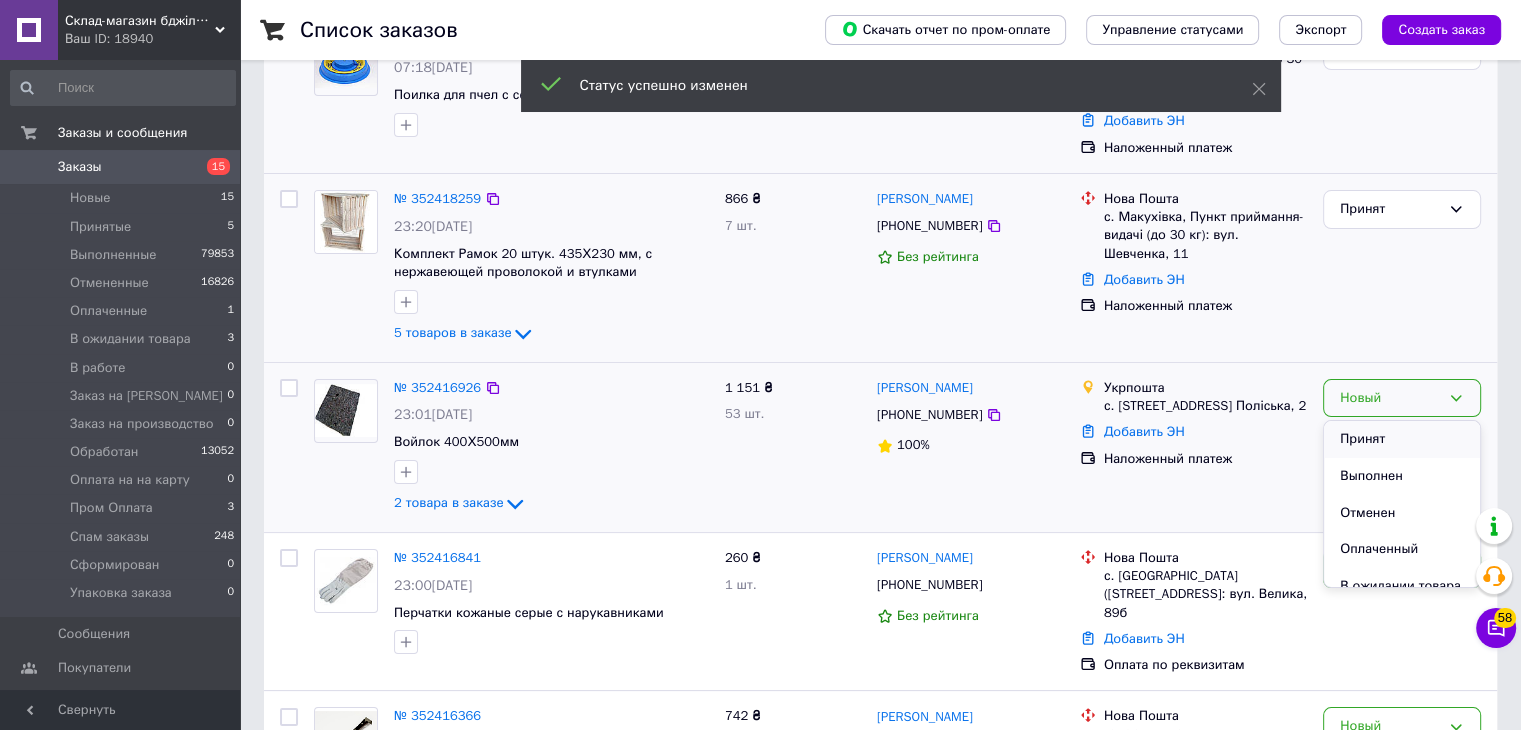 click on "Принят" at bounding box center [1402, 439] 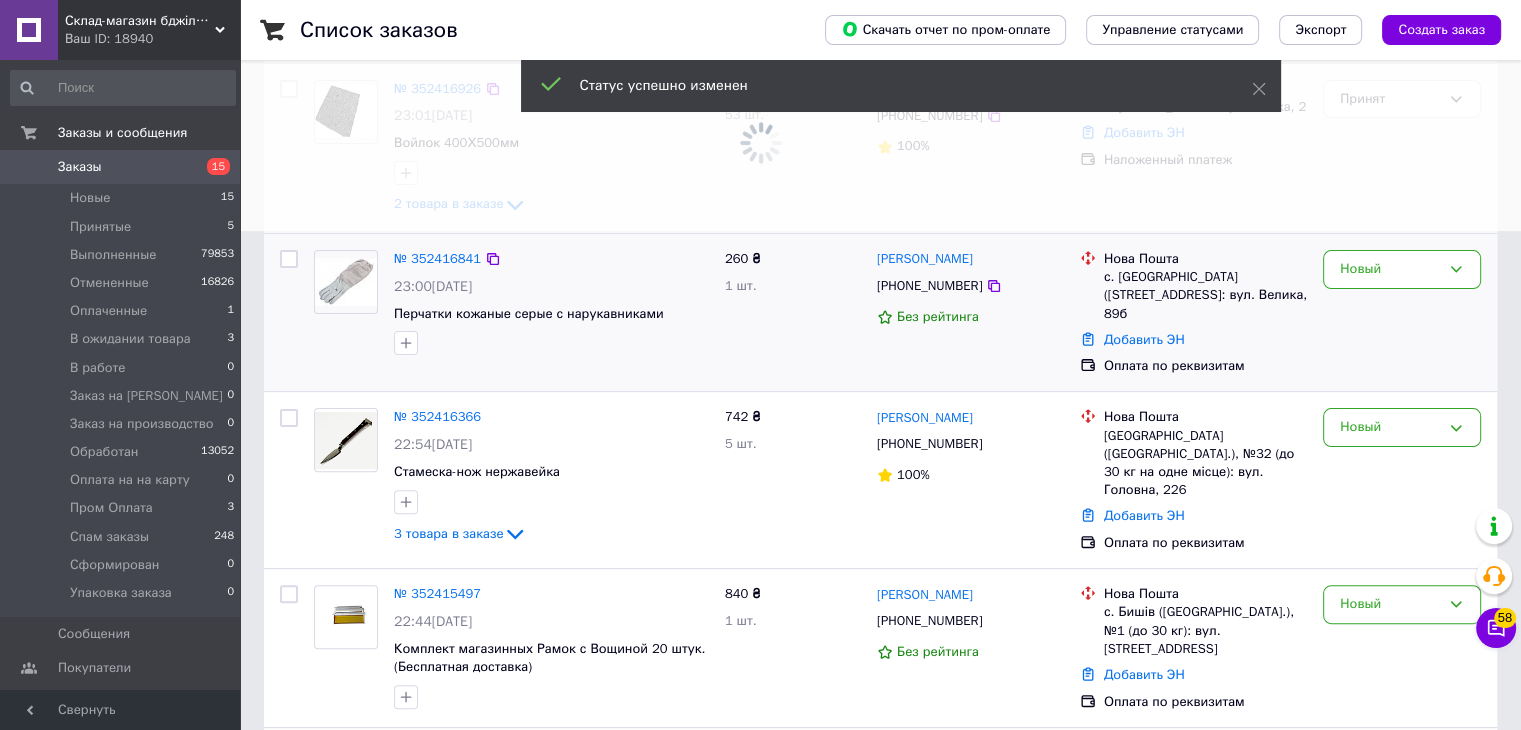 scroll, scrollTop: 500, scrollLeft: 0, axis: vertical 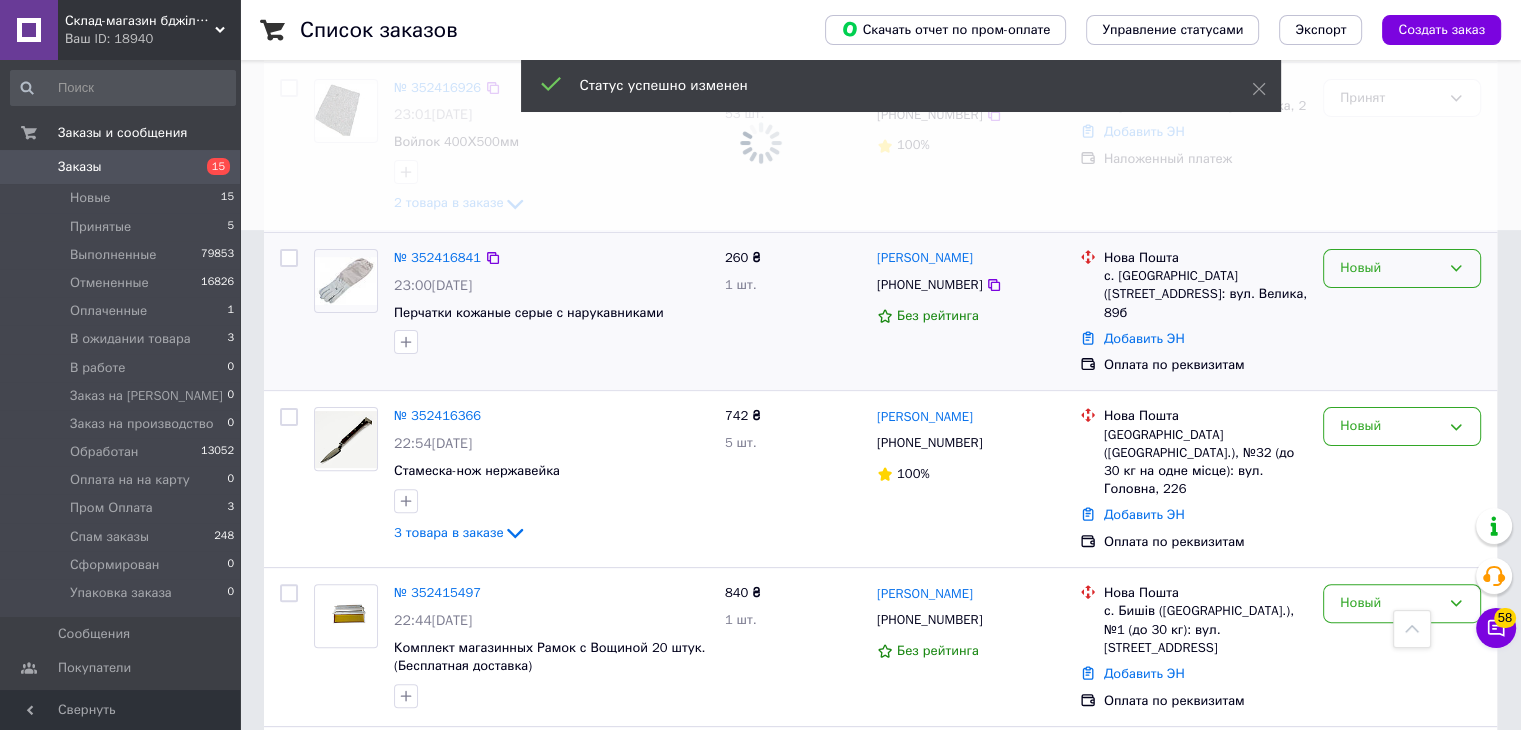 click on "Новый" at bounding box center (1390, 268) 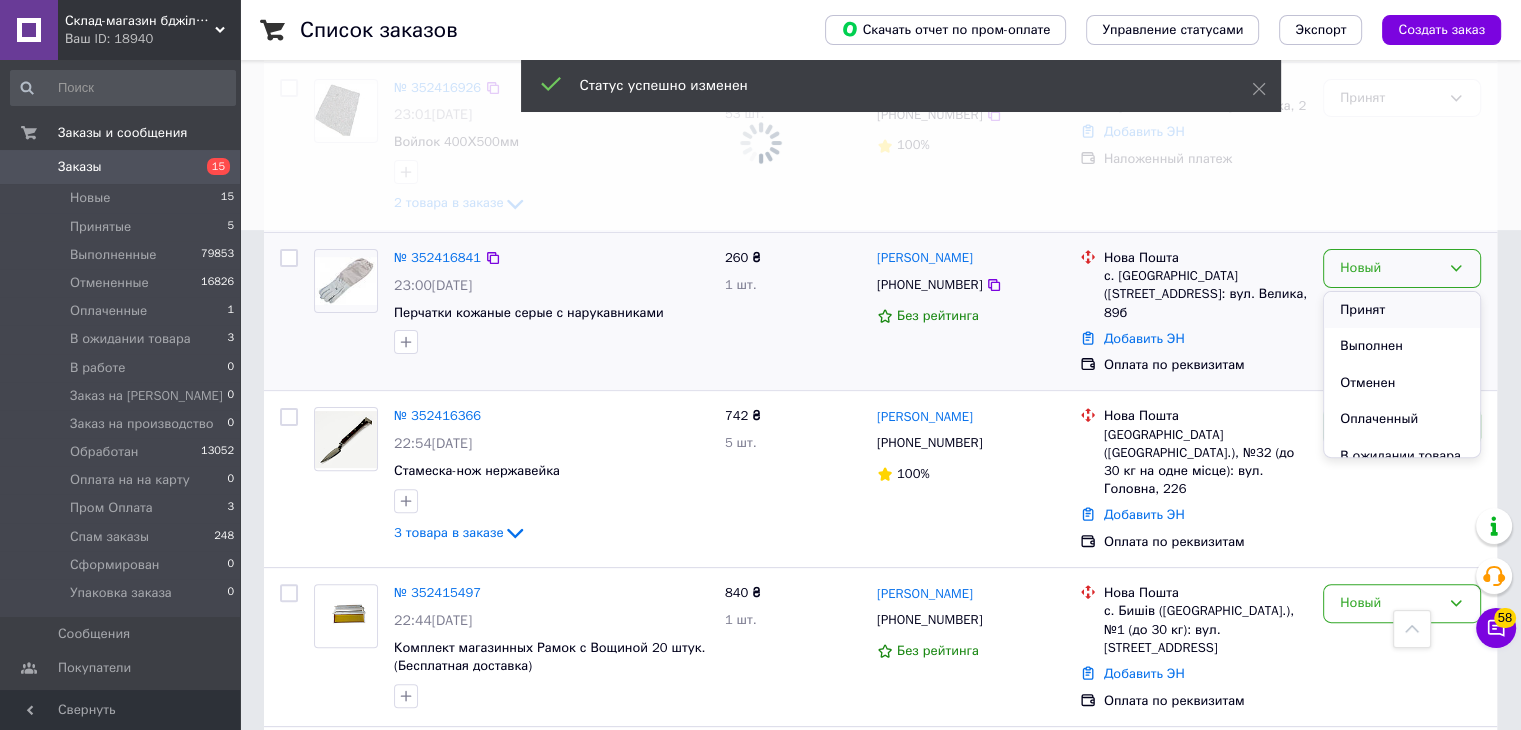 click on "Принят" at bounding box center (1402, 310) 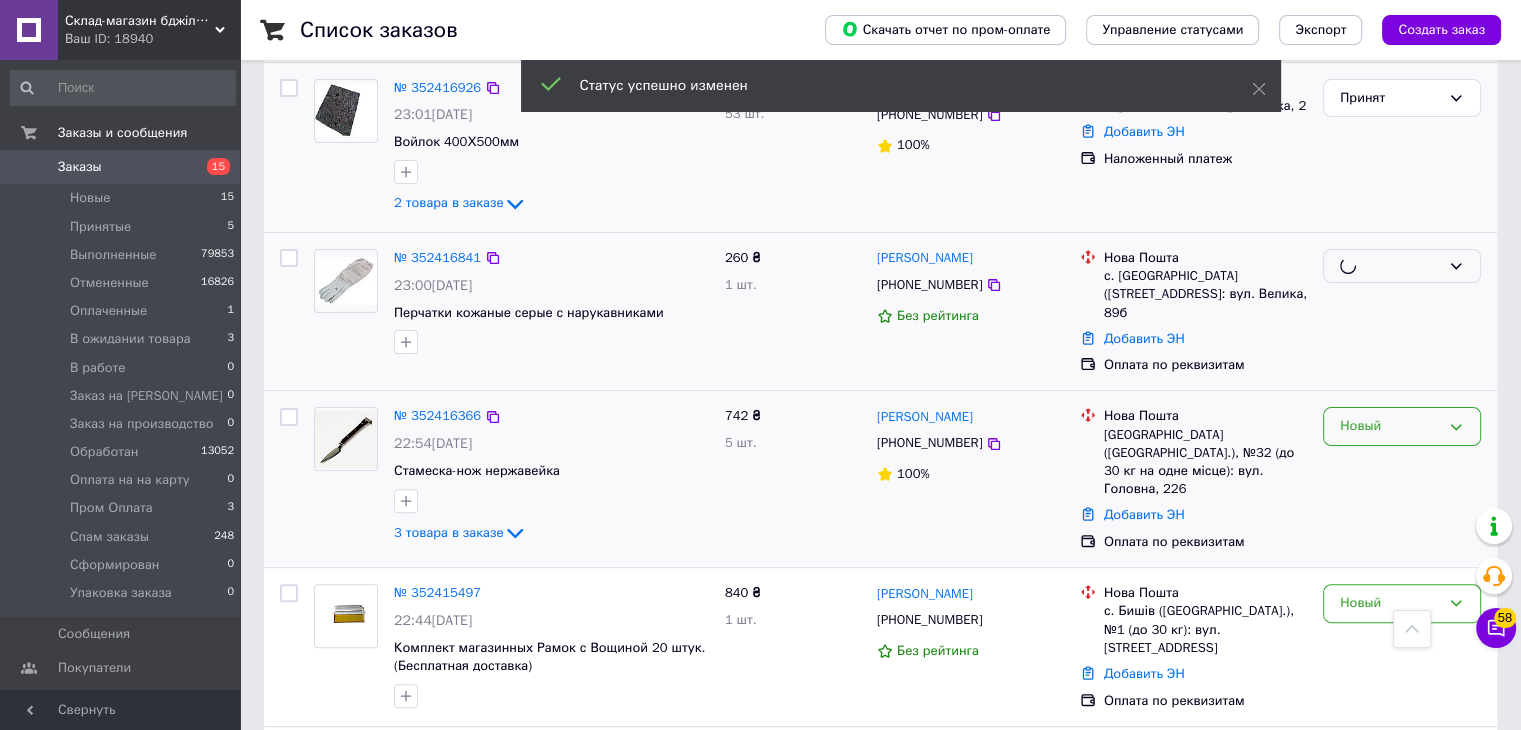 click on "Новый" at bounding box center [1390, 426] 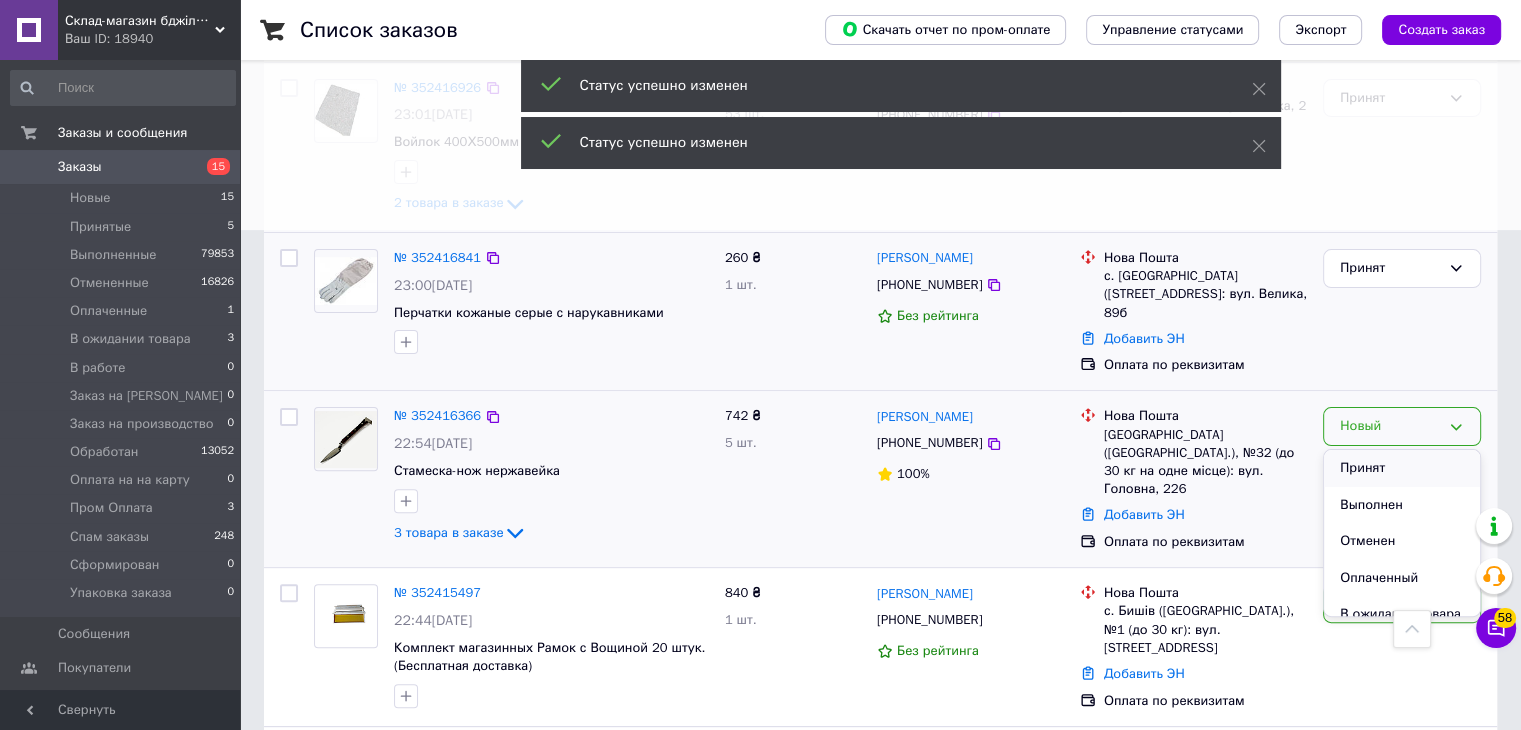 click on "Принят" at bounding box center [1402, 468] 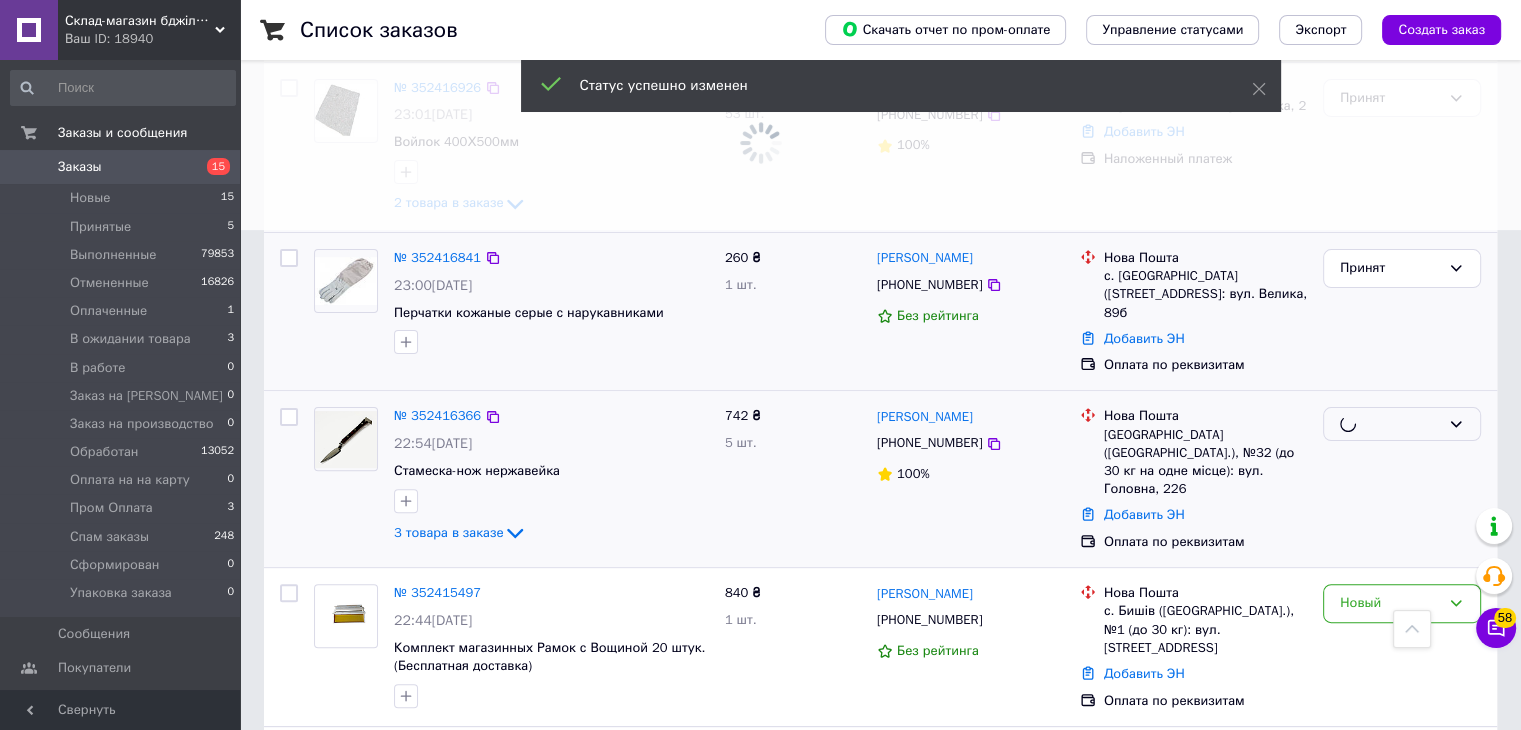 scroll, scrollTop: 600, scrollLeft: 0, axis: vertical 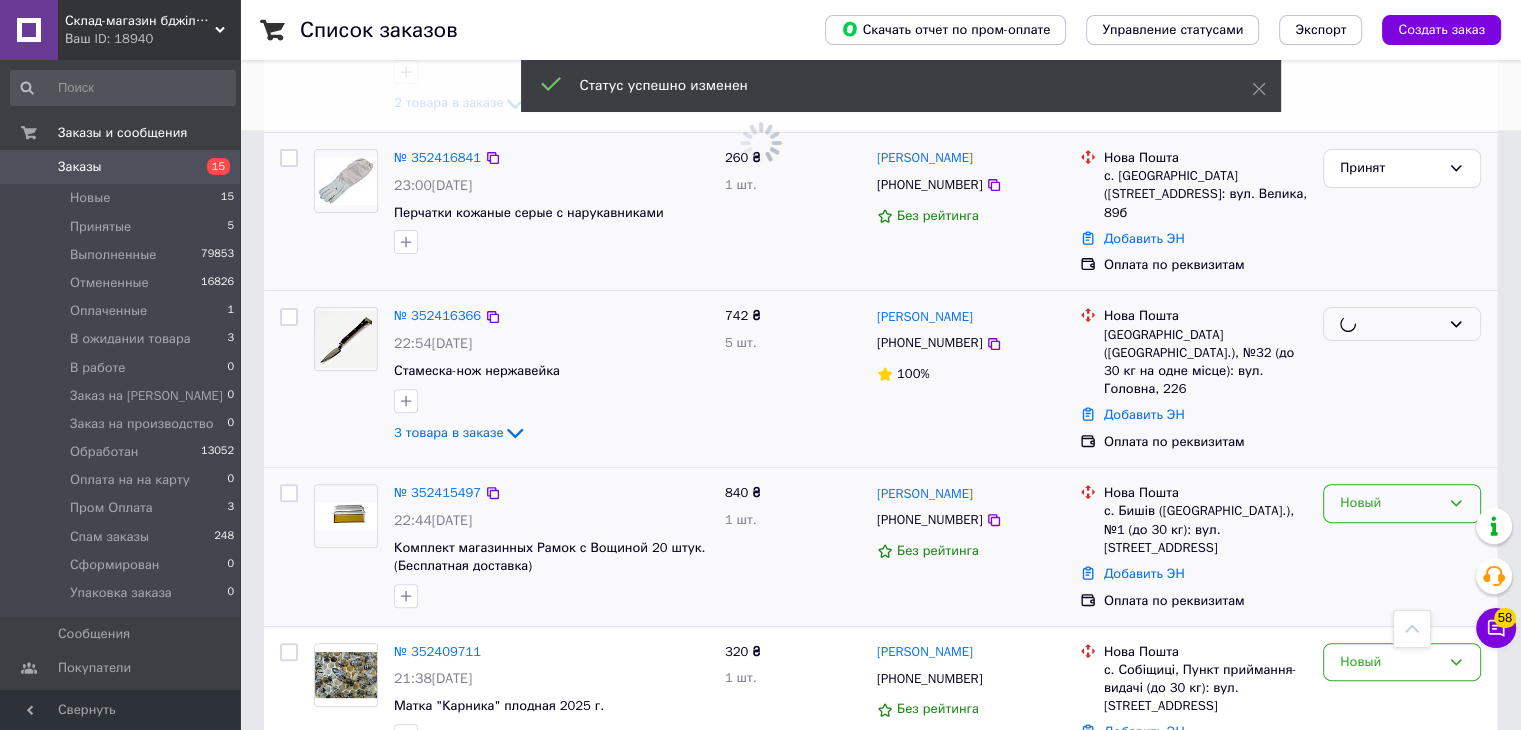 click on "Новый" at bounding box center [1390, 503] 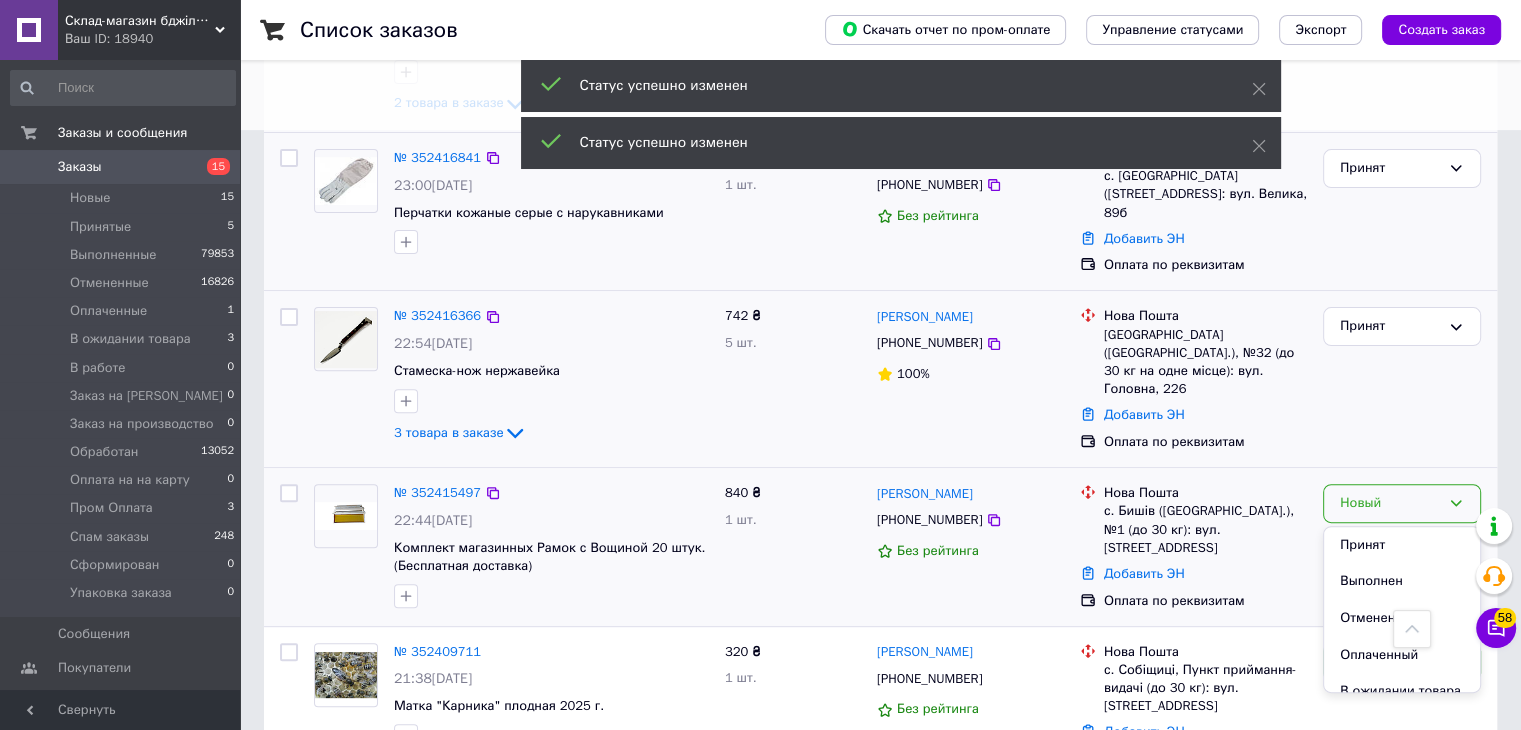 click on "Принят" at bounding box center [1402, 545] 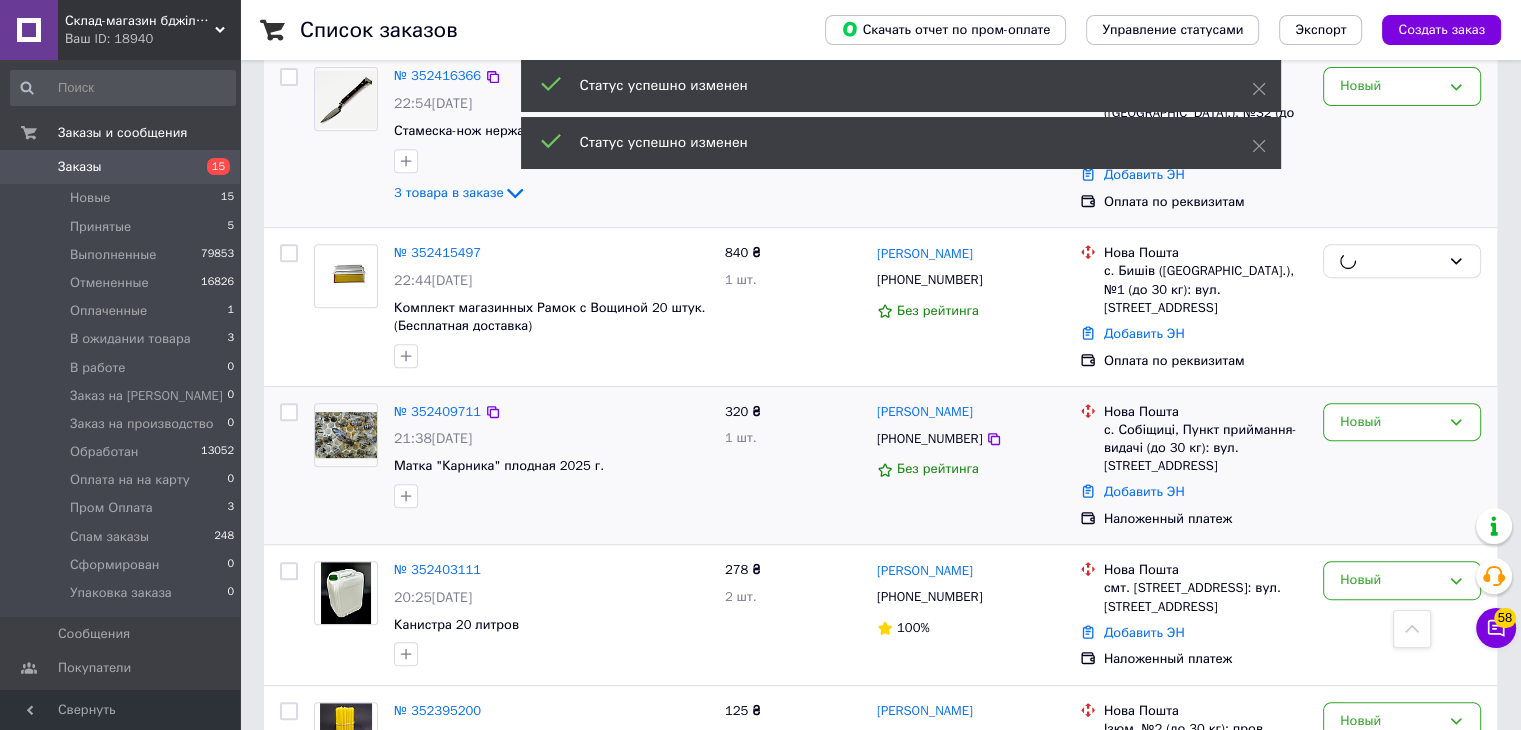 scroll, scrollTop: 900, scrollLeft: 0, axis: vertical 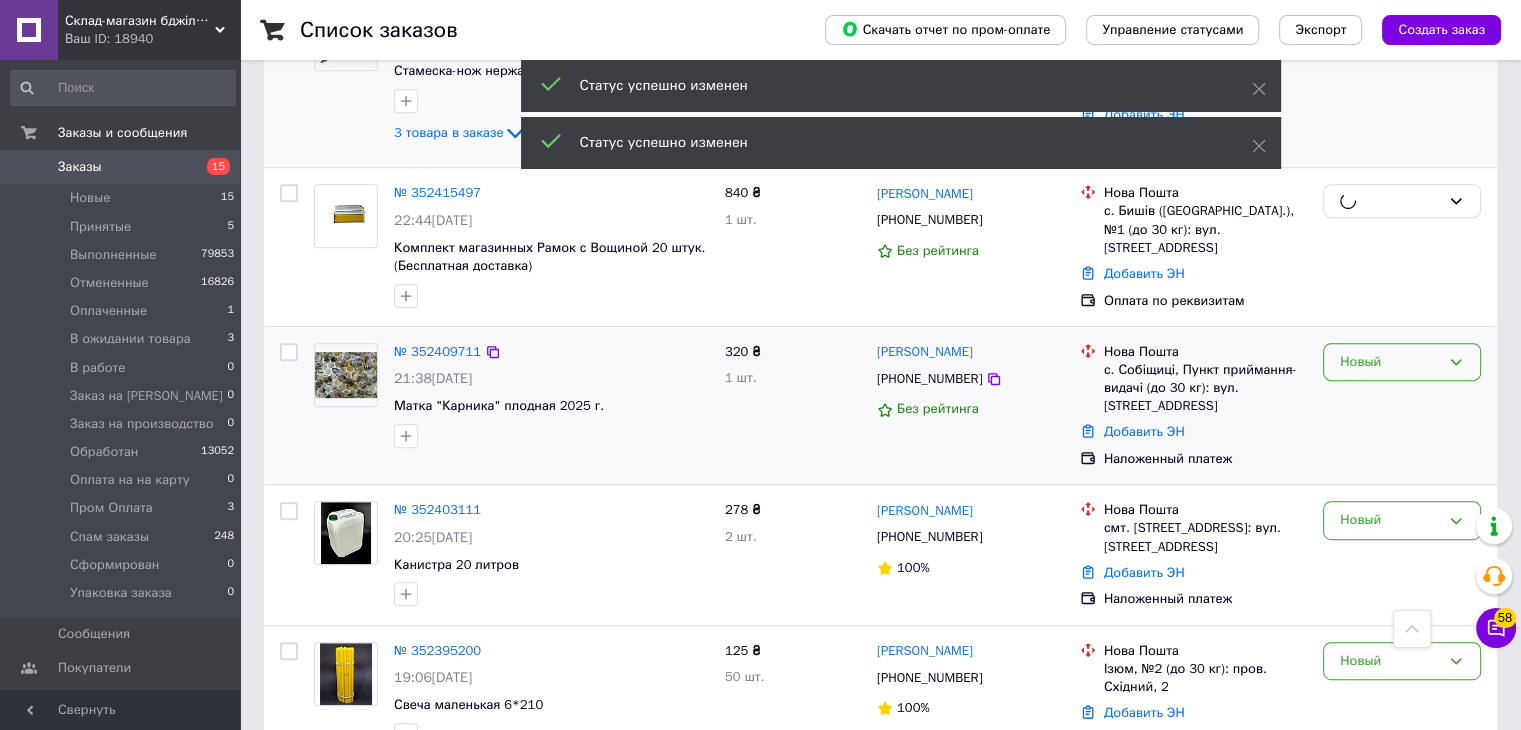 click on "Новый" at bounding box center (1390, 362) 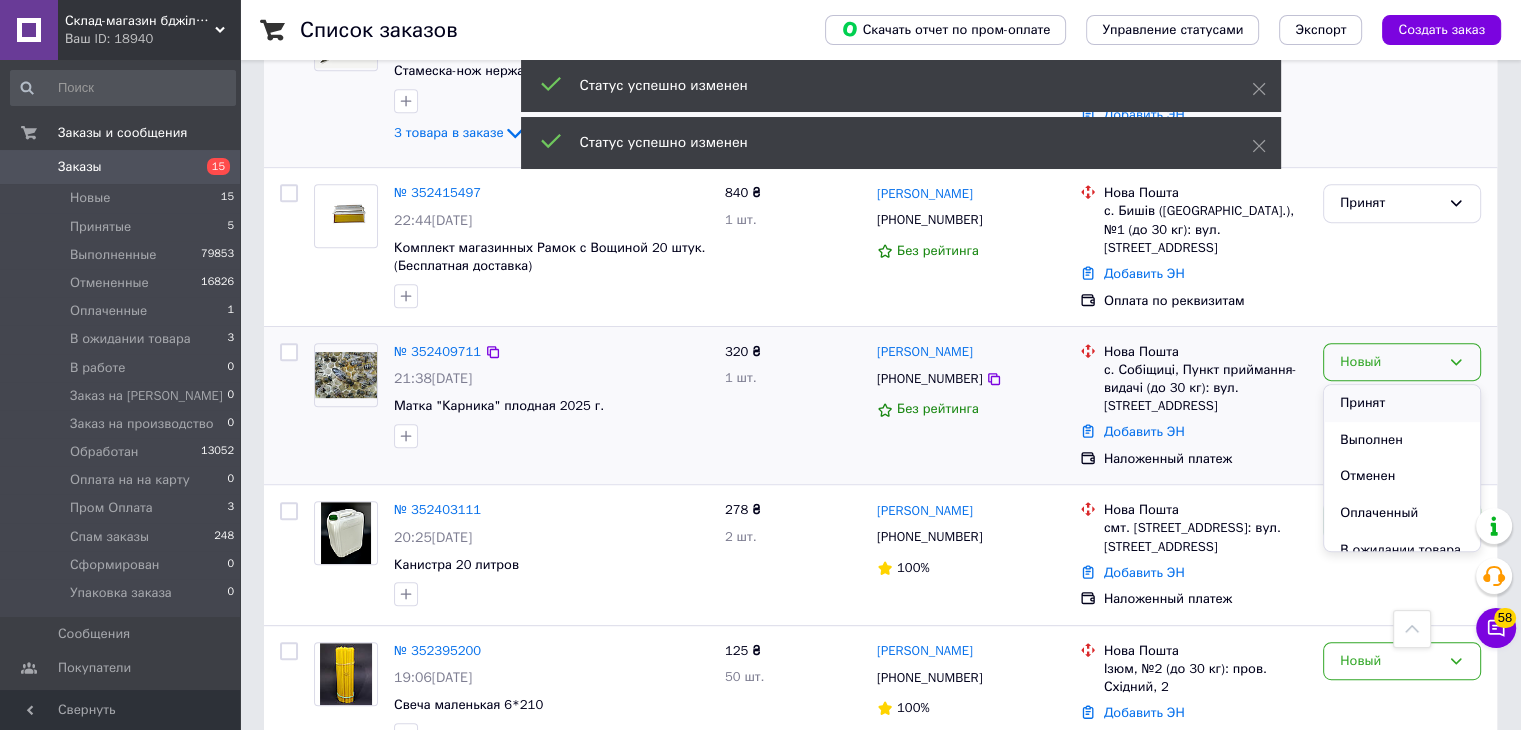 click on "Принят" at bounding box center (1402, 403) 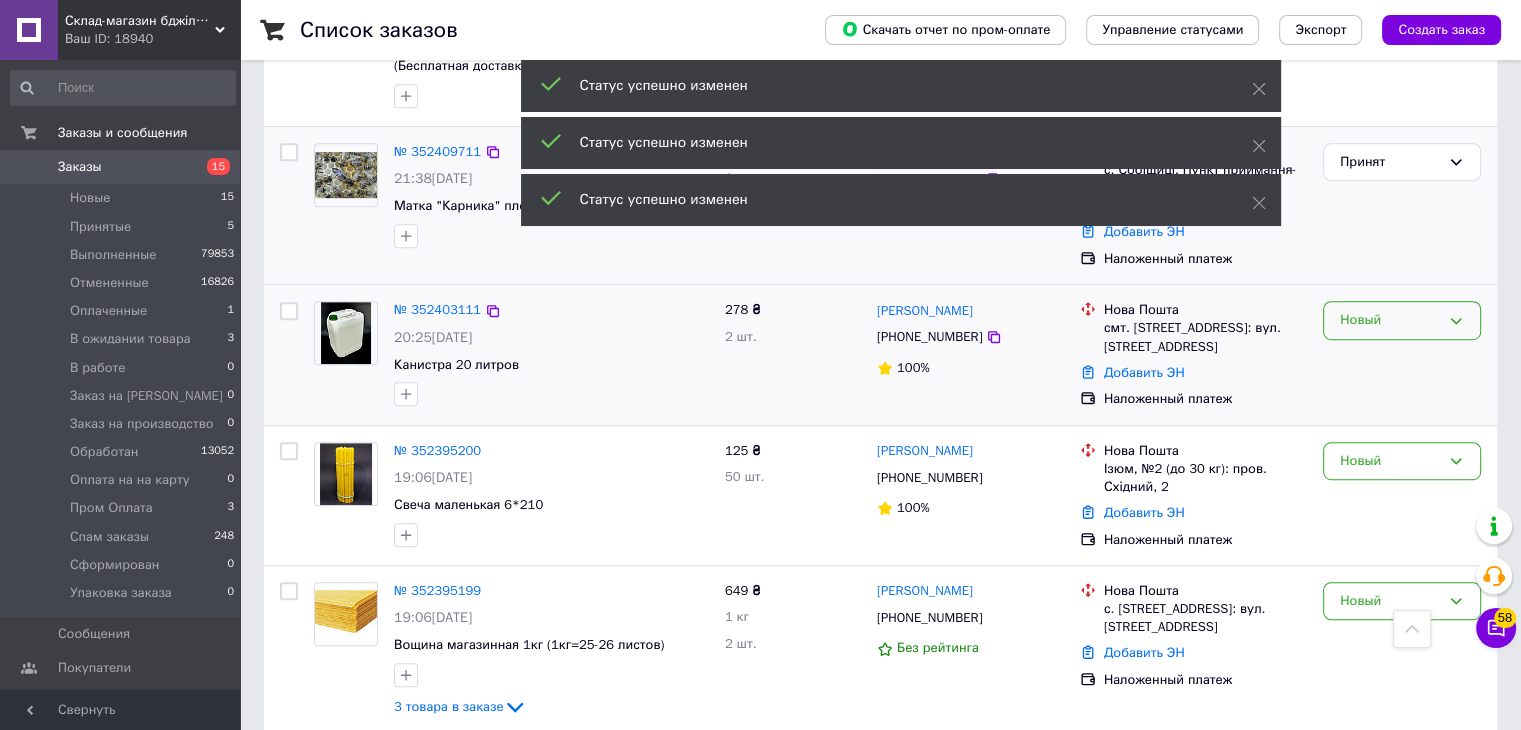 click on "Новый" at bounding box center [1390, 320] 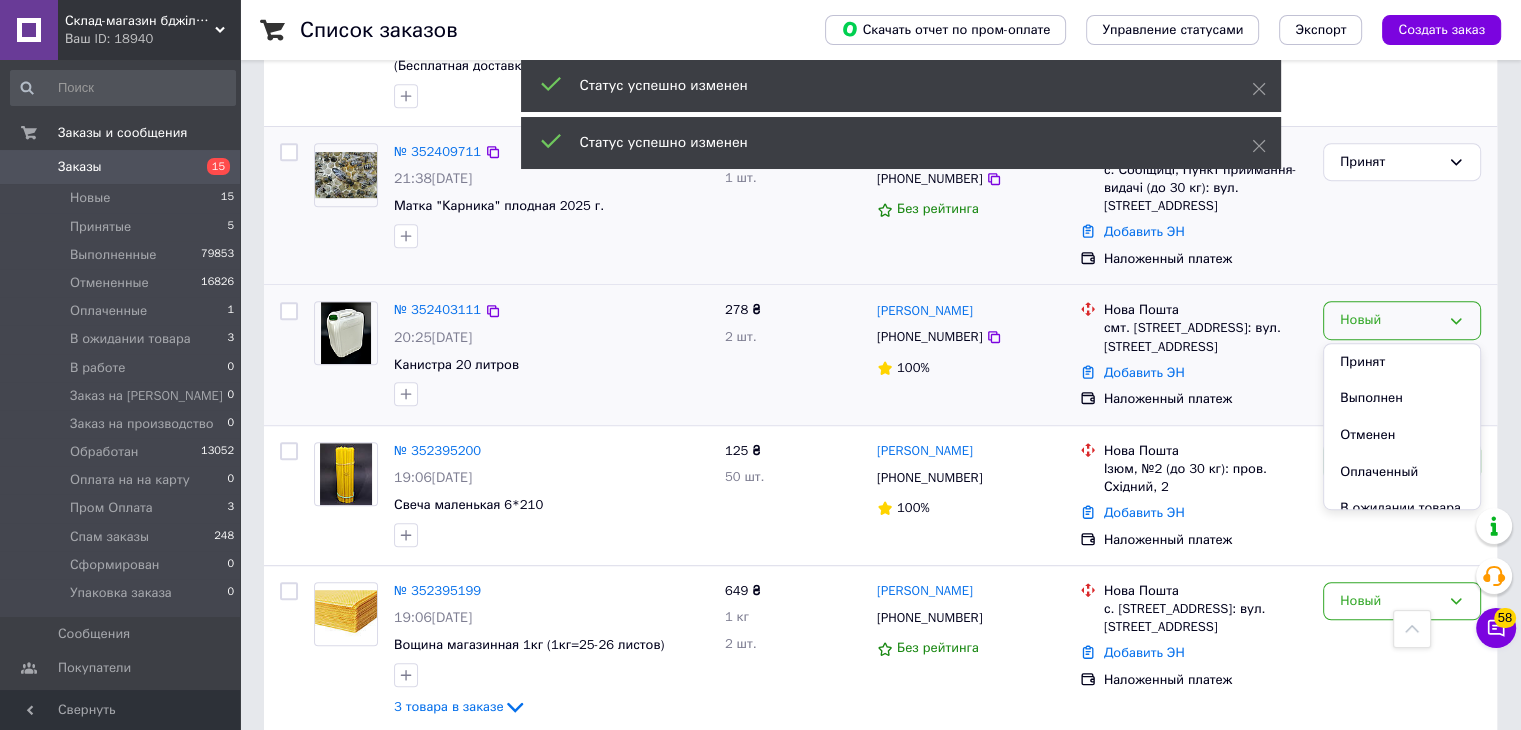 click on "Принят" at bounding box center (1402, 362) 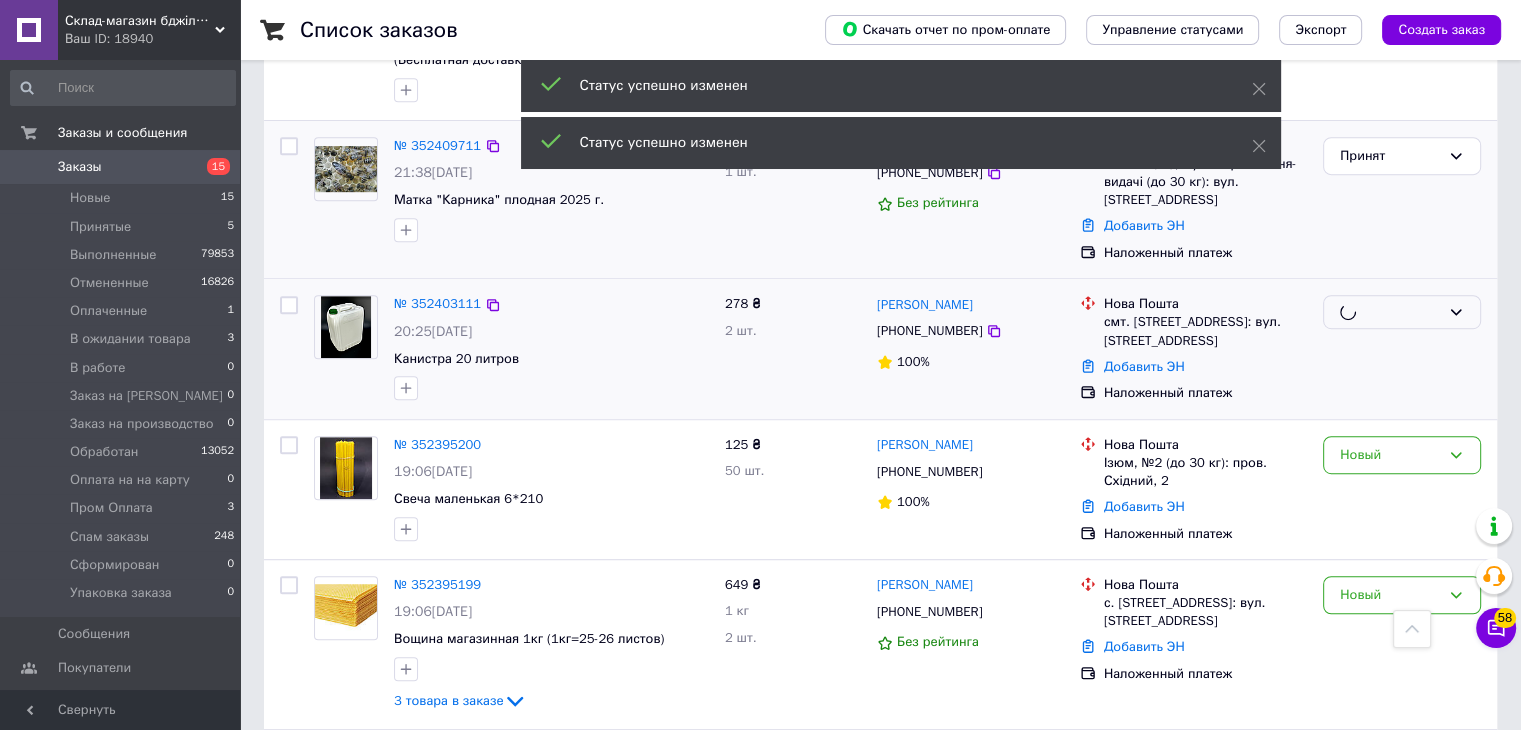 scroll, scrollTop: 1300, scrollLeft: 0, axis: vertical 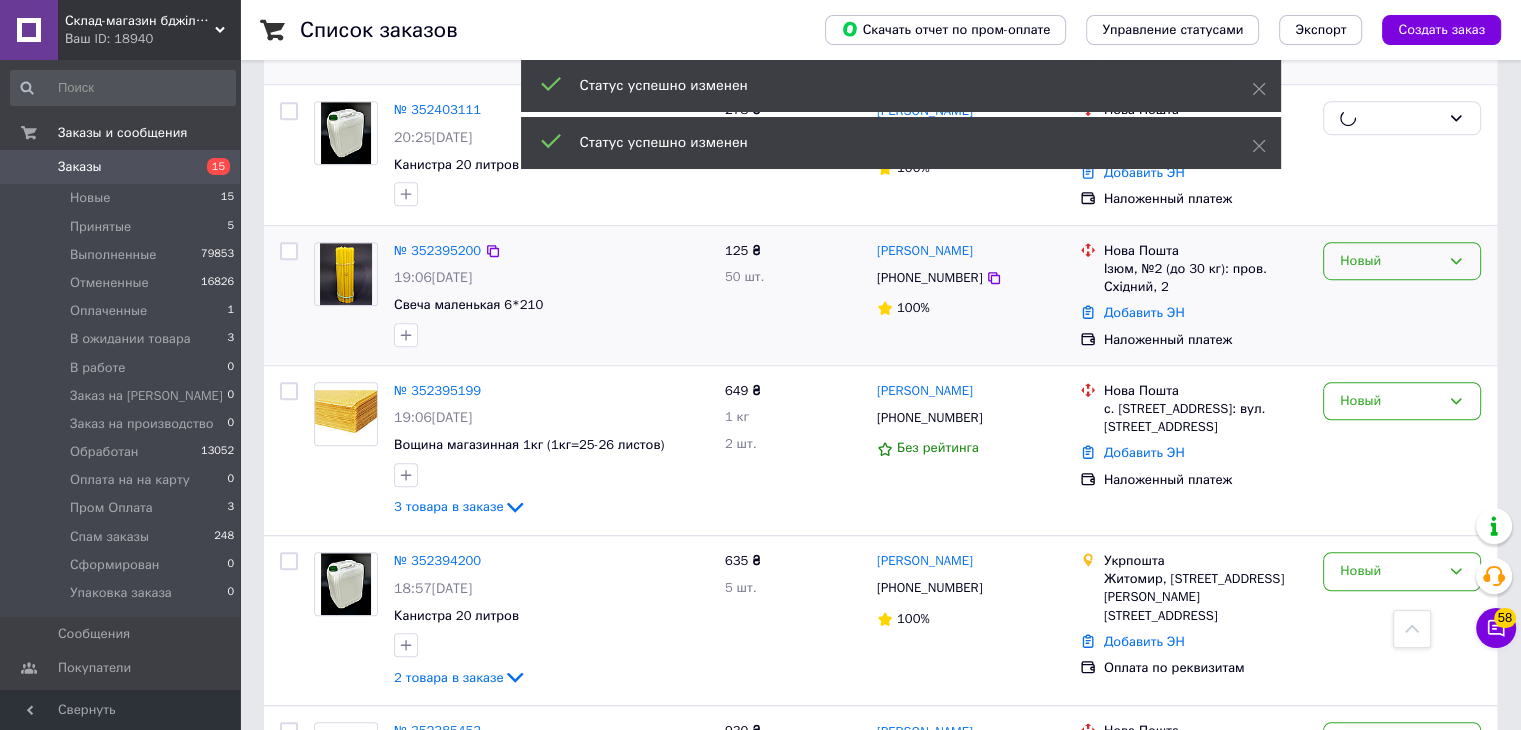 click on "Новый" at bounding box center (1390, 261) 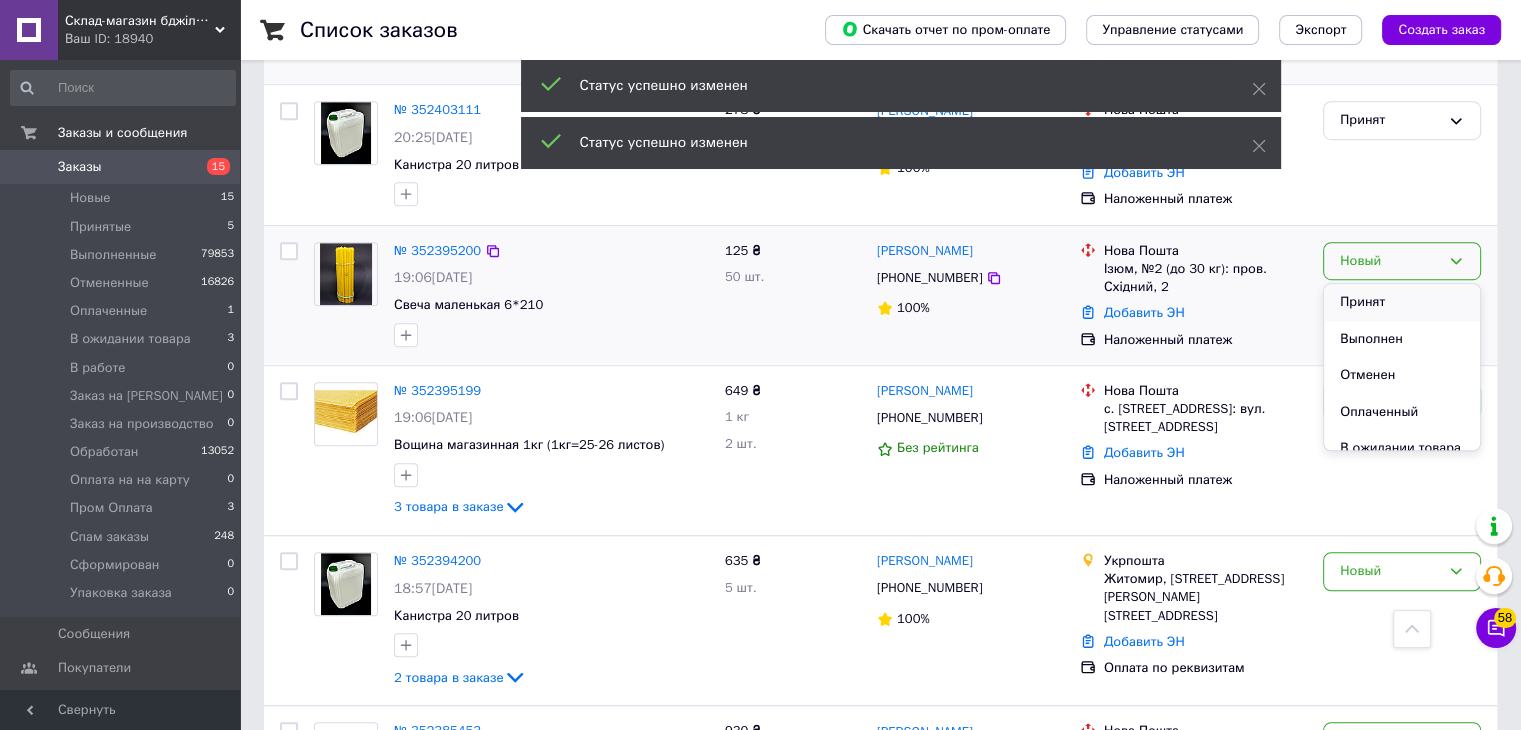 click on "Принят" at bounding box center [1402, 302] 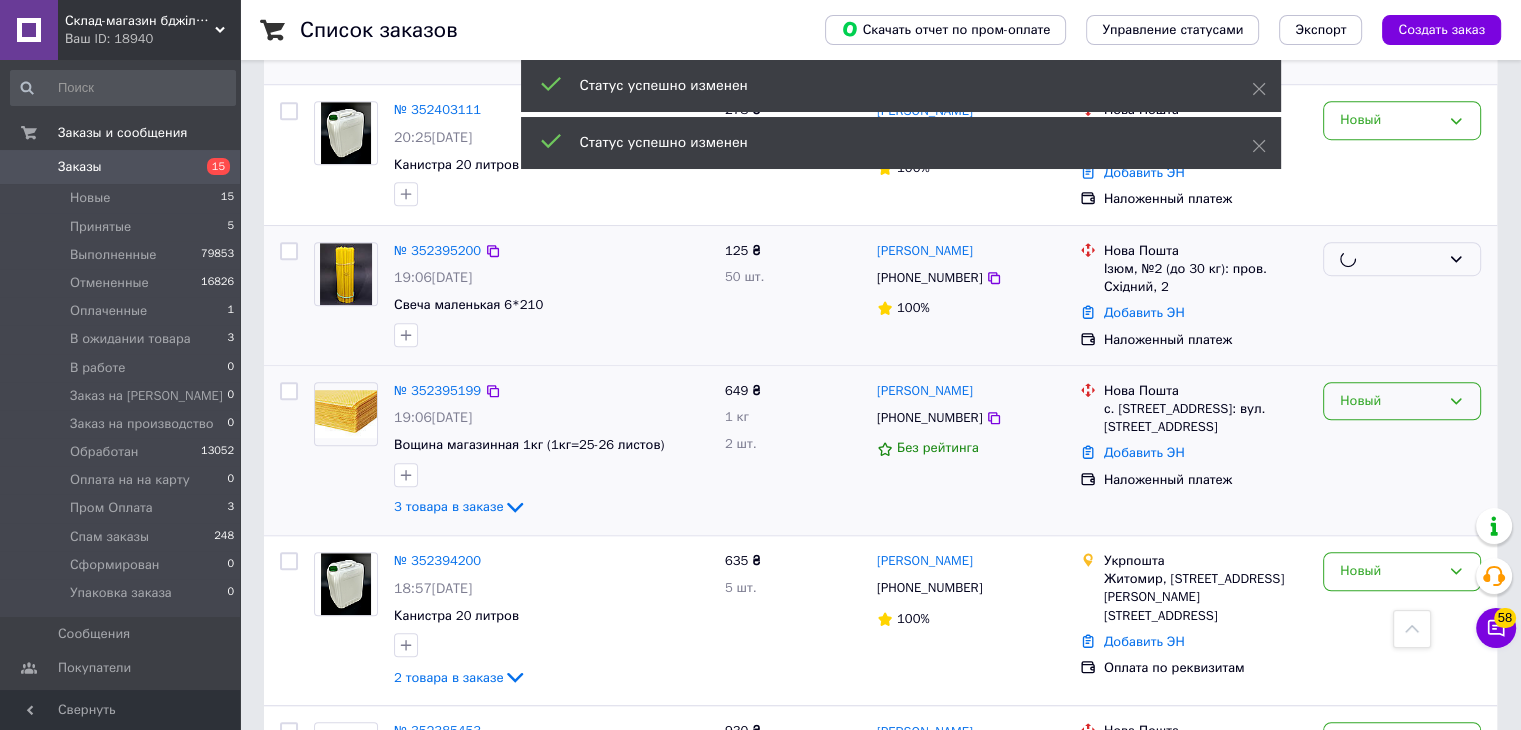 scroll, scrollTop: 1400, scrollLeft: 0, axis: vertical 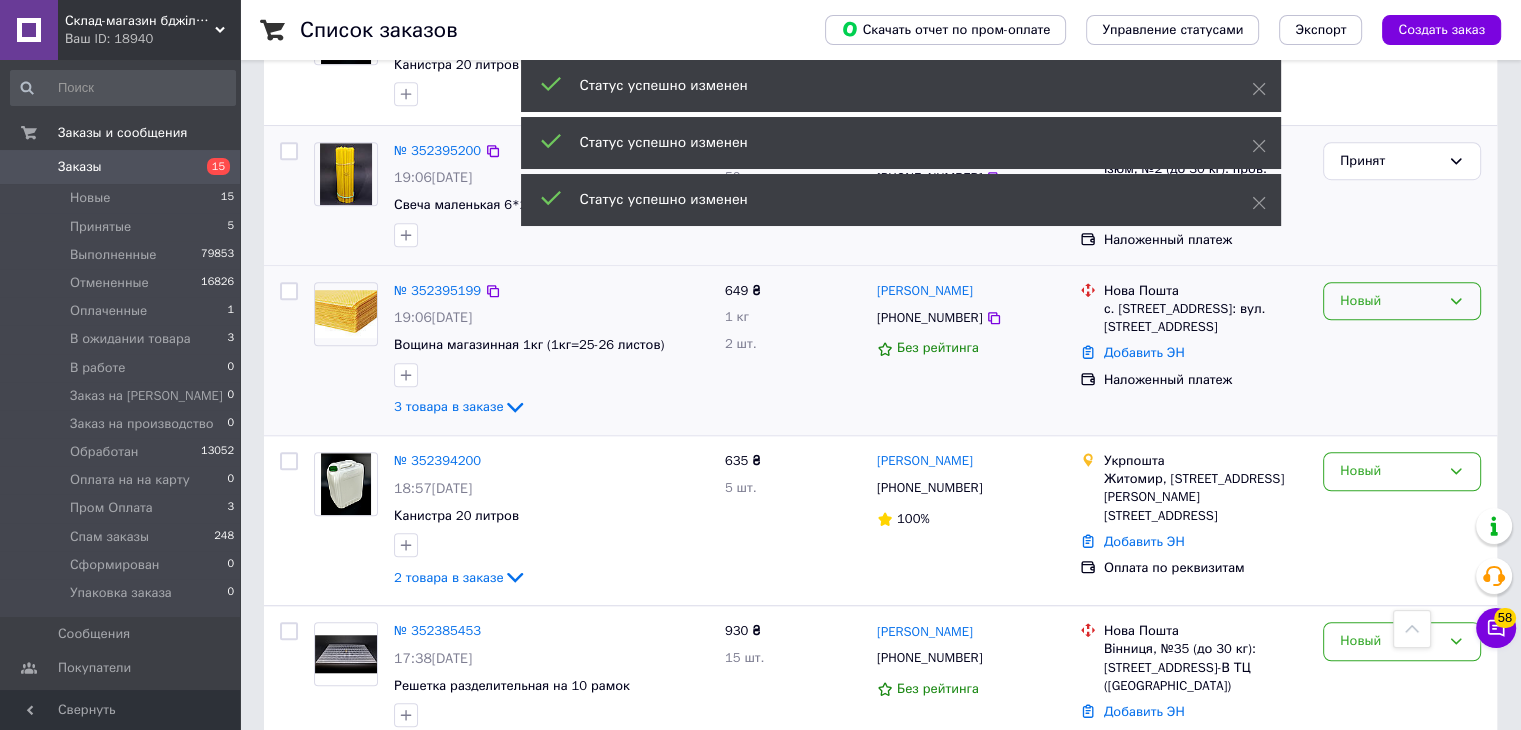 click on "Новый" at bounding box center [1390, 301] 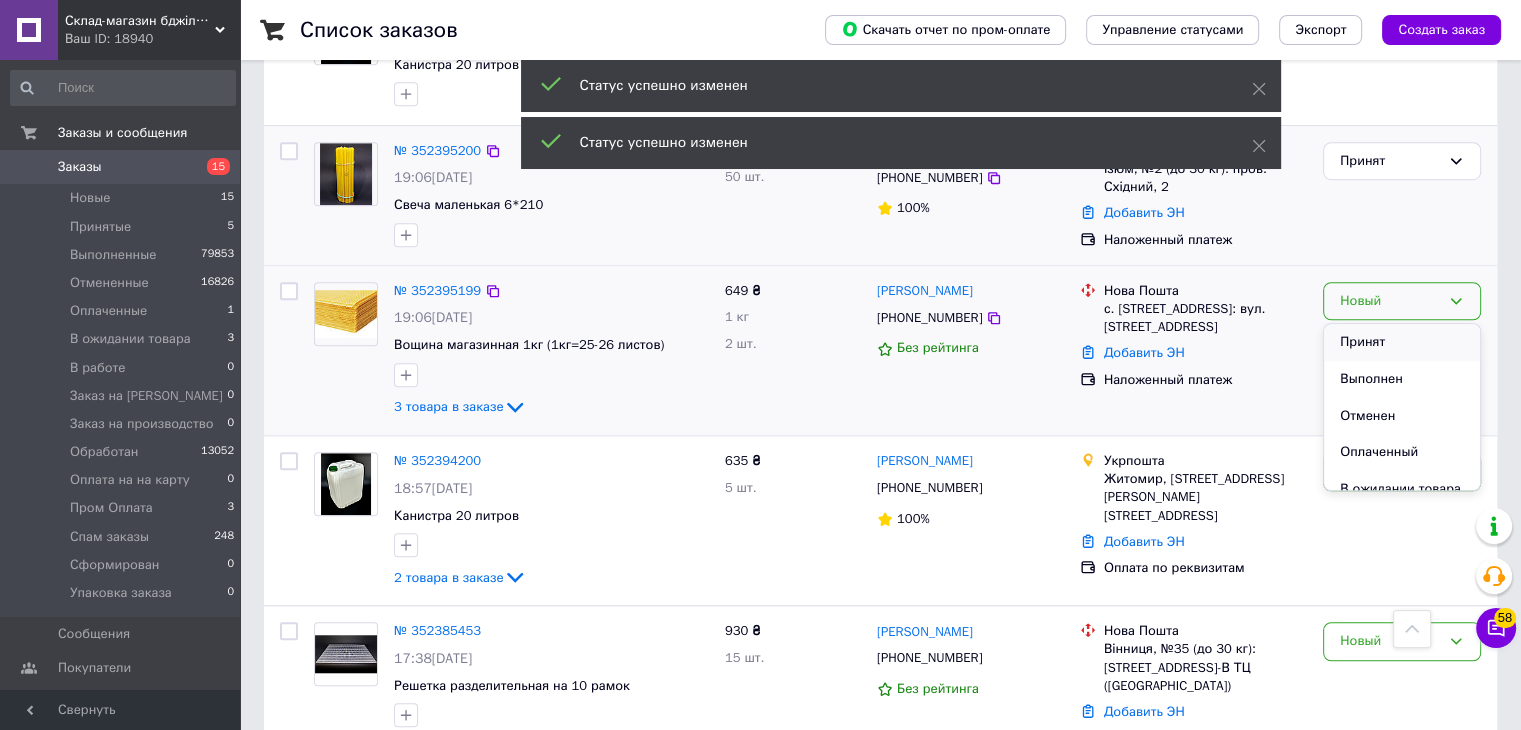 click on "Принят" at bounding box center (1402, 342) 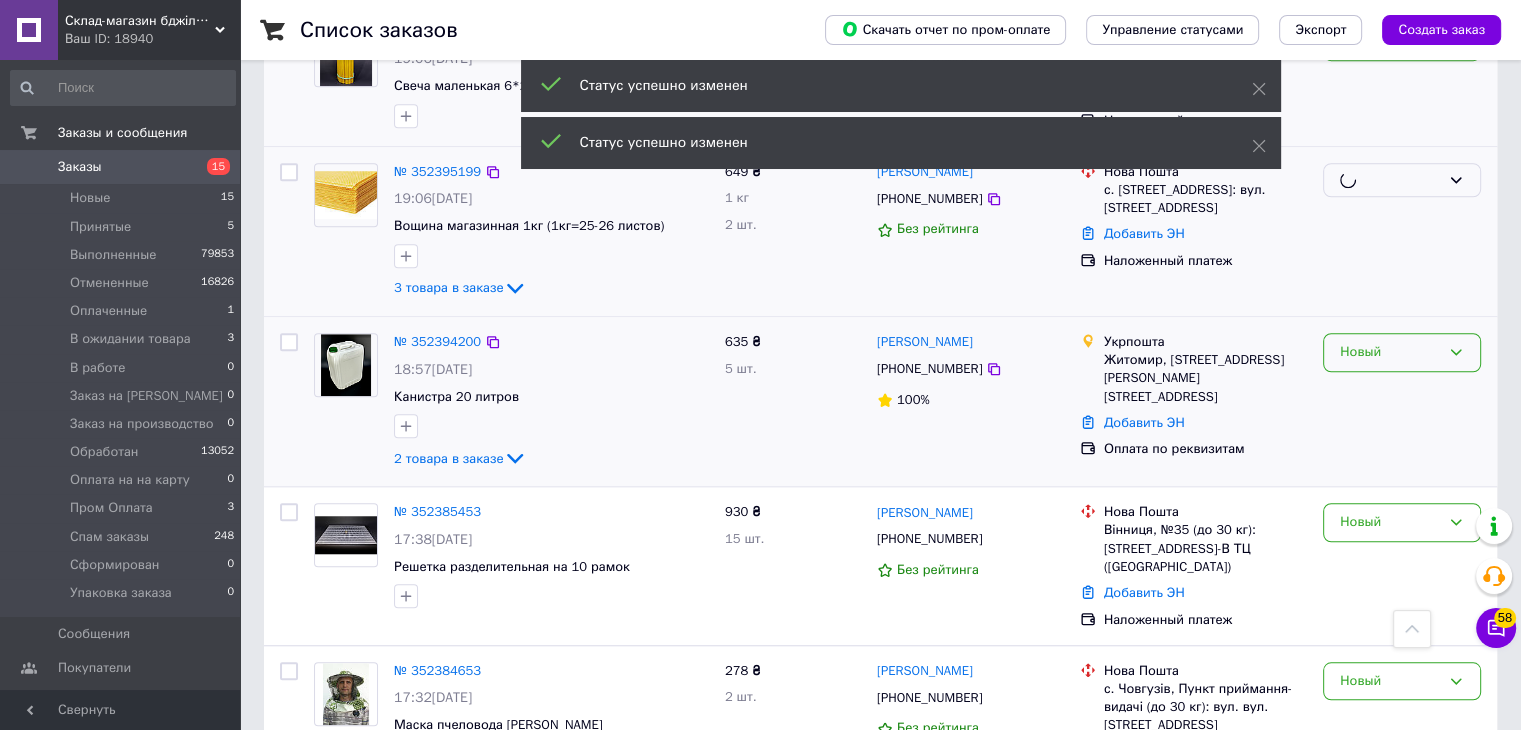scroll, scrollTop: 1600, scrollLeft: 0, axis: vertical 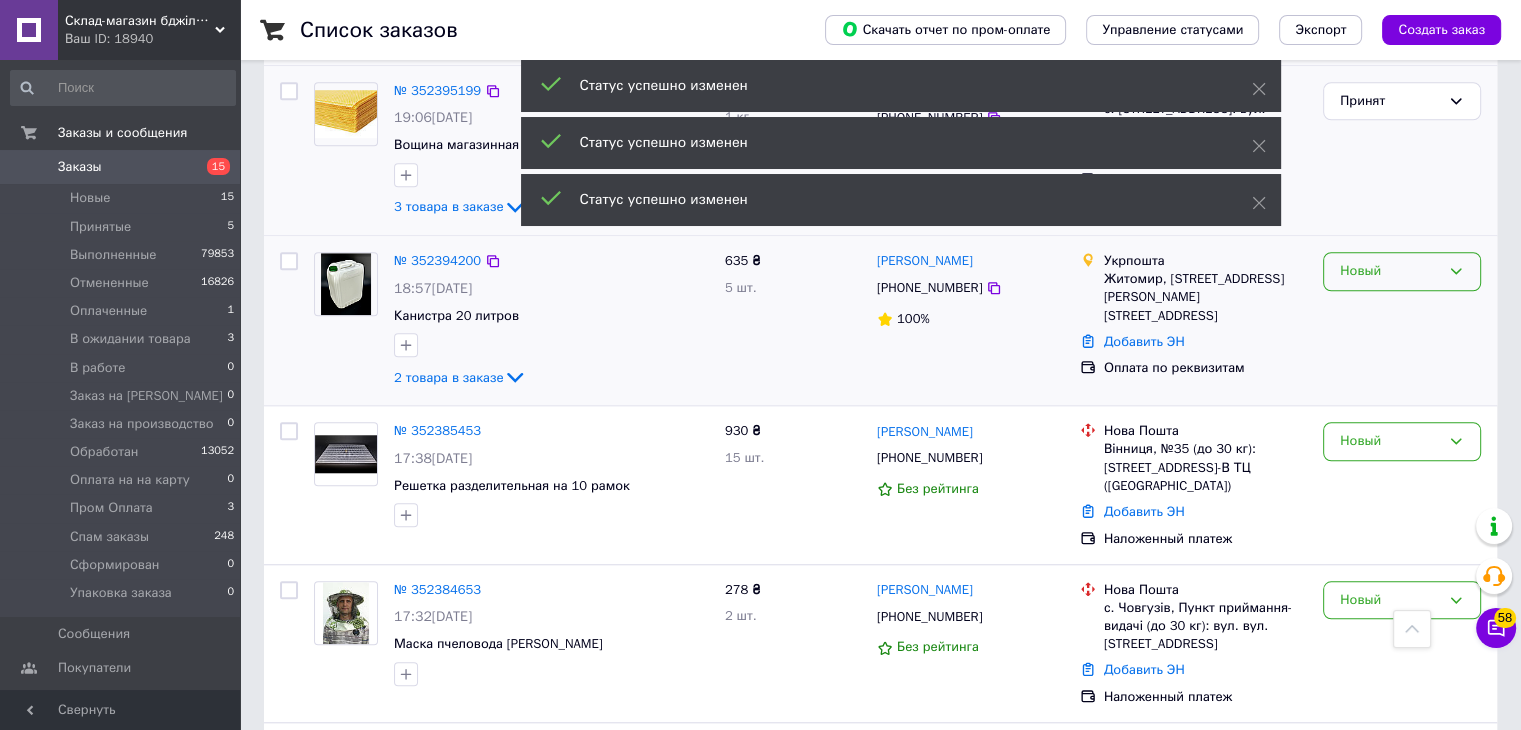 click on "Новый" at bounding box center [1402, 271] 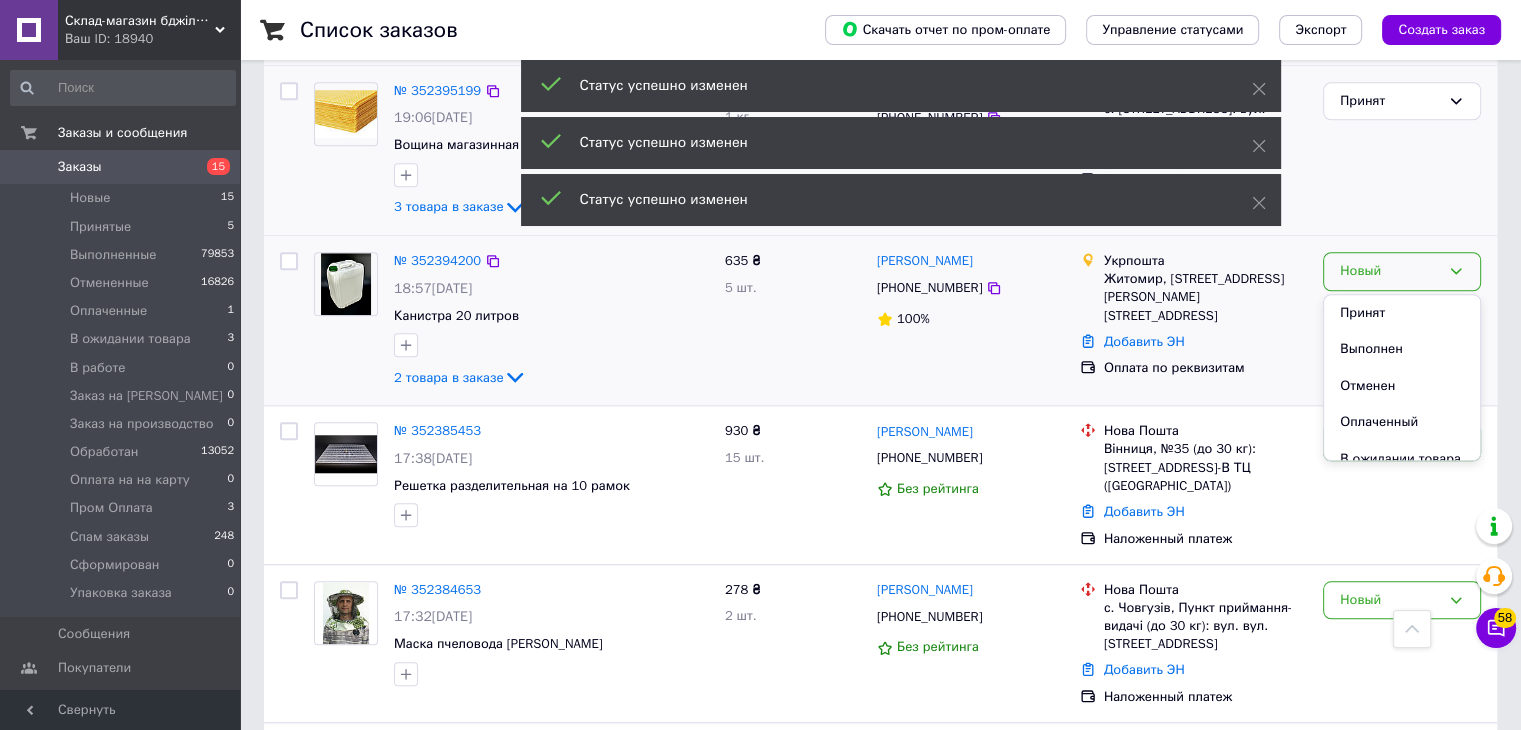 click on "Принят" at bounding box center [1402, 313] 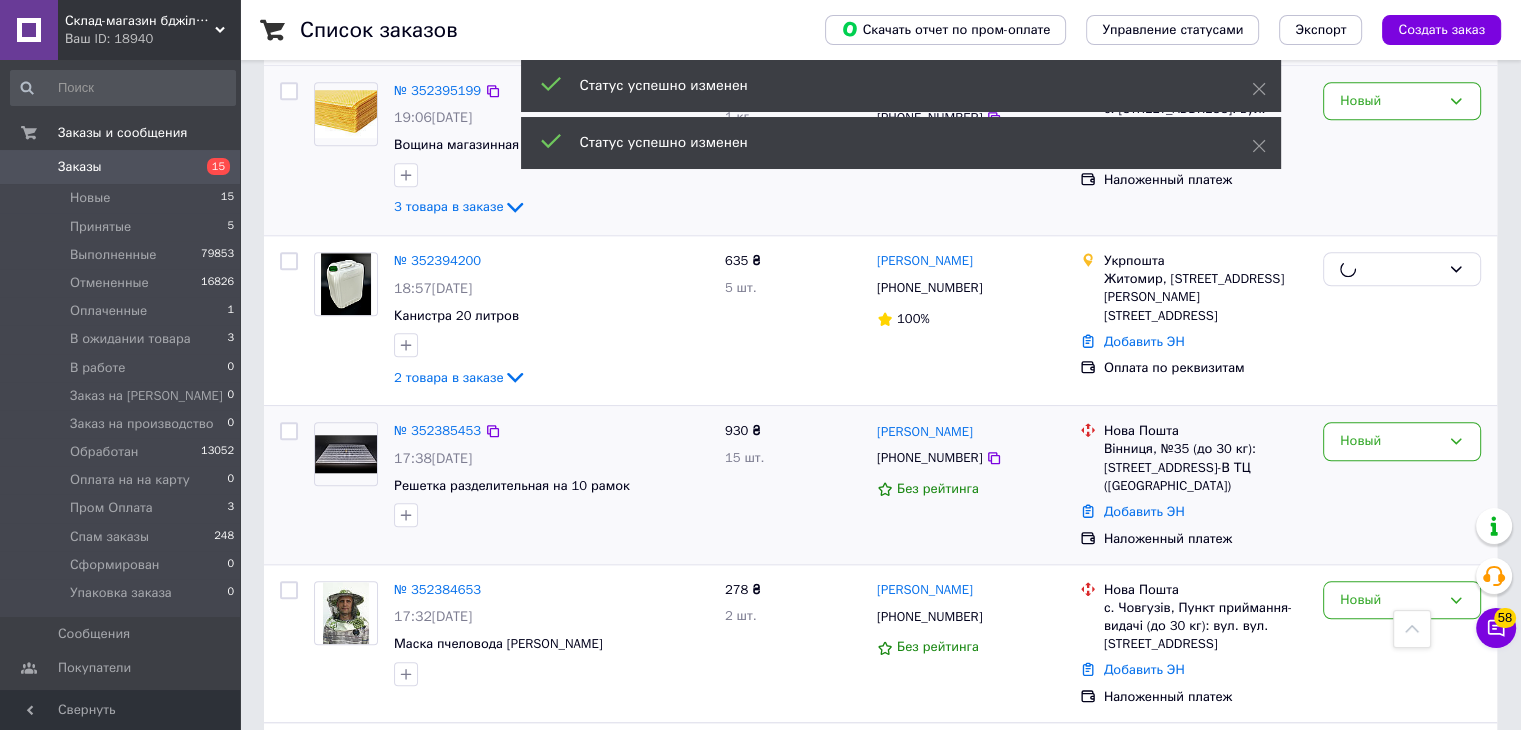 scroll, scrollTop: 1800, scrollLeft: 0, axis: vertical 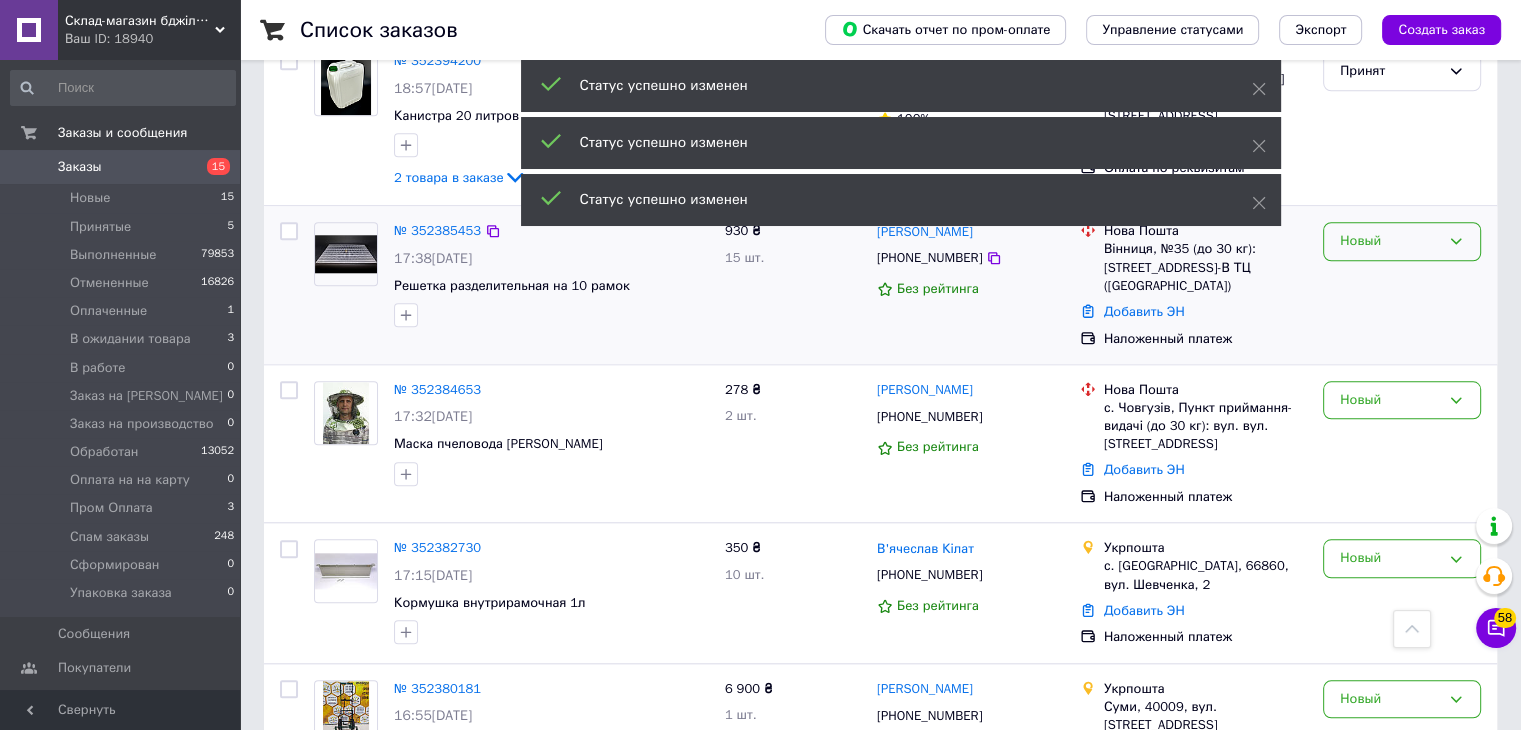 click on "Новый" at bounding box center (1402, 241) 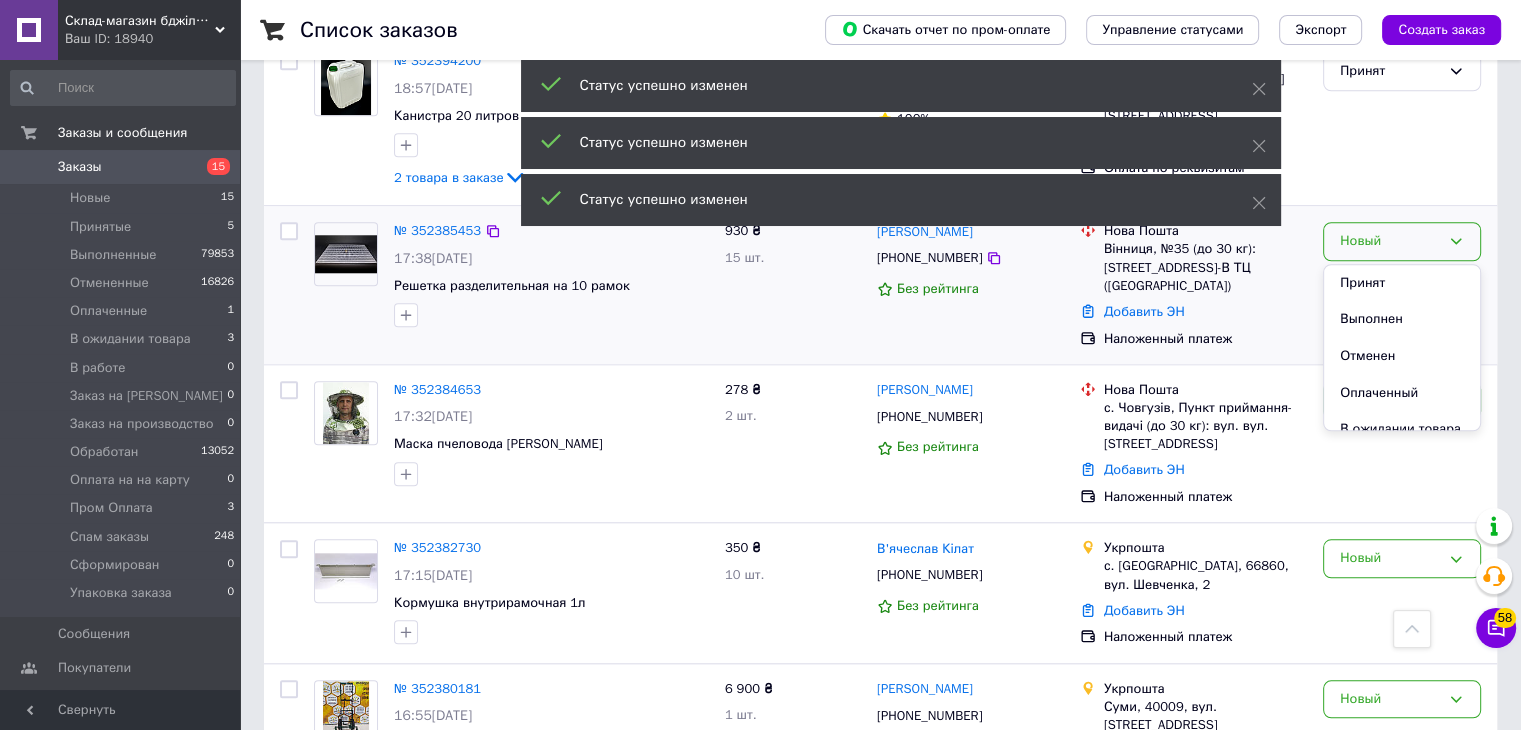 click on "Принят" at bounding box center [1402, 283] 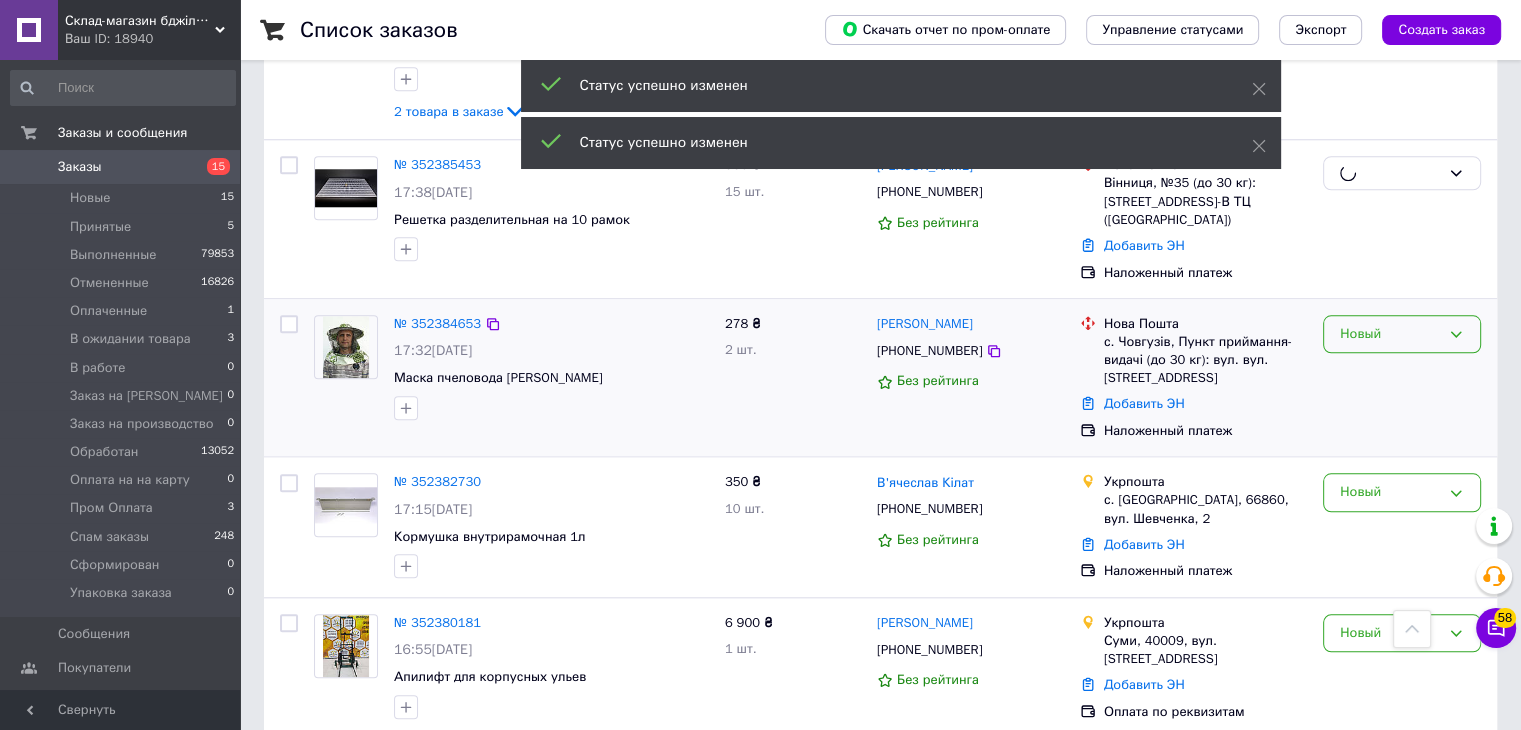 scroll, scrollTop: 1900, scrollLeft: 0, axis: vertical 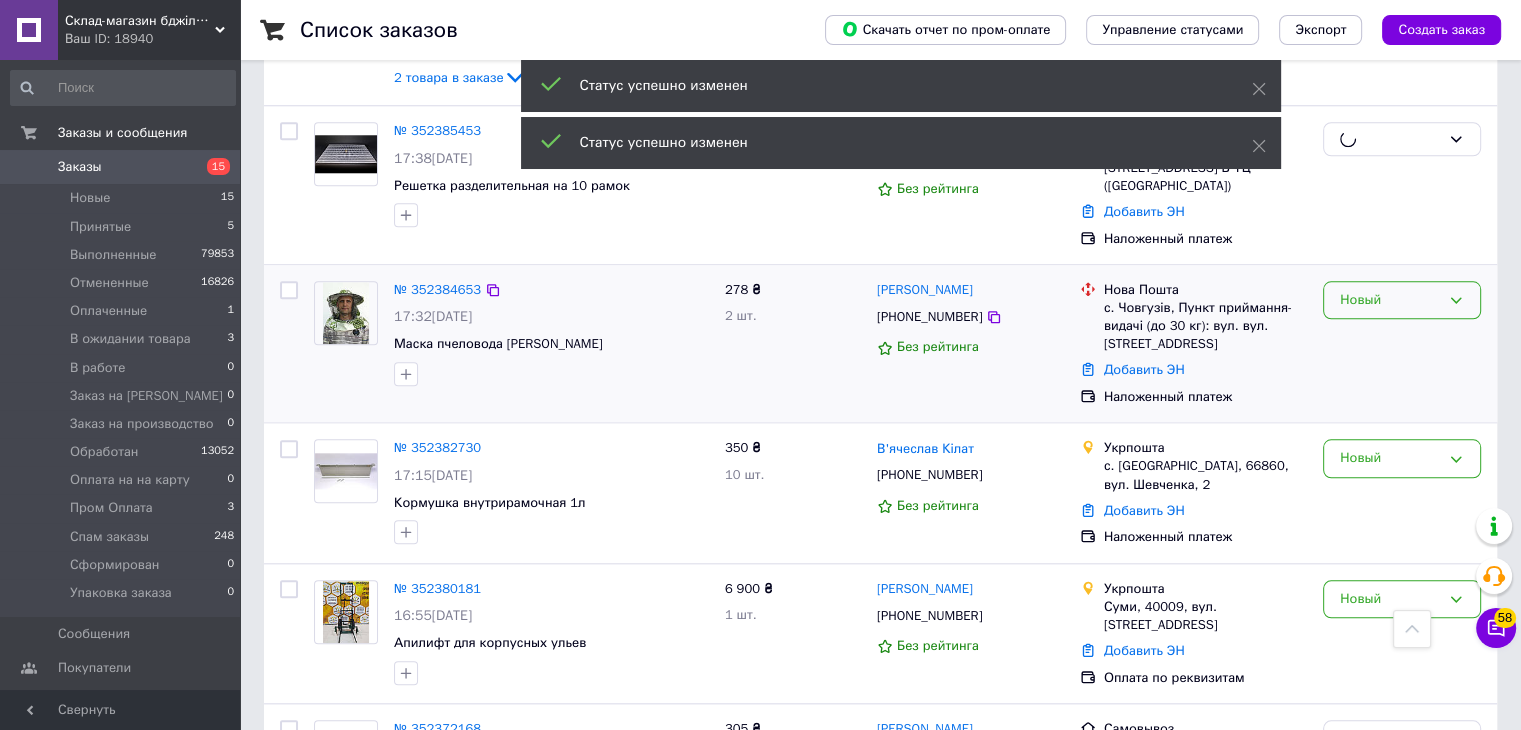 click on "Новый" at bounding box center (1390, 300) 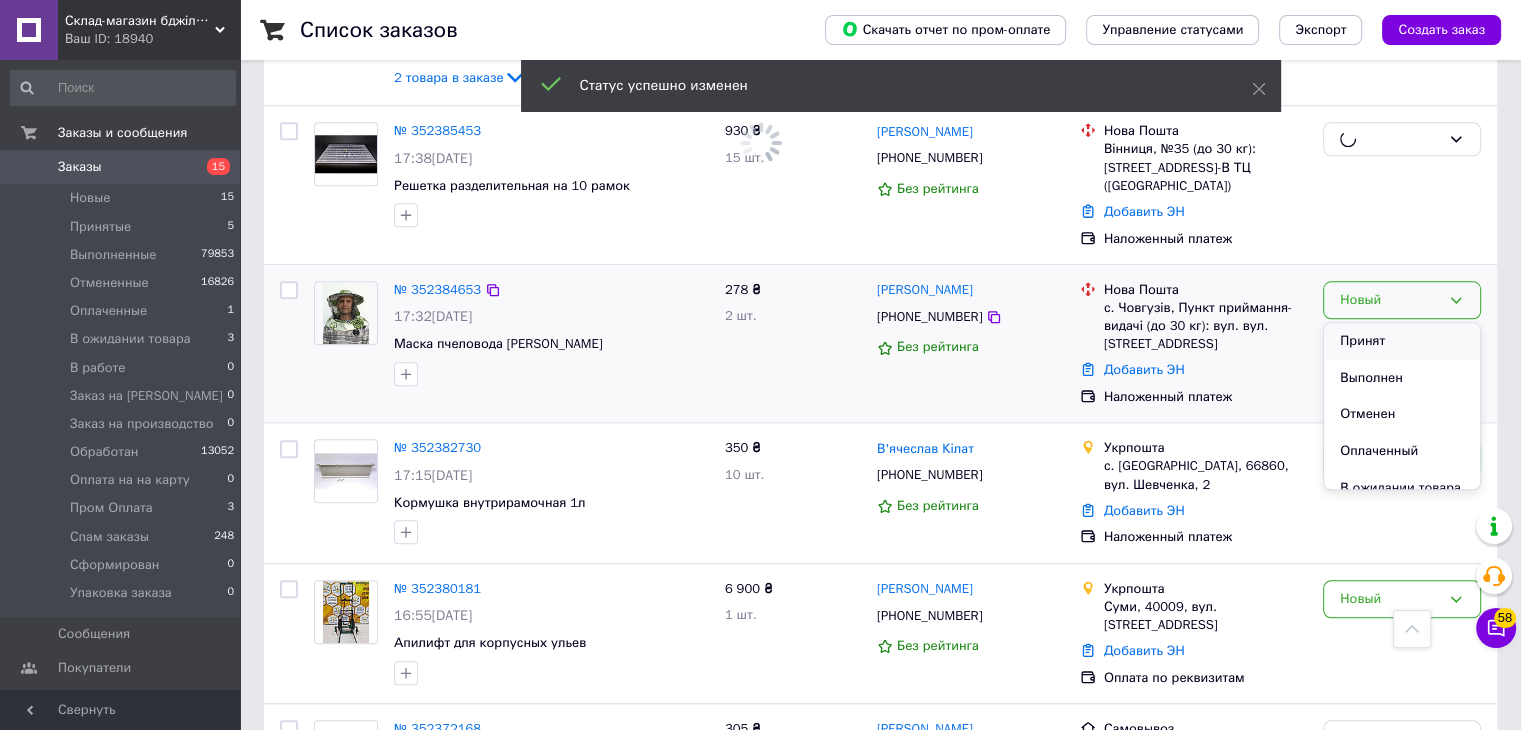 click on "Принят" at bounding box center (1402, 341) 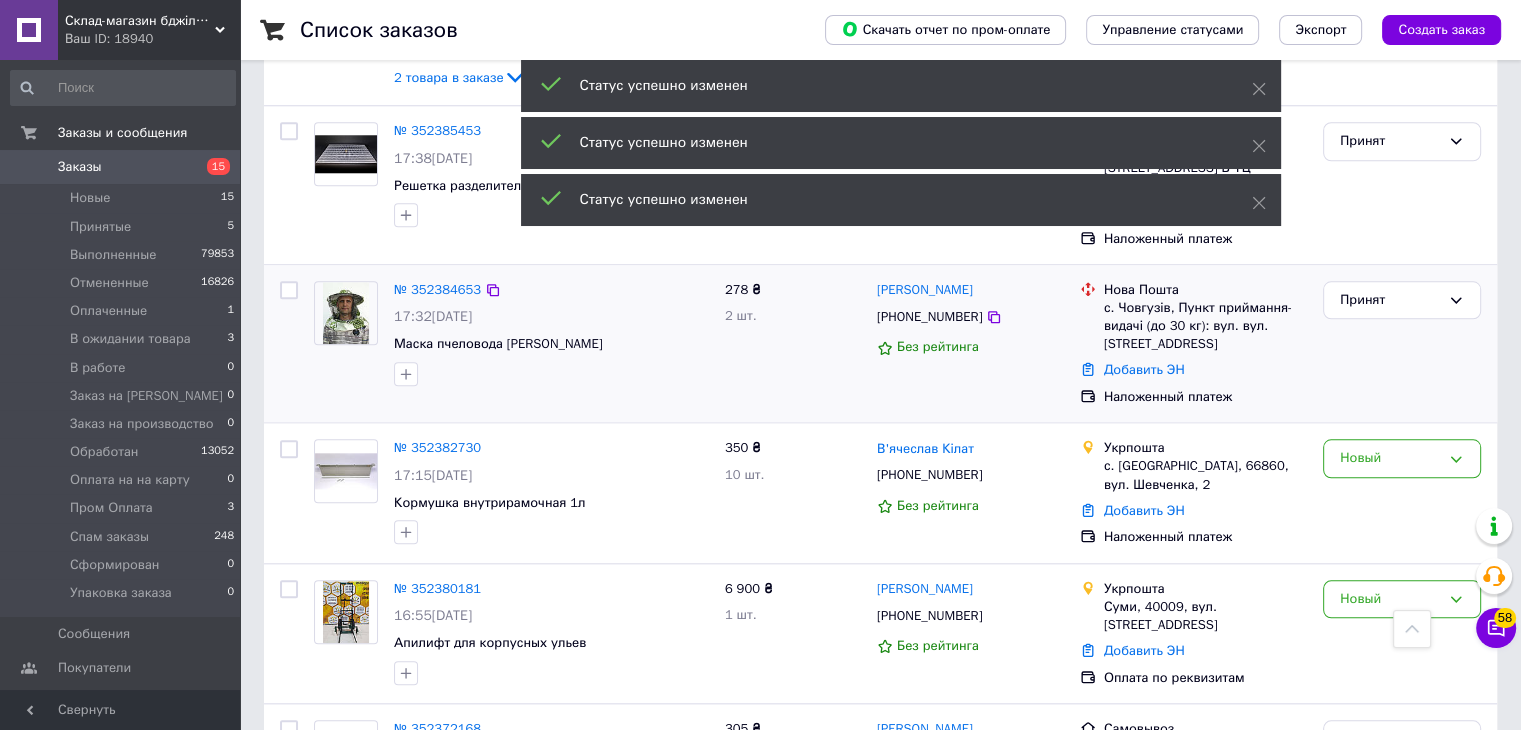 scroll, scrollTop: 2100, scrollLeft: 0, axis: vertical 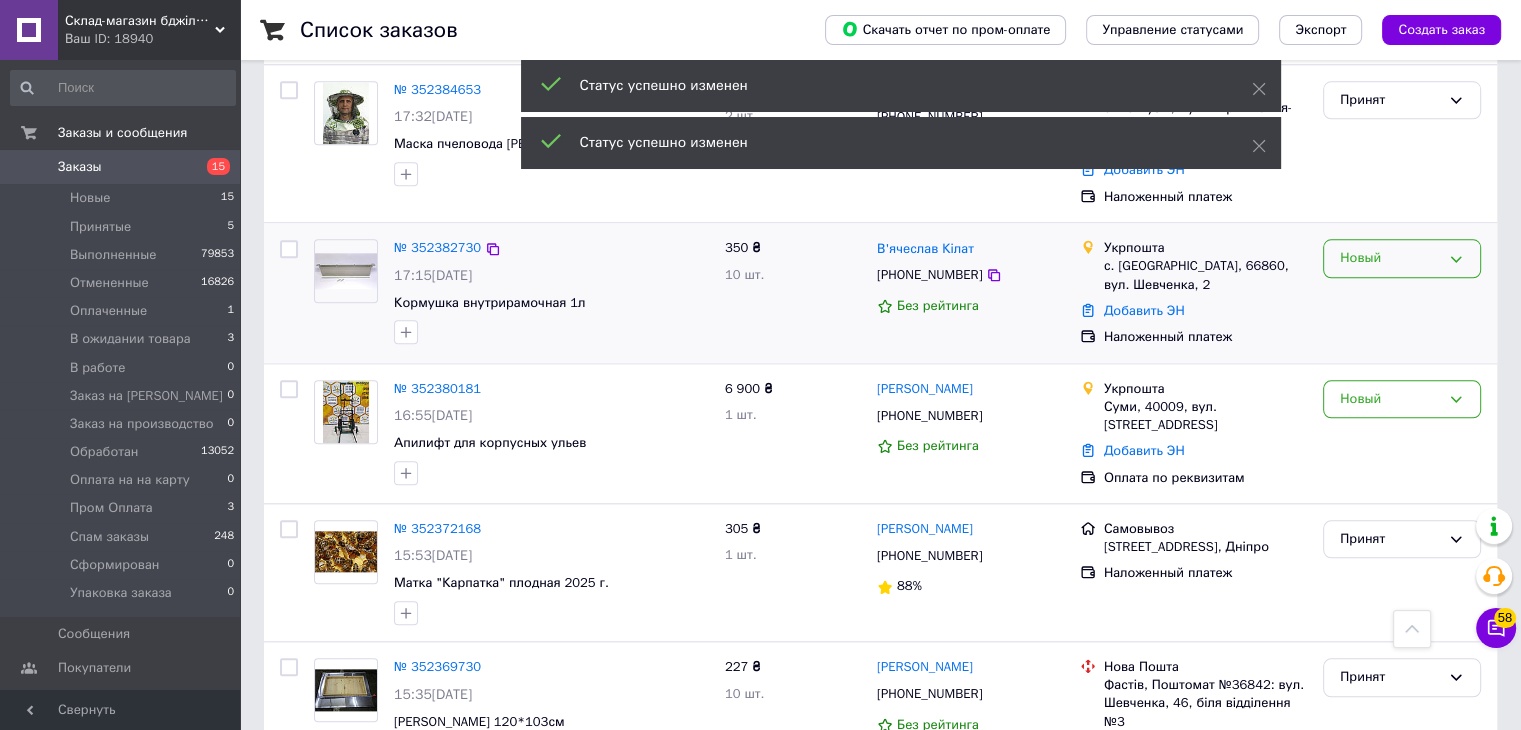 click on "Новый" at bounding box center [1390, 258] 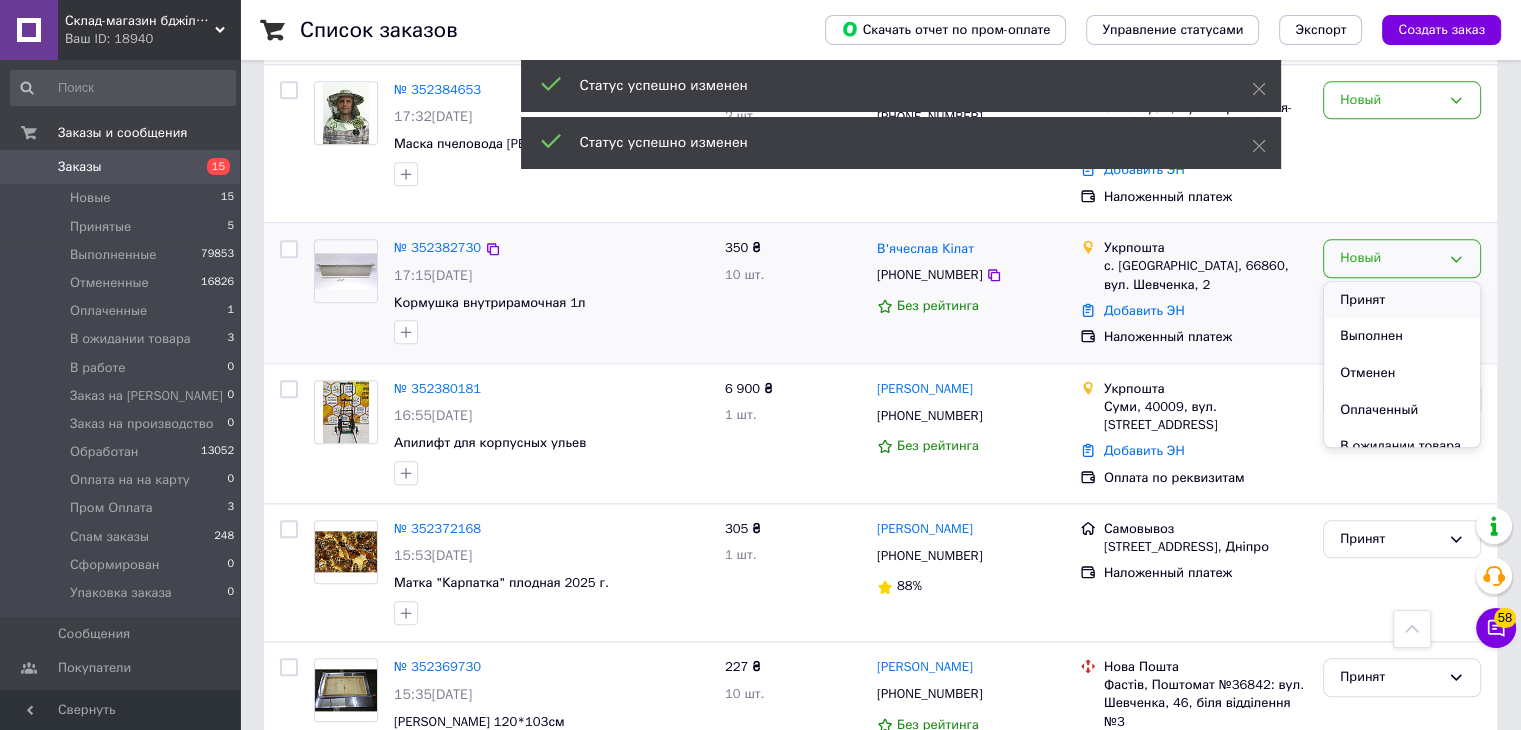 click on "Принят" at bounding box center [1402, 300] 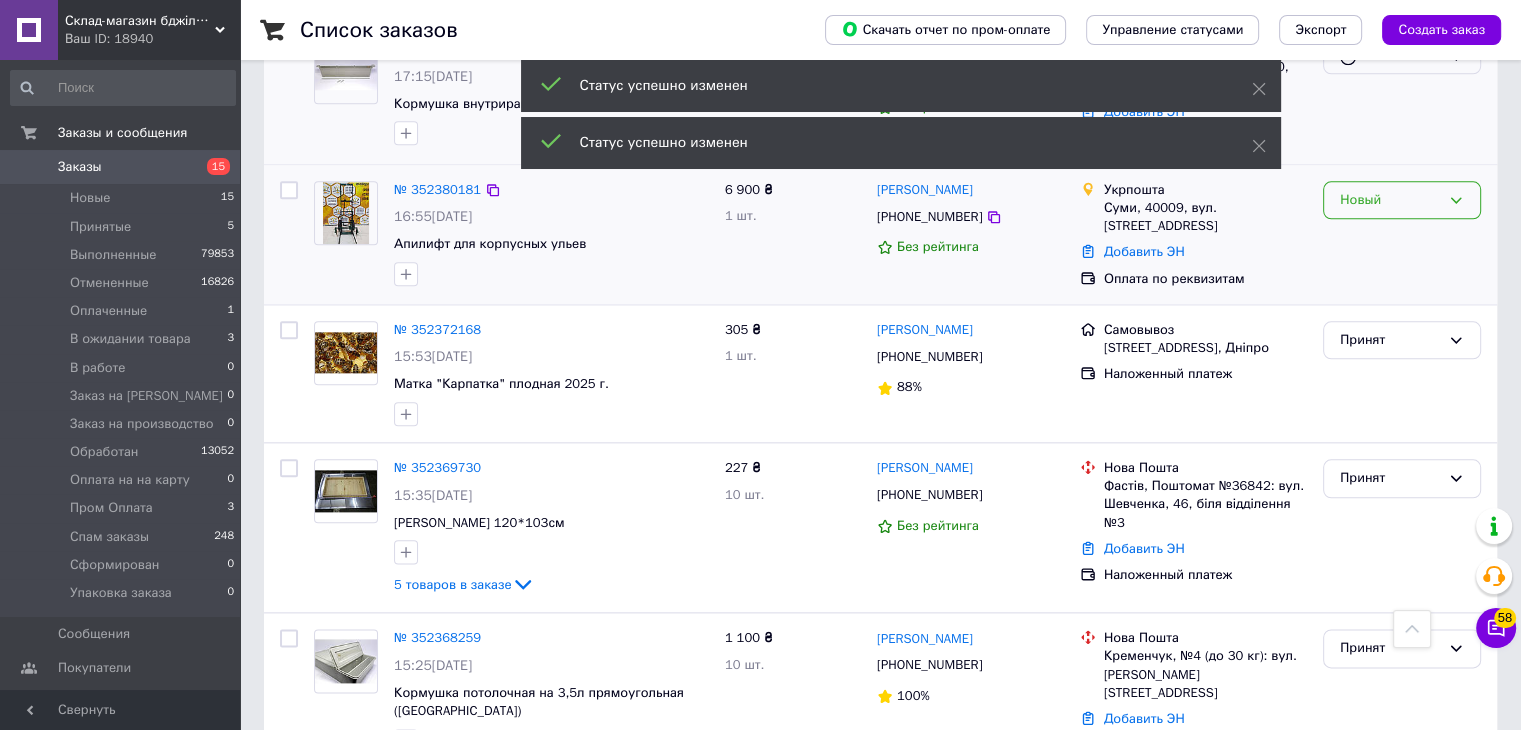 scroll, scrollTop: 2300, scrollLeft: 0, axis: vertical 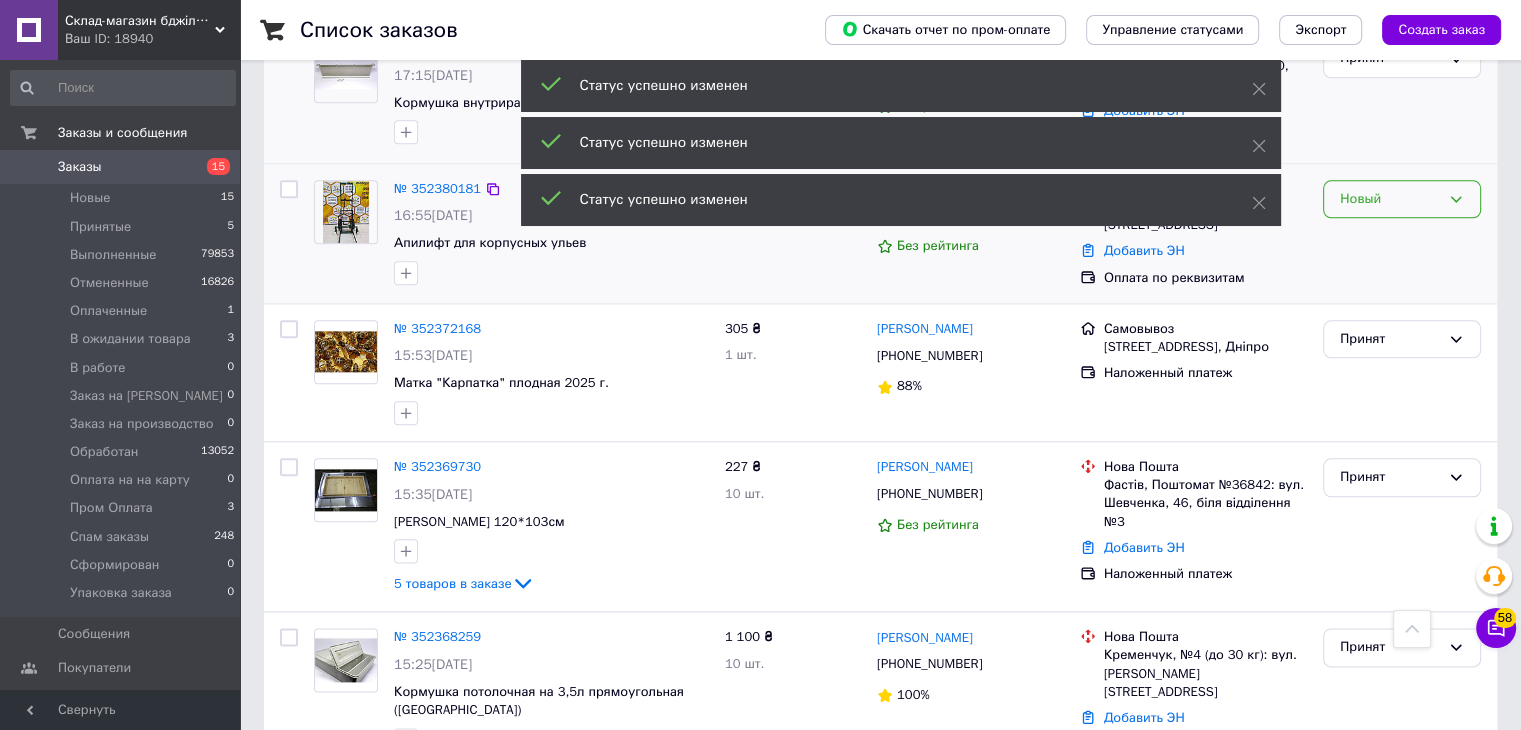 click on "Новый" at bounding box center [1402, 199] 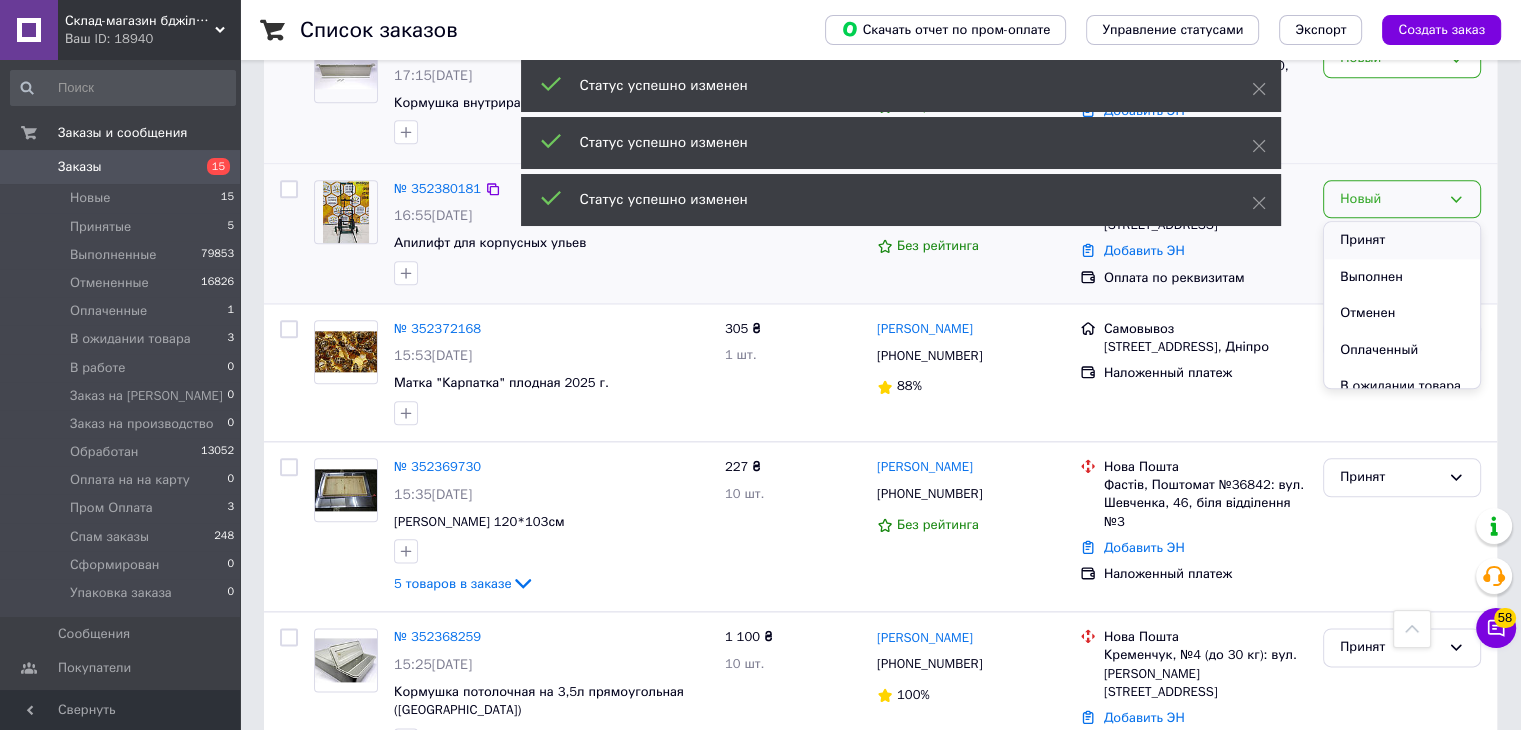 click on "Принят" at bounding box center [1402, 240] 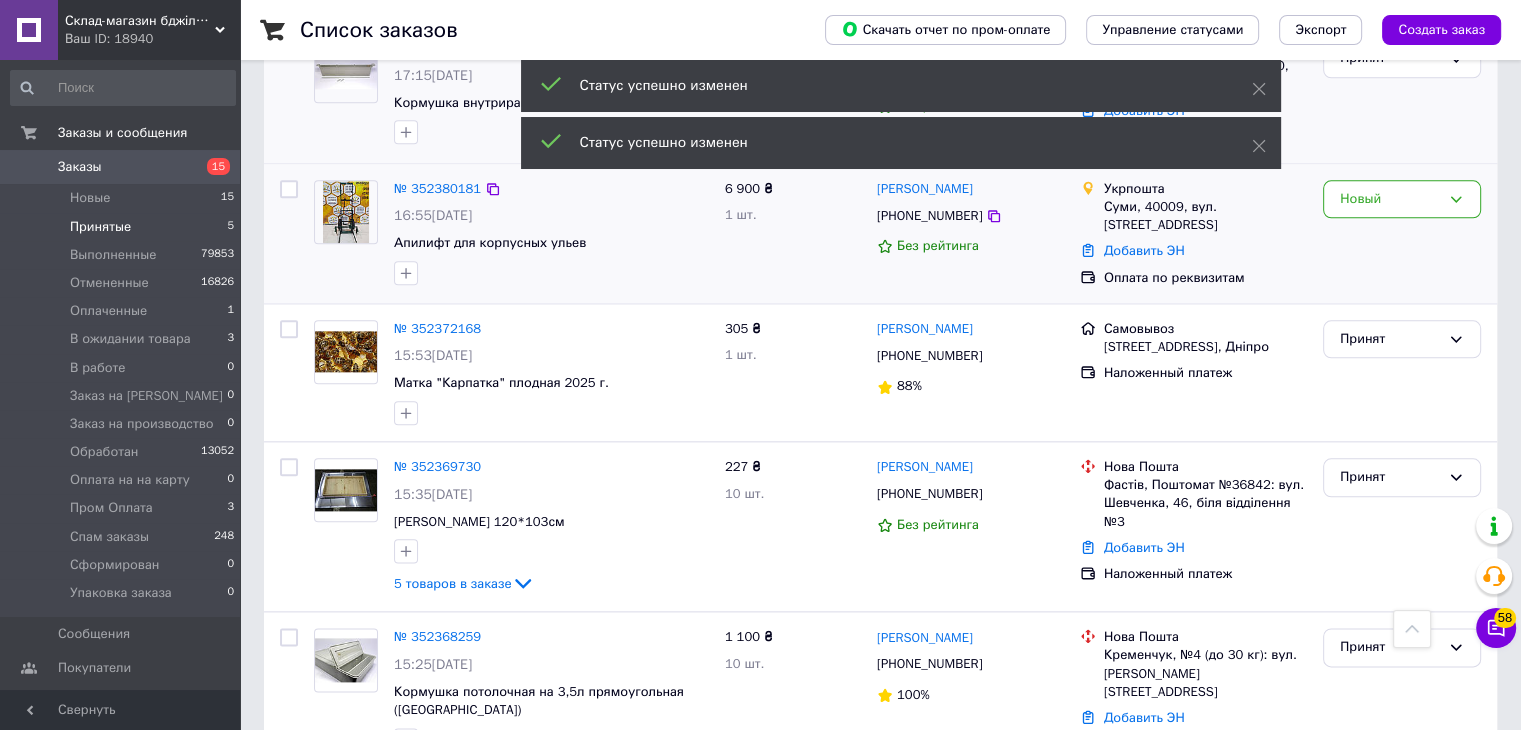 click on "Новые 15 Принятые 5 Выполненные 79853 Отмененные 16826 Оплаченные 1 В ожидании товара 3 В работе 0 Заказ на Магазин 0 Заказ на производство 0 Обработан 13052 Оплата на на карту 0 Пром Оплата 3 Спам заказы 248 Сформирован 0 Упаковка заказа 0" at bounding box center (123, 400) 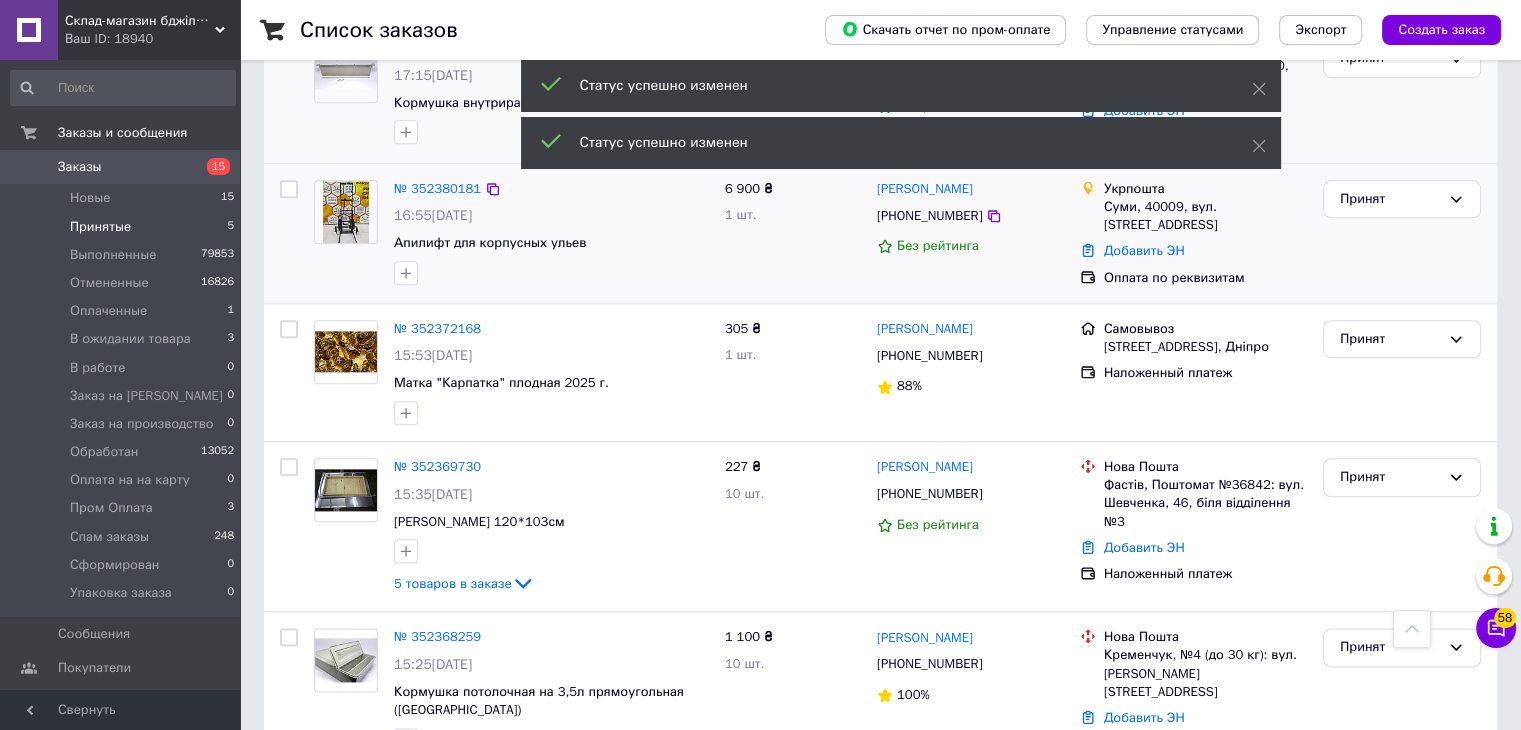 click on "Принятые 5" at bounding box center (123, 227) 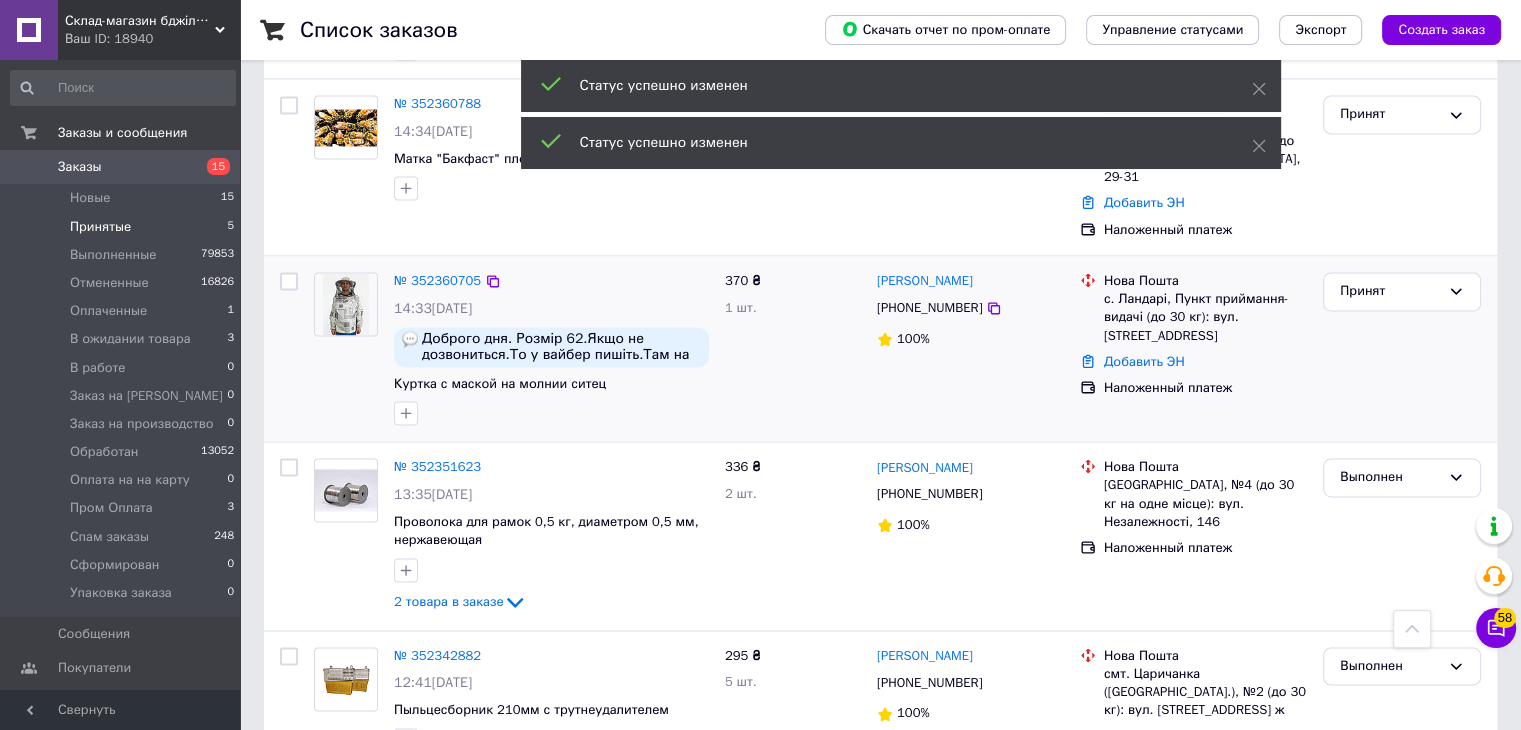 scroll, scrollTop: 3100, scrollLeft: 0, axis: vertical 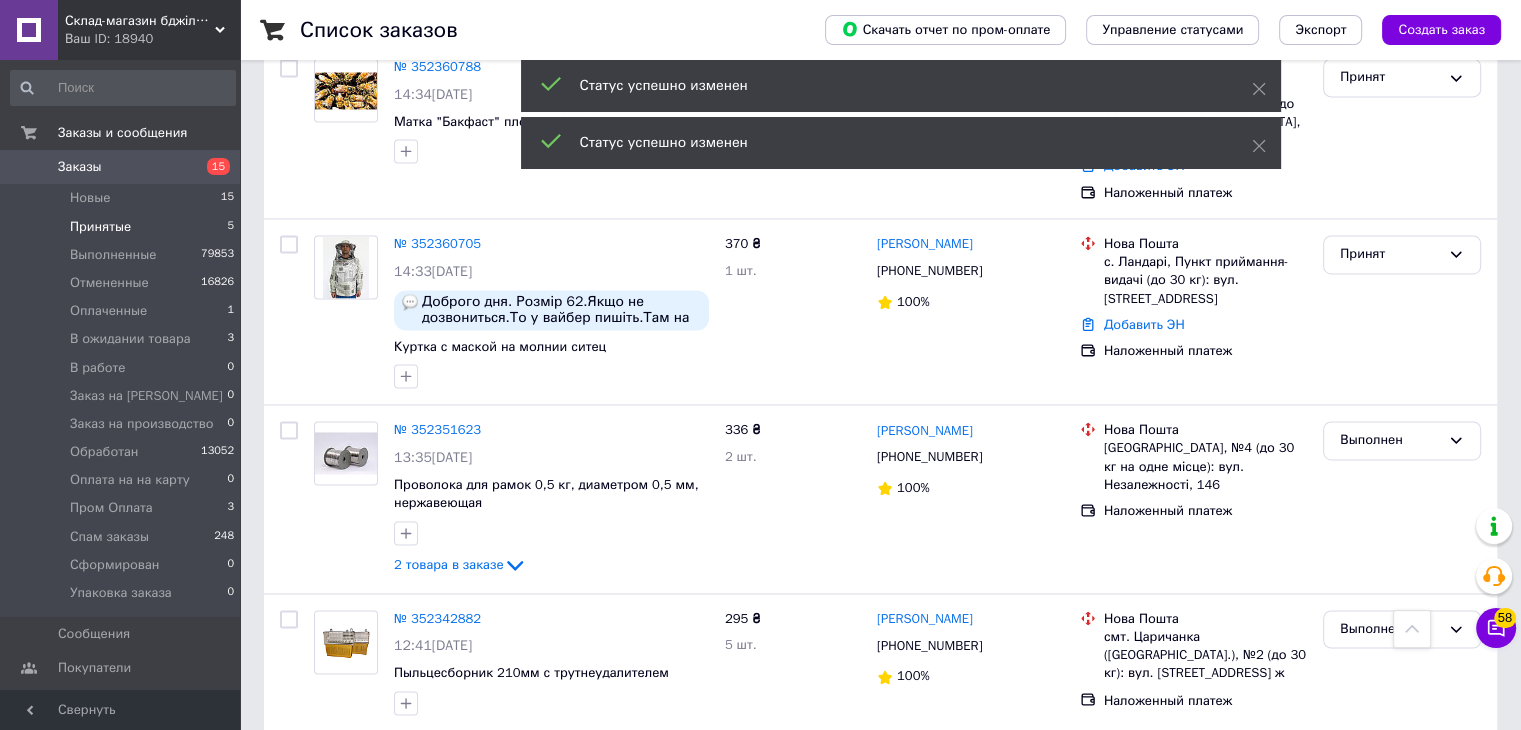 click on "Принятые" at bounding box center (100, 227) 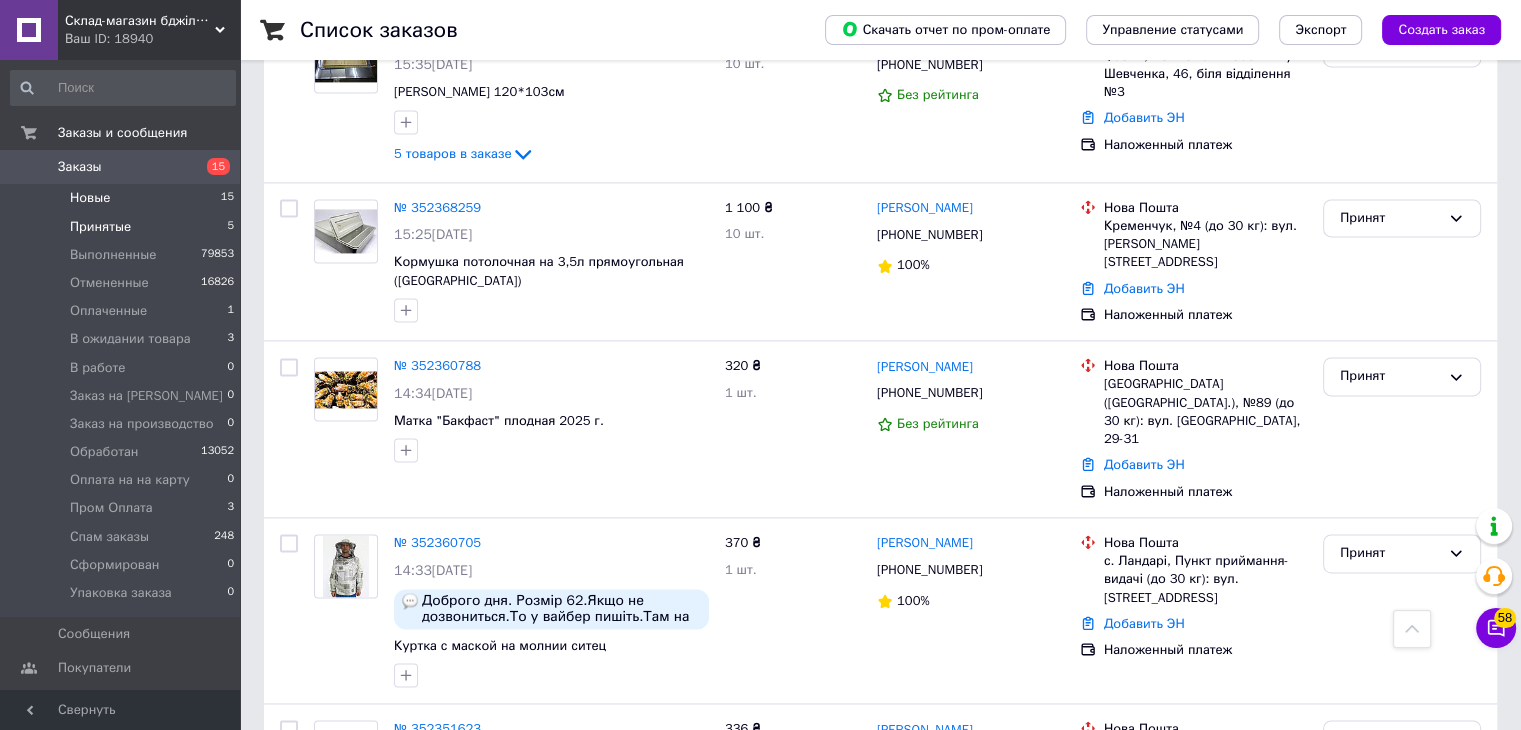 scroll, scrollTop: 2800, scrollLeft: 0, axis: vertical 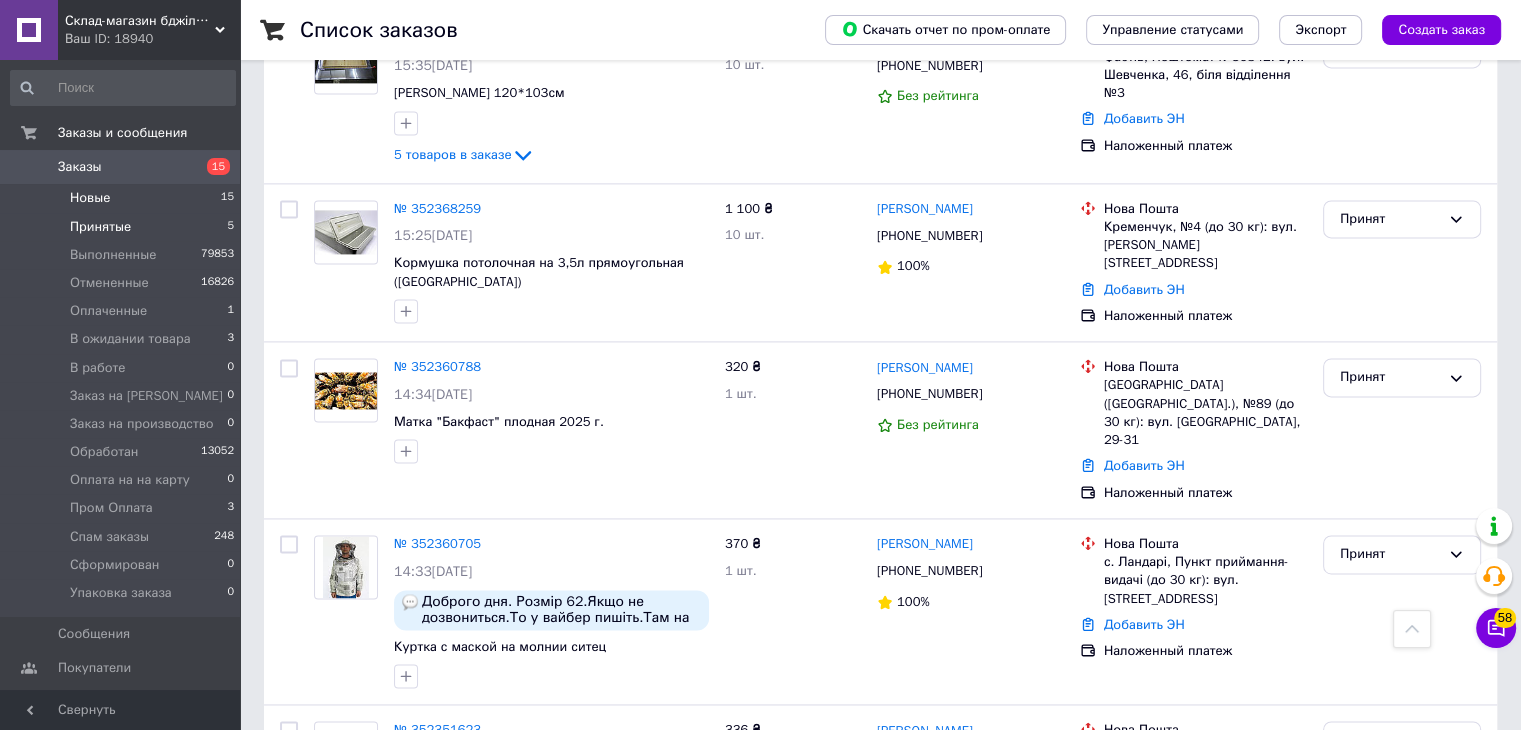 click on "Новые" at bounding box center (90, 198) 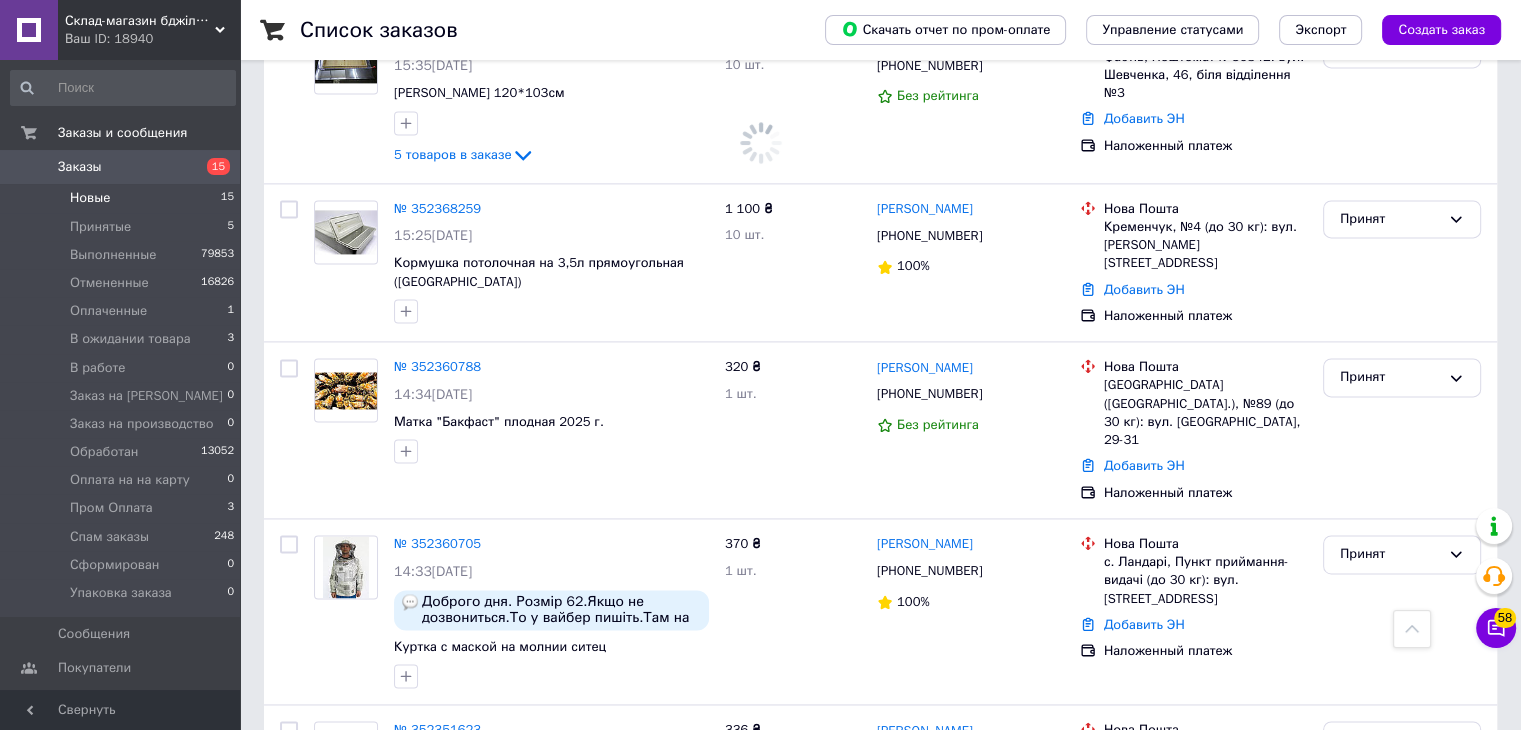 scroll, scrollTop: 0, scrollLeft: 0, axis: both 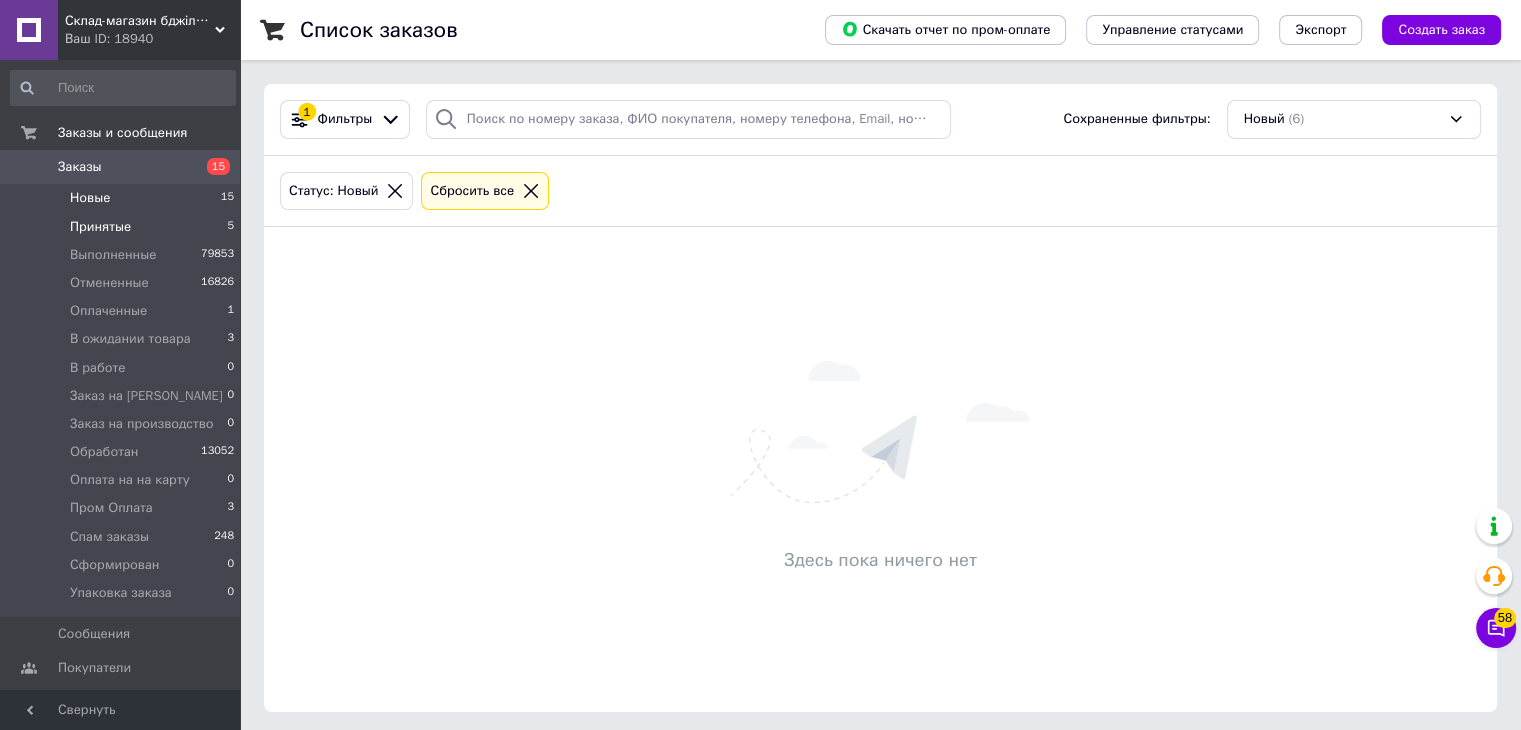 click on "Принятые" at bounding box center [100, 227] 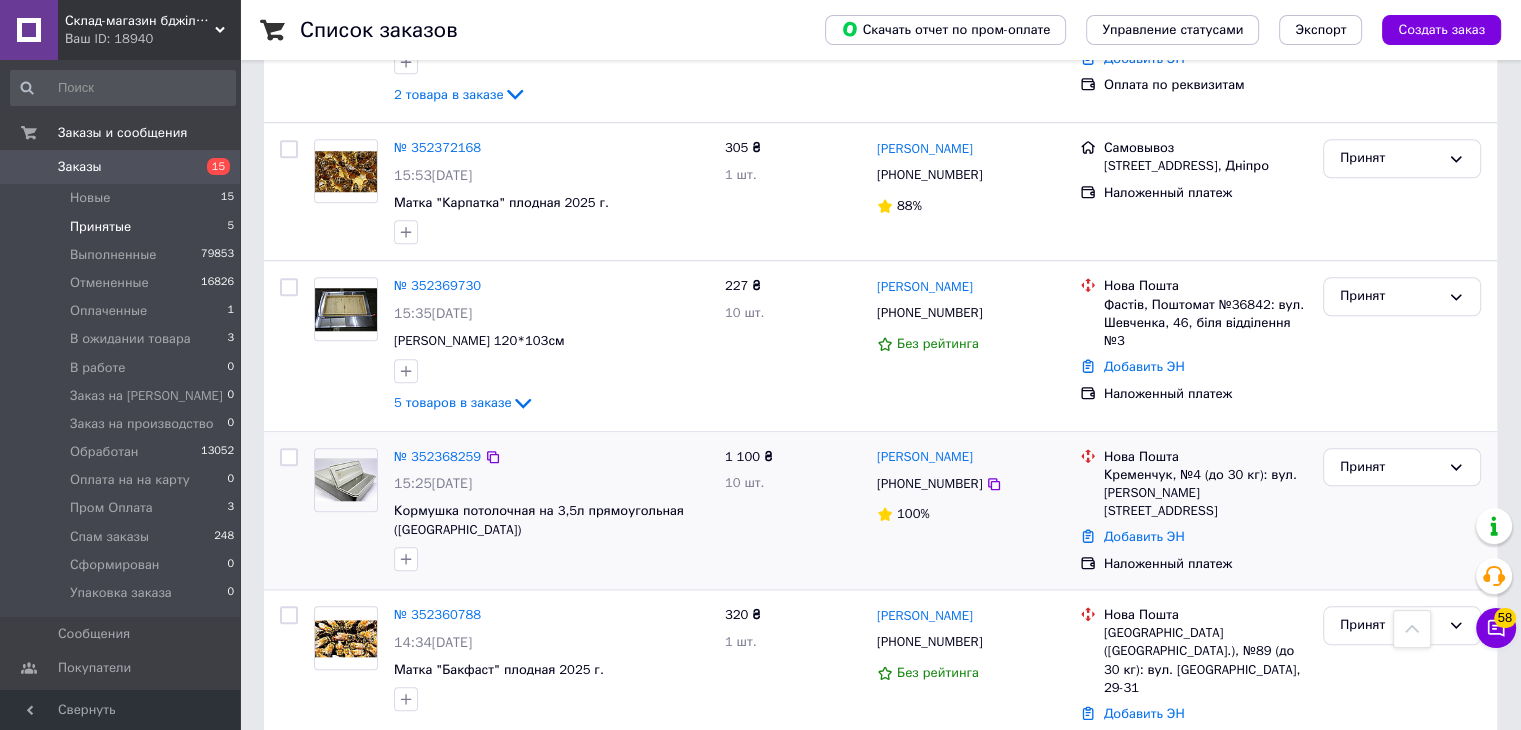 scroll, scrollTop: 1804, scrollLeft: 0, axis: vertical 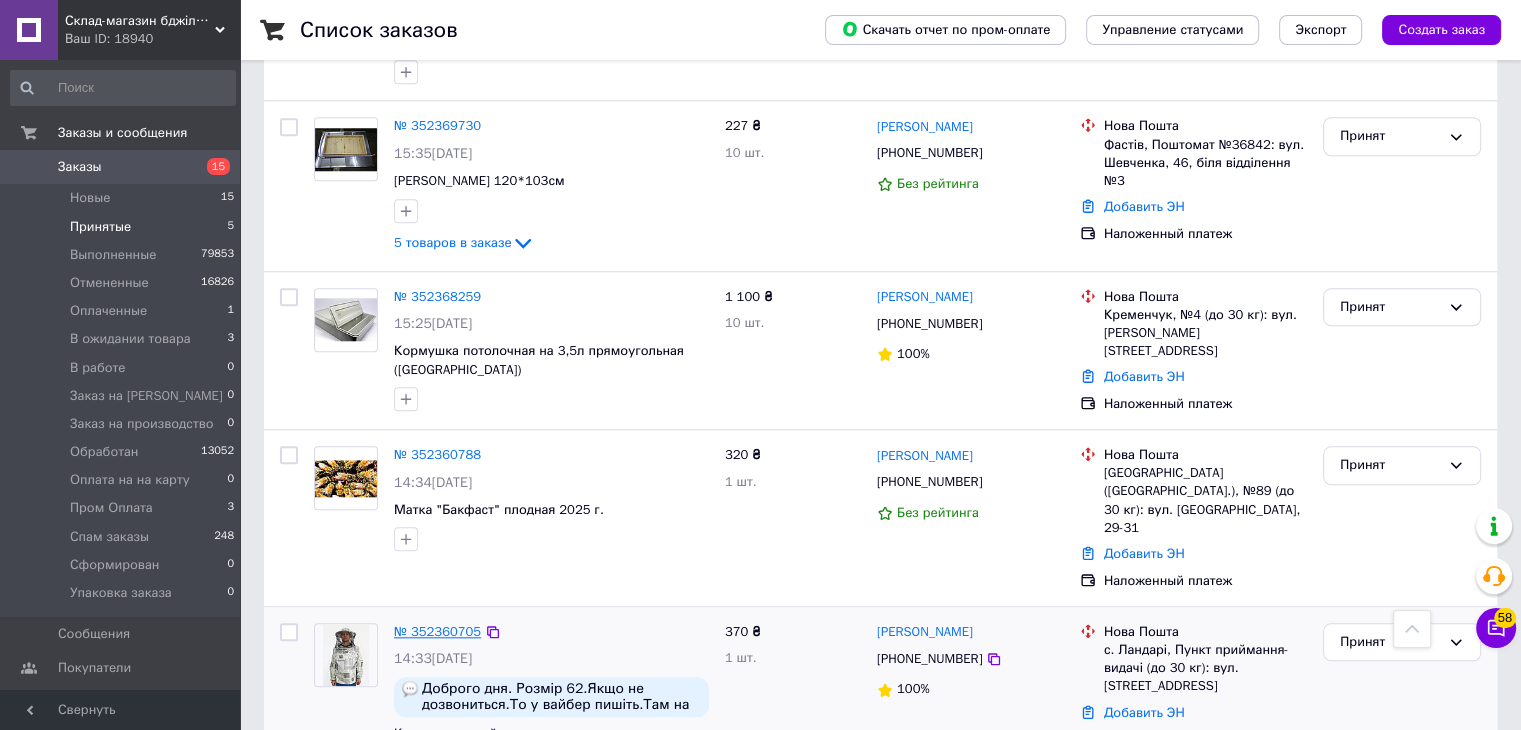click on "№ 352360705" at bounding box center (437, 631) 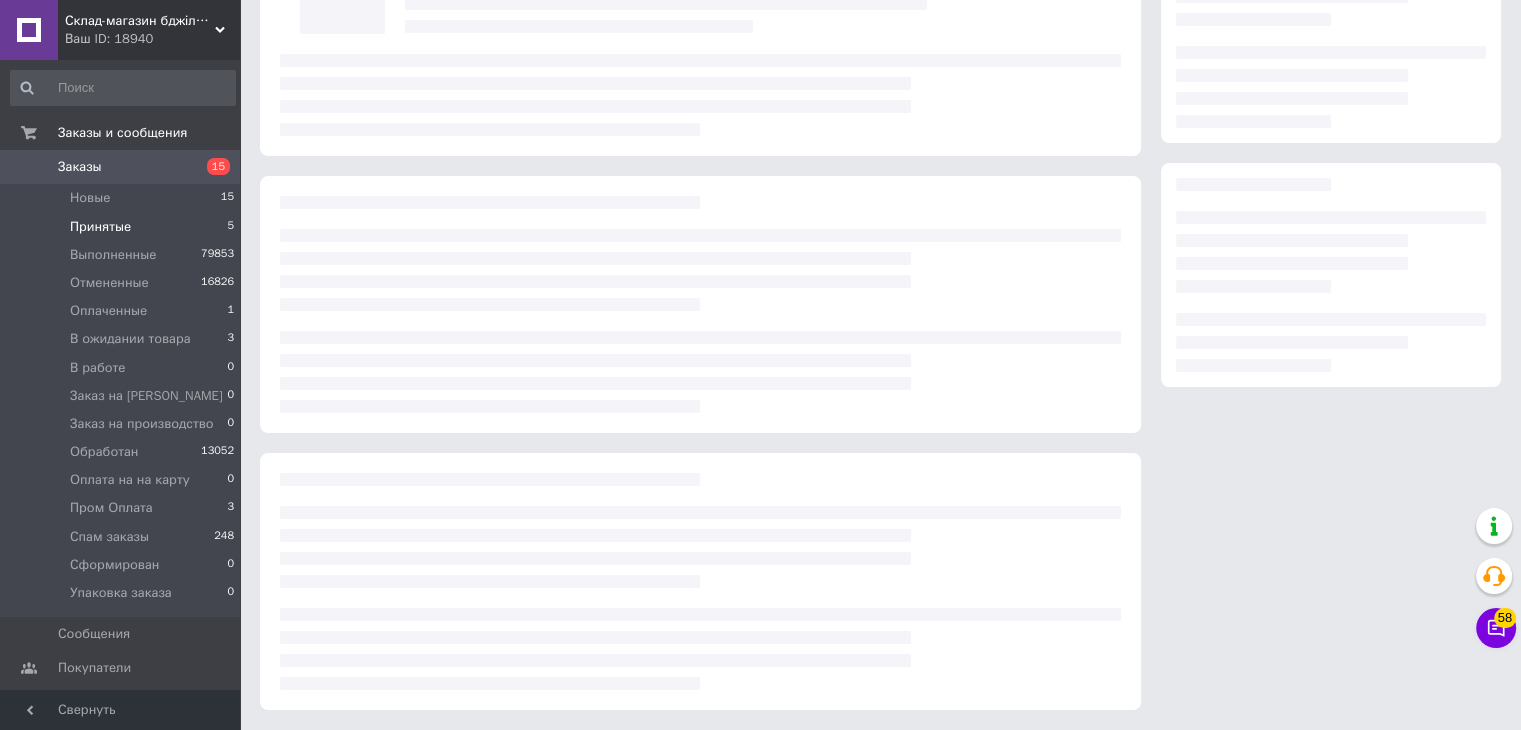 scroll, scrollTop: 0, scrollLeft: 0, axis: both 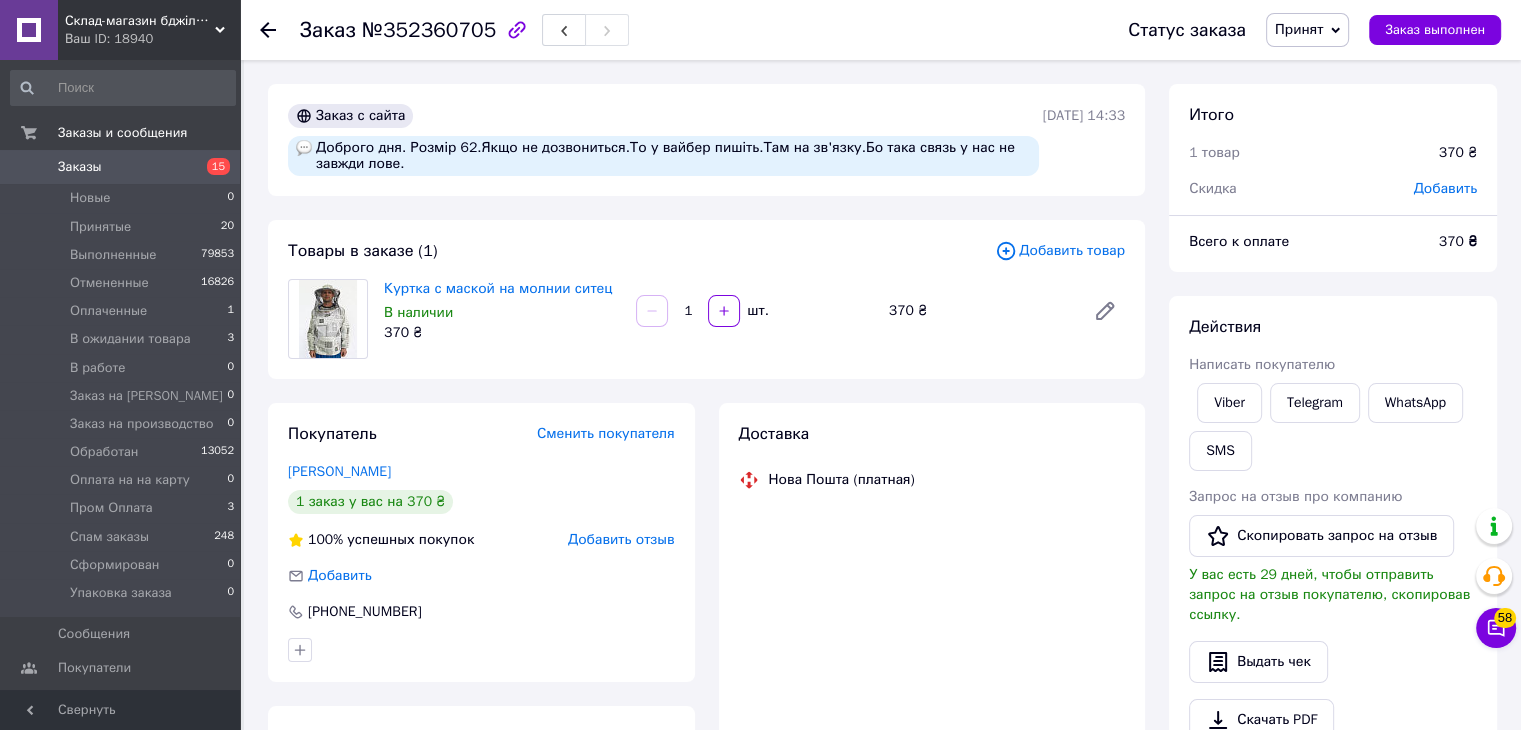 click on "В наличии" at bounding box center [502, 313] 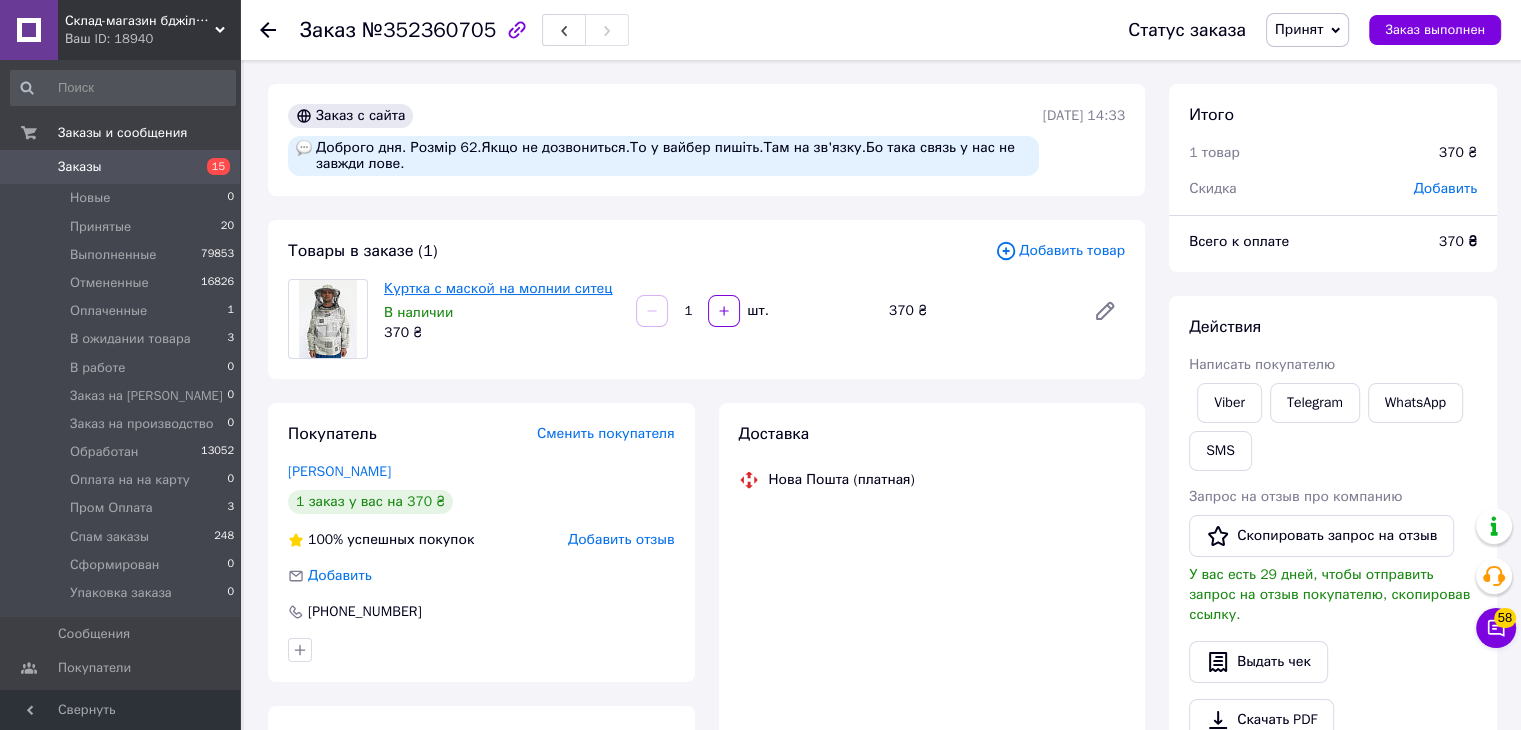click on "Куртка с маской на молнии ситец" at bounding box center (498, 288) 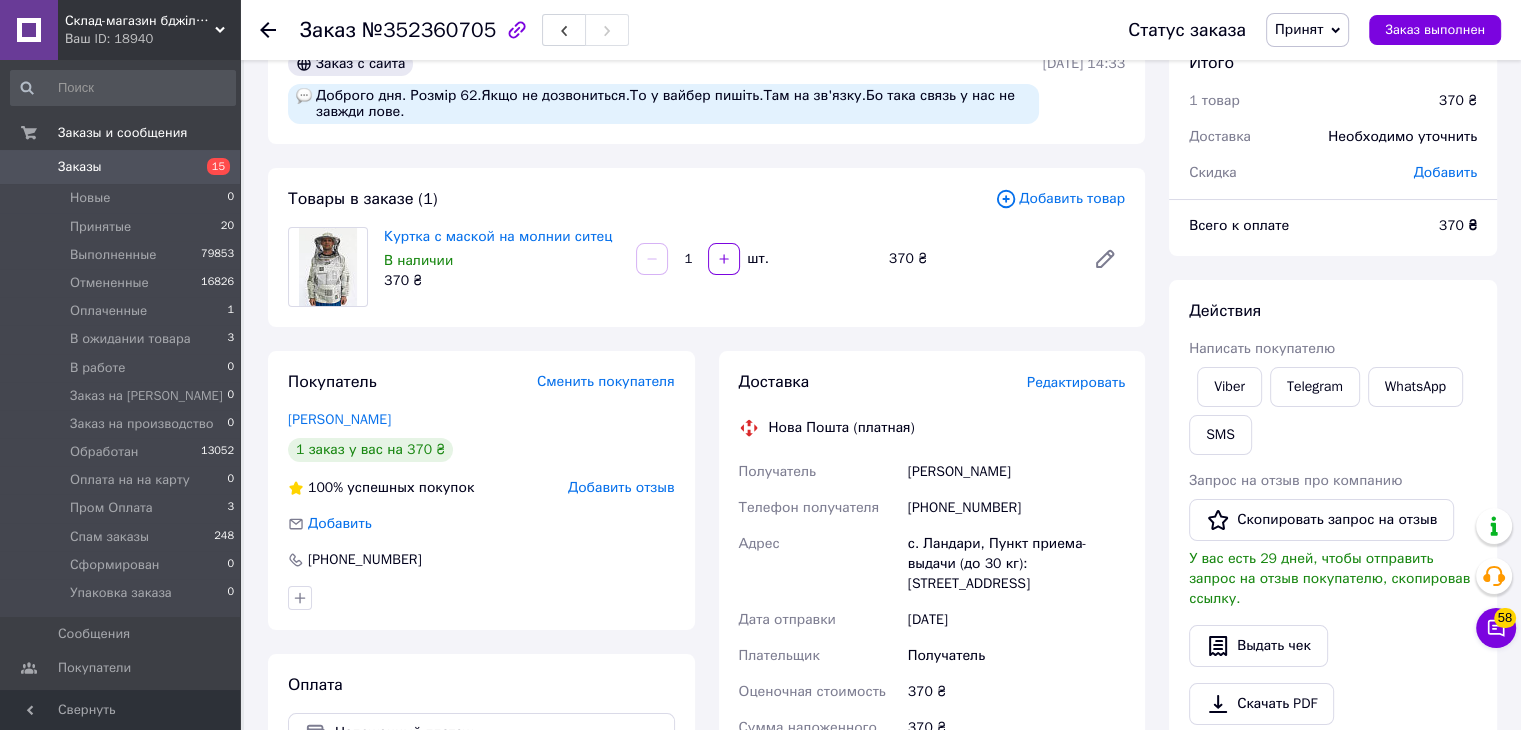 scroll, scrollTop: 0, scrollLeft: 0, axis: both 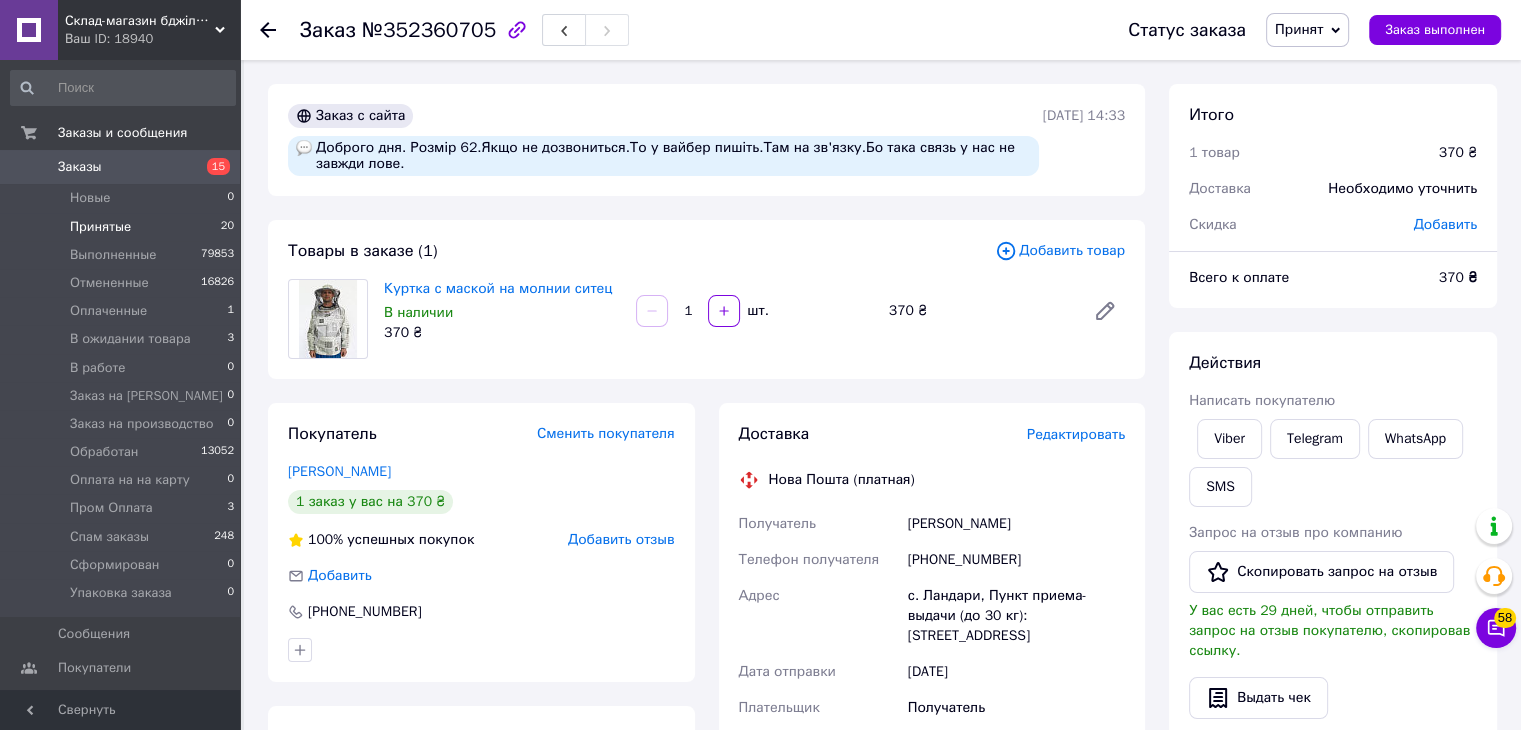 click on "Принятые 20" at bounding box center [123, 227] 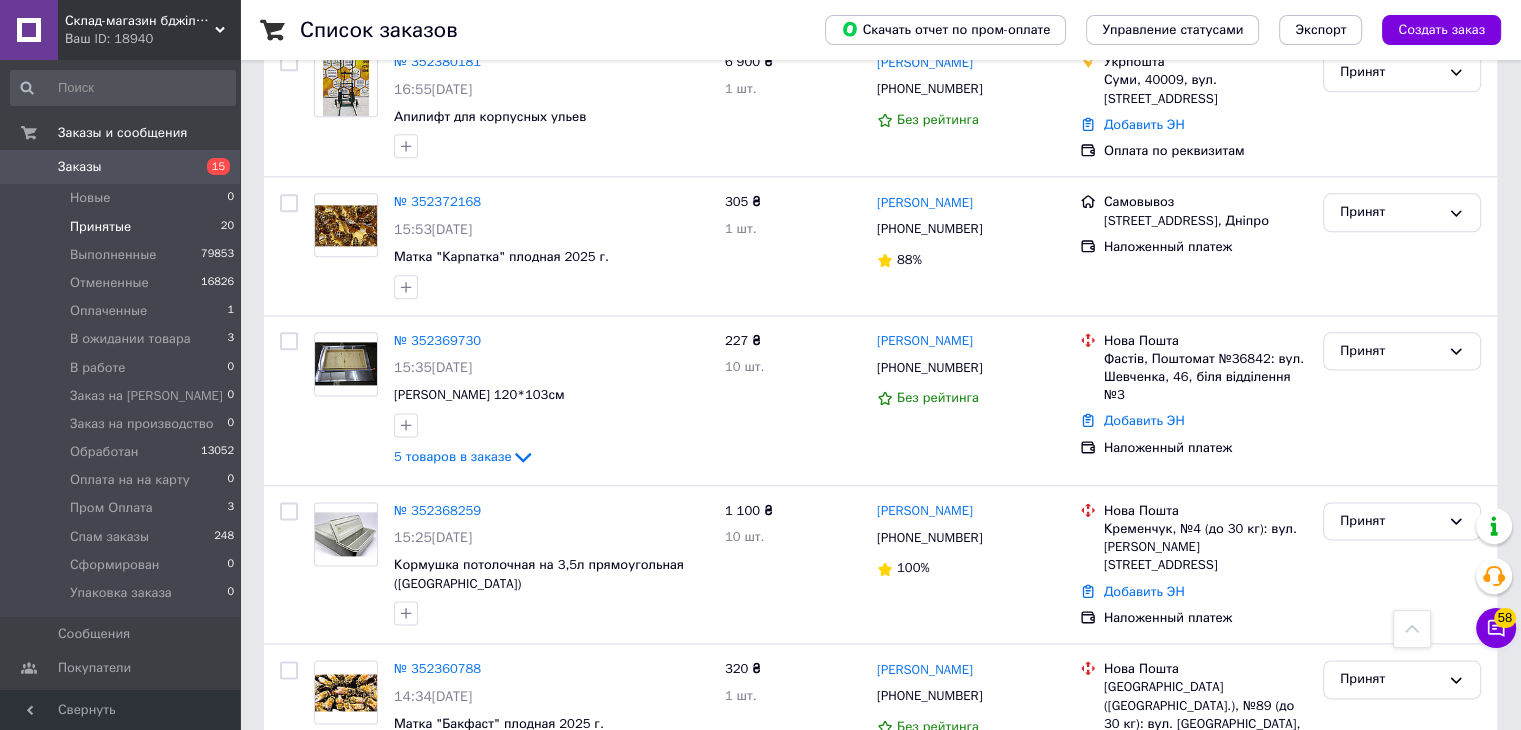 scroll, scrollTop: 2708, scrollLeft: 0, axis: vertical 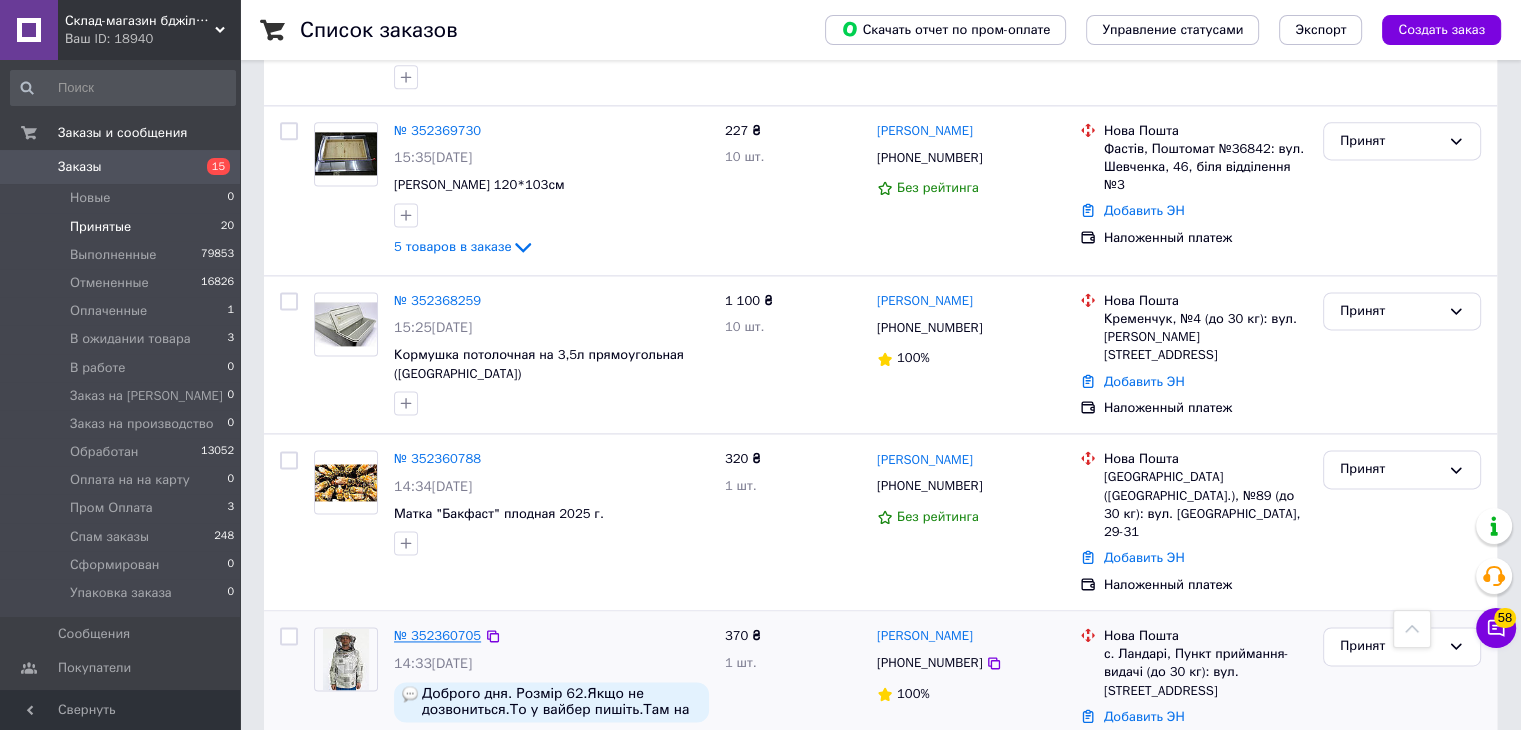 click on "№ 352360705" at bounding box center [437, 635] 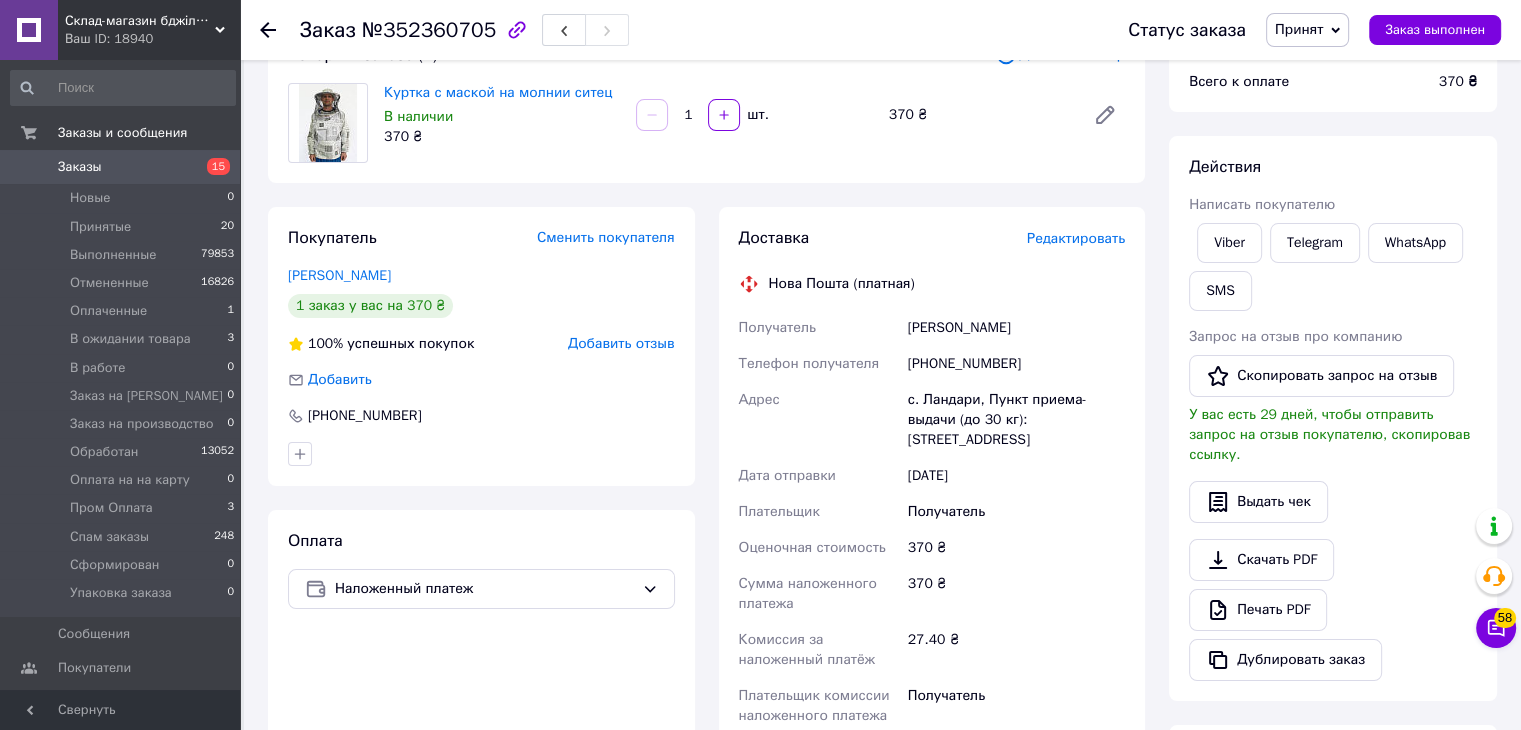 scroll, scrollTop: 300, scrollLeft: 0, axis: vertical 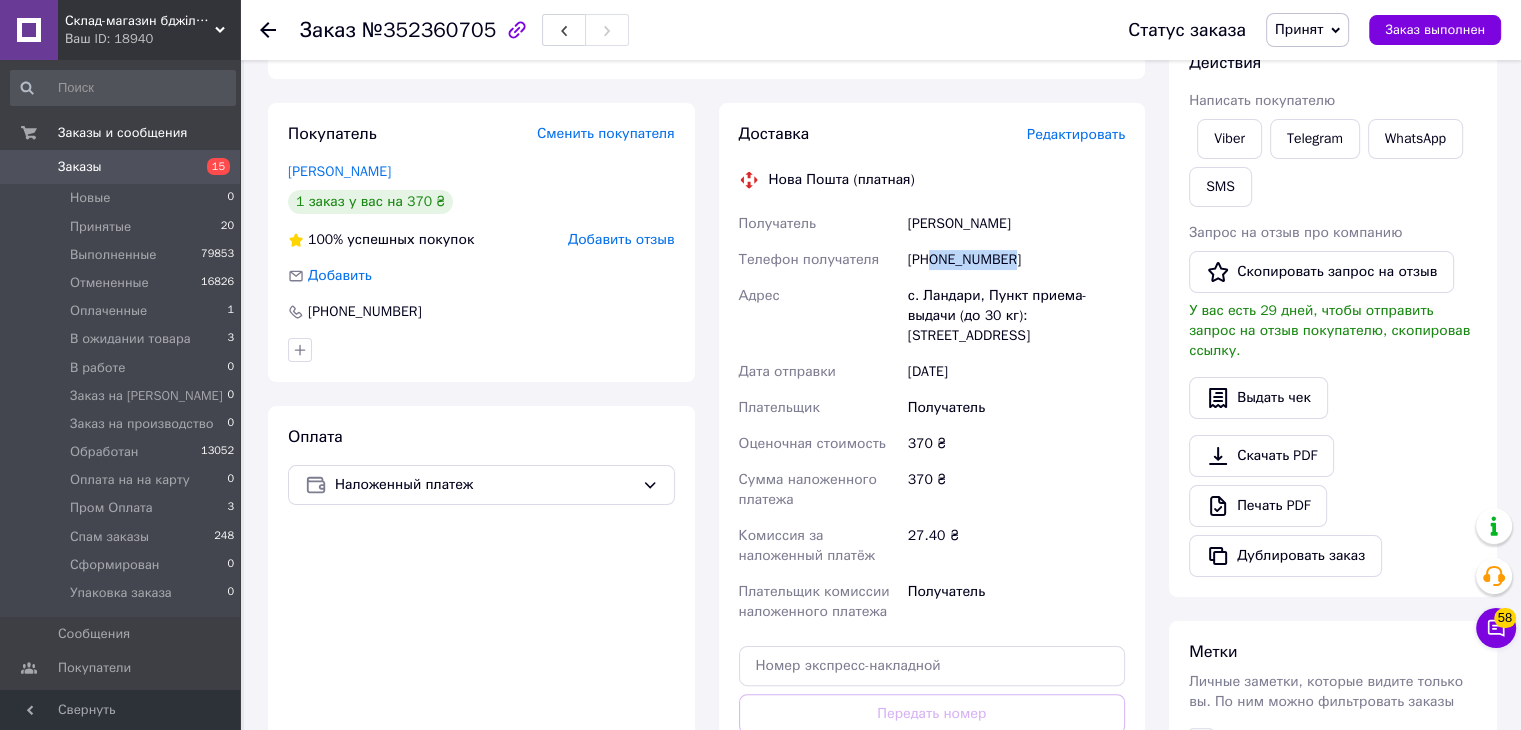 drag, startPoint x: 928, startPoint y: 262, endPoint x: 1012, endPoint y: 265, distance: 84.05355 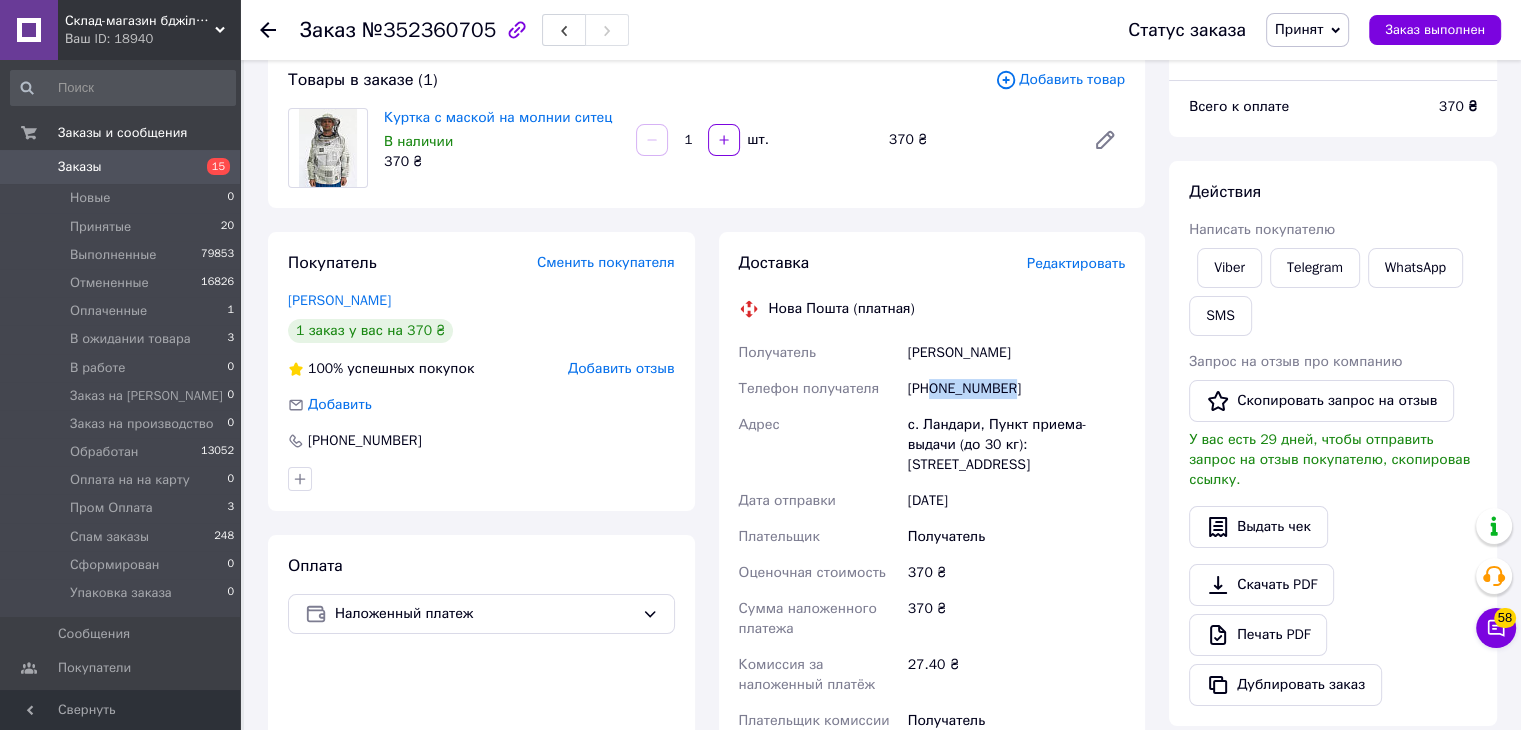 scroll, scrollTop: 0, scrollLeft: 0, axis: both 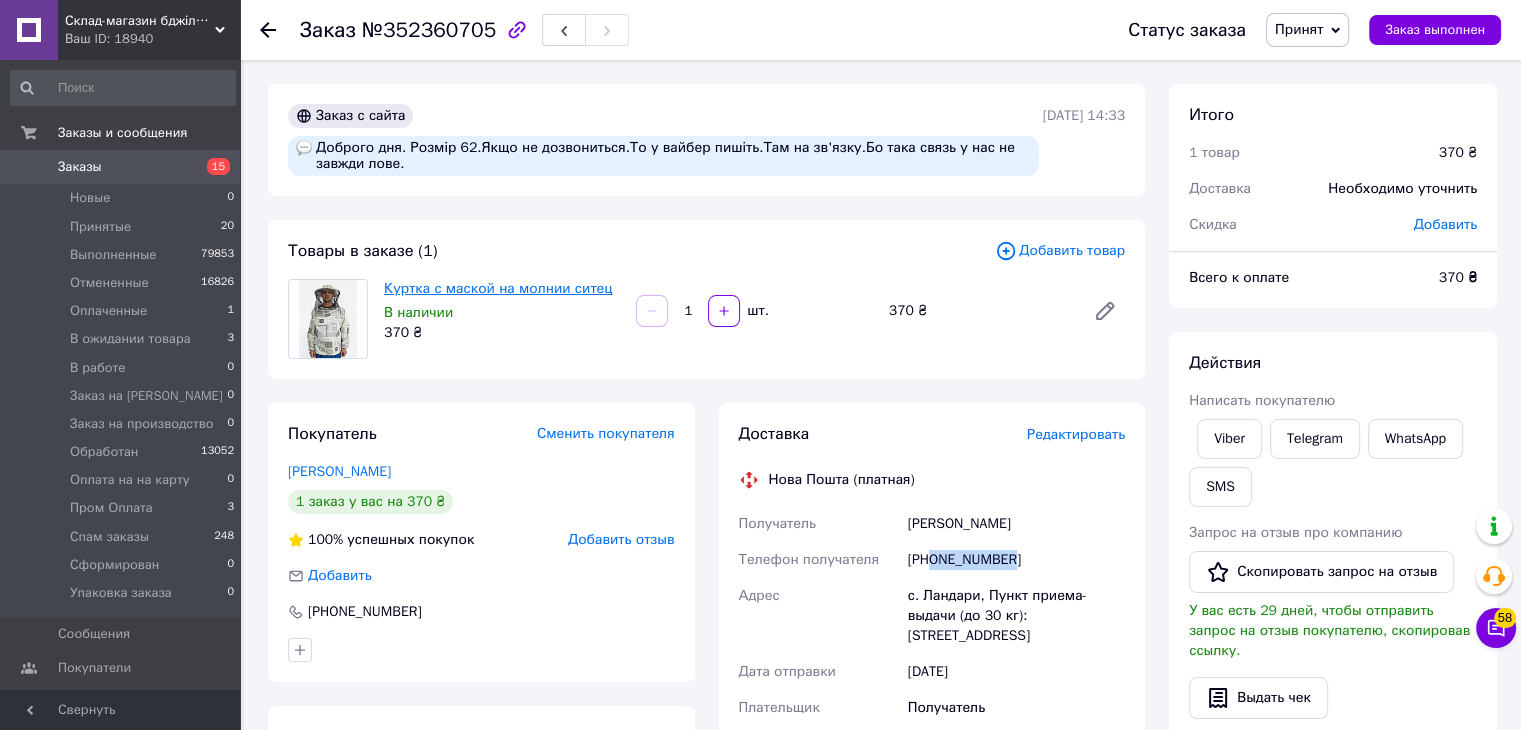 click on "Куртка с маской на молнии ситец" at bounding box center (498, 288) 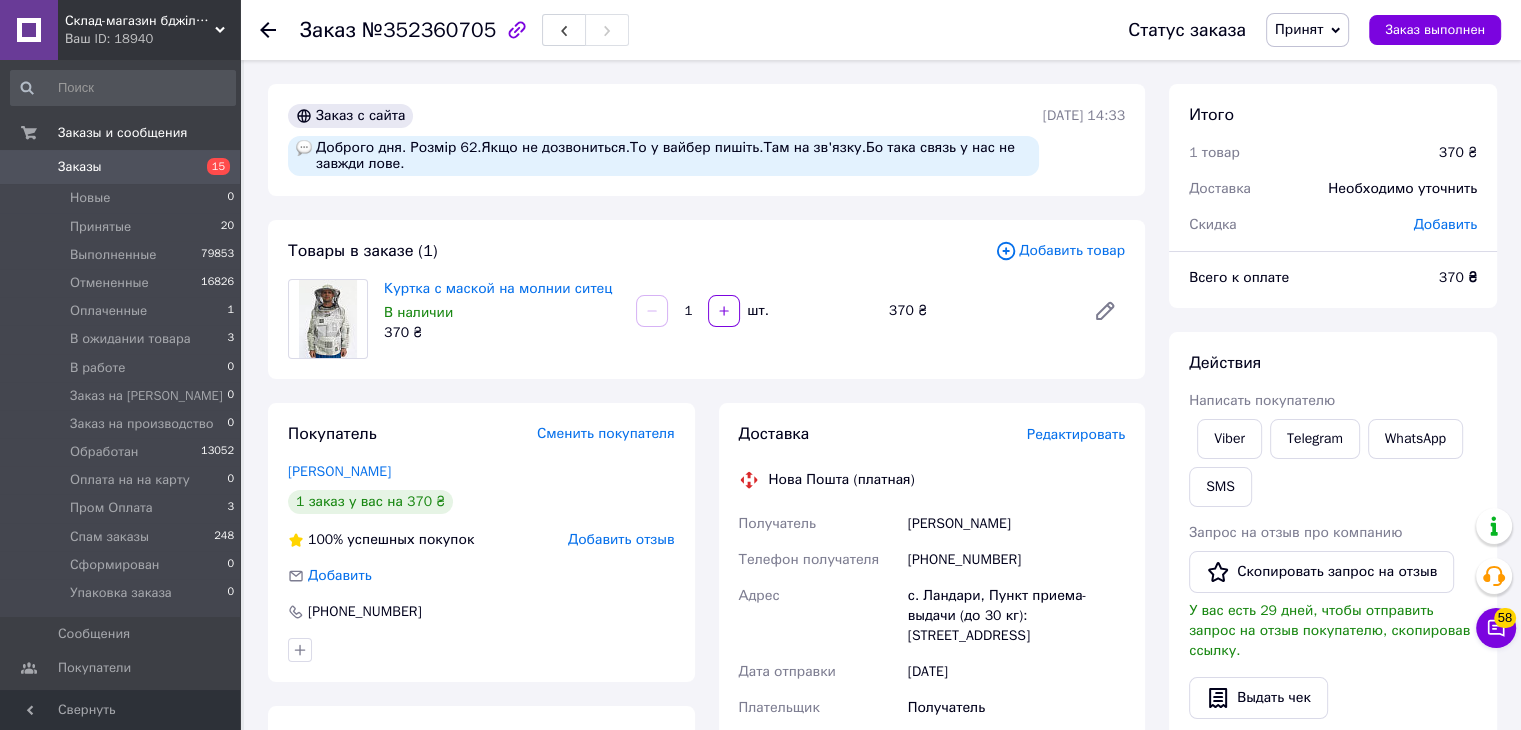 click on "Доставка Редактировать Нова Пошта (платная) Получатель Їжак Олена Телефон получателя +380967177363 Адрес с. Ландари, Пункт приема-выдачи (до 30 кг): ул. Молодежная, 38 Дата отправки 13.07.2025 Плательщик Получатель Оценочная стоимость 370 ₴ Сумма наложенного платежа 370 ₴ Комиссия за наложенный платёж 27.40 ₴ Плательщик комиссии наложенного платежа Получатель Передать номер или Сгенерировать ЭН Плательщик Получатель Отправитель Фамилия получателя Їжак Имя получателя Олена Отчество получателя Телефон получателя +380967177363 Тип доставки В отделении Курьером В почтомате" at bounding box center [932, 773] 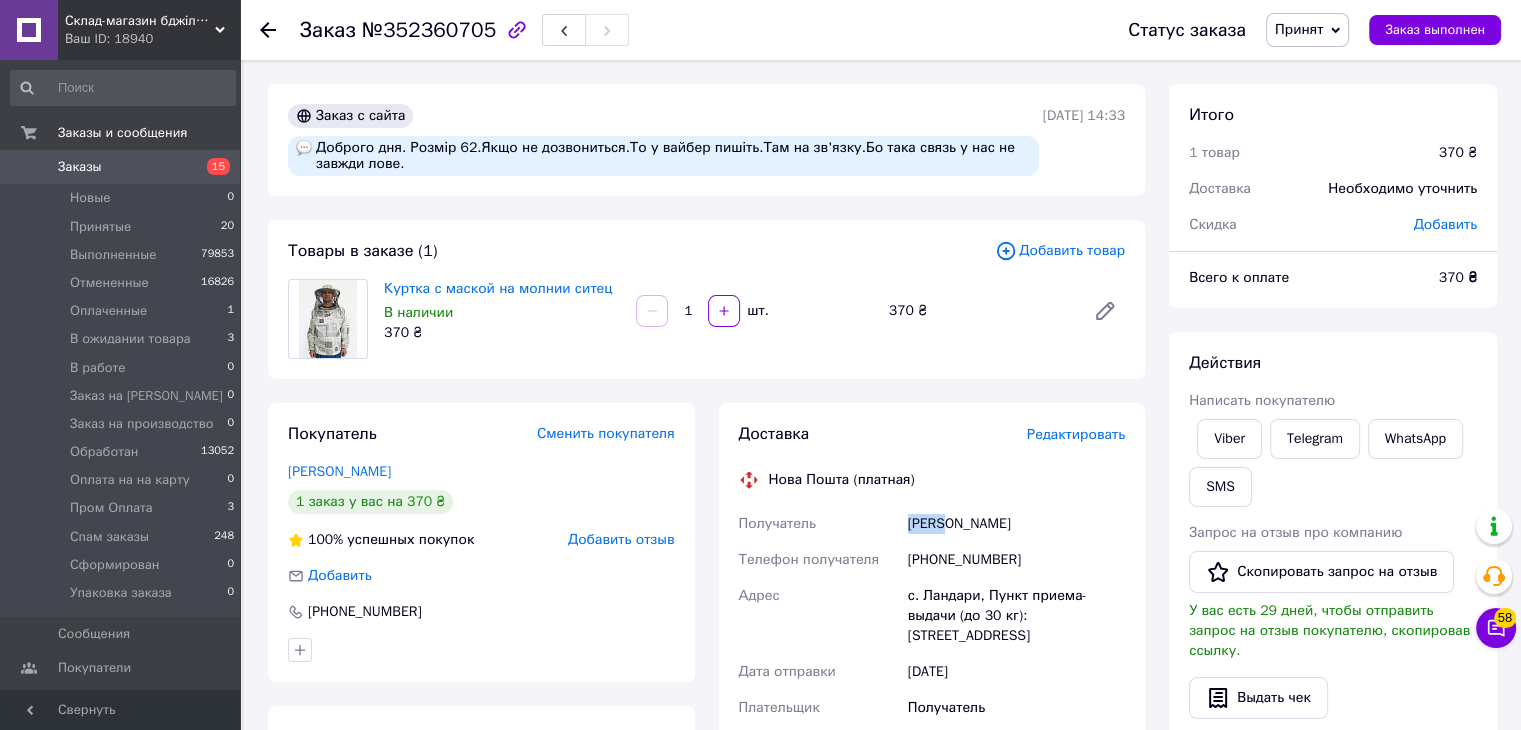 click on "Їжак Олена" at bounding box center (1016, 524) 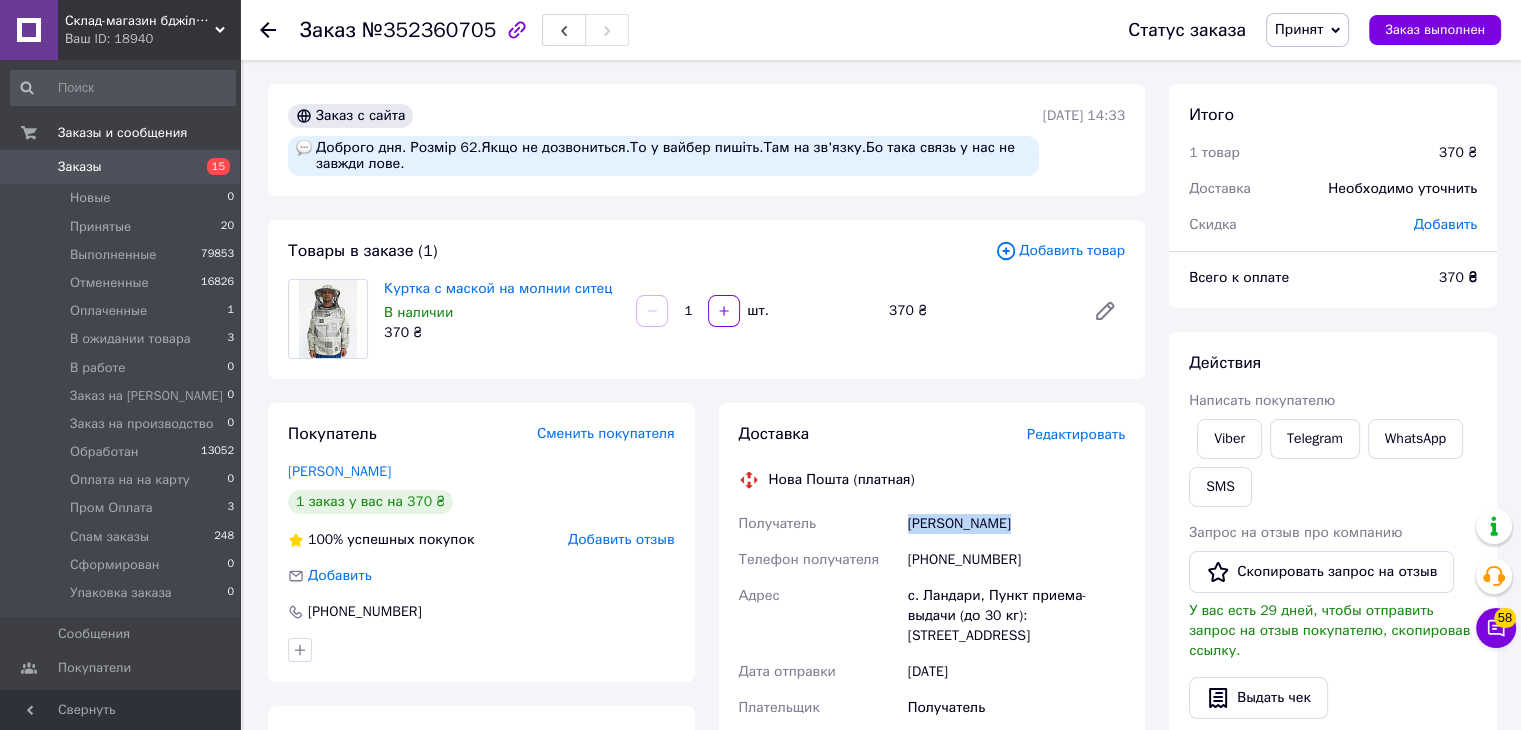 click on "Їжак Олена" at bounding box center [1016, 524] 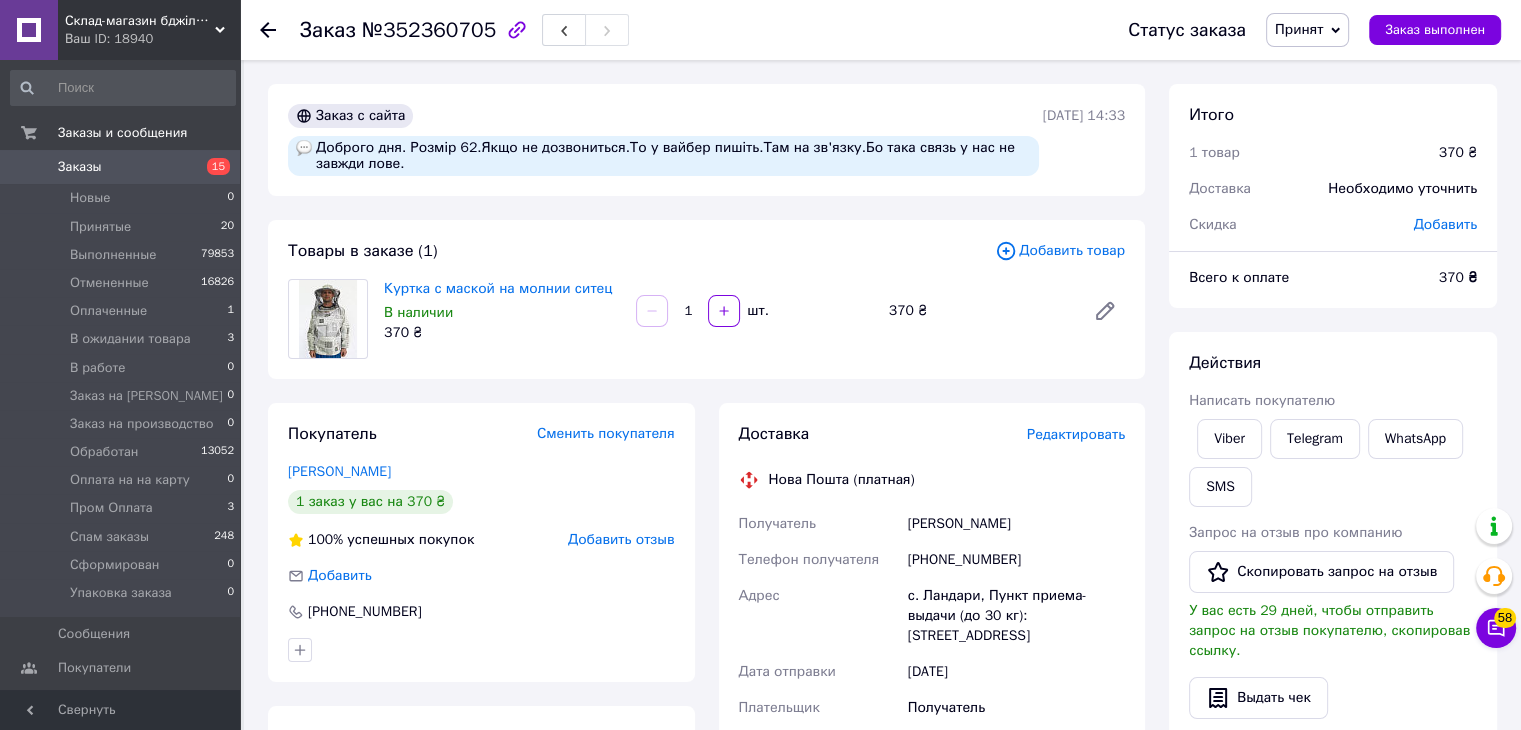 click on "[PHONE_NUMBER]" at bounding box center (1016, 560) 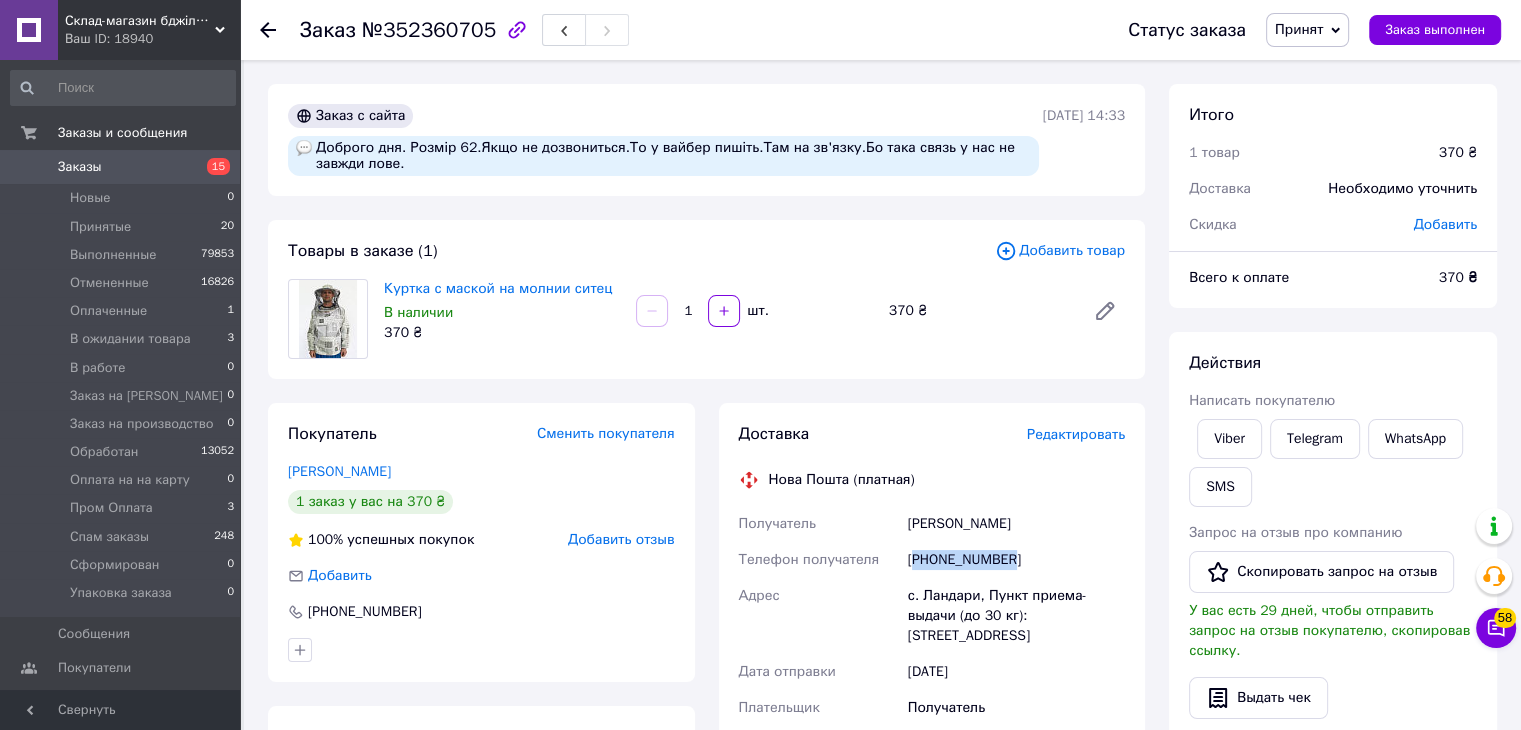 click on "[PHONE_NUMBER]" at bounding box center [1016, 560] 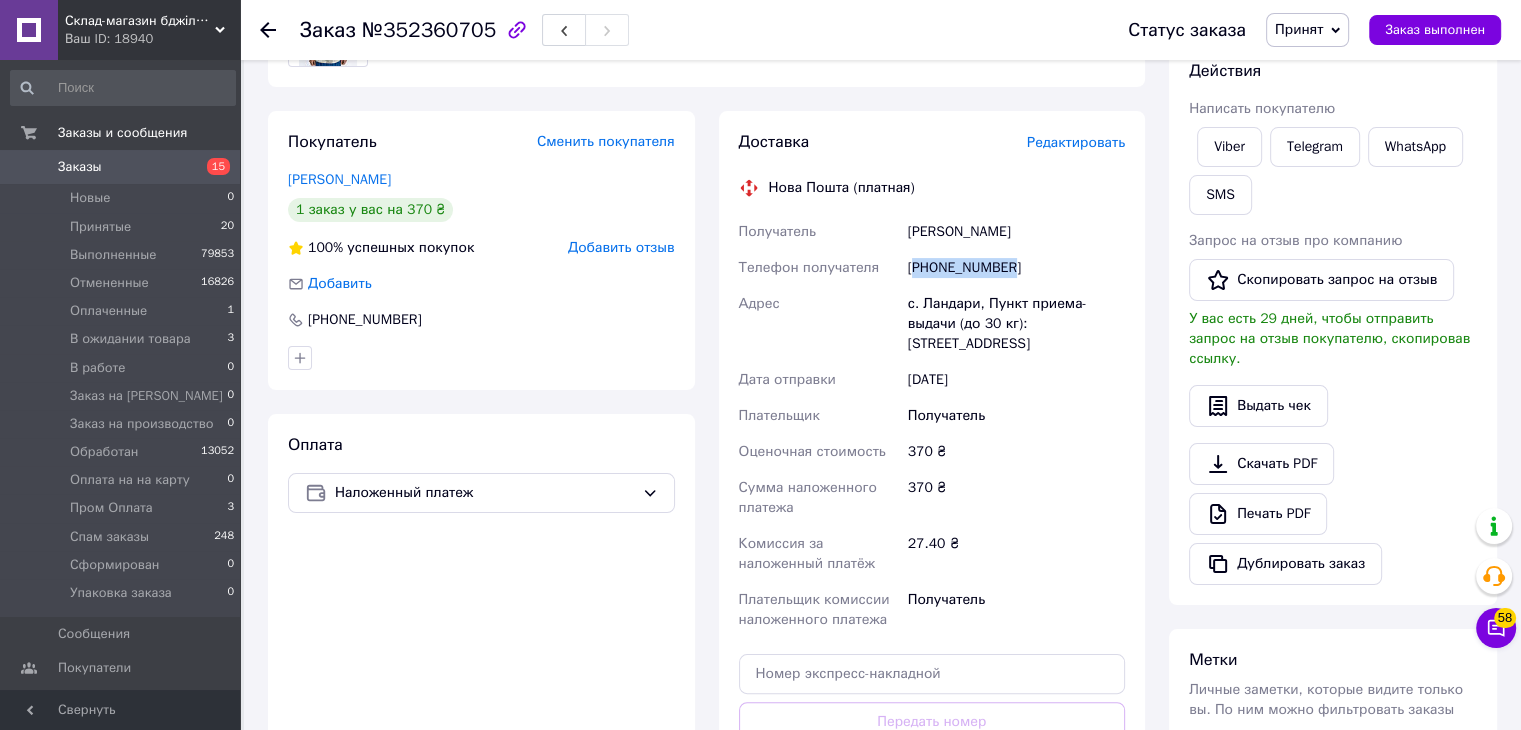 scroll, scrollTop: 300, scrollLeft: 0, axis: vertical 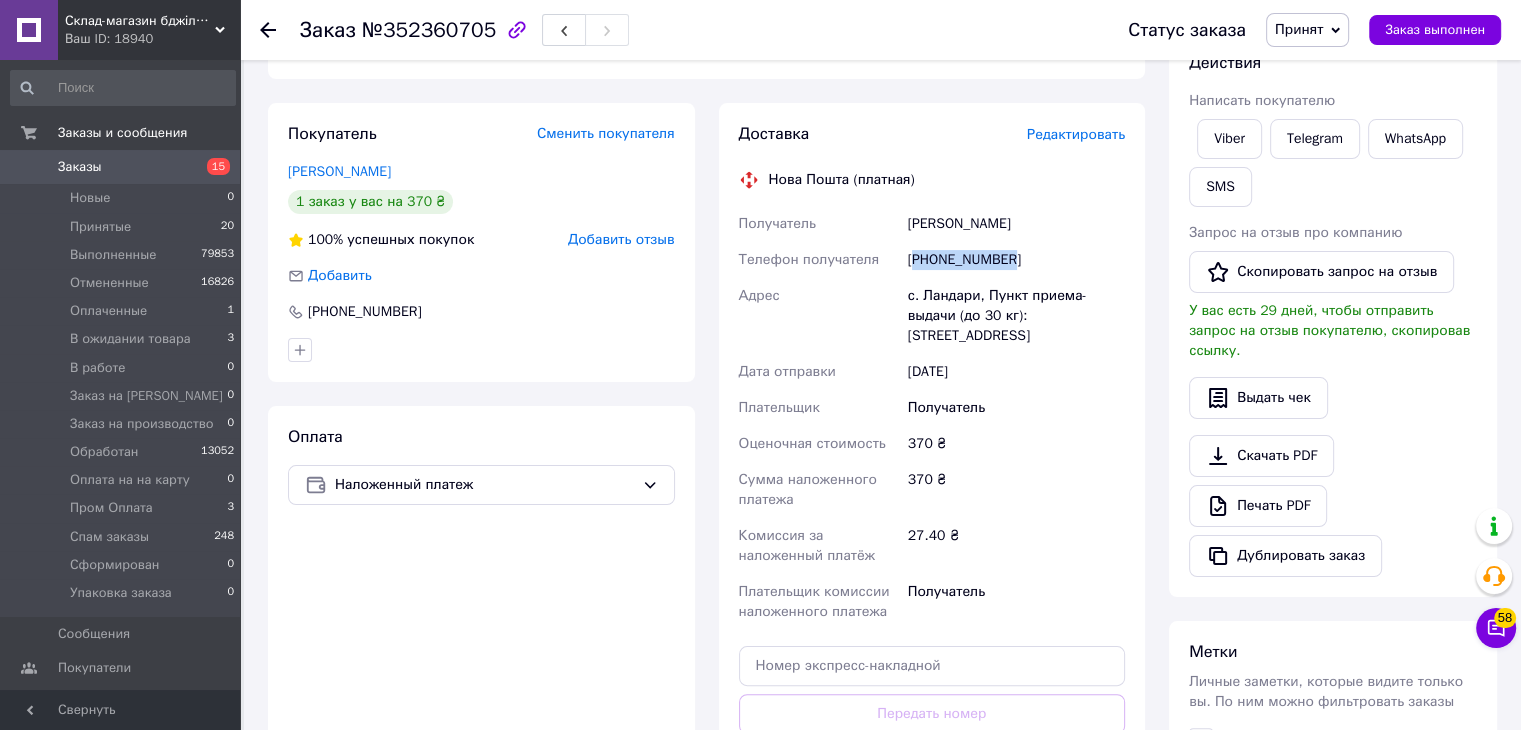 drag, startPoint x: 996, startPoint y: 337, endPoint x: 883, endPoint y: 289, distance: 122.77215 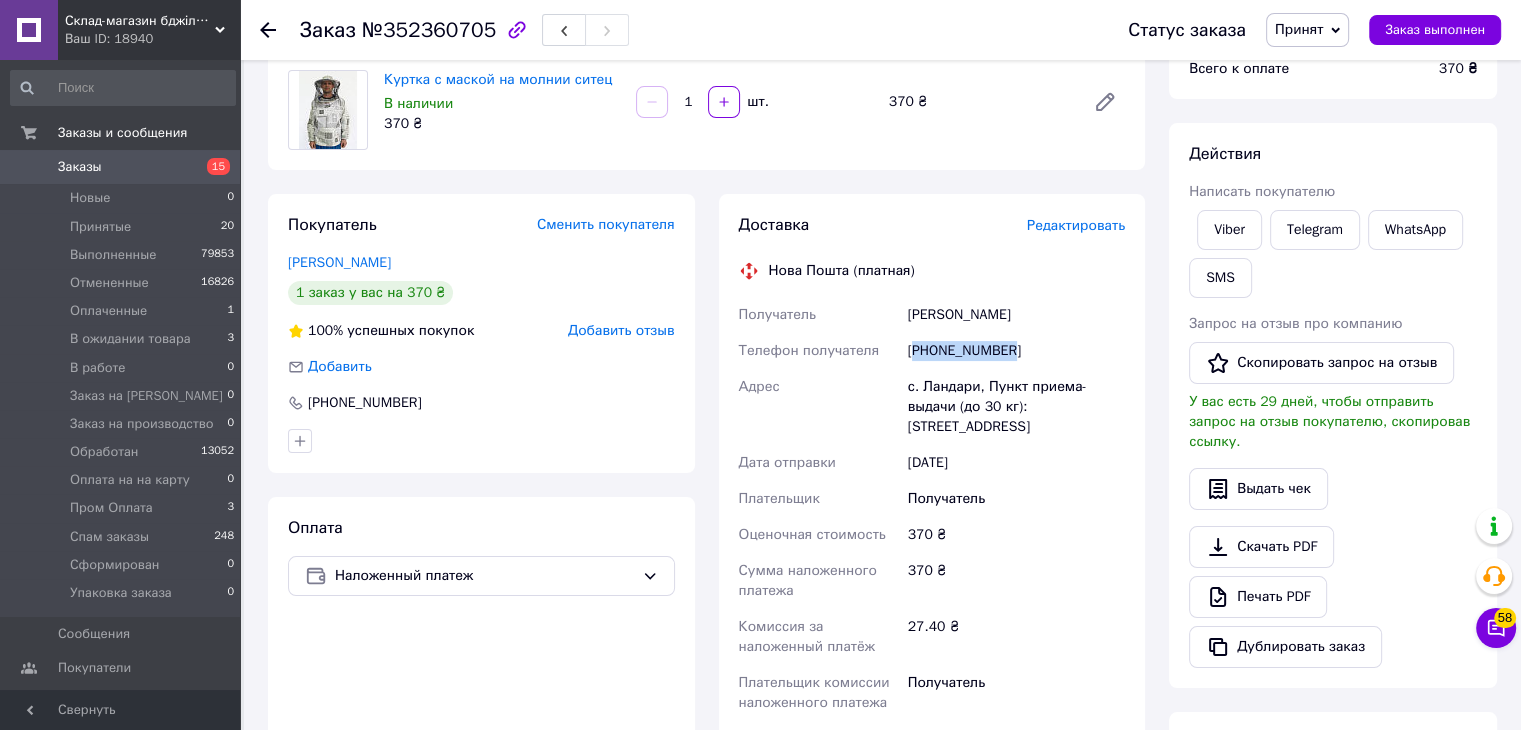 scroll, scrollTop: 100, scrollLeft: 0, axis: vertical 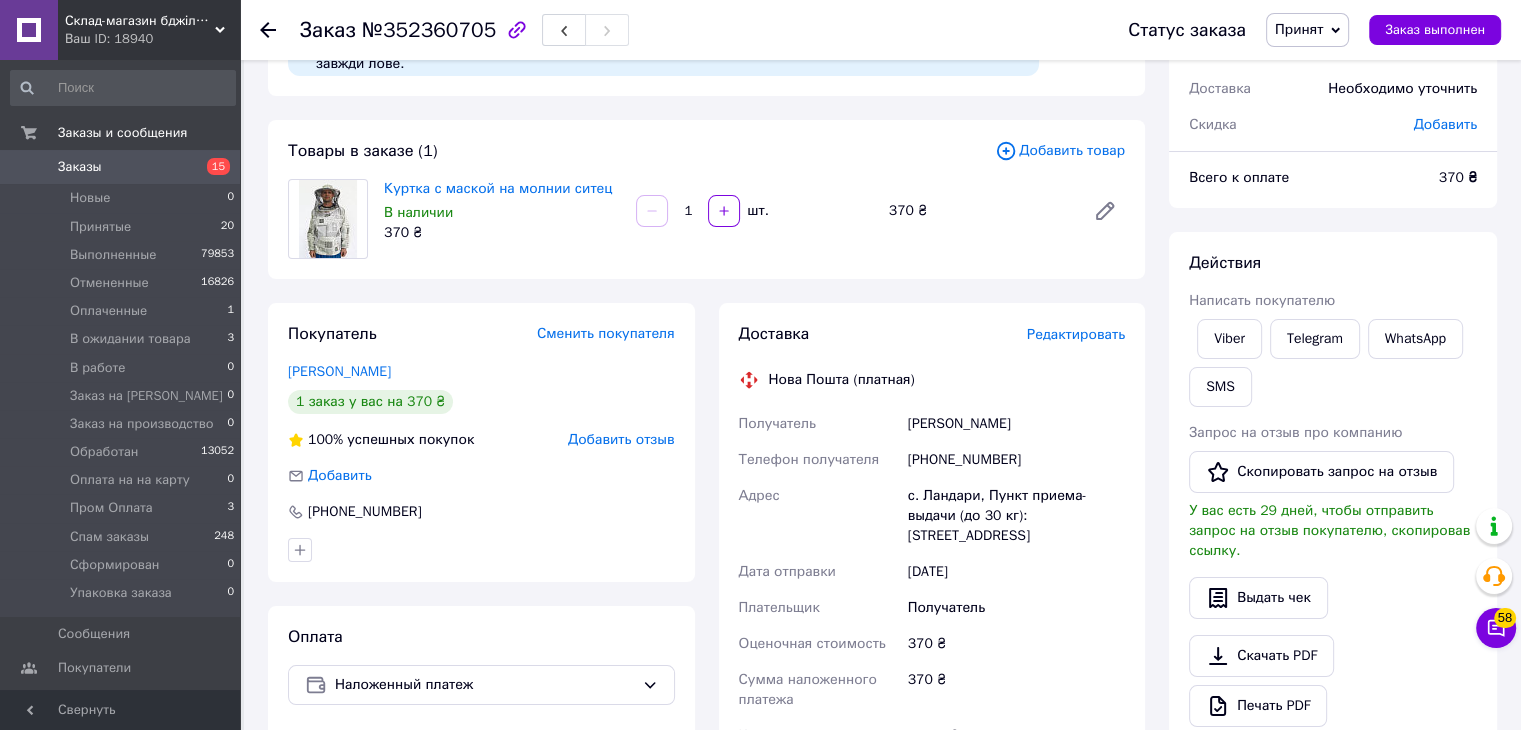 click 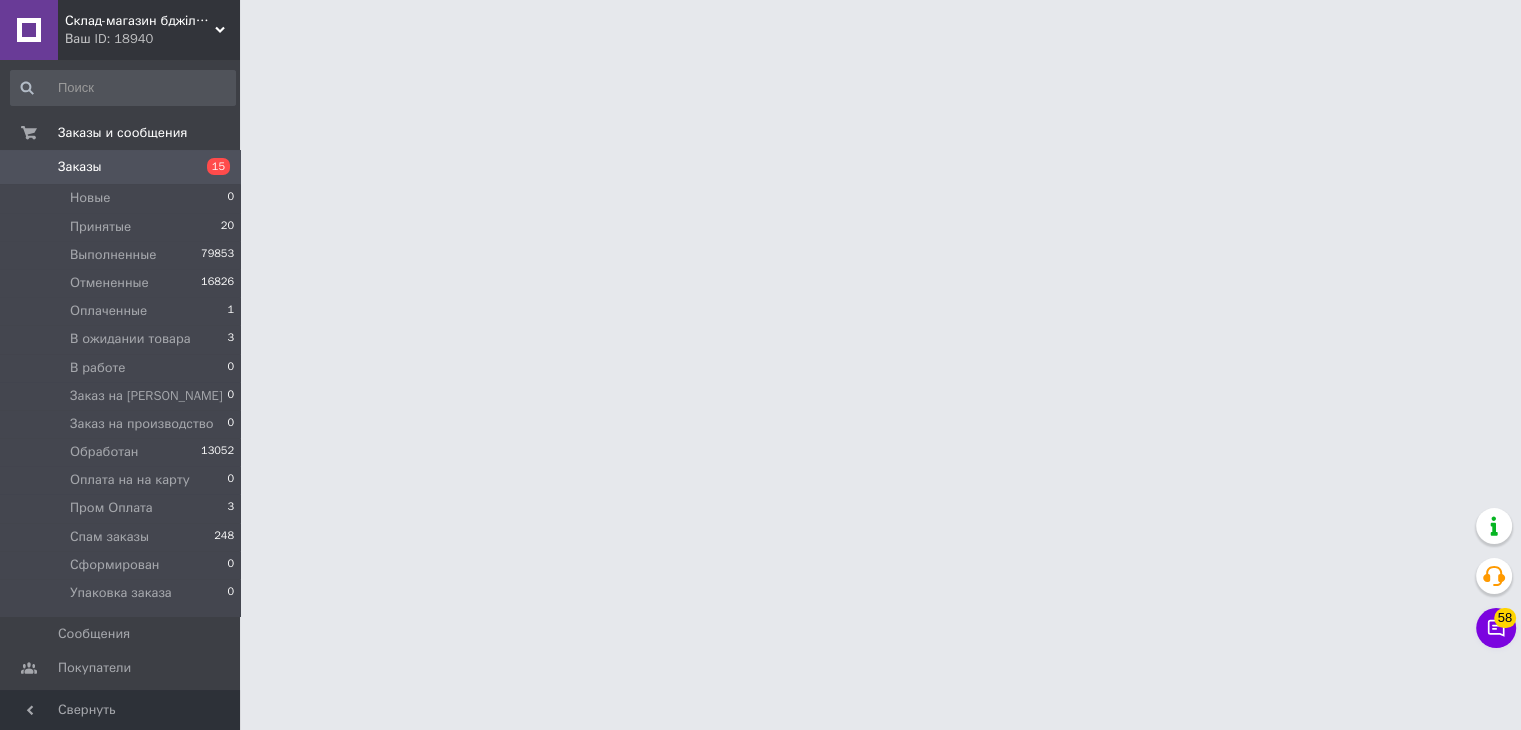 scroll, scrollTop: 0, scrollLeft: 0, axis: both 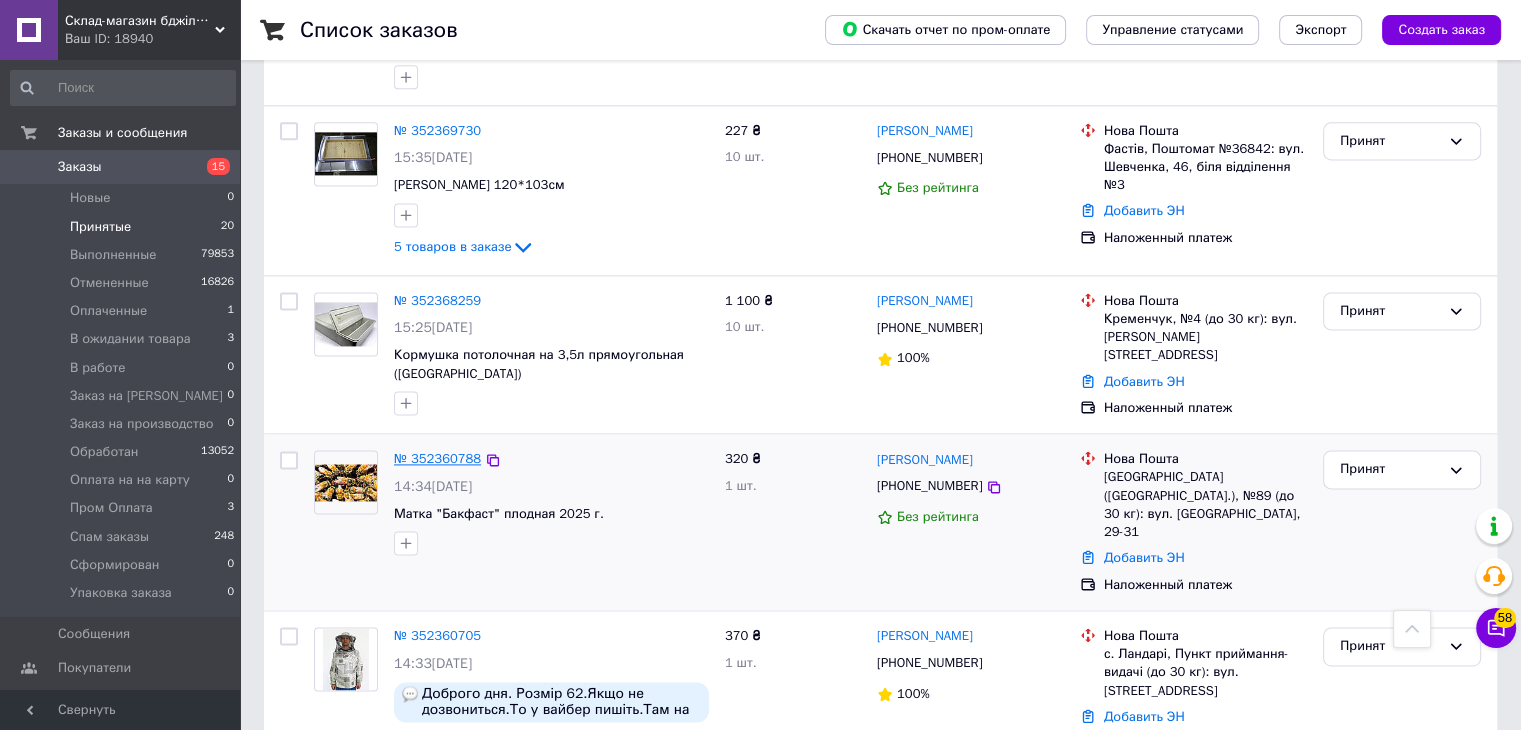 click on "№ 352360788" at bounding box center [437, 458] 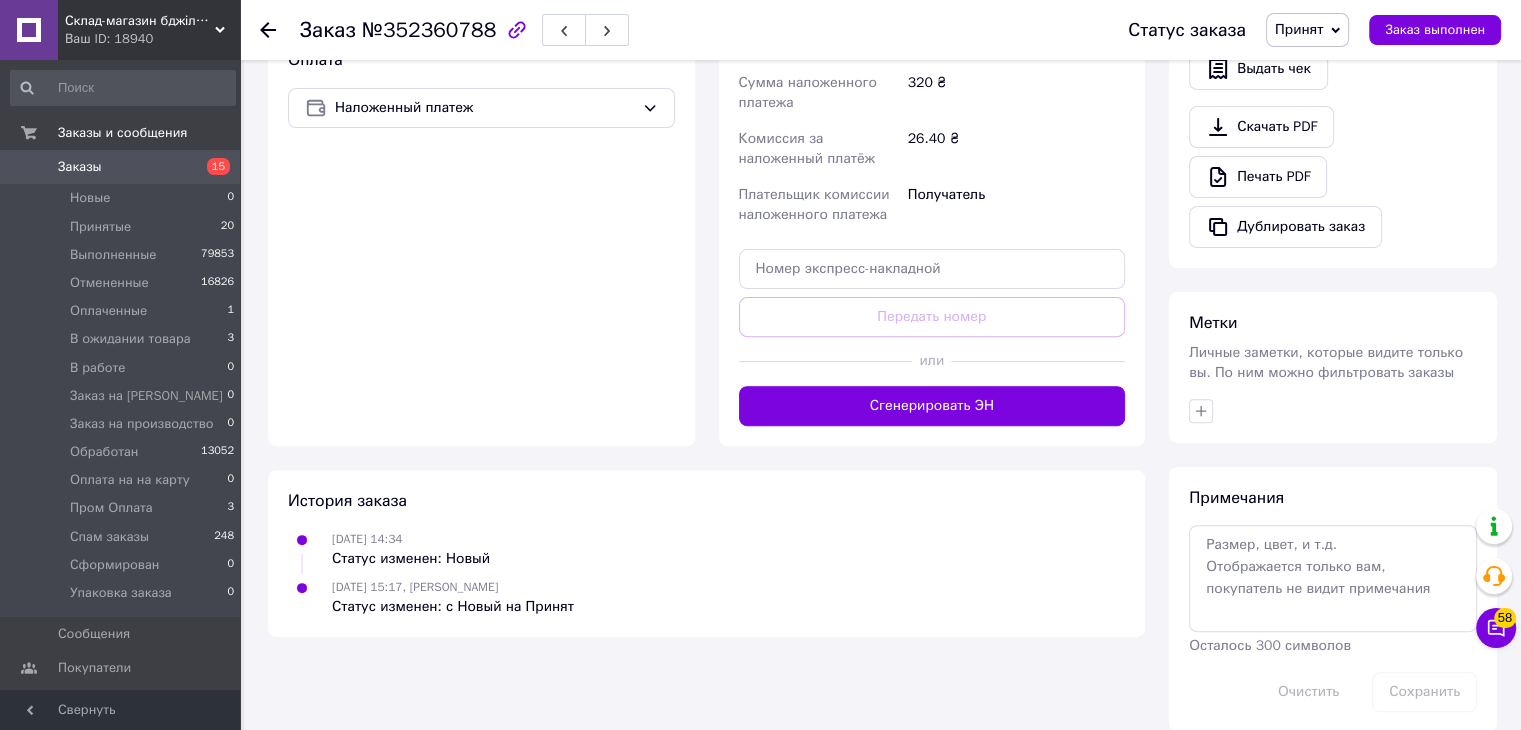 scroll, scrollTop: 632, scrollLeft: 0, axis: vertical 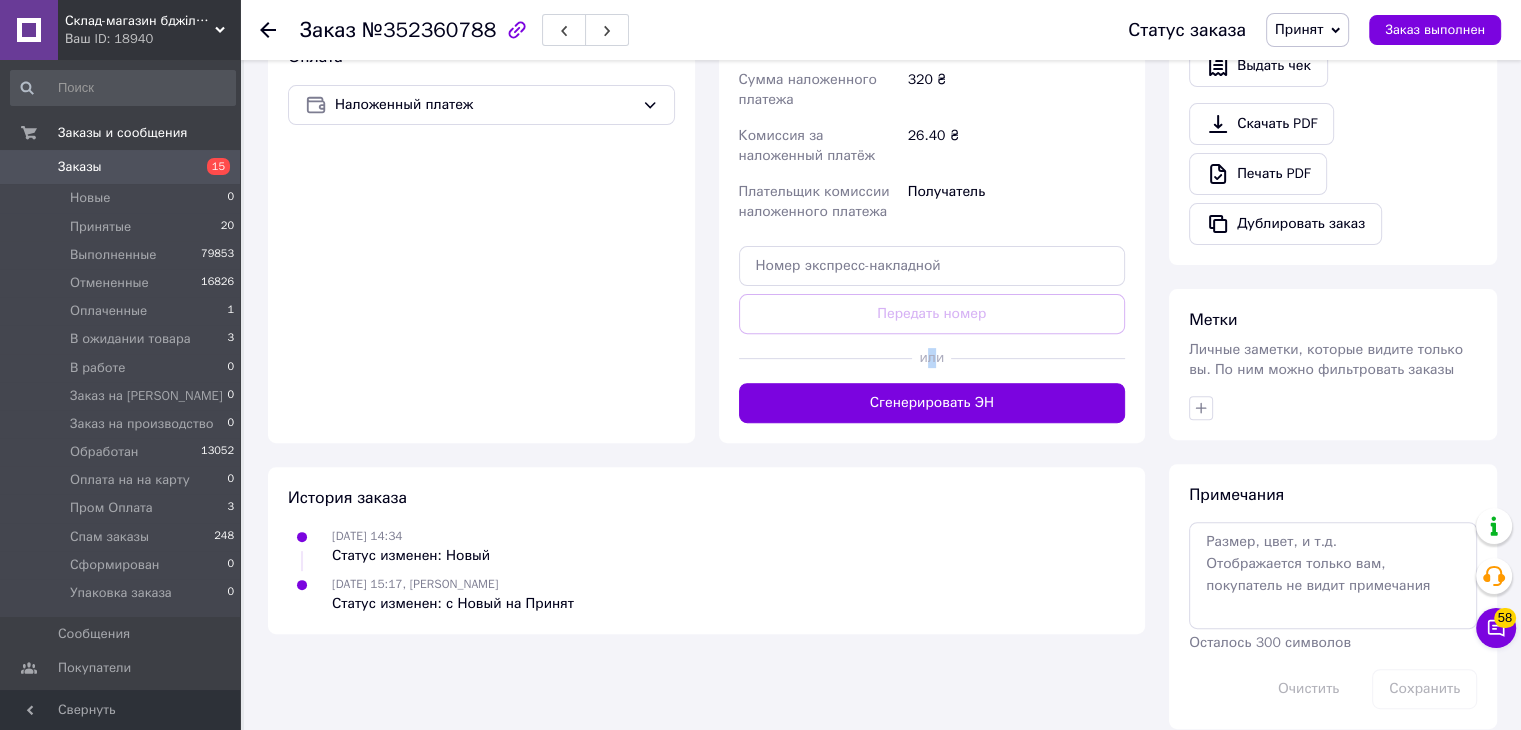 click on "или" at bounding box center [932, 358] 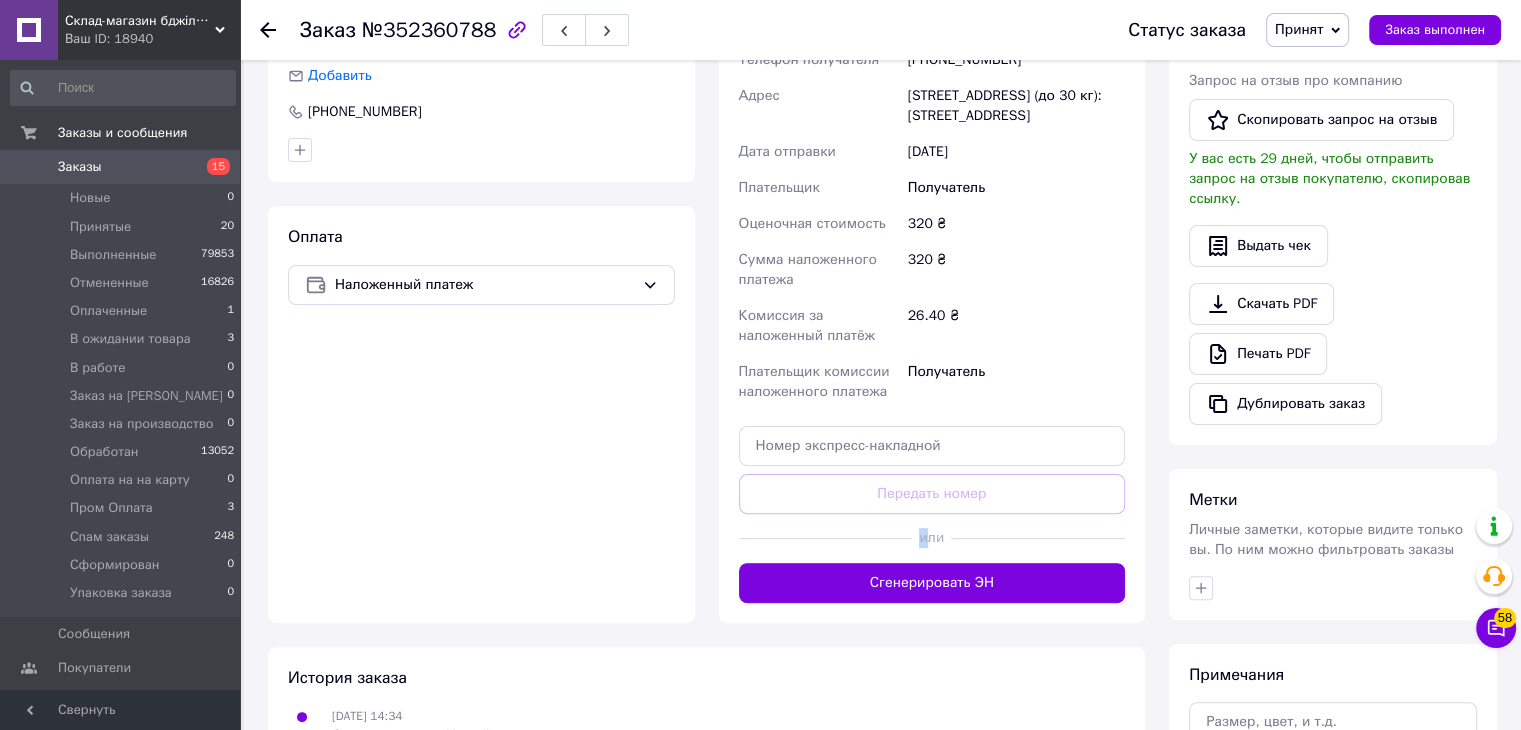 scroll, scrollTop: 0, scrollLeft: 0, axis: both 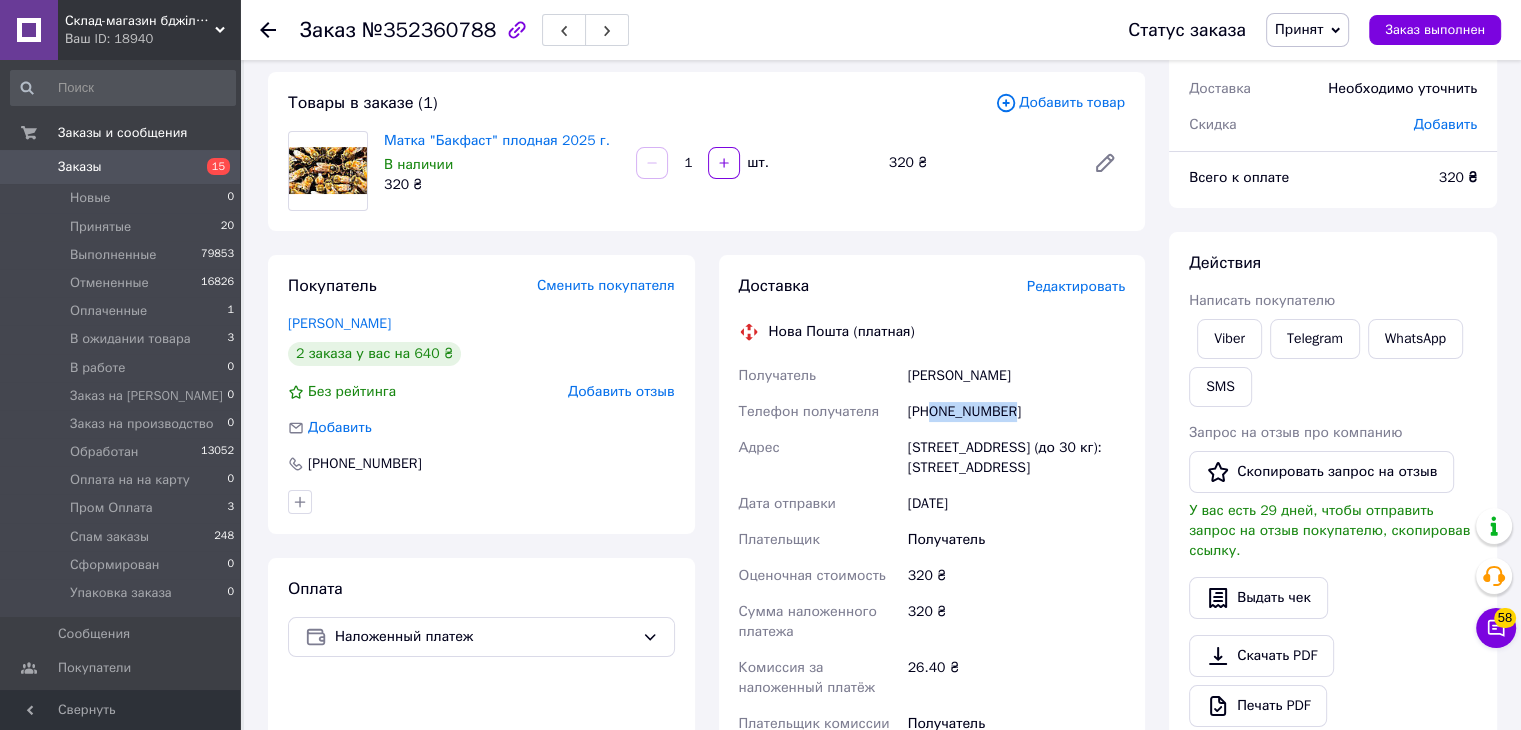 drag, startPoint x: 931, startPoint y: 413, endPoint x: 1120, endPoint y: 413, distance: 189 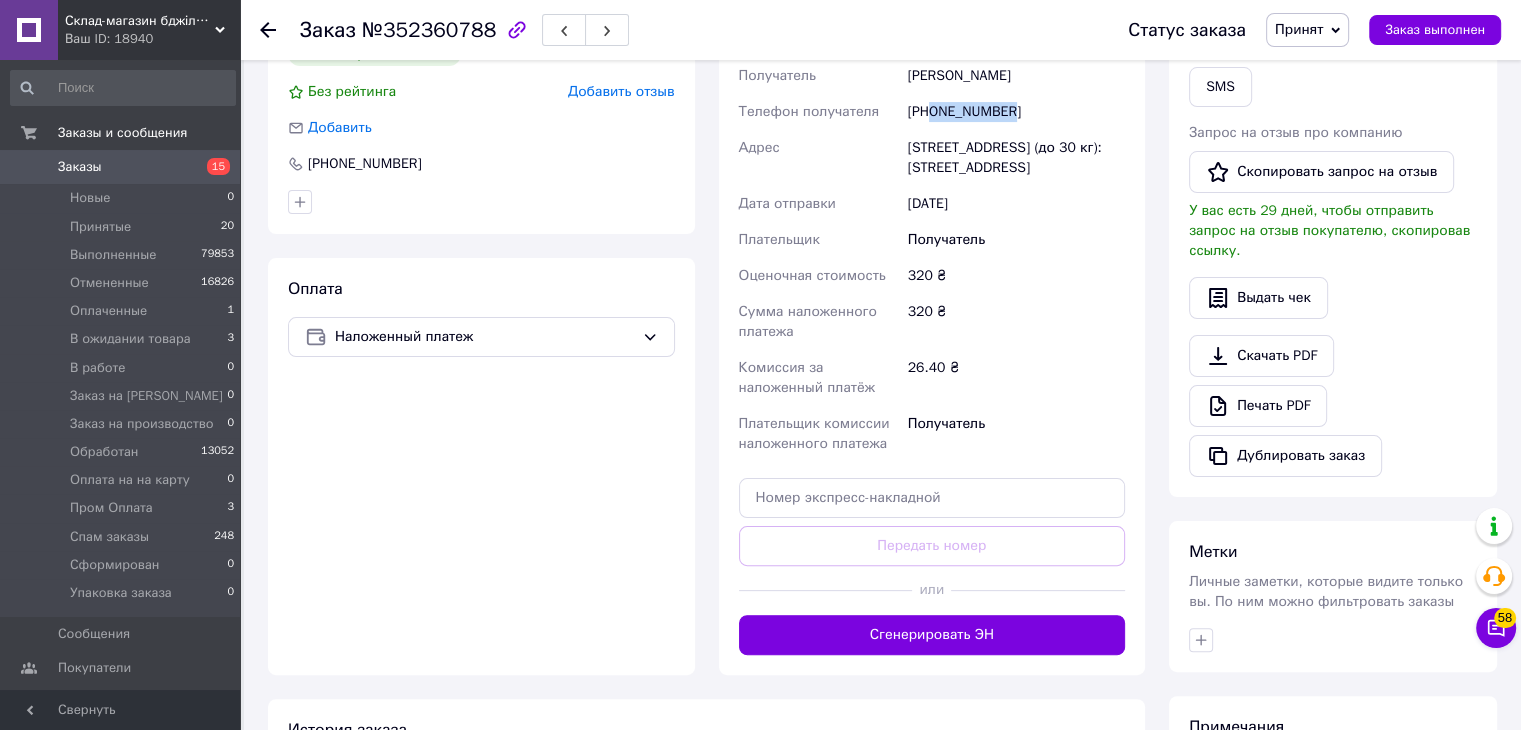 scroll, scrollTop: 0, scrollLeft: 0, axis: both 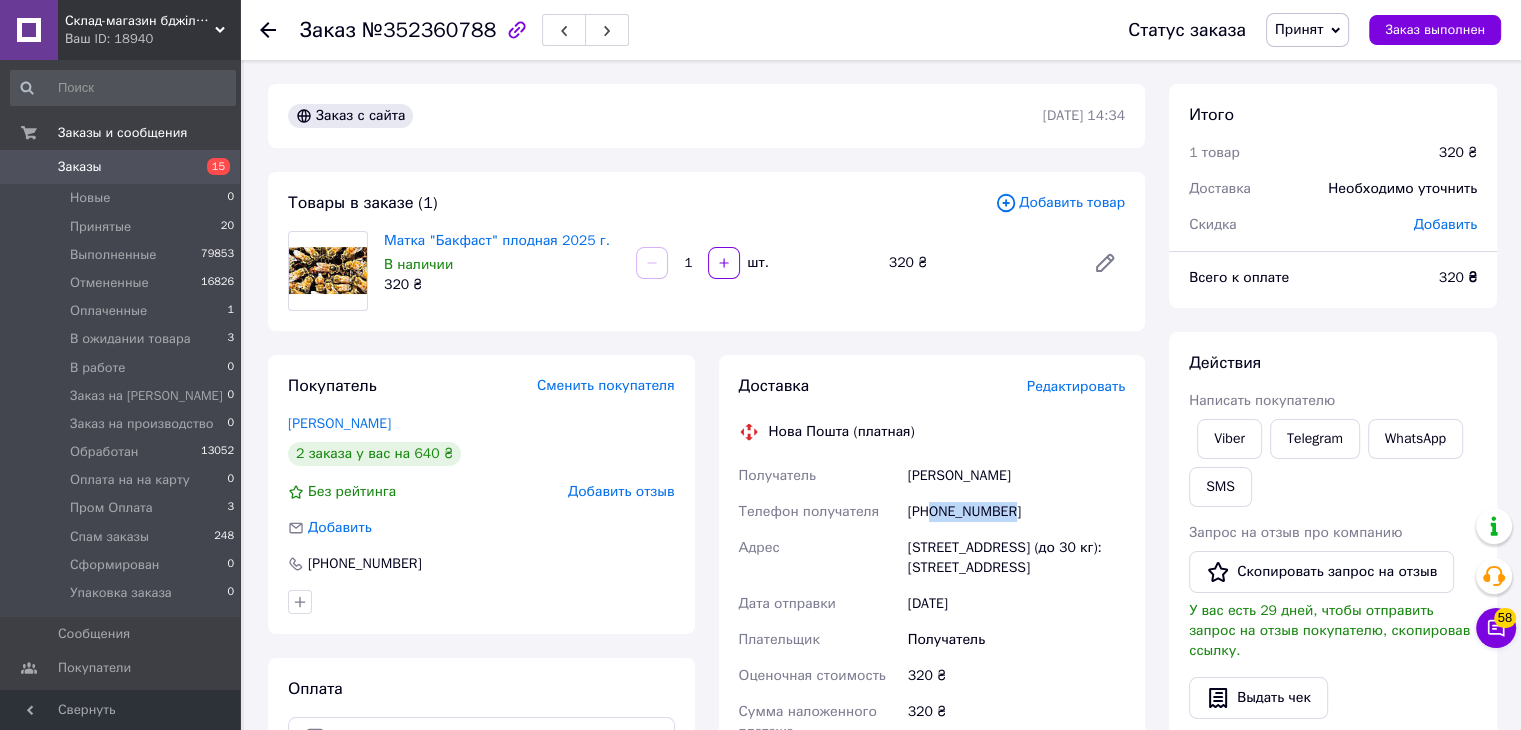 copy on "0677066131" 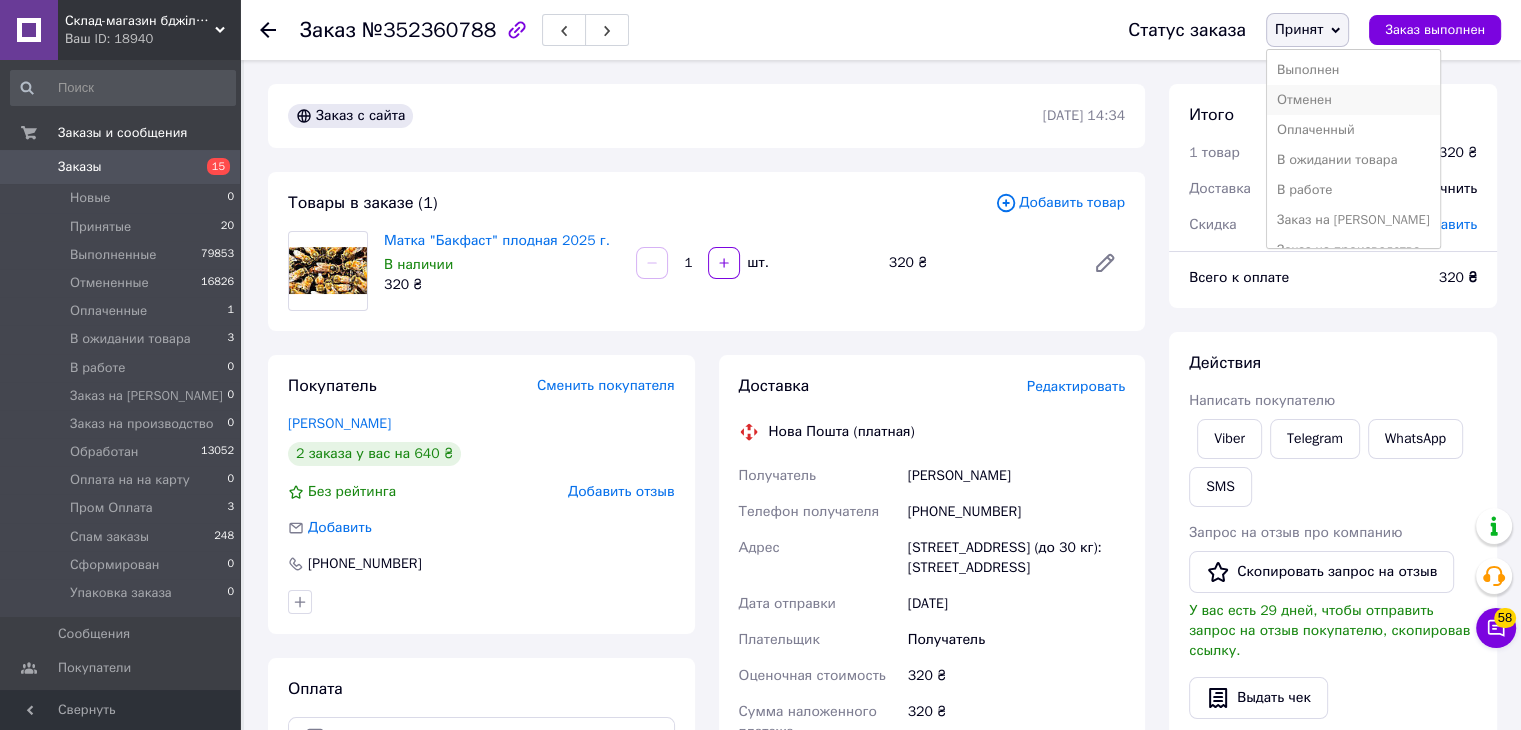 click on "Отменен" at bounding box center (1353, 100) 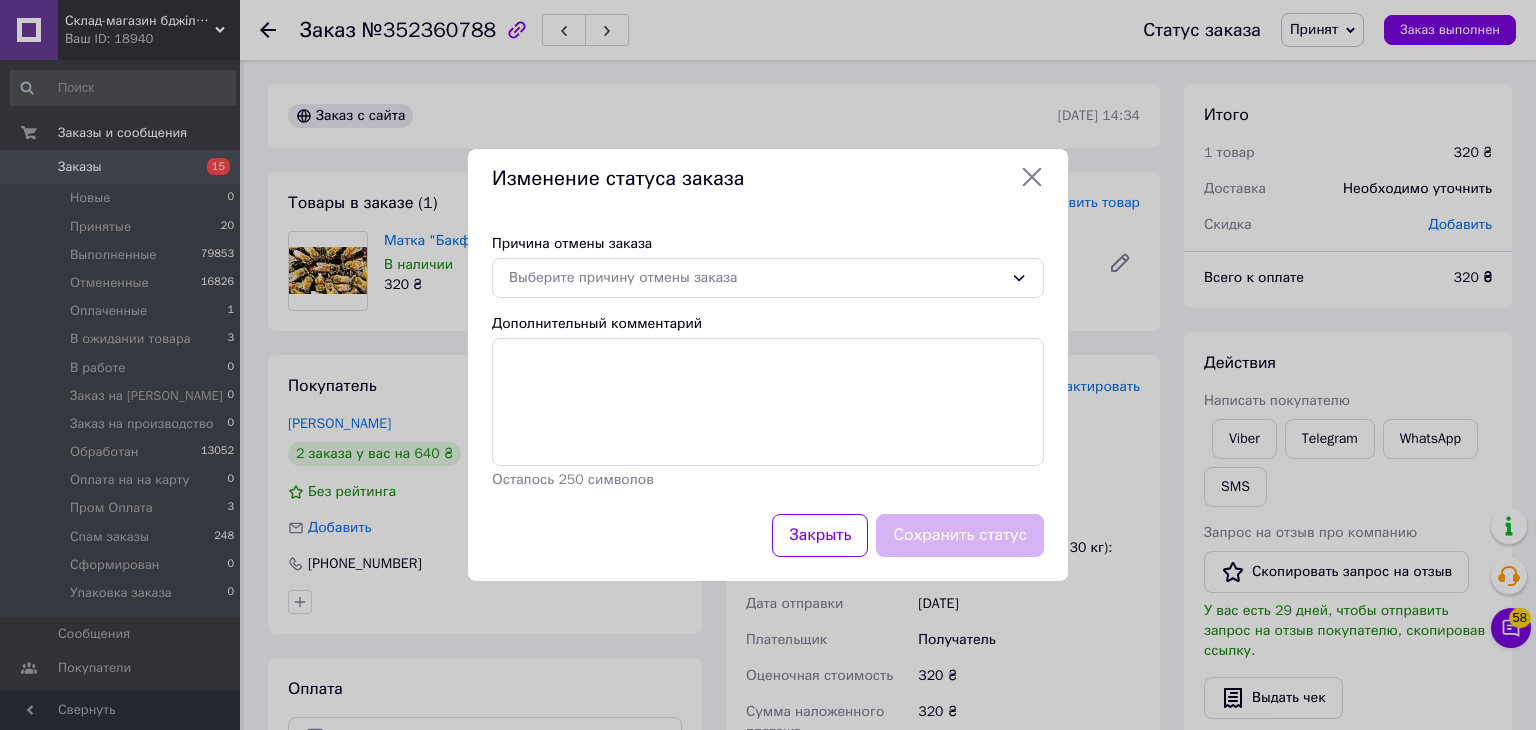 click 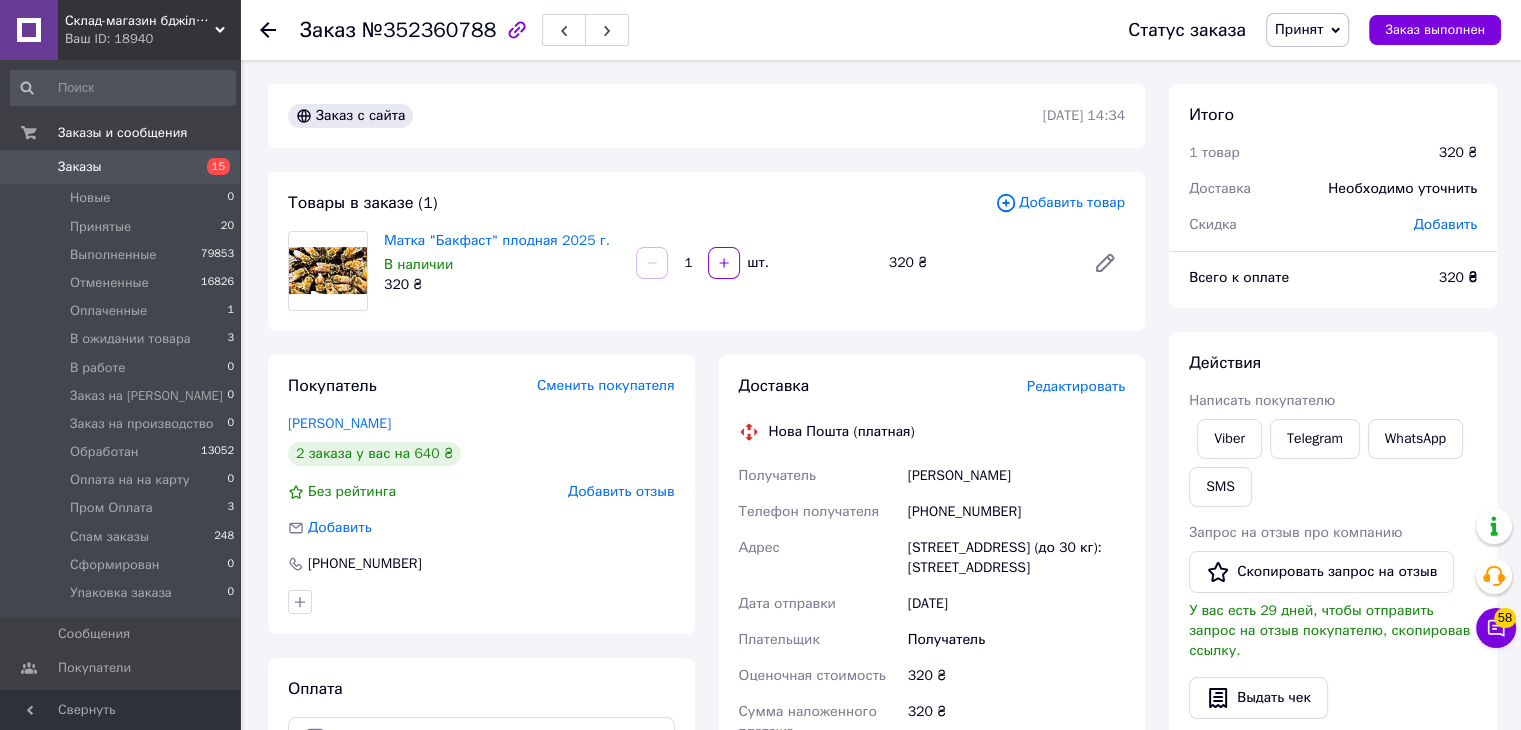 click on "Принят" at bounding box center [1299, 29] 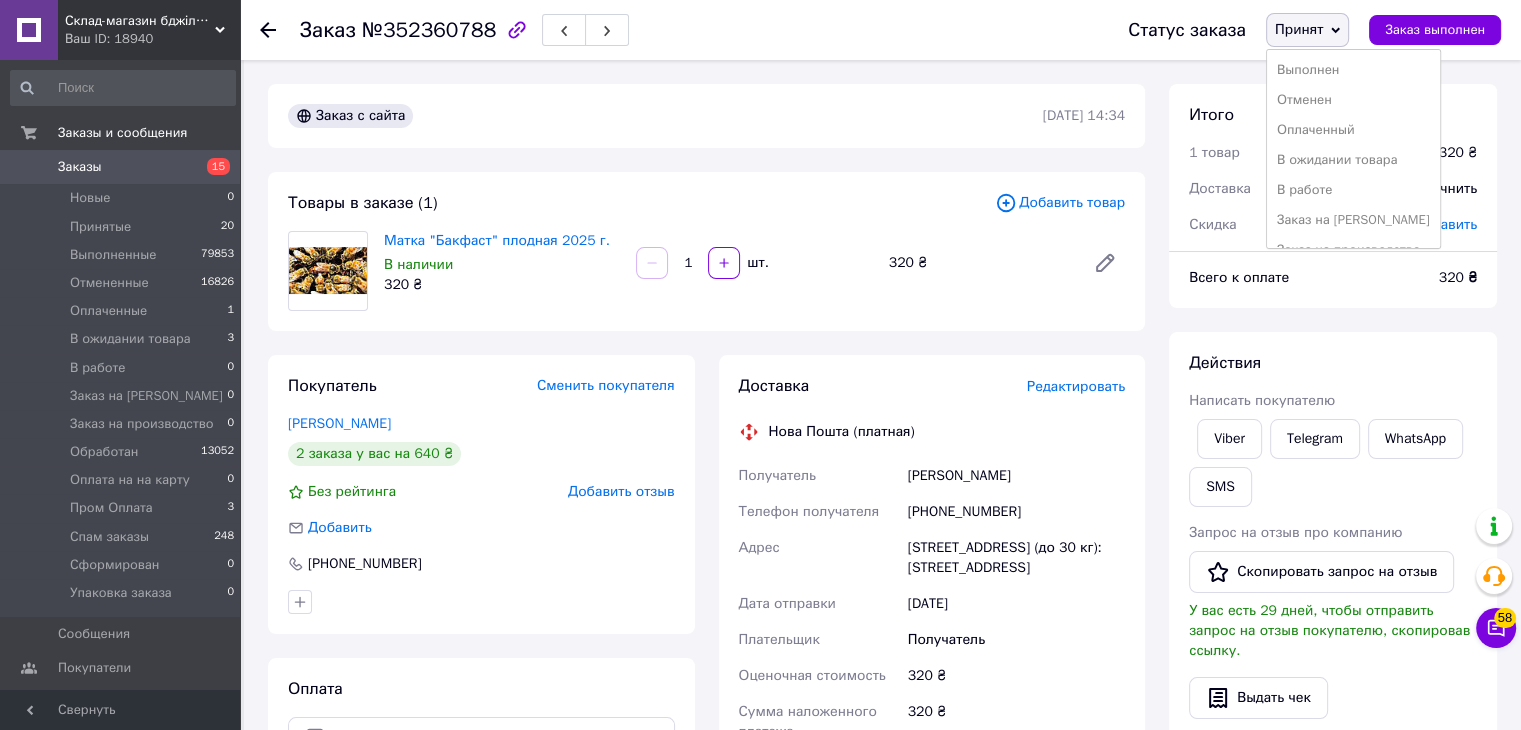 click on "Выполнен" at bounding box center (1353, 70) 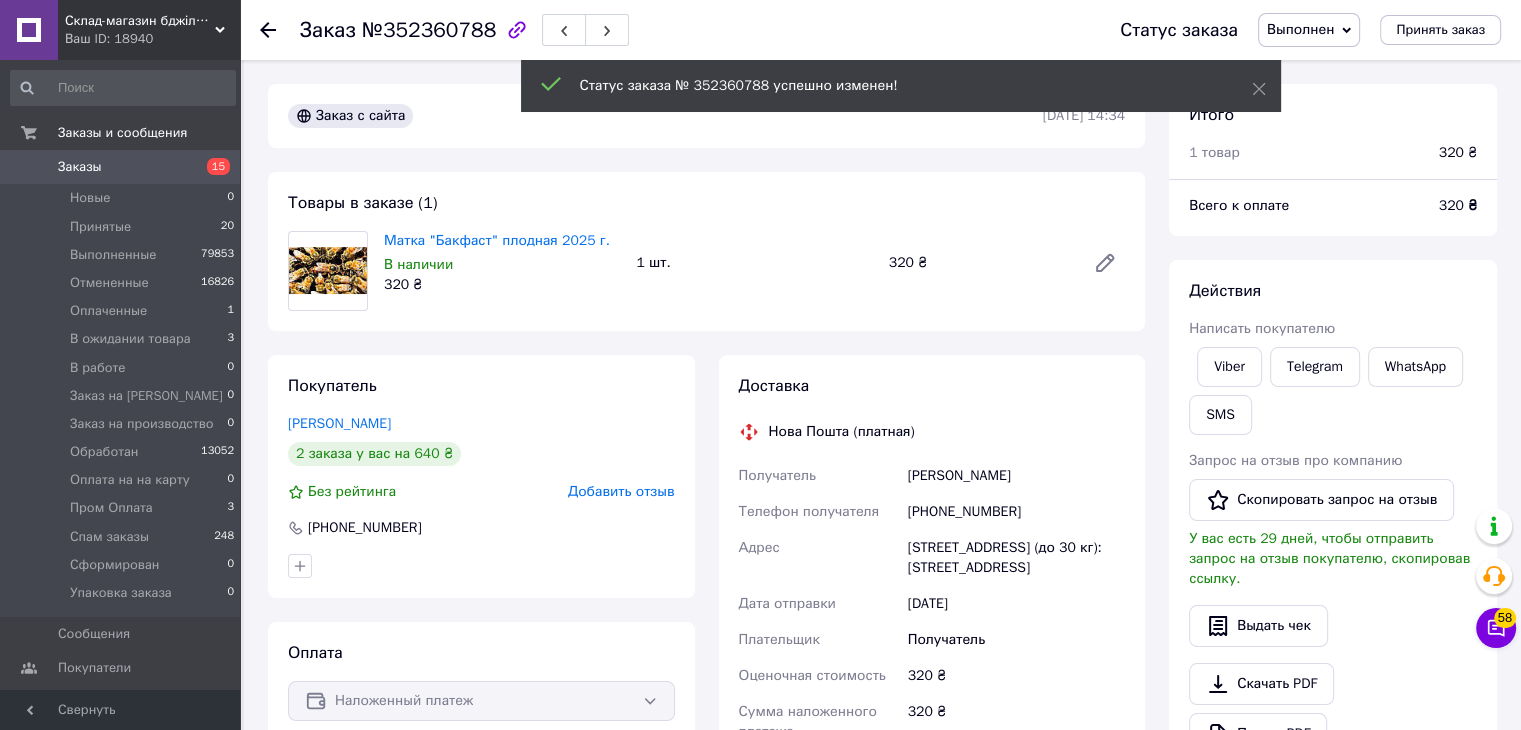 click 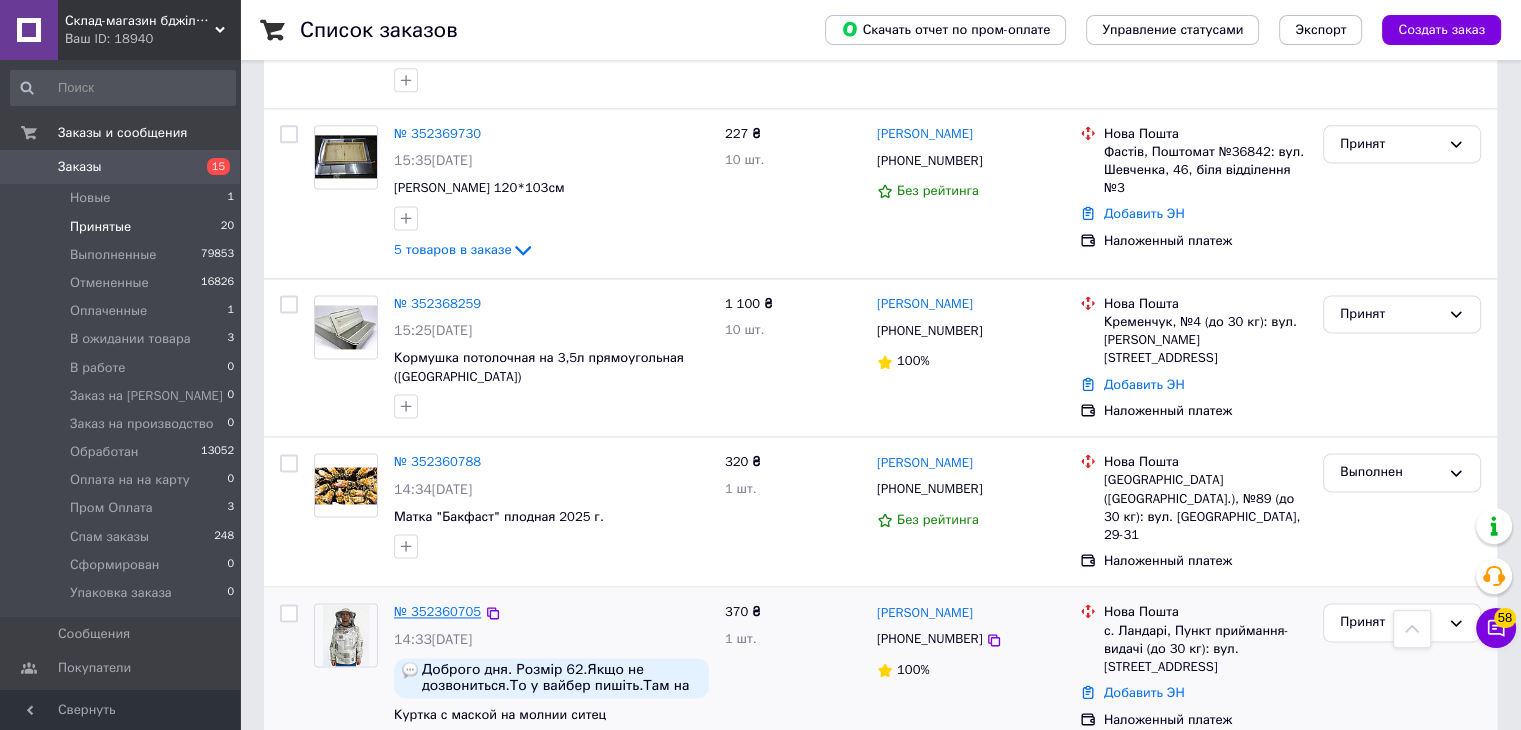 scroll, scrollTop: 2706, scrollLeft: 0, axis: vertical 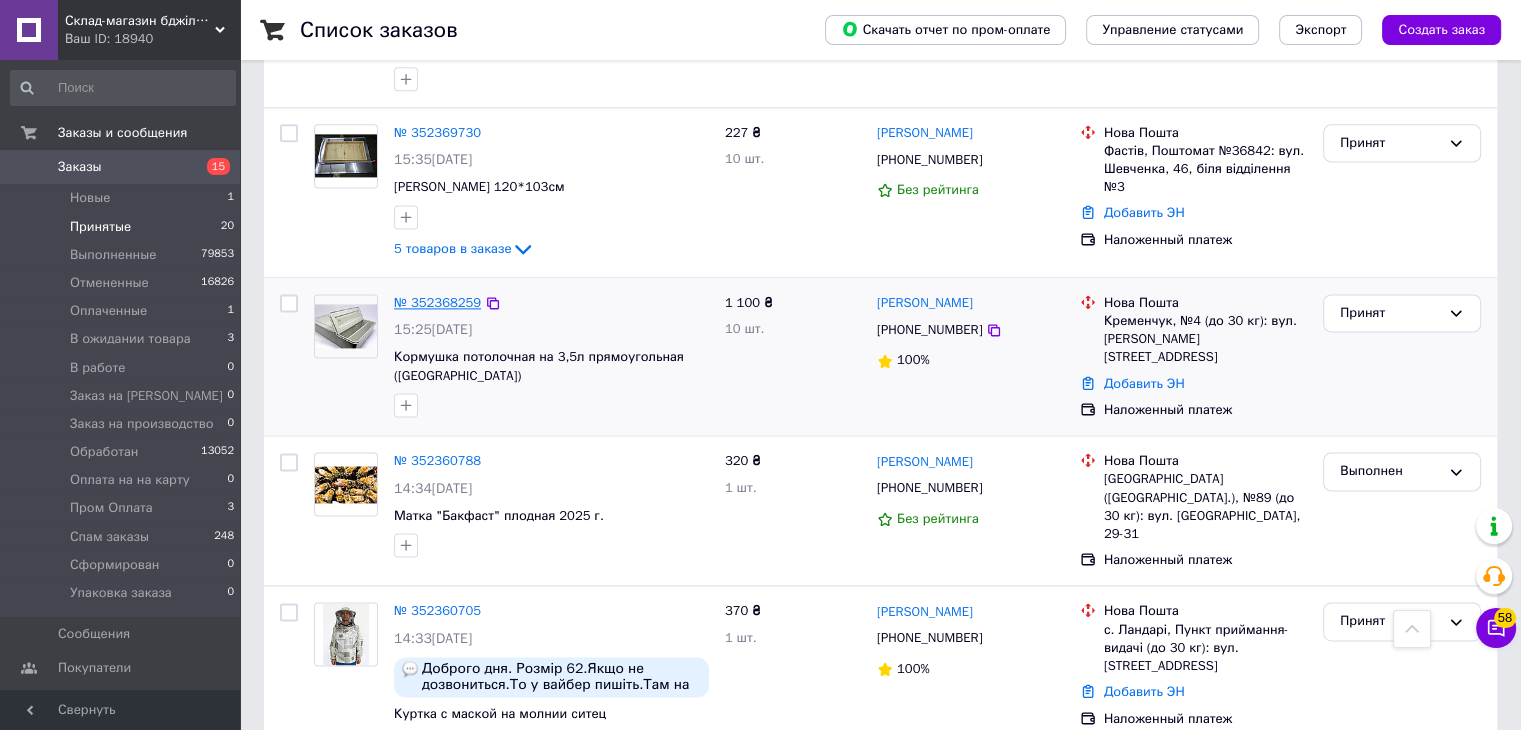 click on "№ 352368259" at bounding box center [437, 302] 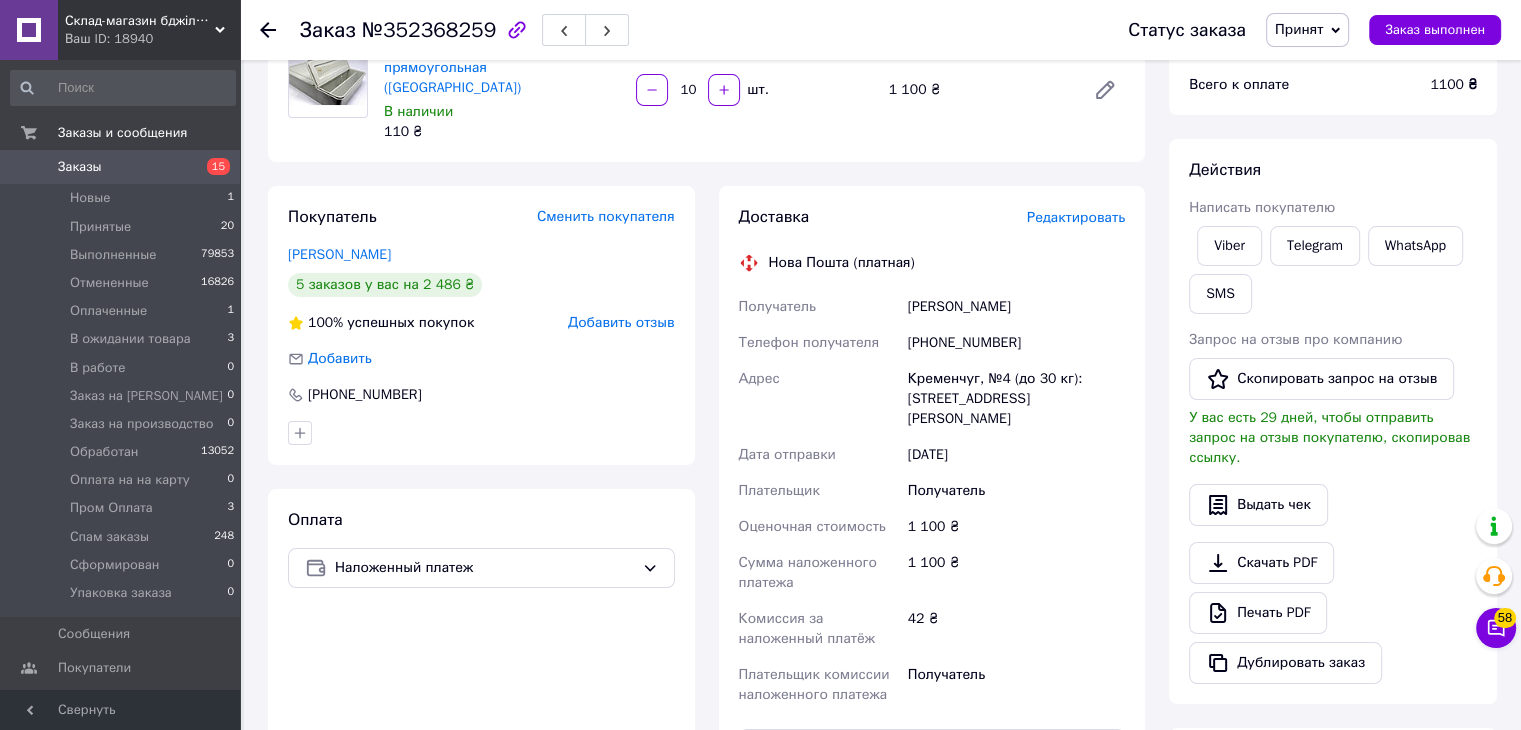 scroll, scrollTop: 200, scrollLeft: 0, axis: vertical 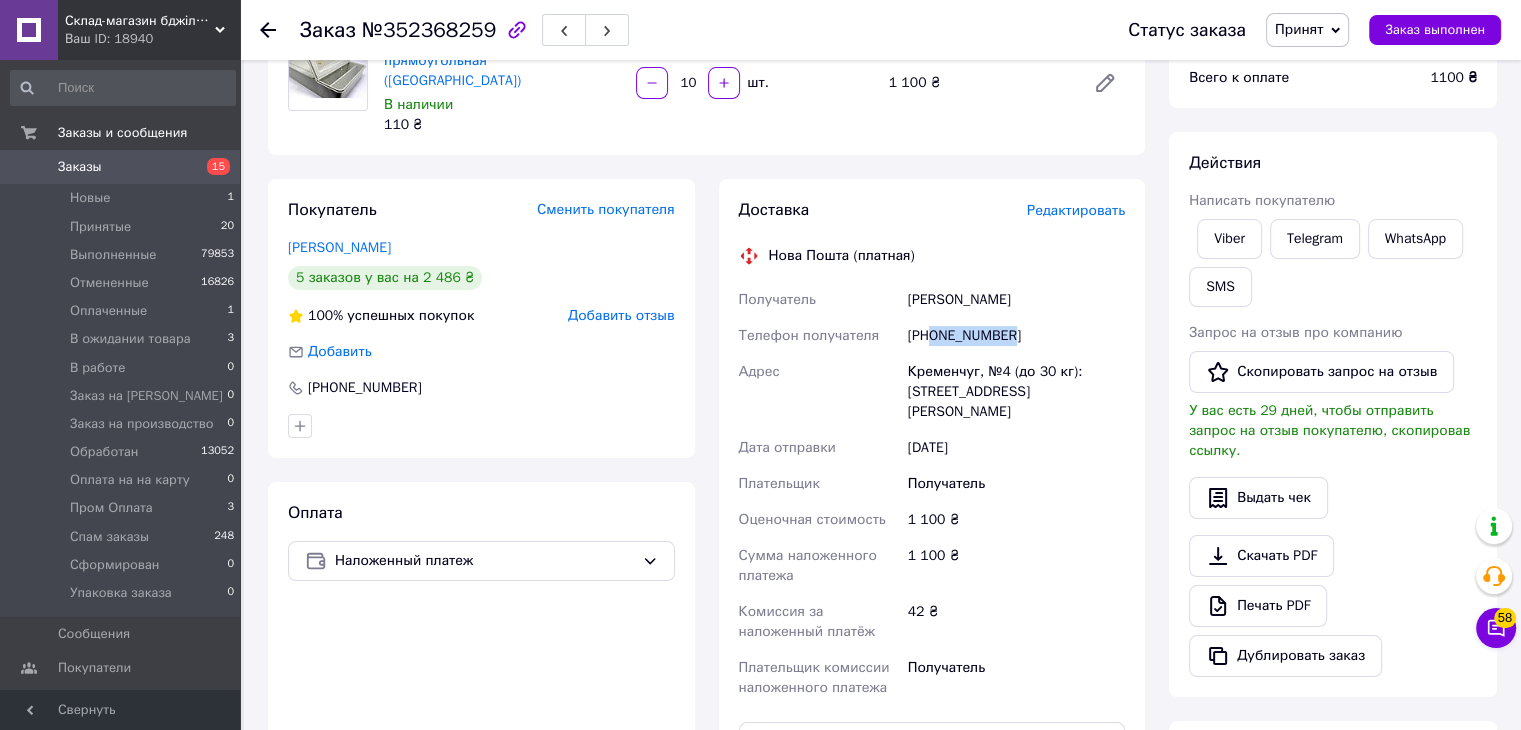 drag, startPoint x: 934, startPoint y: 313, endPoint x: 989, endPoint y: 309, distance: 55.145264 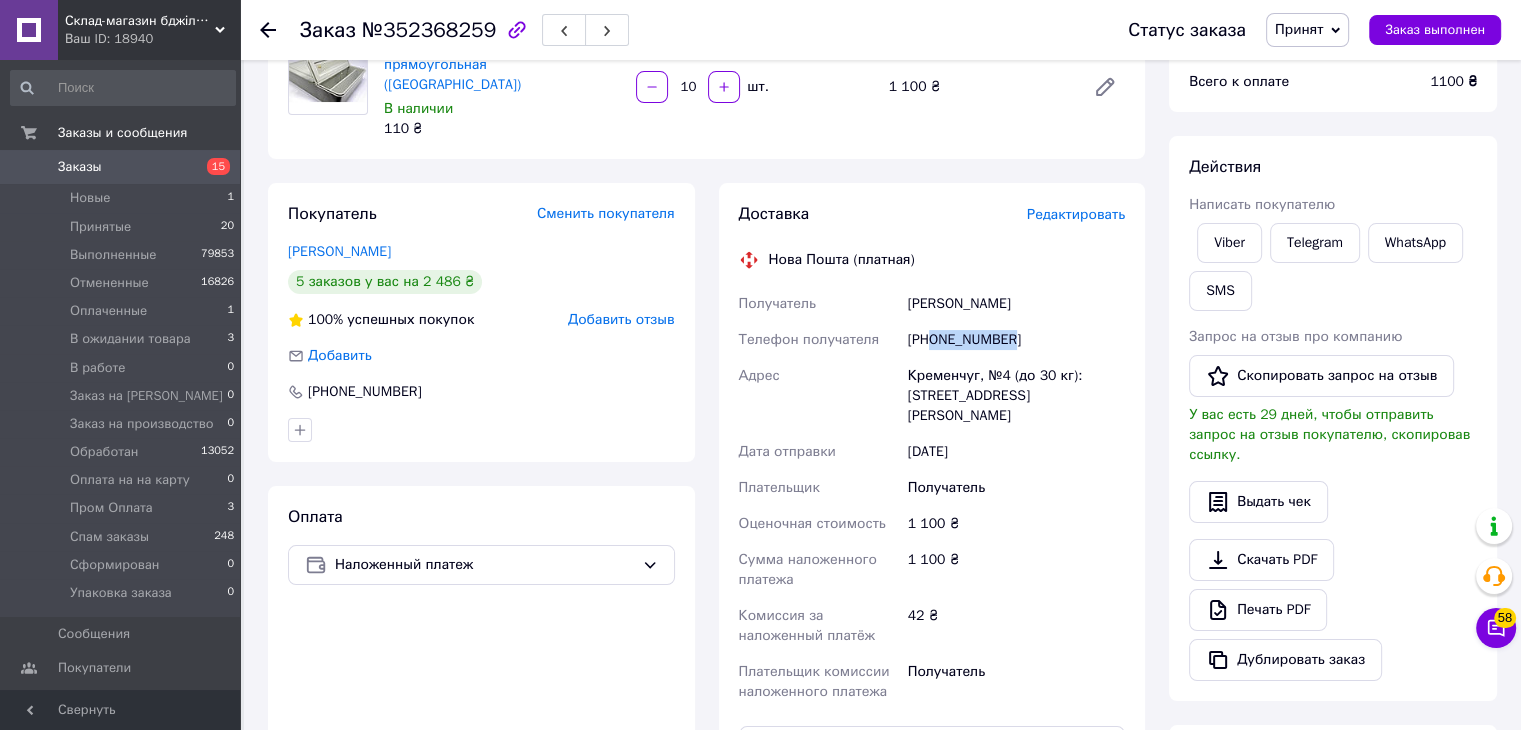 scroll, scrollTop: 200, scrollLeft: 0, axis: vertical 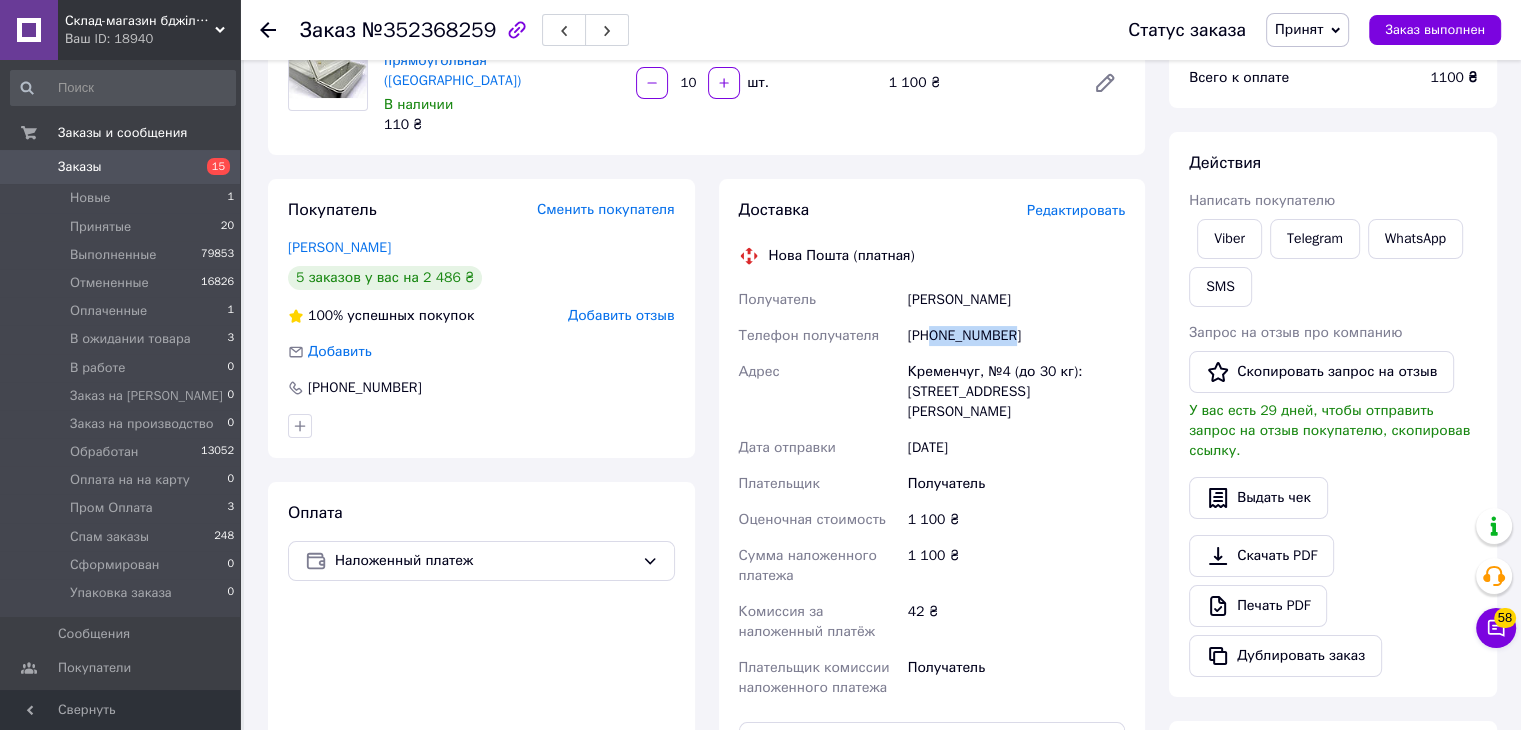 copy on "0979756751" 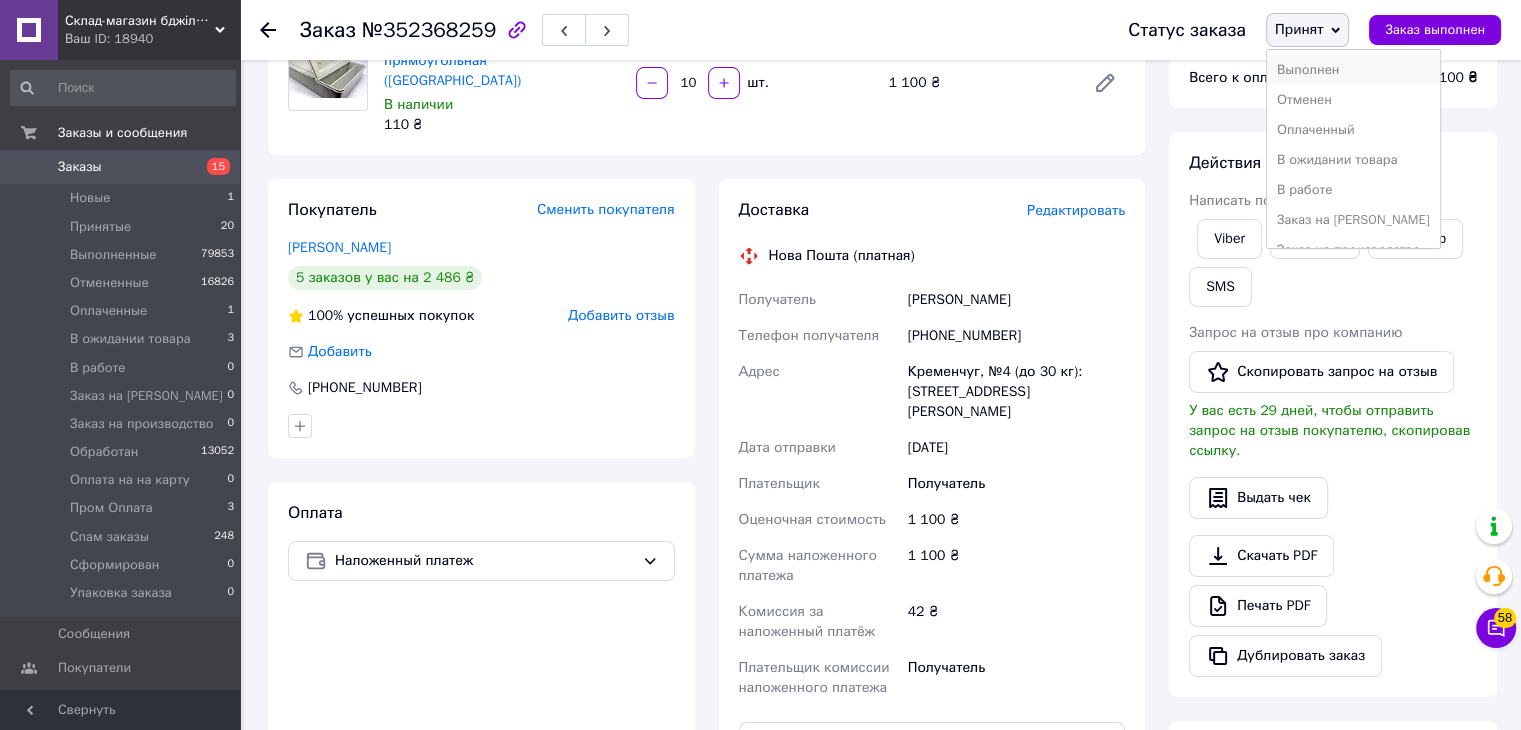 click on "Выполнен" at bounding box center [1353, 70] 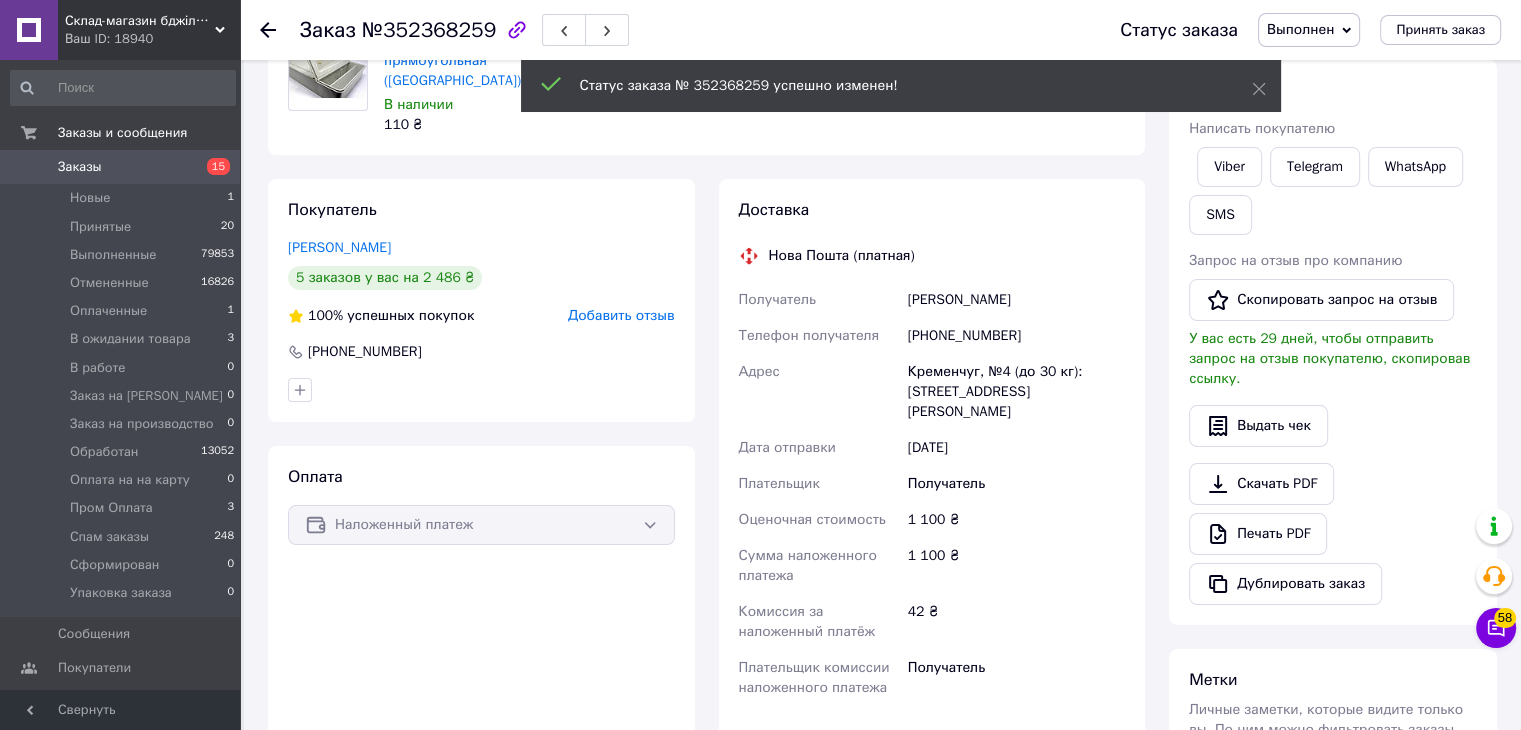 click 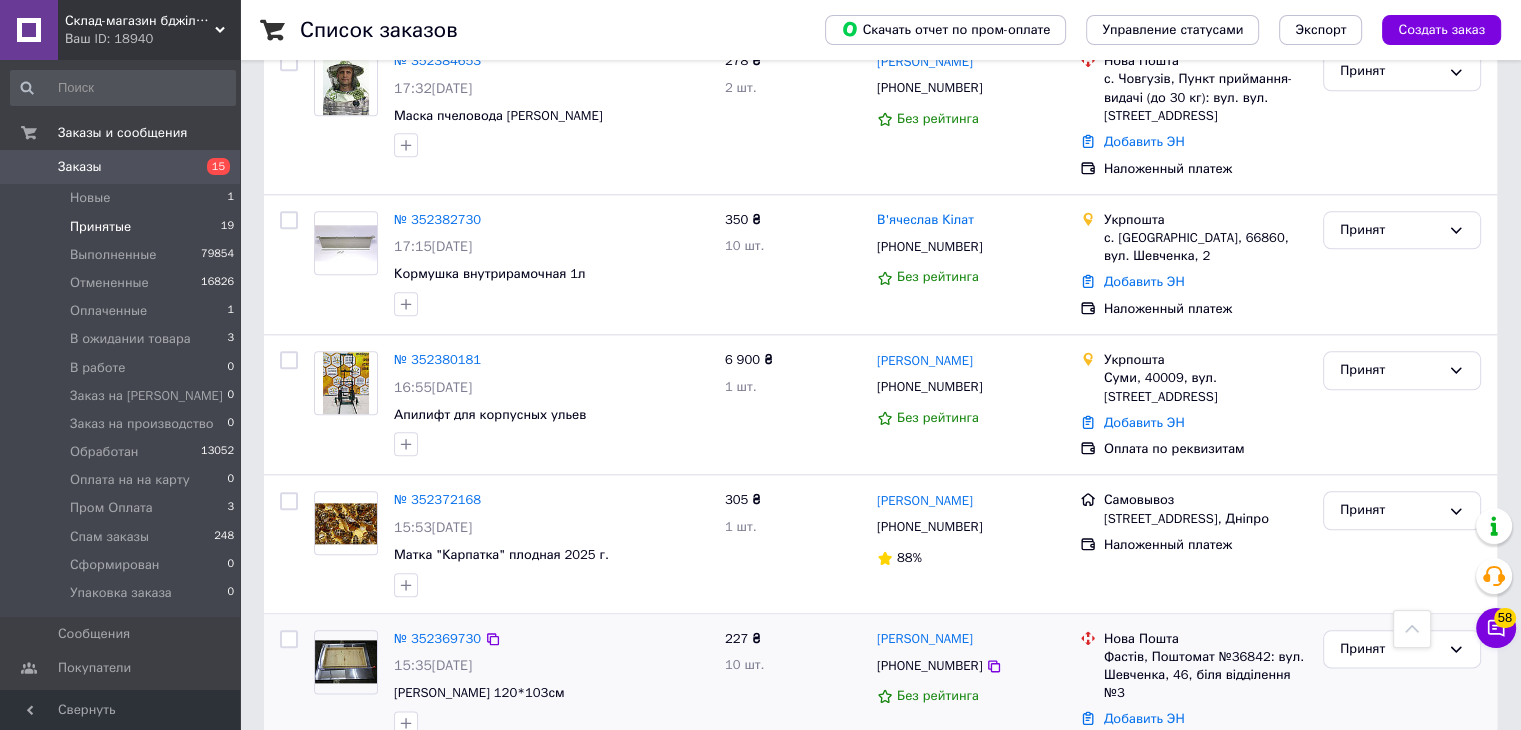 scroll, scrollTop: 2568, scrollLeft: 0, axis: vertical 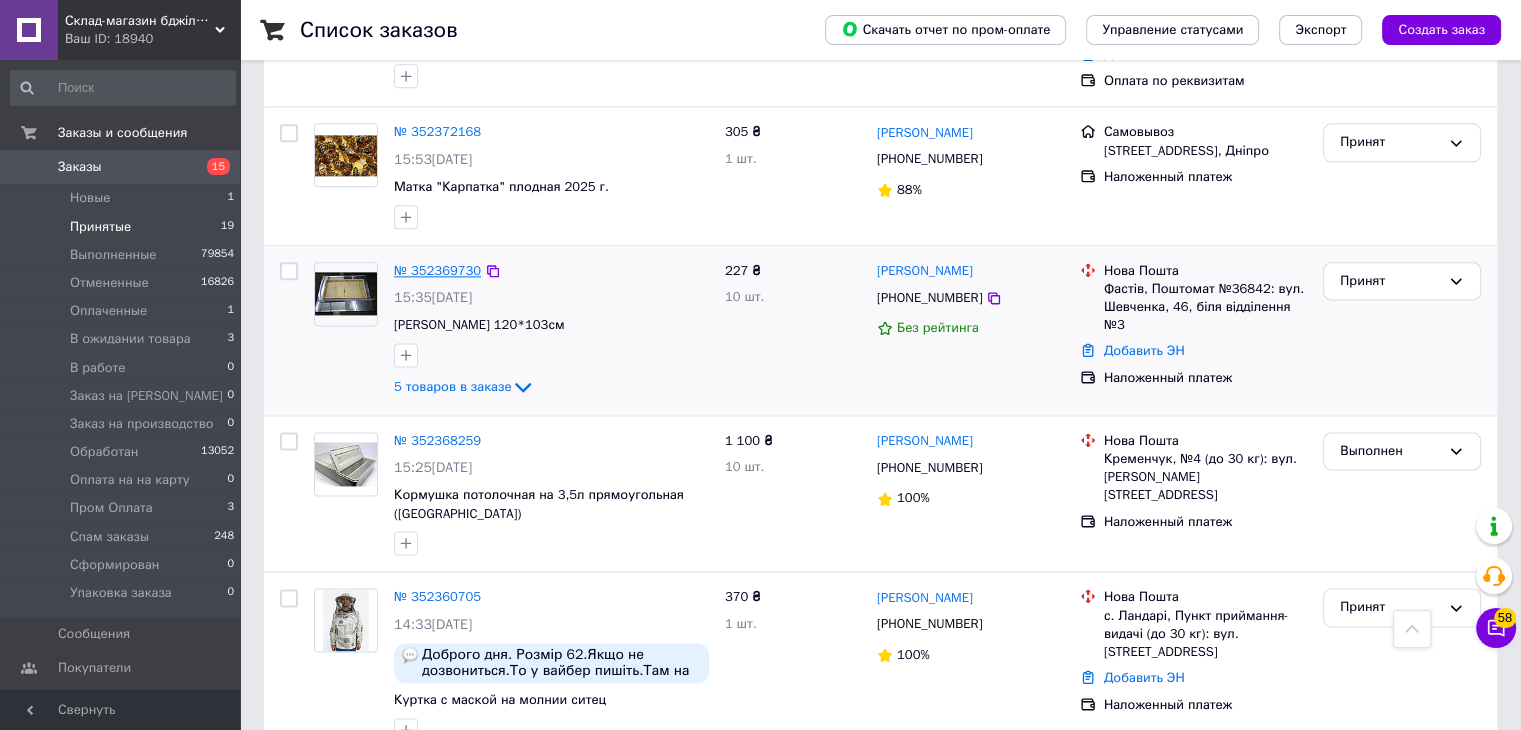click on "№ 352369730" at bounding box center [437, 270] 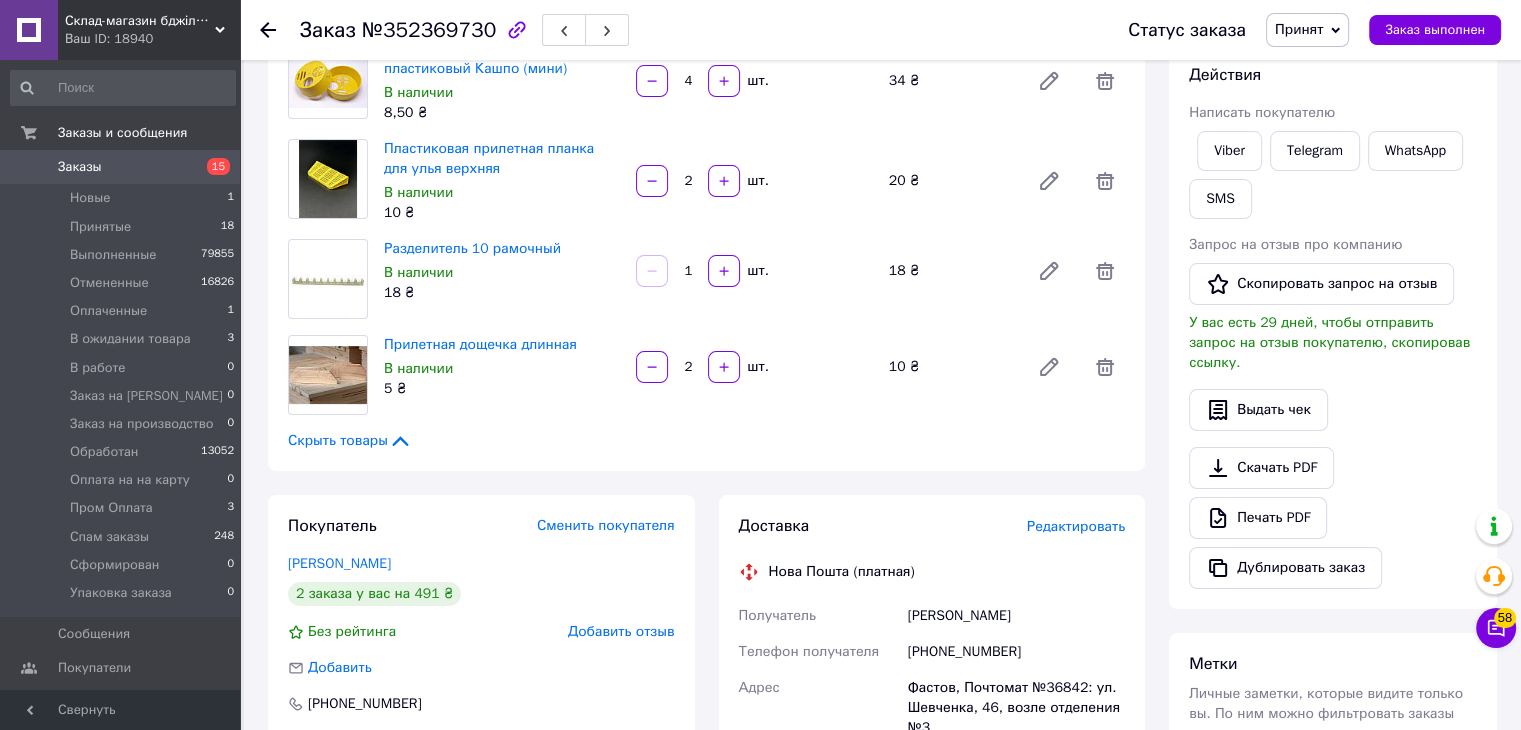 scroll, scrollTop: 308, scrollLeft: 0, axis: vertical 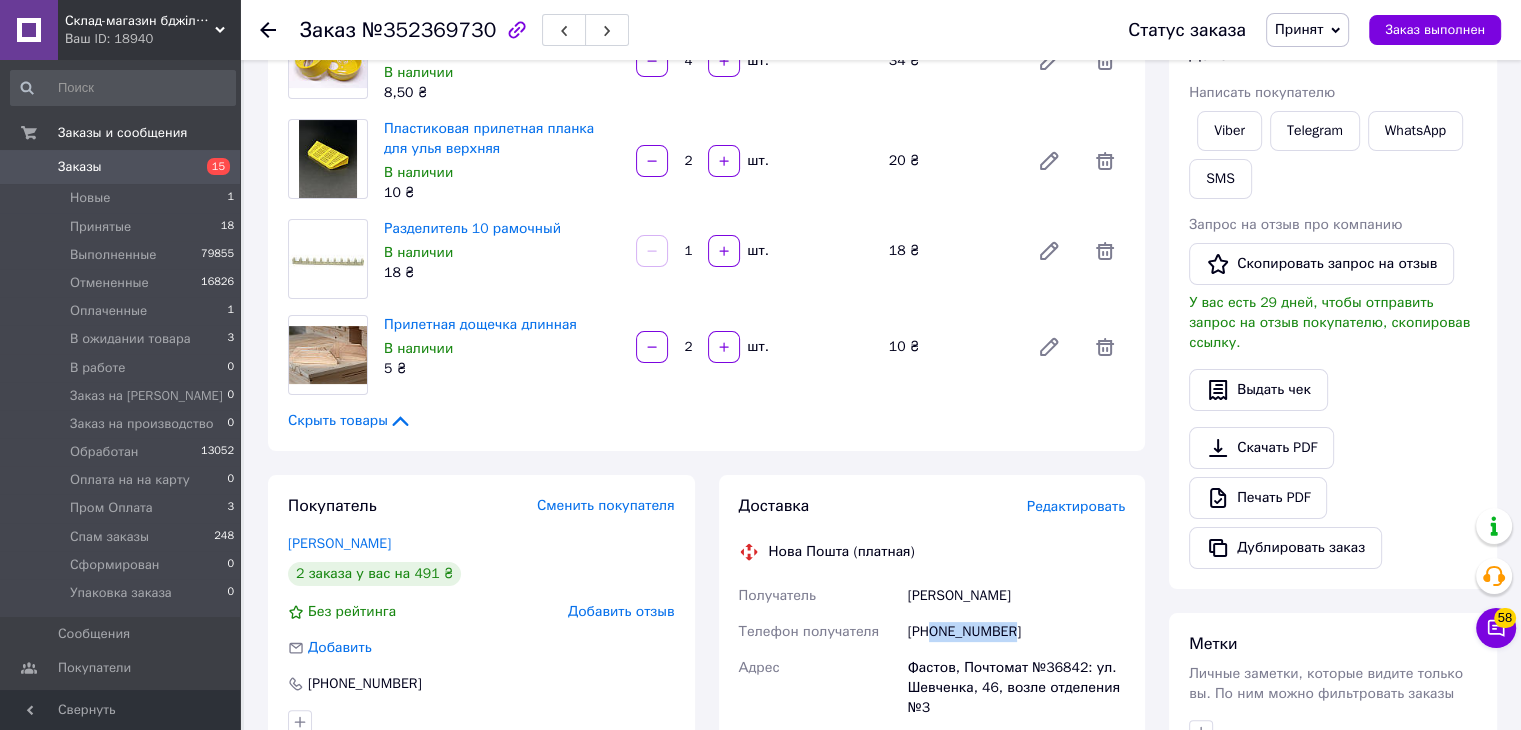 drag, startPoint x: 934, startPoint y: 635, endPoint x: 1014, endPoint y: 634, distance: 80.00625 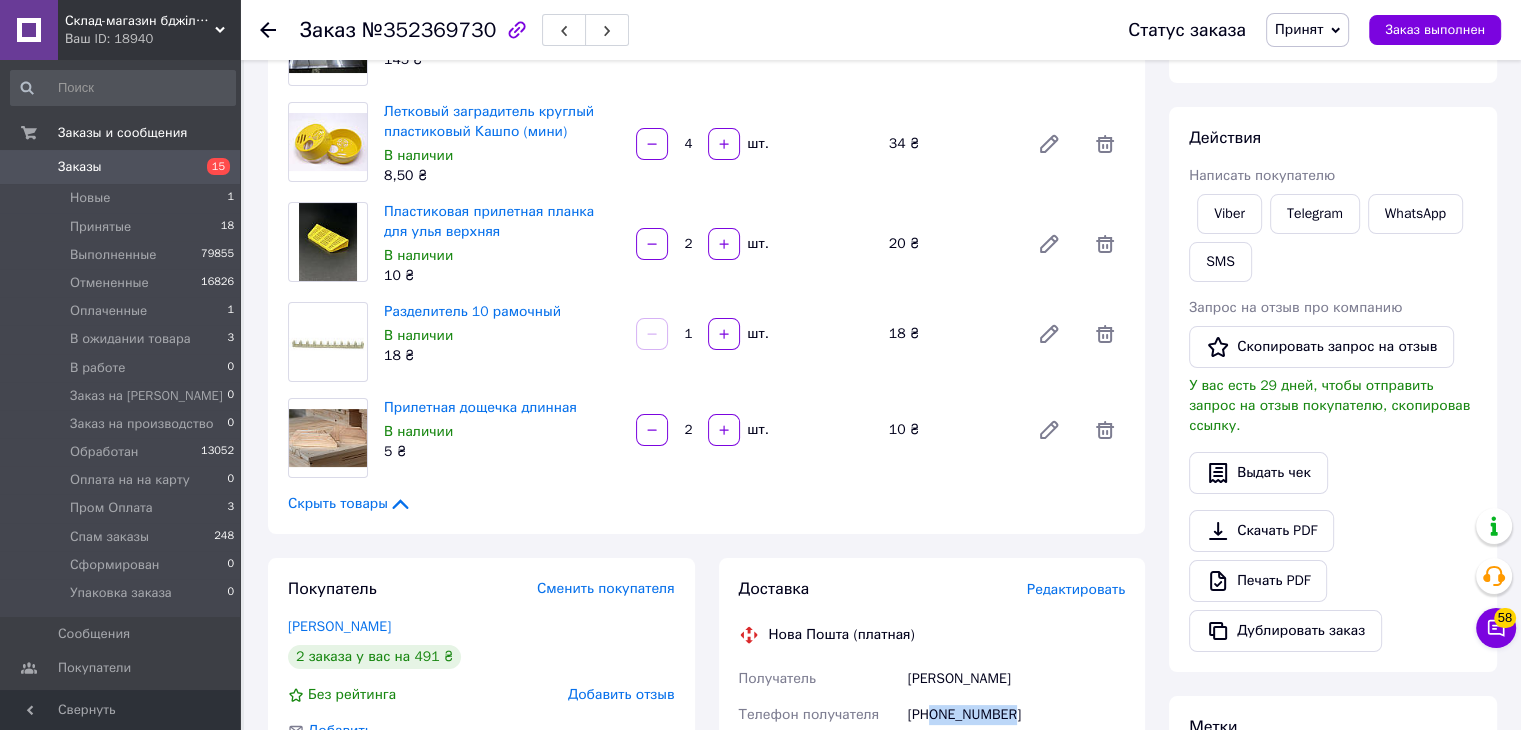 scroll, scrollTop: 0, scrollLeft: 0, axis: both 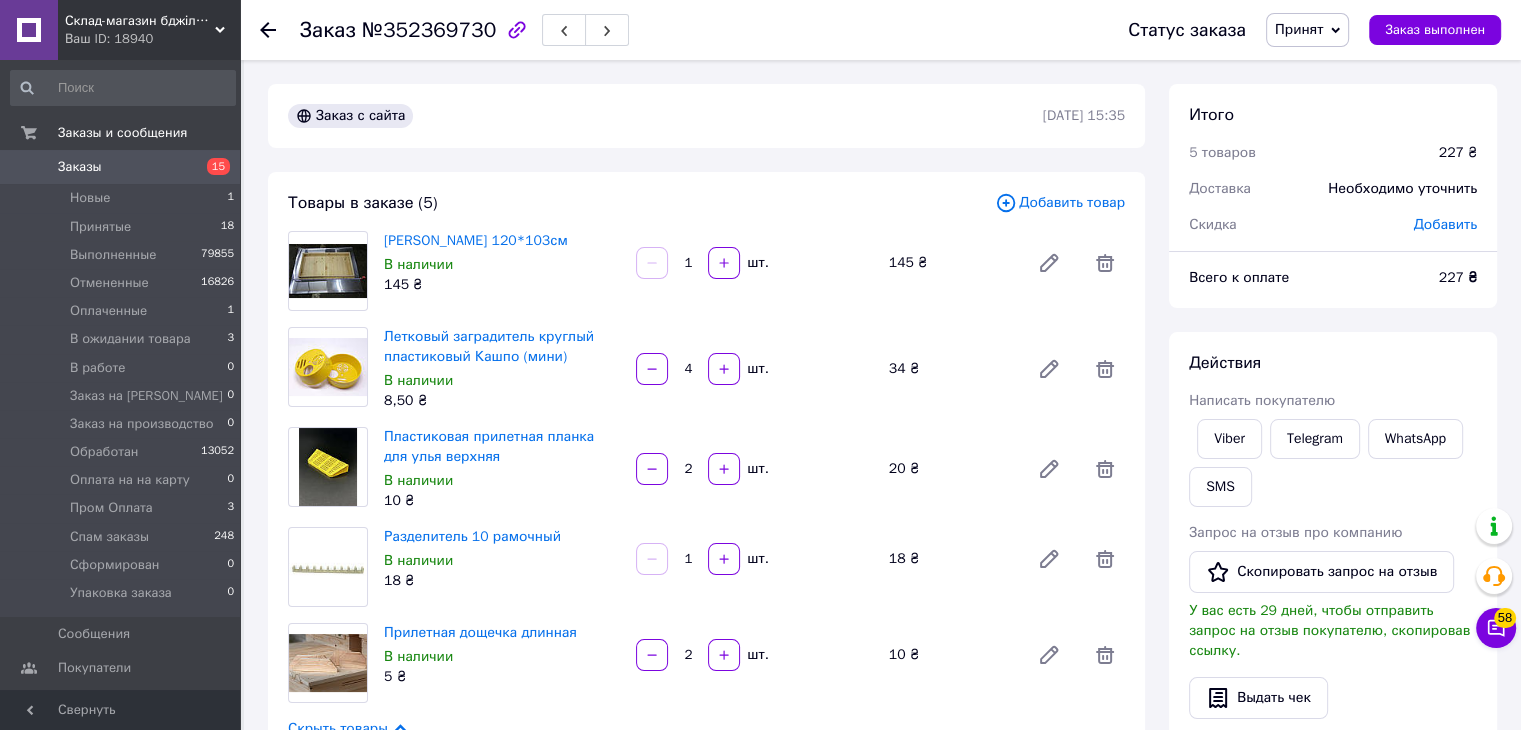 click on "Принят" at bounding box center (1299, 29) 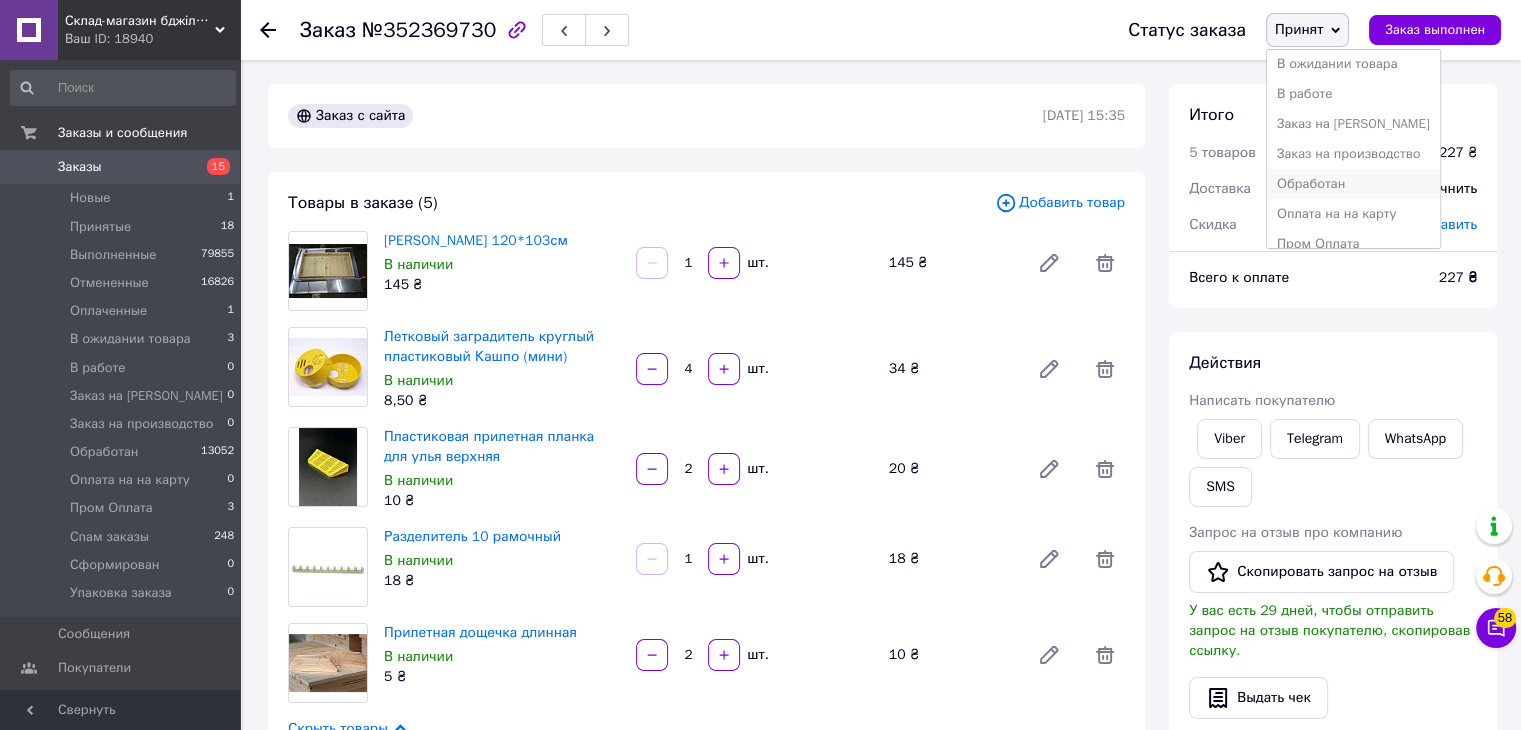 scroll, scrollTop: 100, scrollLeft: 0, axis: vertical 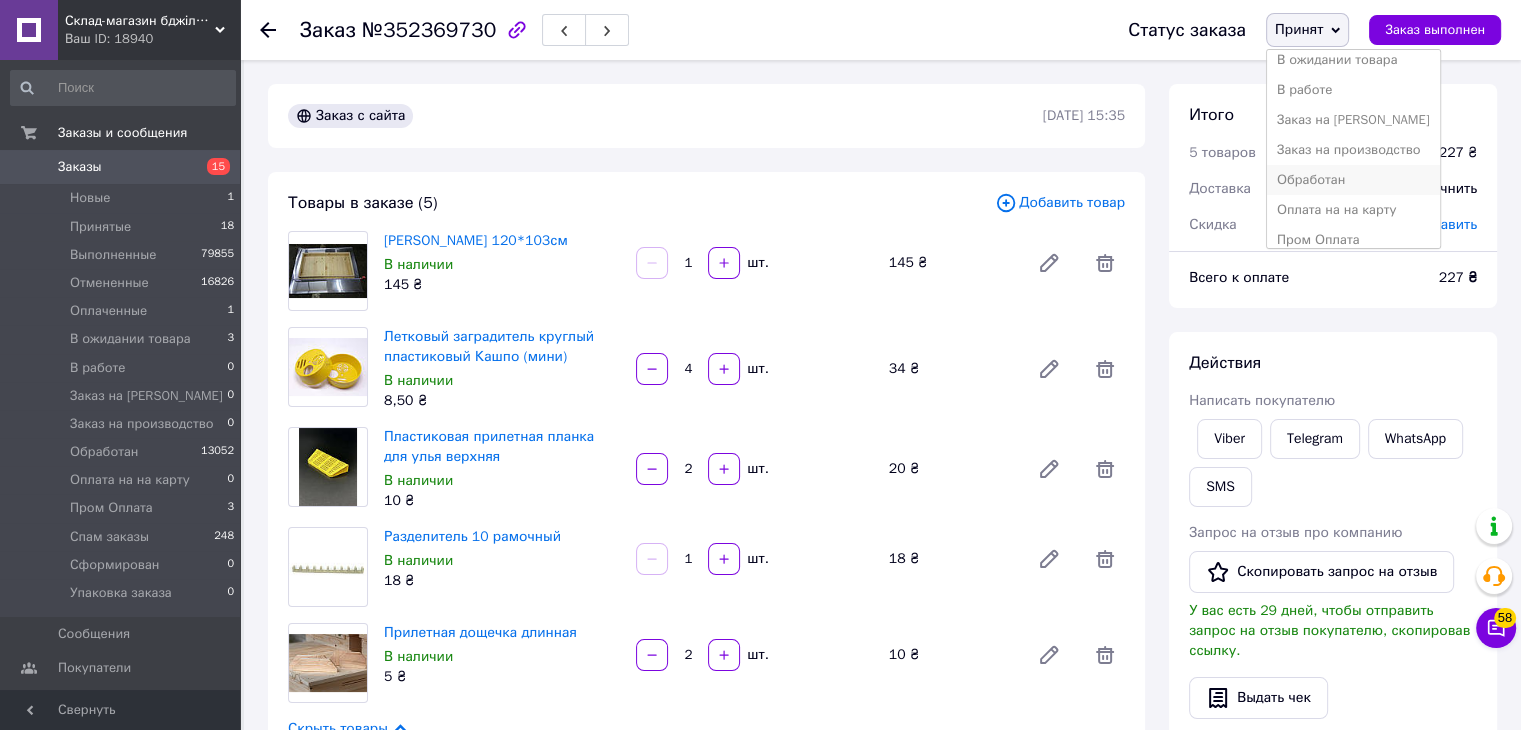 click on "Обработан" at bounding box center [1353, 180] 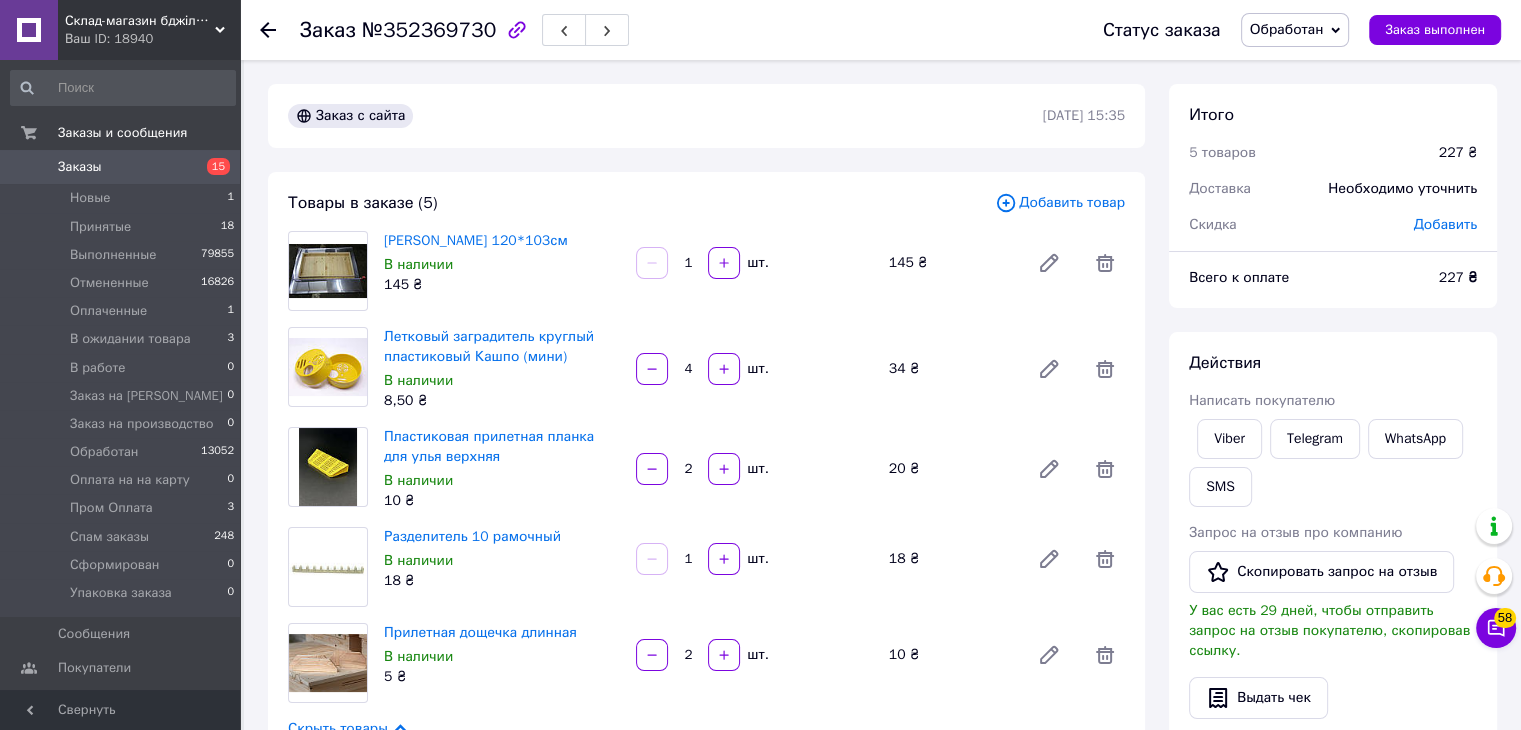 drag, startPoint x: 260, startPoint y: 26, endPoint x: 306, endPoint y: 59, distance: 56.61272 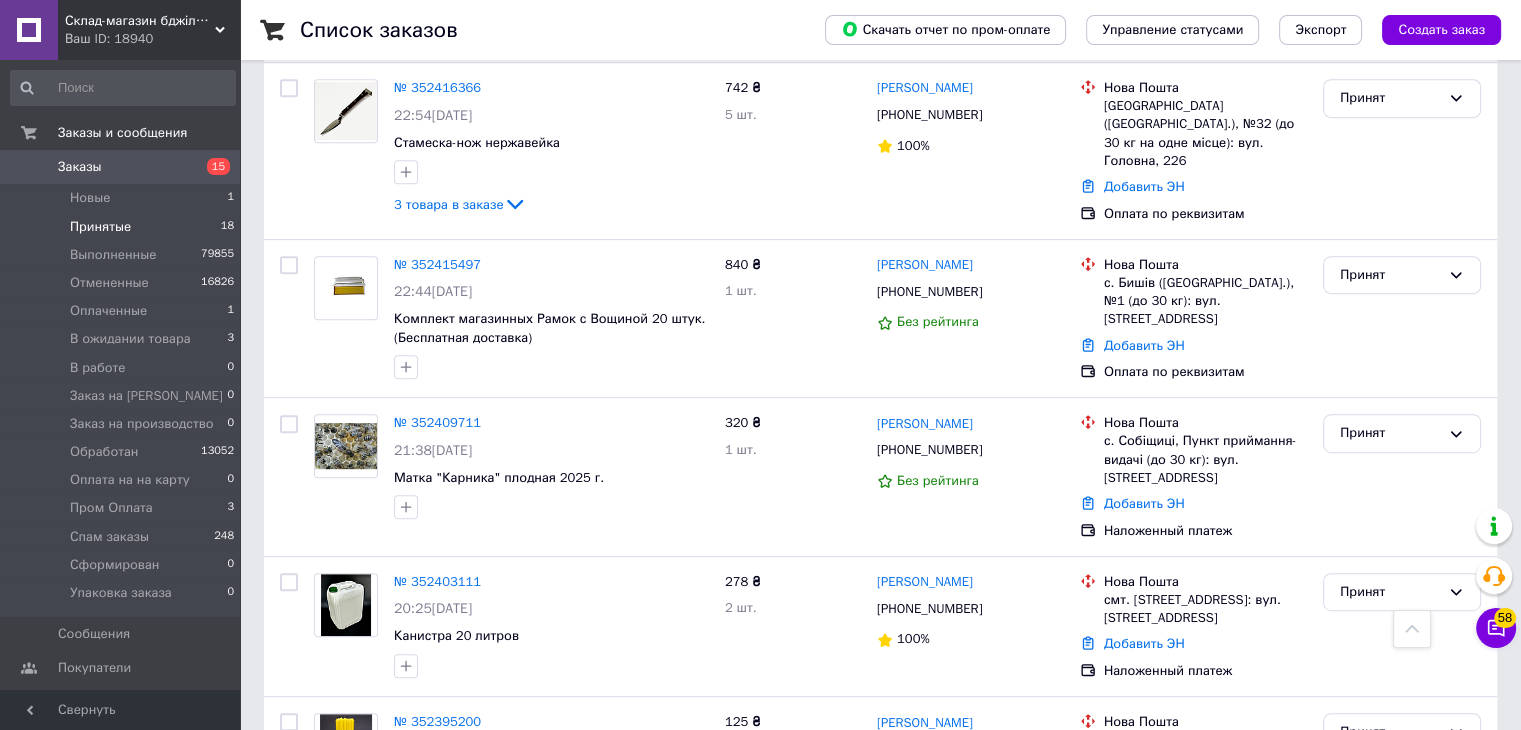 scroll, scrollTop: 2412, scrollLeft: 0, axis: vertical 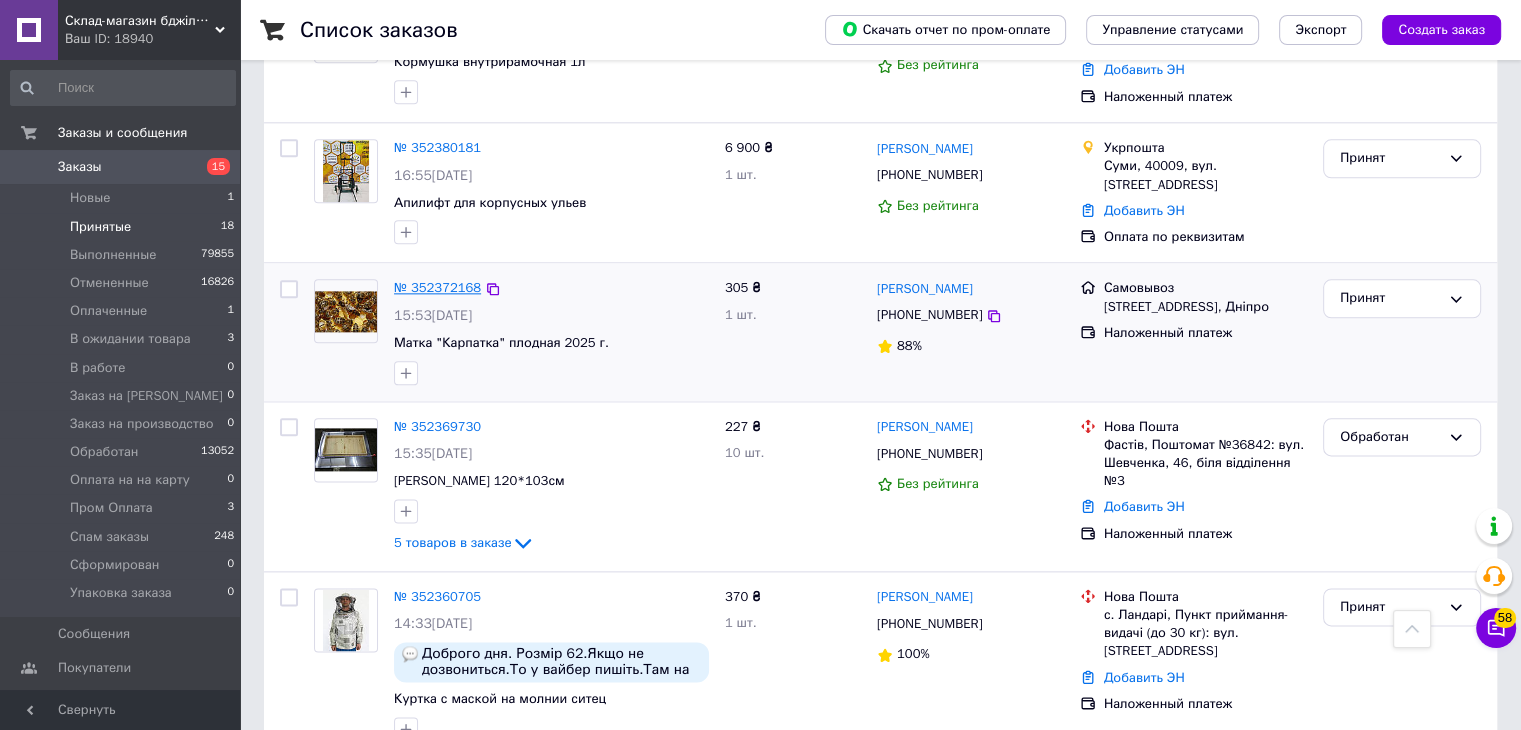 click on "№ 352372168" at bounding box center (437, 287) 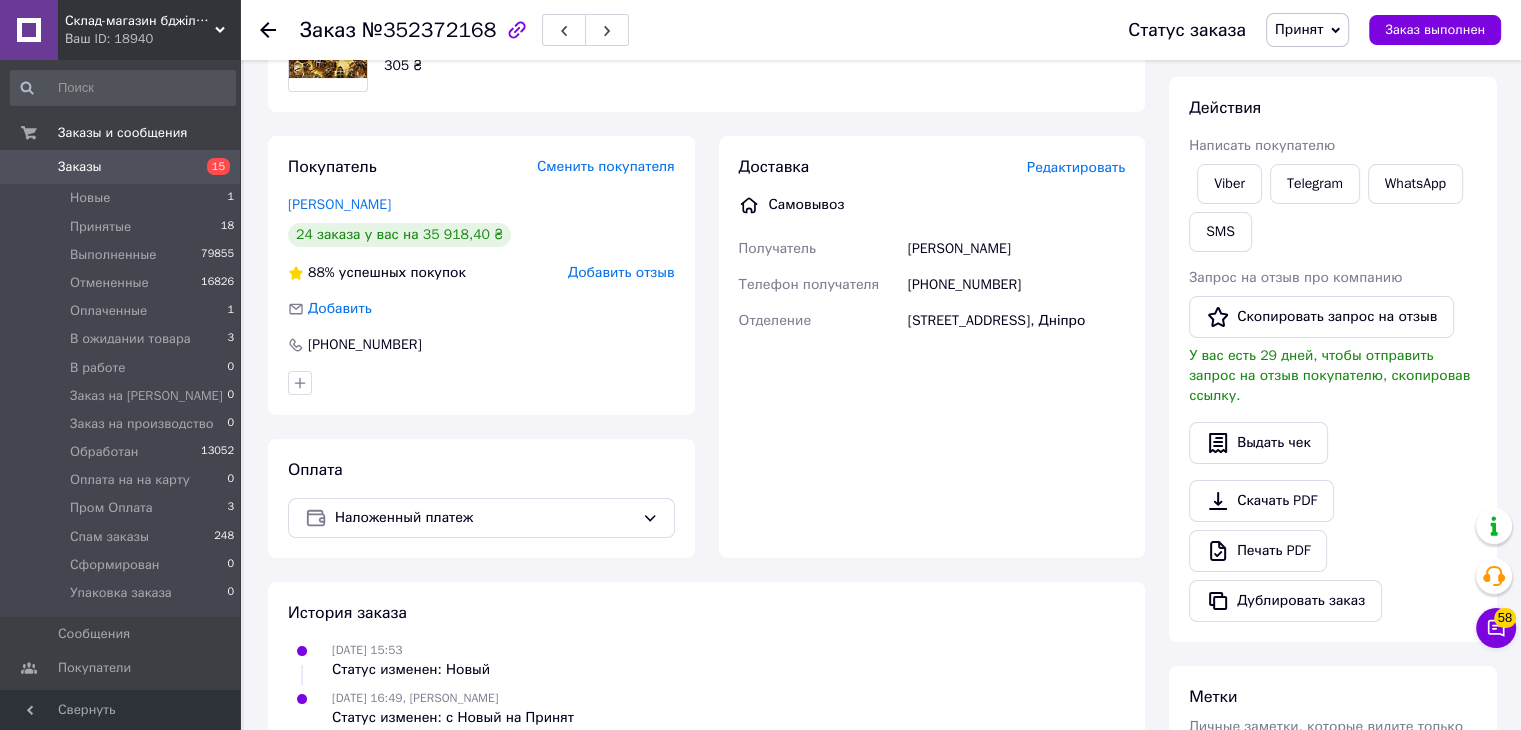 scroll, scrollTop: 196, scrollLeft: 0, axis: vertical 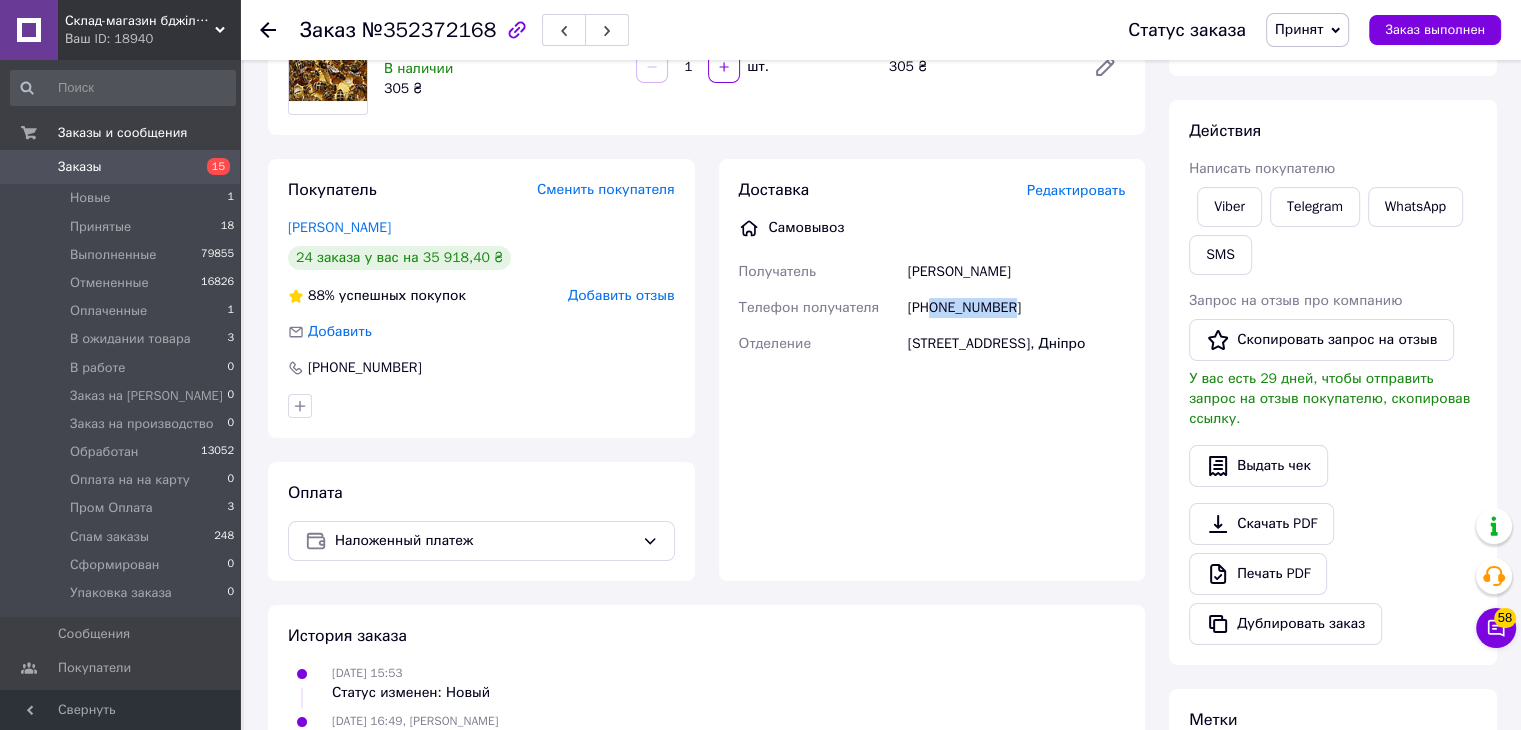 drag, startPoint x: 931, startPoint y: 308, endPoint x: 1020, endPoint y: 315, distance: 89.27486 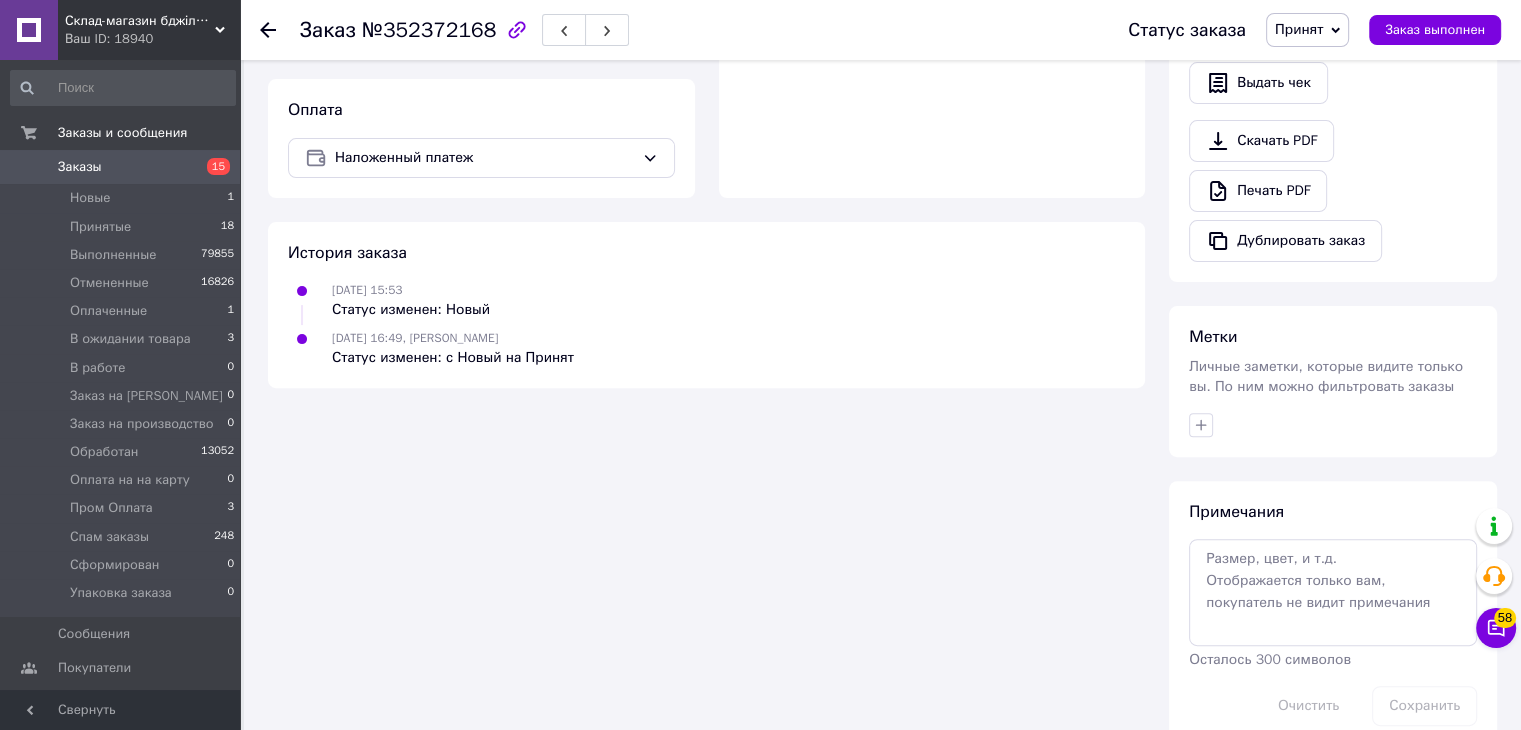 scroll, scrollTop: 596, scrollLeft: 0, axis: vertical 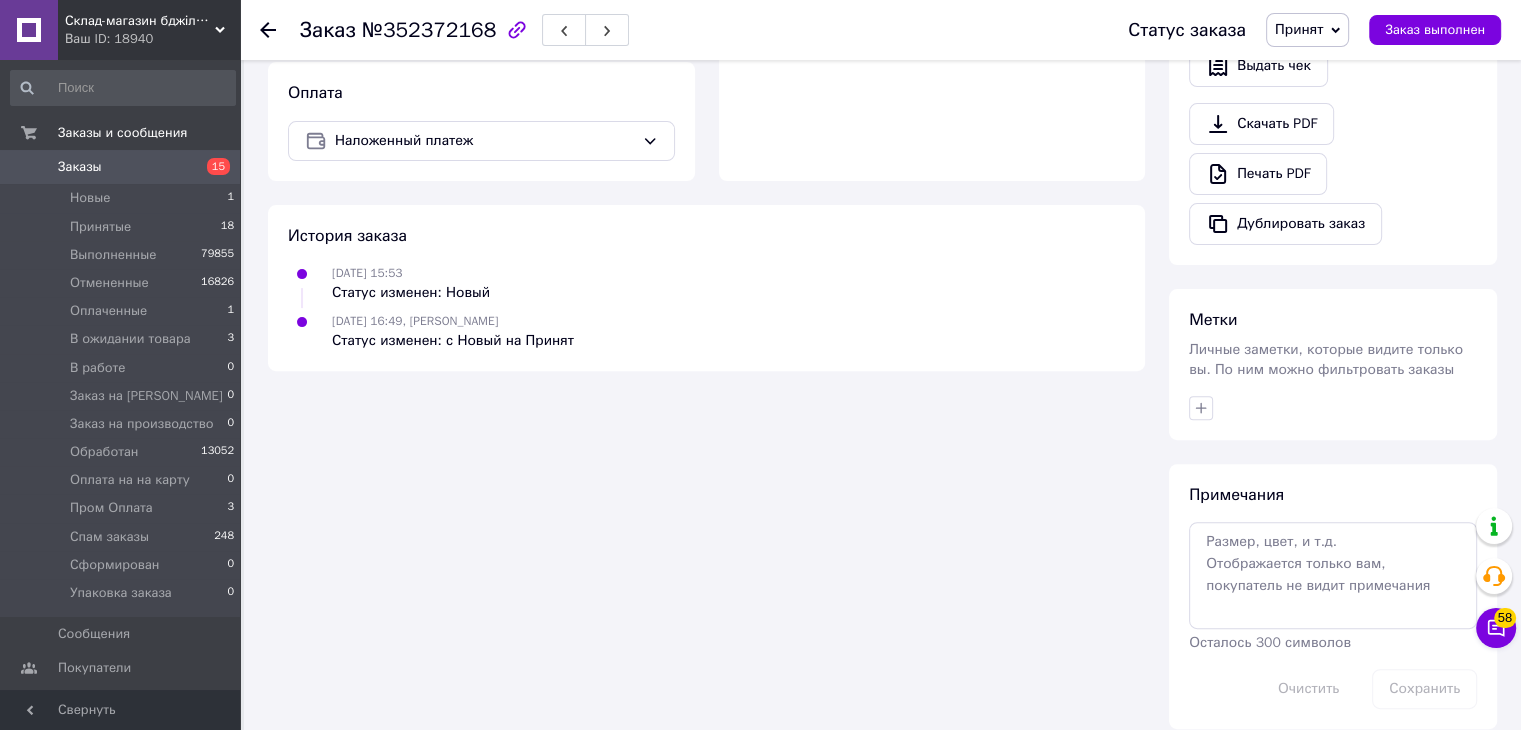 click at bounding box center (1201, 408) 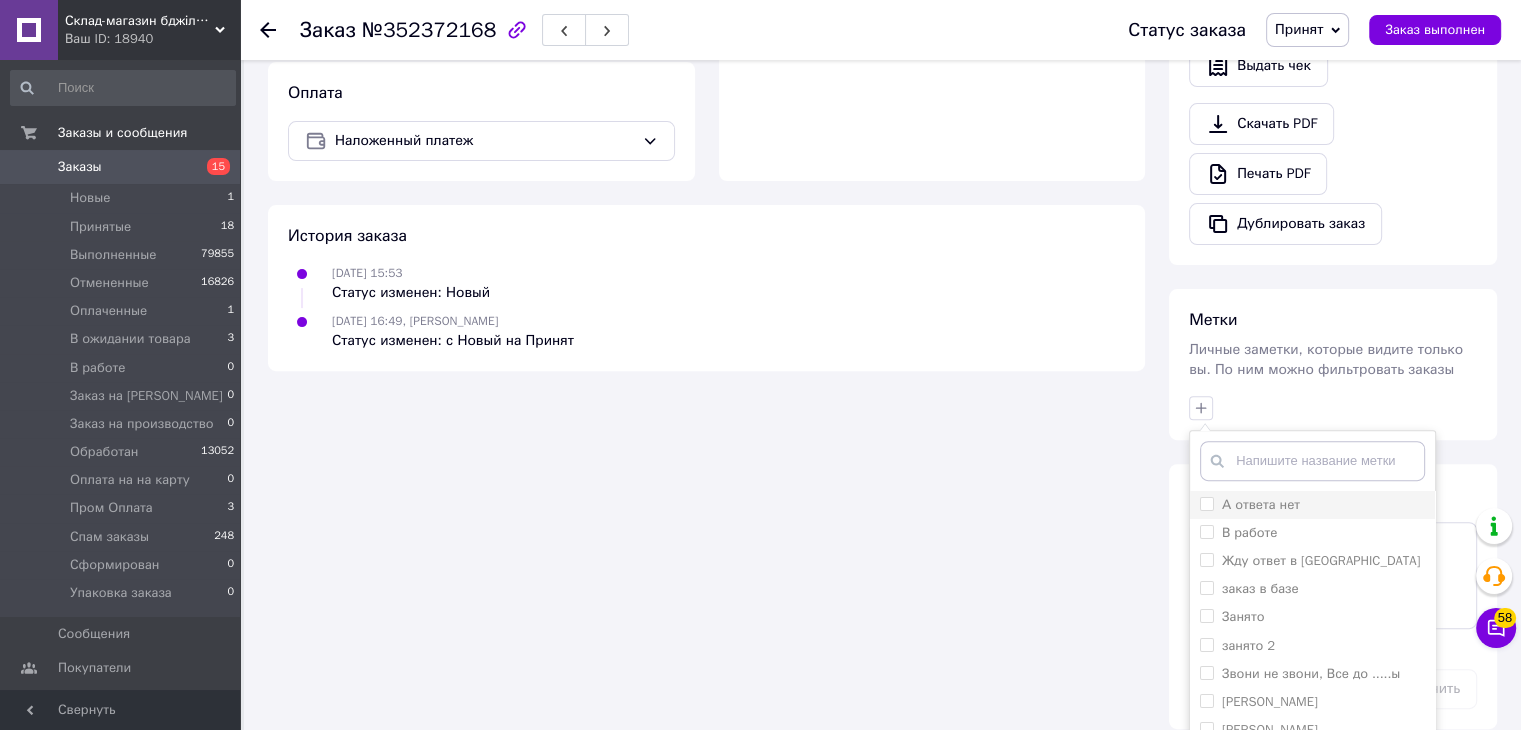 click on "А ответа нет" at bounding box center (1261, 504) 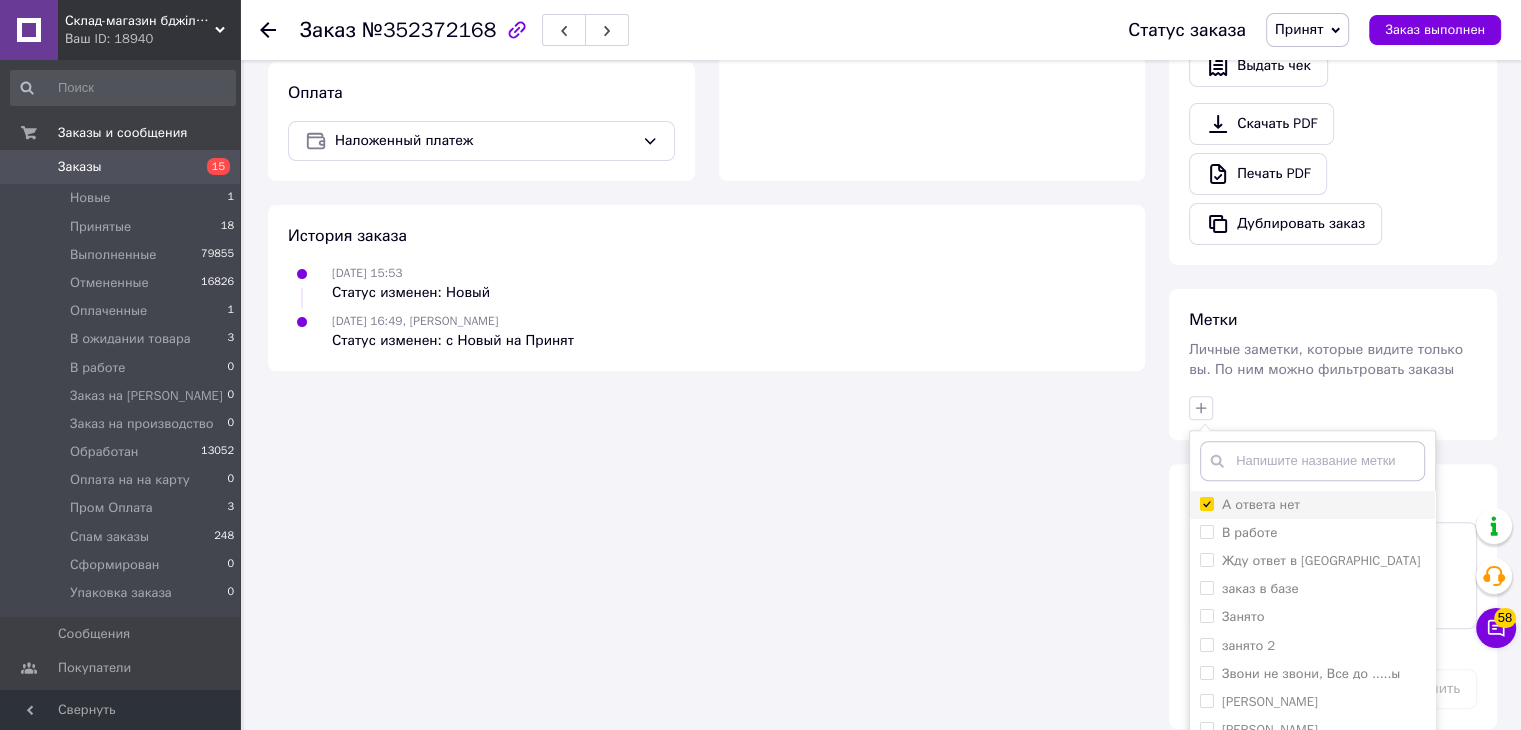 checkbox on "true" 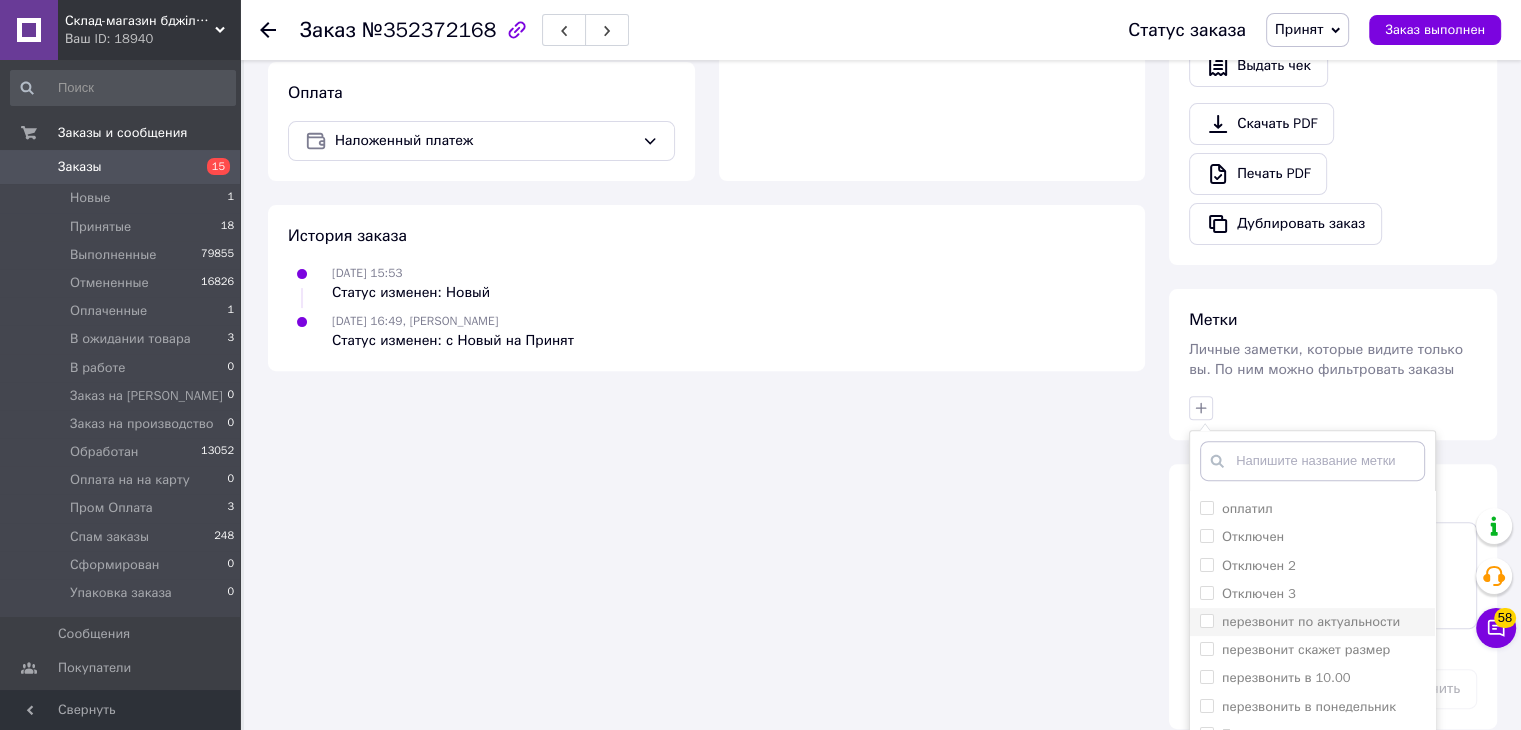 scroll, scrollTop: 1081, scrollLeft: 0, axis: vertical 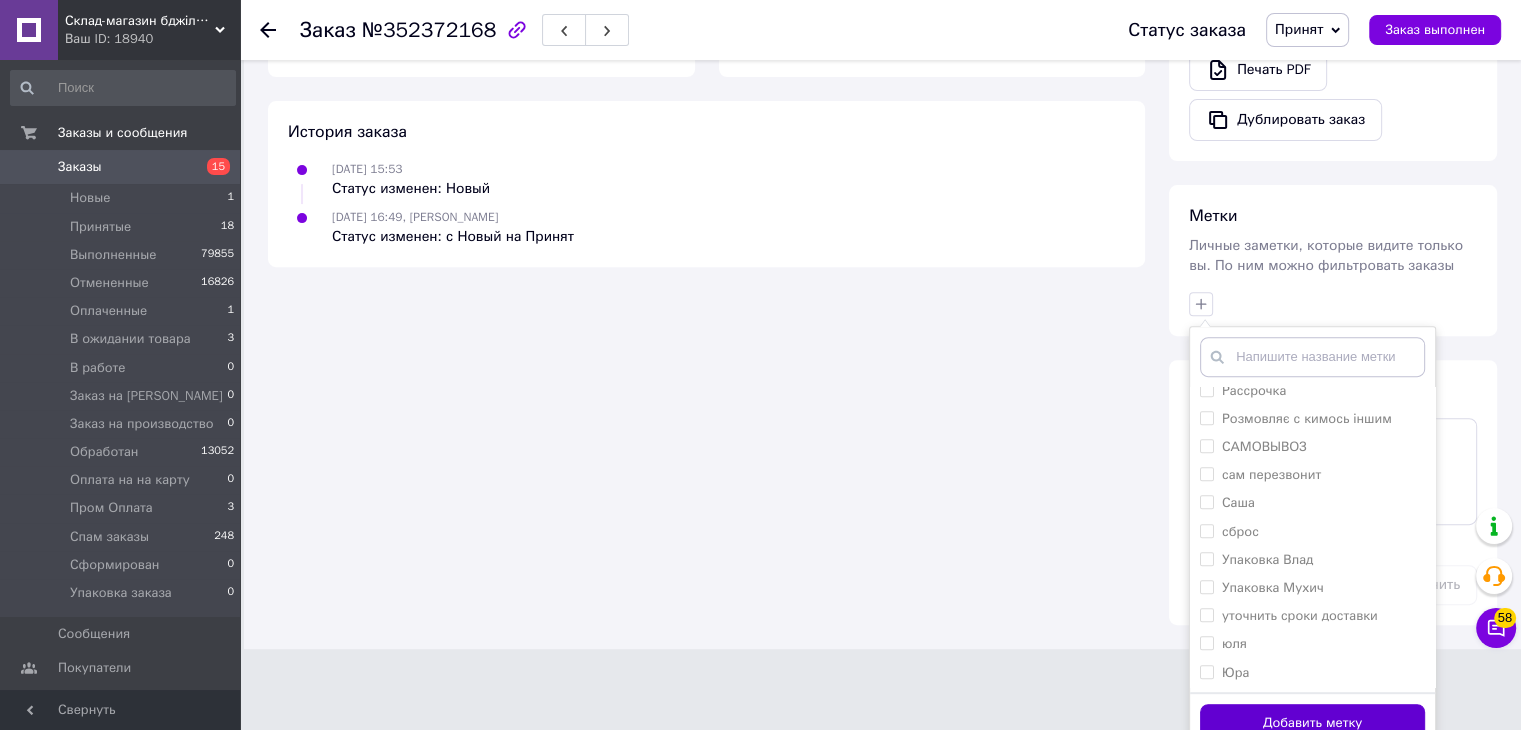 click on "Добавить метку" at bounding box center (1312, 723) 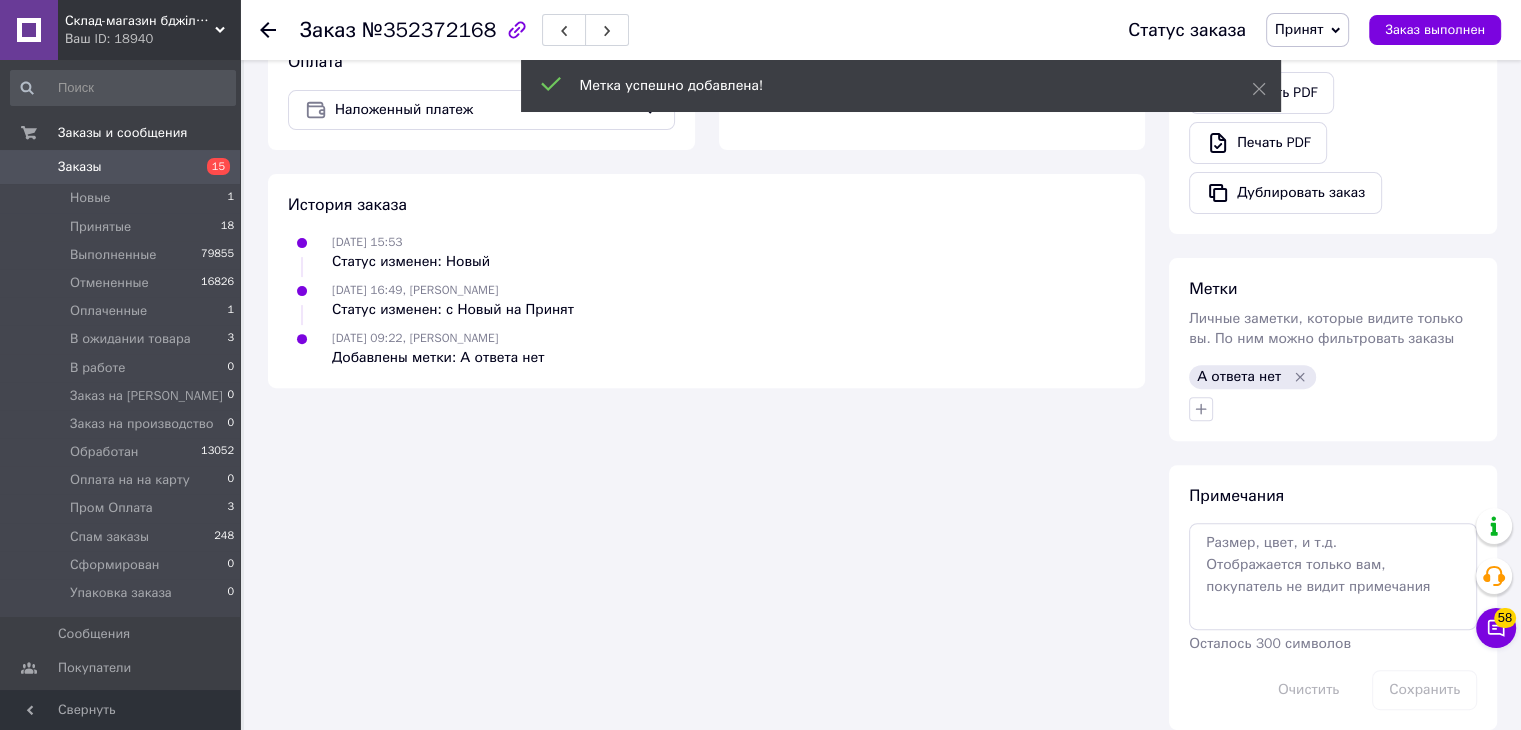 scroll, scrollTop: 28, scrollLeft: 0, axis: vertical 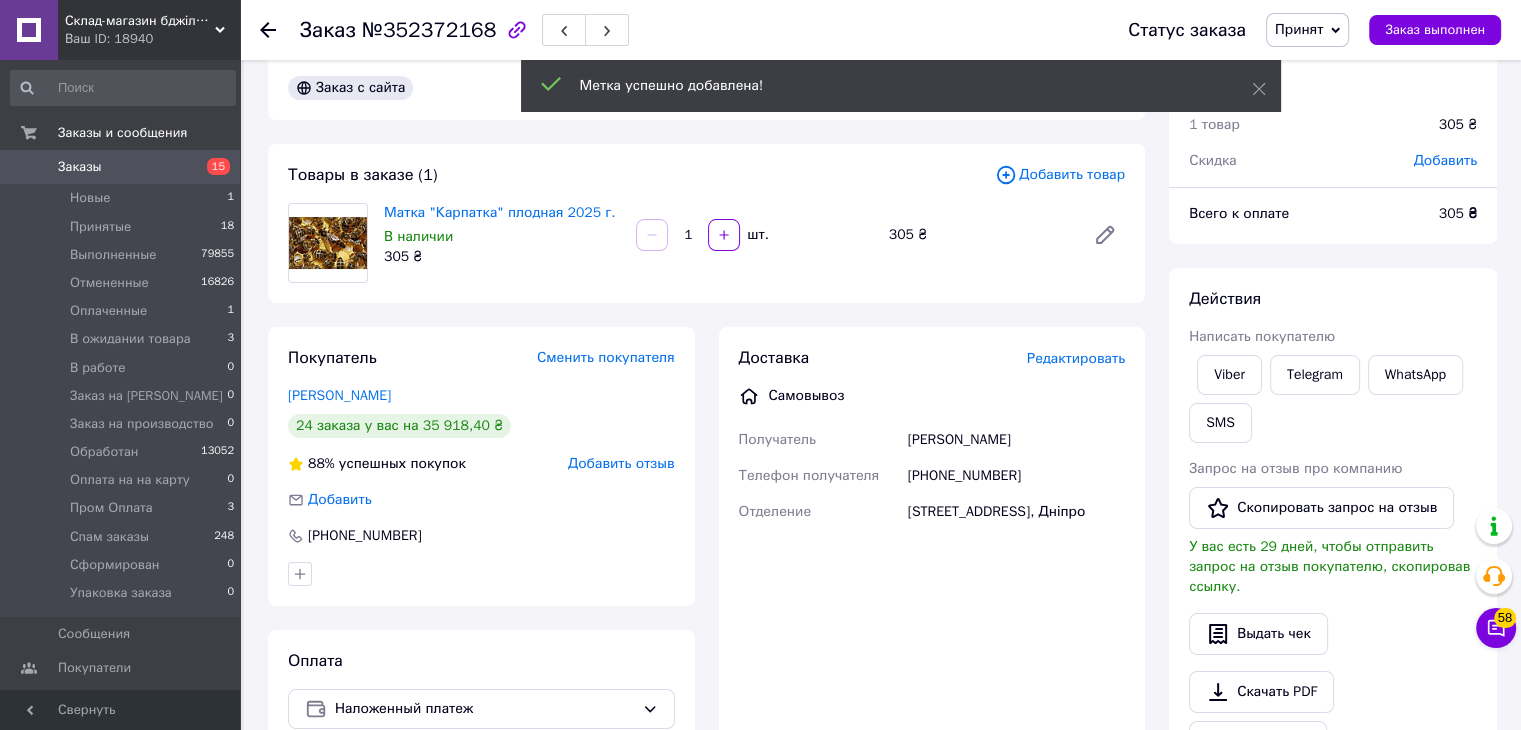 click 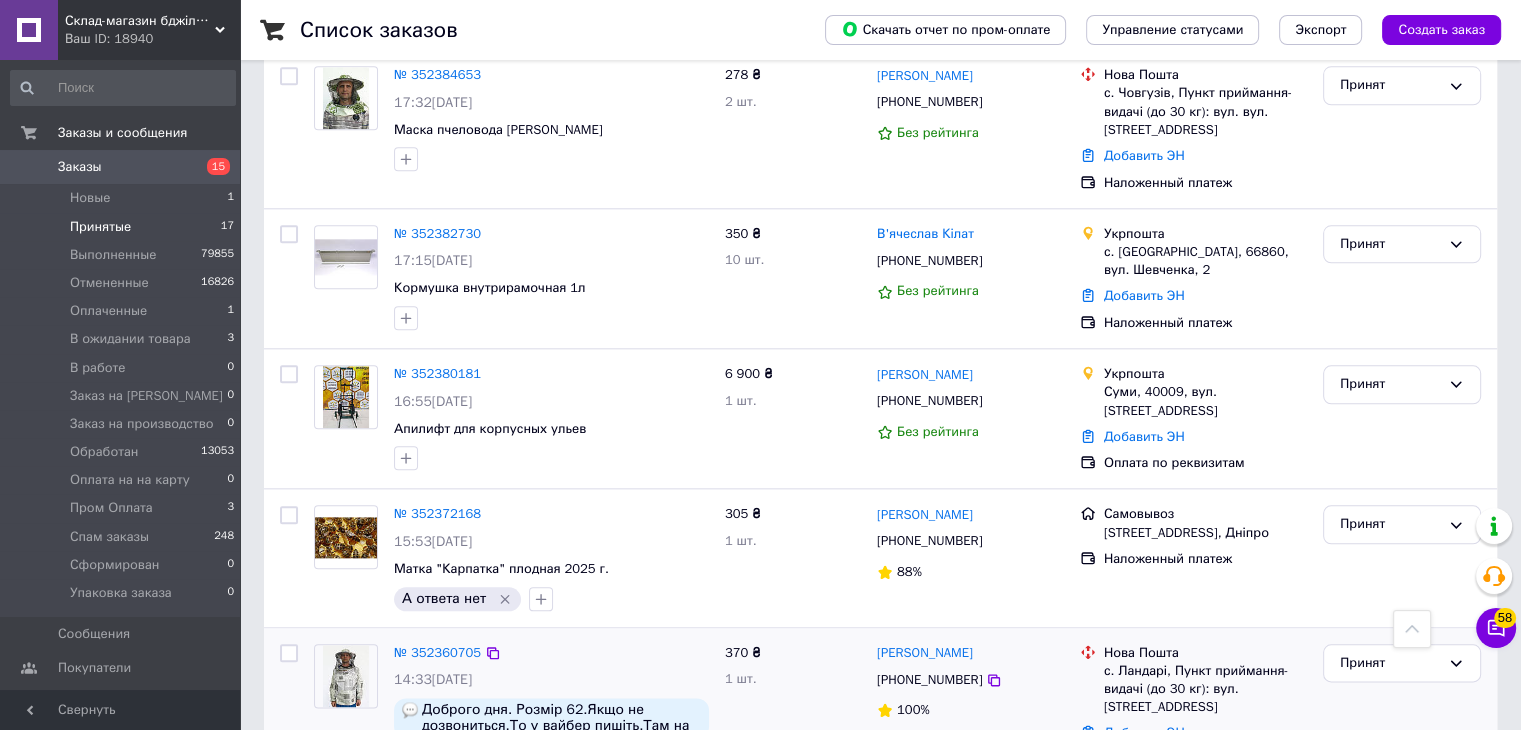 scroll, scrollTop: 2200, scrollLeft: 0, axis: vertical 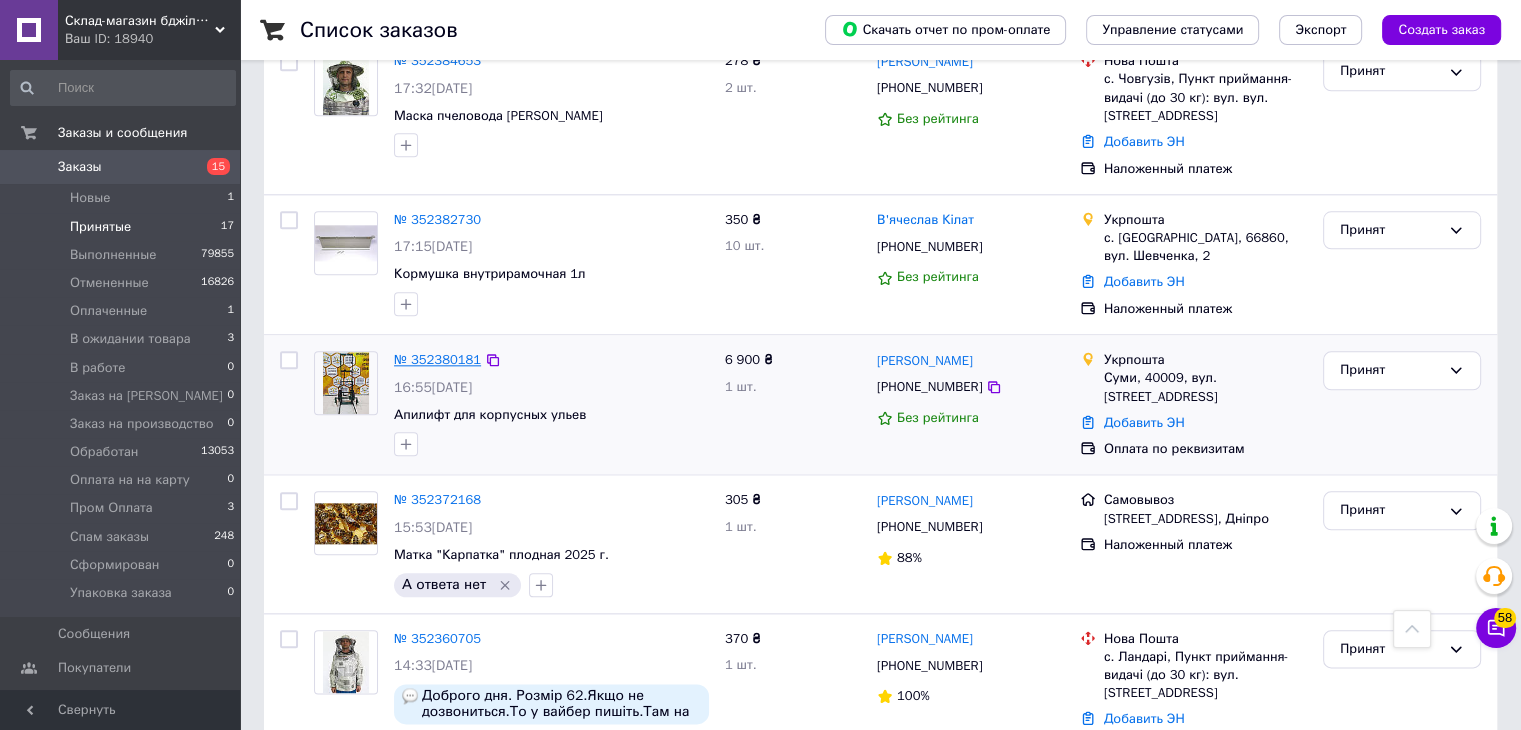 click on "№ 352380181" at bounding box center [437, 359] 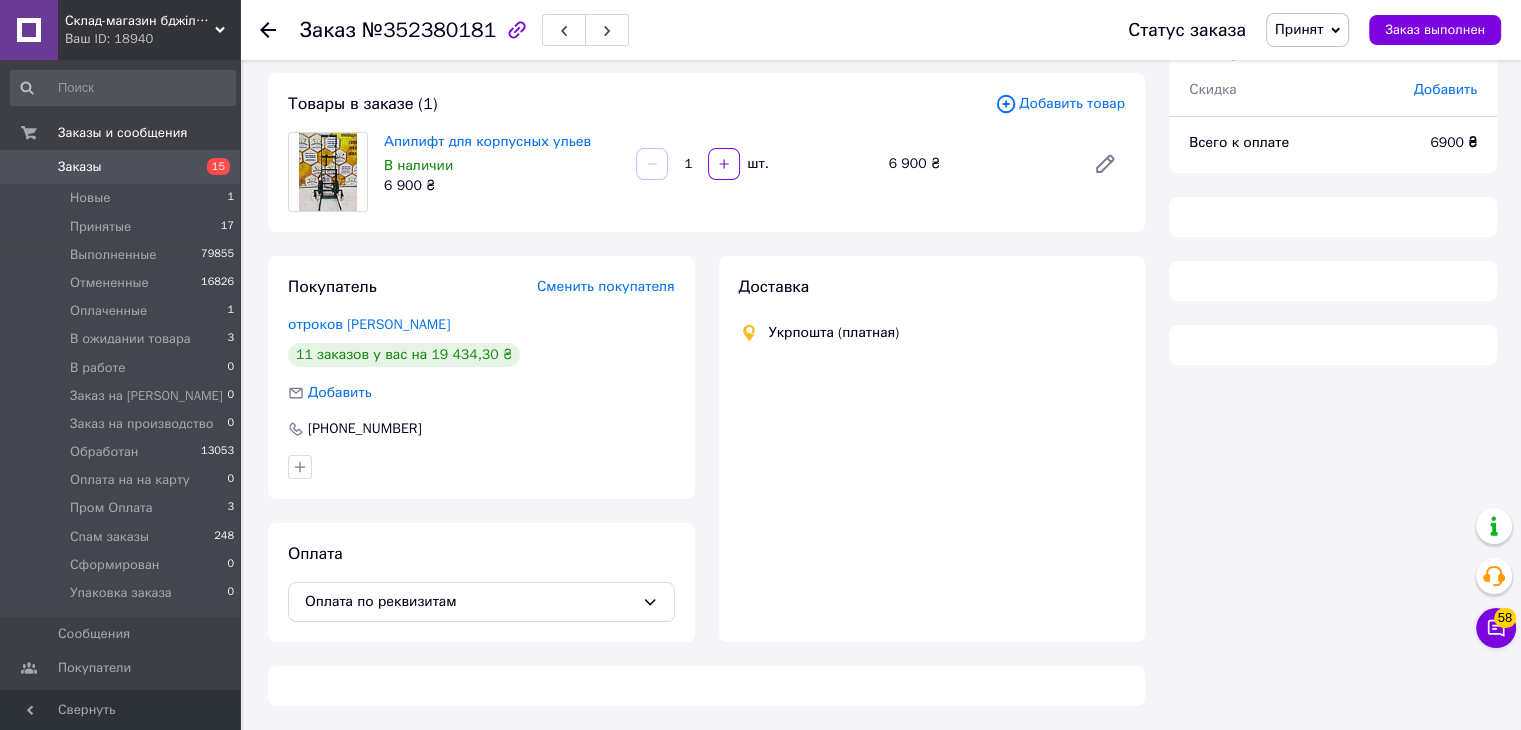 scroll, scrollTop: 632, scrollLeft: 0, axis: vertical 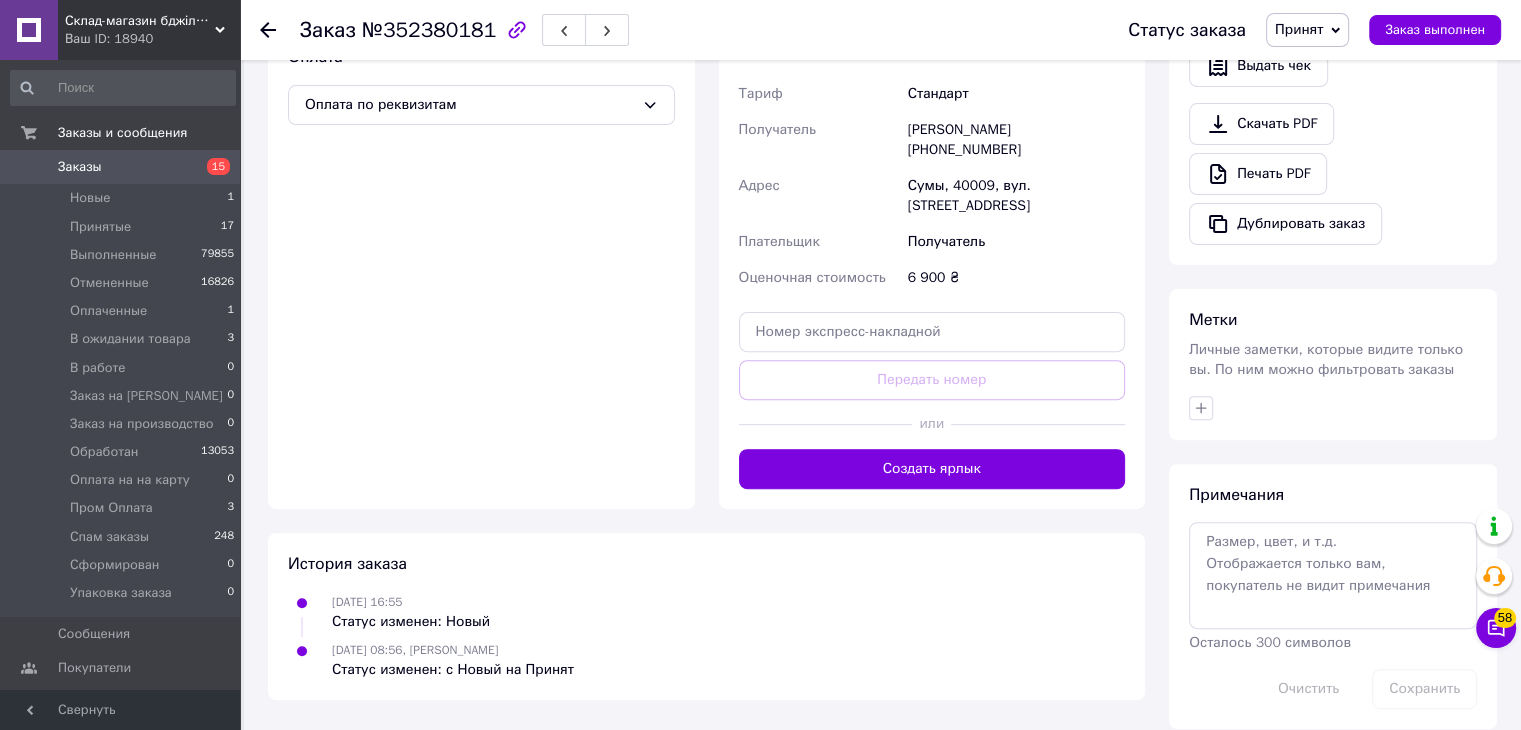 click 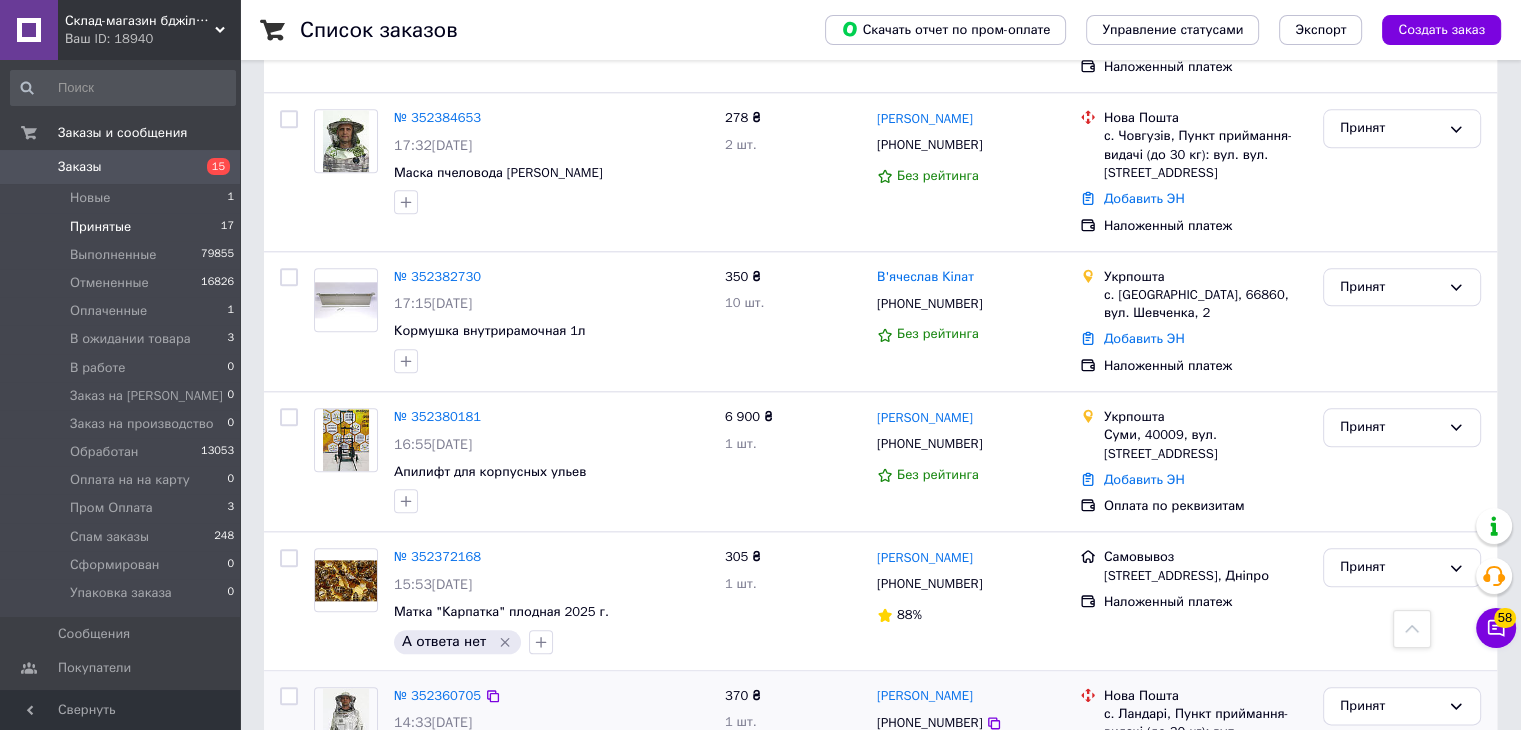 scroll, scrollTop: 2242, scrollLeft: 0, axis: vertical 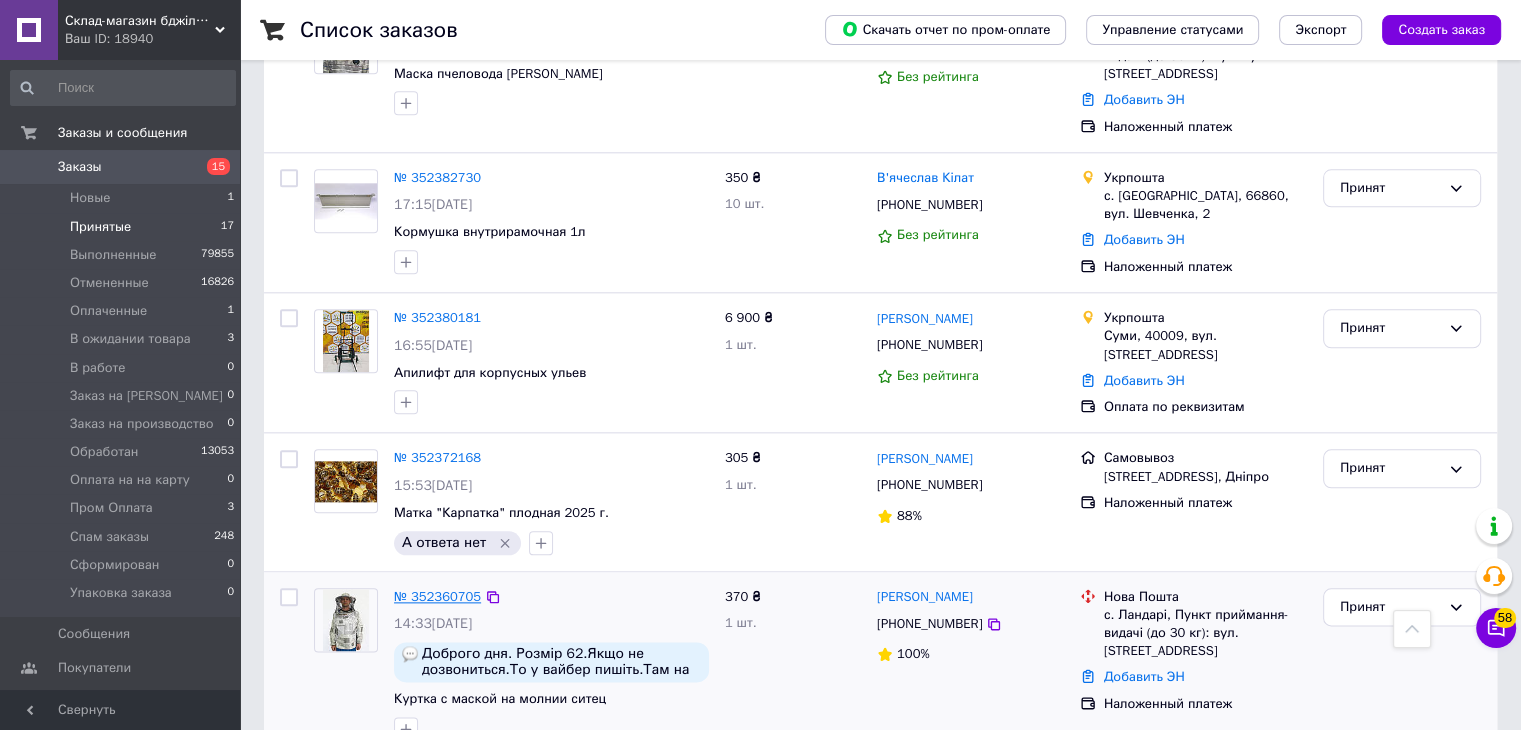 click on "№ 352360705" at bounding box center (437, 596) 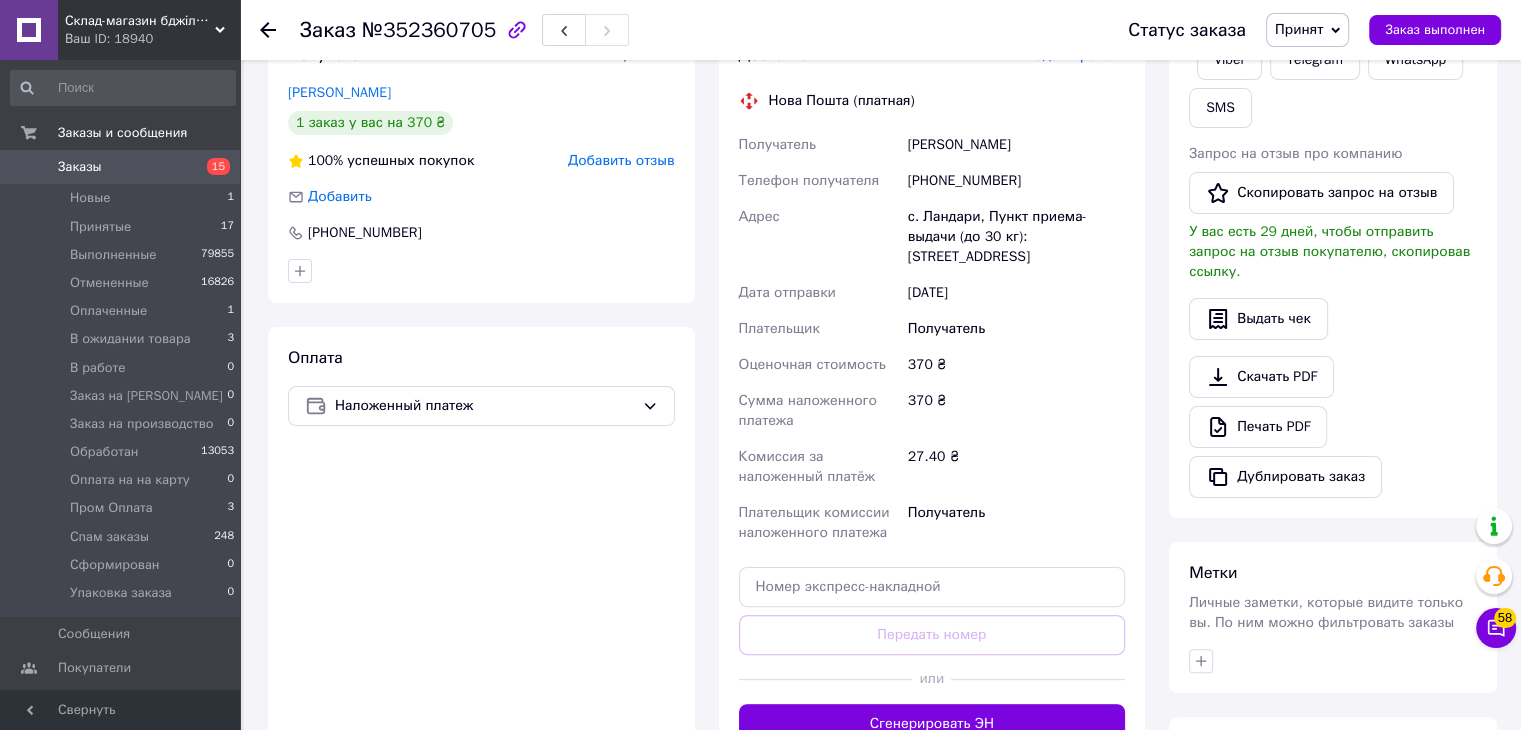 scroll, scrollTop: 332, scrollLeft: 0, axis: vertical 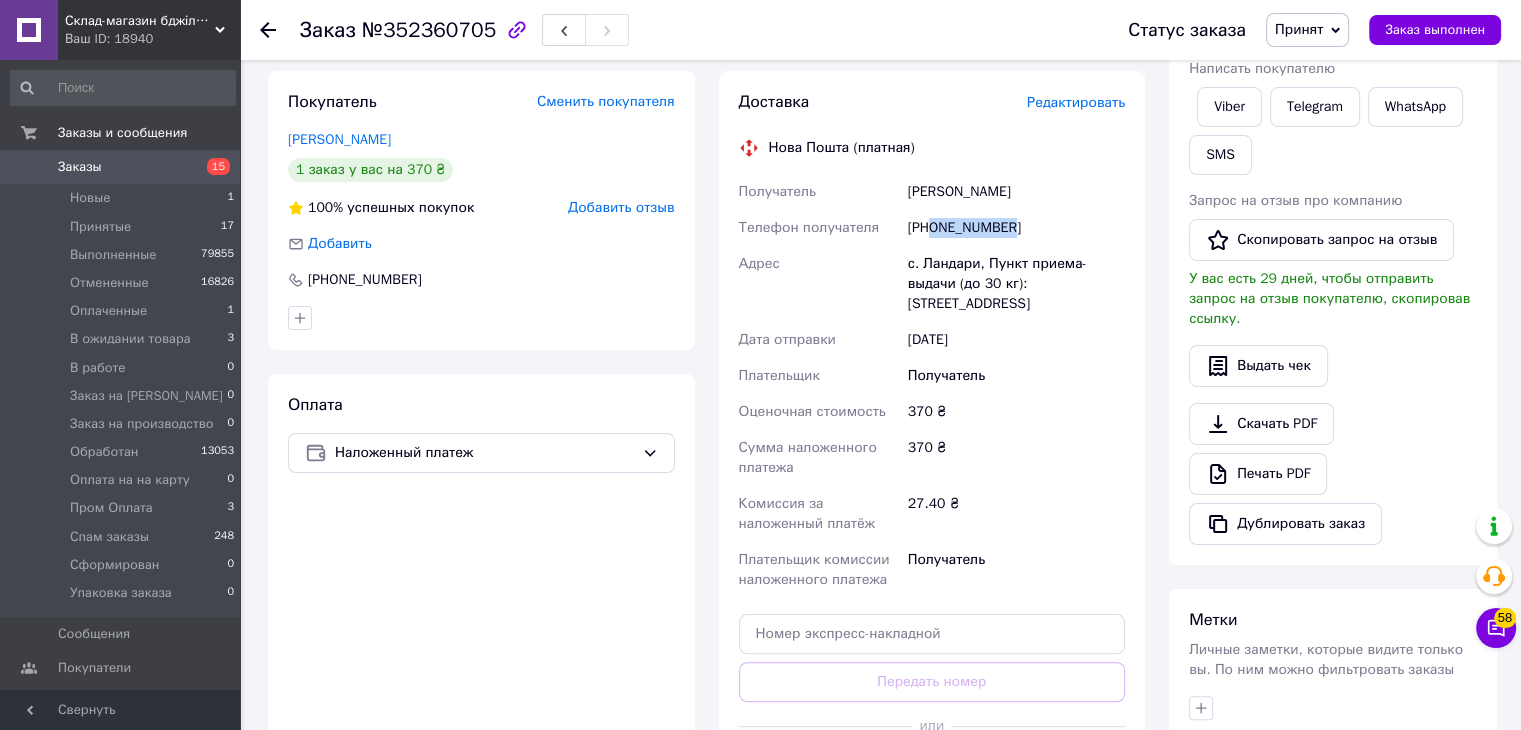 drag, startPoint x: 929, startPoint y: 221, endPoint x: 1044, endPoint y: 221, distance: 115 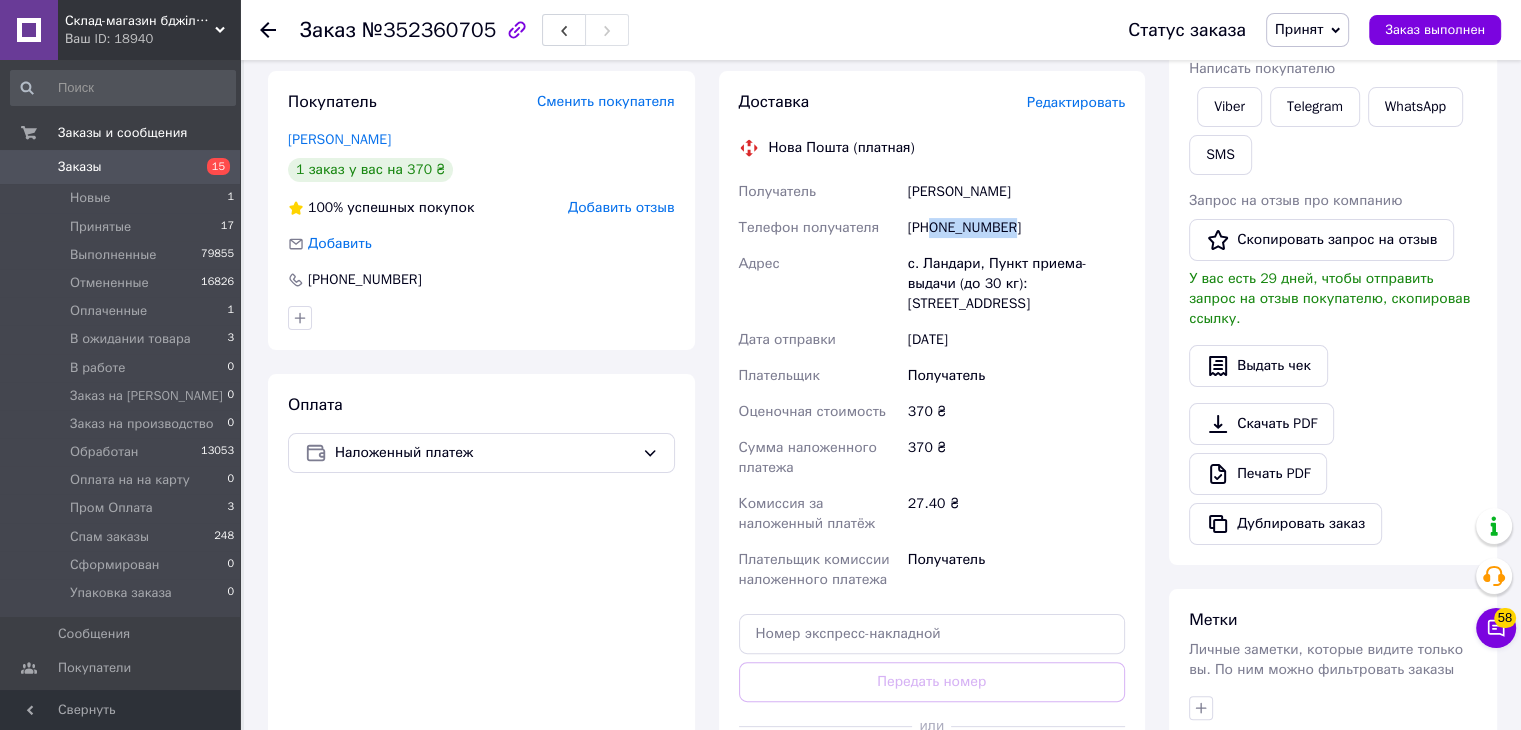 copy on "0967177363" 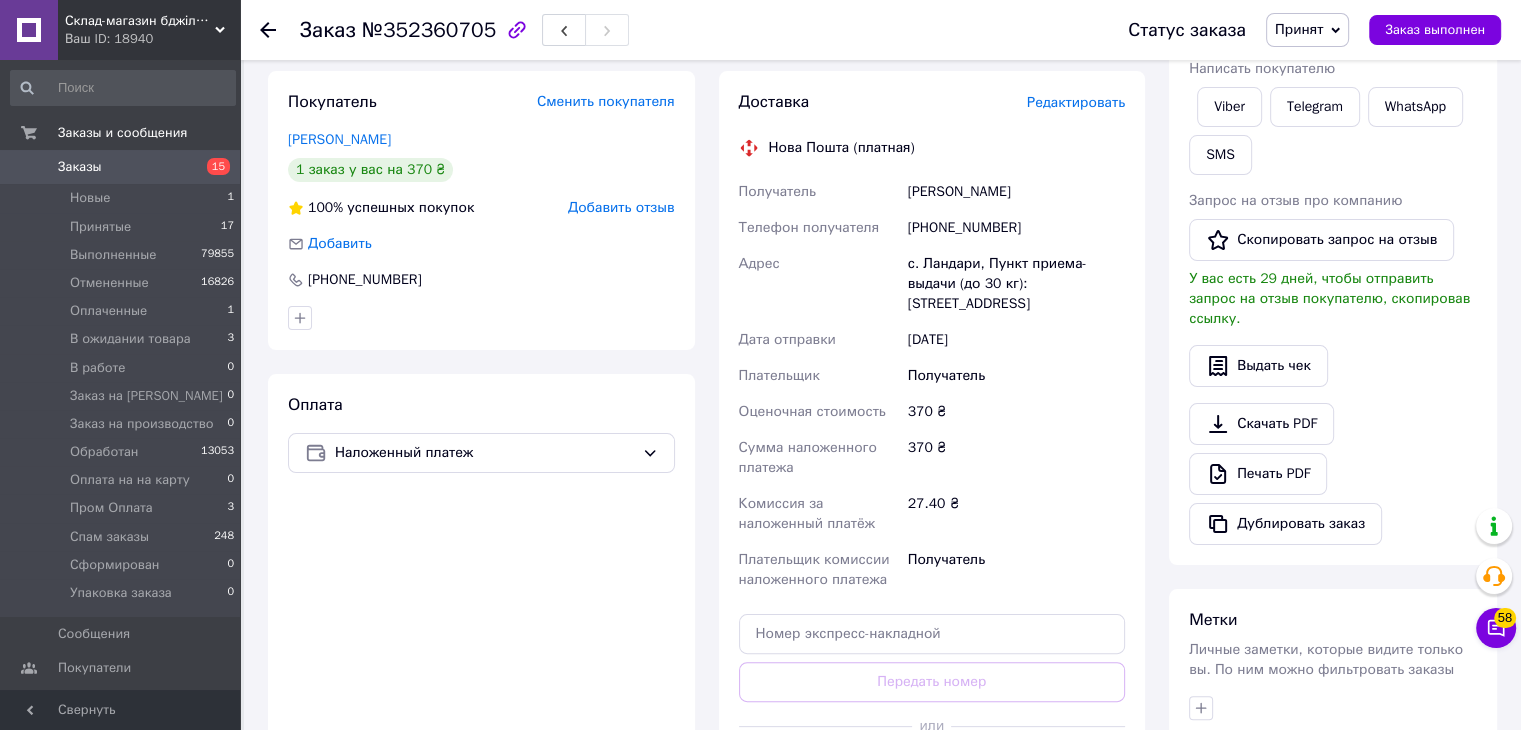 click on "Їжак Олена" at bounding box center [1016, 192] 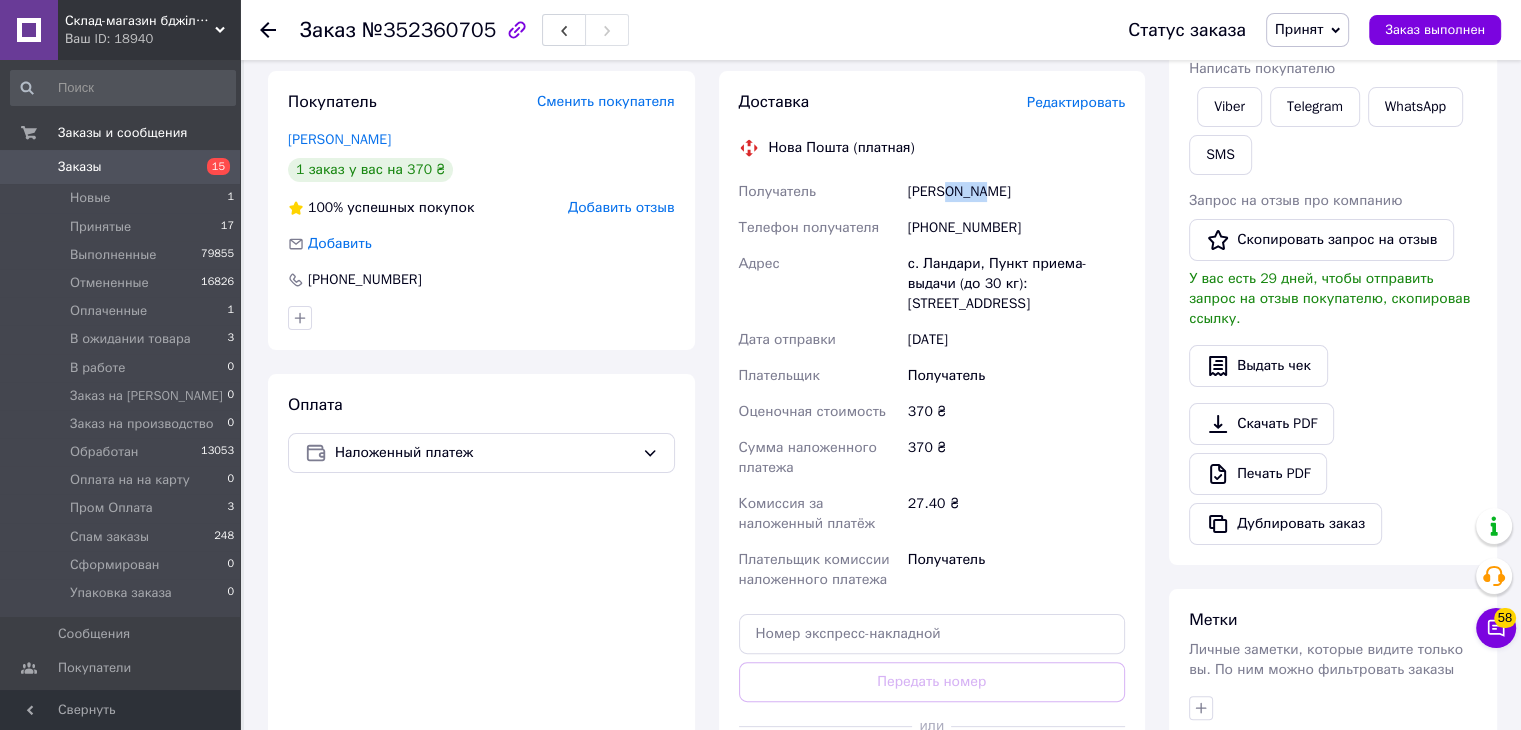 click on "Їжак Олена" at bounding box center [1016, 192] 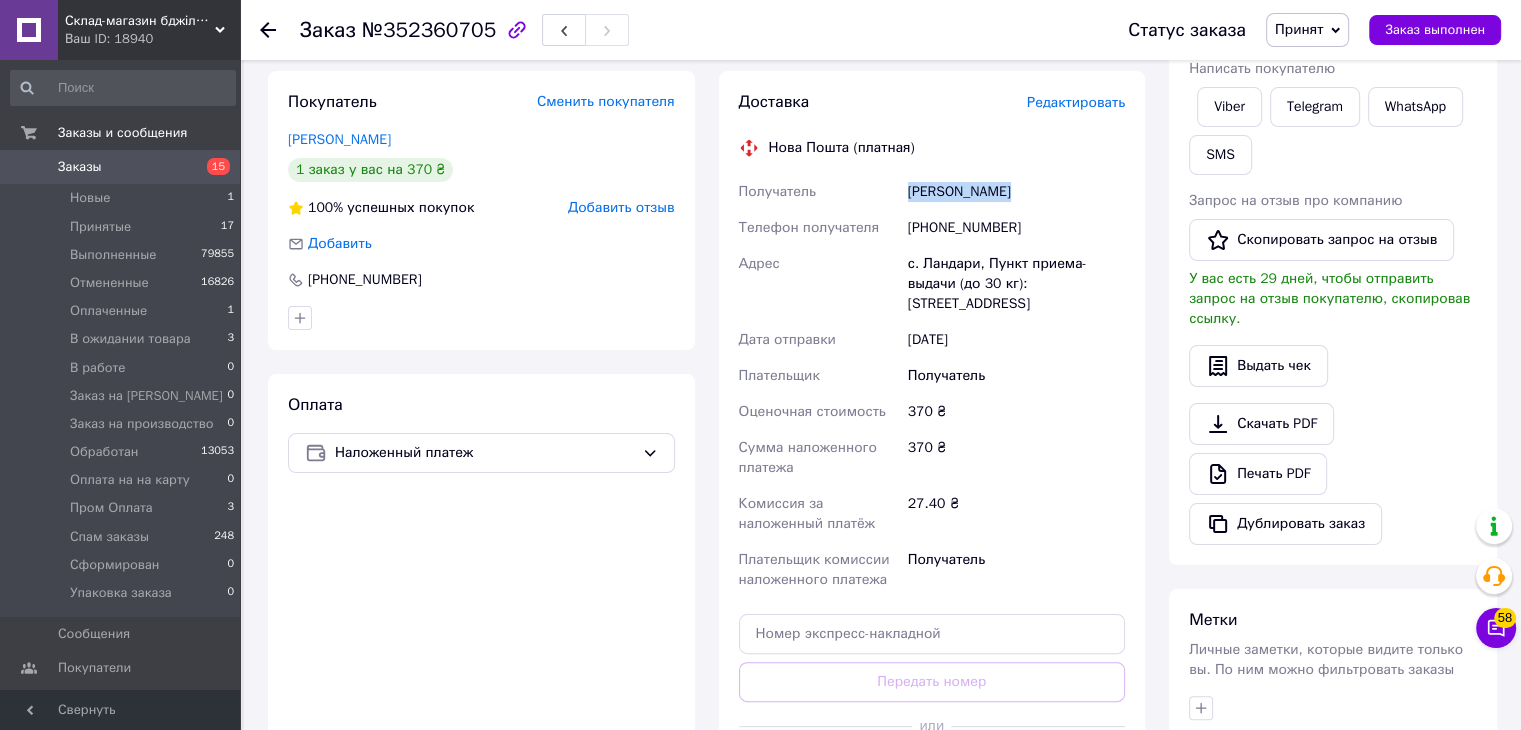 click on "Їжак Олена" at bounding box center (1016, 192) 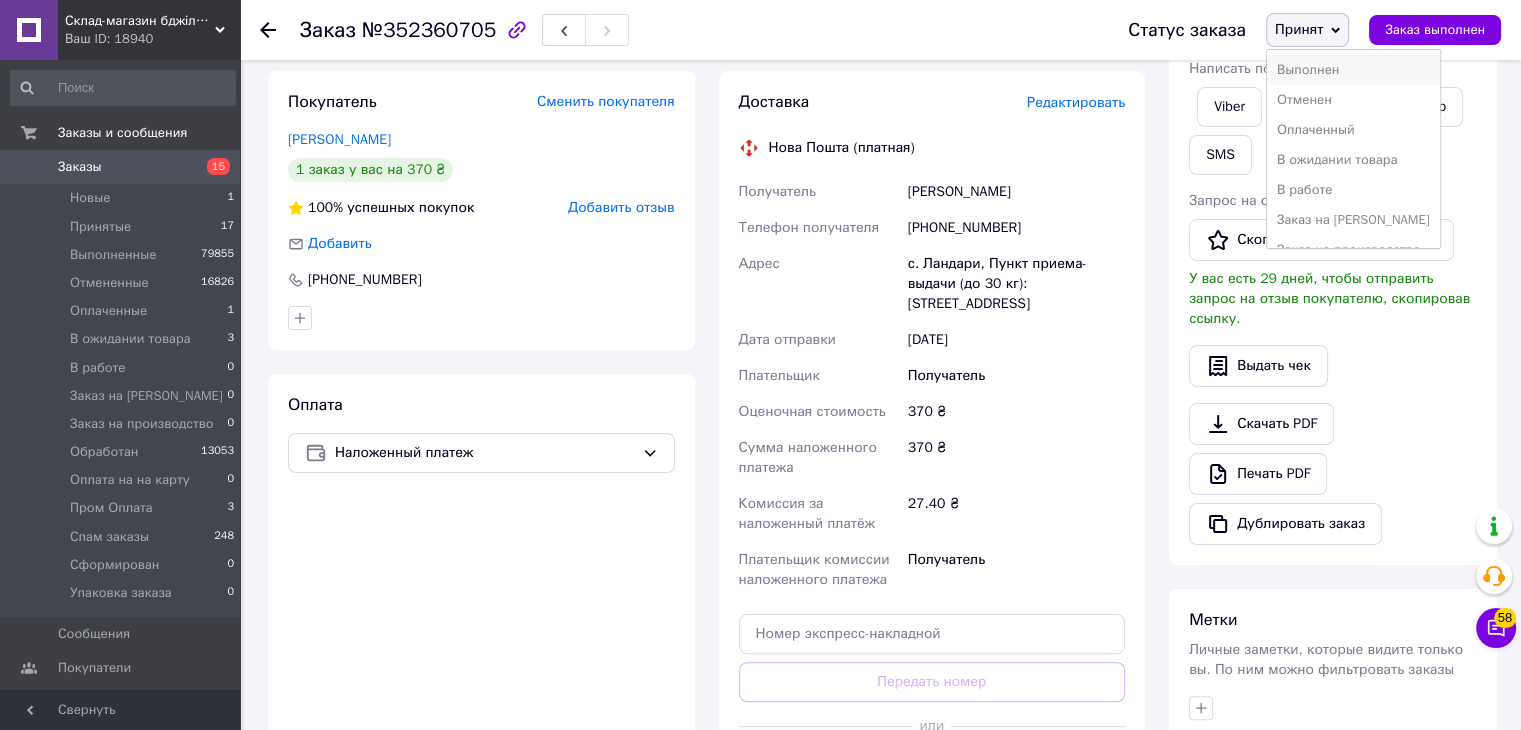click on "Выполнен" at bounding box center (1353, 70) 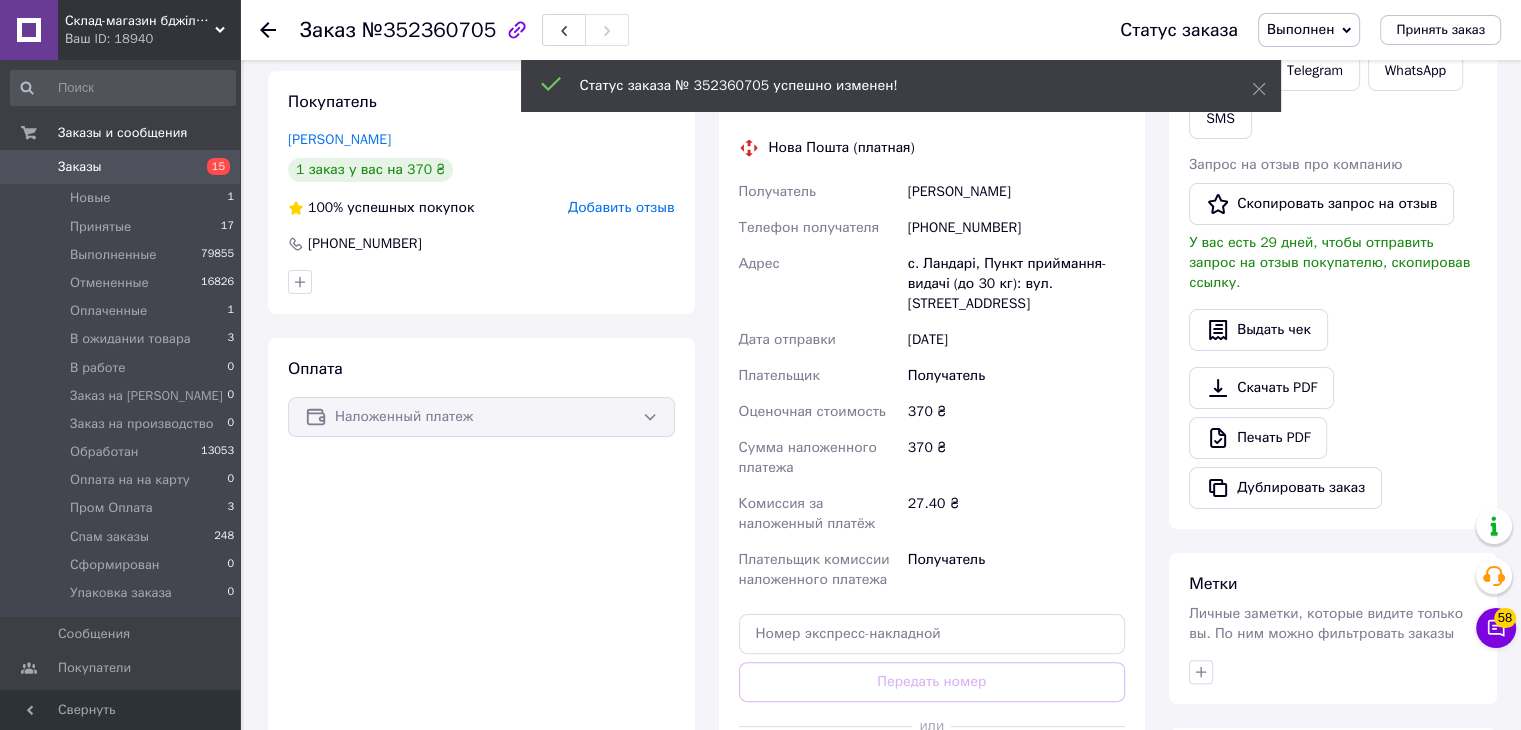 click 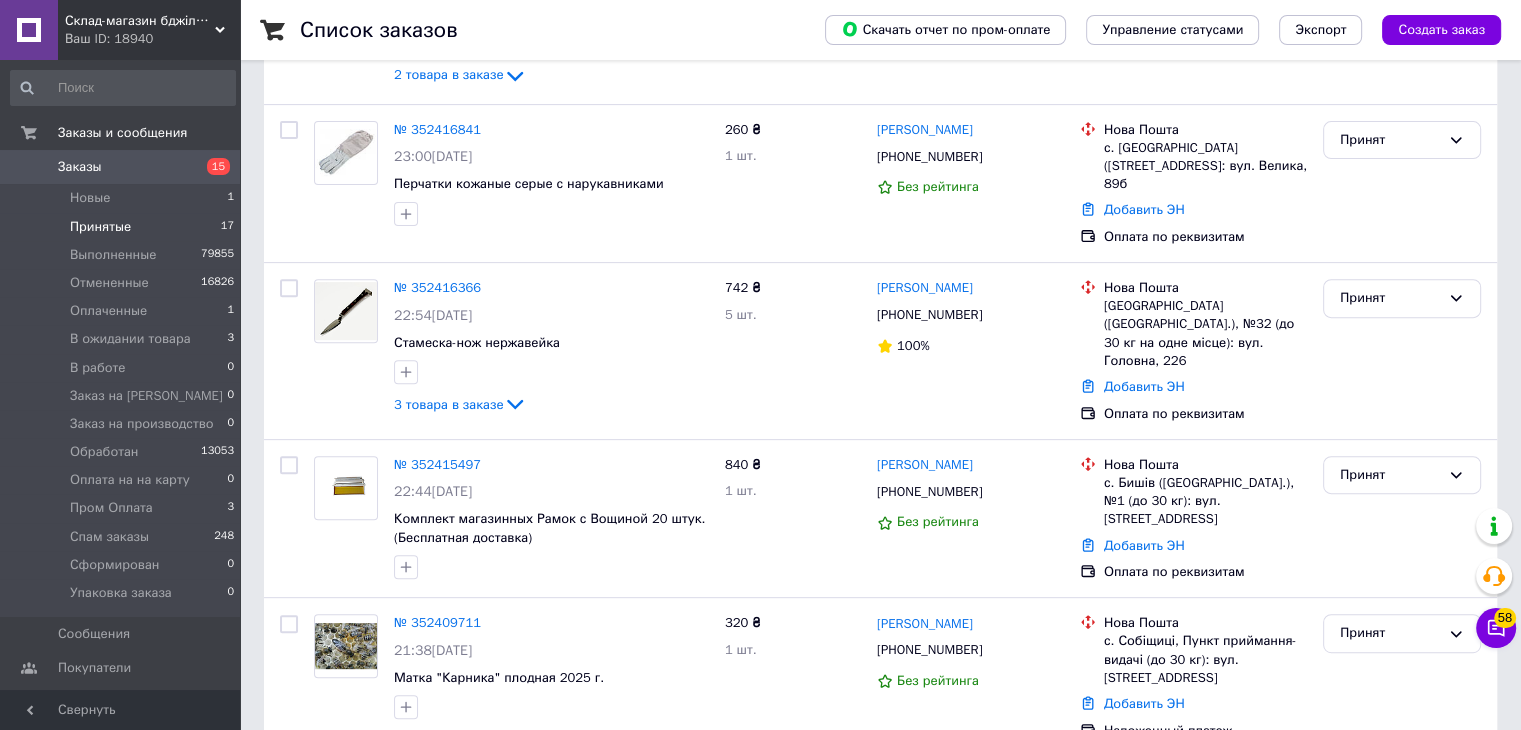 scroll, scrollTop: 2242, scrollLeft: 0, axis: vertical 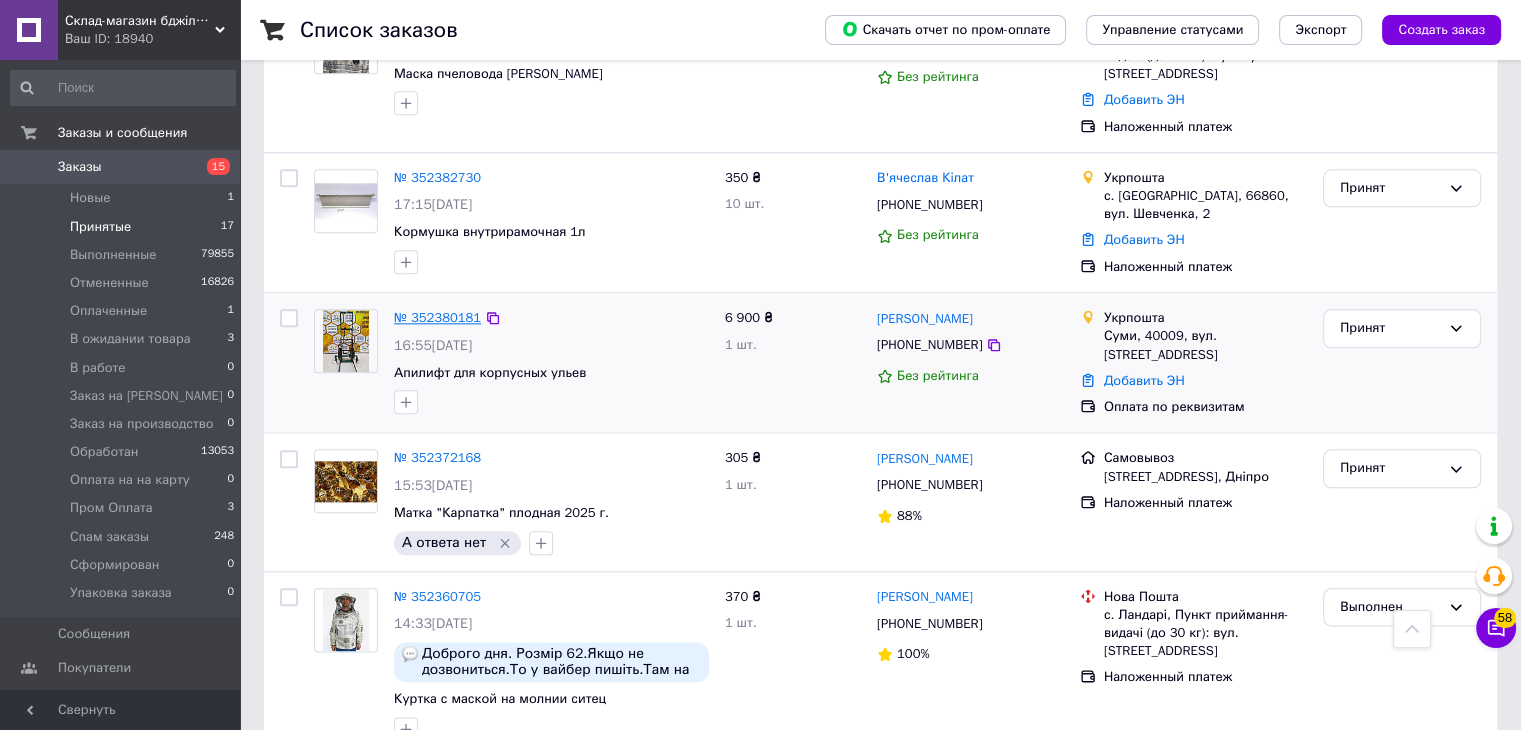 click on "№ 352380181" at bounding box center [437, 317] 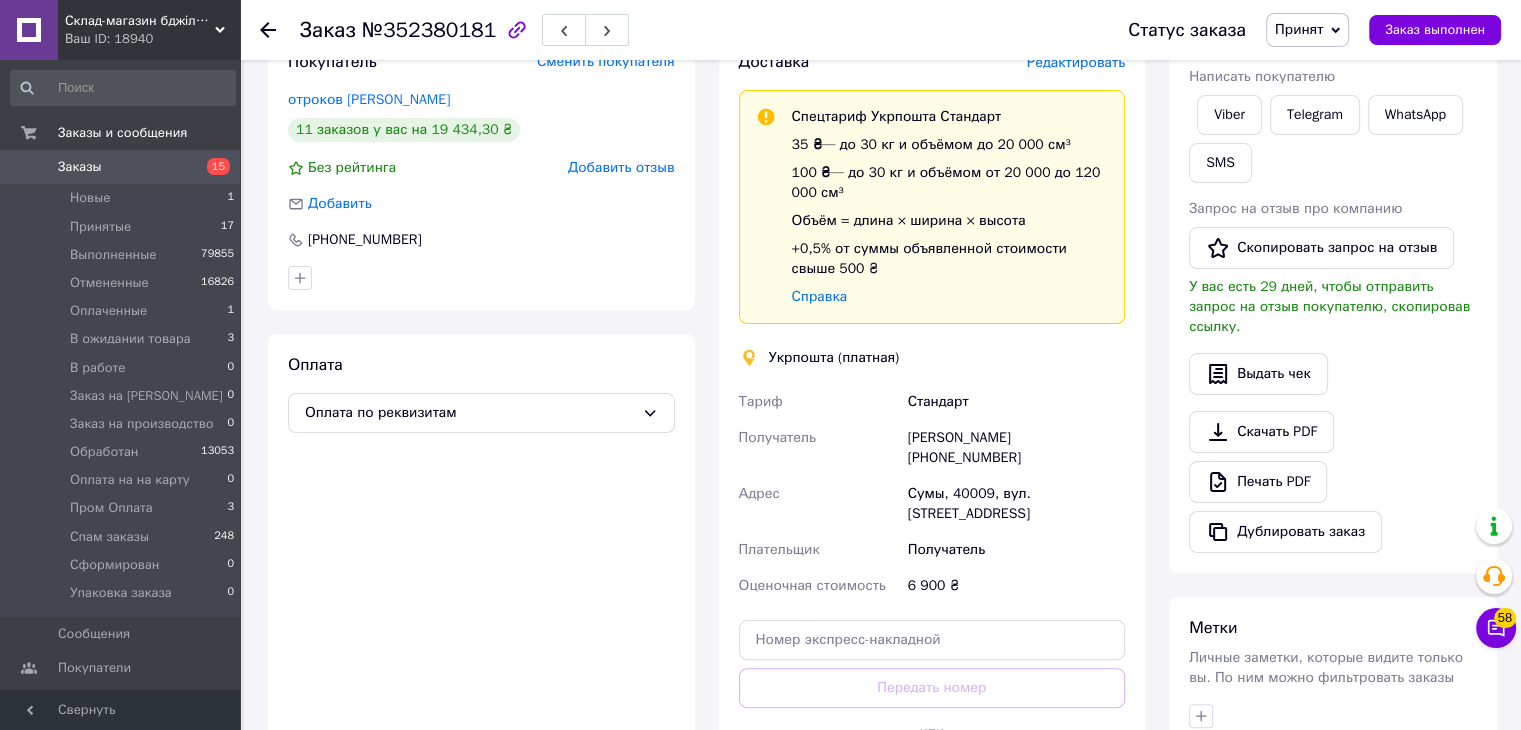 scroll, scrollTop: 400, scrollLeft: 0, axis: vertical 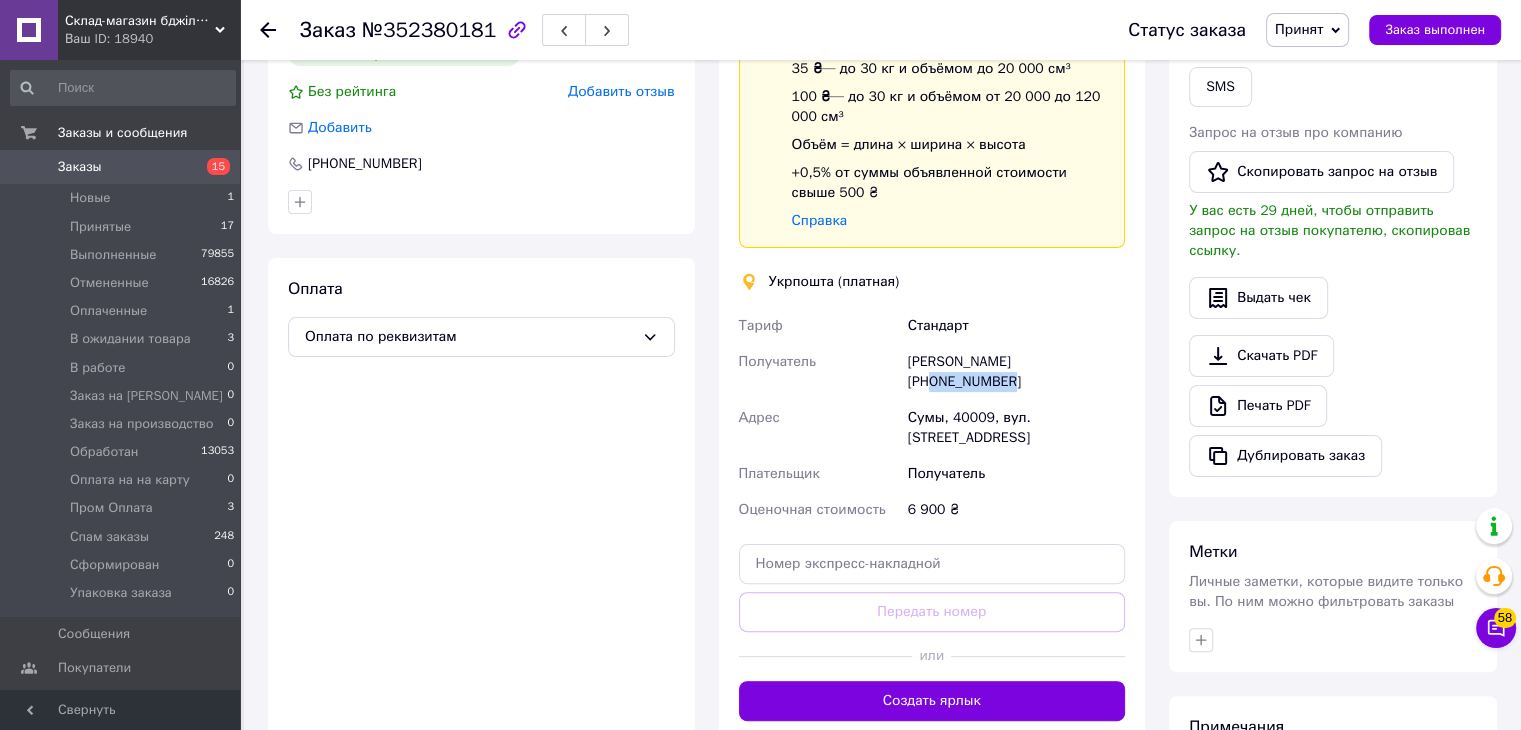 drag, startPoint x: 1032, startPoint y: 360, endPoint x: 1143, endPoint y: 361, distance: 111.0045 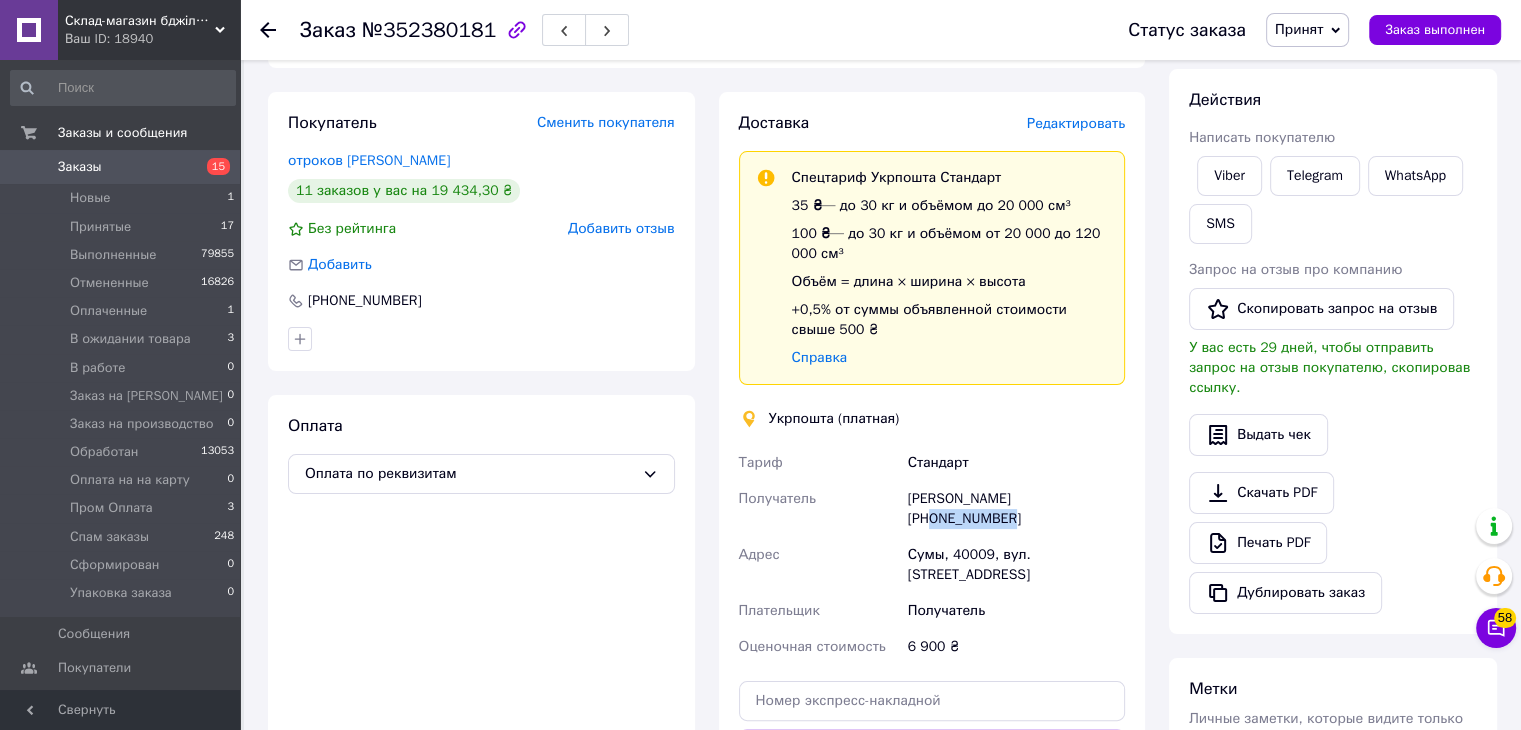 scroll, scrollTop: 200, scrollLeft: 0, axis: vertical 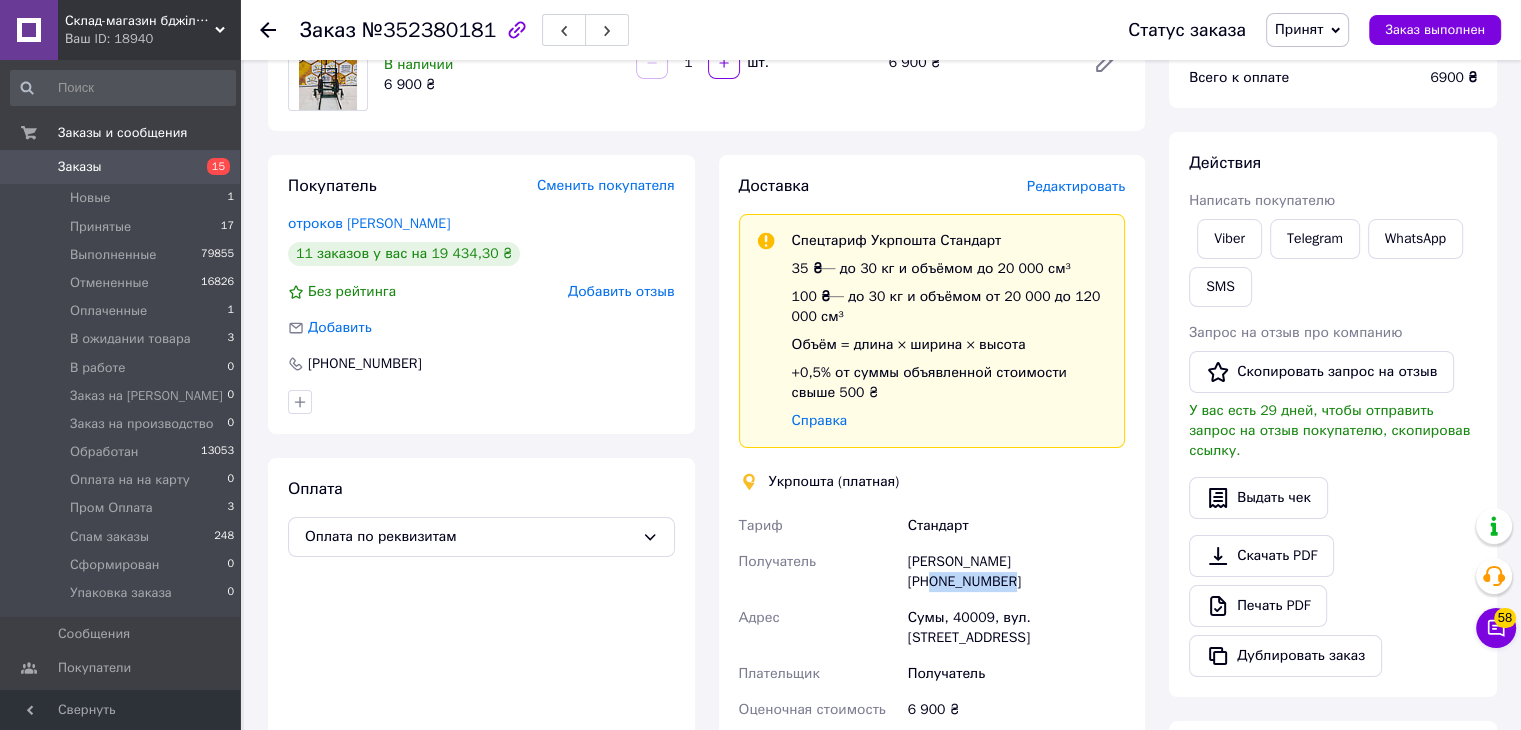 copy on "0993555016" 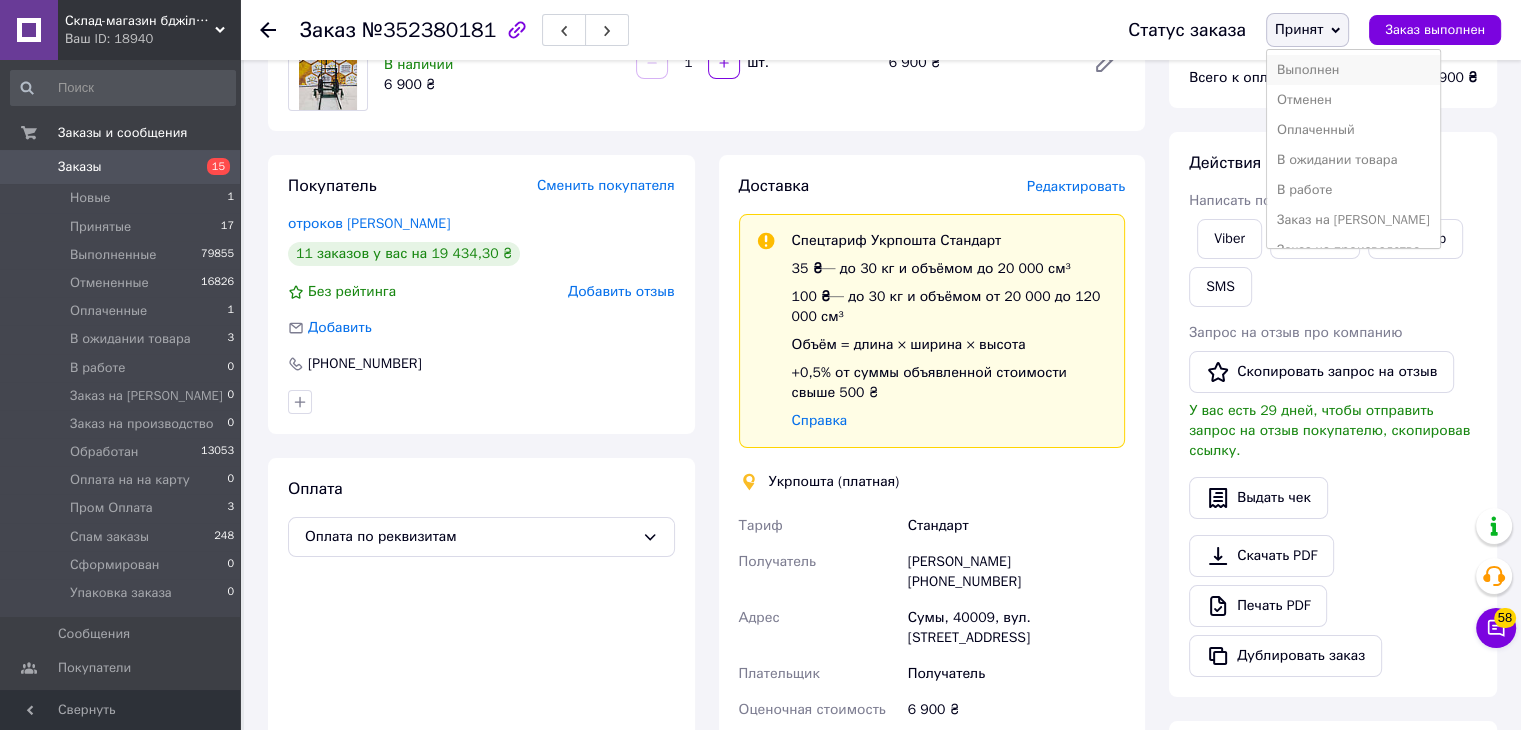 click on "Выполнен" at bounding box center (1353, 70) 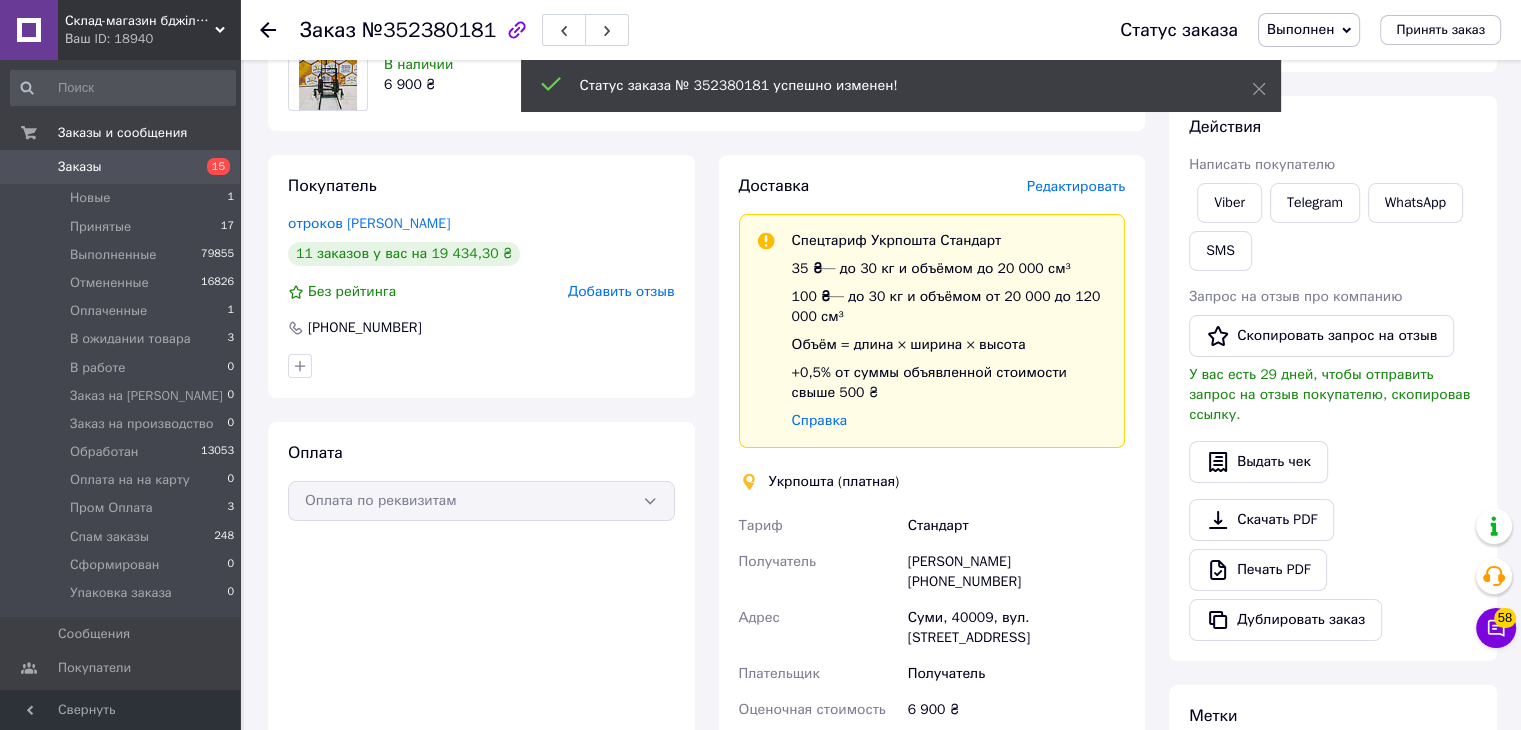 click 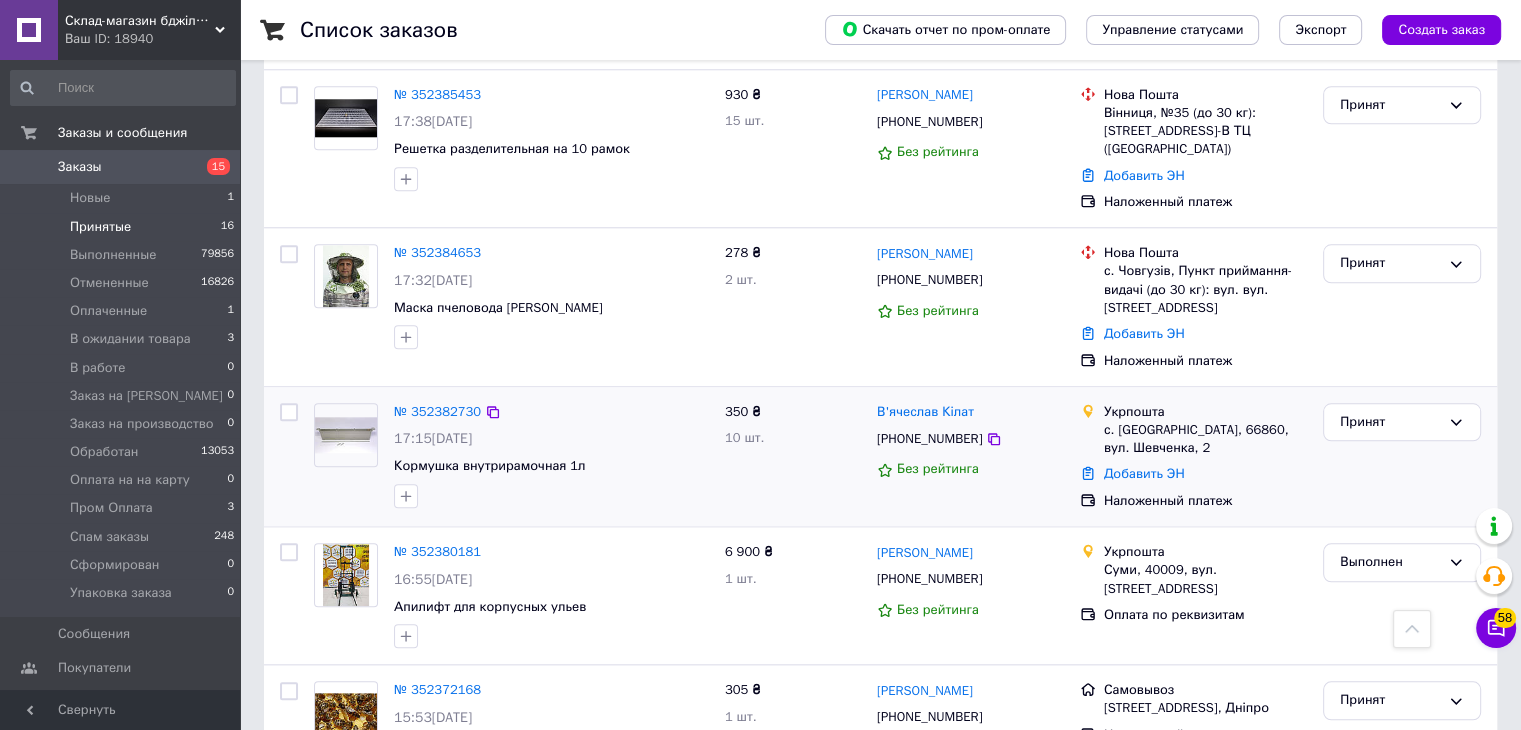 scroll, scrollTop: 2056, scrollLeft: 0, axis: vertical 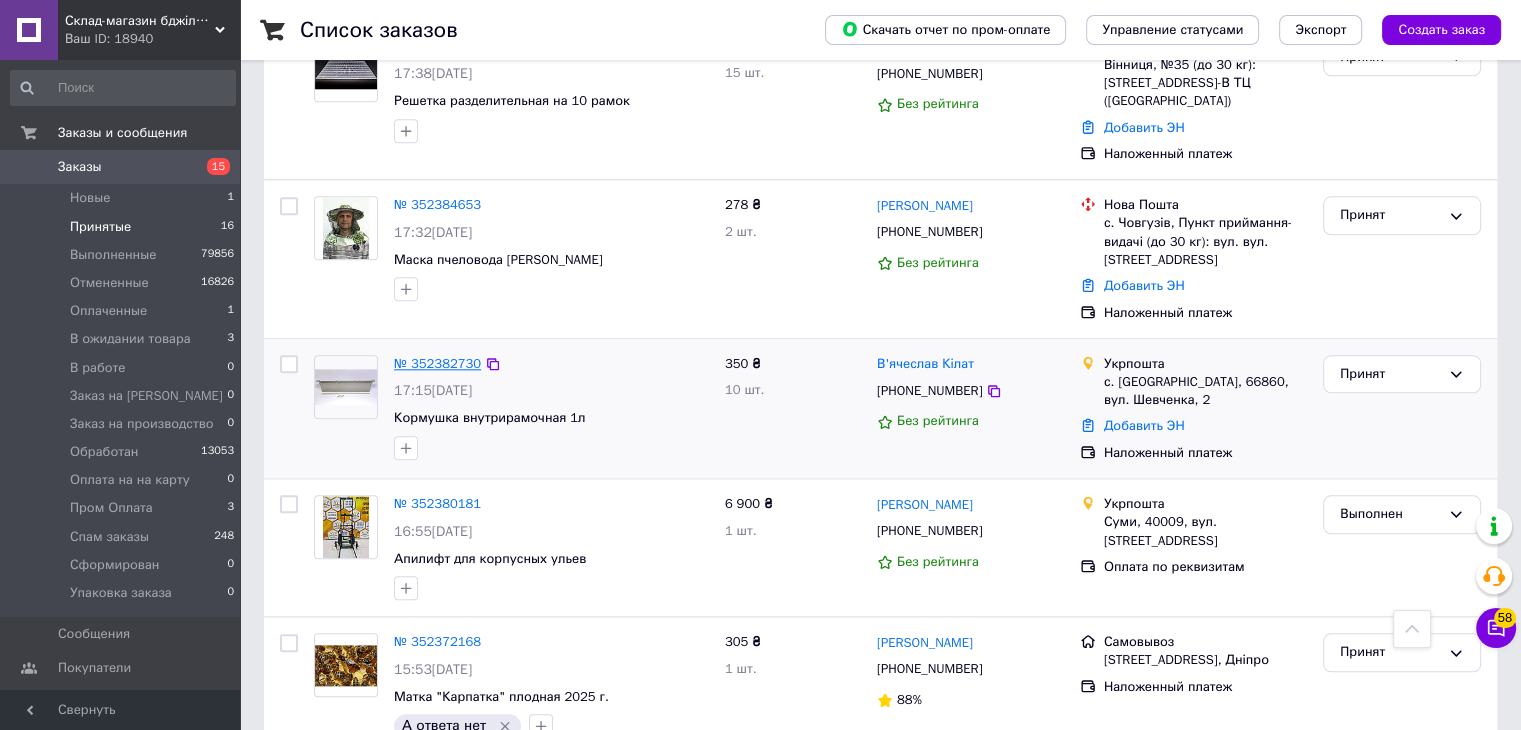 click on "№ 352382730" at bounding box center (437, 363) 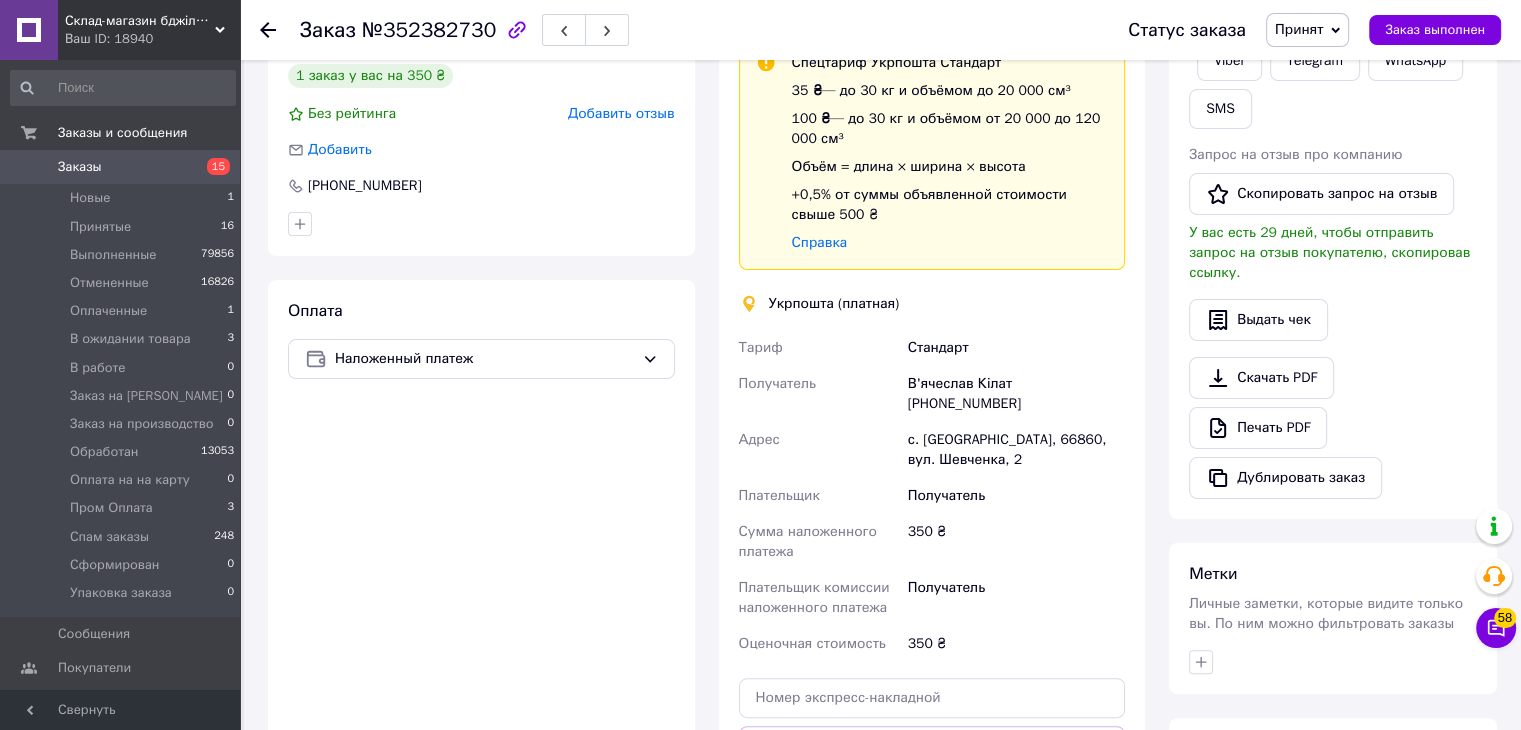 scroll, scrollTop: 400, scrollLeft: 0, axis: vertical 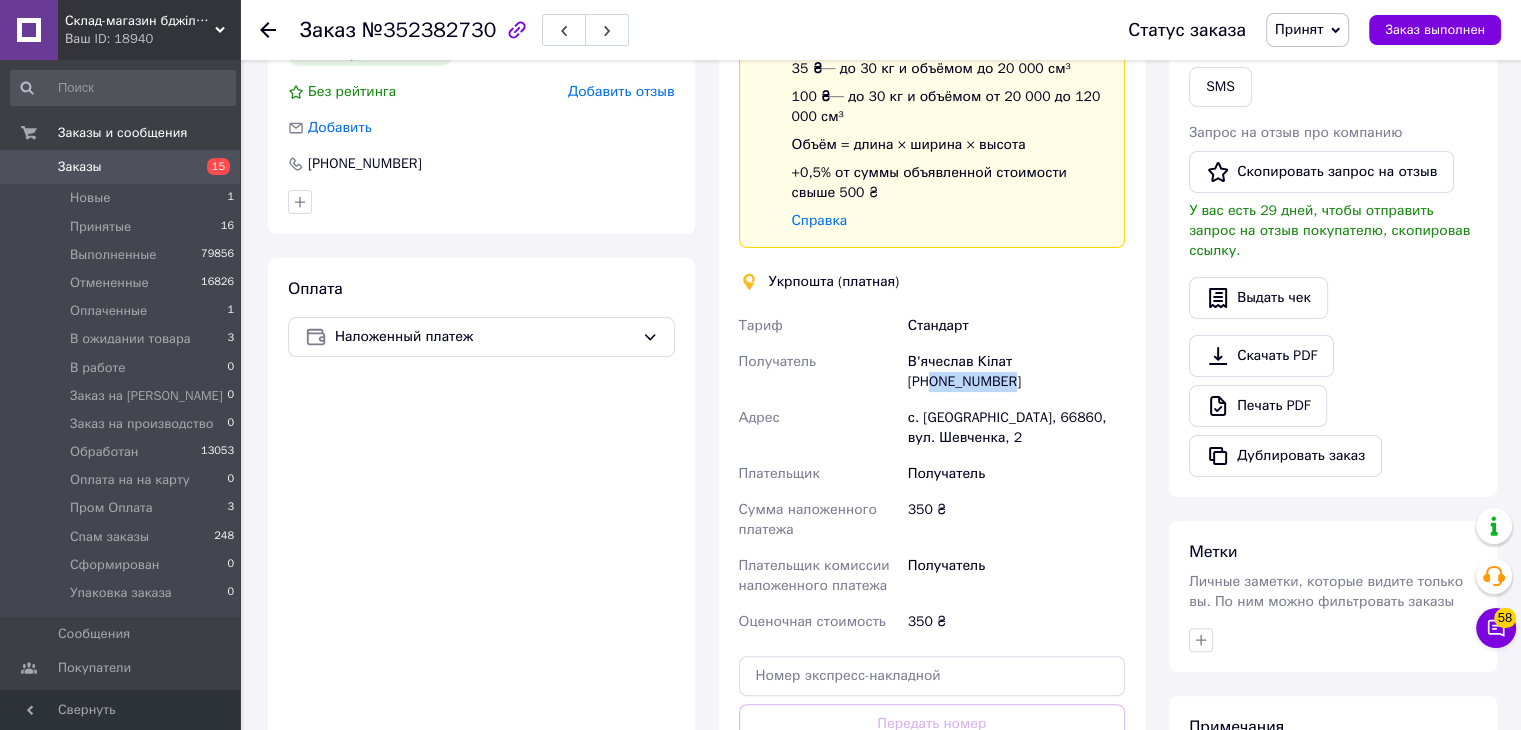 drag, startPoint x: 1032, startPoint y: 363, endPoint x: 1120, endPoint y: 365, distance: 88.02273 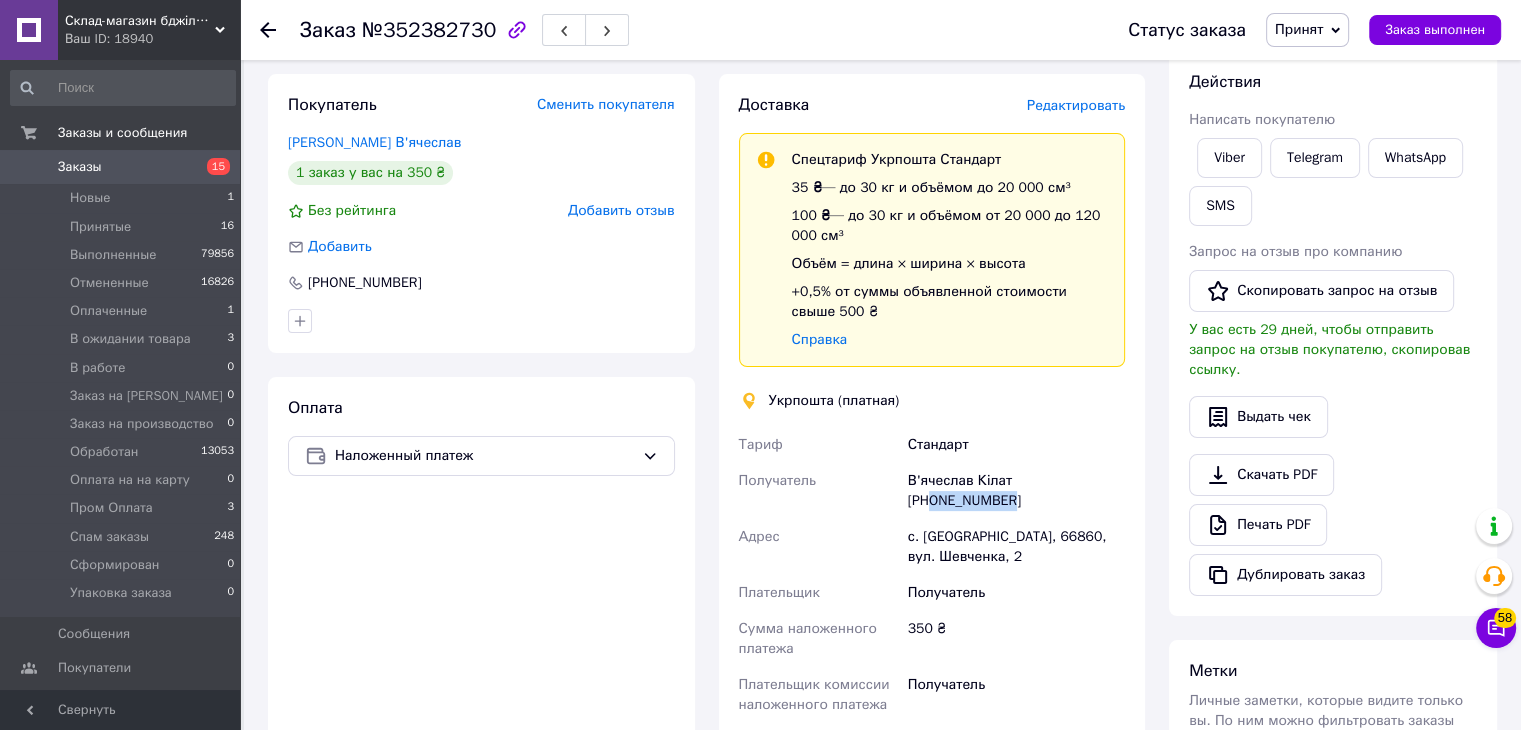 scroll, scrollTop: 400, scrollLeft: 0, axis: vertical 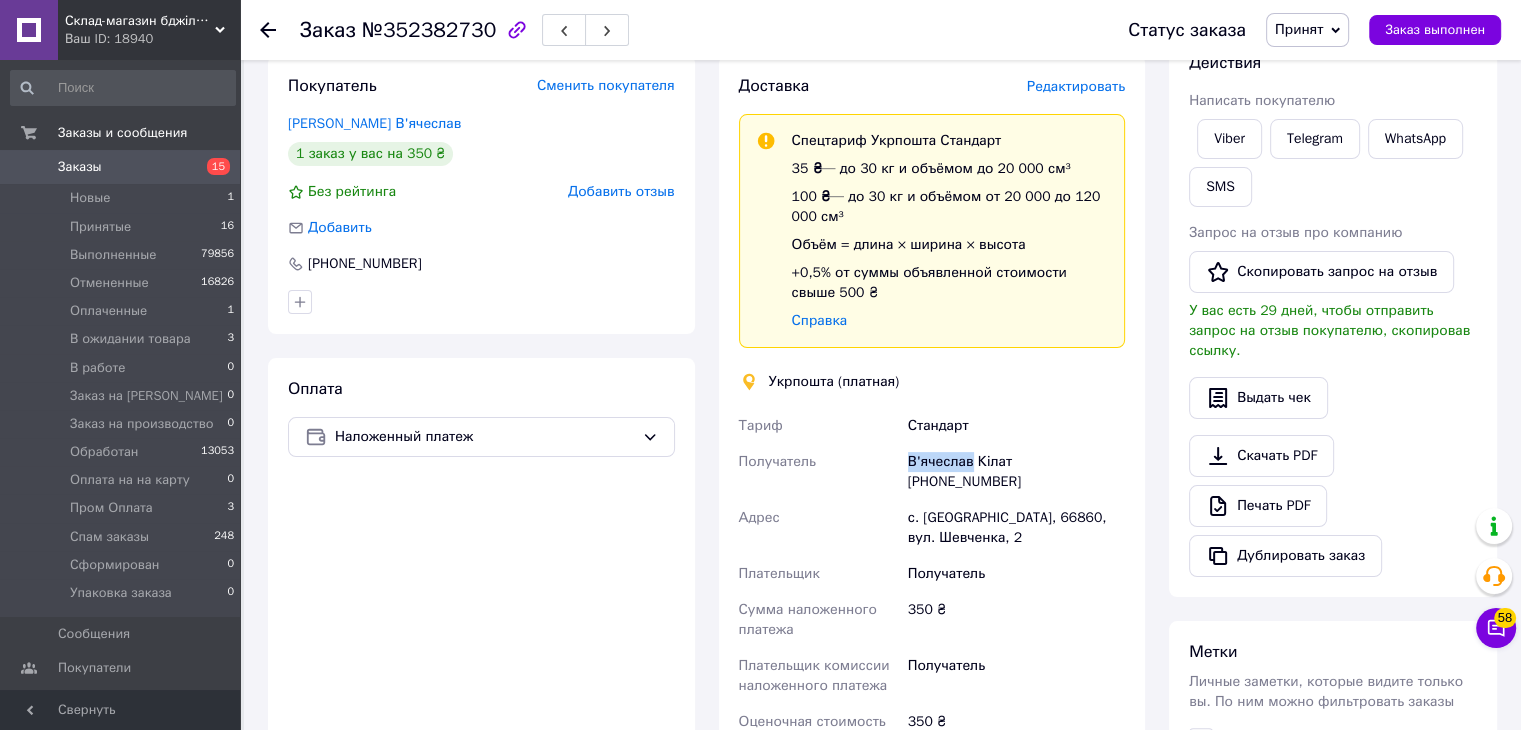 drag, startPoint x: 968, startPoint y: 464, endPoint x: 911, endPoint y: 466, distance: 57.035076 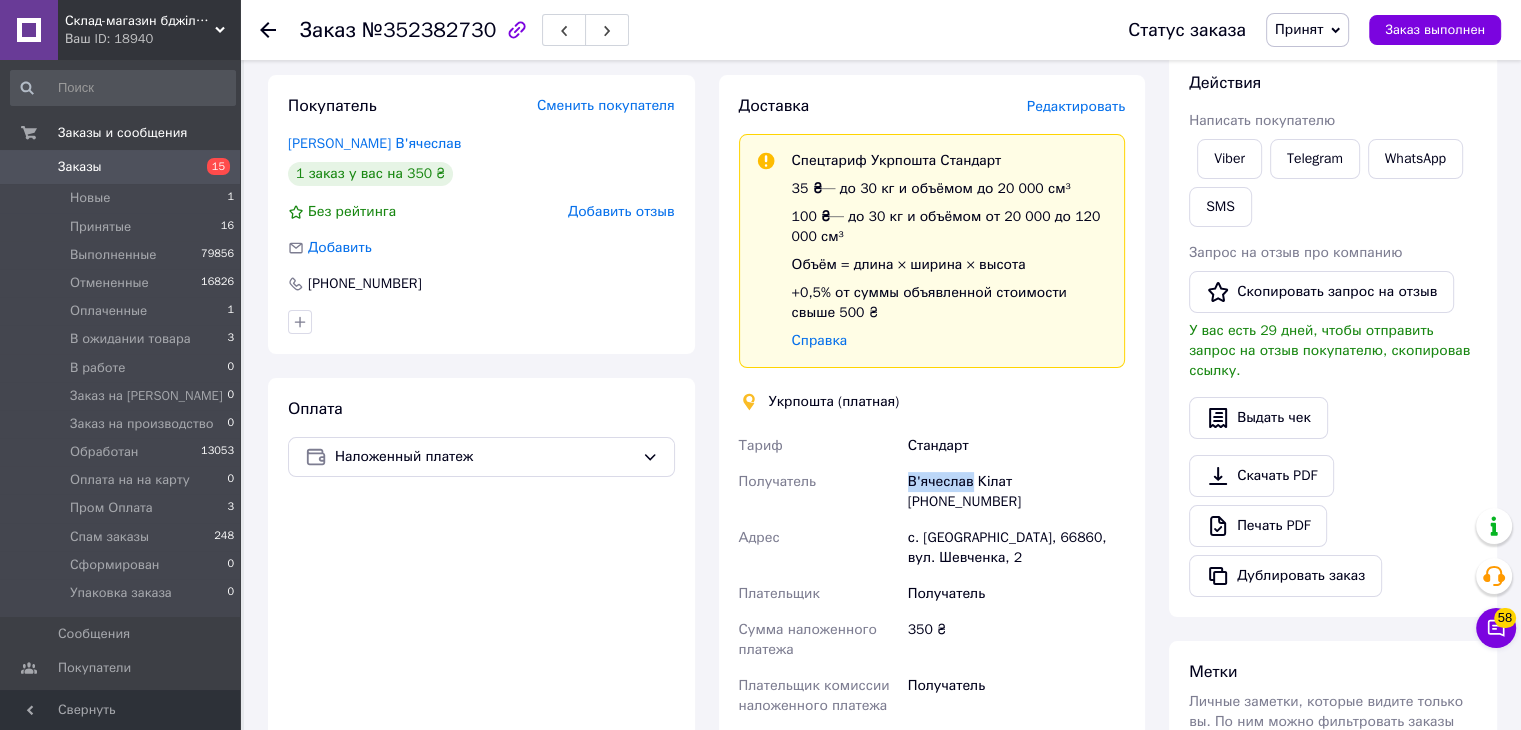 scroll, scrollTop: 300, scrollLeft: 0, axis: vertical 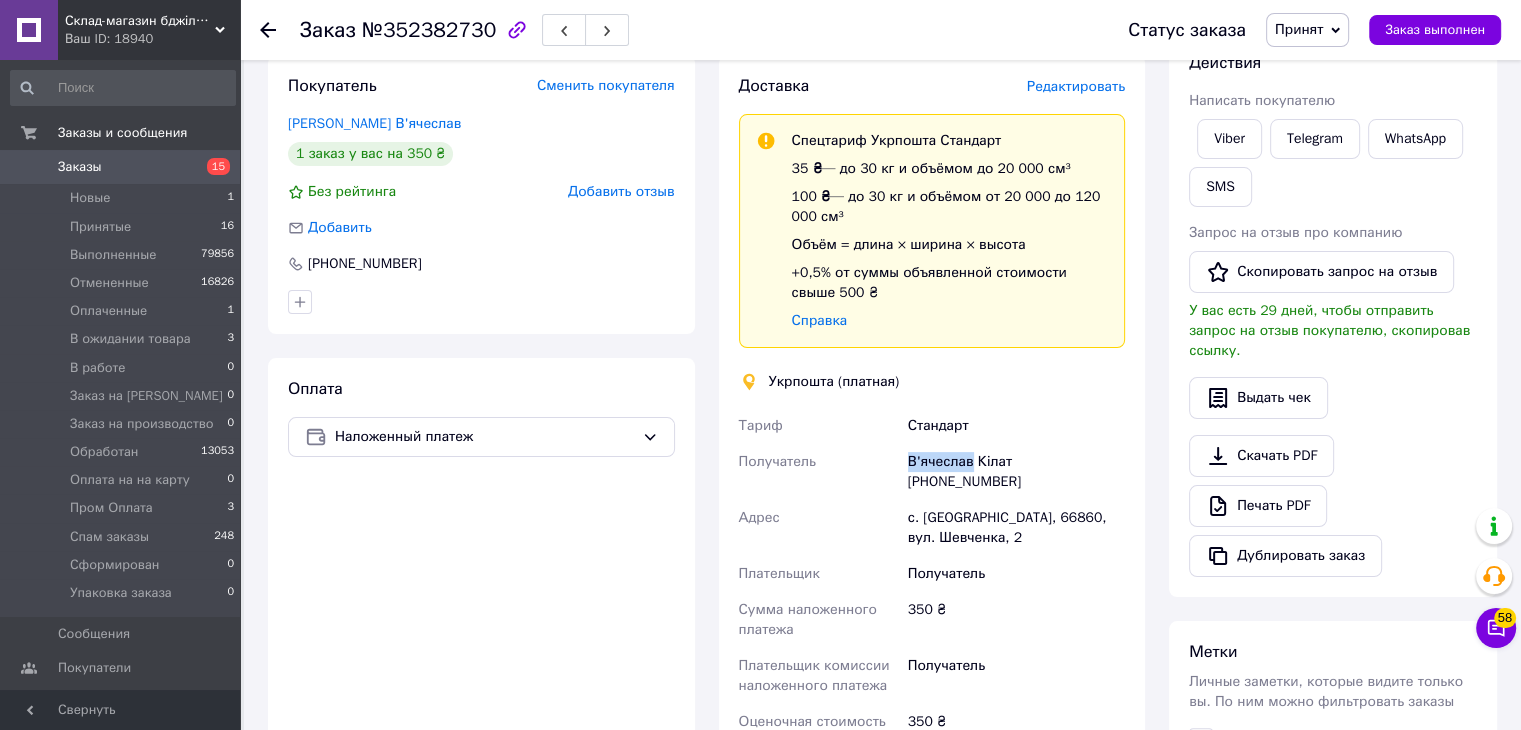 click on "Принят" at bounding box center (1299, 29) 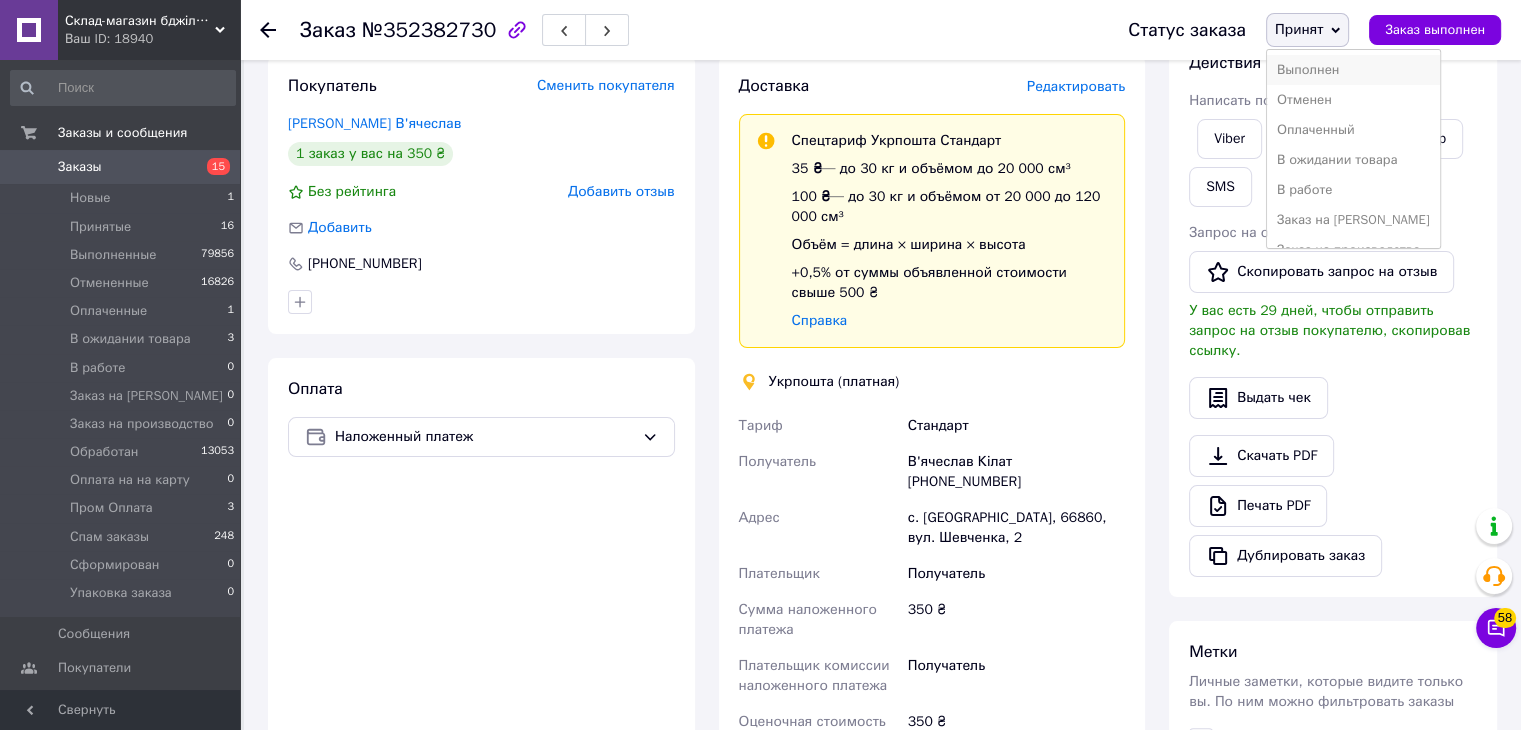 click on "Выполнен" at bounding box center [1353, 70] 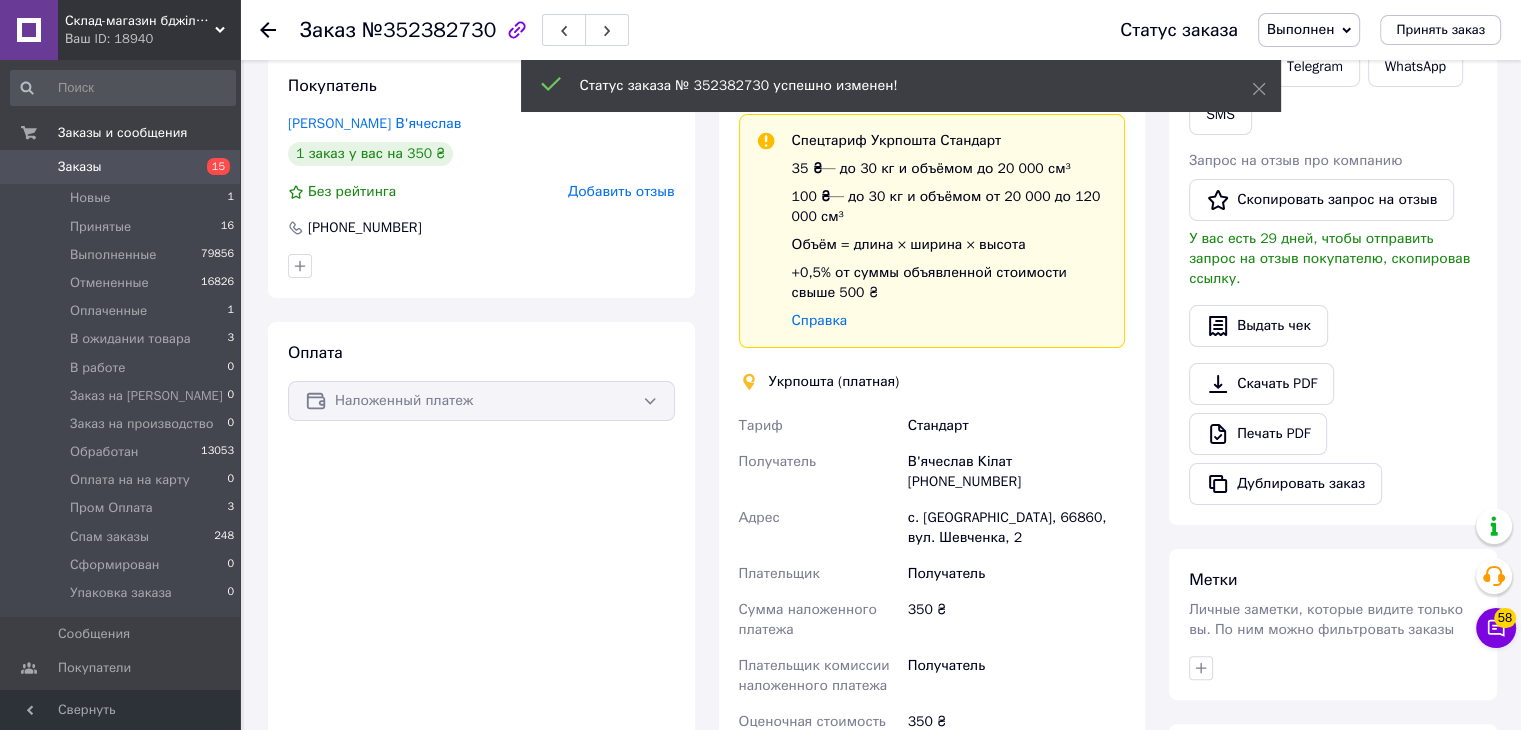 click 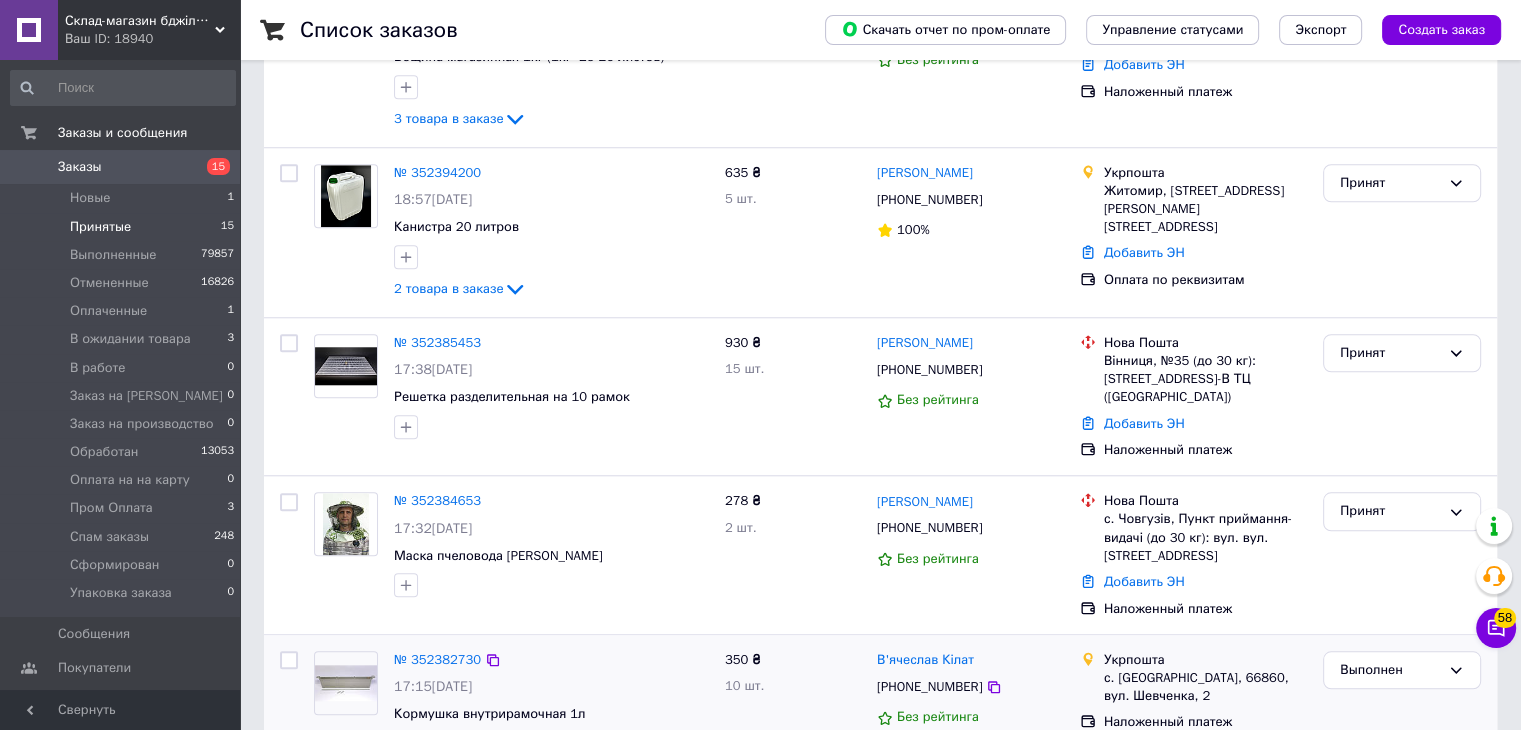 scroll, scrollTop: 1916, scrollLeft: 0, axis: vertical 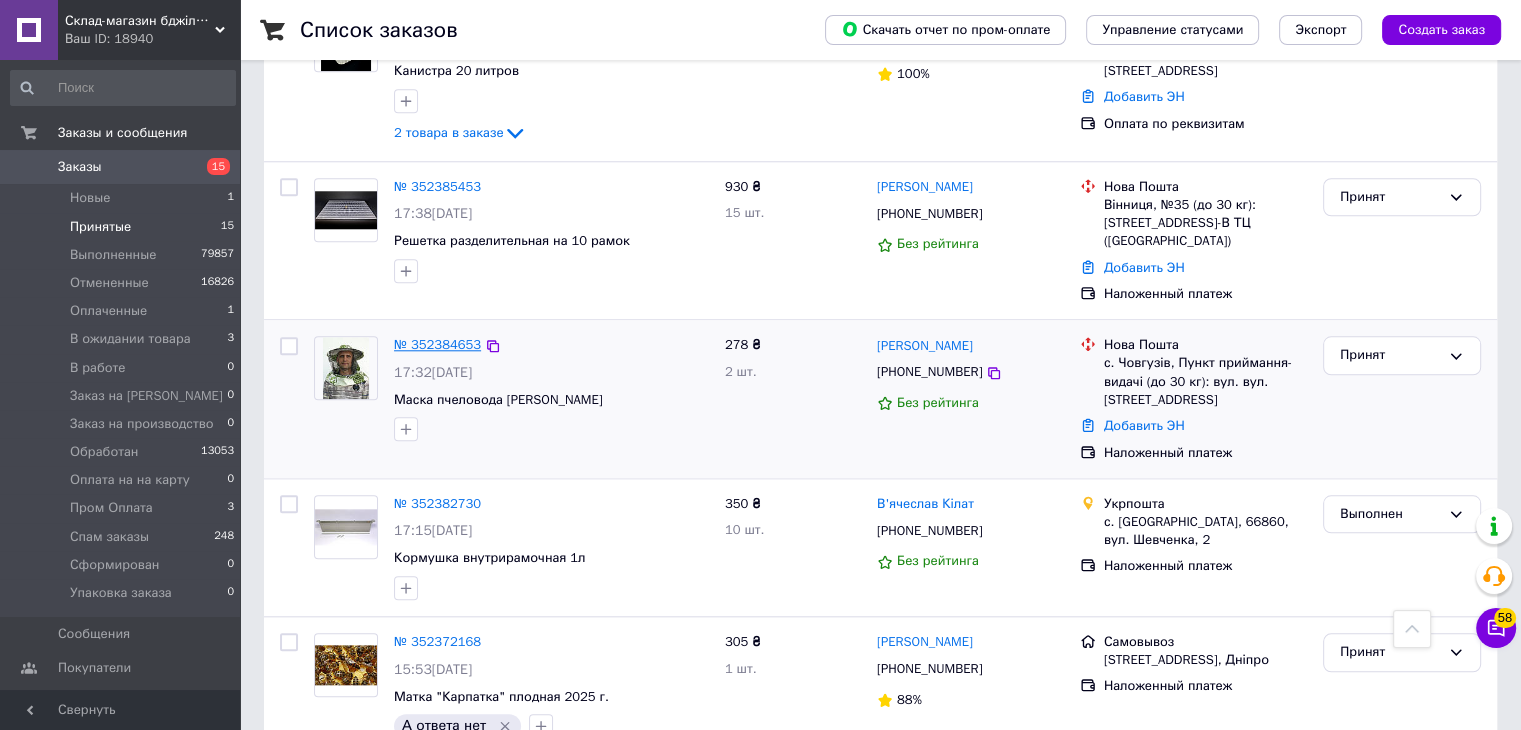 click on "№ 352384653" at bounding box center [437, 344] 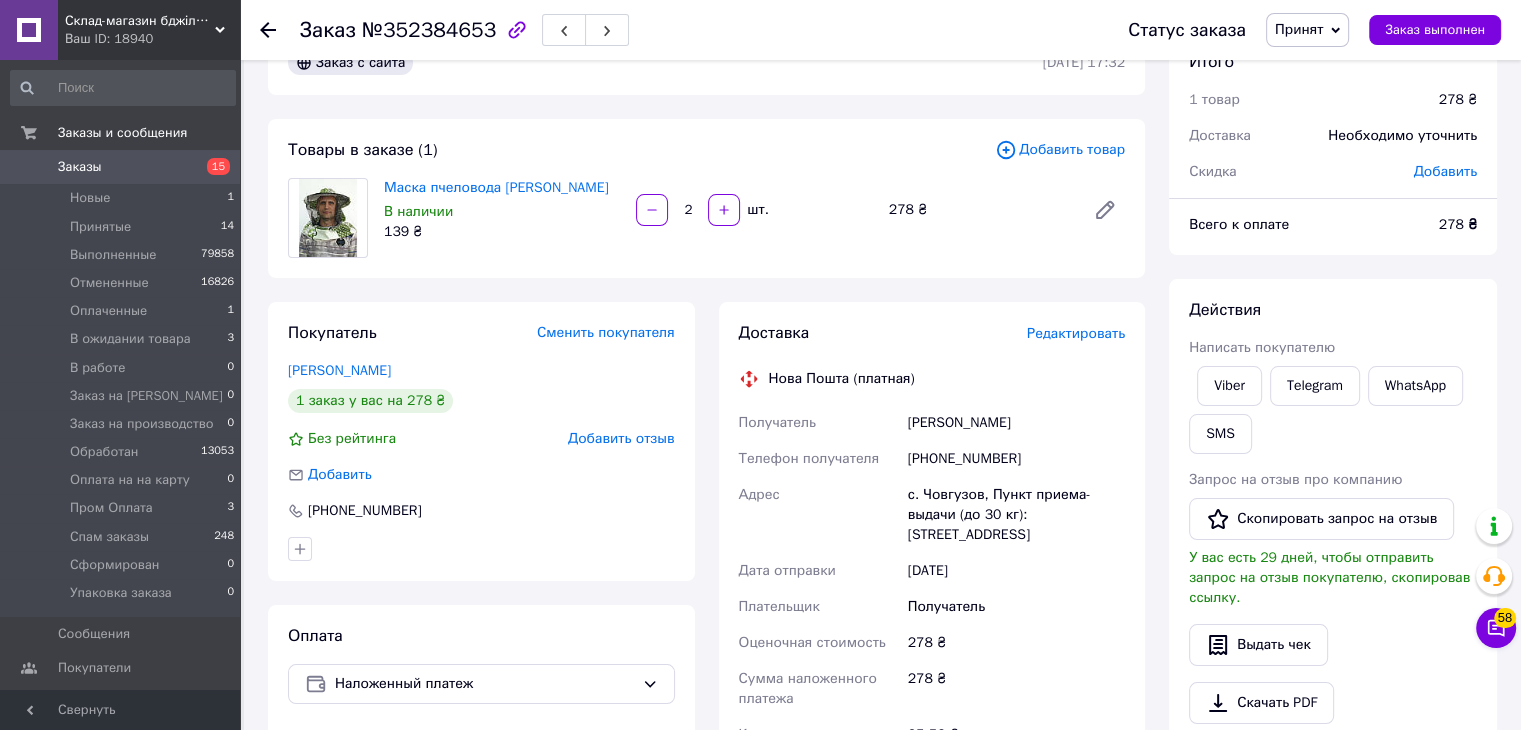 scroll, scrollTop: 32, scrollLeft: 0, axis: vertical 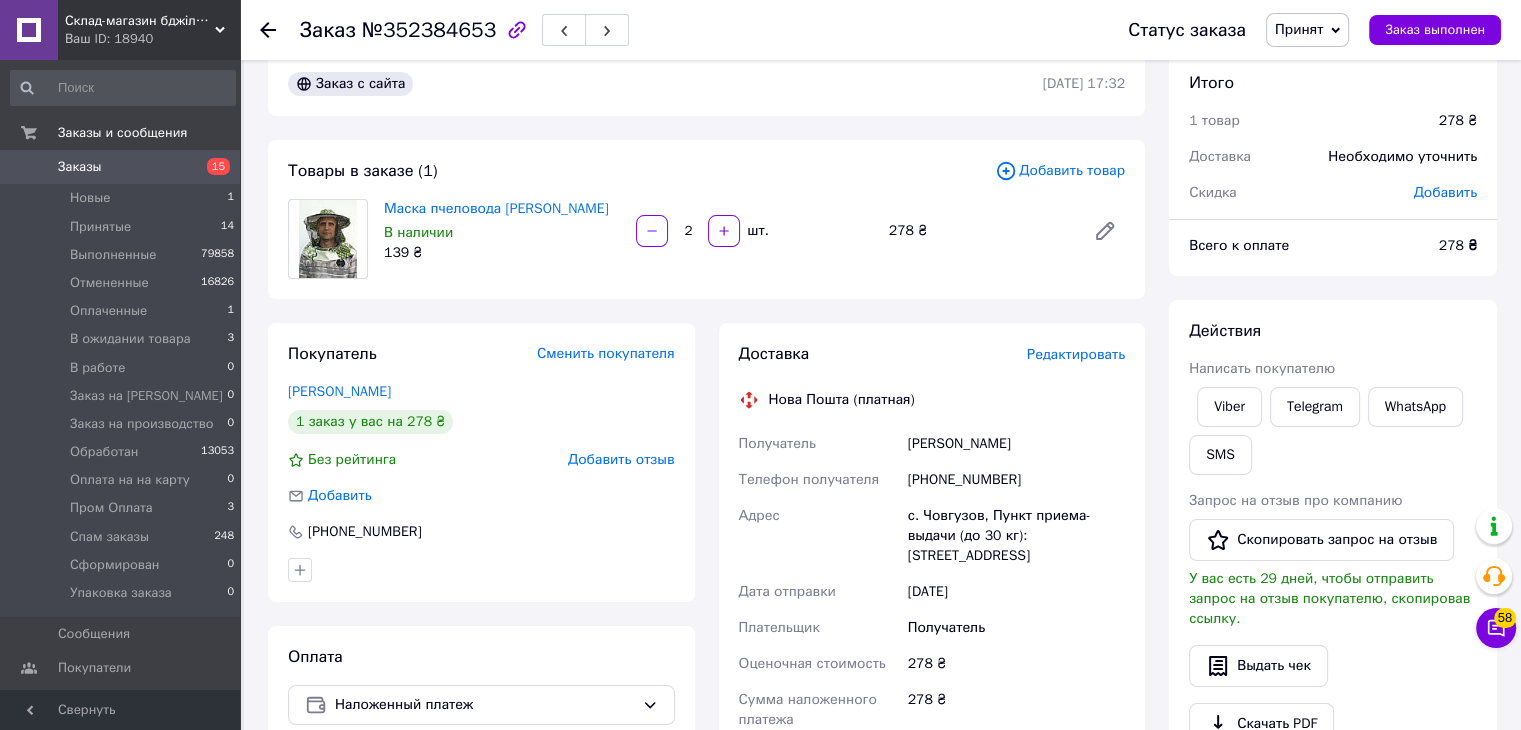 click 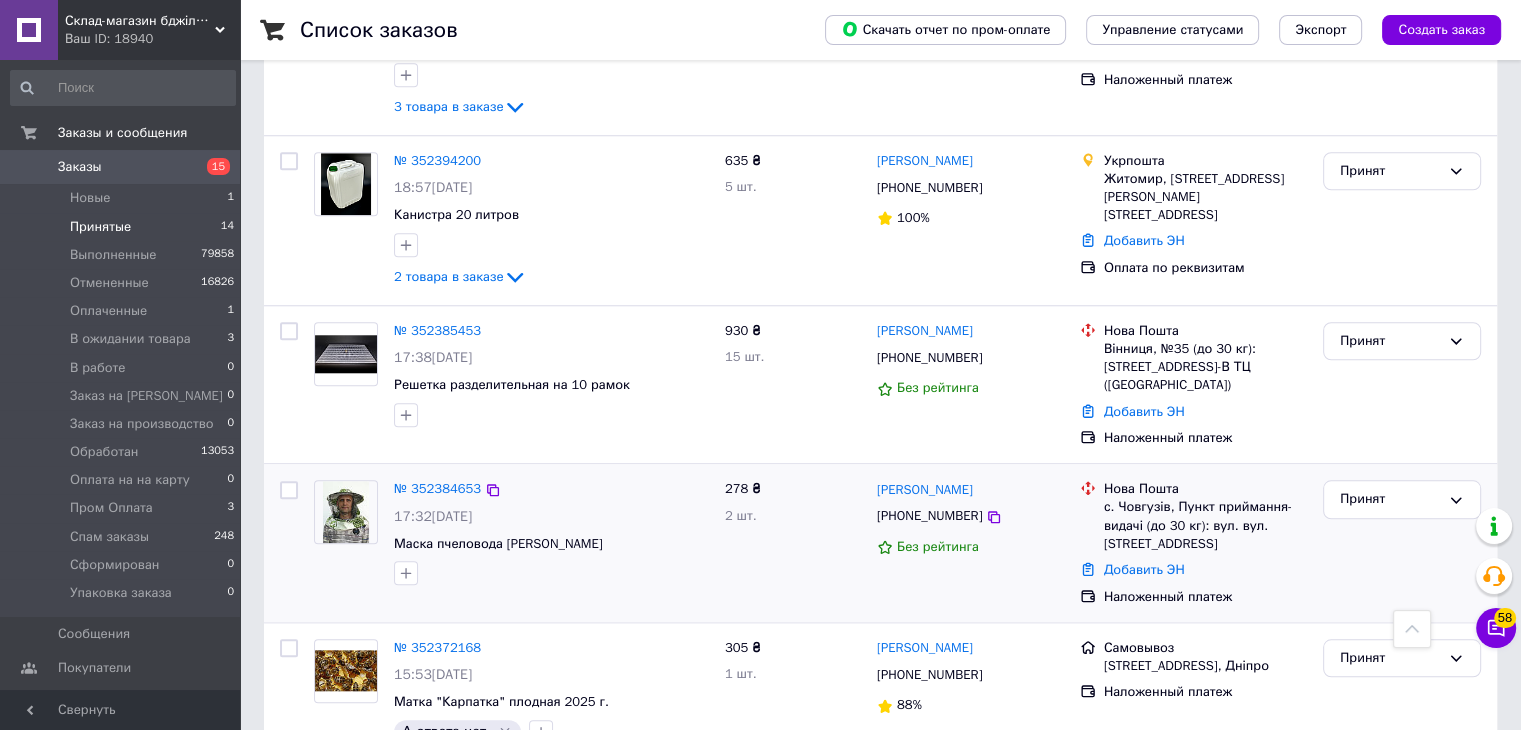scroll, scrollTop: 1778, scrollLeft: 0, axis: vertical 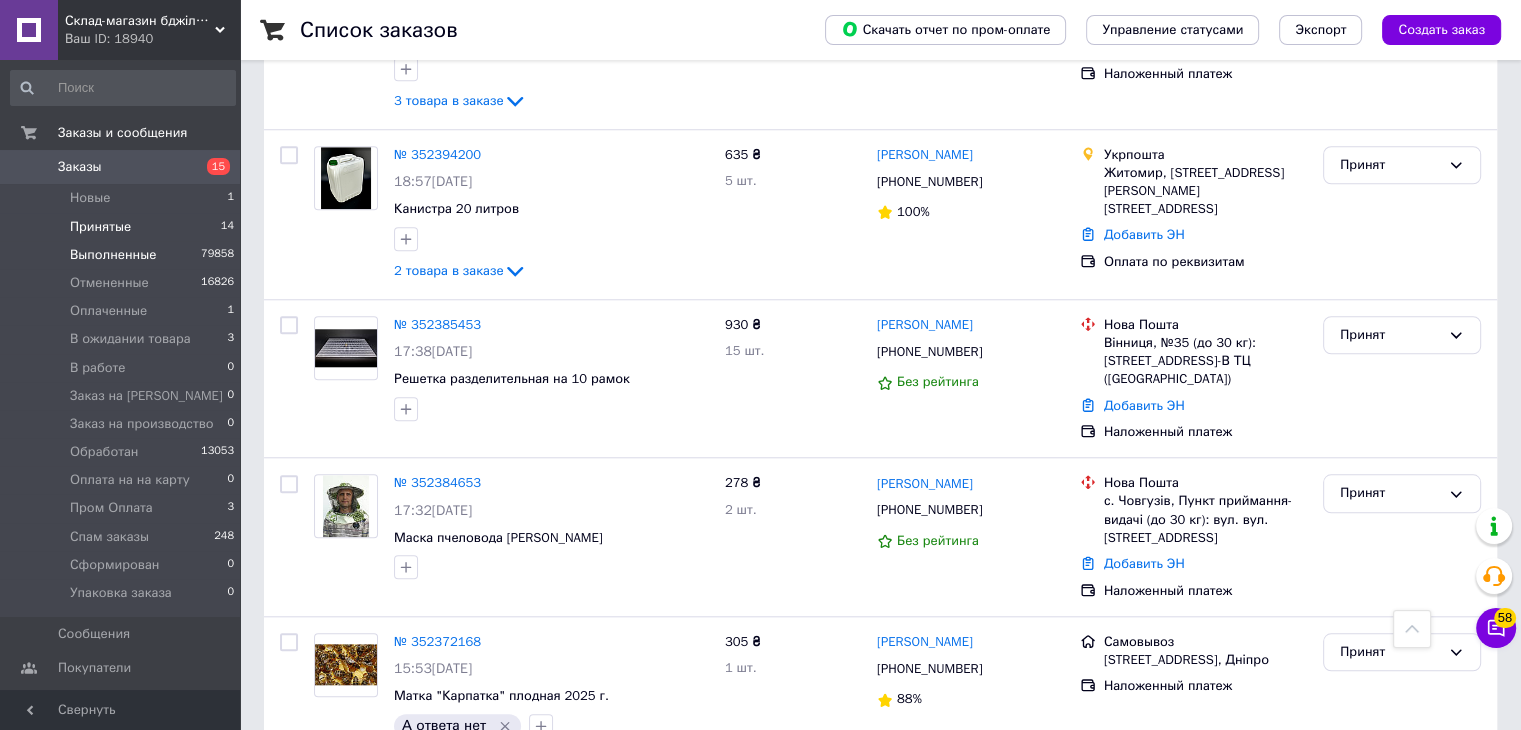 click on "Выполненные" at bounding box center [113, 255] 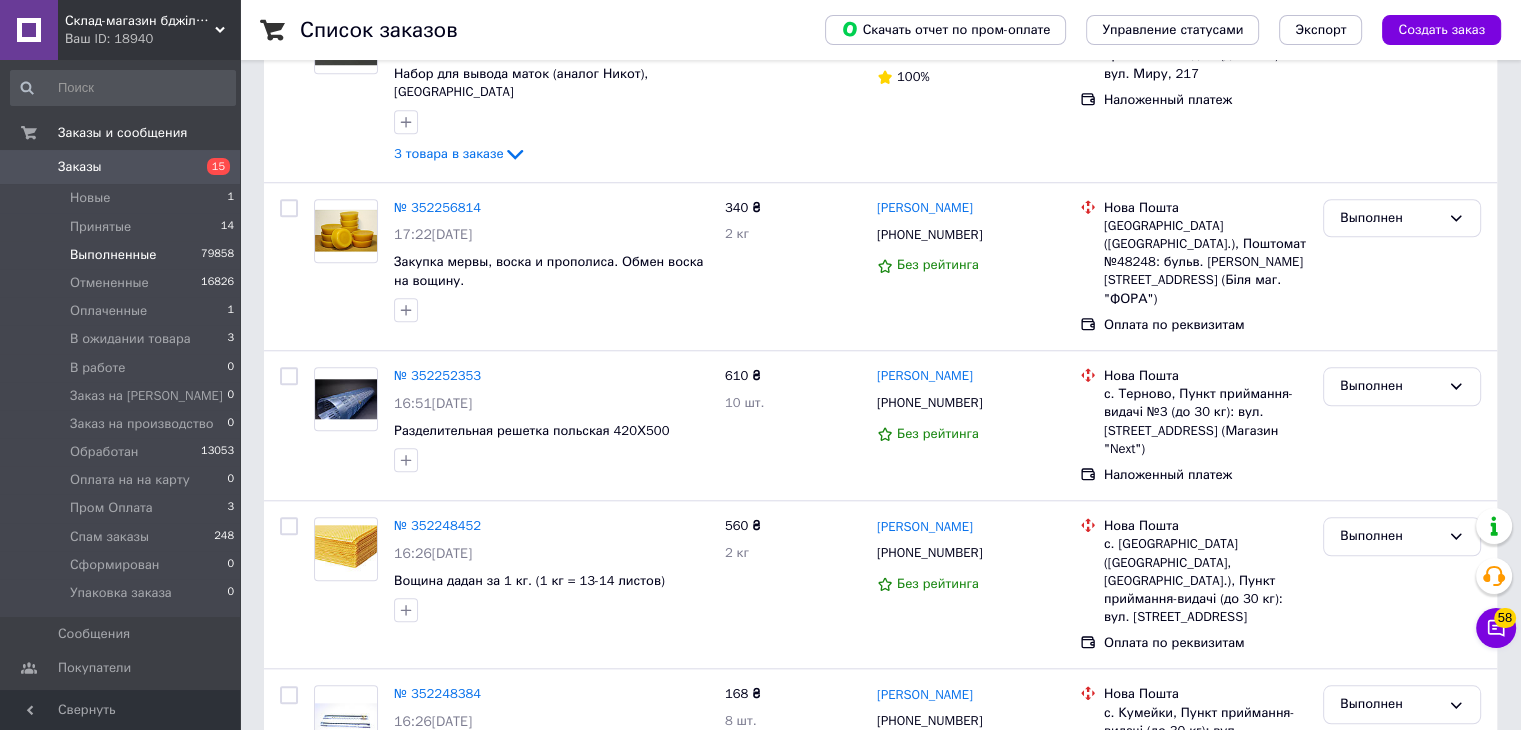 scroll, scrollTop: 0, scrollLeft: 0, axis: both 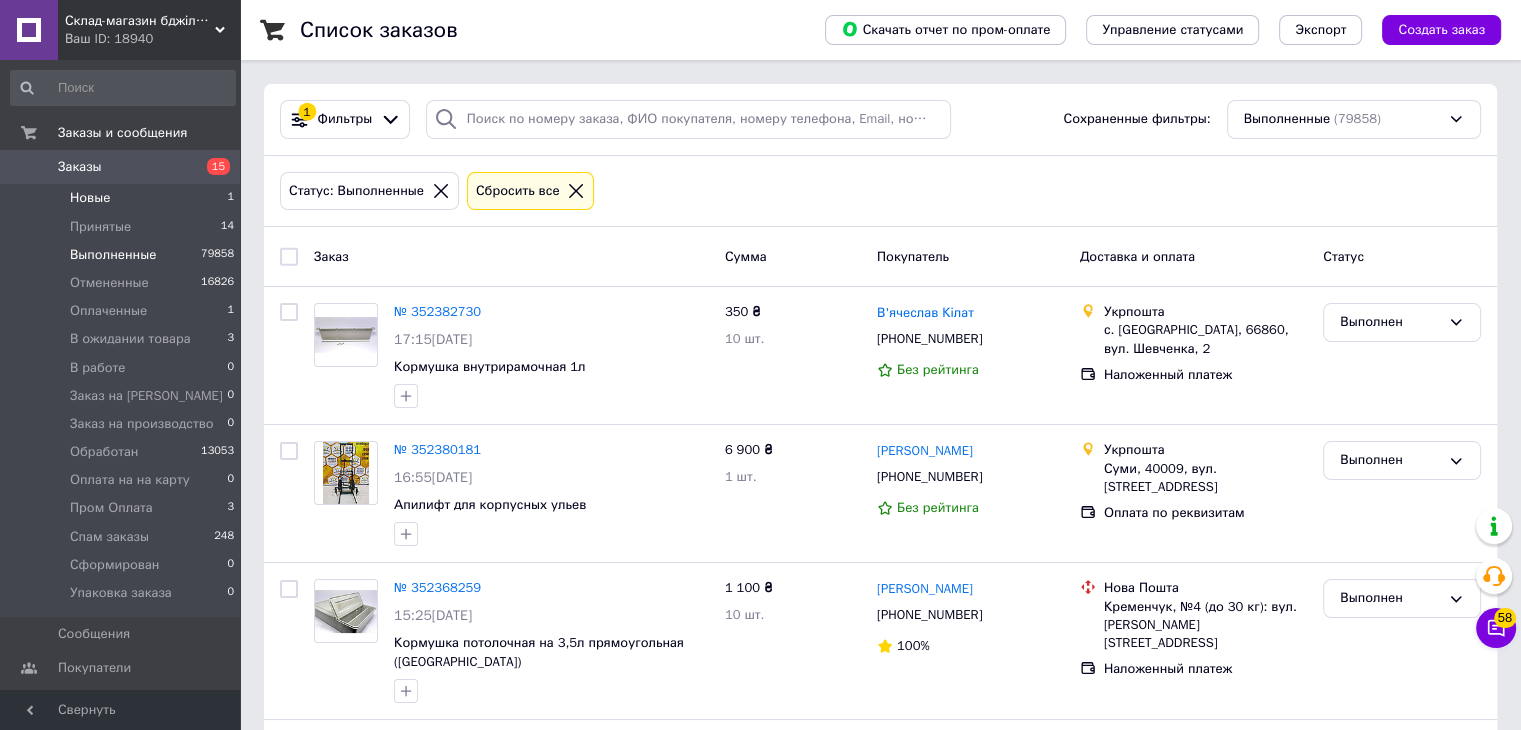 click on "Новые 1" at bounding box center (123, 198) 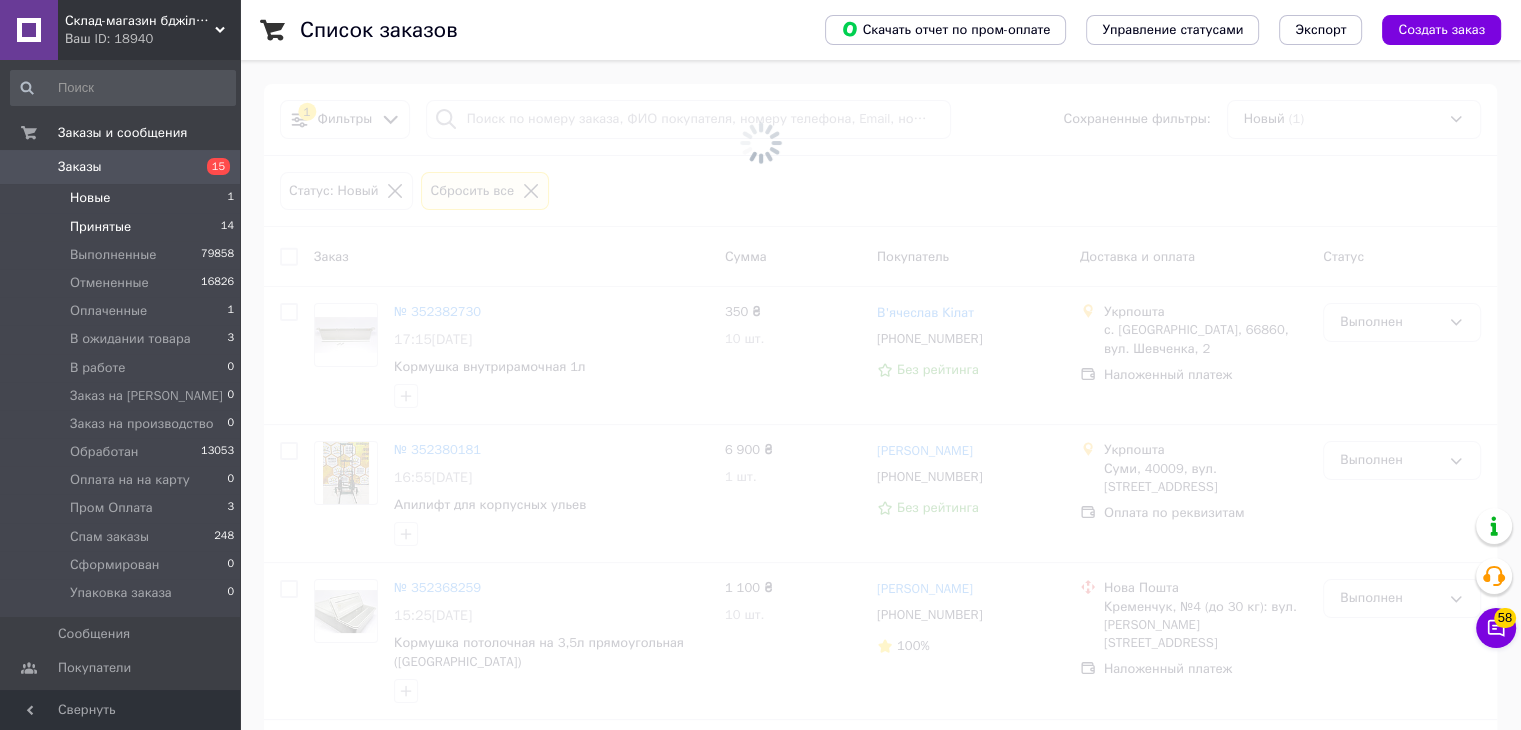 click on "Принятые 14" at bounding box center (123, 227) 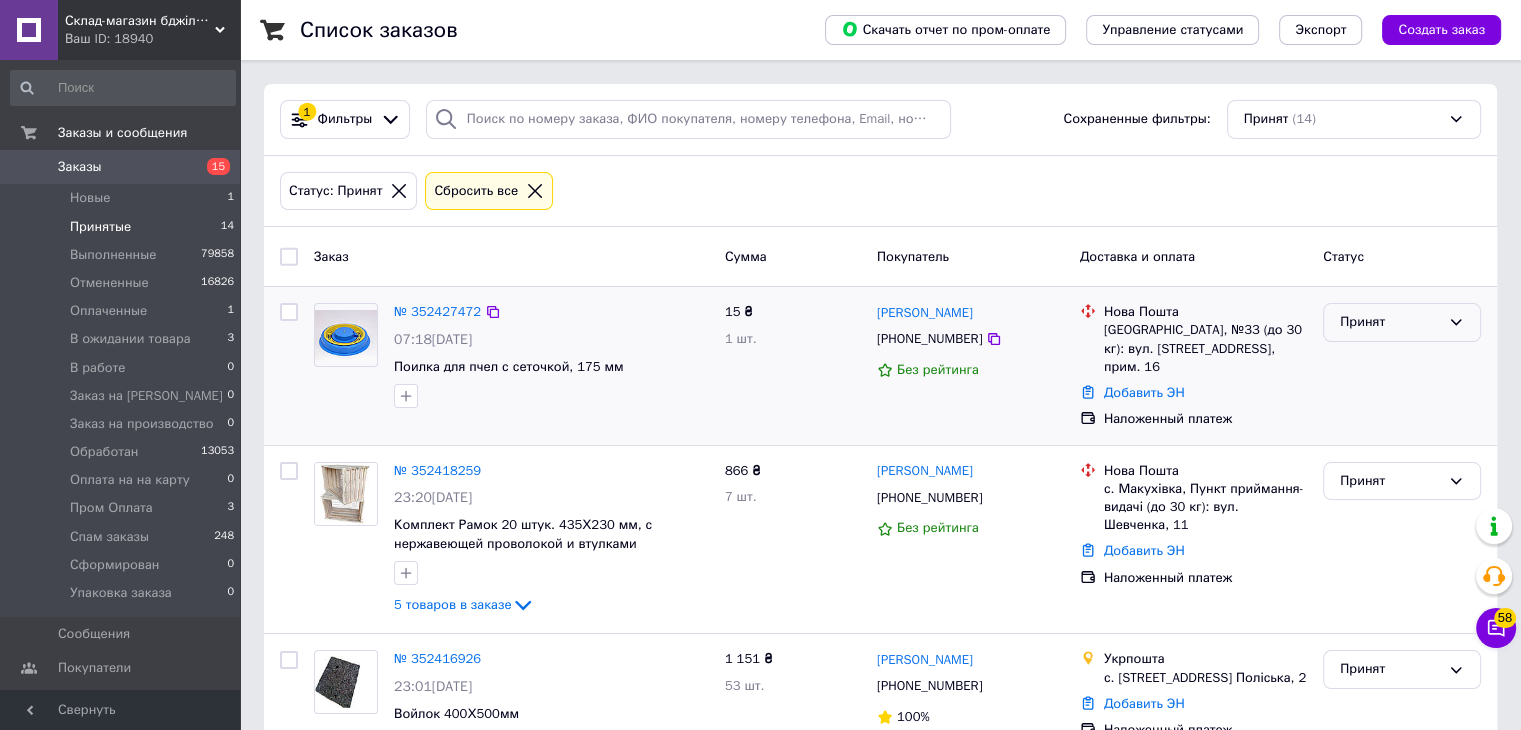 click on "Принят" at bounding box center (1390, 322) 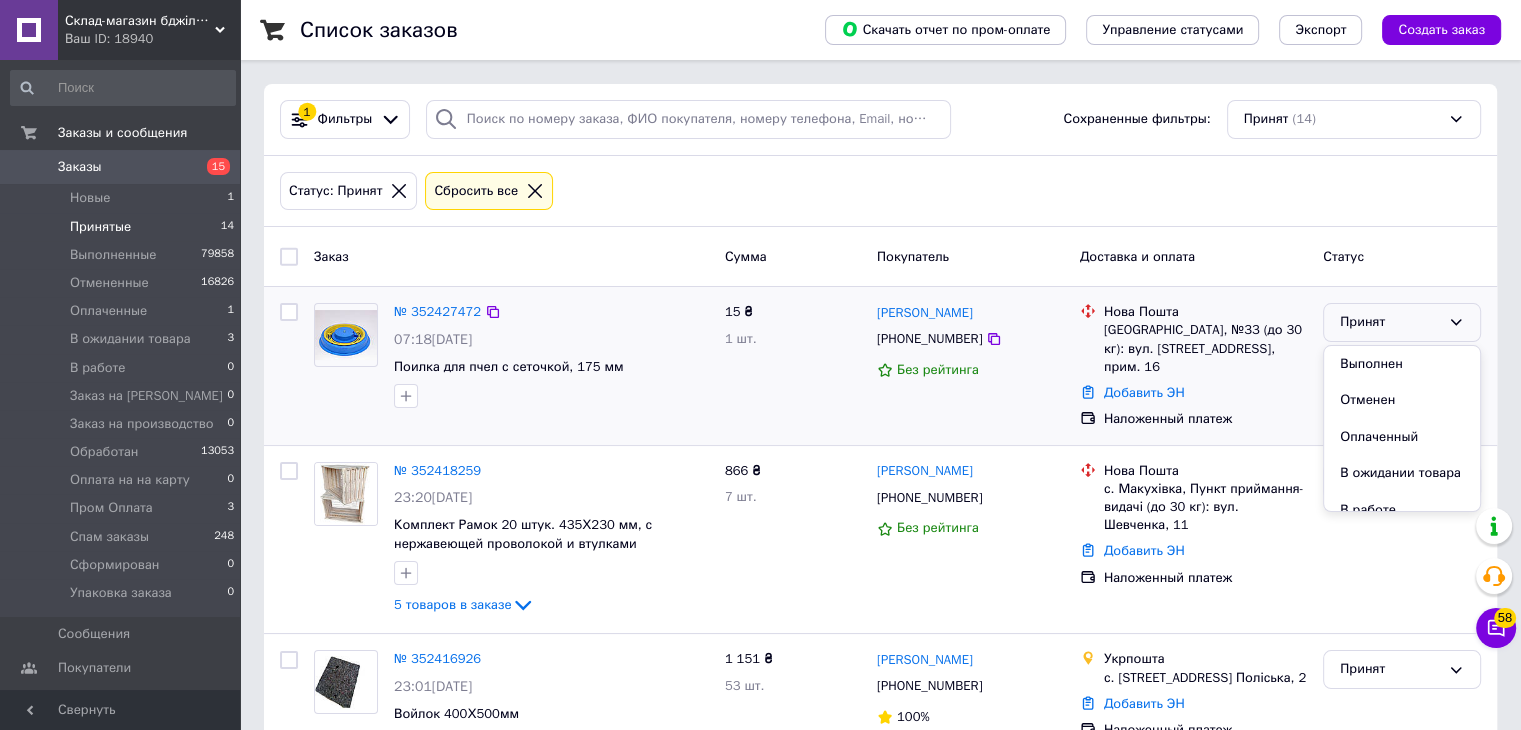 click on "Принят" at bounding box center (1390, 322) 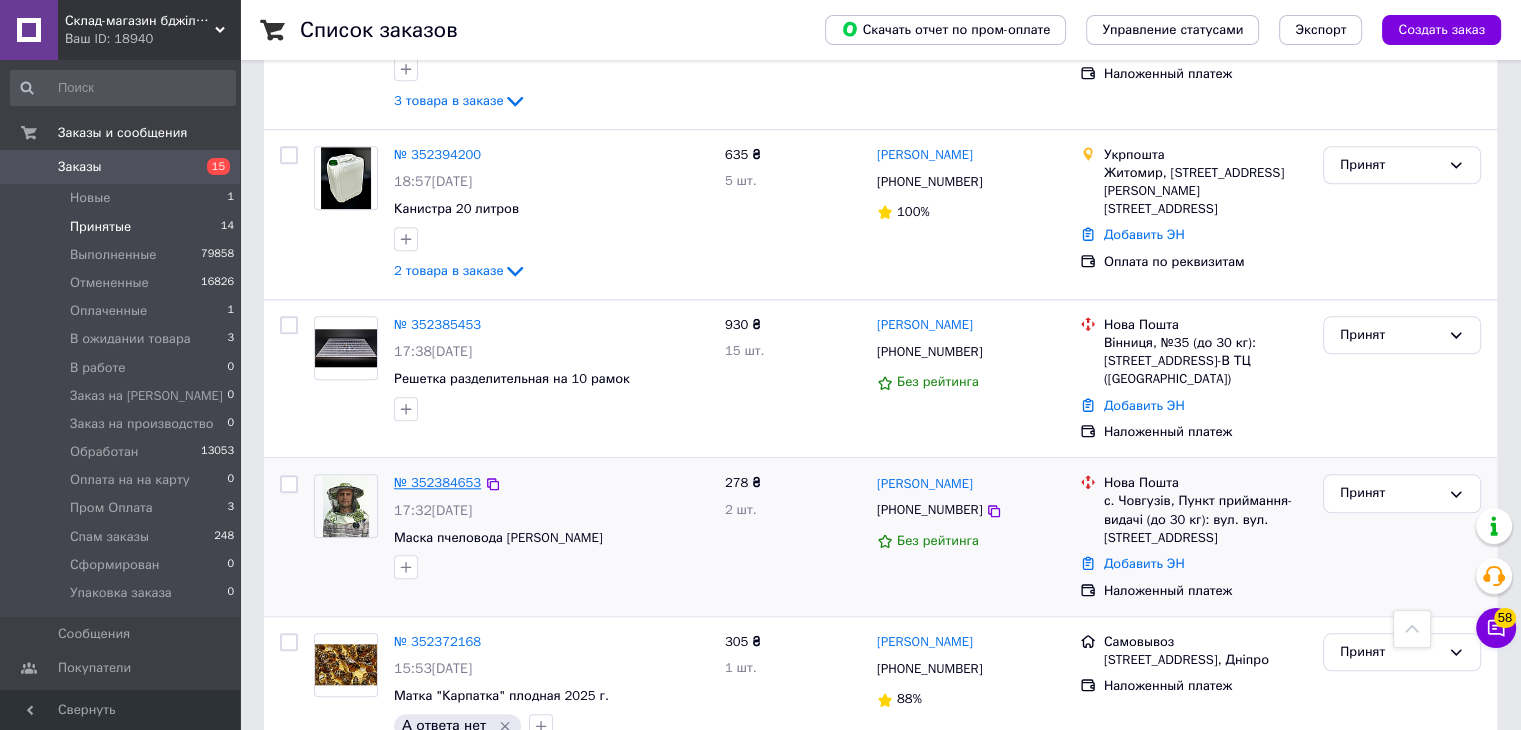 click on "№ 352384653" at bounding box center (437, 482) 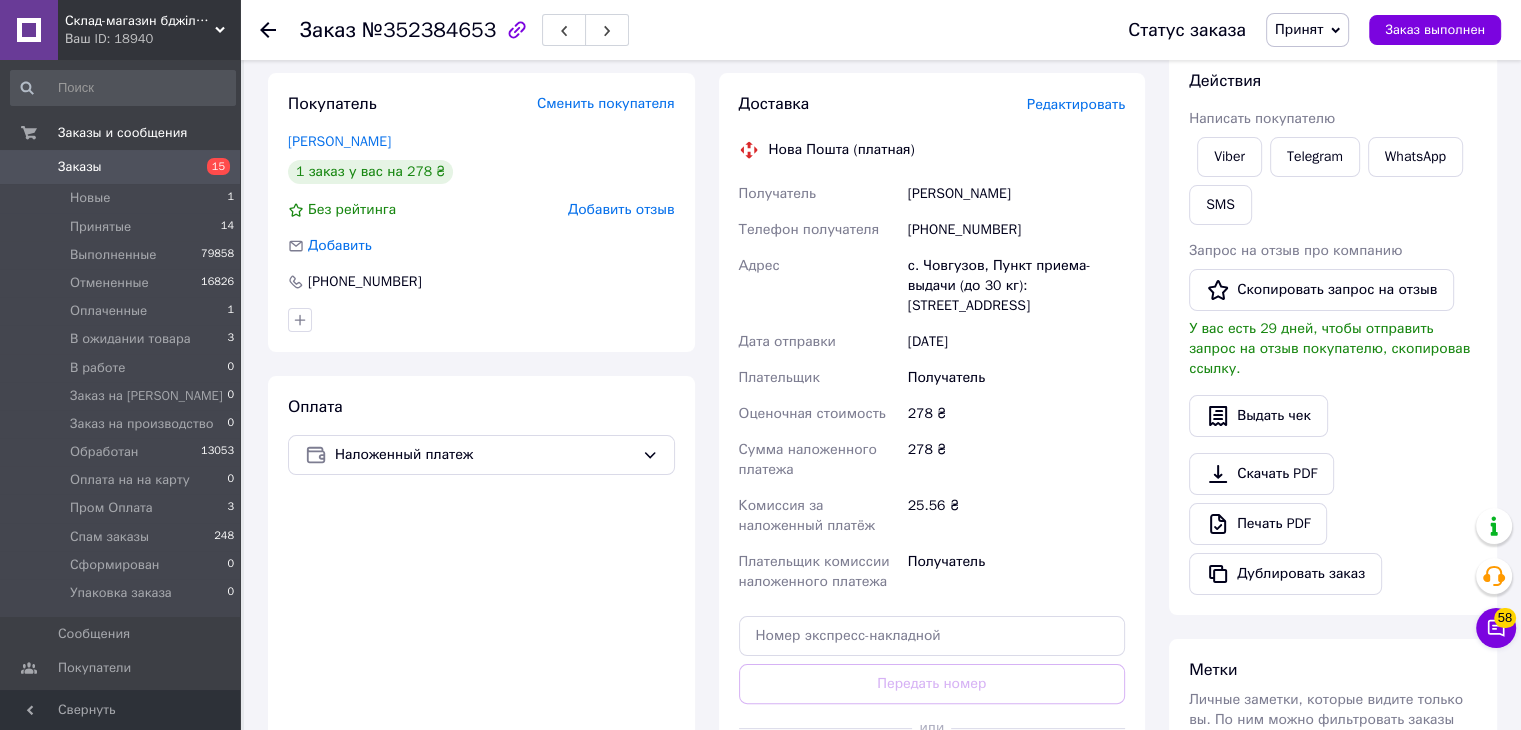 scroll, scrollTop: 232, scrollLeft: 0, axis: vertical 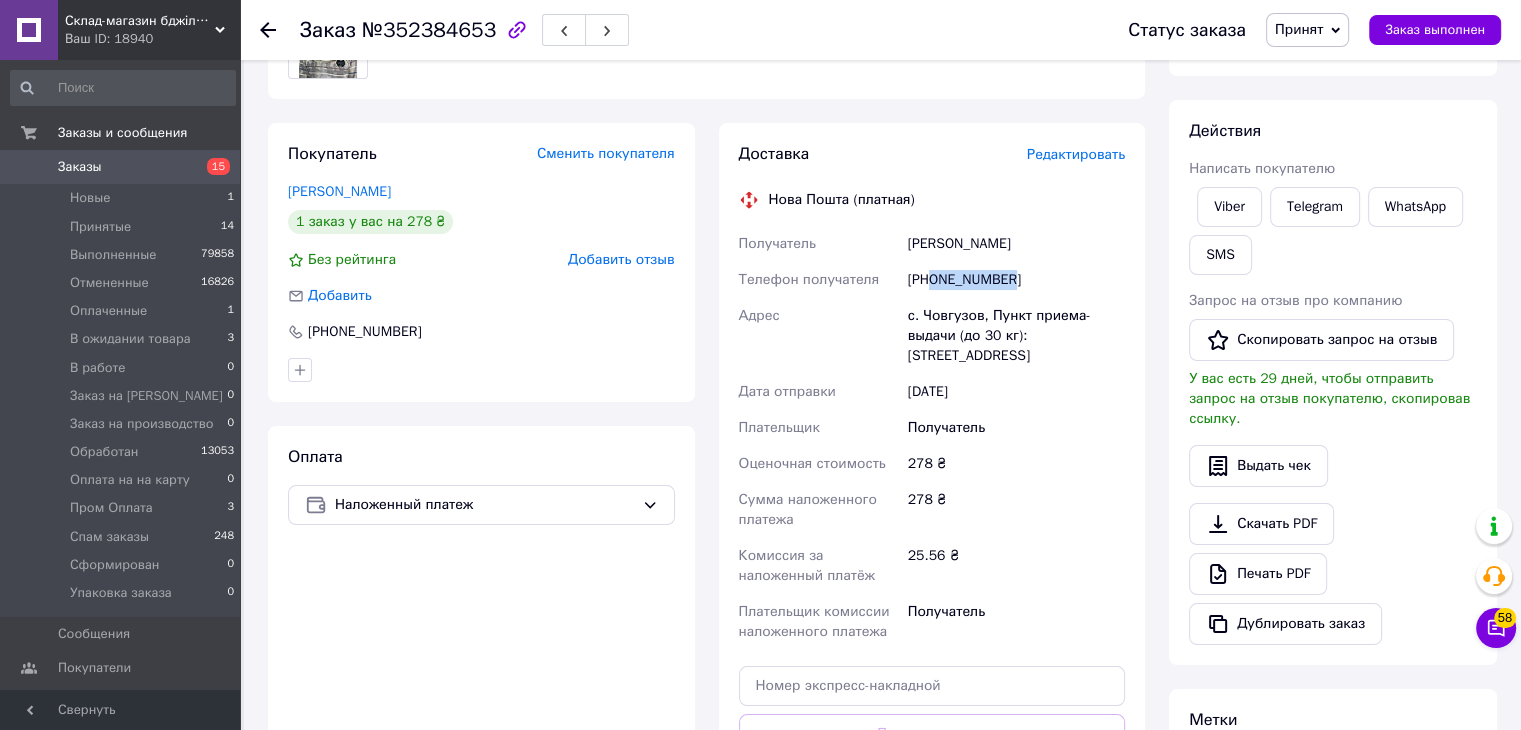 drag, startPoint x: 931, startPoint y: 277, endPoint x: 1000, endPoint y: 278, distance: 69.00725 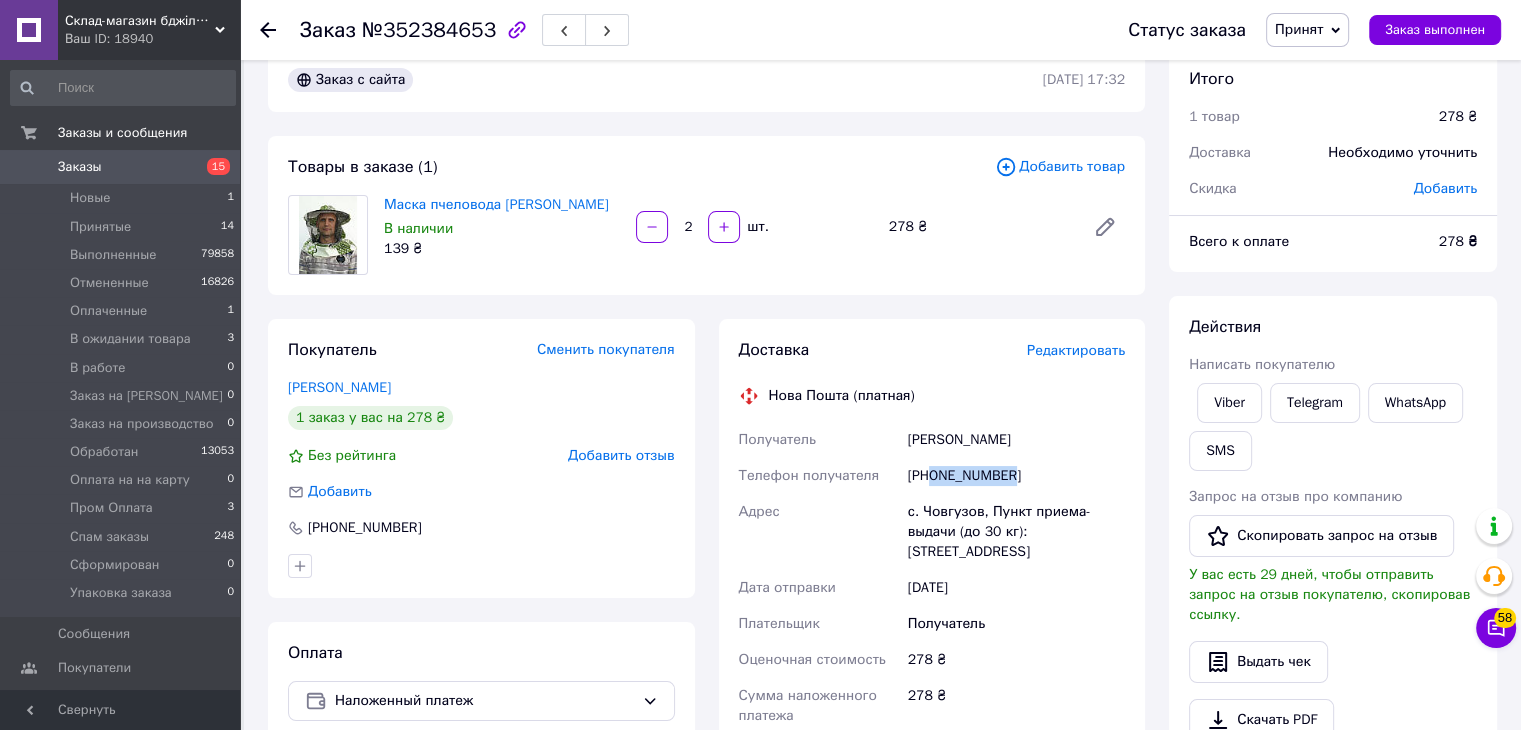 scroll, scrollTop: 0, scrollLeft: 0, axis: both 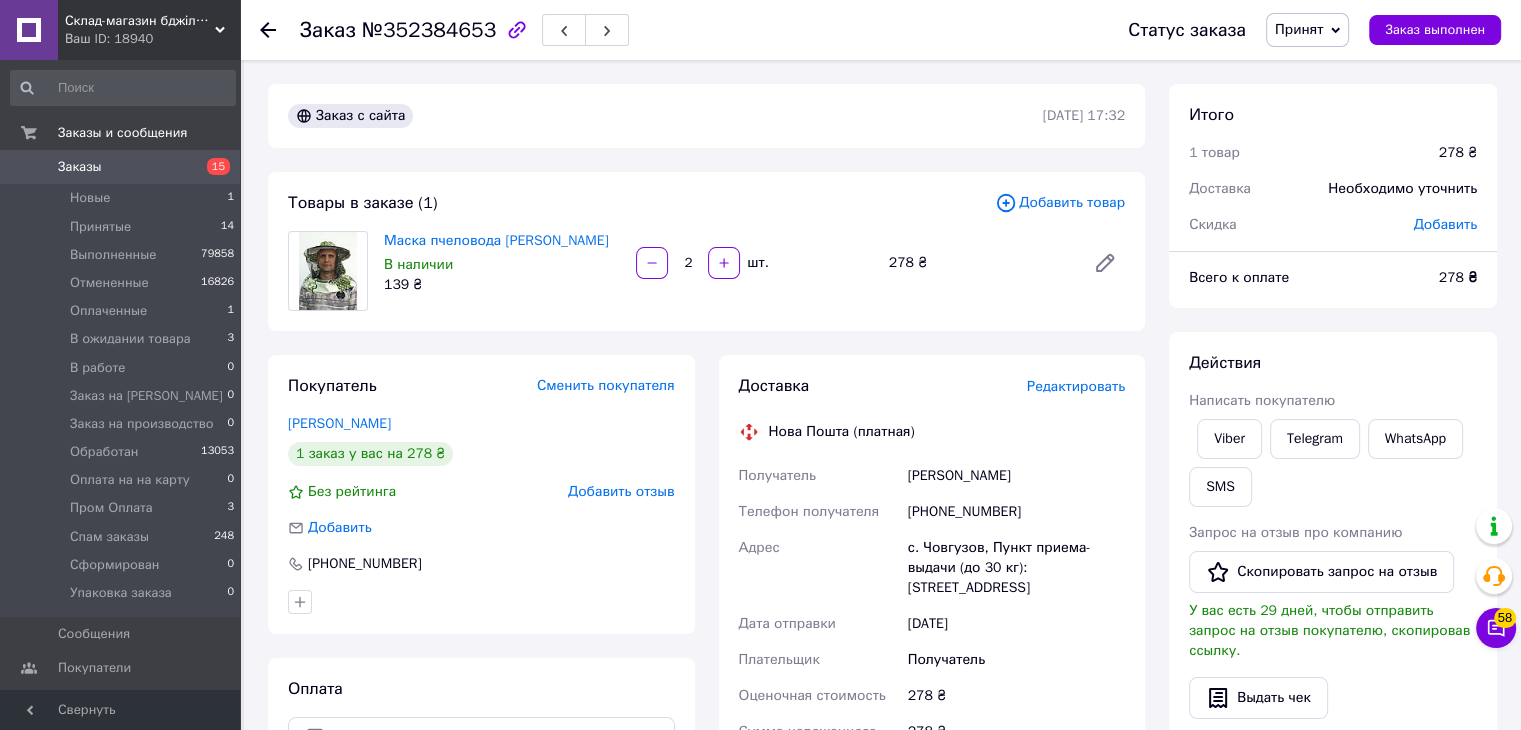 click on "Заказ №352384653 Статус заказа Принят Выполнен Отменен Оплаченный В ожидании товара В работе Заказ на Магазин Заказ на производство Обработан Оплата на на карту Пром Оплата Спам заказы Сформирован Упаковка заказа Заказ выполнен Заказ с сайта 12.07.2025 | 17:32 Товары в заказе (1) Добавить товар Маска пчеловода сатин В наличии 139 ₴ 2   шт. 278 ₴ Покупатель Сменить покупателя Довжук Ольга 1 заказ у вас на 278 ₴ Без рейтинга   Добавить отзыв Добавить +380674193233 Оплата Наложенный платеж Доставка Редактировать Нова Пошта (платная) Получатель Довжук Ольга Телефон получателя 278 <" at bounding box center (882, 722) 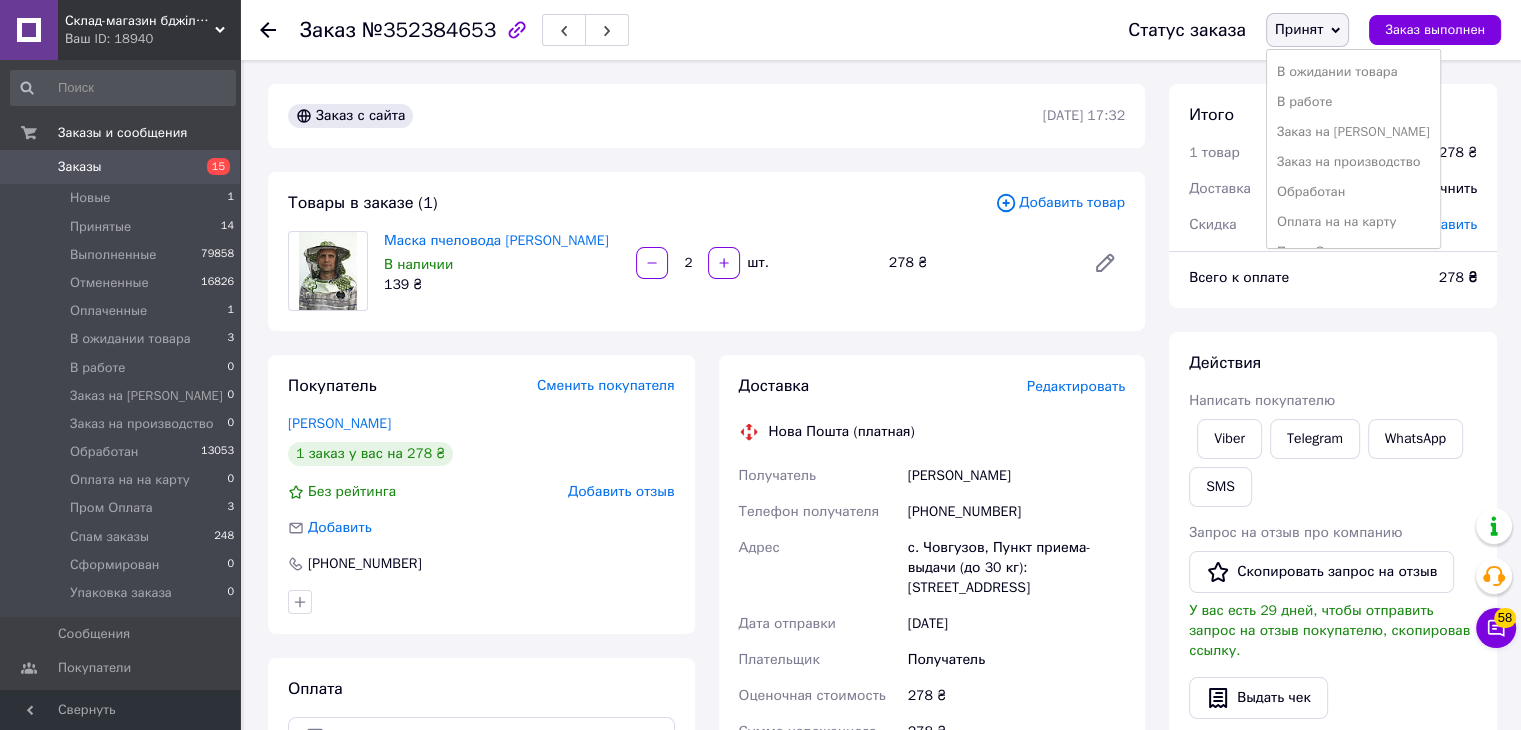scroll, scrollTop: 100, scrollLeft: 0, axis: vertical 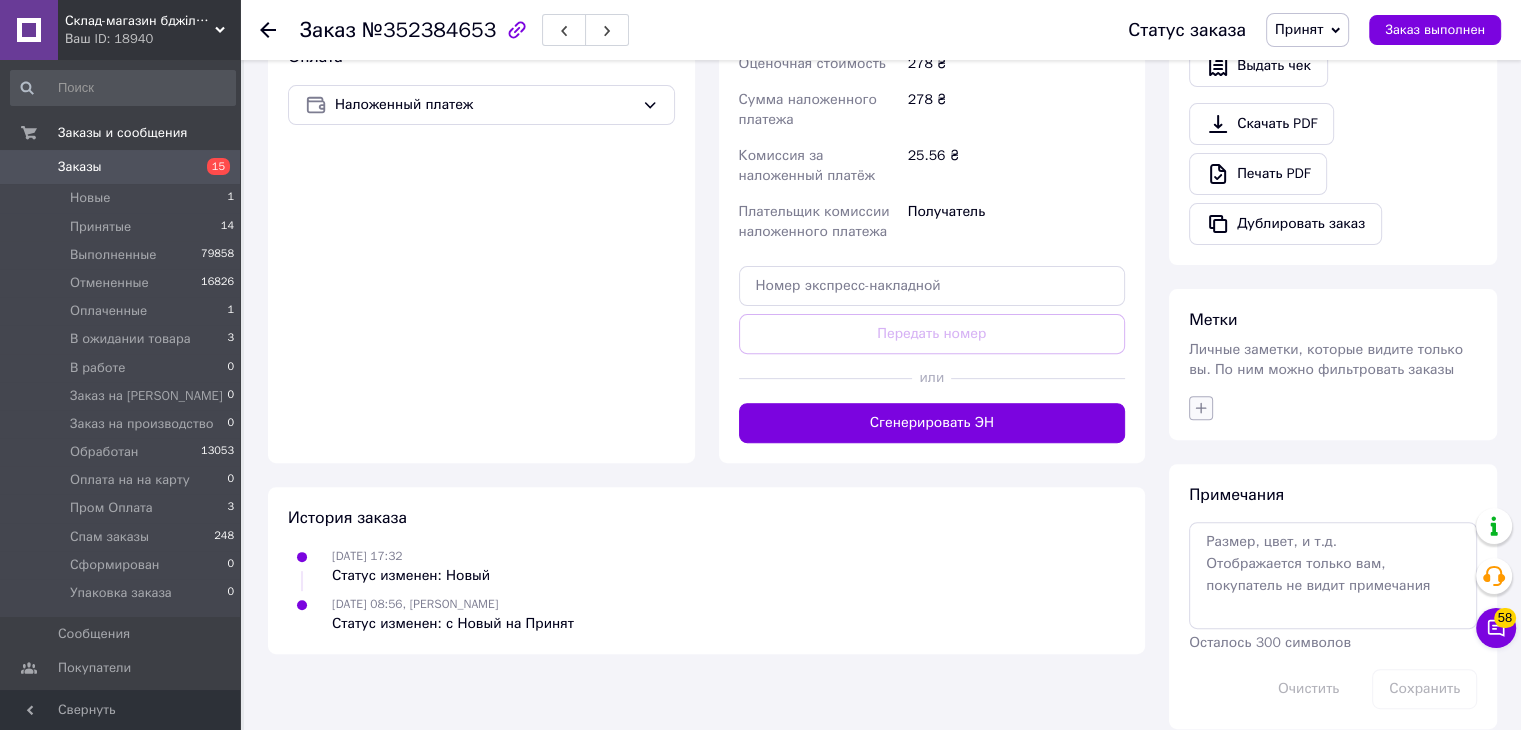 click at bounding box center [1201, 408] 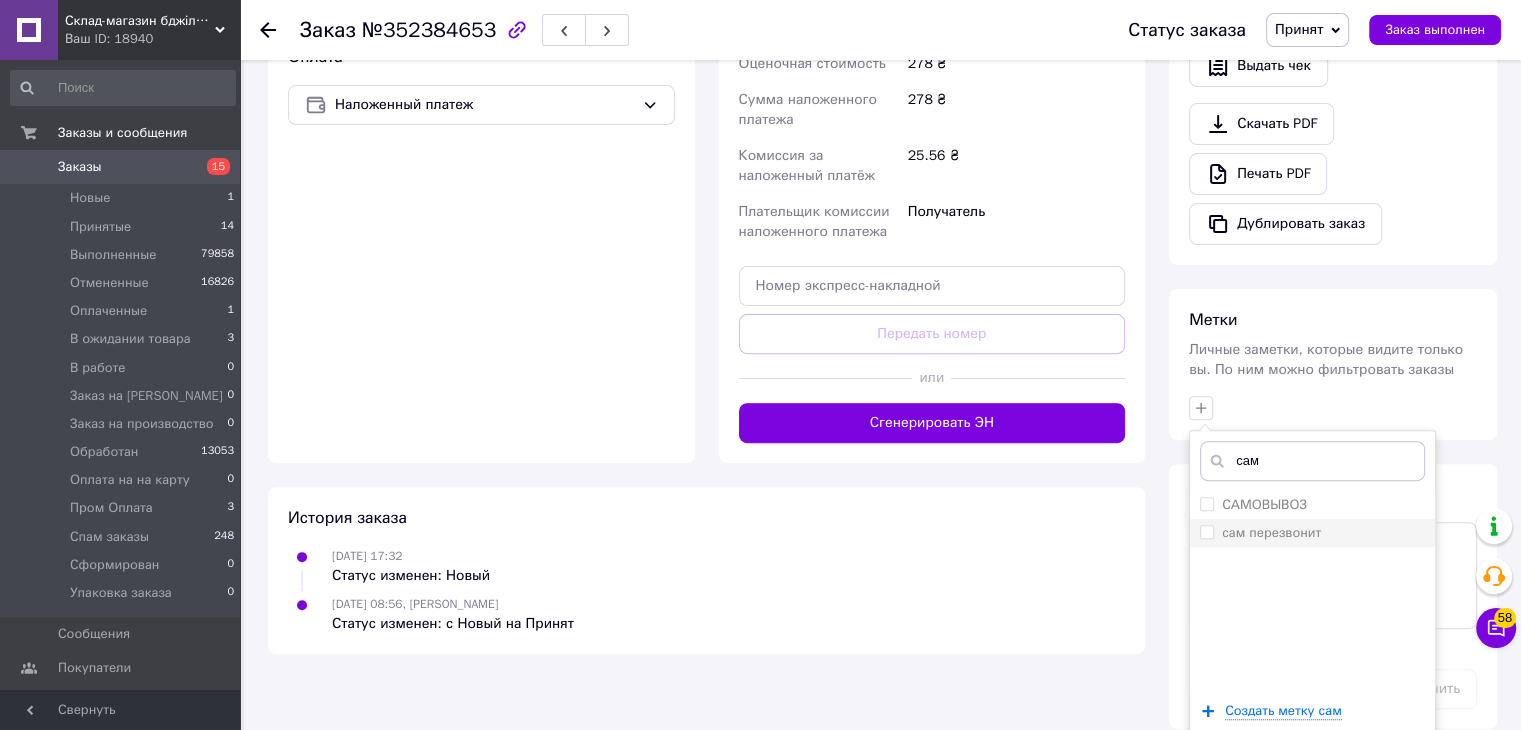 type on "сам" 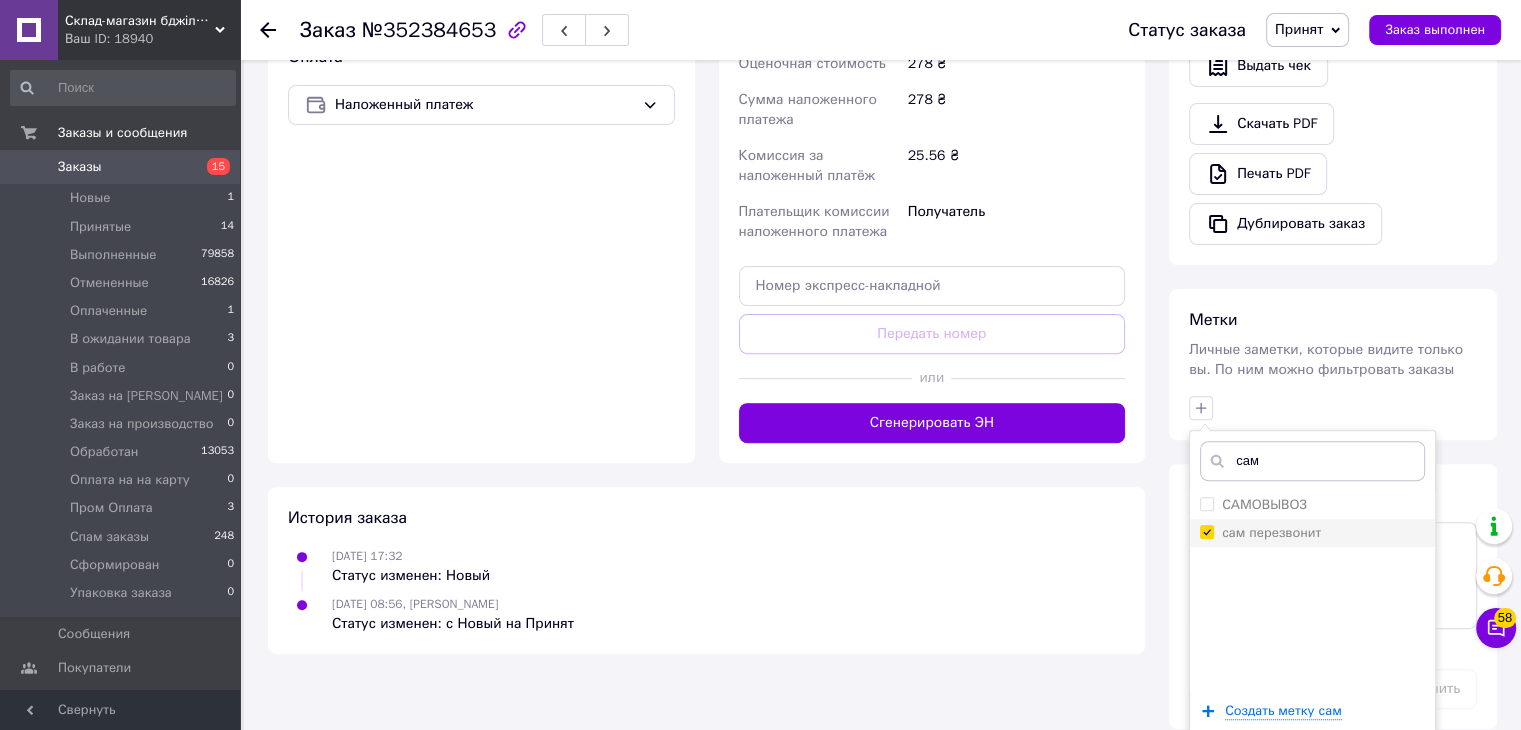checkbox on "true" 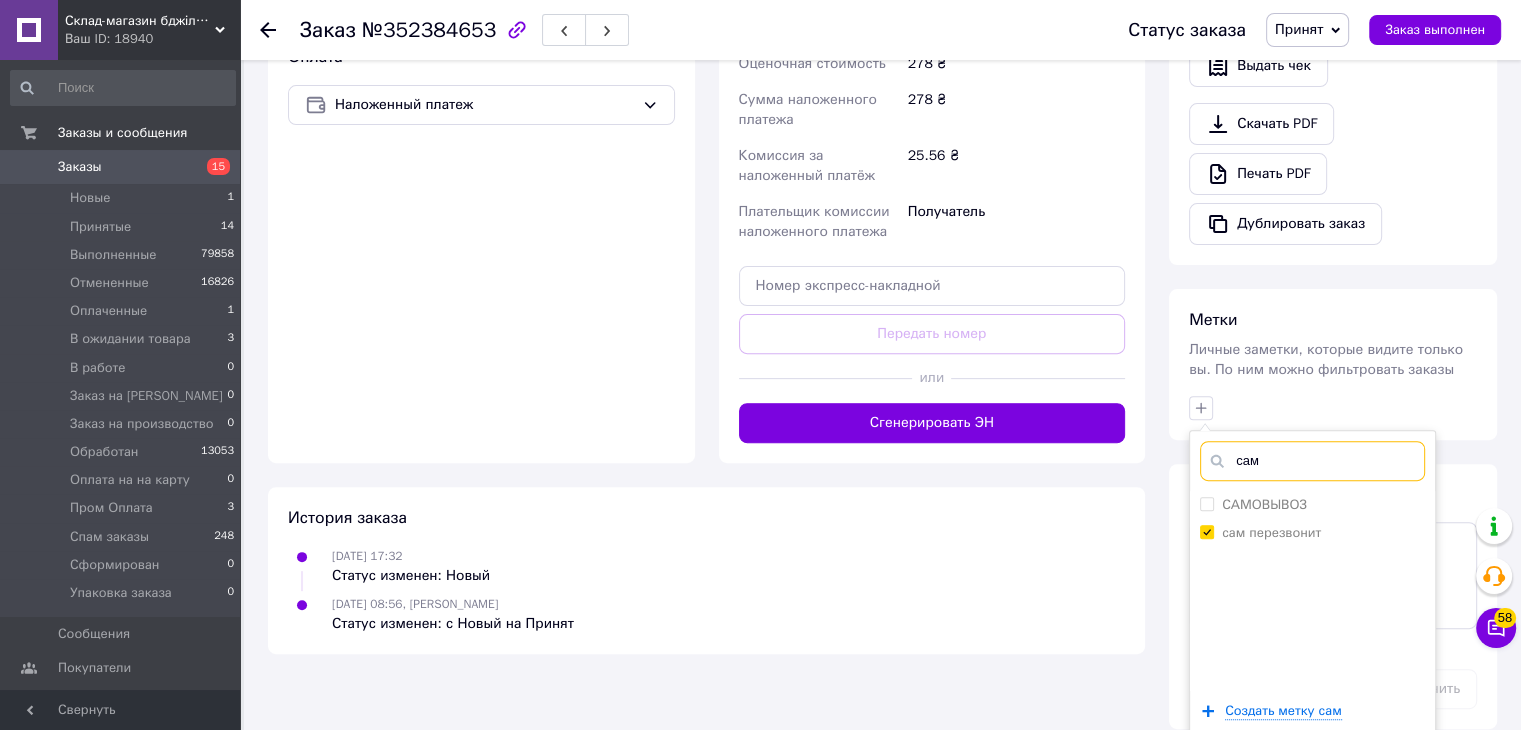 click on "сам" at bounding box center (1312, 461) 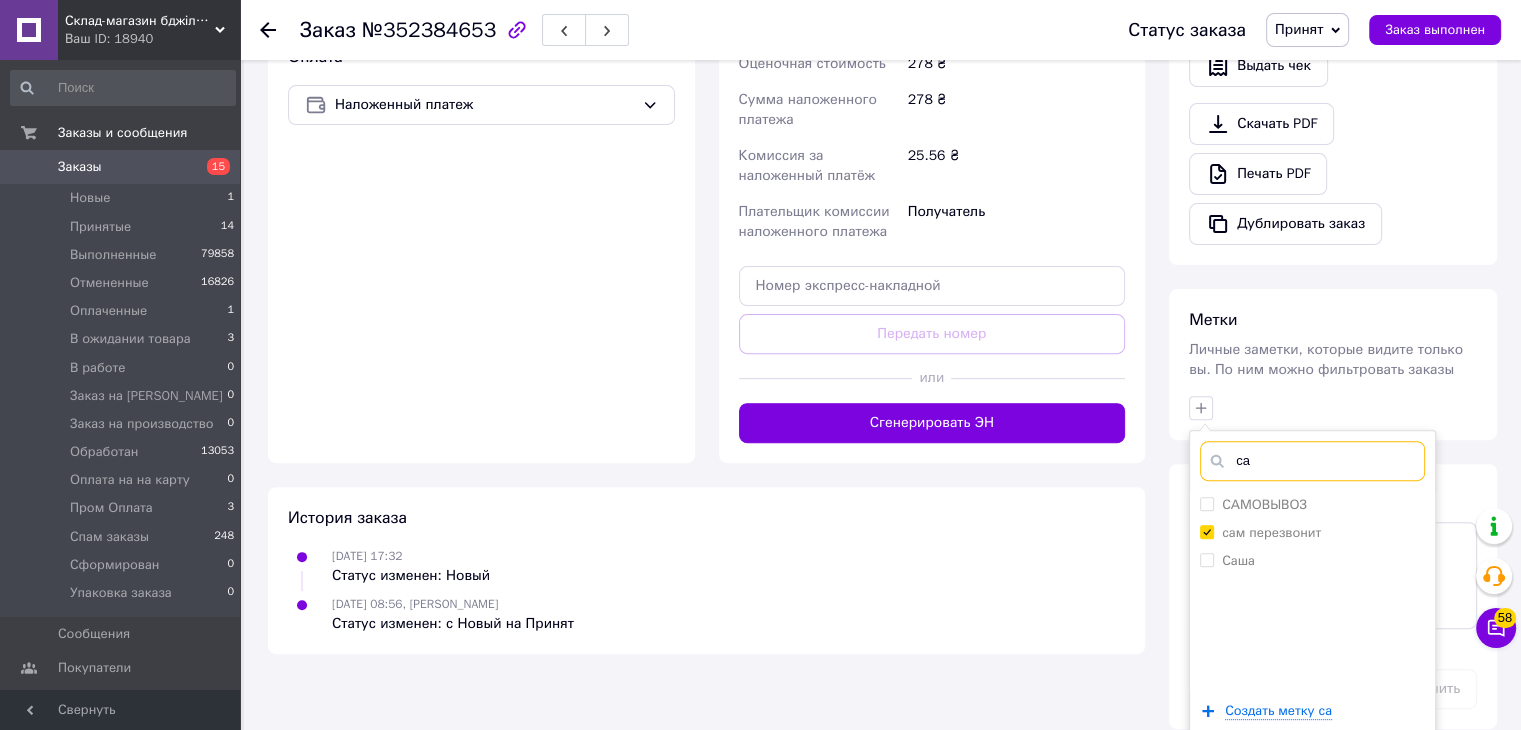 type on "с" 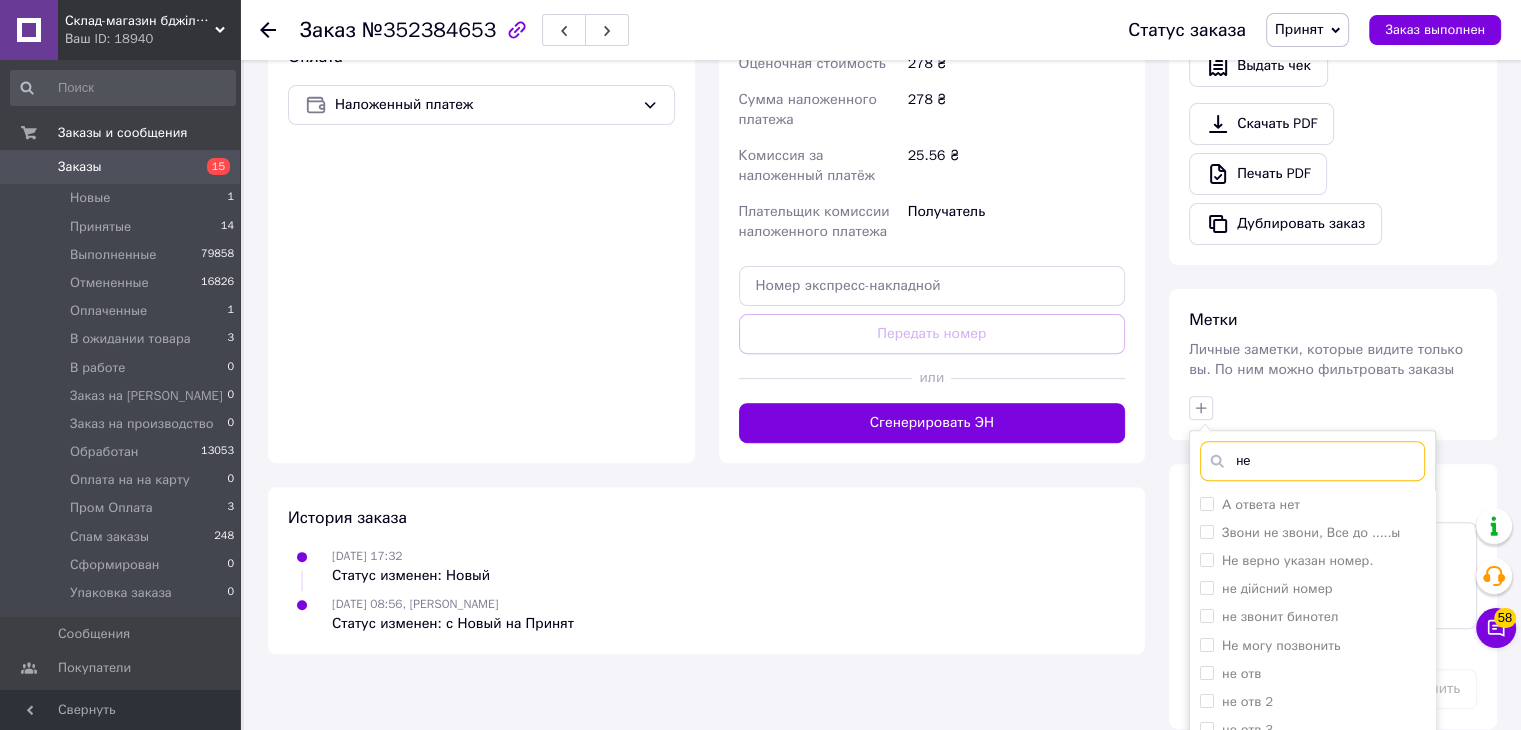type on "н" 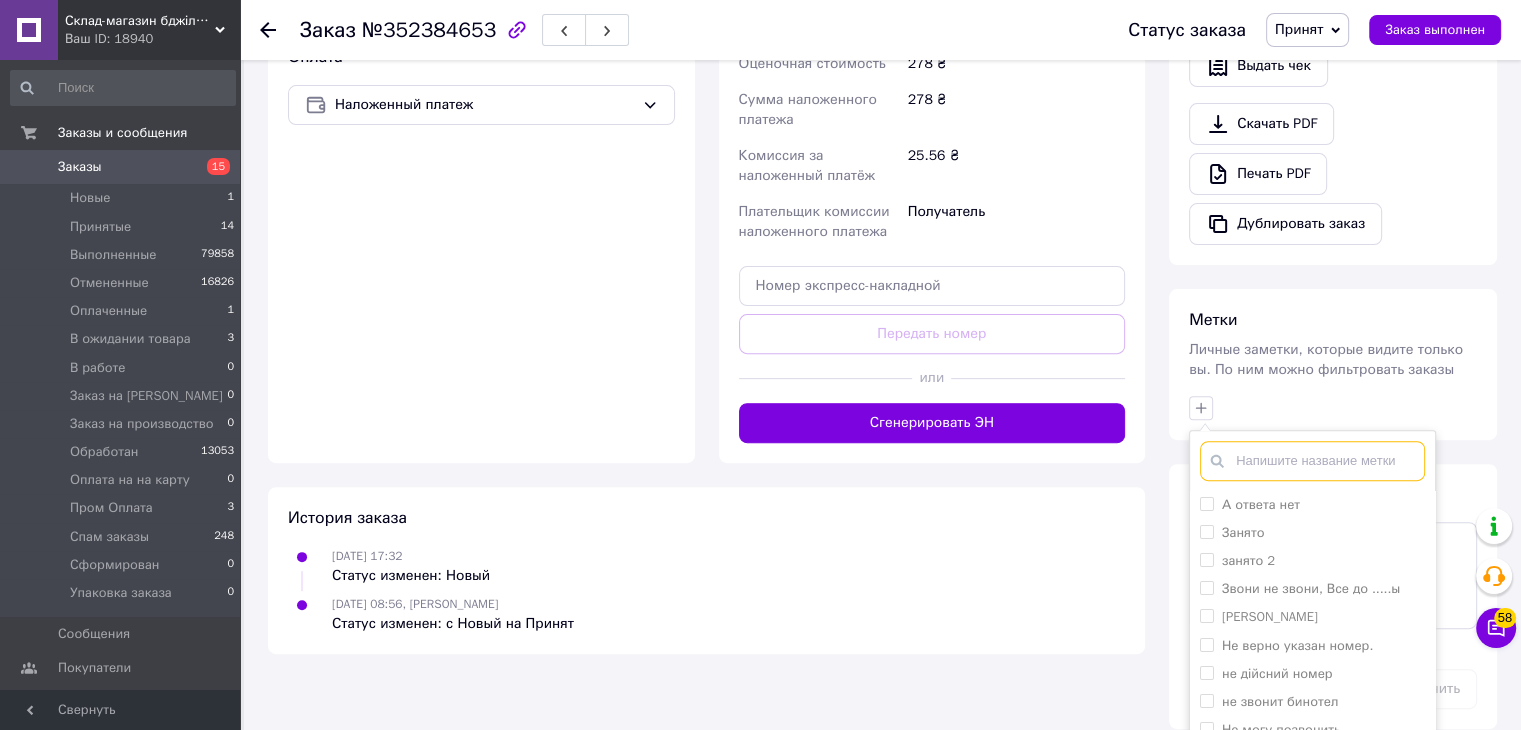 type 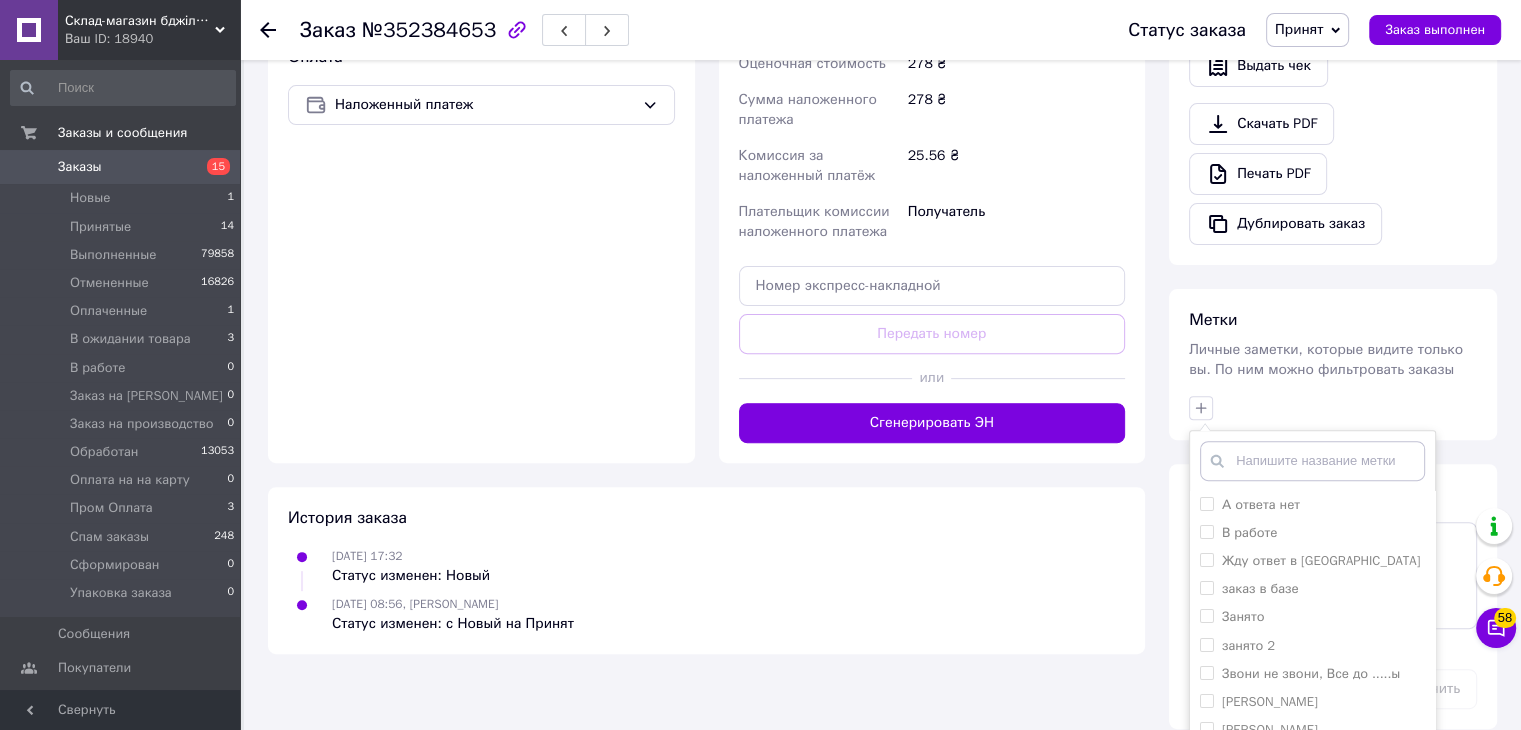 click on "А ответа нет В работе Жду ответ в вайбере заказ в базе Занято занято 2 Звони не звони, Все до .....ы ИРА Кирилл Упаковка Константин Медо-рай Не верно указан номер. не дійсний номер не звонит бинотел Не могу позвонить не отв не отв 2 не отв 3 не подтверждает информацию Не правильный номер нет в наличии 100шт нет ответа 3 не тот номер оплата на карту Оплата по р/с оплатил Отключен Отключен 2 Отключен 3 перезвонит по актуальности перезвонит скажет размер перезвонить в 10.00 перезвонить в понедельник Перезвонить завтра 29.06.21 перезвонить к 13-00 перезвонить к 16.00 Рассрочка" at bounding box center [1333, 408] 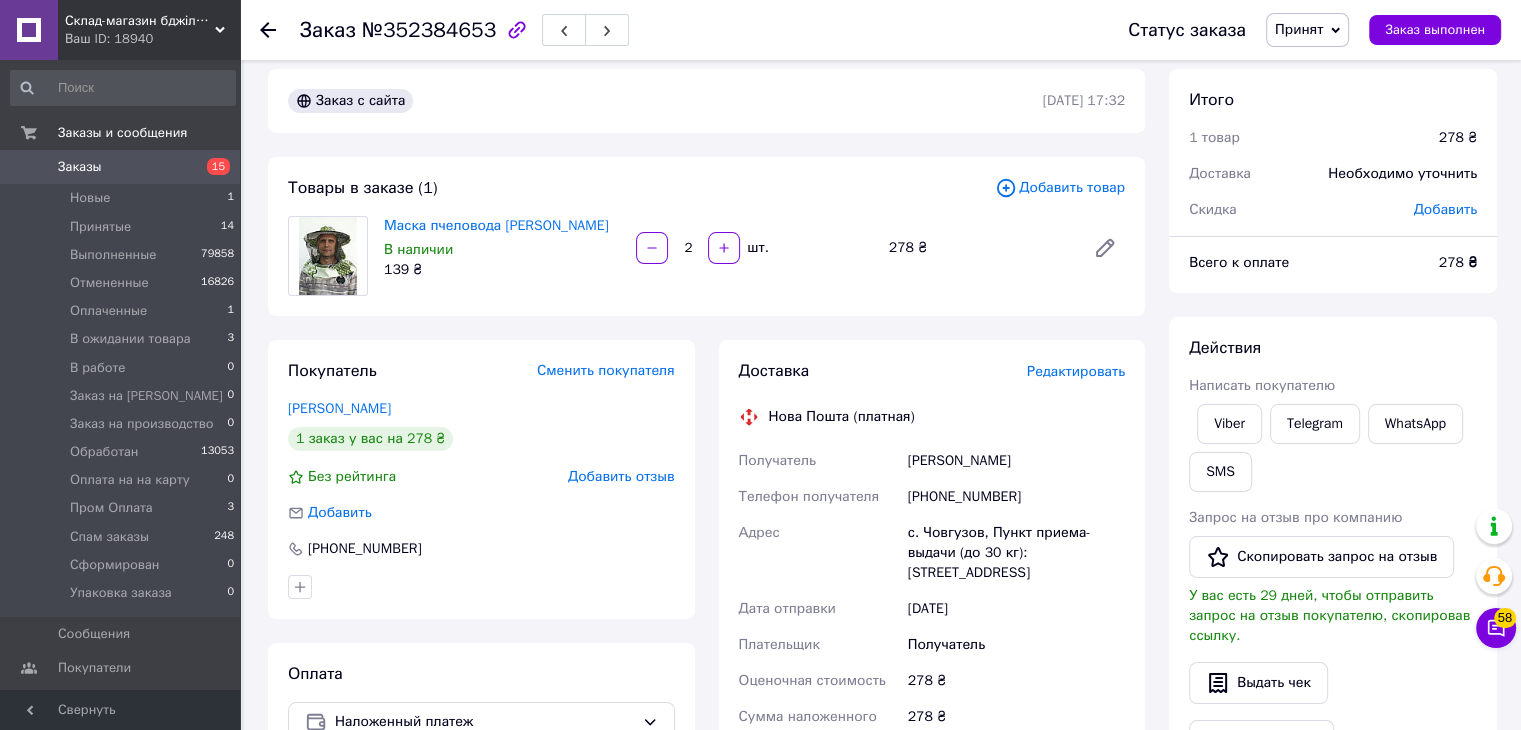 scroll, scrollTop: 0, scrollLeft: 0, axis: both 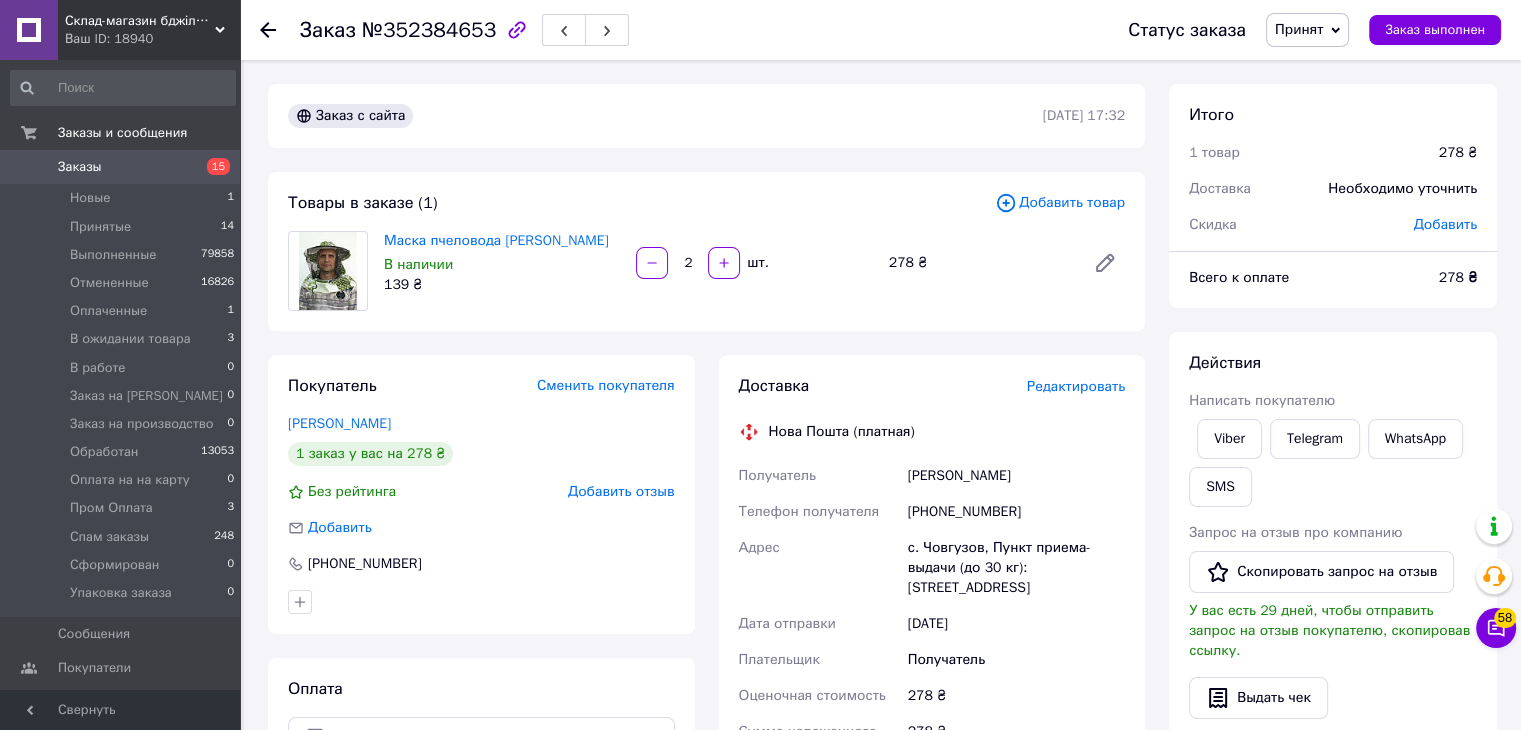 click on "Принят" at bounding box center (1307, 30) 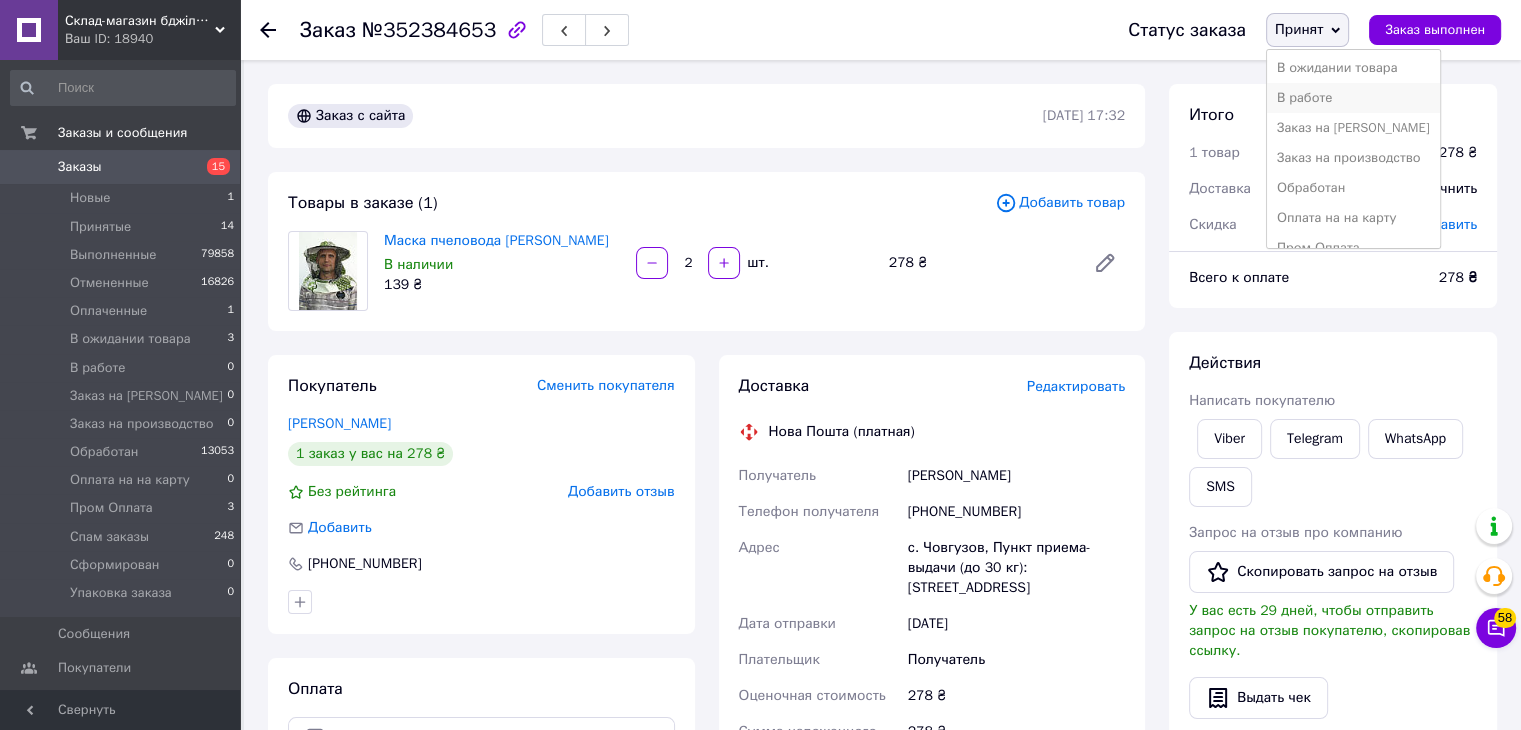 scroll, scrollTop: 100, scrollLeft: 0, axis: vertical 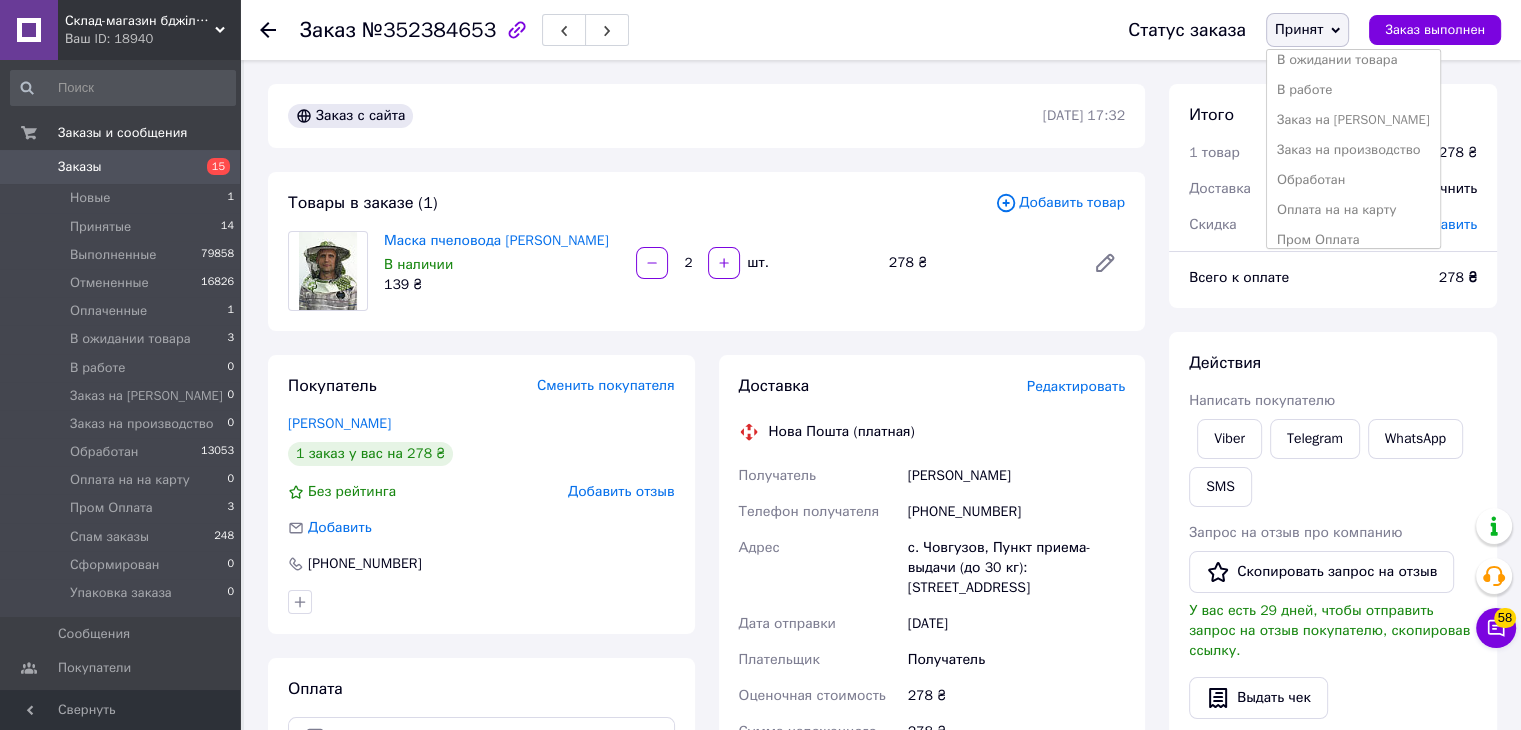 click on "Обработан" at bounding box center (1353, 180) 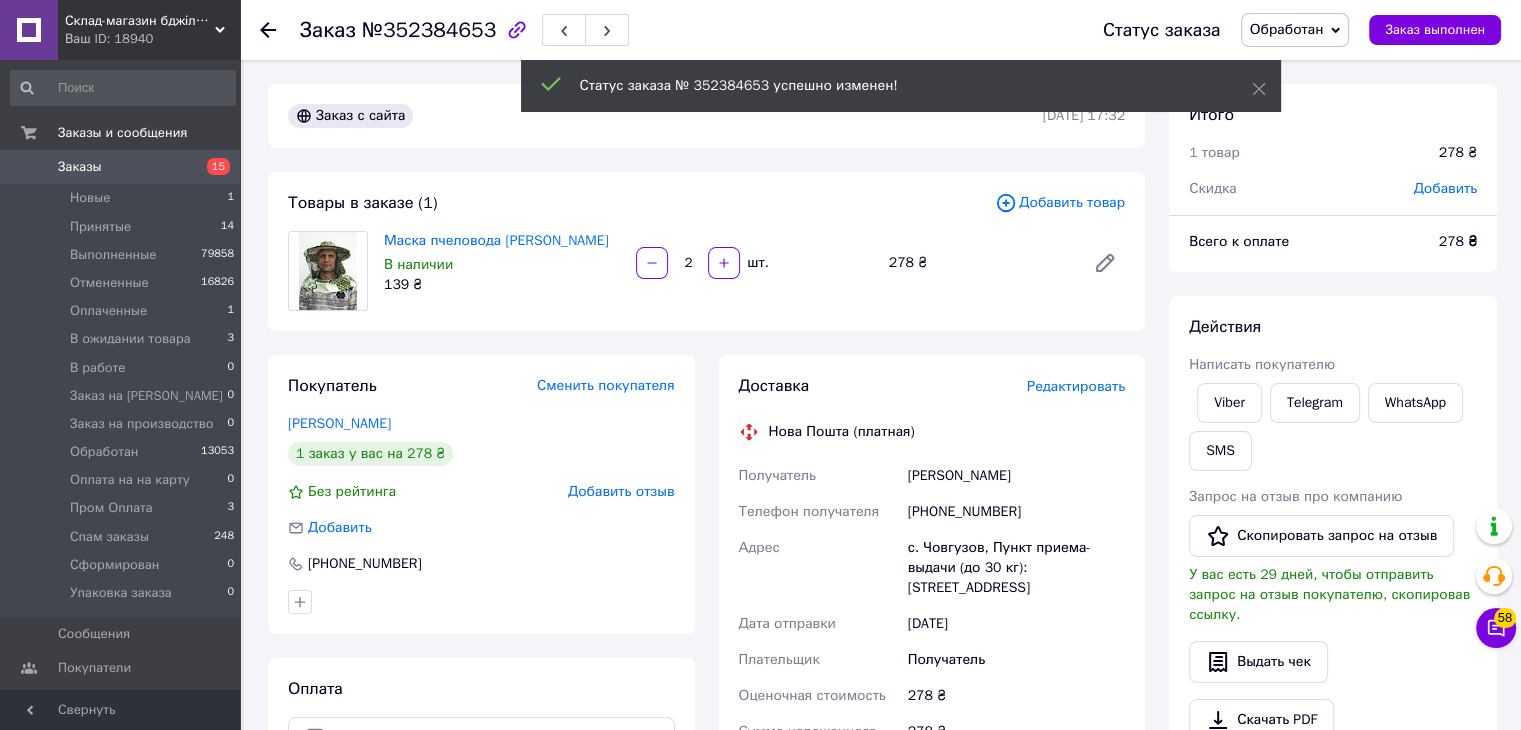 drag, startPoint x: 266, startPoint y: 17, endPoint x: 272, endPoint y: 33, distance: 17.088007 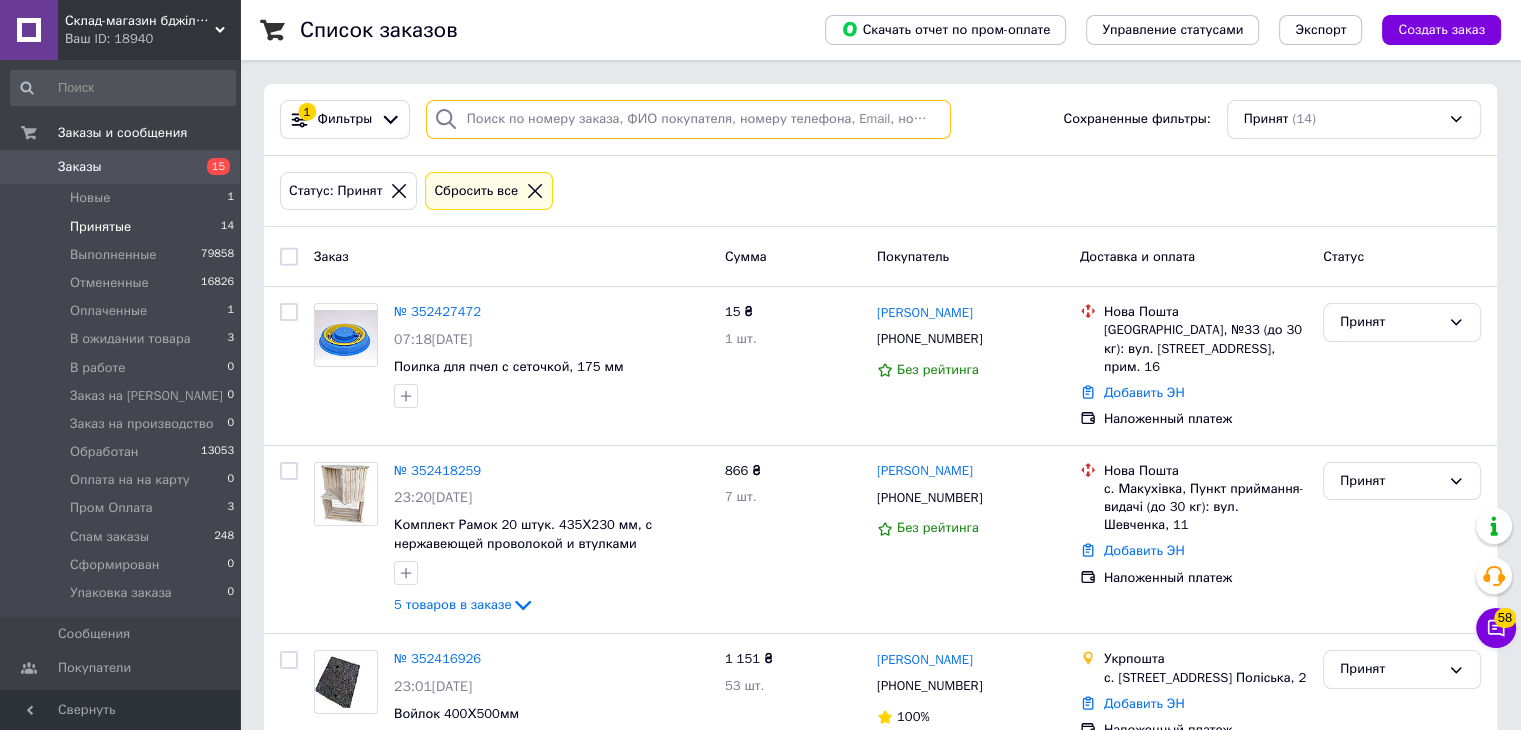 click at bounding box center (688, 119) 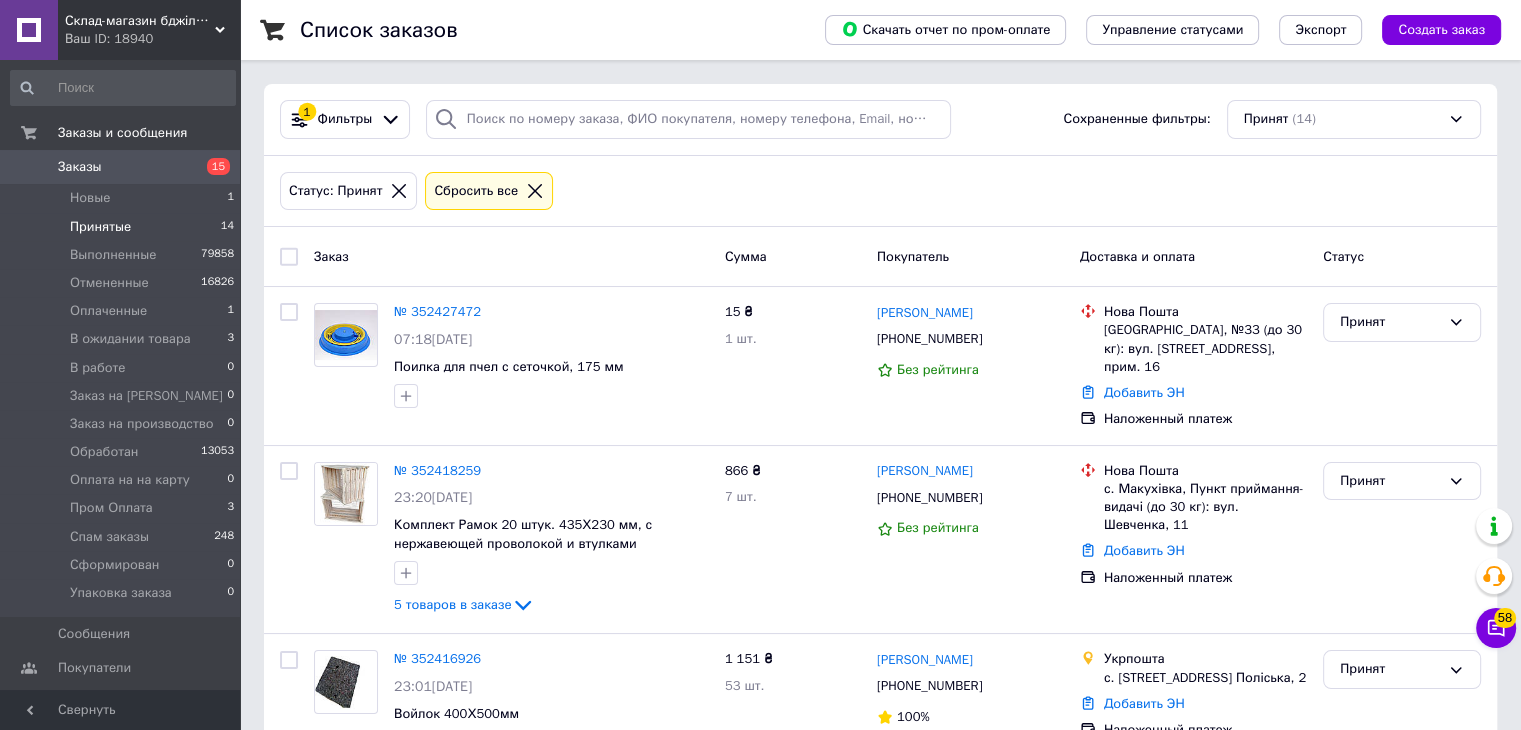 click 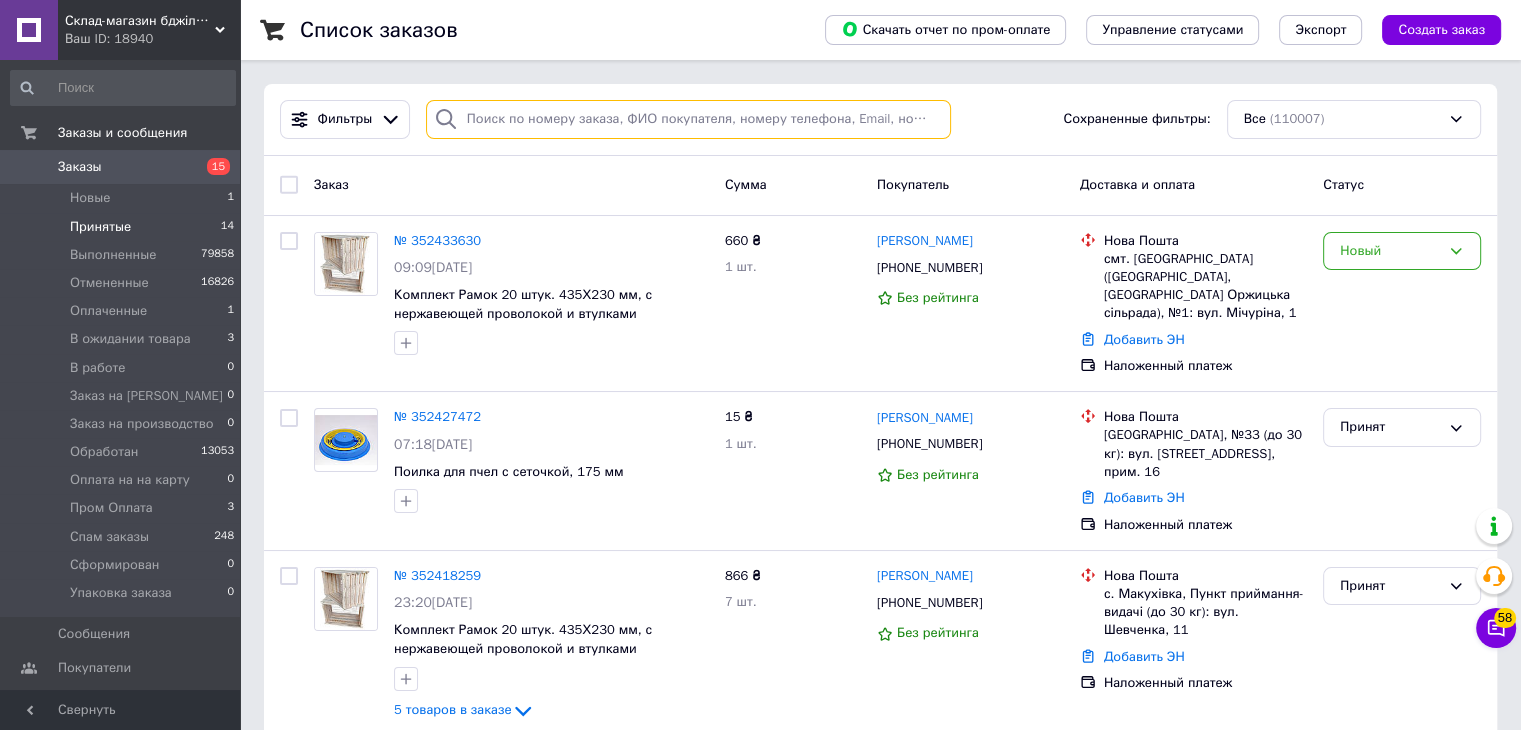 paste on "0667860336" 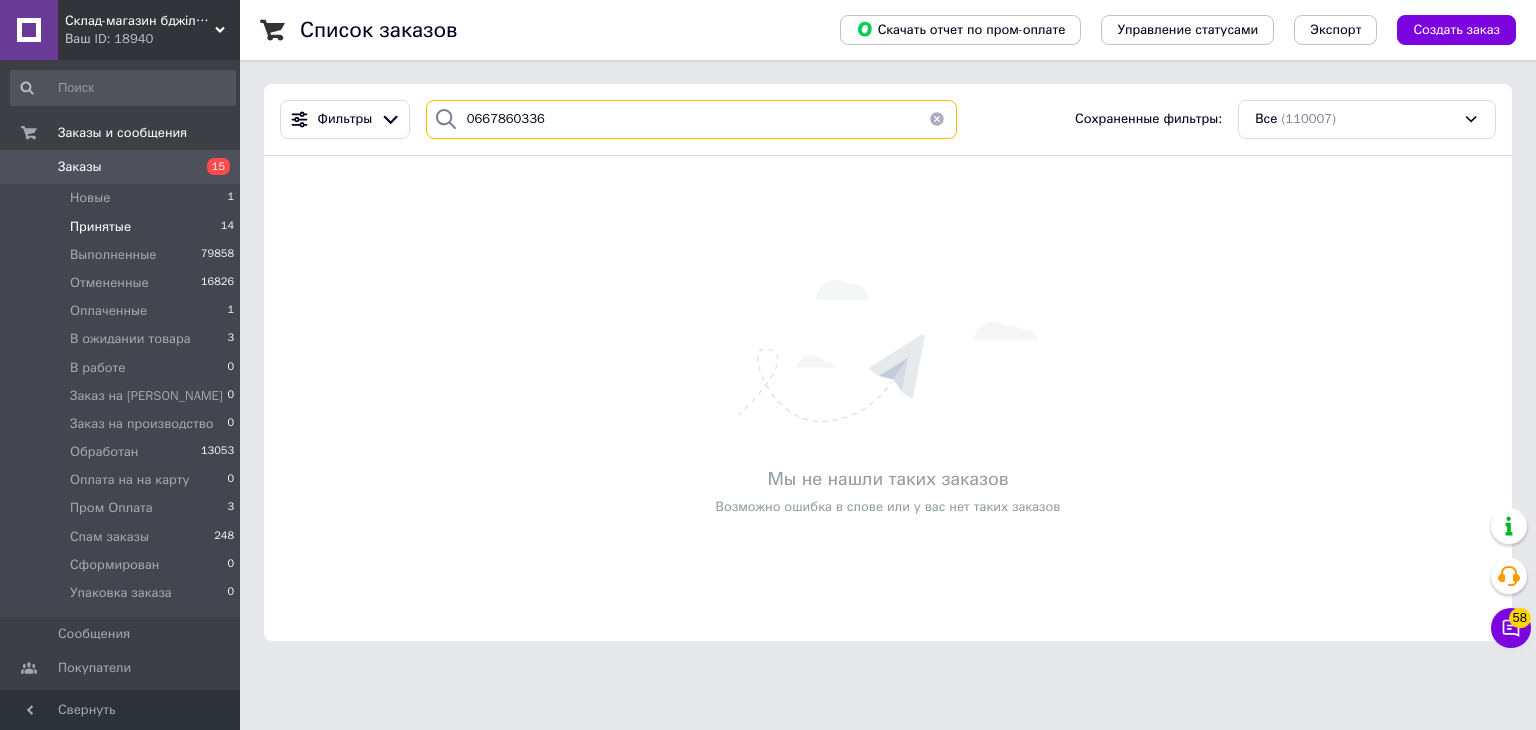type on "0667860336" 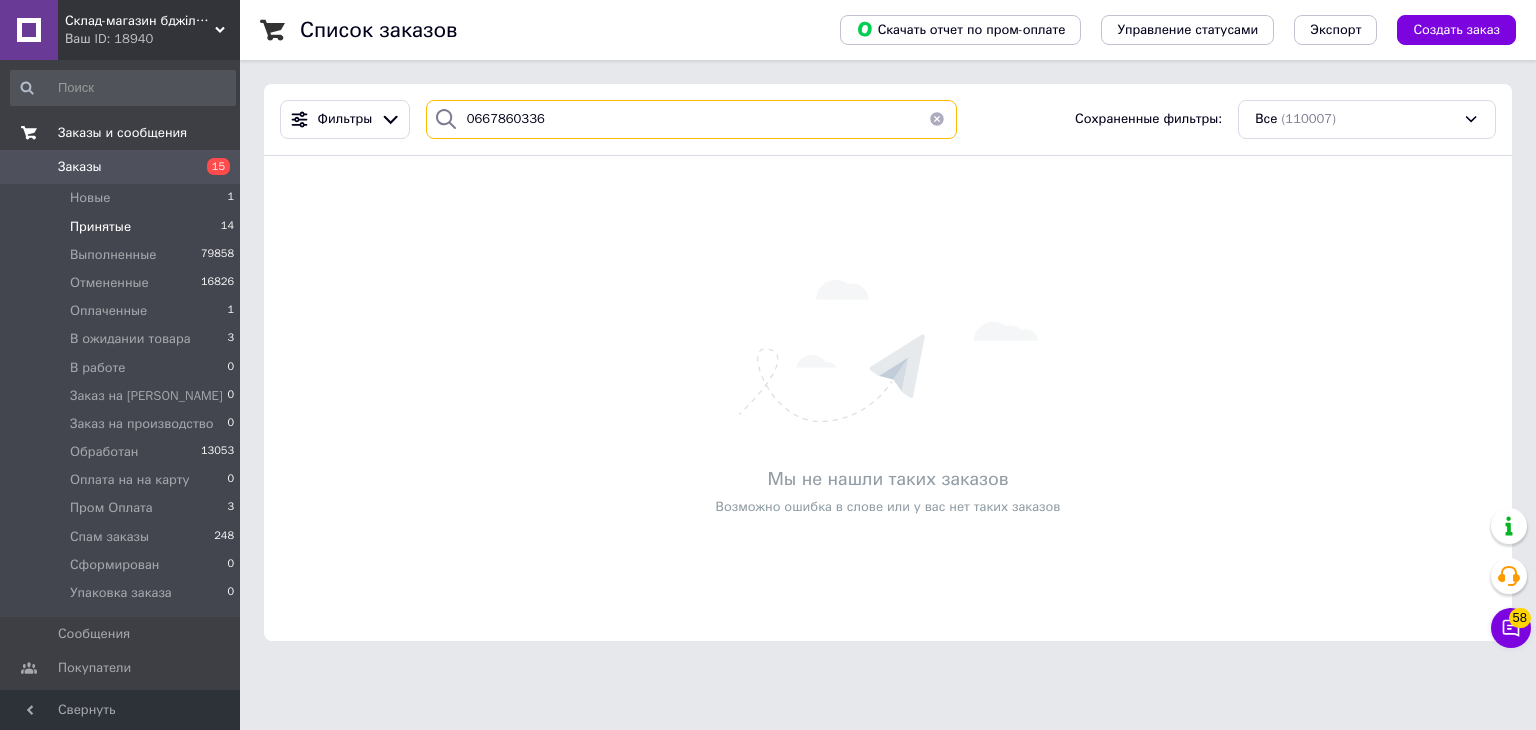 drag, startPoint x: 408, startPoint y: 129, endPoint x: 190, endPoint y: 132, distance: 218.02065 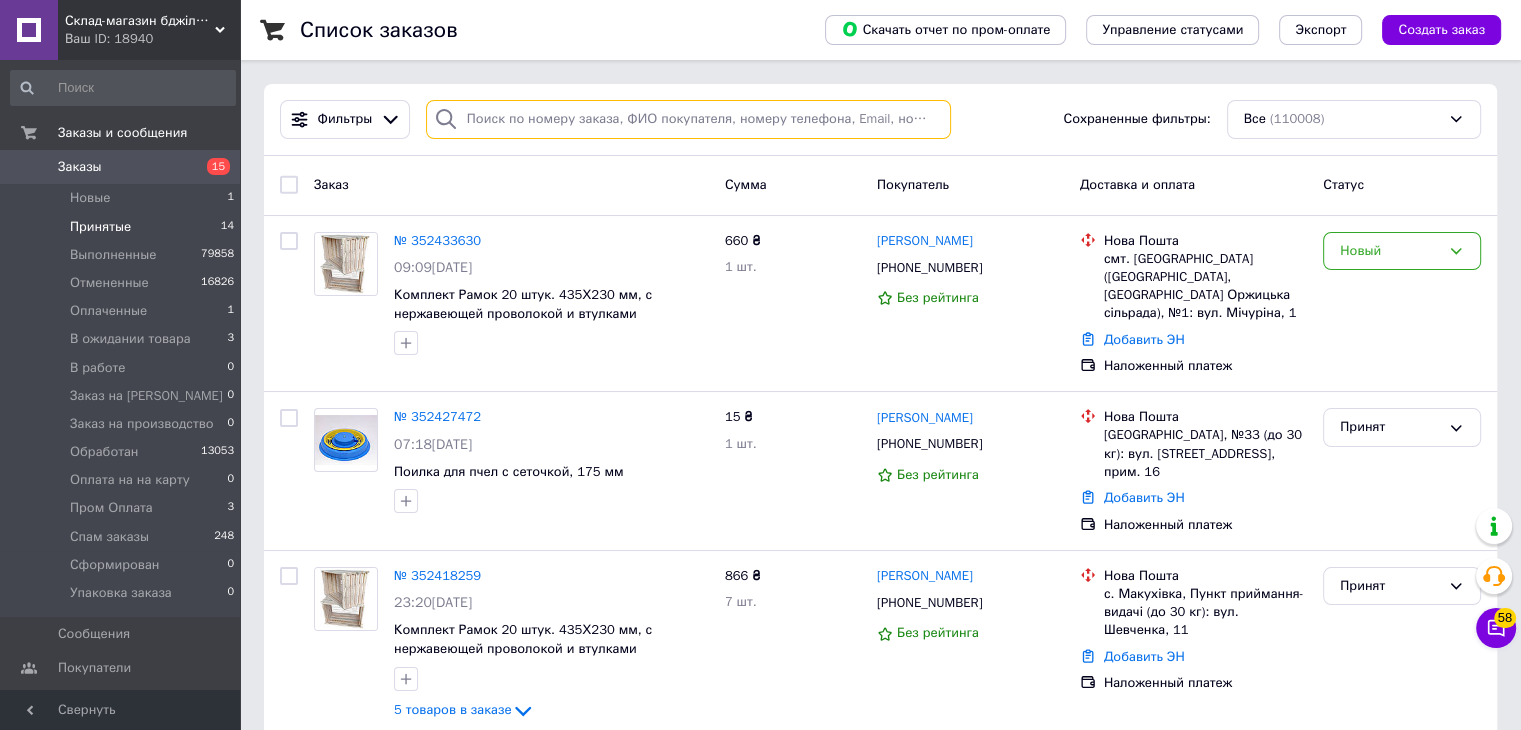 type 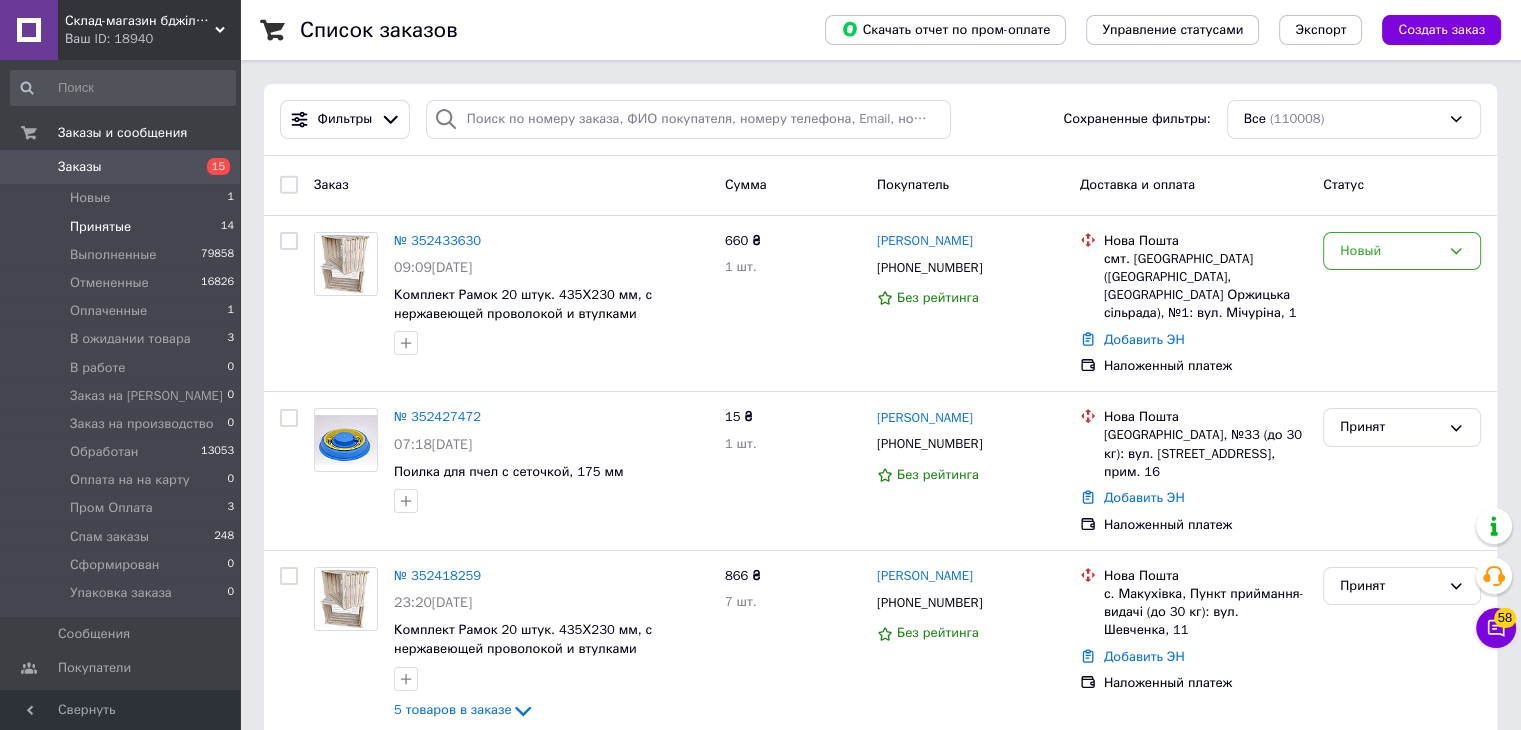 click on "Принятые 14" at bounding box center (123, 227) 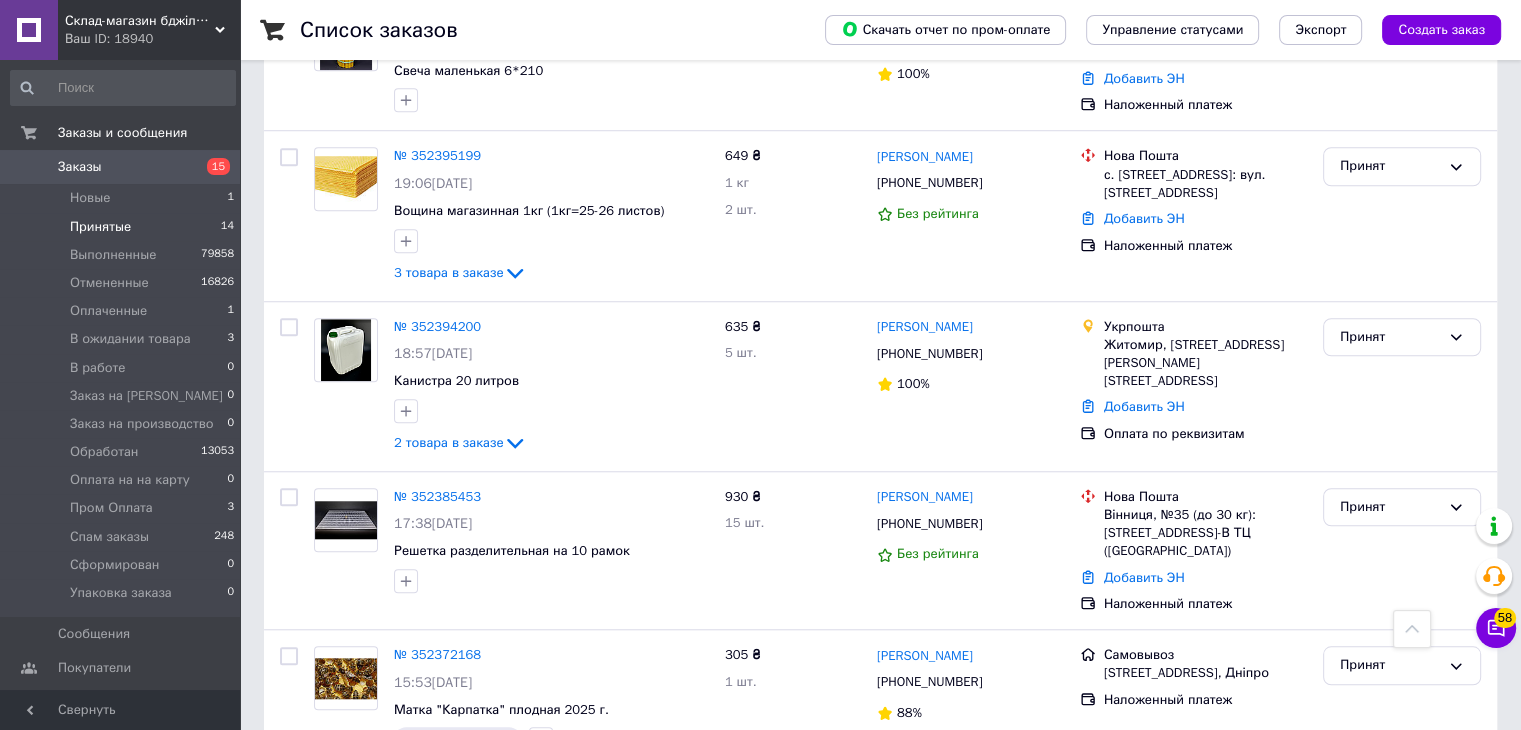 scroll, scrollTop: 1620, scrollLeft: 0, axis: vertical 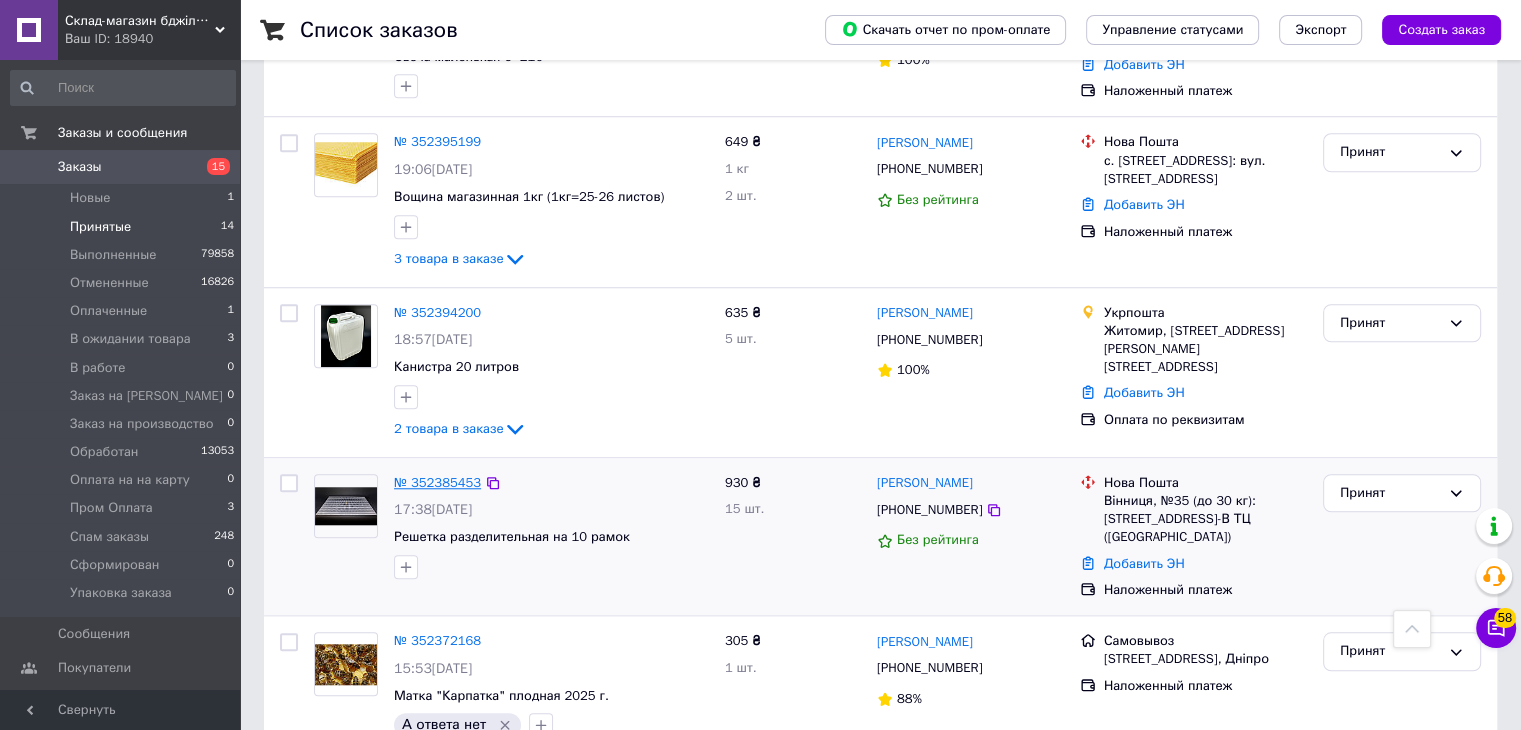 click on "№ 352385453" at bounding box center (437, 482) 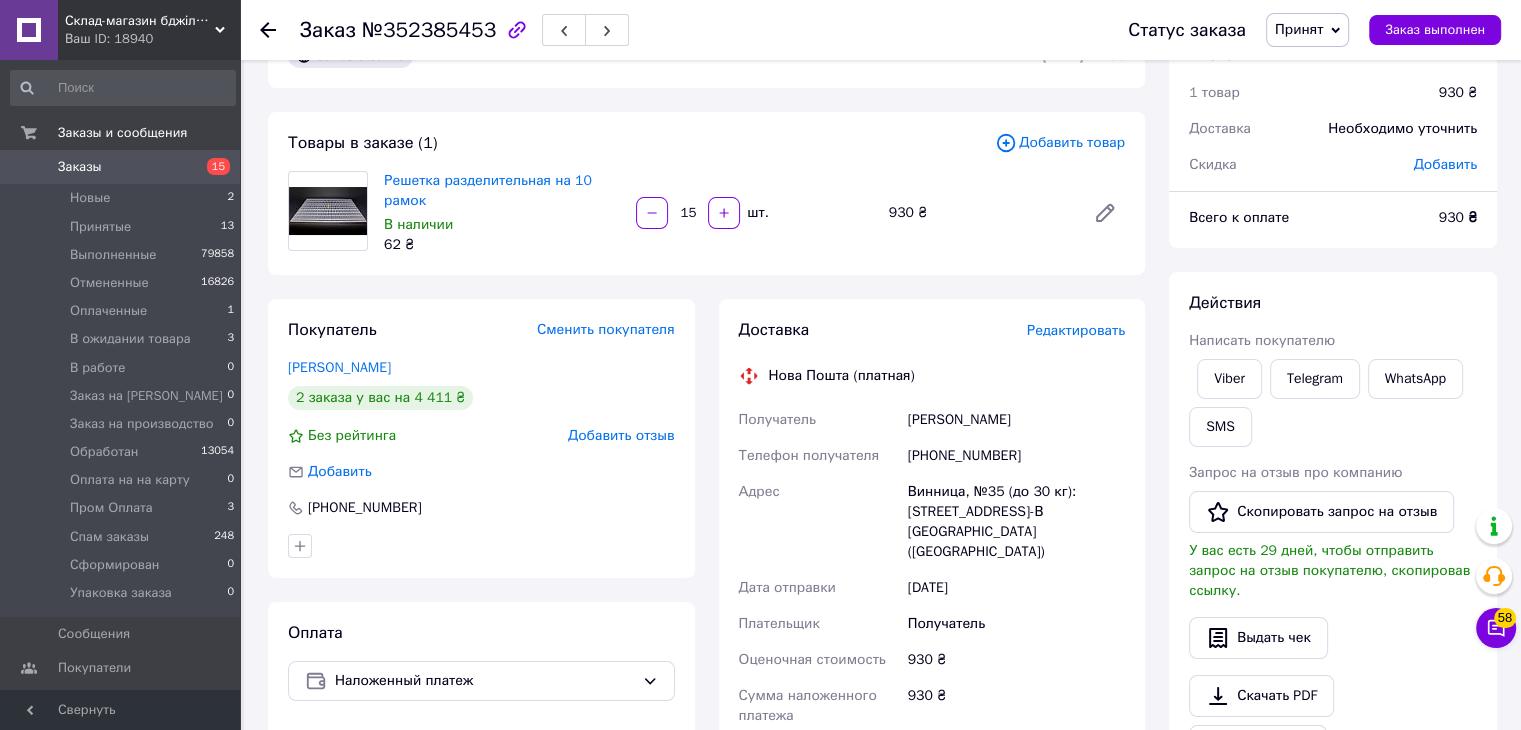 scroll, scrollTop: 300, scrollLeft: 0, axis: vertical 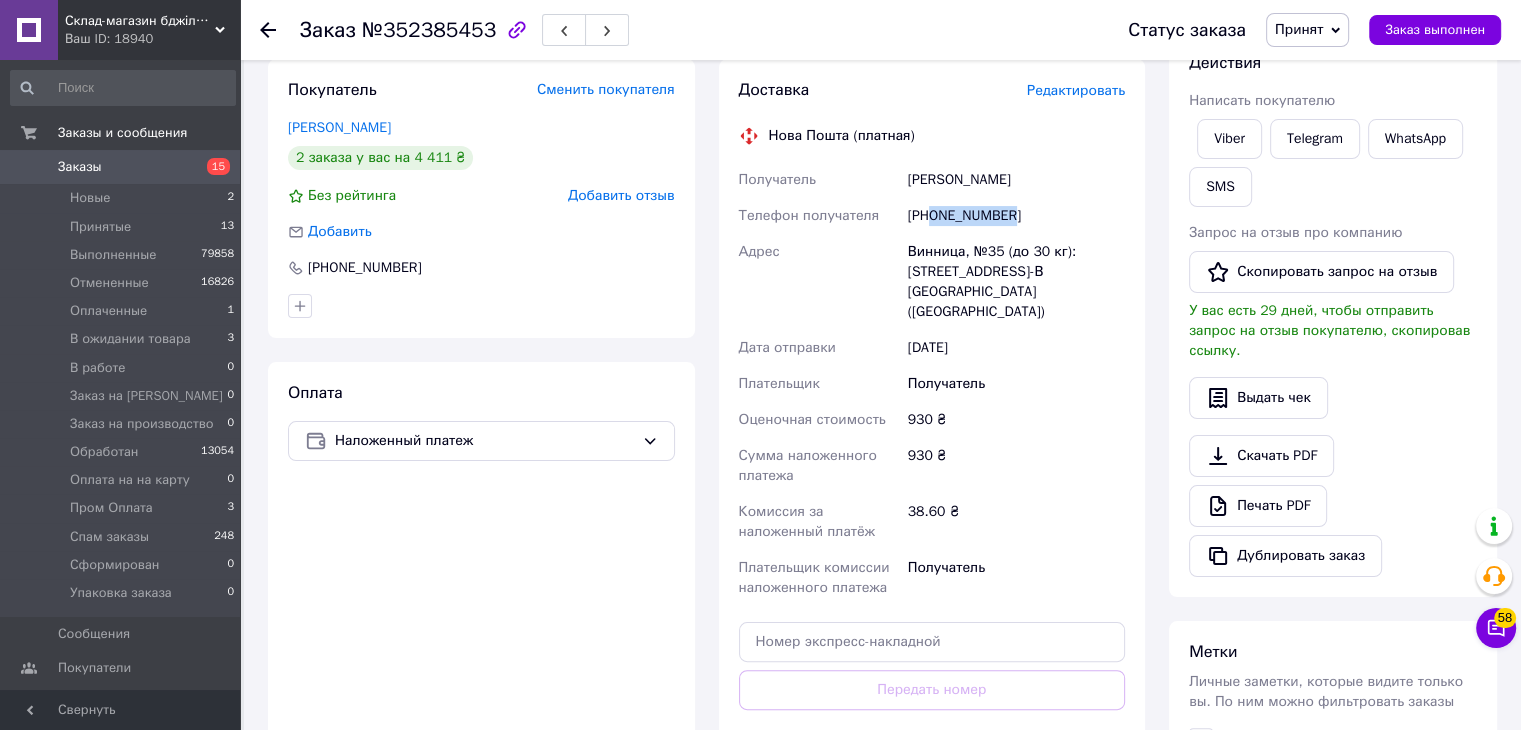 drag, startPoint x: 930, startPoint y: 213, endPoint x: 1044, endPoint y: 213, distance: 114 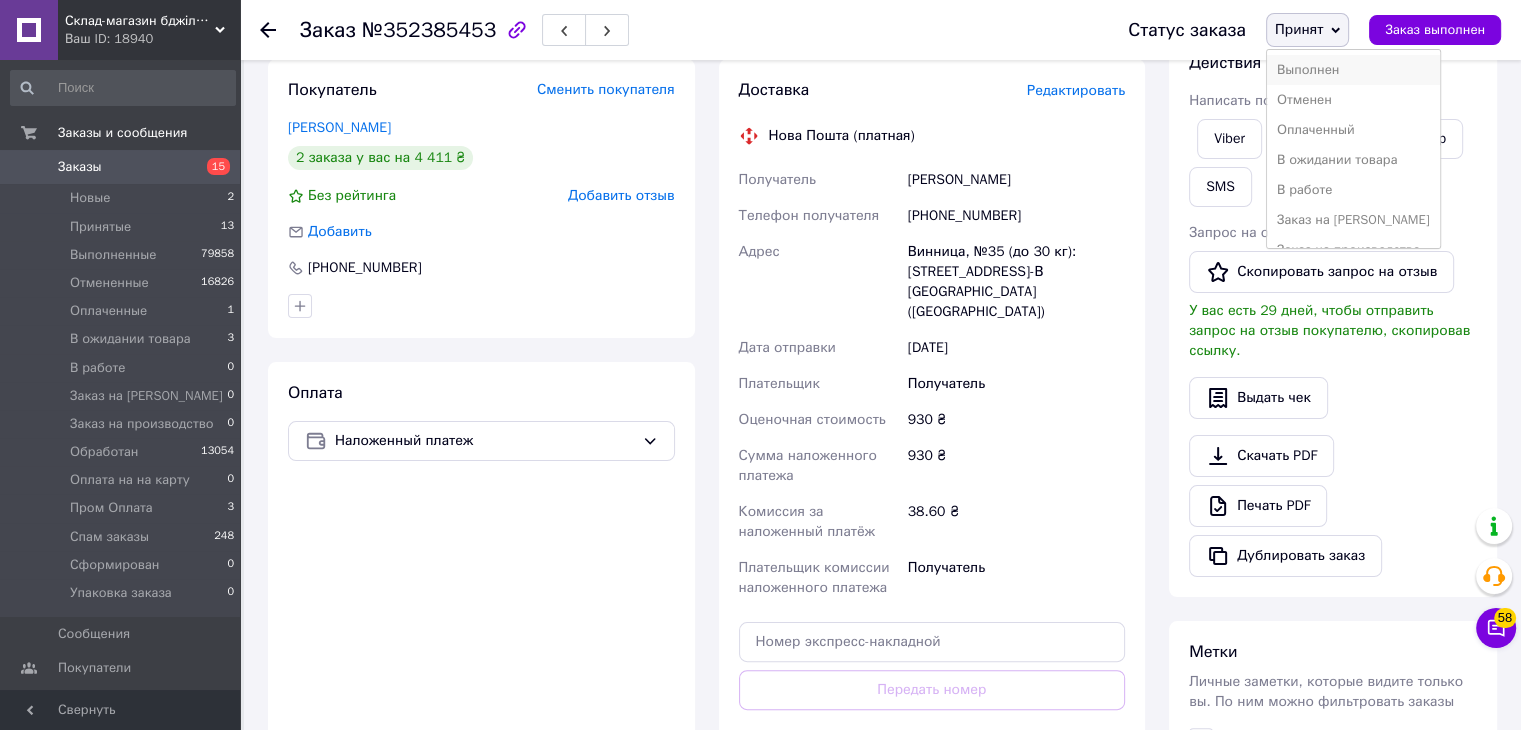 click on "Выполнен" at bounding box center [1353, 70] 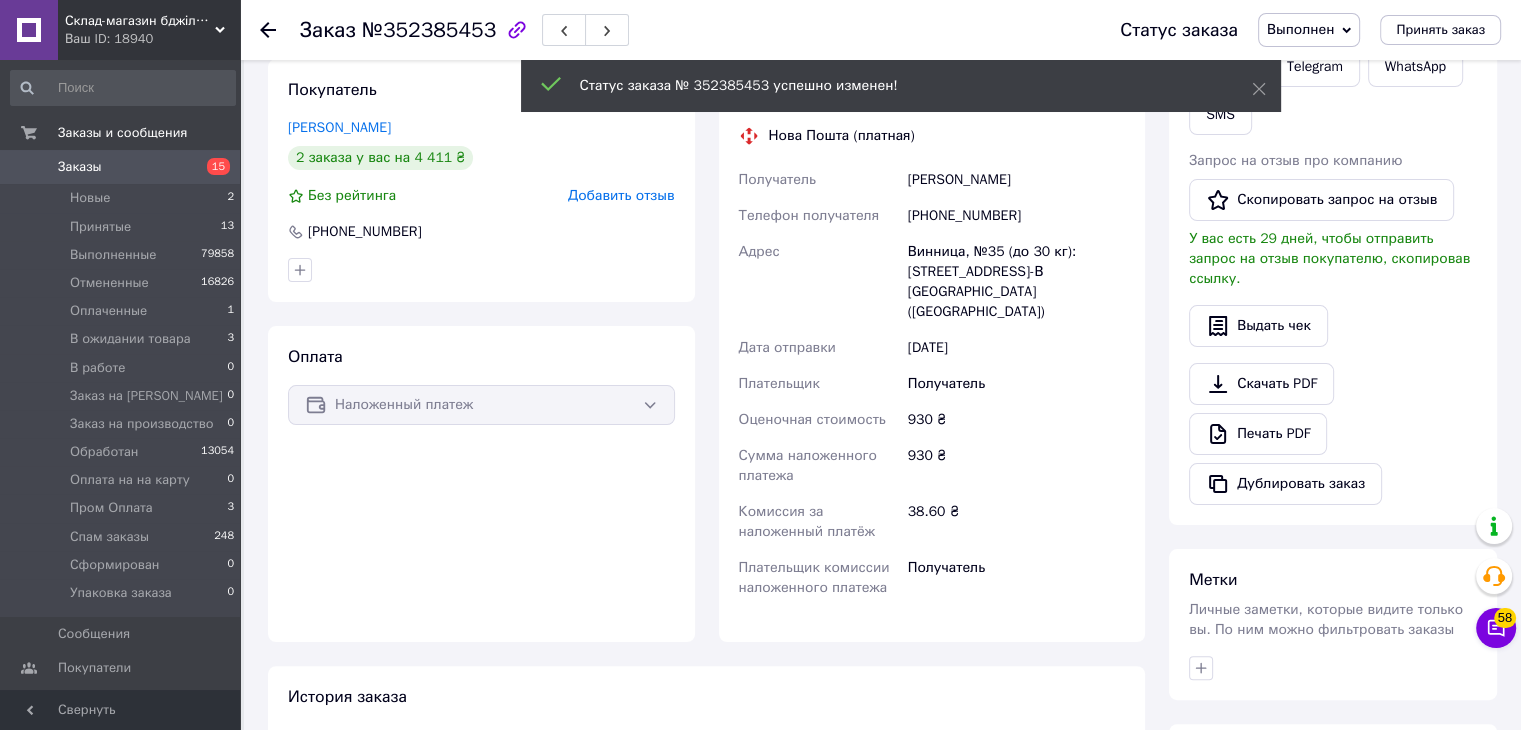 click 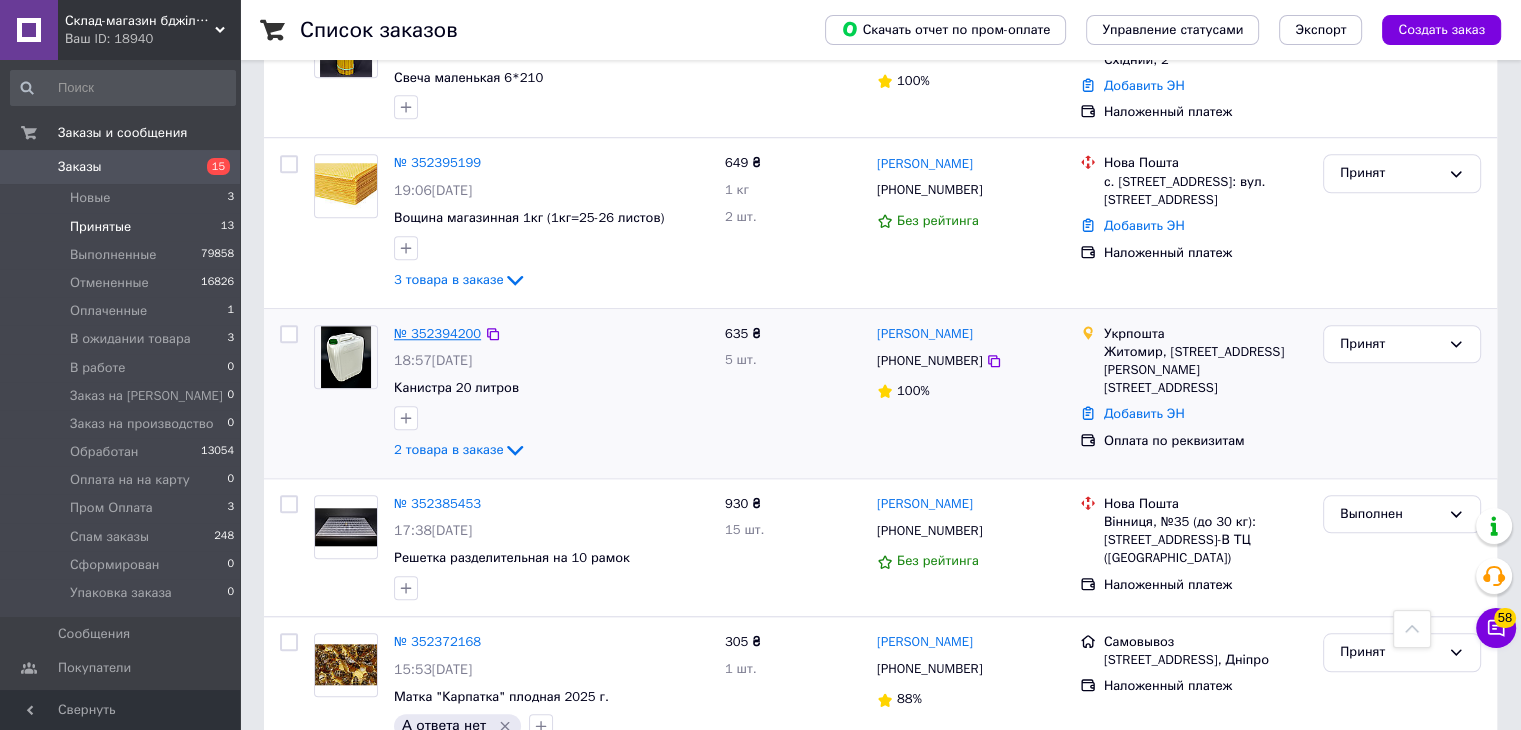 click on "№ 352394200" at bounding box center [437, 333] 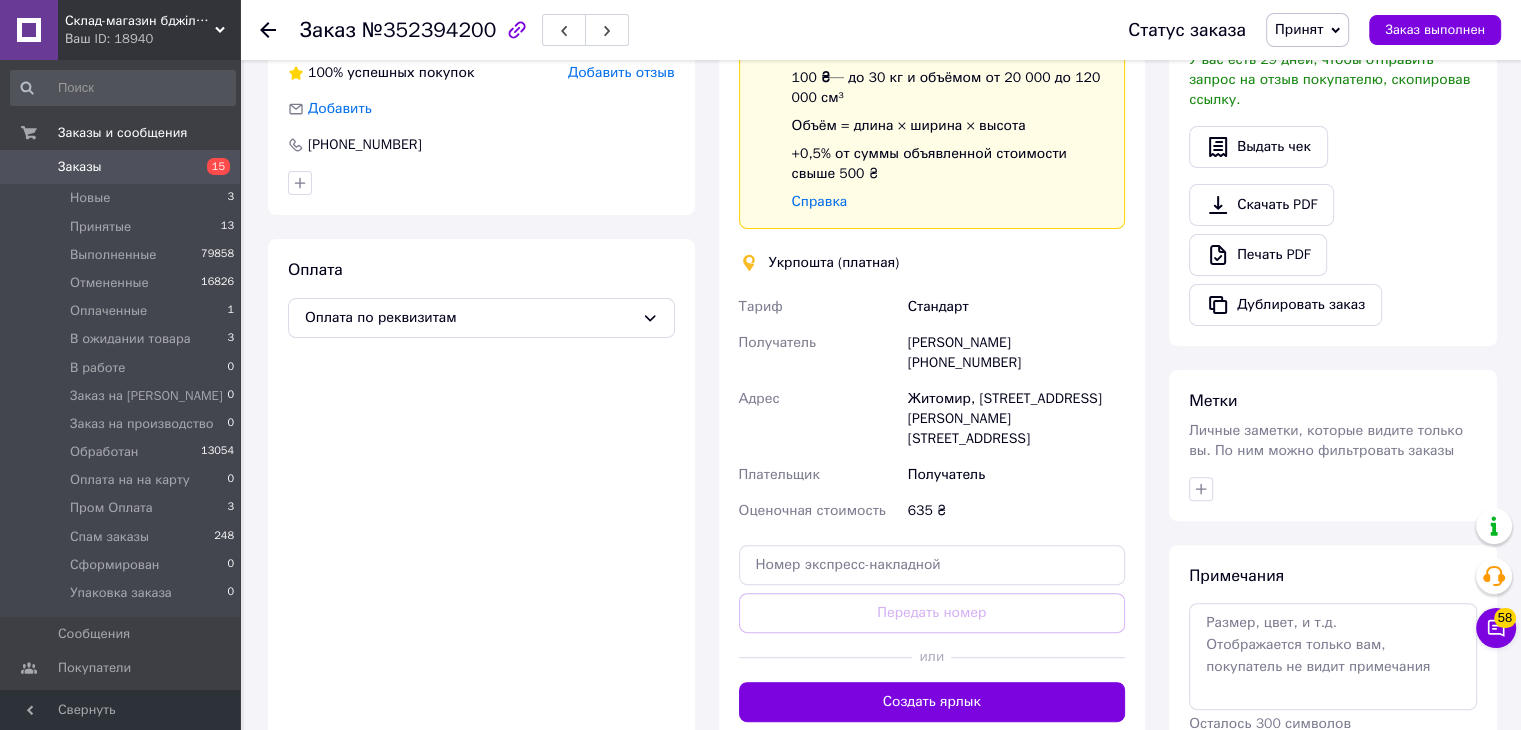 scroll, scrollTop: 600, scrollLeft: 0, axis: vertical 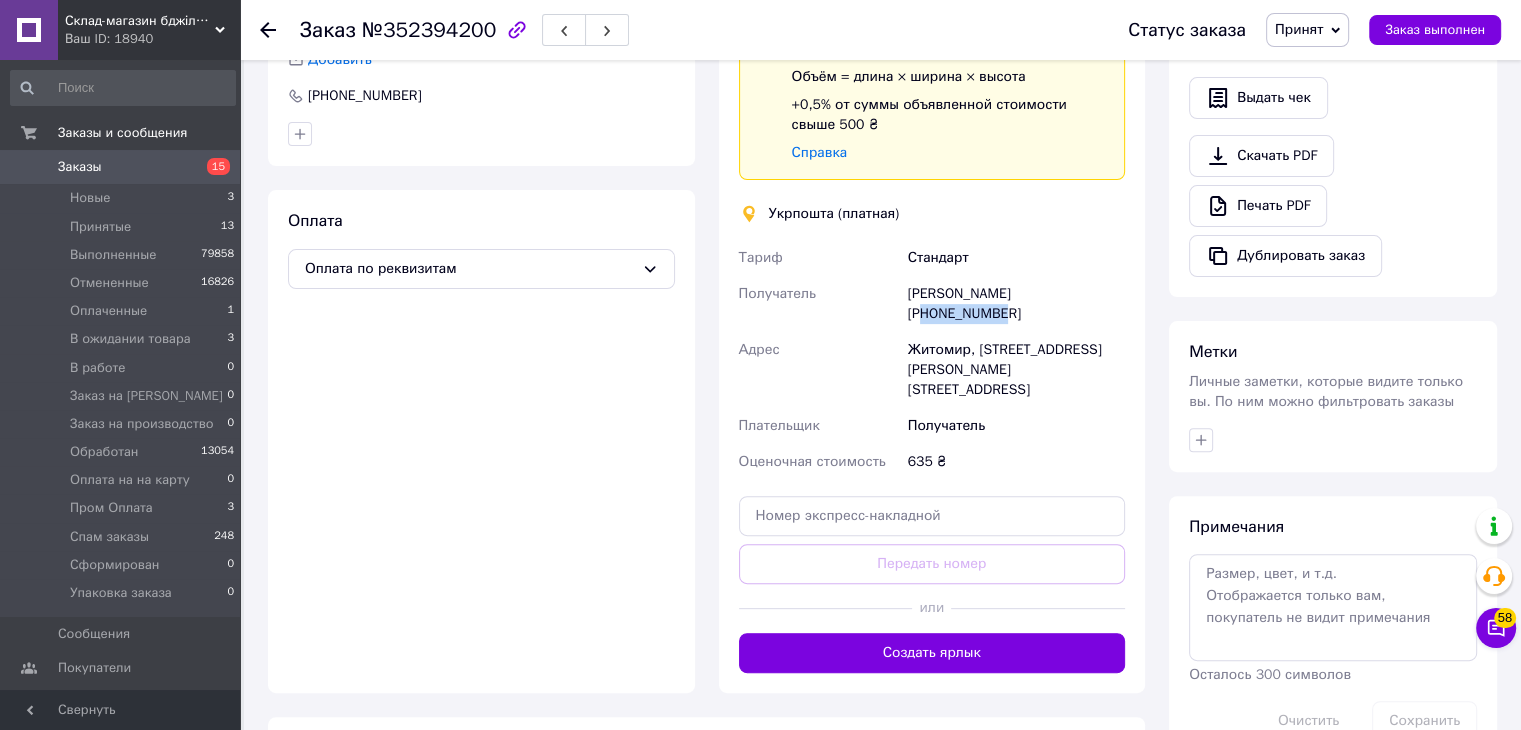 drag, startPoint x: 1089, startPoint y: 296, endPoint x: 1109, endPoint y: 295, distance: 20.024984 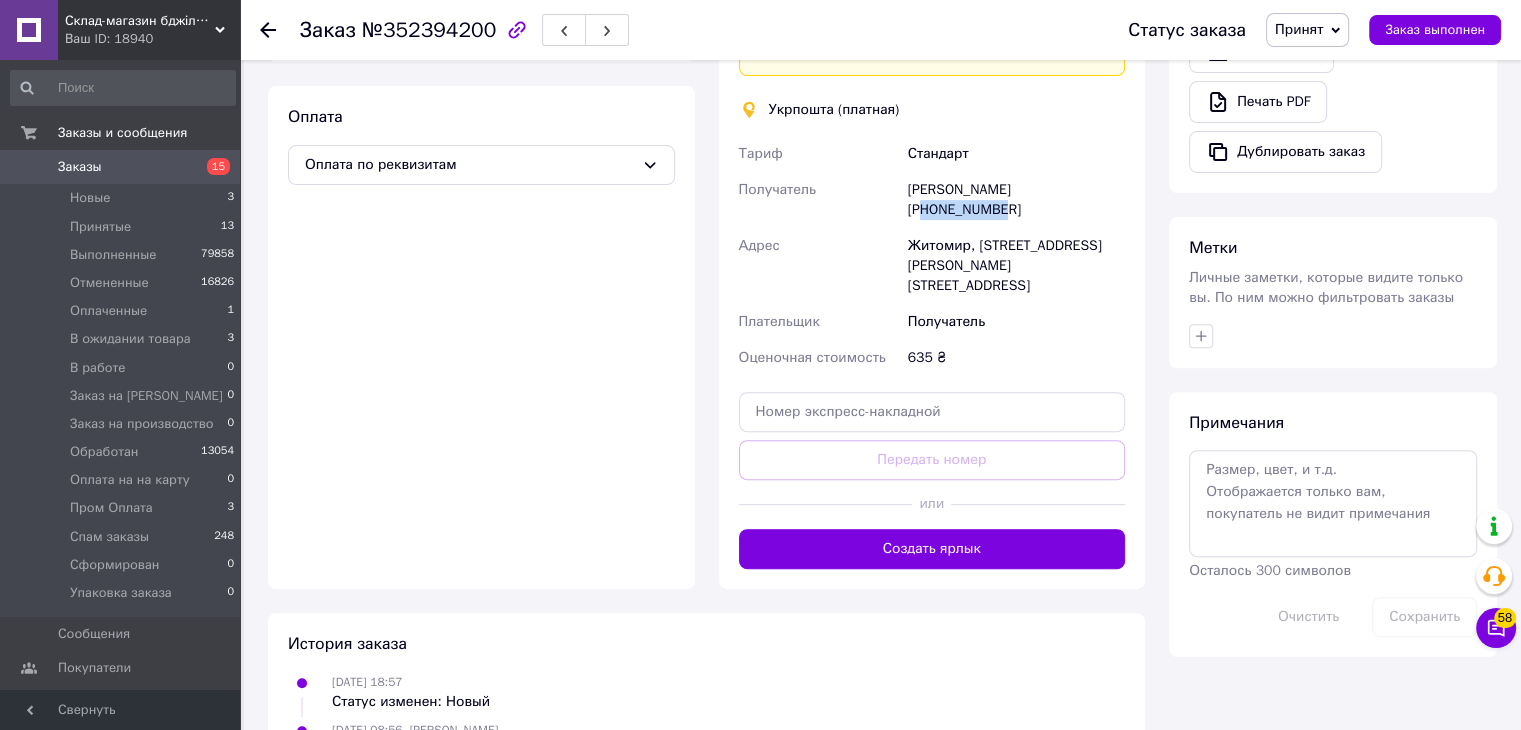 scroll, scrollTop: 737, scrollLeft: 0, axis: vertical 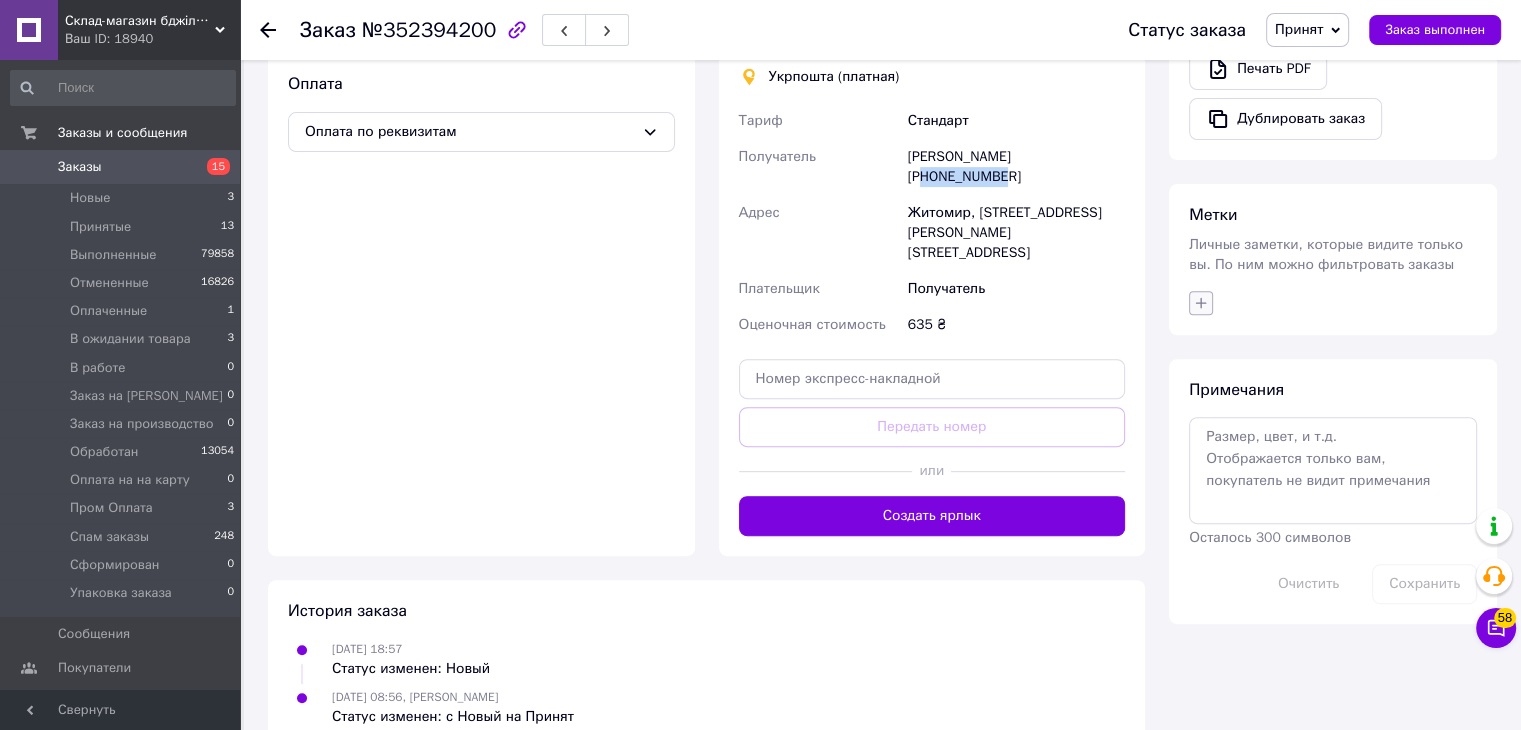click at bounding box center (1201, 303) 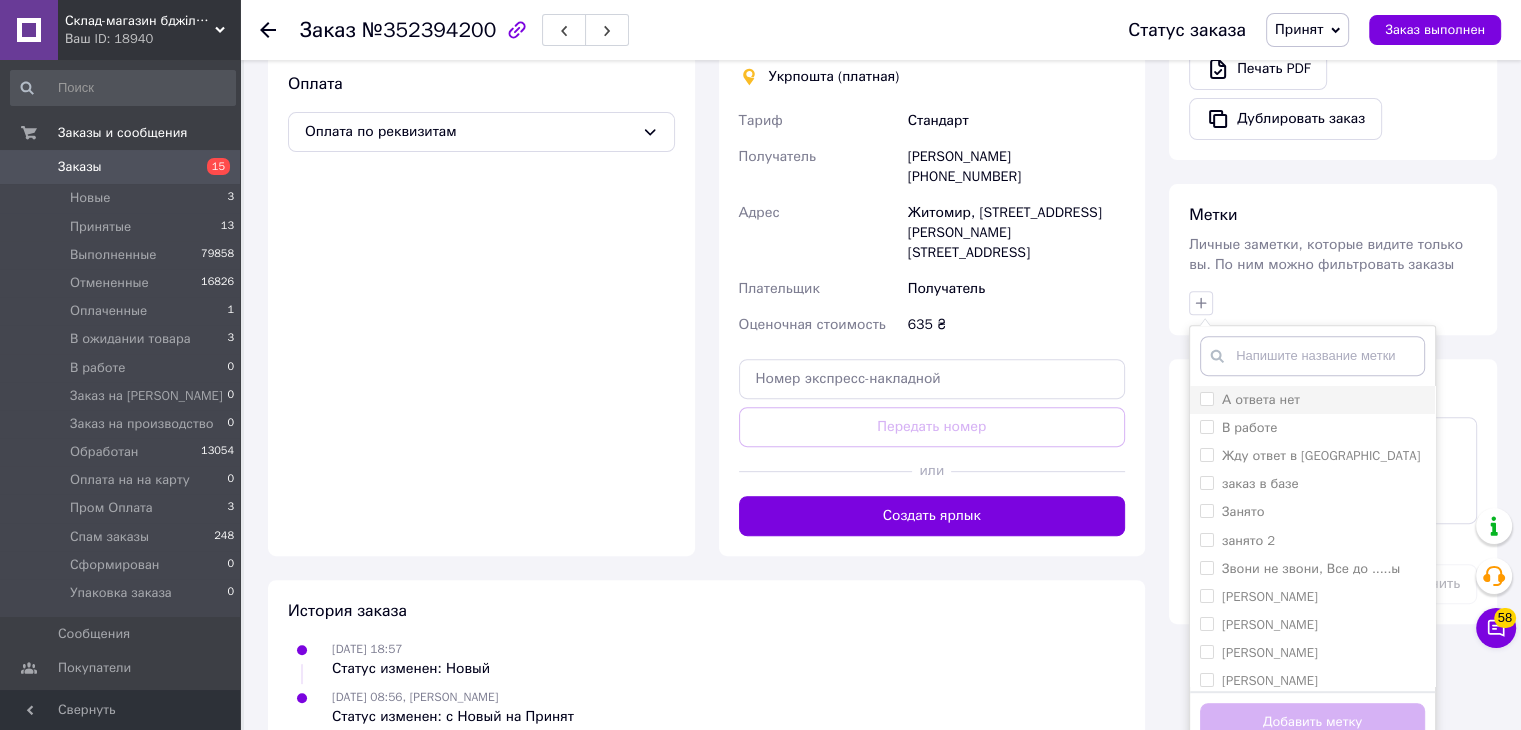 click on "А ответа нет" at bounding box center [1261, 399] 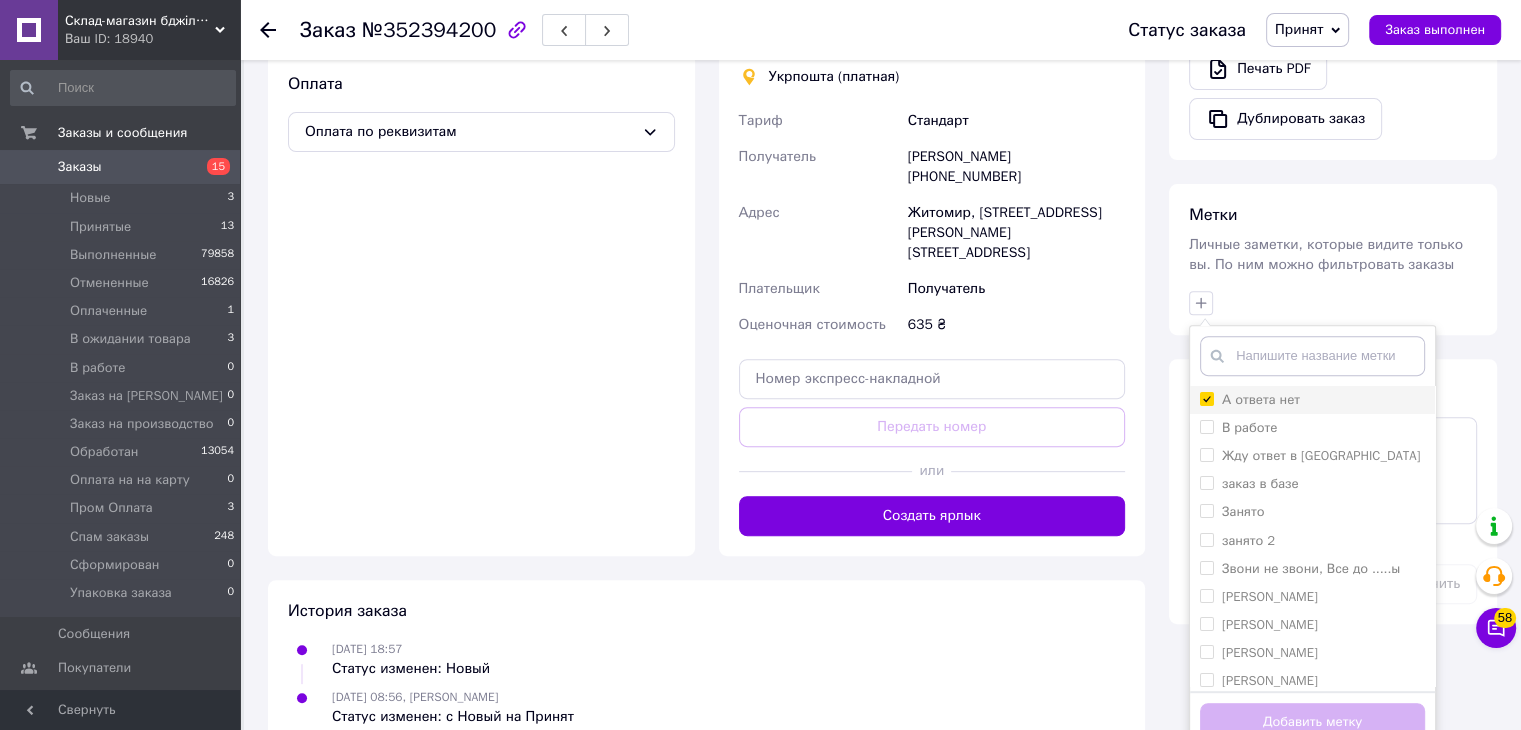 checkbox on "true" 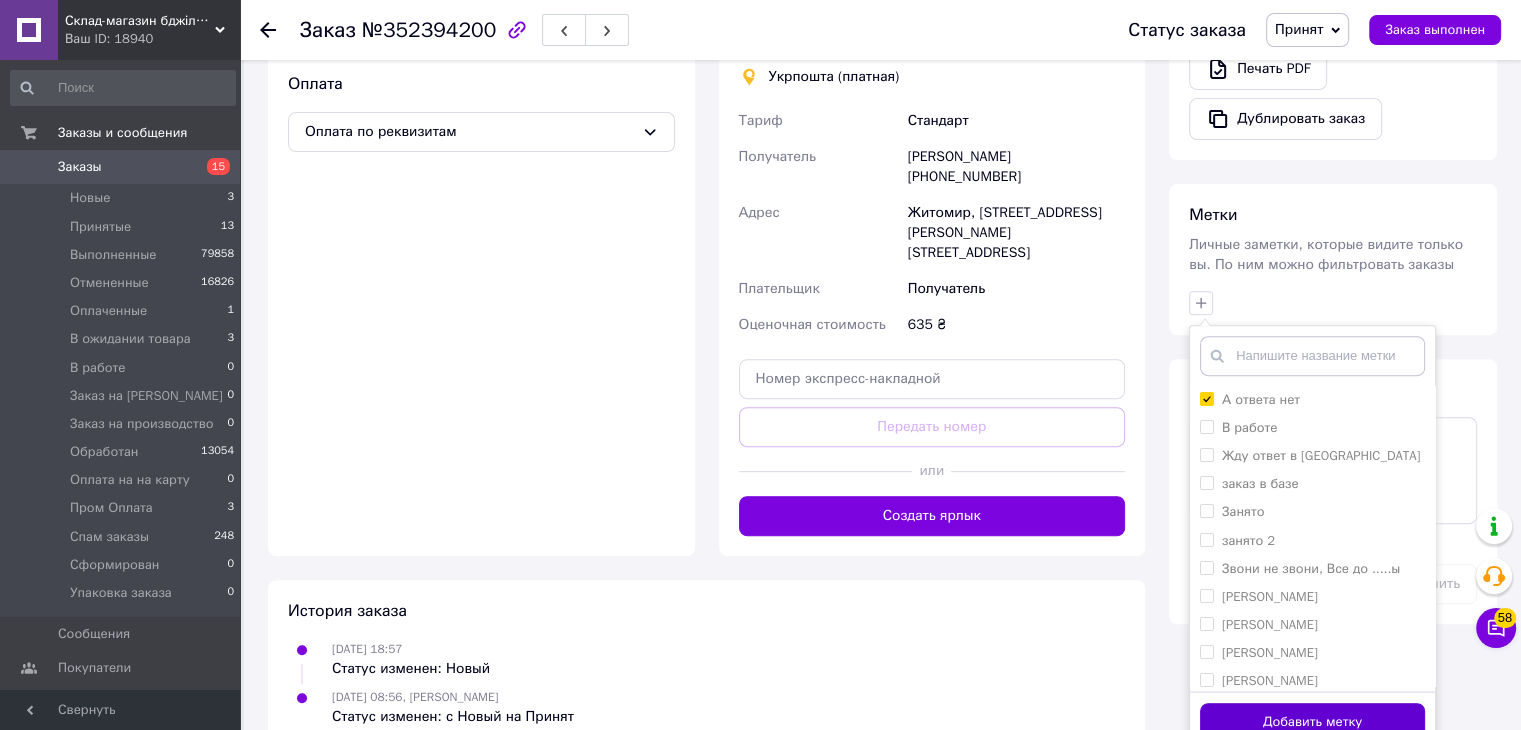 click on "Добавить метку" at bounding box center [1312, 722] 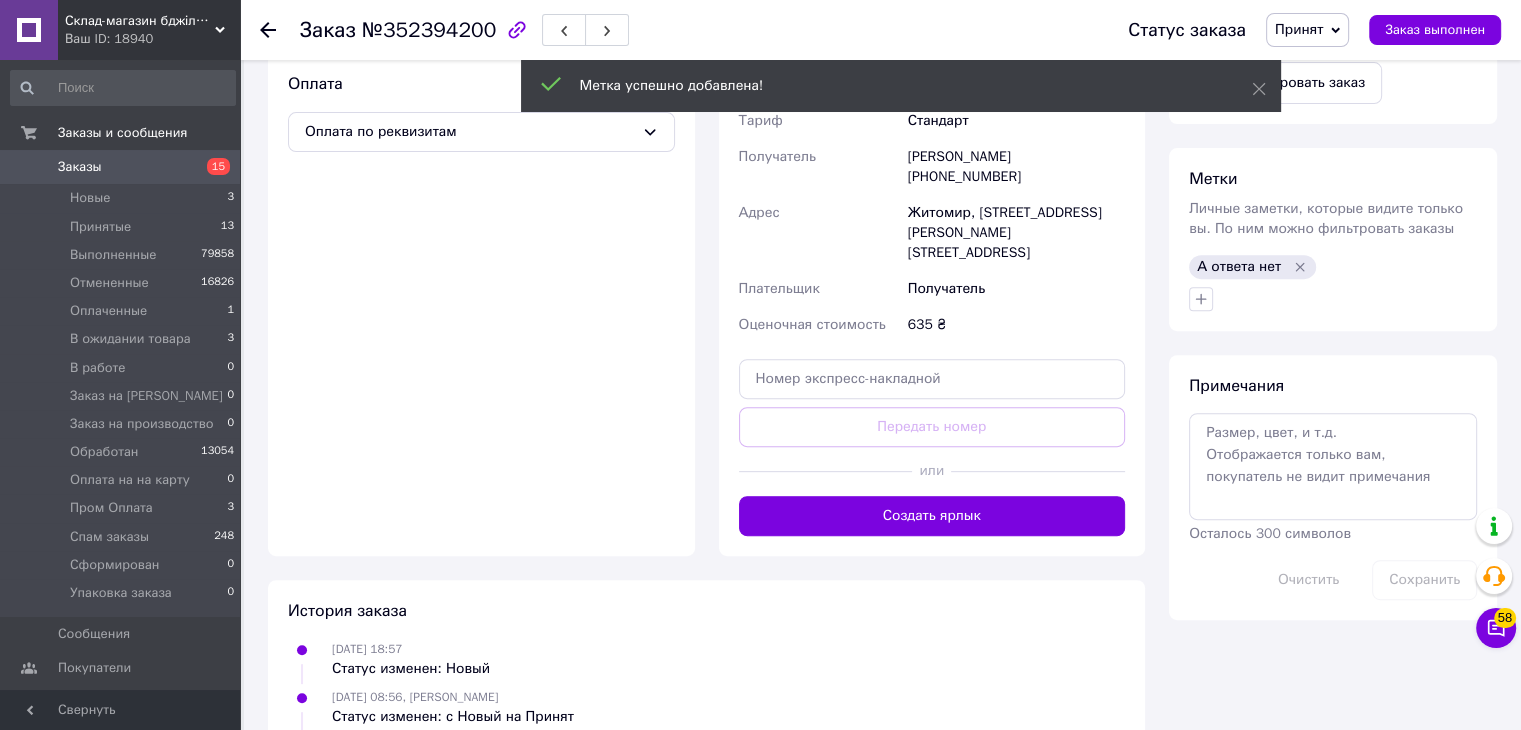 click 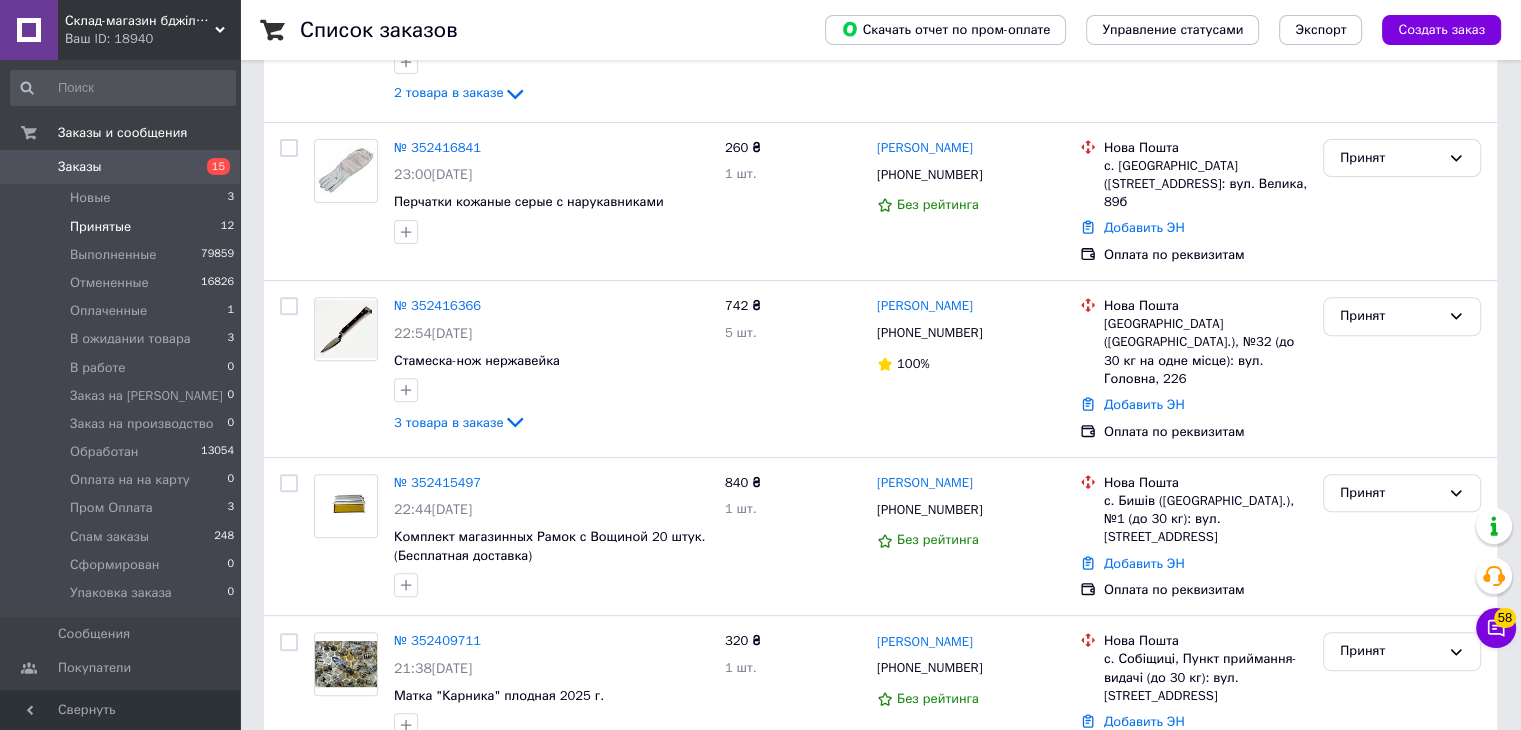 scroll, scrollTop: 1000, scrollLeft: 0, axis: vertical 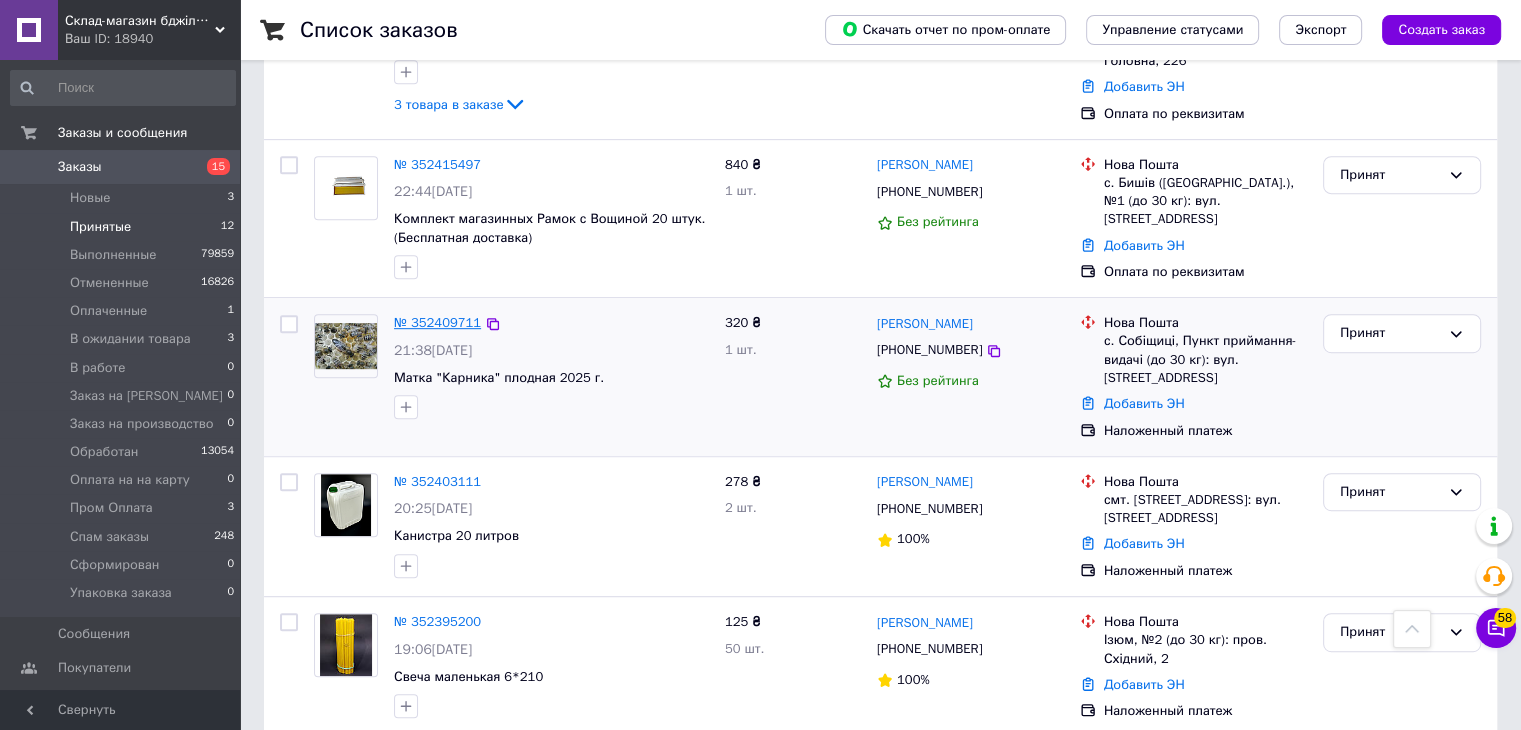 click on "№ 352409711" at bounding box center [437, 322] 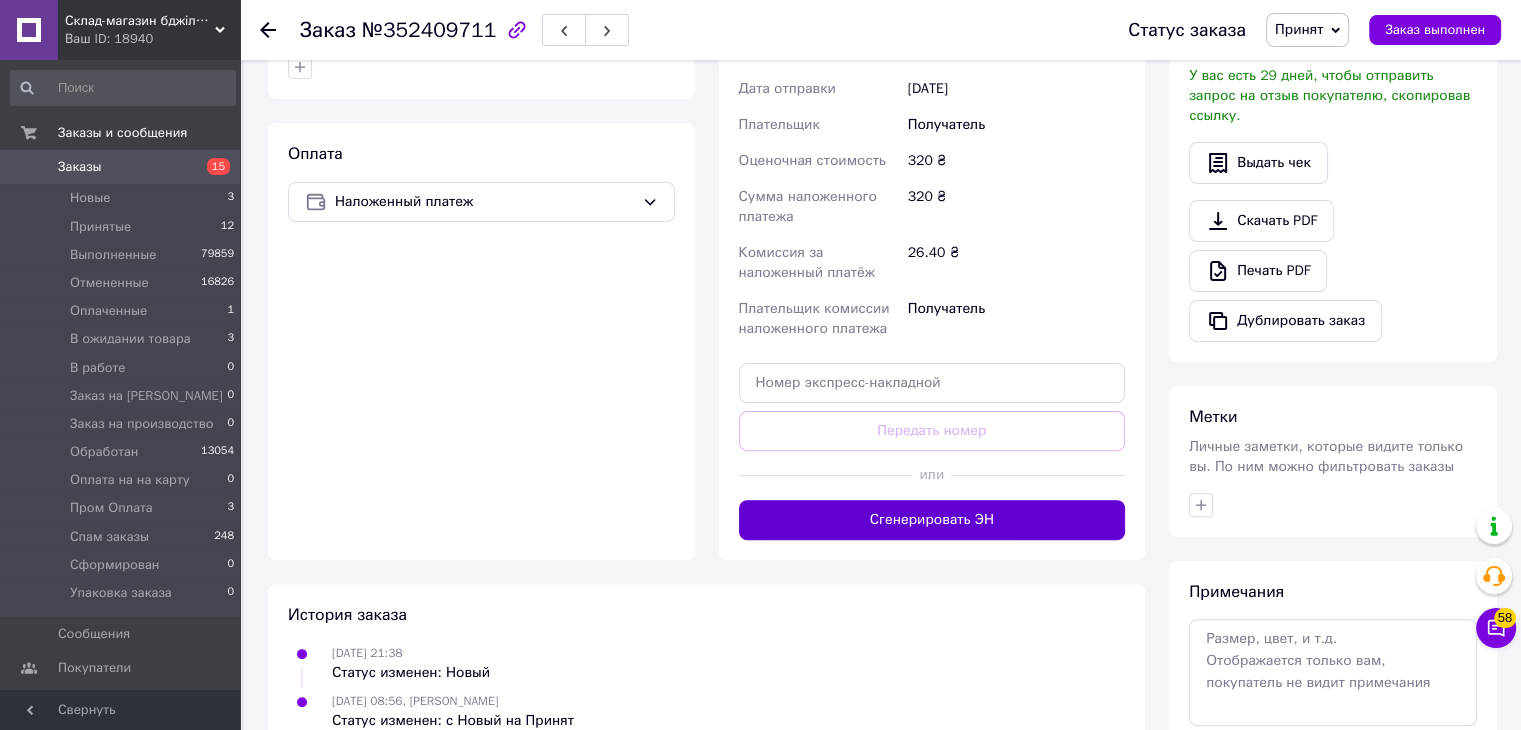 scroll, scrollTop: 232, scrollLeft: 0, axis: vertical 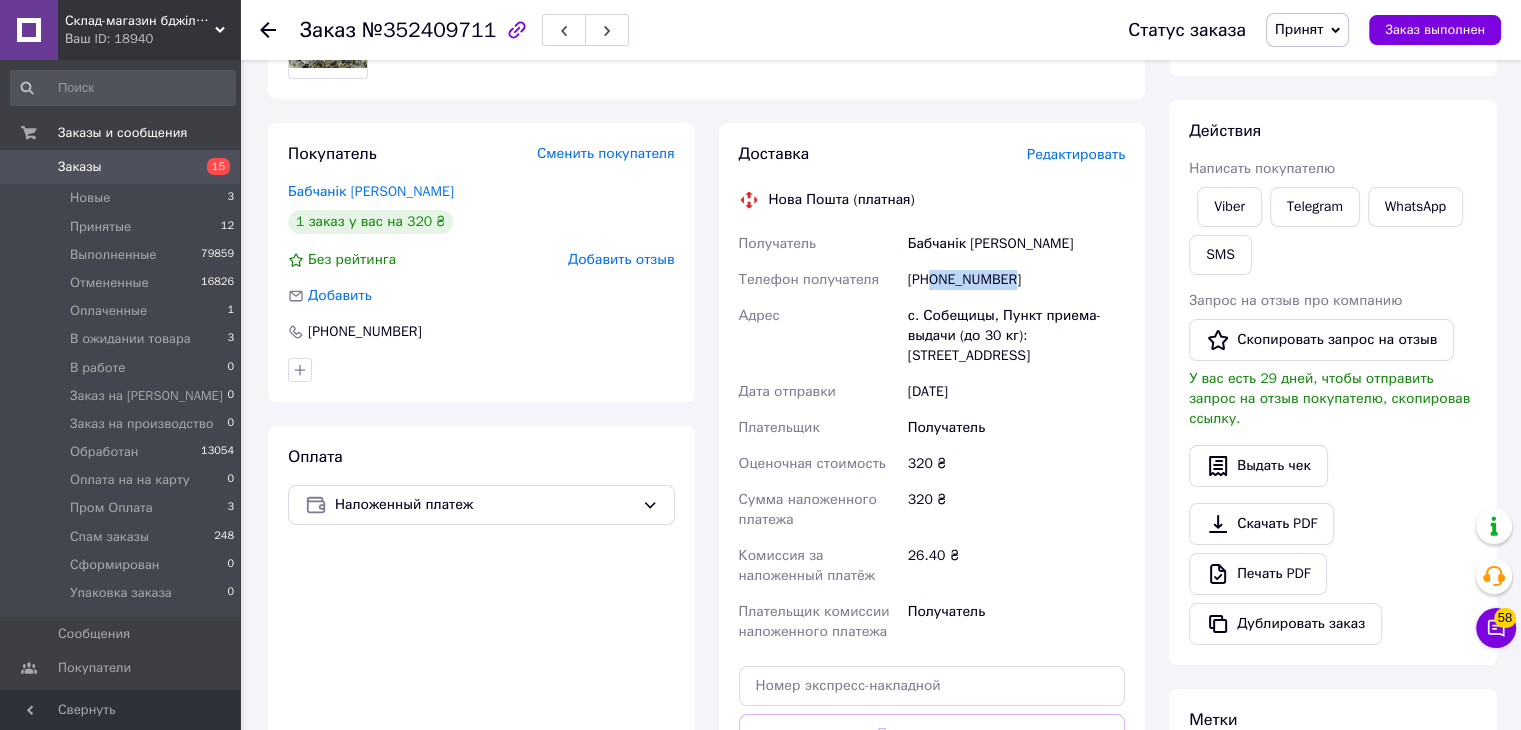 drag, startPoint x: 932, startPoint y: 277, endPoint x: 1052, endPoint y: 283, distance: 120.14991 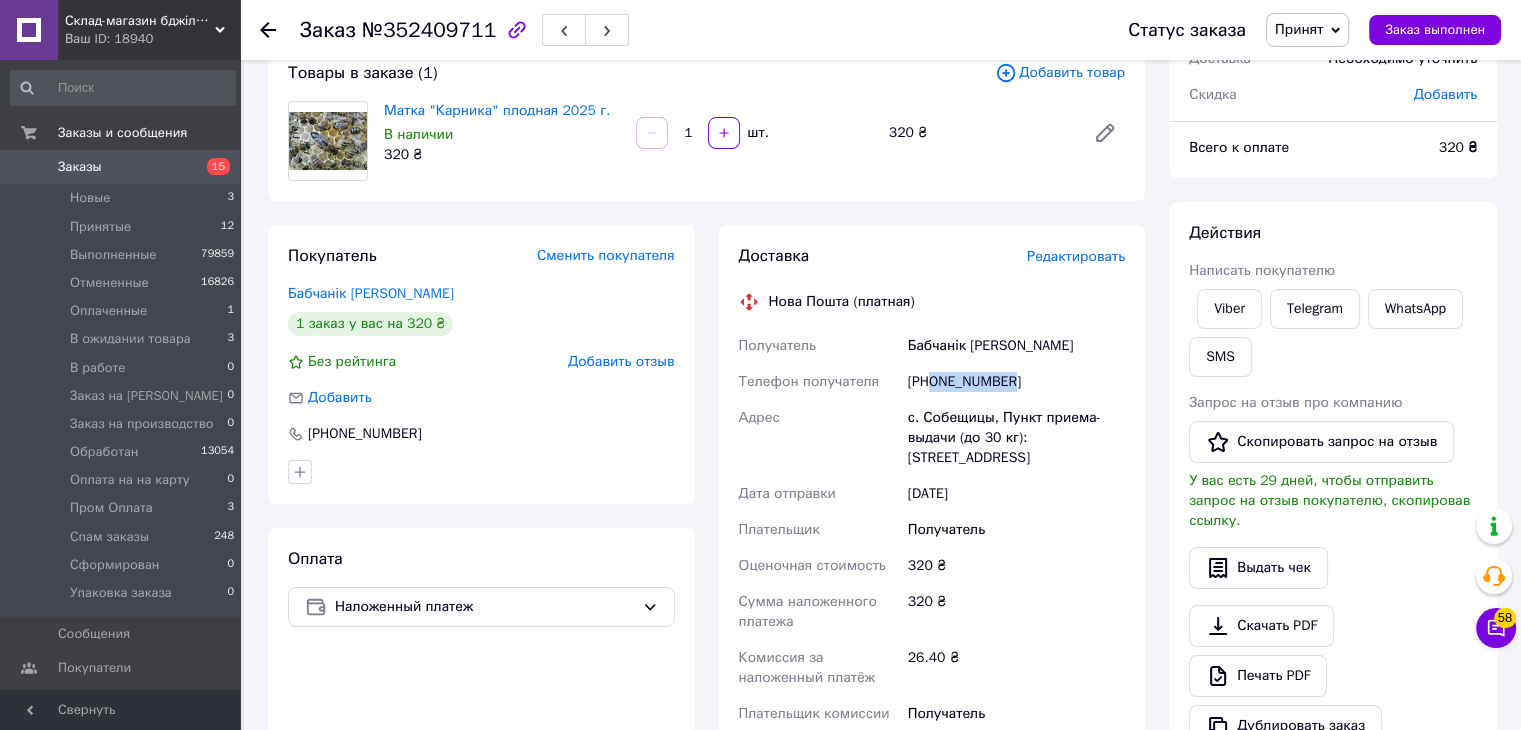 scroll, scrollTop: 0, scrollLeft: 0, axis: both 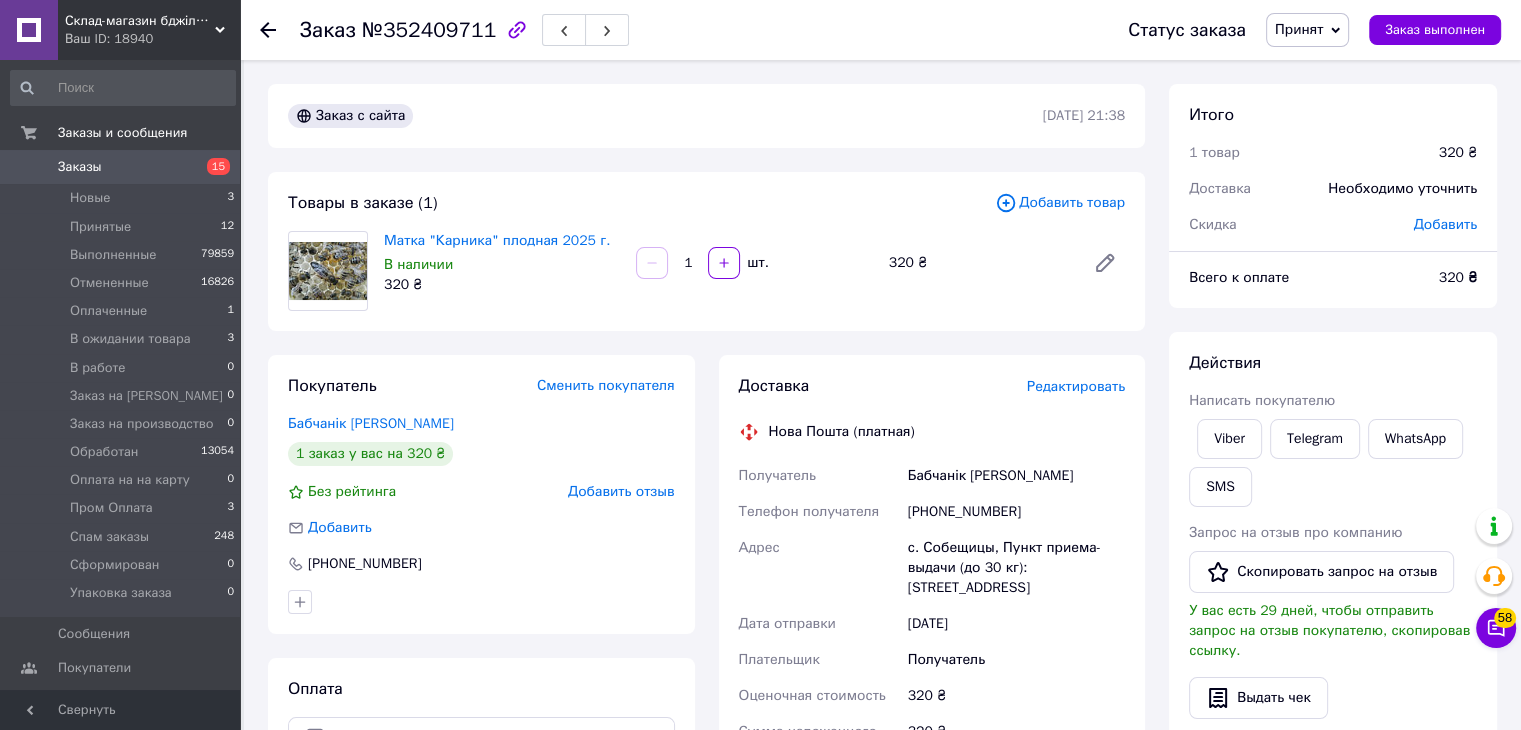 click at bounding box center (268, 30) 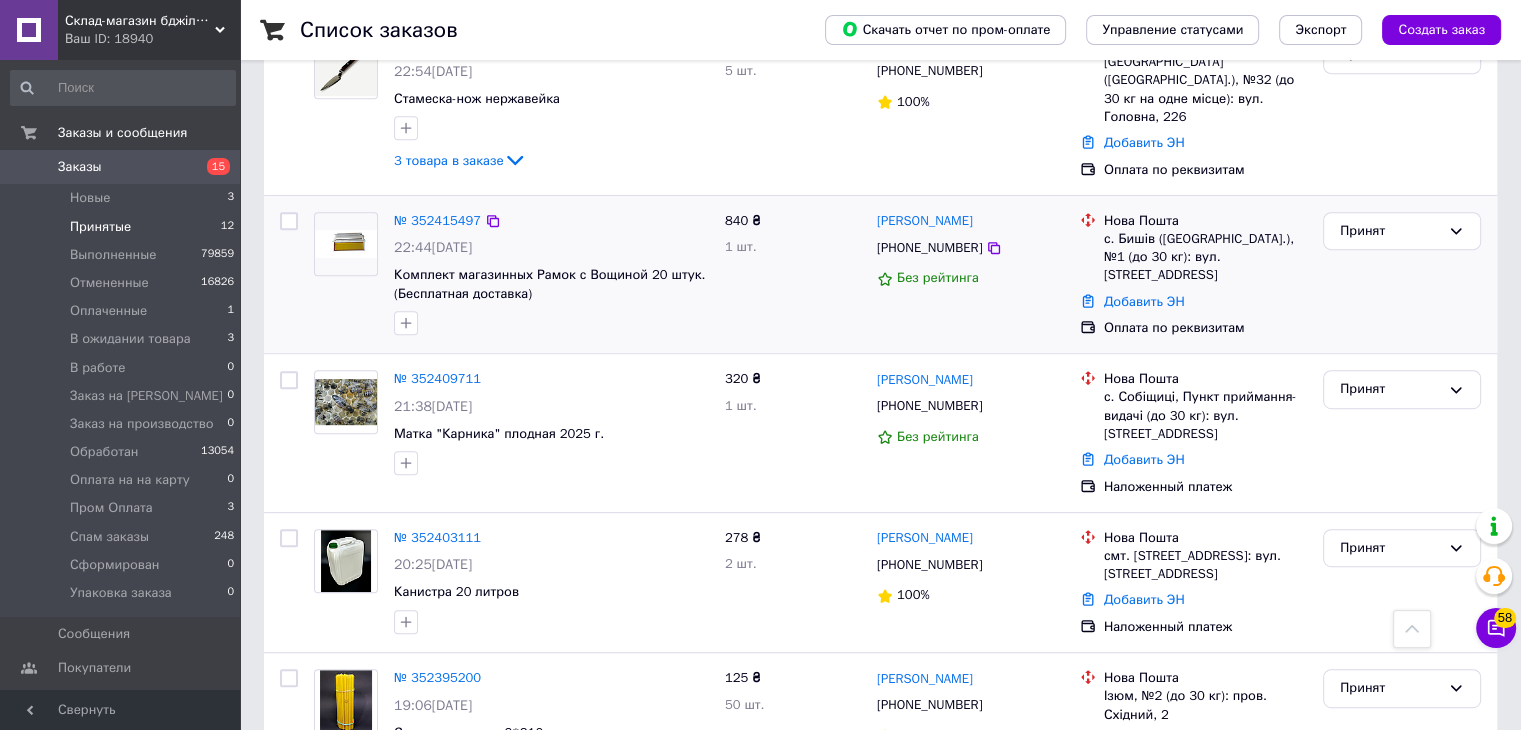 scroll, scrollTop: 1100, scrollLeft: 0, axis: vertical 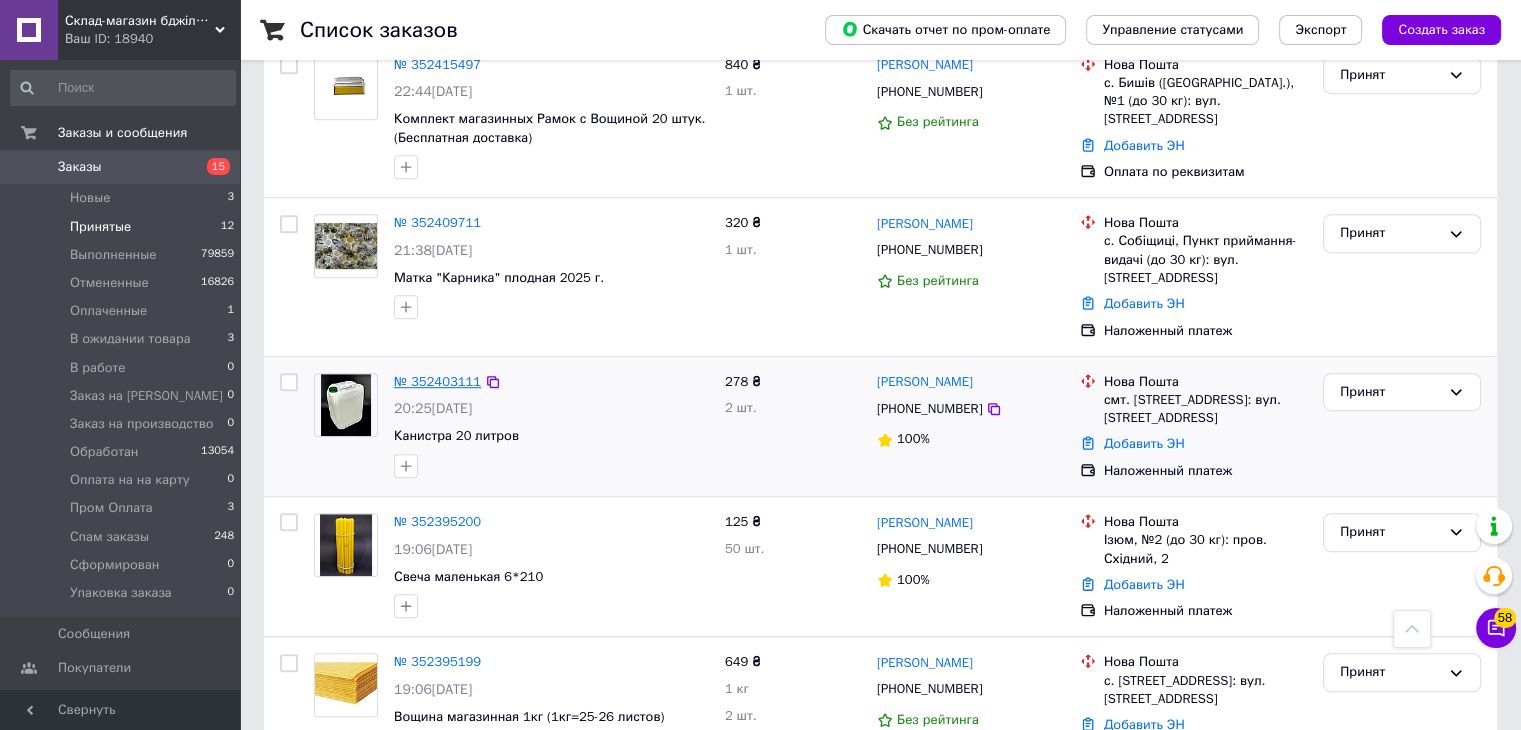 click on "№ 352403111" at bounding box center [437, 381] 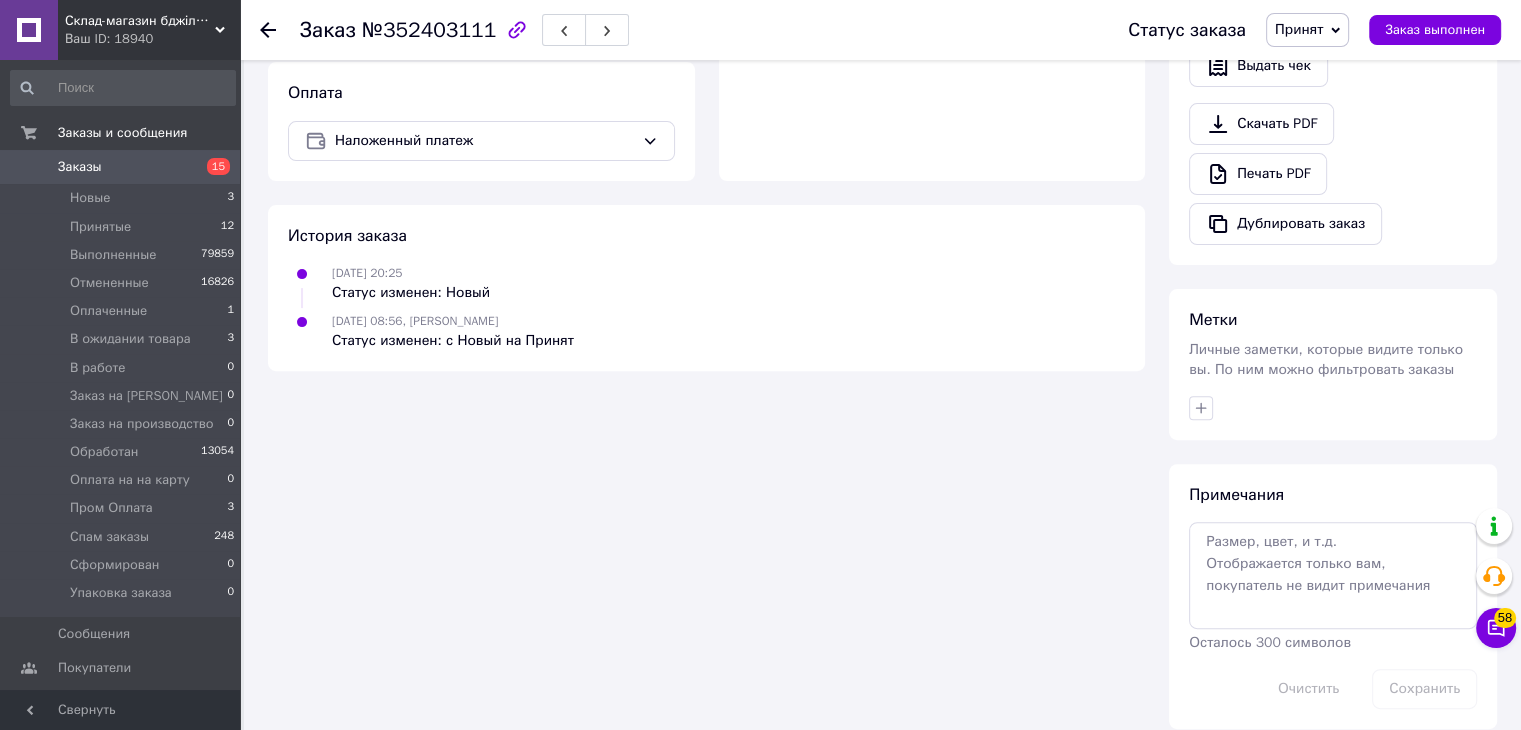 scroll, scrollTop: 632, scrollLeft: 0, axis: vertical 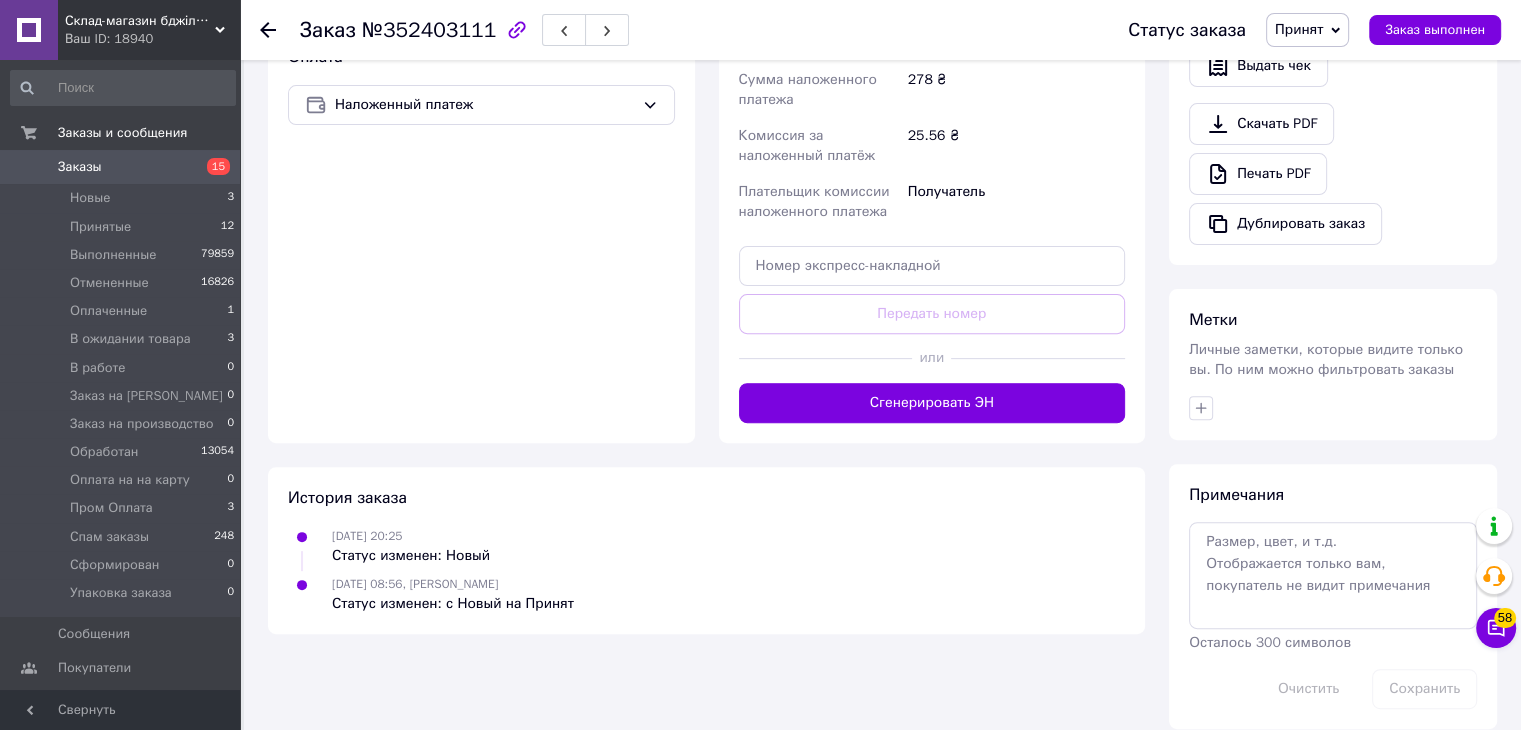 click at bounding box center (280, 30) 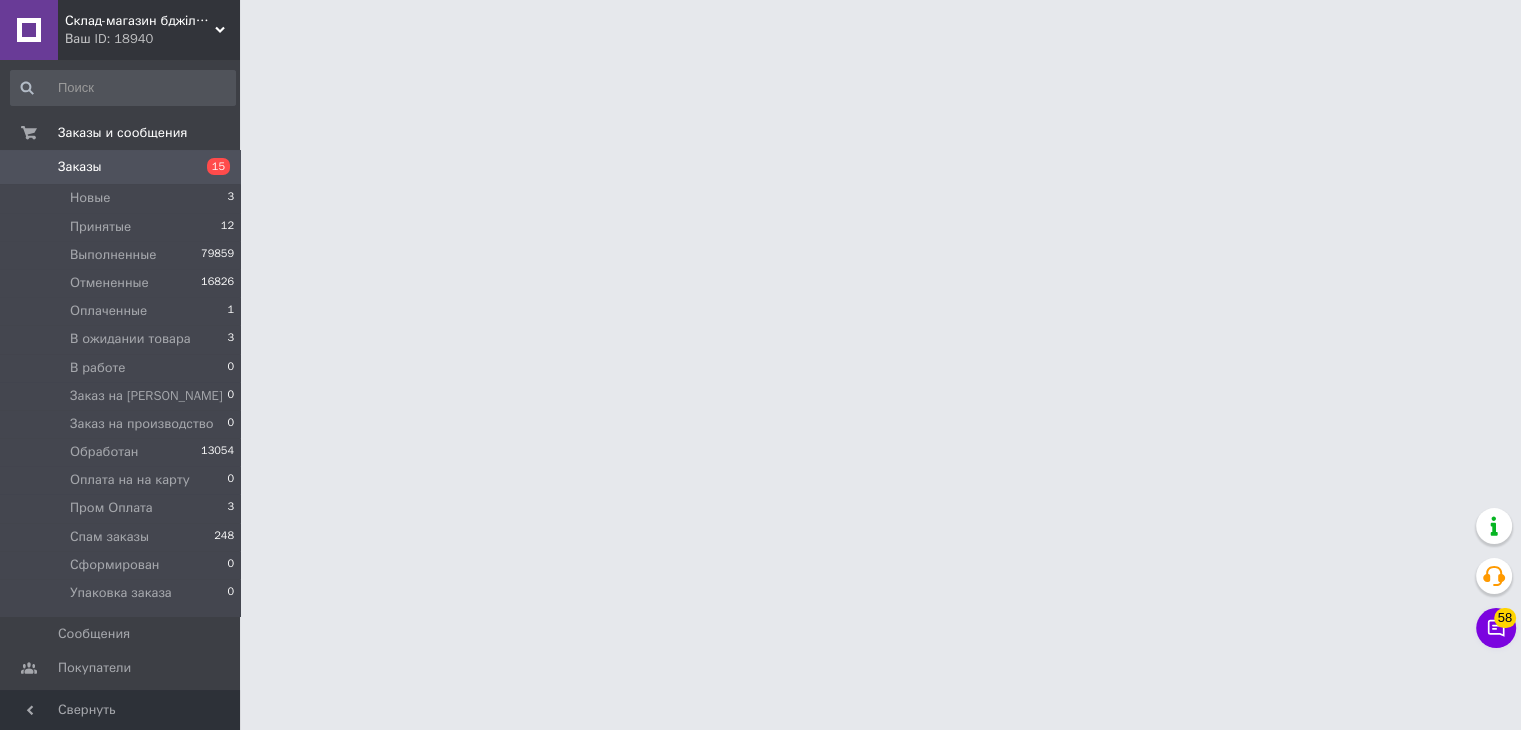 scroll, scrollTop: 0, scrollLeft: 0, axis: both 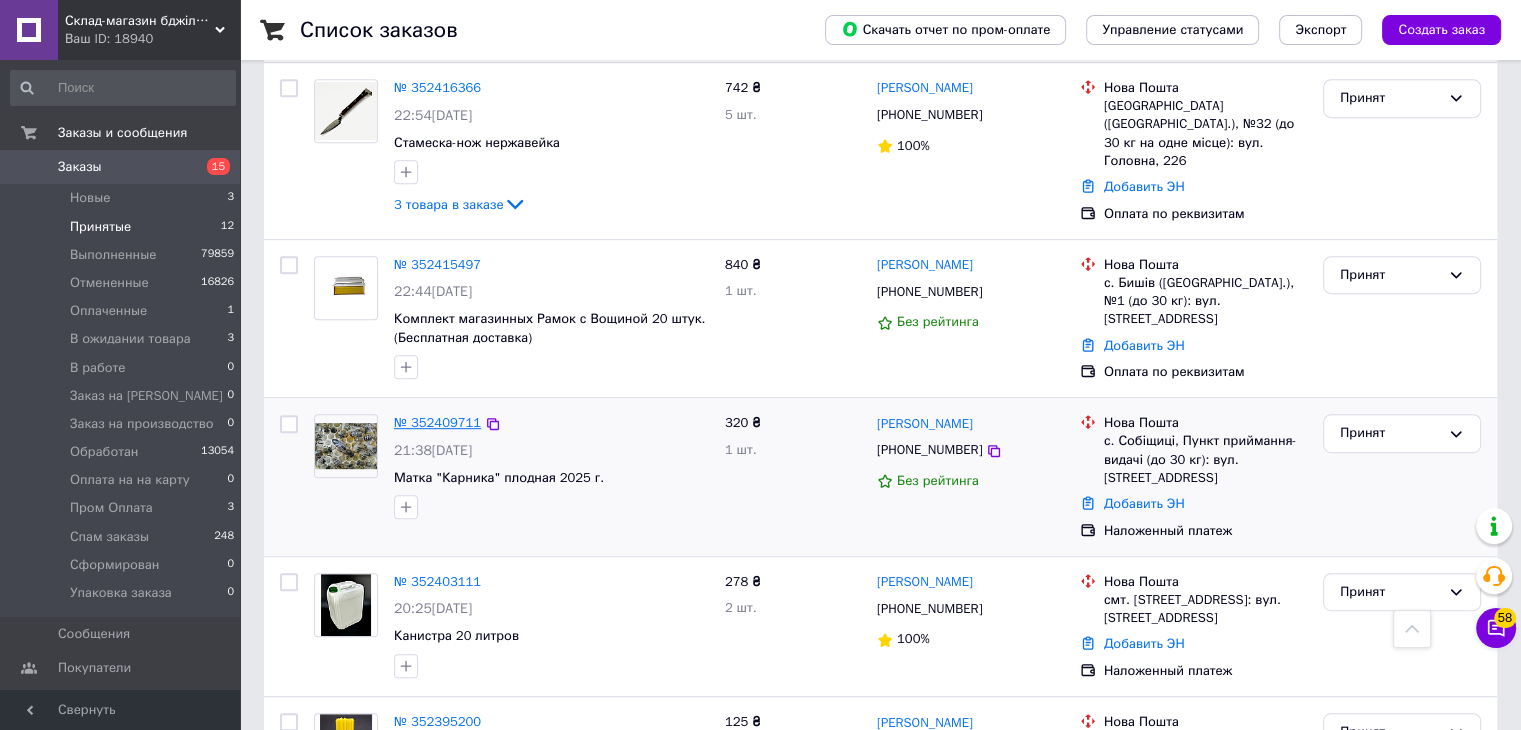 click on "№ 352409711" at bounding box center (437, 422) 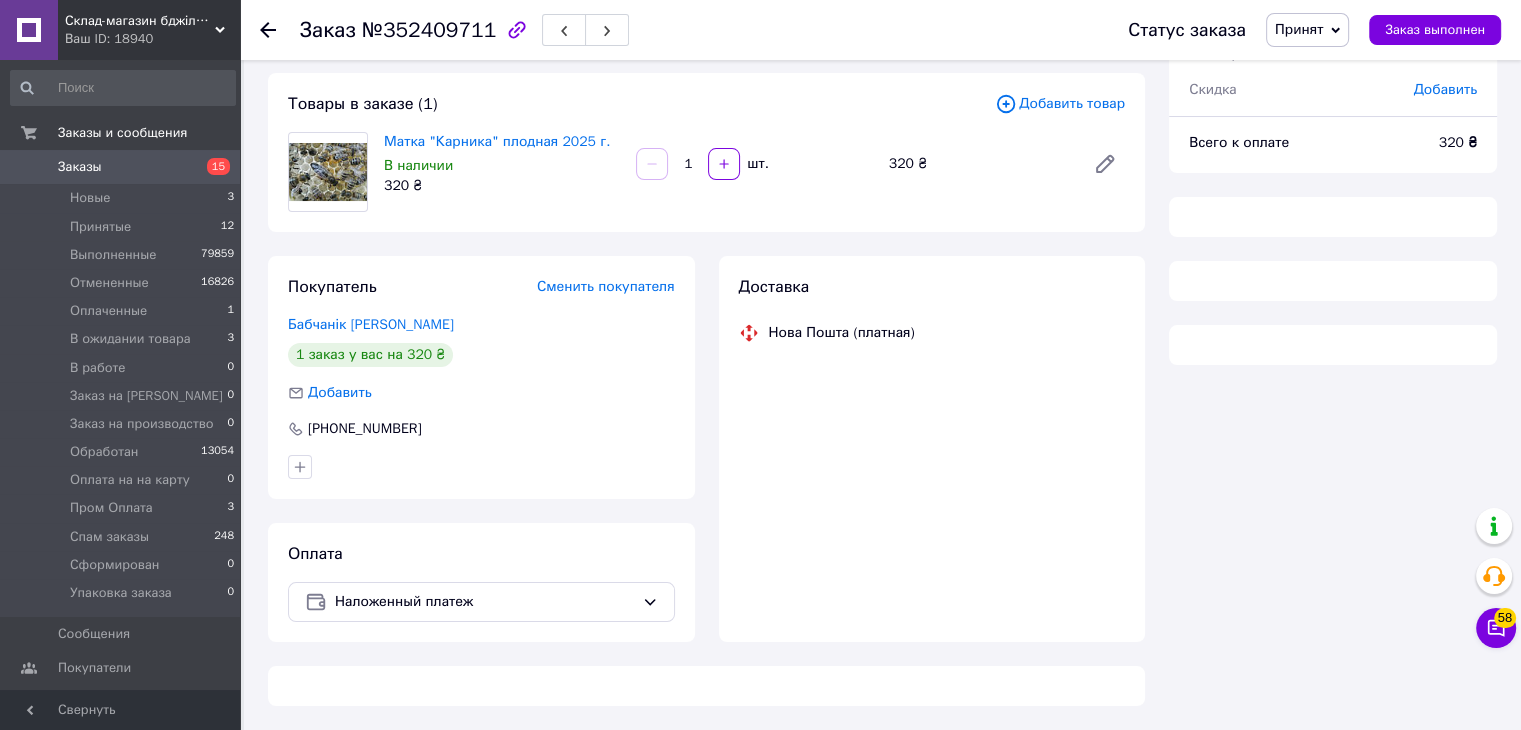 scroll, scrollTop: 632, scrollLeft: 0, axis: vertical 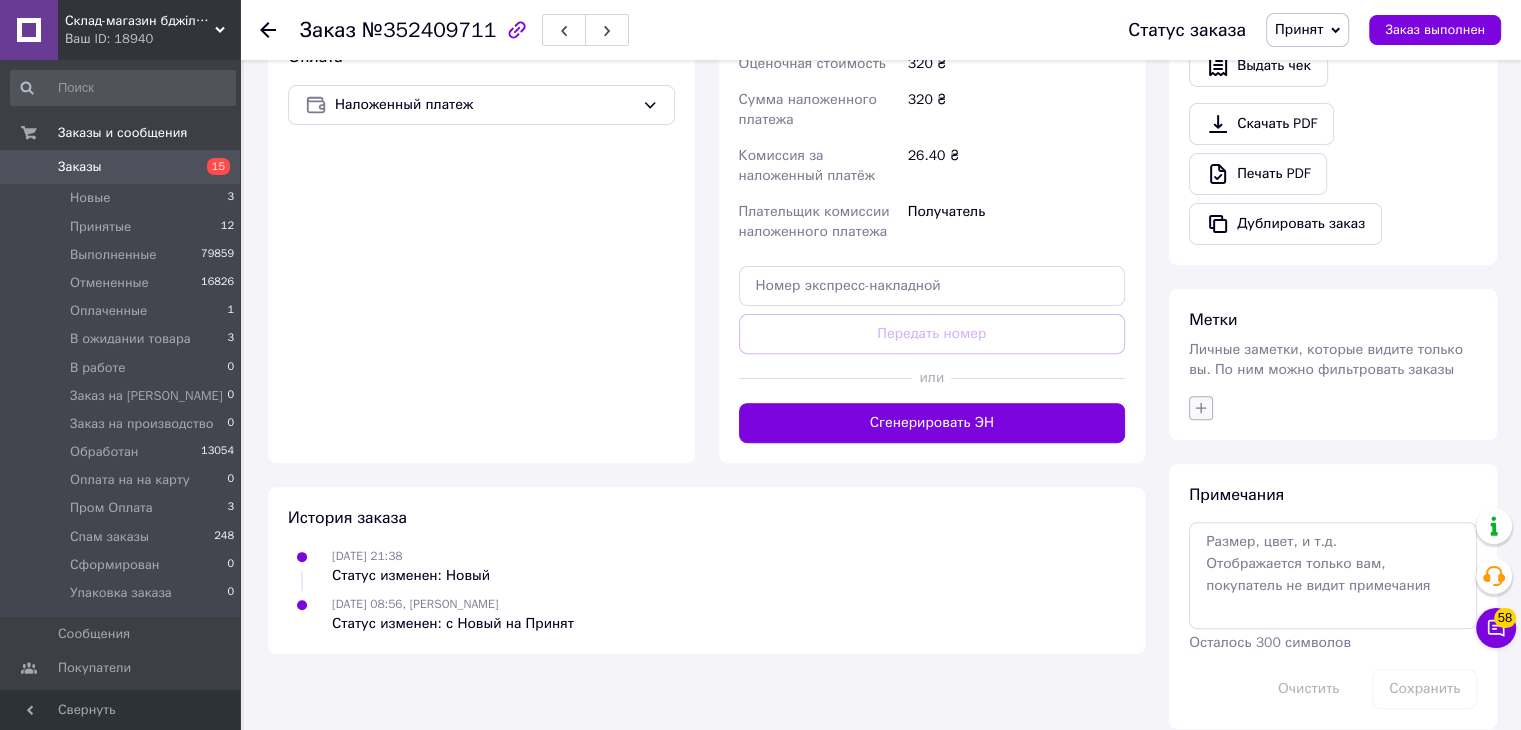 click 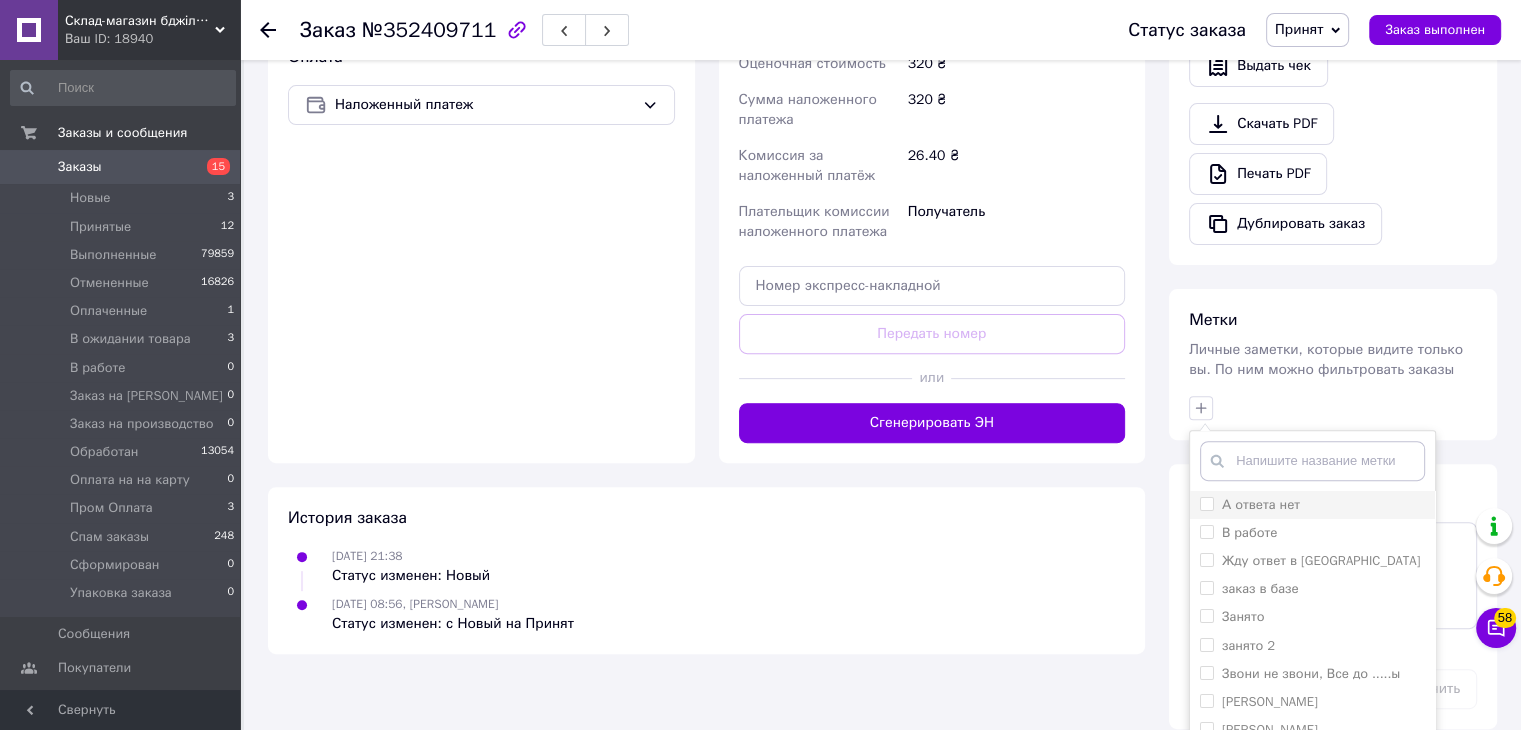 click on "А ответа нет" at bounding box center (1261, 504) 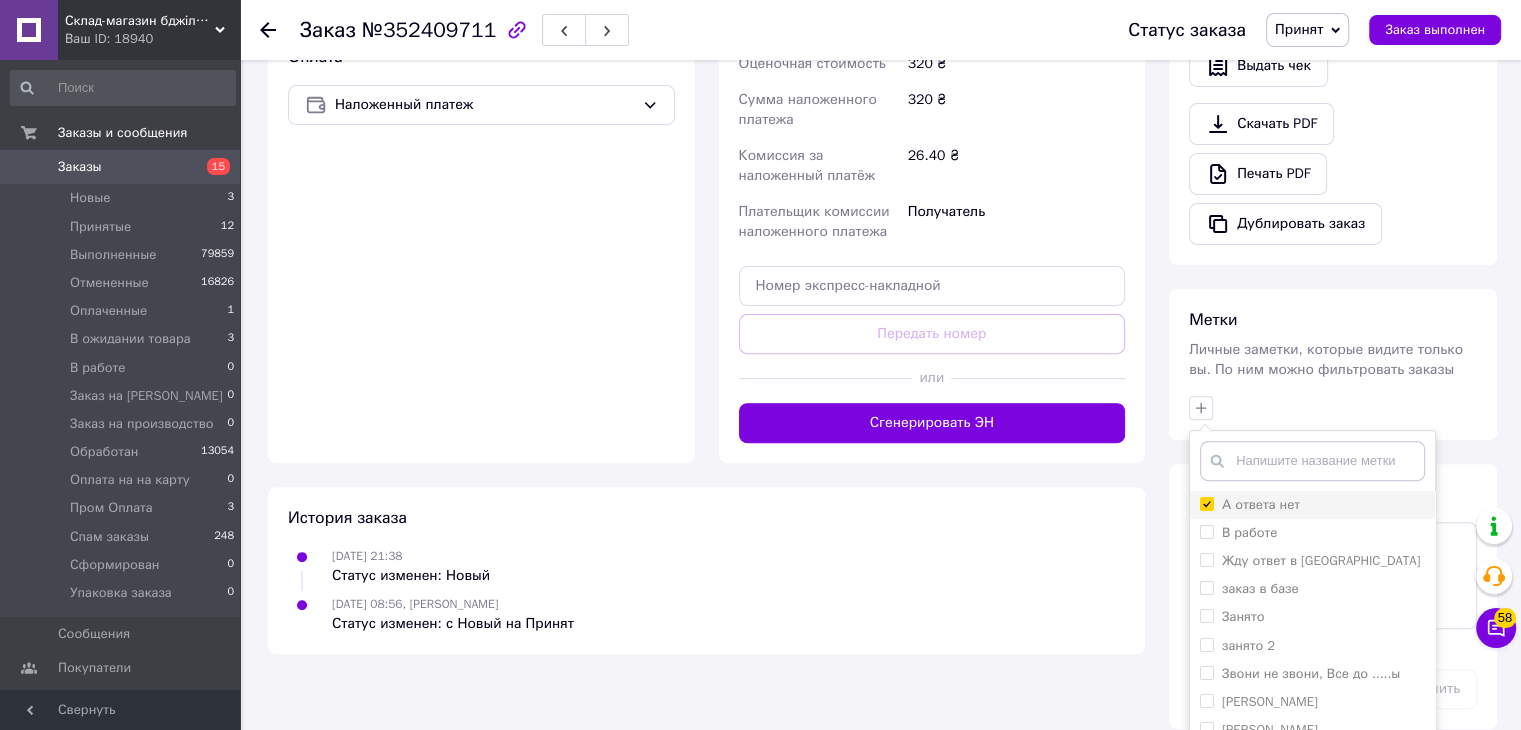 checkbox on "true" 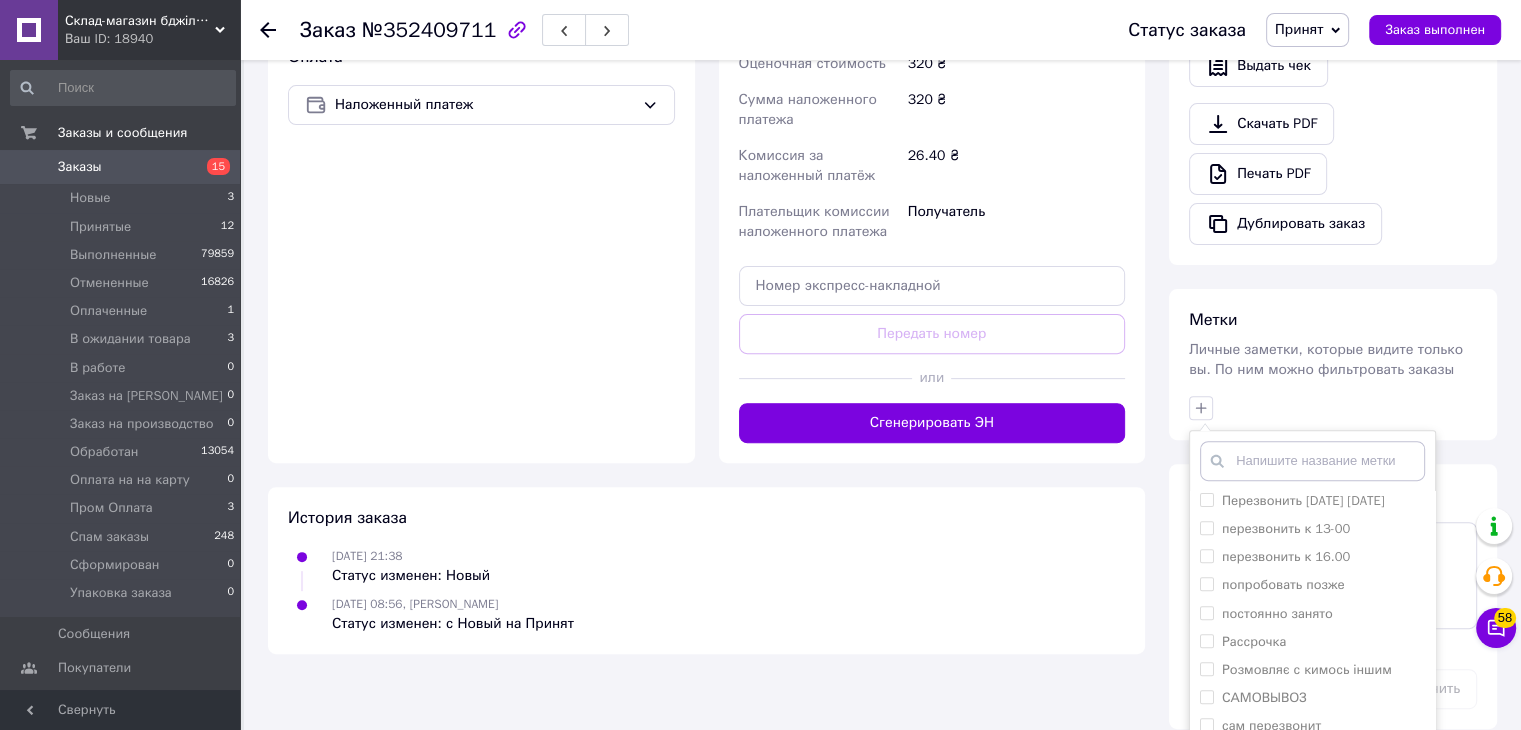 scroll, scrollTop: 1081, scrollLeft: 0, axis: vertical 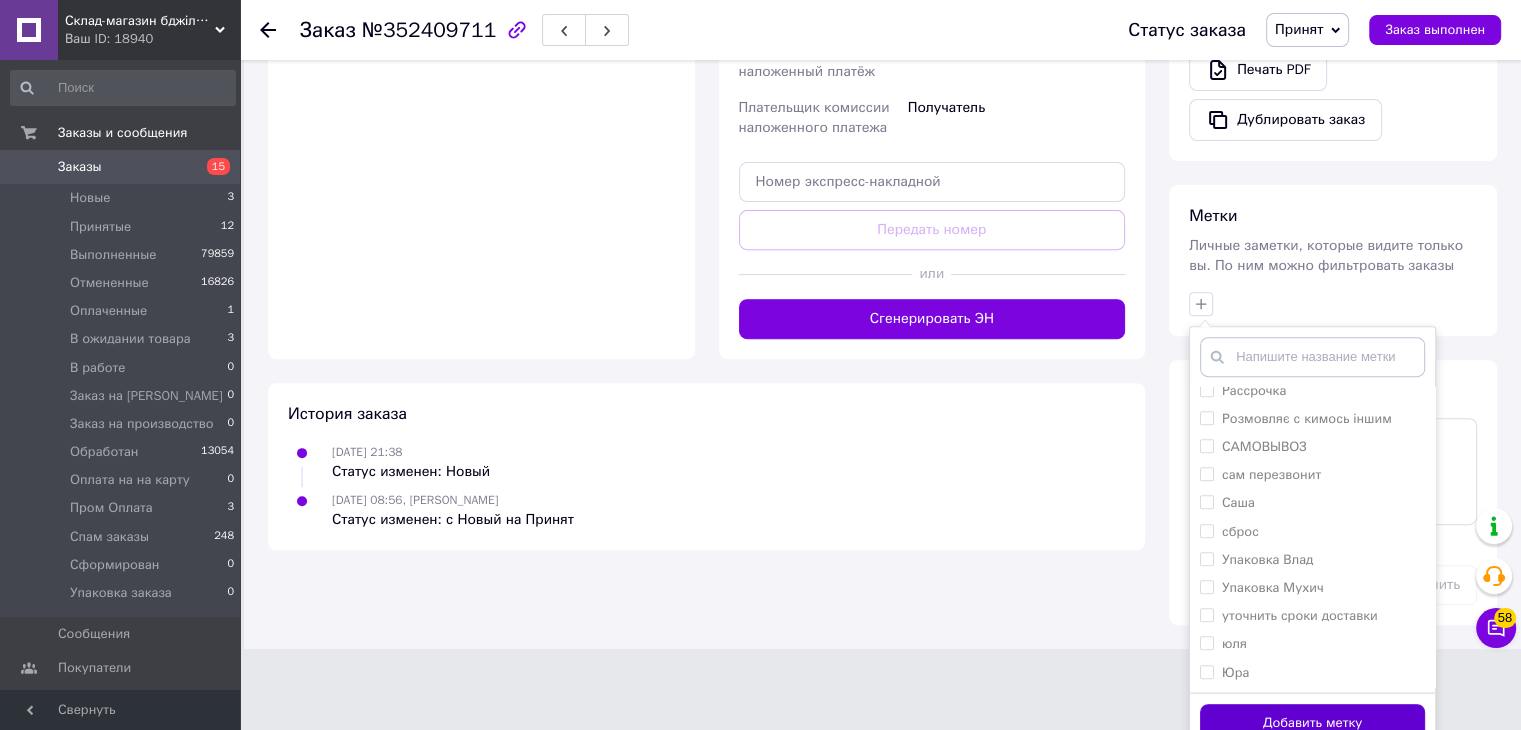 click on "Добавить метку" at bounding box center [1312, 723] 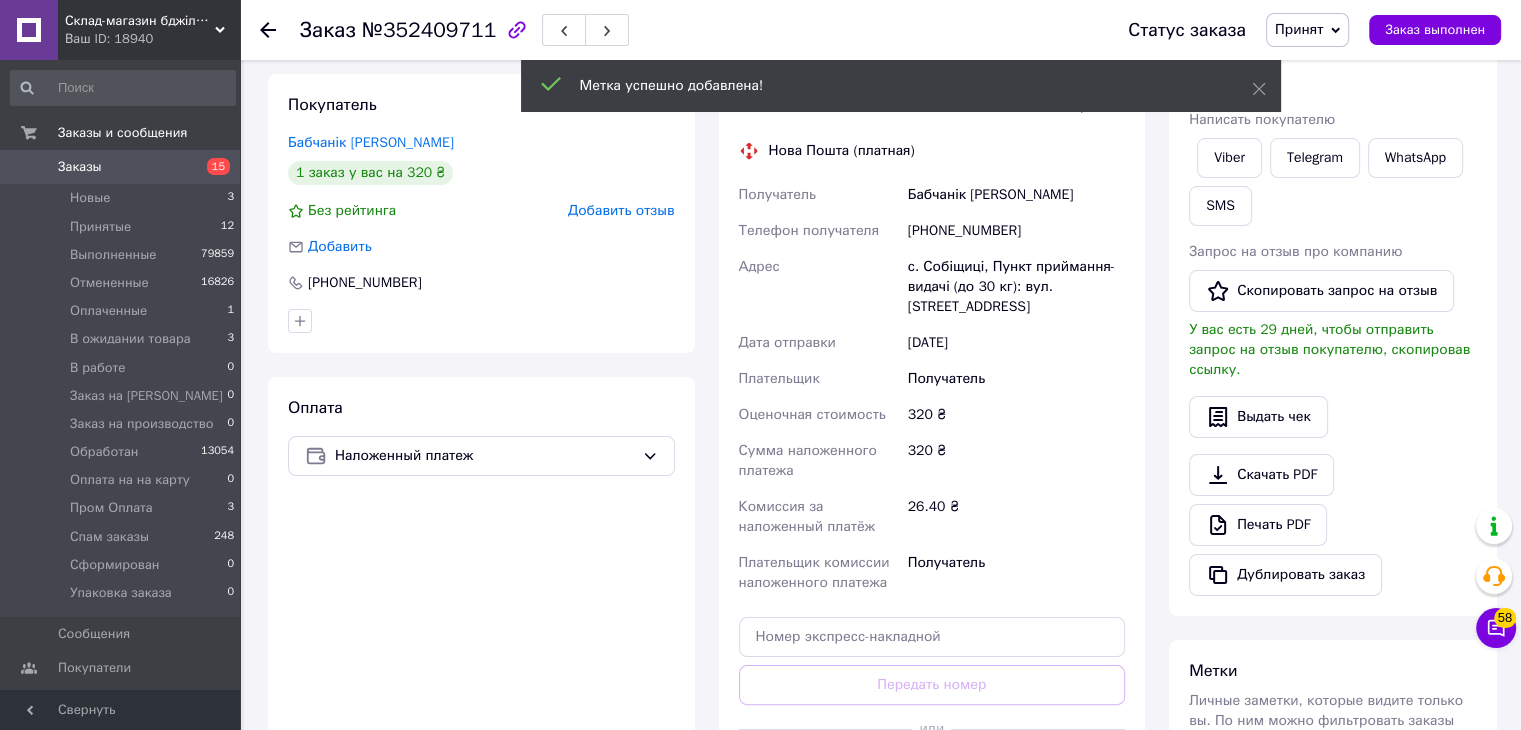 scroll, scrollTop: 28, scrollLeft: 0, axis: vertical 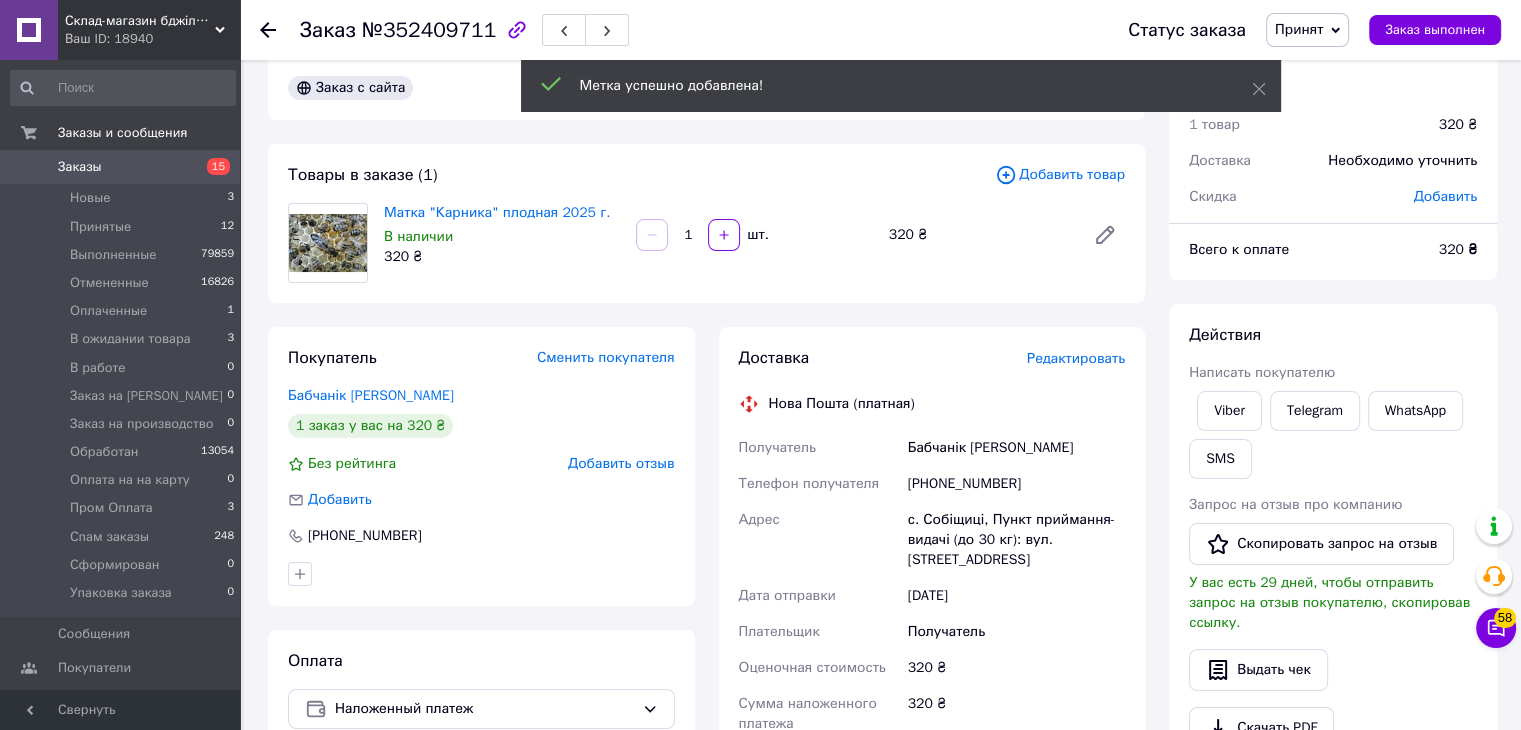 click 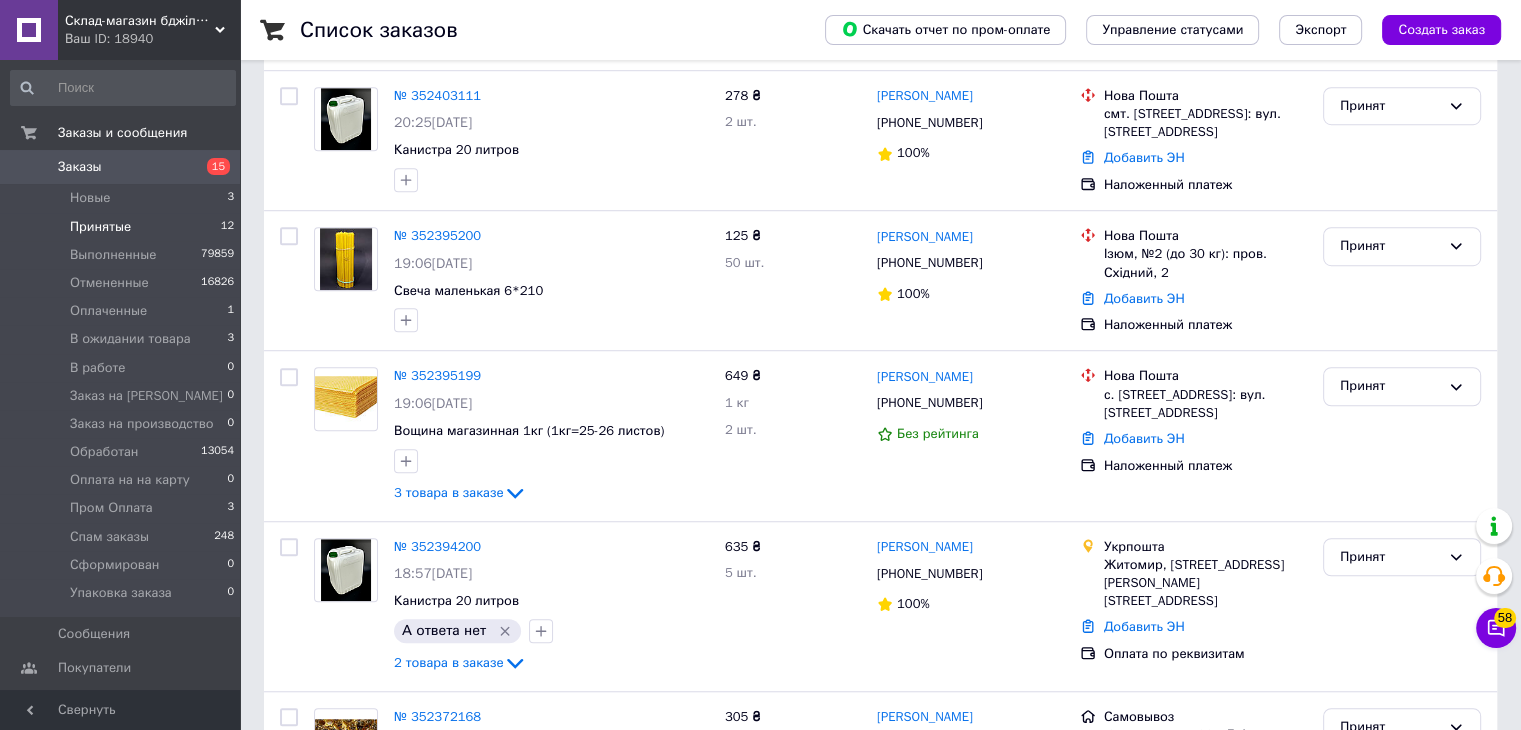 scroll, scrollTop: 1461, scrollLeft: 0, axis: vertical 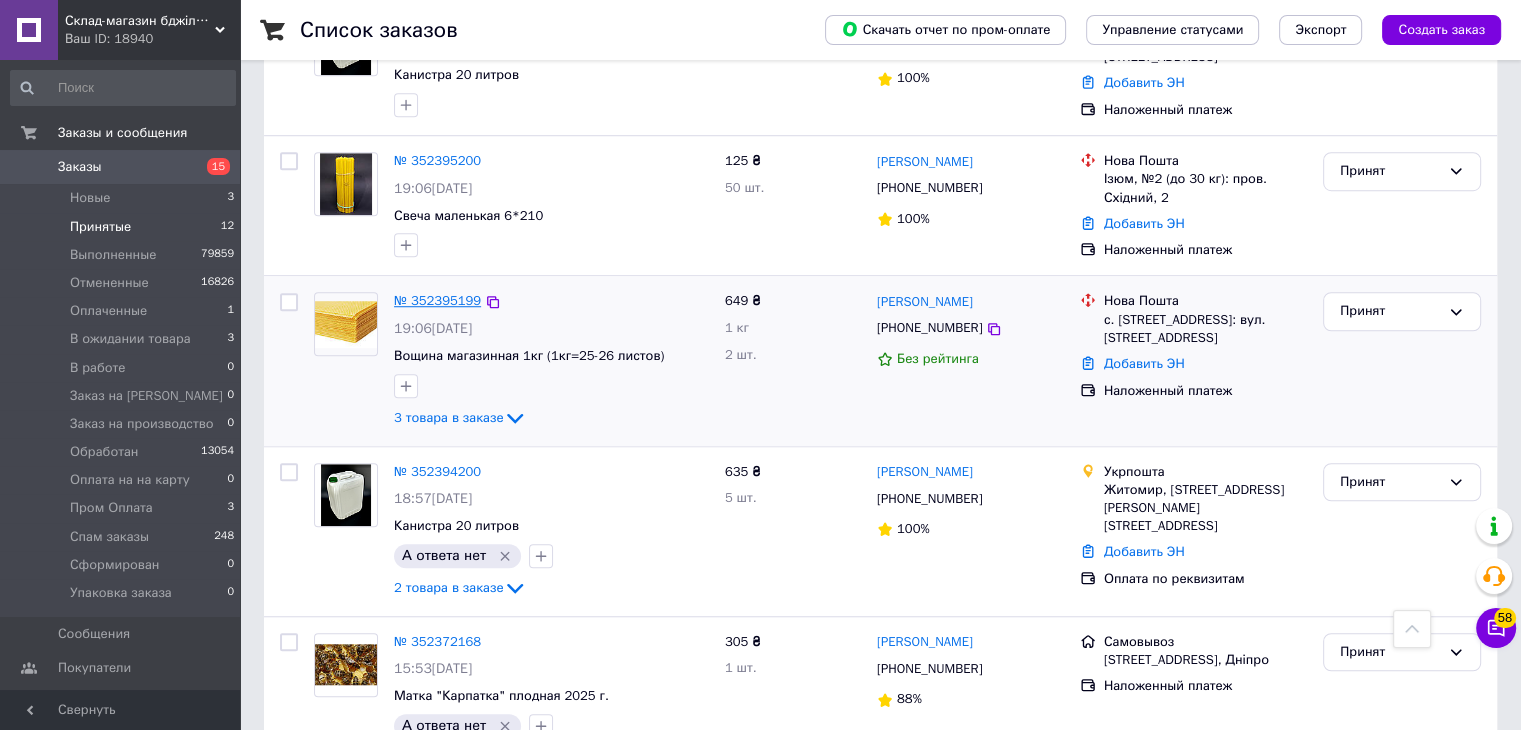click on "№ 352395199" at bounding box center [437, 300] 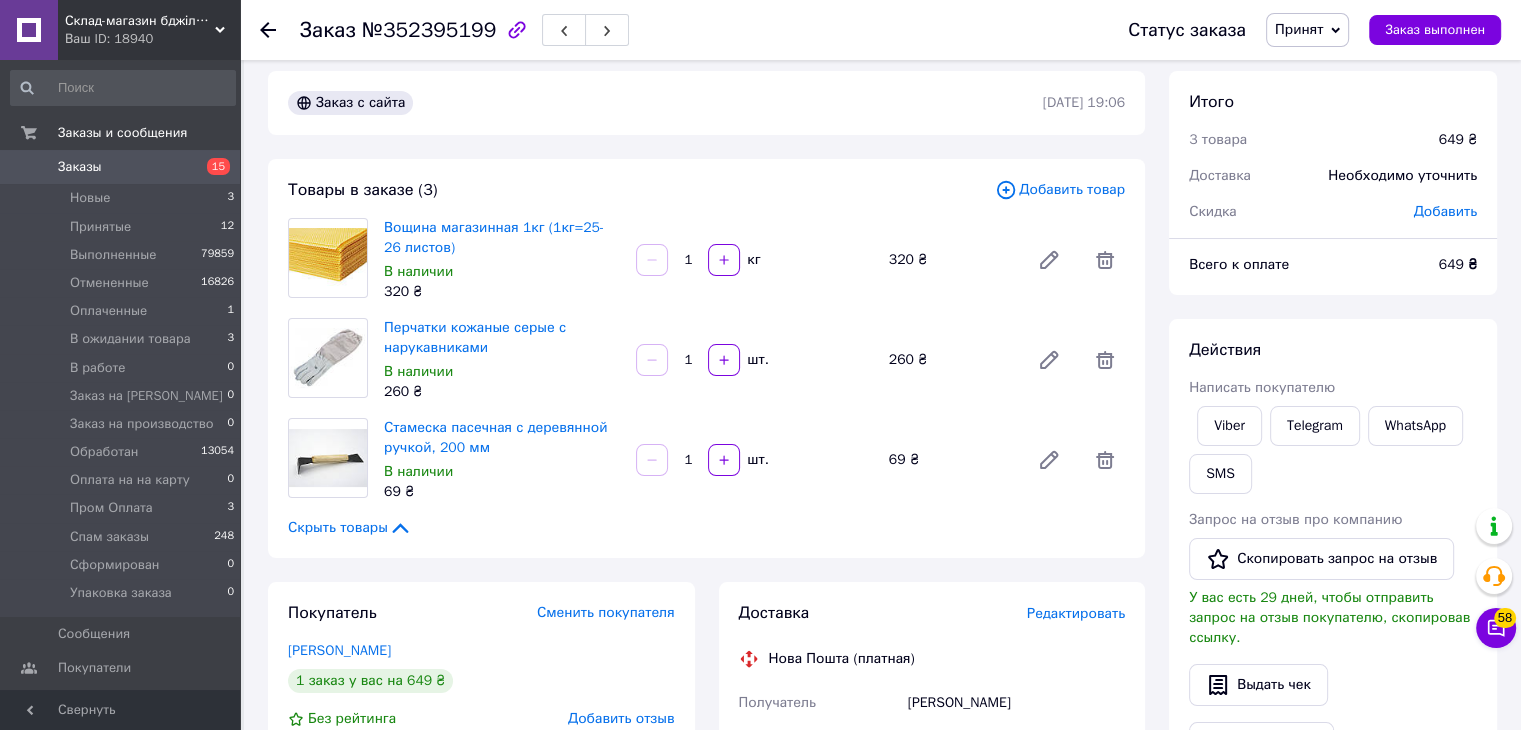 scroll, scrollTop: 0, scrollLeft: 0, axis: both 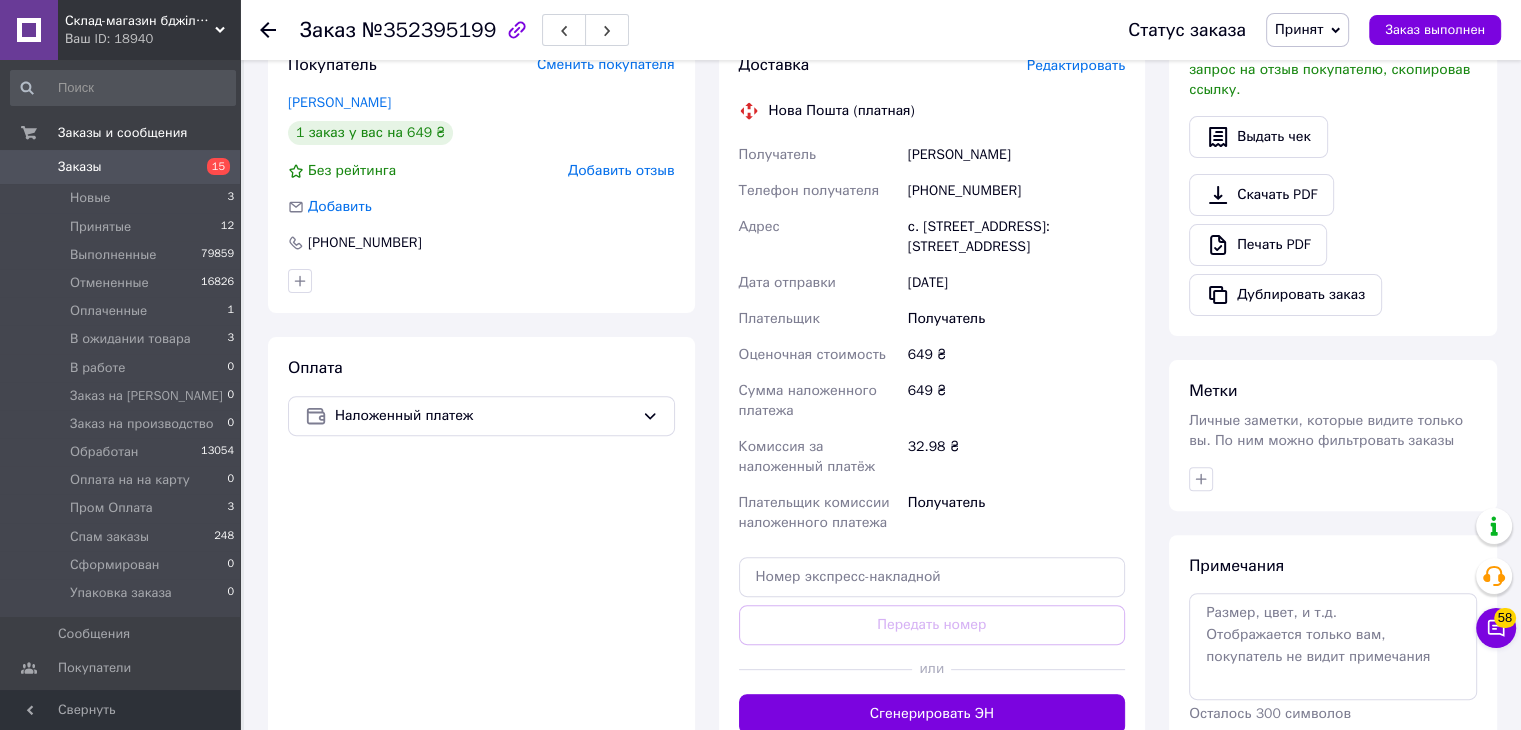 click on "Примечания" at bounding box center (1236, 566) 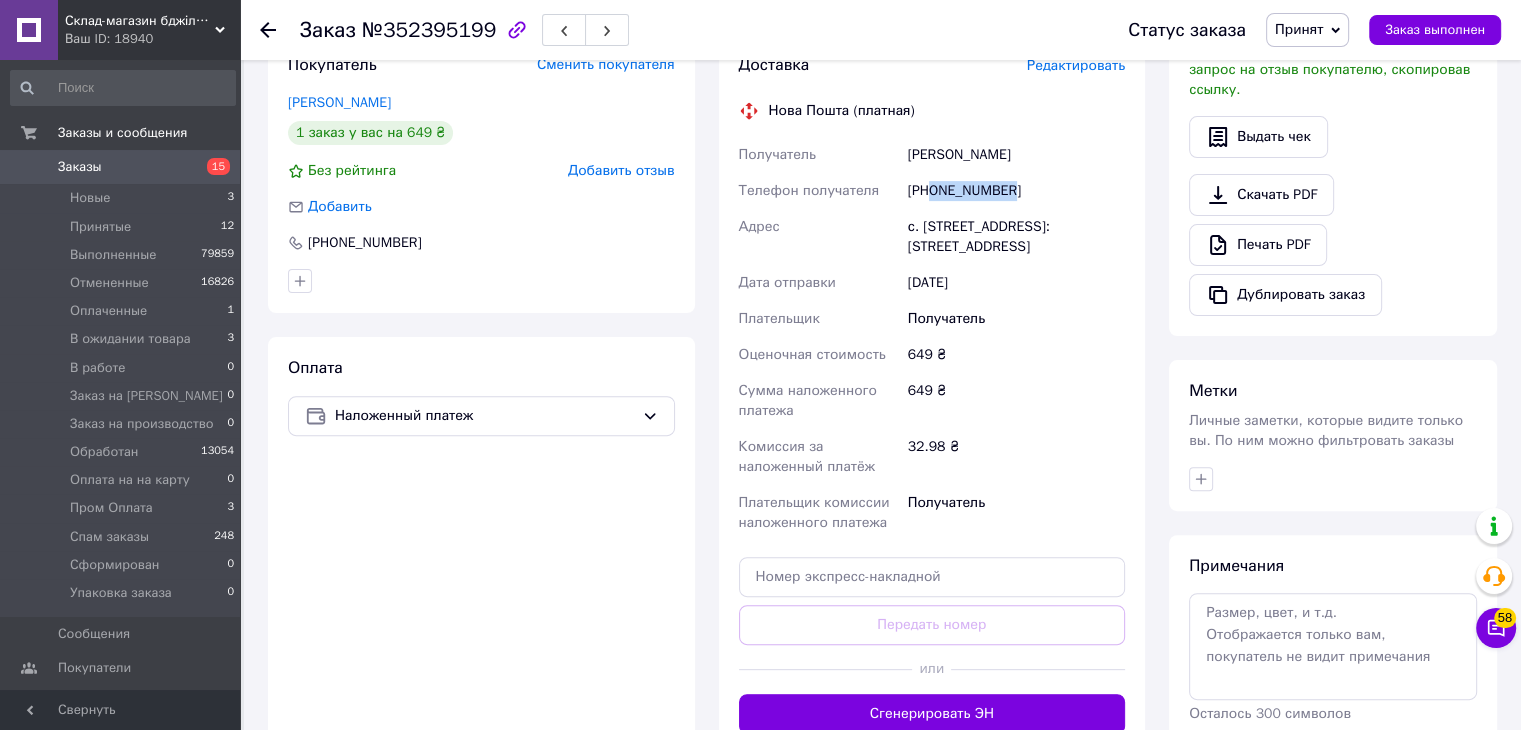 drag, startPoint x: 932, startPoint y: 195, endPoint x: 1083, endPoint y: 197, distance: 151.01324 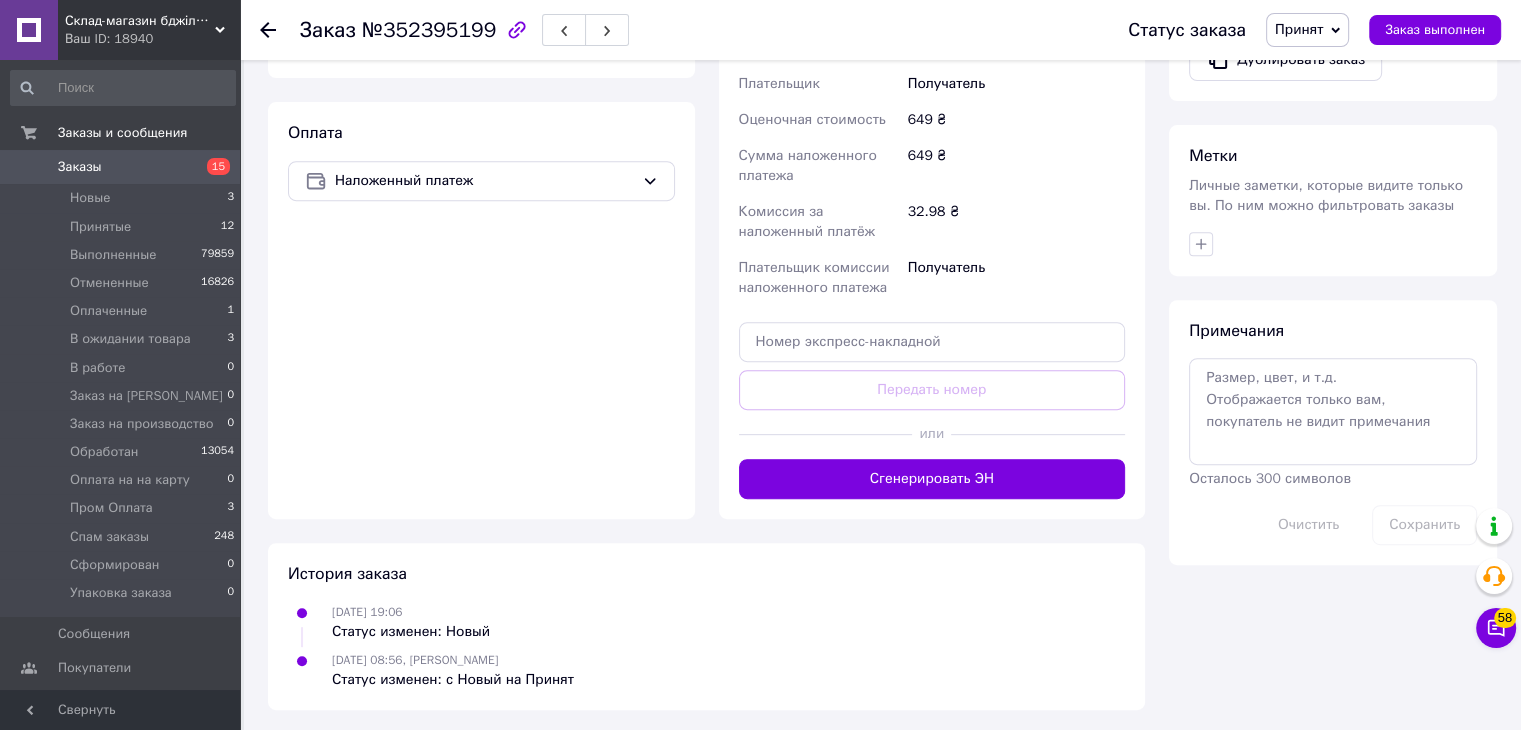 scroll, scrollTop: 800, scrollLeft: 0, axis: vertical 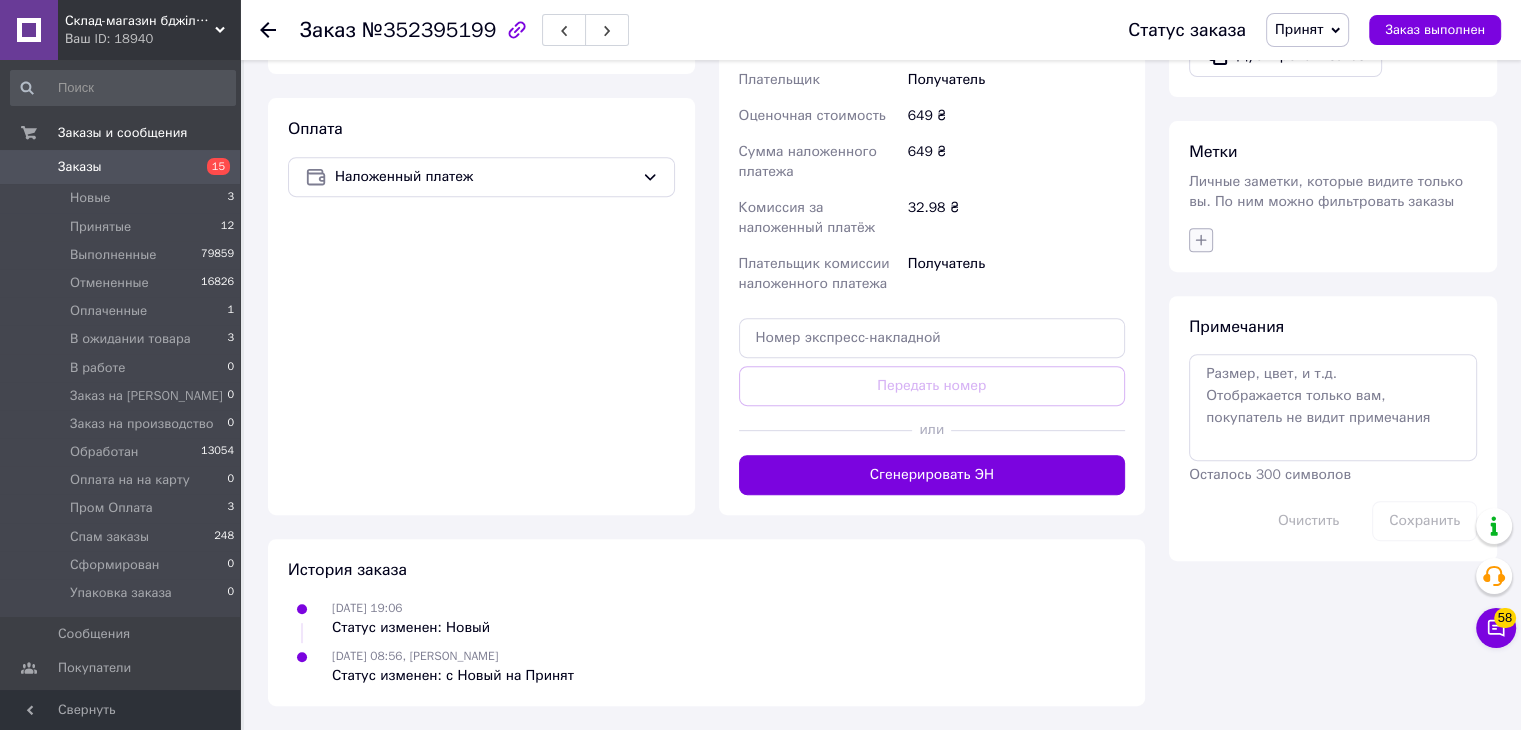 click at bounding box center [1201, 240] 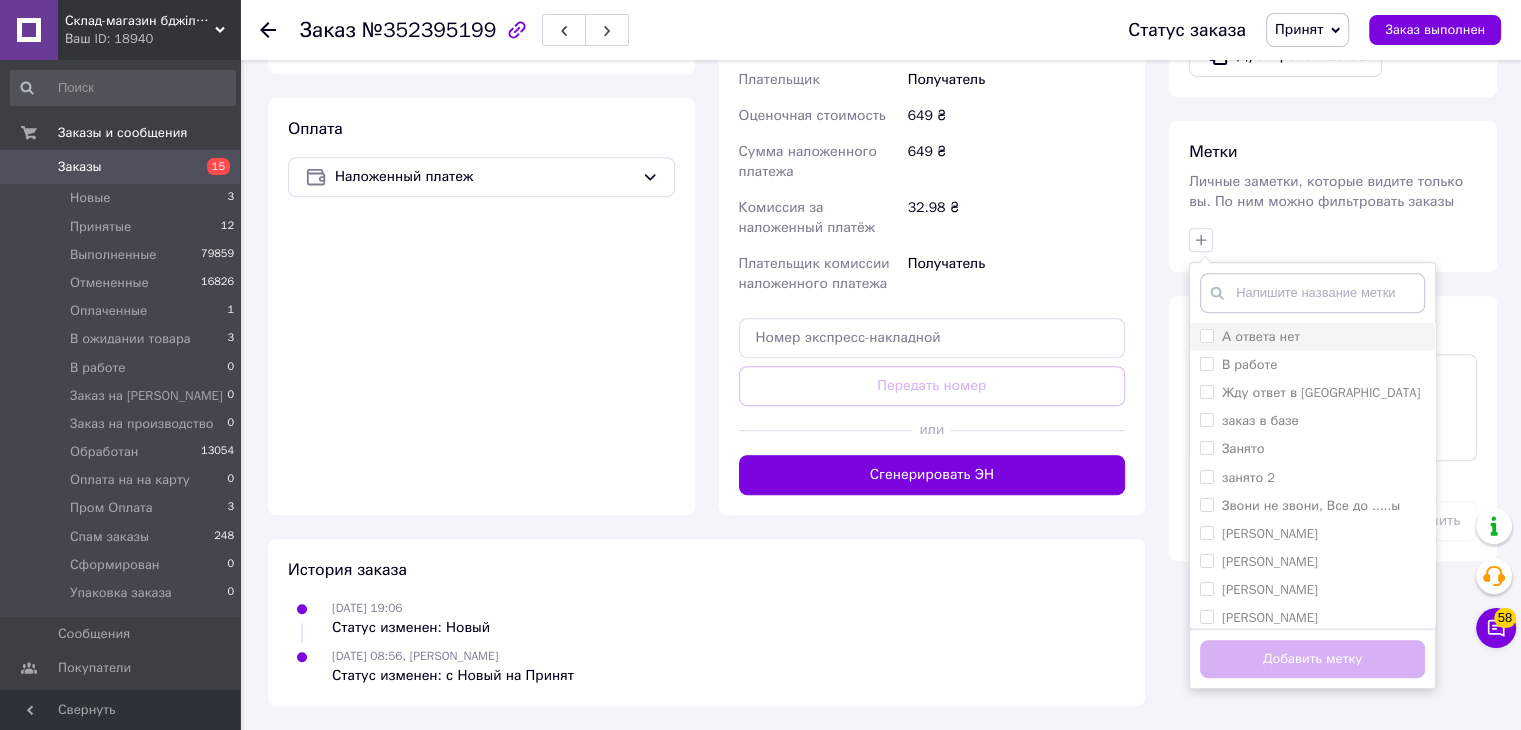 click on "А ответа нет" at bounding box center (1261, 336) 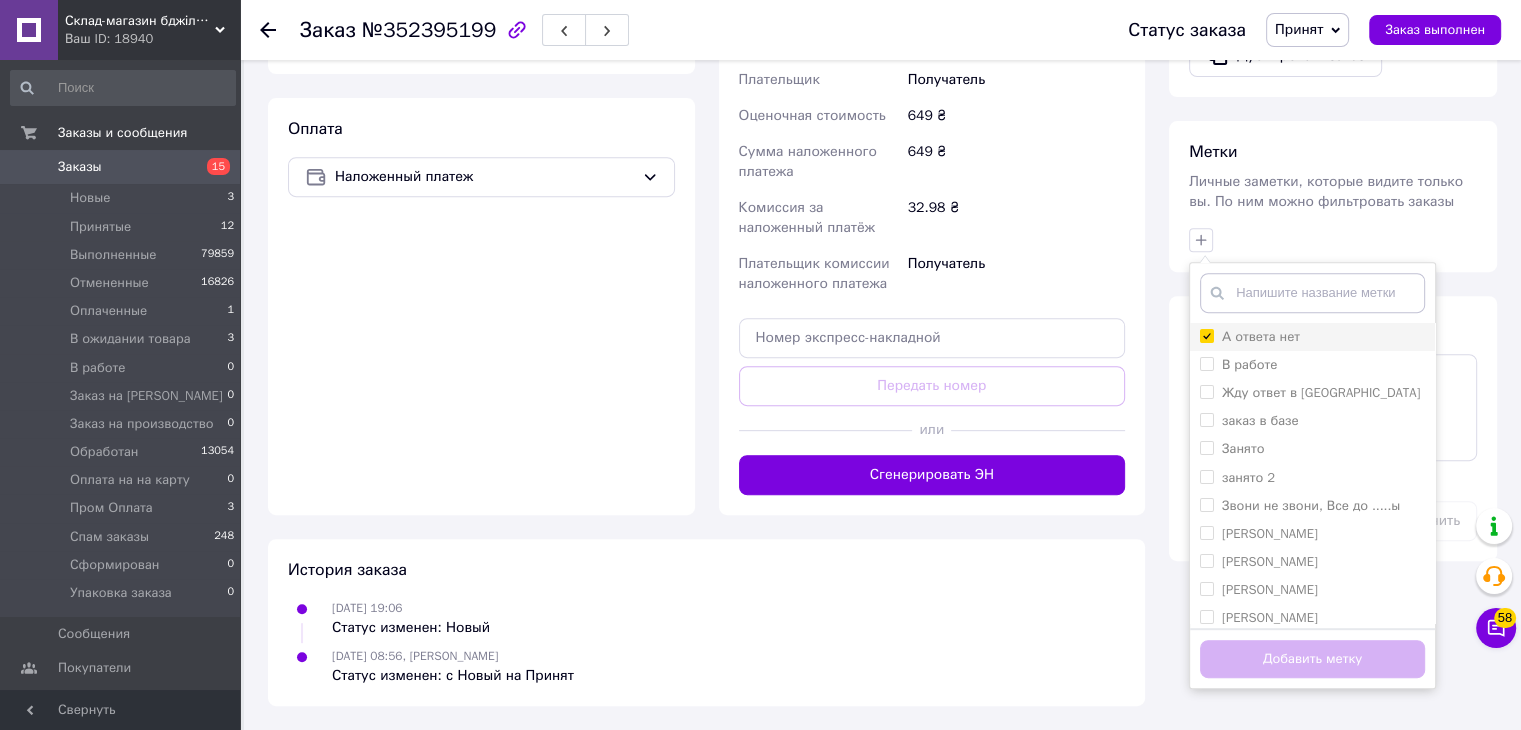checkbox on "true" 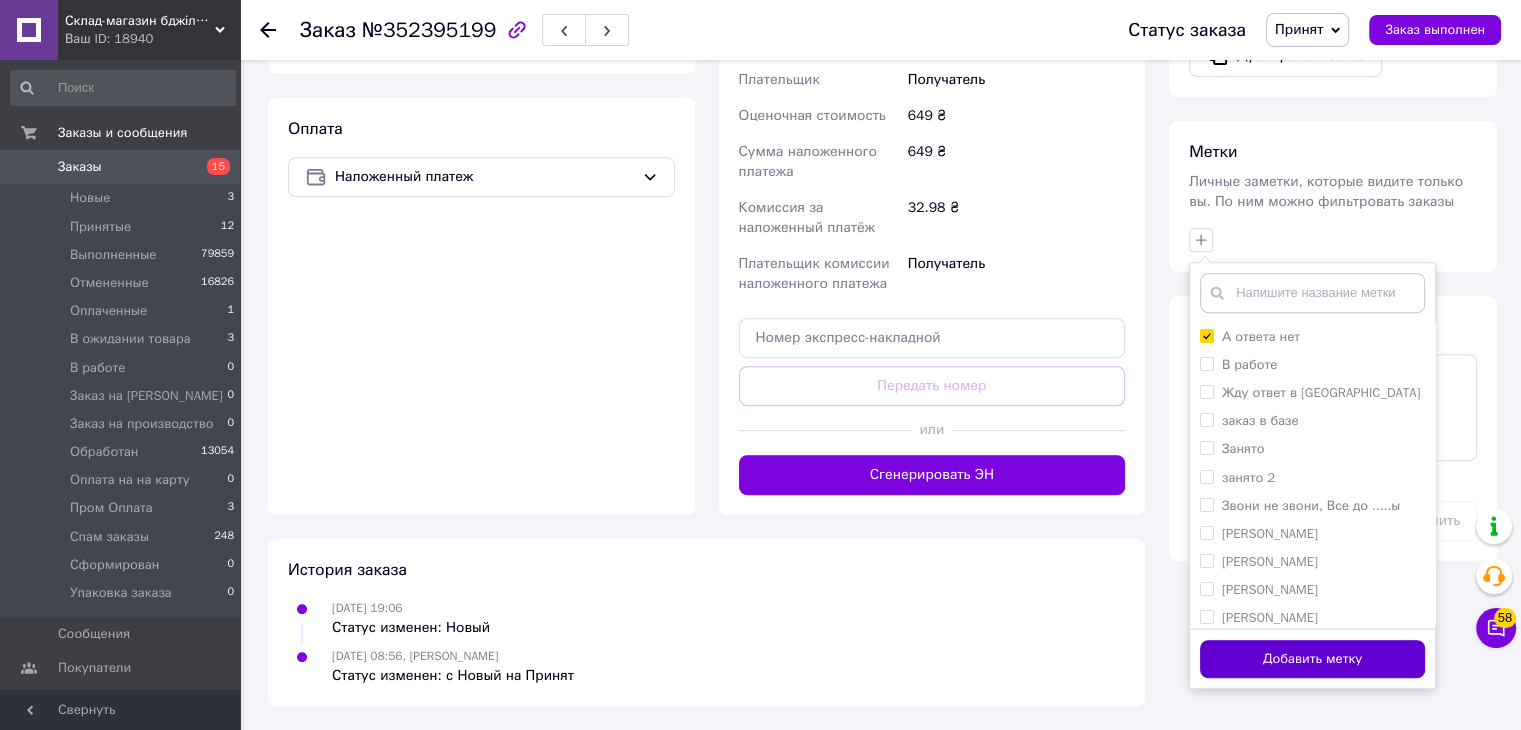 click on "Добавить метку" at bounding box center [1312, 659] 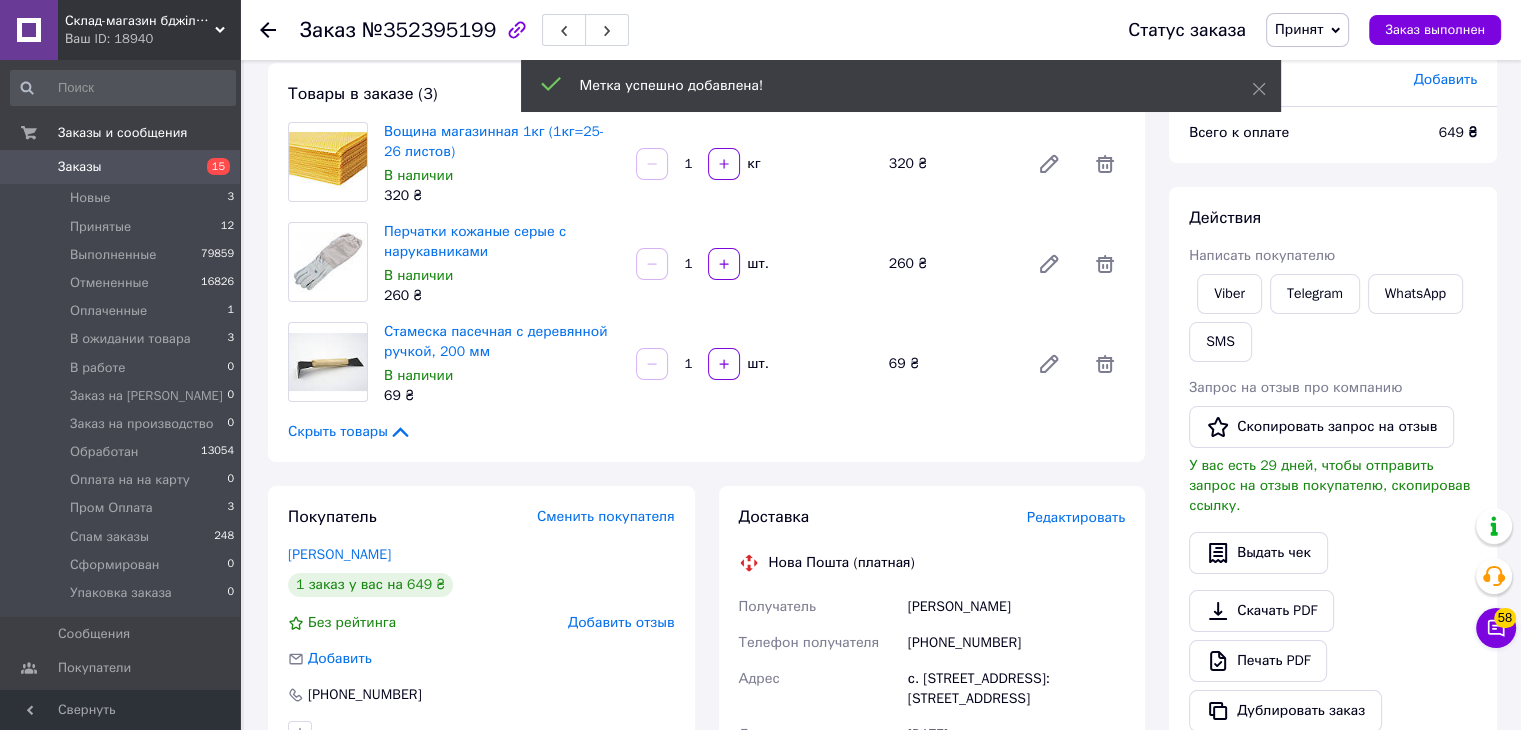scroll, scrollTop: 0, scrollLeft: 0, axis: both 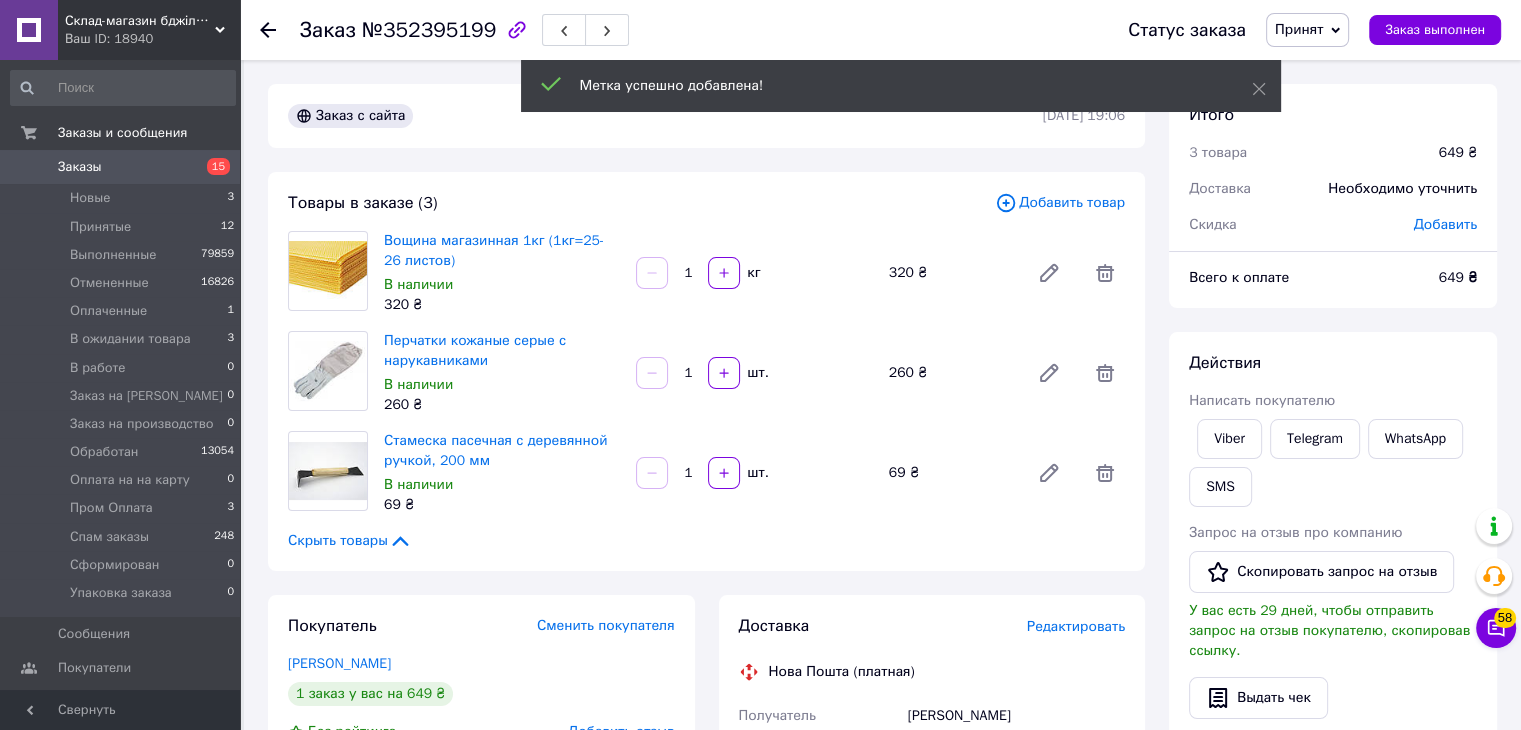 click 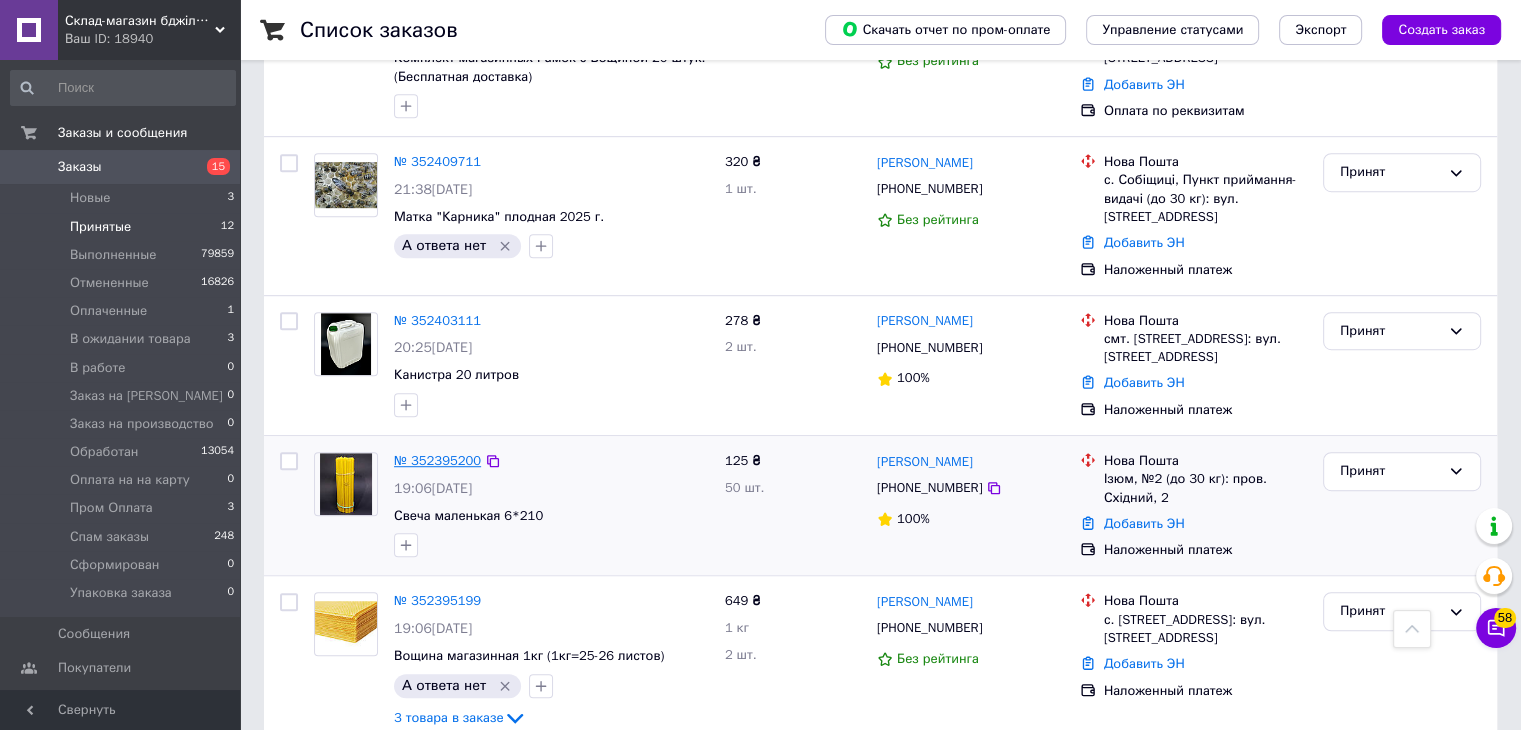 click on "№ 352395200" at bounding box center [437, 460] 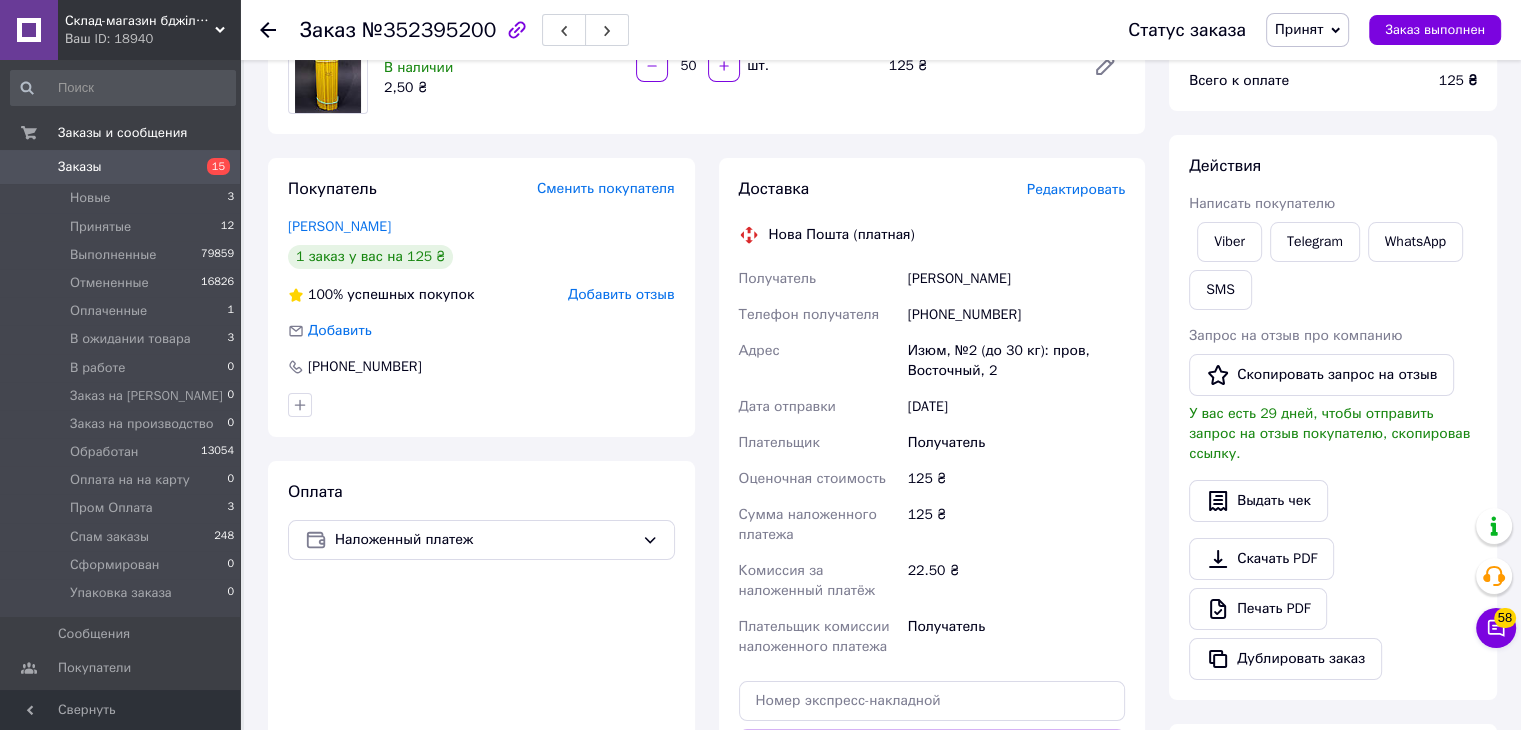scroll, scrollTop: 200, scrollLeft: 0, axis: vertical 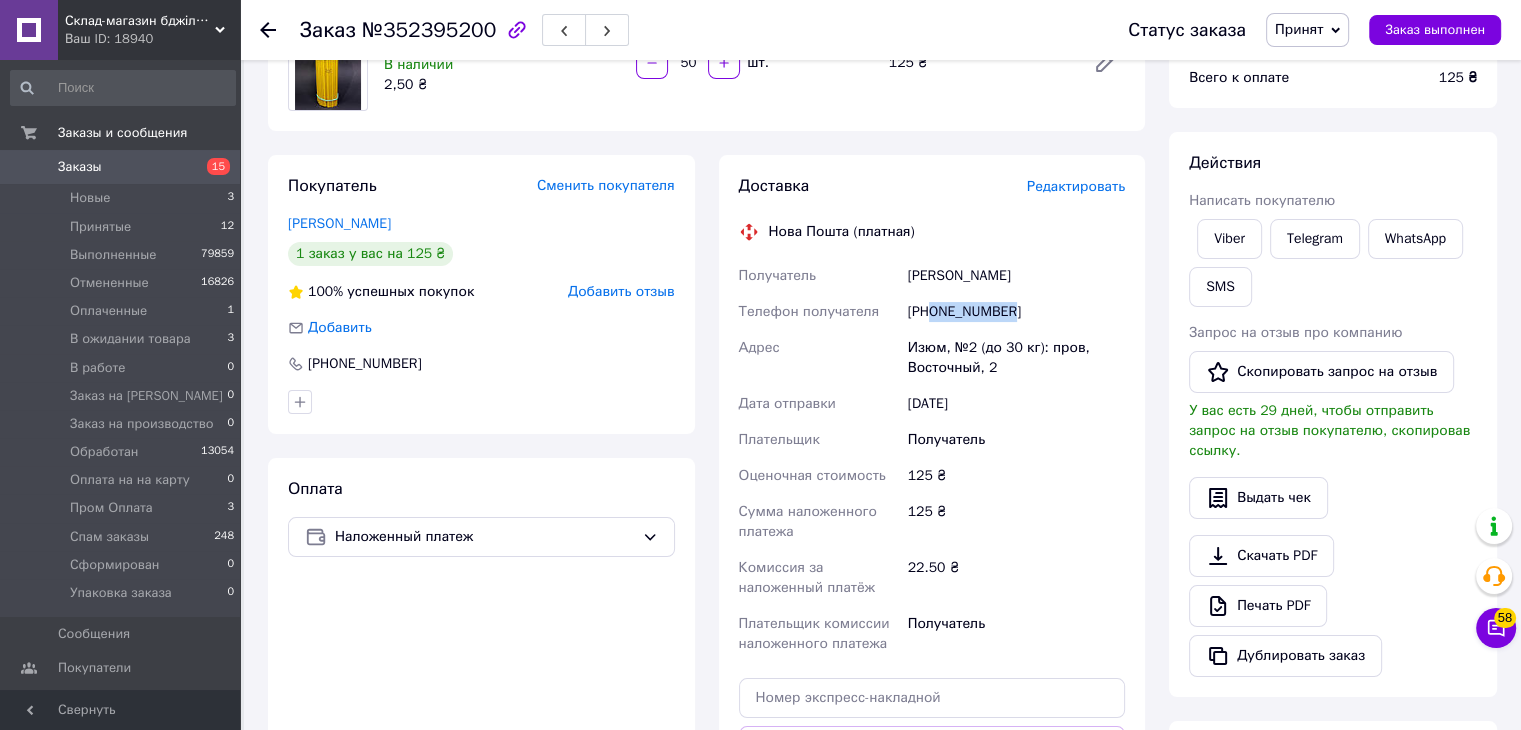 drag, startPoint x: 932, startPoint y: 312, endPoint x: 1009, endPoint y: 314, distance: 77.02597 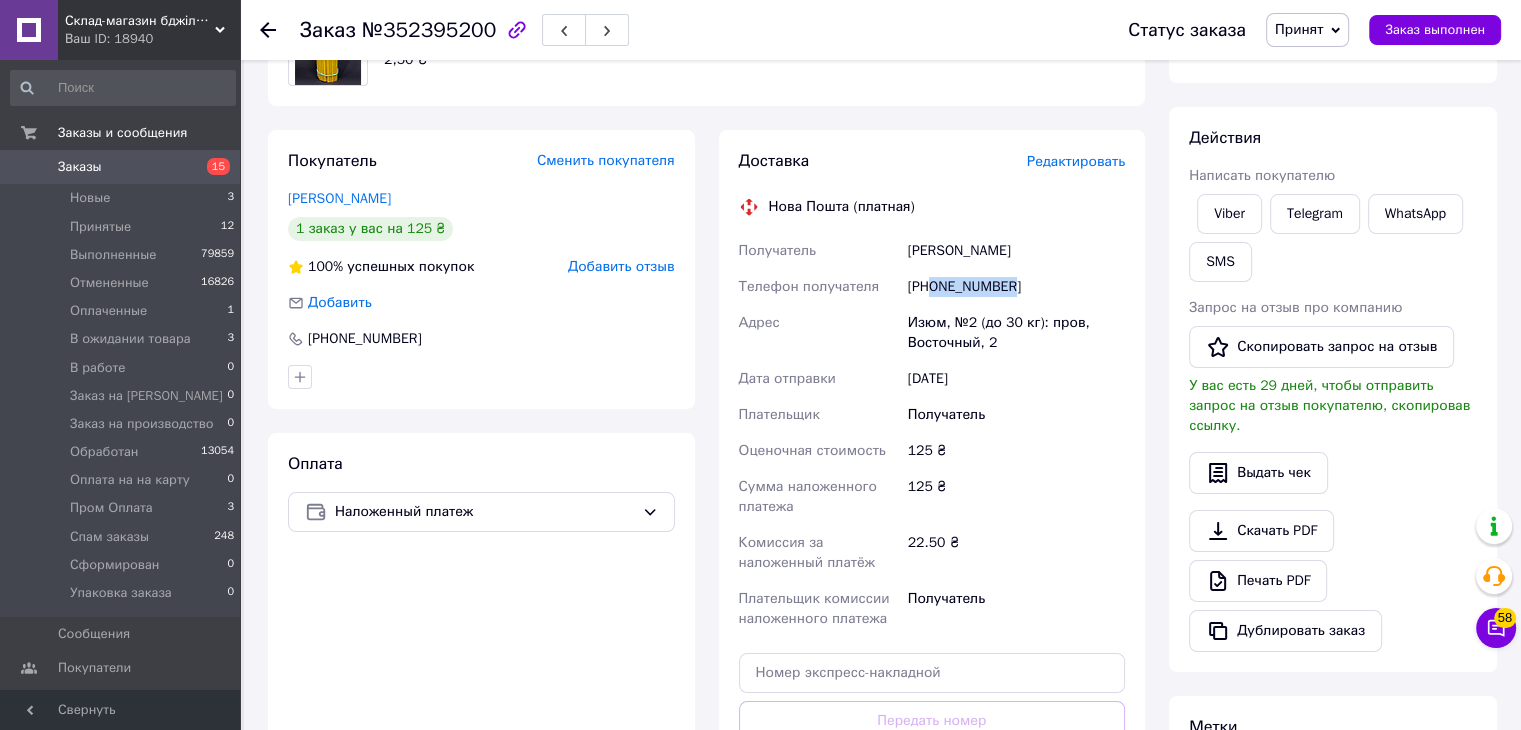 scroll, scrollTop: 232, scrollLeft: 0, axis: vertical 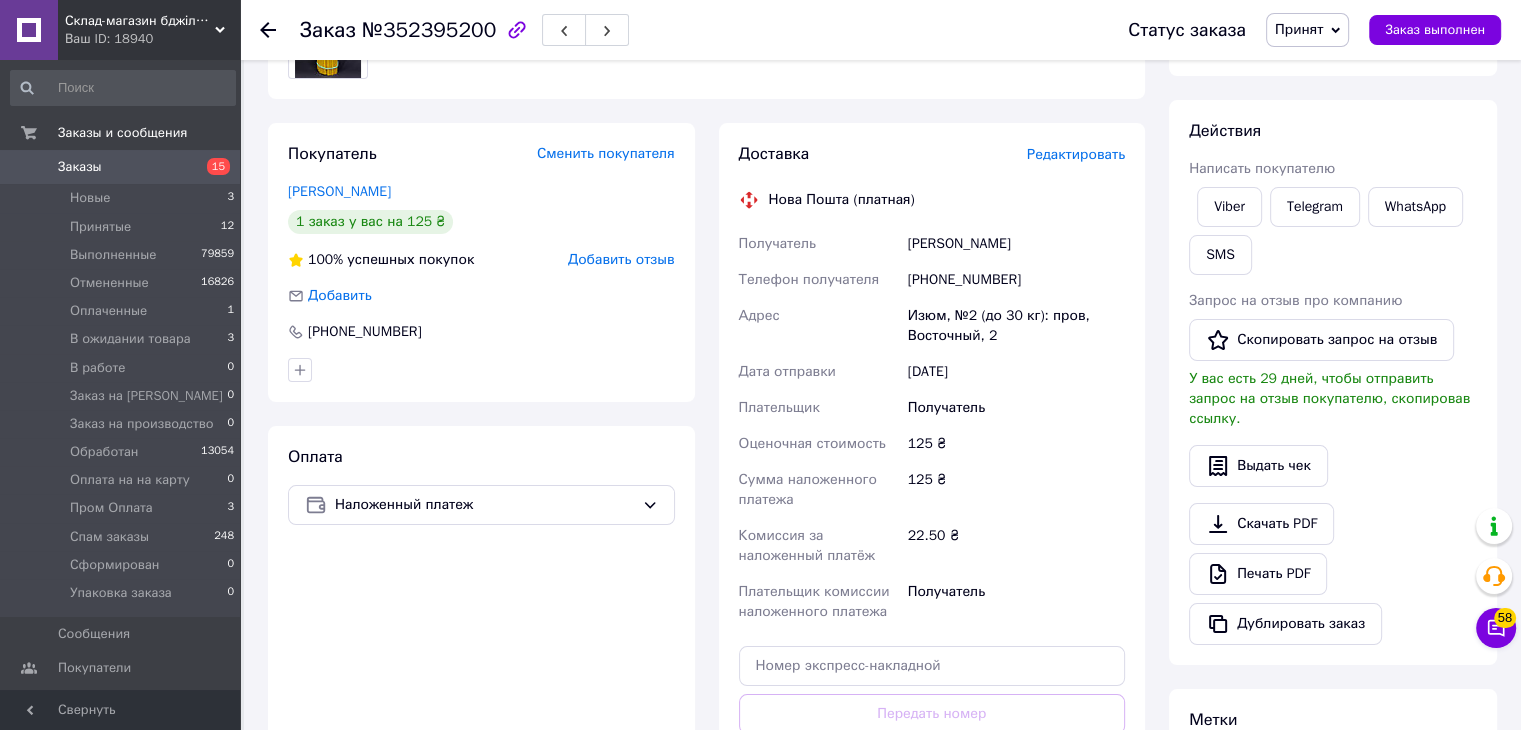 click on "Сукова Светлана" at bounding box center (1016, 244) 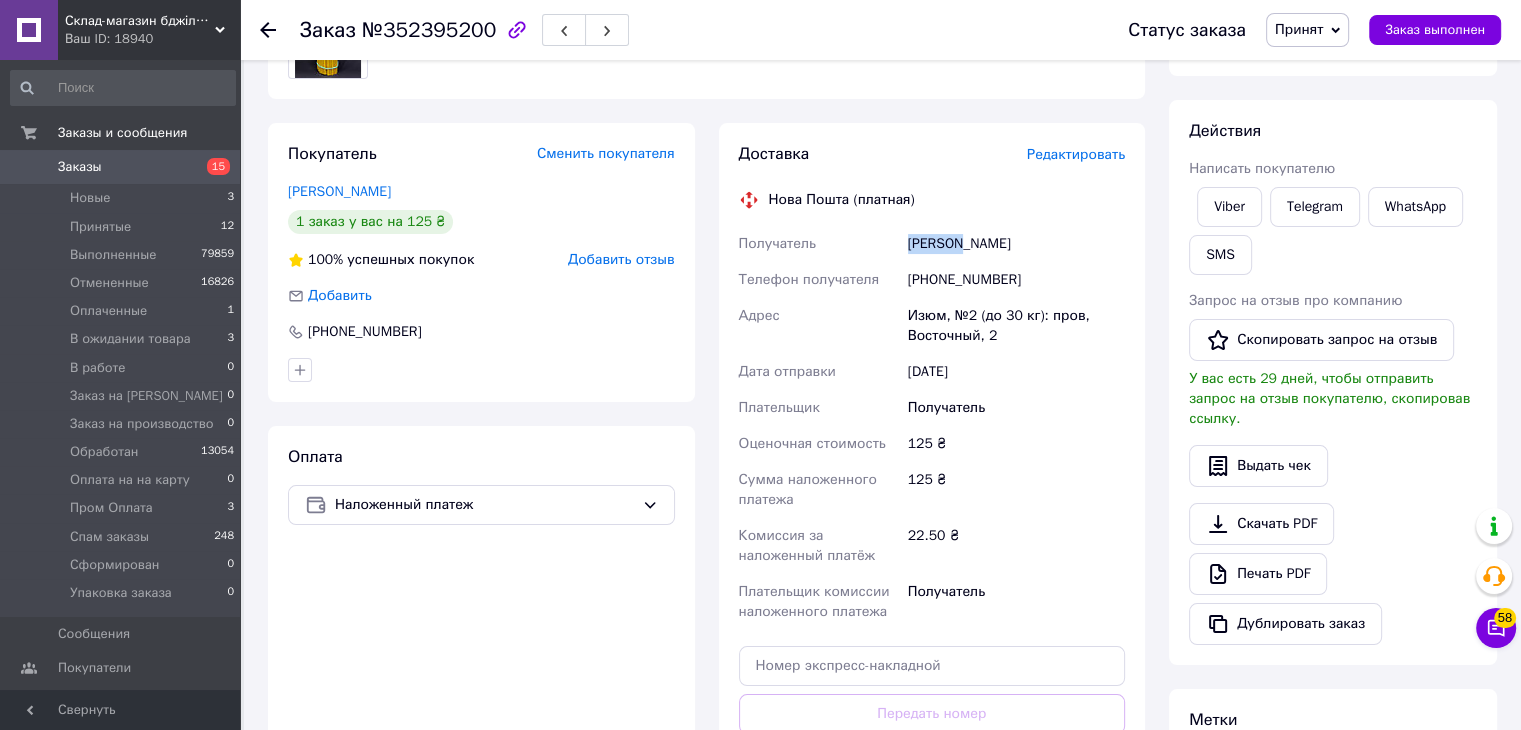 click on "Сукова Светлана" at bounding box center [1016, 244] 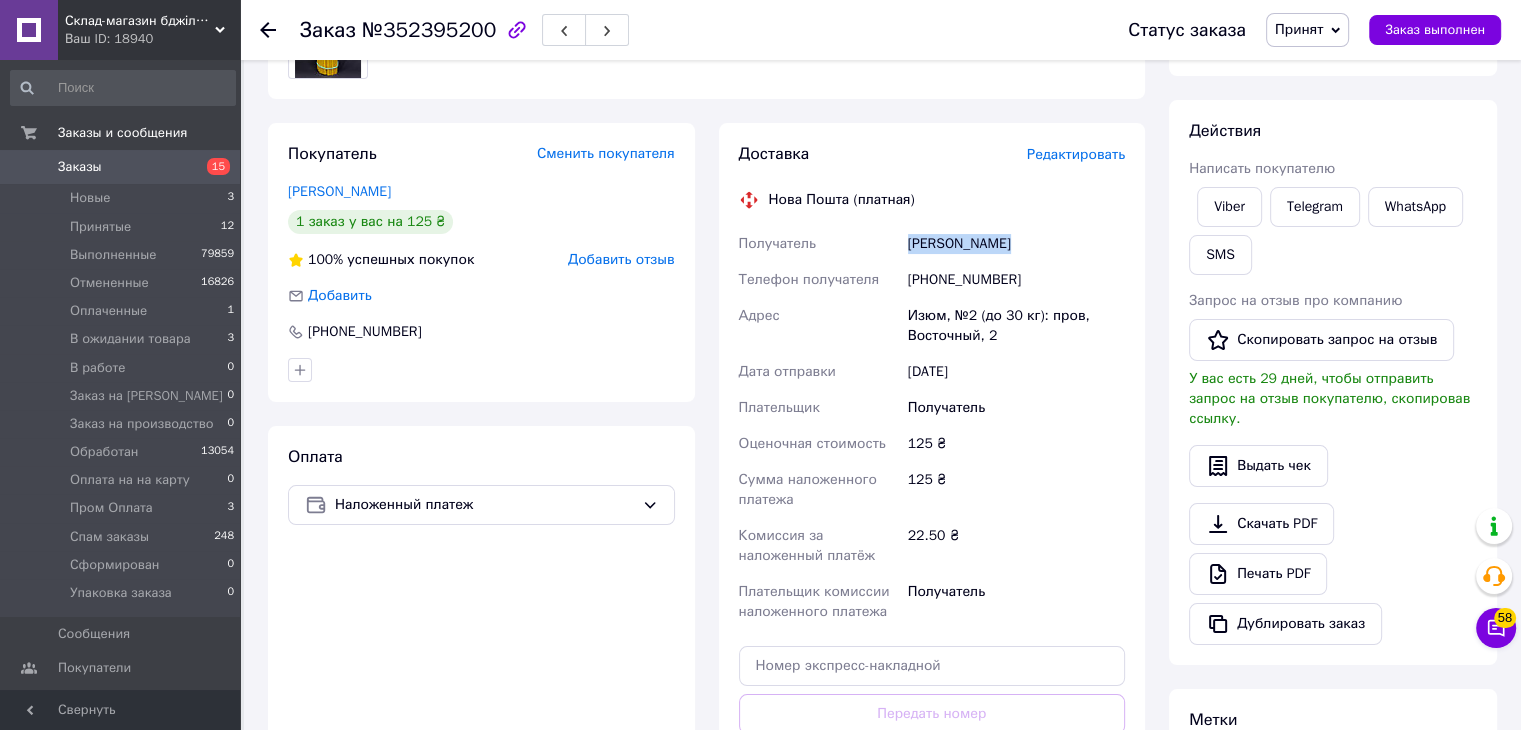 click on "Сукова Светлана" at bounding box center [1016, 244] 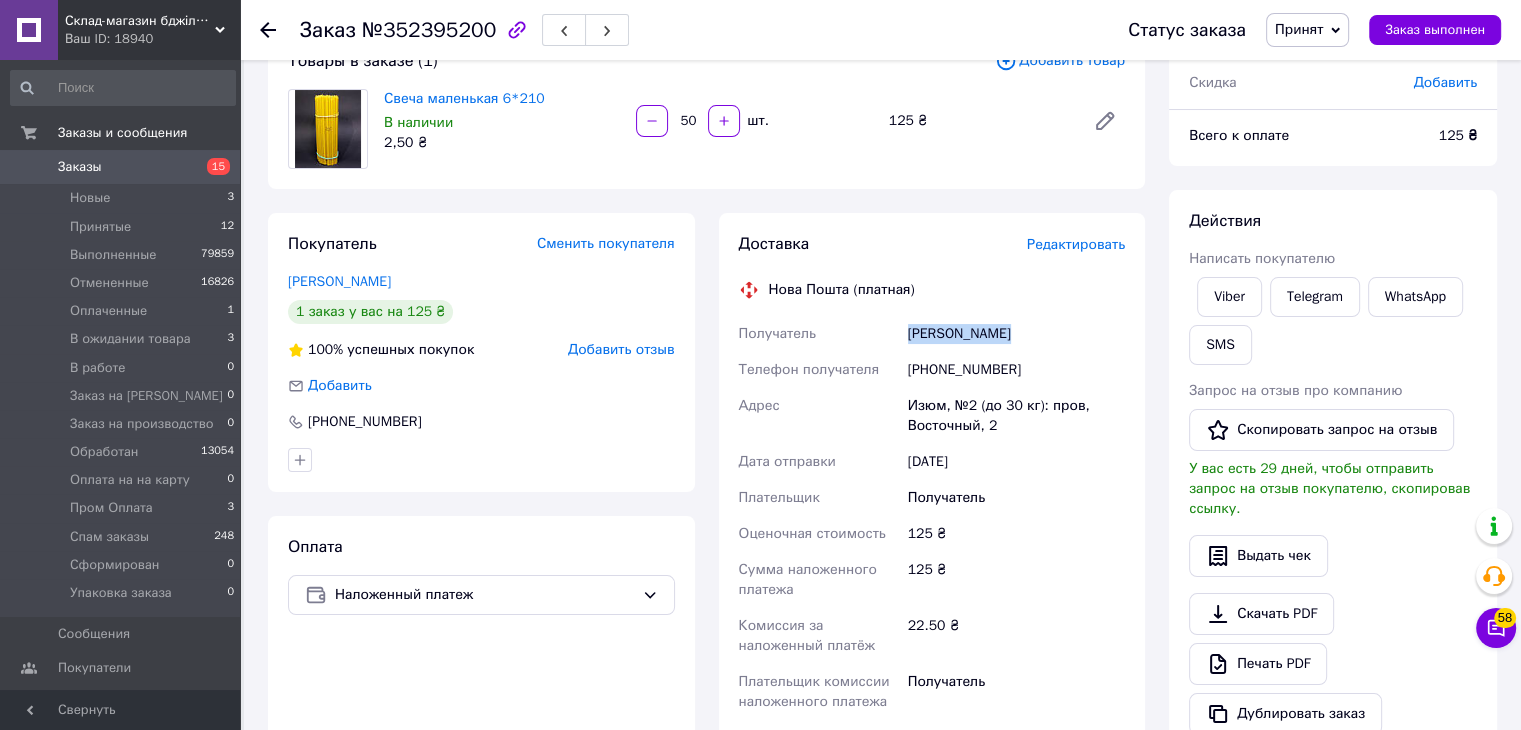 scroll, scrollTop: 0, scrollLeft: 0, axis: both 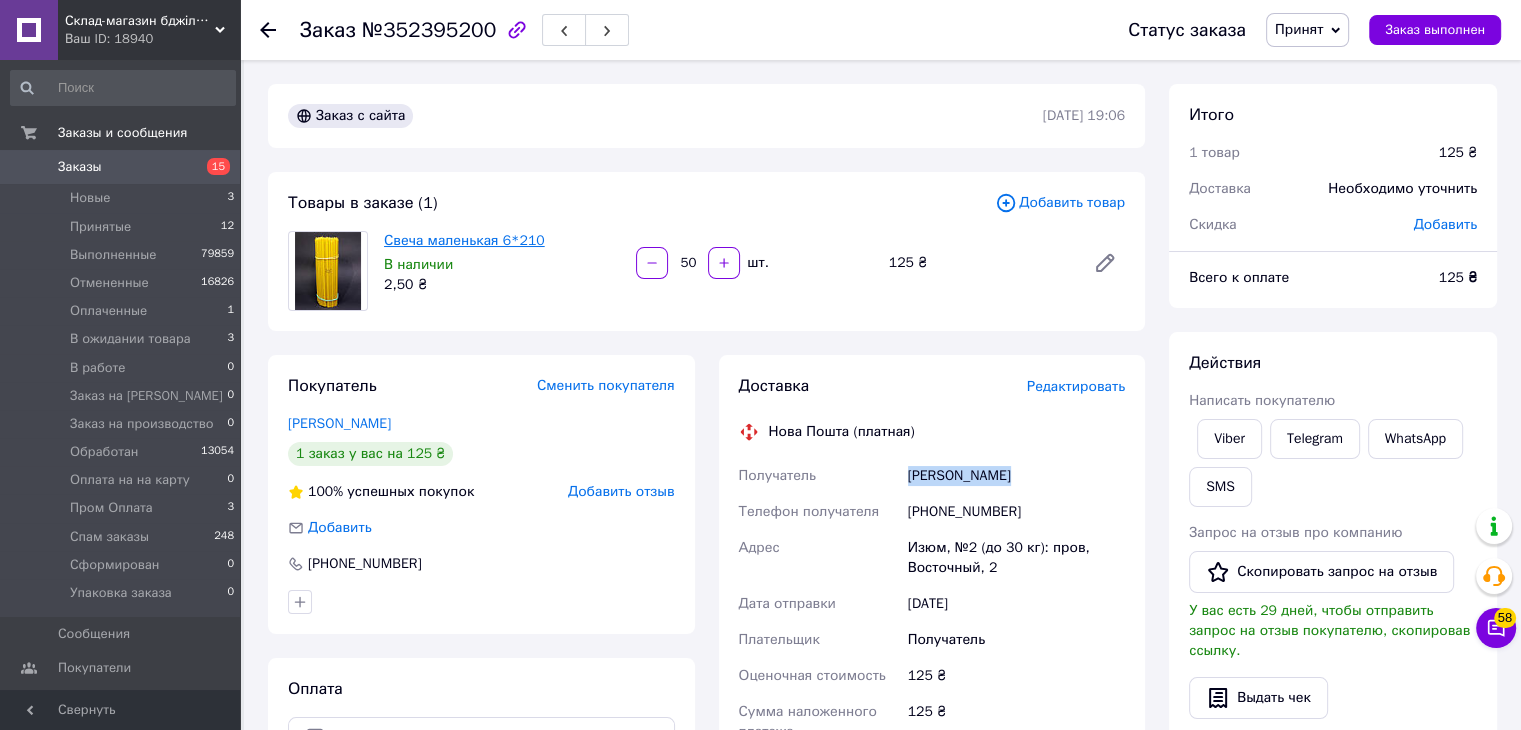 click on "Свеча маленькая 6*210" at bounding box center [464, 240] 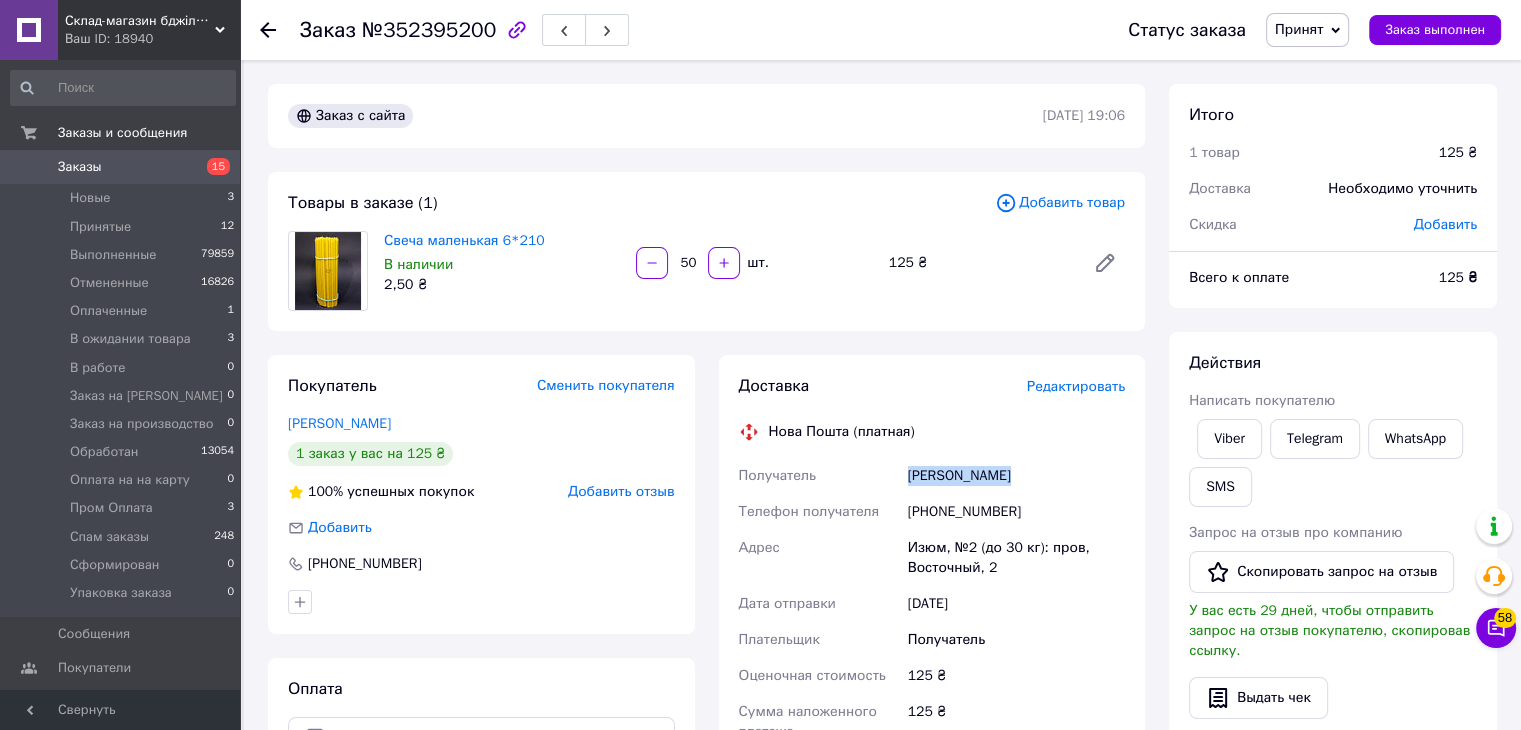 click on "Принят" at bounding box center [1307, 30] 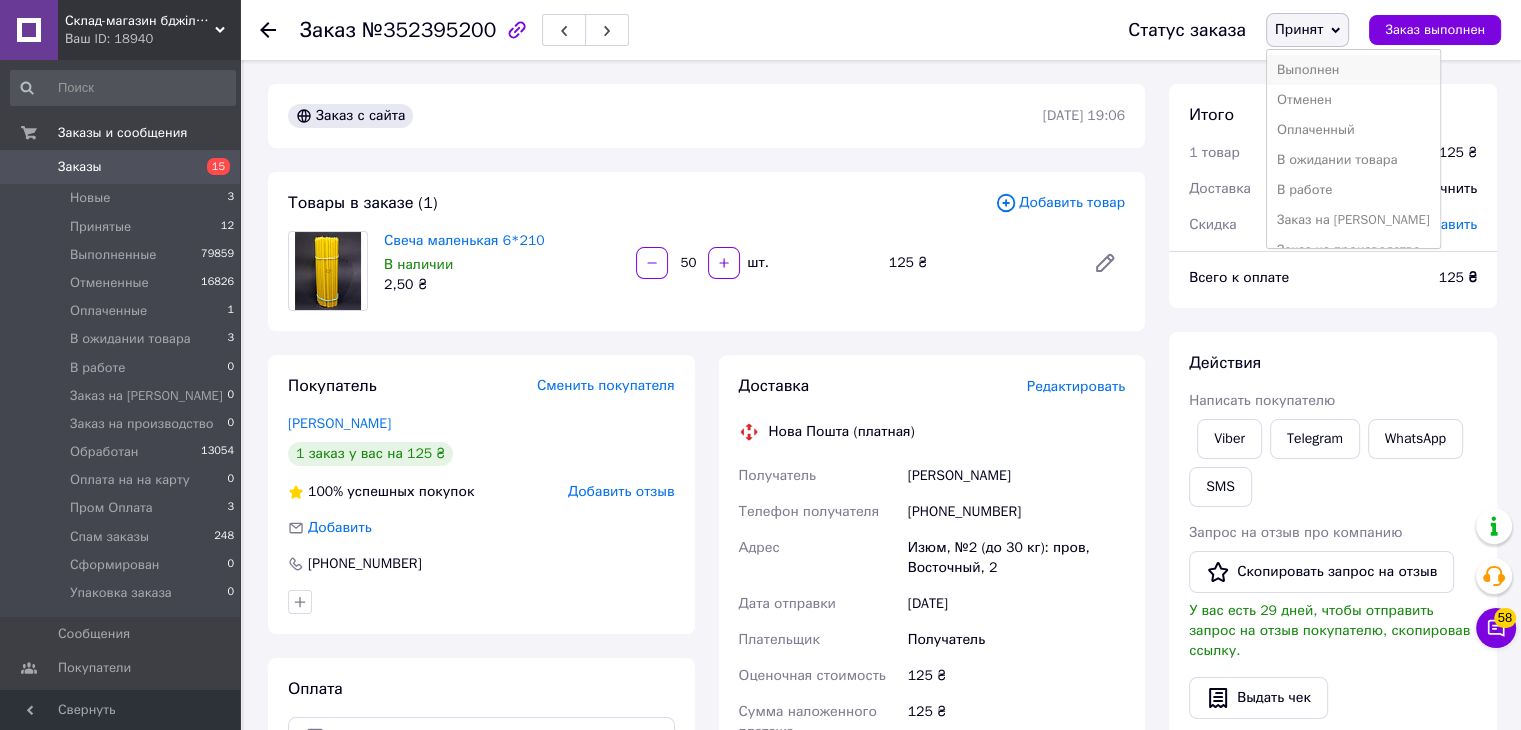click on "Выполнен" at bounding box center [1353, 70] 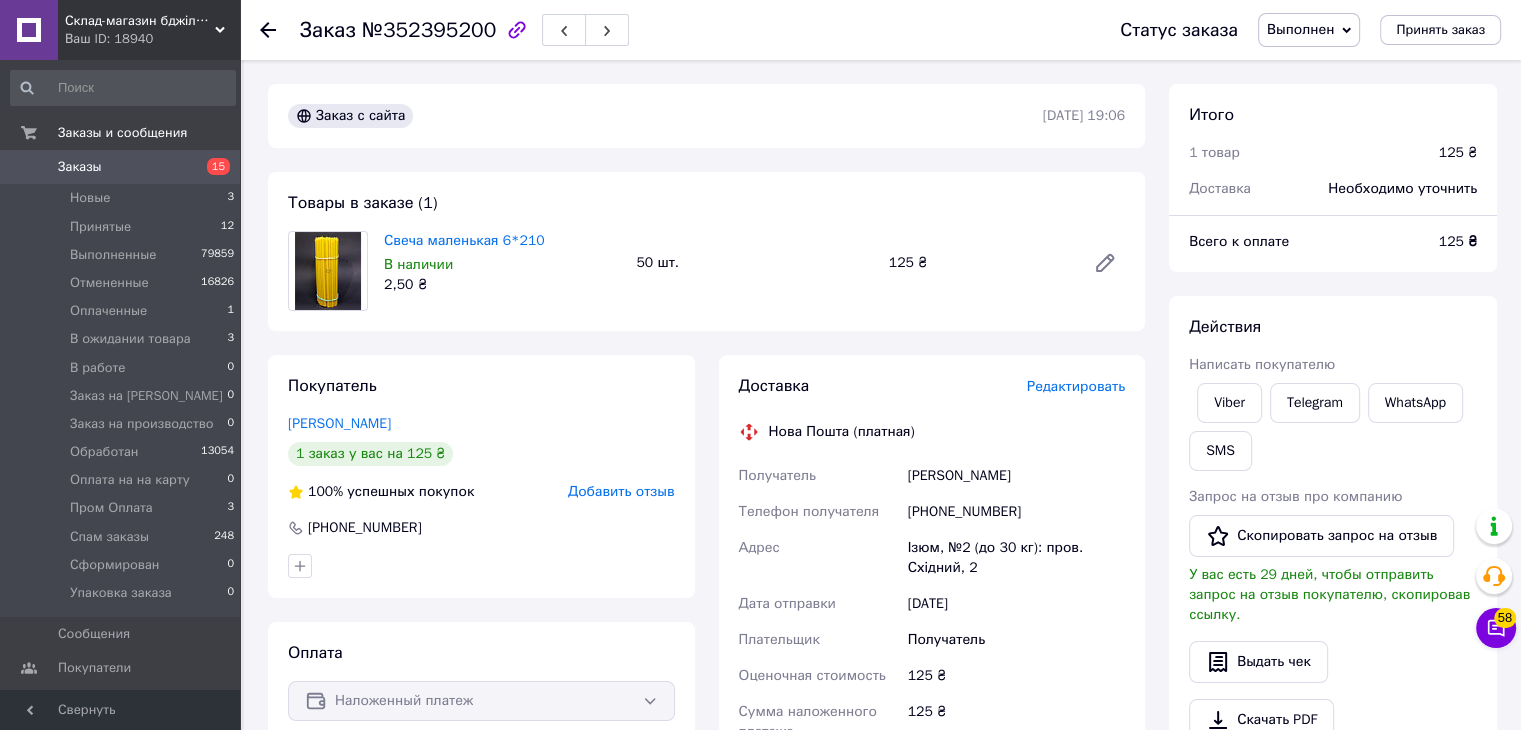 click on "Заказ №352395200 Статус заказа Выполнен Принят Отменен Оплаченный В ожидании товара В работе Заказ на Магазин Заказ на производство Обработан Оплата на на карту Пром Оплата Спам заказы Сформирован Упаковка заказа Принять заказ" at bounding box center [880, 30] 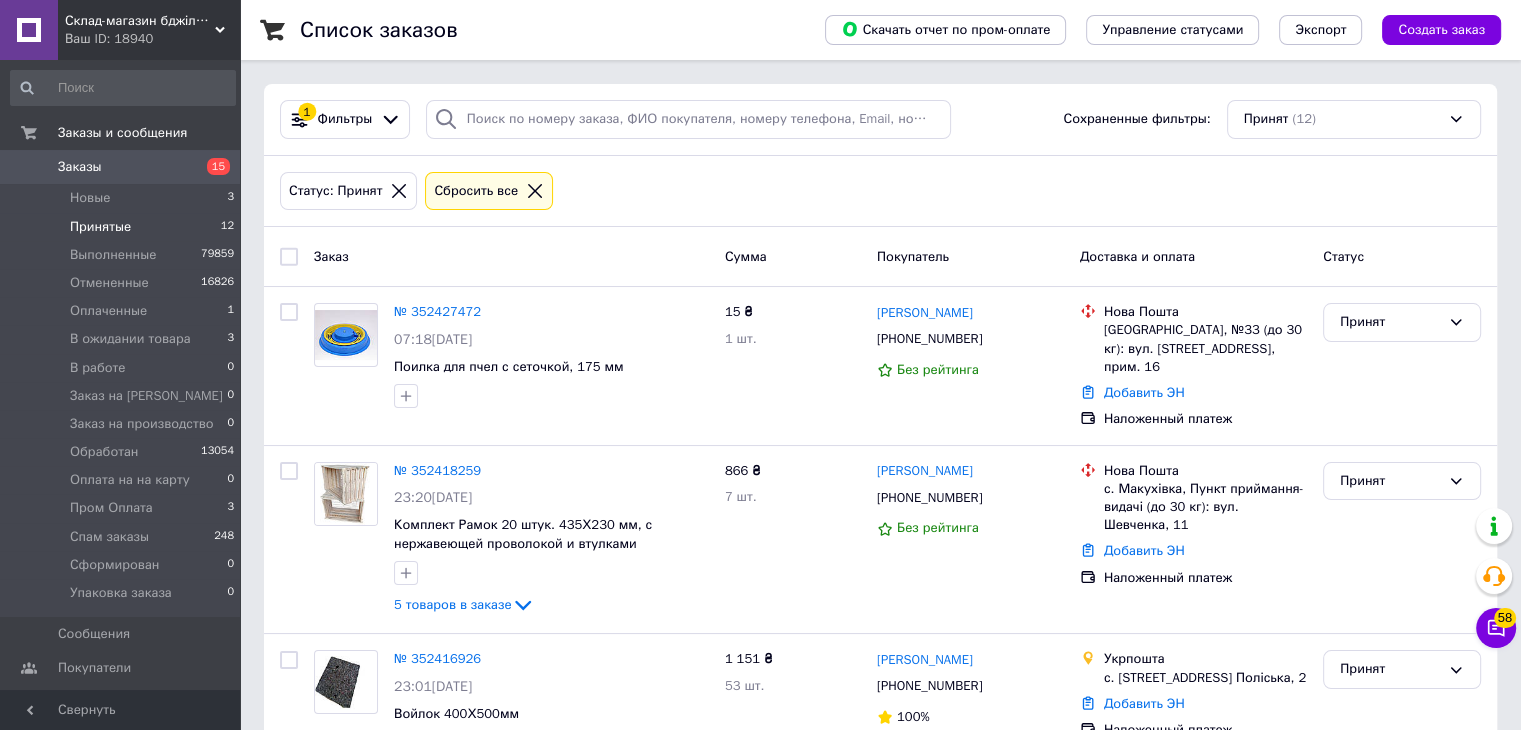 click 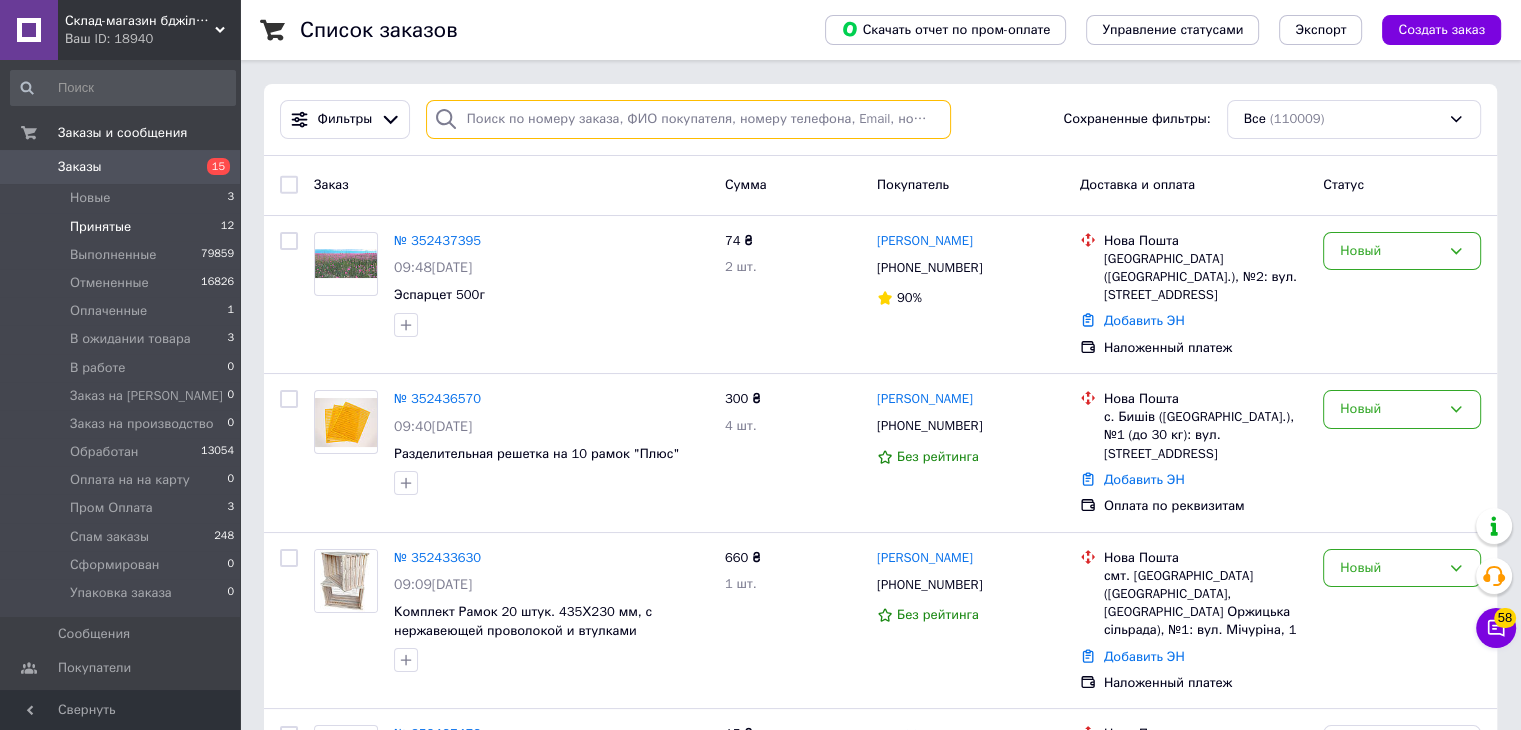 paste on "0973673381" 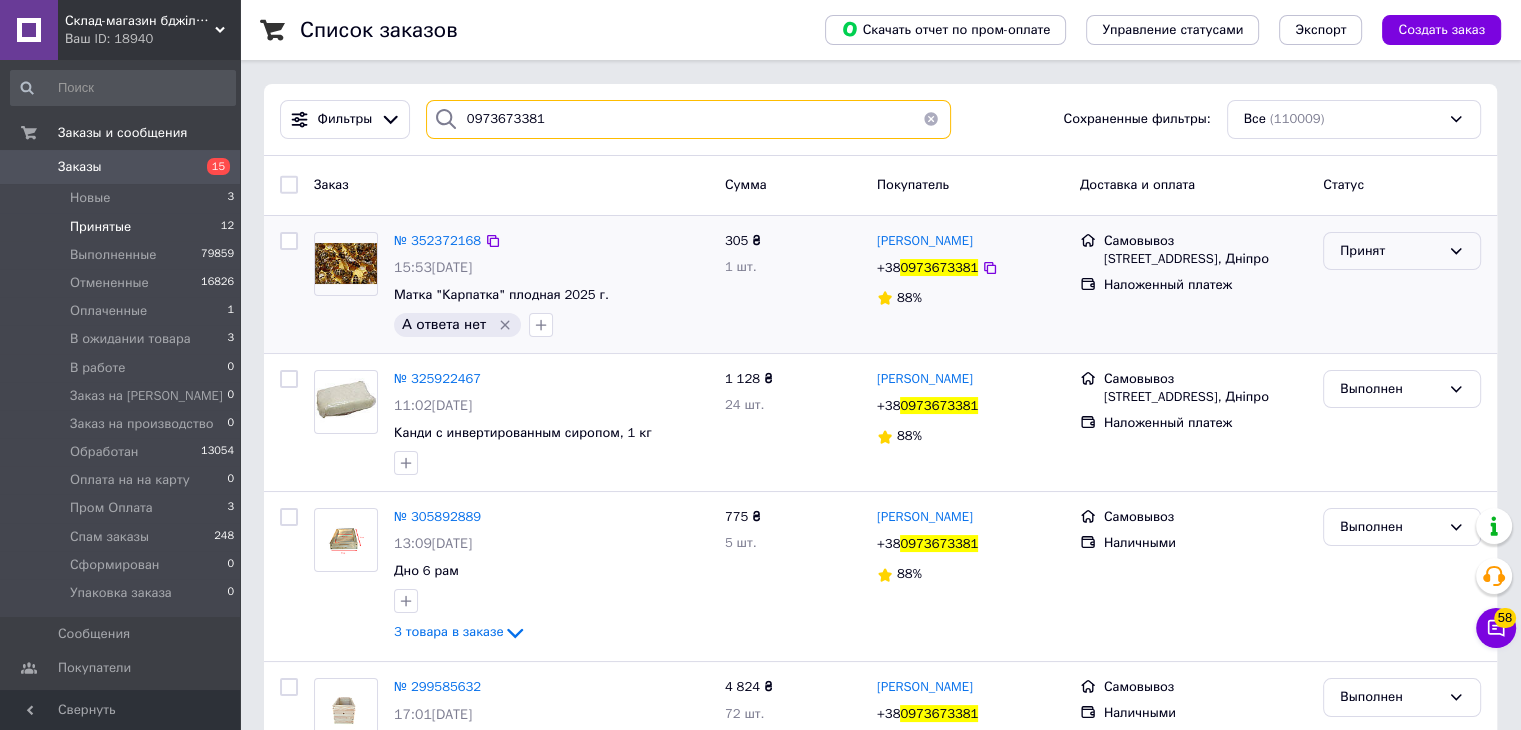 type on "0973673381" 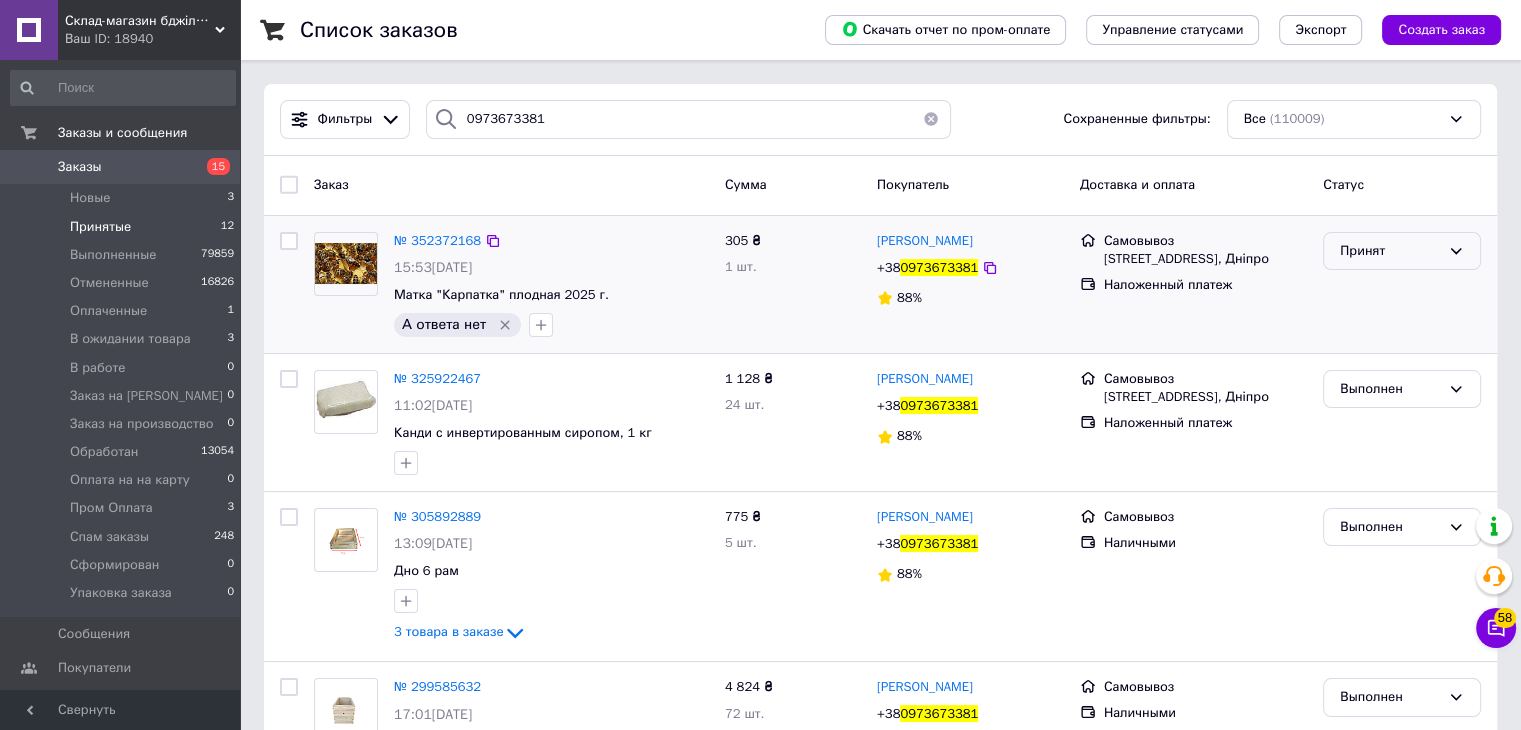 click on "Принят" at bounding box center (1390, 251) 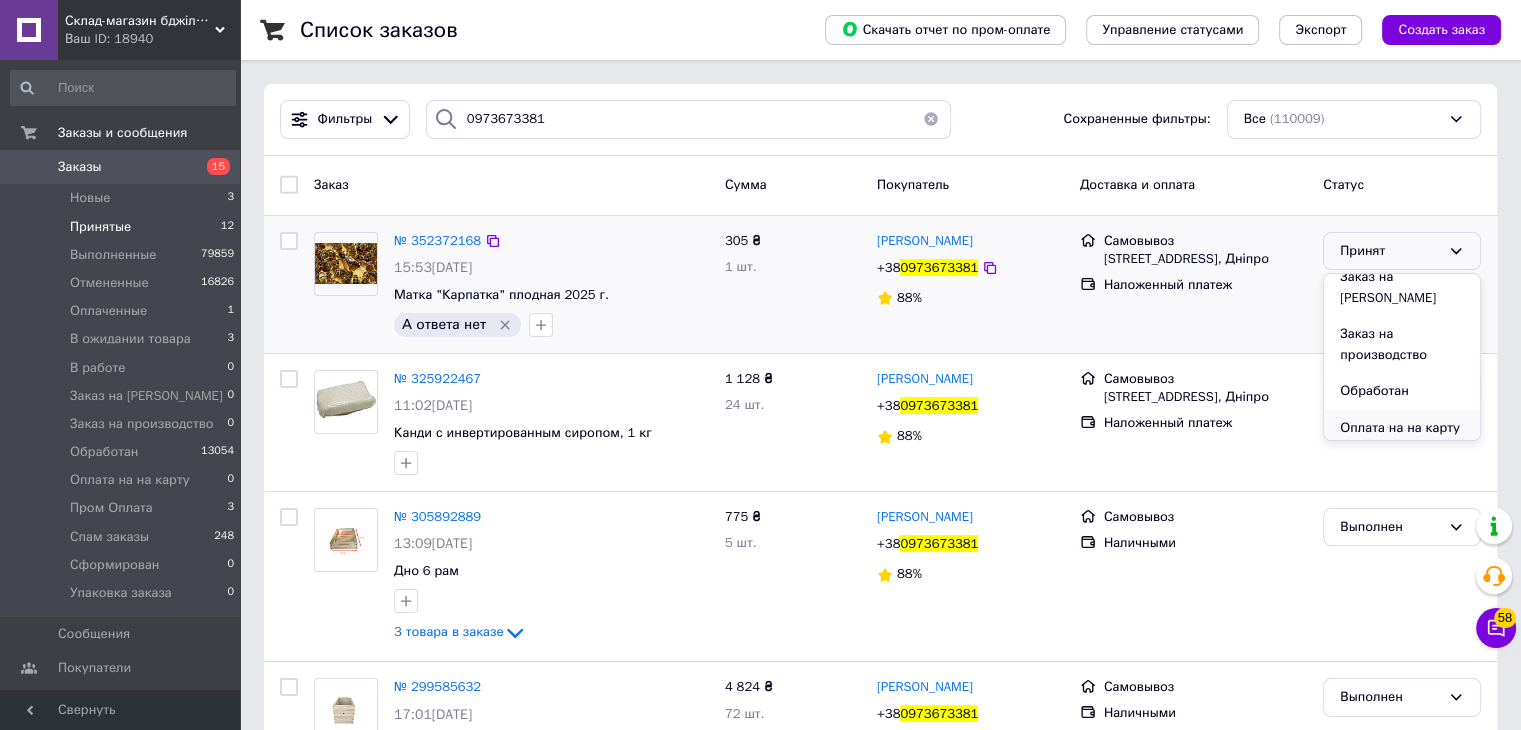 scroll, scrollTop: 200, scrollLeft: 0, axis: vertical 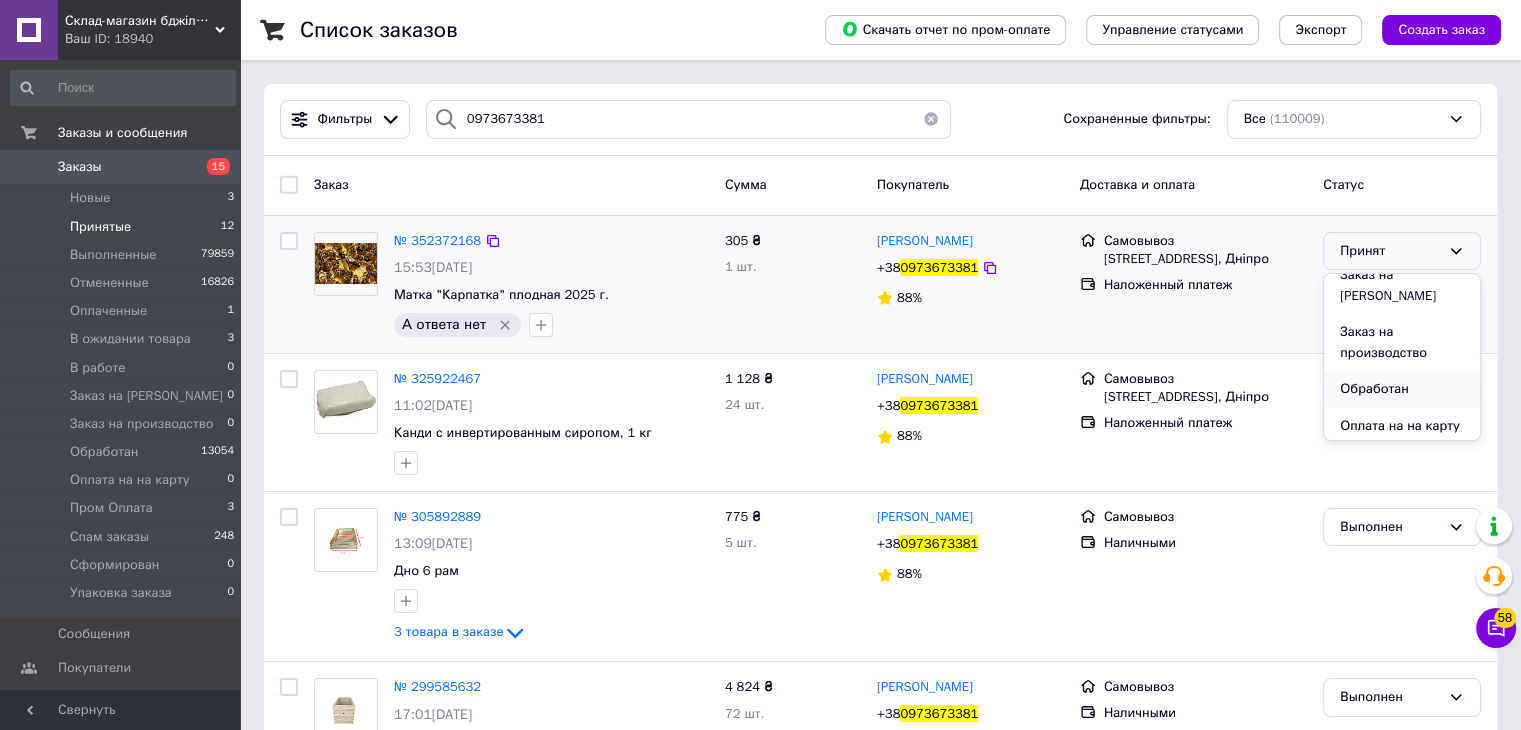 click on "Обработан" at bounding box center (1402, 389) 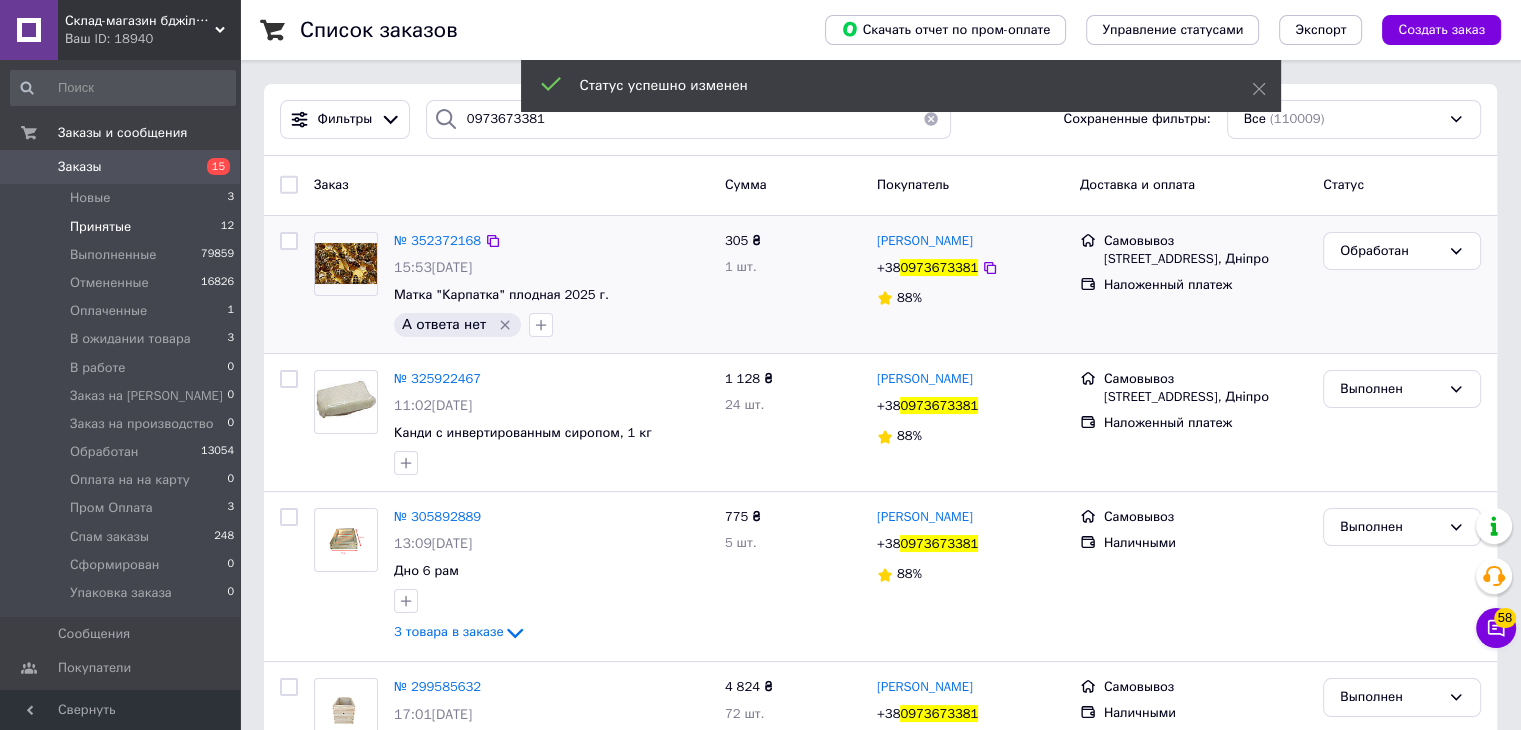 click on "Принятые" at bounding box center [100, 227] 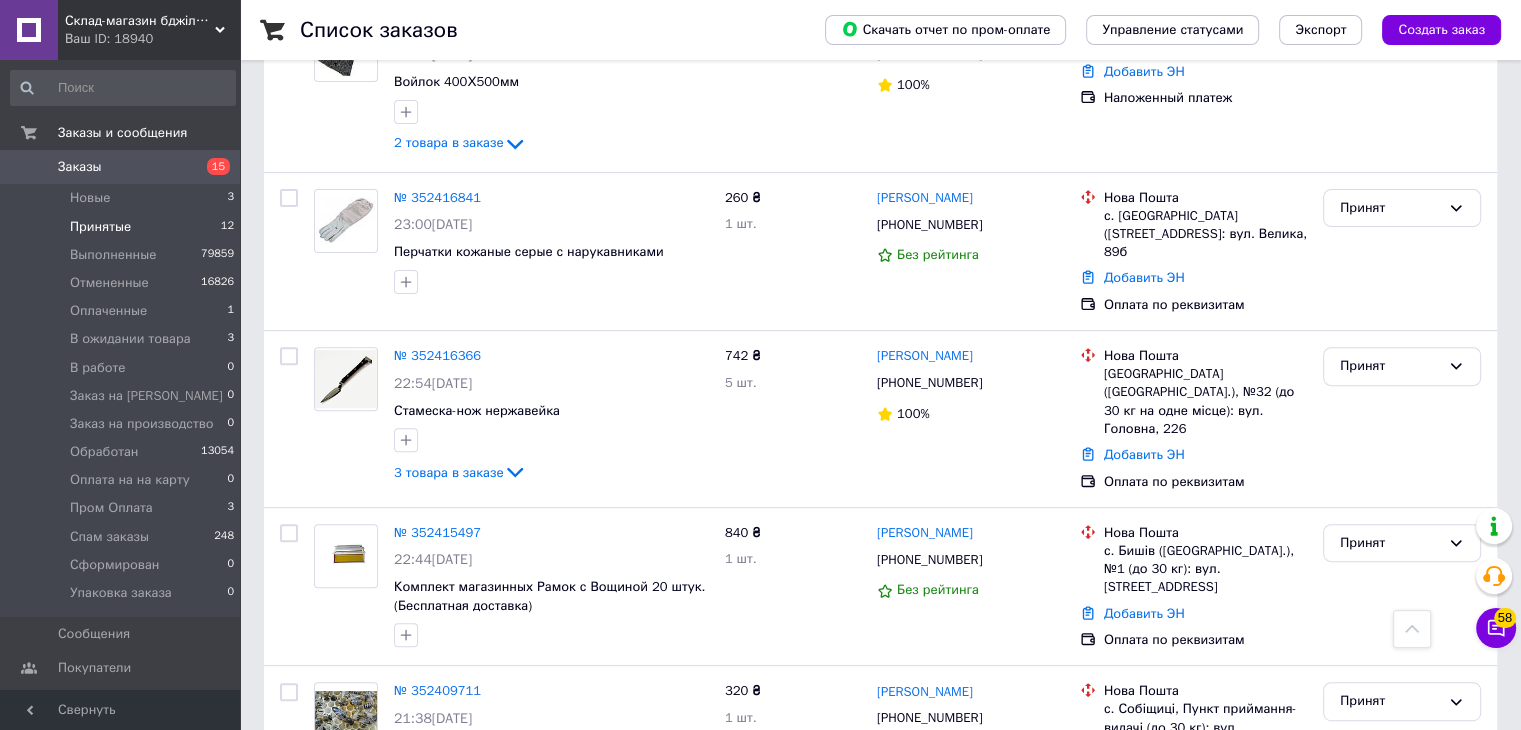 scroll, scrollTop: 1200, scrollLeft: 0, axis: vertical 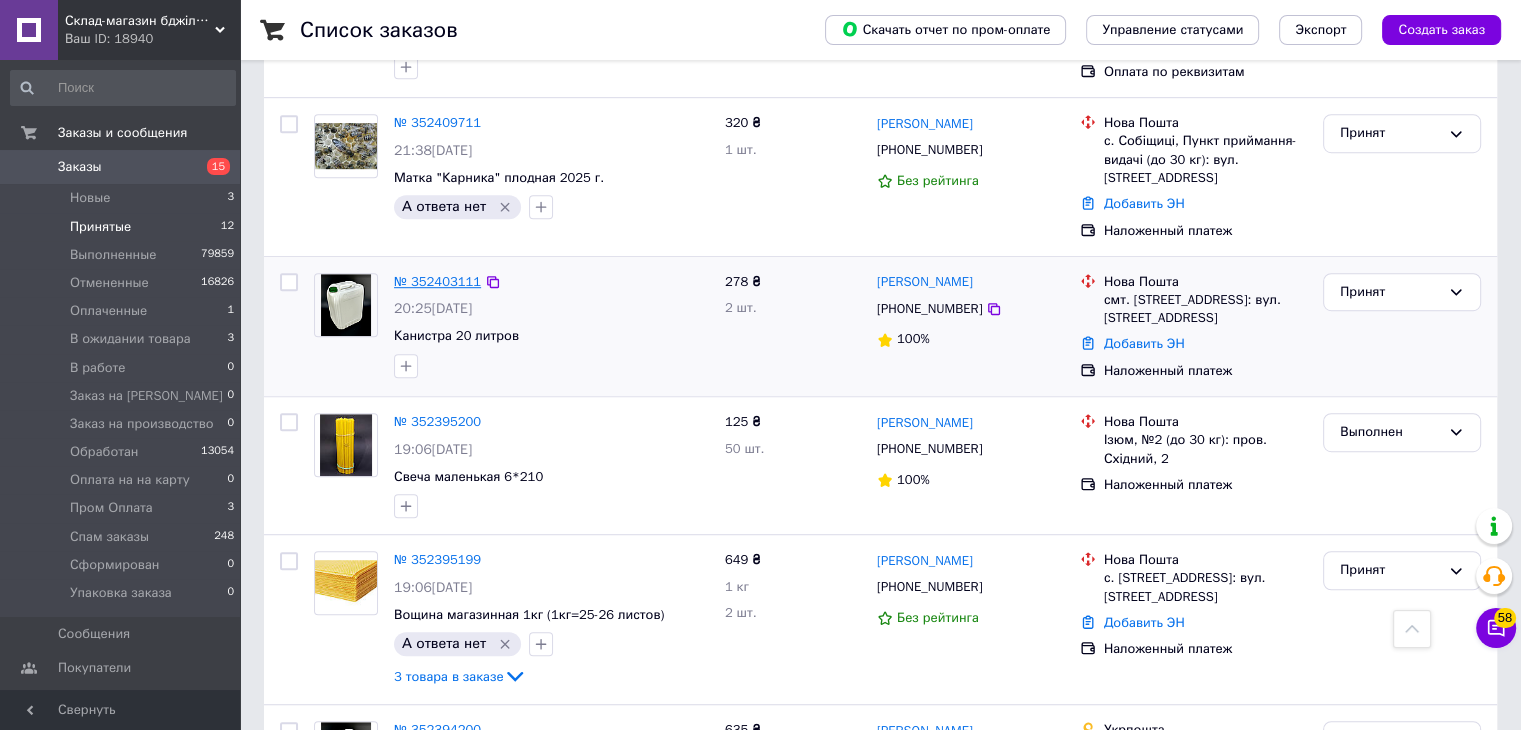click on "№ 352403111" at bounding box center [437, 281] 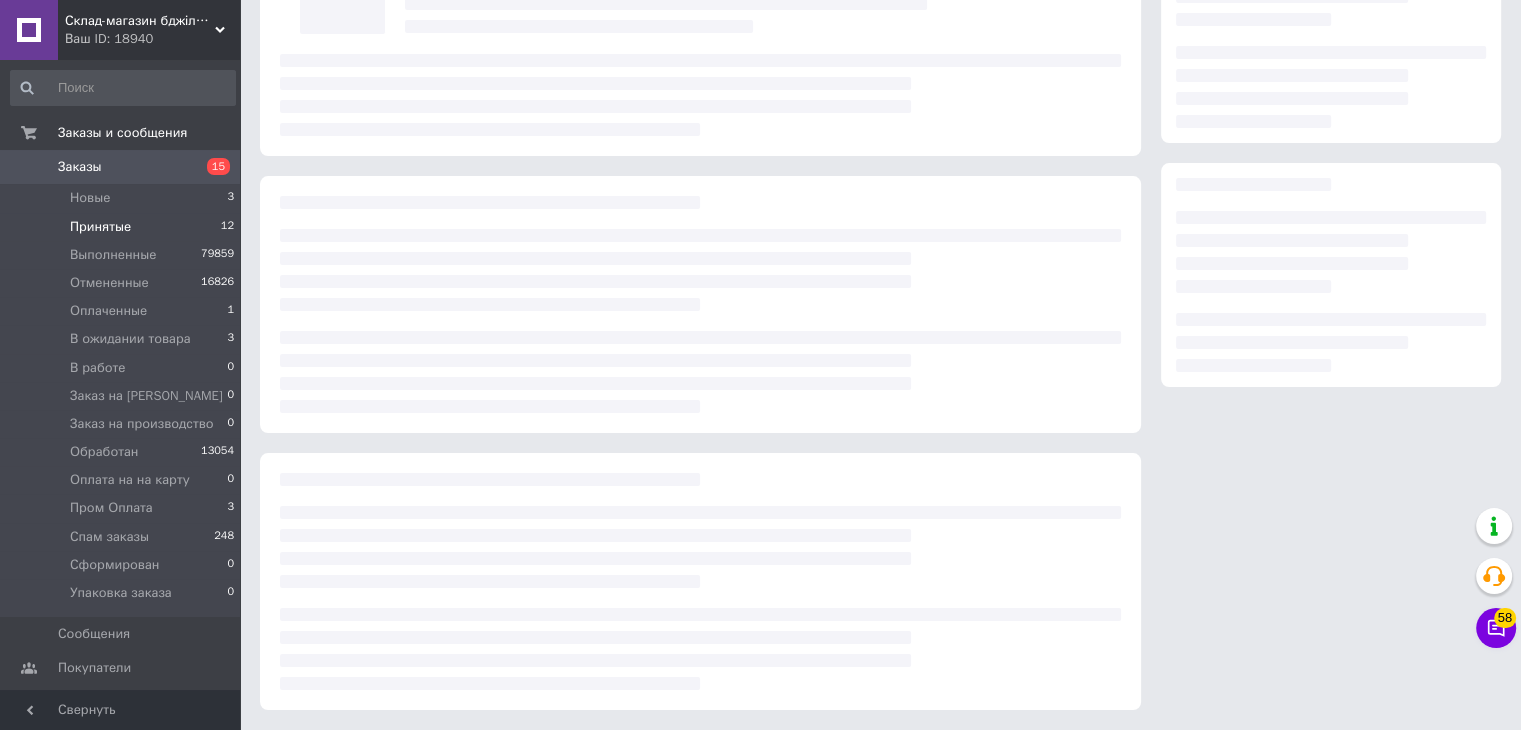 scroll, scrollTop: 0, scrollLeft: 0, axis: both 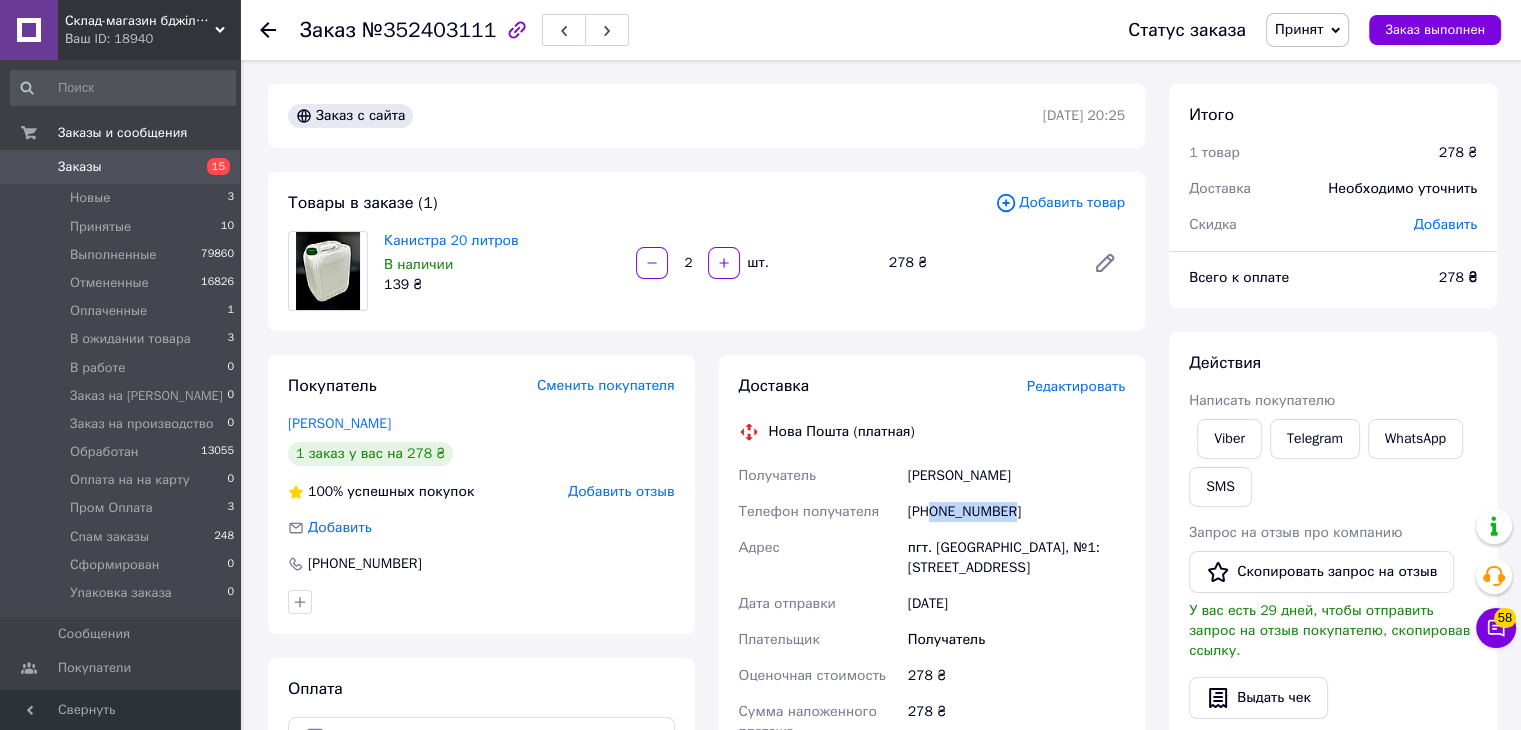 drag, startPoint x: 929, startPoint y: 513, endPoint x: 1016, endPoint y: 510, distance: 87.05171 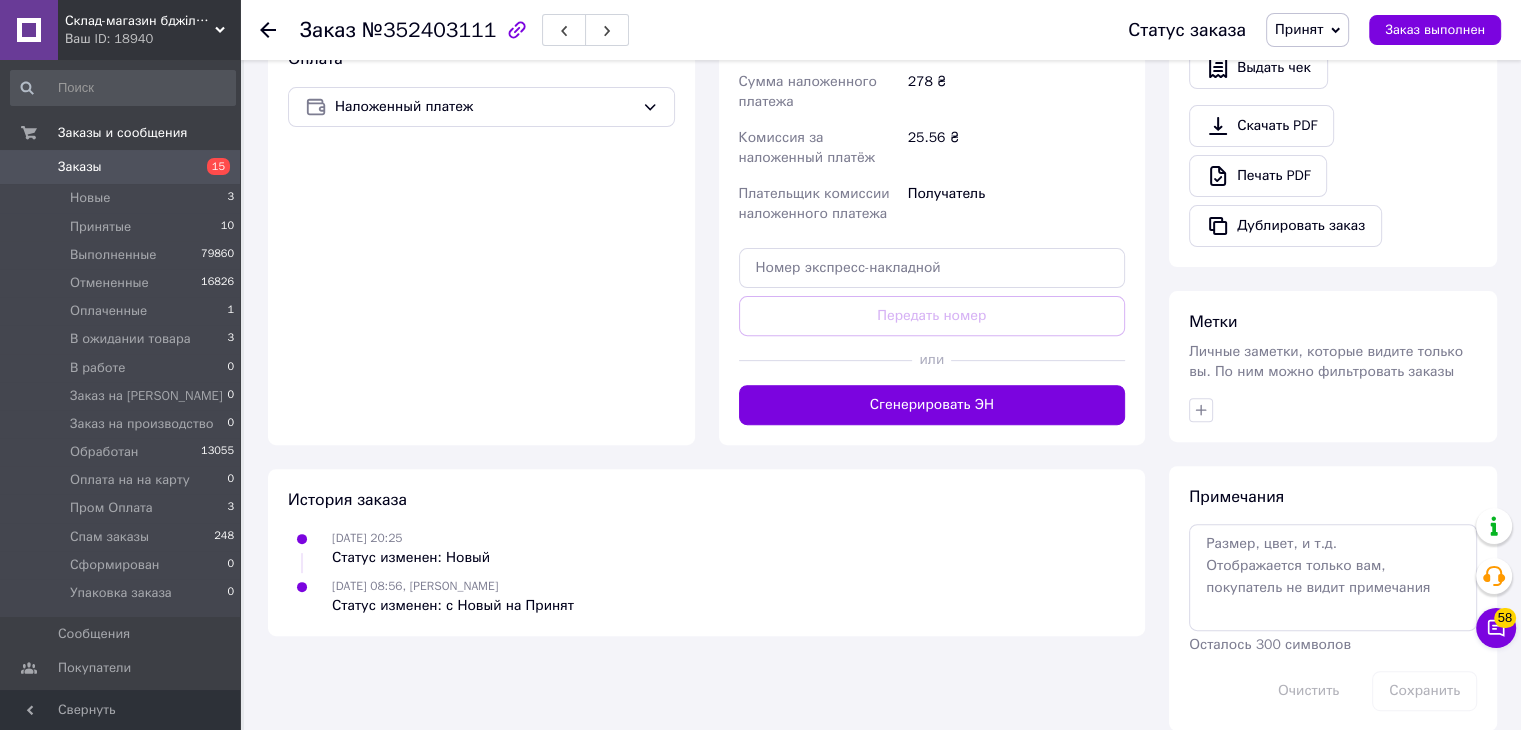 scroll, scrollTop: 632, scrollLeft: 0, axis: vertical 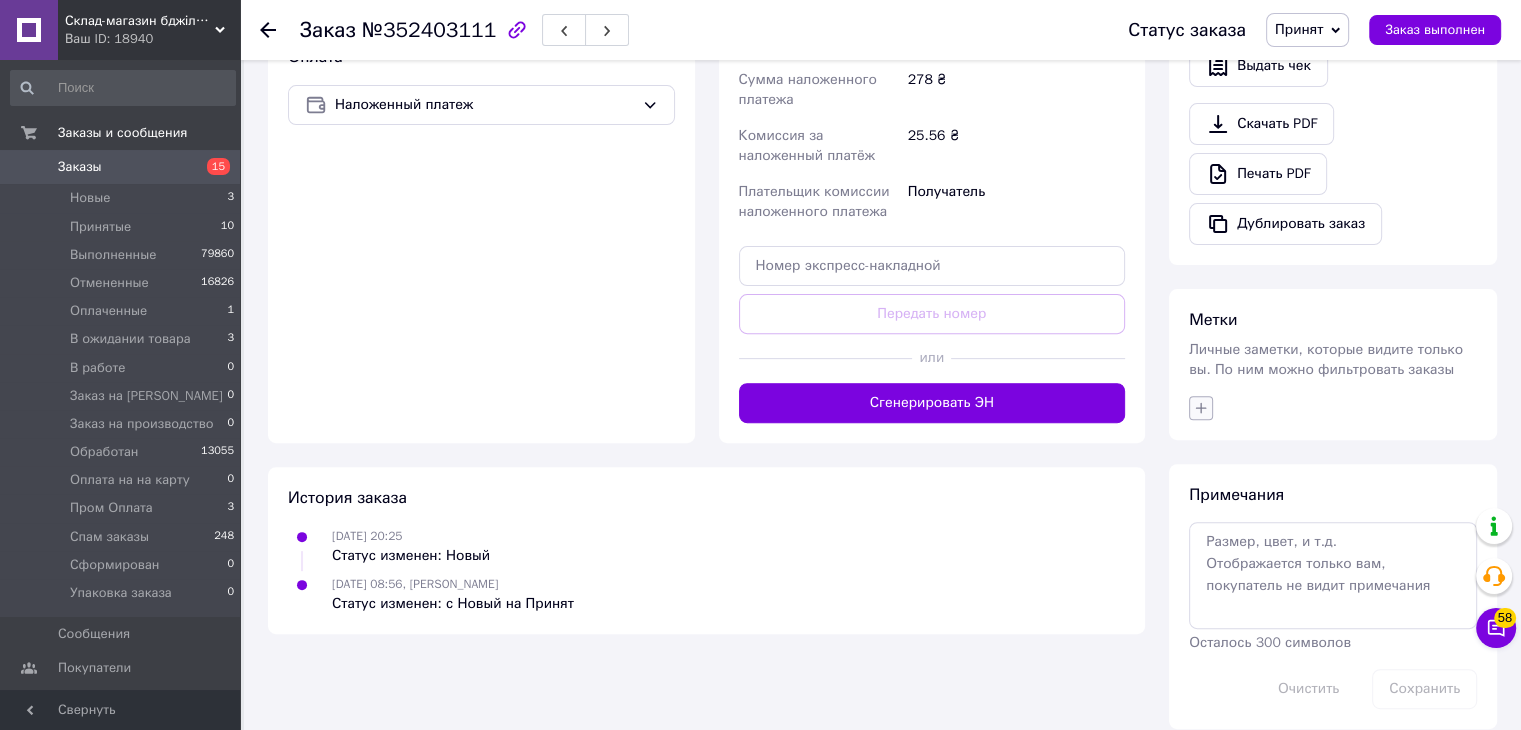 click 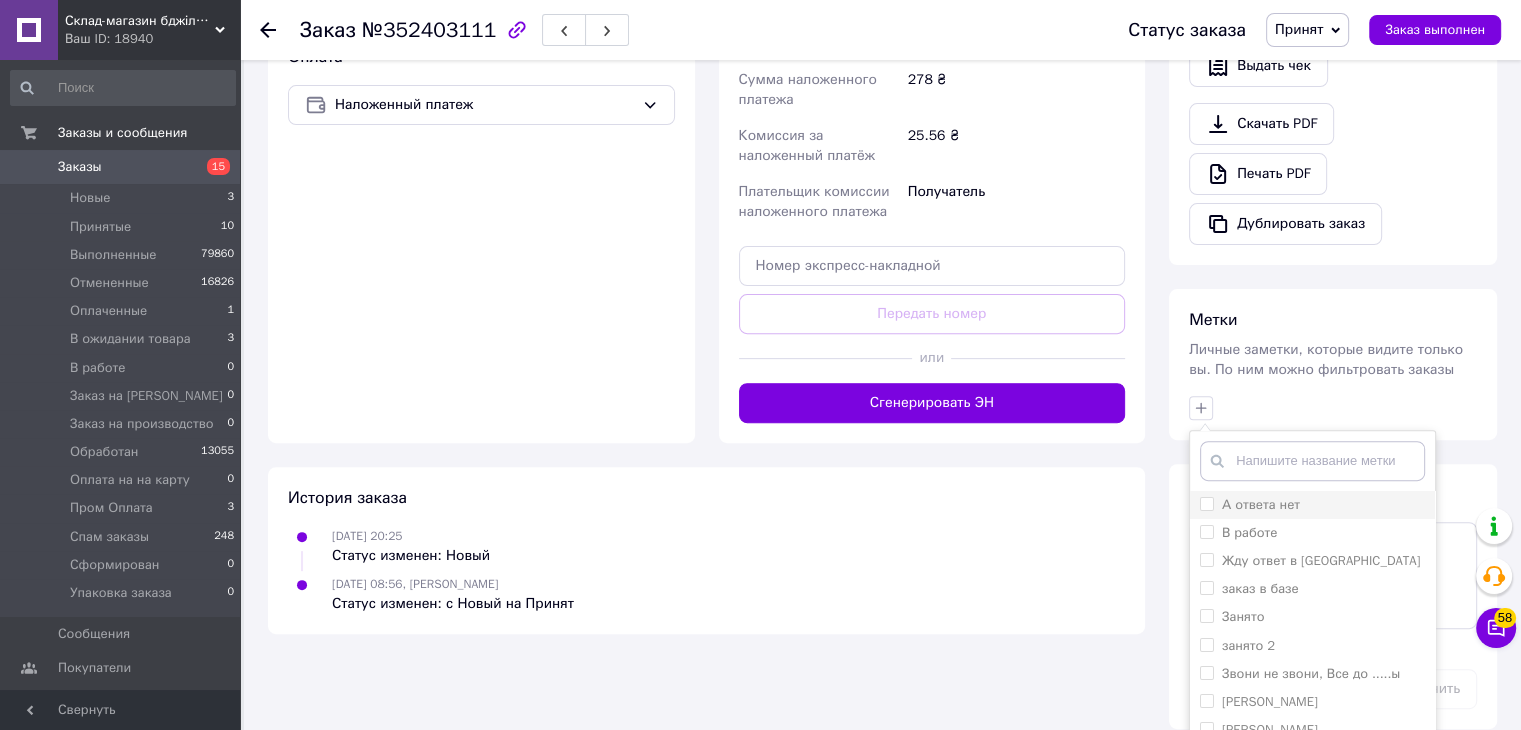 click on "А ответа нет" at bounding box center (1261, 504) 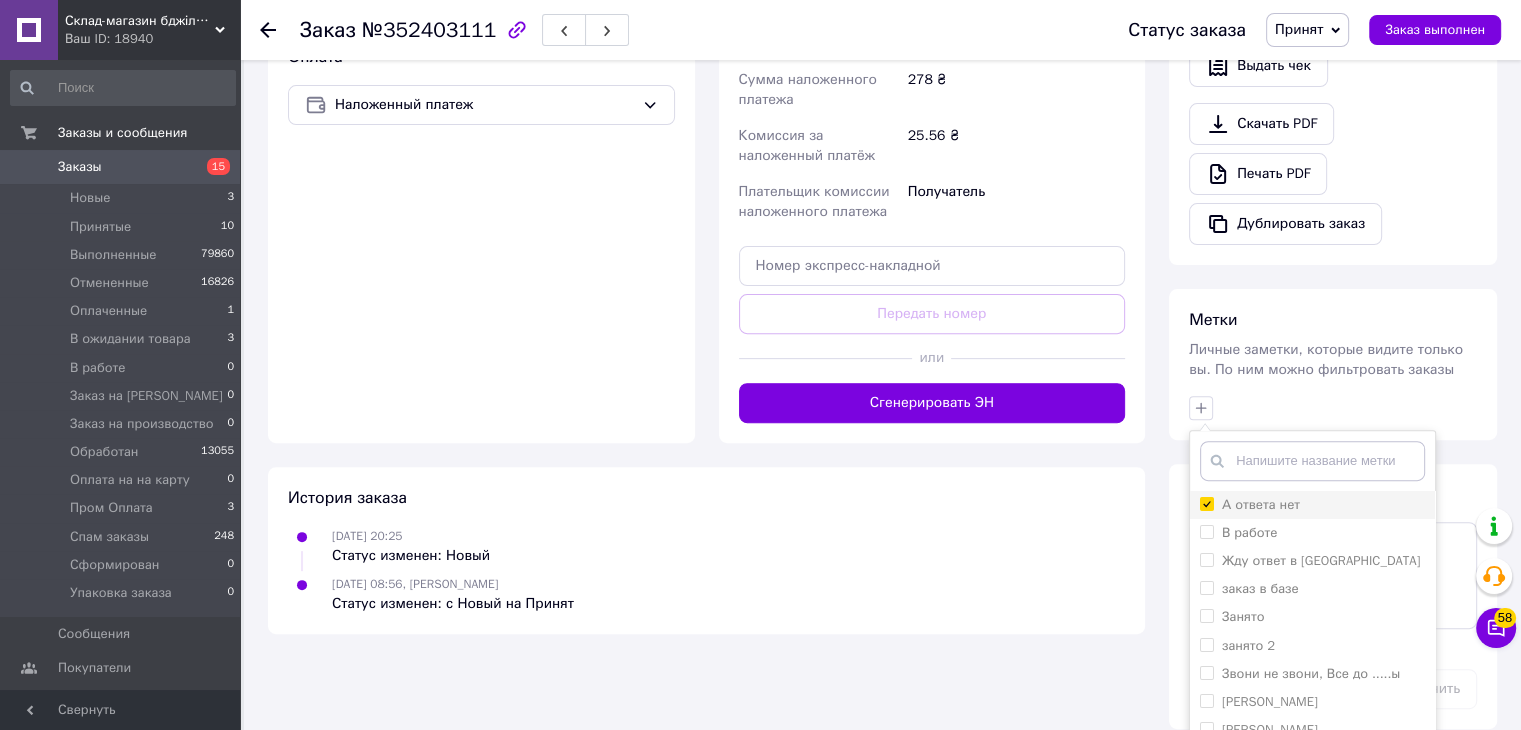 checkbox on "true" 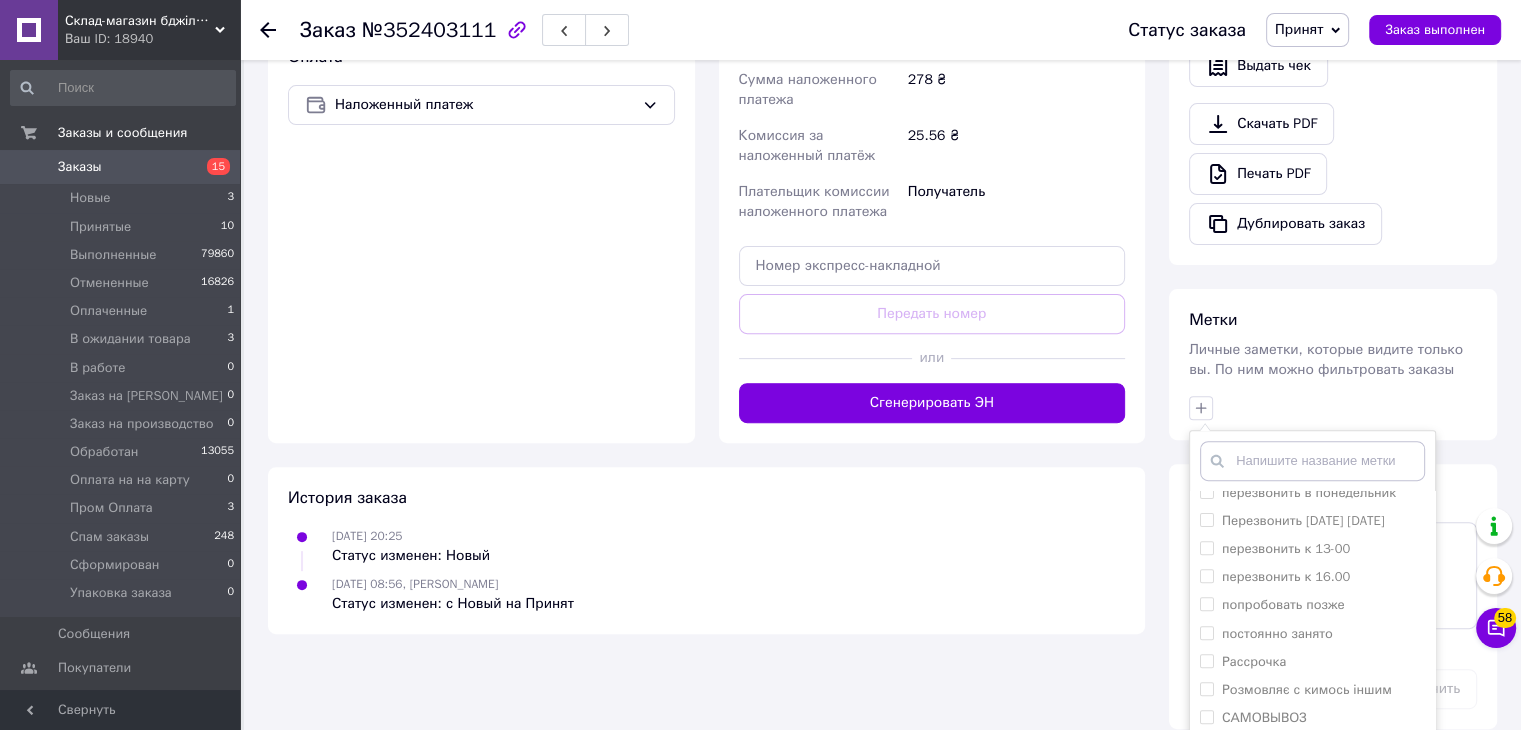 scroll, scrollTop: 1081, scrollLeft: 0, axis: vertical 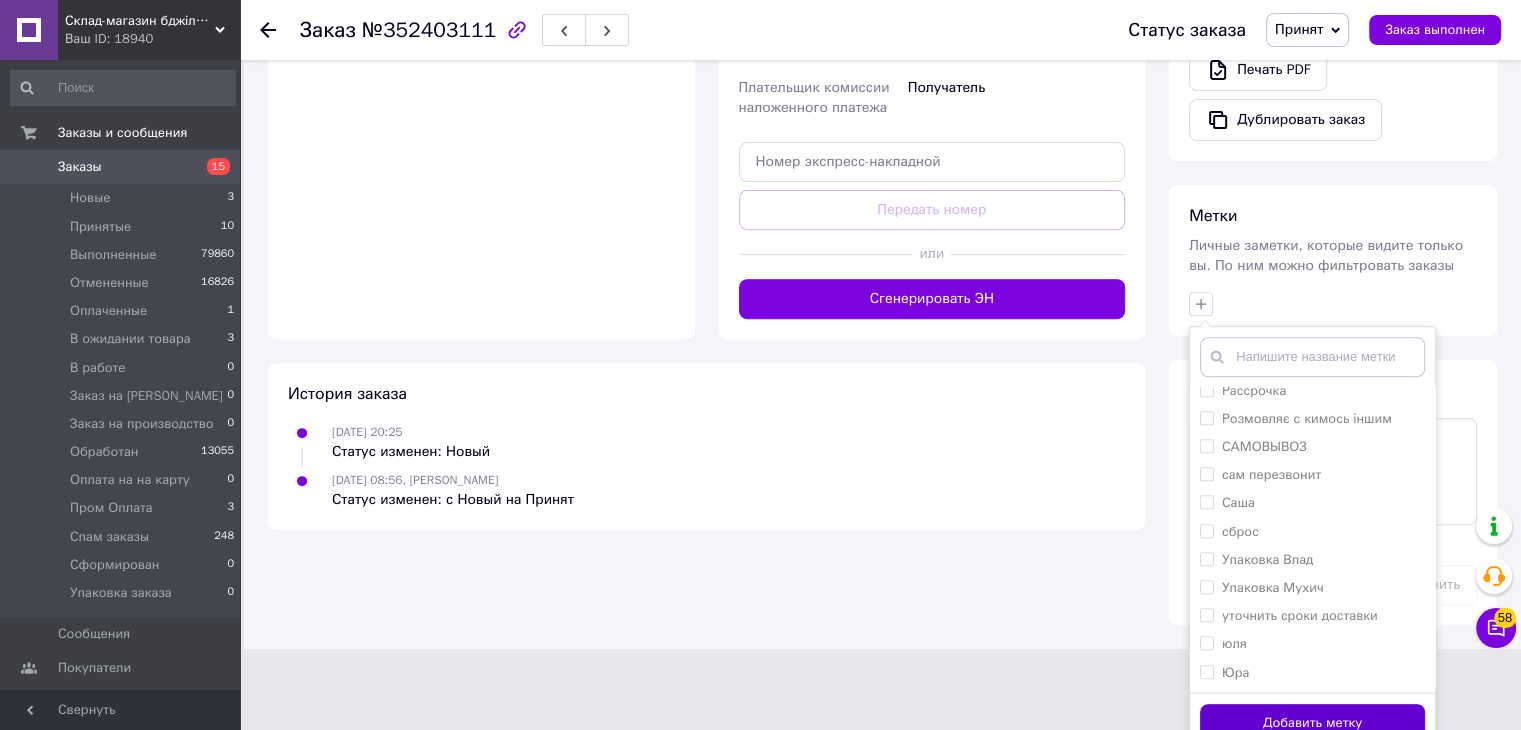 click on "Добавить метку" at bounding box center (1312, 723) 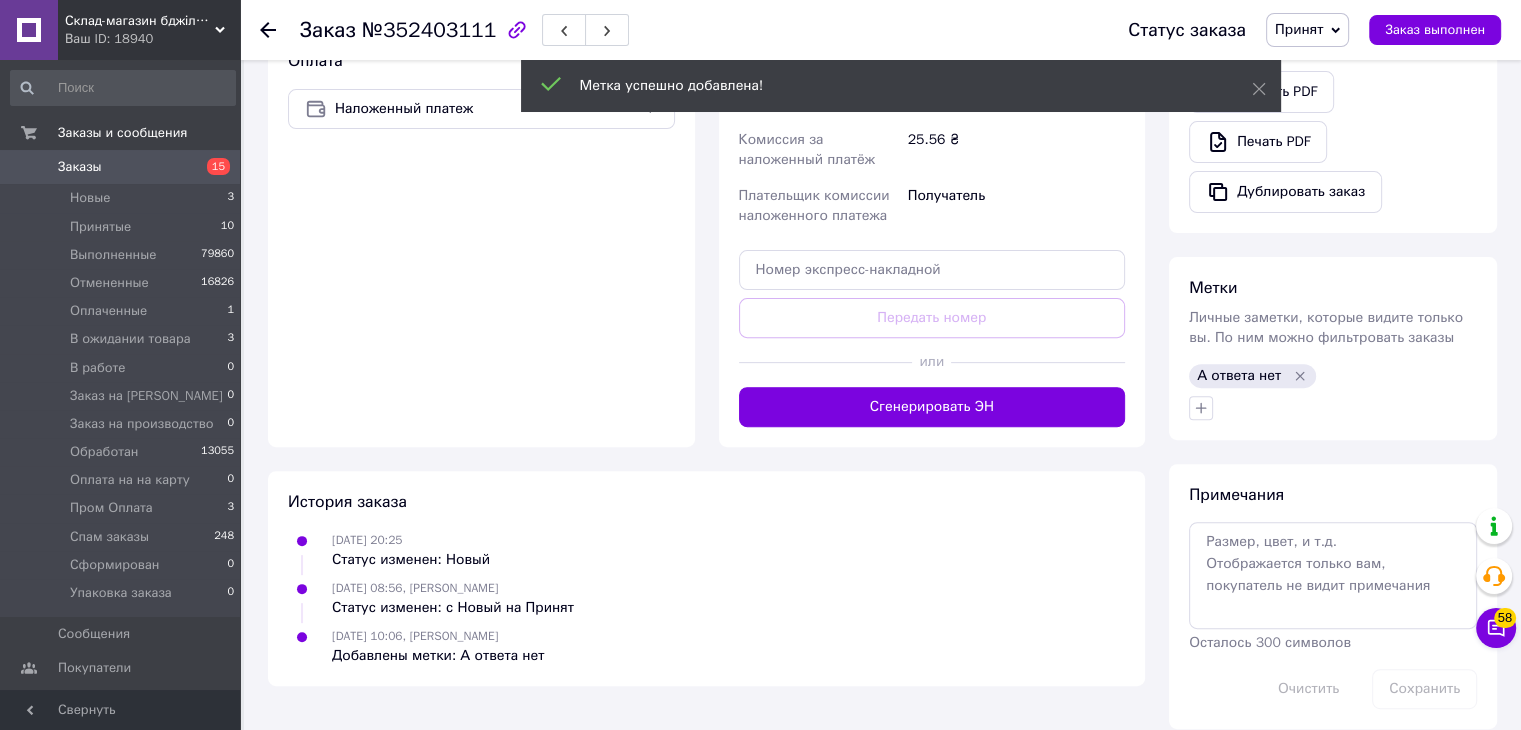 scroll, scrollTop: 664, scrollLeft: 0, axis: vertical 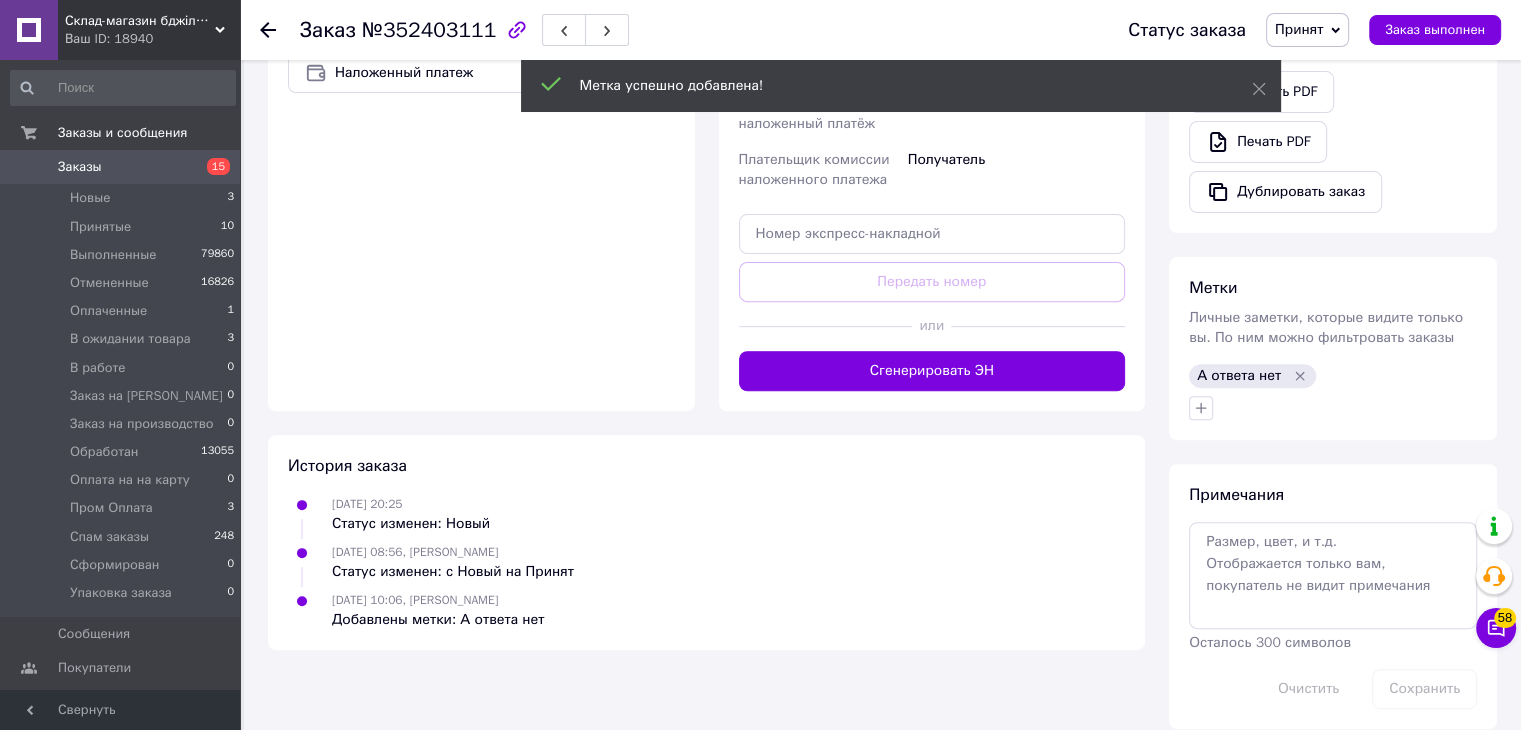 click at bounding box center [280, 30] 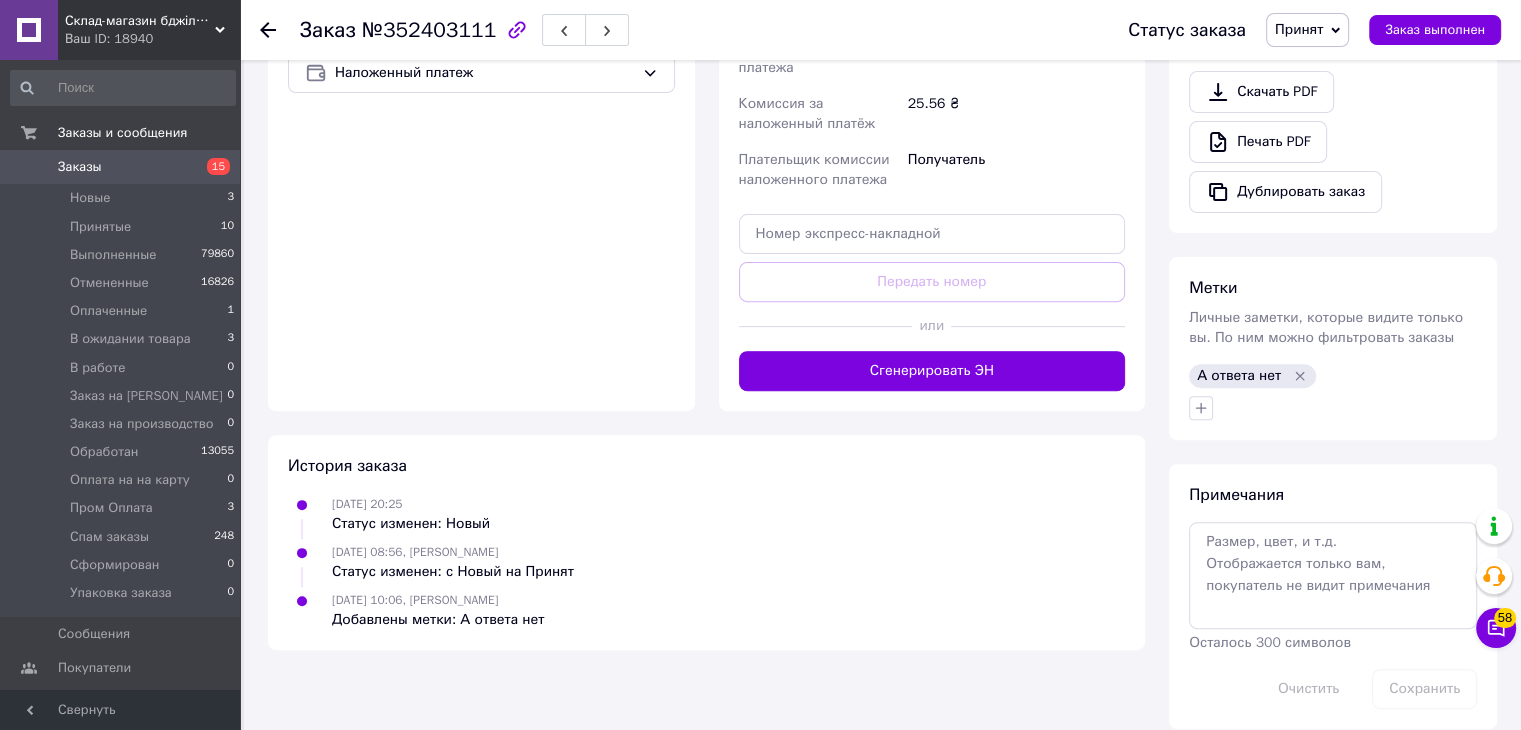 click 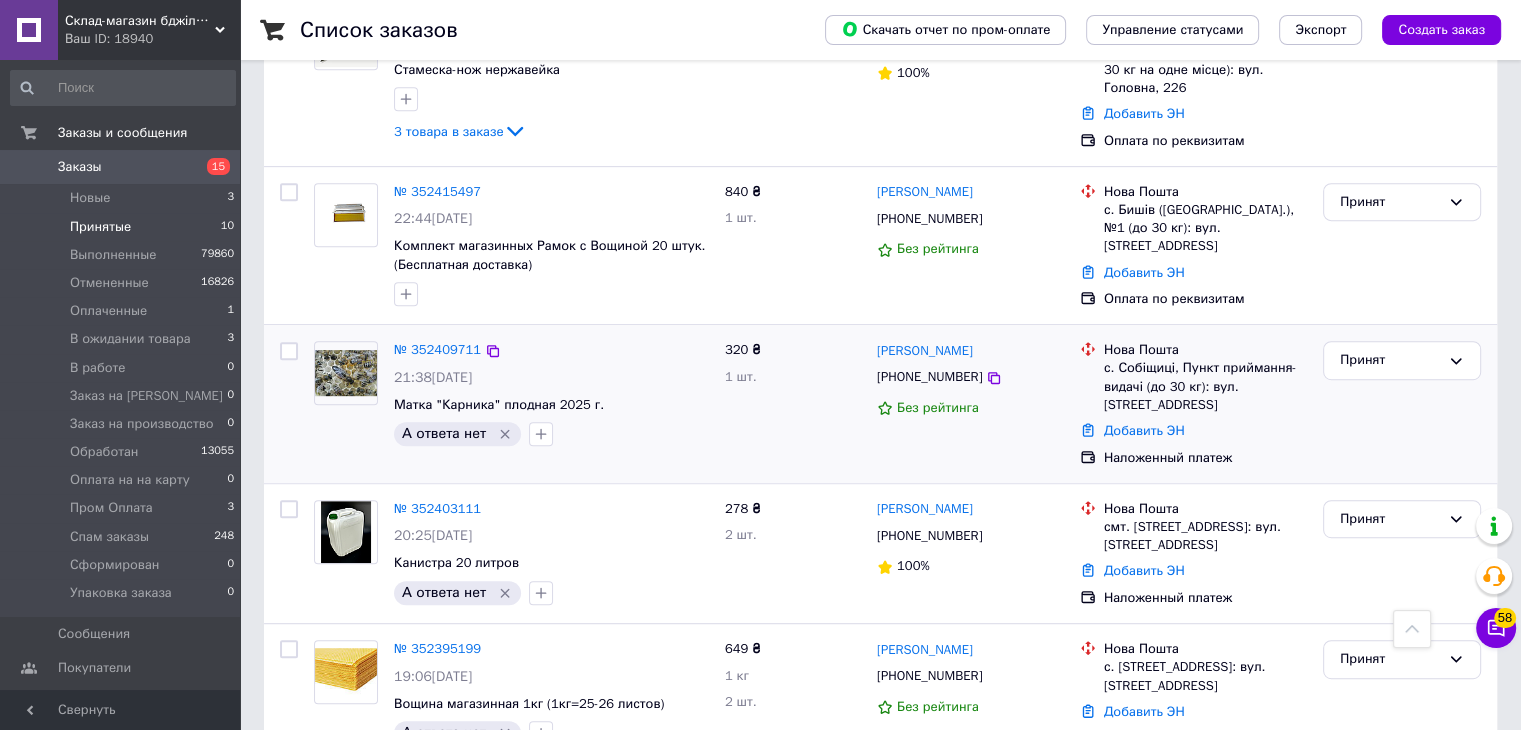 scroll, scrollTop: 883, scrollLeft: 0, axis: vertical 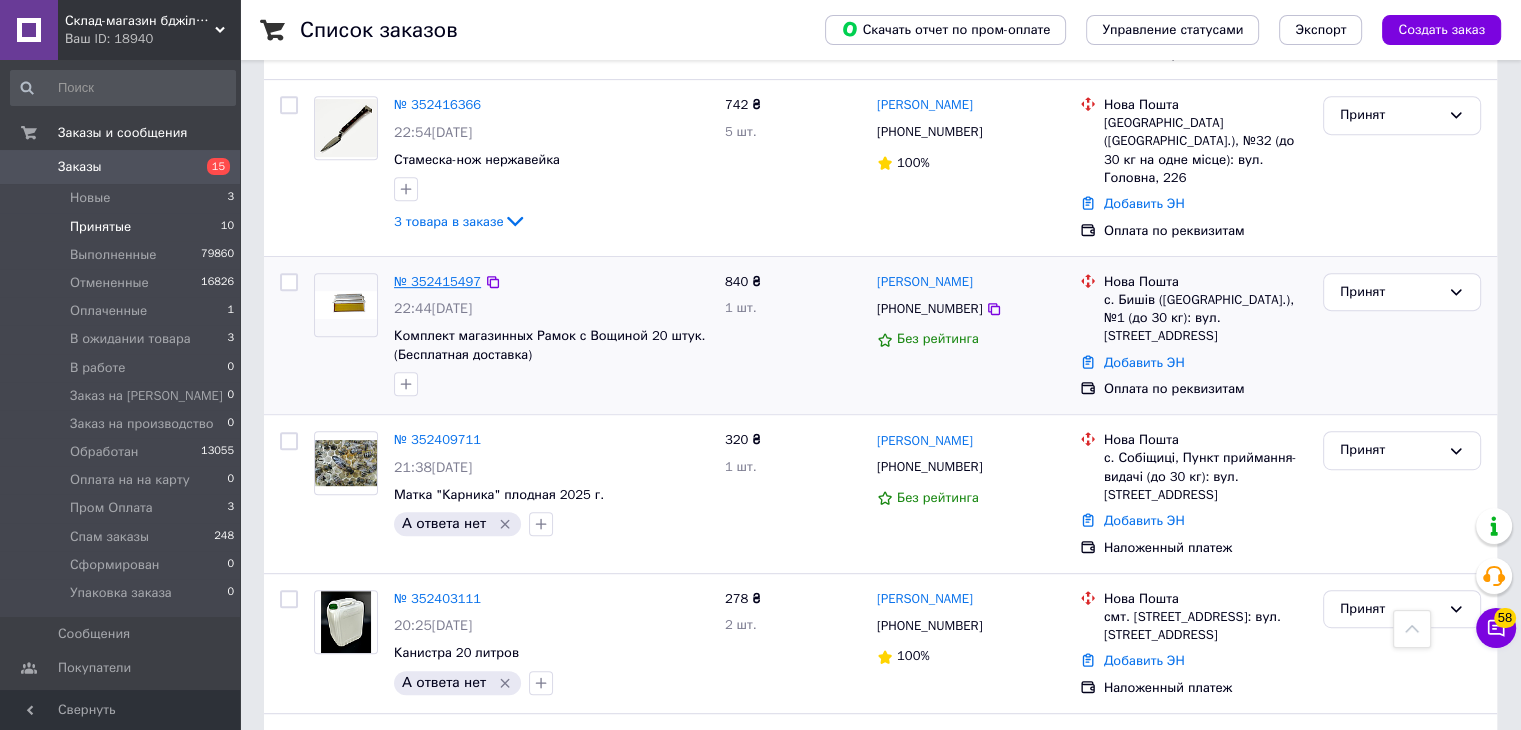 click on "№ 352415497" at bounding box center (437, 281) 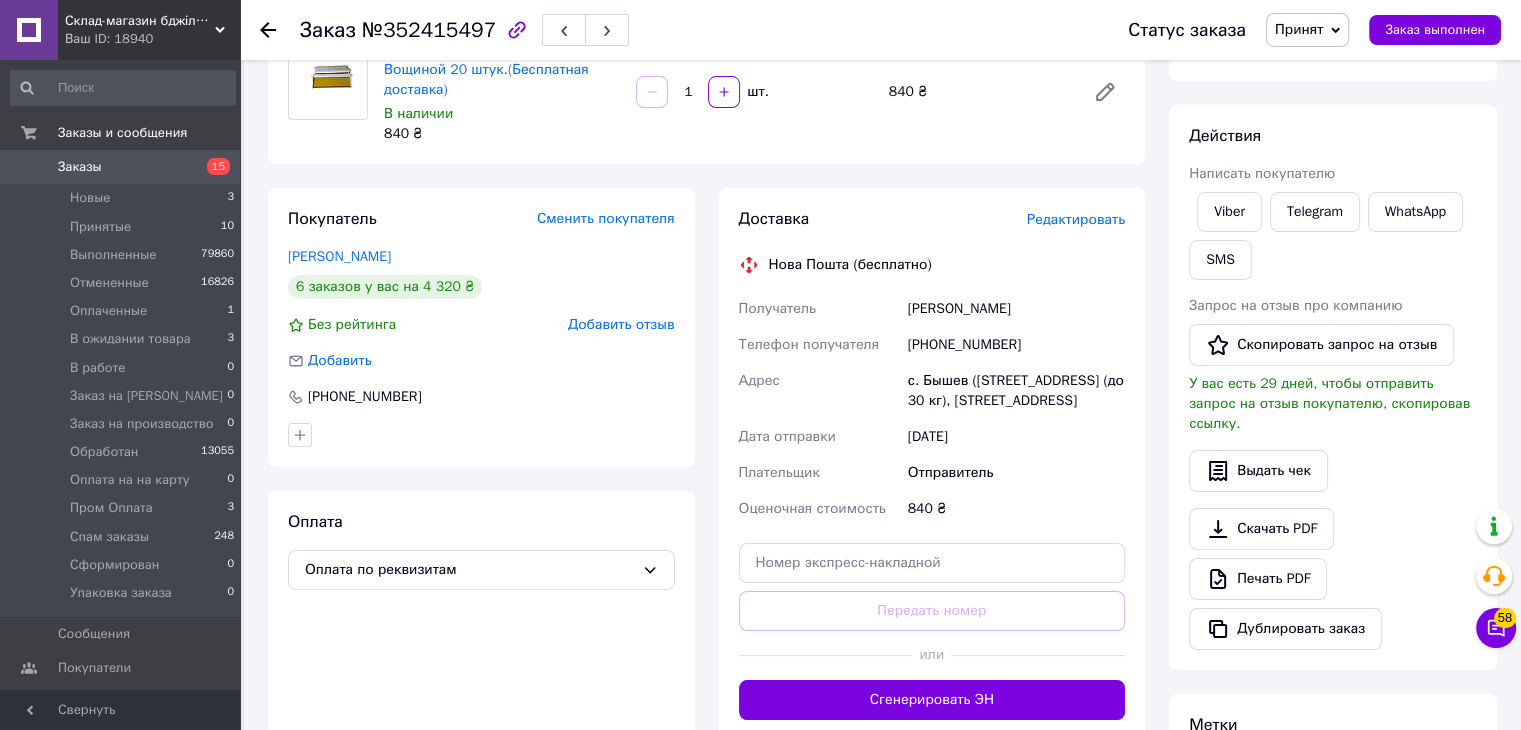 scroll, scrollTop: 200, scrollLeft: 0, axis: vertical 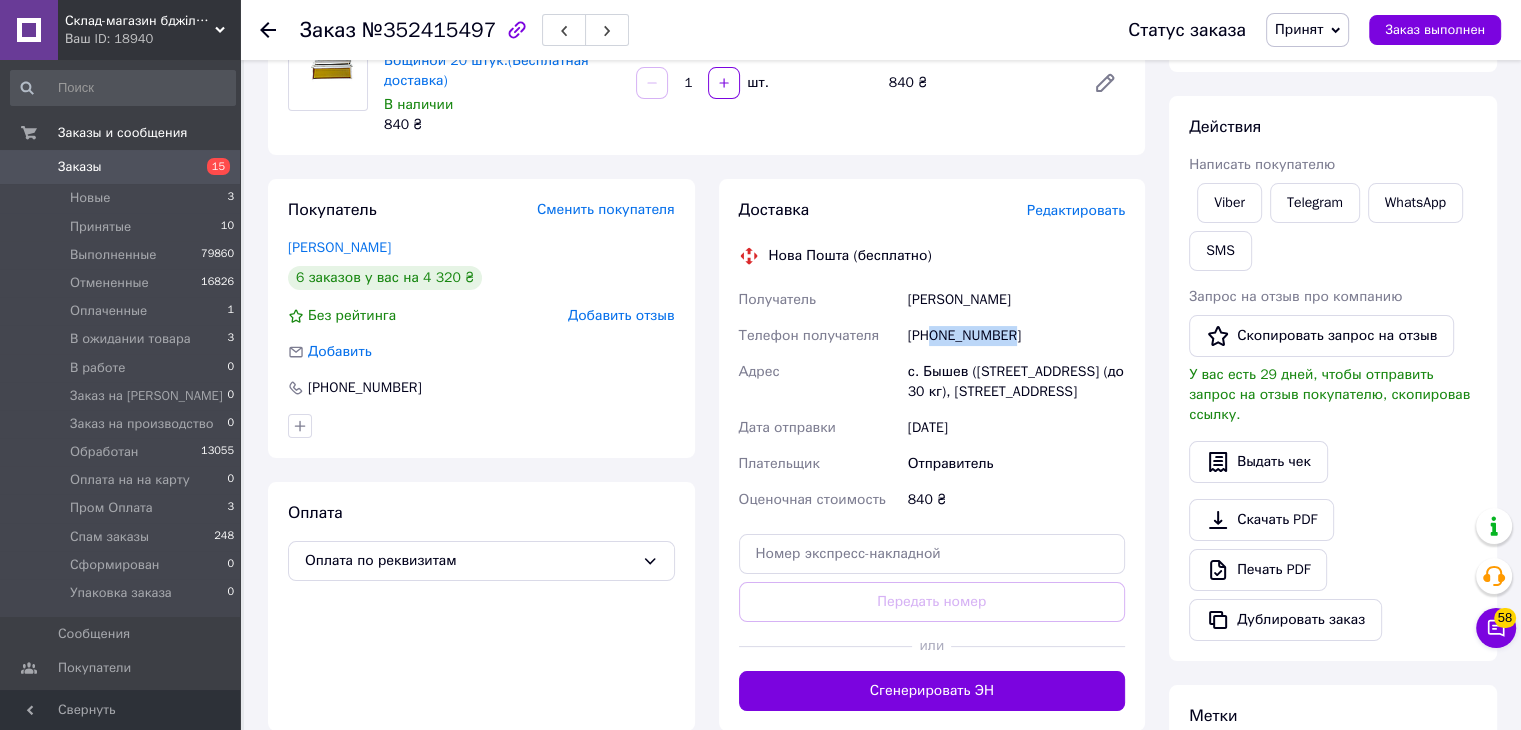 drag, startPoint x: 932, startPoint y: 334, endPoint x: 989, endPoint y: 333, distance: 57.00877 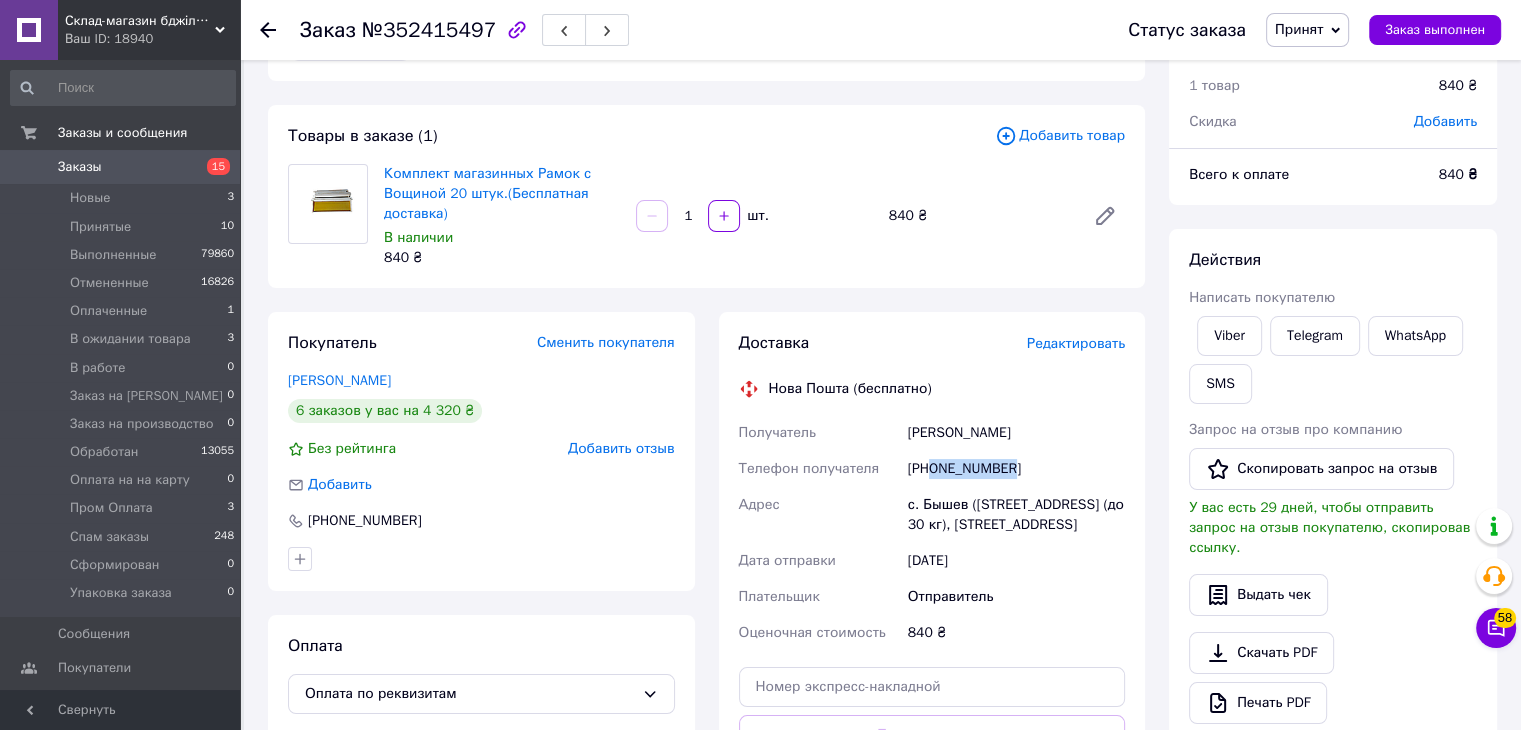 scroll, scrollTop: 300, scrollLeft: 0, axis: vertical 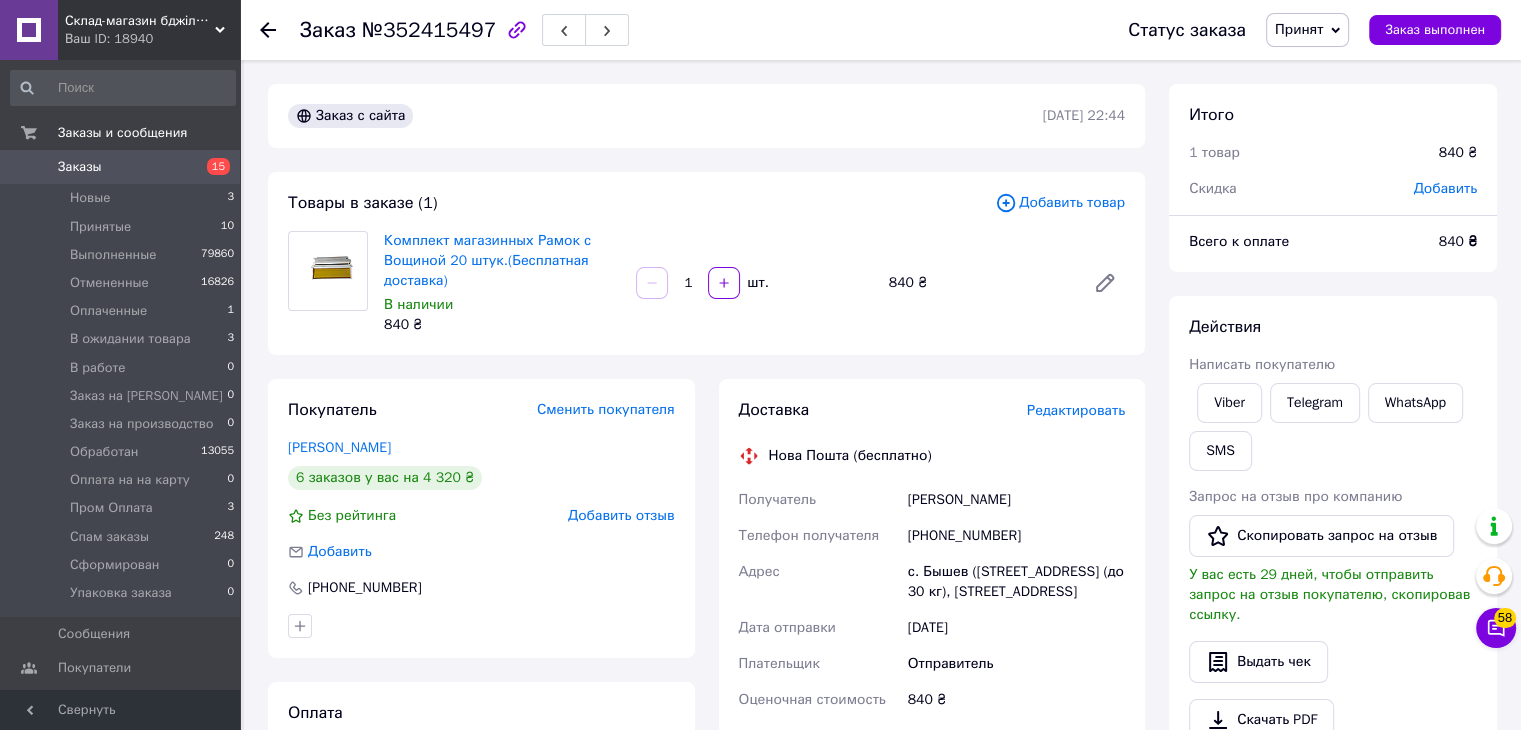 click at bounding box center (280, 30) 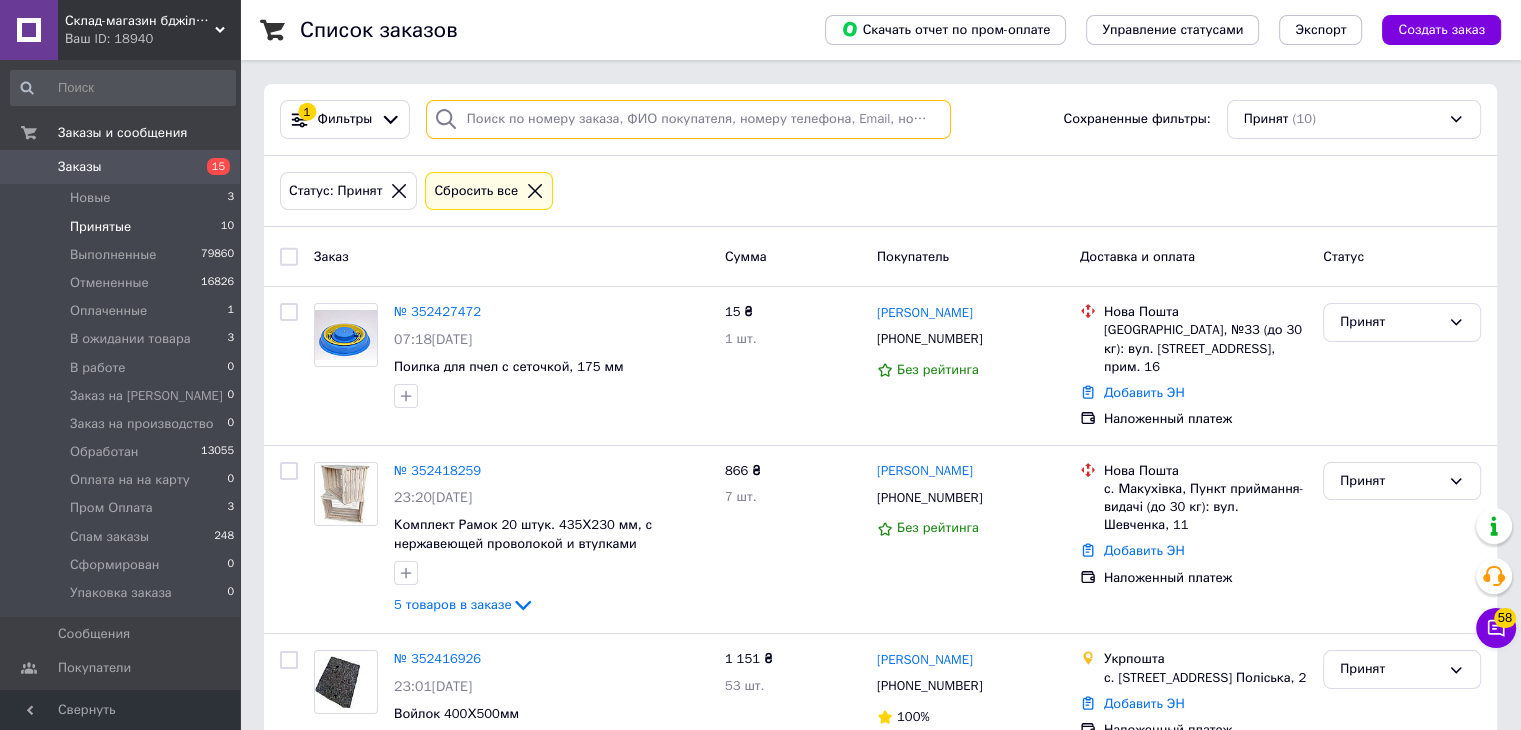 click at bounding box center [688, 119] 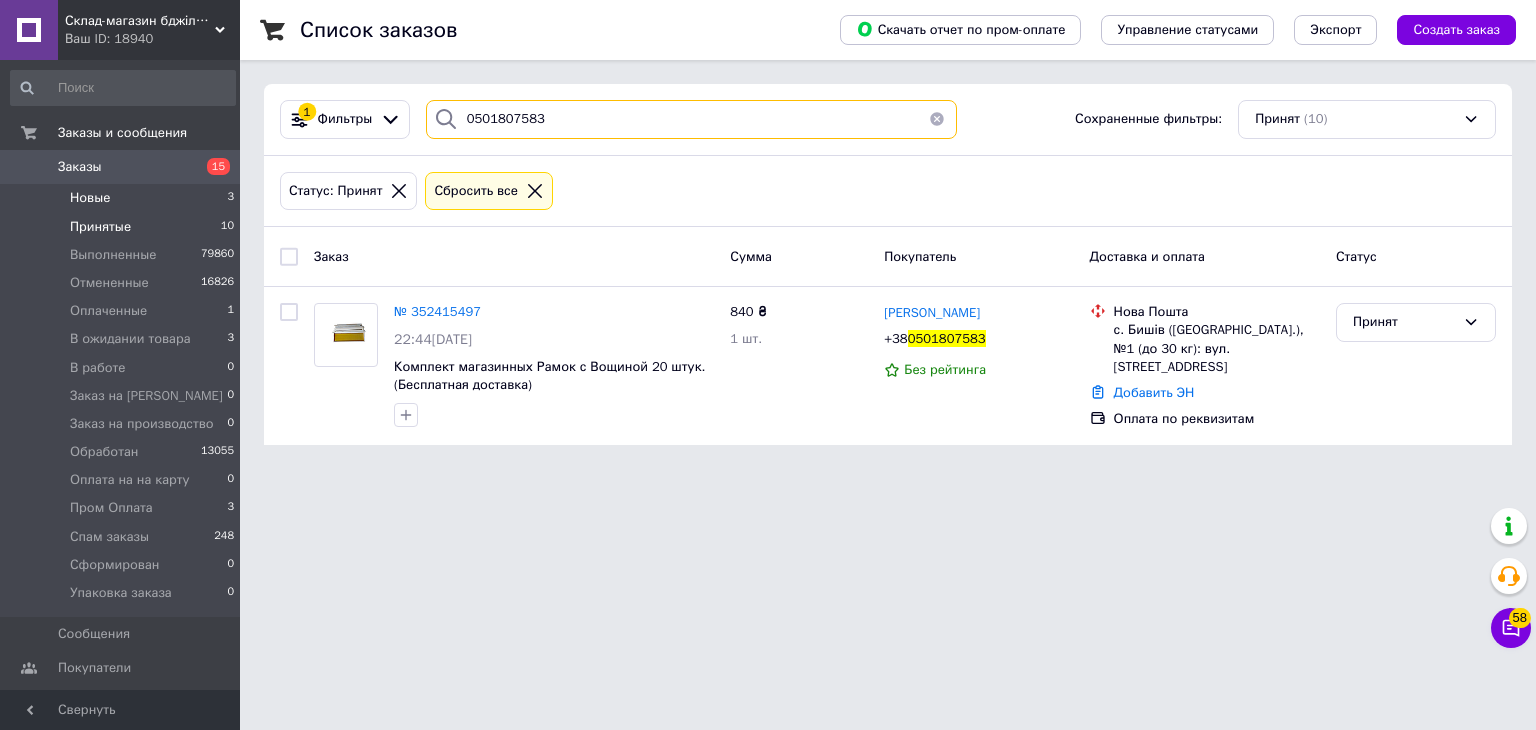 type on "0501807583" 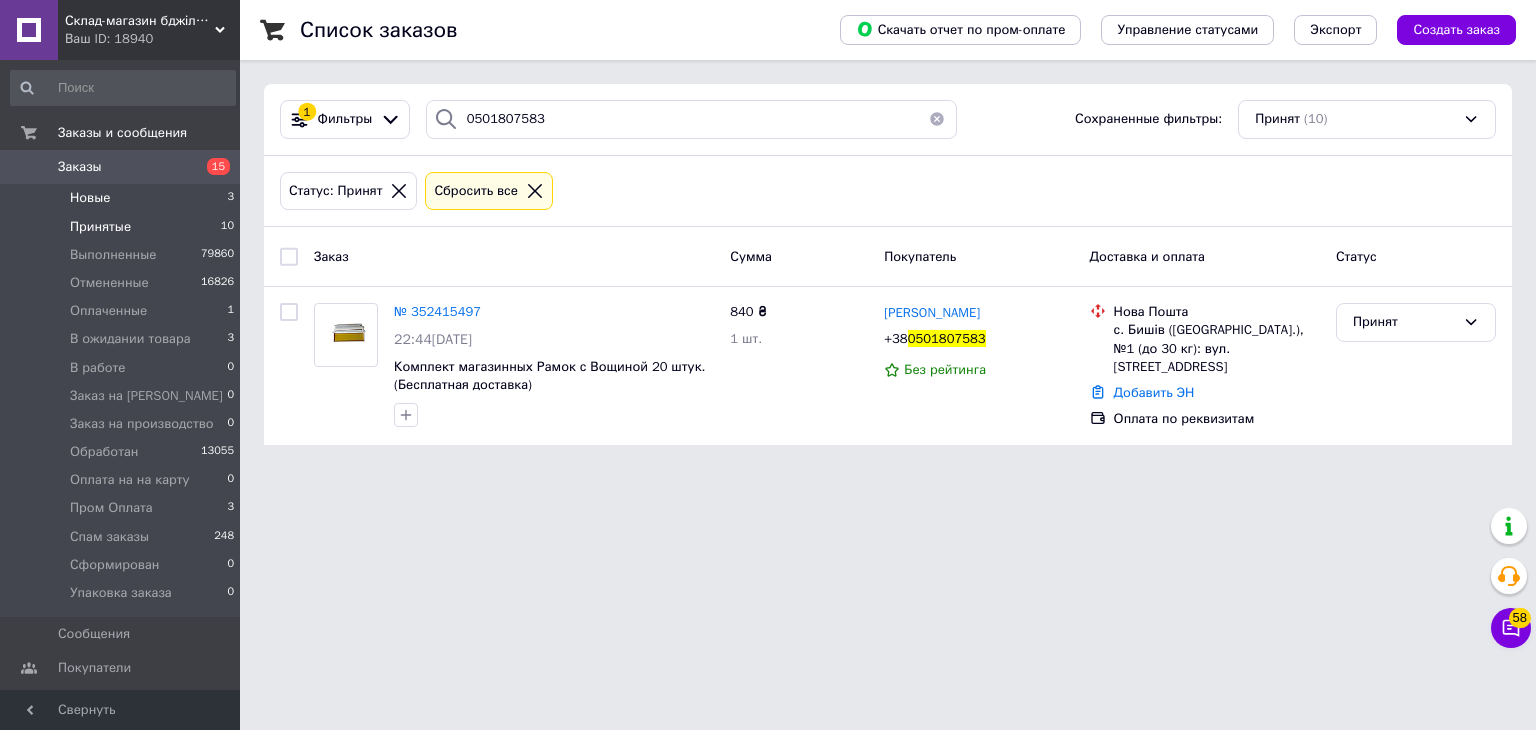 click on "Новые 3" at bounding box center (123, 198) 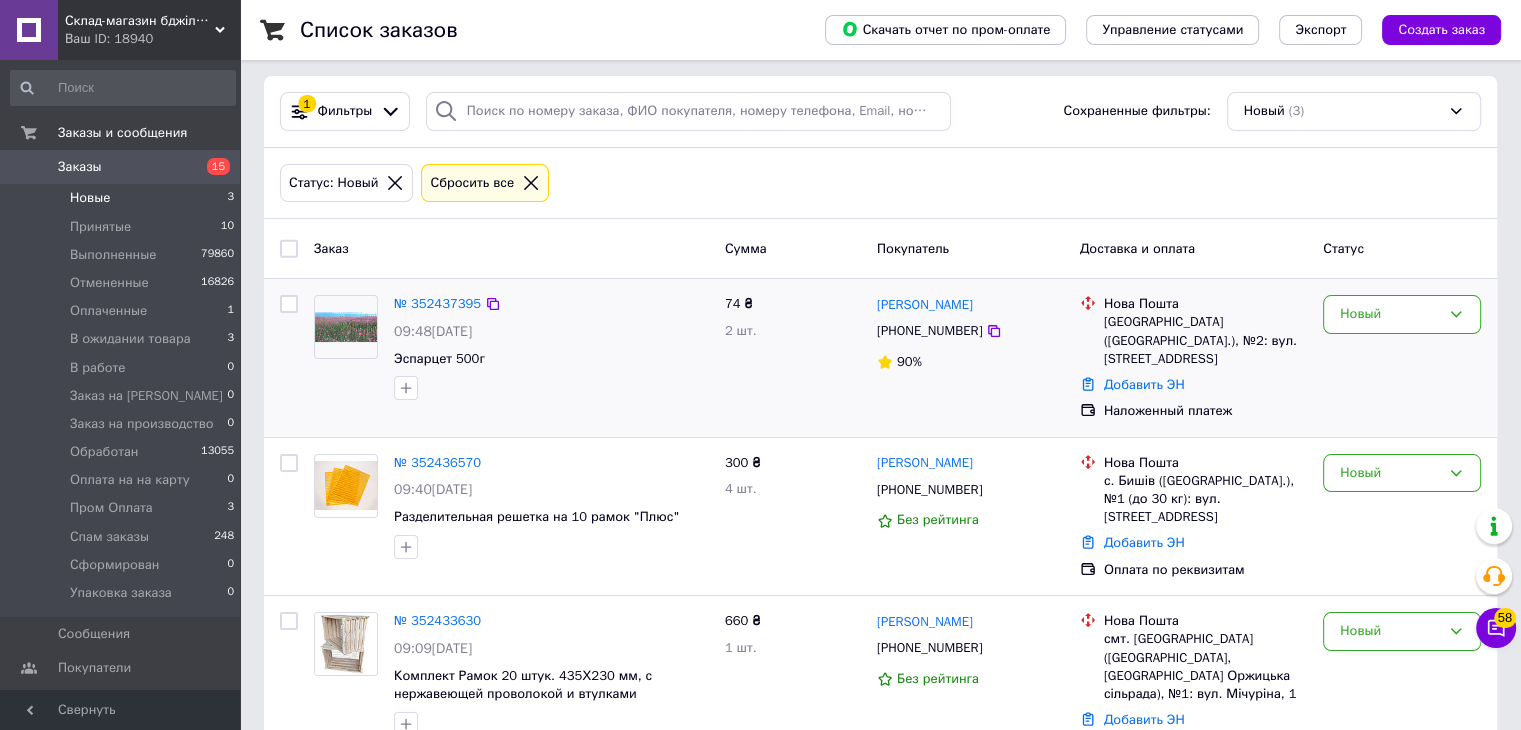 scroll, scrollTop: 18, scrollLeft: 0, axis: vertical 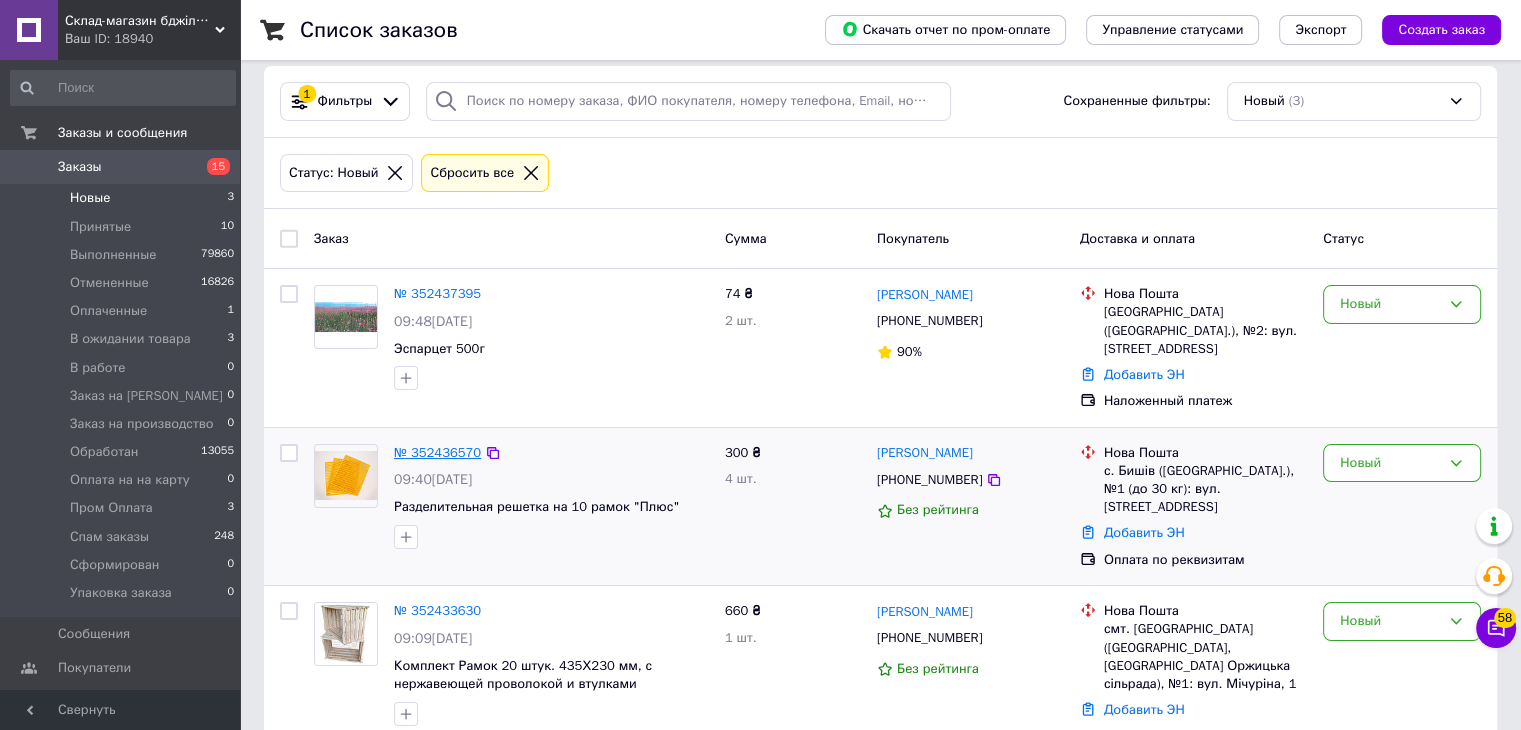 click on "№ 352436570" at bounding box center (437, 452) 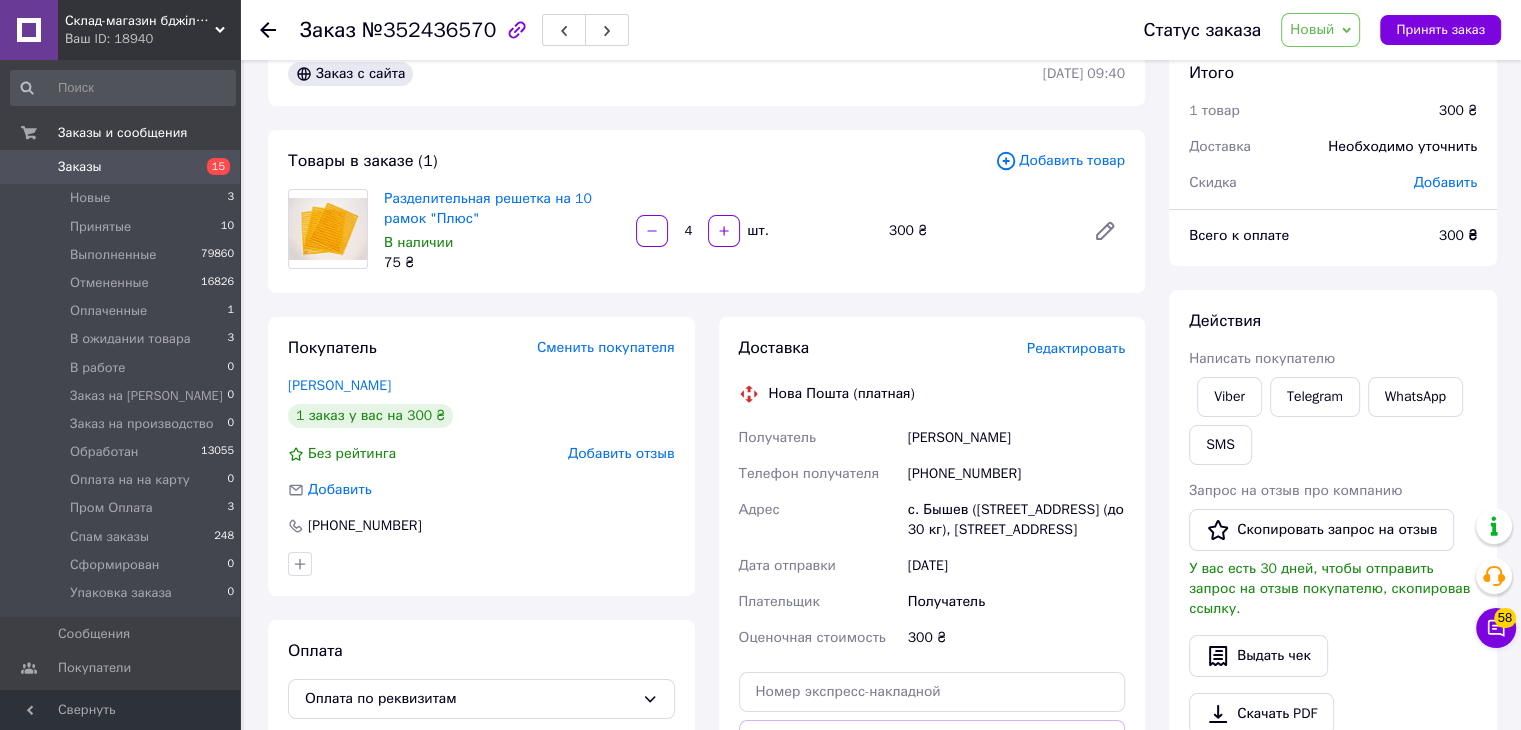 scroll, scrollTop: 200, scrollLeft: 0, axis: vertical 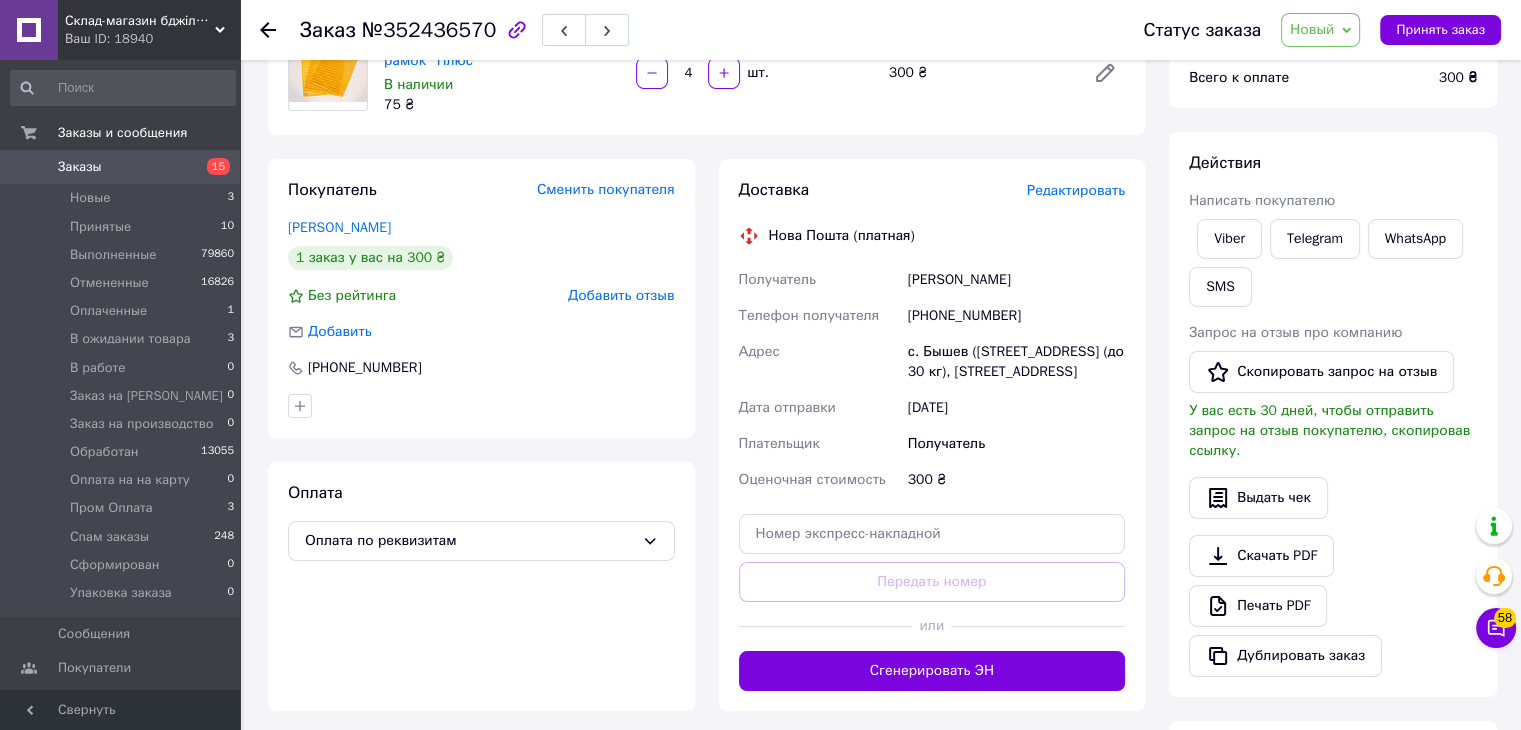 click on "с. Бышев (Киевская обл.), №1 (до 30 кг), ул. Киевская, 47А" at bounding box center (1016, 362) 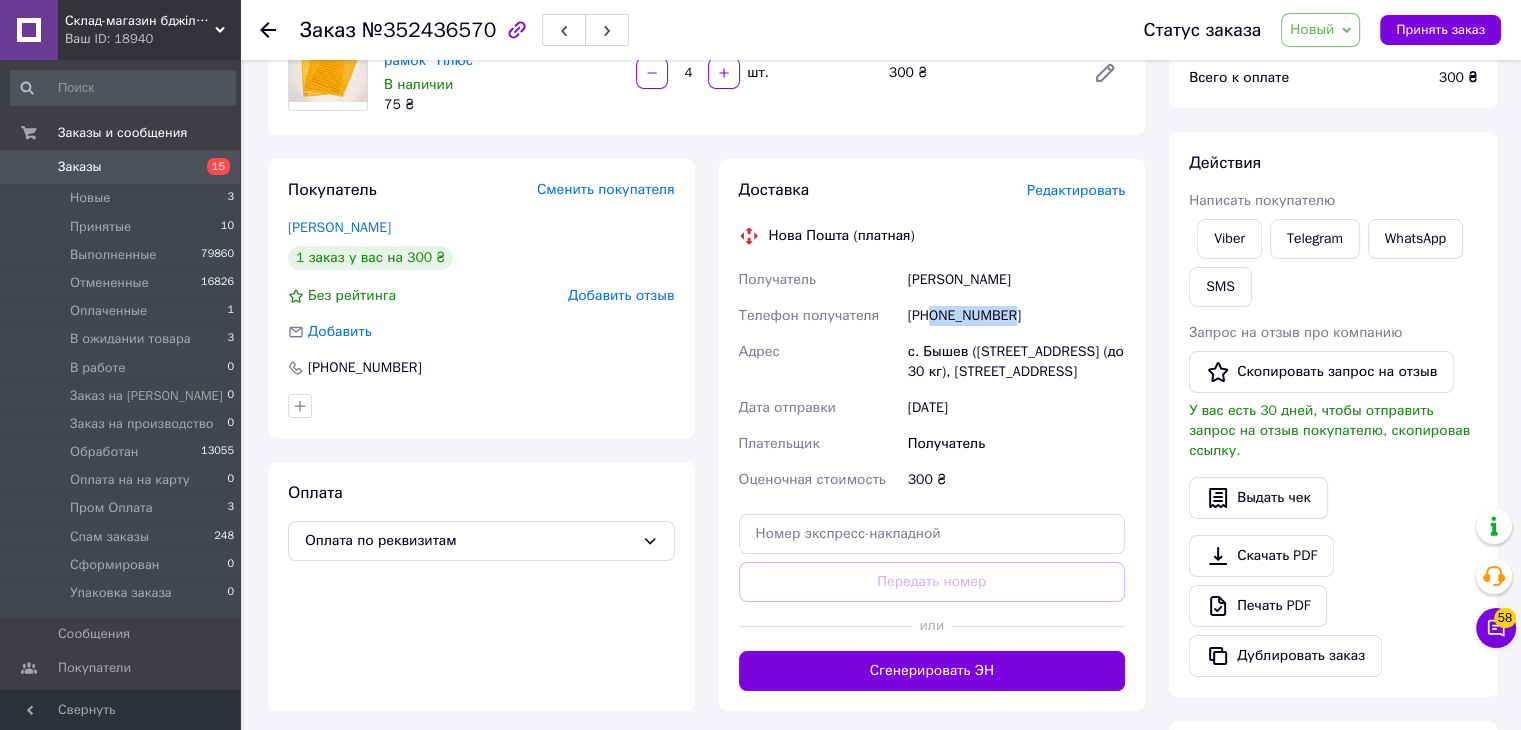drag, startPoint x: 932, startPoint y: 313, endPoint x: 1036, endPoint y: 306, distance: 104.23531 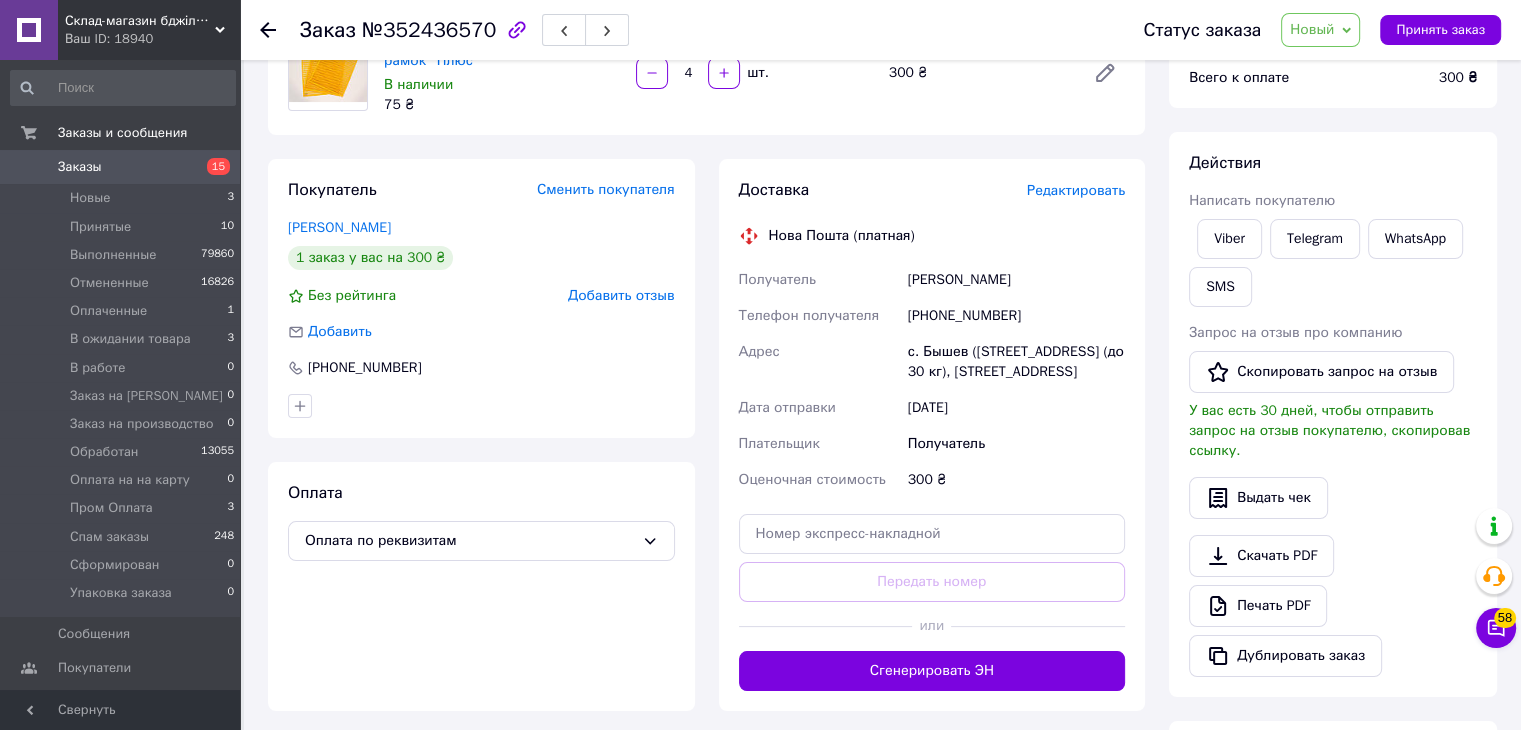 click on "Зінченко Олександр" at bounding box center [1016, 280] 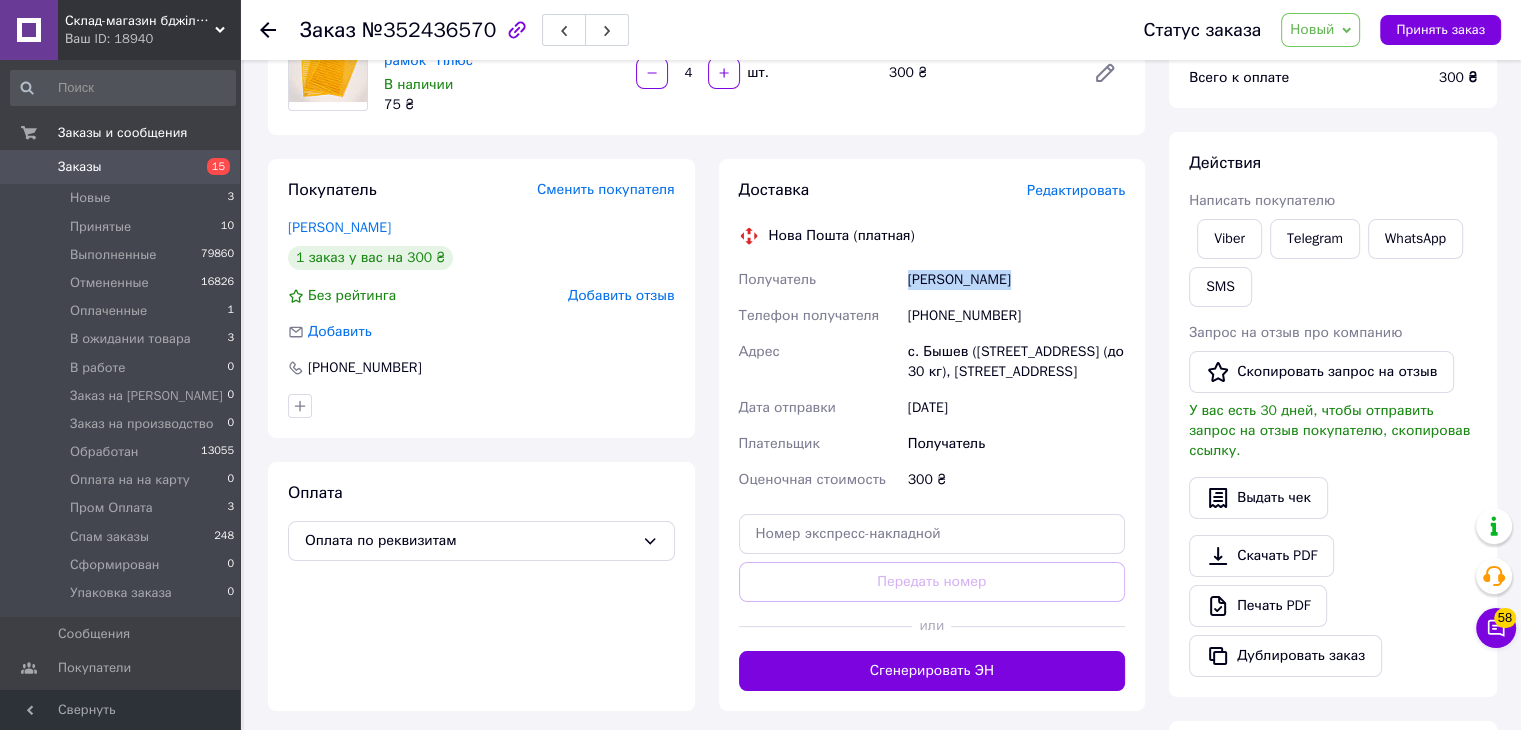 click on "Зінченко Олександр" at bounding box center [1016, 280] 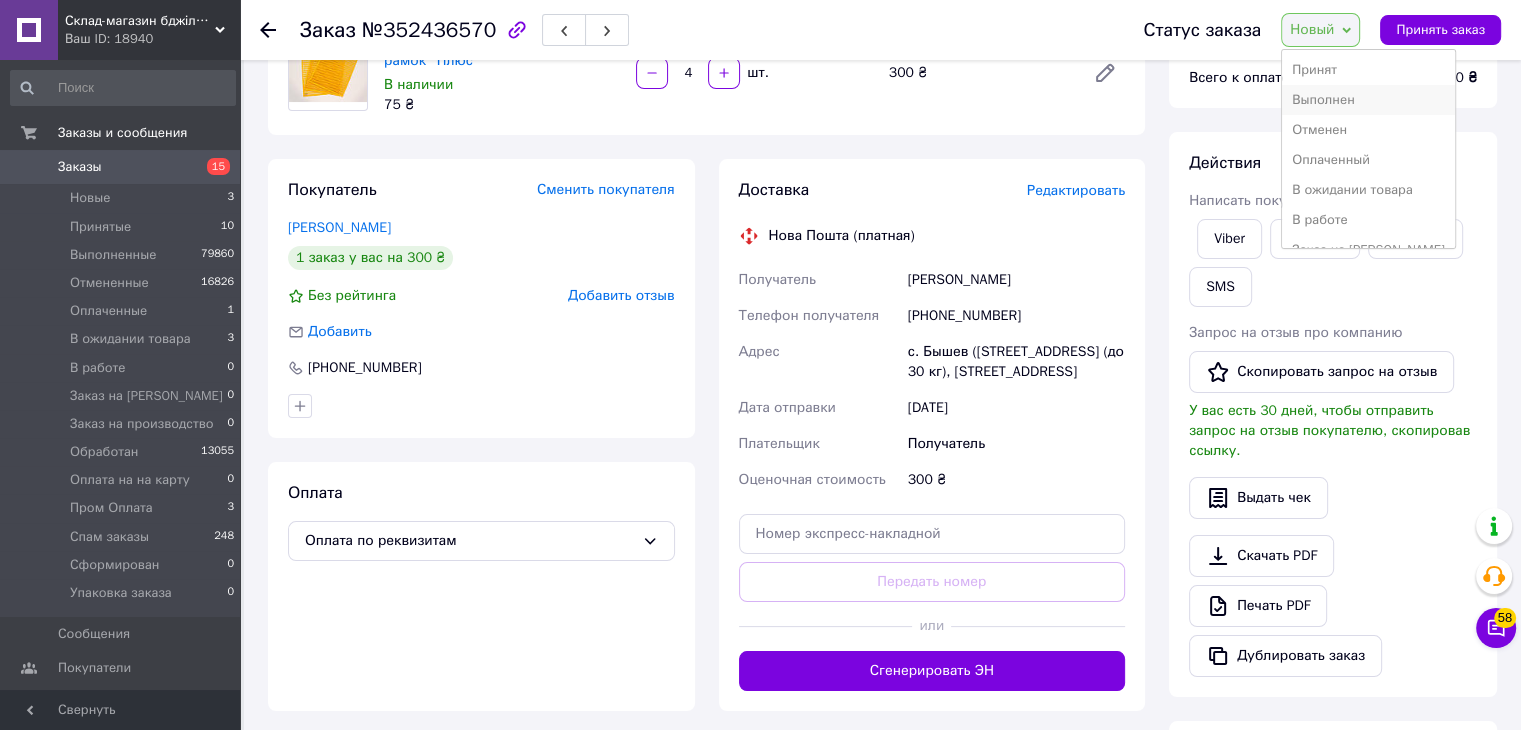 drag, startPoint x: 1347, startPoint y: 93, endPoint x: 1338, endPoint y: 129, distance: 37.107952 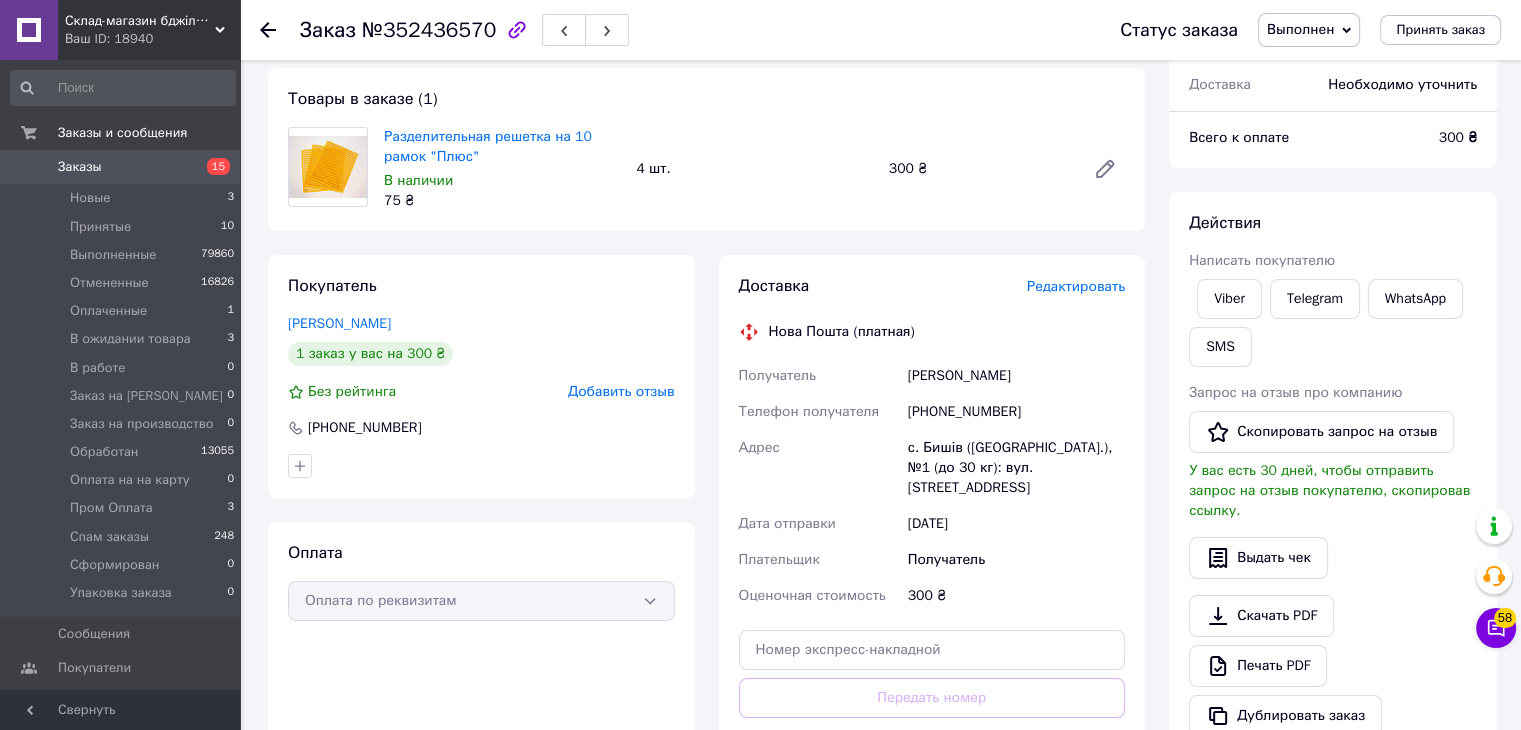 scroll, scrollTop: 100, scrollLeft: 0, axis: vertical 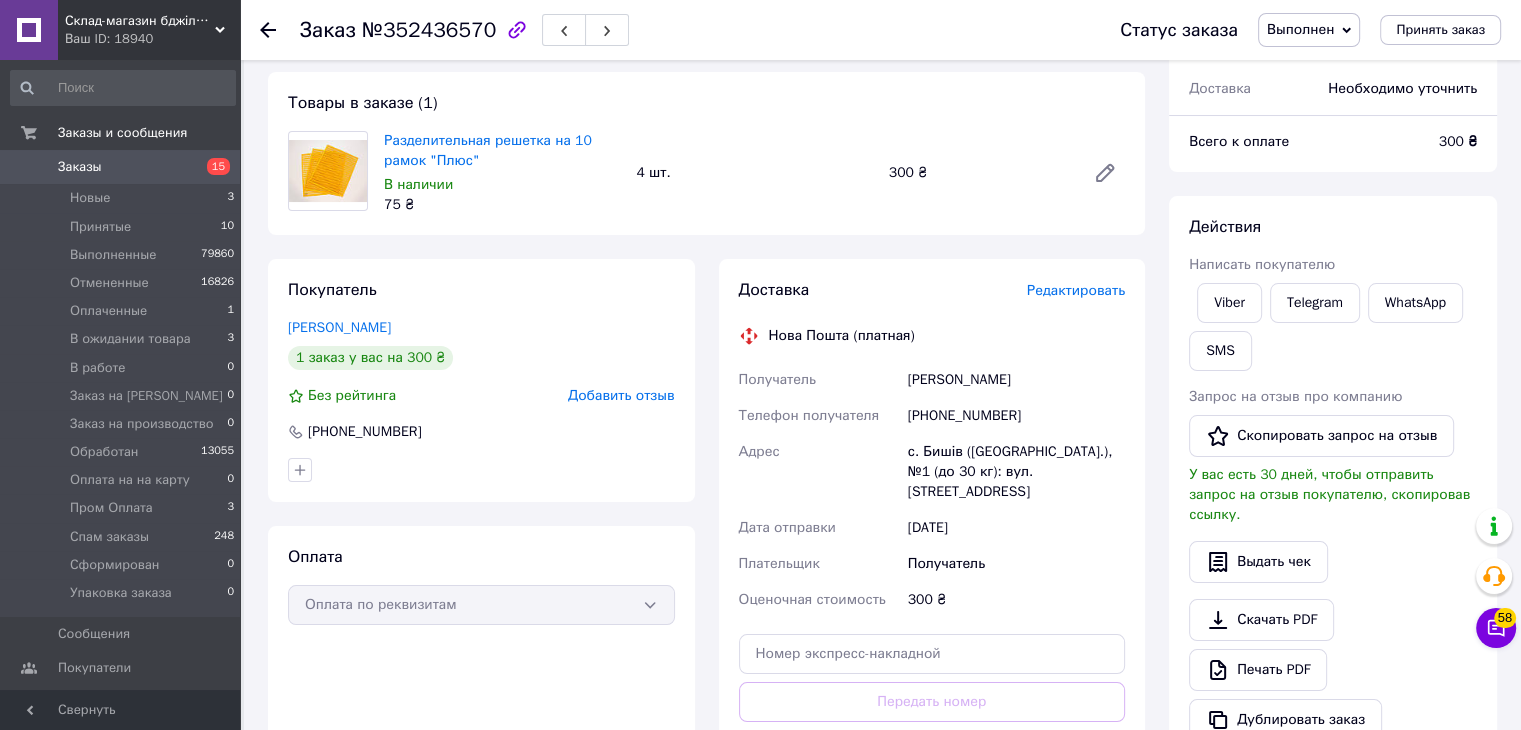 click on "Заказ №352436570 Статус заказа Выполнен Принят Отменен Оплаченный В ожидании товара В работе Заказ на Магазин Заказ на производство Обработан Оплата на на карту Пром Оплата Спам заказы Сформирован Упаковка заказа Принять заказ" at bounding box center [880, 30] 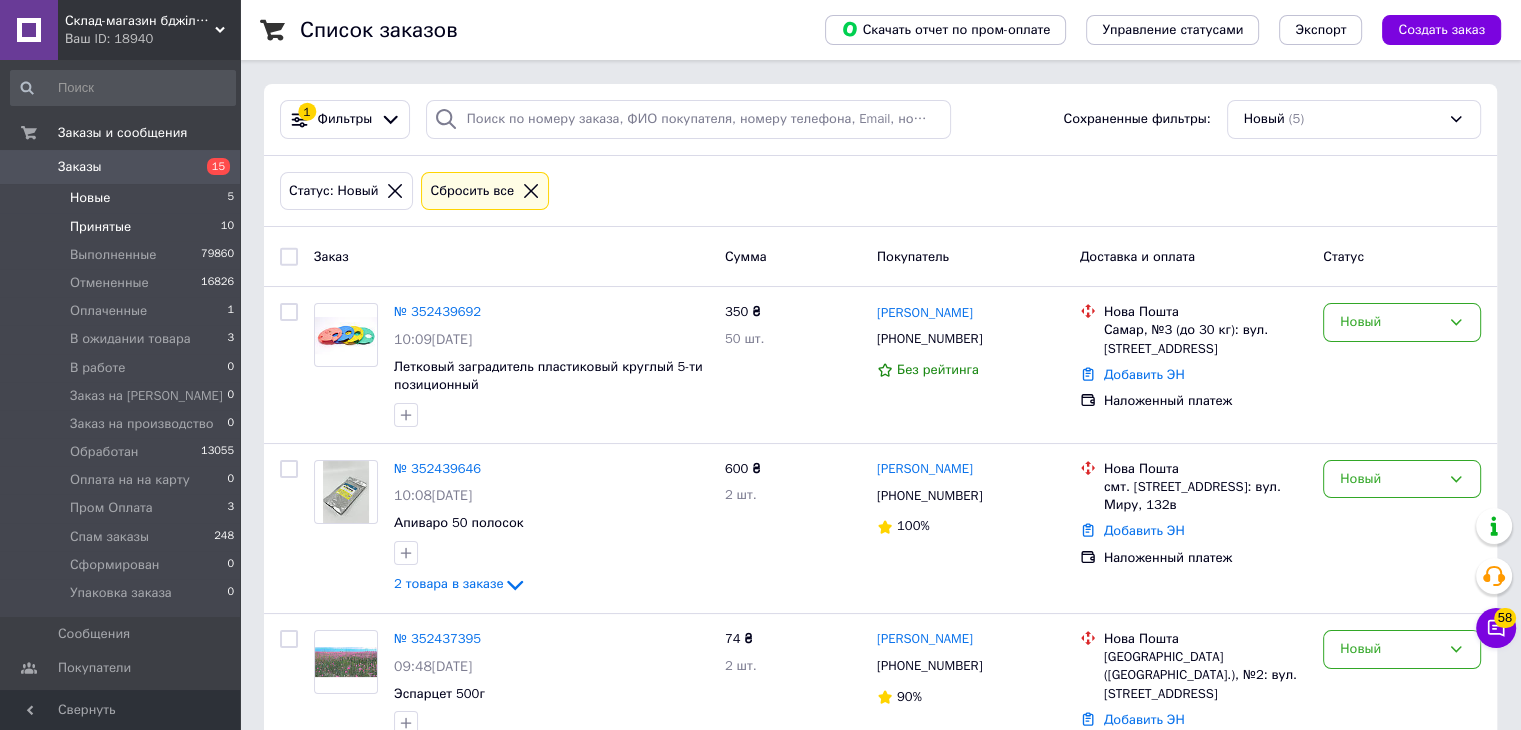 click on "Принятые" at bounding box center [100, 227] 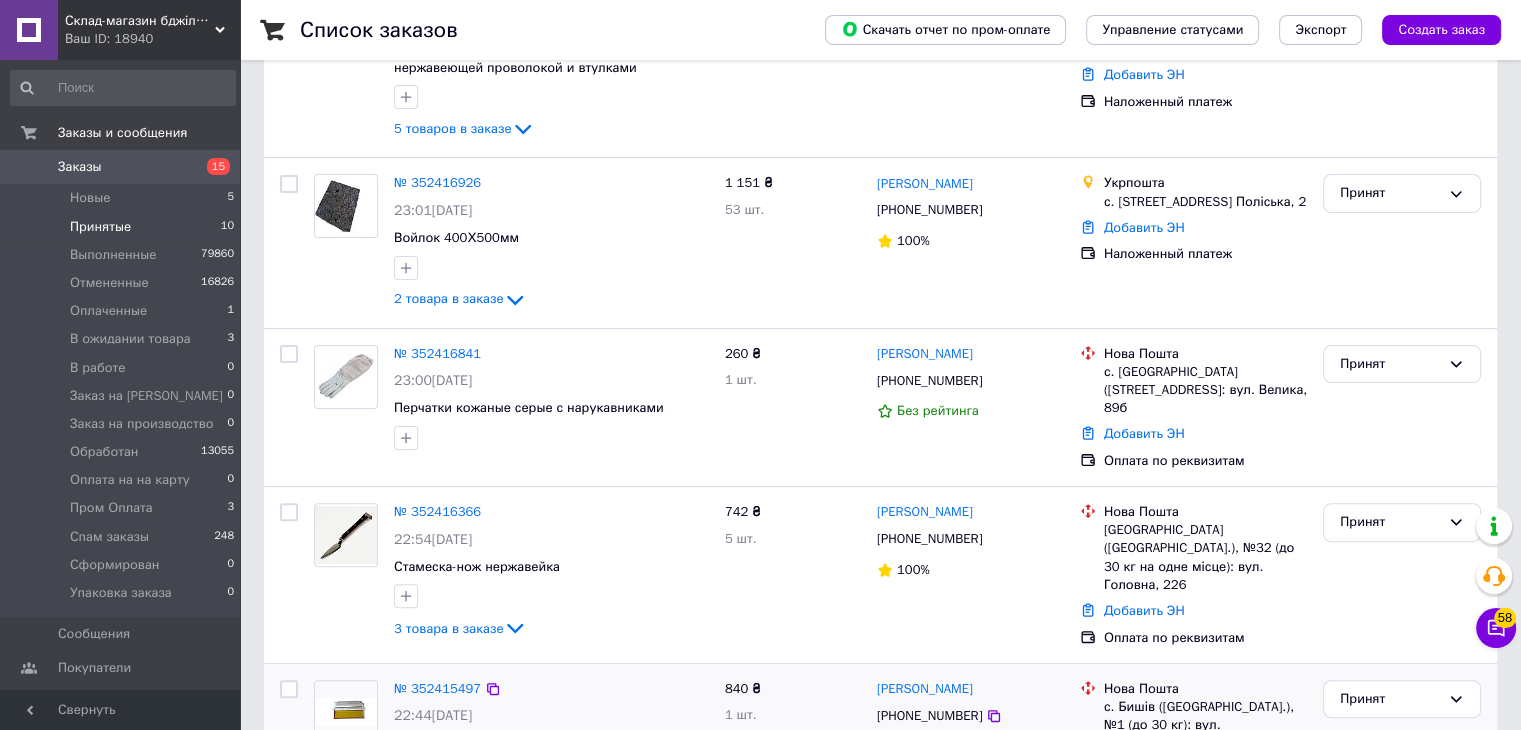 scroll, scrollTop: 800, scrollLeft: 0, axis: vertical 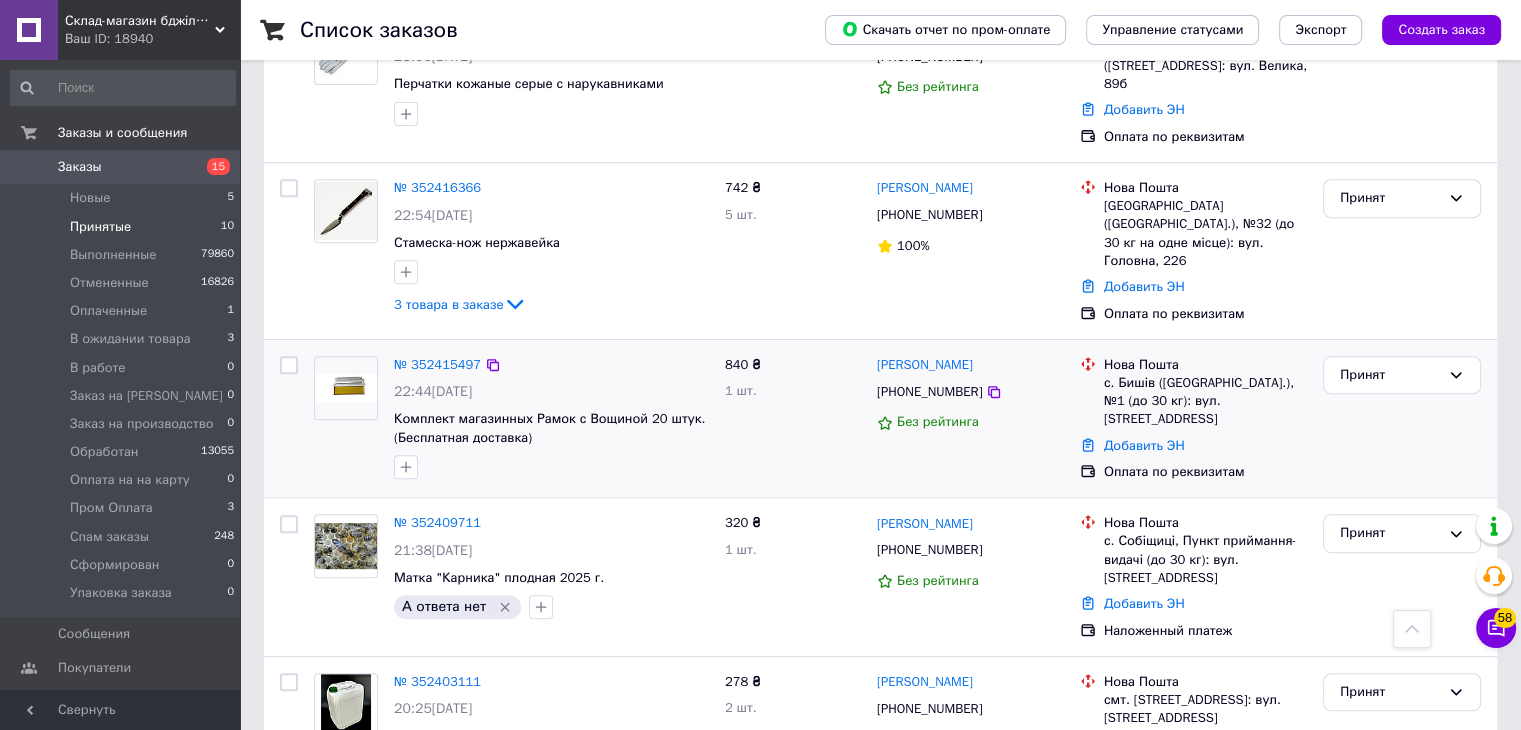 click on "Нова Пошта с. Бишів (Київська обл.), №1 (до 30 кг): вул. Київська, 47А" at bounding box center (1205, 392) 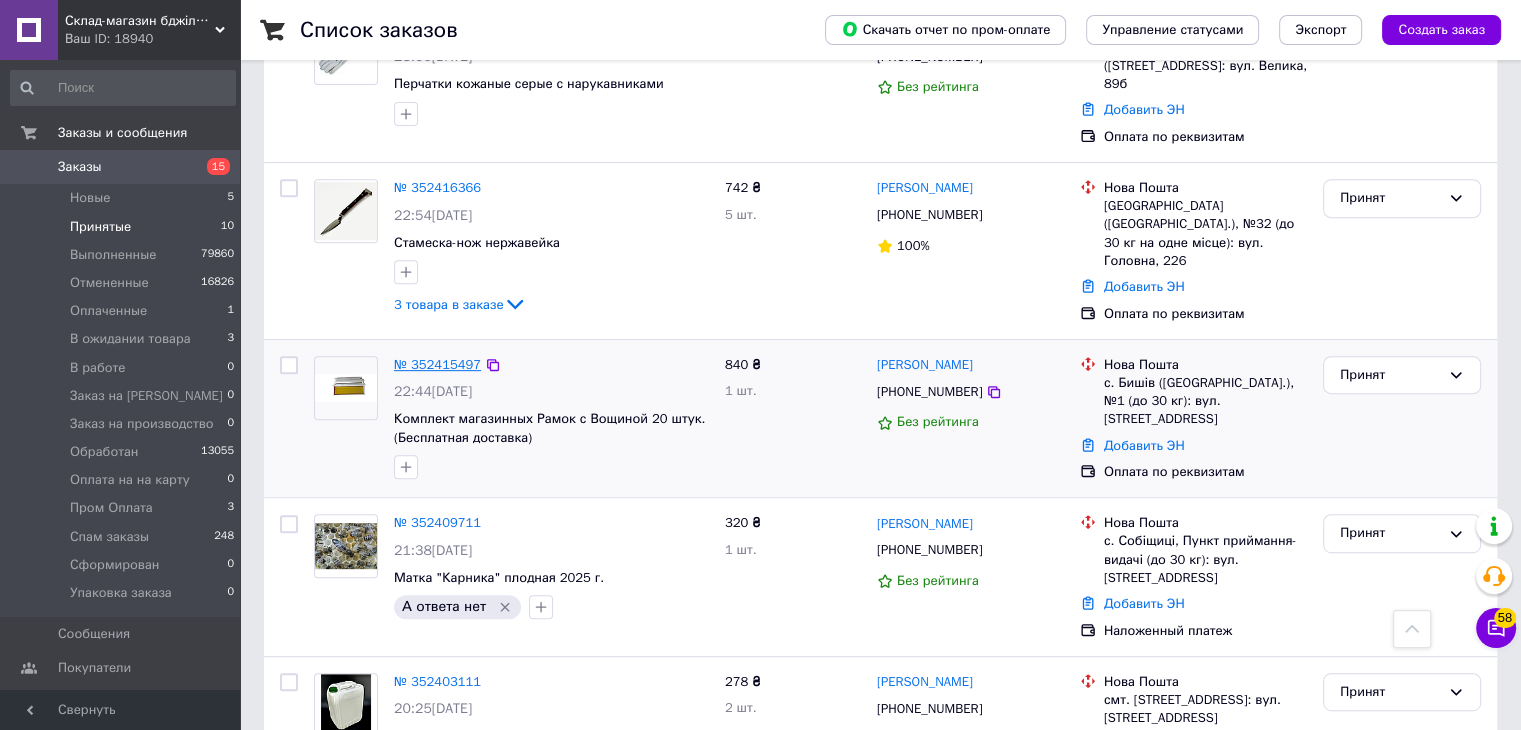 click on "№ 352415497" at bounding box center [437, 364] 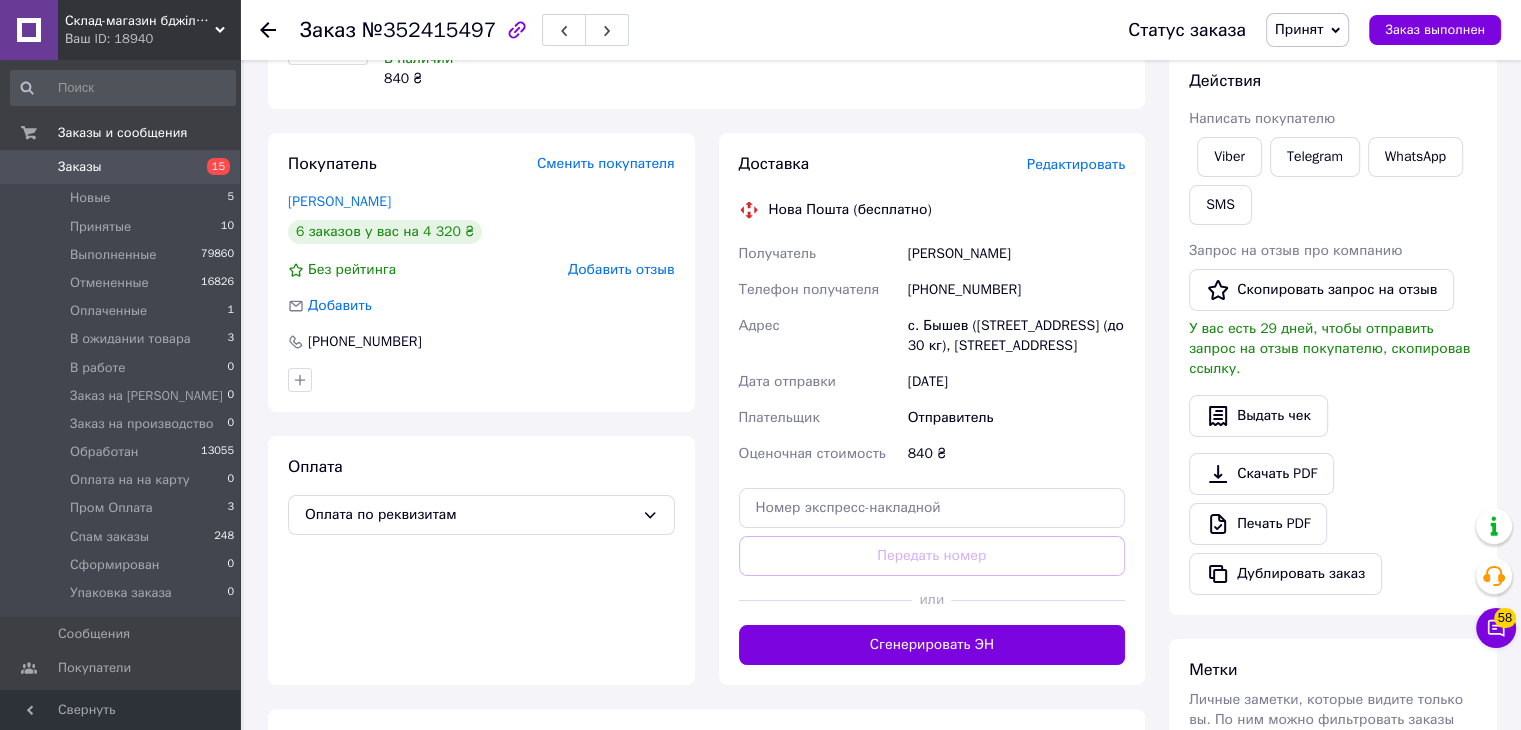scroll, scrollTop: 196, scrollLeft: 0, axis: vertical 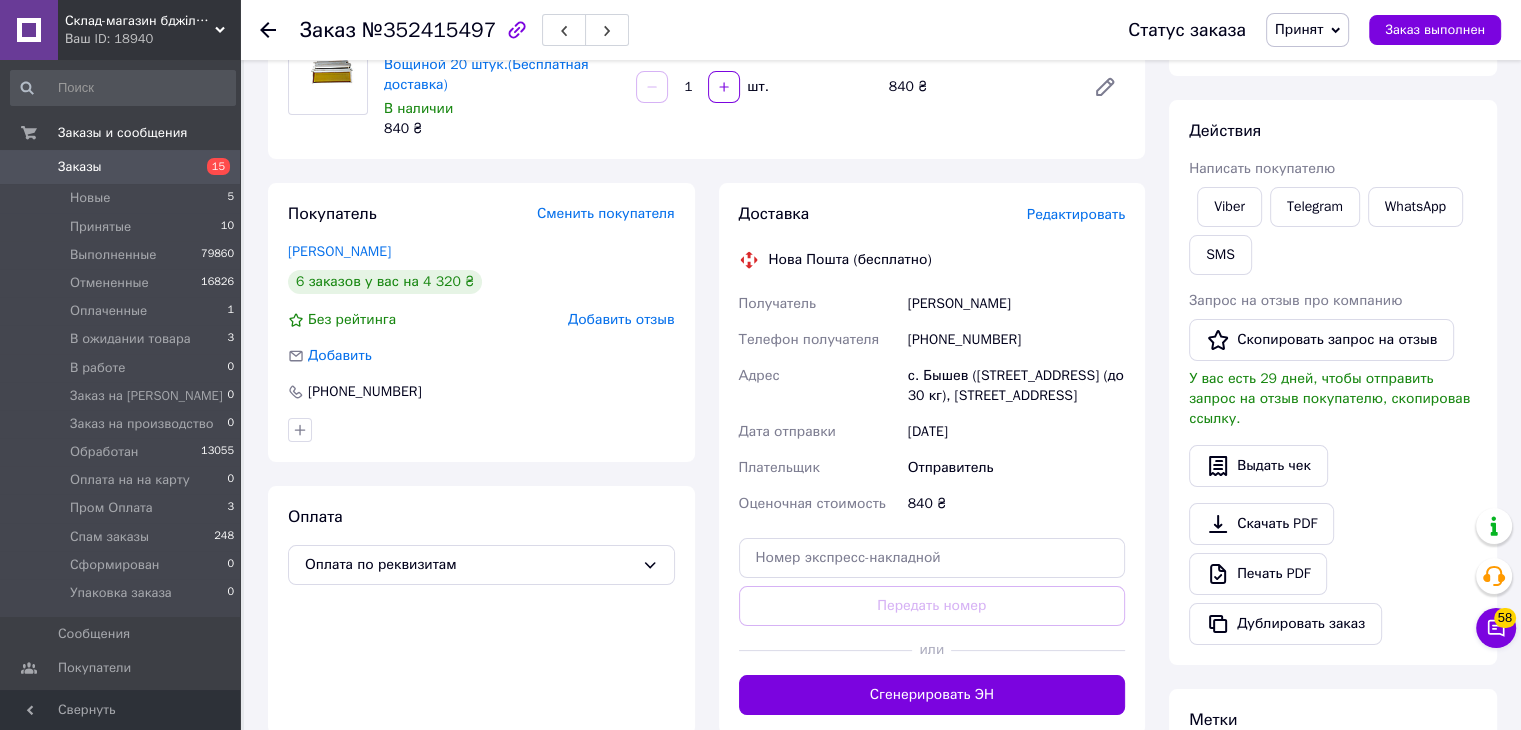click on "Принят" at bounding box center (1299, 29) 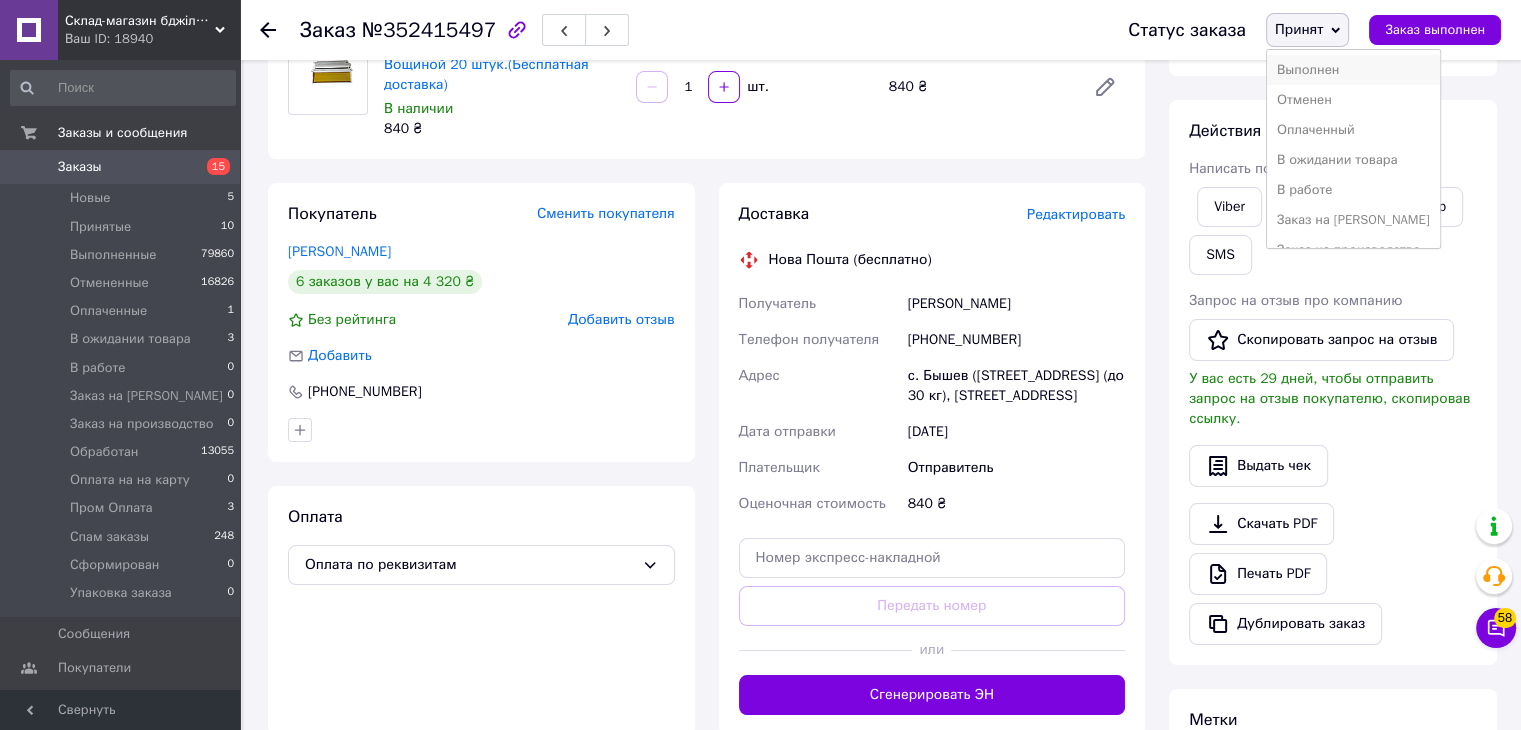 drag, startPoint x: 1337, startPoint y: 61, endPoint x: 1338, endPoint y: 73, distance: 12.0415945 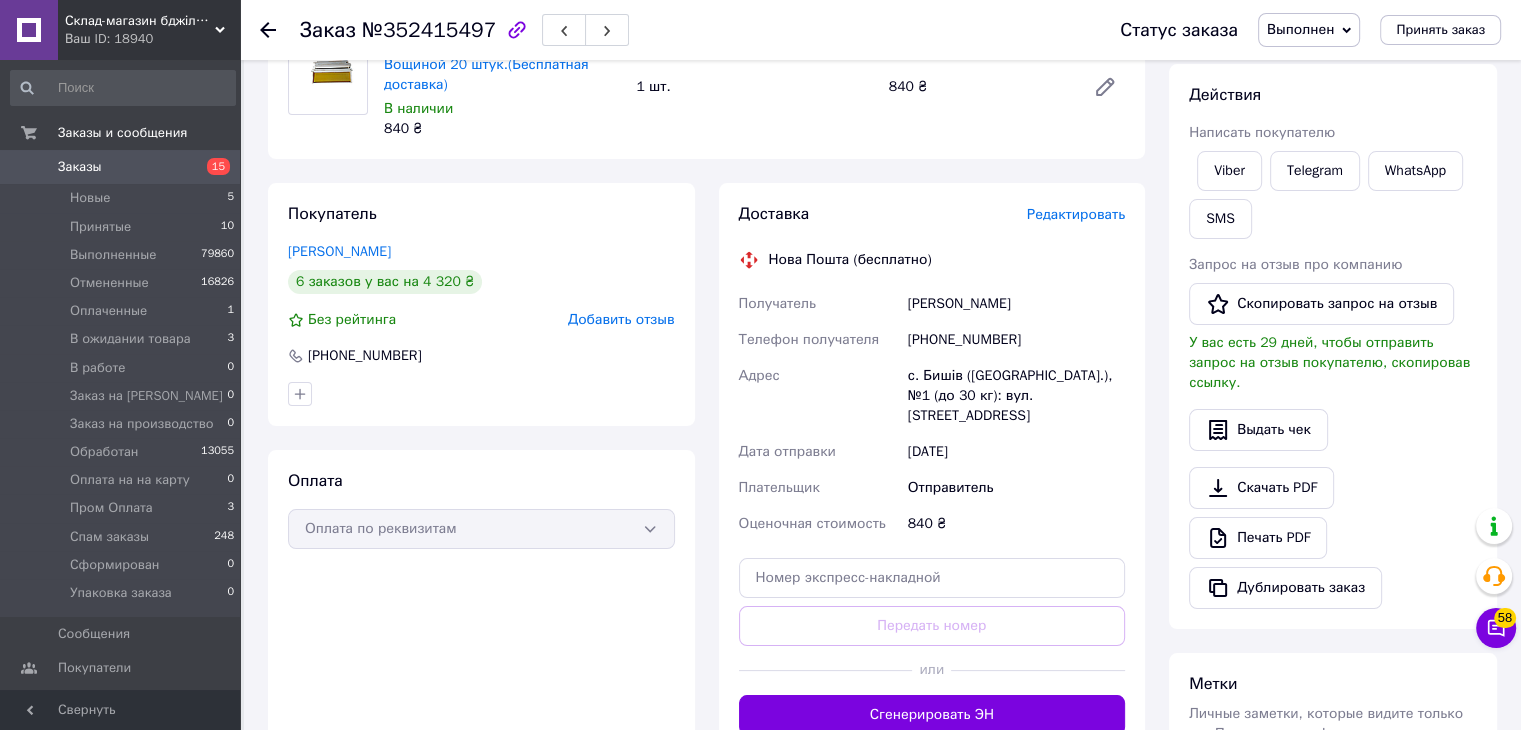 click 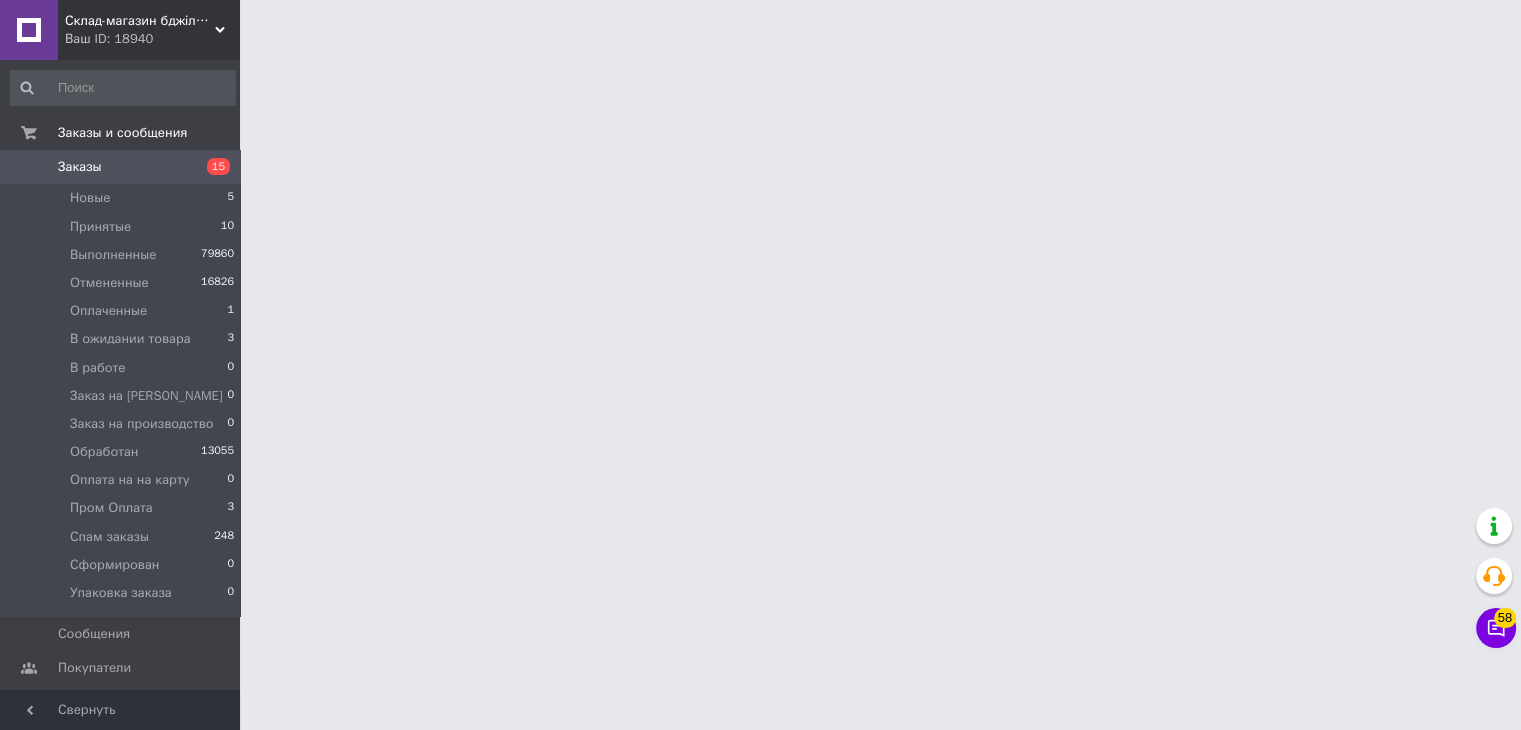 scroll, scrollTop: 0, scrollLeft: 0, axis: both 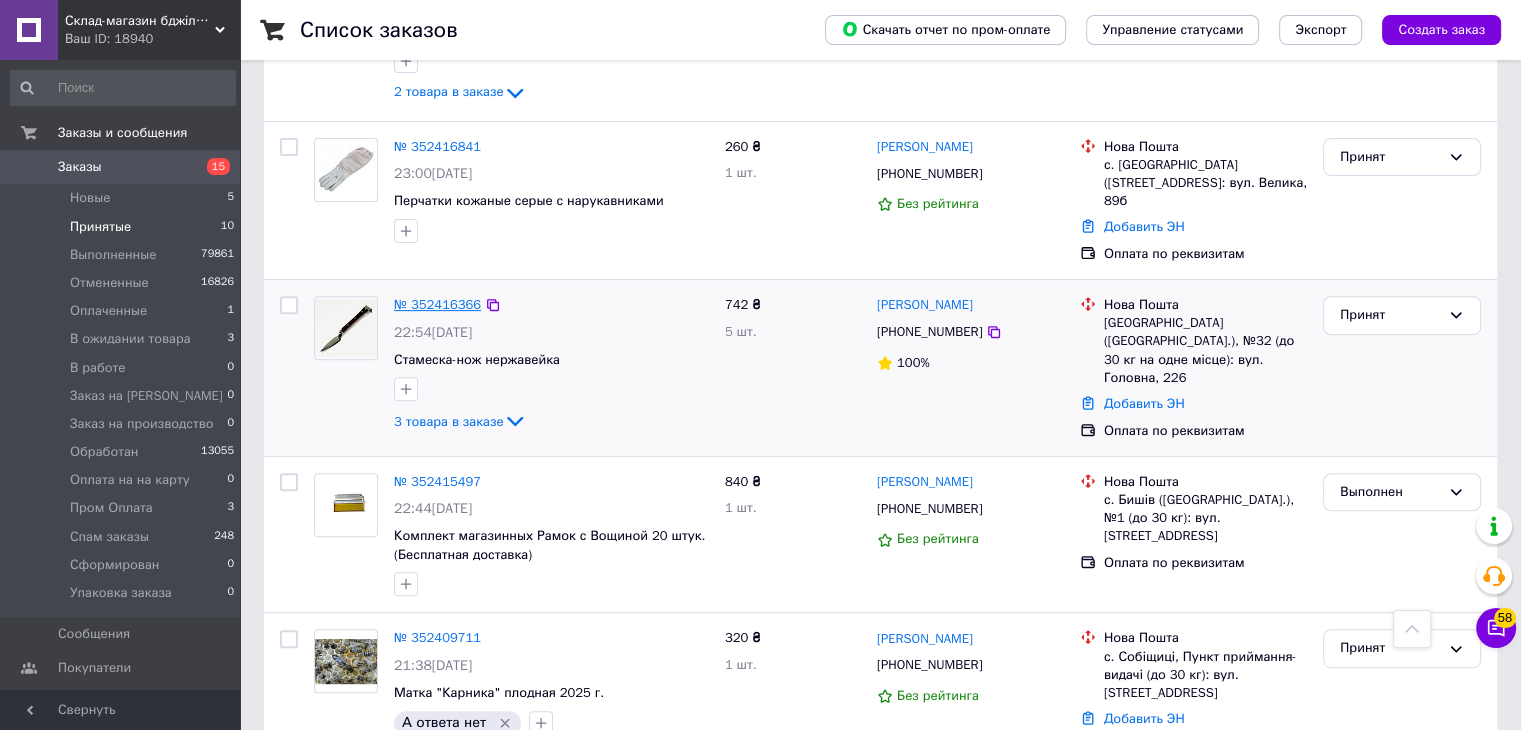 click on "№ 352416366" at bounding box center (437, 304) 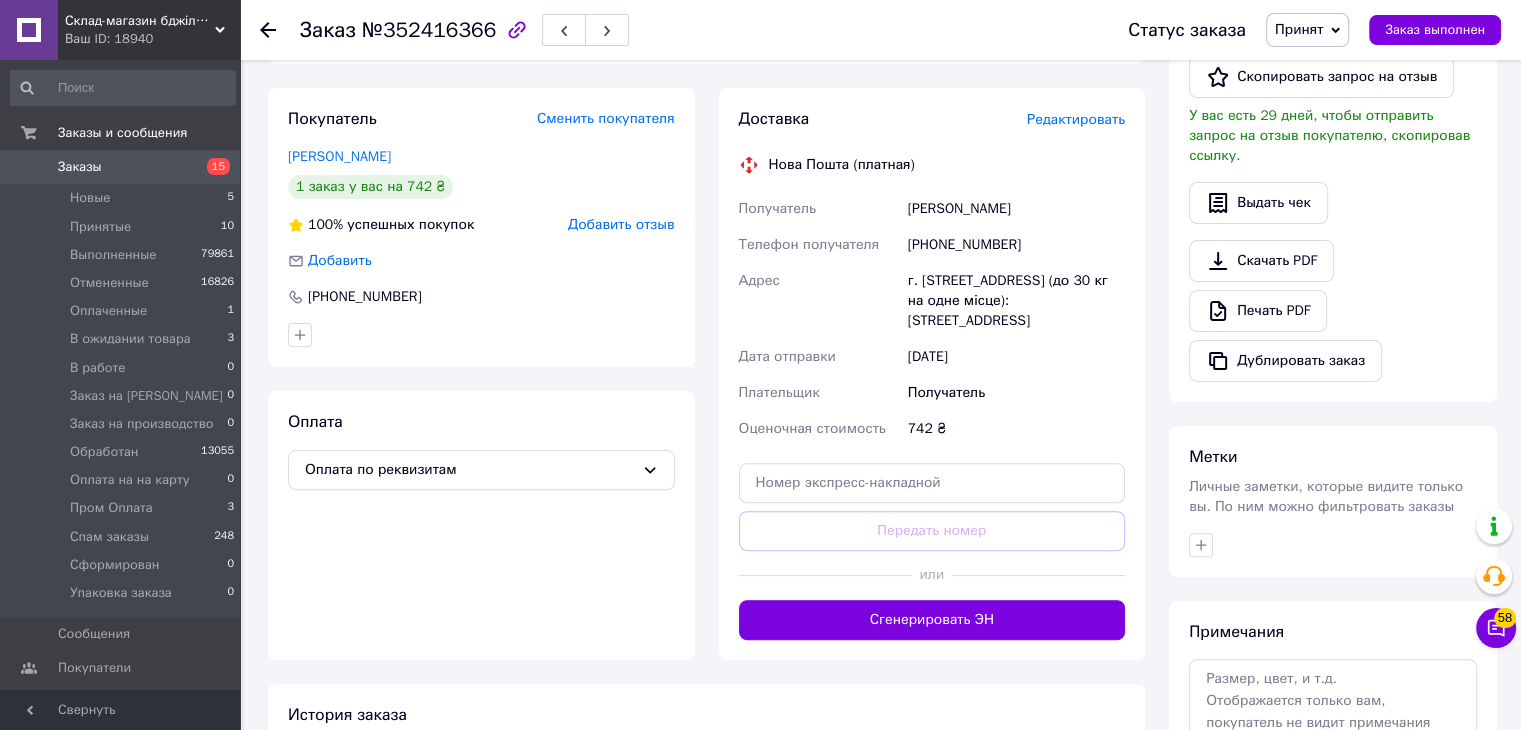 scroll, scrollTop: 500, scrollLeft: 0, axis: vertical 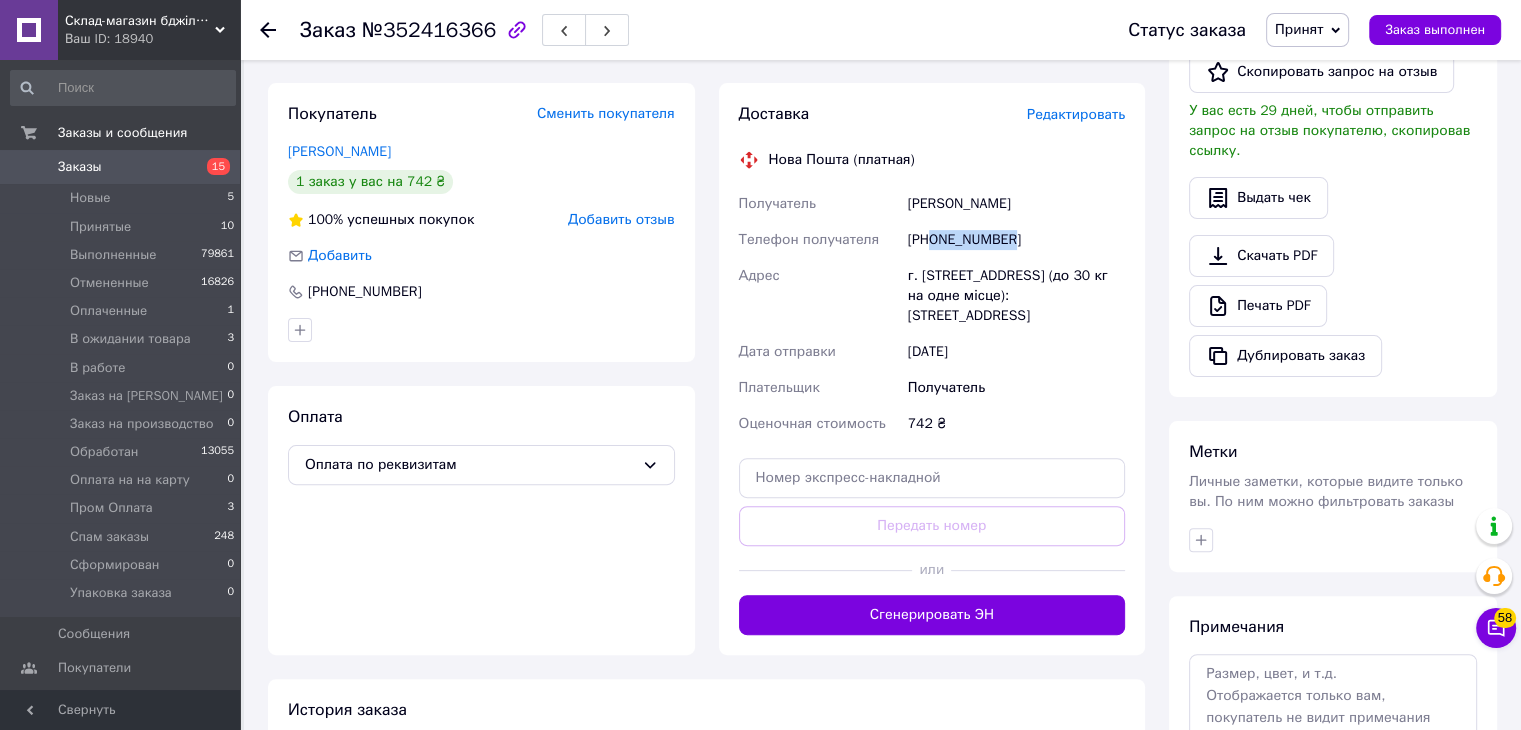 drag, startPoint x: 928, startPoint y: 241, endPoint x: 1013, endPoint y: 233, distance: 85.37564 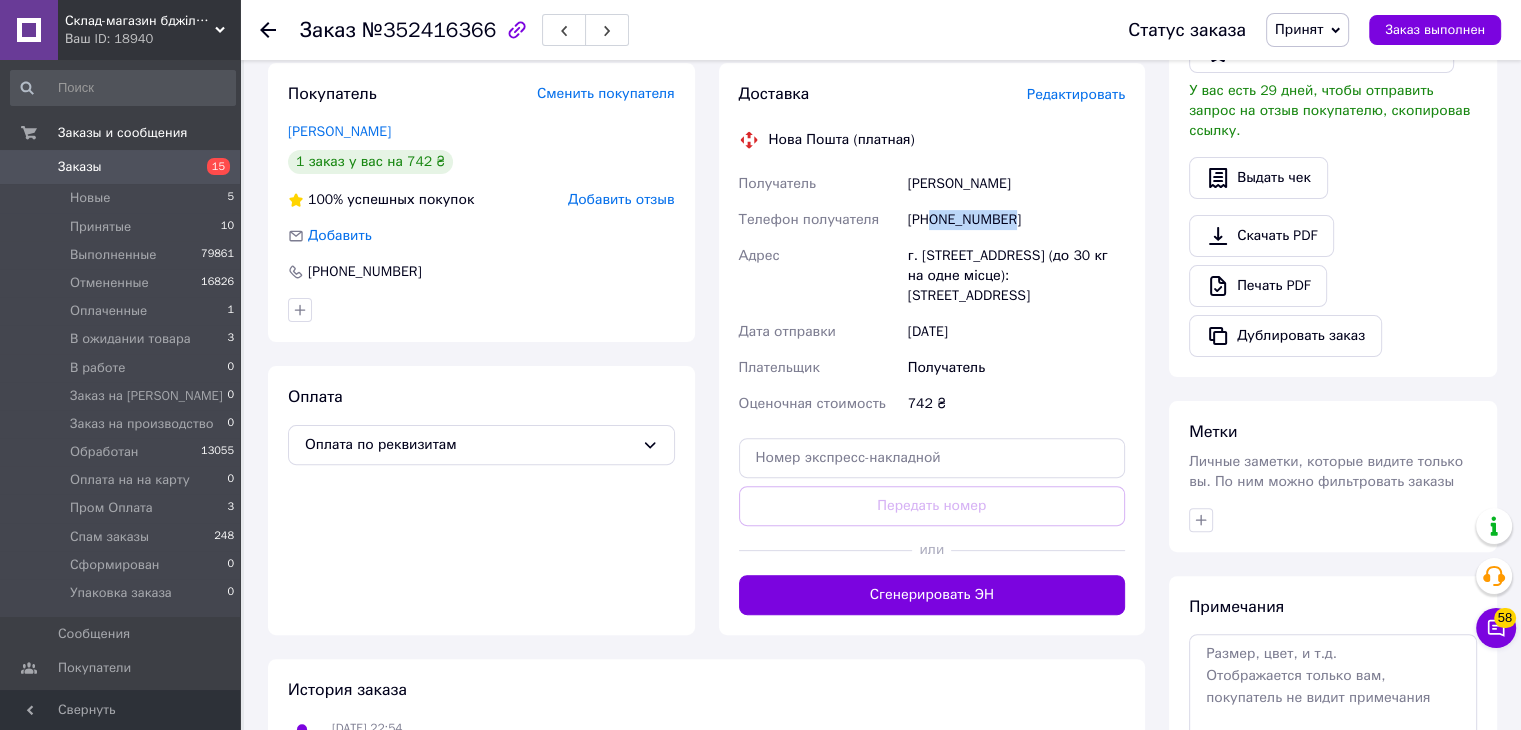 scroll, scrollTop: 640, scrollLeft: 0, axis: vertical 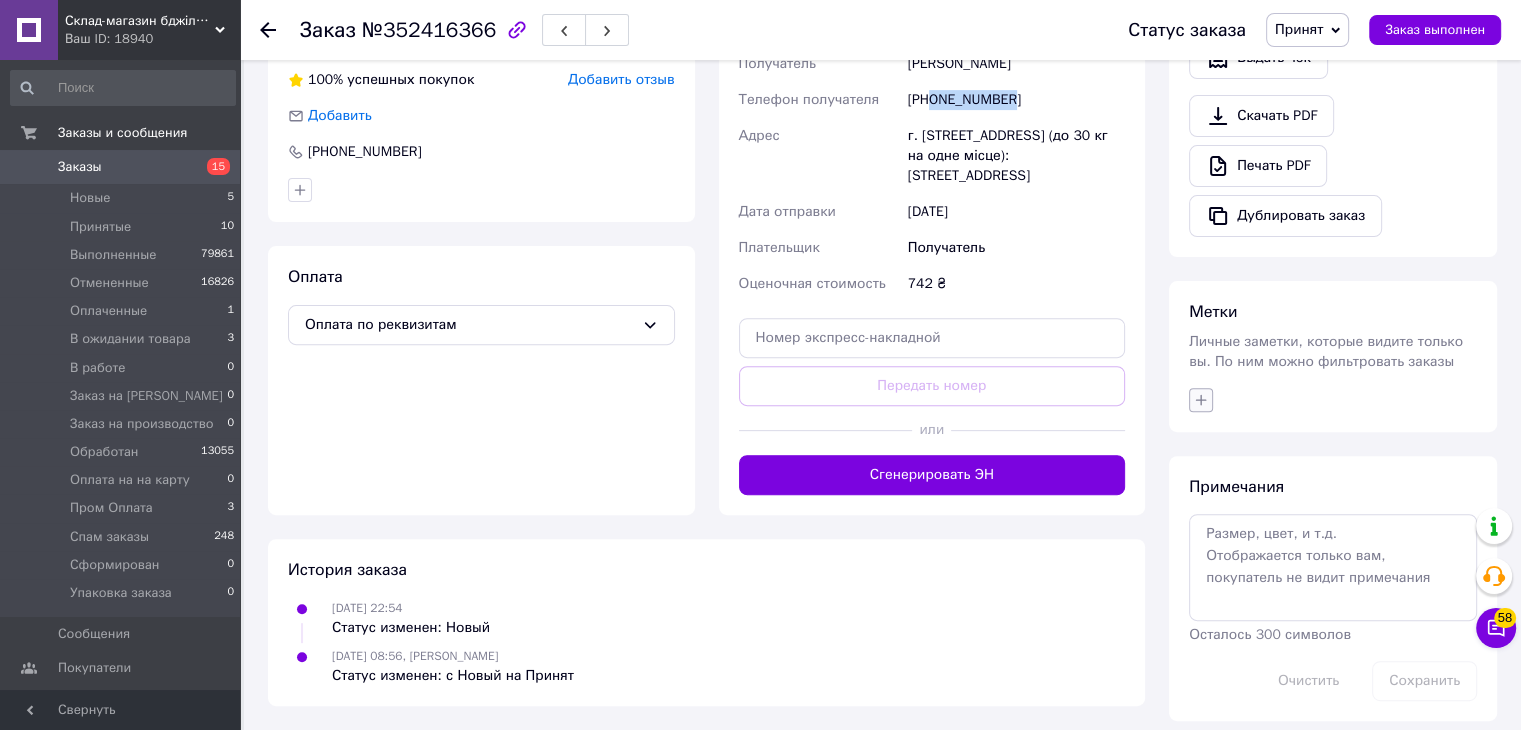 click 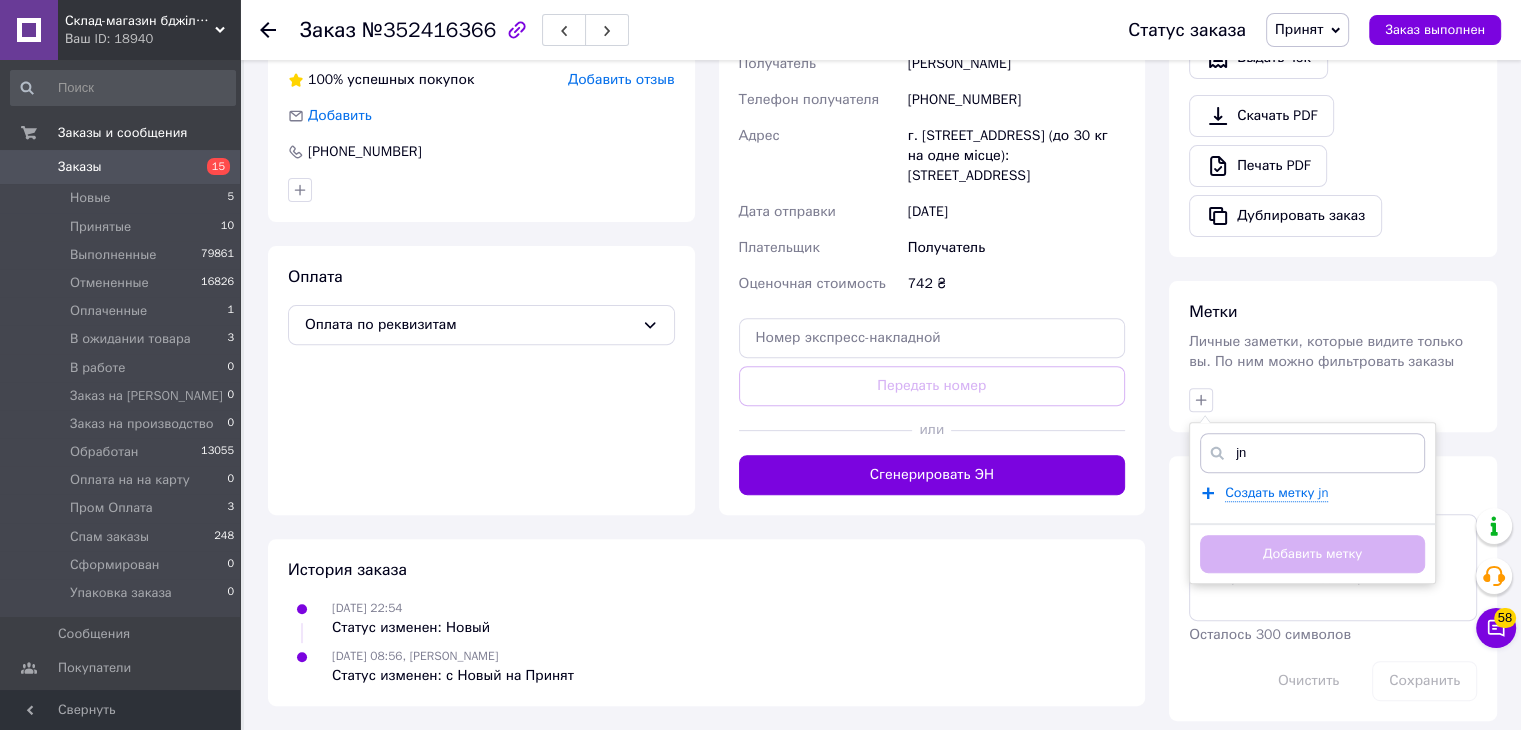 type on "j" 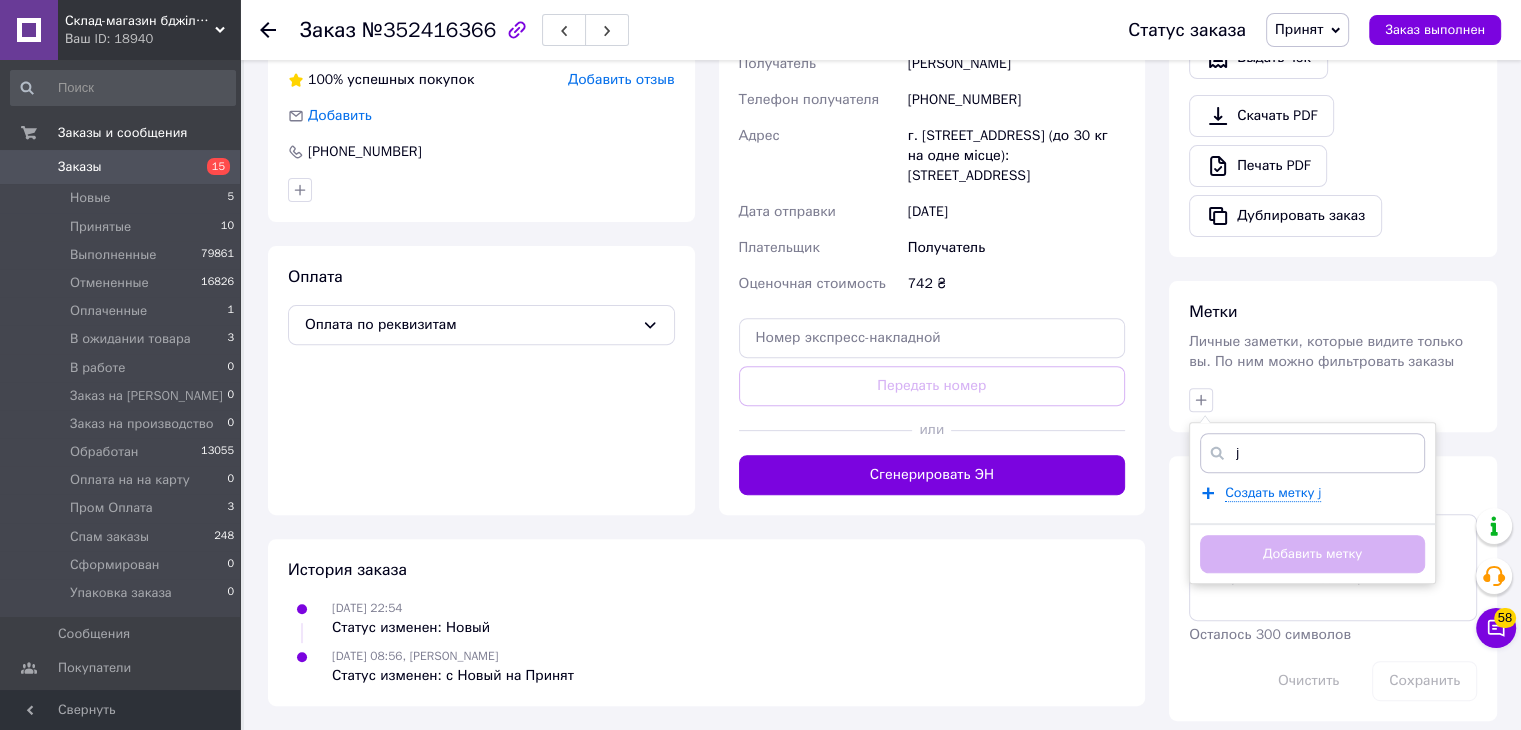 type 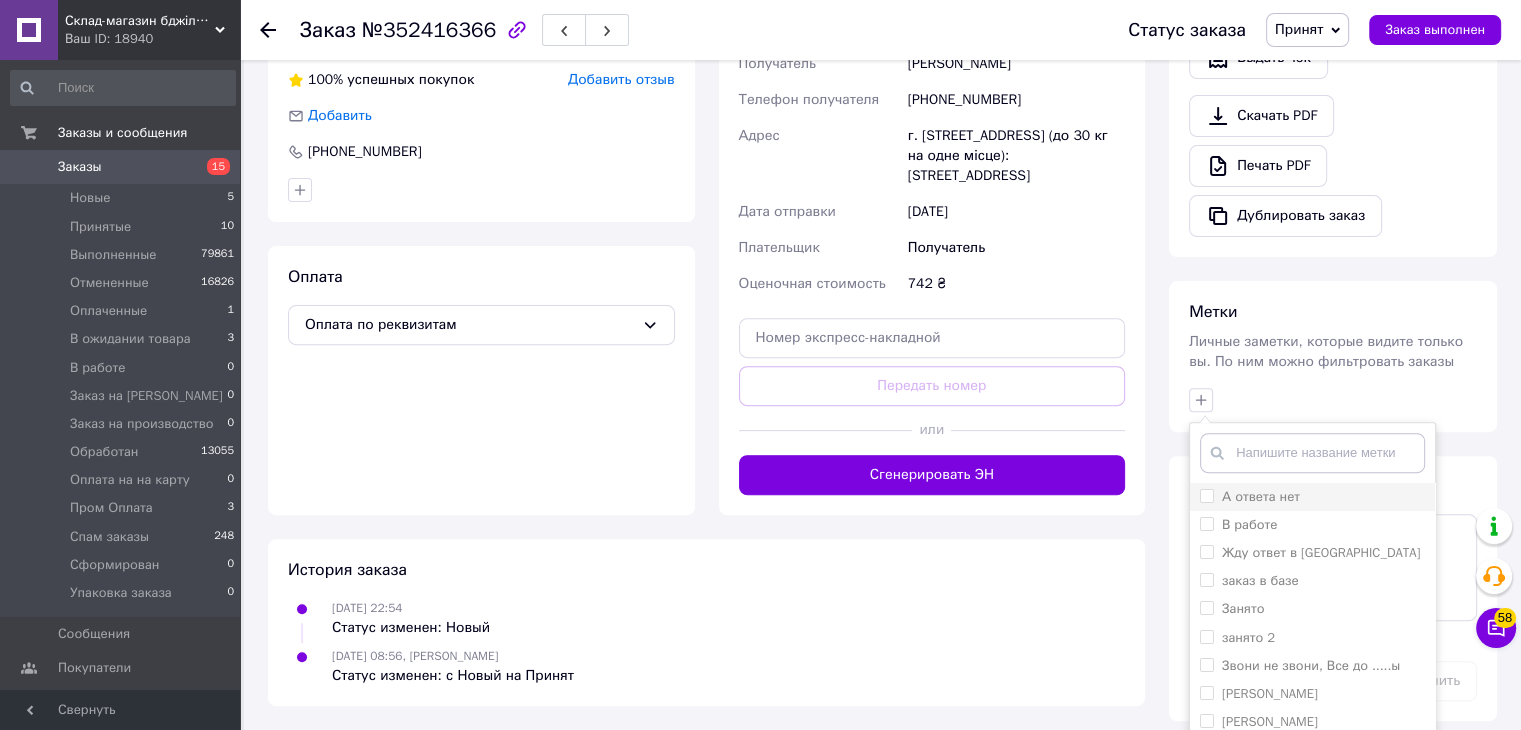click on "А ответа нет" at bounding box center [1261, 496] 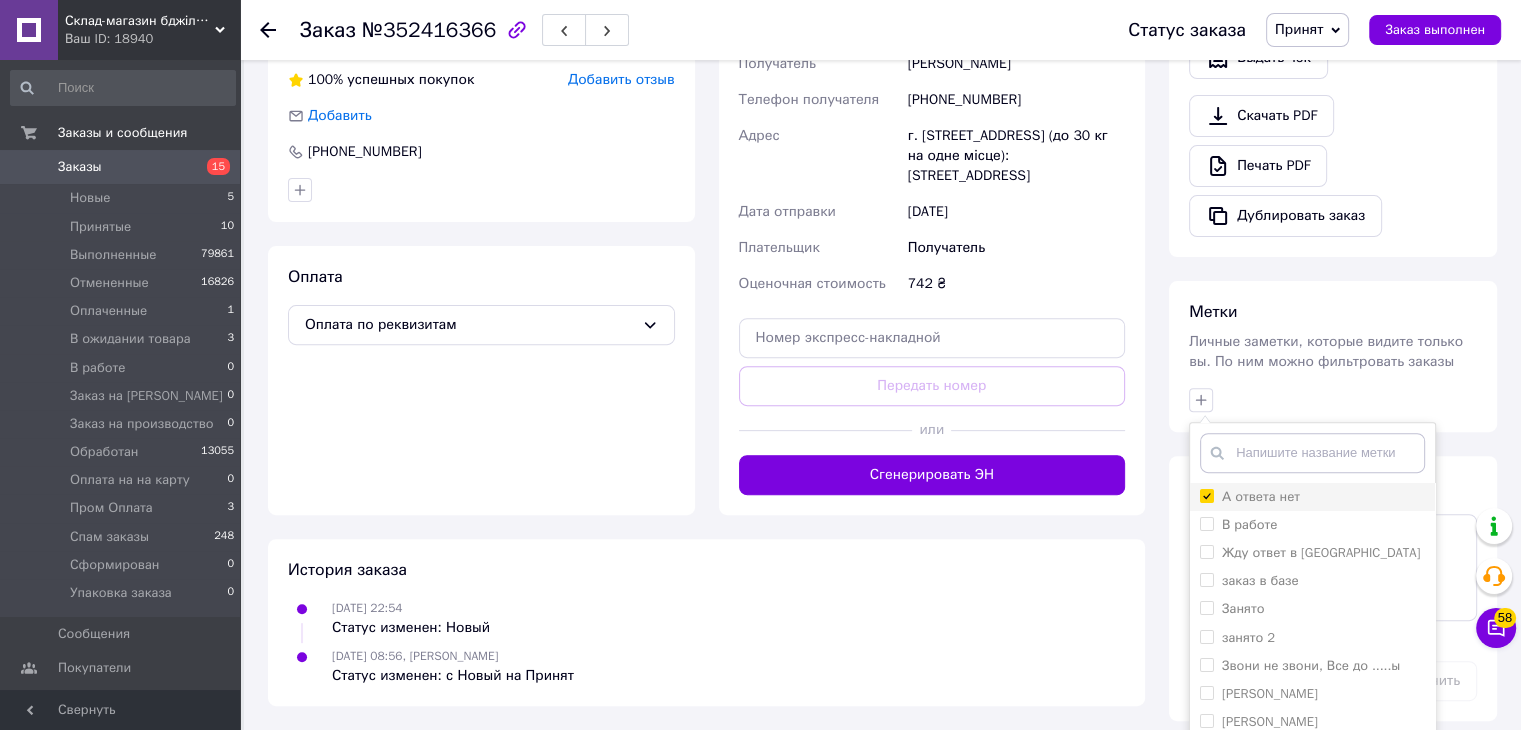 checkbox on "true" 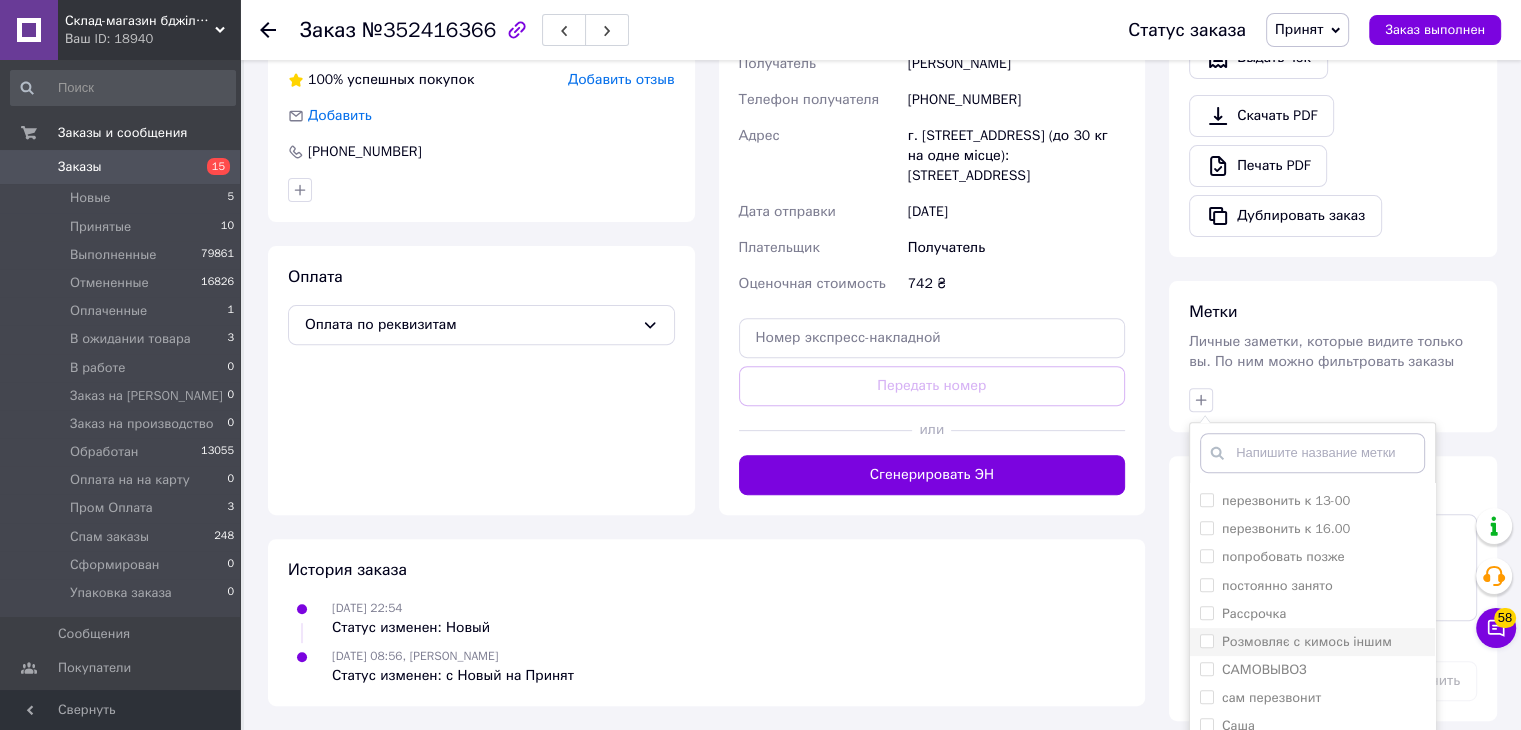 scroll, scrollTop: 1081, scrollLeft: 0, axis: vertical 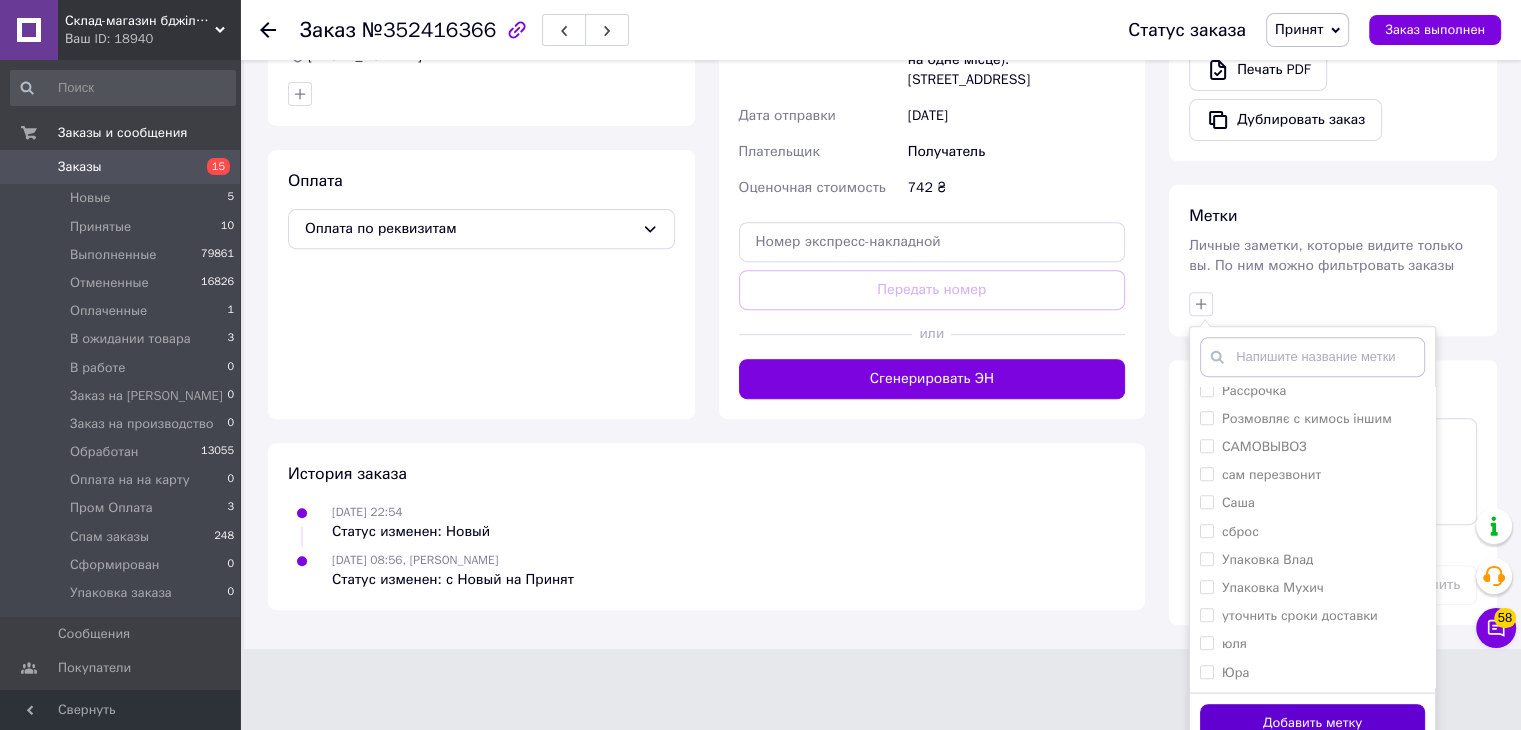 click on "Добавить метку" at bounding box center (1312, 723) 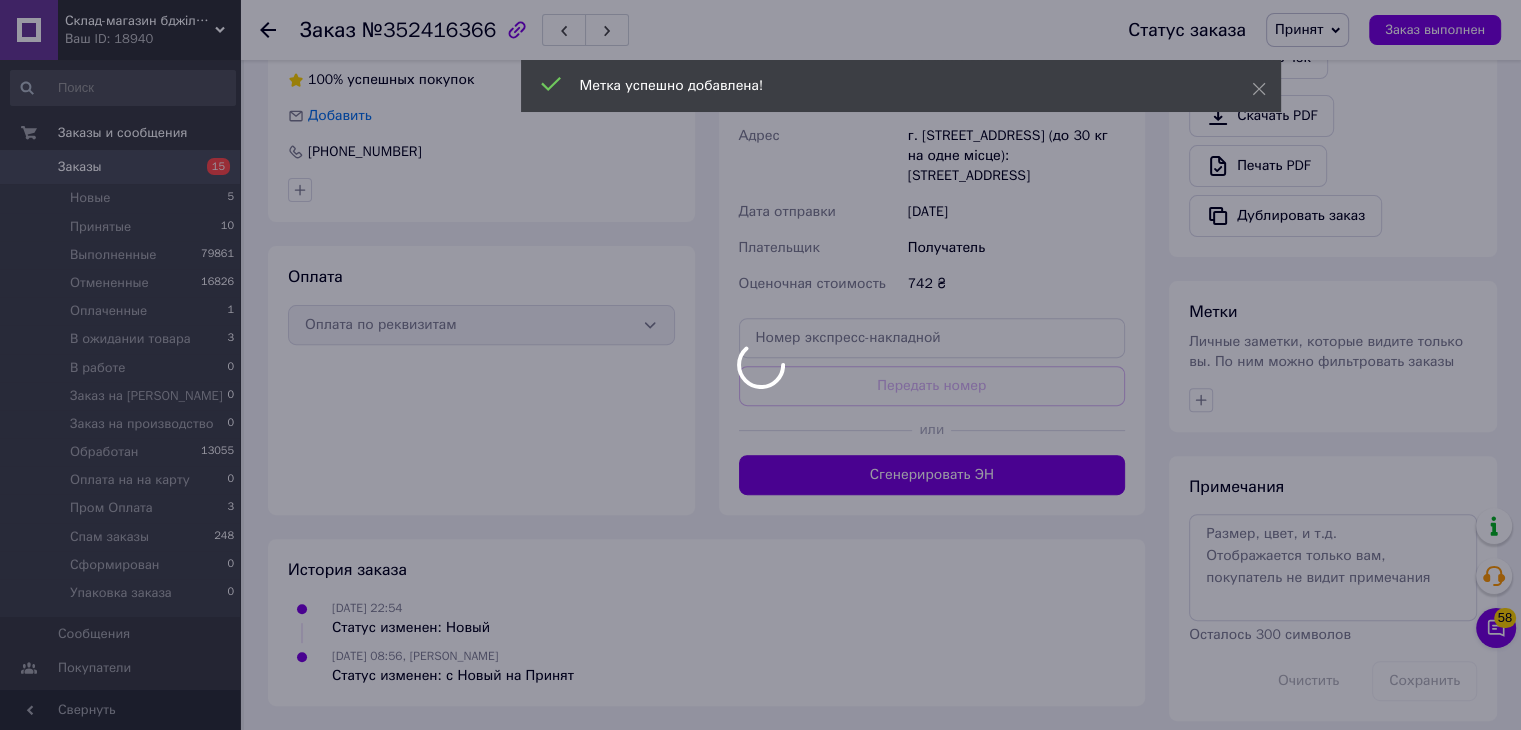 scroll, scrollTop: 688, scrollLeft: 0, axis: vertical 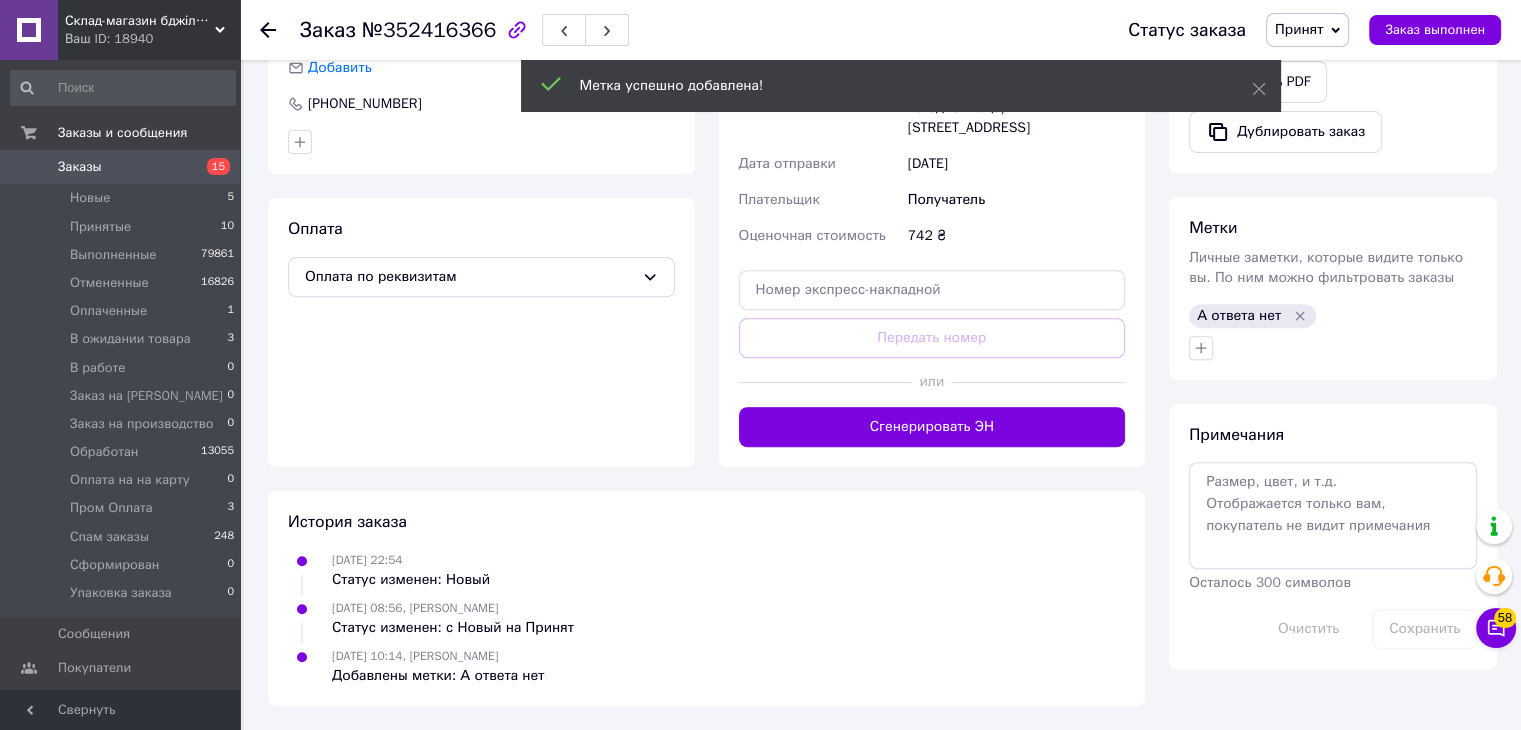 click 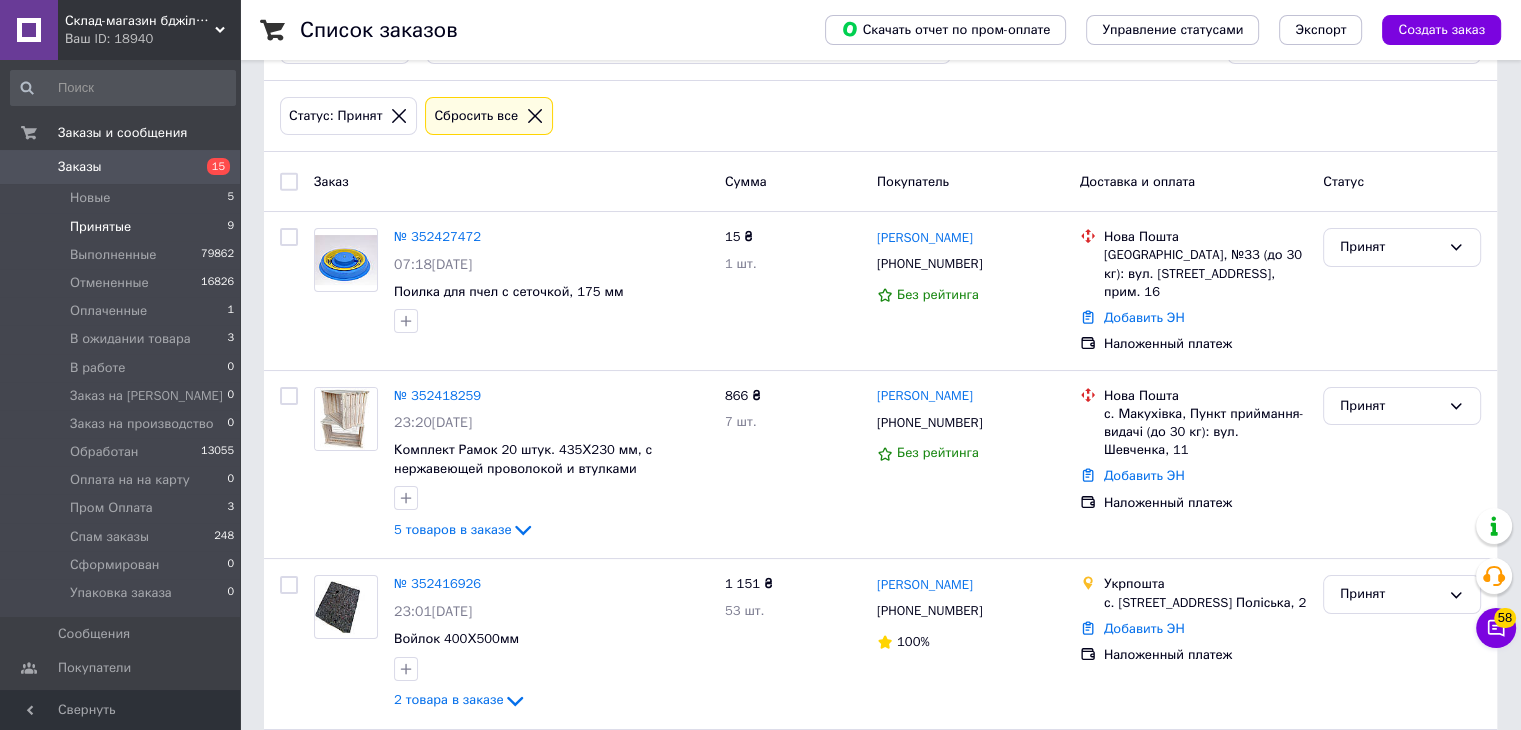 scroll, scrollTop: 700, scrollLeft: 0, axis: vertical 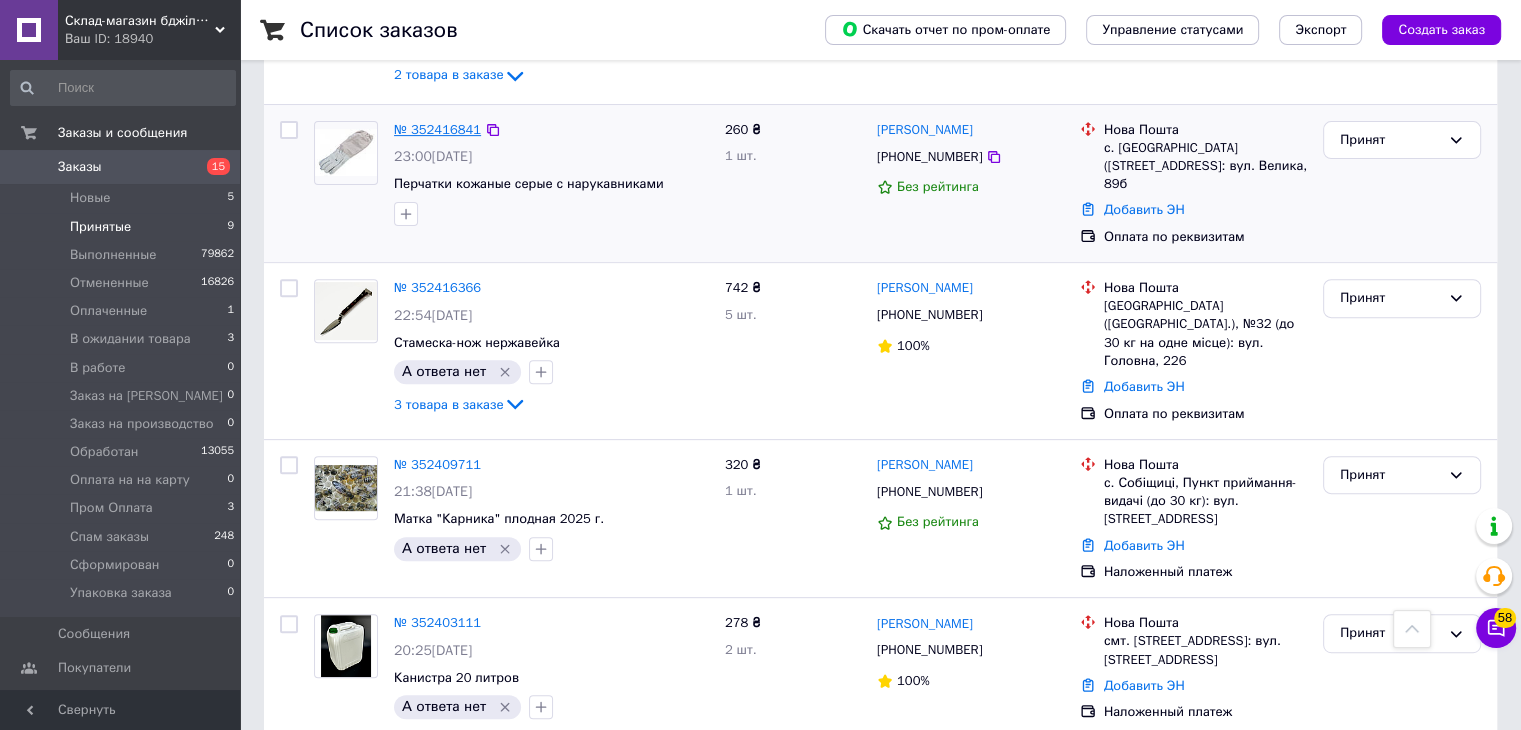 click on "№ 352416841" at bounding box center (437, 129) 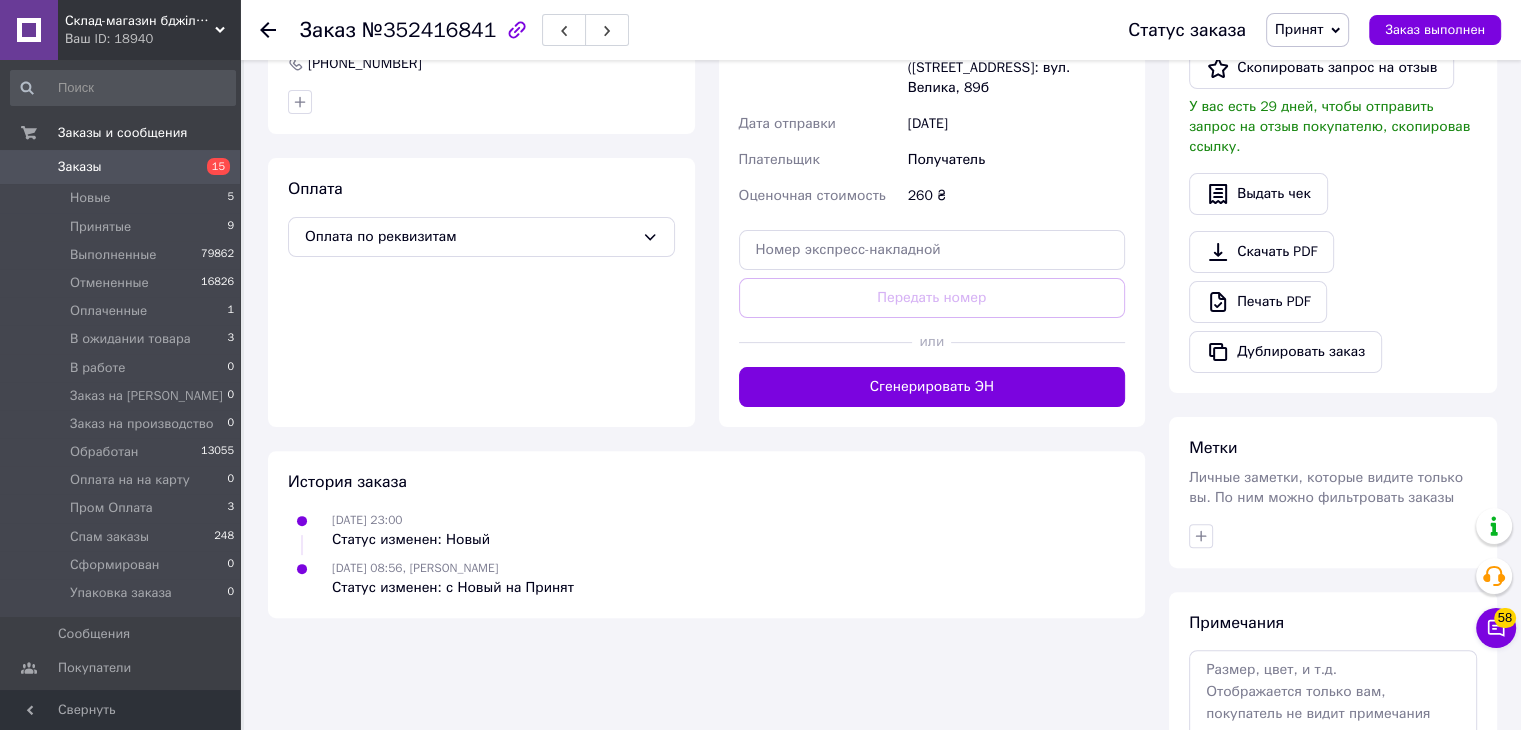 scroll, scrollTop: 232, scrollLeft: 0, axis: vertical 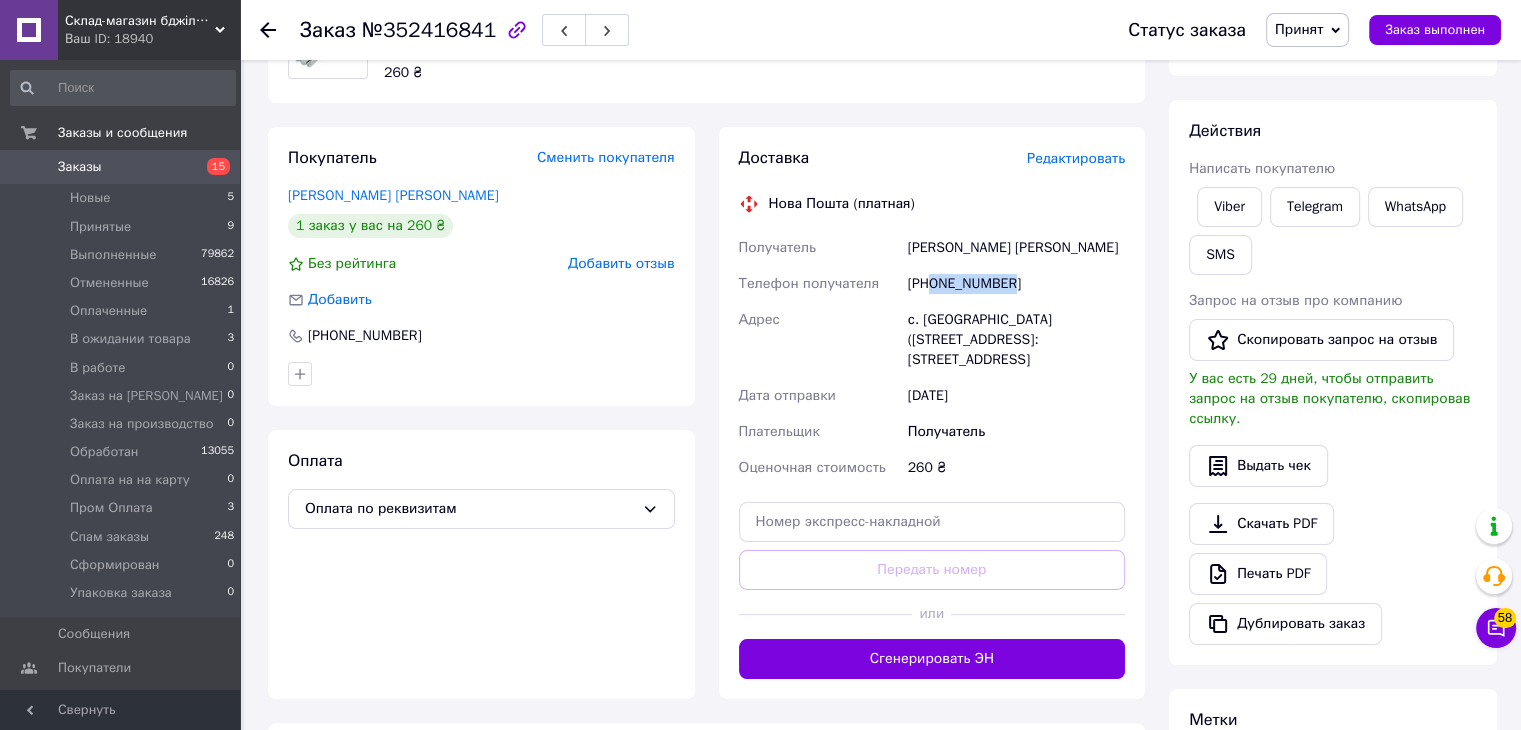 drag, startPoint x: 934, startPoint y: 281, endPoint x: 1023, endPoint y: 281, distance: 89 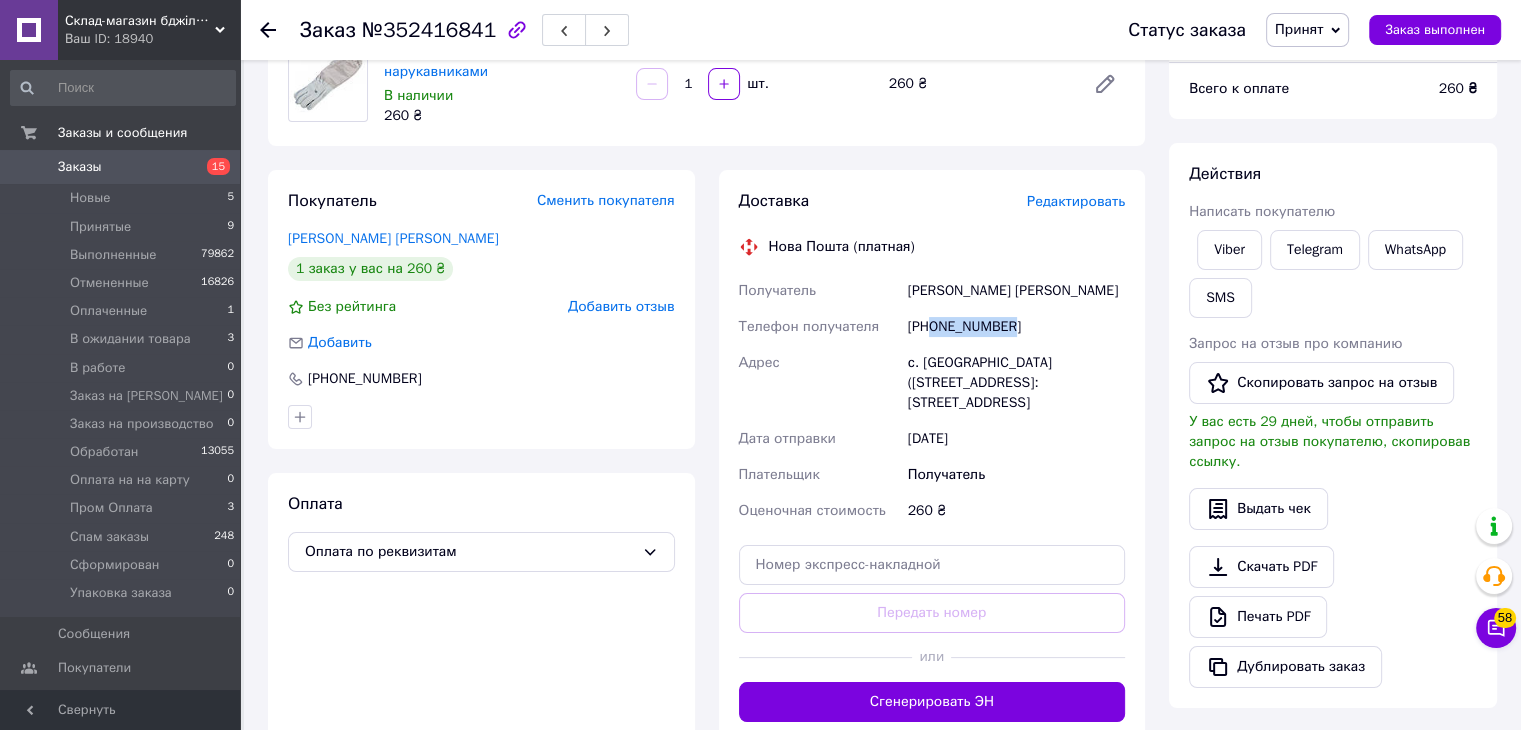 scroll, scrollTop: 200, scrollLeft: 0, axis: vertical 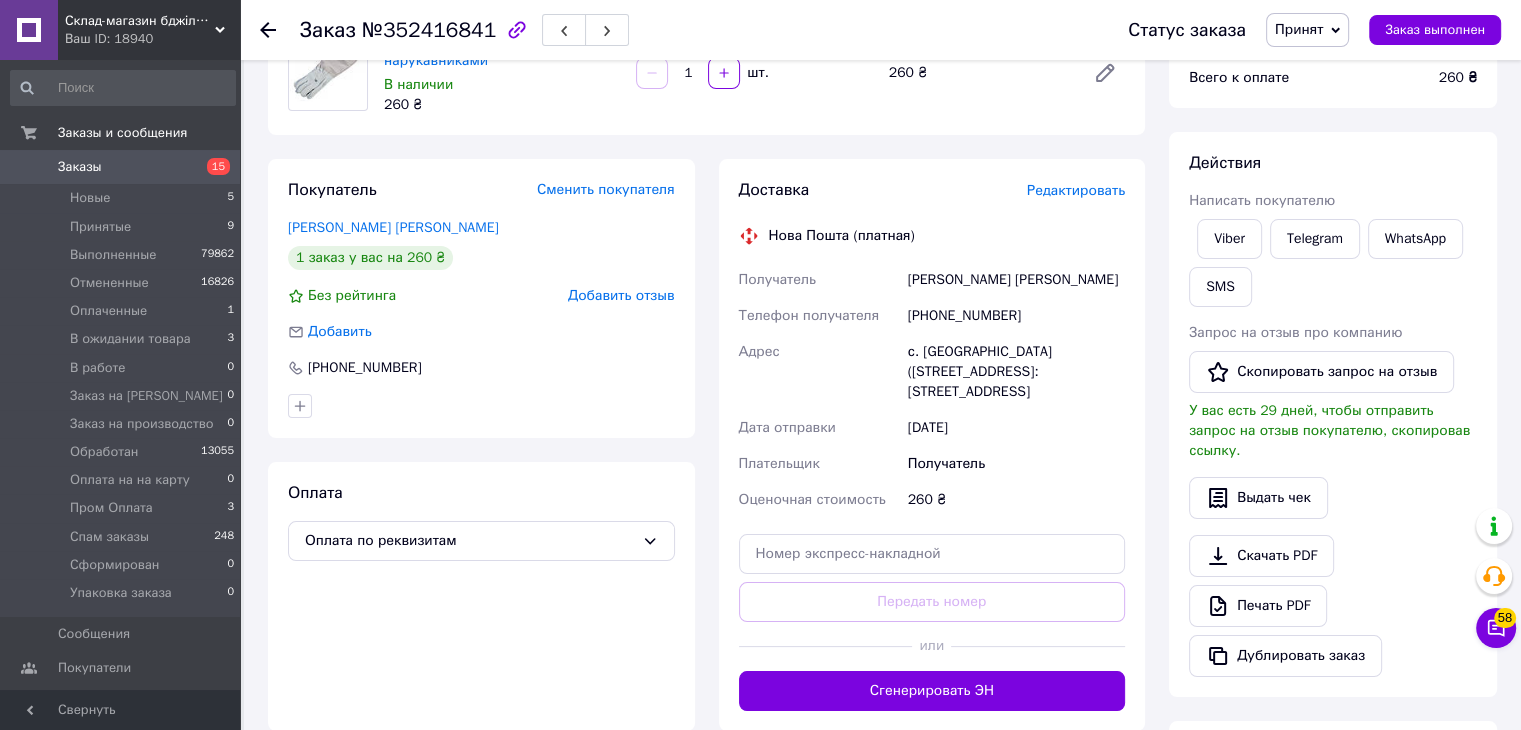 click on "Бєлєнцова Олена" at bounding box center (1016, 280) 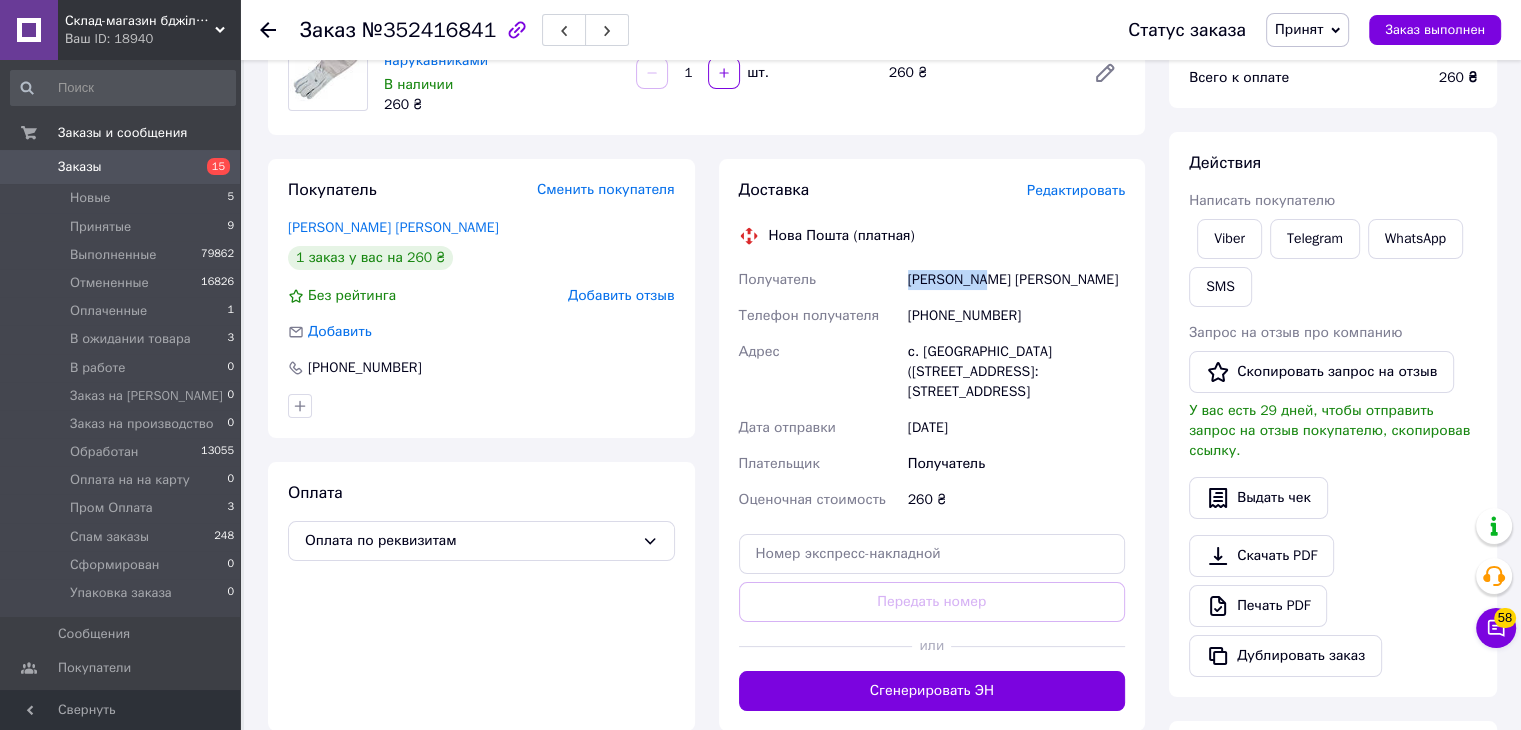 click on "Бєлєнцова Олена" at bounding box center (1016, 280) 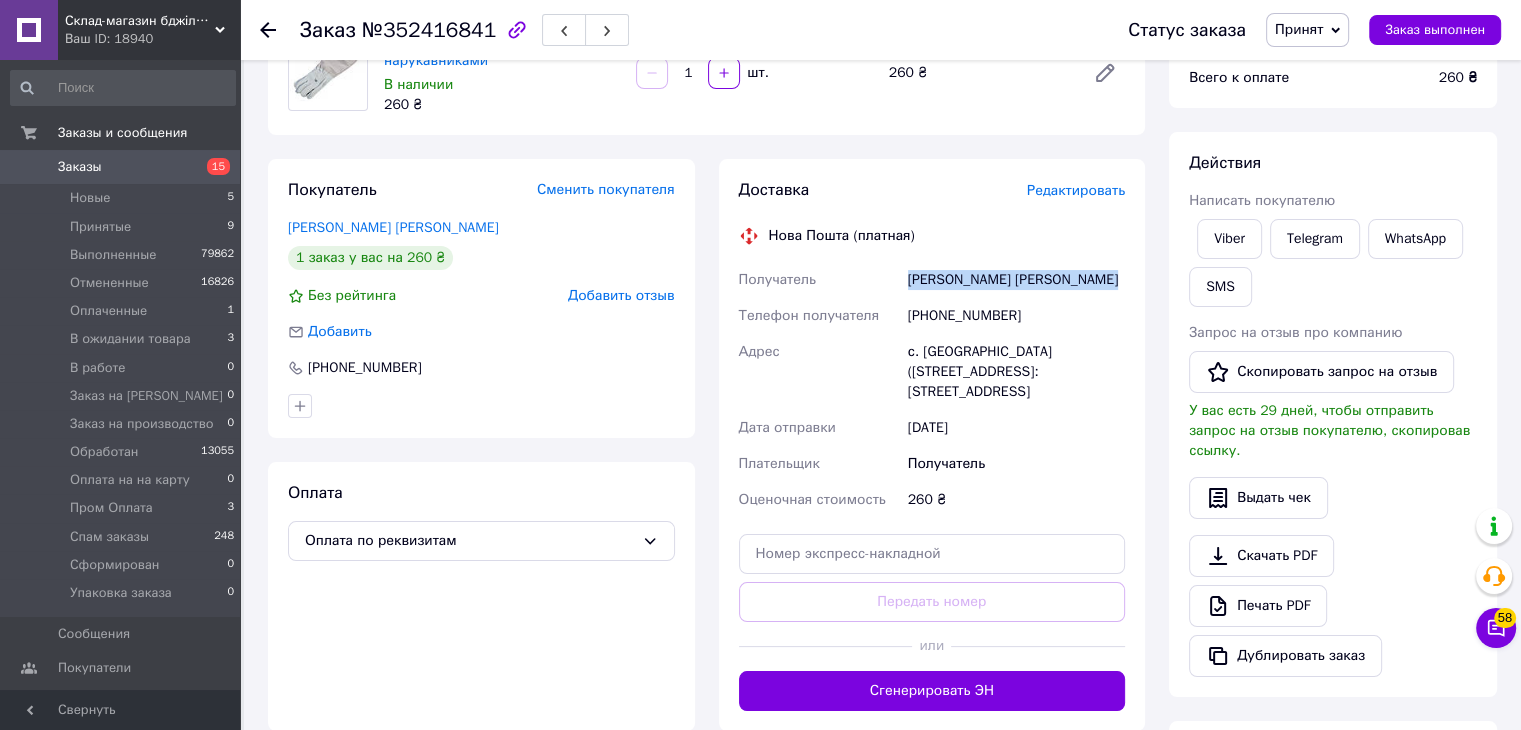 click on "Бєлєнцова Олена" at bounding box center [1016, 280] 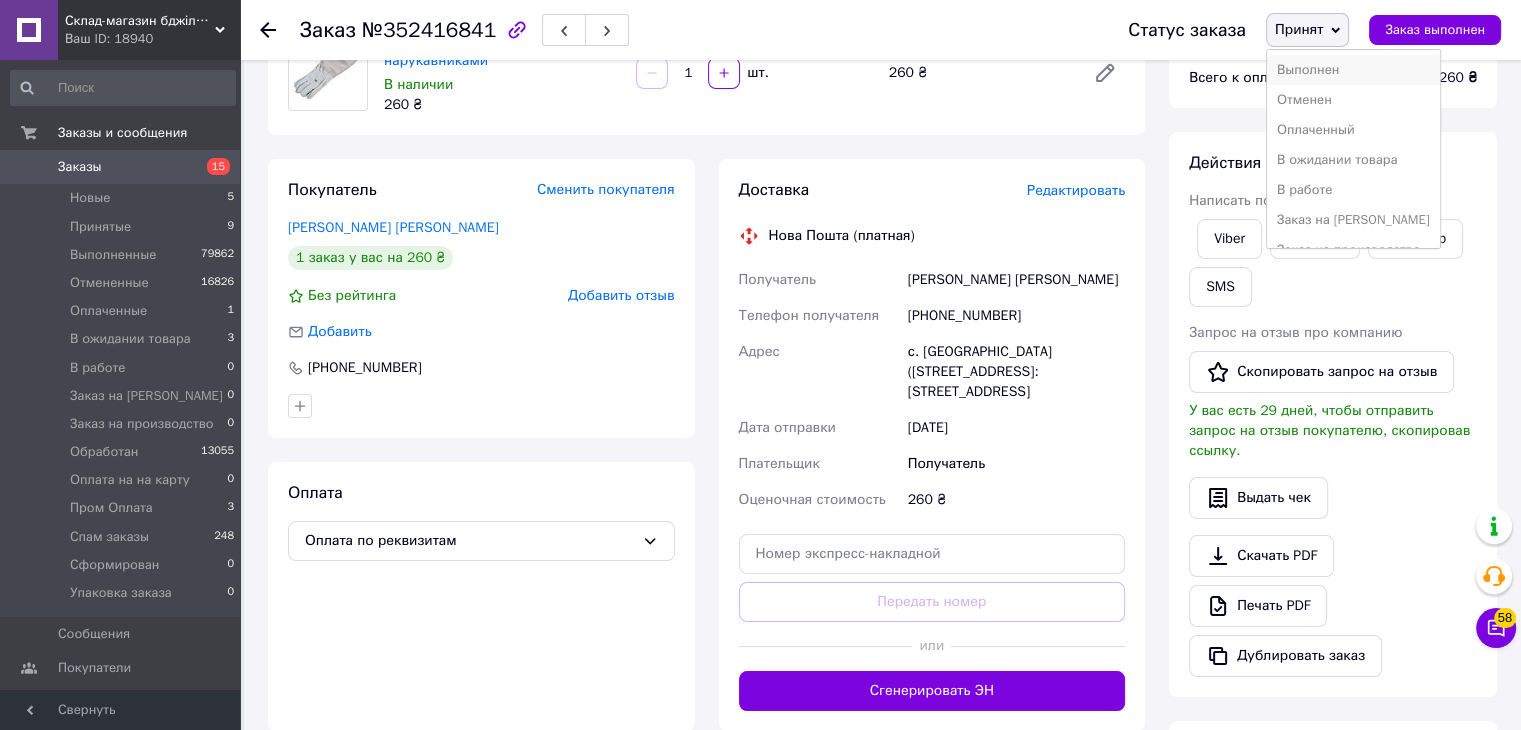 click on "Выполнен" at bounding box center (1353, 70) 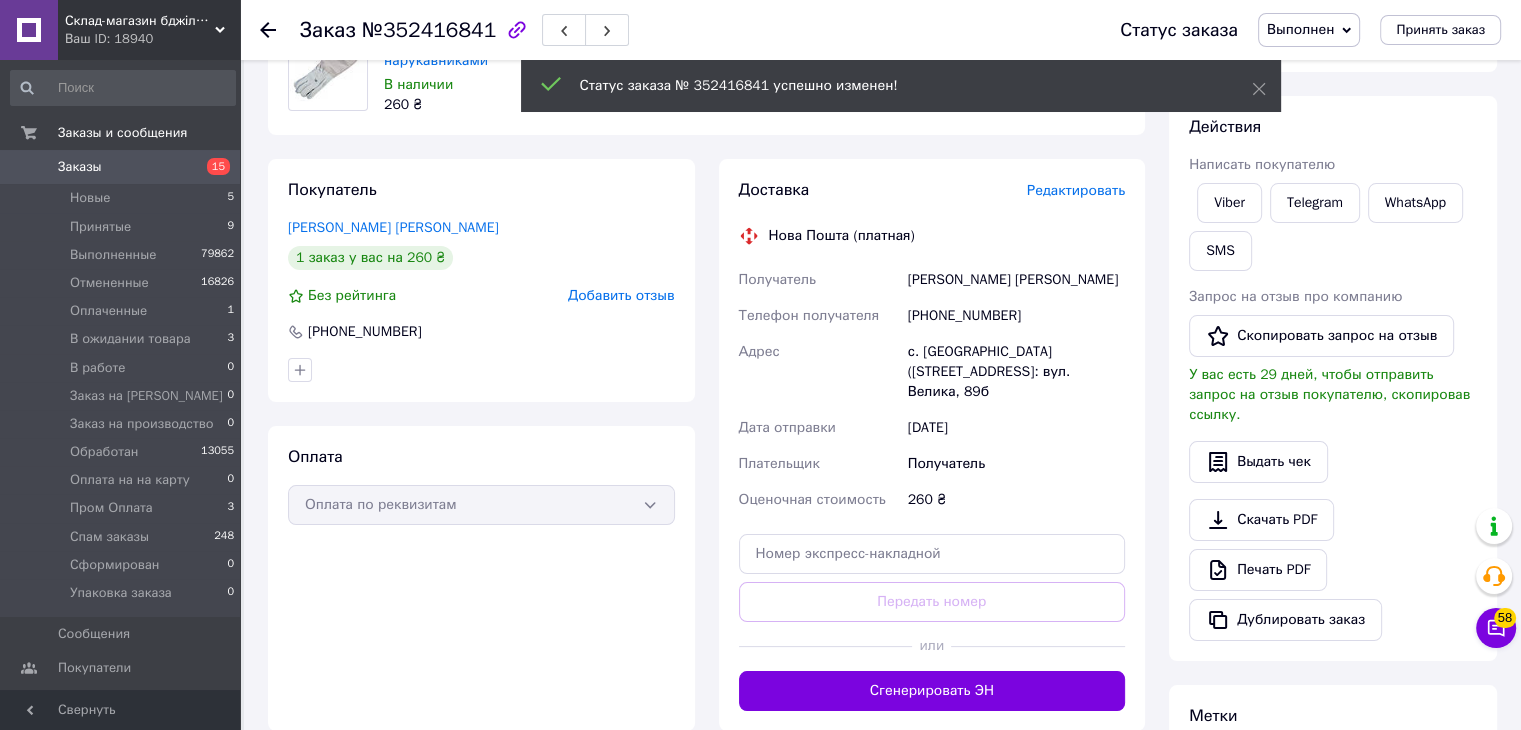 click 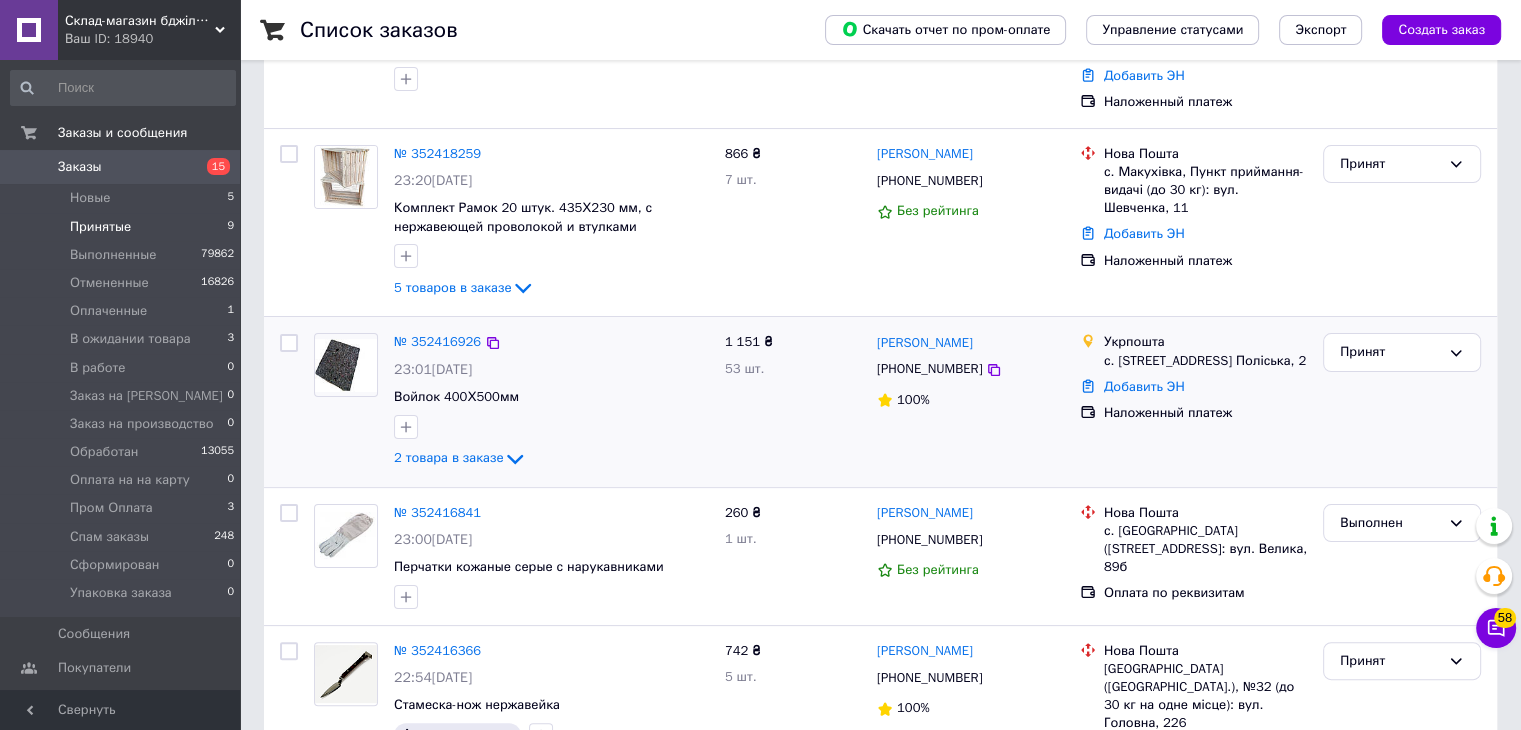 scroll, scrollTop: 400, scrollLeft: 0, axis: vertical 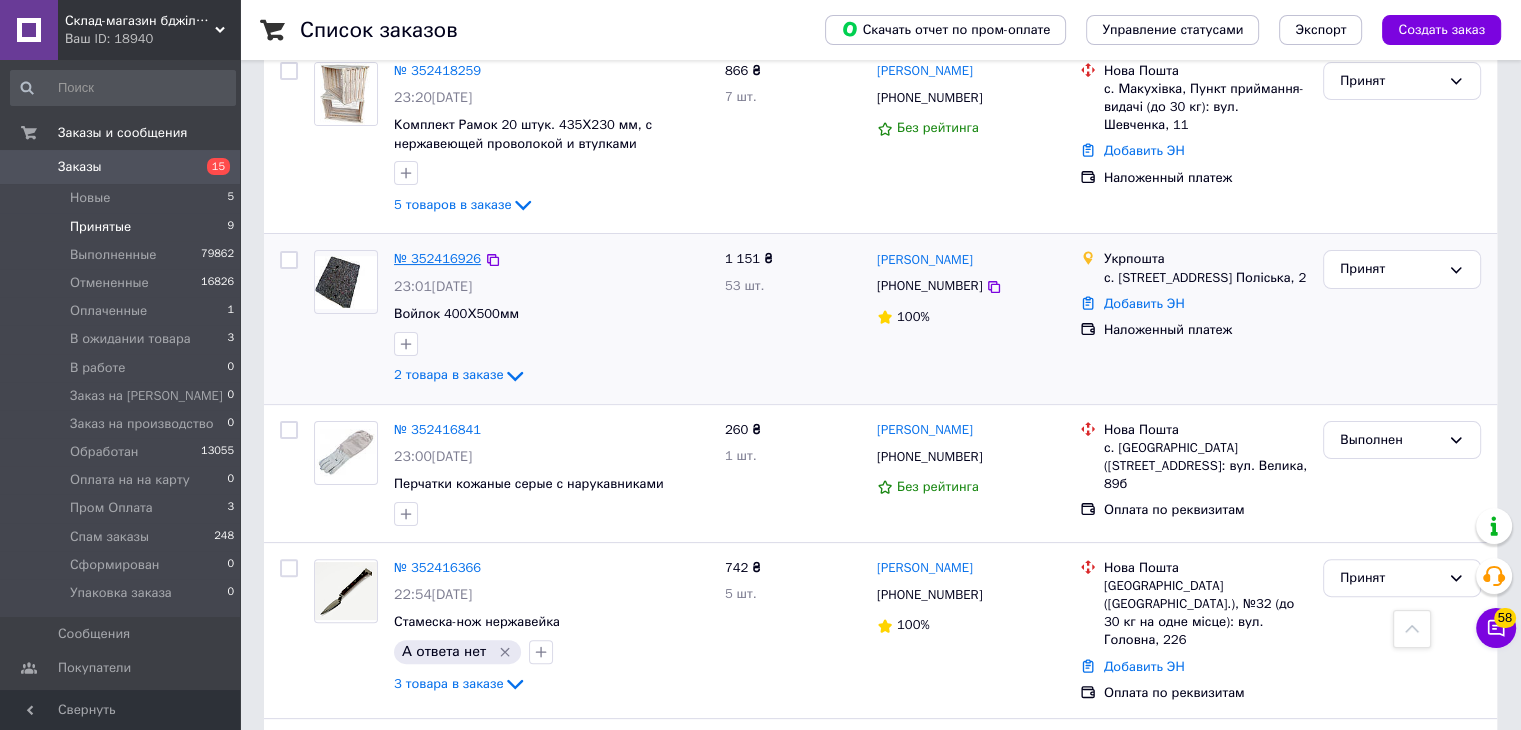 click on "№ 352416926" at bounding box center (437, 258) 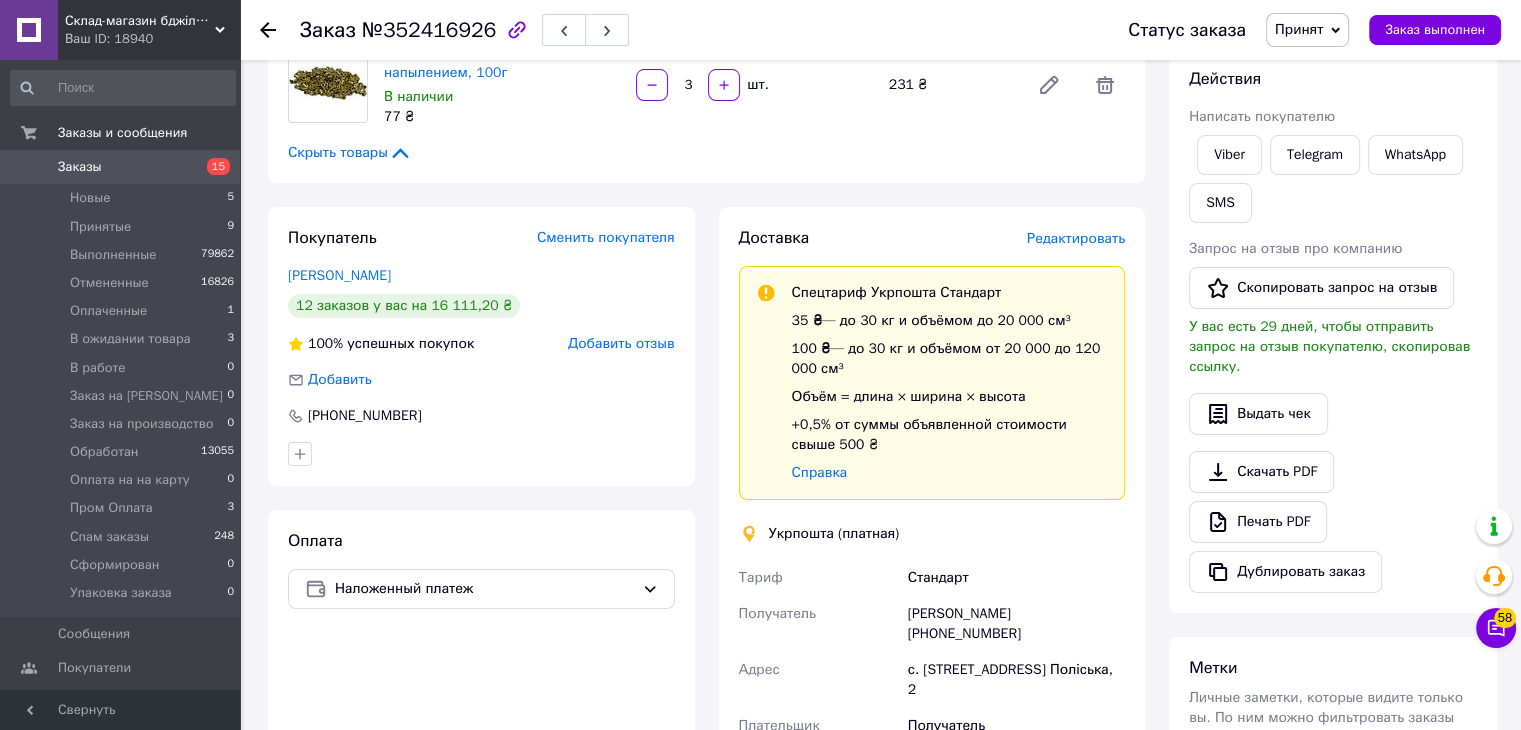 scroll, scrollTop: 300, scrollLeft: 0, axis: vertical 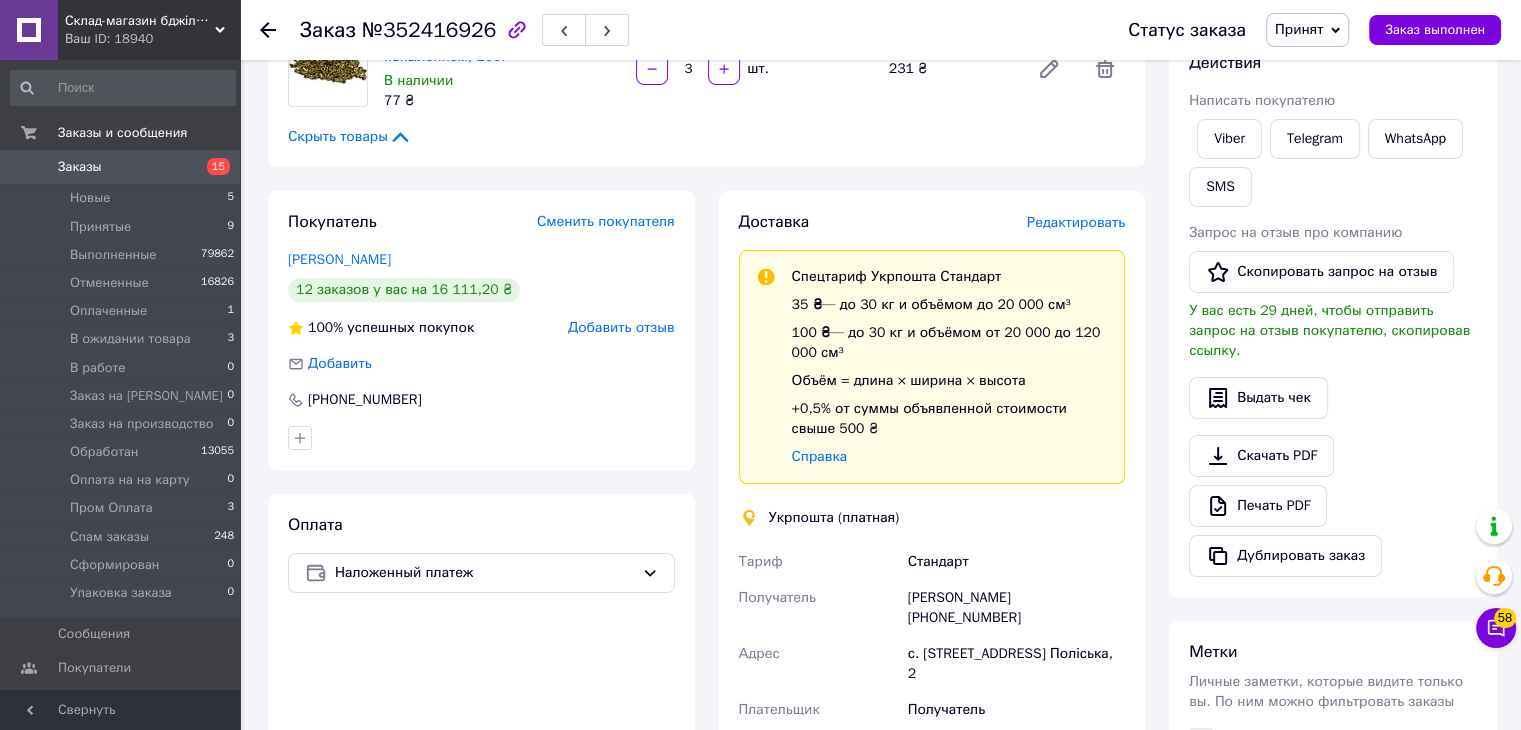 drag, startPoint x: 929, startPoint y: 622, endPoint x: 1033, endPoint y: 631, distance: 104.388695 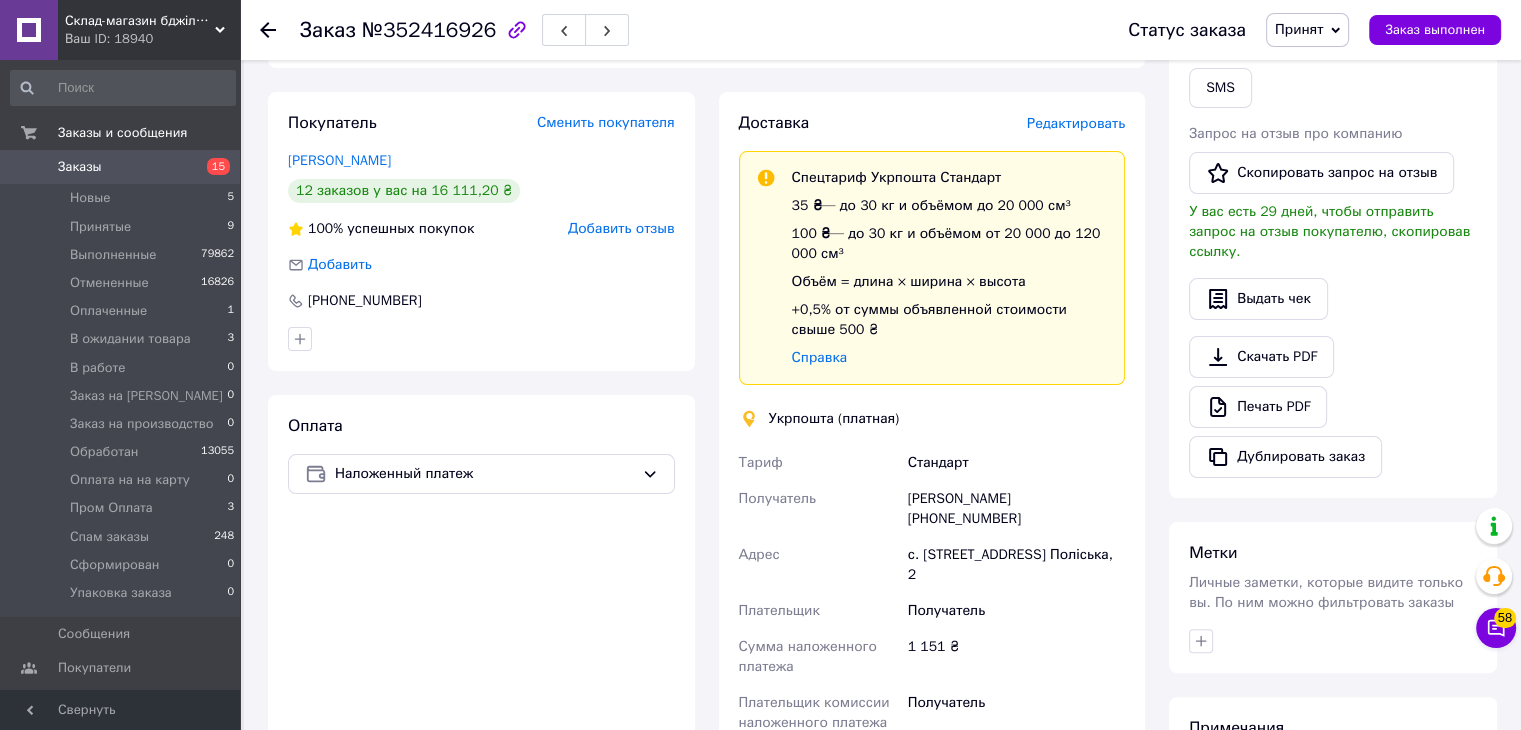scroll, scrollTop: 400, scrollLeft: 0, axis: vertical 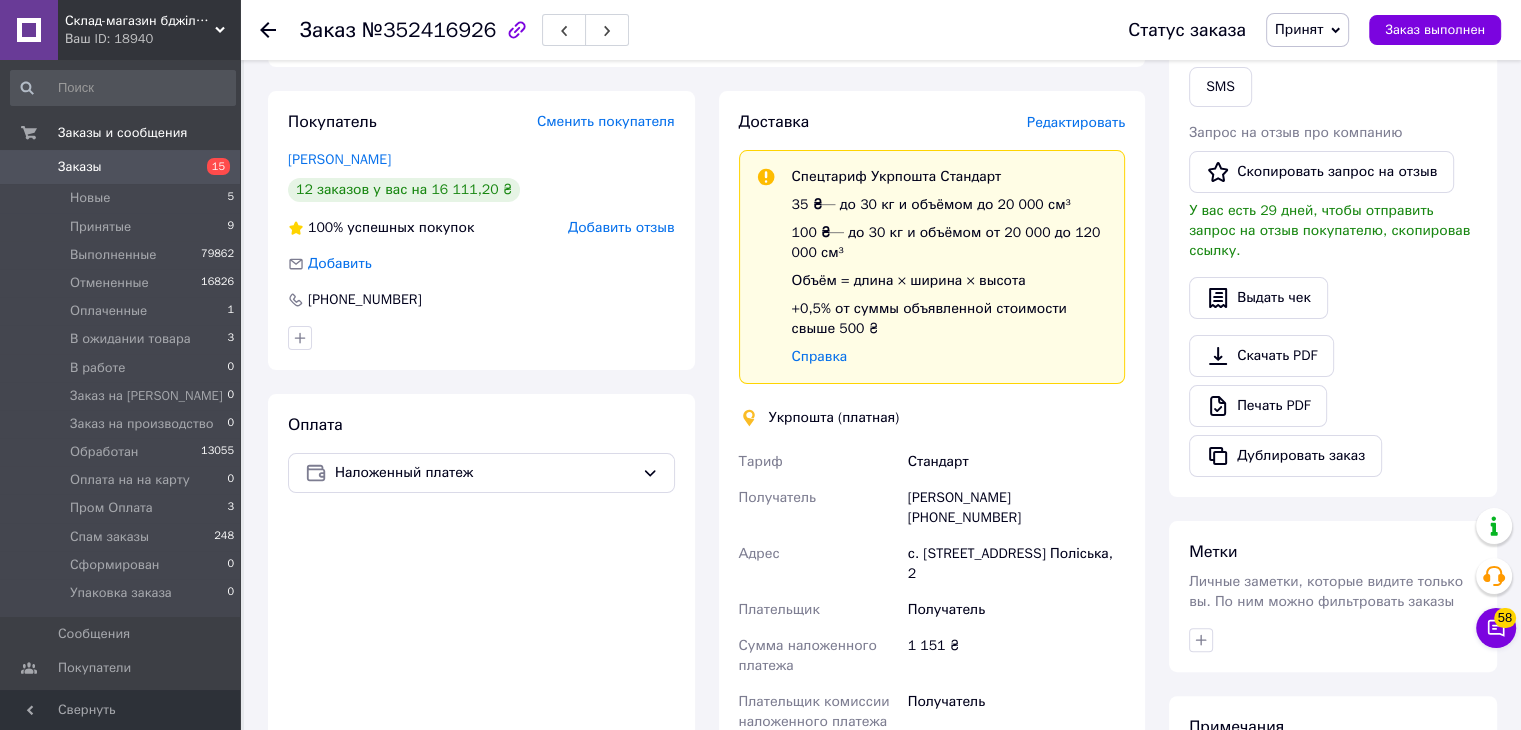click on "Принят" at bounding box center (1299, 29) 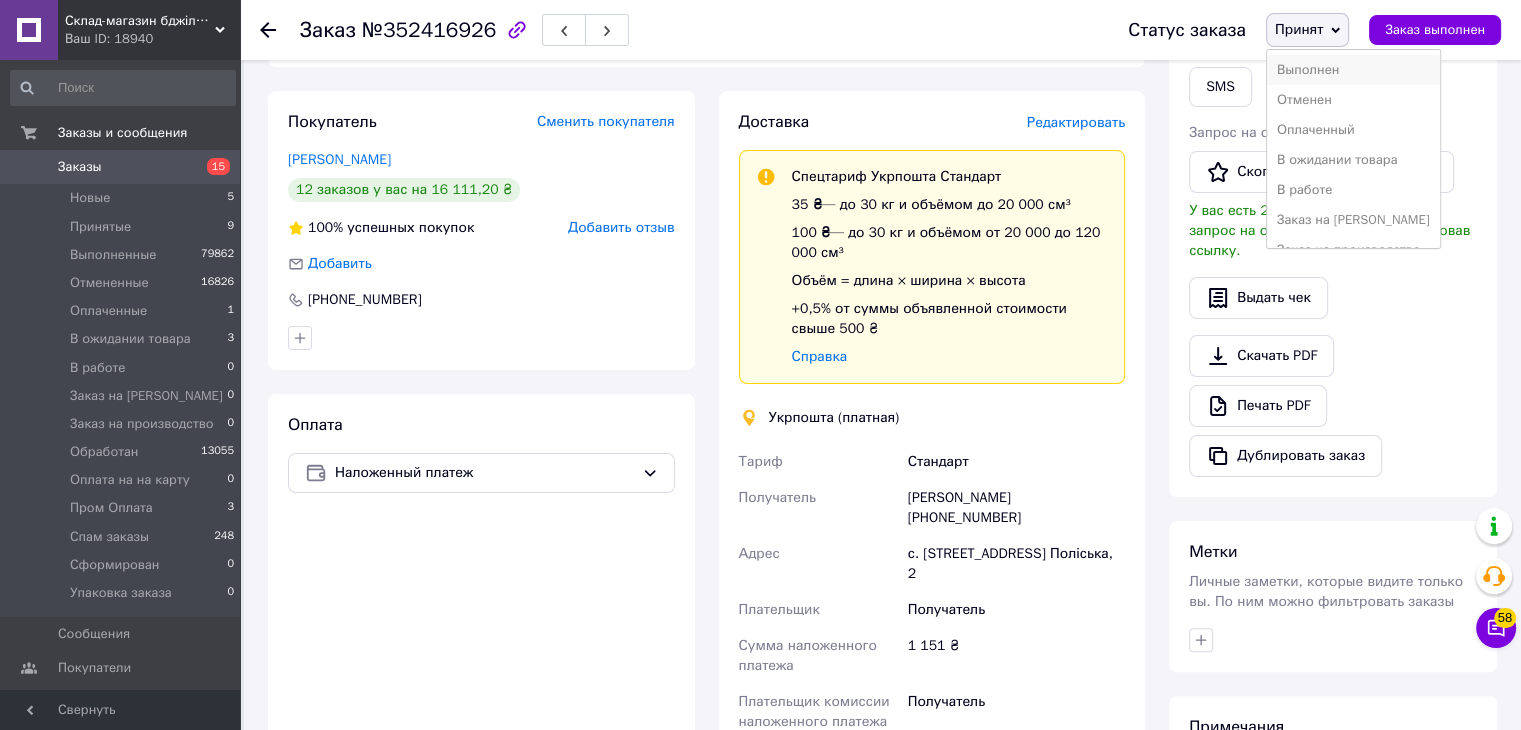 click on "Выполнен" at bounding box center (1353, 70) 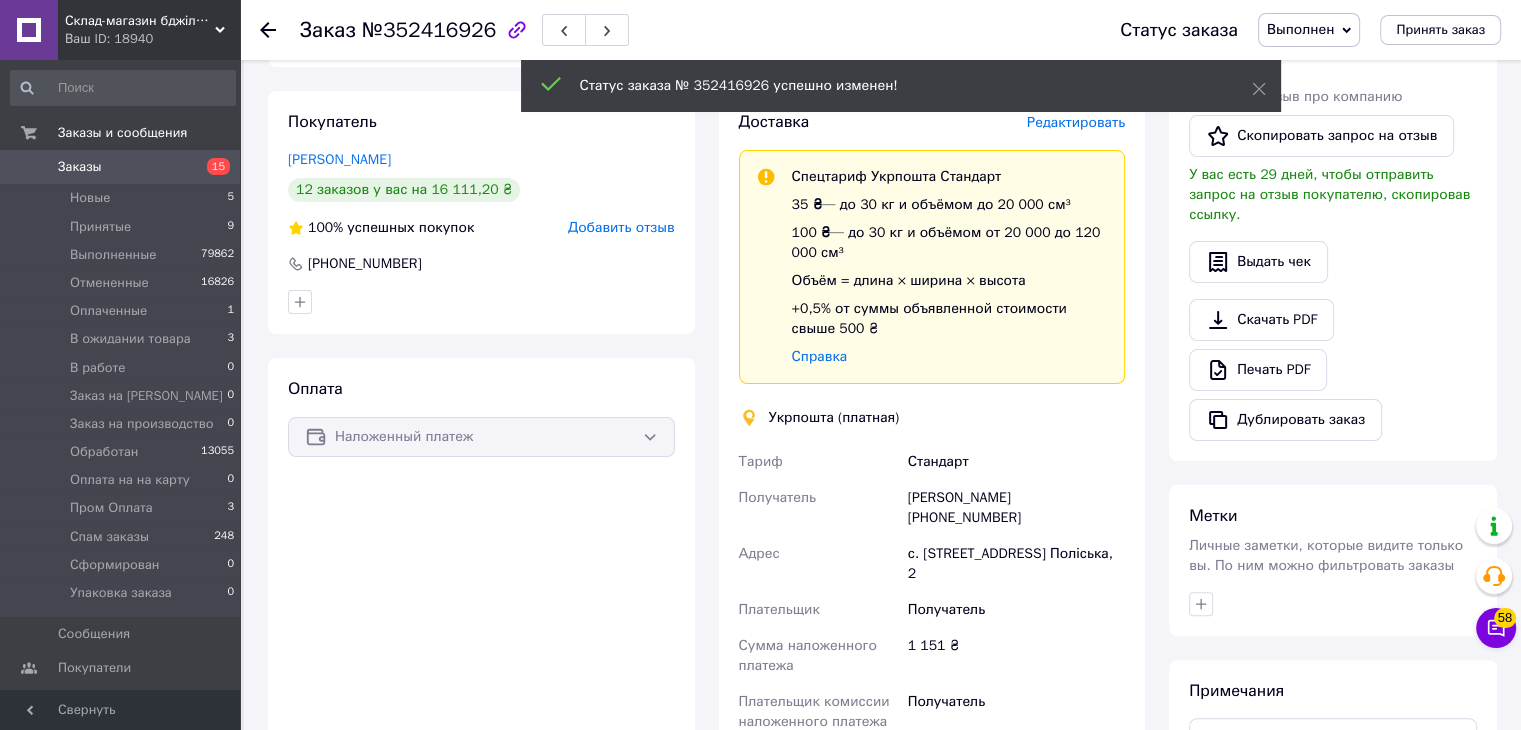 click 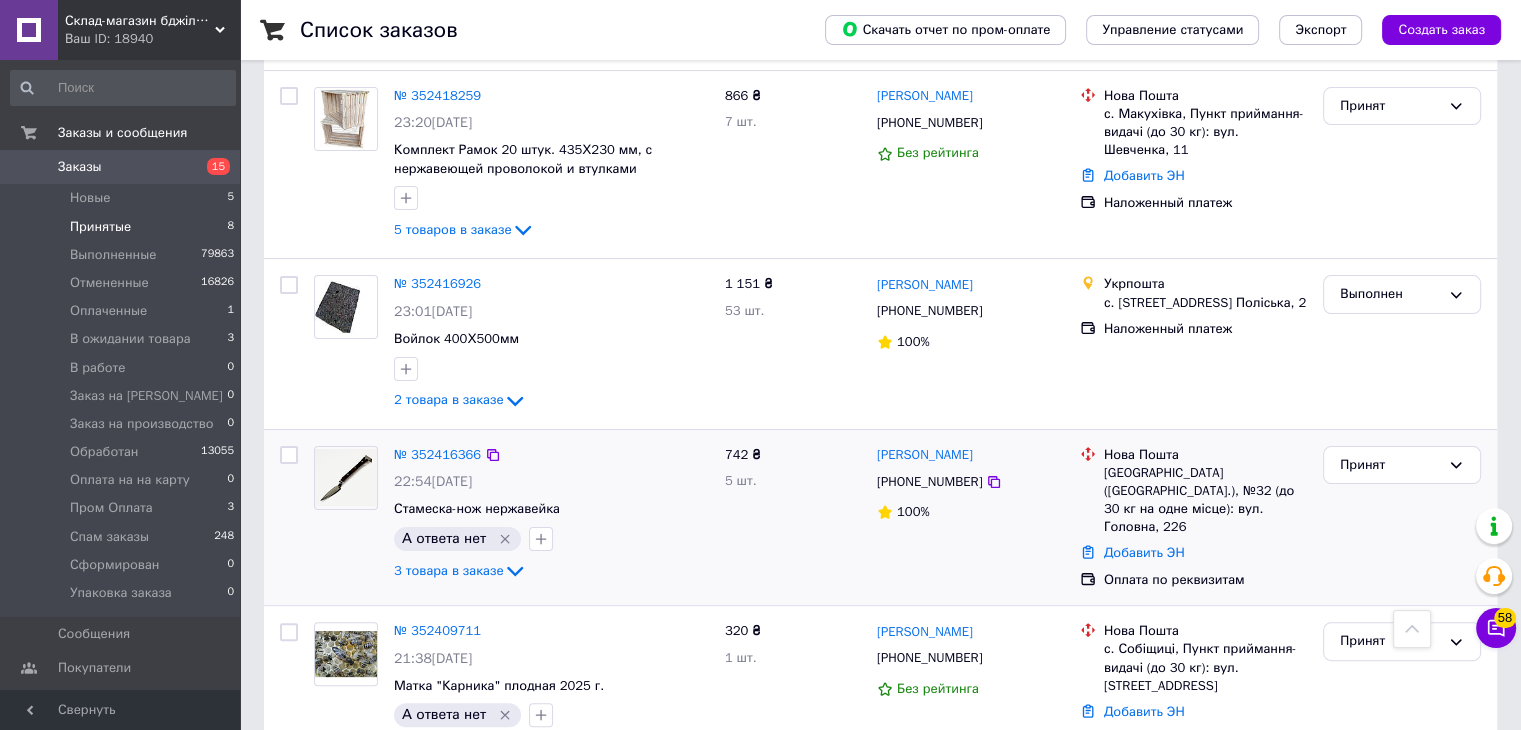 scroll, scrollTop: 300, scrollLeft: 0, axis: vertical 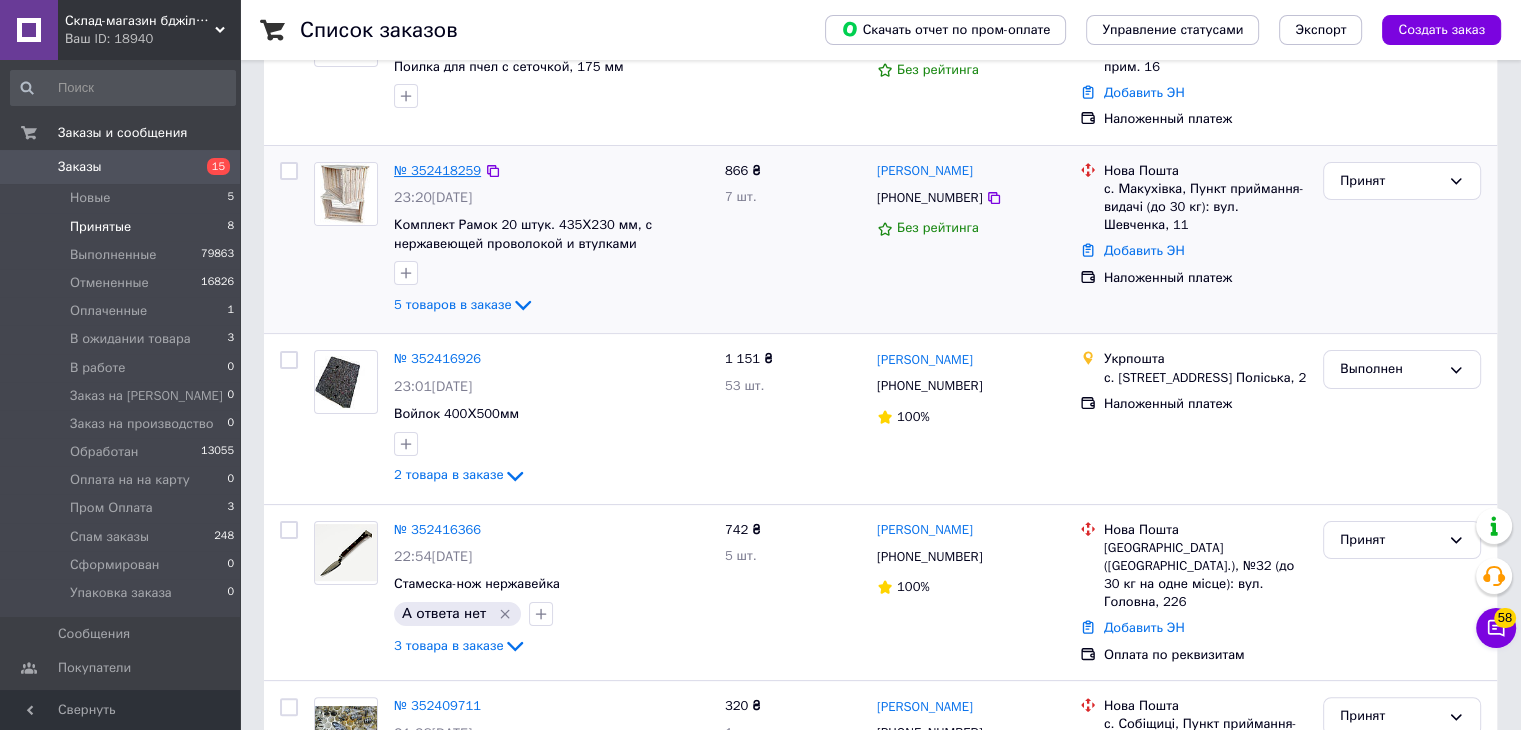 click on "№ 352418259" at bounding box center [437, 170] 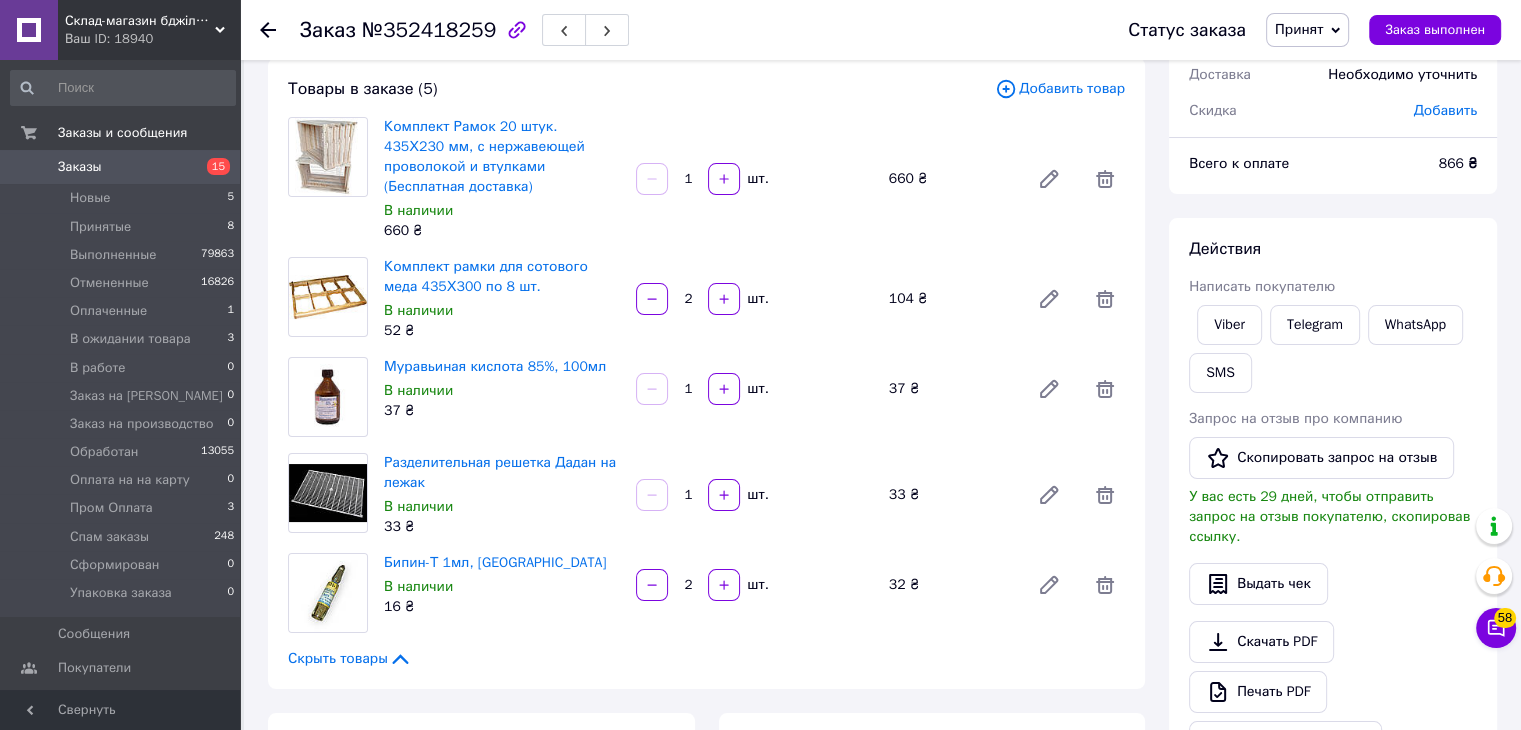 scroll, scrollTop: 100, scrollLeft: 0, axis: vertical 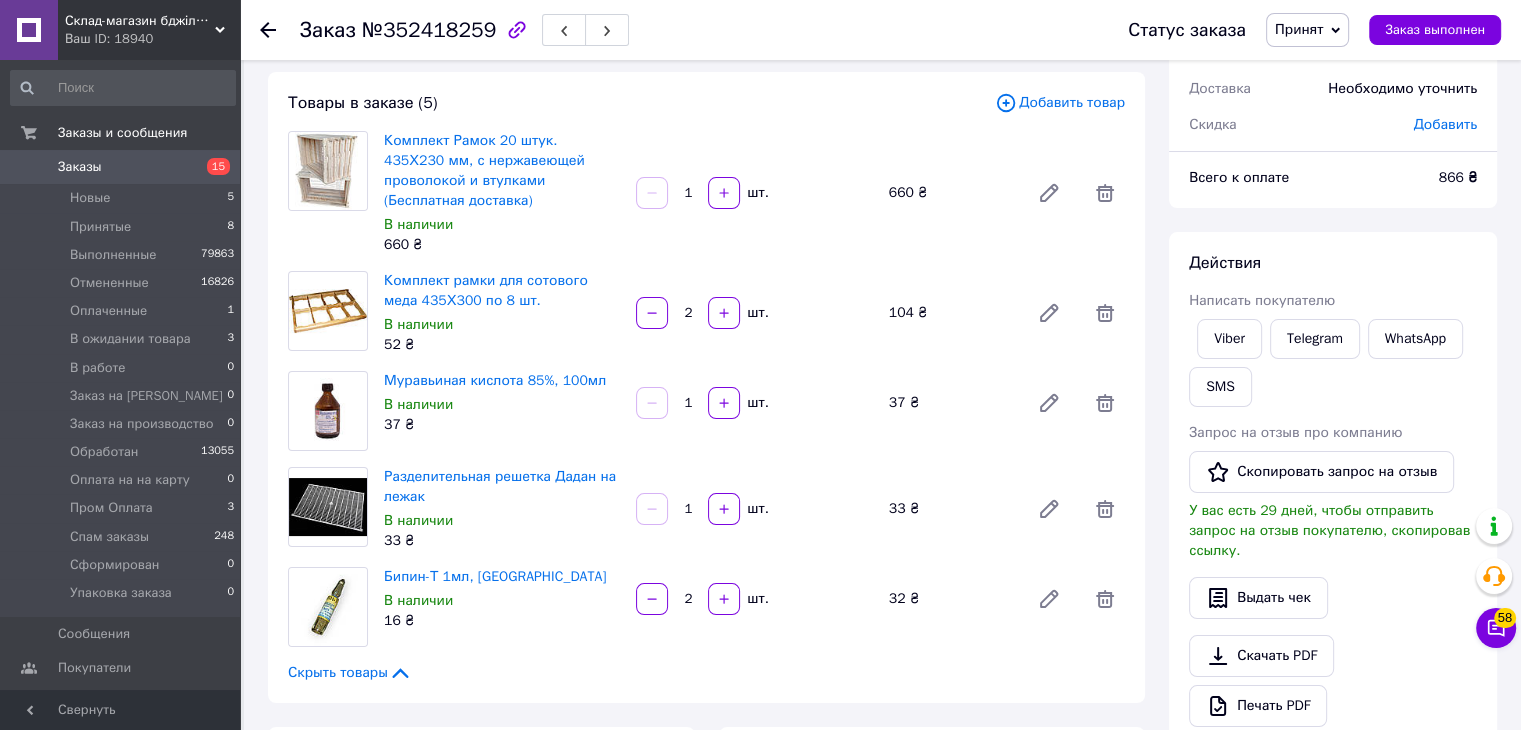 click on "Товары в заказе (5) Добавить товар Комплект Рамок 20 штук. 435Х230 мм, с нержавеющей проволокой и втулками (Бесплатная доставка) В наличии 660 ₴ 1   шт. 660 ₴ Комплект рамки для сотового меда 435Х300 по 8 шт. В наличии 52 ₴ 2   шт. 104 ₴ Муравьиная кислота 85%, 100мл В наличии 37 ₴ 1   шт. 37 ₴ Разделительная решетка Дадан на лежак В наличии 33 ₴ 1   шт. 33 ₴ Бипин-Т 1мл, Украина В наличии 16 ₴ 2   шт. 32 ₴ Скрыть товары" at bounding box center (706, 387) 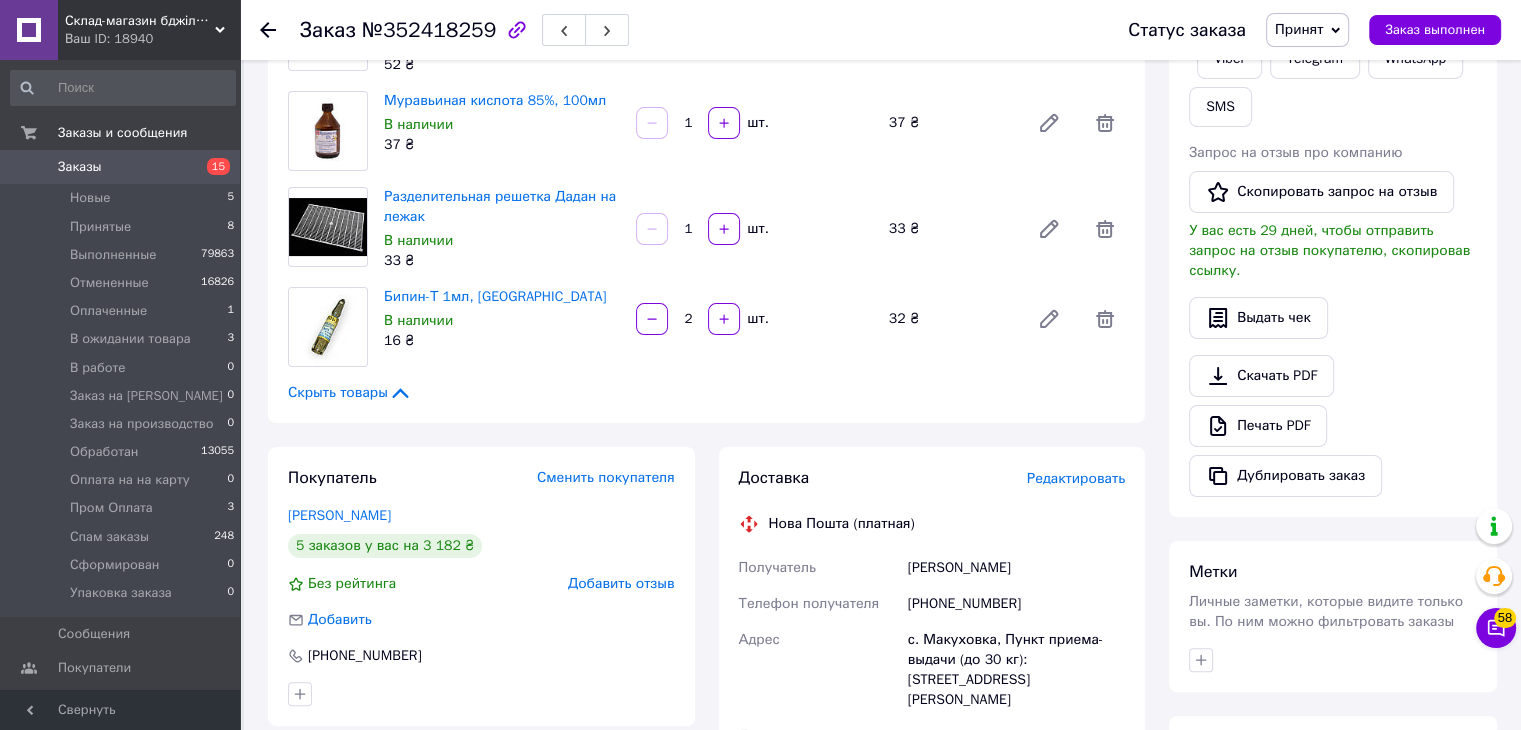scroll, scrollTop: 400, scrollLeft: 0, axis: vertical 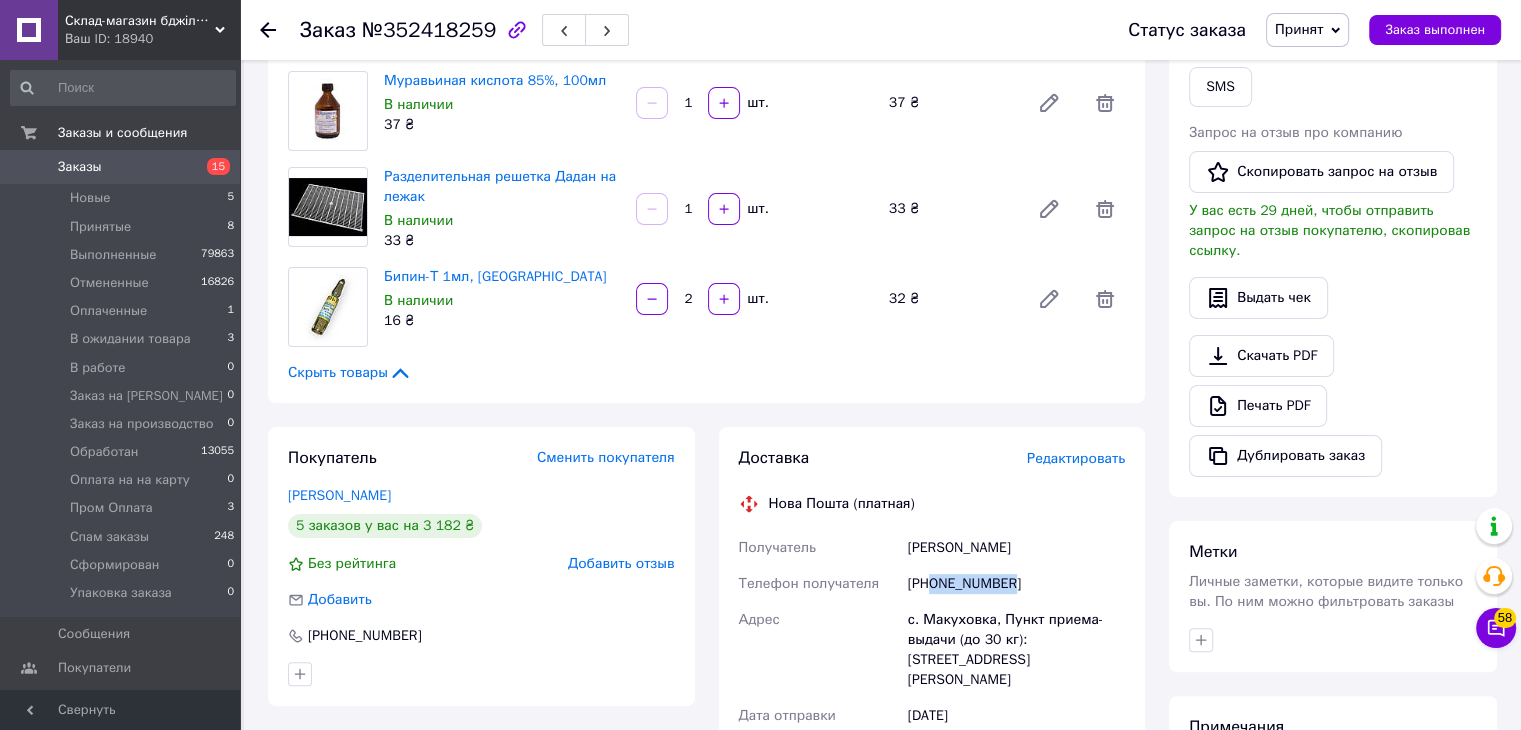 drag, startPoint x: 931, startPoint y: 565, endPoint x: 1019, endPoint y: 564, distance: 88.005684 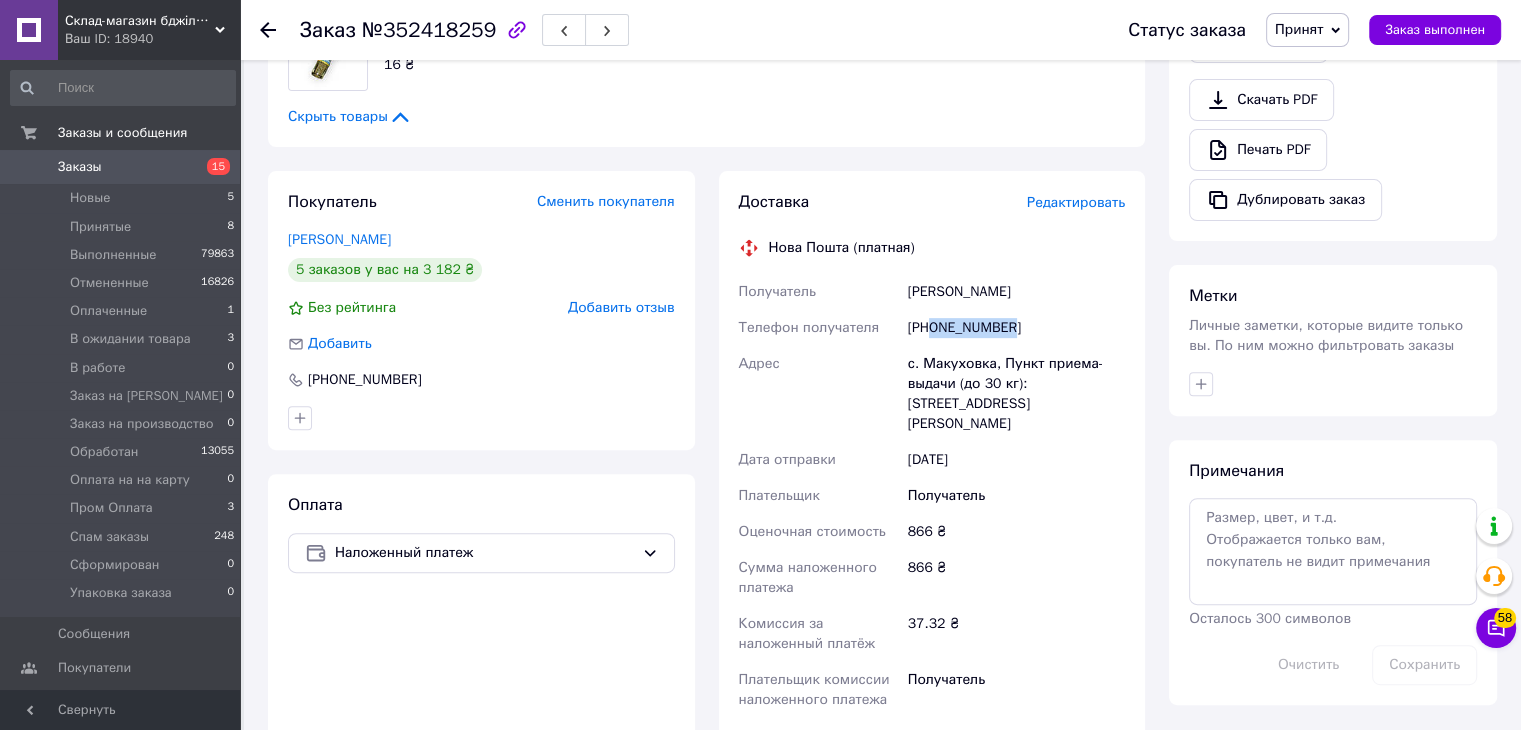 scroll, scrollTop: 600, scrollLeft: 0, axis: vertical 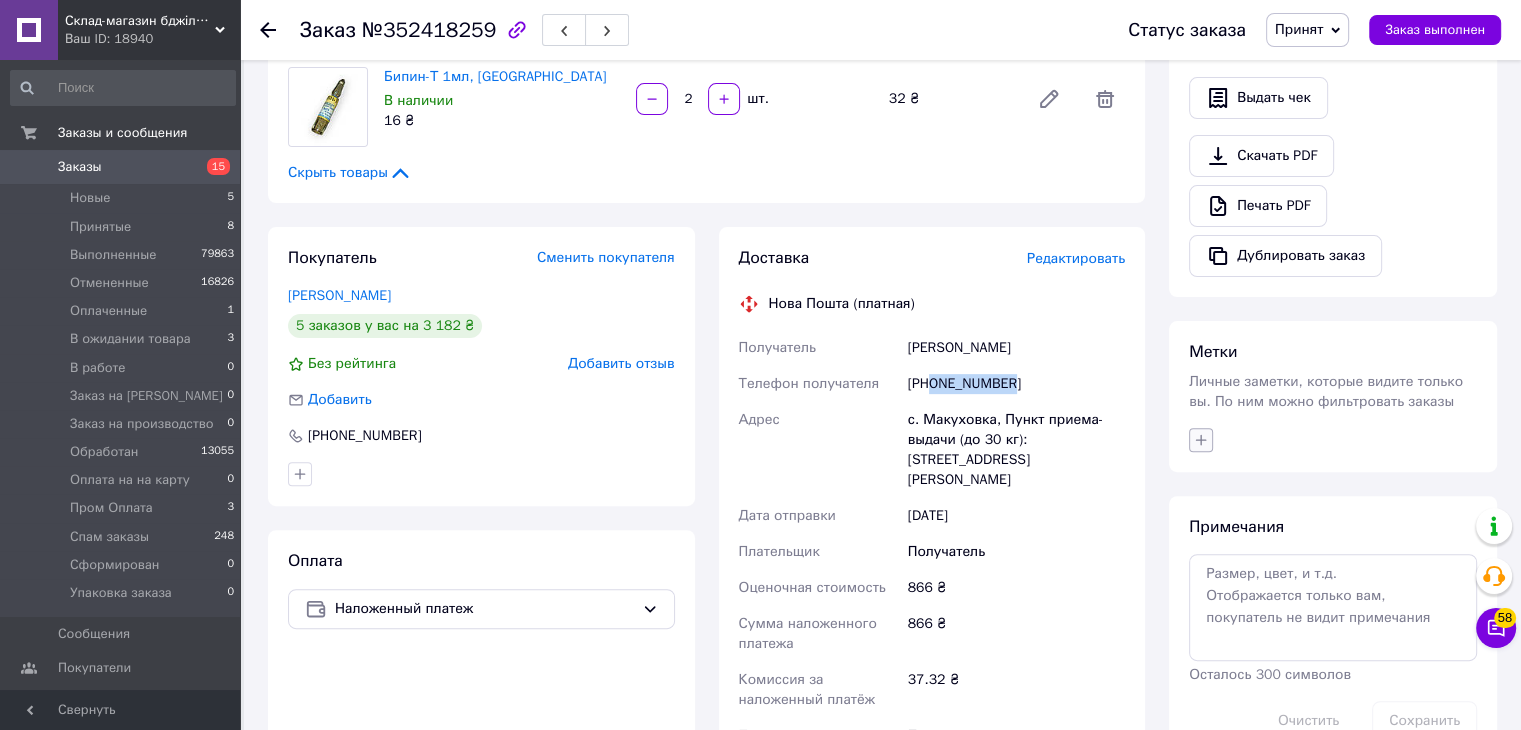 click 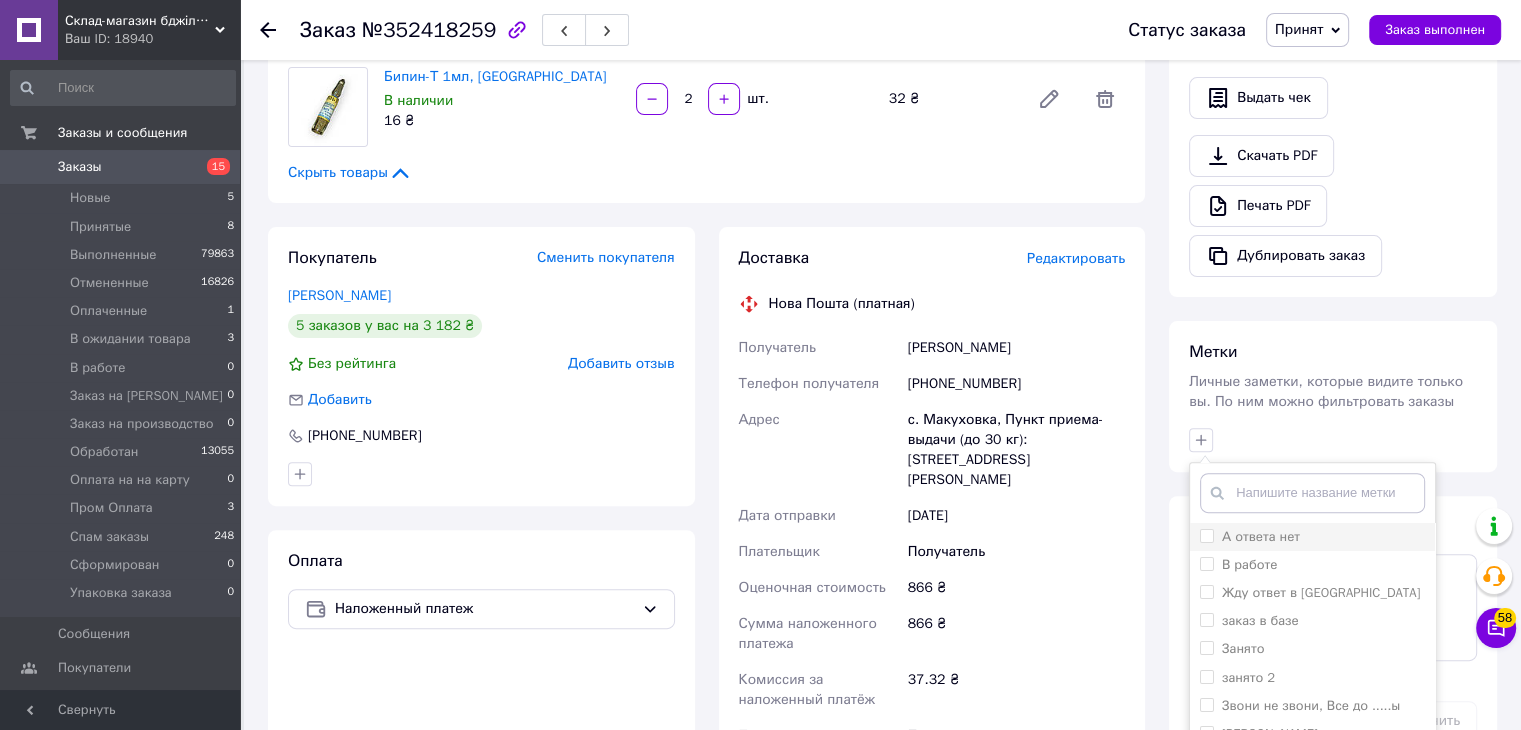 click on "А ответа нет" at bounding box center (1261, 536) 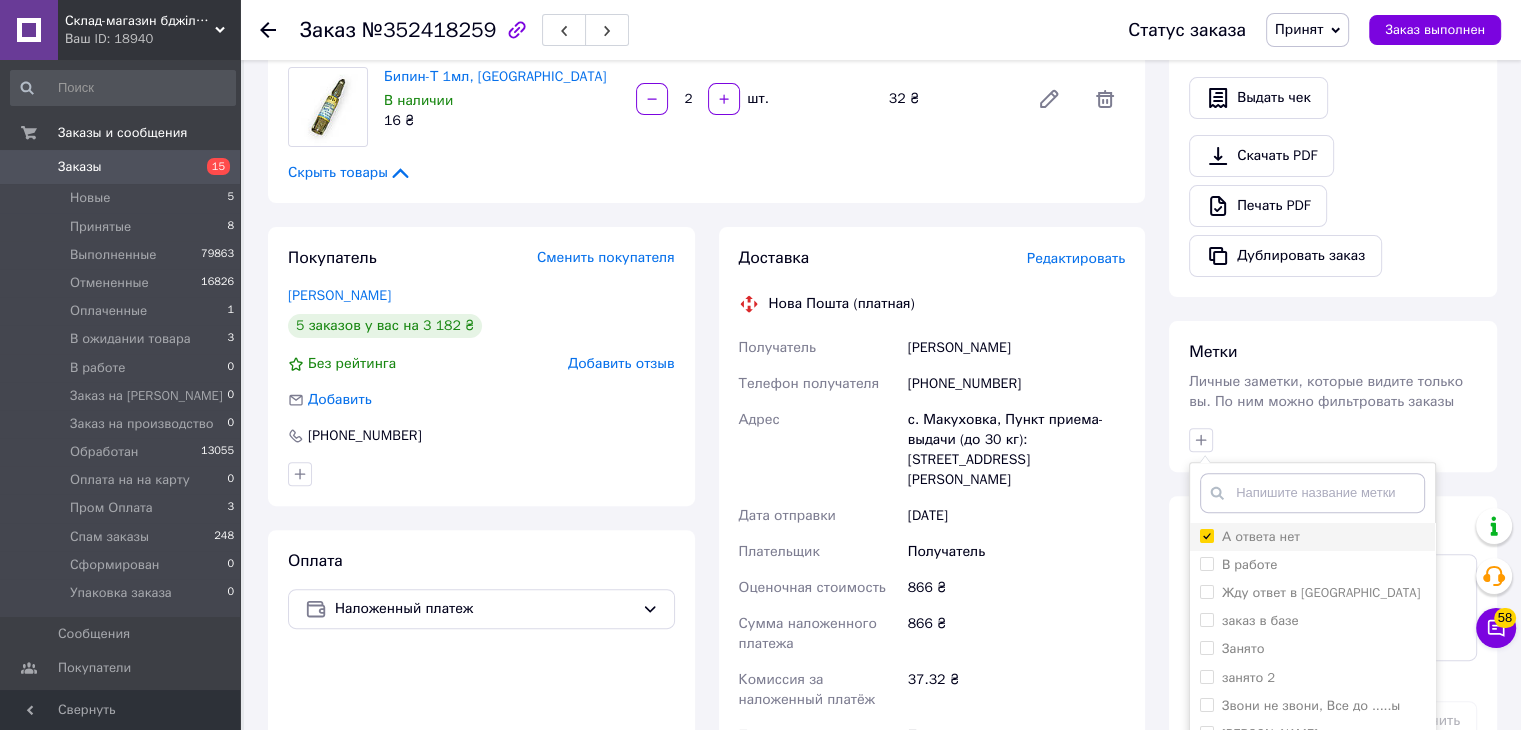 checkbox on "true" 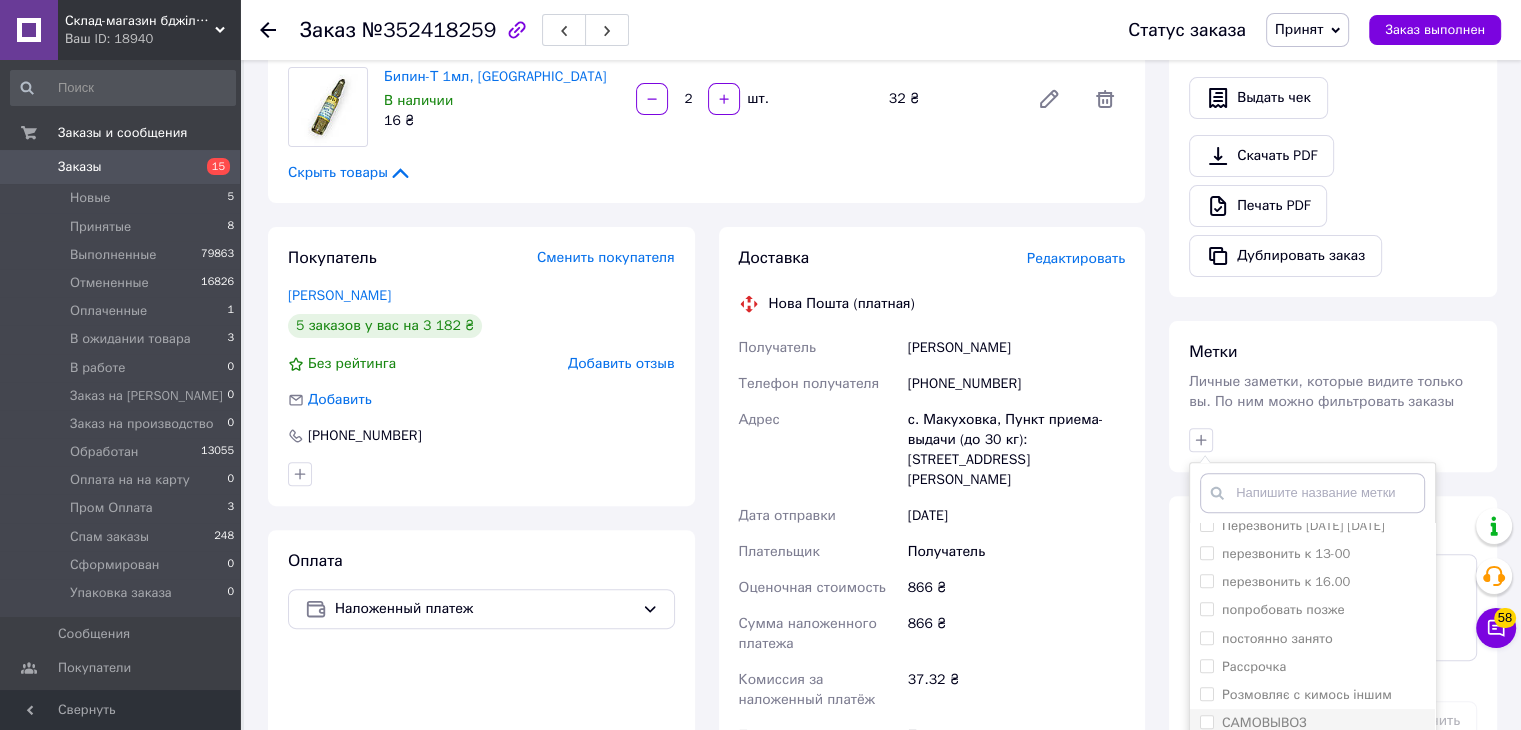 scroll, scrollTop: 1081, scrollLeft: 0, axis: vertical 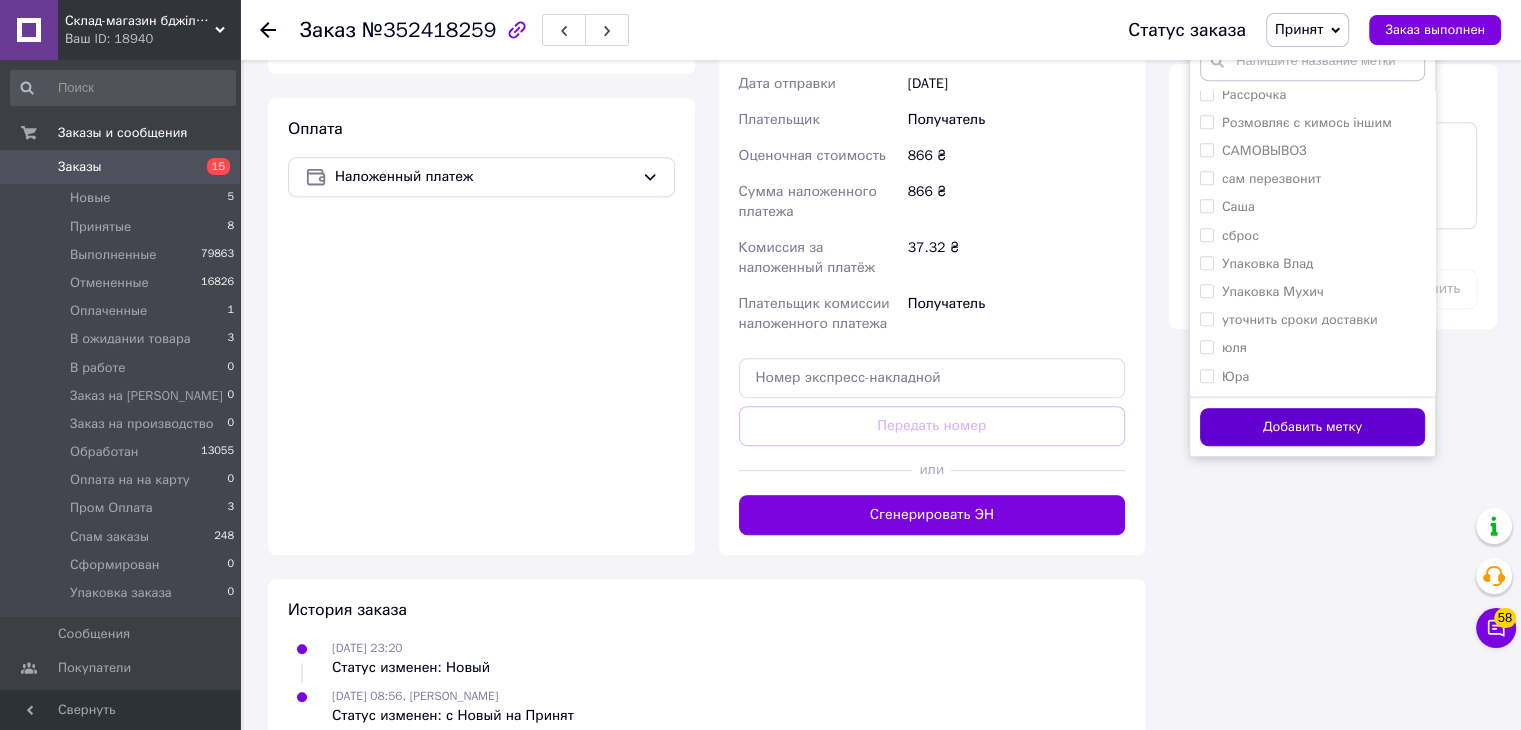 click on "Добавить метку" at bounding box center [1312, 427] 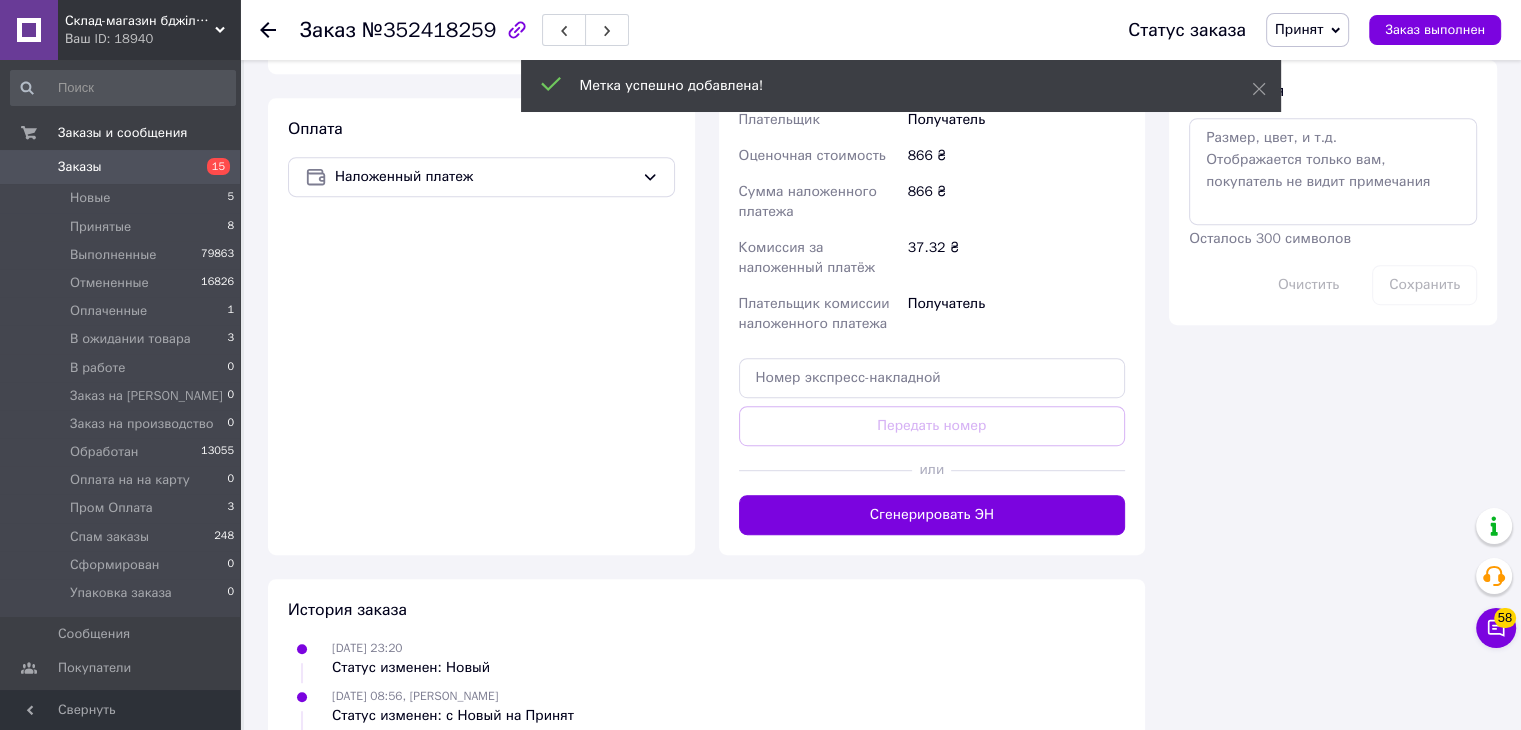 click at bounding box center (268, 30) 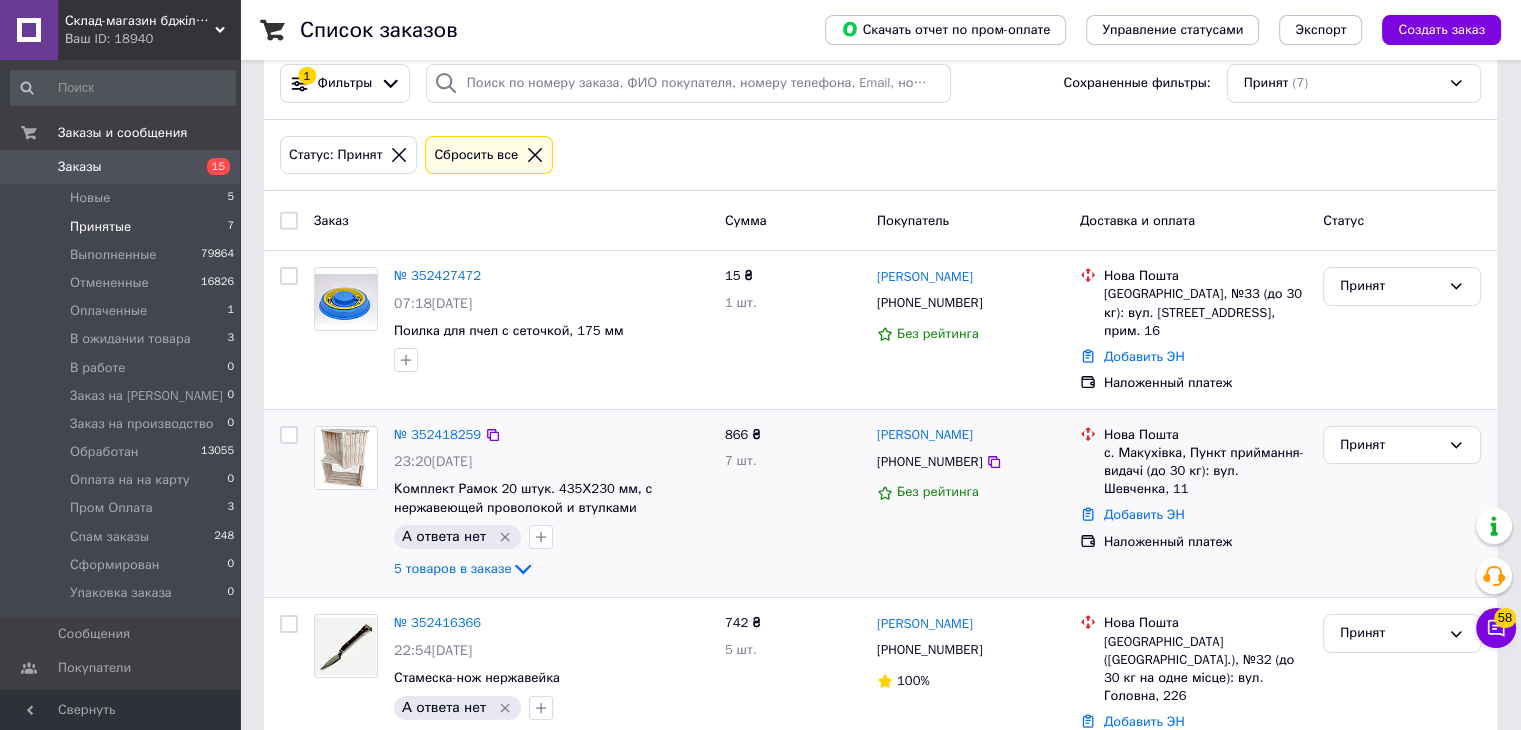 scroll, scrollTop: 100, scrollLeft: 0, axis: vertical 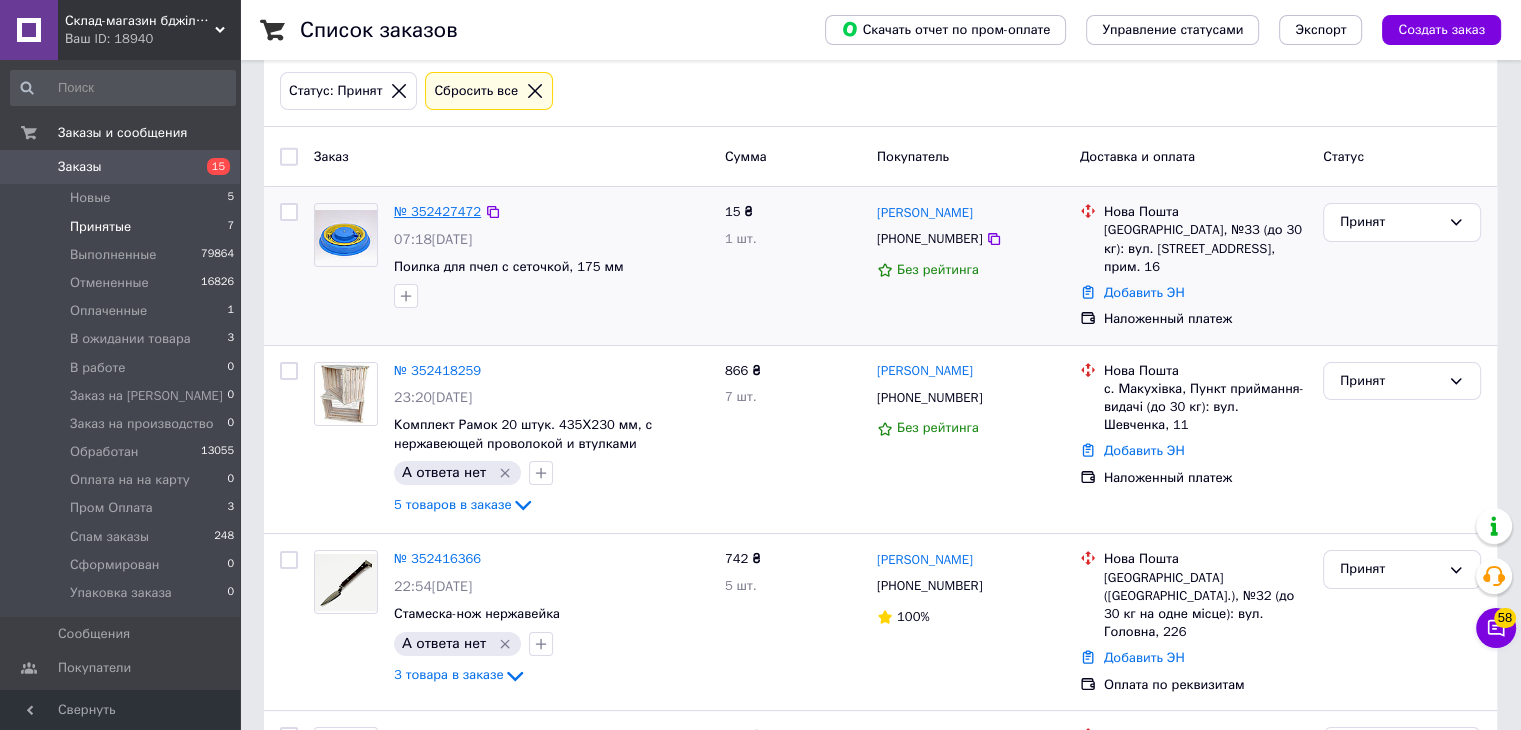 click on "№ 352427472" at bounding box center (437, 211) 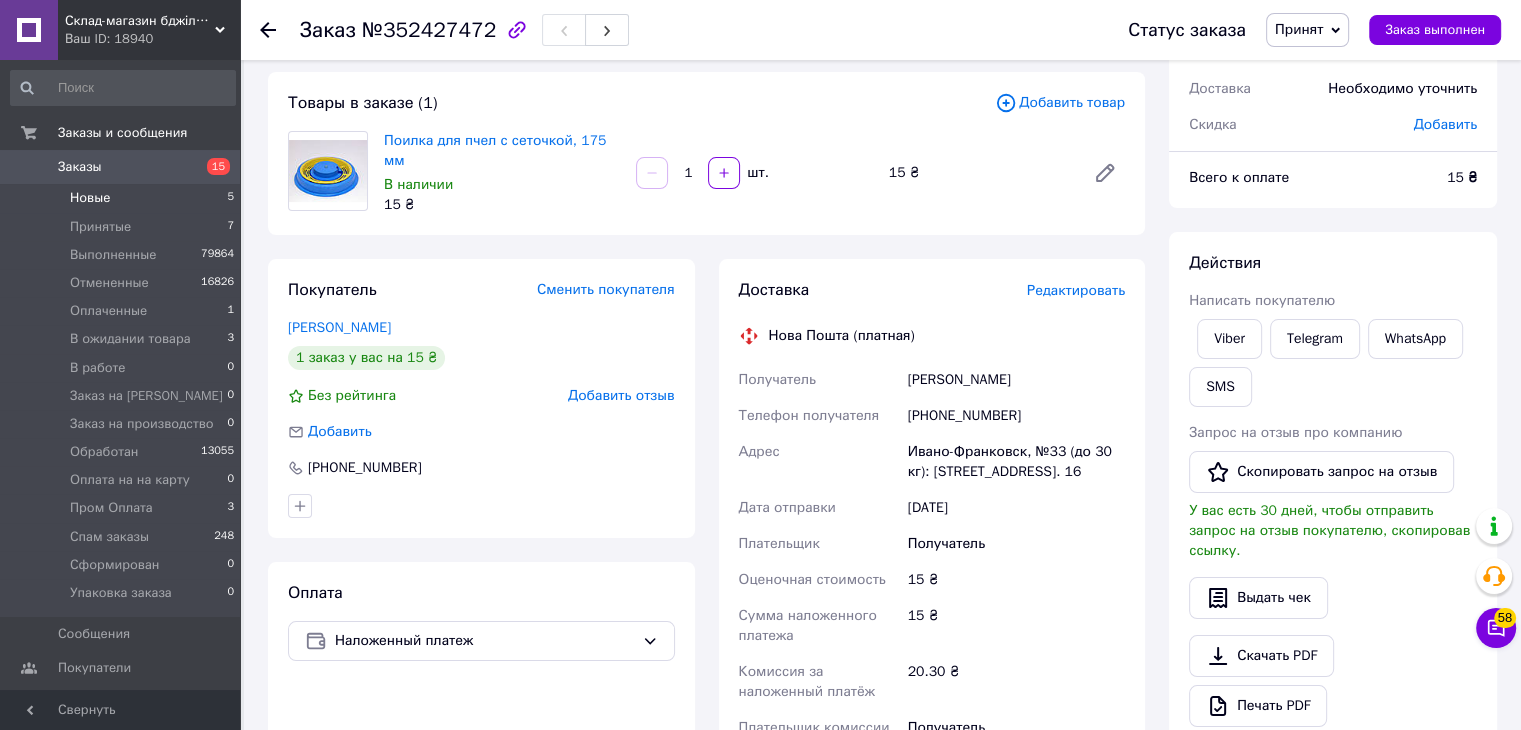 click on "Новые 5" at bounding box center (123, 198) 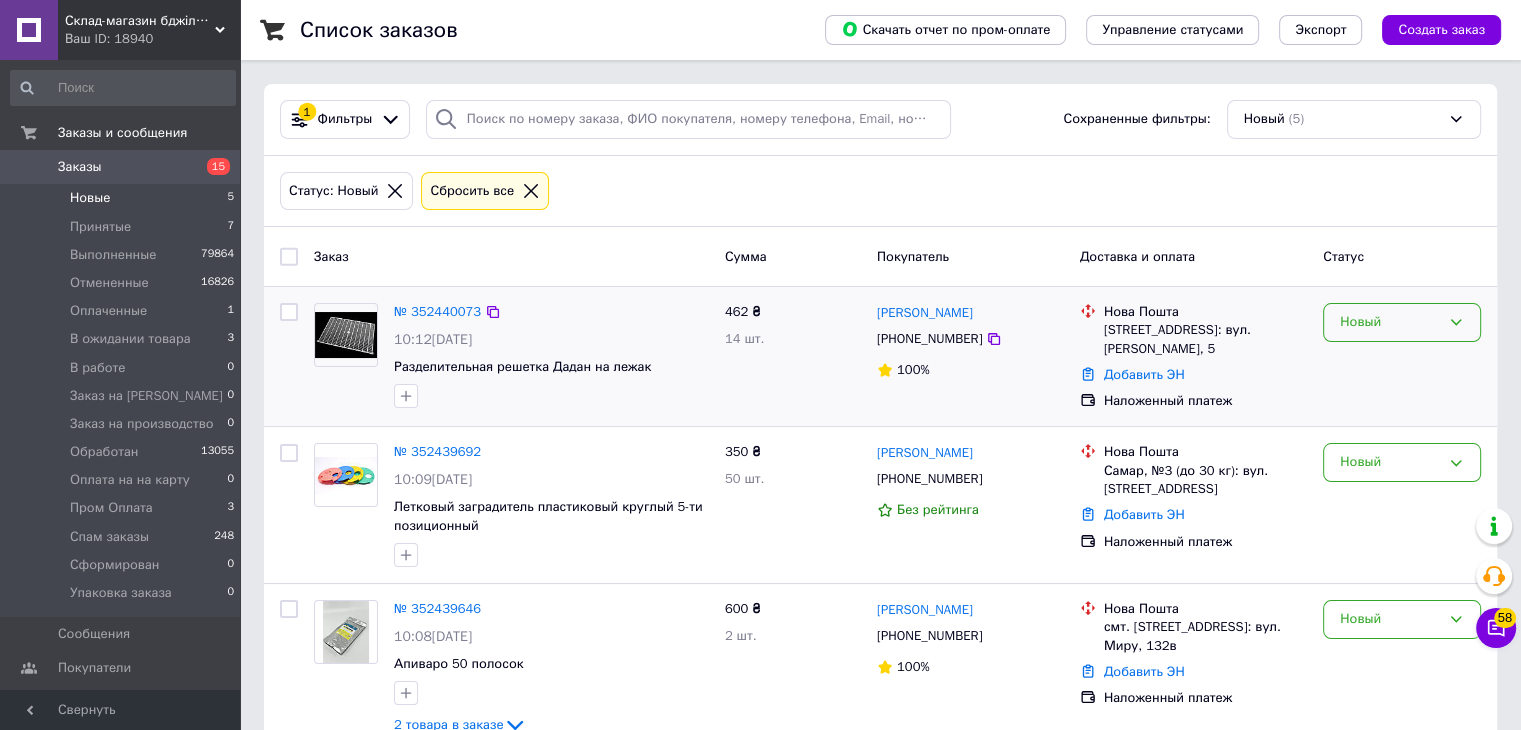 click on "Новый" at bounding box center [1402, 322] 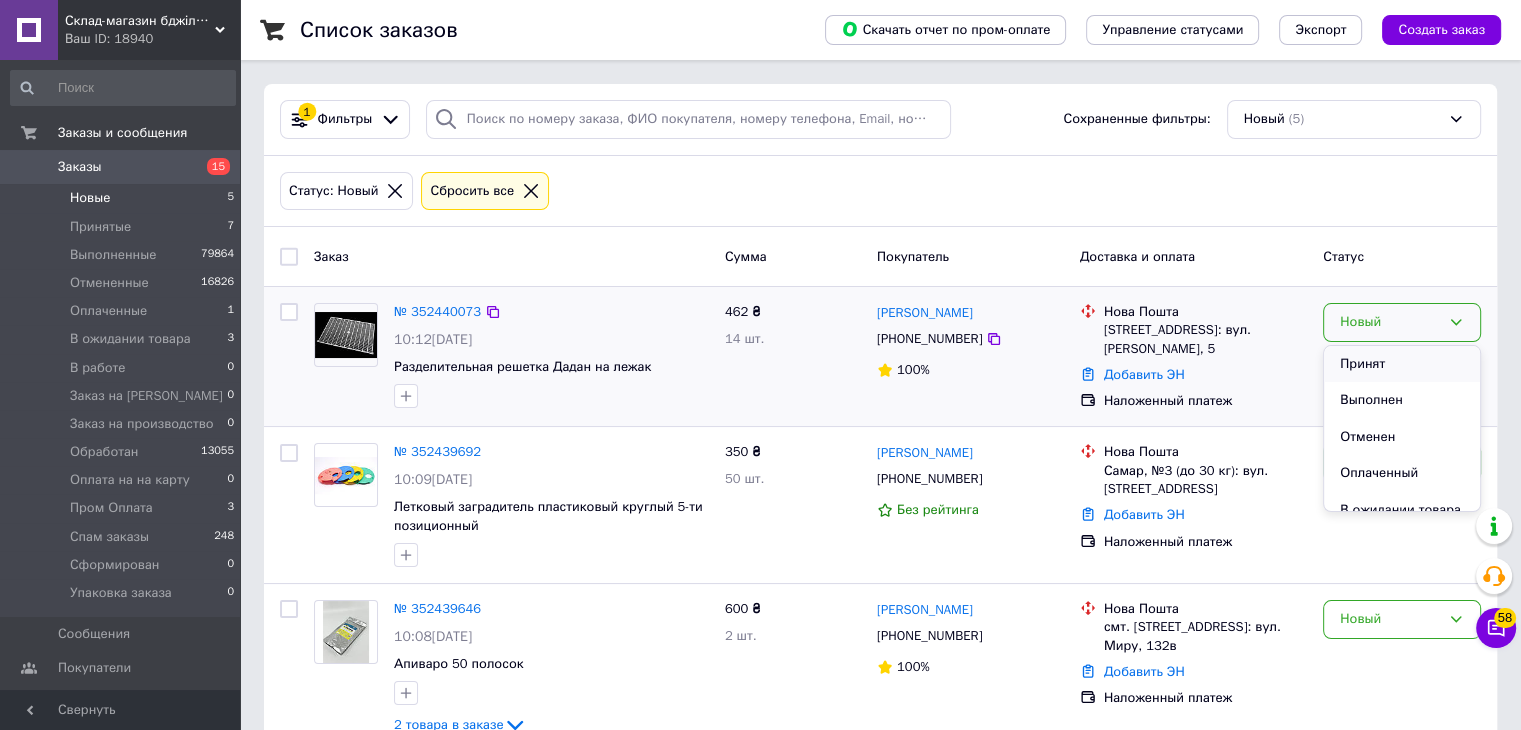 click on "Принят" at bounding box center [1402, 364] 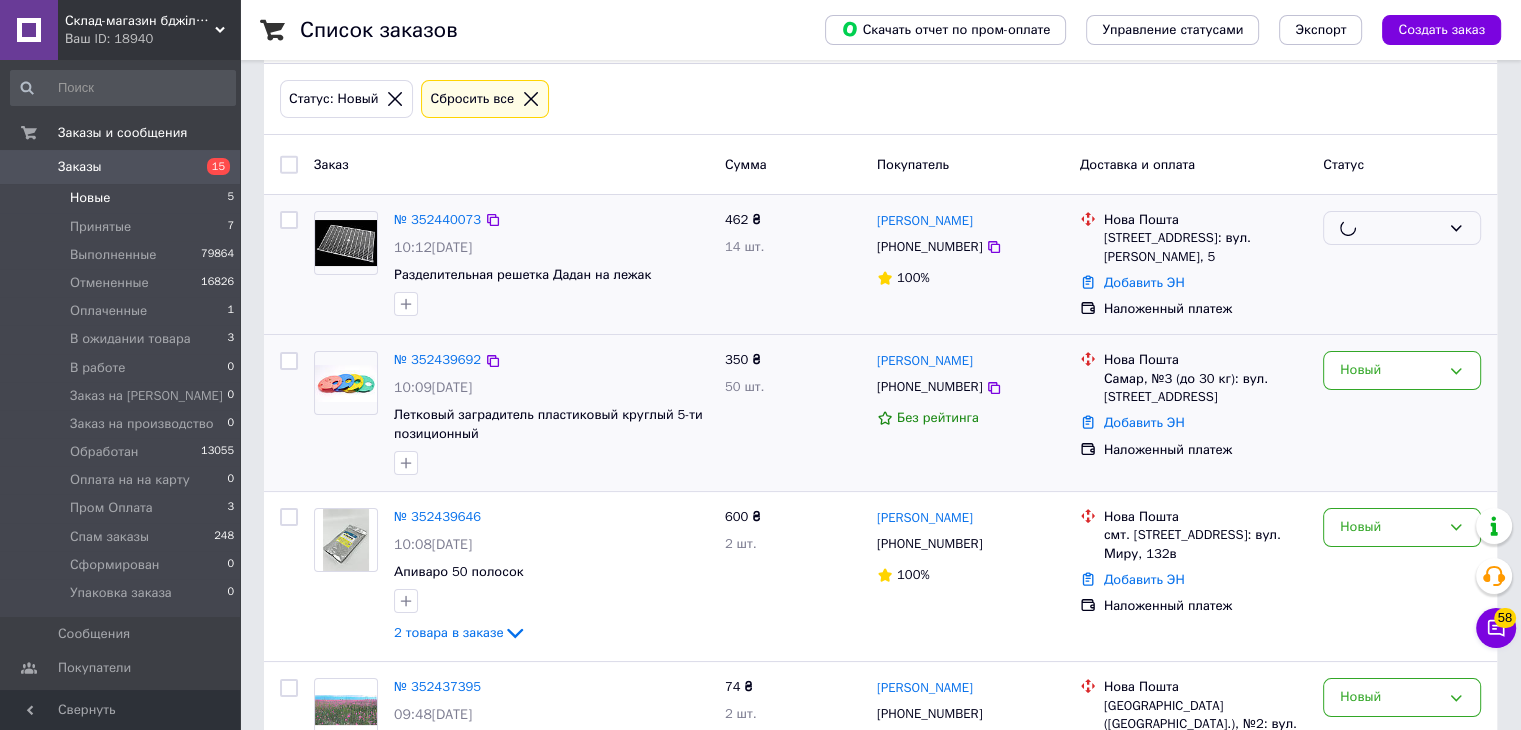 scroll, scrollTop: 100, scrollLeft: 0, axis: vertical 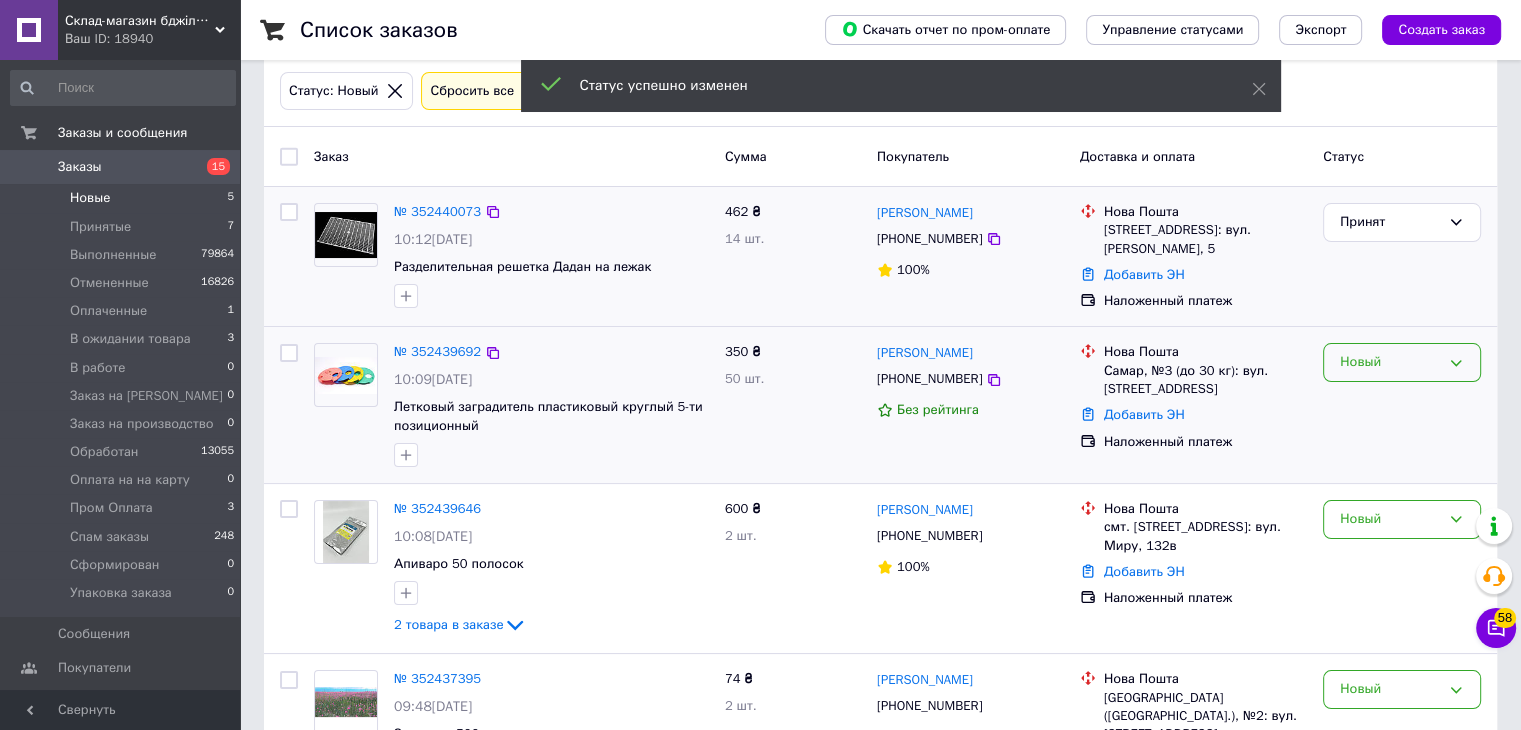 click on "Новый" at bounding box center (1402, 362) 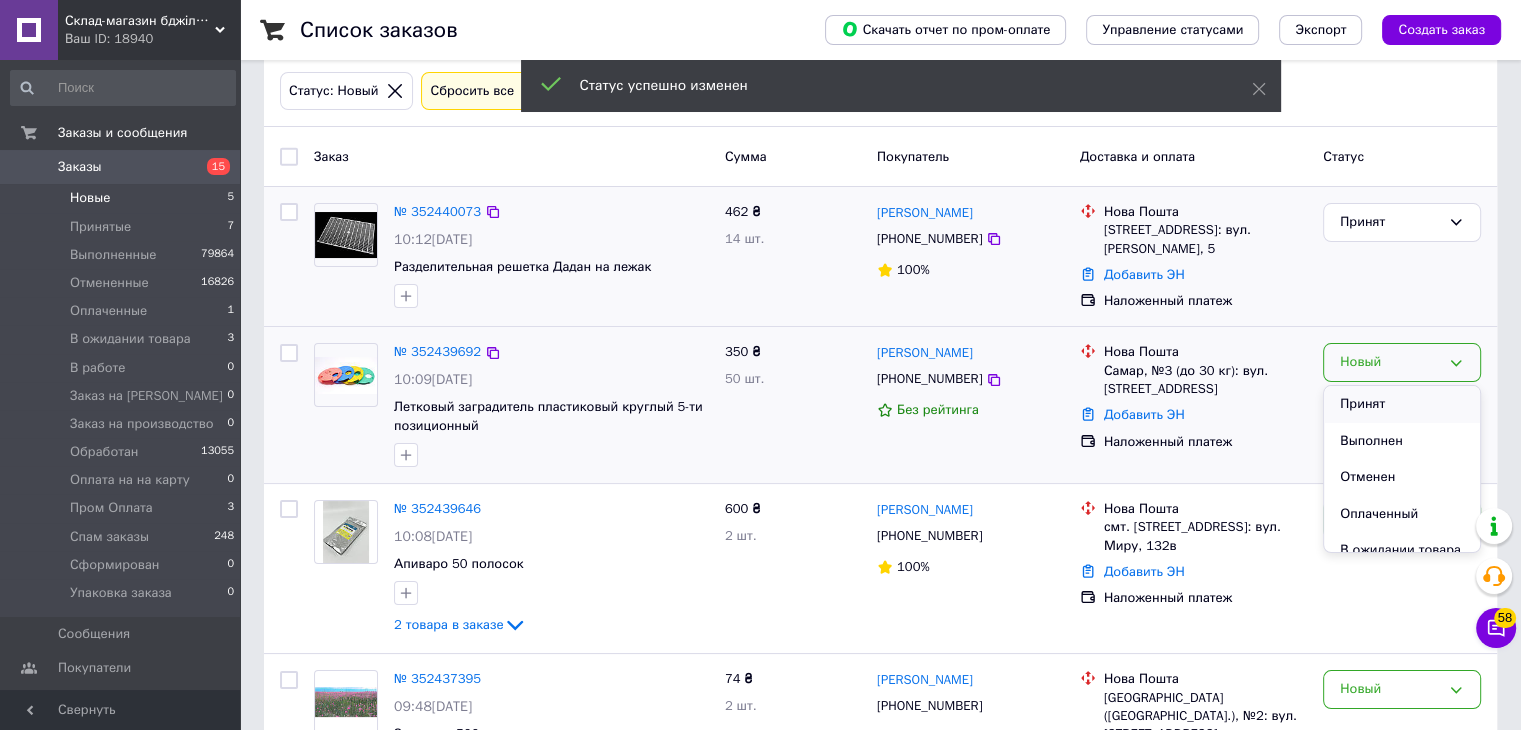 click on "Принят" at bounding box center (1402, 404) 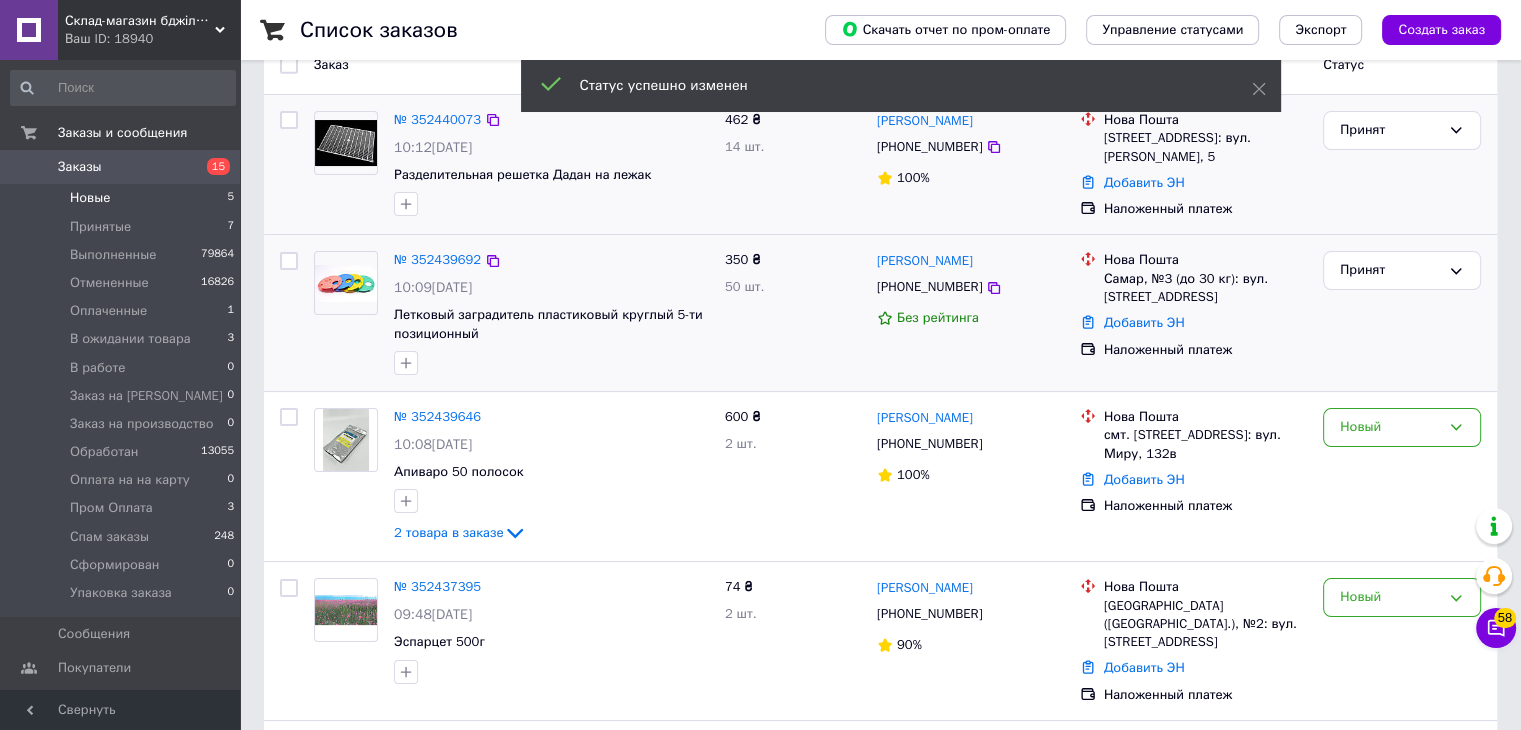 scroll, scrollTop: 200, scrollLeft: 0, axis: vertical 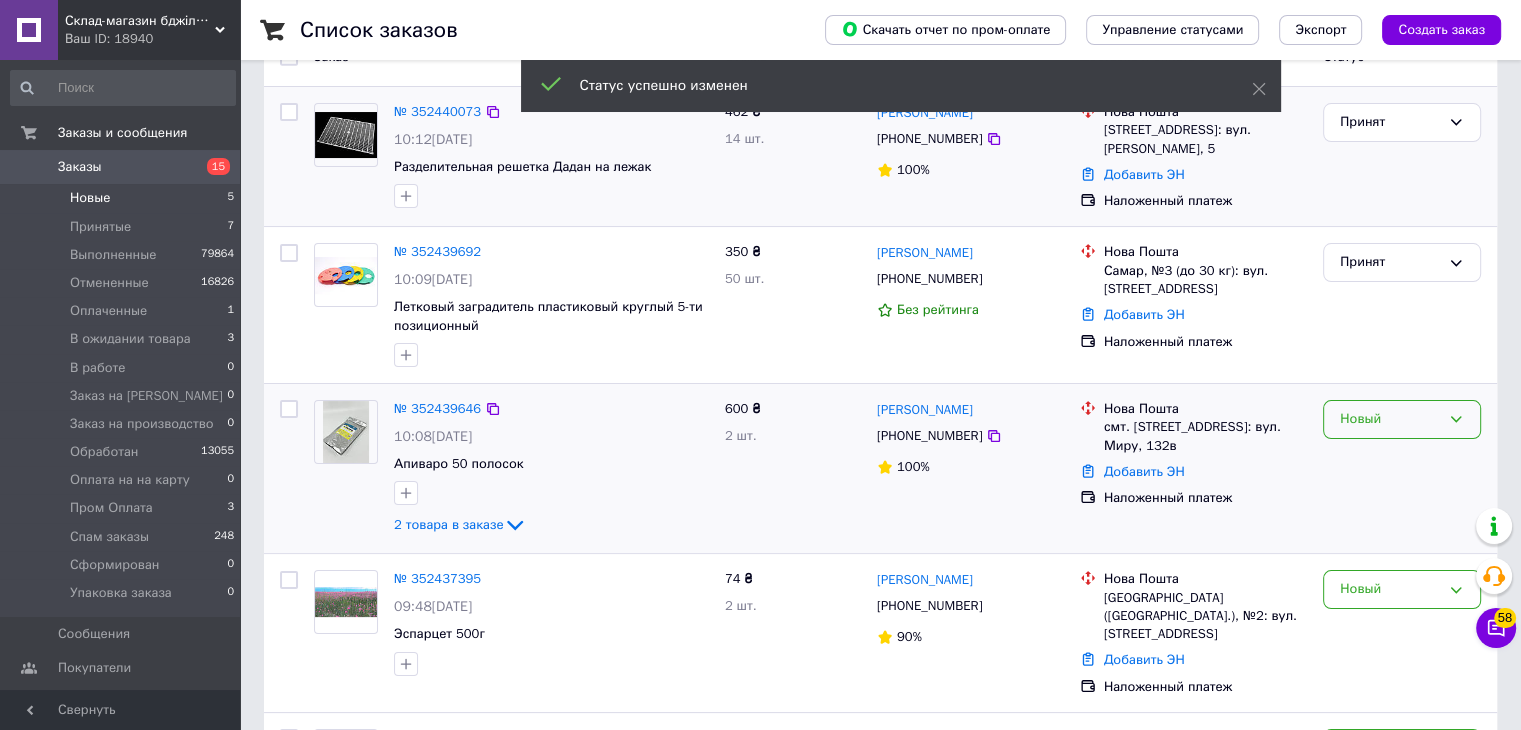 click on "Новый" at bounding box center (1390, 419) 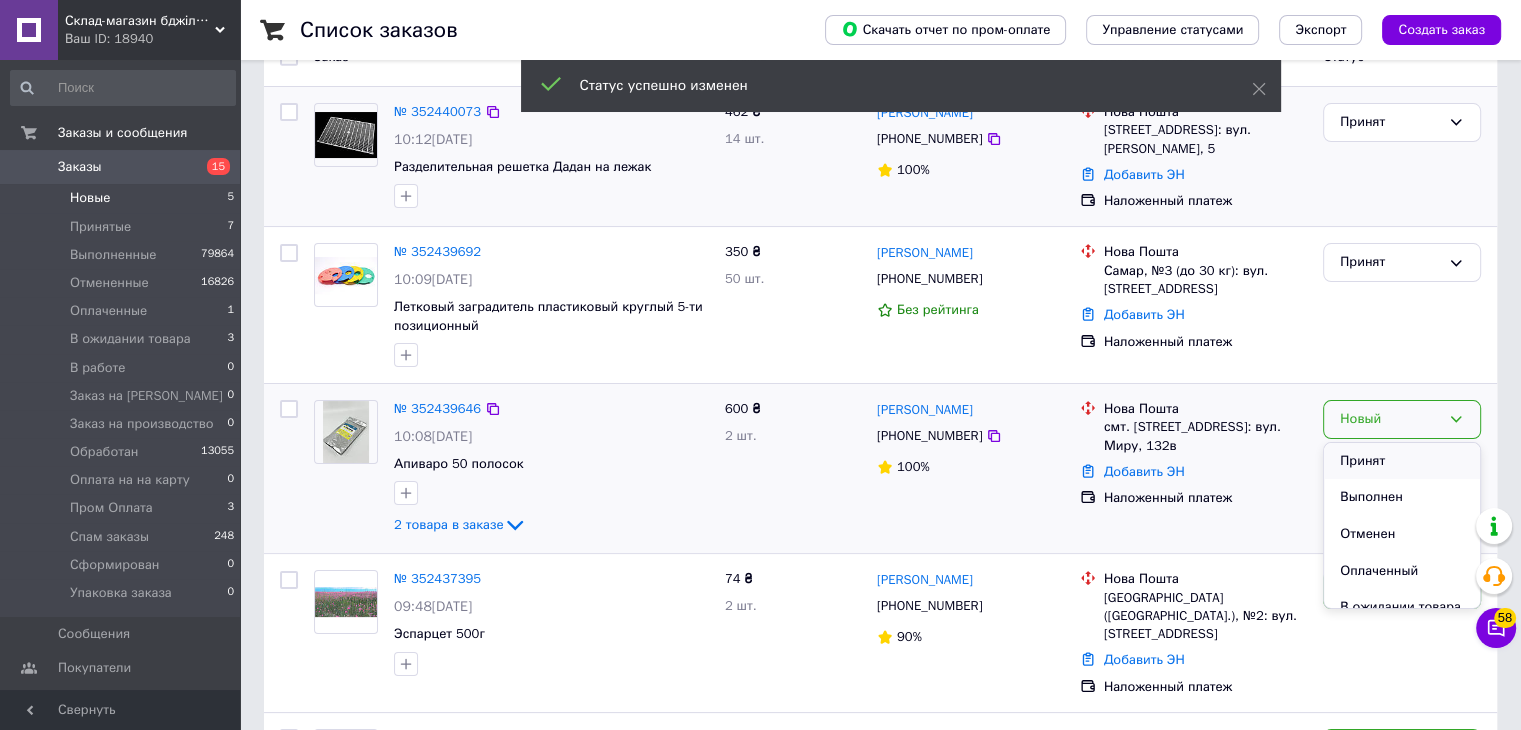 click on "Принят" at bounding box center [1402, 461] 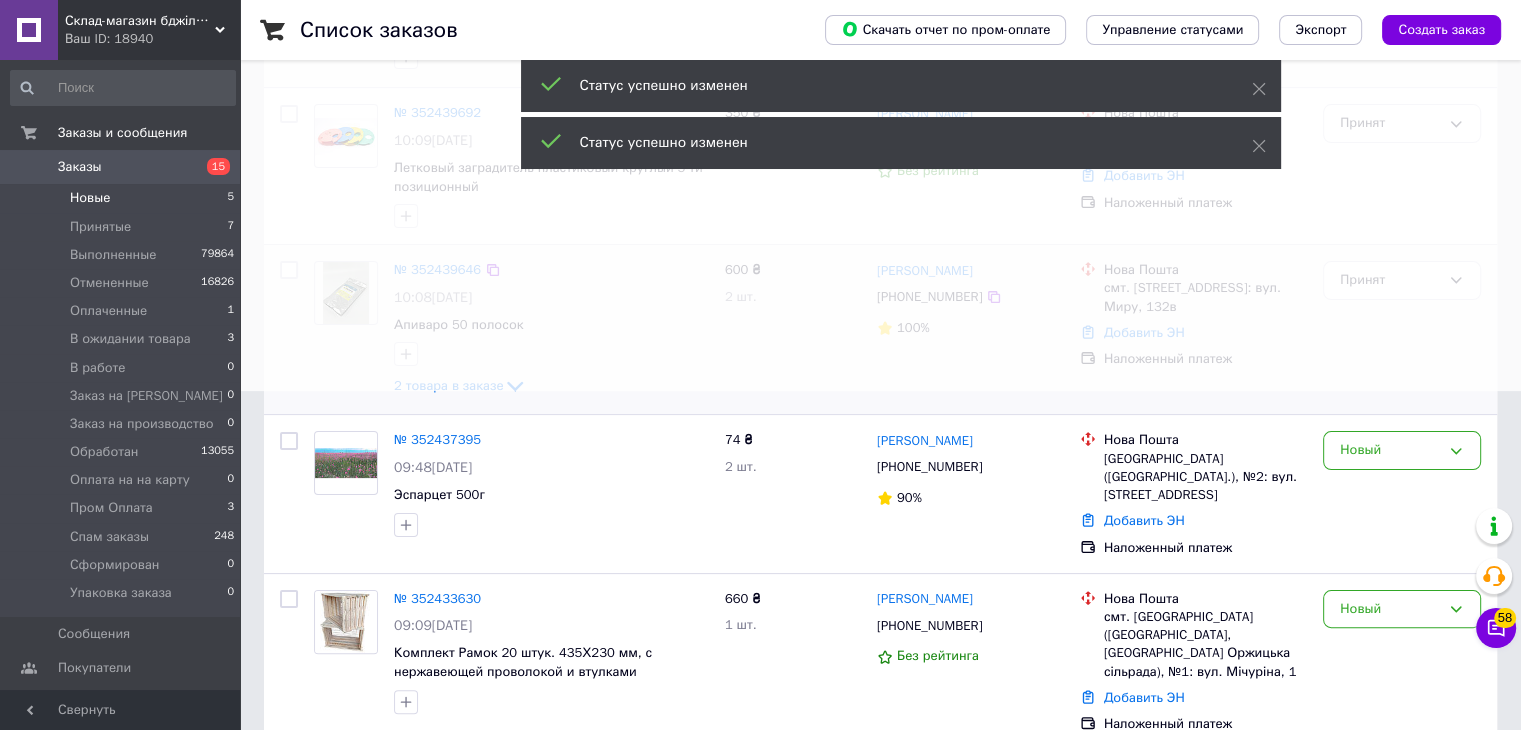 scroll, scrollTop: 342, scrollLeft: 0, axis: vertical 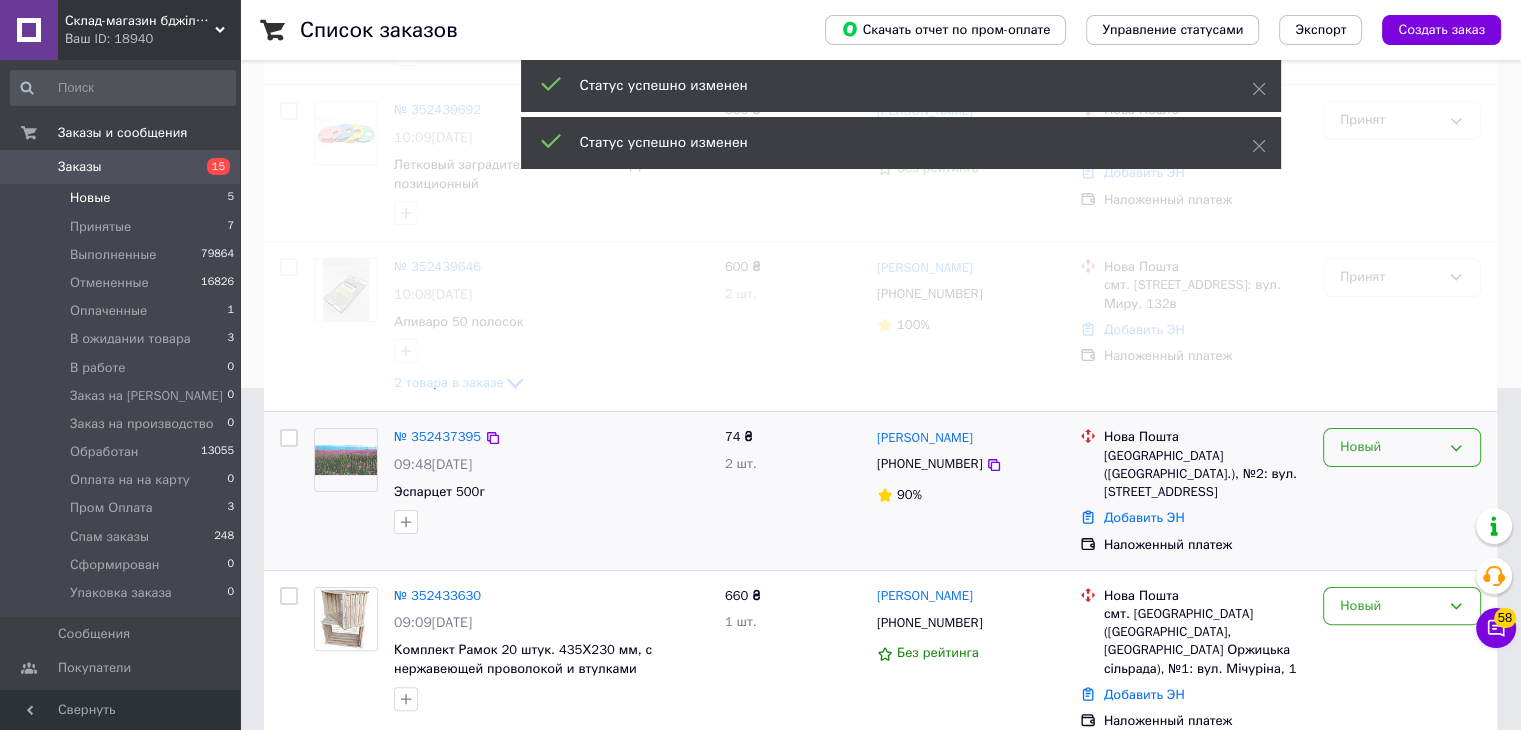 click on "Новый" at bounding box center (1390, 447) 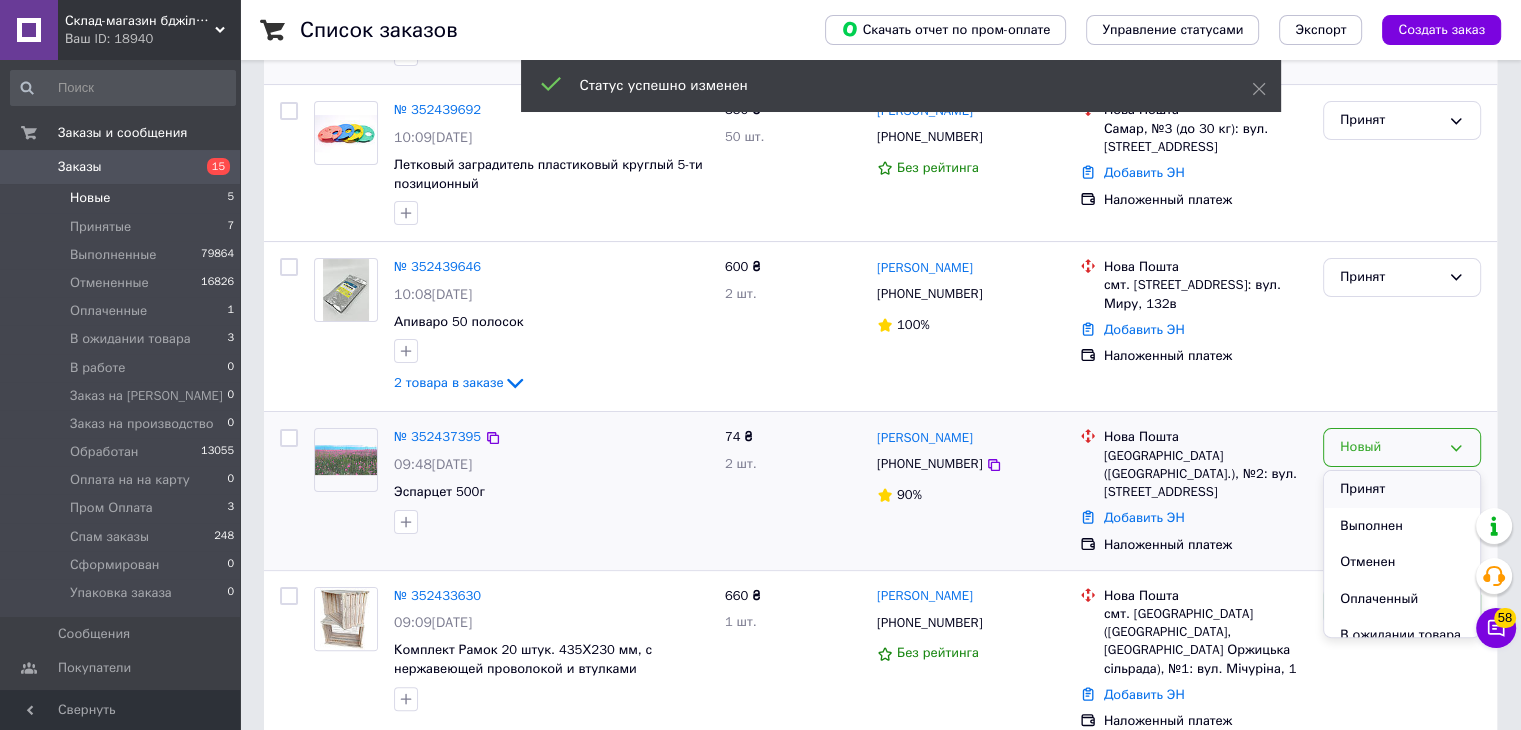 click on "Принят" at bounding box center (1402, 489) 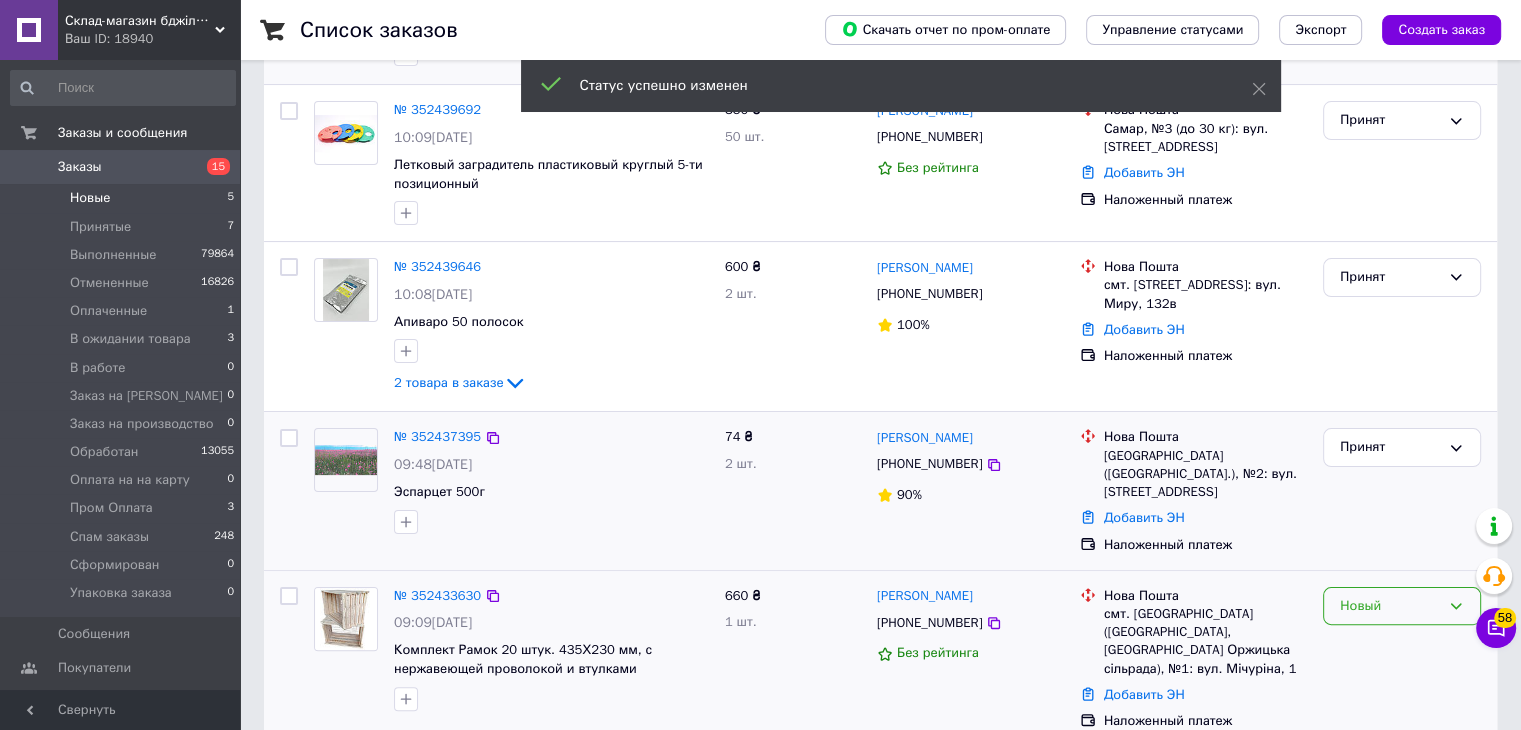 click on "Новый" at bounding box center (1390, 606) 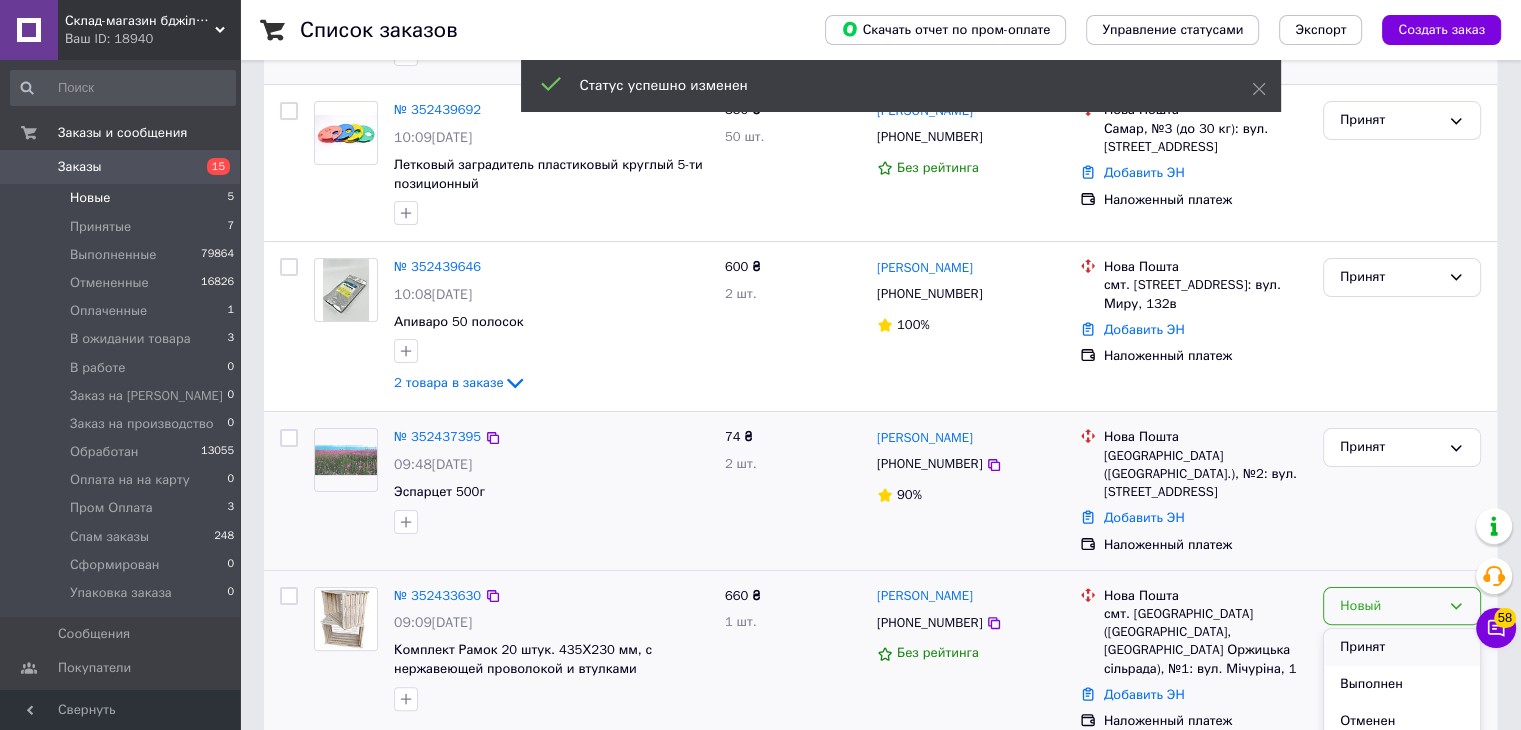 click on "Принят" at bounding box center (1402, 647) 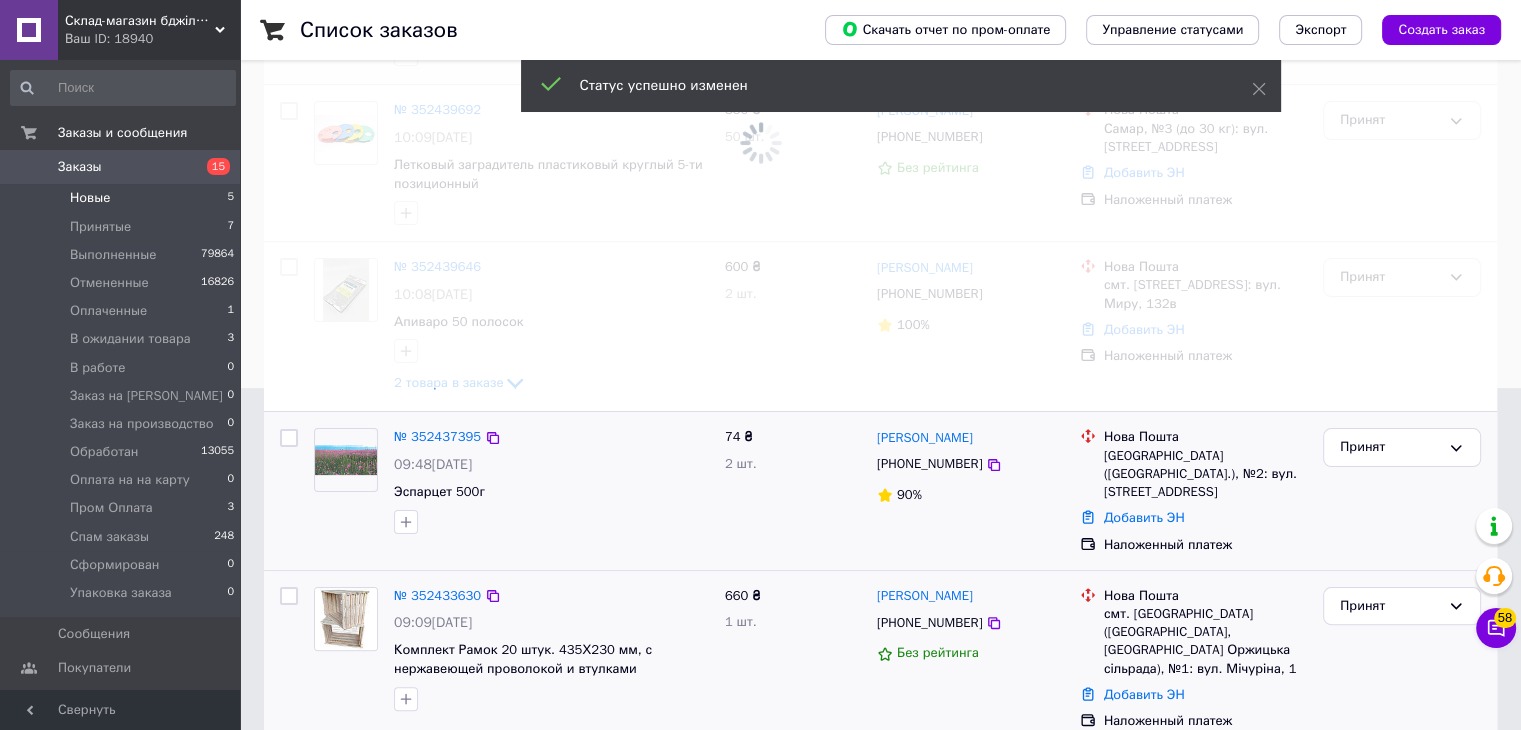 scroll, scrollTop: 34, scrollLeft: 0, axis: vertical 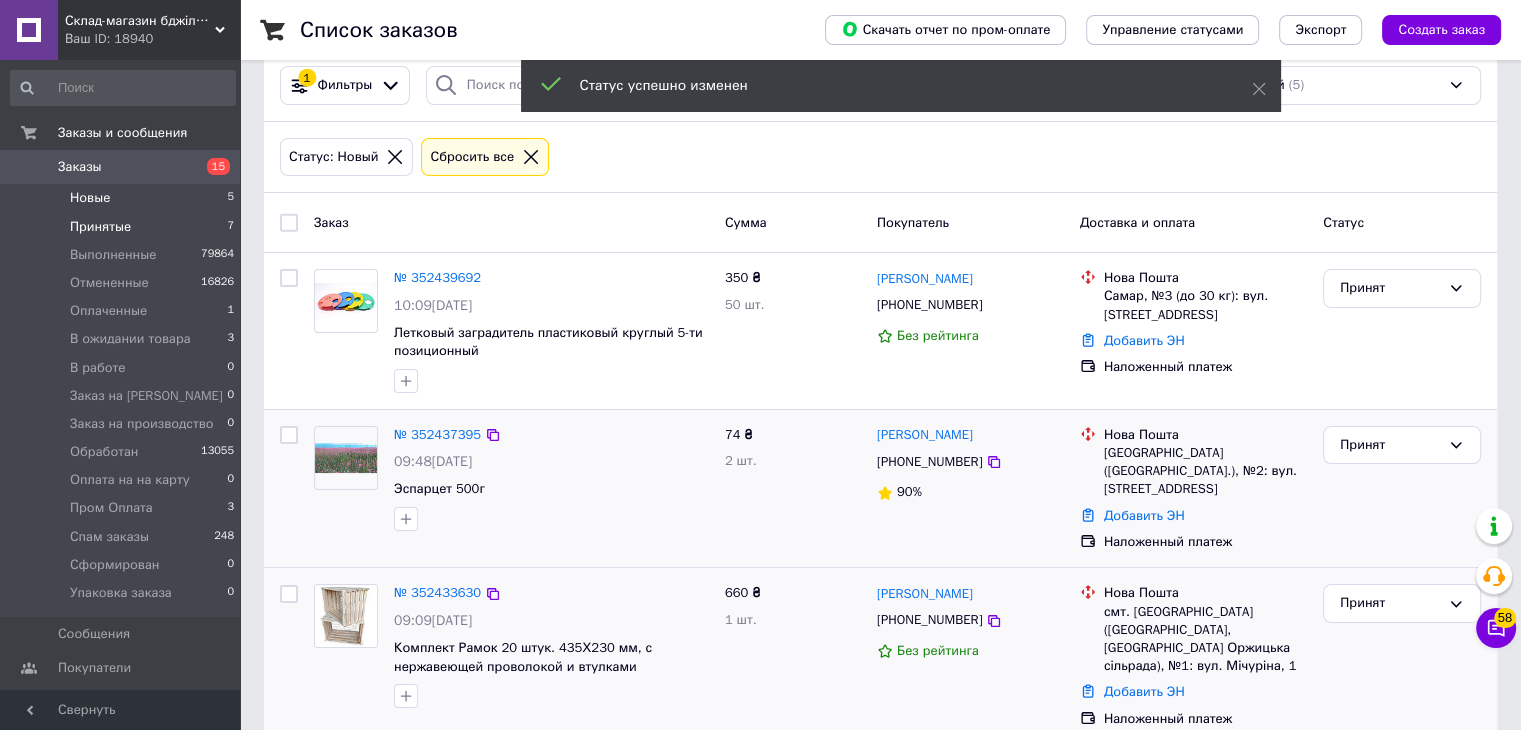 click on "Принятые 7" at bounding box center [123, 227] 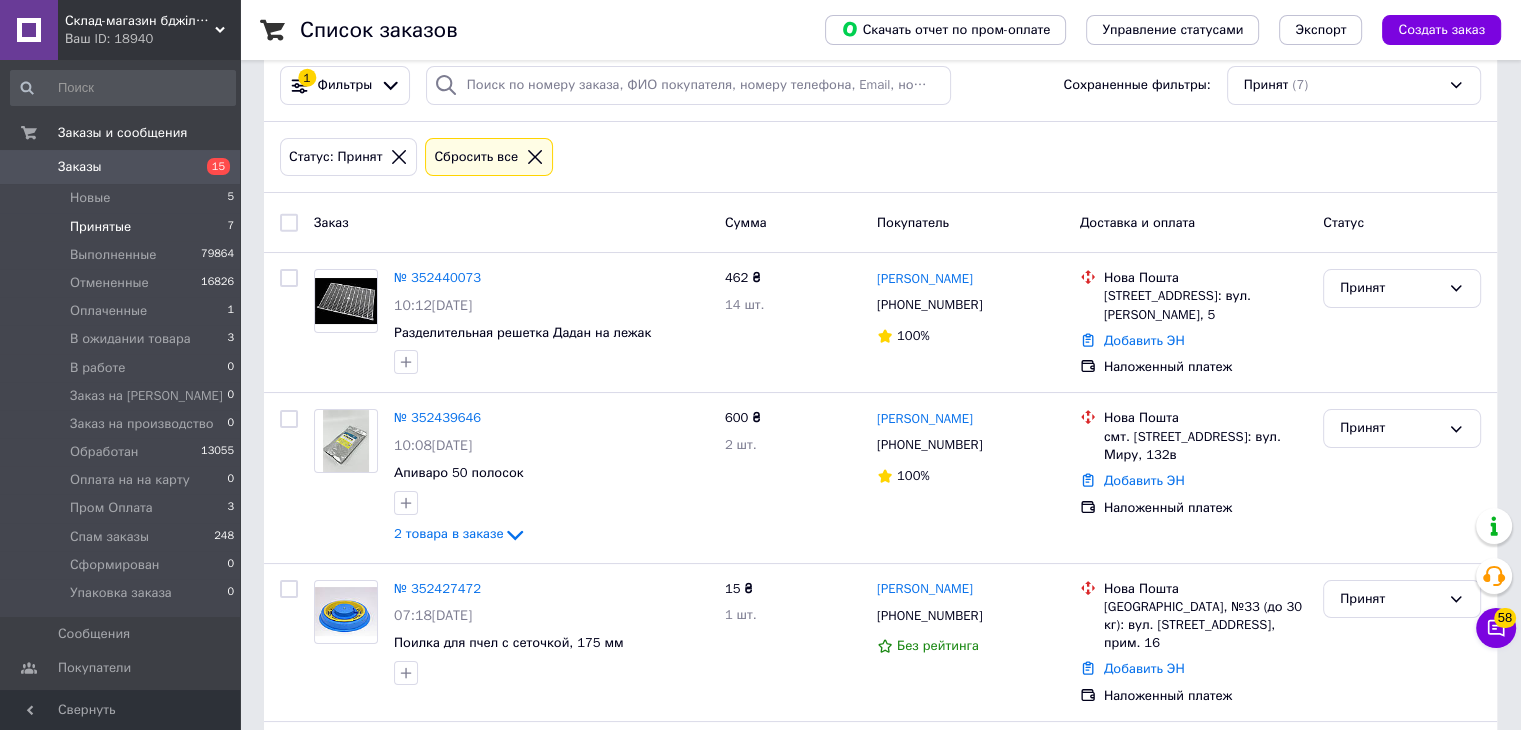 scroll, scrollTop: 0, scrollLeft: 0, axis: both 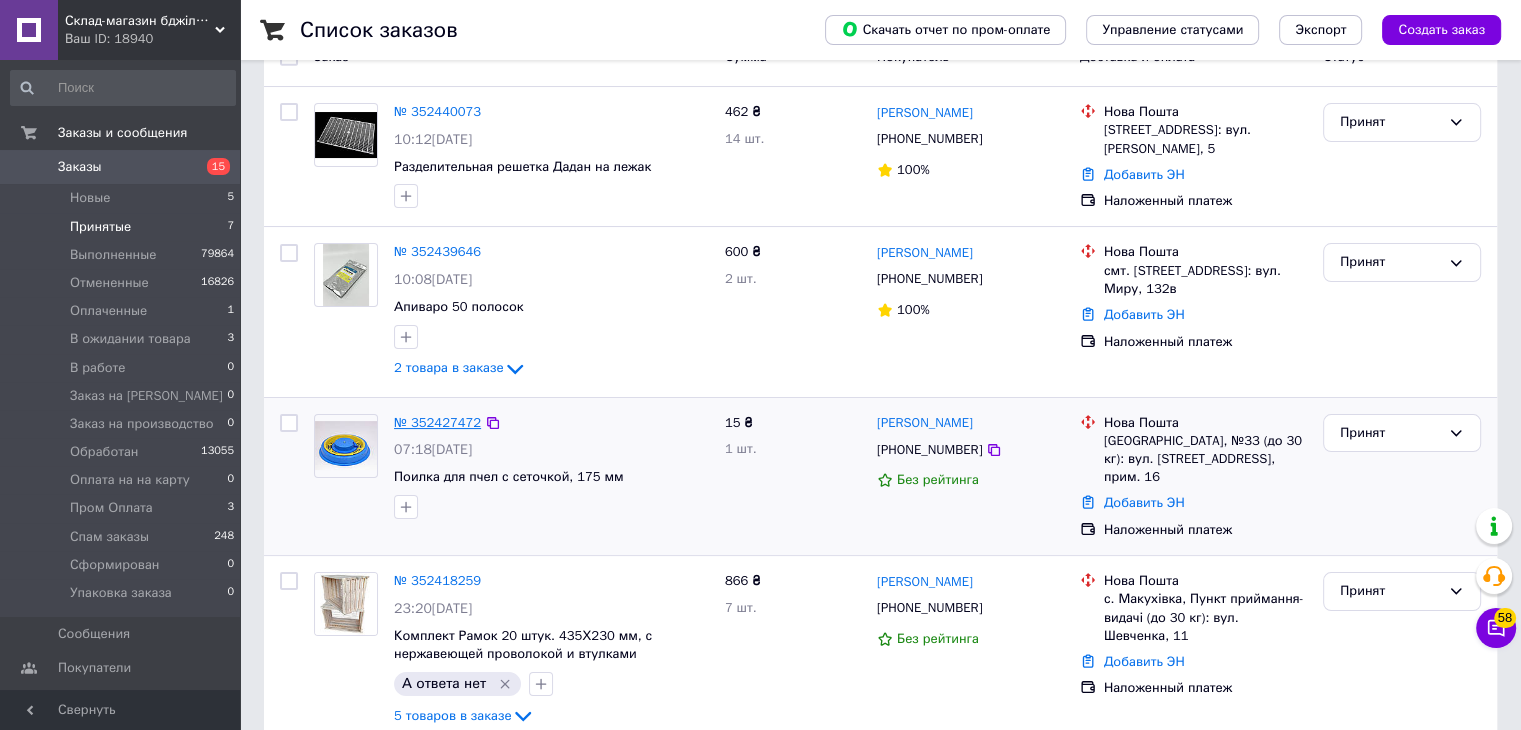 click on "№ 352427472" at bounding box center (437, 422) 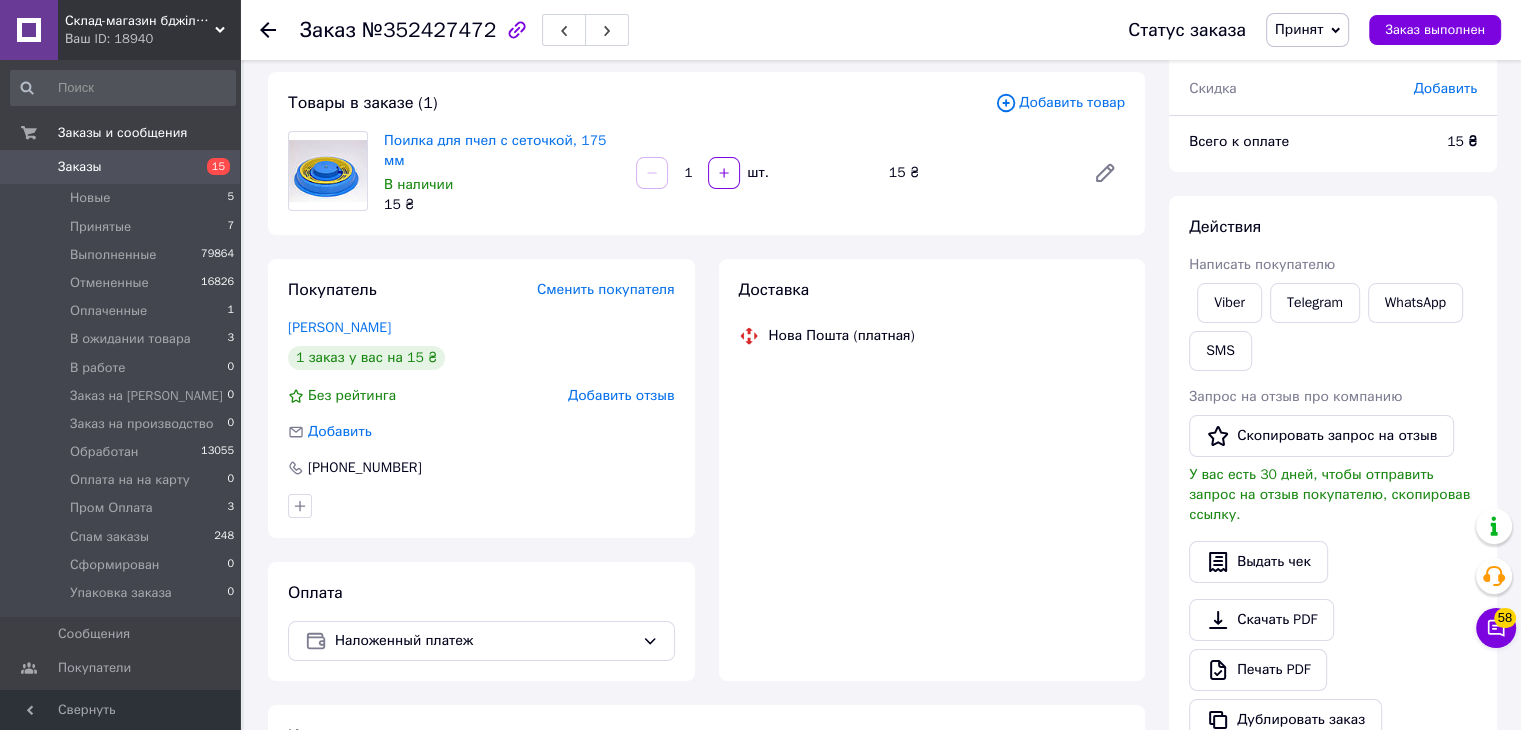 scroll, scrollTop: 200, scrollLeft: 0, axis: vertical 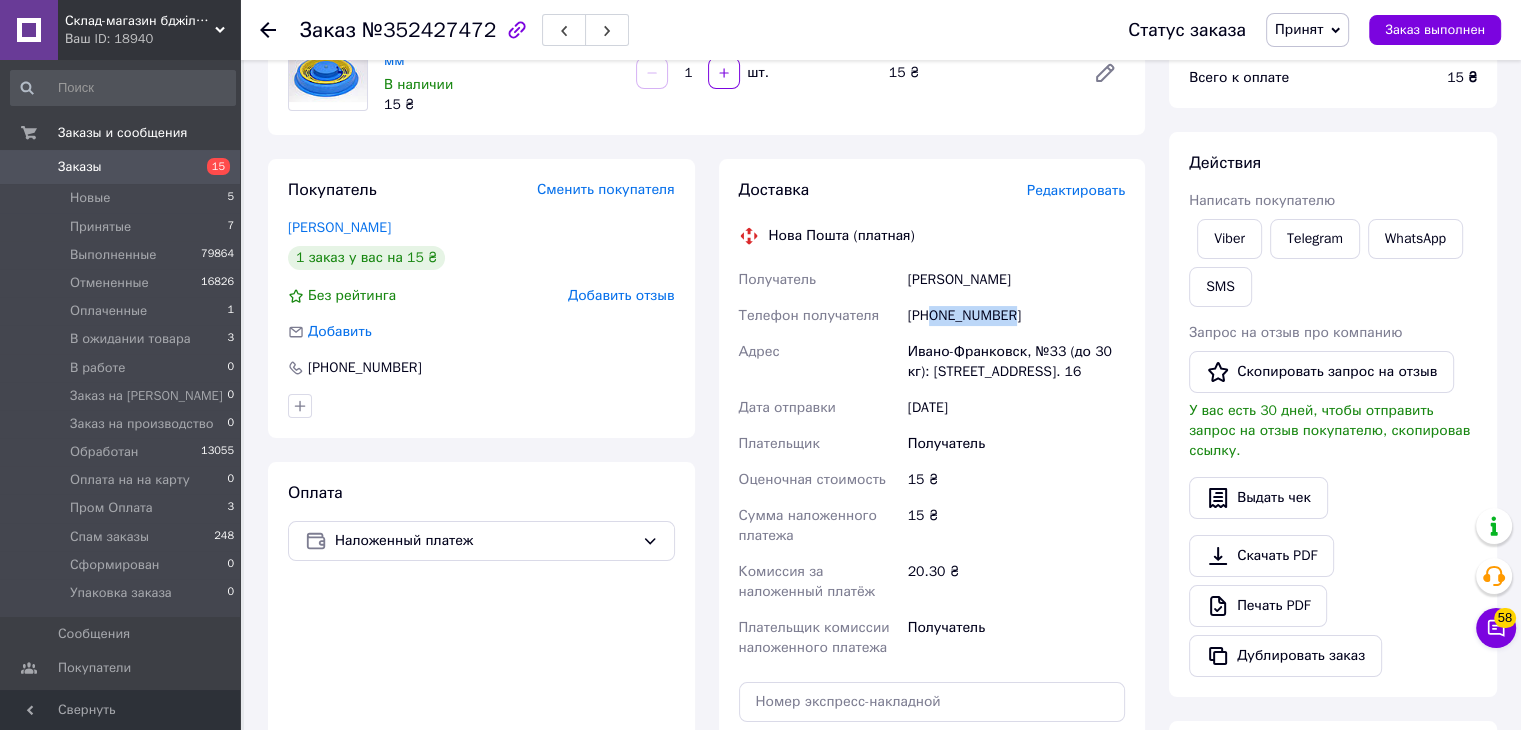 drag, startPoint x: 933, startPoint y: 311, endPoint x: 1022, endPoint y: 313, distance: 89.02247 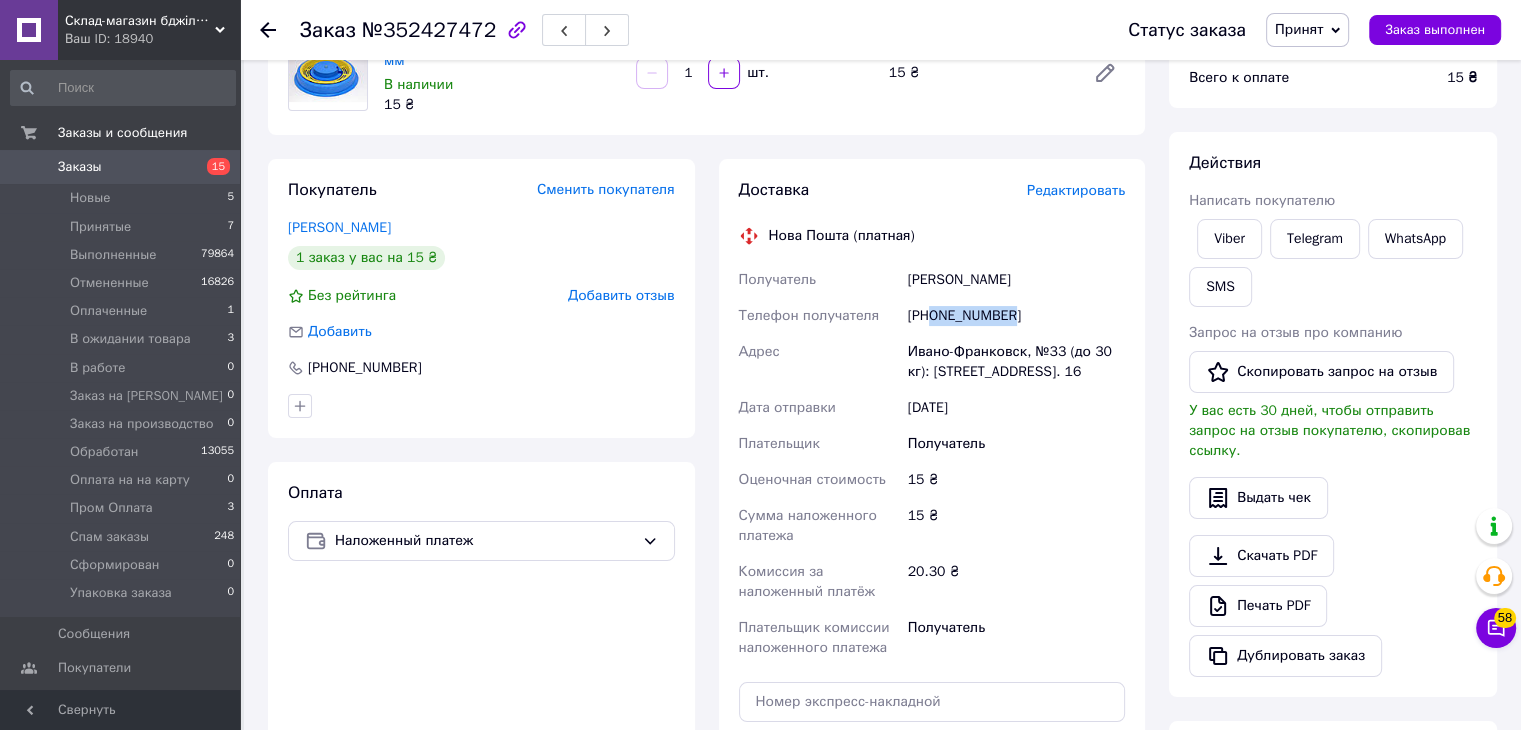 click on "[PHONE_NUMBER]" at bounding box center (1016, 316) 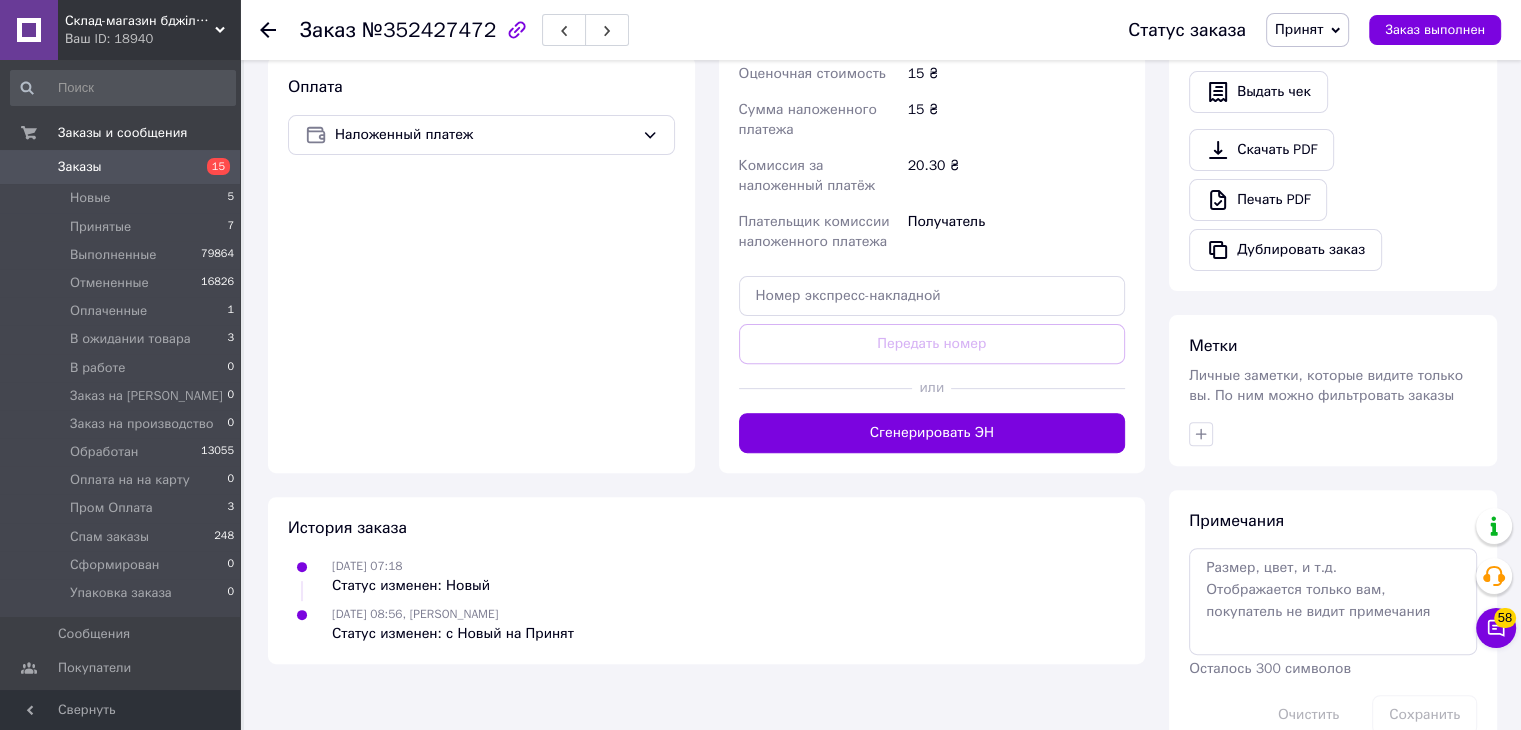 scroll, scrollTop: 632, scrollLeft: 0, axis: vertical 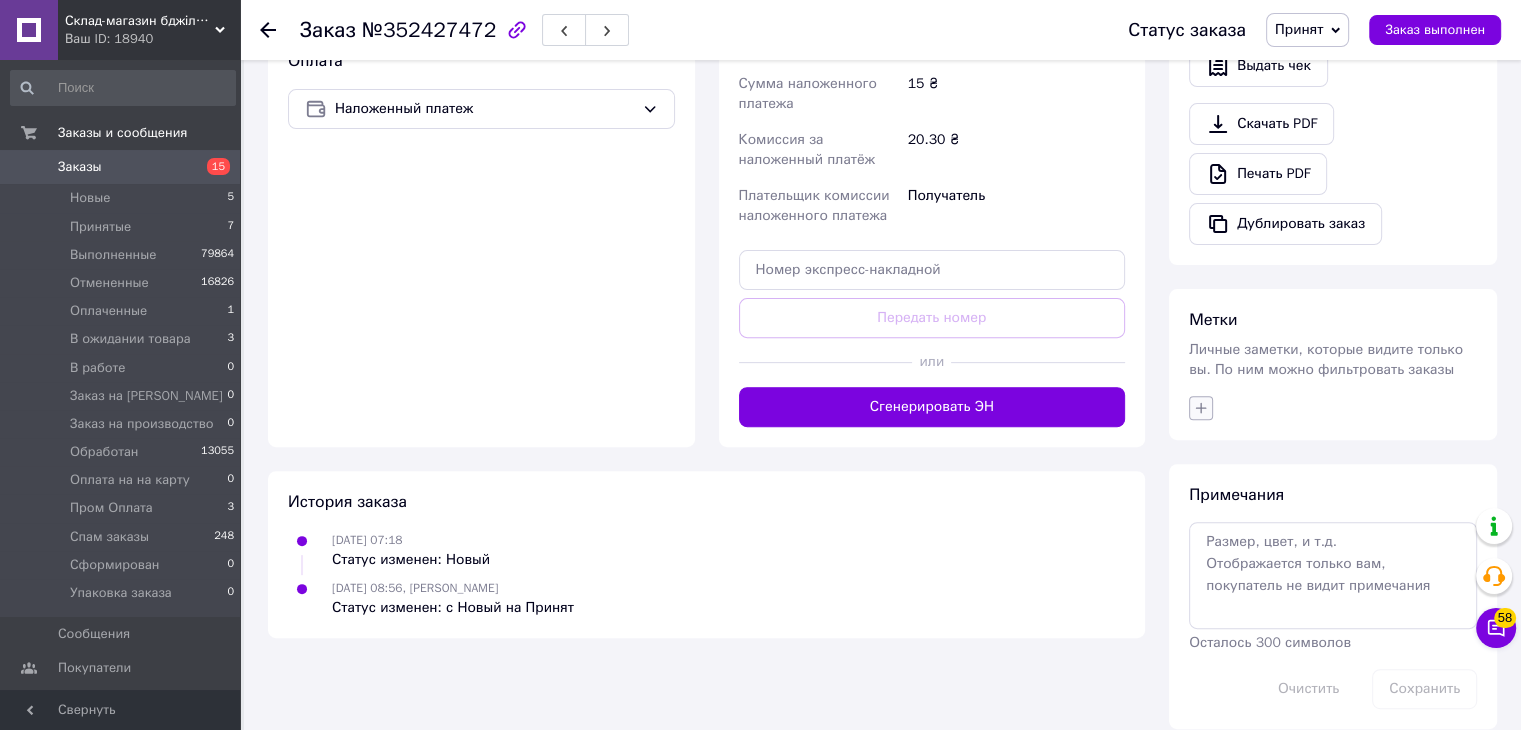click 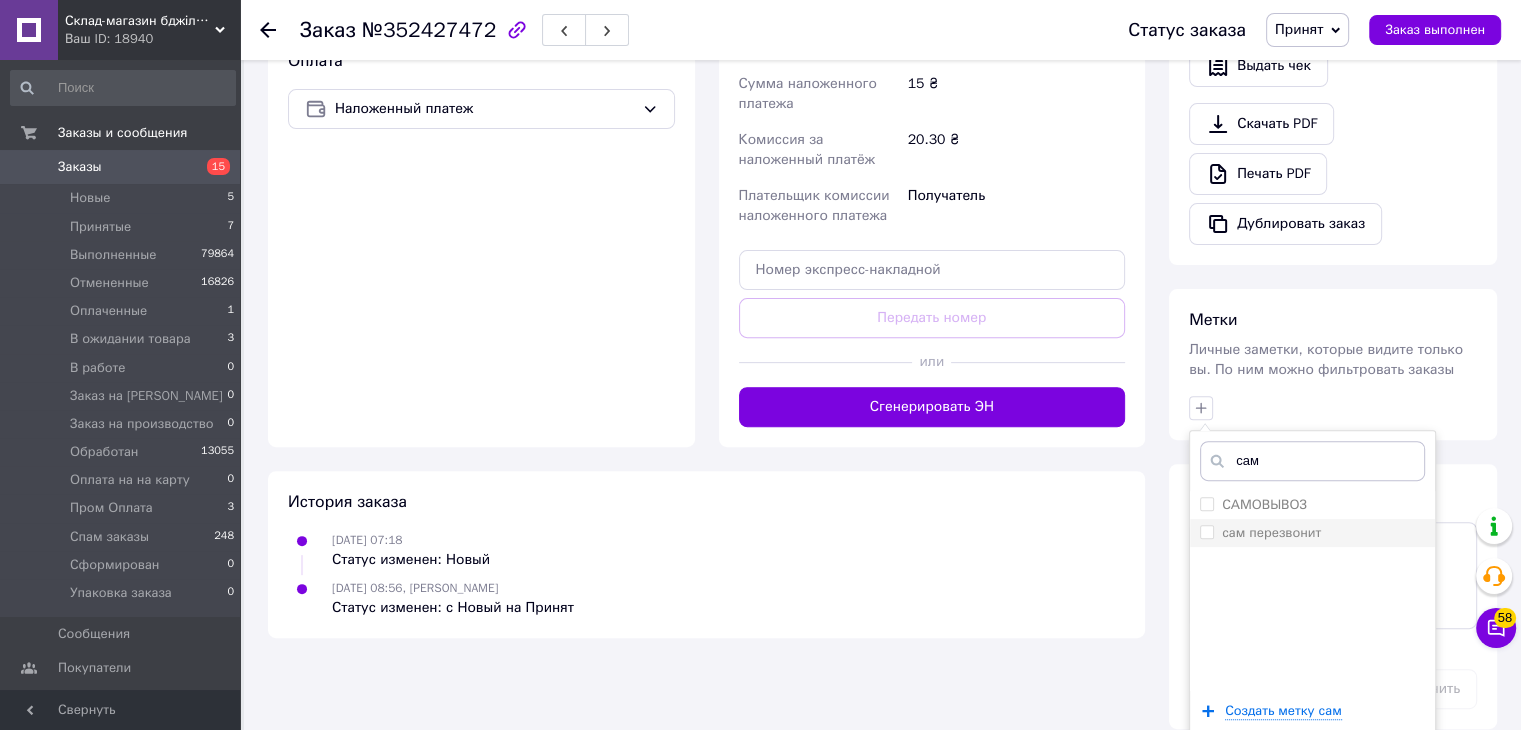 type on "сам" 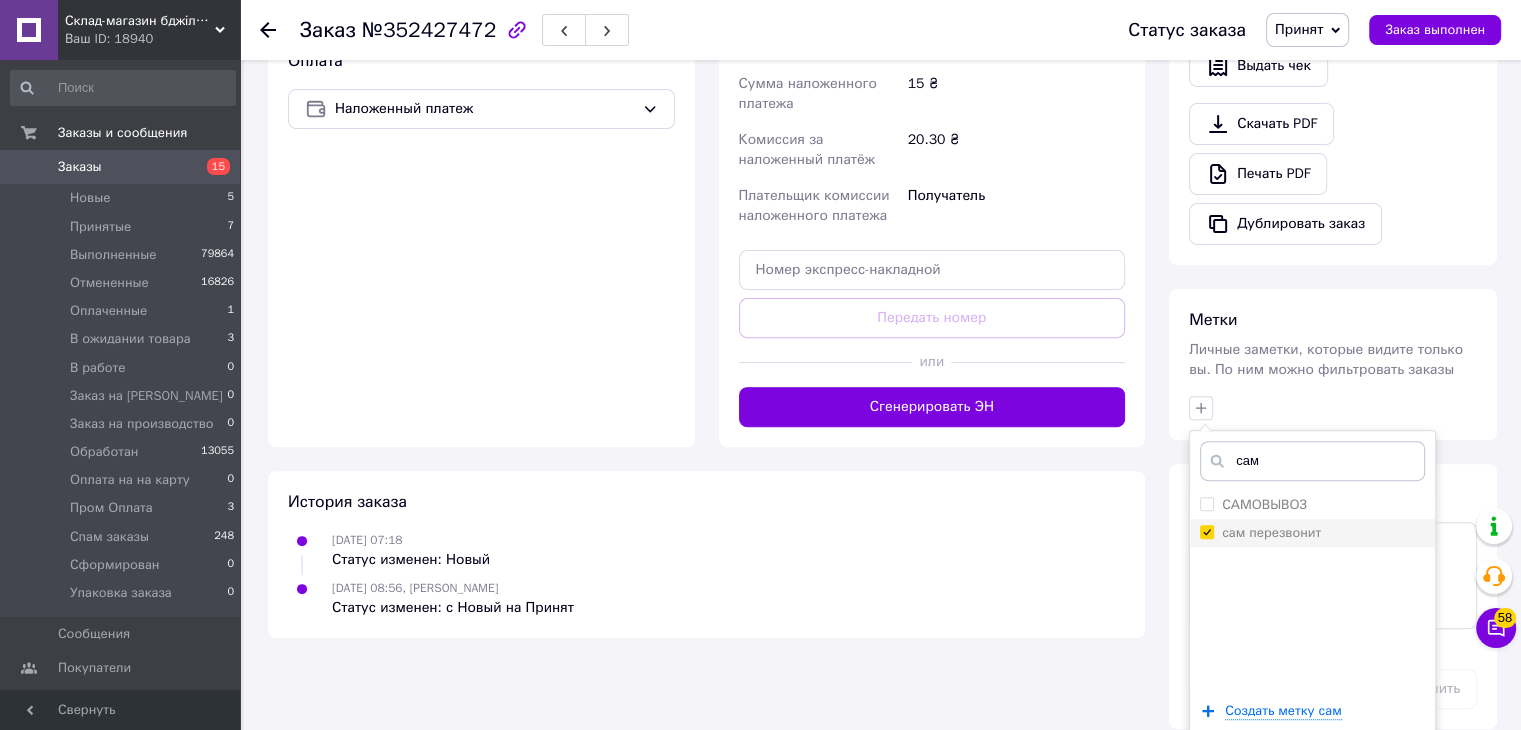 checkbox on "true" 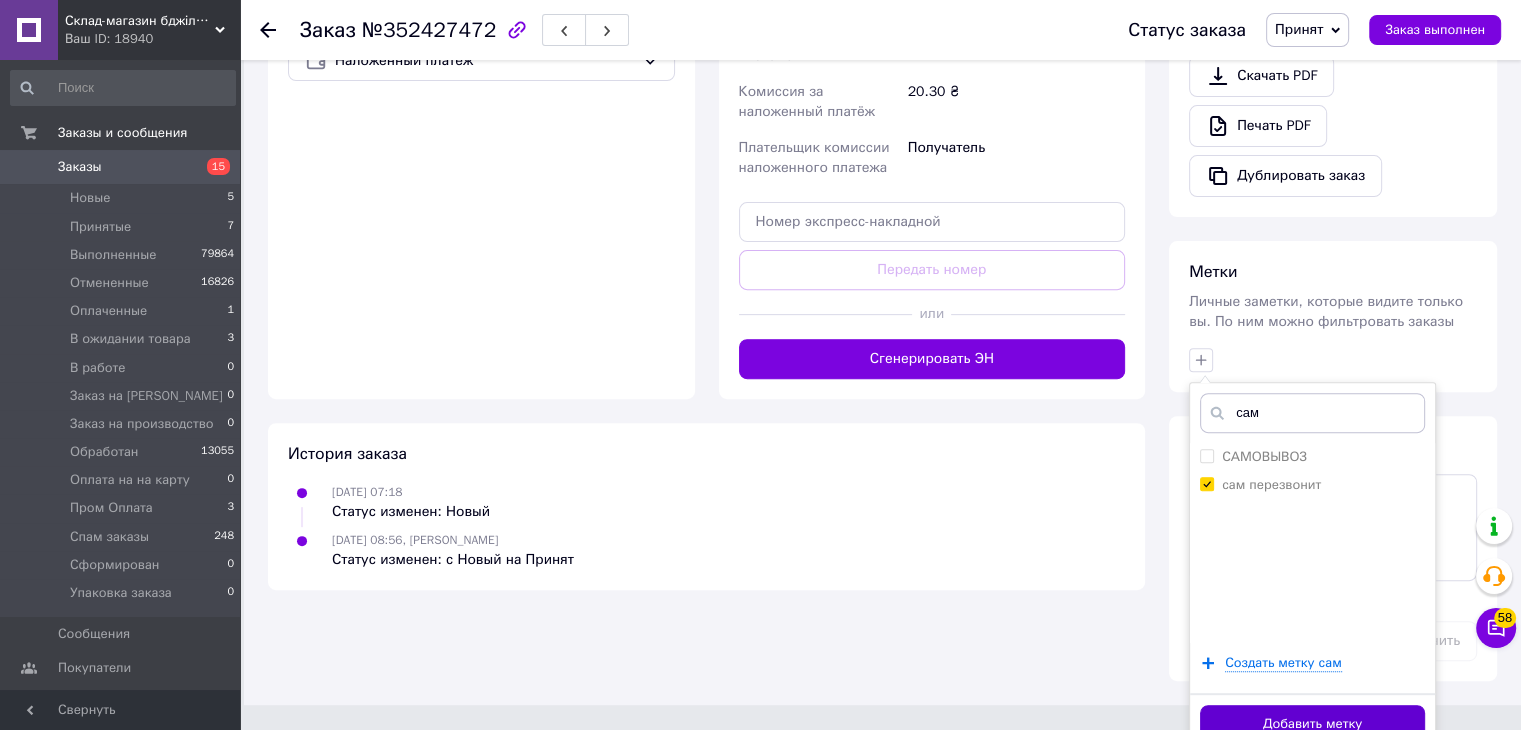 click on "Добавить метку" at bounding box center [1312, 724] 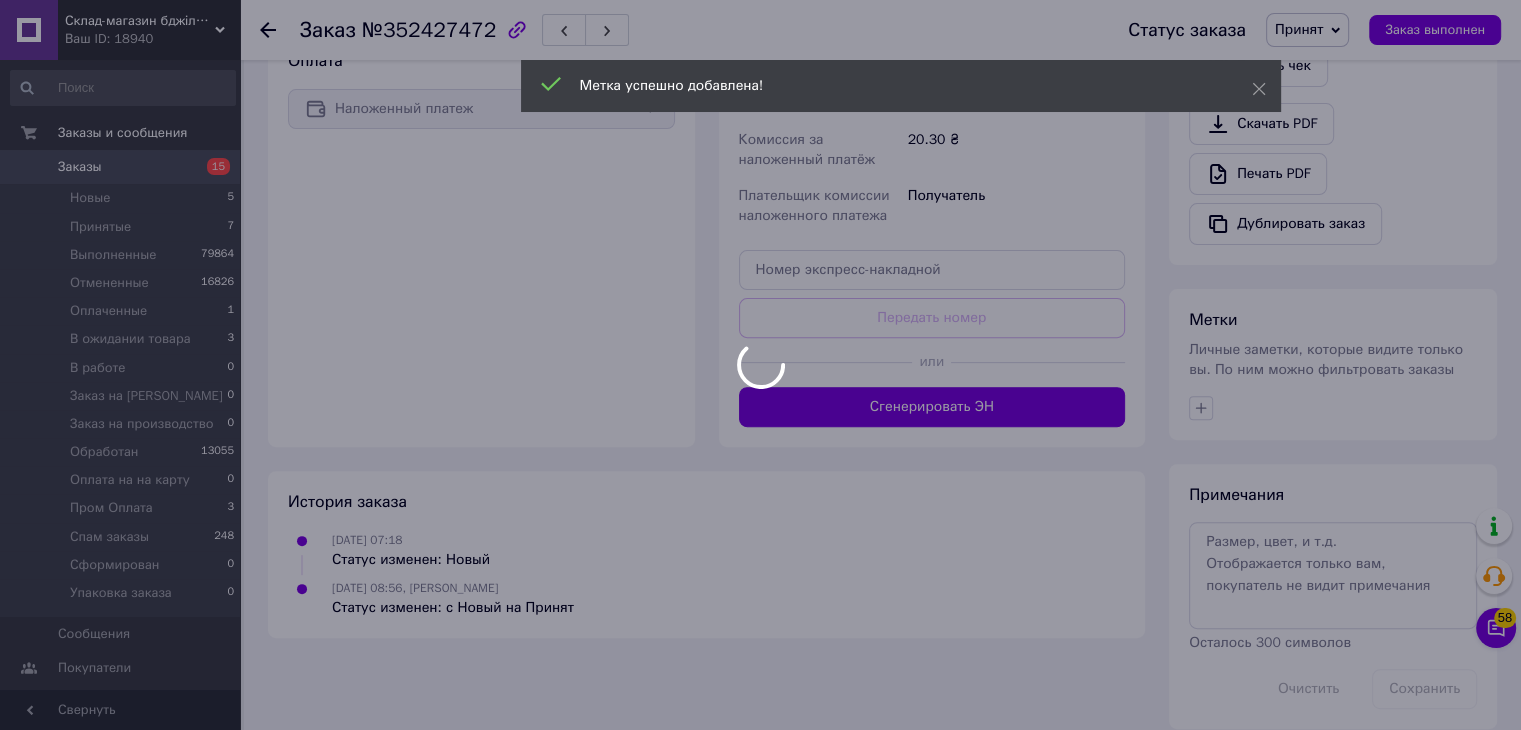 scroll, scrollTop: 628, scrollLeft: 0, axis: vertical 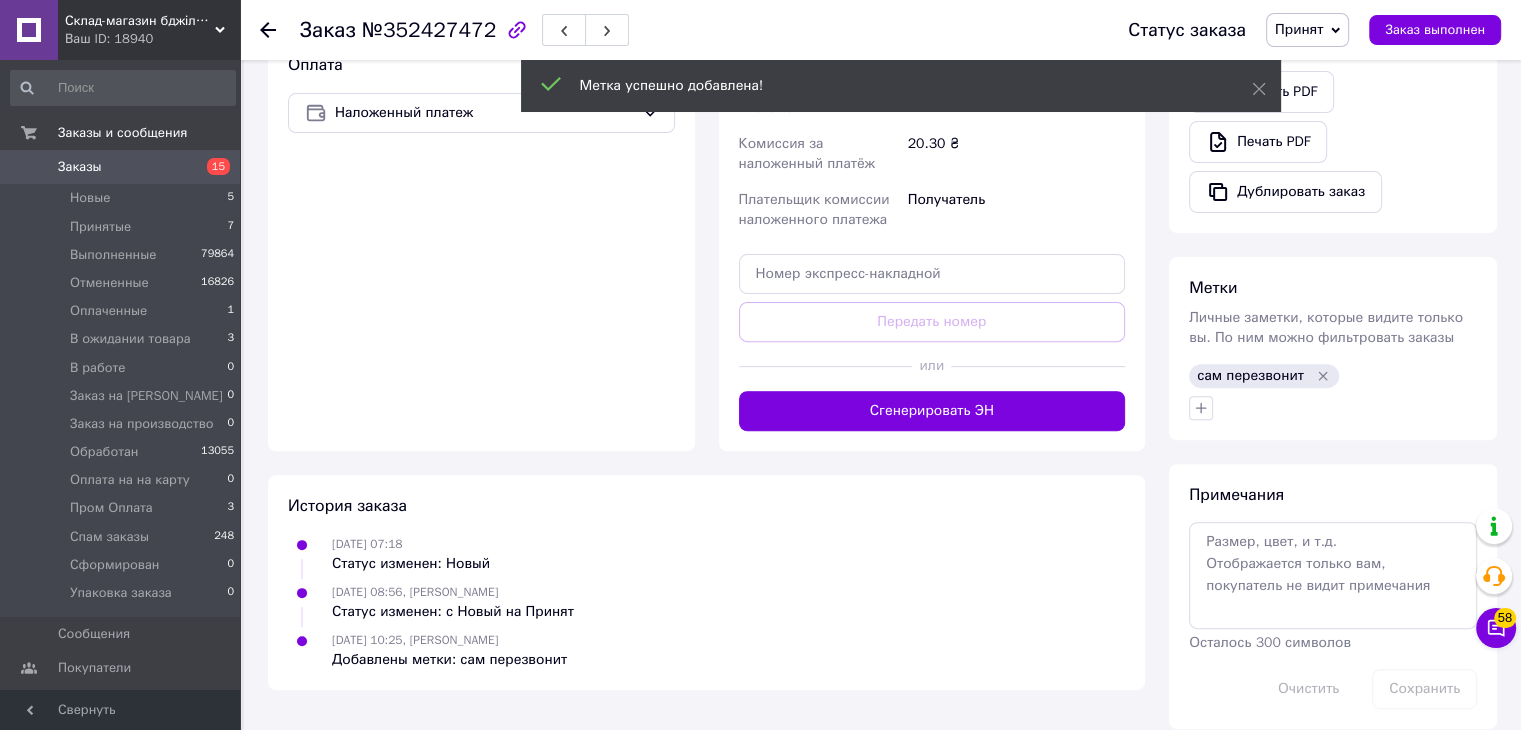 click 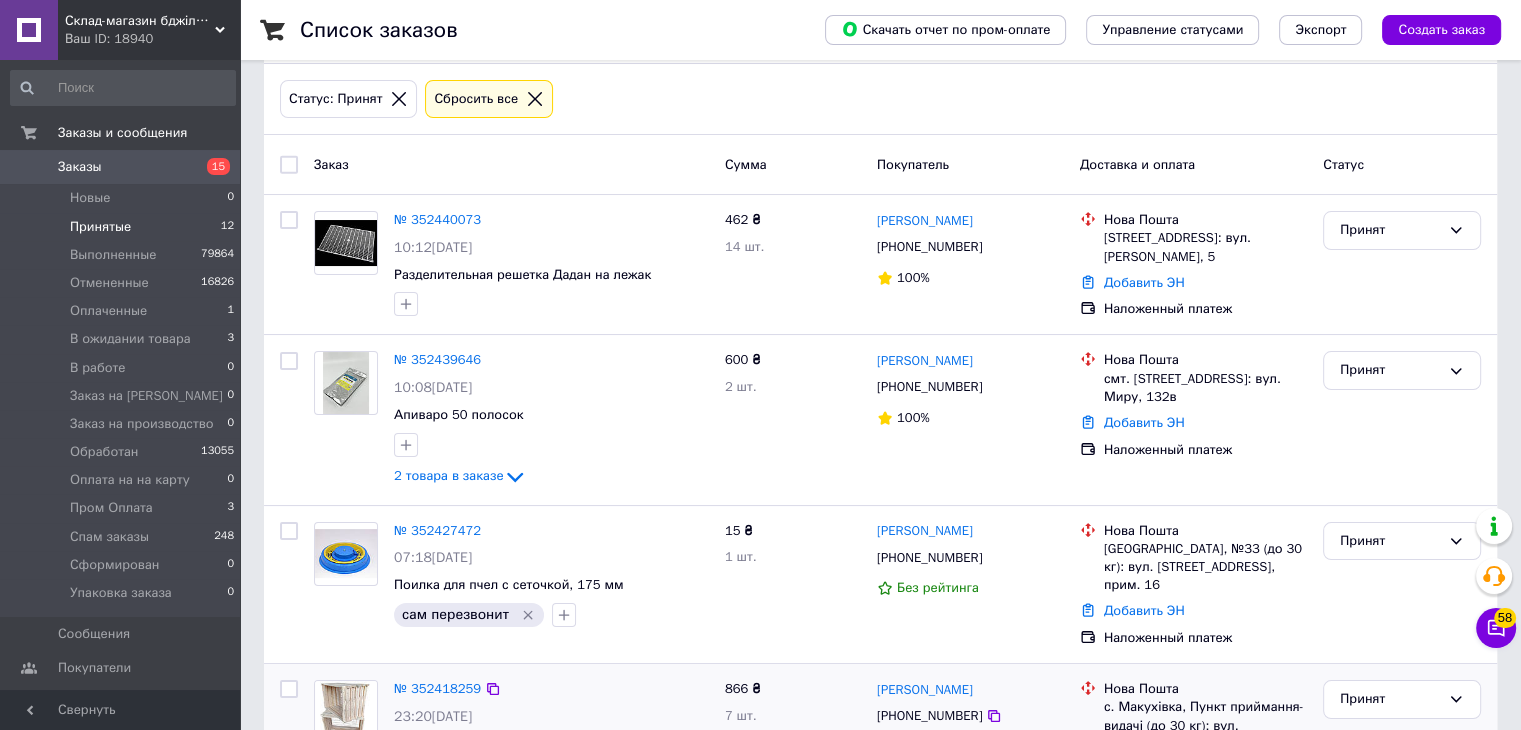 scroll, scrollTop: 100, scrollLeft: 0, axis: vertical 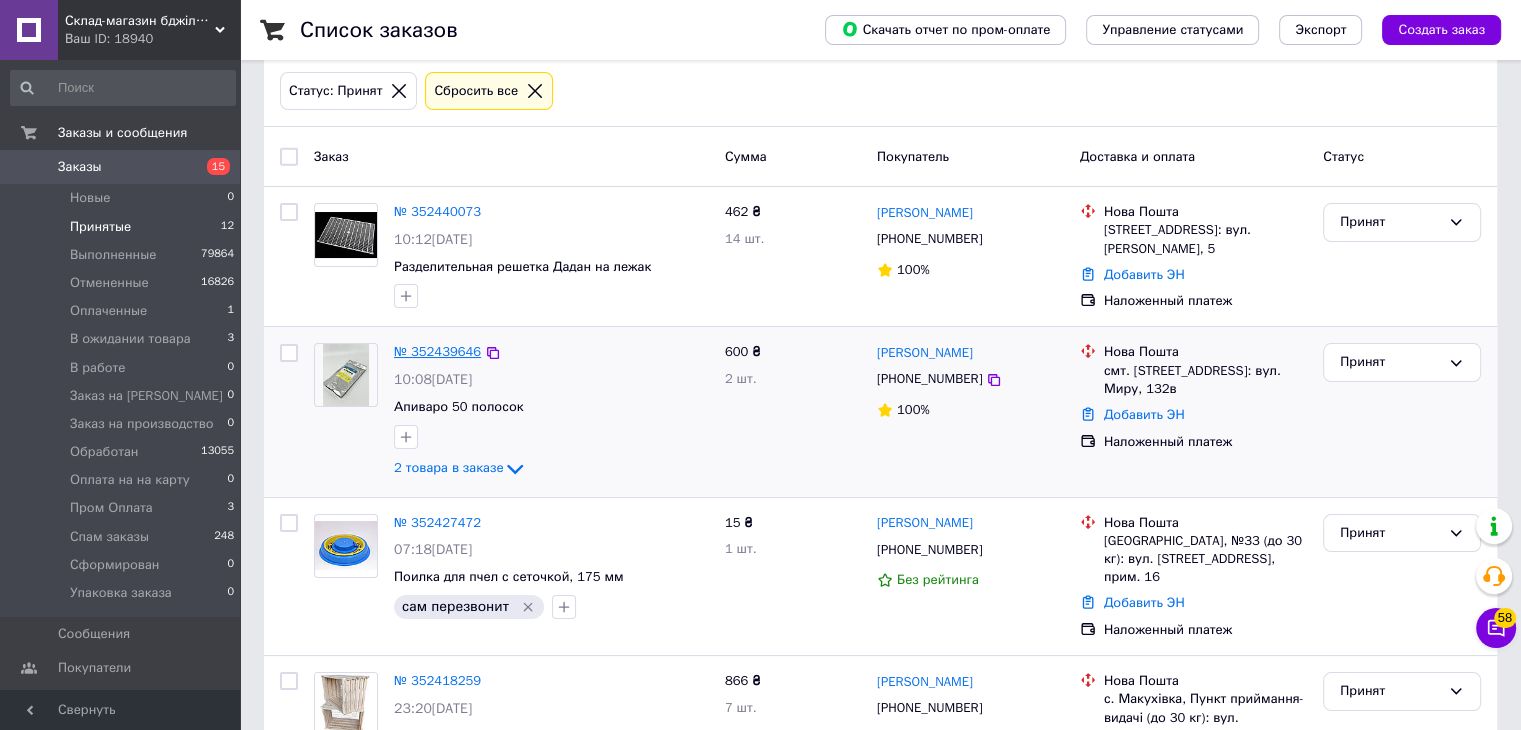click on "№ 352439646" at bounding box center (437, 351) 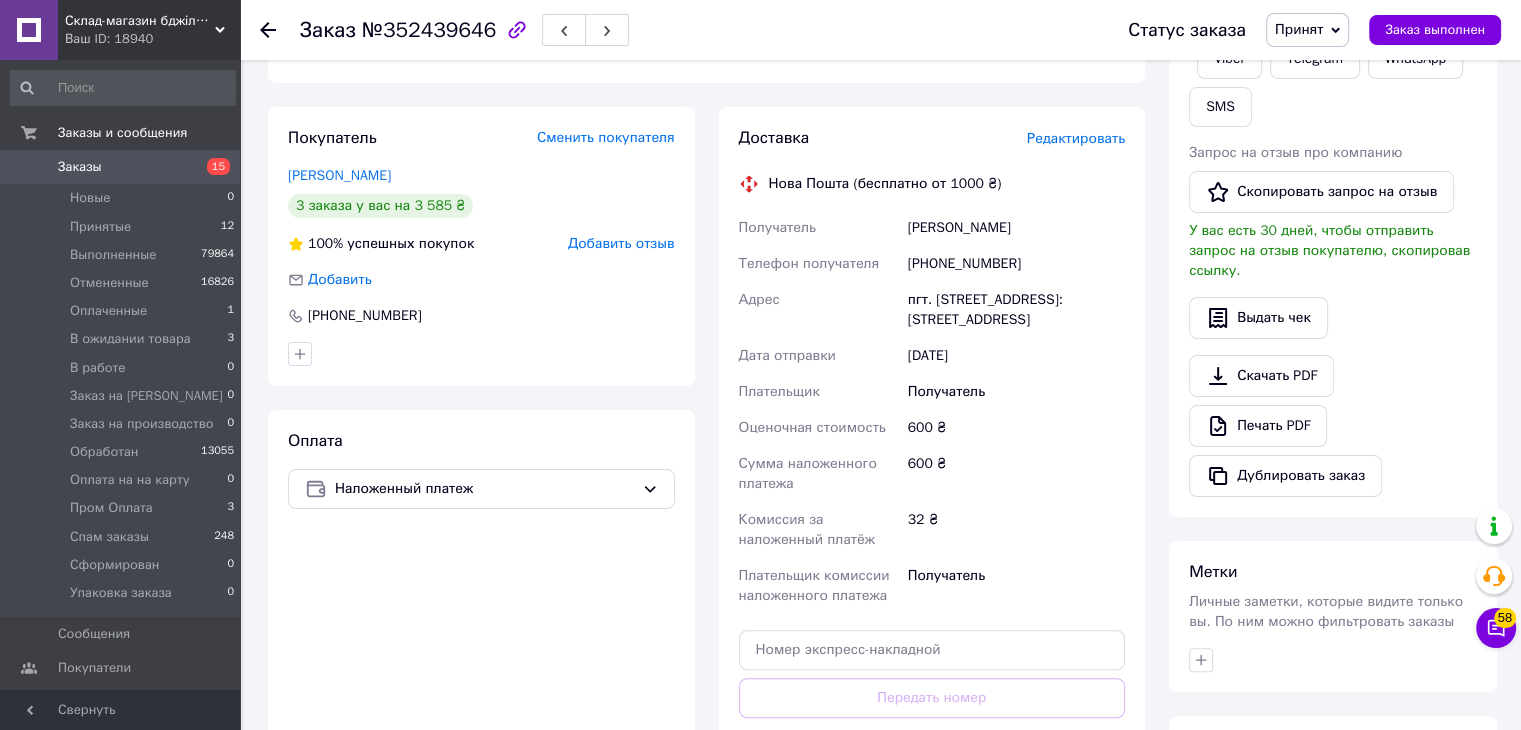 scroll, scrollTop: 400, scrollLeft: 0, axis: vertical 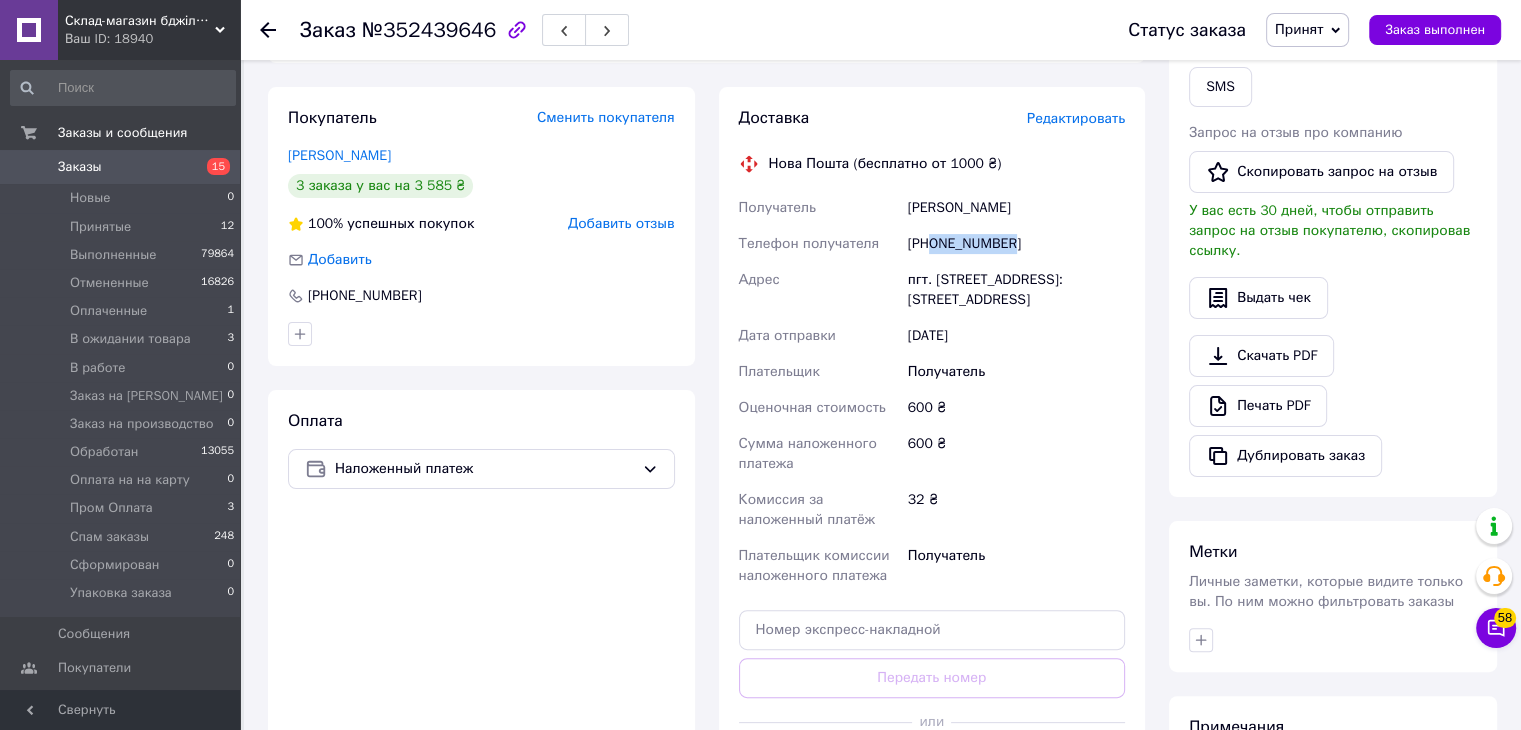 drag, startPoint x: 932, startPoint y: 245, endPoint x: 983, endPoint y: 246, distance: 51.009804 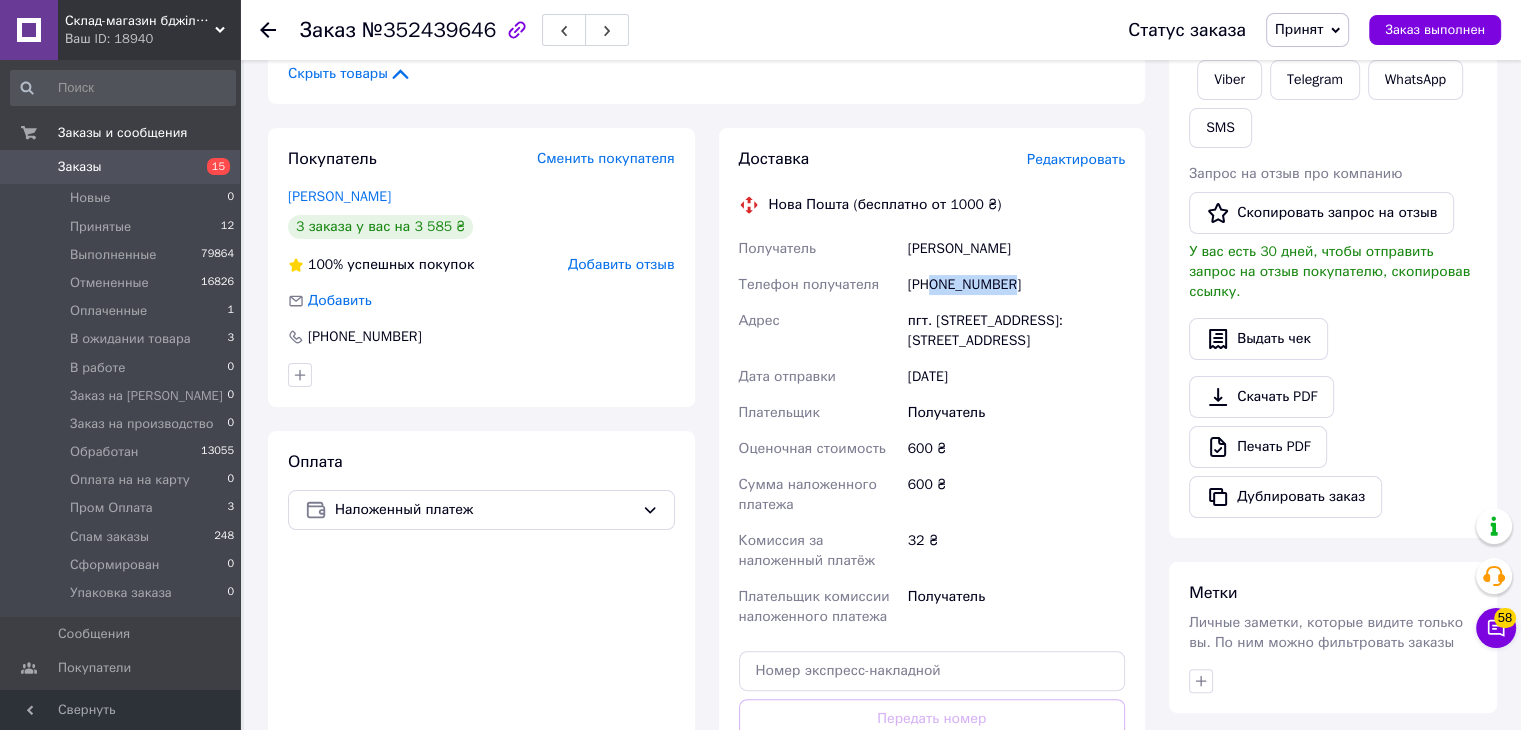 scroll, scrollTop: 500, scrollLeft: 0, axis: vertical 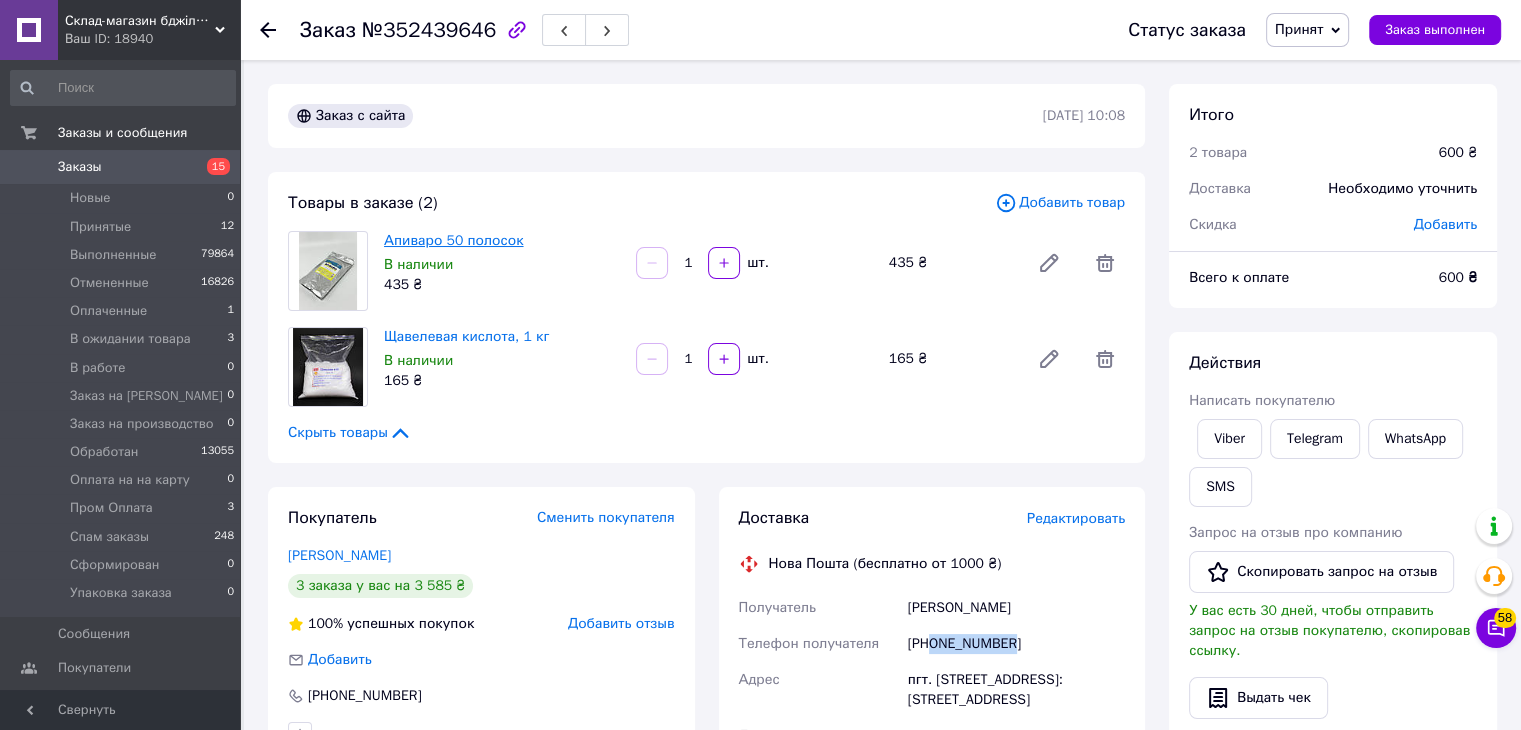click on "Апиваро 50 полосок" at bounding box center (453, 240) 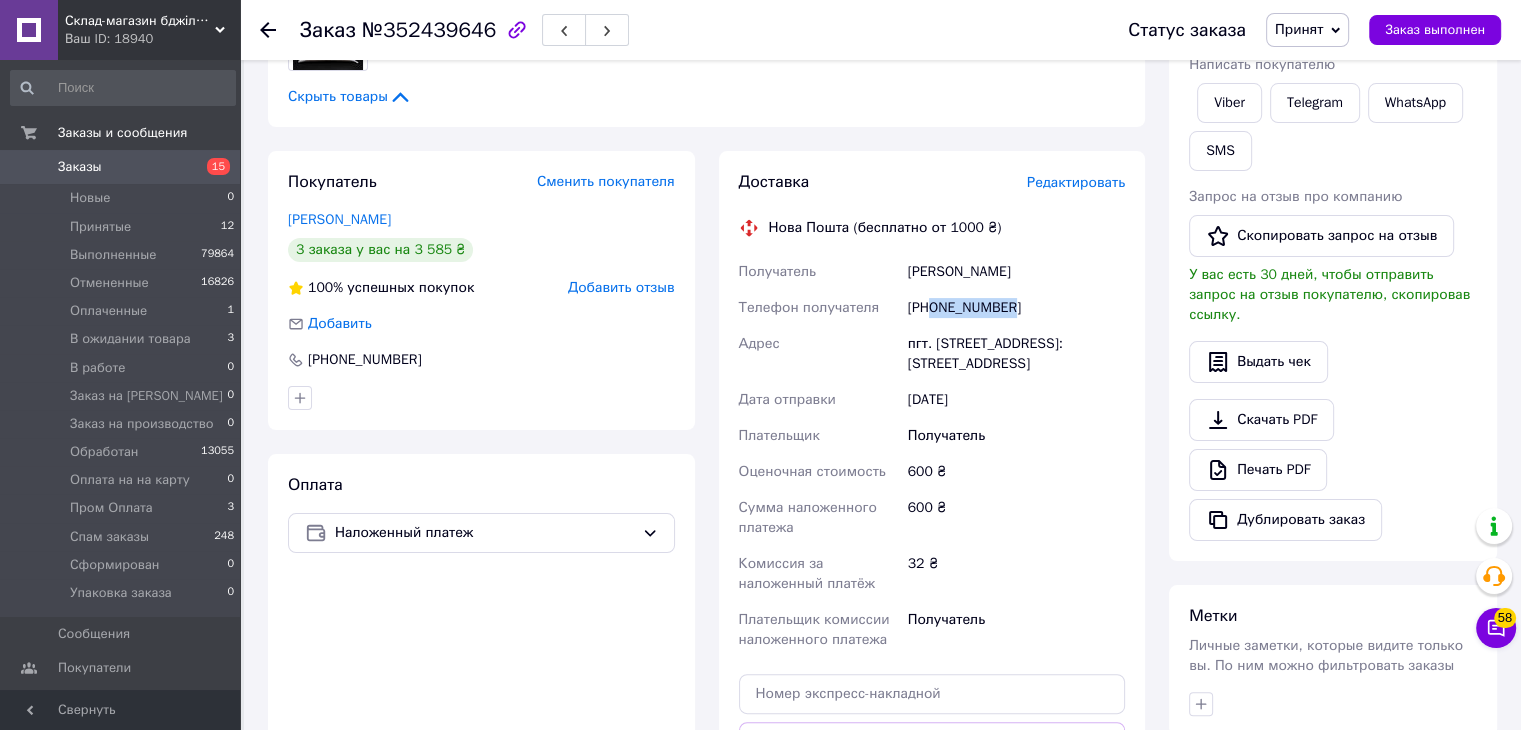 scroll, scrollTop: 400, scrollLeft: 0, axis: vertical 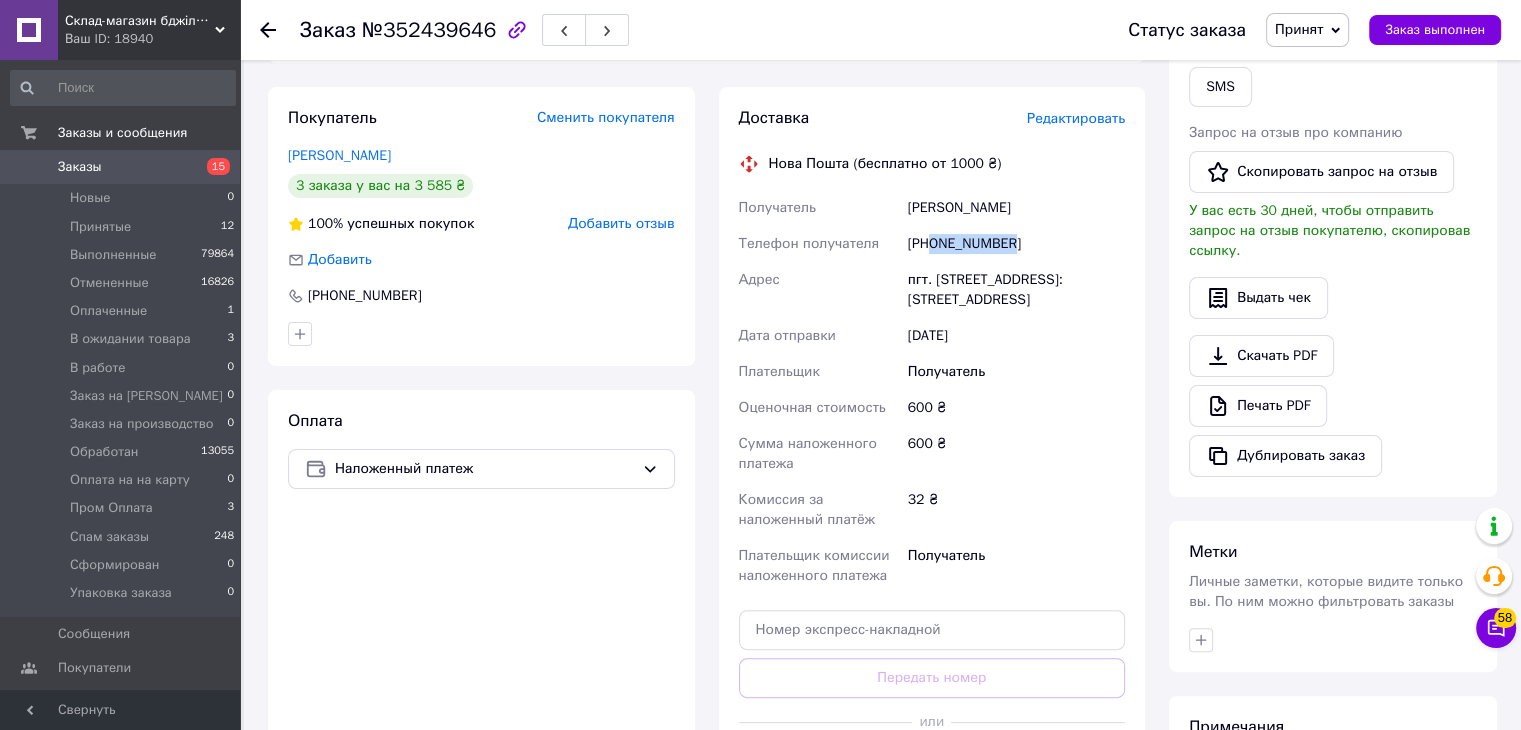 click on "Принят" at bounding box center (1307, 30) 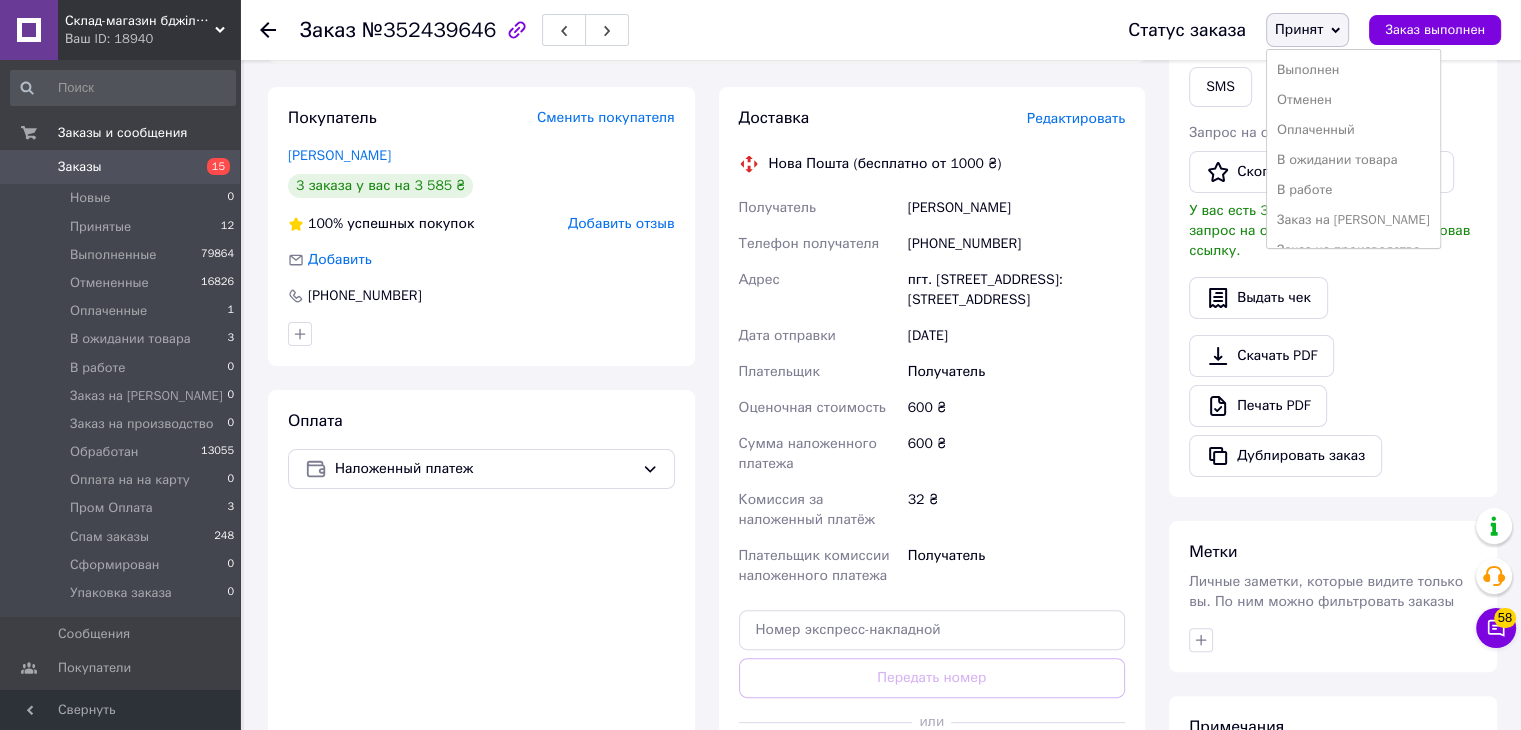 click on "Выполнен" at bounding box center (1353, 70) 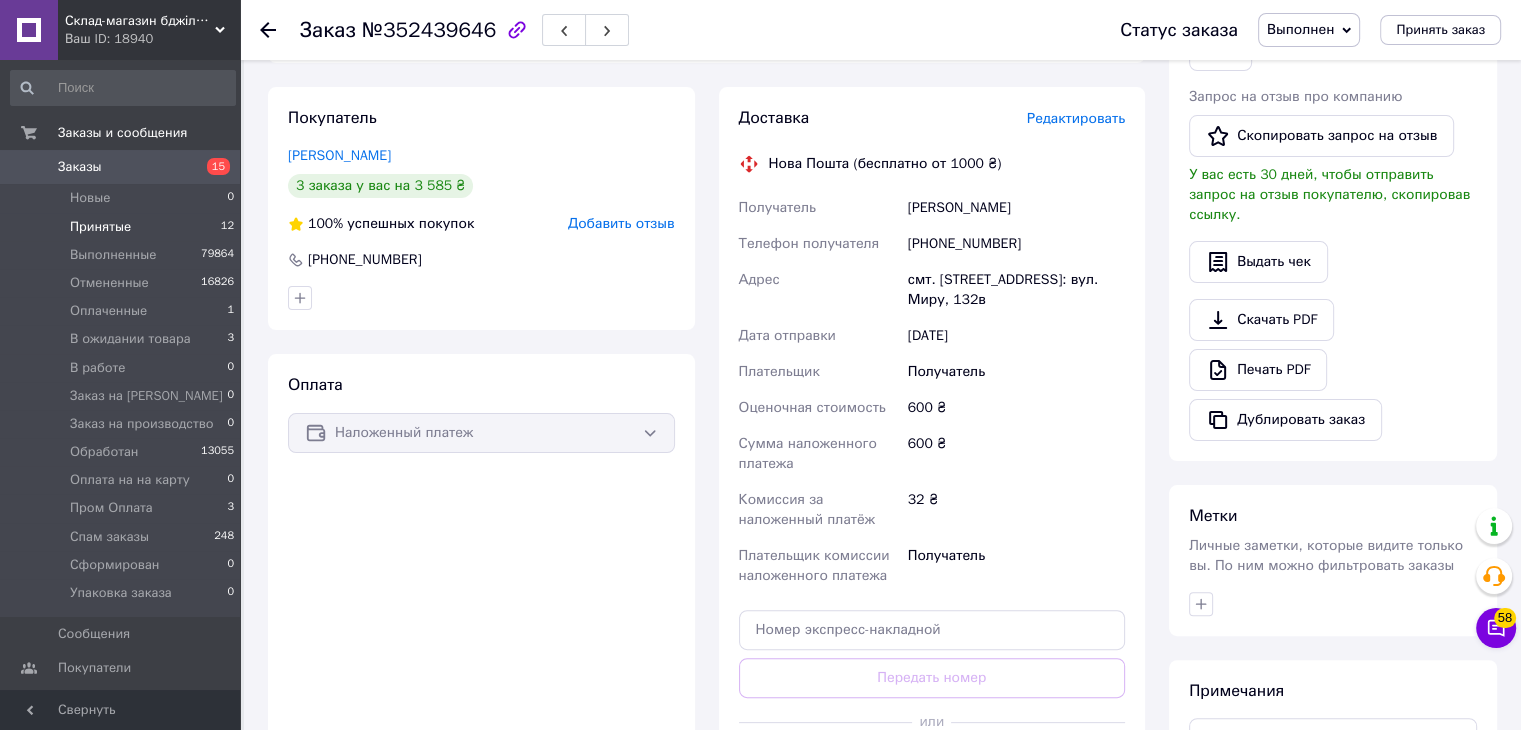 click on "Принятые" at bounding box center (100, 227) 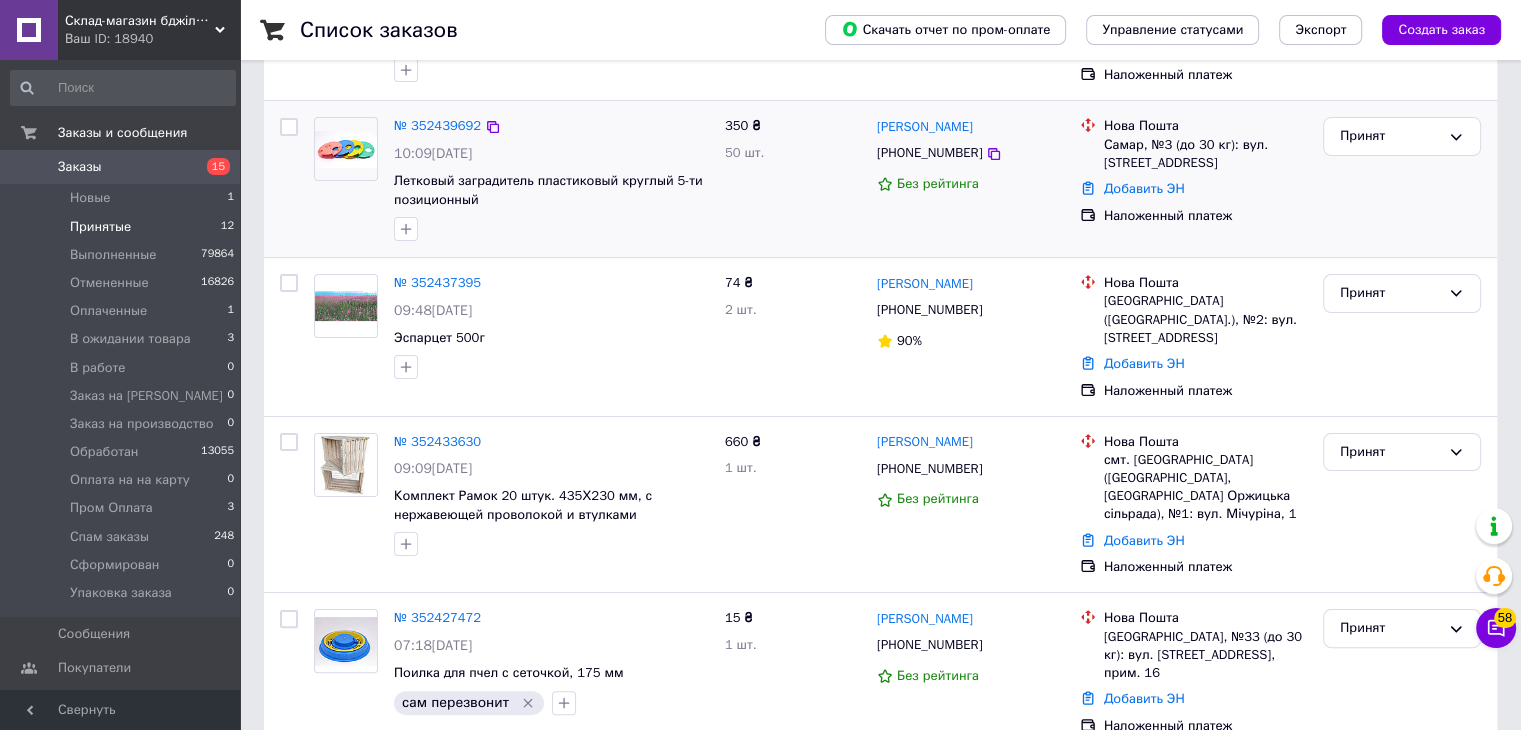 scroll, scrollTop: 400, scrollLeft: 0, axis: vertical 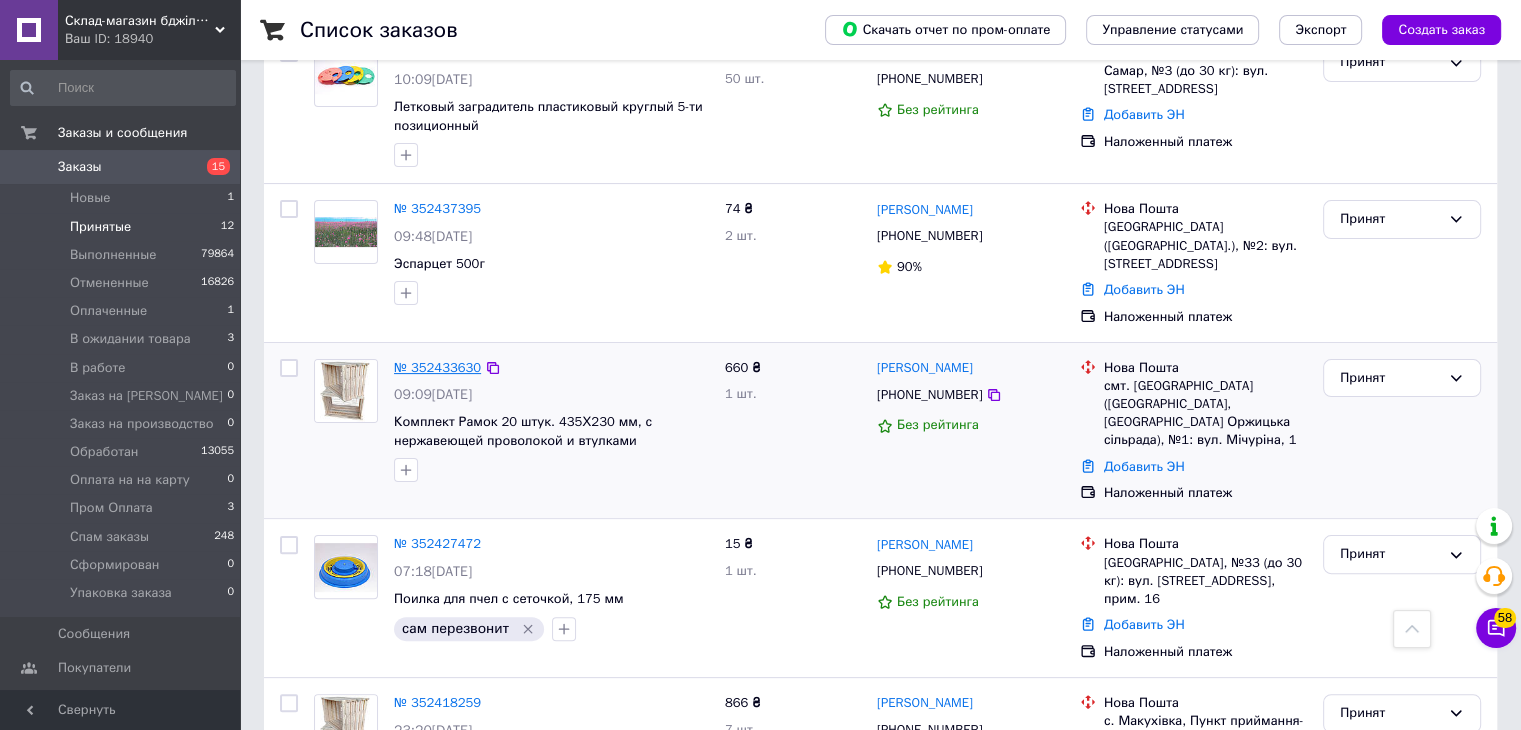 click on "№ 352433630" at bounding box center [437, 367] 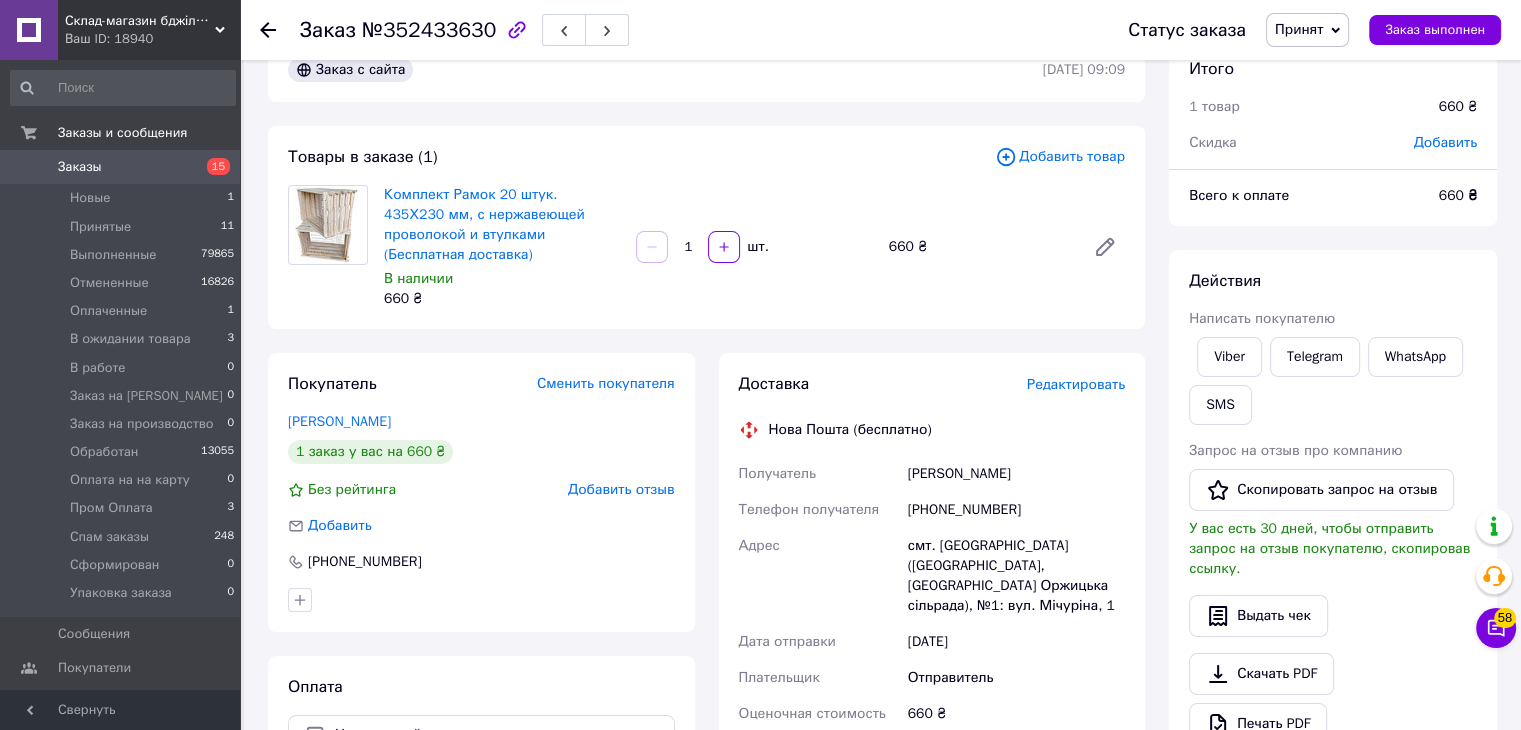 scroll, scrollTop: 0, scrollLeft: 0, axis: both 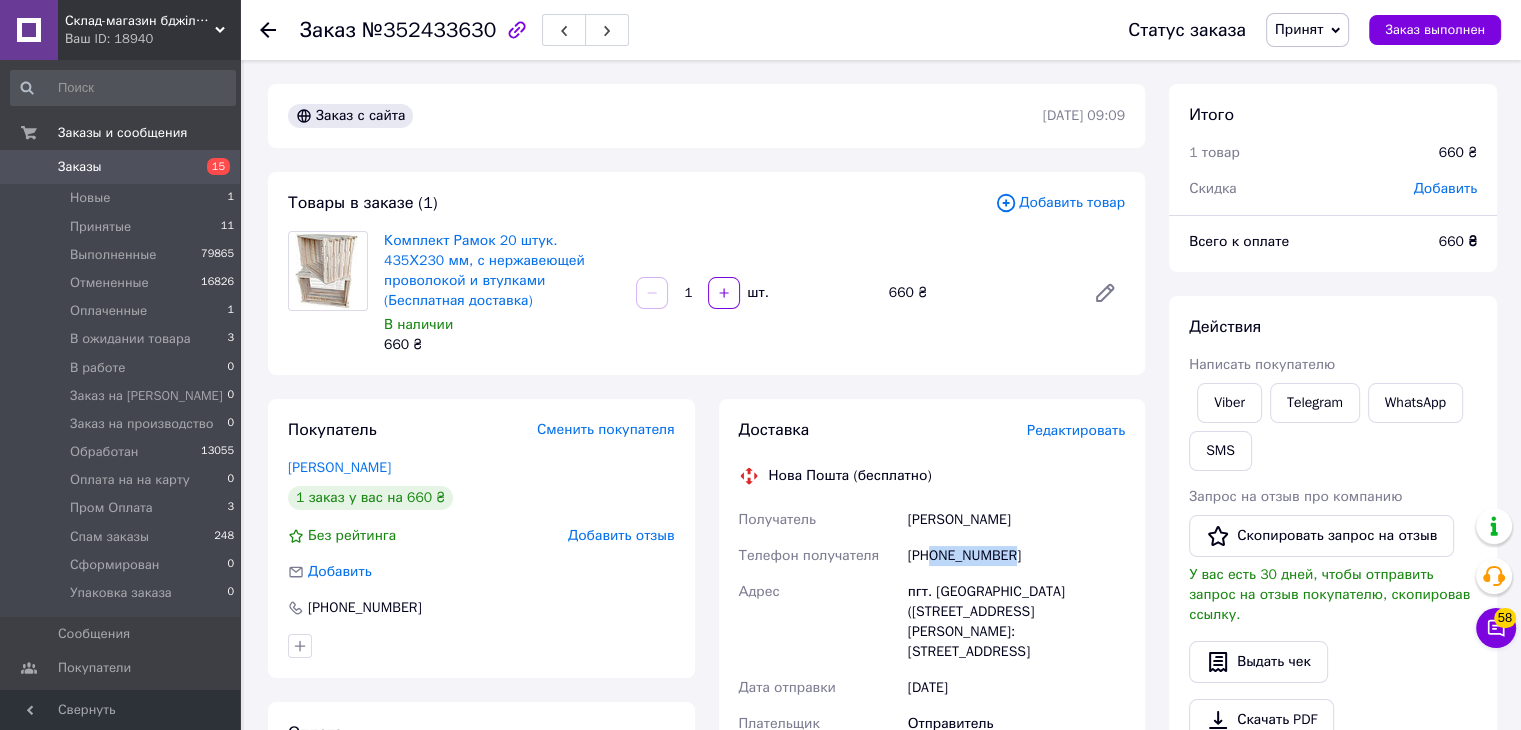 drag, startPoint x: 932, startPoint y: 533, endPoint x: 1023, endPoint y: 537, distance: 91.08787 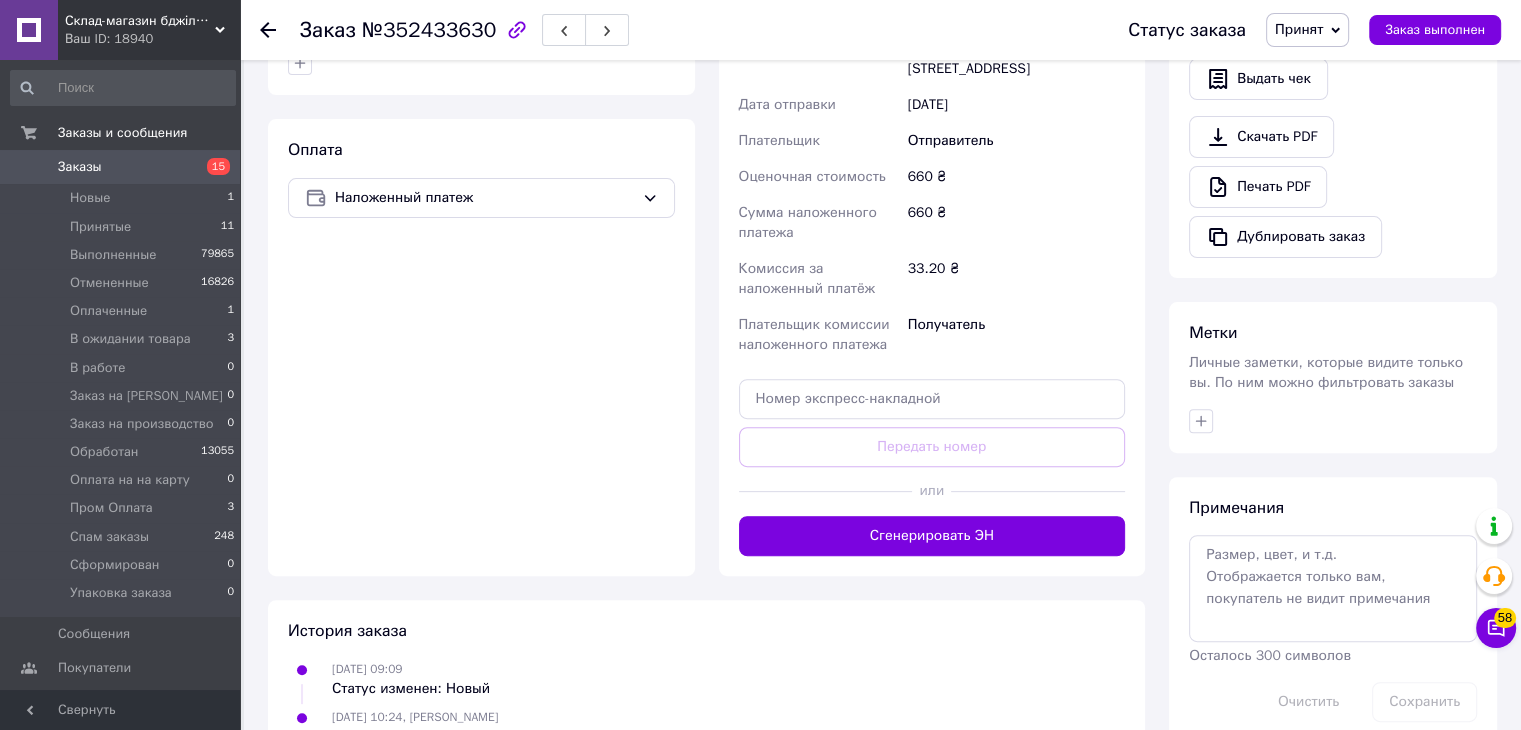 scroll, scrollTop: 604, scrollLeft: 0, axis: vertical 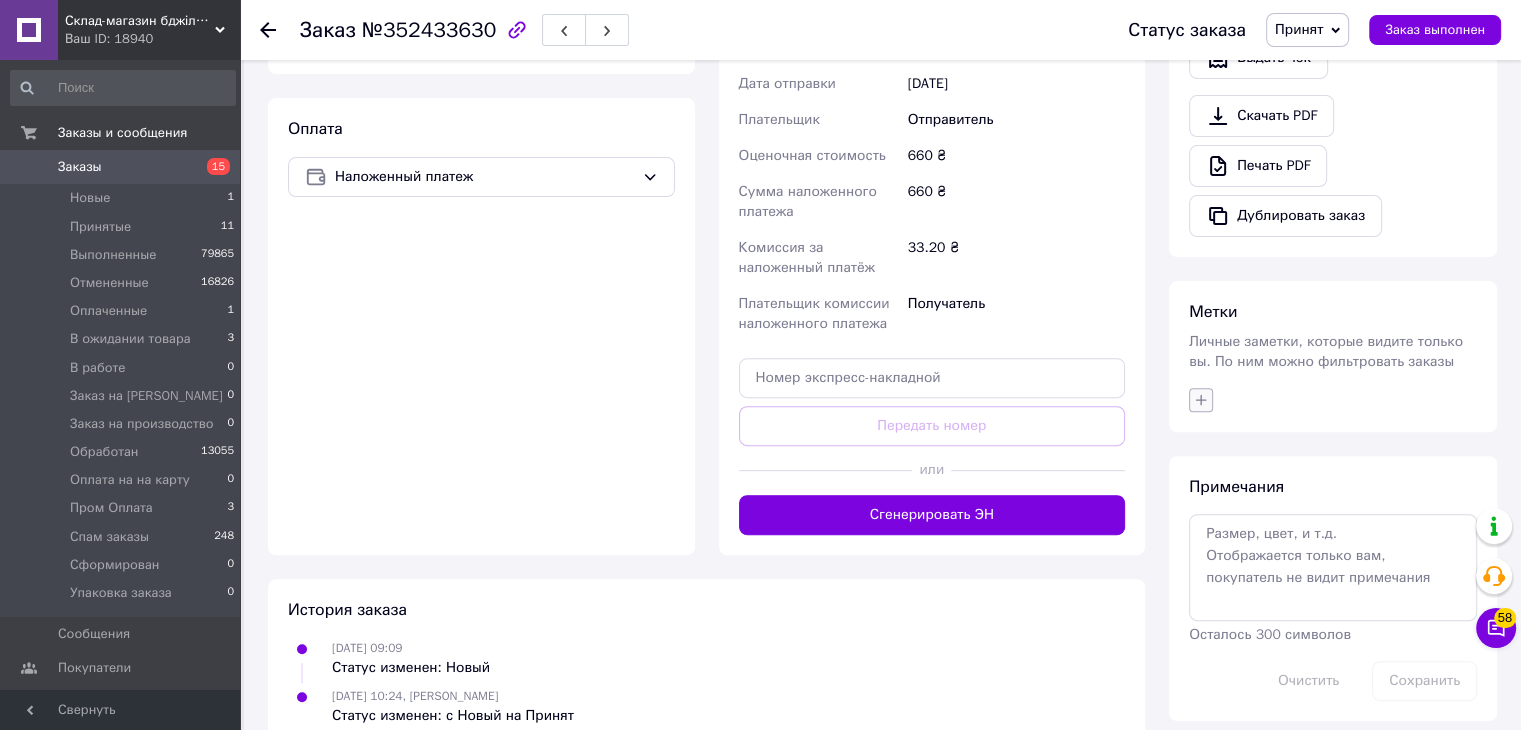 click 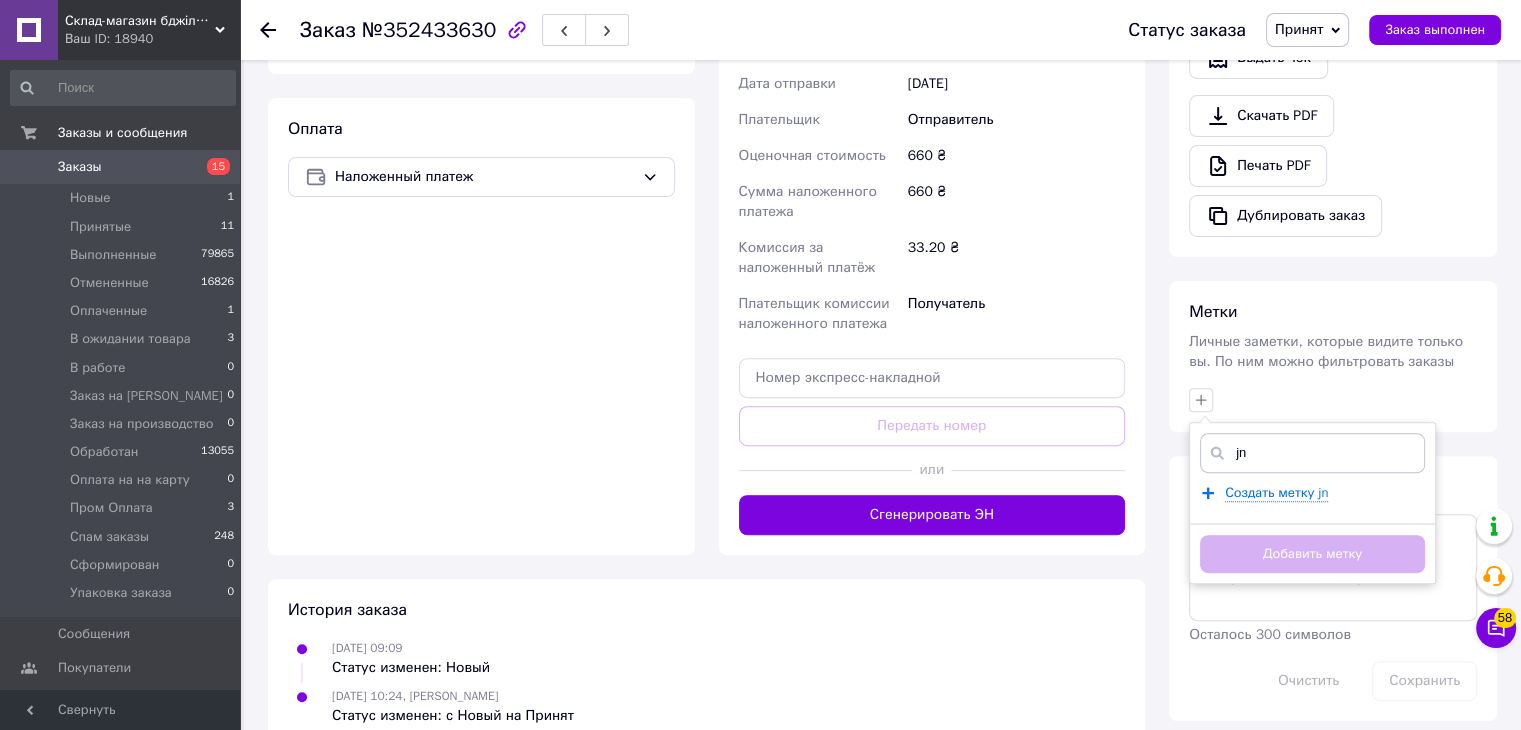 type on "j" 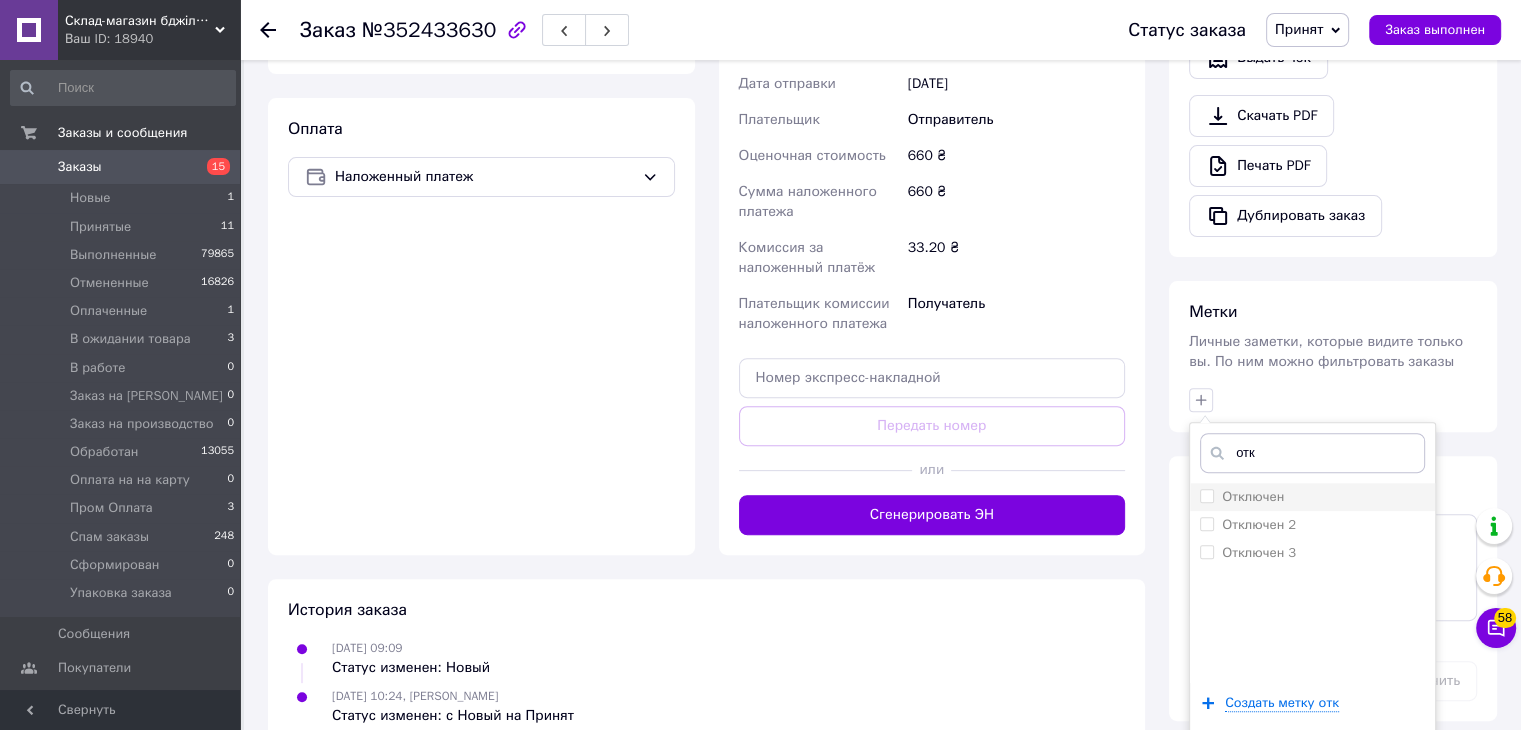 type on "отк" 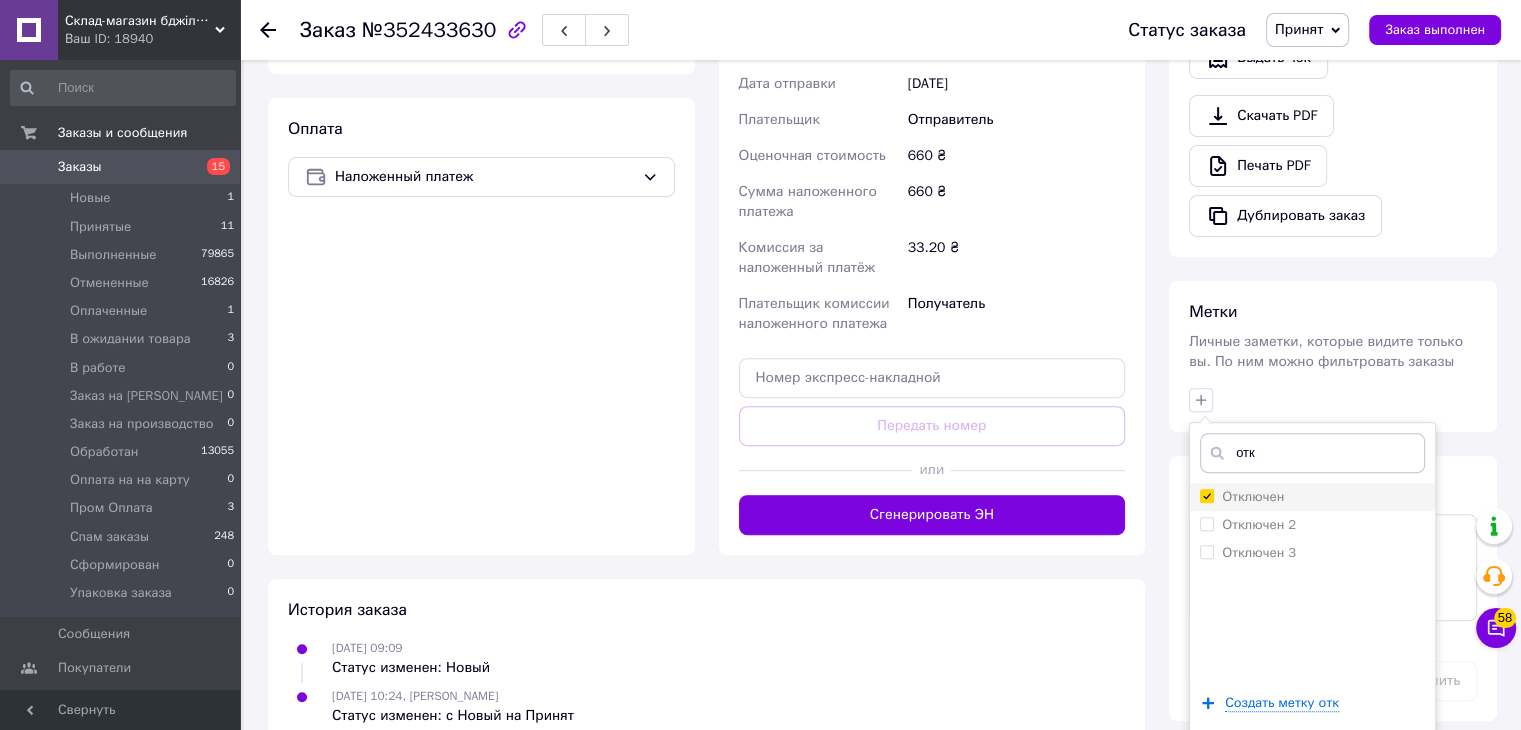 checkbox on "true" 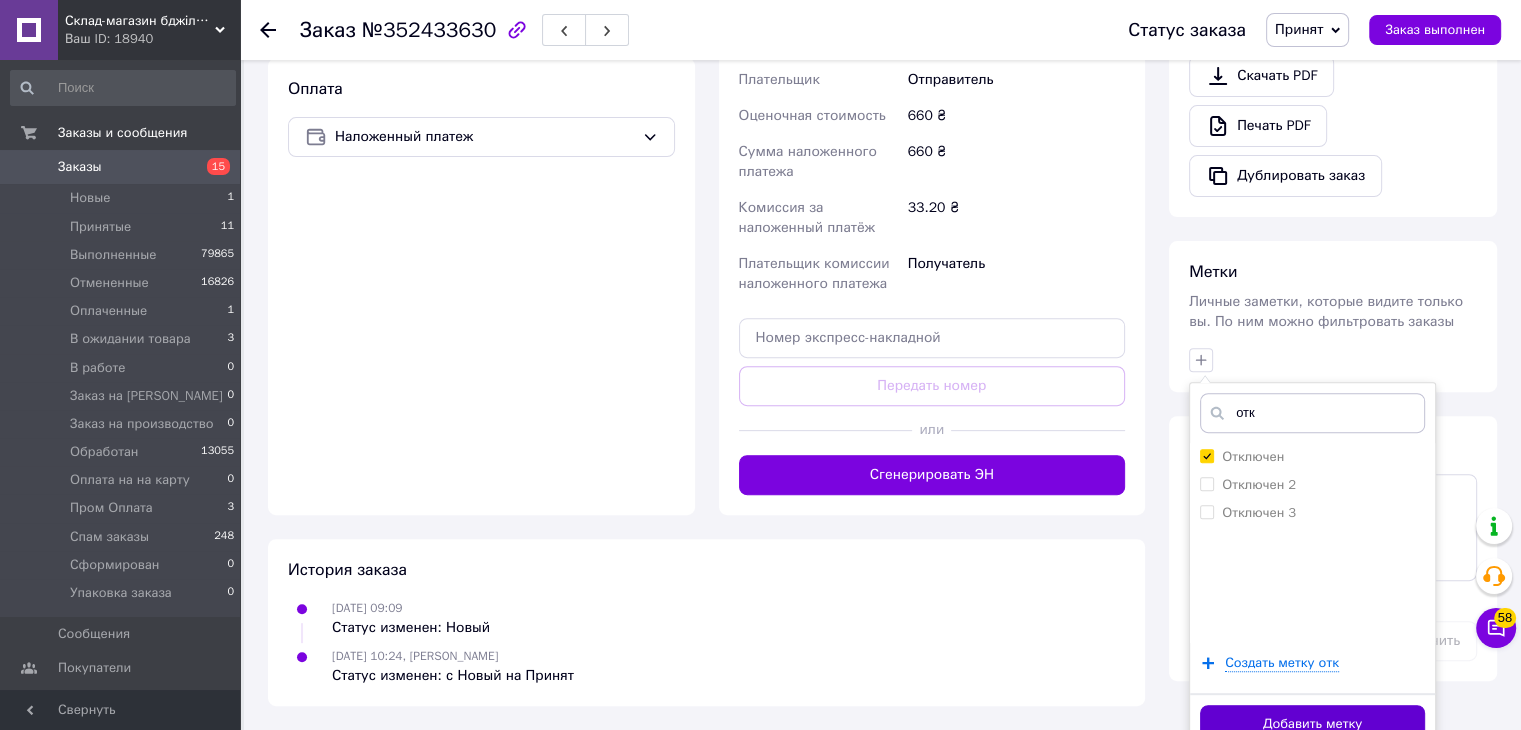 click on "Добавить метку" at bounding box center [1312, 724] 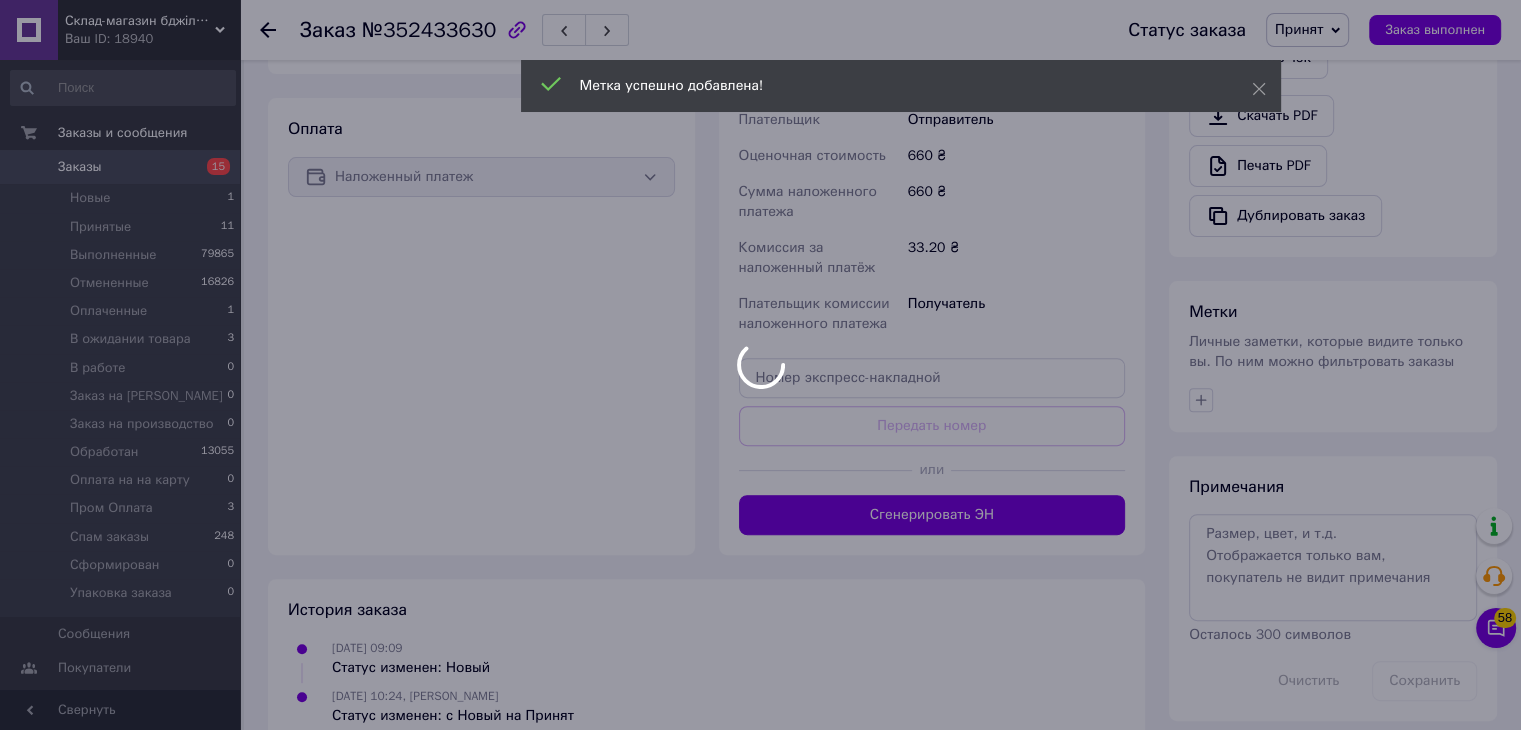 scroll, scrollTop: 644, scrollLeft: 0, axis: vertical 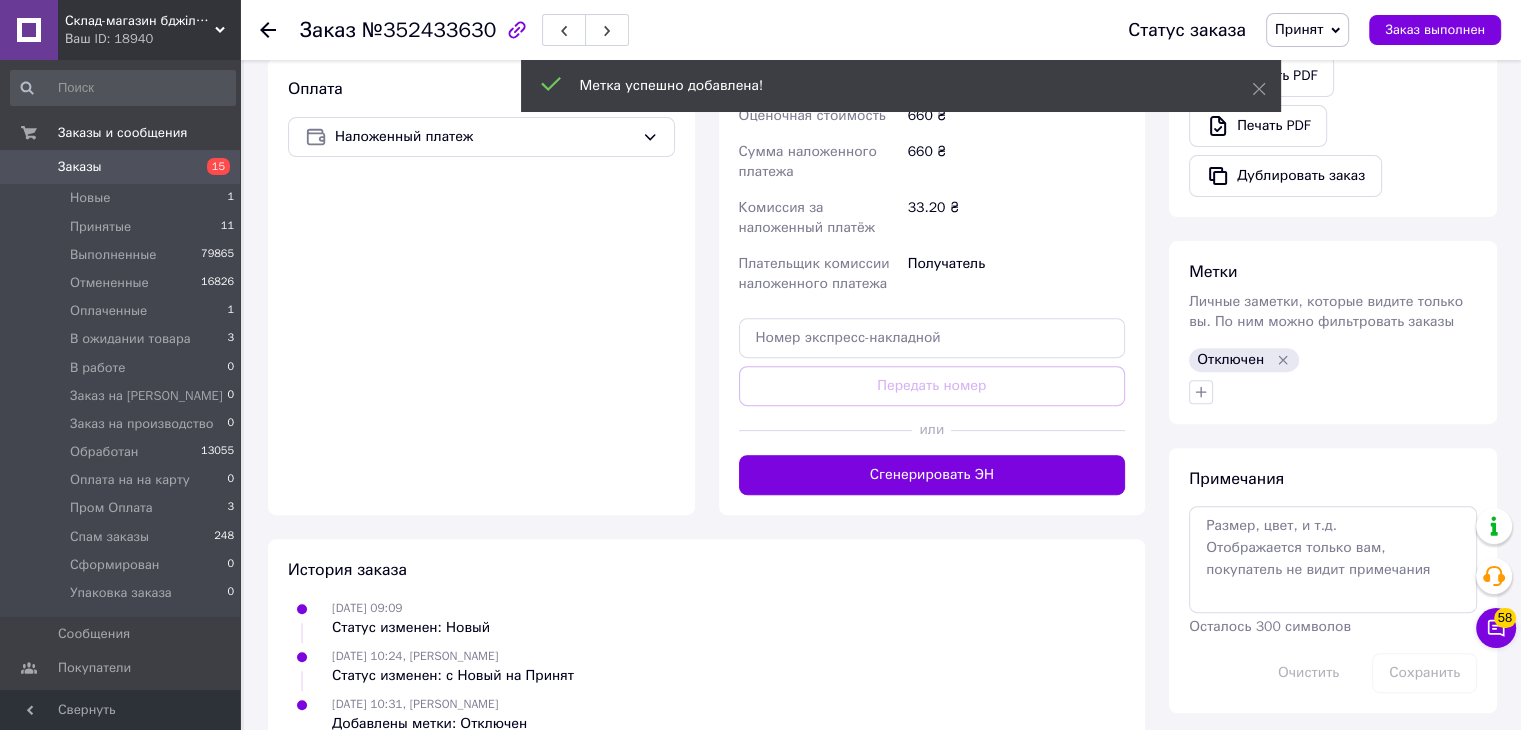 click on "Заказ №352433630 Статус заказа Принят Выполнен Отменен Оплаченный В ожидании товара В работе Заказ на Магазин Заказ на производство Обработан Оплата на на карту Пром Оплата Спам заказы Сформирован Упаковка заказа Заказ выполнен" at bounding box center [880, 30] 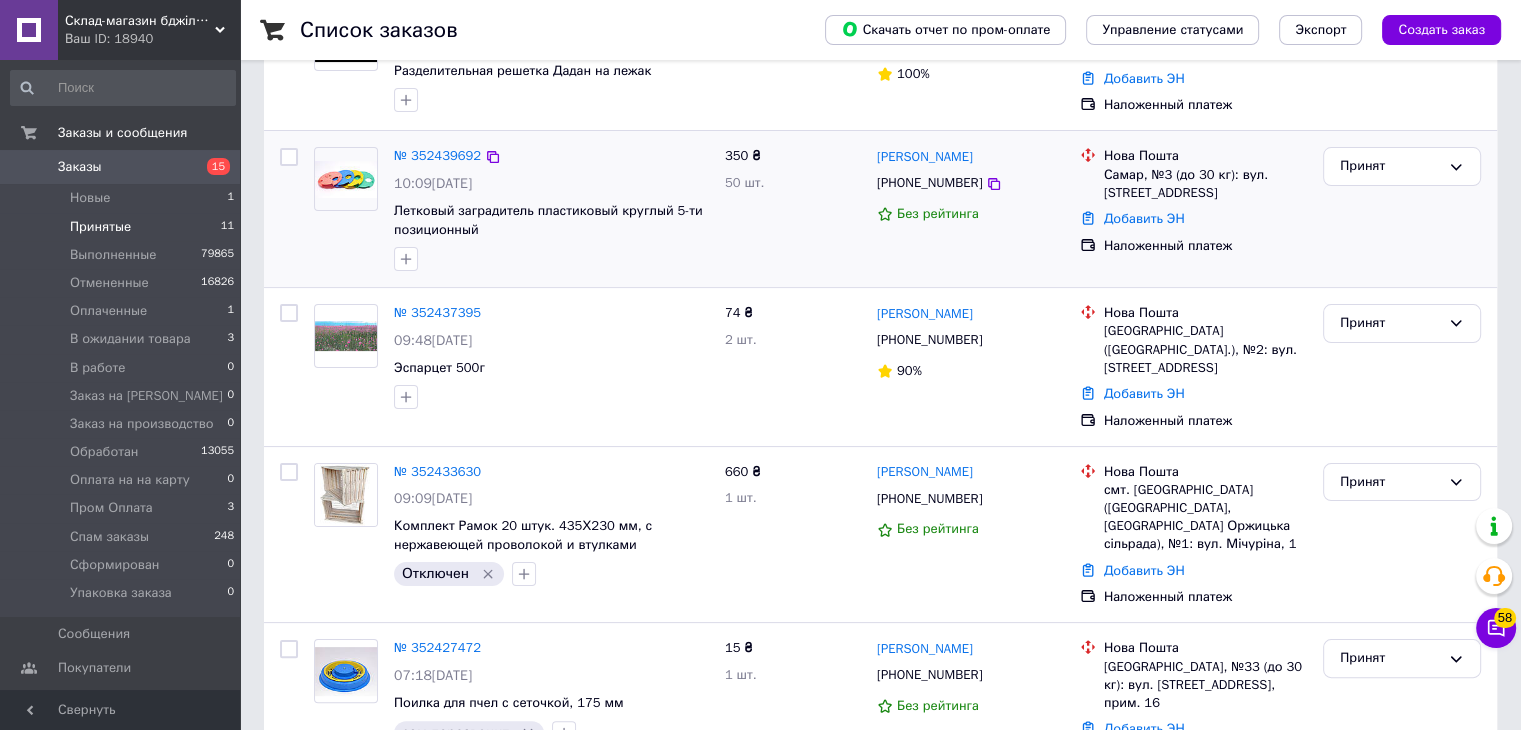 scroll, scrollTop: 300, scrollLeft: 0, axis: vertical 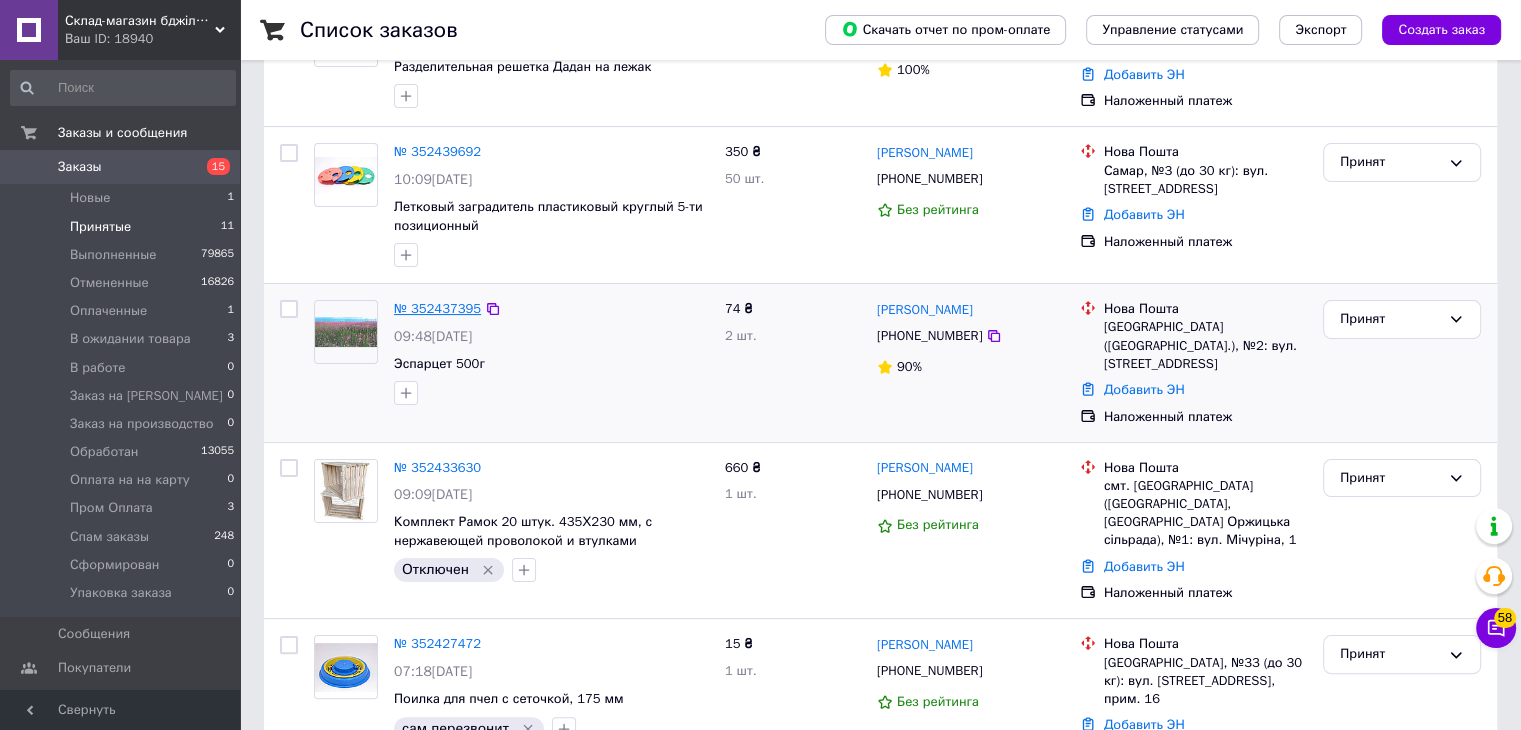 click on "№ 352437395" at bounding box center [437, 308] 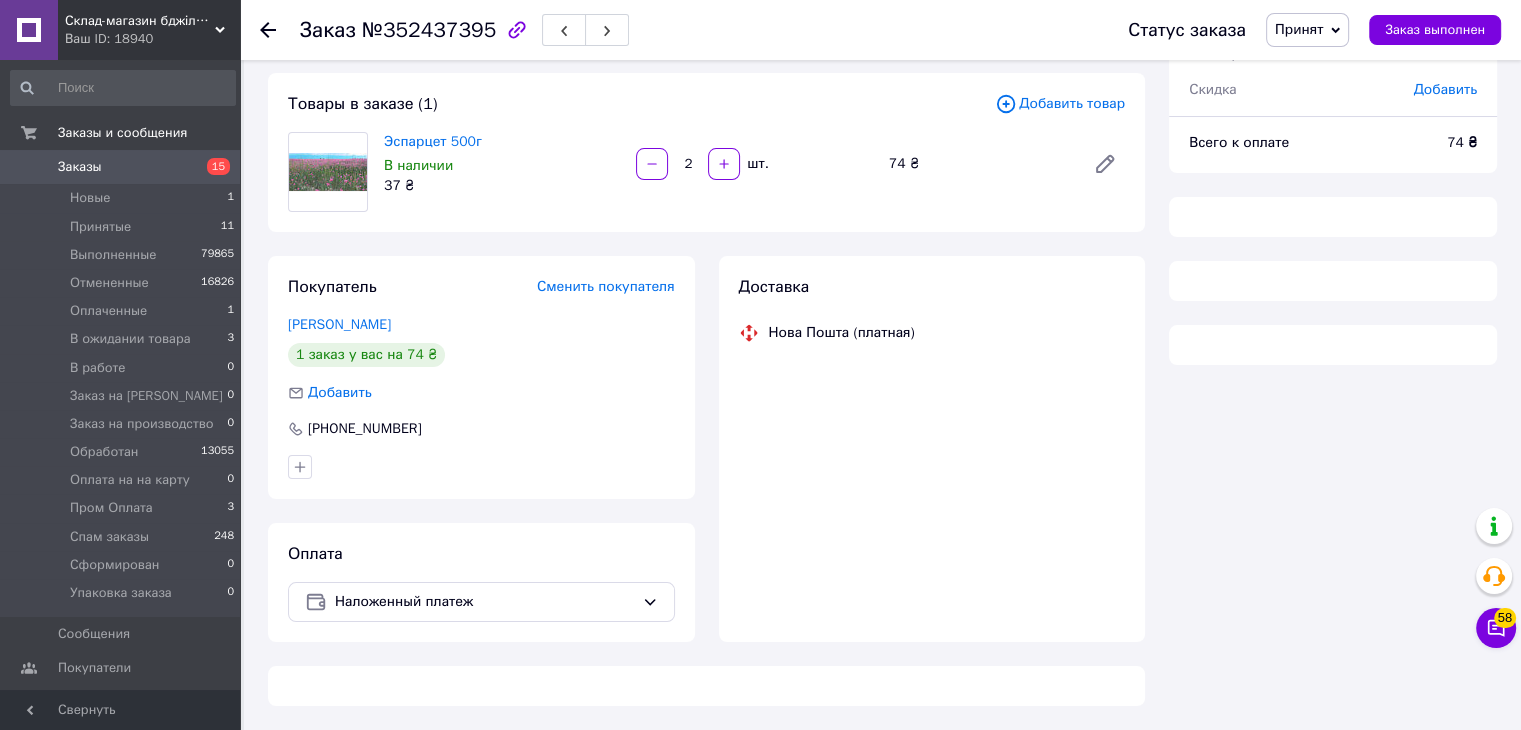 scroll, scrollTop: 300, scrollLeft: 0, axis: vertical 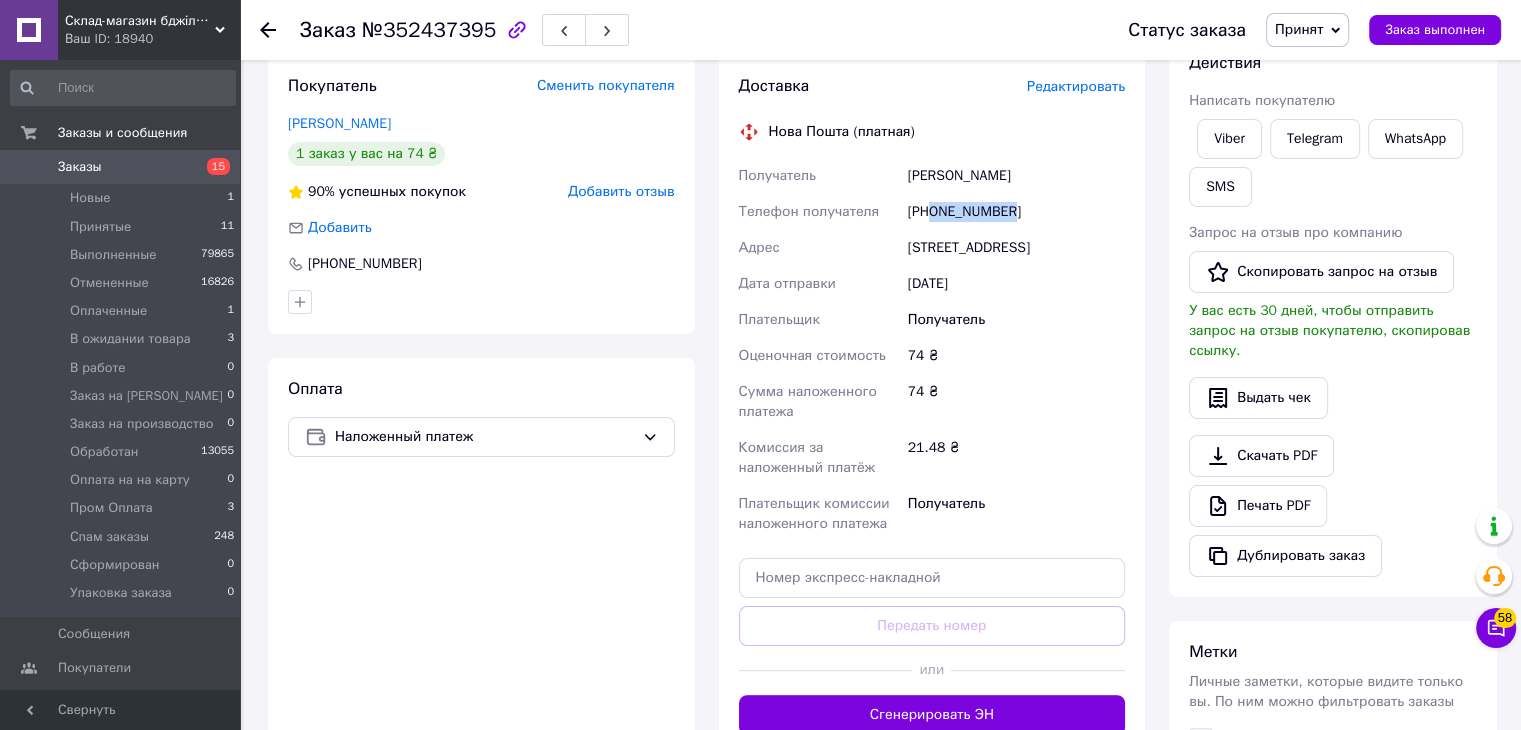 drag, startPoint x: 929, startPoint y: 213, endPoint x: 1028, endPoint y: 213, distance: 99 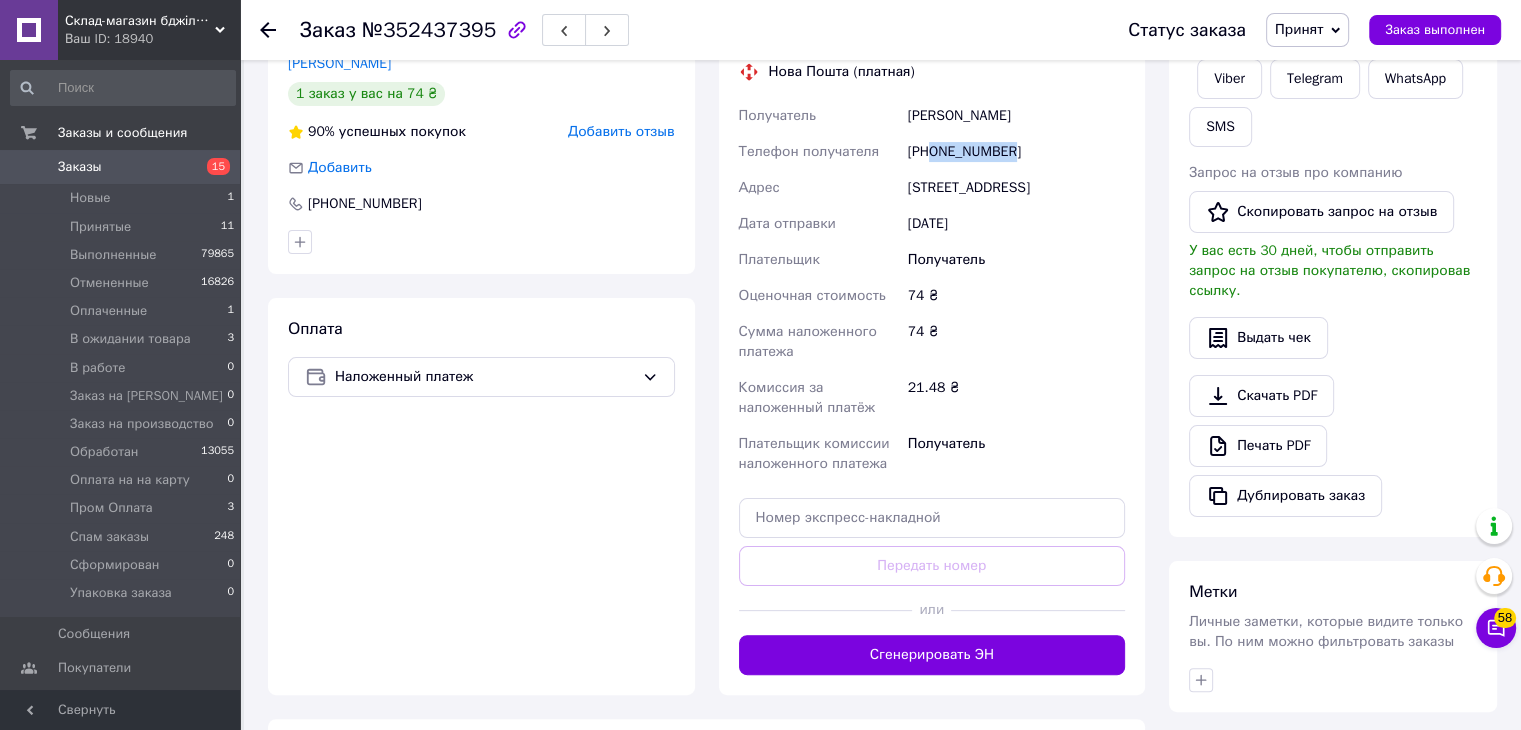 scroll, scrollTop: 632, scrollLeft: 0, axis: vertical 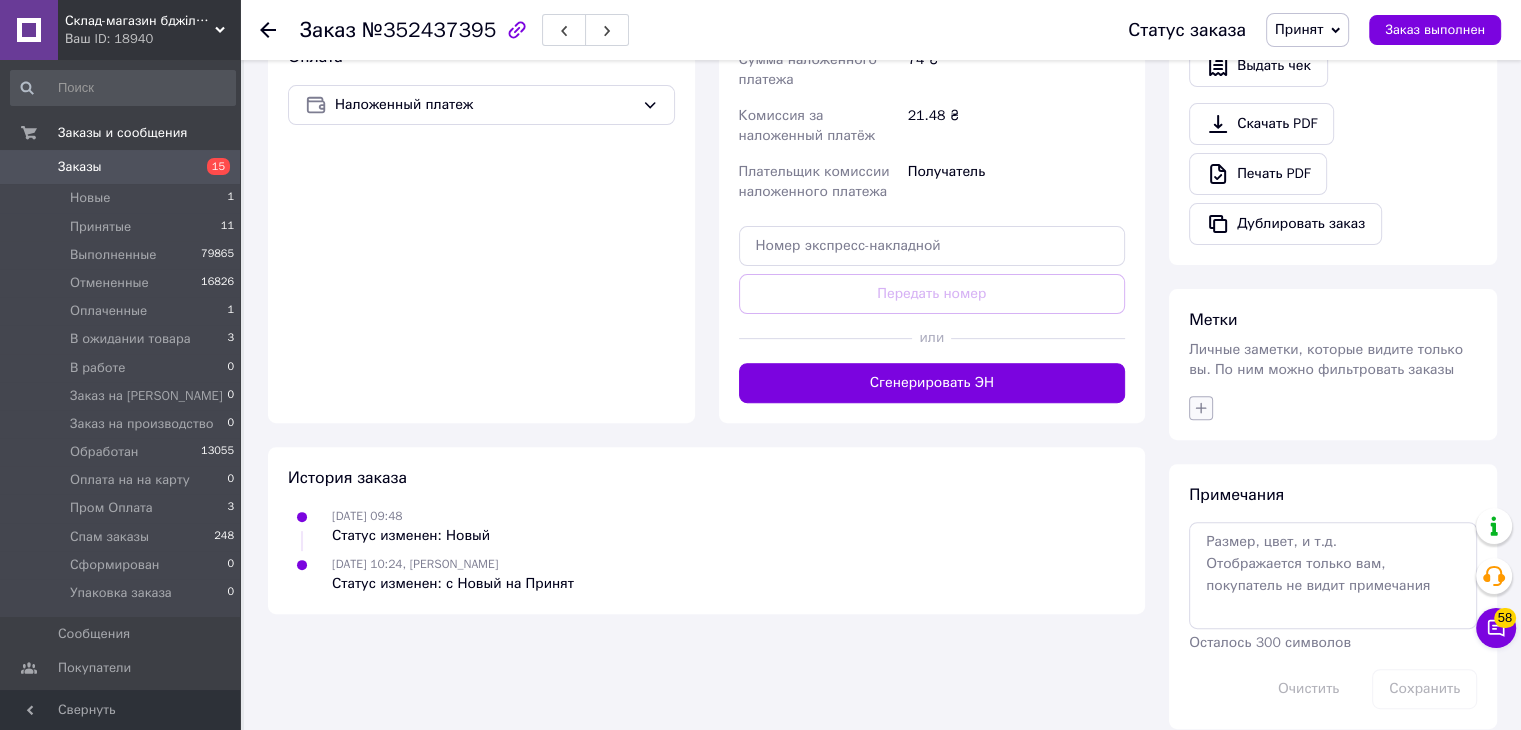 click at bounding box center [1201, 408] 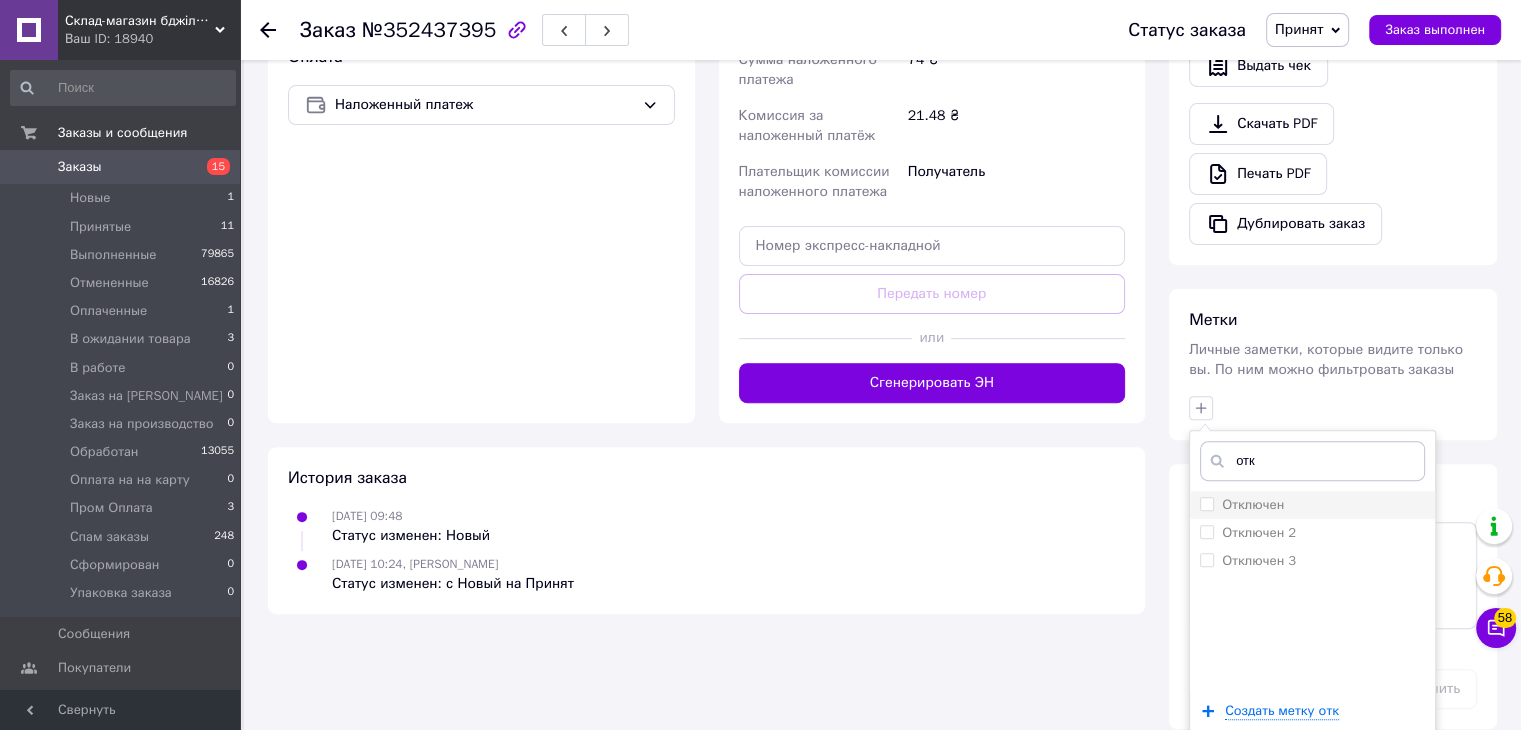 type on "отк" 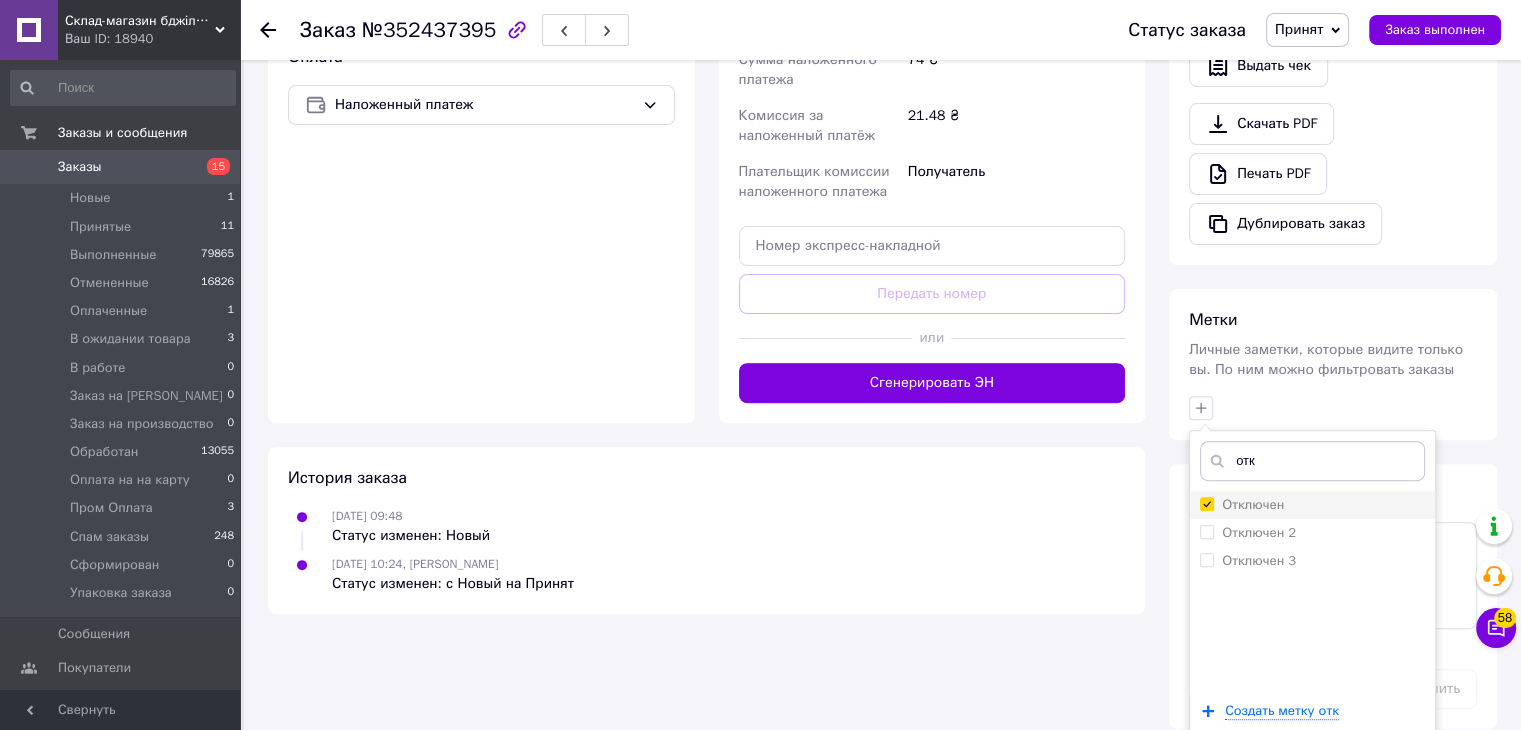 checkbox on "true" 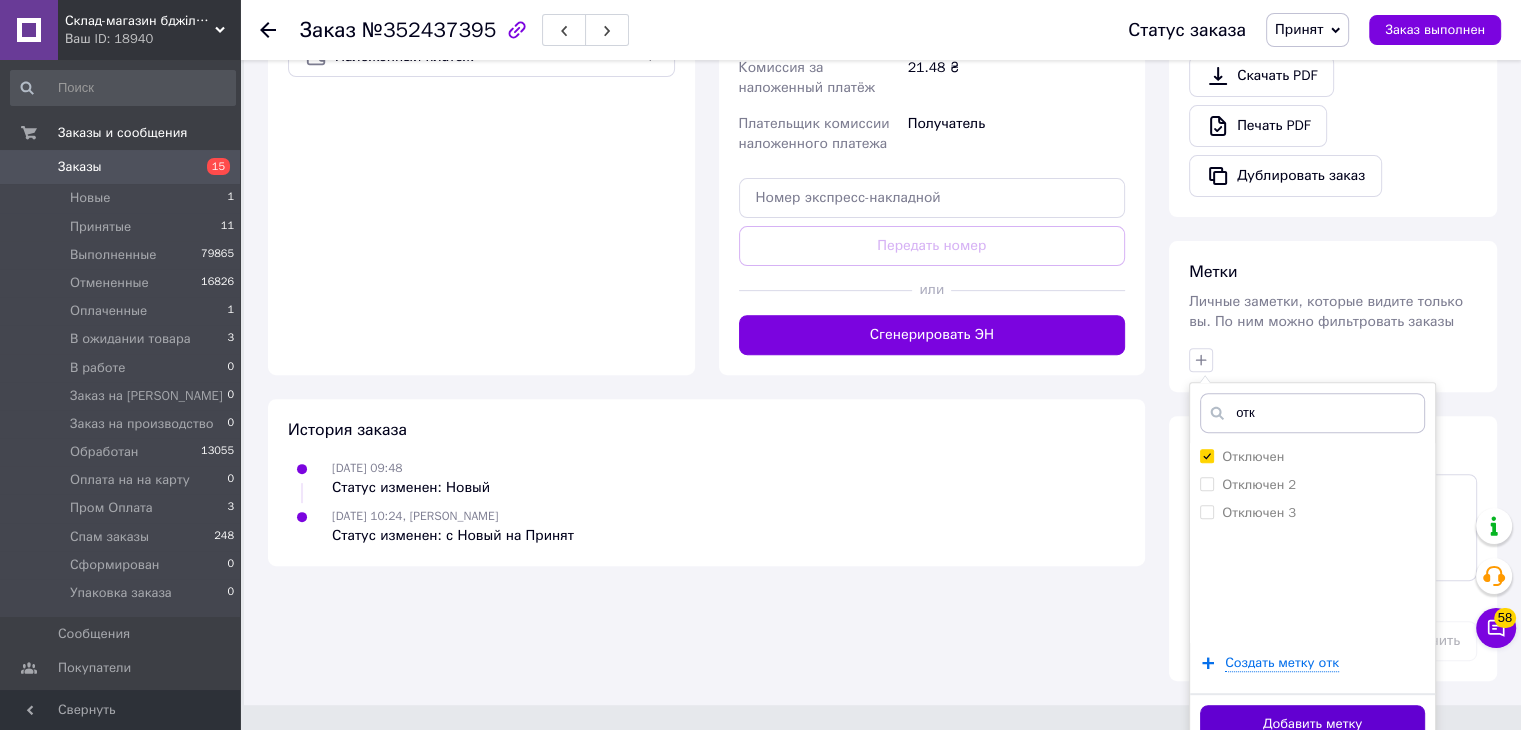 click on "Добавить метку" at bounding box center (1312, 724) 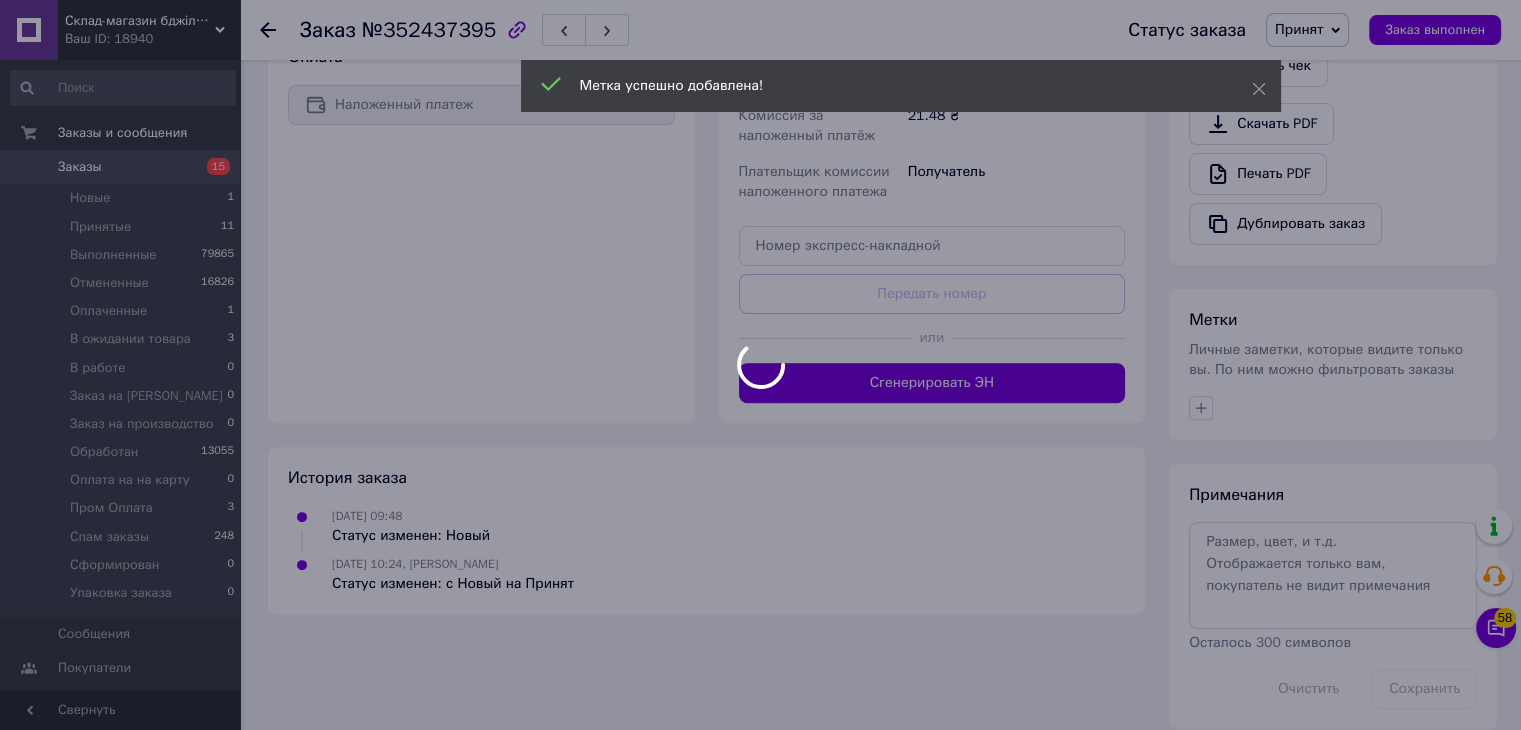 scroll, scrollTop: 628, scrollLeft: 0, axis: vertical 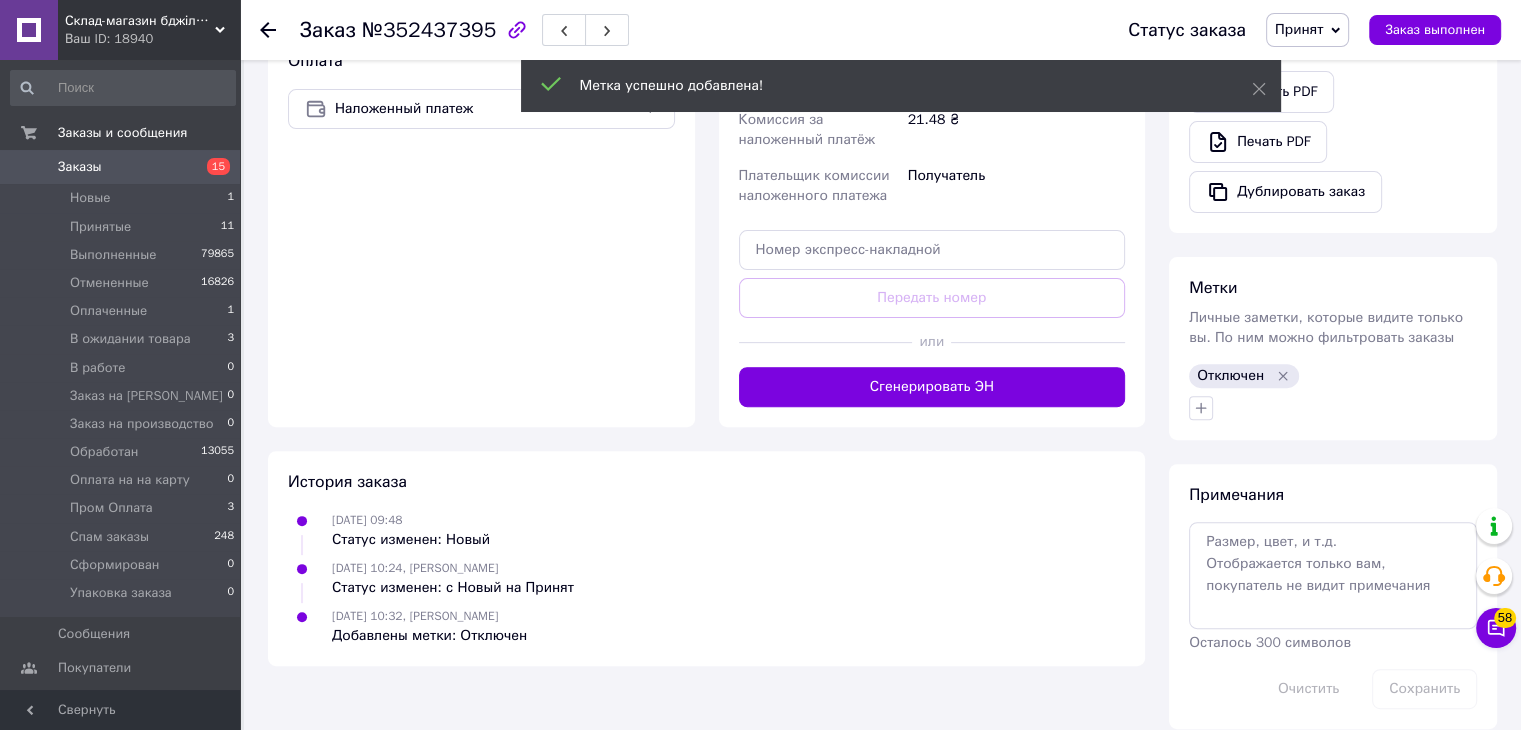 click 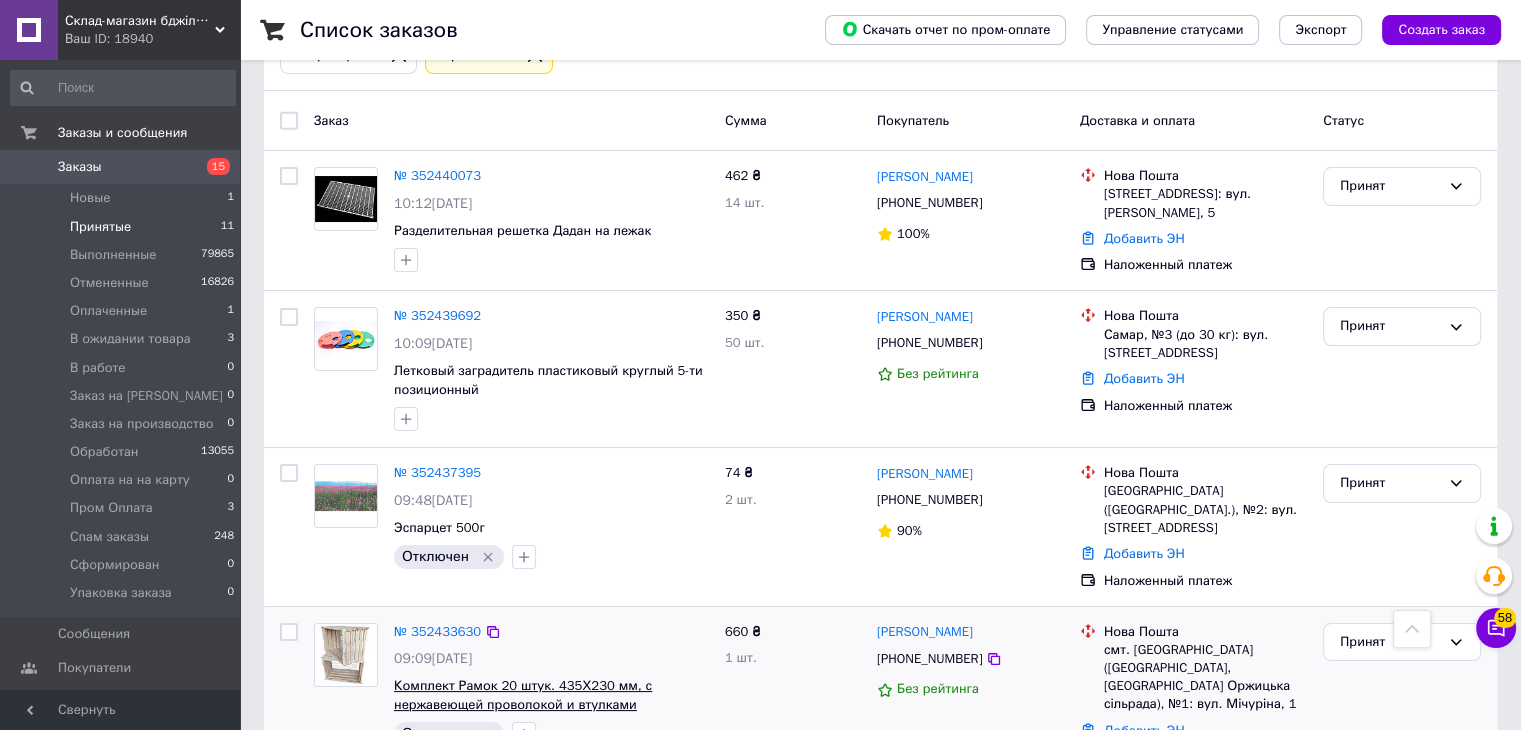 scroll, scrollTop: 109, scrollLeft: 0, axis: vertical 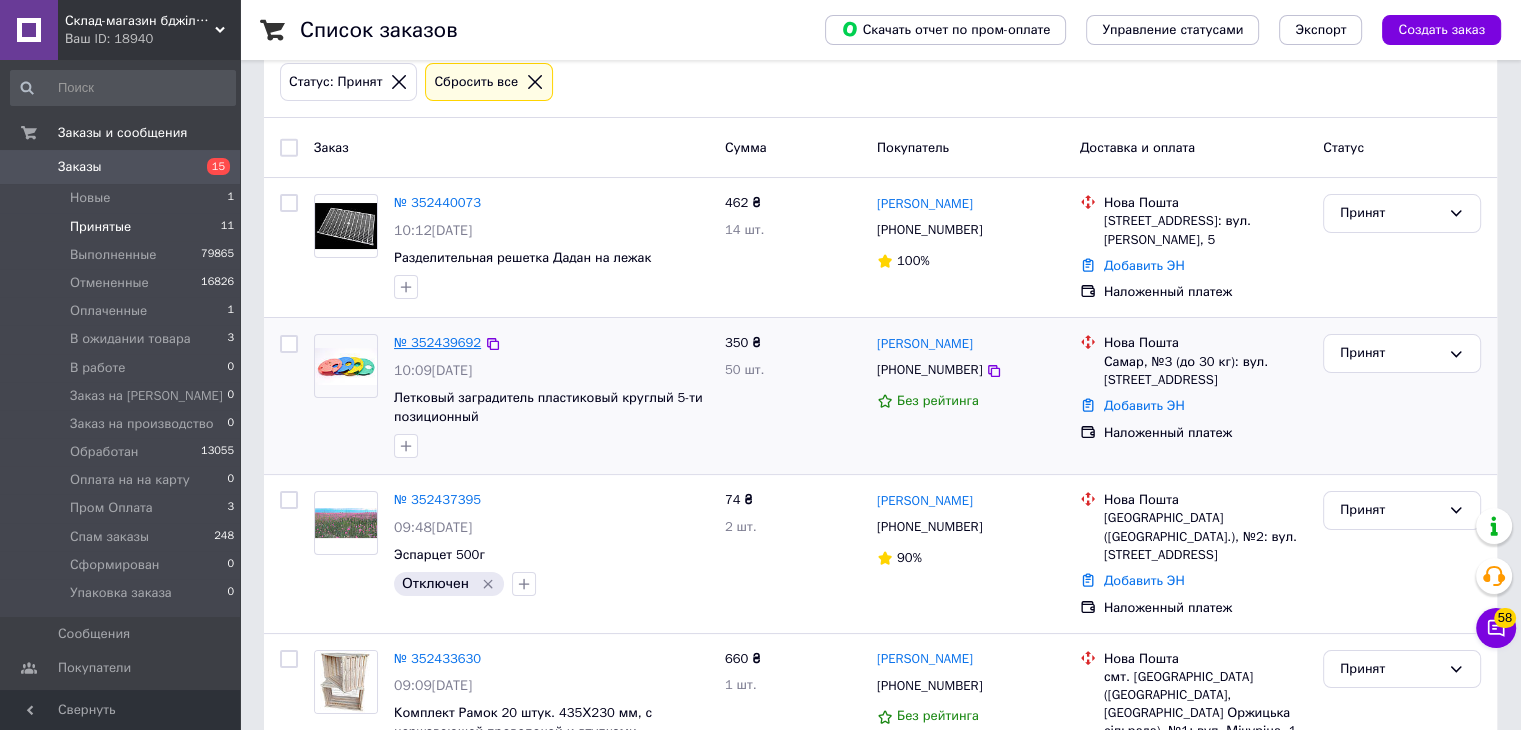click on "№ 352439692" at bounding box center [437, 342] 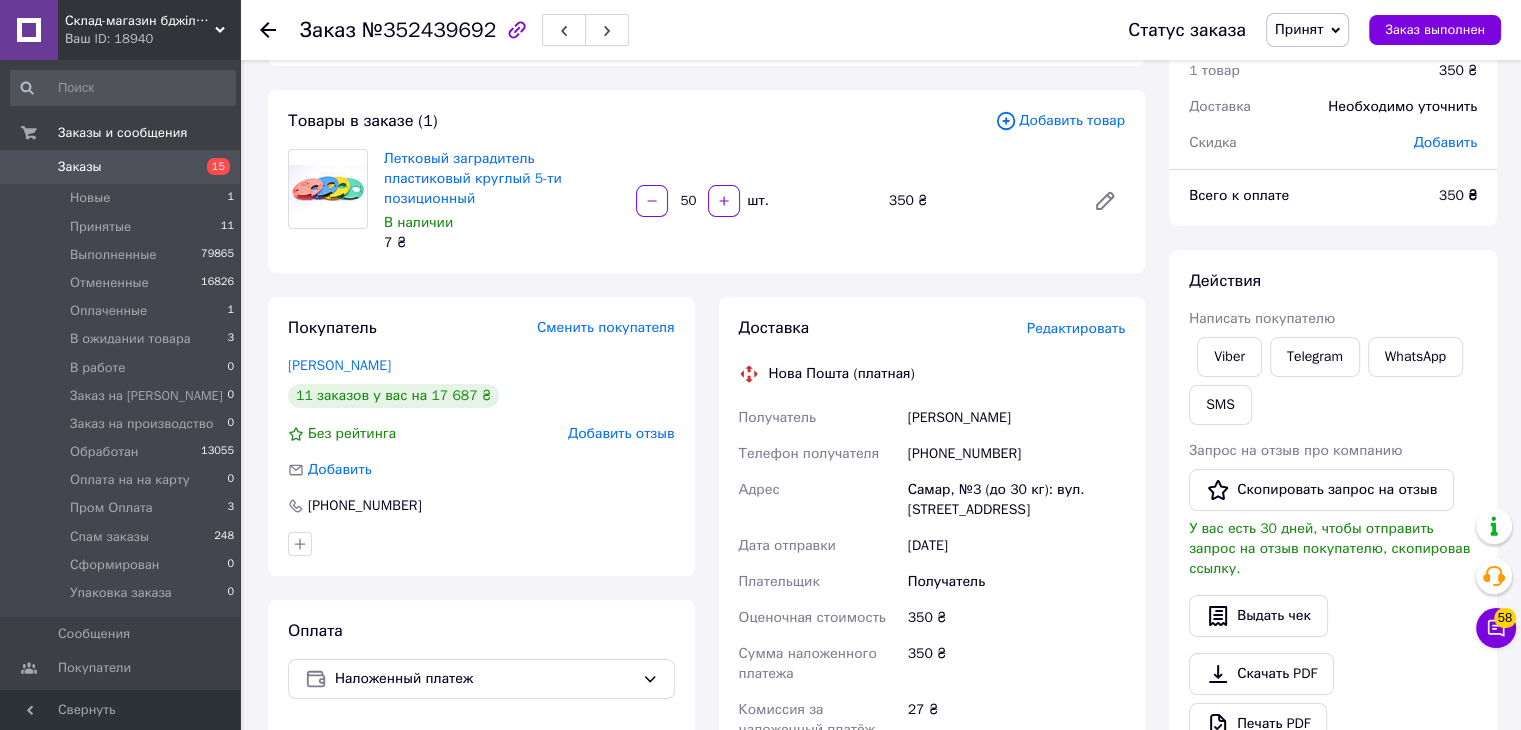 scroll, scrollTop: 0, scrollLeft: 0, axis: both 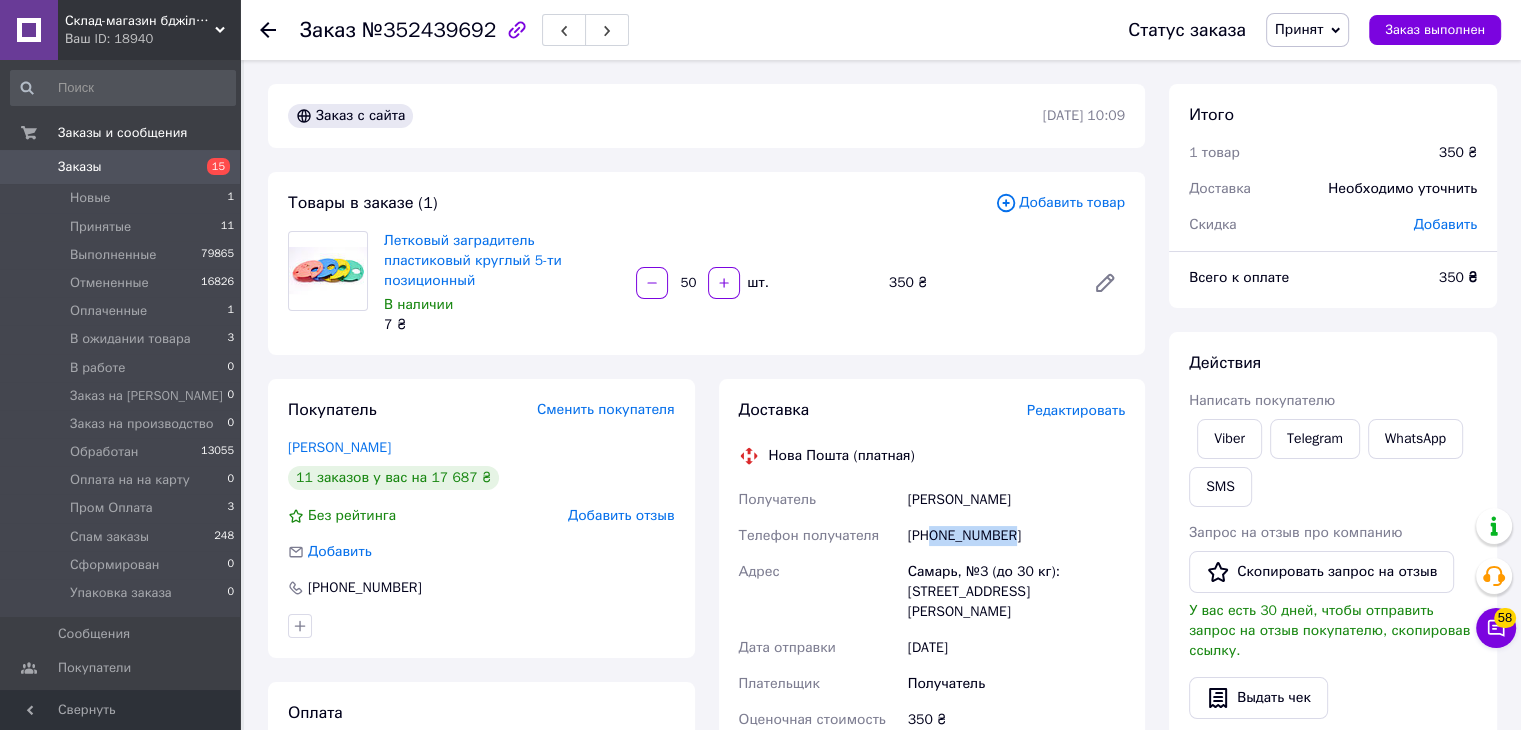 drag, startPoint x: 930, startPoint y: 521, endPoint x: 1022, endPoint y: 511, distance: 92.541885 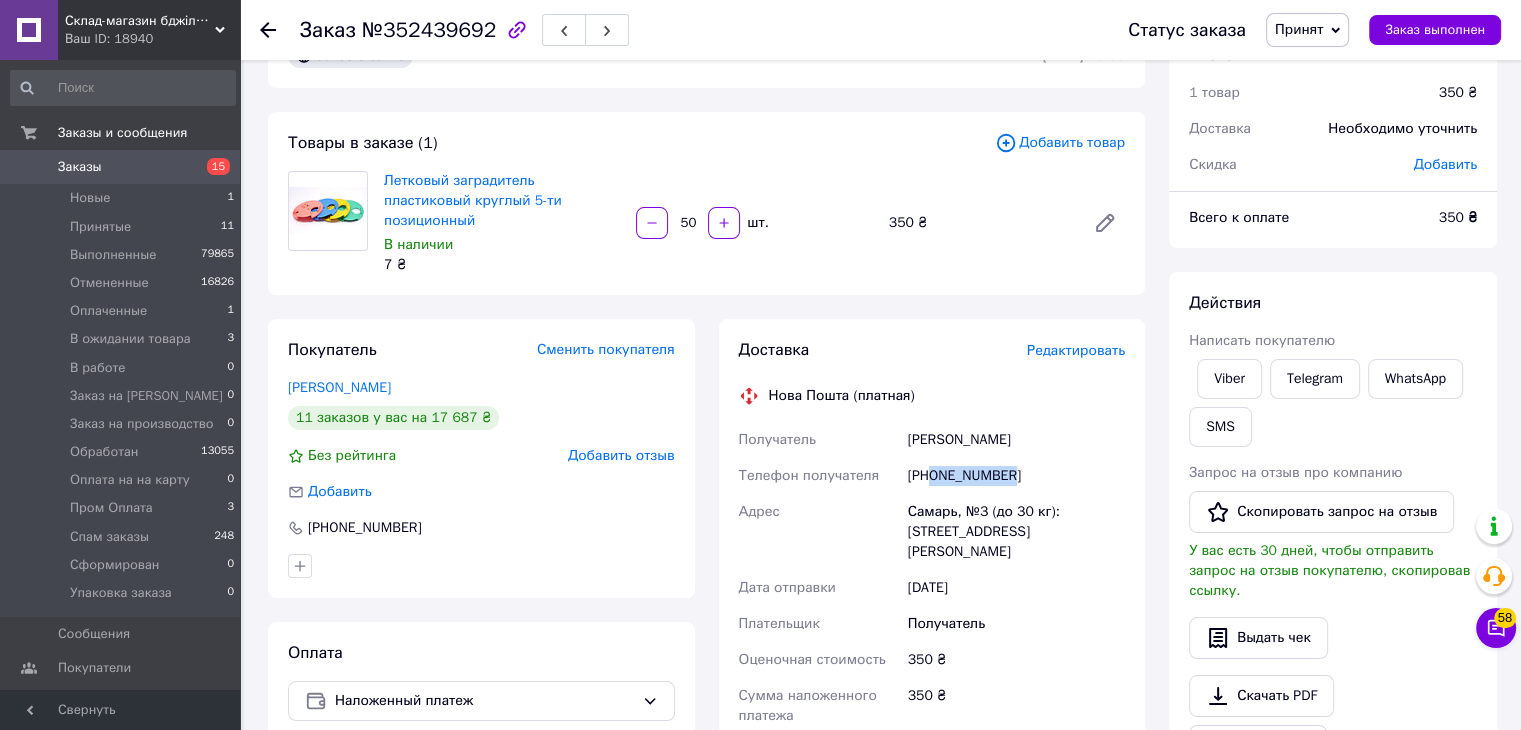 scroll, scrollTop: 200, scrollLeft: 0, axis: vertical 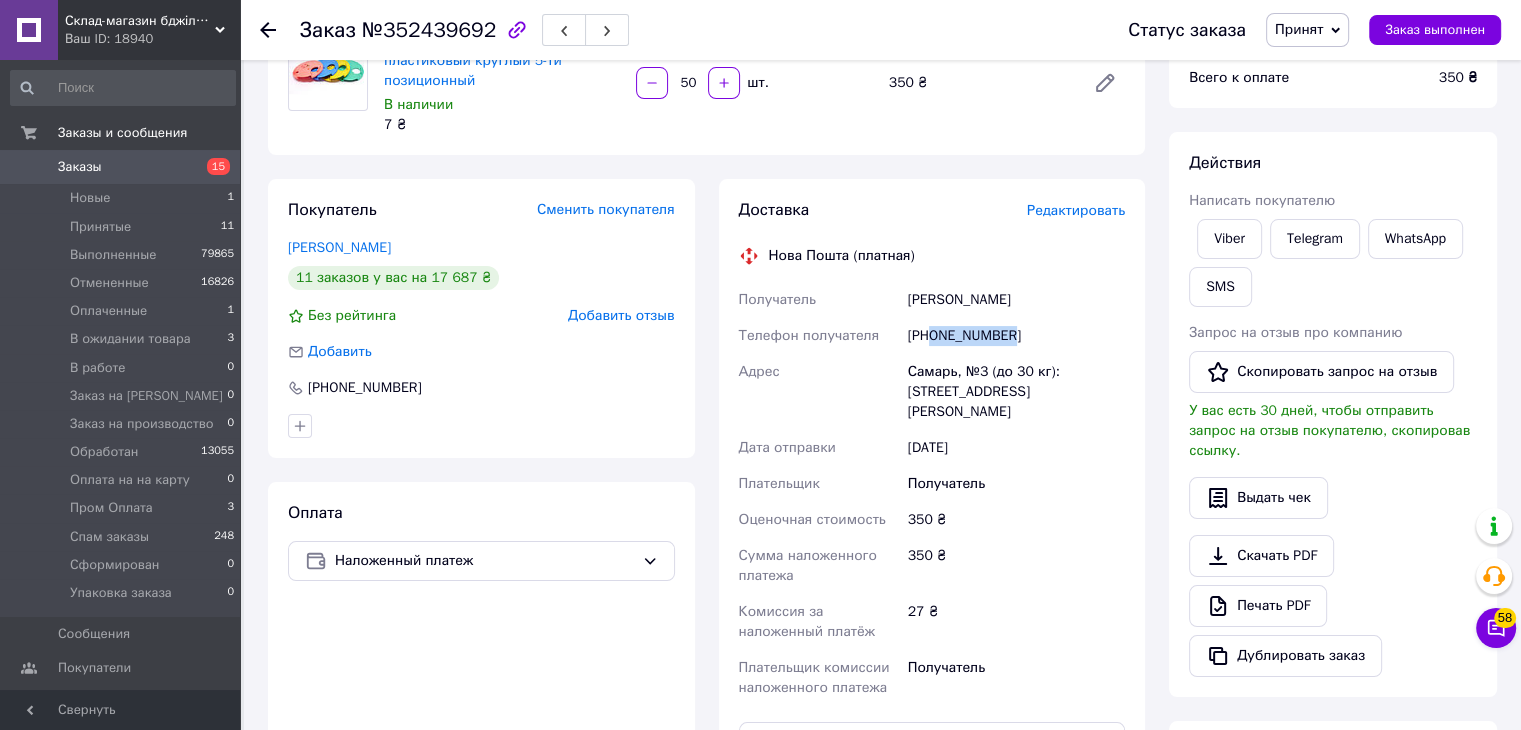 click on "Принят" at bounding box center [1299, 29] 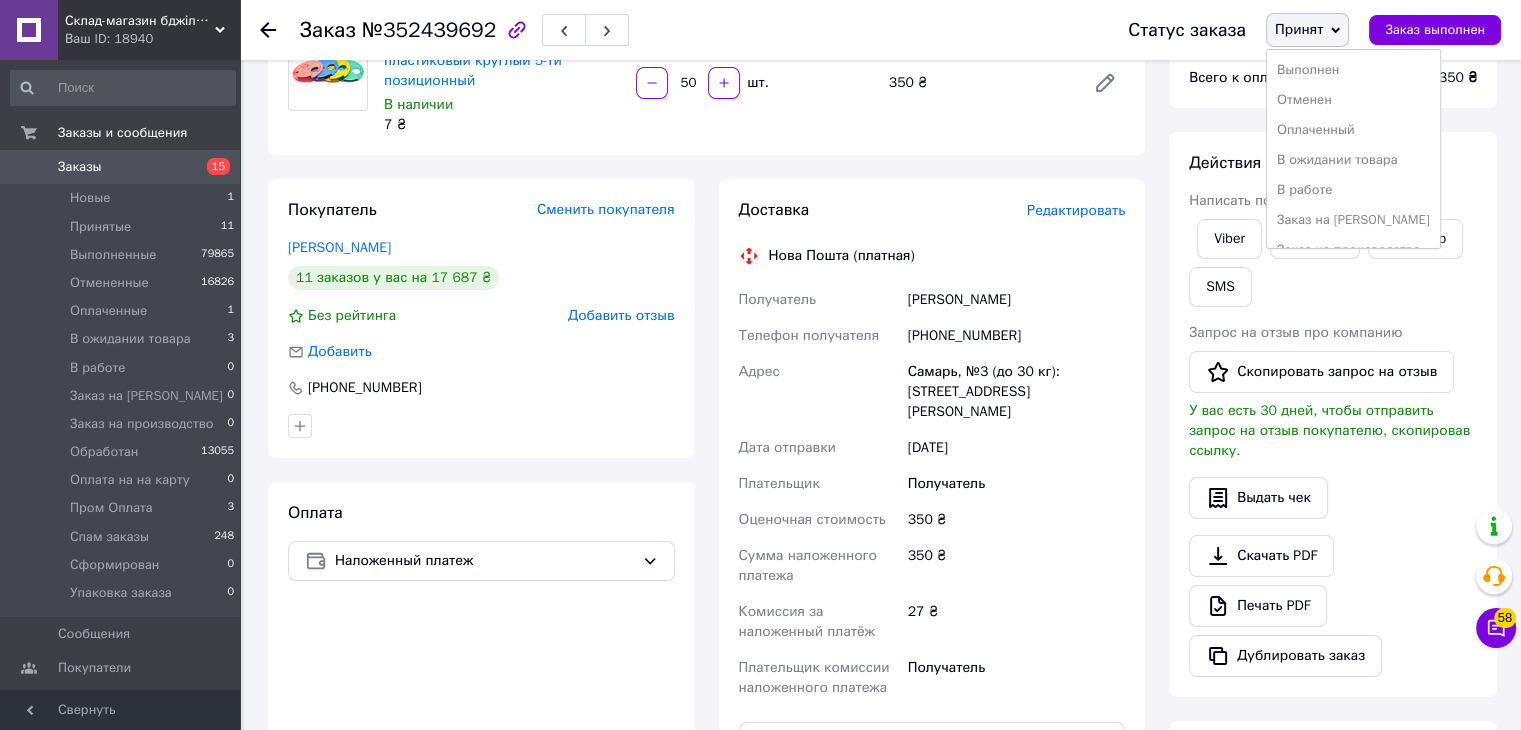click on "Выполнен" at bounding box center (1353, 70) 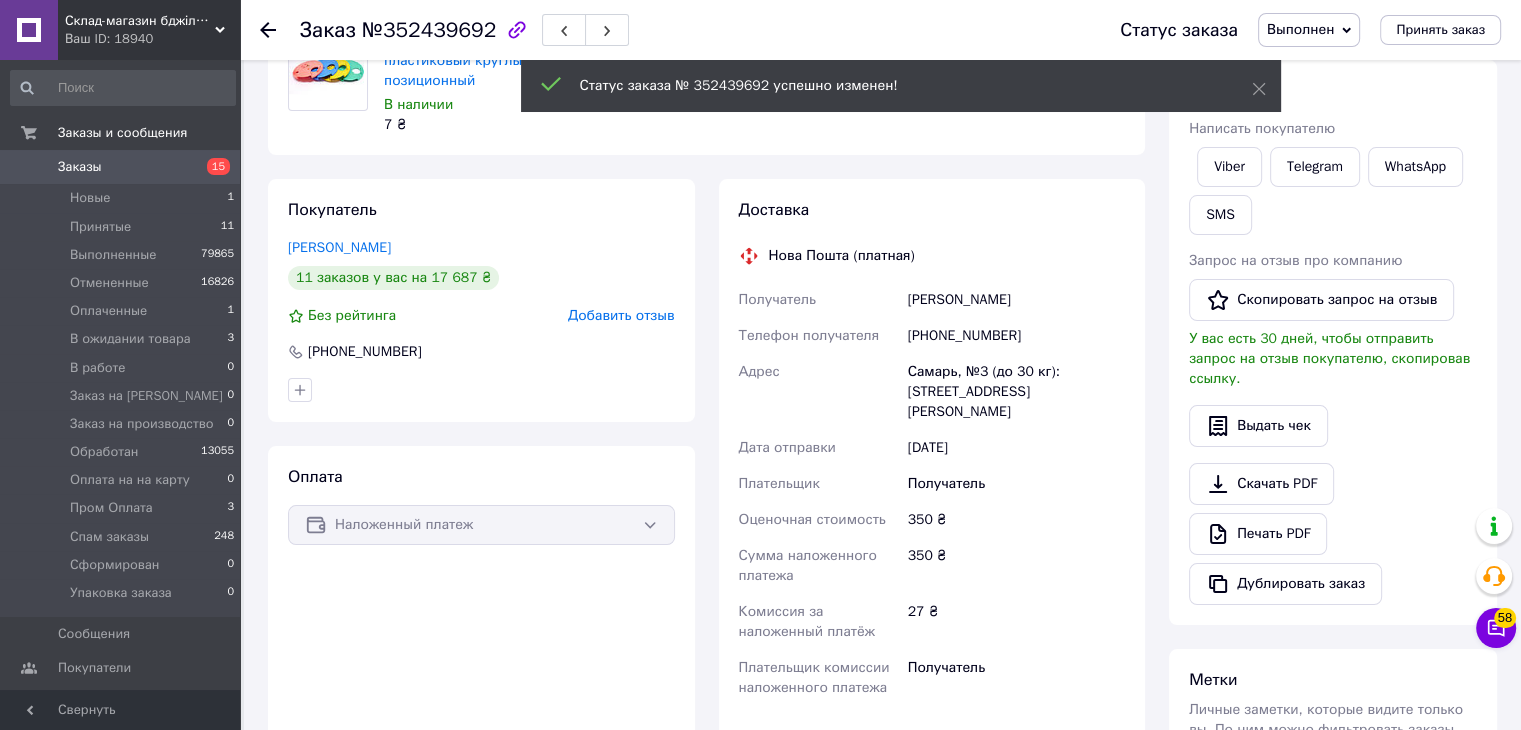 click 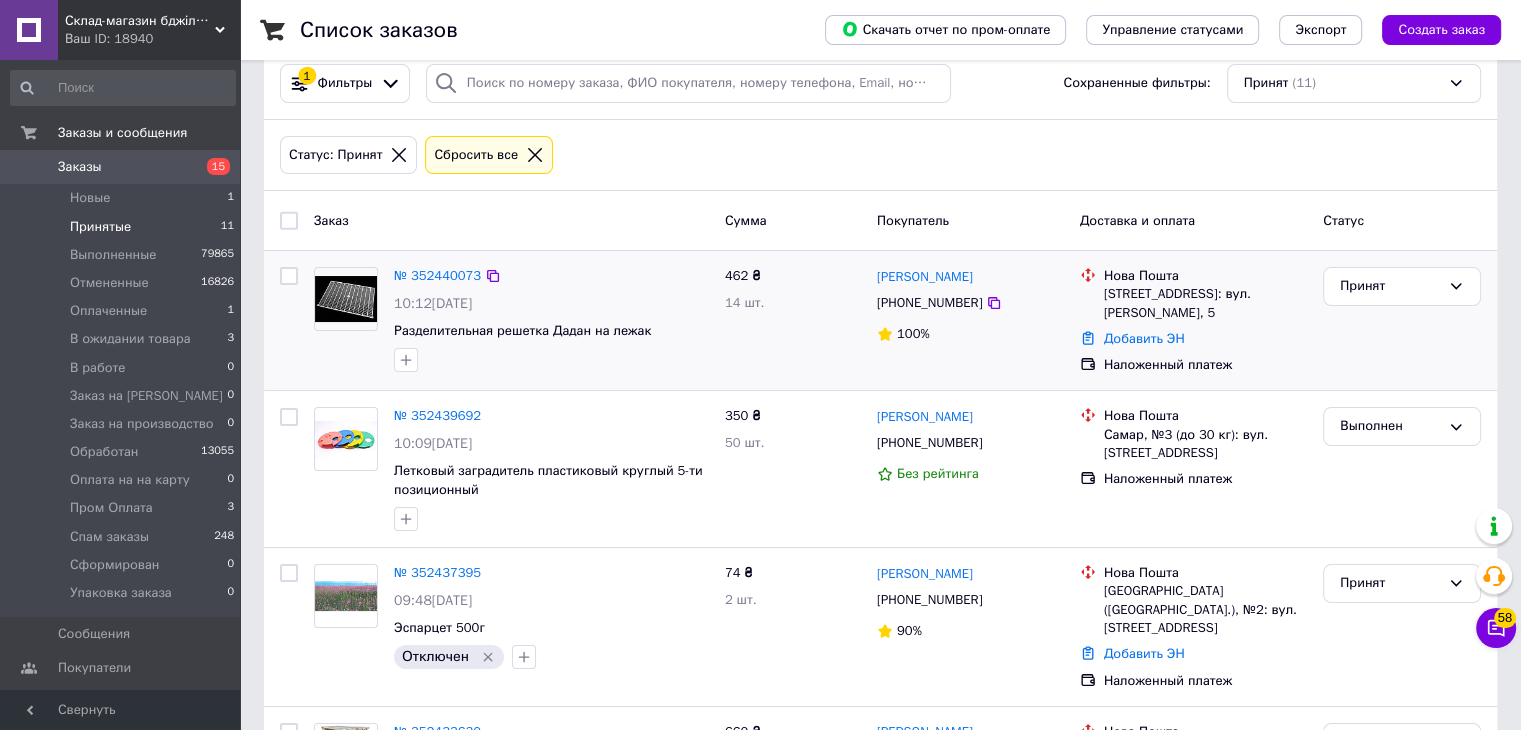 scroll, scrollTop: 100, scrollLeft: 0, axis: vertical 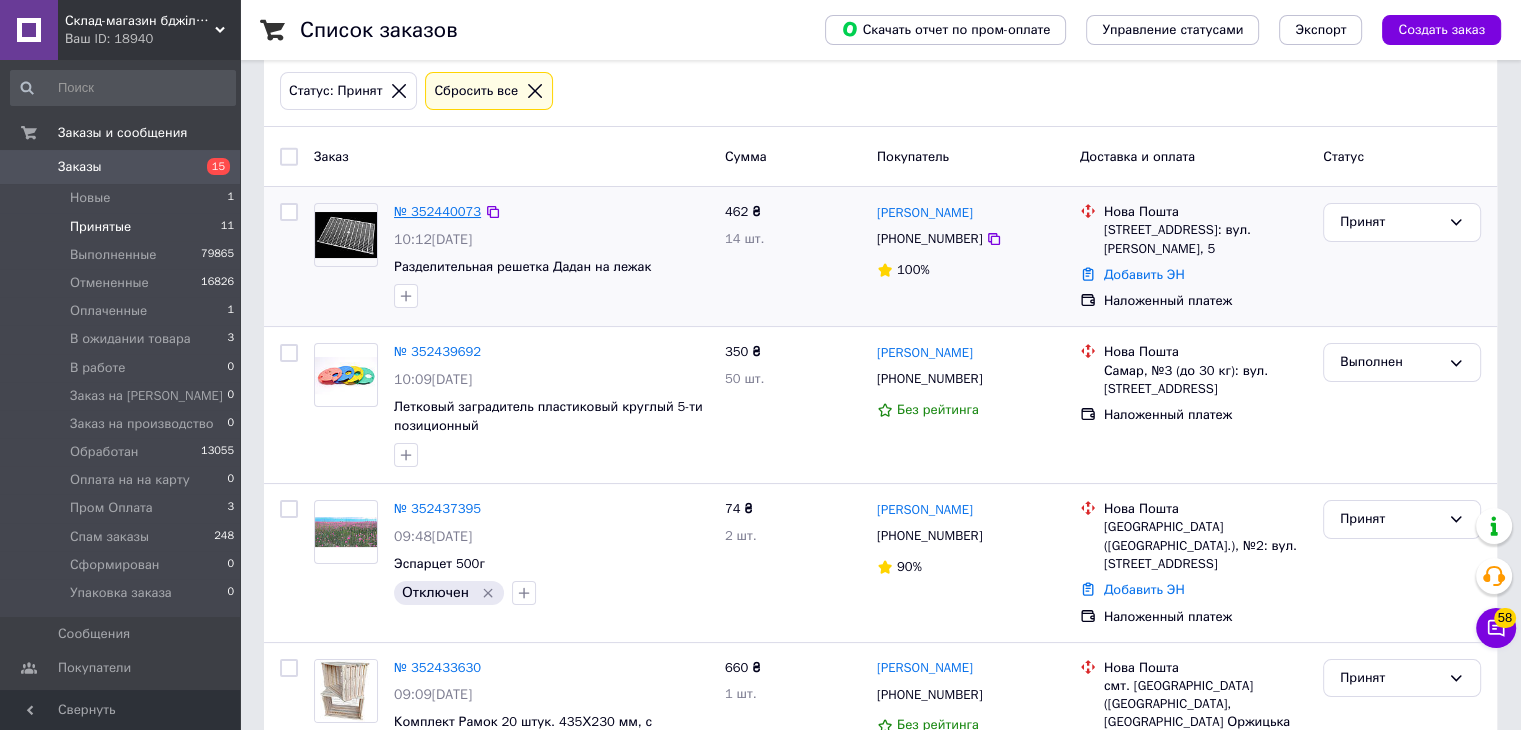 click on "№ 352440073" at bounding box center [437, 211] 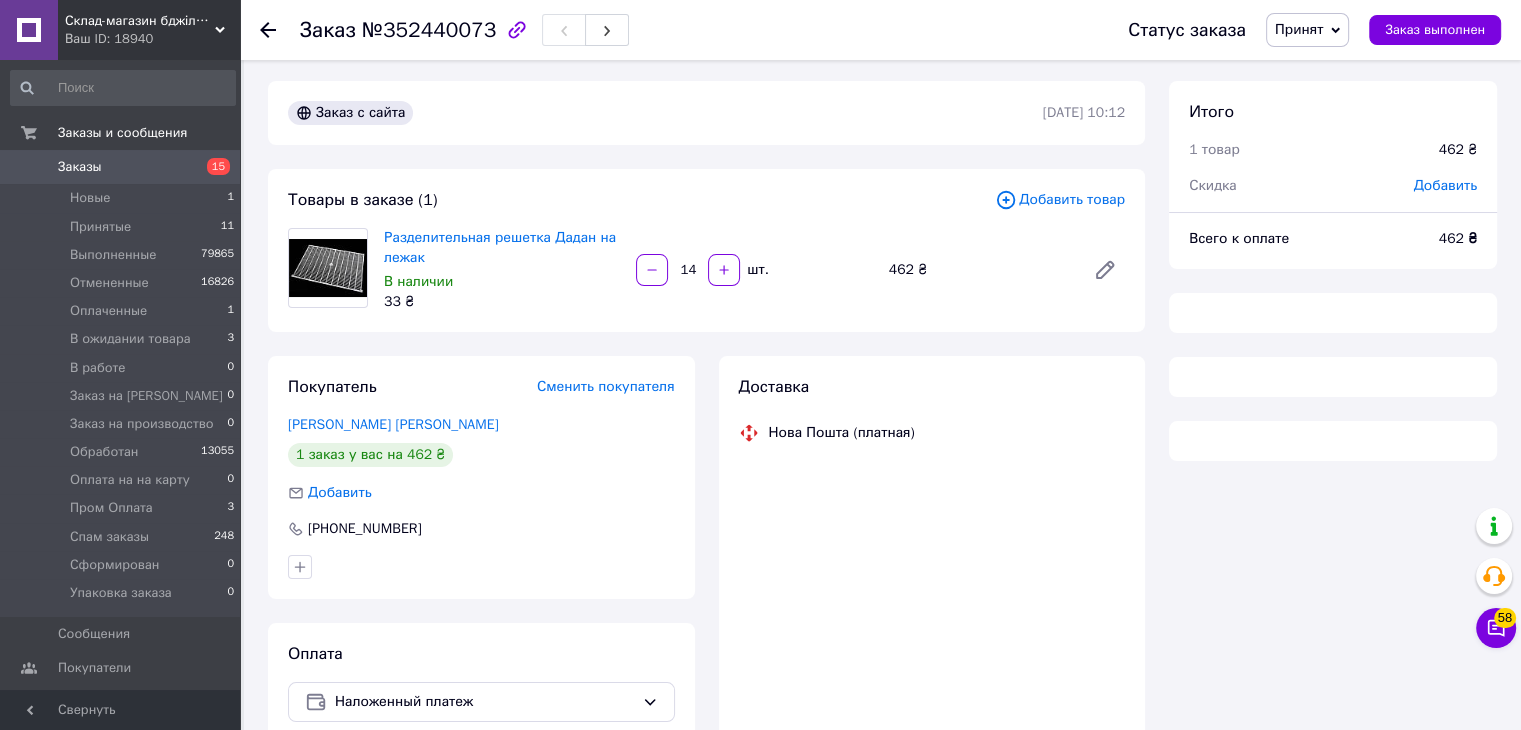 scroll, scrollTop: 0, scrollLeft: 0, axis: both 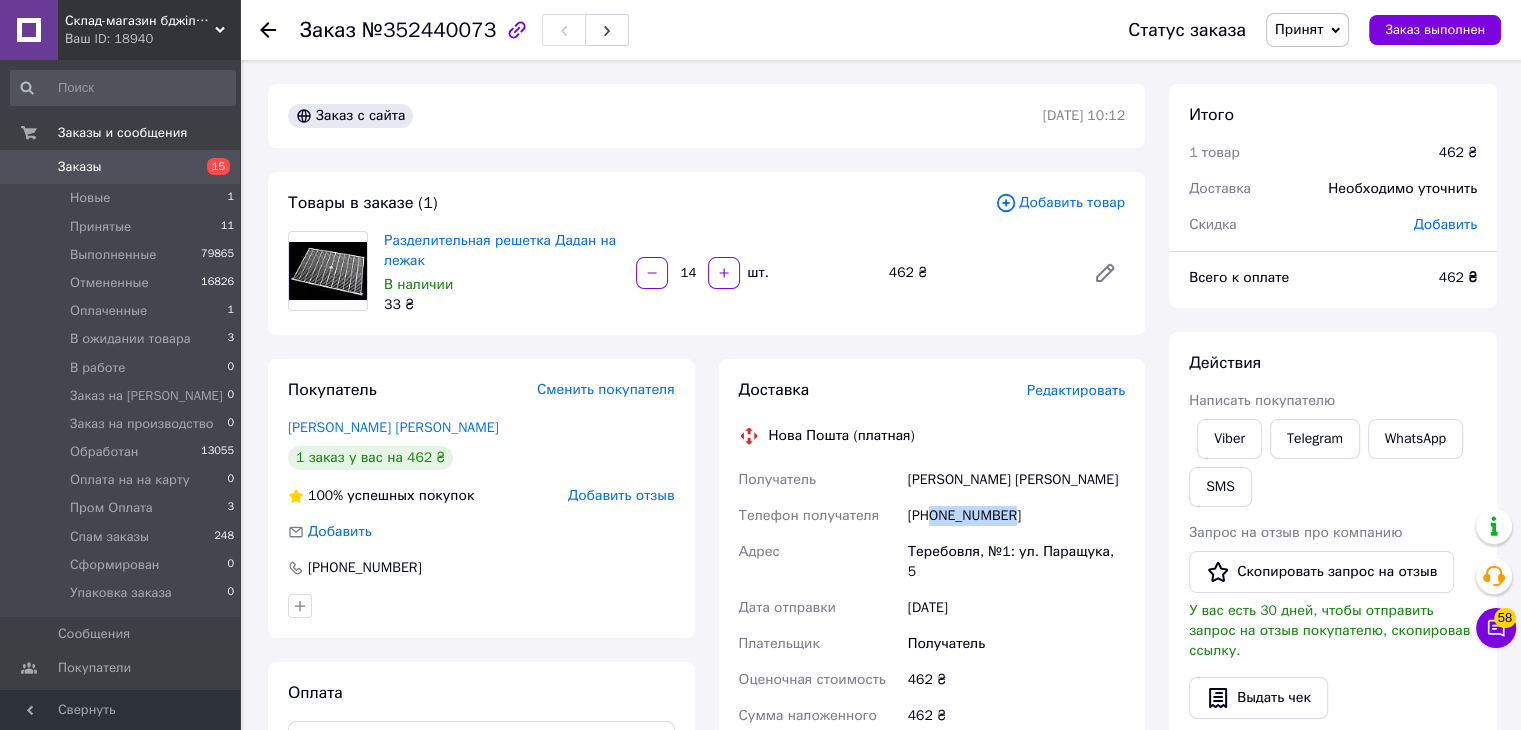 drag, startPoint x: 930, startPoint y: 515, endPoint x: 1037, endPoint y: 521, distance: 107.16809 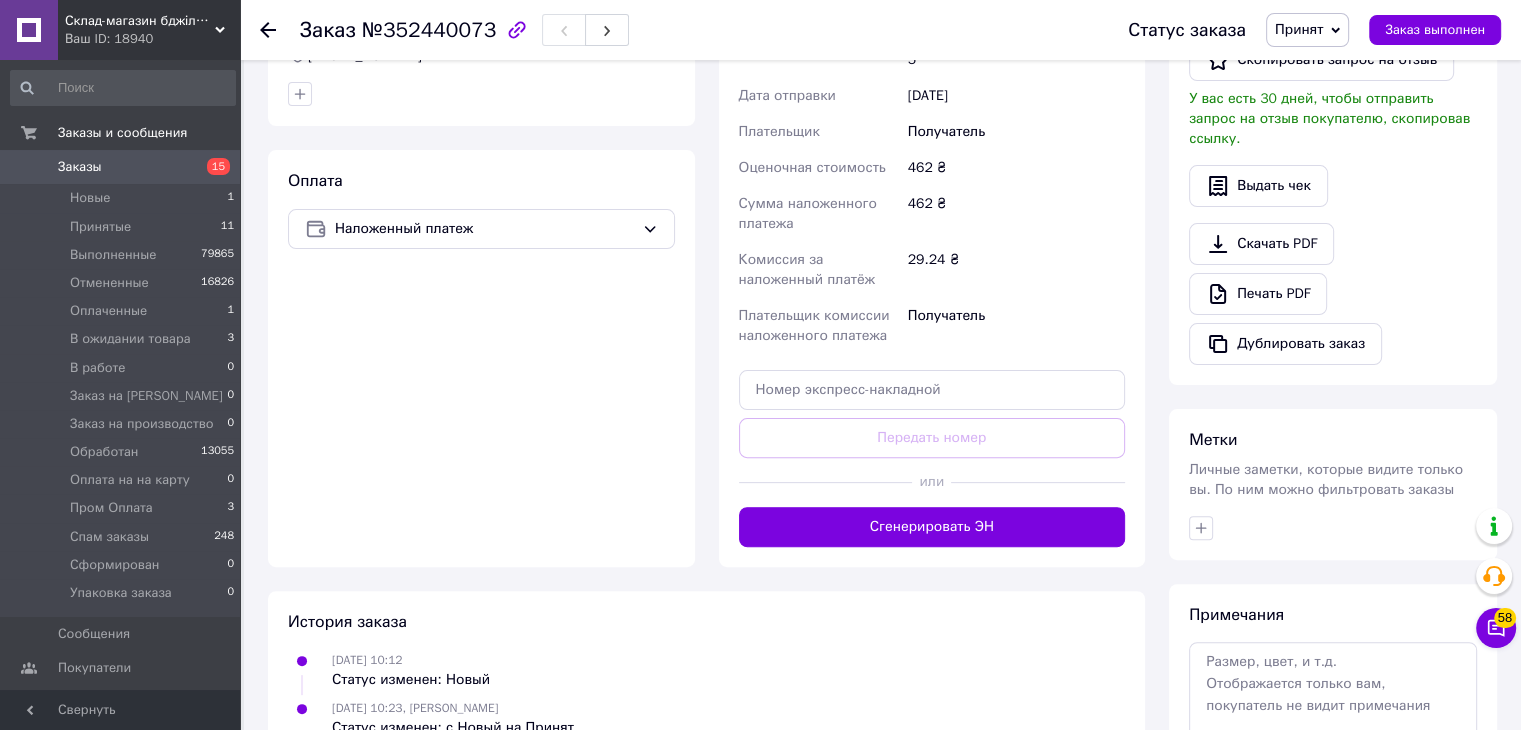 scroll, scrollTop: 632, scrollLeft: 0, axis: vertical 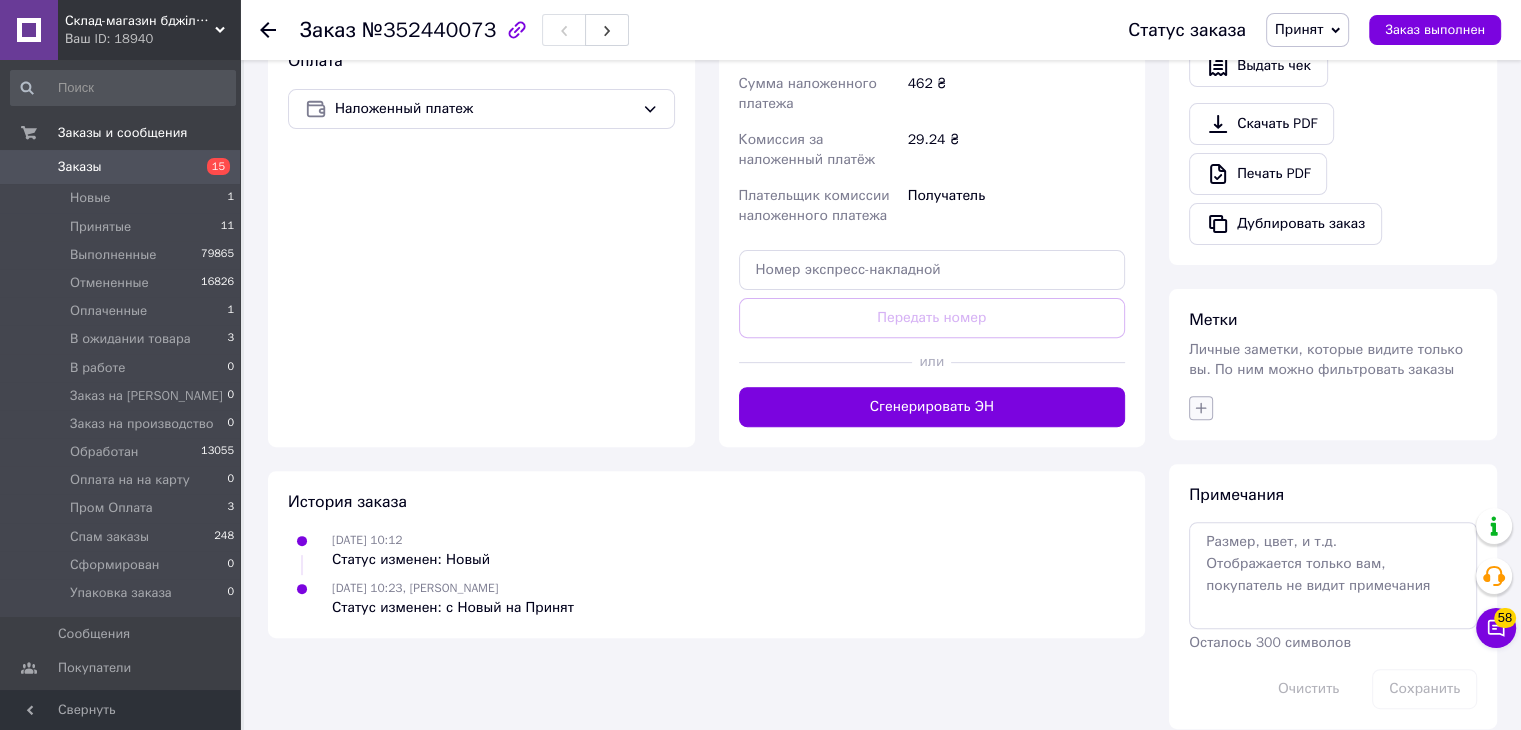 click 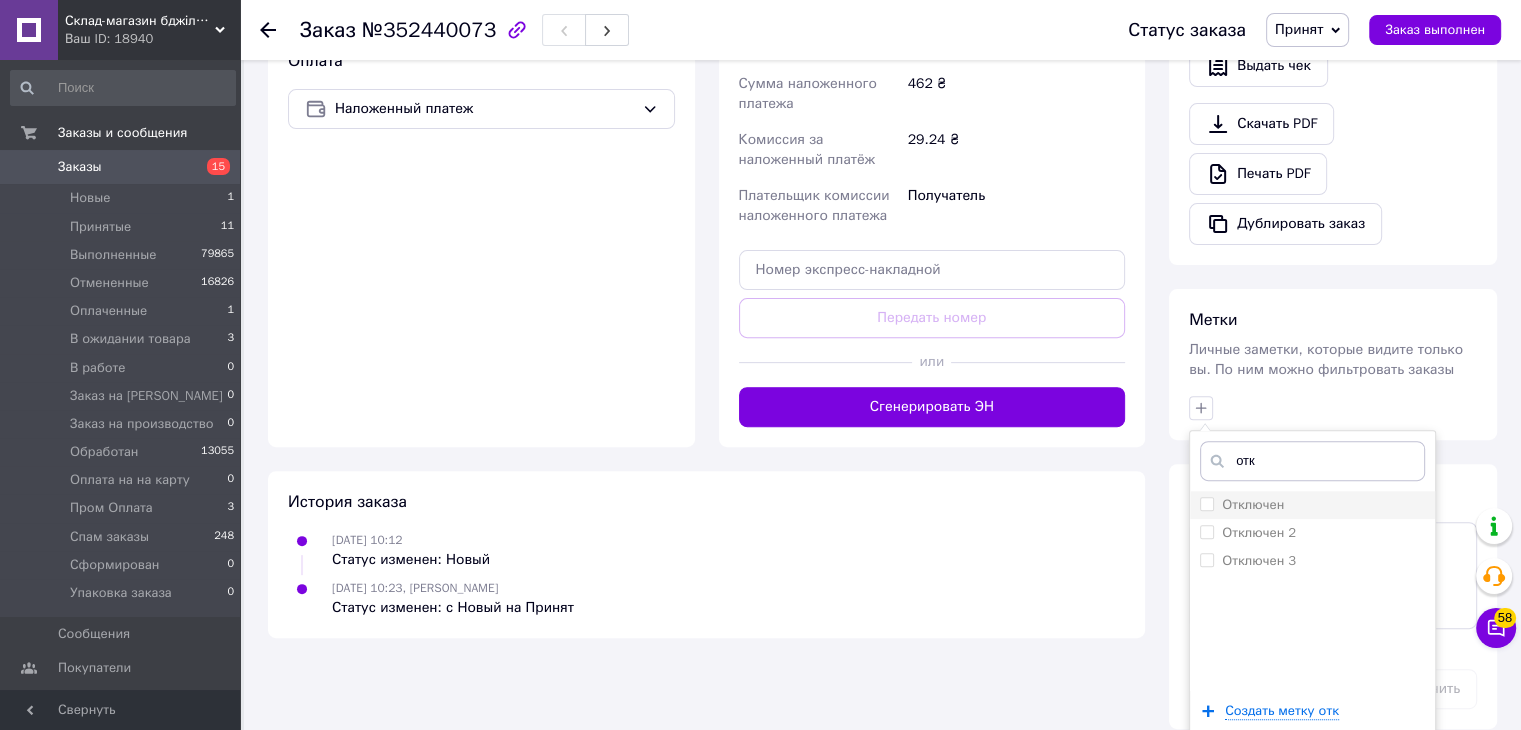 type on "отк" 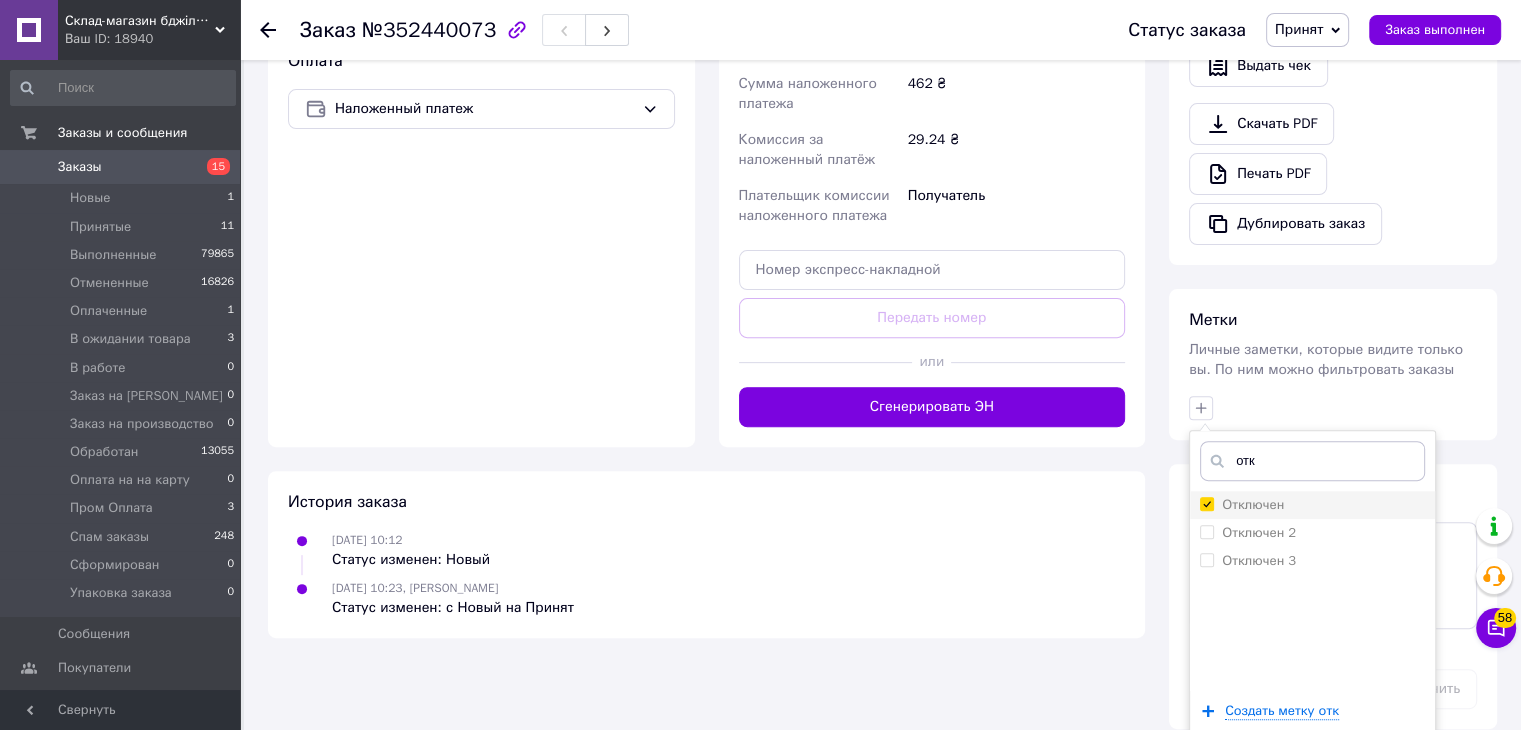 checkbox on "true" 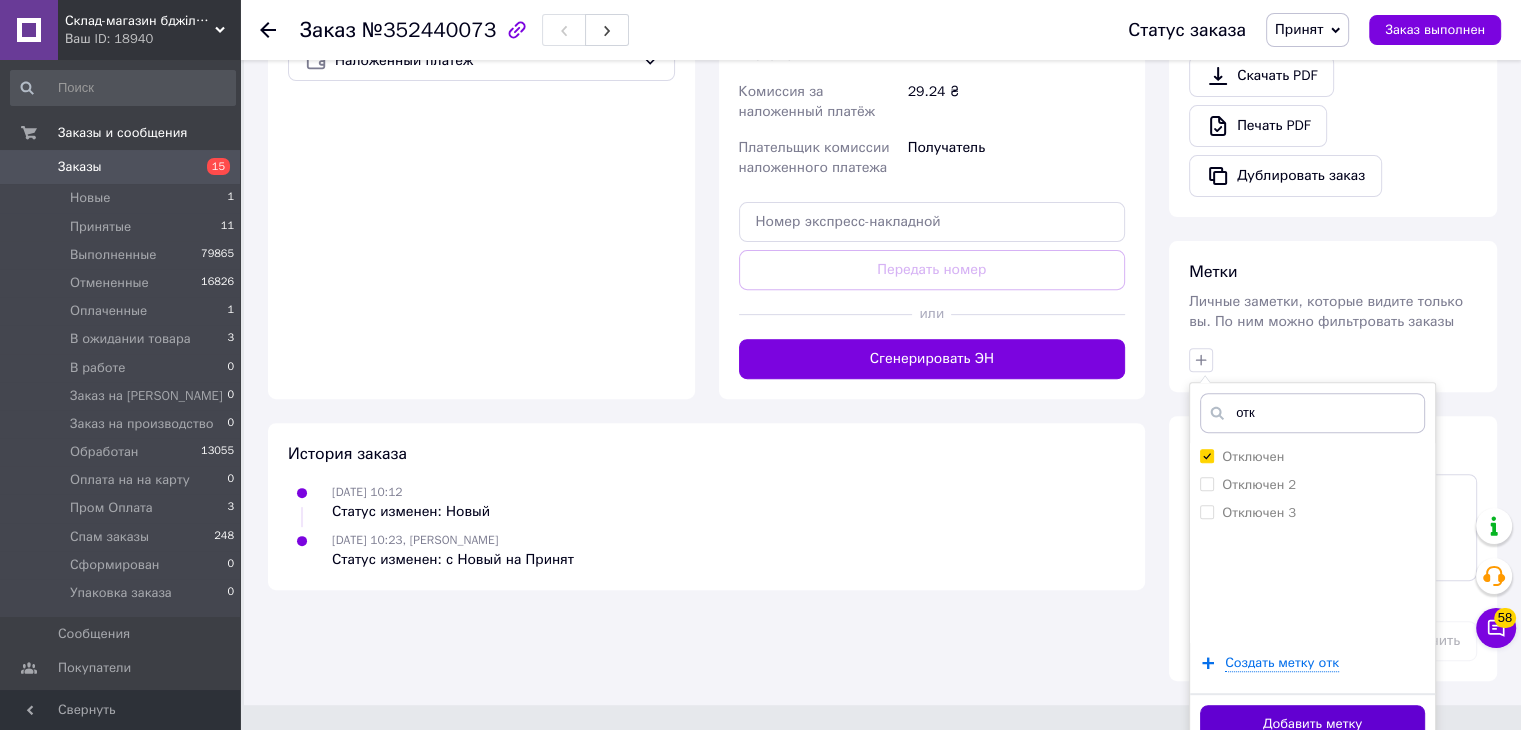 click on "Добавить метку" at bounding box center [1312, 724] 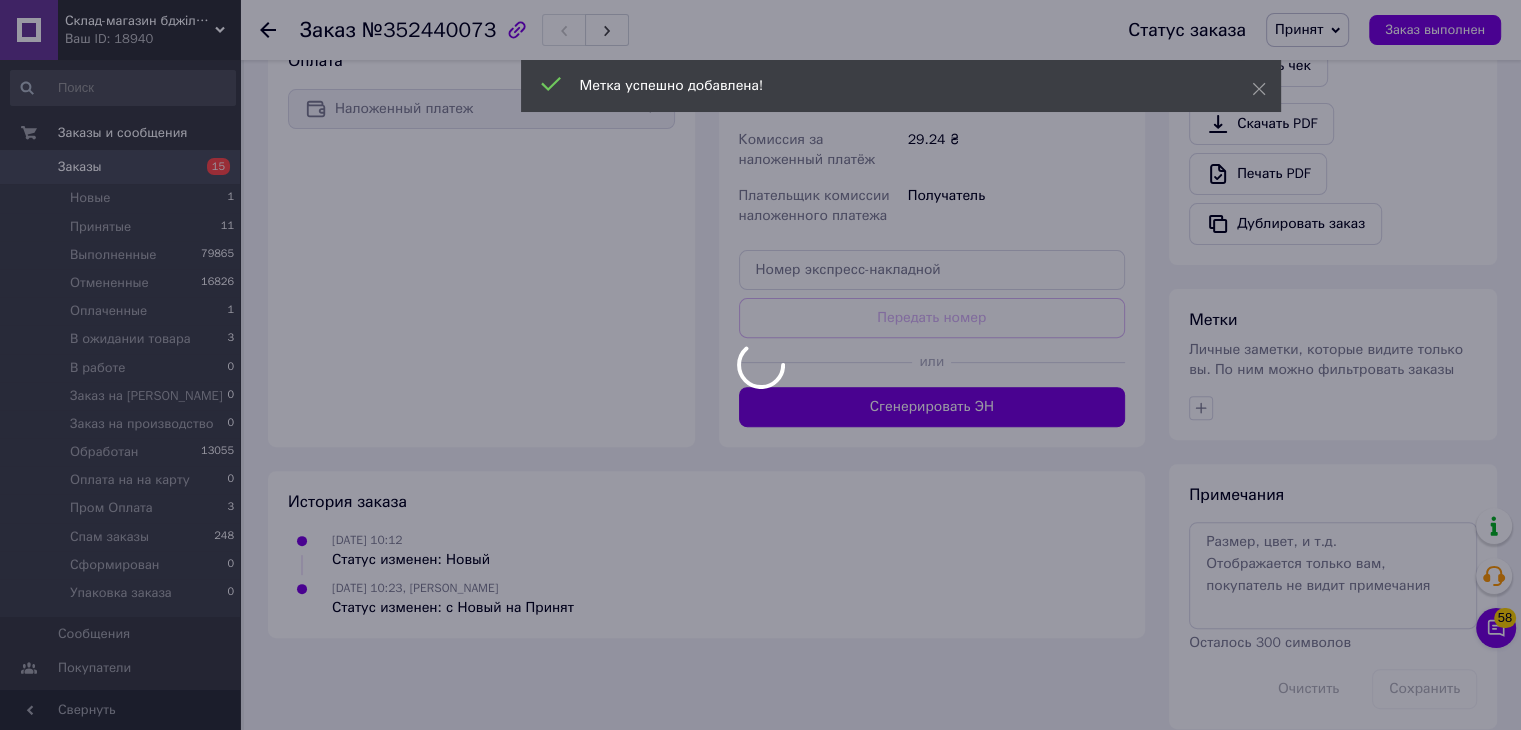 scroll, scrollTop: 628, scrollLeft: 0, axis: vertical 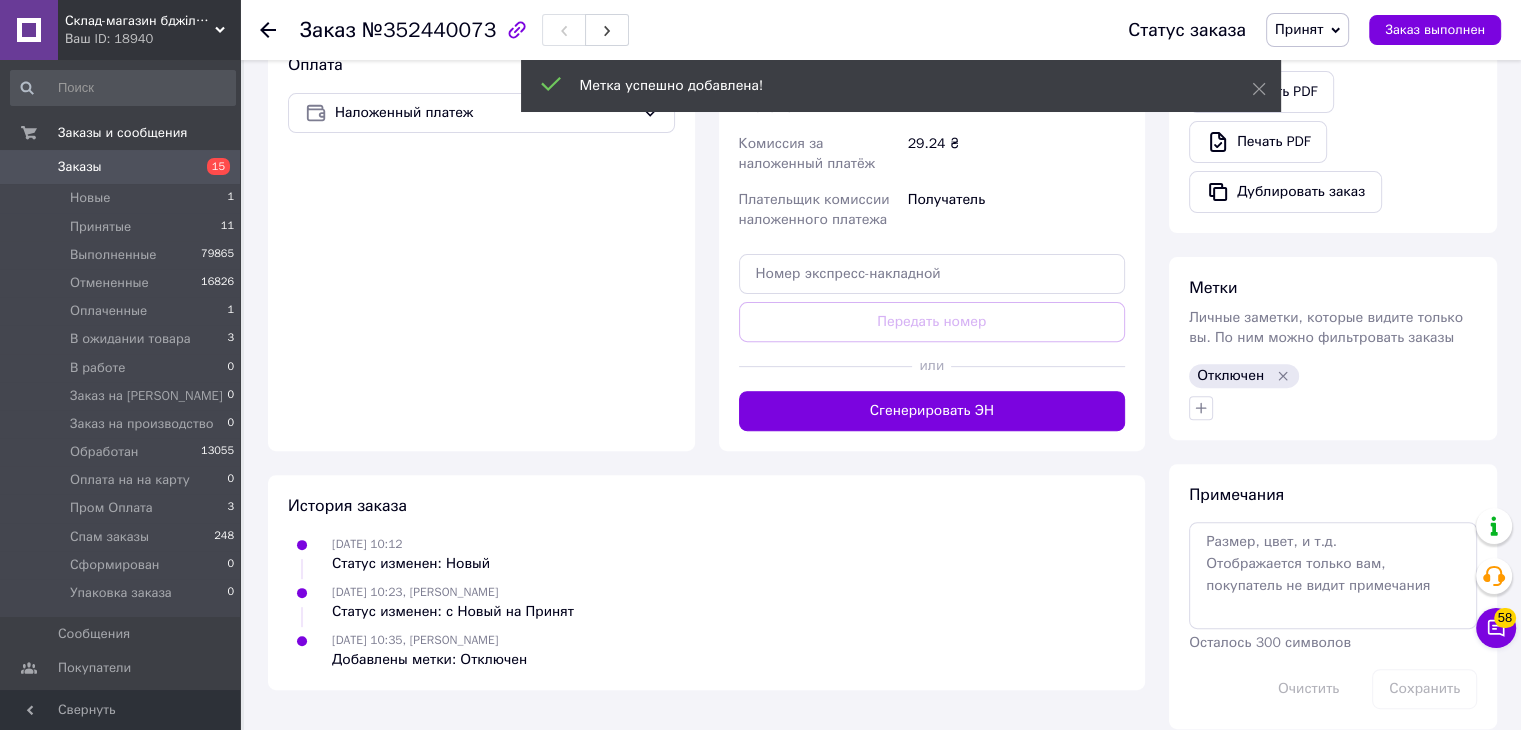click 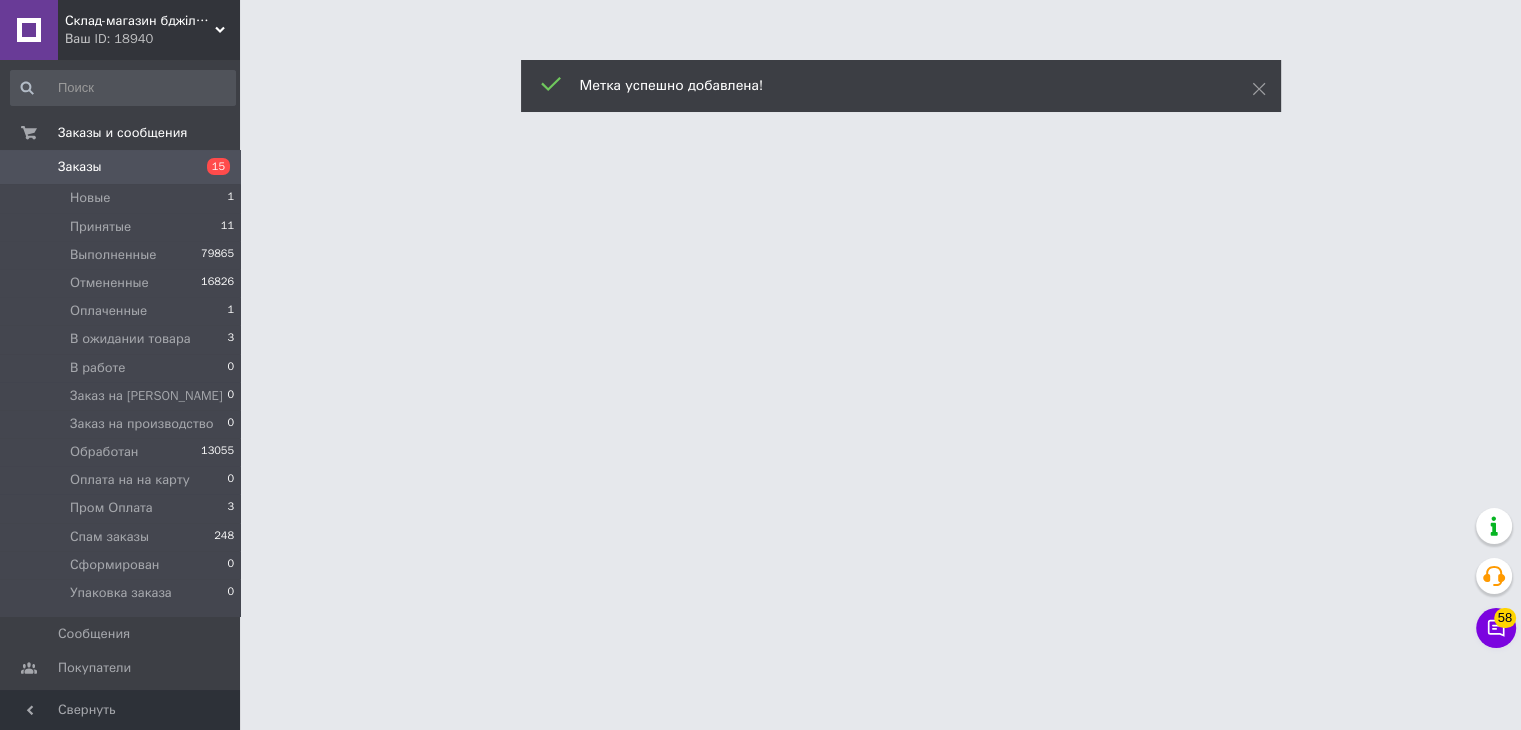 scroll, scrollTop: 0, scrollLeft: 0, axis: both 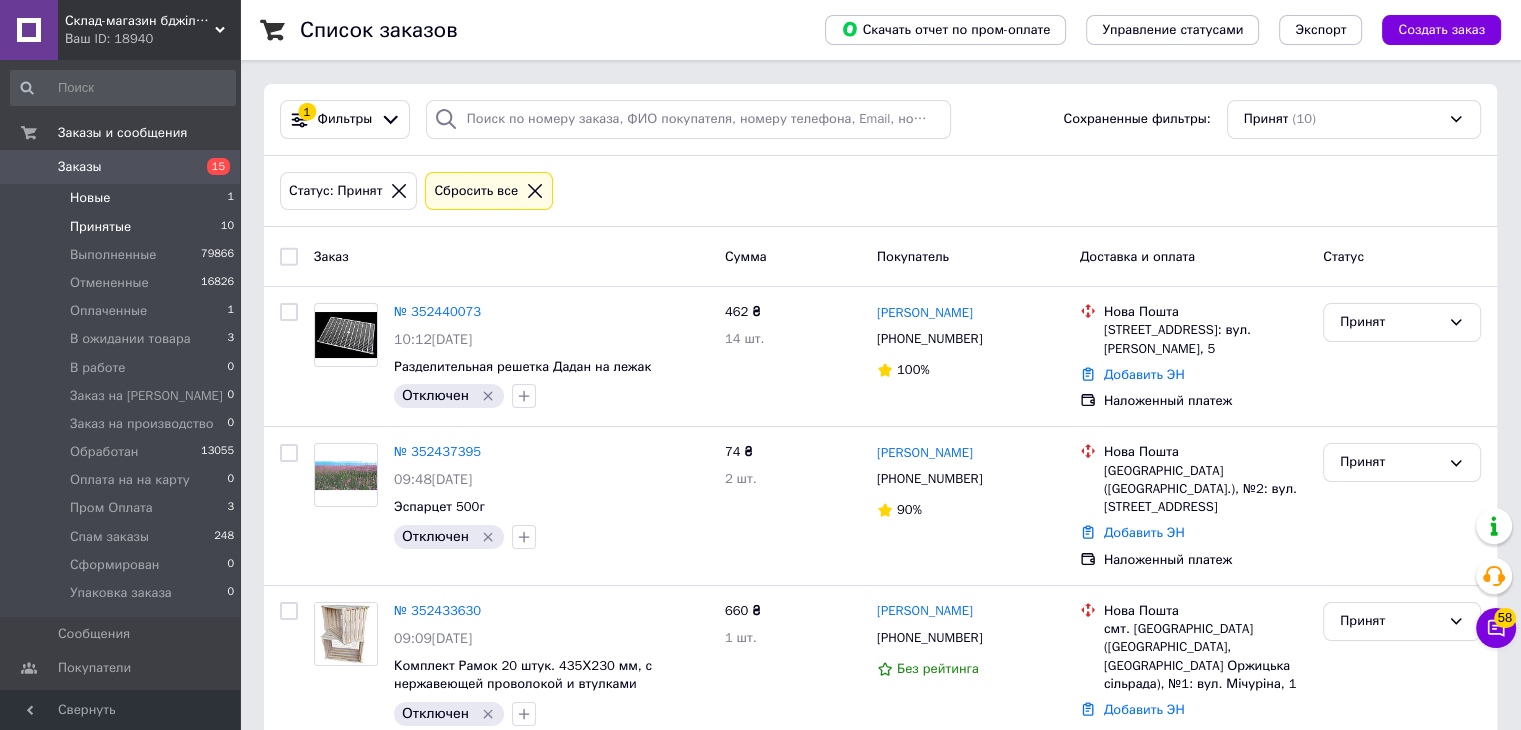 click on "Новые 1" at bounding box center (123, 198) 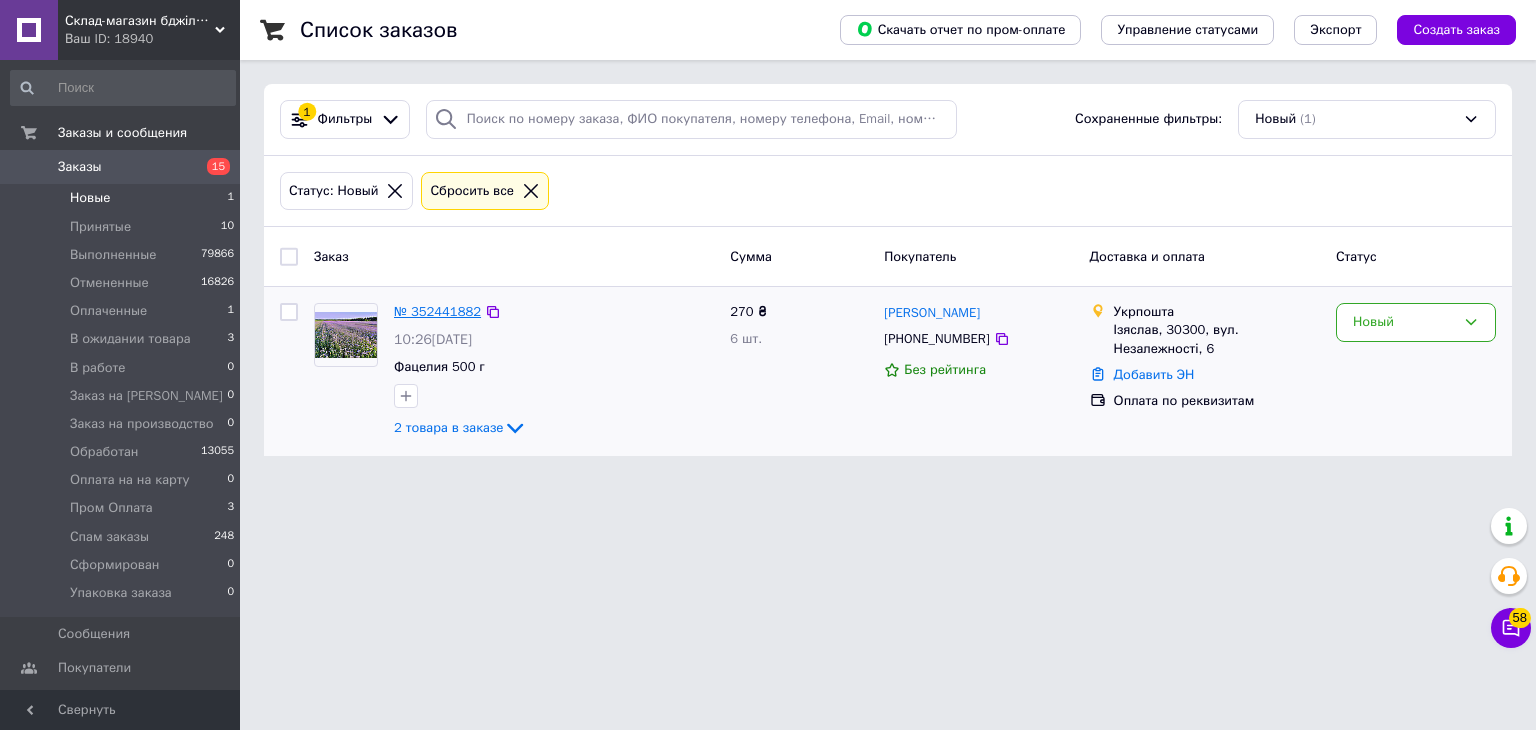 click on "№ 352441882" at bounding box center [437, 311] 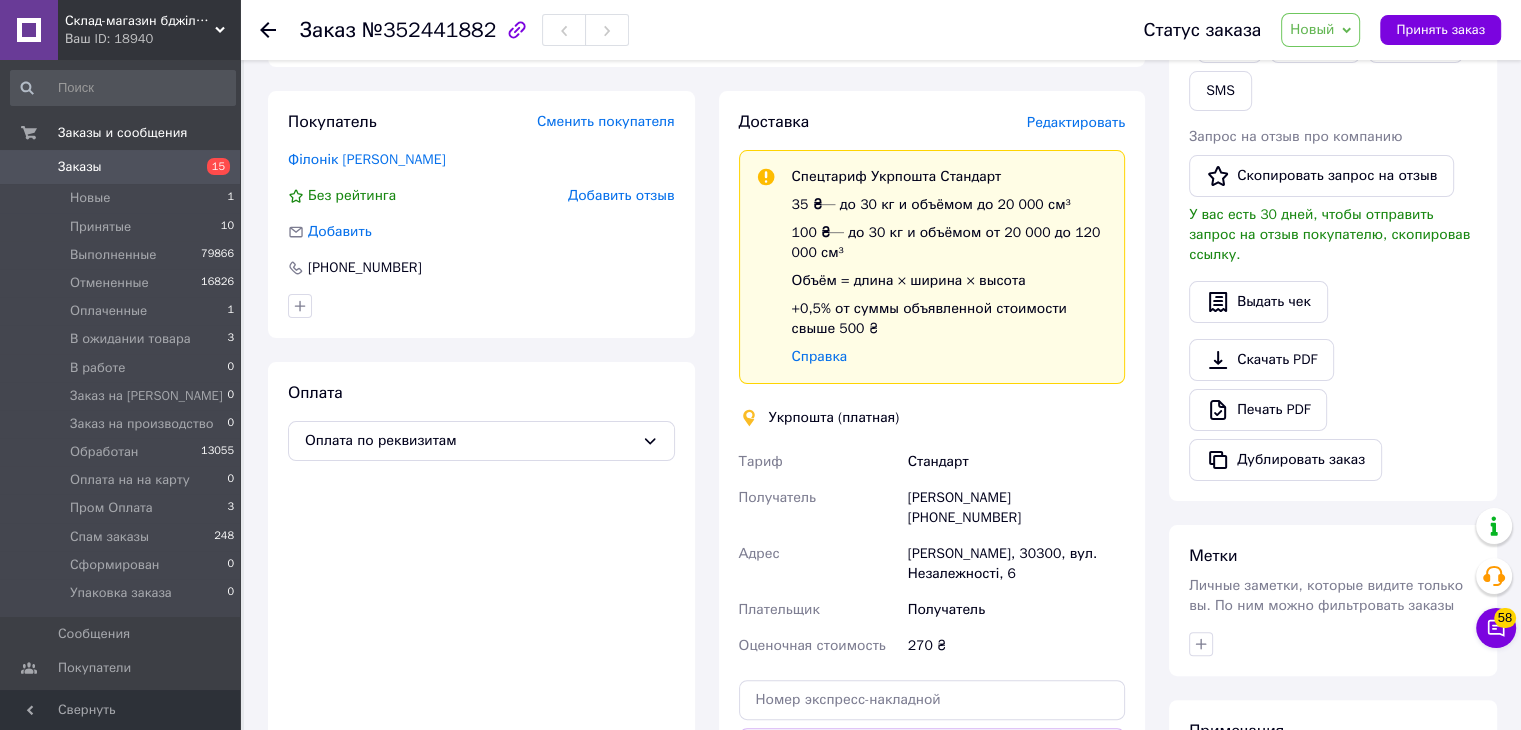 scroll, scrollTop: 400, scrollLeft: 0, axis: vertical 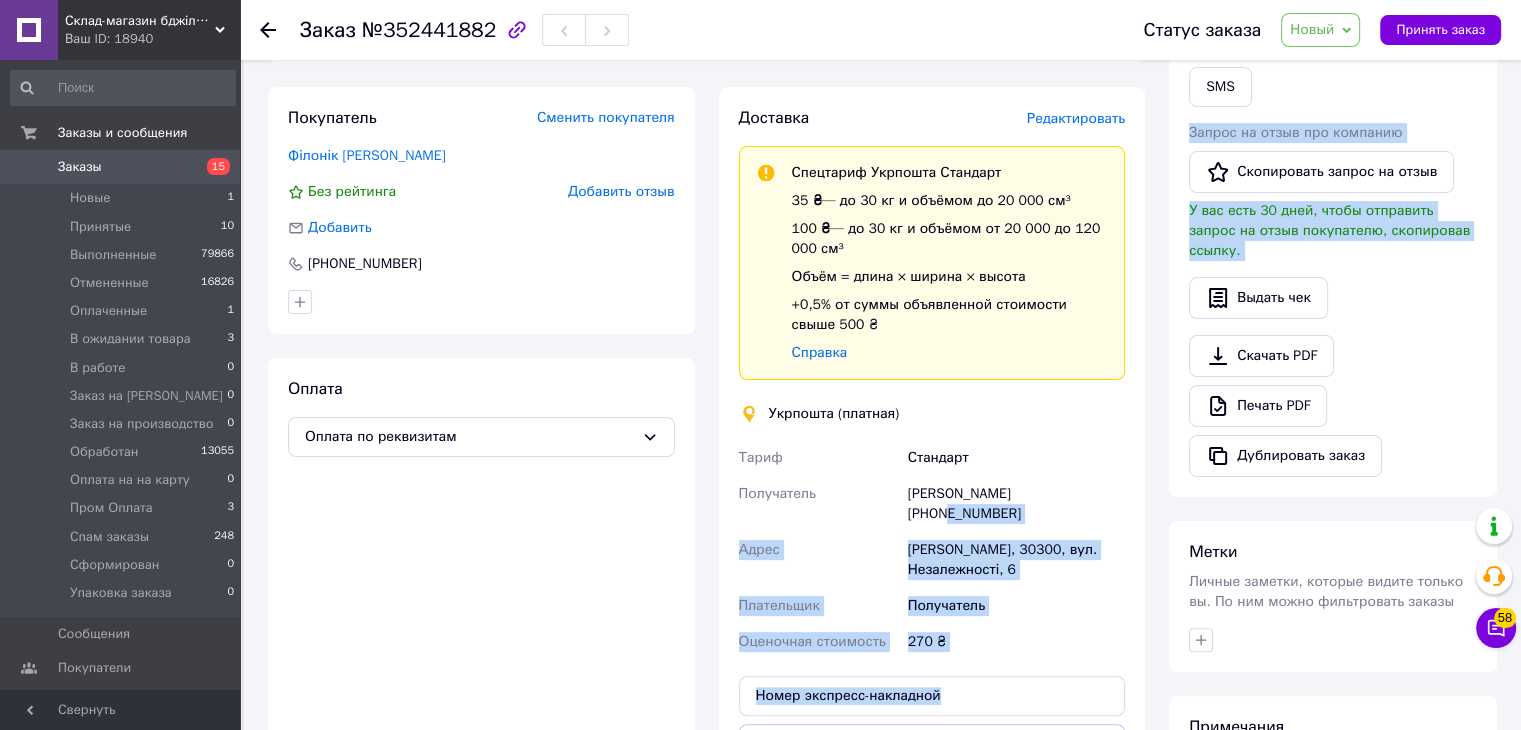 drag, startPoint x: 1043, startPoint y: 493, endPoint x: 1156, endPoint y: 494, distance: 113.004425 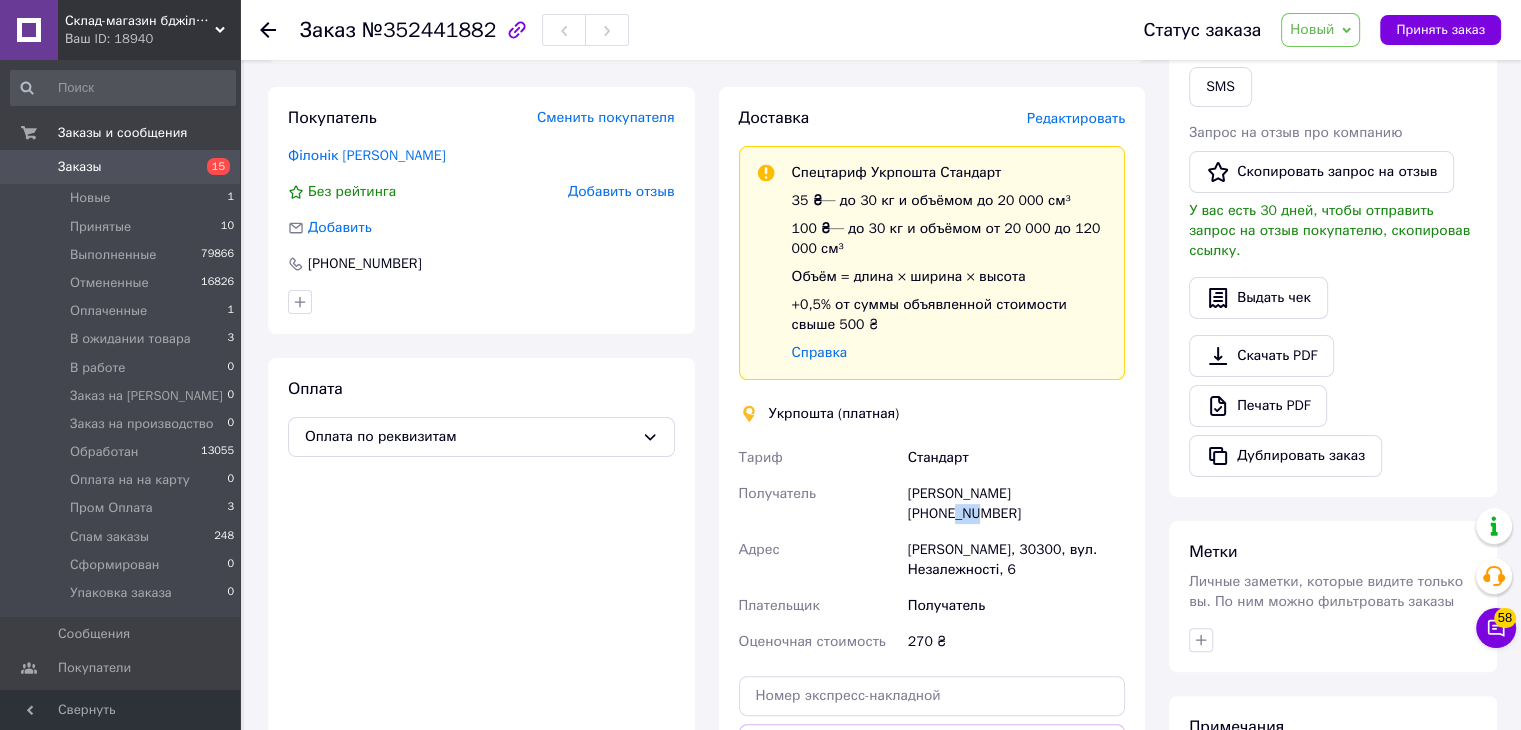 drag, startPoint x: 1060, startPoint y: 493, endPoint x: 1048, endPoint y: 496, distance: 12.369317 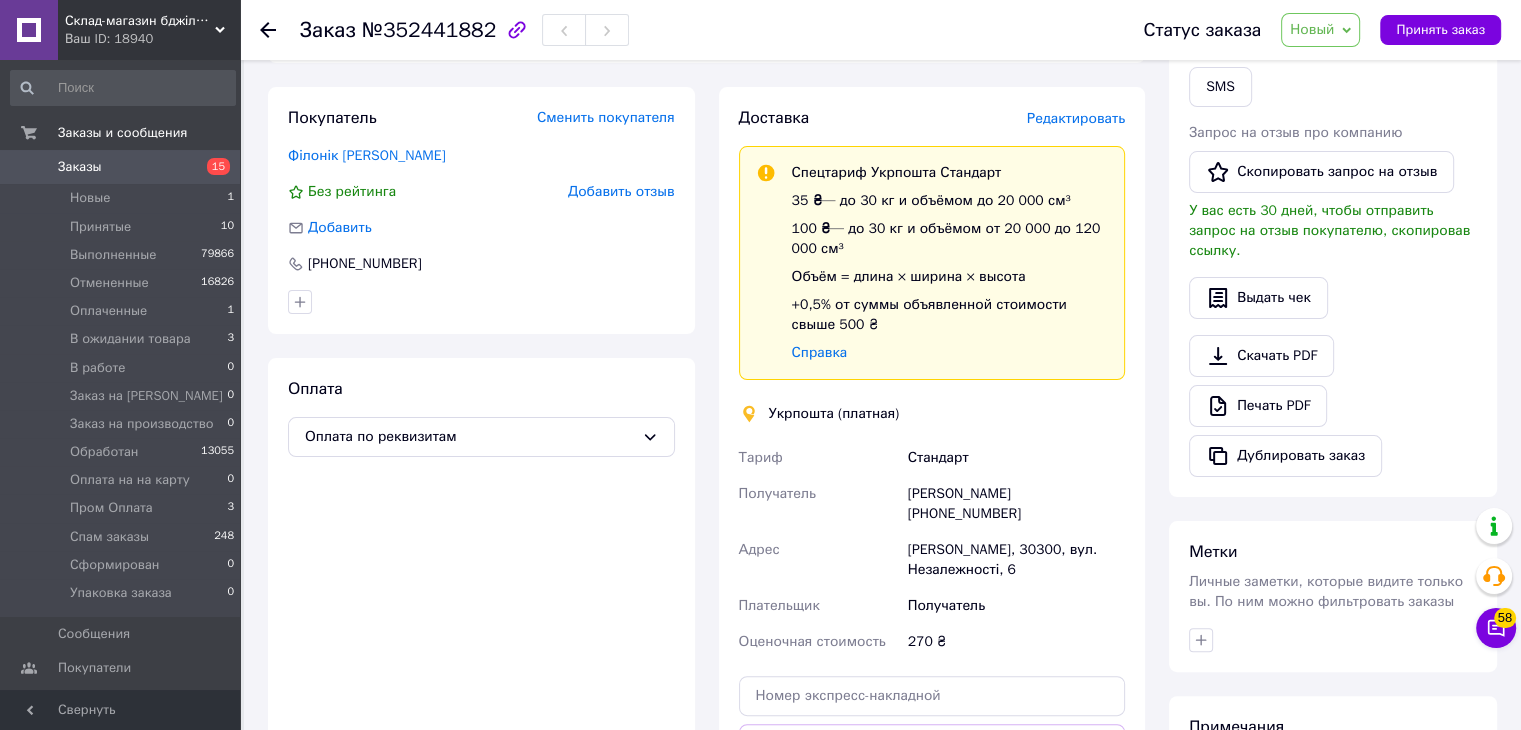 click on "Валентин Філонік +380975986271" at bounding box center [1016, 504] 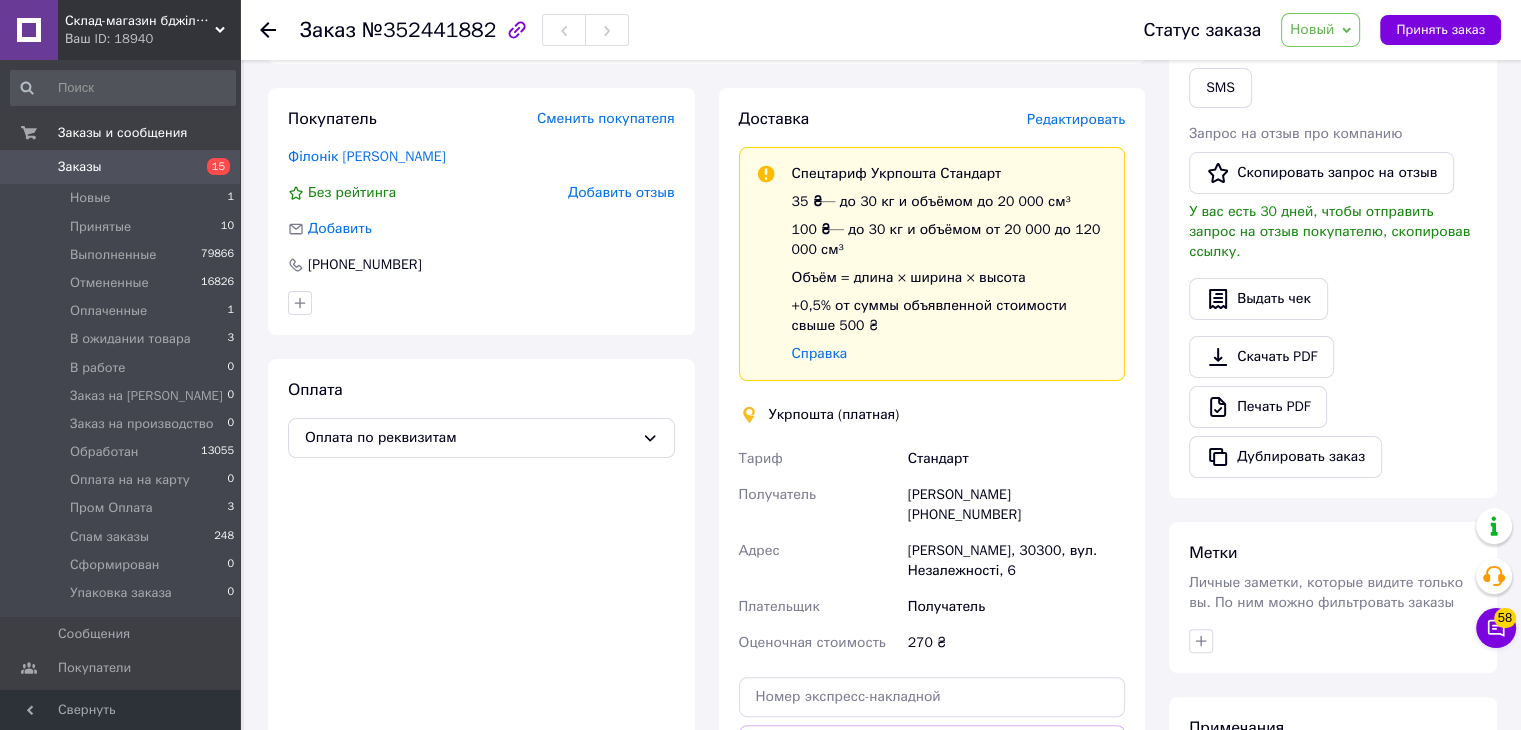 scroll, scrollTop: 400, scrollLeft: 0, axis: vertical 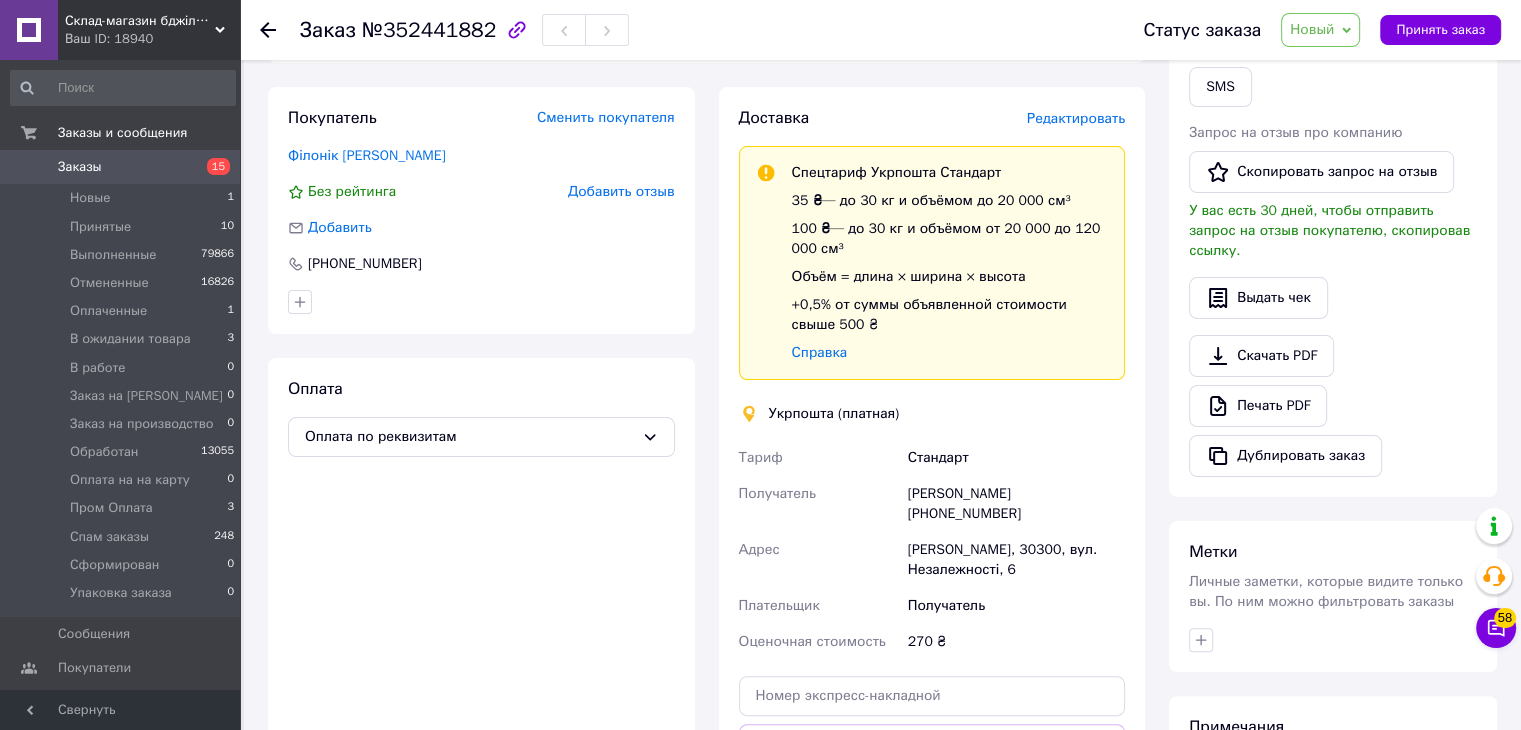click on "Новый" at bounding box center [1312, 29] 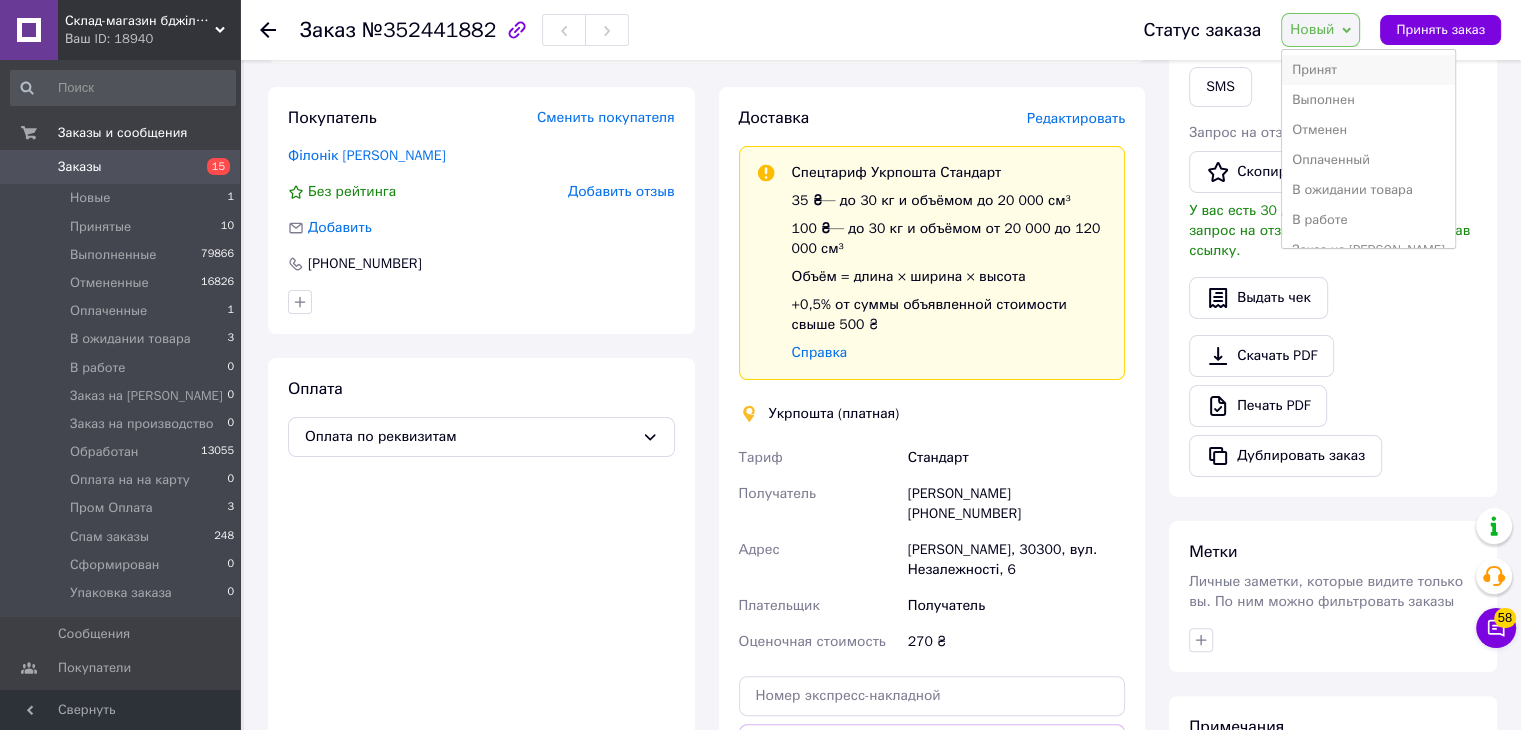 click on "Принят" at bounding box center (1368, 70) 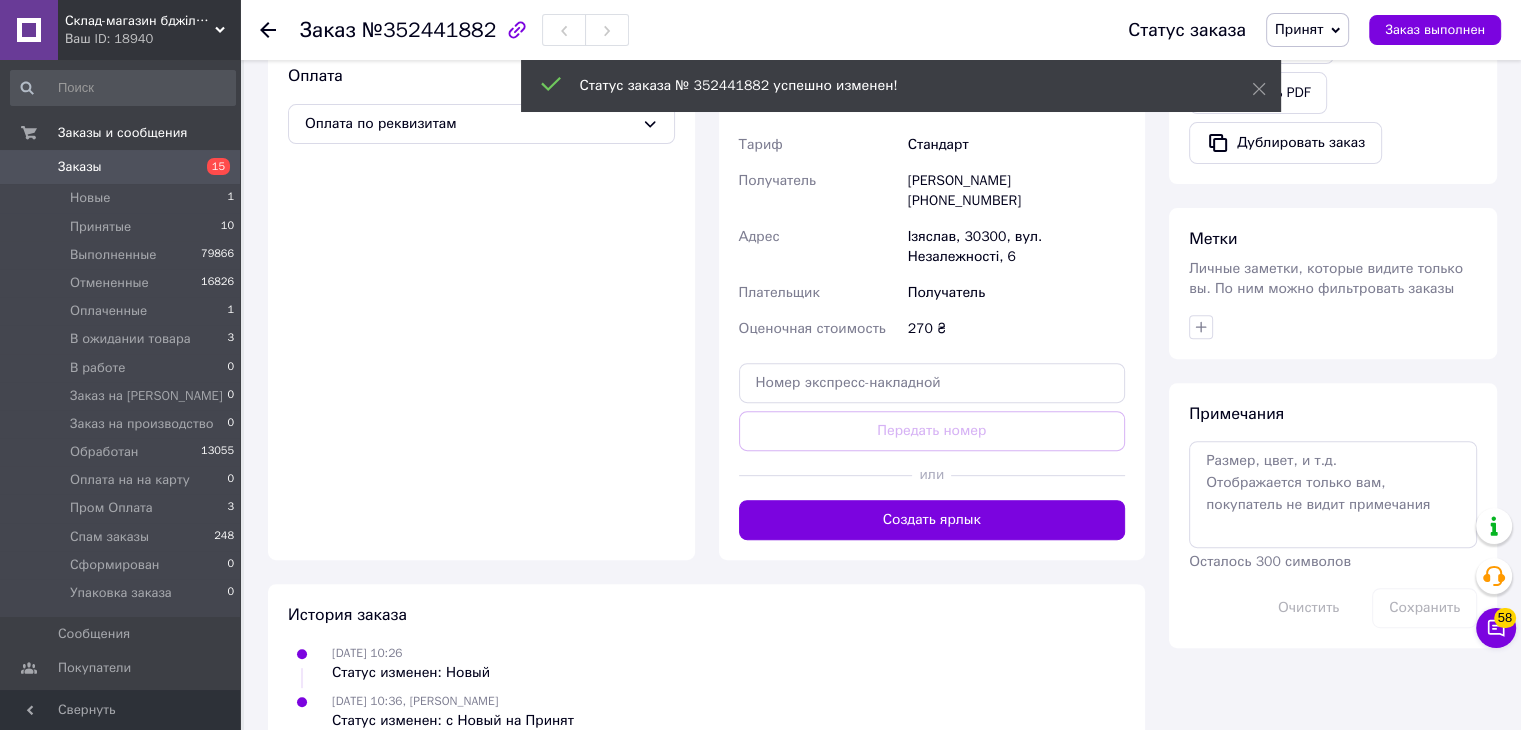 scroll, scrollTop: 737, scrollLeft: 0, axis: vertical 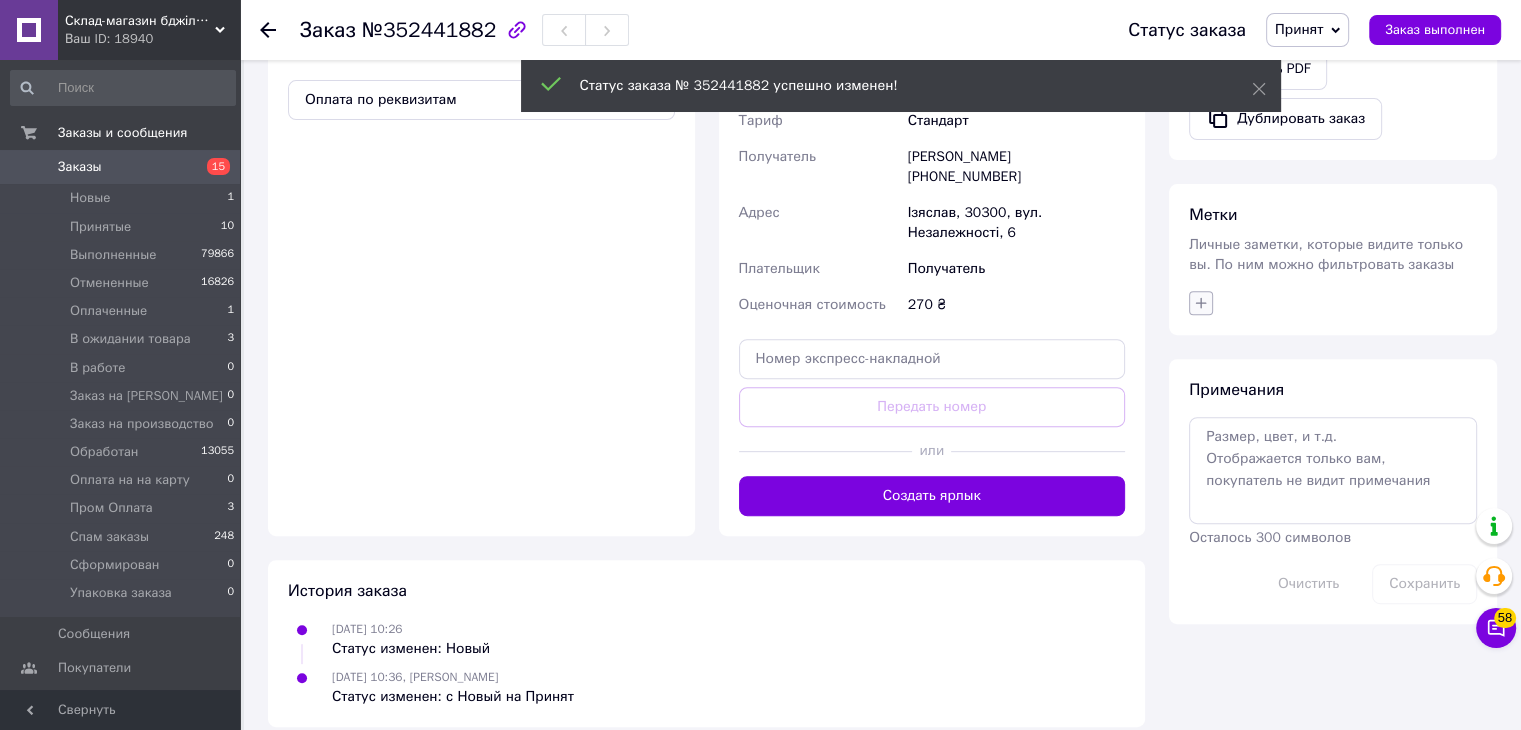 click 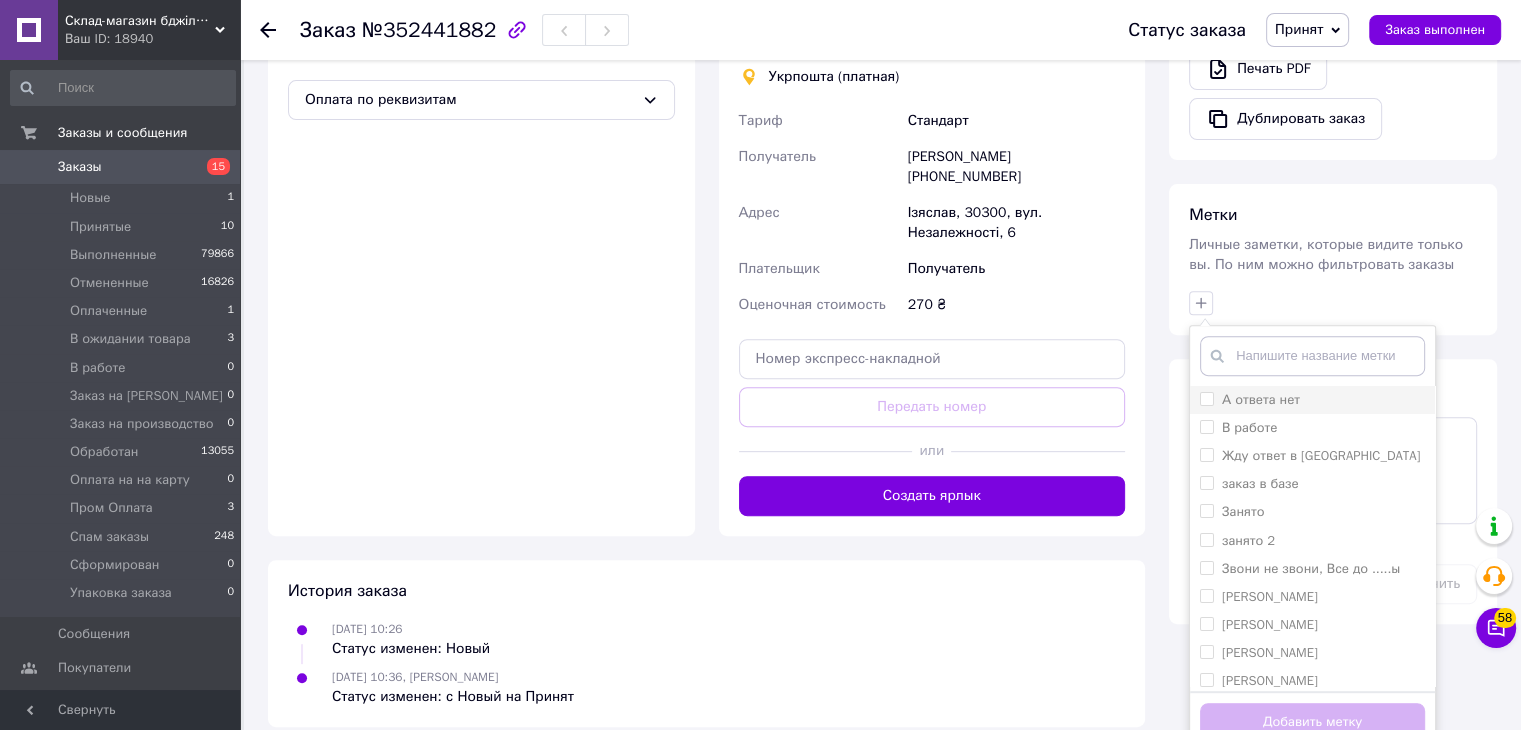 click on "А ответа нет" at bounding box center [1261, 399] 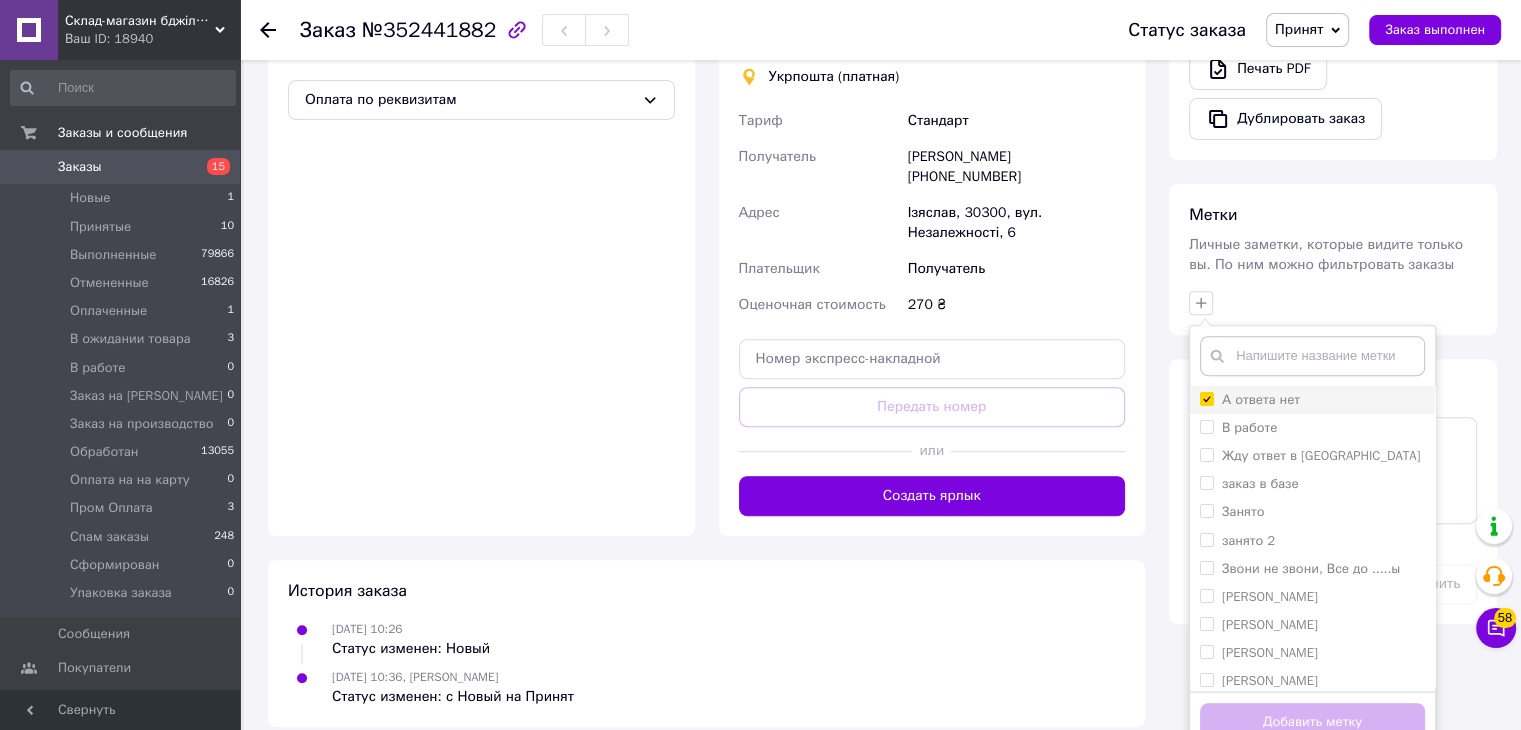 checkbox on "true" 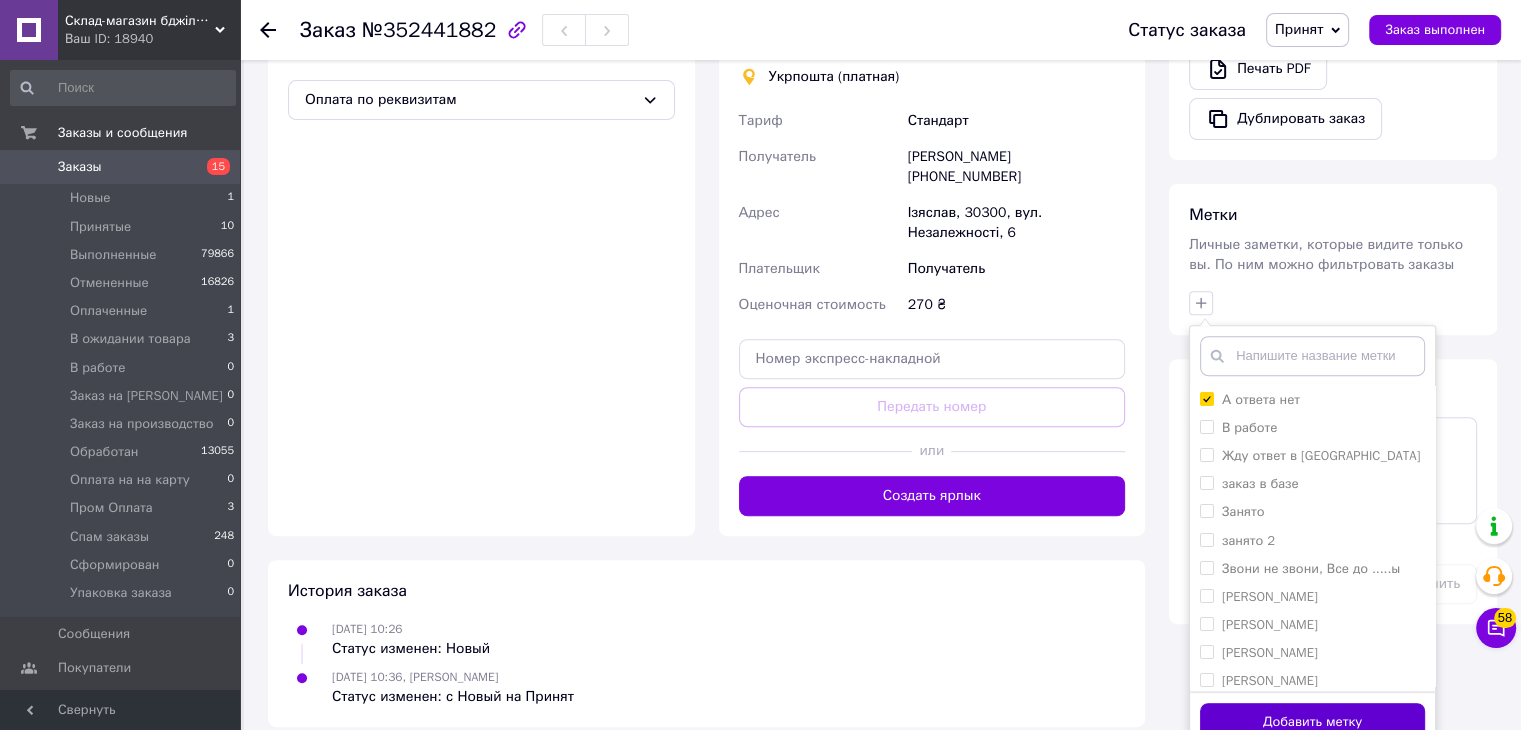 click on "Добавить метку" at bounding box center [1312, 722] 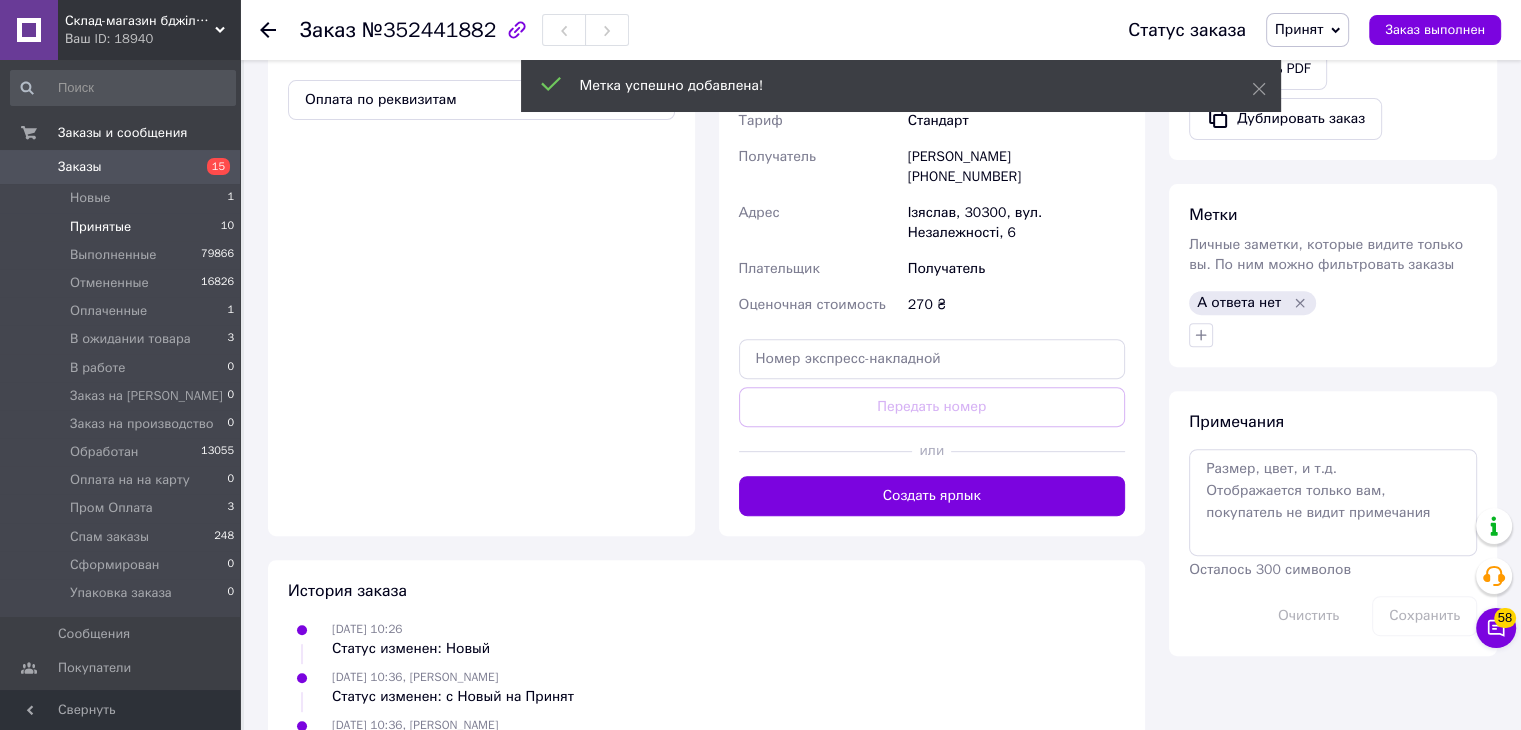 click on "Принятые" at bounding box center [100, 227] 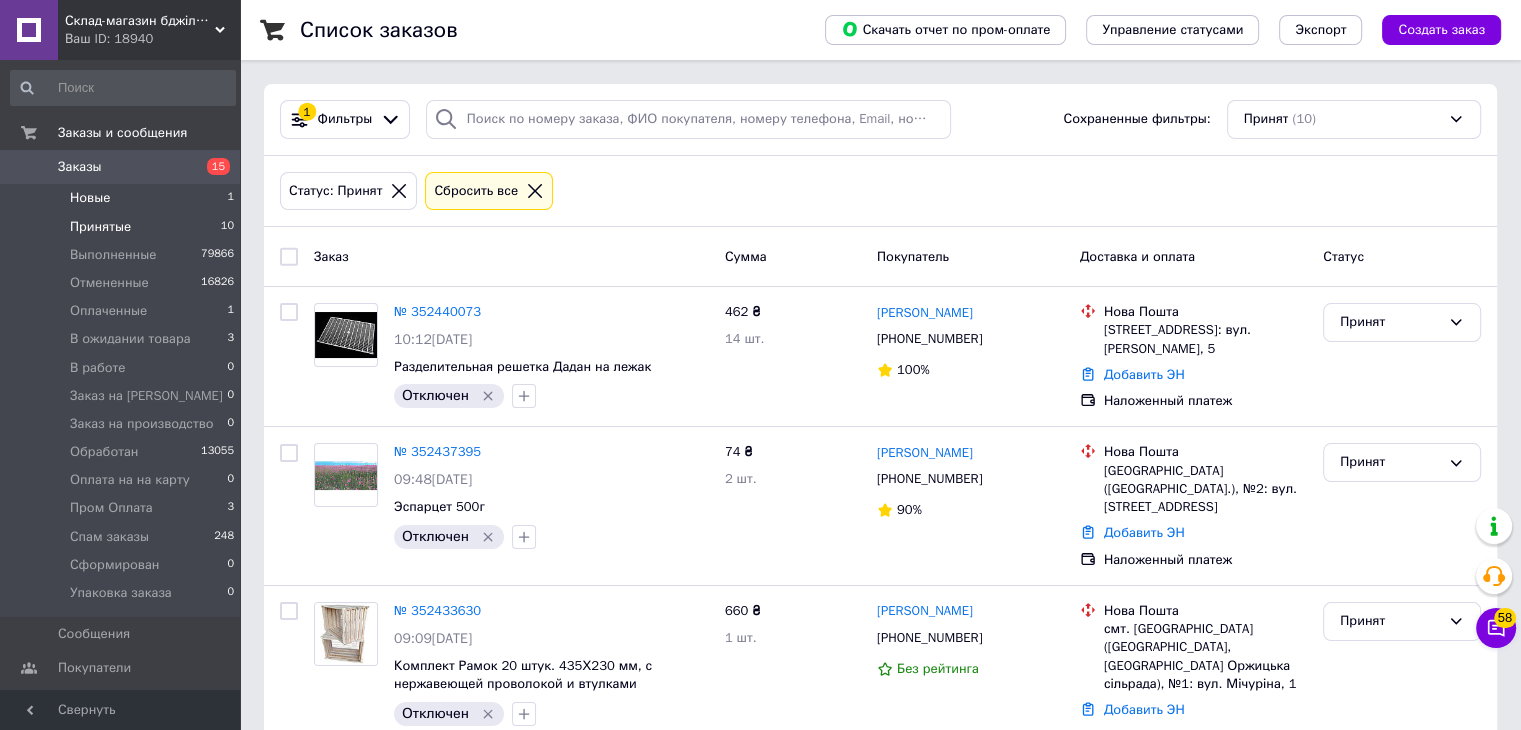 click on "Новые" at bounding box center (90, 198) 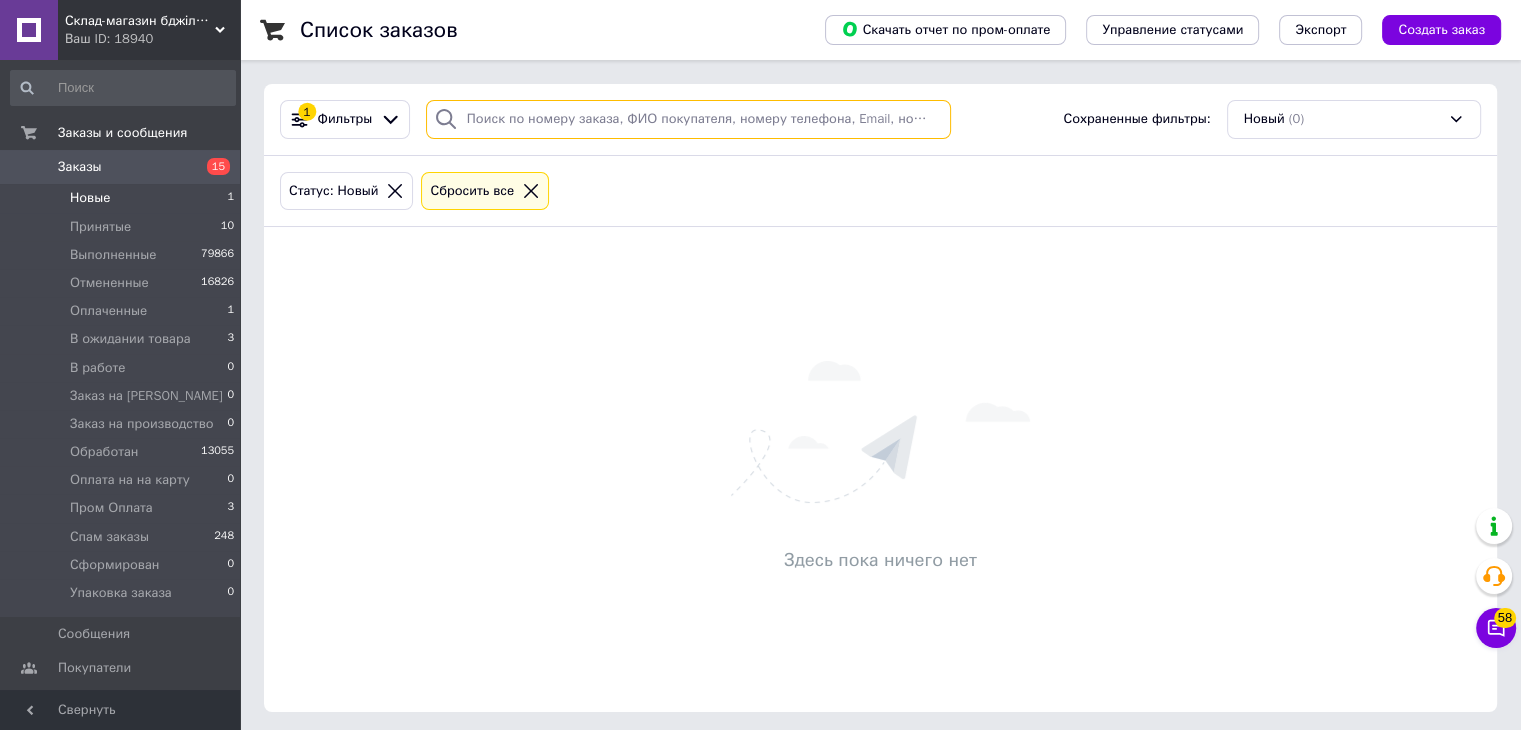 click at bounding box center [688, 119] 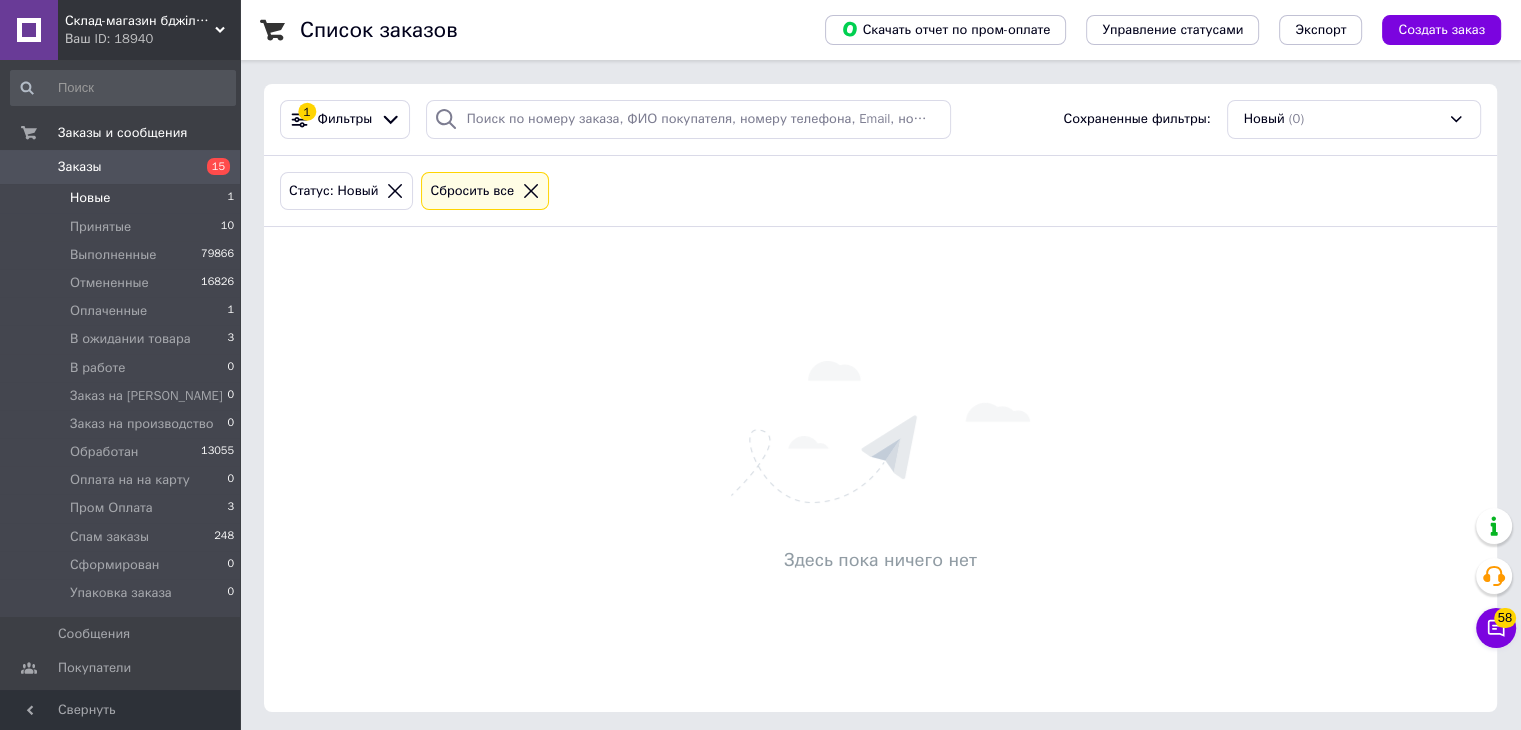 drag, startPoint x: 532, startPoint y: 128, endPoint x: 156, endPoint y: 201, distance: 383.02087 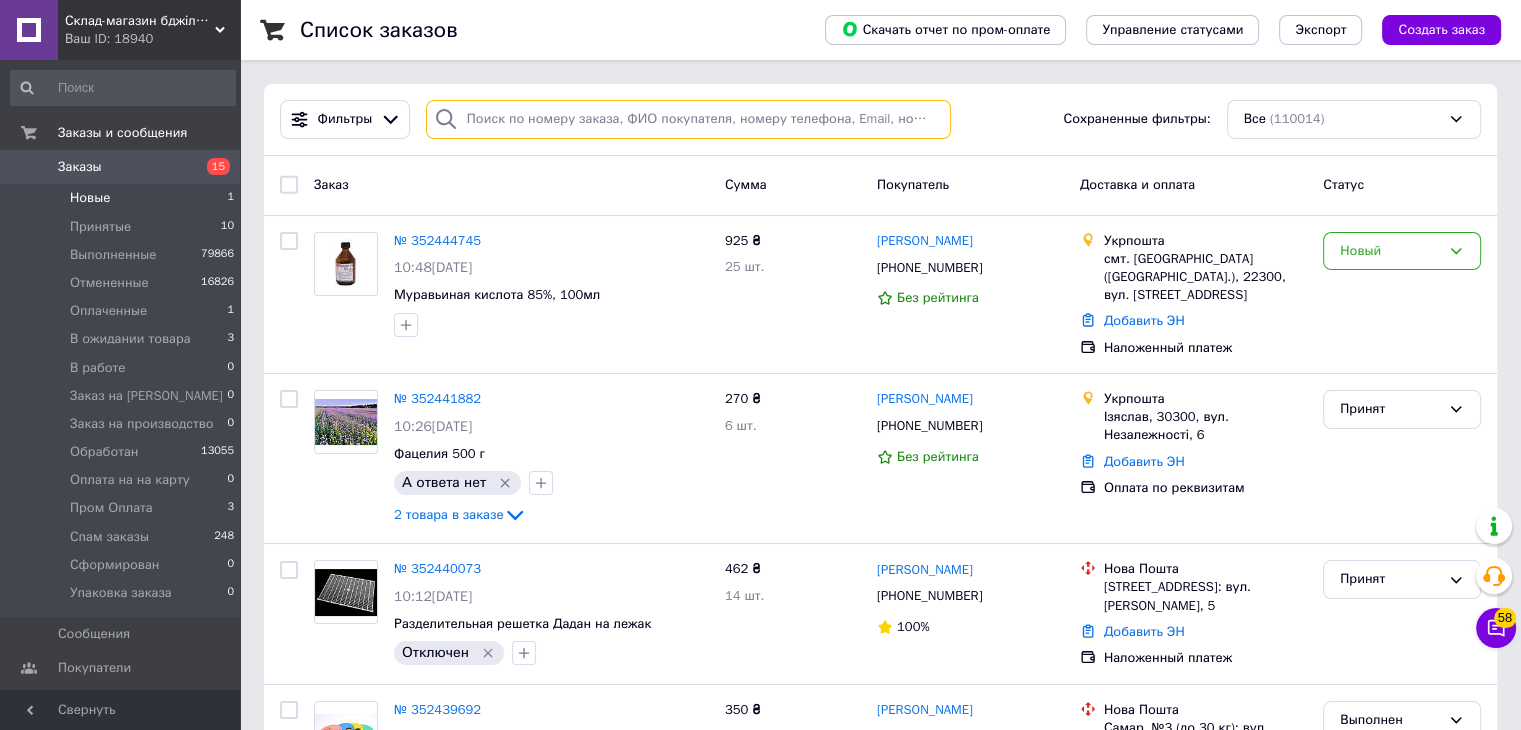 paste on "0955160024" 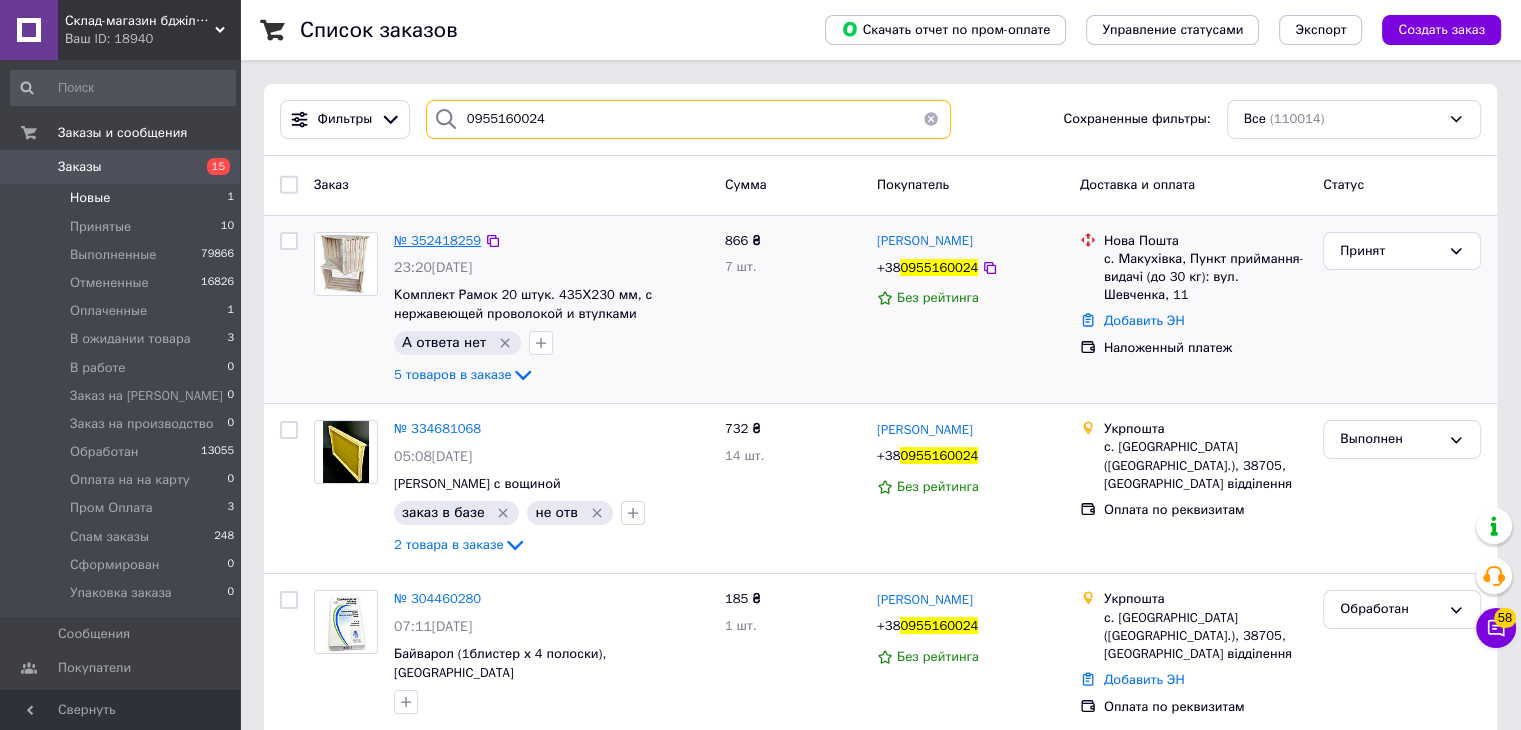 type on "0955160024" 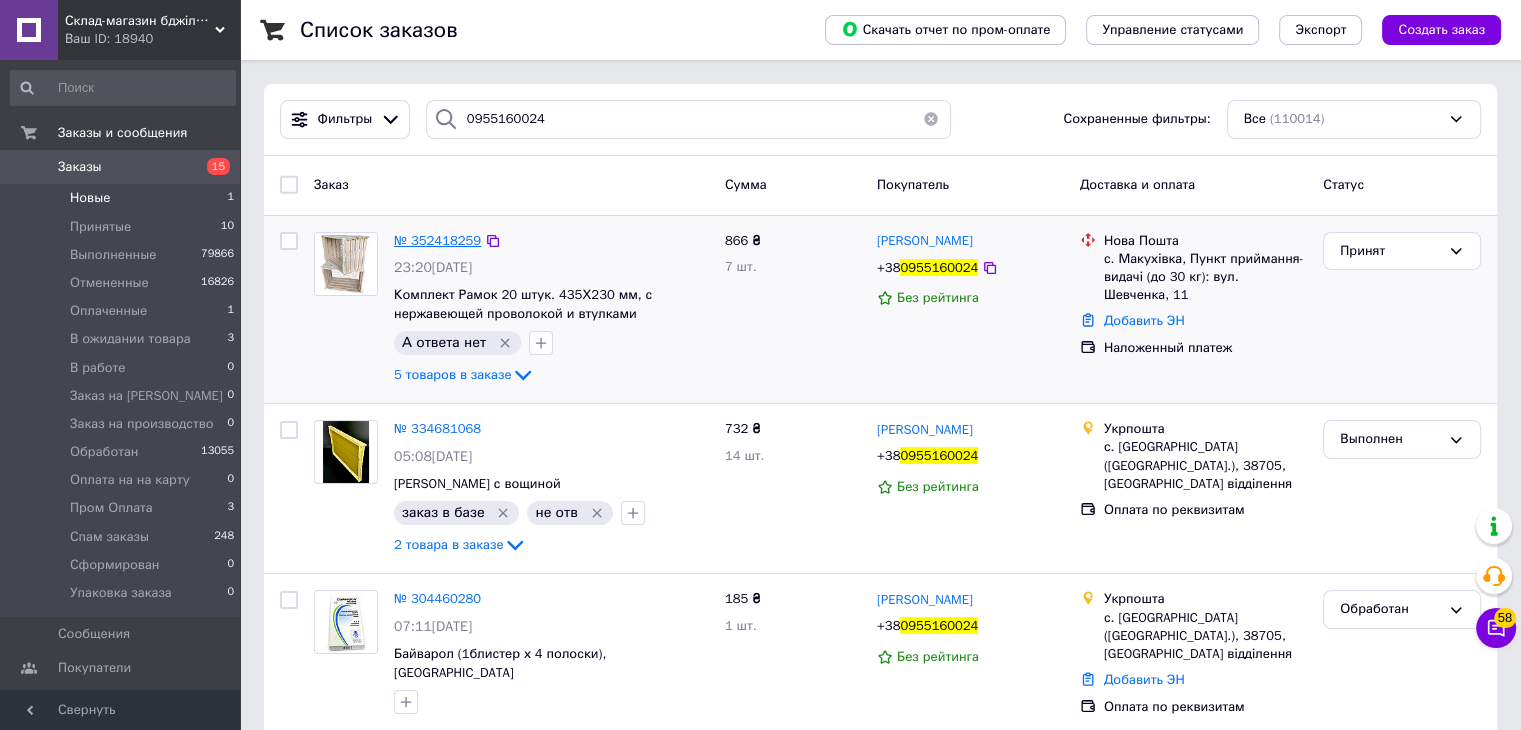 click on "№ 352418259" at bounding box center (437, 240) 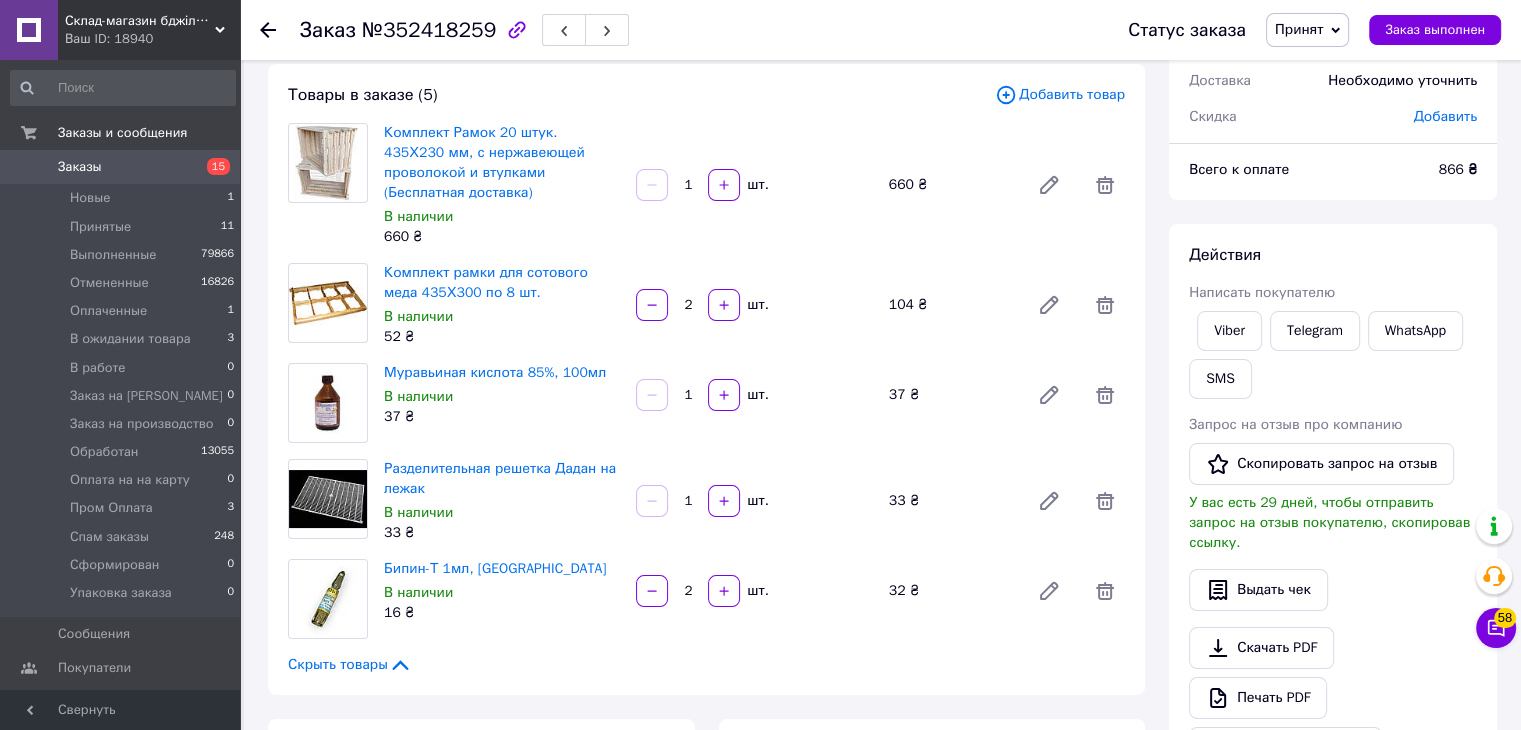 scroll, scrollTop: 100, scrollLeft: 0, axis: vertical 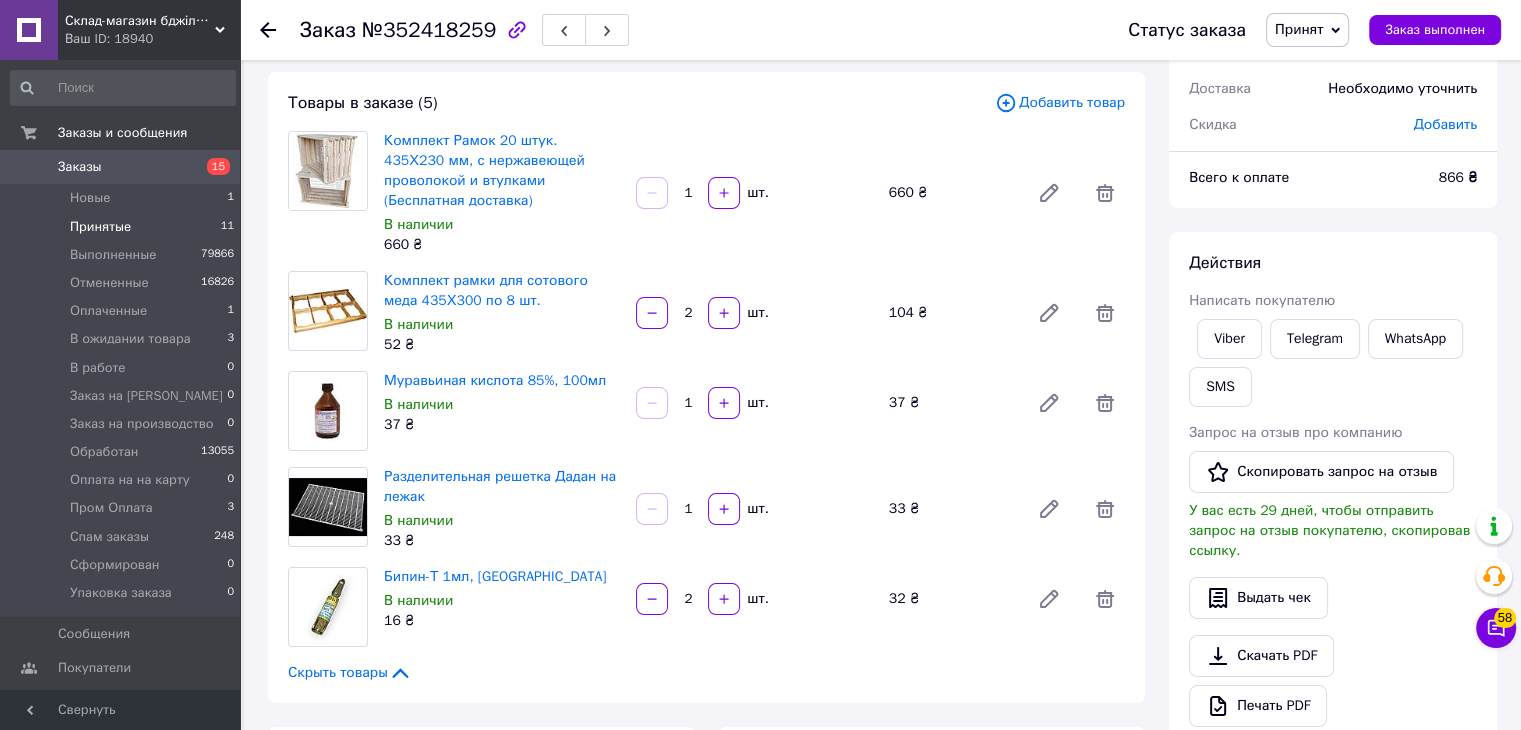 click on "Принятые 11" at bounding box center [123, 227] 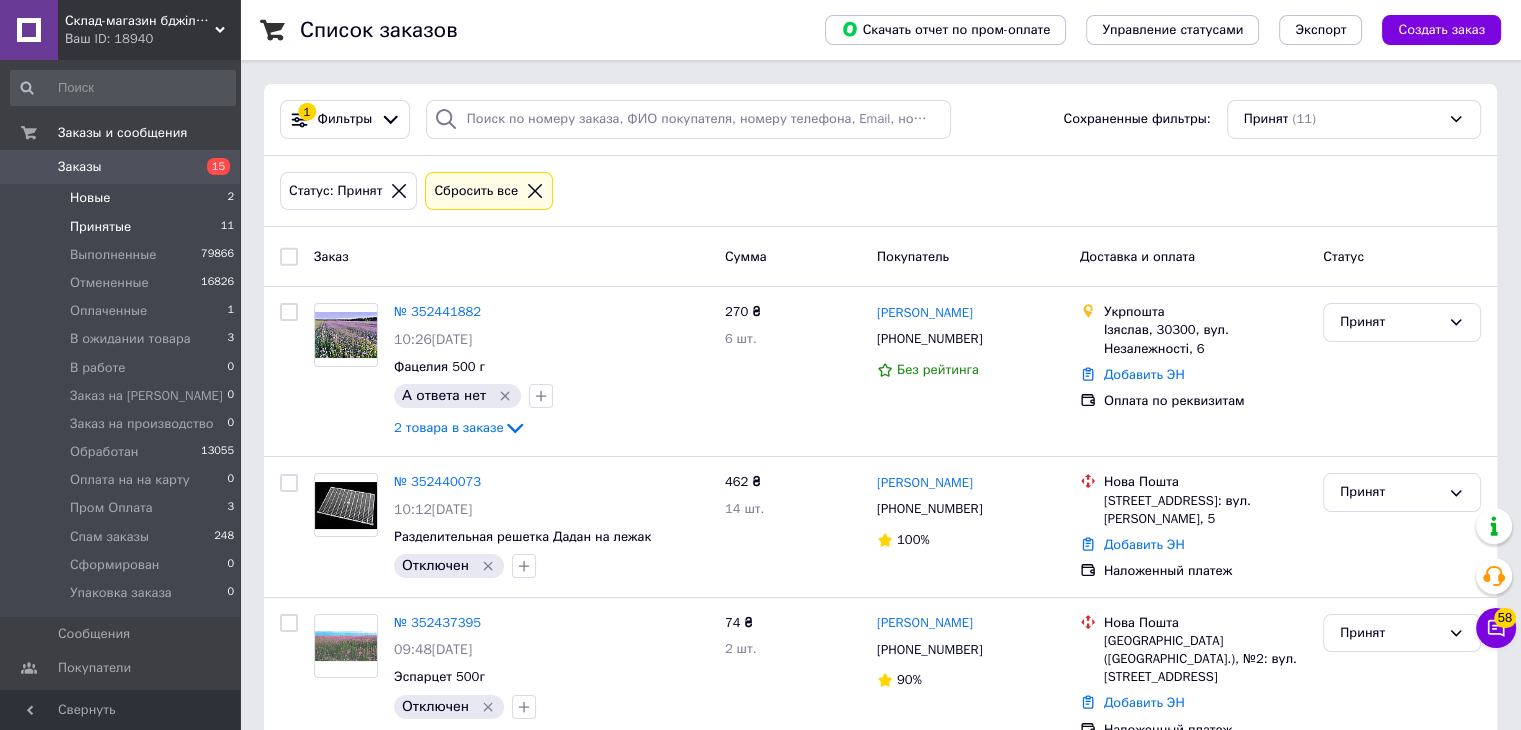 click on "Новые 2" at bounding box center (123, 198) 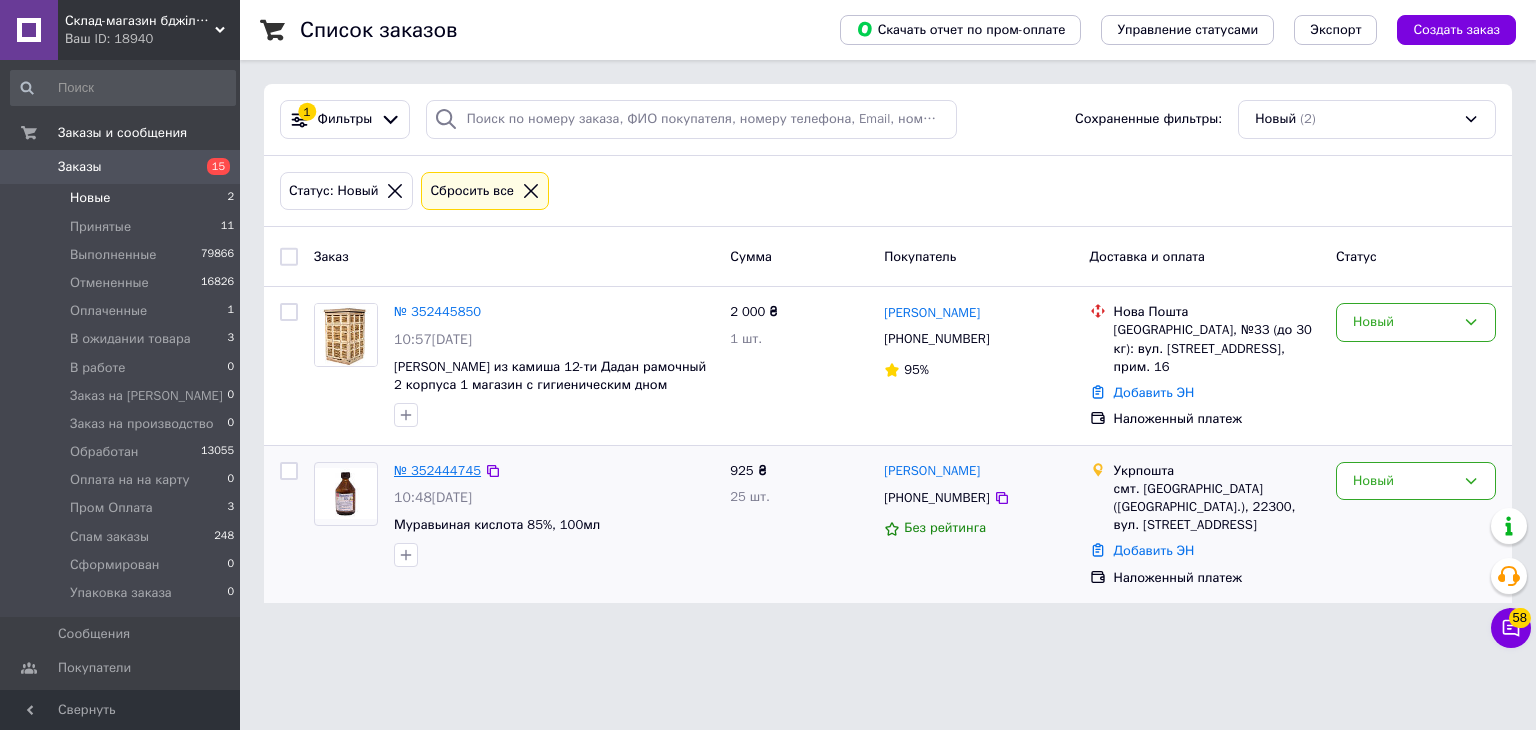 click on "№ 352444745" at bounding box center [437, 470] 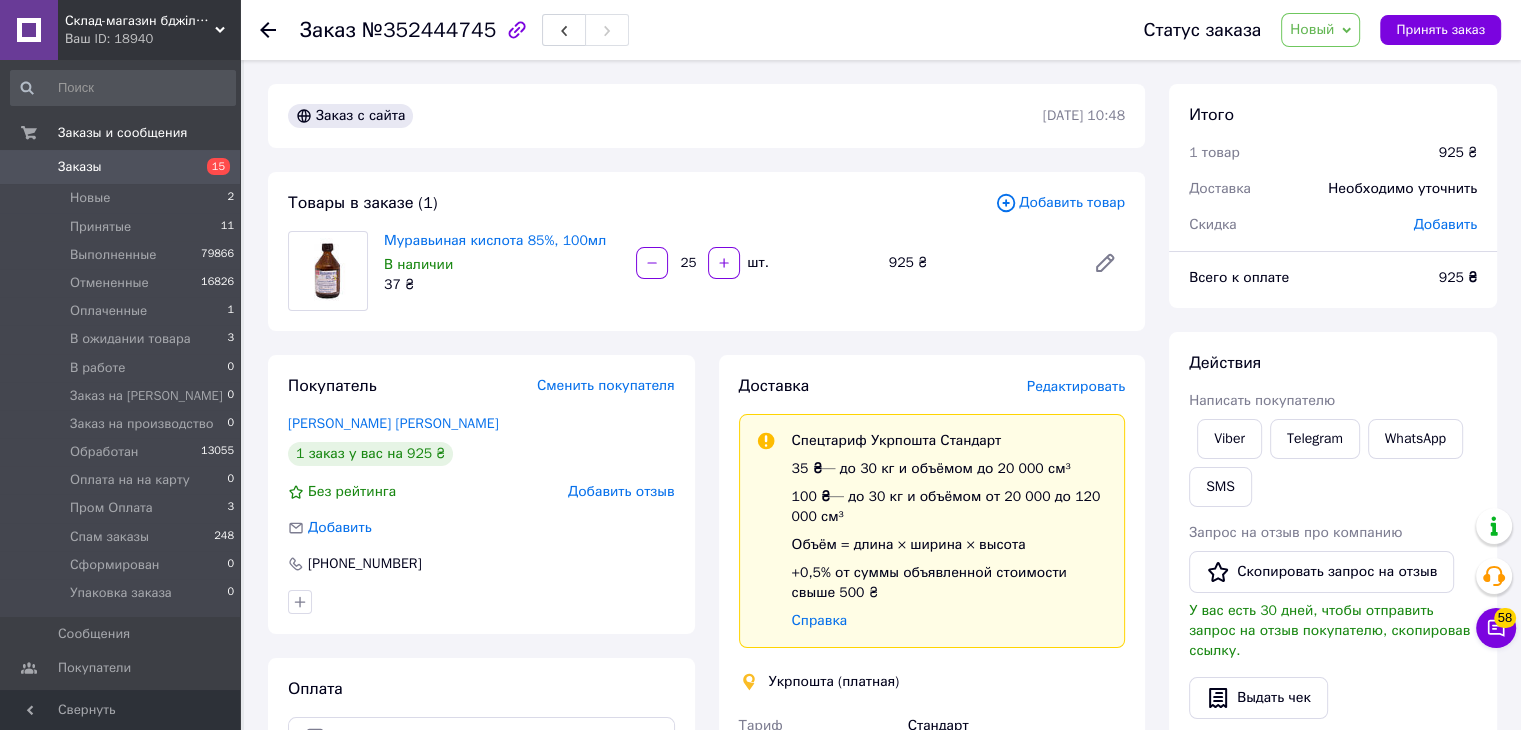 click 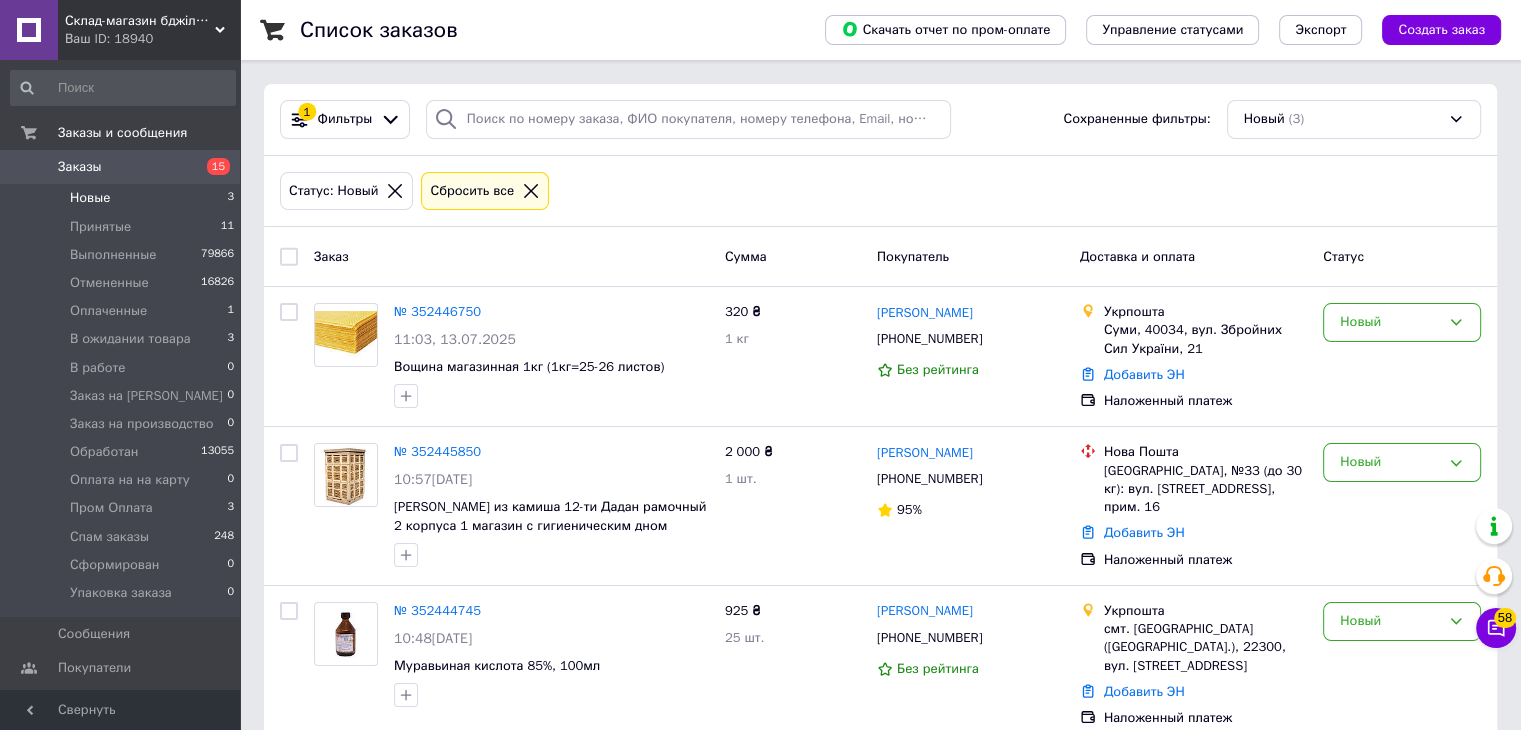 click 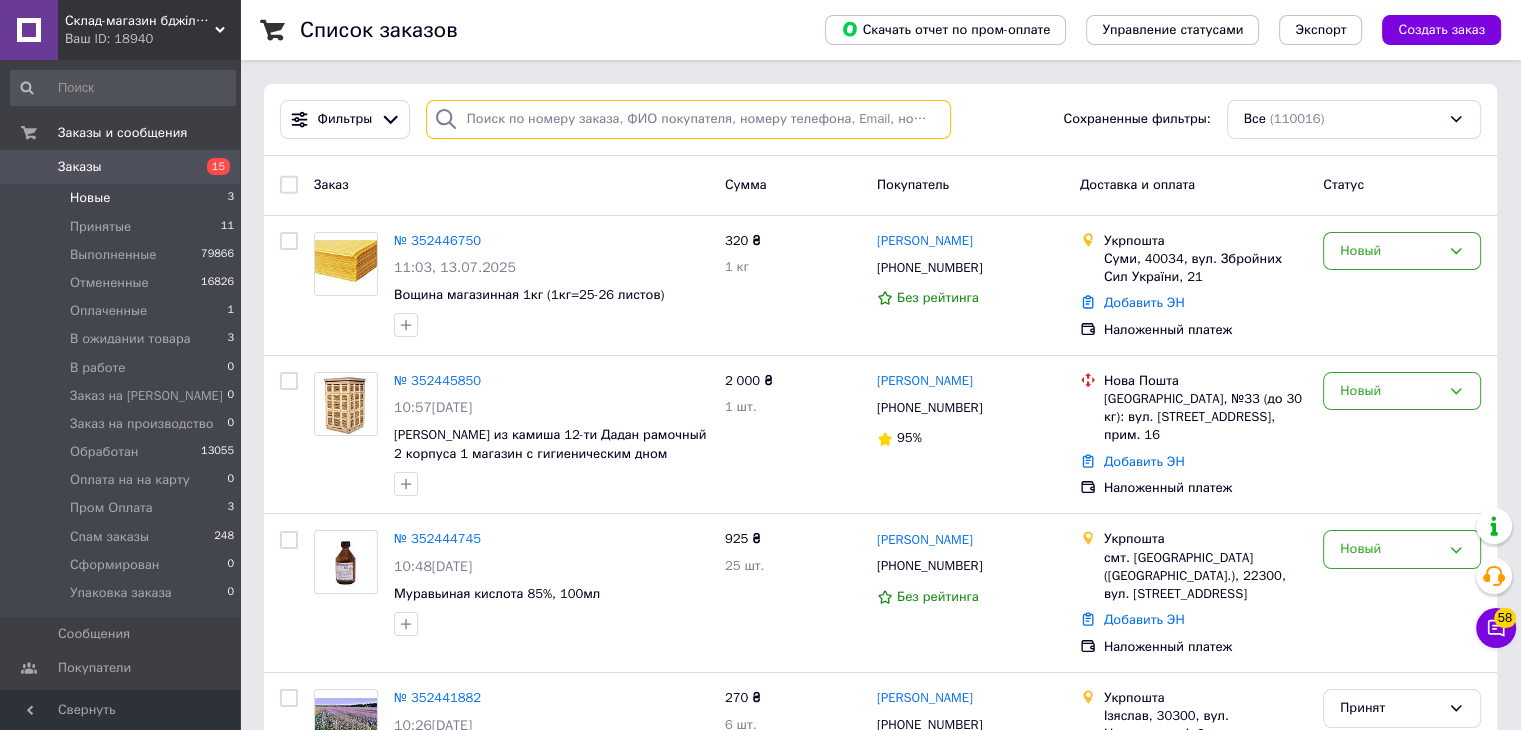 click at bounding box center [688, 119] 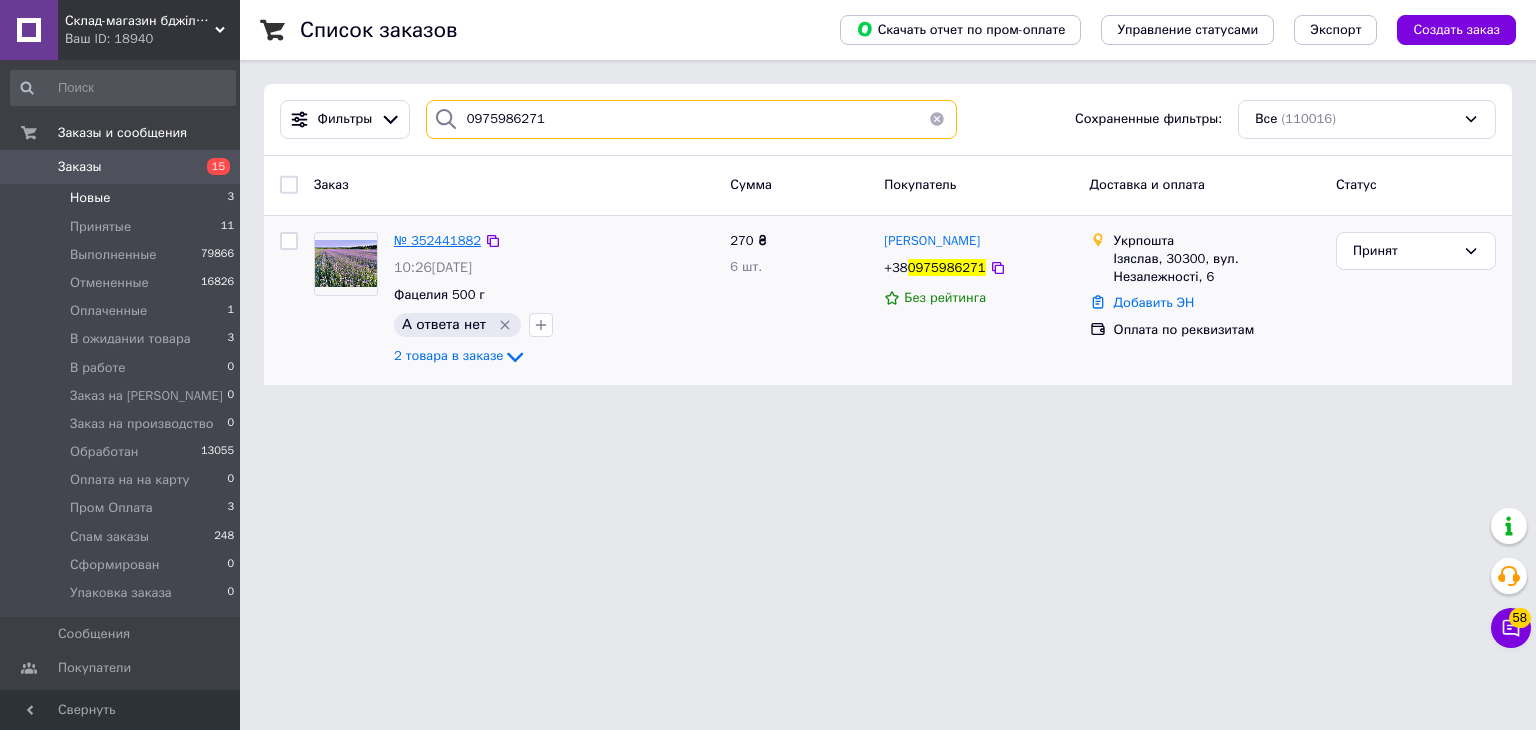 type on "0975986271" 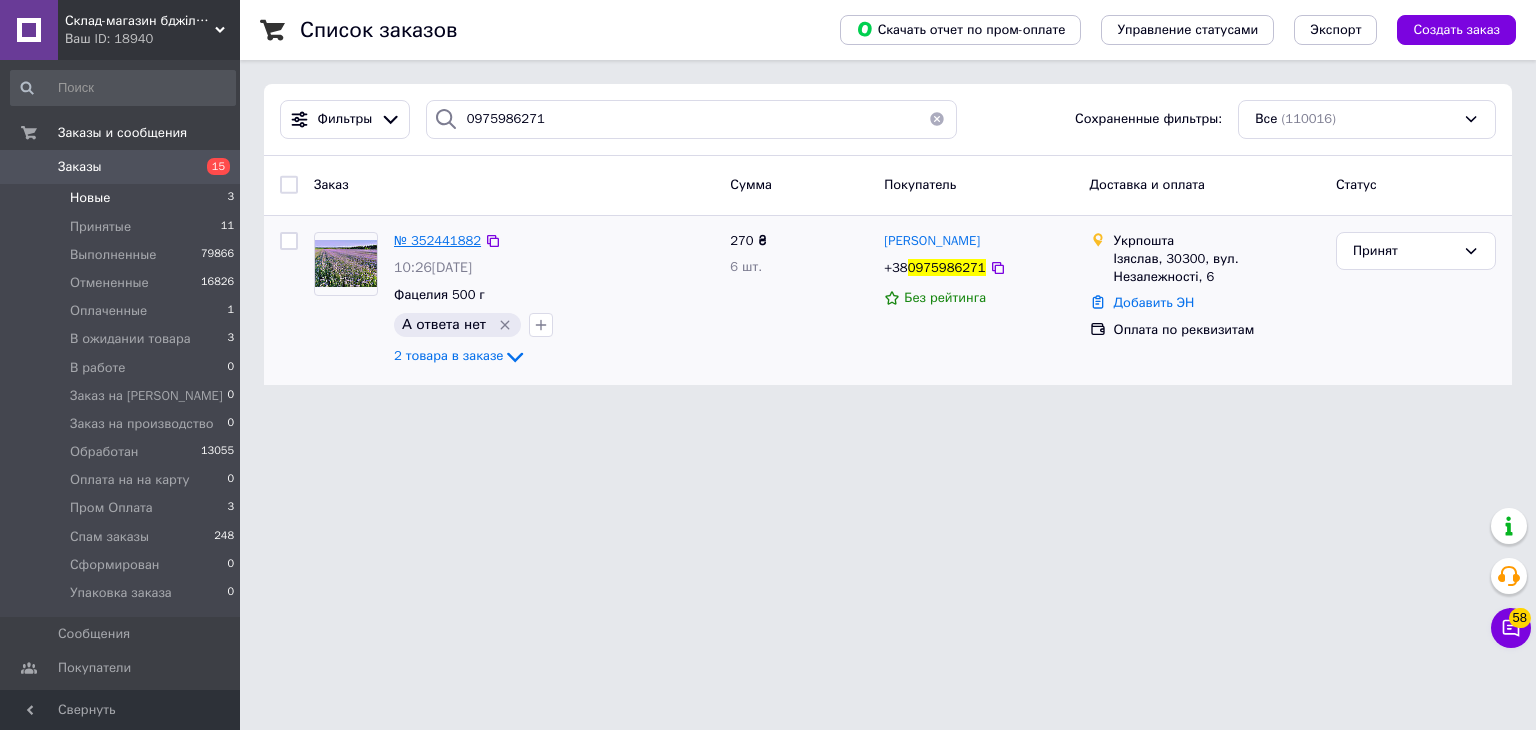 click on "№ 352441882" at bounding box center (437, 240) 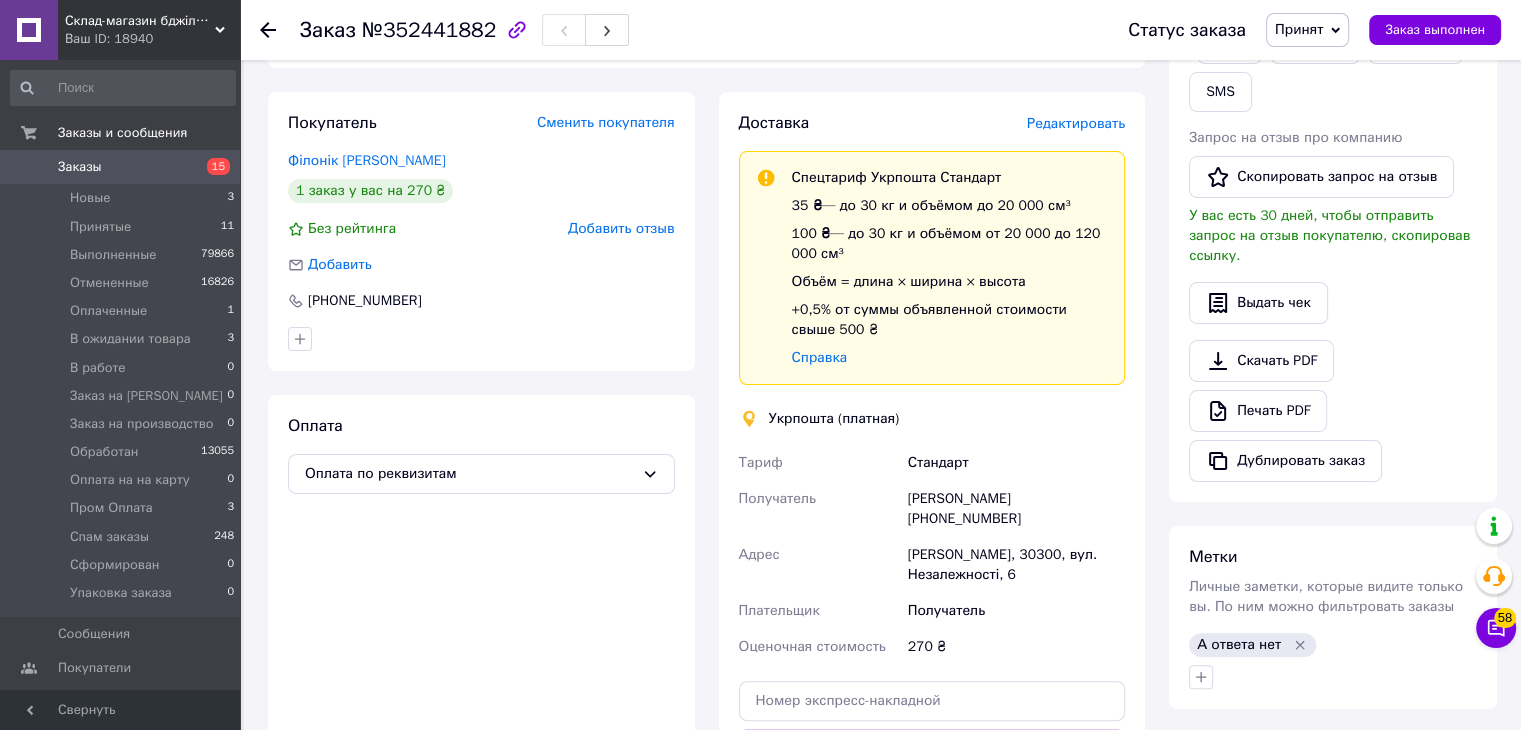 scroll, scrollTop: 400, scrollLeft: 0, axis: vertical 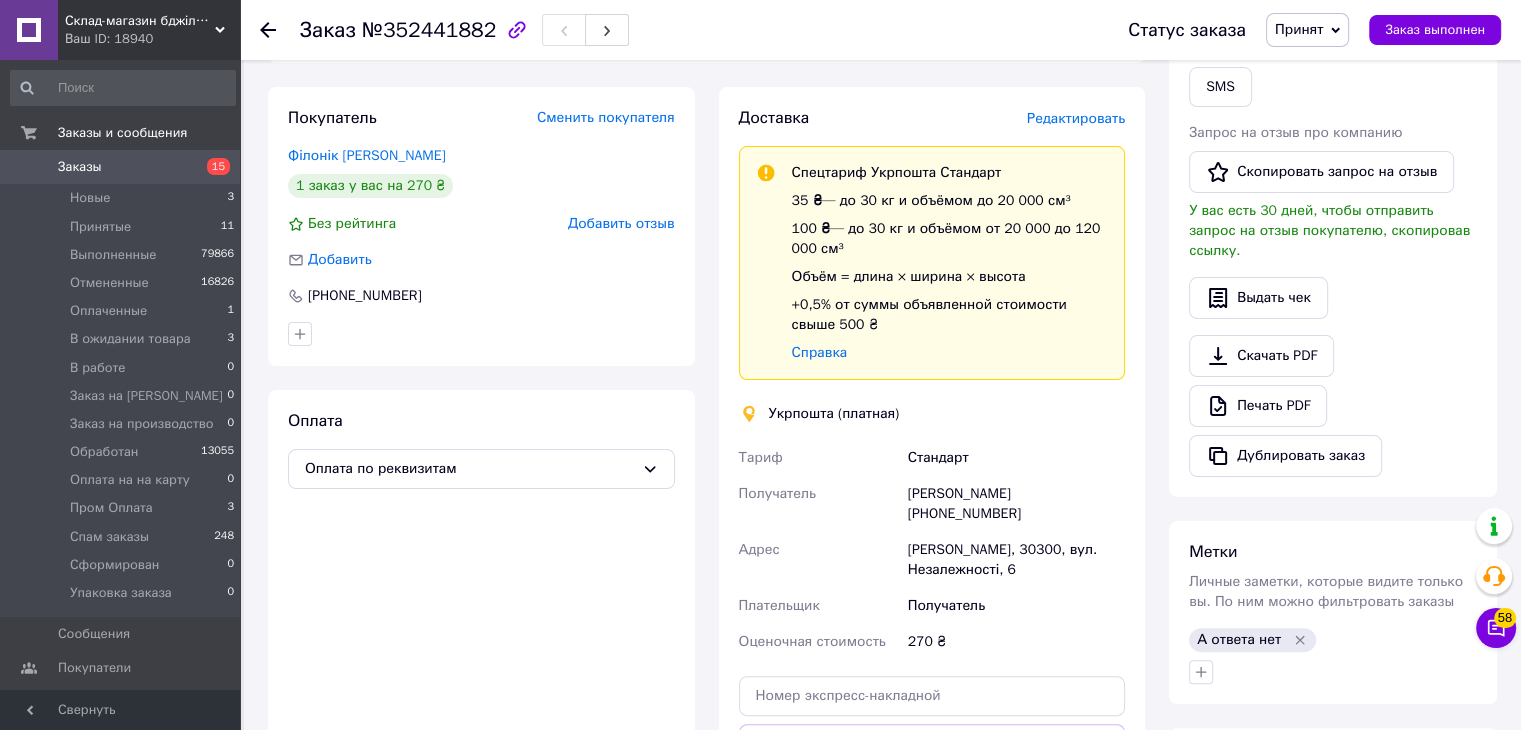 drag, startPoint x: 1048, startPoint y: 493, endPoint x: 1131, endPoint y: 495, distance: 83.02409 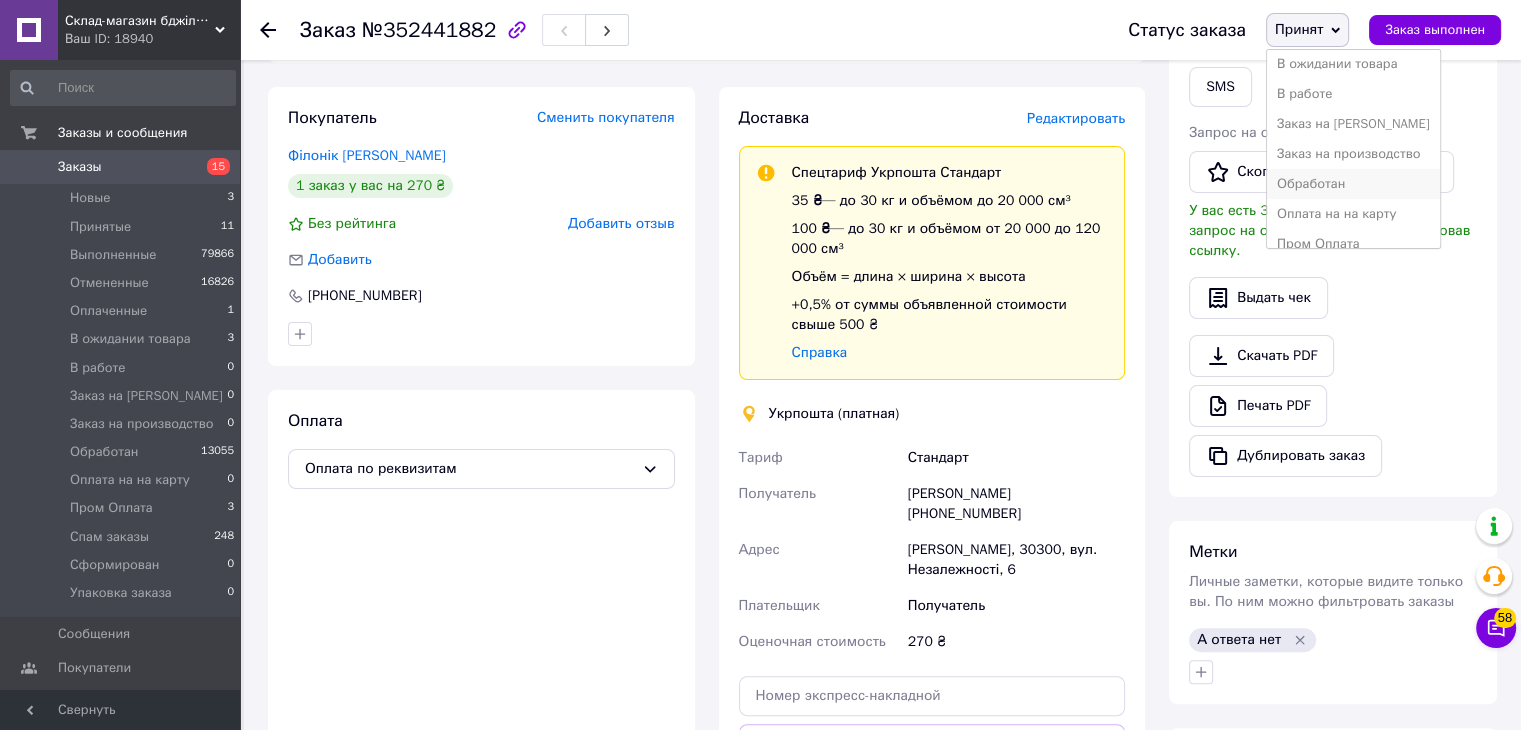 scroll, scrollTop: 100, scrollLeft: 0, axis: vertical 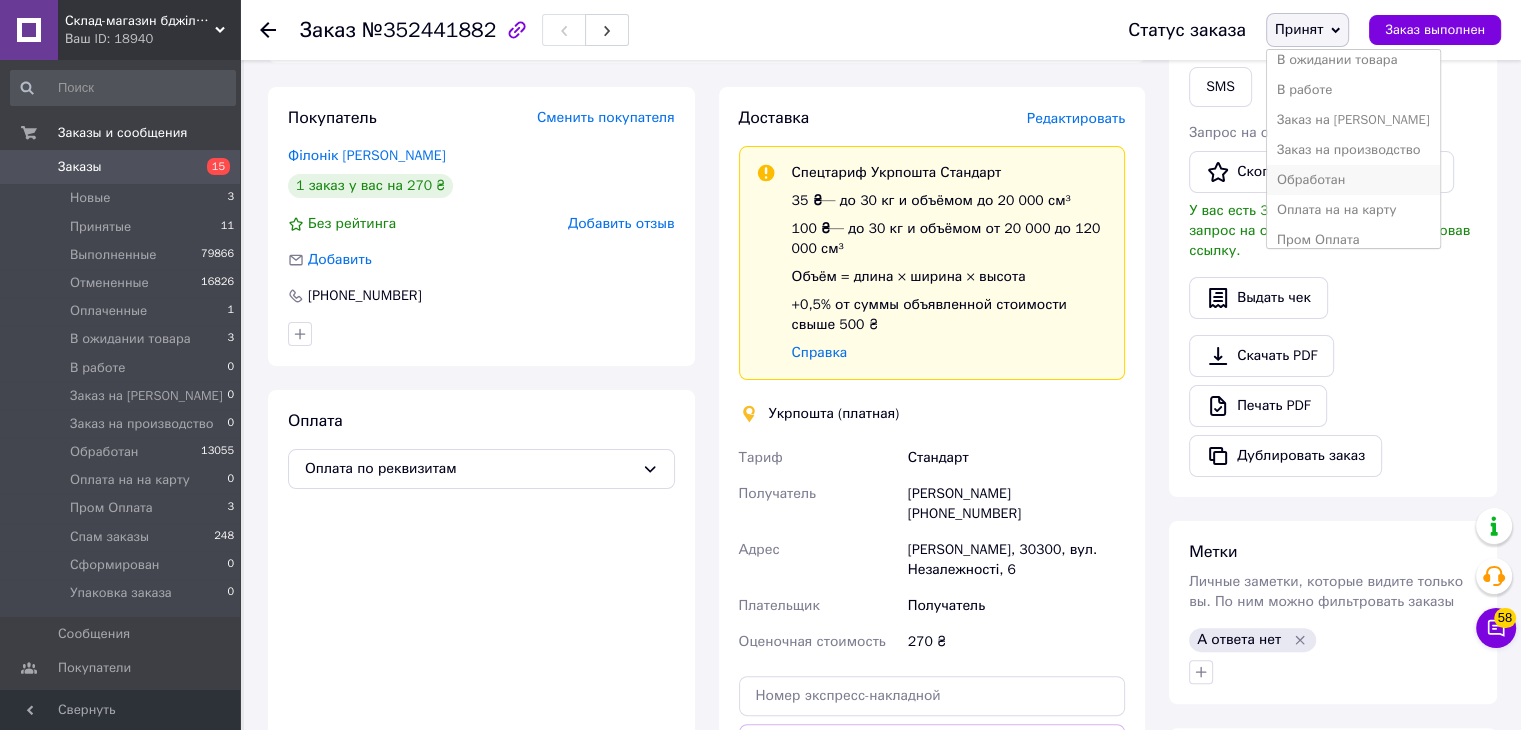 click on "Обработан" at bounding box center [1353, 180] 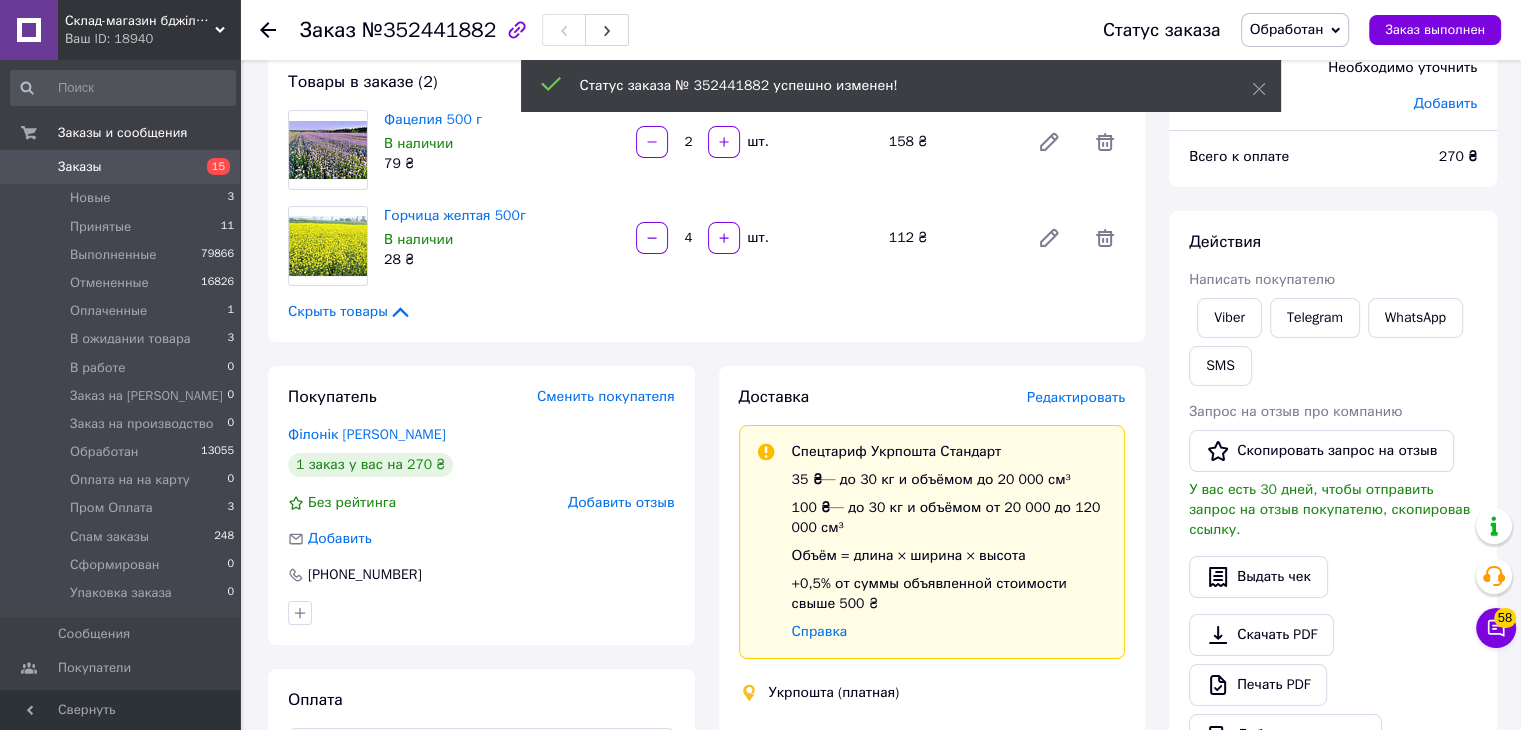 scroll, scrollTop: 0, scrollLeft: 0, axis: both 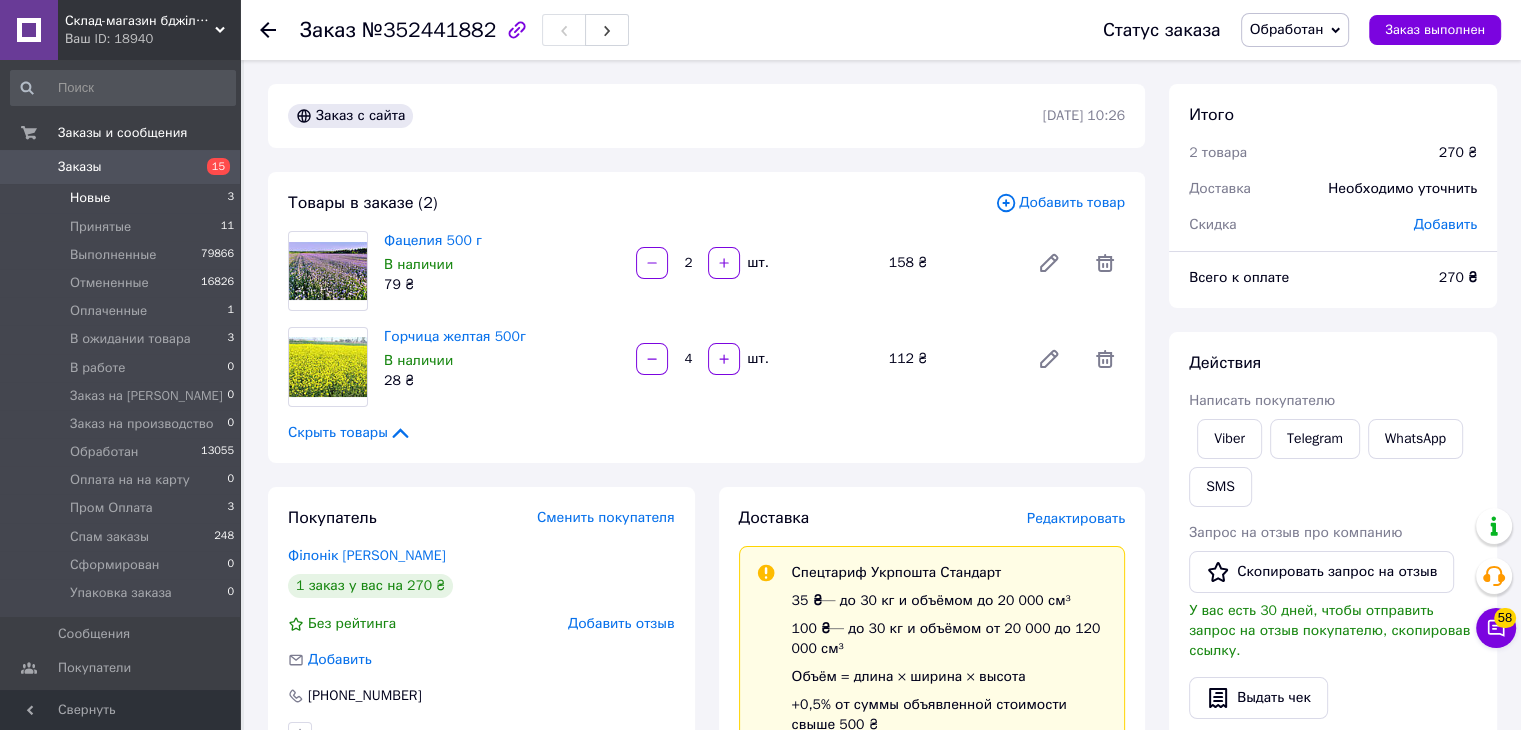 click on "Новые 3" at bounding box center [123, 198] 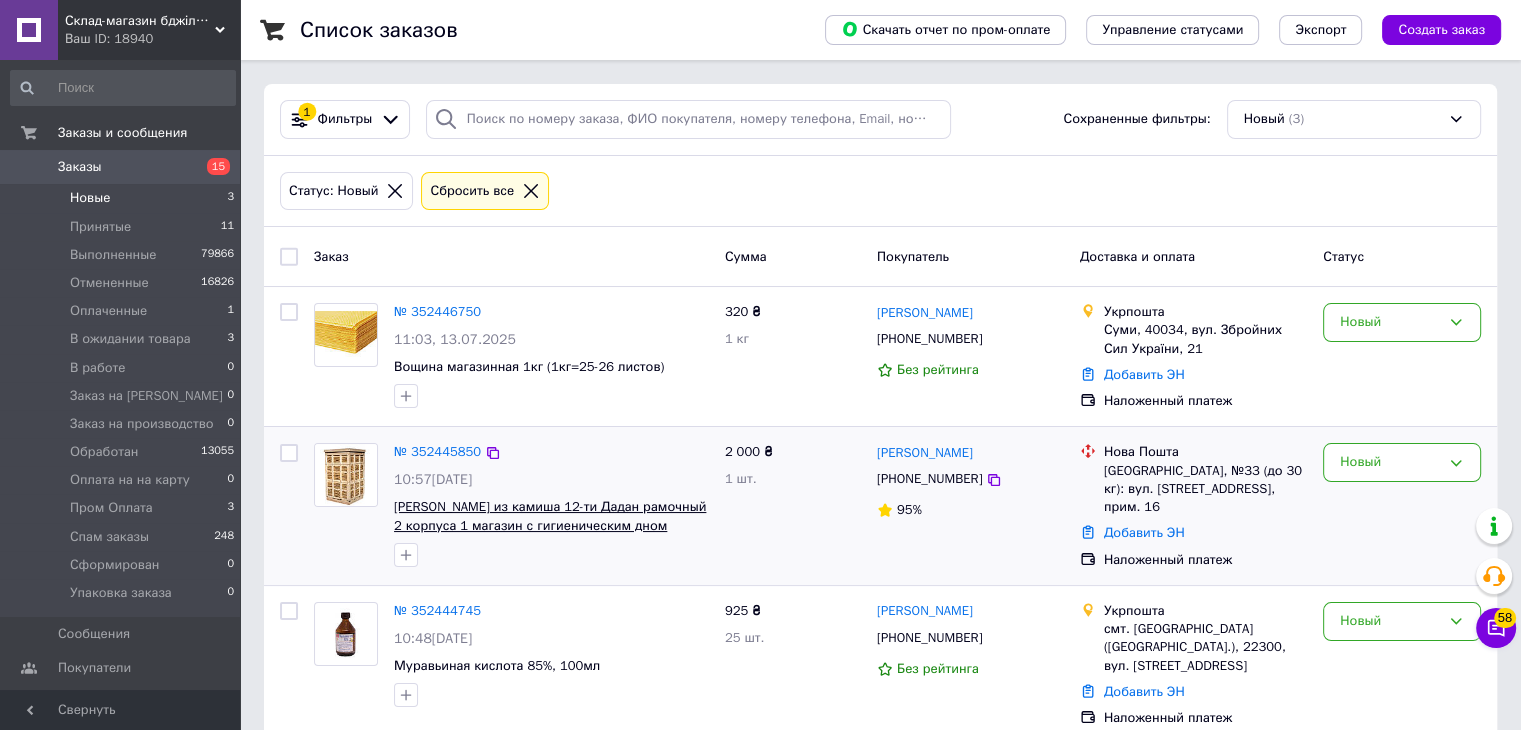scroll, scrollTop: 16, scrollLeft: 0, axis: vertical 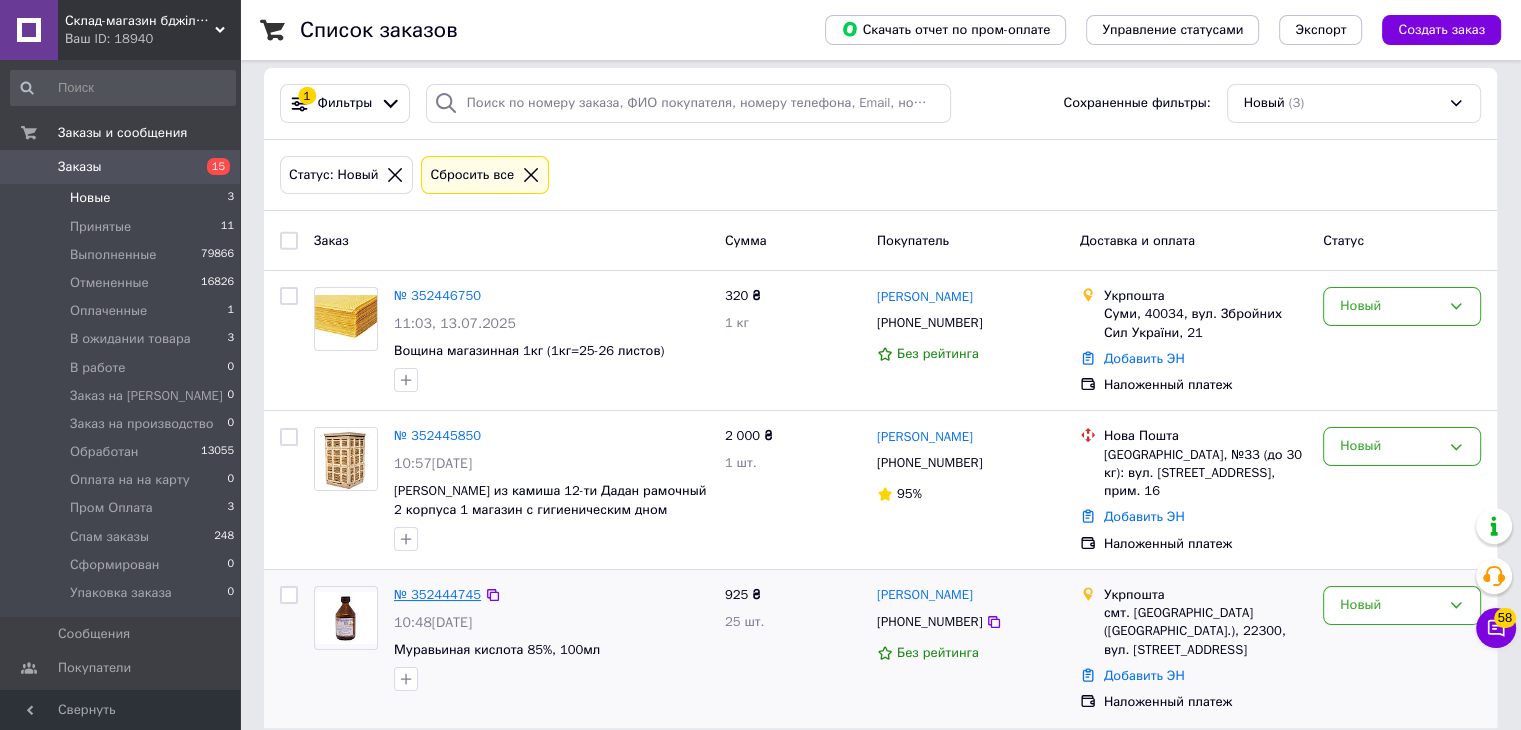 click on "№ 352444745" at bounding box center [437, 594] 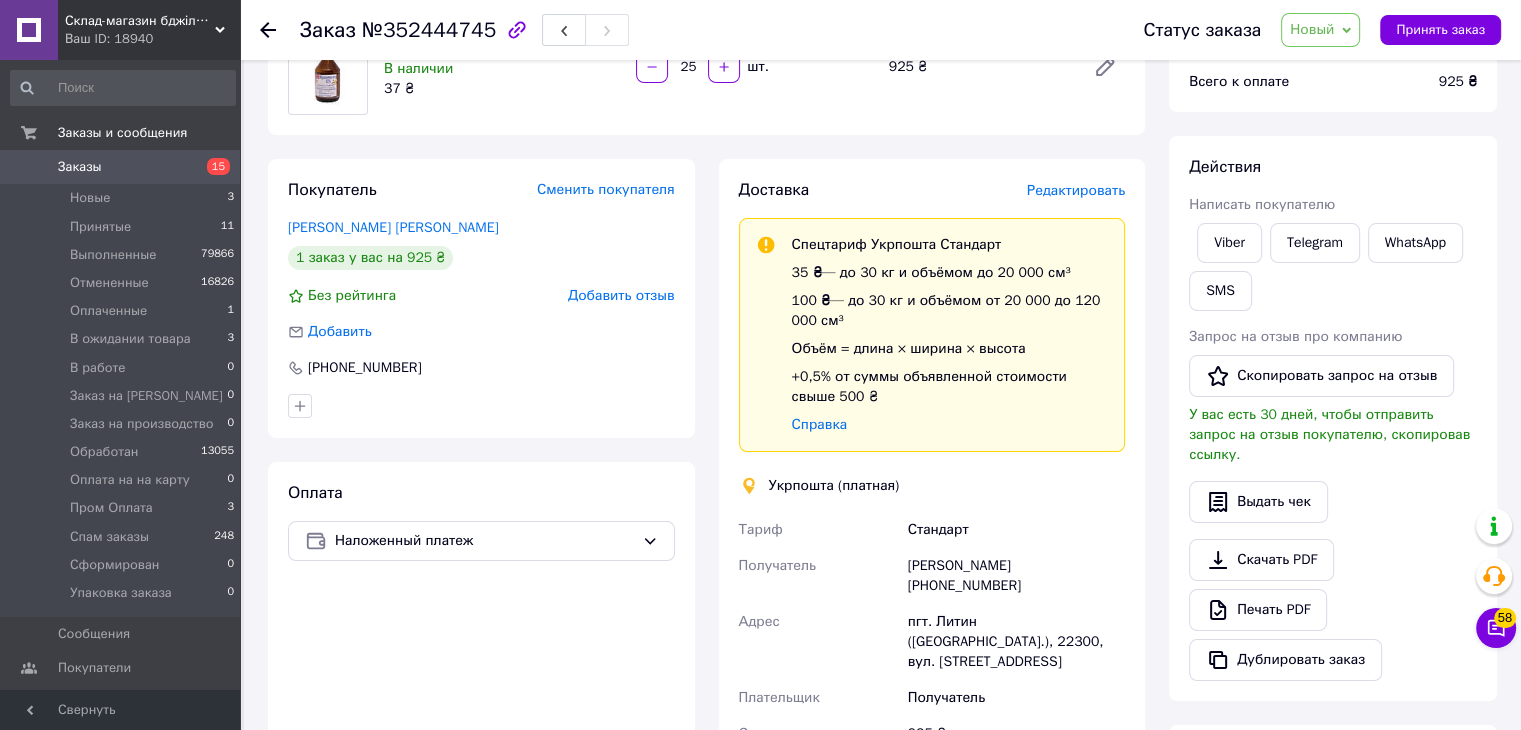 scroll, scrollTop: 216, scrollLeft: 0, axis: vertical 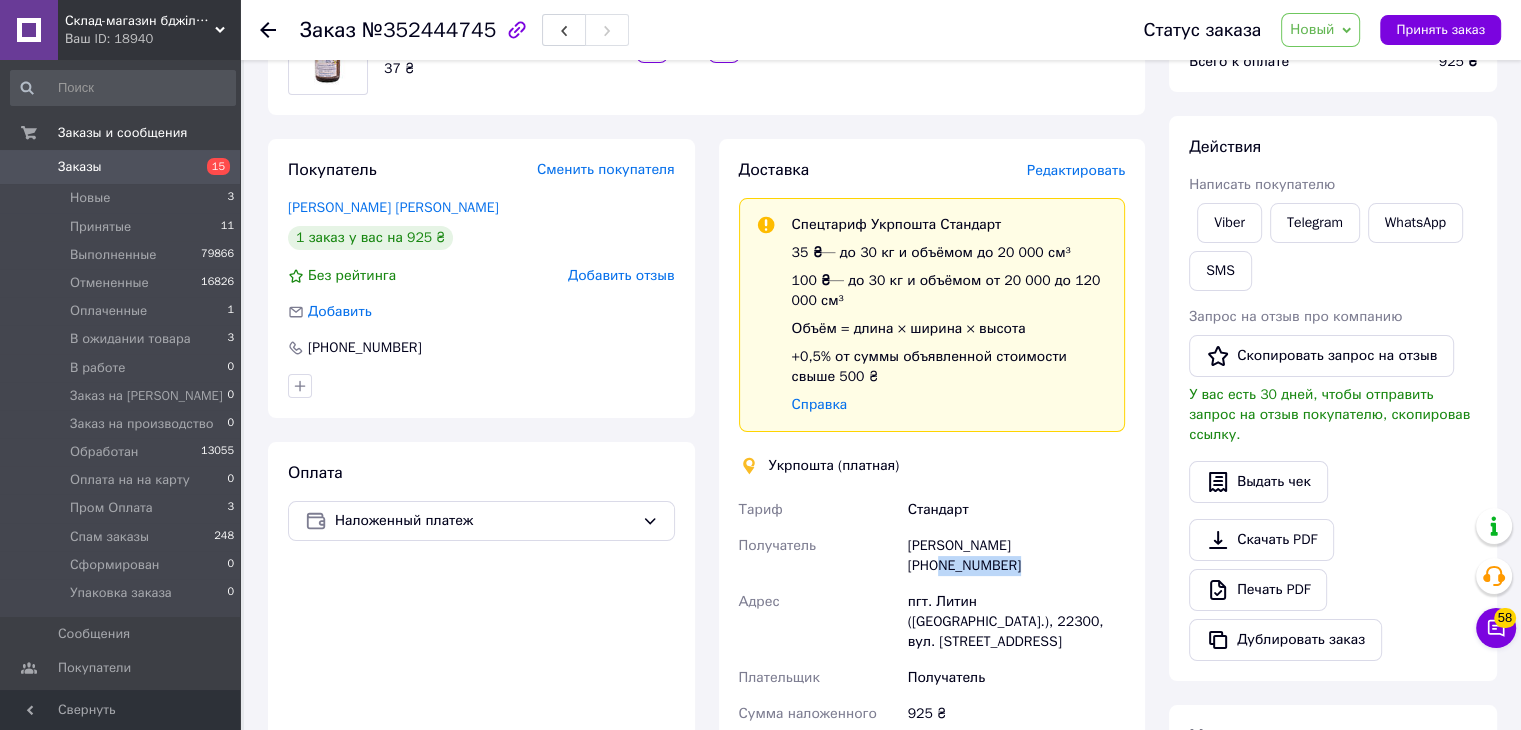 drag, startPoint x: 1032, startPoint y: 550, endPoint x: 1118, endPoint y: 548, distance: 86.023254 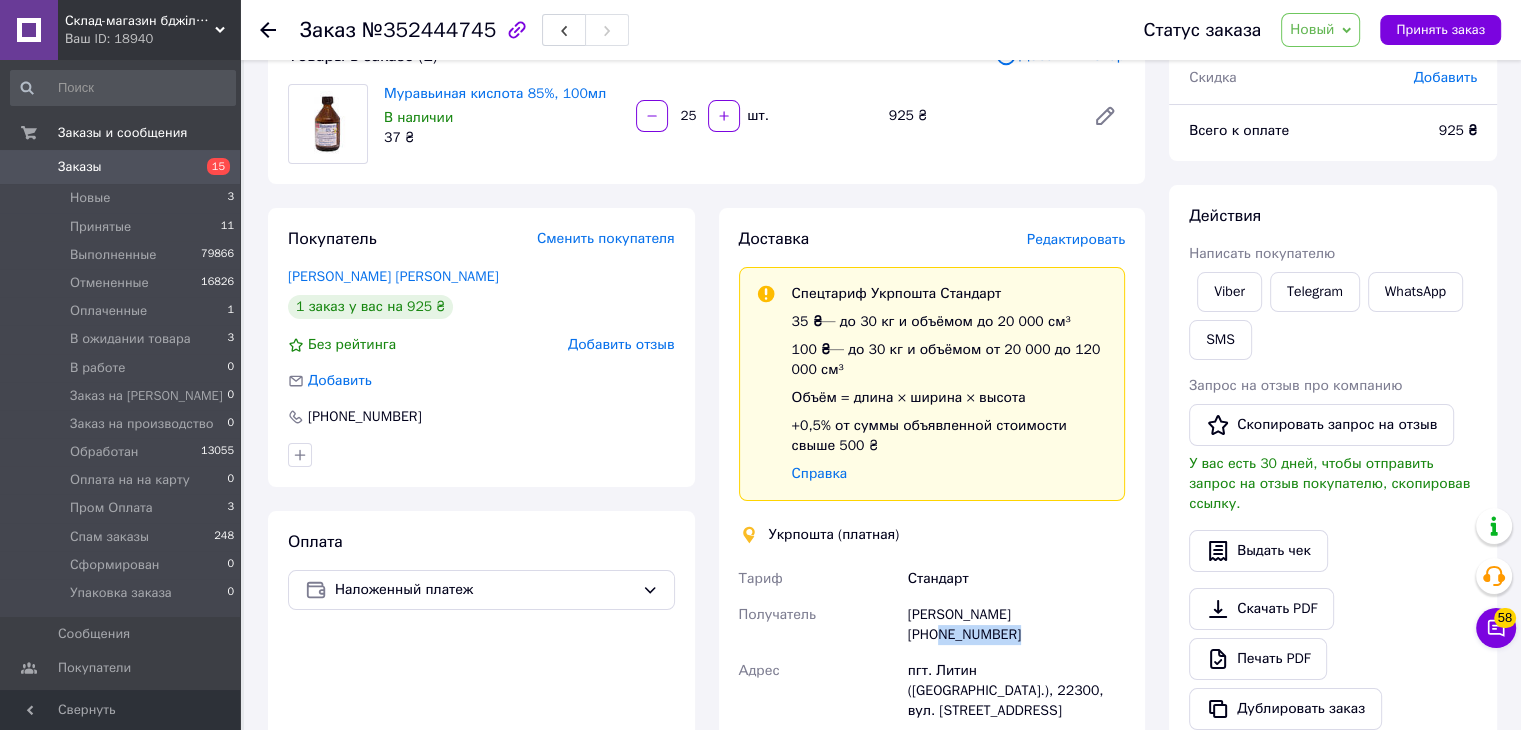 scroll, scrollTop: 500, scrollLeft: 0, axis: vertical 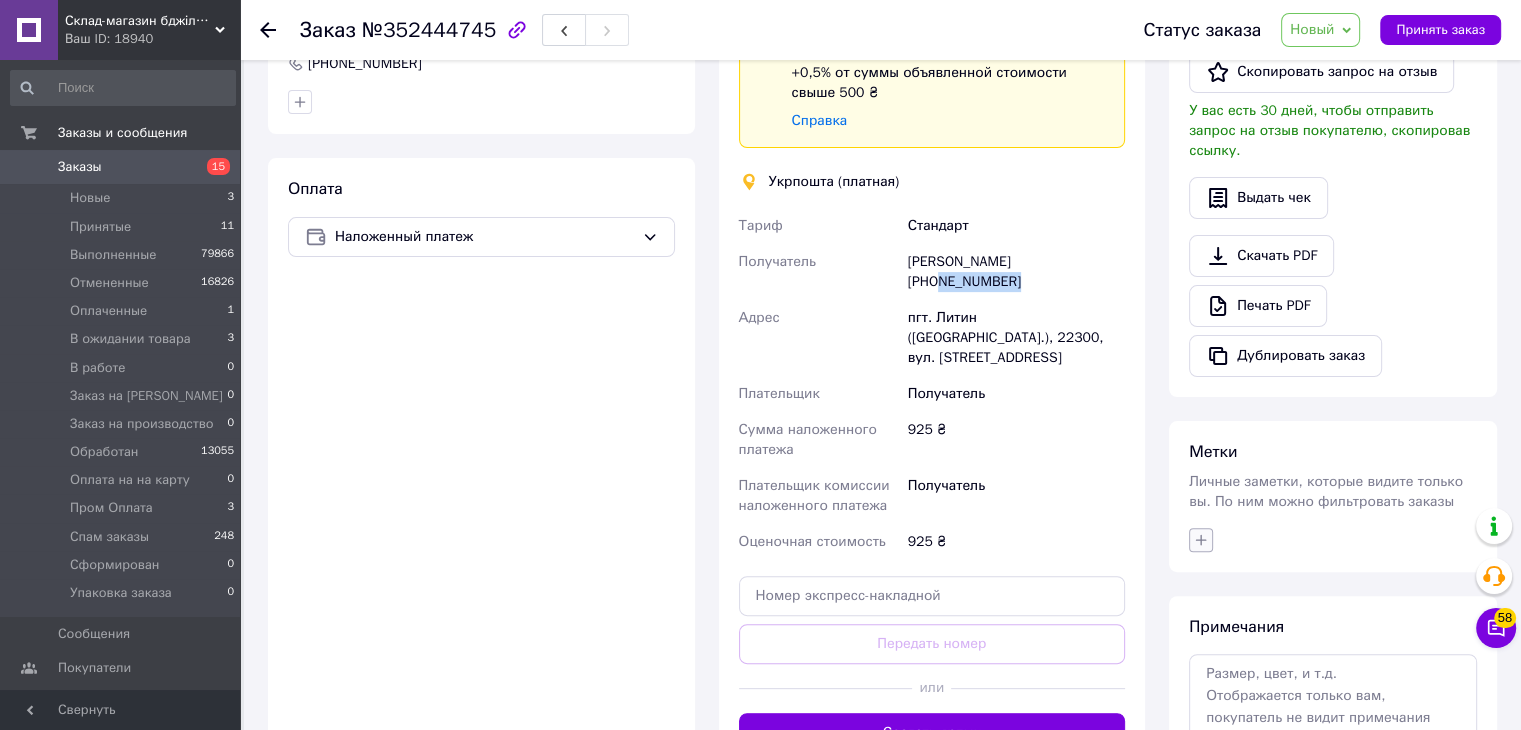 click 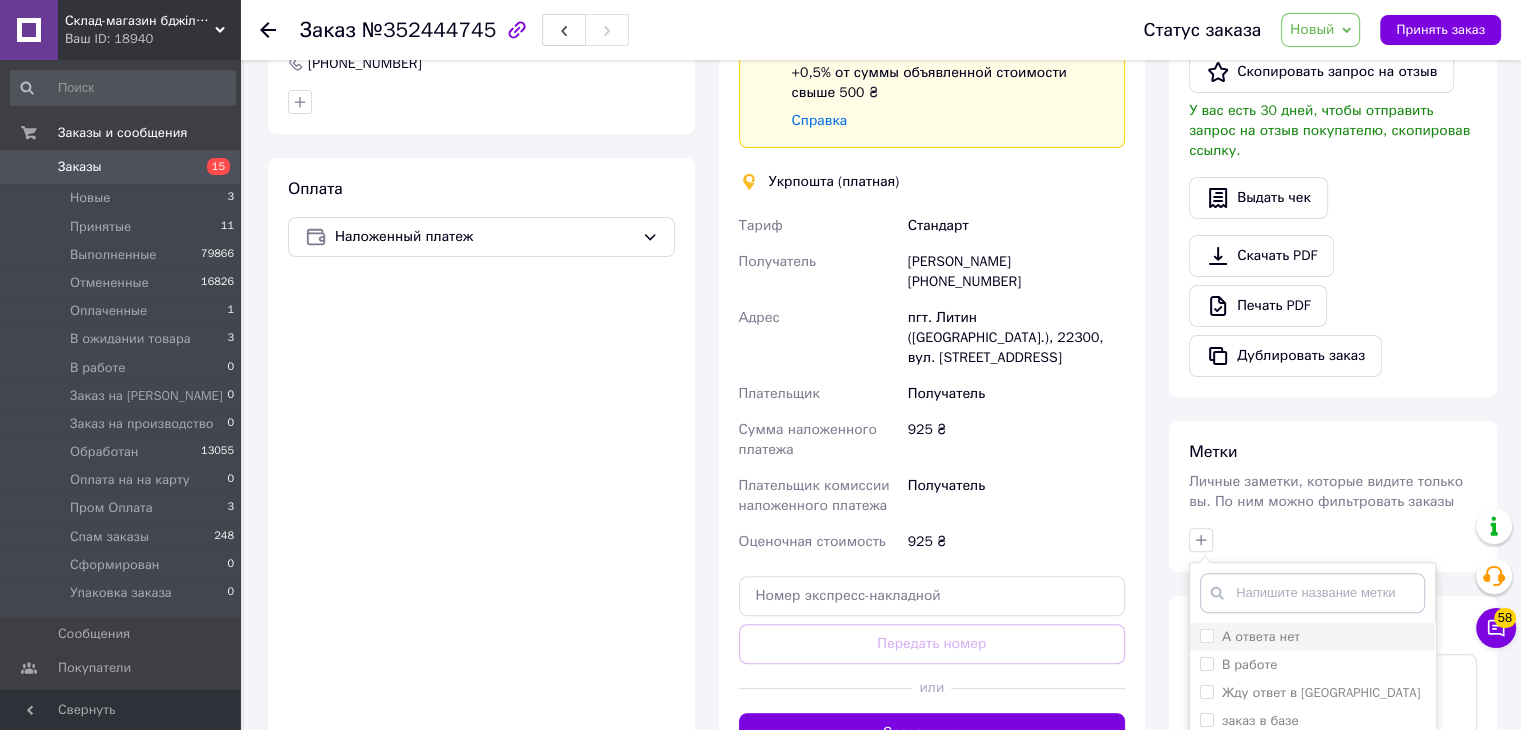 click on "А ответа нет" at bounding box center (1261, 636) 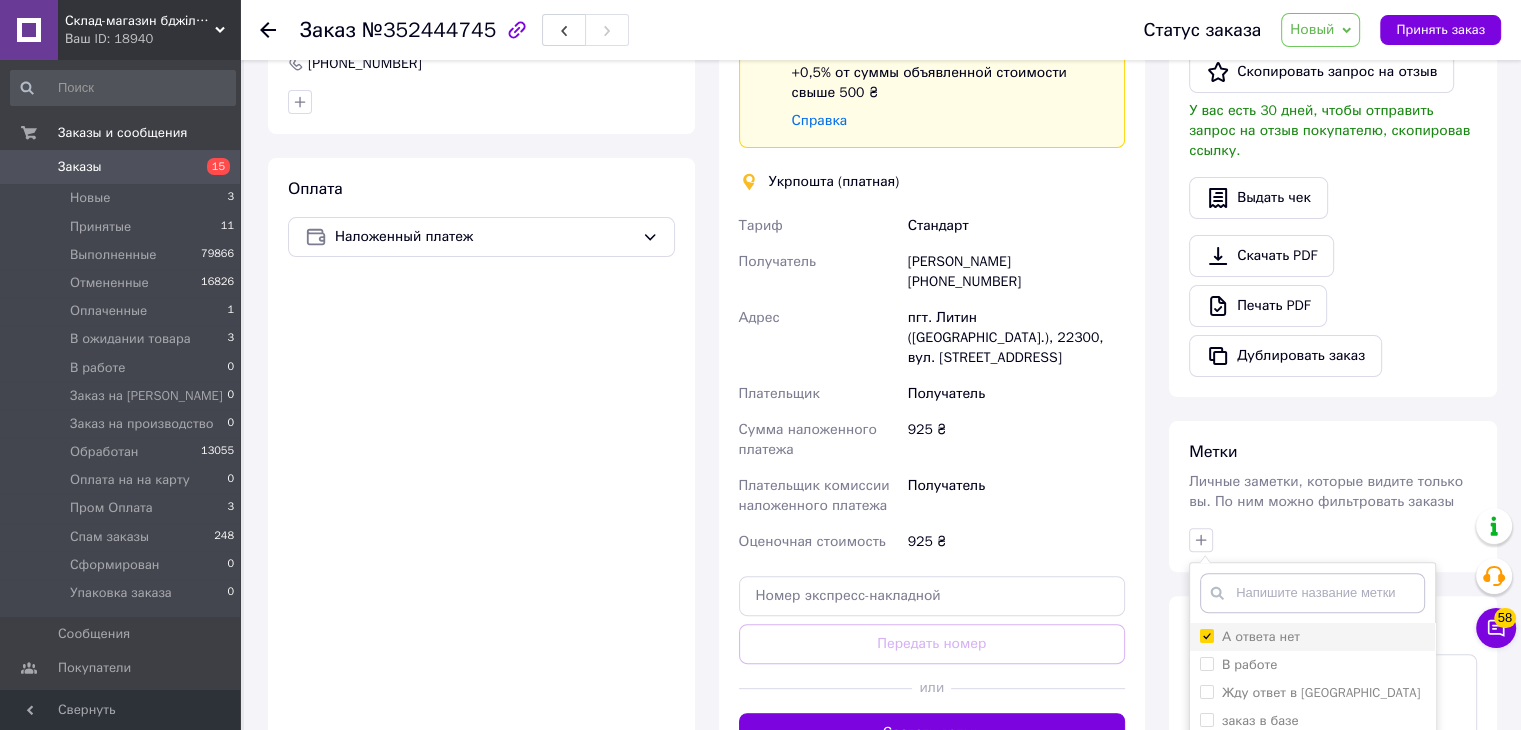 checkbox on "true" 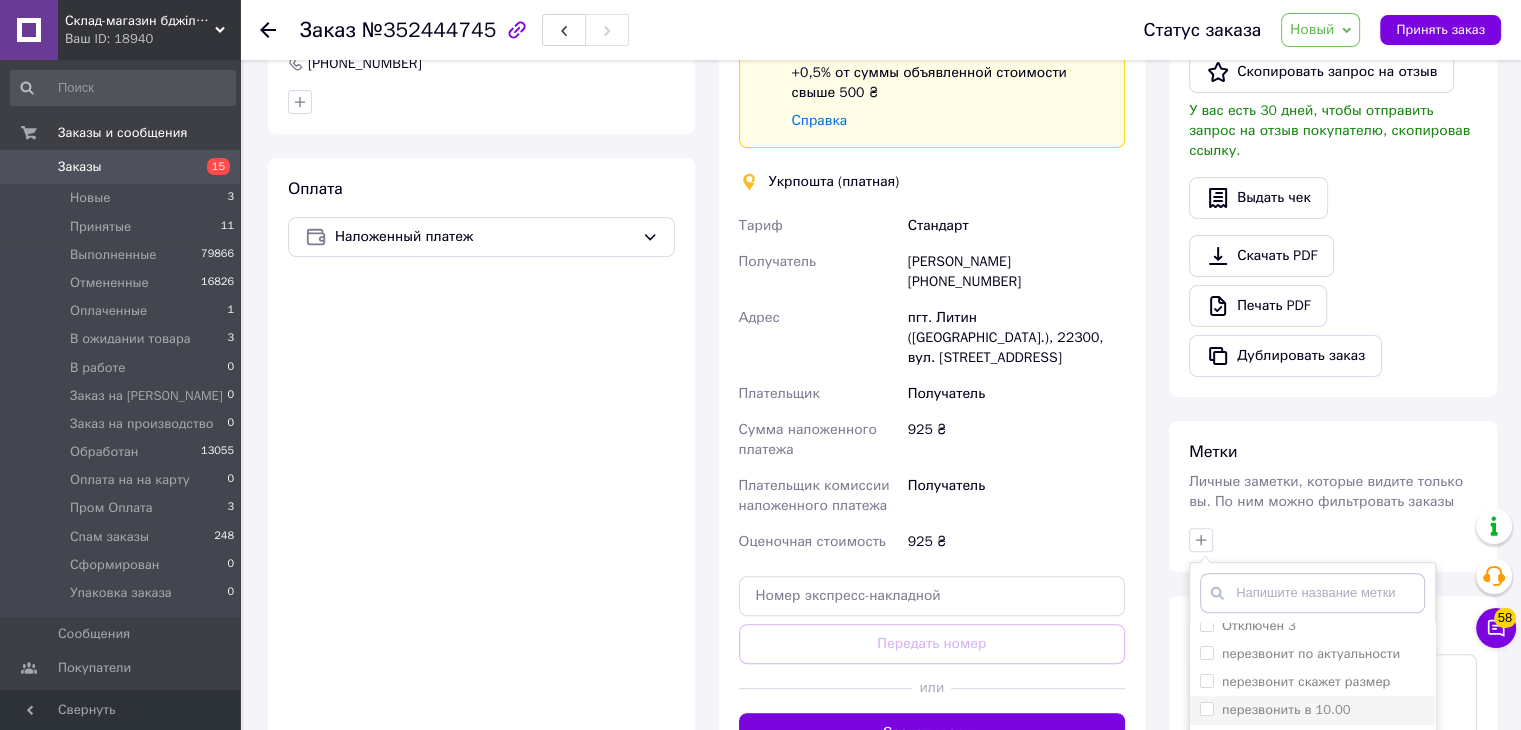 scroll, scrollTop: 1081, scrollLeft: 0, axis: vertical 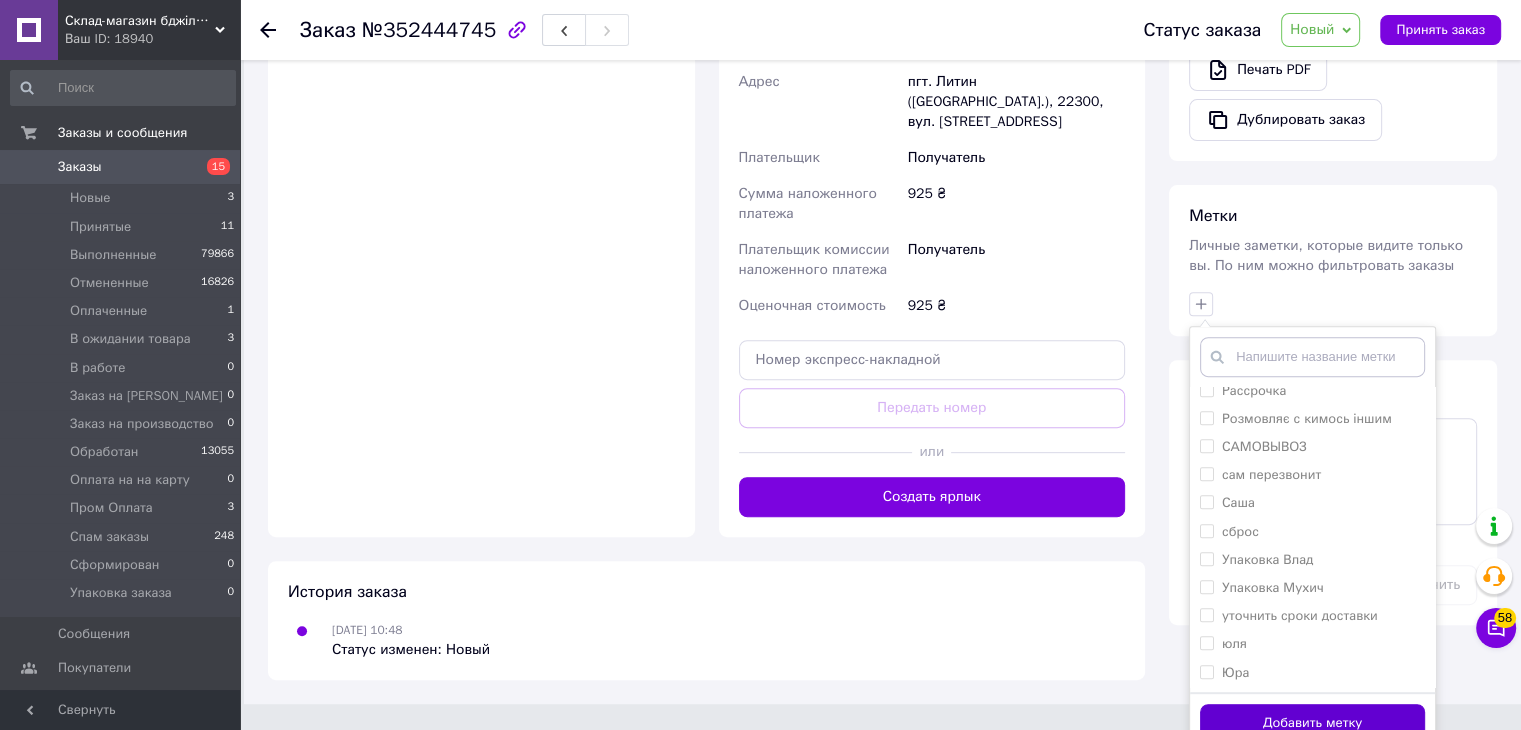 click on "Добавить метку" at bounding box center (1312, 723) 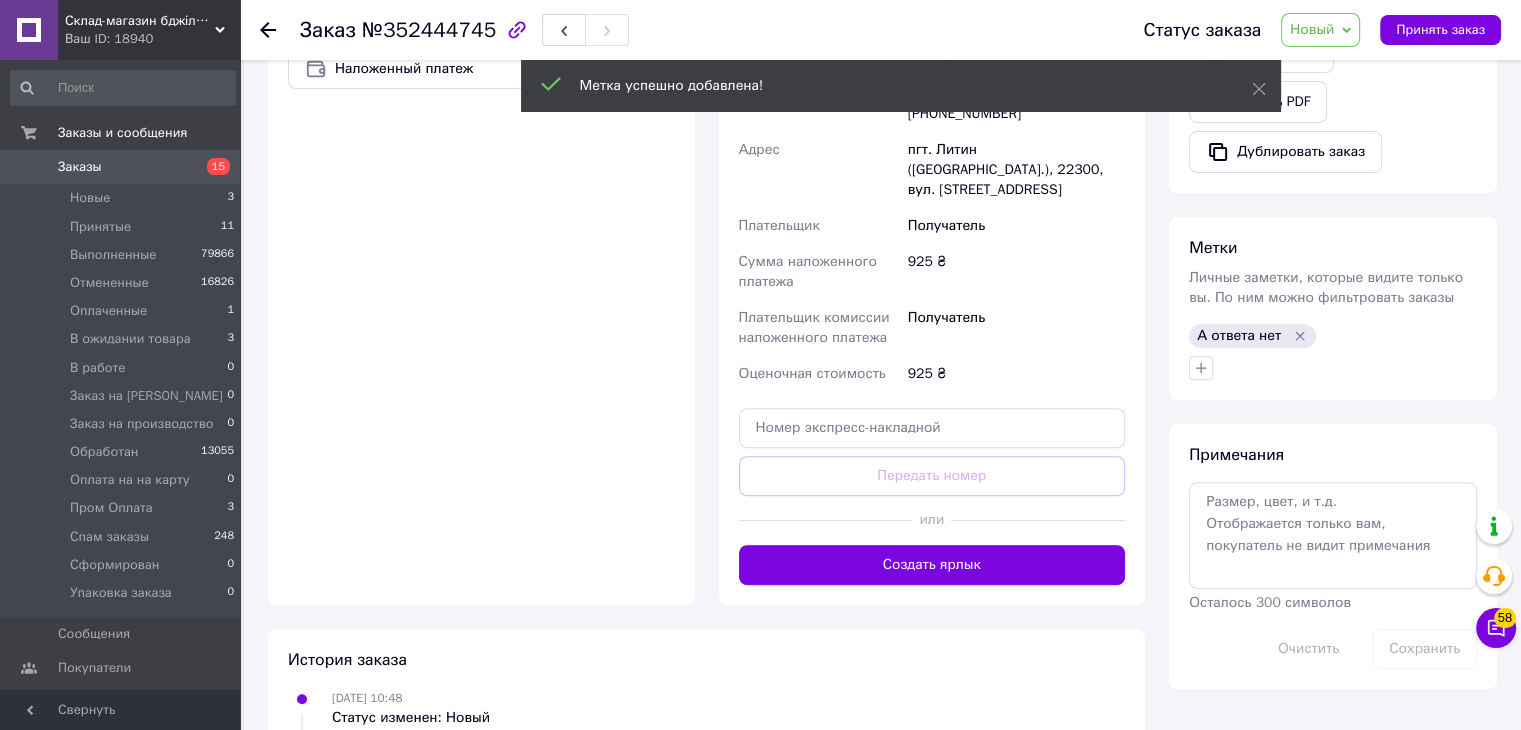 scroll, scrollTop: 717, scrollLeft: 0, axis: vertical 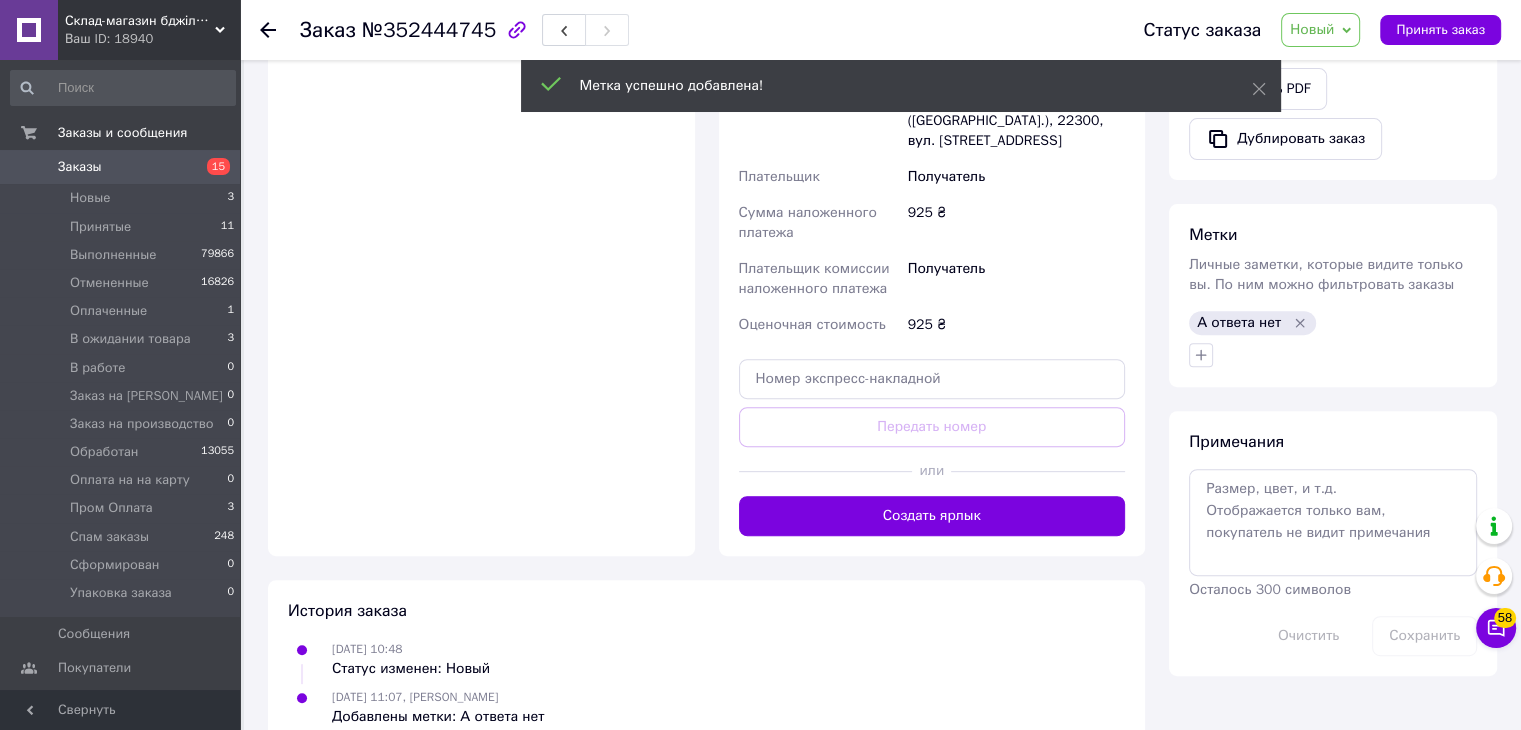 drag, startPoint x: 1335, startPoint y: 28, endPoint x: 1354, endPoint y: 52, distance: 30.610456 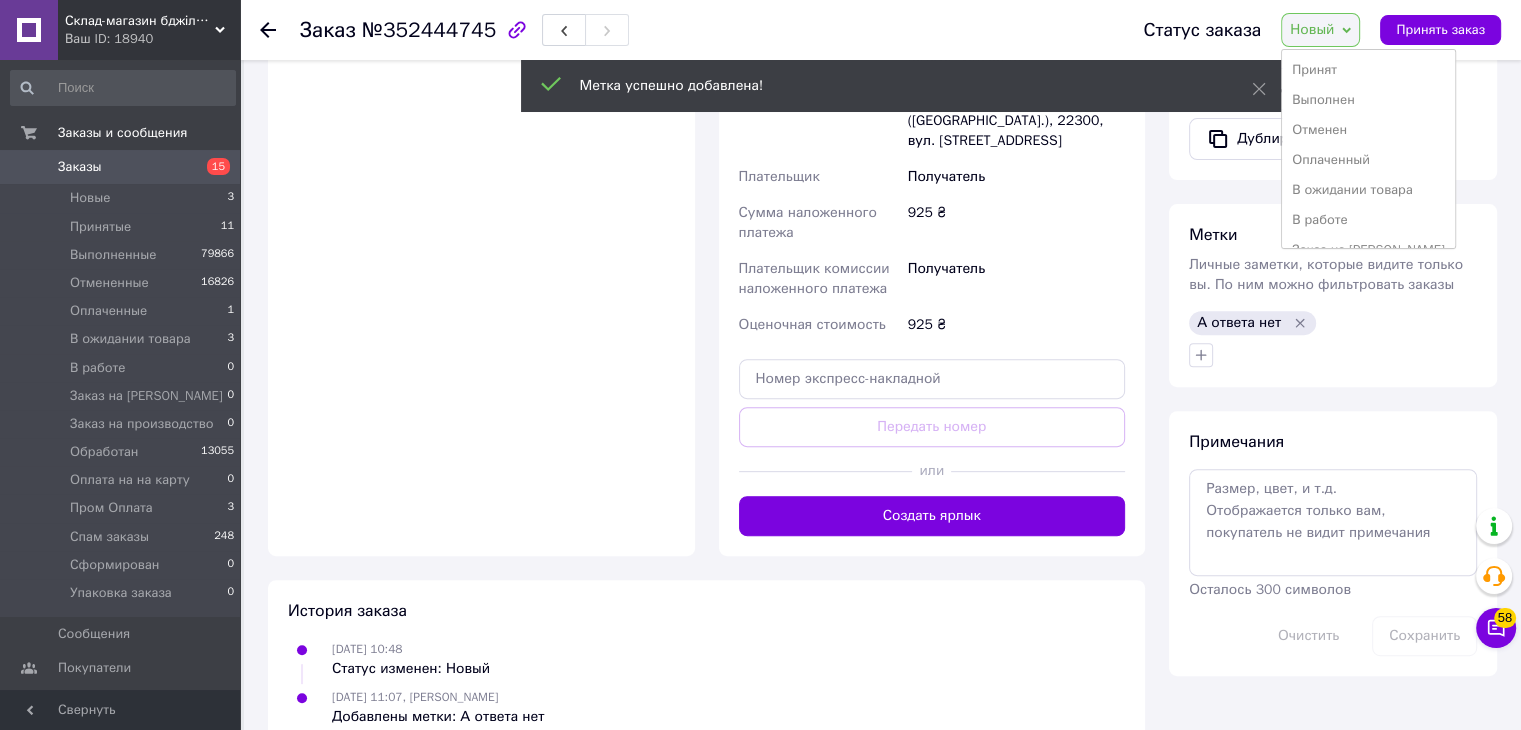 click on "Принят" at bounding box center [1368, 70] 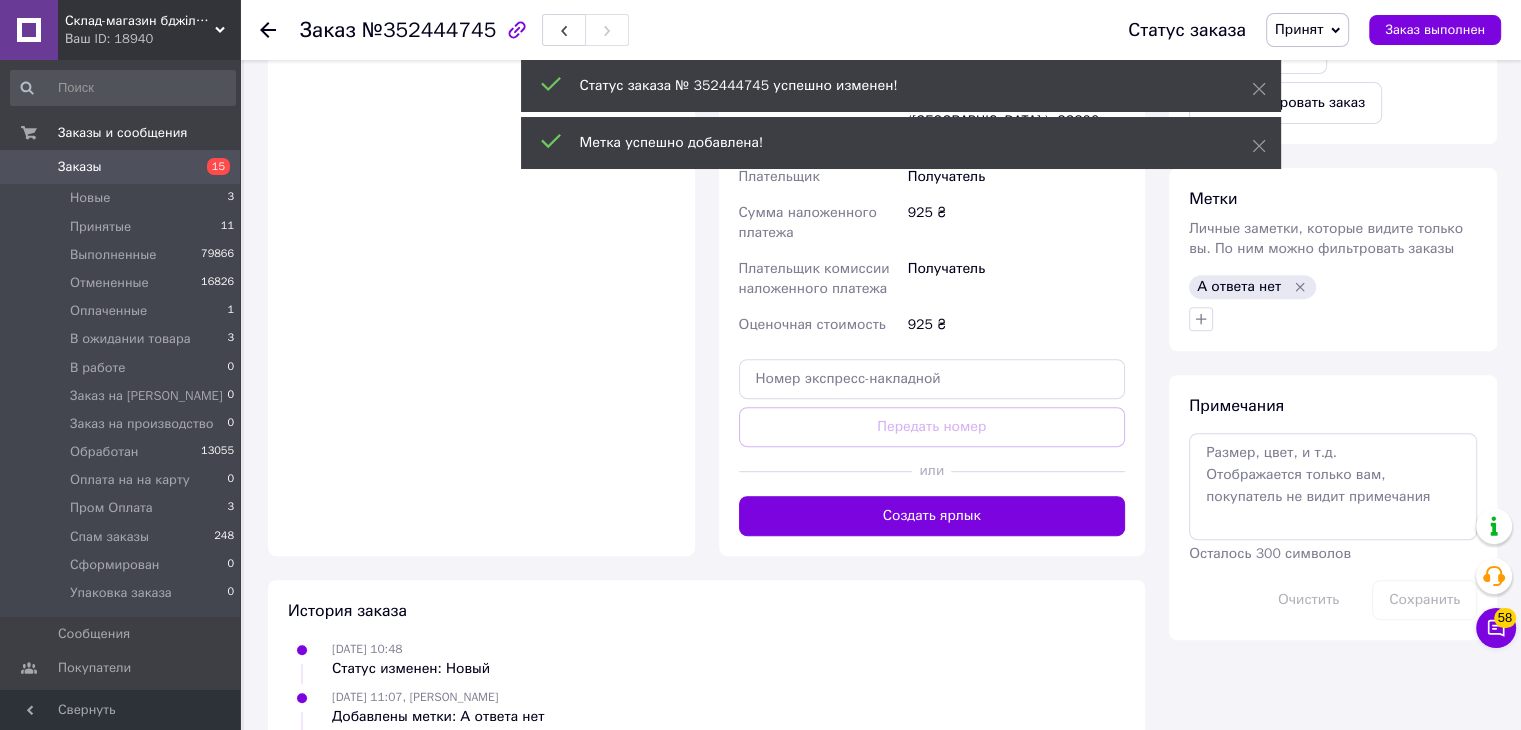 scroll, scrollTop: 736, scrollLeft: 0, axis: vertical 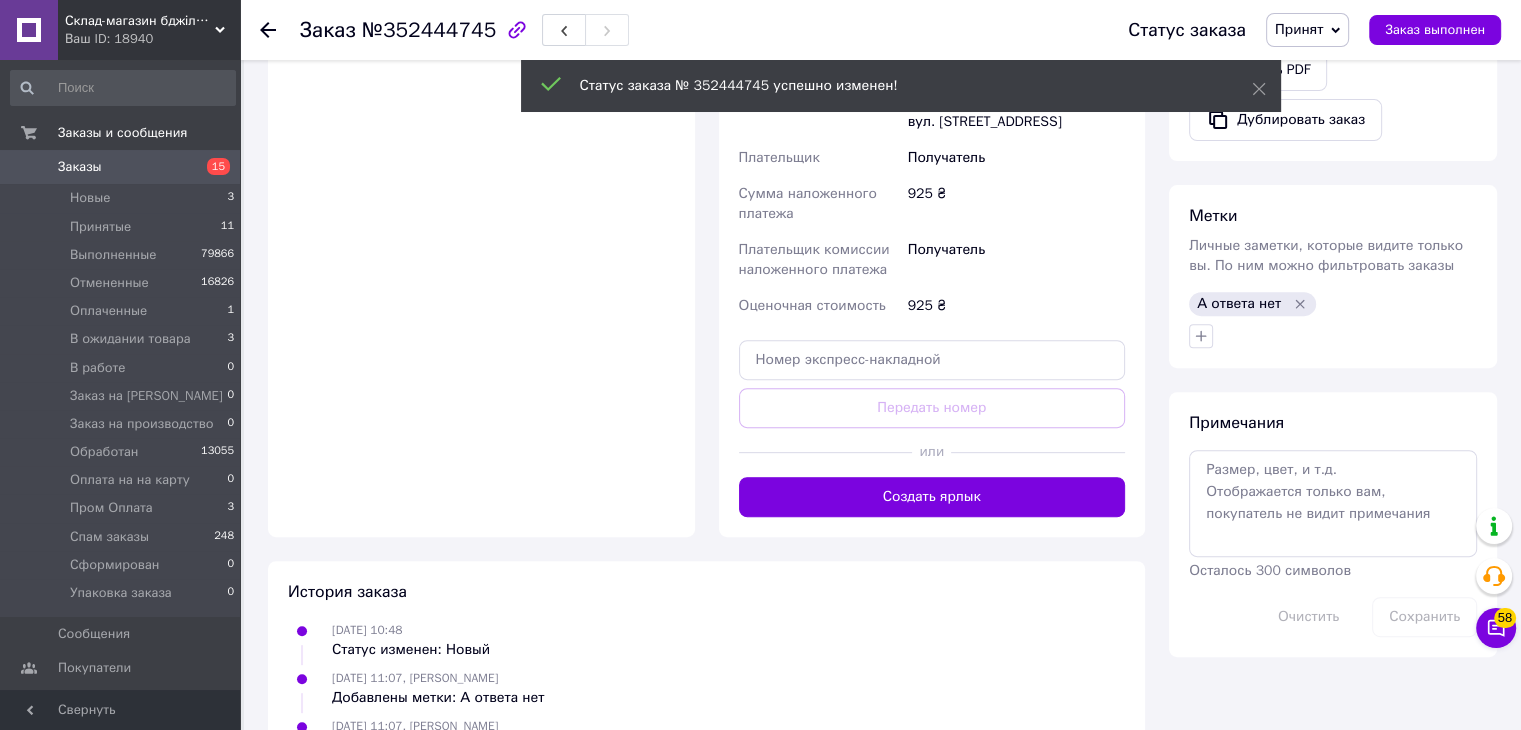 click 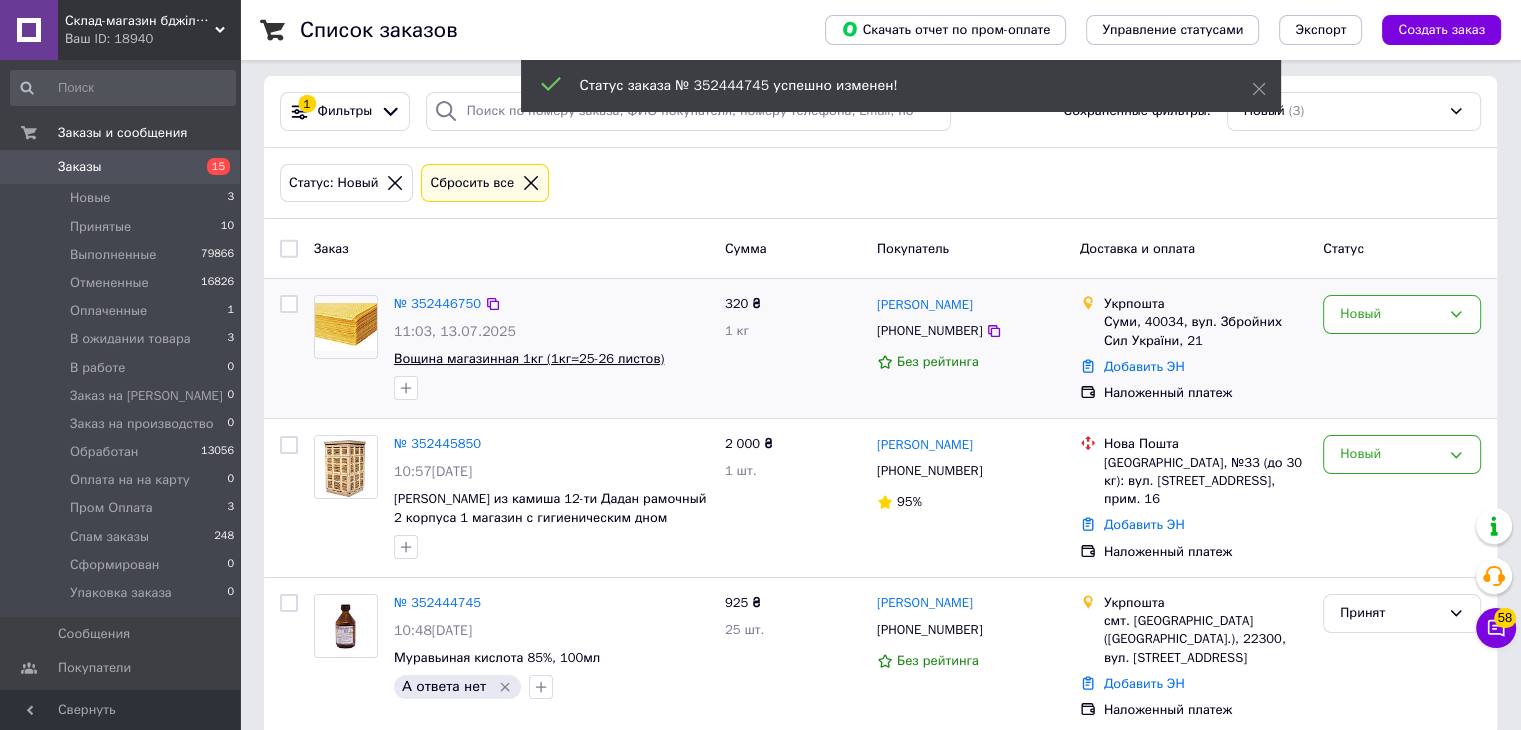 scroll, scrollTop: 16, scrollLeft: 0, axis: vertical 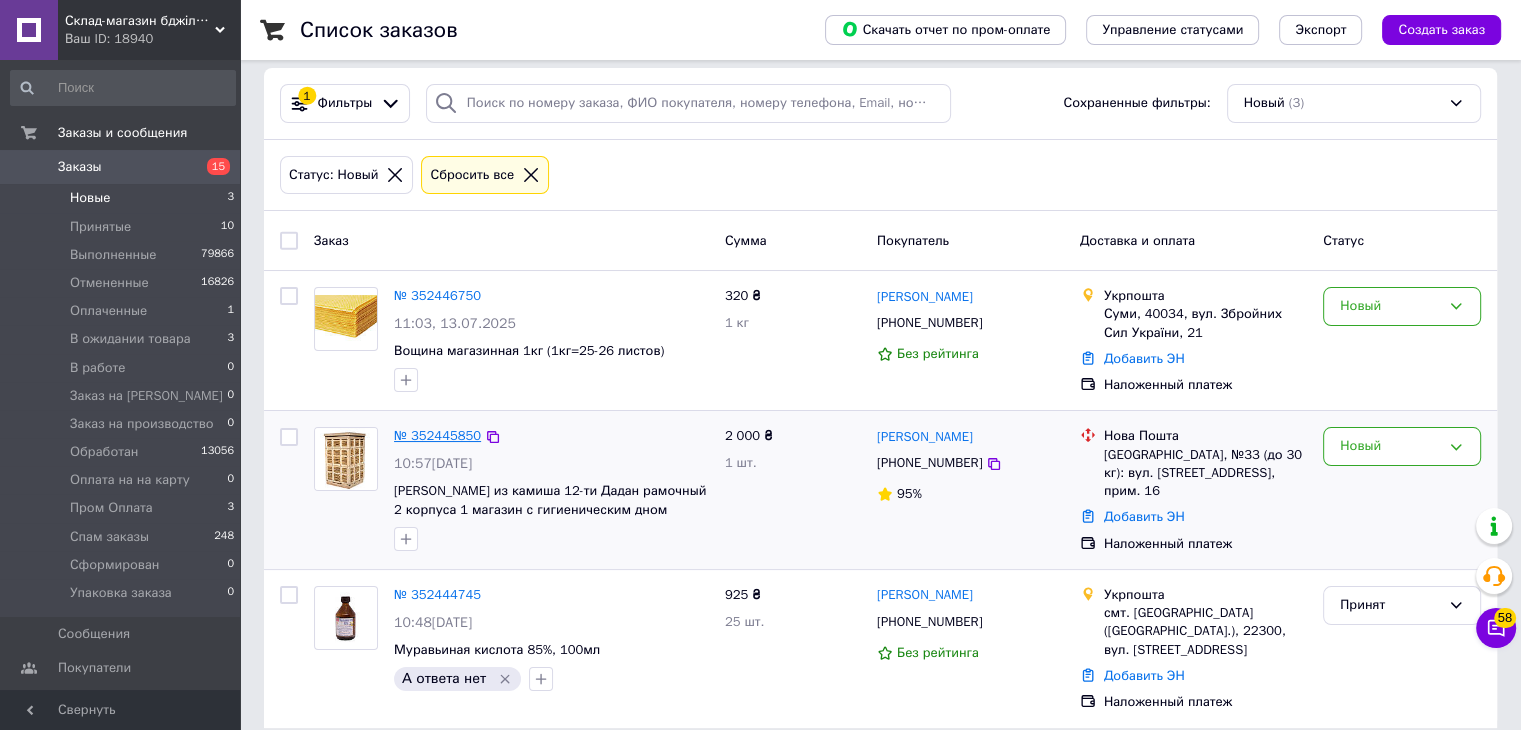 click on "№ 352445850" at bounding box center [437, 435] 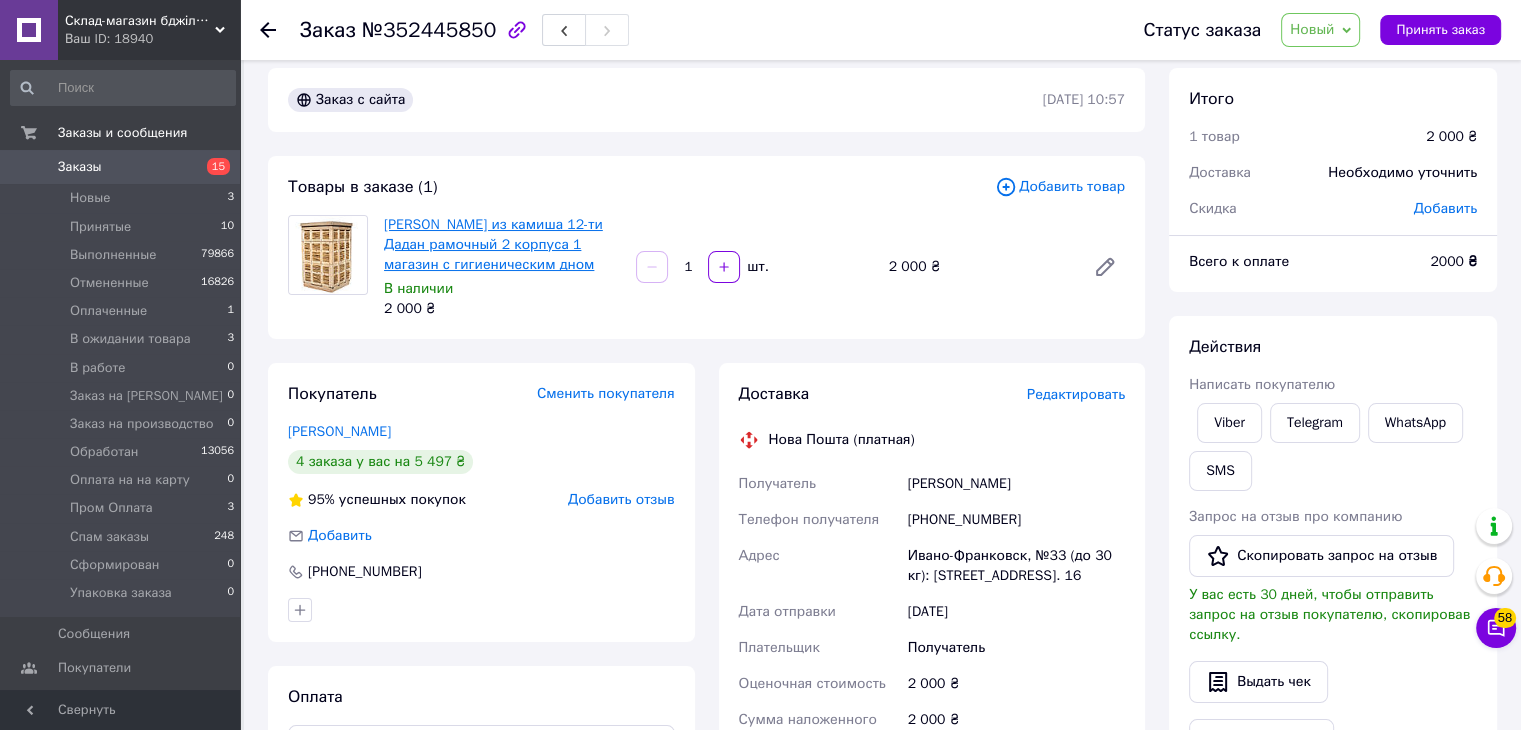click on "[PERSON_NAME] из [PERSON_NAME] 12-ти Дадан рамочный 2 корпуса 1 магазин с гигиеническим дном" at bounding box center [493, 244] 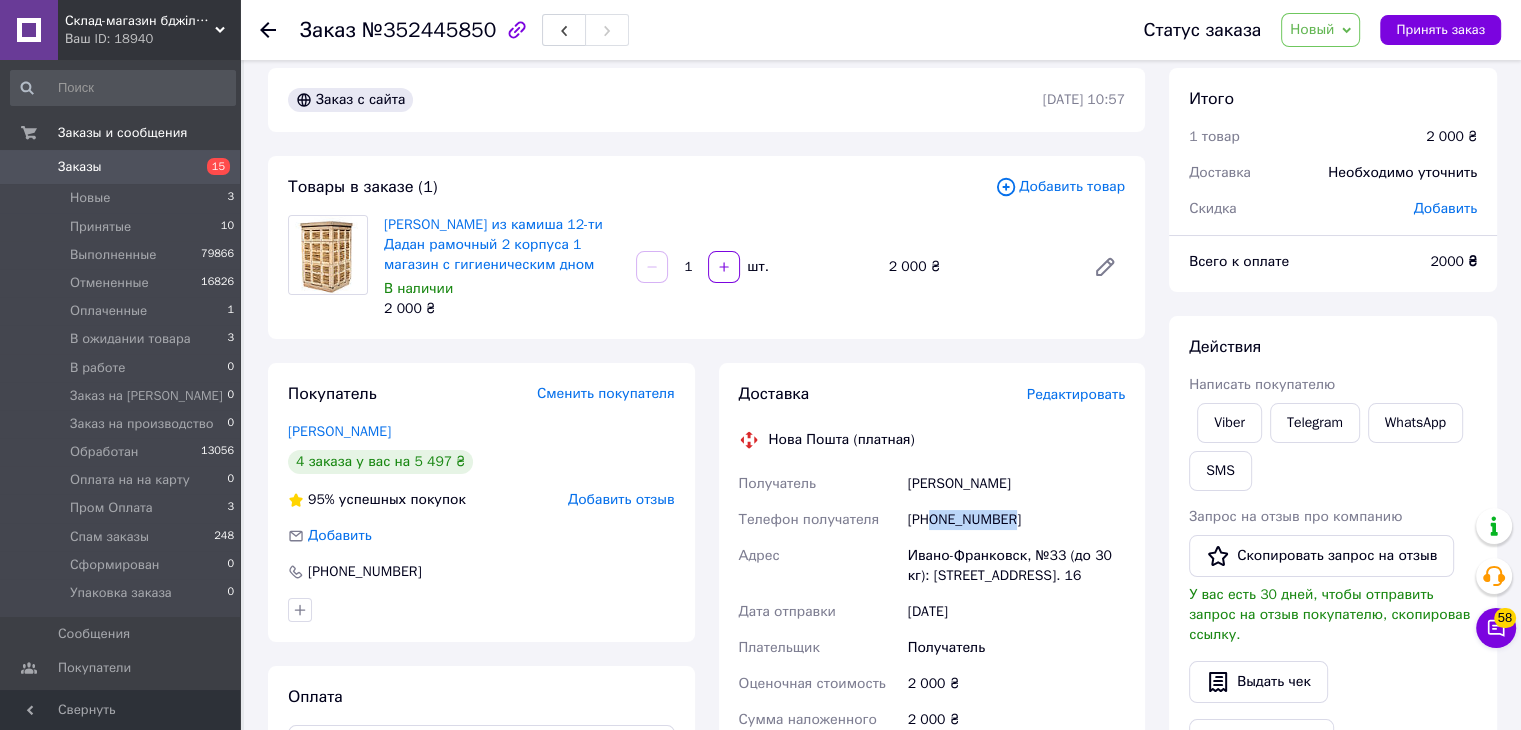 drag, startPoint x: 931, startPoint y: 524, endPoint x: 1022, endPoint y: 524, distance: 91 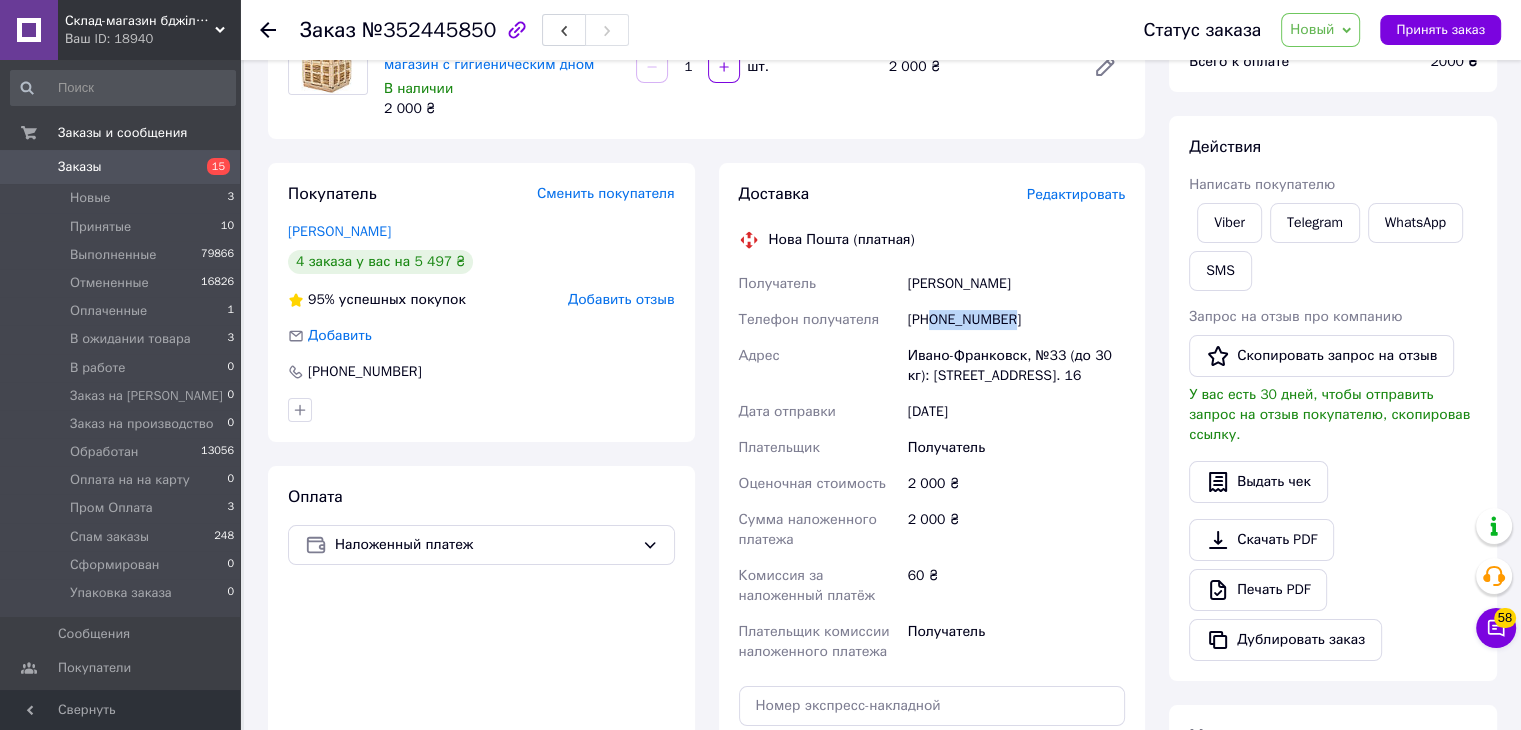 scroll, scrollTop: 216, scrollLeft: 0, axis: vertical 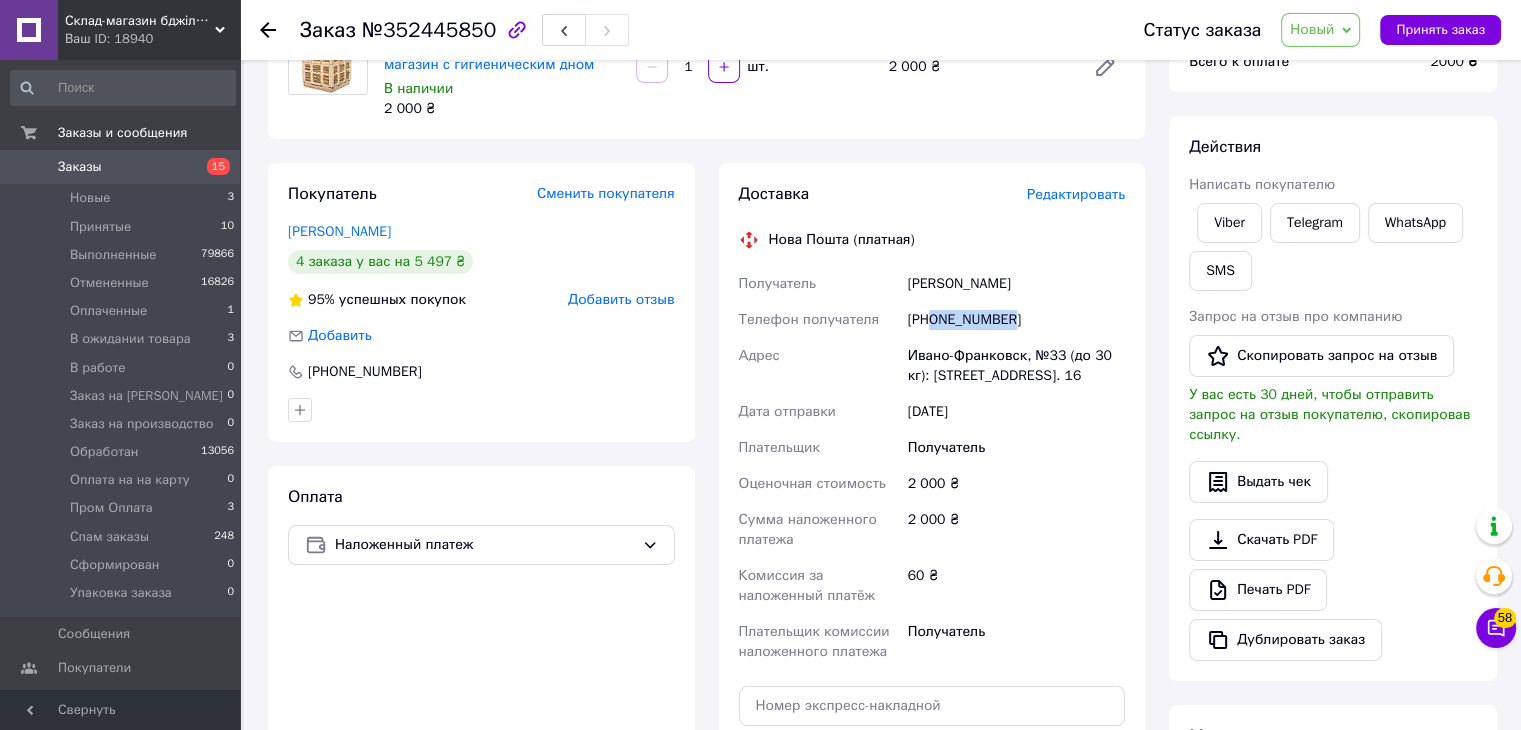click on "Новый" at bounding box center (1312, 29) 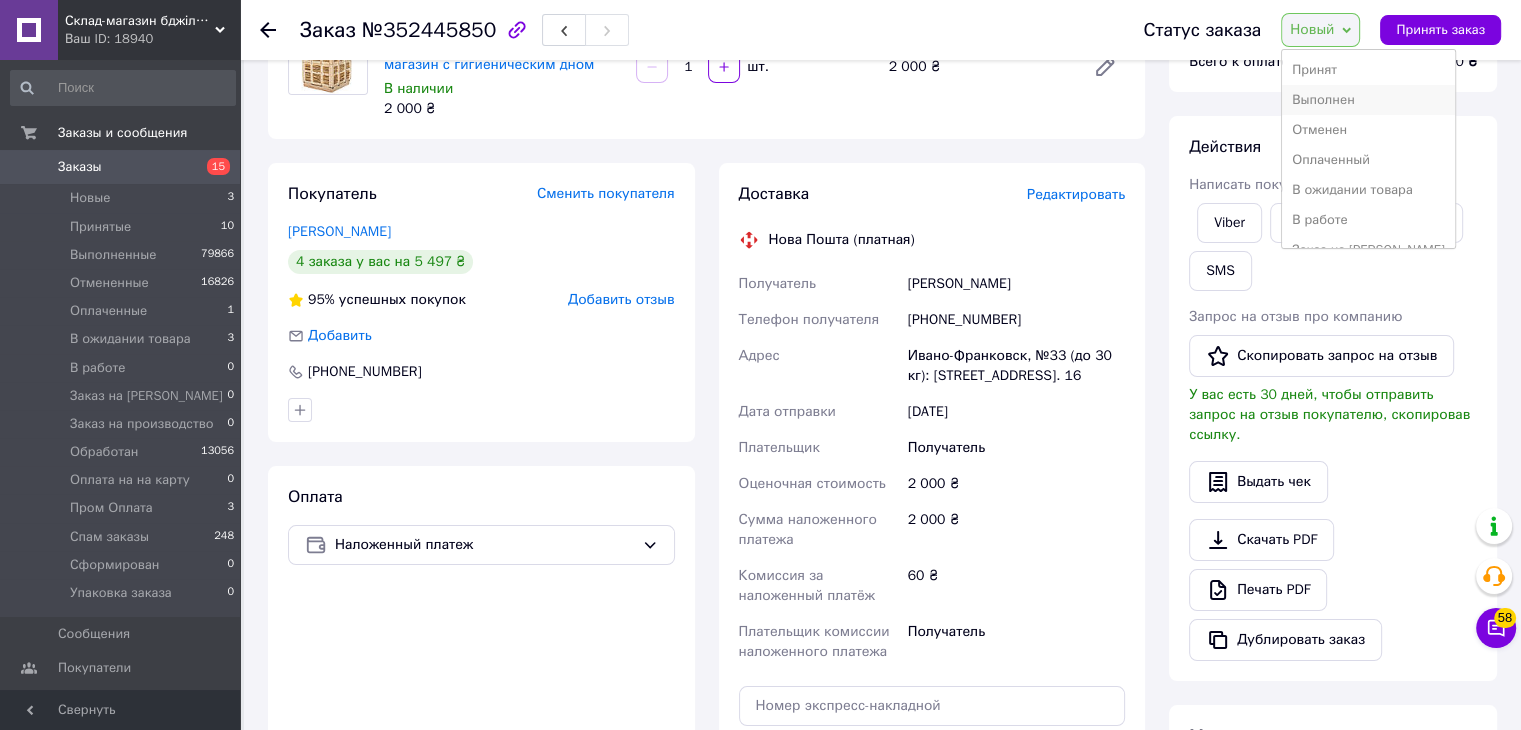 click on "Выполнен" at bounding box center [1368, 100] 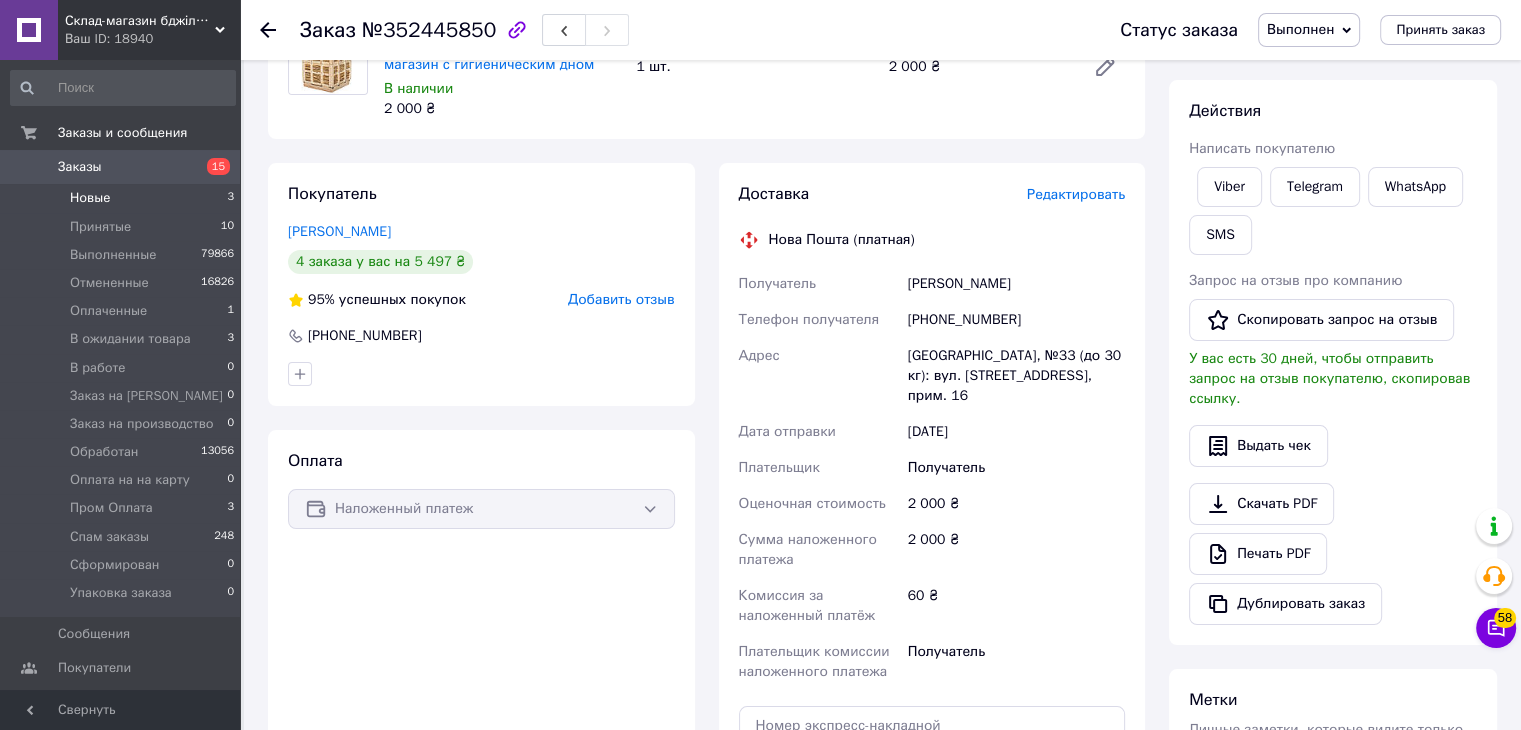 click on "Новые 3" at bounding box center [123, 198] 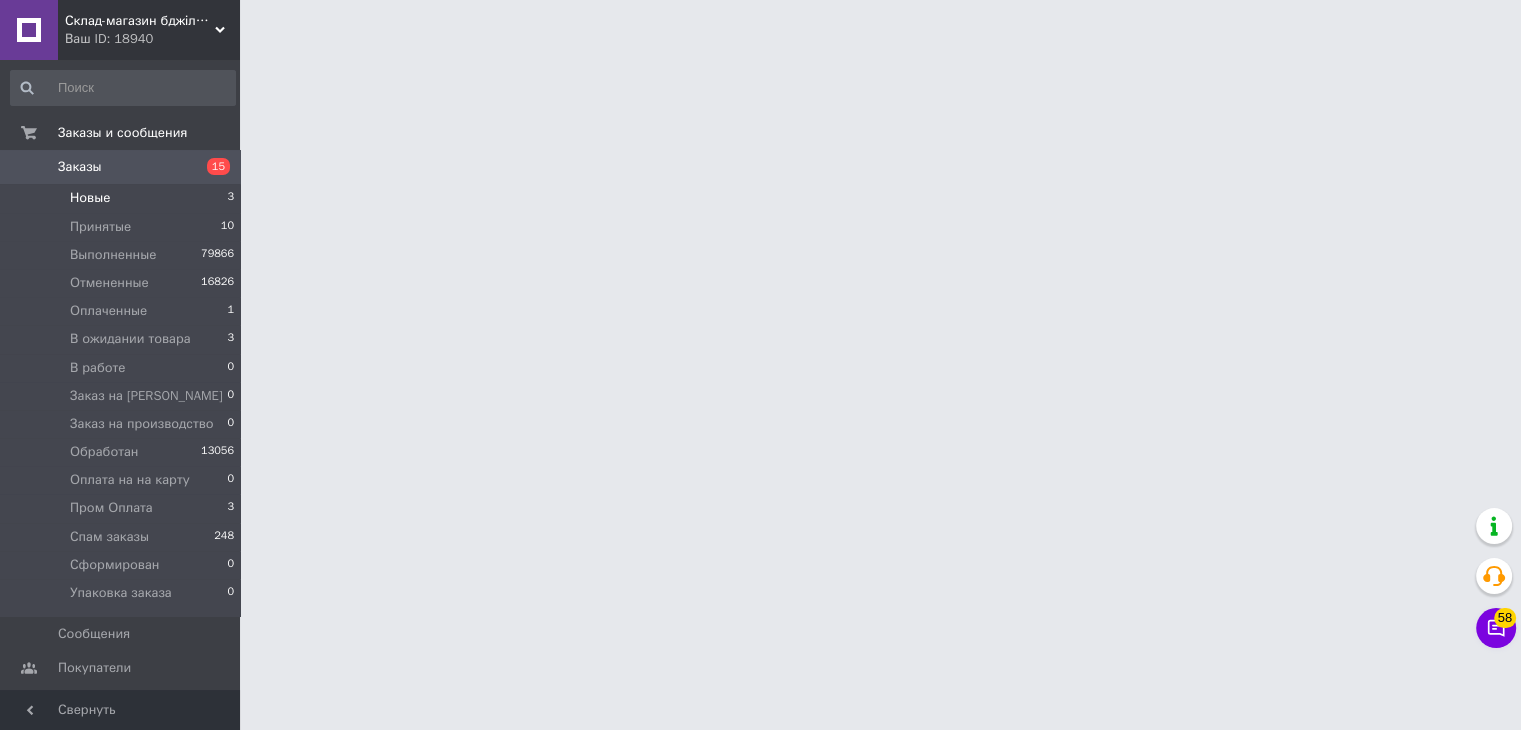scroll, scrollTop: 0, scrollLeft: 0, axis: both 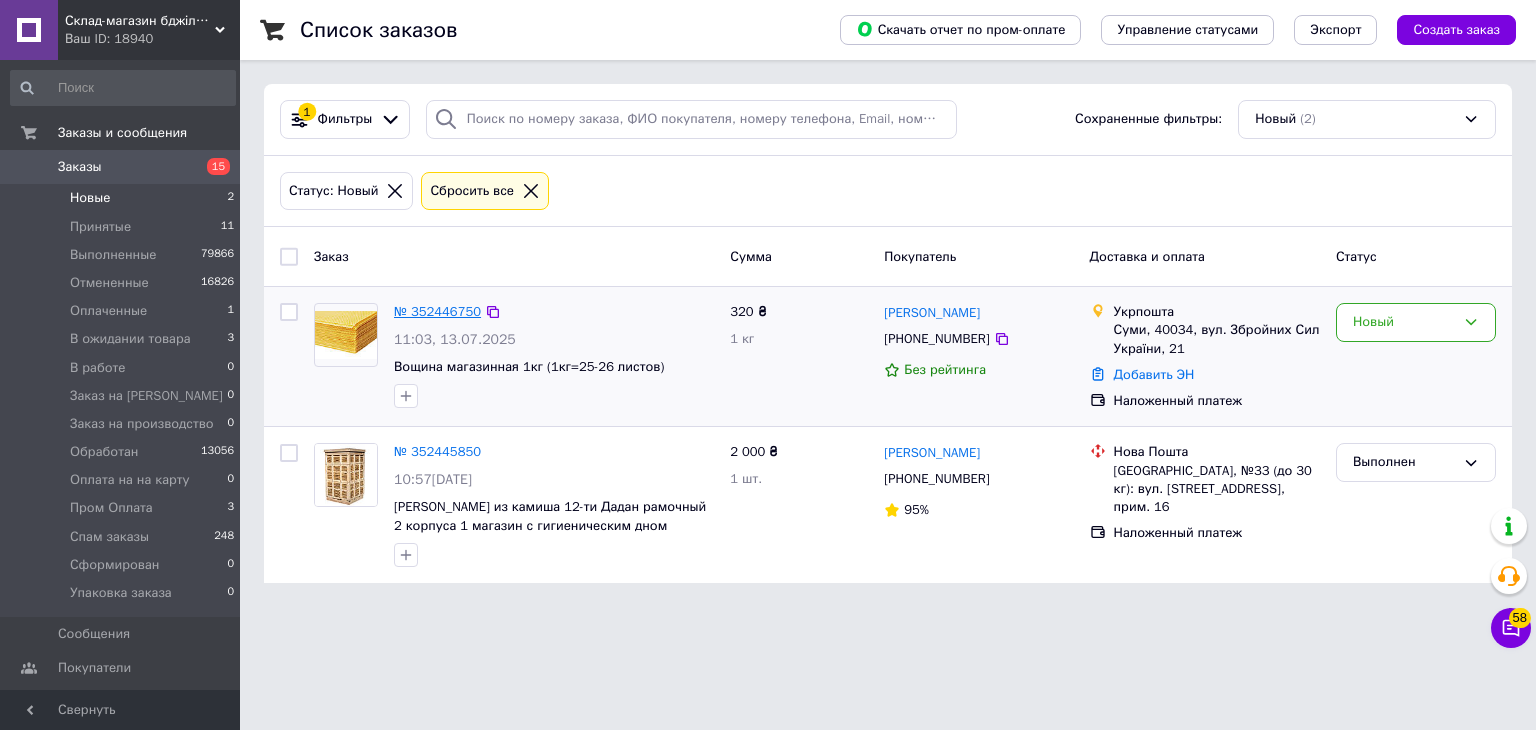 click on "№ 352446750" at bounding box center [437, 311] 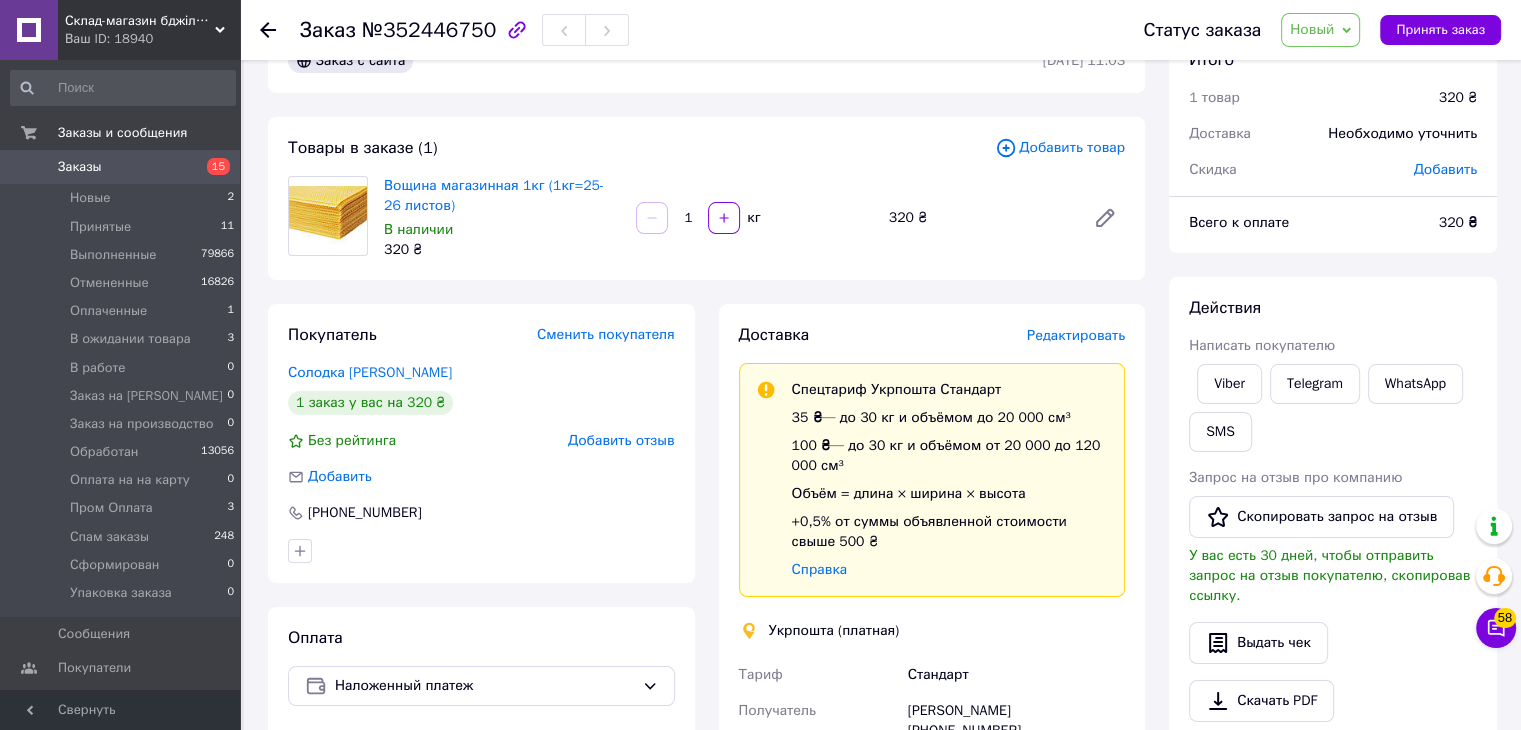 scroll, scrollTop: 300, scrollLeft: 0, axis: vertical 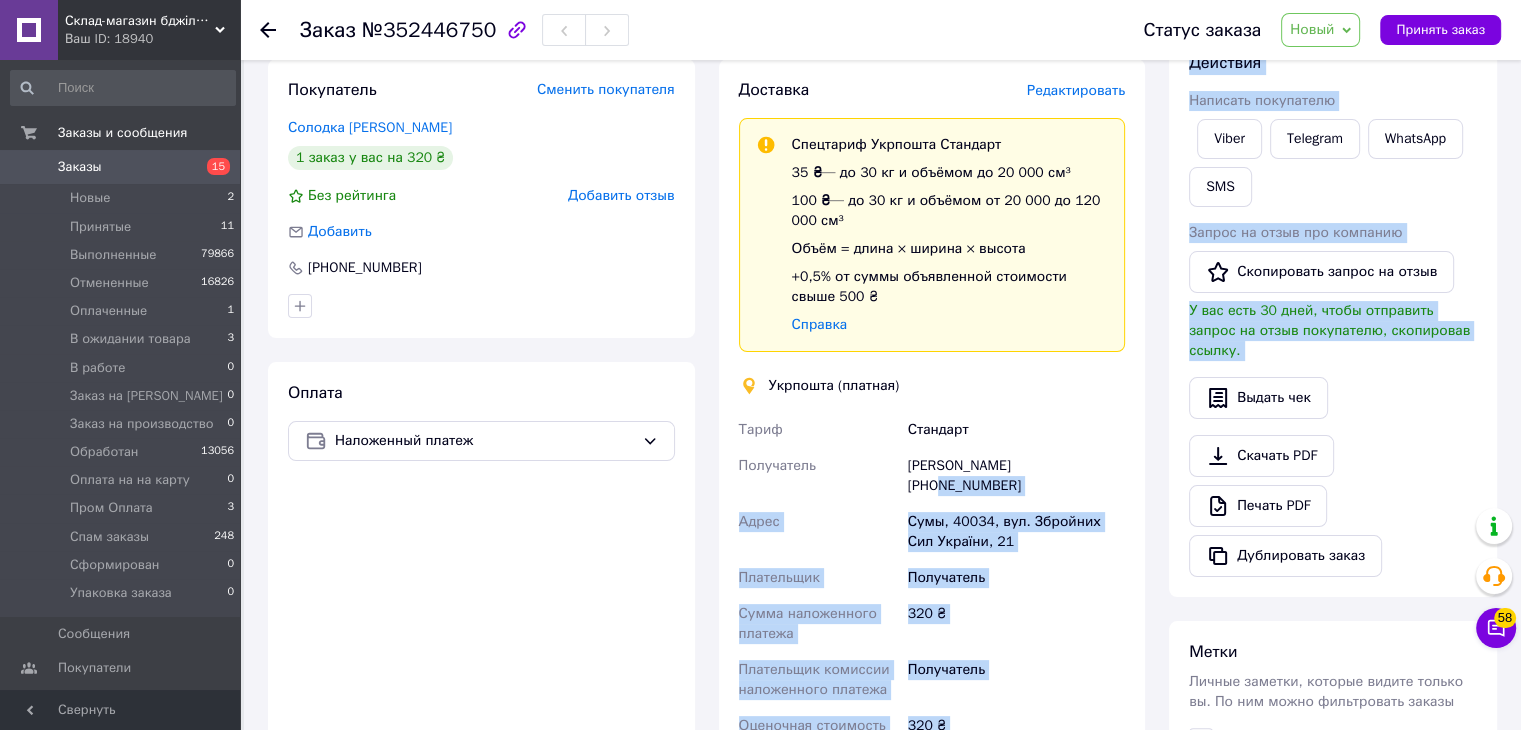 drag, startPoint x: 1047, startPoint y: 464, endPoint x: 1170, endPoint y: 465, distance: 123.00407 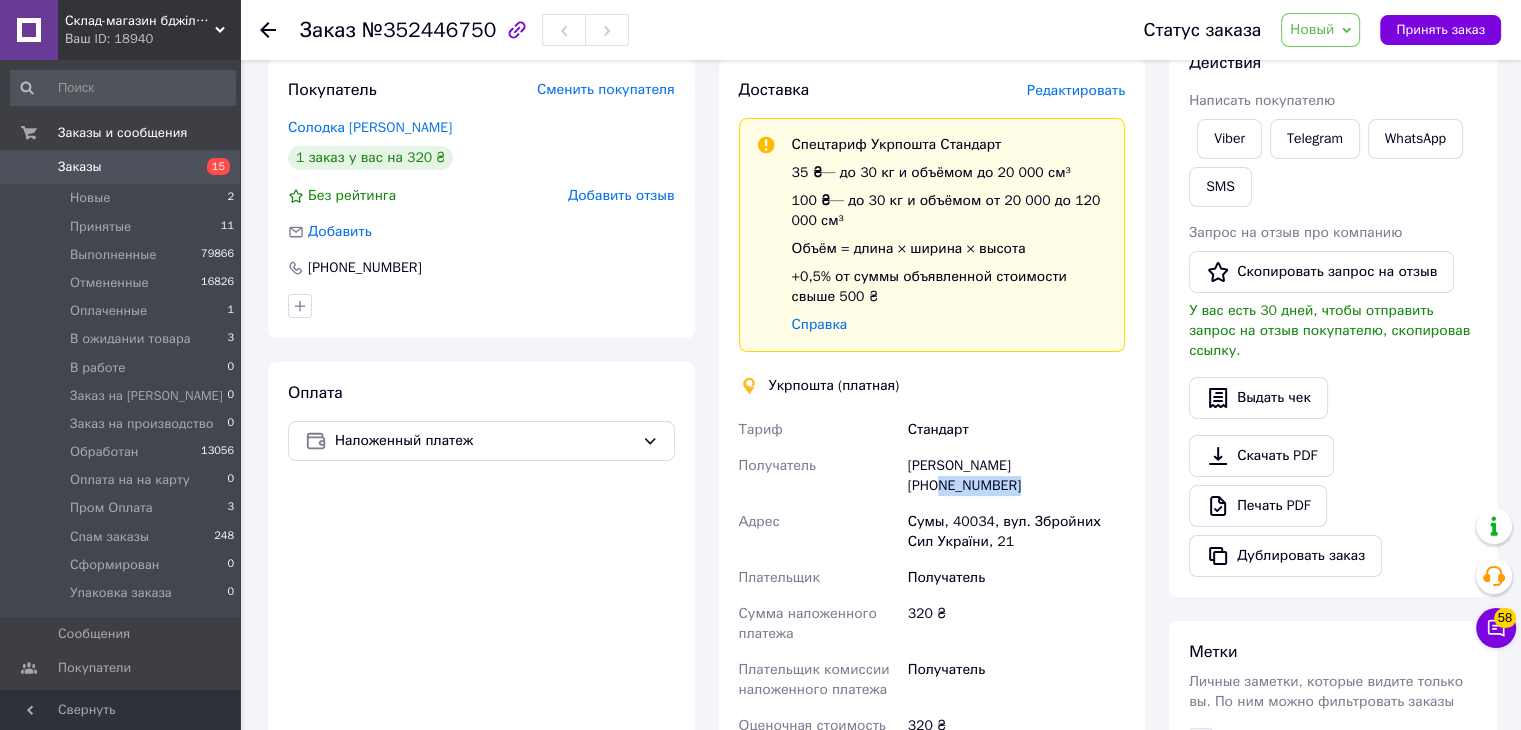 drag, startPoint x: 1047, startPoint y: 466, endPoint x: 1124, endPoint y: 463, distance: 77.05842 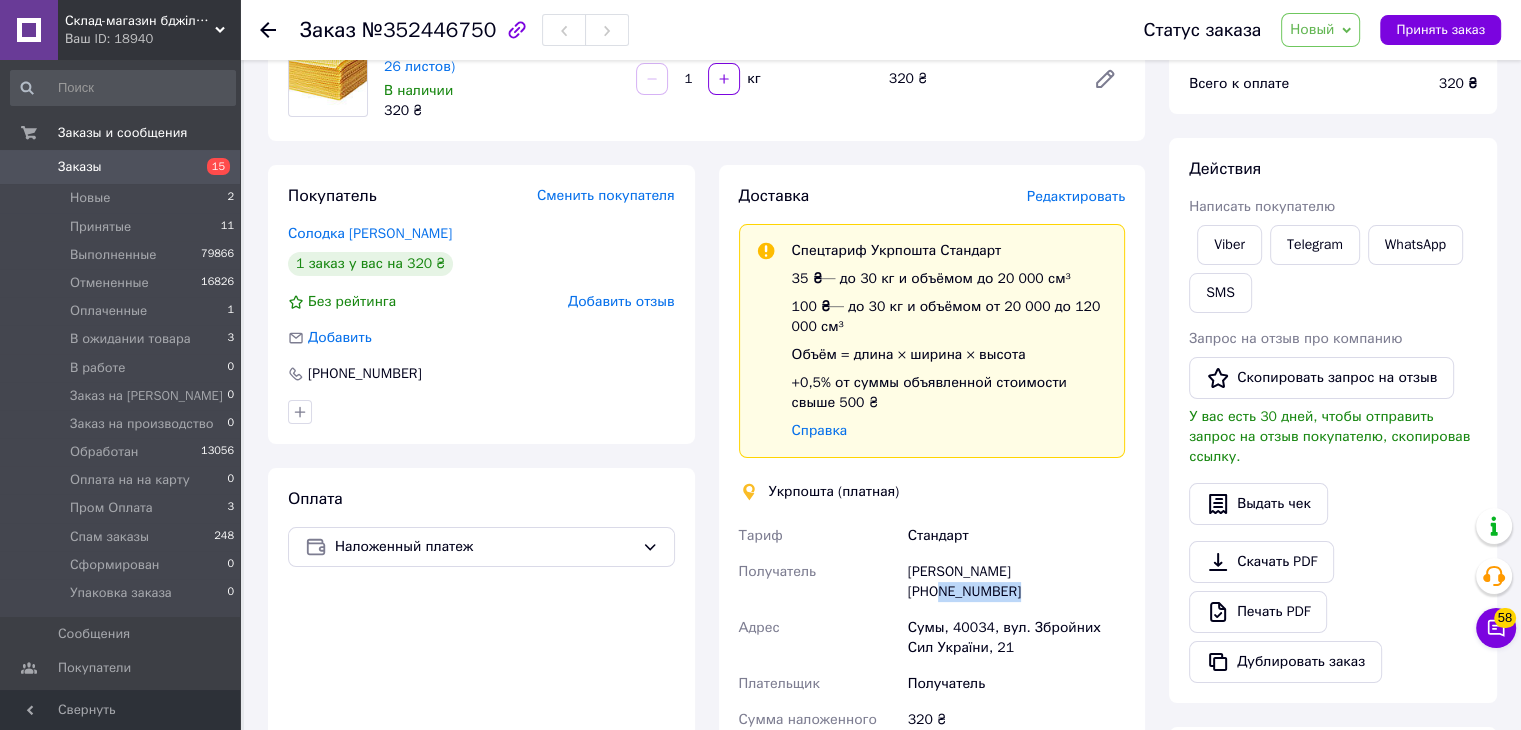 scroll, scrollTop: 200, scrollLeft: 0, axis: vertical 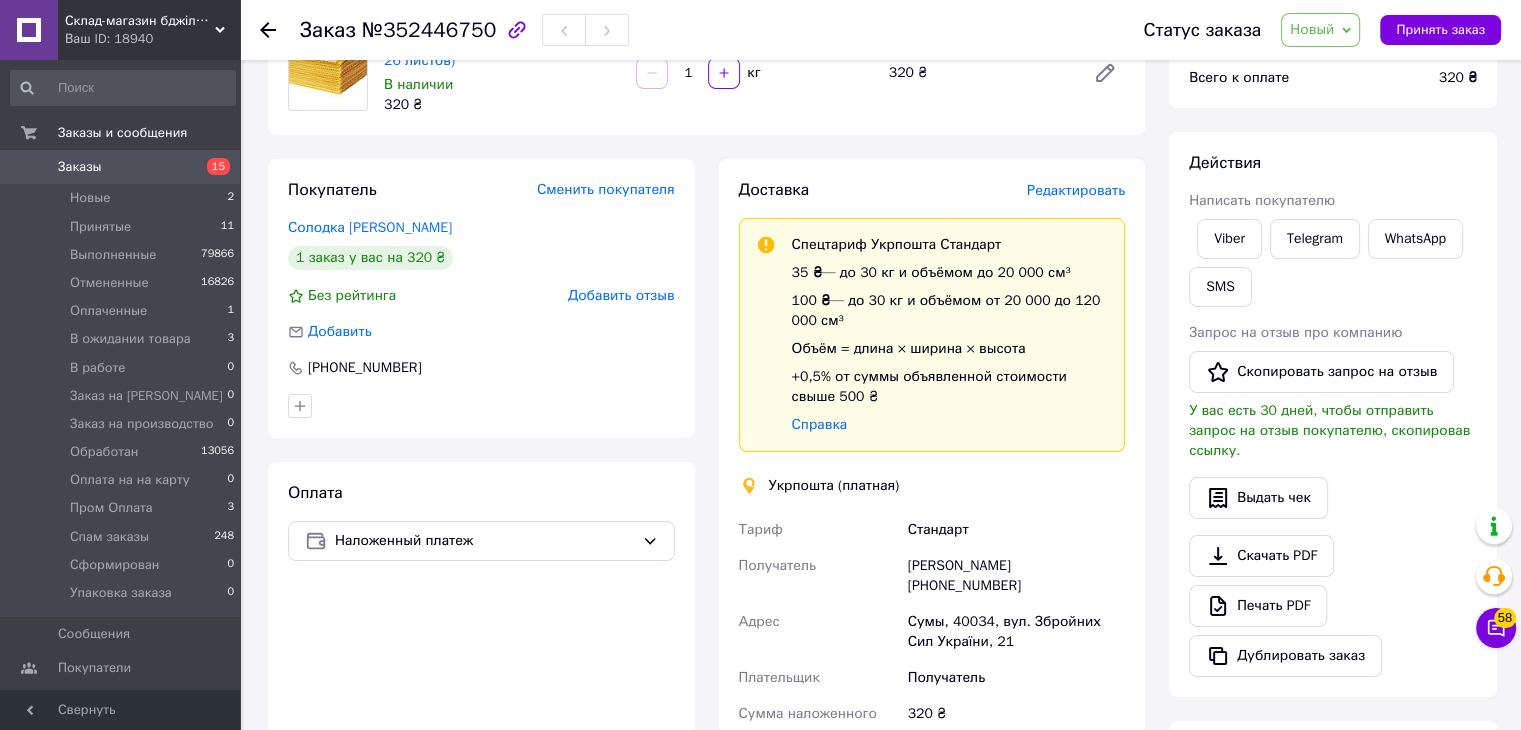 click on "Марина Солодка +380508454203" at bounding box center [1016, 576] 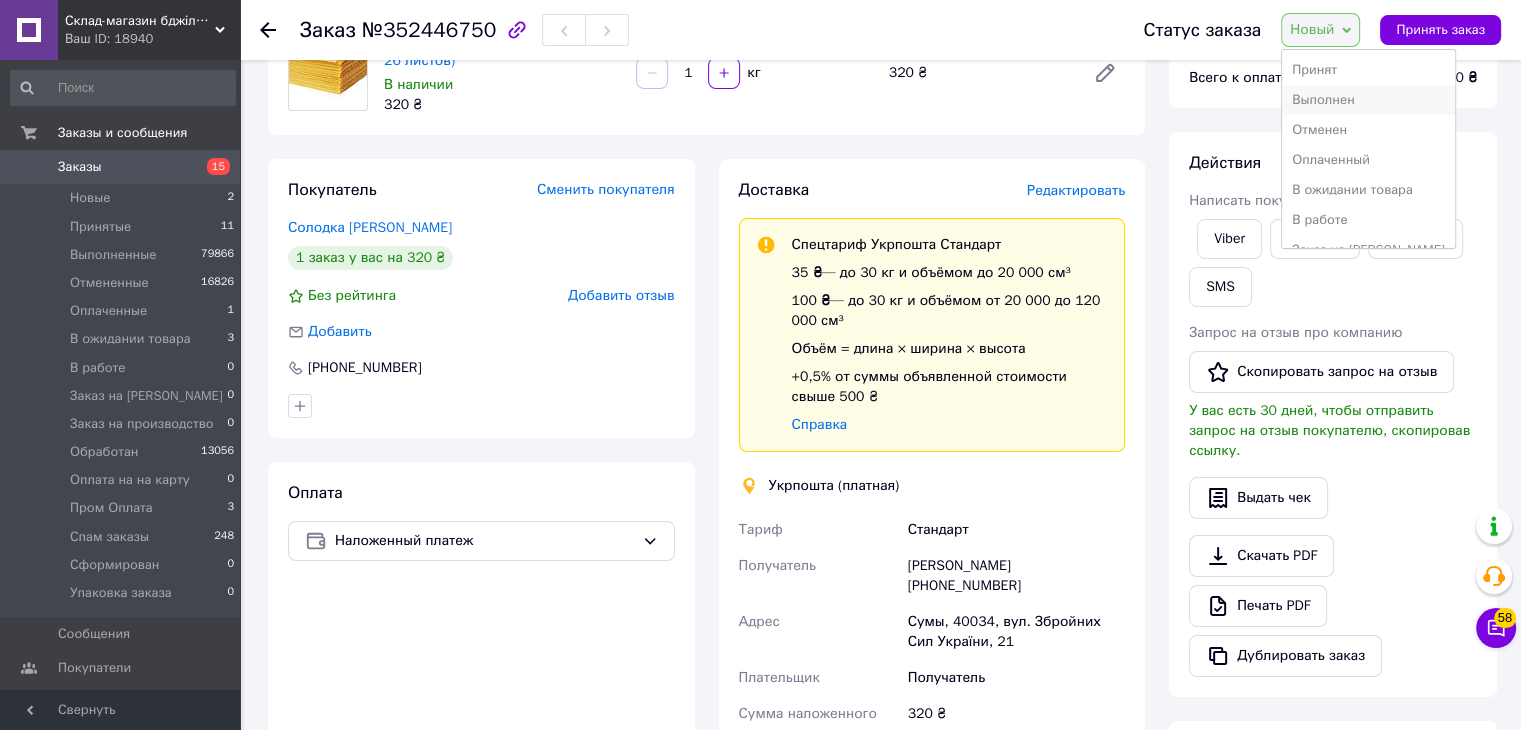 click on "Выполнен" at bounding box center (1368, 100) 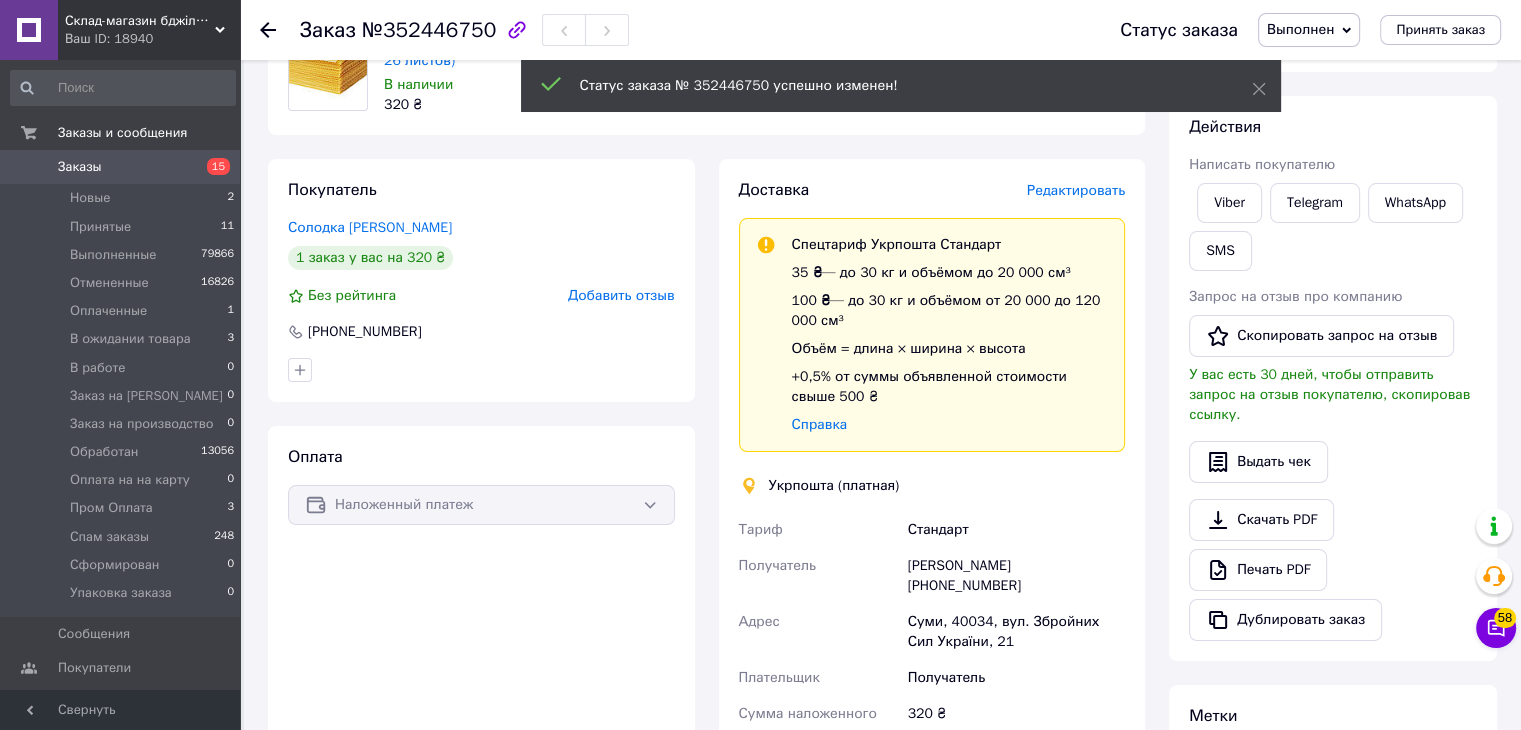 click 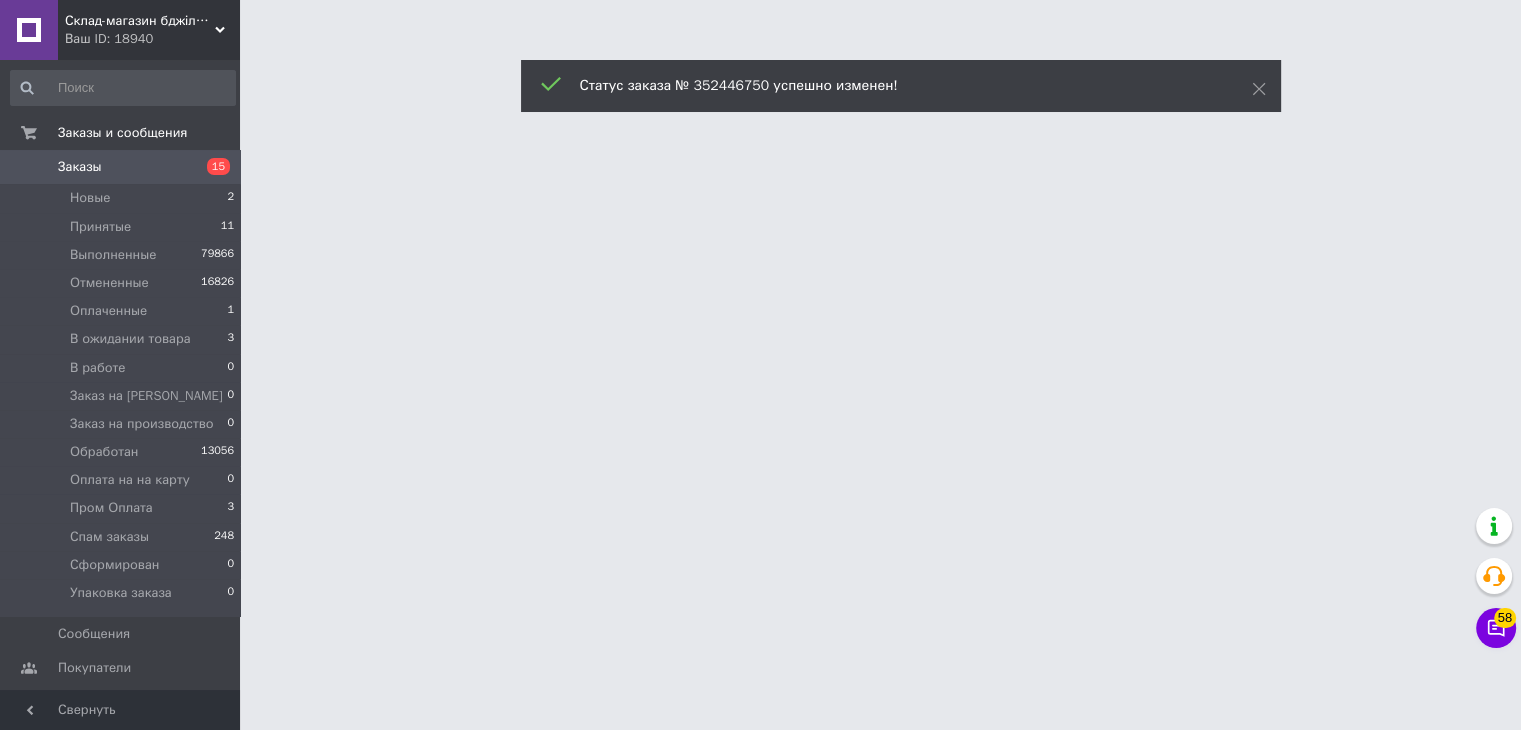 scroll, scrollTop: 0, scrollLeft: 0, axis: both 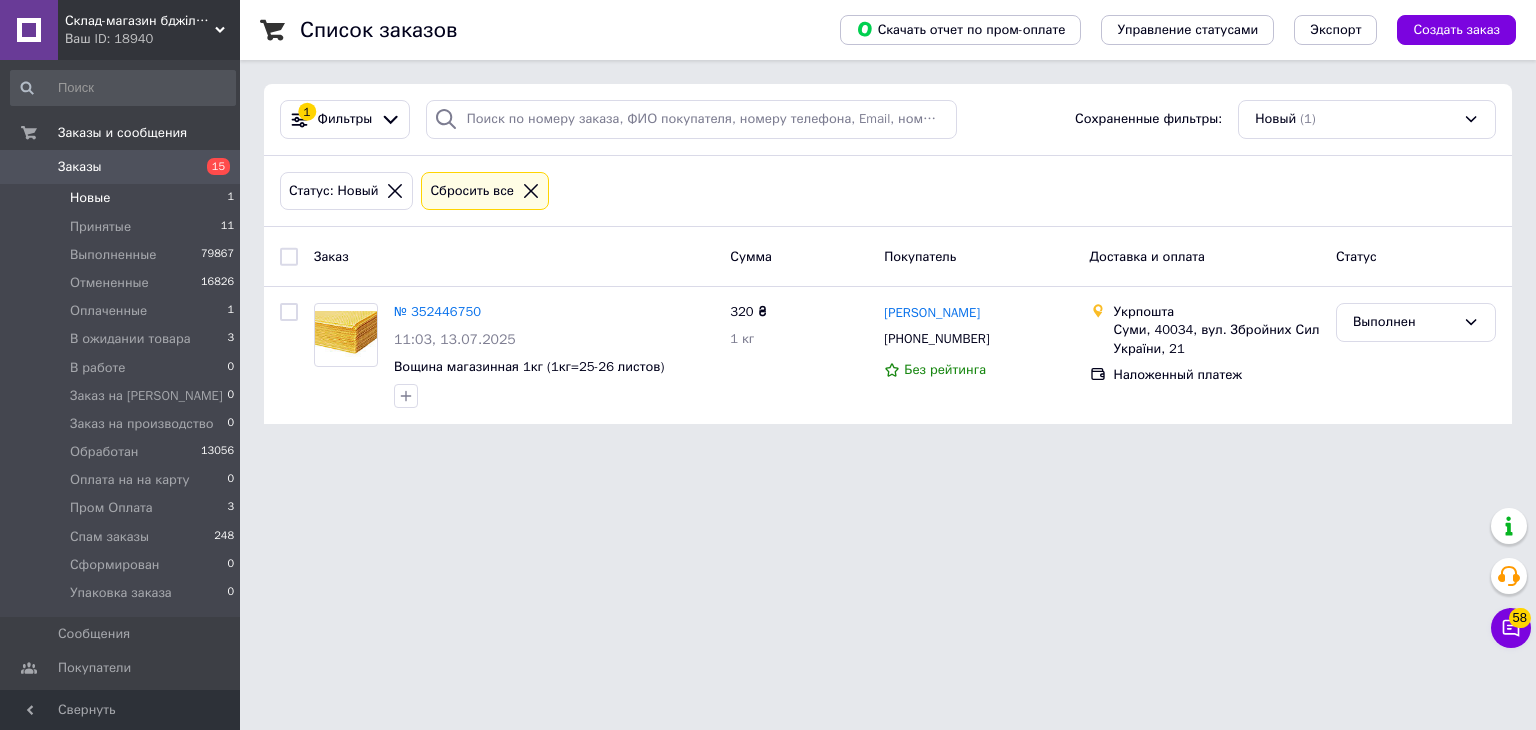 click on "Новые 1" at bounding box center [123, 198] 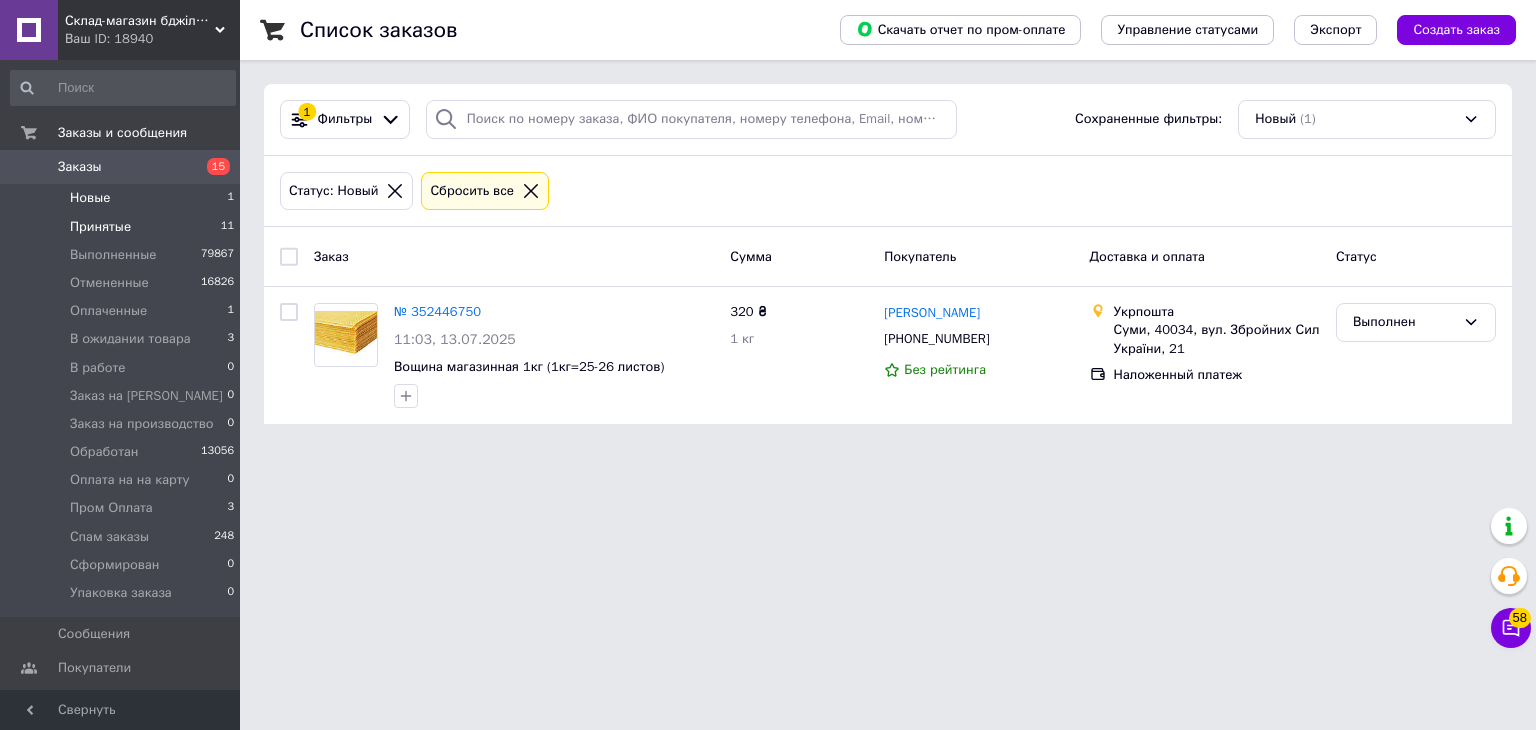 click on "Принятые 11" at bounding box center [123, 227] 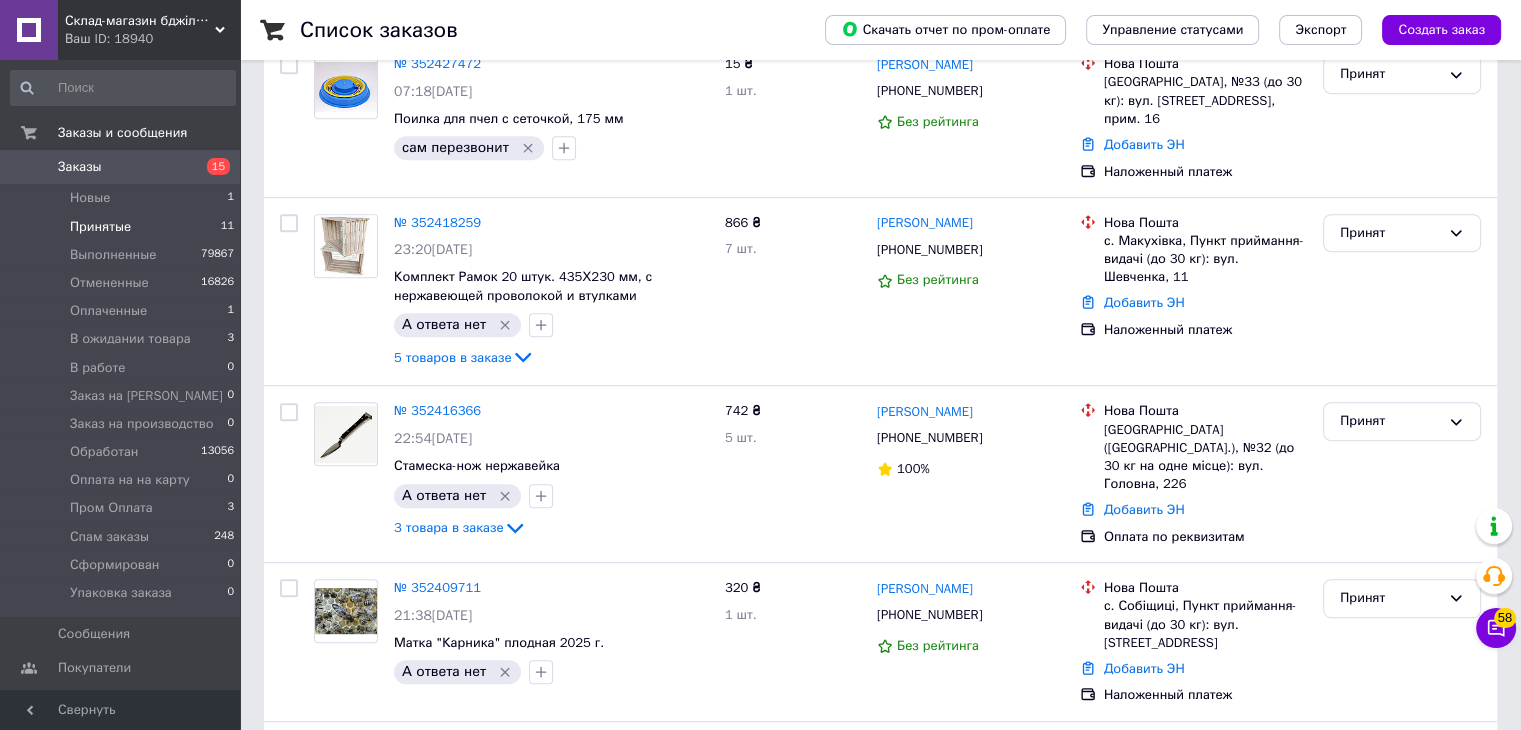 scroll, scrollTop: 1293, scrollLeft: 0, axis: vertical 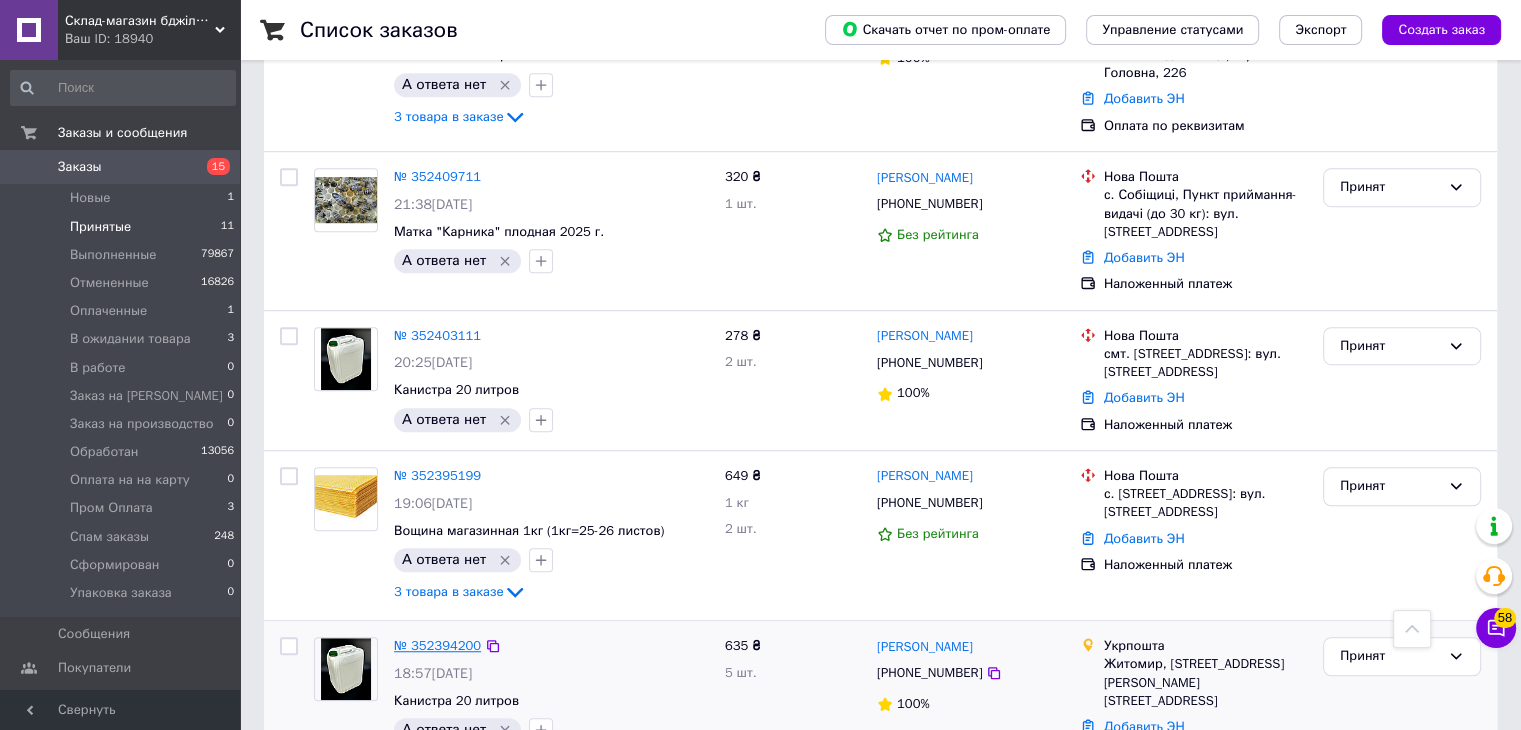 click on "№ 352394200" at bounding box center [437, 645] 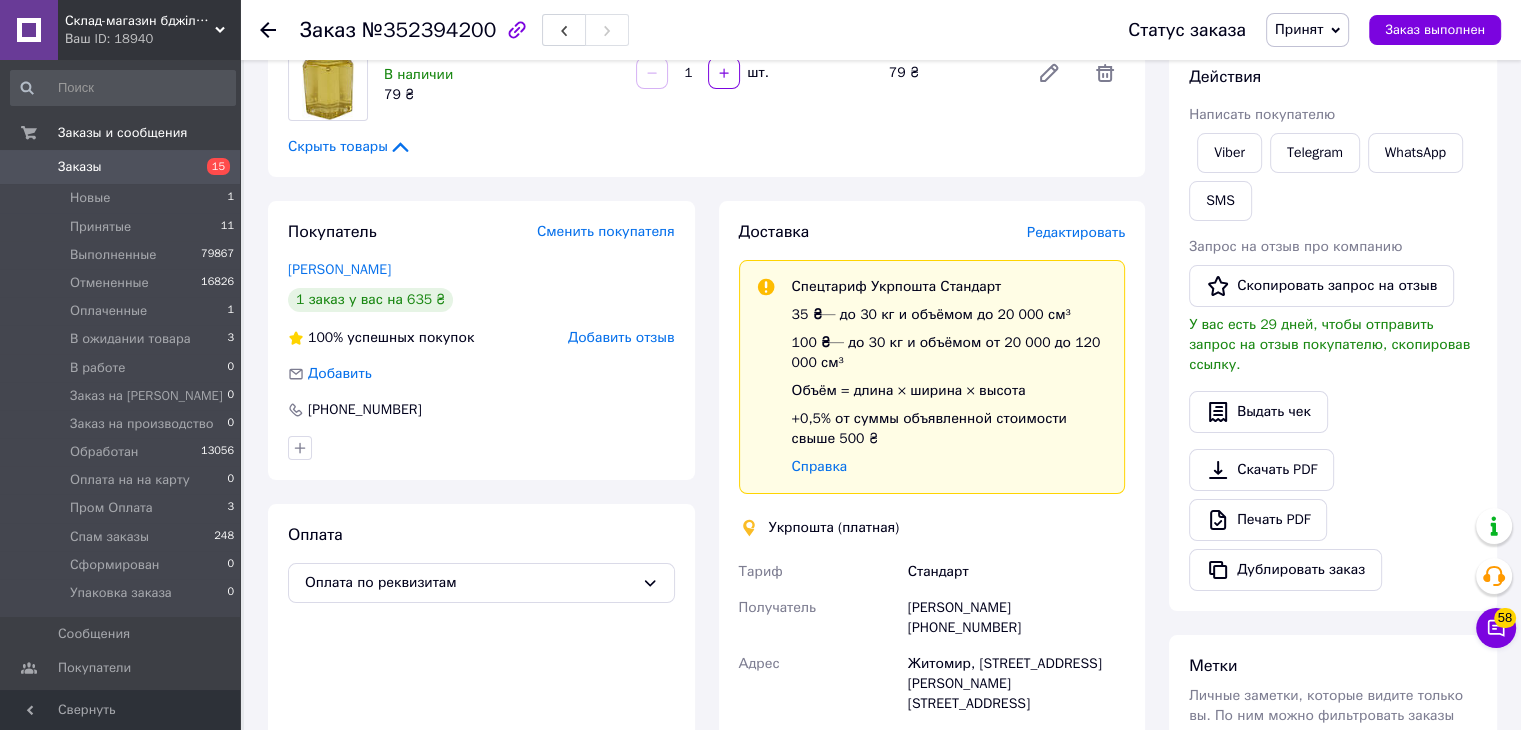 scroll, scrollTop: 0, scrollLeft: 0, axis: both 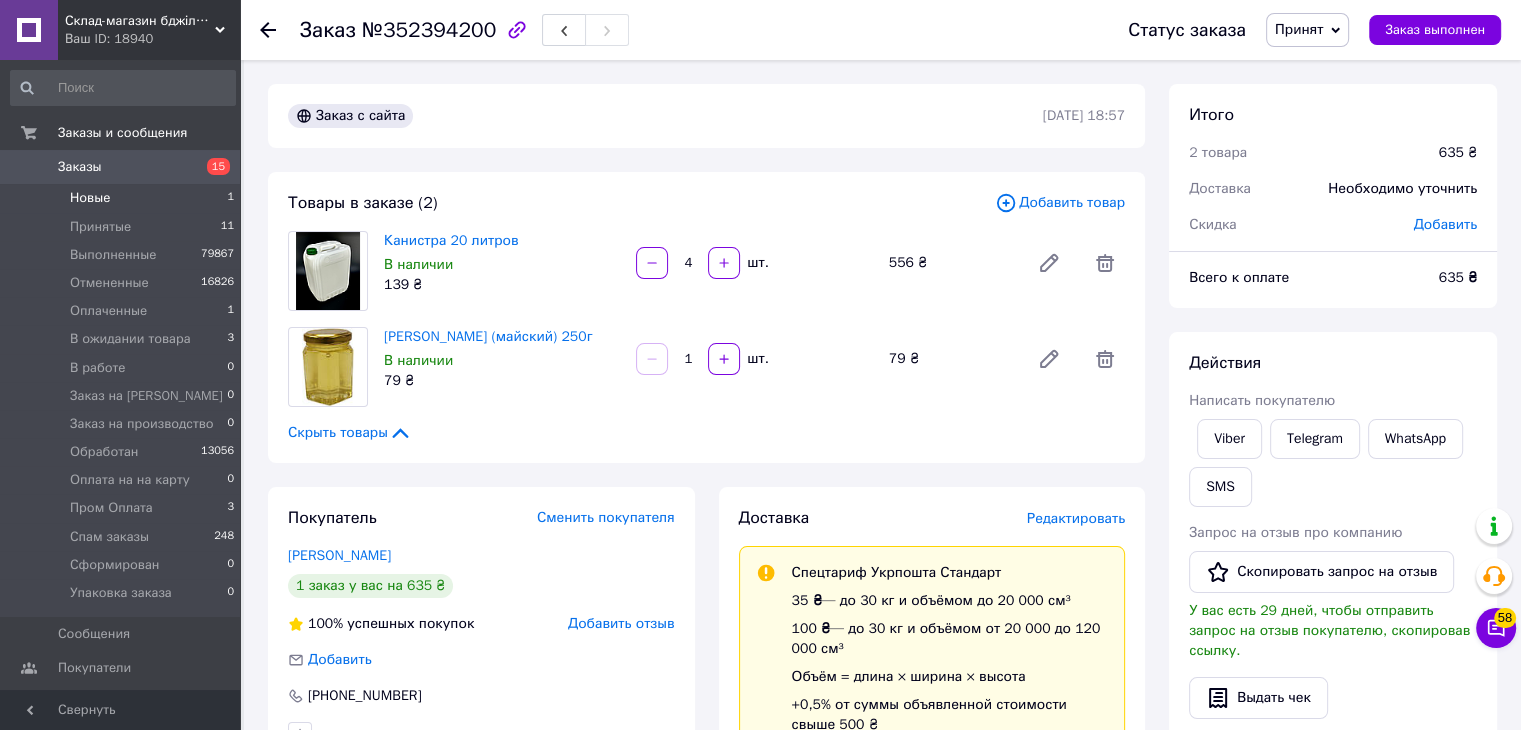 click on "Новые 1" at bounding box center [123, 198] 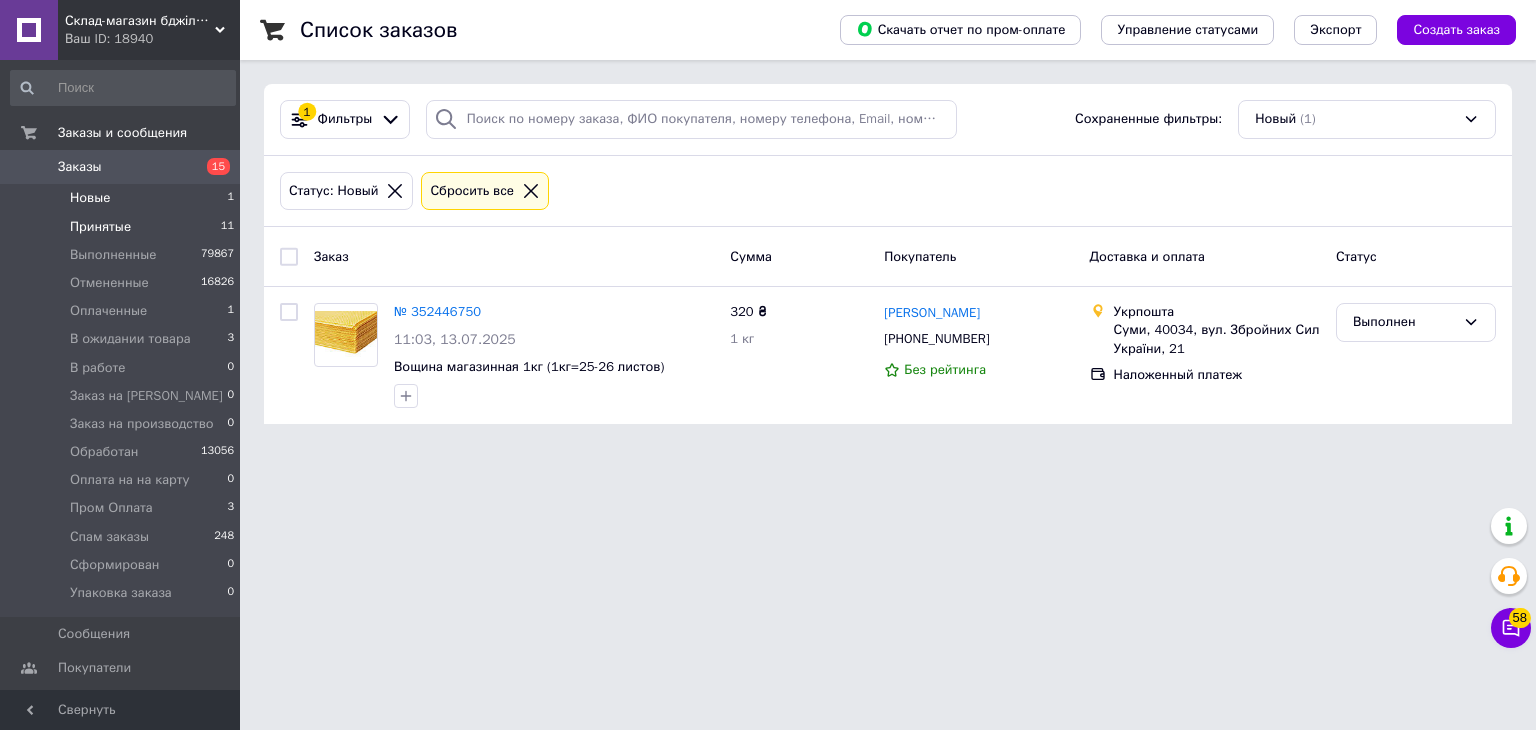 click on "Принятые 11" at bounding box center (123, 227) 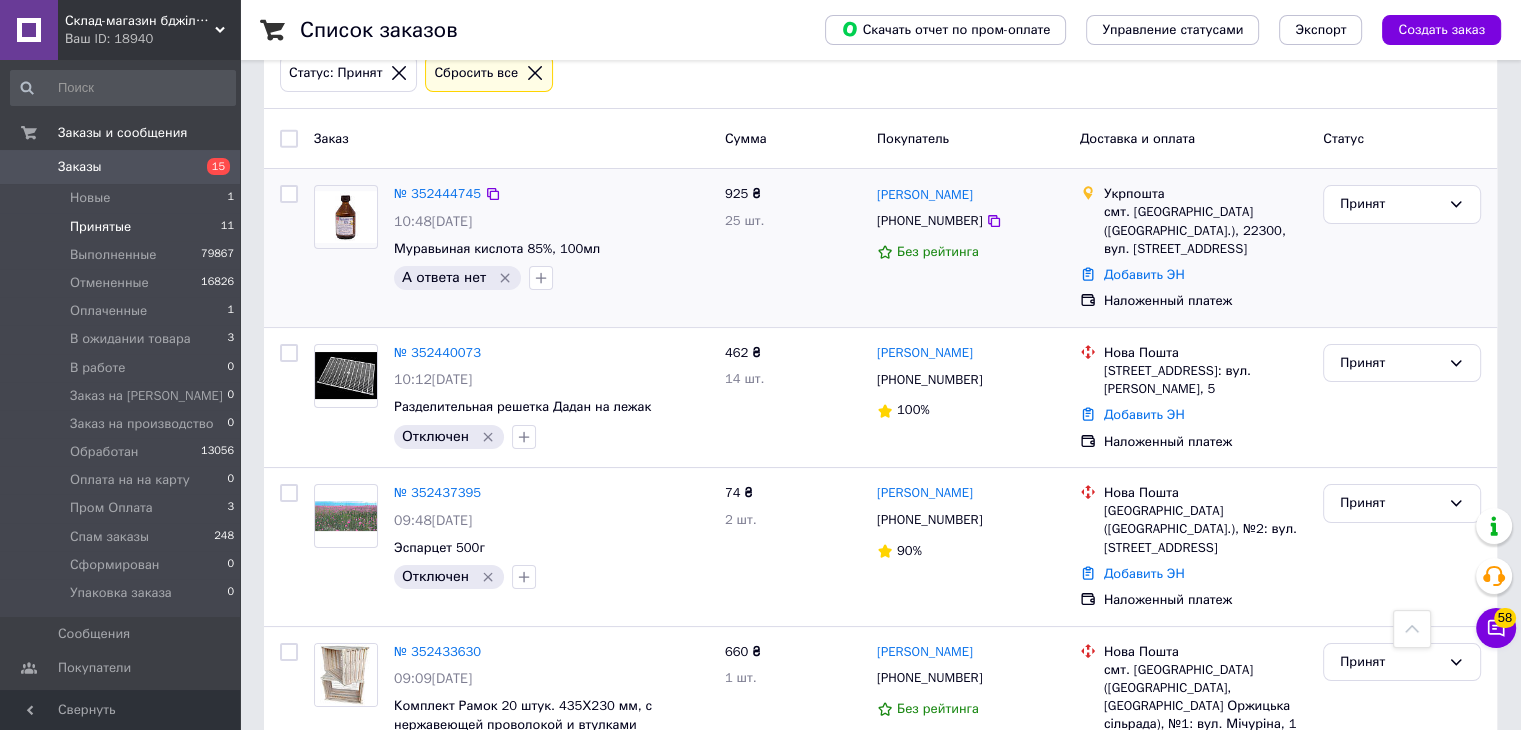 scroll, scrollTop: 0, scrollLeft: 0, axis: both 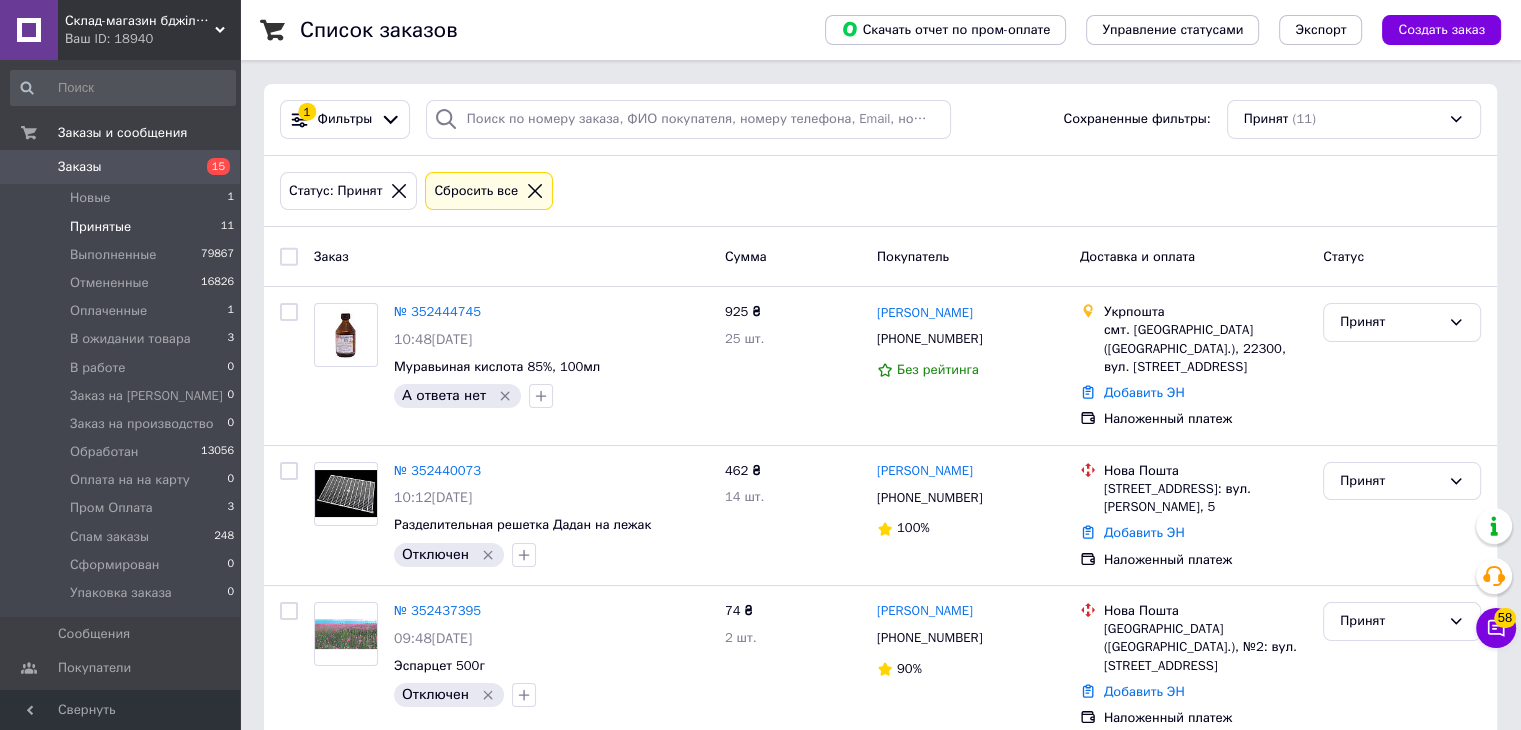 click 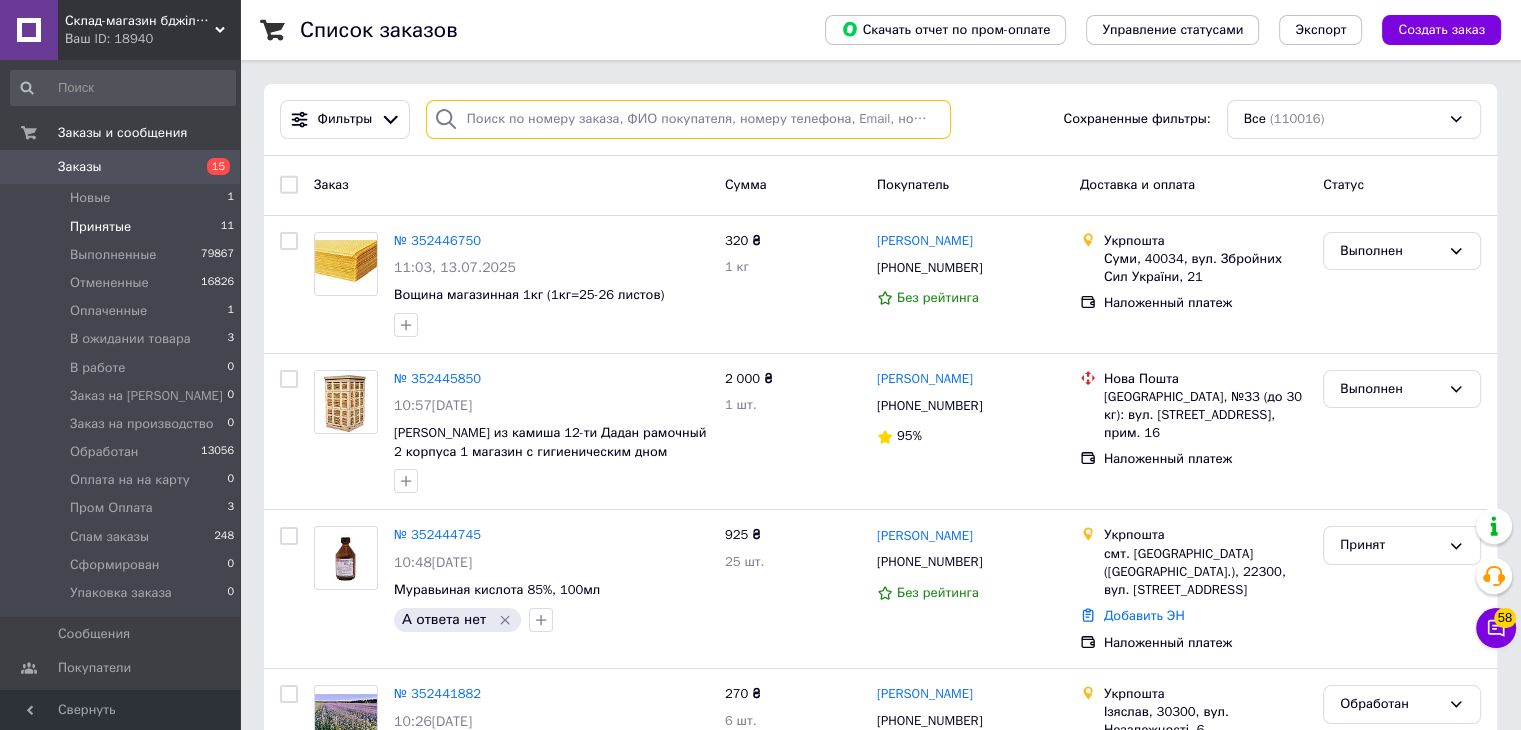 paste on "0975854529" 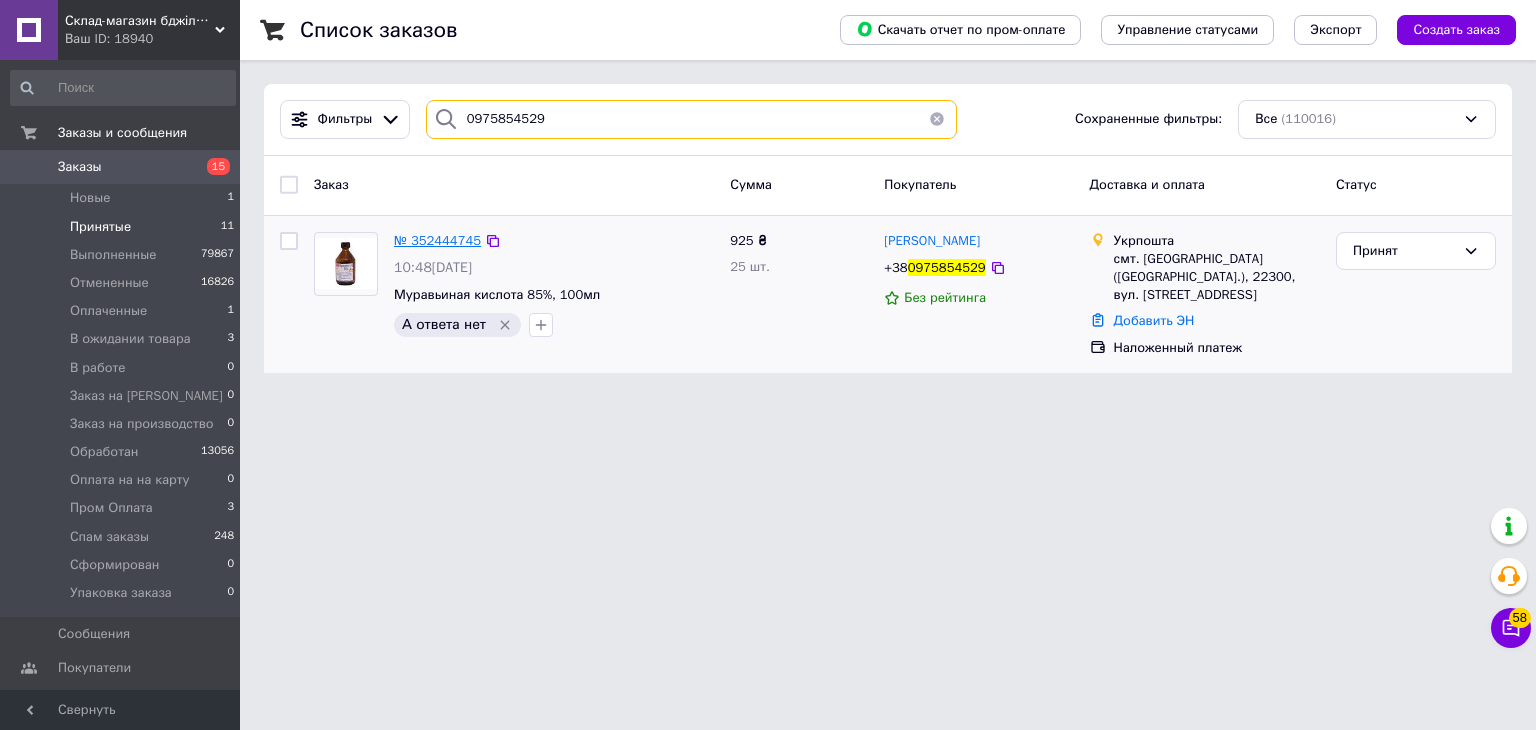 type on "0975854529" 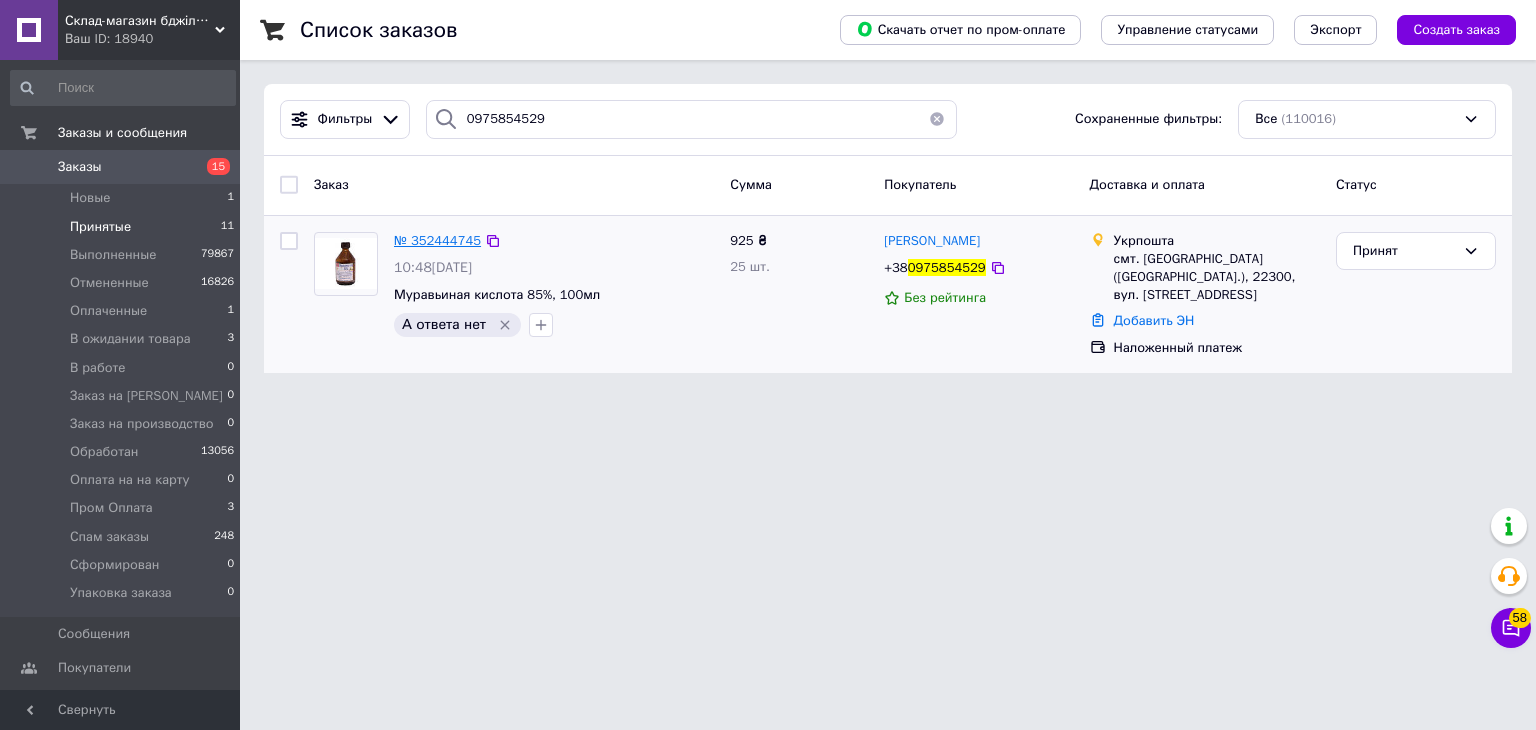 click on "№ 352444745" at bounding box center [437, 240] 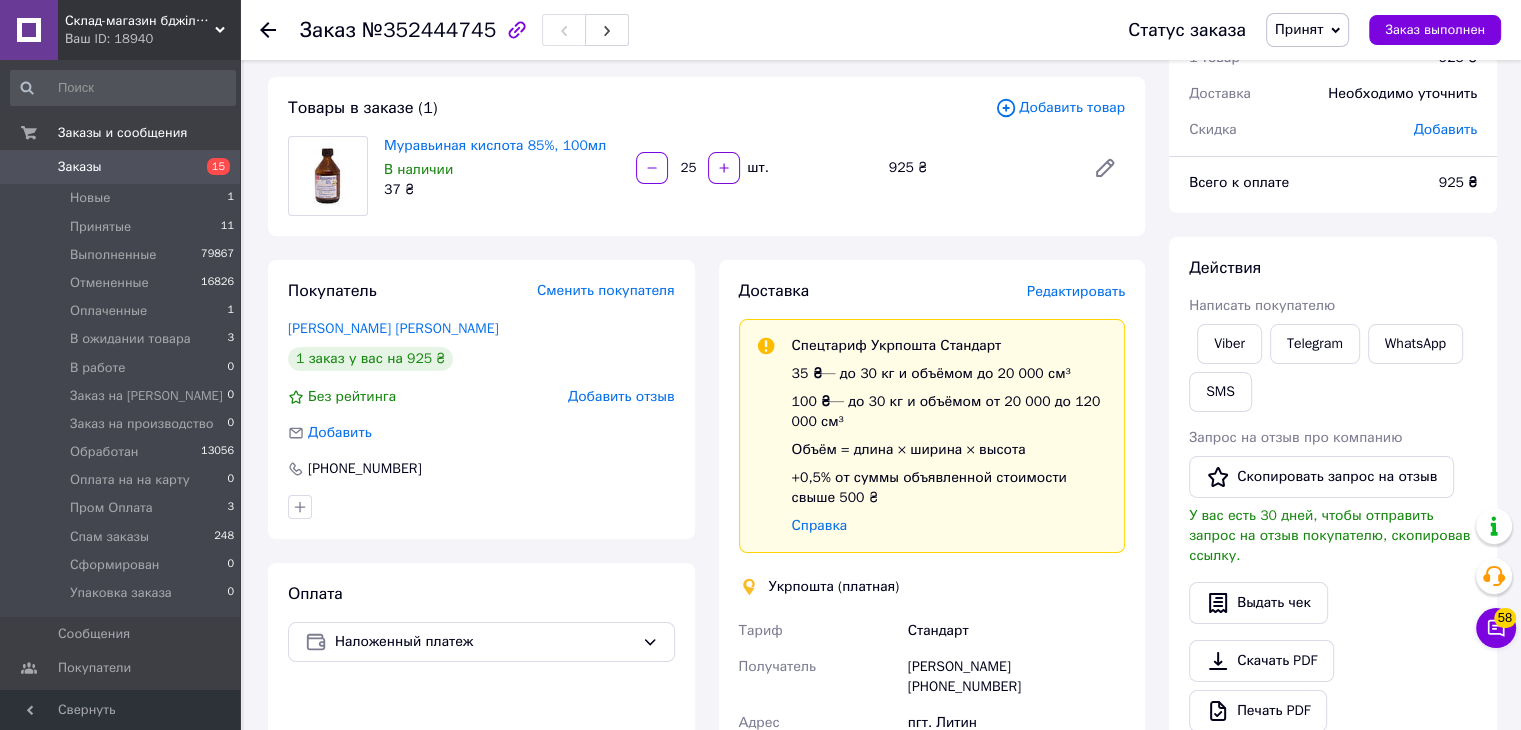 scroll, scrollTop: 100, scrollLeft: 0, axis: vertical 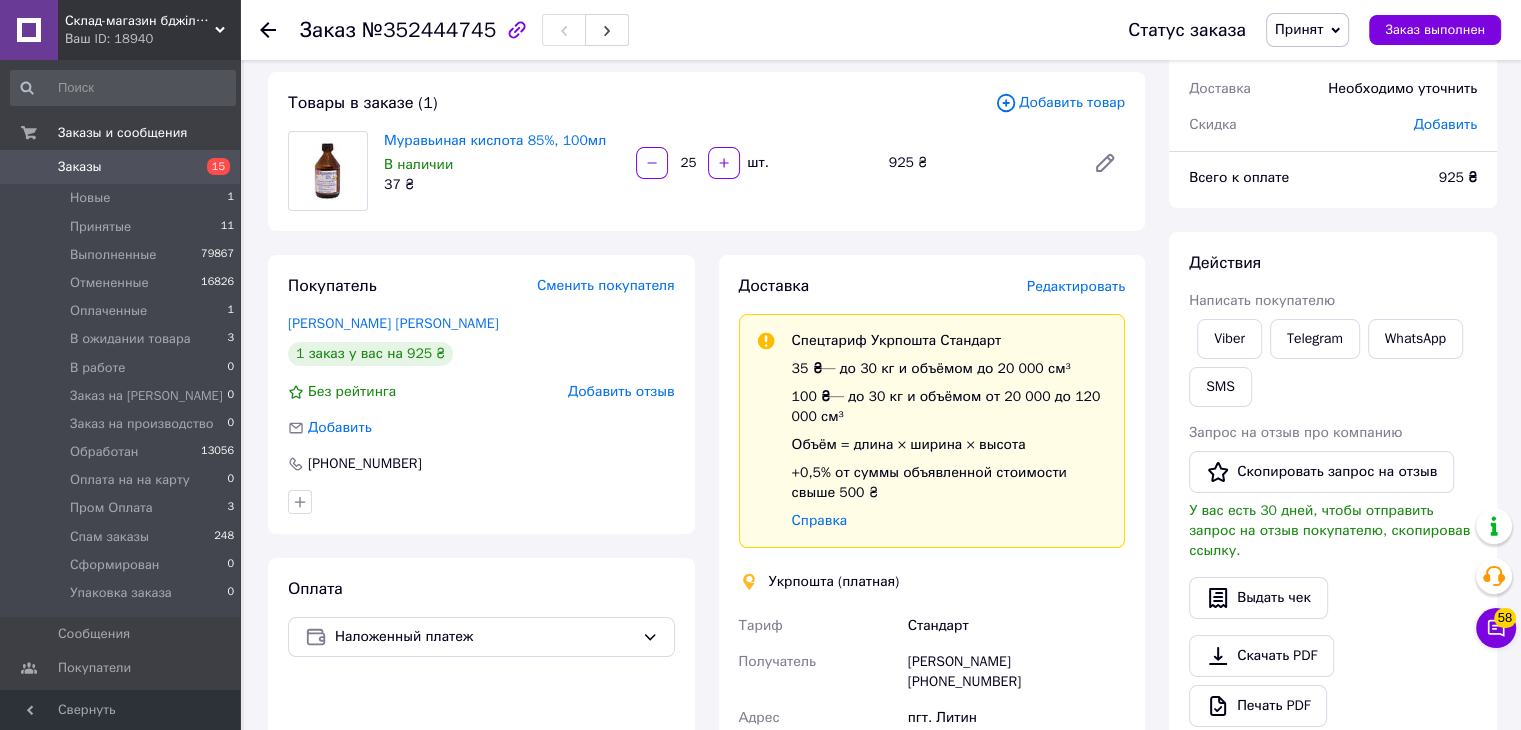 click on "Принят" at bounding box center (1299, 29) 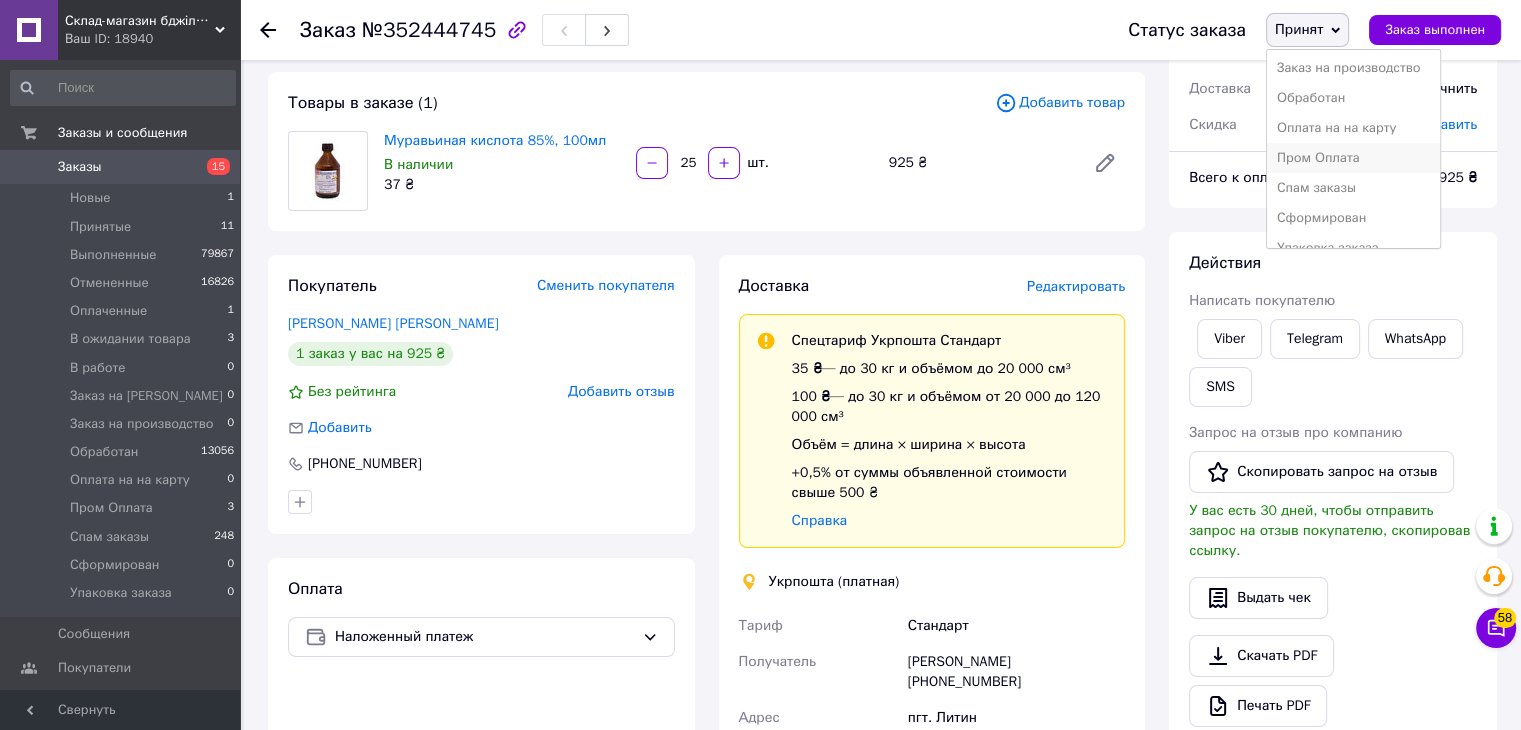 scroll, scrollTop: 200, scrollLeft: 0, axis: vertical 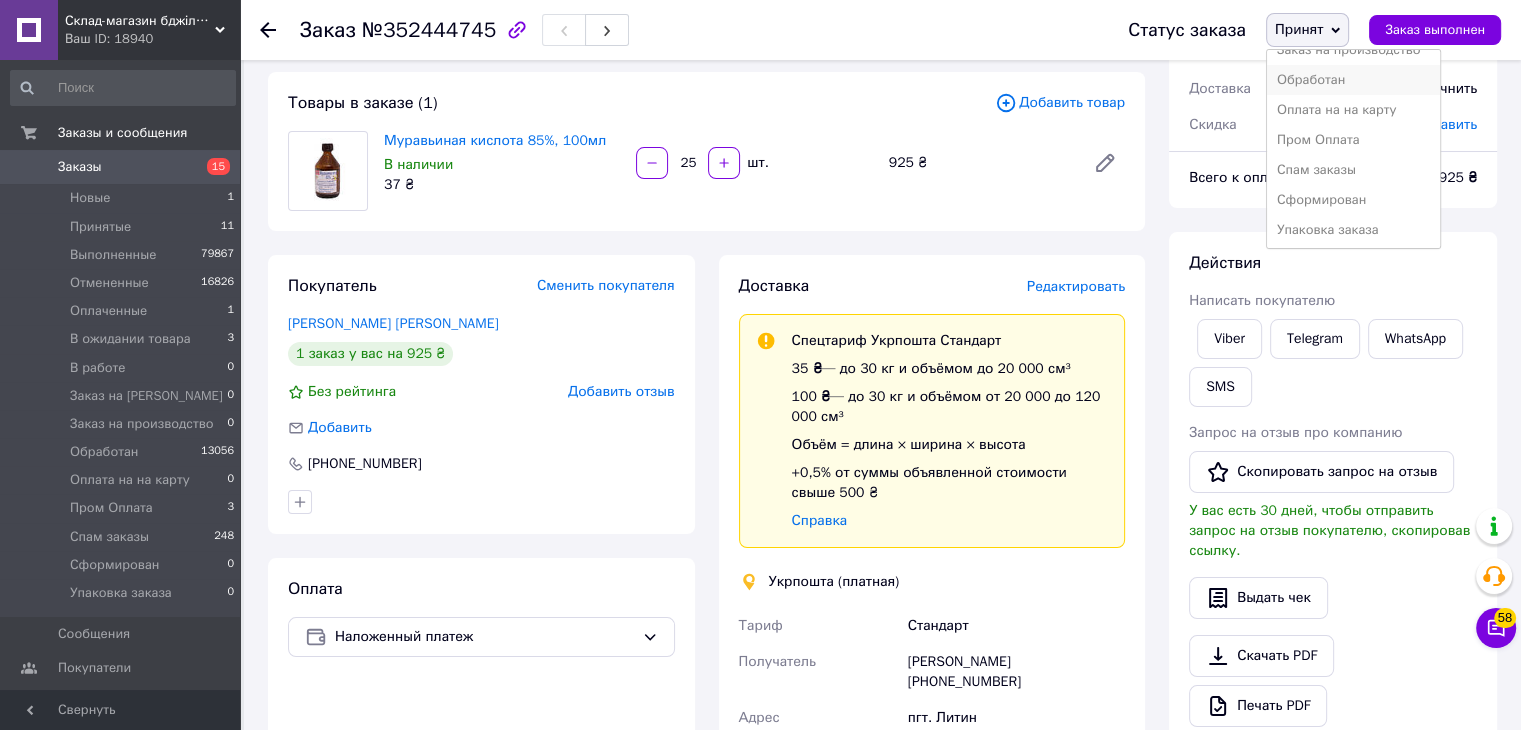 click on "Обработан" at bounding box center [1353, 80] 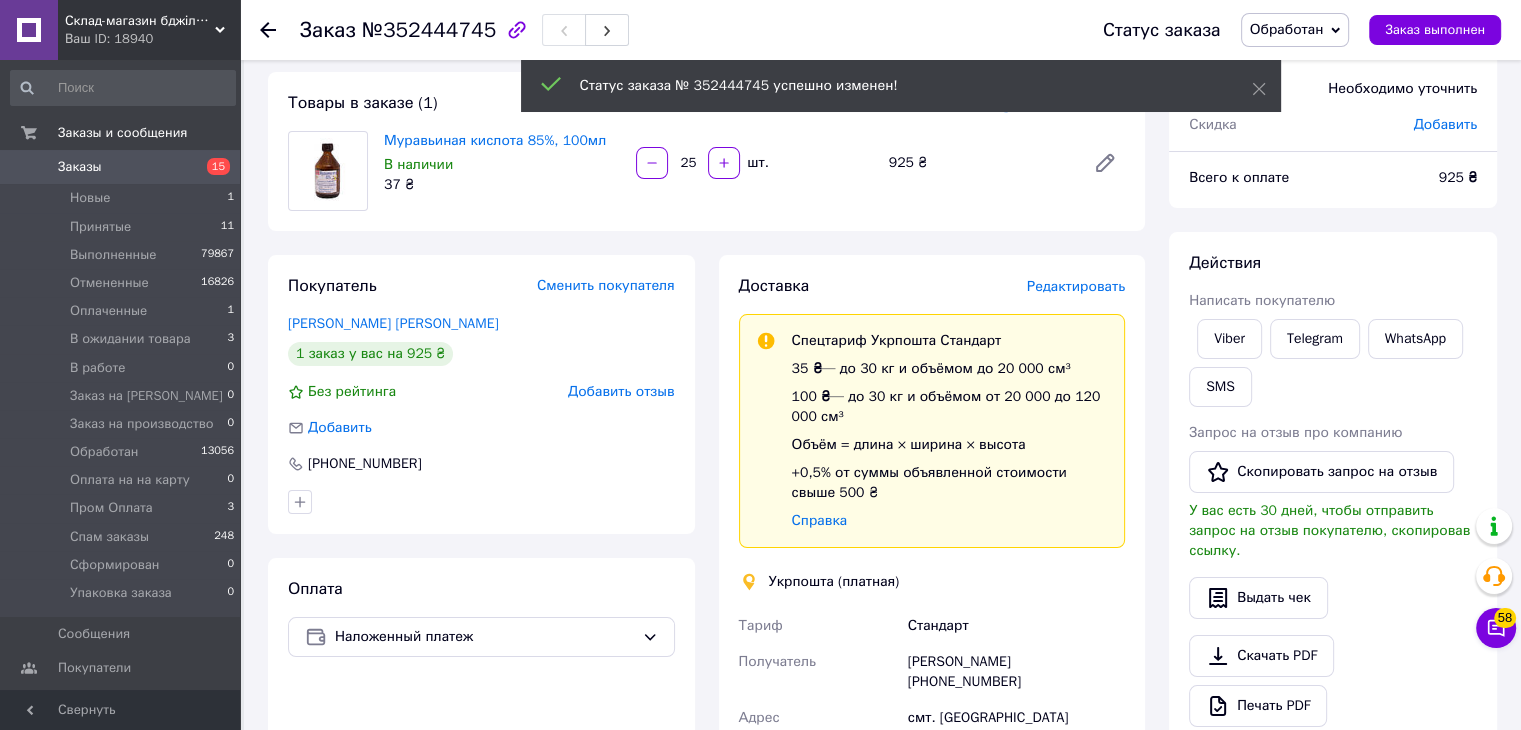 click 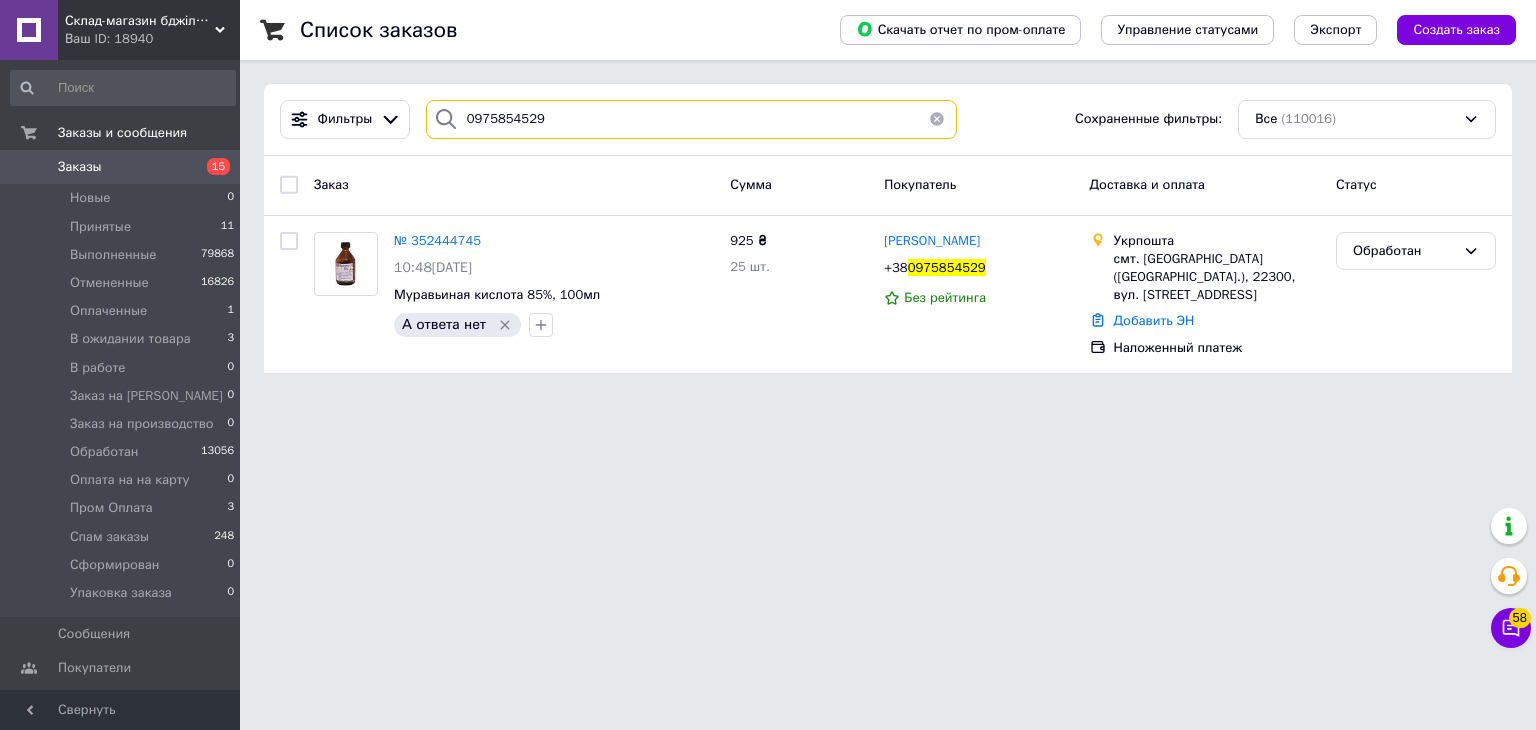 click on "0975854529" at bounding box center (692, 119) 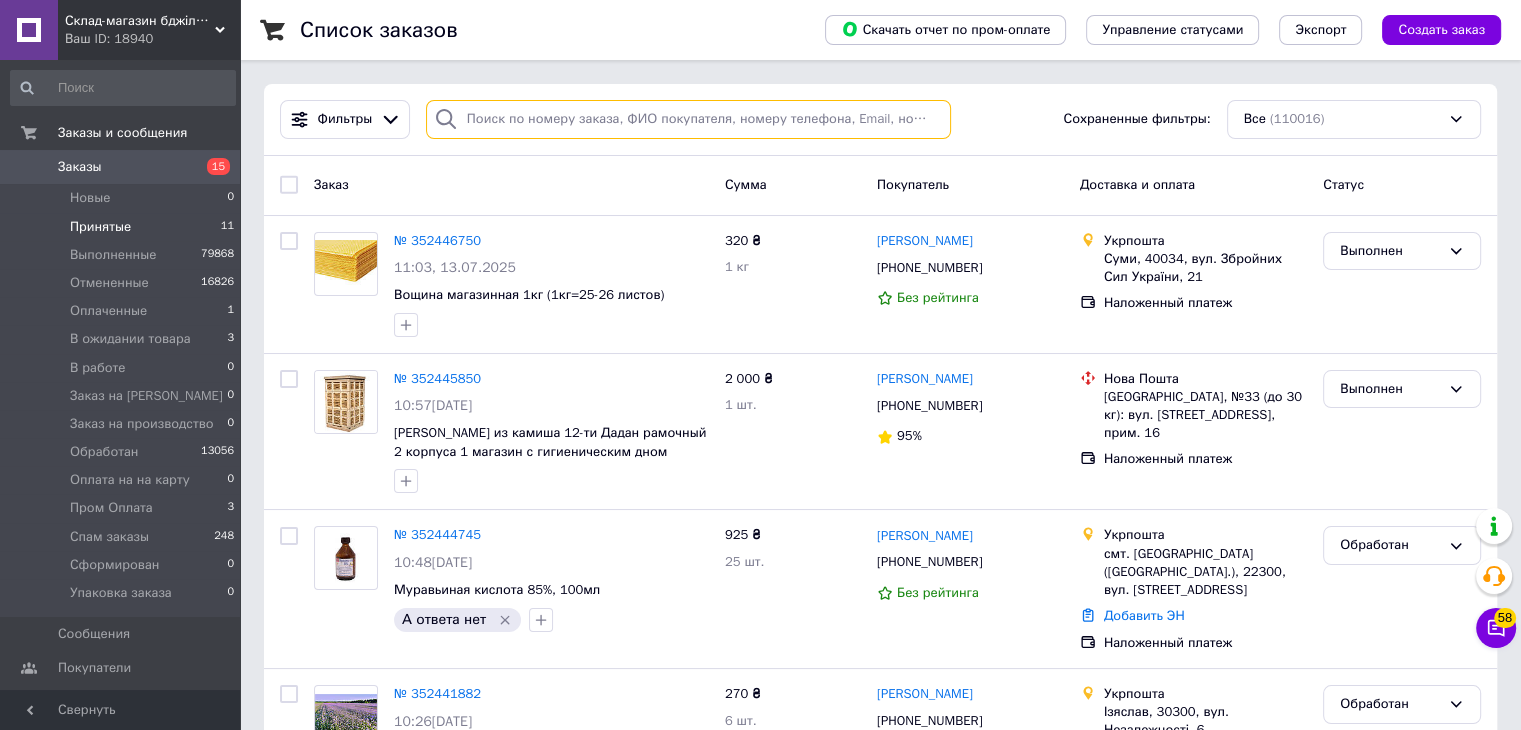 type 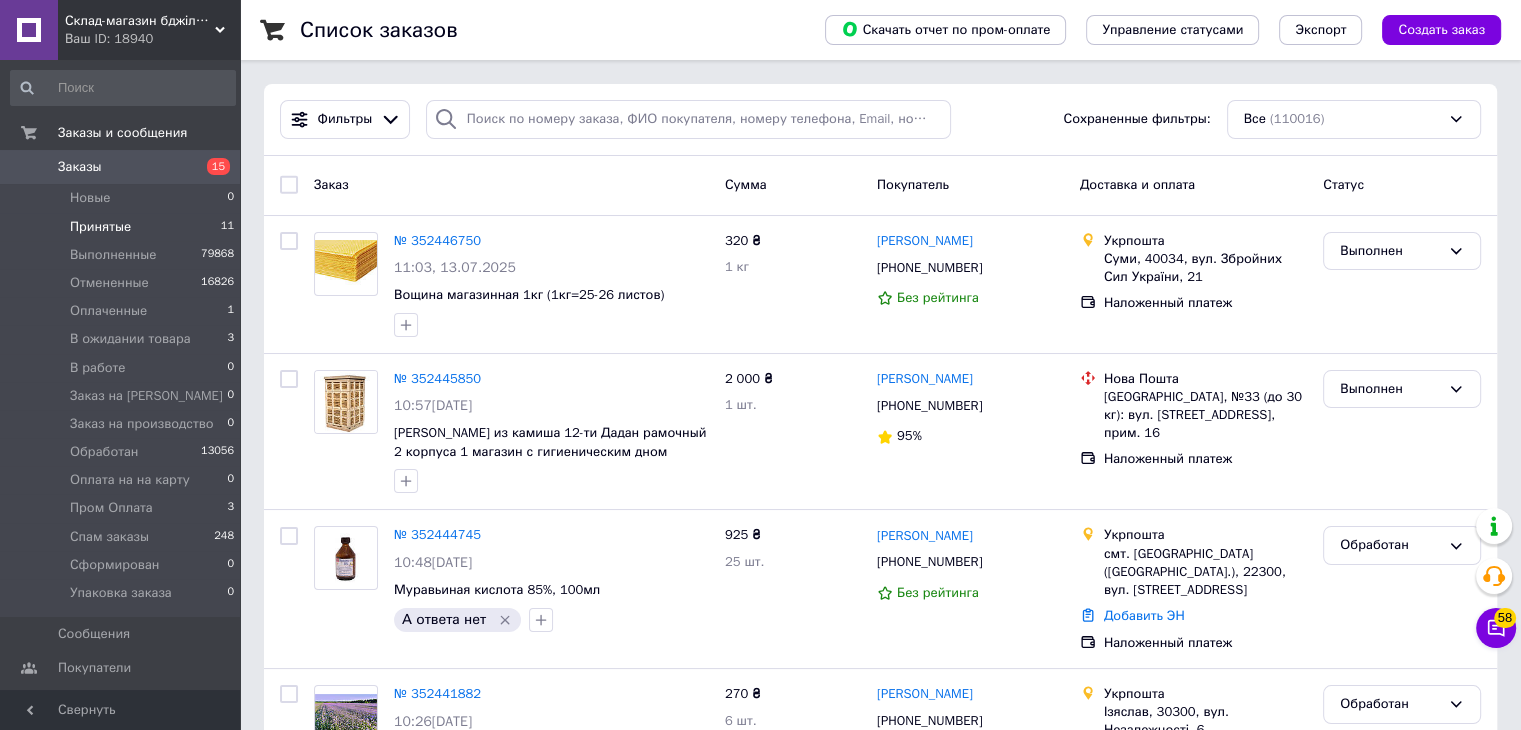click on "Принятые 11" at bounding box center (123, 227) 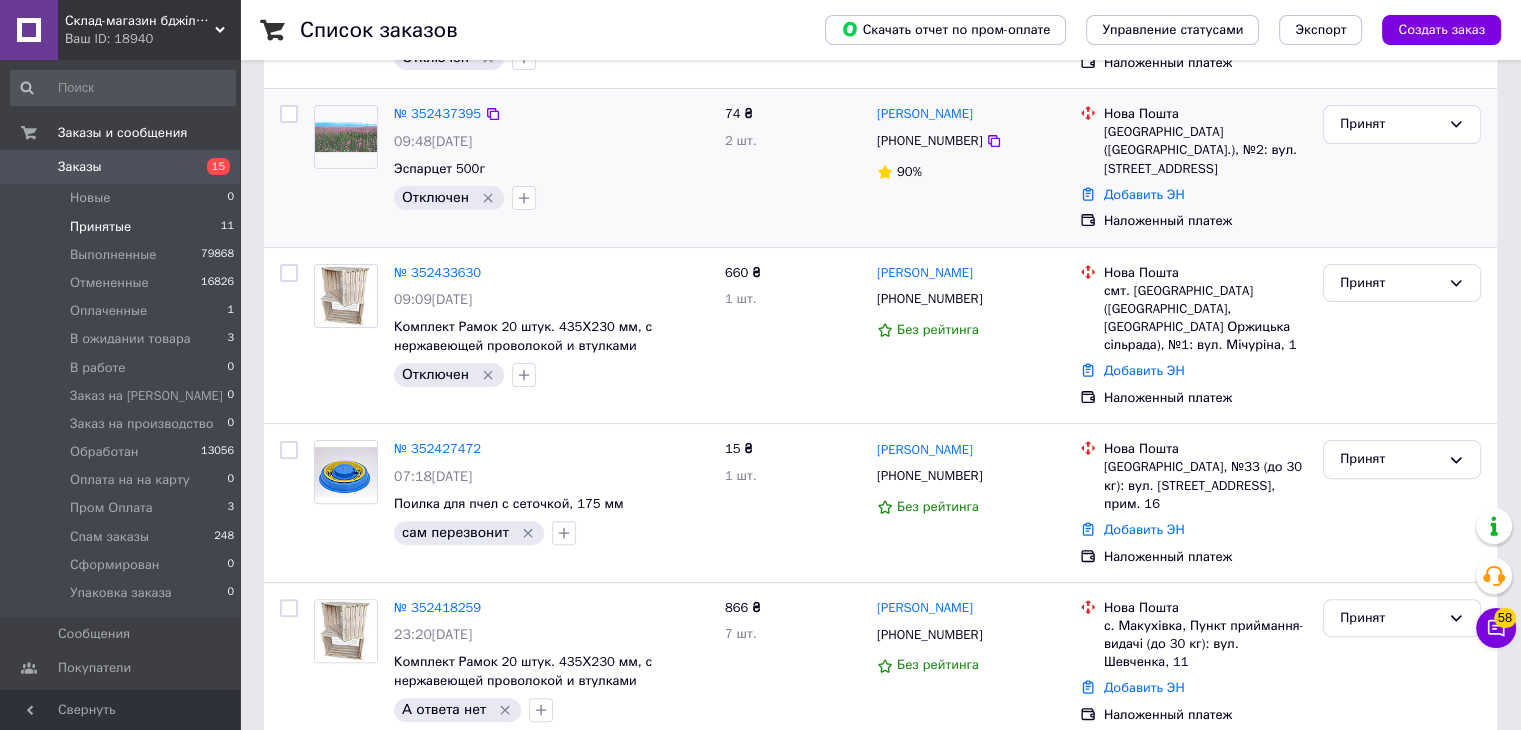 scroll, scrollTop: 500, scrollLeft: 0, axis: vertical 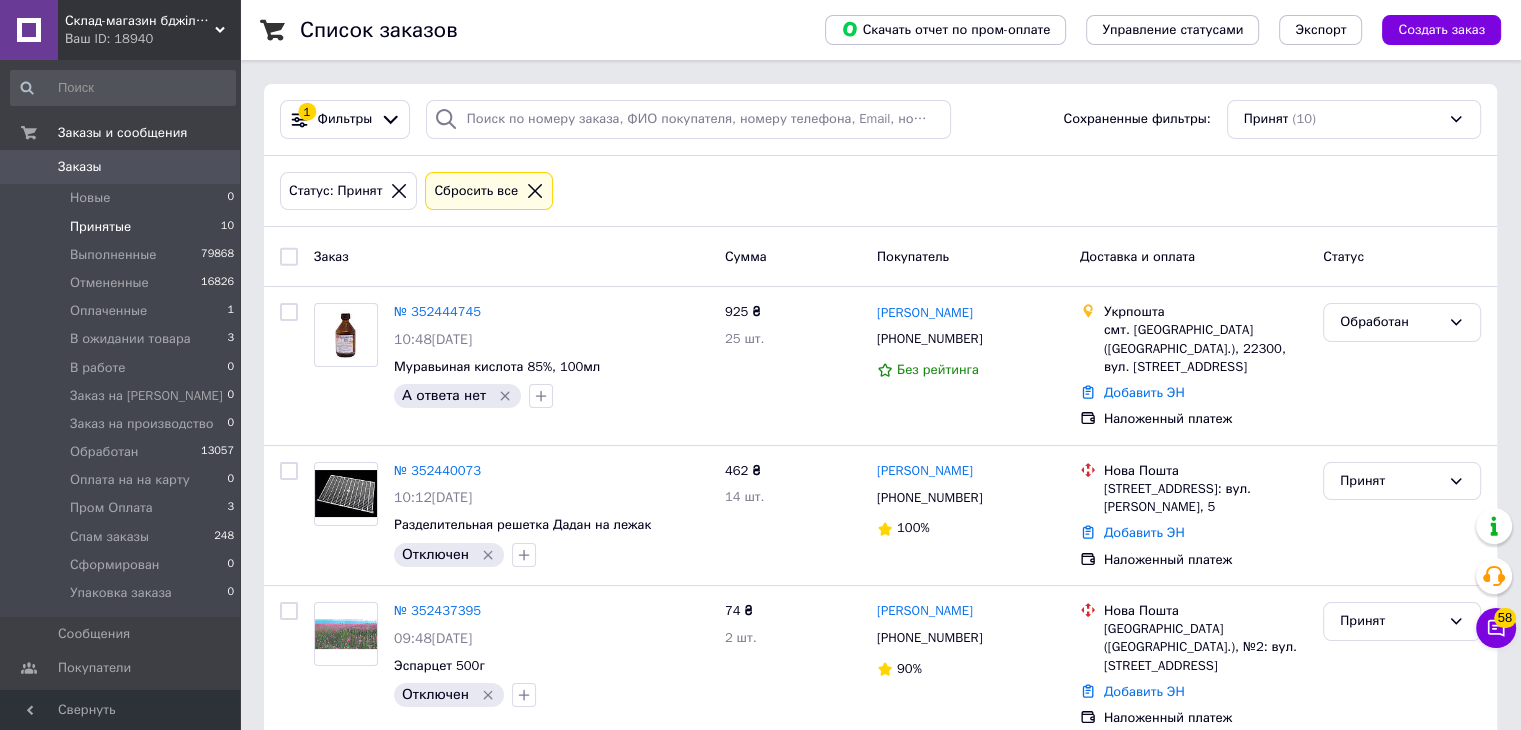 click on "Принятые" at bounding box center (100, 227) 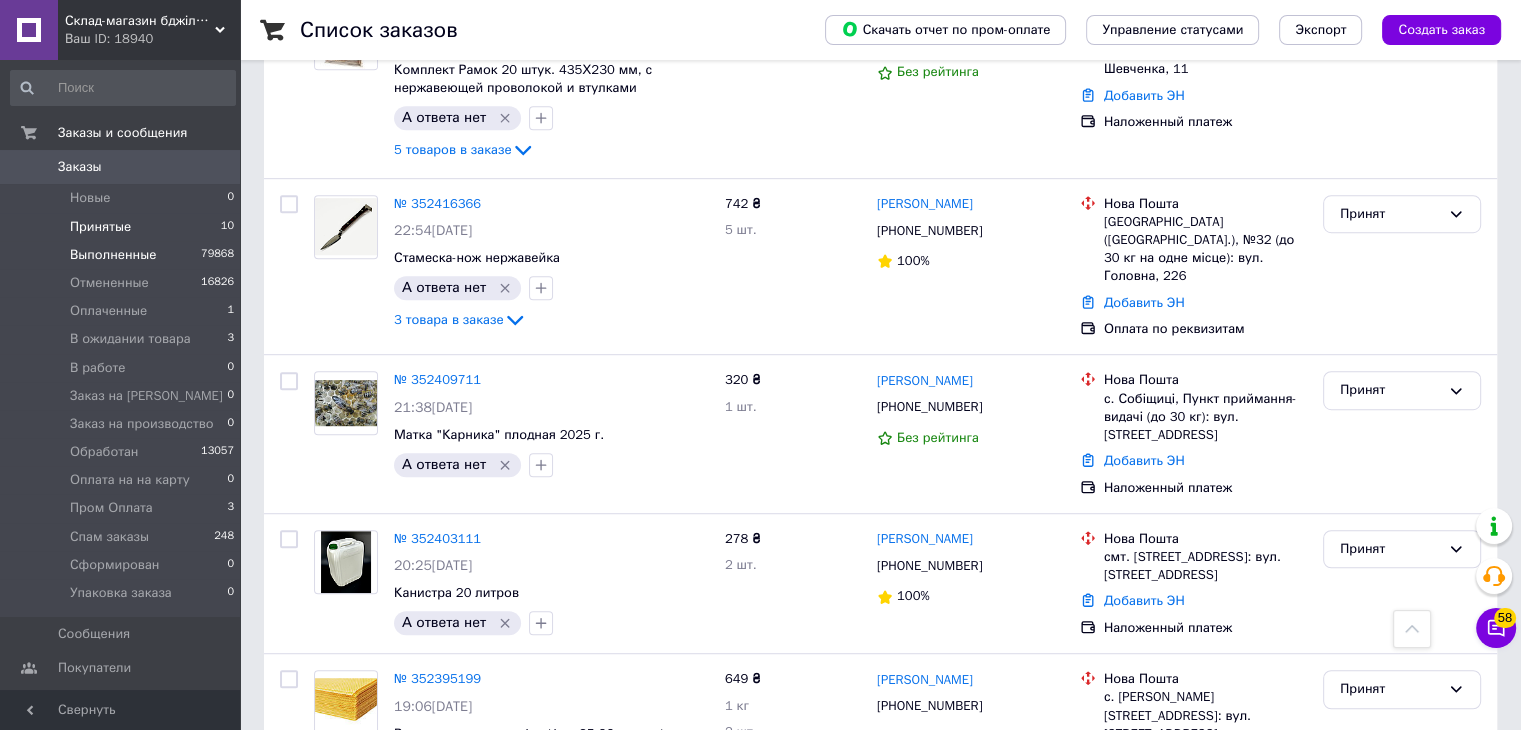 scroll, scrollTop: 893, scrollLeft: 0, axis: vertical 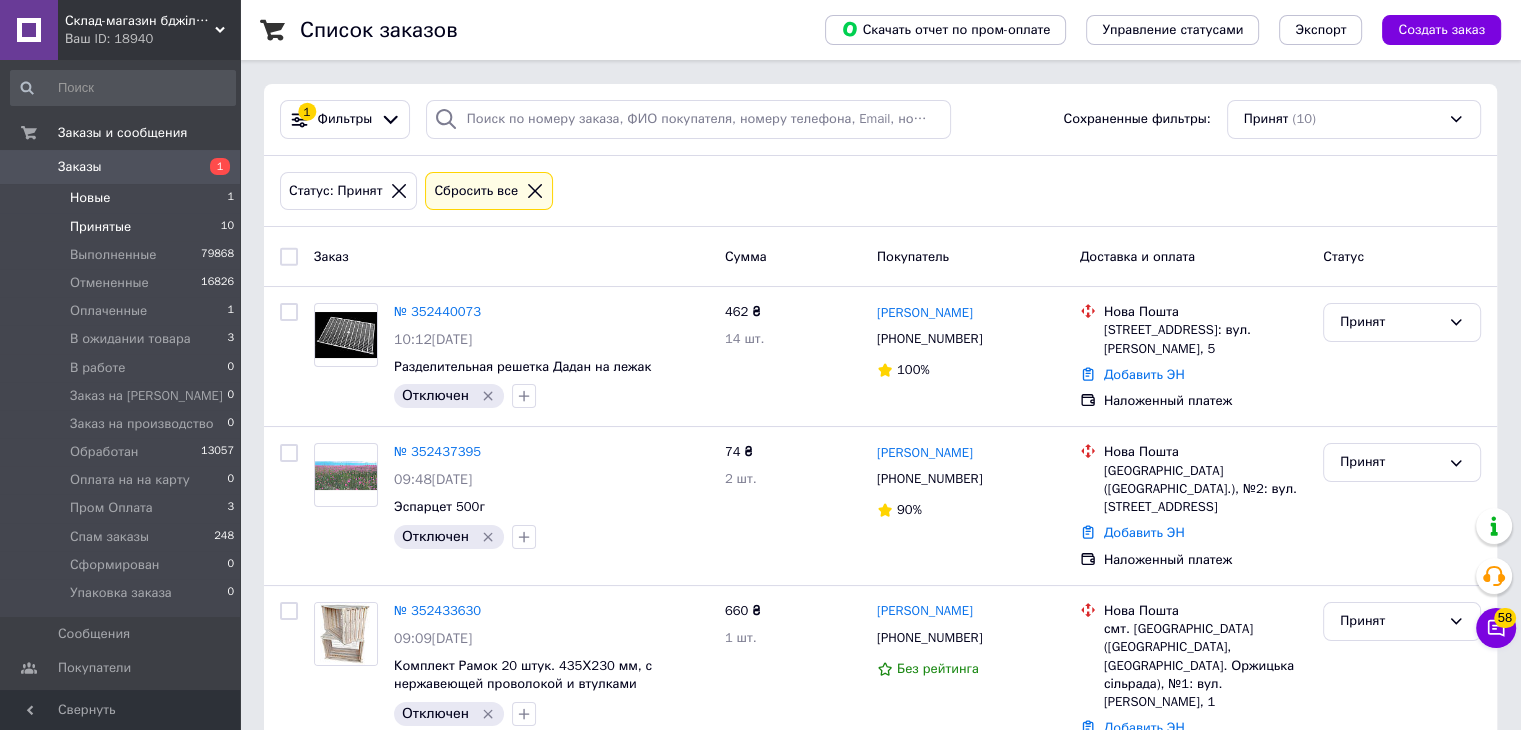 click on "Новые 1" at bounding box center (123, 198) 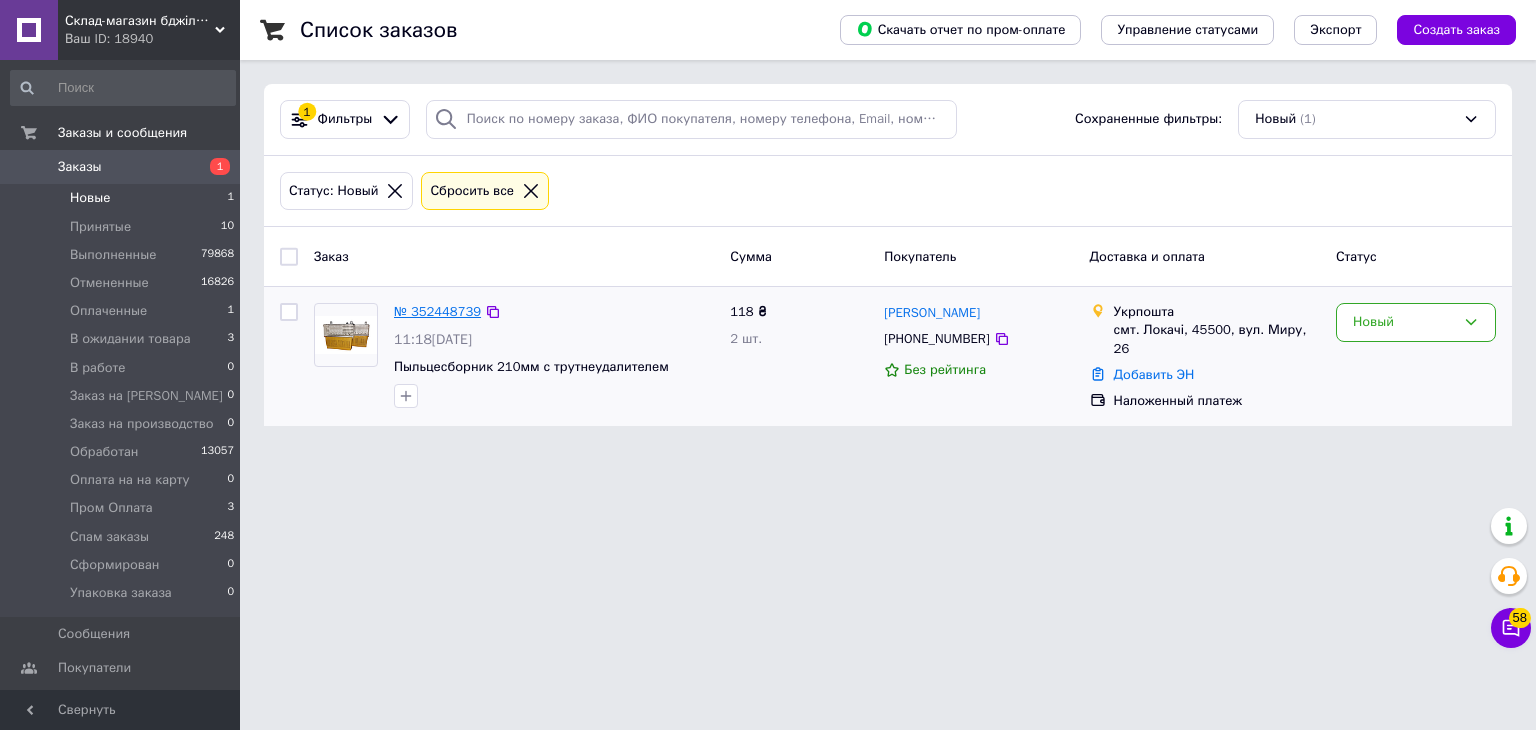 click on "№ 352448739" at bounding box center [437, 311] 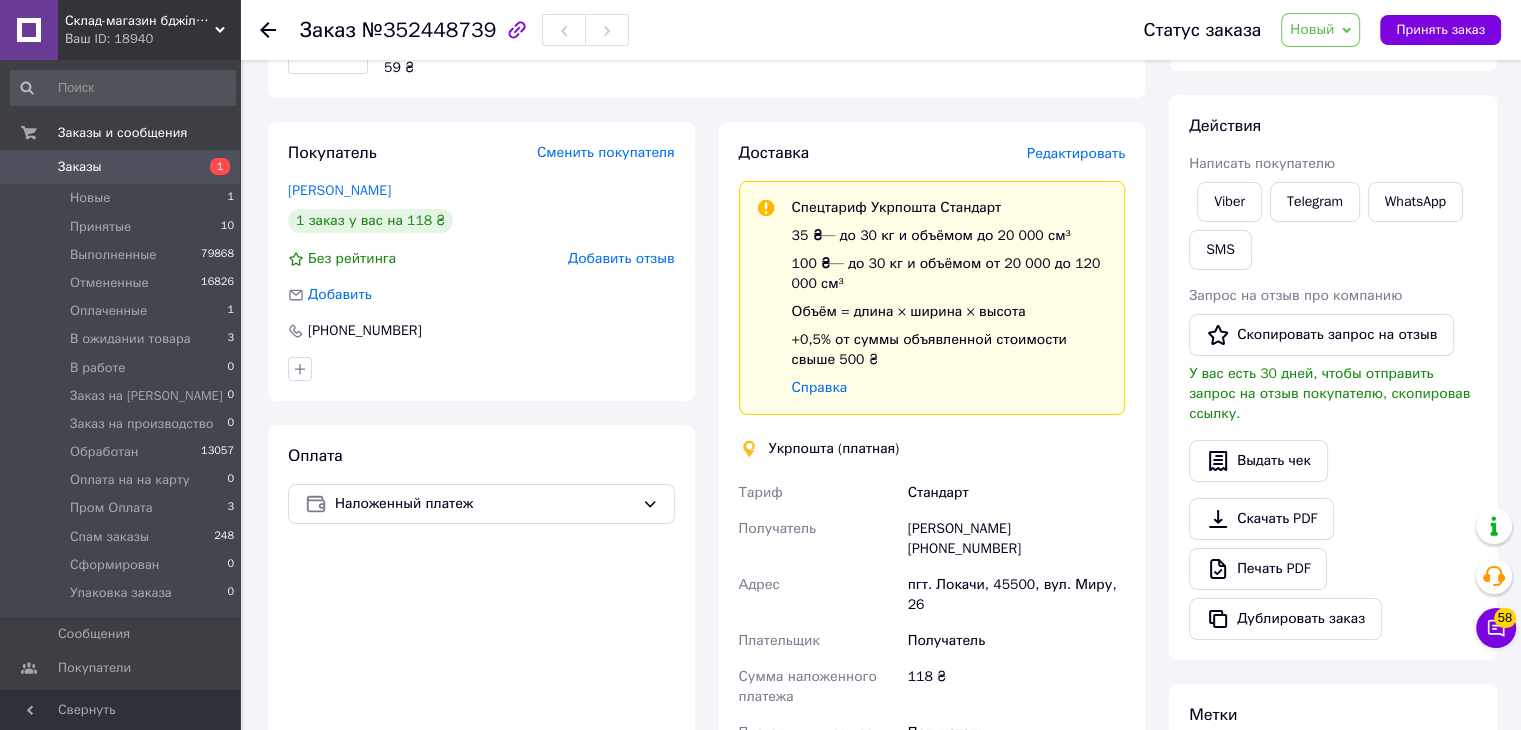 scroll, scrollTop: 300, scrollLeft: 0, axis: vertical 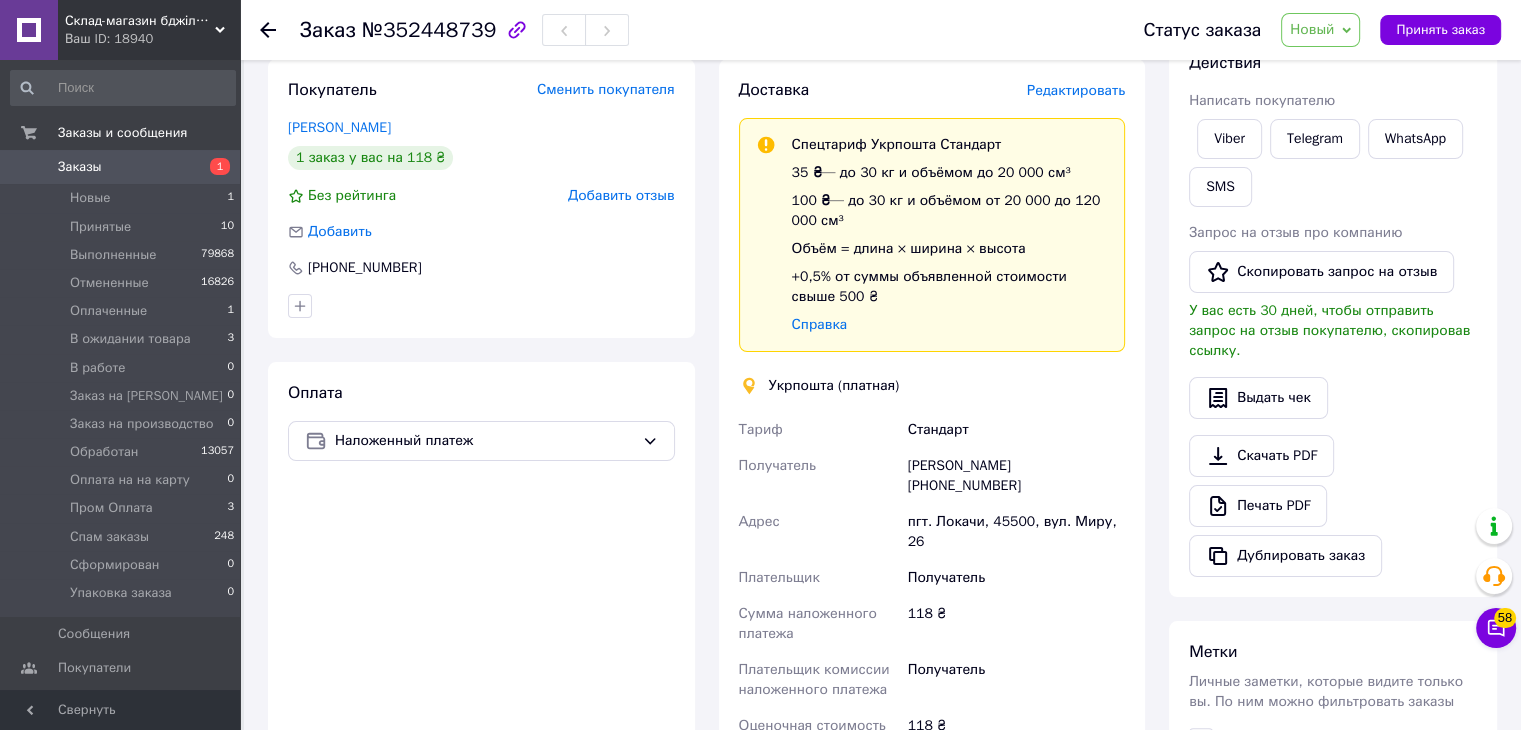 drag, startPoint x: 930, startPoint y: 488, endPoint x: 1009, endPoint y: 489, distance: 79.00633 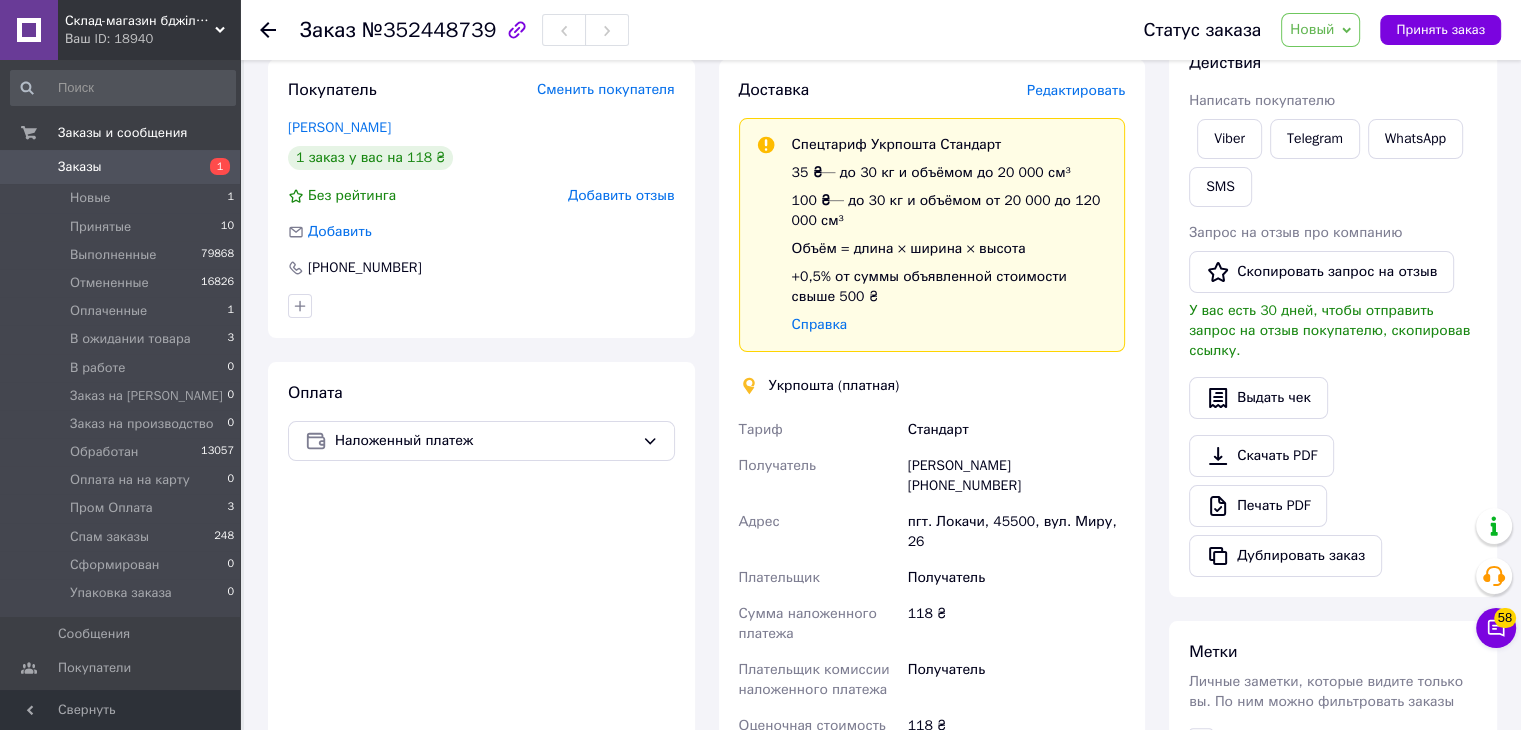 copy on "0668412768" 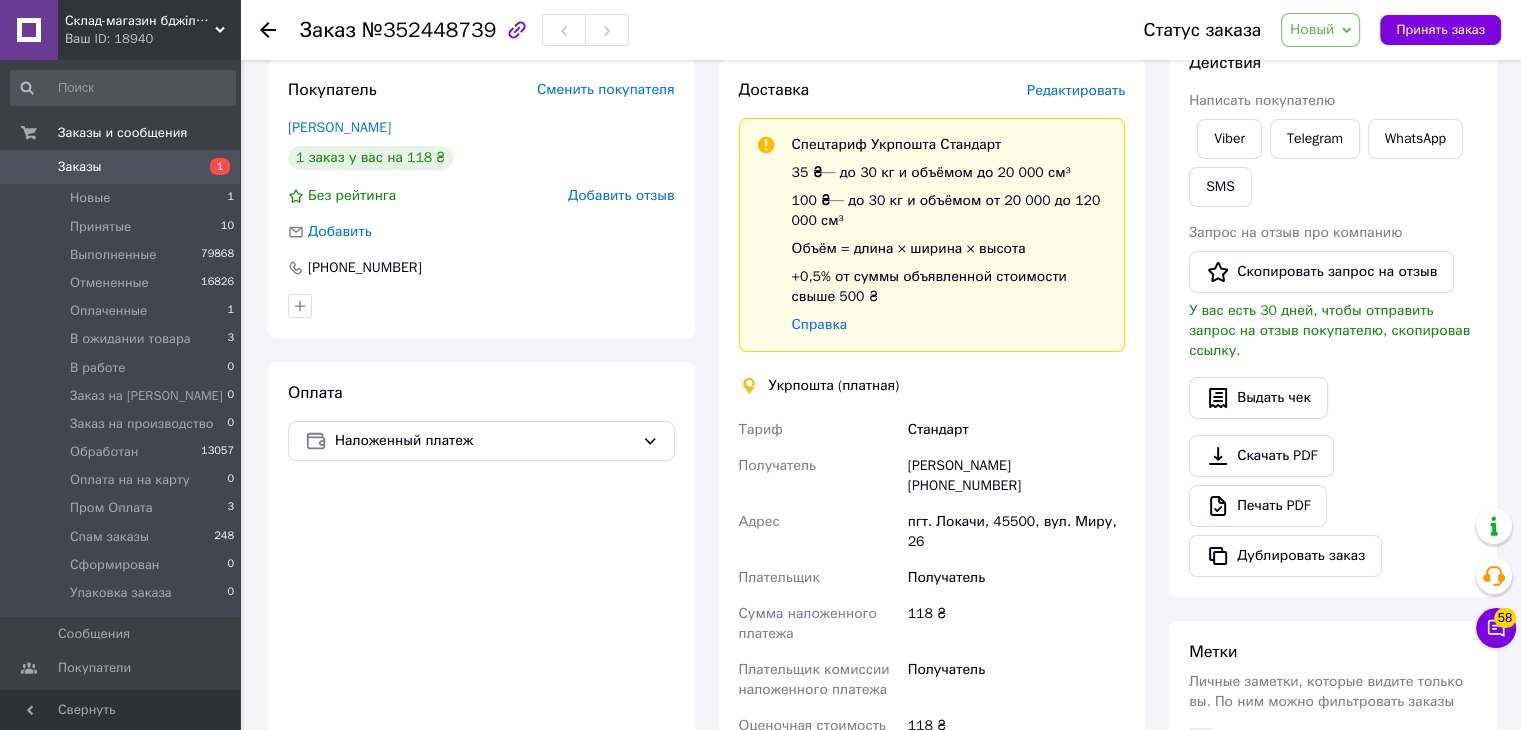 click on "Новый" at bounding box center (1312, 29) 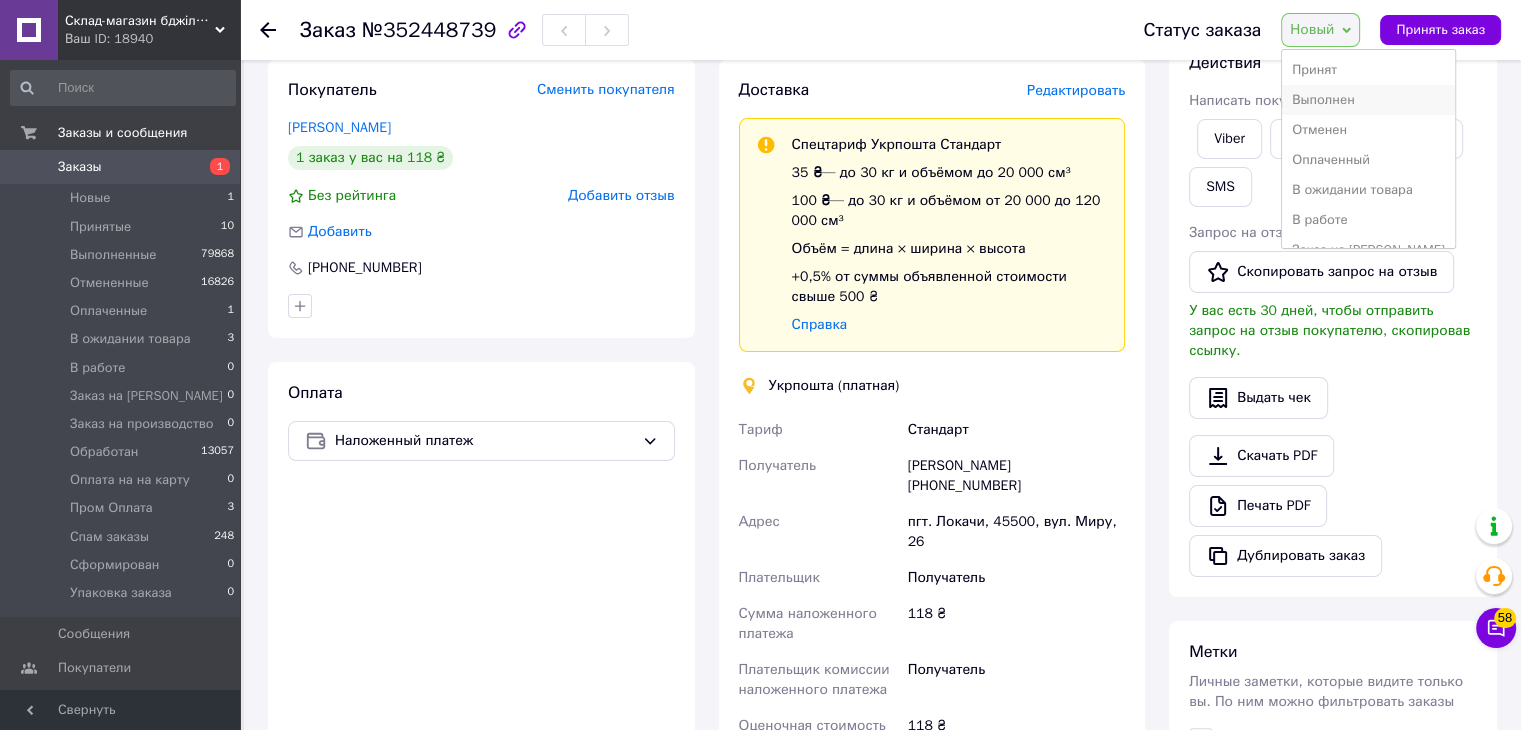click on "Выполнен" at bounding box center (1368, 100) 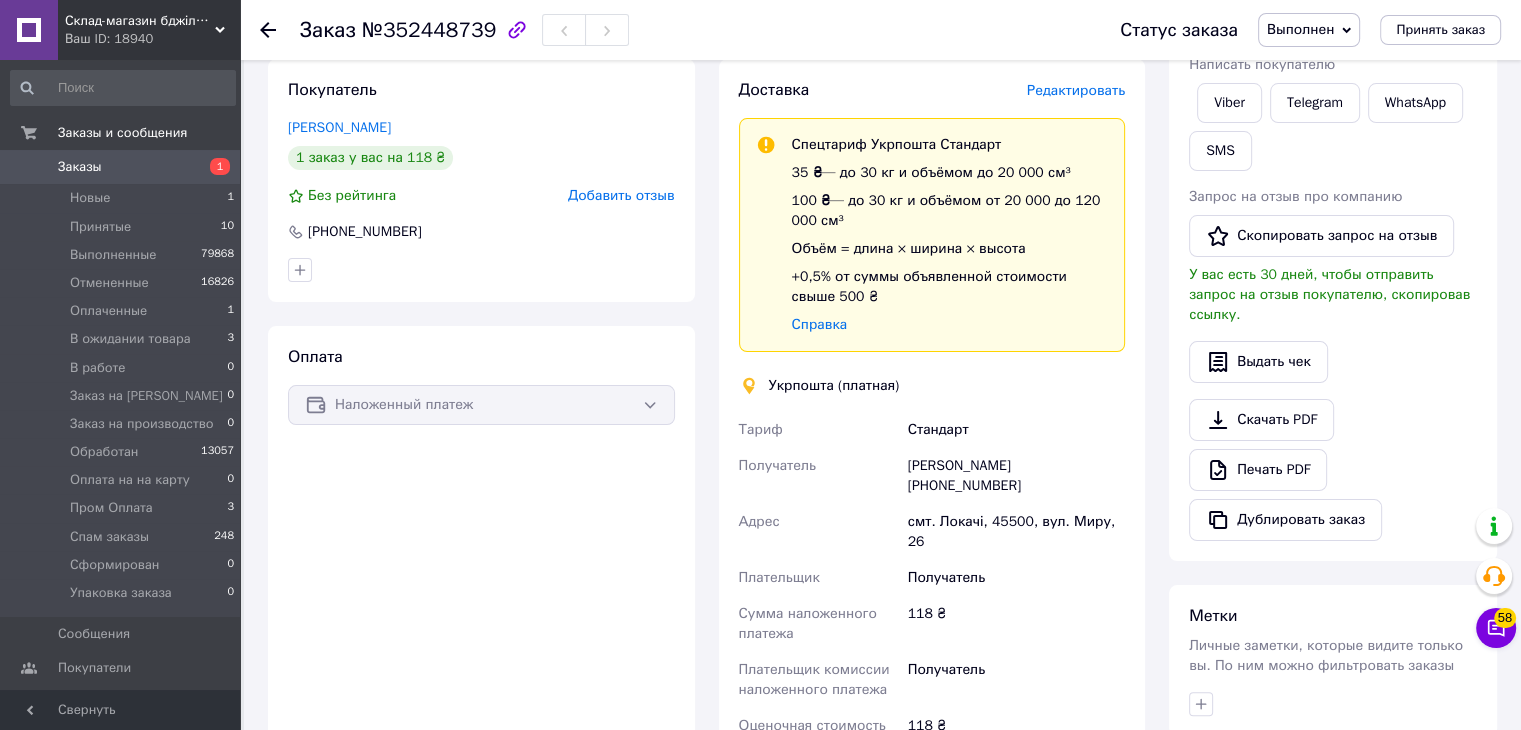 scroll, scrollTop: 0, scrollLeft: 0, axis: both 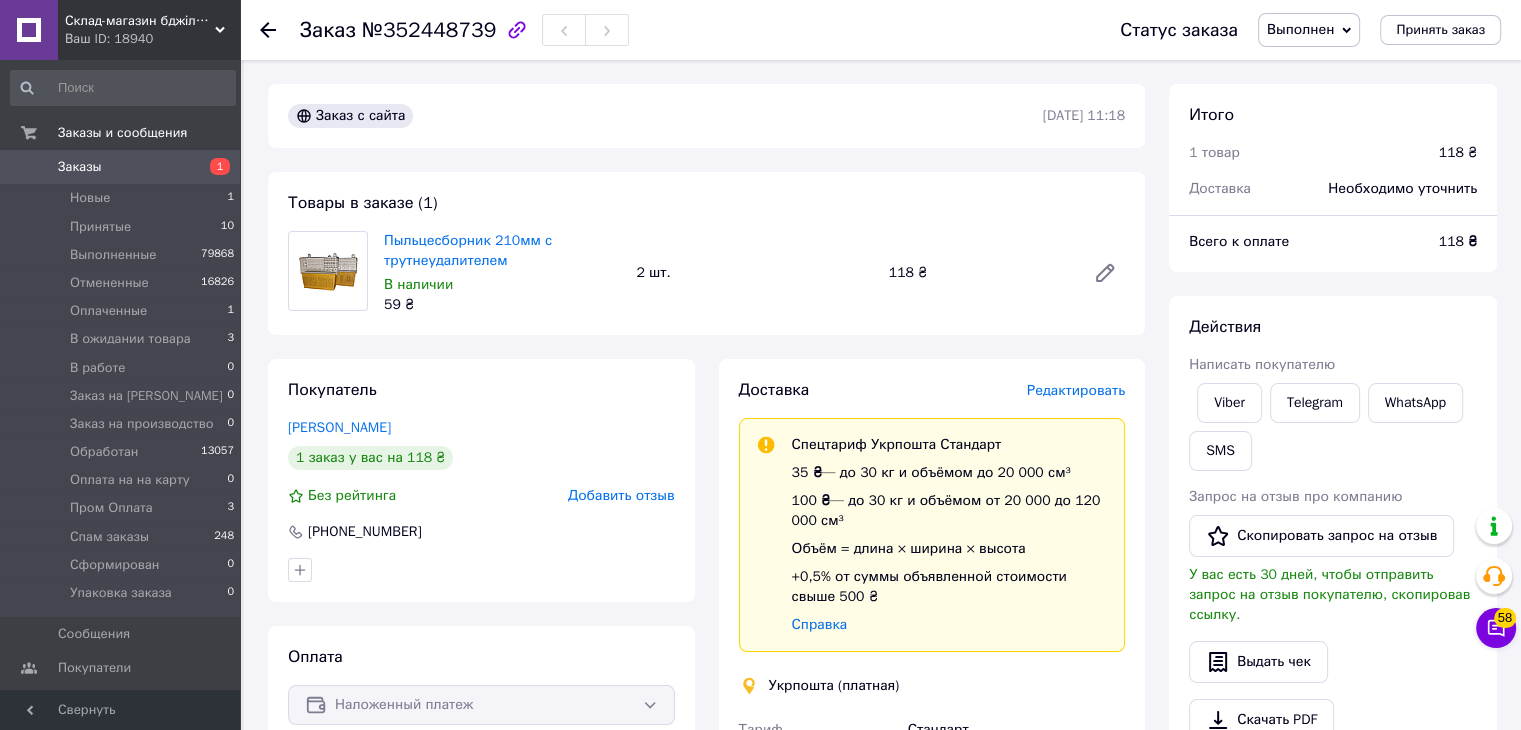click 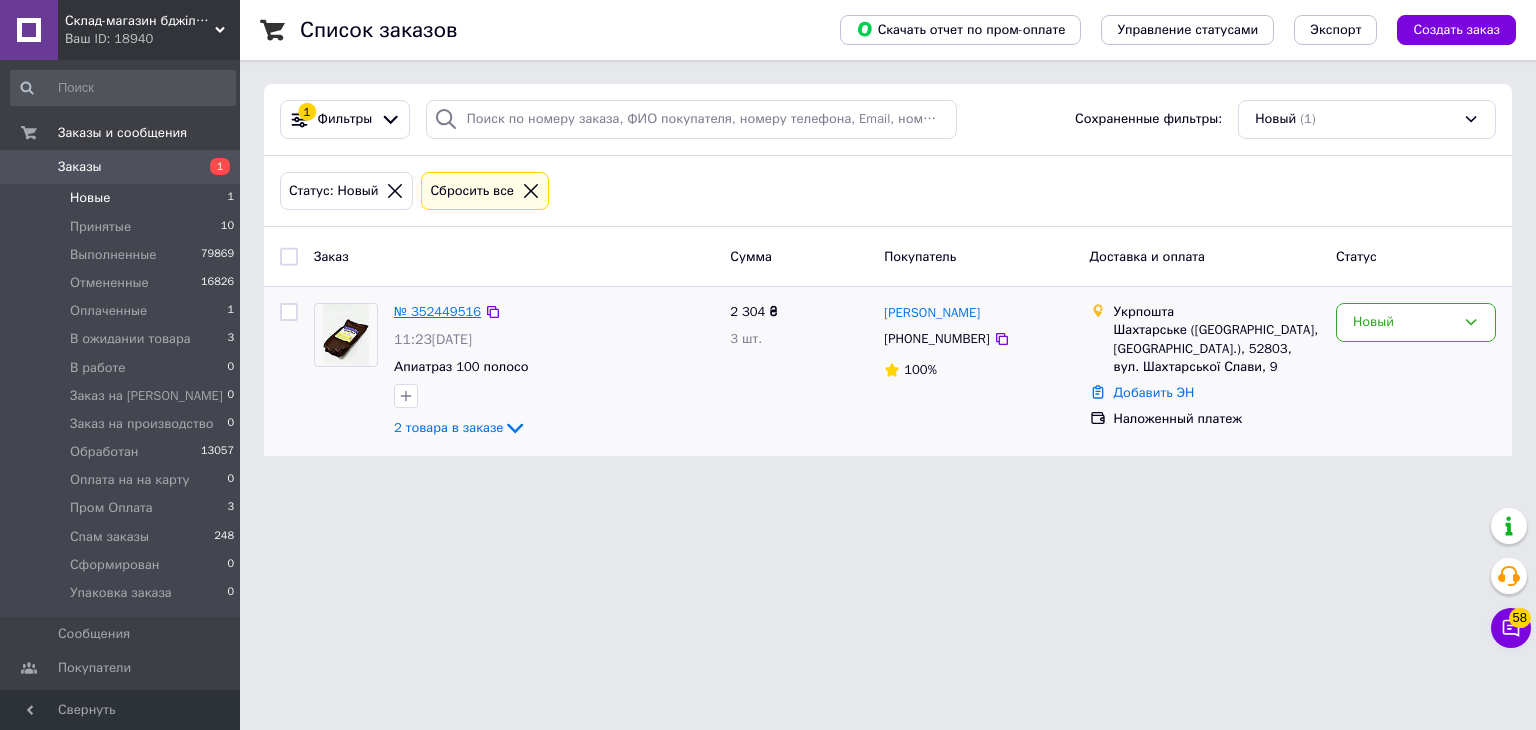 click on "№ 352449516" at bounding box center (437, 311) 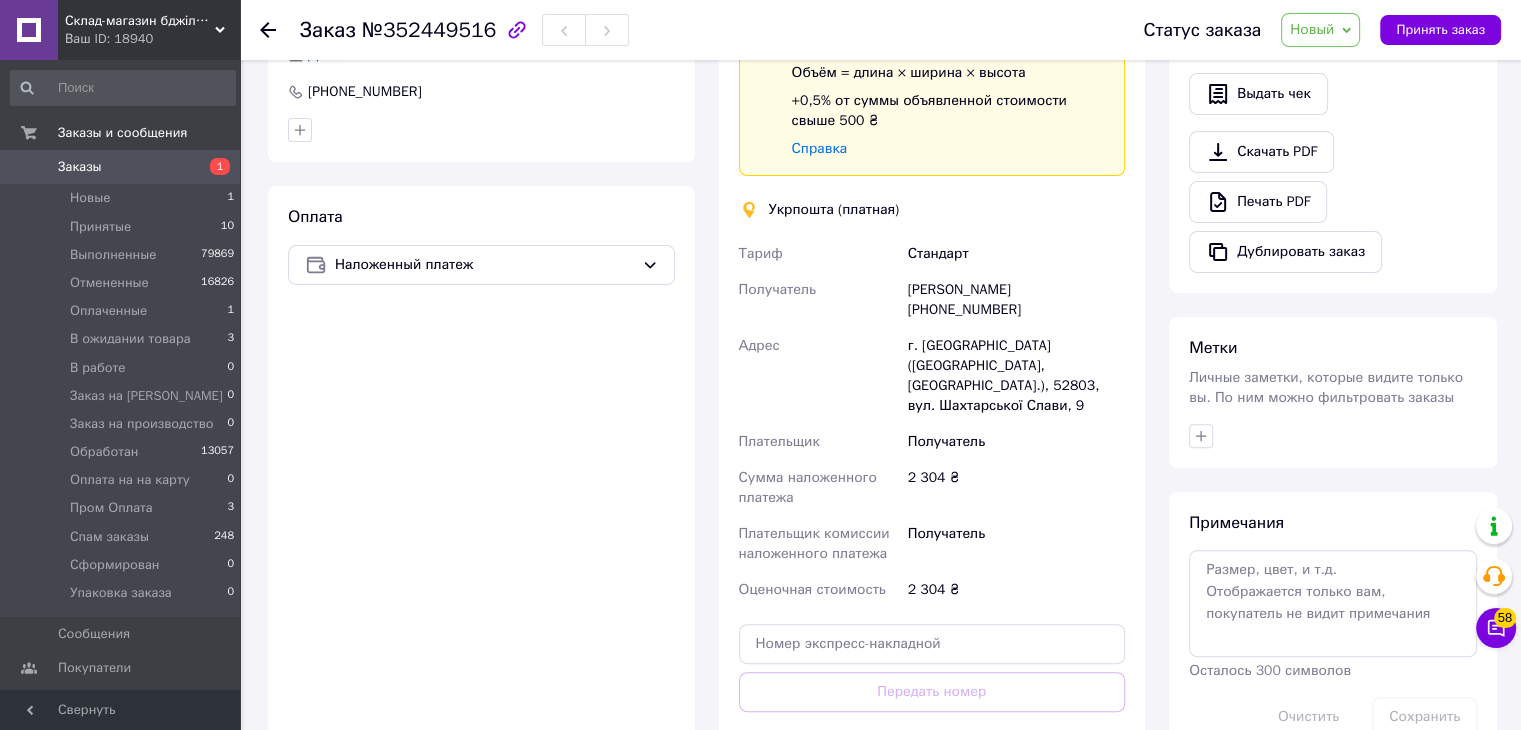 scroll, scrollTop: 700, scrollLeft: 0, axis: vertical 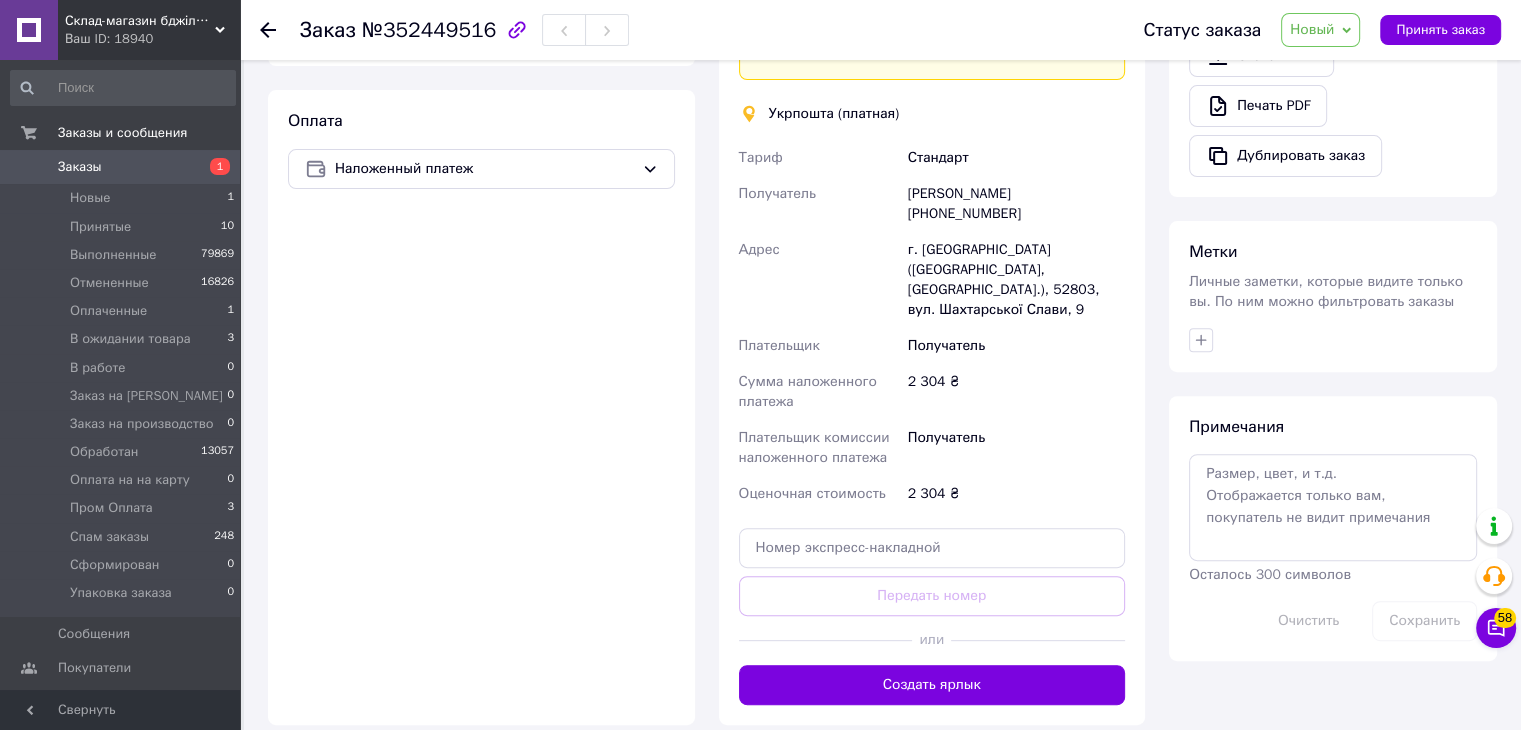 drag, startPoint x: 1044, startPoint y: 193, endPoint x: 1124, endPoint y: 193, distance: 80 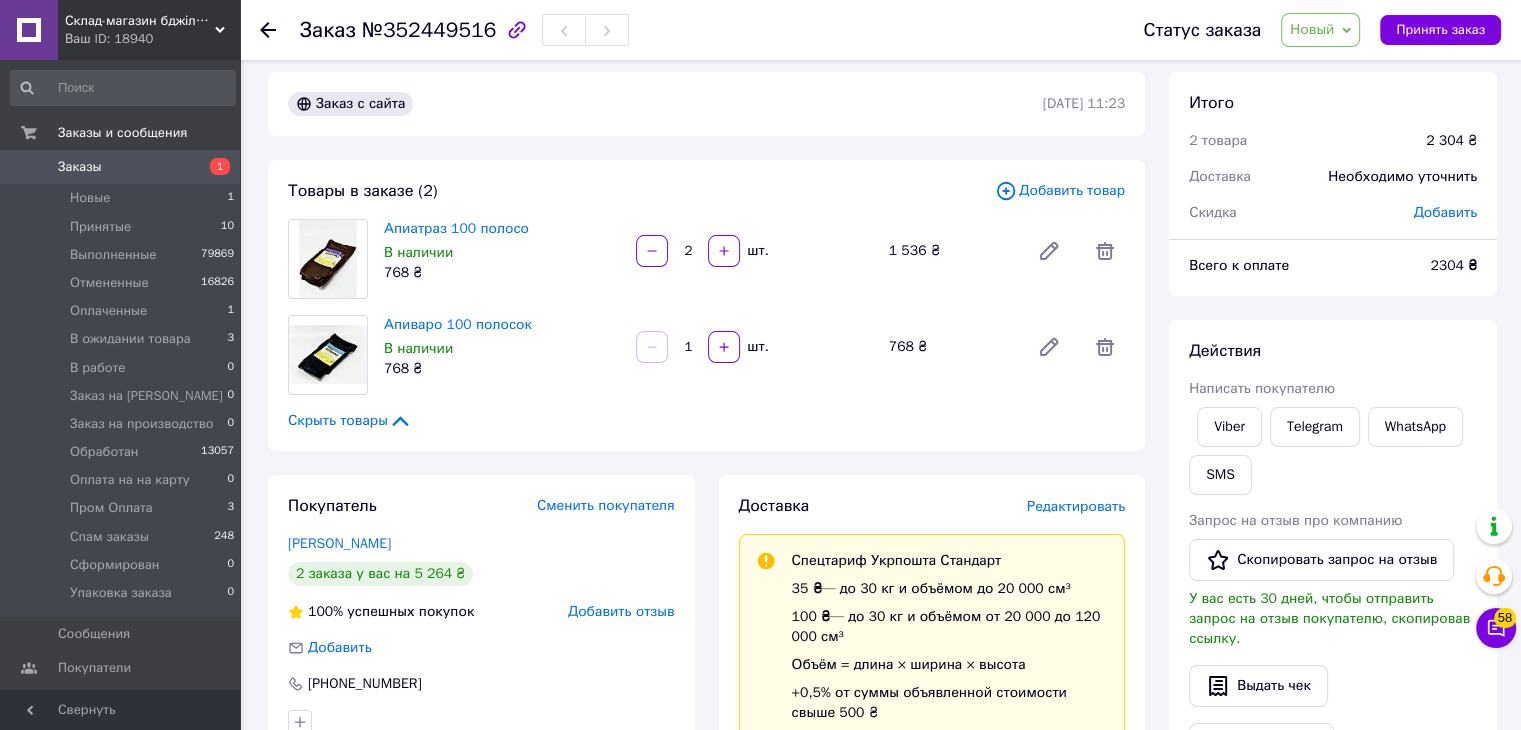 scroll, scrollTop: 0, scrollLeft: 0, axis: both 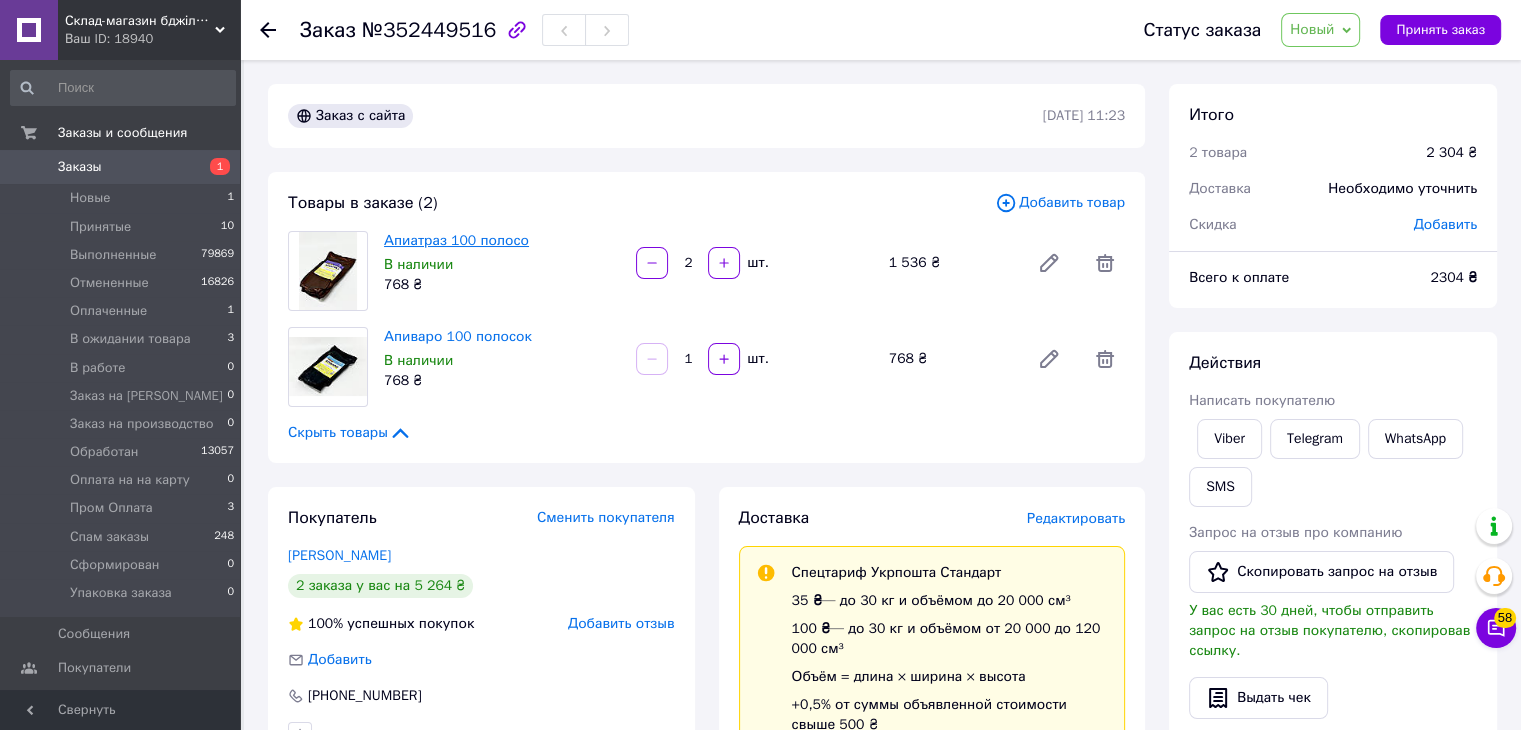 click on "Апиатраз 100 полосо" at bounding box center (456, 240) 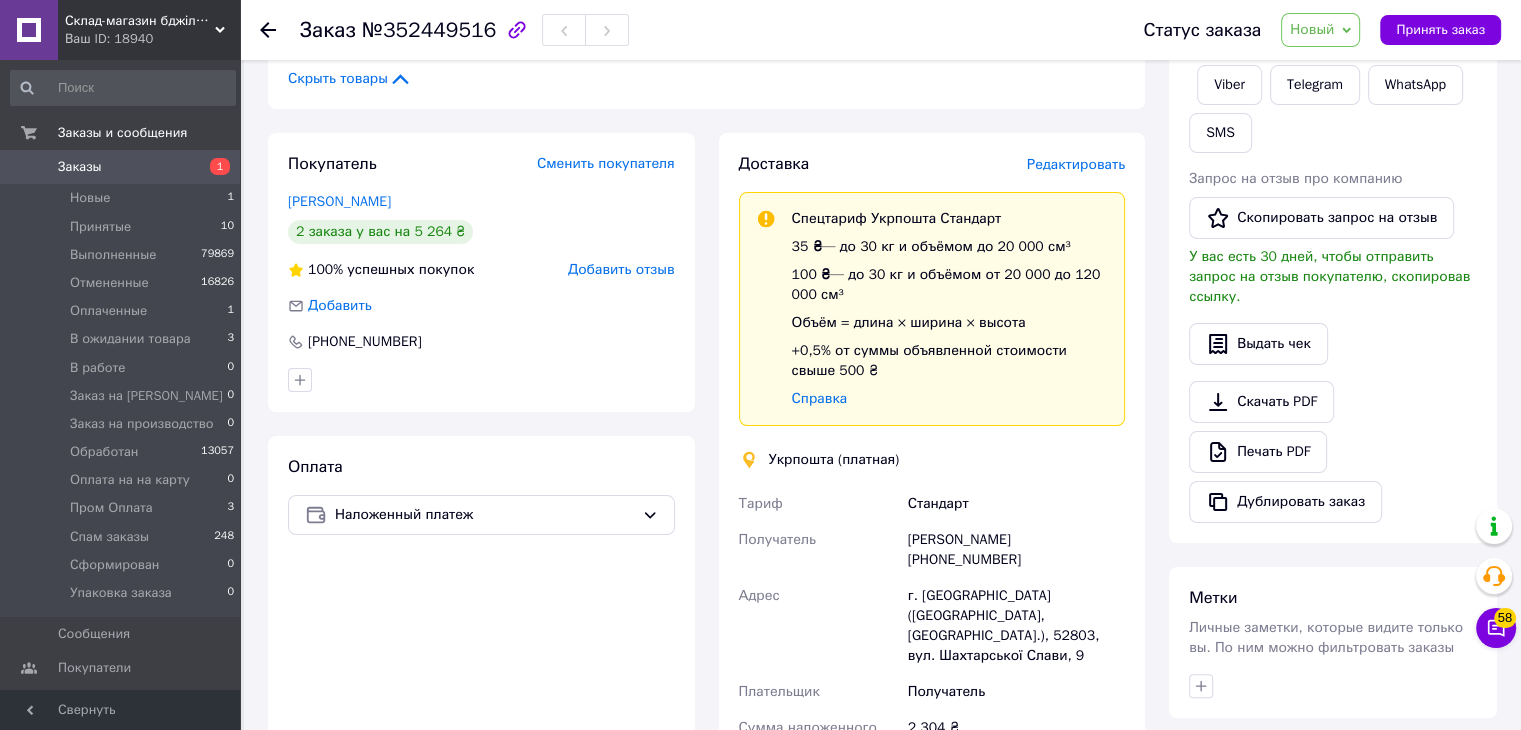 scroll, scrollTop: 400, scrollLeft: 0, axis: vertical 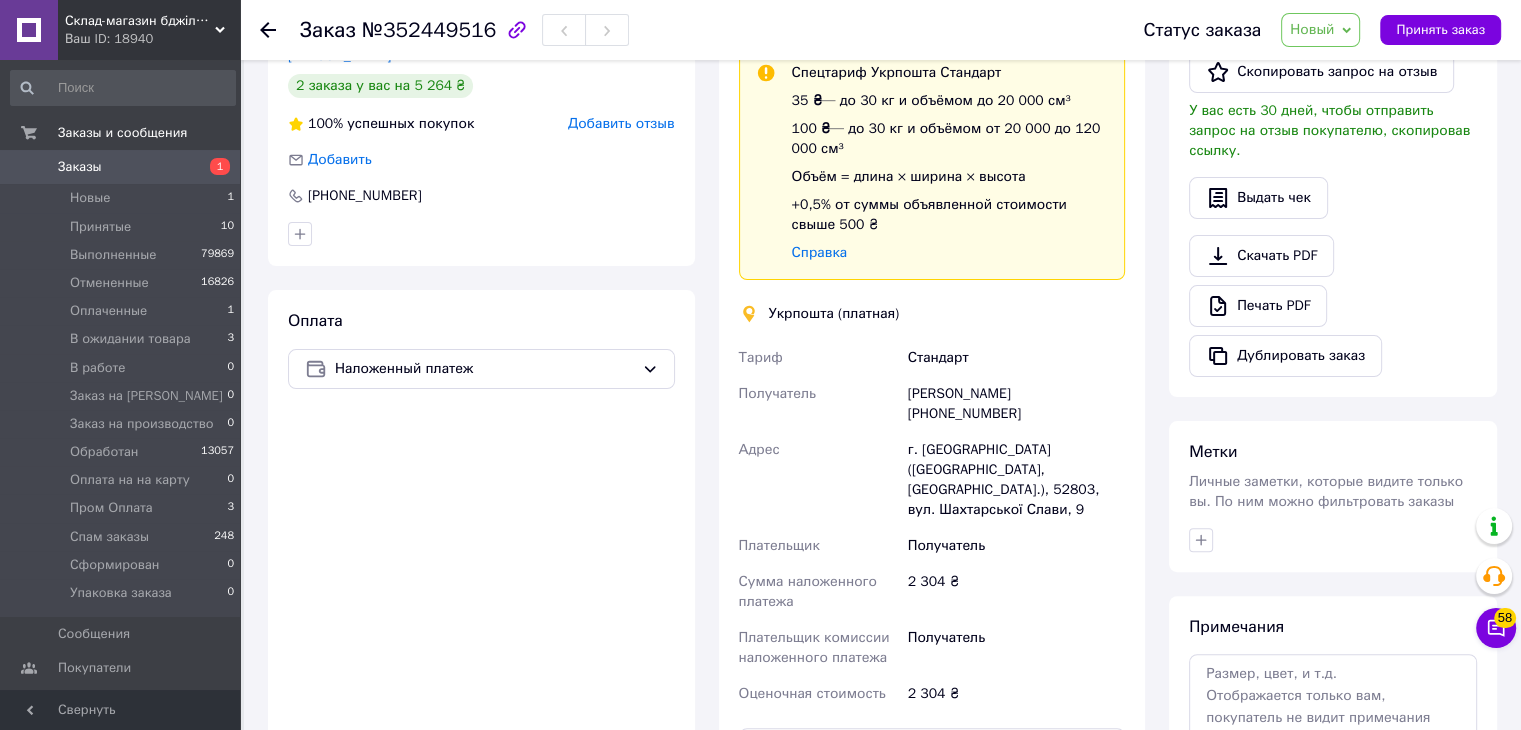 click on "Новый" at bounding box center [1320, 30] 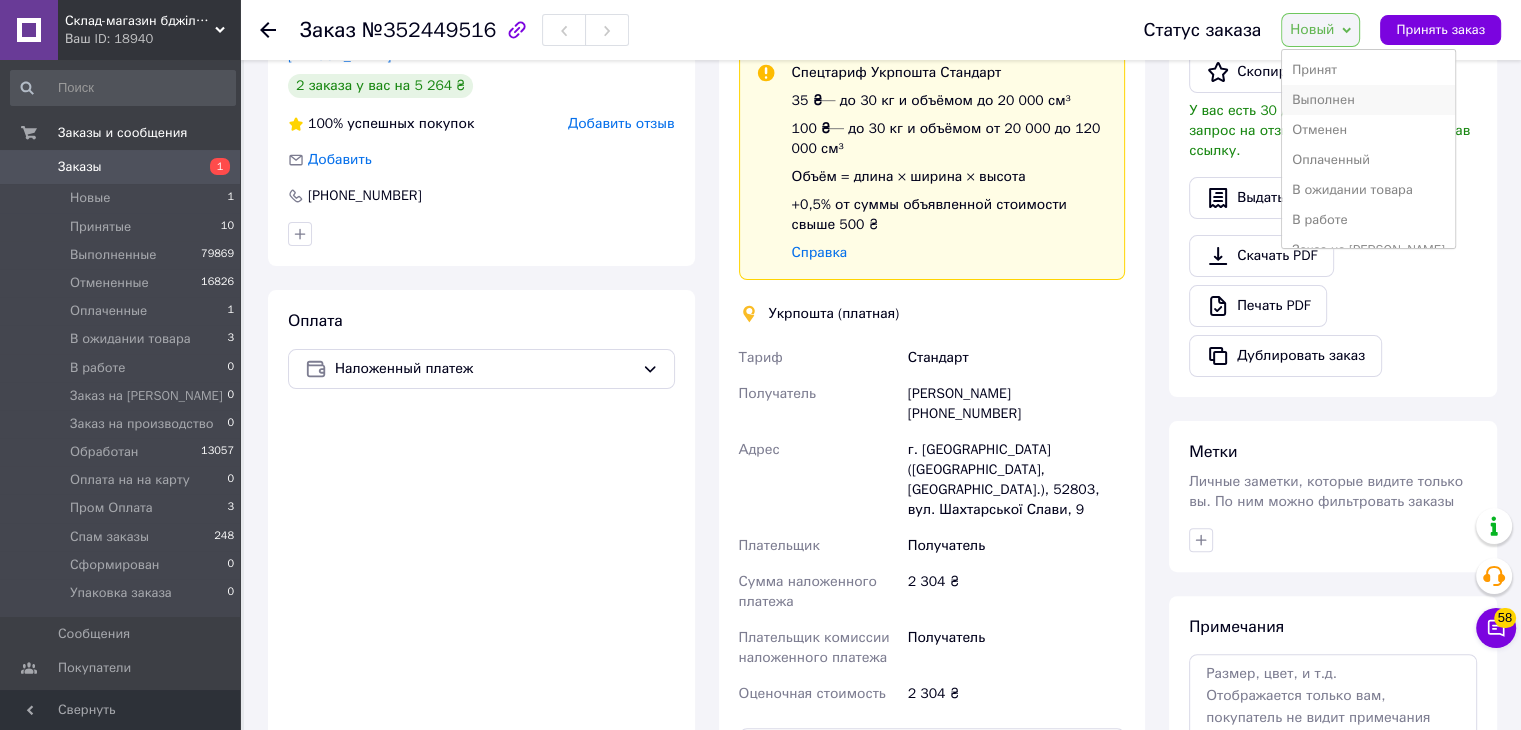 click on "Выполнен" at bounding box center (1368, 100) 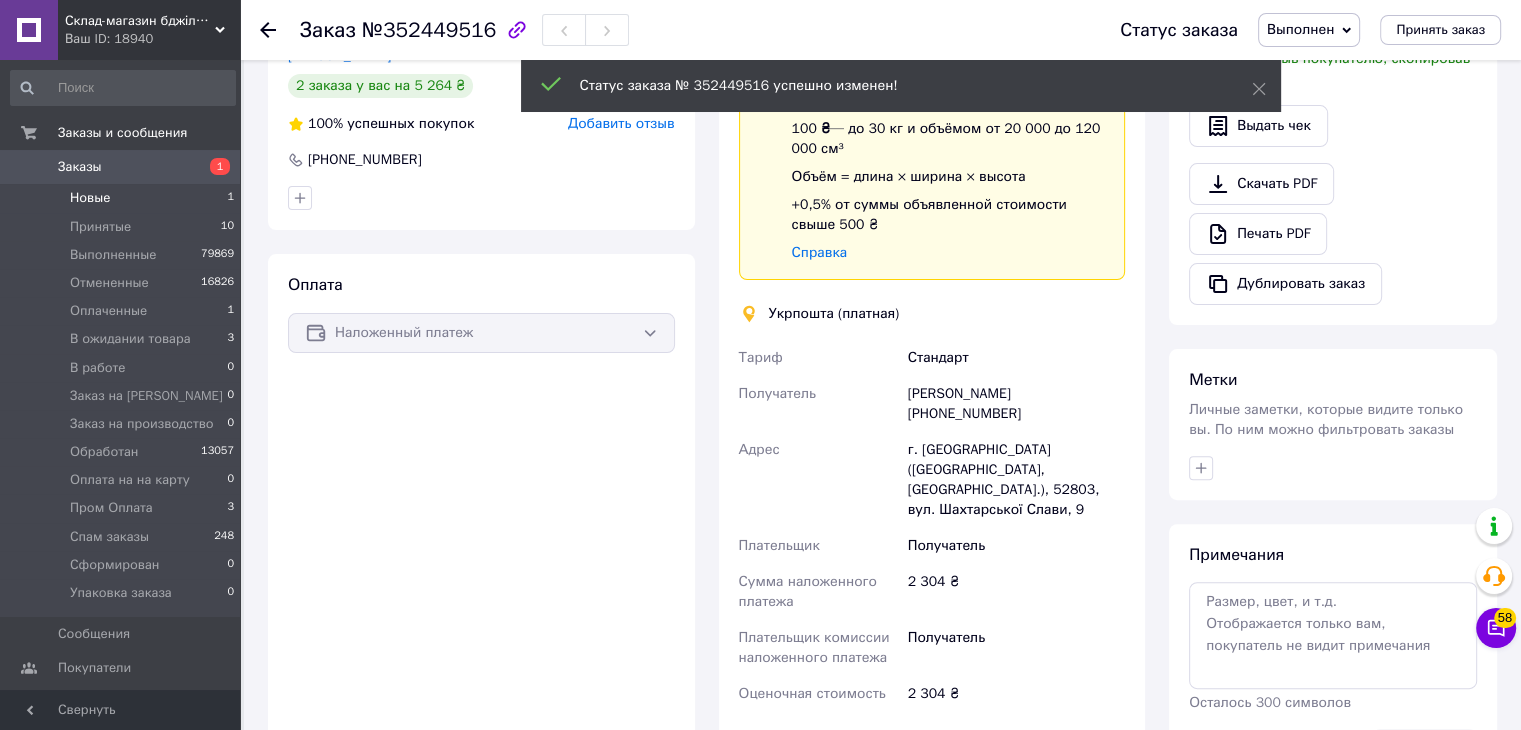 click on "Новые 1" at bounding box center [123, 198] 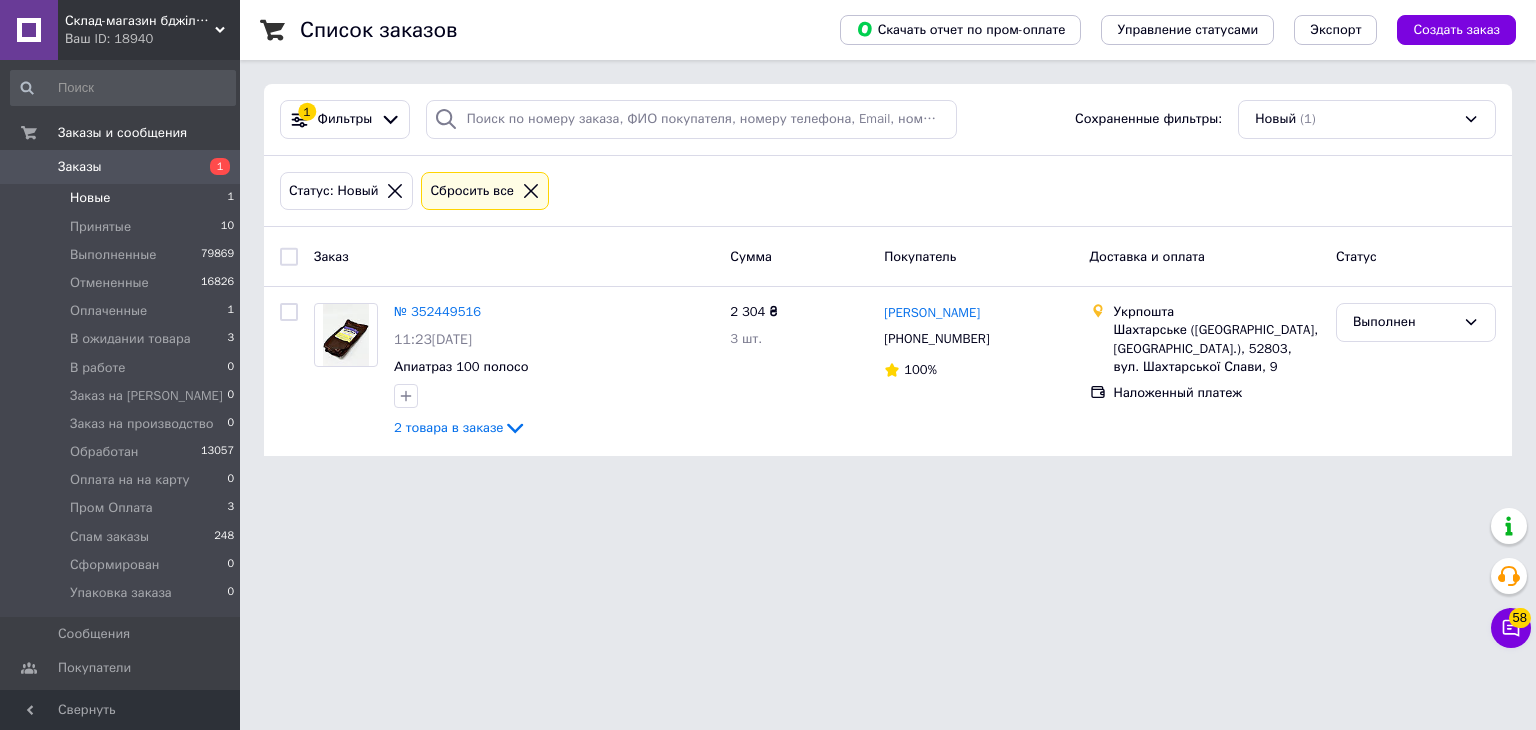 click 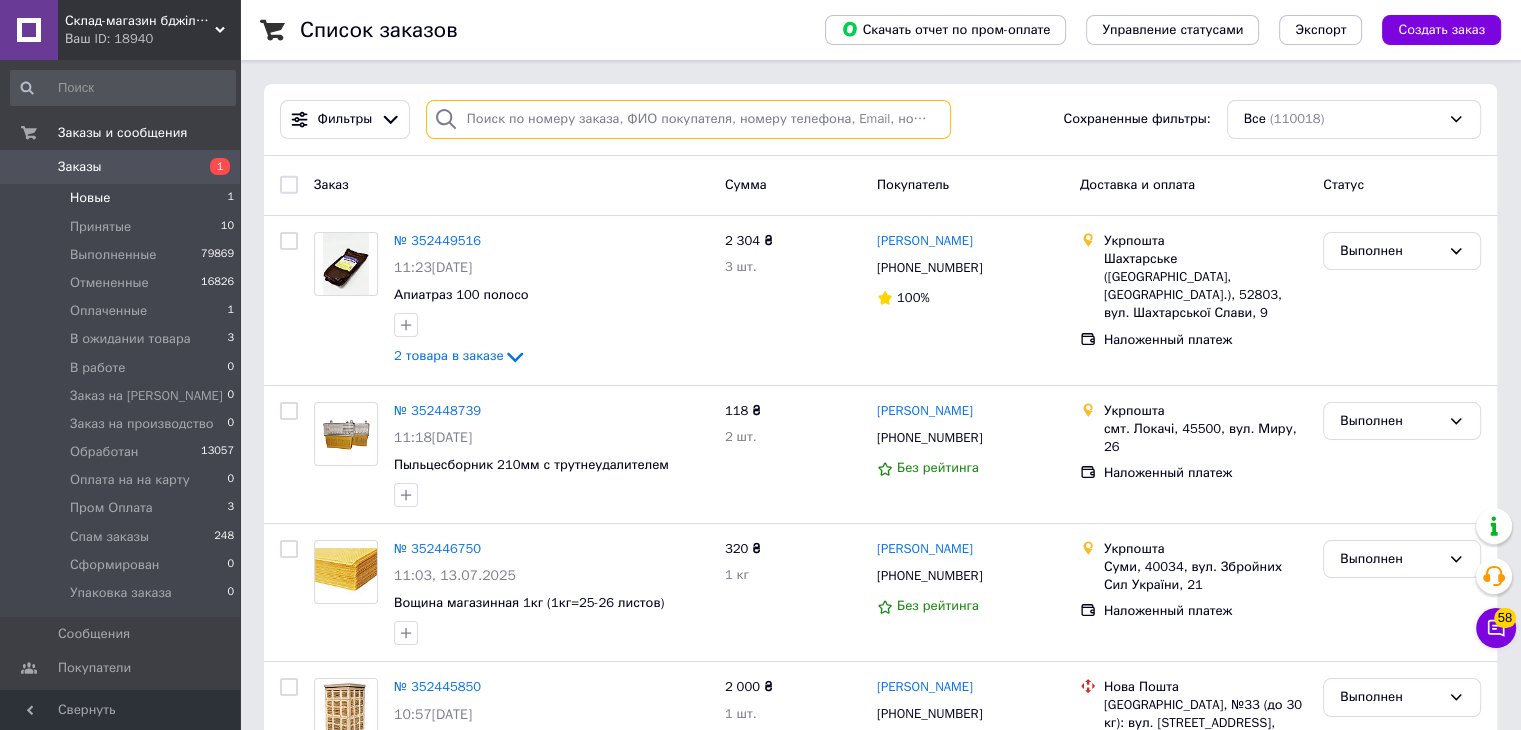 click at bounding box center (688, 119) 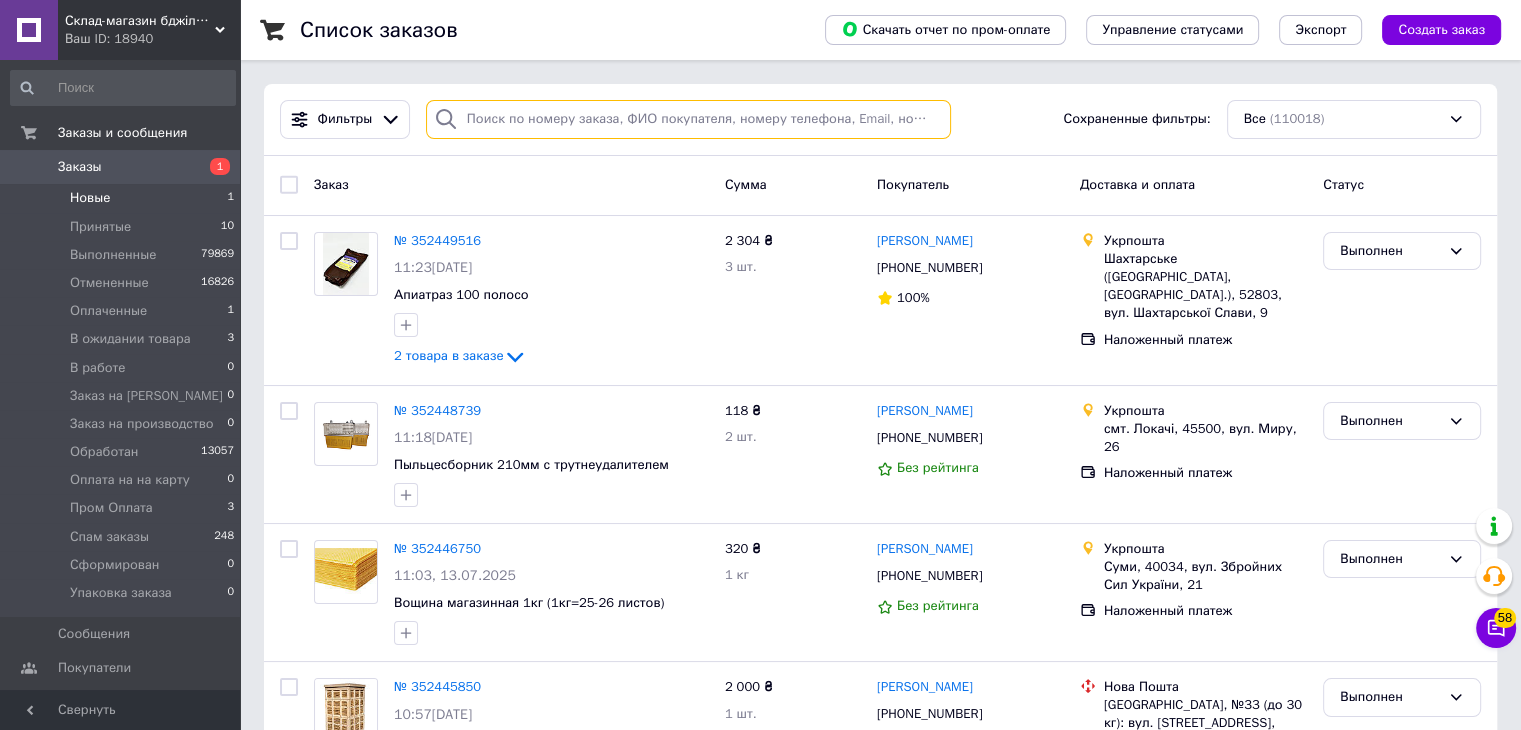 paste on "0635052885" 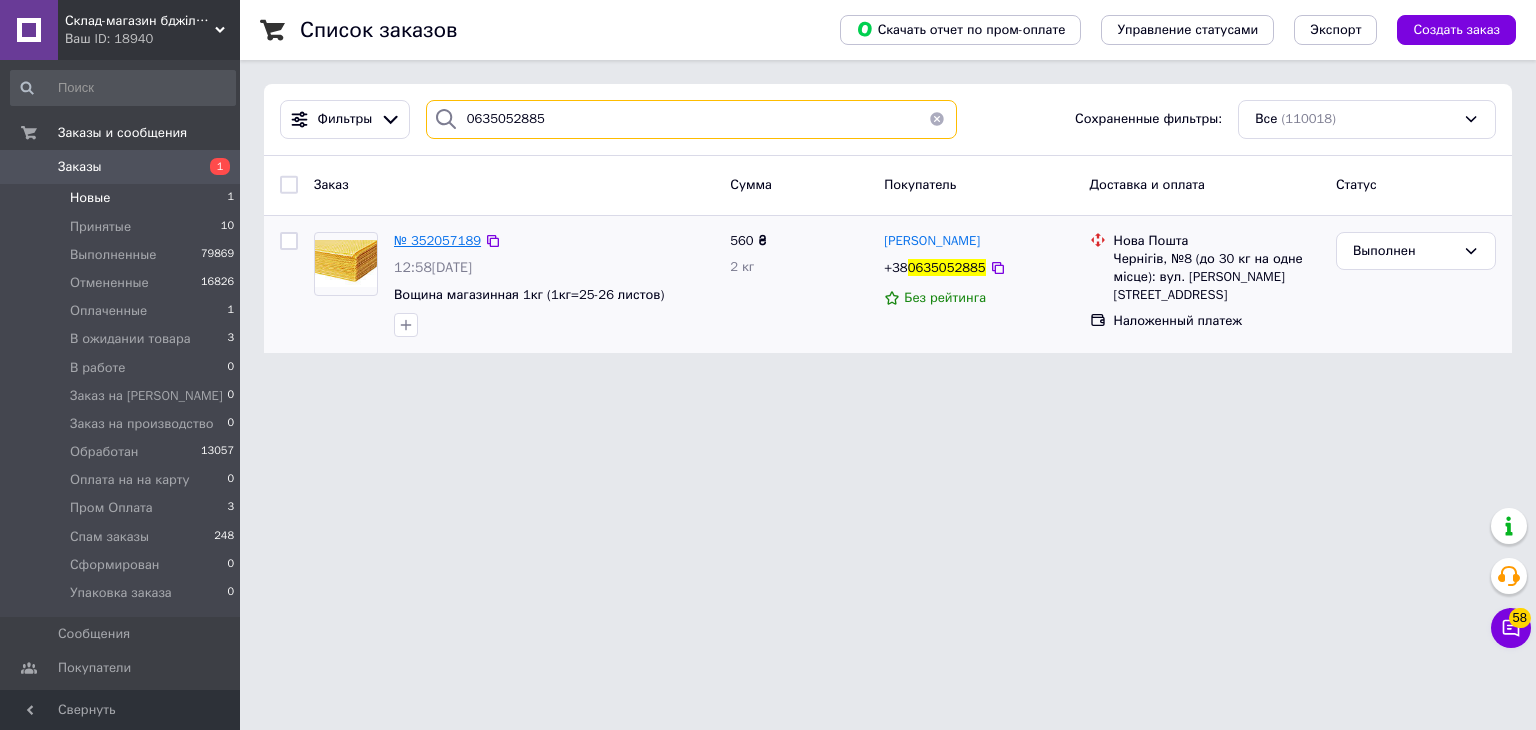 type on "0635052885" 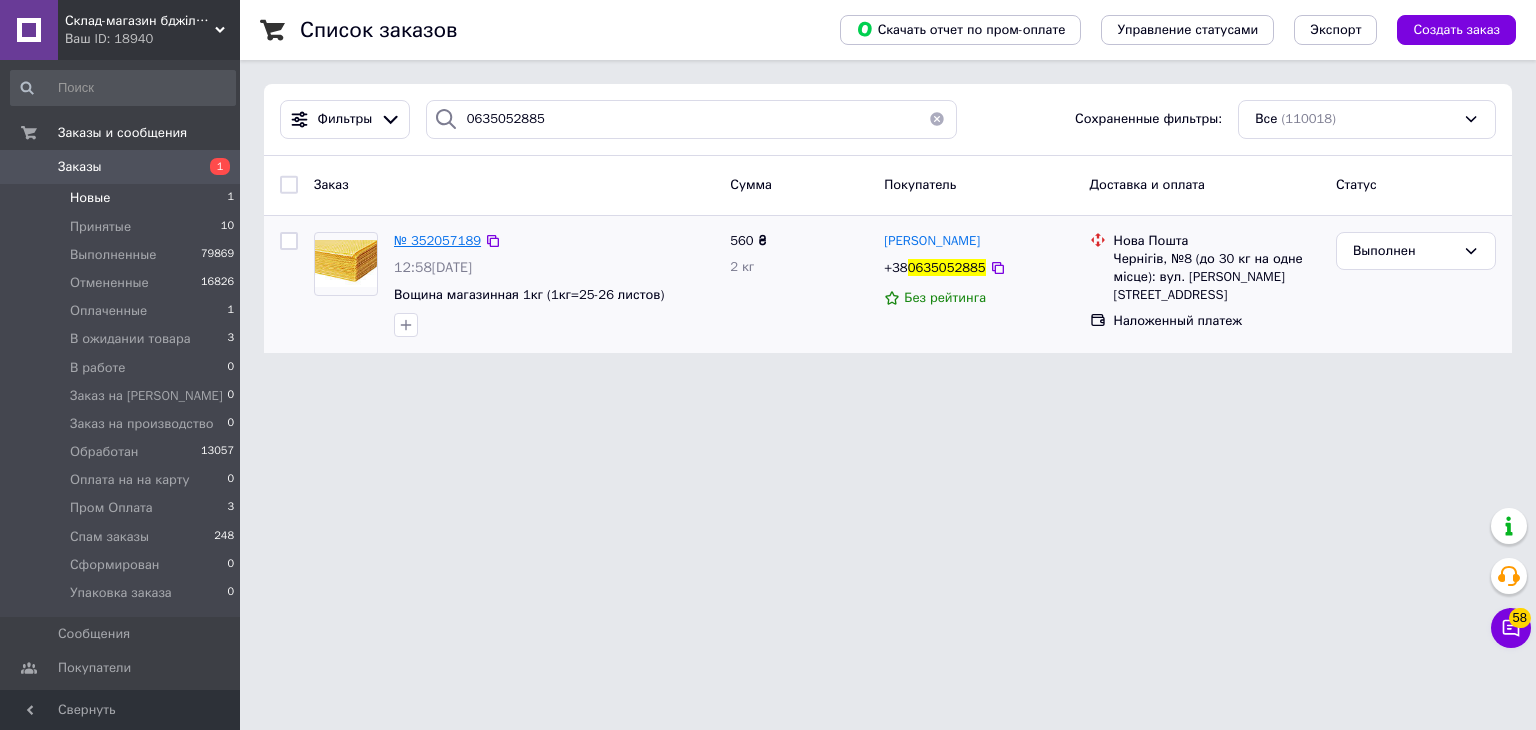 click on "№ 352057189" at bounding box center (437, 240) 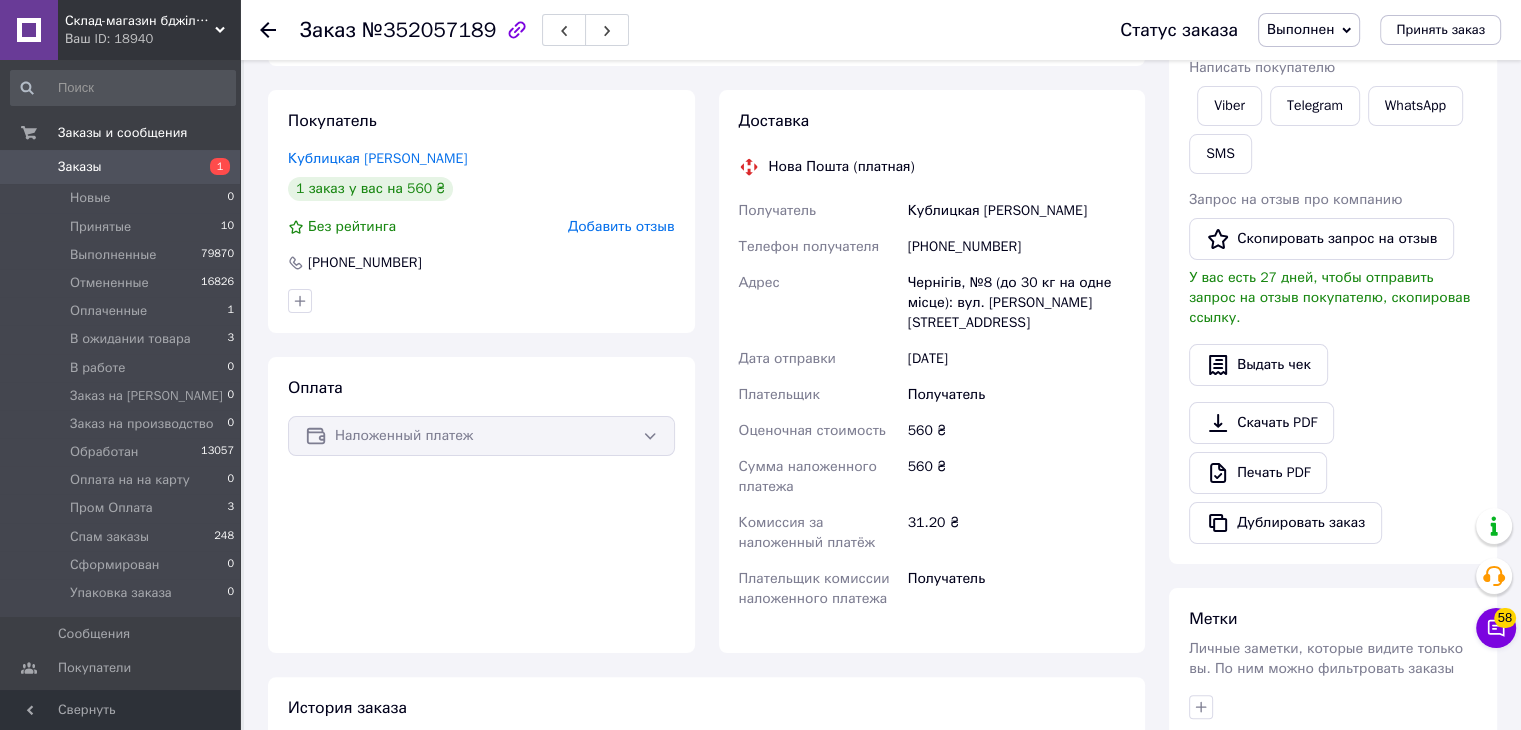 scroll, scrollTop: 300, scrollLeft: 0, axis: vertical 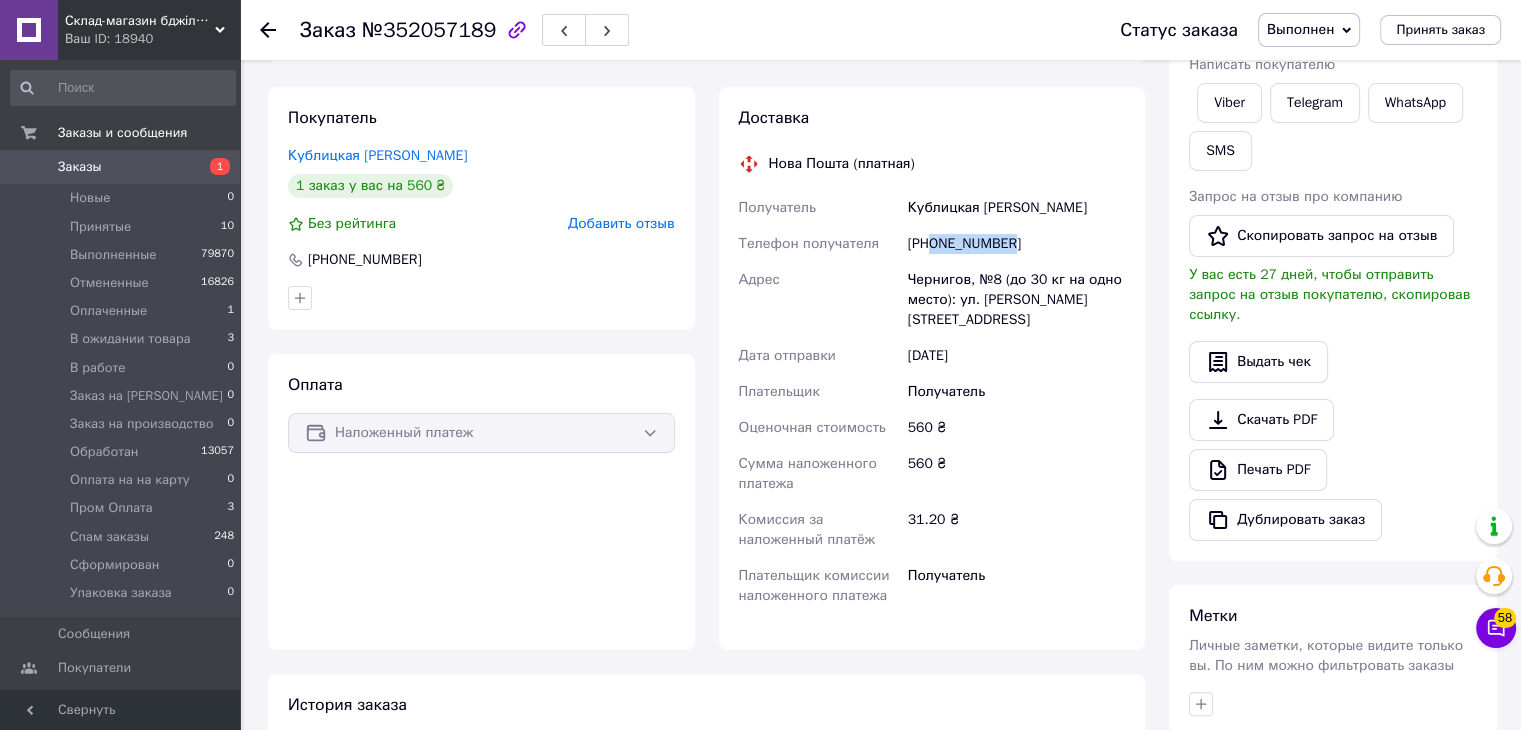 drag, startPoint x: 931, startPoint y: 241, endPoint x: 1021, endPoint y: 249, distance: 90.35486 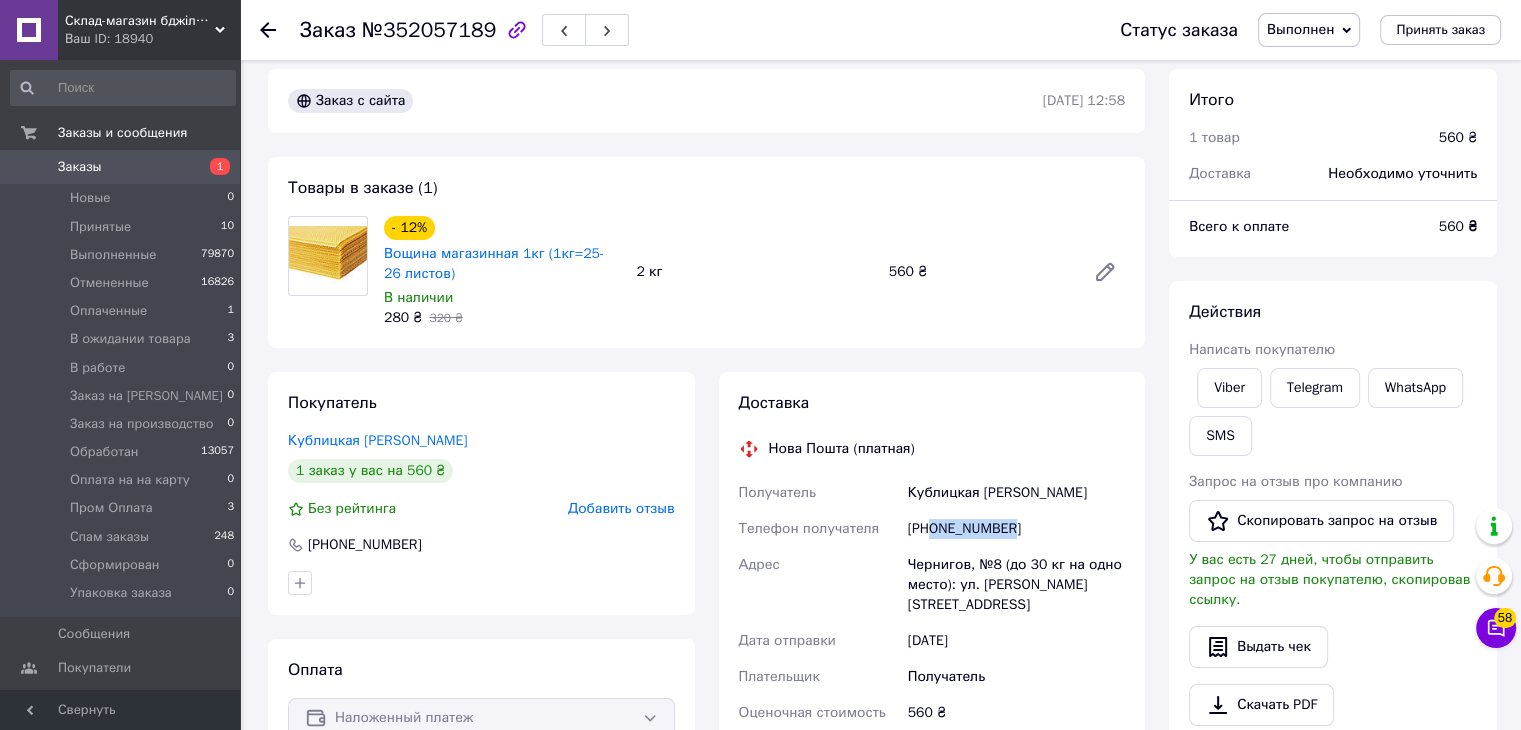 scroll, scrollTop: 0, scrollLeft: 0, axis: both 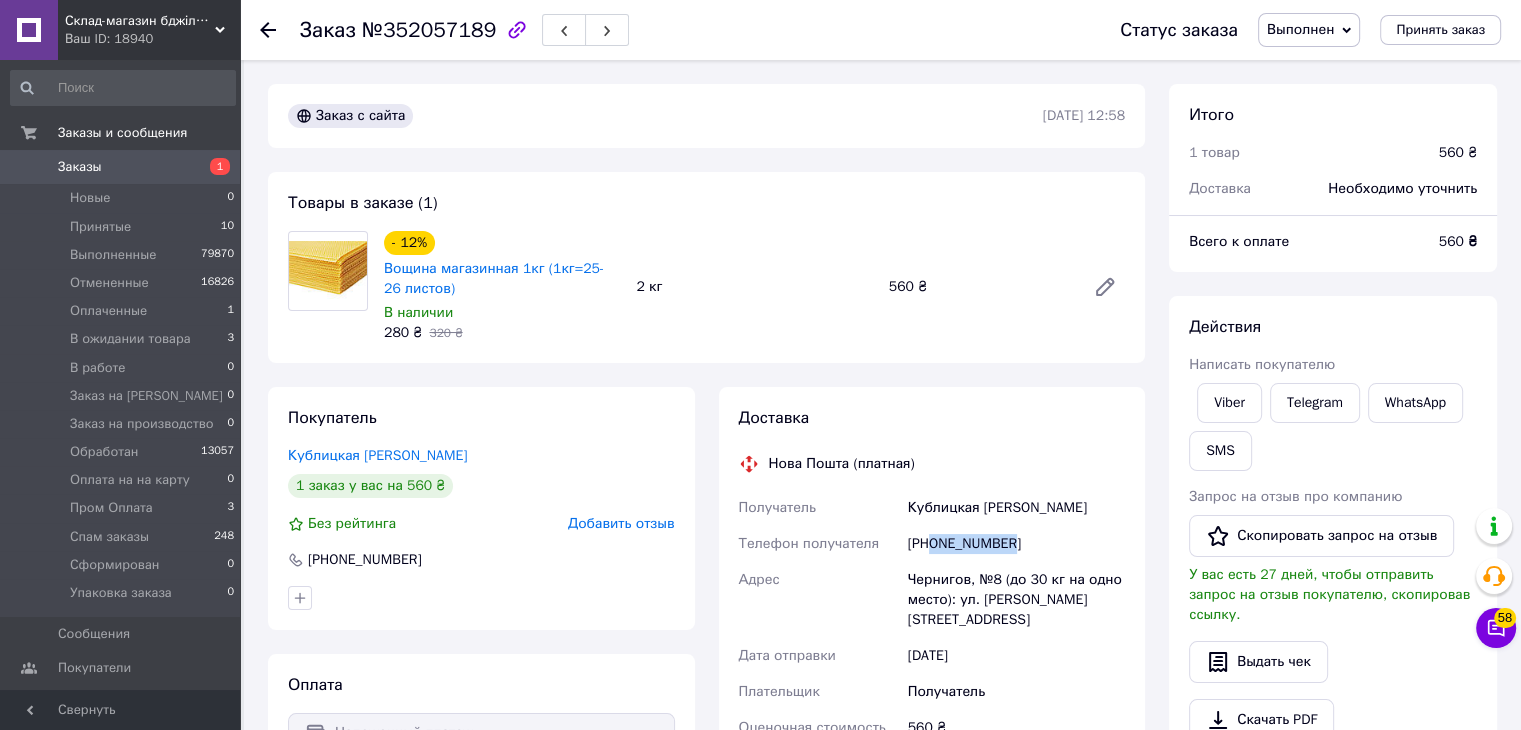 copy on "0635052885" 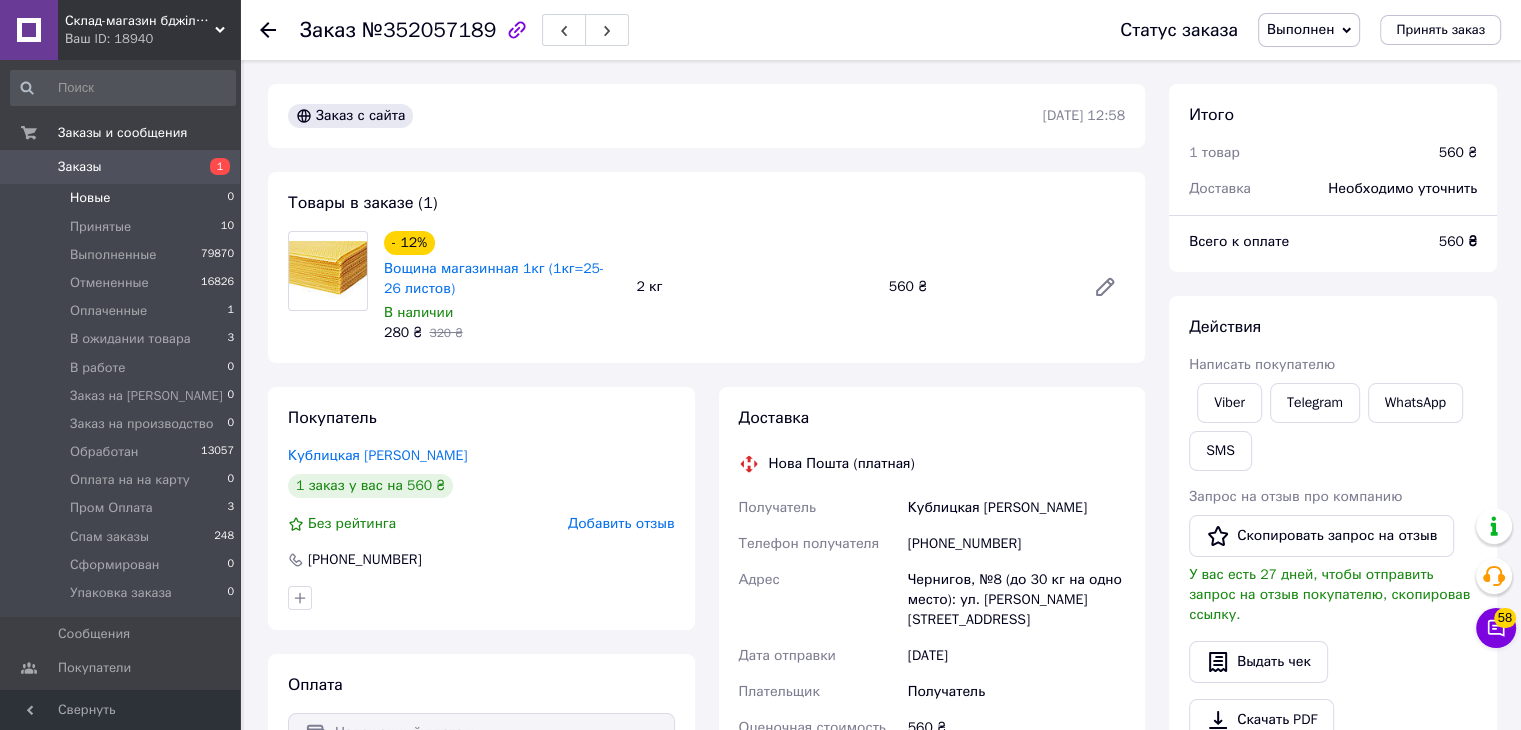 click on "Новые 0" at bounding box center (123, 198) 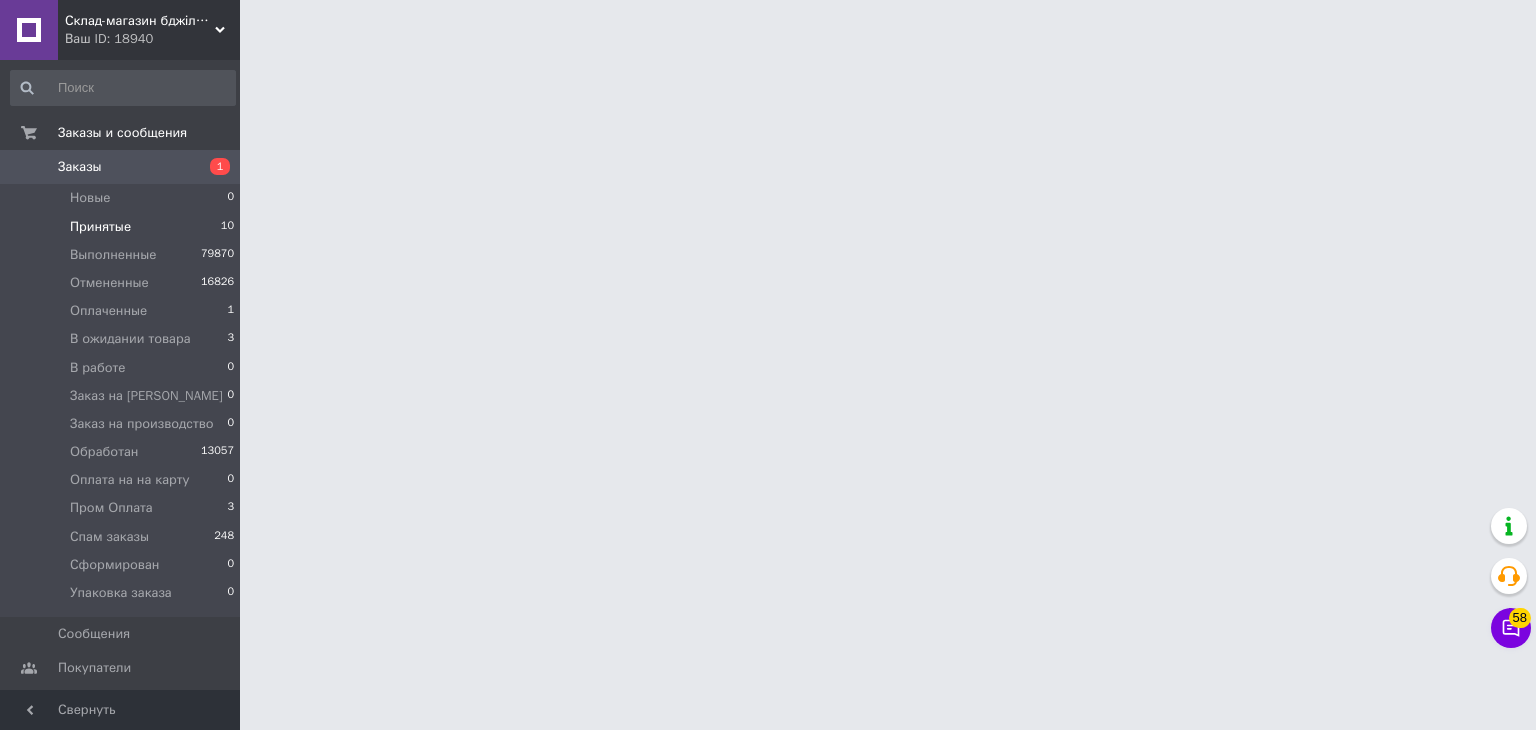 click on "Принятые 10" at bounding box center [123, 227] 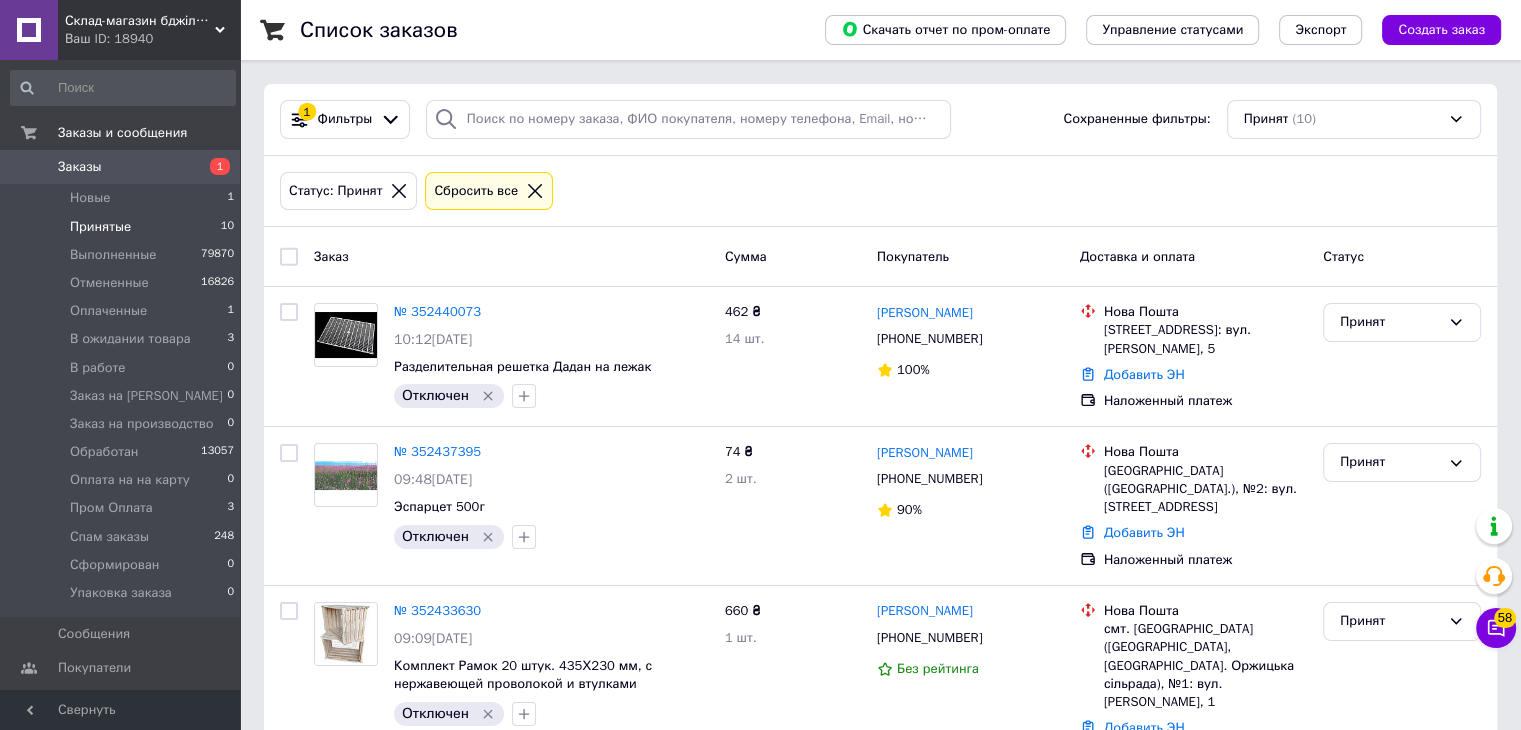 click on "Принятые 10" at bounding box center [123, 227] 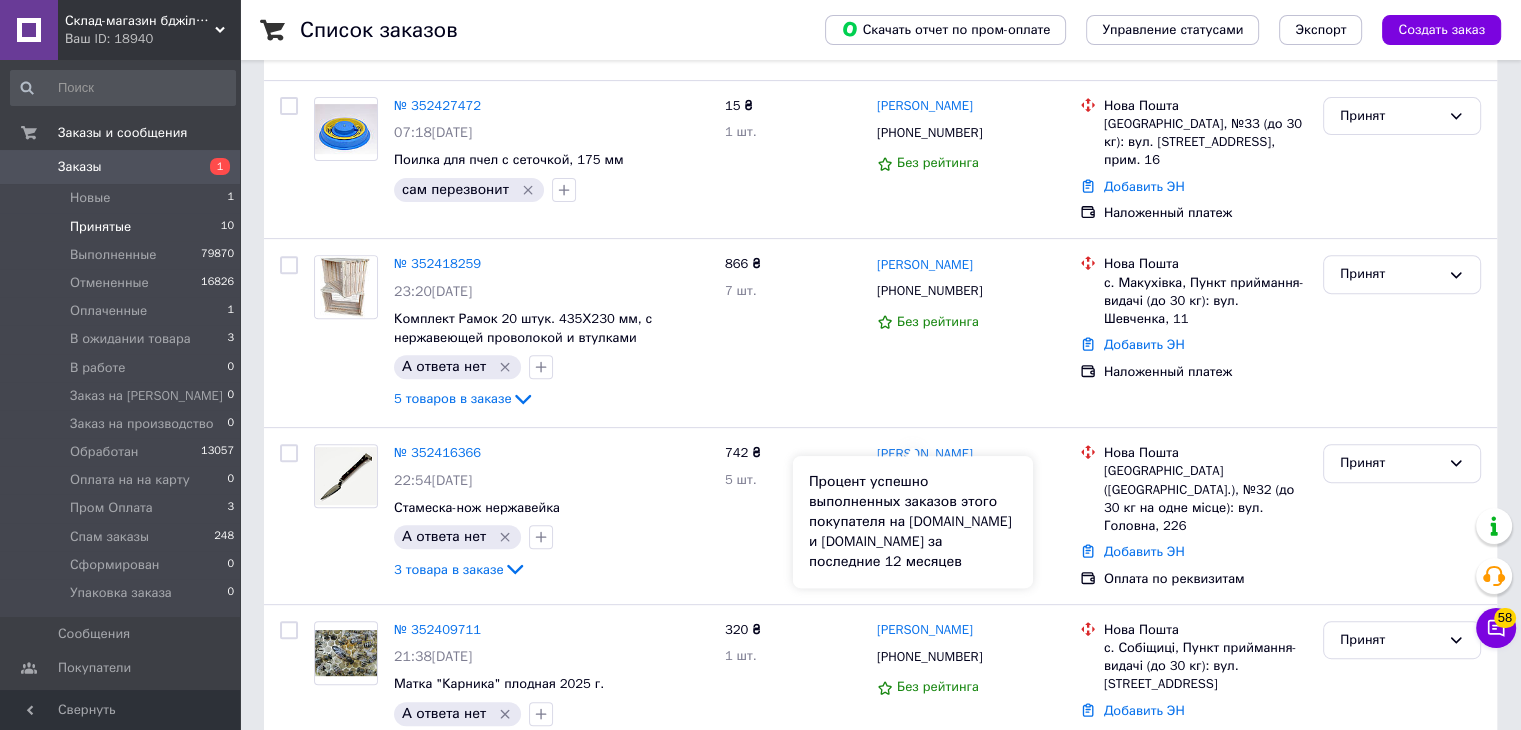 scroll, scrollTop: 1152, scrollLeft: 0, axis: vertical 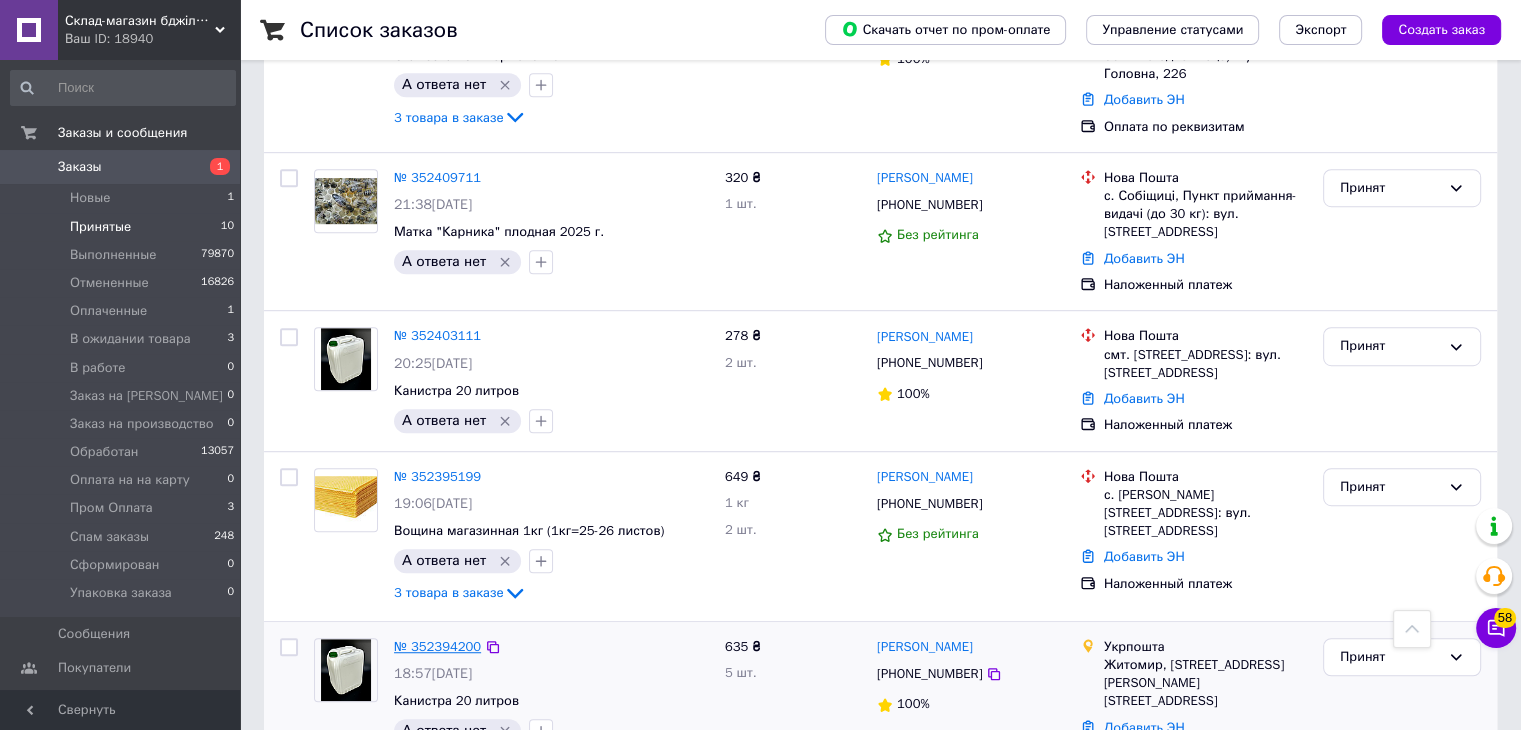 click on "№ 352394200" at bounding box center (437, 646) 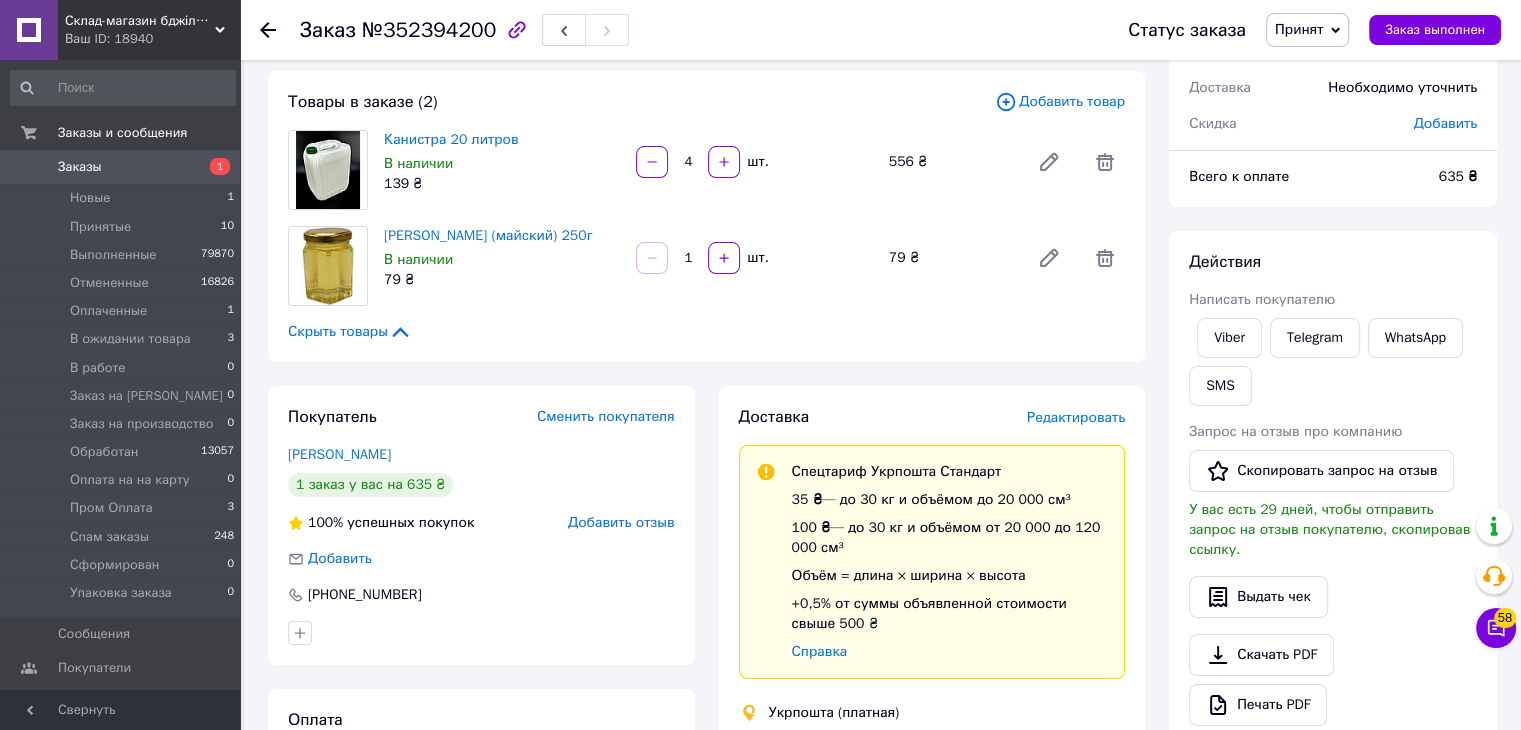 scroll, scrollTop: 400, scrollLeft: 0, axis: vertical 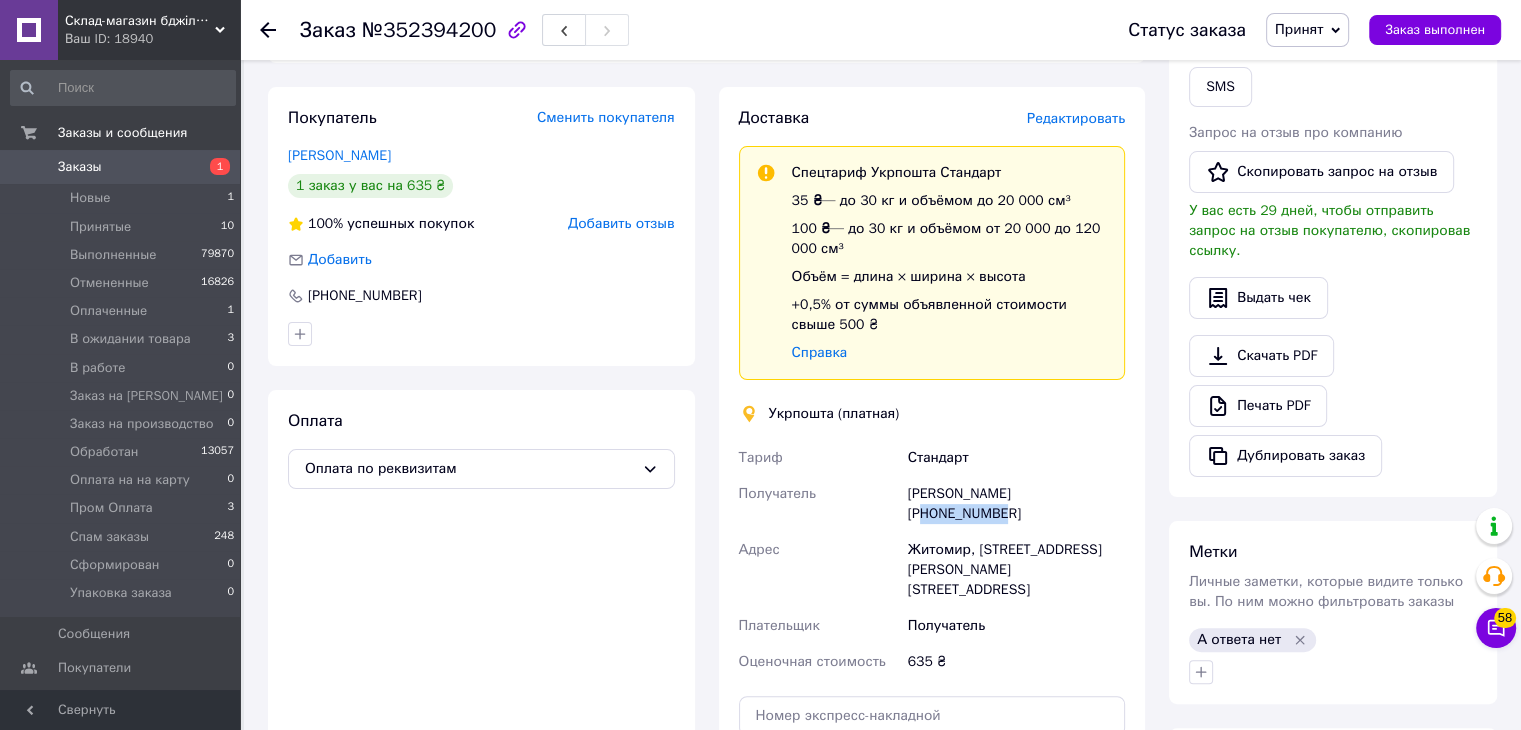 drag, startPoint x: 1050, startPoint y: 496, endPoint x: 1142, endPoint y: 496, distance: 92 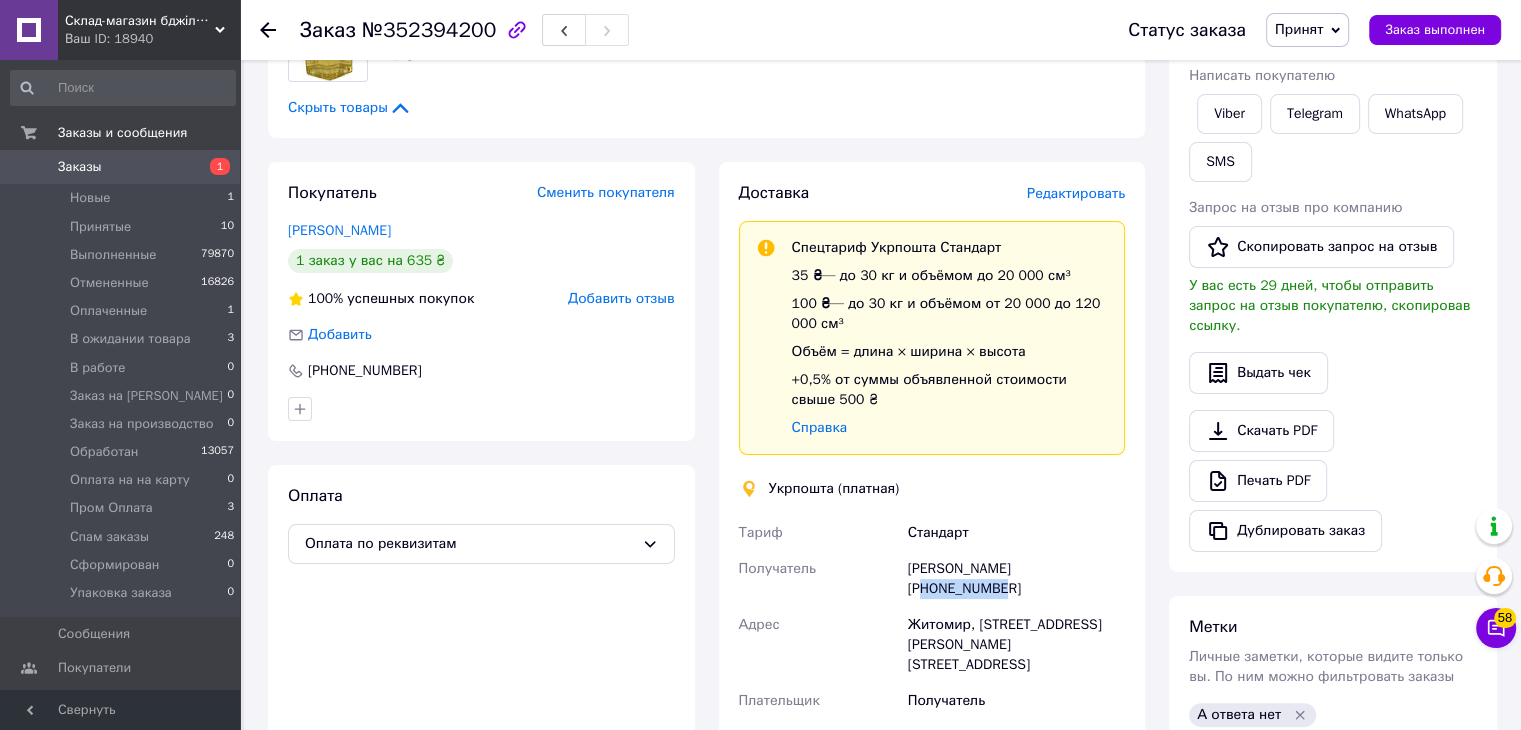 scroll, scrollTop: 400, scrollLeft: 0, axis: vertical 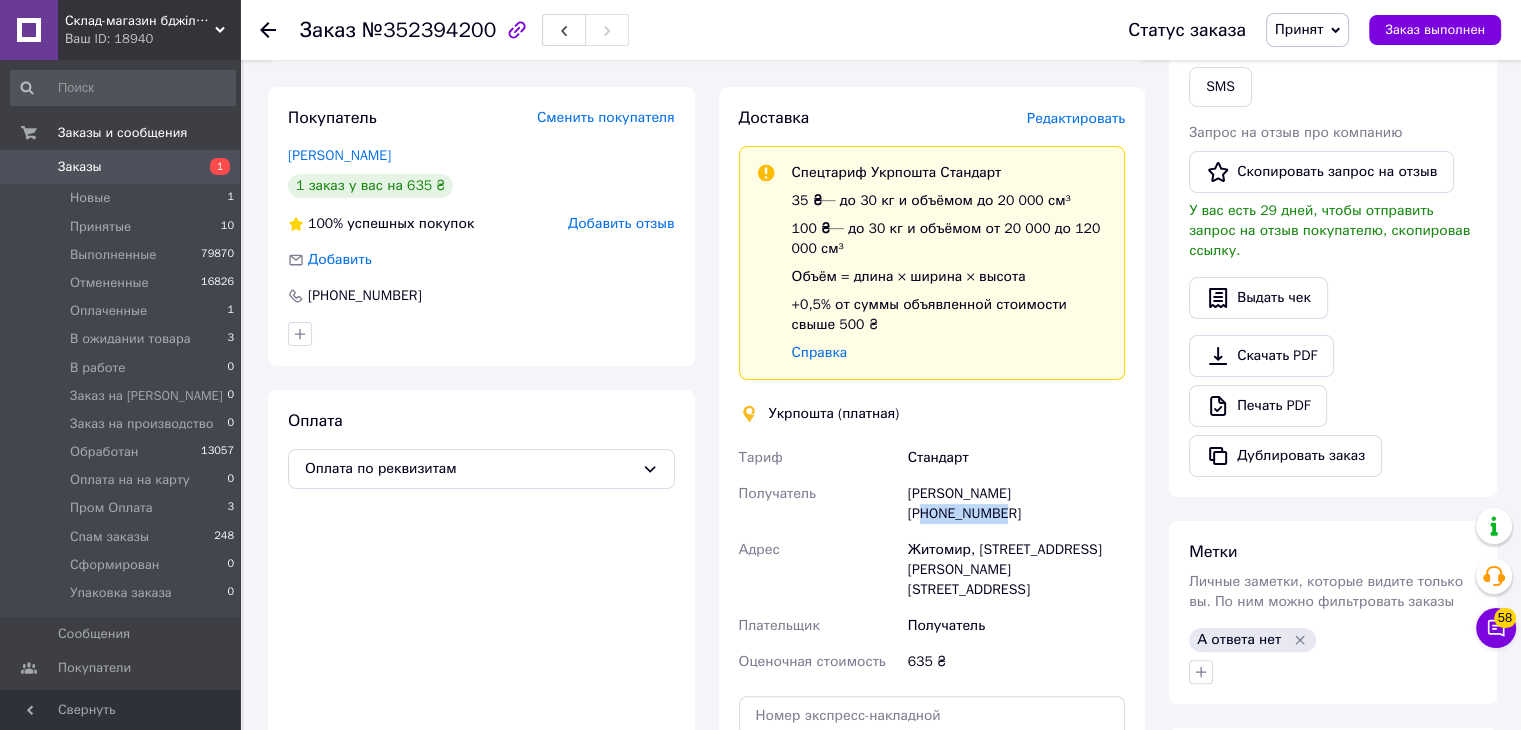 drag, startPoint x: 1054, startPoint y: 497, endPoint x: 1032, endPoint y: 500, distance: 22.203604 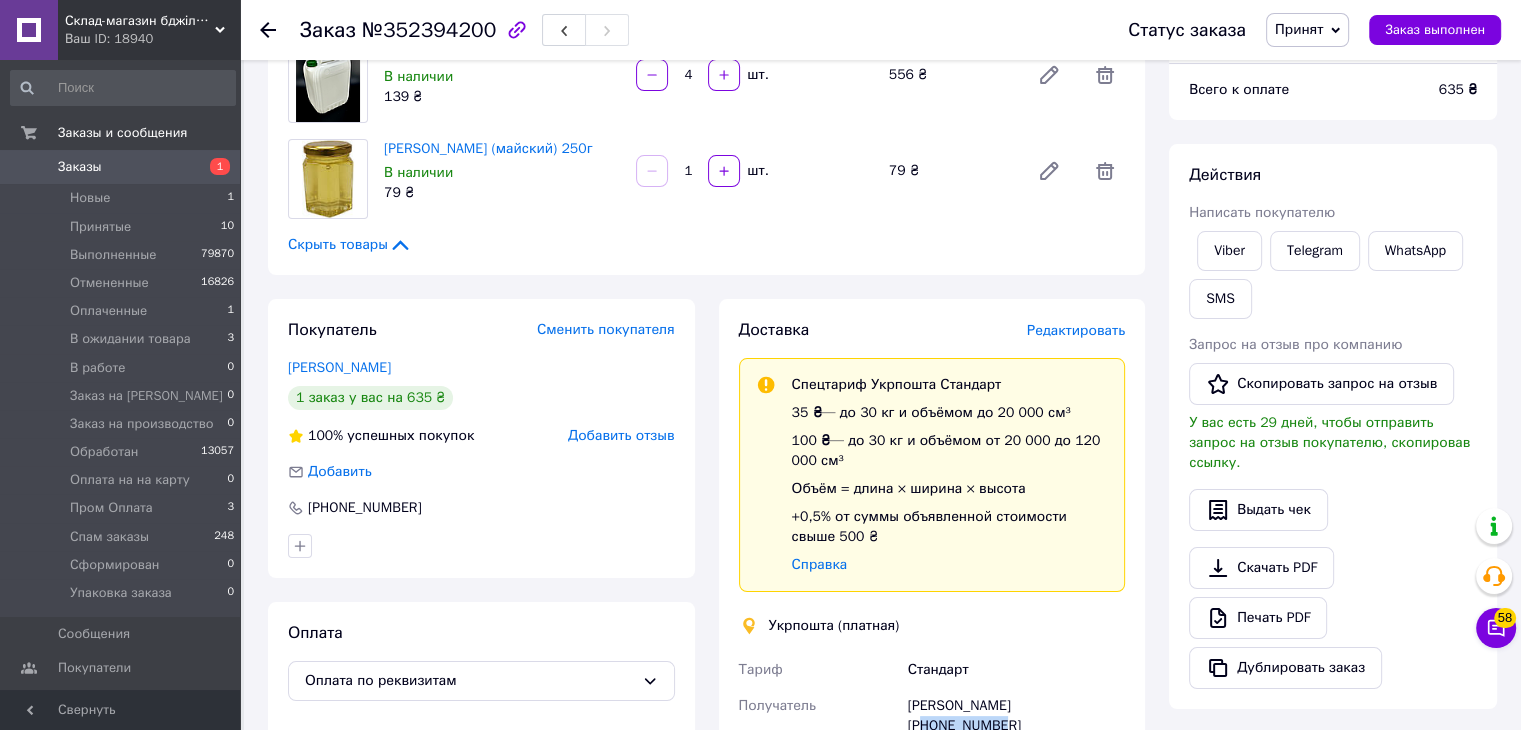 scroll, scrollTop: 400, scrollLeft: 0, axis: vertical 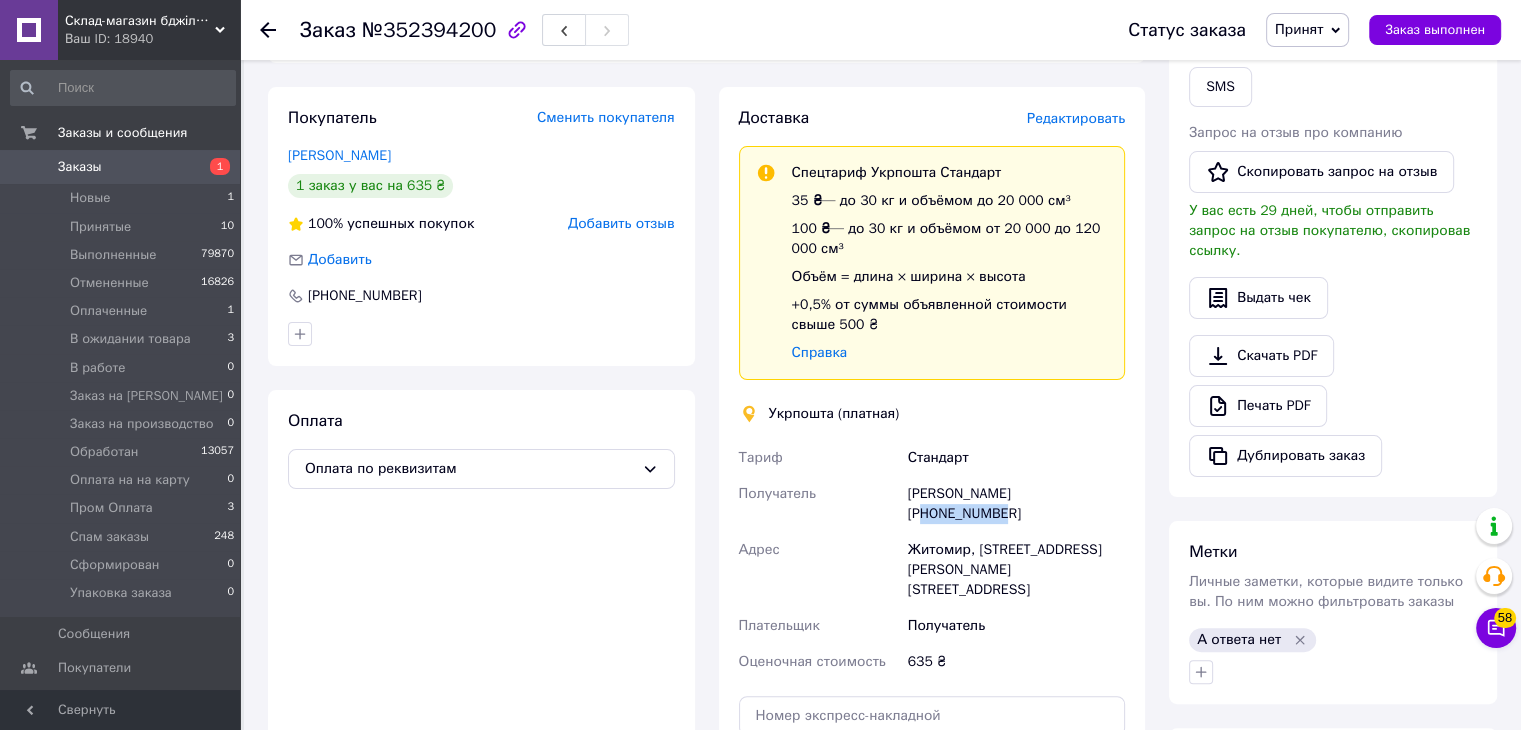 copy on "0677635964" 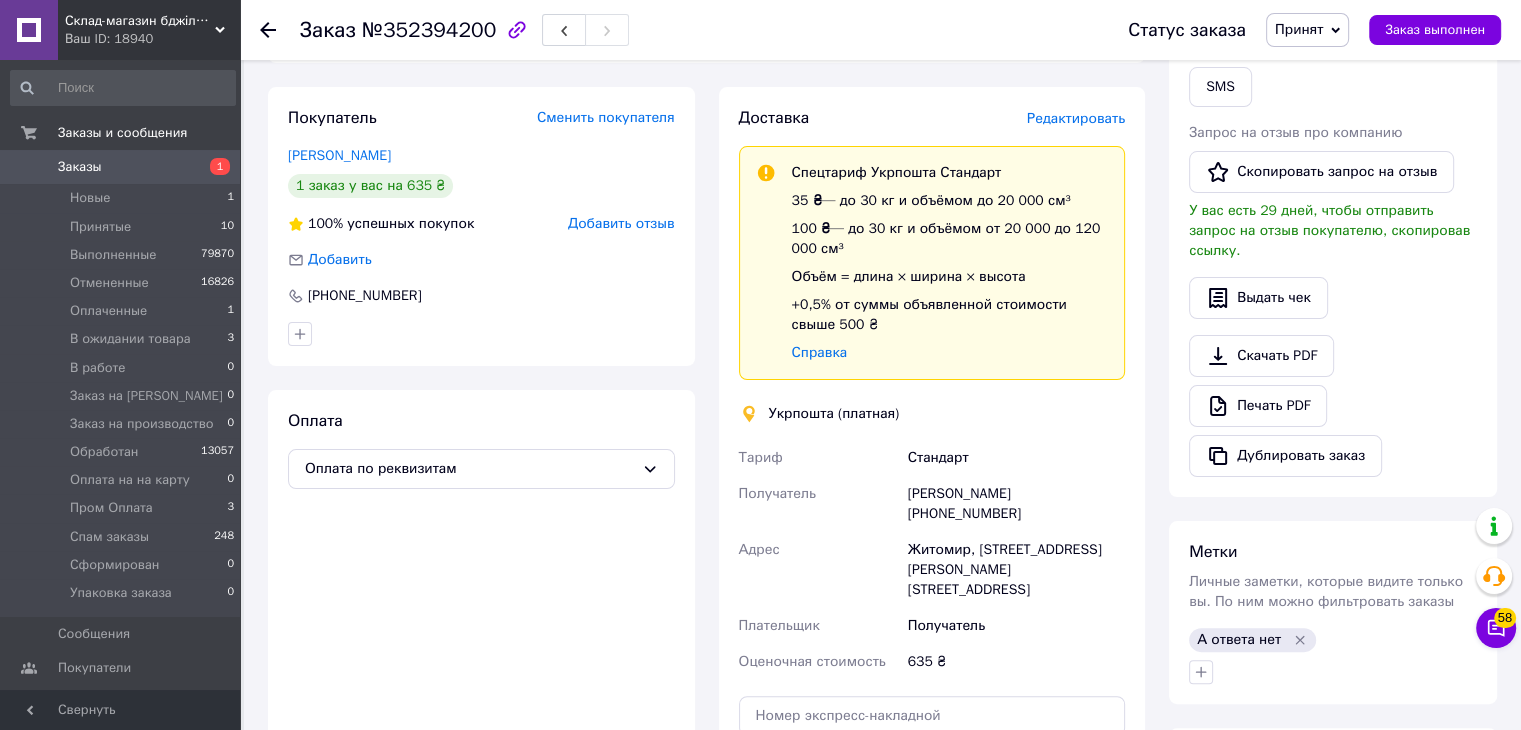 click on "Доставка Редактировать Спецтариф Укрпошта Стандарт 35 ₴  — до 30 кг и объёмом до 20 000 см³ 100 ₴  — до 30 кг и объёмом от 20 000 до 120 000 см³ Объём = длина × ширина × высота +0,5% от суммы объявленной стоимости свыше 500 ₴ Справка Укрпошта (платная) Тариф Стандарт Получатель Игорь Коваль +380677635964 Адрес Житомир, 10025, вул. Корольова, 46 Плательщик Получатель Оценочная стоимость 635 ₴ Передать номер или Создать ярлык" at bounding box center (932, 490) 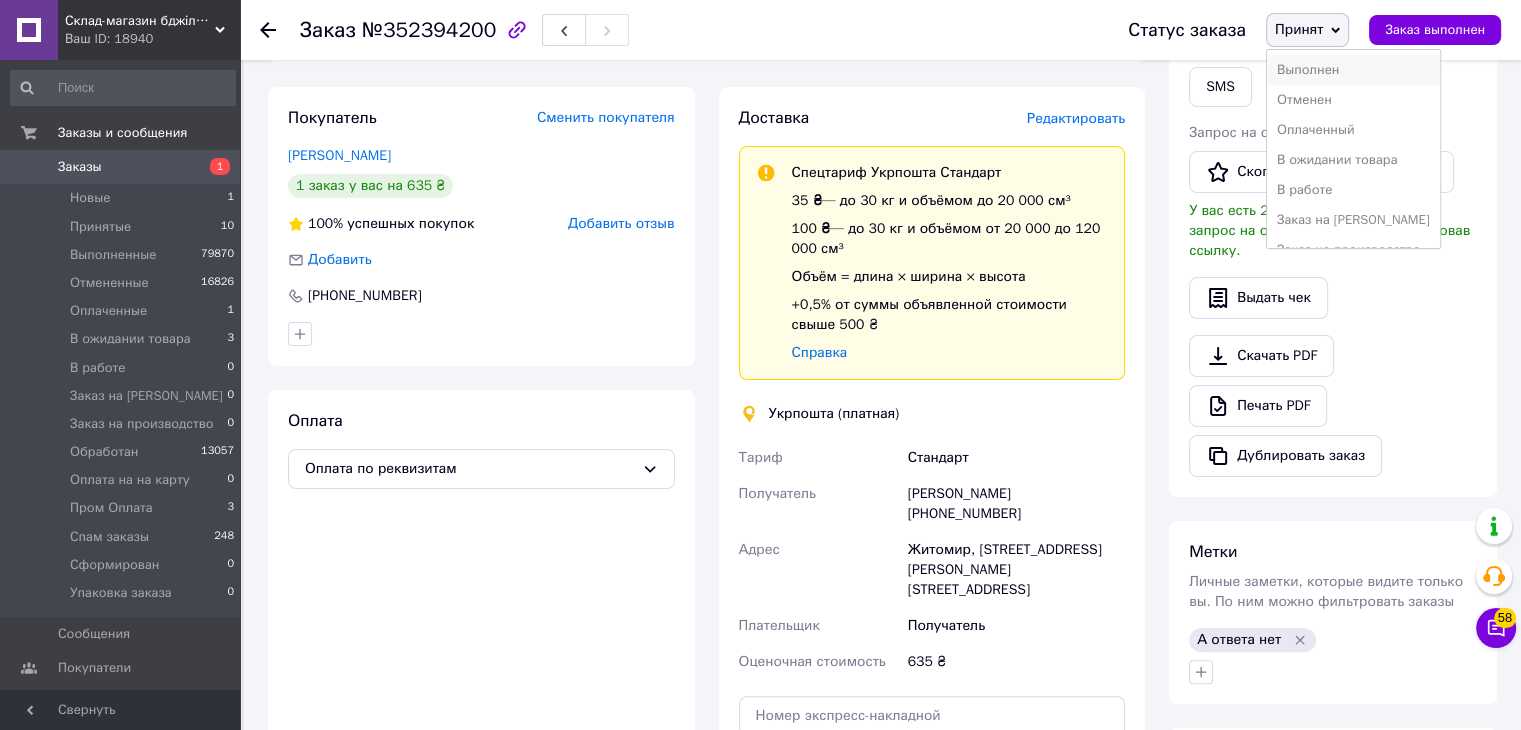 click on "Выполнен" at bounding box center (1353, 70) 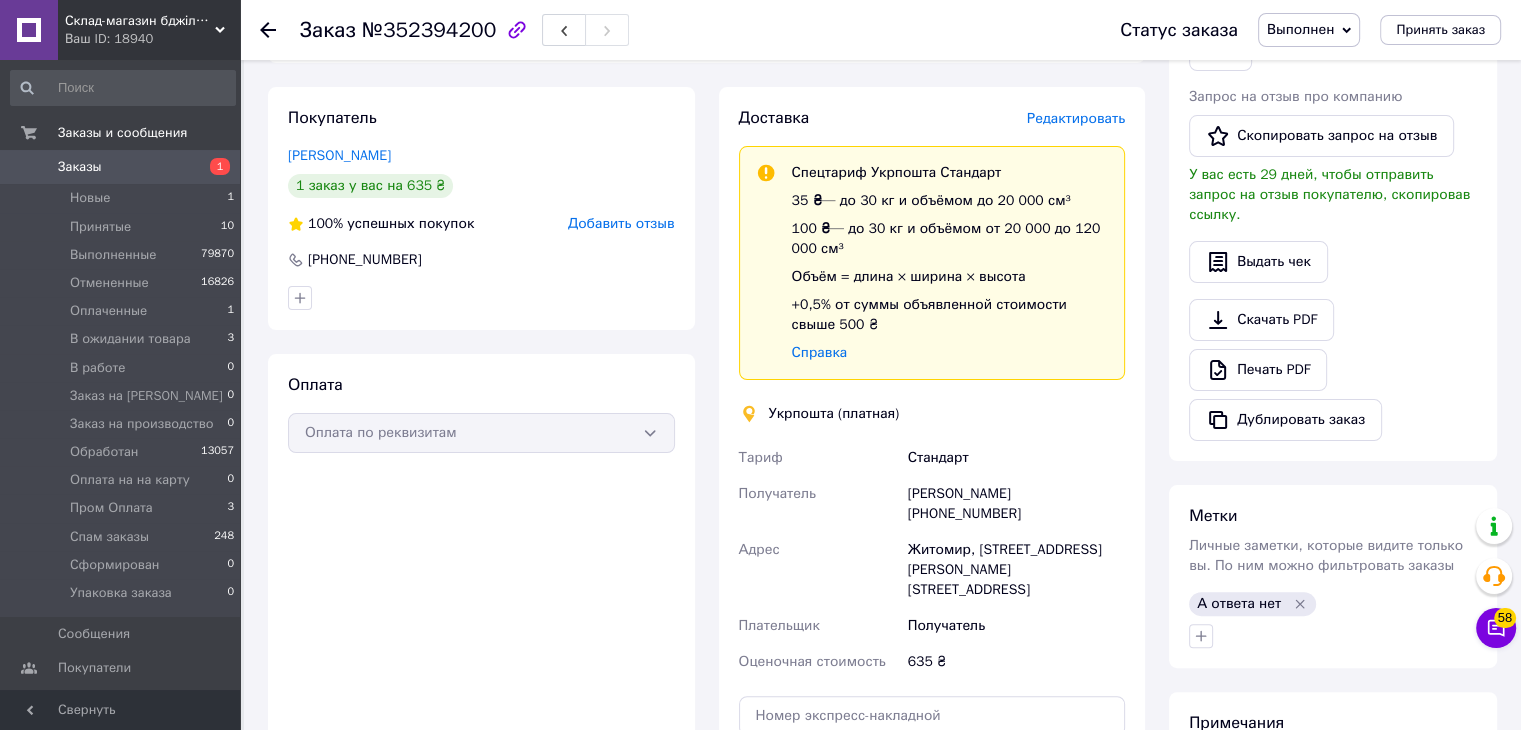 click 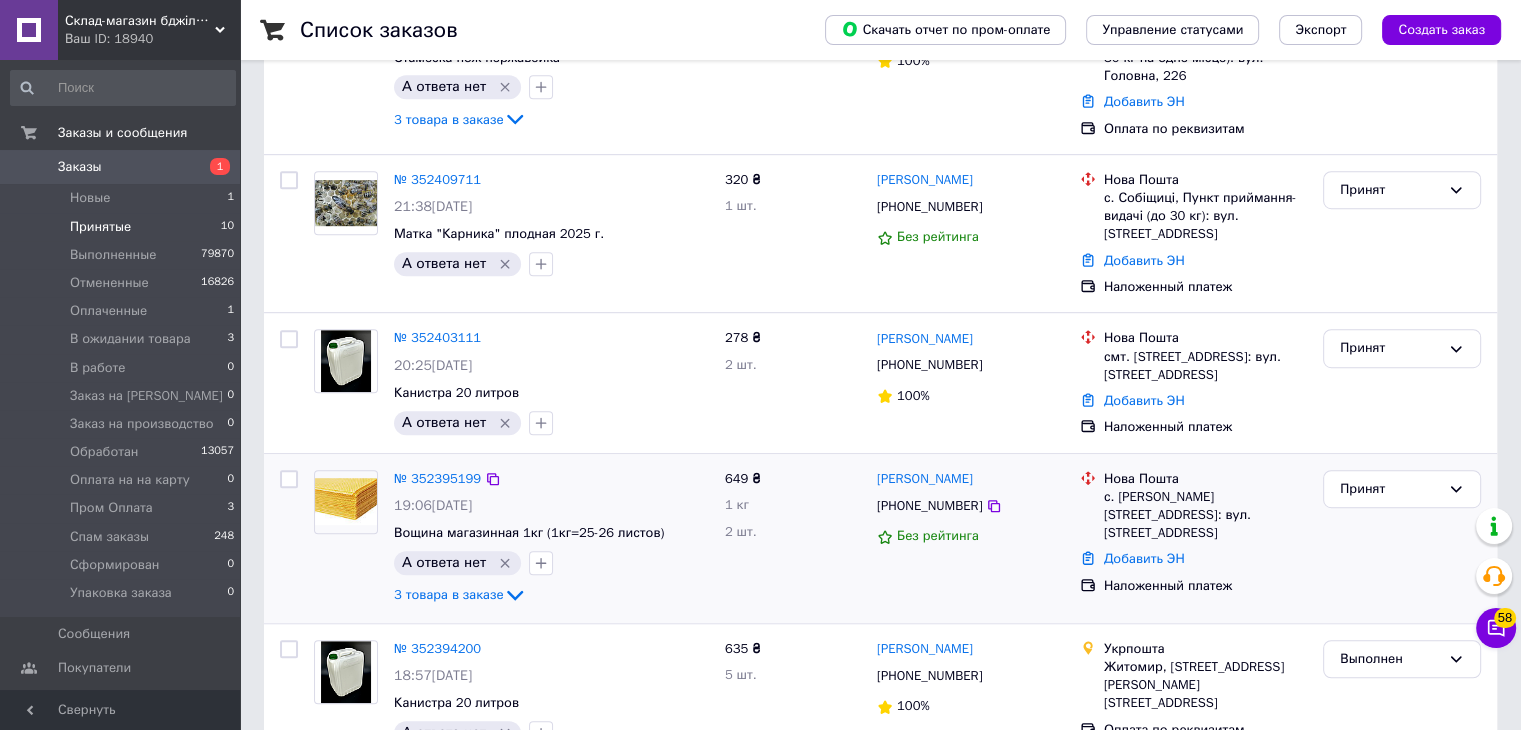 scroll, scrollTop: 1152, scrollLeft: 0, axis: vertical 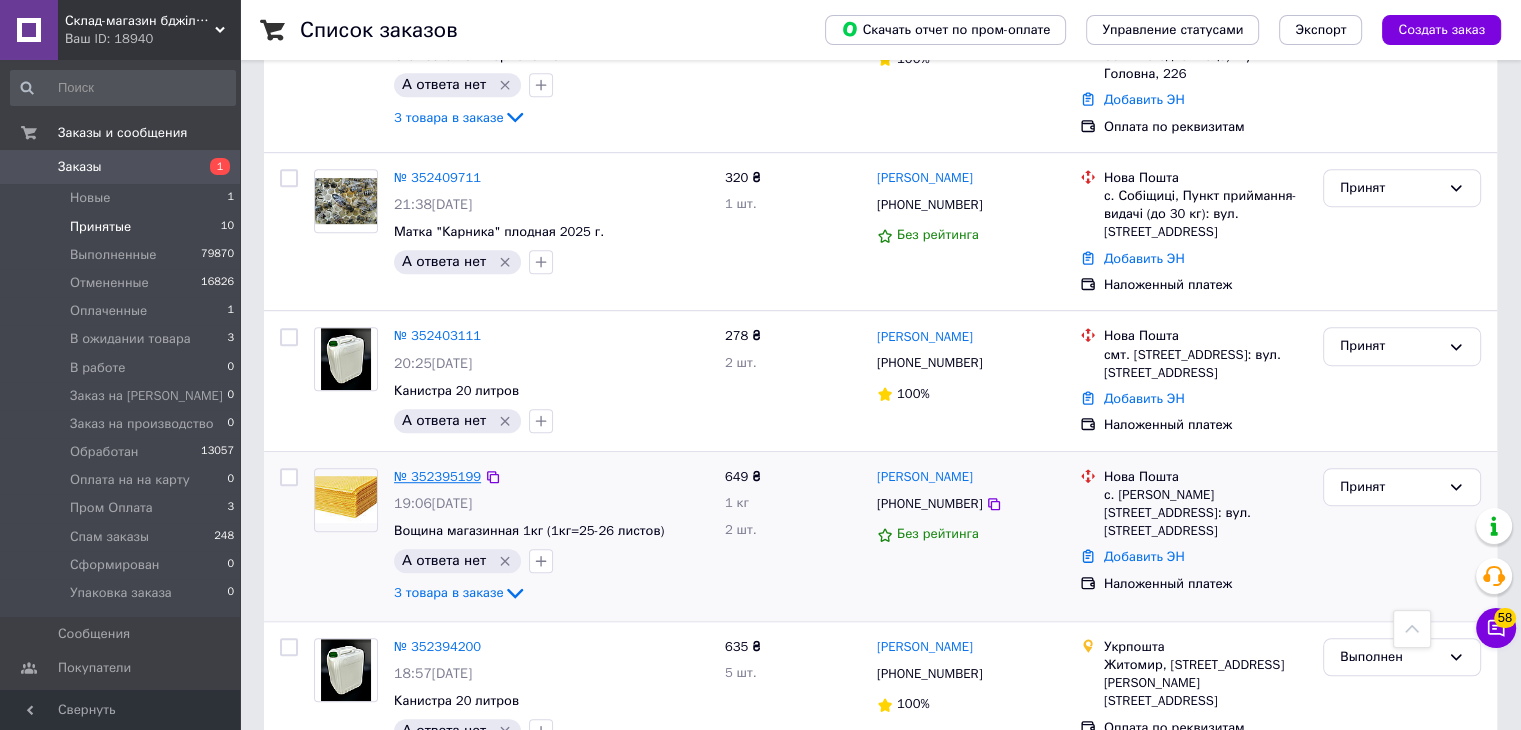 click on "№ 352395199" at bounding box center [437, 476] 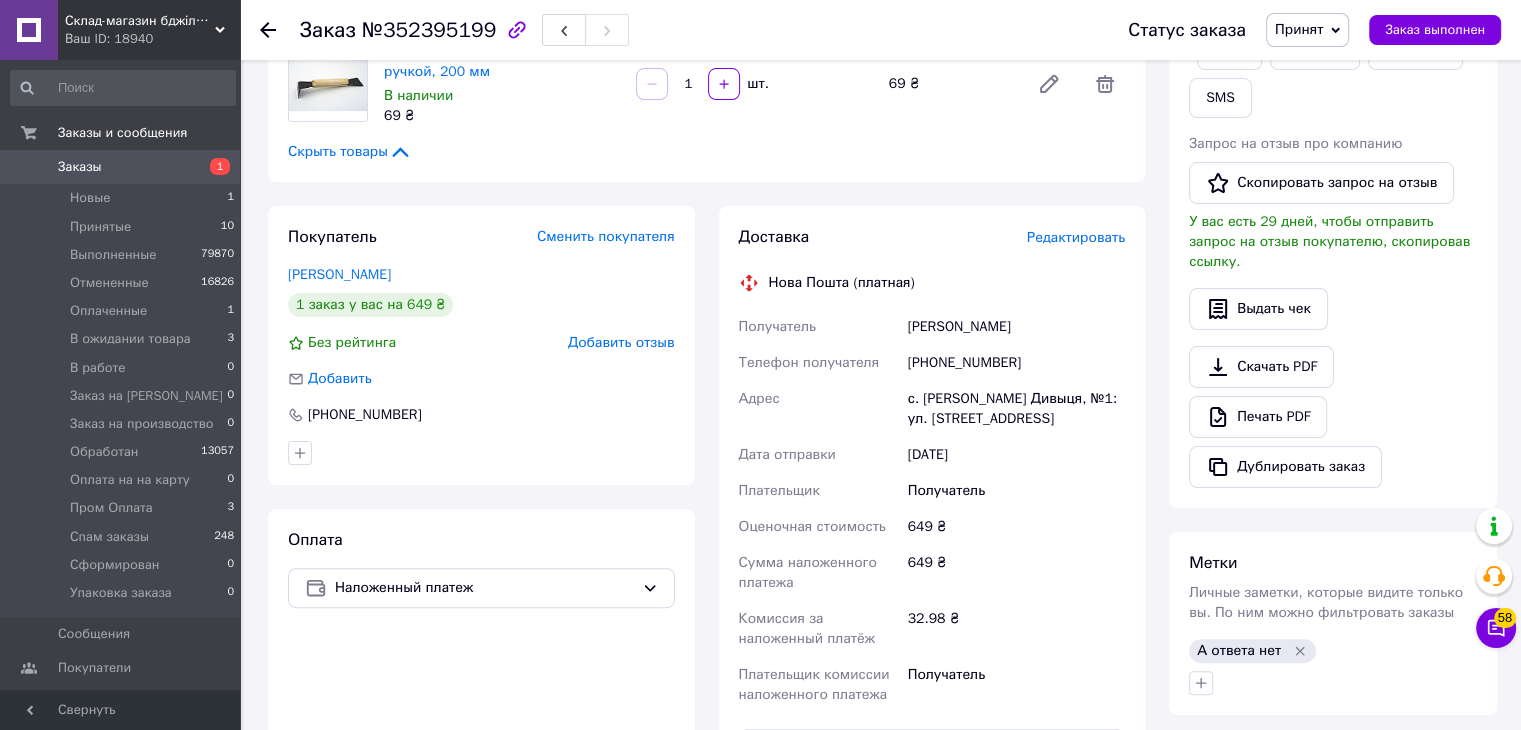 scroll, scrollTop: 500, scrollLeft: 0, axis: vertical 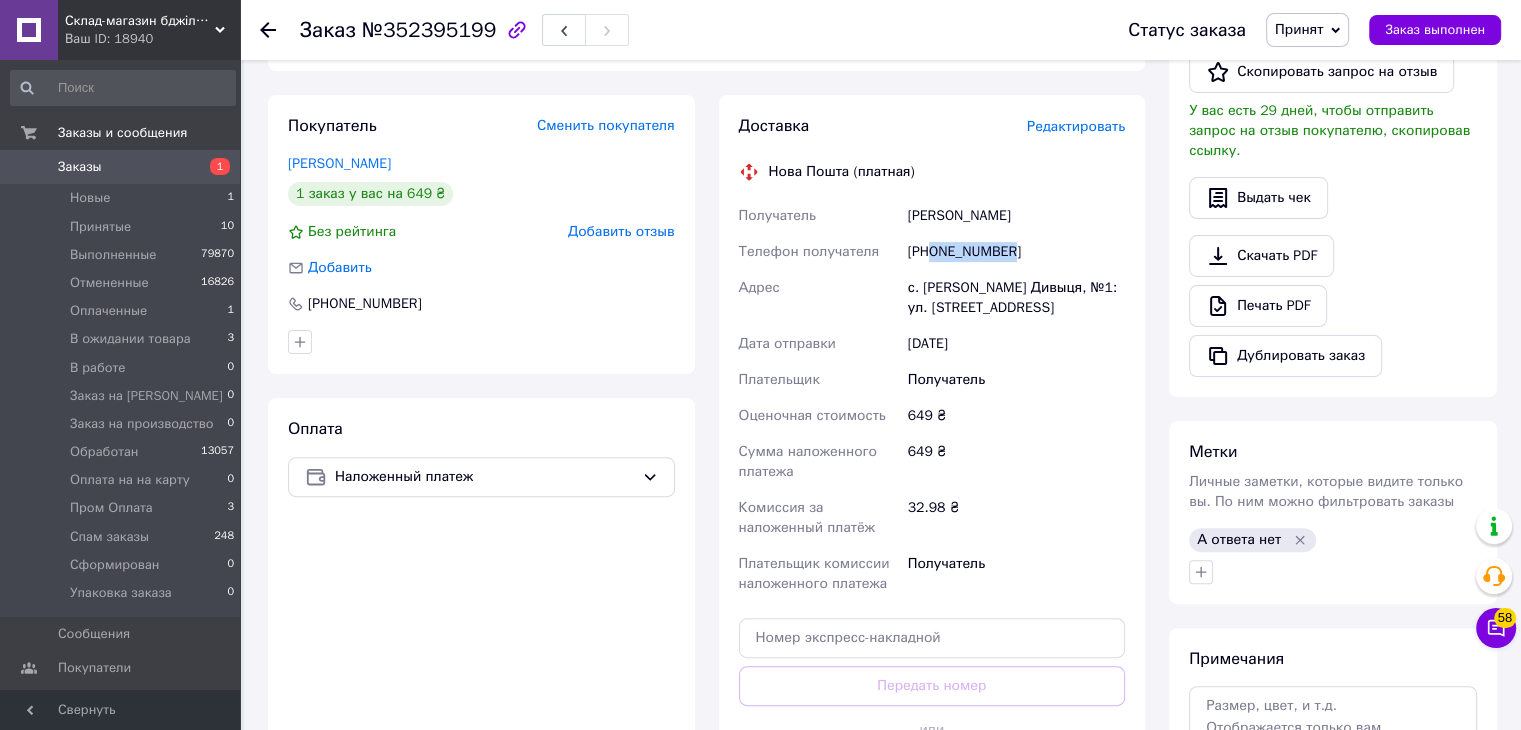 drag, startPoint x: 931, startPoint y: 253, endPoint x: 1012, endPoint y: 253, distance: 81 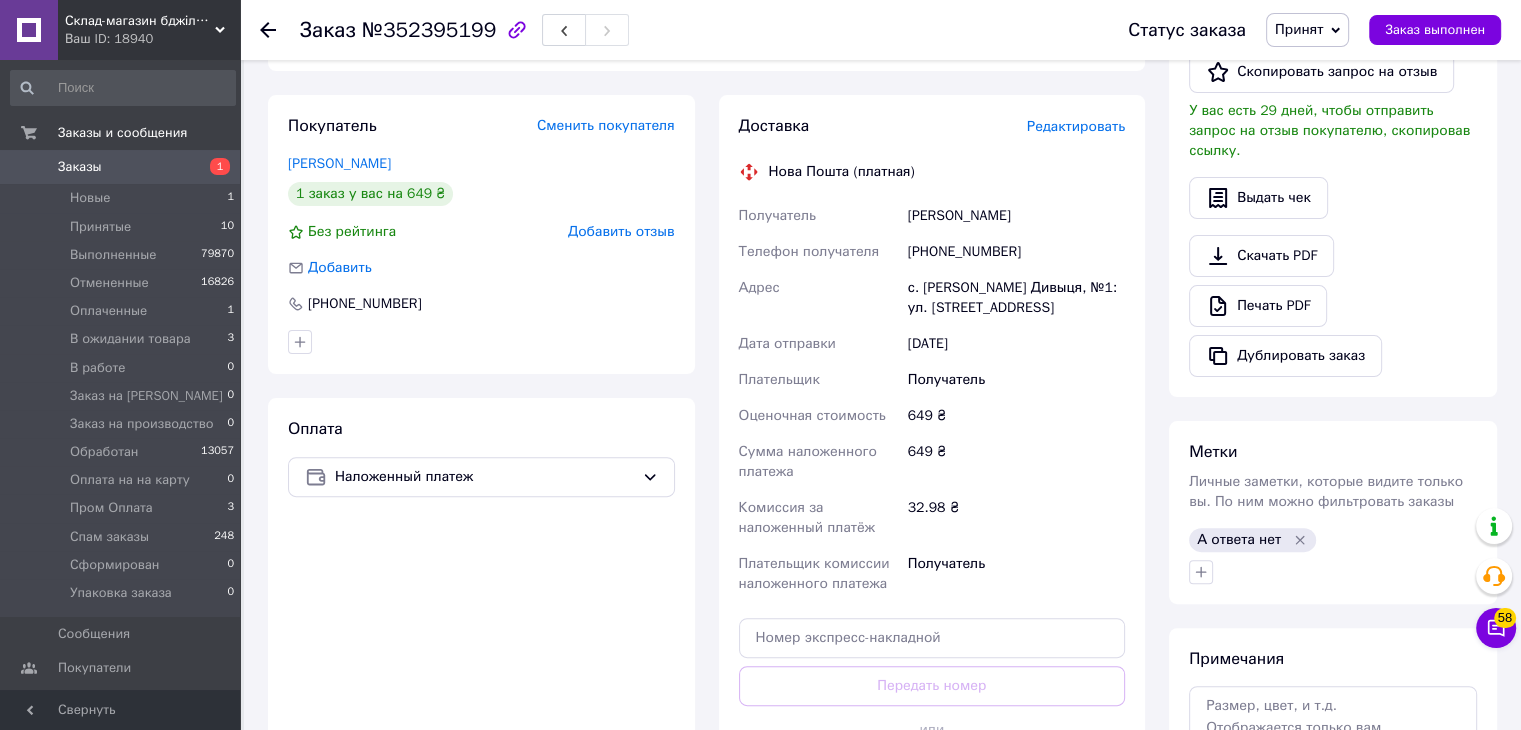click on "Матяш Влад" at bounding box center (1016, 216) 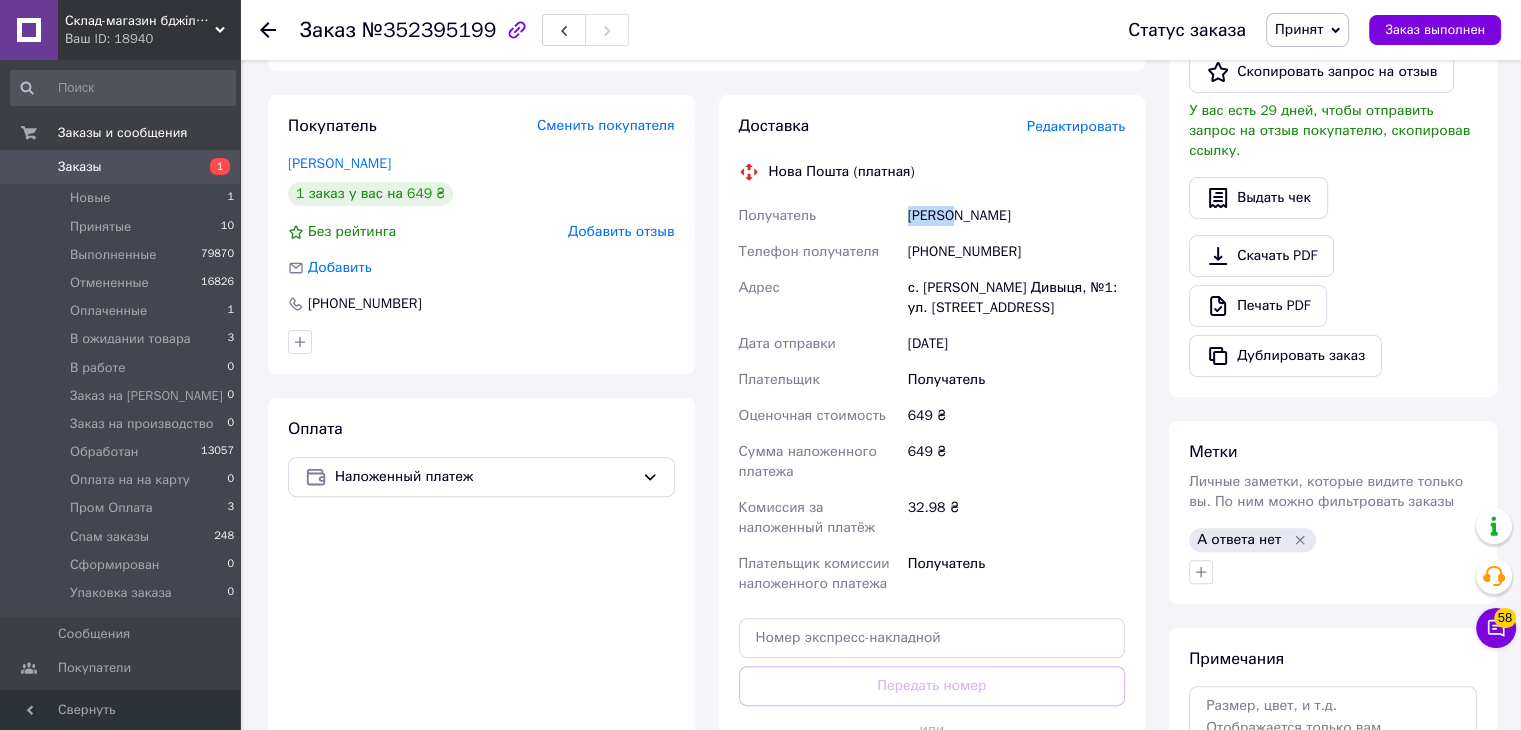 click on "Матяш Влад" at bounding box center [1016, 216] 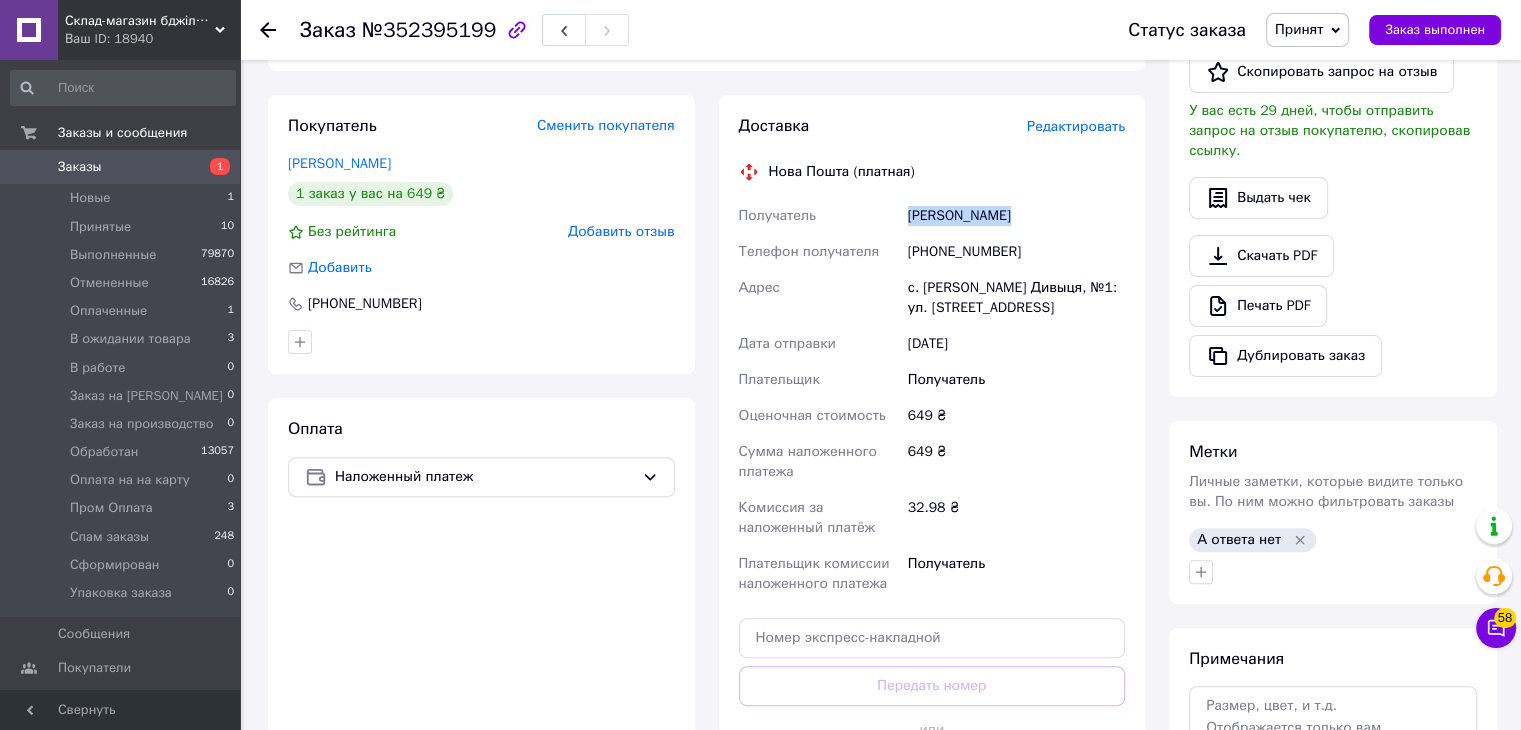 click on "Матяш Влад" at bounding box center [1016, 216] 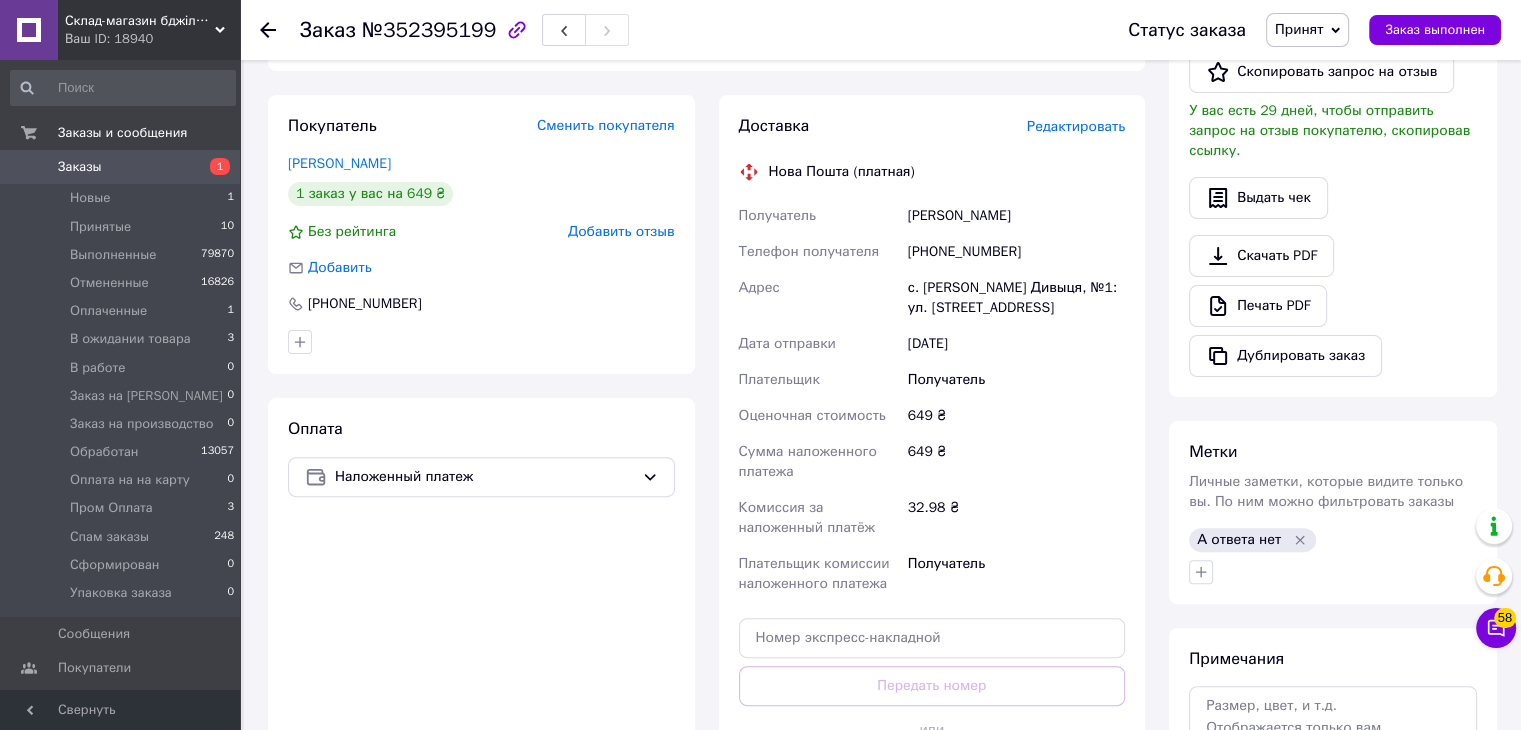 click on "[PHONE_NUMBER]" at bounding box center [1016, 252] 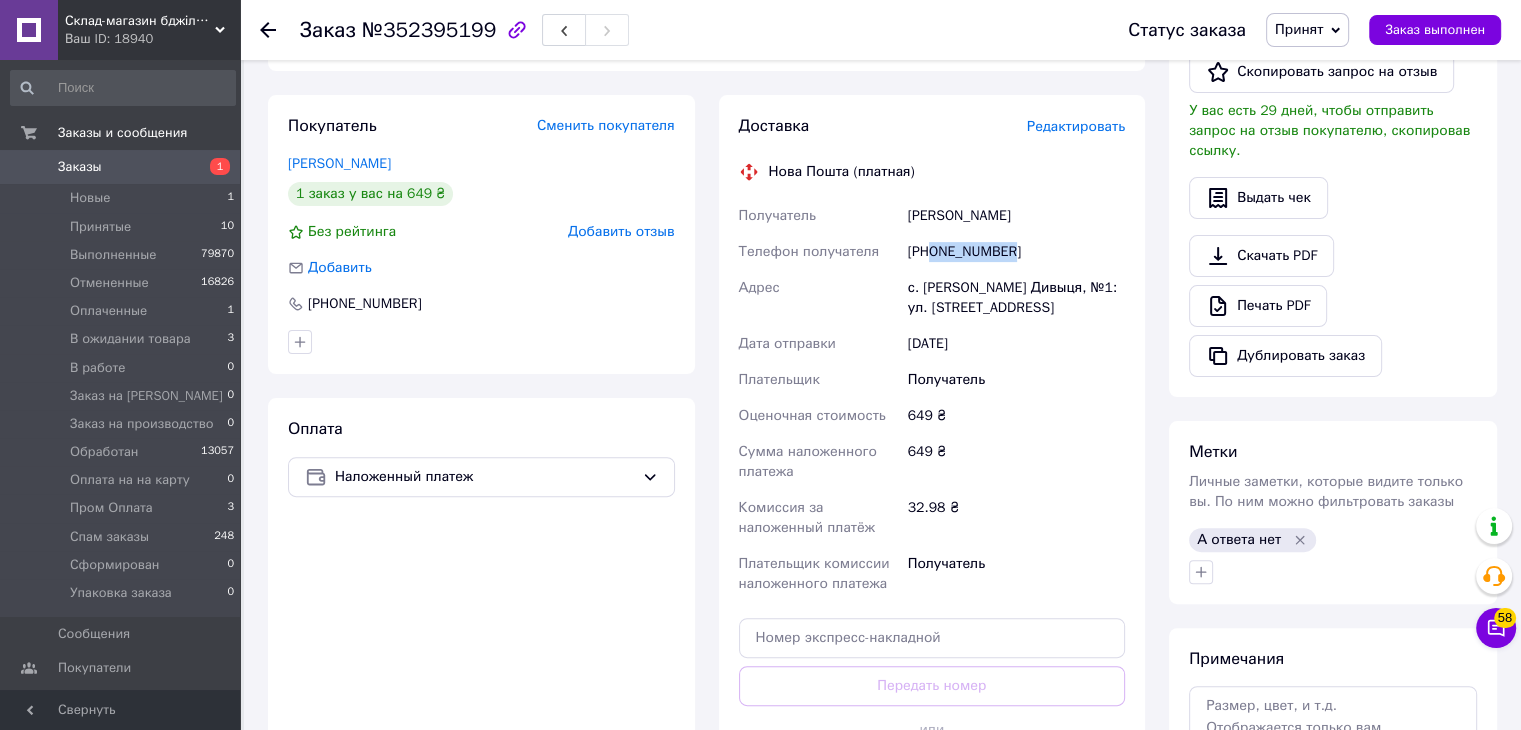 drag, startPoint x: 932, startPoint y: 253, endPoint x: 1017, endPoint y: 262, distance: 85.47514 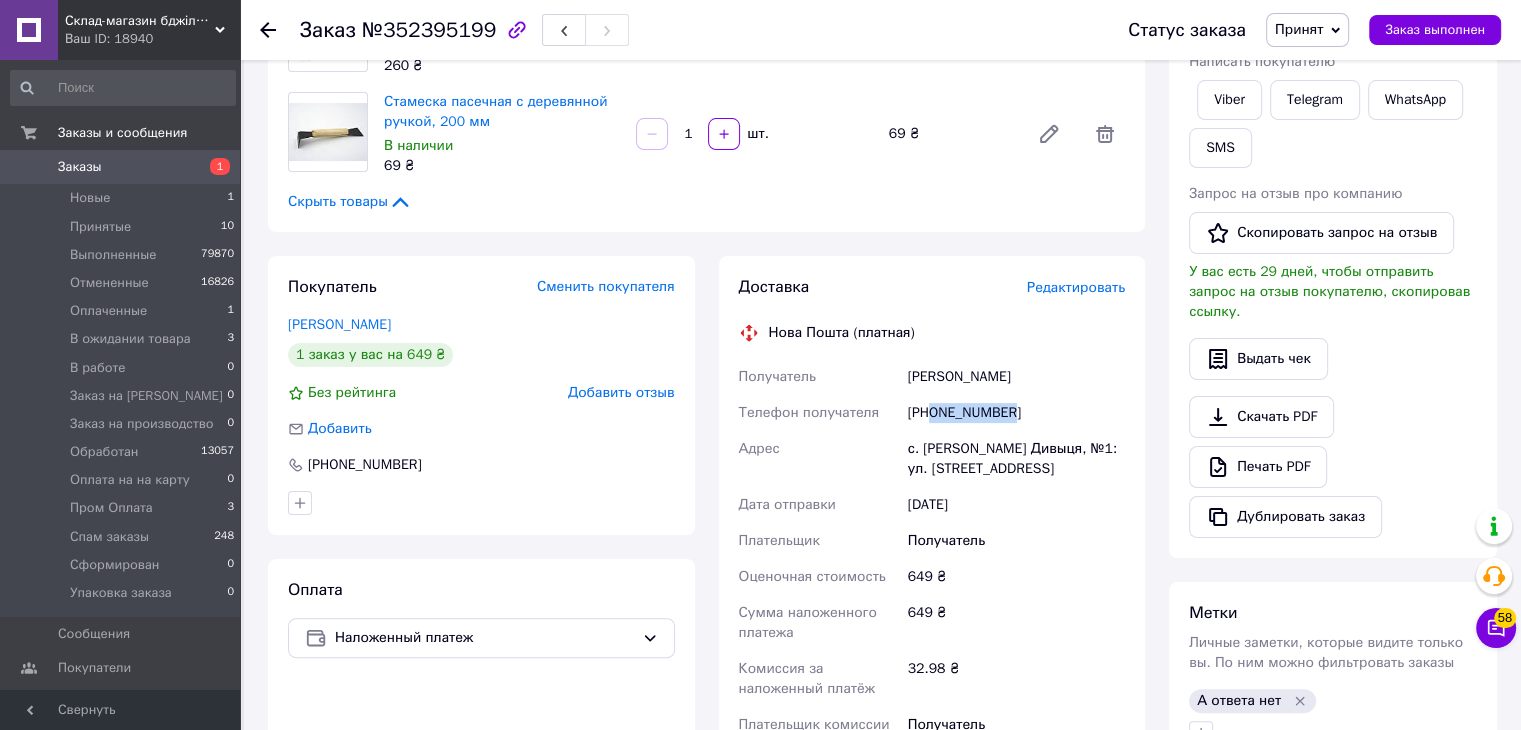 scroll, scrollTop: 400, scrollLeft: 0, axis: vertical 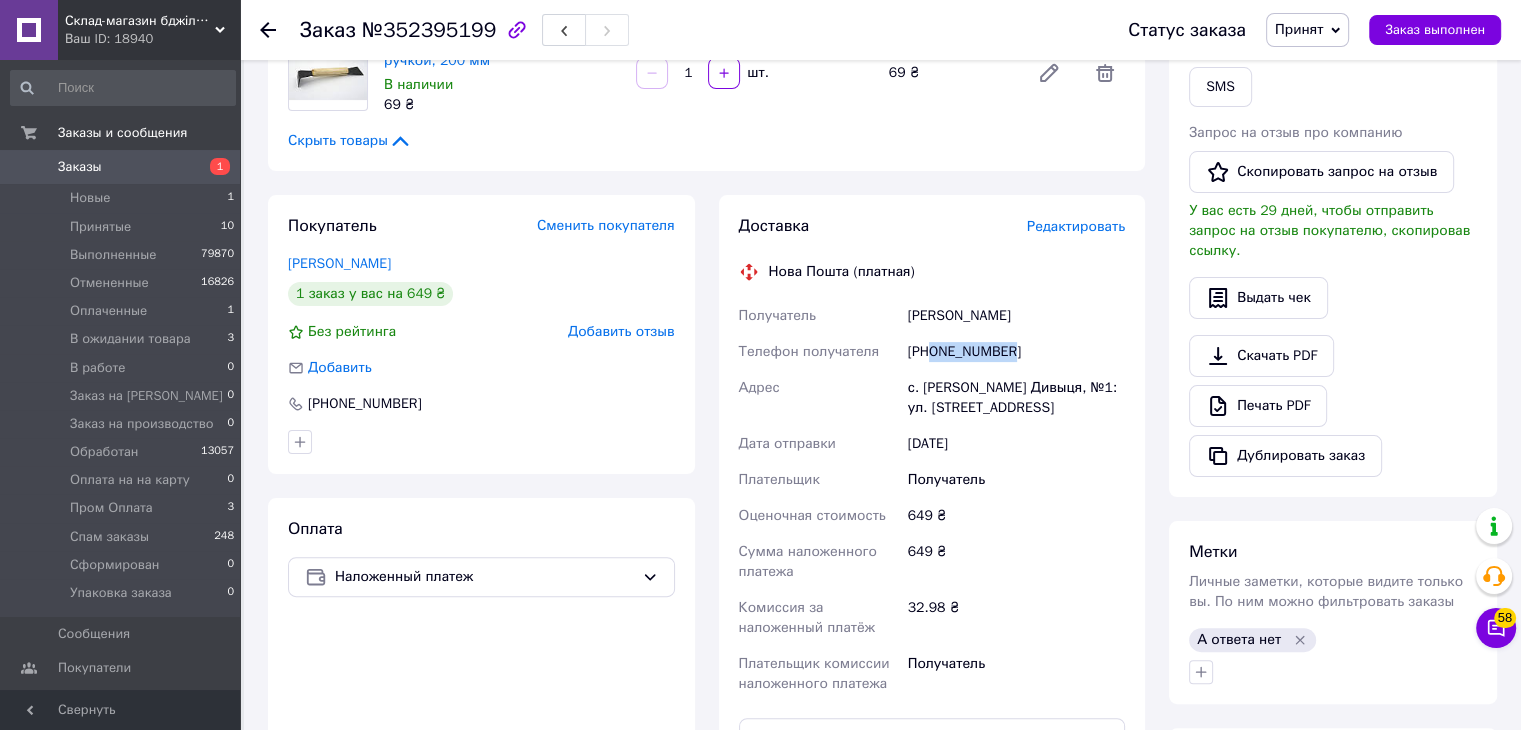 click on "Принят" at bounding box center (1299, 29) 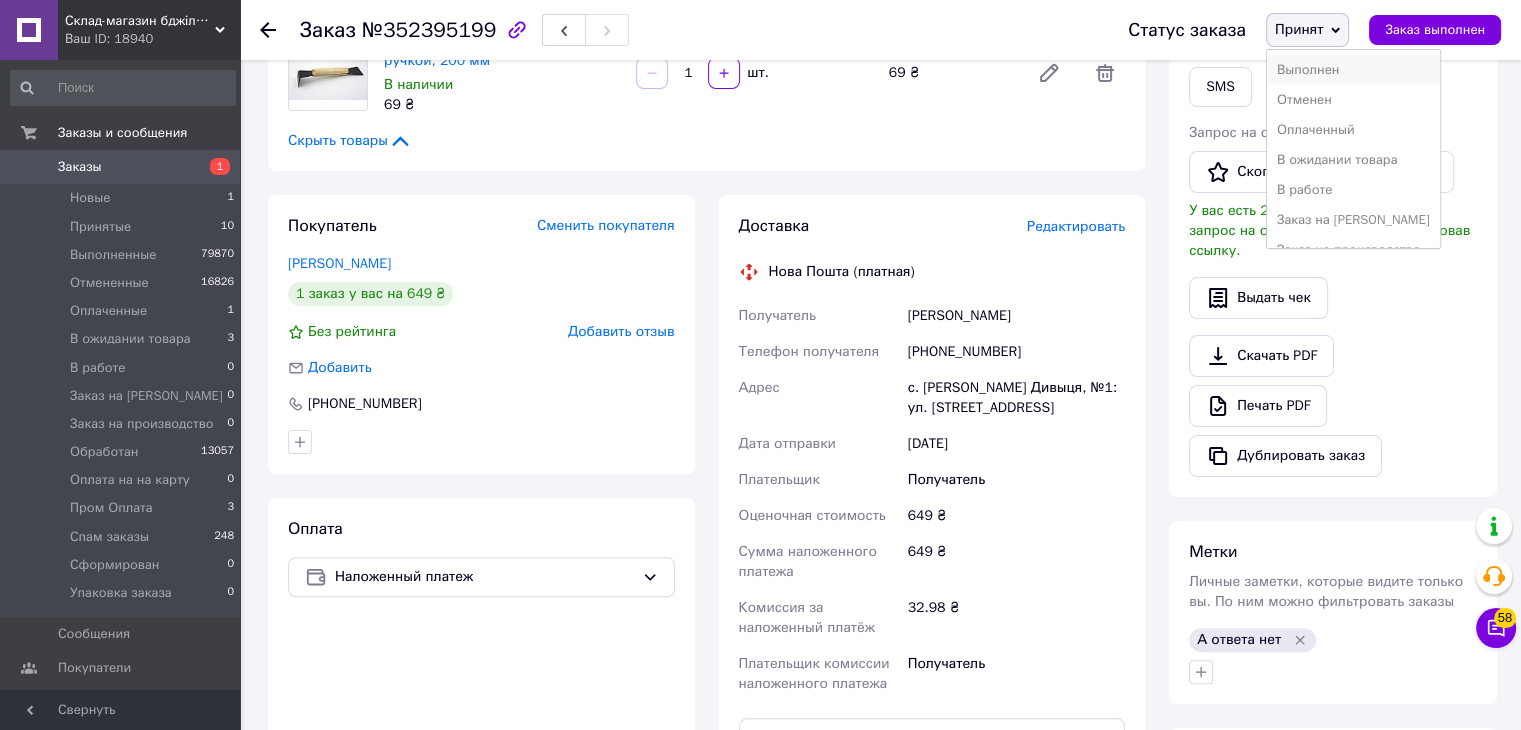 click on "Выполнен" at bounding box center (1353, 70) 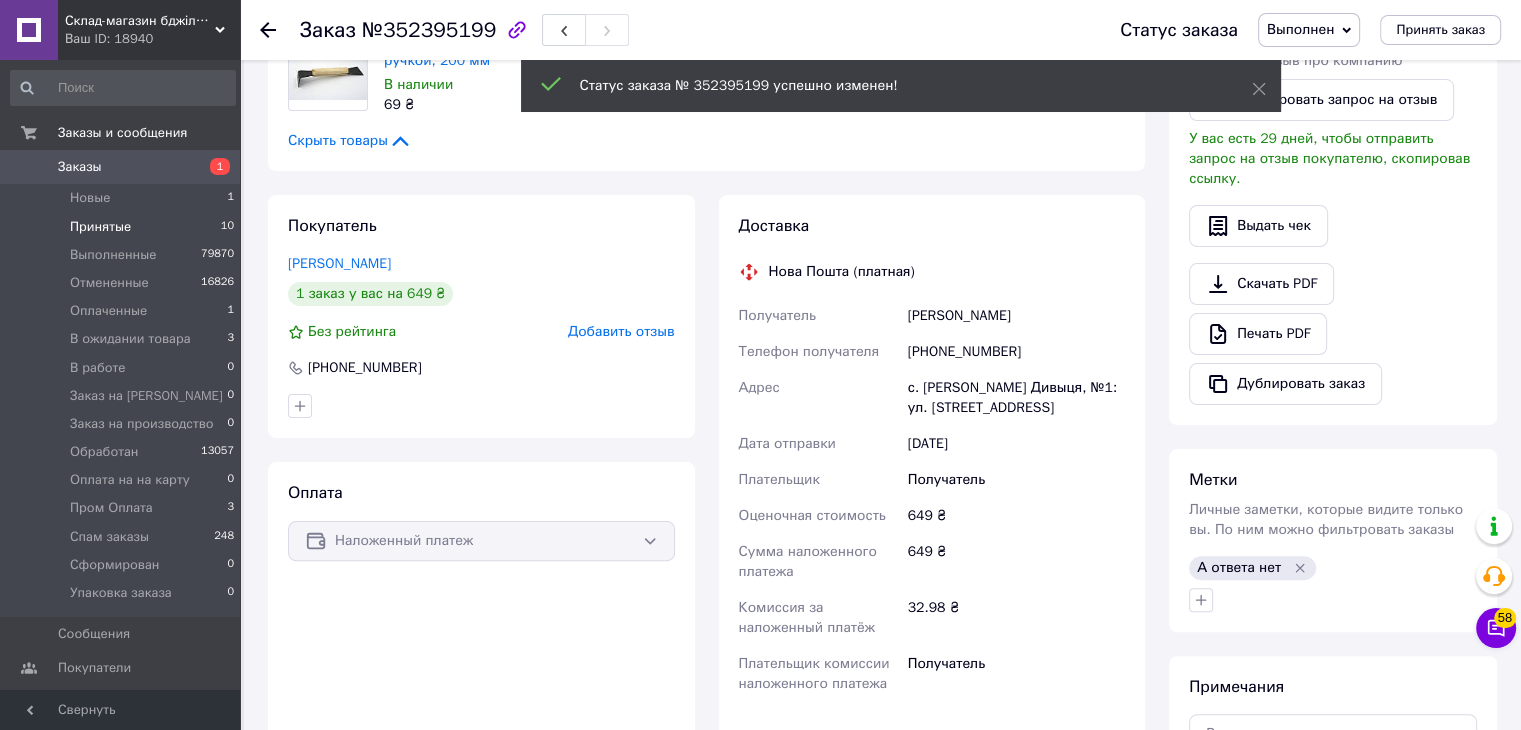 click on "Принятые" at bounding box center (100, 227) 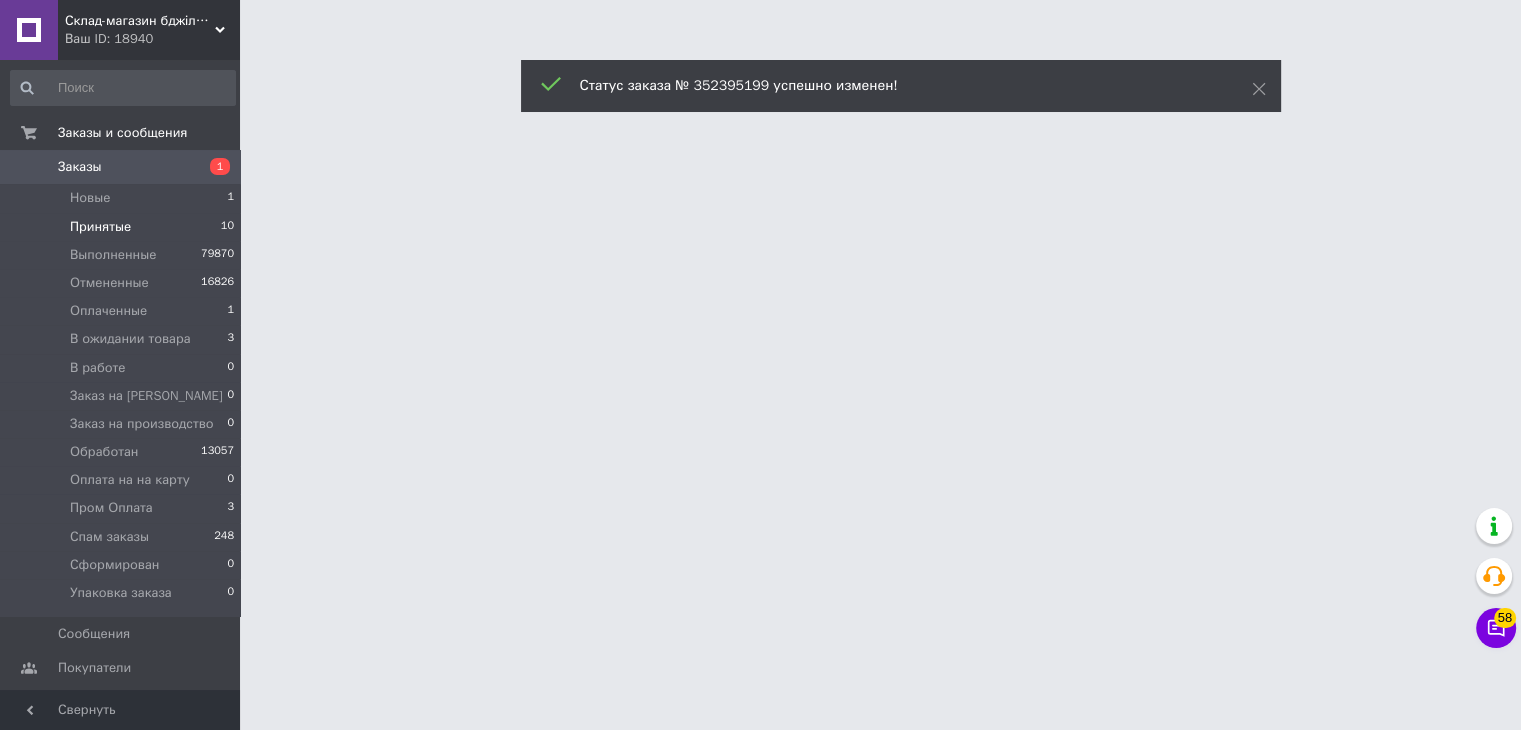 scroll, scrollTop: 0, scrollLeft: 0, axis: both 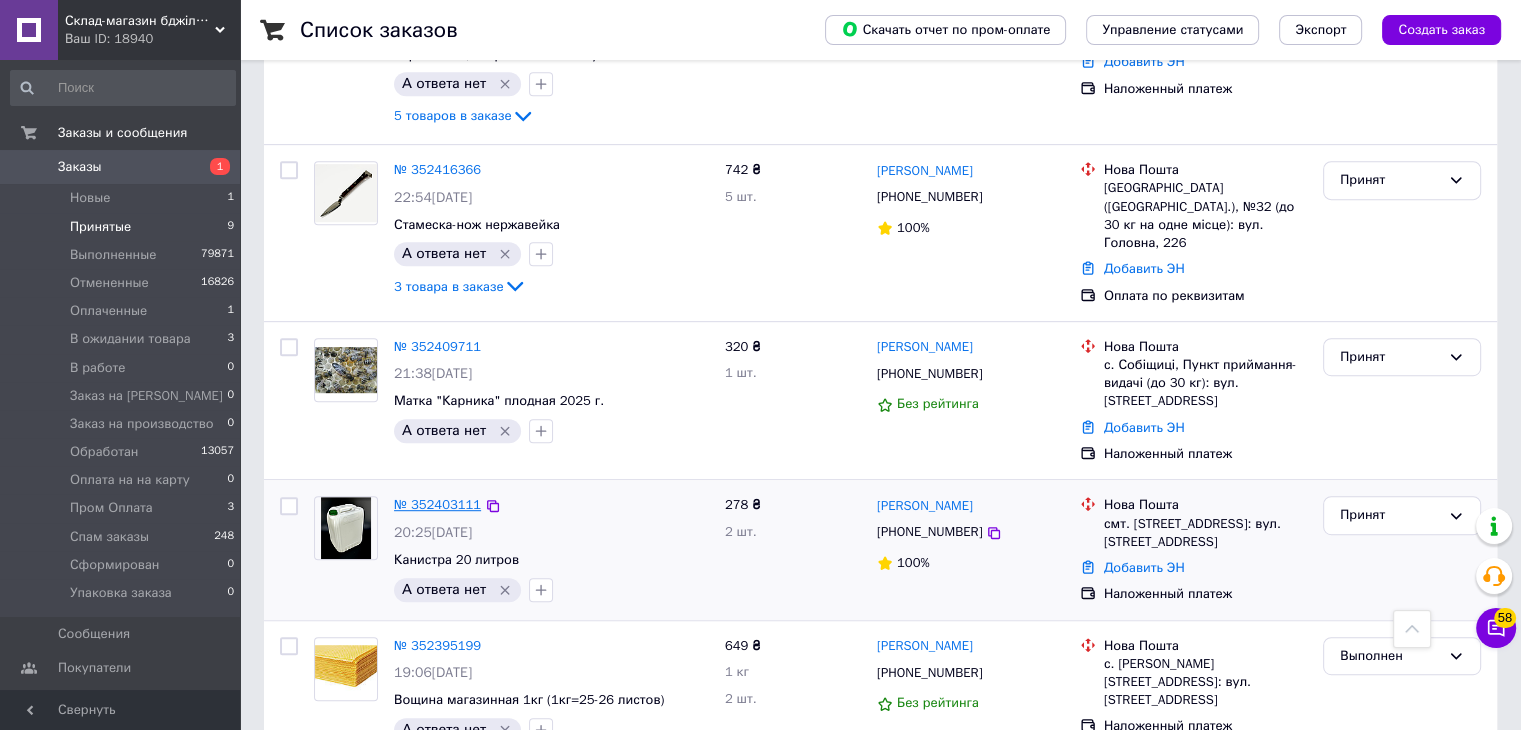 click on "№ 352403111" at bounding box center (437, 504) 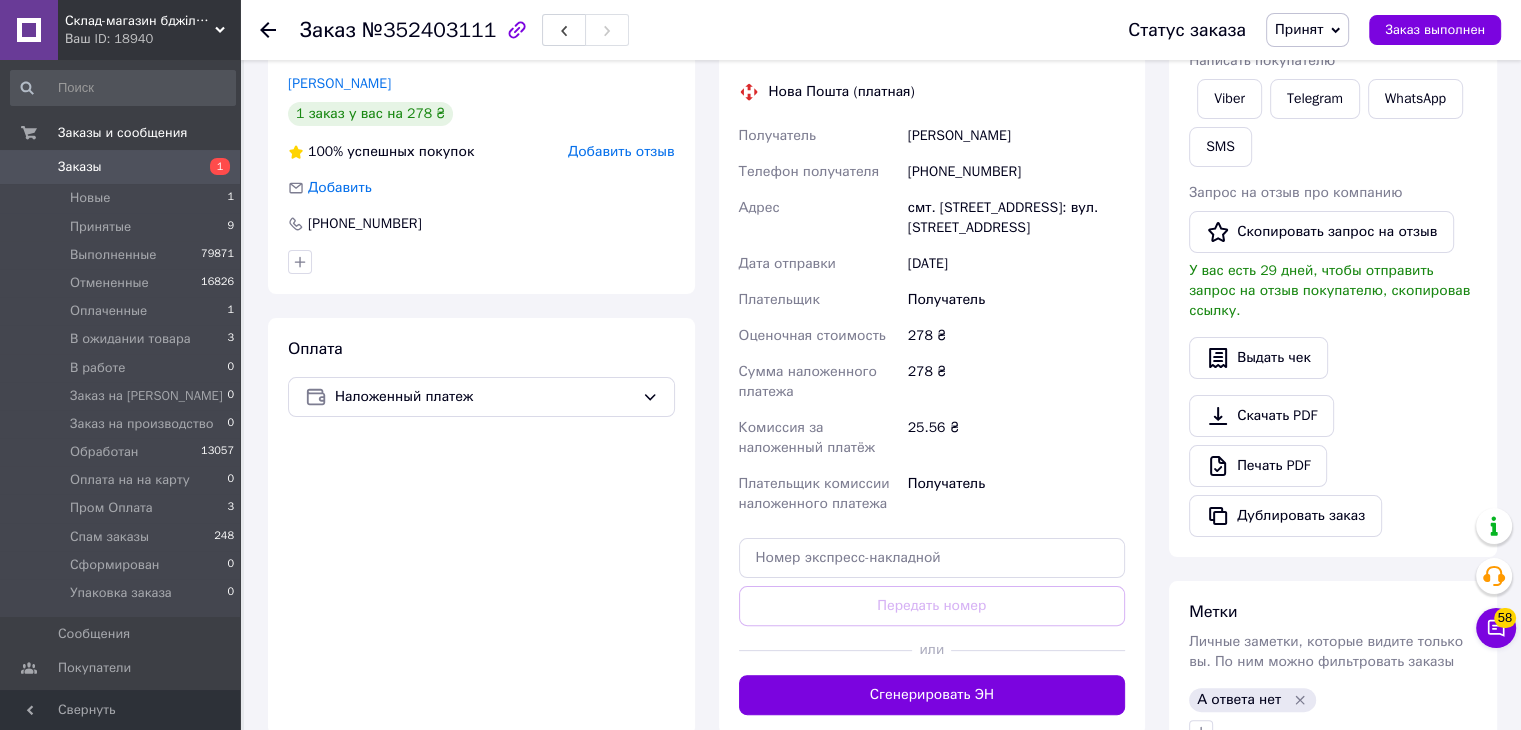 scroll, scrollTop: 264, scrollLeft: 0, axis: vertical 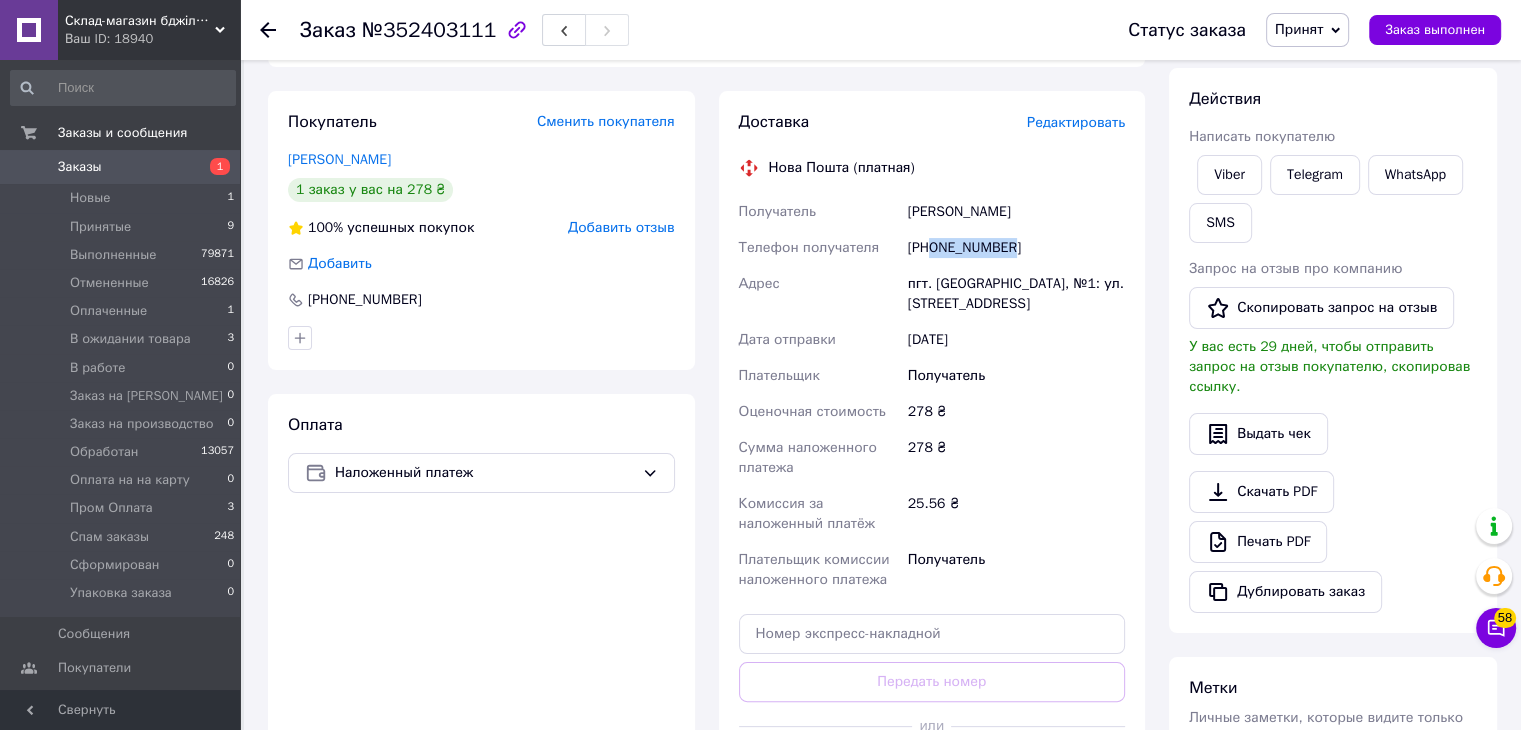 drag, startPoint x: 932, startPoint y: 247, endPoint x: 1040, endPoint y: 241, distance: 108.16654 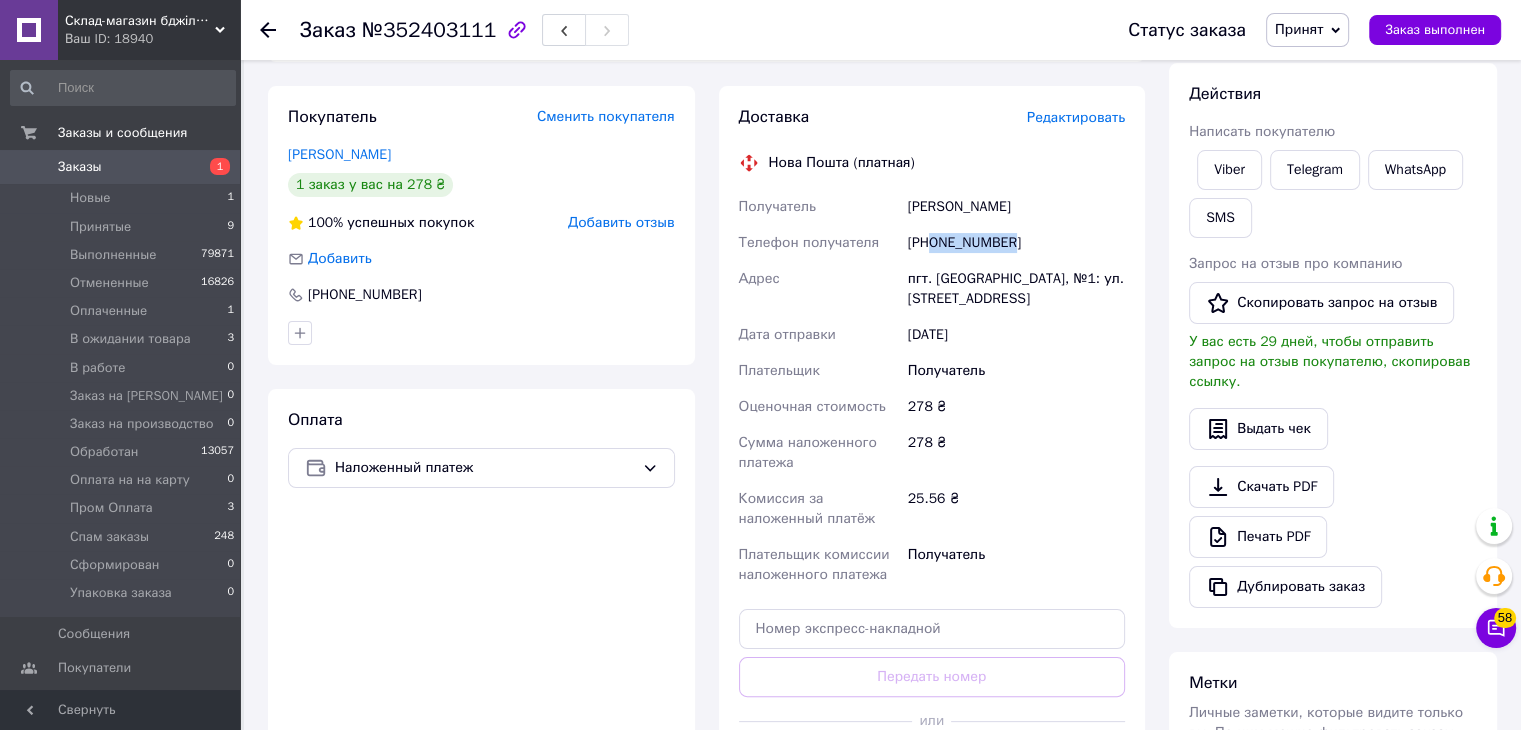 scroll, scrollTop: 264, scrollLeft: 0, axis: vertical 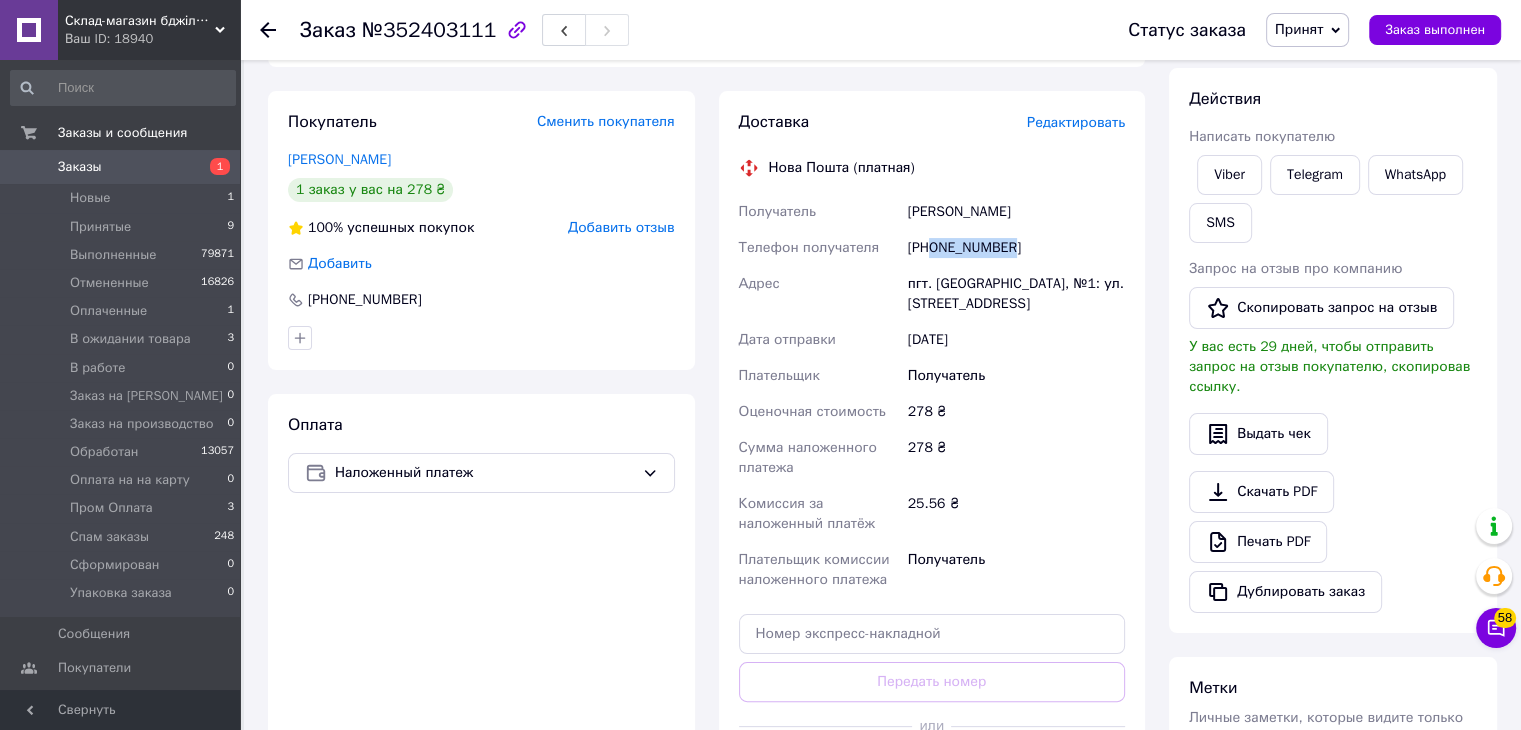 copy on "0931063690" 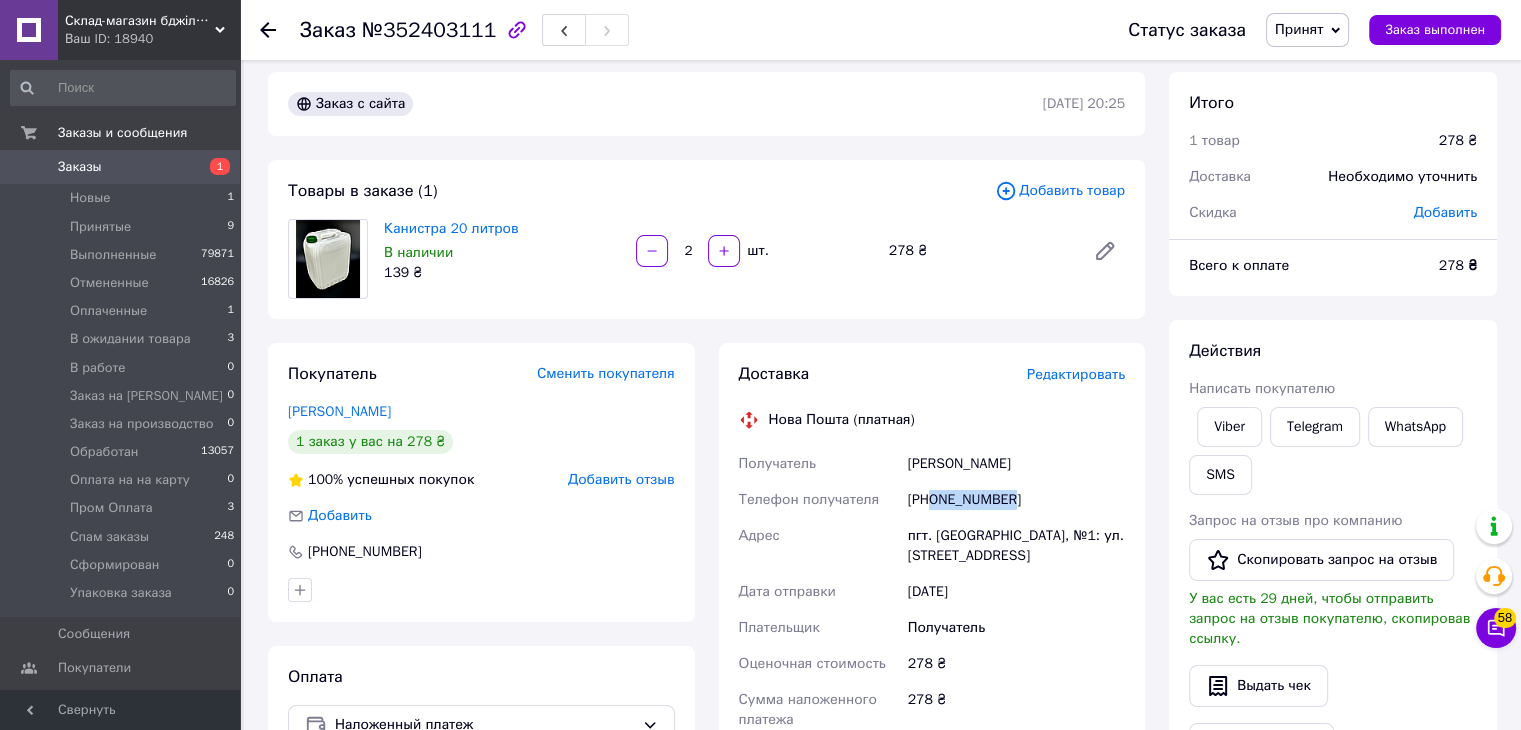 scroll, scrollTop: 0, scrollLeft: 0, axis: both 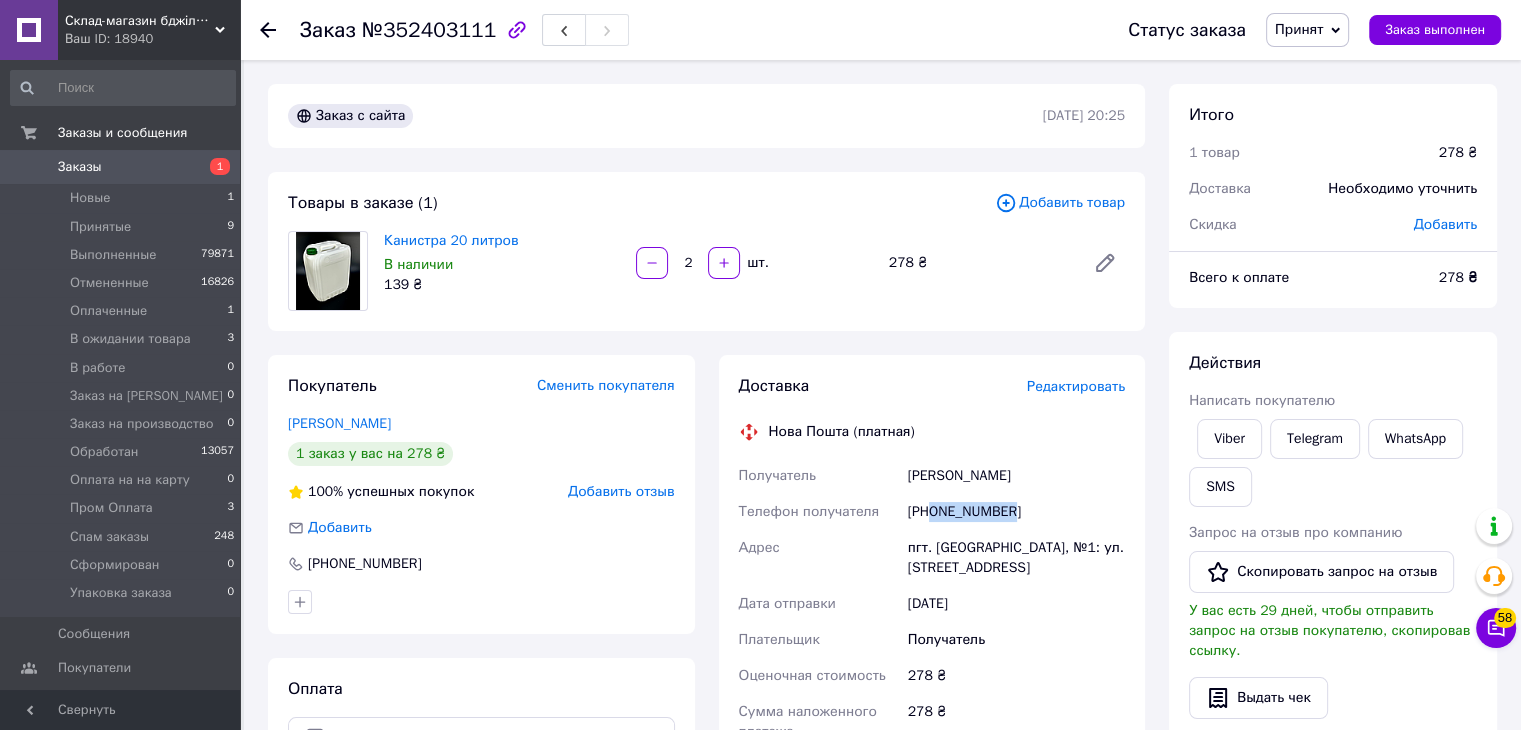 click on "Принят" at bounding box center [1299, 29] 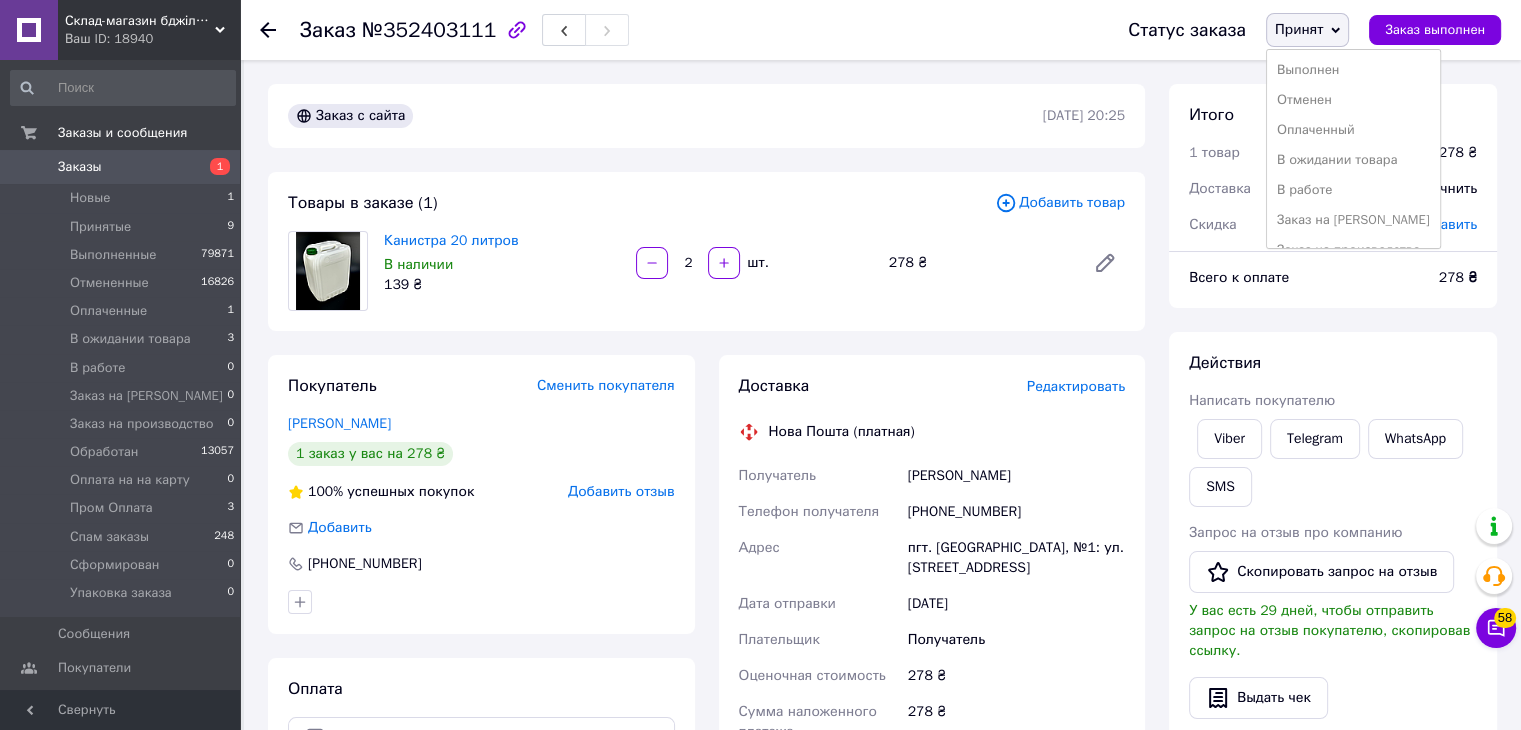 click on "Выполнен" at bounding box center (1353, 70) 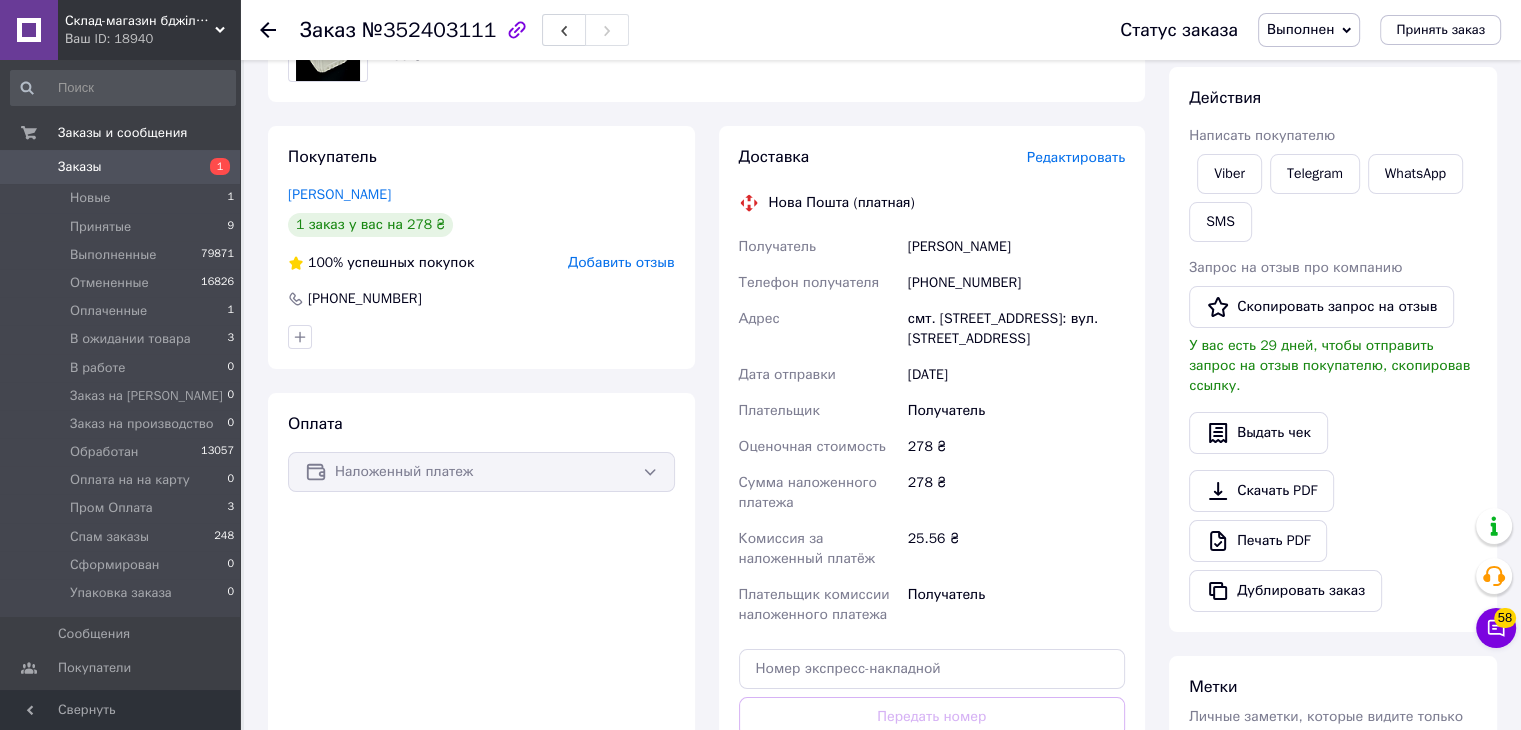 scroll, scrollTop: 300, scrollLeft: 0, axis: vertical 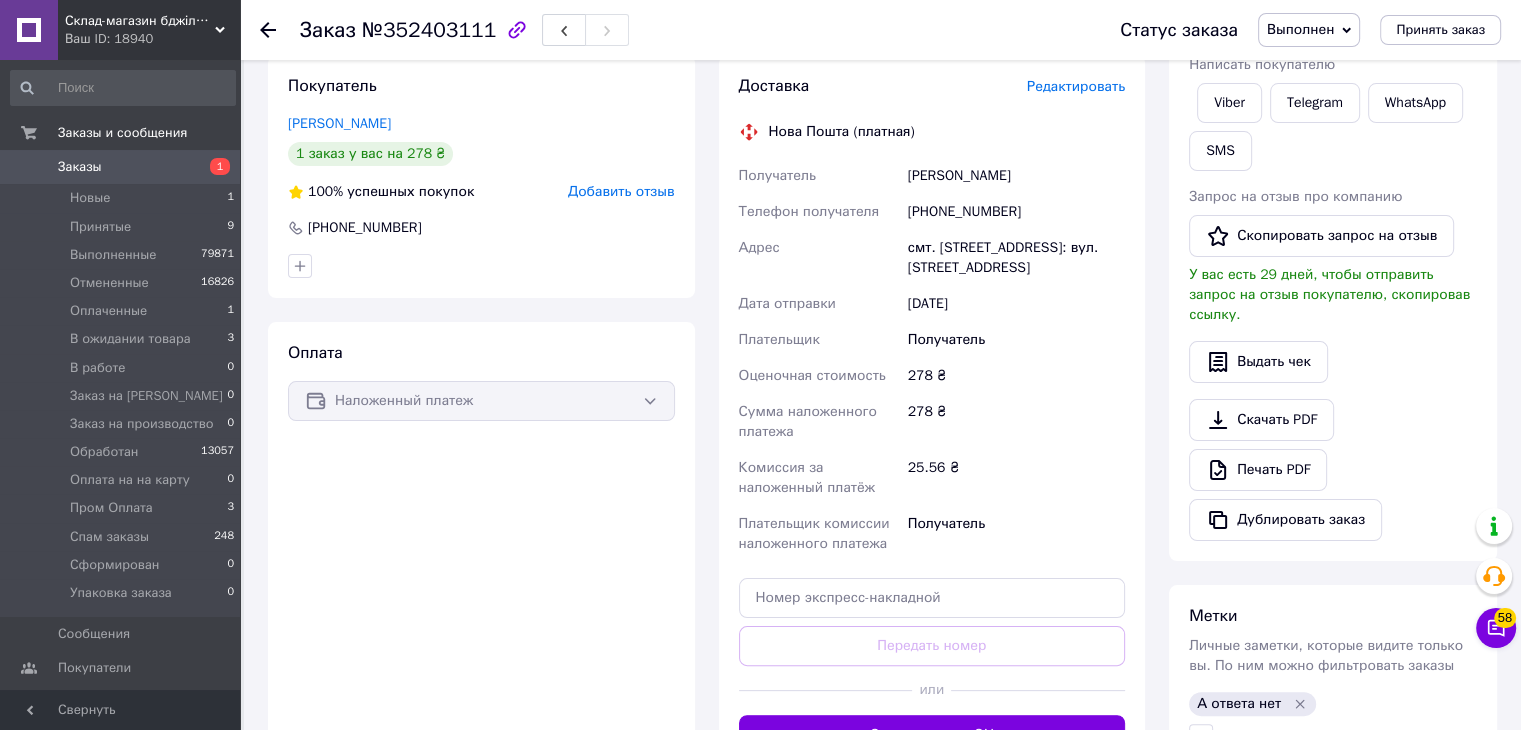 click on "Заказ №352403111 Статус заказа Выполнен Принят Отменен Оплаченный В ожидании товара В работе Заказ на Магазин Заказ на производство Обработан Оплата на на карту Пром Оплата Спам заказы Сформирован Упаковка заказа Принять заказ" at bounding box center (880, 30) 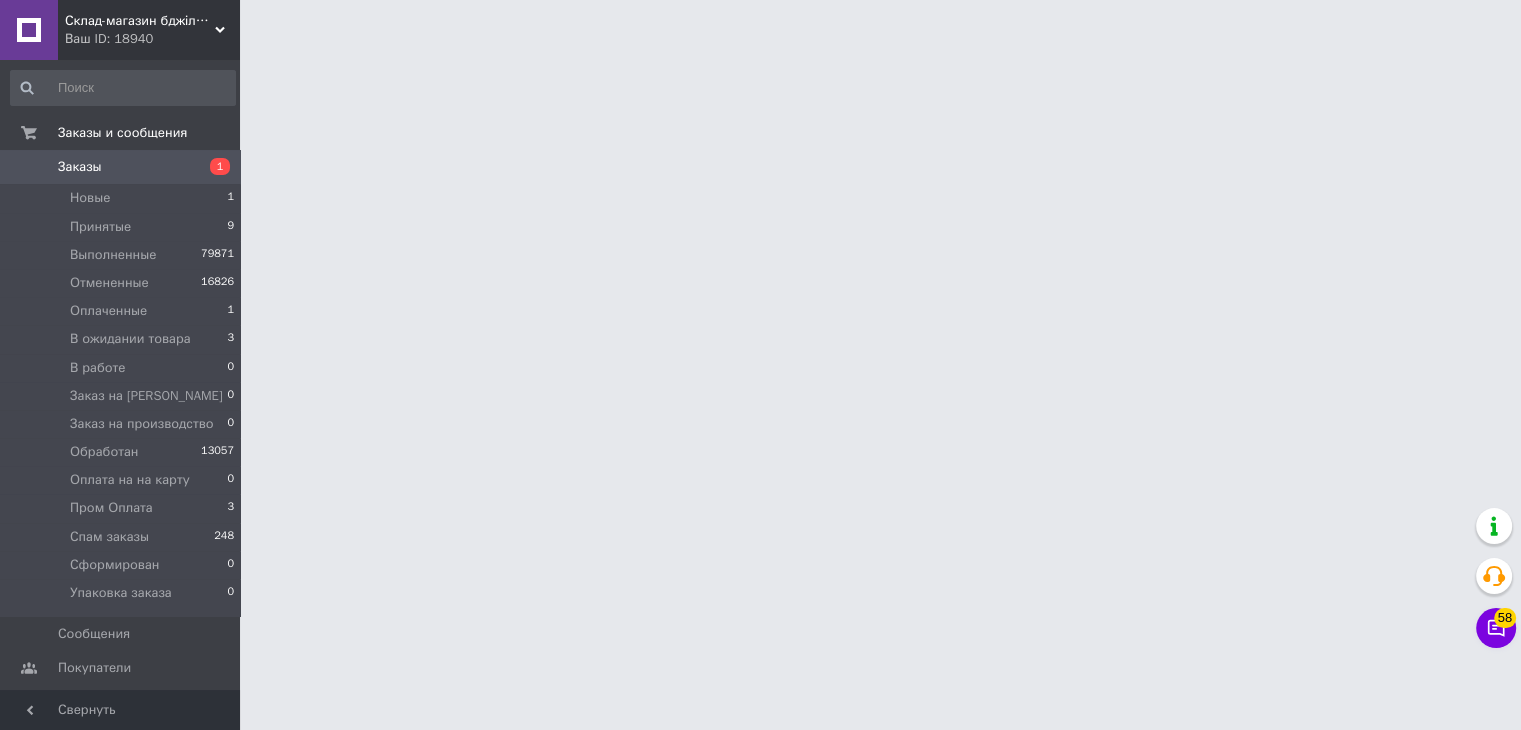 scroll, scrollTop: 0, scrollLeft: 0, axis: both 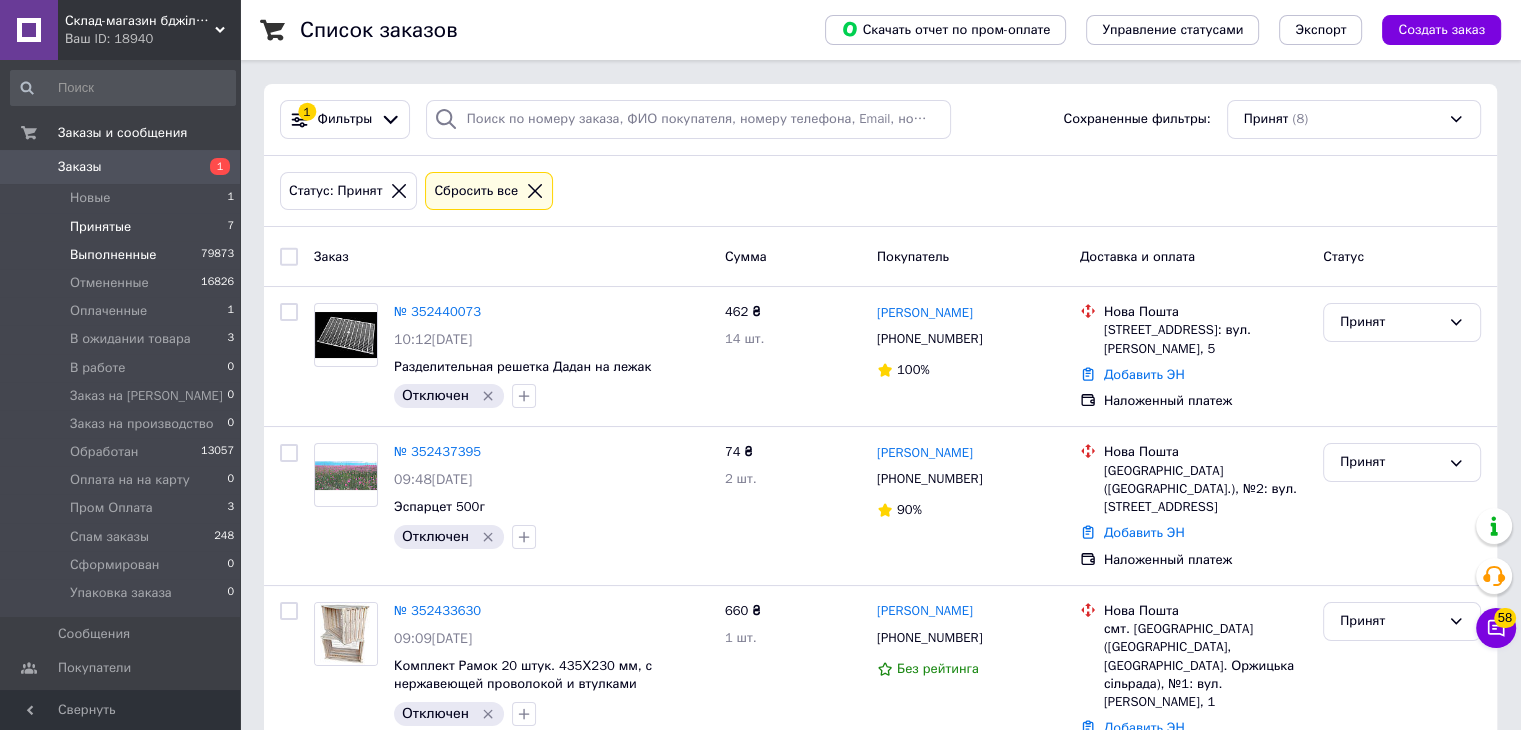 click on "Выполненные 79873" at bounding box center [123, 255] 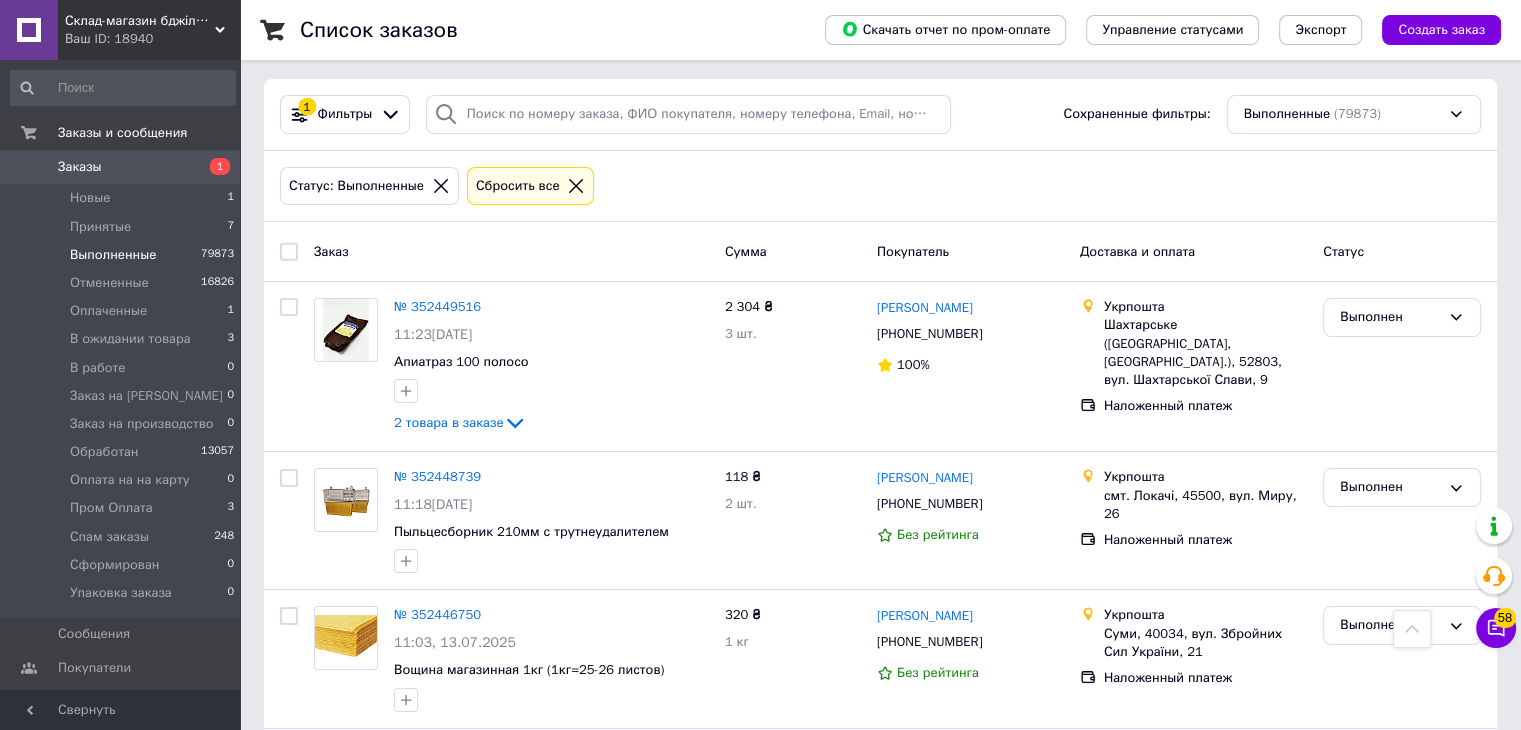 scroll, scrollTop: 0, scrollLeft: 0, axis: both 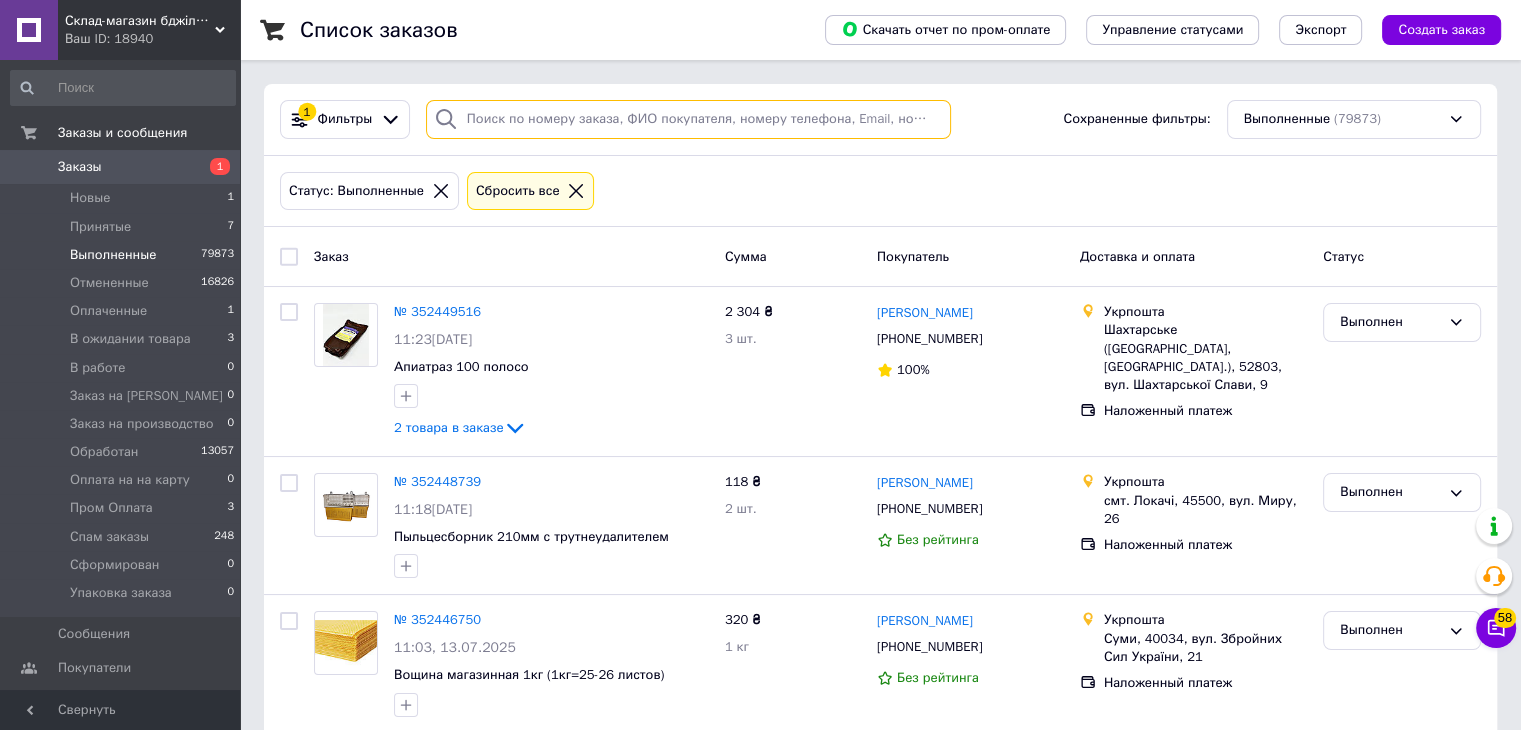 click at bounding box center (688, 119) 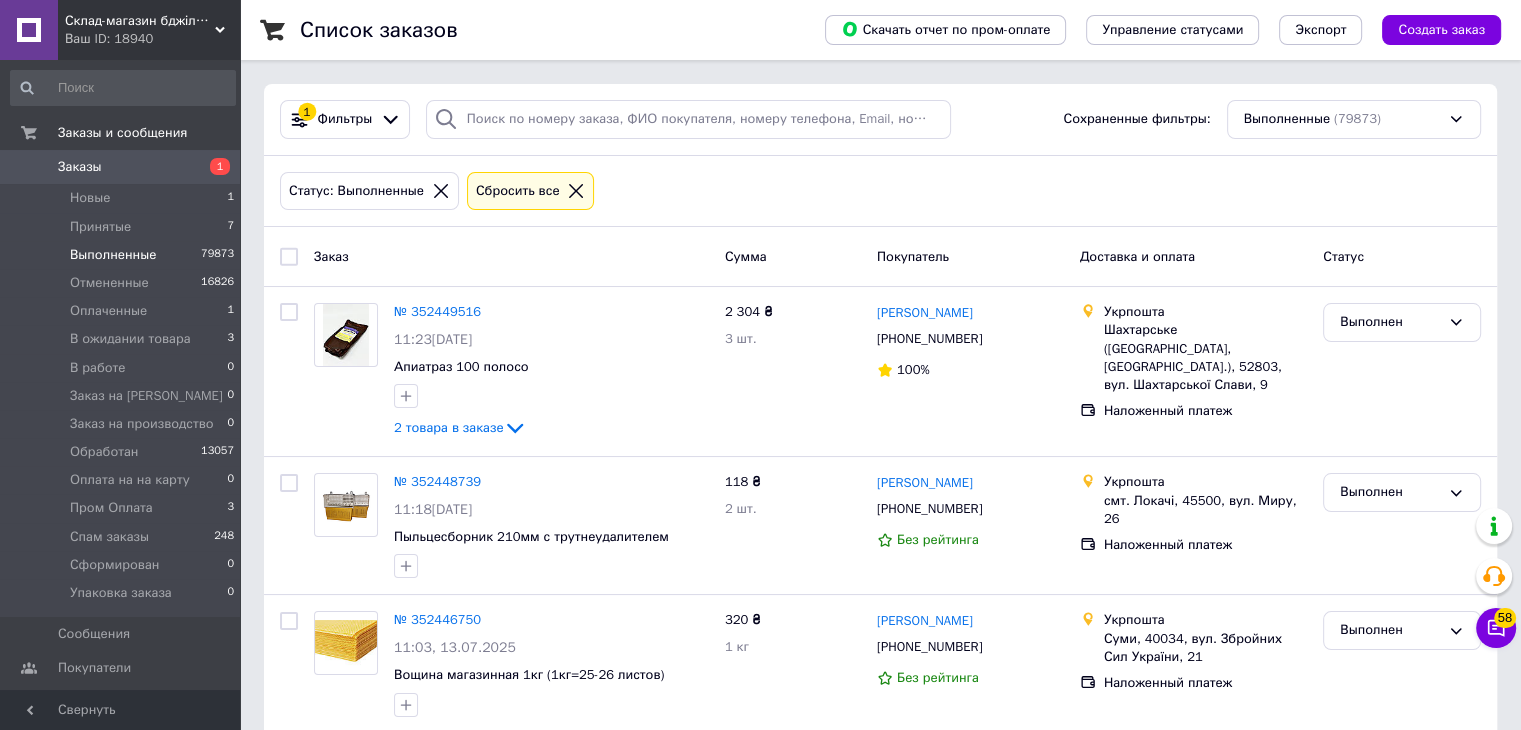 click 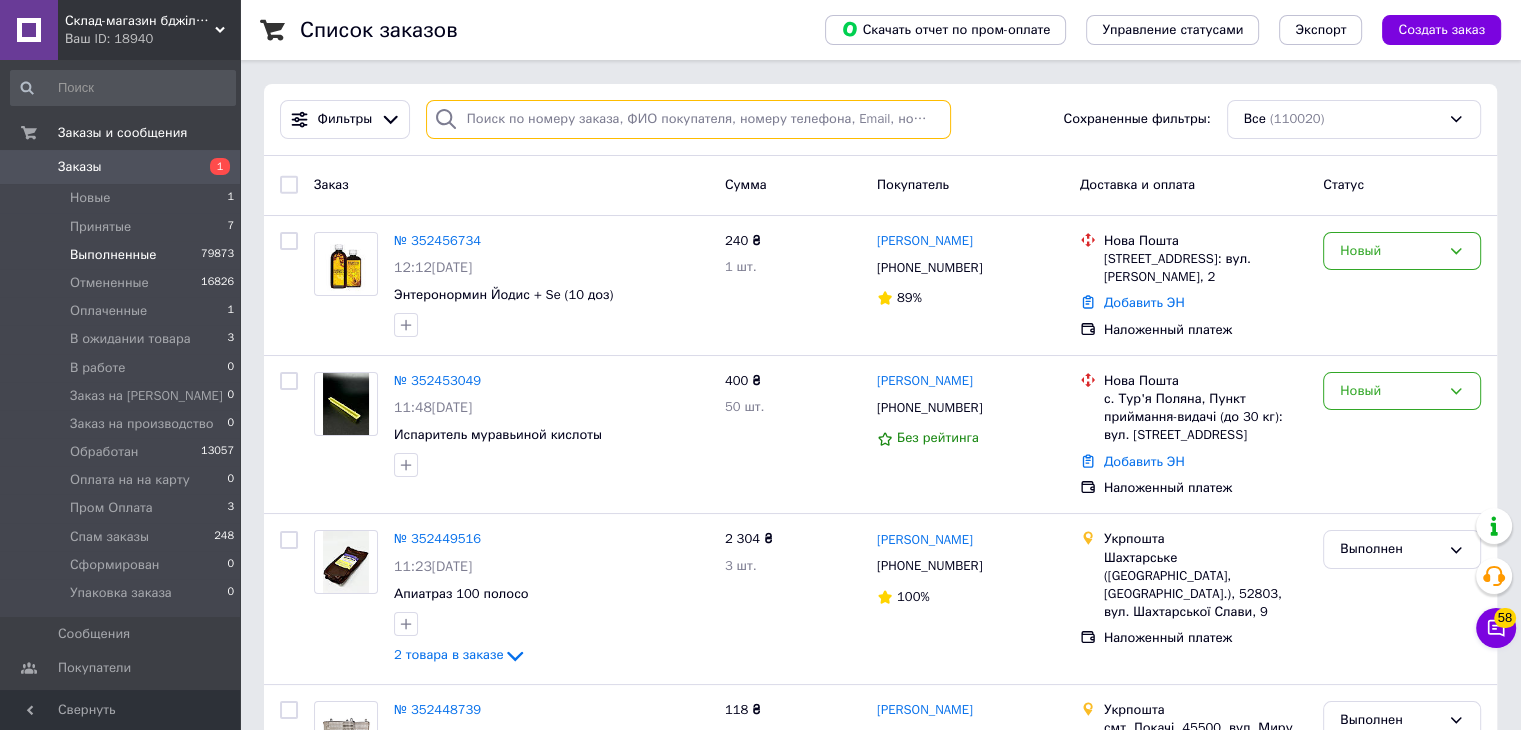 paste on "0969103160" 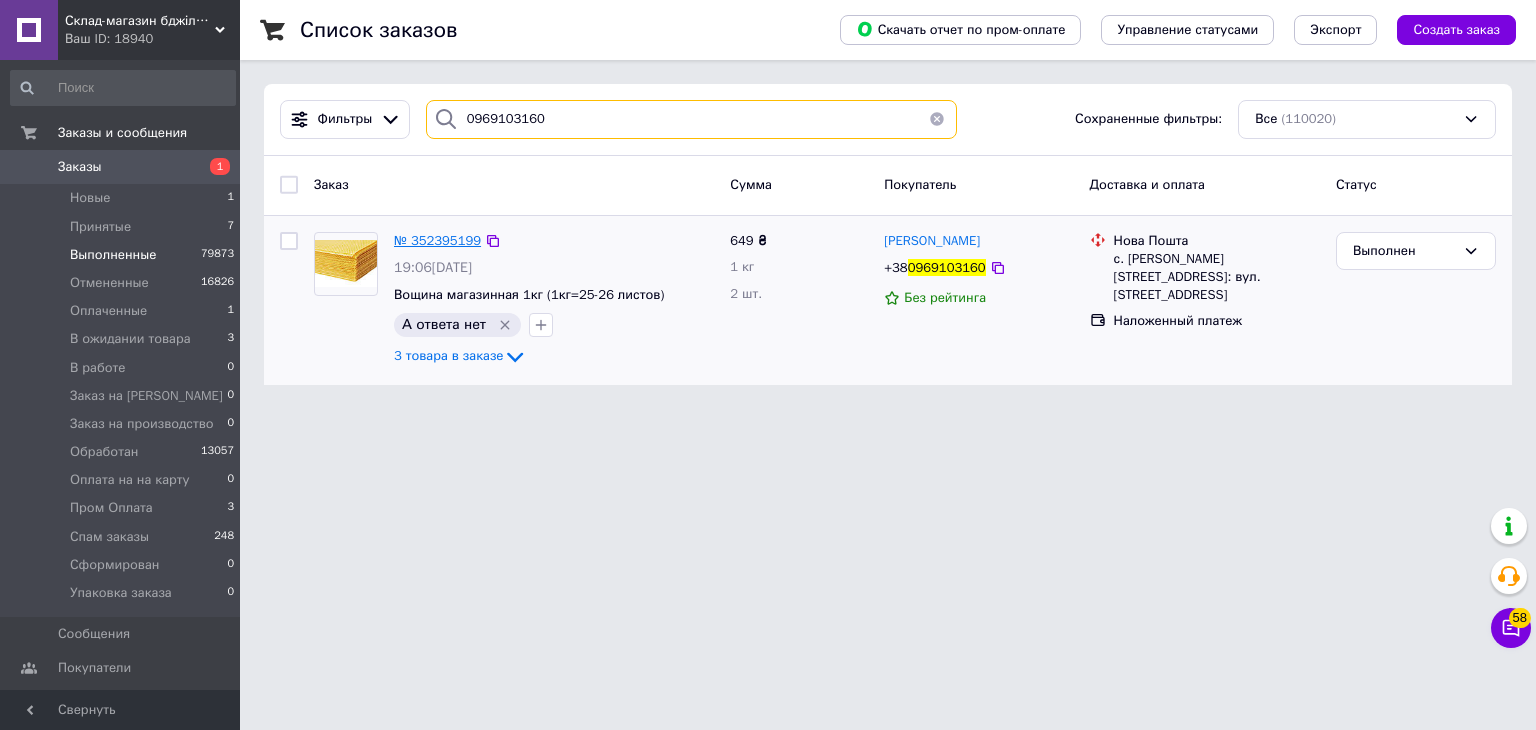 type on "0969103160" 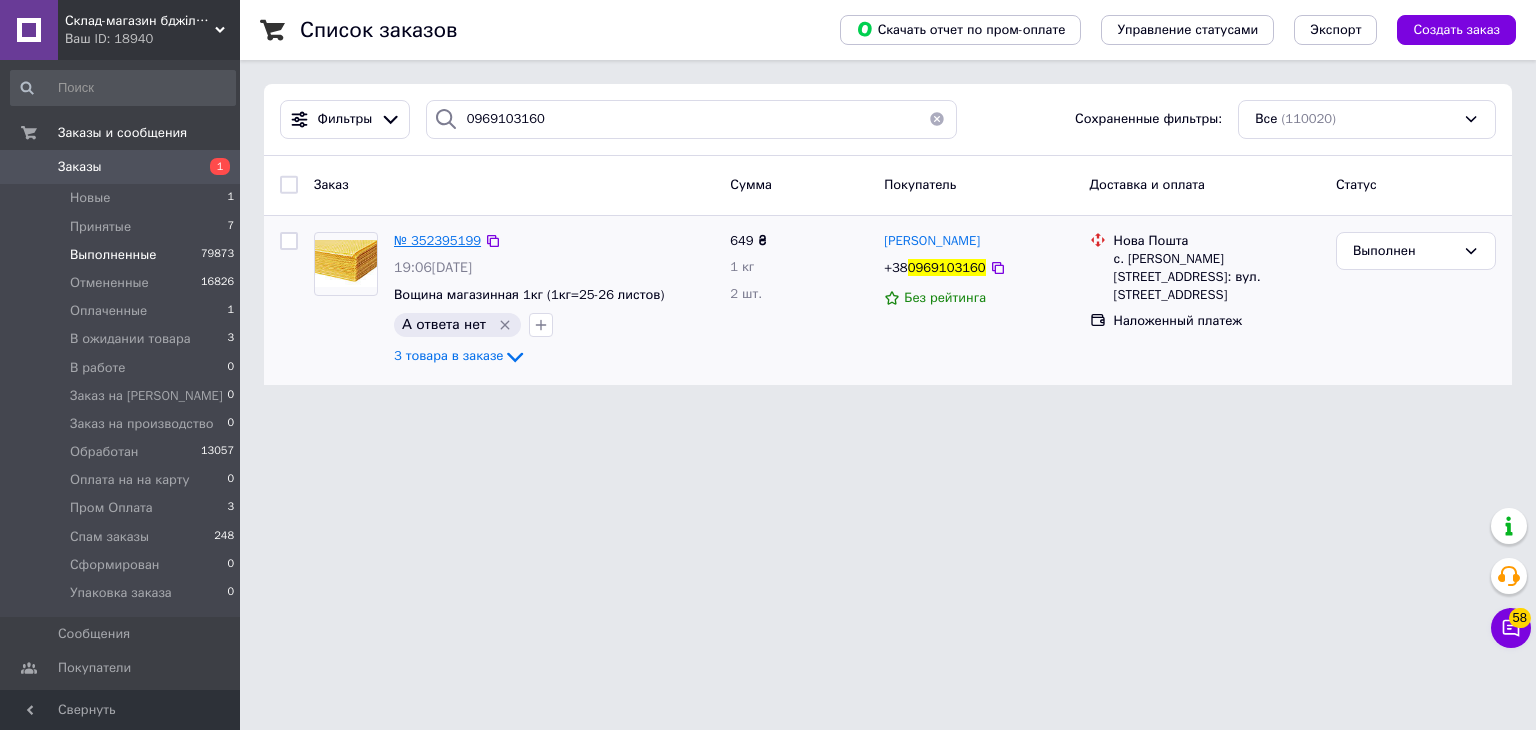 click on "№ 352395199" at bounding box center [437, 240] 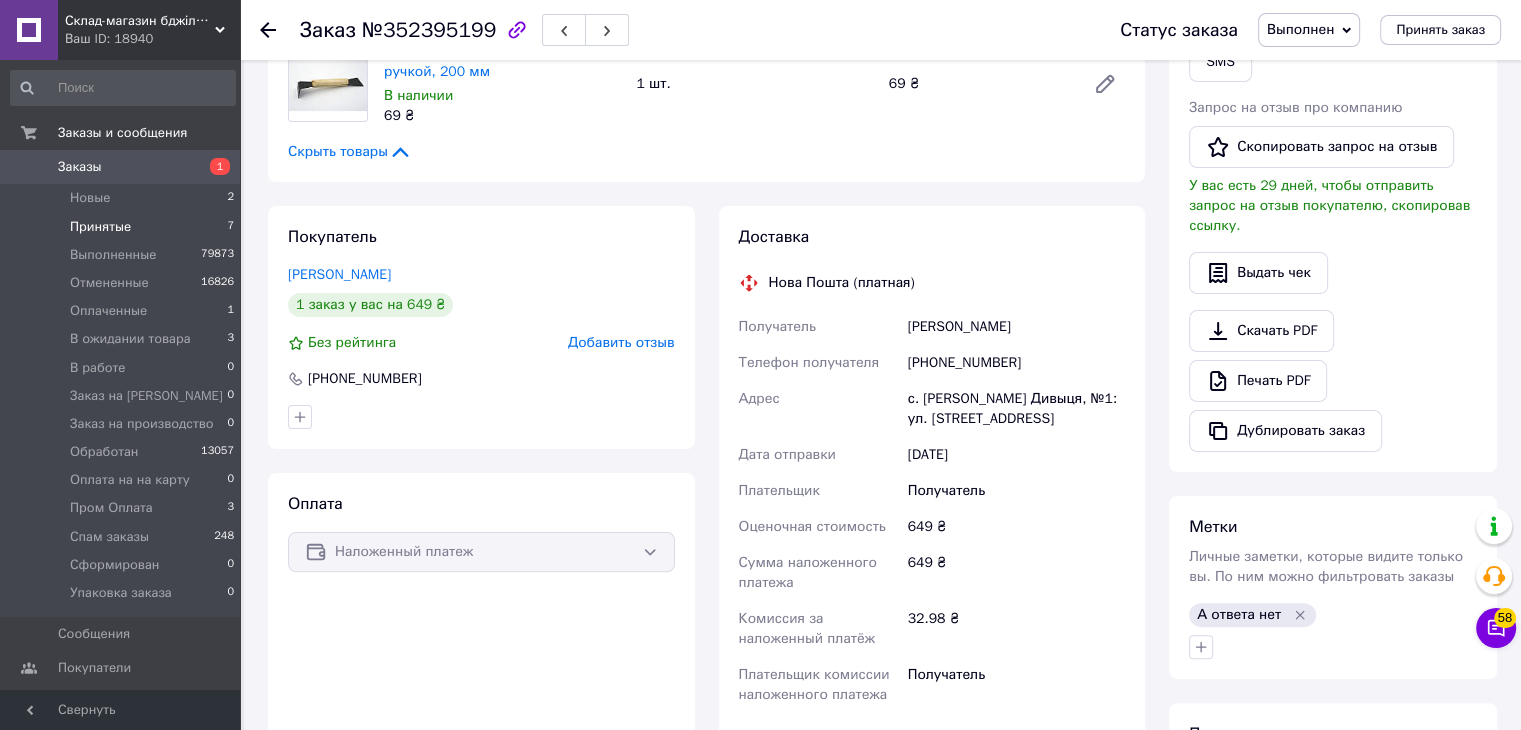 scroll, scrollTop: 4, scrollLeft: 0, axis: vertical 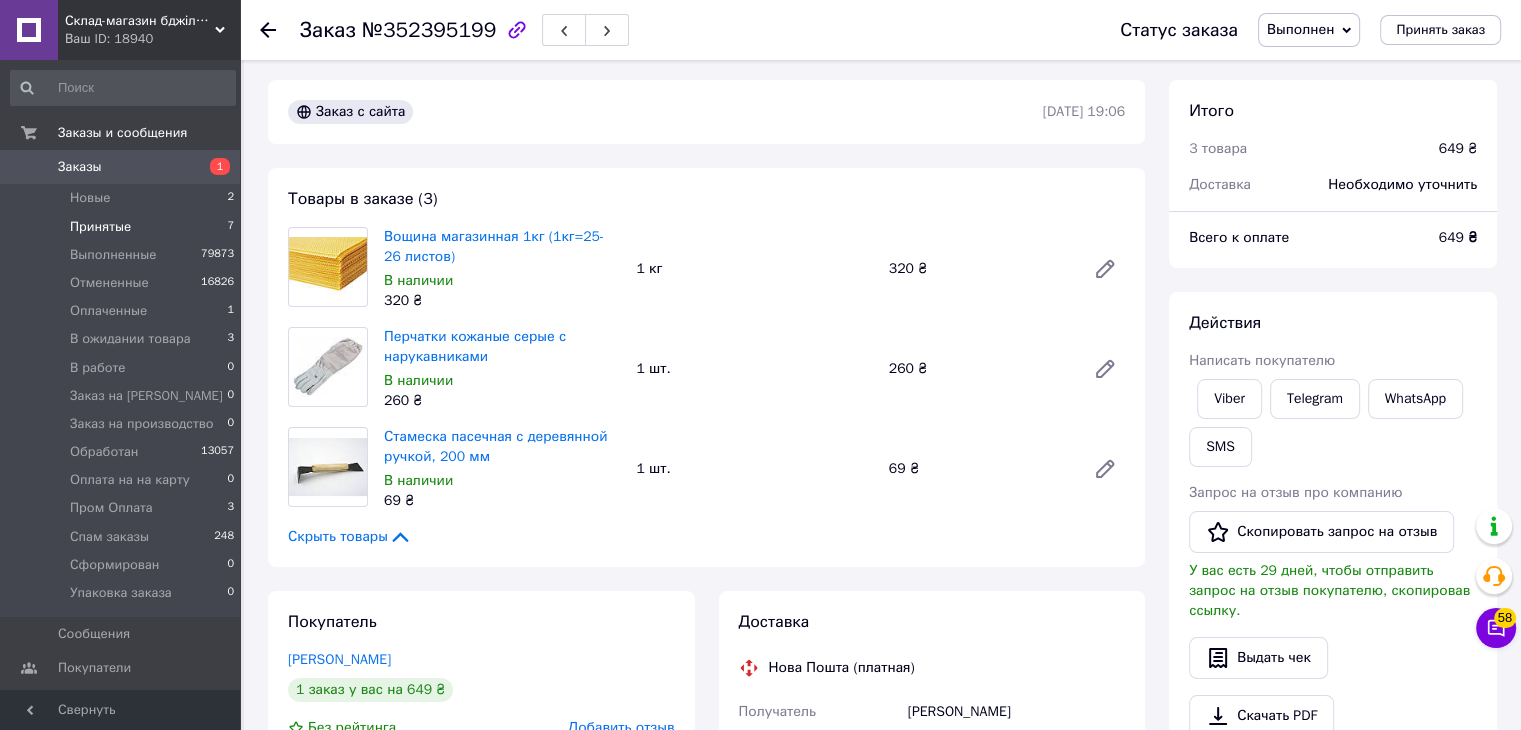 click on "Принятые 7" at bounding box center (123, 227) 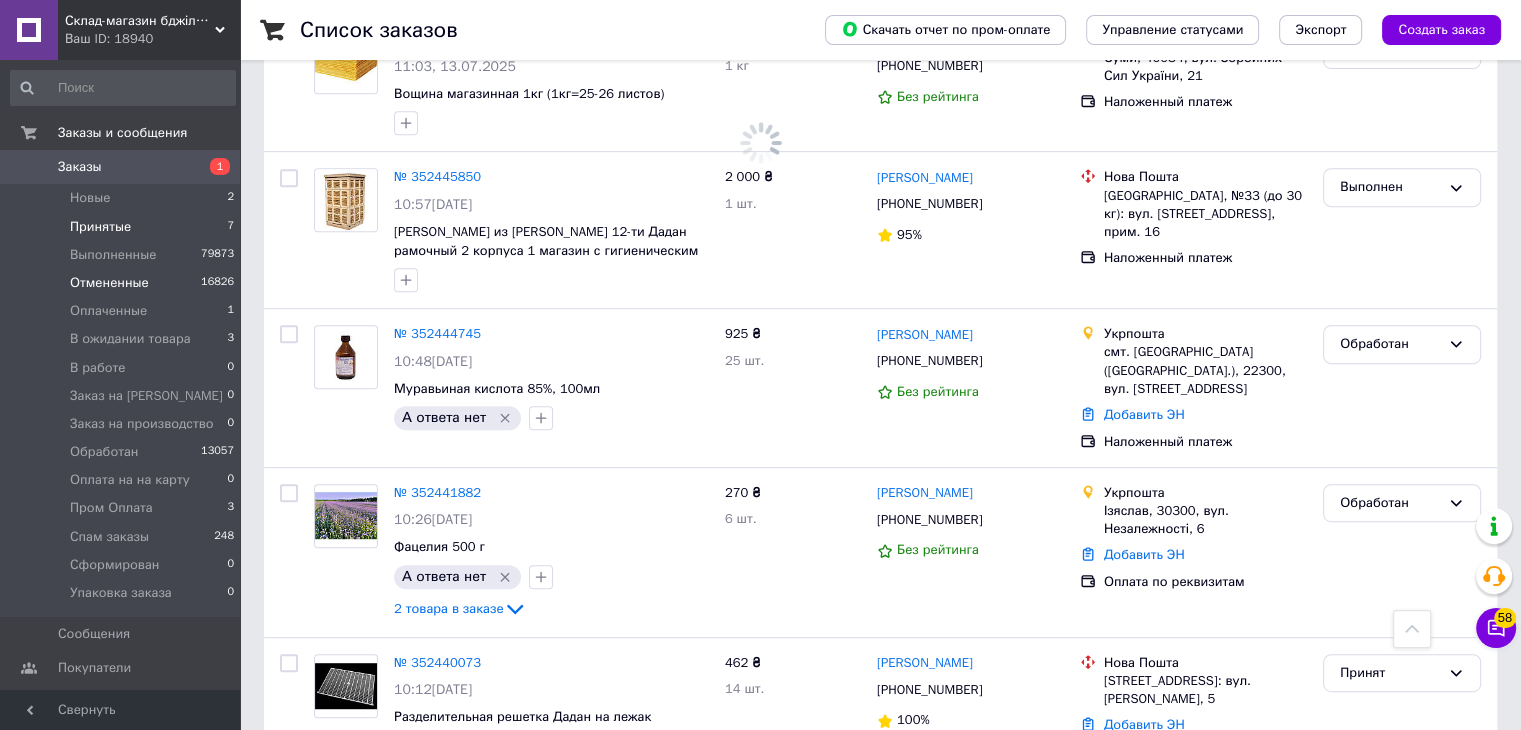 scroll, scrollTop: 92, scrollLeft: 0, axis: vertical 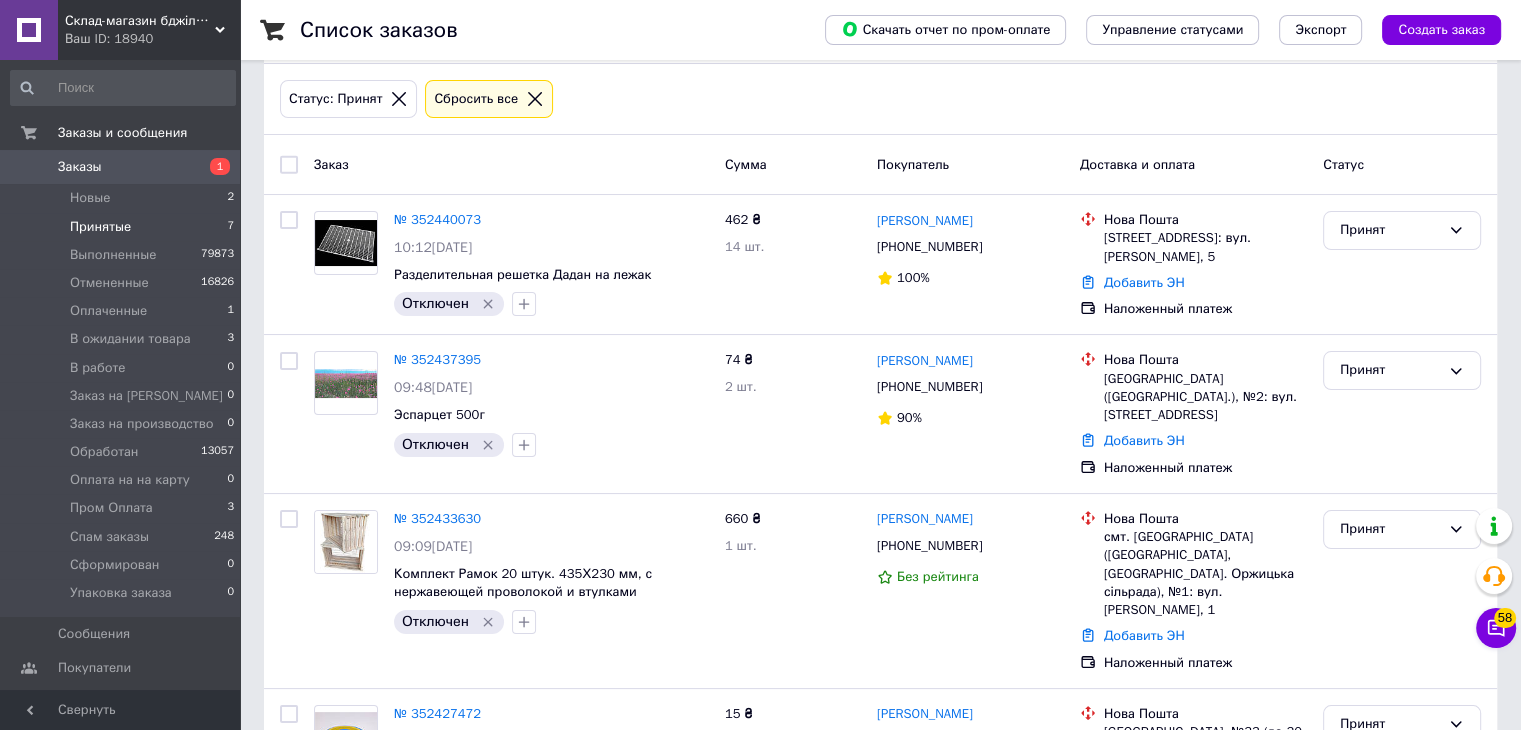 click on "Принятые 7" at bounding box center (123, 227) 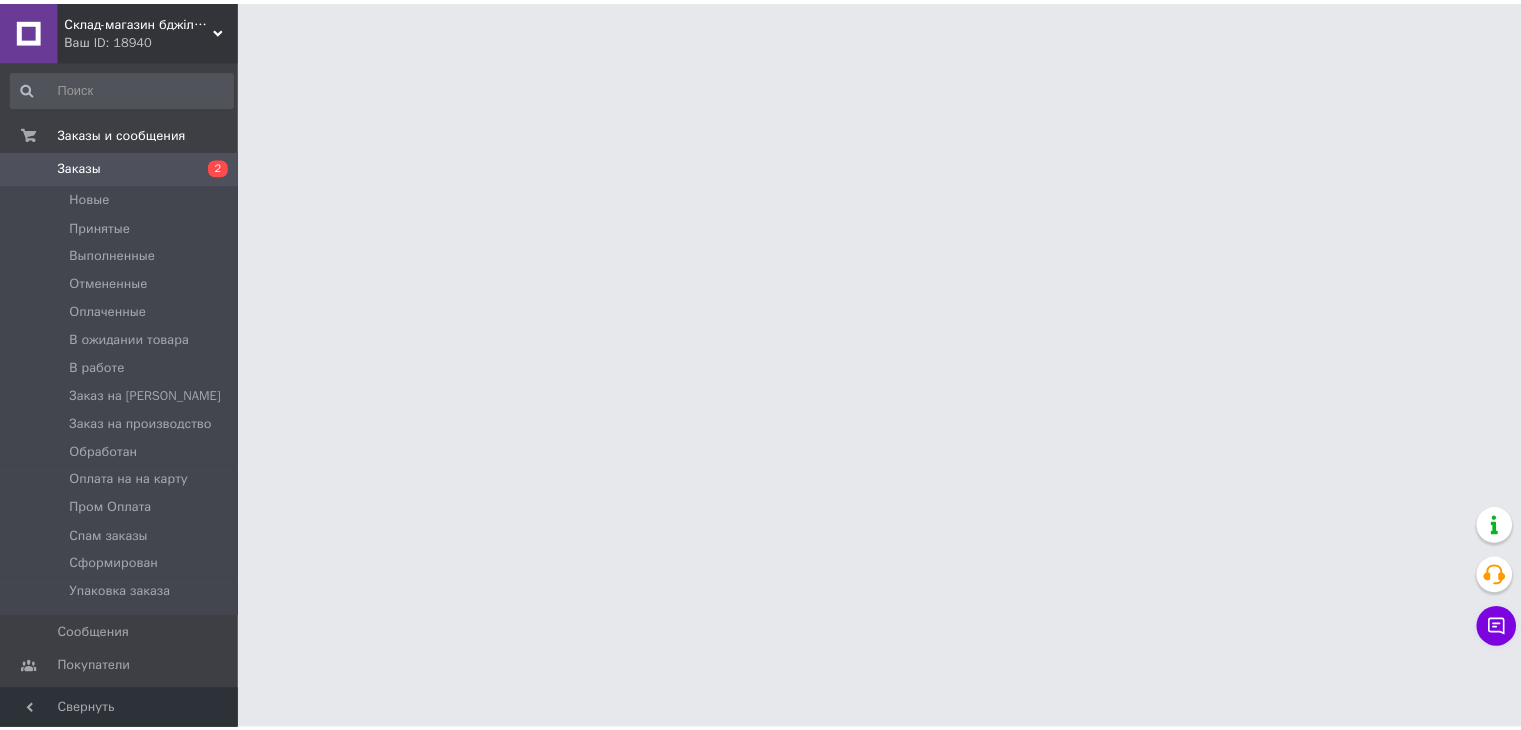 scroll, scrollTop: 0, scrollLeft: 0, axis: both 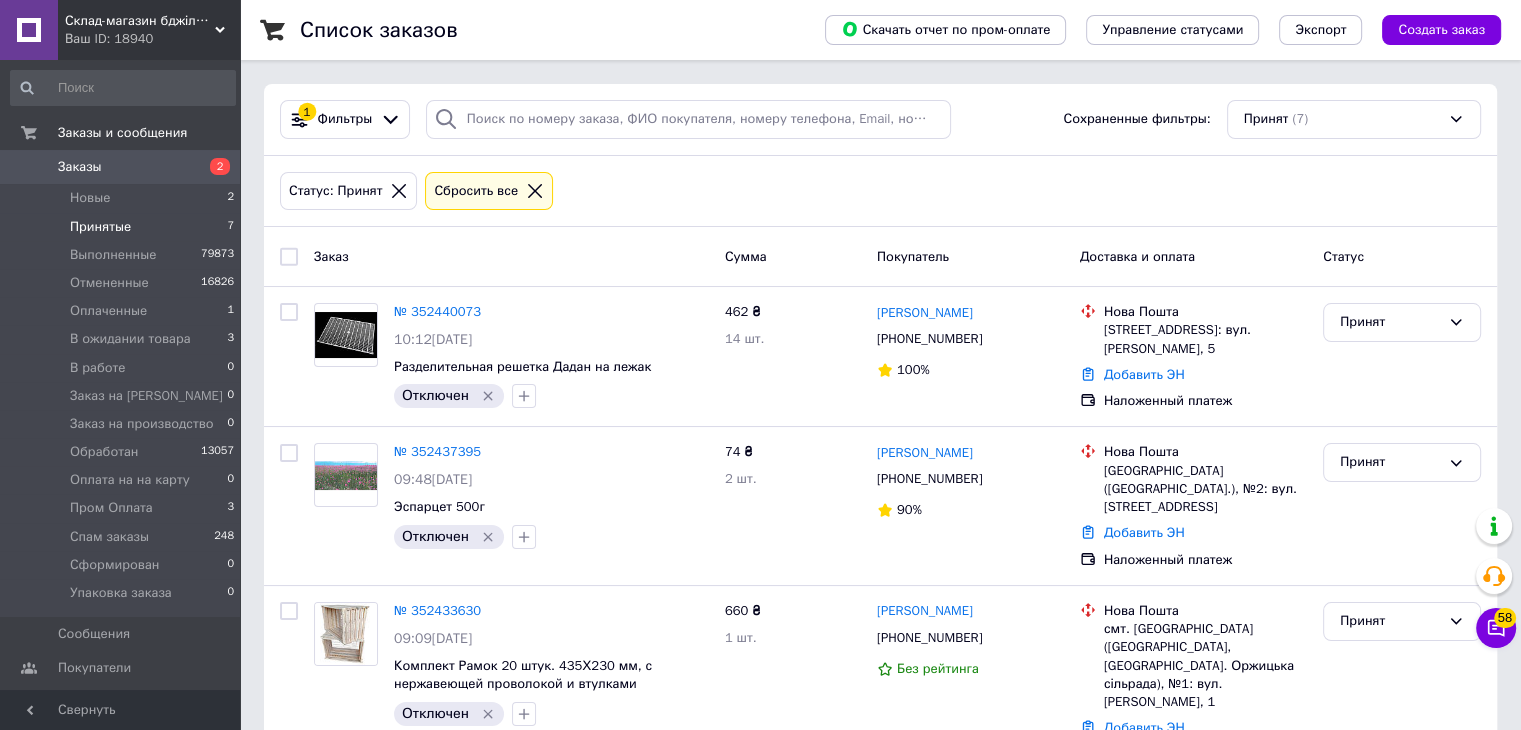 click on "Принятые 7" at bounding box center (123, 227) 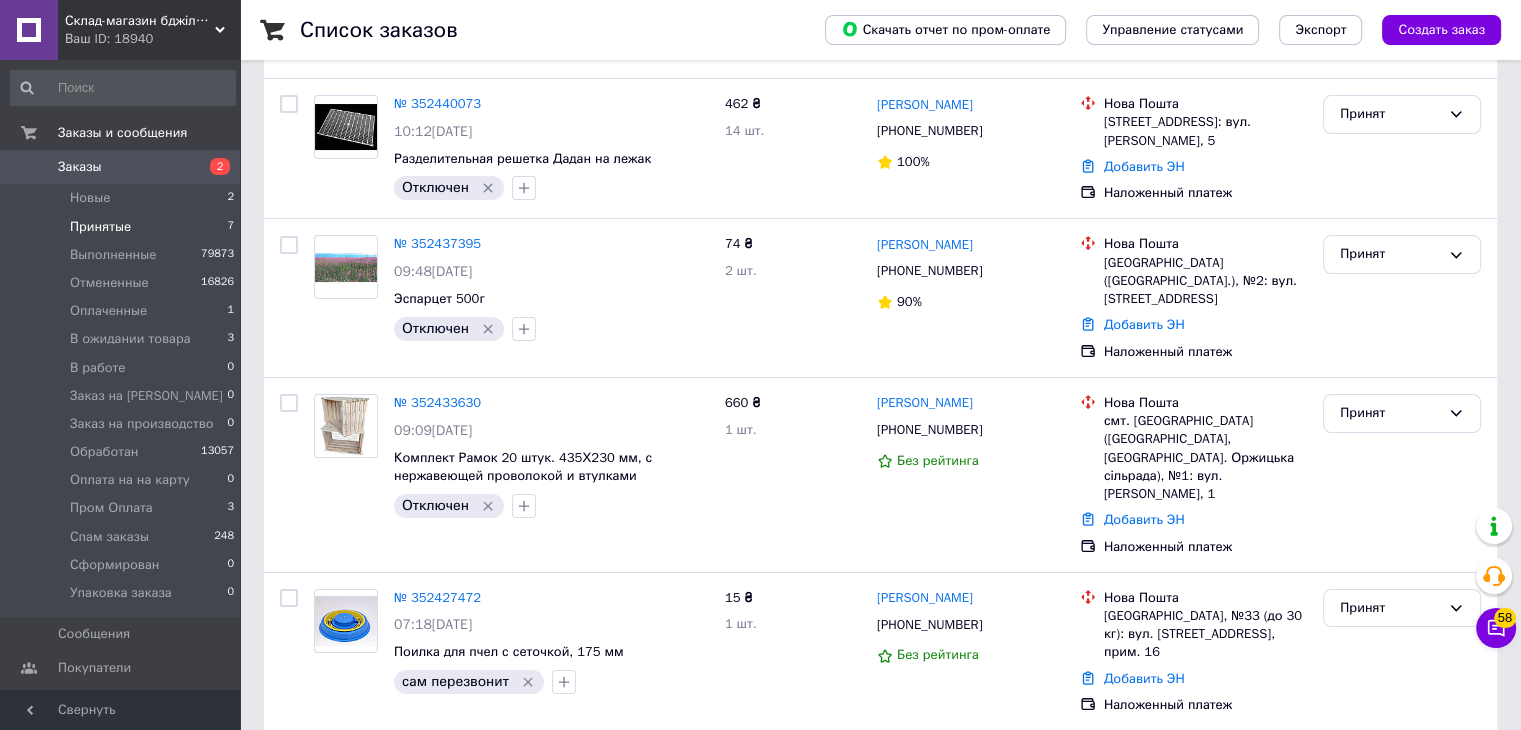 scroll, scrollTop: 672, scrollLeft: 0, axis: vertical 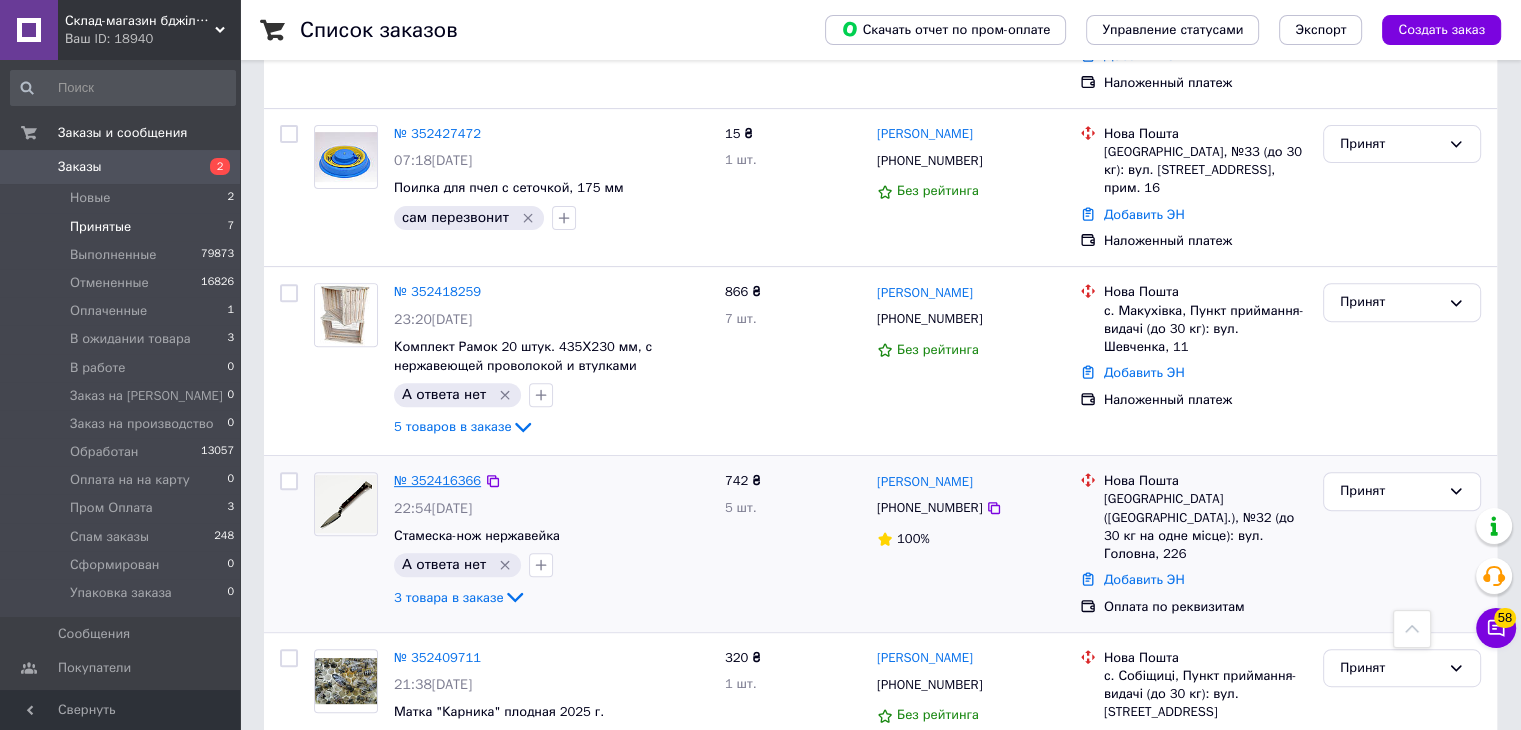 click on "№ 352416366" at bounding box center (437, 480) 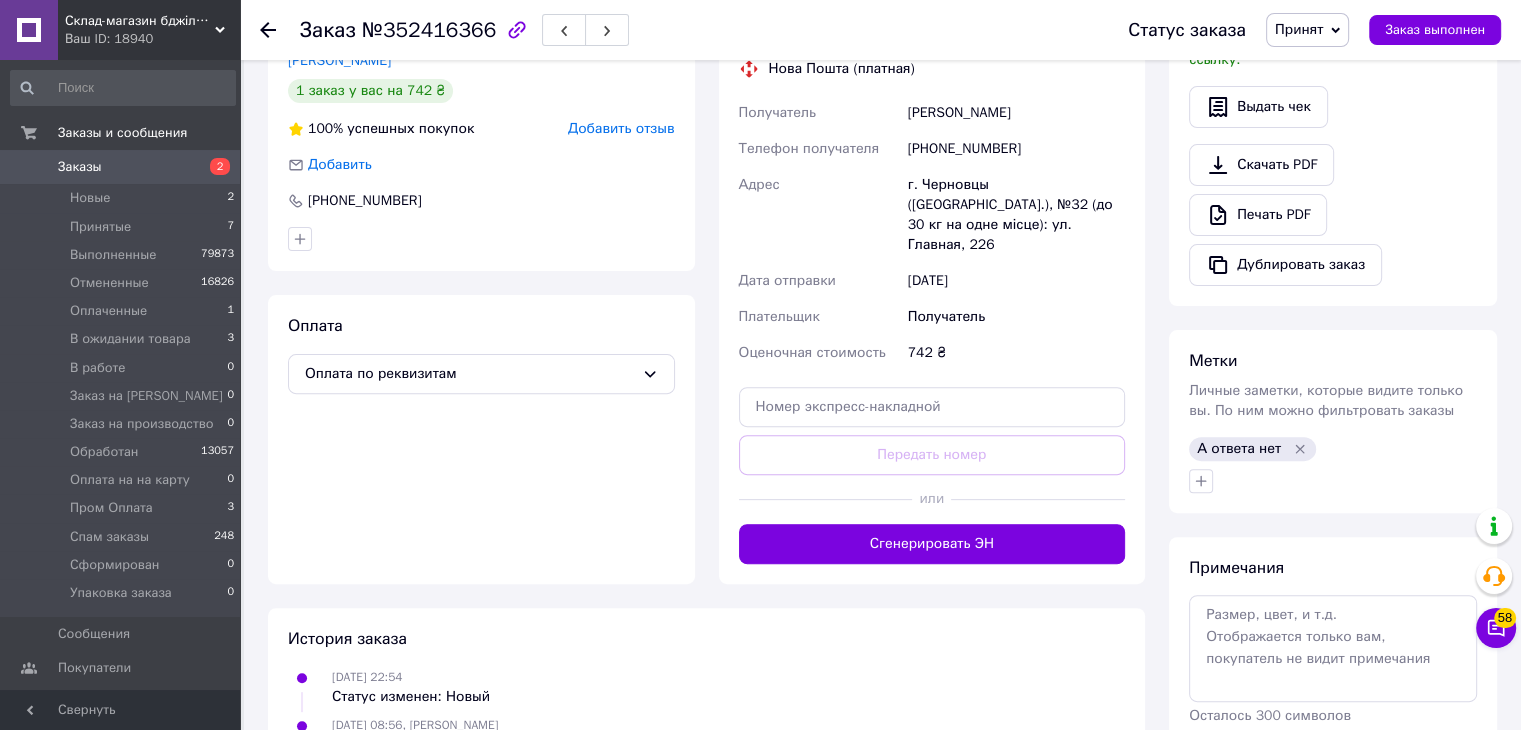 scroll, scrollTop: 588, scrollLeft: 0, axis: vertical 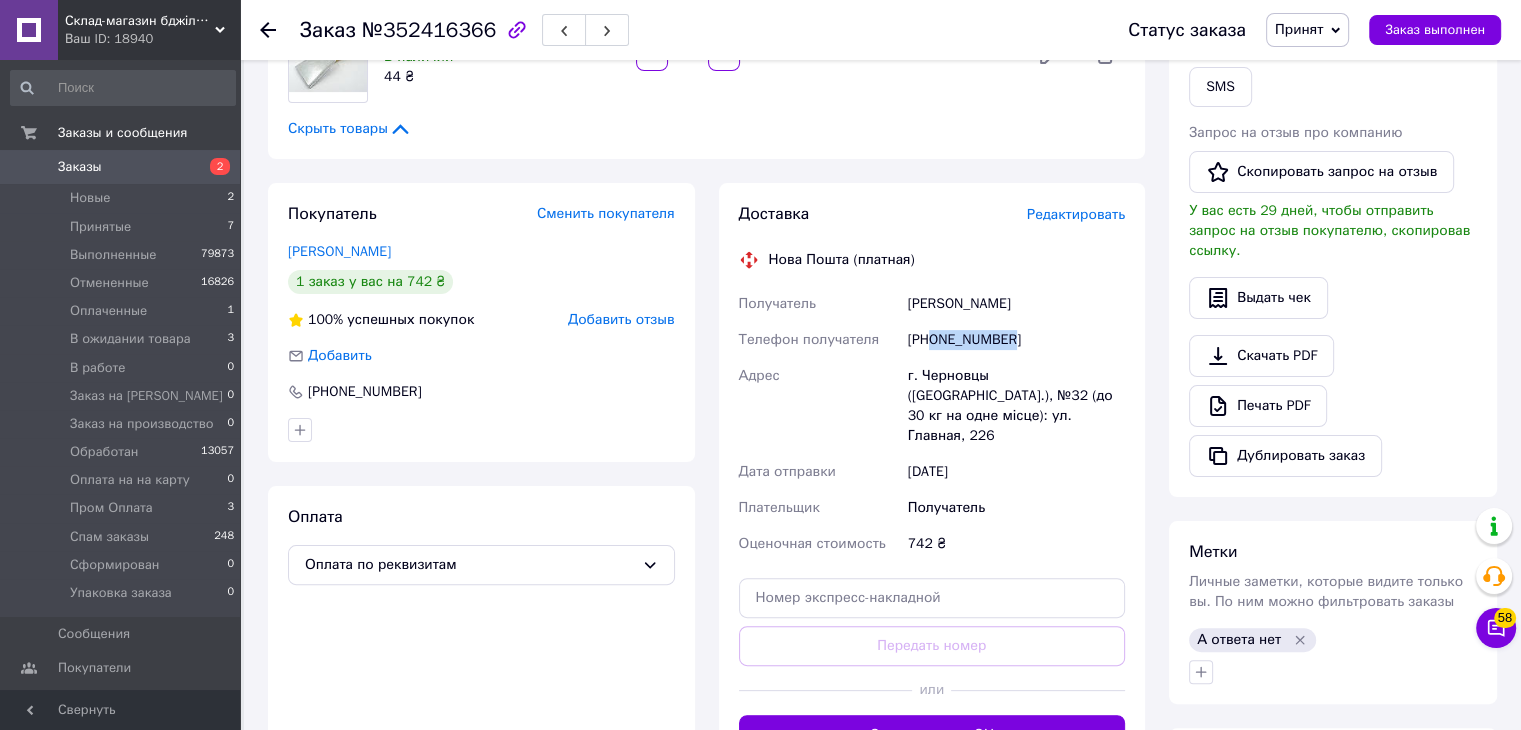 drag, startPoint x: 932, startPoint y: 338, endPoint x: 1024, endPoint y: 337, distance: 92.00543 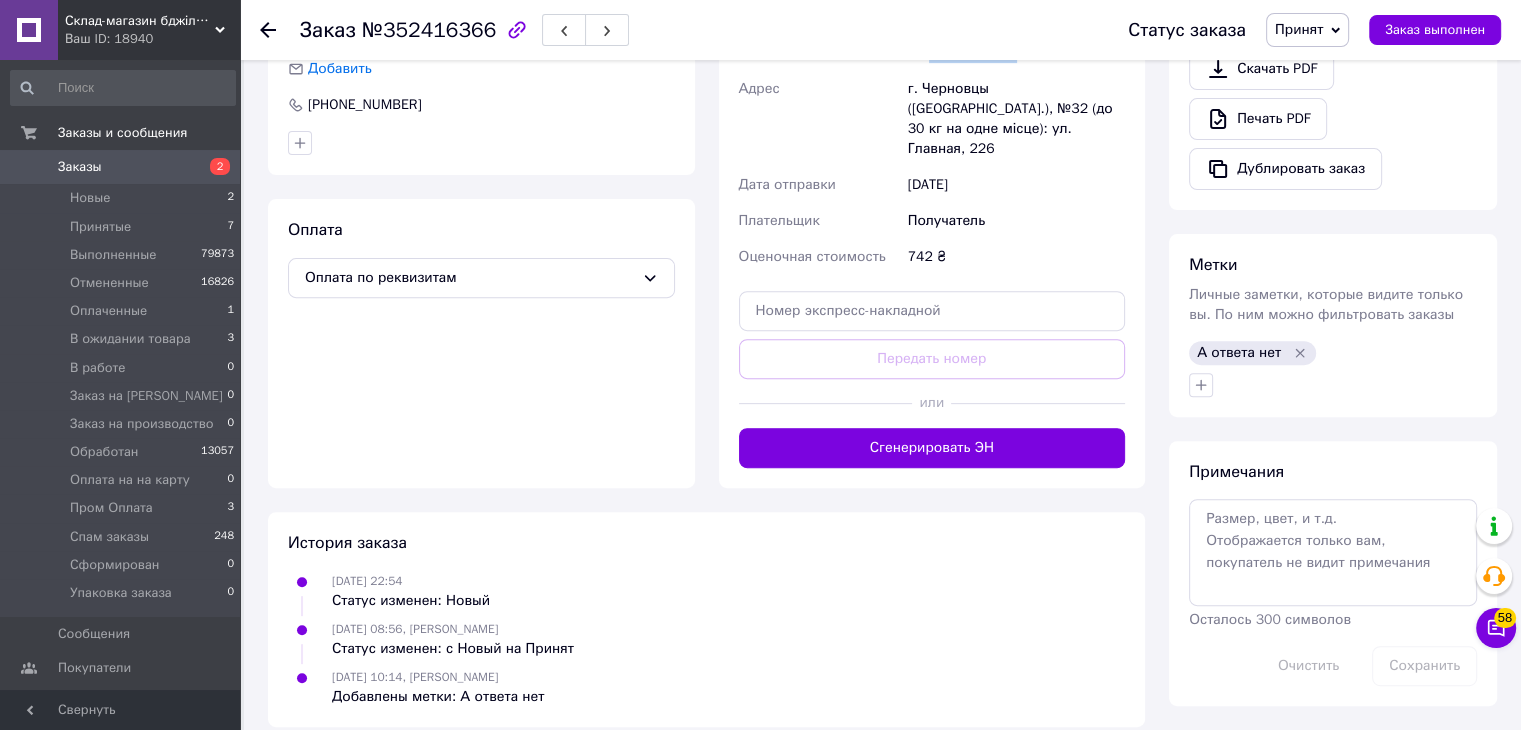 scroll, scrollTop: 688, scrollLeft: 0, axis: vertical 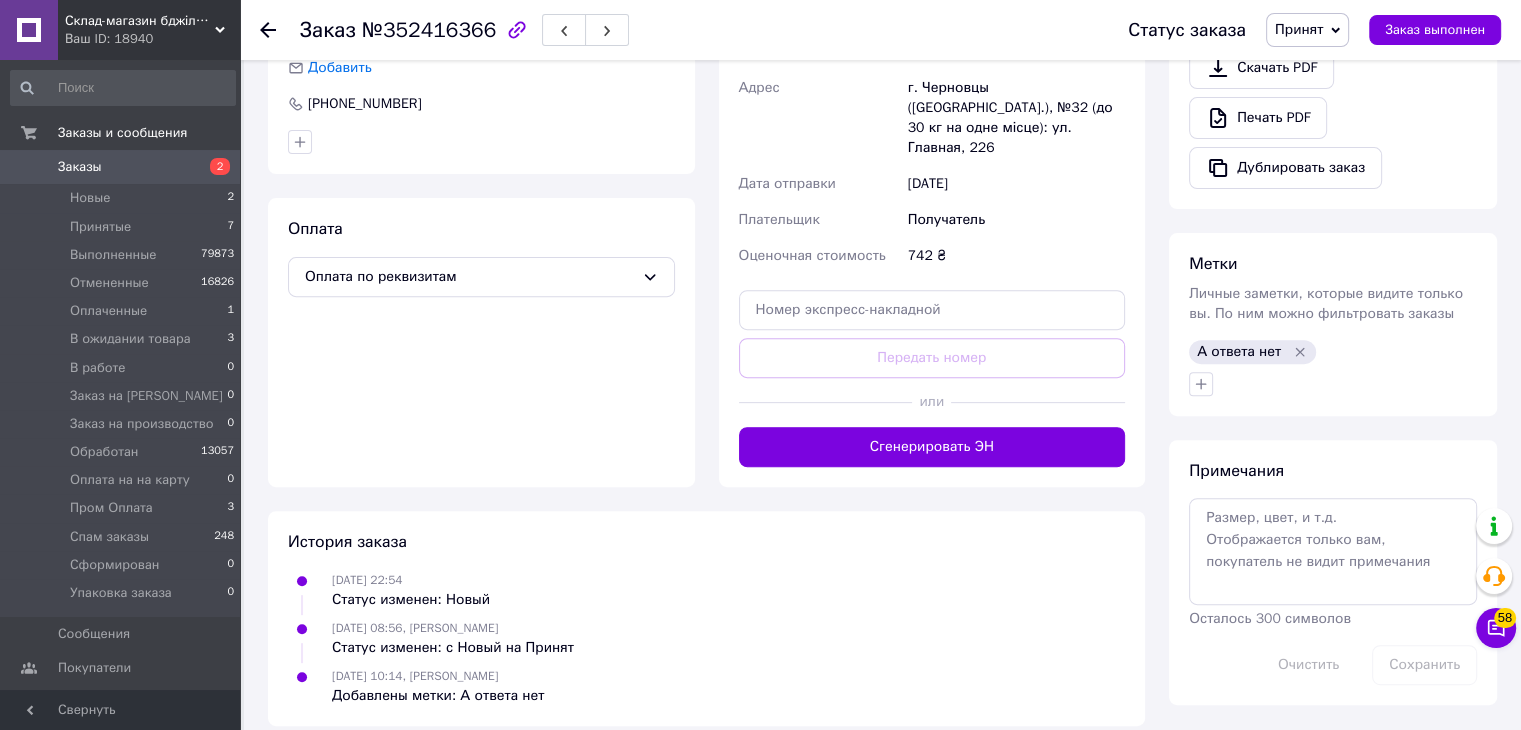 click 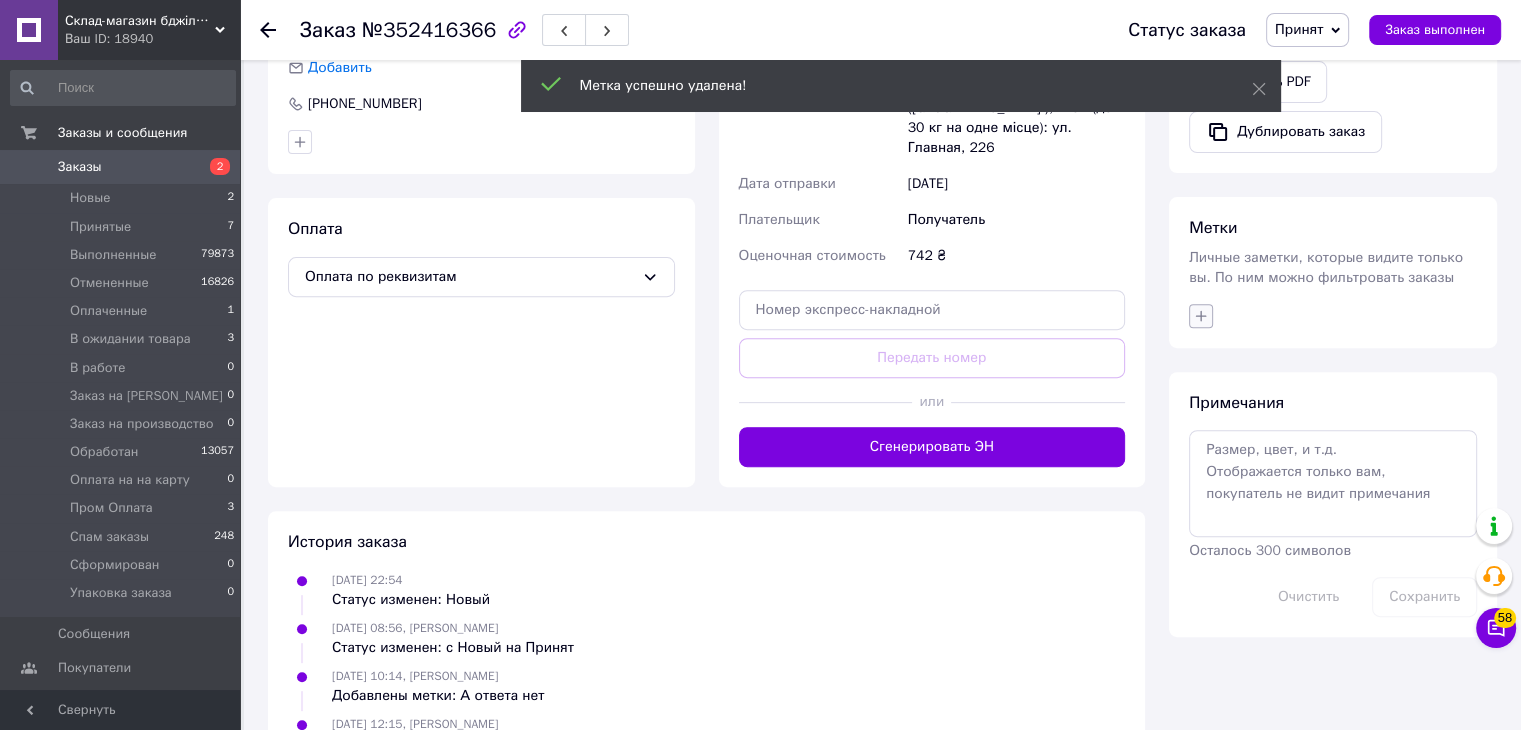 click on "Метки Личные заметки, которые видите только вы. По ним можно фильтровать заказы" at bounding box center (1333, 272) 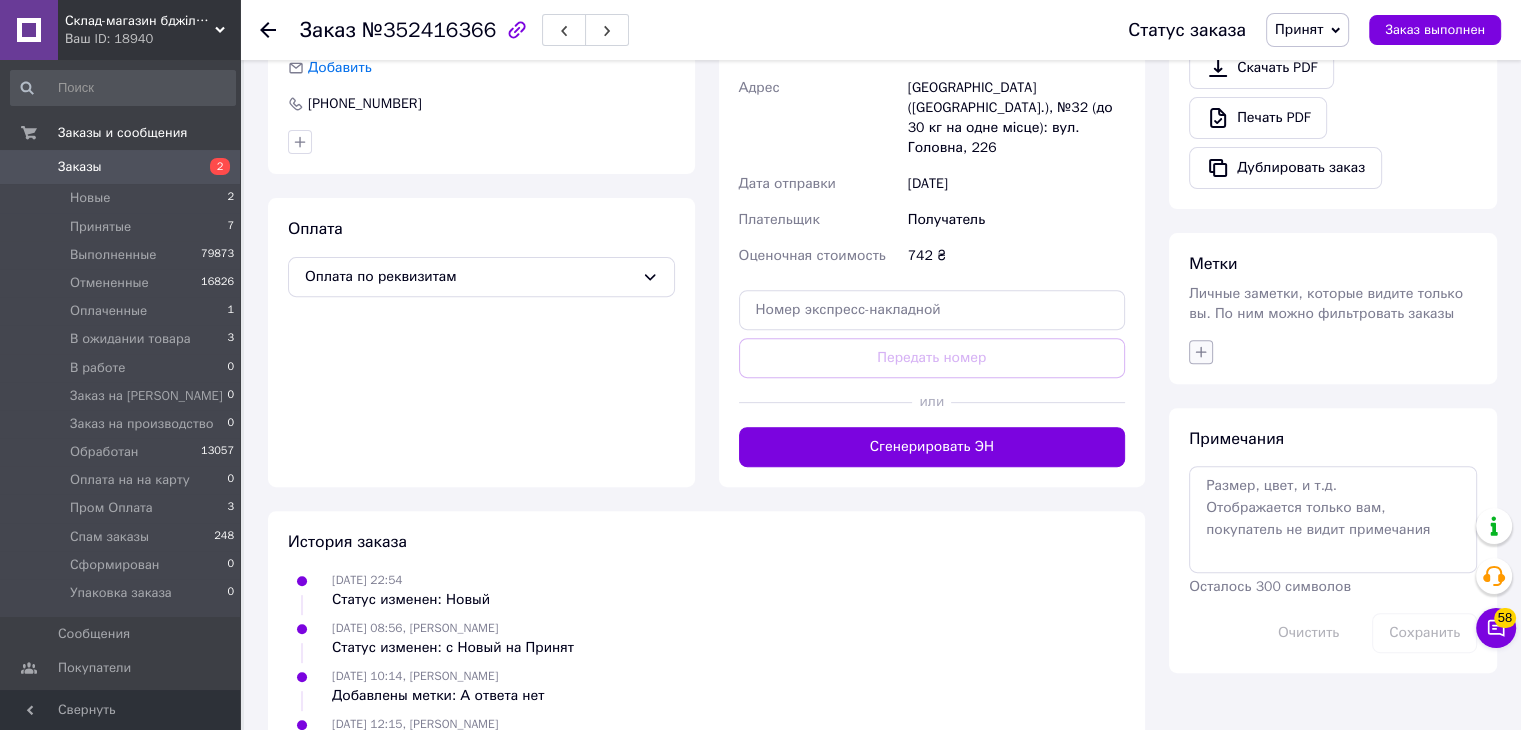 click 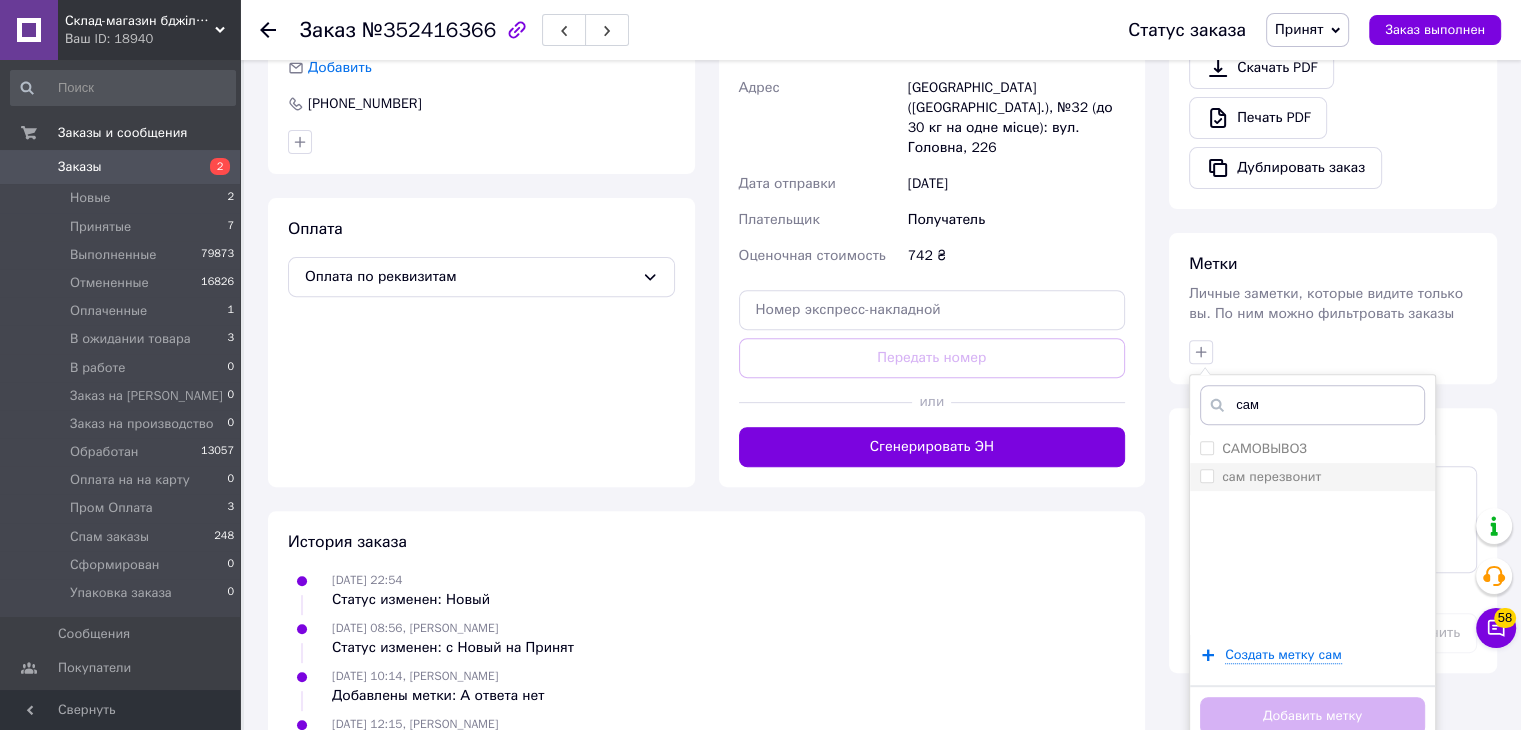 type on "сам" 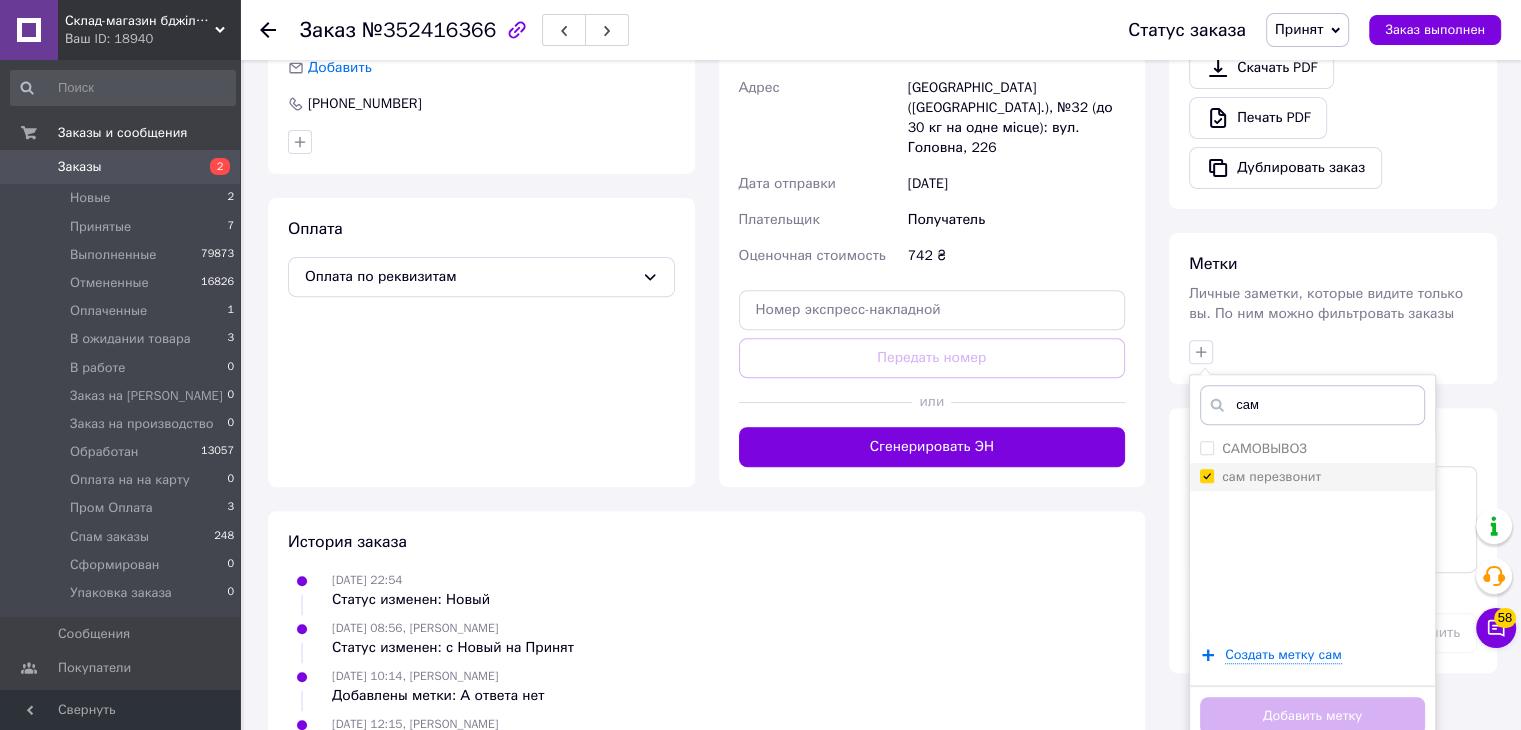 checkbox on "true" 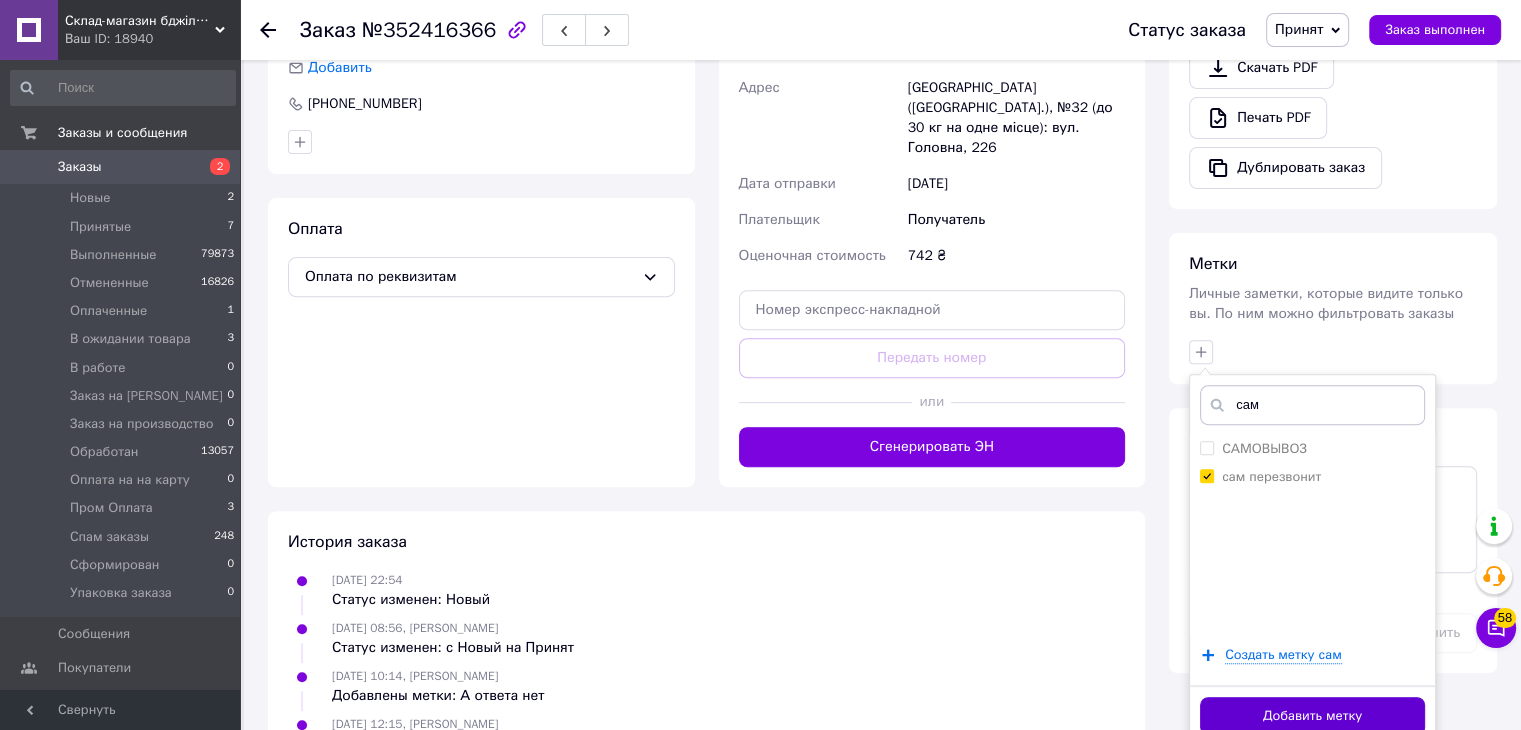 click on "Добавить метку" at bounding box center (1312, 716) 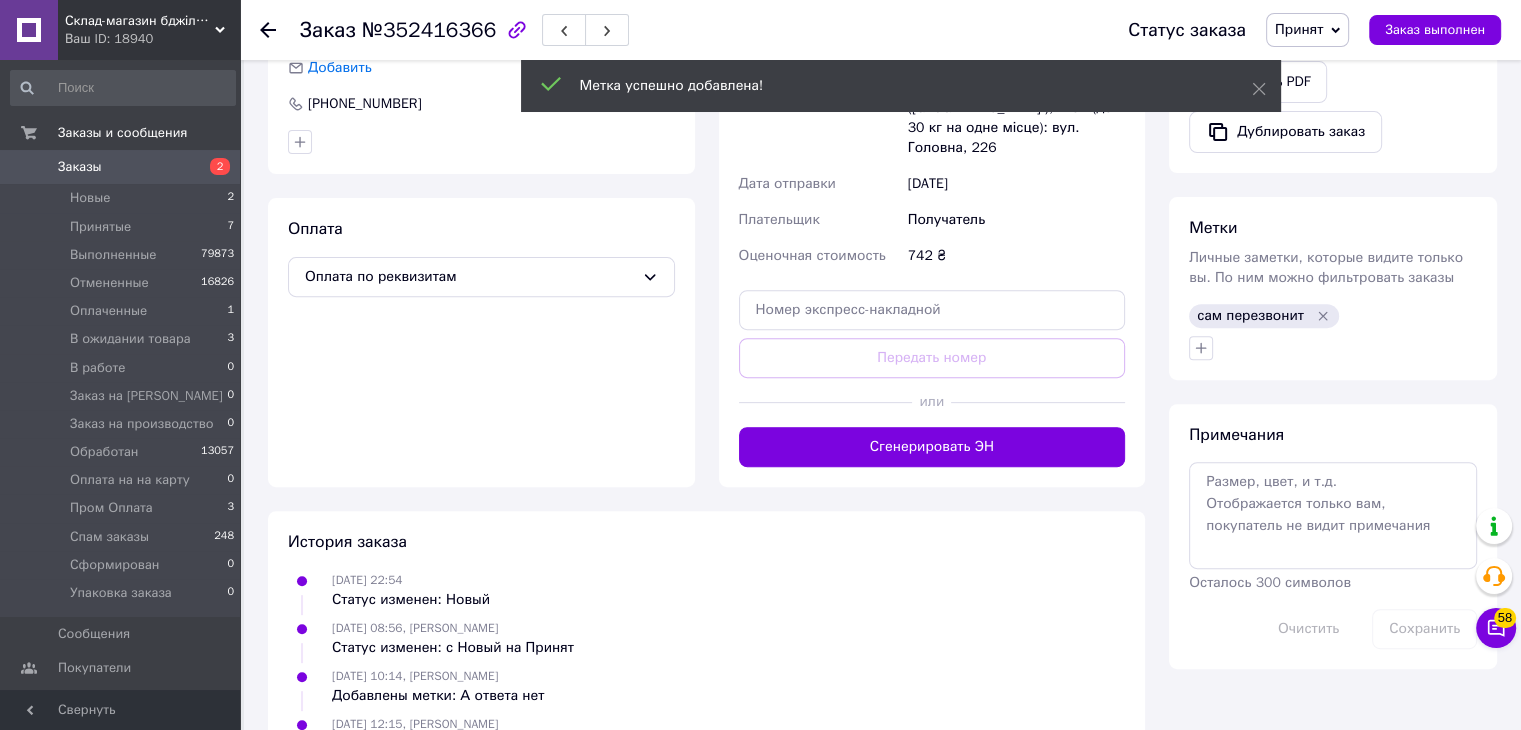 click 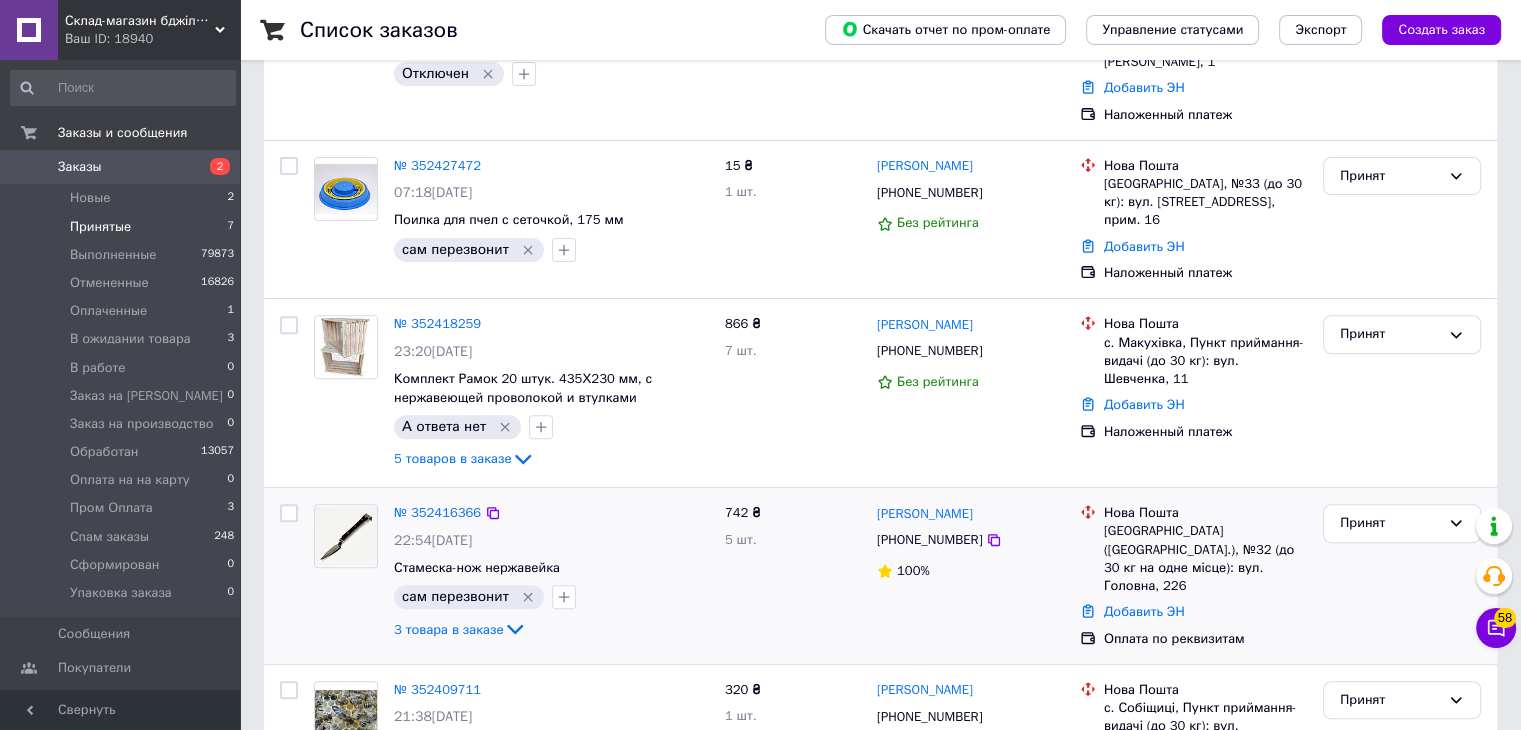 scroll, scrollTop: 672, scrollLeft: 0, axis: vertical 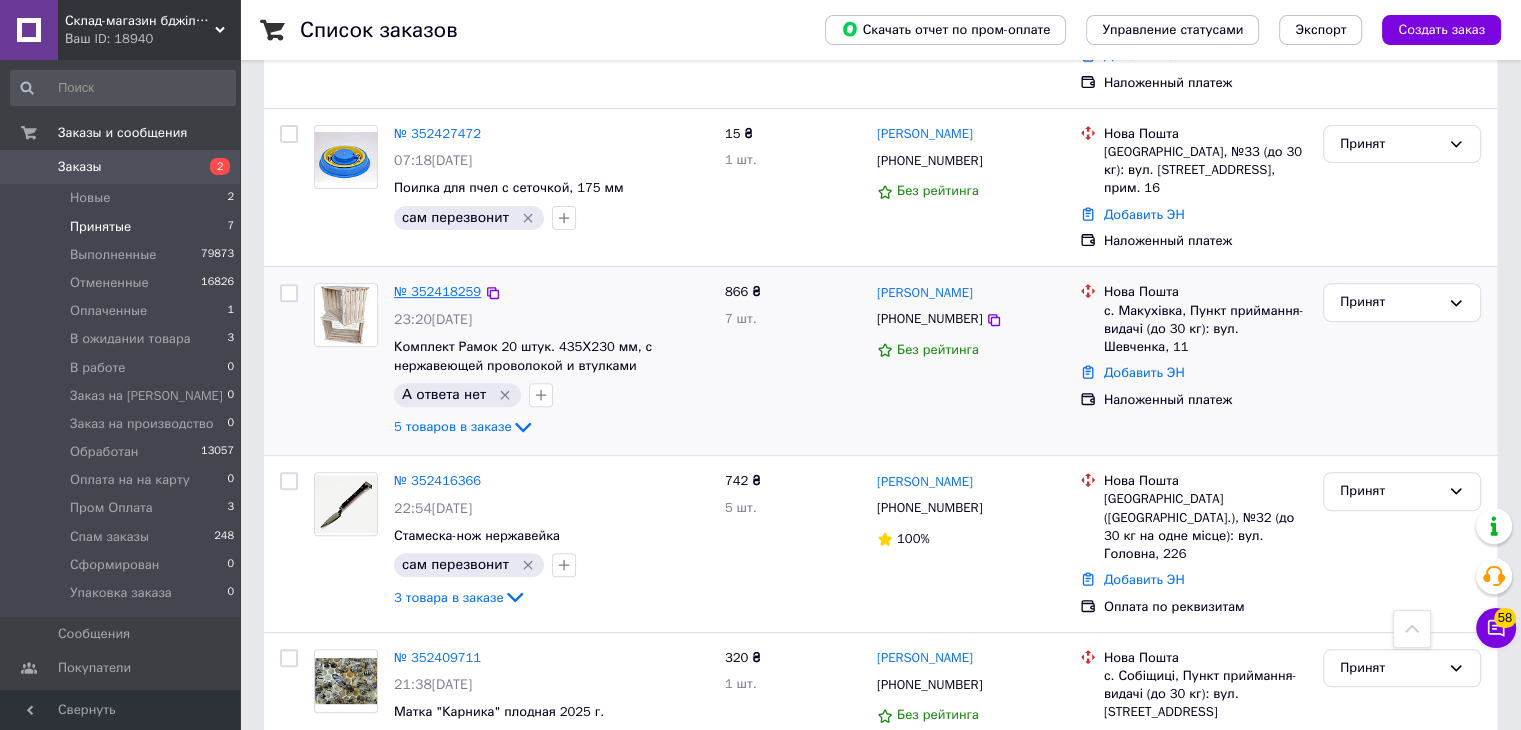 click on "№ 352418259" at bounding box center (437, 291) 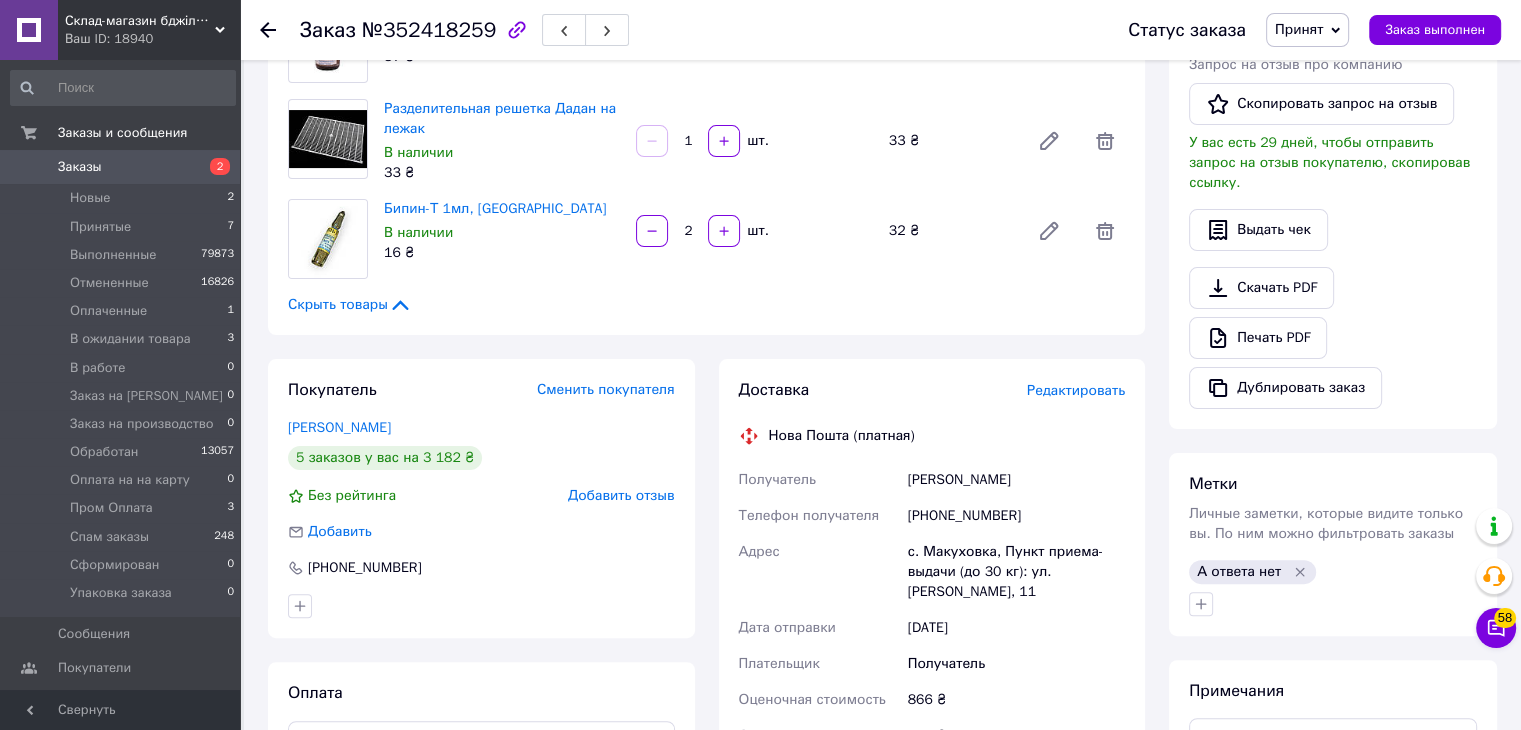 scroll, scrollTop: 472, scrollLeft: 0, axis: vertical 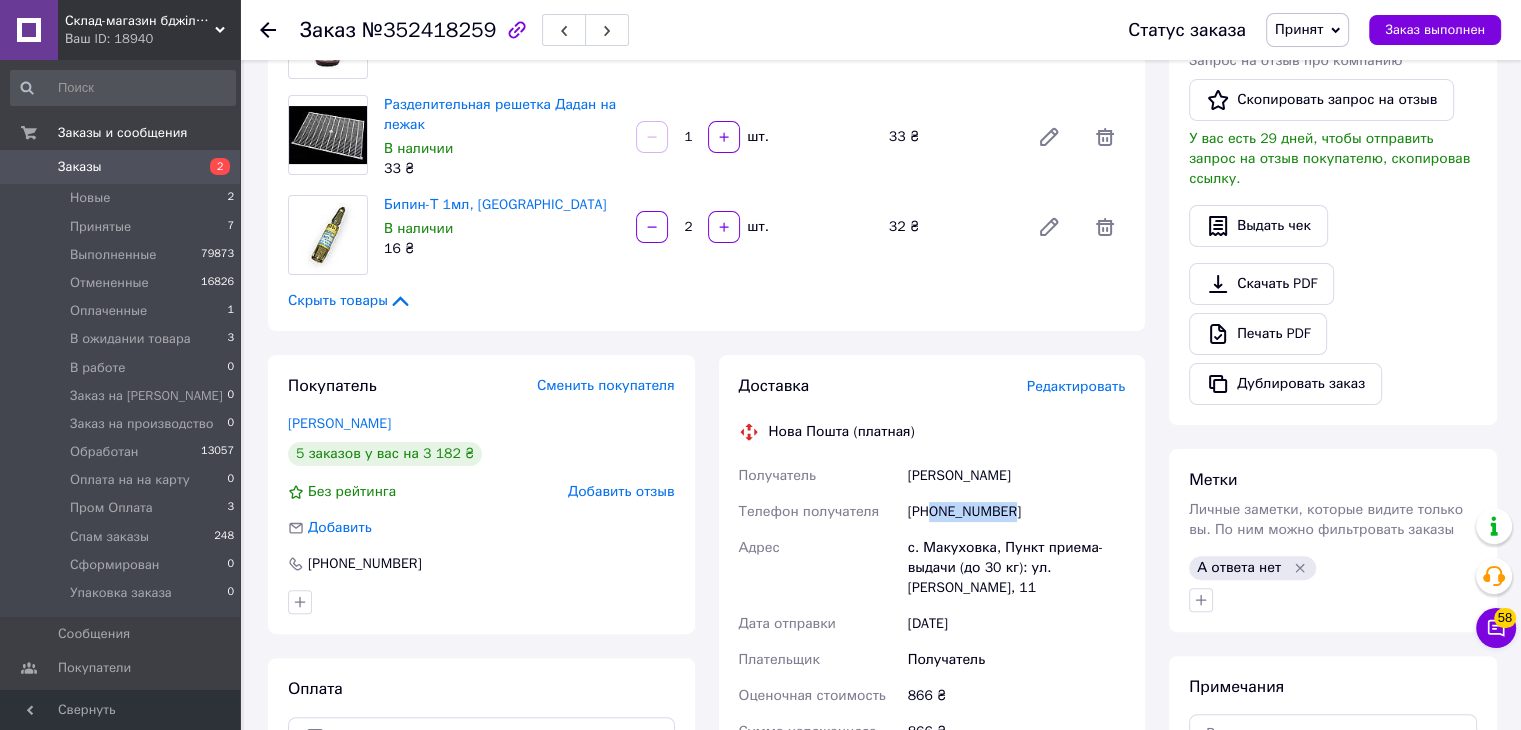 drag, startPoint x: 933, startPoint y: 491, endPoint x: 1045, endPoint y: 494, distance: 112.04017 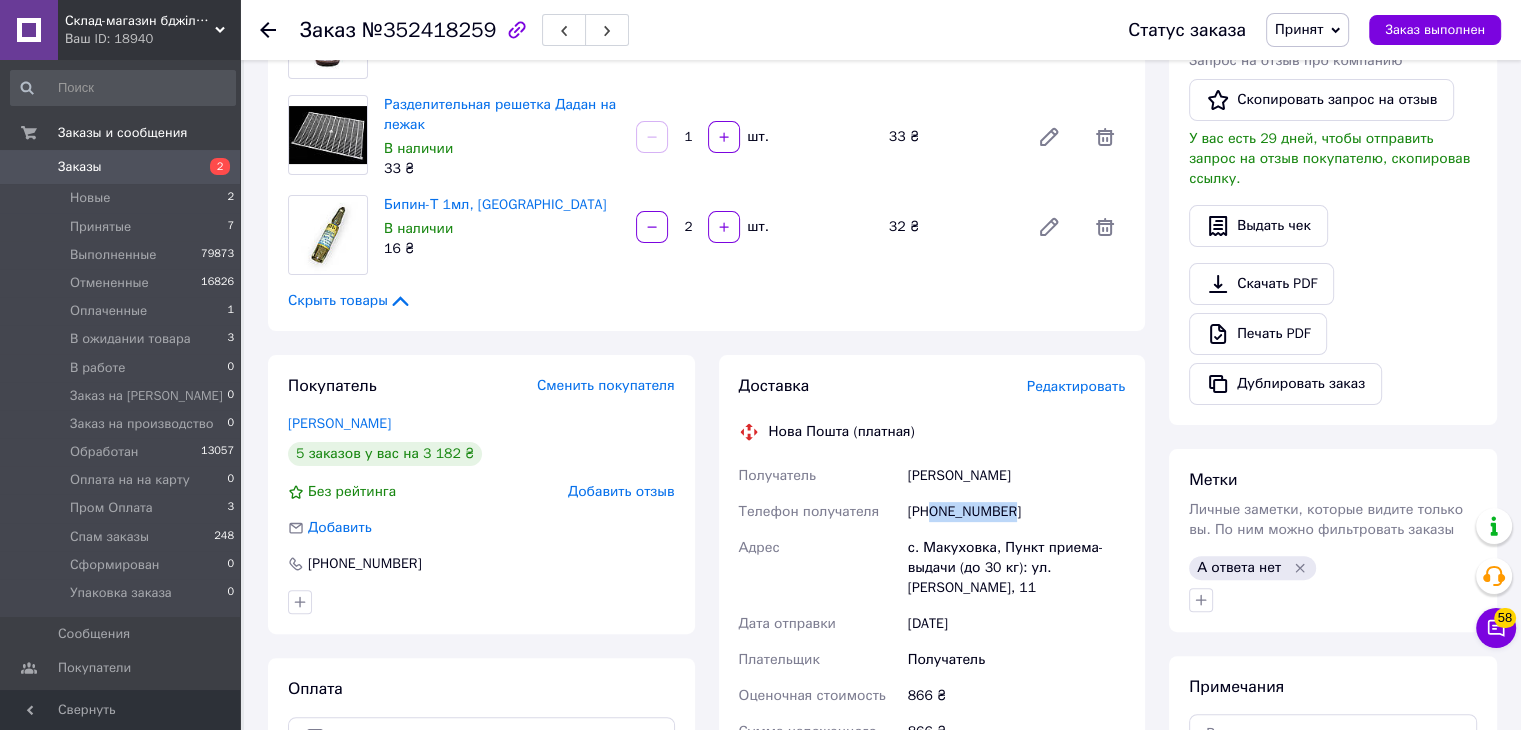 copy on "0955160024" 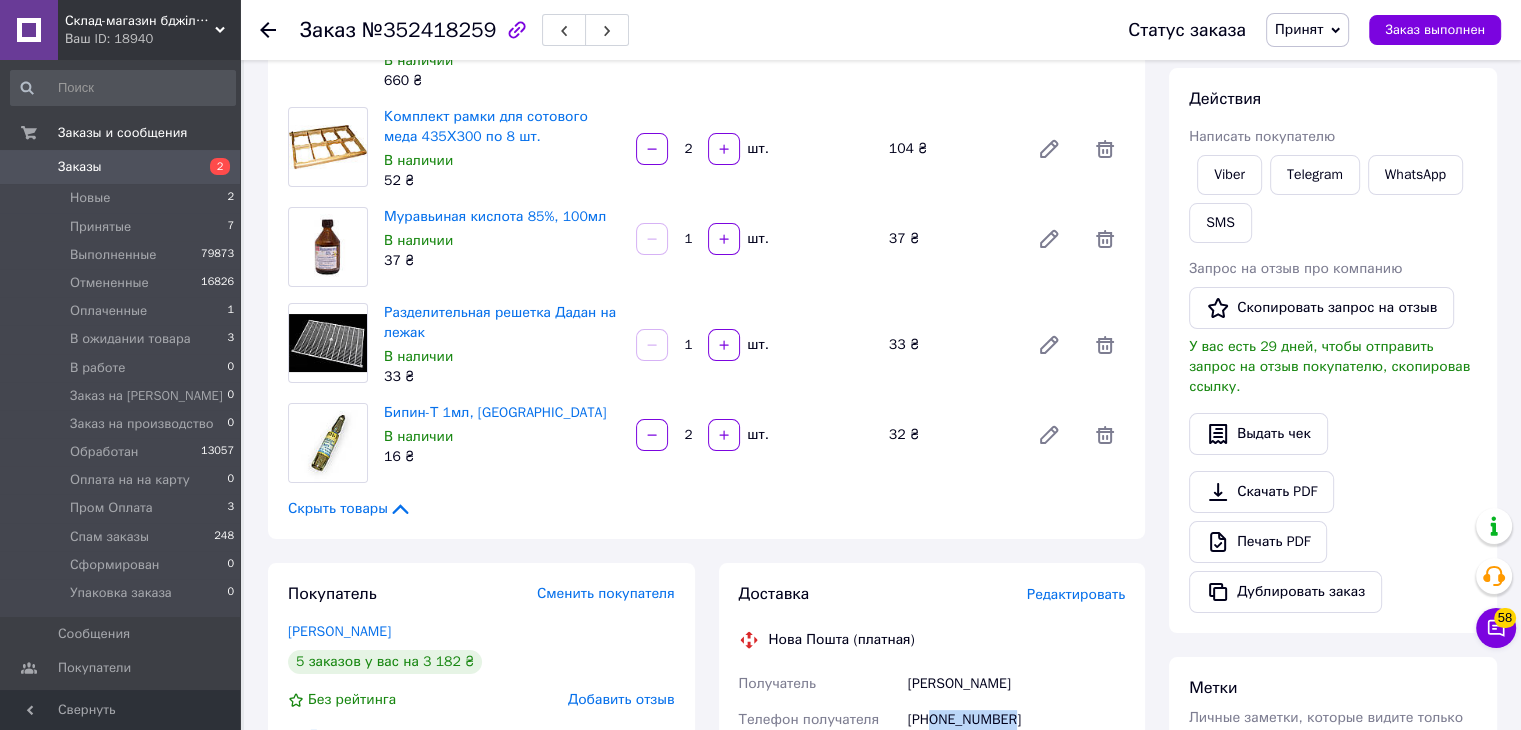 scroll, scrollTop: 272, scrollLeft: 0, axis: vertical 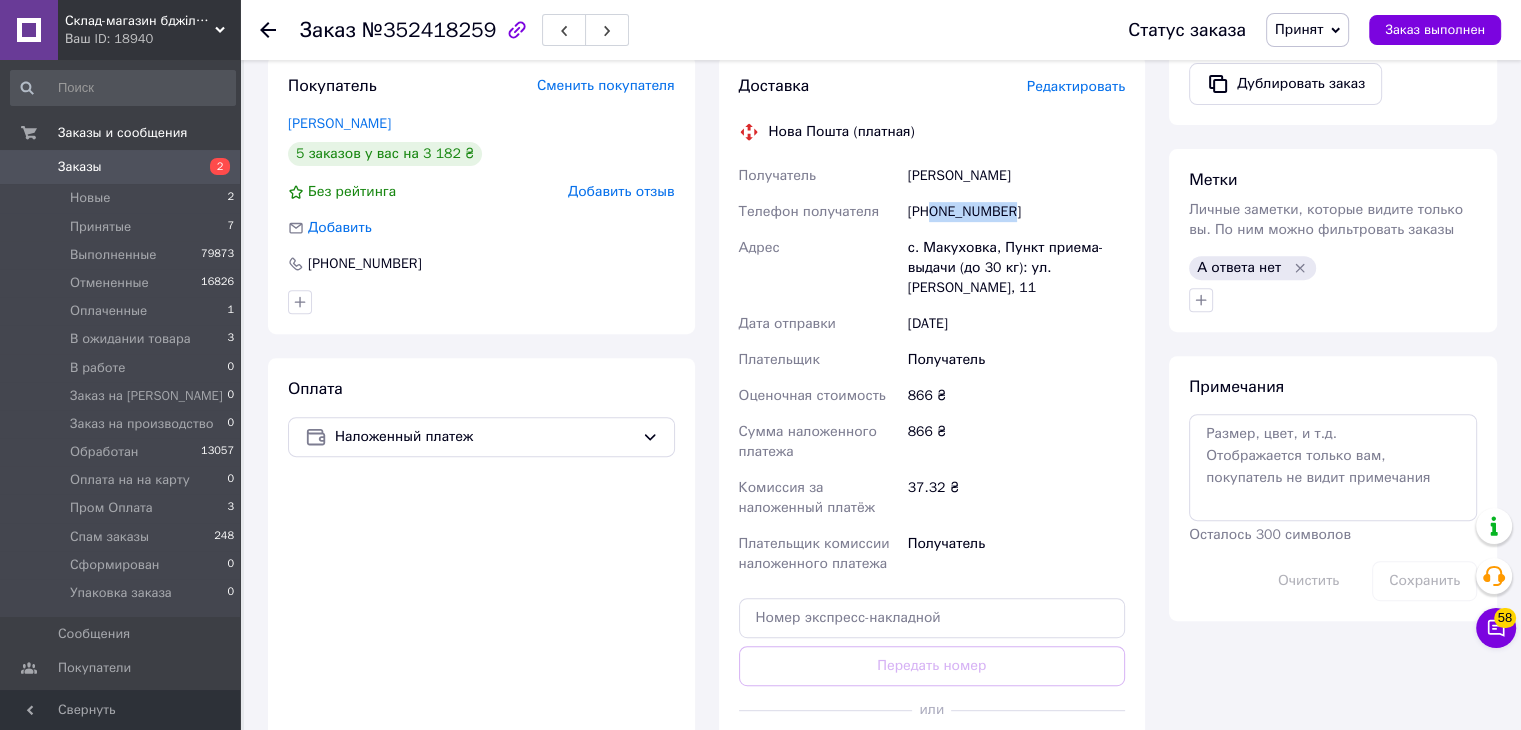 copy on "0955160024" 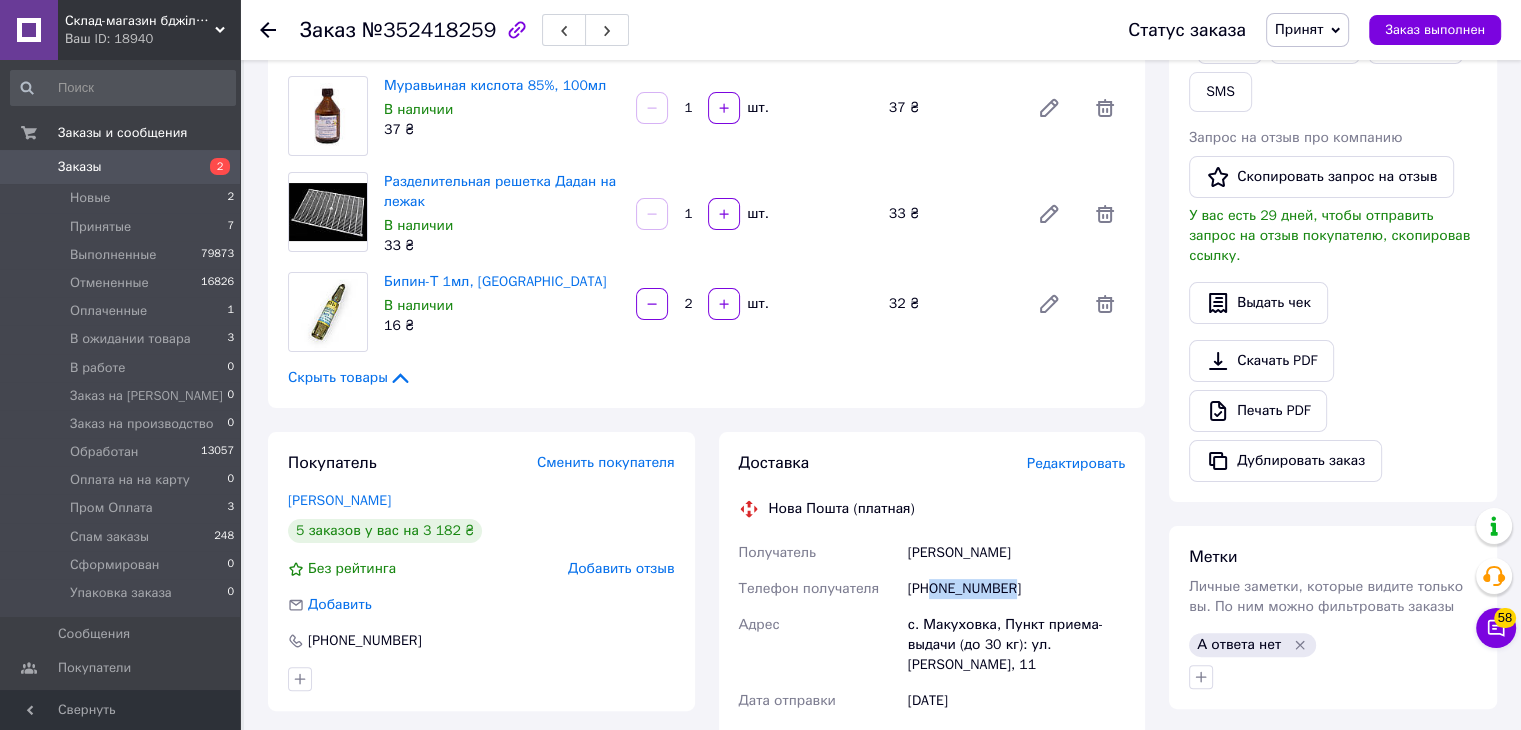 scroll, scrollTop: 400, scrollLeft: 0, axis: vertical 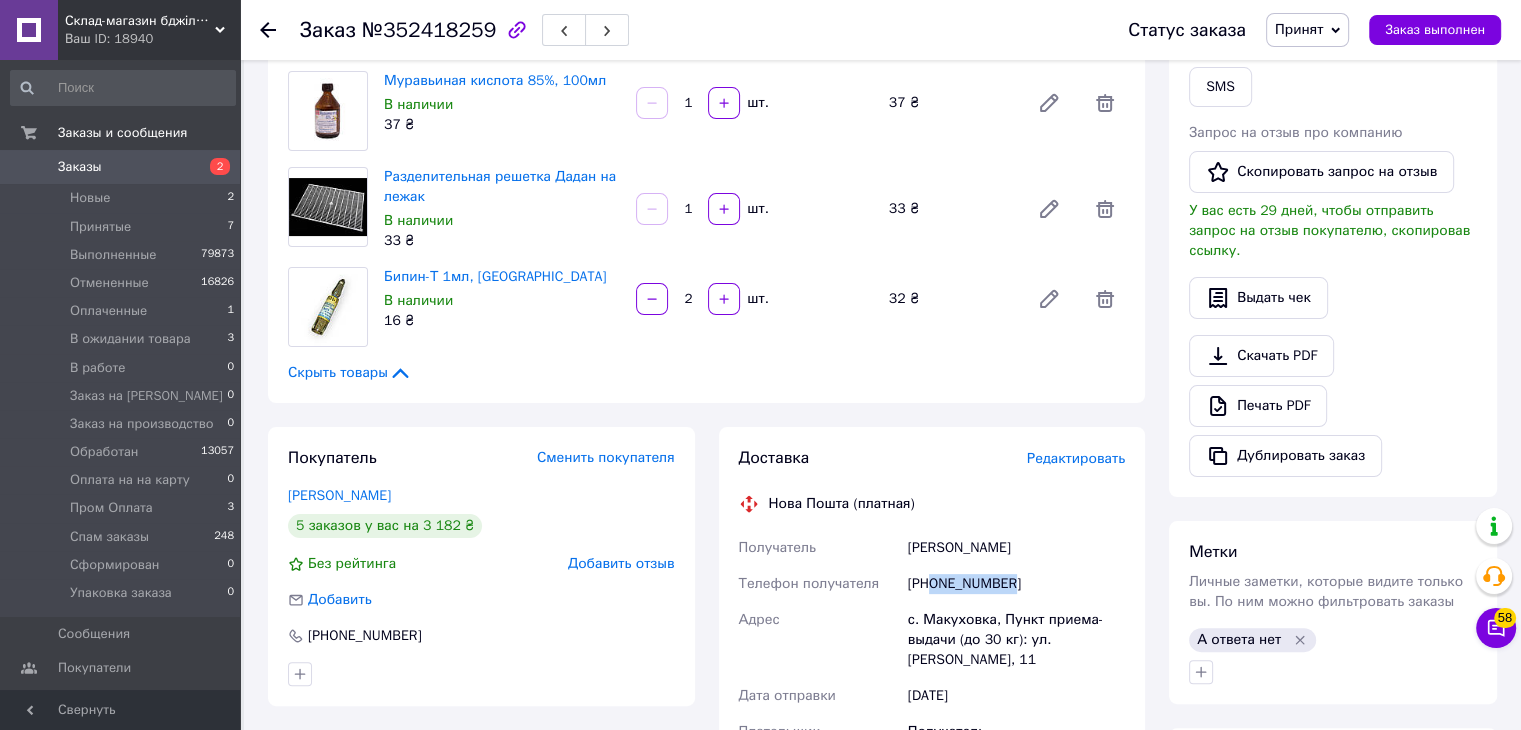 copy on "0955160024" 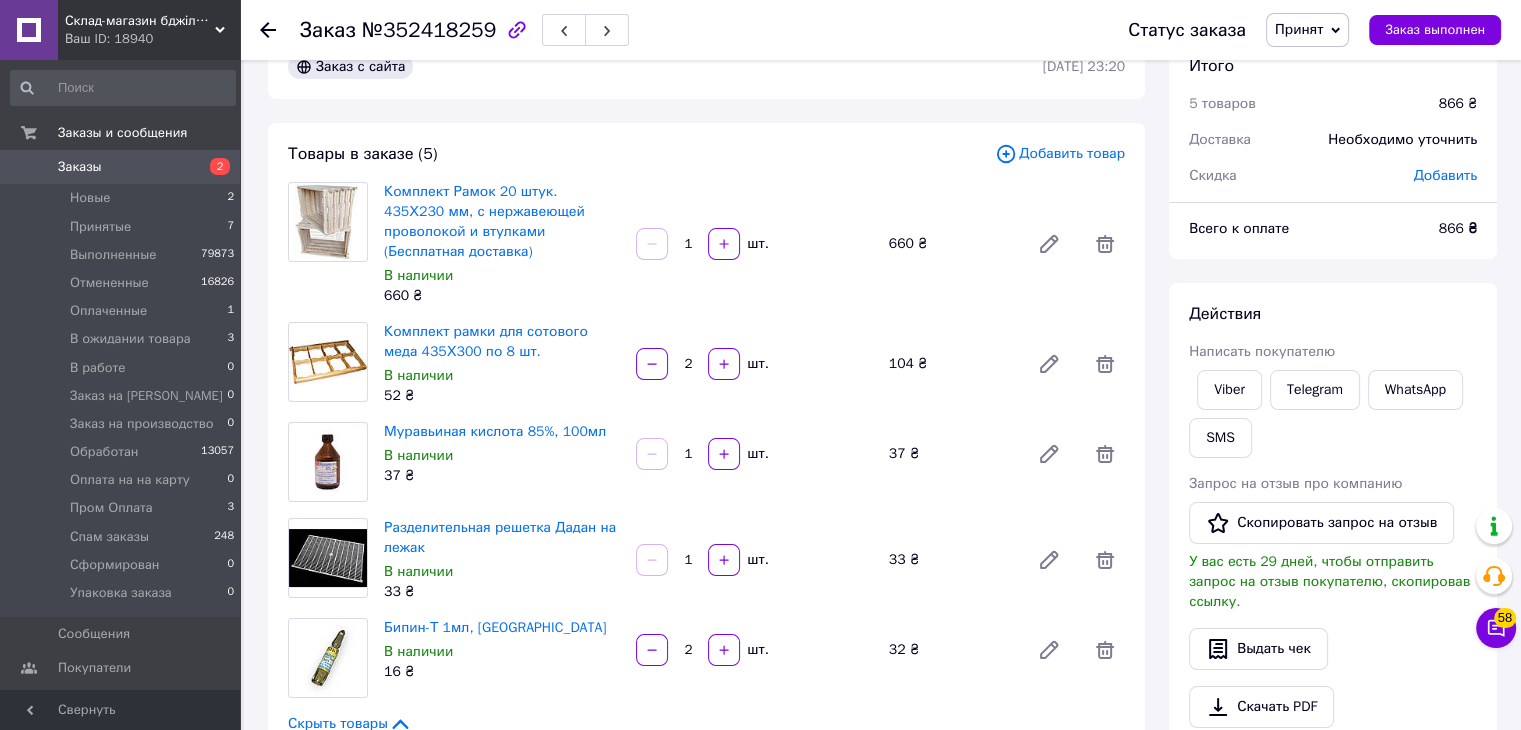 scroll, scrollTop: 0, scrollLeft: 0, axis: both 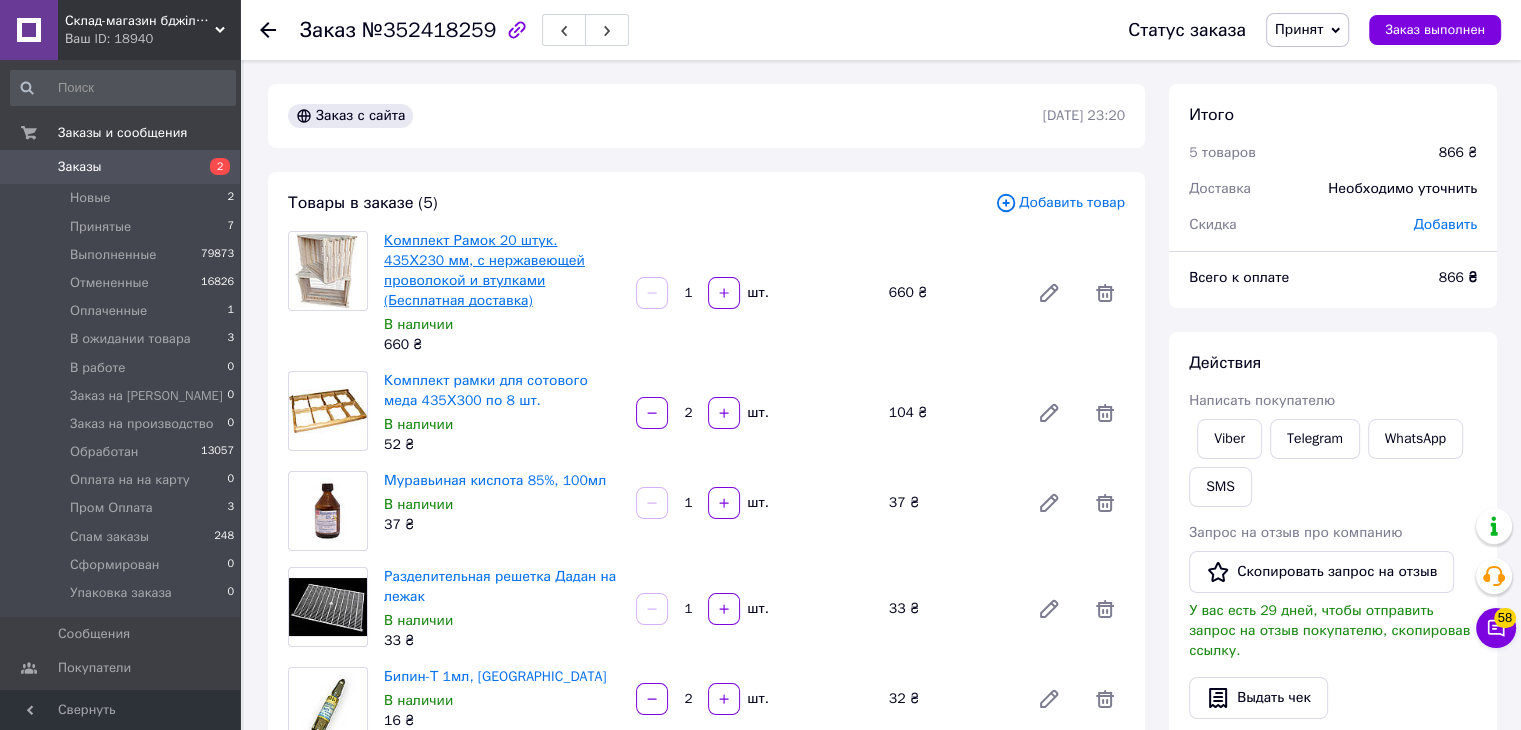 click on "Комплект Рамок 20 штук. 435Х230 мм, с нержавеющей проволокой и втулками (Бесплатная доставка)" at bounding box center [484, 270] 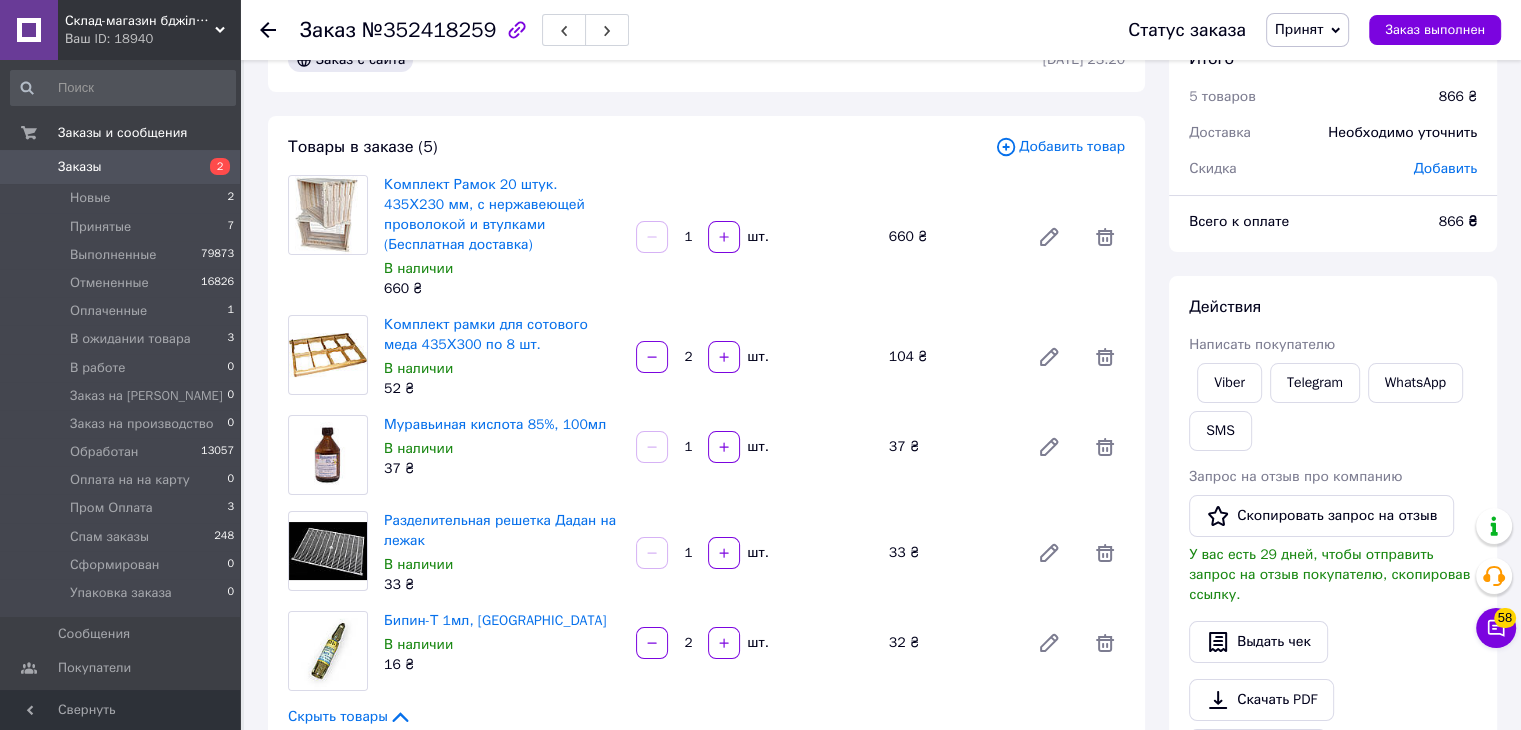 scroll, scrollTop: 400, scrollLeft: 0, axis: vertical 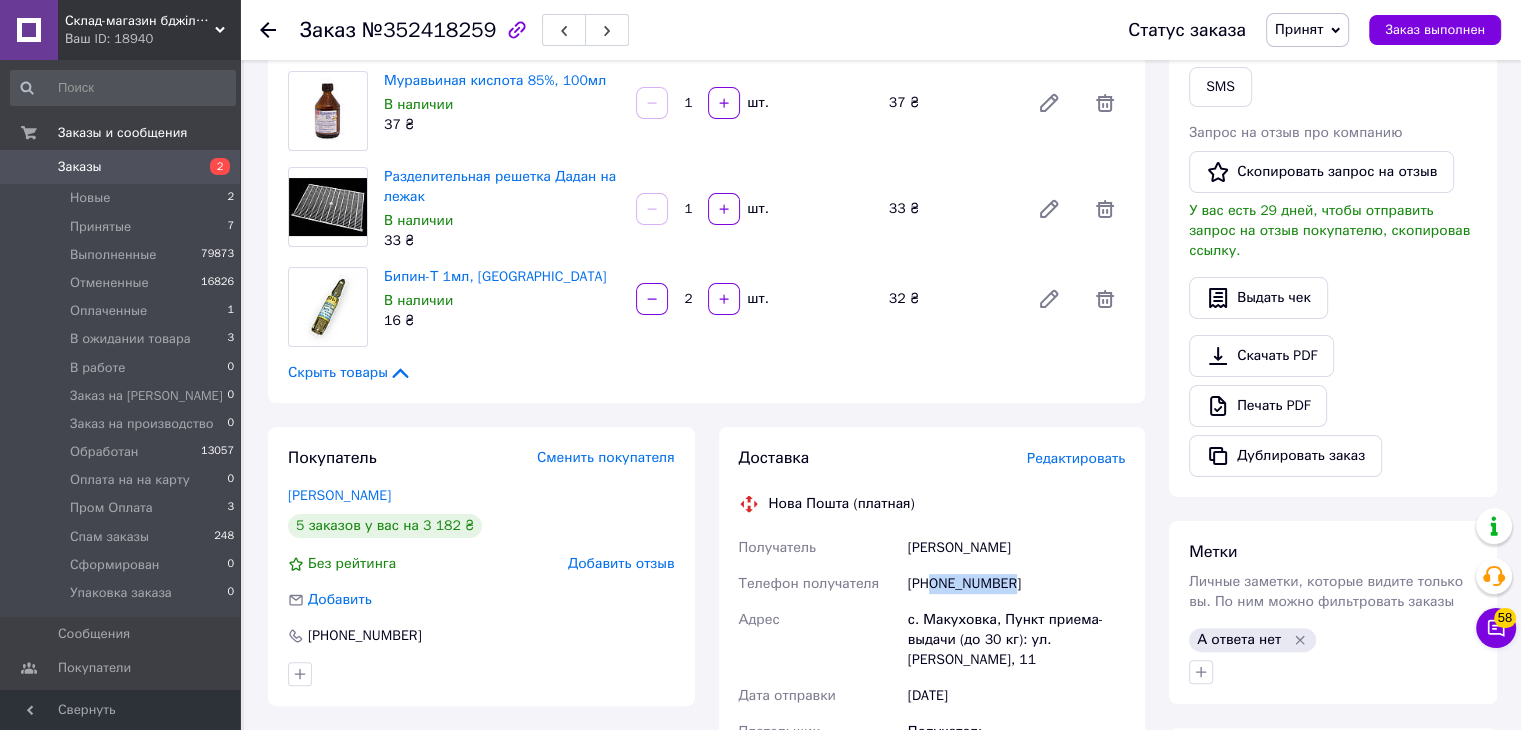 copy on "0955160024" 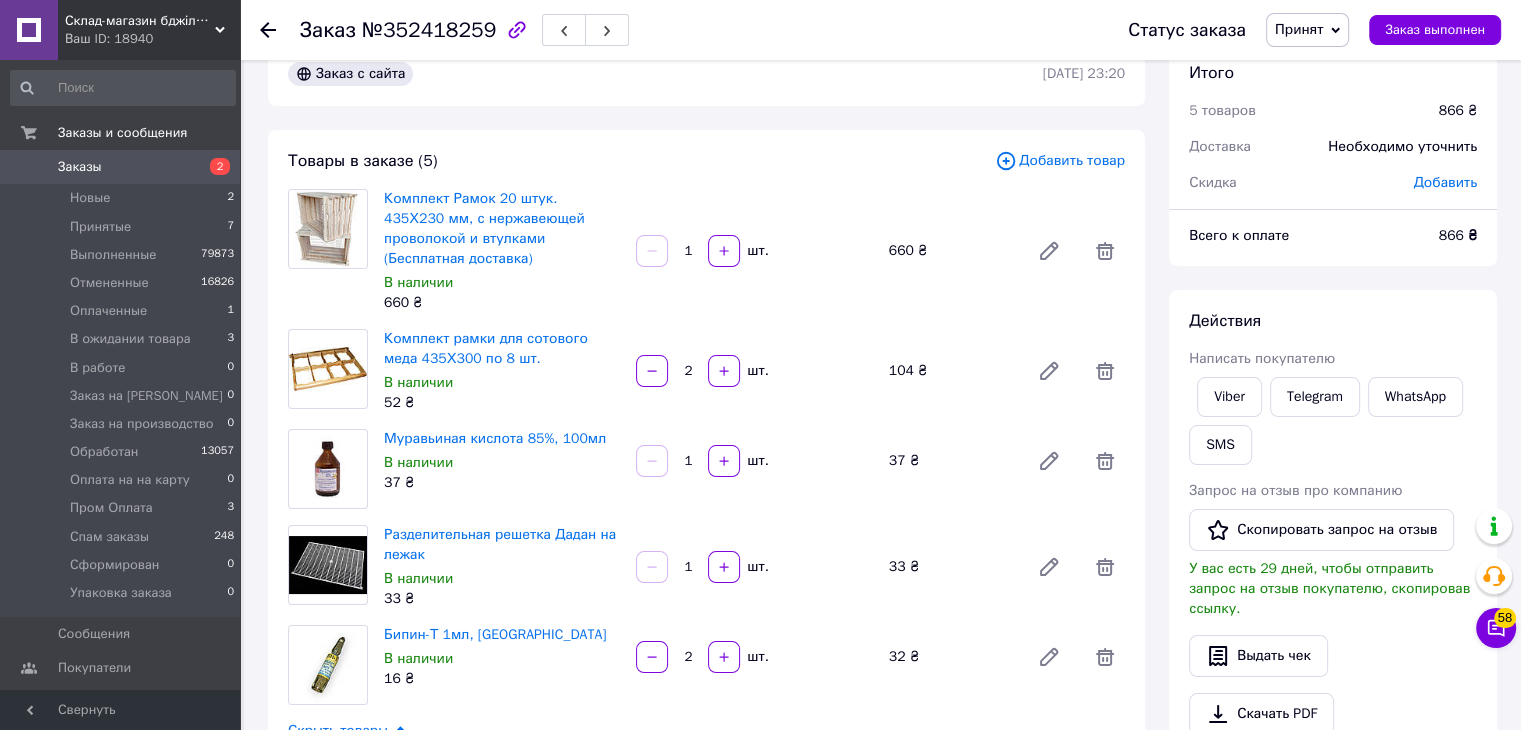 scroll, scrollTop: 100, scrollLeft: 0, axis: vertical 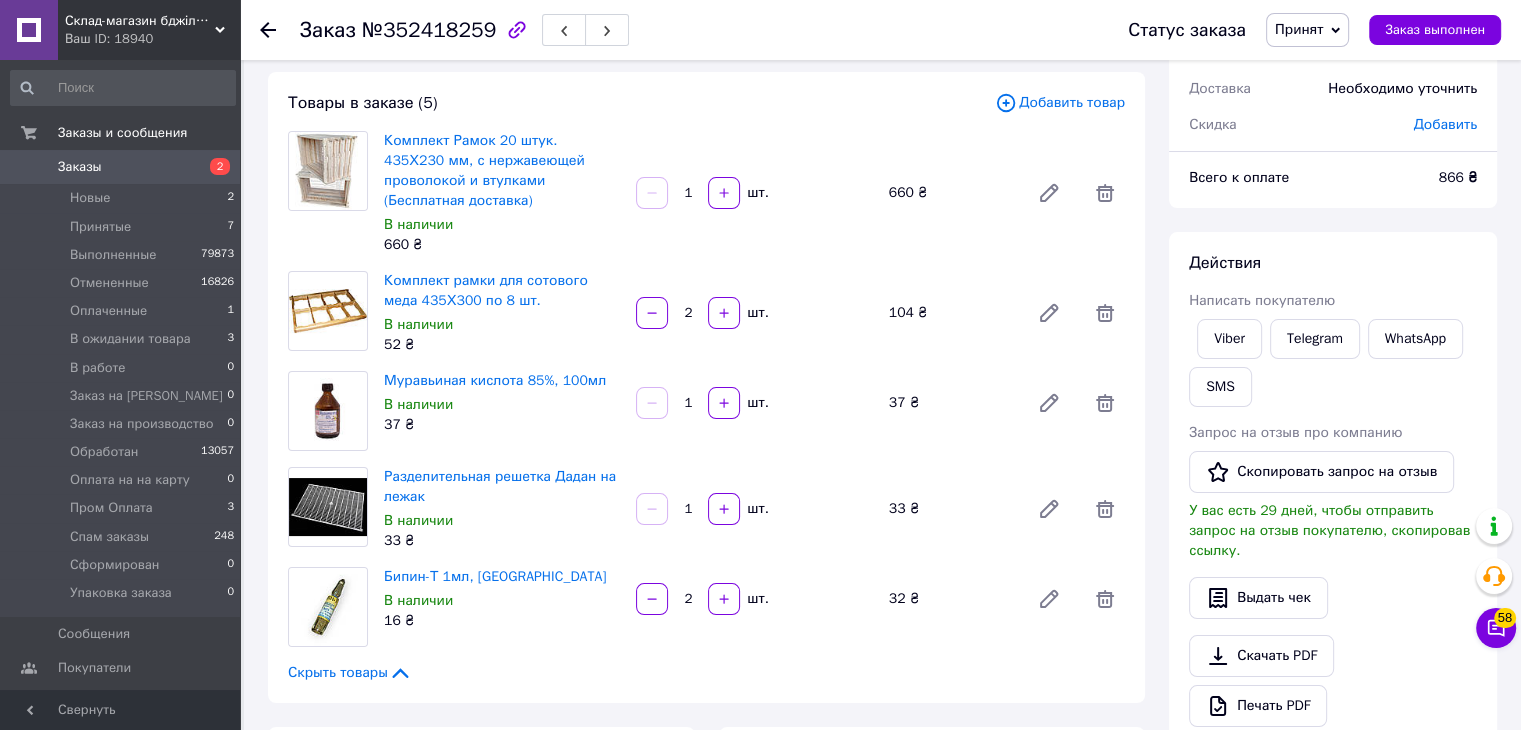click on "Принят" at bounding box center (1299, 29) 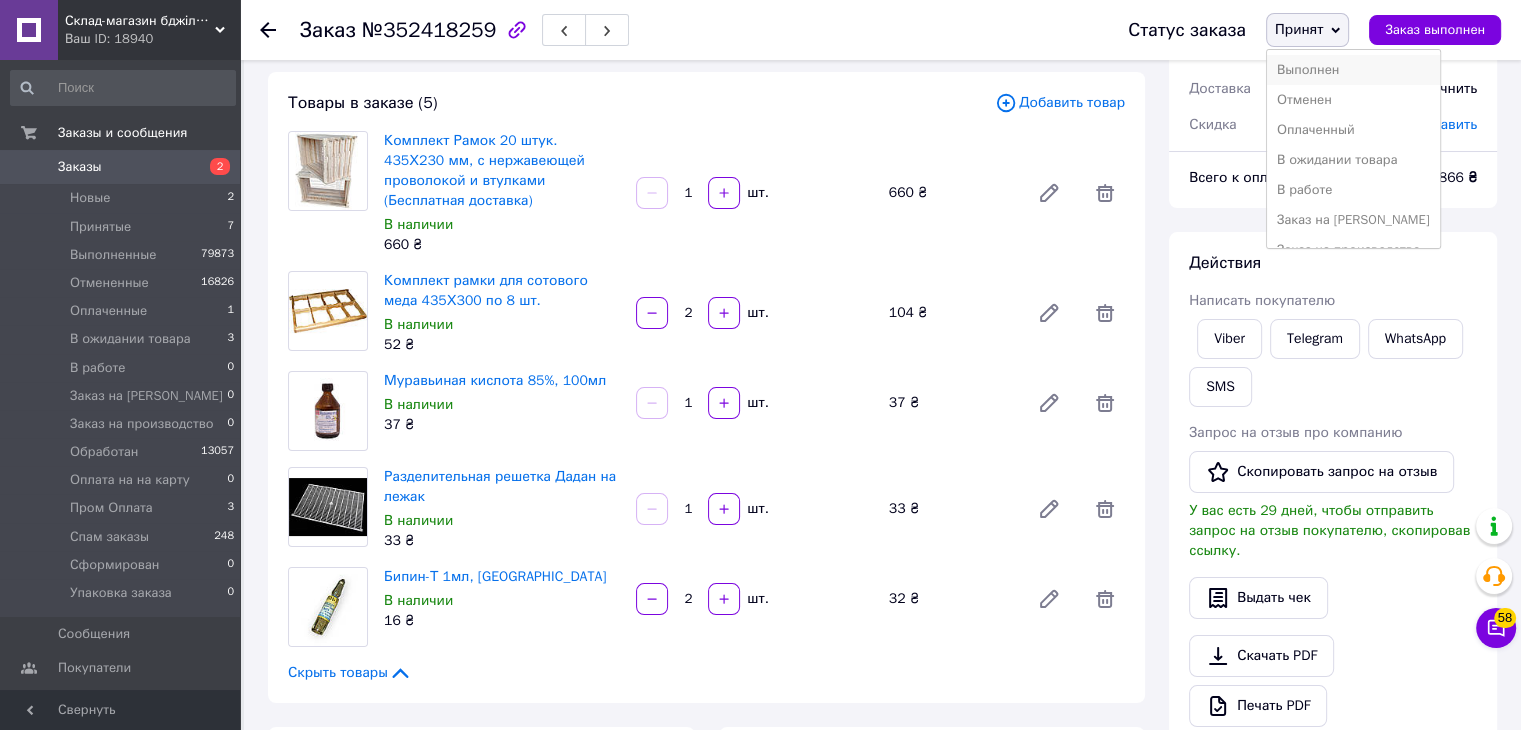 click on "Выполнен" at bounding box center [1353, 70] 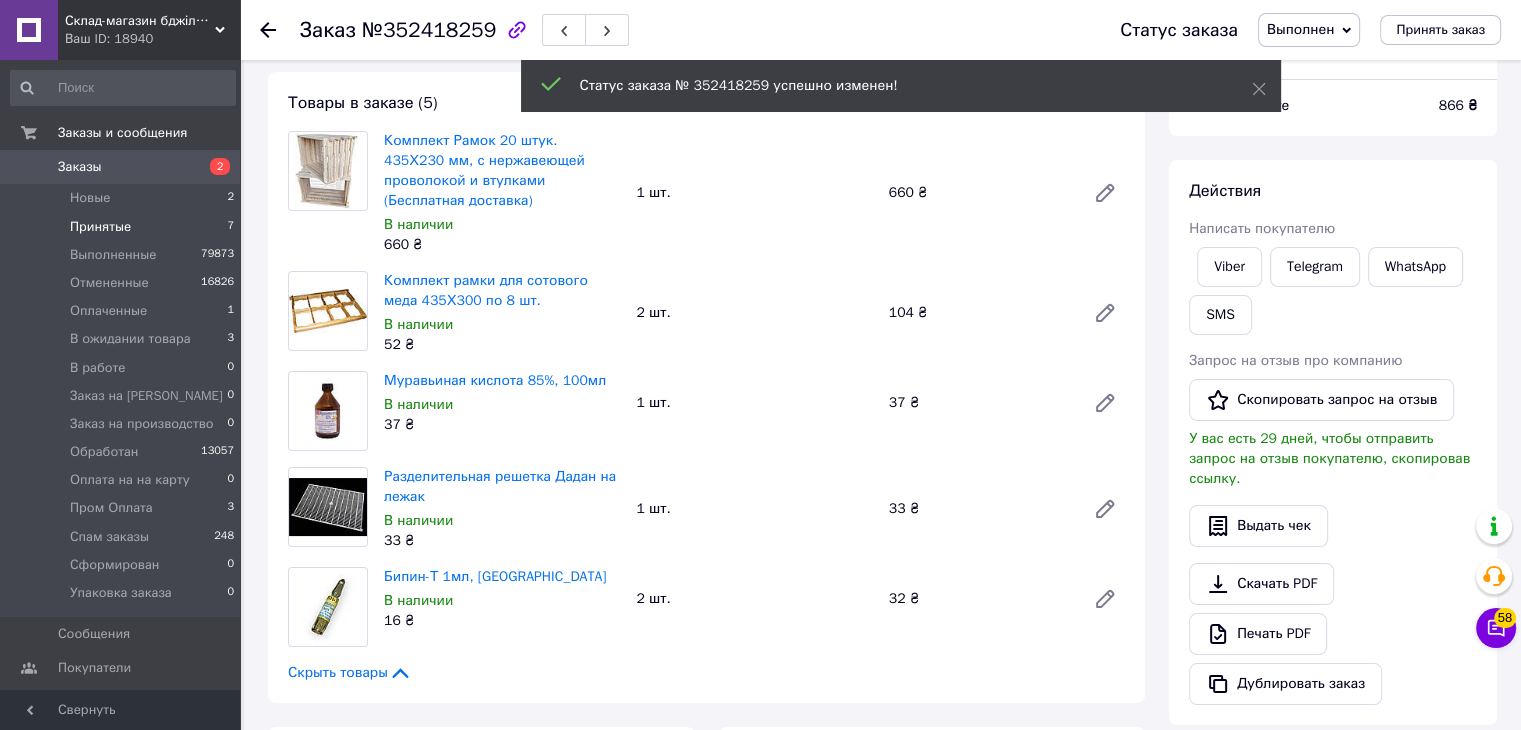 click on "Принятые" at bounding box center (100, 227) 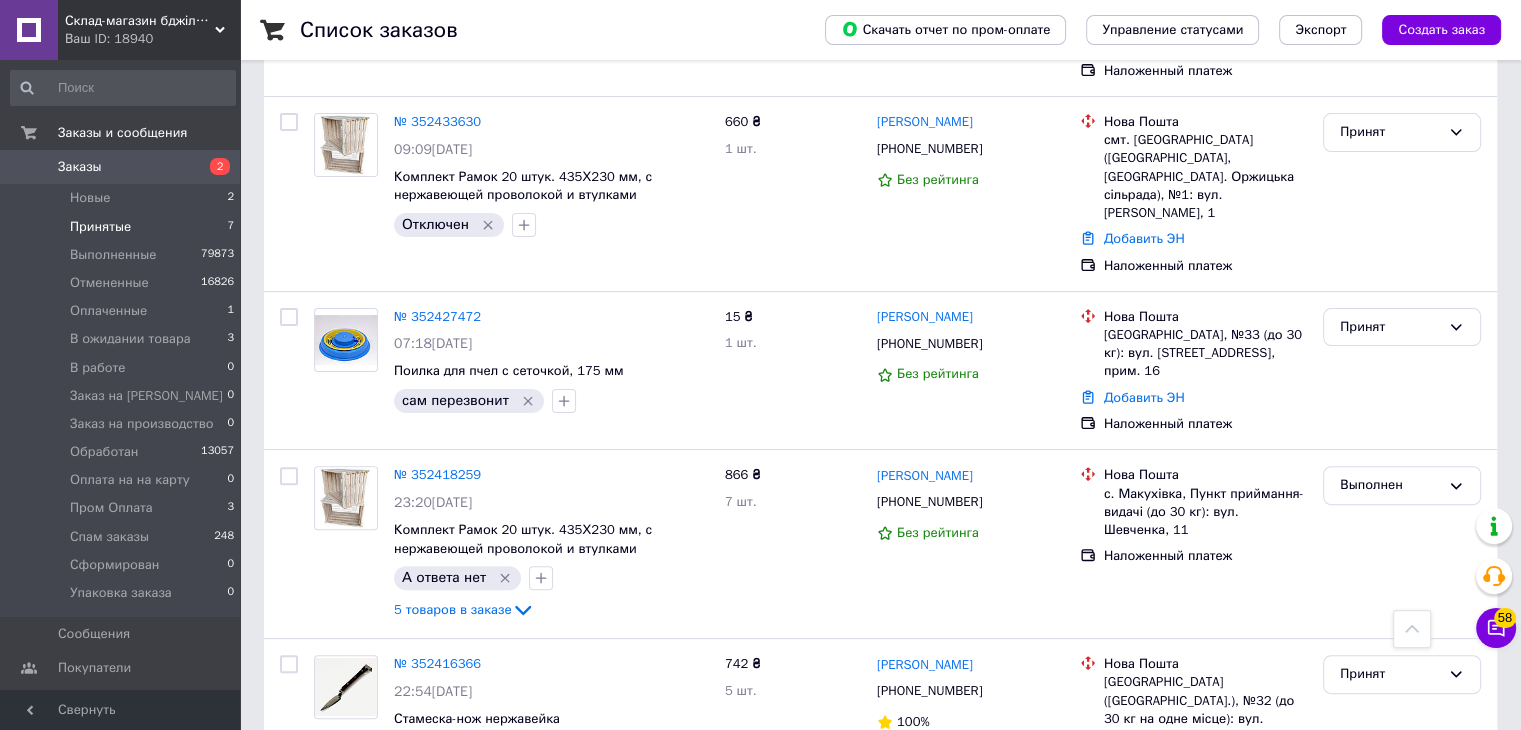 scroll, scrollTop: 472, scrollLeft: 0, axis: vertical 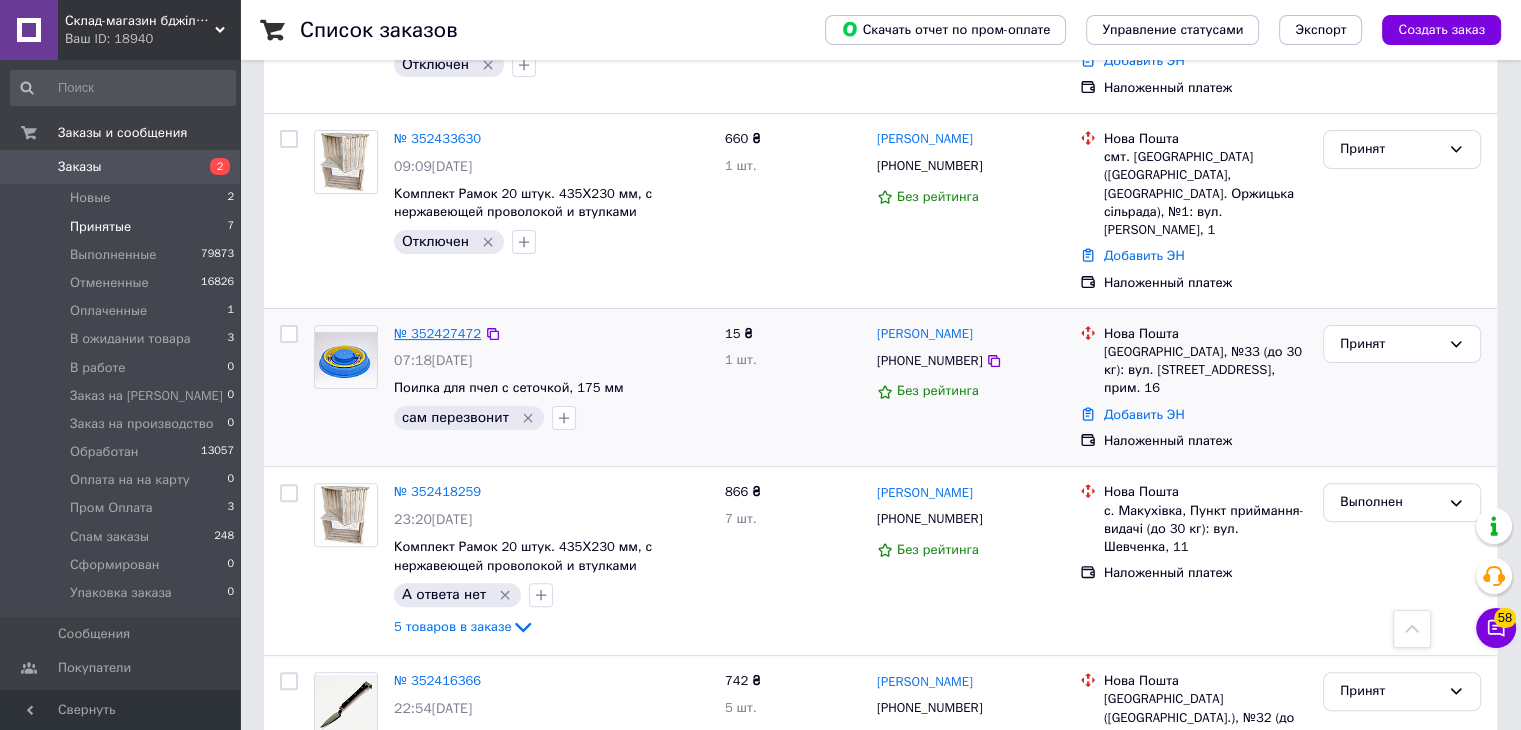 click on "№ 352427472" at bounding box center (437, 333) 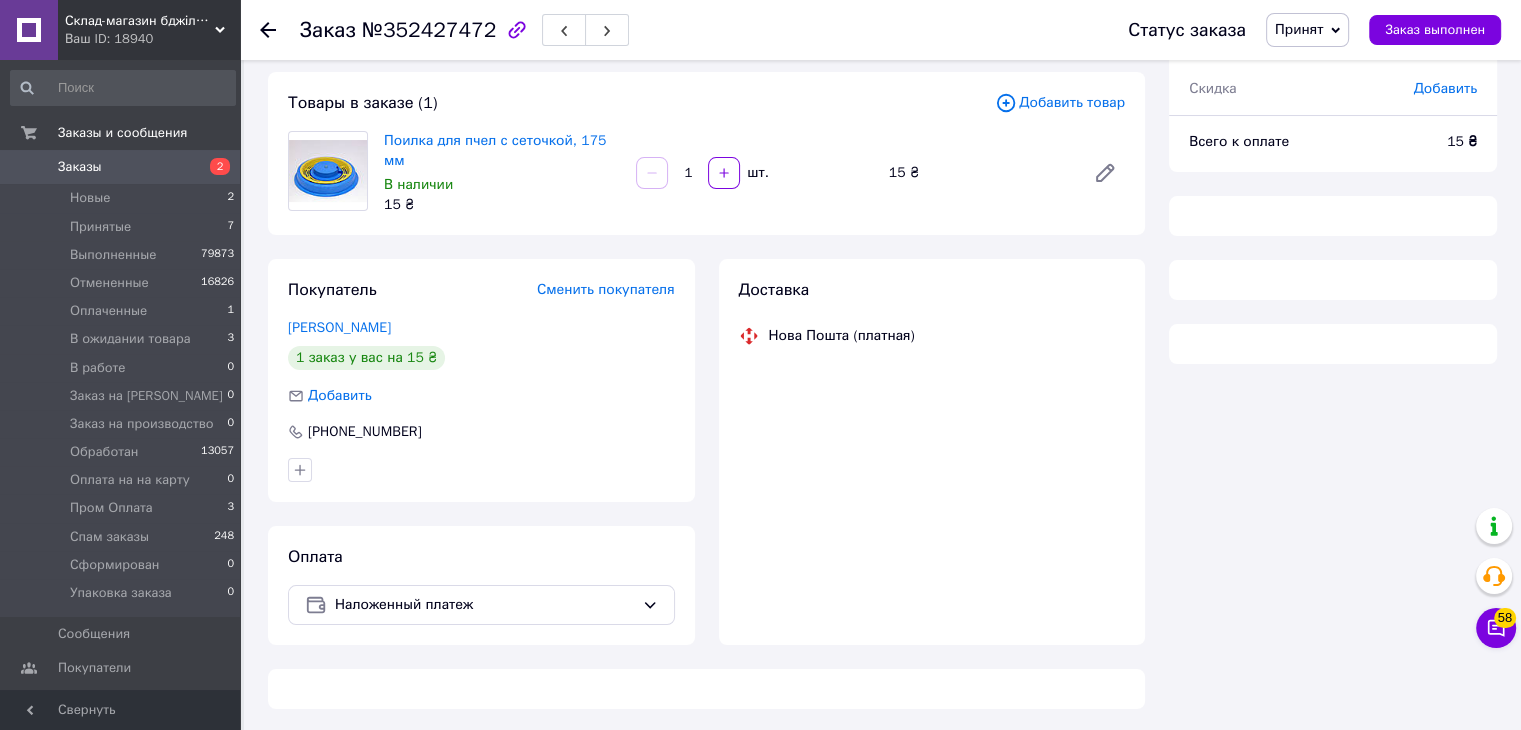 scroll, scrollTop: 472, scrollLeft: 0, axis: vertical 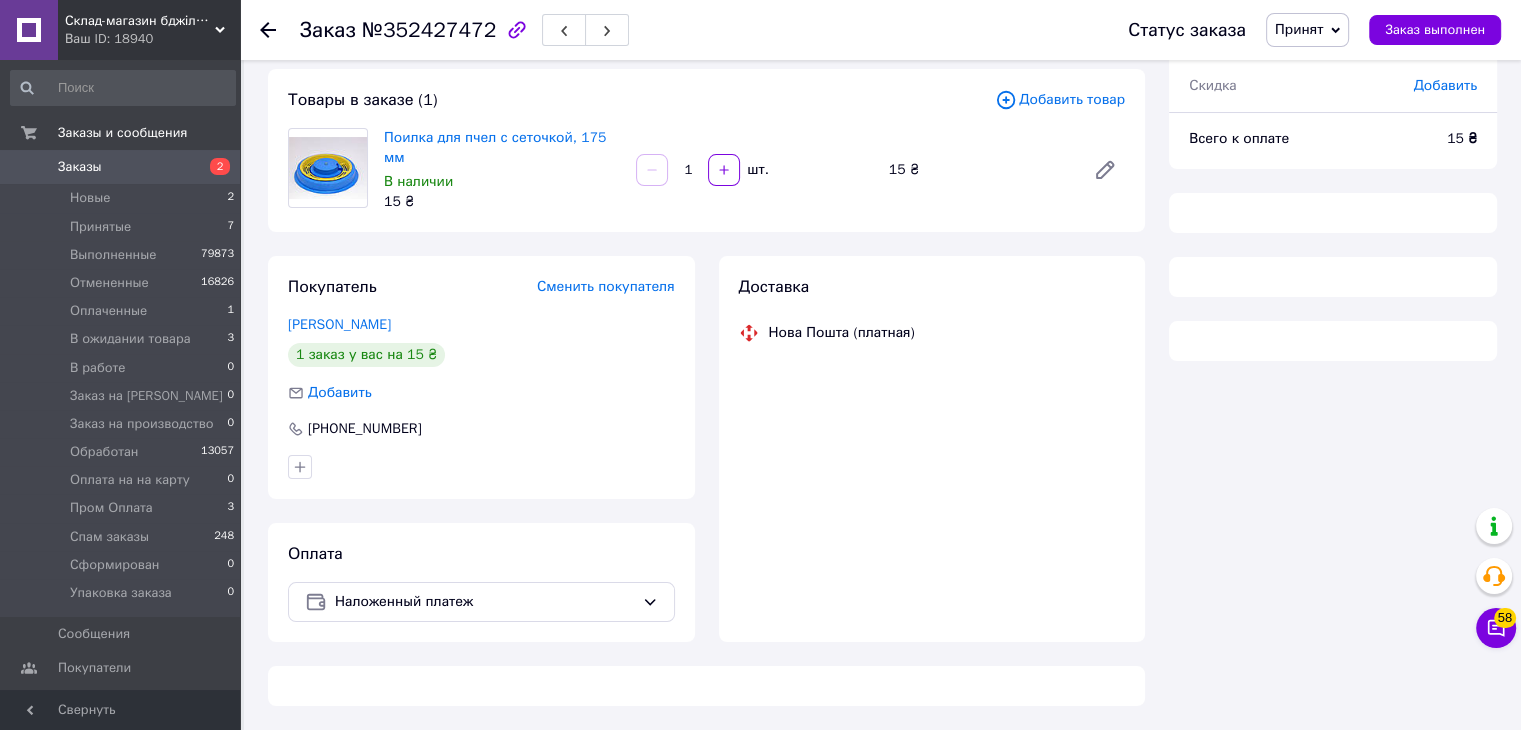 click 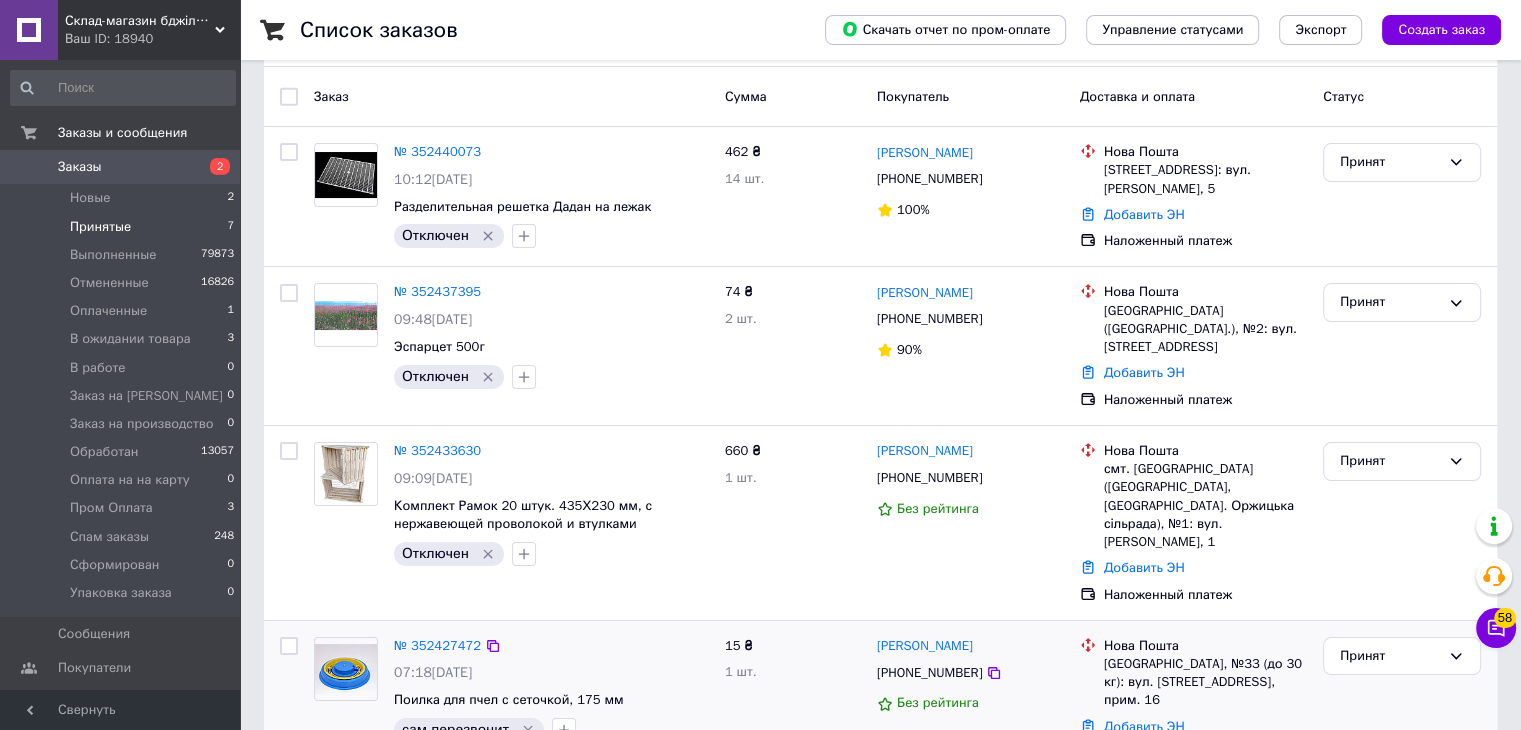 scroll, scrollTop: 200, scrollLeft: 0, axis: vertical 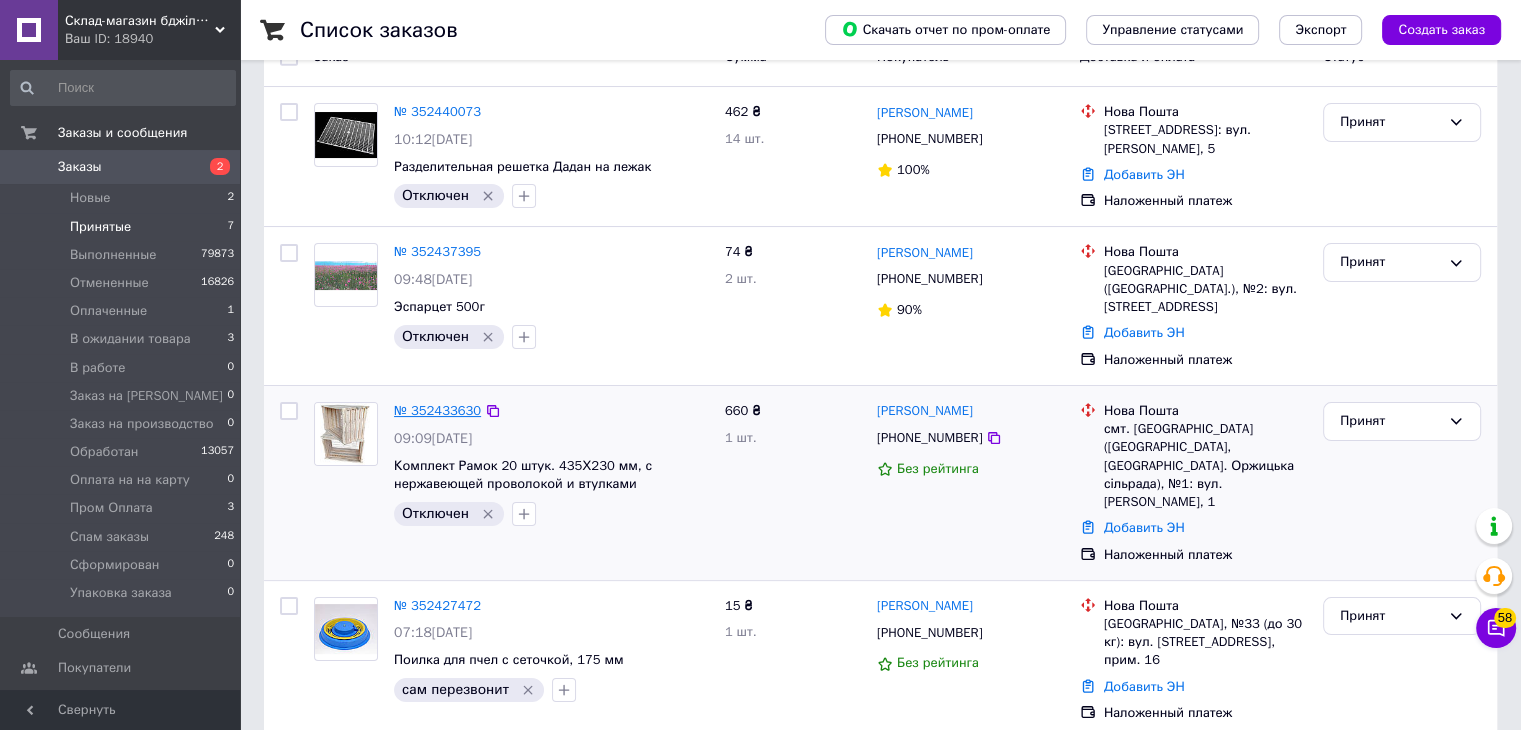 click on "№ 352433630" at bounding box center (437, 410) 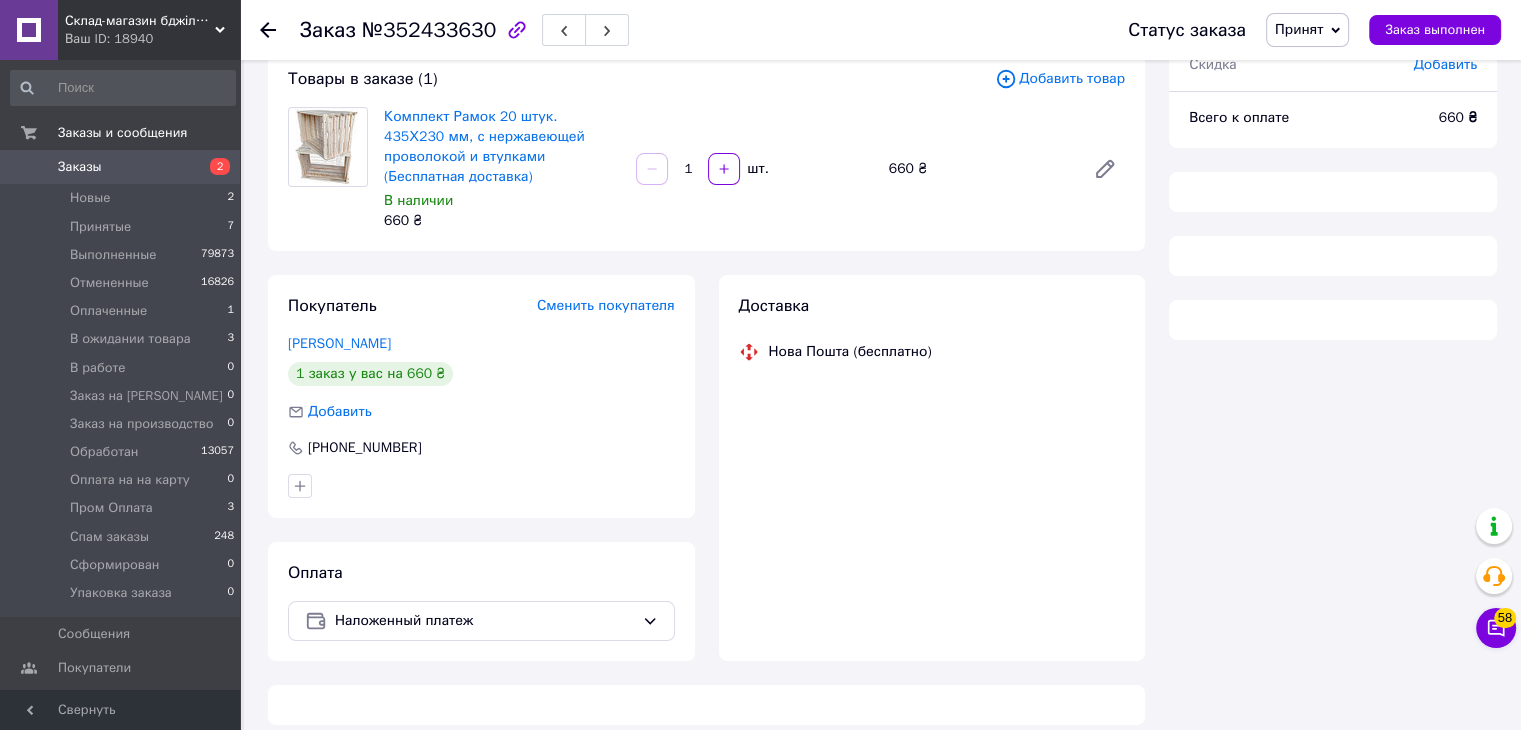 scroll, scrollTop: 200, scrollLeft: 0, axis: vertical 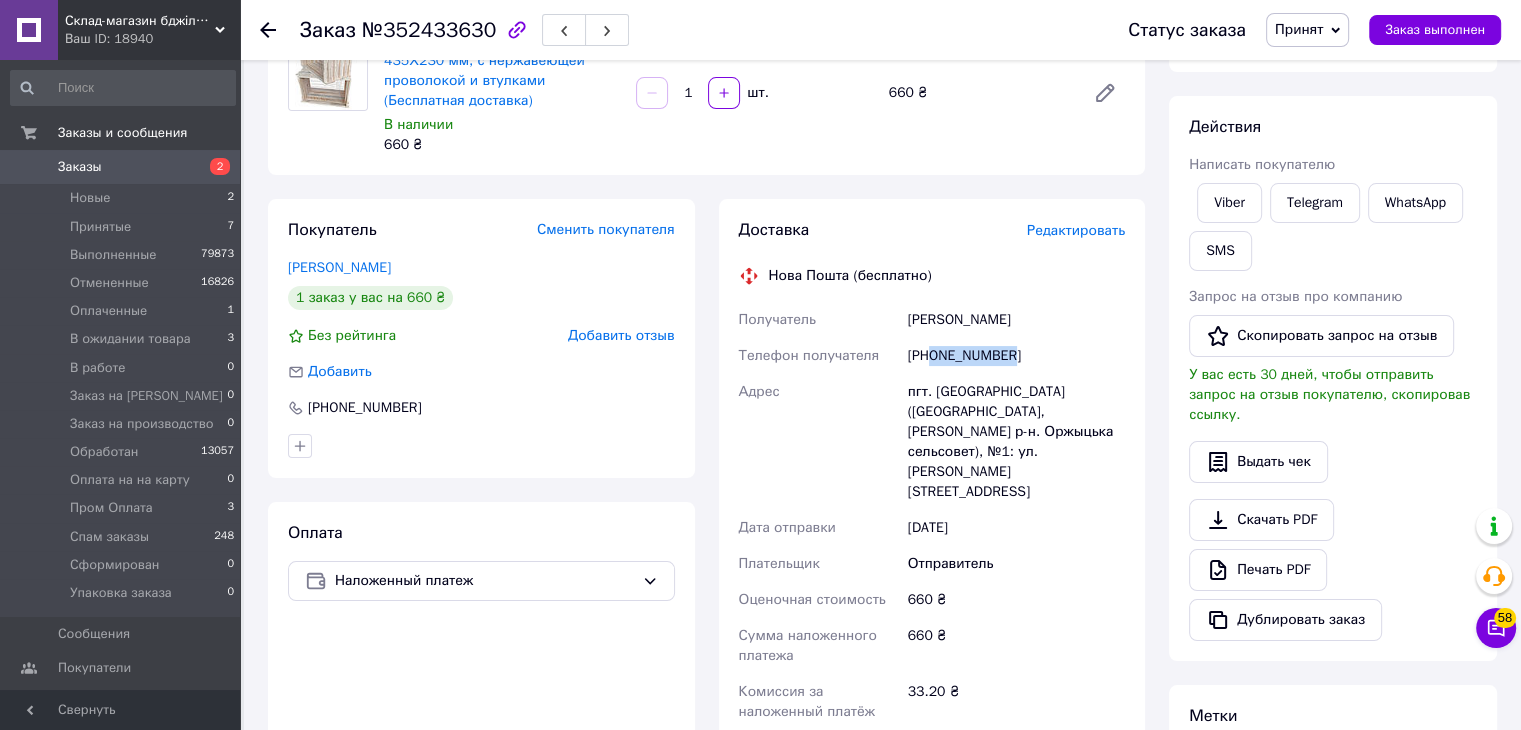 drag, startPoint x: 932, startPoint y: 334, endPoint x: 1032, endPoint y: 334, distance: 100 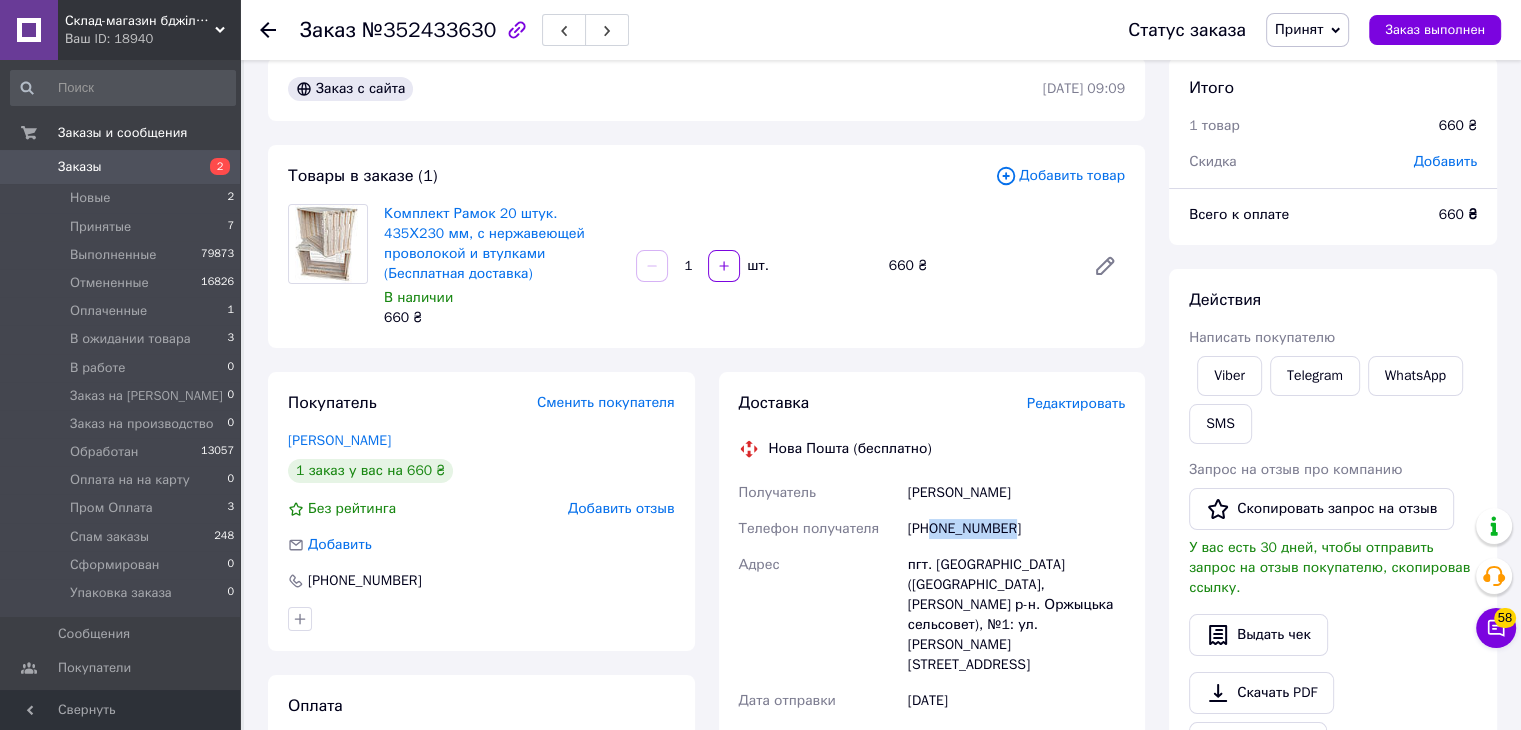 scroll, scrollTop: 0, scrollLeft: 0, axis: both 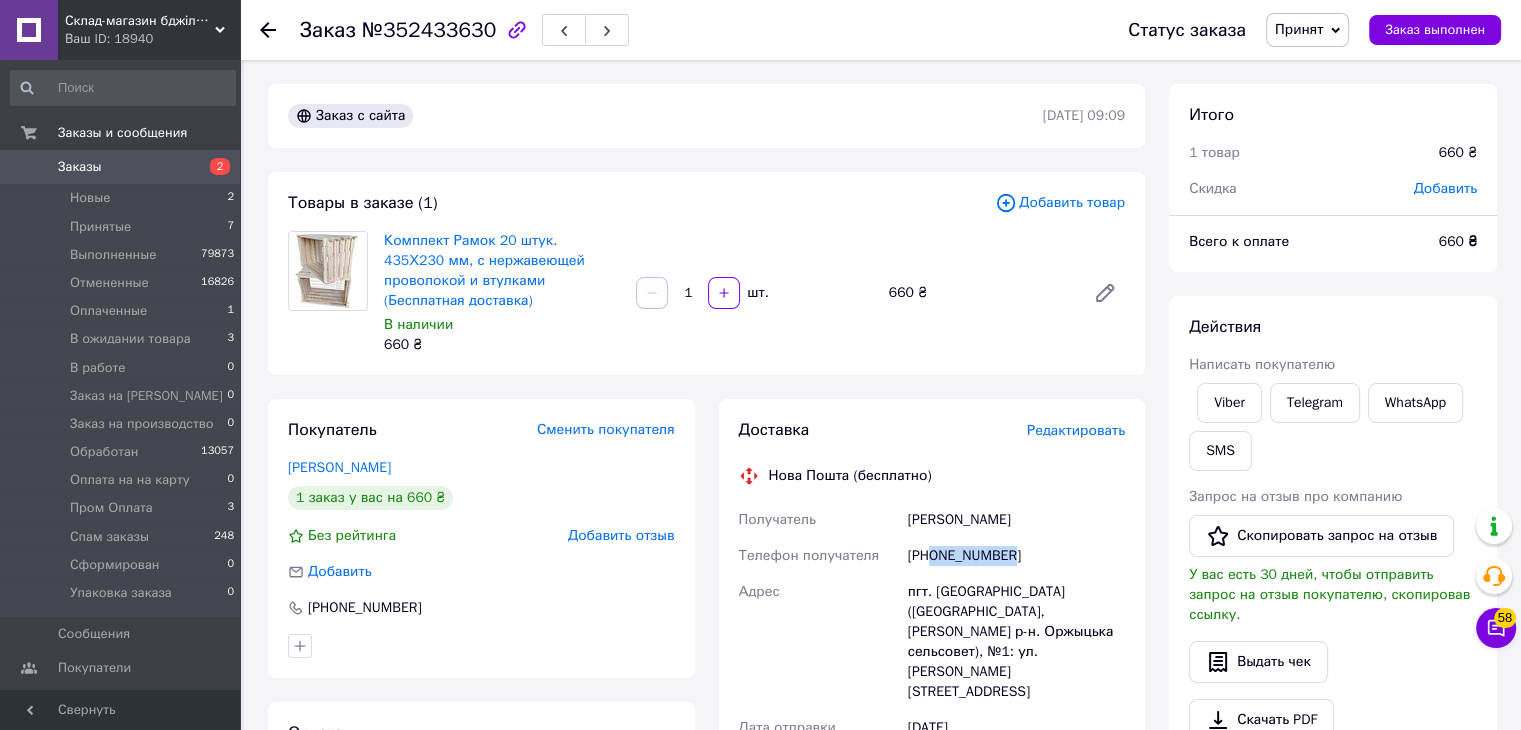 copy on "0662373191" 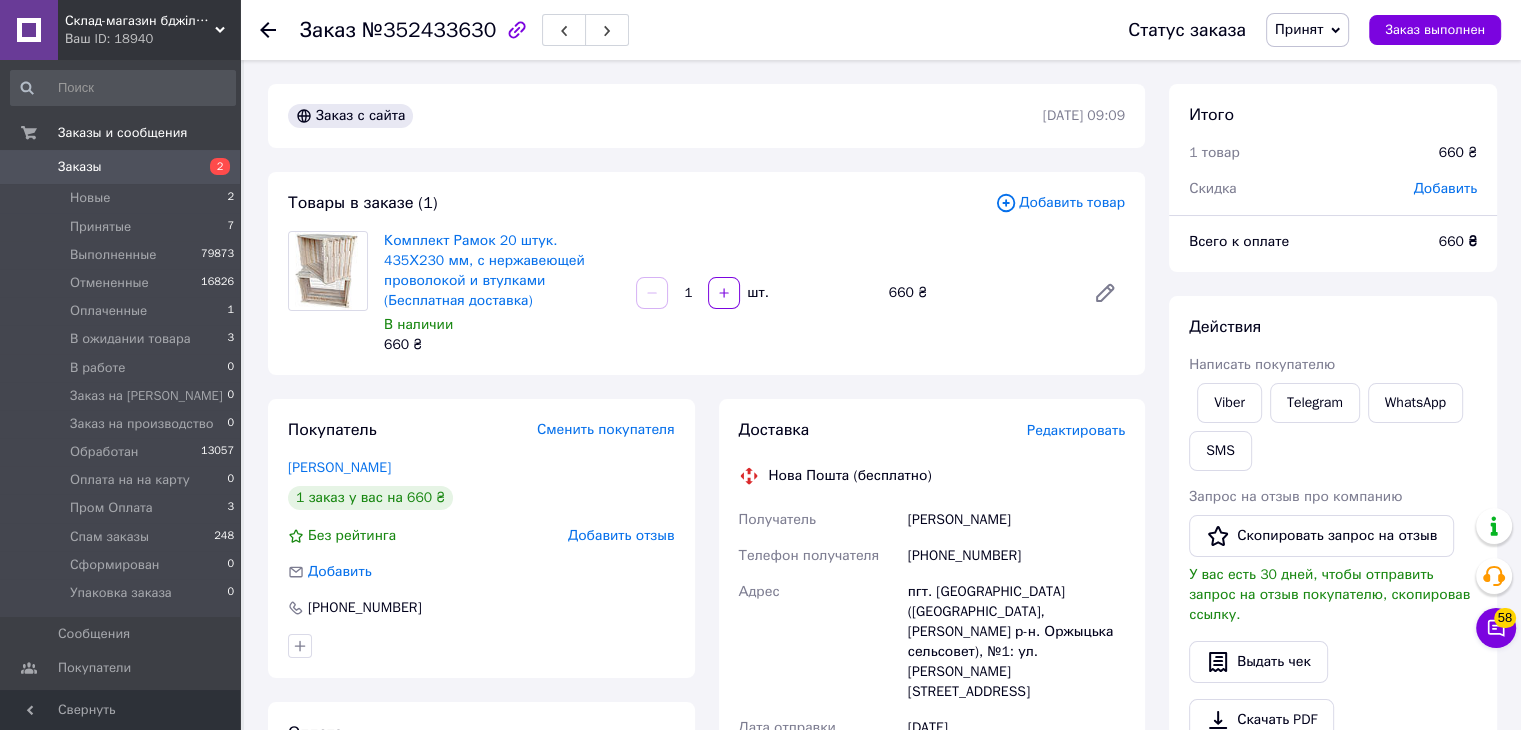 click on "Юлія Грасько" at bounding box center (1016, 520) 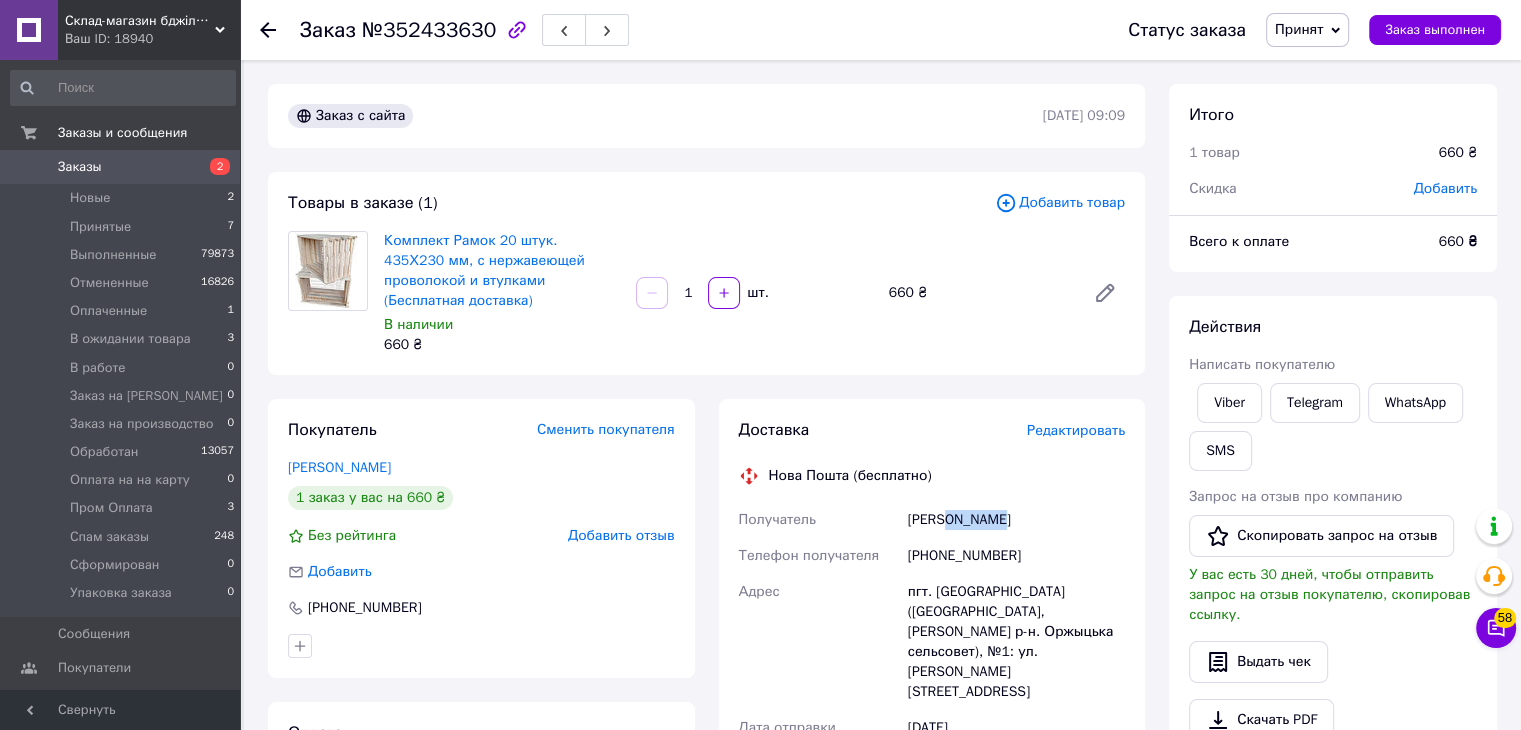 click on "Юлія Грасько" at bounding box center (1016, 520) 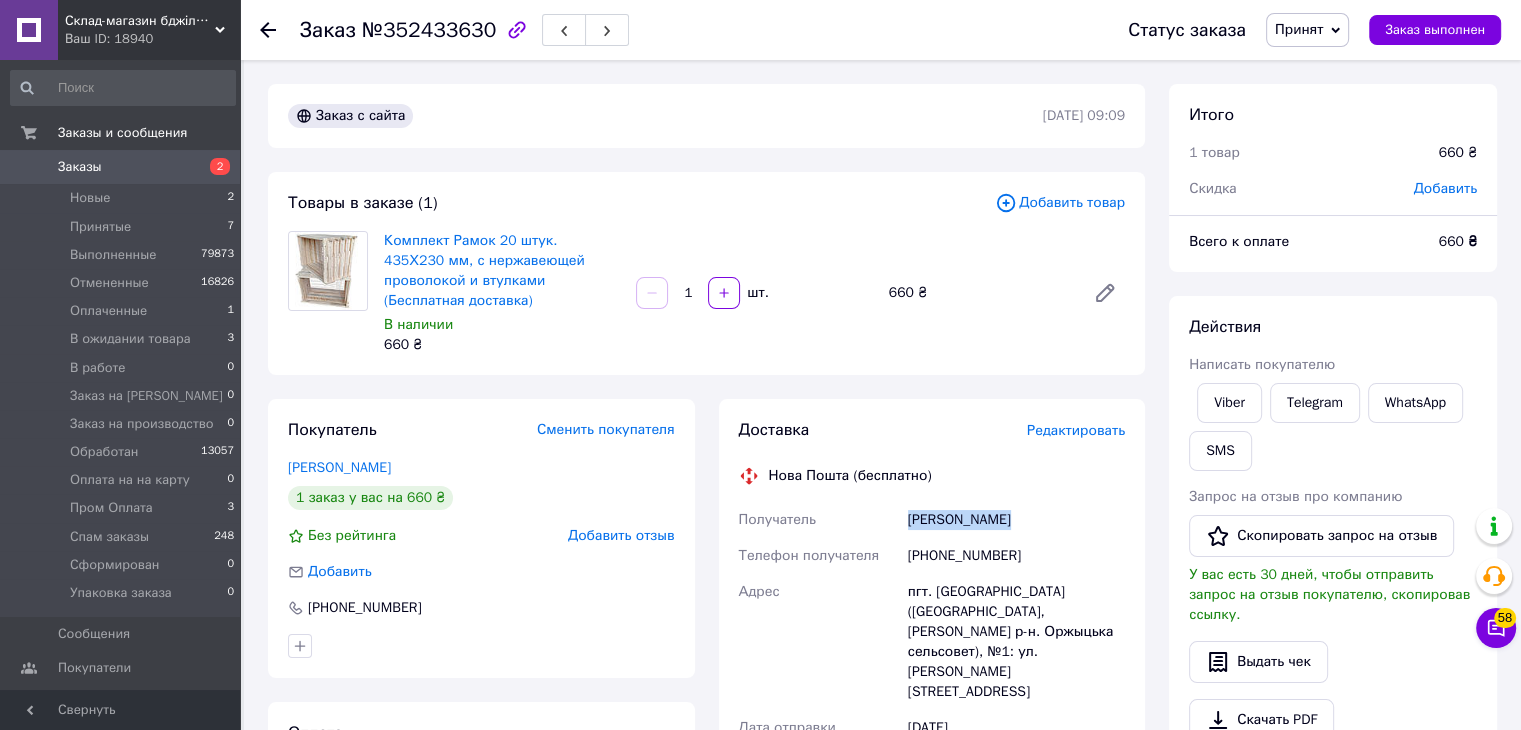 click on "Юлія Грасько" at bounding box center [1016, 520] 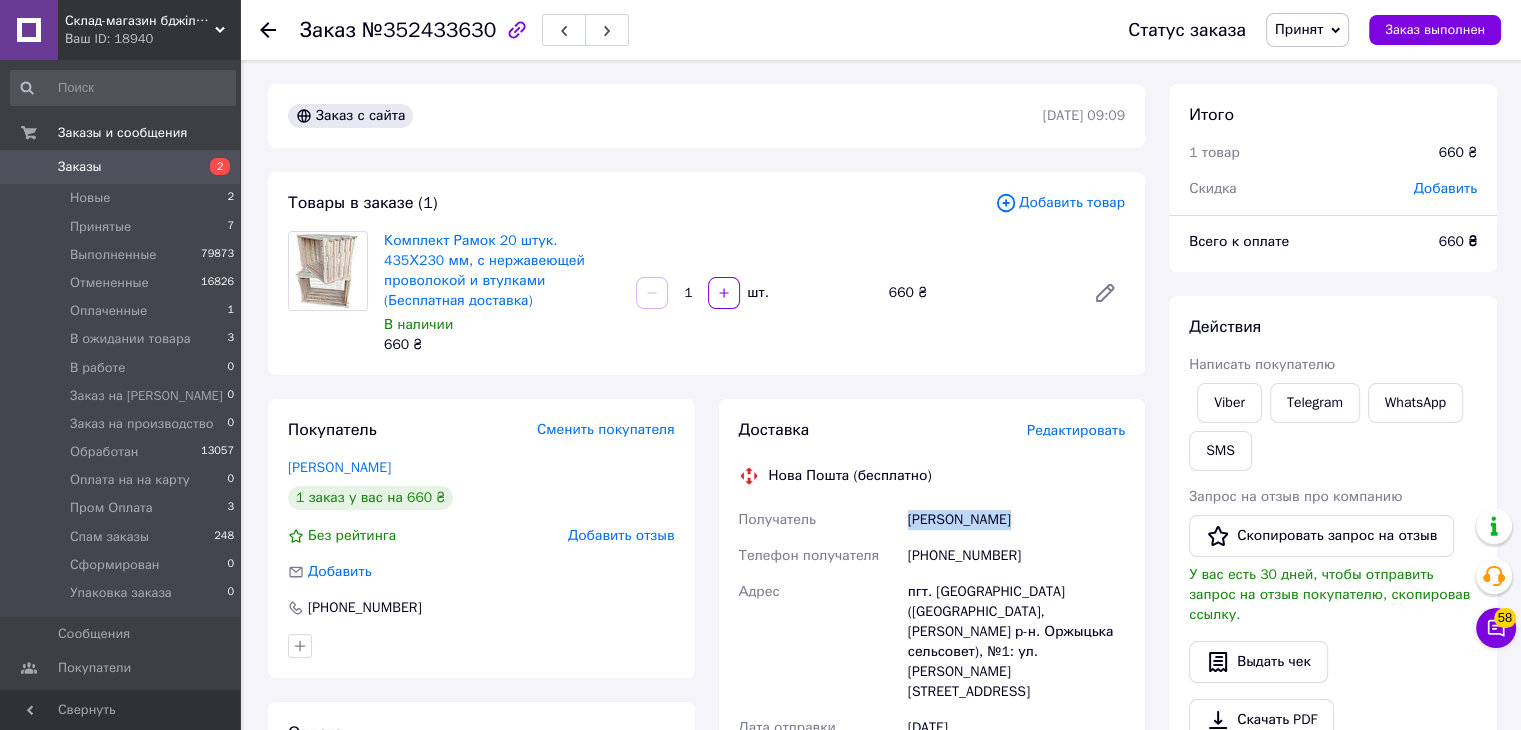 copy on "Юлія Грасько" 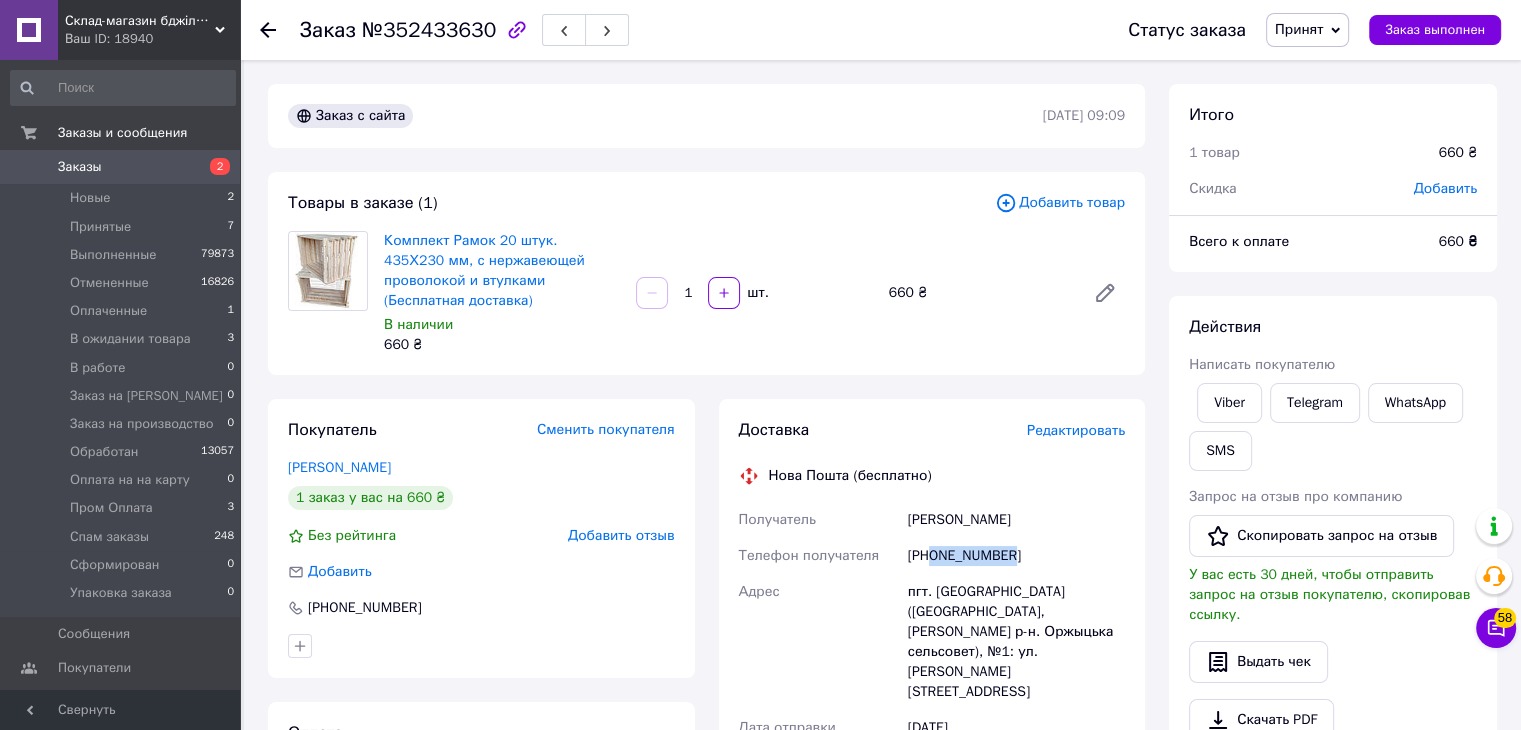 drag, startPoint x: 934, startPoint y: 533, endPoint x: 1025, endPoint y: 535, distance: 91.02197 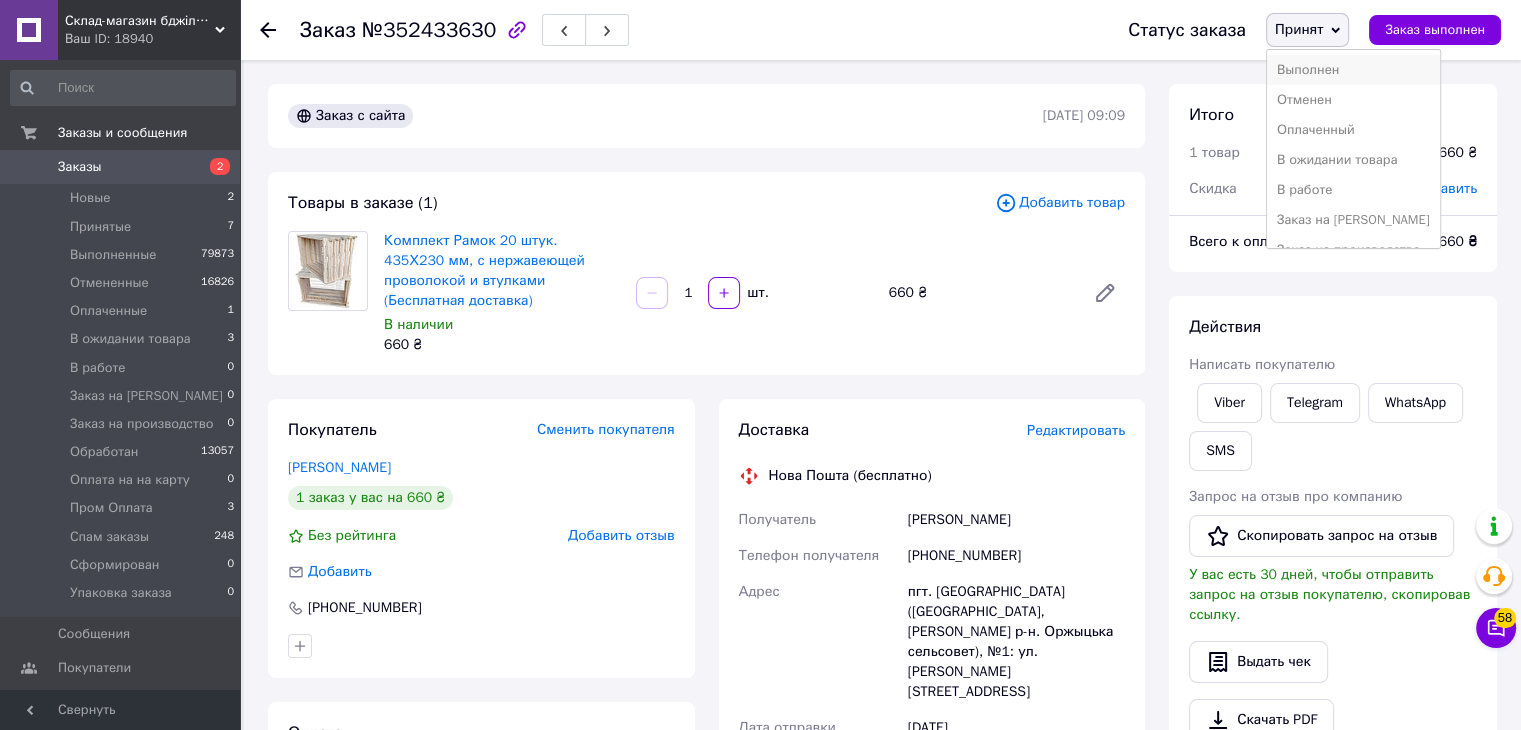 click on "Выполнен" at bounding box center [1353, 70] 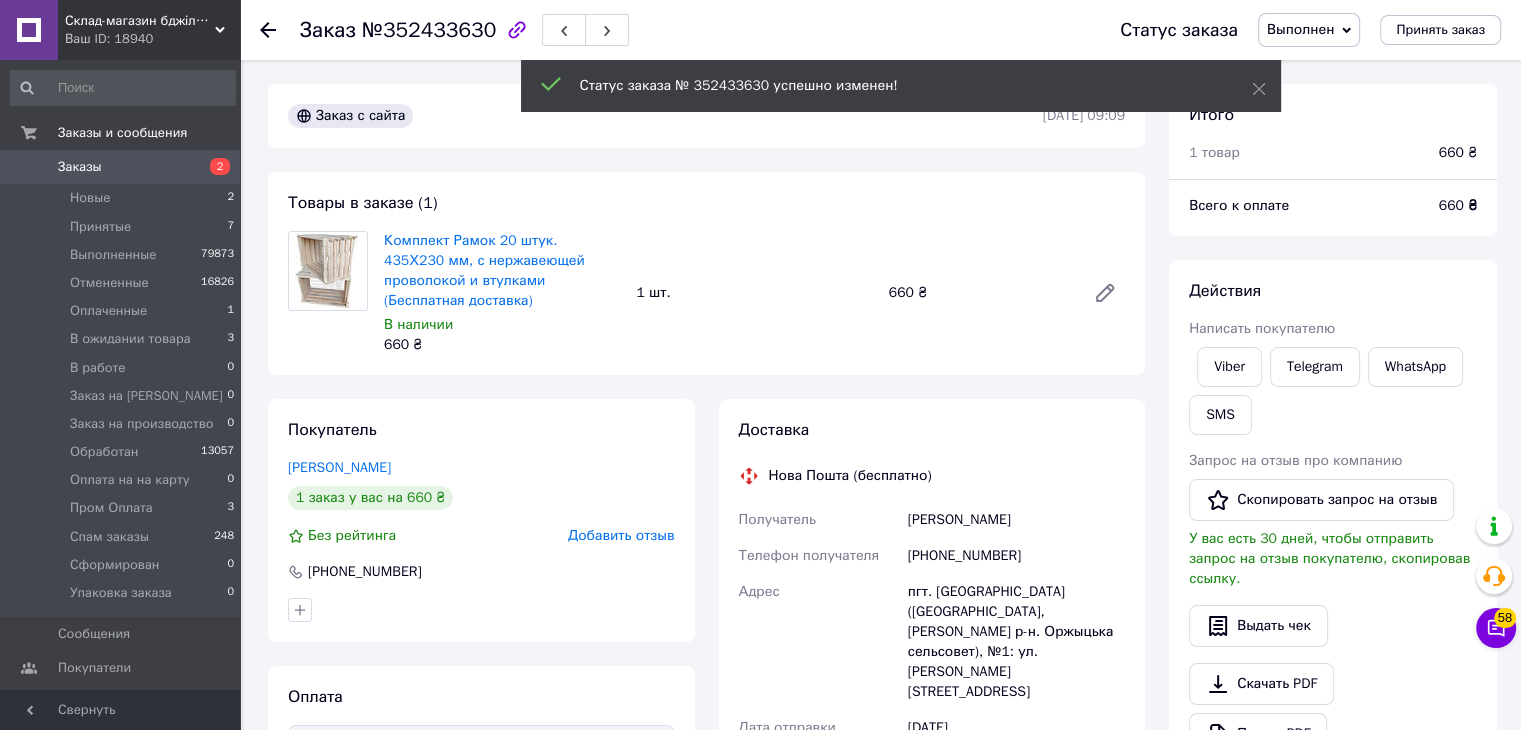 click 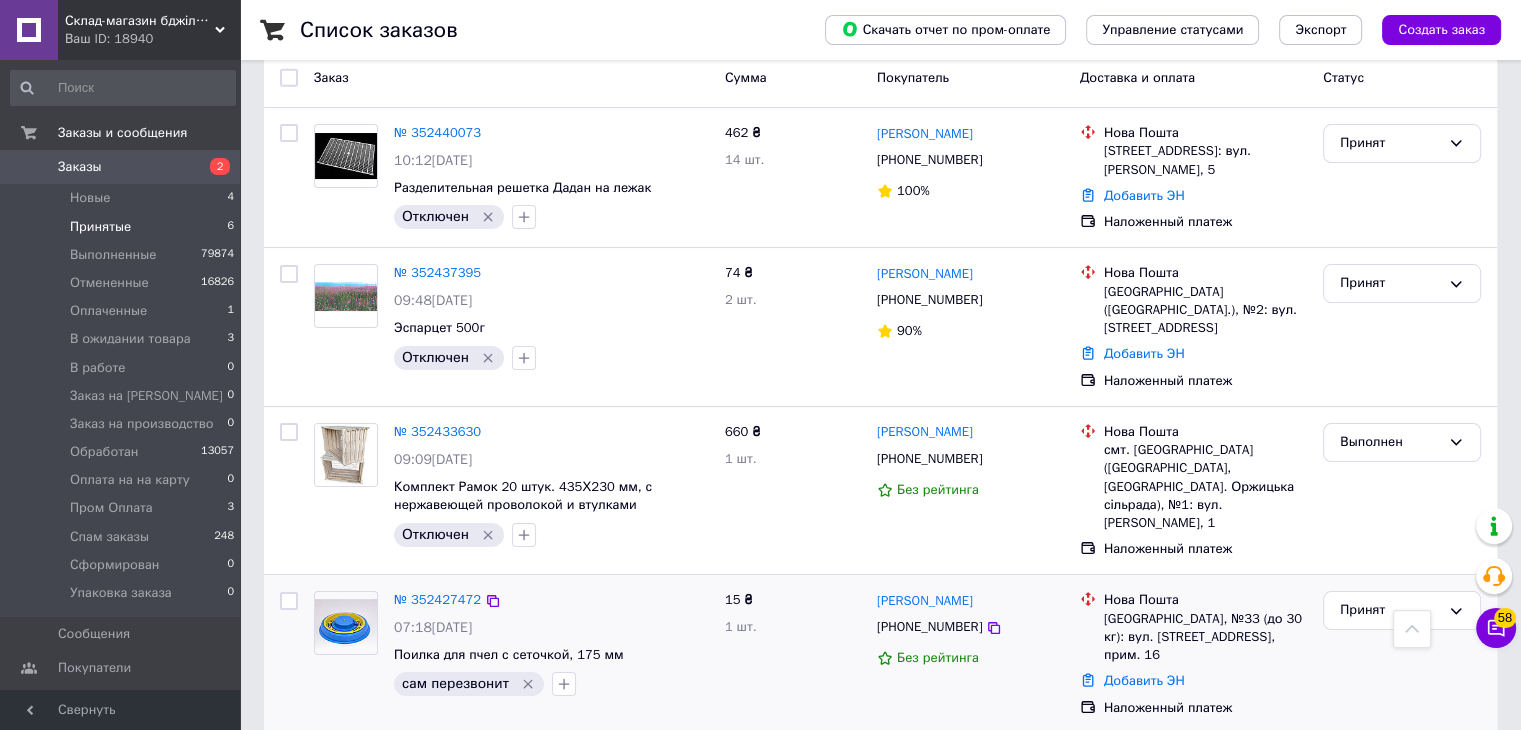 scroll, scrollTop: 100, scrollLeft: 0, axis: vertical 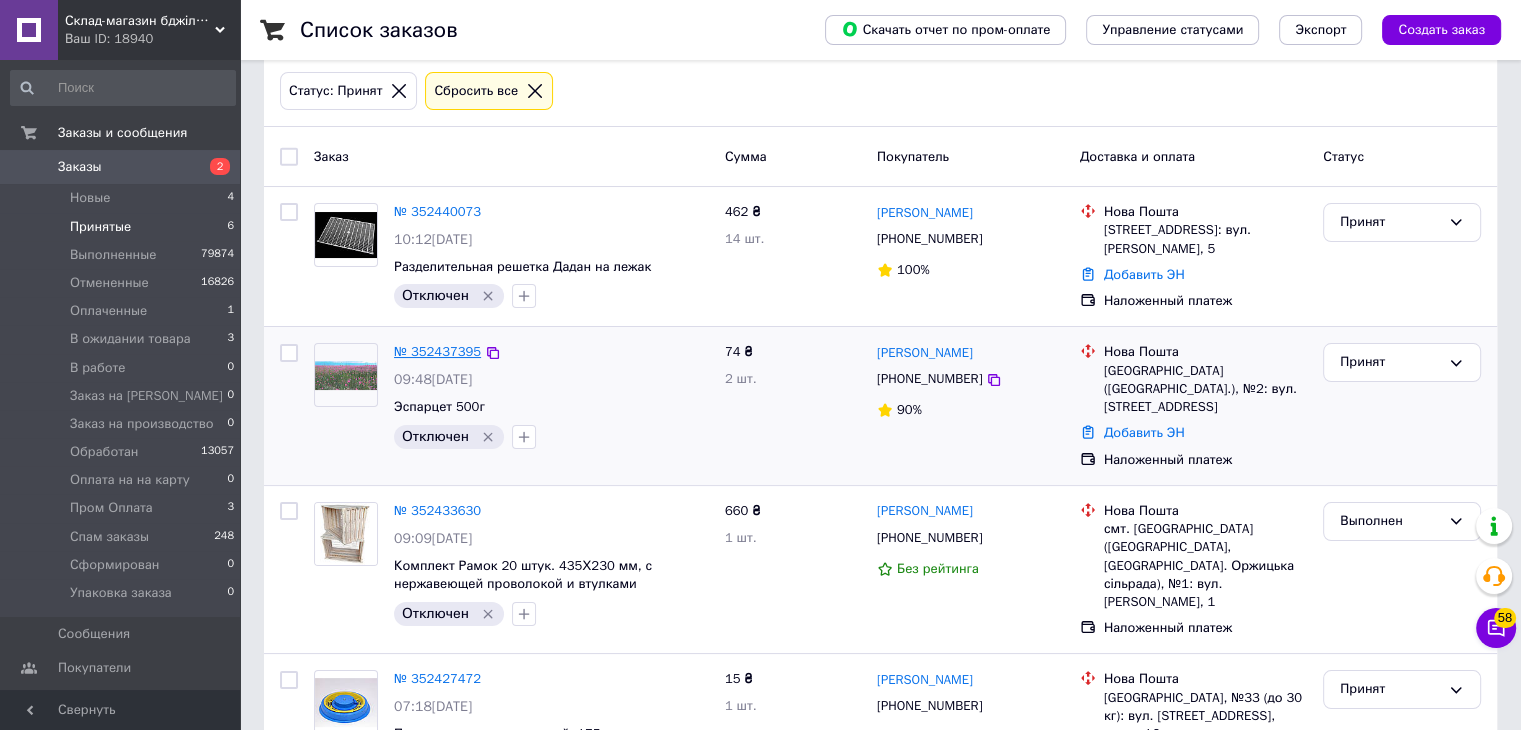 click on "№ 352437395" at bounding box center [437, 351] 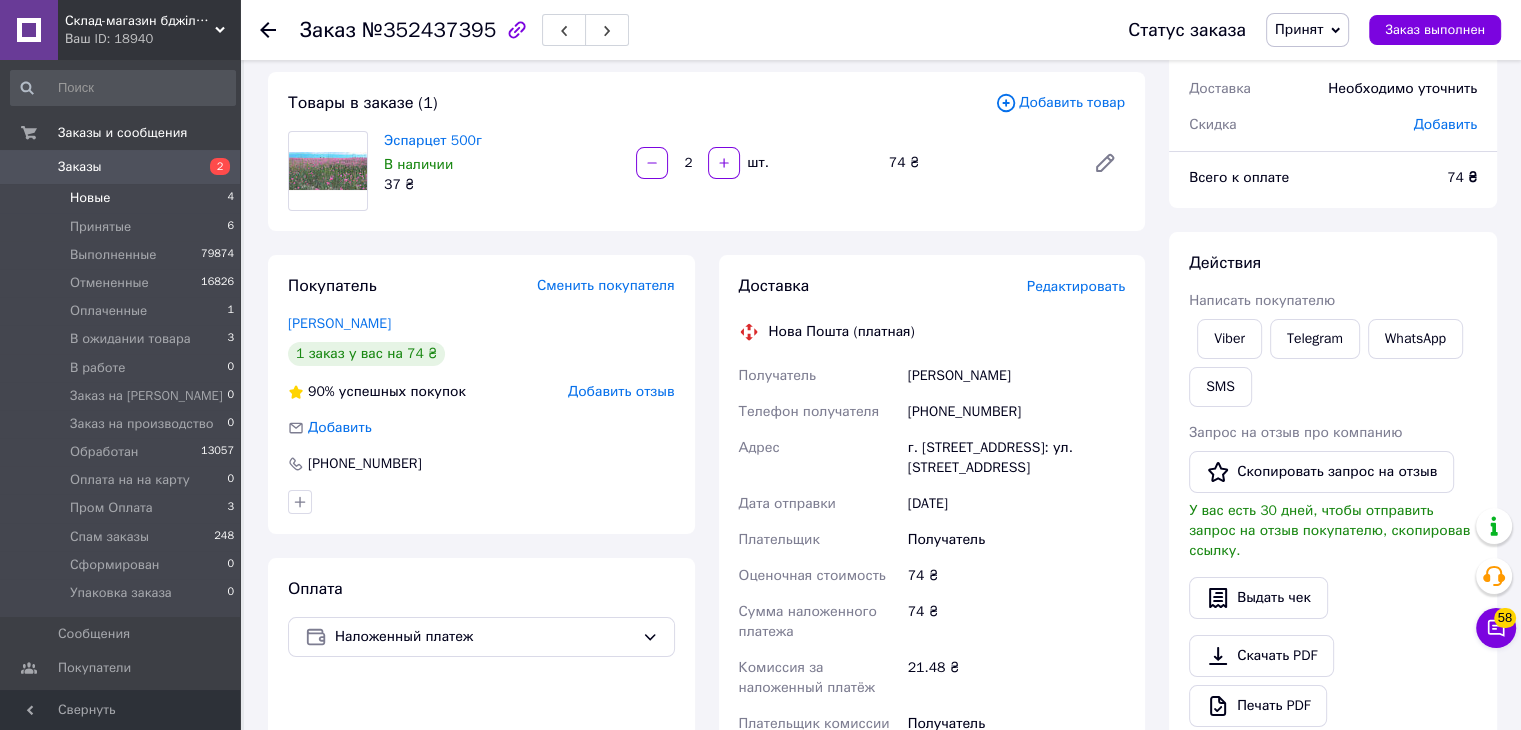 click on "Новые 4" at bounding box center [123, 198] 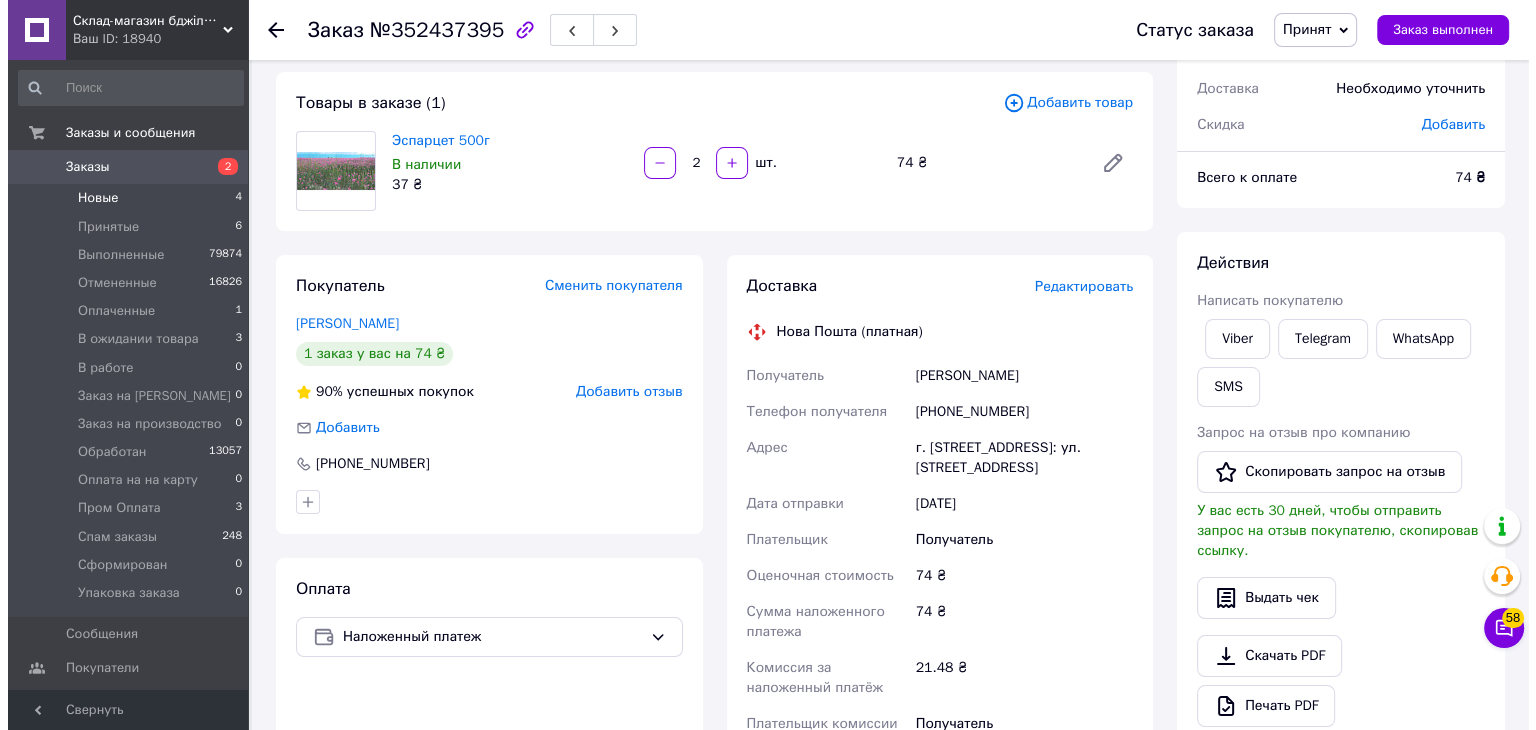 scroll, scrollTop: 0, scrollLeft: 0, axis: both 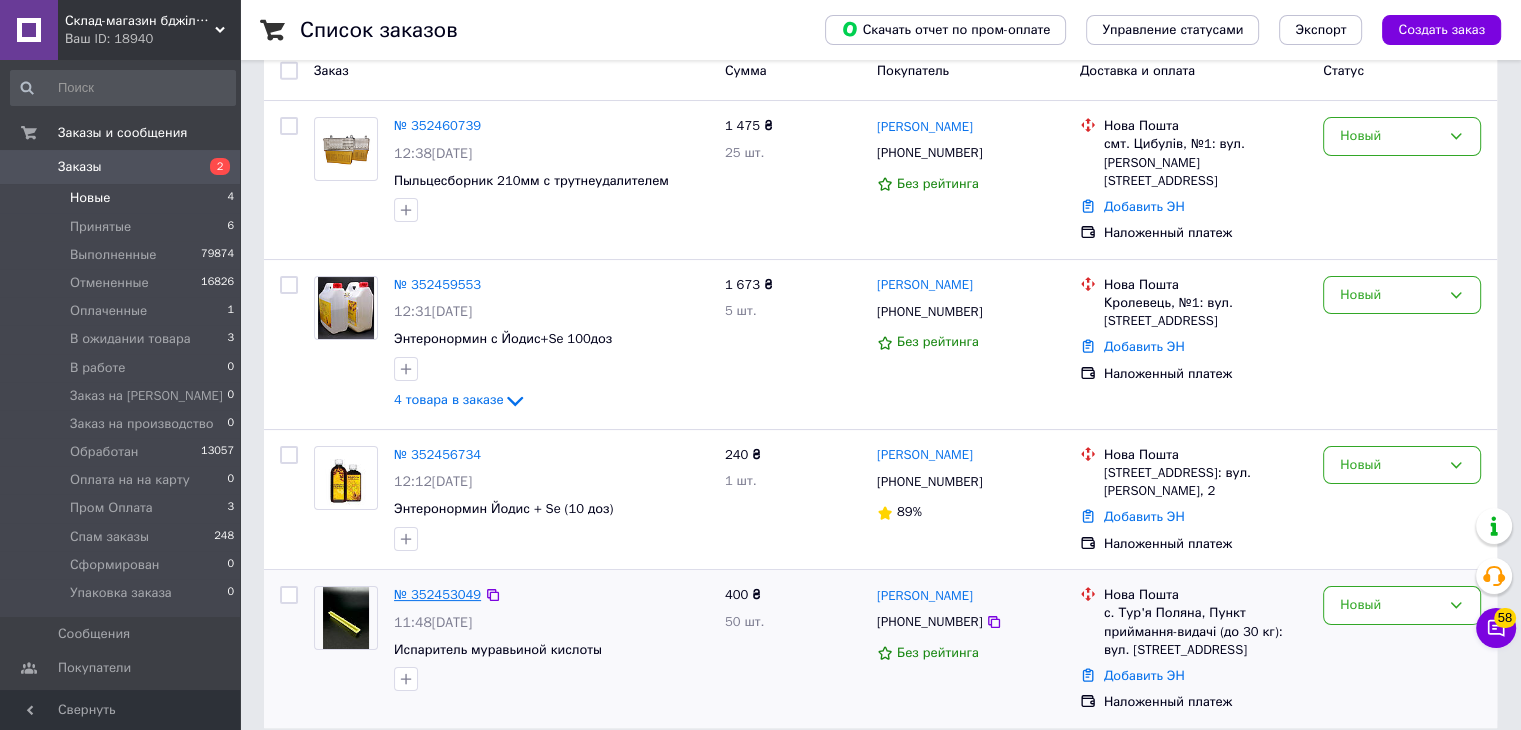 click on "№ 352453049" at bounding box center [437, 594] 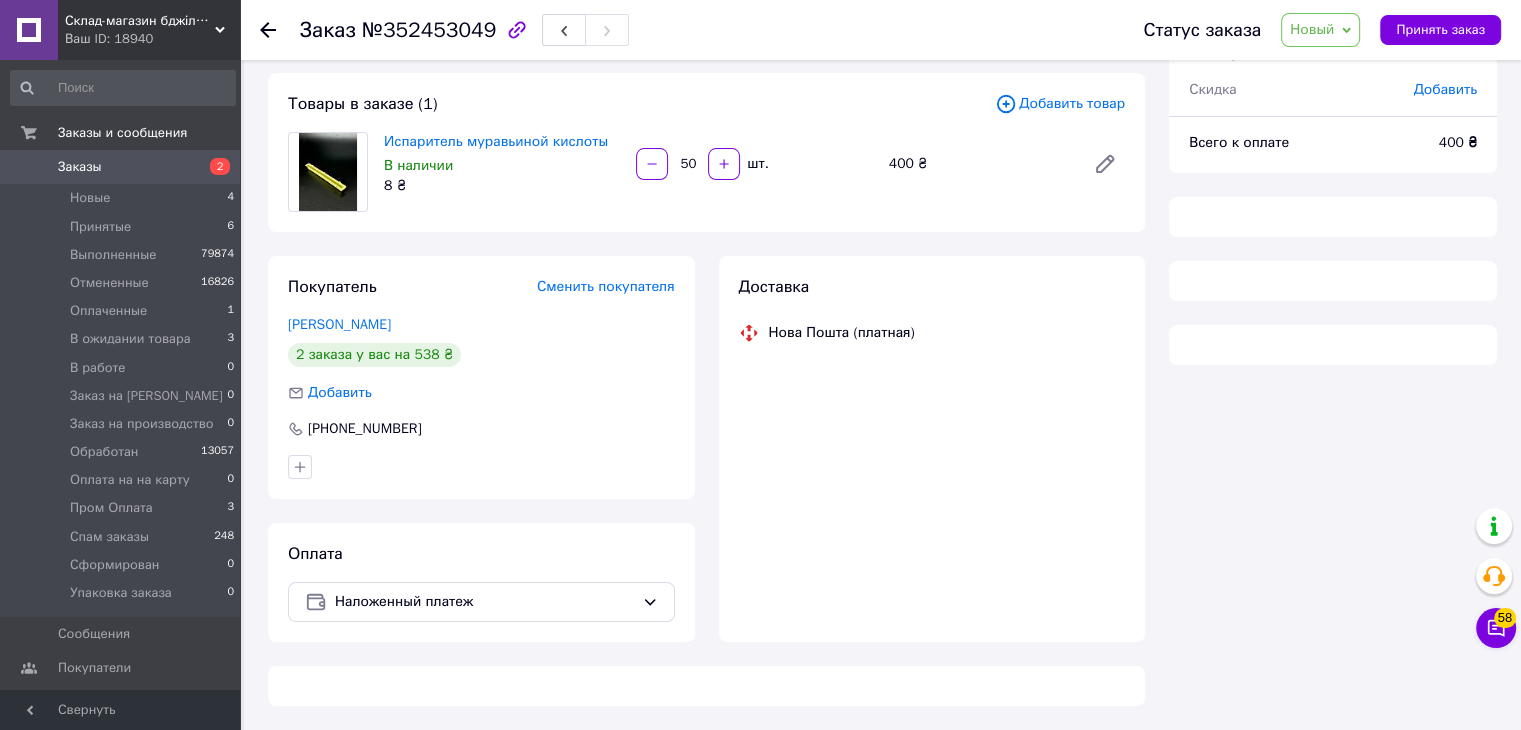 scroll, scrollTop: 186, scrollLeft: 0, axis: vertical 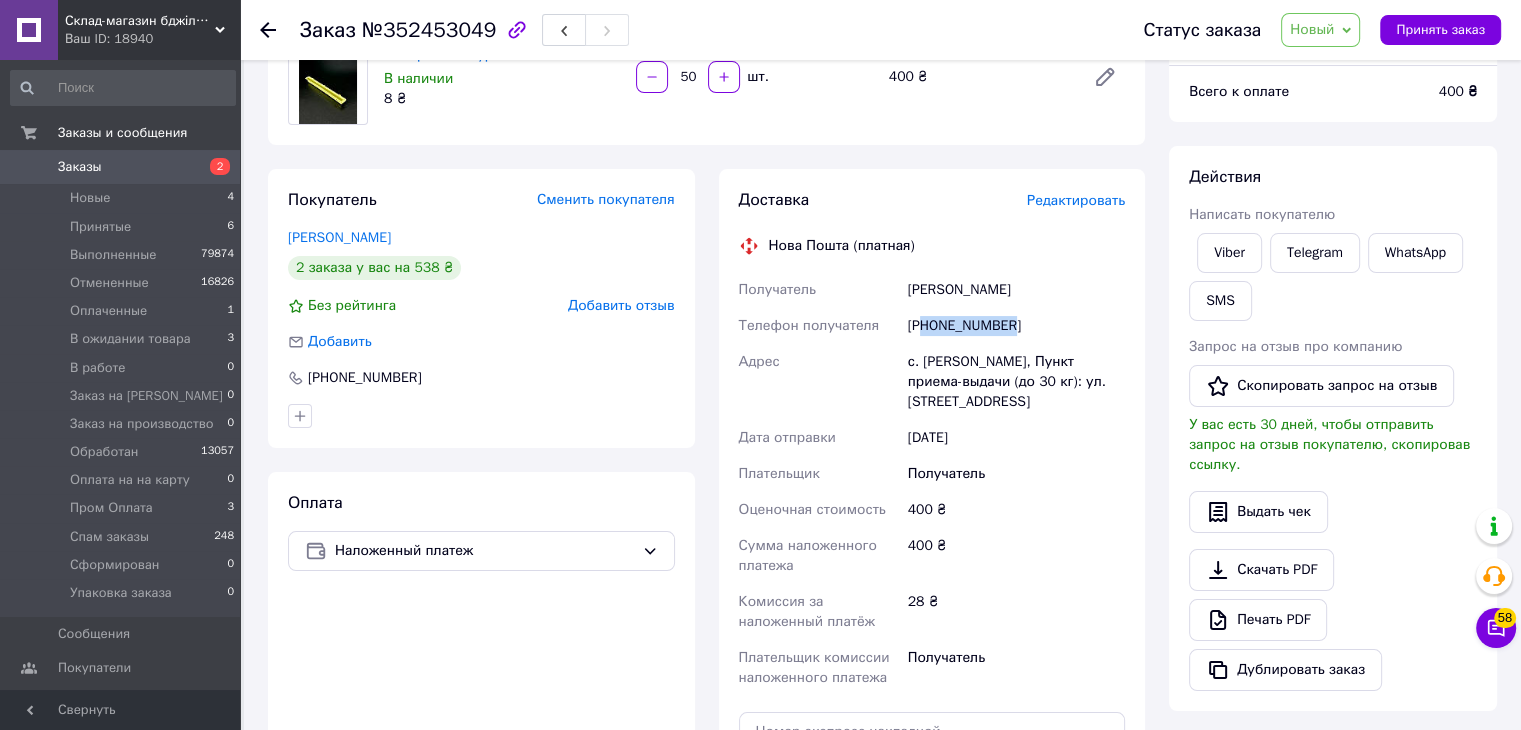 drag, startPoint x: 948, startPoint y: 325, endPoint x: 1004, endPoint y: 327, distance: 56.0357 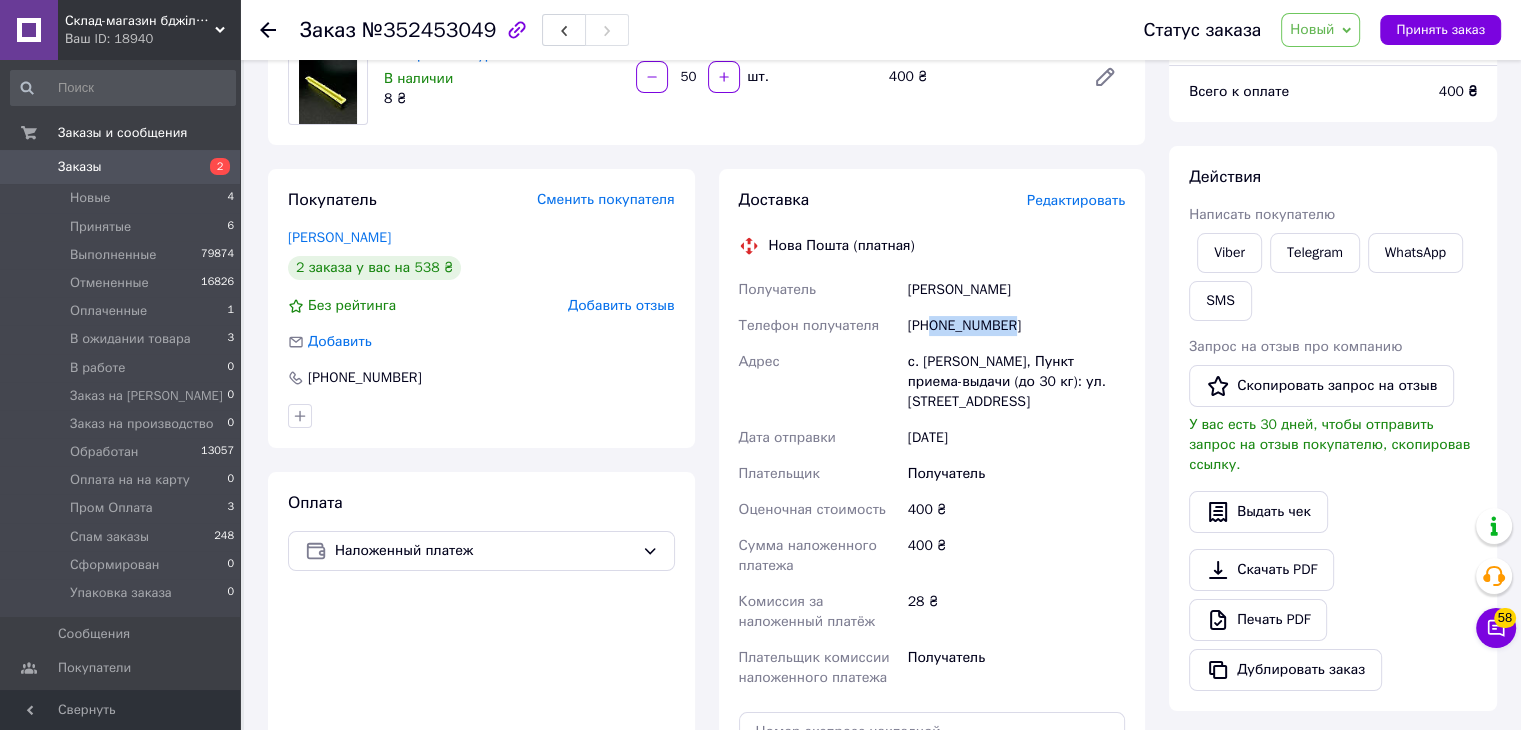 drag, startPoint x: 934, startPoint y: 325, endPoint x: 1036, endPoint y: 323, distance: 102.01961 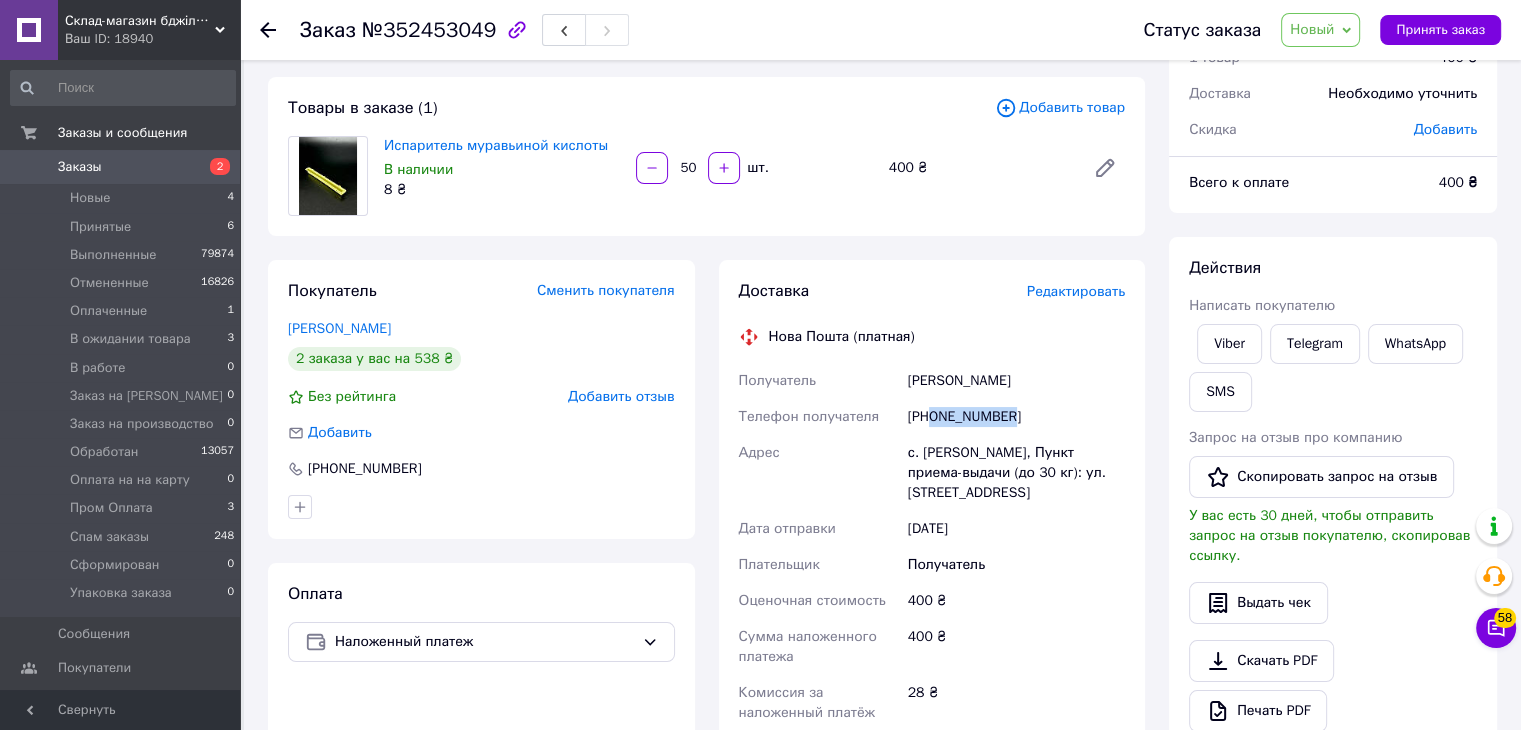 scroll, scrollTop: 100, scrollLeft: 0, axis: vertical 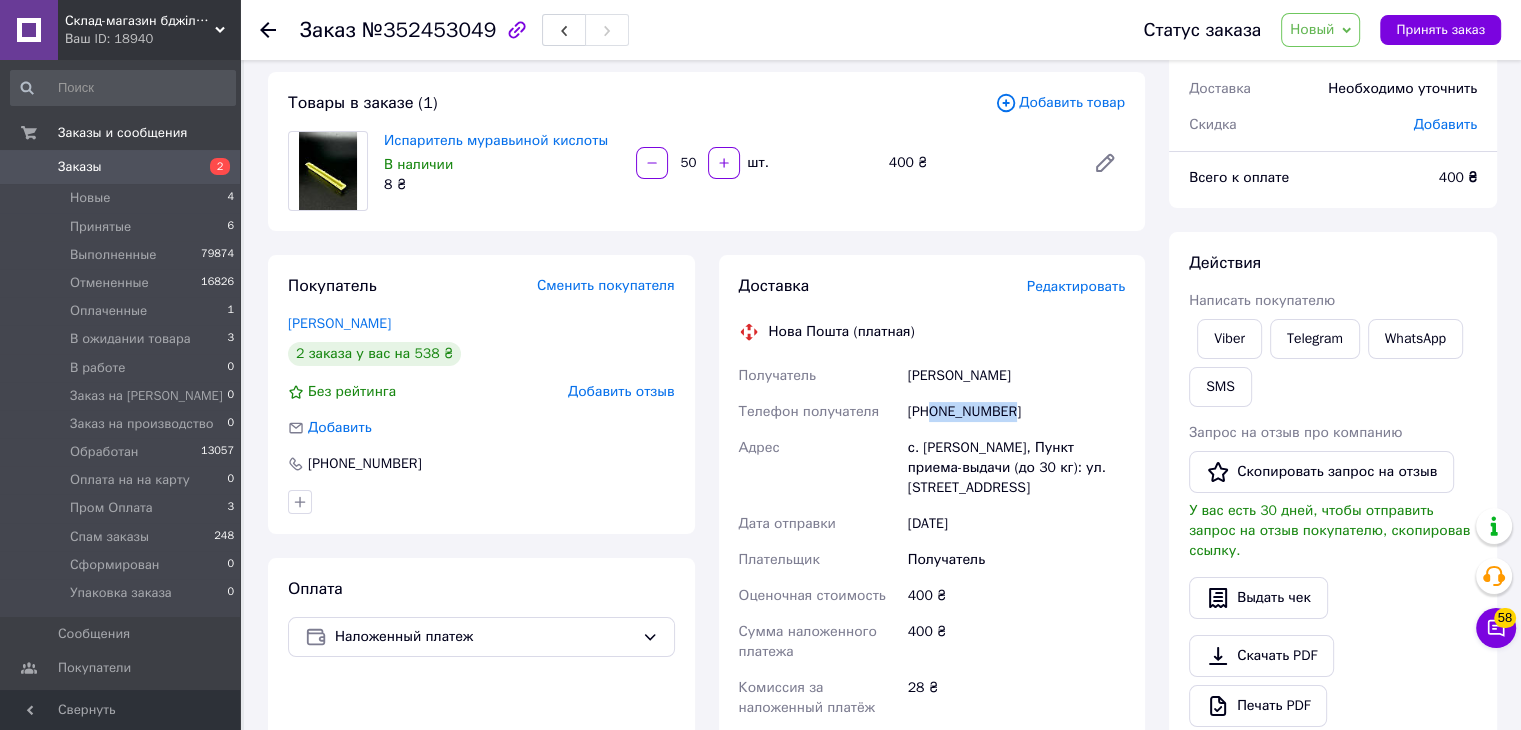 click on "Новый" at bounding box center (1312, 29) 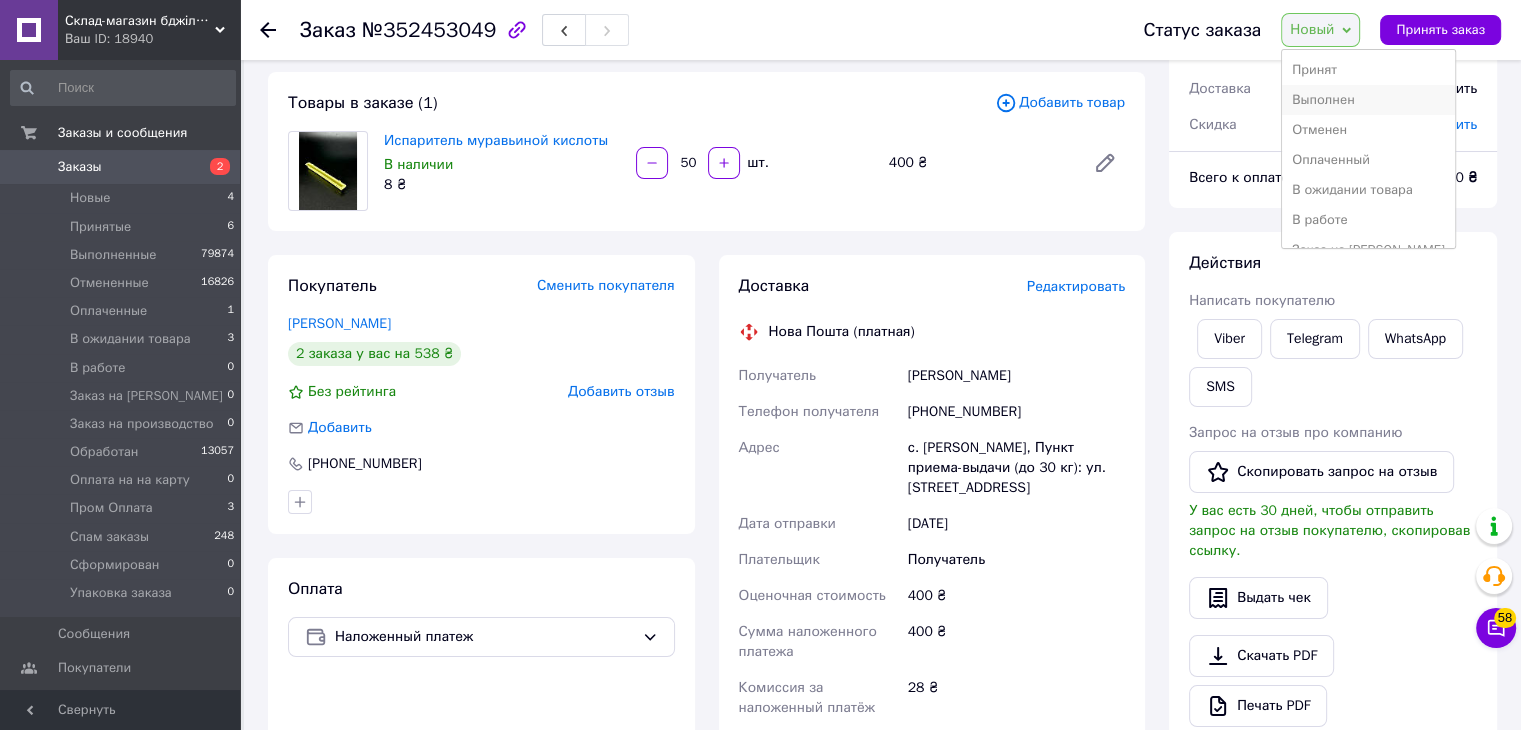 click on "Выполнен" at bounding box center (1368, 100) 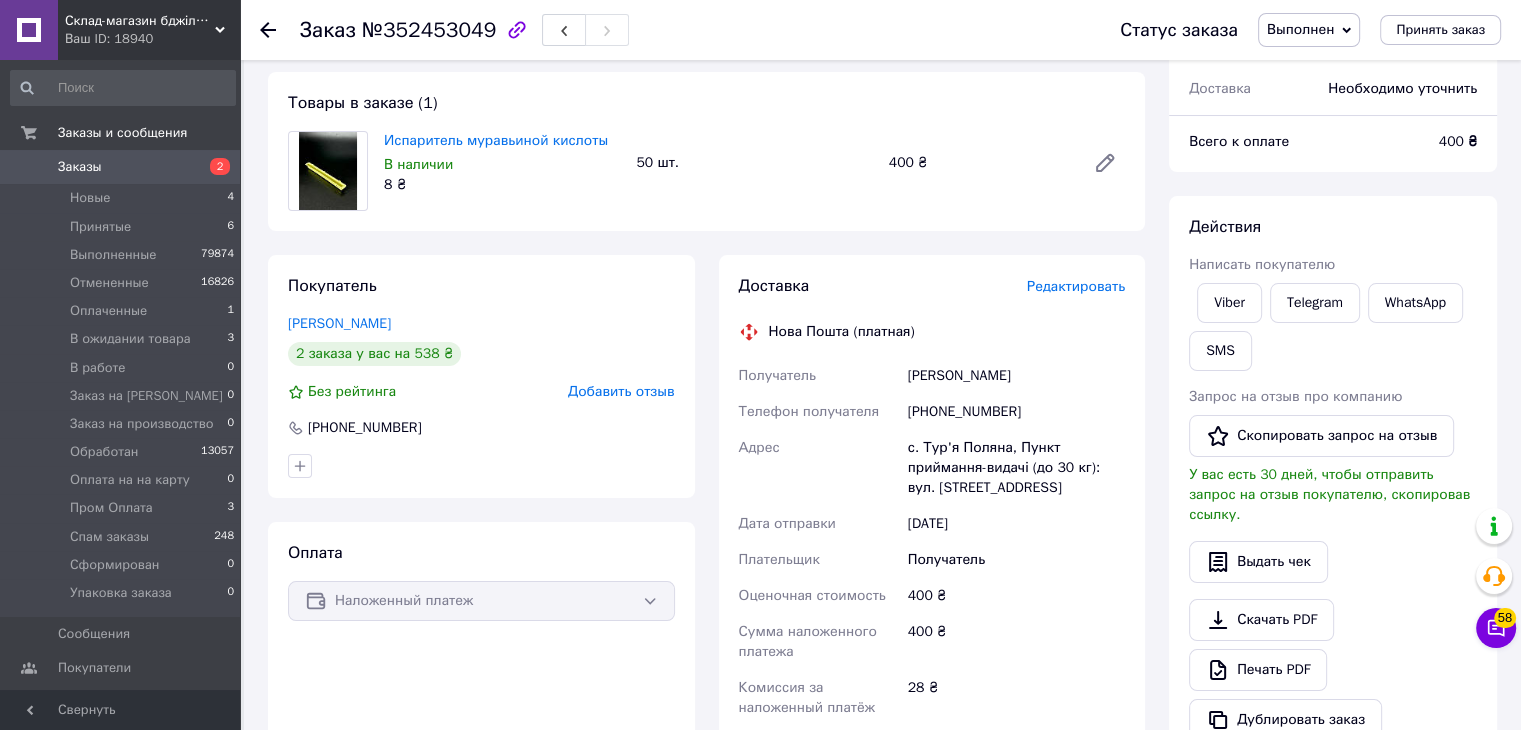 click 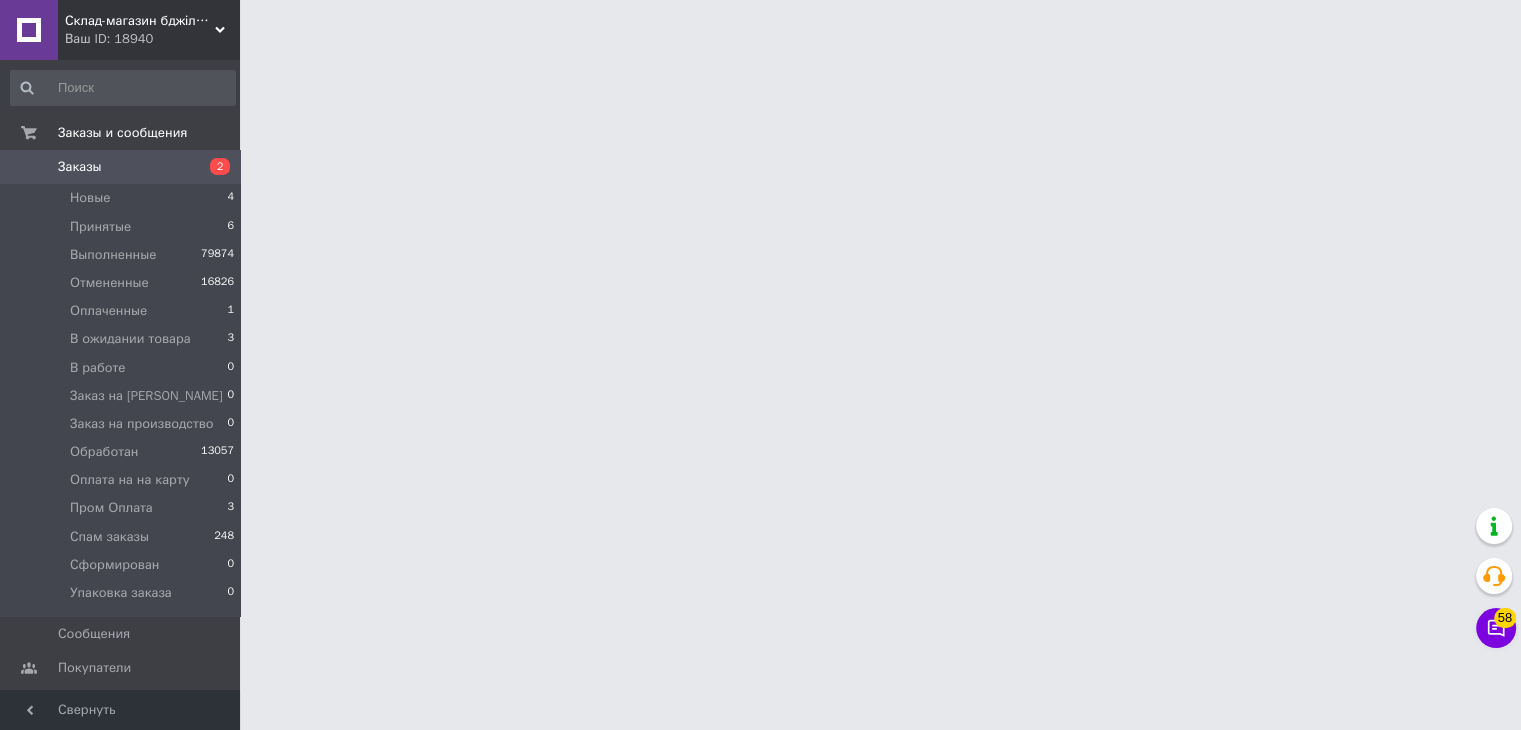 scroll, scrollTop: 0, scrollLeft: 0, axis: both 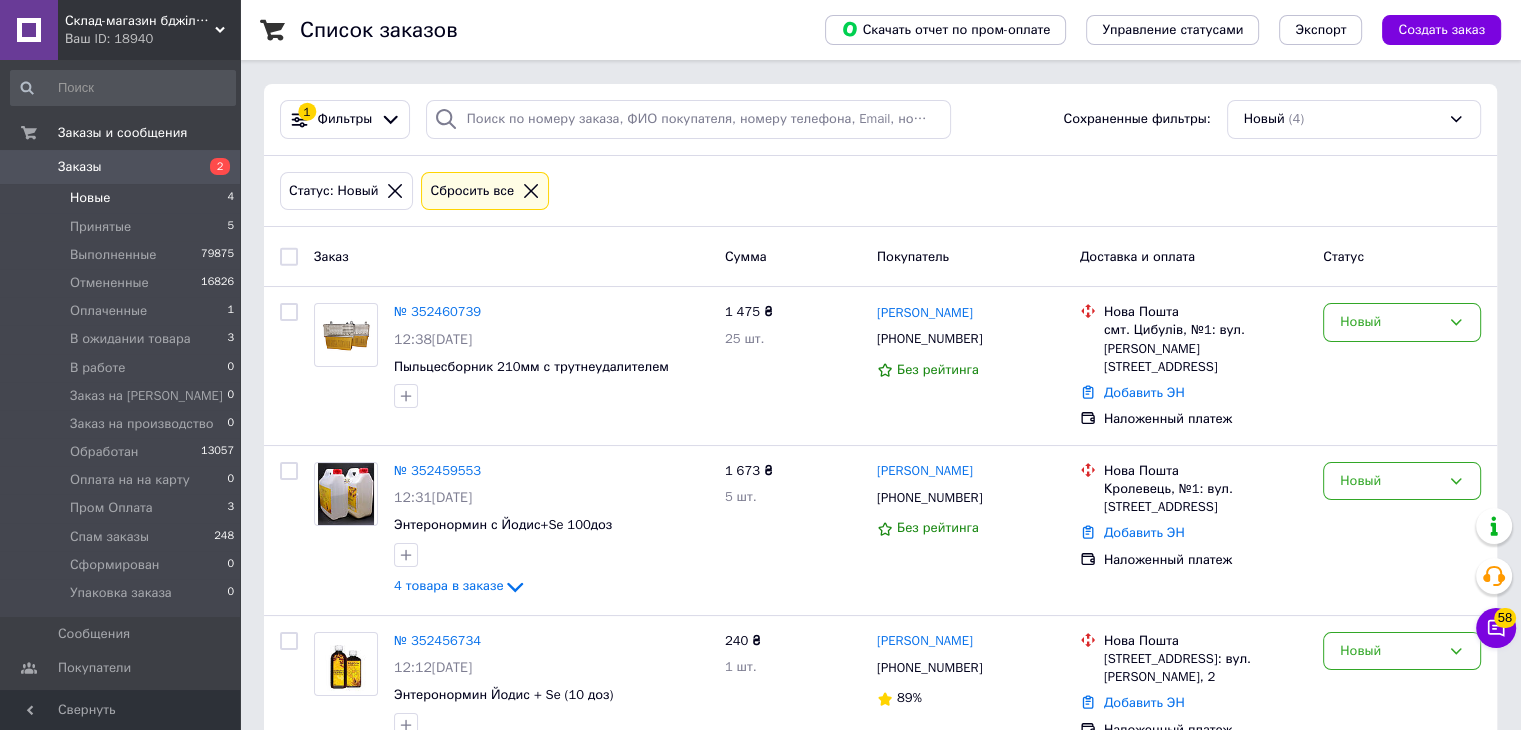 click 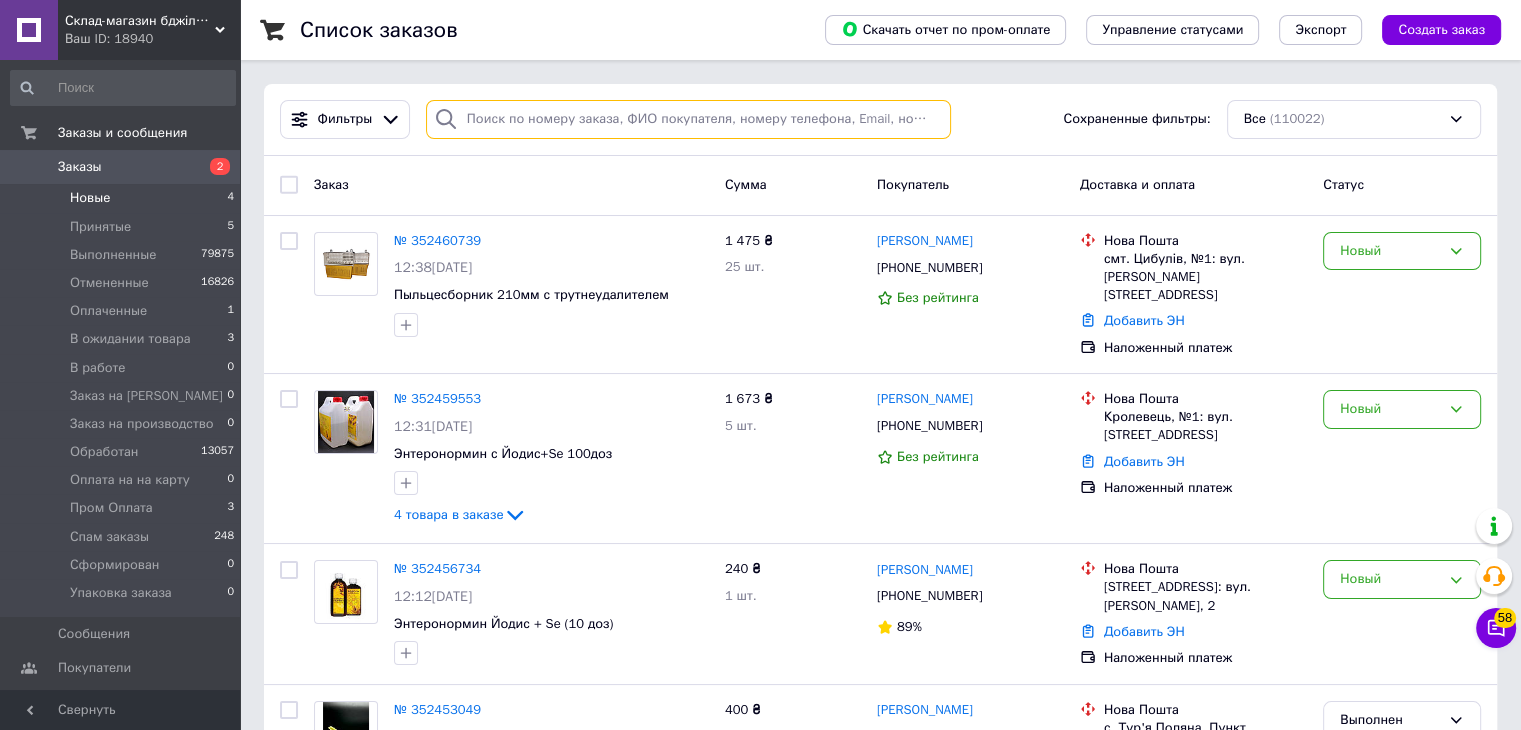paste on "0966147769" 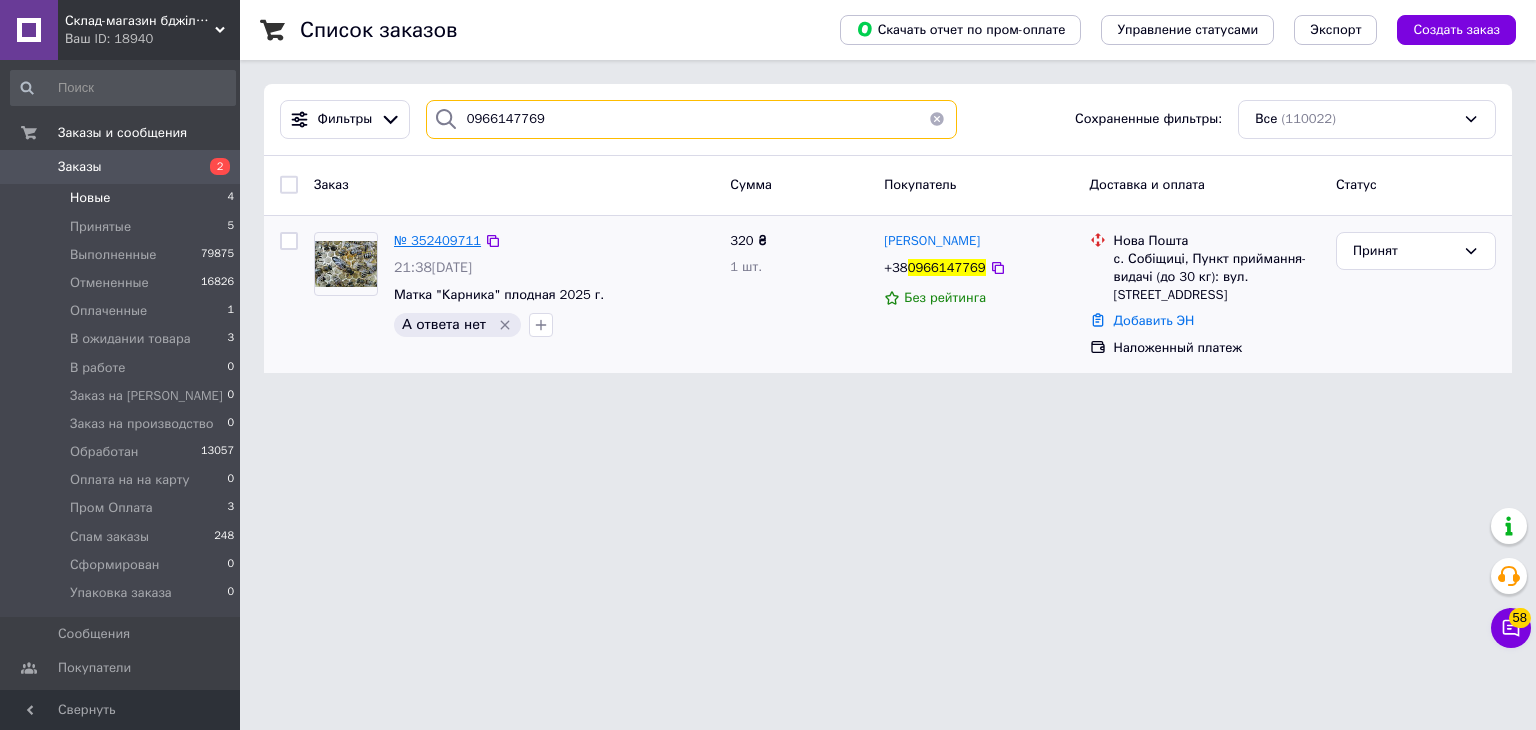 type on "0966147769" 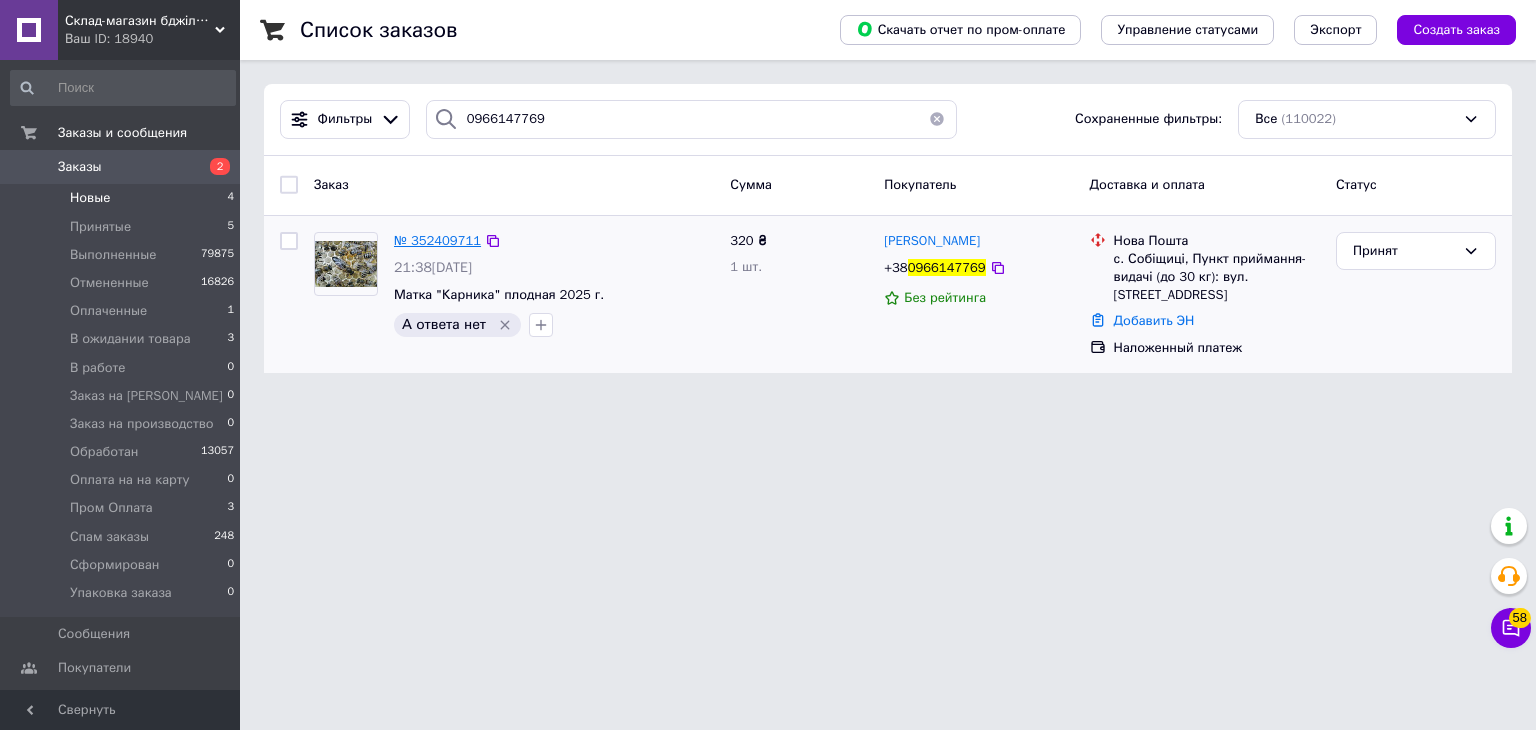 click on "№ 352409711" at bounding box center [437, 240] 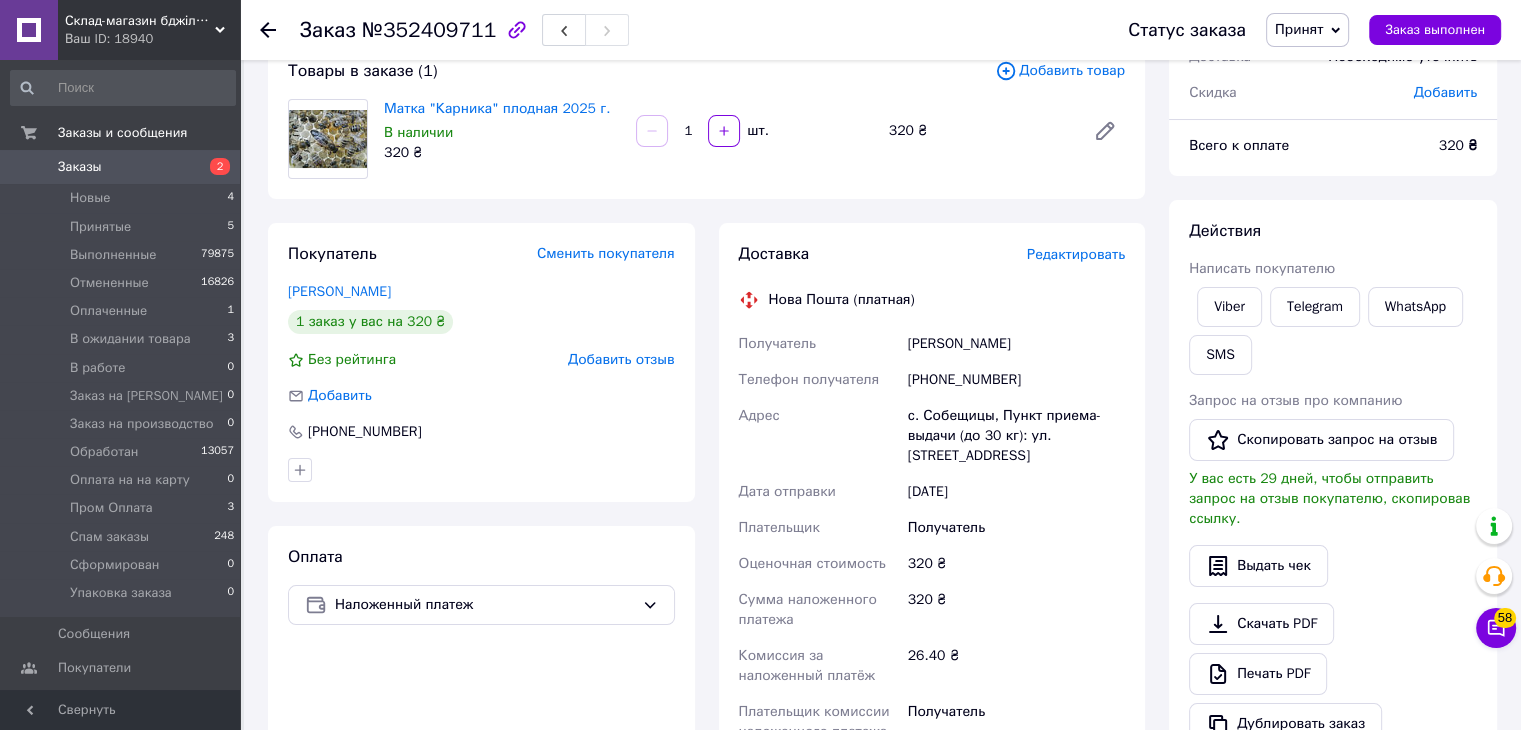 scroll, scrollTop: 0, scrollLeft: 0, axis: both 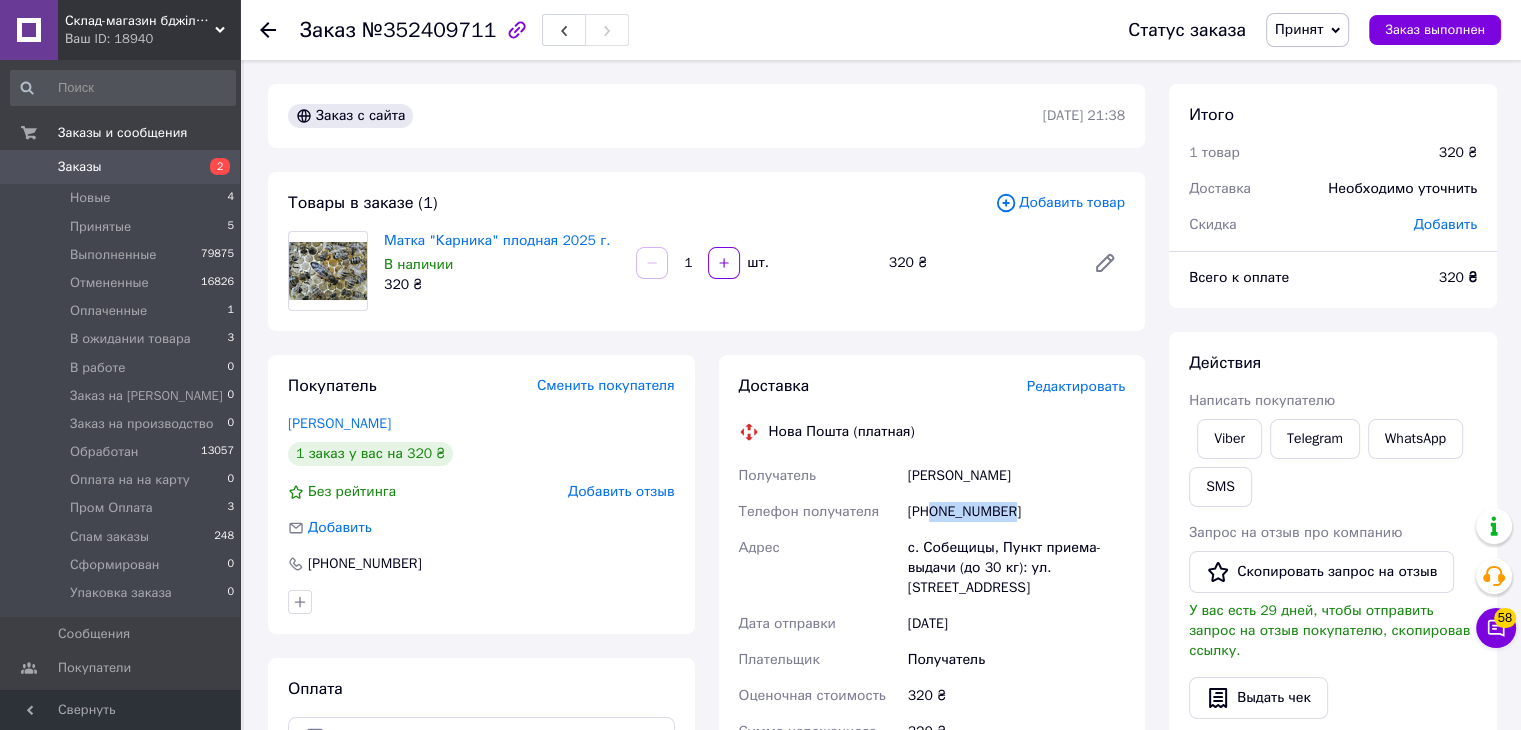 drag, startPoint x: 934, startPoint y: 513, endPoint x: 1032, endPoint y: 527, distance: 98.99495 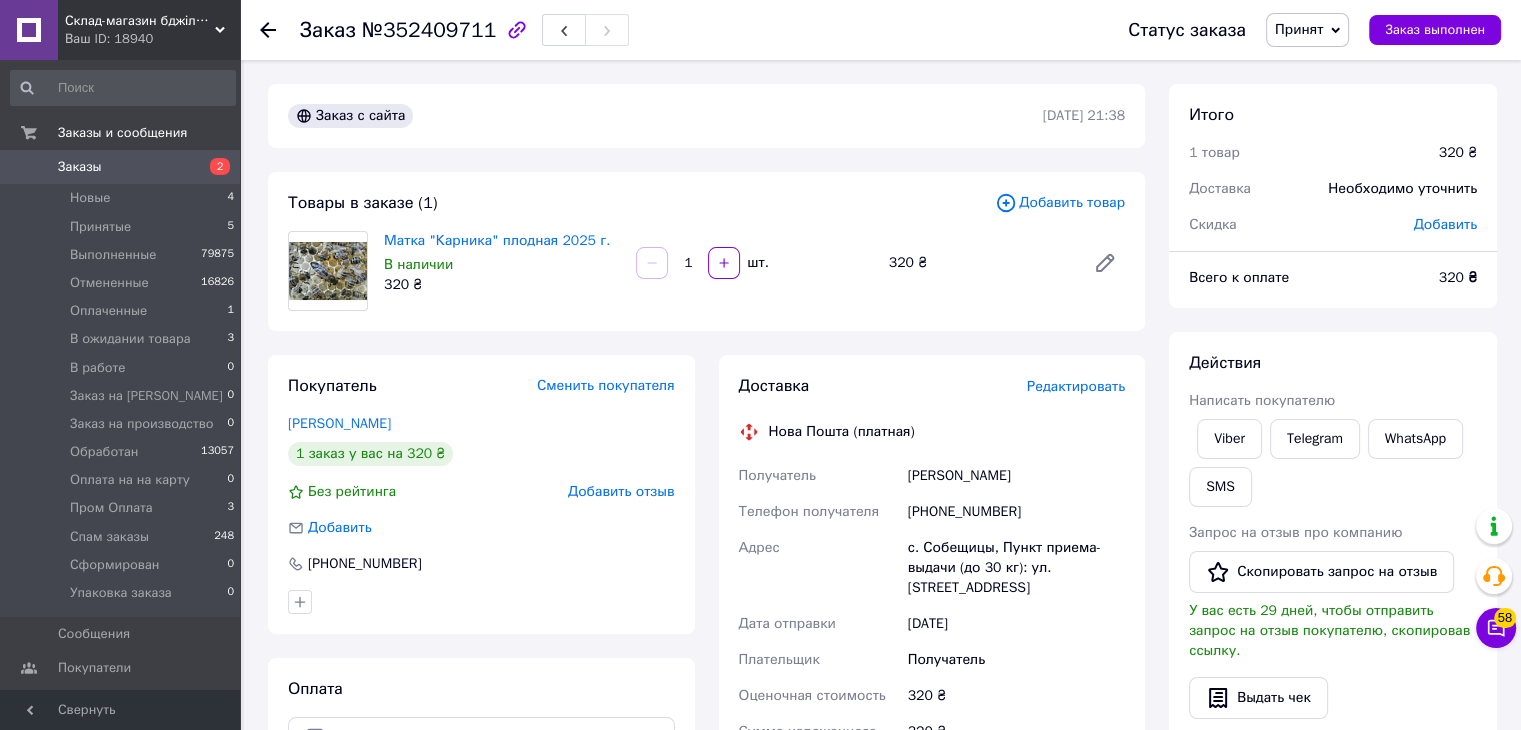 click on "Бабчанік Борис" at bounding box center (1016, 476) 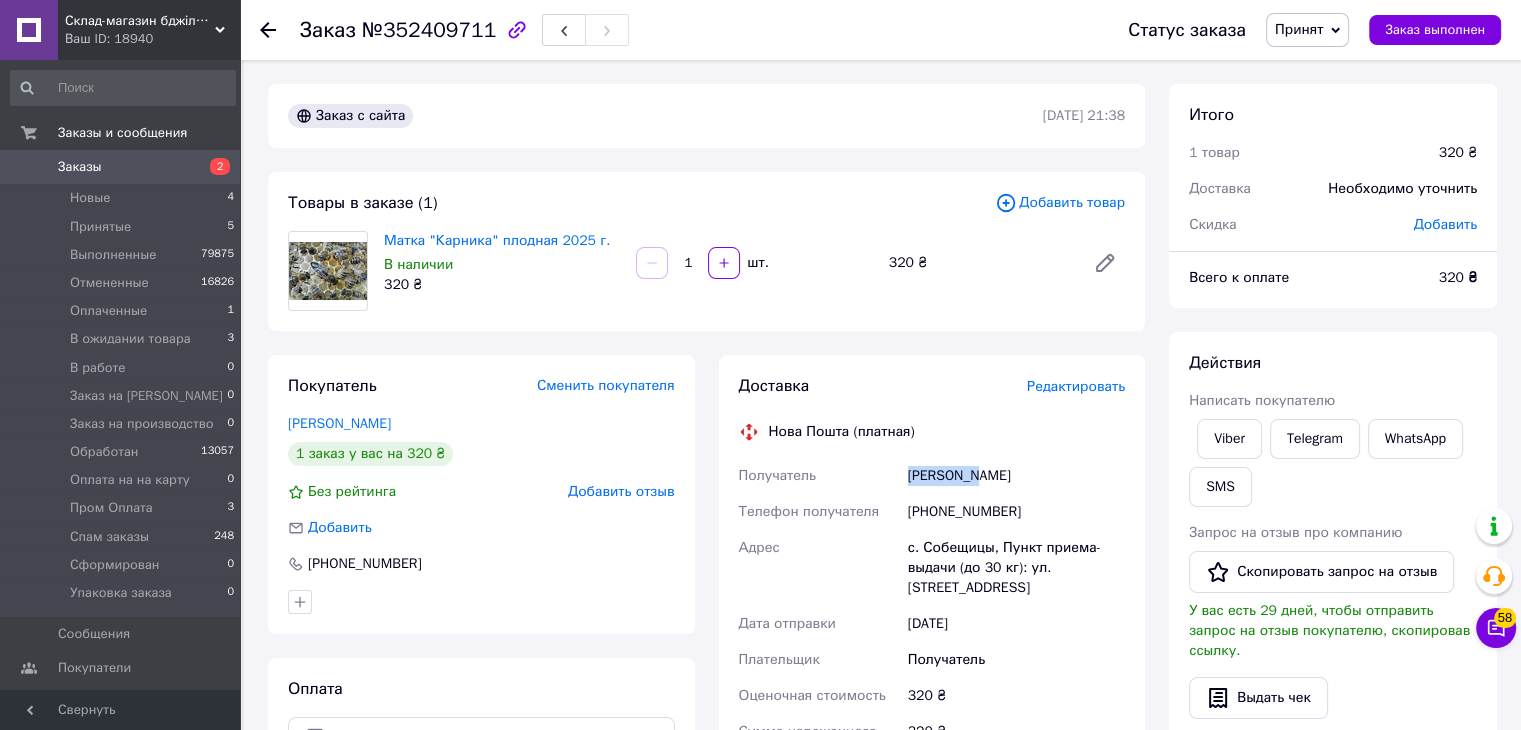 click on "Бабчанік Борис" at bounding box center [1016, 476] 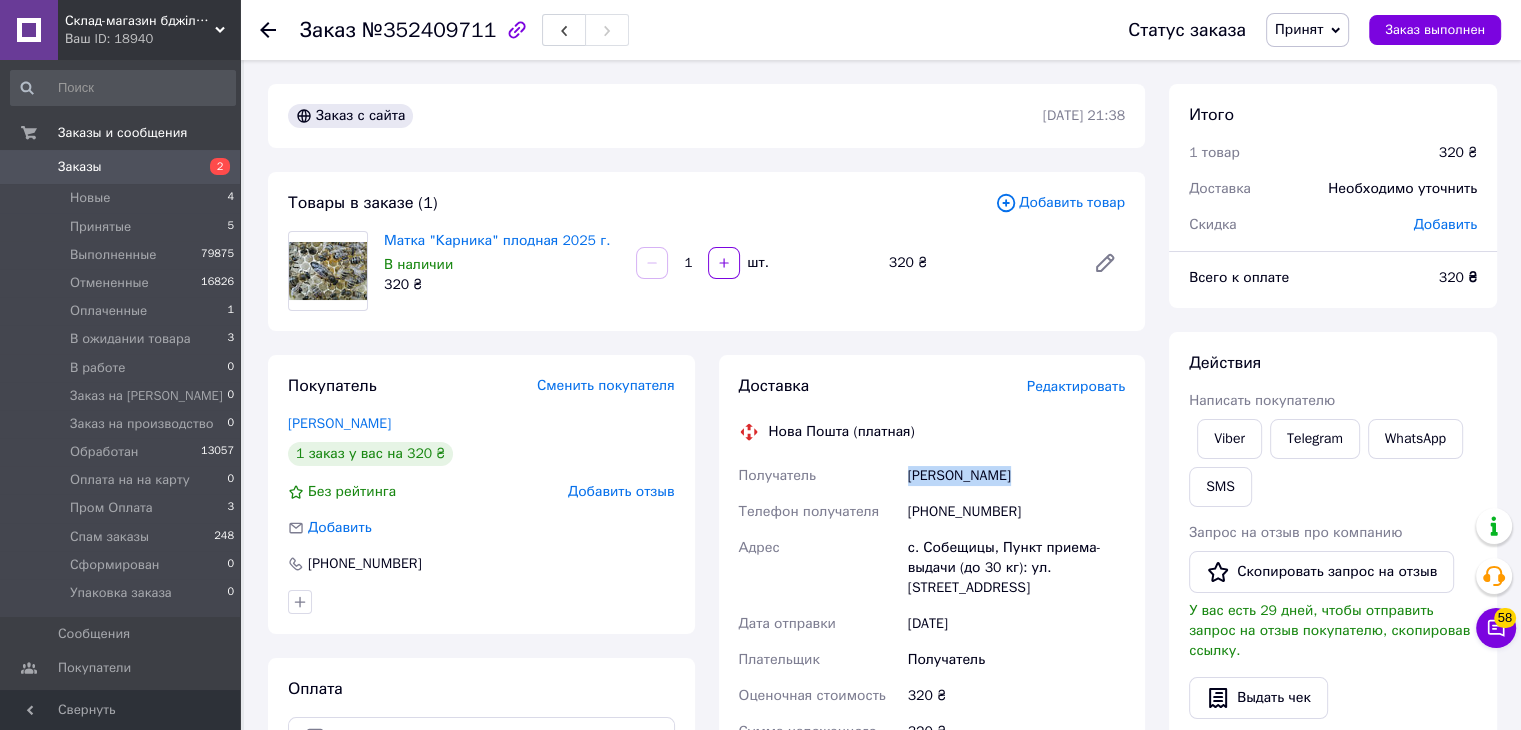 click on "Бабчанік Борис" at bounding box center [1016, 476] 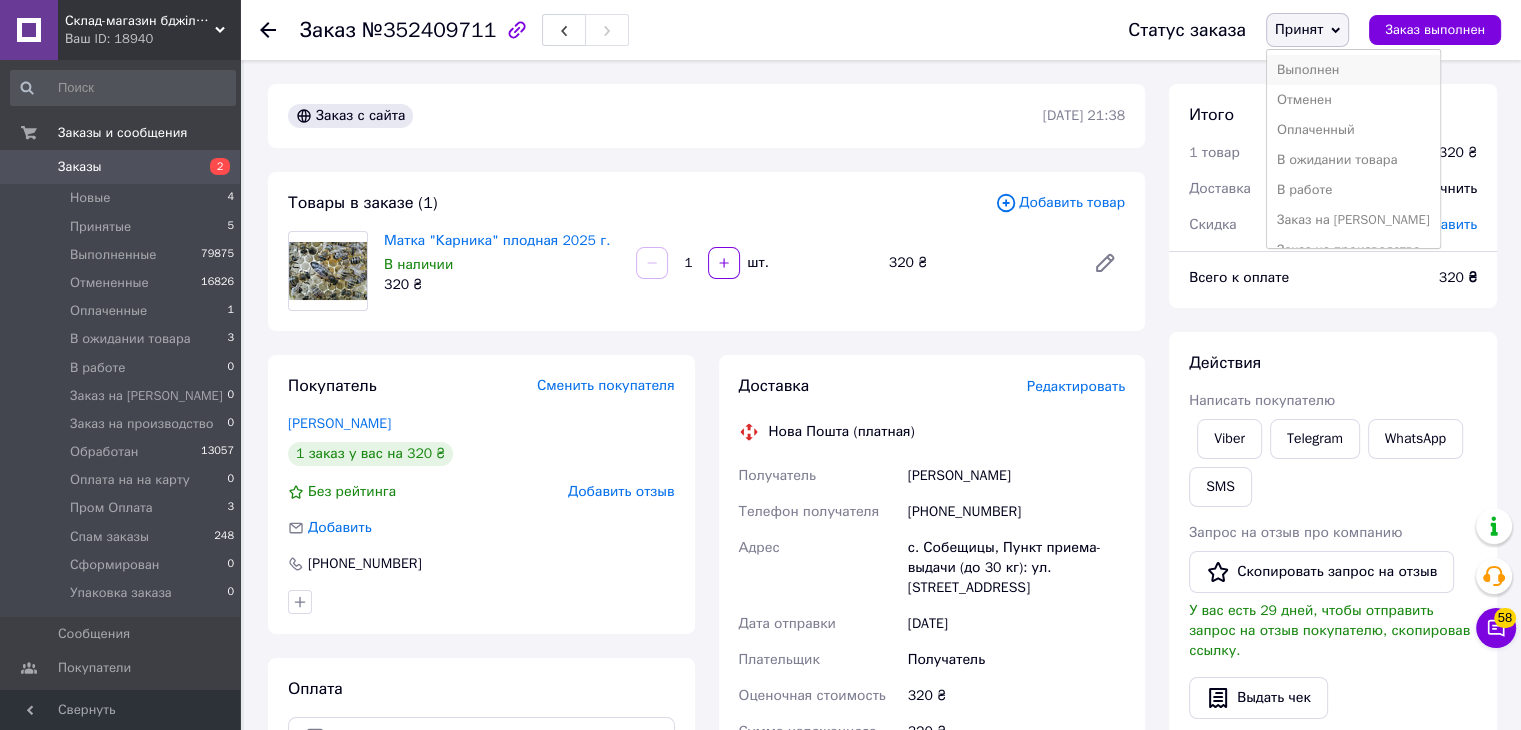 click on "Выполнен" at bounding box center (1353, 70) 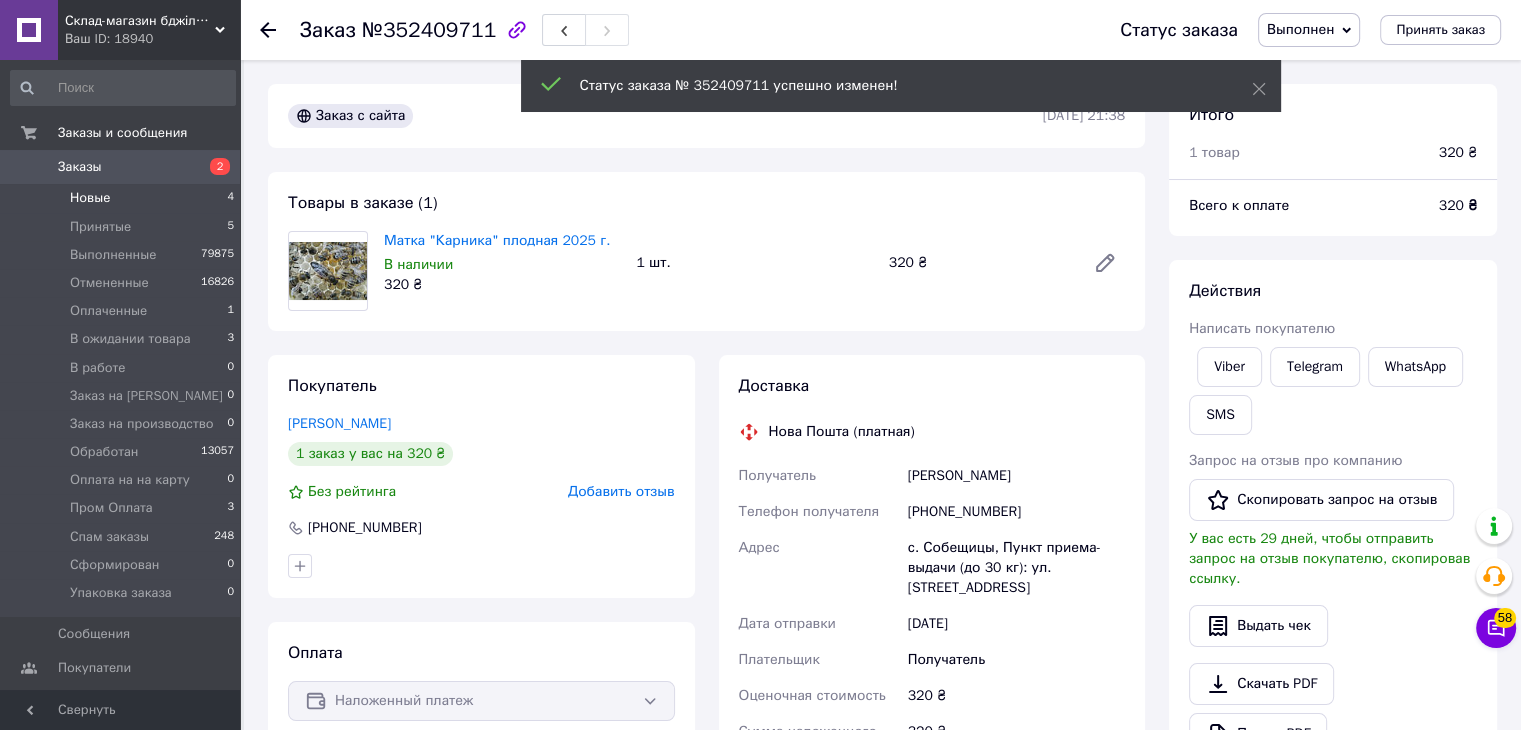 click on "Новые" at bounding box center [90, 198] 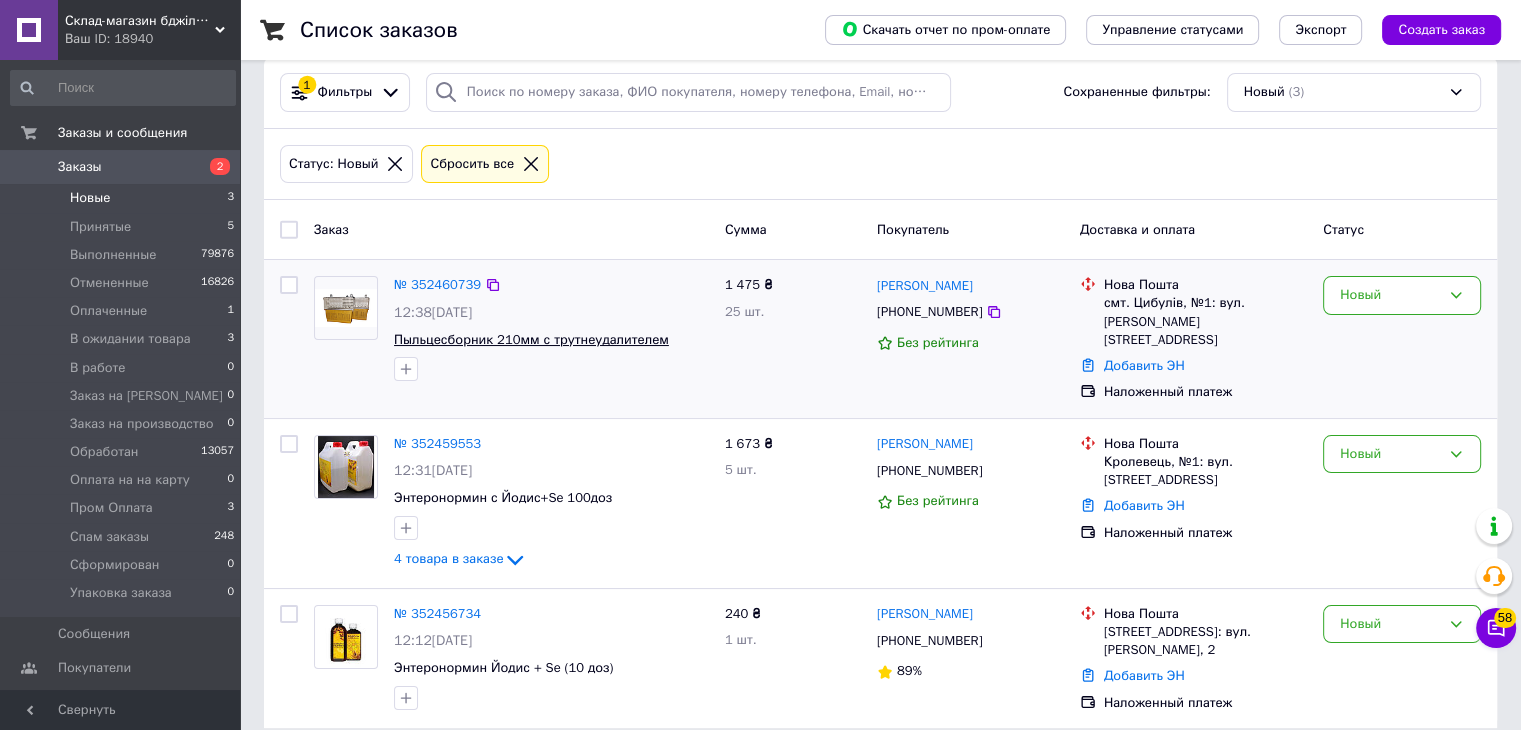 scroll, scrollTop: 28, scrollLeft: 0, axis: vertical 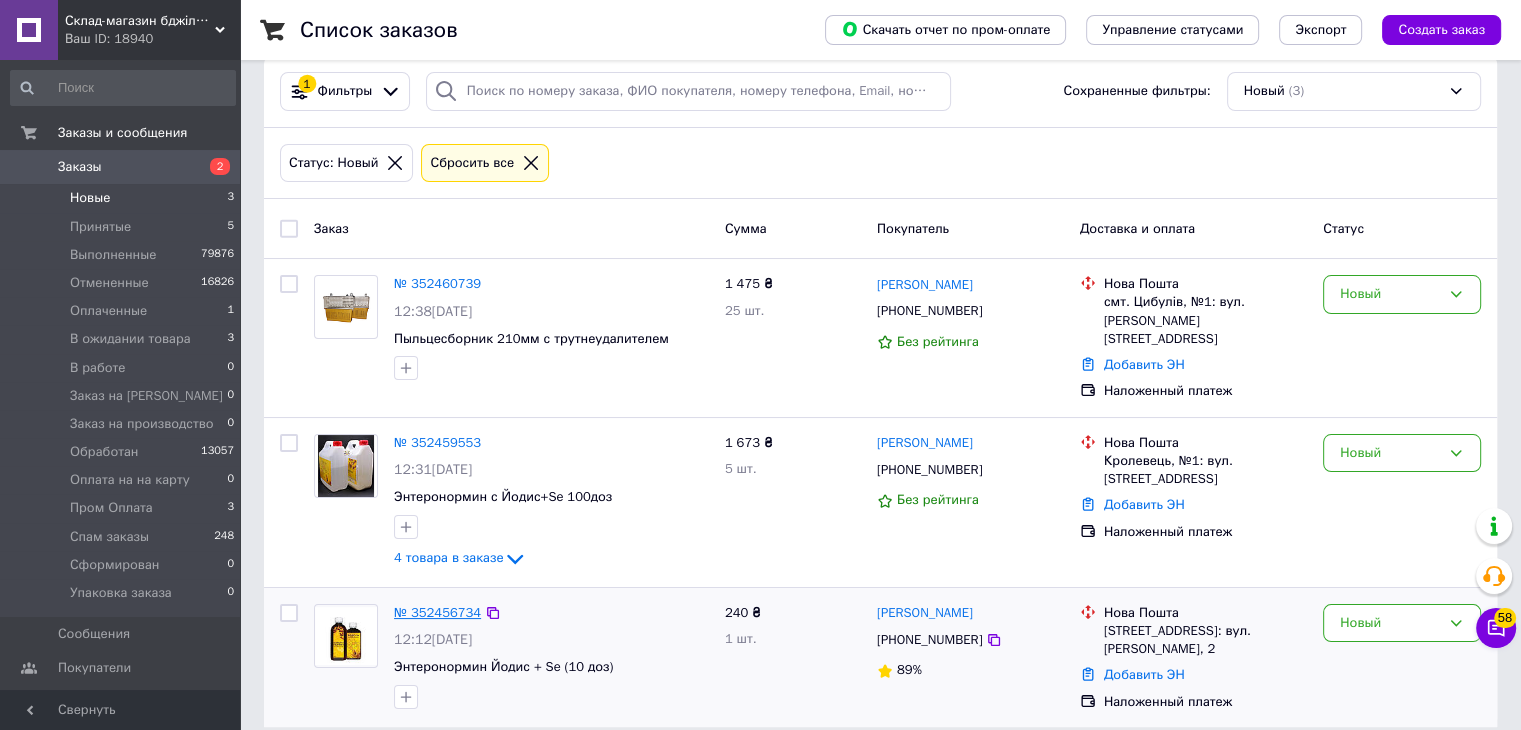 click on "№ 352456734" at bounding box center [437, 612] 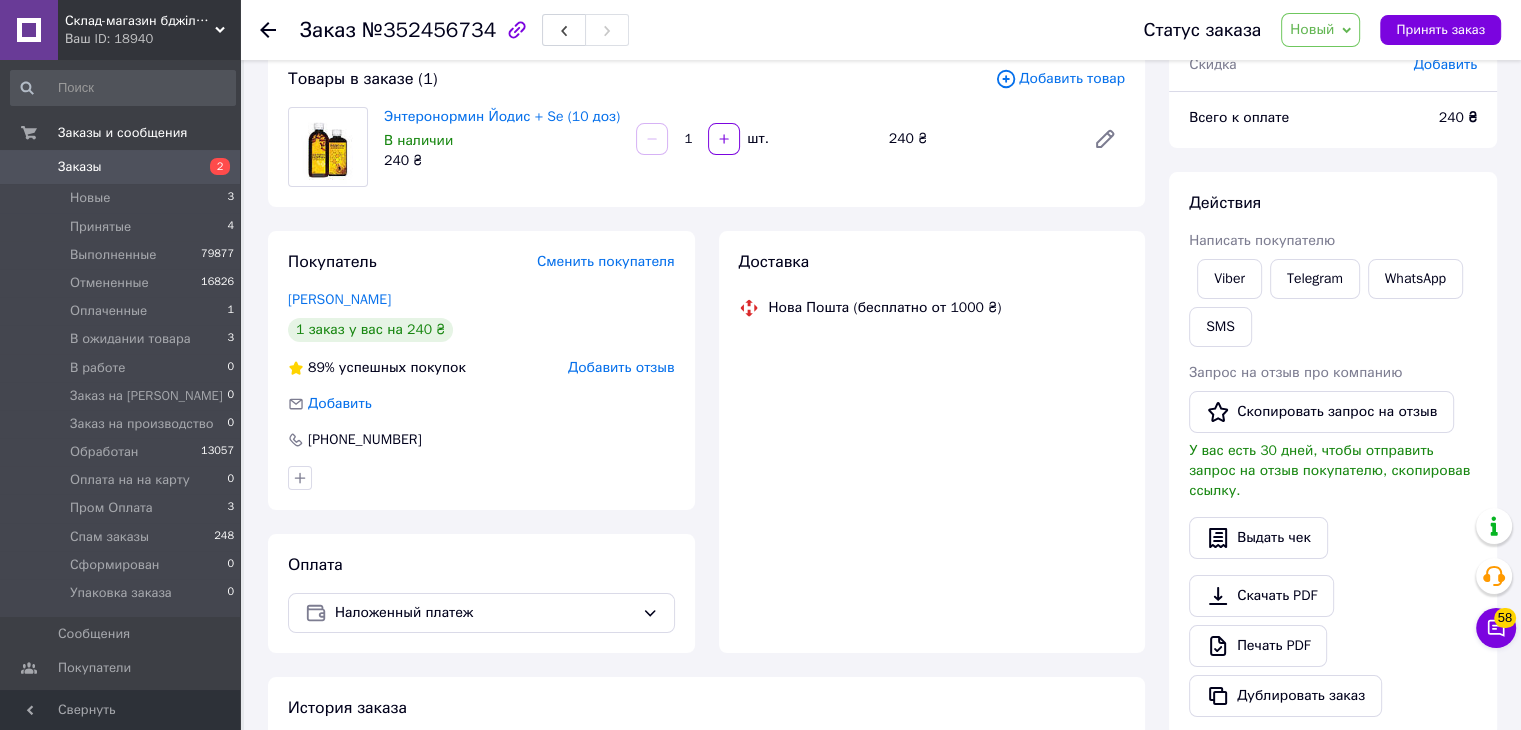 scroll, scrollTop: 128, scrollLeft: 0, axis: vertical 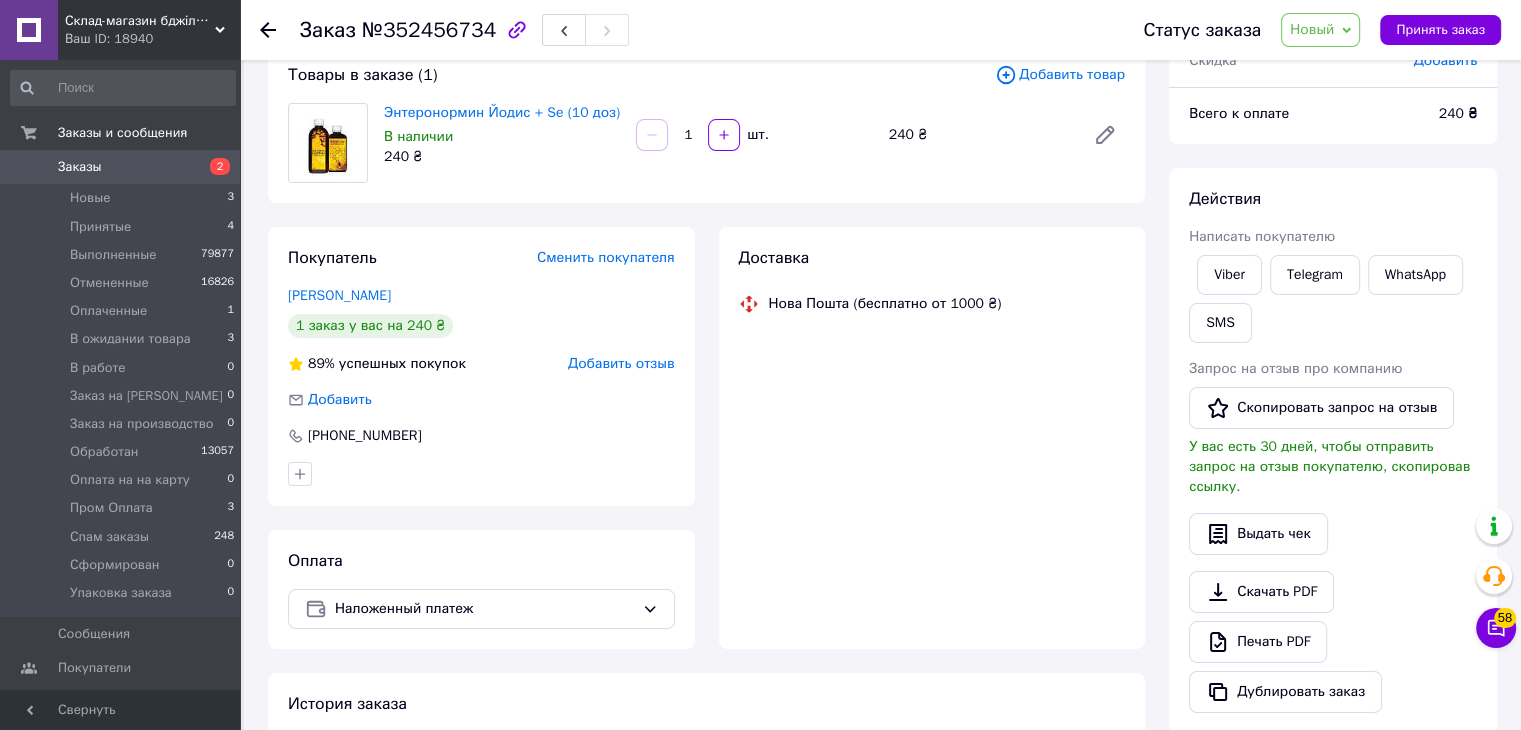 click on "Новый" at bounding box center (1320, 30) 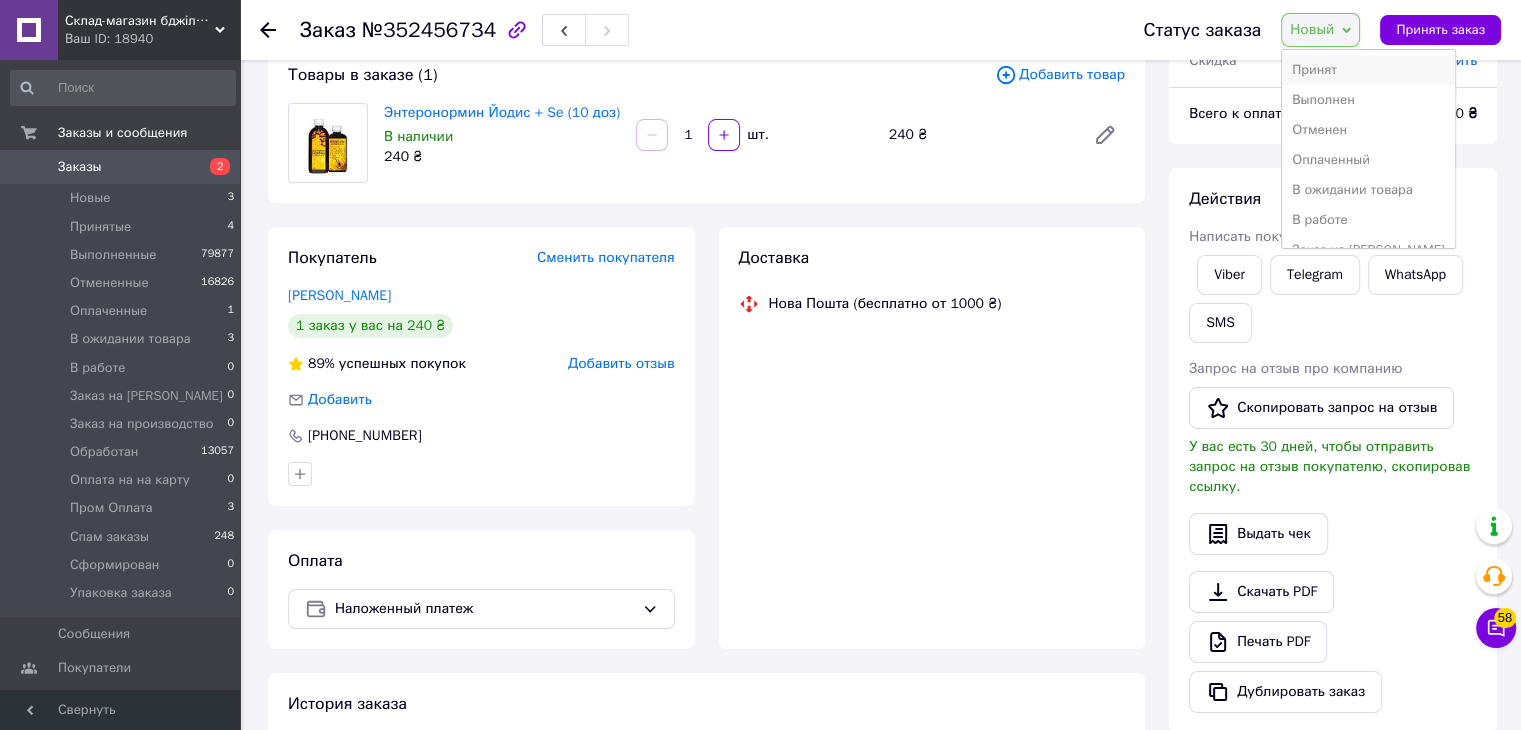 click on "Принят" at bounding box center [1368, 70] 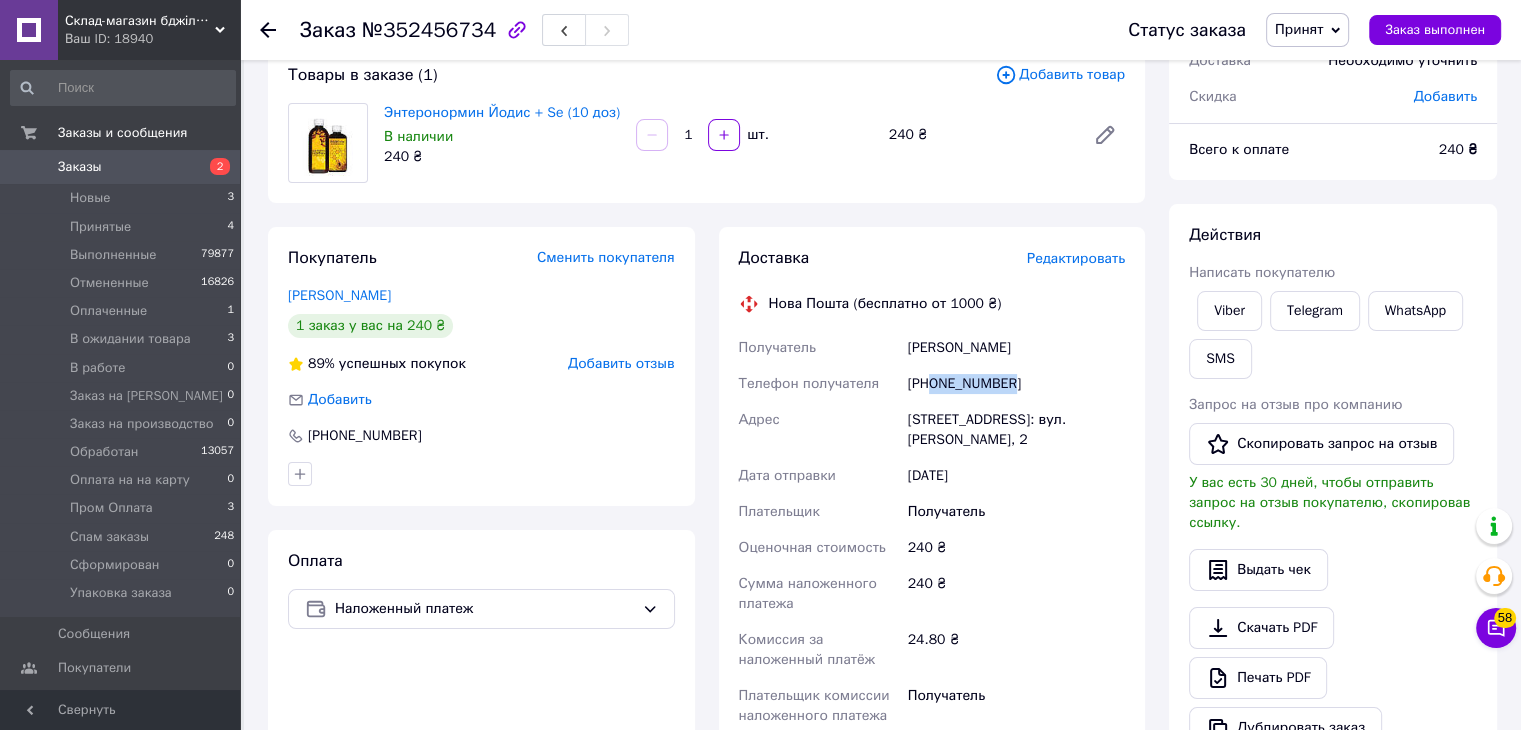 drag, startPoint x: 932, startPoint y: 379, endPoint x: 1031, endPoint y: 389, distance: 99.50377 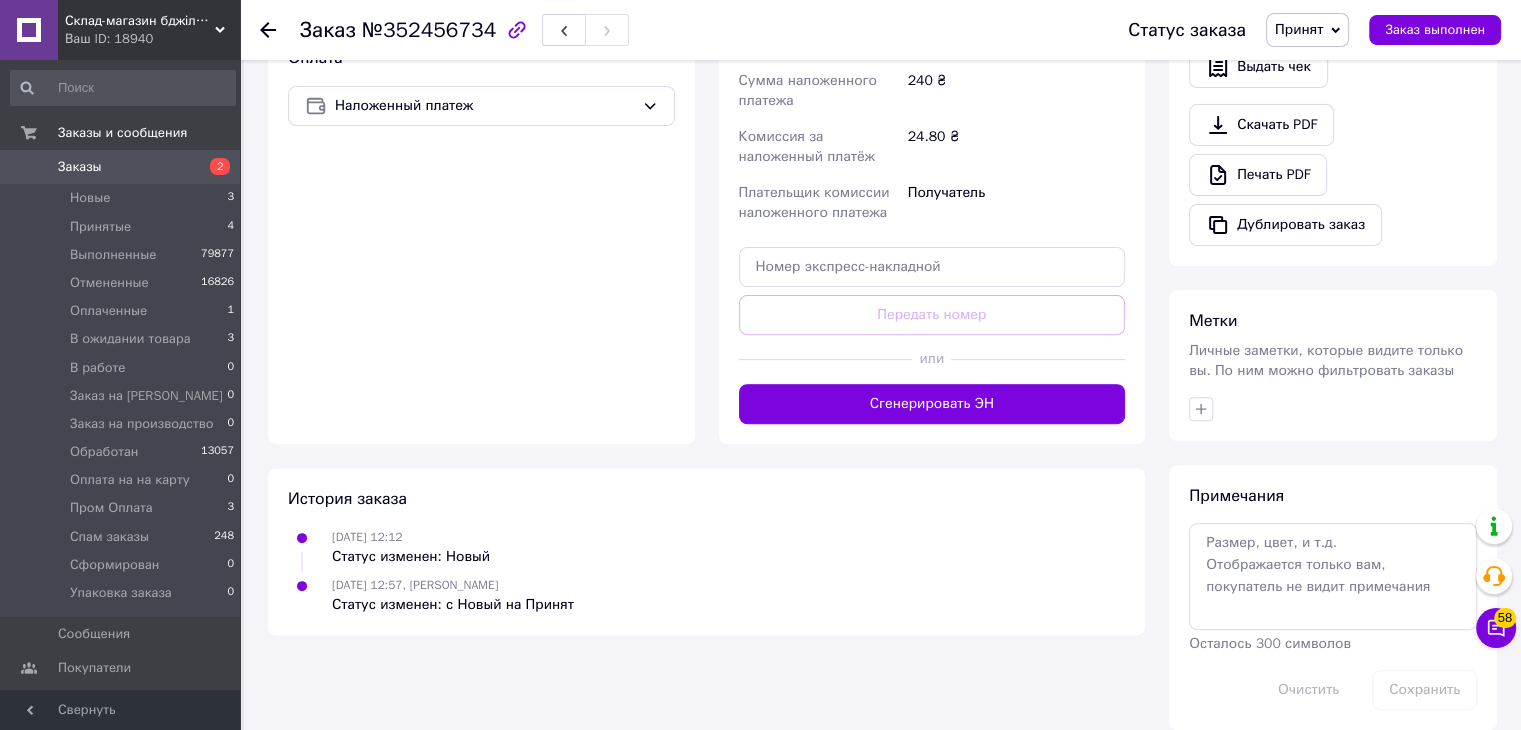 scroll, scrollTop: 632, scrollLeft: 0, axis: vertical 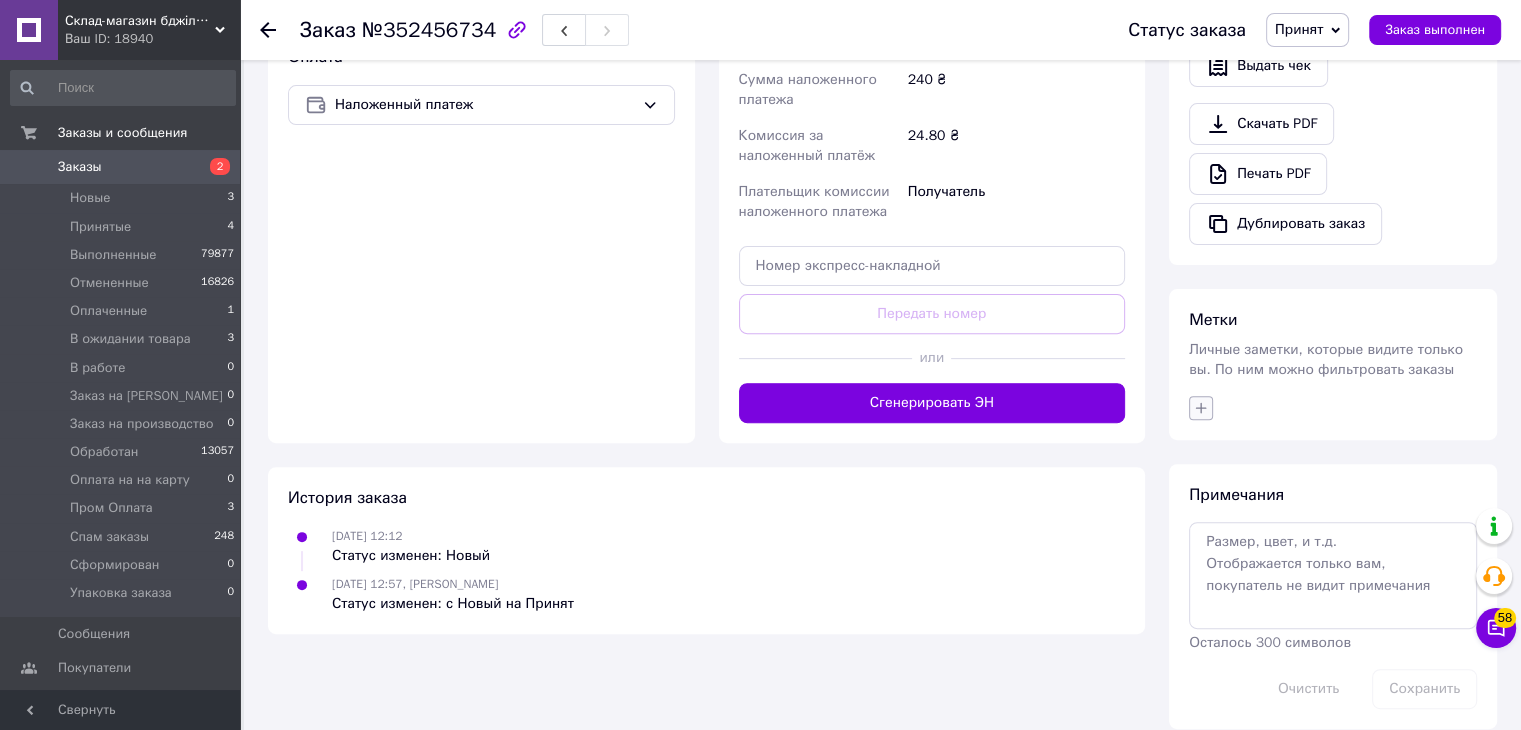 click 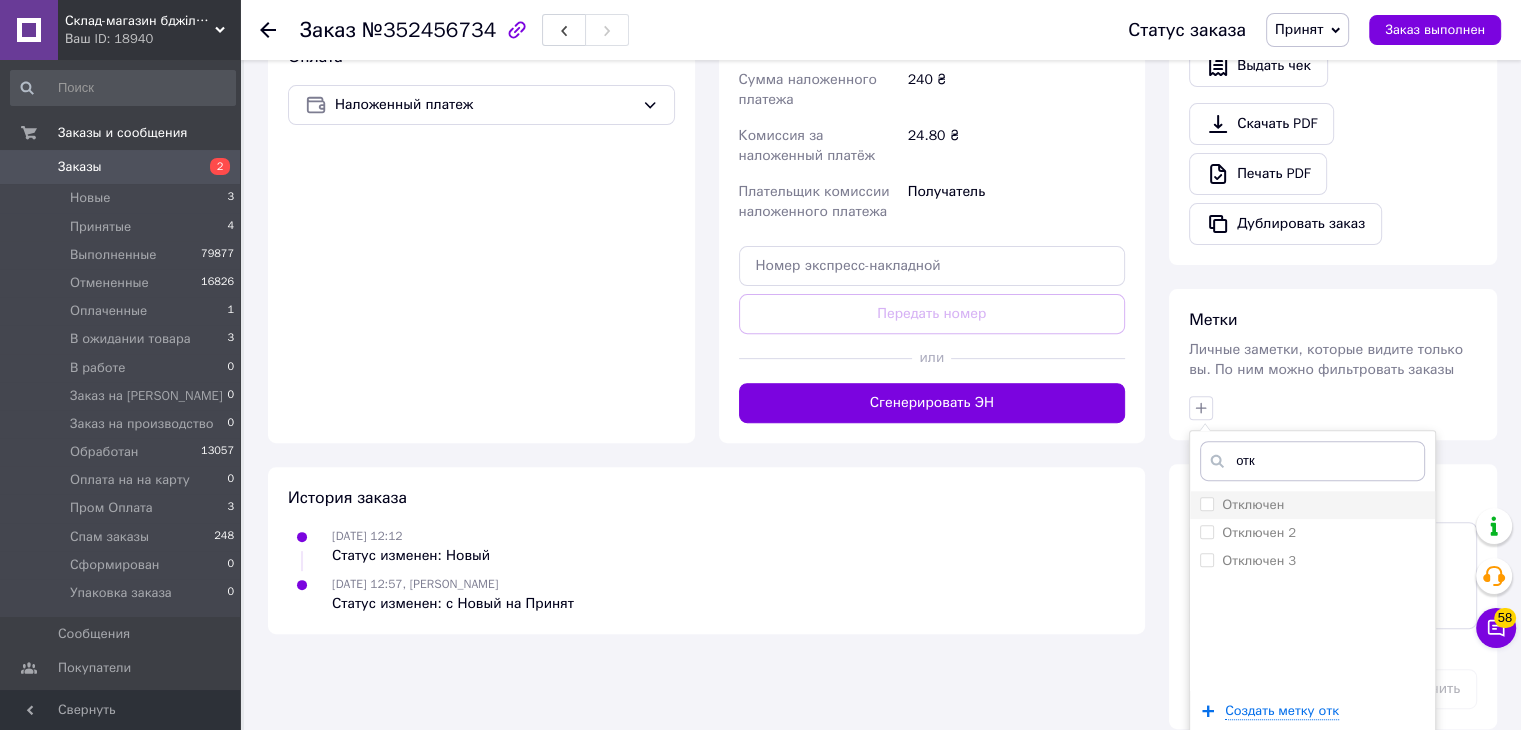 type on "отк" 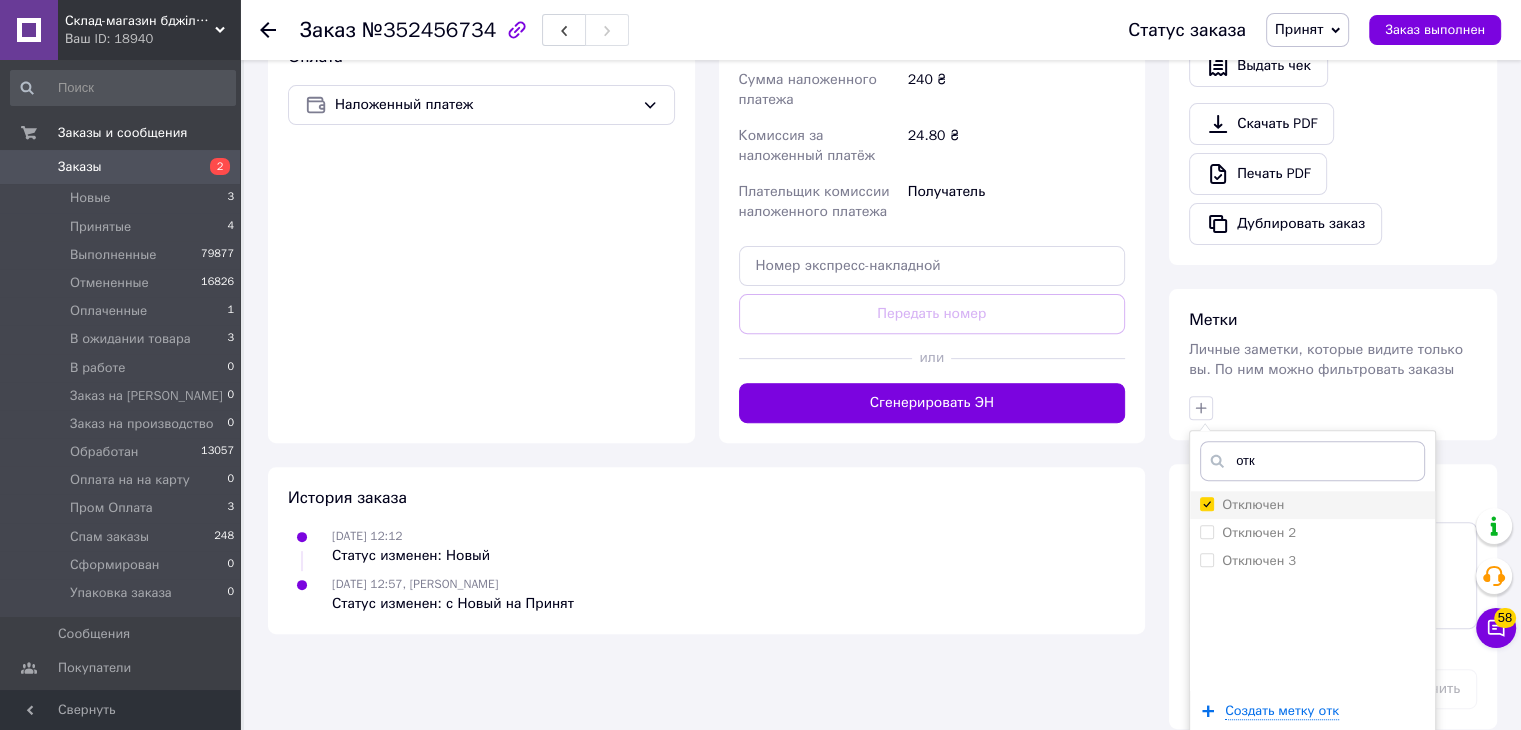 checkbox on "true" 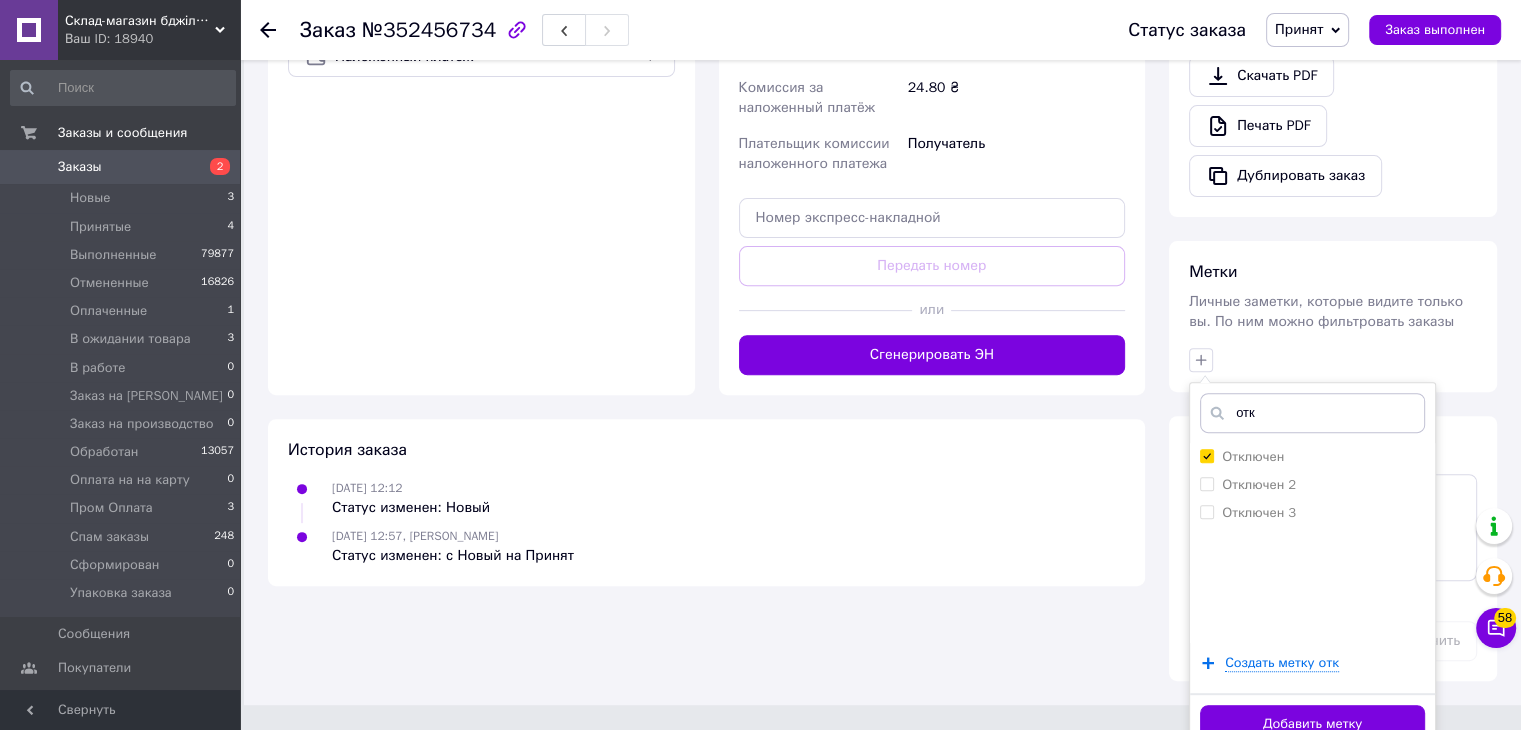 click on "Добавить метку" at bounding box center [1312, 724] 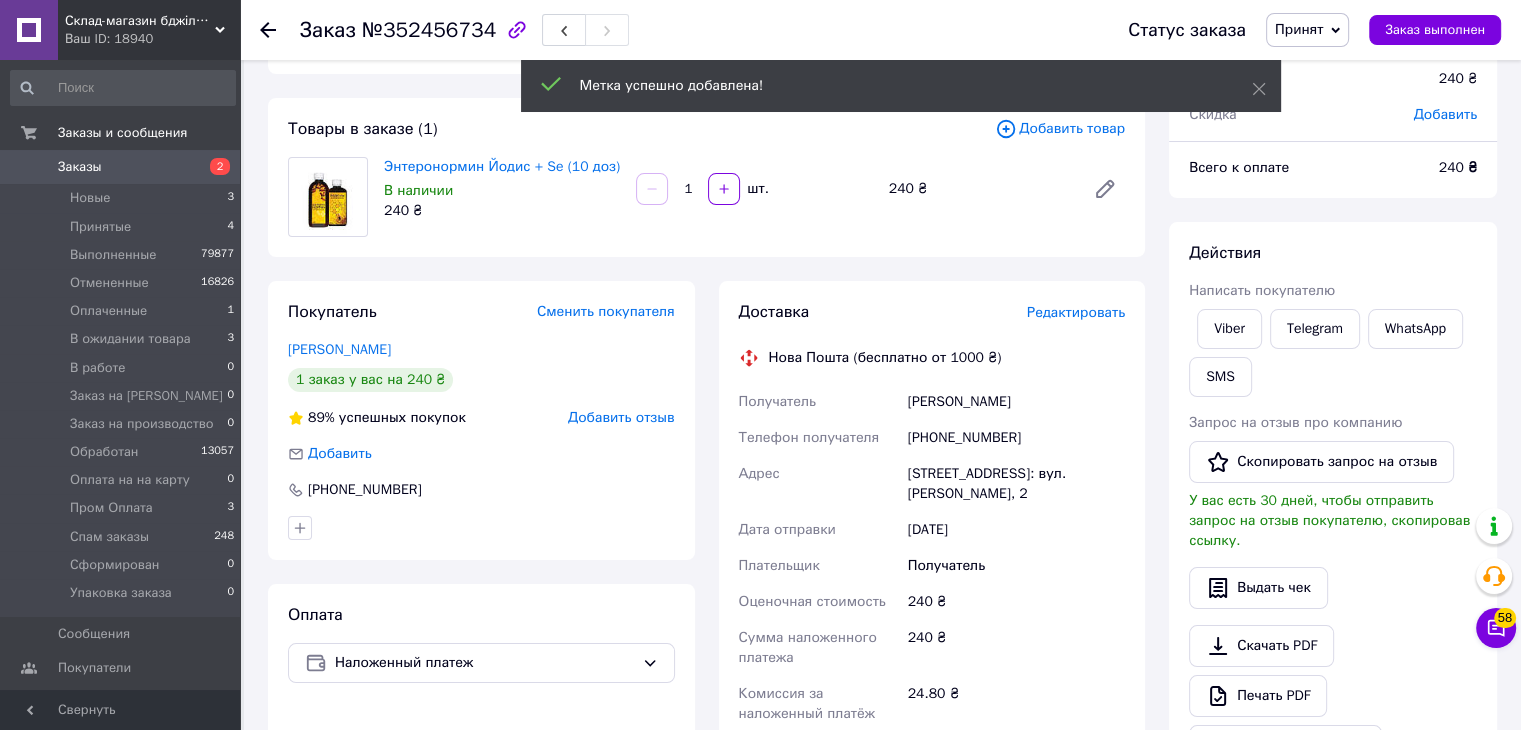 scroll, scrollTop: 28, scrollLeft: 0, axis: vertical 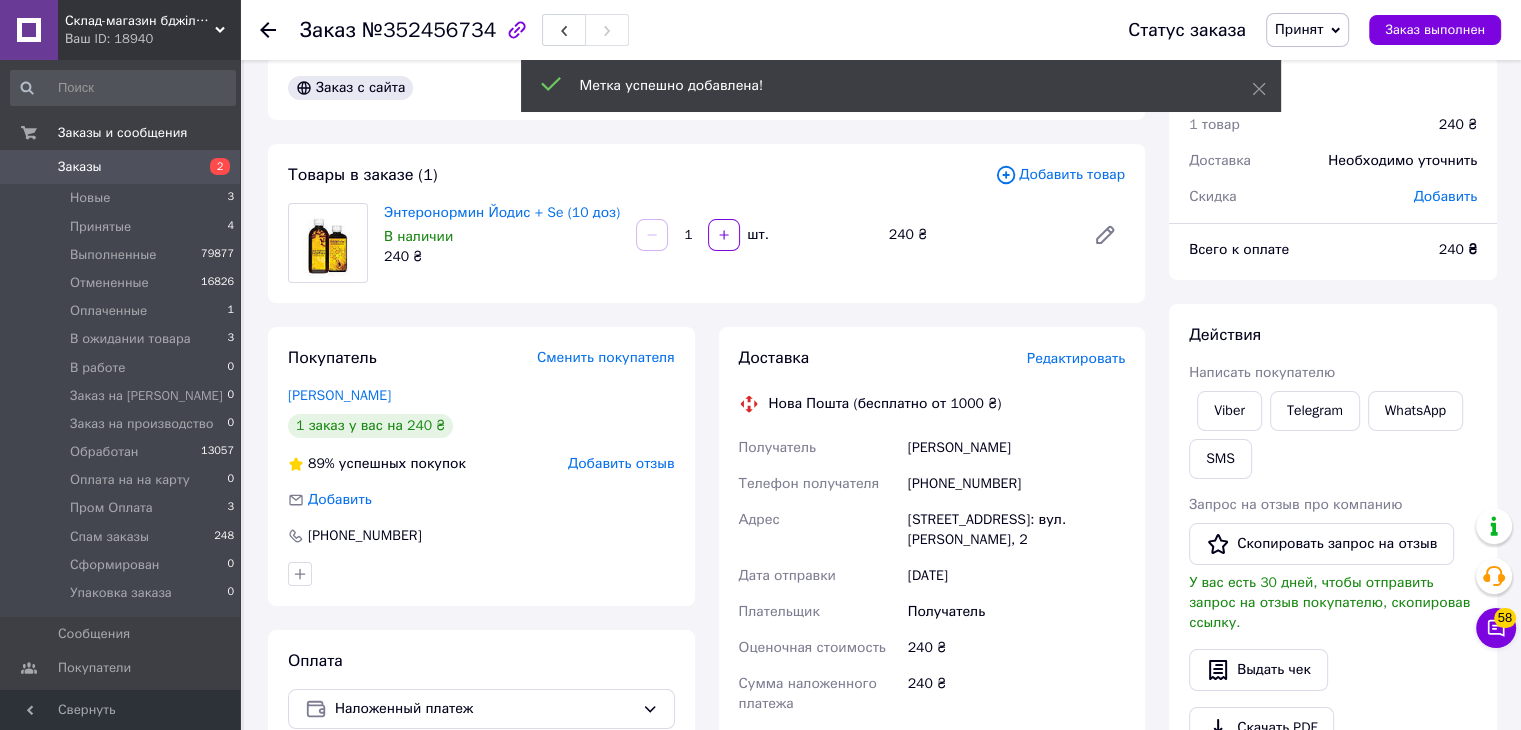 click 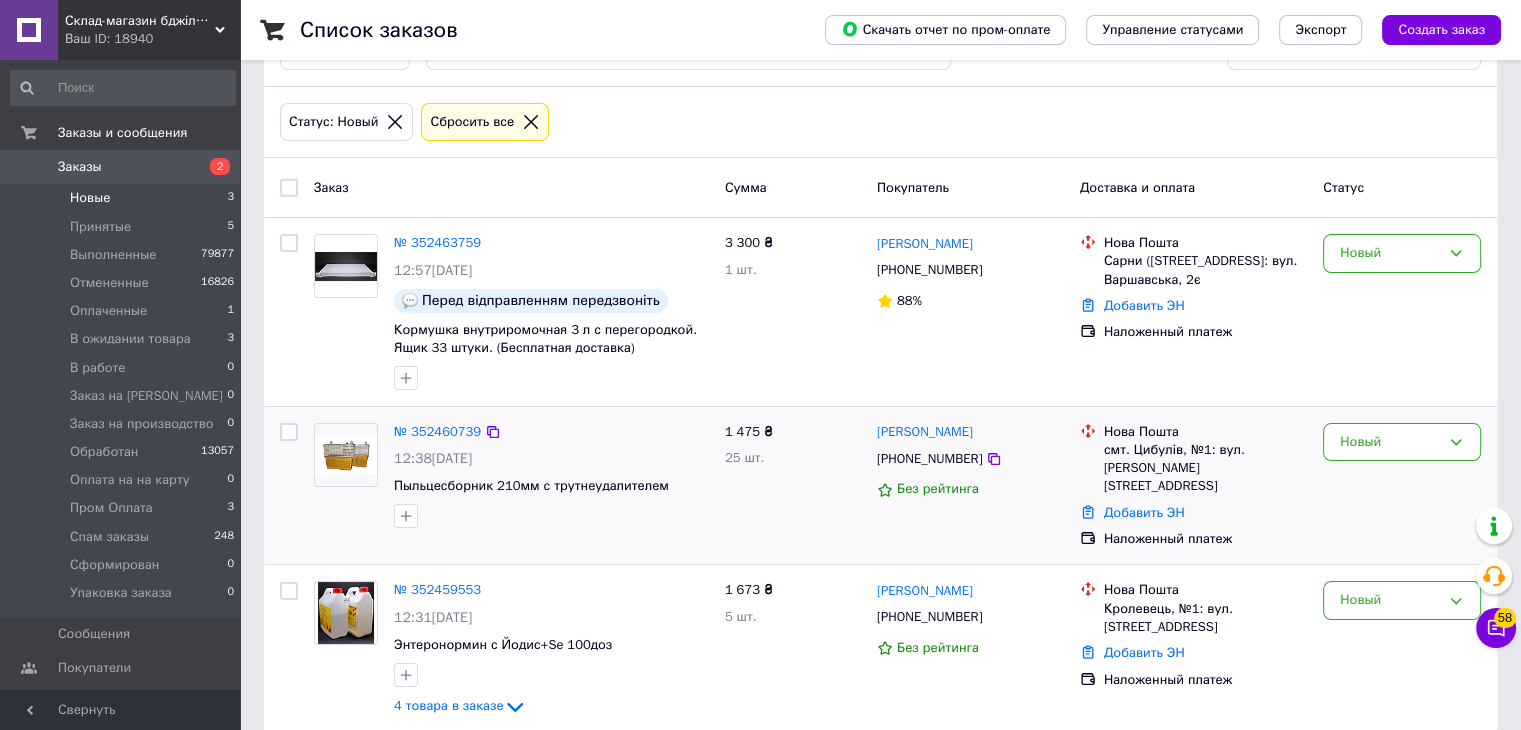 scroll, scrollTop: 76, scrollLeft: 0, axis: vertical 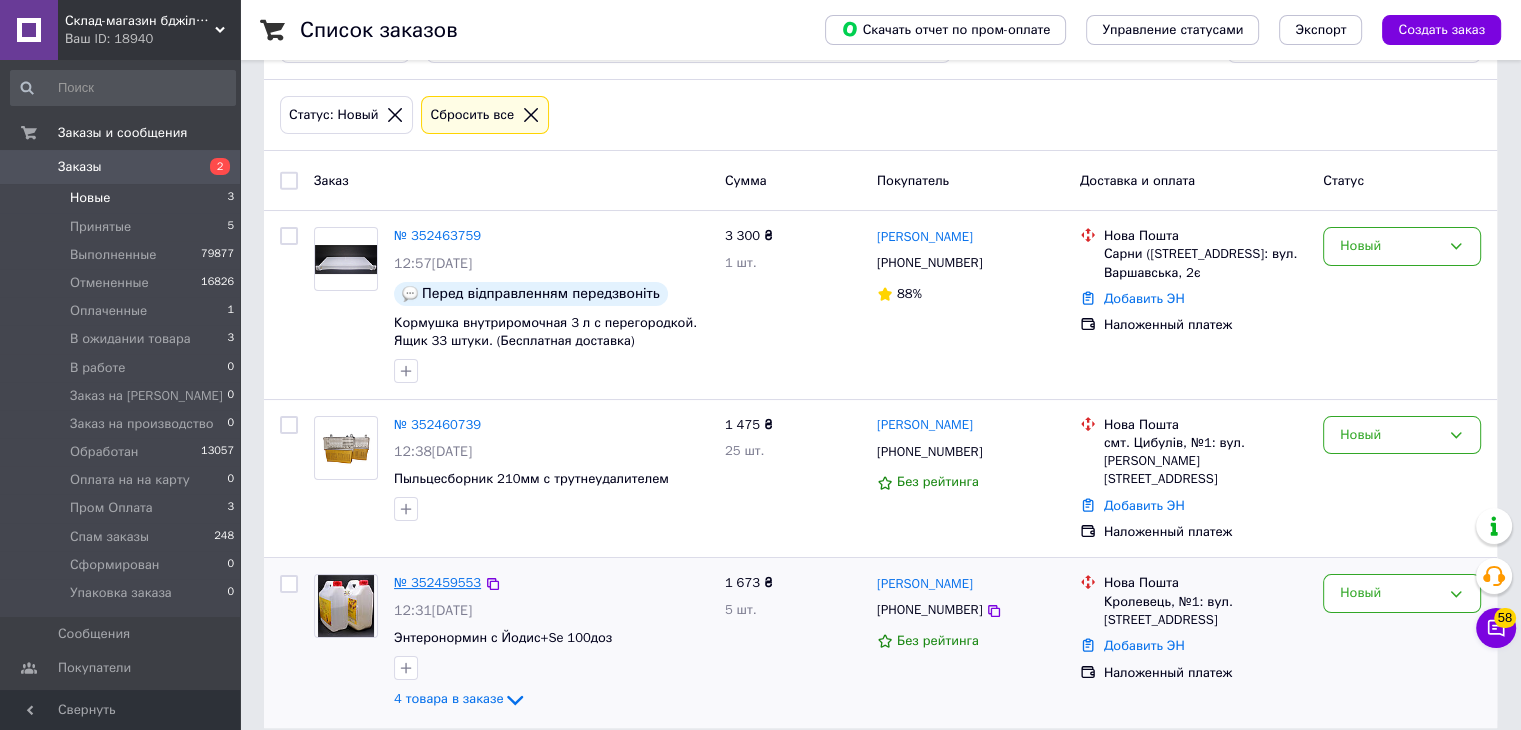 click on "№ 352459553" at bounding box center [437, 582] 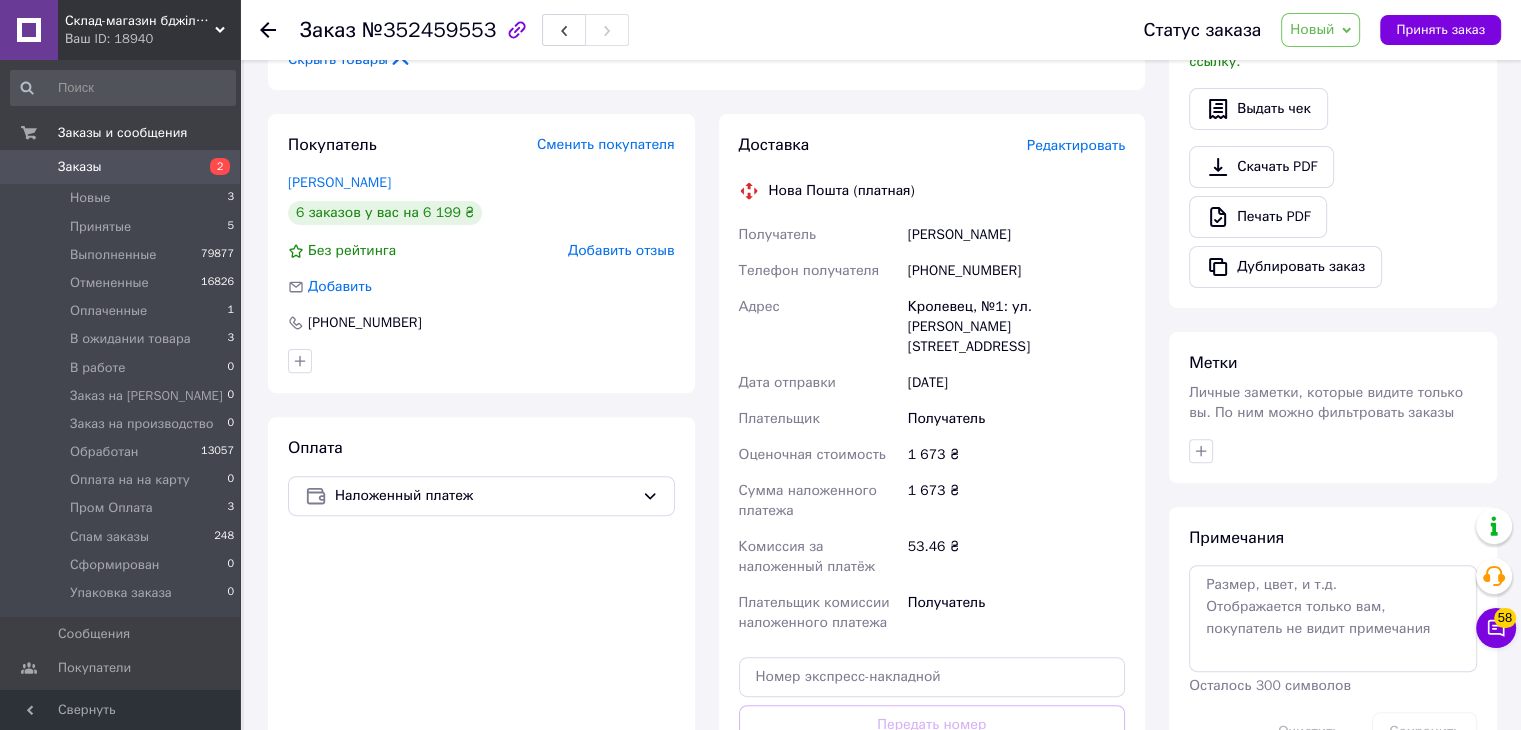 scroll, scrollTop: 576, scrollLeft: 0, axis: vertical 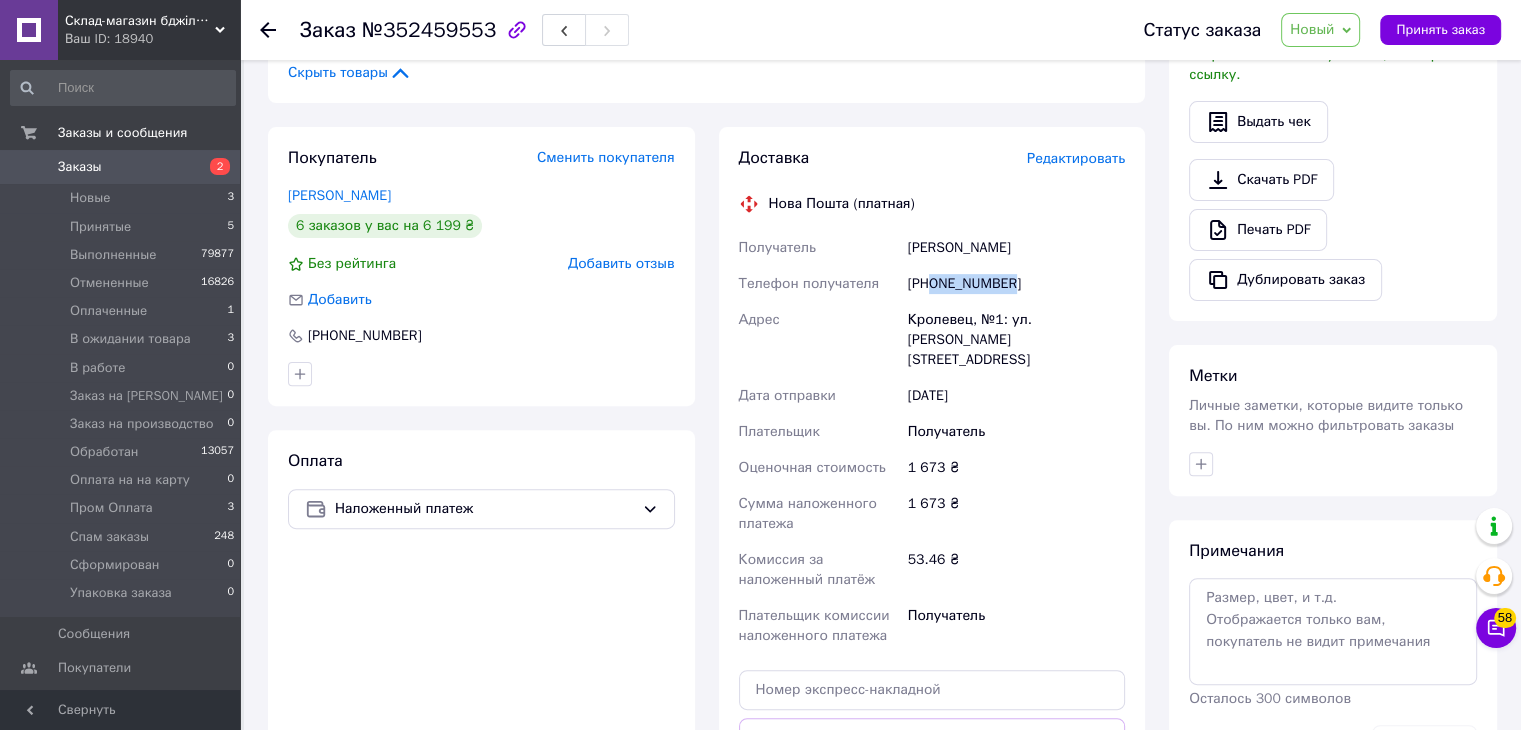 drag, startPoint x: 932, startPoint y: 266, endPoint x: 1030, endPoint y: 268, distance: 98.02041 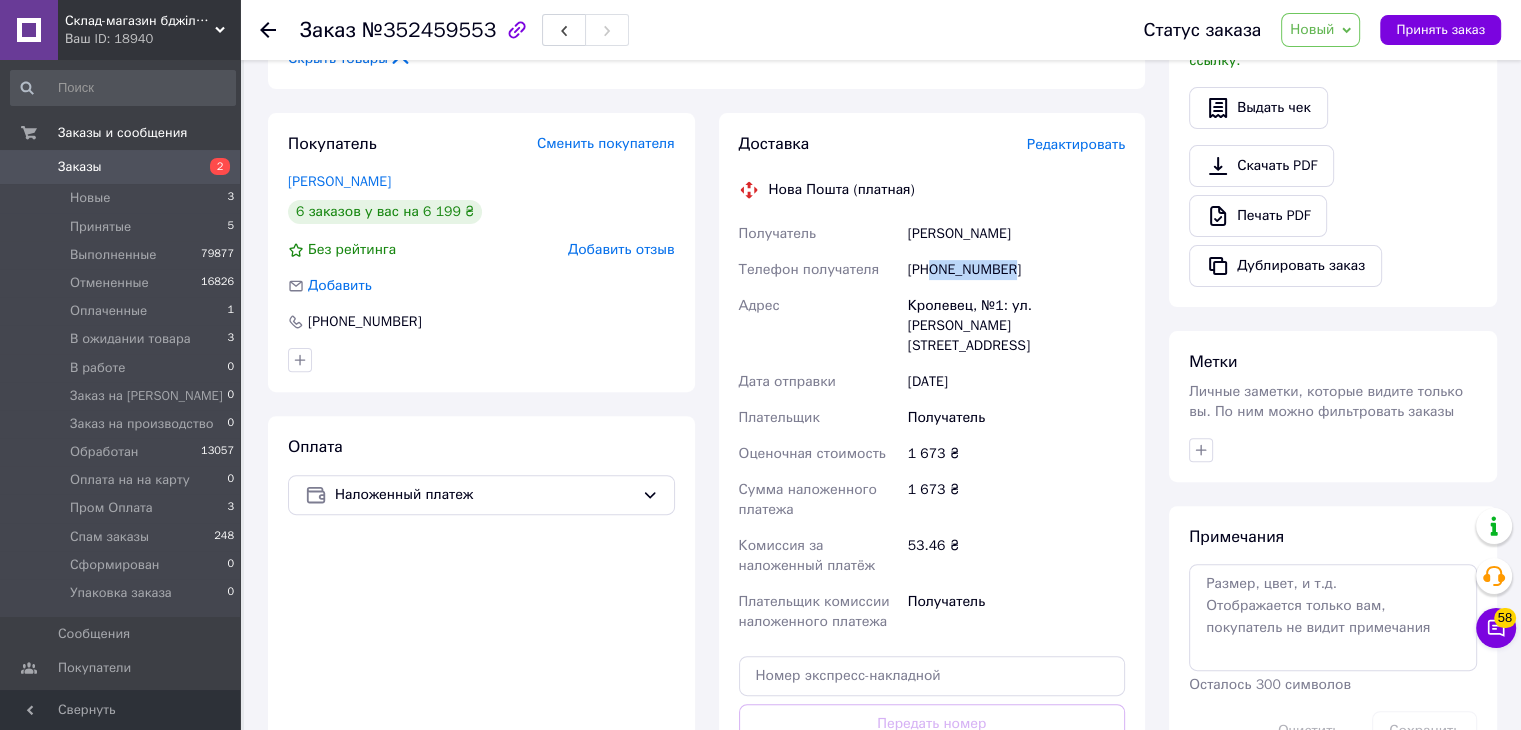scroll, scrollTop: 576, scrollLeft: 0, axis: vertical 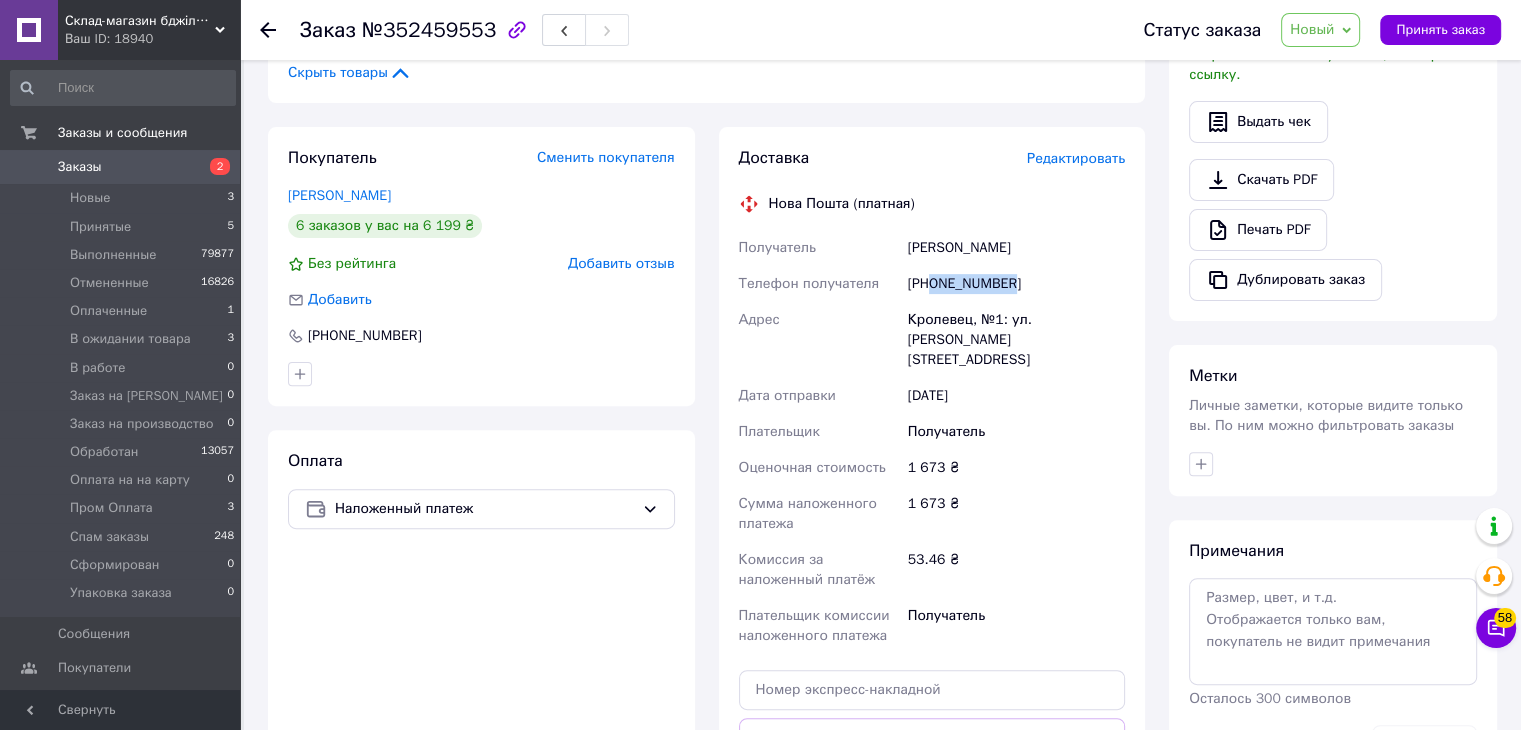 copy on "0979325492" 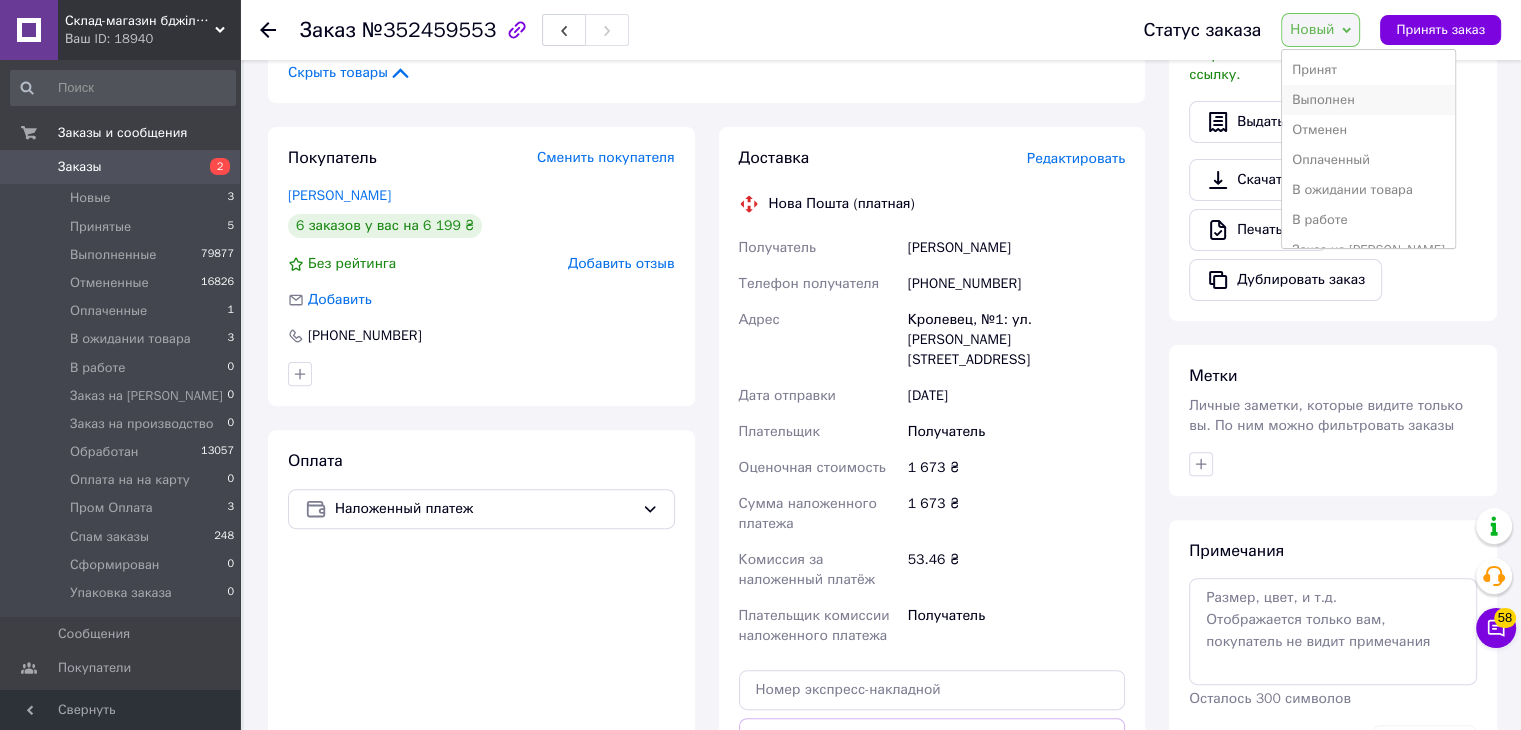 click on "Выполнен" at bounding box center [1368, 100] 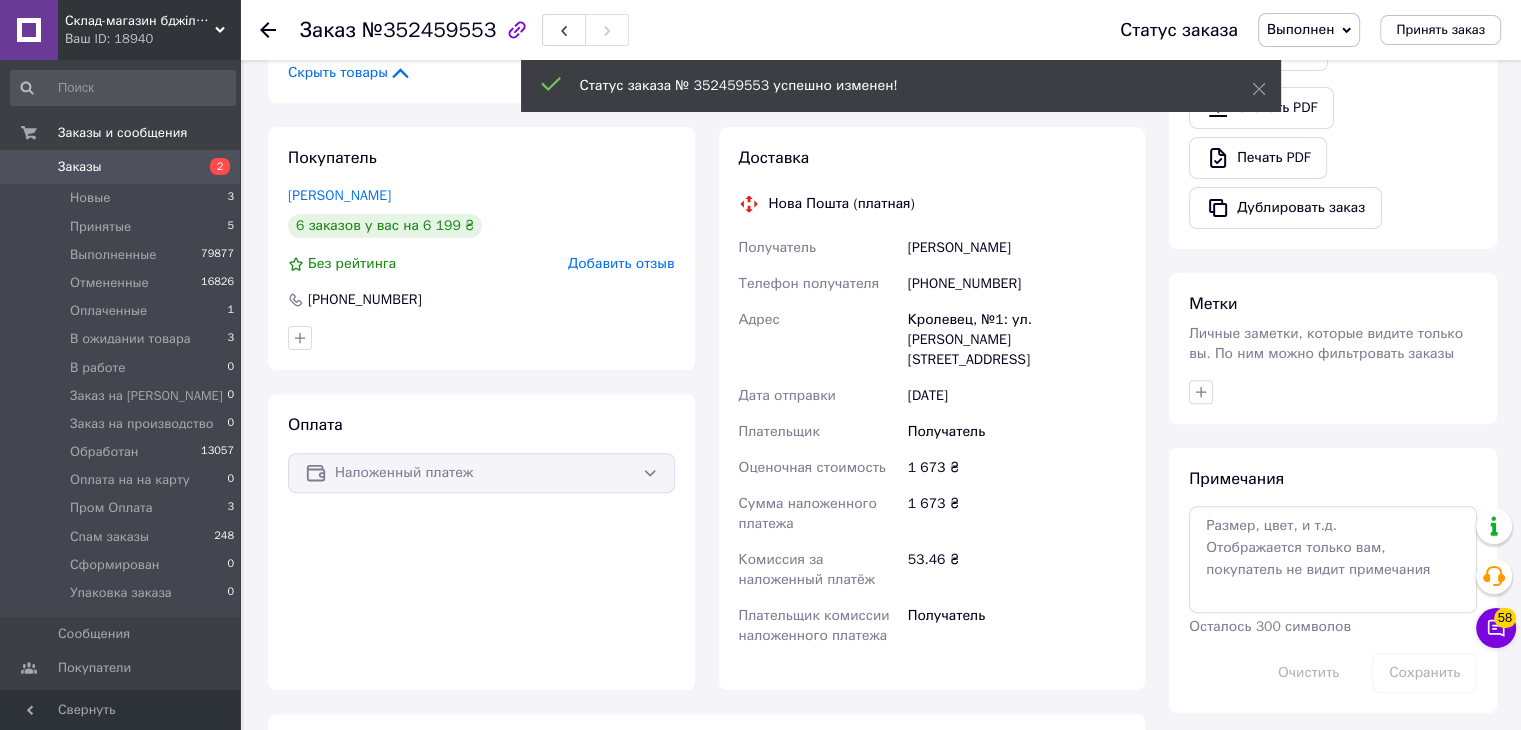click 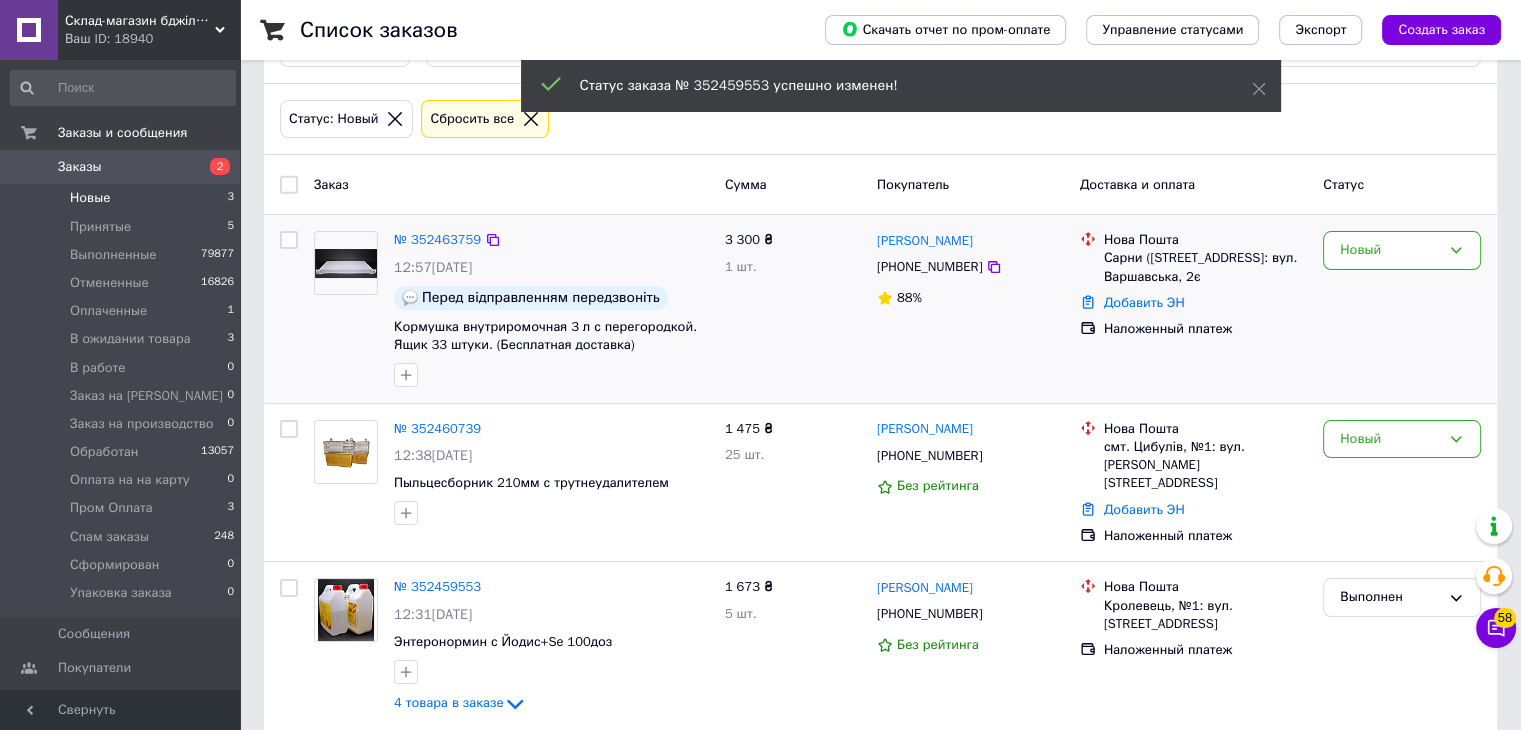 scroll, scrollTop: 76, scrollLeft: 0, axis: vertical 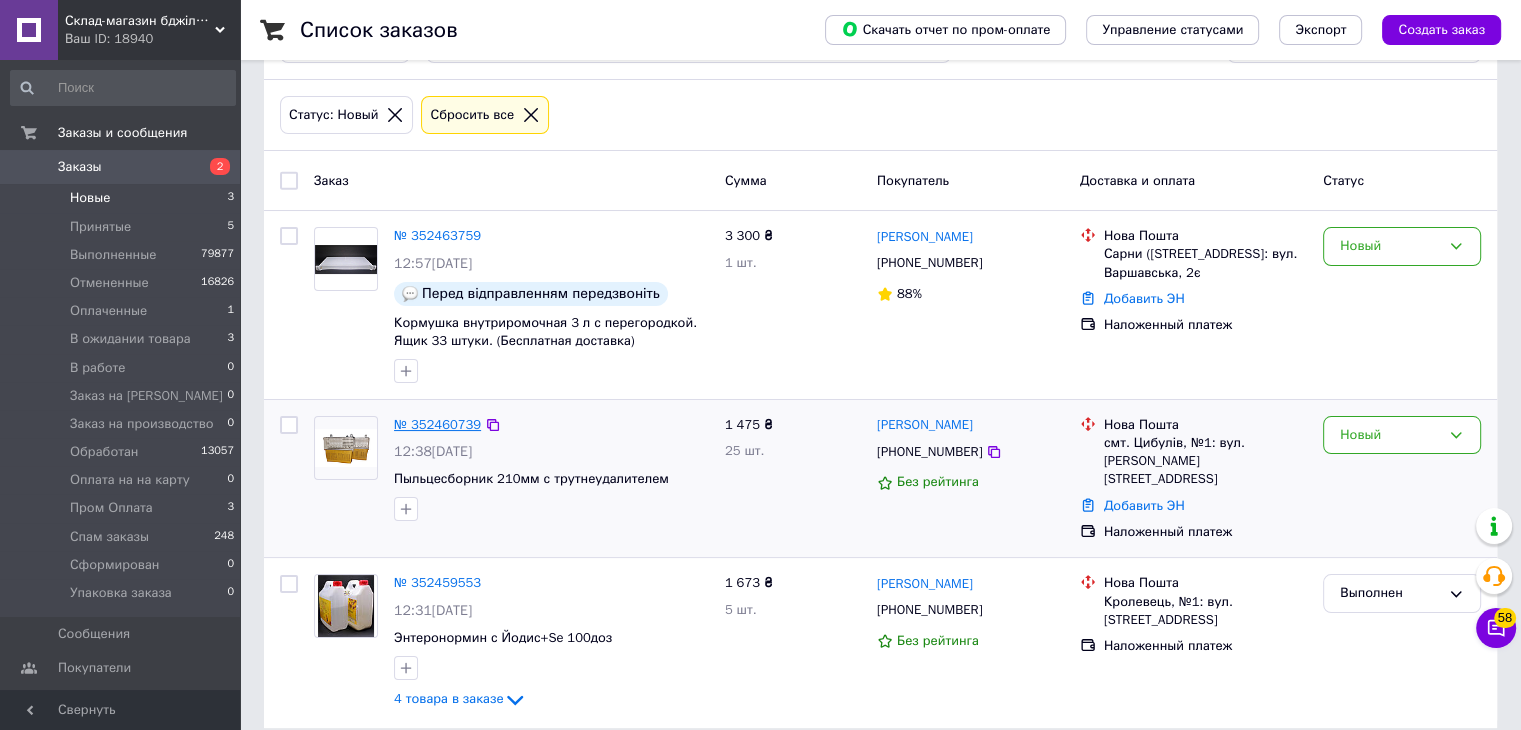 click on "№ 352460739" at bounding box center (437, 424) 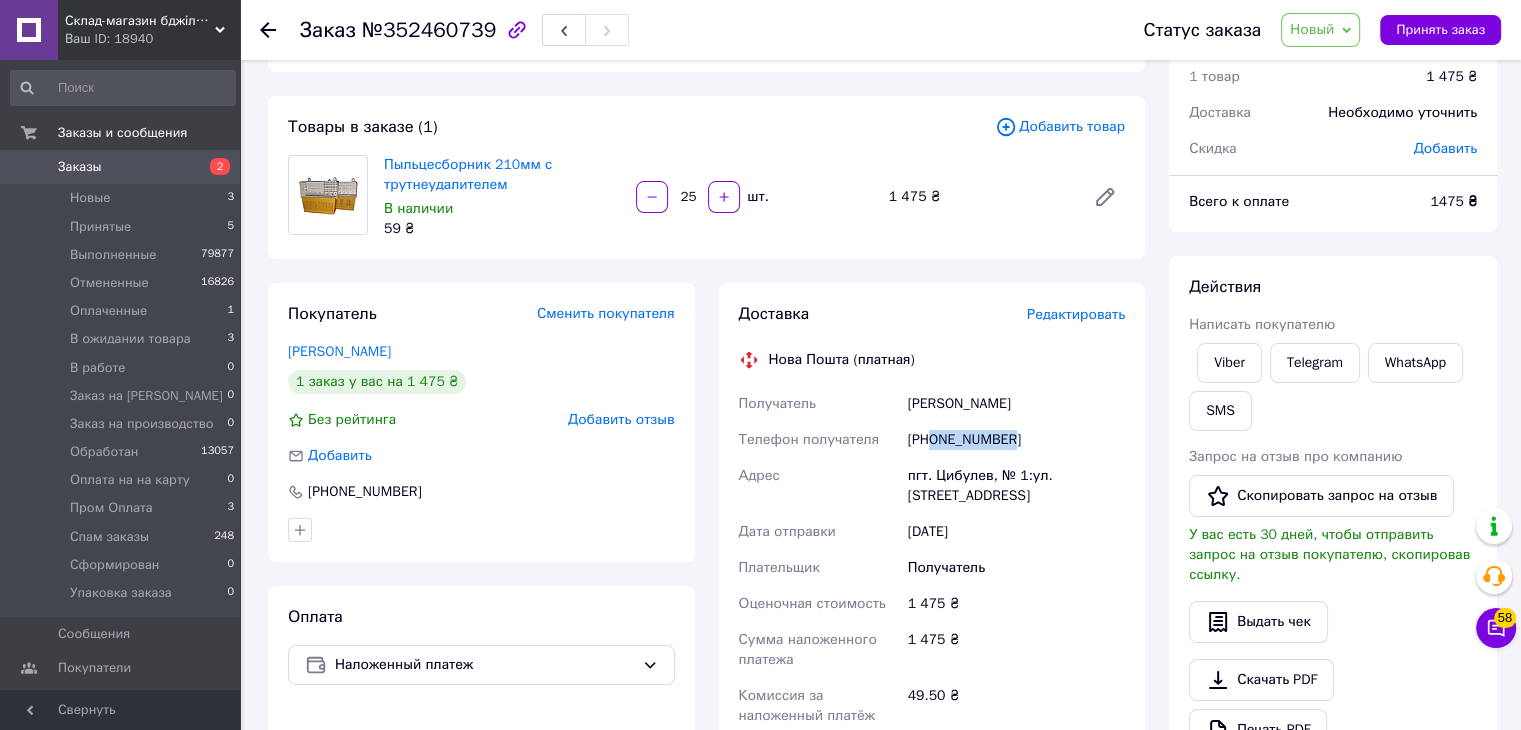 drag, startPoint x: 928, startPoint y: 439, endPoint x: 1040, endPoint y: 433, distance: 112.1606 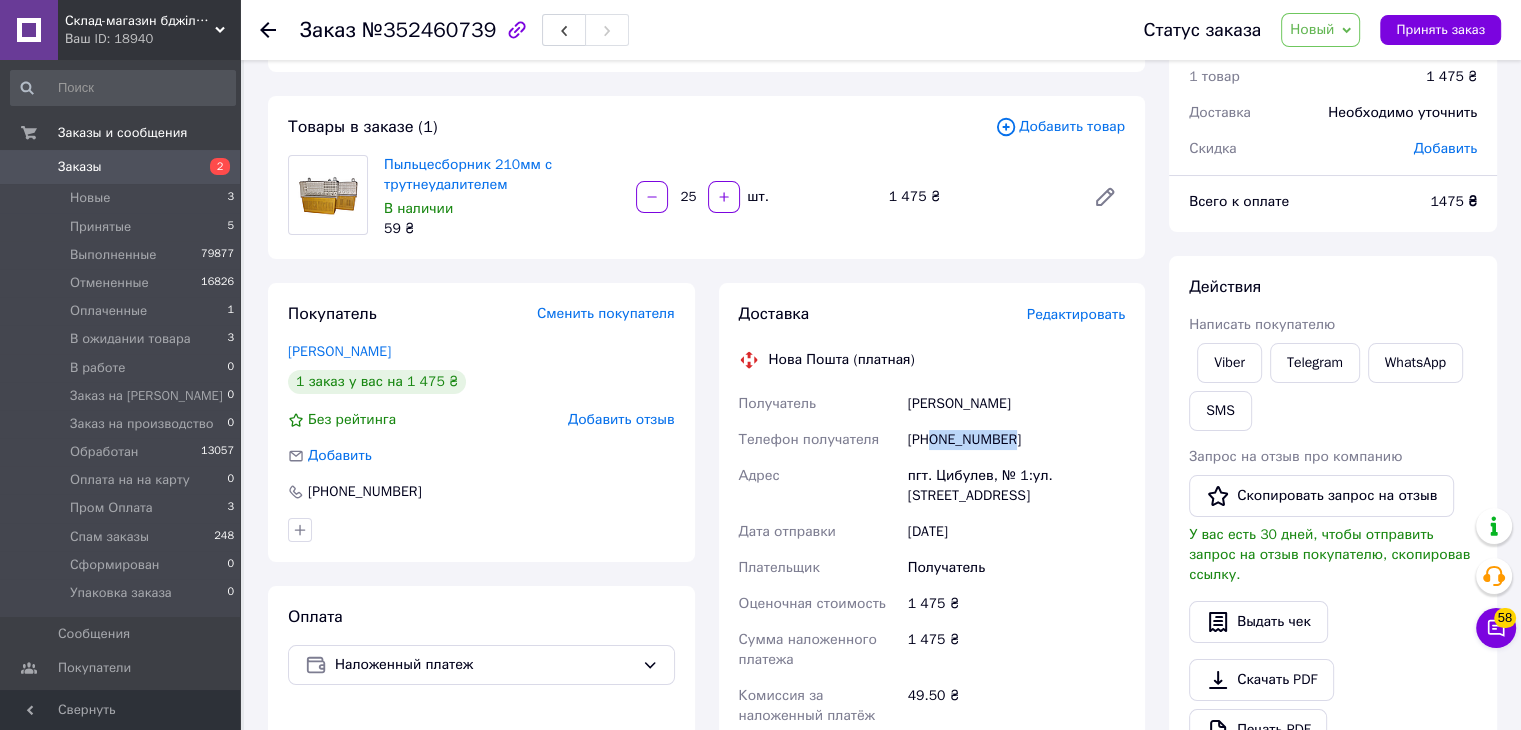 scroll, scrollTop: 476, scrollLeft: 0, axis: vertical 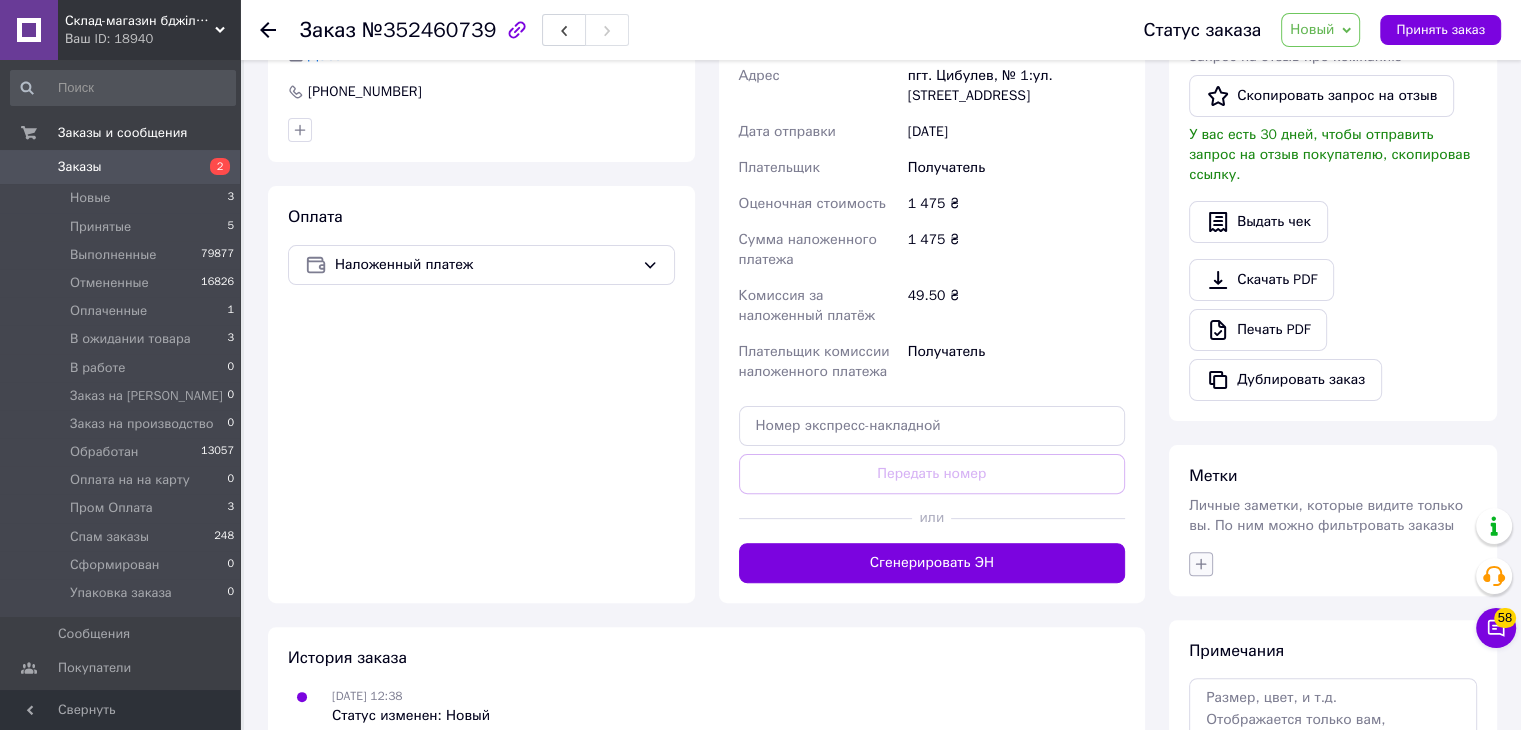 click at bounding box center (1201, 564) 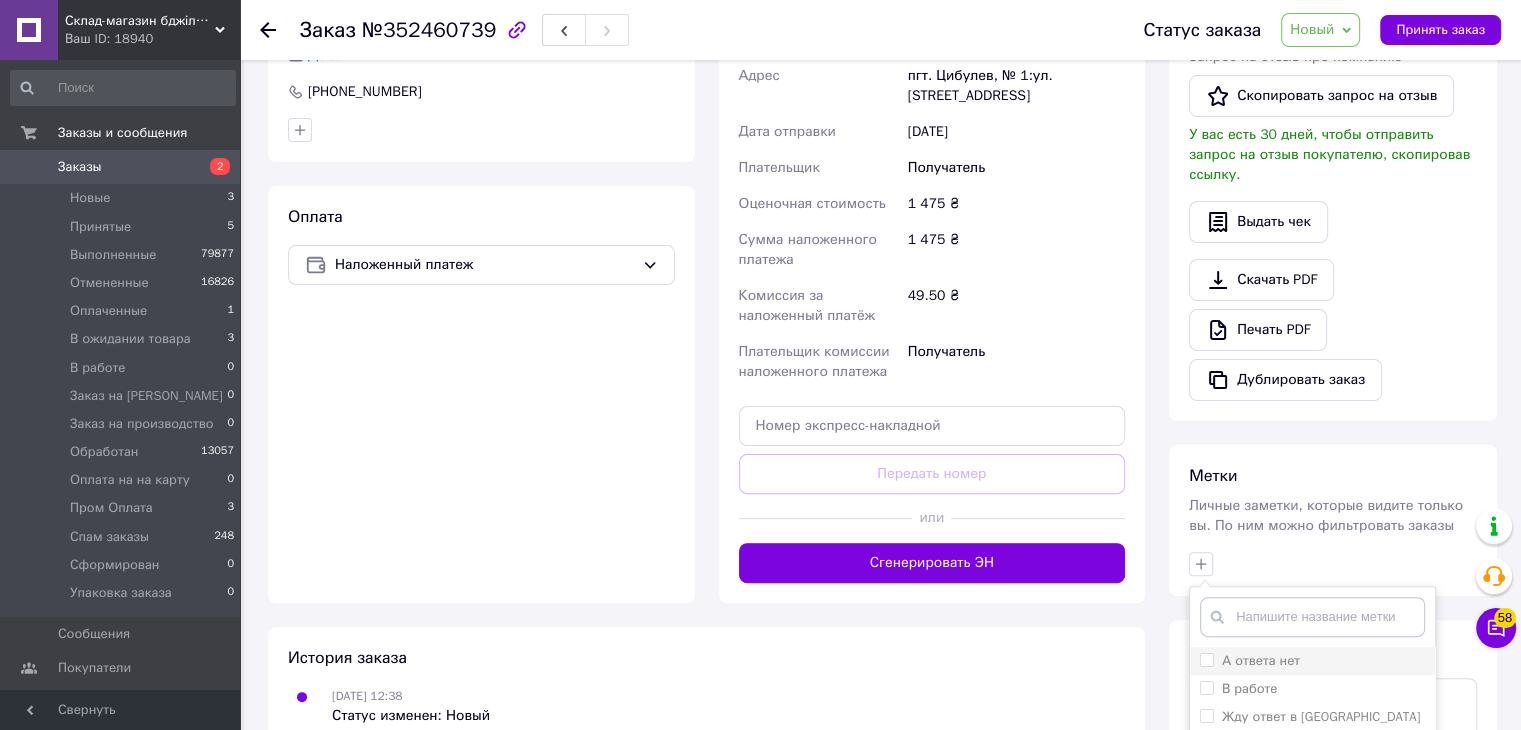 click on "А ответа нет" at bounding box center [1261, 660] 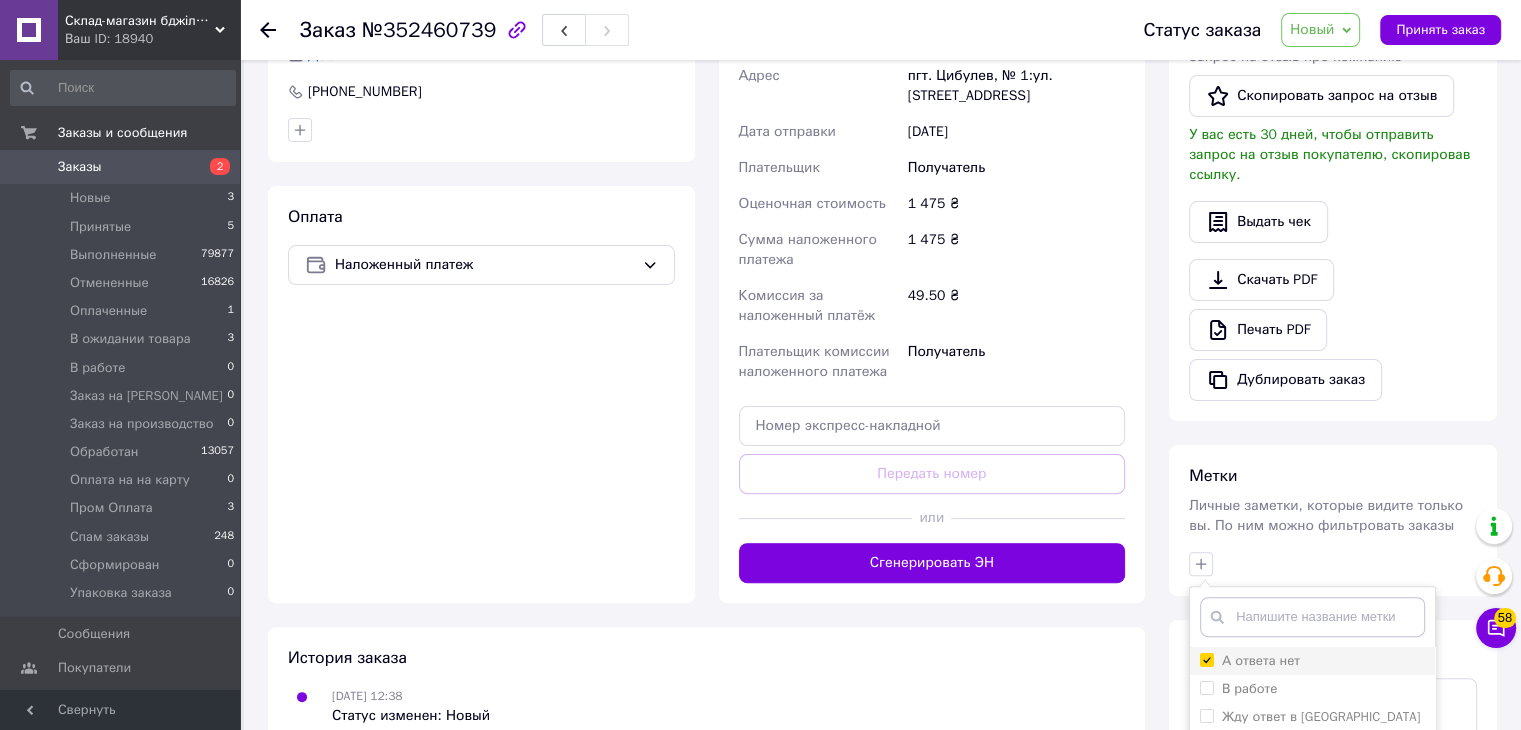 checkbox on "true" 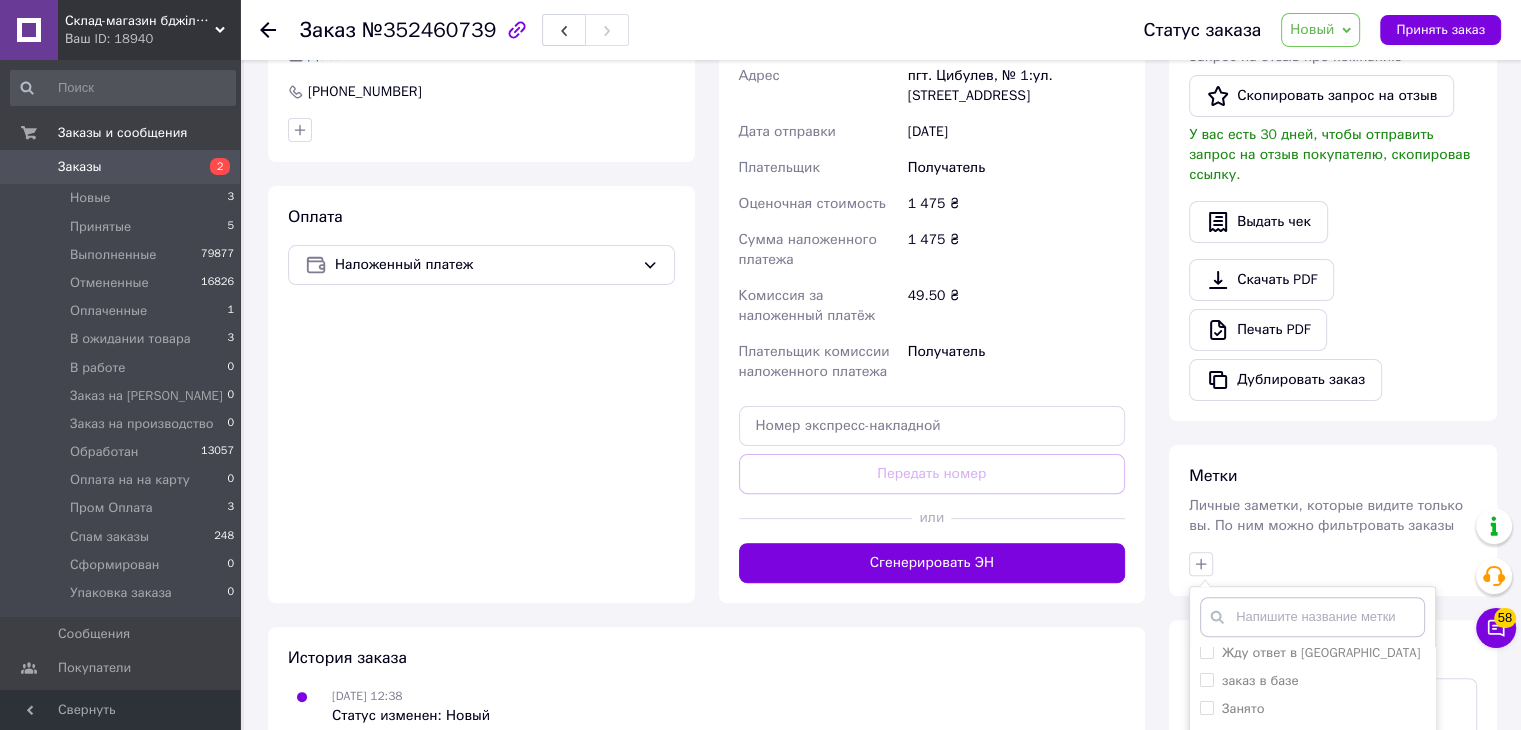 scroll, scrollTop: 0, scrollLeft: 0, axis: both 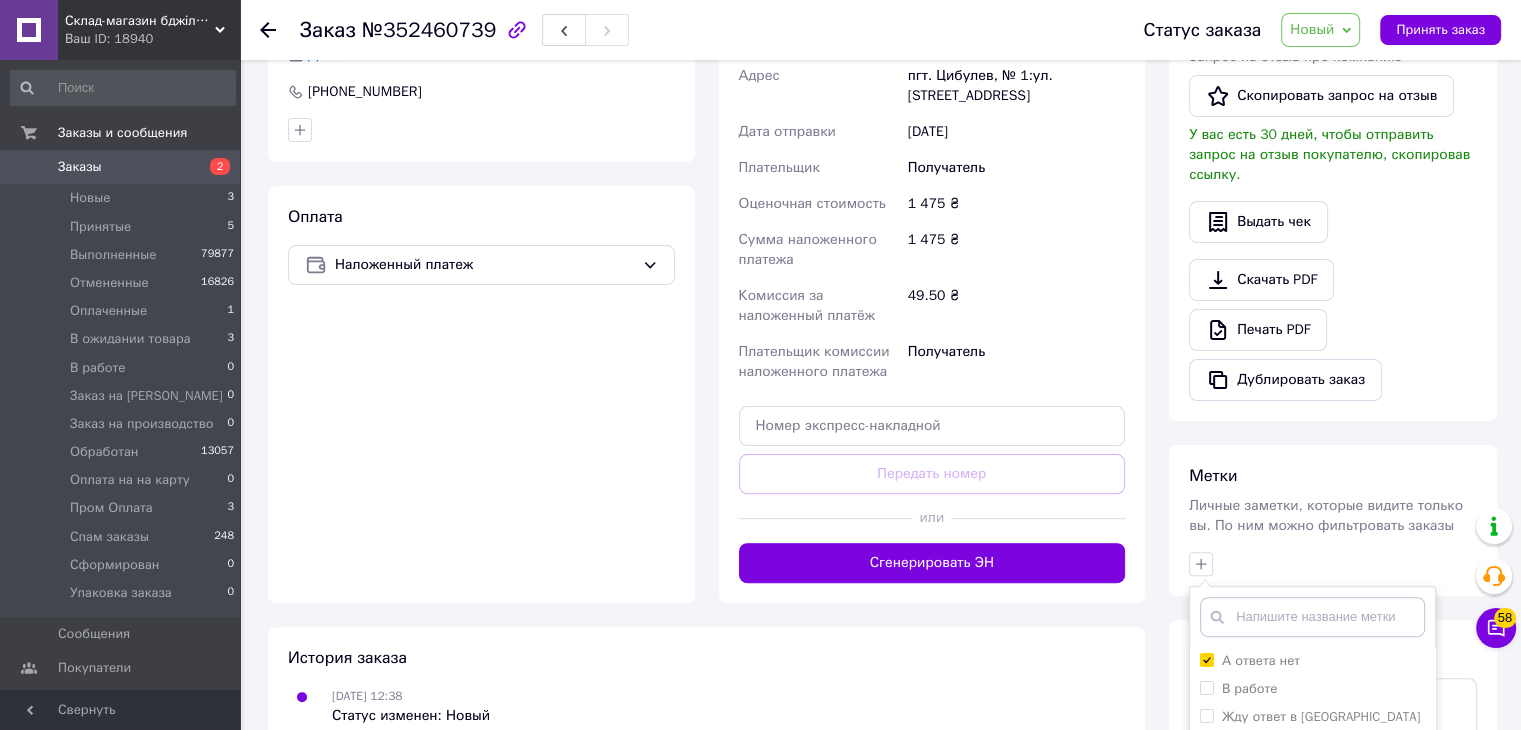 click on "заказ в базе" at bounding box center [1312, 745] 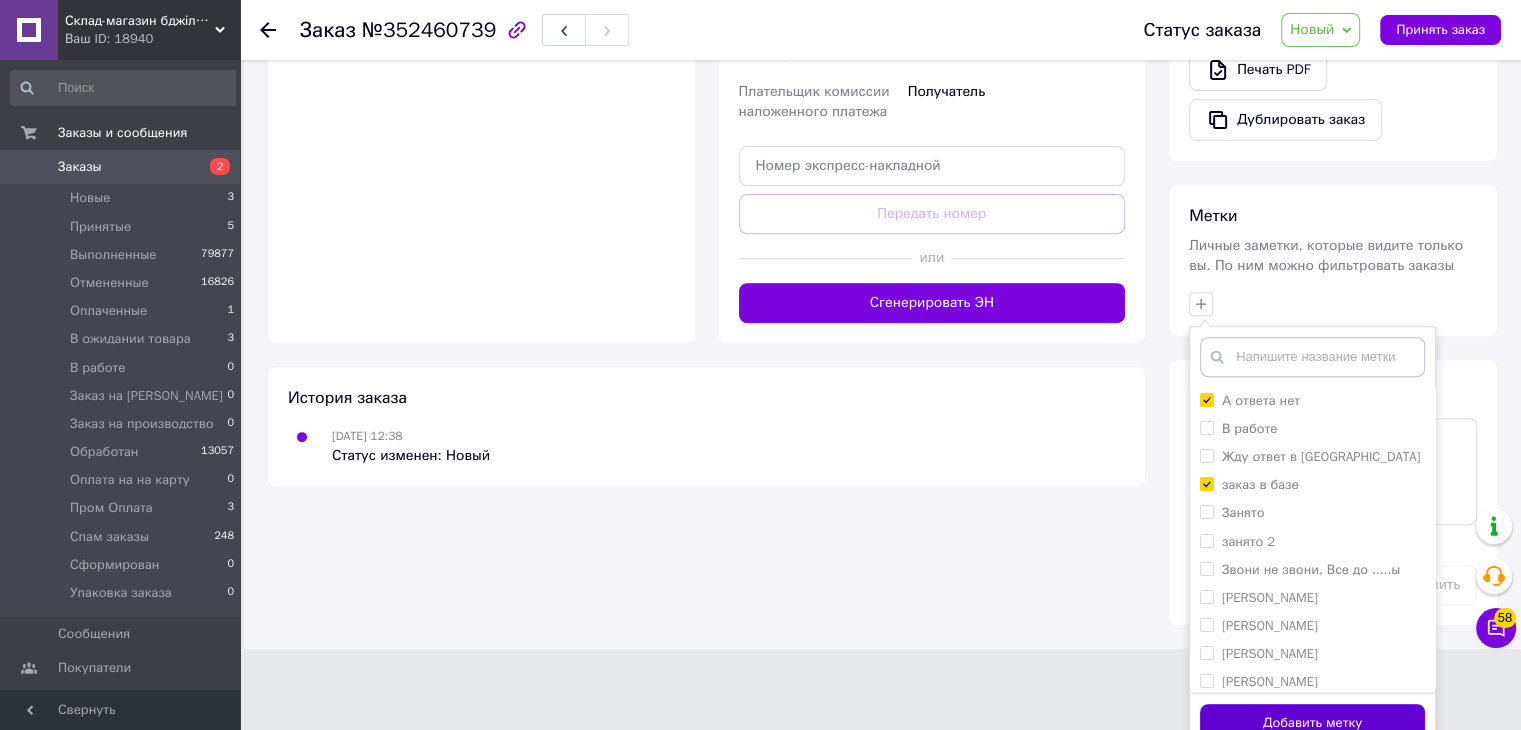 click on "Добавить метку" at bounding box center (1312, 723) 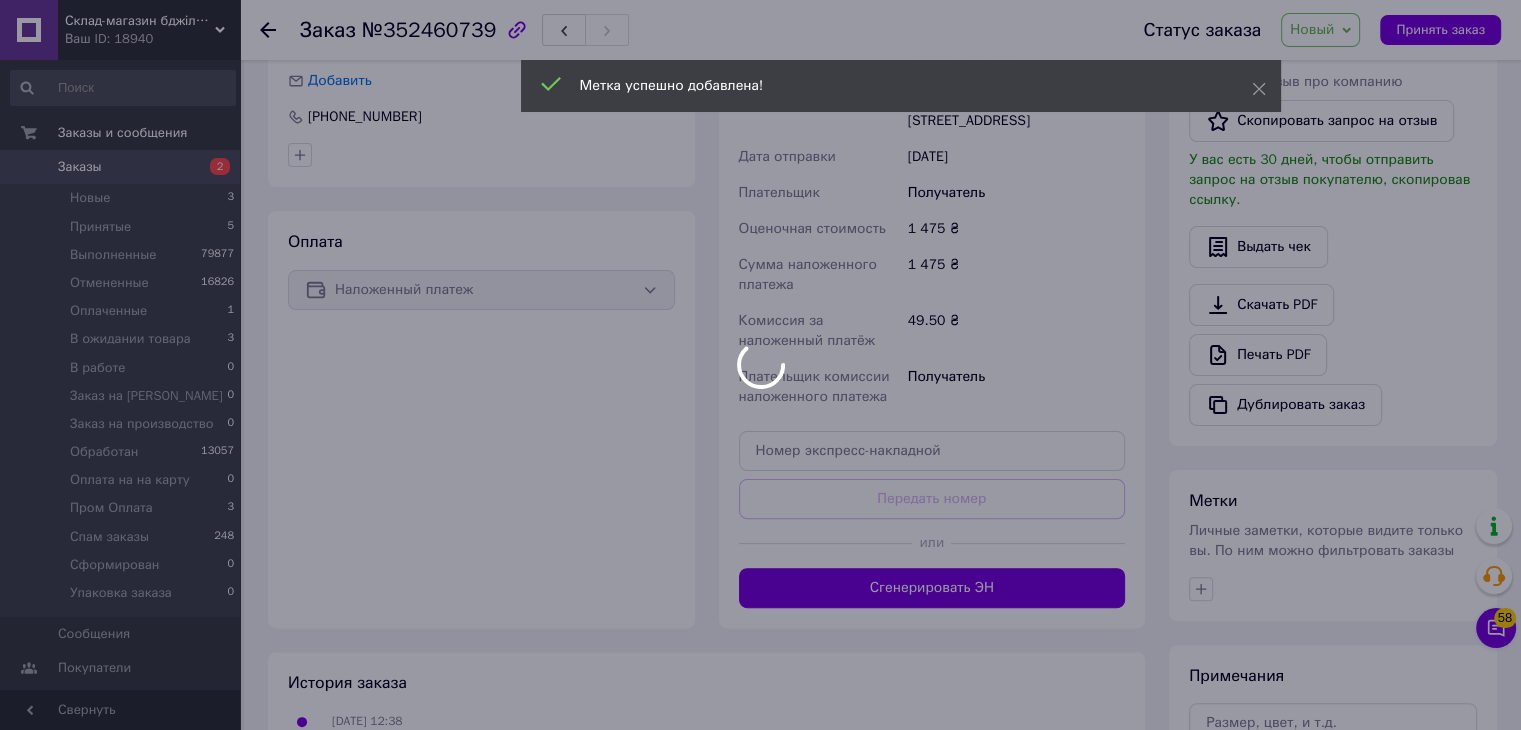 scroll, scrollTop: 232, scrollLeft: 0, axis: vertical 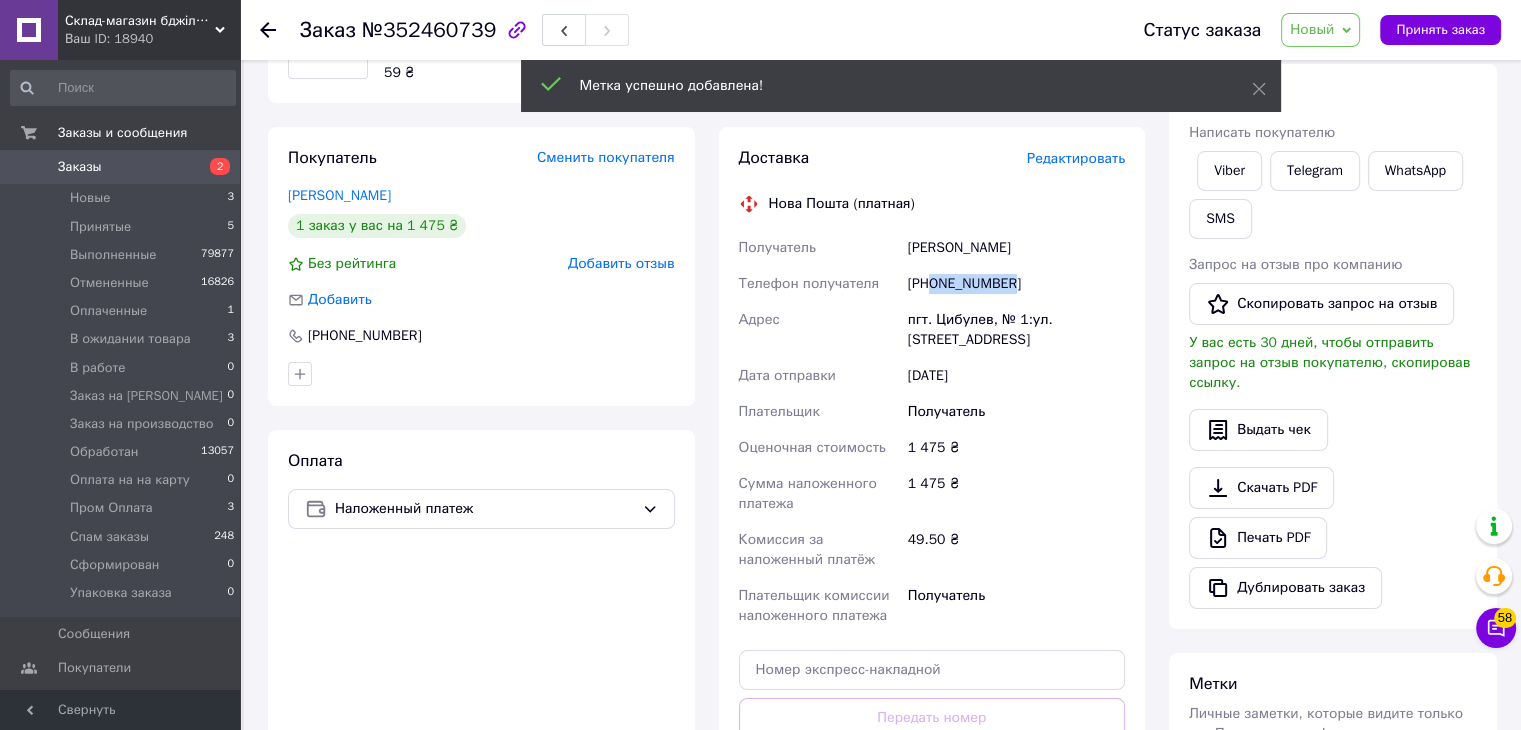 drag, startPoint x: 931, startPoint y: 285, endPoint x: 1088, endPoint y: 297, distance: 157.45793 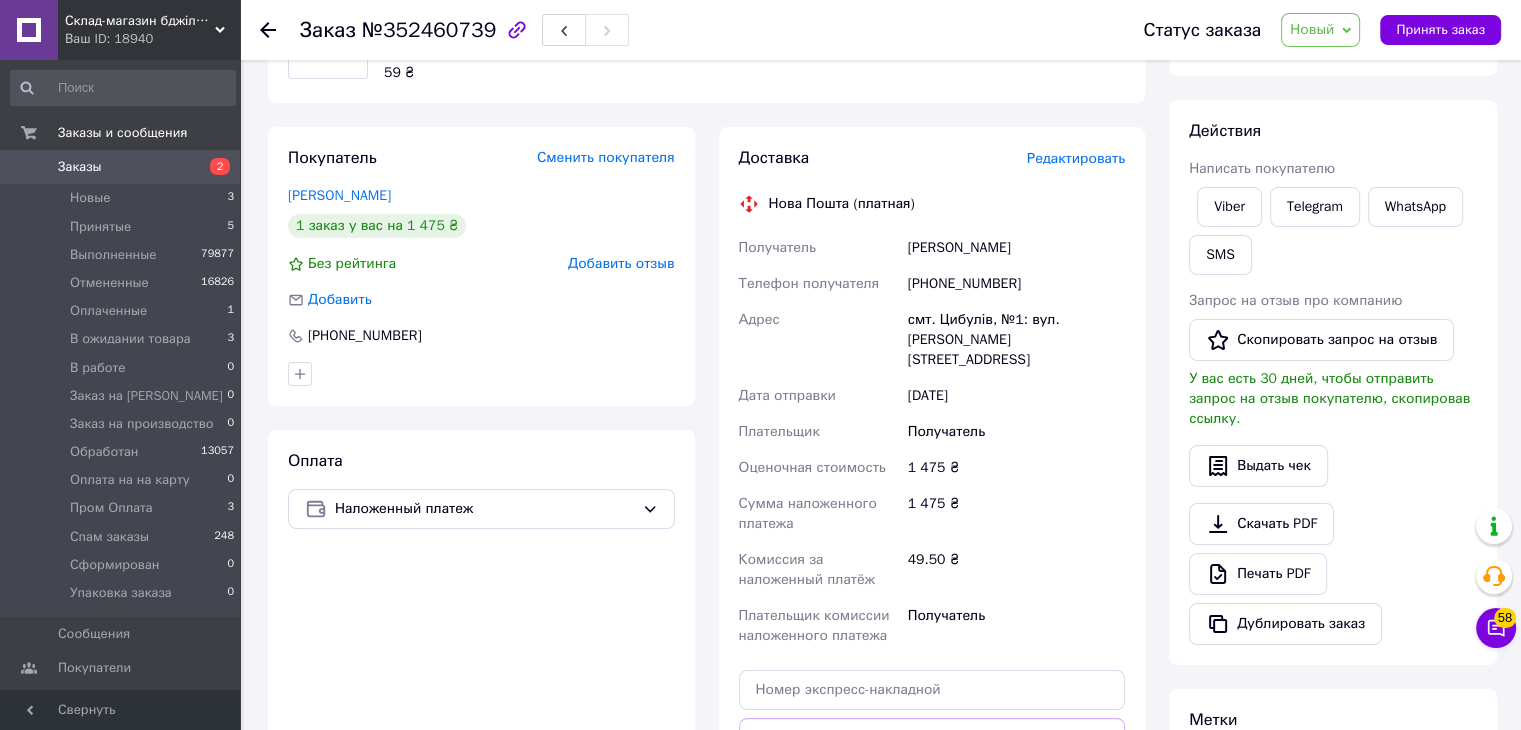 click on "Поночовна Оксана" at bounding box center (1016, 248) 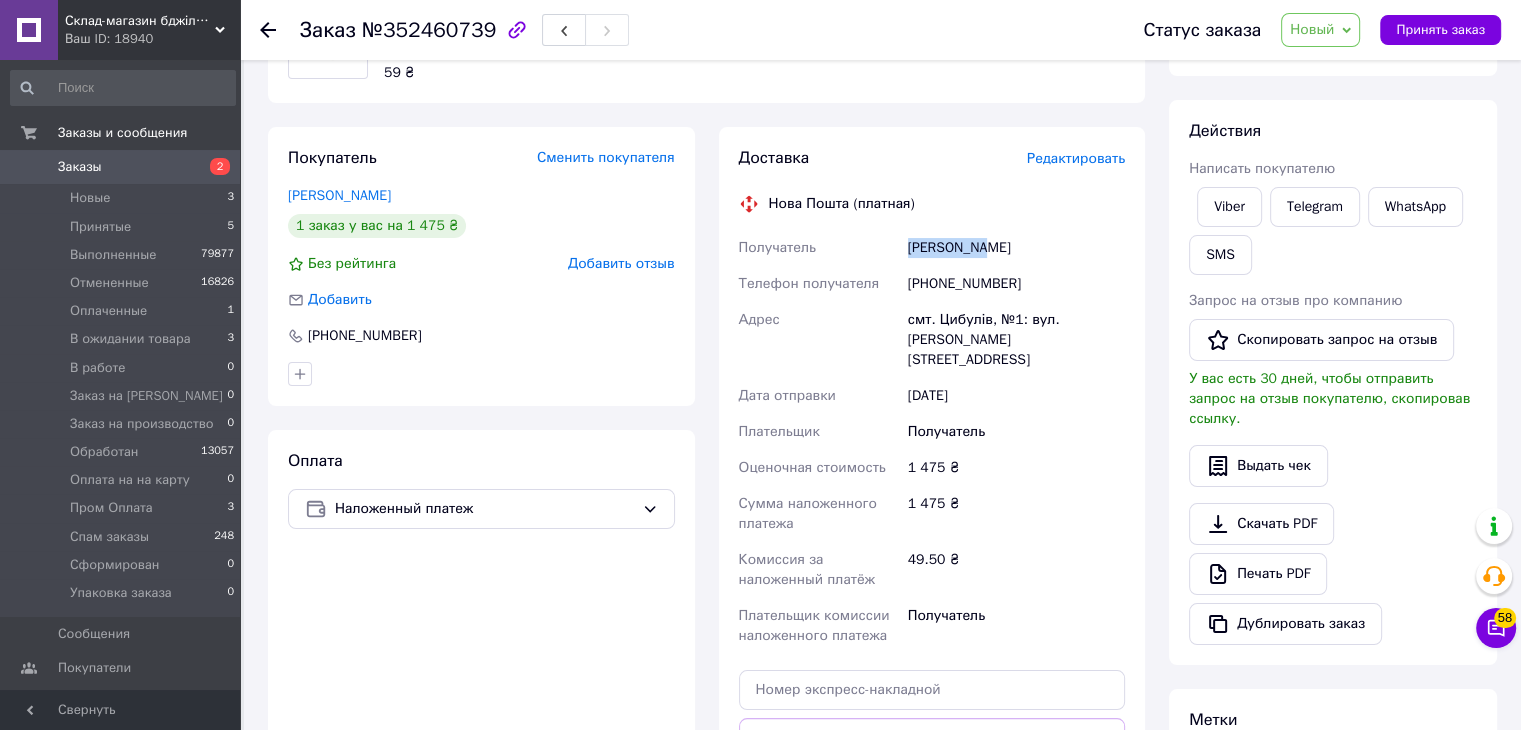 click on "Поночовна Оксана" at bounding box center (1016, 248) 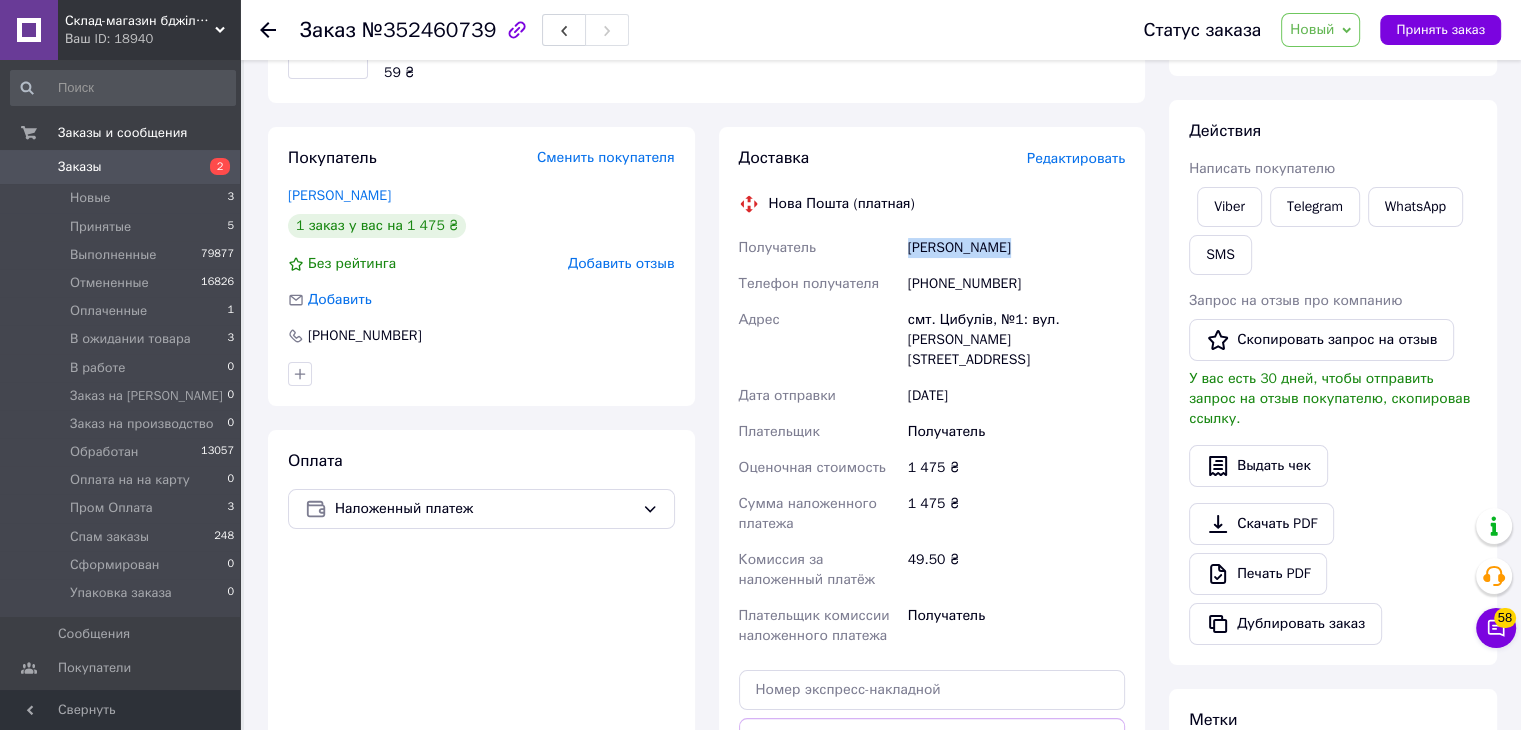 click on "Поночовна Оксана" at bounding box center (1016, 248) 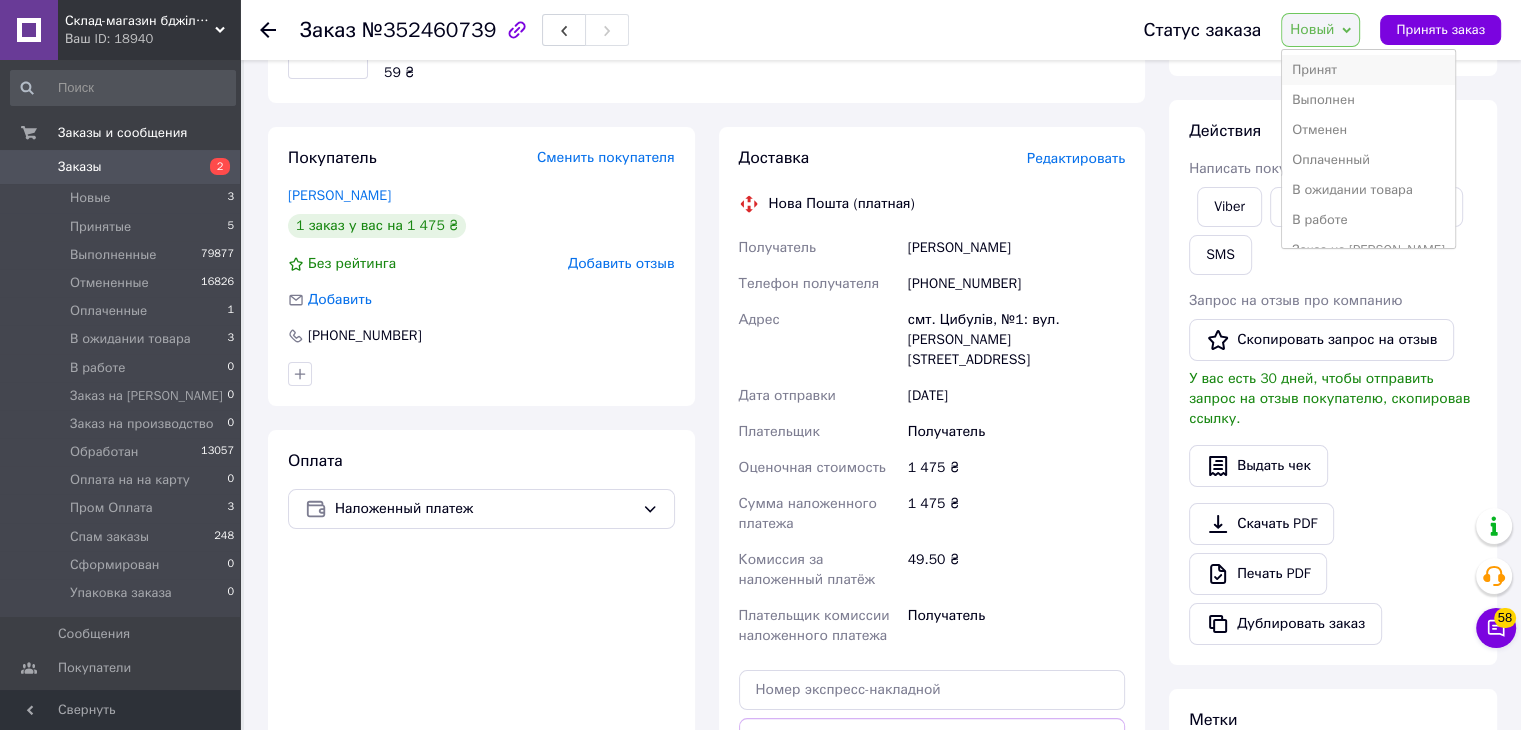 click on "Принят" at bounding box center (1368, 70) 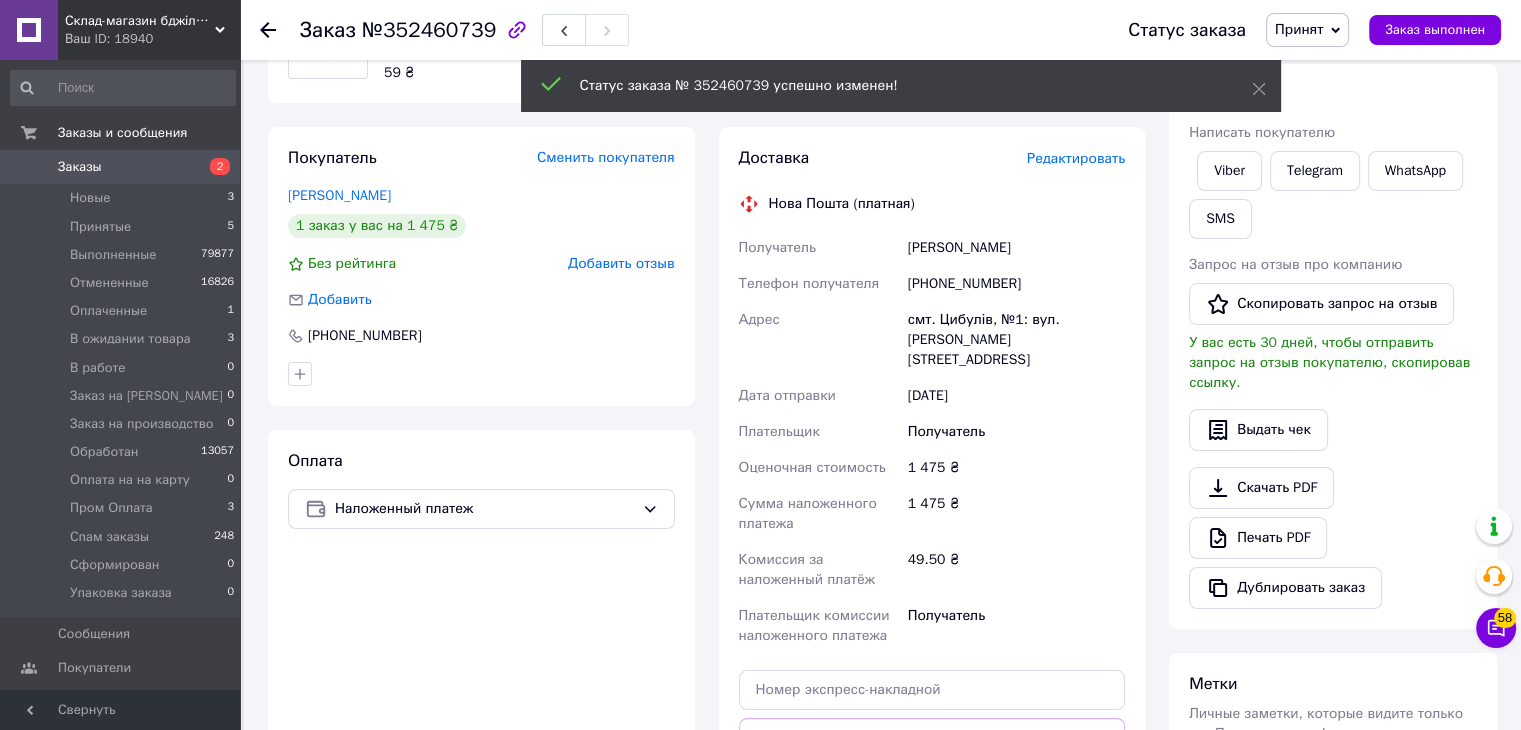 click 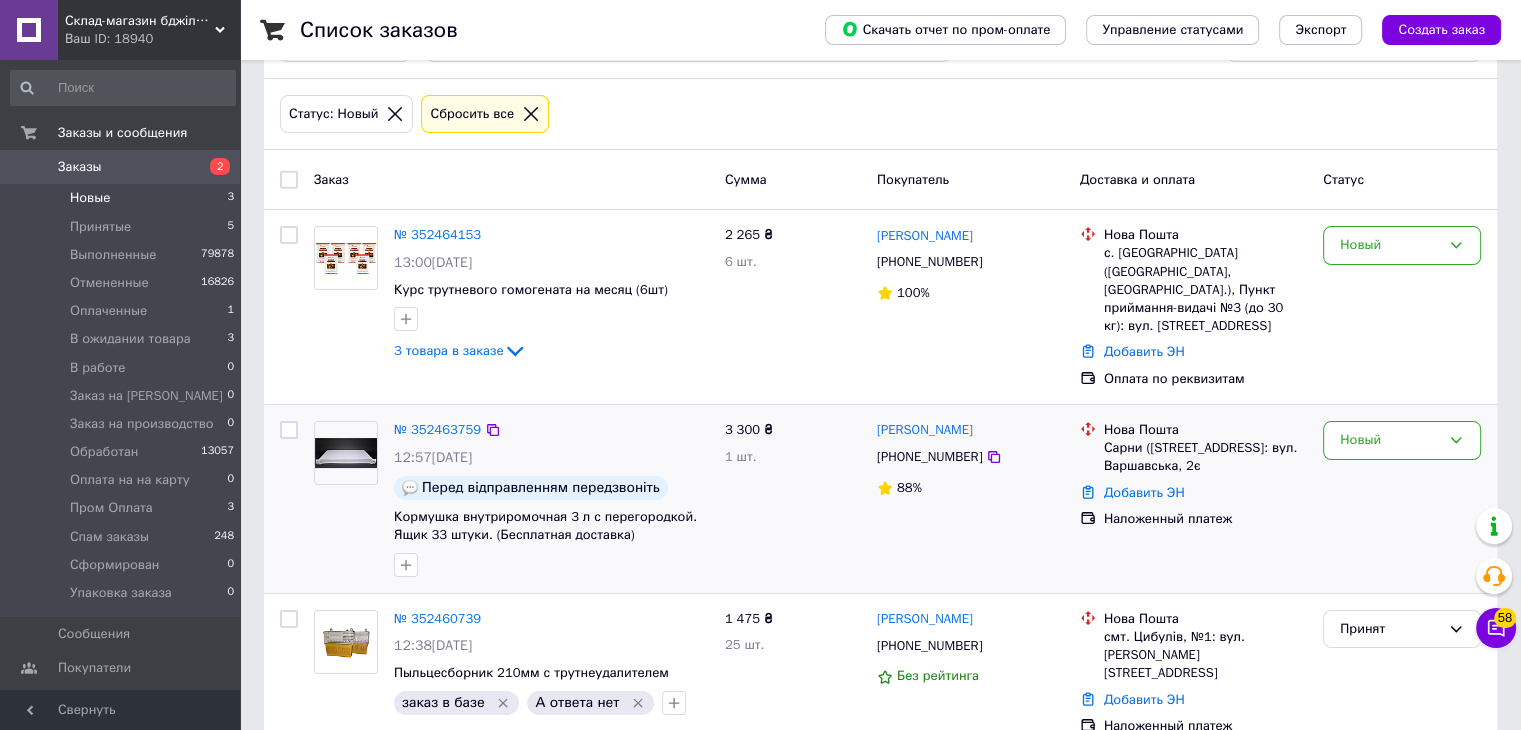 scroll, scrollTop: 82, scrollLeft: 0, axis: vertical 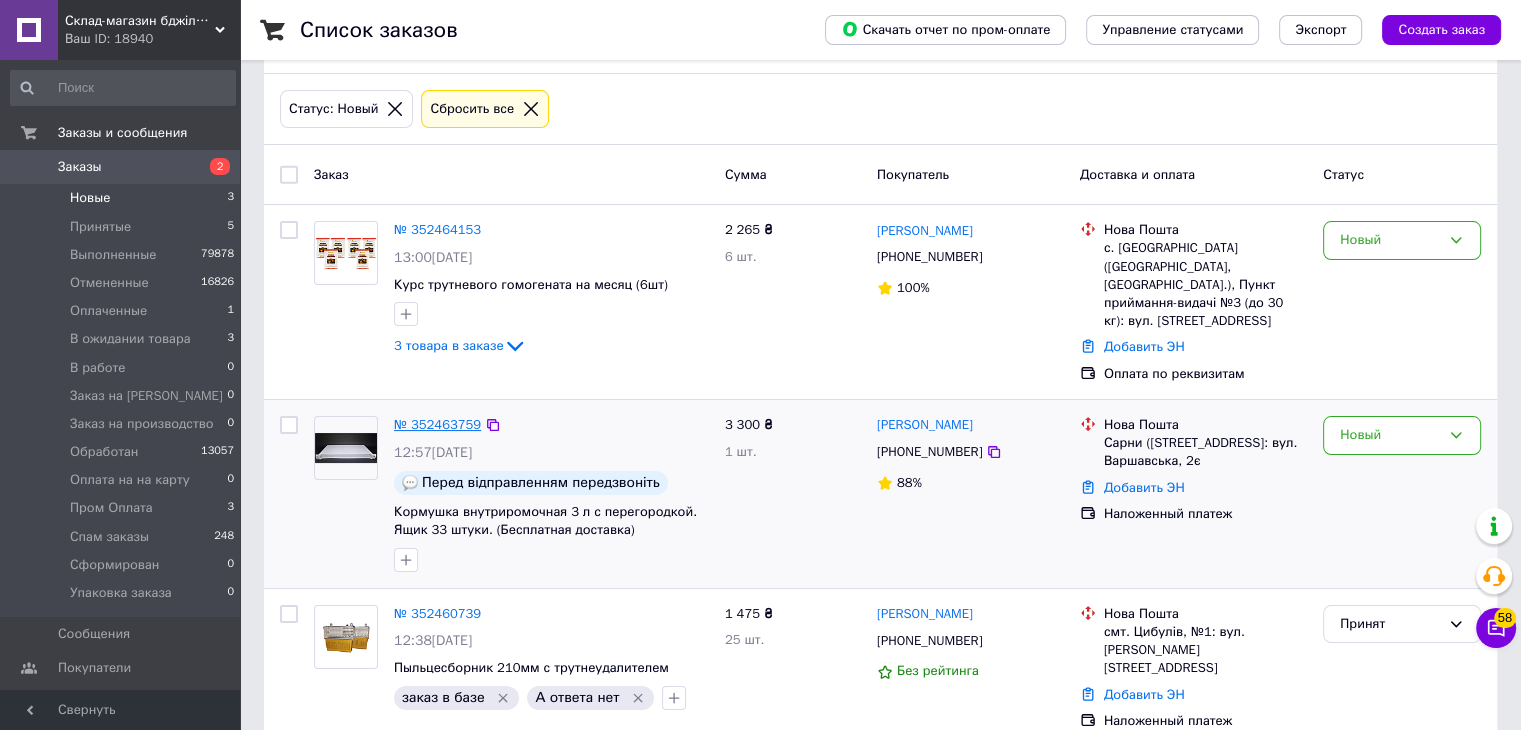 click on "№ 352463759" at bounding box center (437, 424) 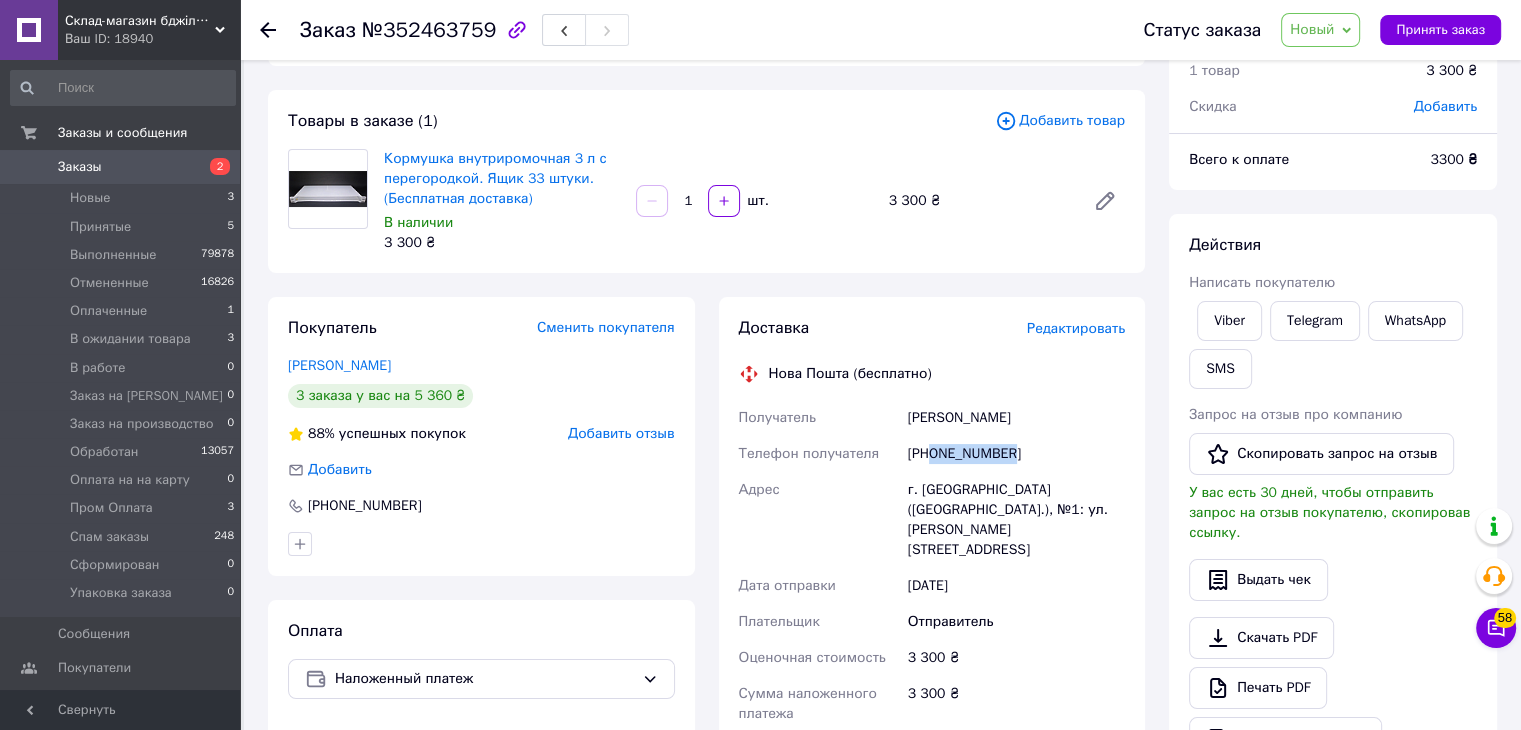 drag, startPoint x: 934, startPoint y: 449, endPoint x: 1041, endPoint y: 452, distance: 107.042046 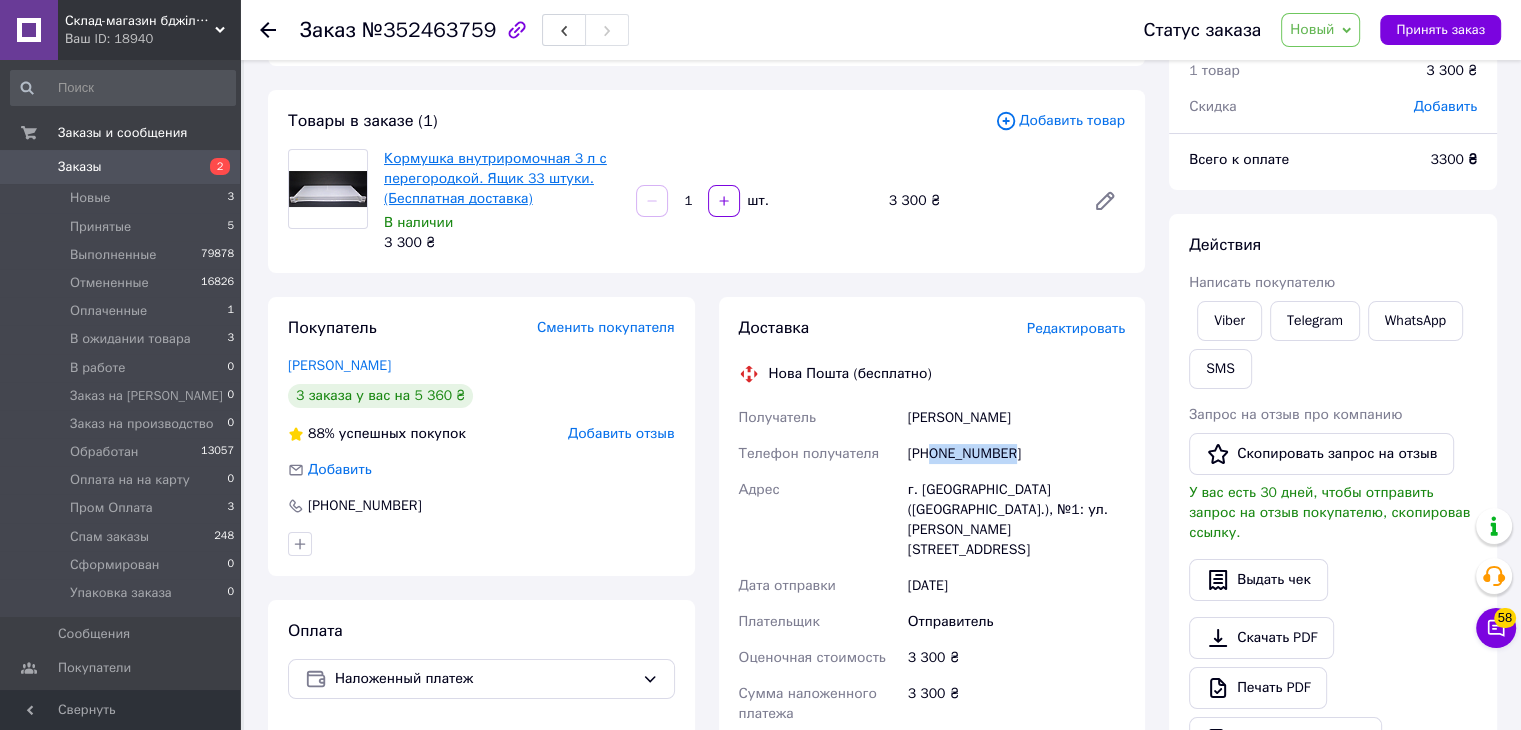 click on "Кормушка внутриромочная 3 л с перегородкой. Ящик 33 штуки. (Бесплатная доставка)" at bounding box center (495, 178) 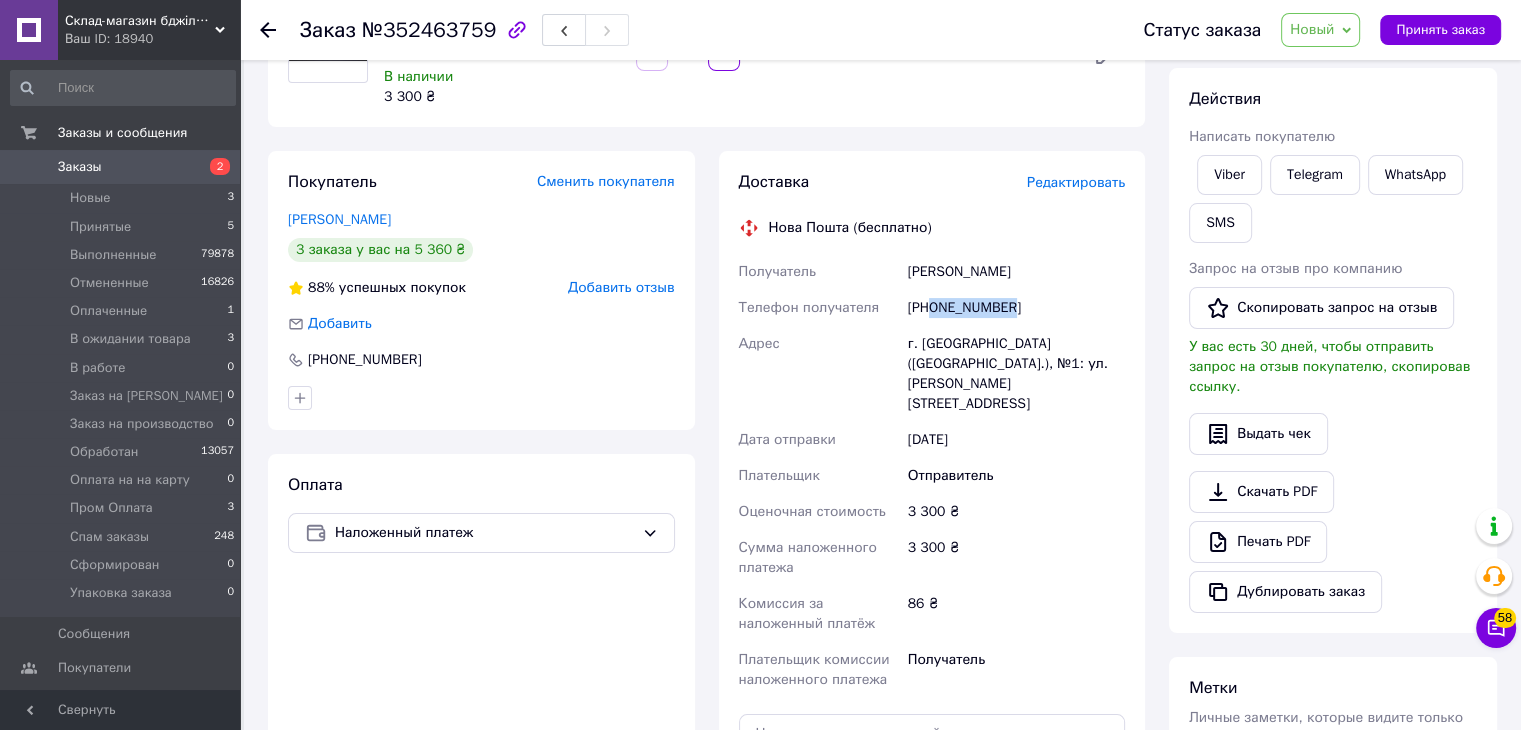 scroll, scrollTop: 282, scrollLeft: 0, axis: vertical 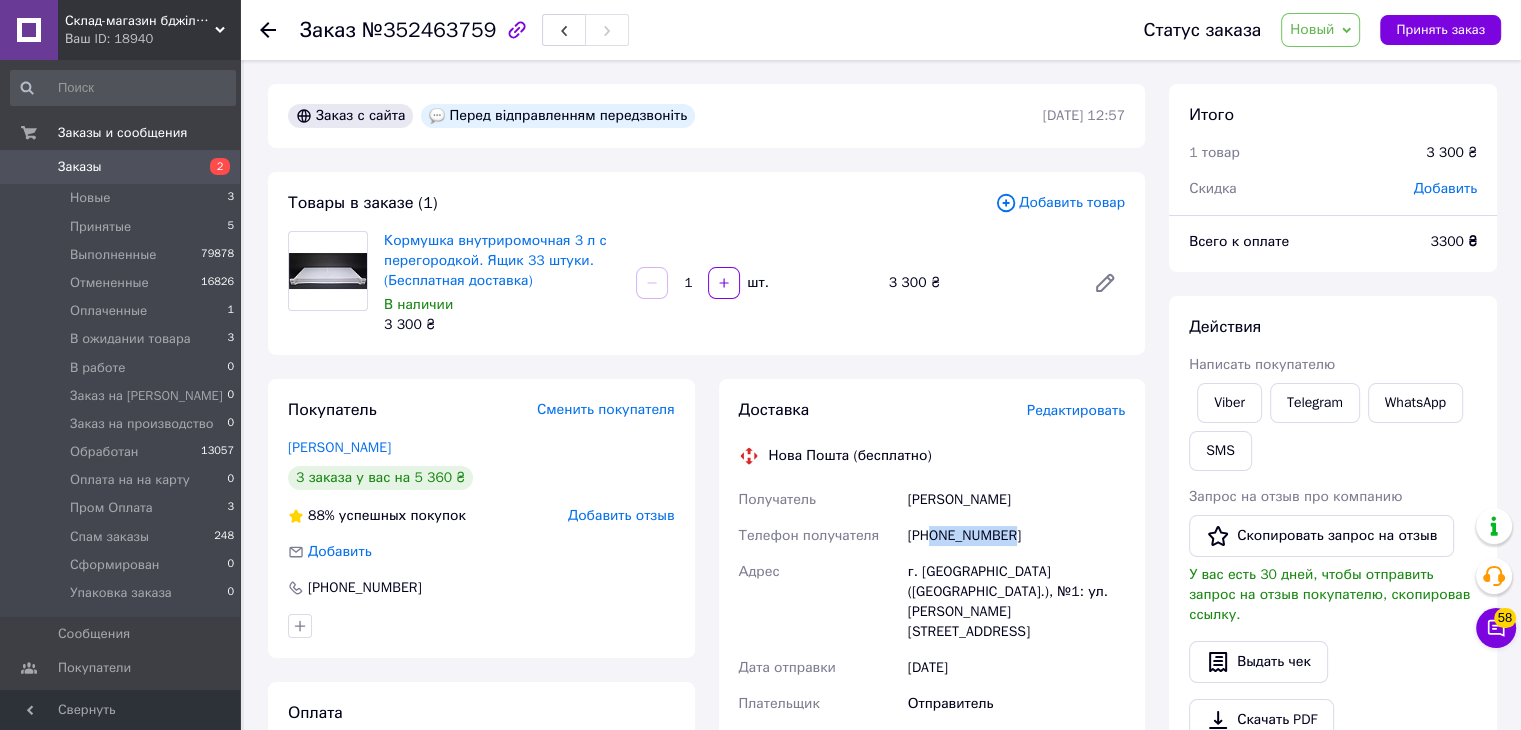 click on "Новый" at bounding box center [1312, 29] 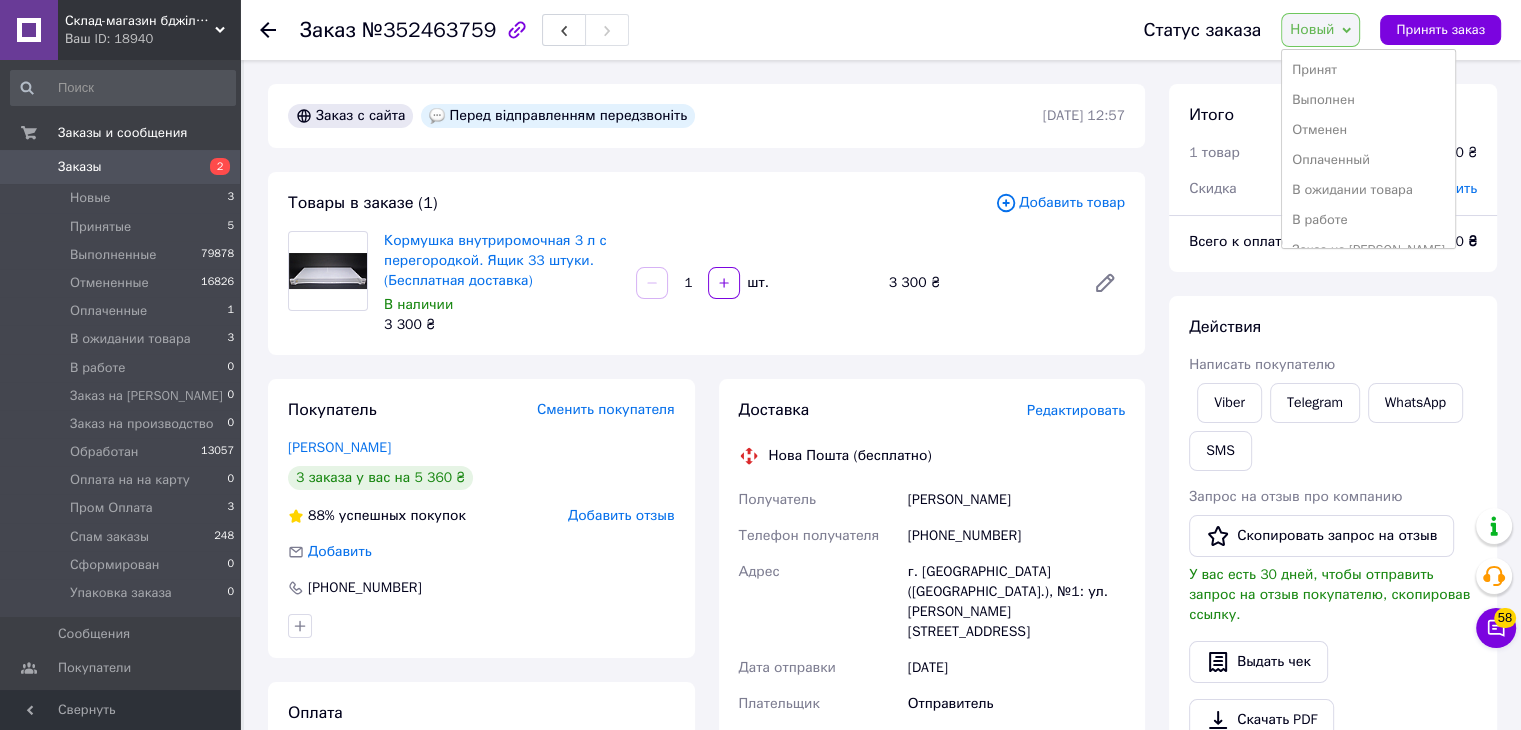 click on "Выполнен" at bounding box center (1368, 100) 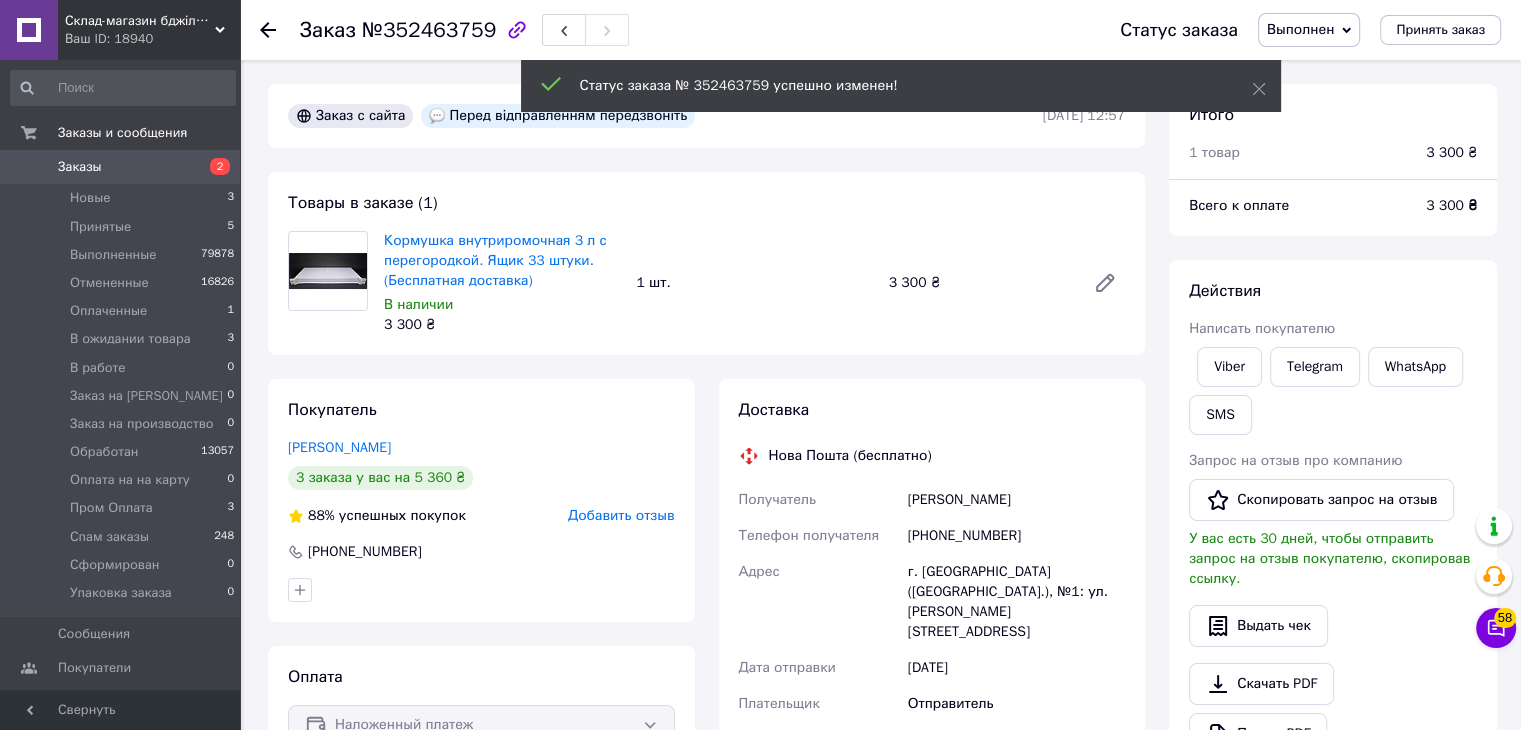 click 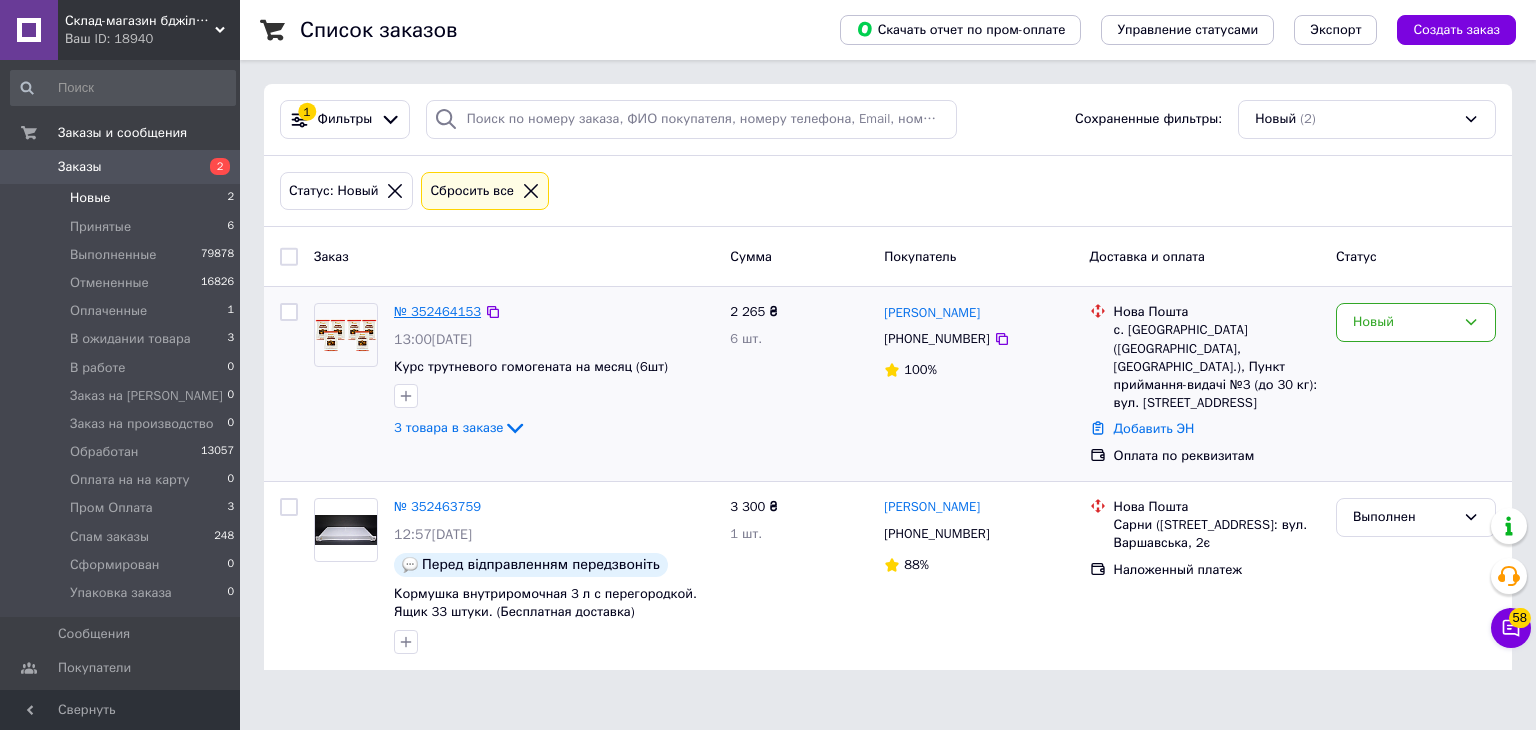 click on "№ 352464153" at bounding box center [437, 311] 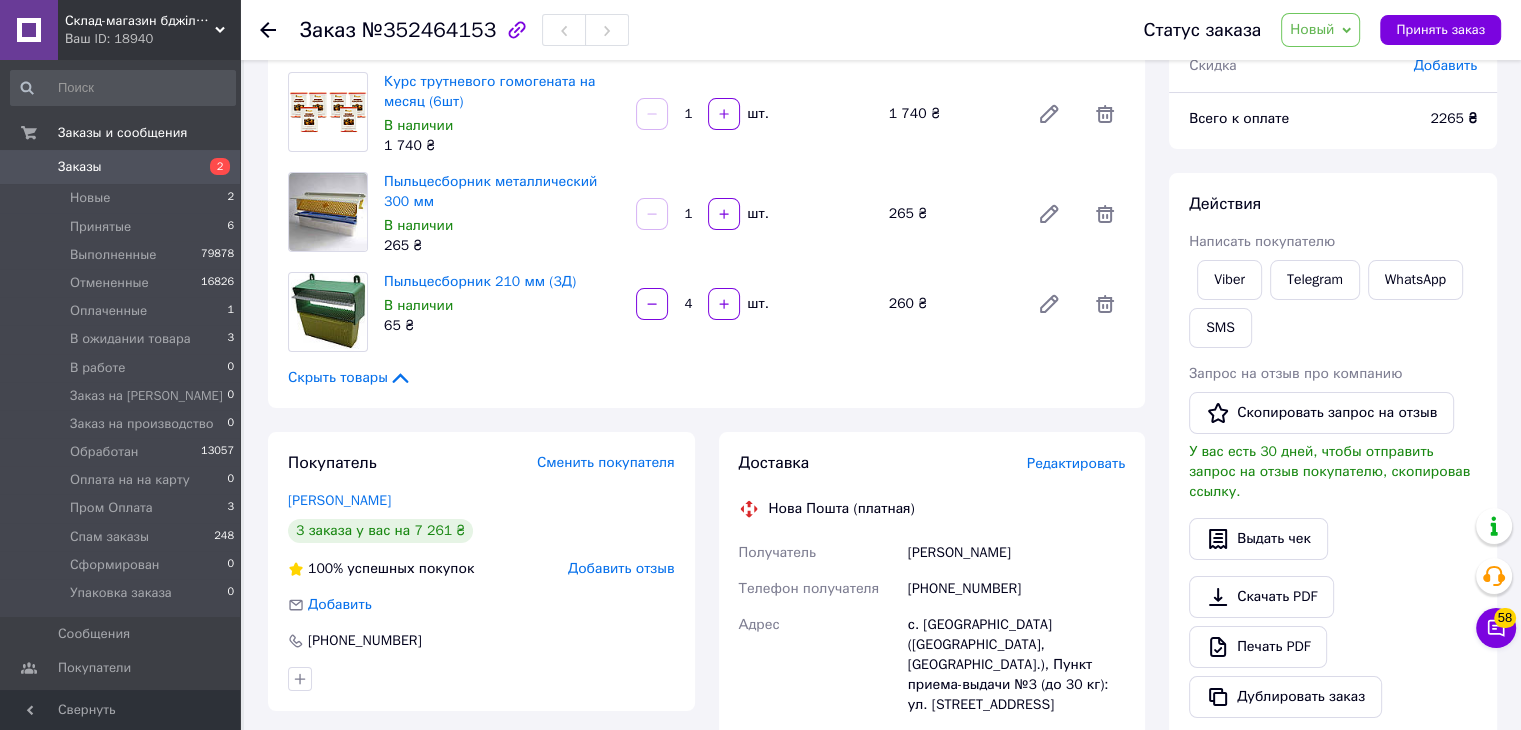 scroll, scrollTop: 400, scrollLeft: 0, axis: vertical 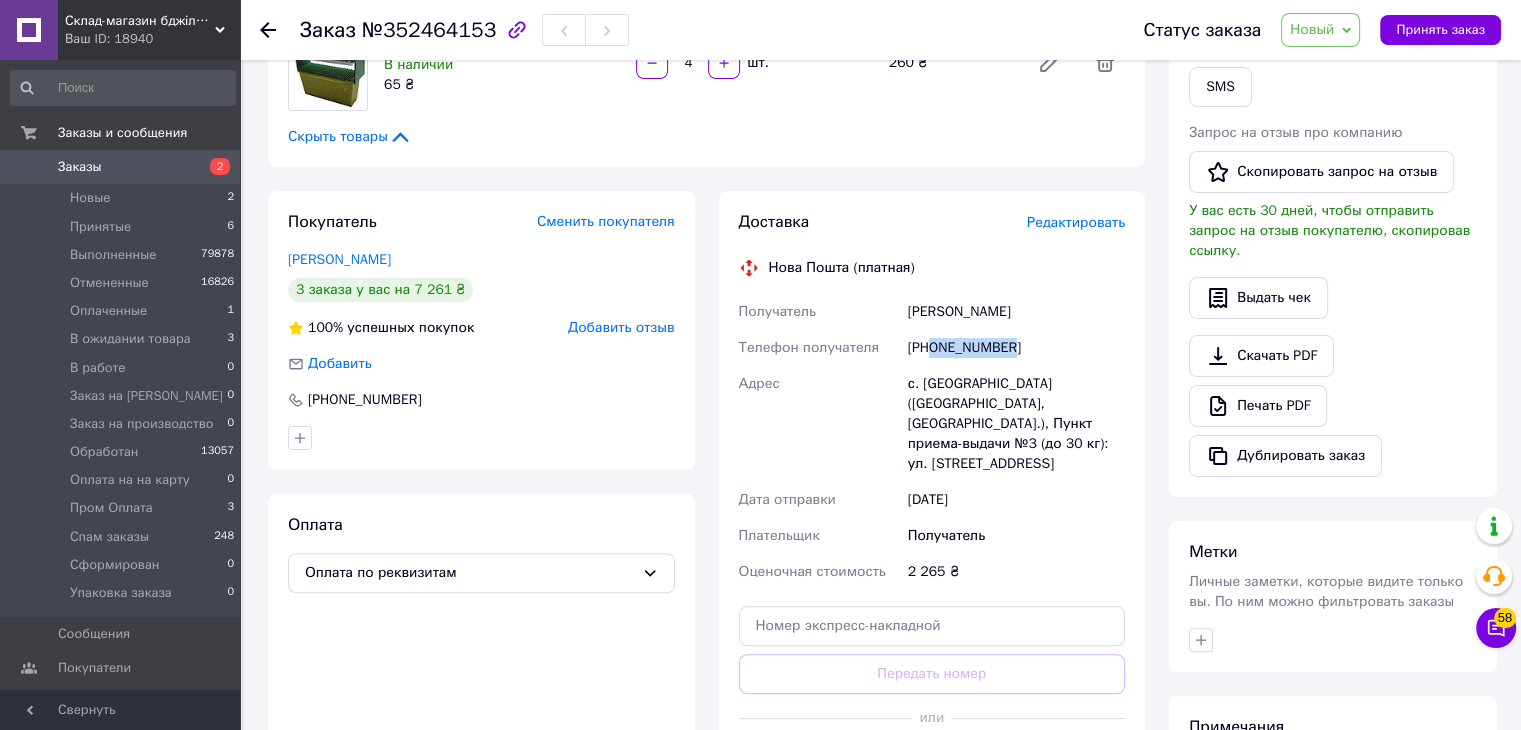 drag, startPoint x: 932, startPoint y: 347, endPoint x: 1045, endPoint y: 347, distance: 113 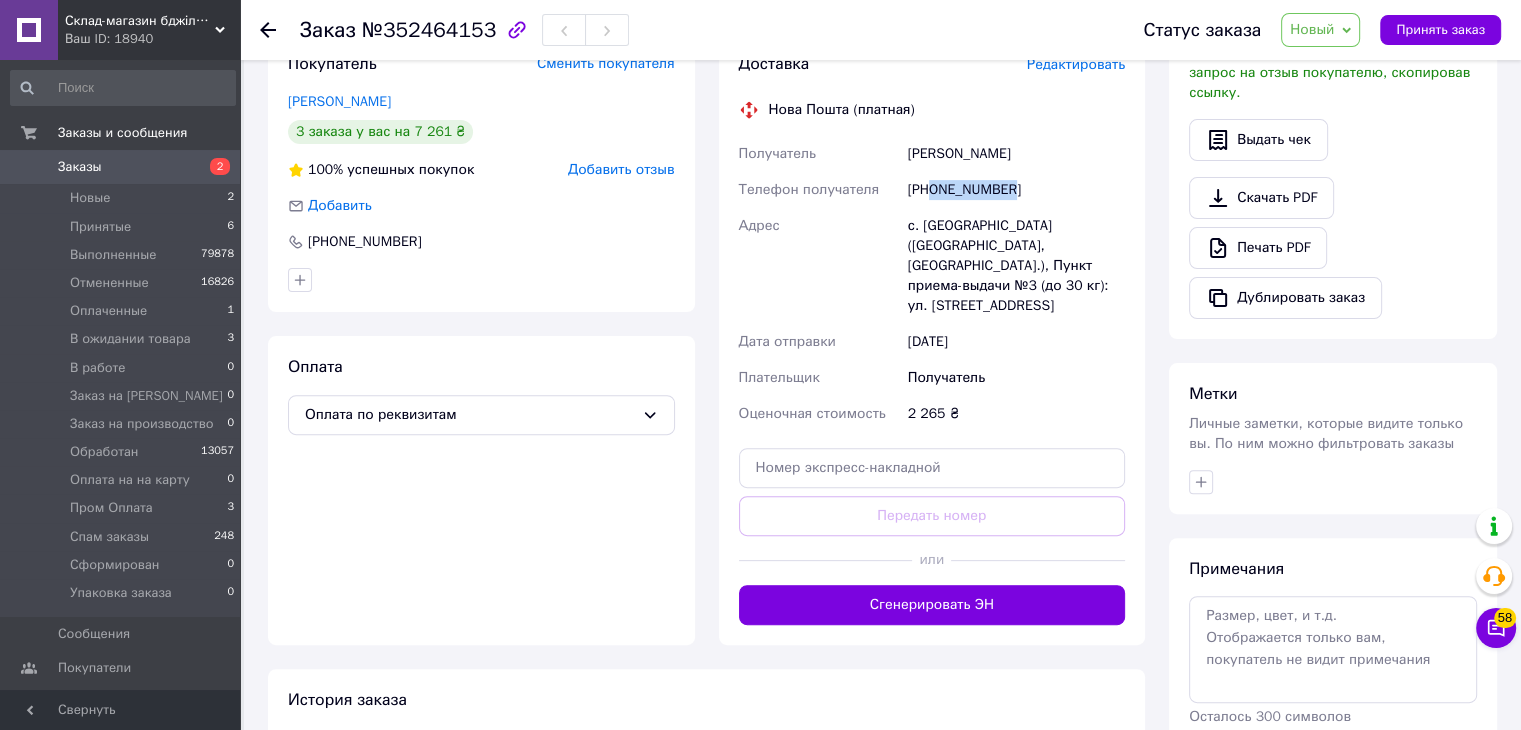 scroll, scrollTop: 432, scrollLeft: 0, axis: vertical 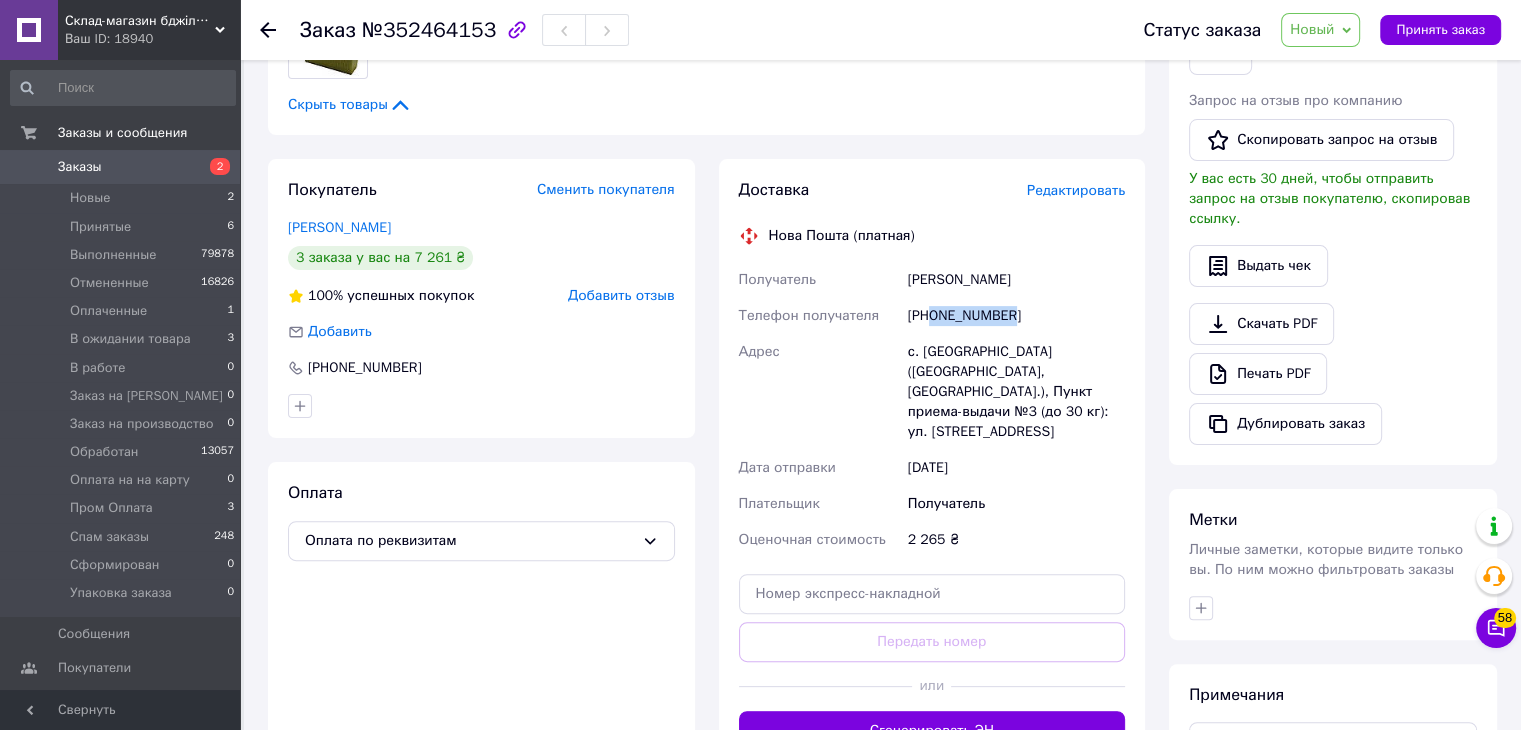 click on "Новый" at bounding box center [1312, 29] 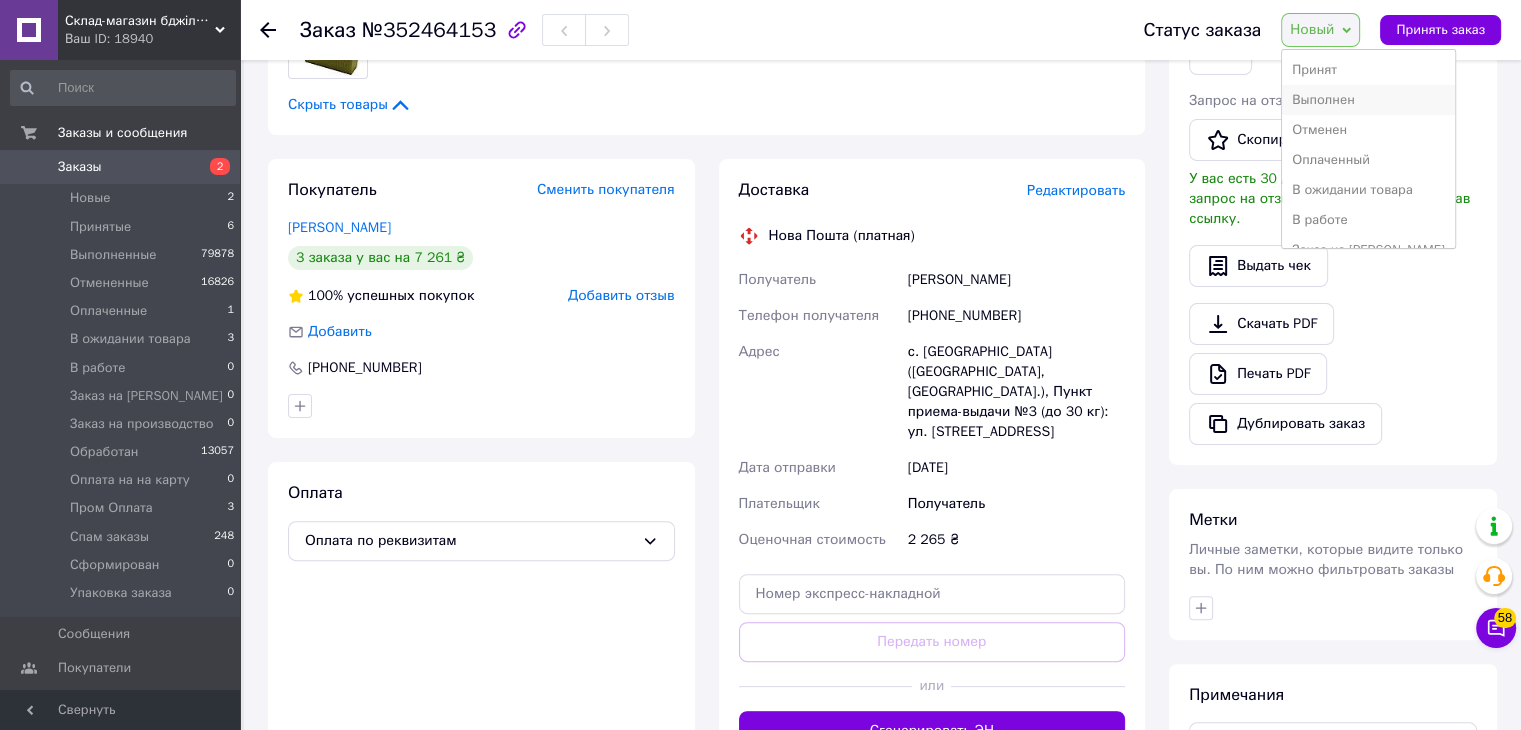 click on "Выполнен" at bounding box center (1368, 100) 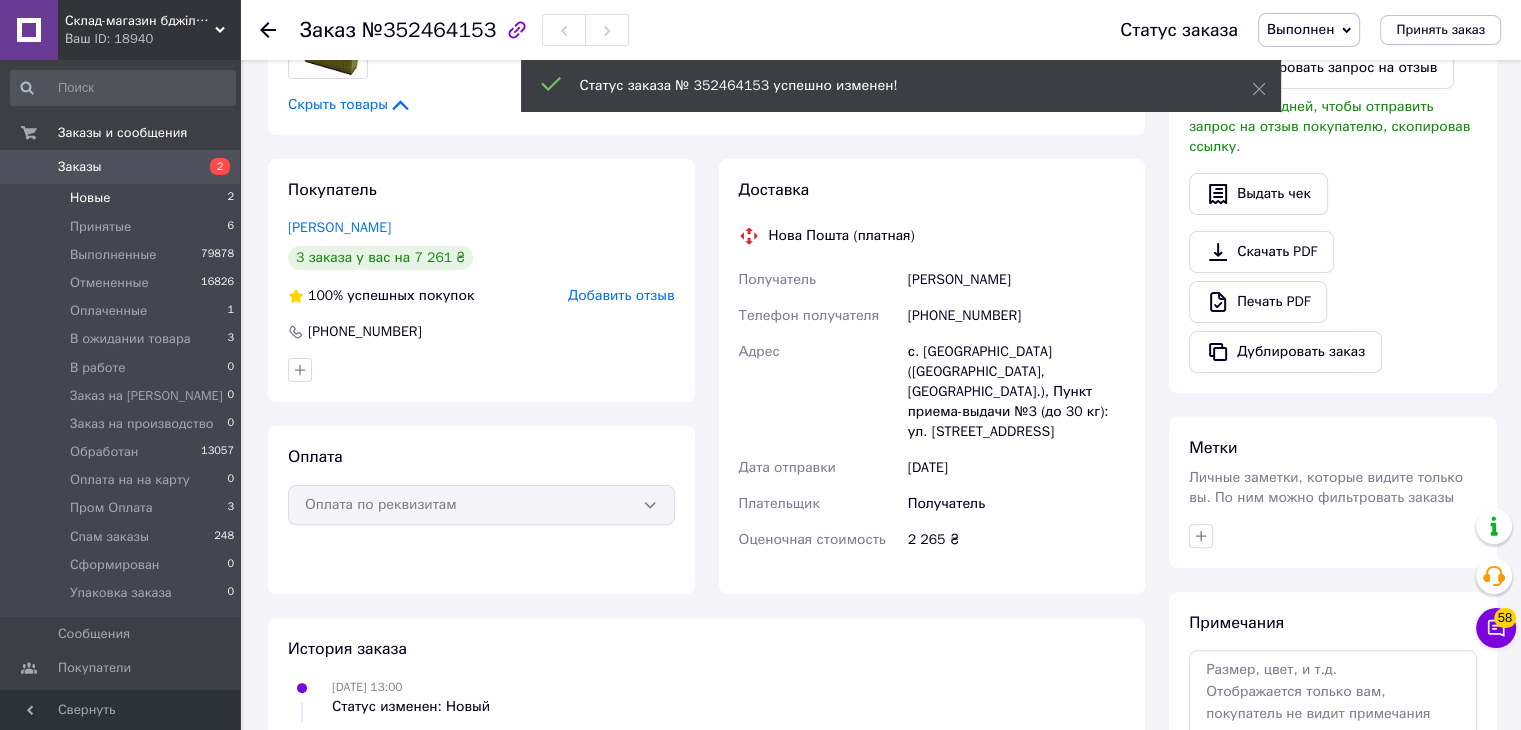 click on "Новые 2" at bounding box center [123, 198] 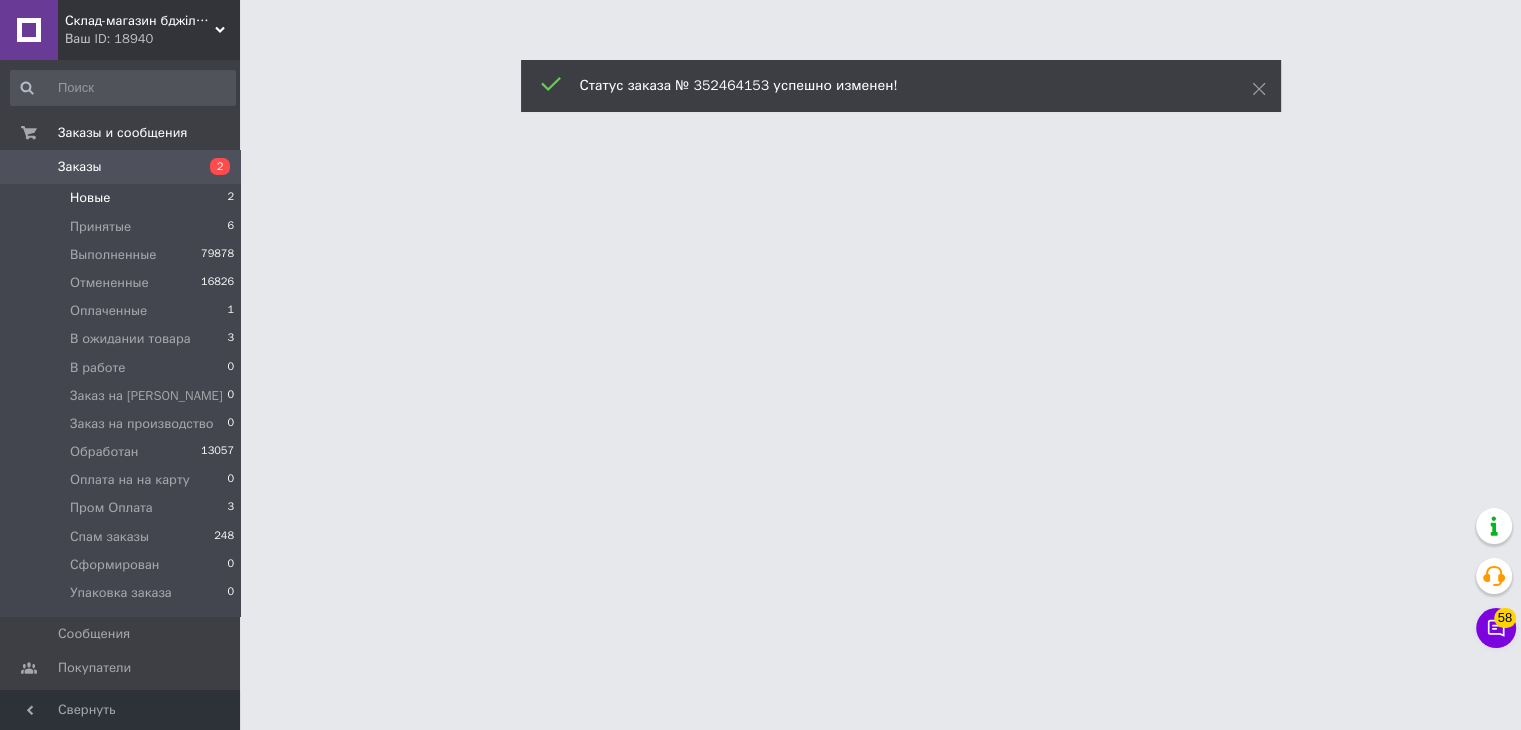scroll, scrollTop: 0, scrollLeft: 0, axis: both 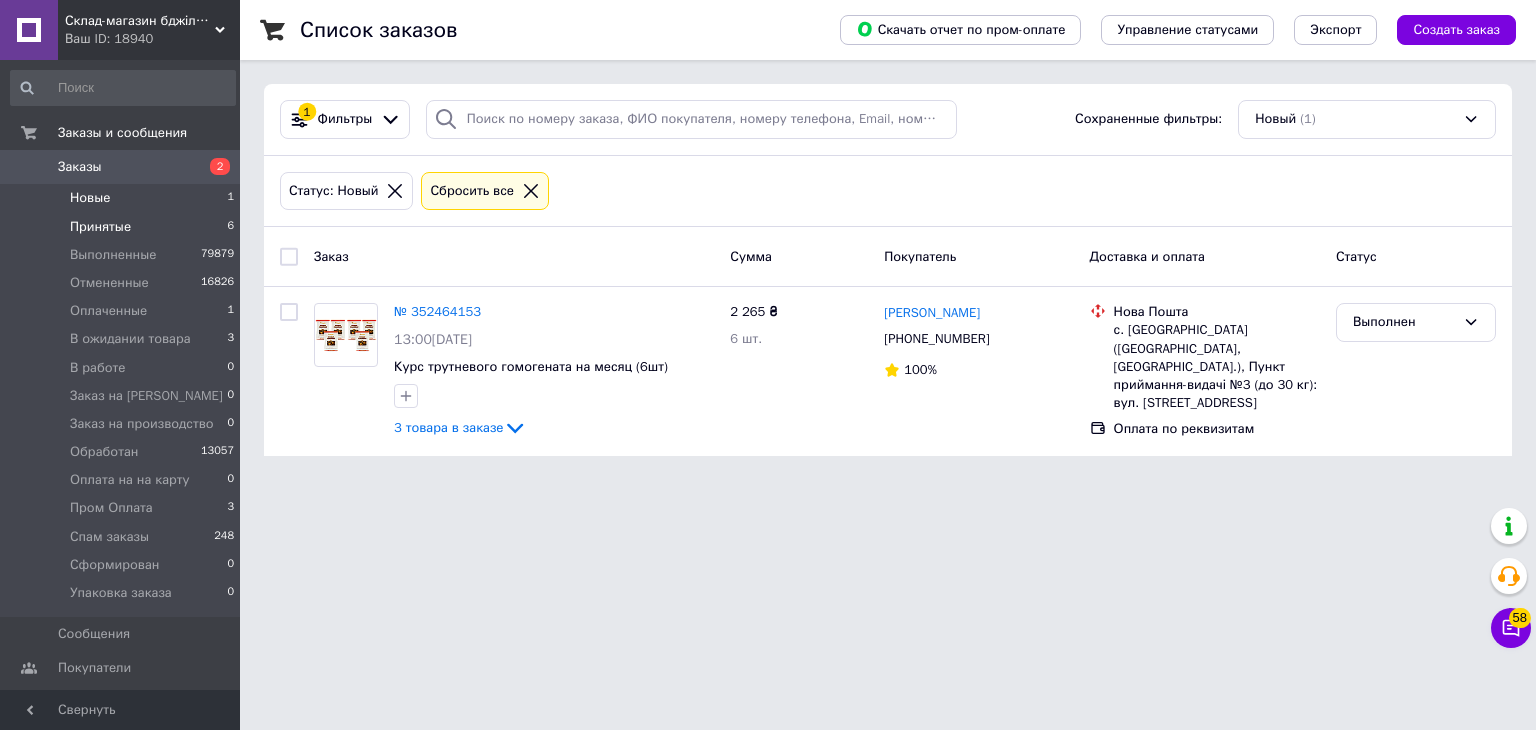 click on "Принятые 6" at bounding box center [123, 227] 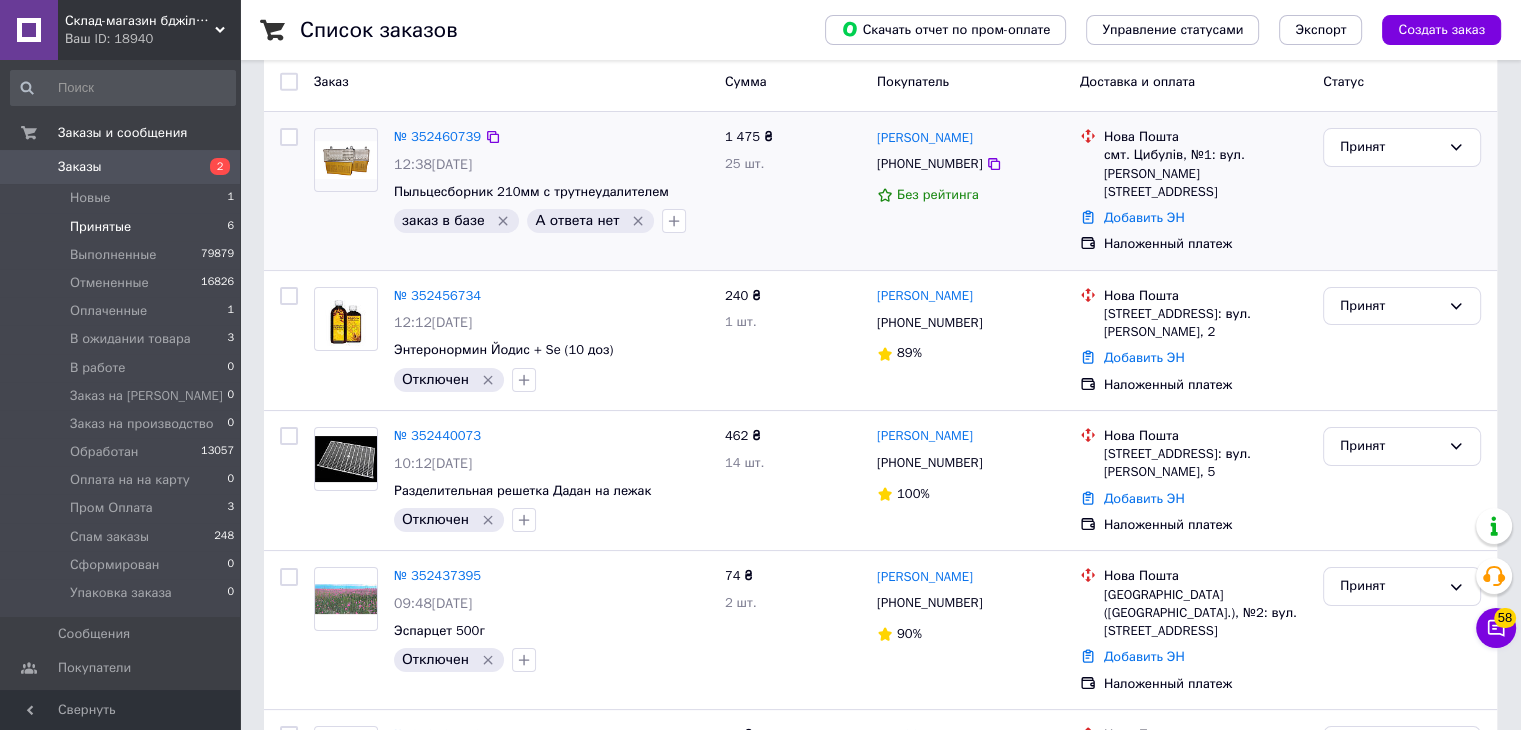 scroll, scrollTop: 445, scrollLeft: 0, axis: vertical 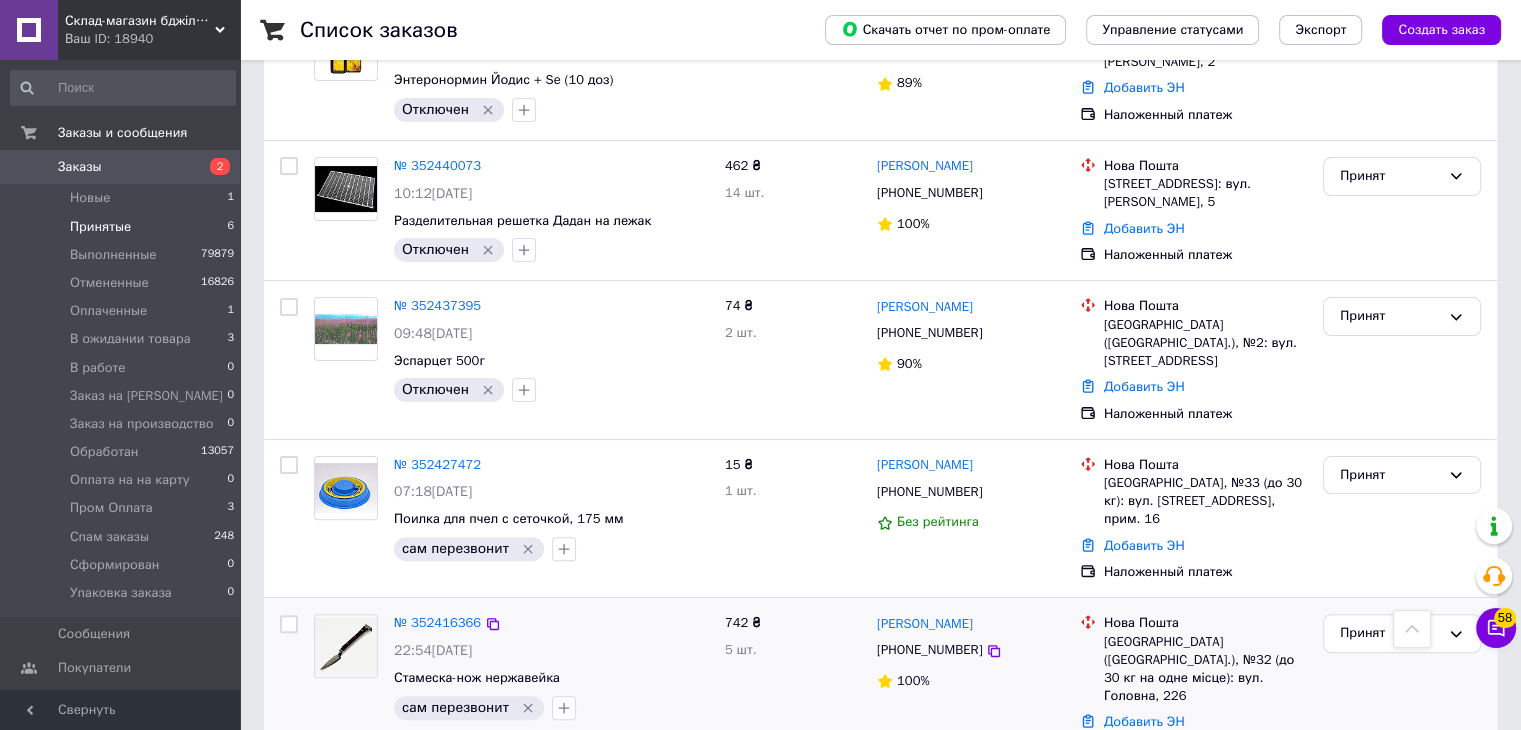 click on "№ 352416366 22:54, 12.07.2025 Стамеска-нож нержавейка сам перезвонит   3 товара в заказе" at bounding box center [551, 682] 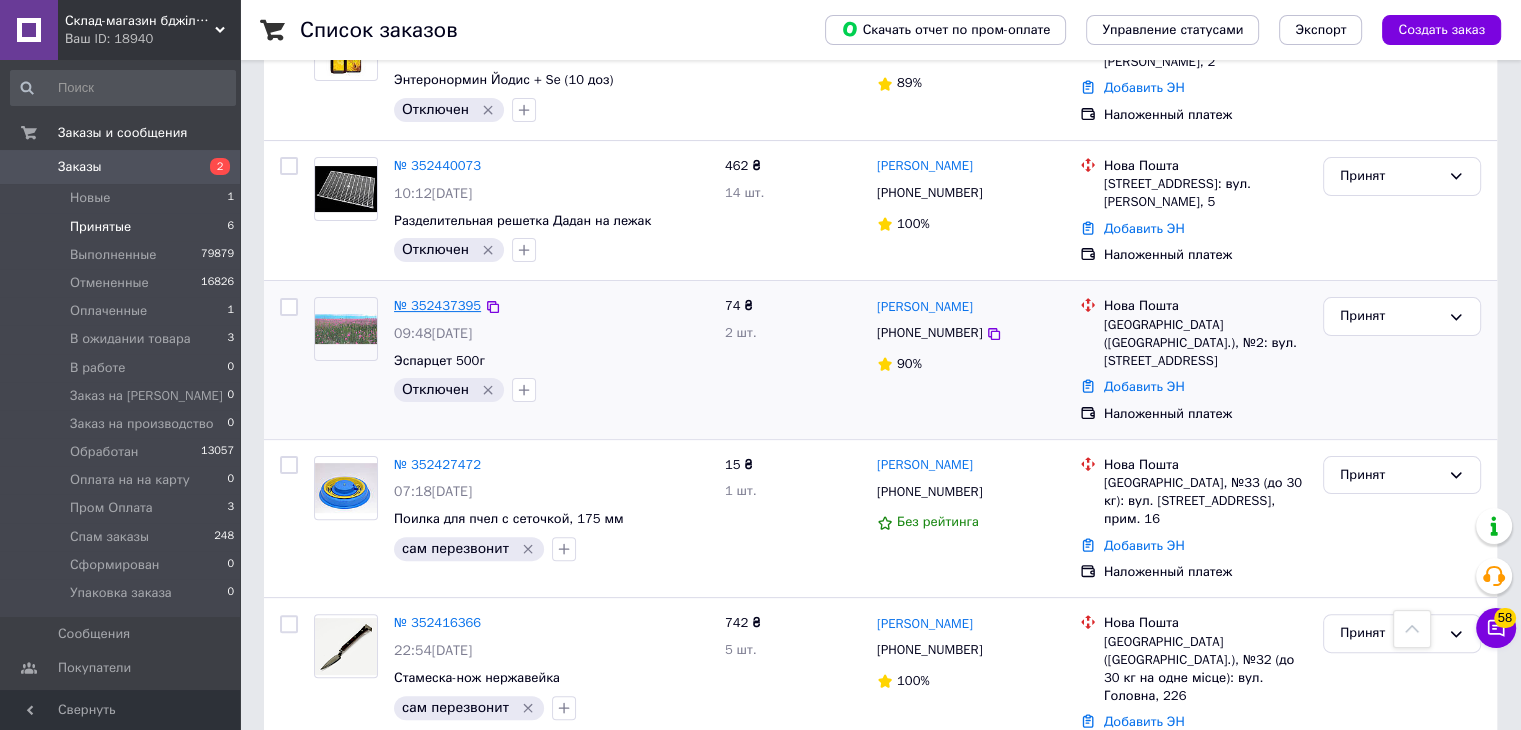 click on "№ 352437395" at bounding box center [437, 305] 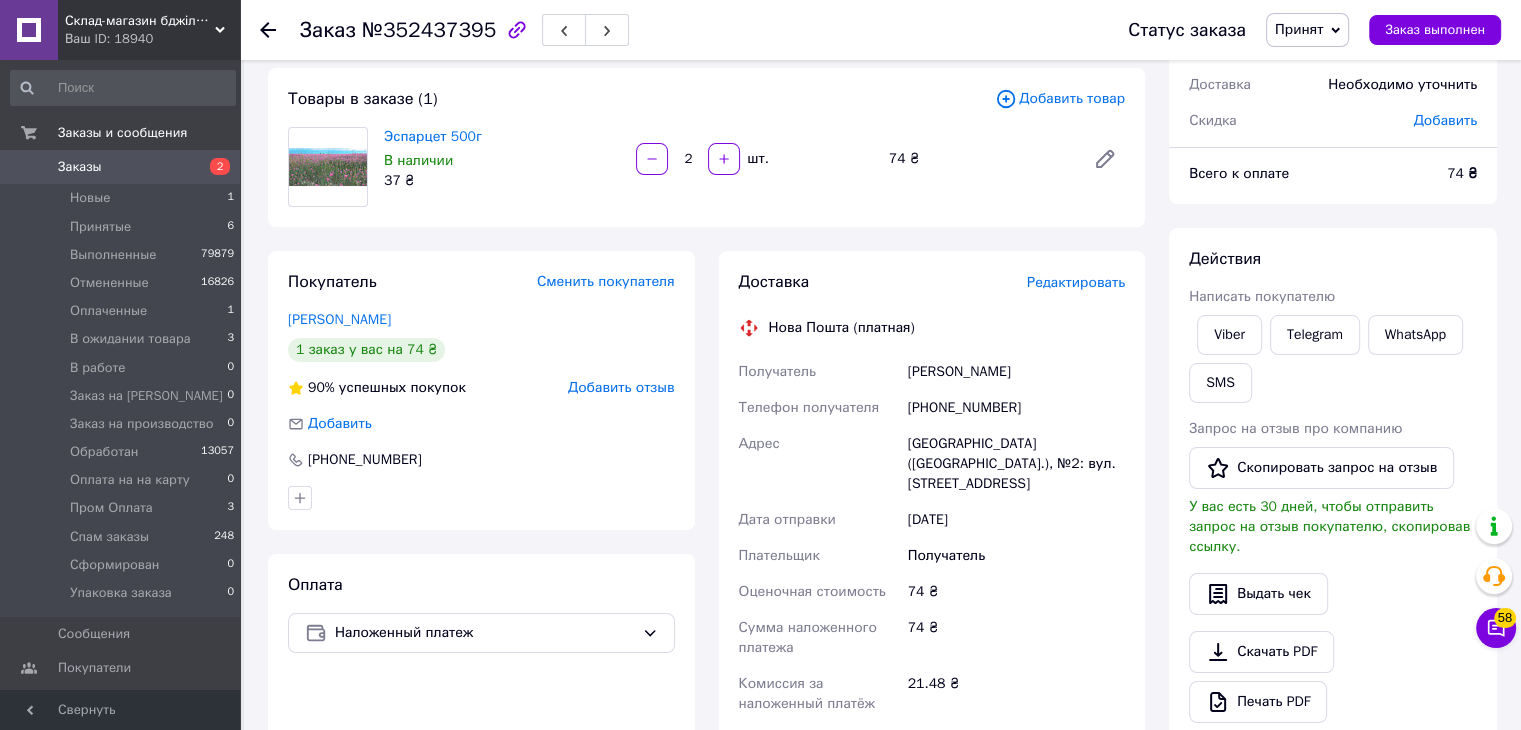 scroll, scrollTop: 45, scrollLeft: 0, axis: vertical 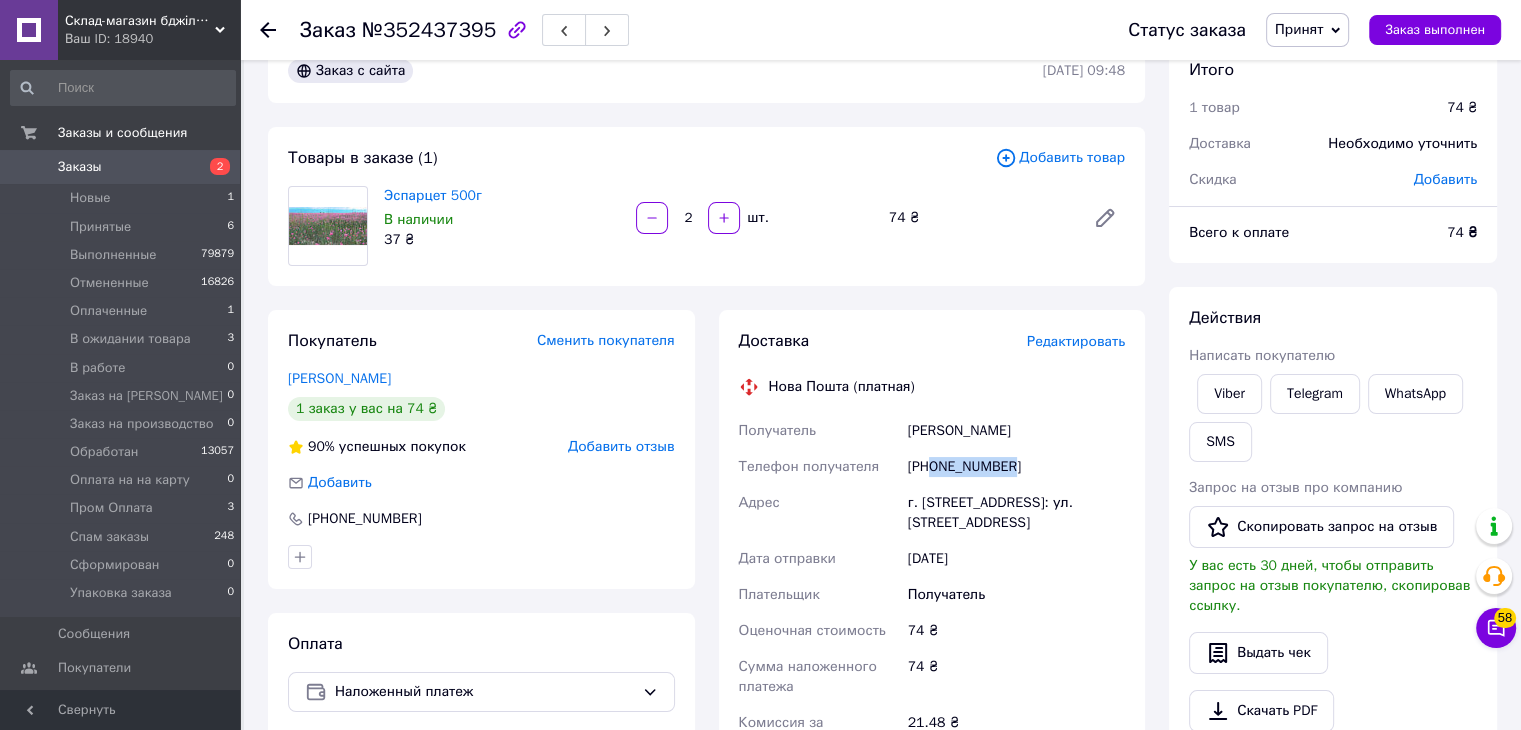 drag, startPoint x: 930, startPoint y: 471, endPoint x: 1022, endPoint y: 471, distance: 92 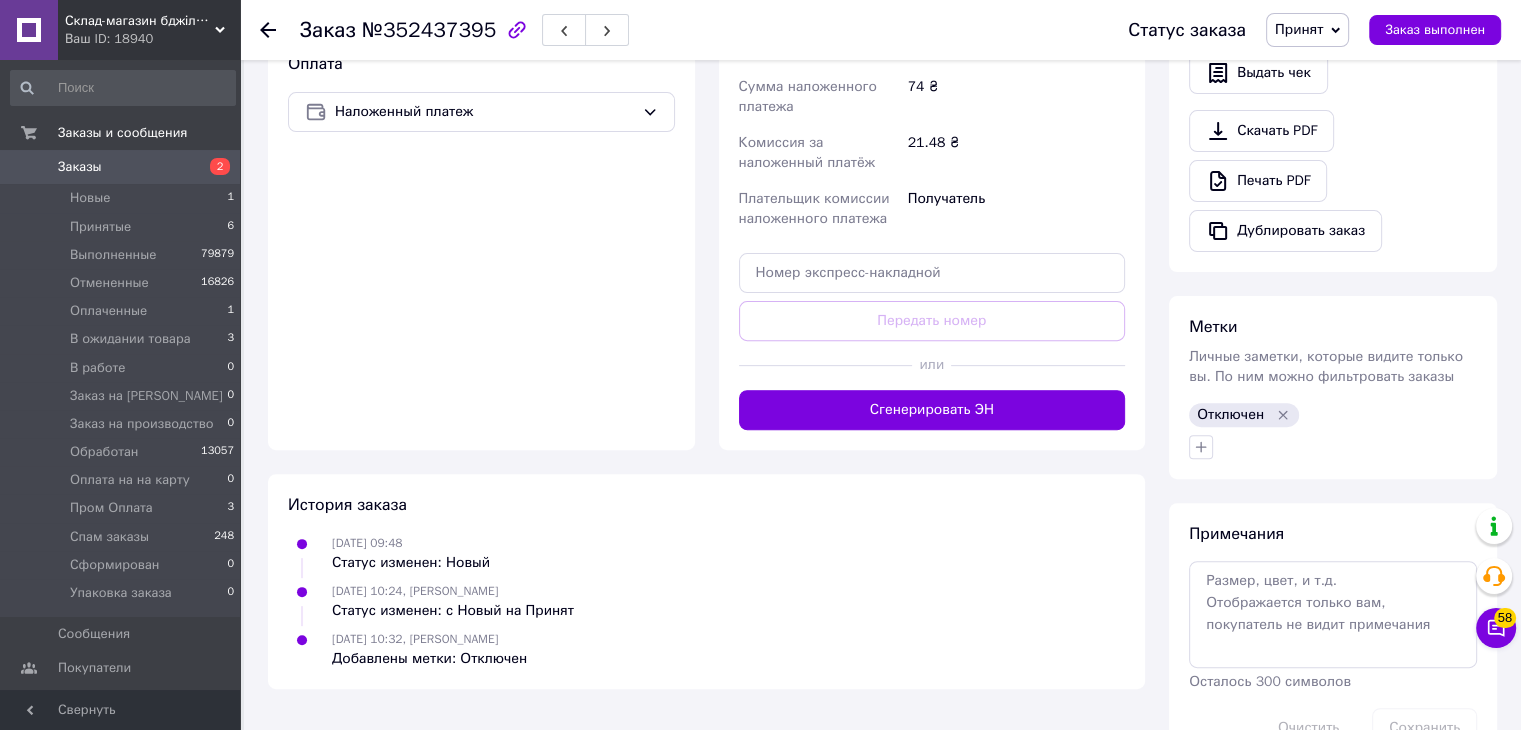 scroll, scrollTop: 645, scrollLeft: 0, axis: vertical 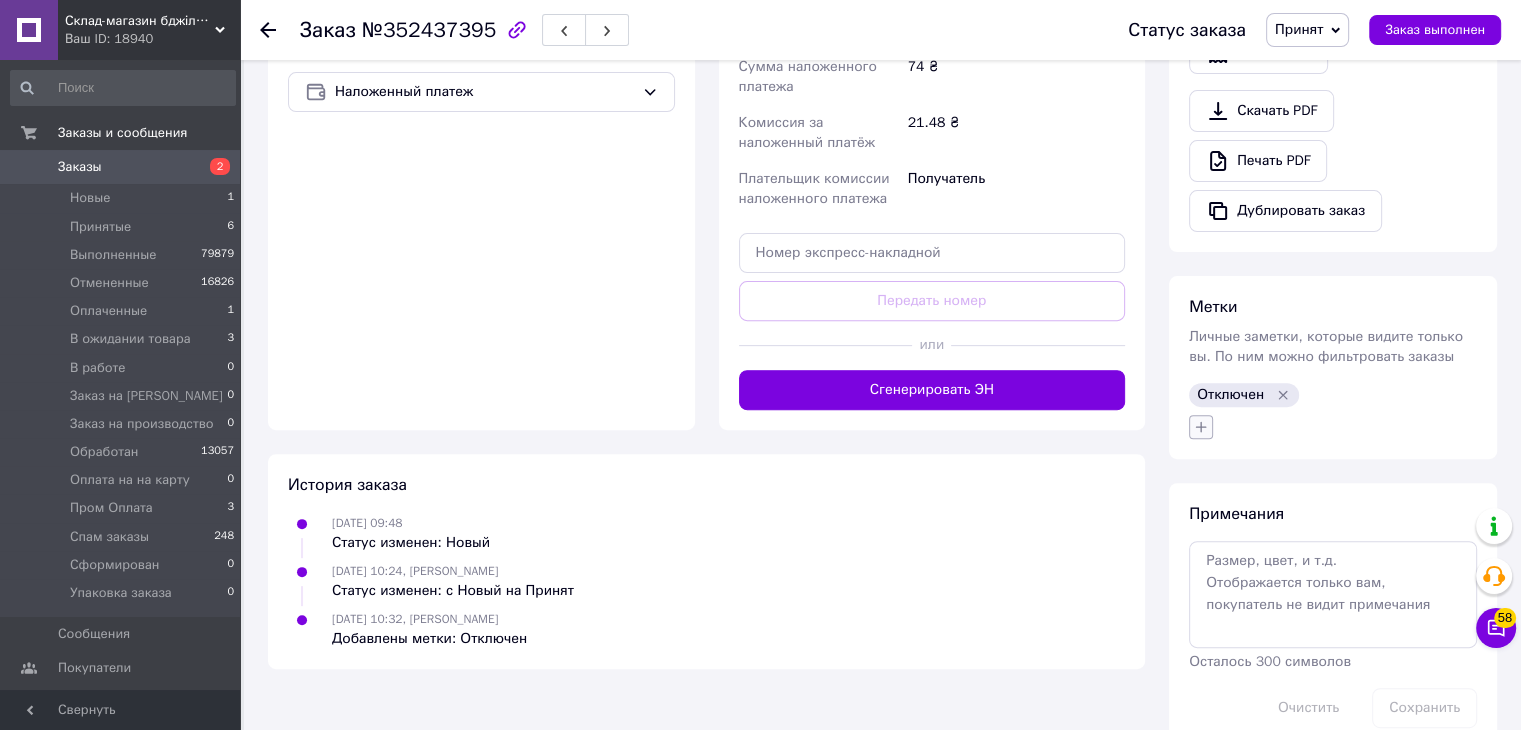 click 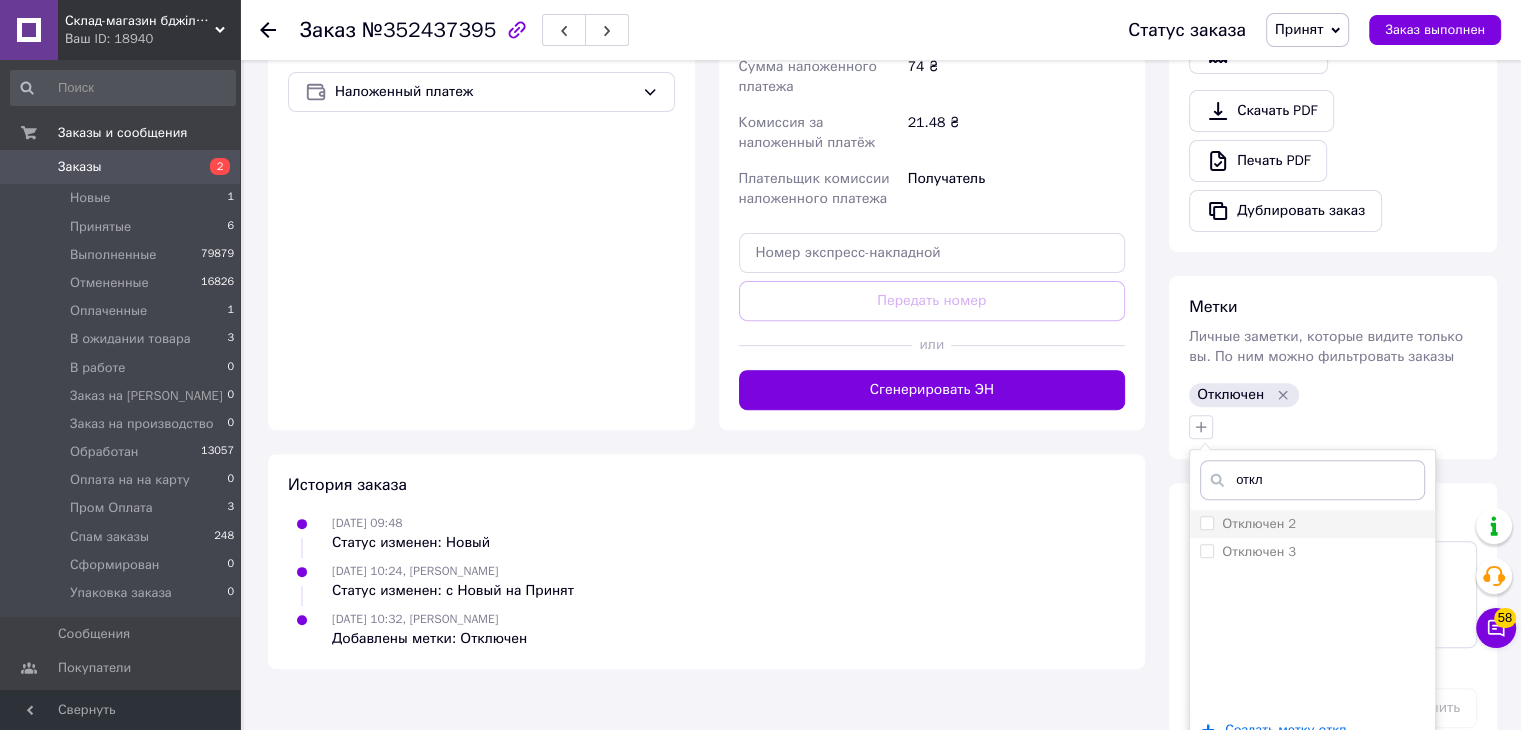 type on "откл" 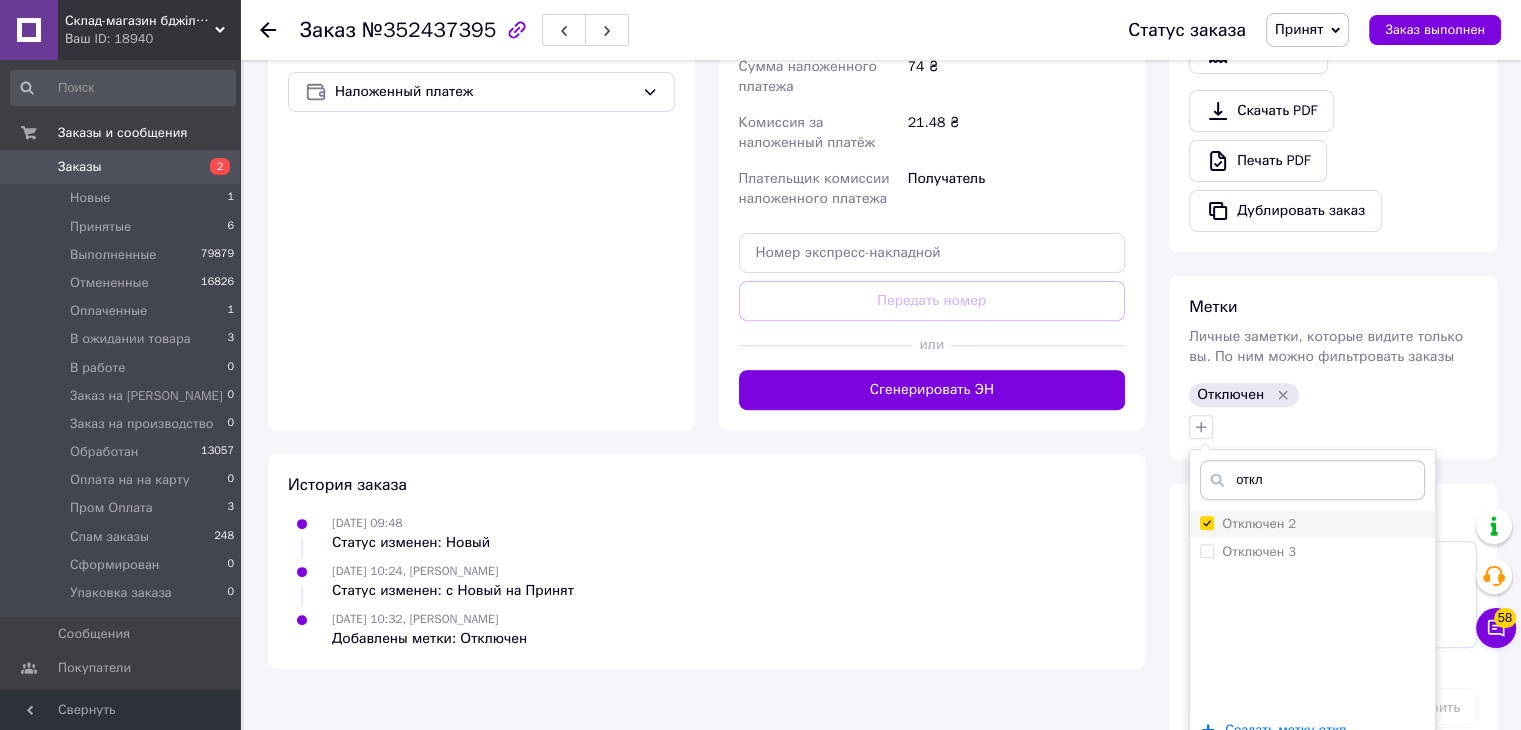 checkbox on "true" 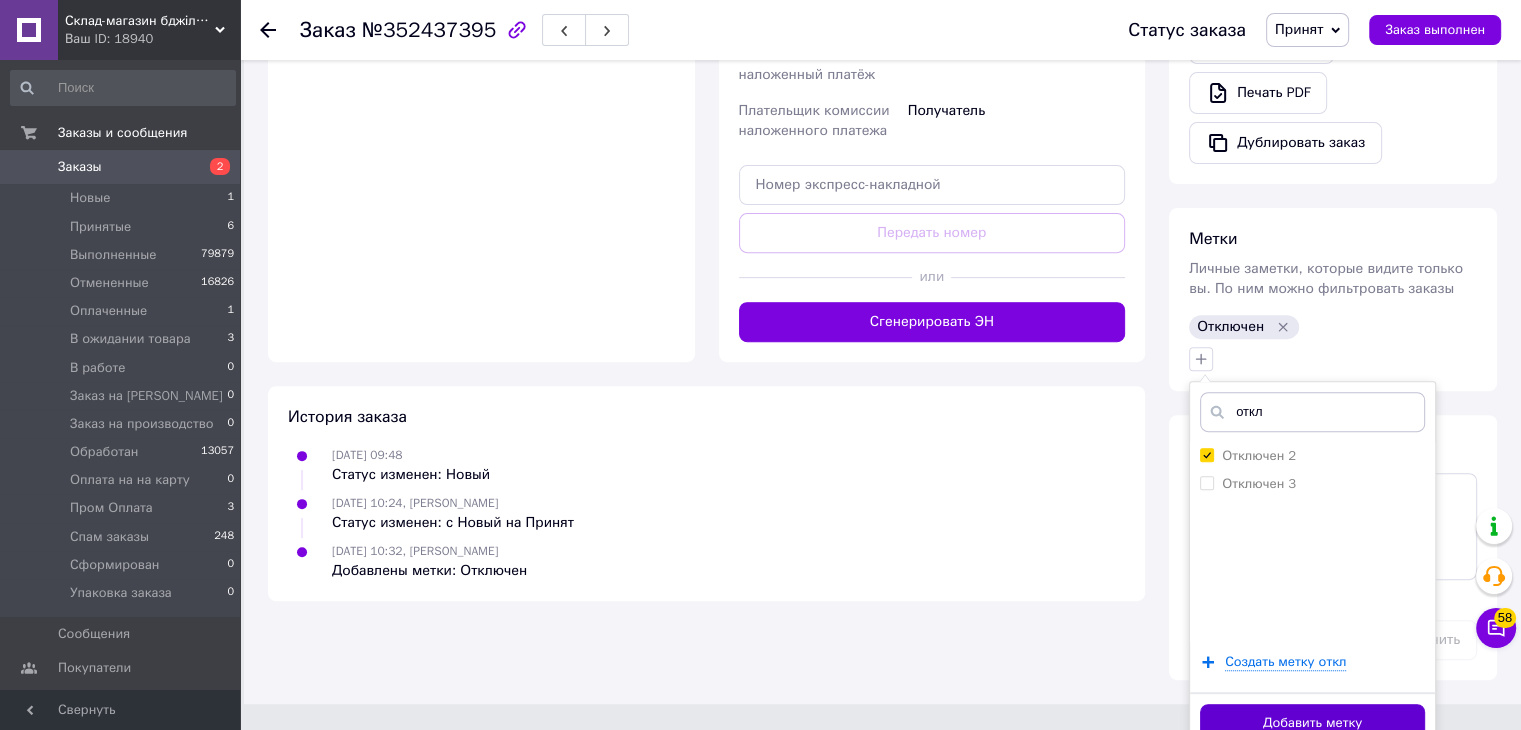 click on "Добавить метку" at bounding box center (1312, 723) 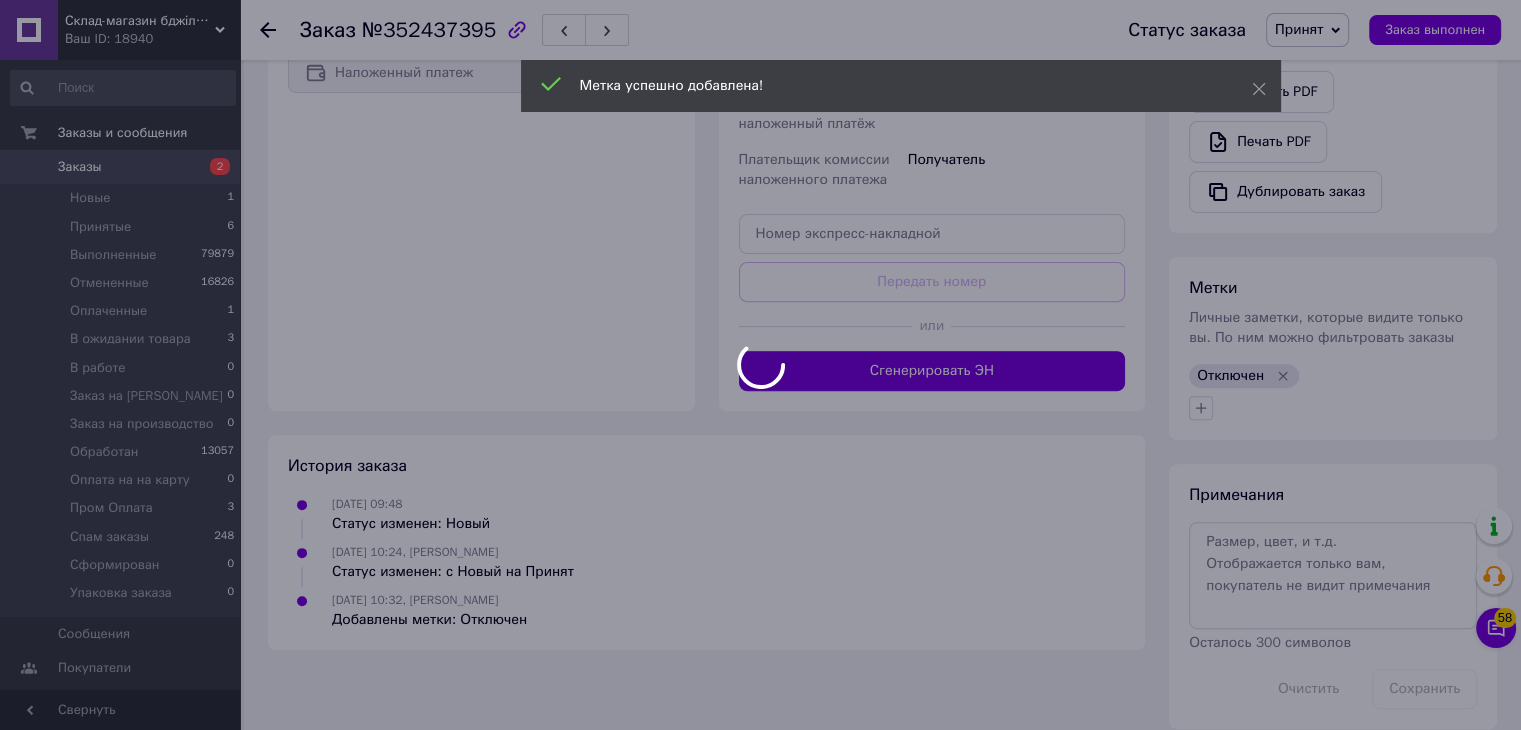 scroll, scrollTop: 656, scrollLeft: 0, axis: vertical 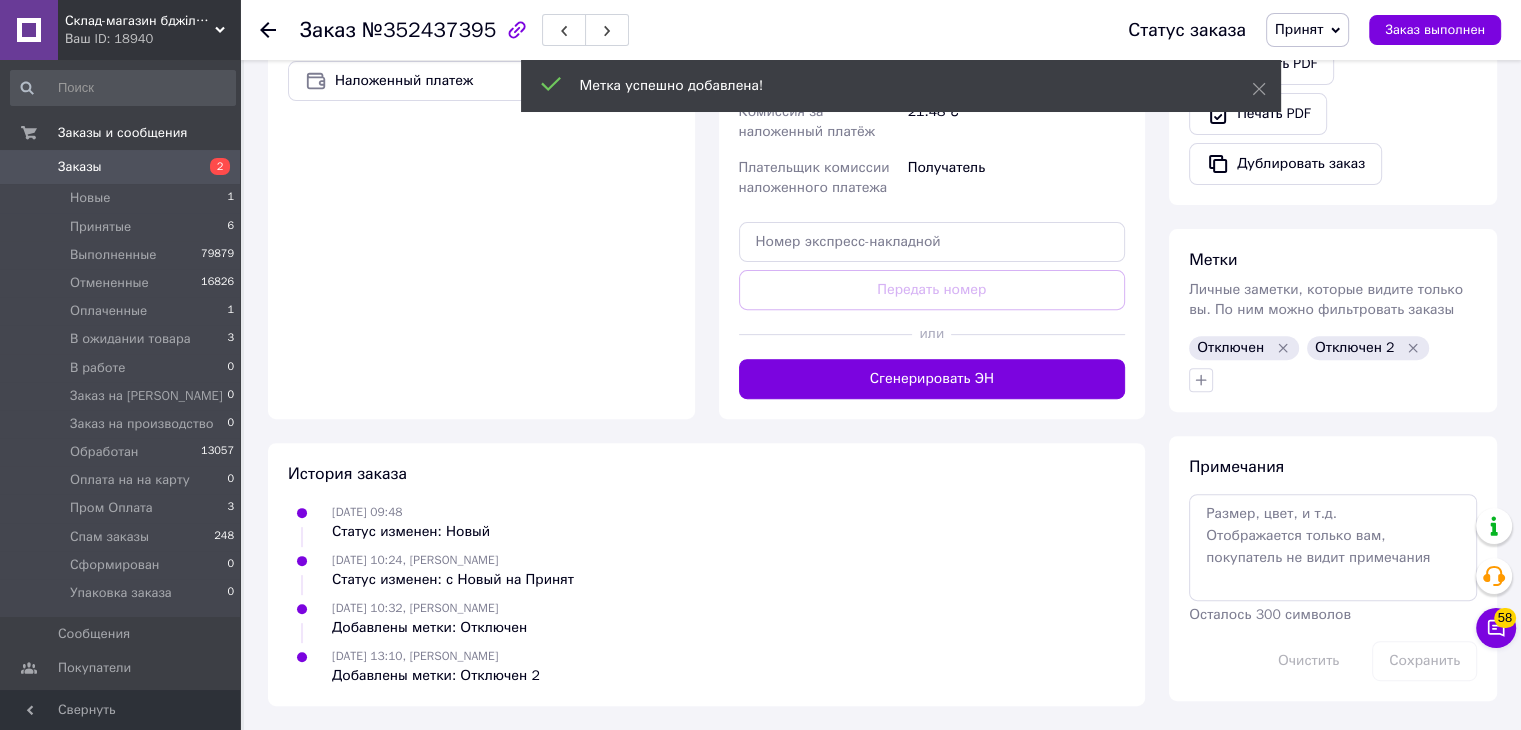 click 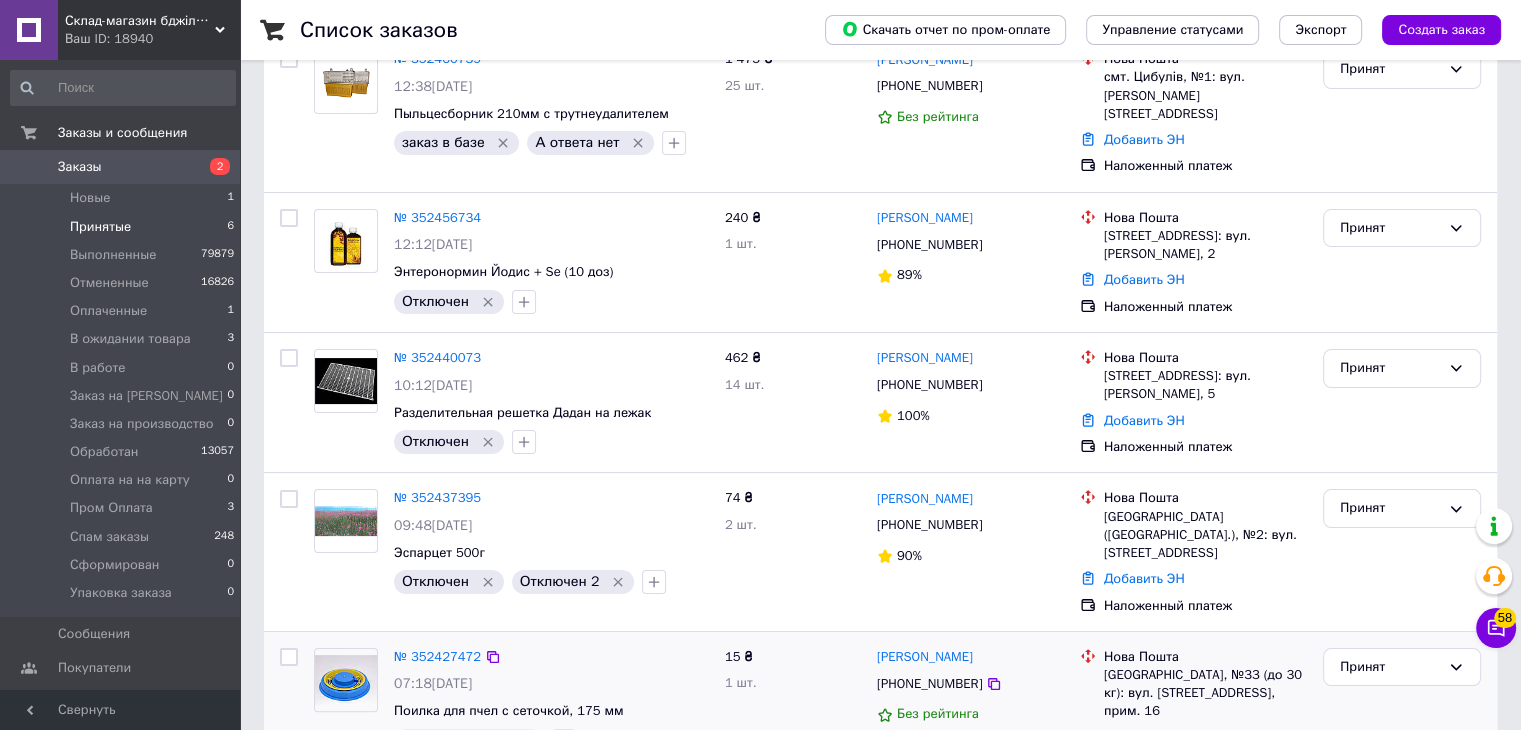 scroll, scrollTop: 445, scrollLeft: 0, axis: vertical 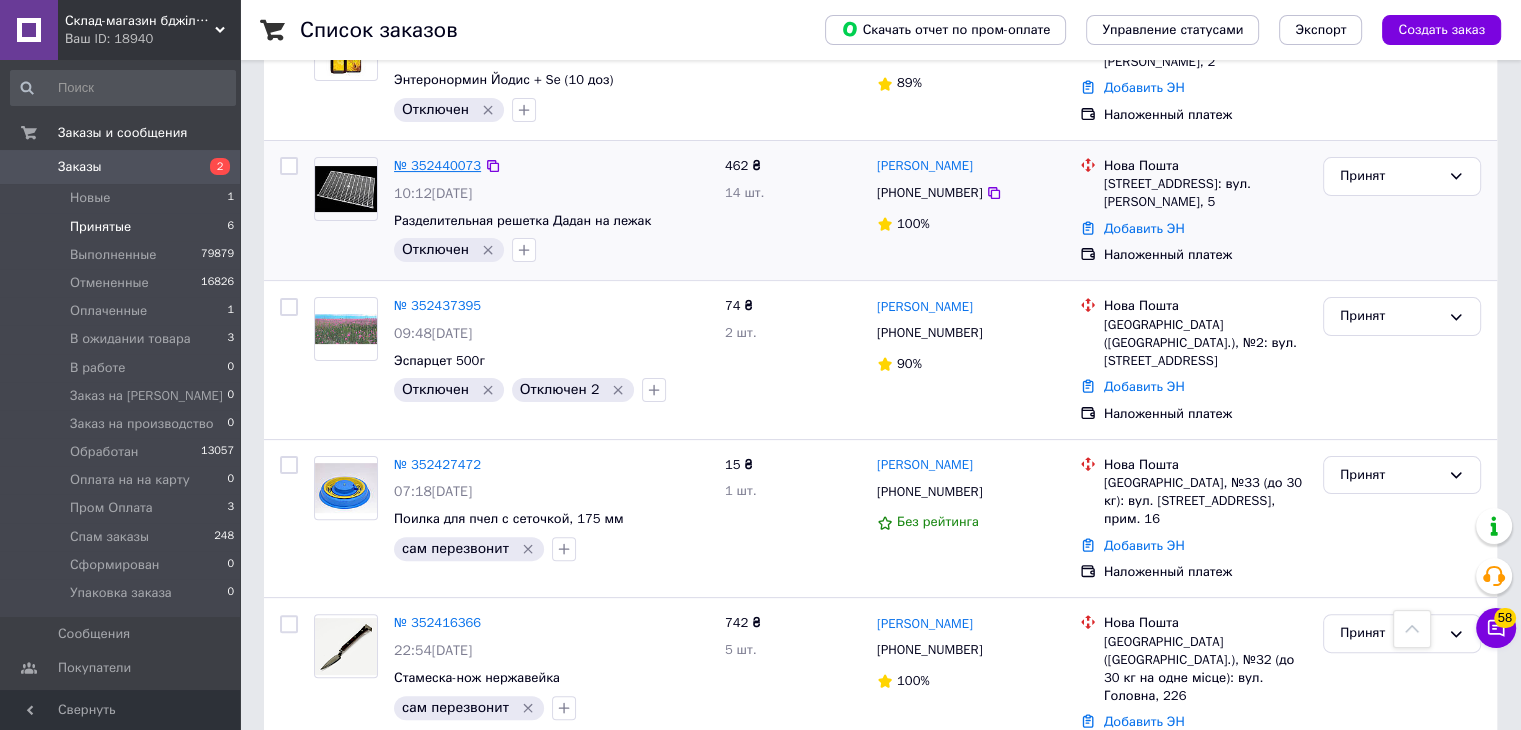 click on "№ 352440073" at bounding box center [437, 165] 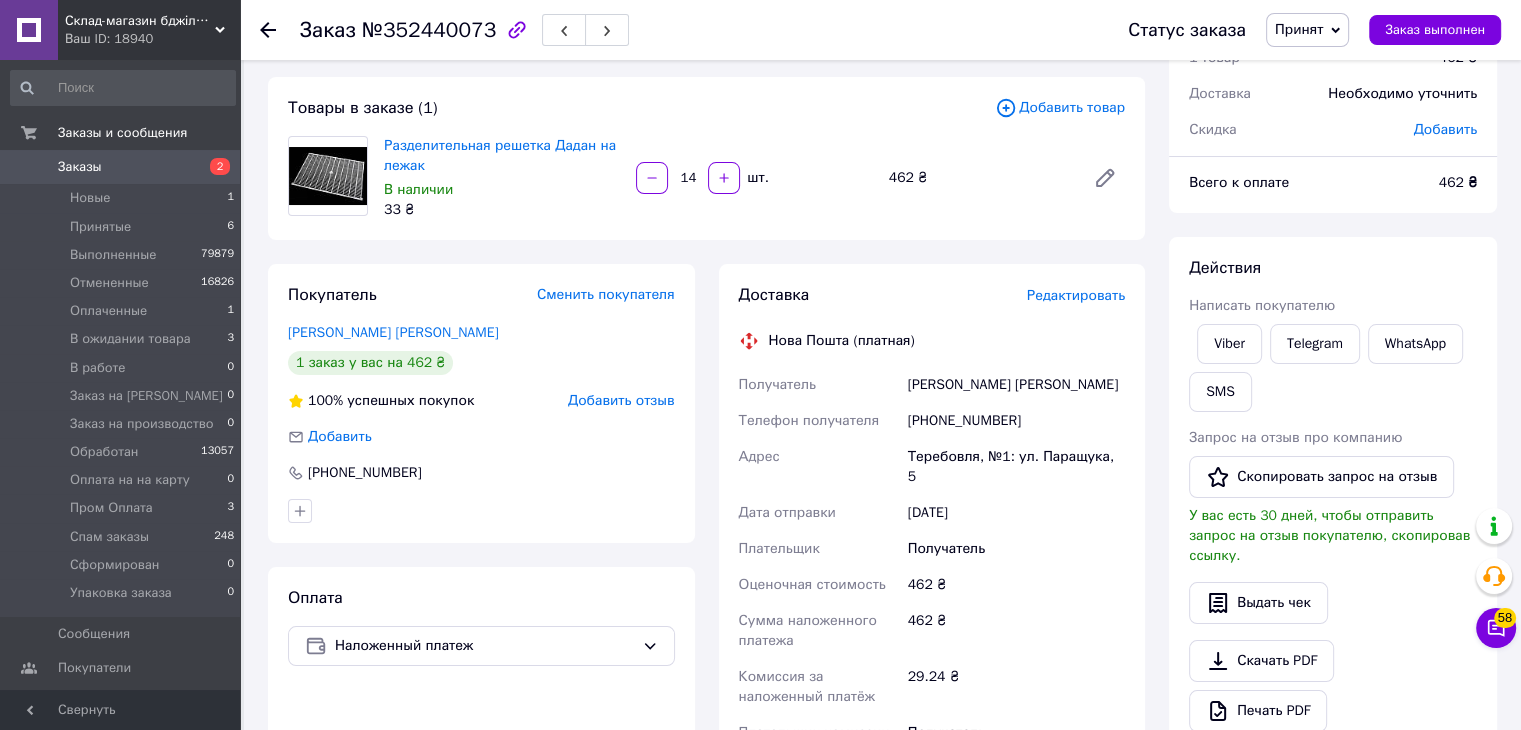 scroll, scrollTop: 100, scrollLeft: 0, axis: vertical 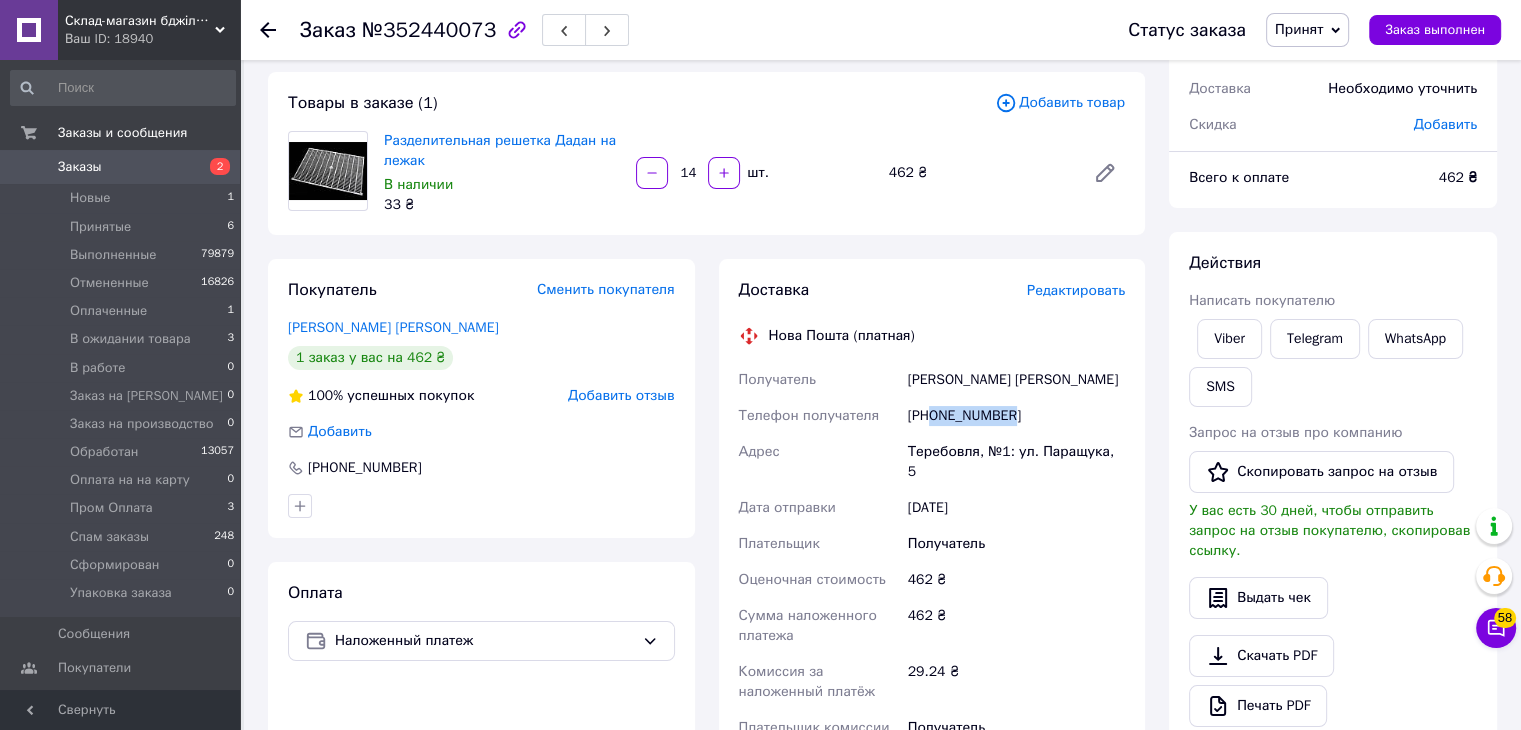 drag, startPoint x: 932, startPoint y: 413, endPoint x: 1022, endPoint y: 417, distance: 90.088844 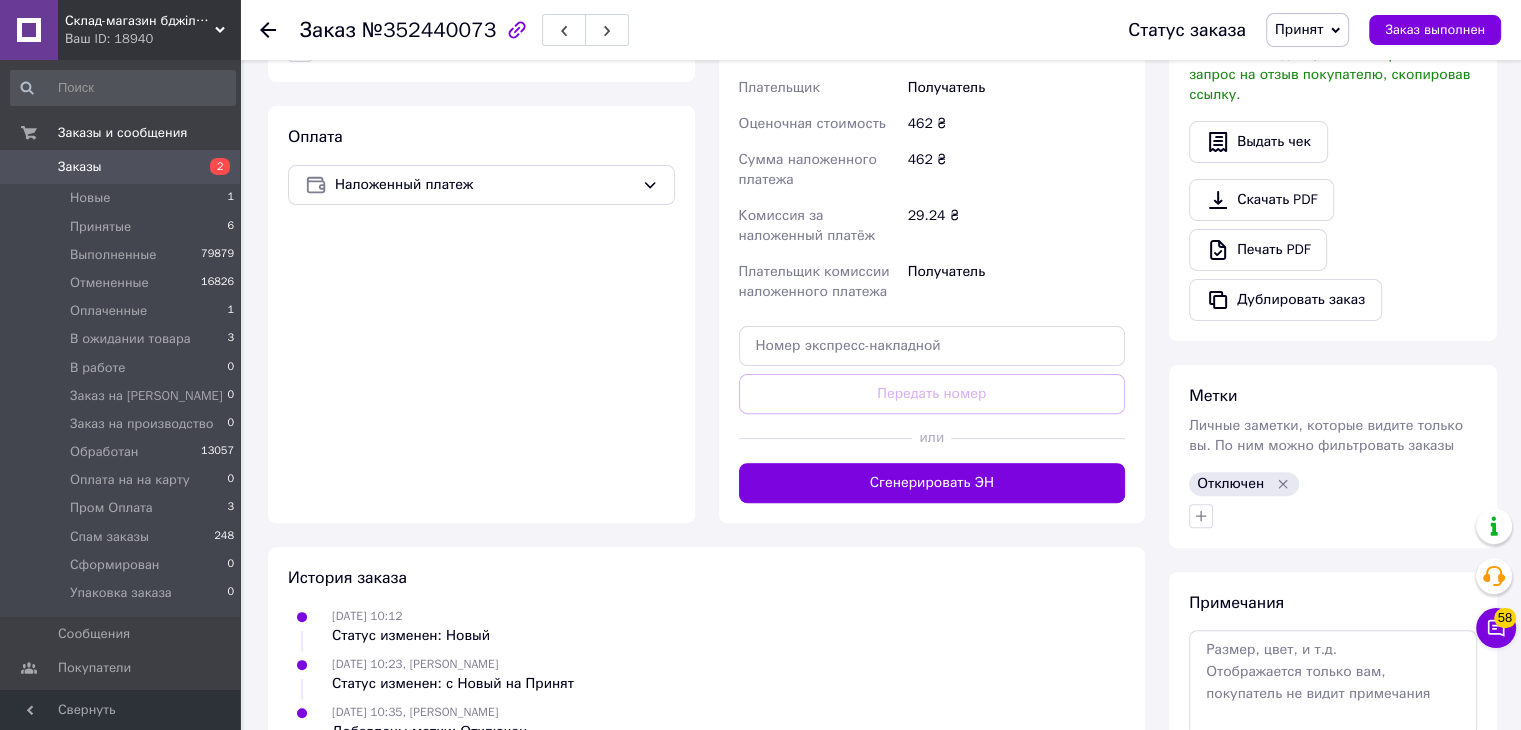 scroll, scrollTop: 664, scrollLeft: 0, axis: vertical 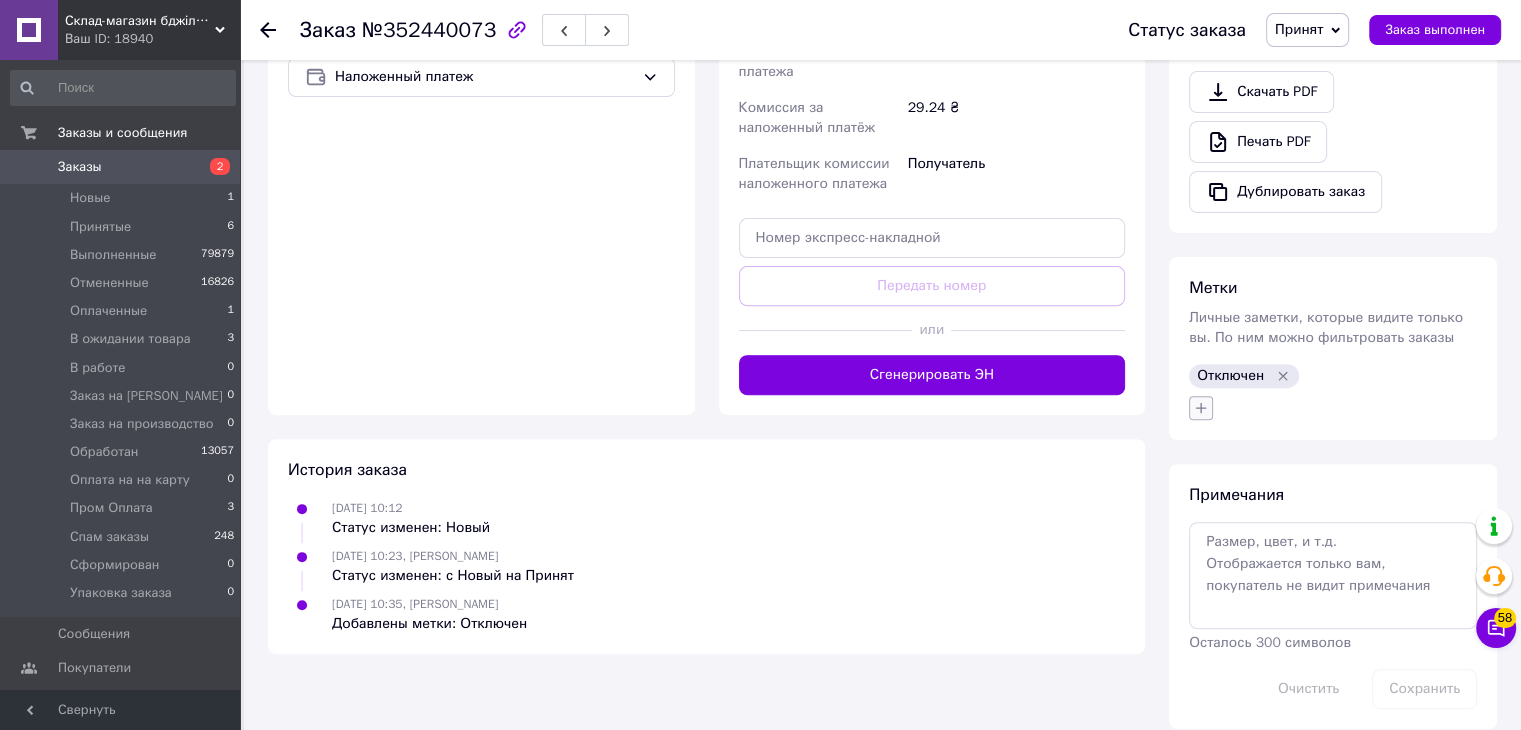 click 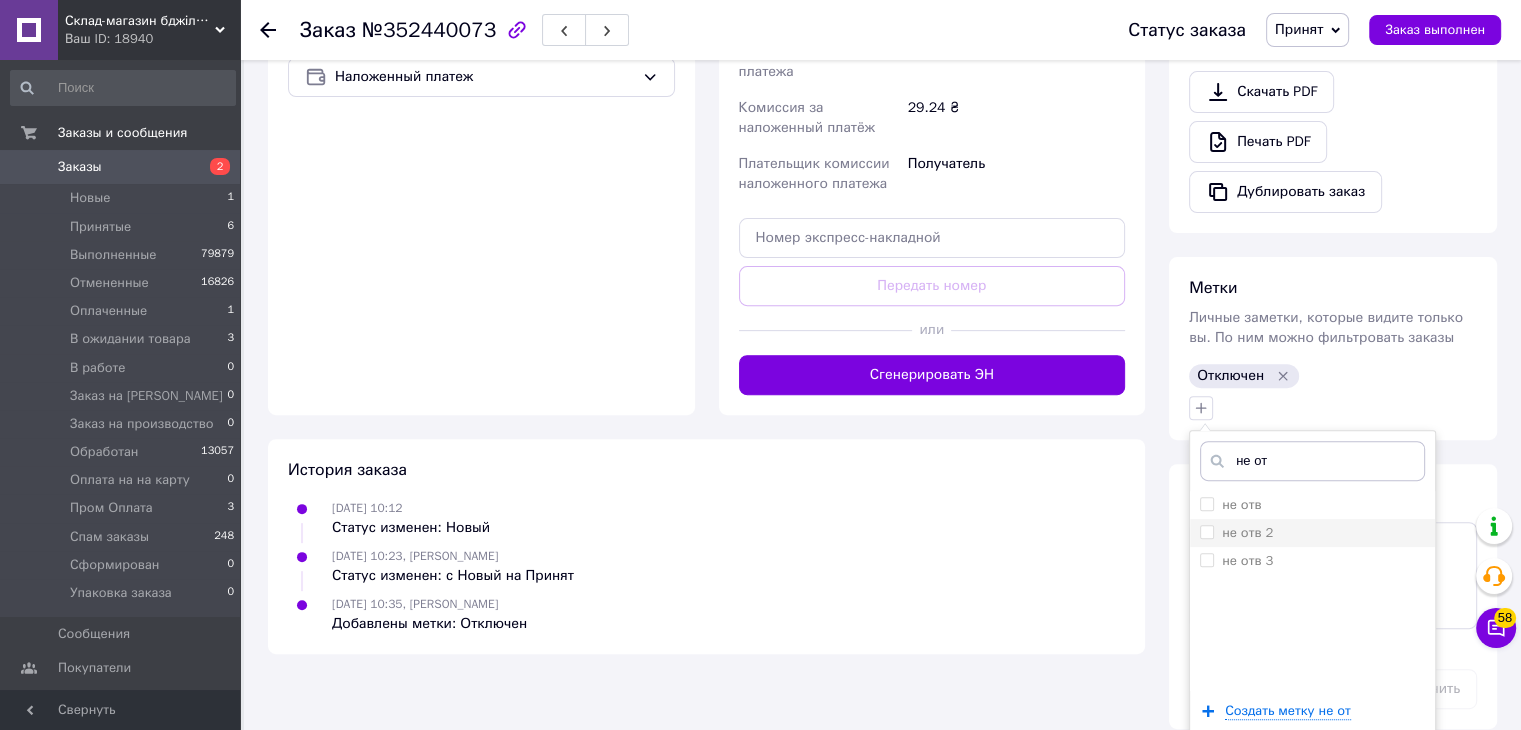 type on "не от" 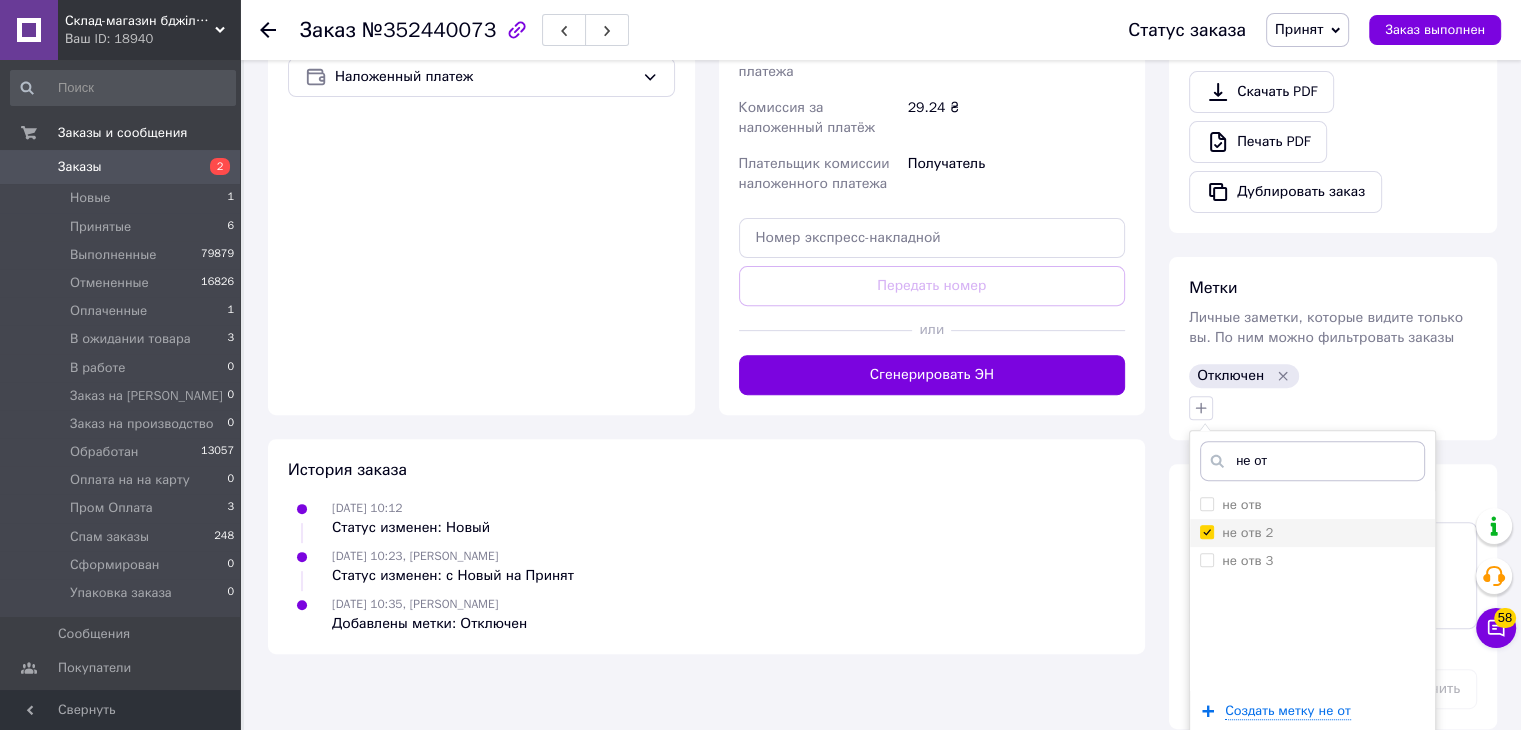 checkbox on "true" 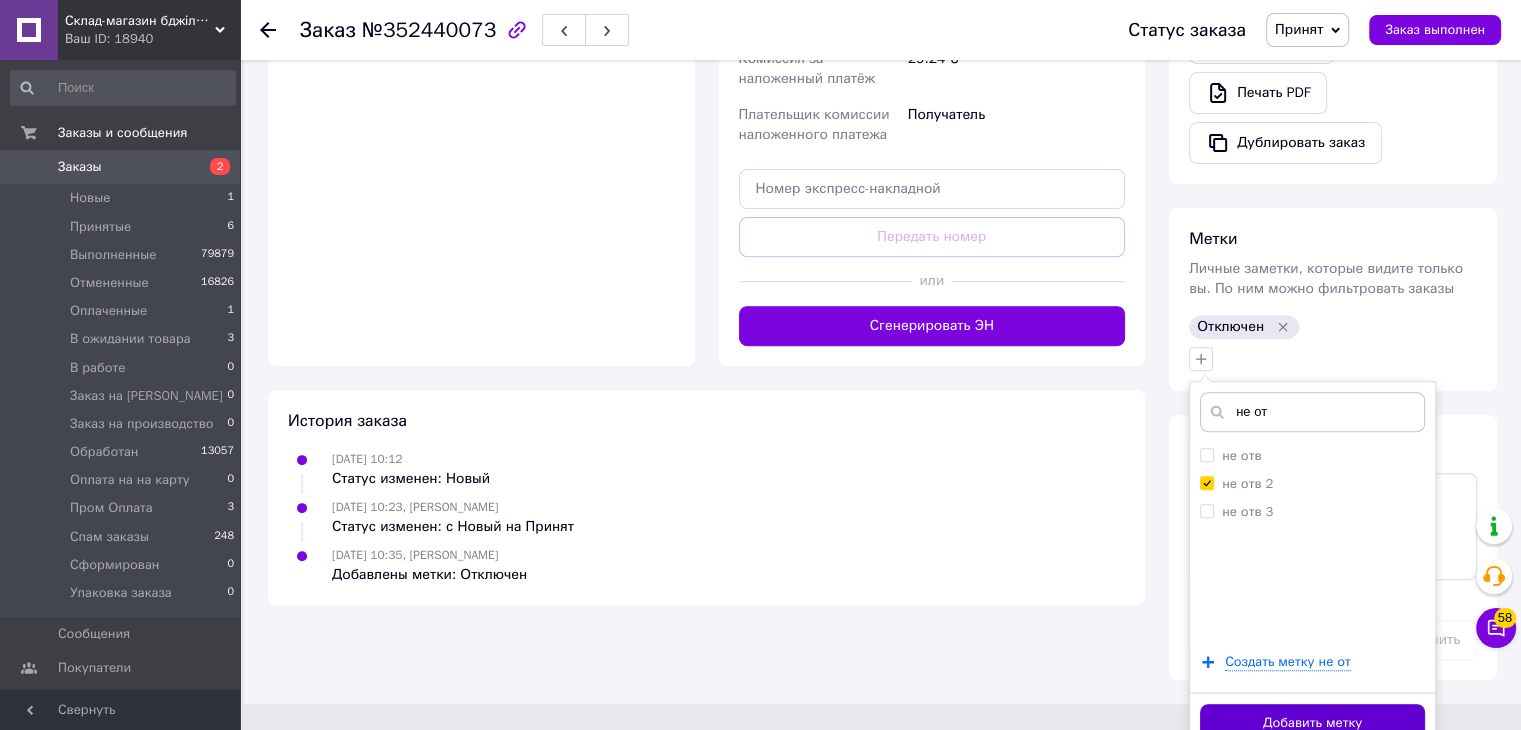 click on "Добавить метку" at bounding box center [1312, 723] 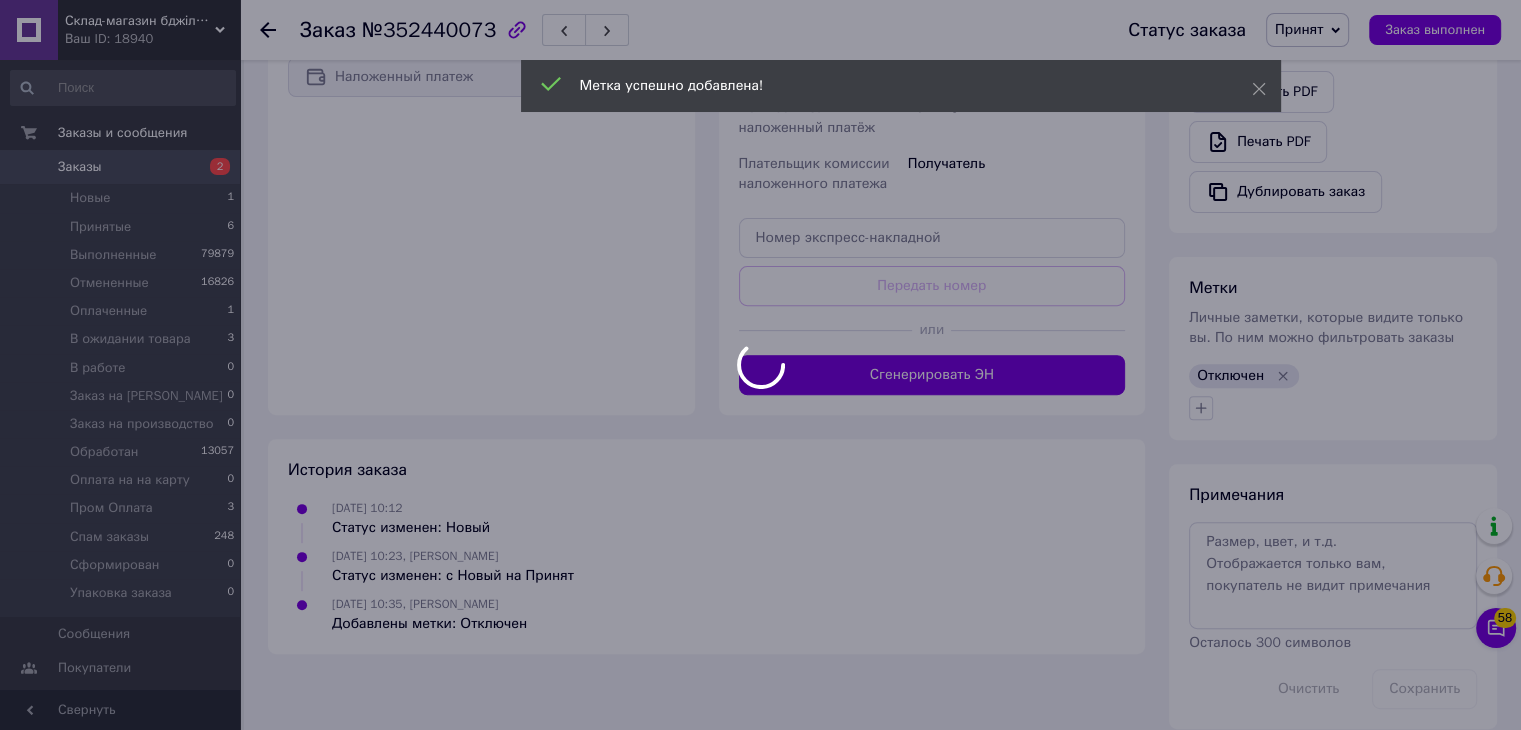 scroll, scrollTop: 640, scrollLeft: 0, axis: vertical 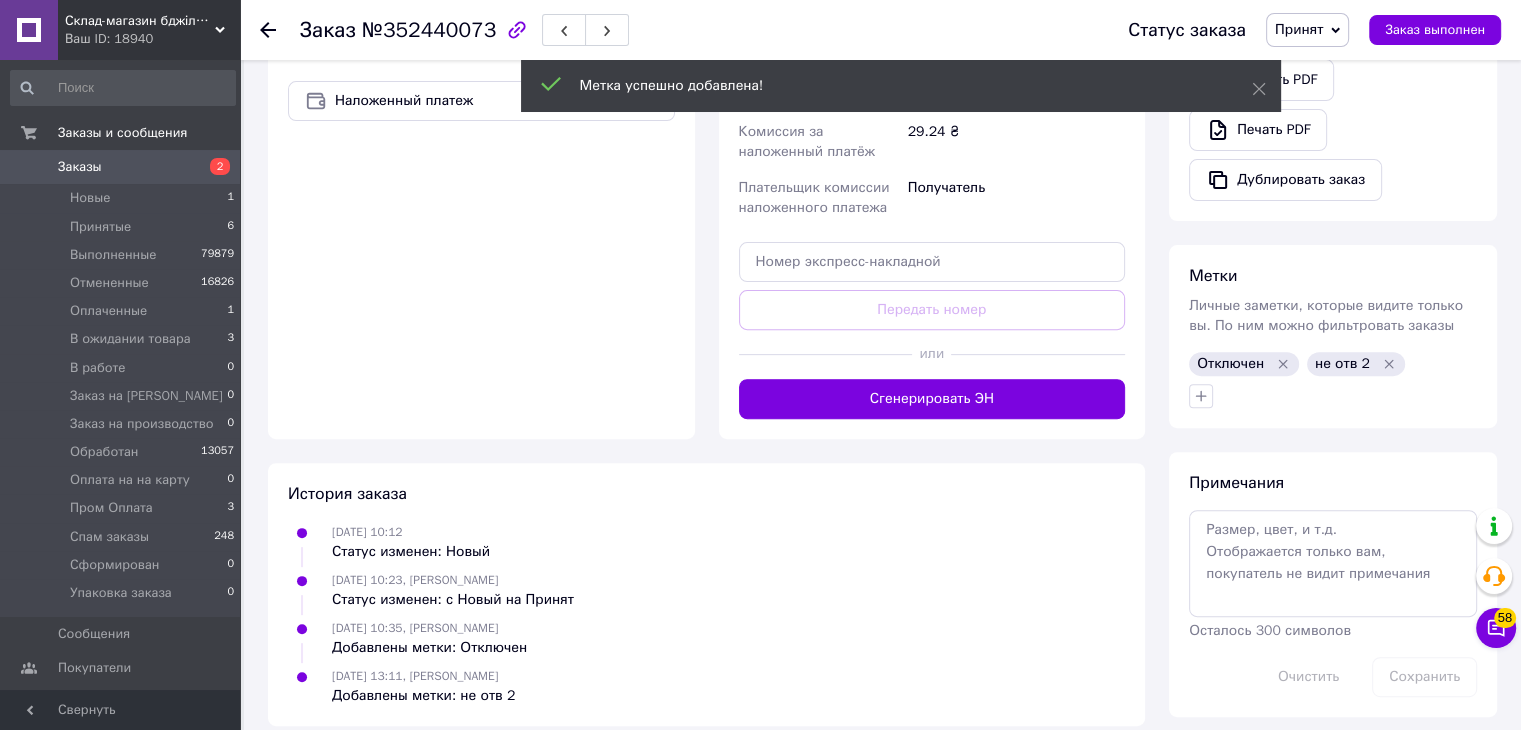 click 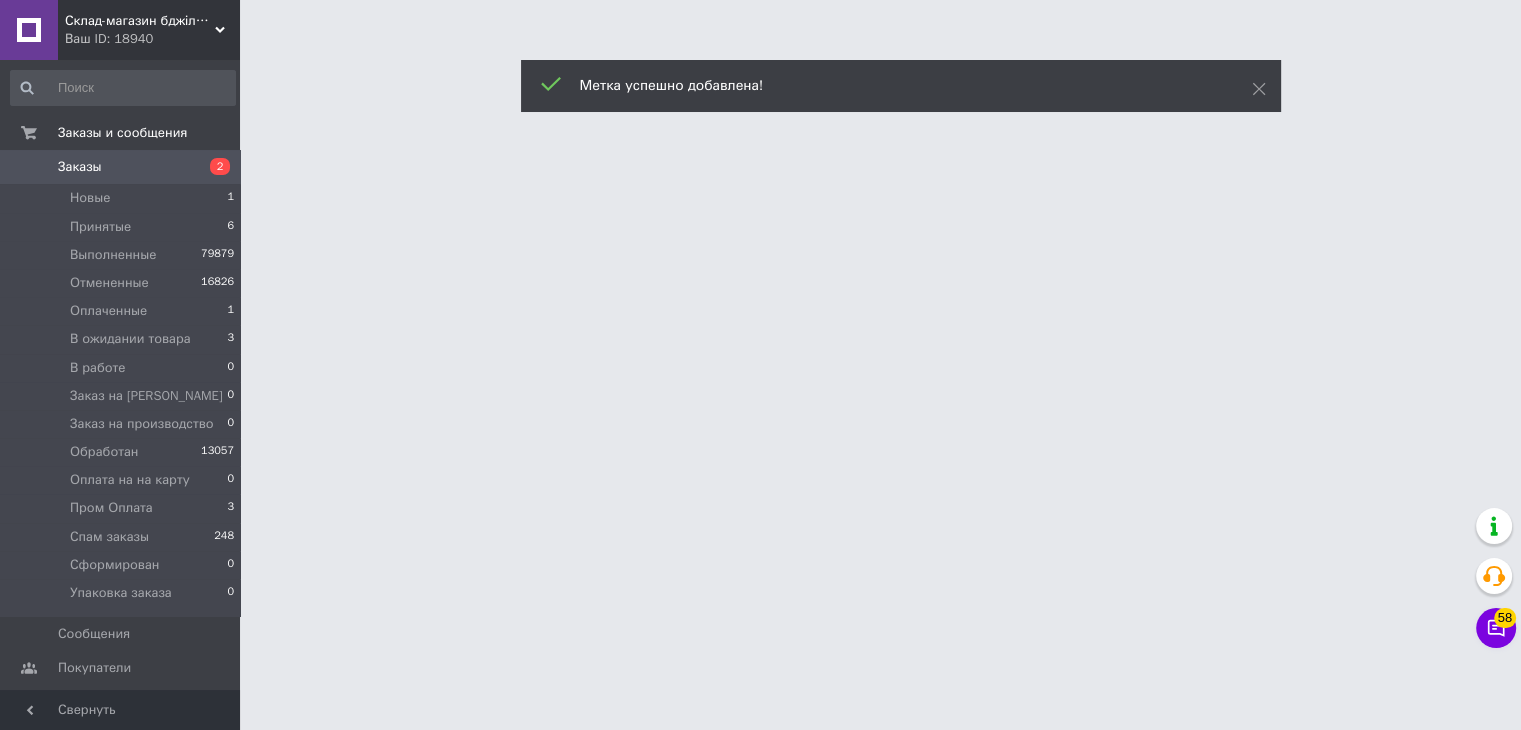 scroll, scrollTop: 0, scrollLeft: 0, axis: both 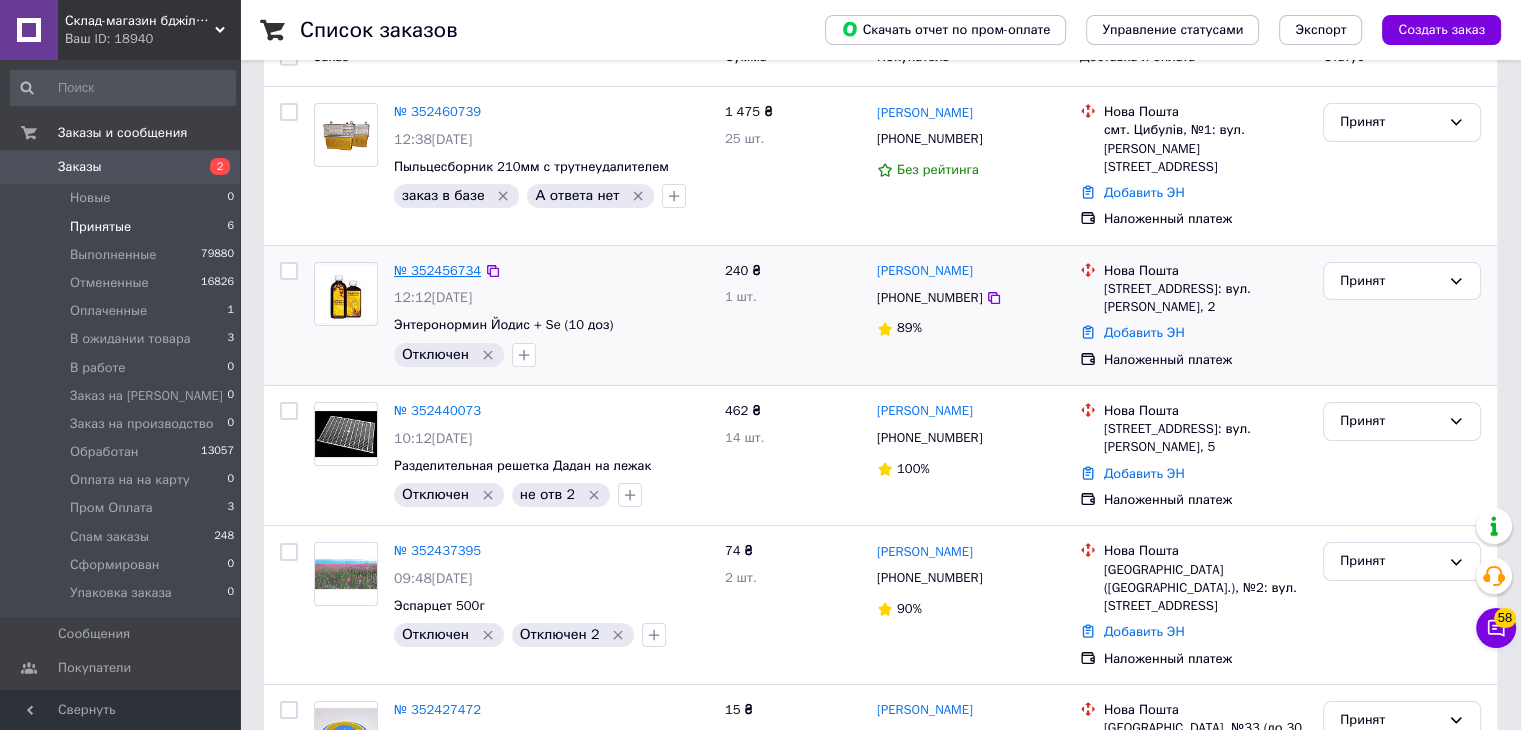 click on "№ 352456734" at bounding box center [437, 270] 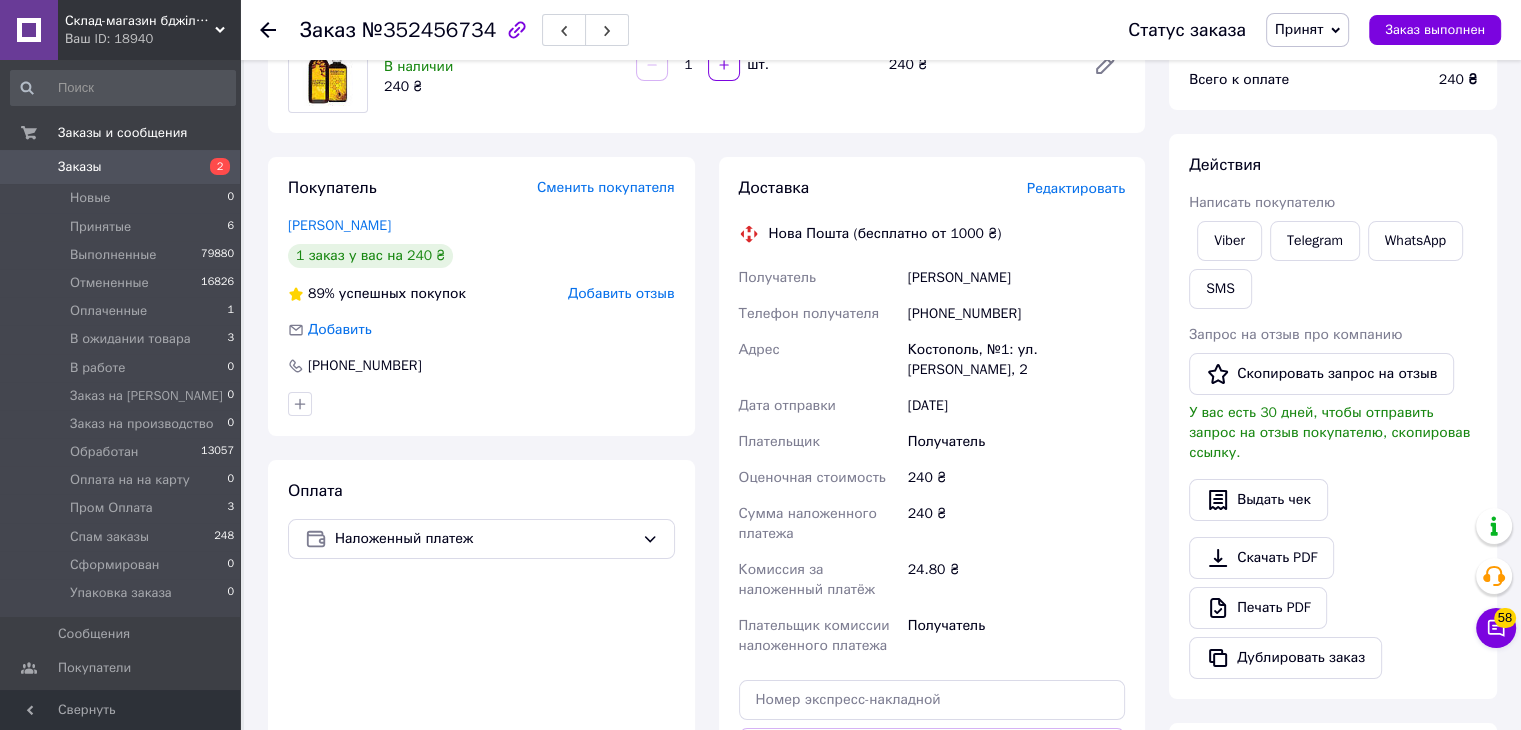 scroll, scrollTop: 0, scrollLeft: 0, axis: both 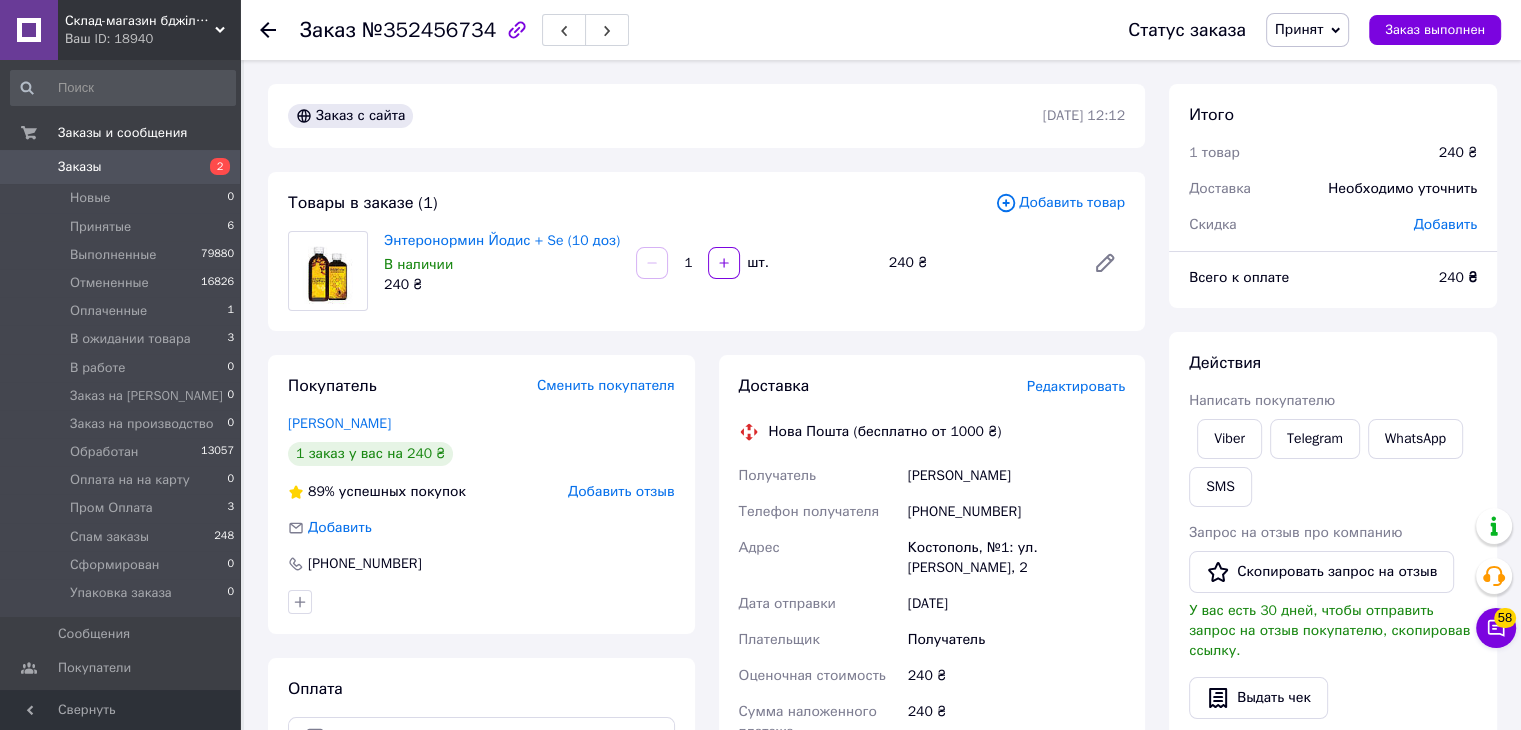 click at bounding box center (280, 30) 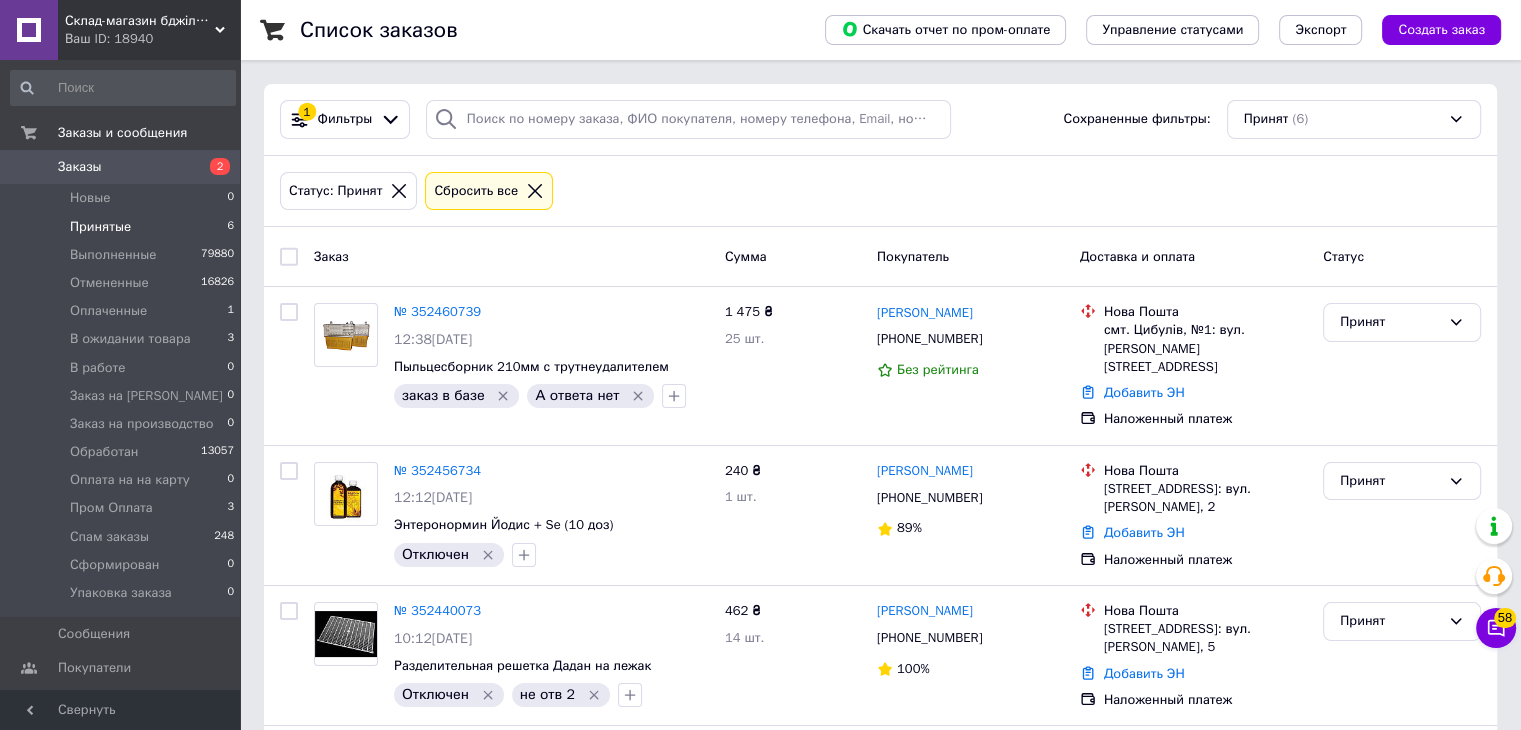 click 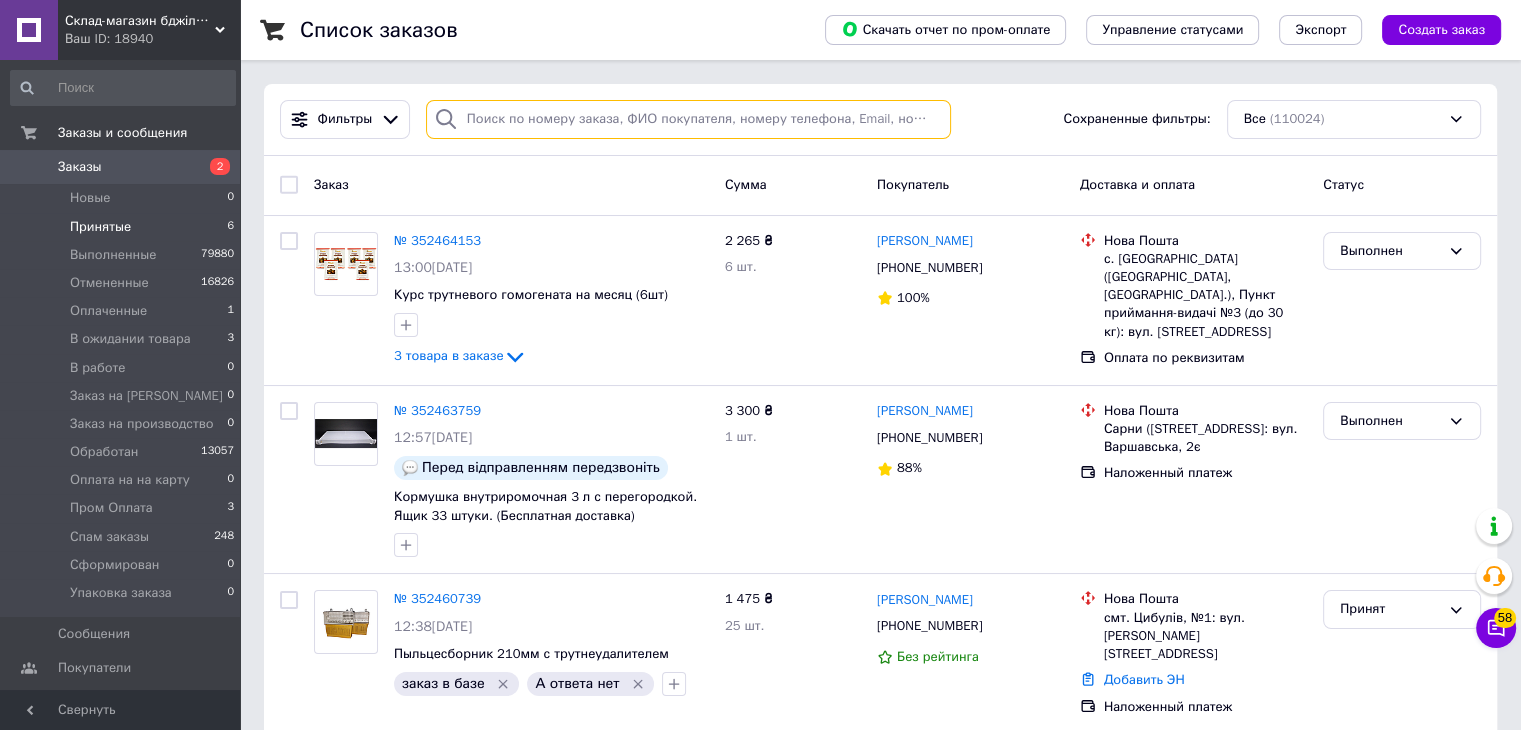 paste on "0635052885" 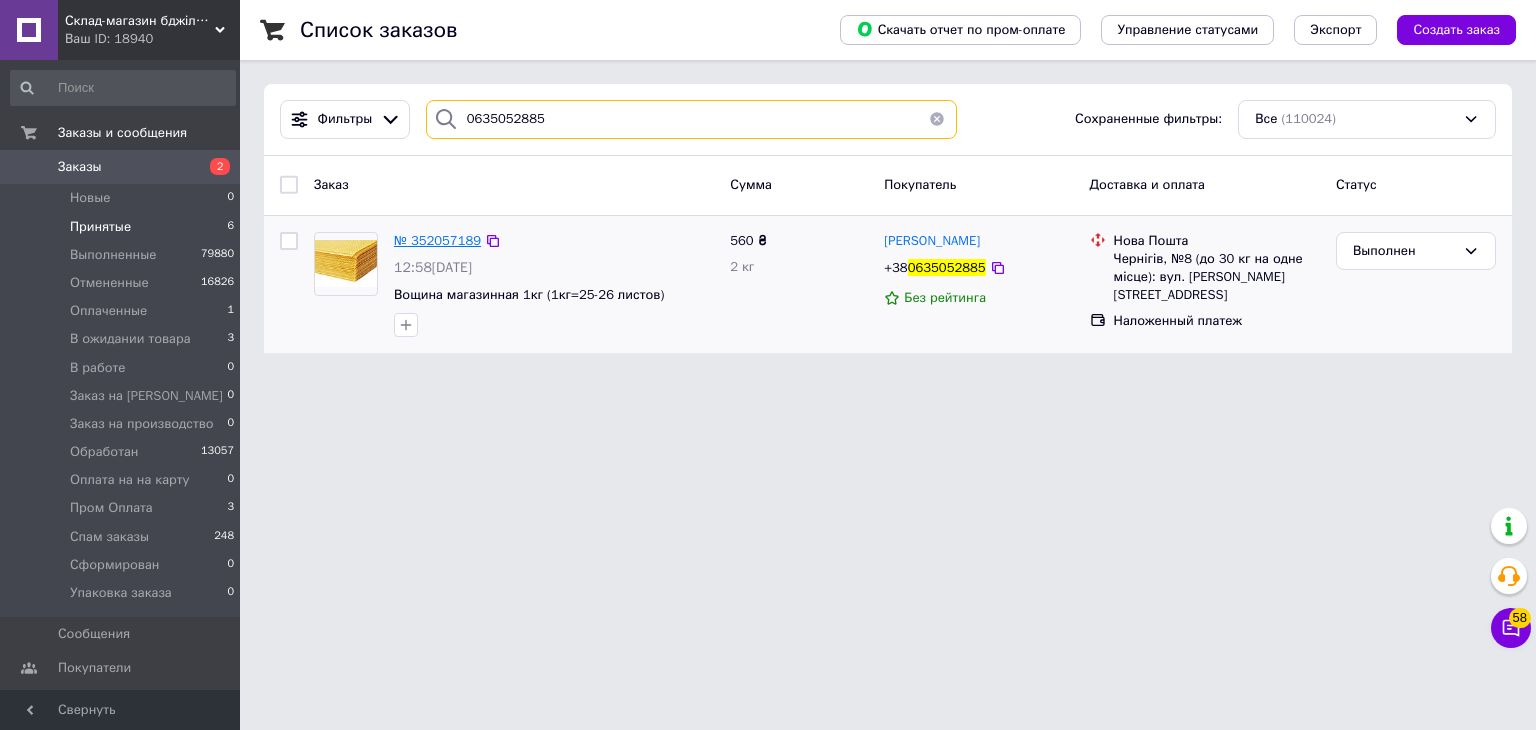 type on "0635052885" 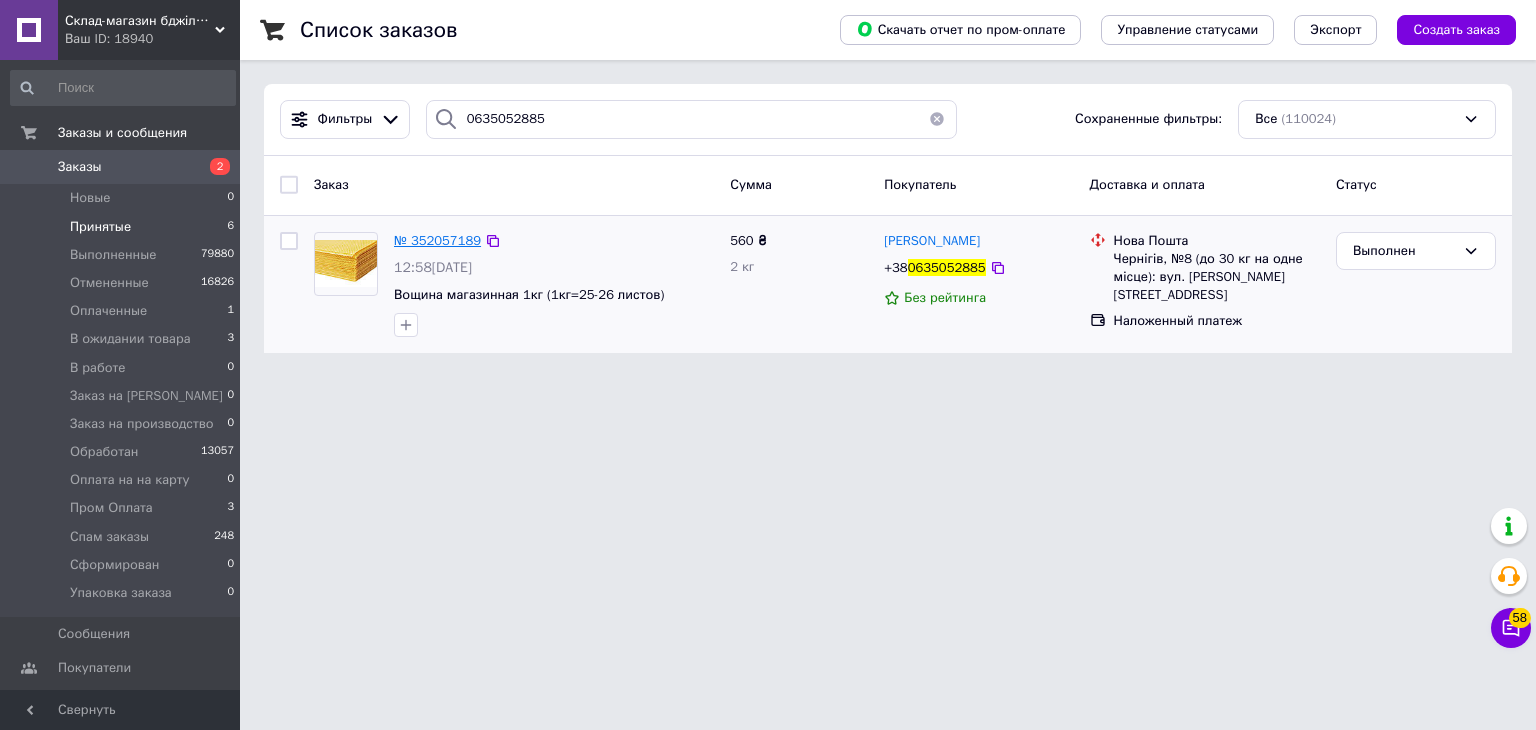 click on "№ 352057189" at bounding box center [437, 240] 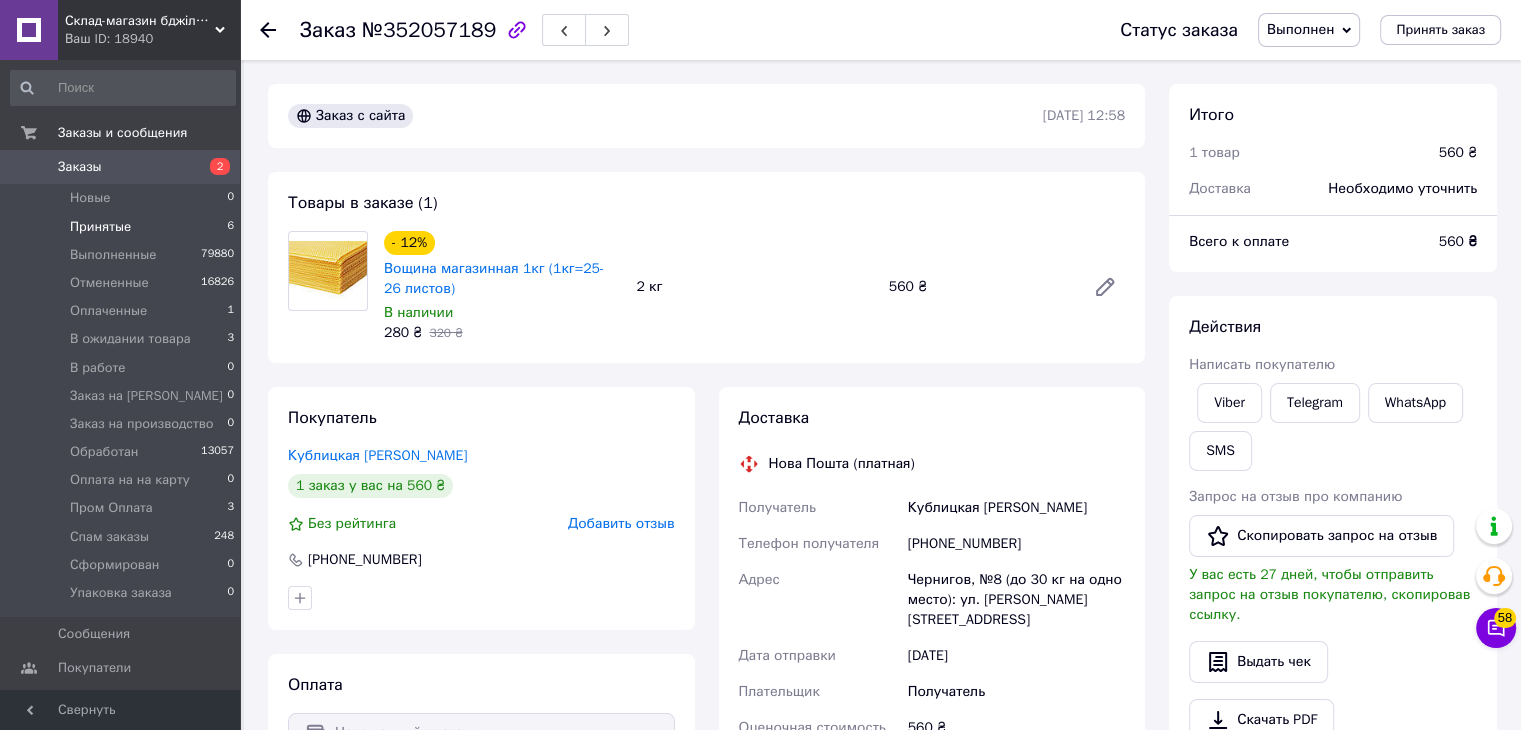 click on "Принятые 6" at bounding box center (123, 227) 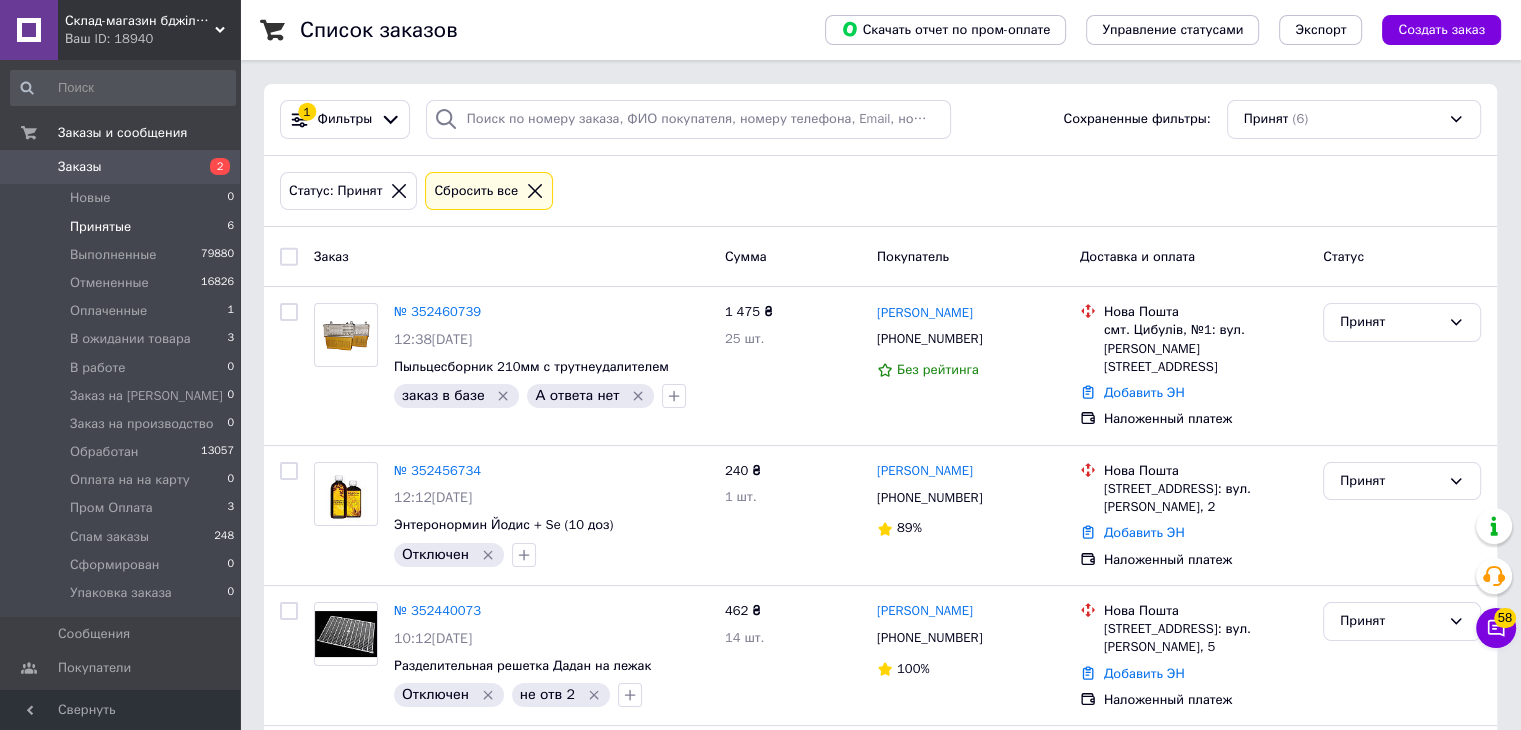 click on "Принятые 6" at bounding box center [123, 227] 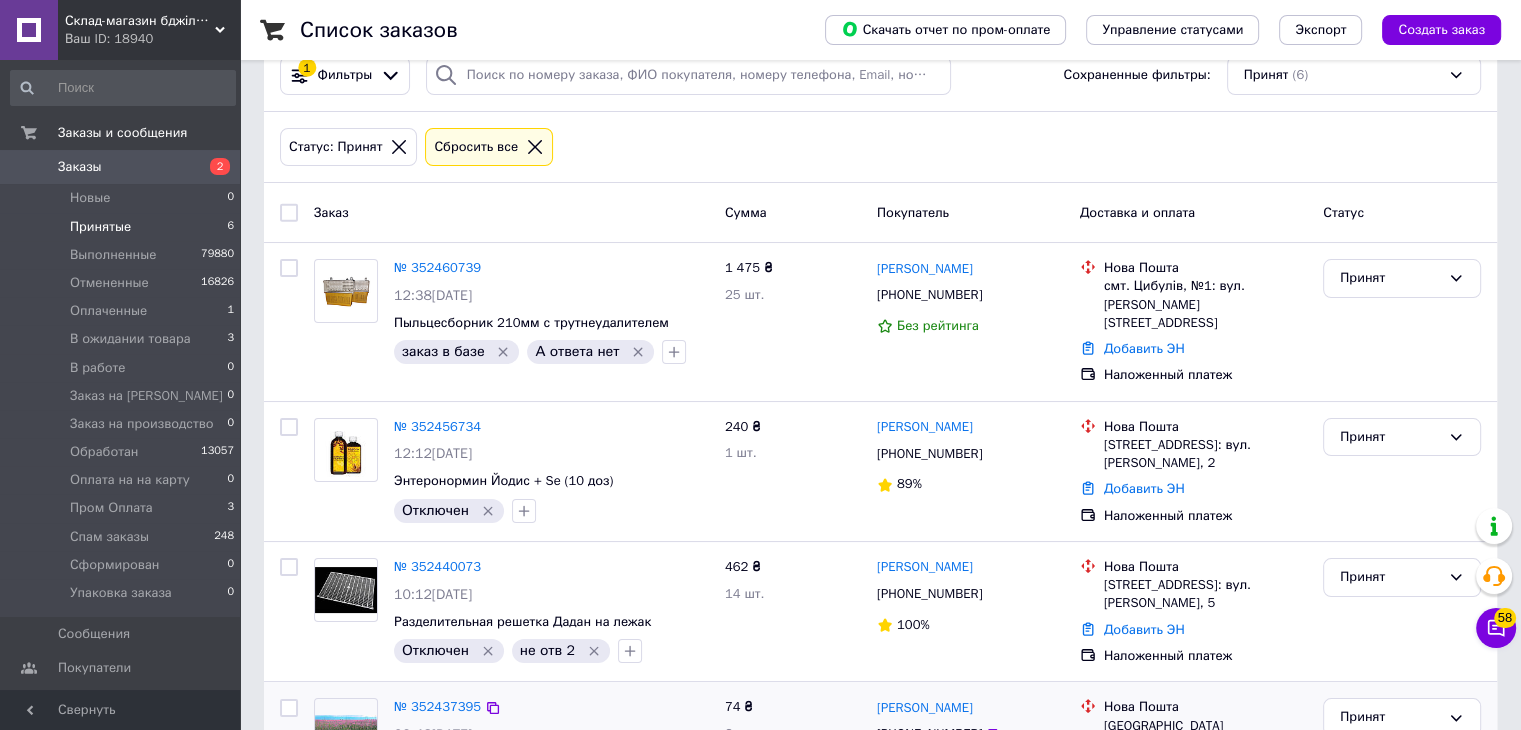 scroll, scrollTop: 0, scrollLeft: 0, axis: both 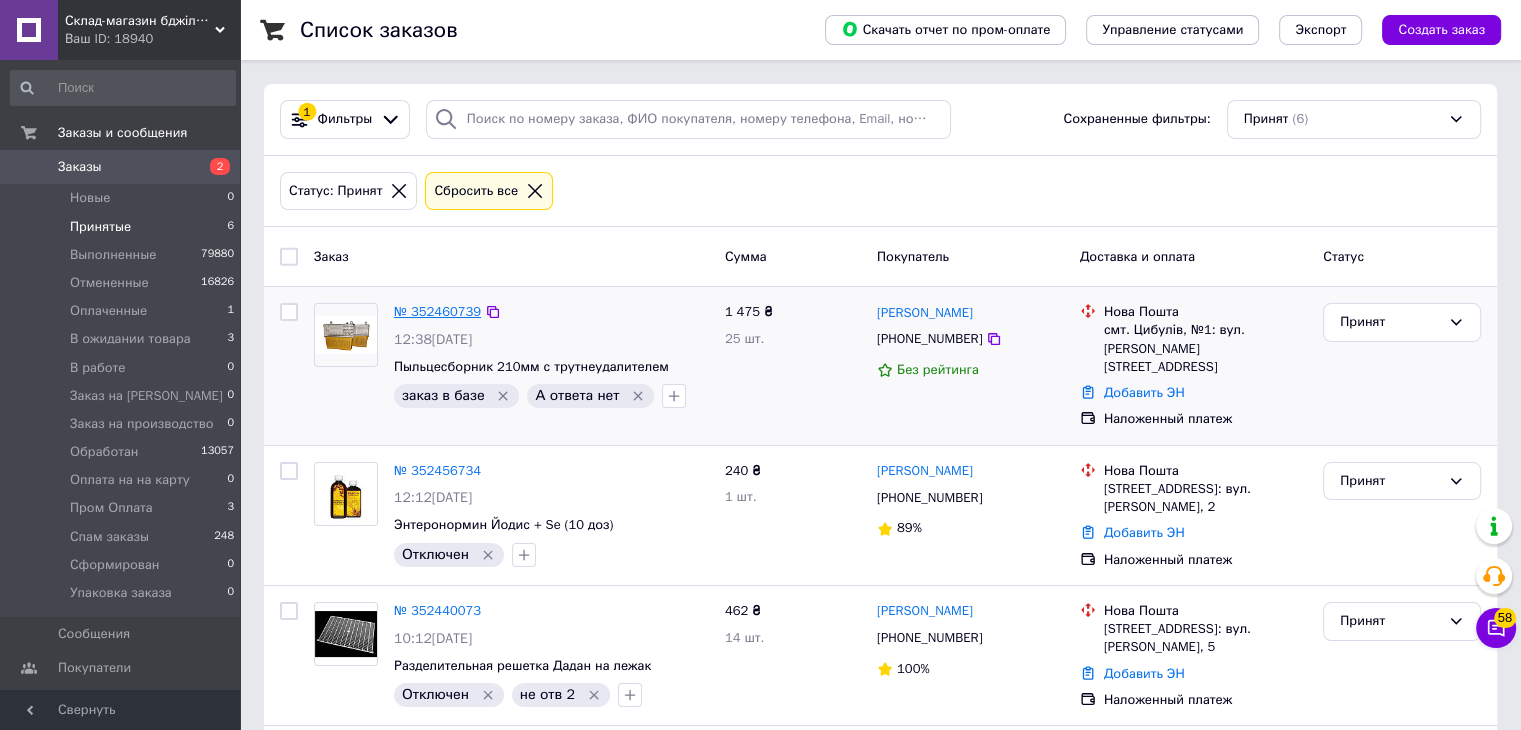 click on "№ 352460739" at bounding box center [437, 311] 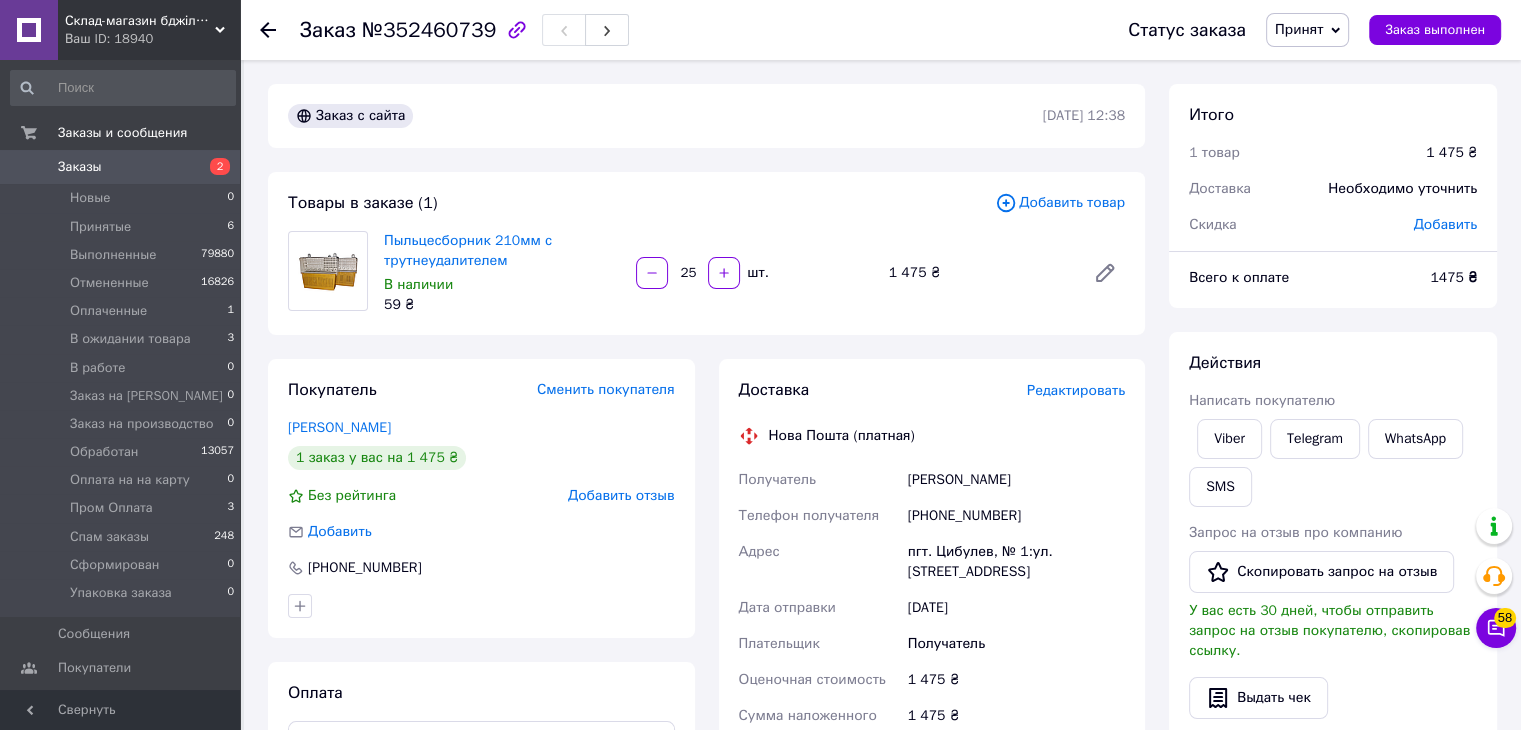click 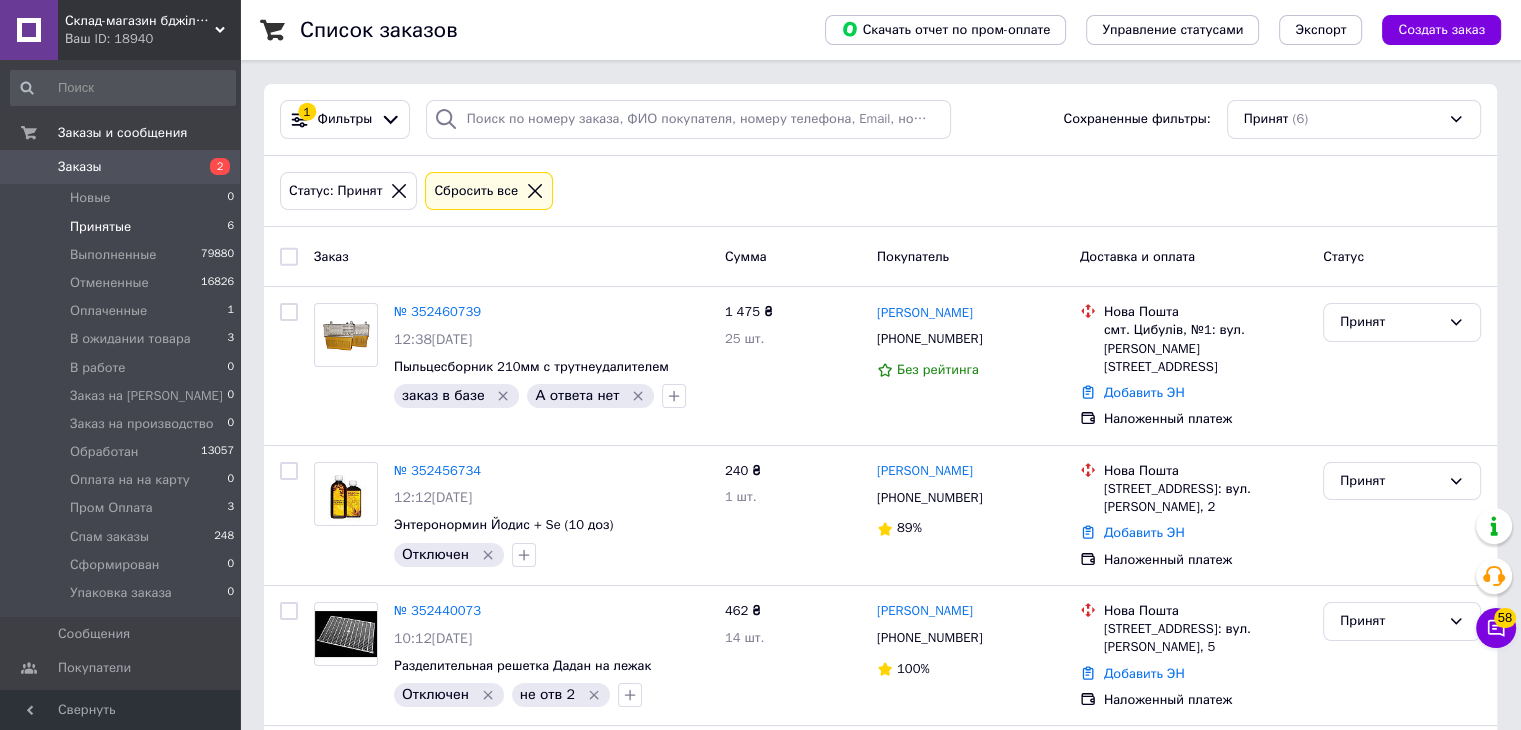 click 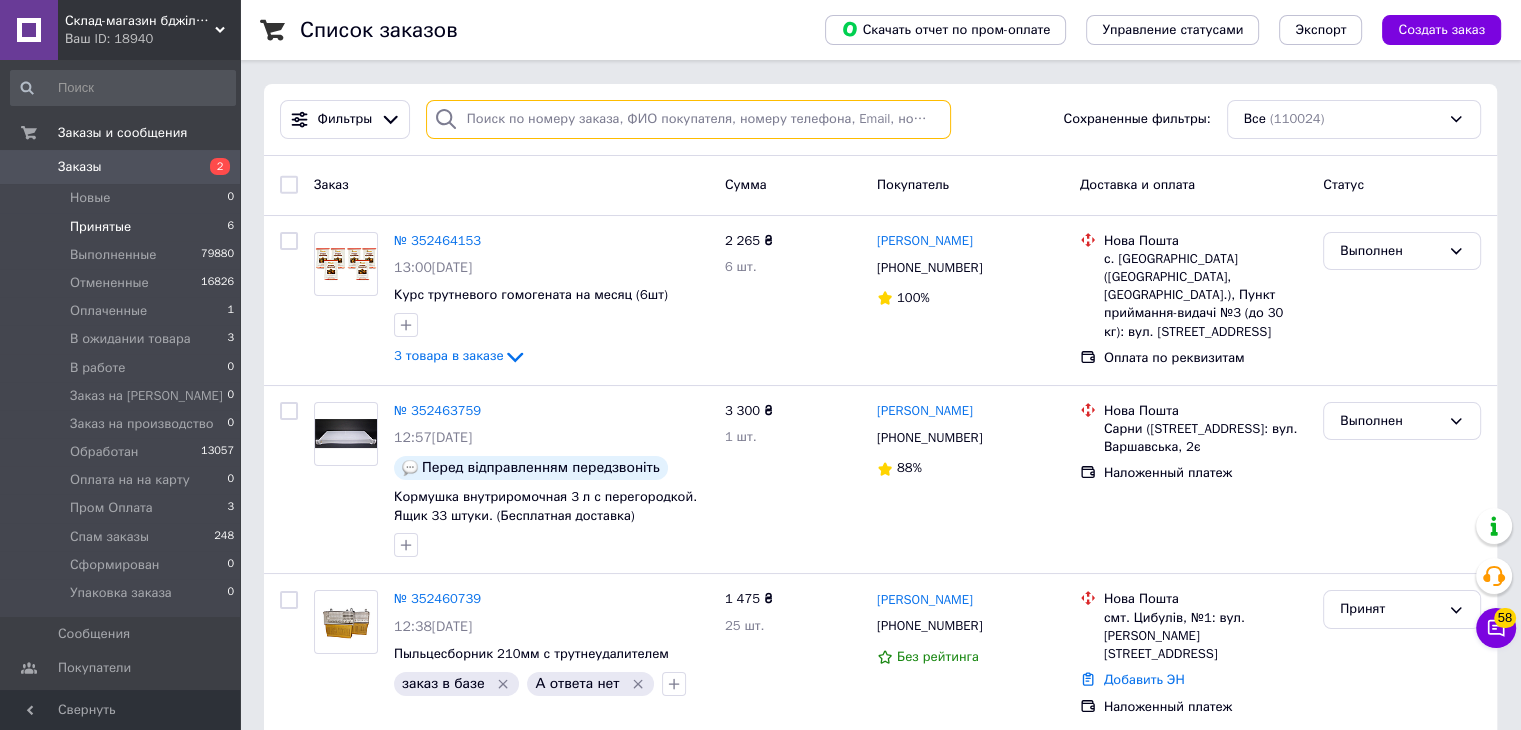 click at bounding box center (688, 119) 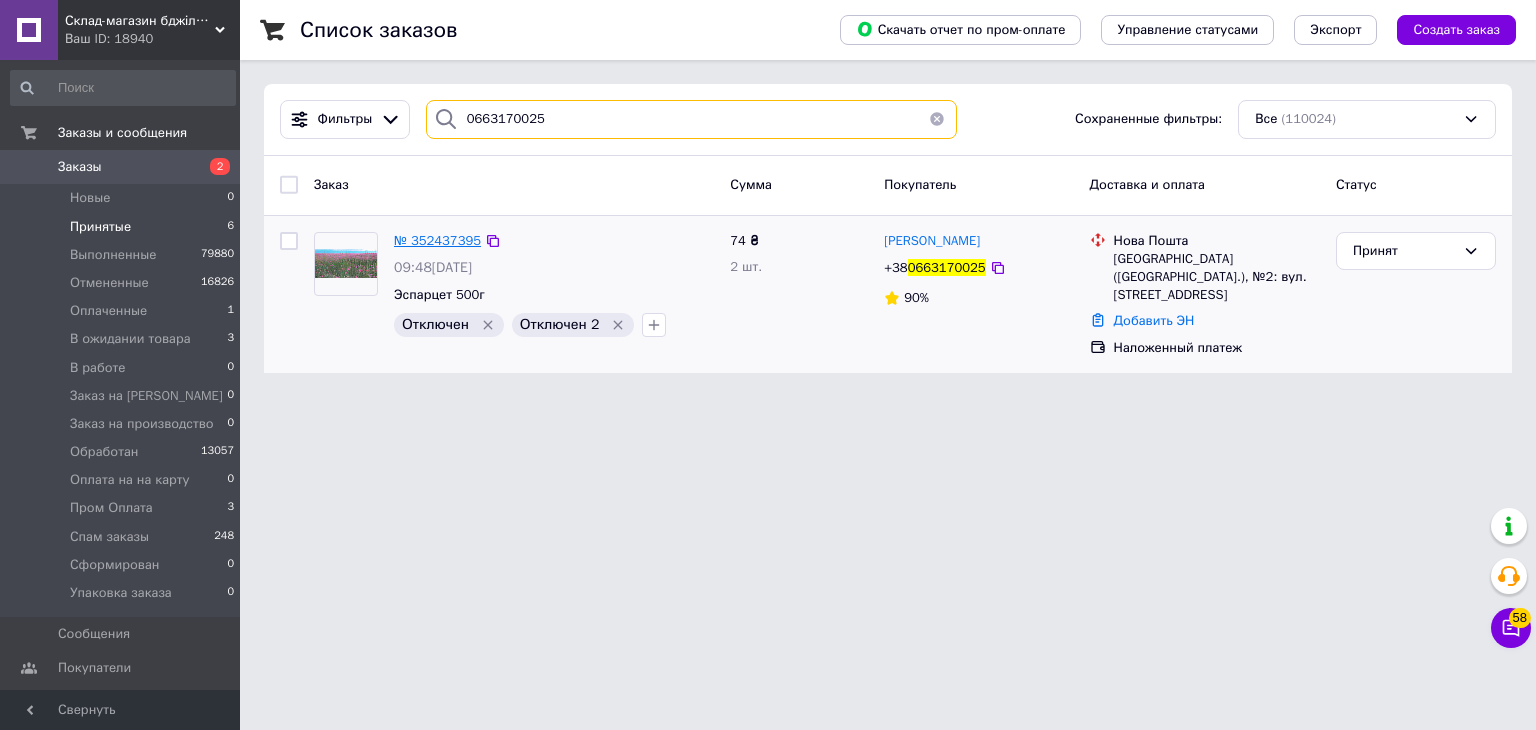 type on "0663170025" 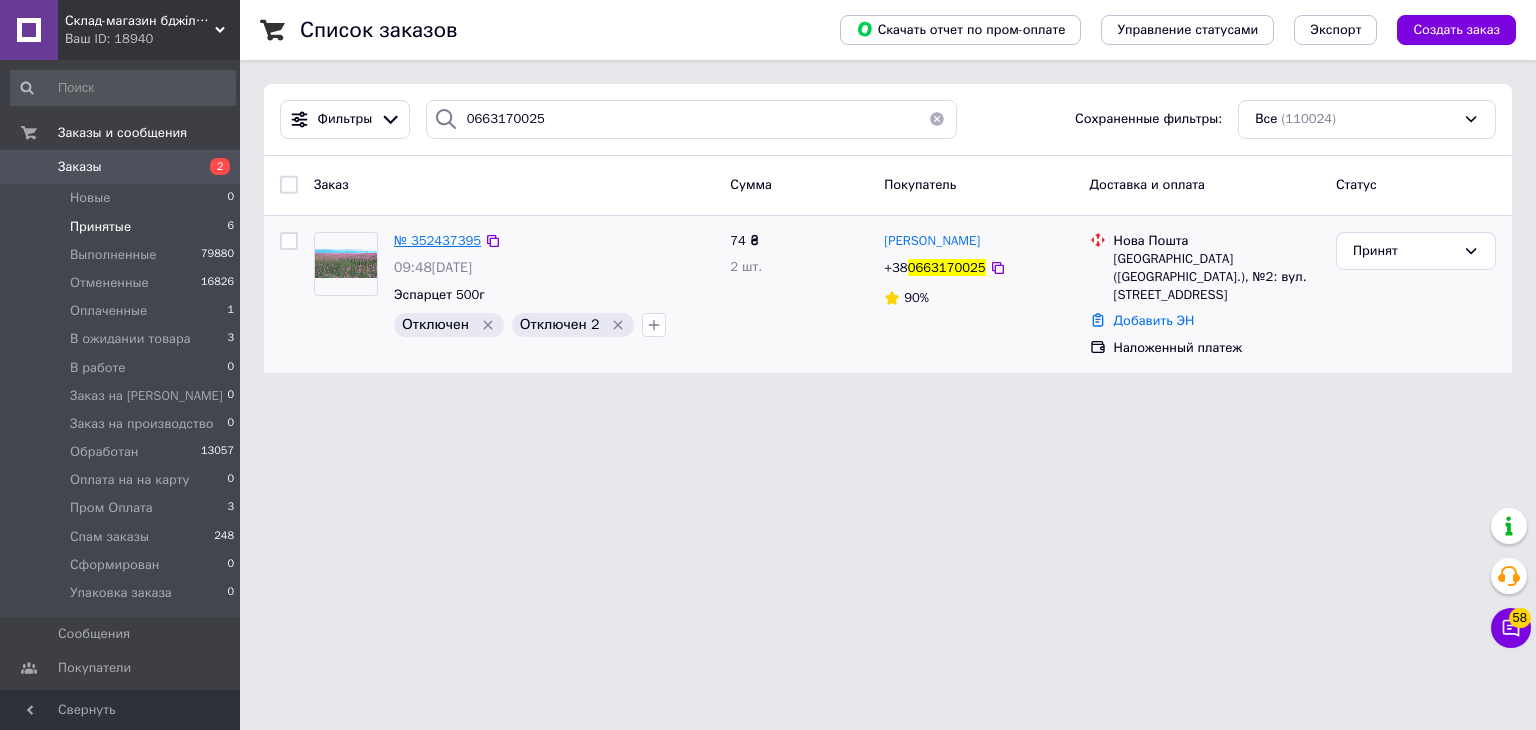 click on "№ 352437395" at bounding box center (437, 240) 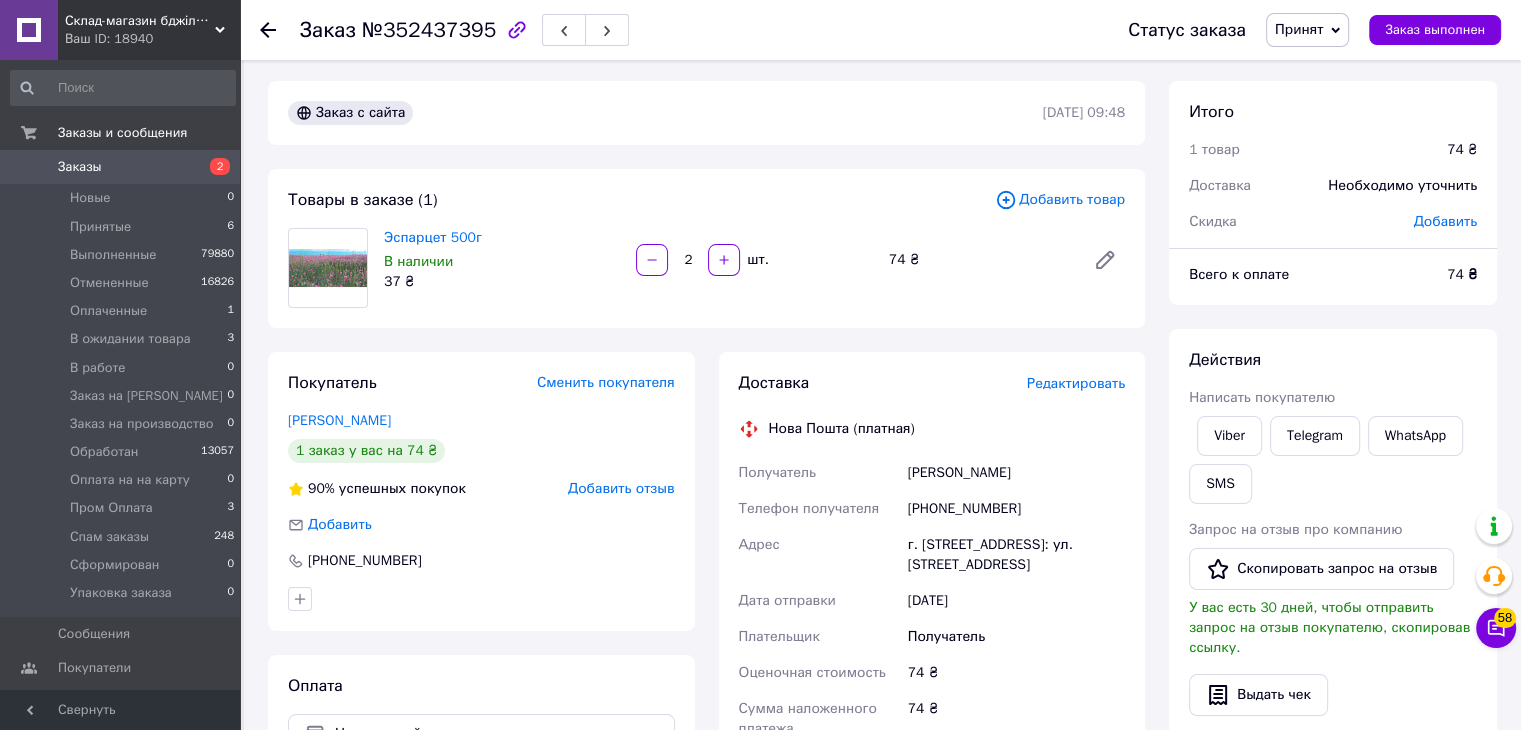 scroll, scrollTop: 0, scrollLeft: 0, axis: both 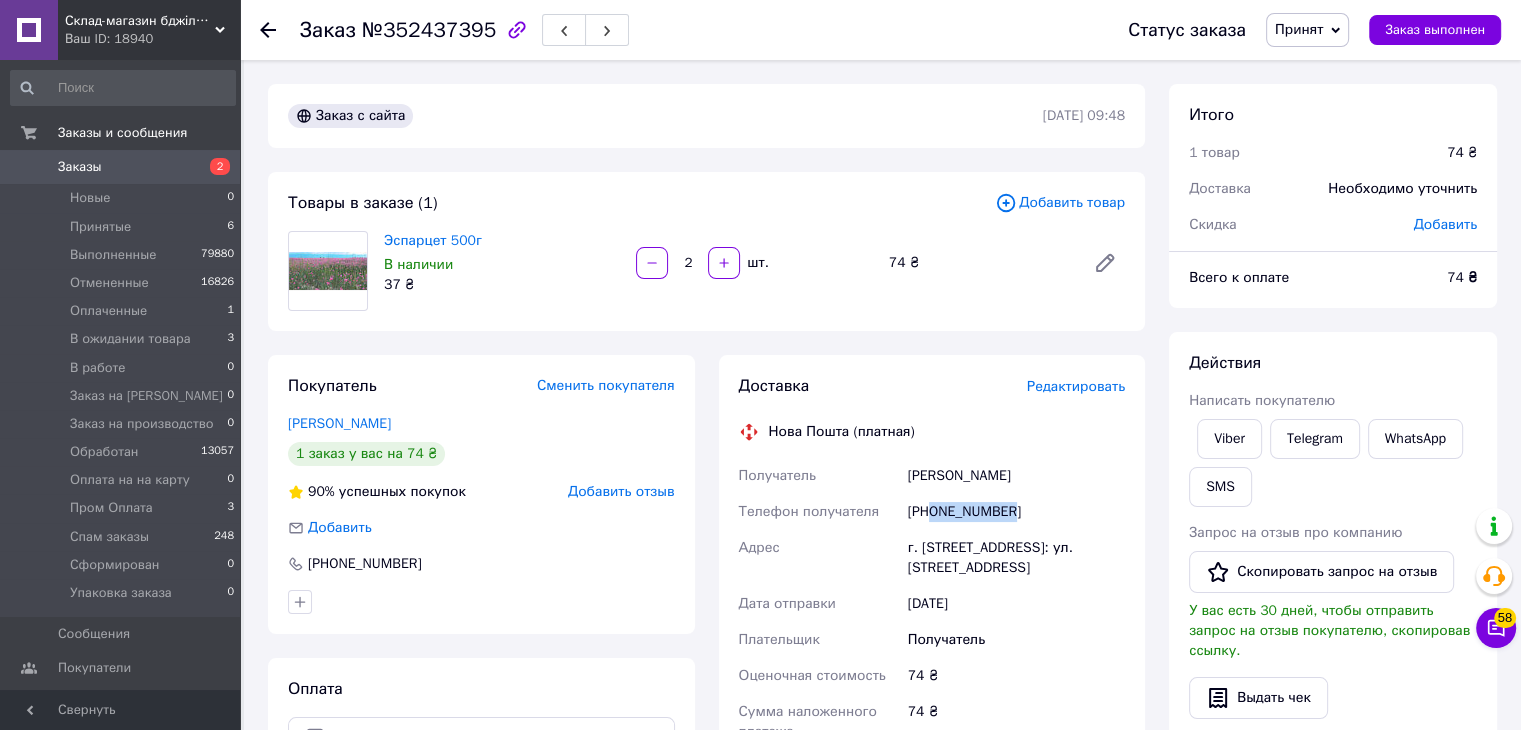 drag, startPoint x: 934, startPoint y: 513, endPoint x: 1032, endPoint y: 522, distance: 98.4124 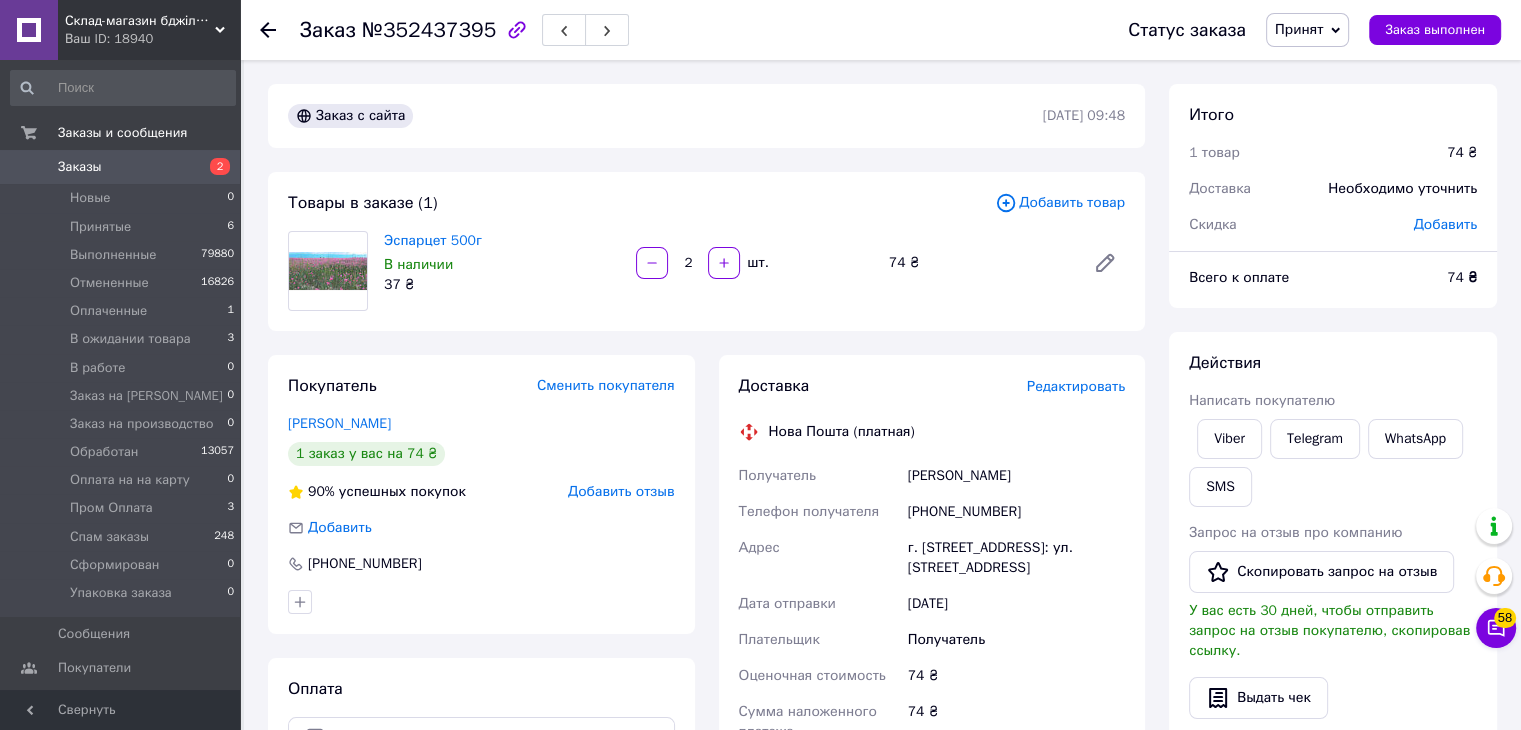 click on "Роспутній Денис" at bounding box center (1016, 476) 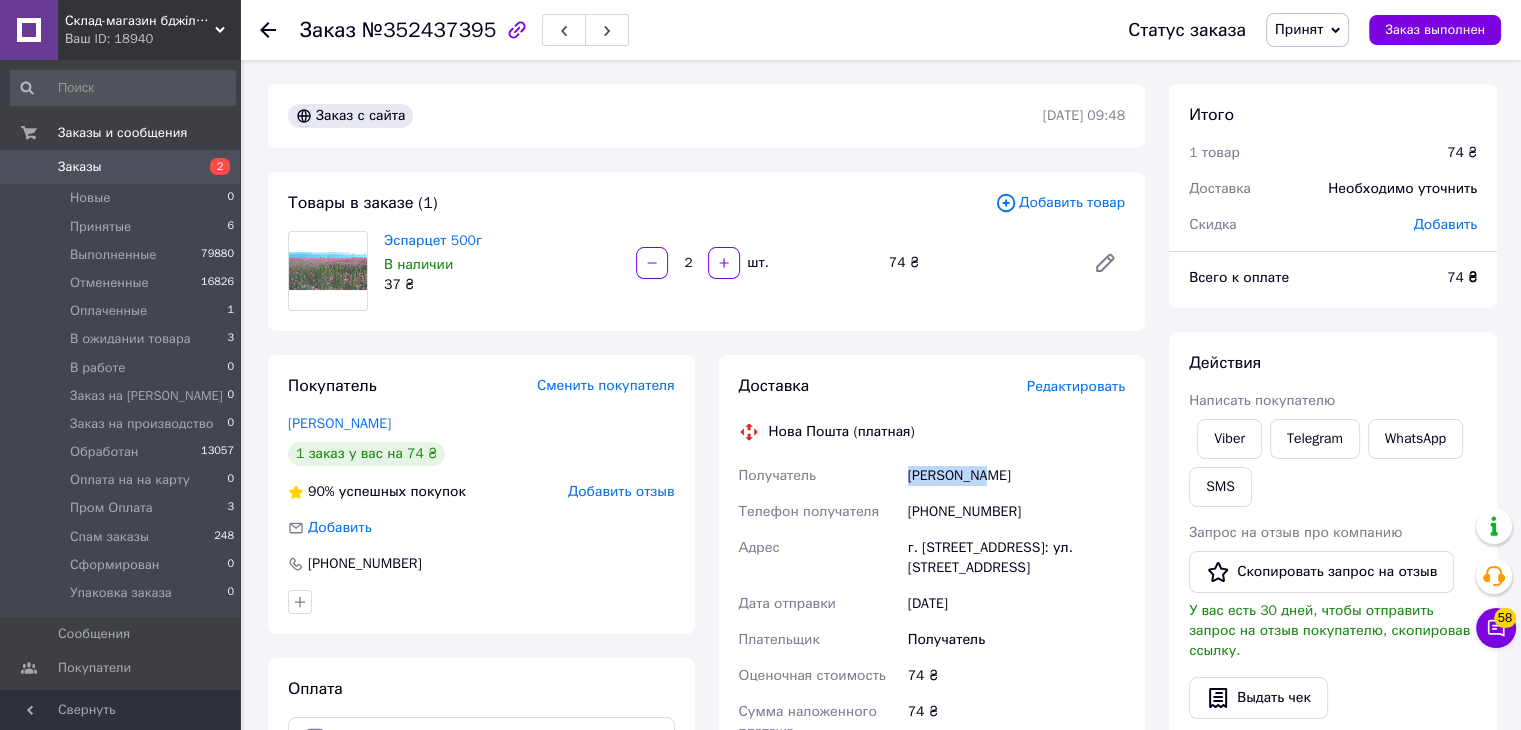 click on "Роспутній Денис" at bounding box center [1016, 476] 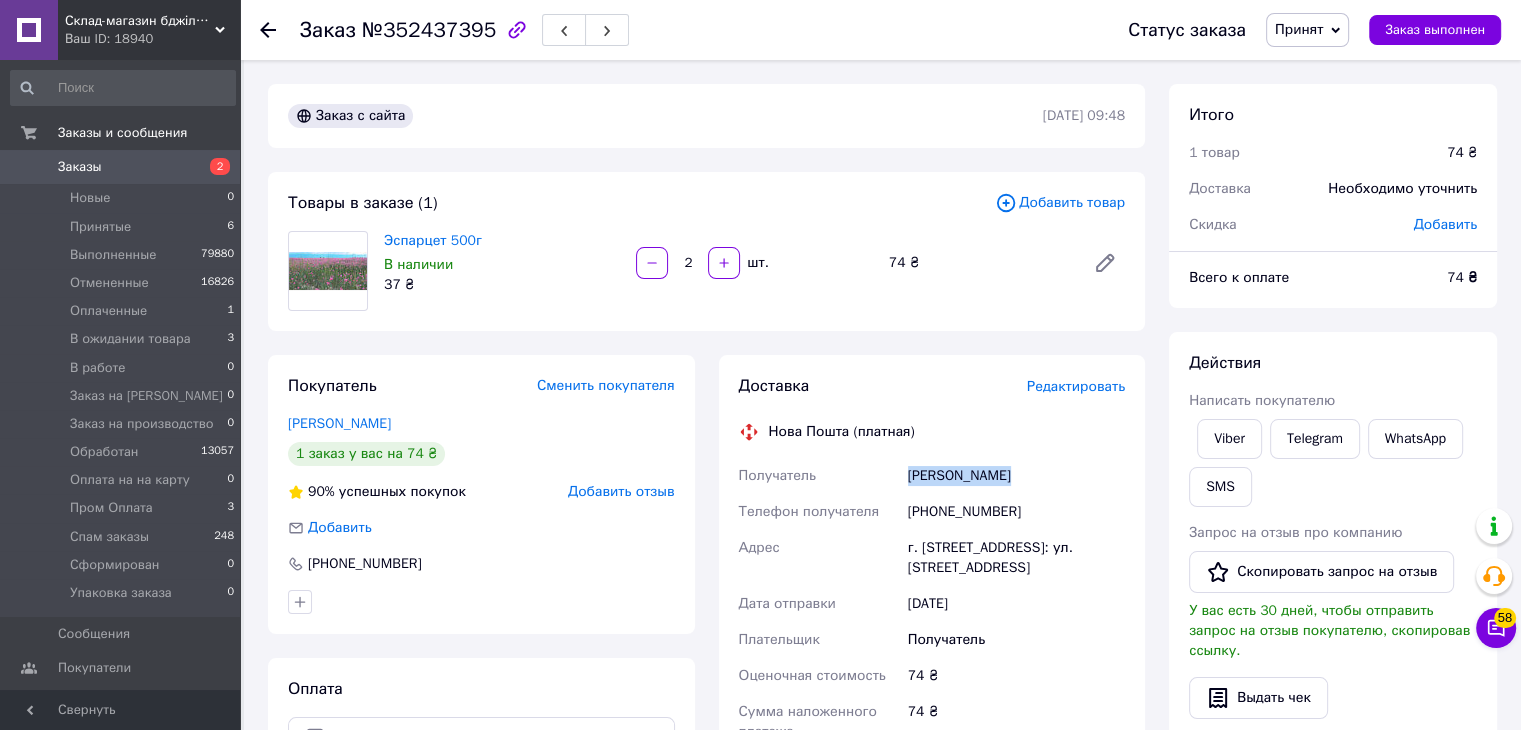 click on "Роспутній Денис" at bounding box center [1016, 476] 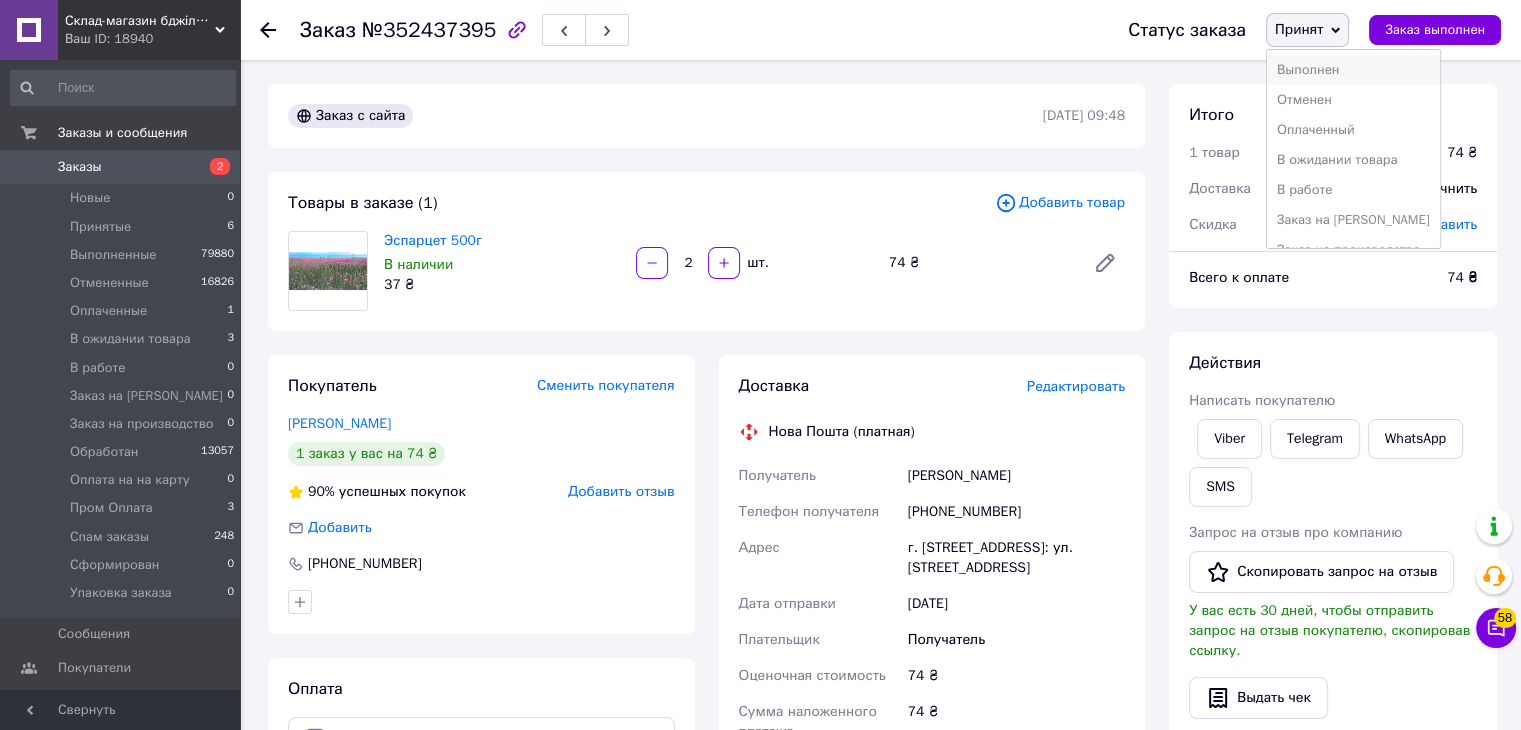 click on "Выполнен" at bounding box center [1353, 70] 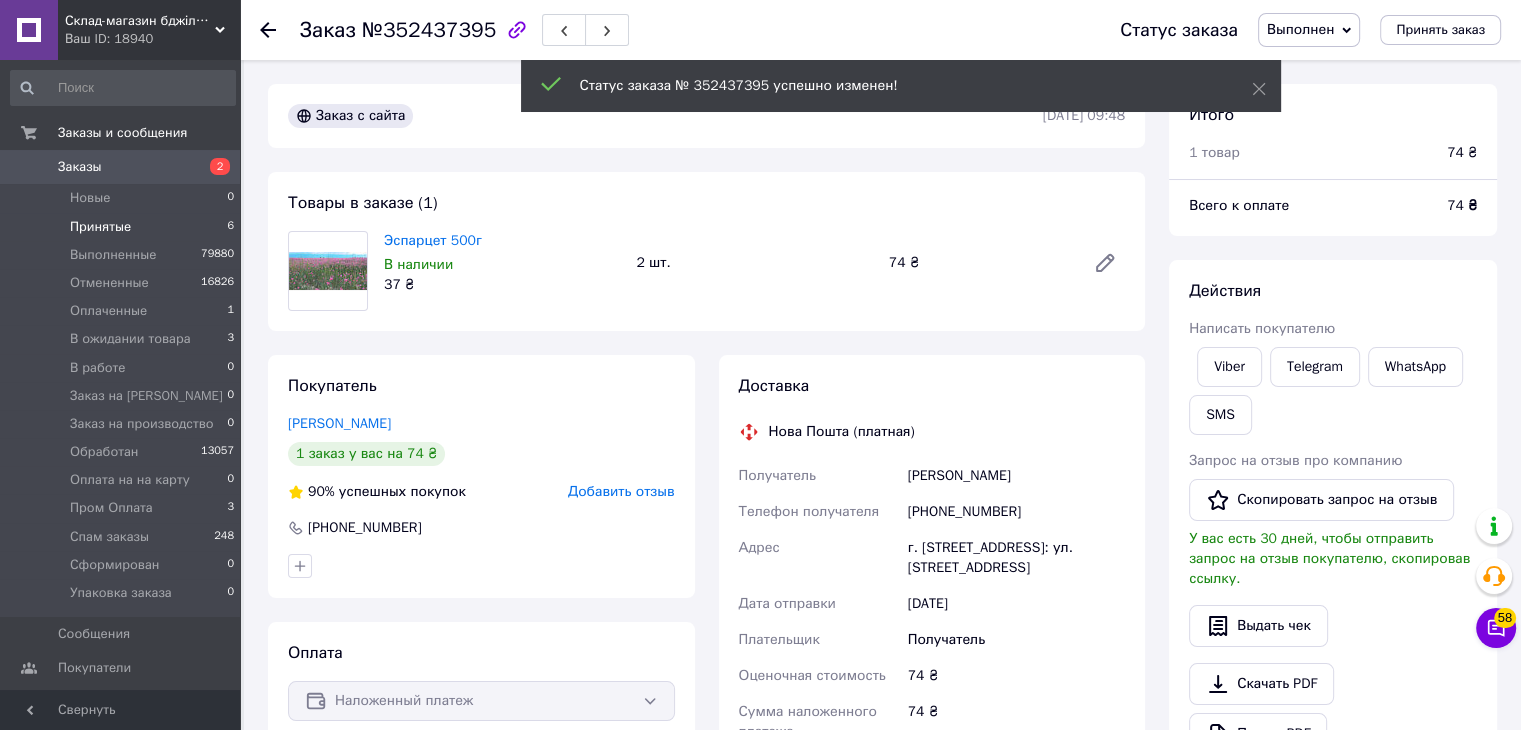 click on "Принятые" at bounding box center (100, 227) 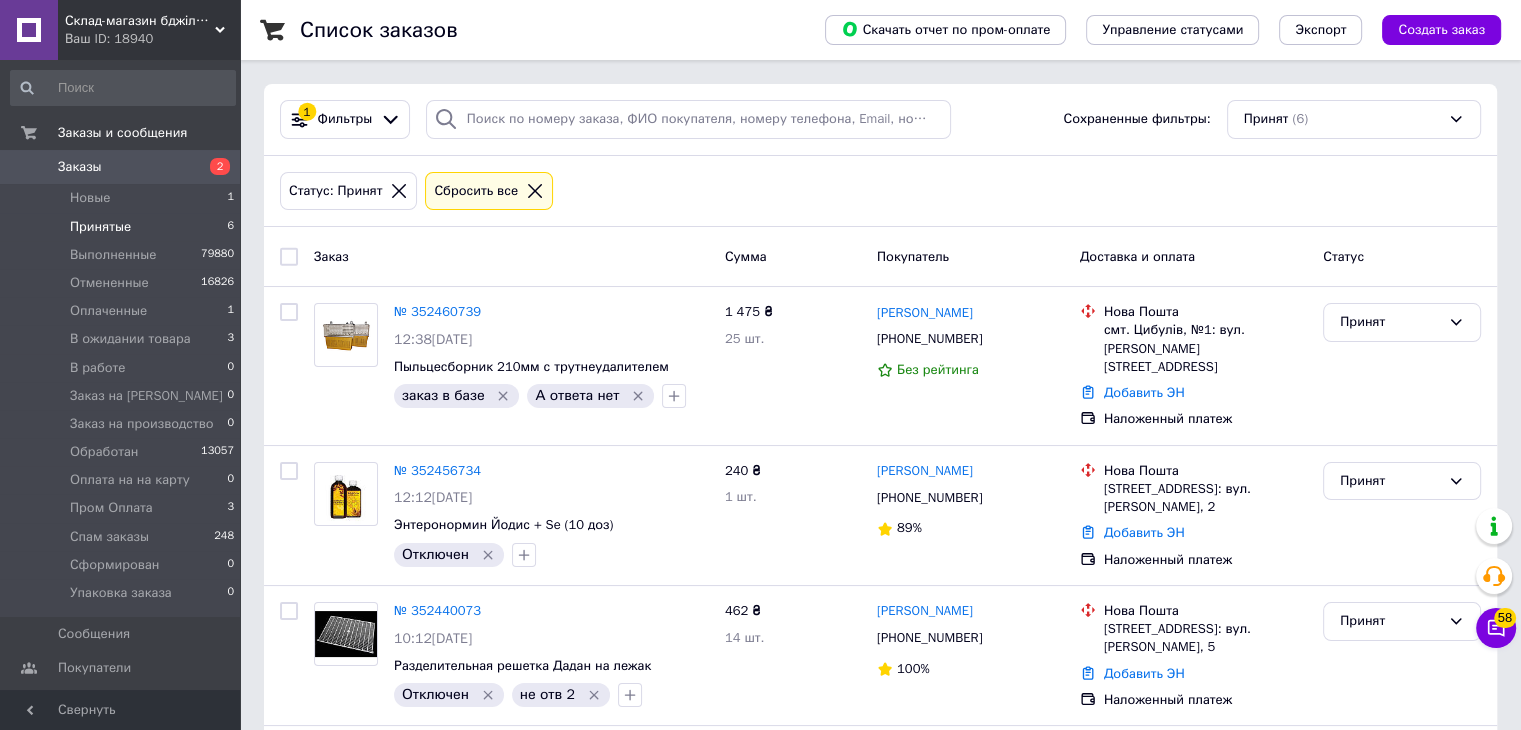 click 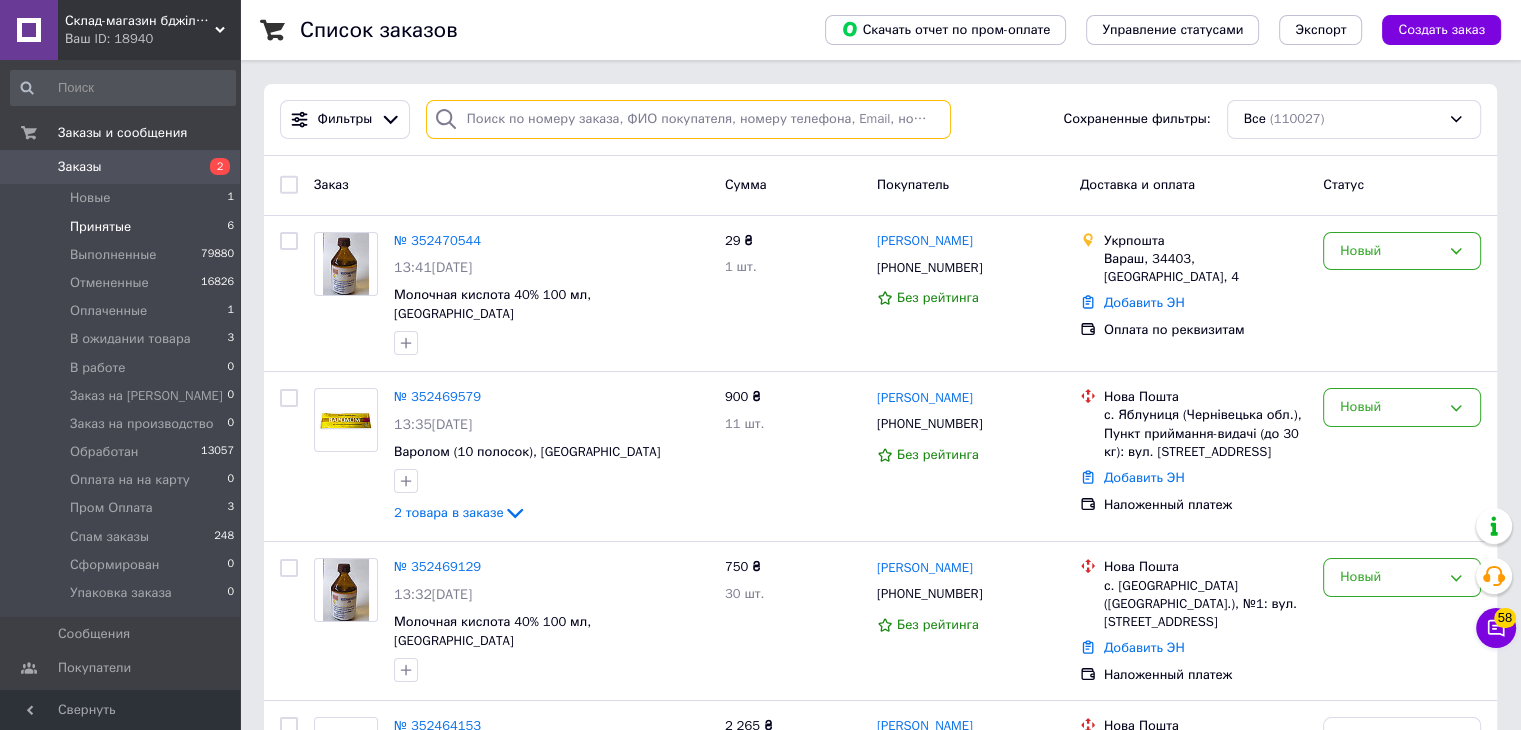 click at bounding box center (688, 119) 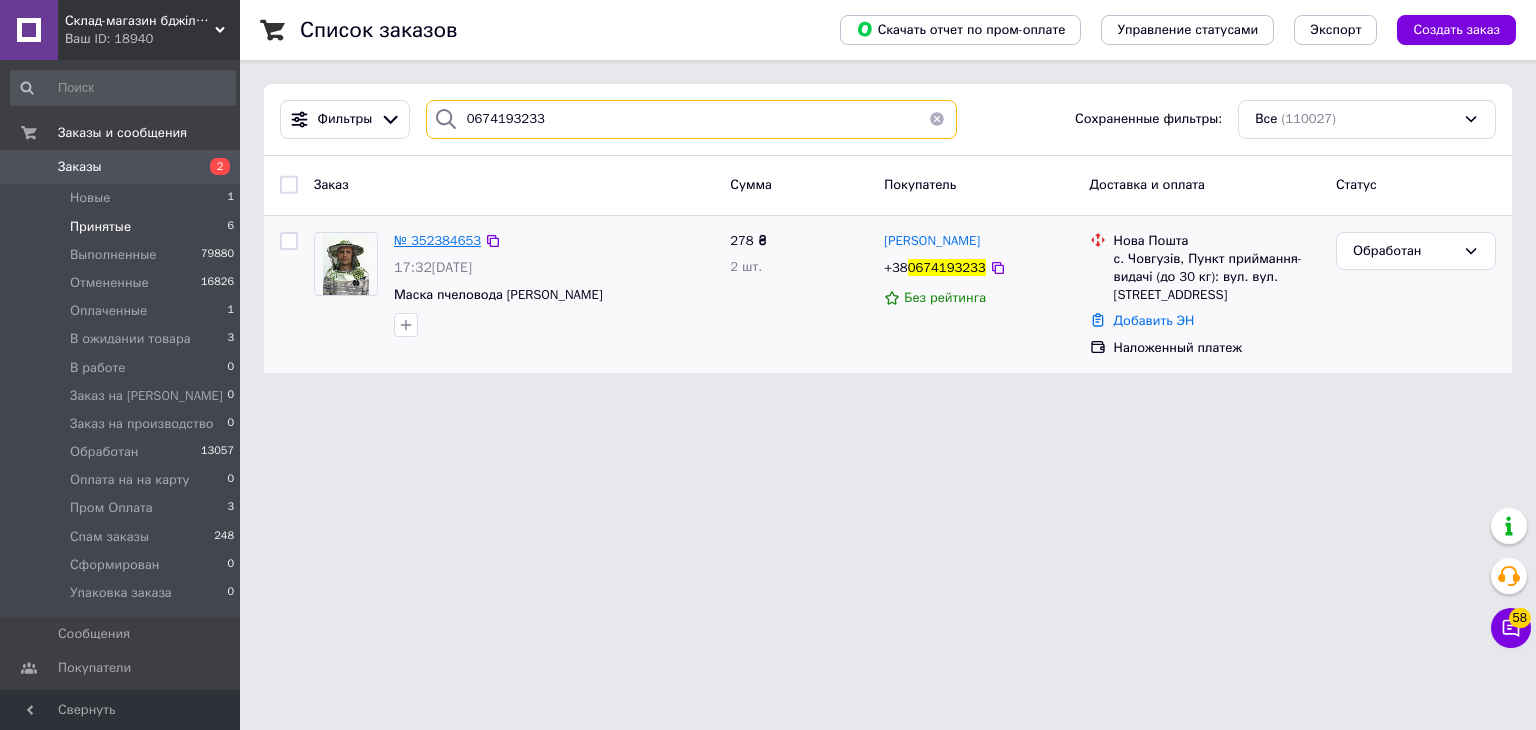 type on "0674193233" 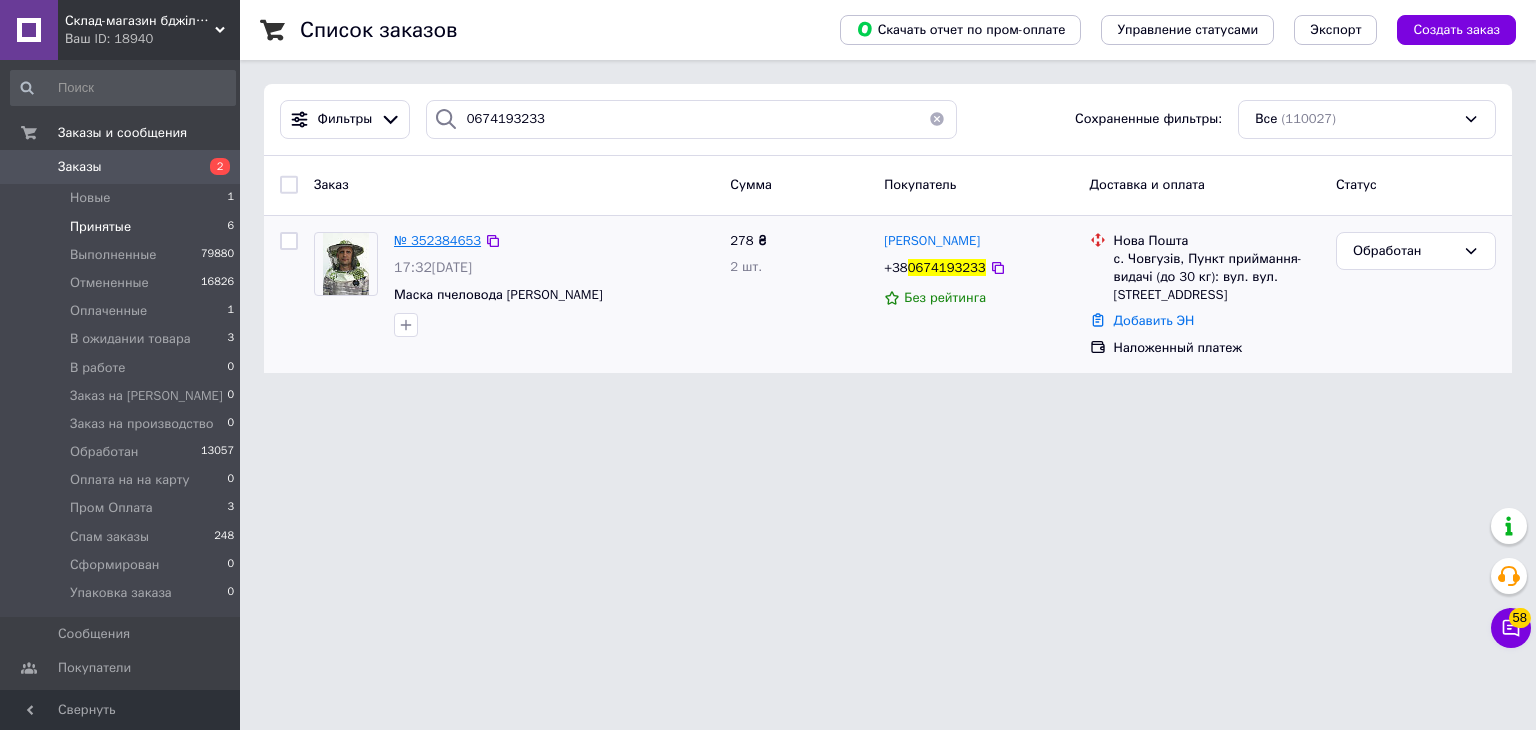 click on "№ 352384653" at bounding box center (437, 240) 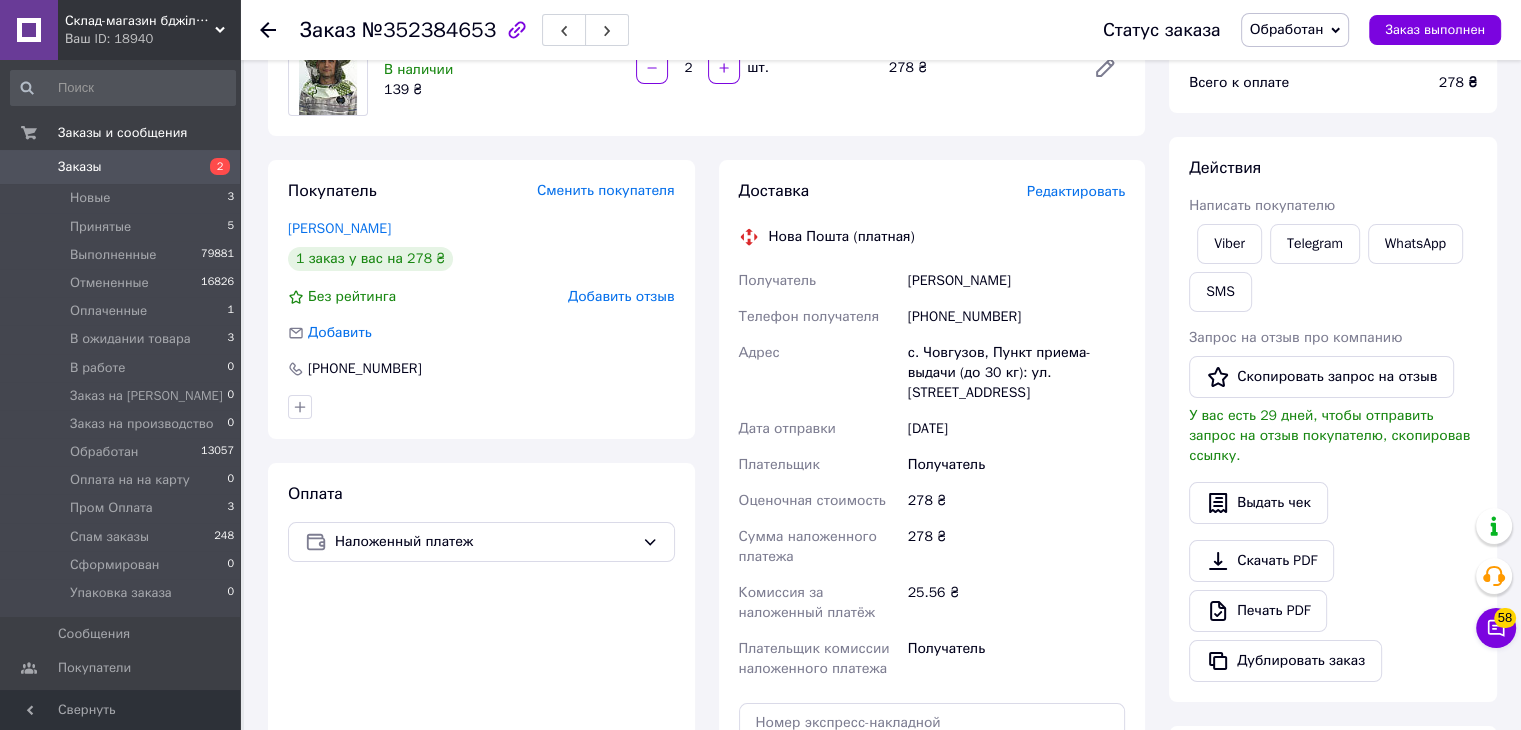 scroll, scrollTop: 200, scrollLeft: 0, axis: vertical 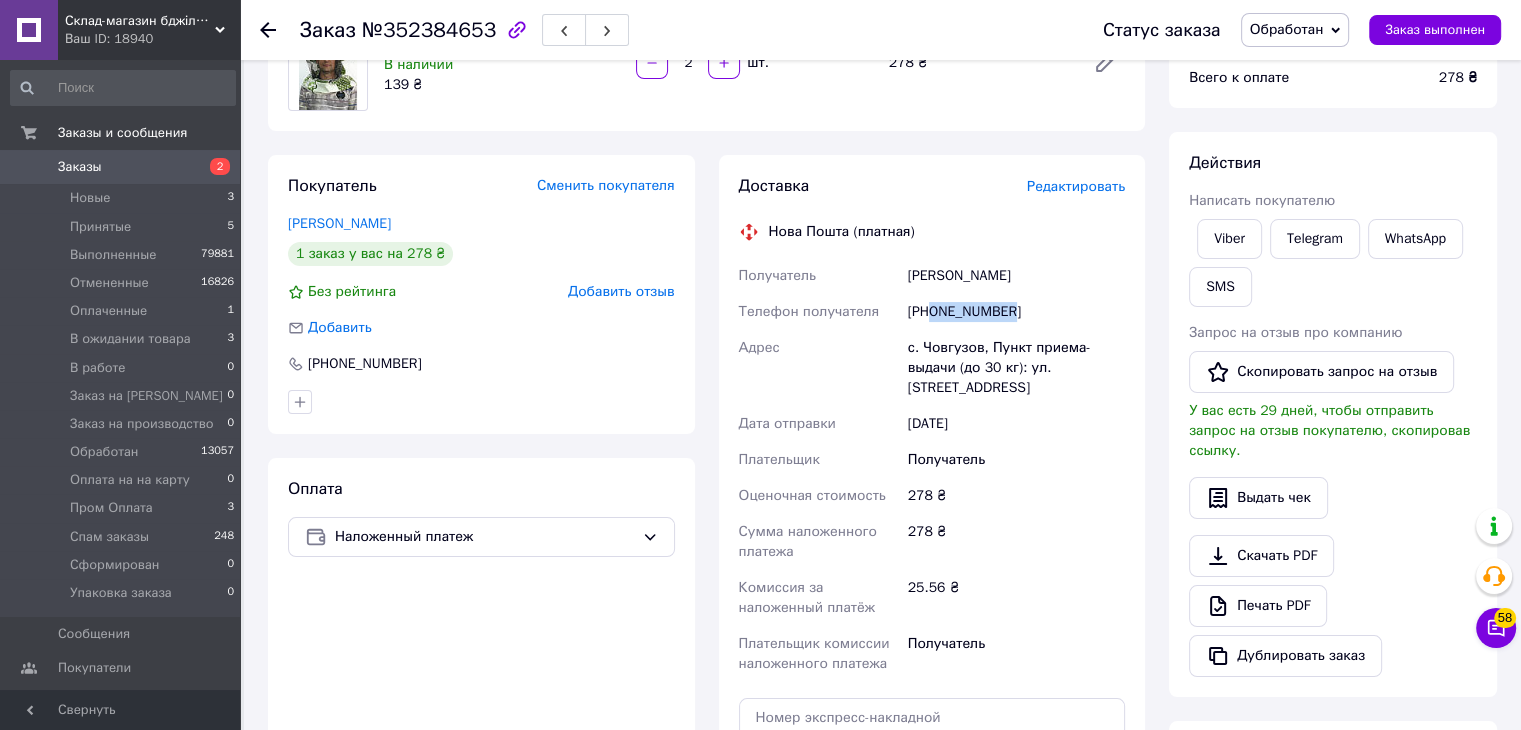 drag, startPoint x: 934, startPoint y: 319, endPoint x: 1028, endPoint y: 321, distance: 94.02127 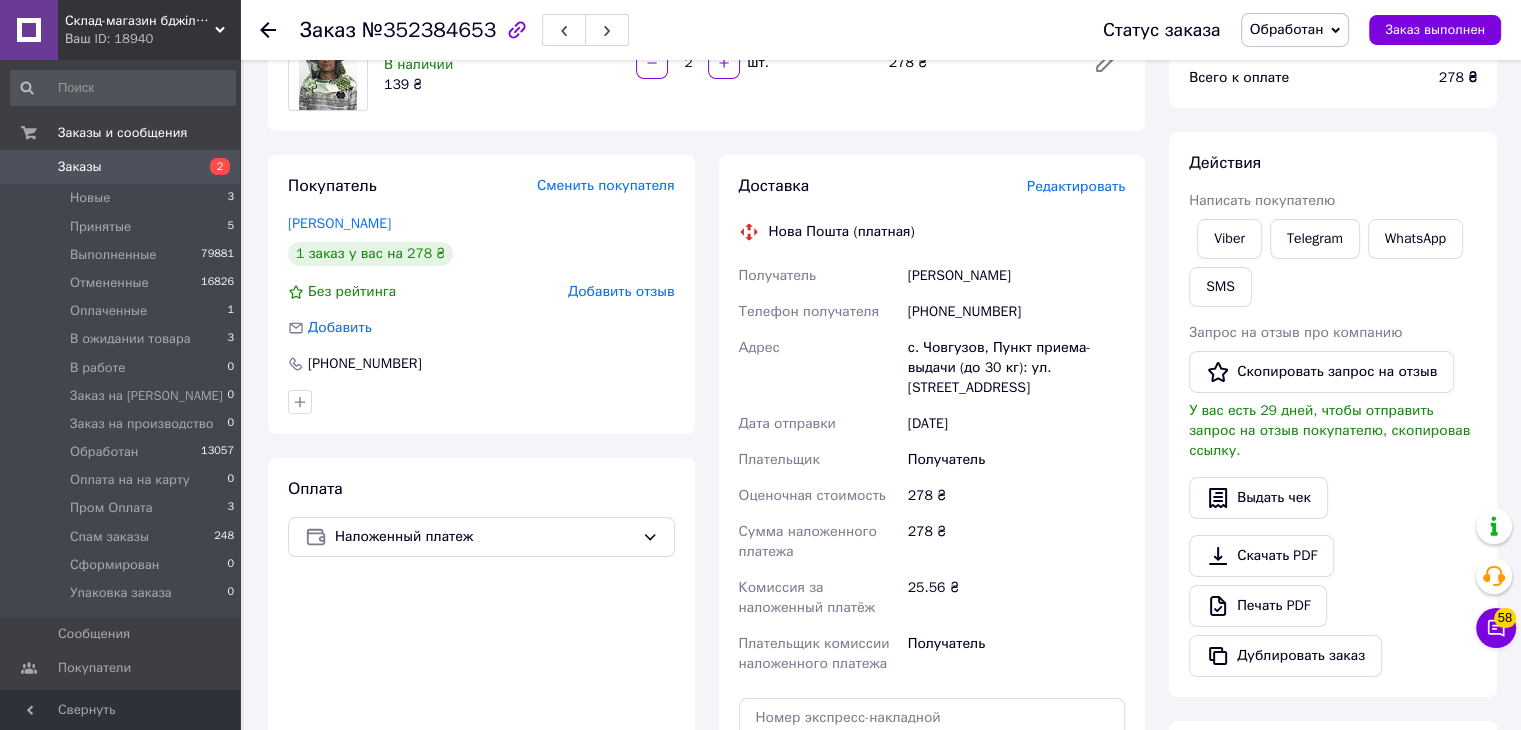 click on "Довжук Ольга" at bounding box center [1016, 276] 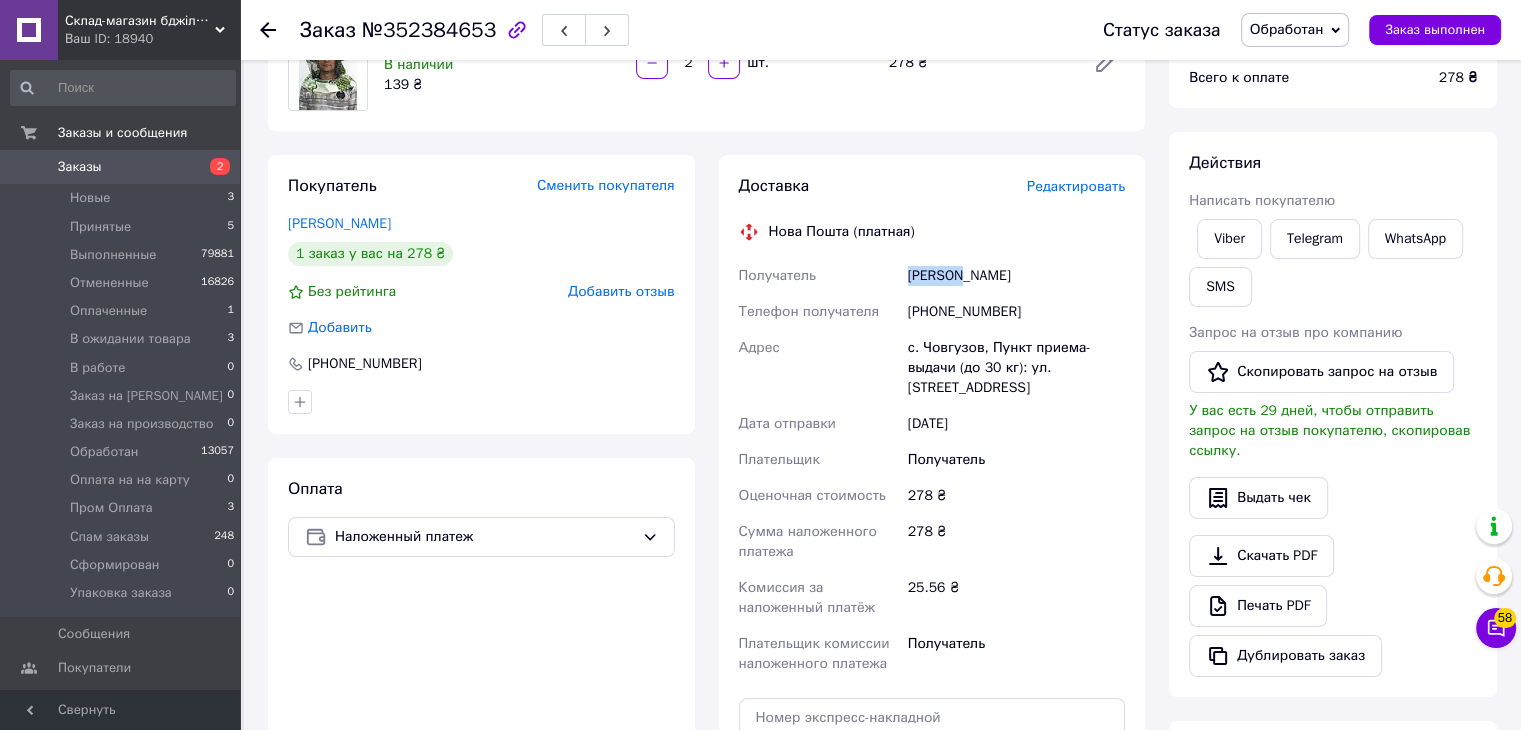 click on "Довжук Ольга" at bounding box center [1016, 276] 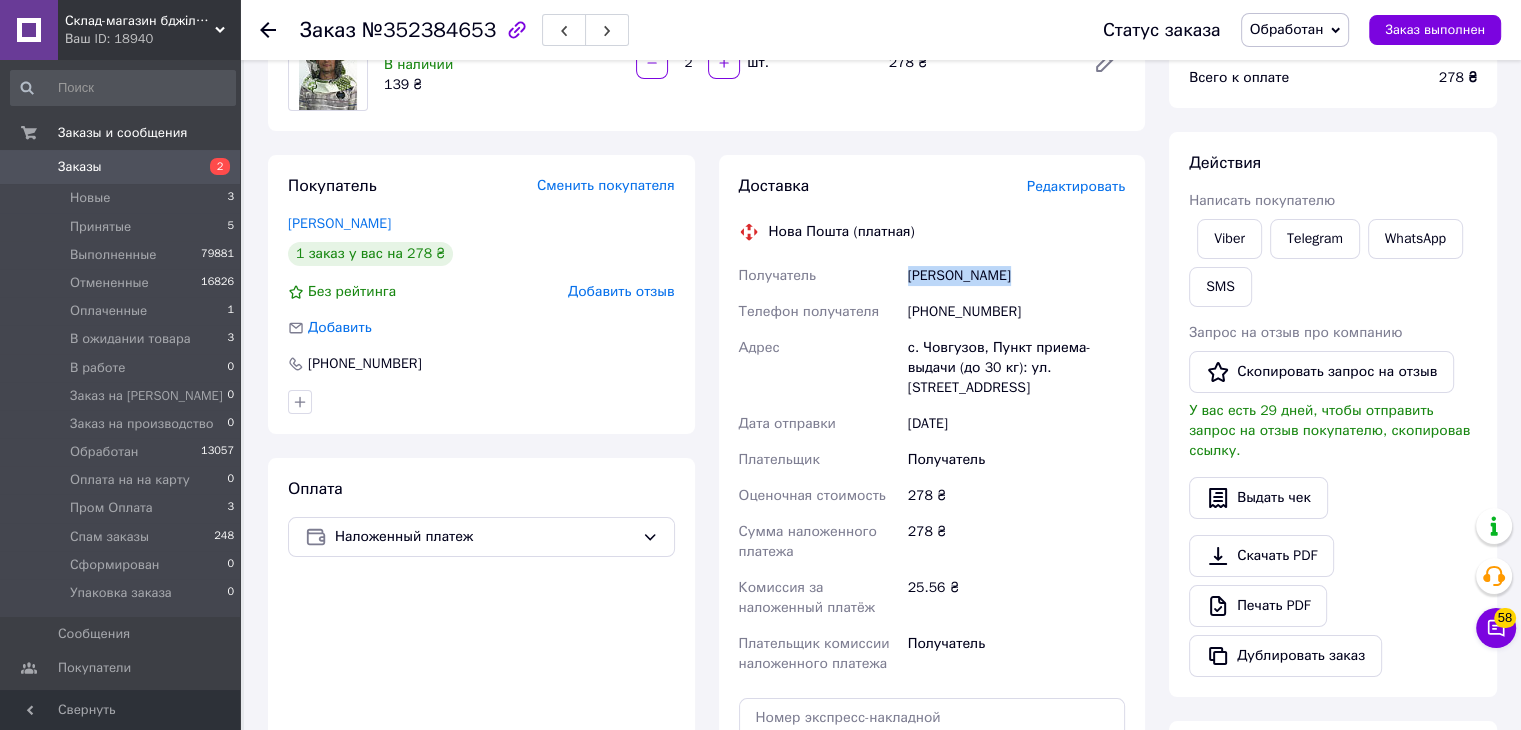 click on "Довжук Ольга" at bounding box center [1016, 276] 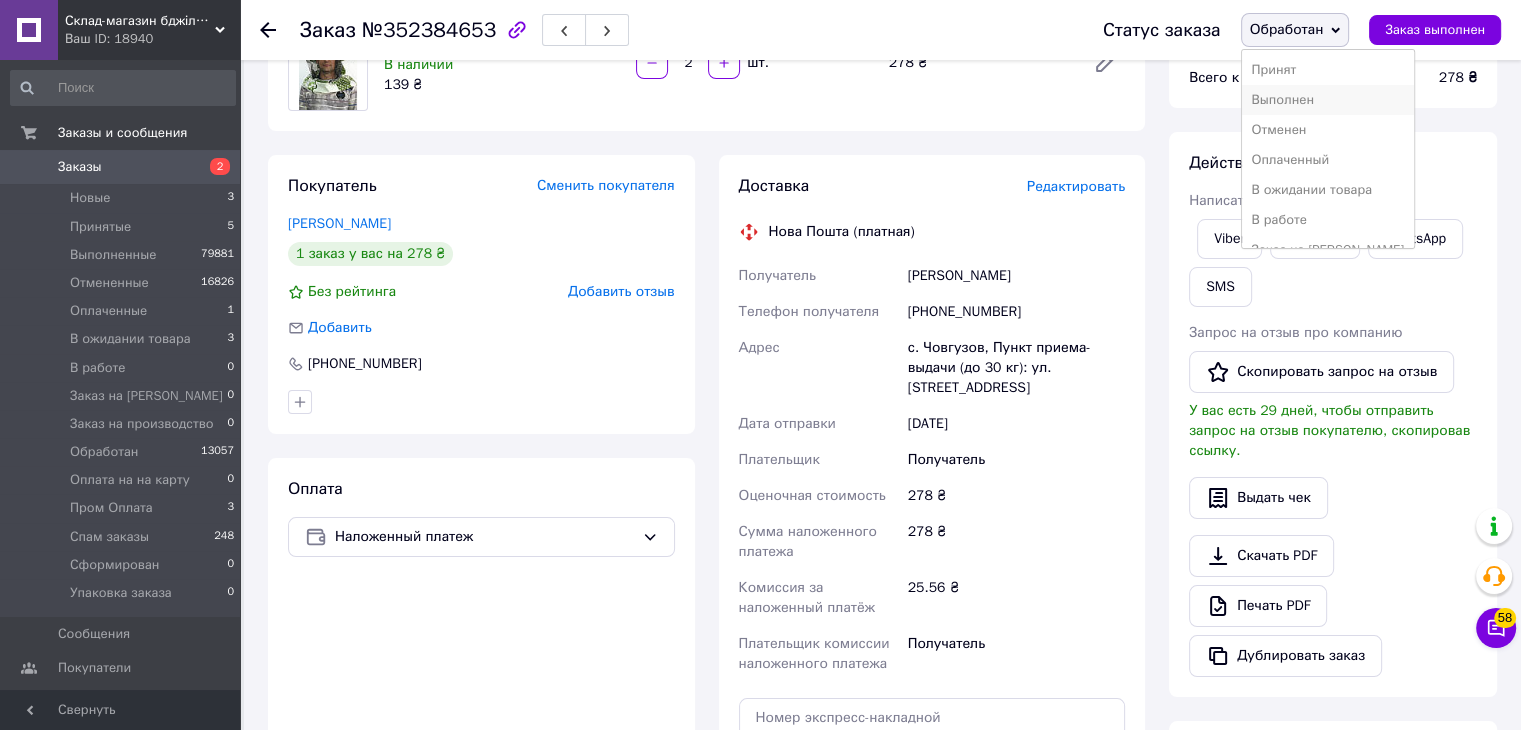 click on "Выполнен" at bounding box center (1328, 100) 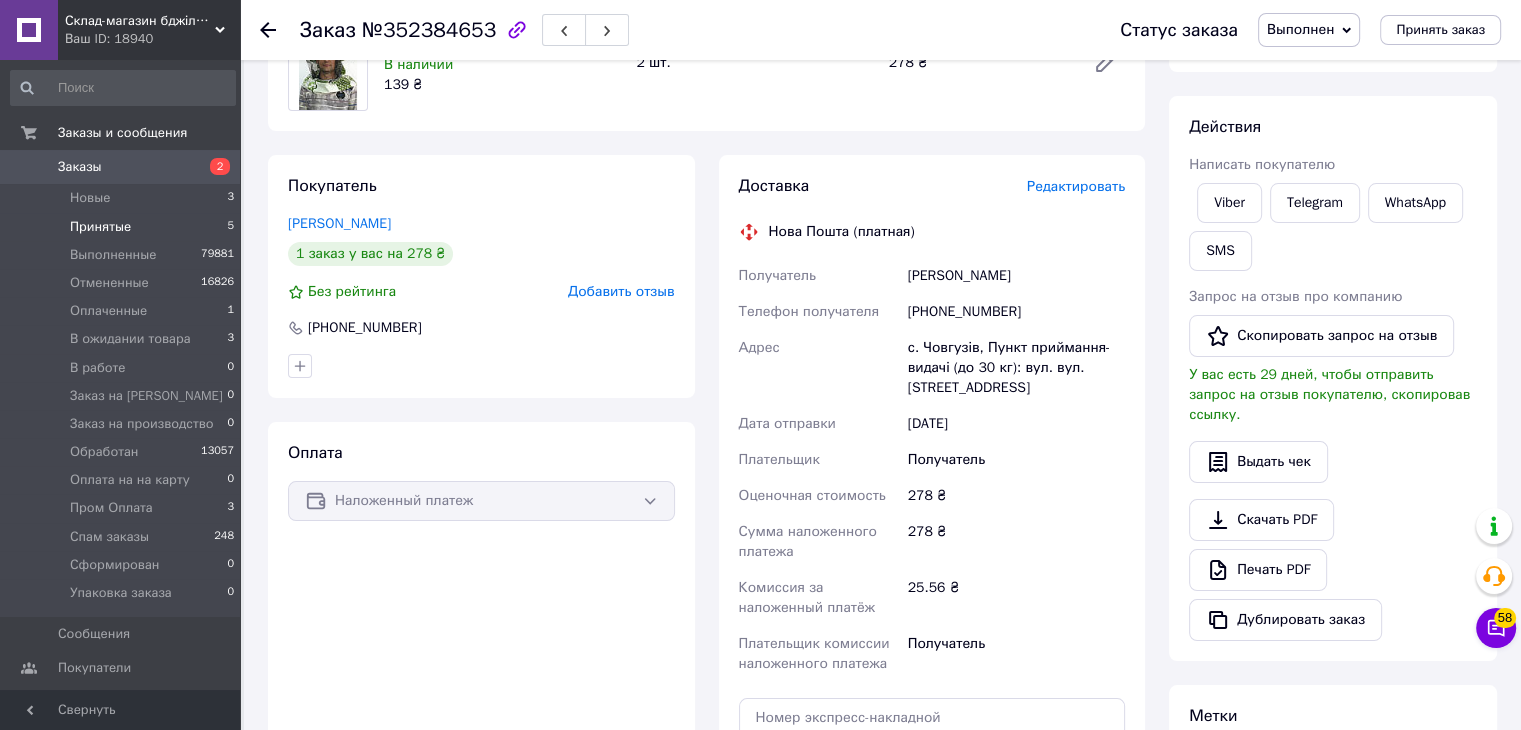 click on "Принятые 5" at bounding box center (123, 227) 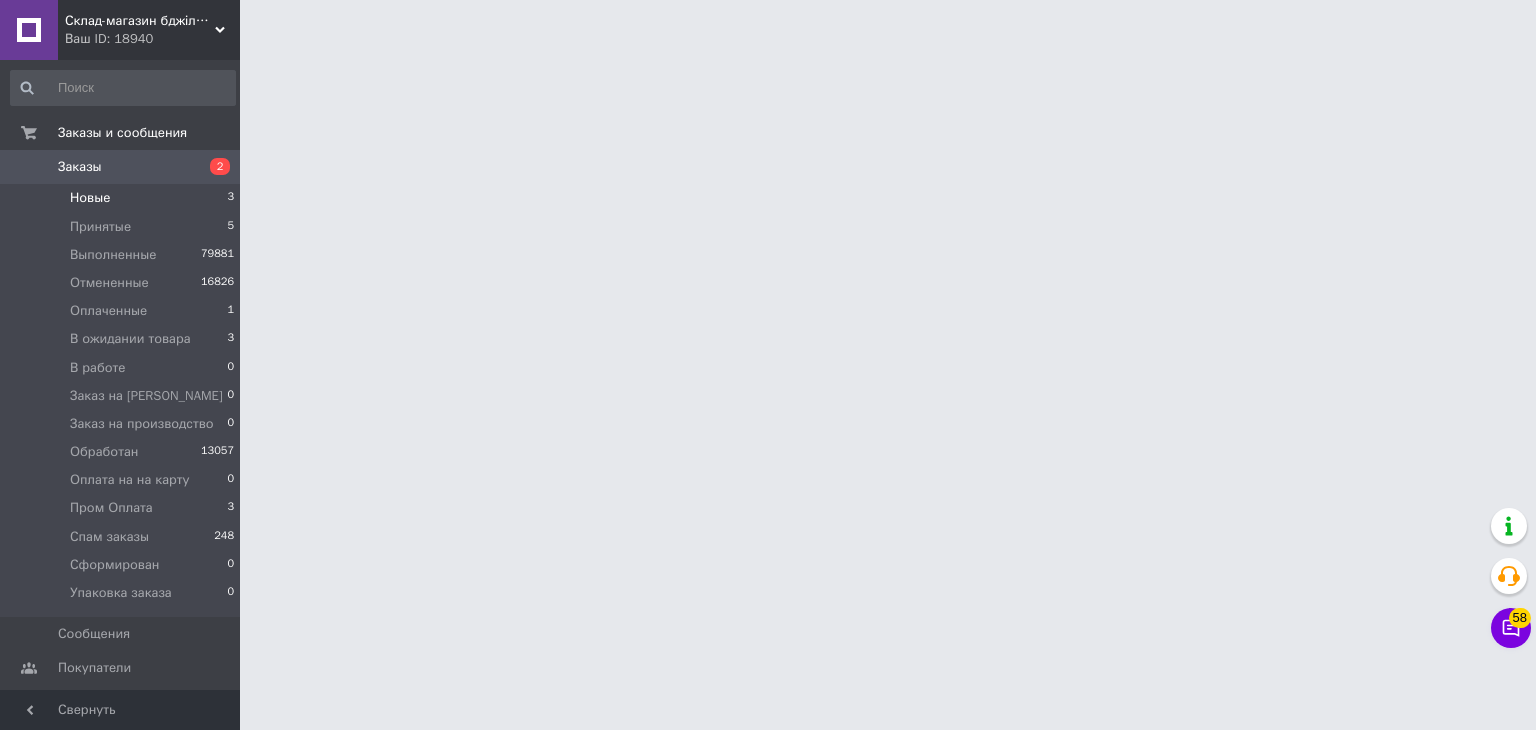 click on "Новые 3" at bounding box center [123, 198] 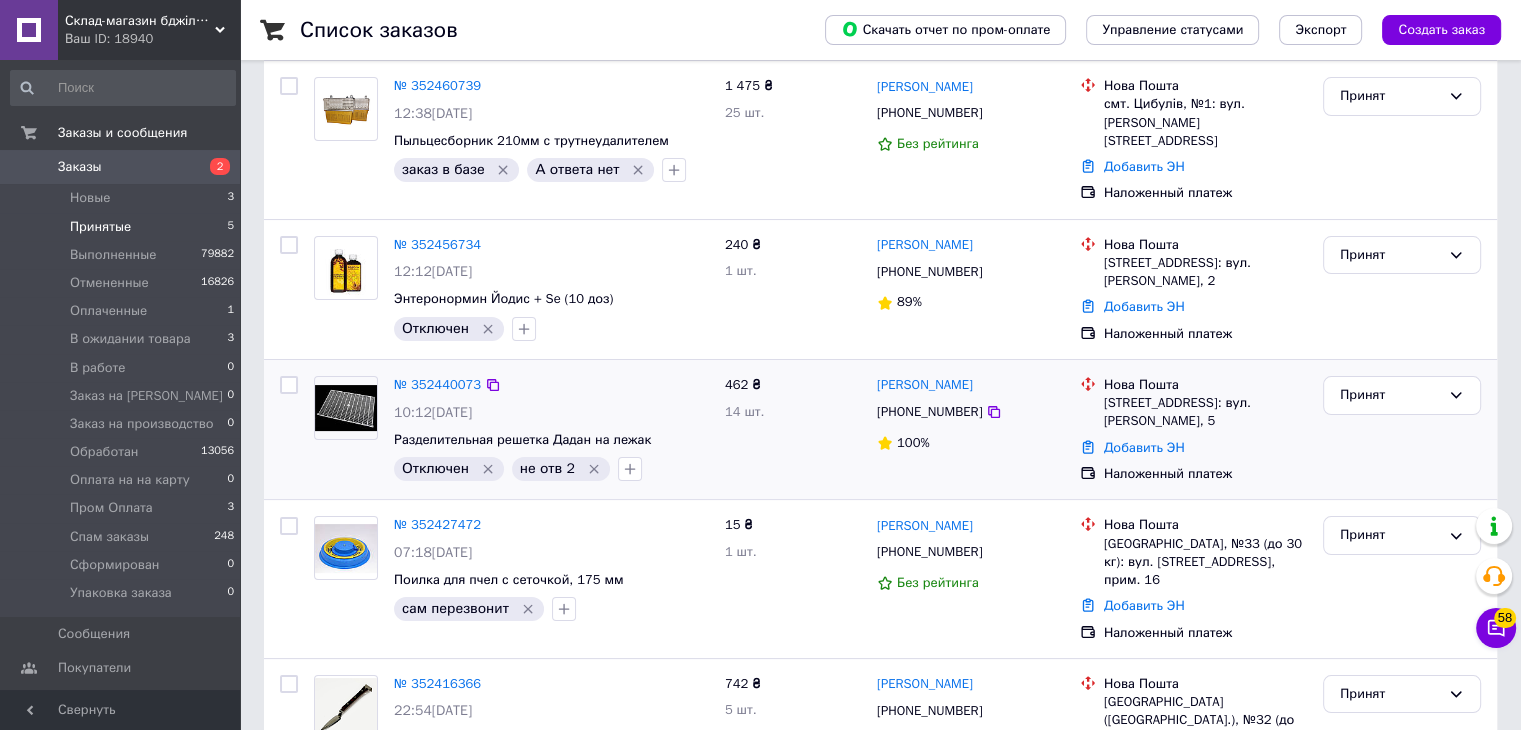 scroll, scrollTop: 305, scrollLeft: 0, axis: vertical 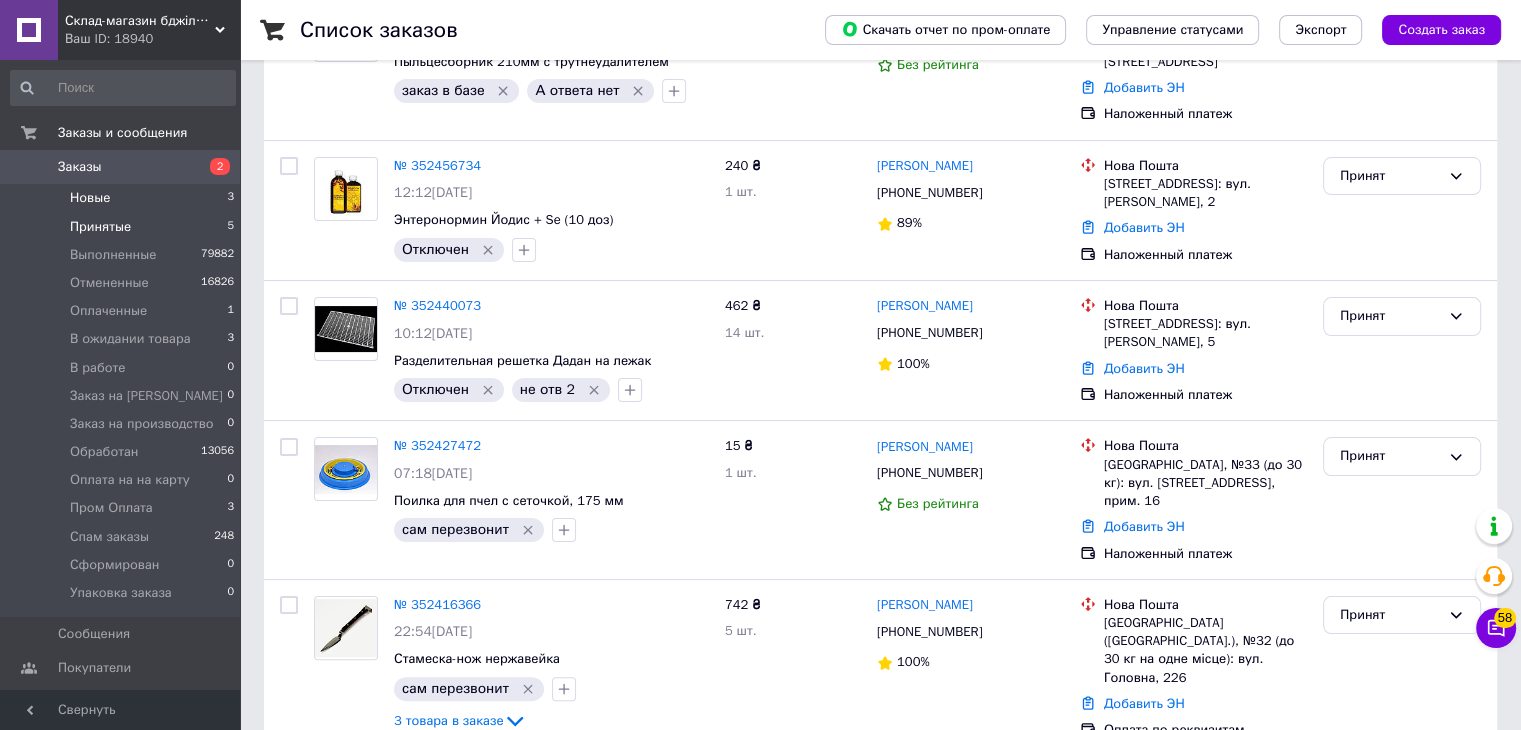 click on "Новые 3" at bounding box center [123, 198] 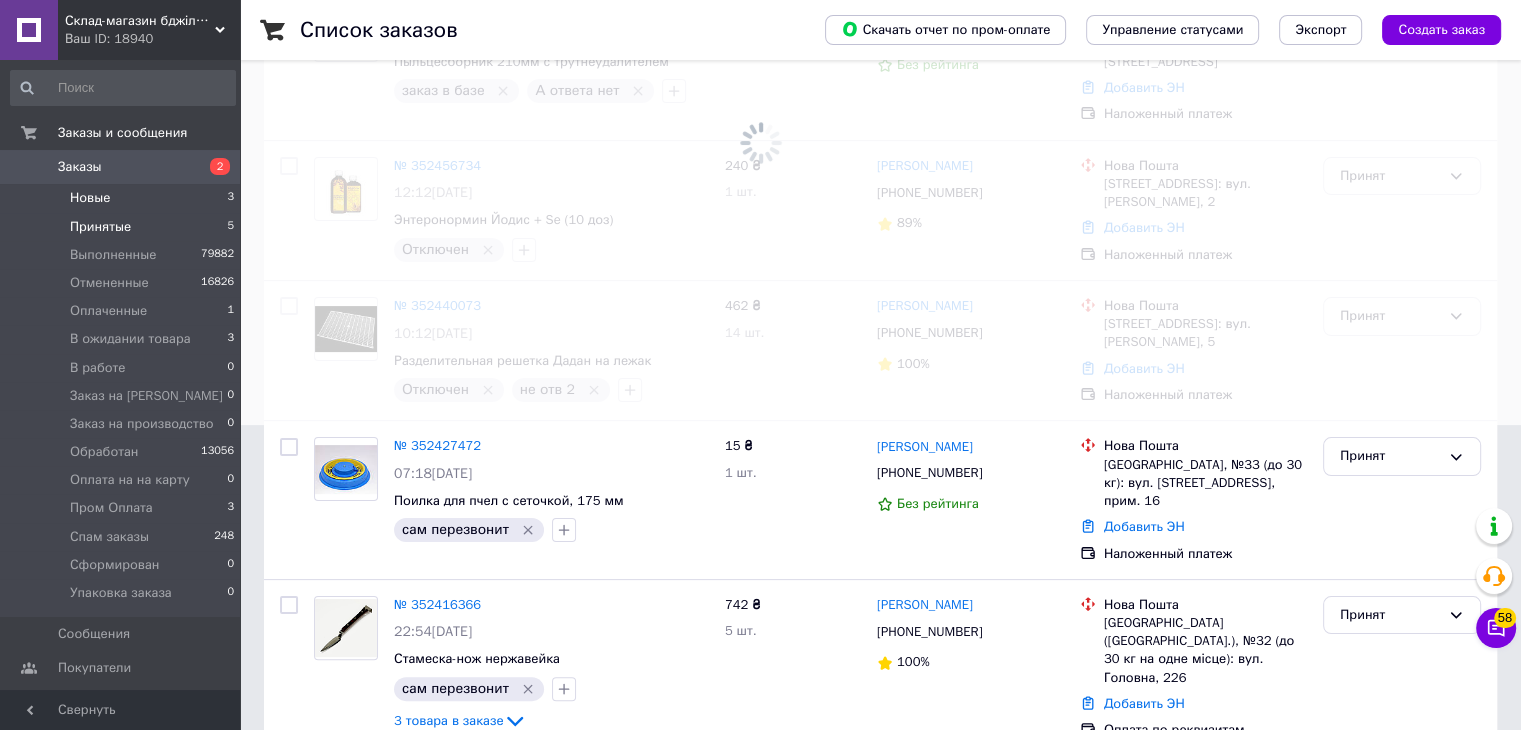 scroll, scrollTop: 0, scrollLeft: 0, axis: both 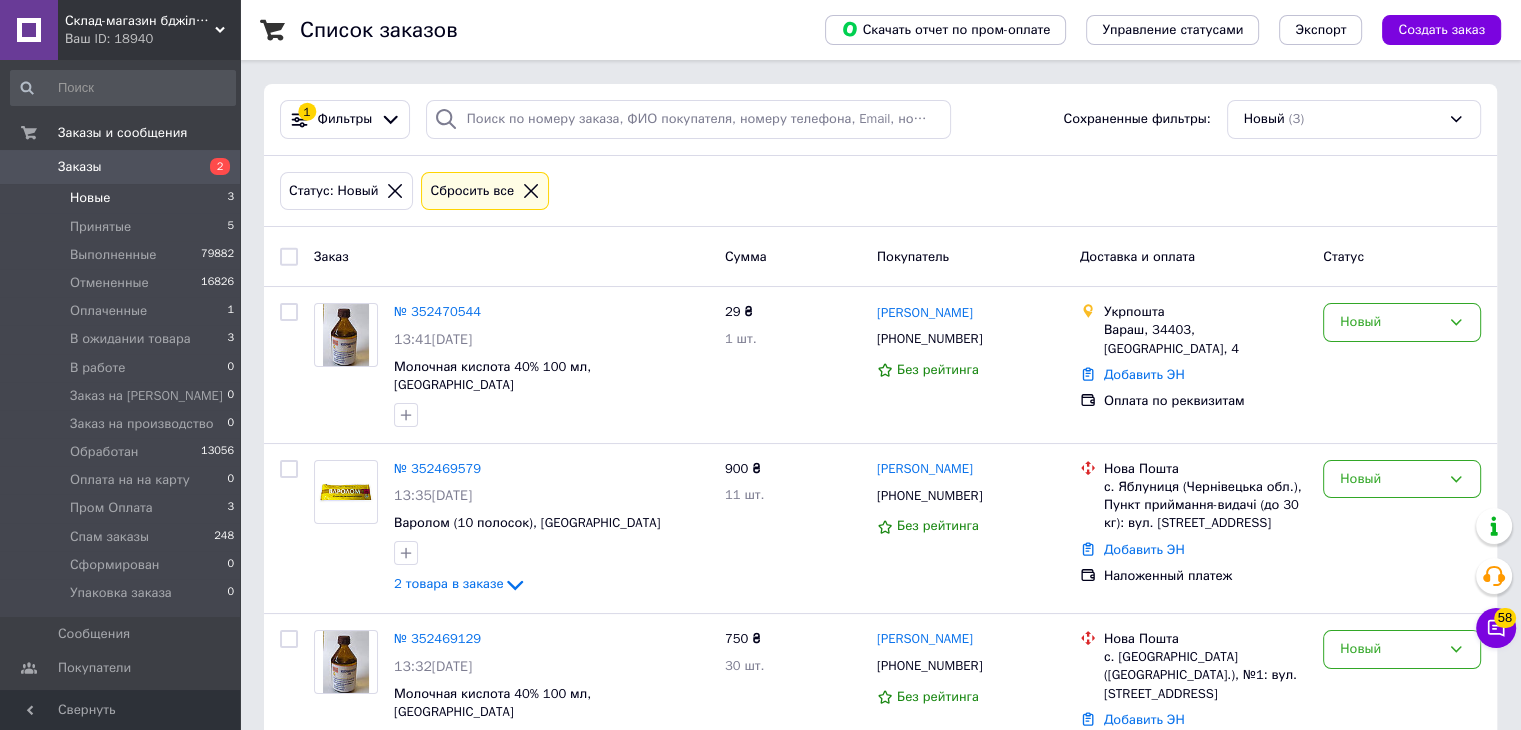 click 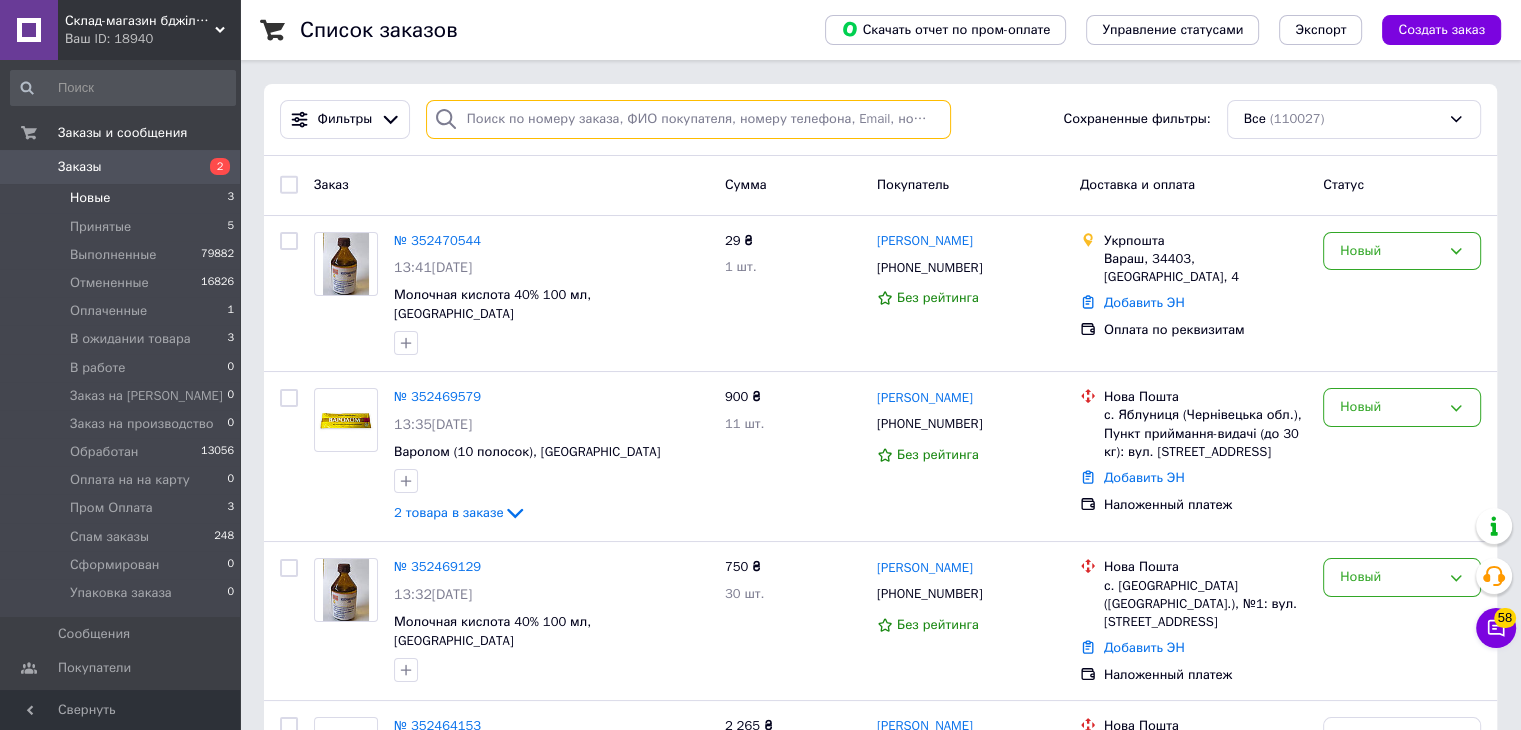 click at bounding box center (688, 119) 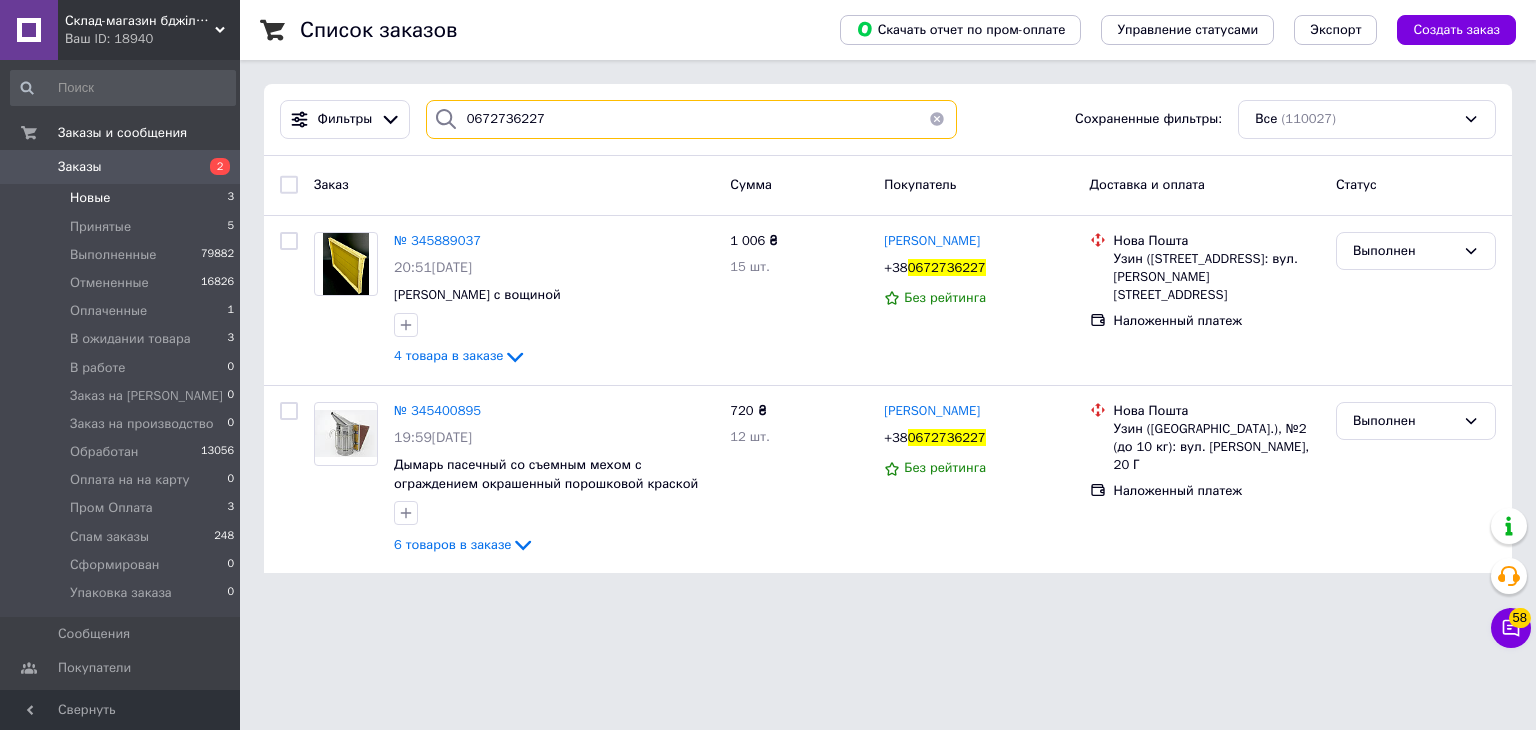 type on "0672736227" 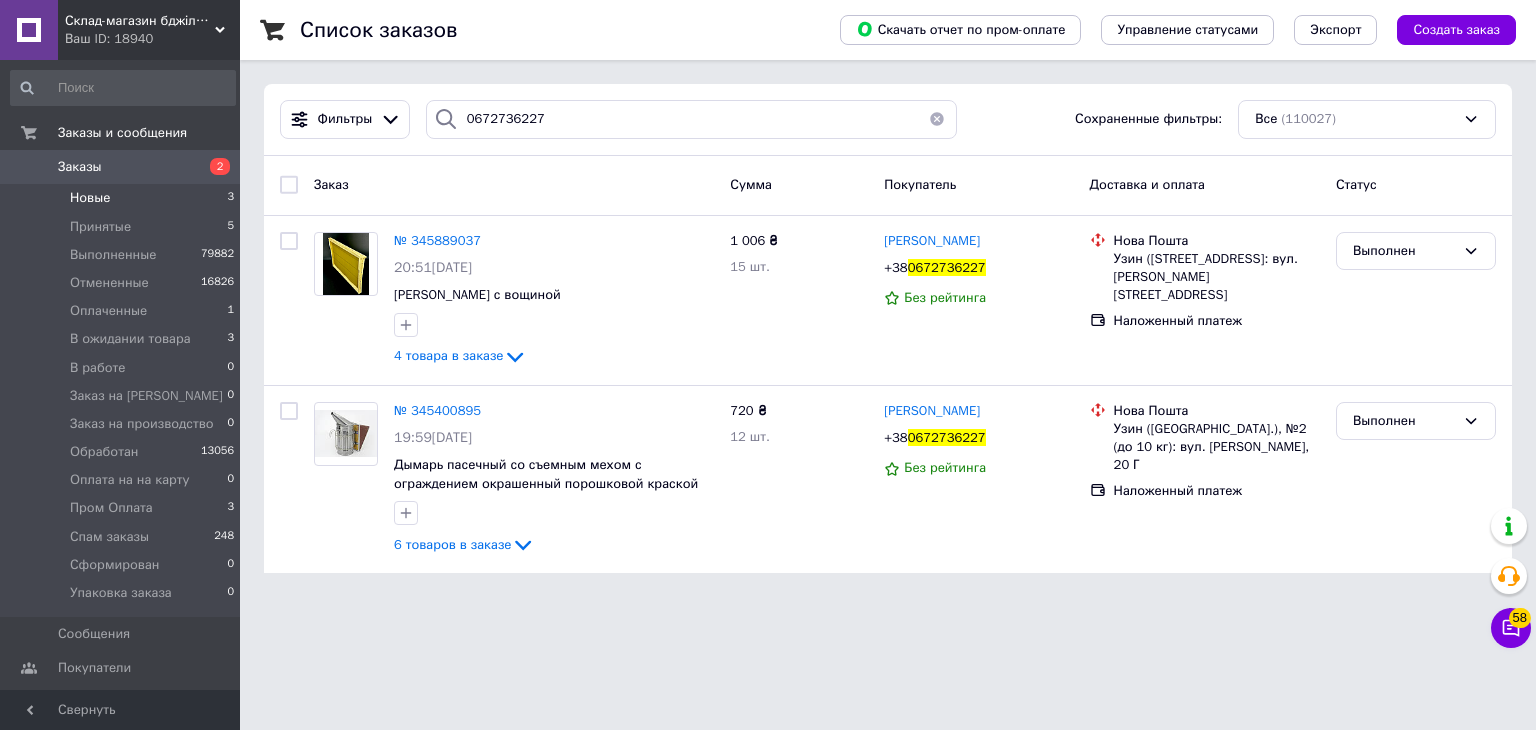 click on "Новые 3" at bounding box center [123, 198] 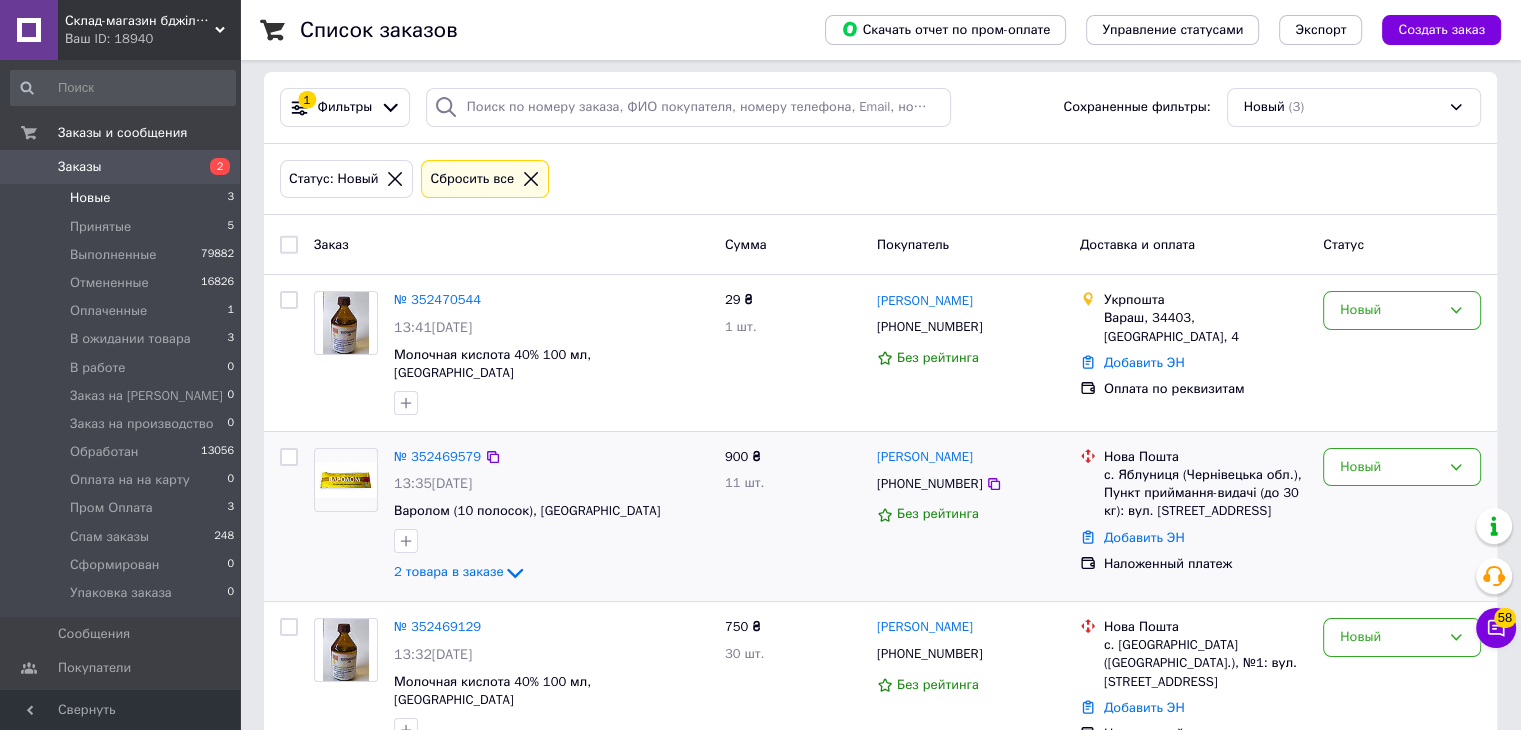 scroll, scrollTop: 29, scrollLeft: 0, axis: vertical 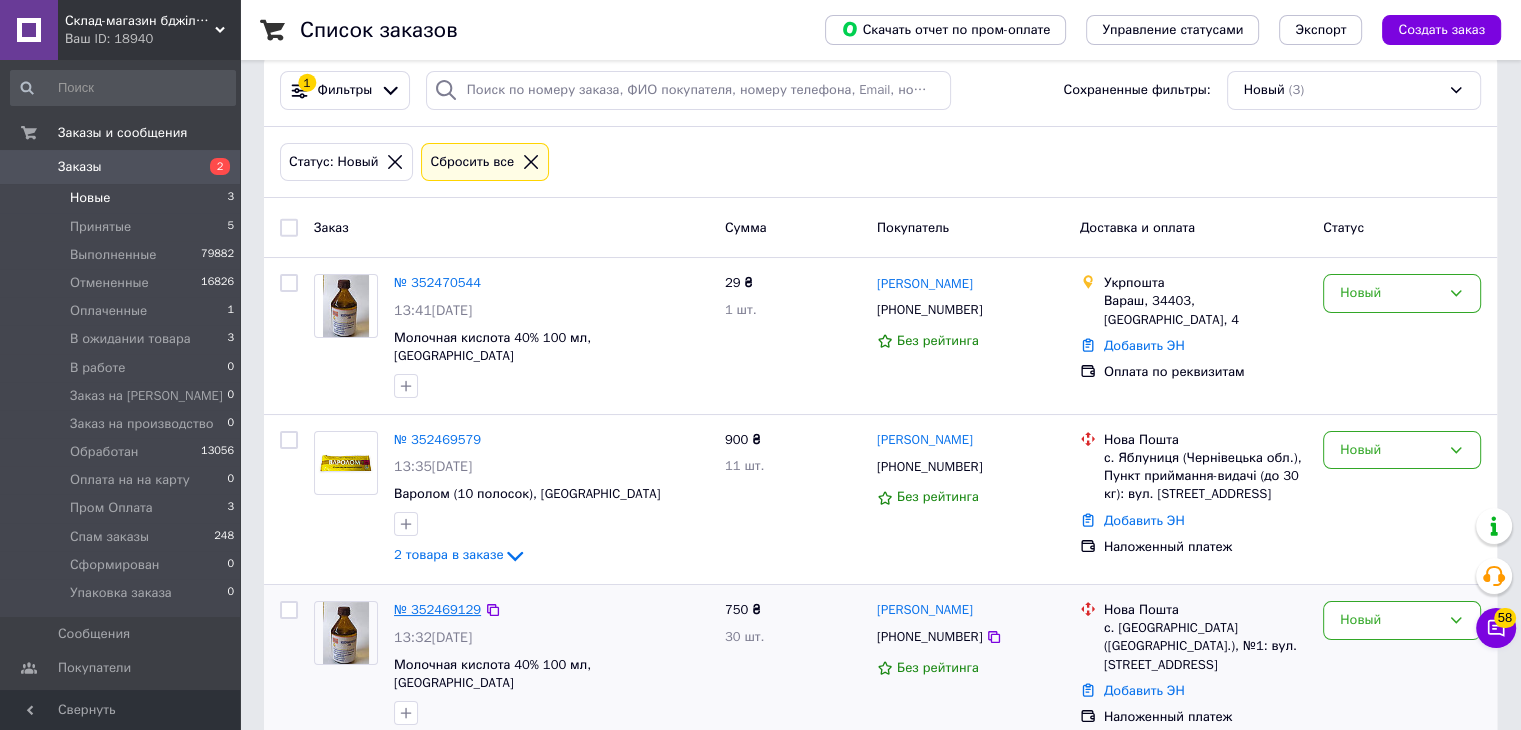 click on "№ 352469129" at bounding box center (437, 609) 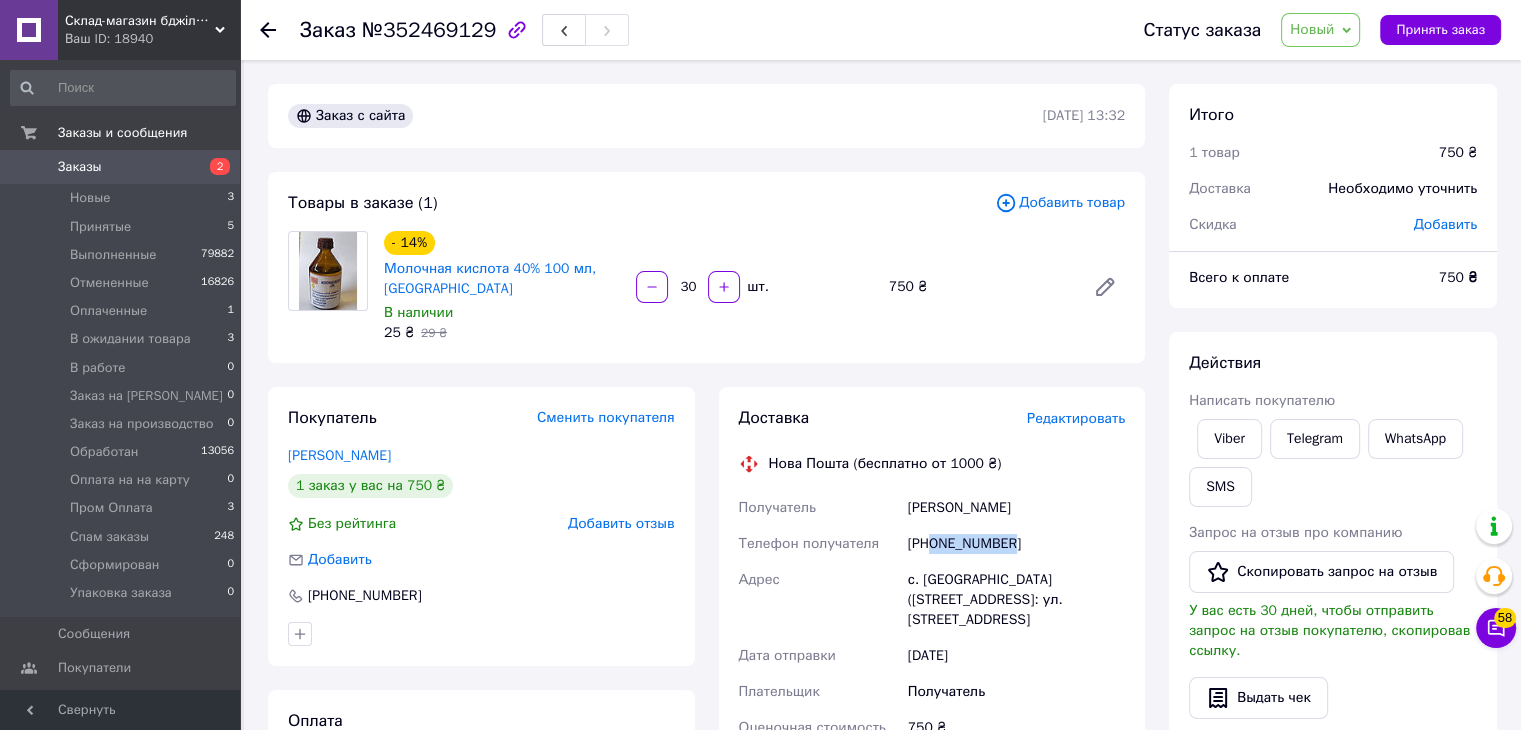 drag, startPoint x: 931, startPoint y: 547, endPoint x: 1020, endPoint y: 547, distance: 89 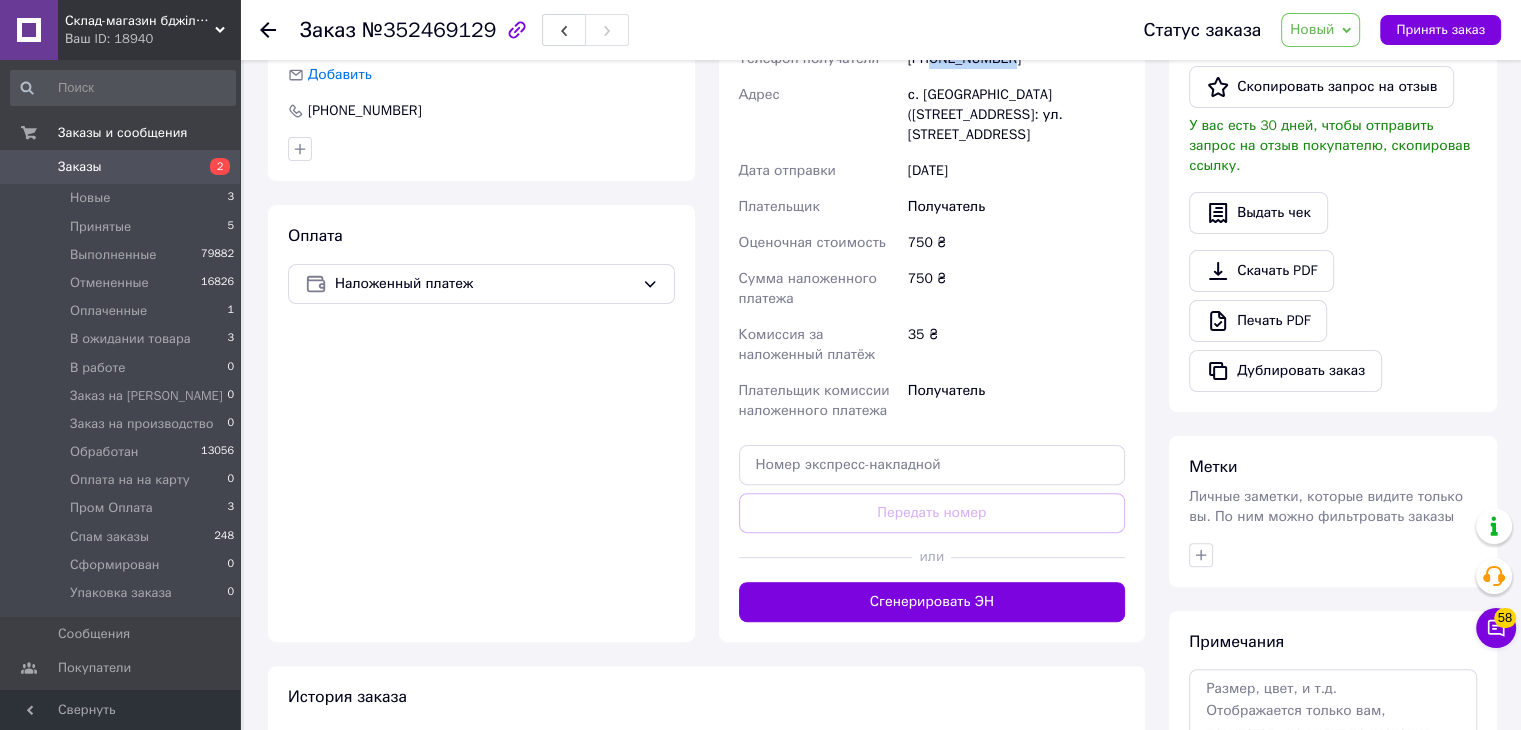 scroll, scrollTop: 500, scrollLeft: 0, axis: vertical 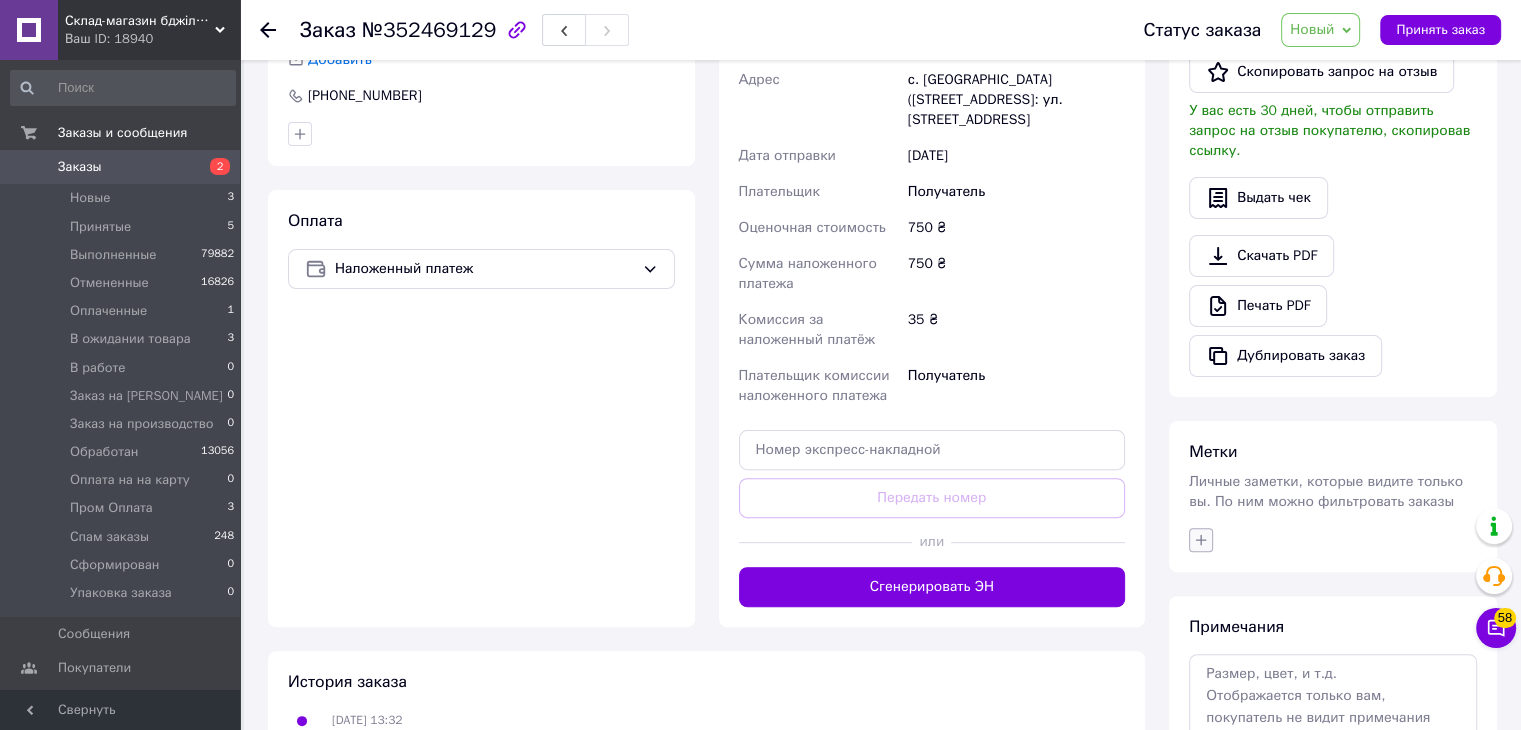 click 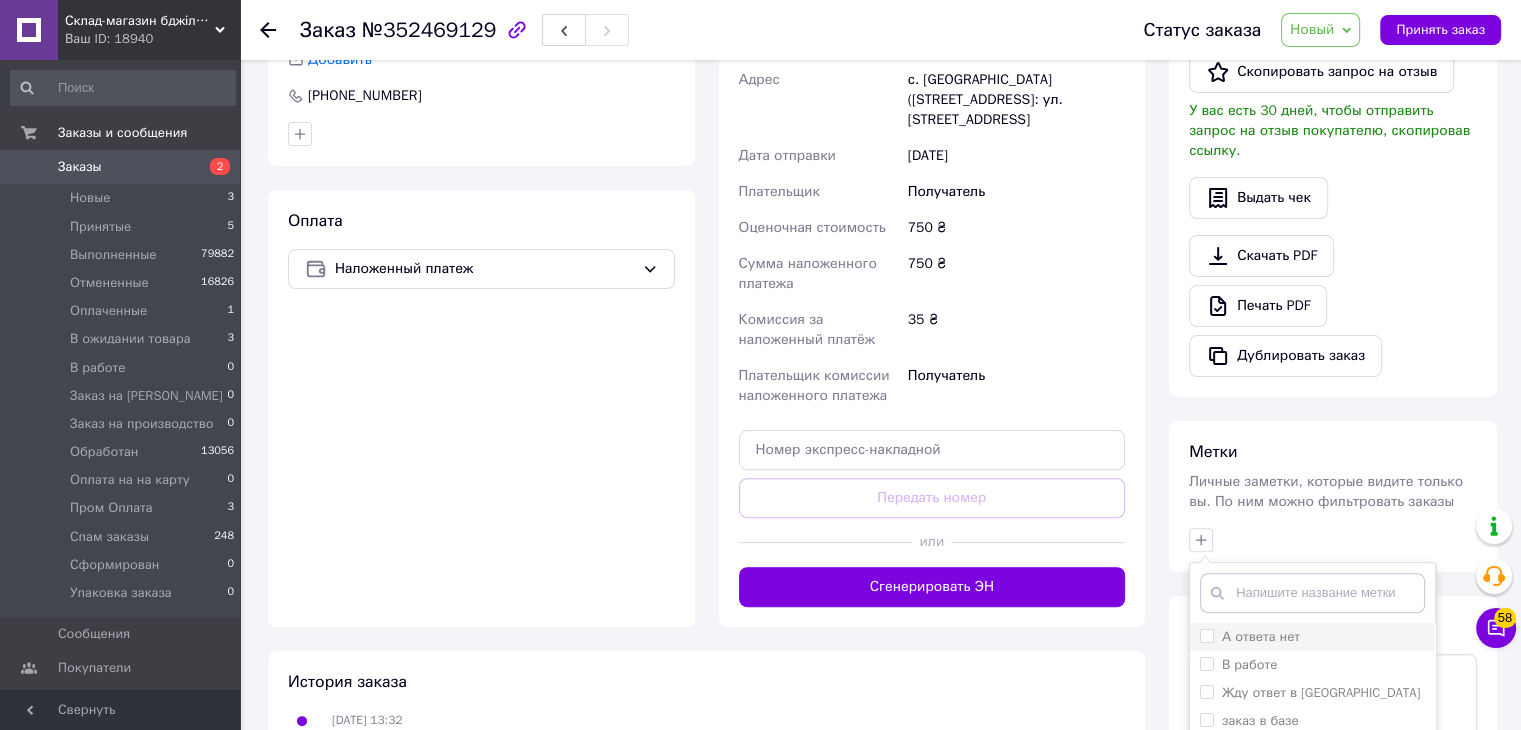 click on "А ответа нет" at bounding box center [1261, 636] 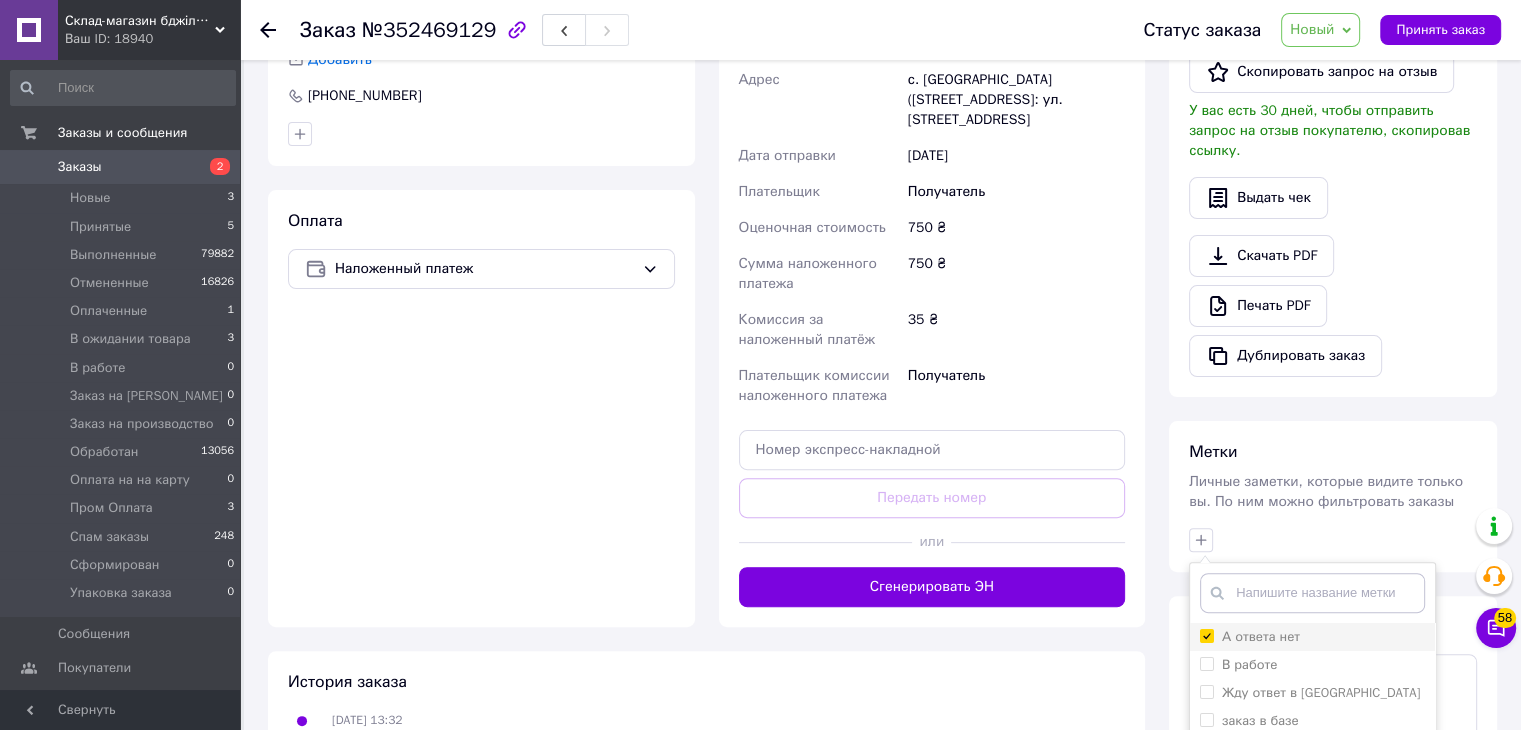 checkbox on "true" 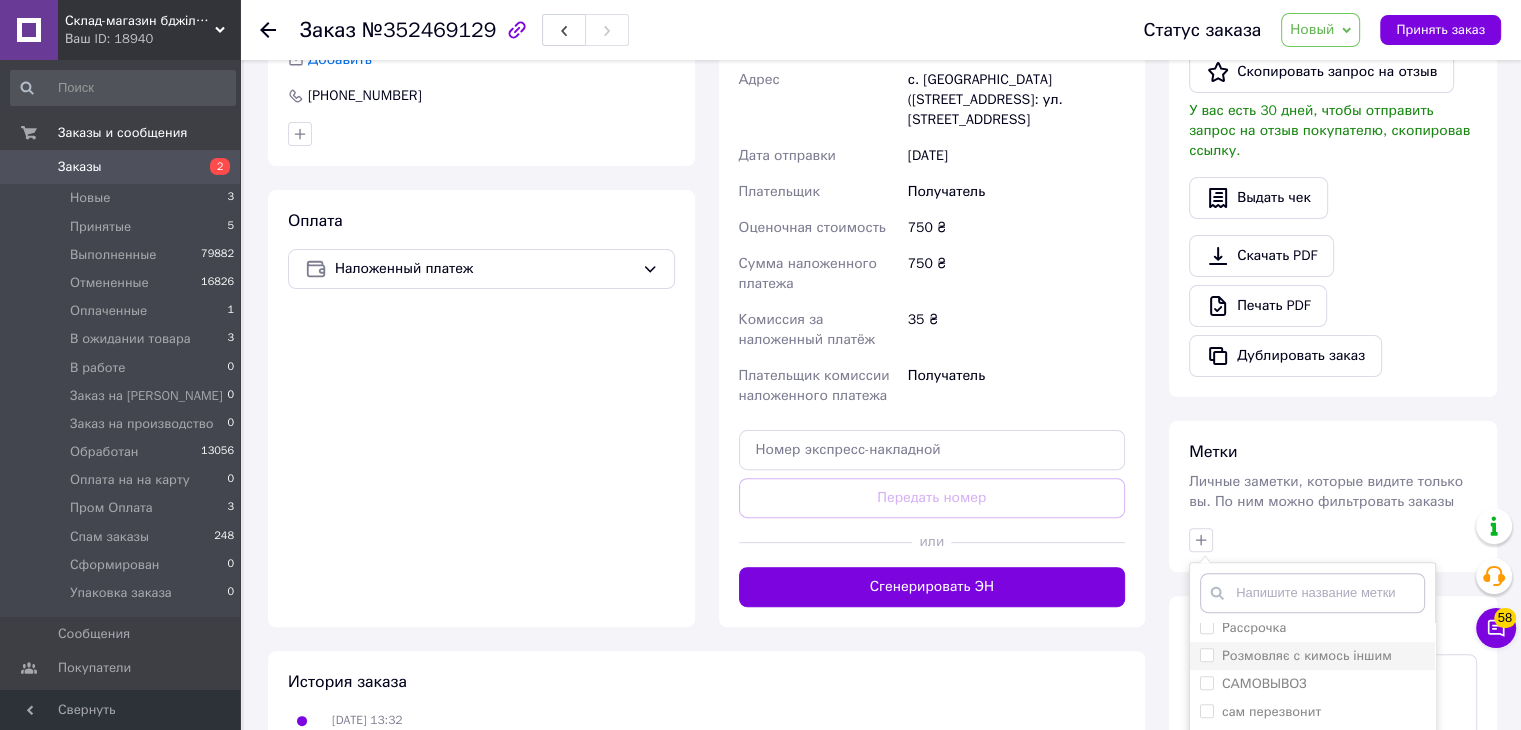 scroll, scrollTop: 1081, scrollLeft: 0, axis: vertical 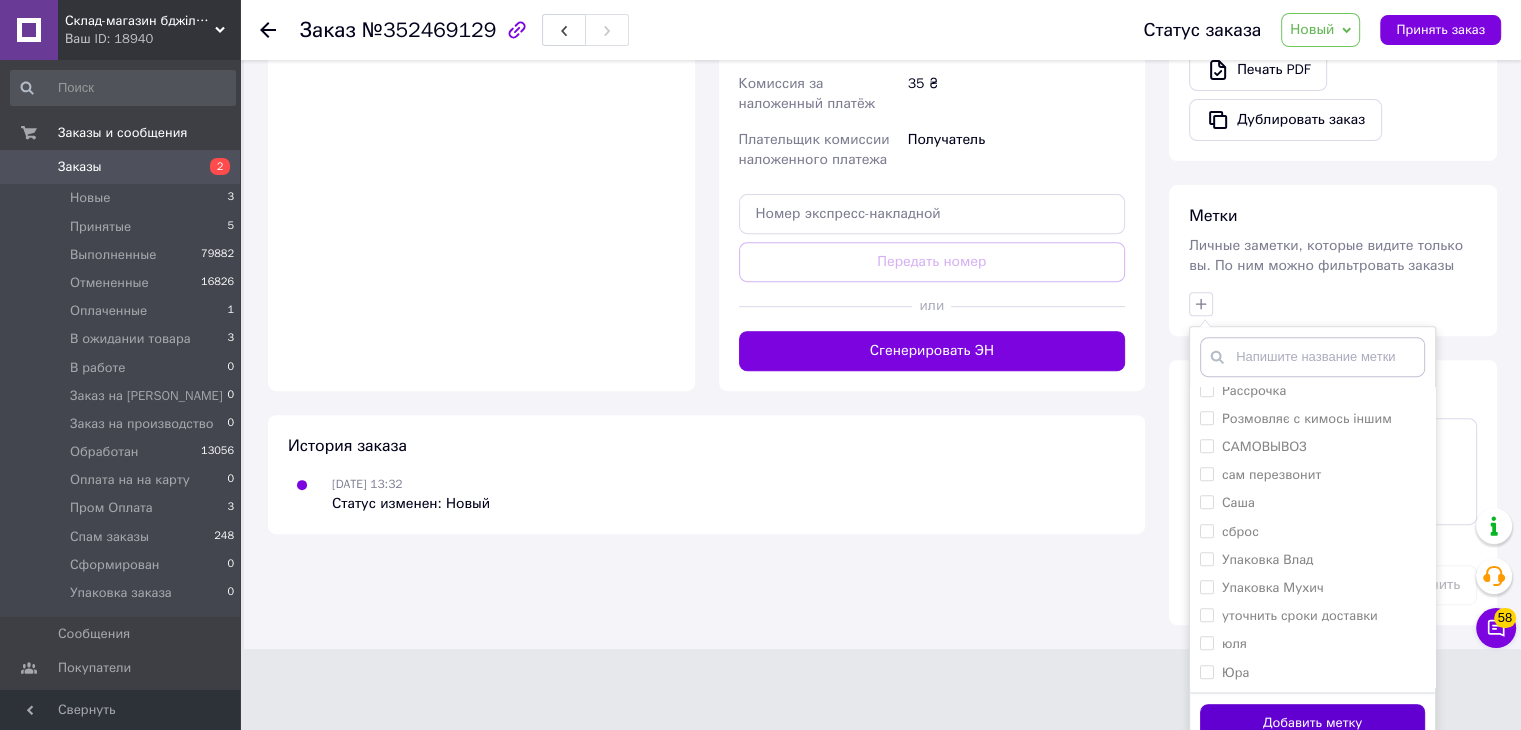 click on "Добавить метку" at bounding box center (1312, 723) 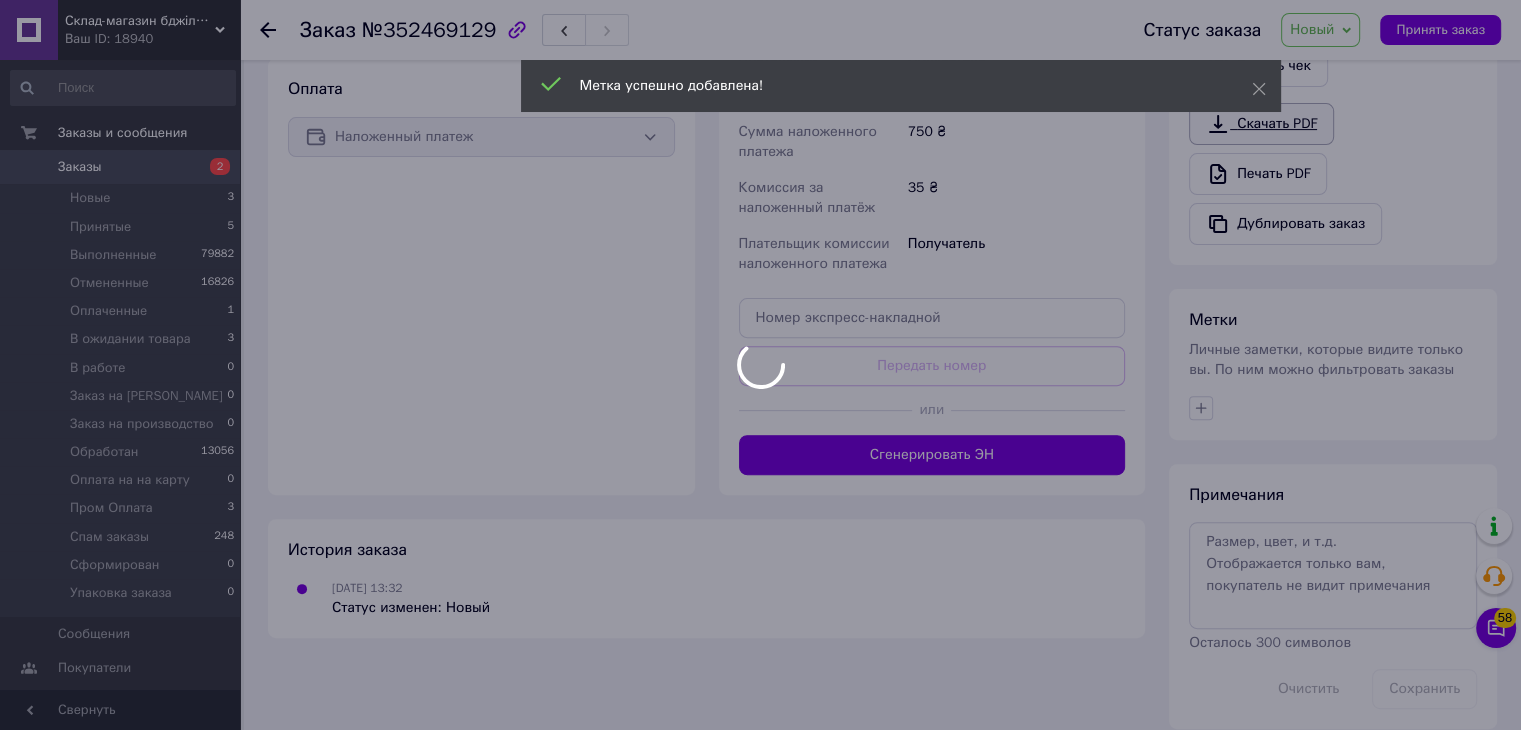 scroll, scrollTop: 628, scrollLeft: 0, axis: vertical 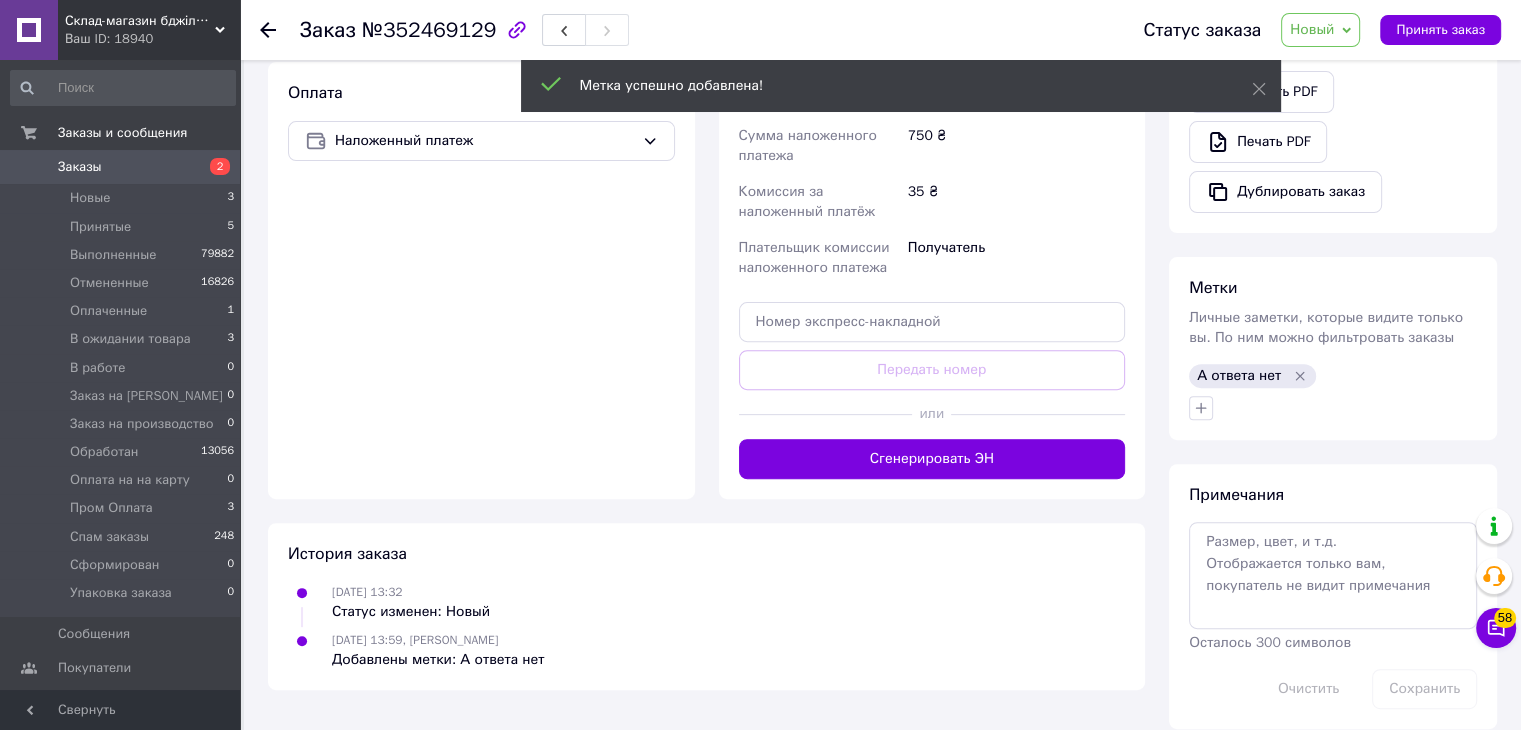 click on "Новый" at bounding box center [1312, 29] 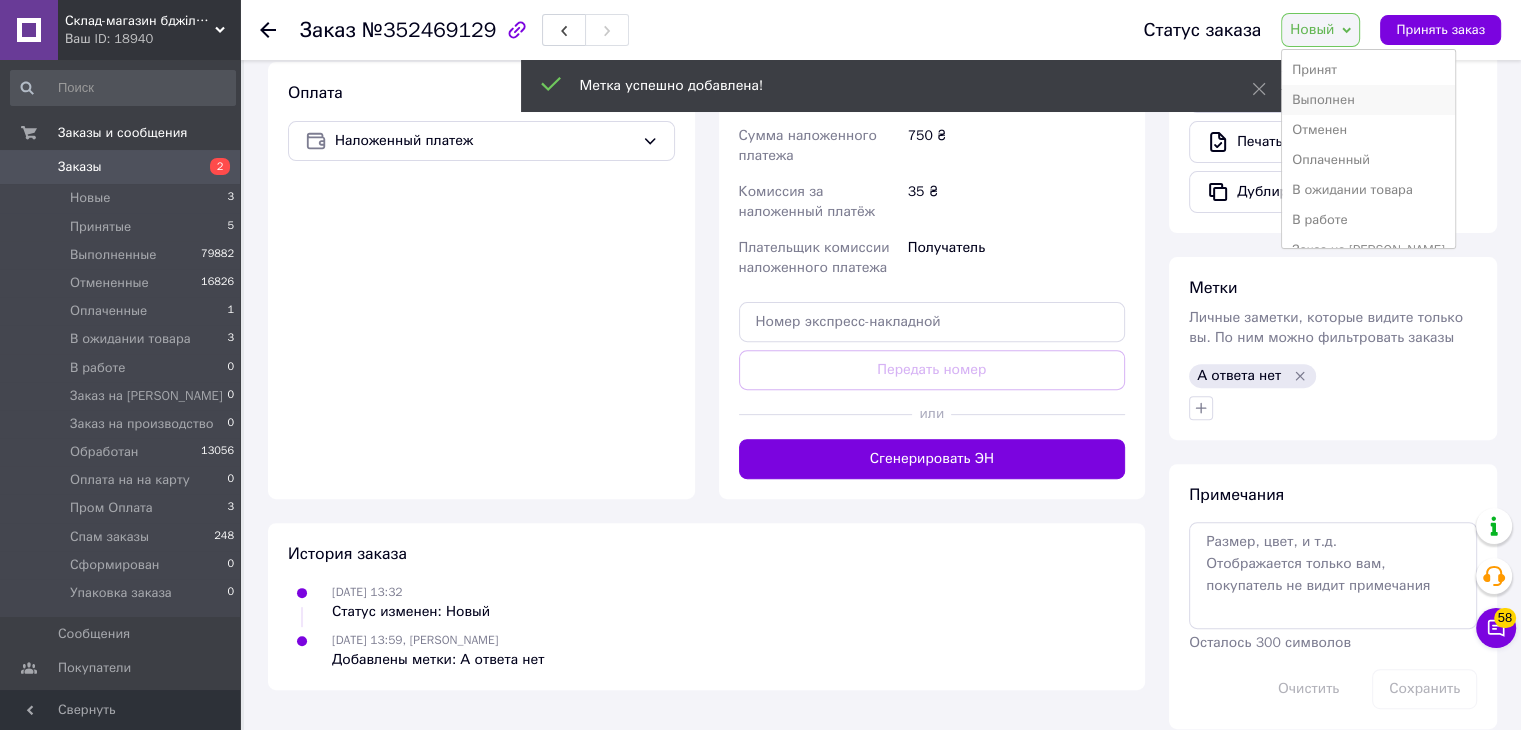 scroll, scrollTop: 664, scrollLeft: 0, axis: vertical 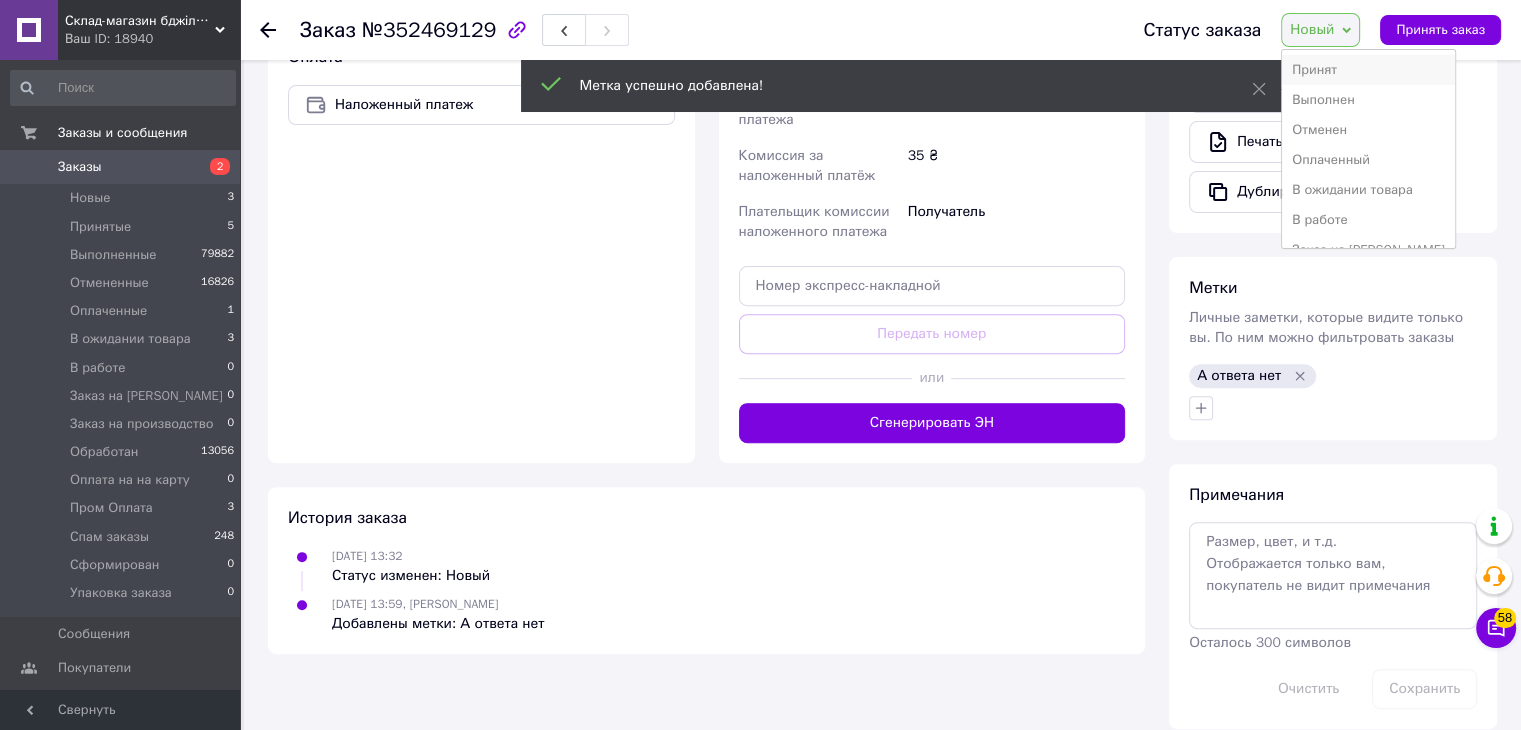 click on "Принят" at bounding box center (1368, 70) 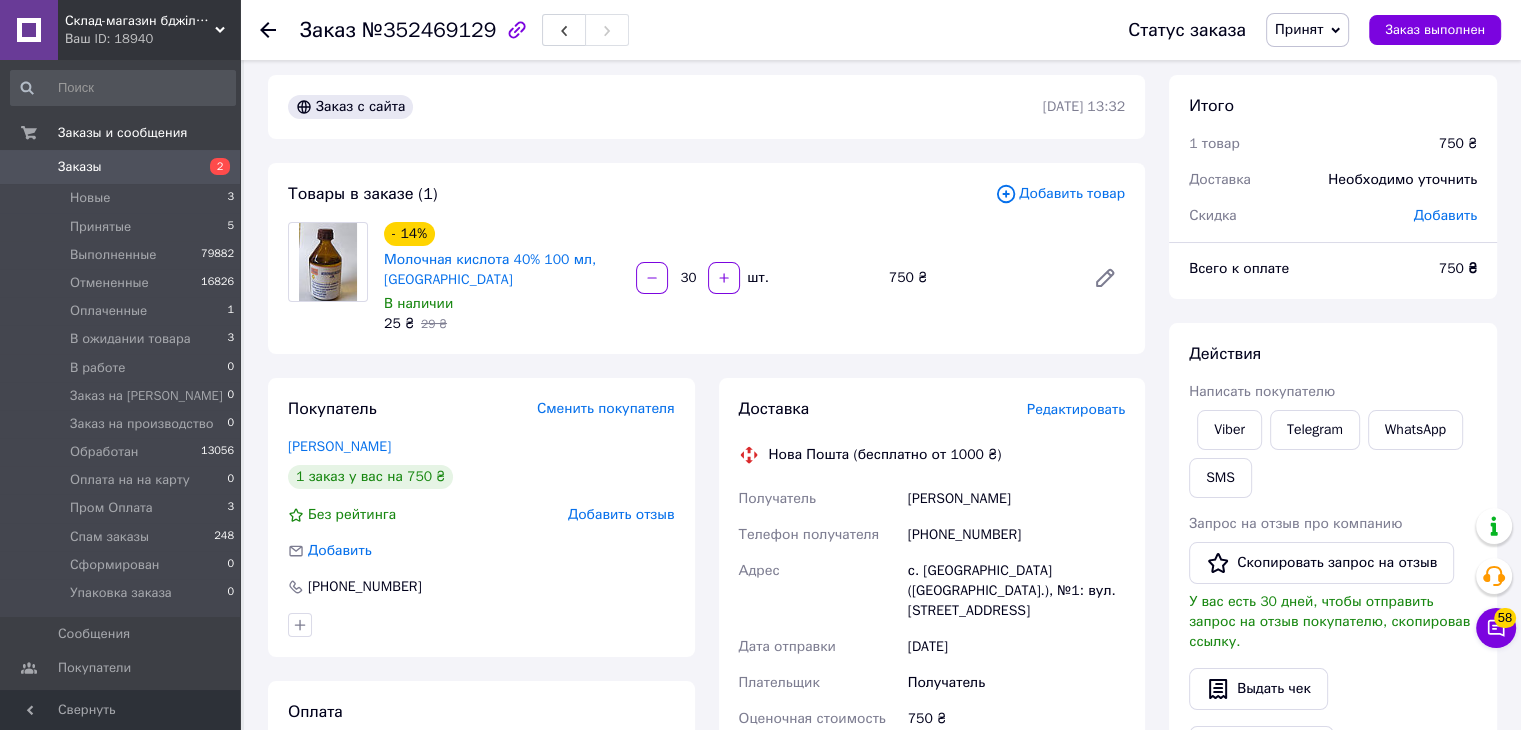 scroll, scrollTop: 0, scrollLeft: 0, axis: both 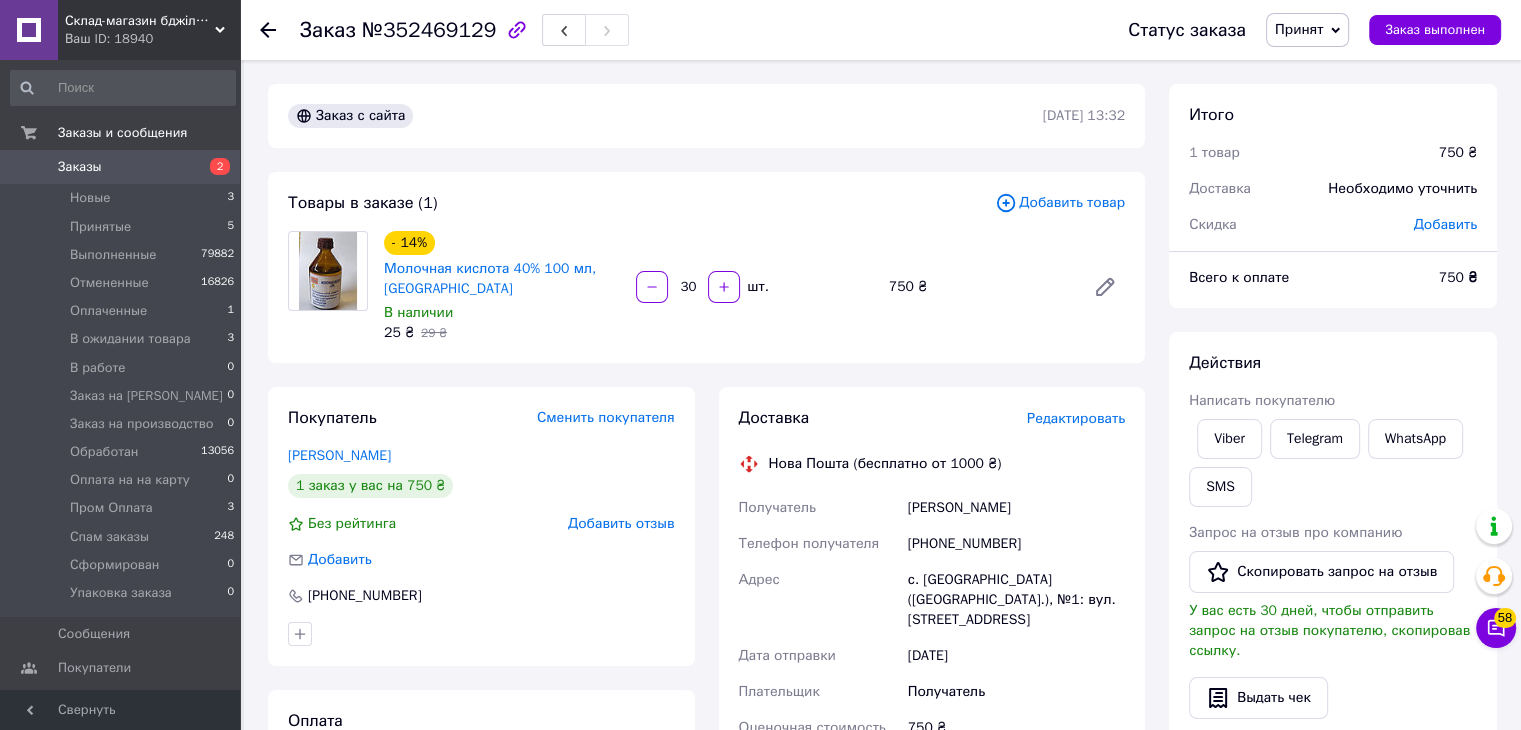 click on "Заказ №352469129 Статус заказа Принят Выполнен Отменен Оплаченный В ожидании товара В работе Заказ на Магазин Заказ на производство Обработан Оплата на на карту Пром Оплата Спам заказы Сформирован Упаковка заказа Заказ выполнен" at bounding box center [880, 30] 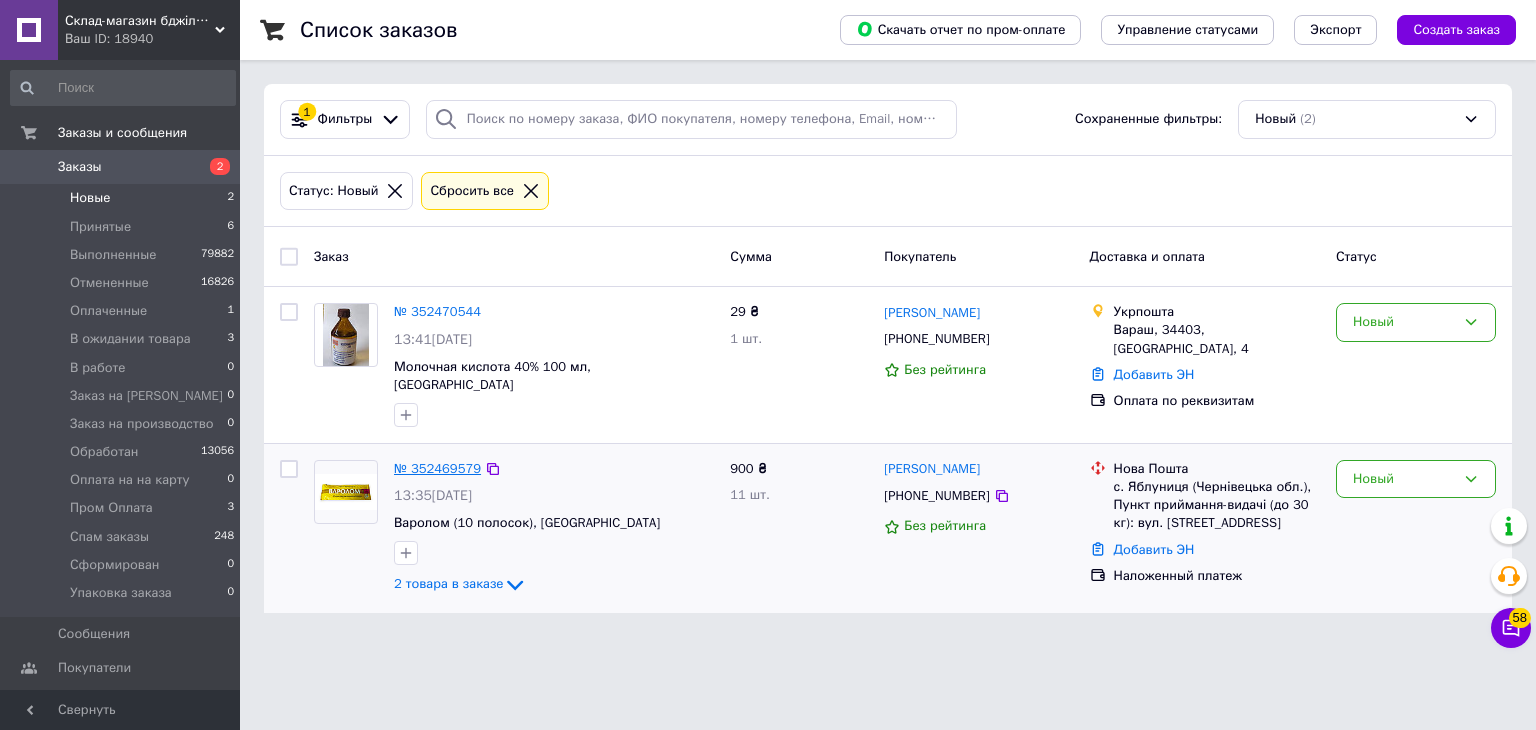 click on "№ 352469579" at bounding box center (437, 468) 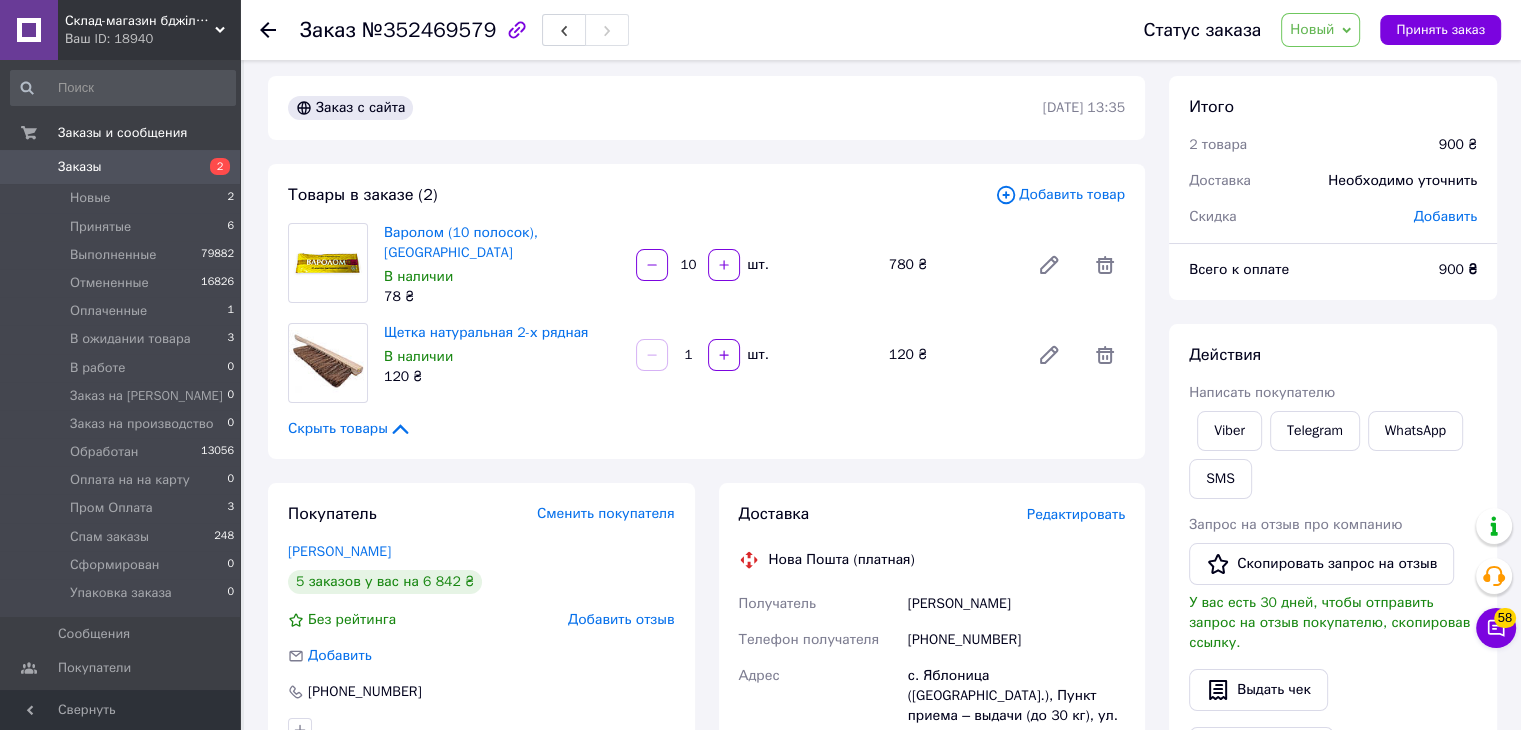scroll, scrollTop: 0, scrollLeft: 0, axis: both 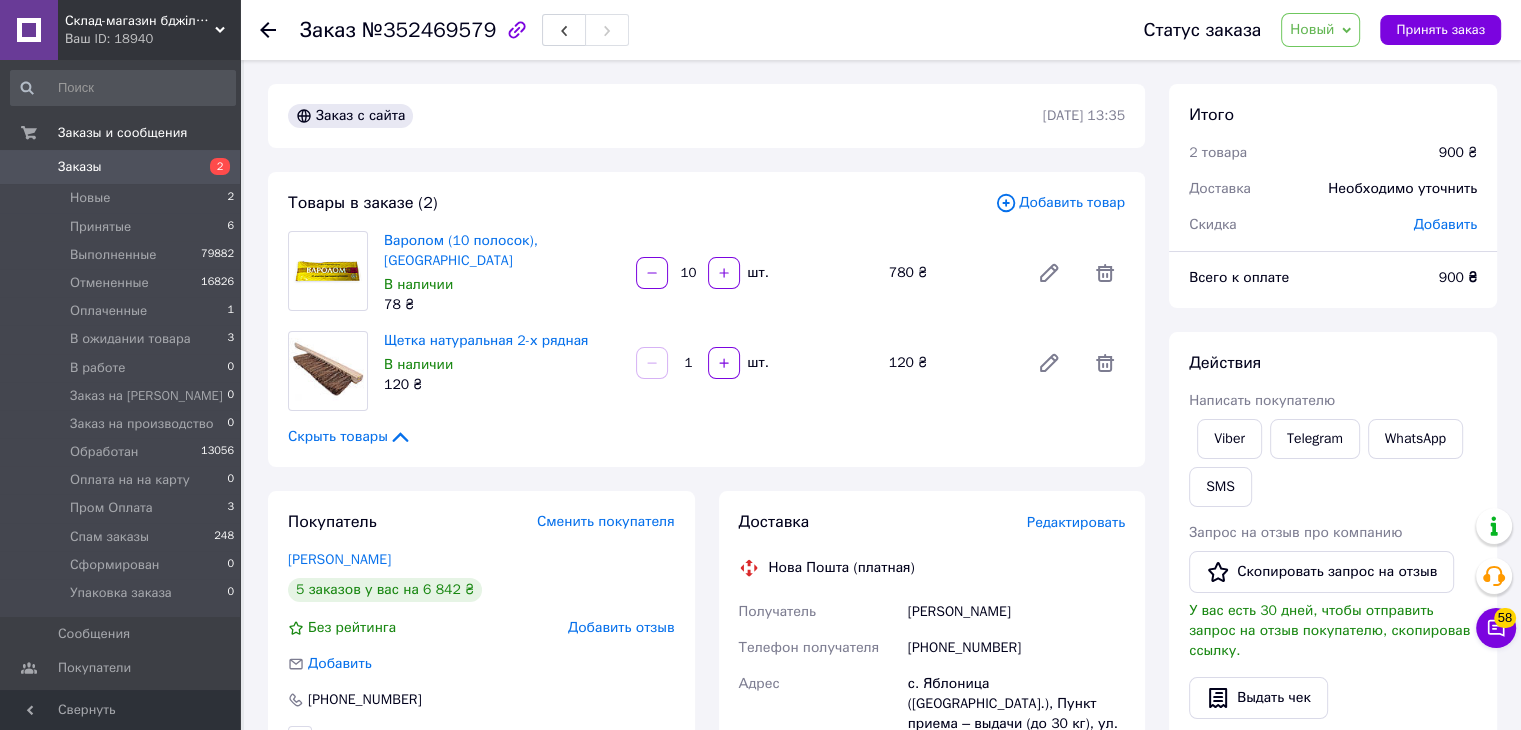 click 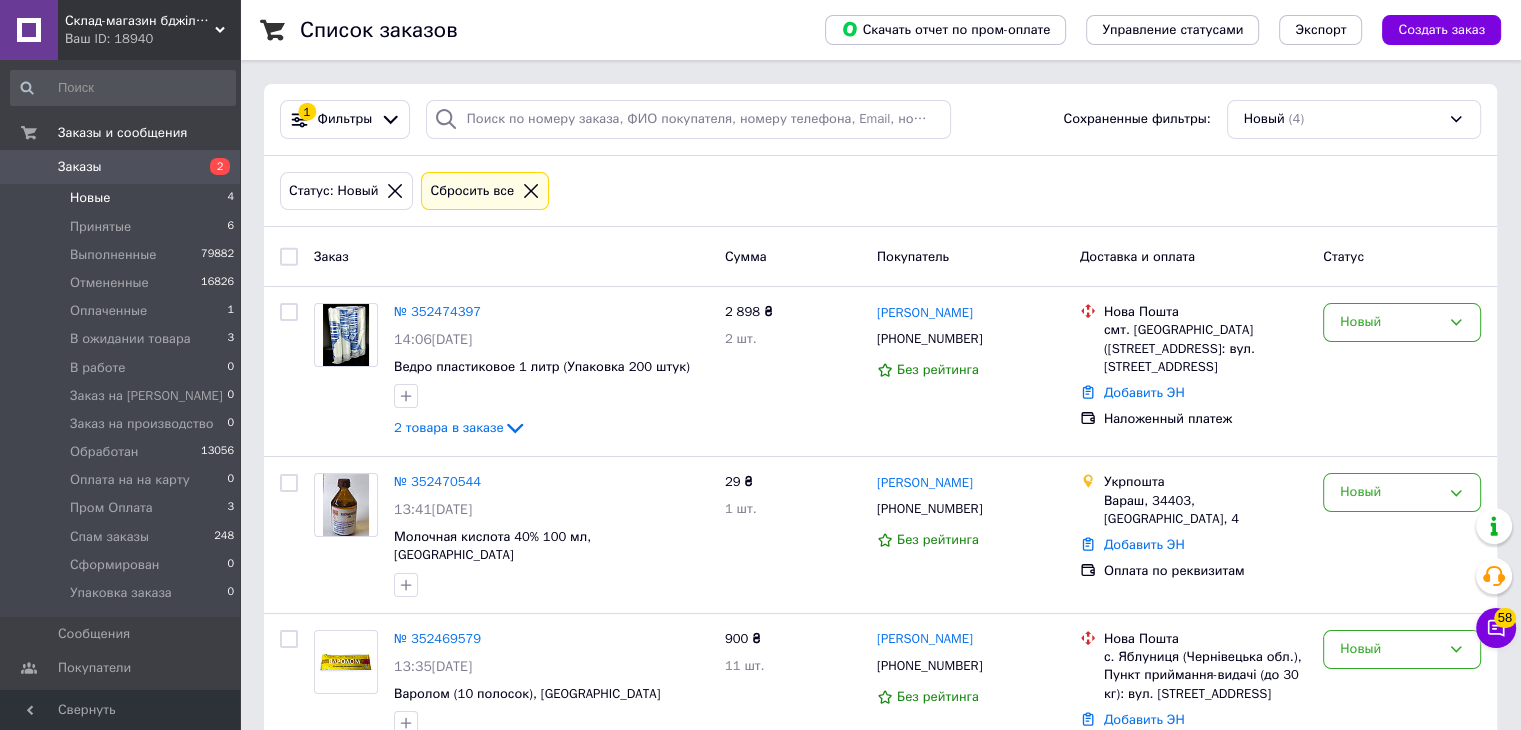 click 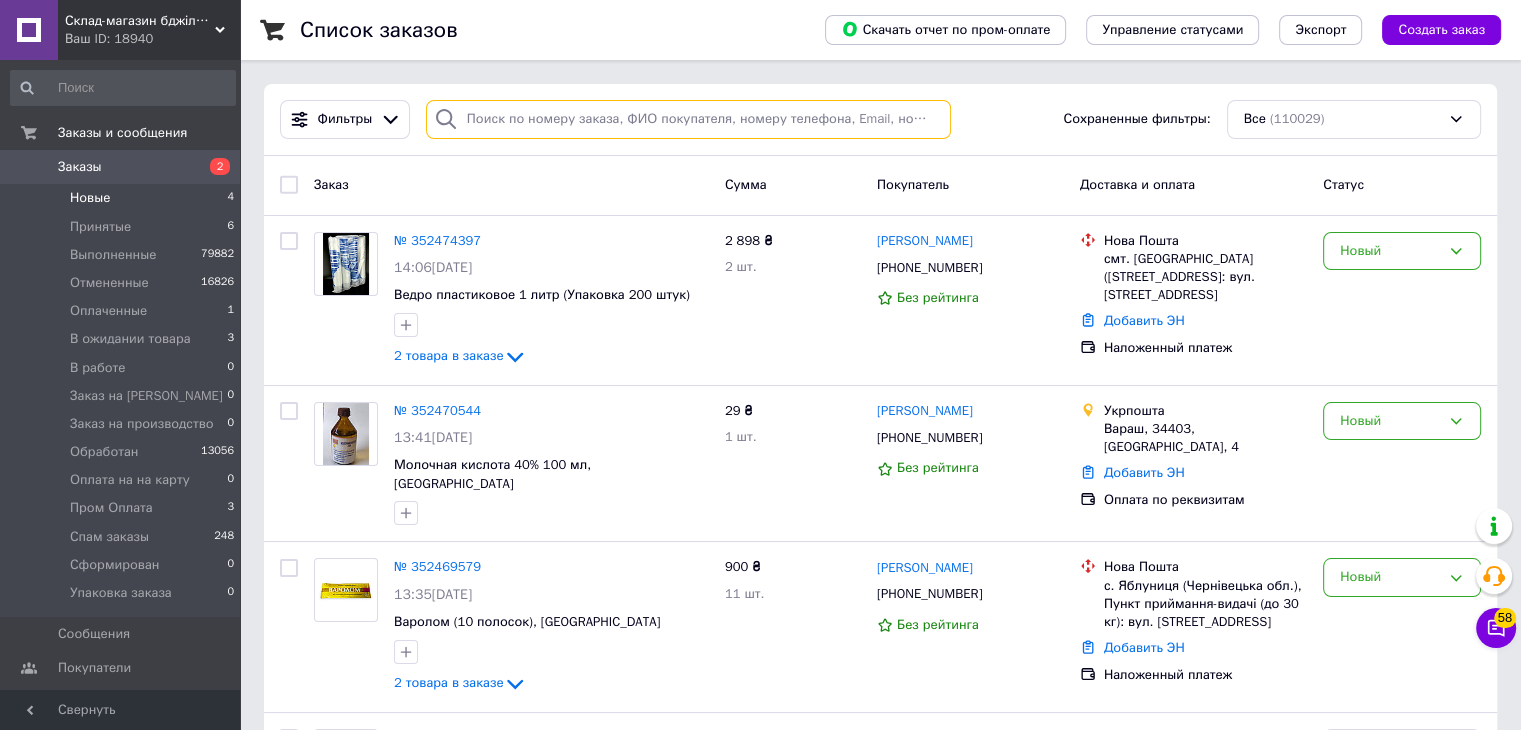 paste on "0960637562" 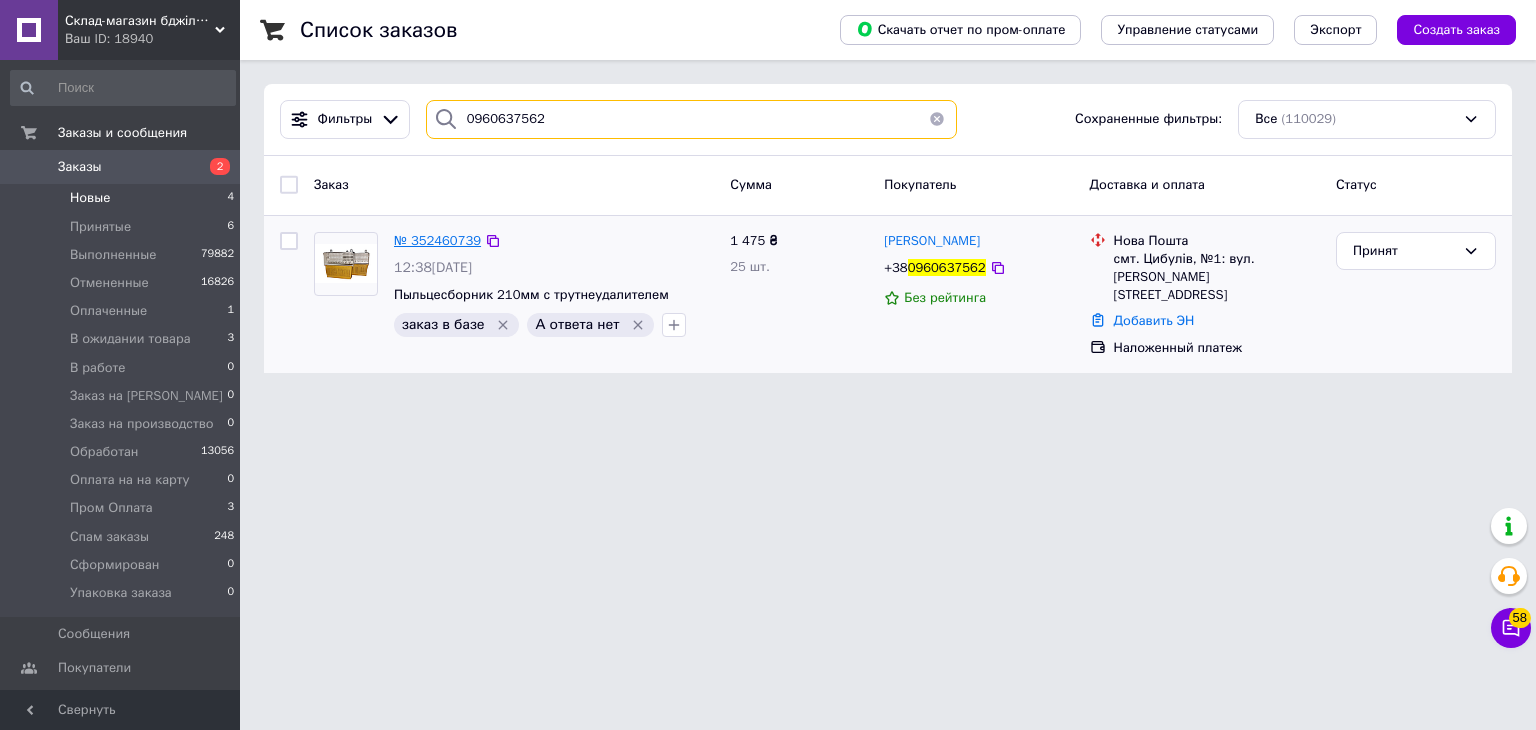 type on "0960637562" 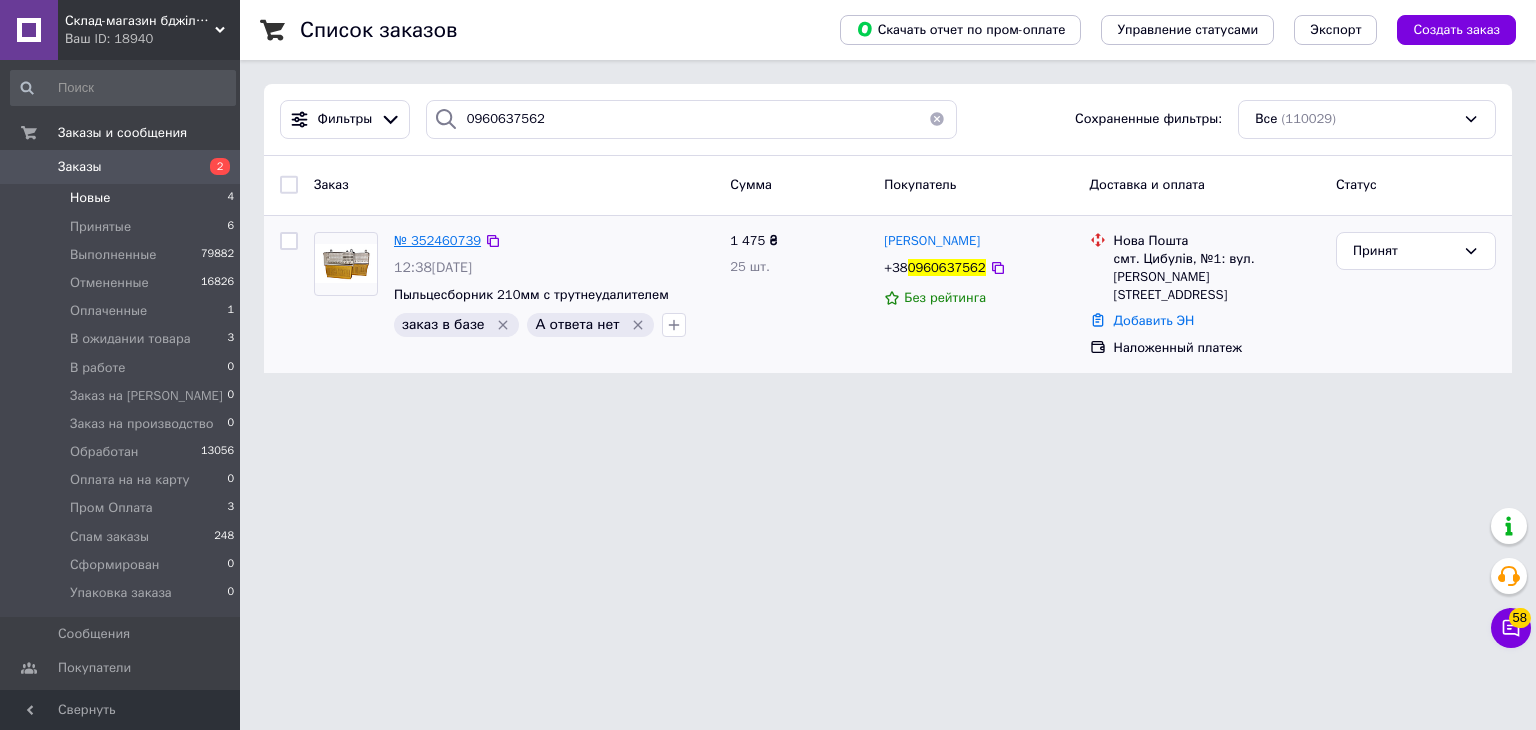 click on "№ 352460739" at bounding box center (437, 240) 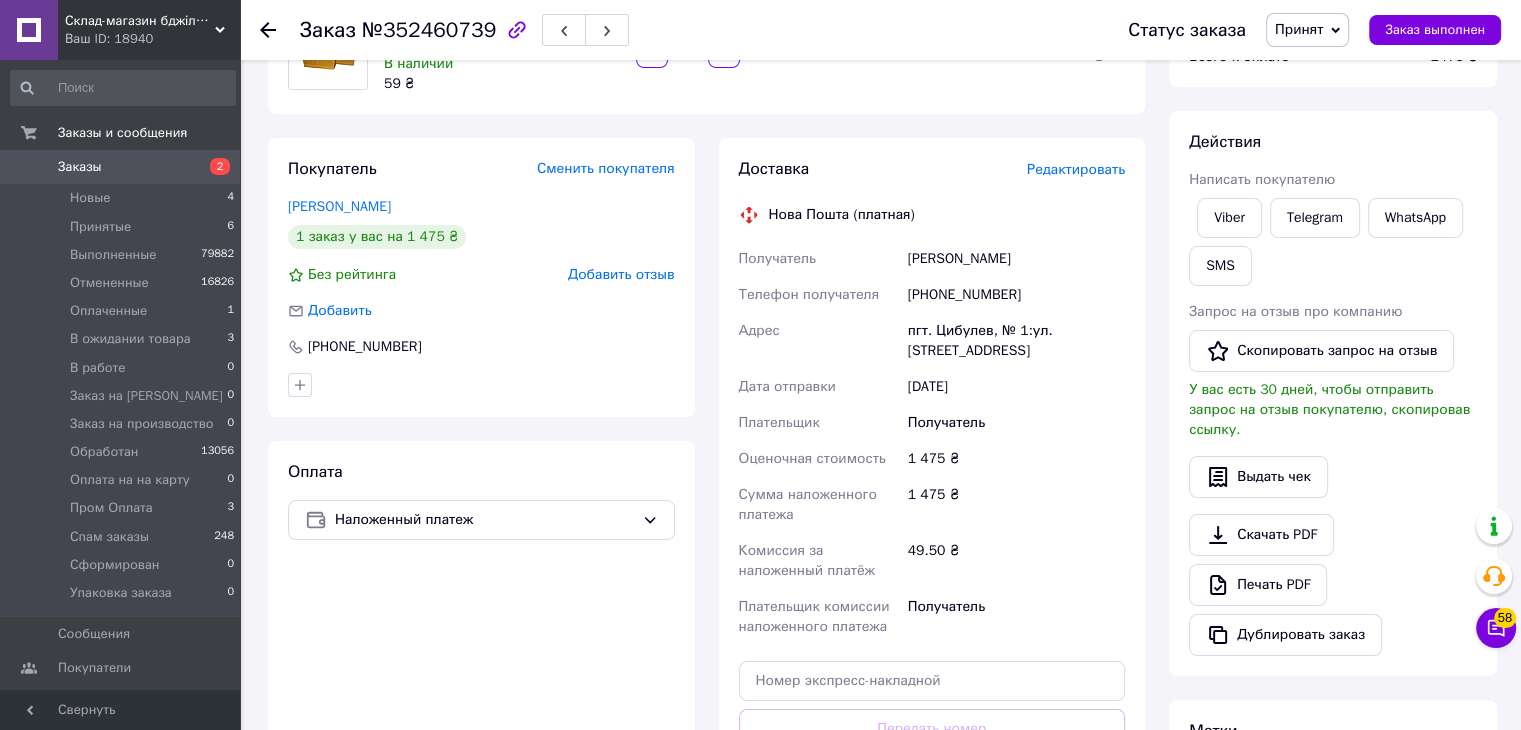 scroll, scrollTop: 300, scrollLeft: 0, axis: vertical 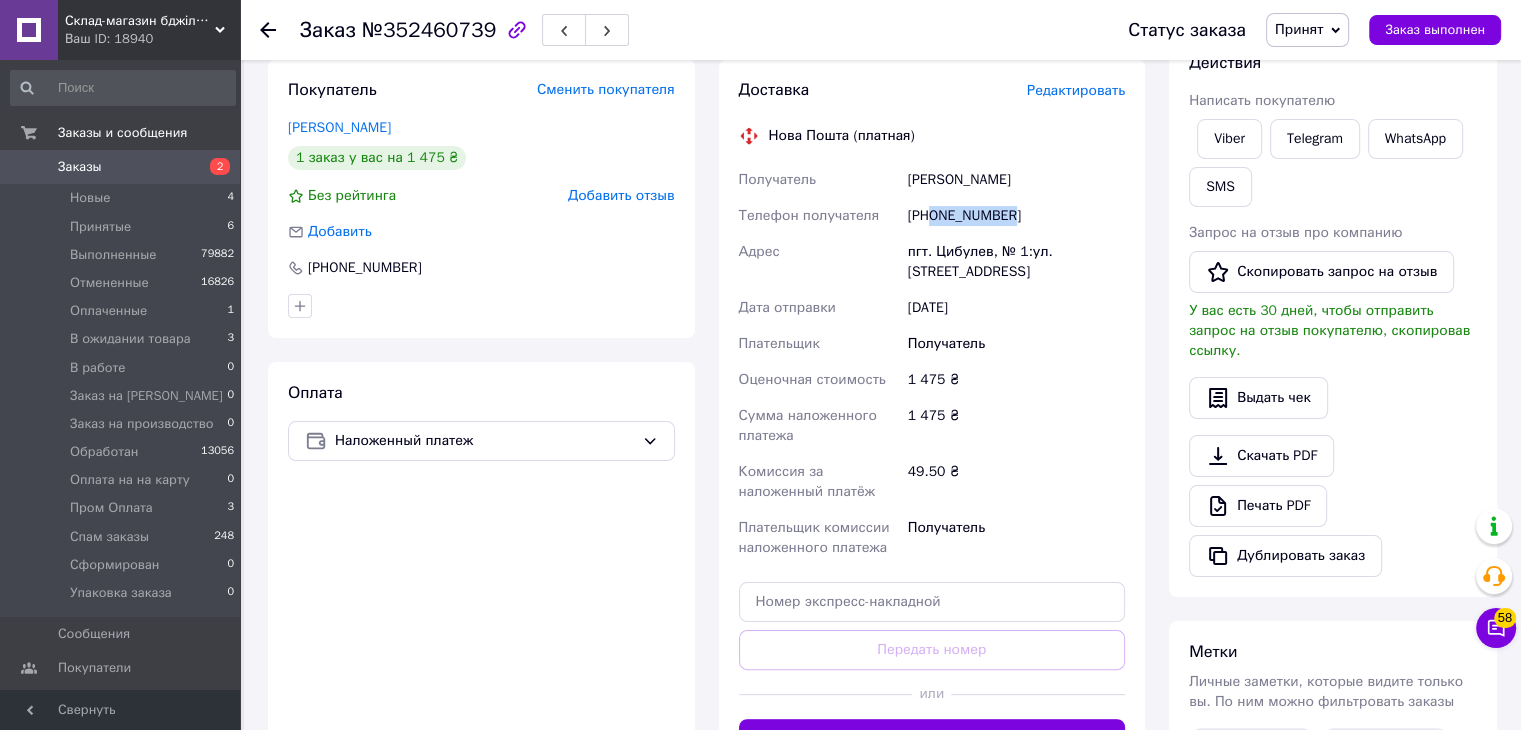 drag, startPoint x: 933, startPoint y: 222, endPoint x: 1018, endPoint y: 222, distance: 85 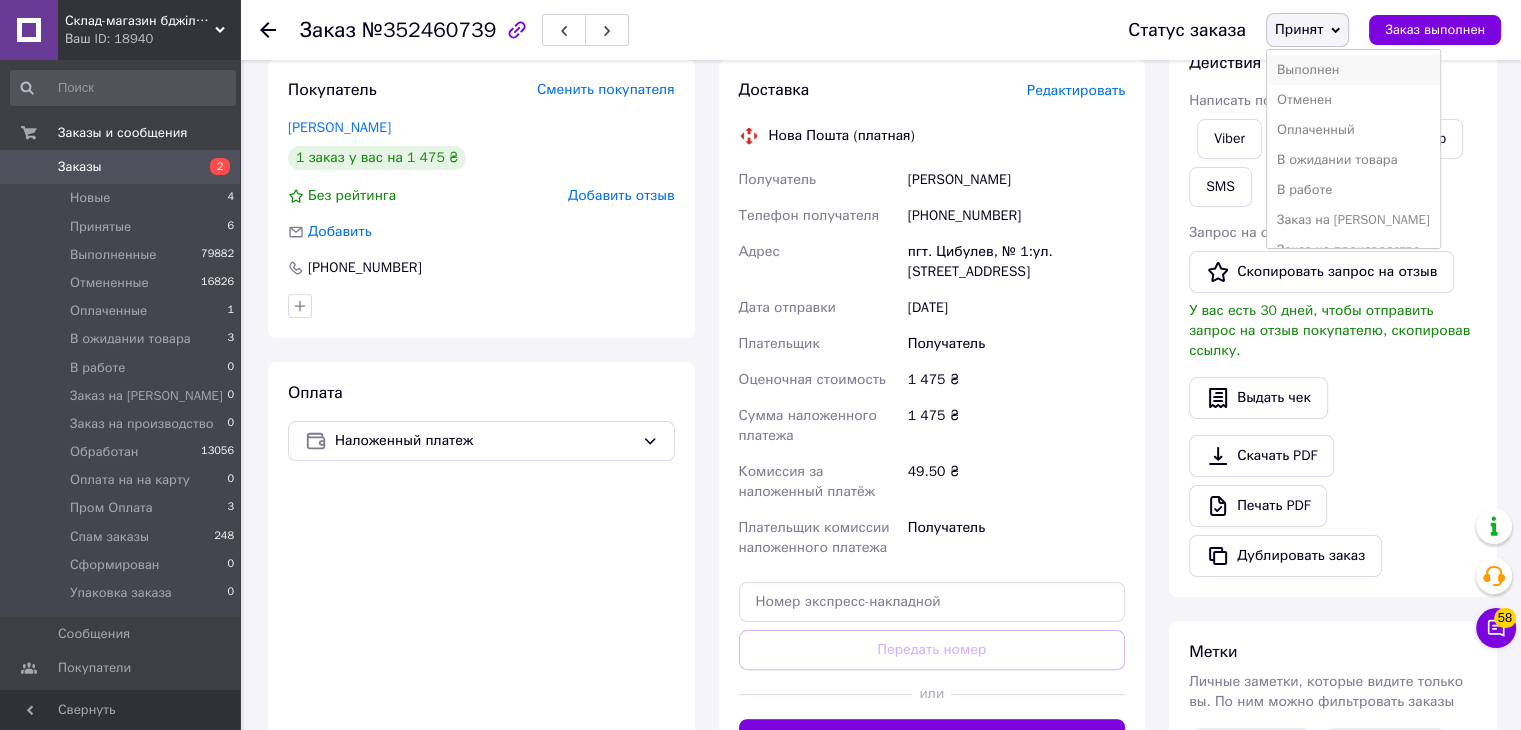 click on "Выполнен" at bounding box center [1353, 70] 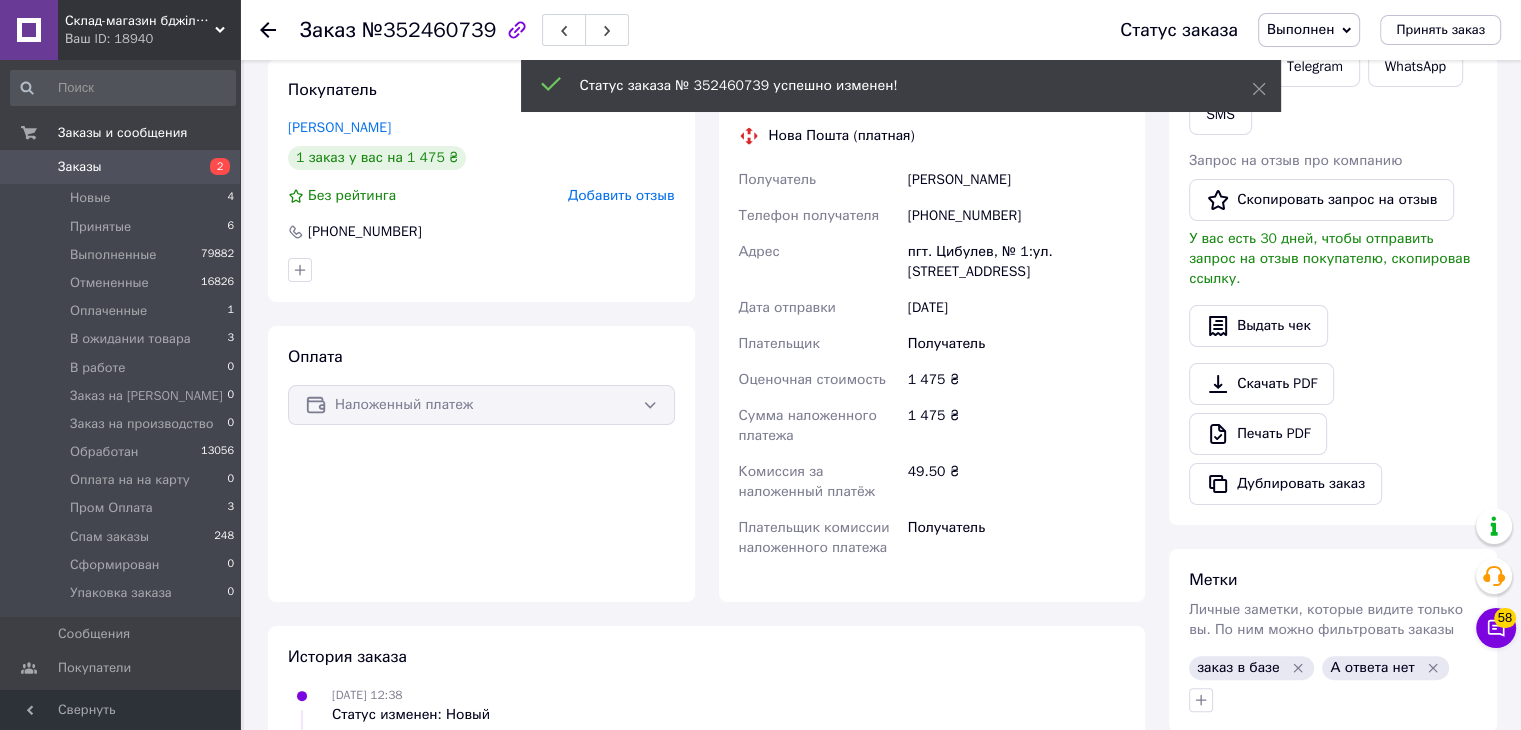 click 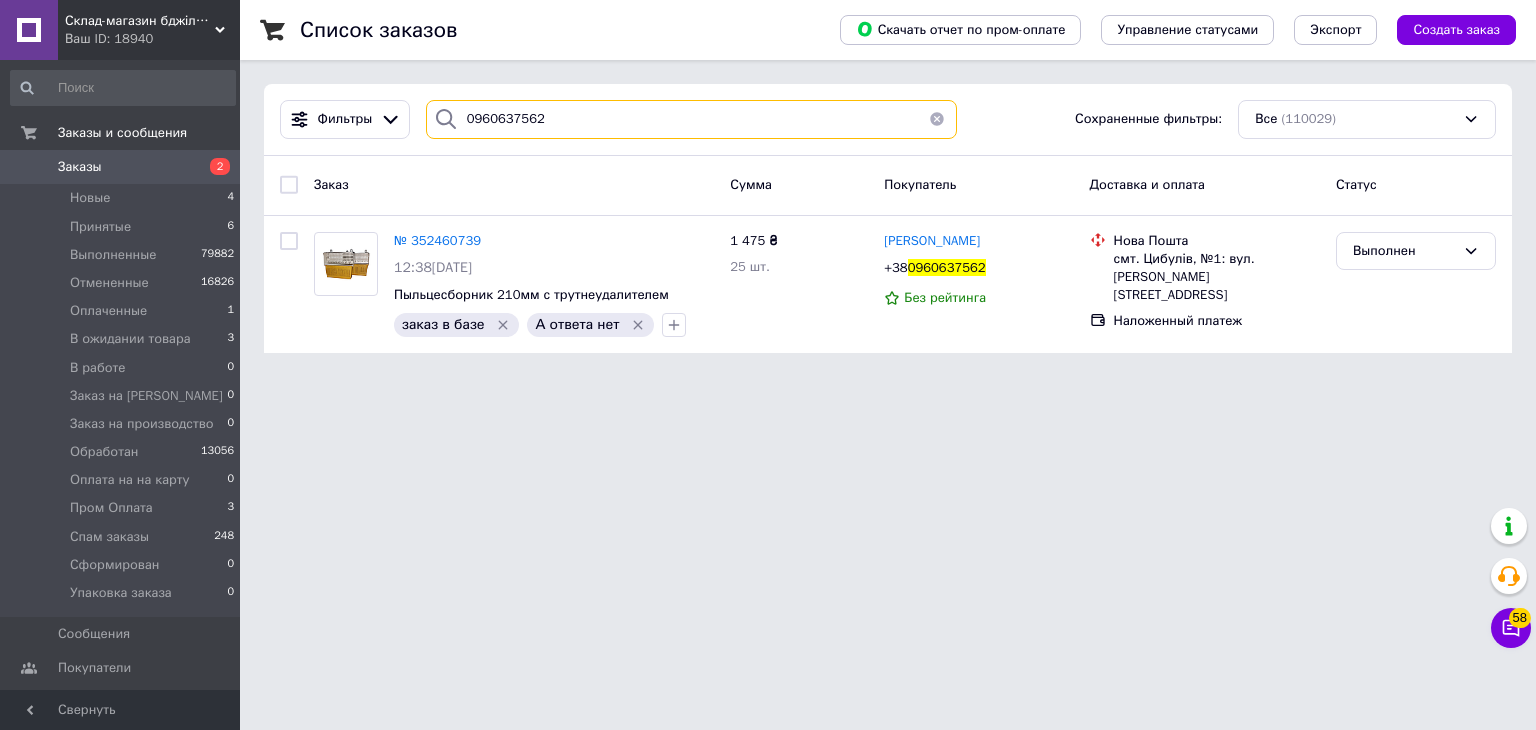 drag, startPoint x: 568, startPoint y: 115, endPoint x: 5, endPoint y: 158, distance: 564.6397 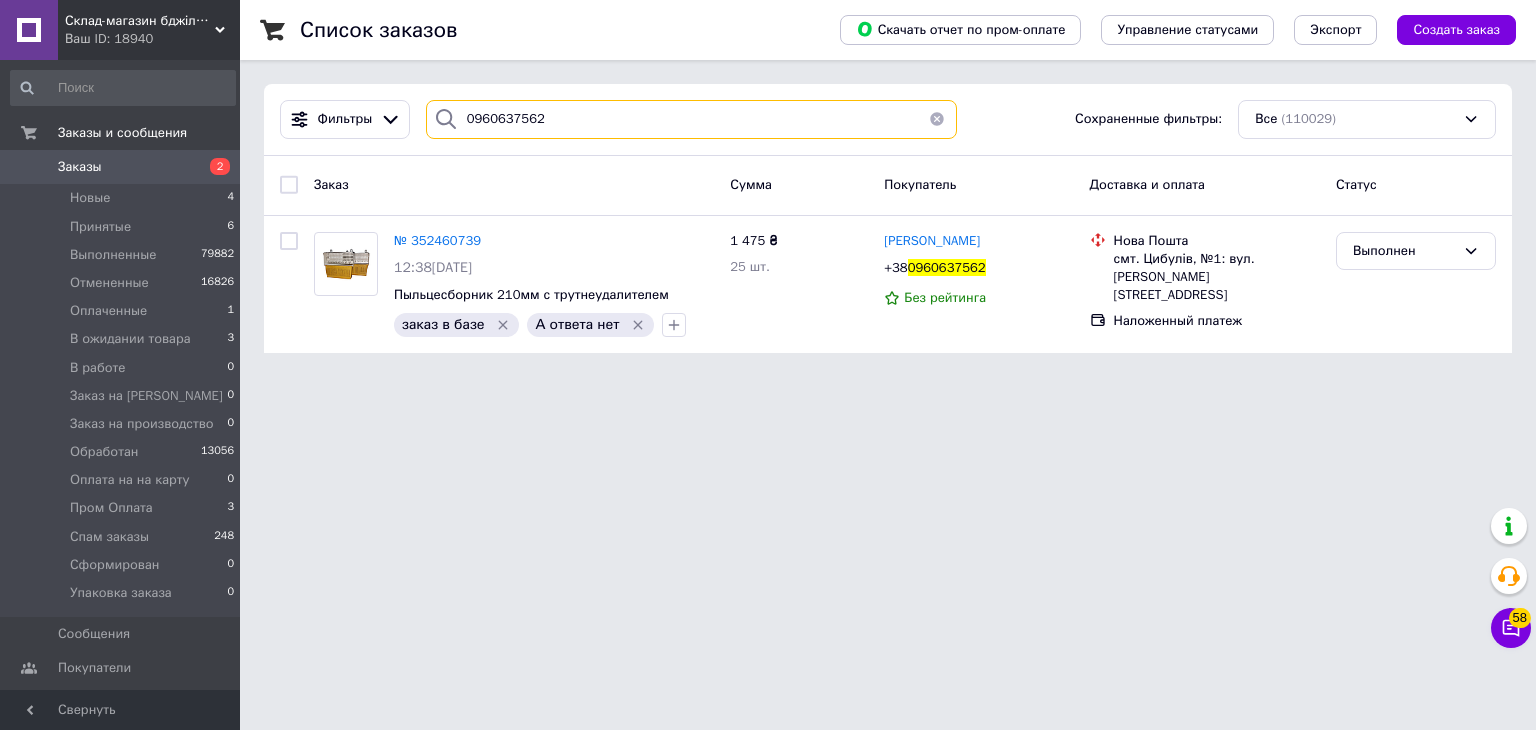 click on "Склад-магазин бджільництва МедоПром Ваш ID: 18940 Сайт Склад-магазин бджільництва МедоПром Кабинет покупателя Проверить состояние системы Страница на портале Справка Выйти Заказы и сообщения Заказы 2 Новые 4 Принятые 6 Выполненные 79882 Отмененные 16826 Оплаченные 1 В ожидании товара 3 В работе 0 Заказ на Магазин 0 Заказ на производство 0 Обработан 13056 Оплата на на карту 0 Пром Оплата 3 Спам заказы 248 Сформирован 0 Упаковка заказа 0 Сообщения 0 Покупатели Свернуть
Список заказов   Скачать отчет по пром-оплате Управление статусами Экспорт Фильтры Все" at bounding box center (768, 188) 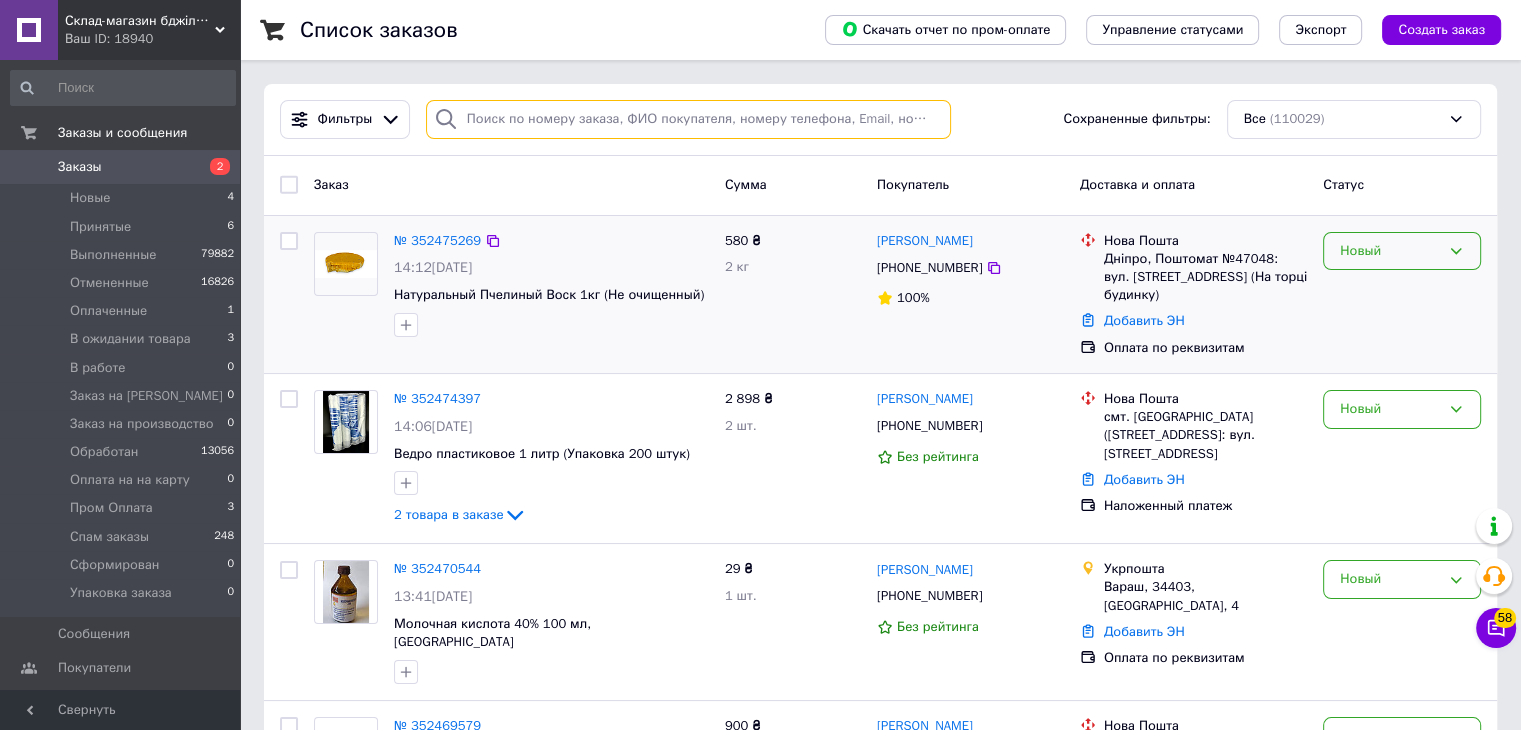 type 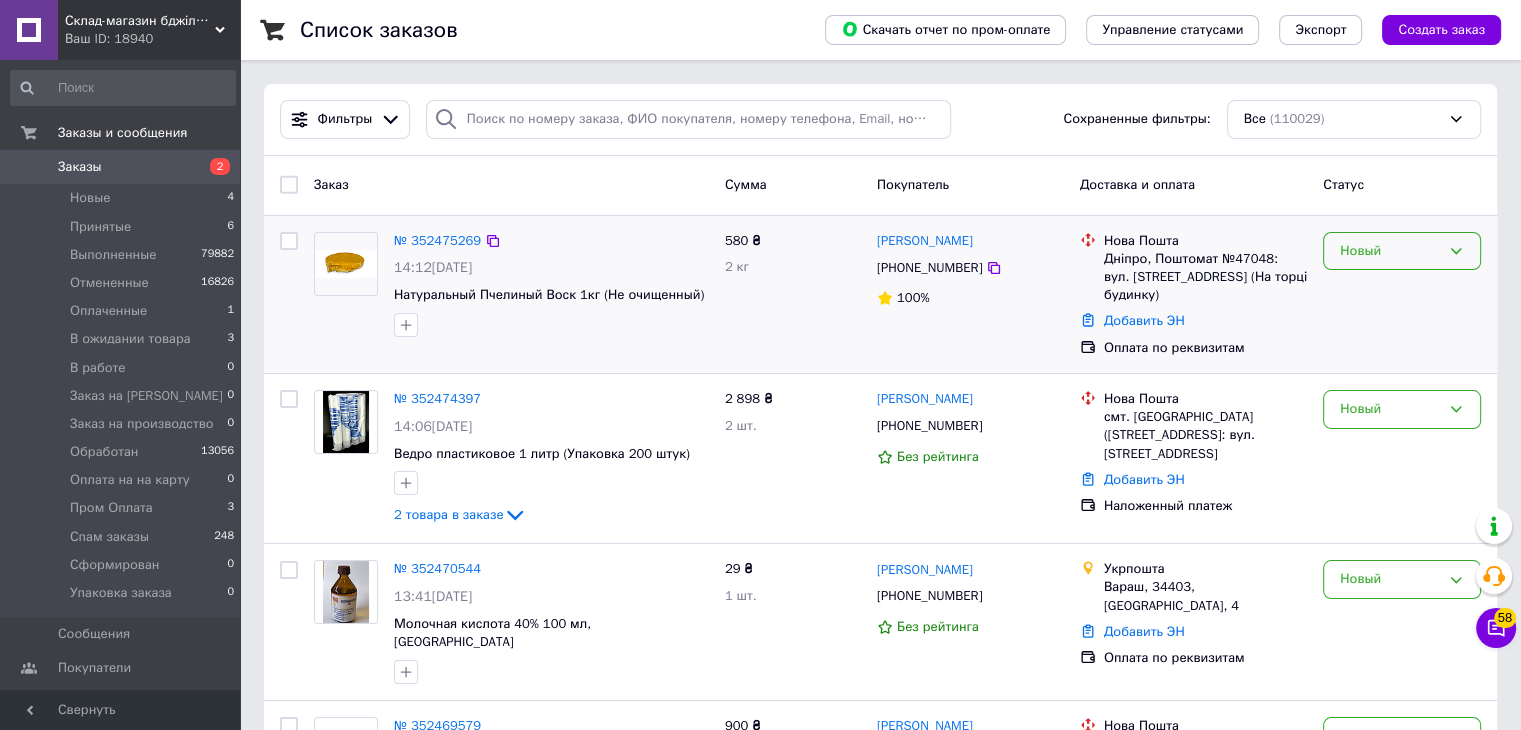 click on "Новый" at bounding box center [1390, 251] 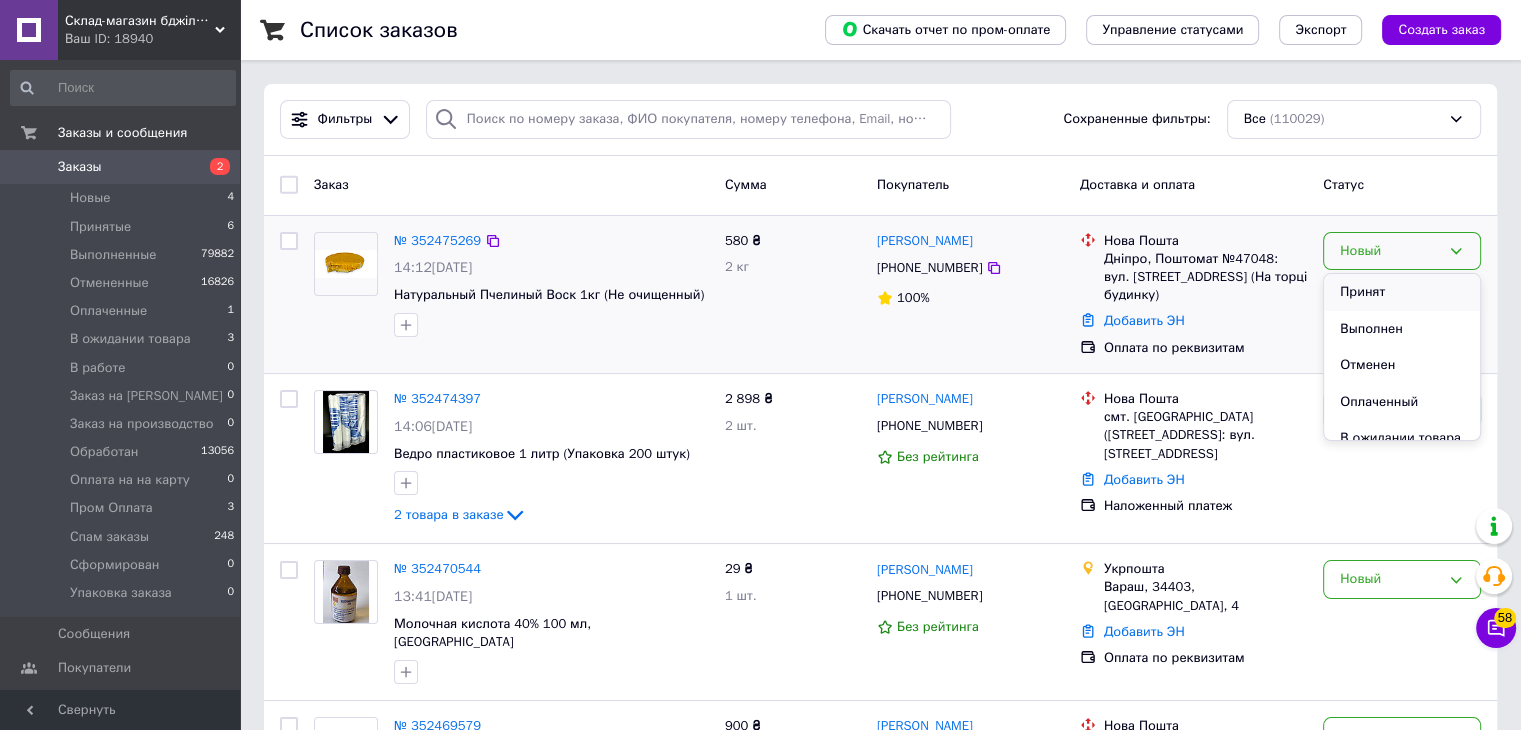 click on "Принят" at bounding box center [1402, 292] 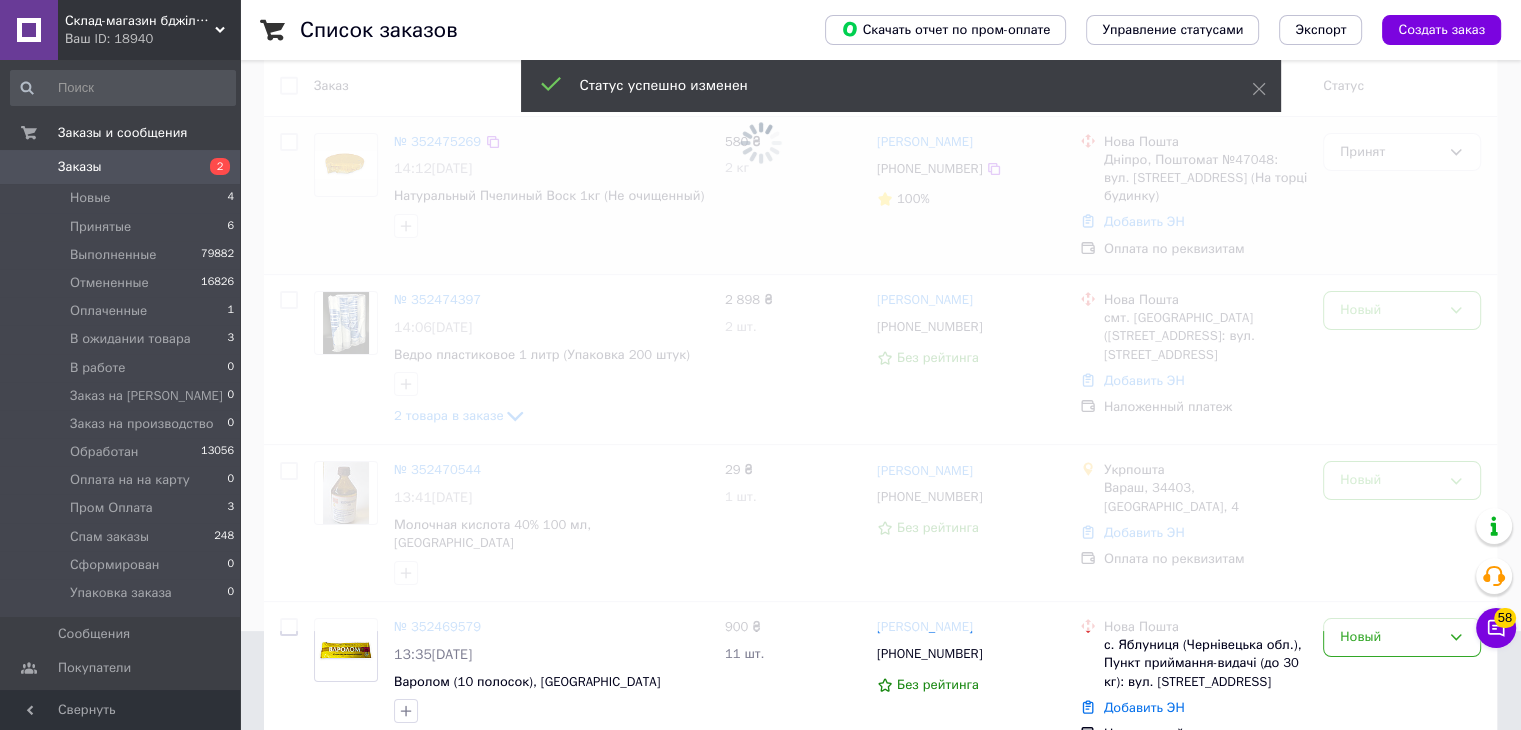 scroll, scrollTop: 100, scrollLeft: 0, axis: vertical 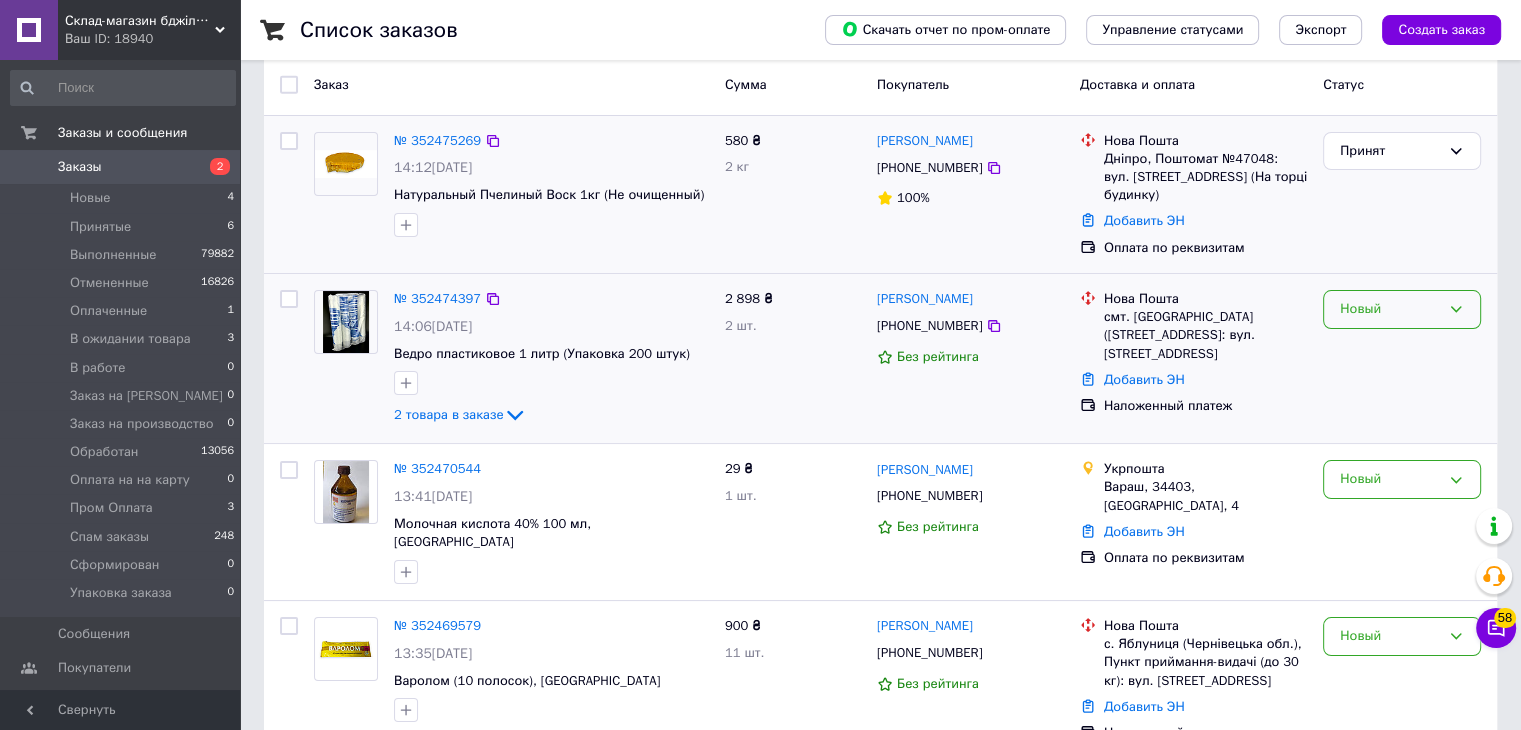 click on "Новый" at bounding box center (1402, 309) 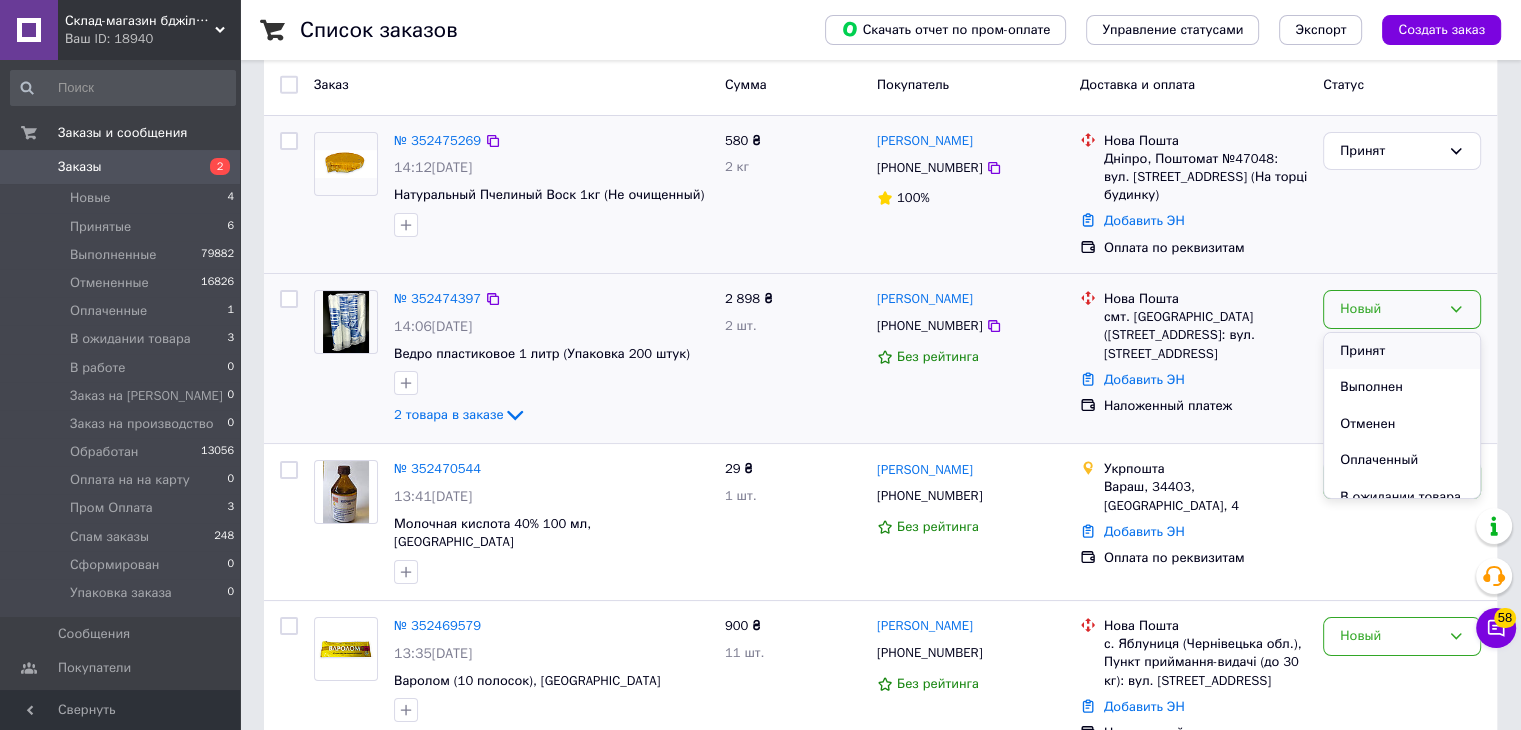click on "Принят" at bounding box center (1402, 351) 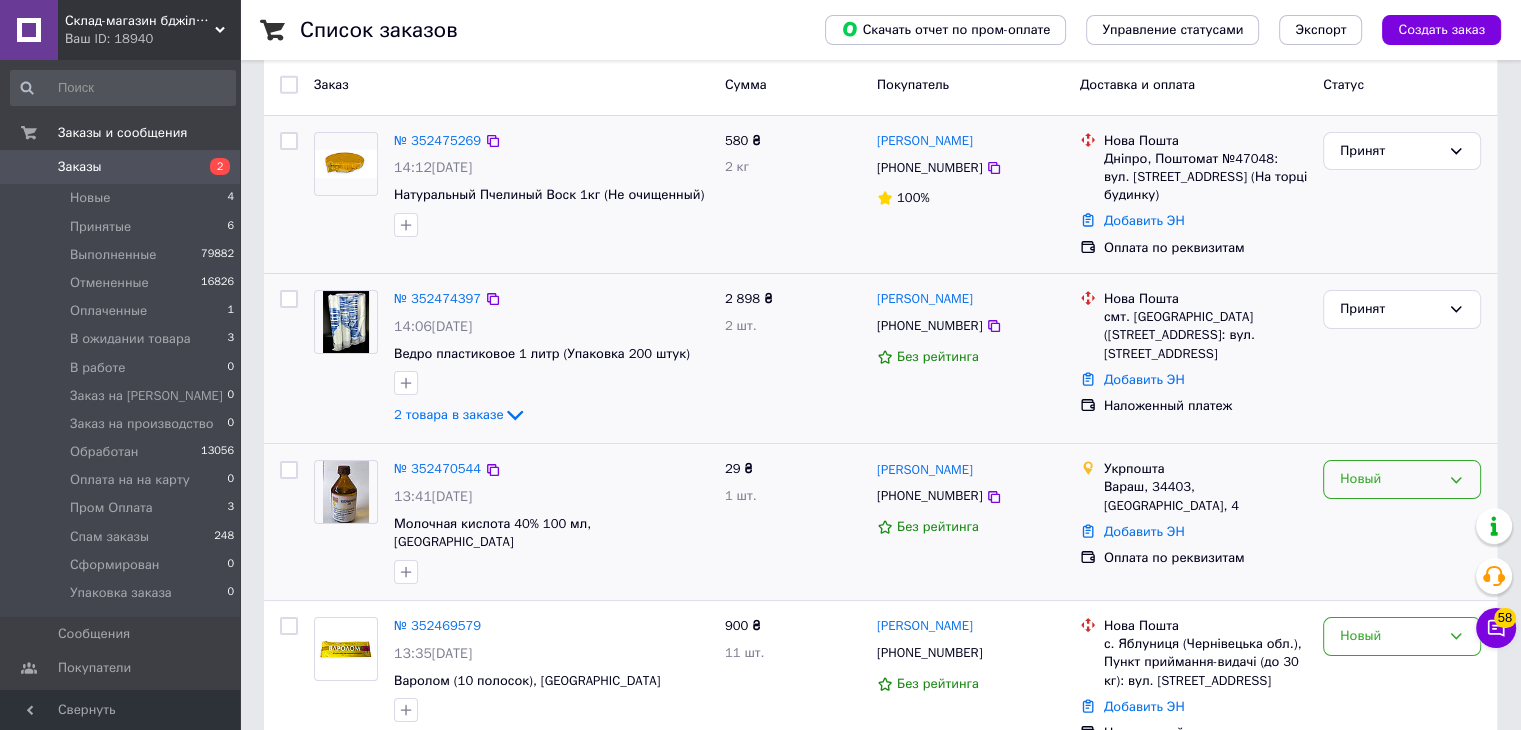 click on "Новый" at bounding box center [1390, 479] 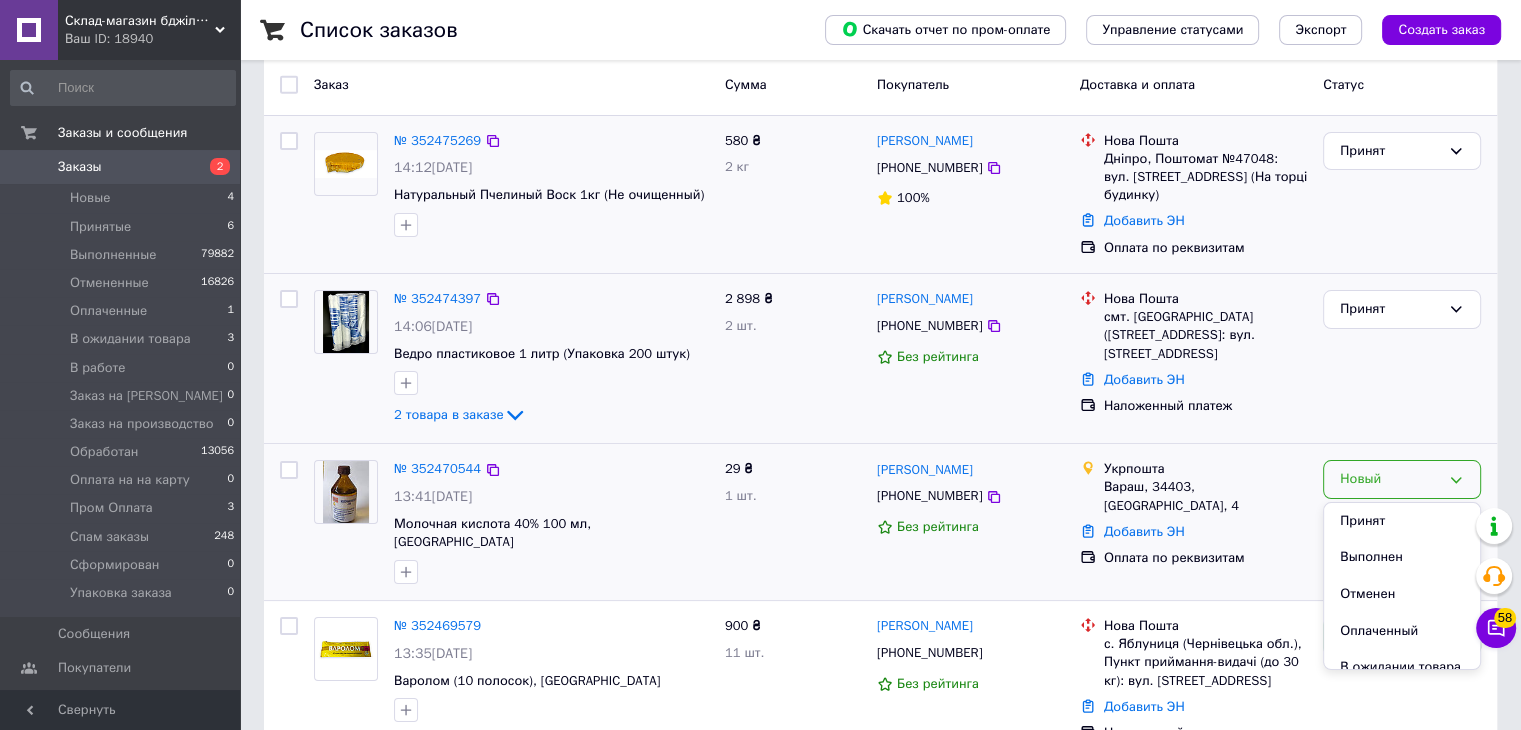 click on "Принят" at bounding box center [1402, 521] 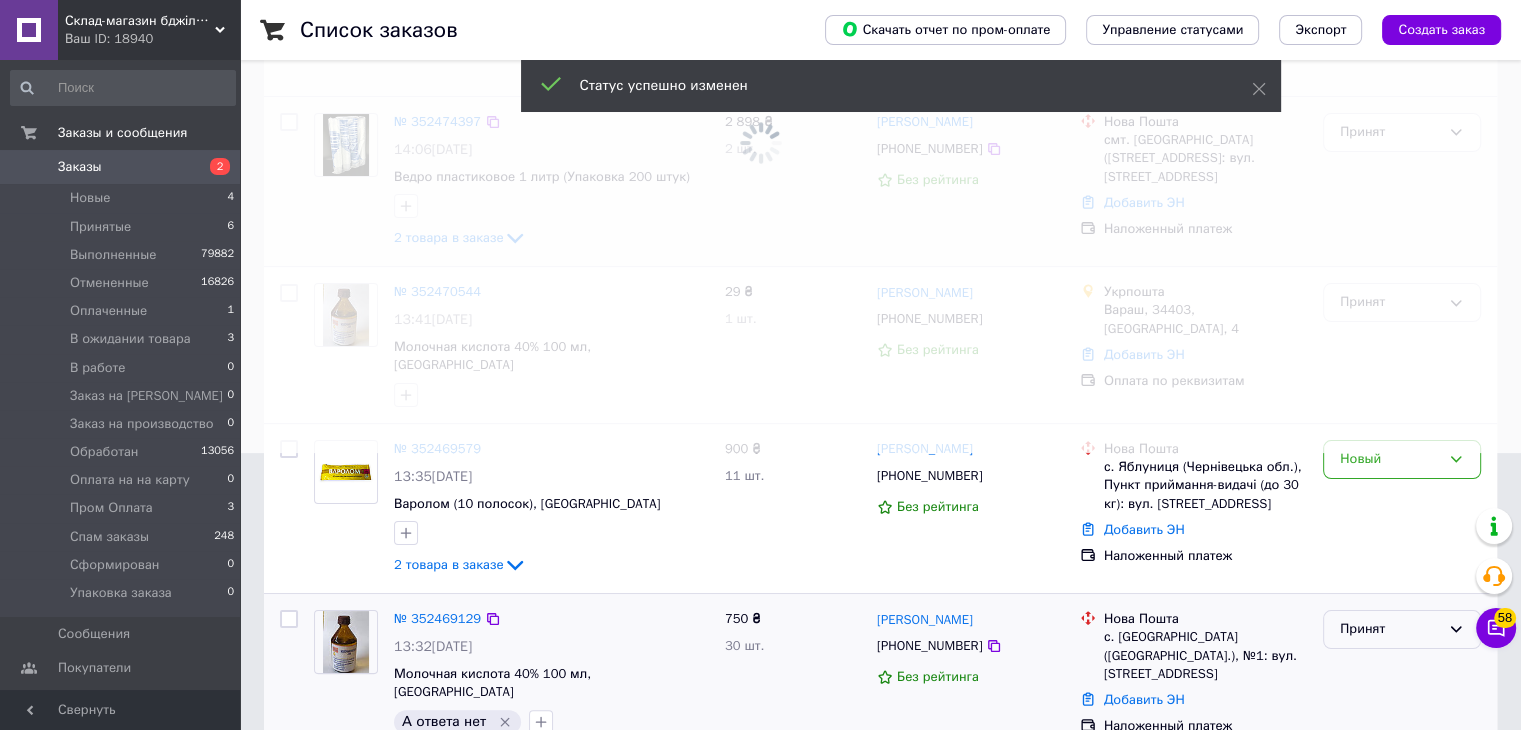 scroll, scrollTop: 300, scrollLeft: 0, axis: vertical 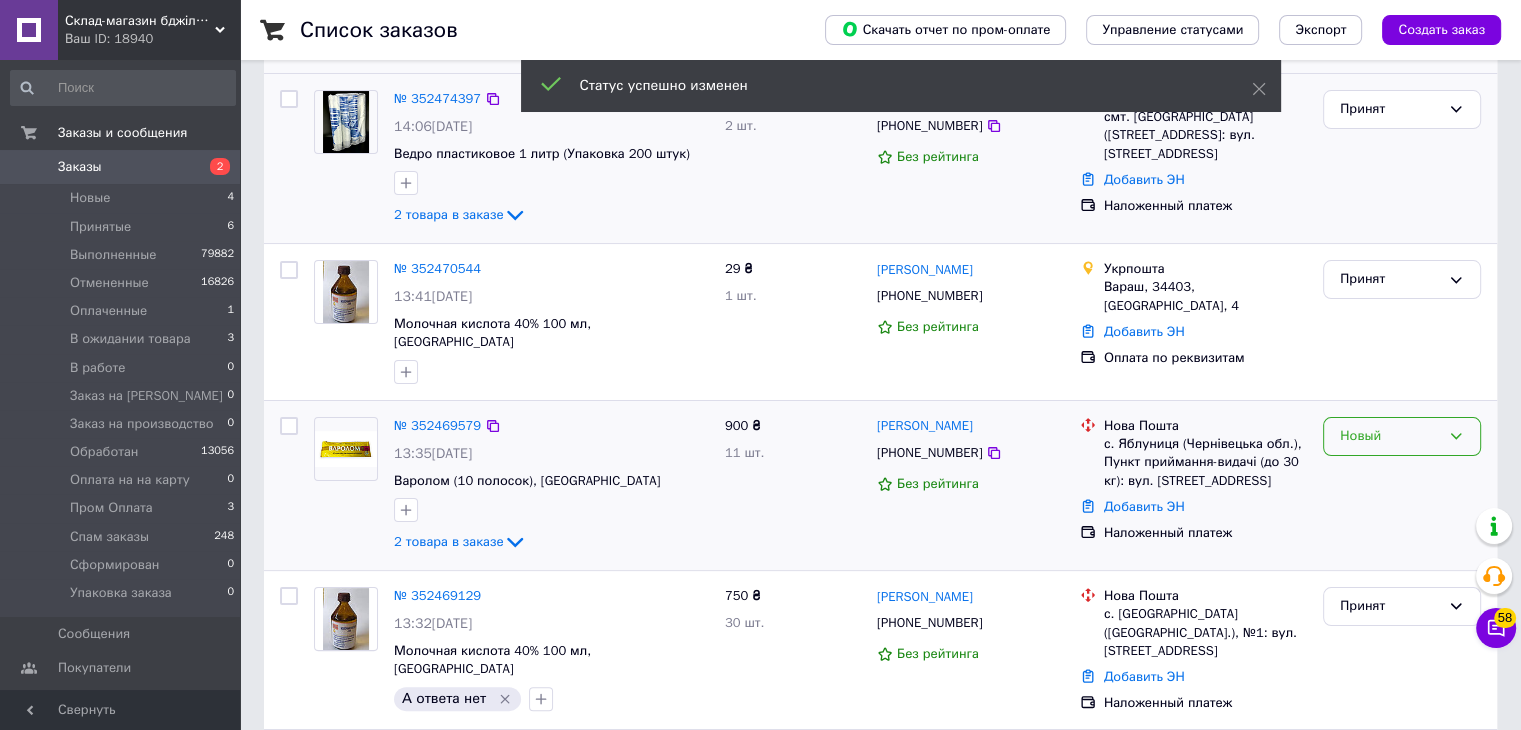 click on "Новый" at bounding box center (1390, 436) 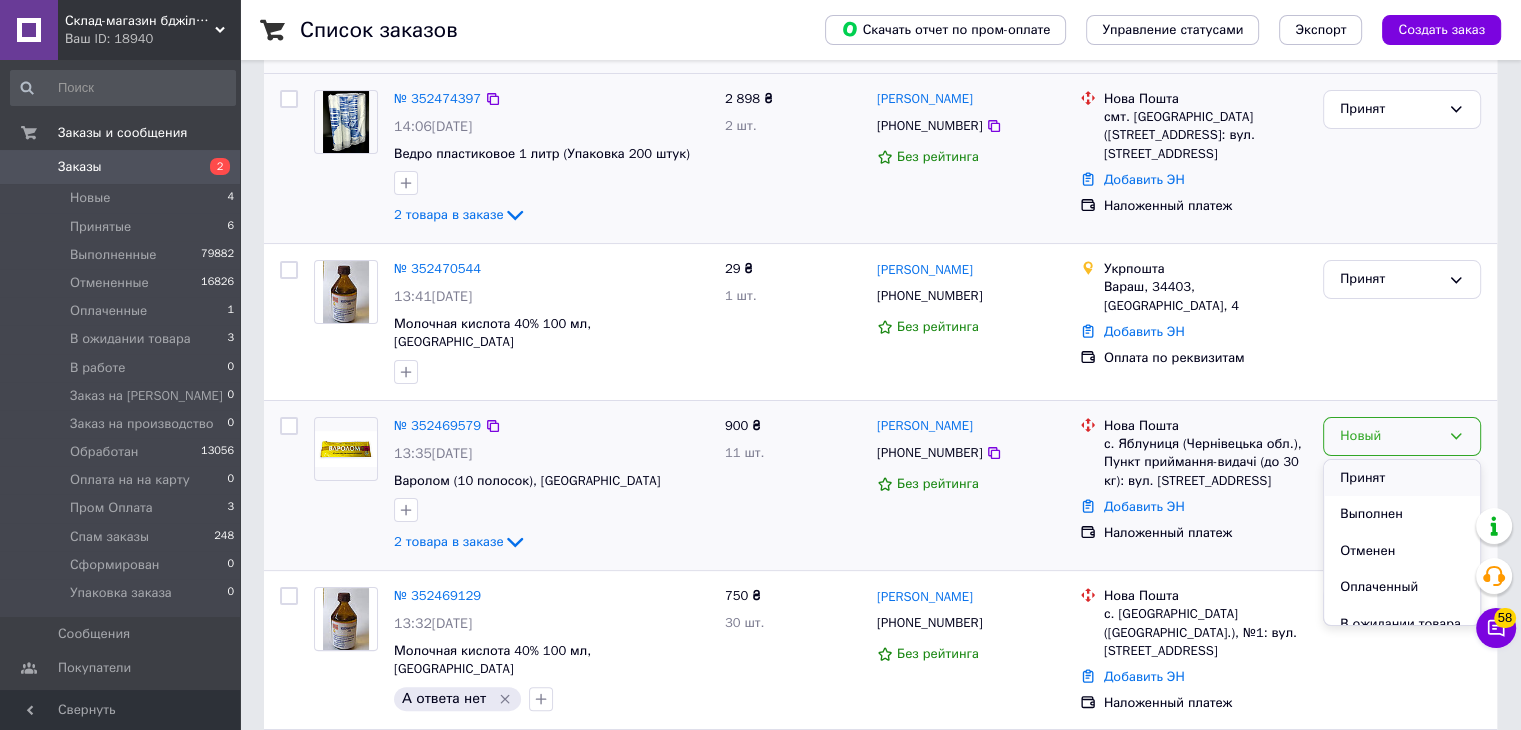 click on "Принят" at bounding box center [1402, 478] 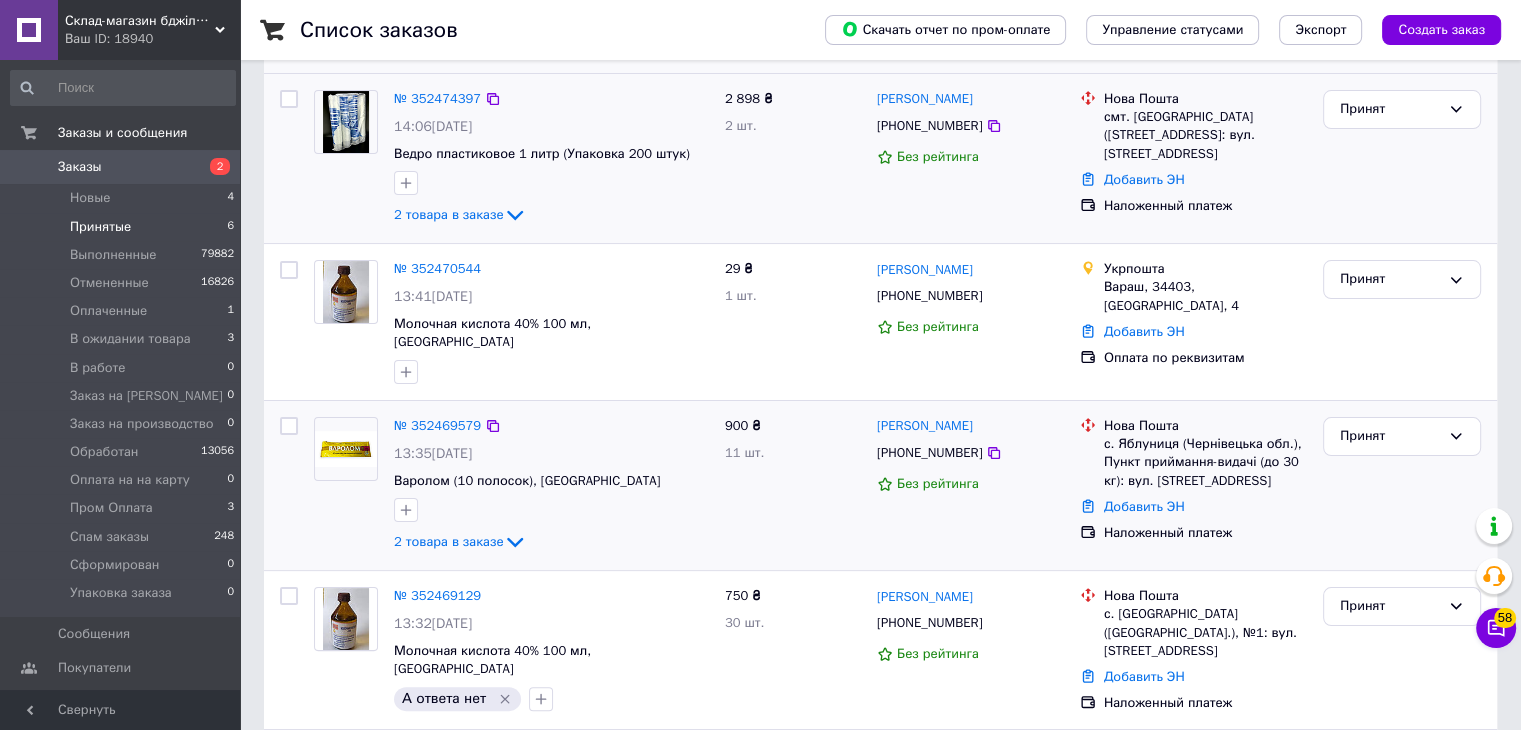 drag, startPoint x: 116, startPoint y: 233, endPoint x: 199, endPoint y: 232, distance: 83.00603 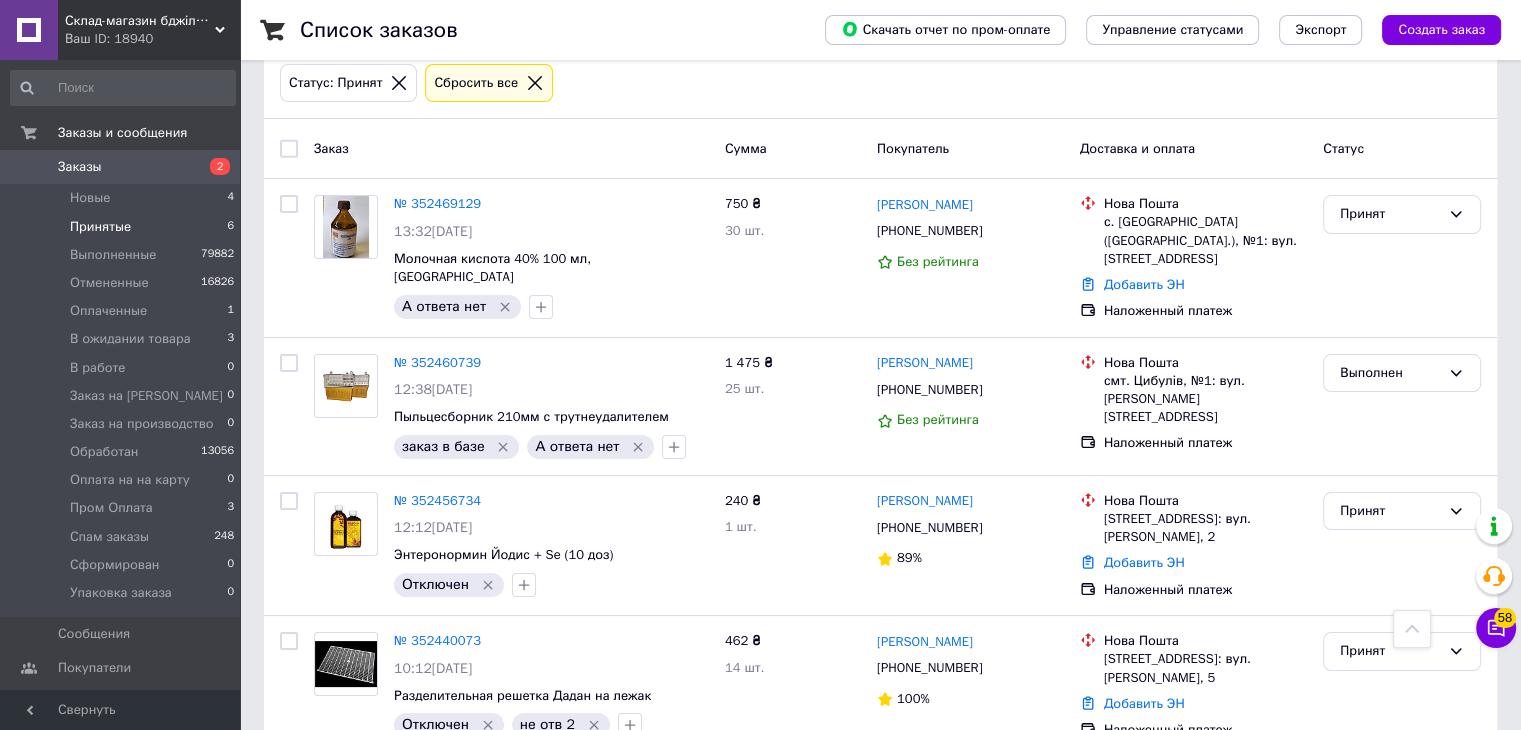 scroll, scrollTop: 45, scrollLeft: 0, axis: vertical 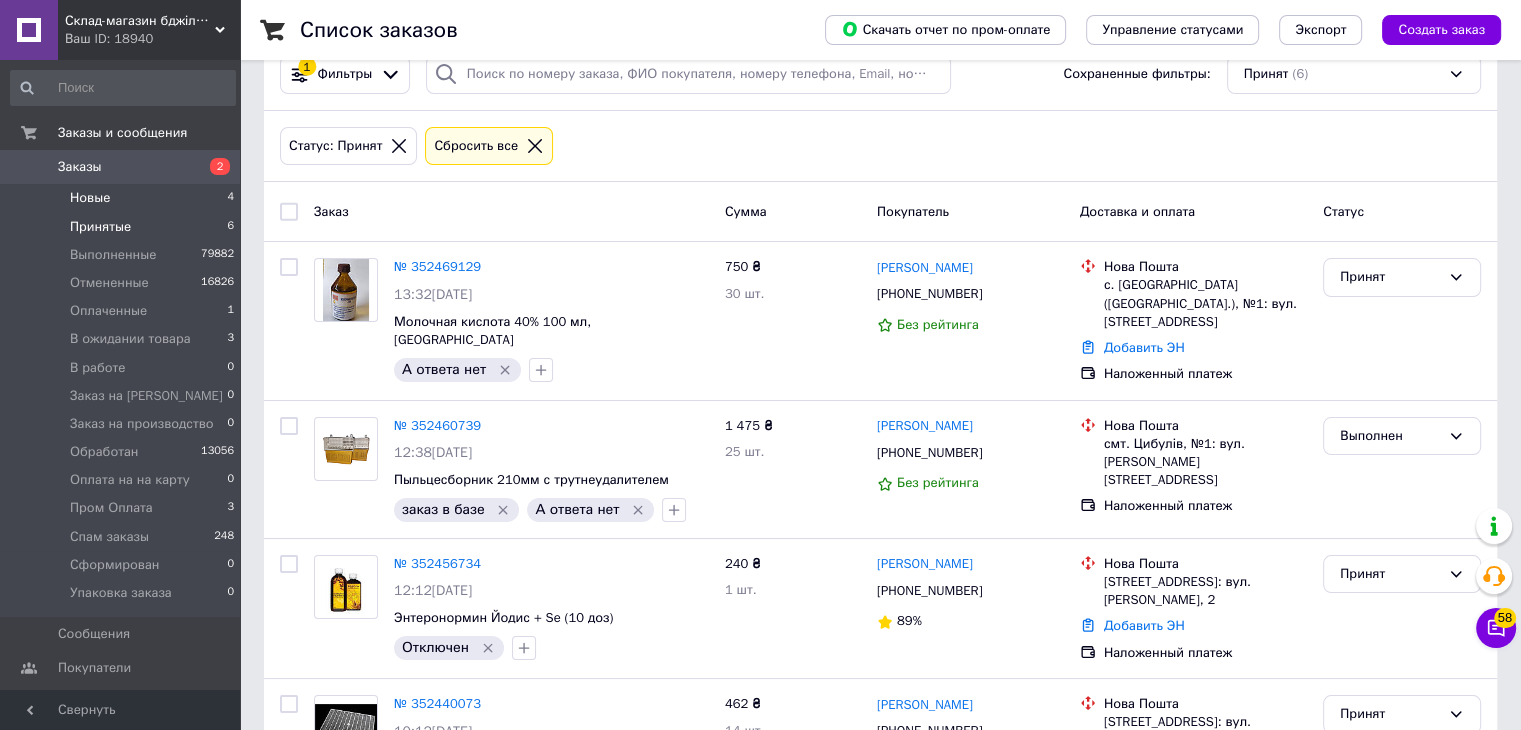 click on "Новые 4" at bounding box center [123, 198] 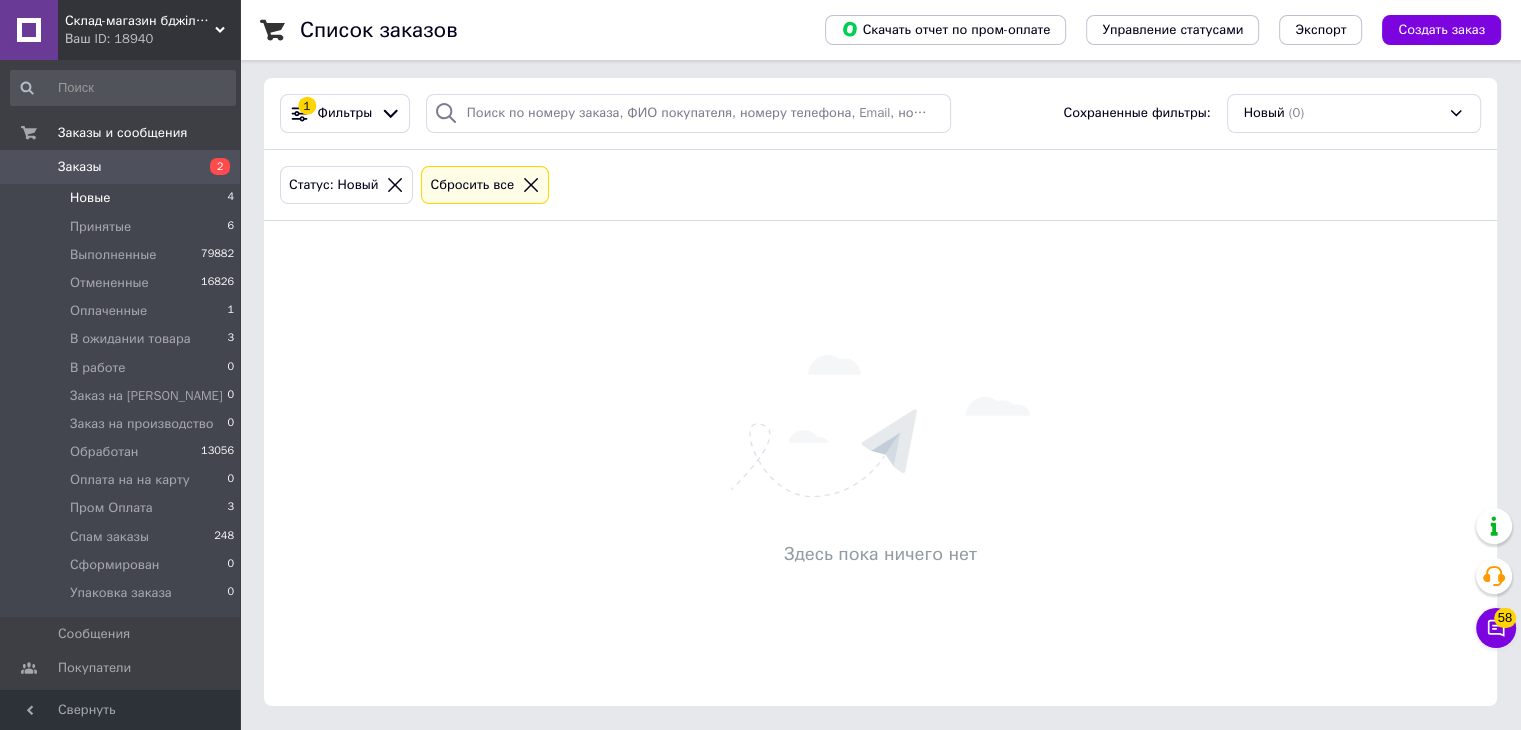 scroll, scrollTop: 0, scrollLeft: 0, axis: both 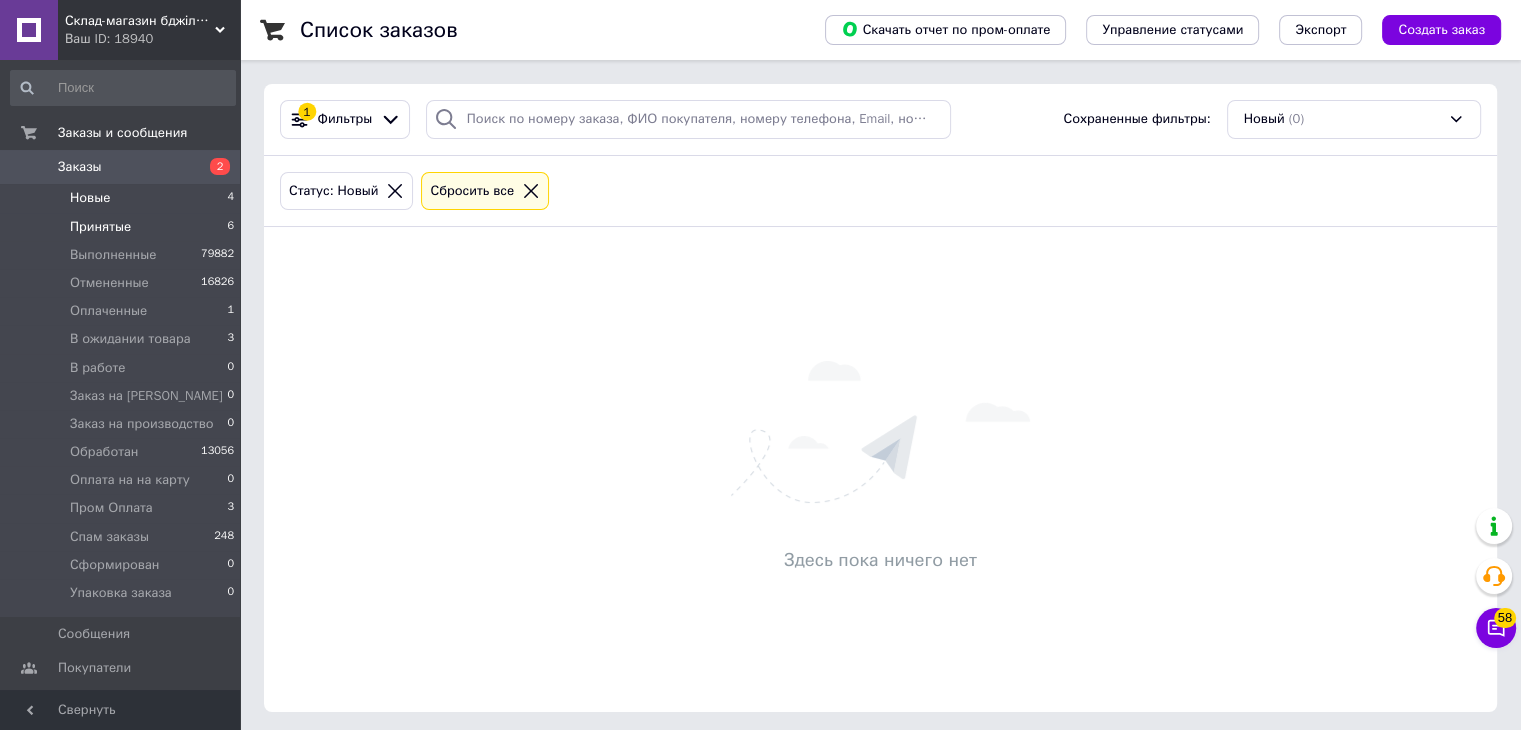 click on "Принятые" at bounding box center (100, 227) 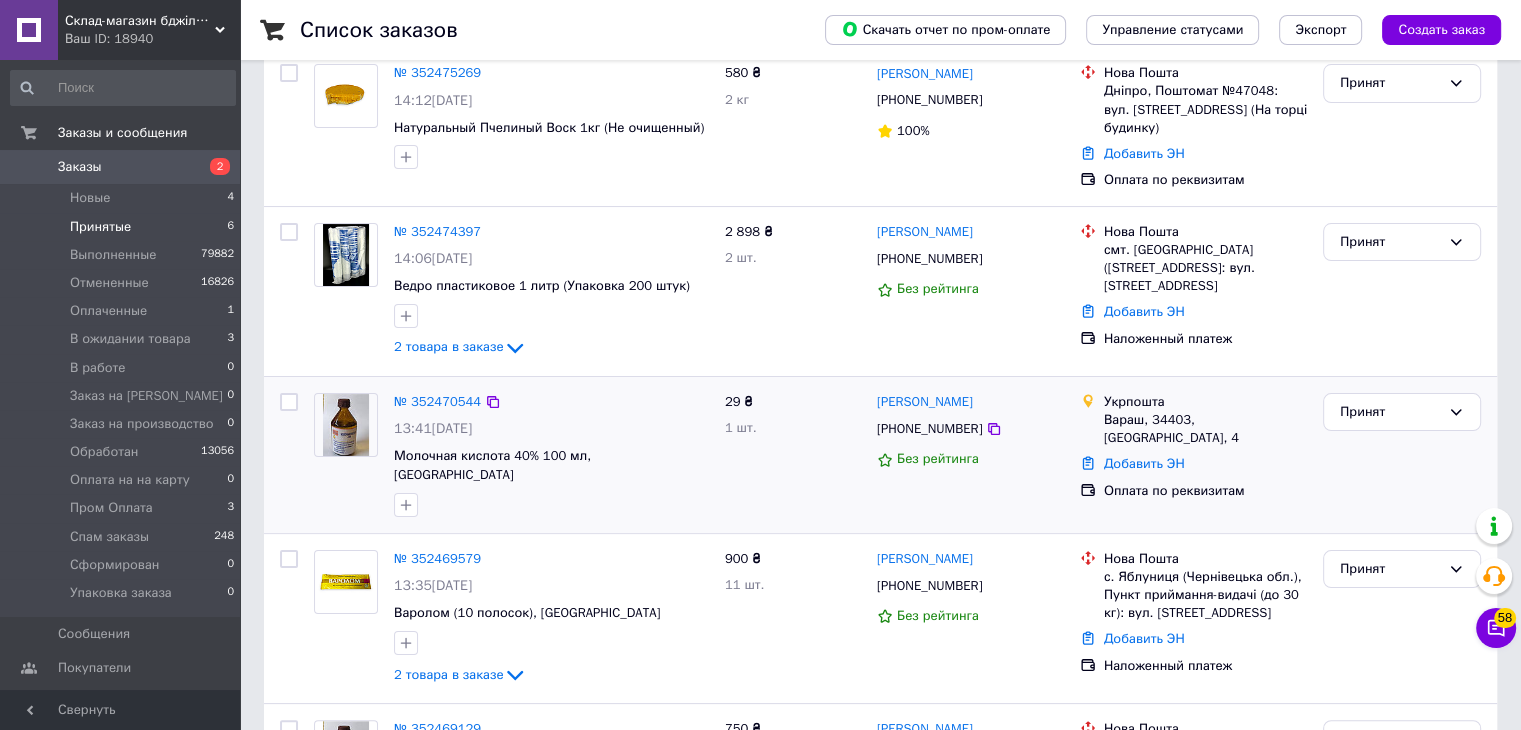 scroll, scrollTop: 300, scrollLeft: 0, axis: vertical 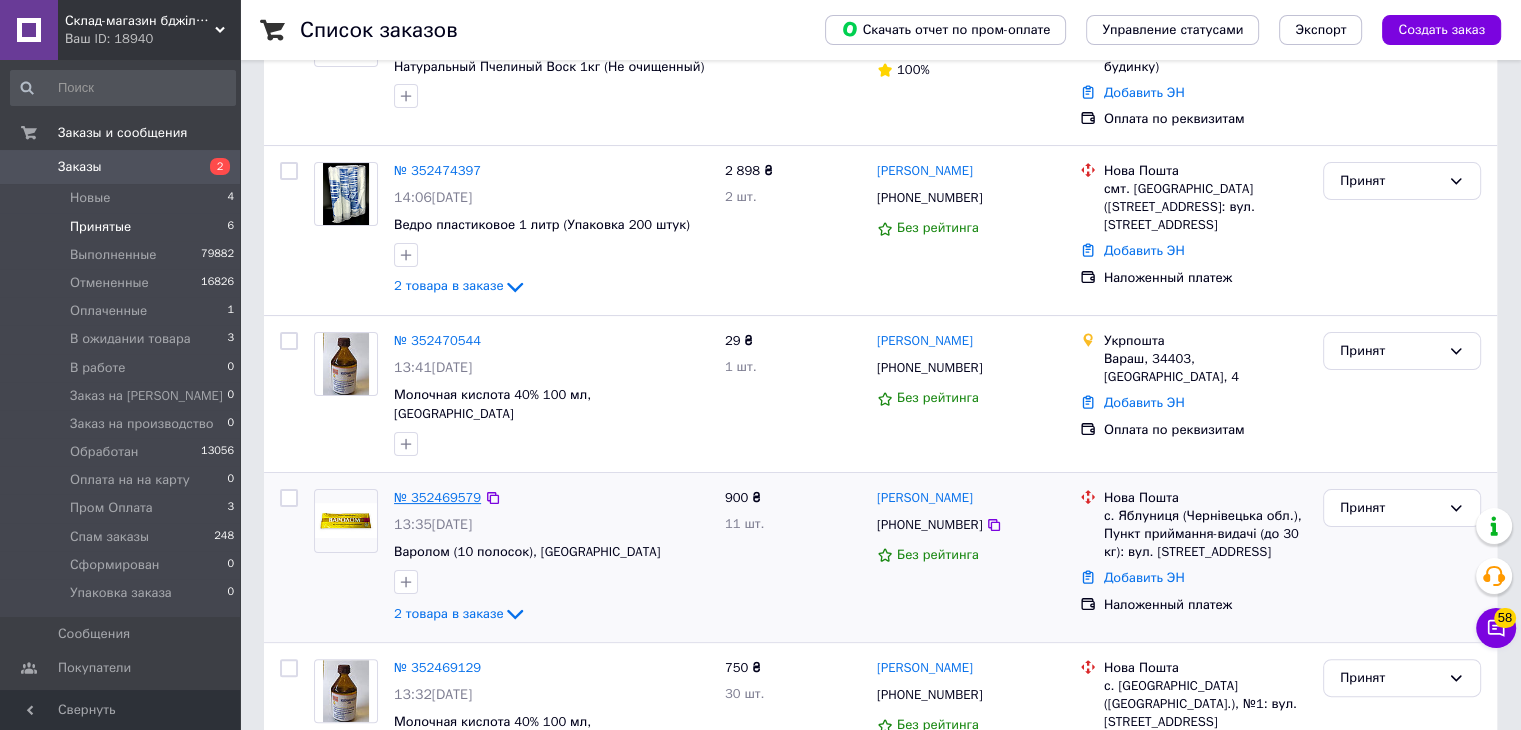 click on "№ 352469579" at bounding box center [437, 497] 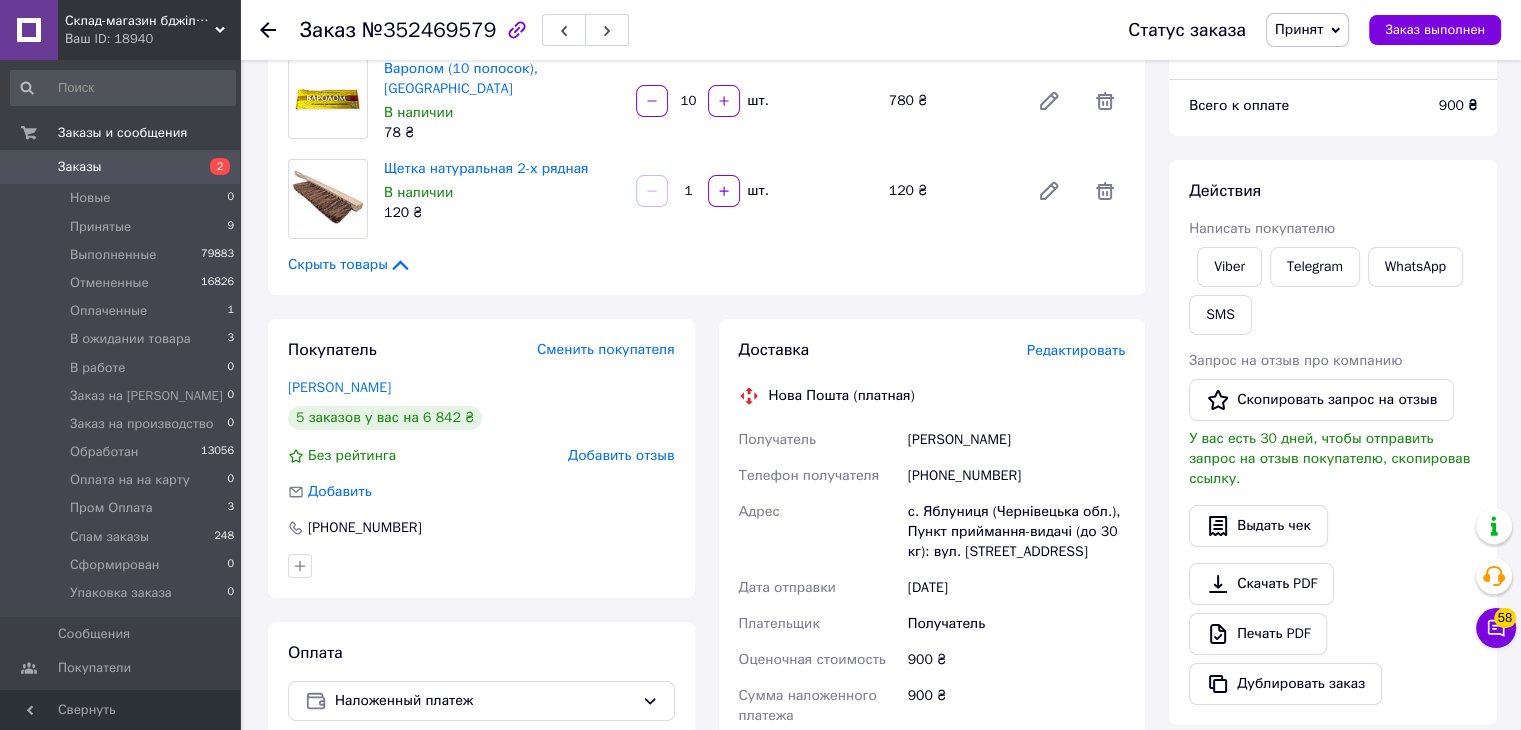 scroll, scrollTop: 200, scrollLeft: 0, axis: vertical 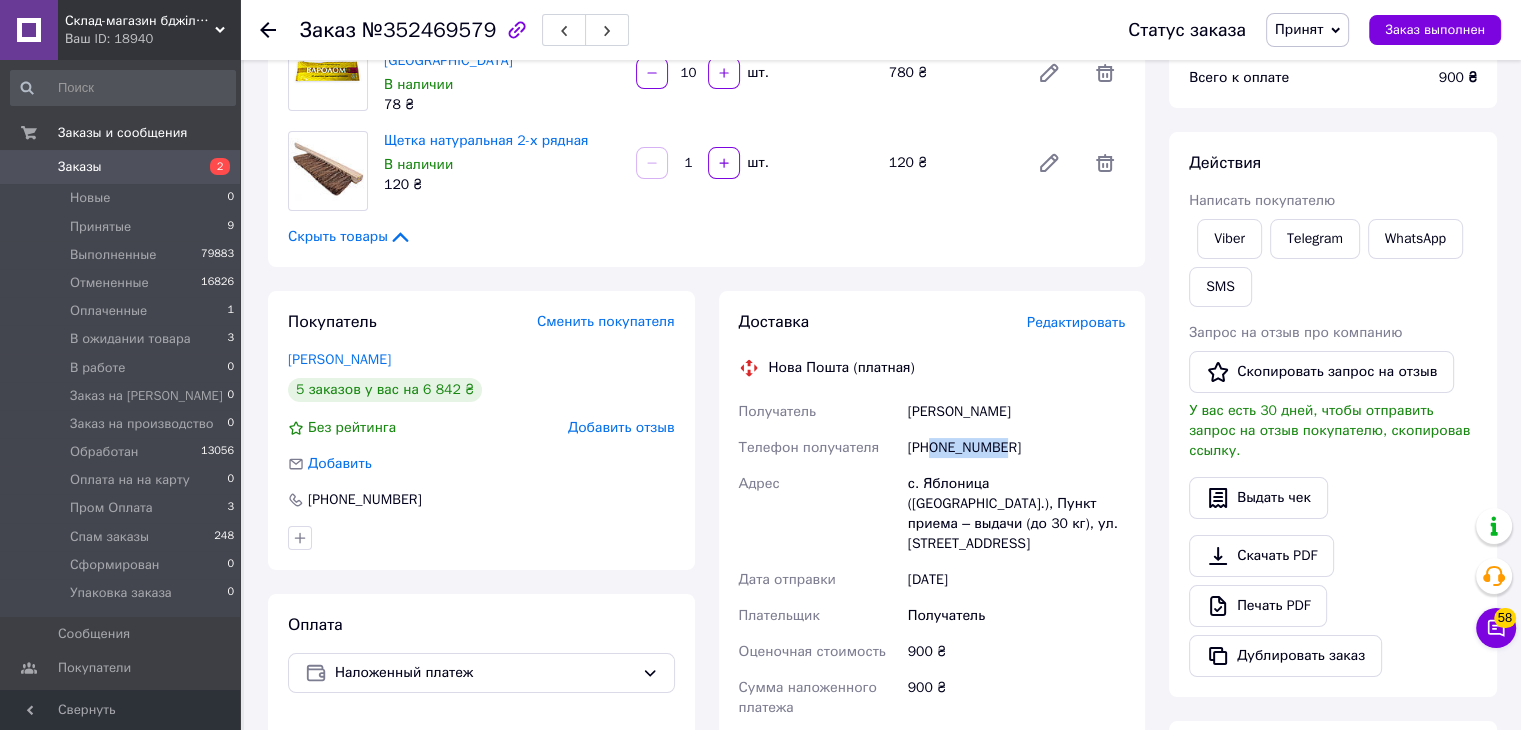 drag, startPoint x: 932, startPoint y: 442, endPoint x: 996, endPoint y: 444, distance: 64.03124 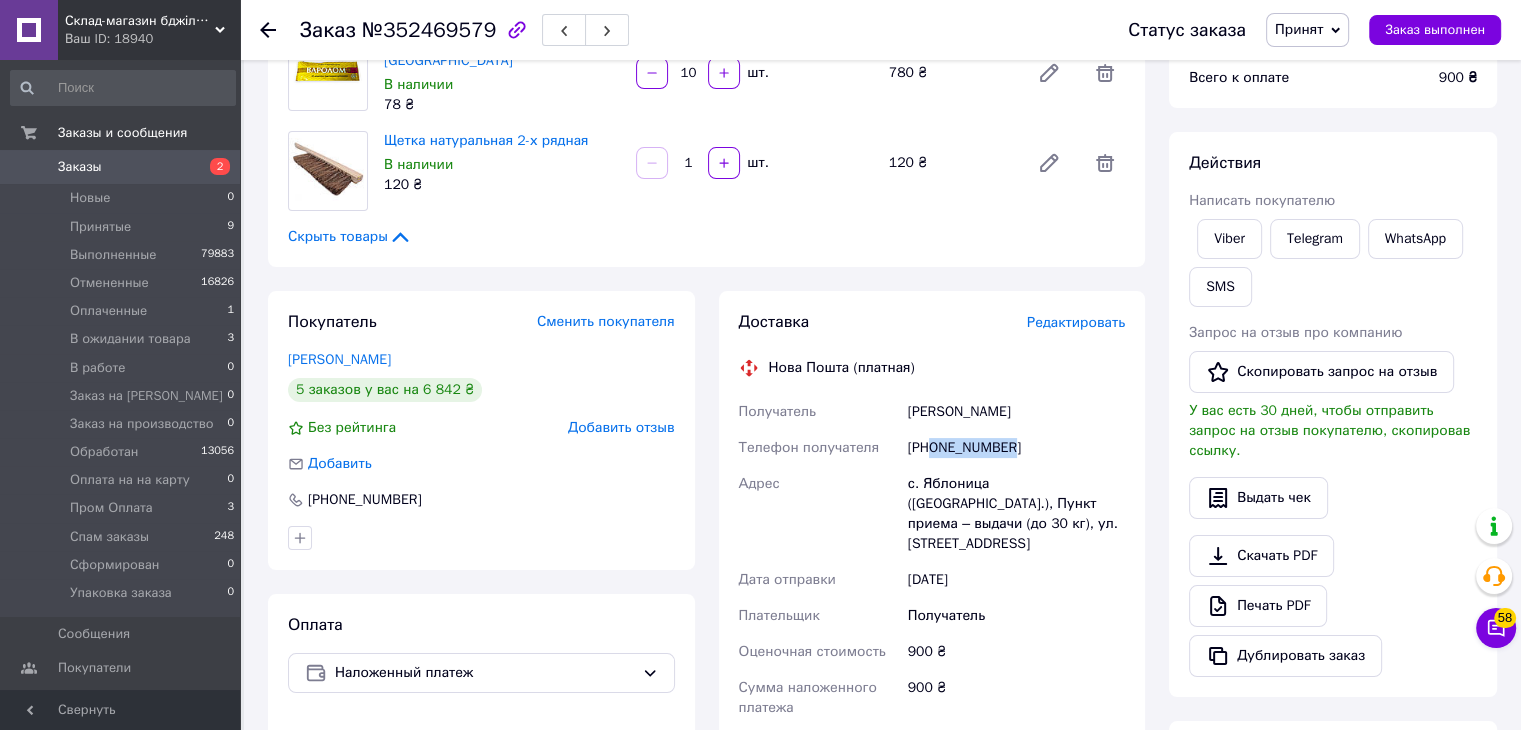 drag, startPoint x: 930, startPoint y: 445, endPoint x: 1039, endPoint y: 451, distance: 109.165016 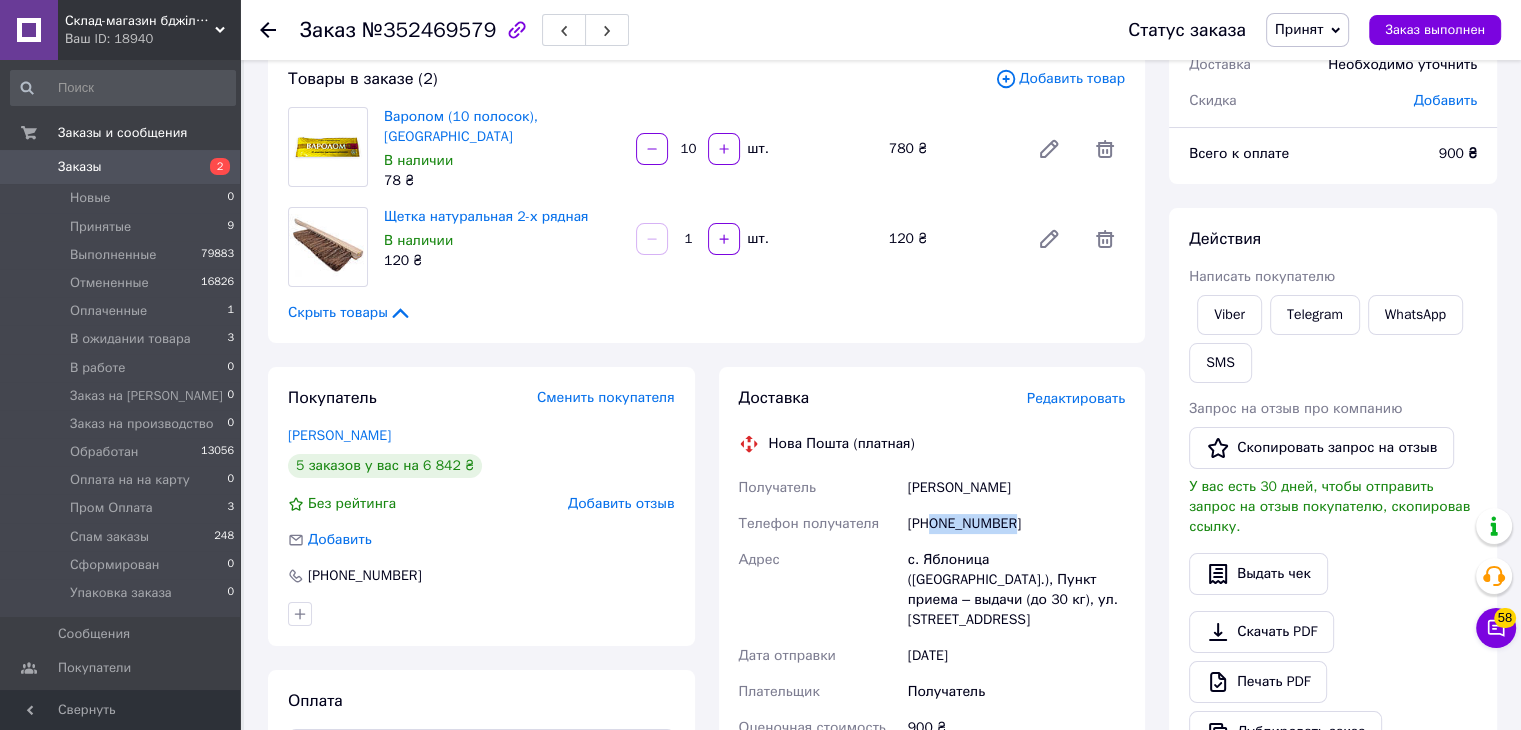 scroll, scrollTop: 100, scrollLeft: 0, axis: vertical 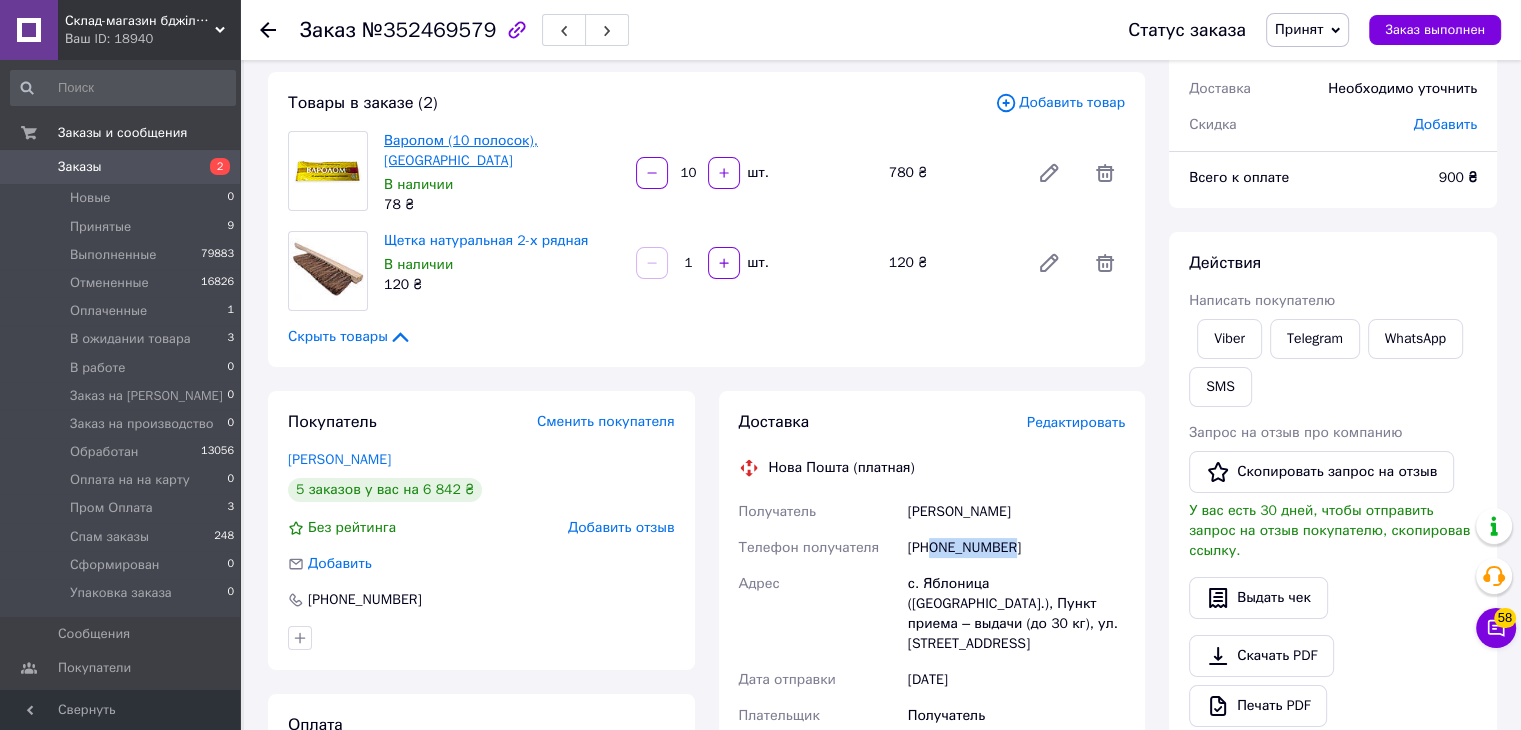 click on "Варолом  (10 полосок), [GEOGRAPHIC_DATA]" at bounding box center (461, 150) 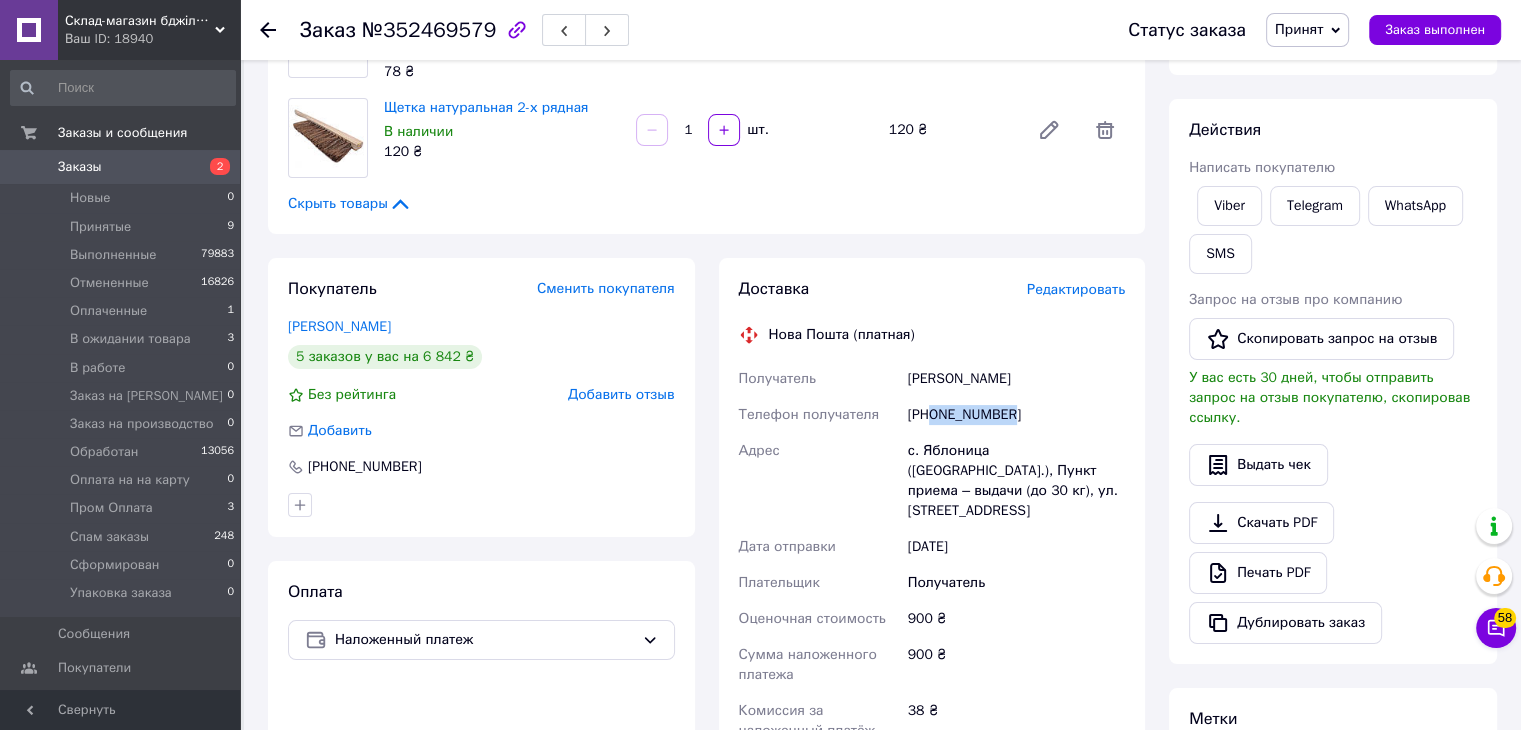 scroll, scrollTop: 300, scrollLeft: 0, axis: vertical 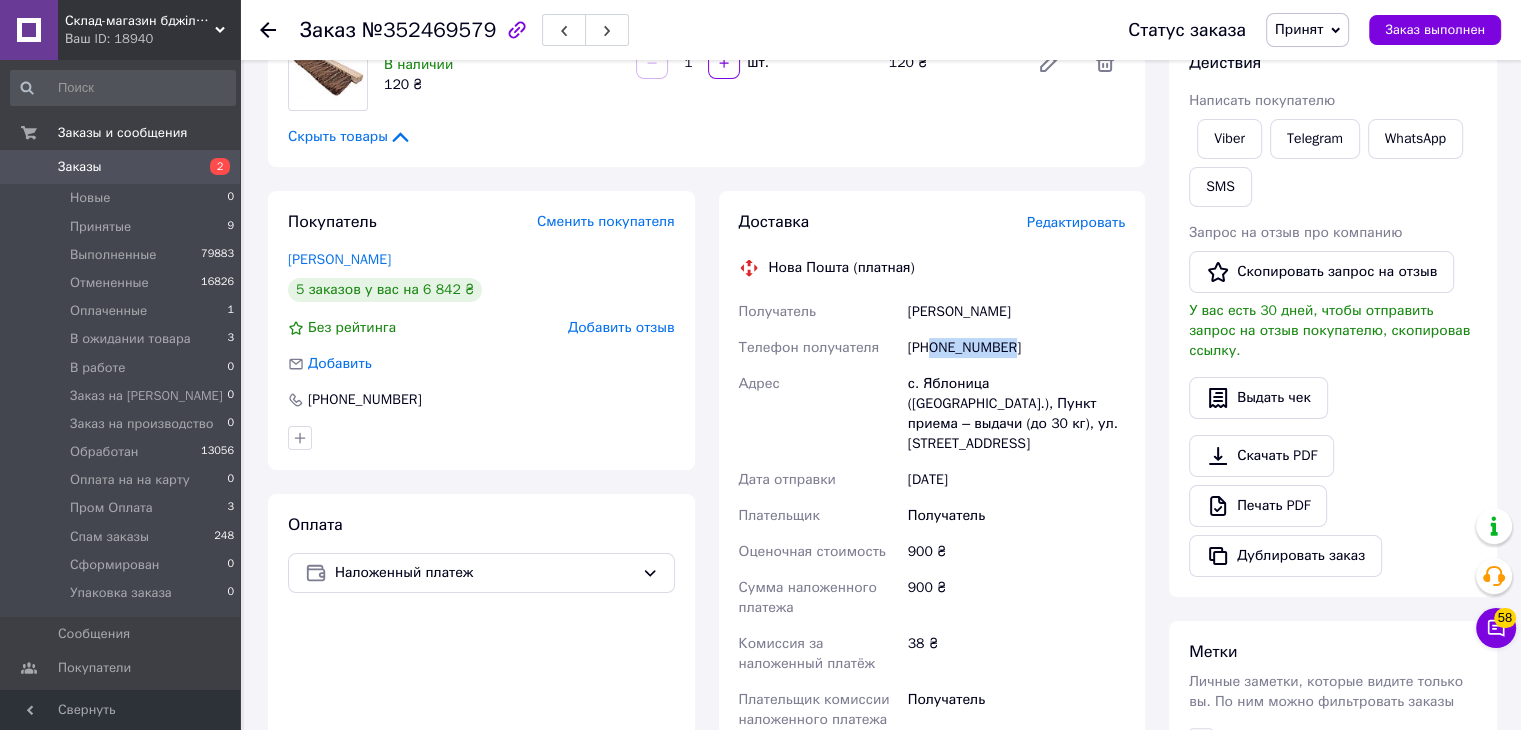 drag, startPoint x: 1317, startPoint y: 25, endPoint x: 1330, endPoint y: 37, distance: 17.691807 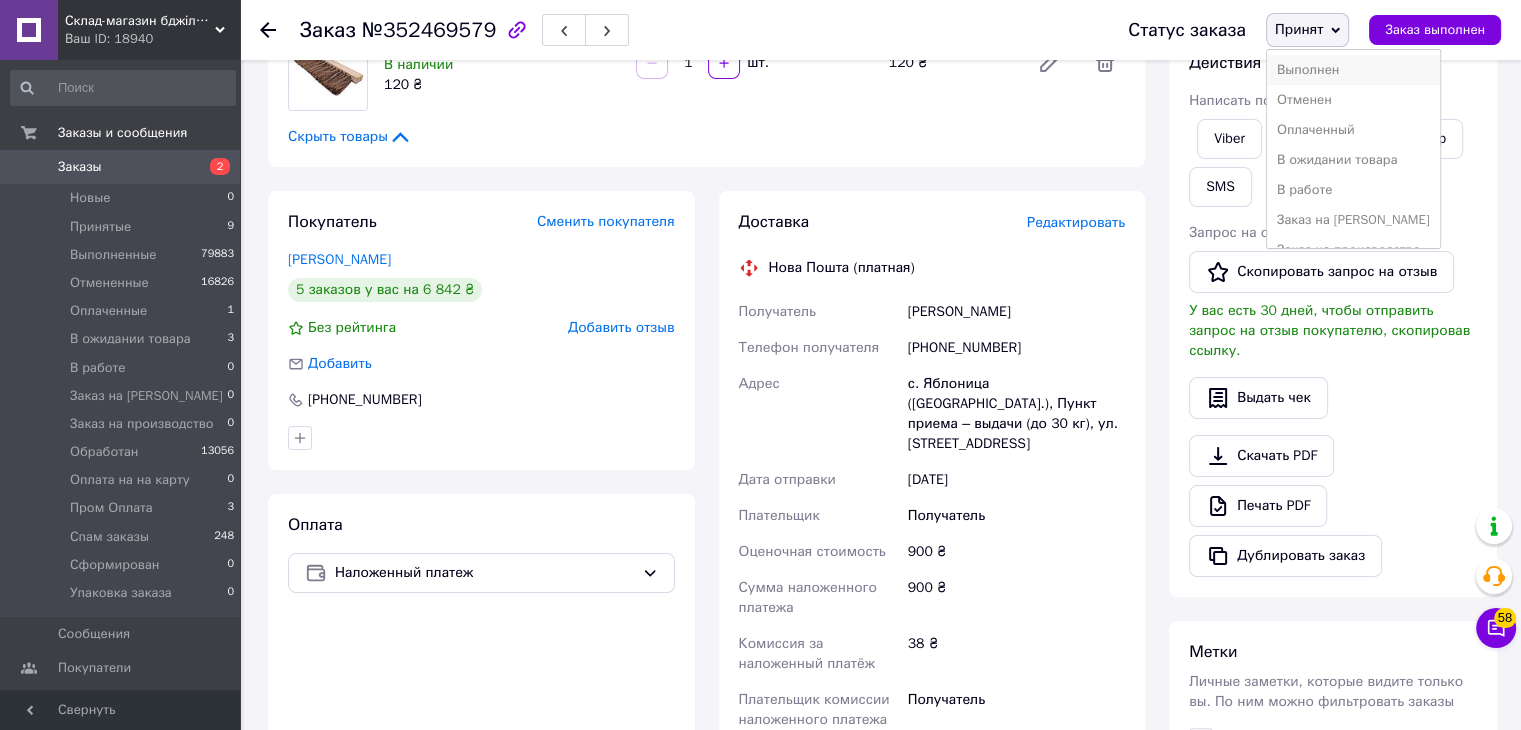 click on "Выполнен" at bounding box center [1353, 70] 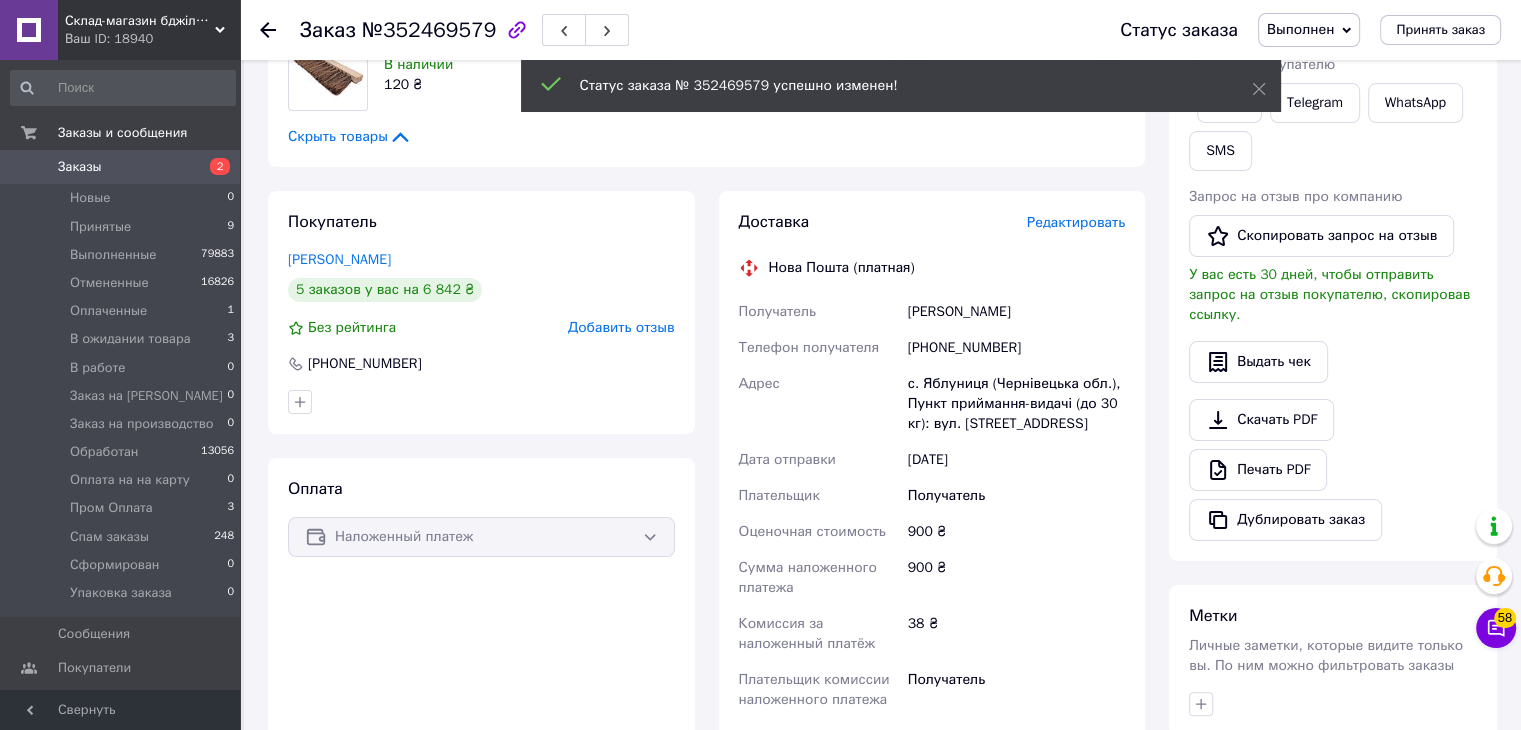 click 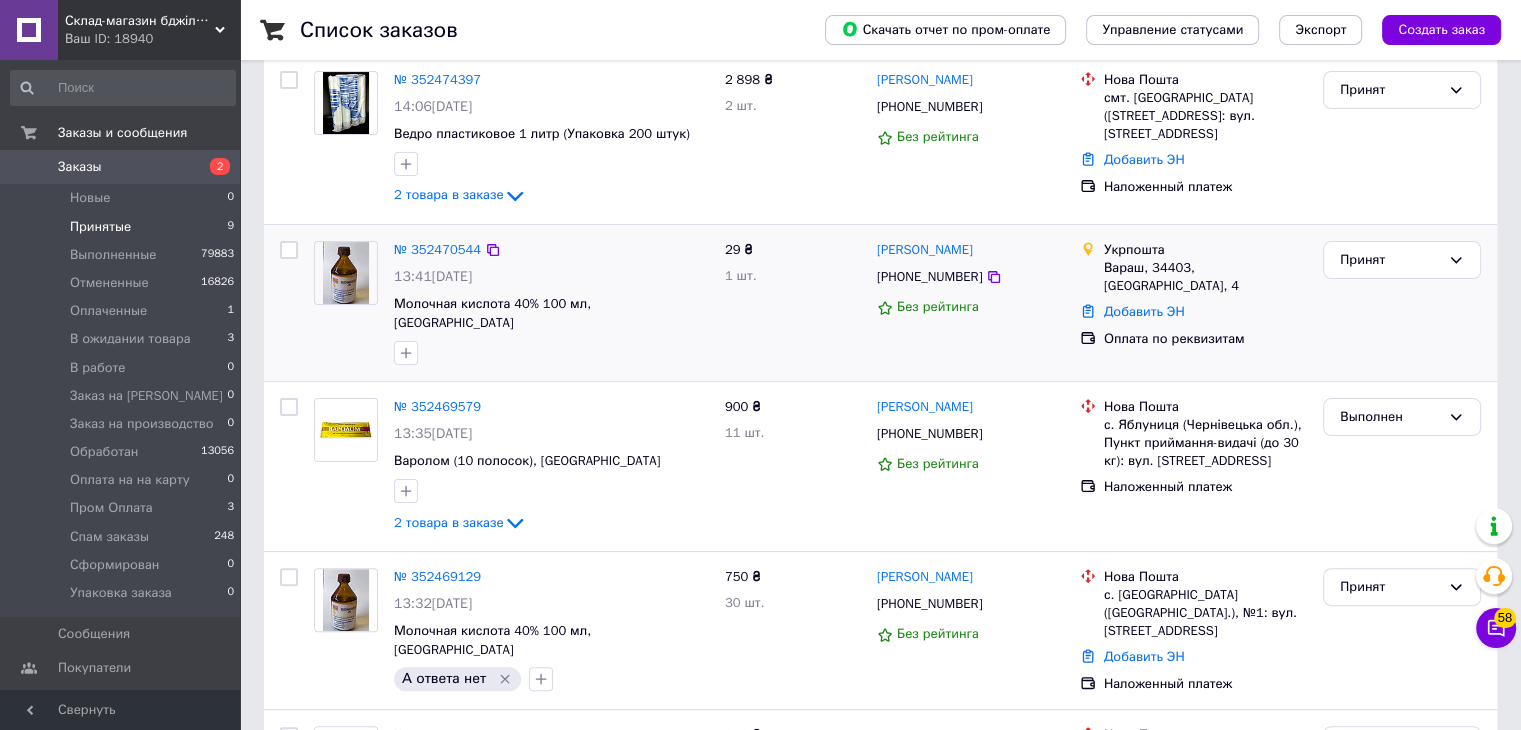 scroll, scrollTop: 400, scrollLeft: 0, axis: vertical 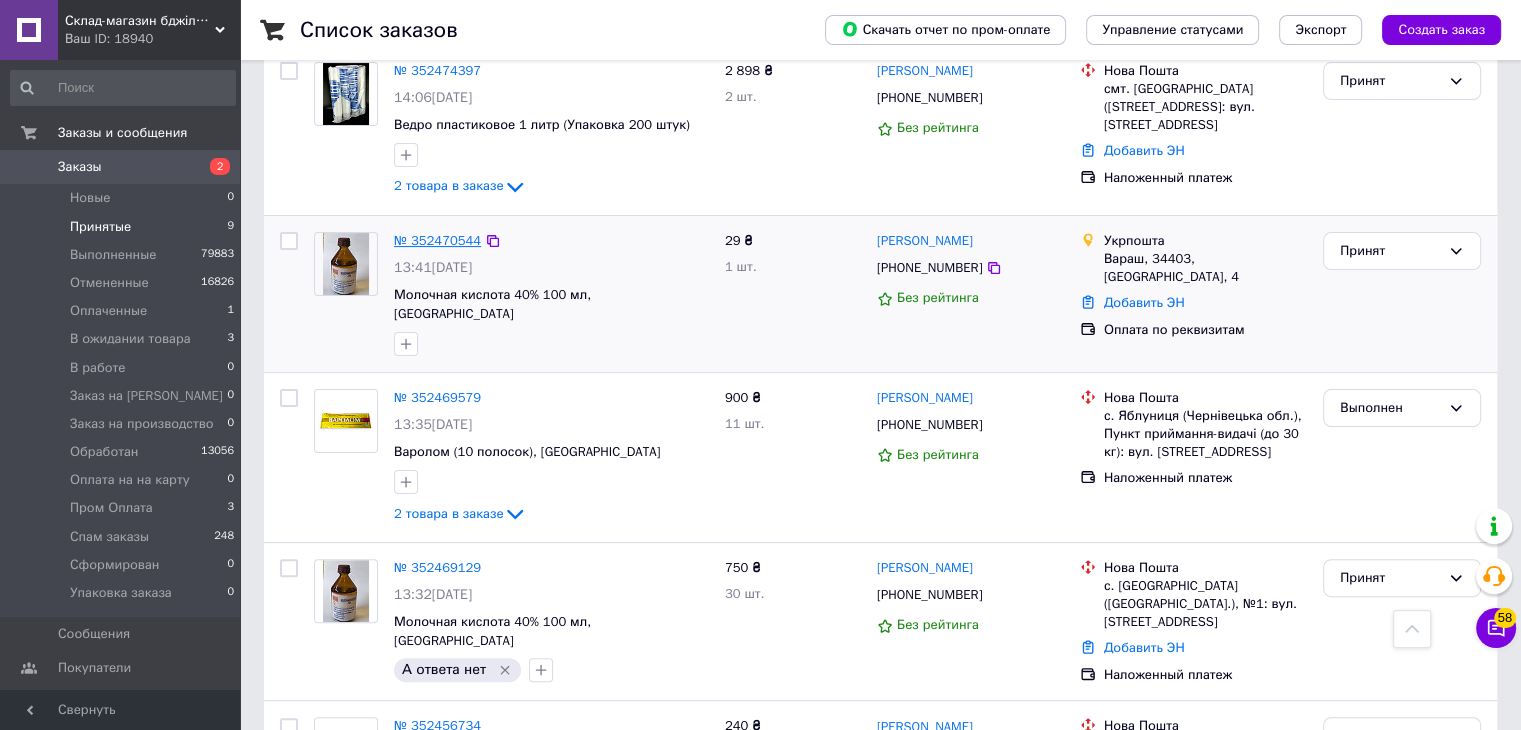 click on "№ 352470544" at bounding box center [437, 240] 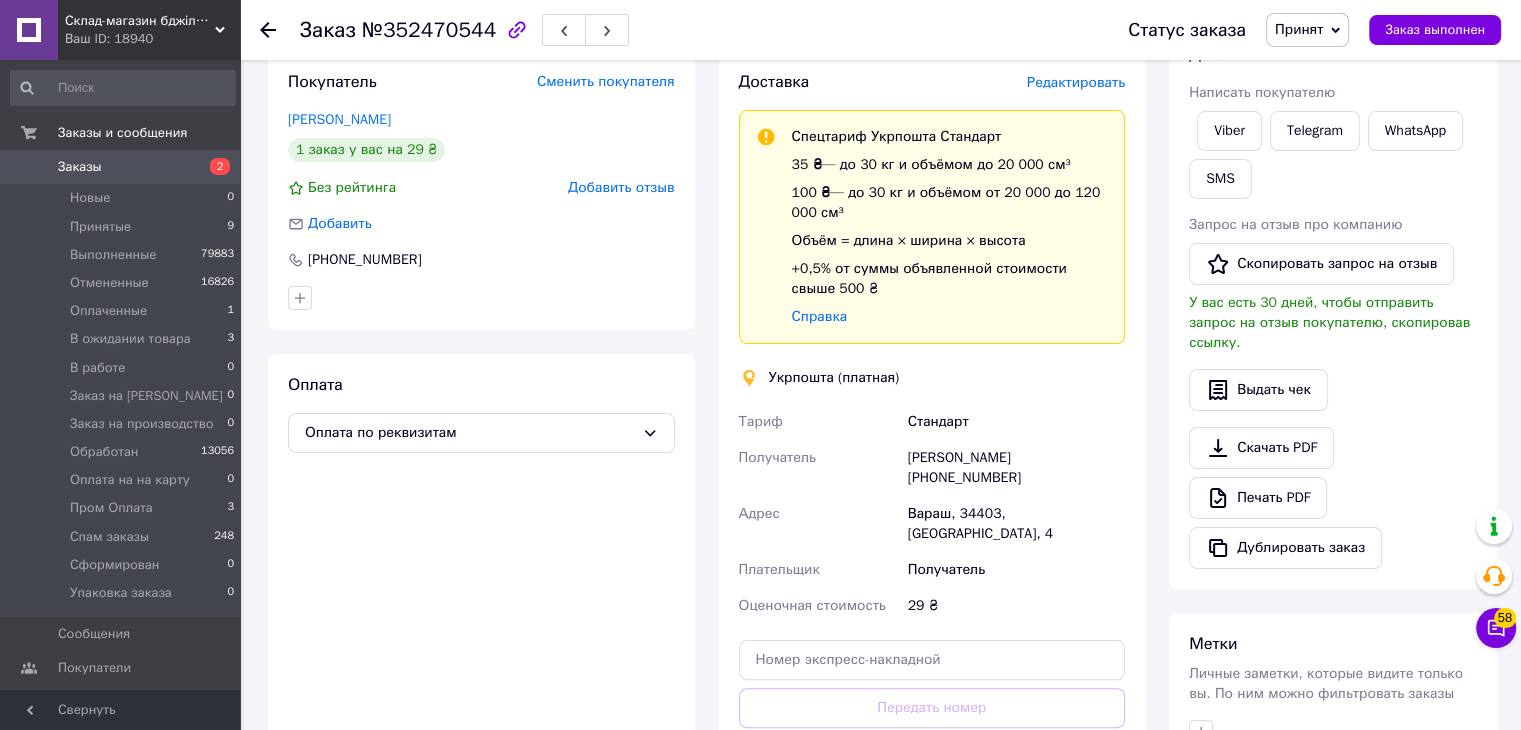 scroll, scrollTop: 300, scrollLeft: 0, axis: vertical 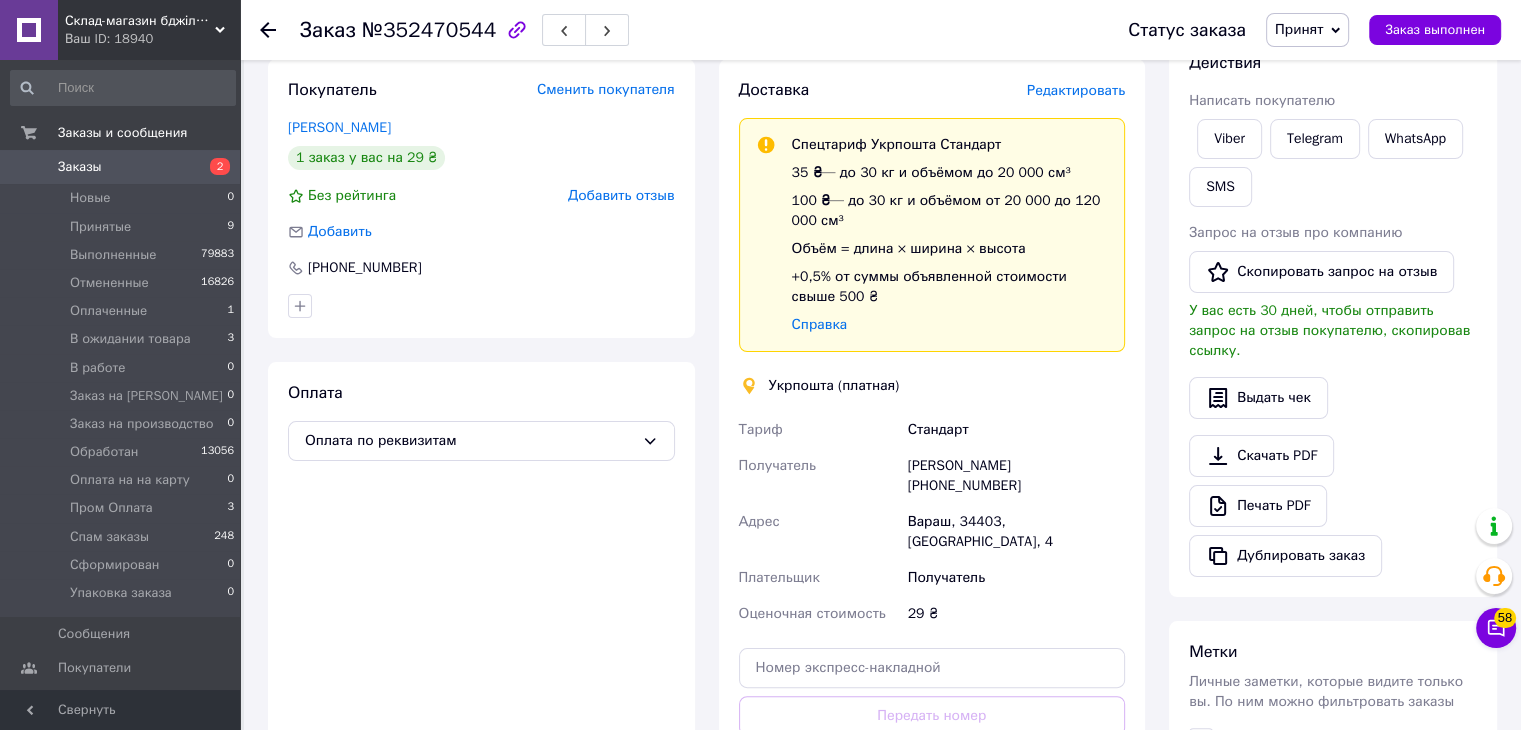 drag, startPoint x: 1047, startPoint y: 461, endPoint x: 1145, endPoint y: 453, distance: 98.32599 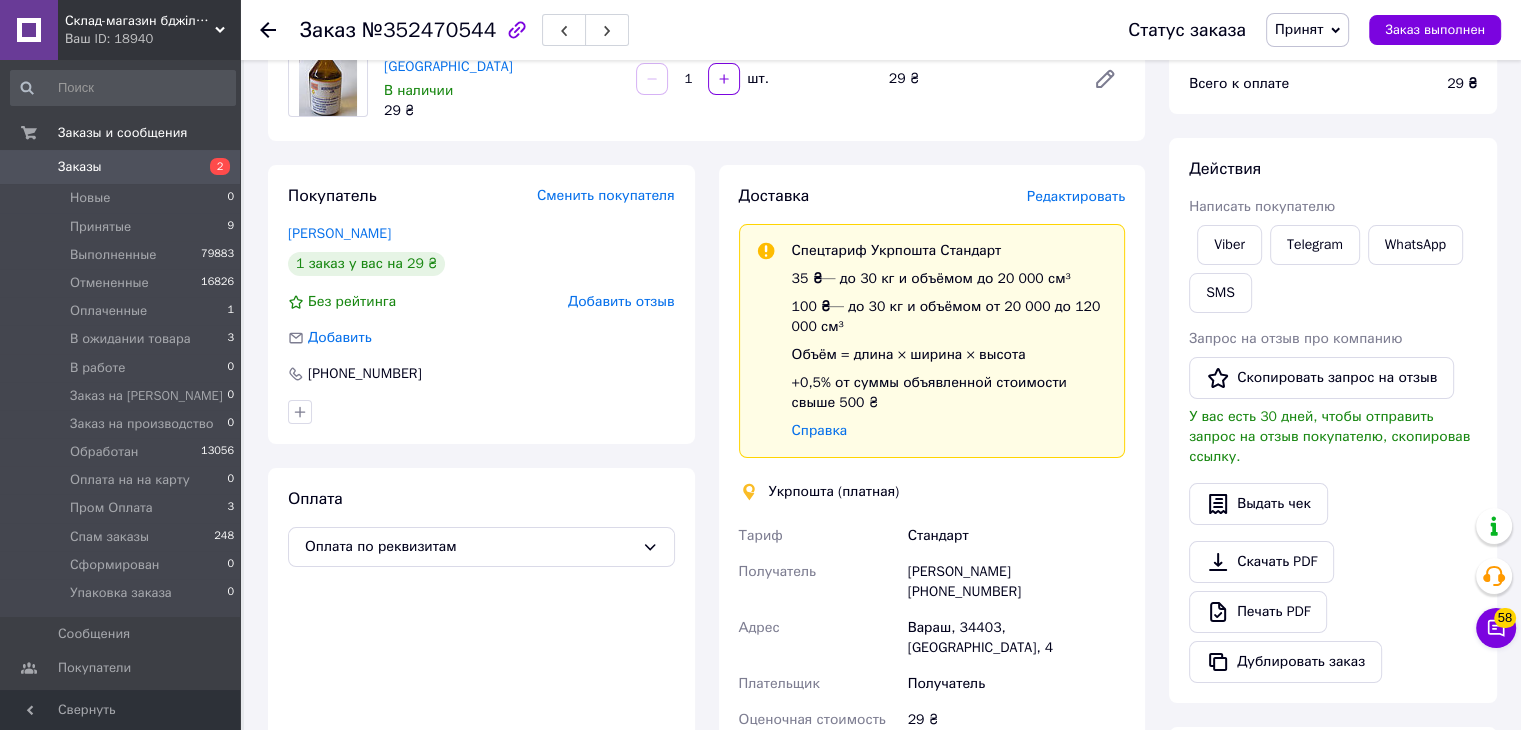 scroll, scrollTop: 200, scrollLeft: 0, axis: vertical 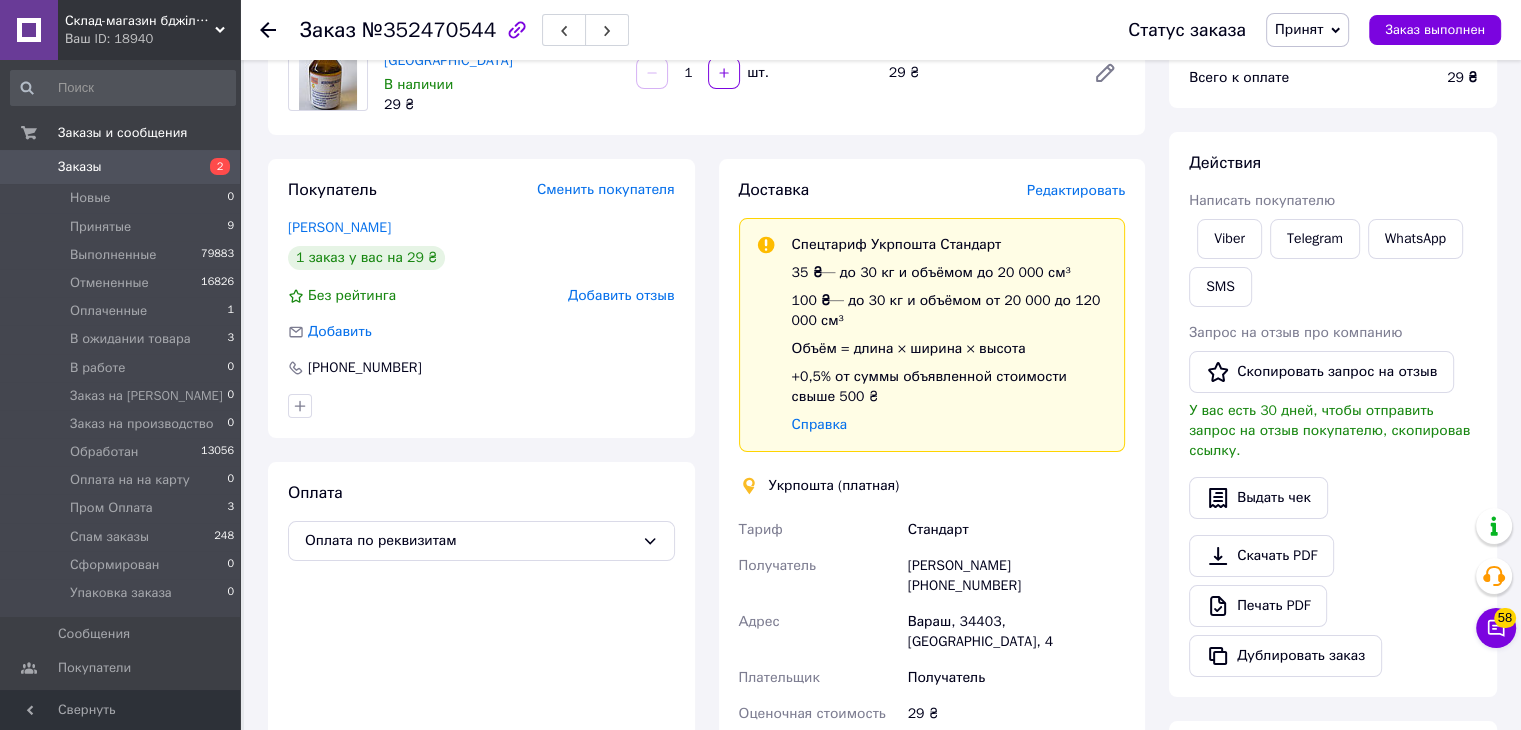 click on "Принят" at bounding box center [1299, 29] 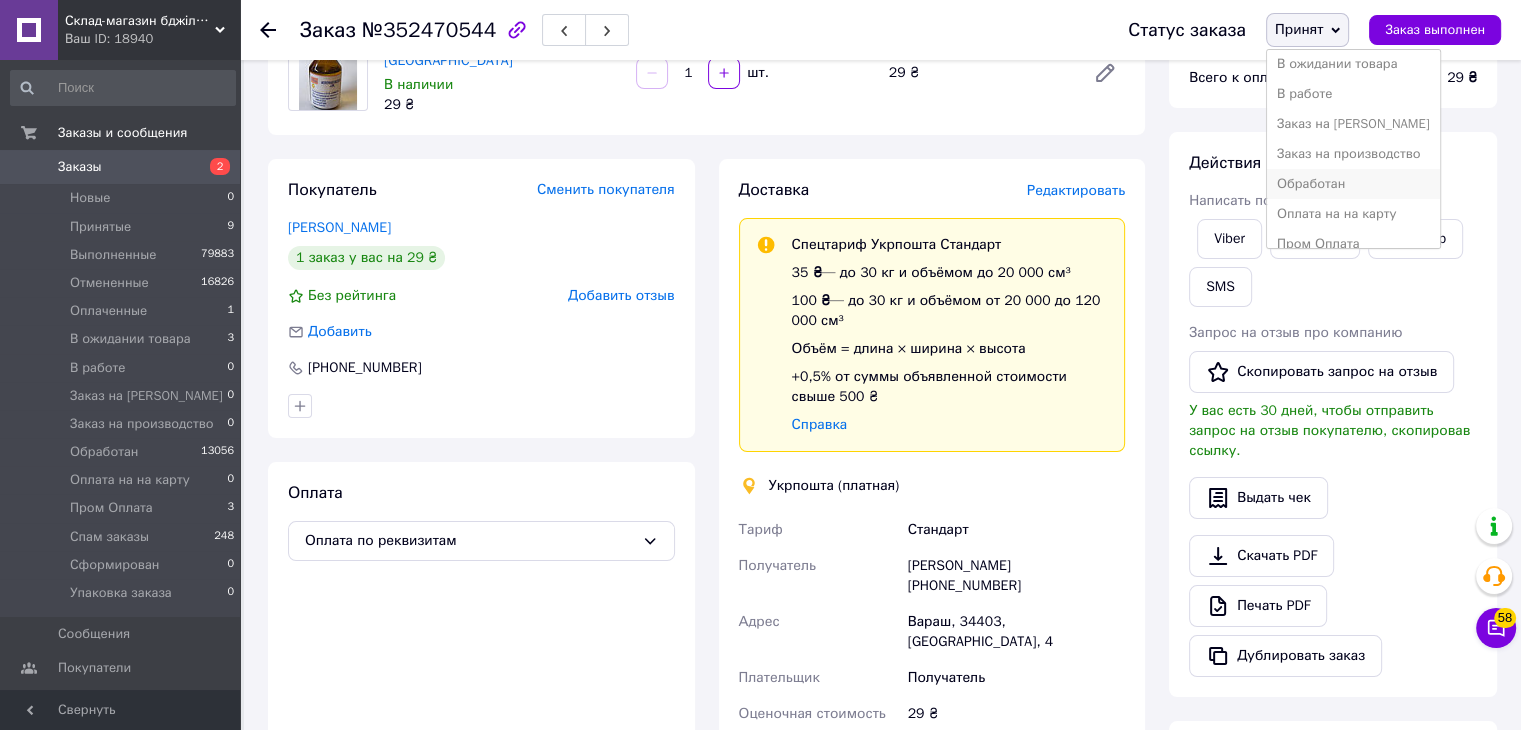 scroll, scrollTop: 100, scrollLeft: 0, axis: vertical 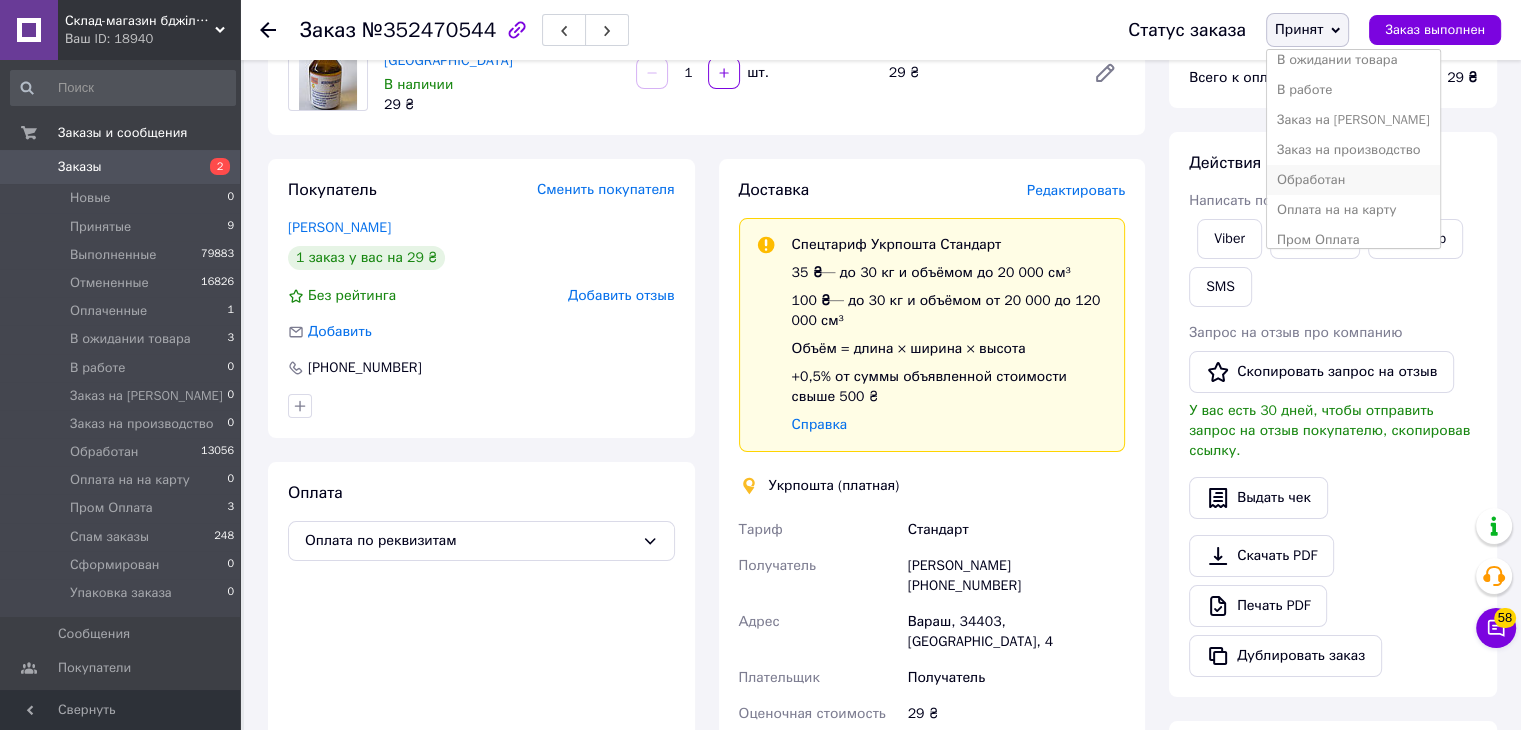 click on "Обработан" at bounding box center [1353, 180] 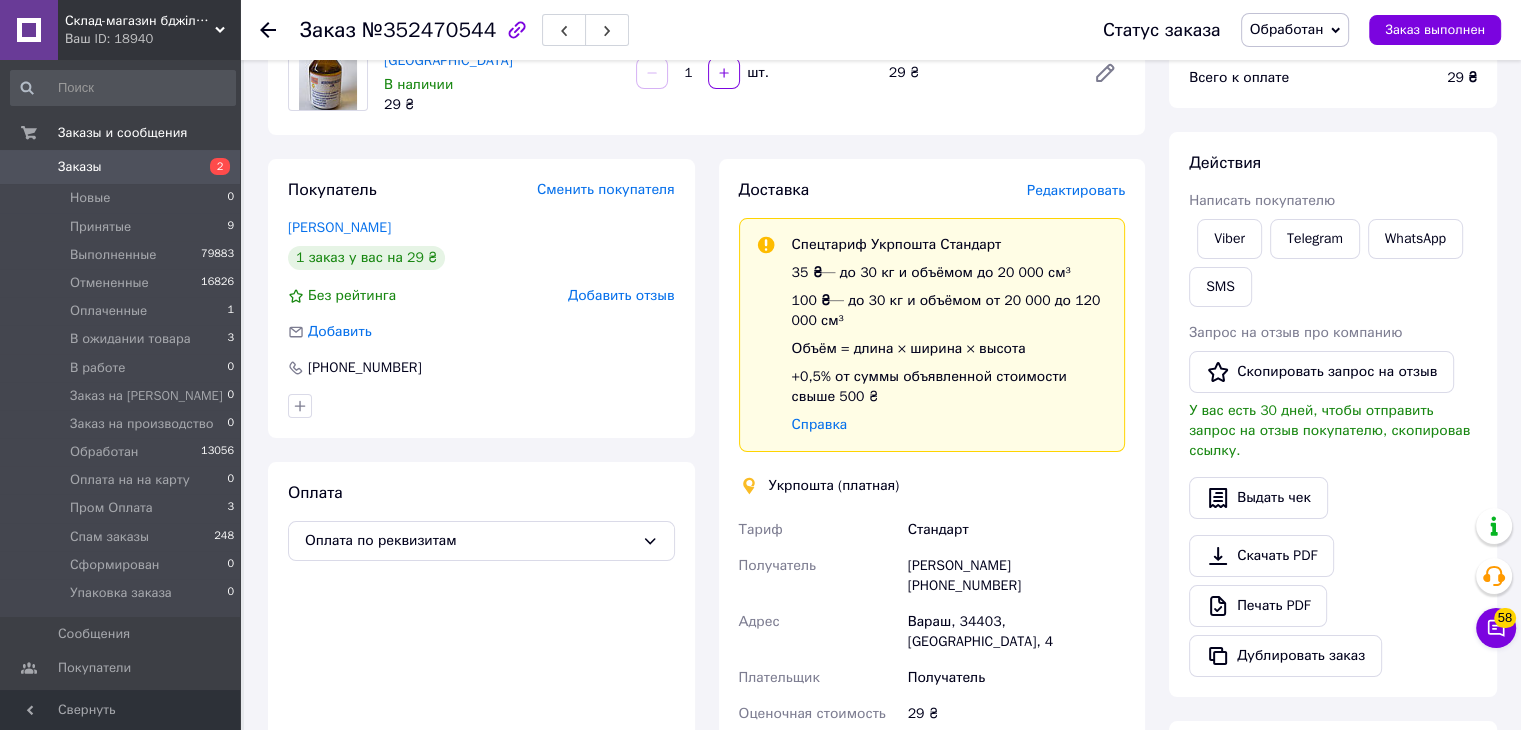 click on "Заказ №352470544 Статус заказа Обработан Принят Выполнен Отменен Оплаченный В ожидании товара В работе Заказ на Магазин Заказ на производство Оплата на на карту Пром Оплата Спам заказы Сформирован Упаковка заказа Заказ выполнен" at bounding box center [880, 30] 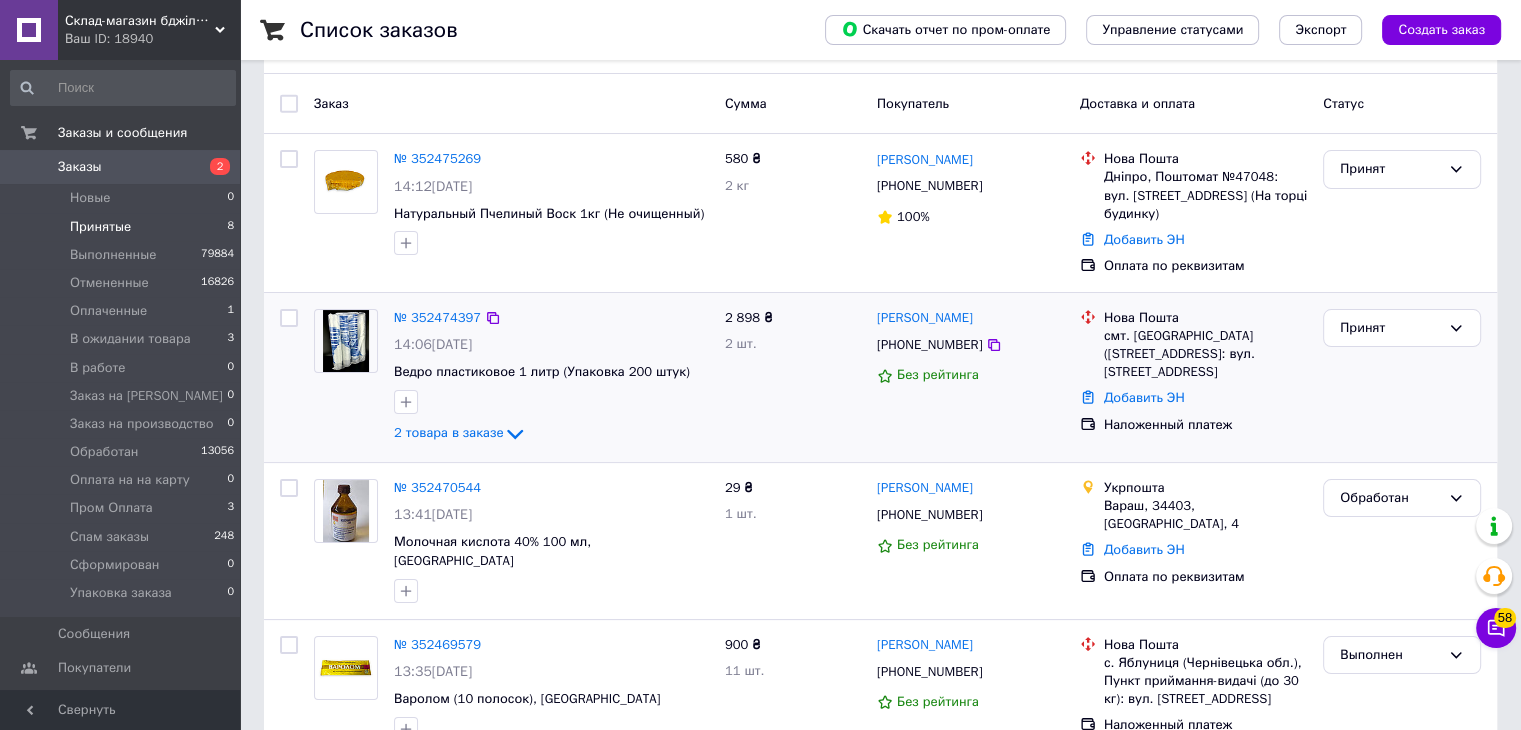 scroll, scrollTop: 200, scrollLeft: 0, axis: vertical 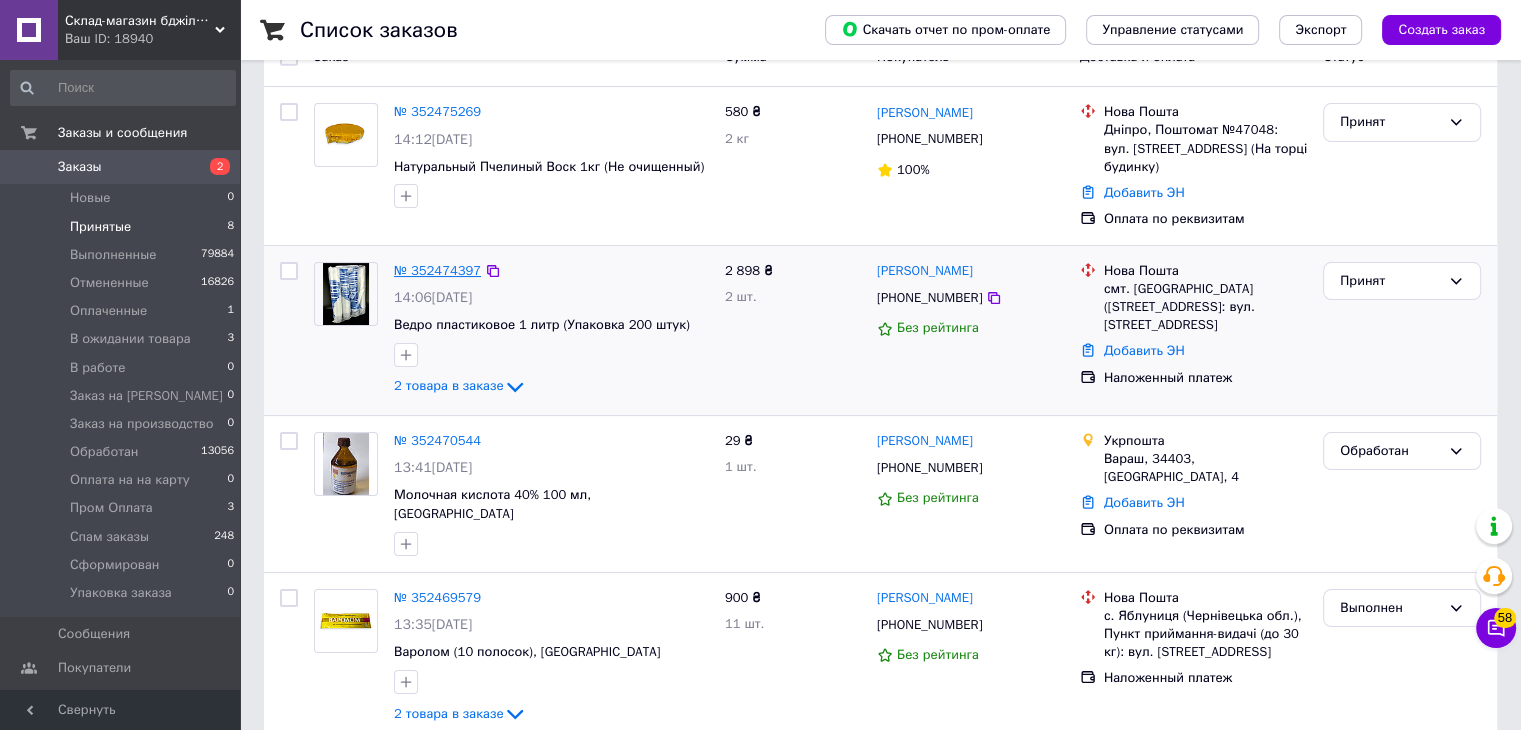 click on "№ 352474397" at bounding box center [437, 270] 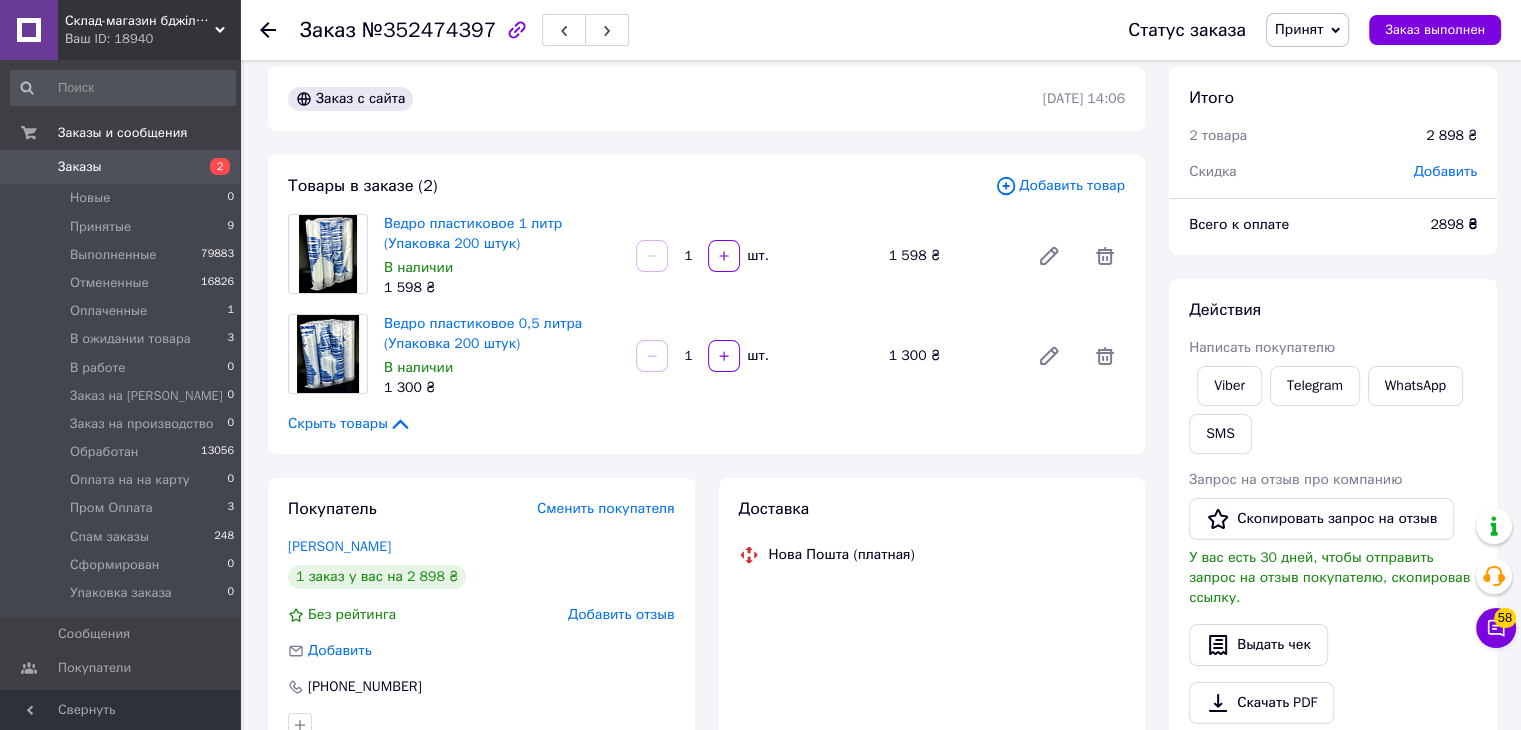 scroll, scrollTop: 0, scrollLeft: 0, axis: both 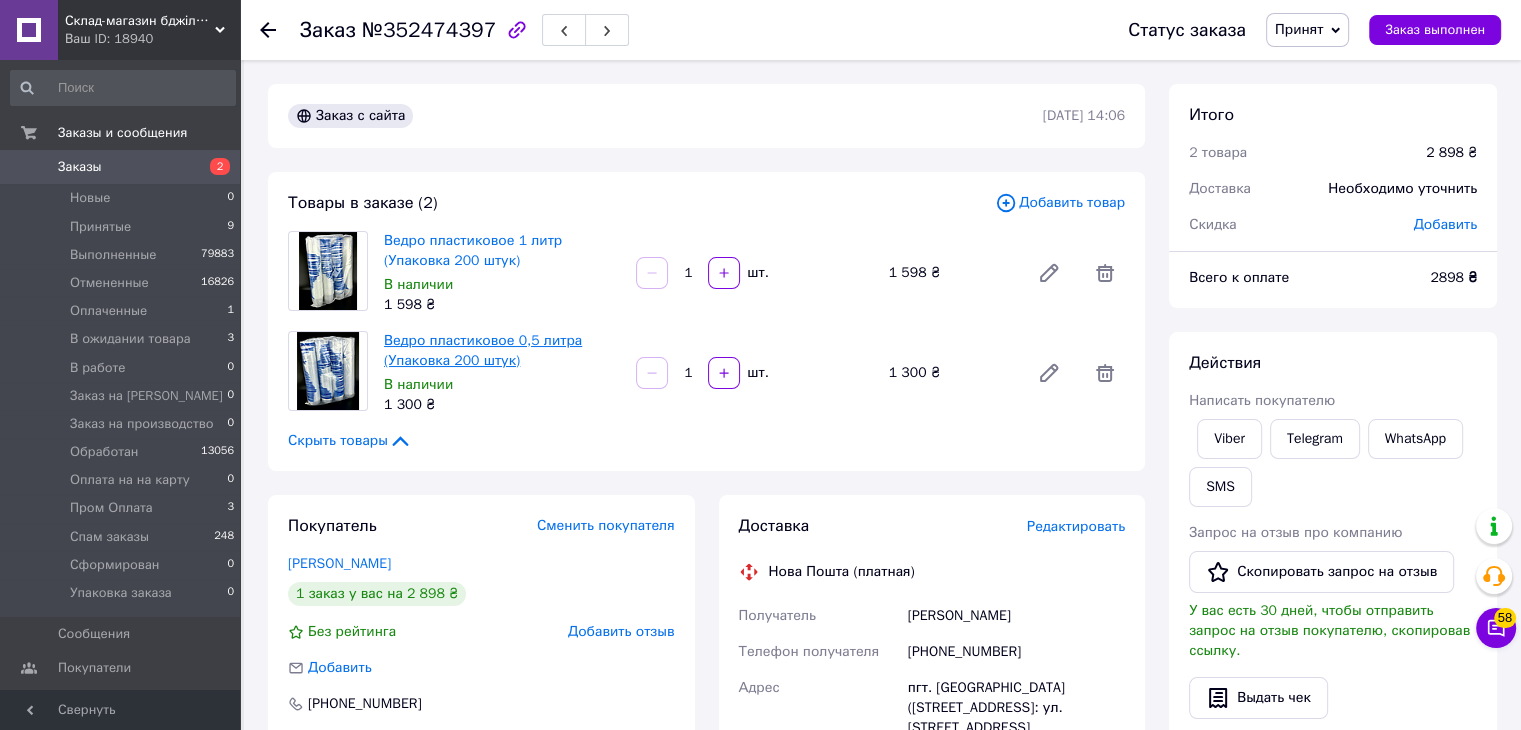 click on "Ведро пластиковое 0,5 литра (Упаковка 200 штук)" at bounding box center (483, 350) 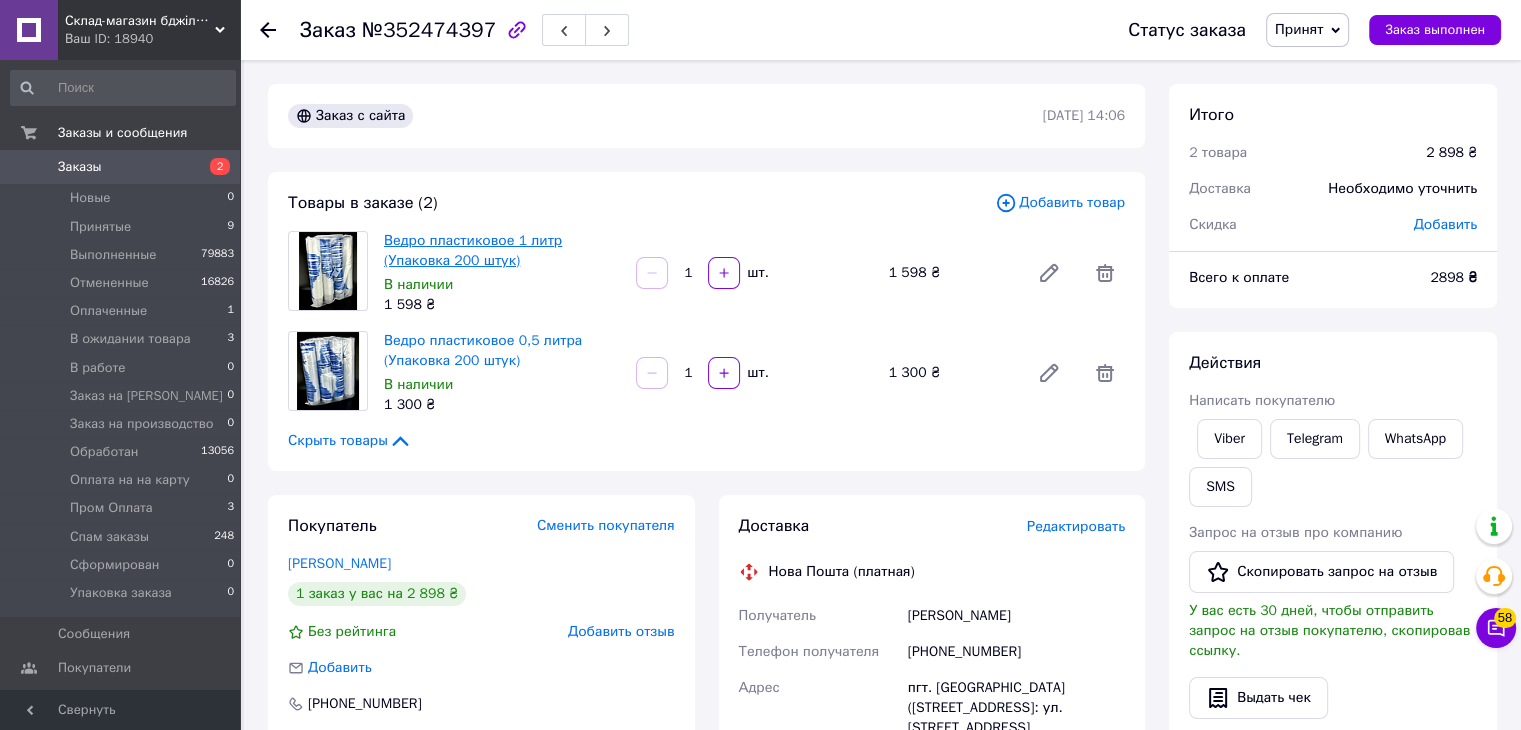 click on "Ведро пластиковое 1 литр (Упаковка 200 штук)" at bounding box center [473, 250] 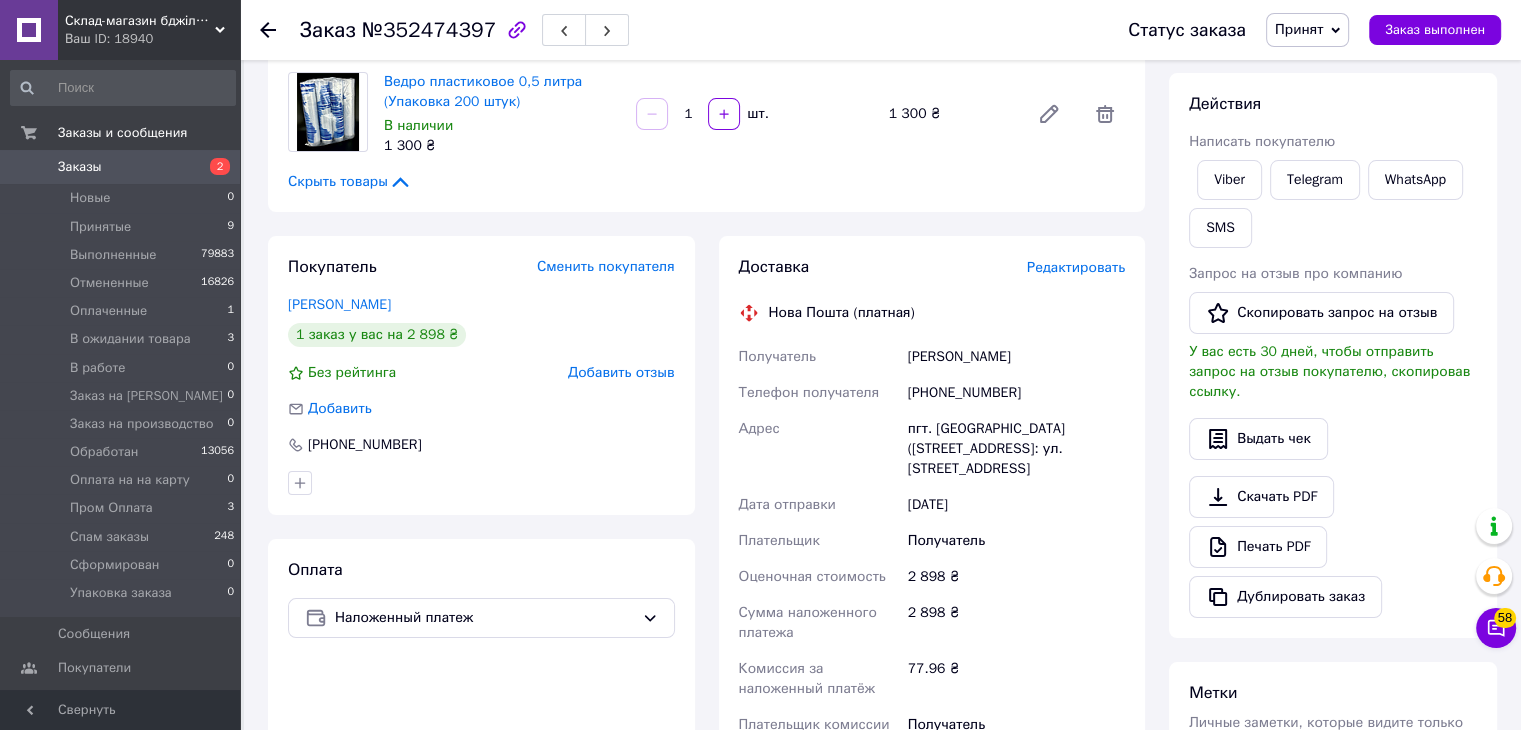 scroll, scrollTop: 300, scrollLeft: 0, axis: vertical 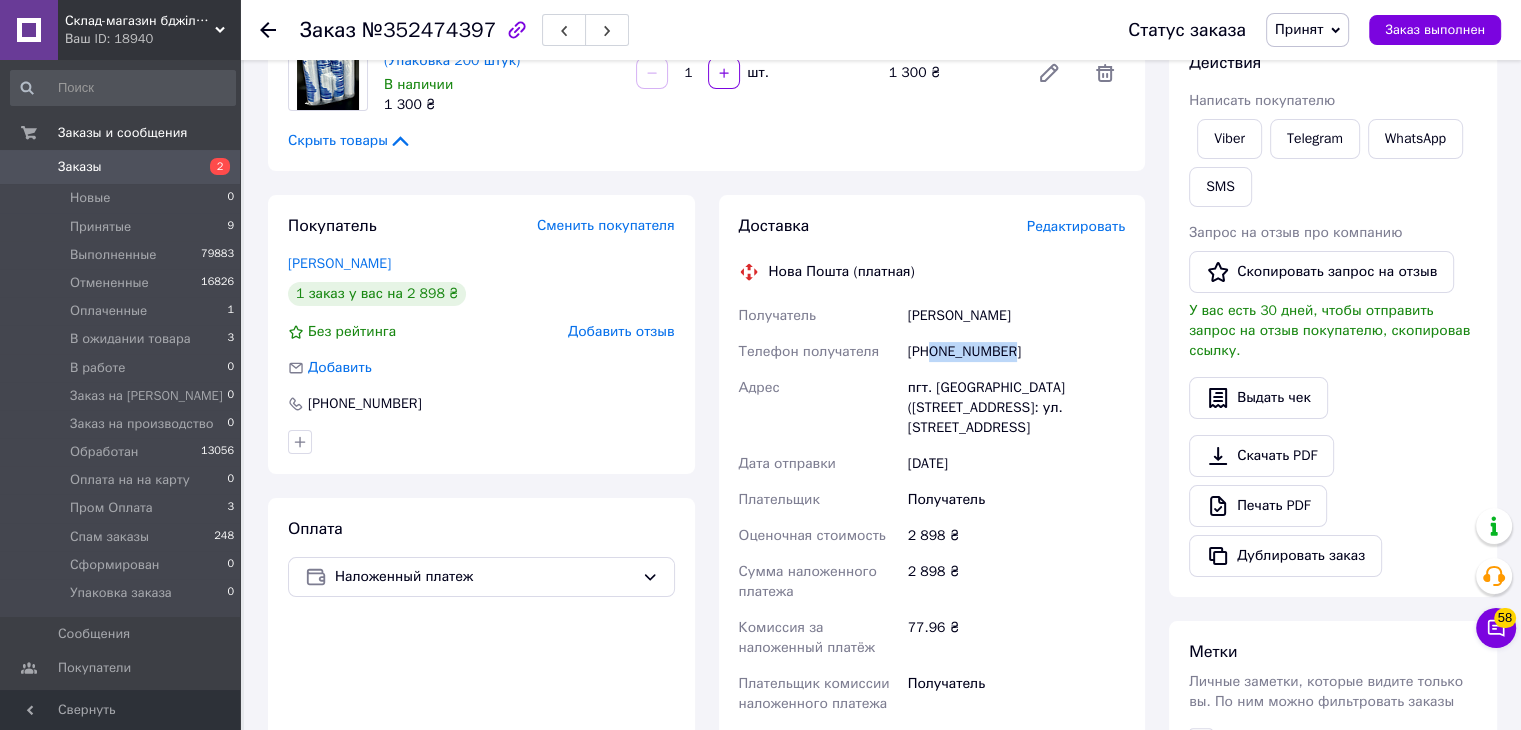 drag, startPoint x: 930, startPoint y: 346, endPoint x: 1009, endPoint y: 345, distance: 79.00633 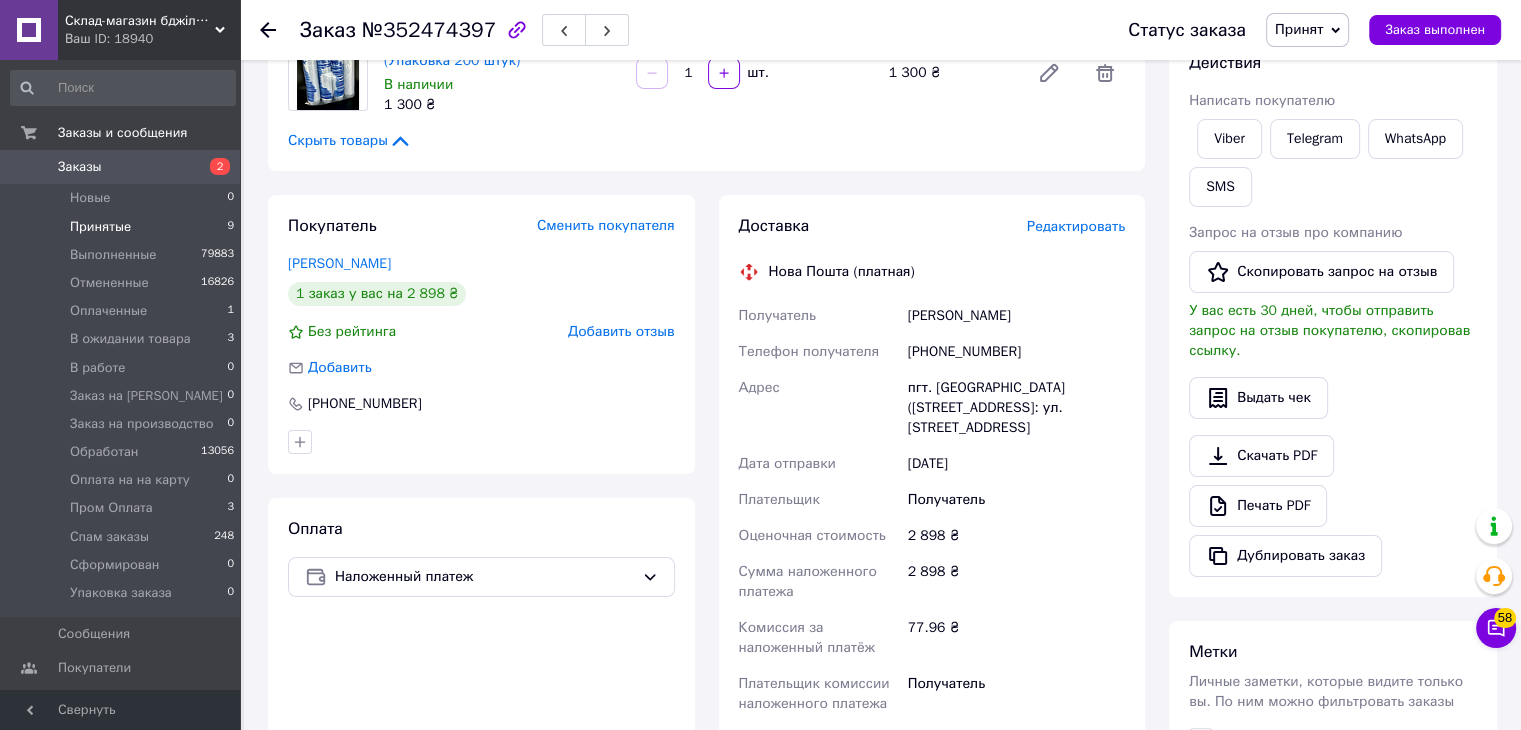 click on "Принятые" at bounding box center (100, 227) 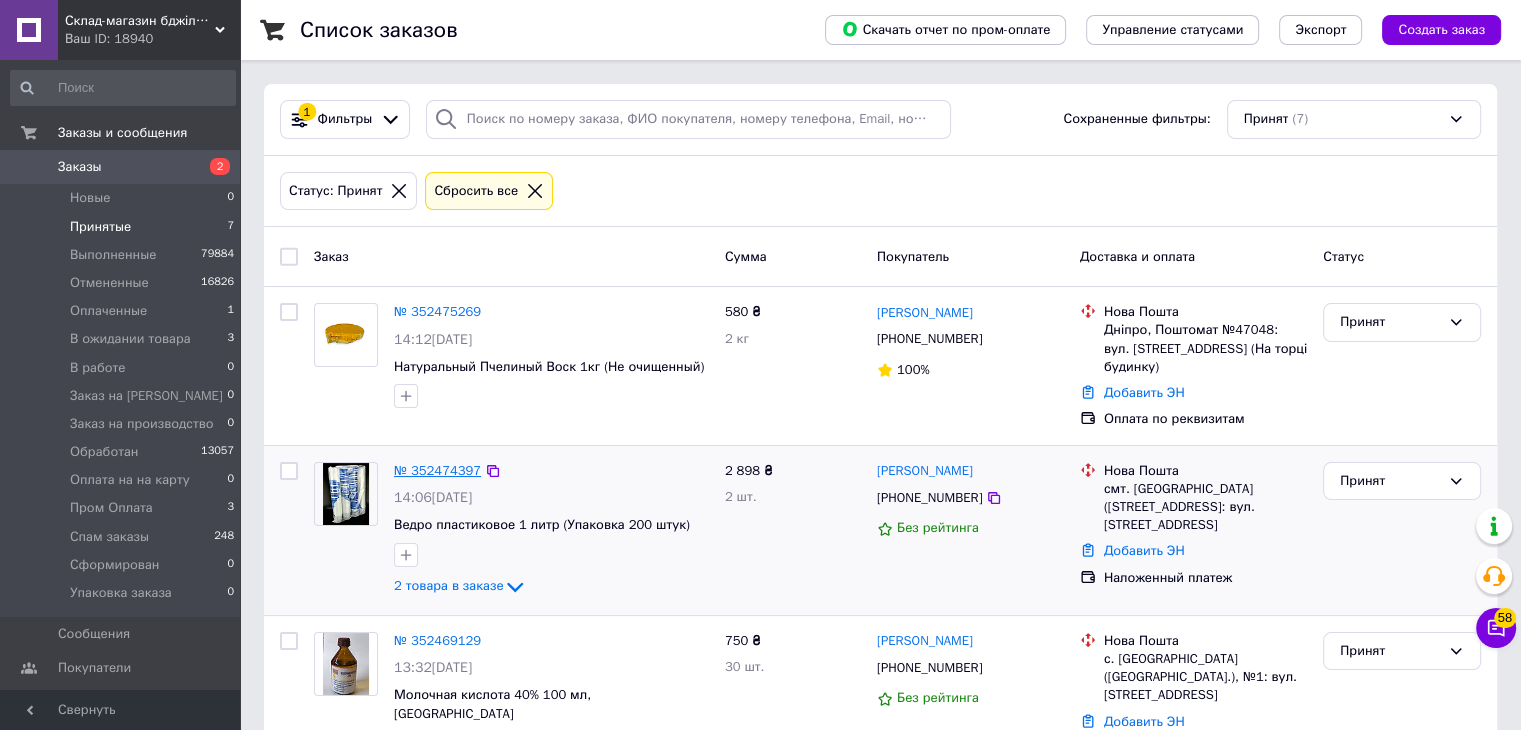 click on "№ 352474397" at bounding box center (437, 470) 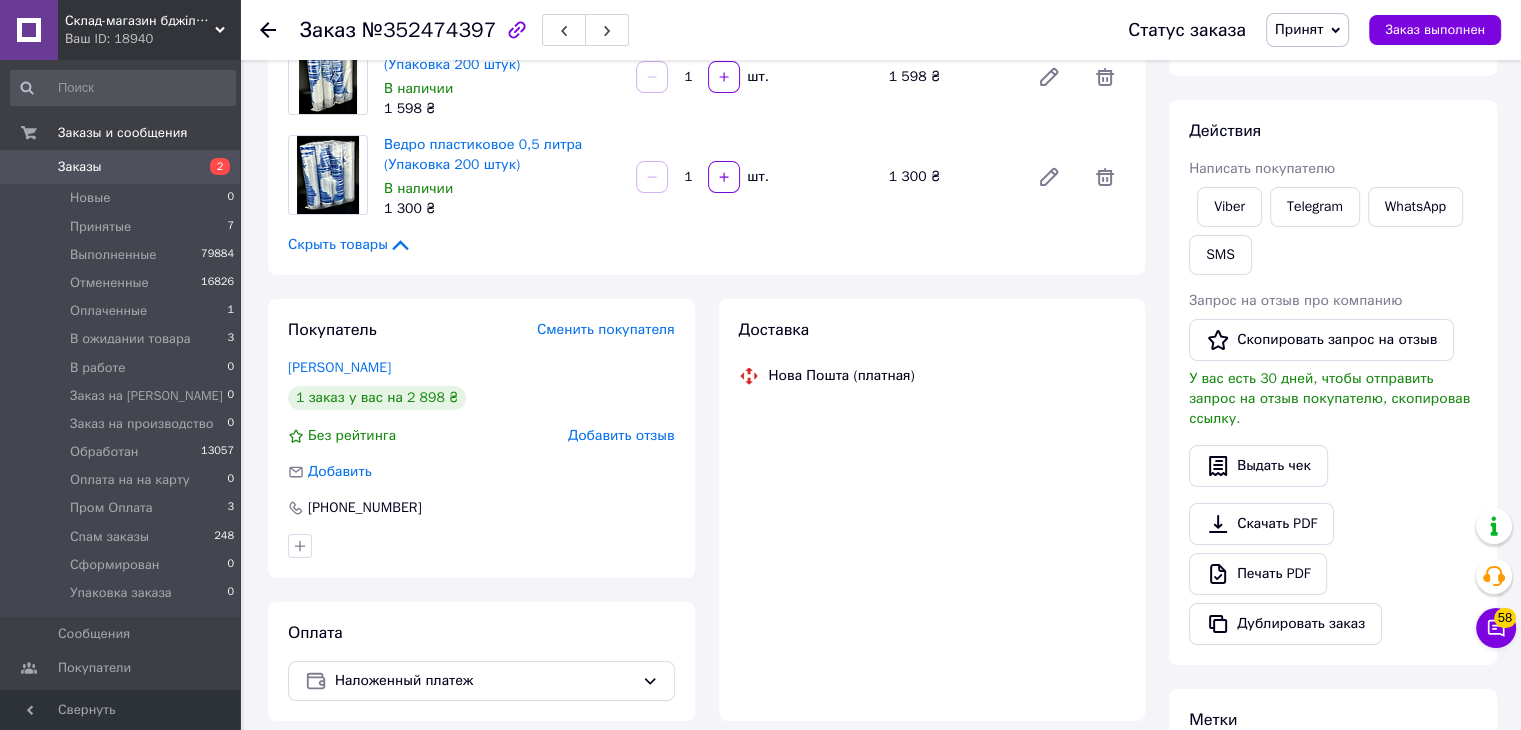 scroll, scrollTop: 240, scrollLeft: 0, axis: vertical 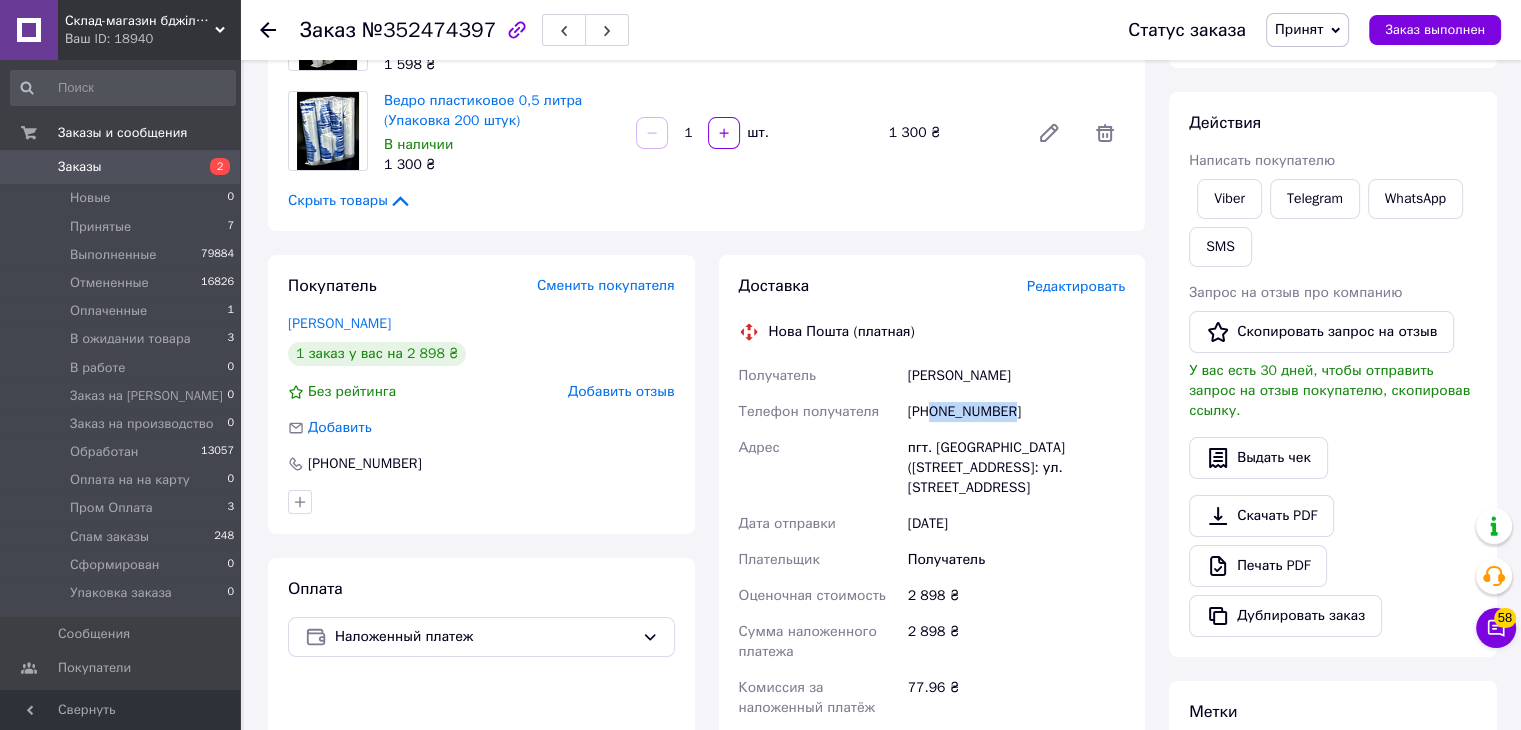 drag, startPoint x: 934, startPoint y: 413, endPoint x: 1011, endPoint y: 413, distance: 77 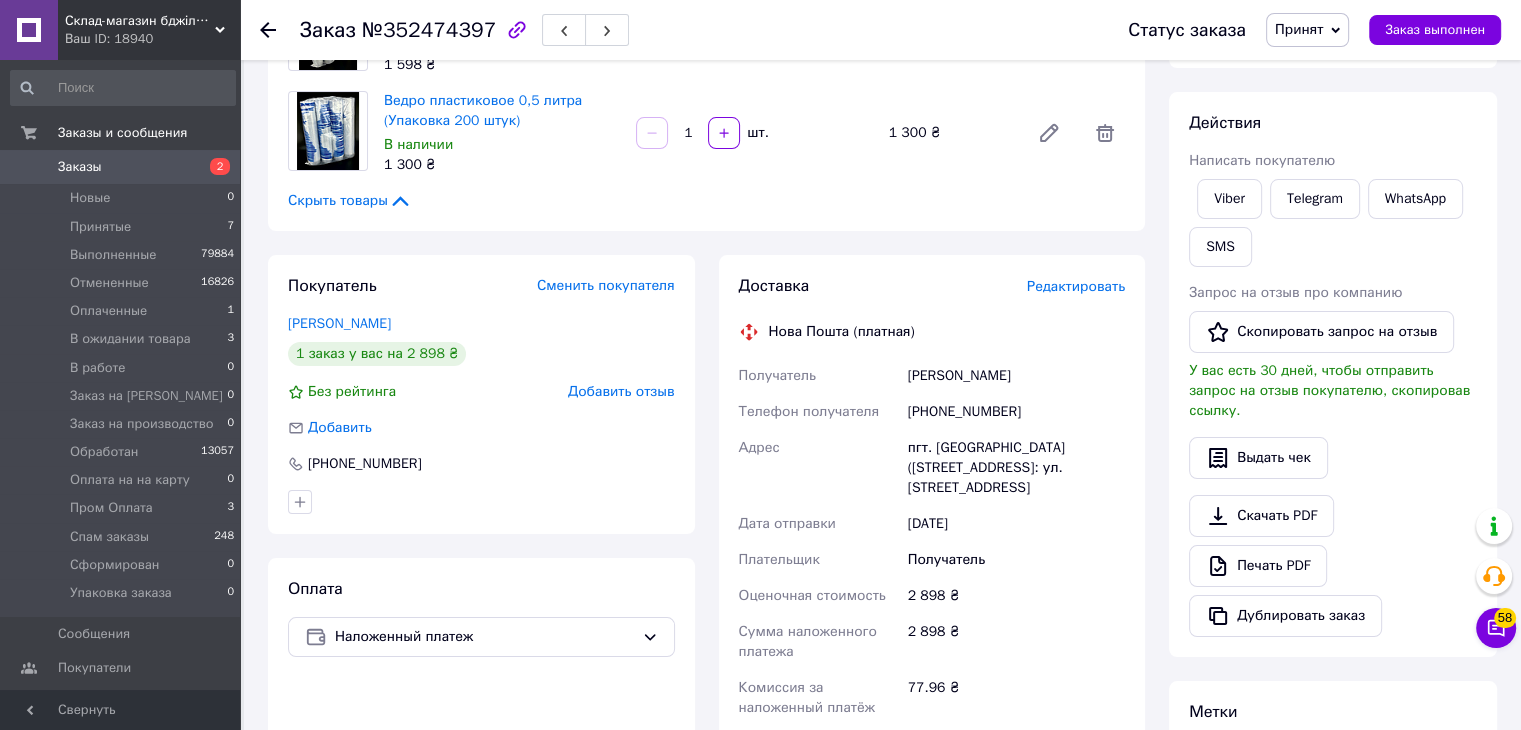 click on "Вітрук Віктор" at bounding box center [1016, 376] 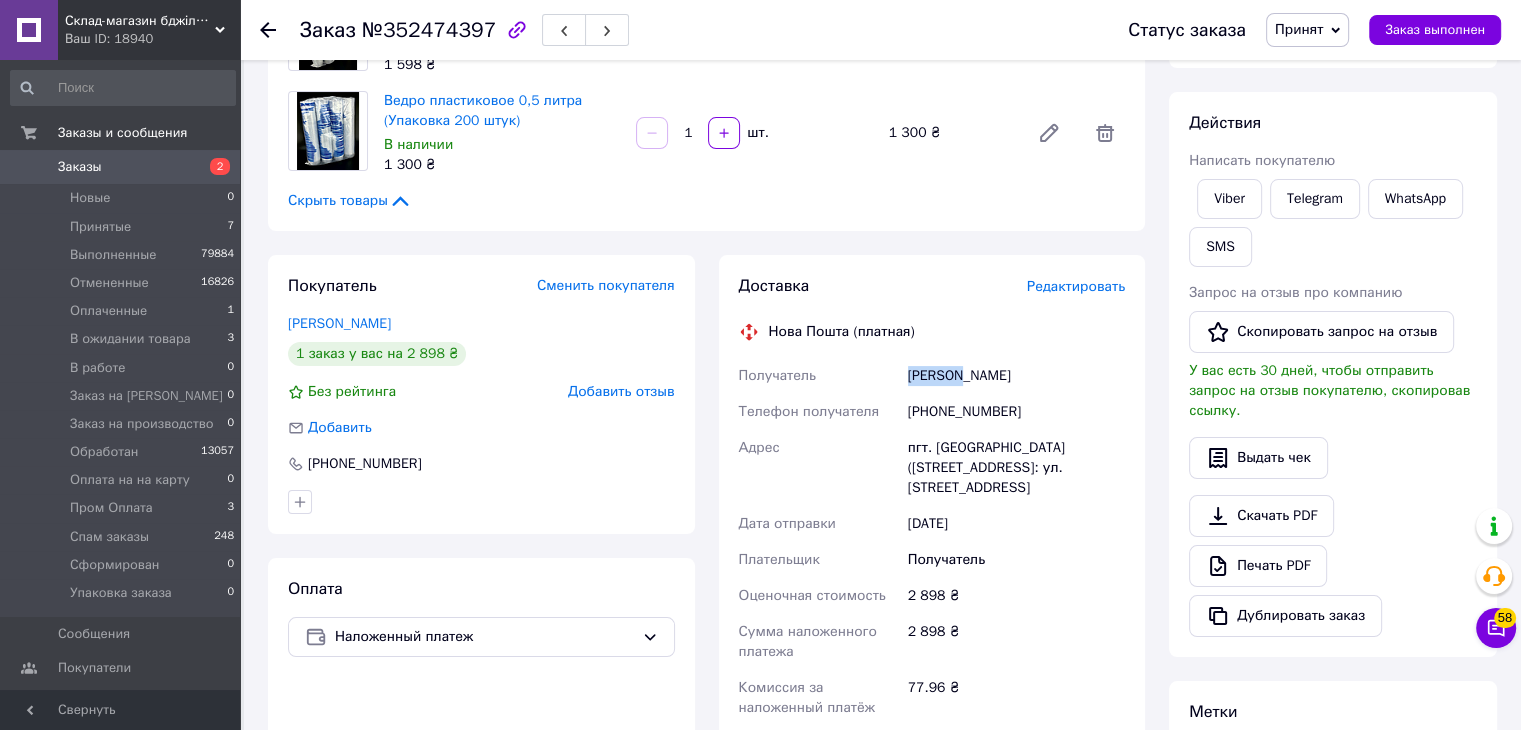 click on "Вітрук Віктор" at bounding box center (1016, 376) 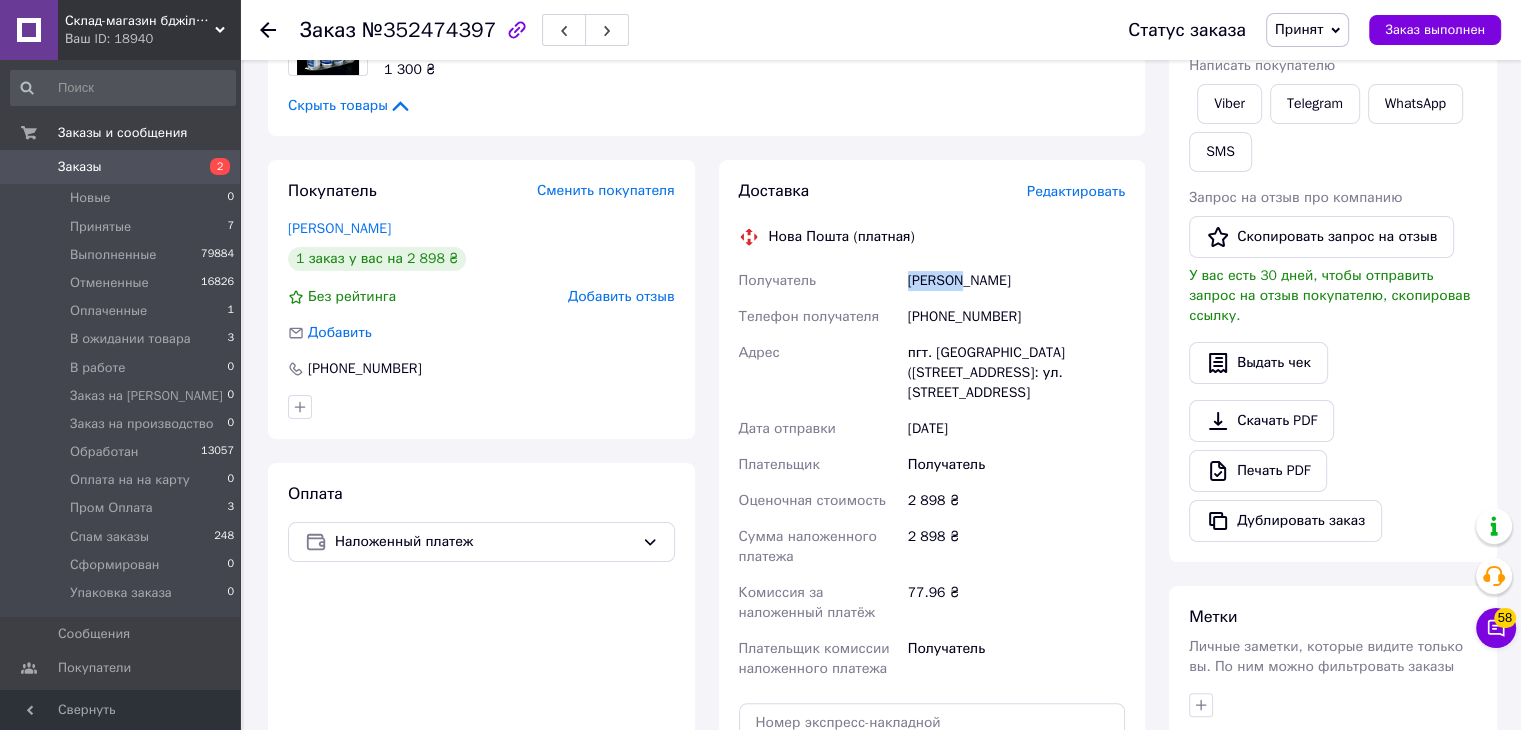 scroll, scrollTop: 340, scrollLeft: 0, axis: vertical 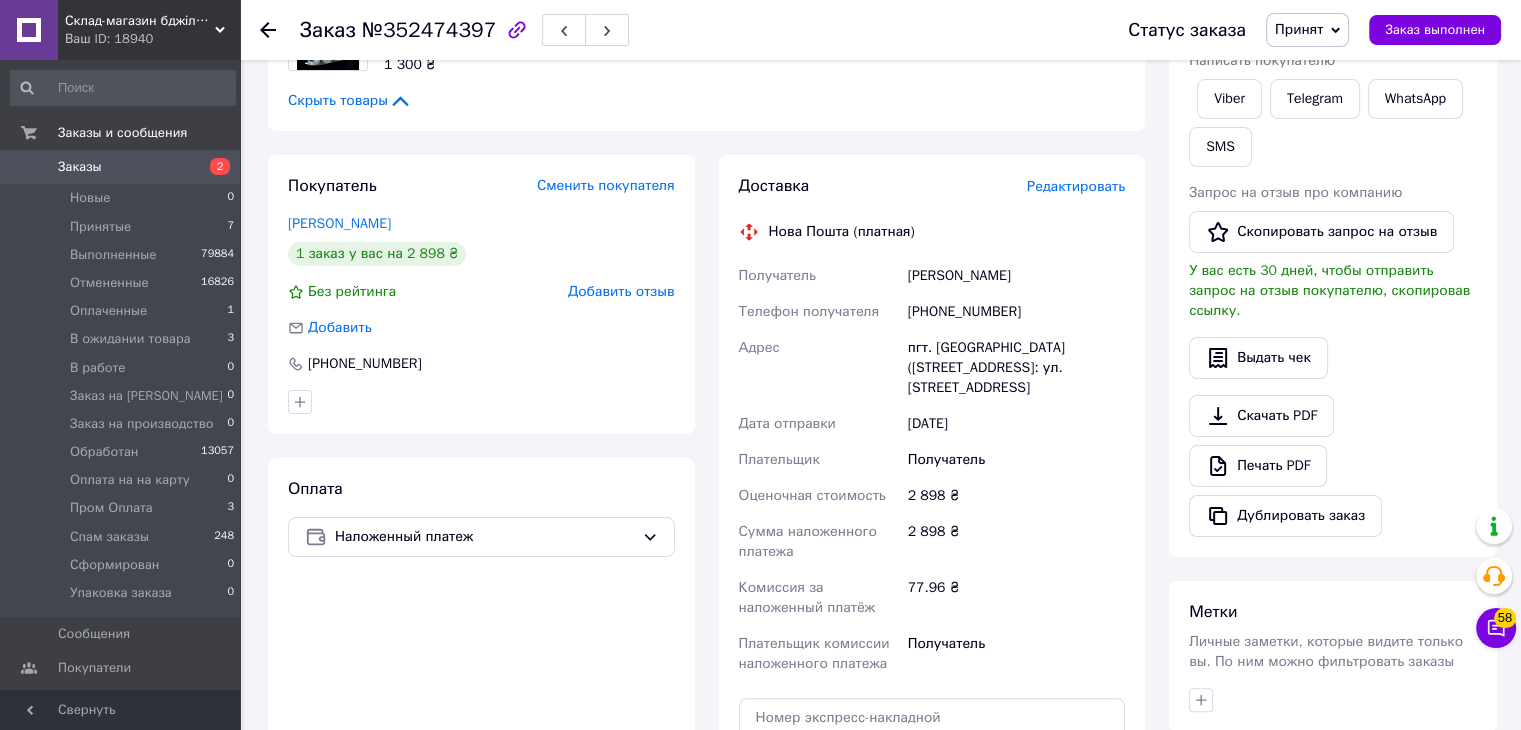 click on "Вітрук Віктор" at bounding box center [1016, 276] 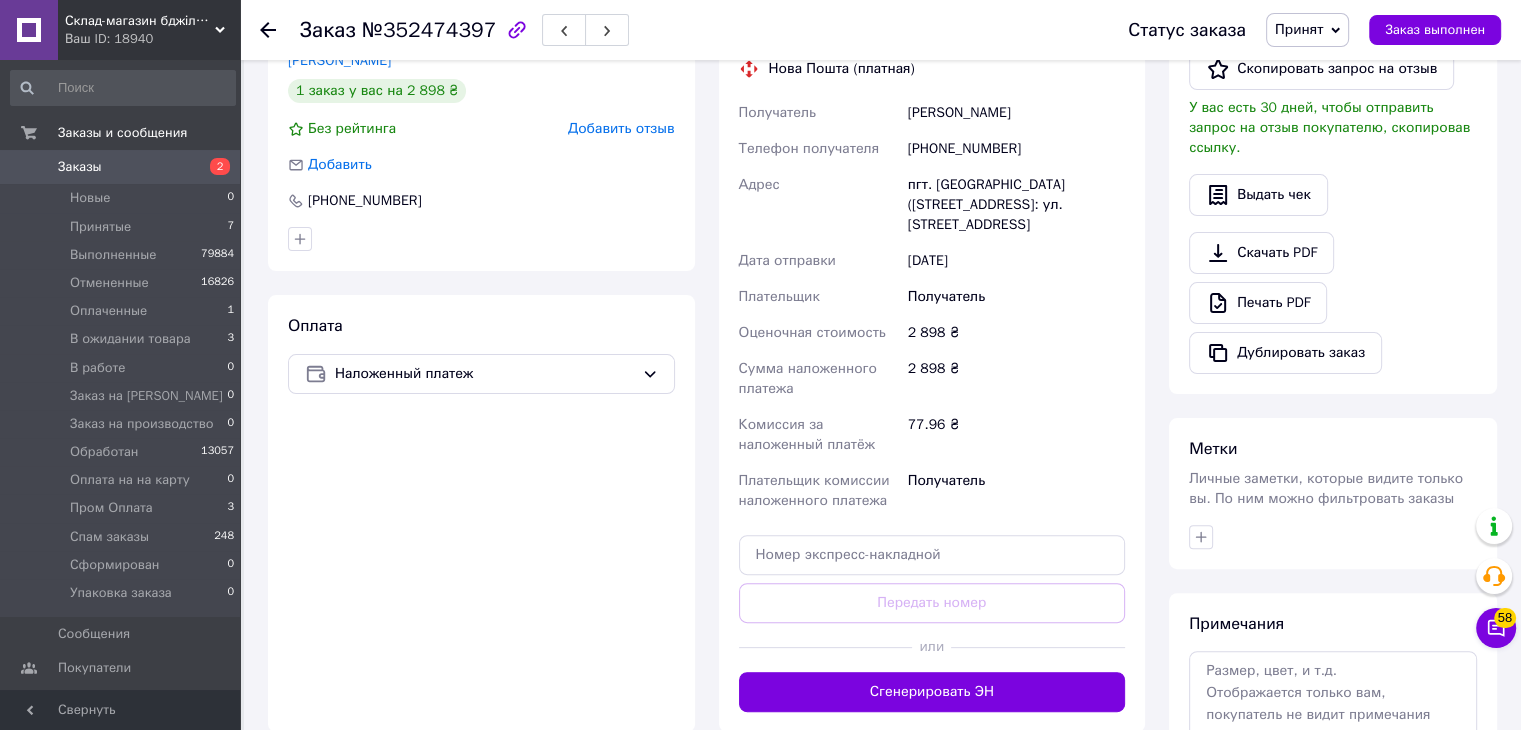 scroll, scrollTop: 540, scrollLeft: 0, axis: vertical 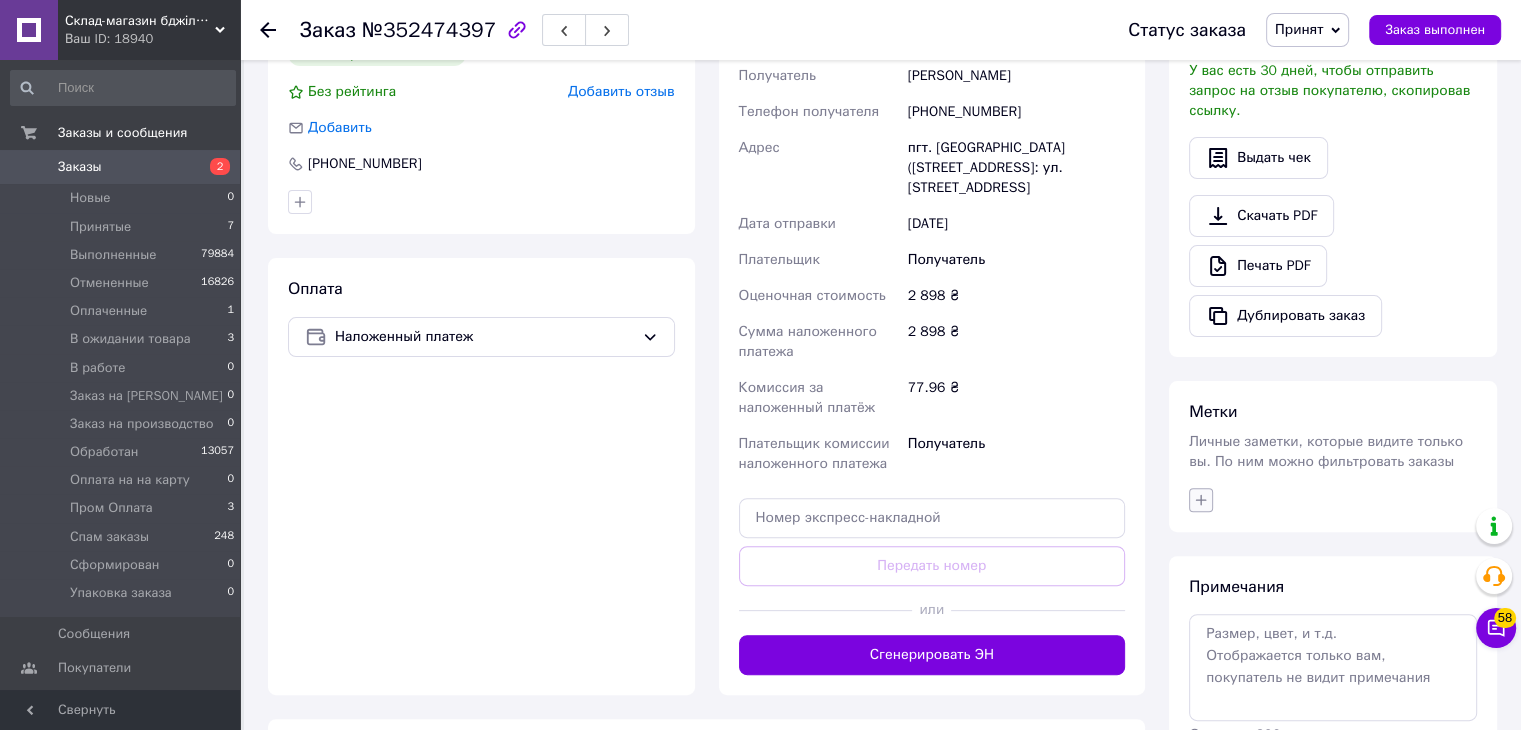 click 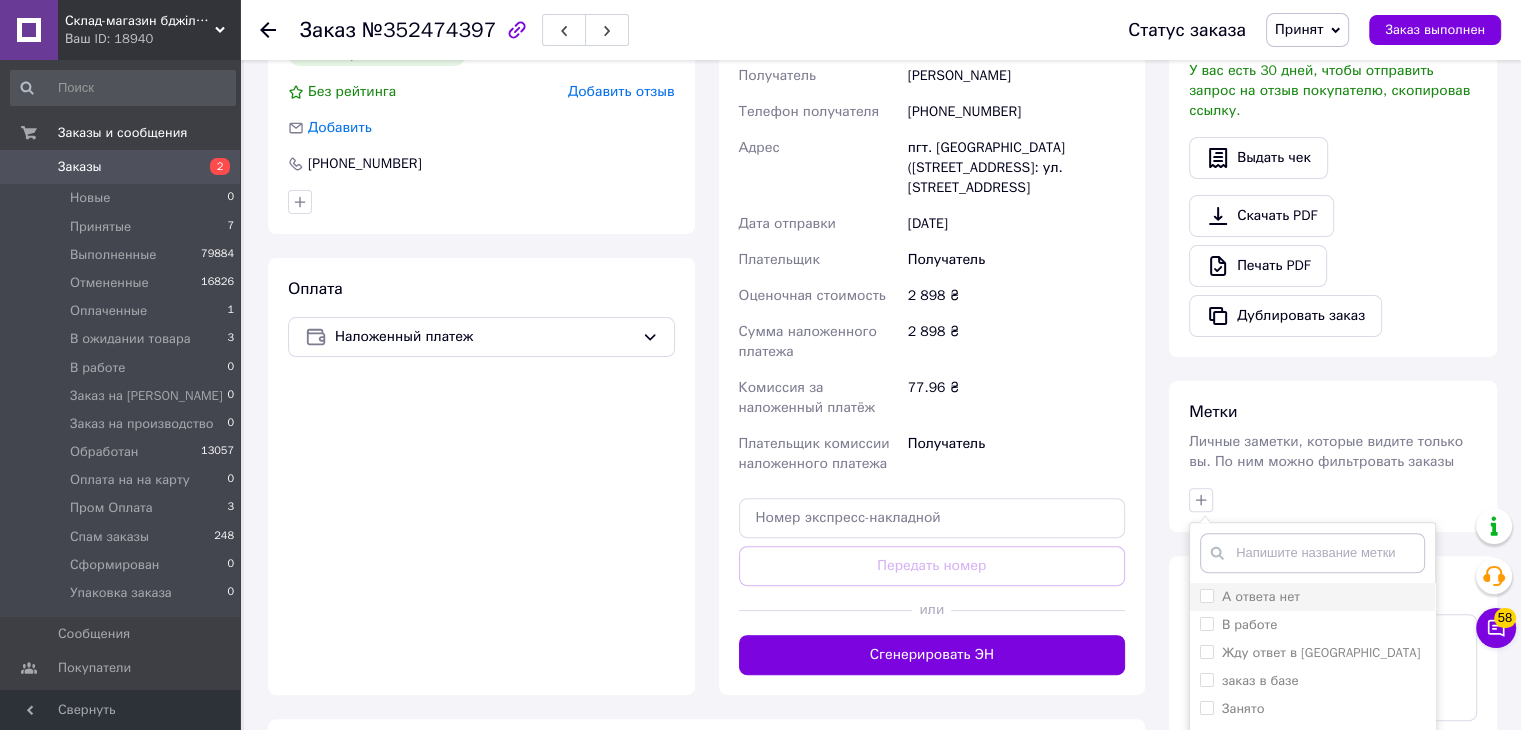 click on "А ответа нет" at bounding box center (1261, 596) 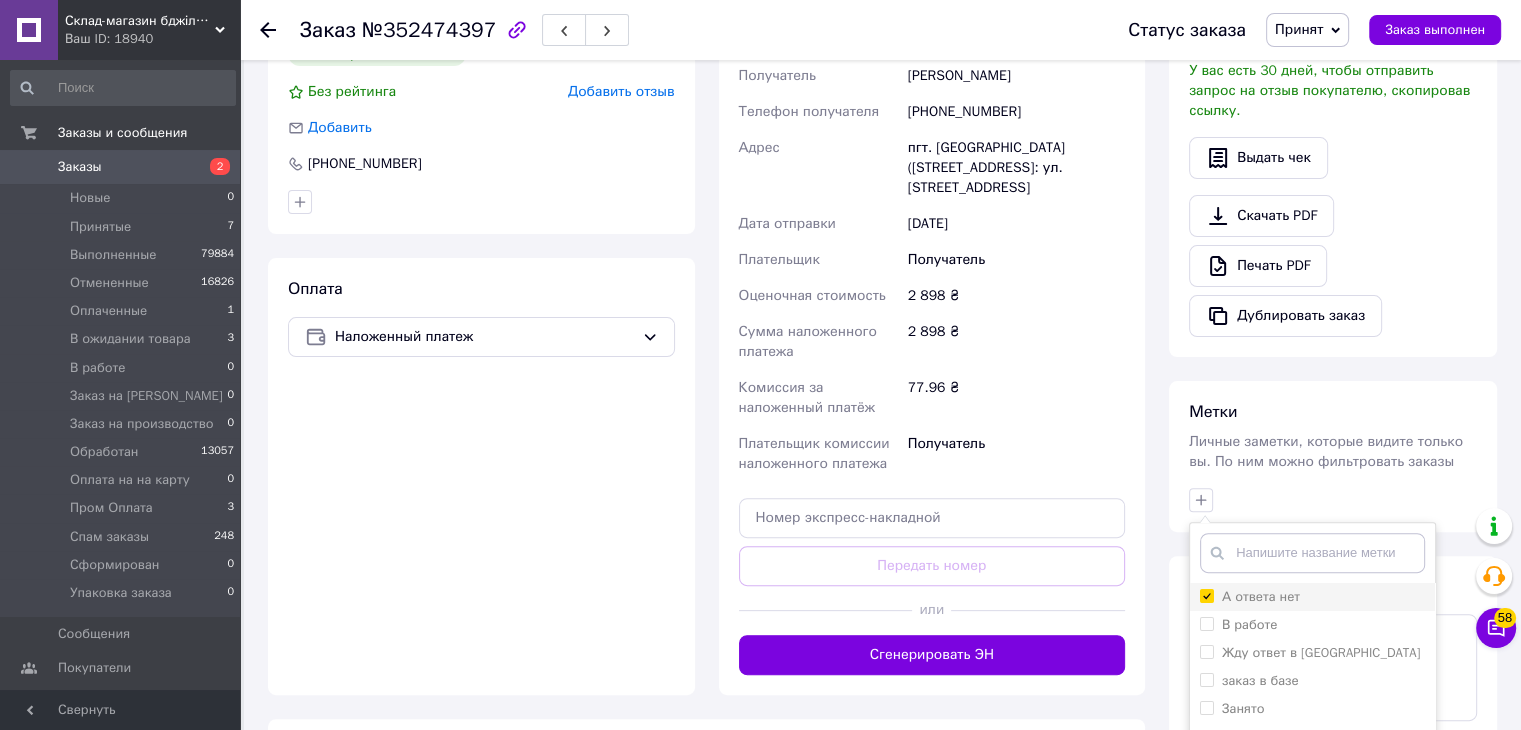 checkbox on "true" 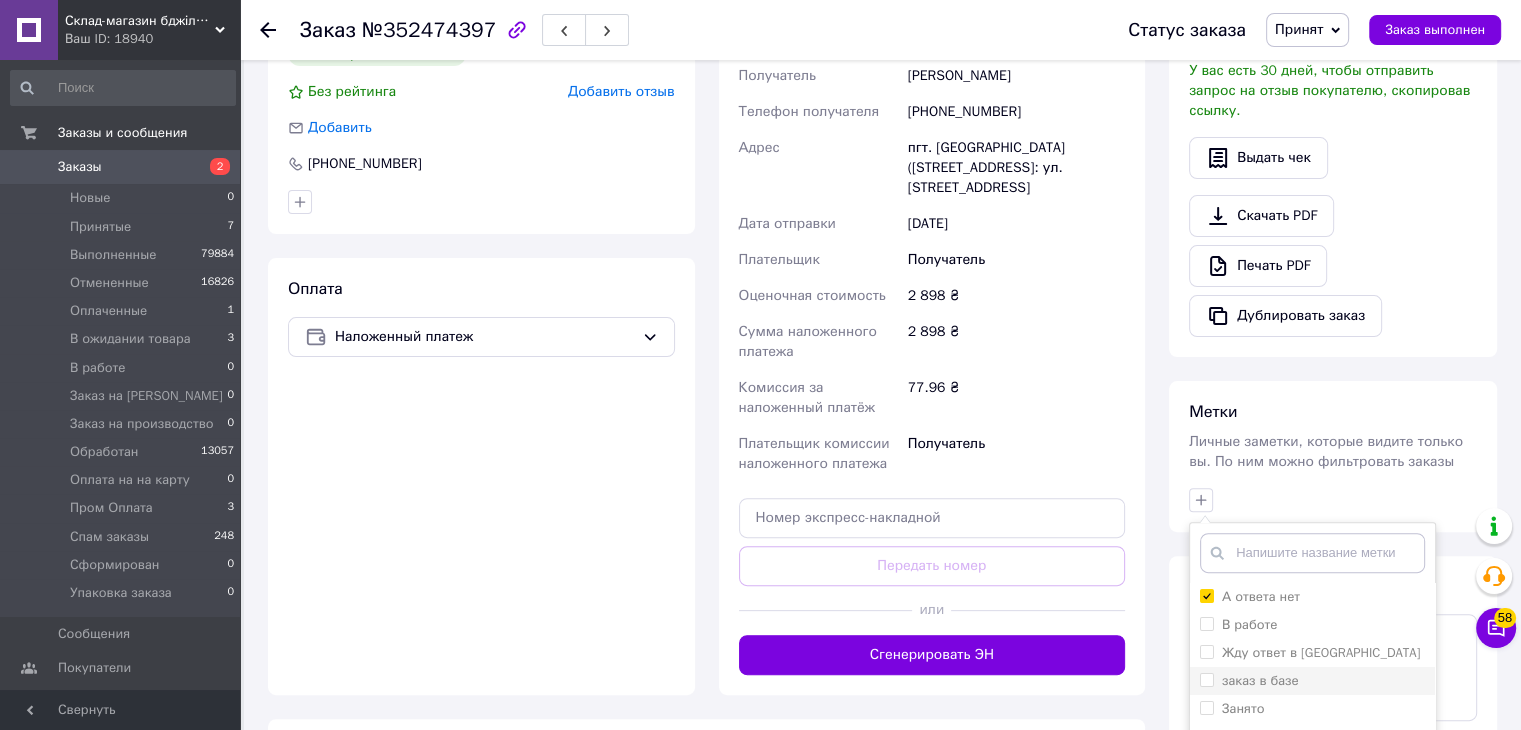 click on "заказ в базе" at bounding box center (1260, 680) 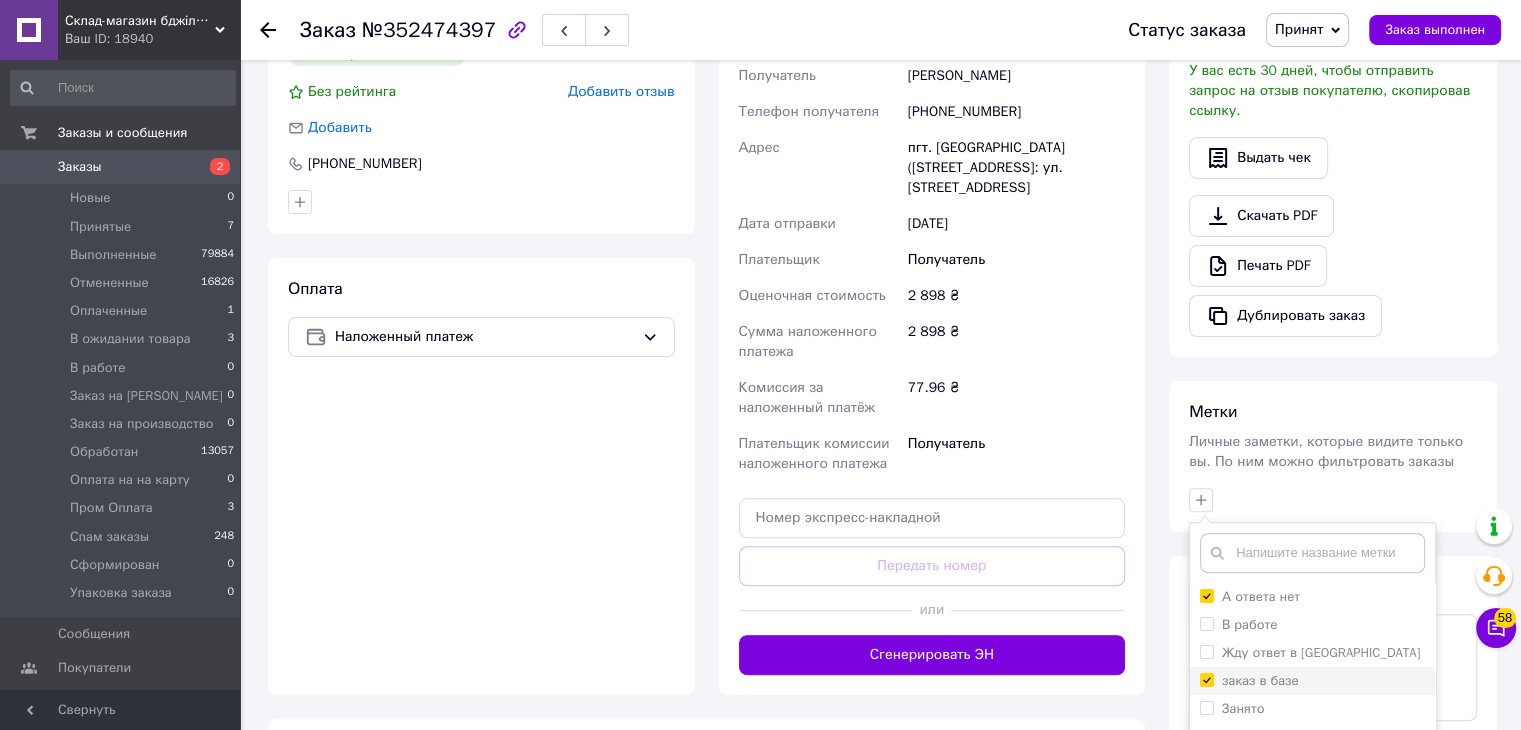 checkbox on "true" 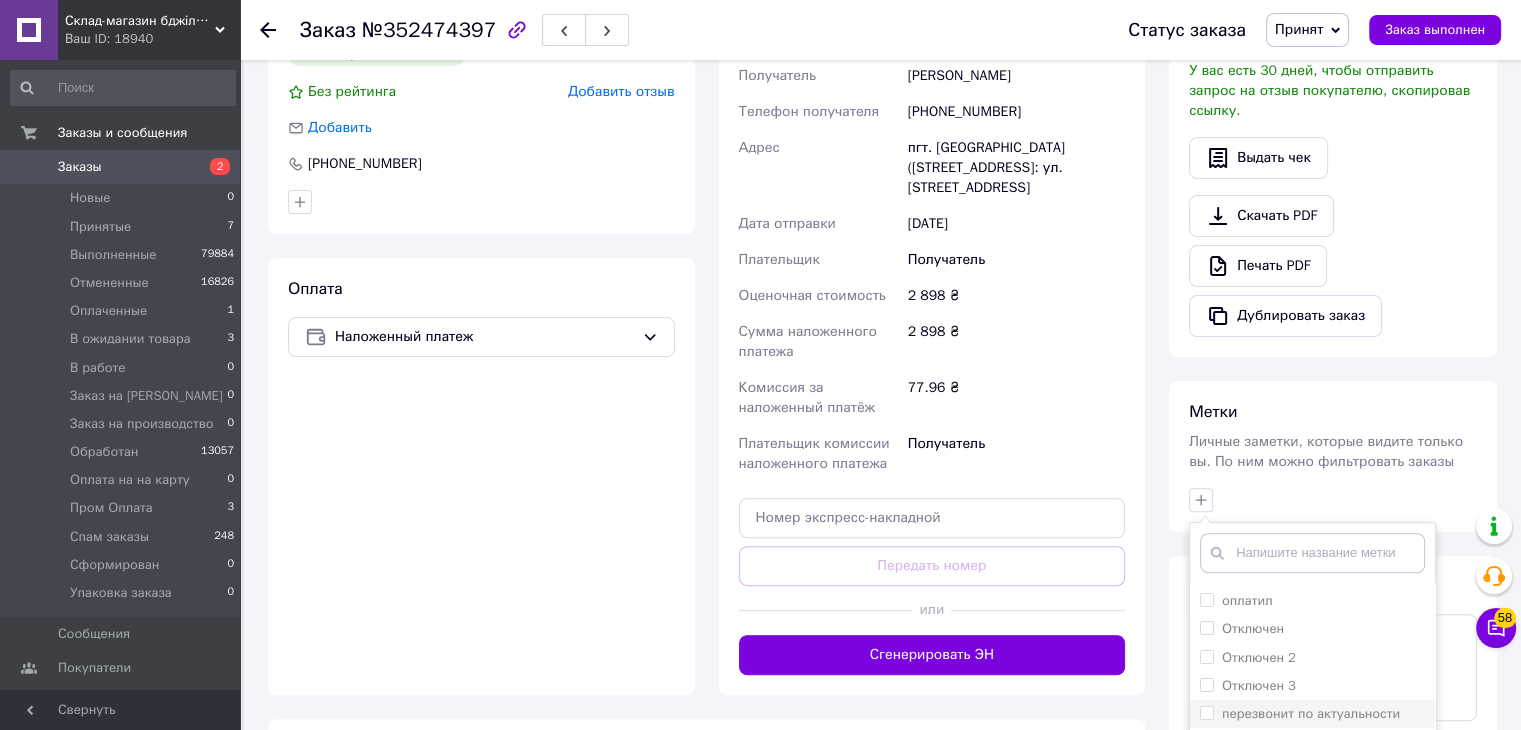 scroll, scrollTop: 1081, scrollLeft: 0, axis: vertical 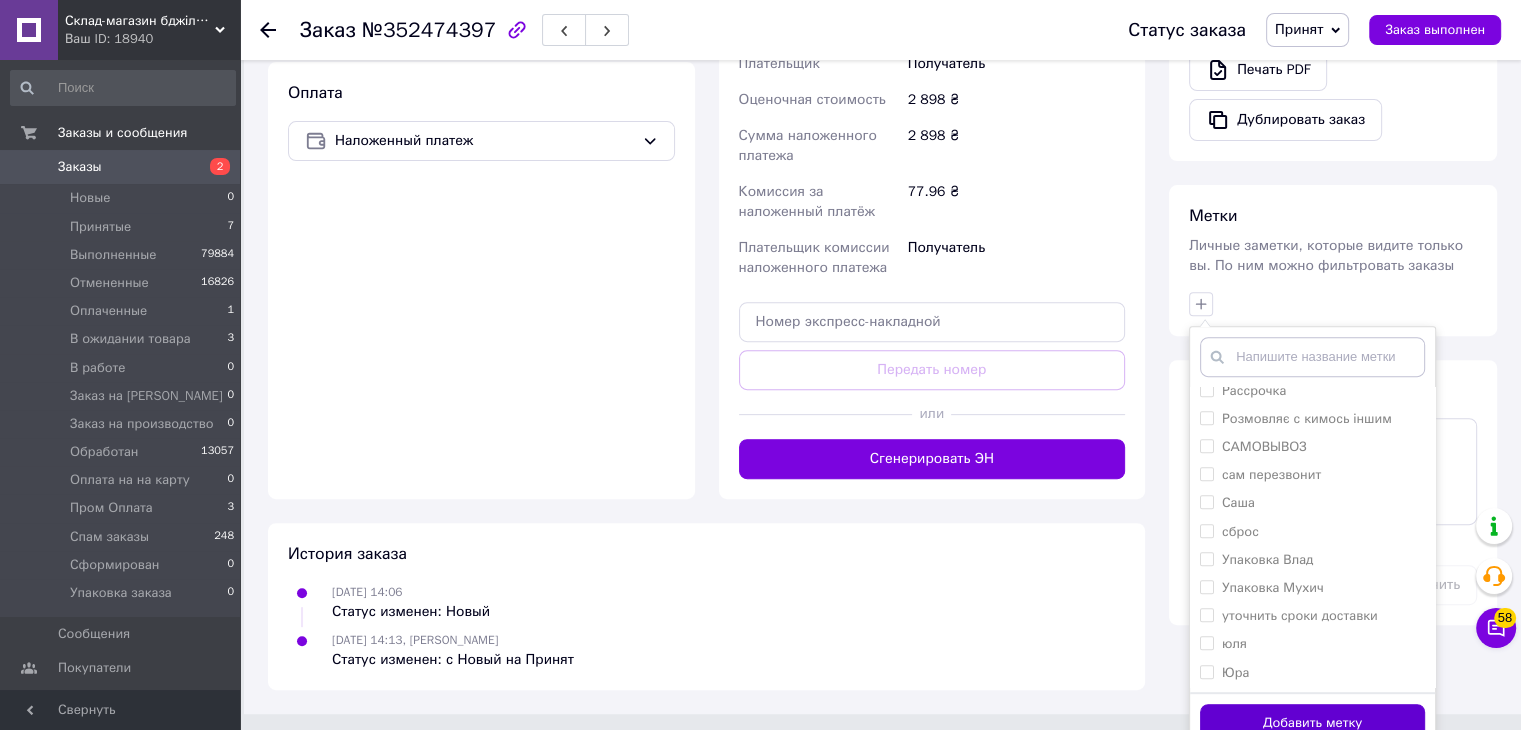 click on "Добавить метку" at bounding box center [1312, 723] 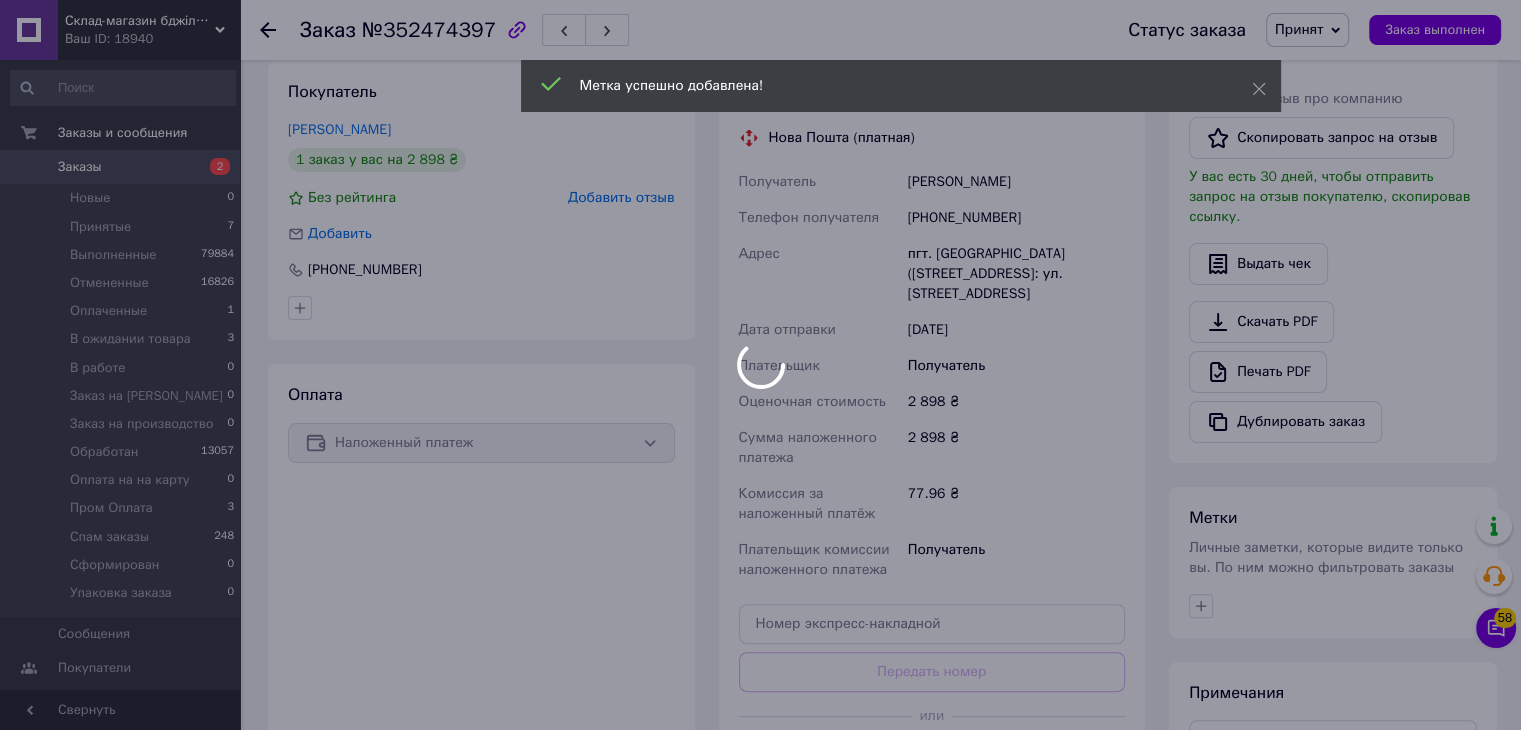 scroll, scrollTop: 420, scrollLeft: 0, axis: vertical 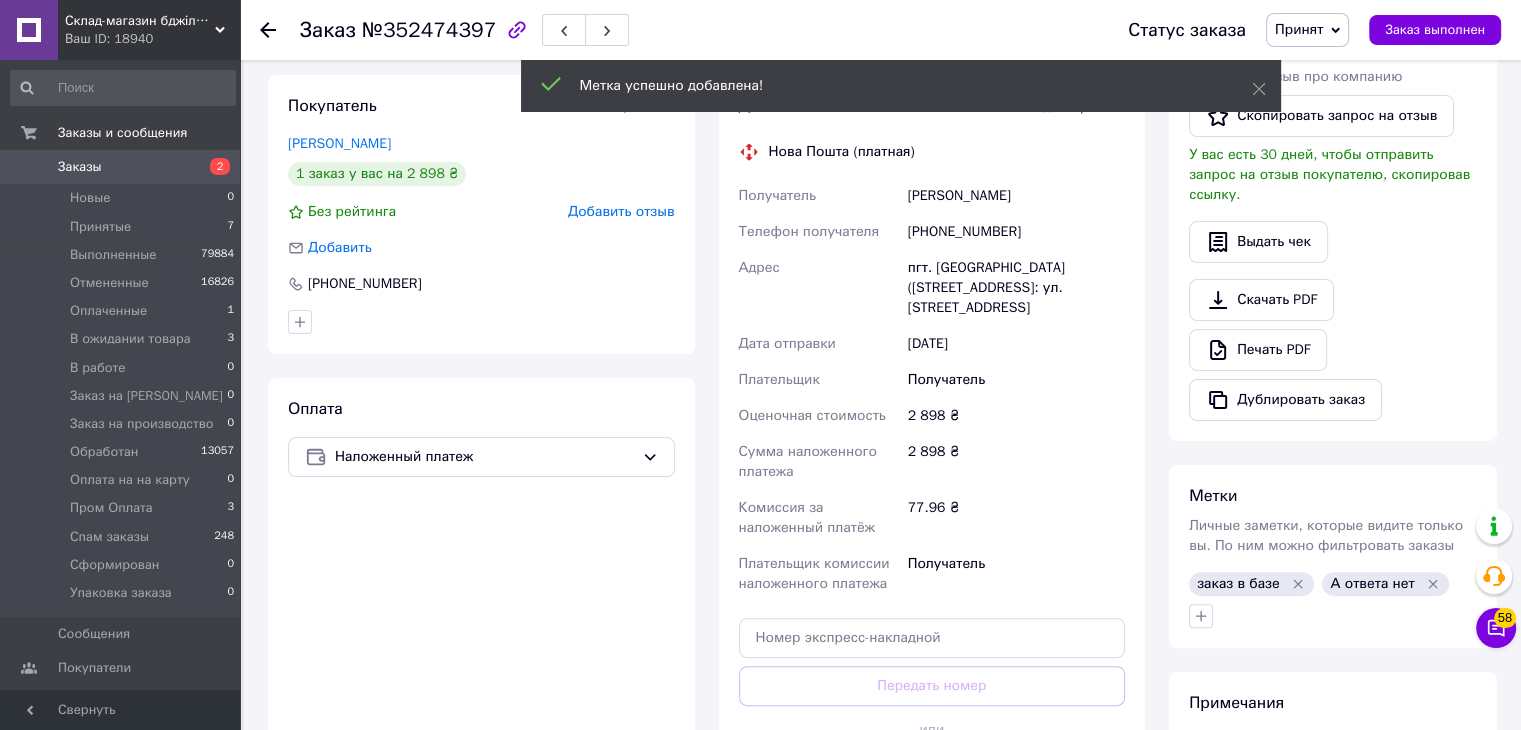click on "Вітрук Віктор" at bounding box center (1016, 196) 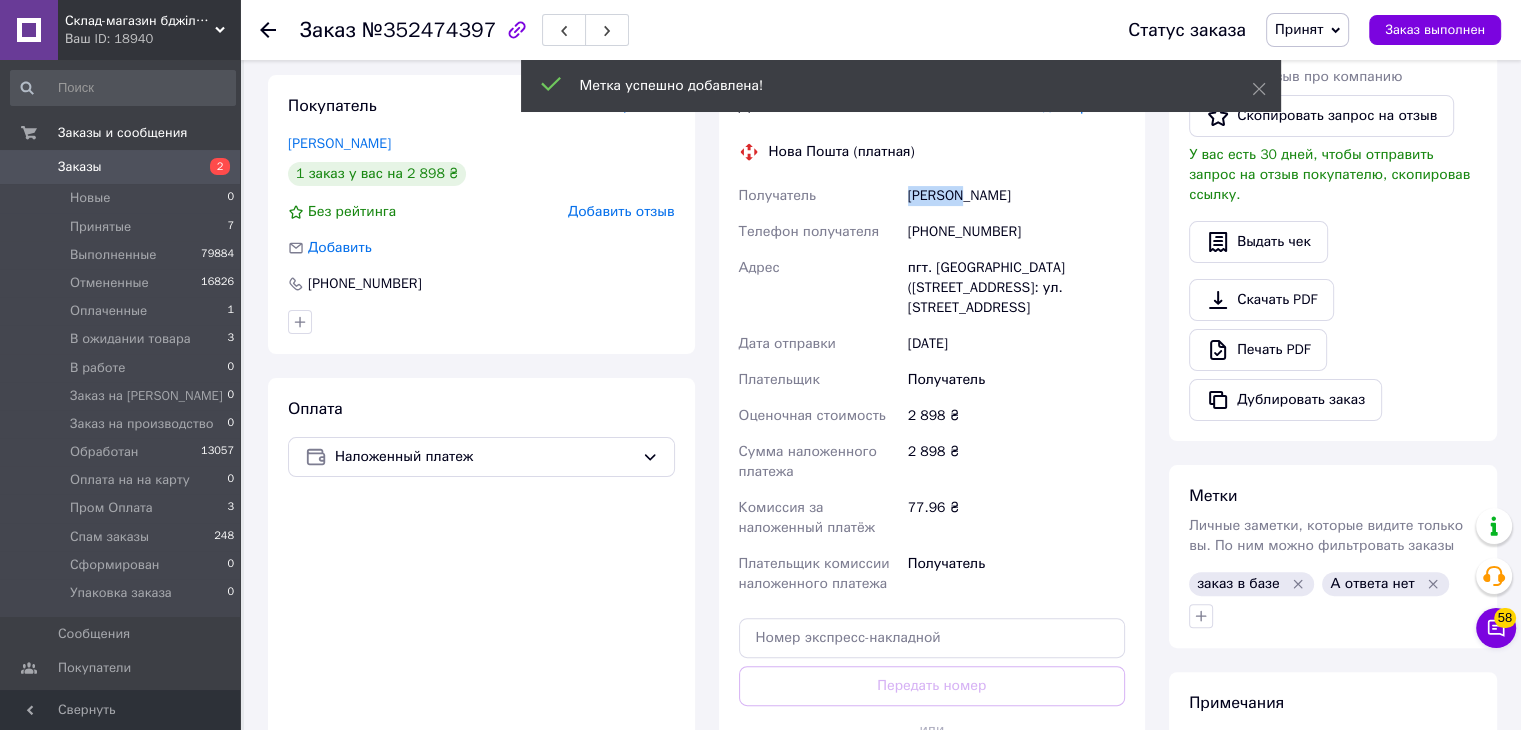 click on "Вітрук Віктор" at bounding box center (1016, 196) 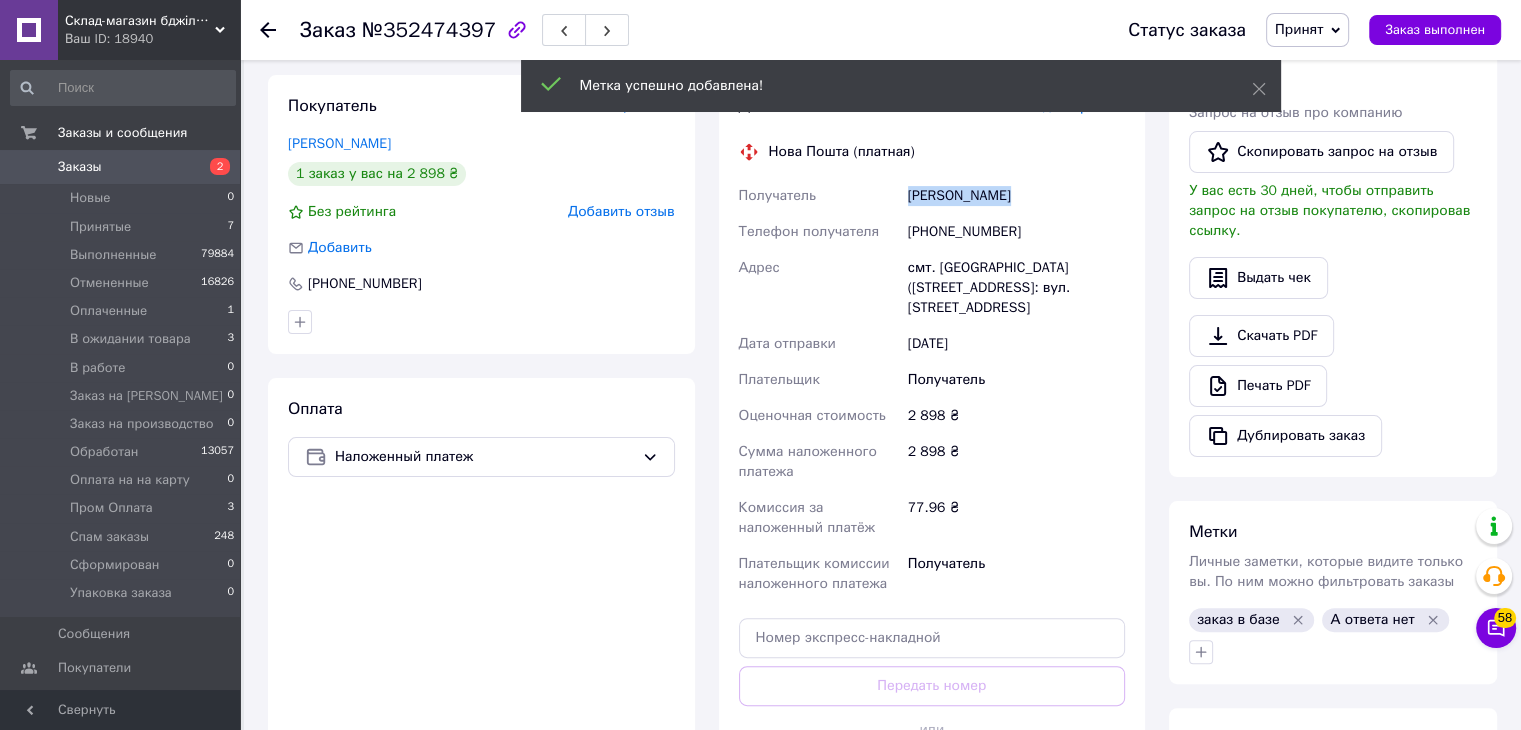 click on "Вітрук Віктор" at bounding box center (1016, 196) 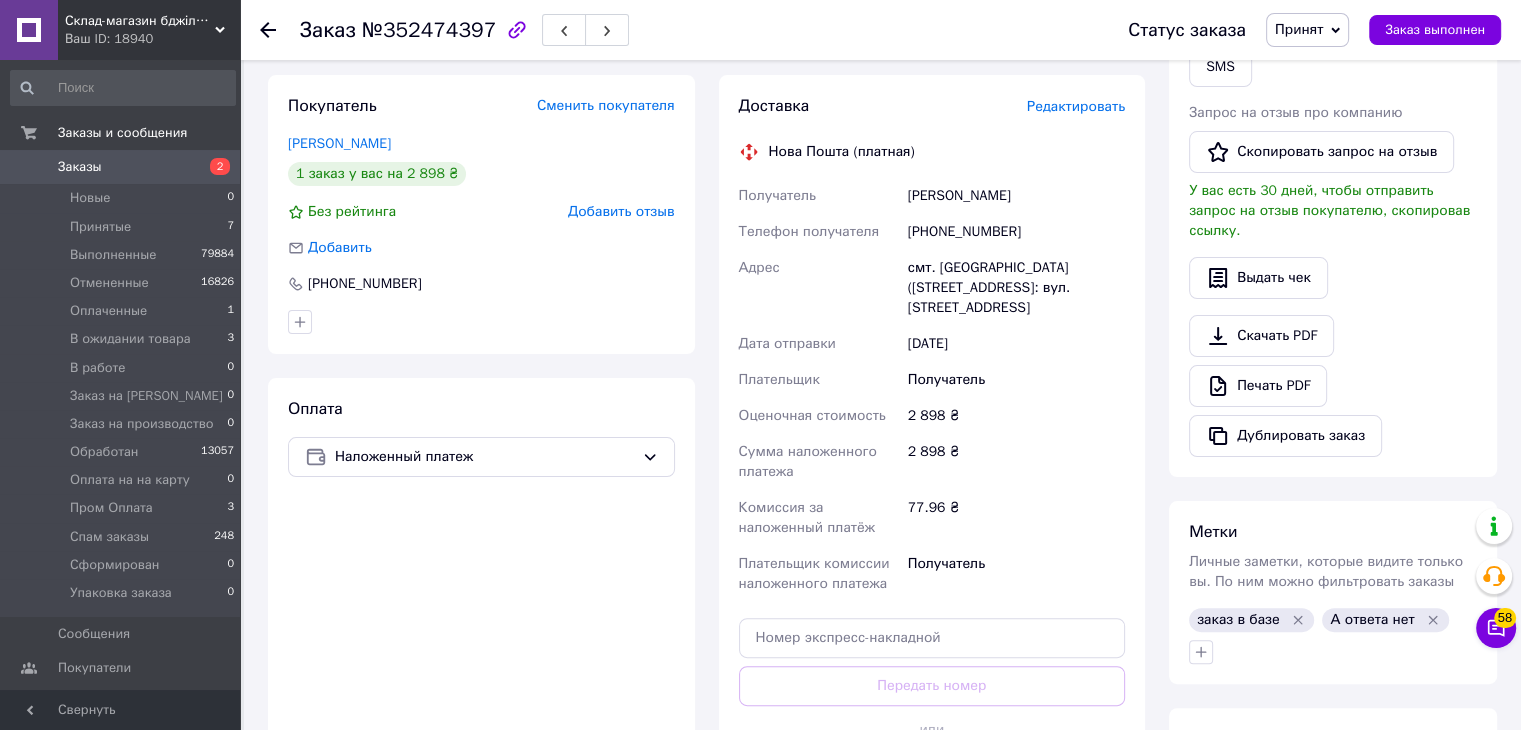 click 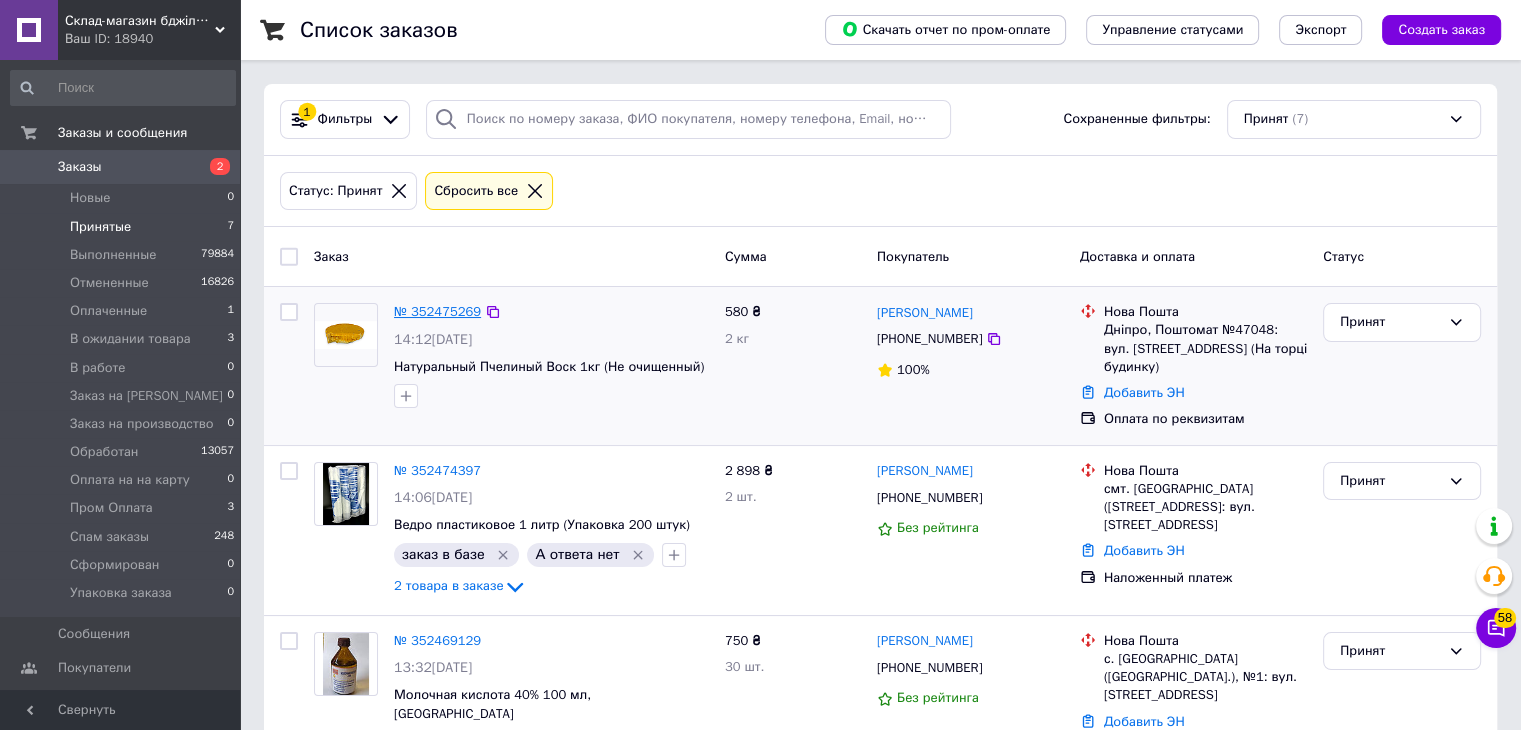 click on "№ 352475269" at bounding box center [437, 311] 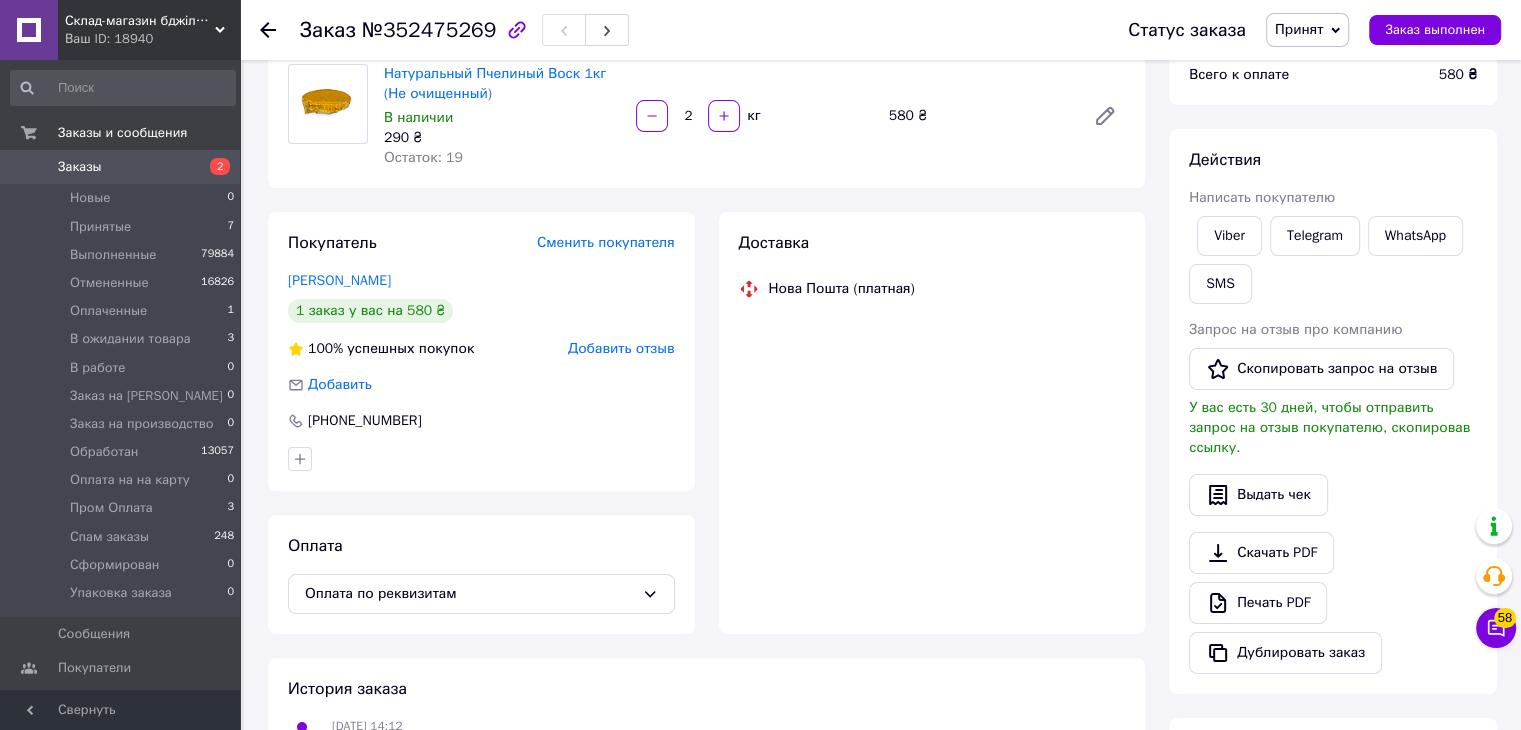 scroll, scrollTop: 200, scrollLeft: 0, axis: vertical 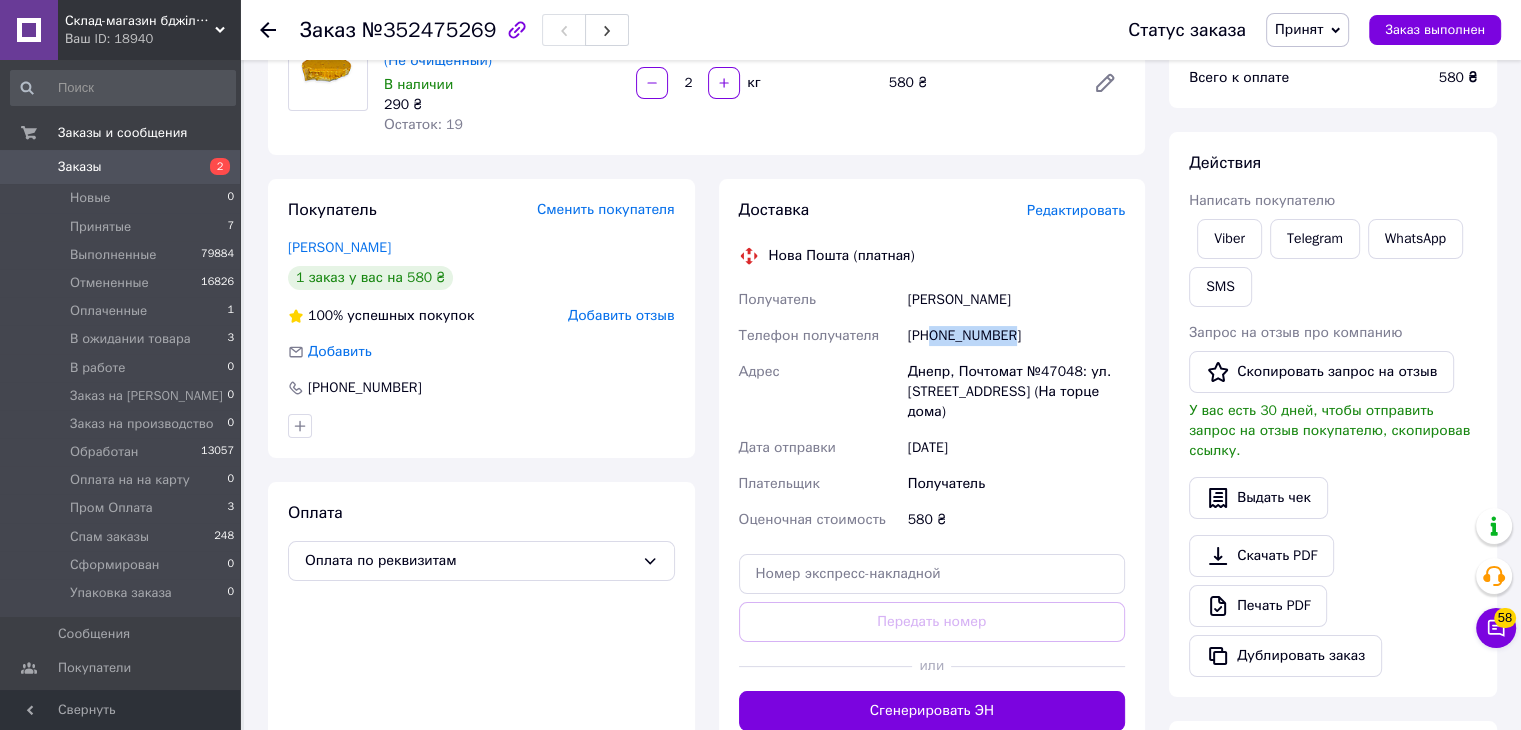 drag, startPoint x: 931, startPoint y: 339, endPoint x: 991, endPoint y: 341, distance: 60.033325 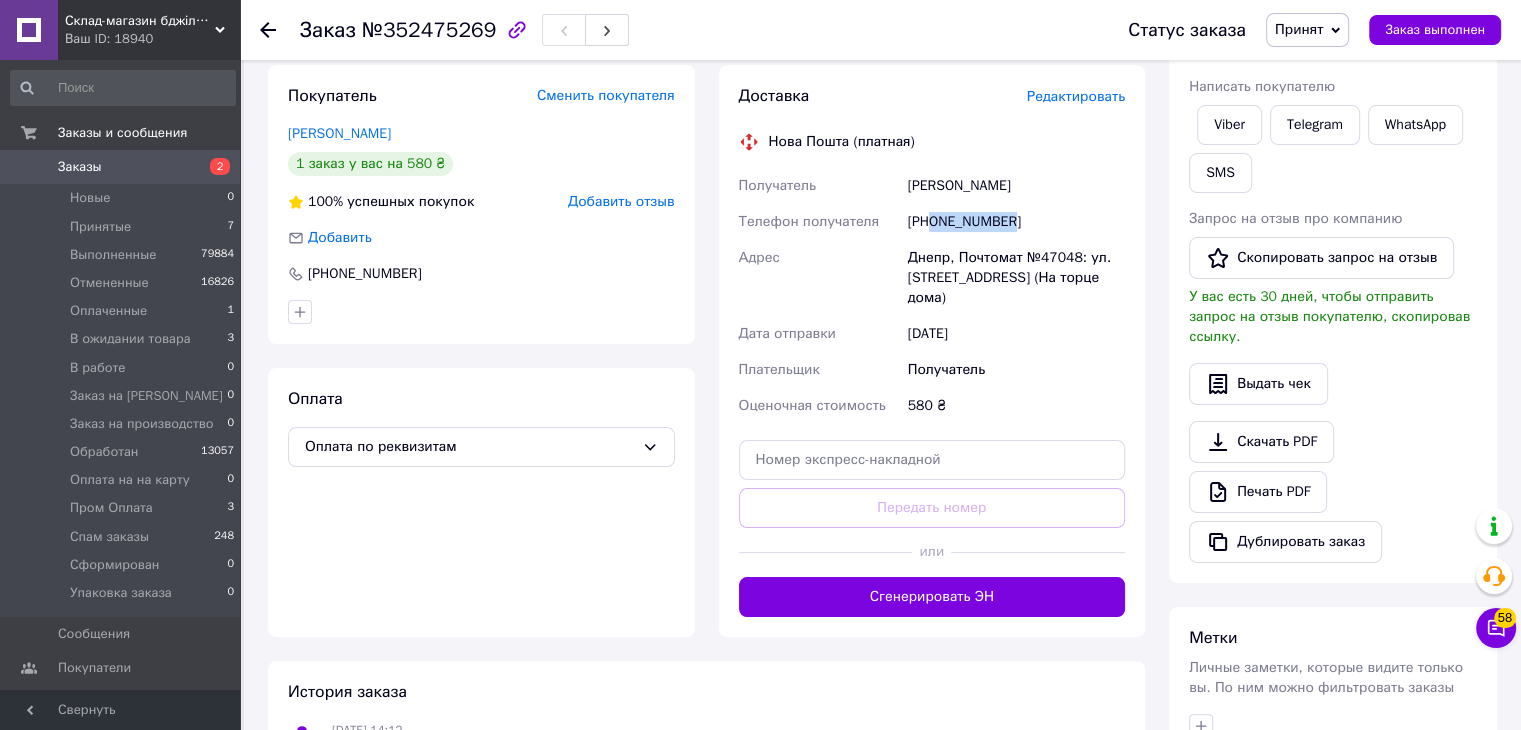 scroll, scrollTop: 300, scrollLeft: 0, axis: vertical 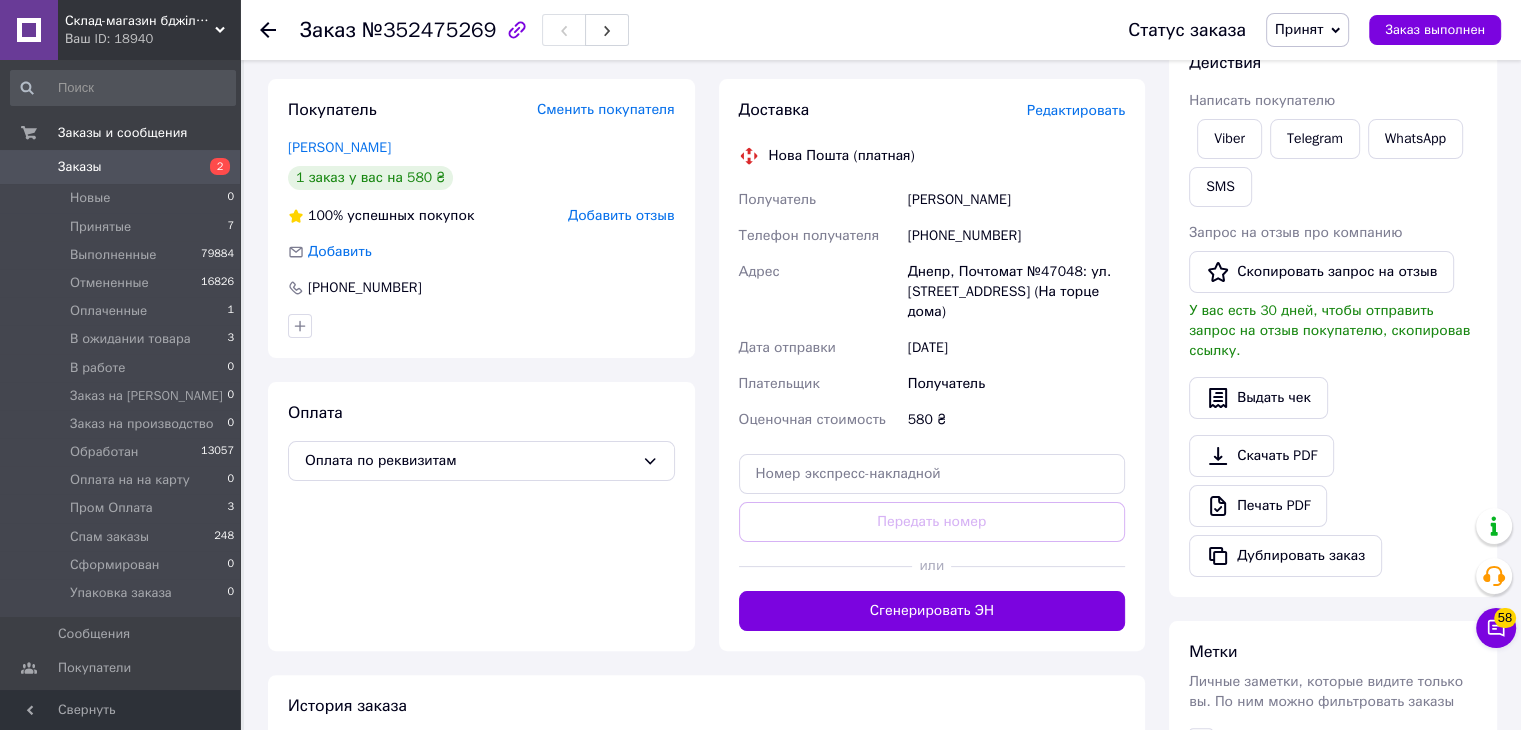 click on "ЗЕЛЕНСКАЯ Анна" at bounding box center (1016, 200) 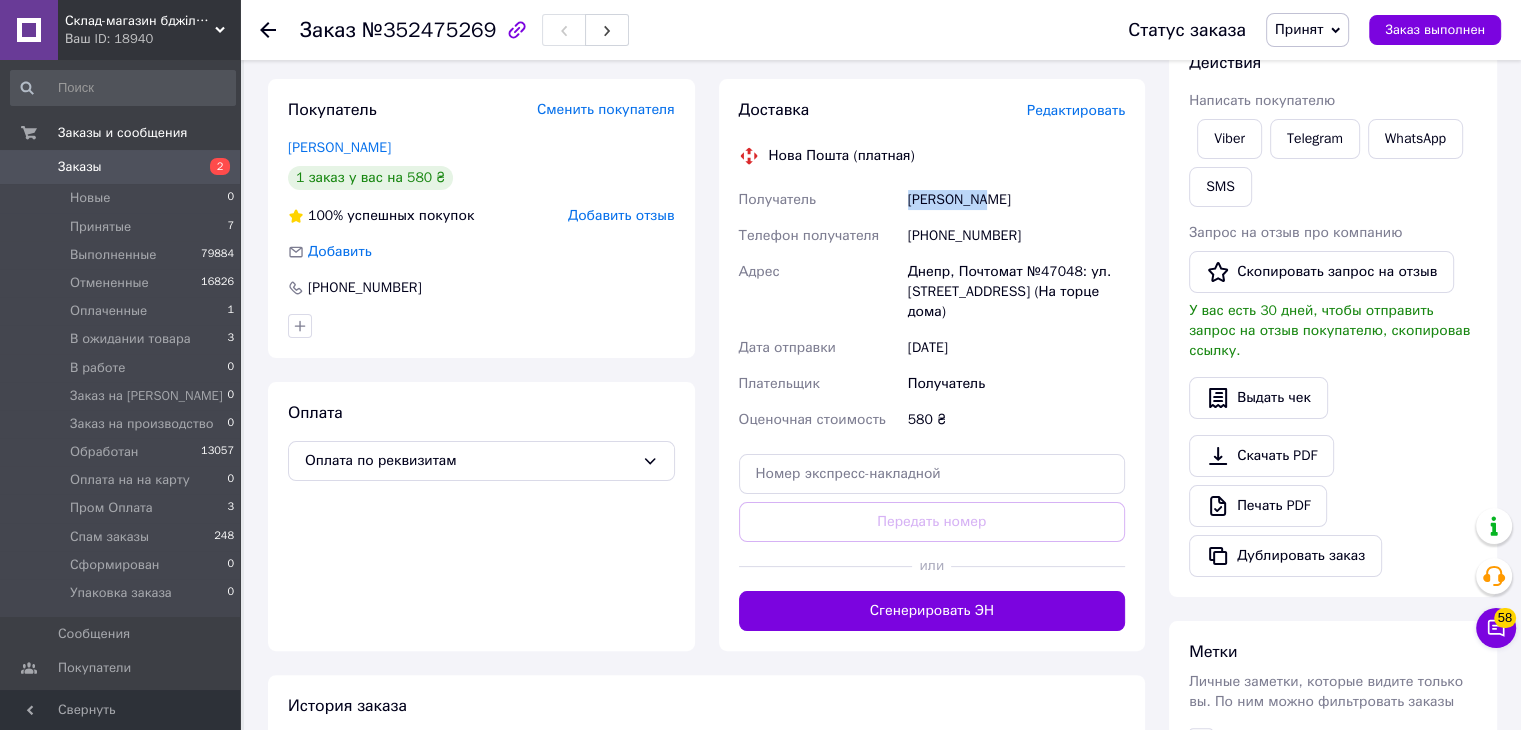 click on "ЗЕЛЕНСКАЯ Анна" at bounding box center [1016, 200] 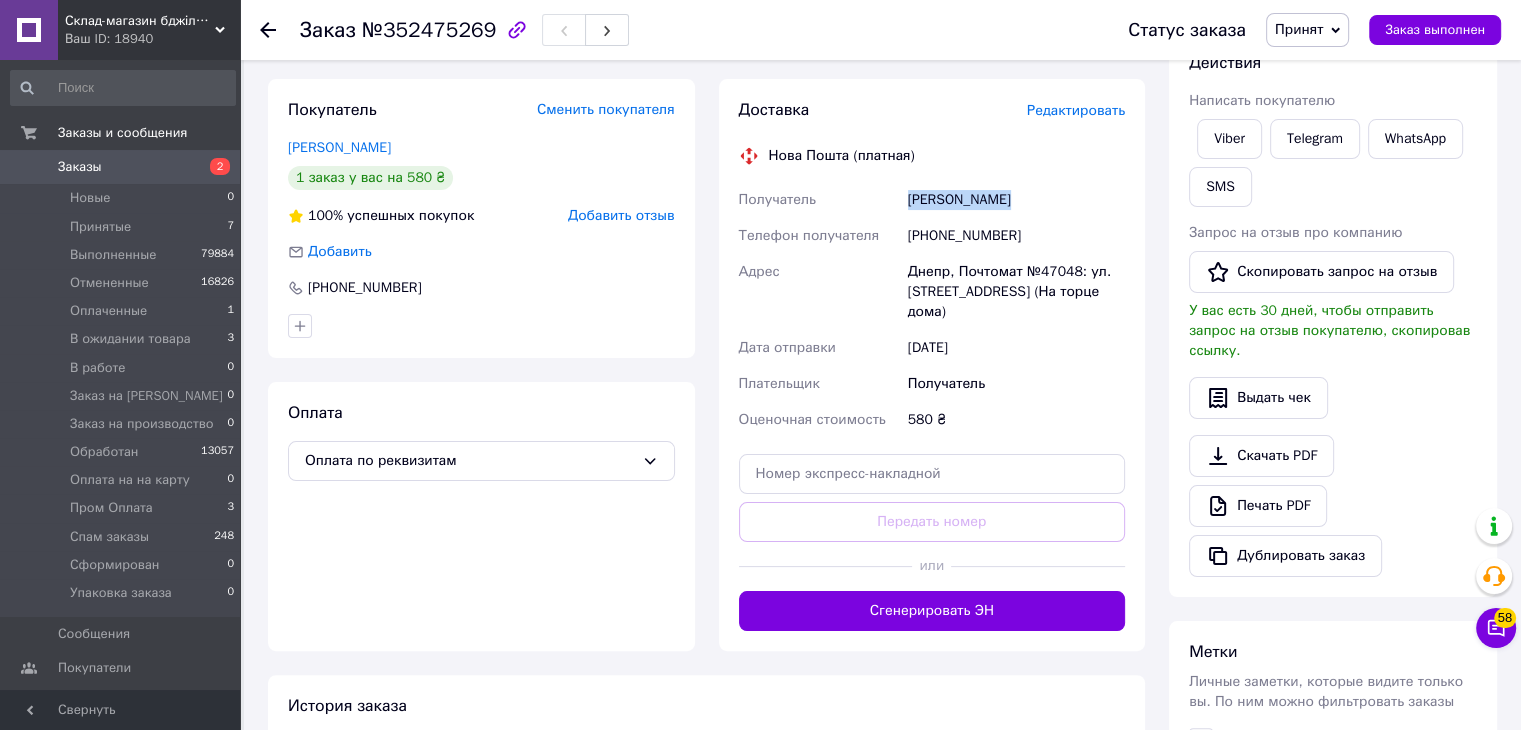 click on "ЗЕЛЕНСКАЯ Анна" at bounding box center [1016, 200] 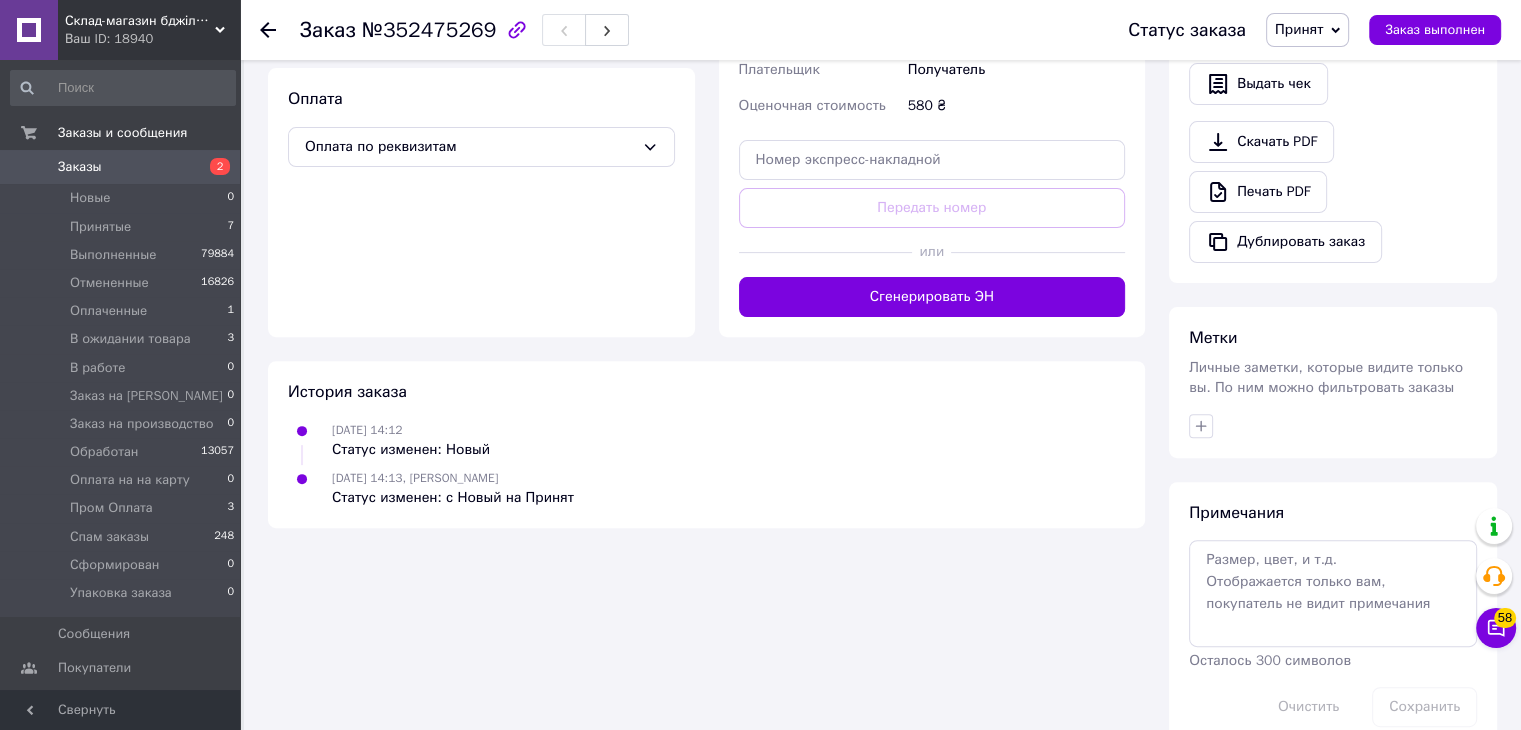 scroll, scrollTop: 632, scrollLeft: 0, axis: vertical 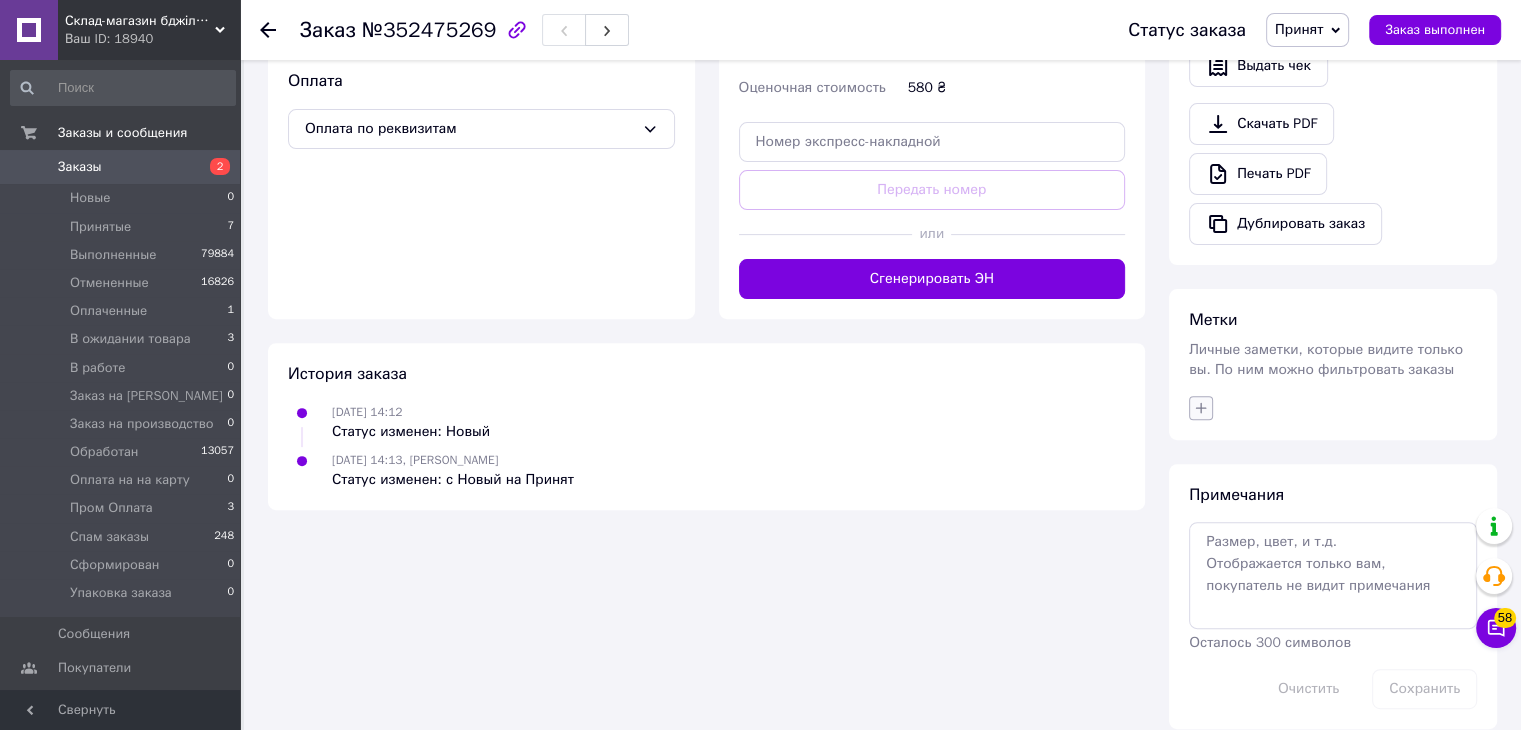 click 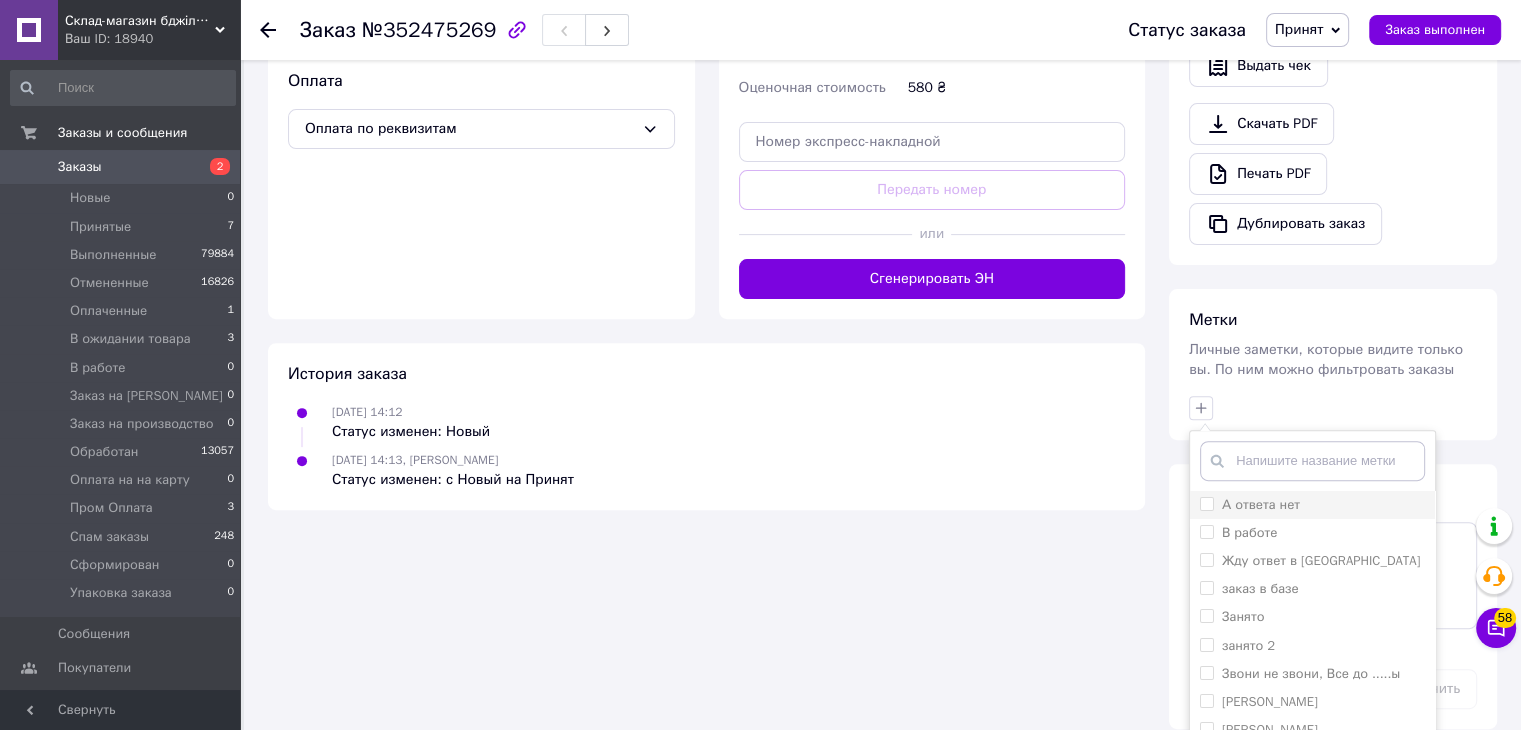 click on "А ответа нет" at bounding box center (1261, 504) 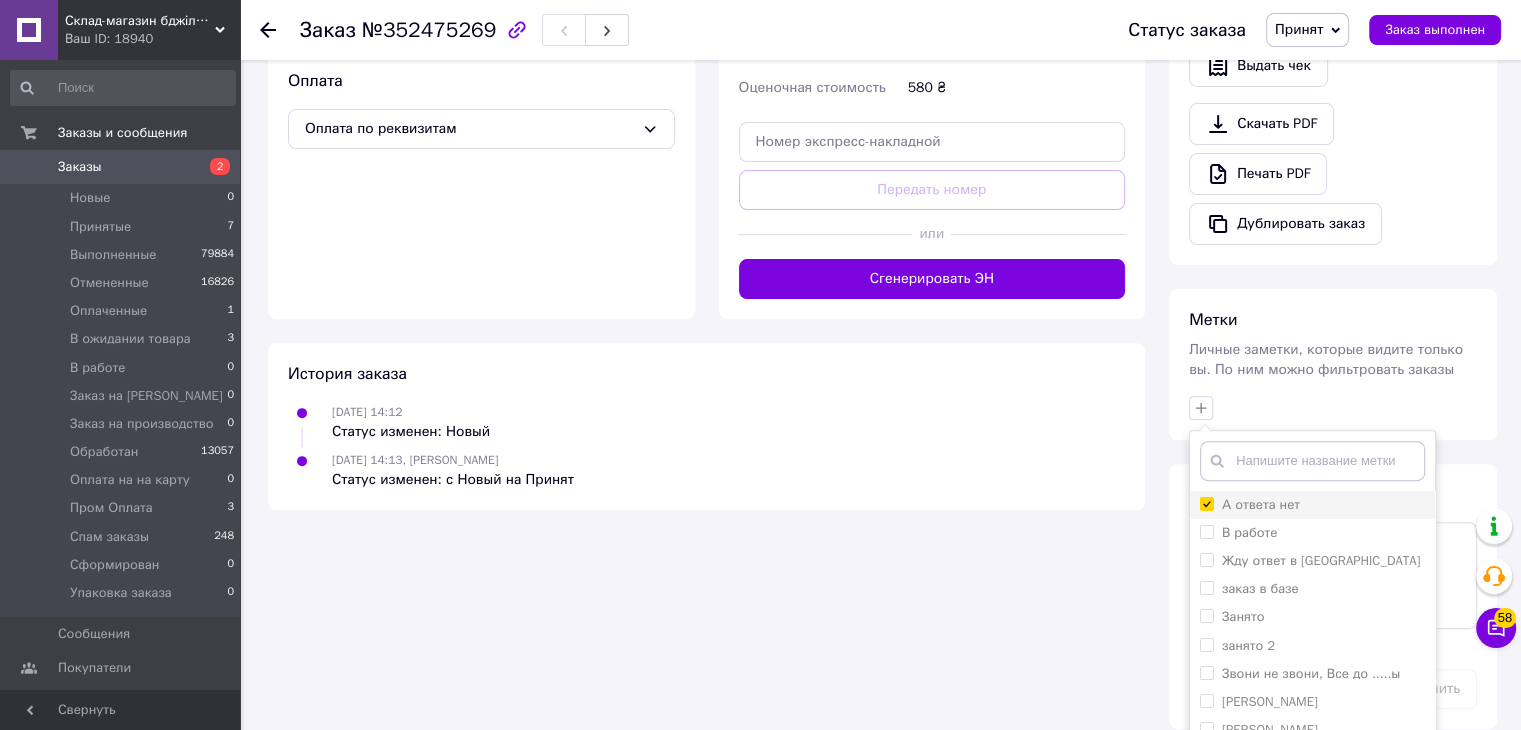 checkbox on "true" 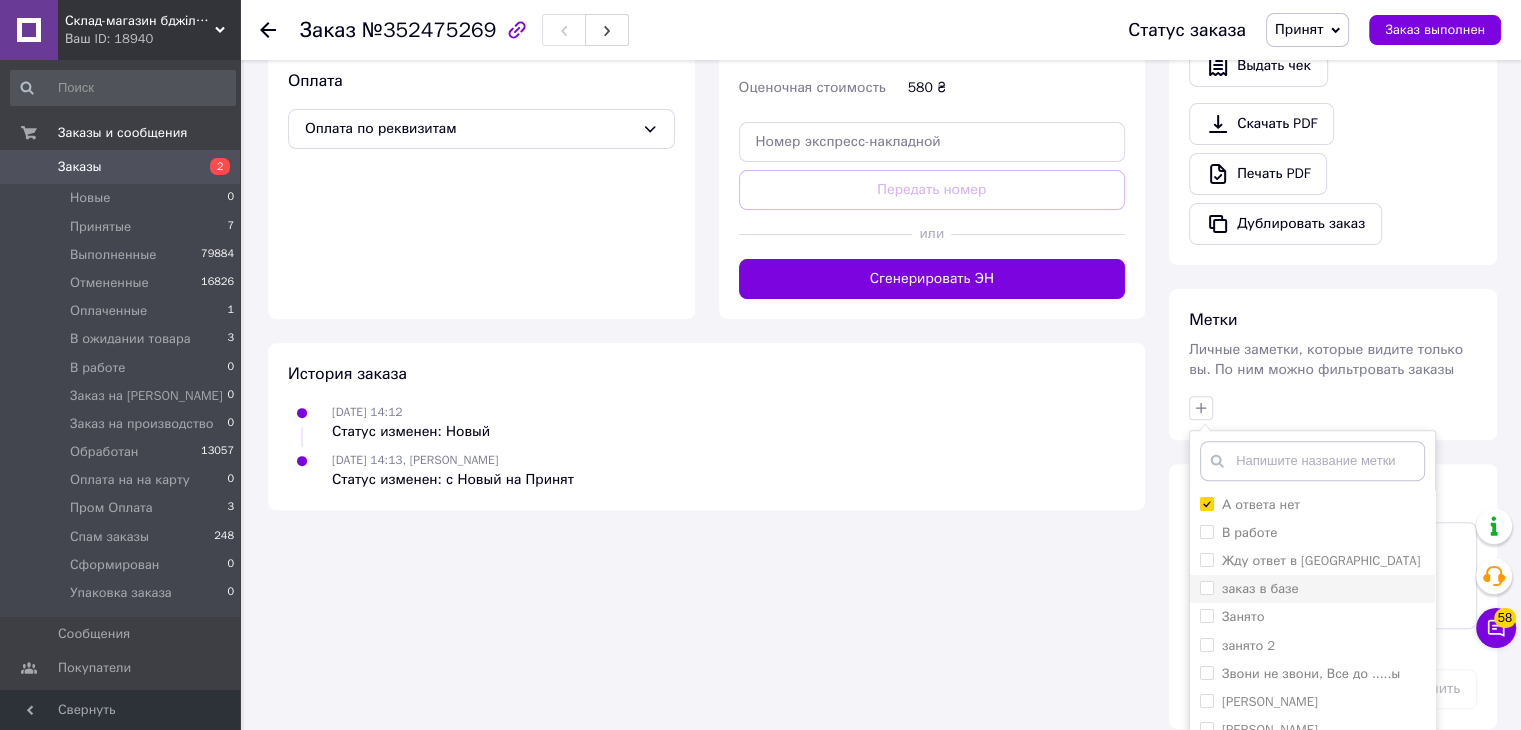 click on "заказ в базе" at bounding box center [1260, 588] 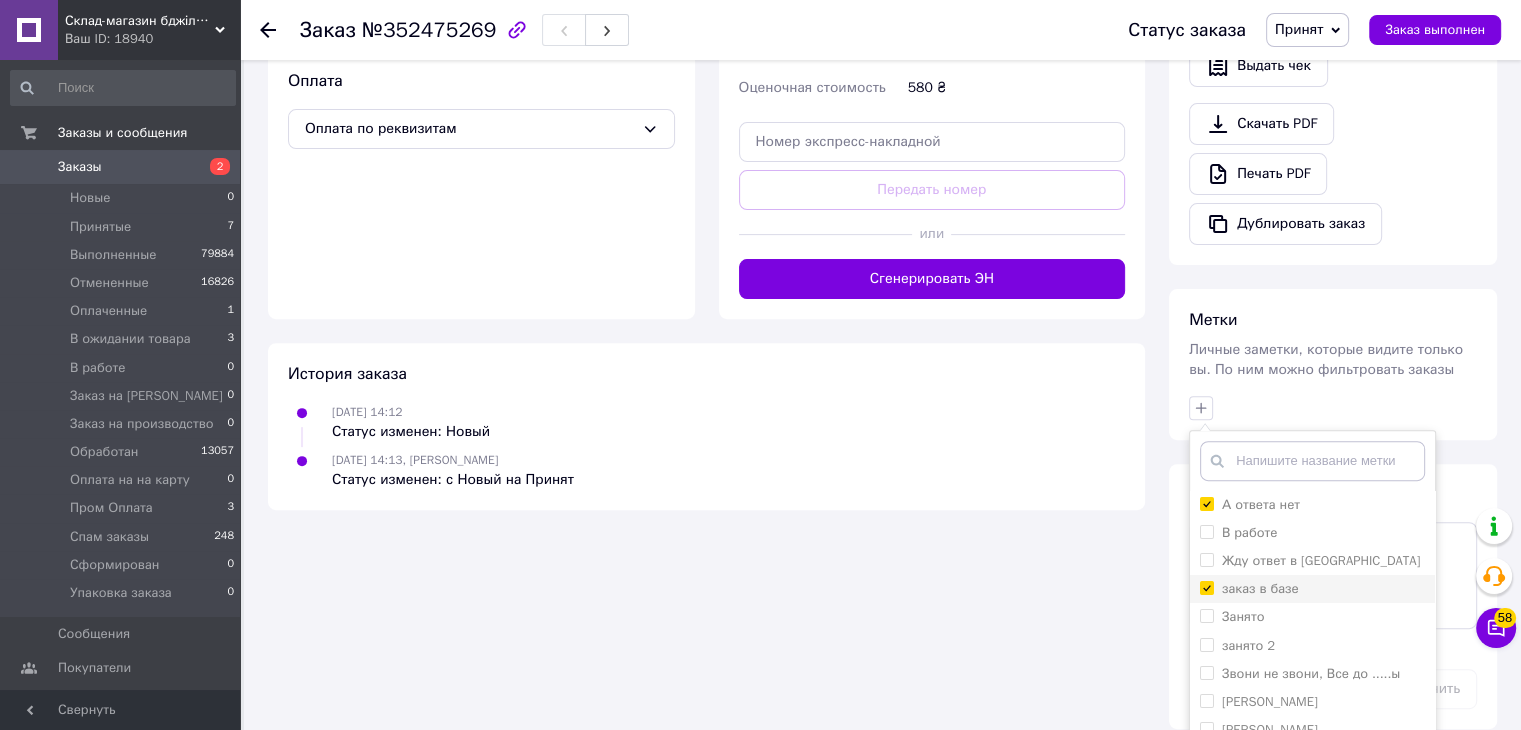 checkbox on "true" 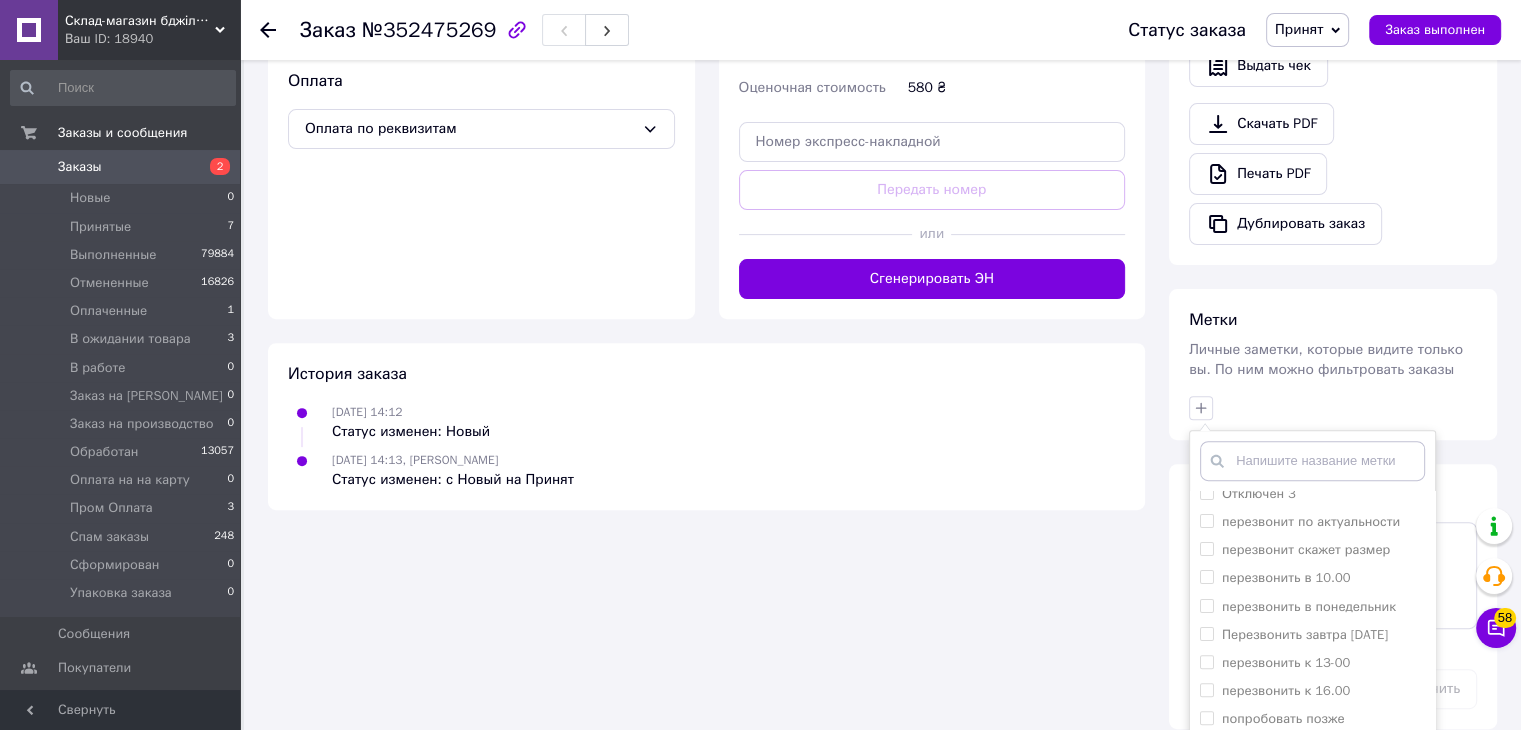 scroll, scrollTop: 1081, scrollLeft: 0, axis: vertical 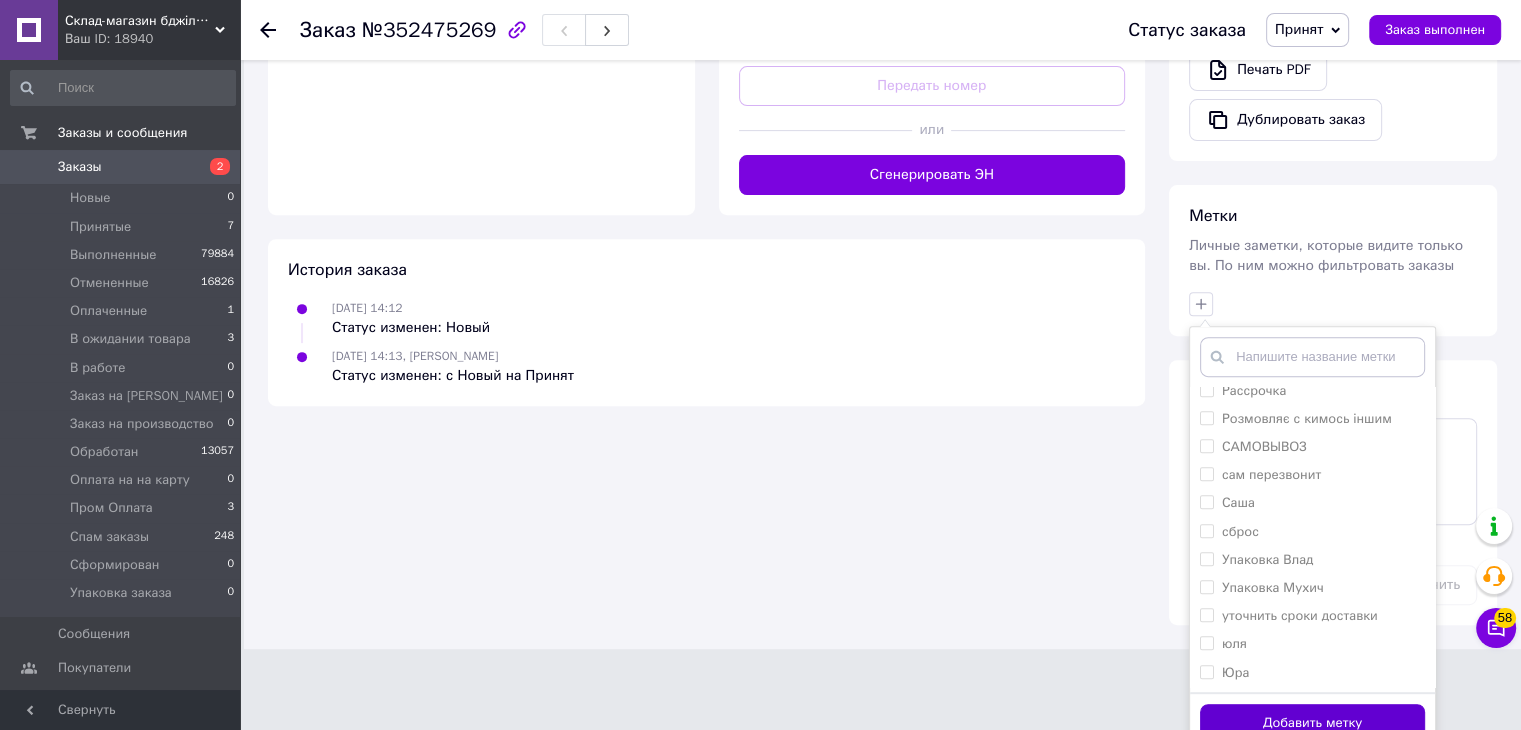 click on "Добавить метку" at bounding box center [1312, 723] 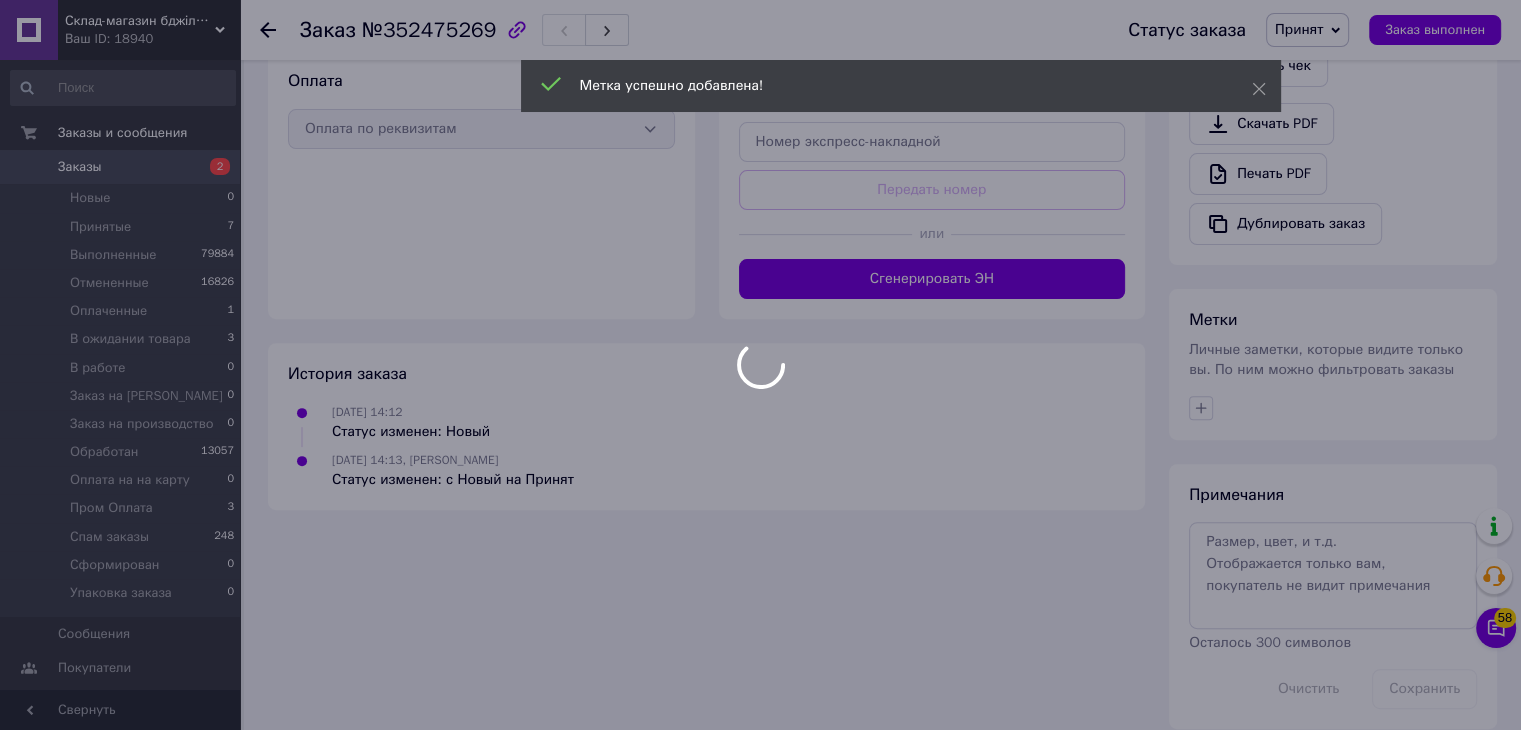 scroll, scrollTop: 628, scrollLeft: 0, axis: vertical 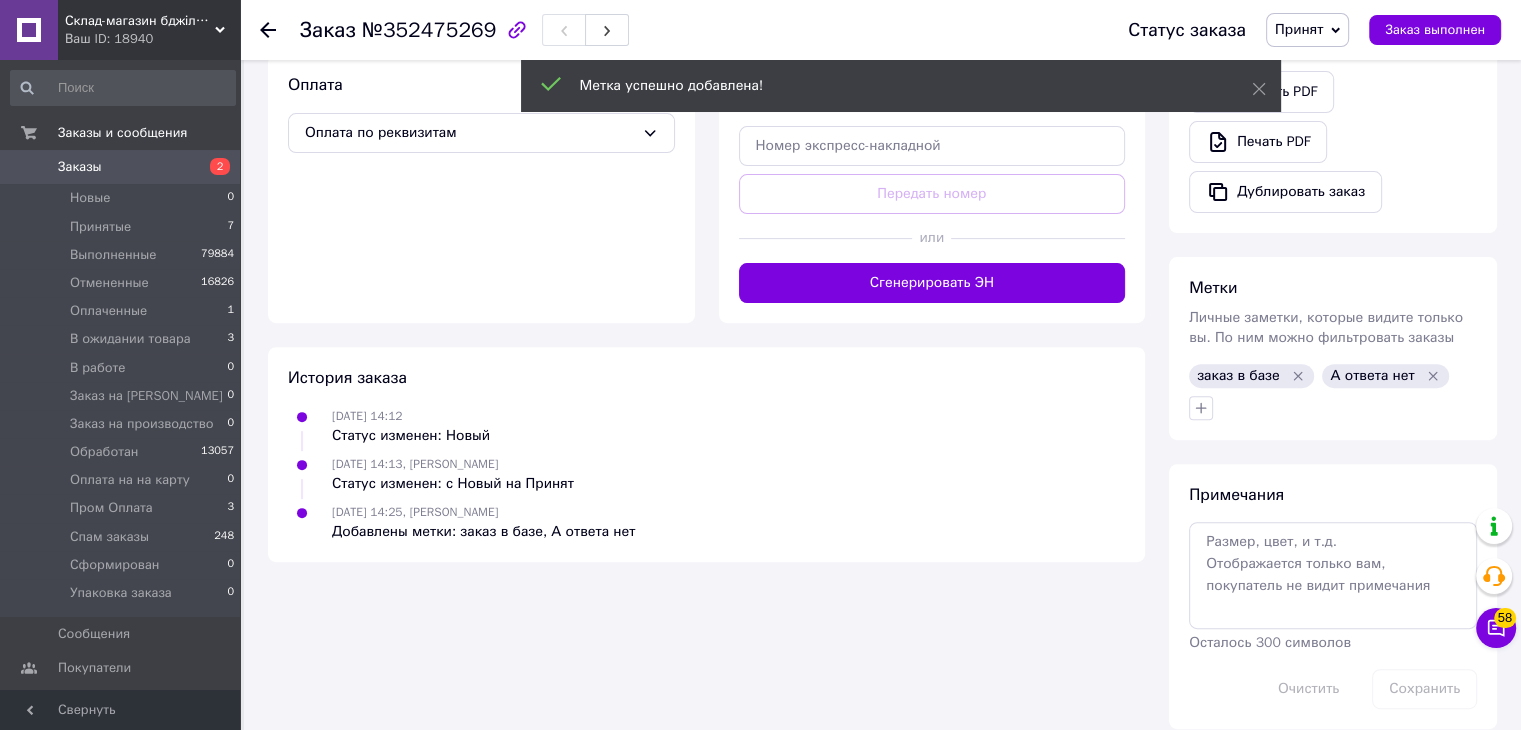 click 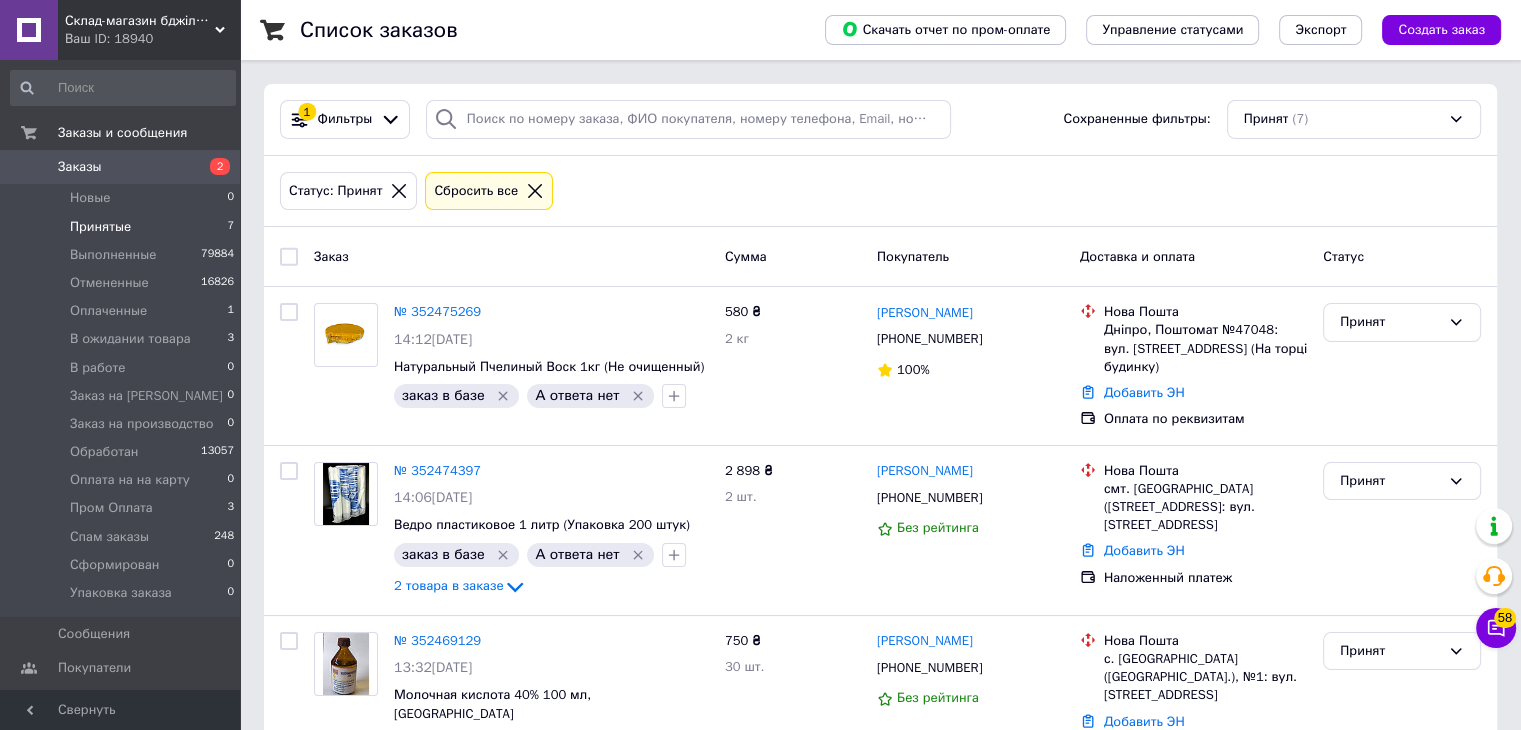 click on "1 Фильтры Сохраненные фильтры: Принят (7)" at bounding box center [880, 120] 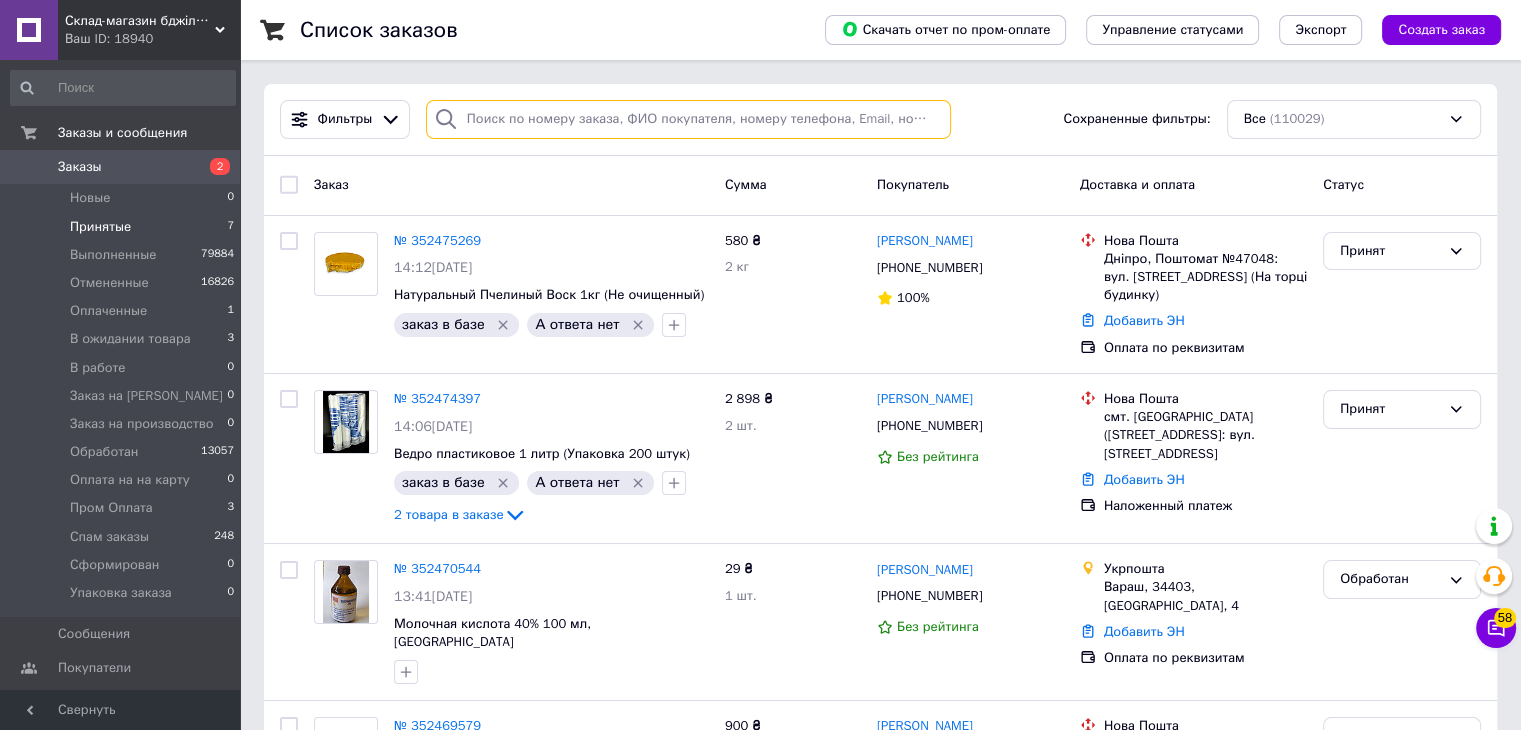 click at bounding box center [688, 119] 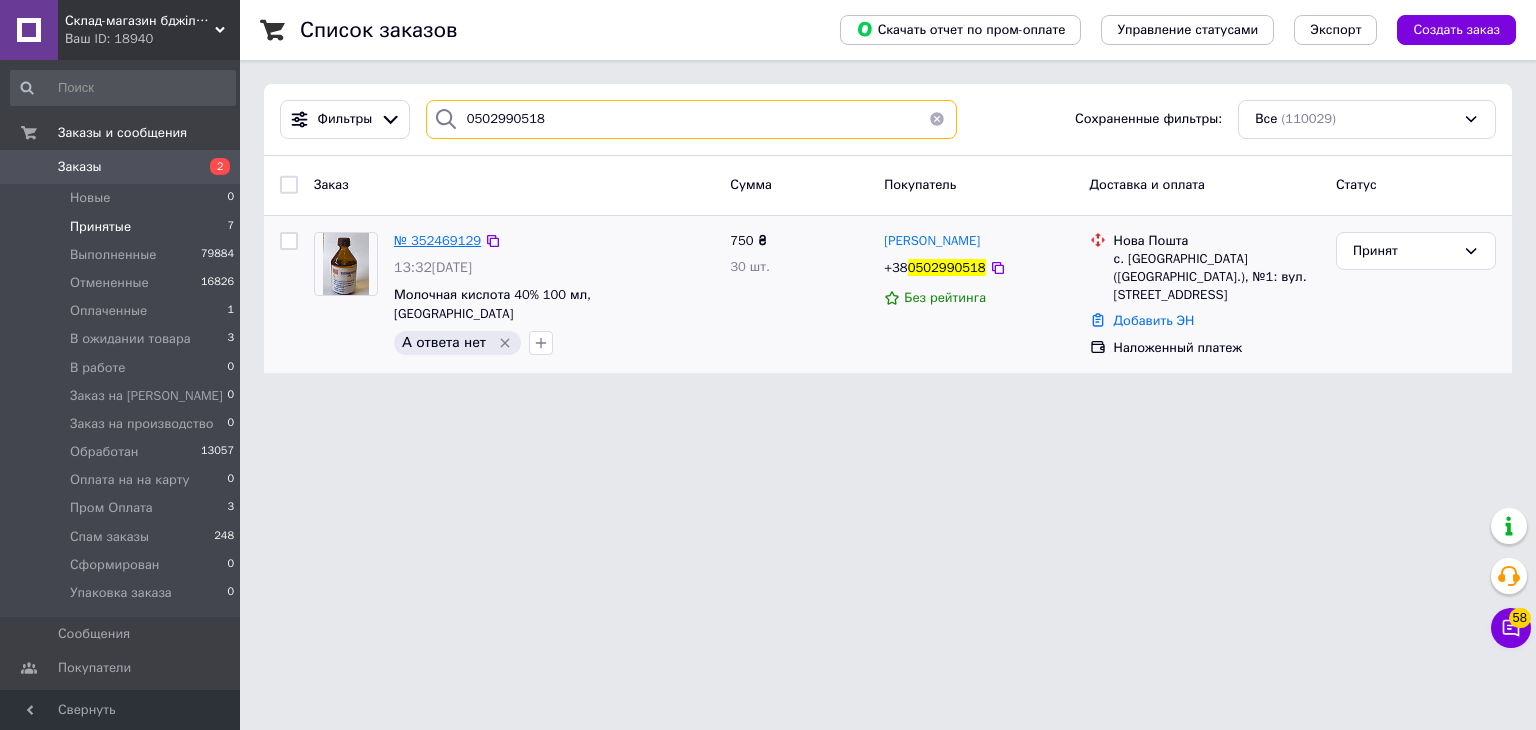 type on "0502990518" 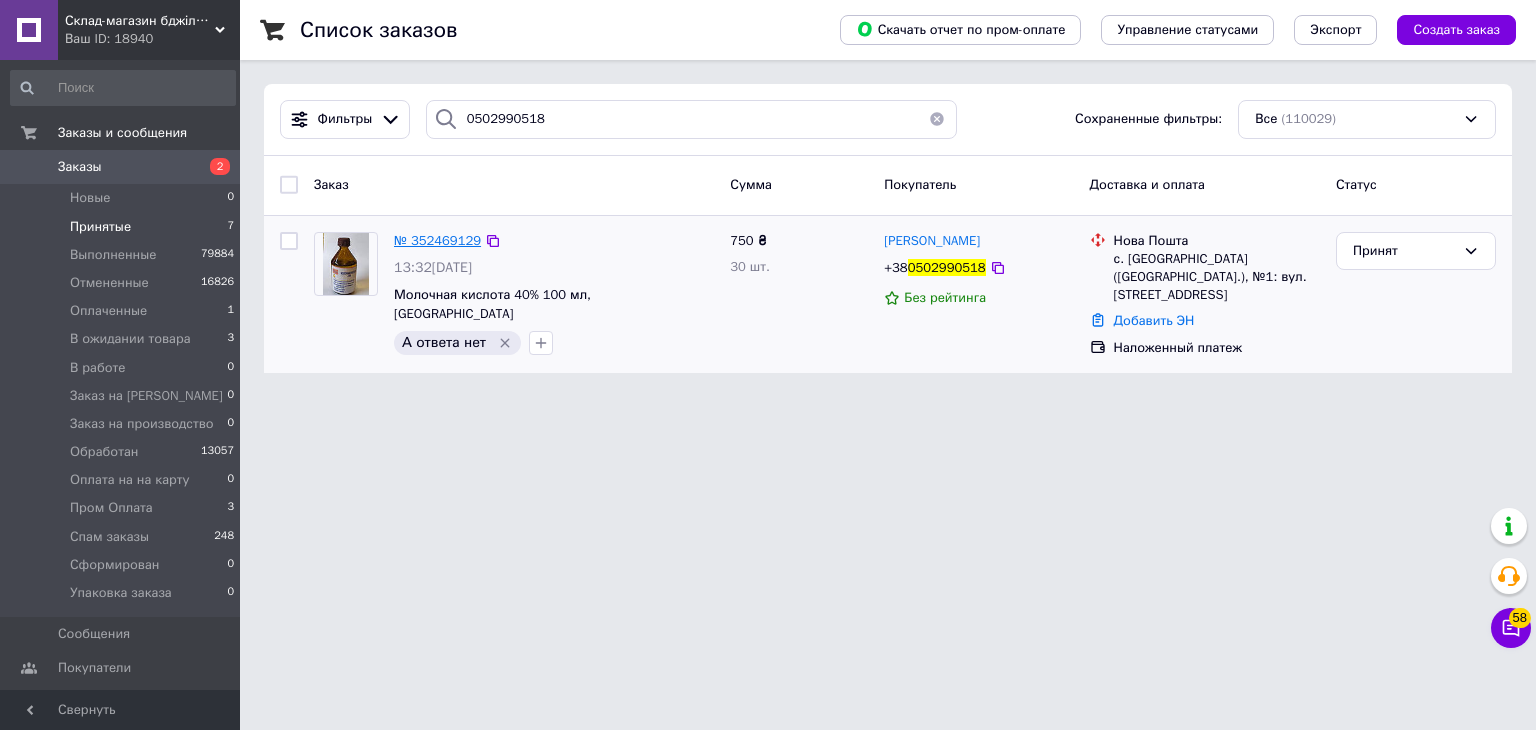 click on "№ 352469129" at bounding box center (437, 240) 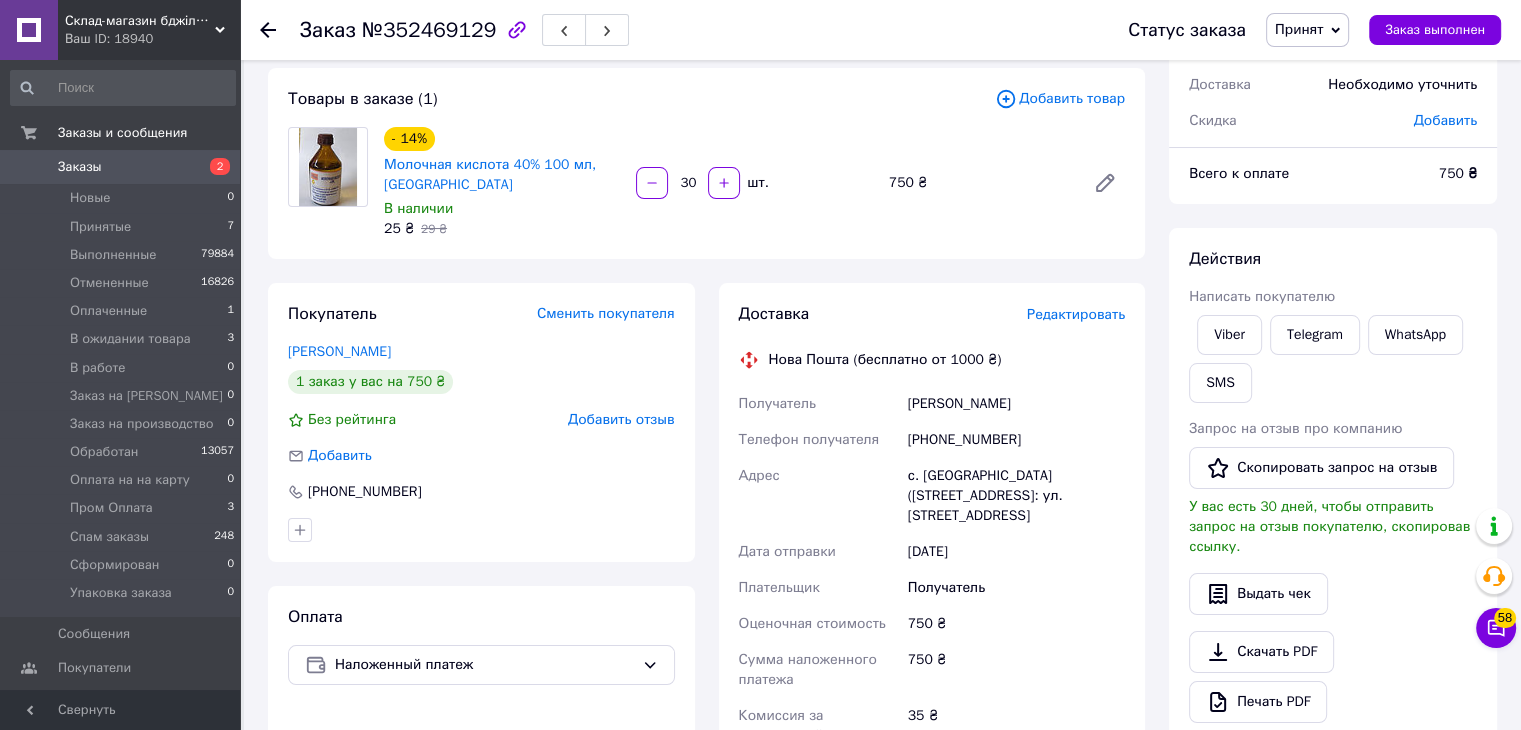 scroll, scrollTop: 100, scrollLeft: 0, axis: vertical 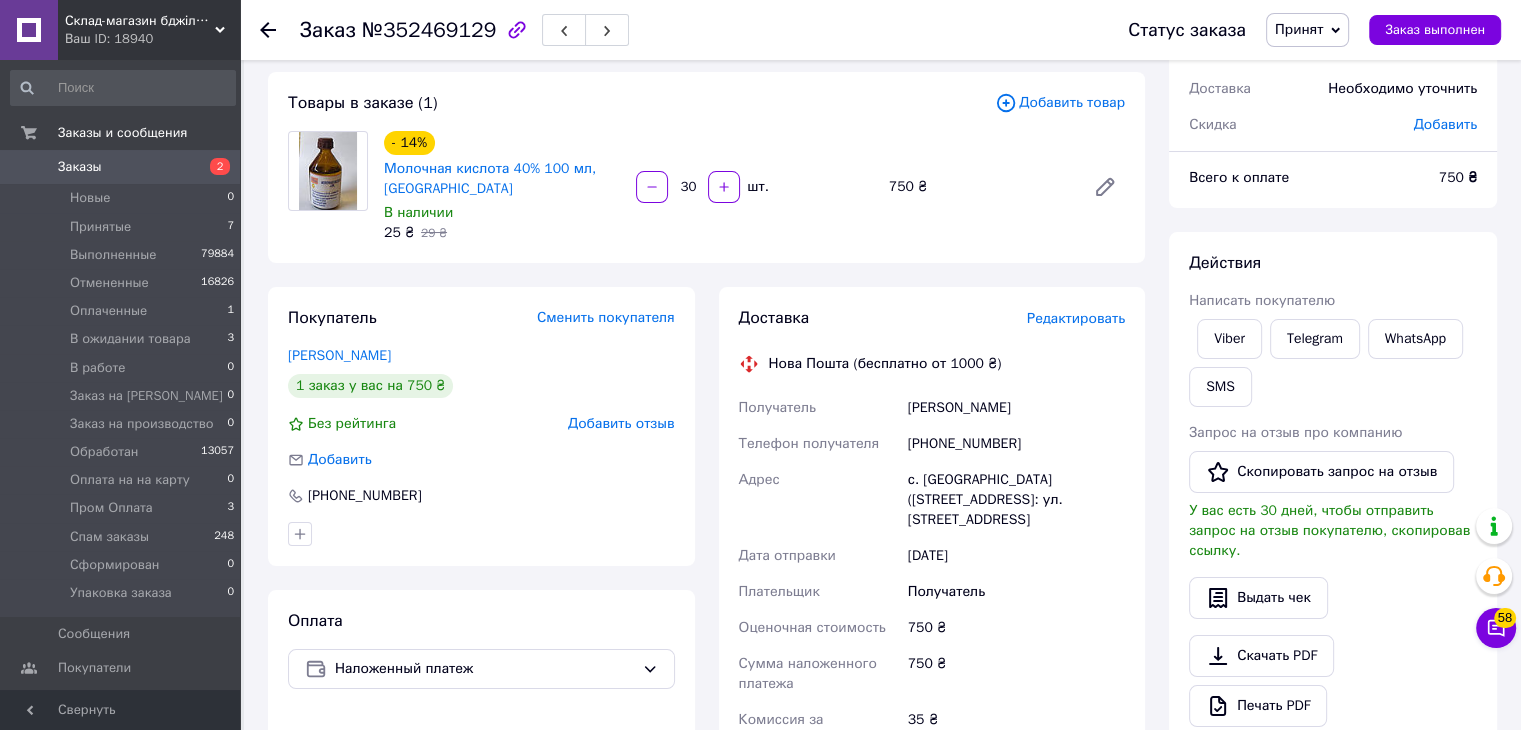 click on "Принят" at bounding box center (1299, 29) 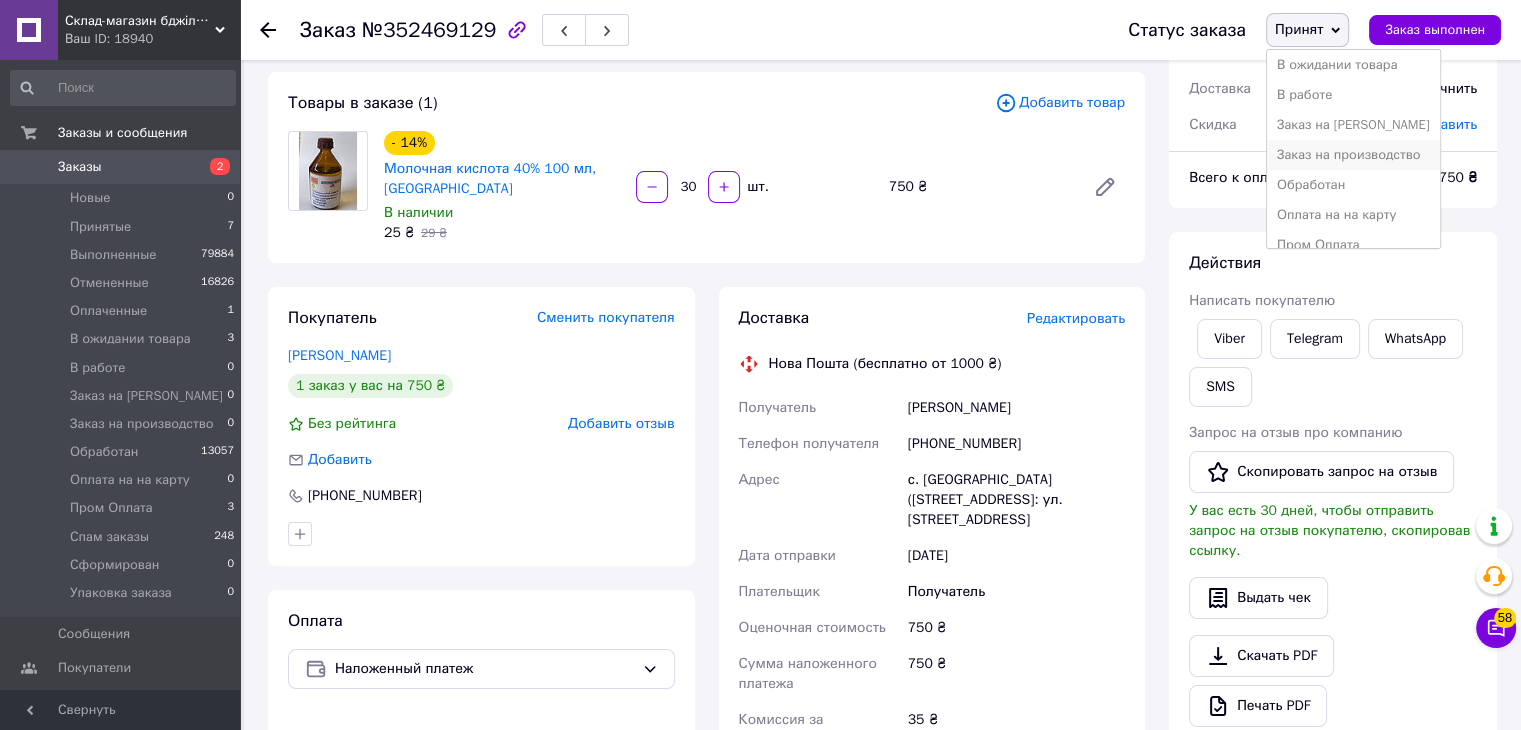 scroll, scrollTop: 100, scrollLeft: 0, axis: vertical 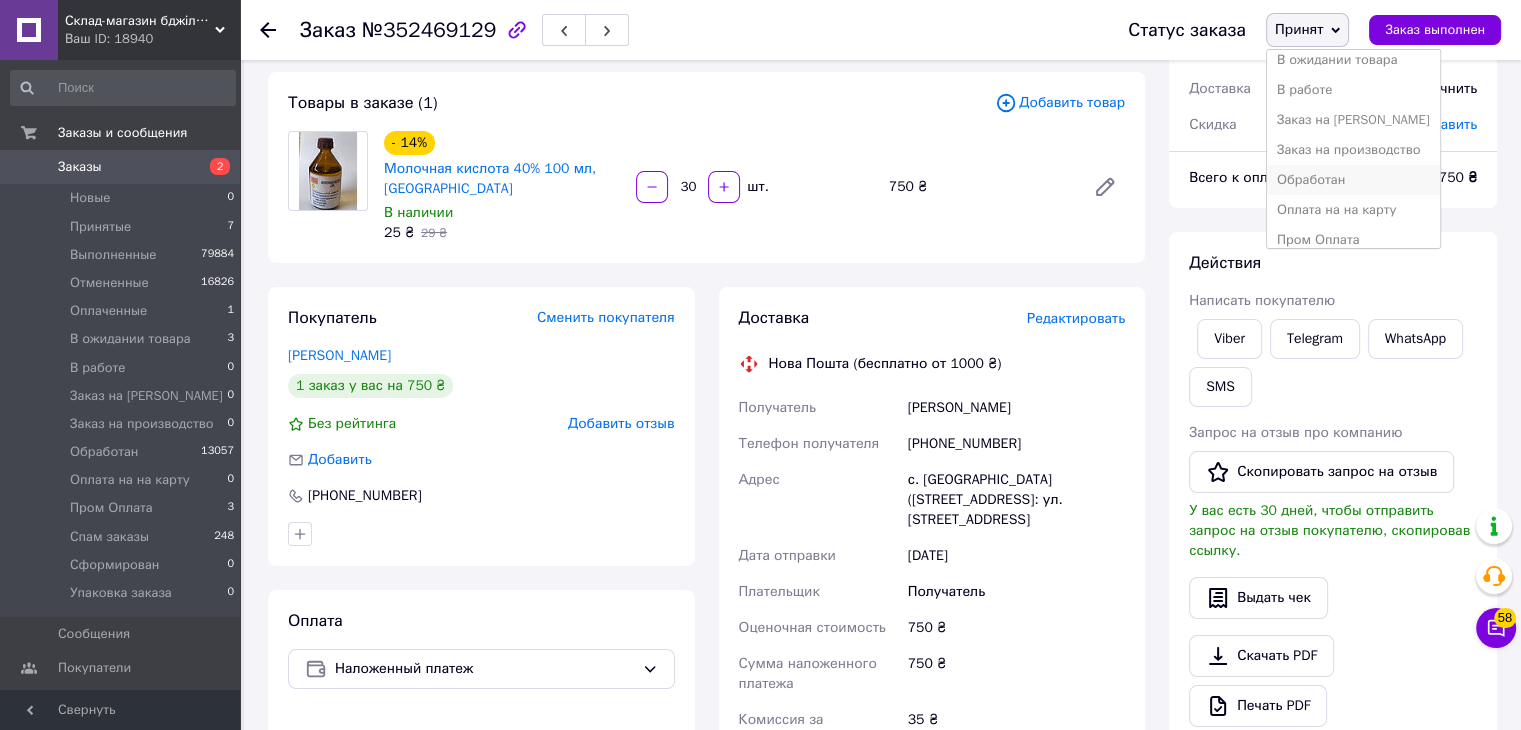 click on "Обработан" at bounding box center [1353, 180] 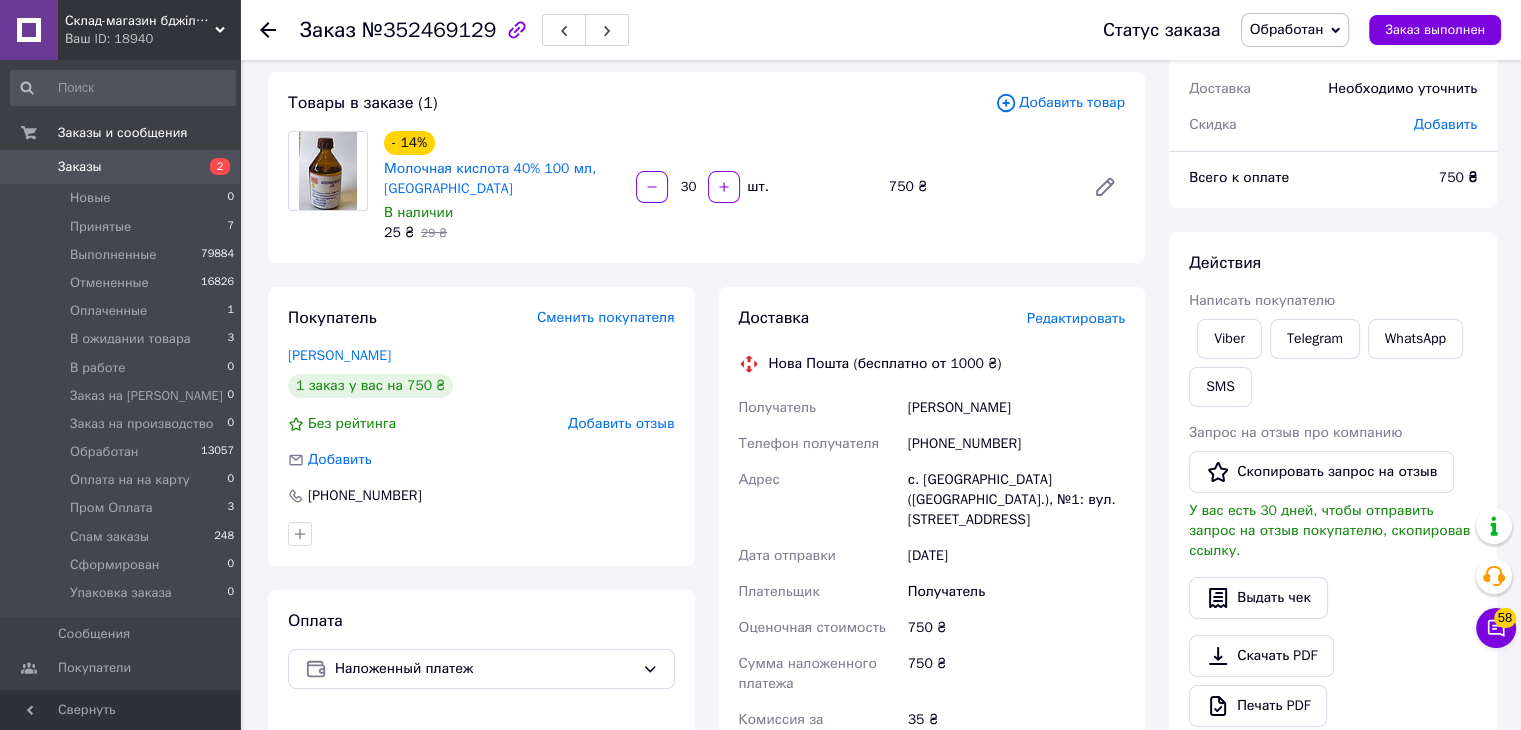 click 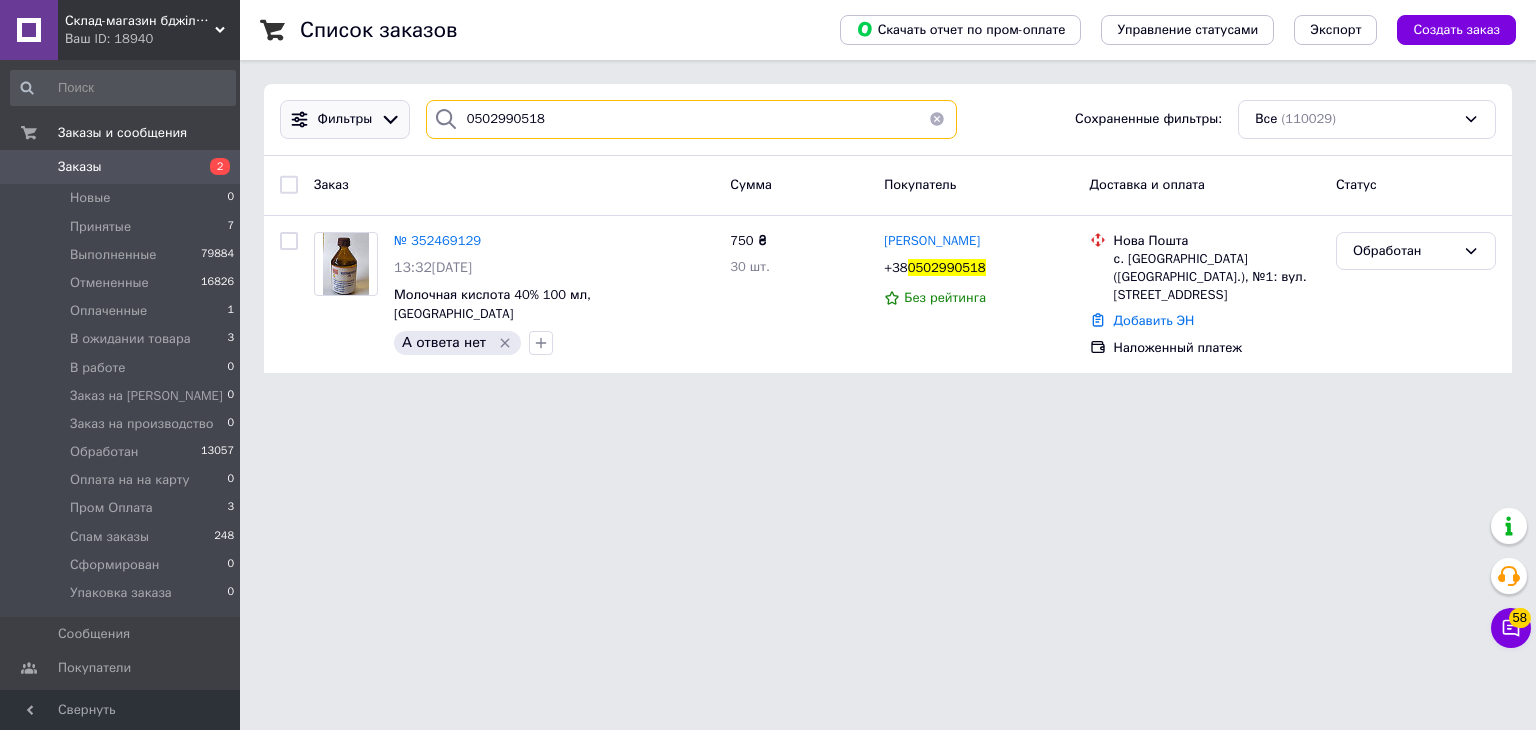 drag, startPoint x: 566, startPoint y: 121, endPoint x: 300, endPoint y: 133, distance: 266.27054 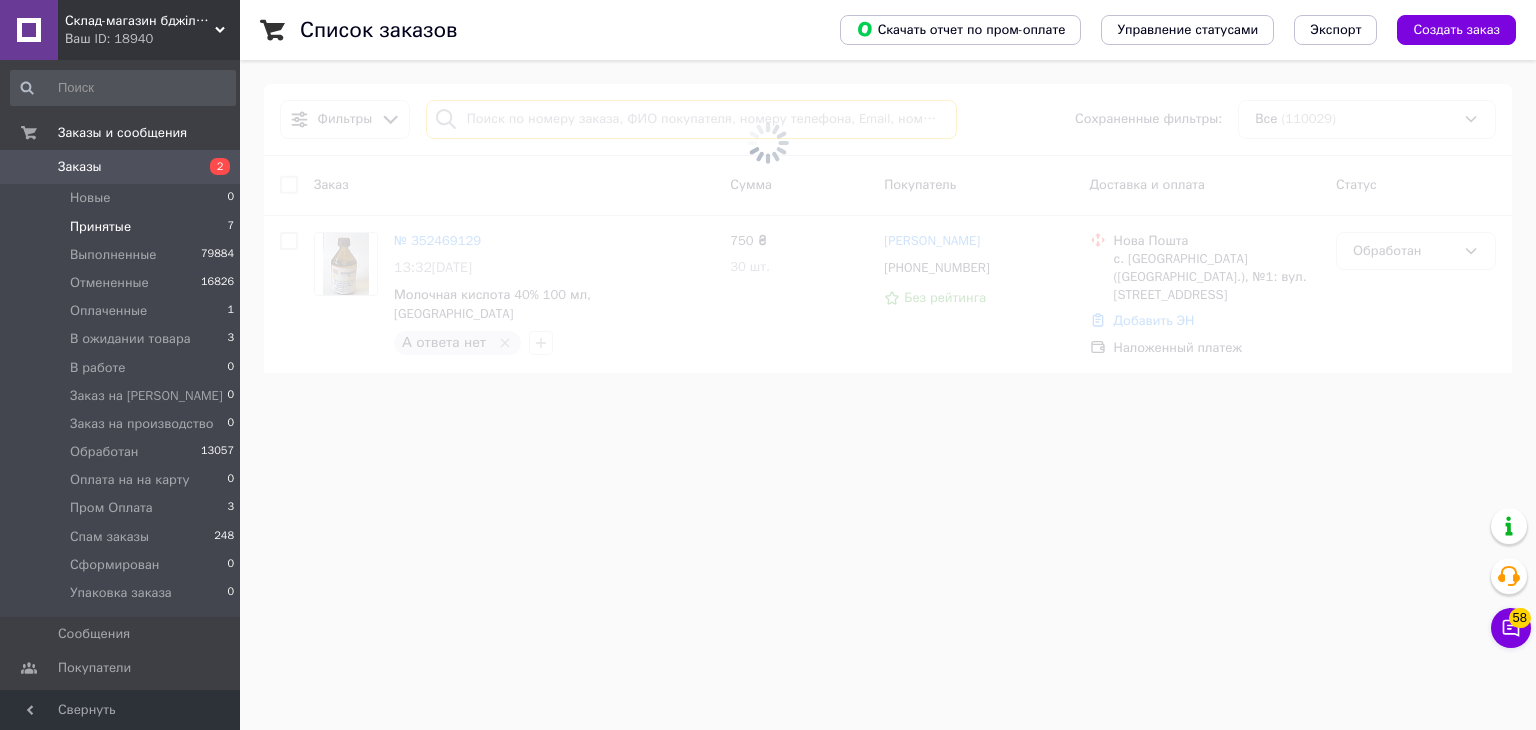 type 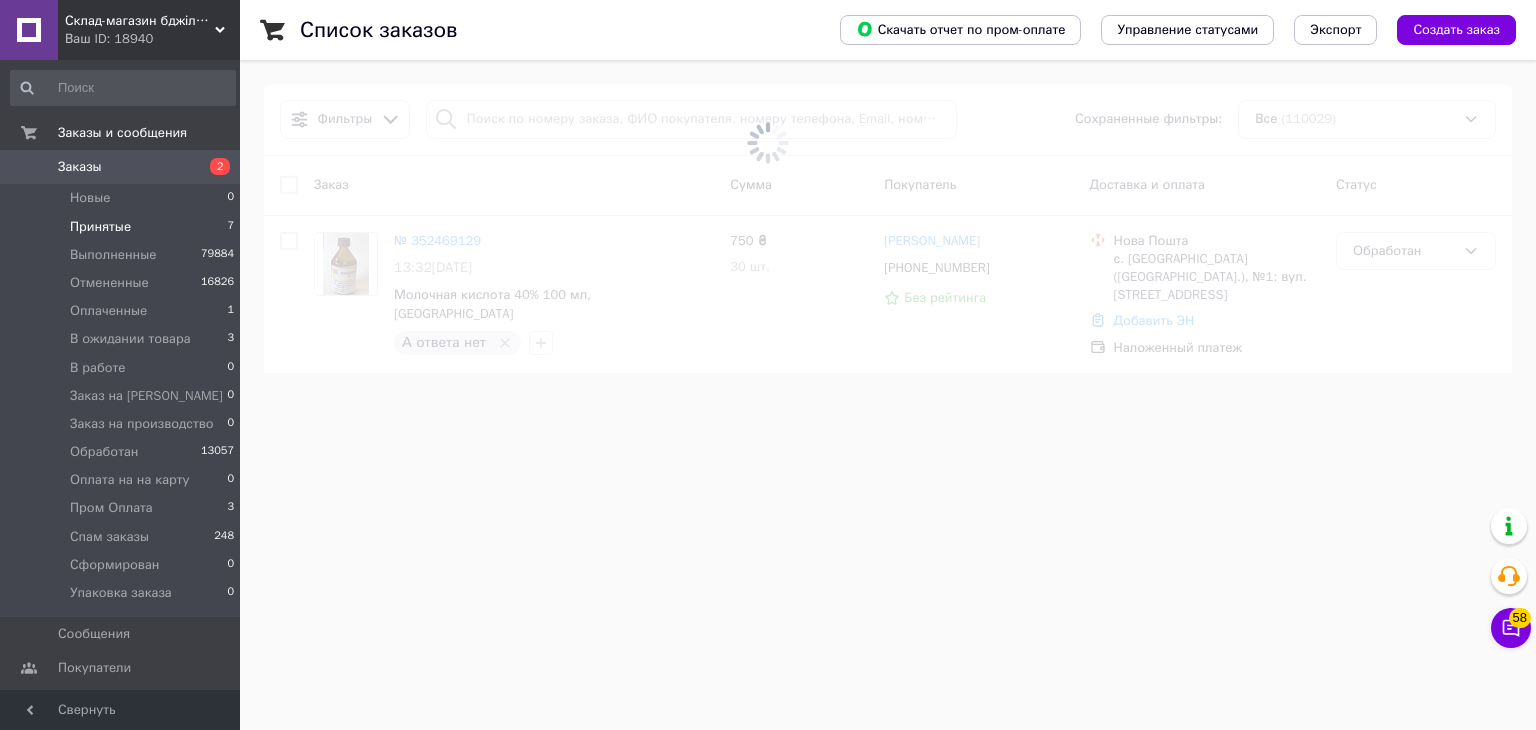 click on "Принятые 7" at bounding box center [123, 227] 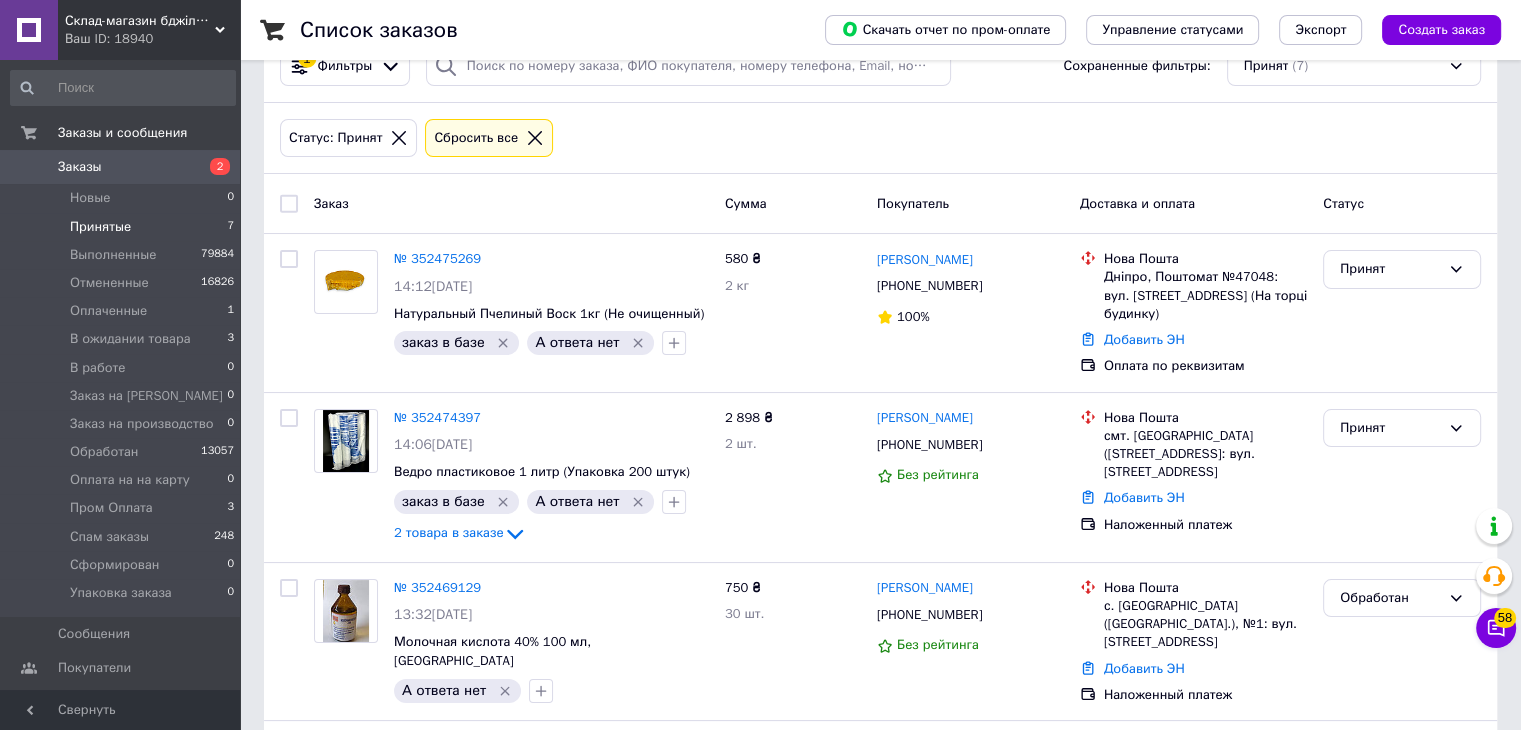 scroll, scrollTop: 618, scrollLeft: 0, axis: vertical 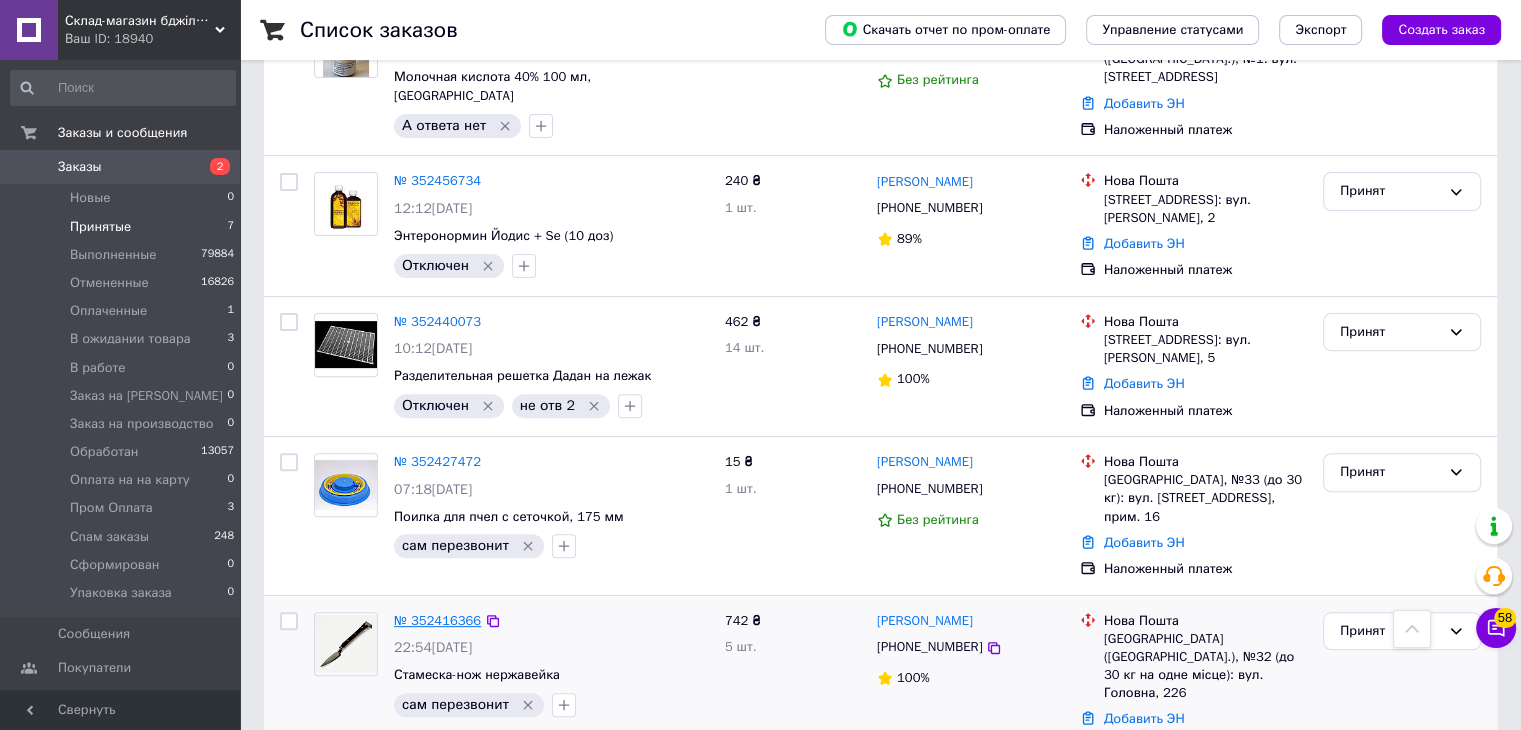 click on "№ 352416366" at bounding box center (437, 620) 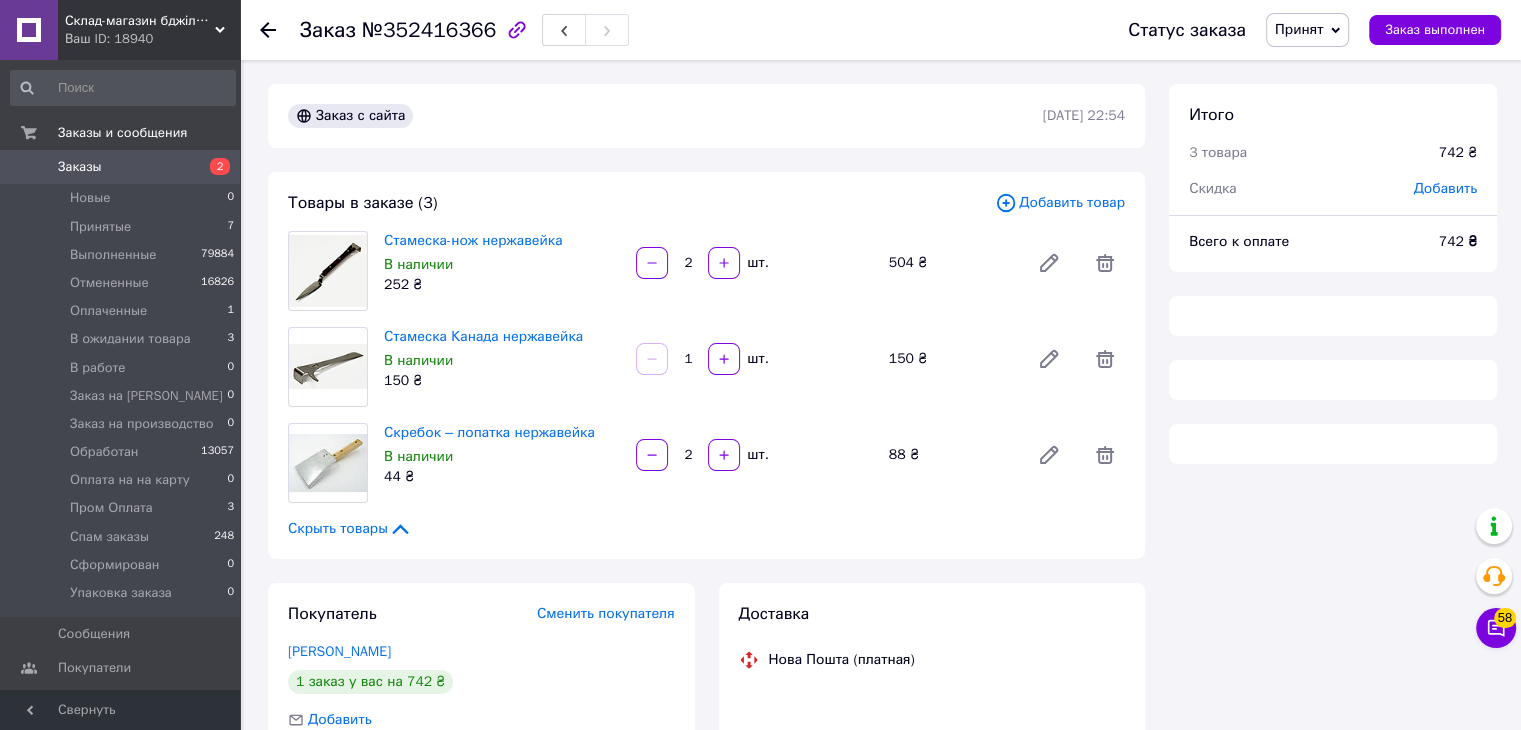 click 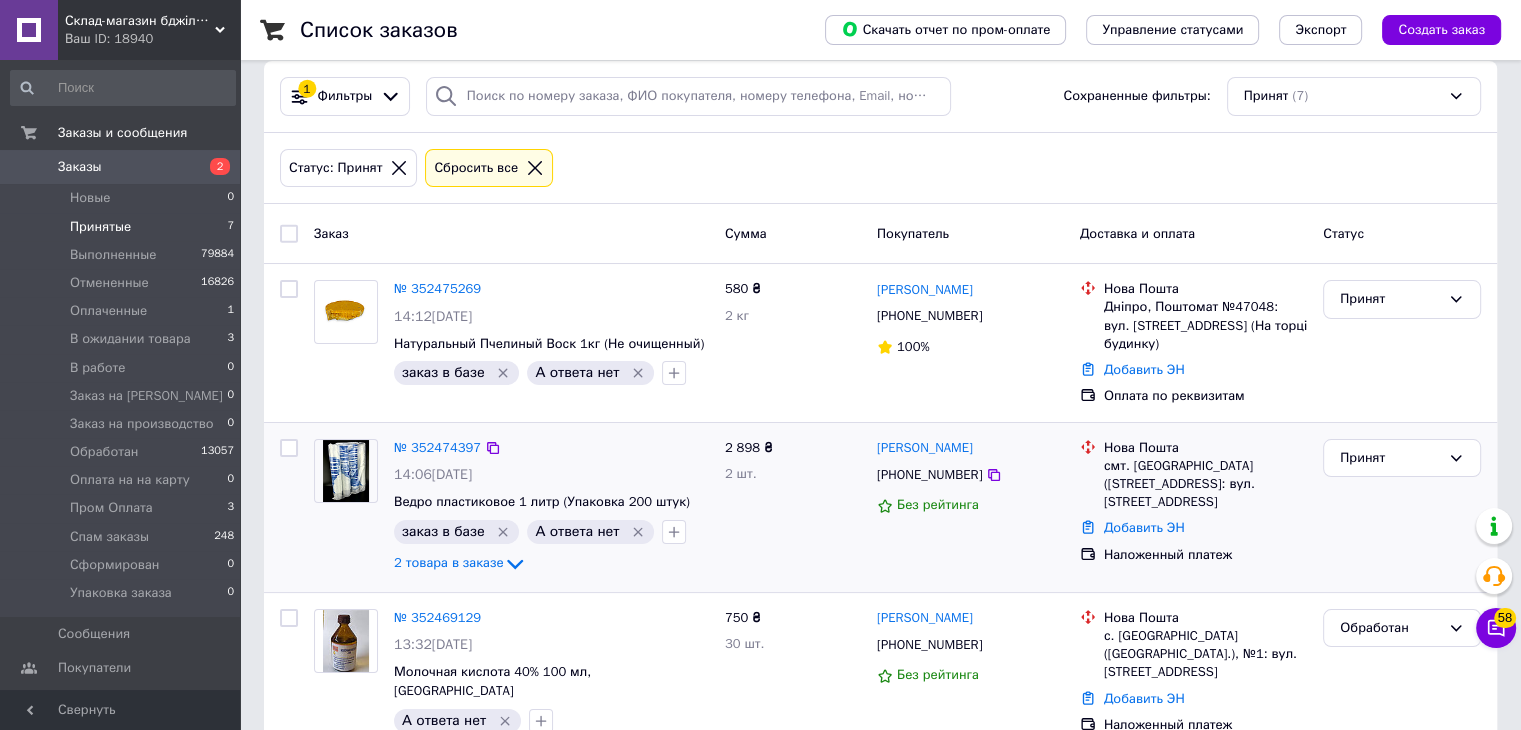 scroll, scrollTop: 18, scrollLeft: 0, axis: vertical 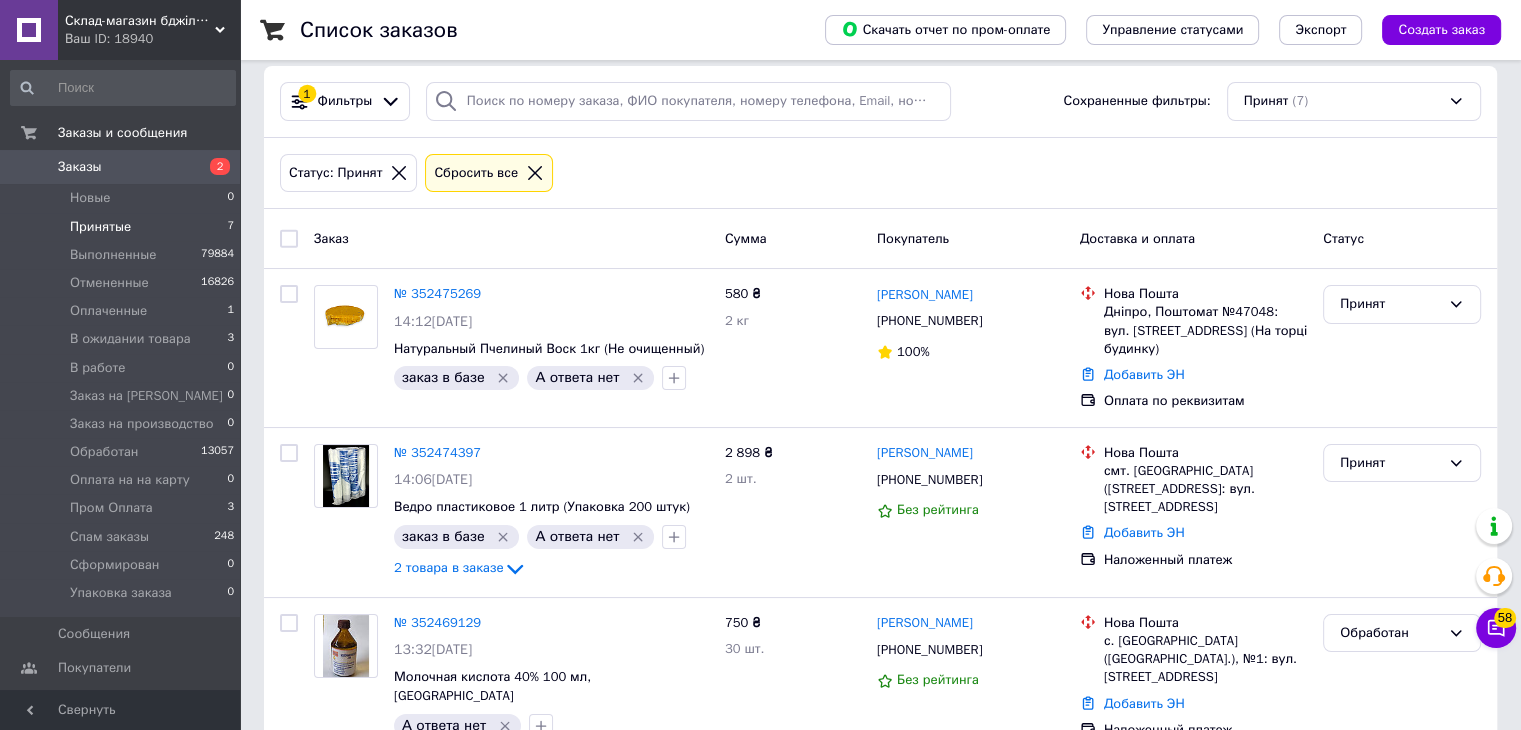 click on "Принятые 7" at bounding box center [123, 227] 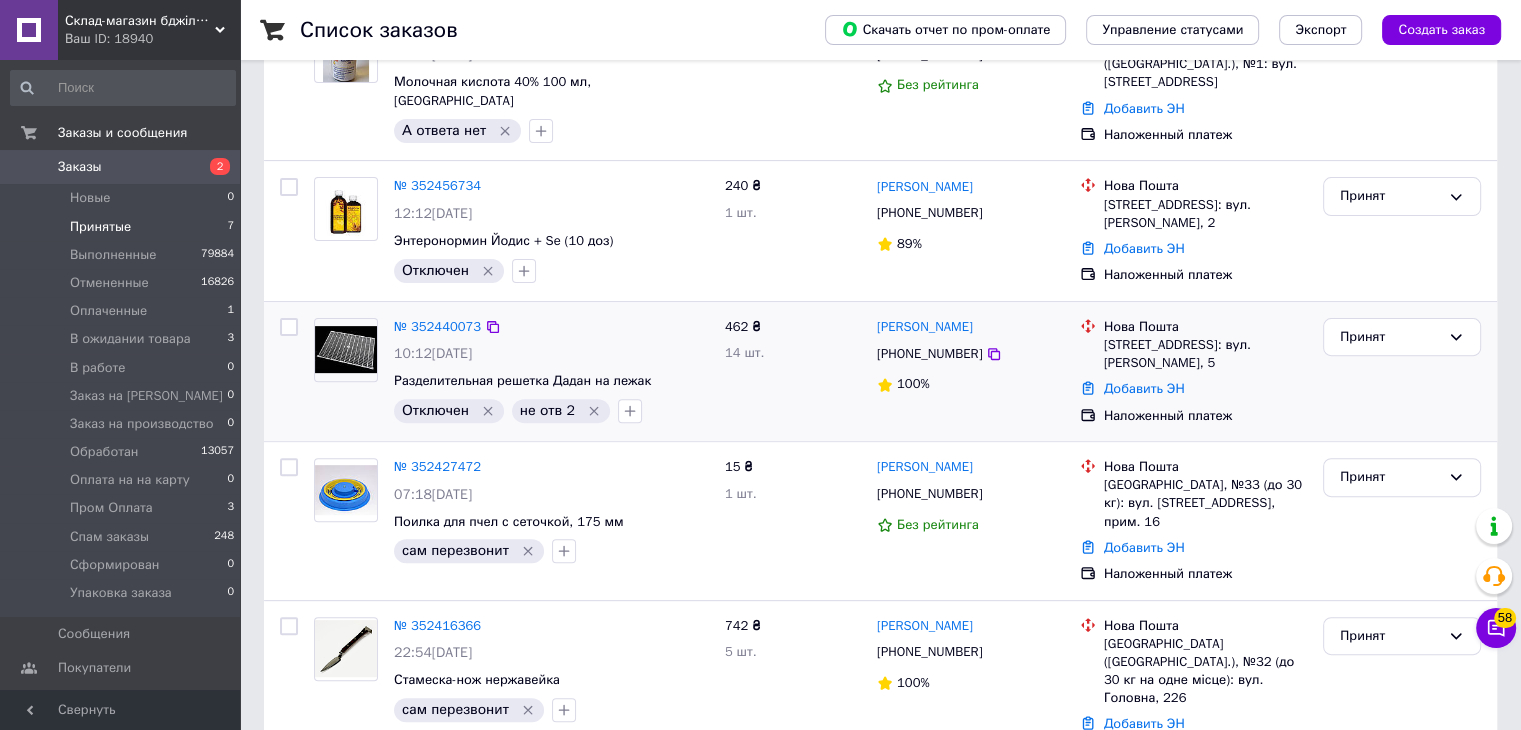 scroll, scrollTop: 618, scrollLeft: 0, axis: vertical 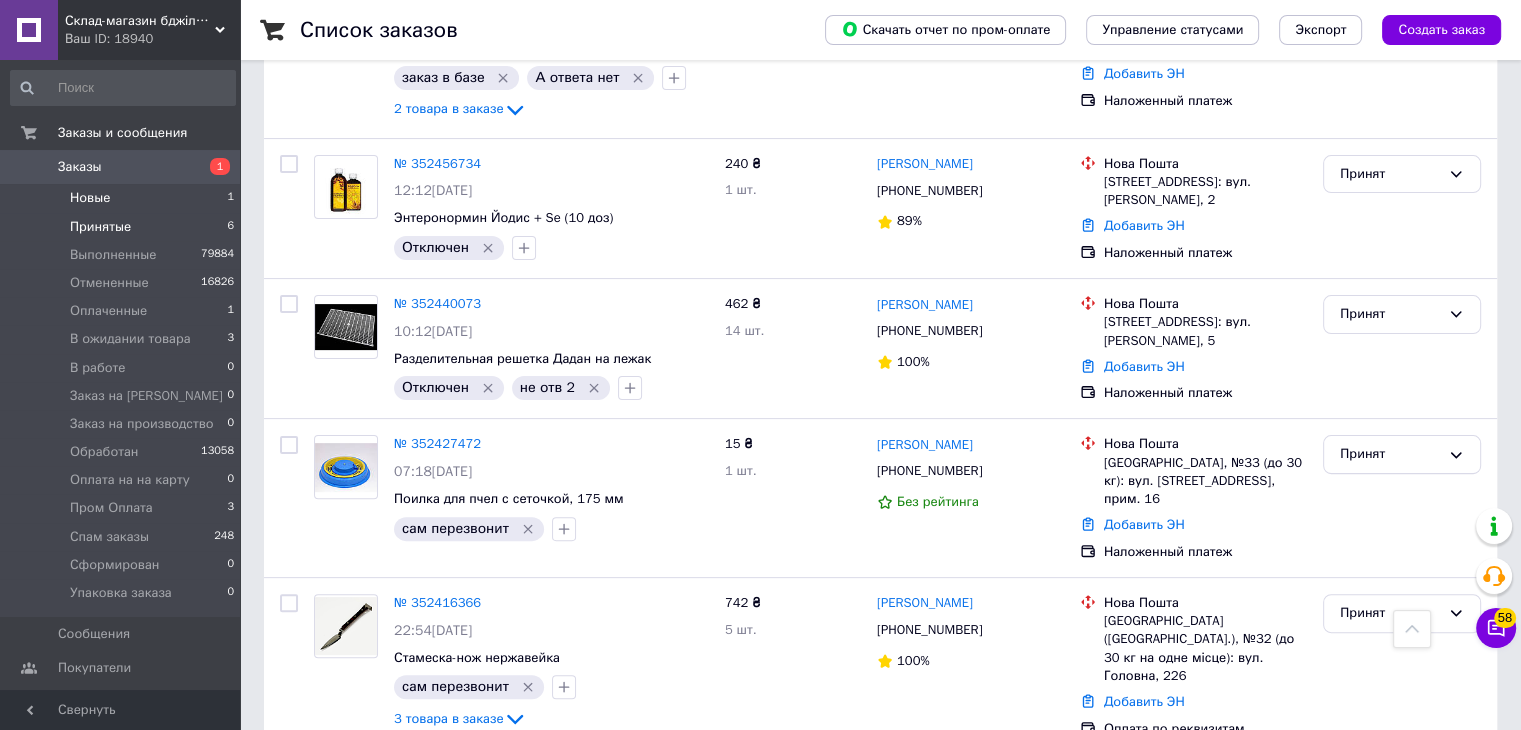 click on "Новые 1" at bounding box center (123, 198) 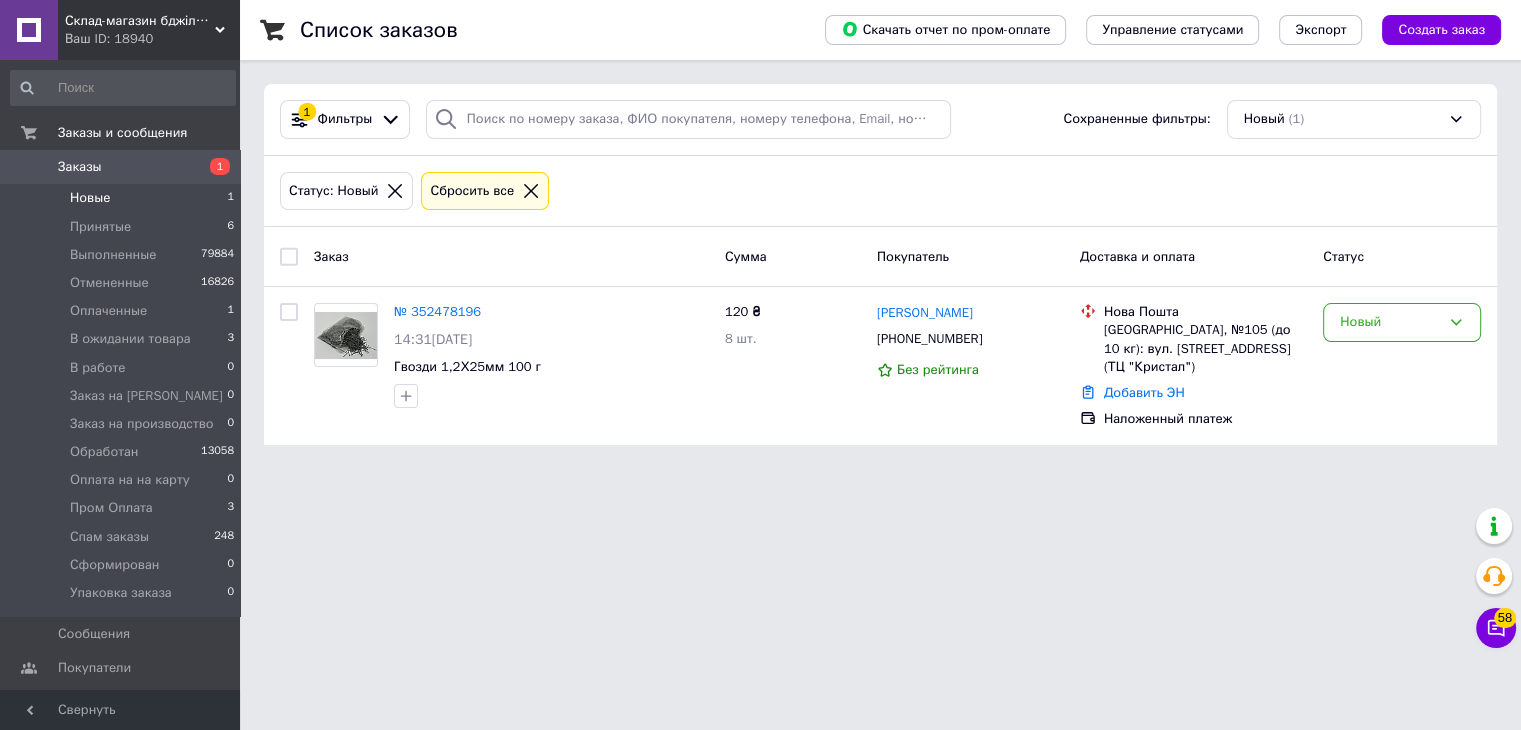 scroll, scrollTop: 0, scrollLeft: 0, axis: both 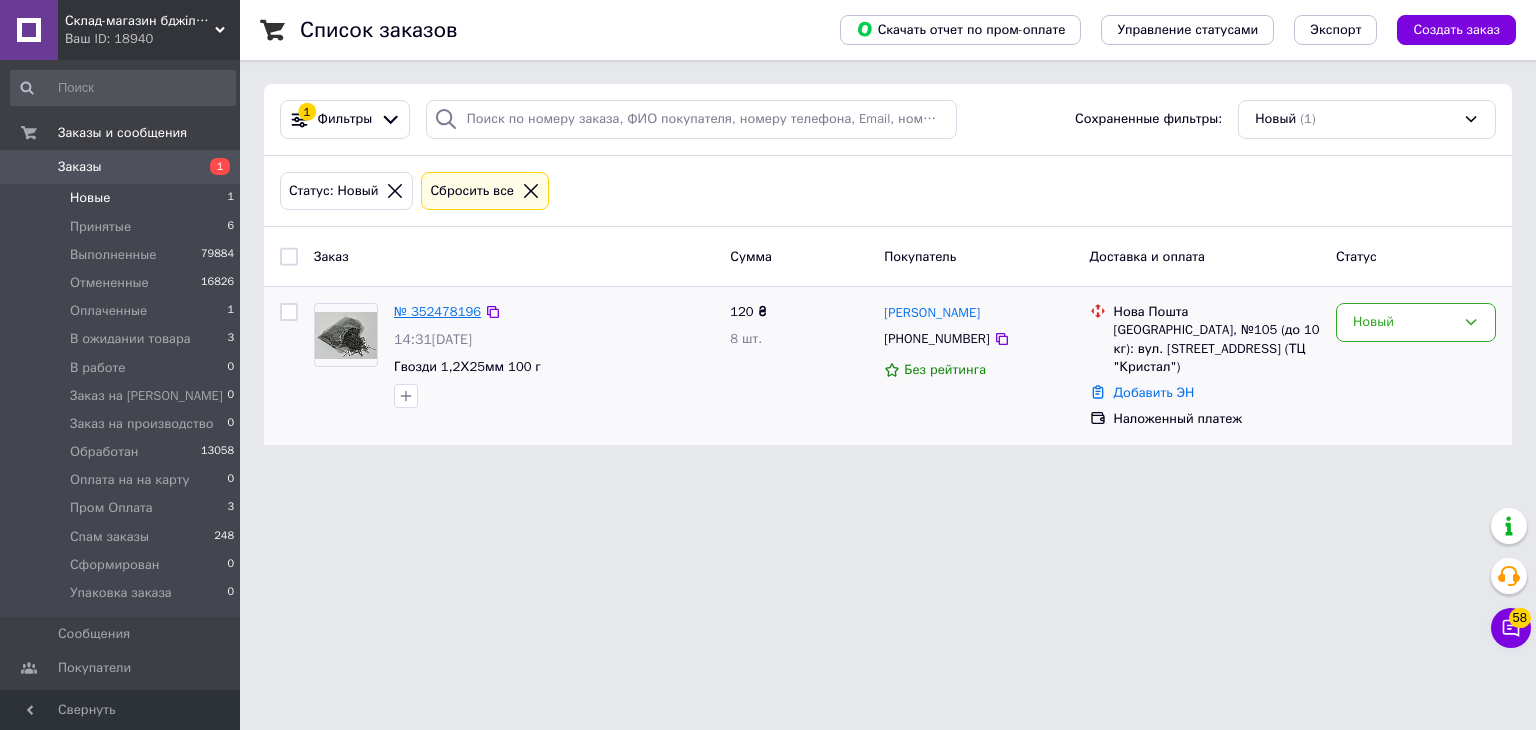 click on "№ 352478196" at bounding box center (437, 312) 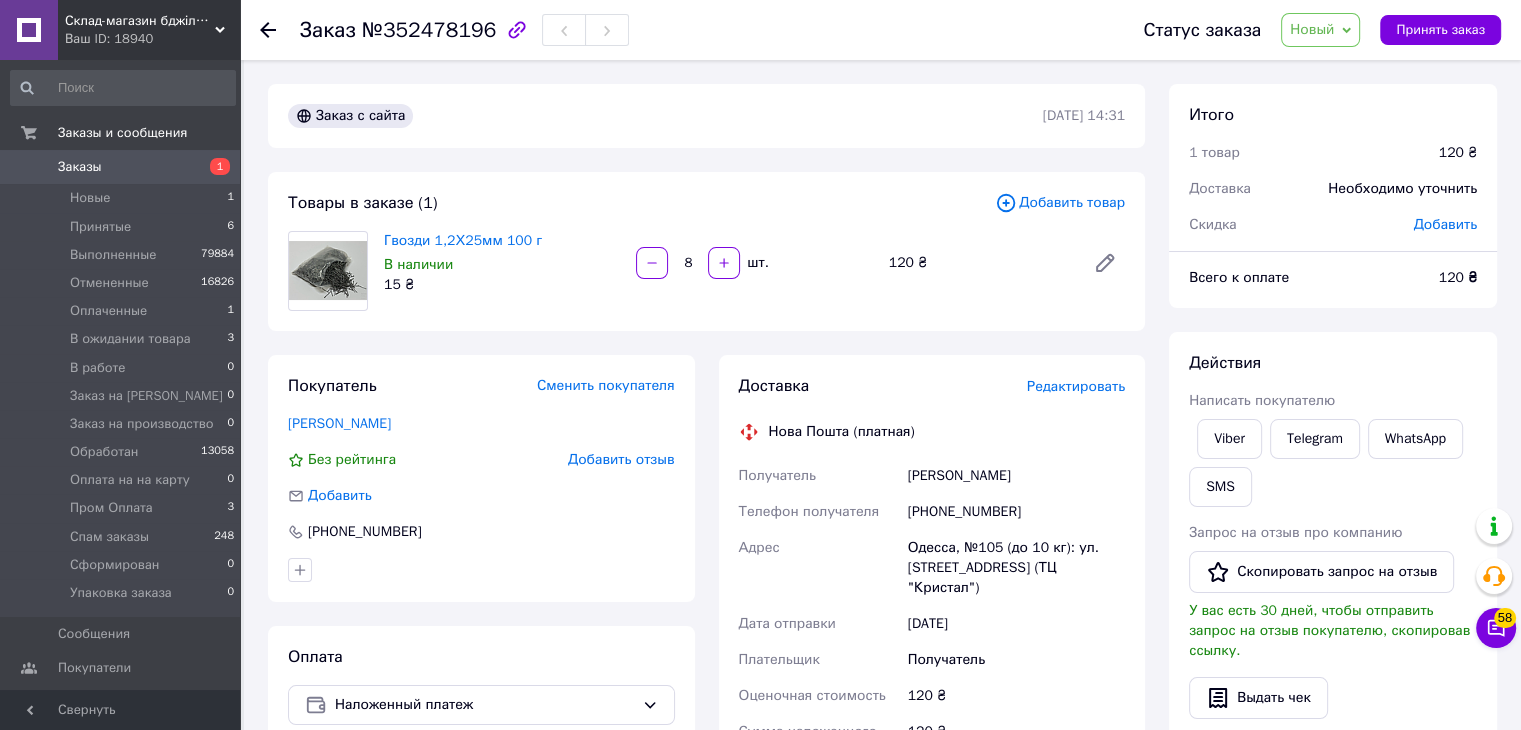 click at bounding box center [280, 30] 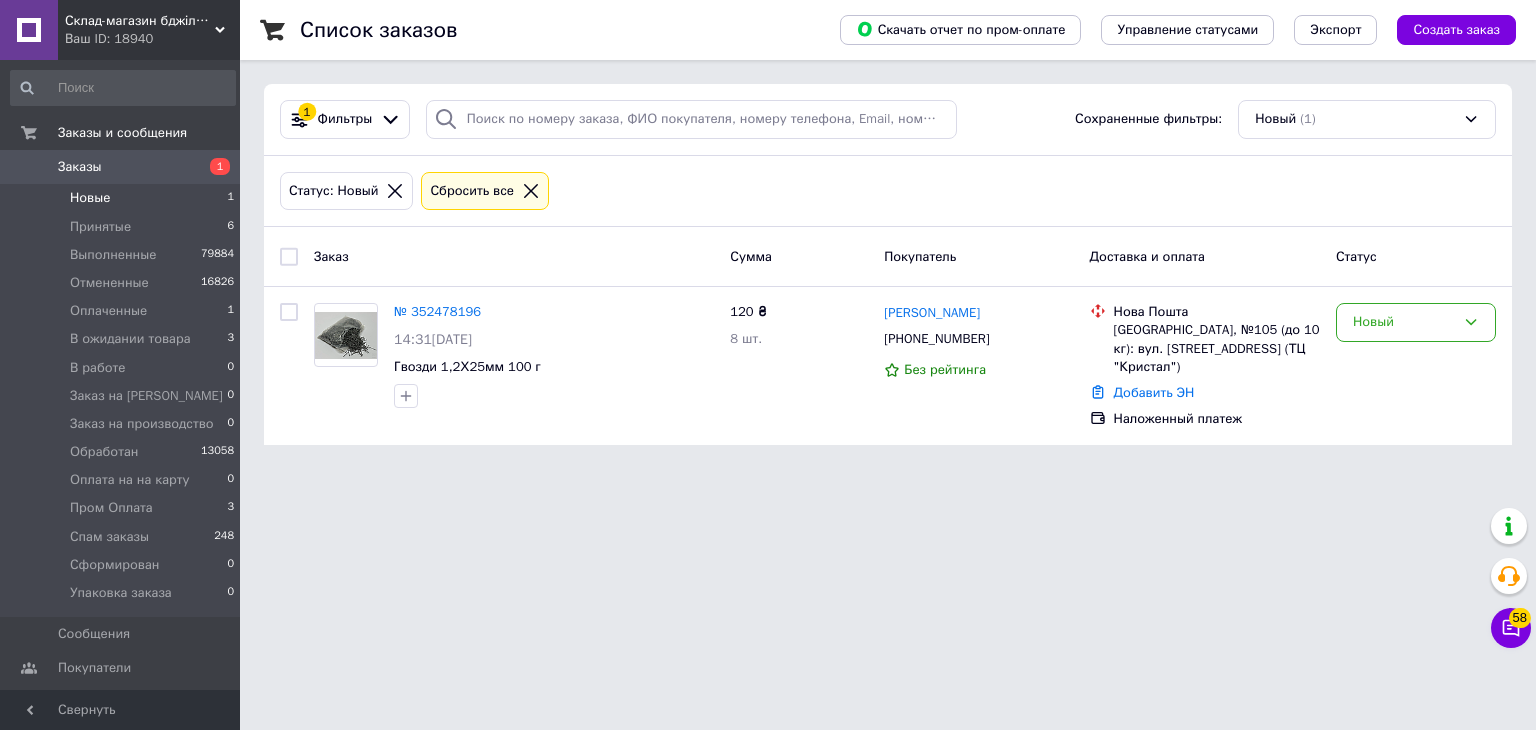 click 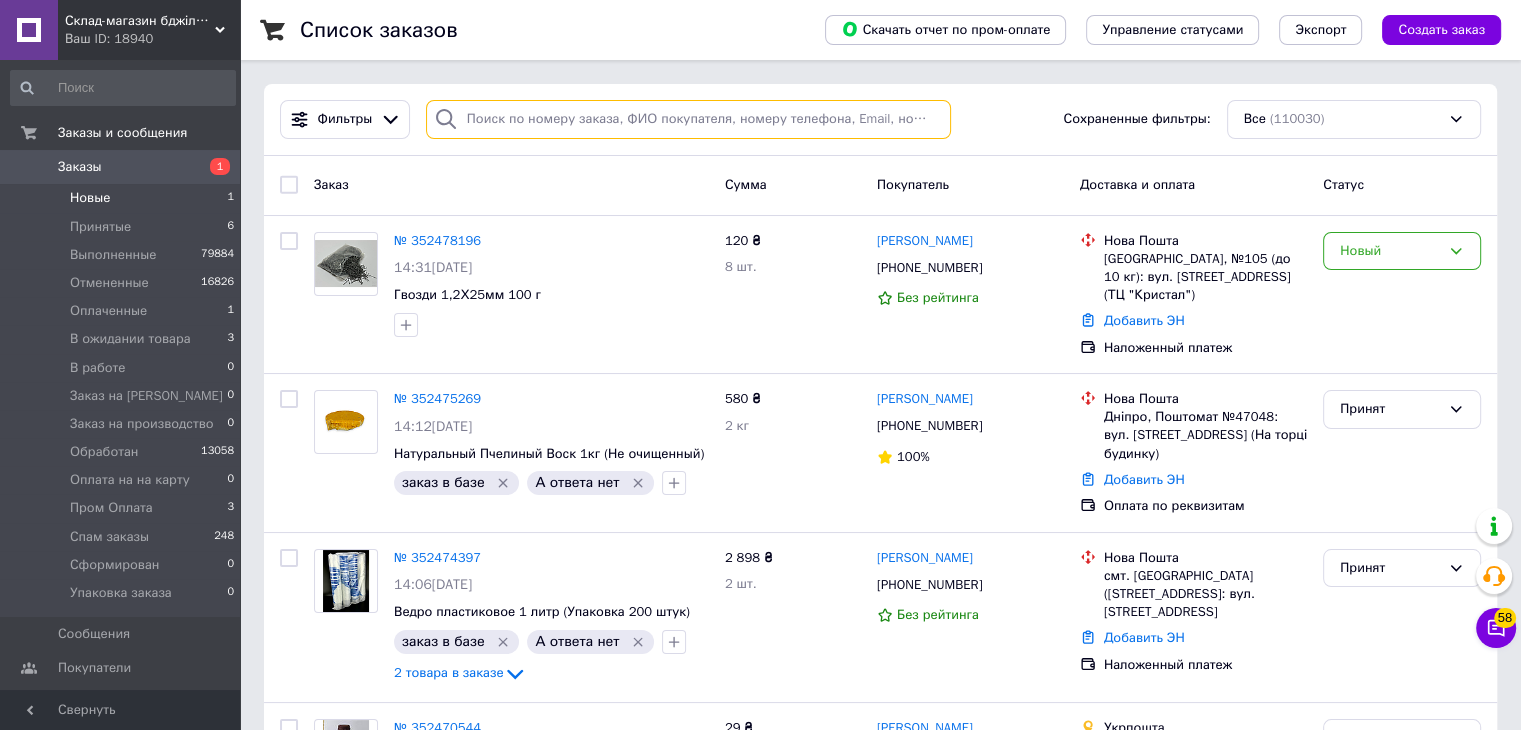 paste on "0507700800" 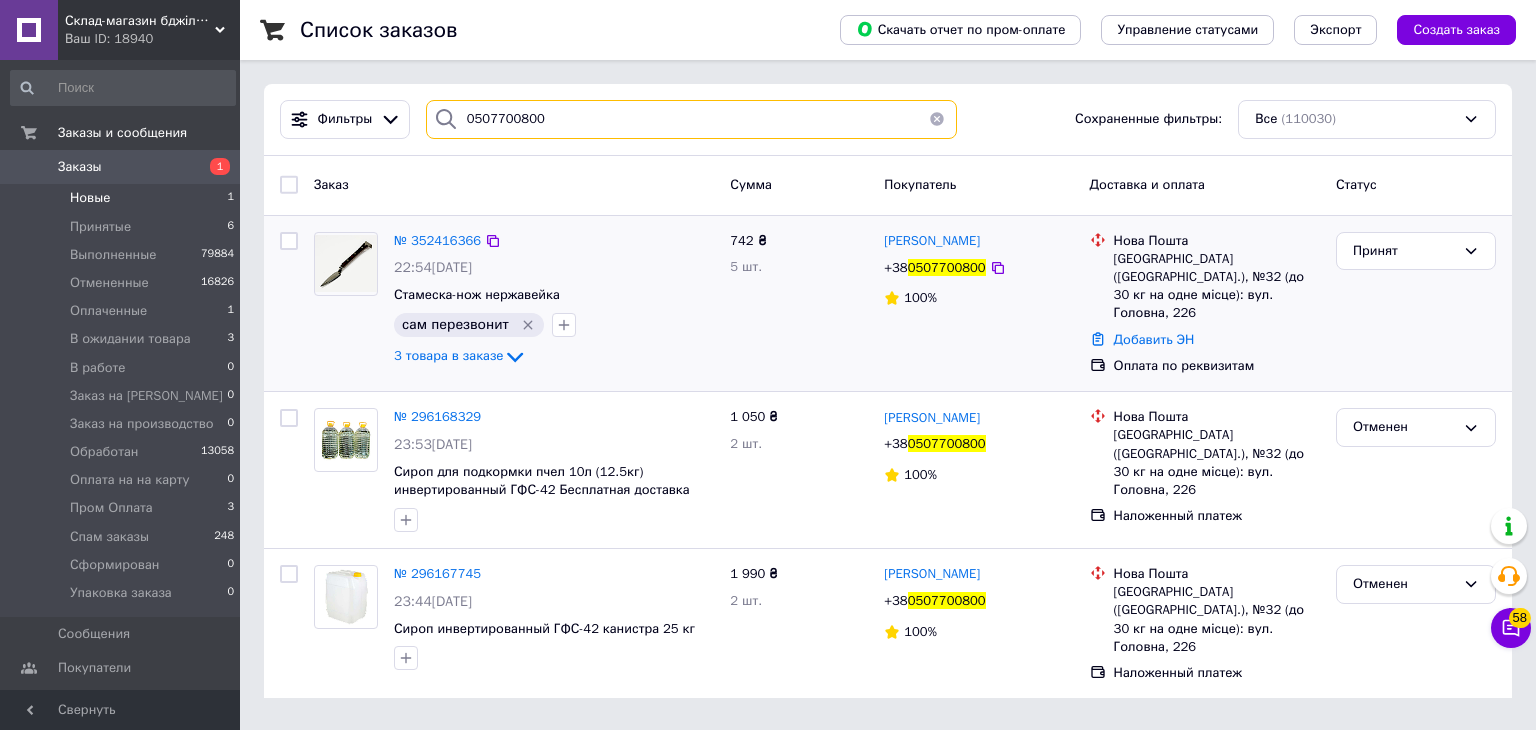 type on "0507700800" 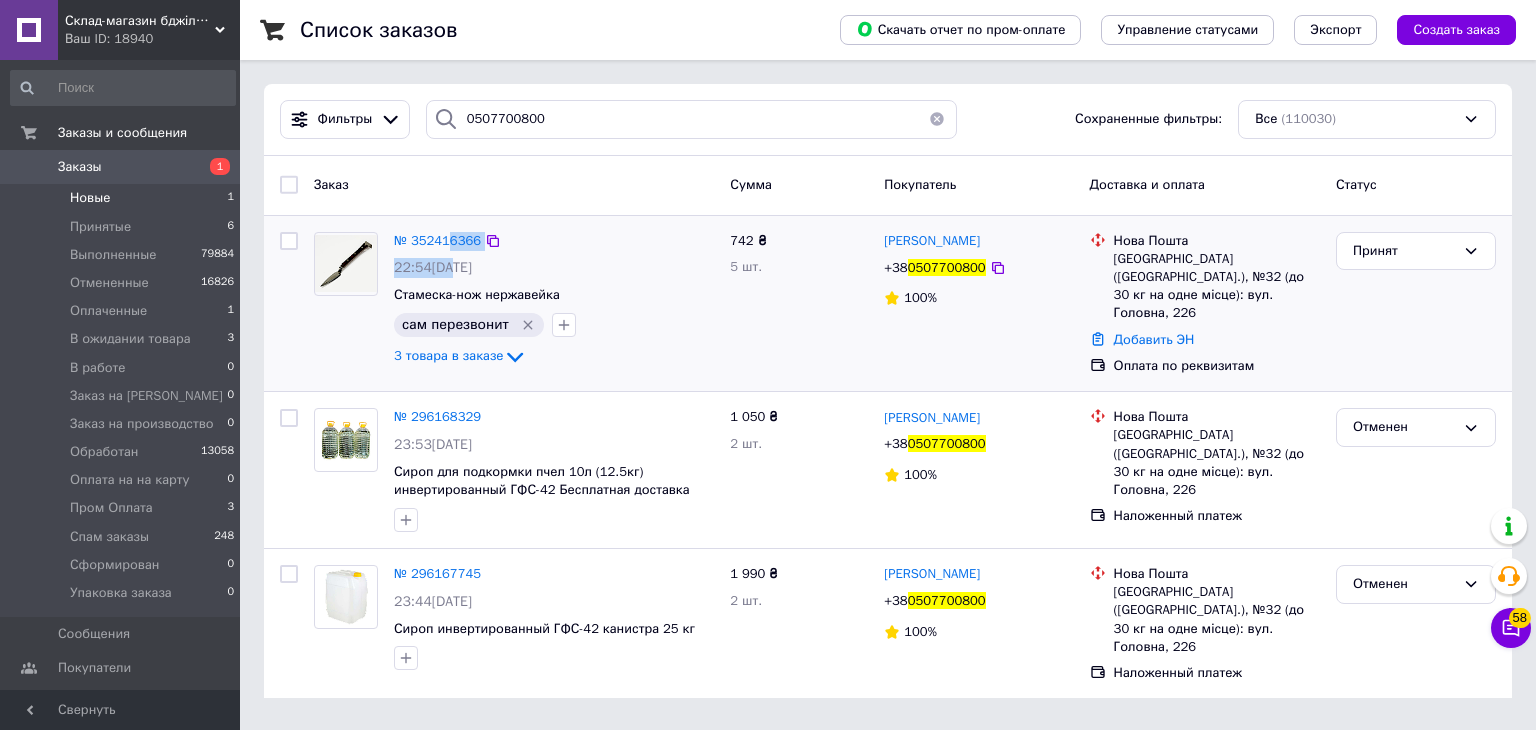 click on "№ 352416366 22:54[DATE] Стамеска-нож нержавейка сам перезвонит   3 товара в заказе" at bounding box center (554, 300) 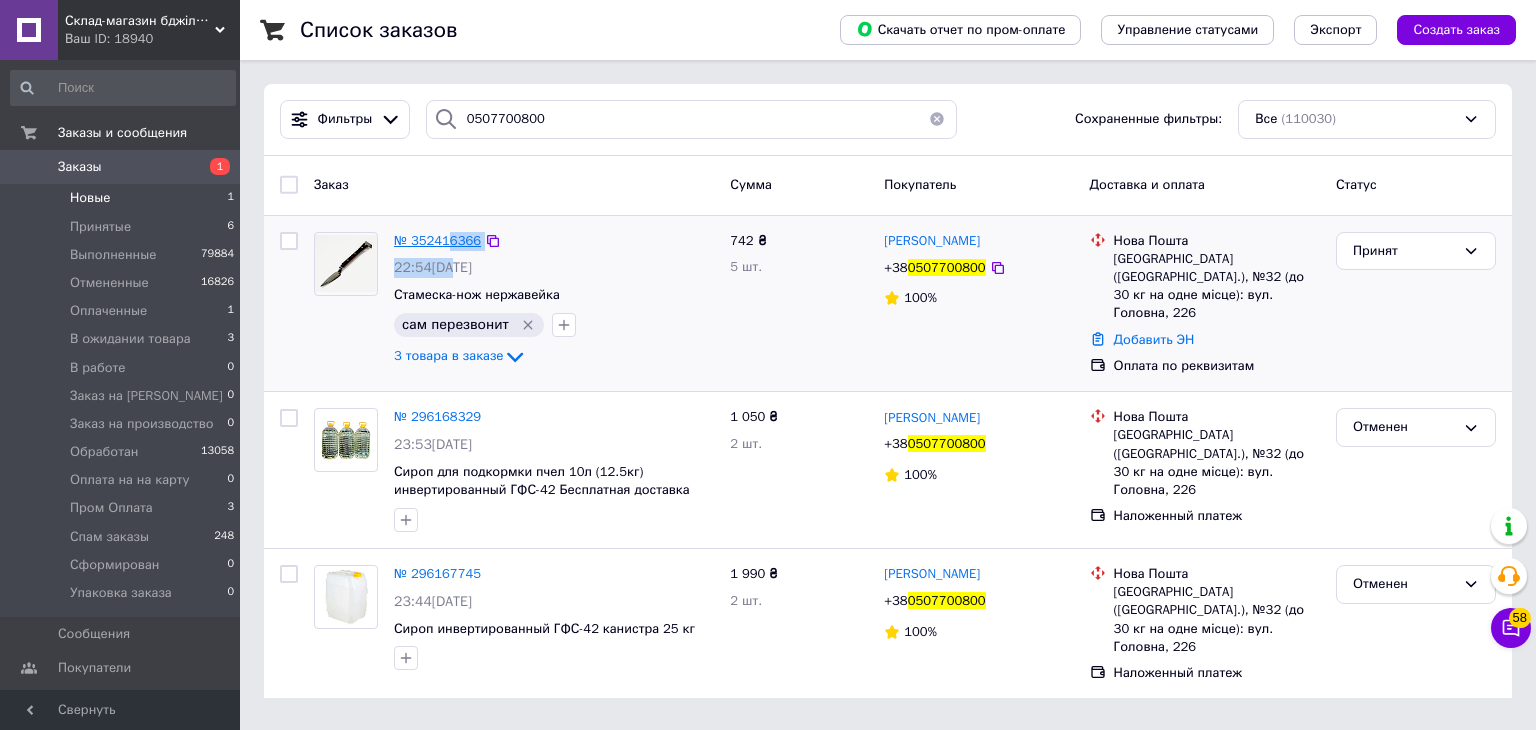 click on "№ 352416366" at bounding box center (437, 240) 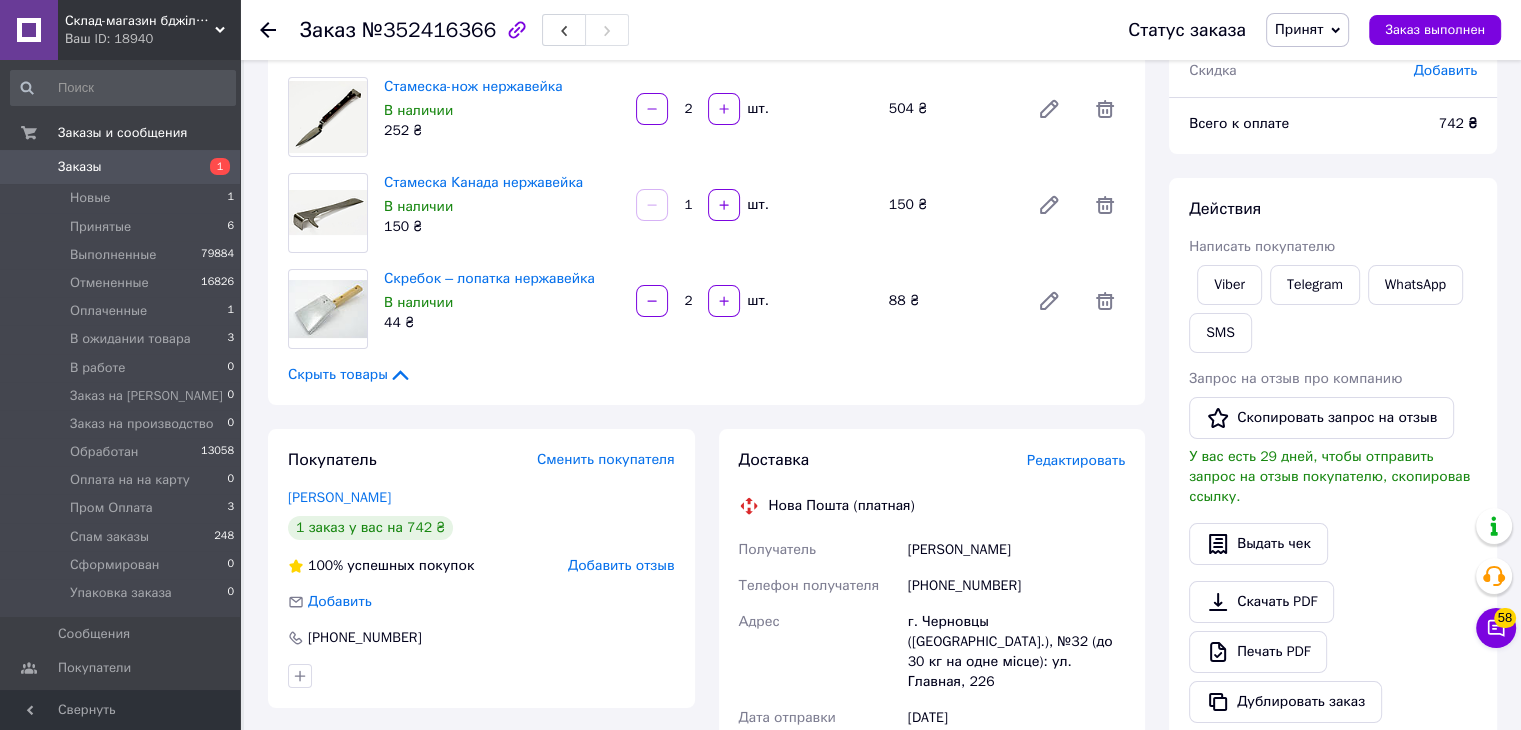 scroll, scrollTop: 200, scrollLeft: 0, axis: vertical 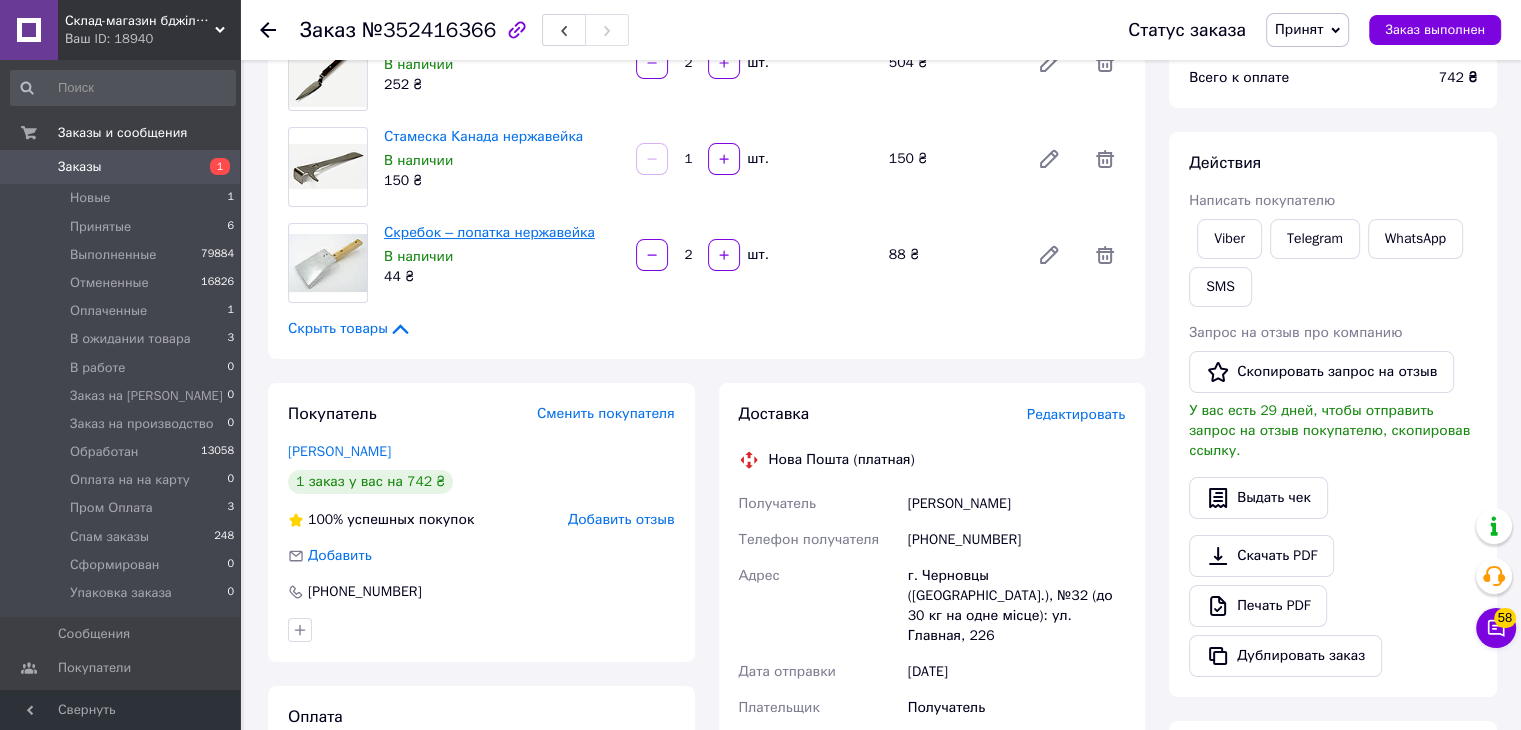 click on "Скребок – лопатка нержавейка" at bounding box center (489, 232) 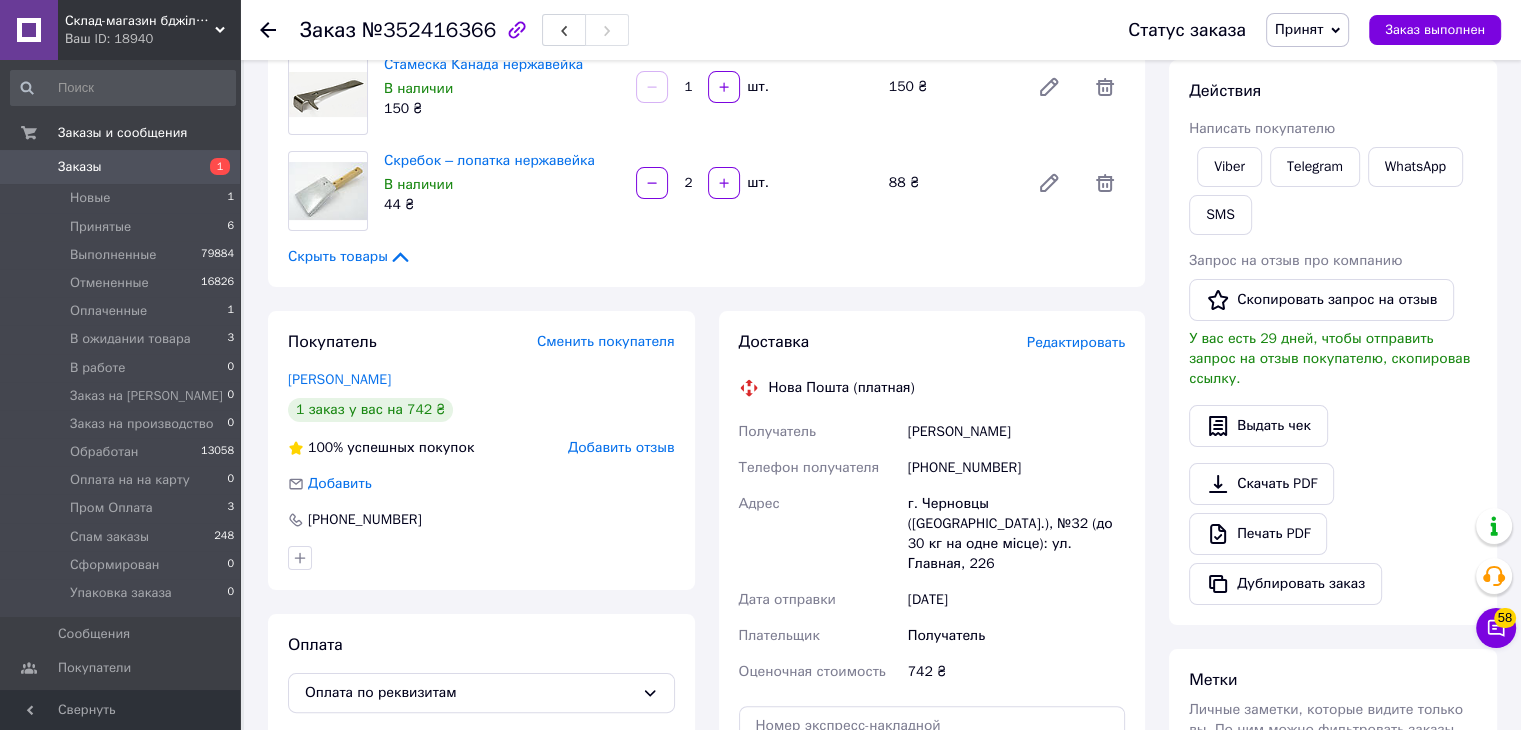scroll, scrollTop: 300, scrollLeft: 0, axis: vertical 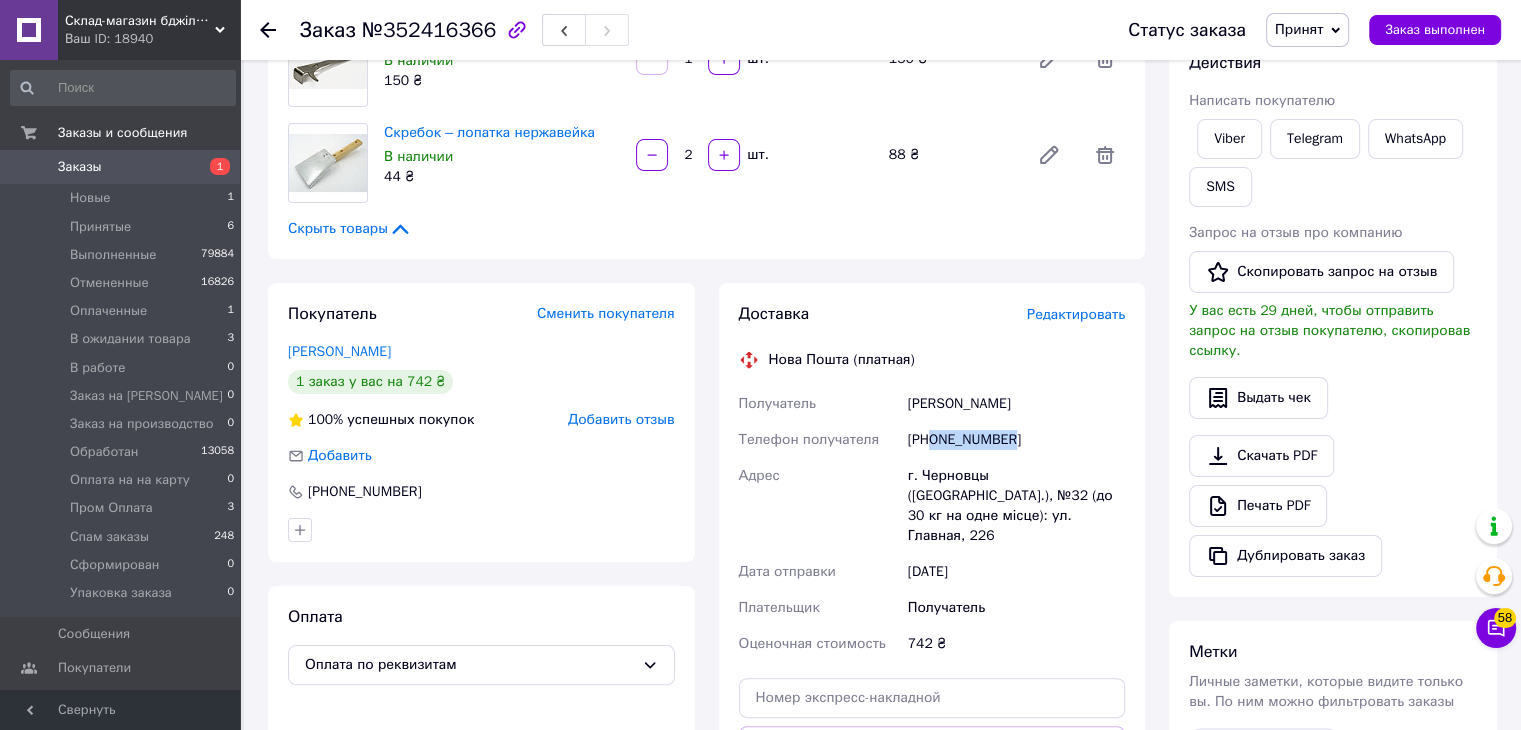 drag, startPoint x: 932, startPoint y: 439, endPoint x: 1028, endPoint y: 446, distance: 96.25487 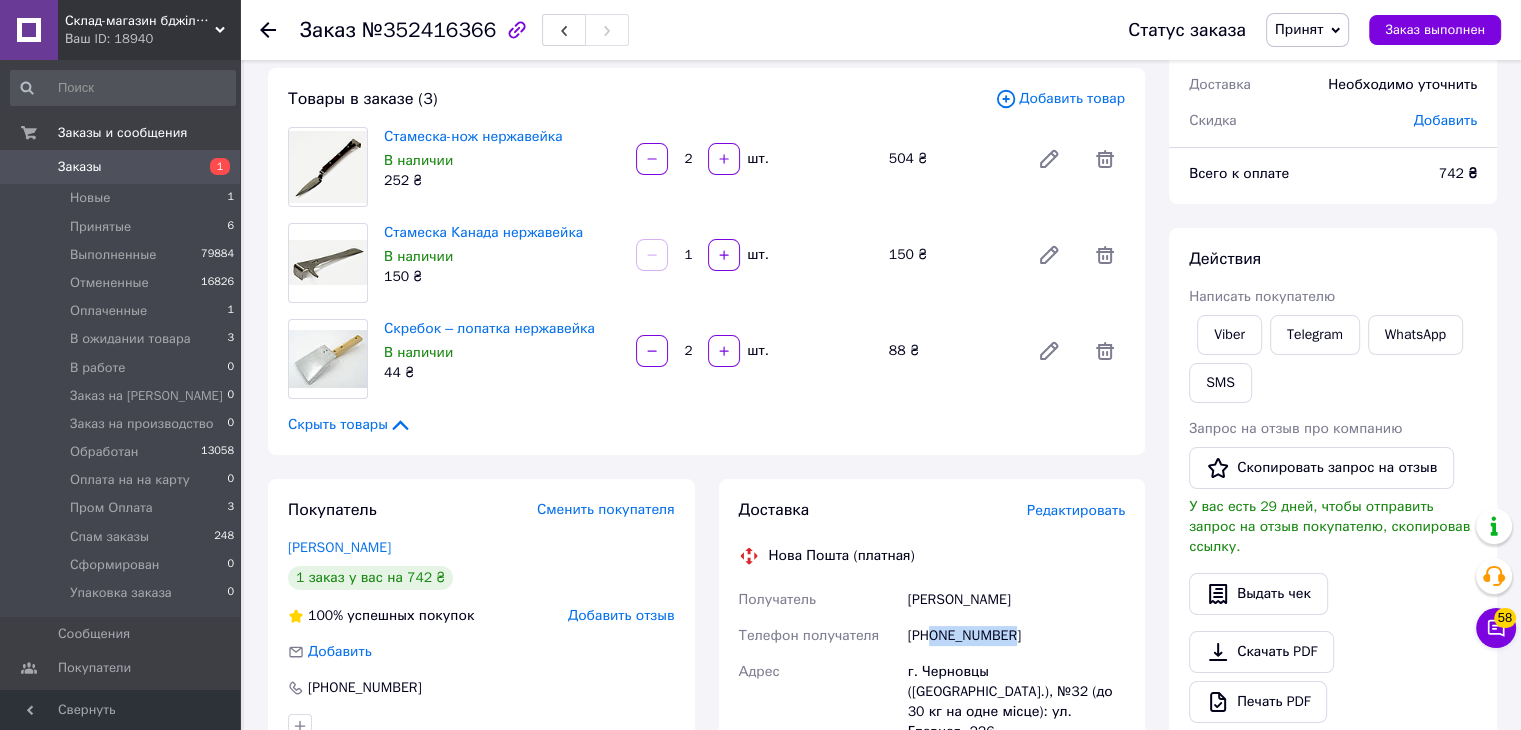 scroll, scrollTop: 100, scrollLeft: 0, axis: vertical 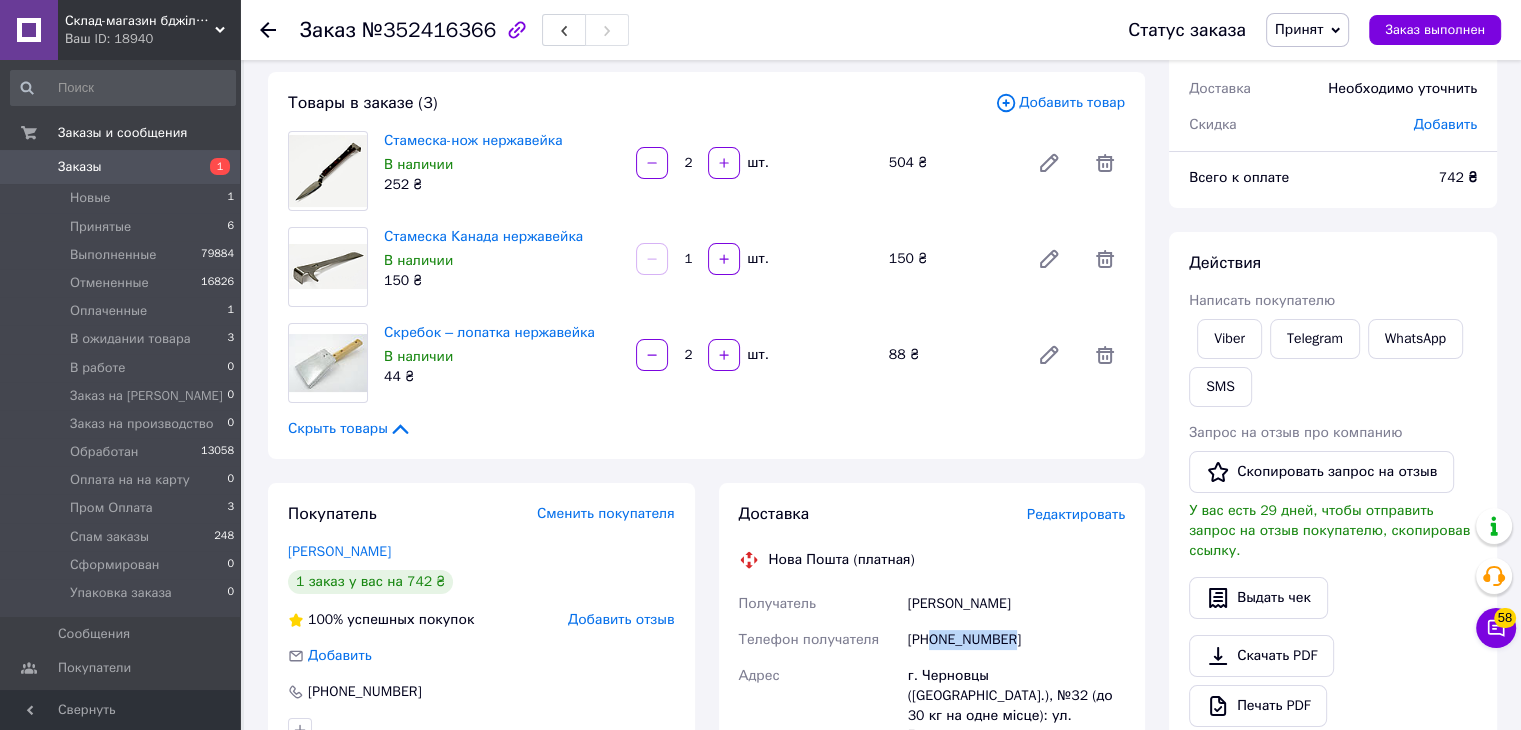 copy on "0507700800" 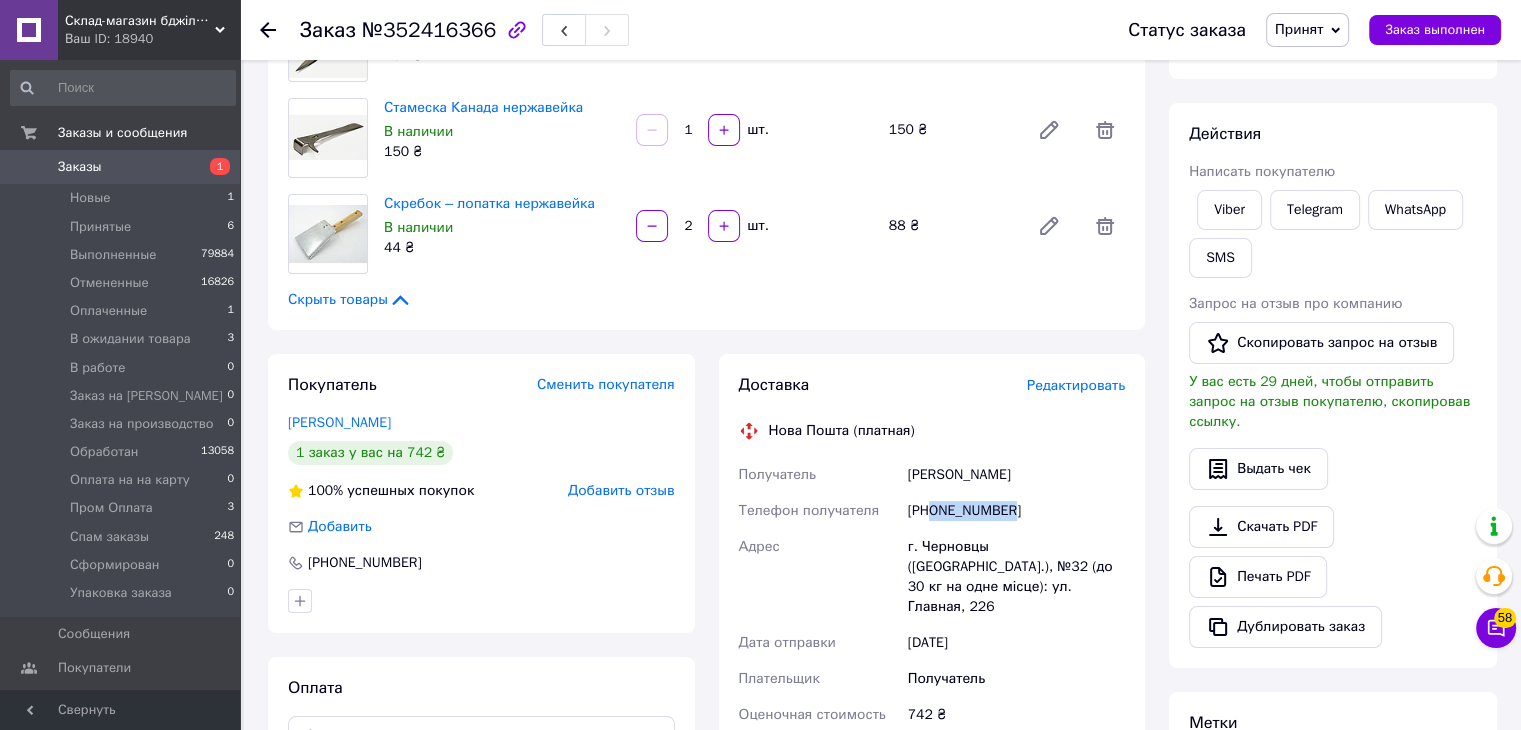 scroll, scrollTop: 300, scrollLeft: 0, axis: vertical 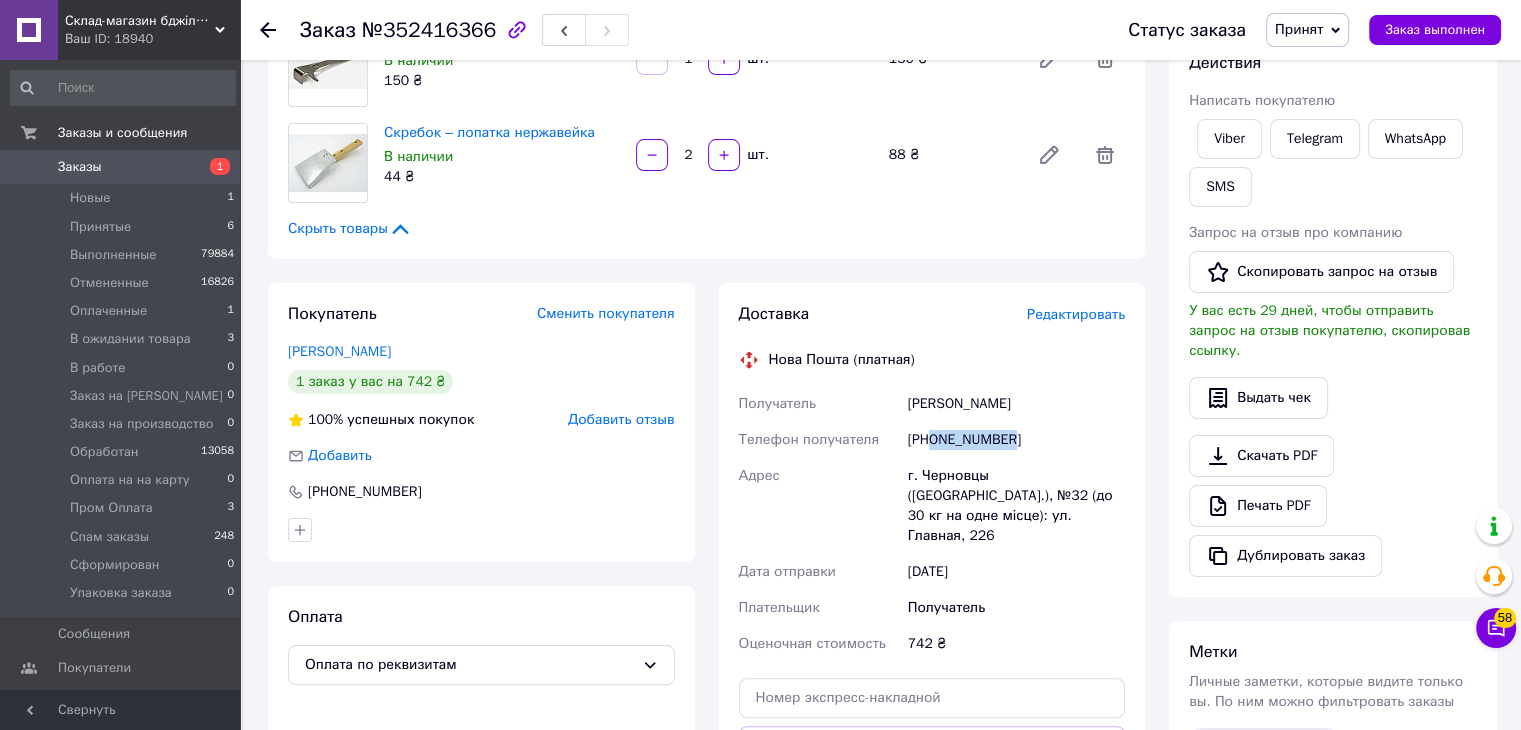 copy on "0507700800" 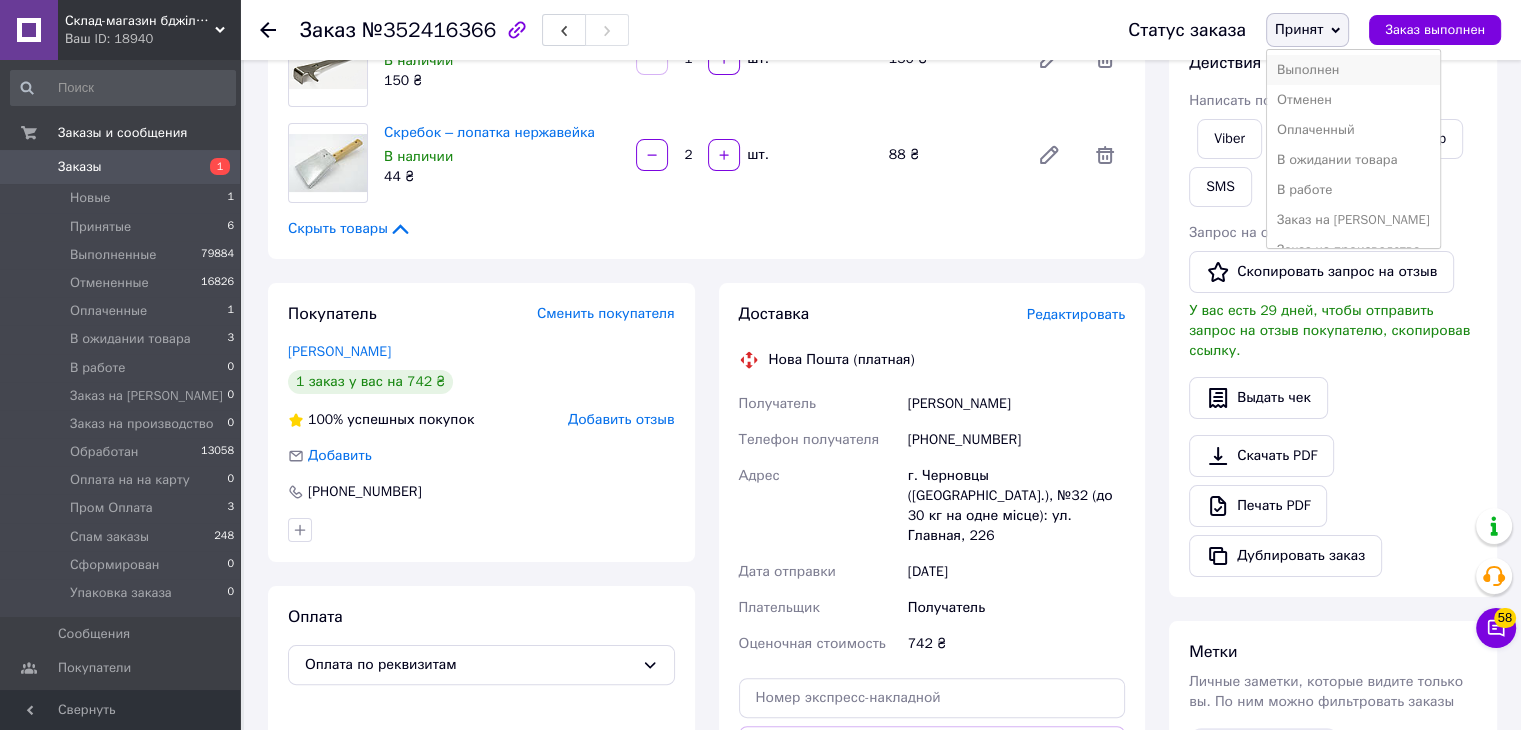 click on "Выполнен" at bounding box center [1353, 70] 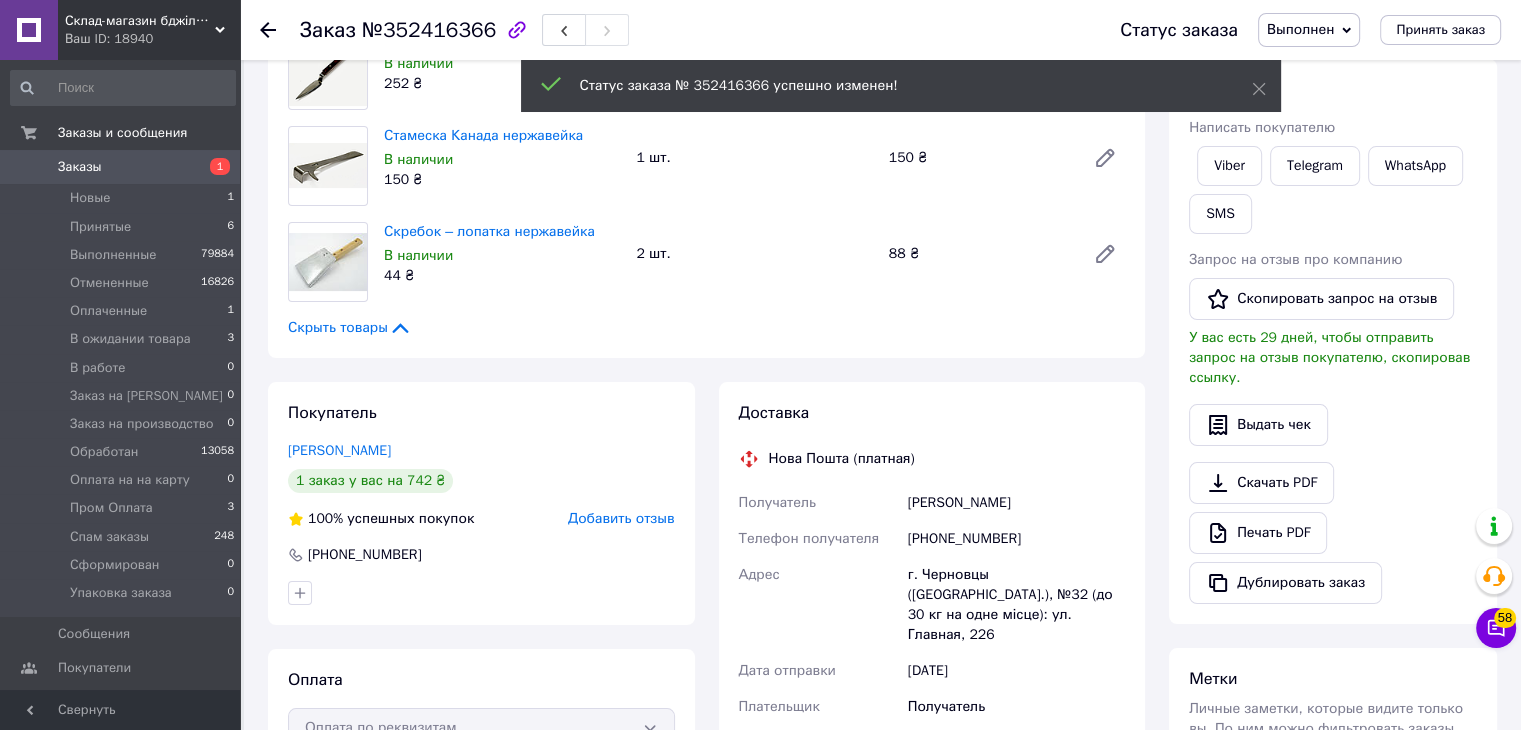 scroll, scrollTop: 0, scrollLeft: 0, axis: both 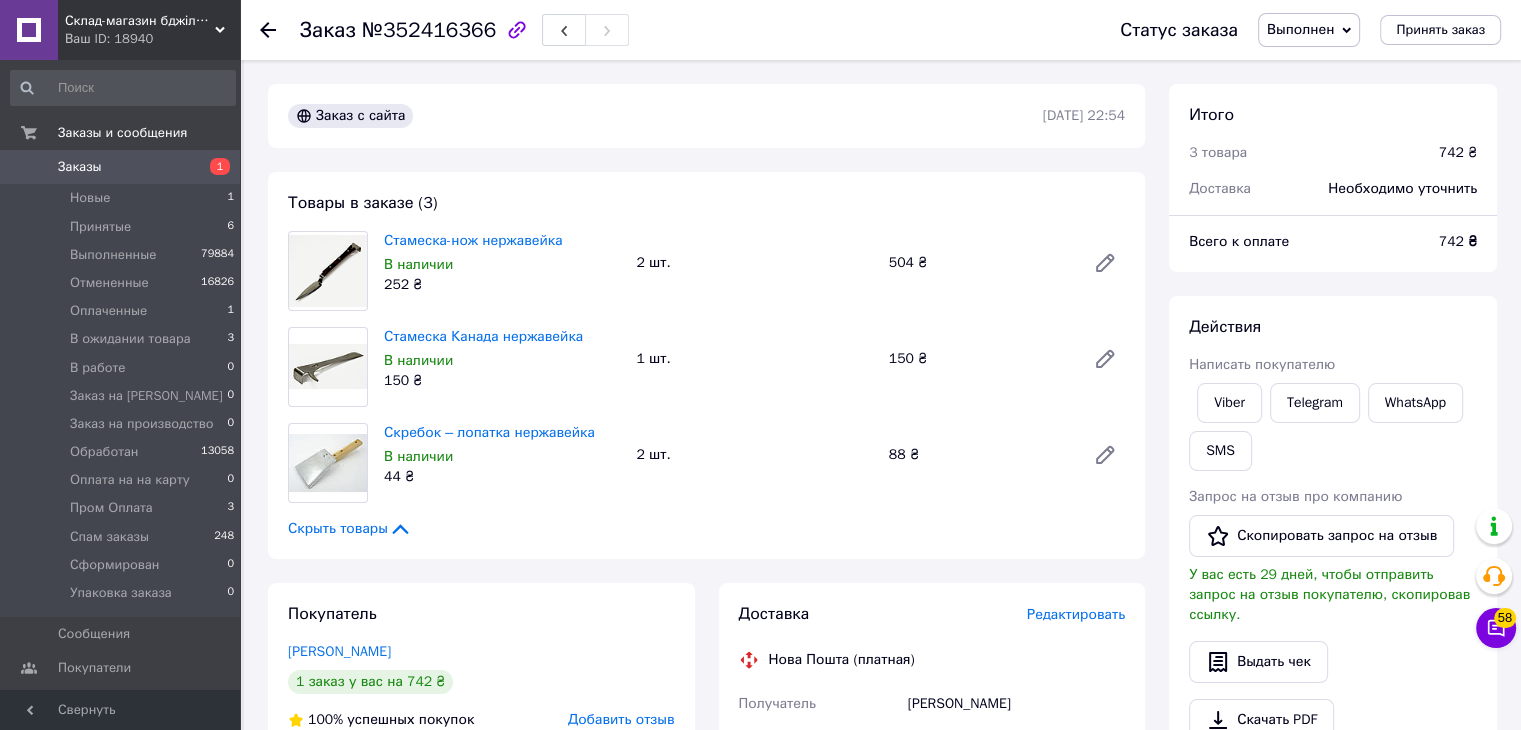 click on "1 заказ у вас на 742 ₴" at bounding box center [481, 682] 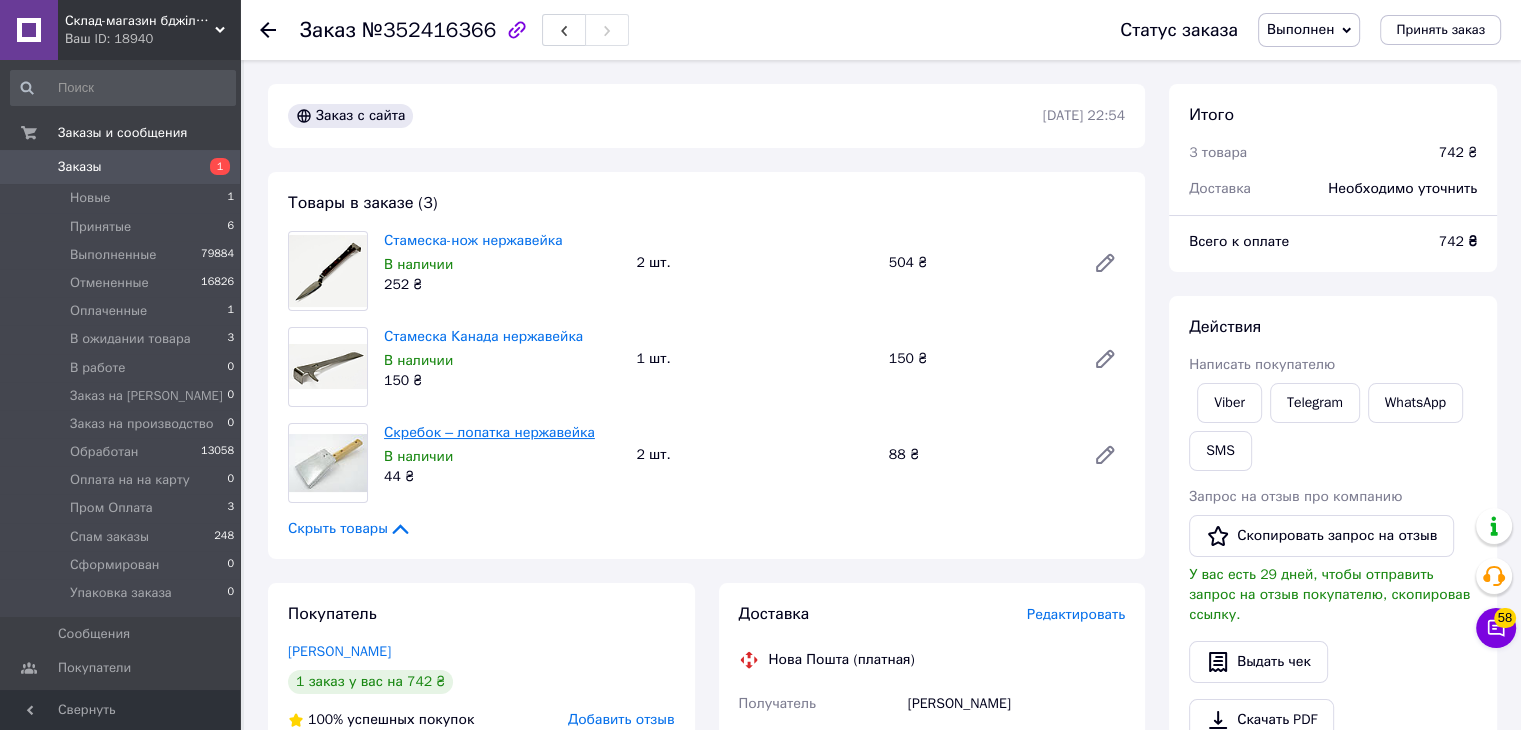 click on "Скребок – лопатка нержавейка" at bounding box center [489, 432] 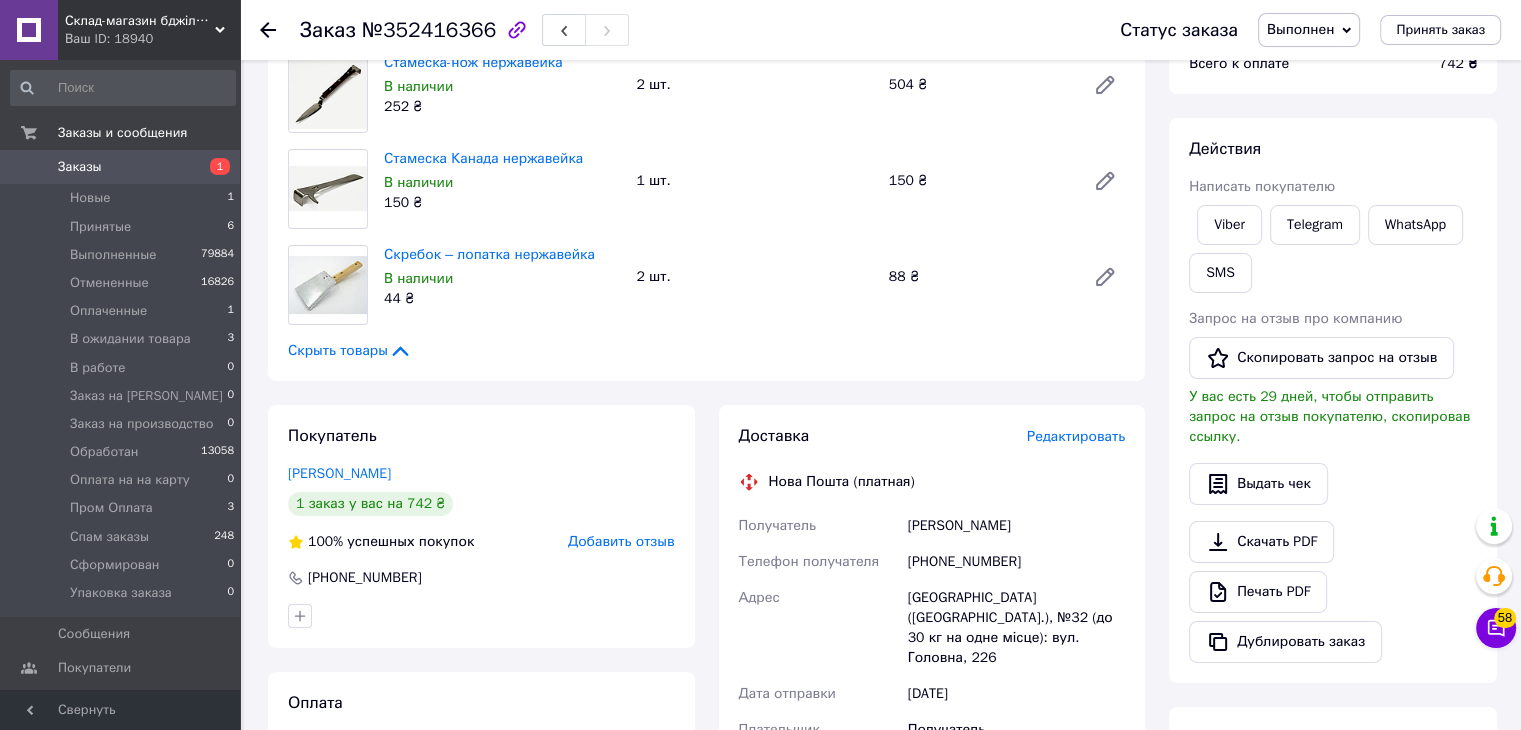 scroll, scrollTop: 200, scrollLeft: 0, axis: vertical 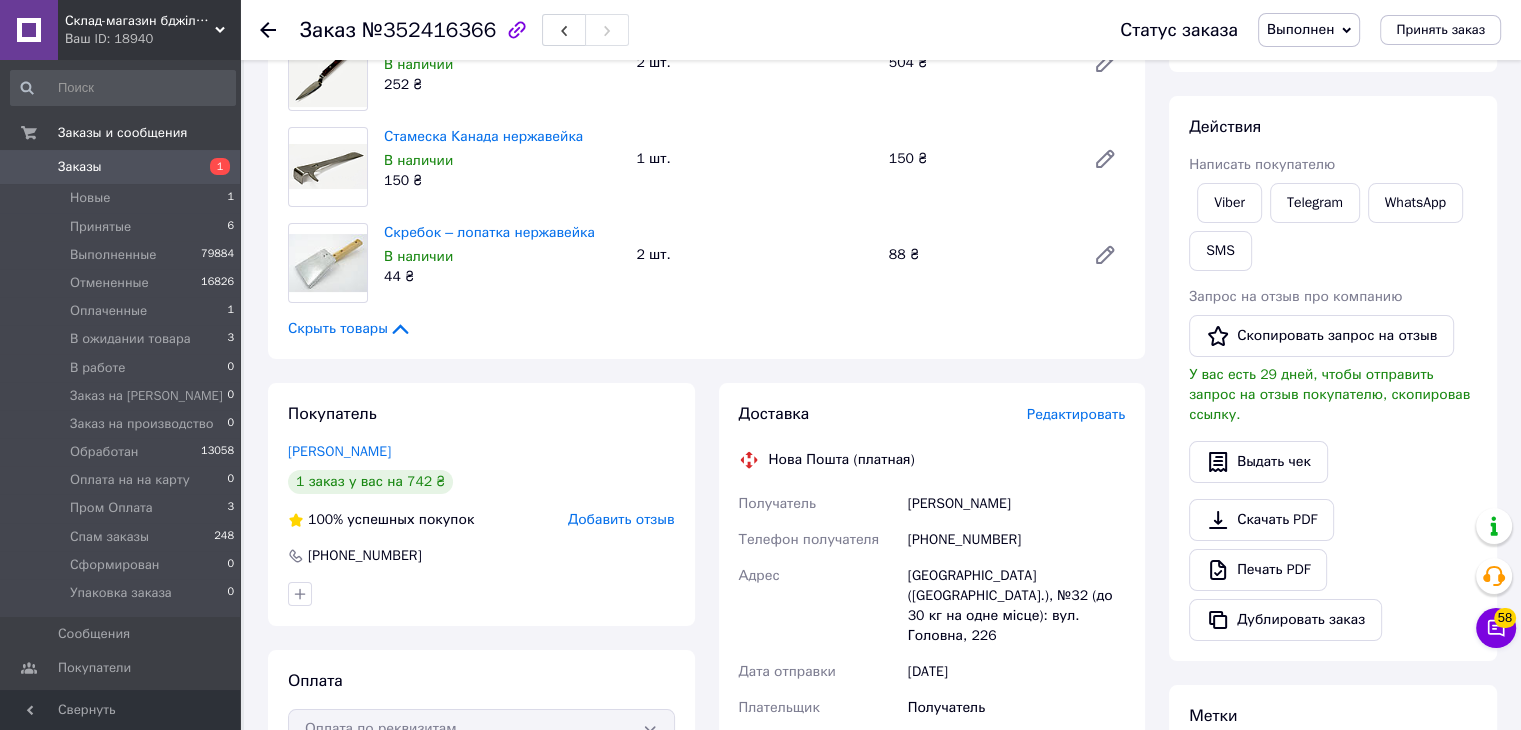 click 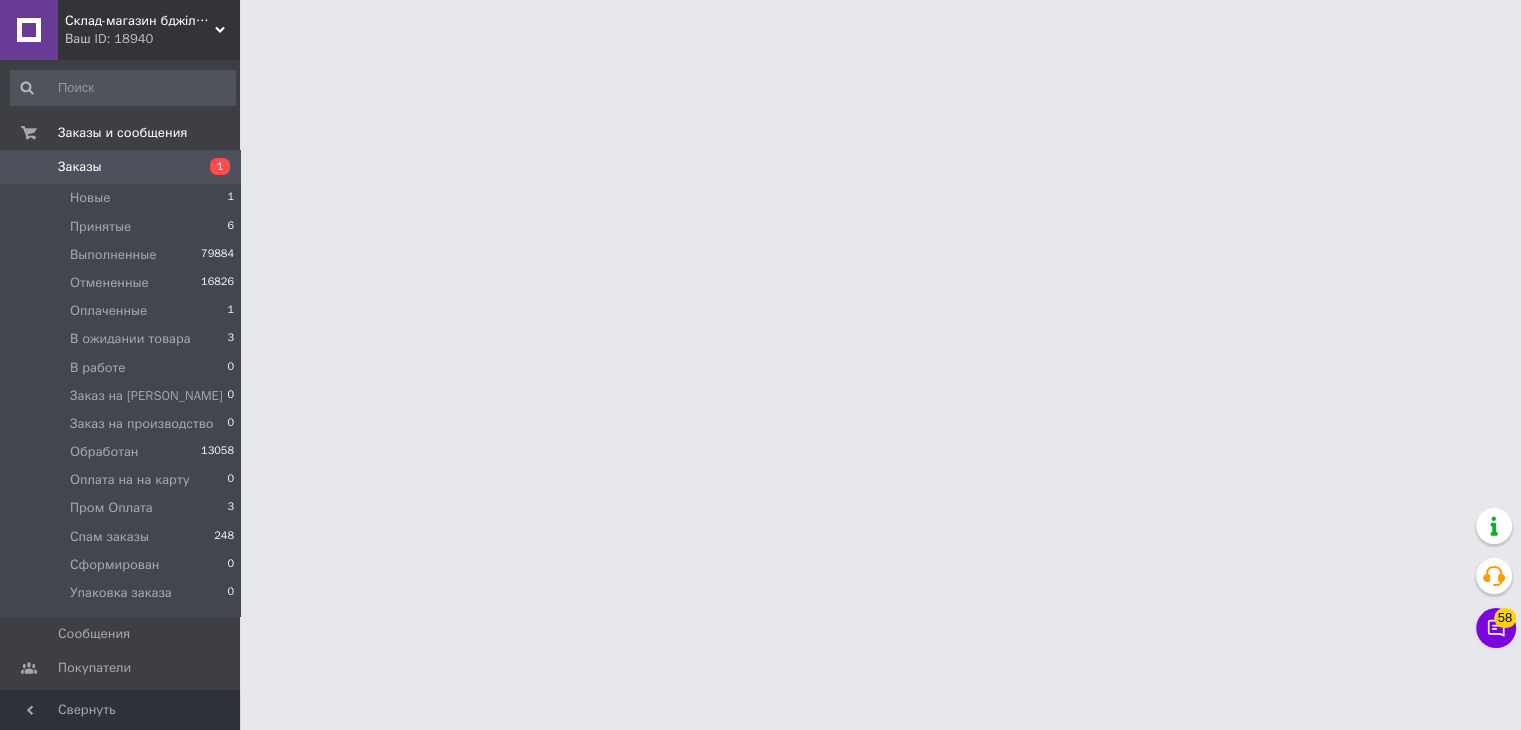 scroll, scrollTop: 0, scrollLeft: 0, axis: both 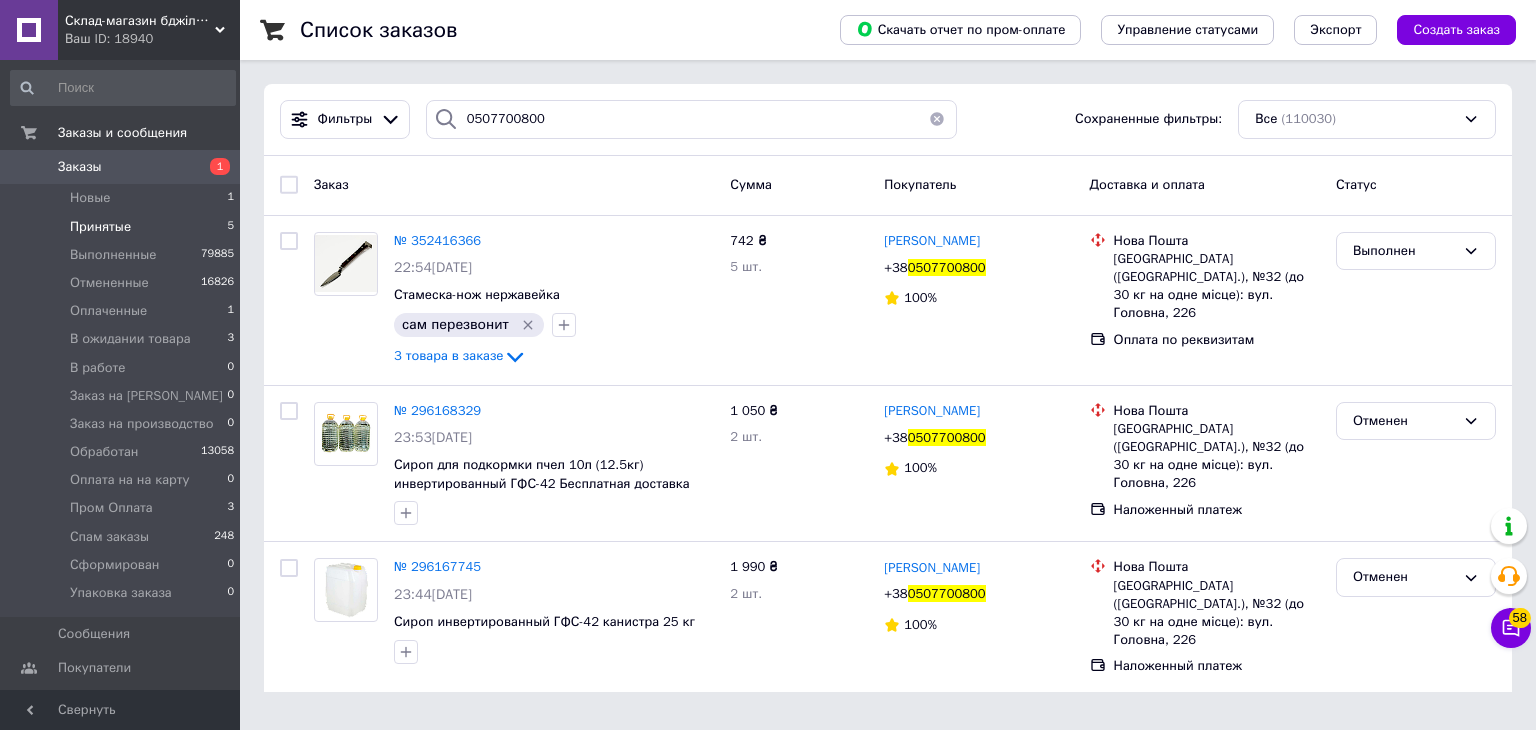 click on "Принятые 5" at bounding box center (123, 227) 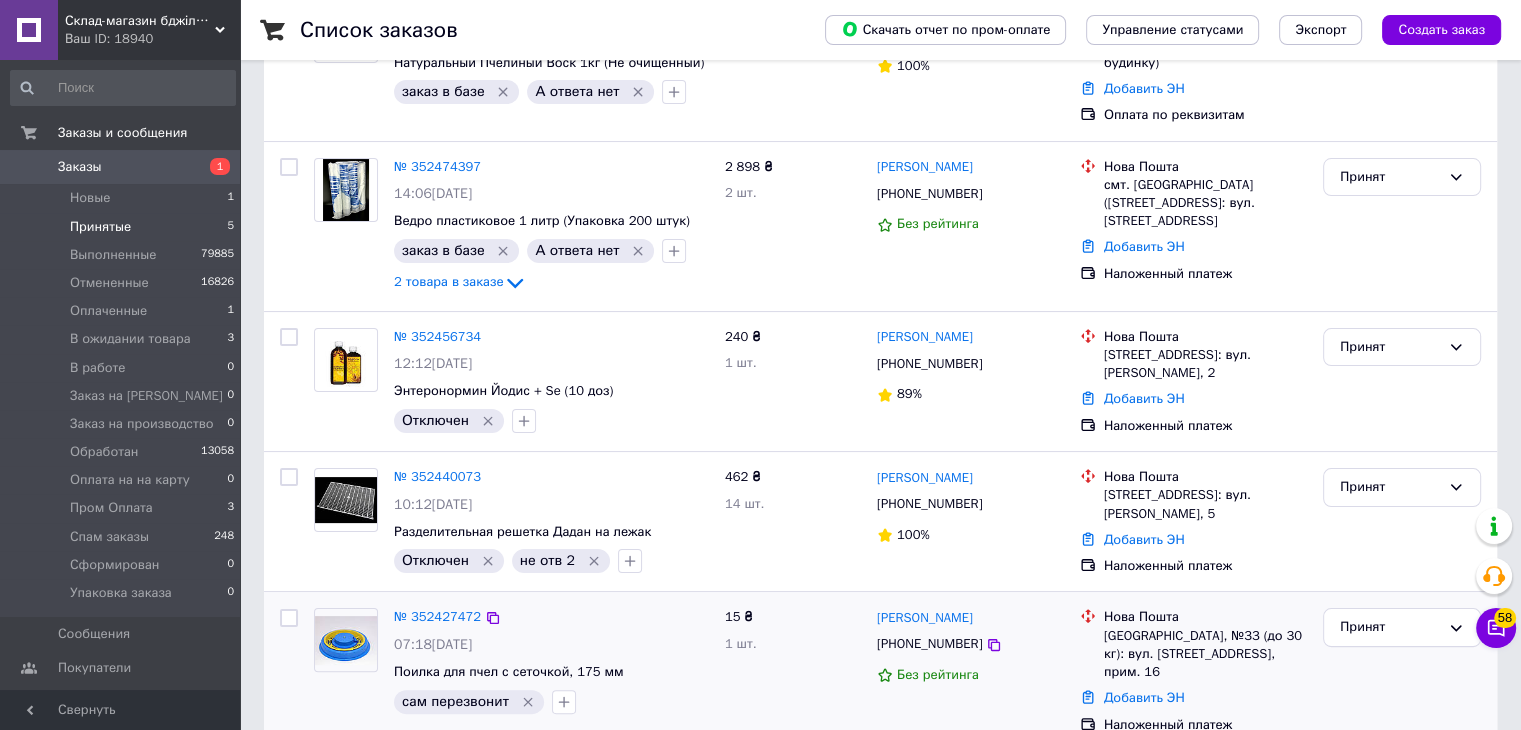 scroll, scrollTop: 308, scrollLeft: 0, axis: vertical 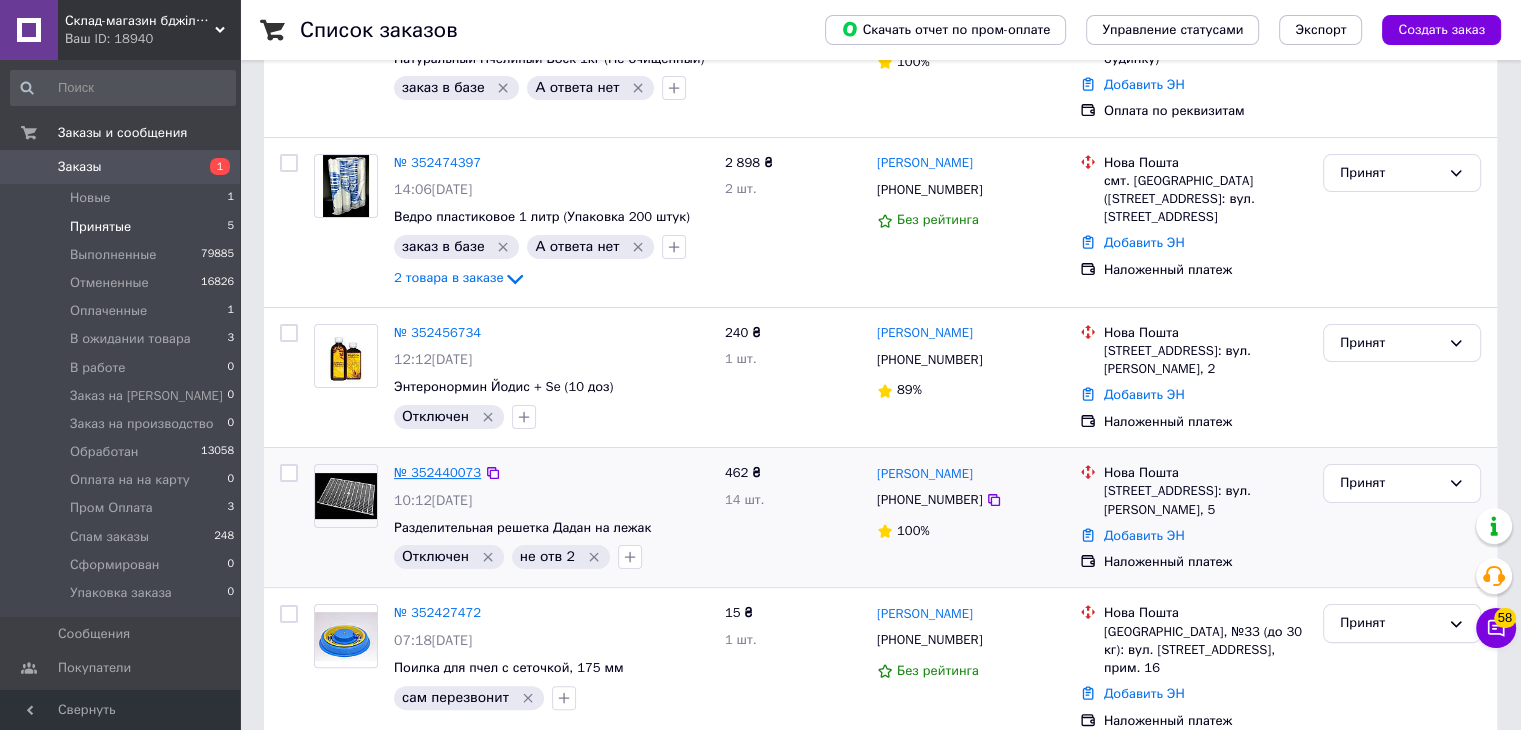 click on "№ 352440073" at bounding box center [437, 472] 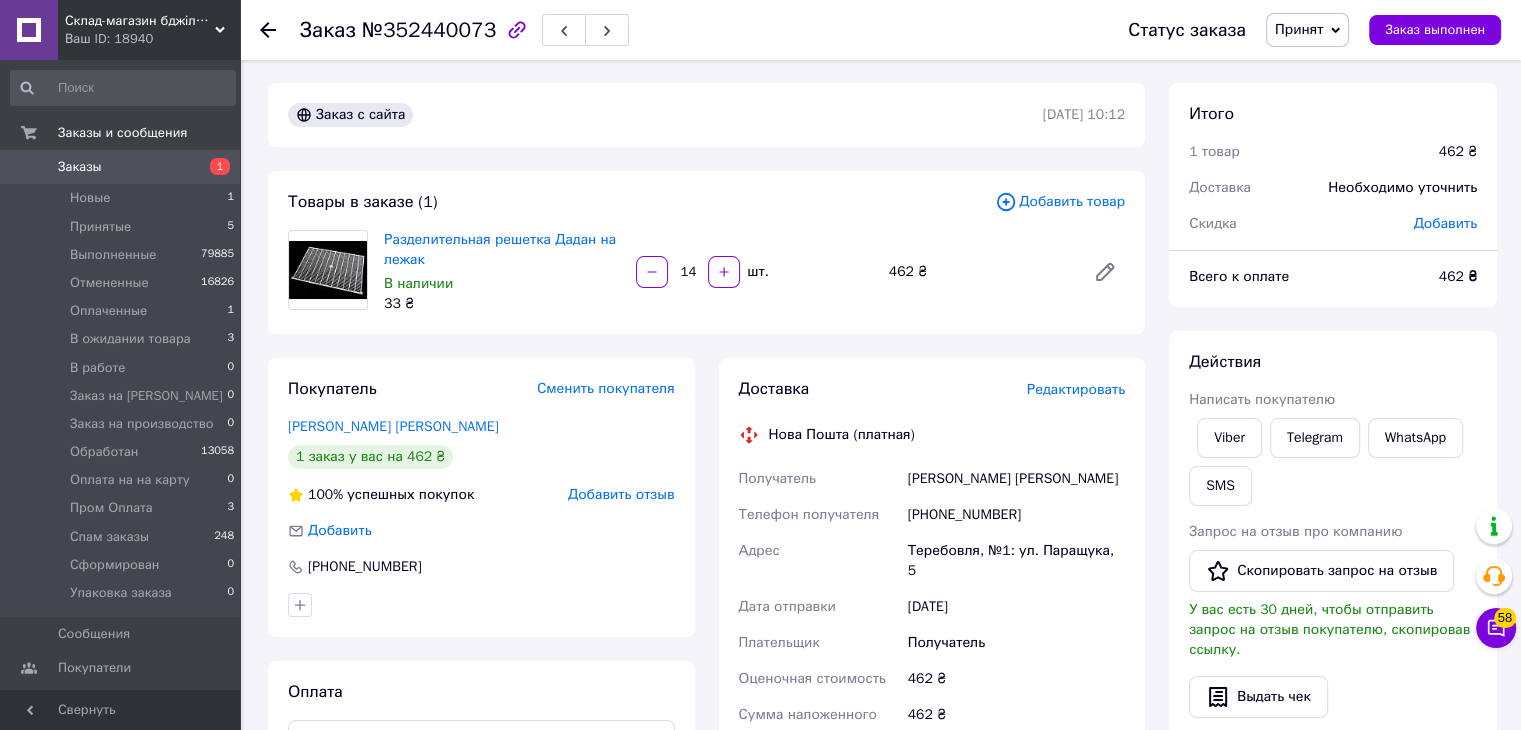 scroll, scrollTop: 0, scrollLeft: 0, axis: both 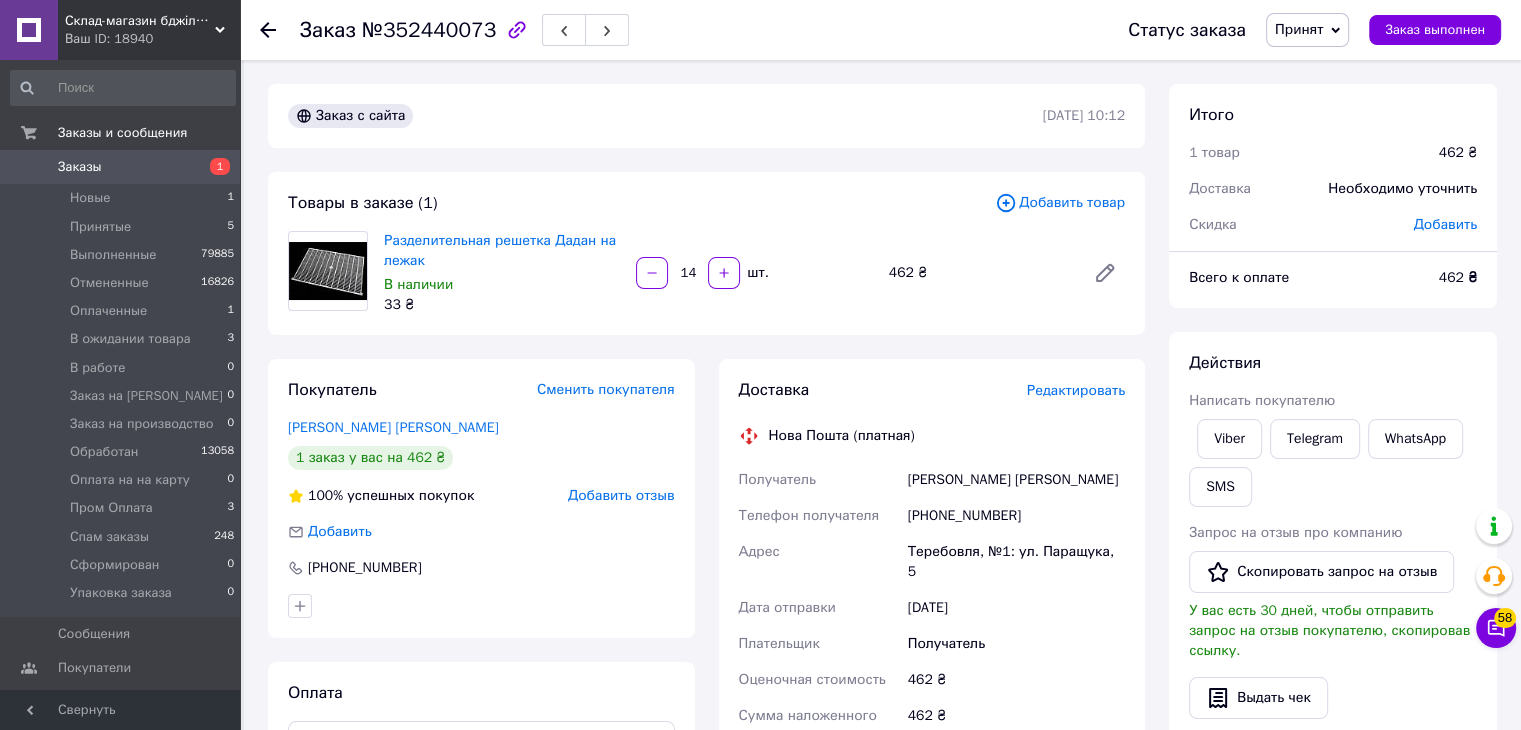 click on "Заказ №352440073 Статус заказа Принят Выполнен Отменен Оплаченный В ожидании товара В работе Заказ на Магазин Заказ на производство Обработан Оплата на на карту Пром Оплата Спам заказы Сформирован Упаковка заказа Заказ выполнен" at bounding box center (880, 30) 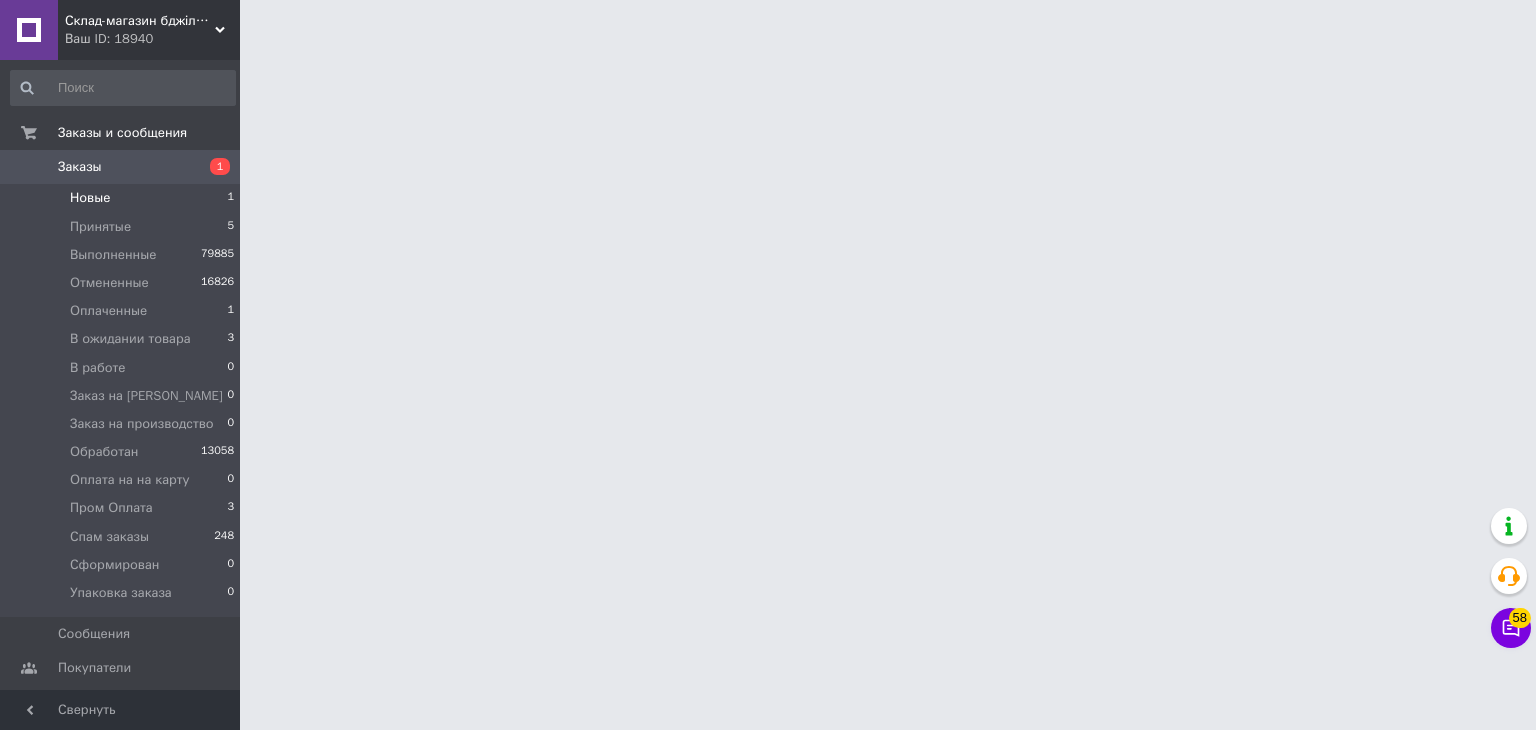 click on "Новые 1" at bounding box center (123, 198) 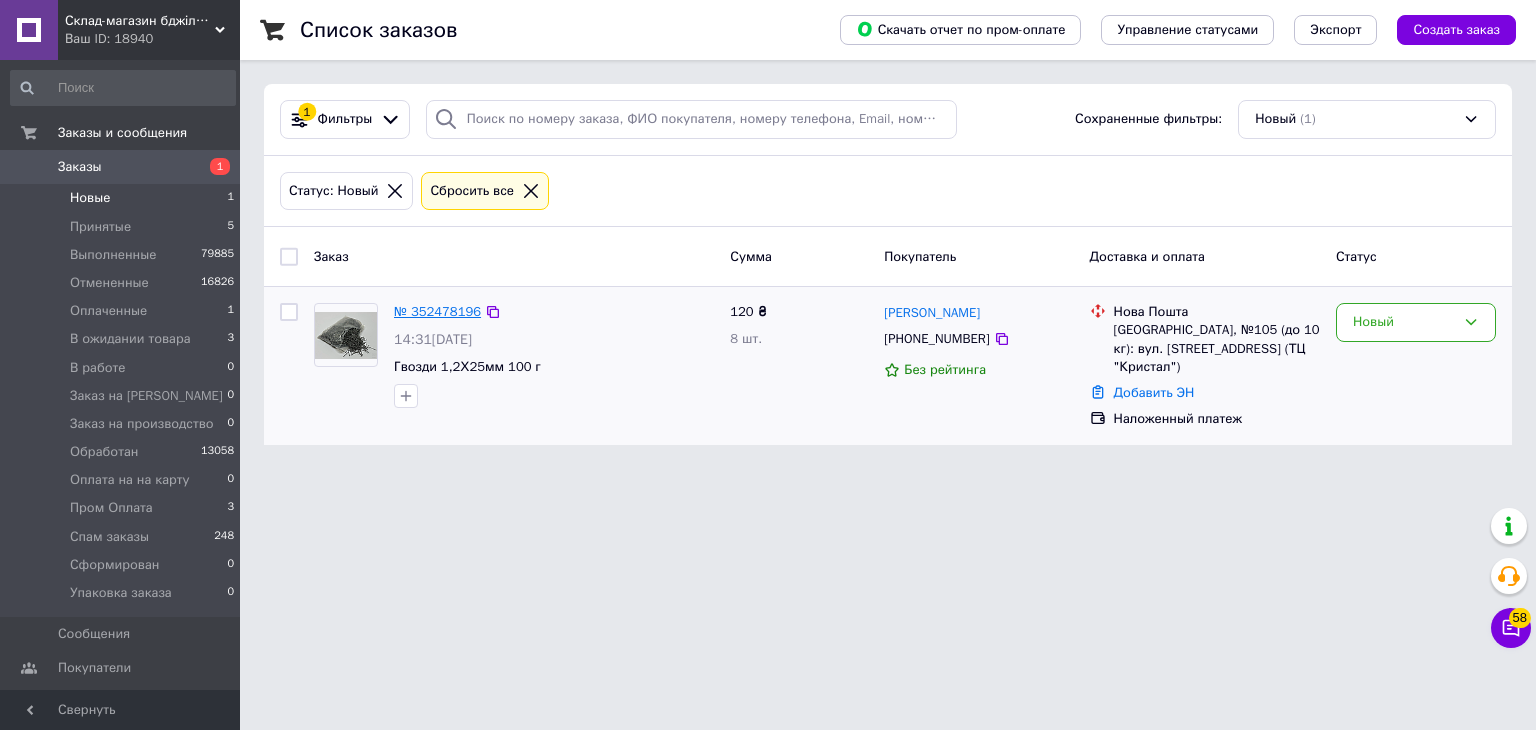 click on "№ 352478196" at bounding box center (437, 311) 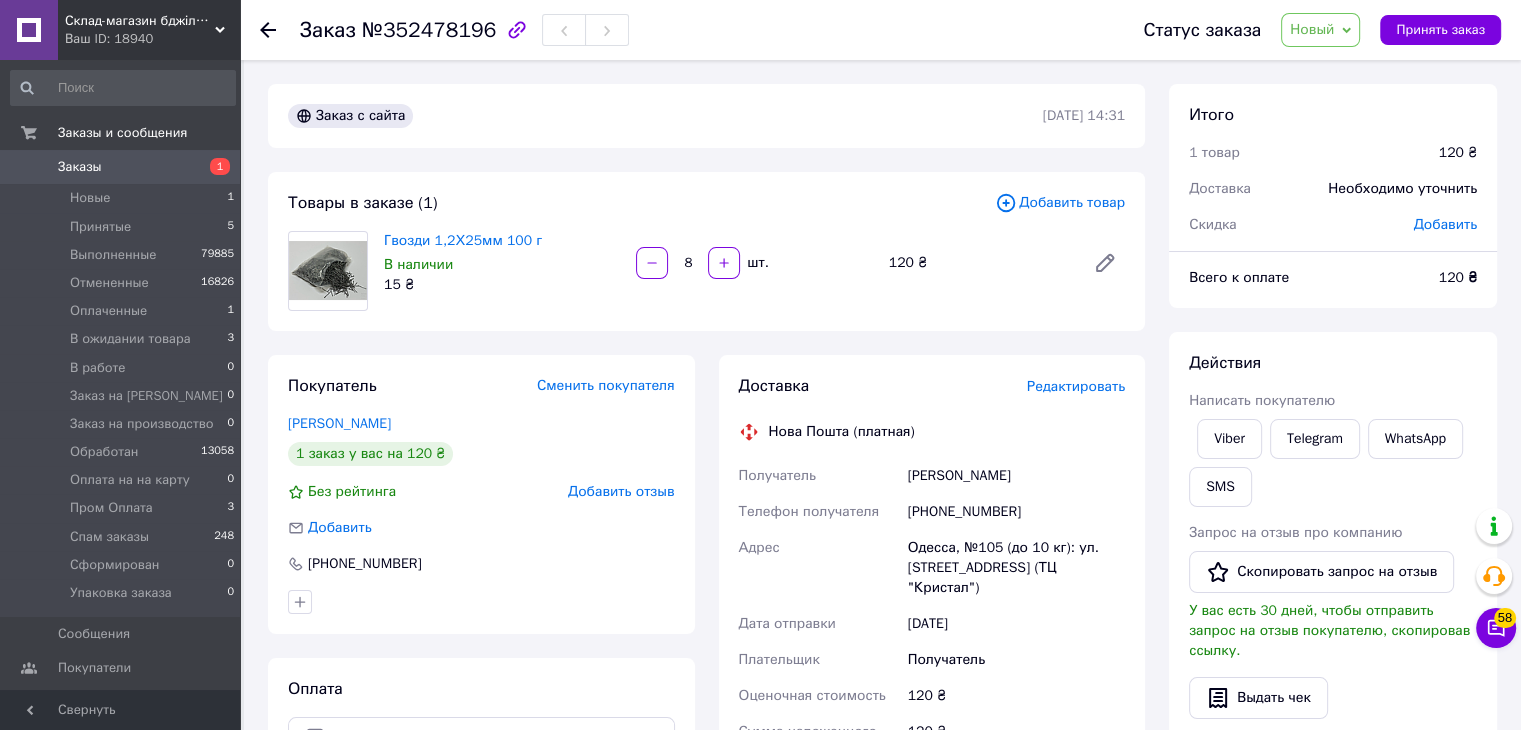 click on "[PHONE_NUMBER]" at bounding box center (1016, 512) 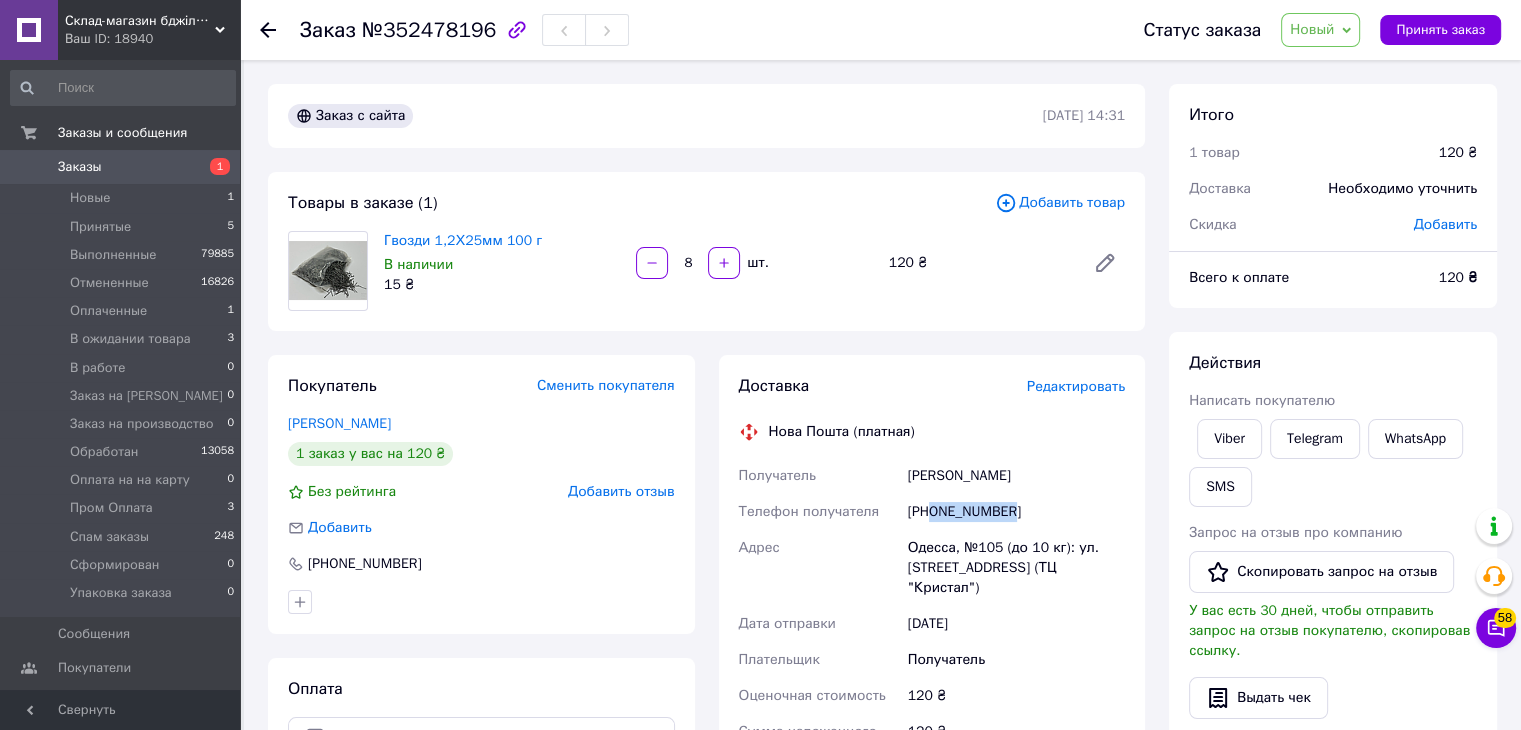 drag, startPoint x: 933, startPoint y: 512, endPoint x: 1025, endPoint y: 504, distance: 92.34717 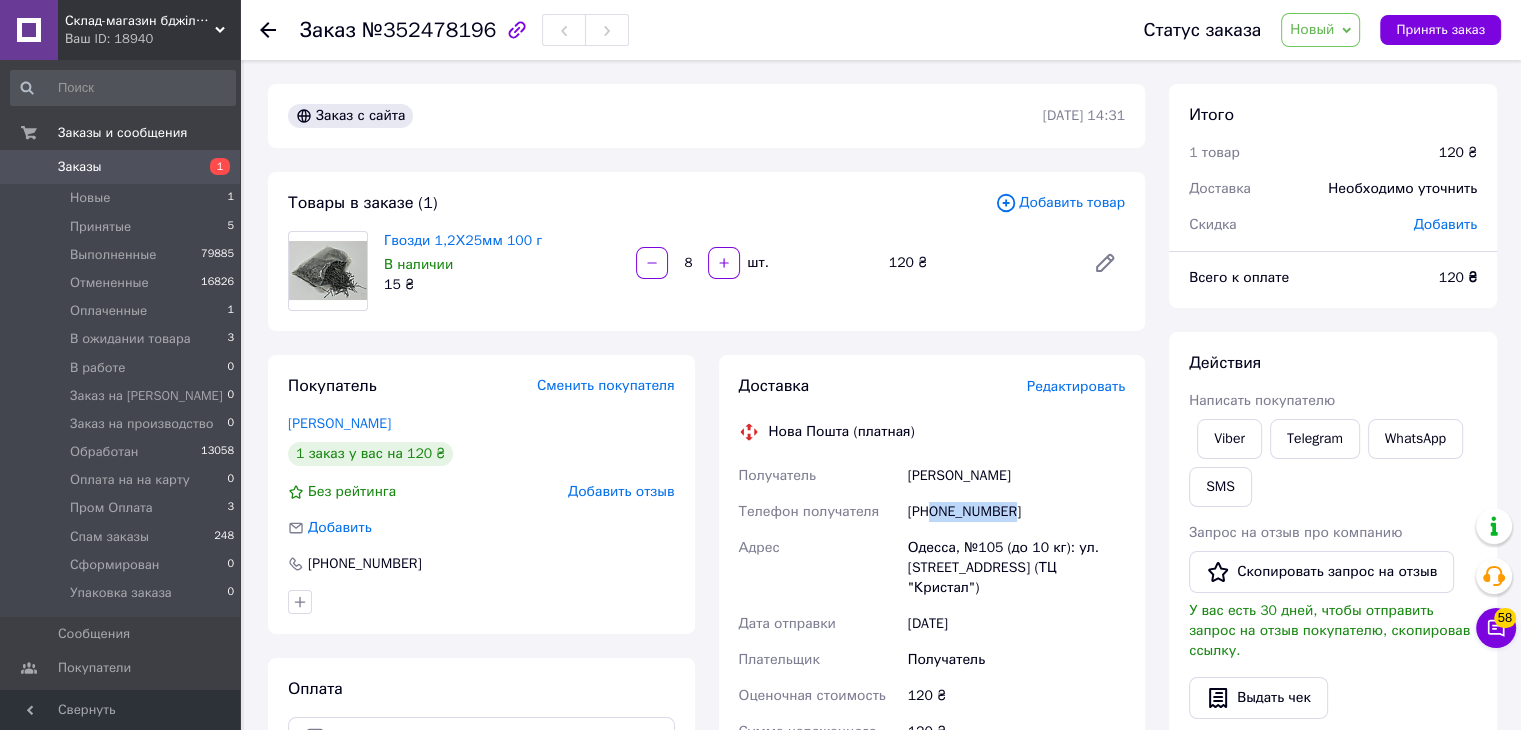 scroll, scrollTop: 500, scrollLeft: 0, axis: vertical 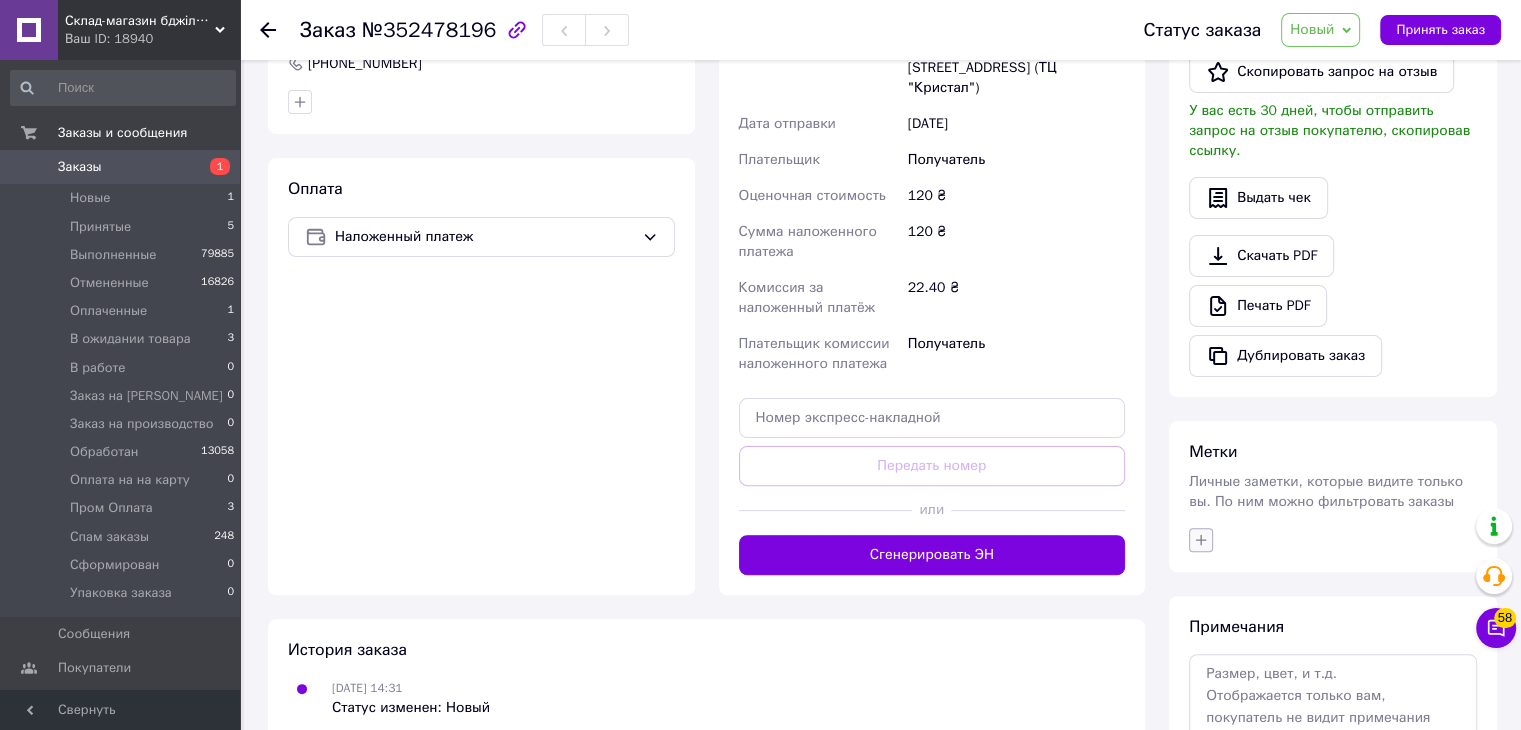 click 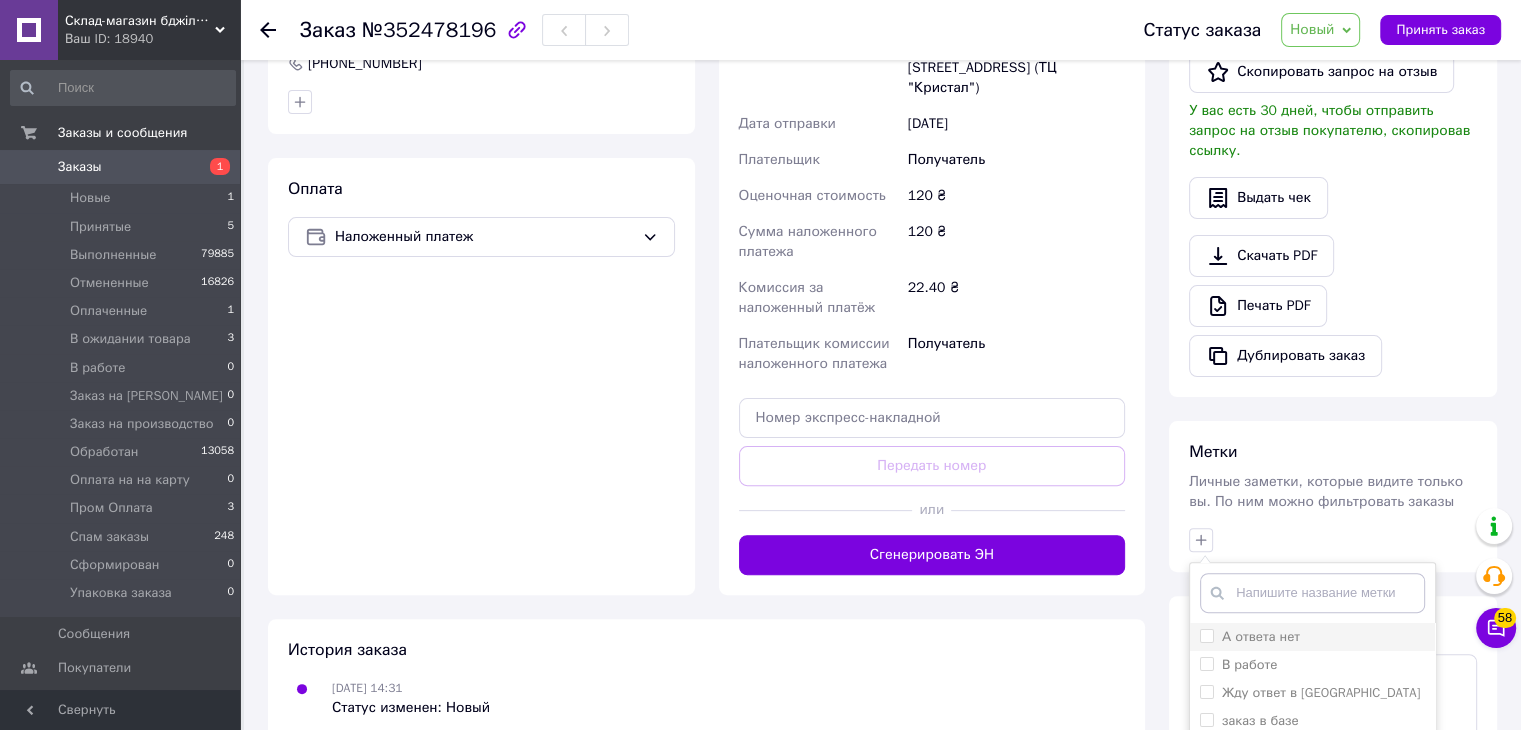 click on "А ответа нет" at bounding box center (1312, 637) 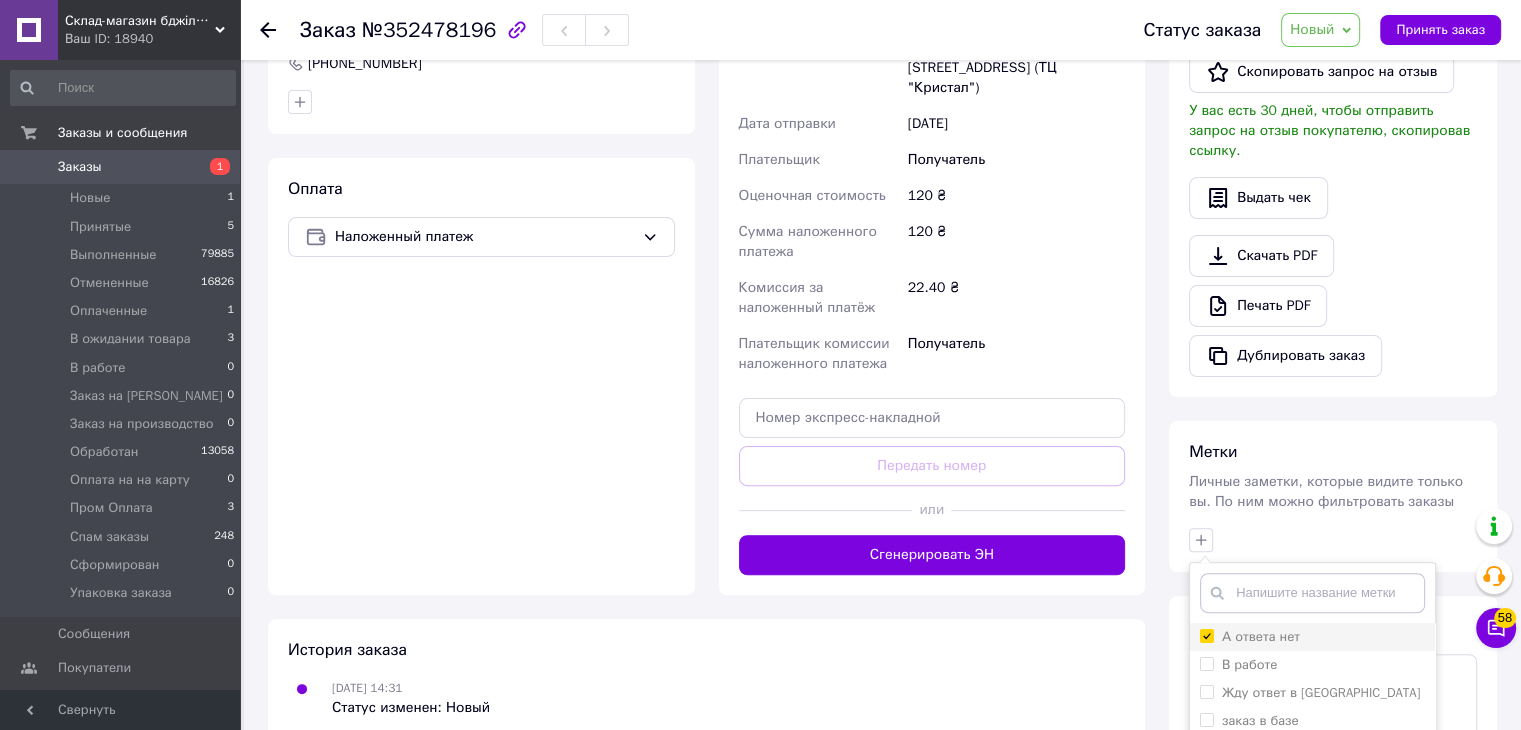 checkbox on "true" 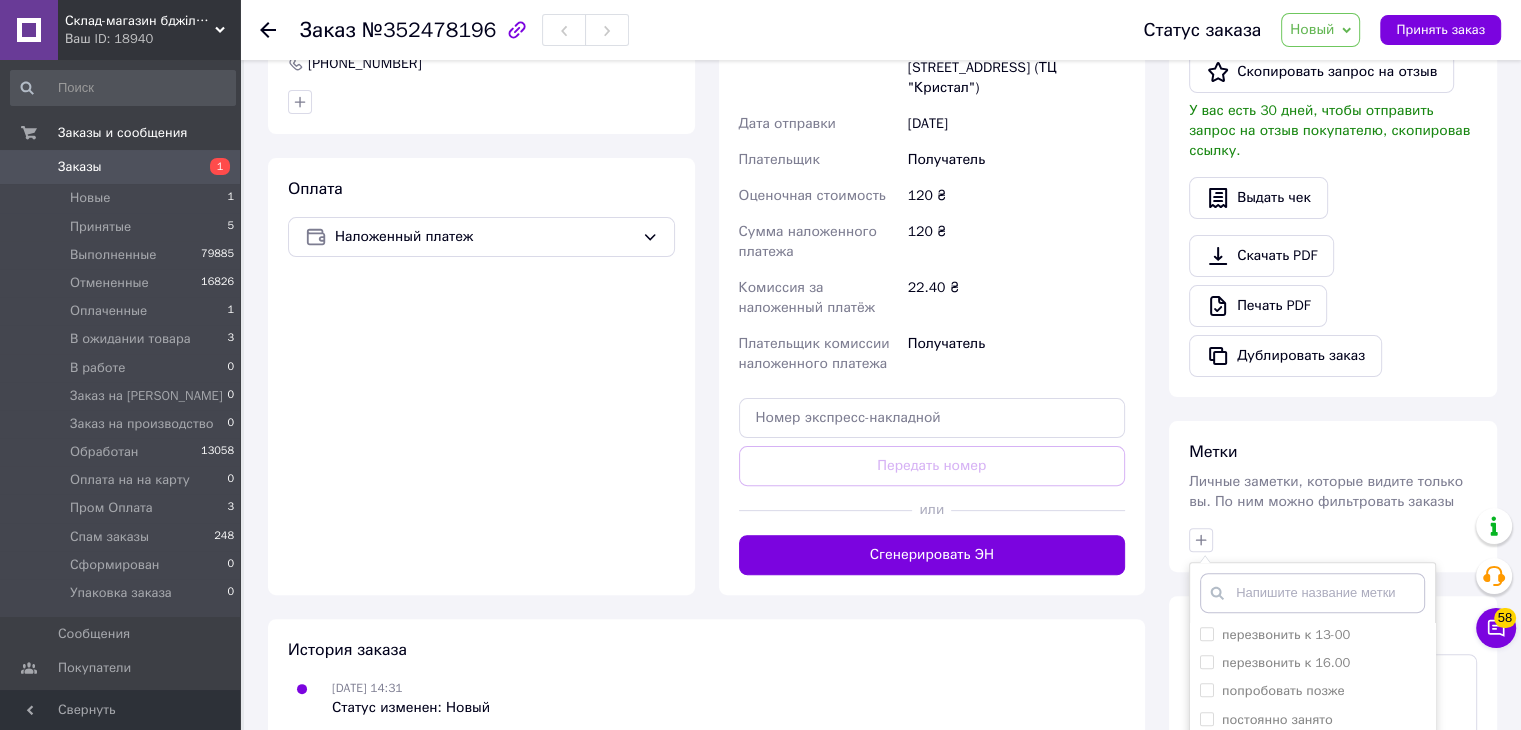 scroll, scrollTop: 1081, scrollLeft: 0, axis: vertical 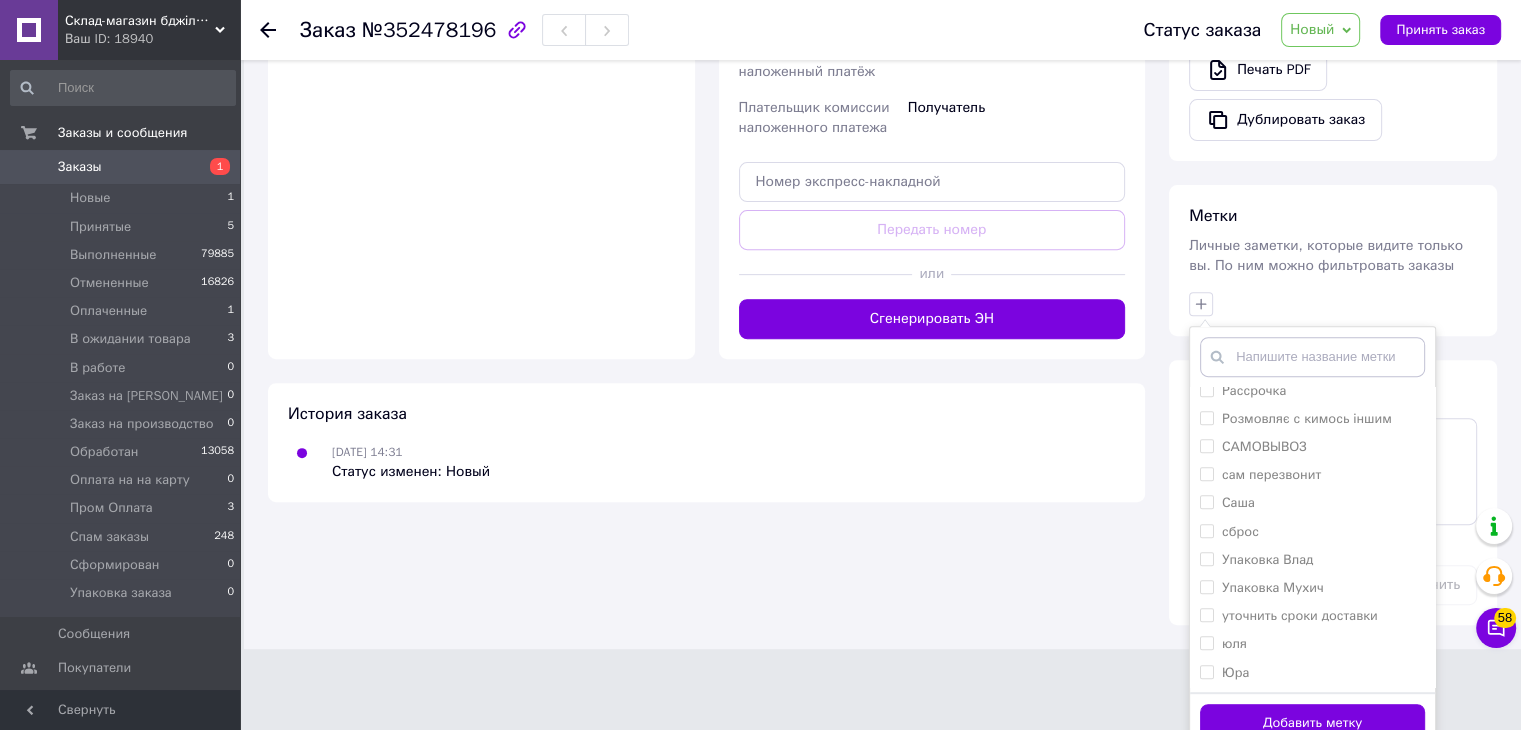 click on "Добавить метку" at bounding box center (1312, 723) 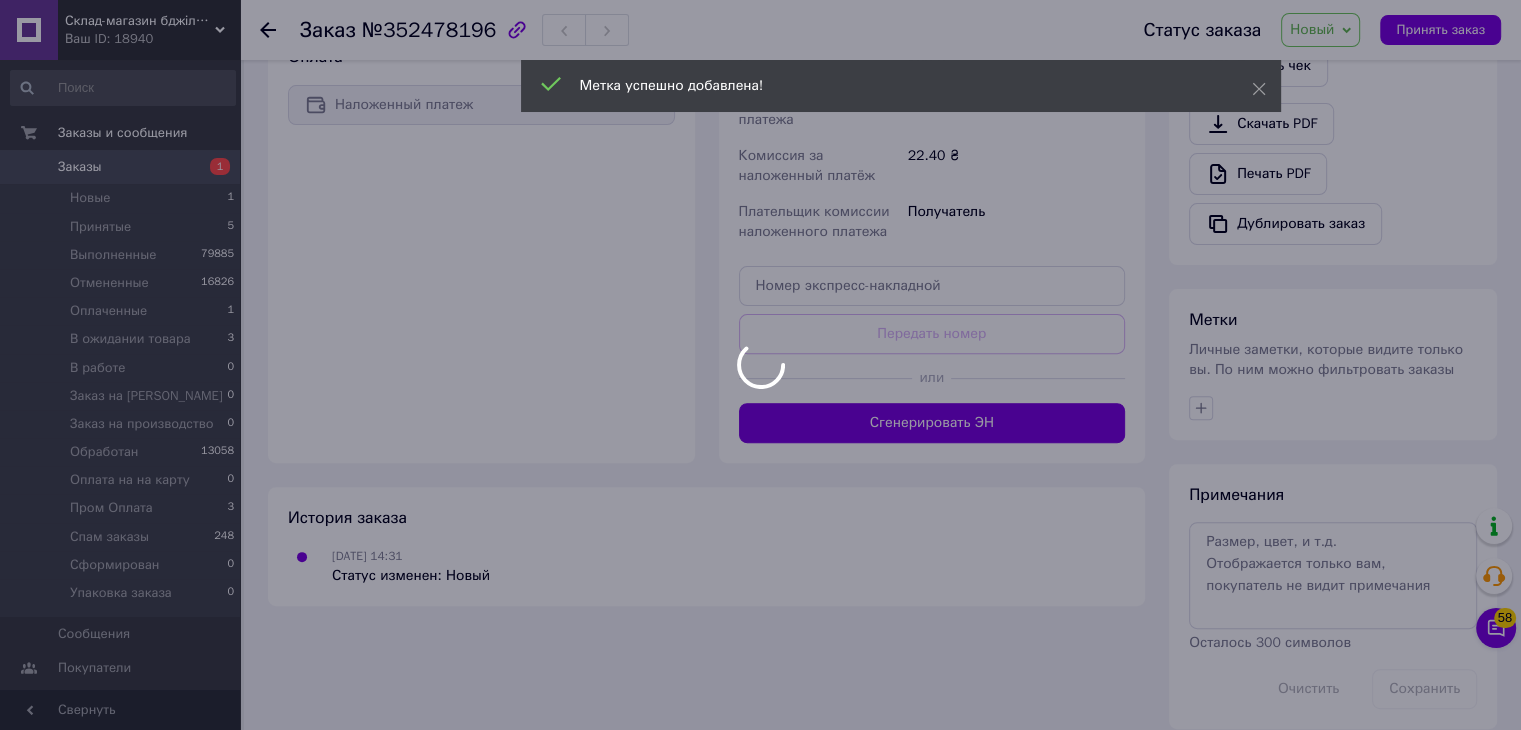 scroll, scrollTop: 628, scrollLeft: 0, axis: vertical 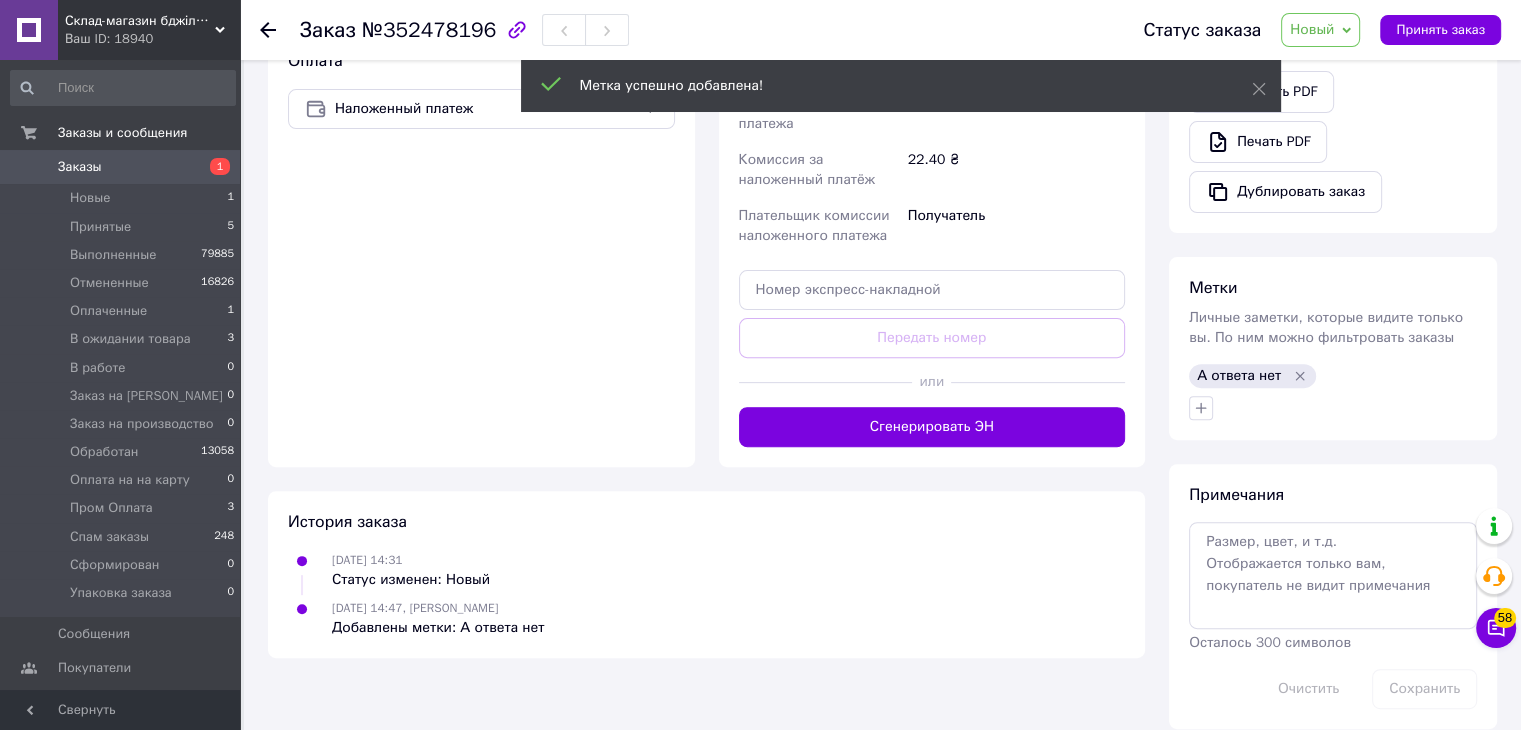 click on "Новый" at bounding box center [1312, 29] 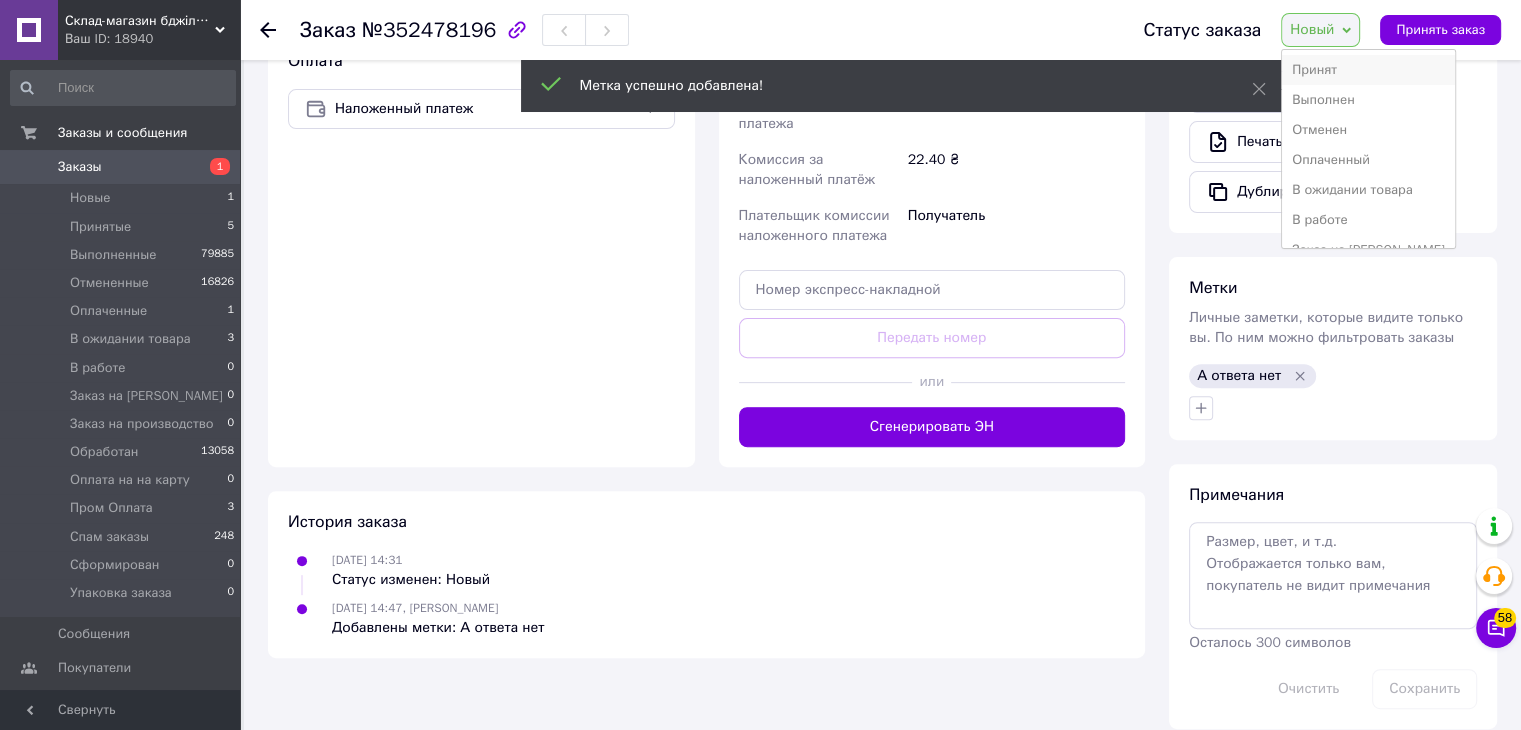 scroll, scrollTop: 664, scrollLeft: 0, axis: vertical 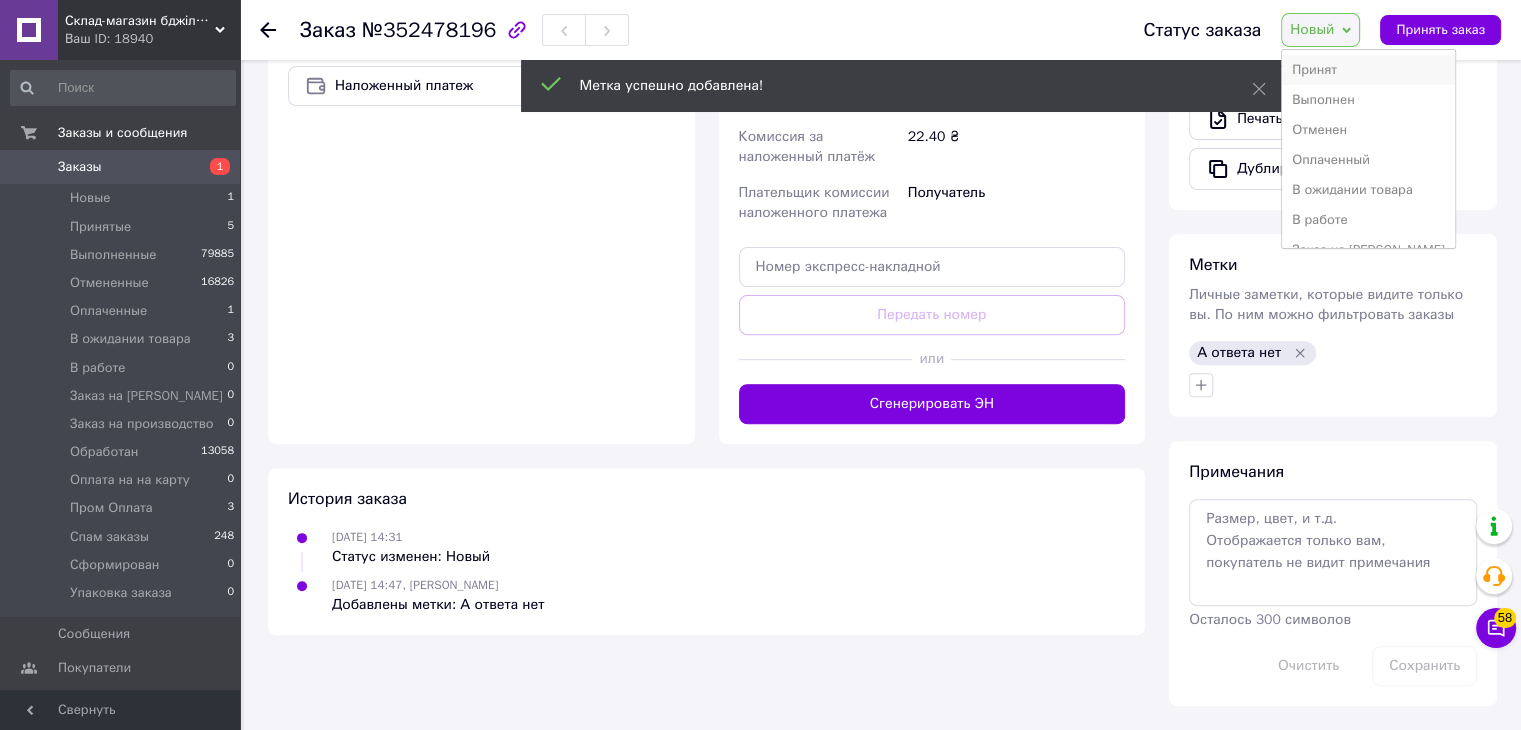 click on "Принят" at bounding box center [1368, 70] 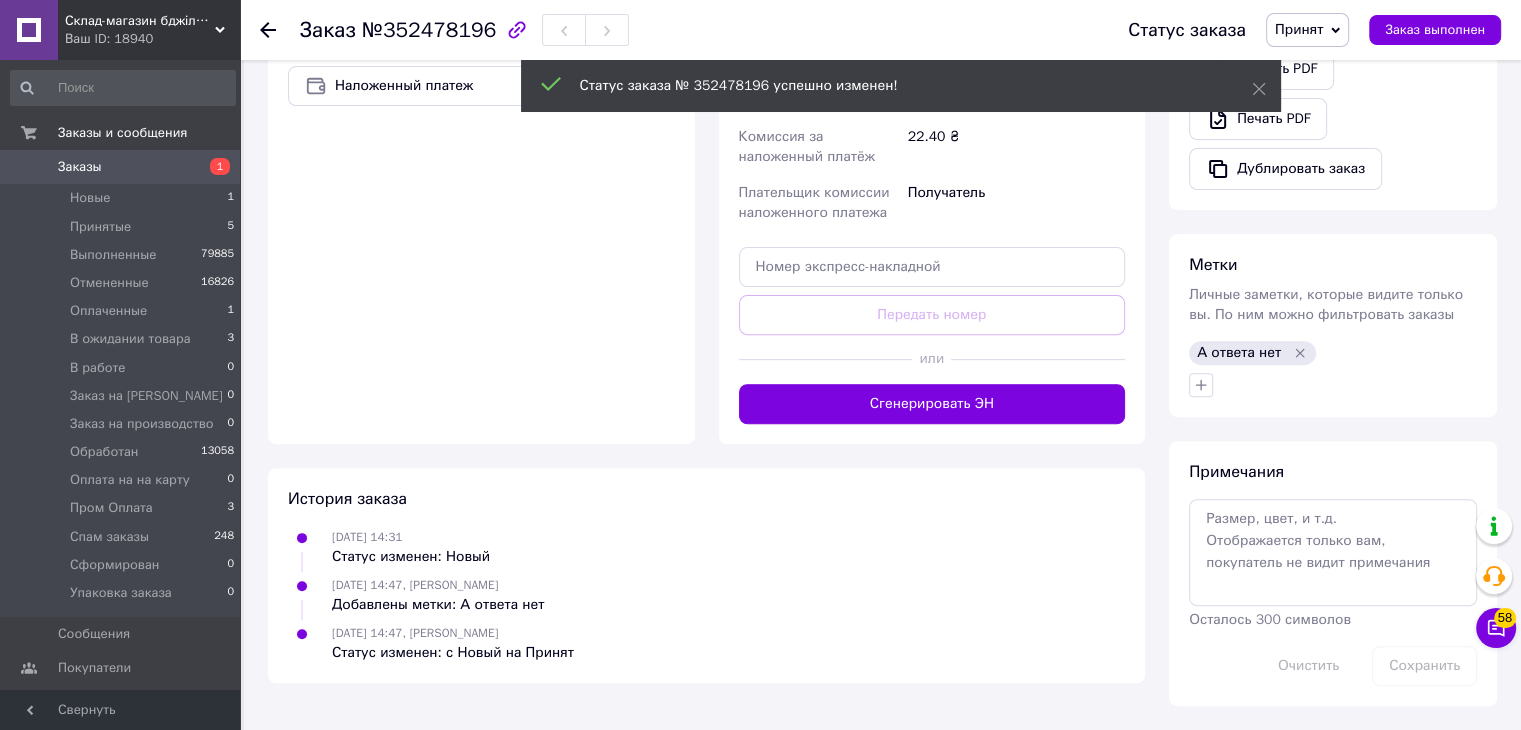 scroll, scrollTop: 628, scrollLeft: 0, axis: vertical 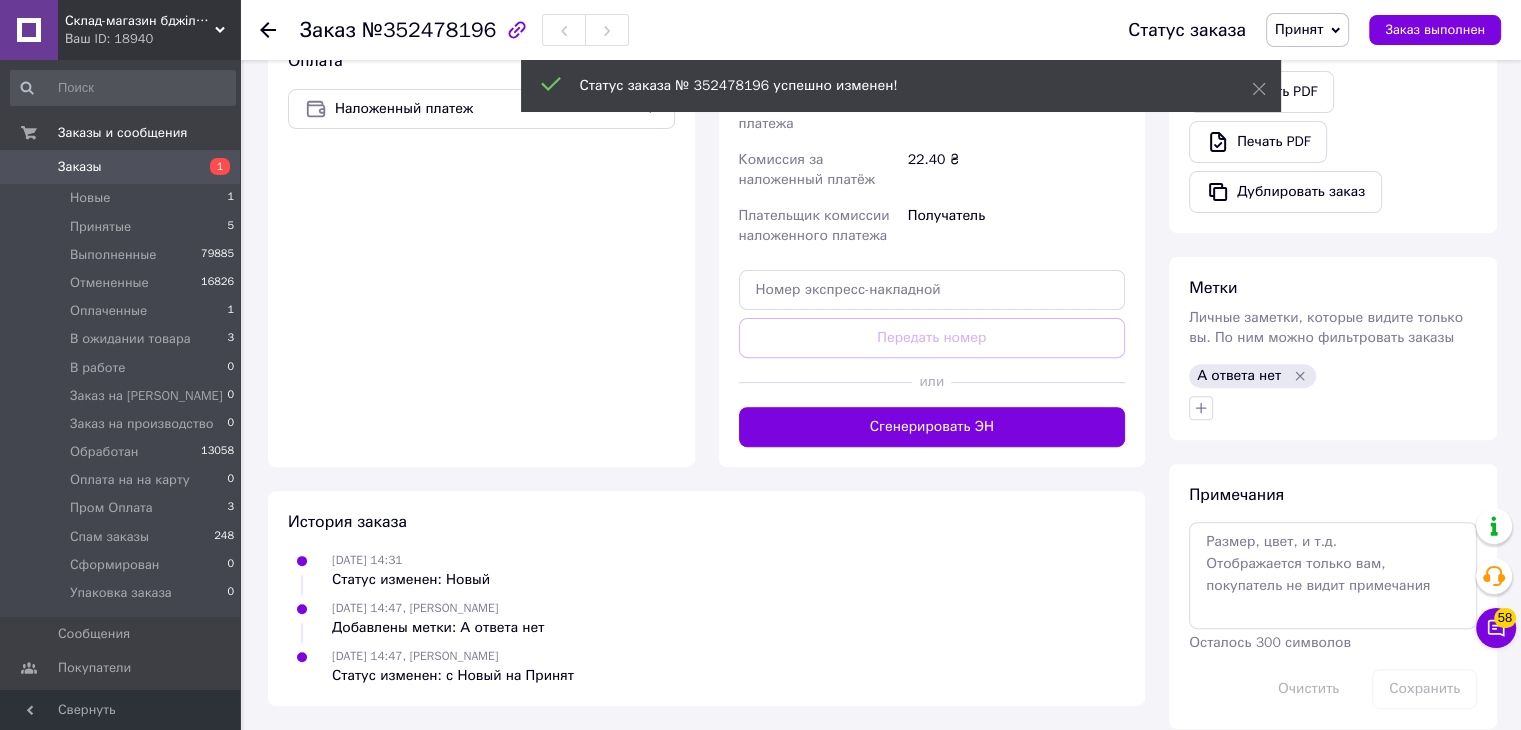 click 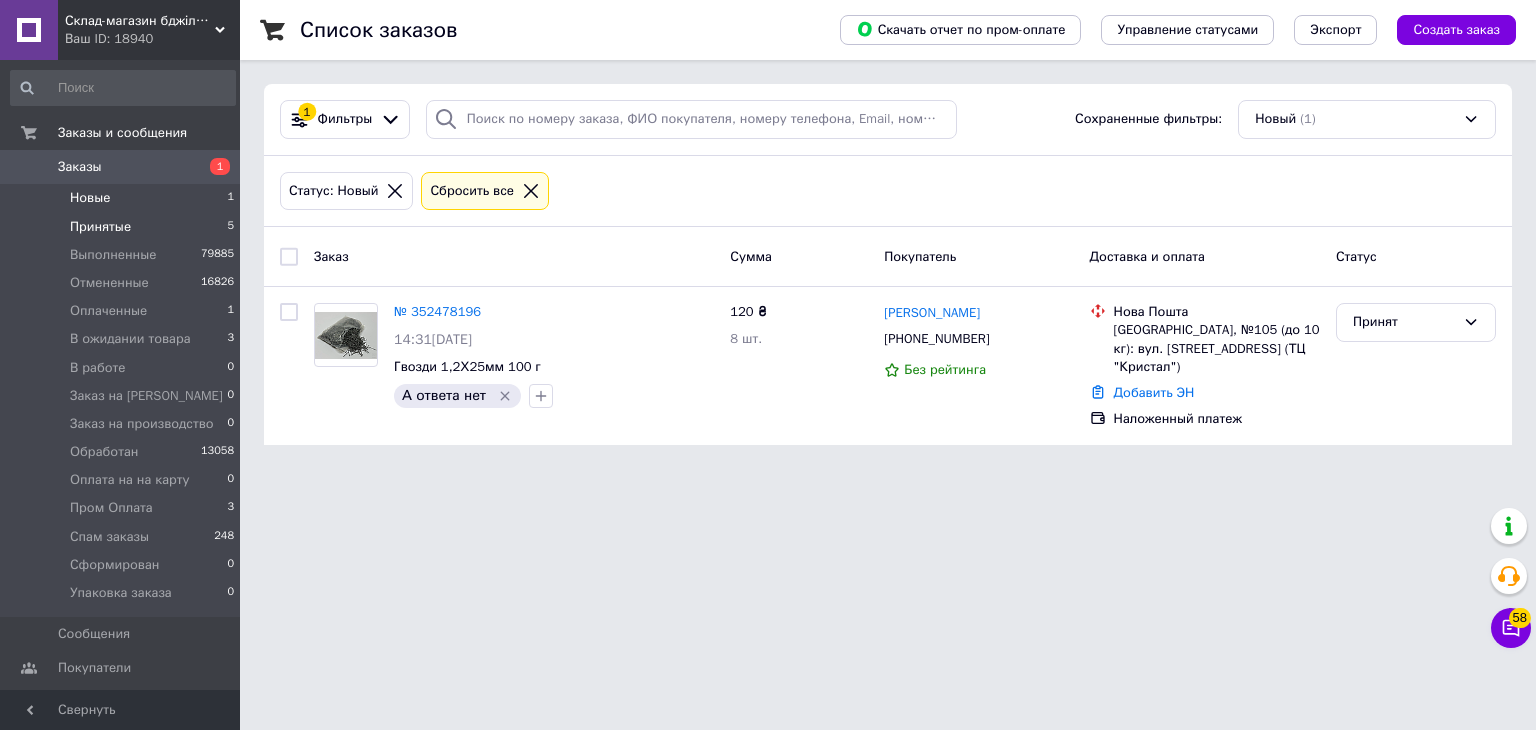 click on "Принятые" at bounding box center (100, 227) 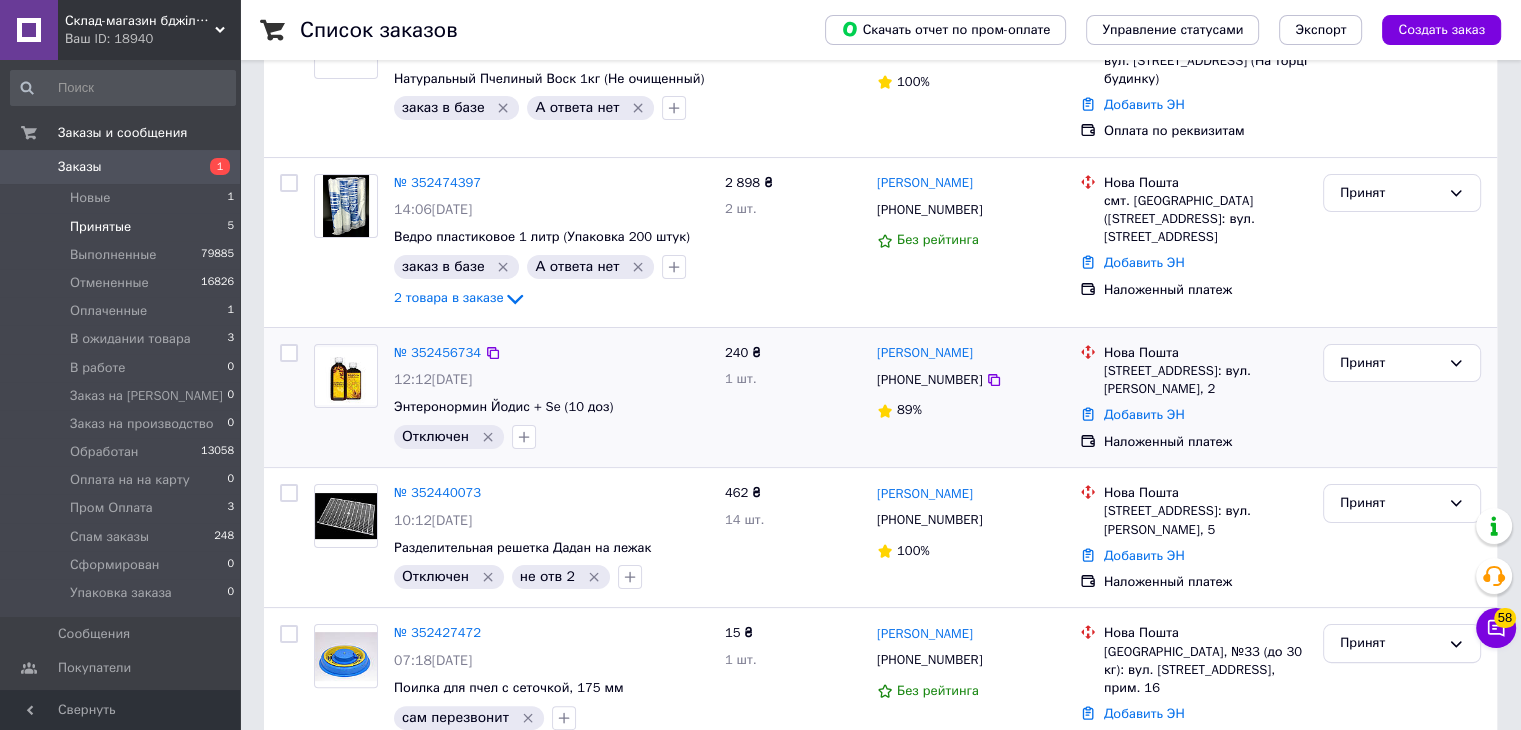 scroll, scrollTop: 308, scrollLeft: 0, axis: vertical 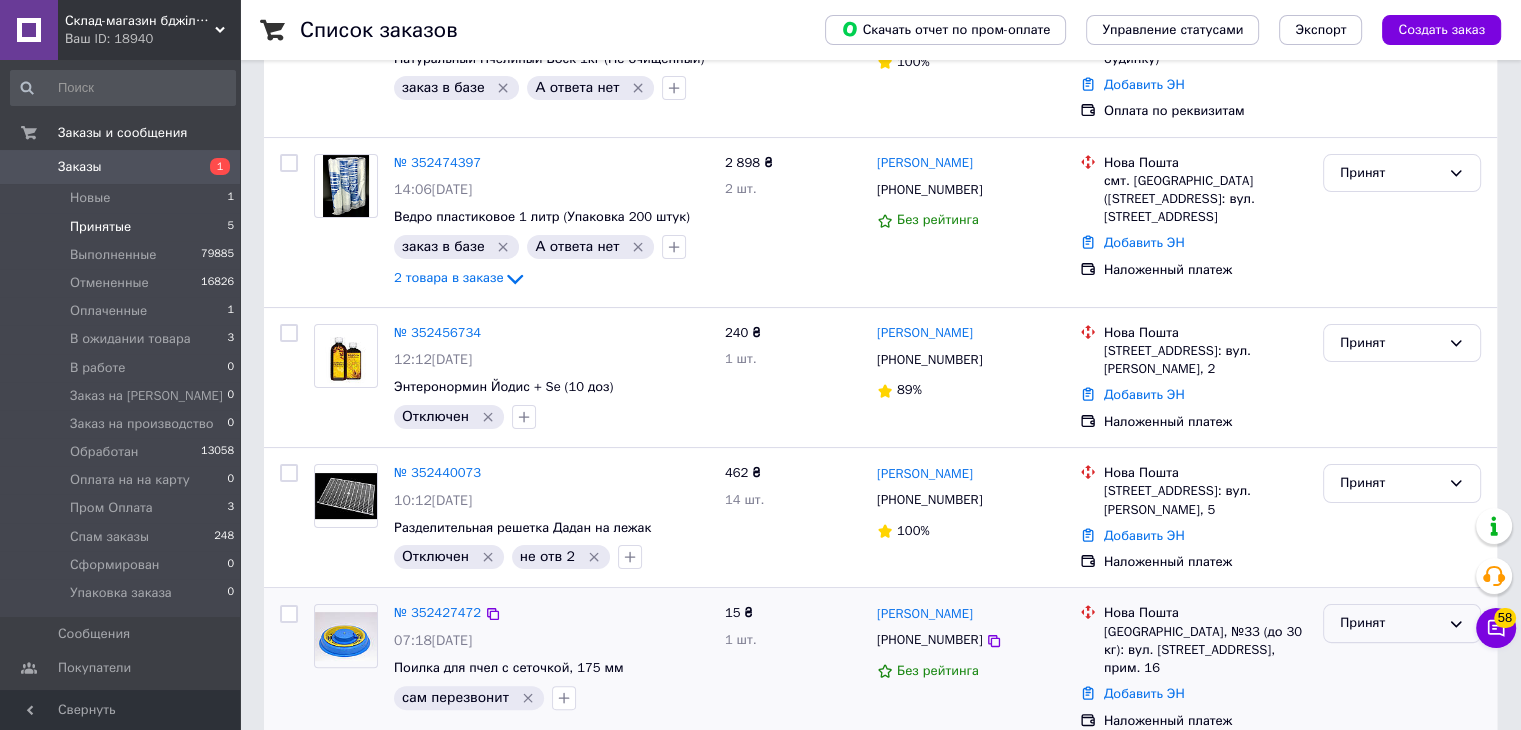 click on "Принят" at bounding box center [1390, 623] 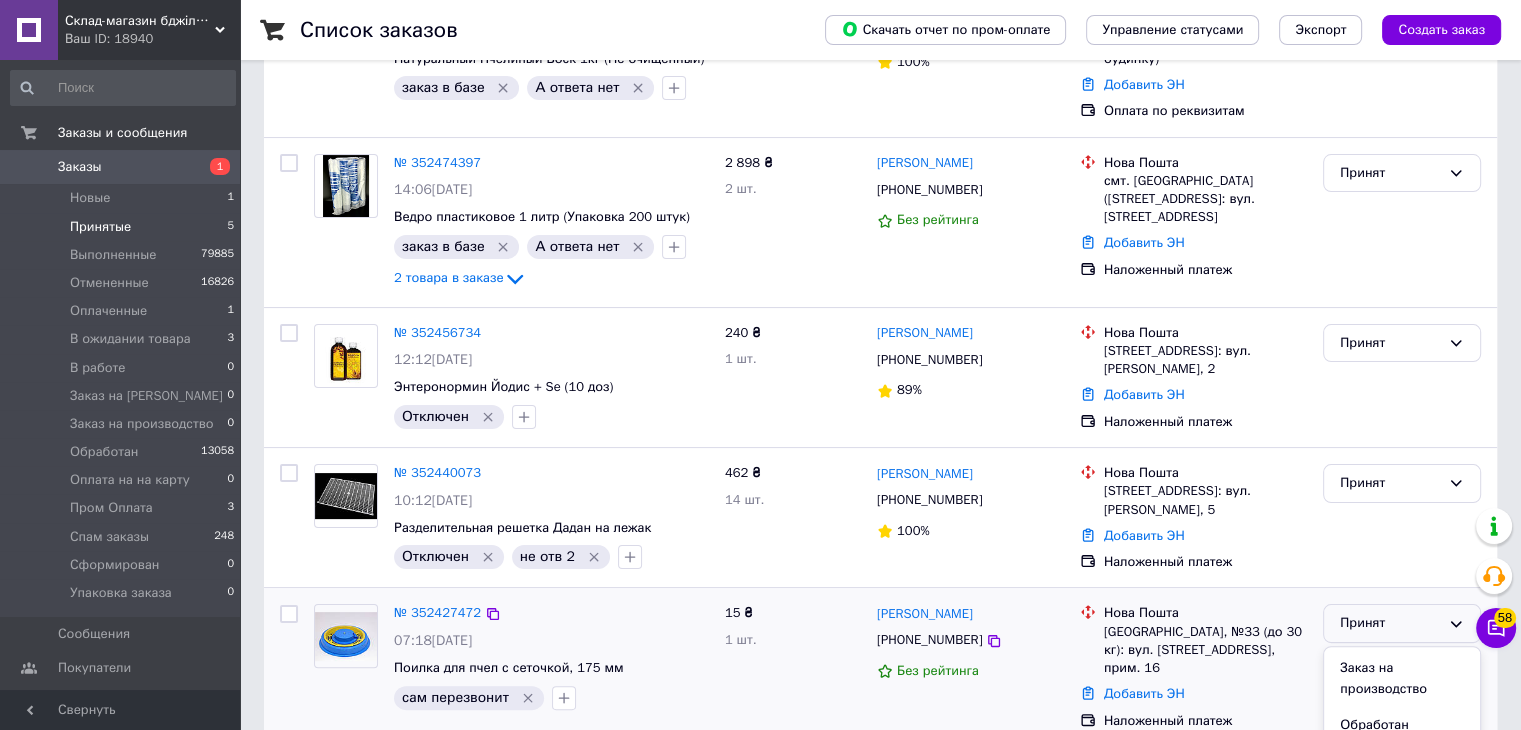 scroll, scrollTop: 230, scrollLeft: 0, axis: vertical 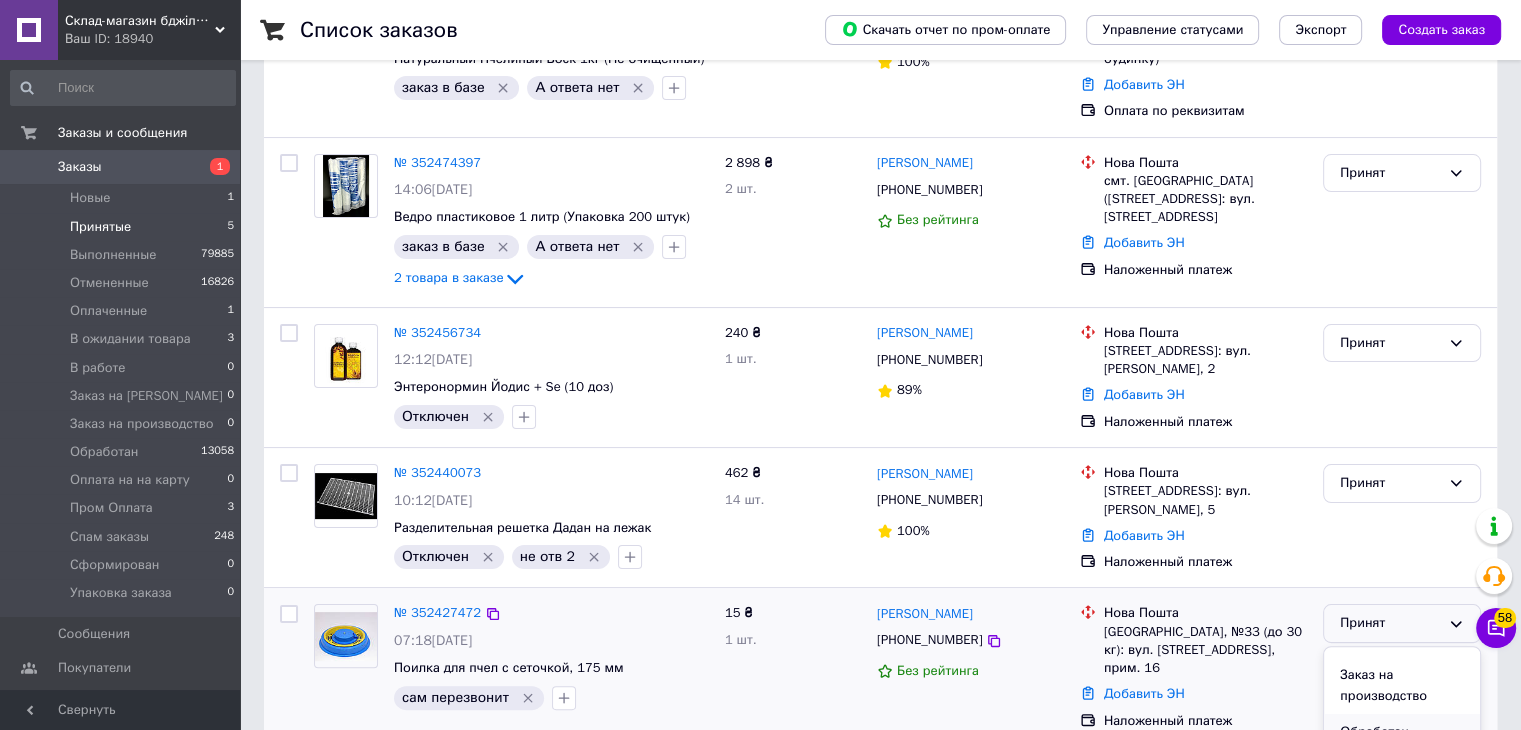 click on "Обработан" at bounding box center [1402, 732] 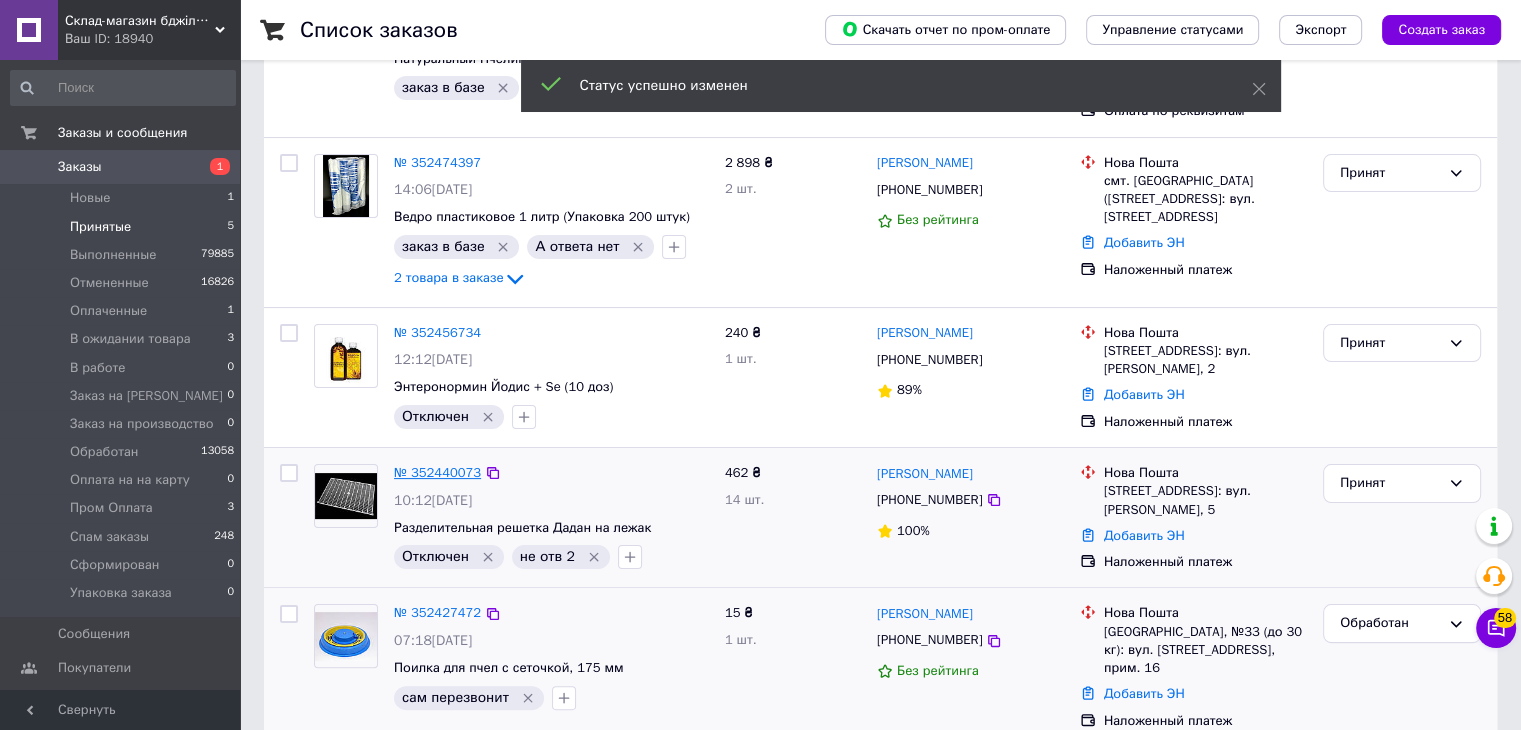 click on "№ 352440073" at bounding box center (437, 472) 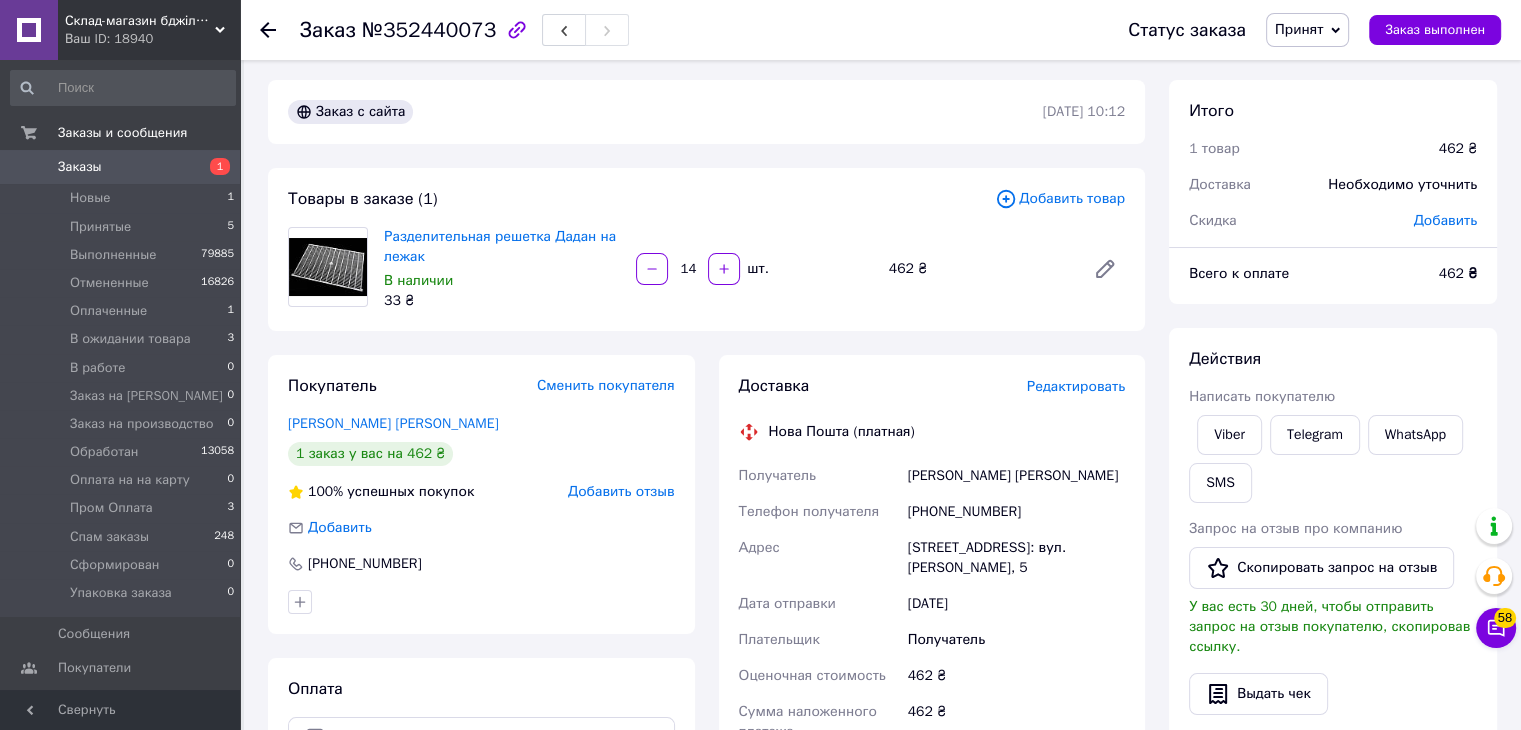 scroll, scrollTop: 0, scrollLeft: 0, axis: both 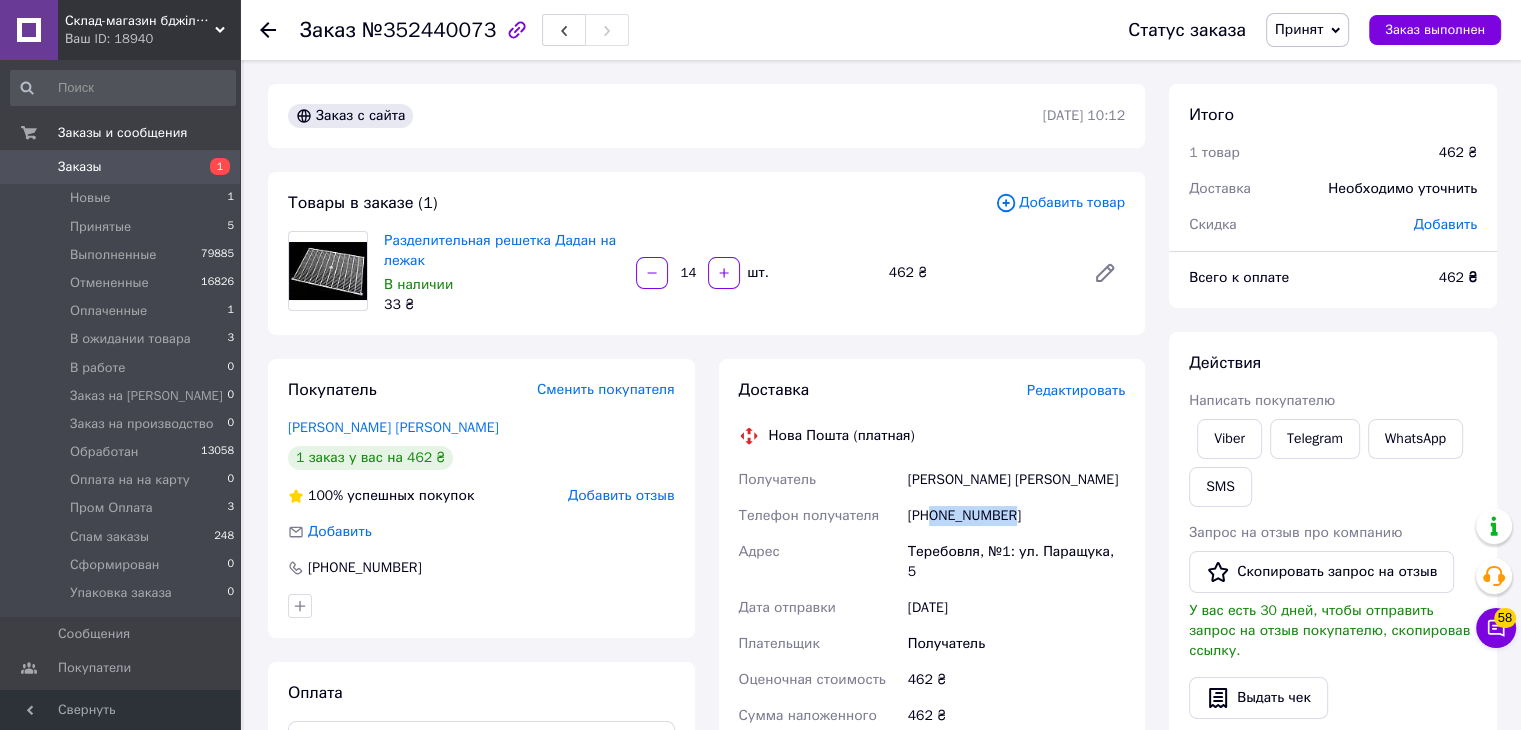 drag, startPoint x: 930, startPoint y: 517, endPoint x: 1034, endPoint y: 517, distance: 104 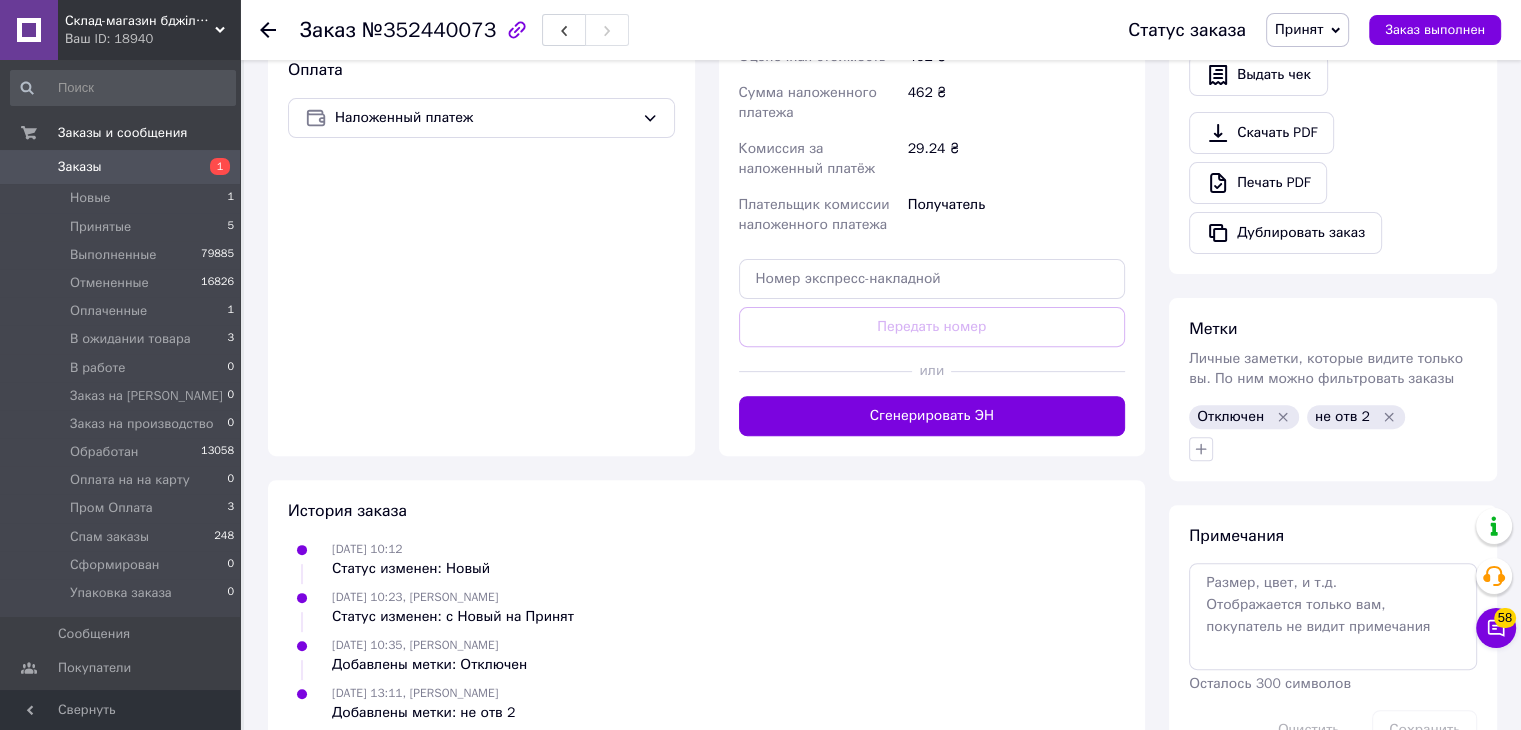 scroll, scrollTop: 664, scrollLeft: 0, axis: vertical 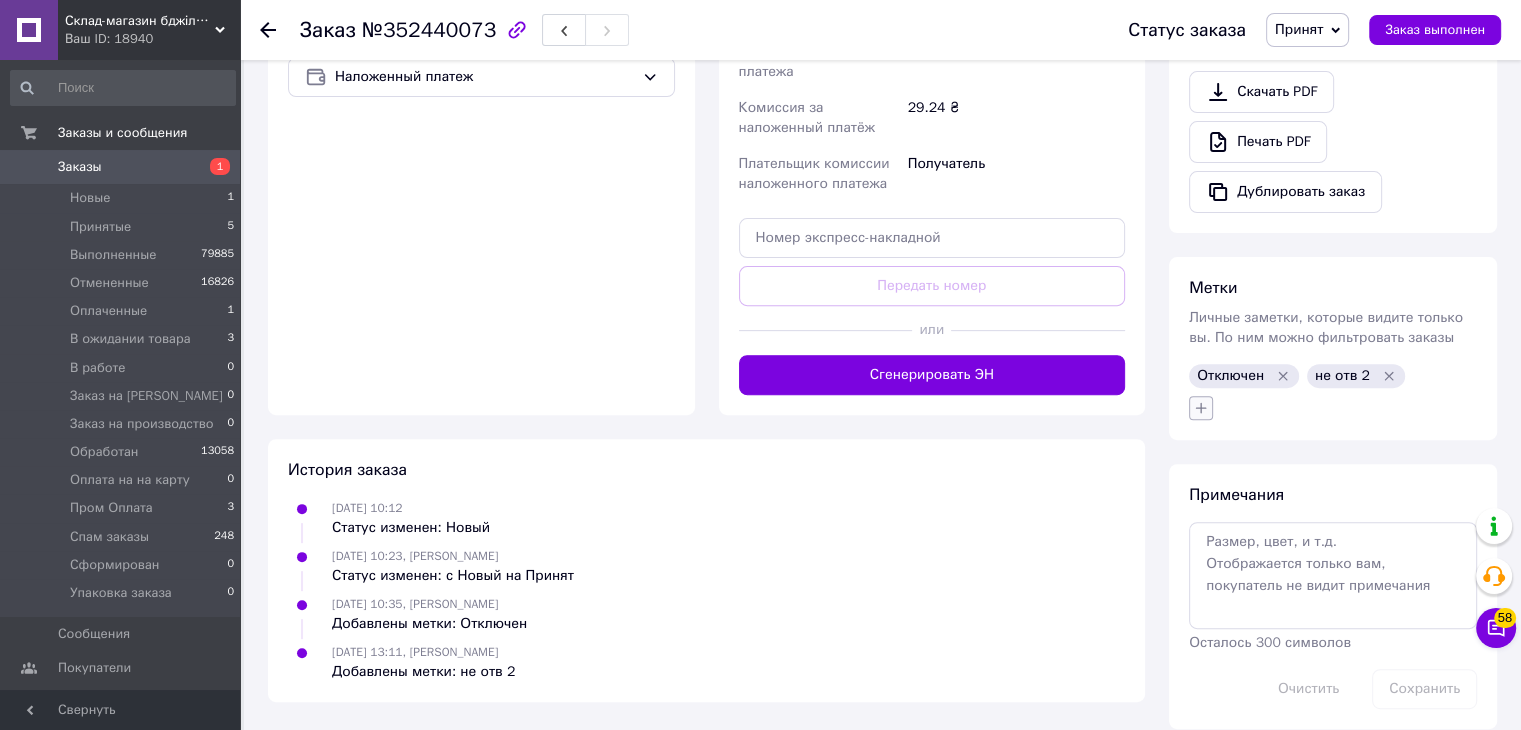 click 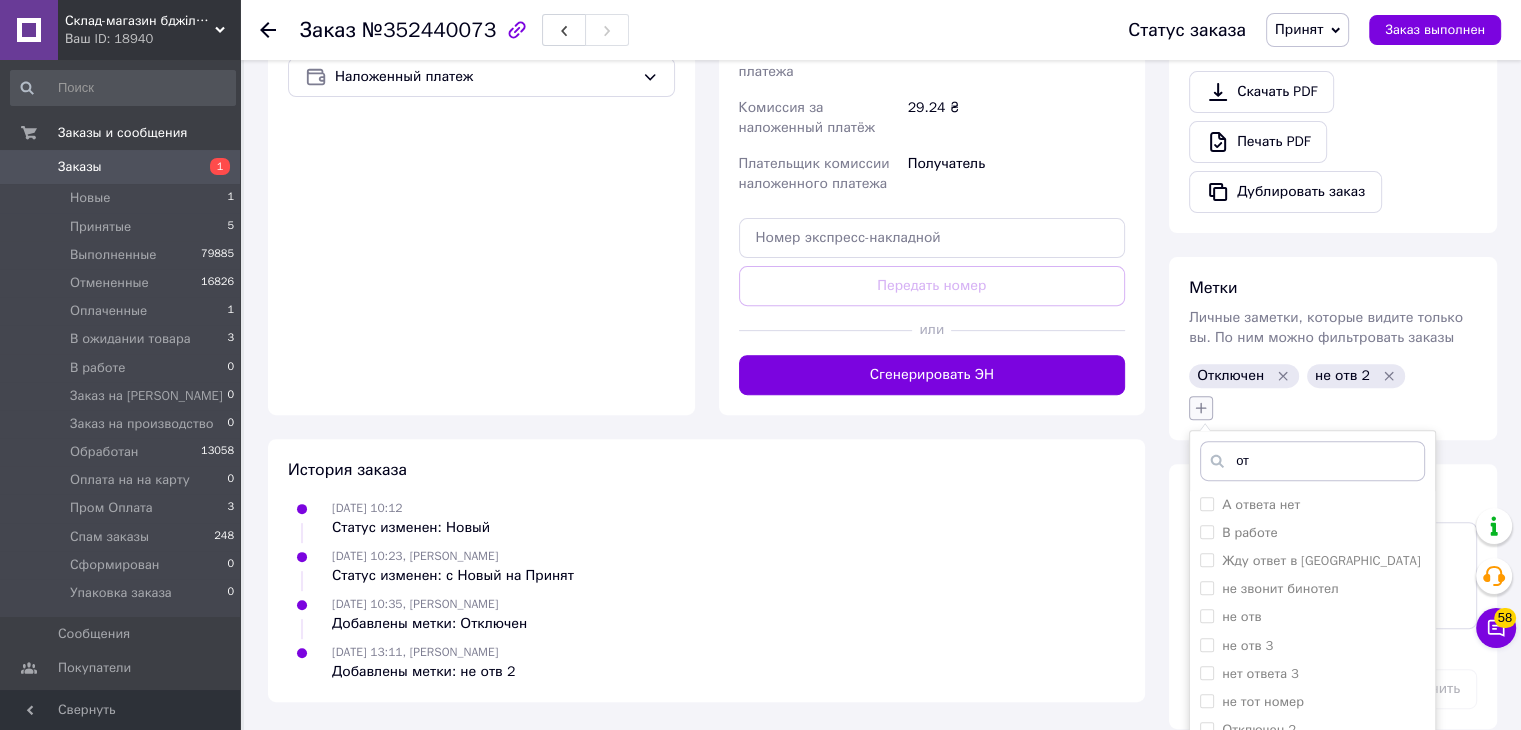 type on "отк" 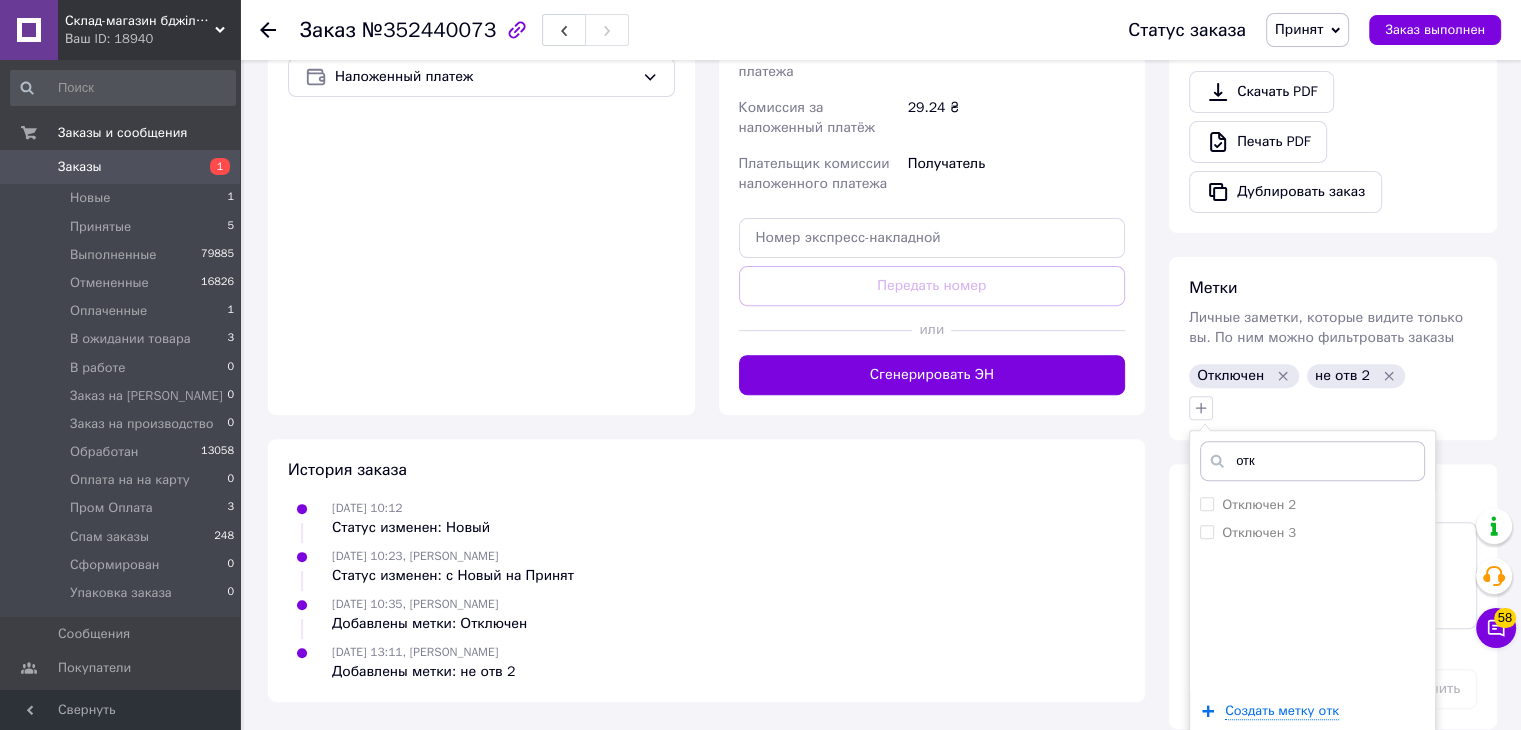drag, startPoint x: 1238, startPoint y: 438, endPoint x: 1064, endPoint y: 436, distance: 174.01149 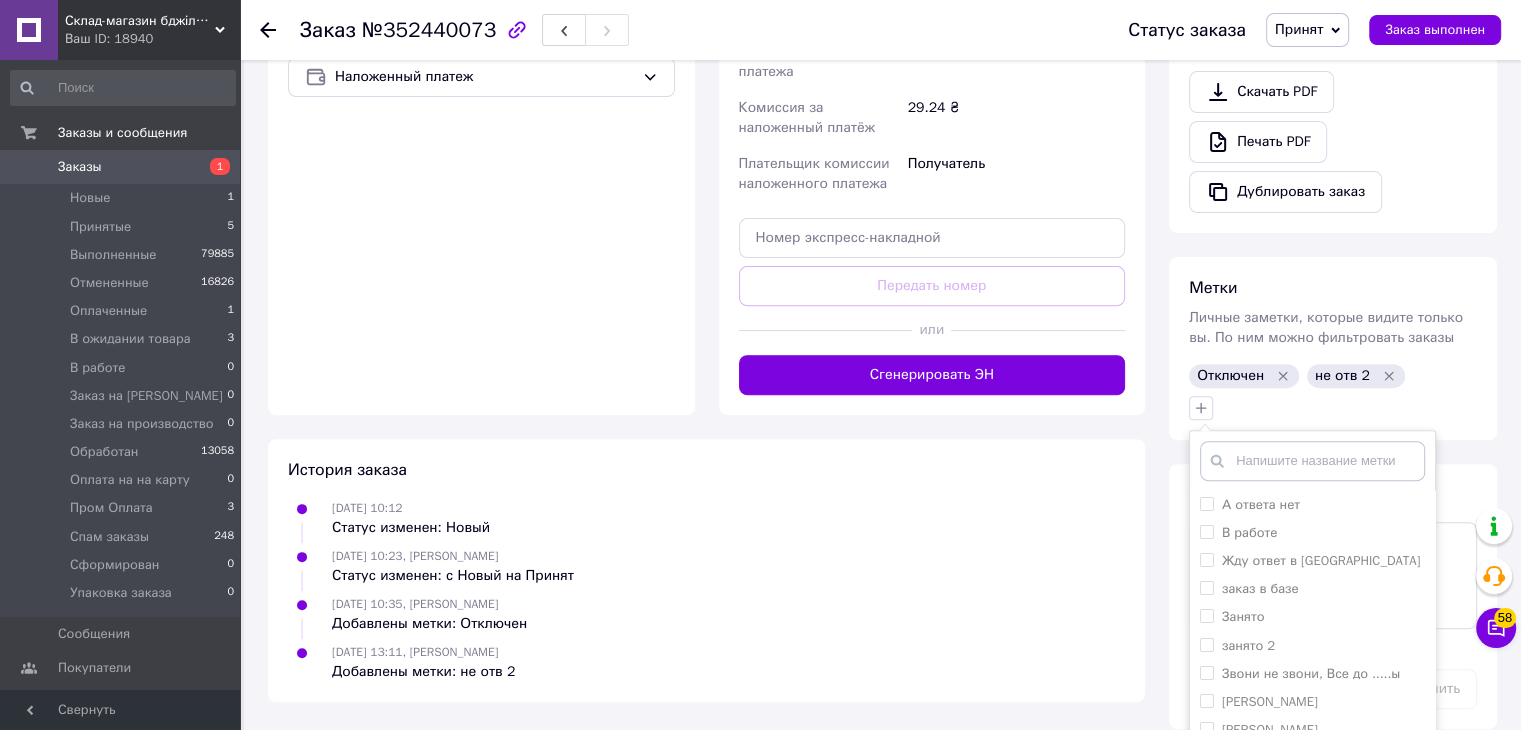 click on "[DATE] 10:23, [PERSON_NAME] Статус изменен: с Новый на Принят" at bounding box center [706, 566] 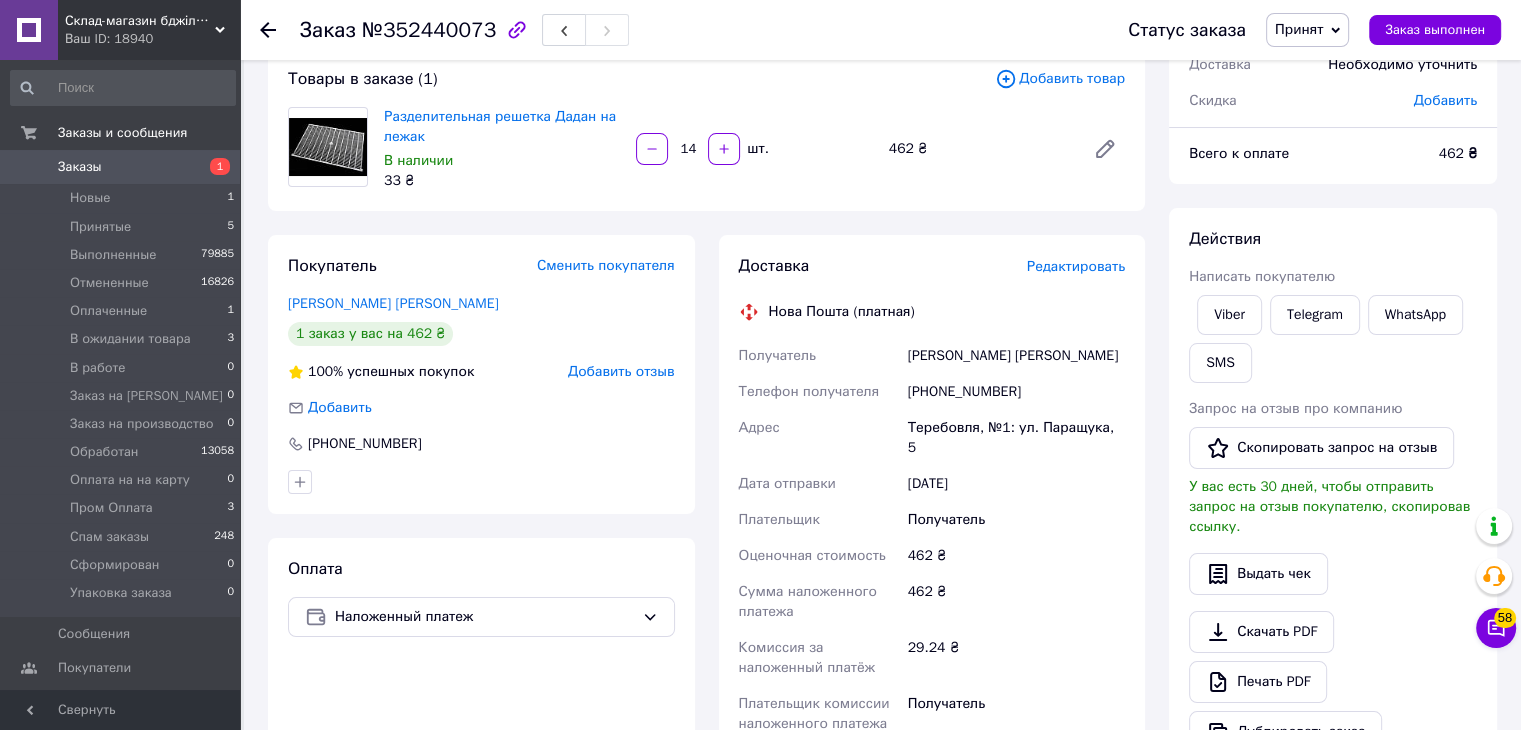 scroll, scrollTop: 0, scrollLeft: 0, axis: both 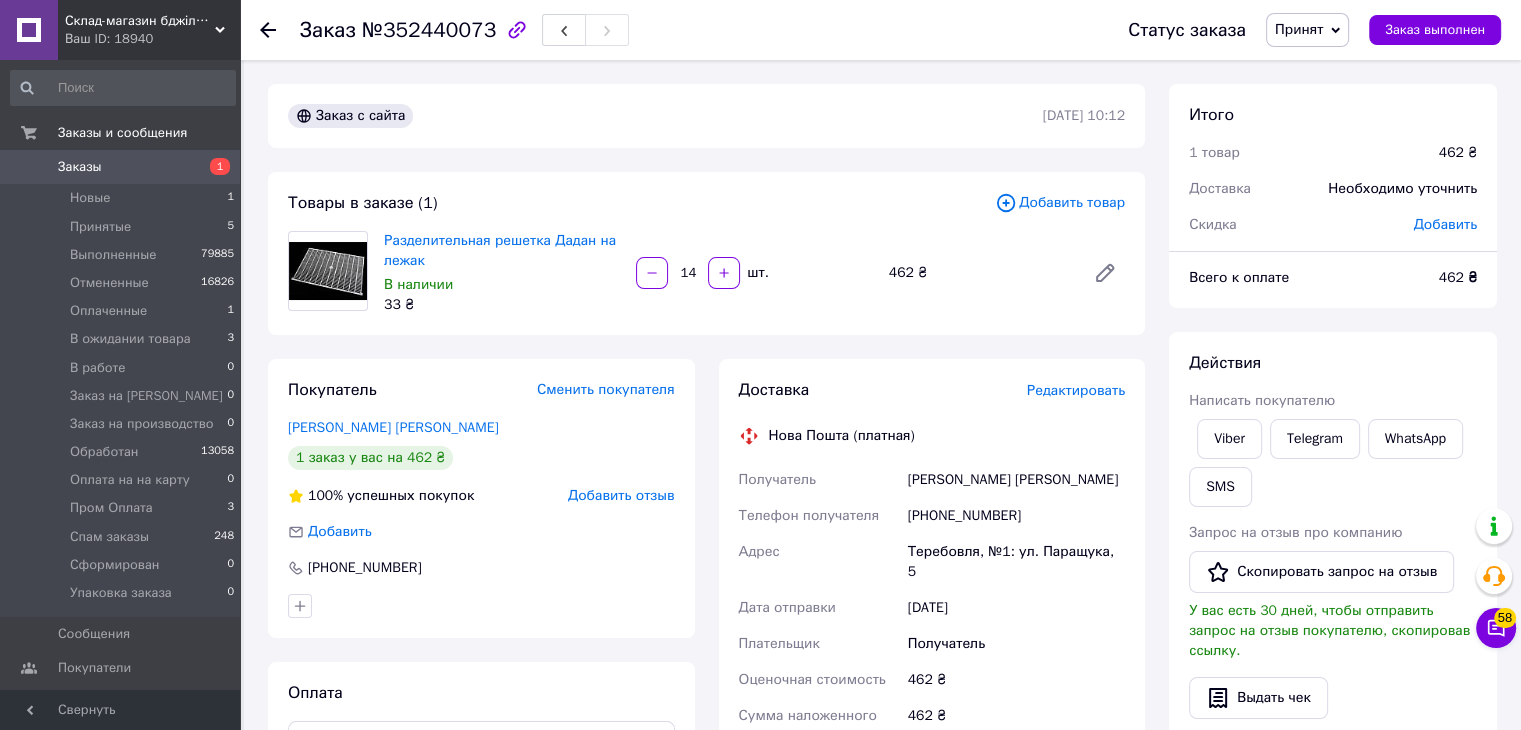 click on "Разделительная решетка Дадан на лежак В наличии 33 ₴" at bounding box center (502, 273) 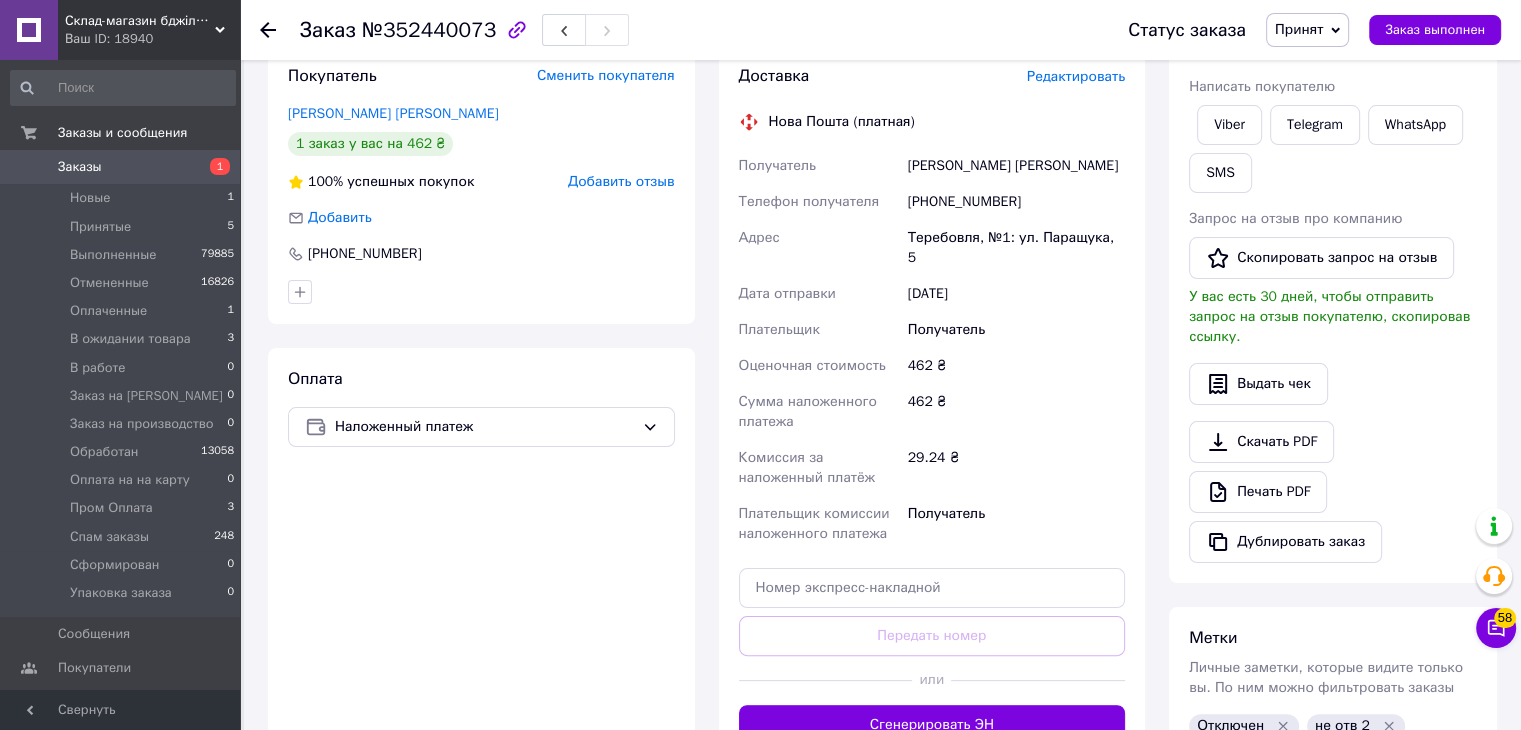 scroll, scrollTop: 400, scrollLeft: 0, axis: vertical 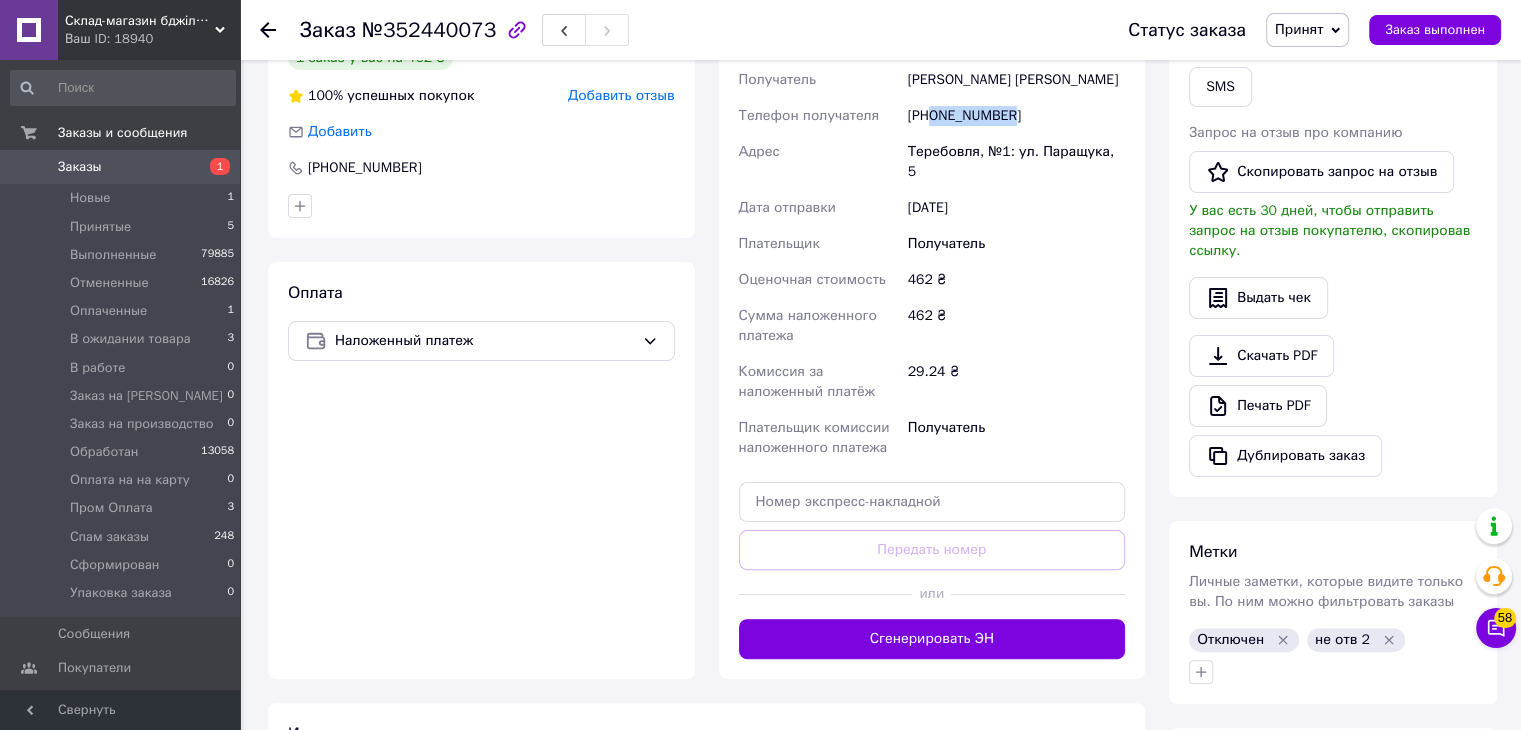 drag, startPoint x: 929, startPoint y: 119, endPoint x: 1025, endPoint y: 115, distance: 96.0833 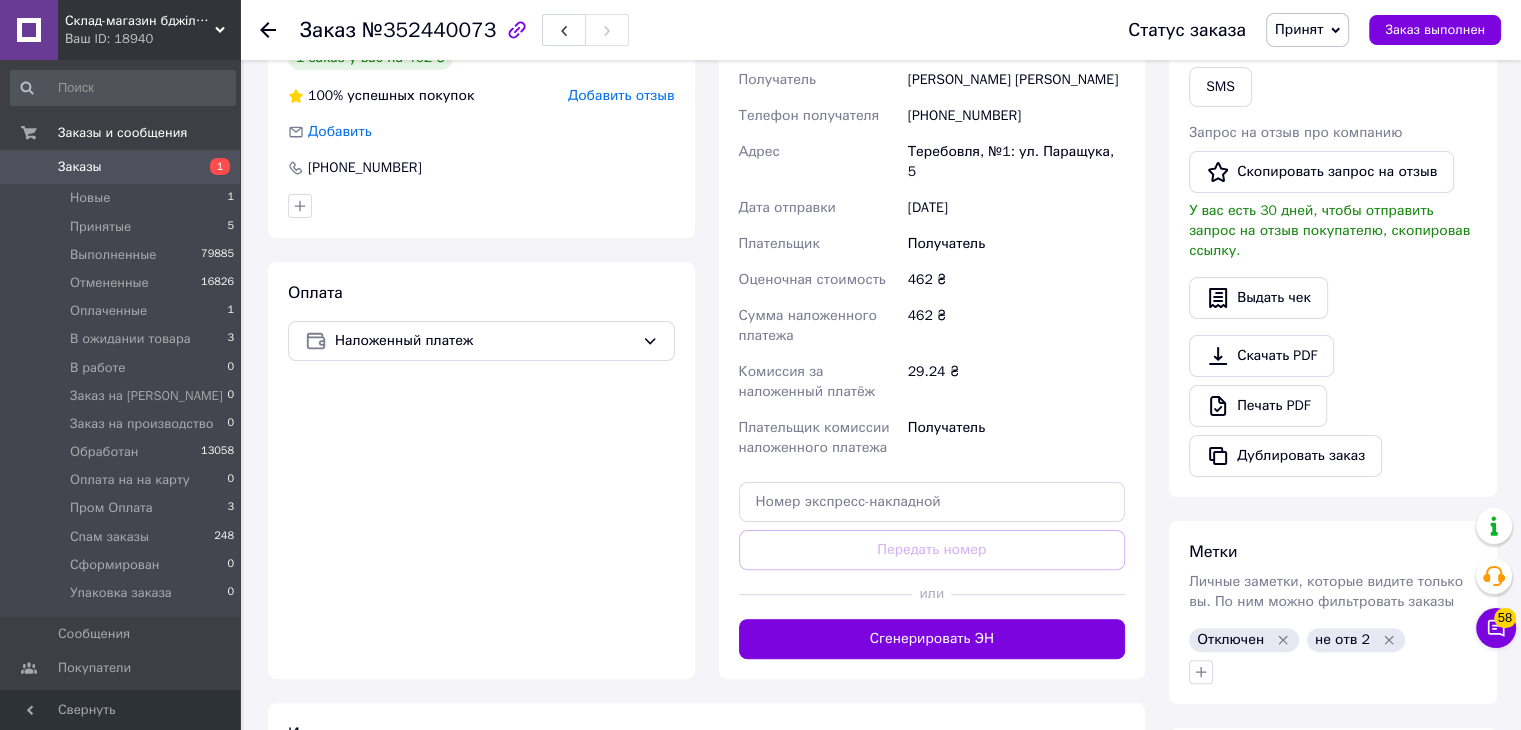 click on "История заказа" at bounding box center [706, 734] 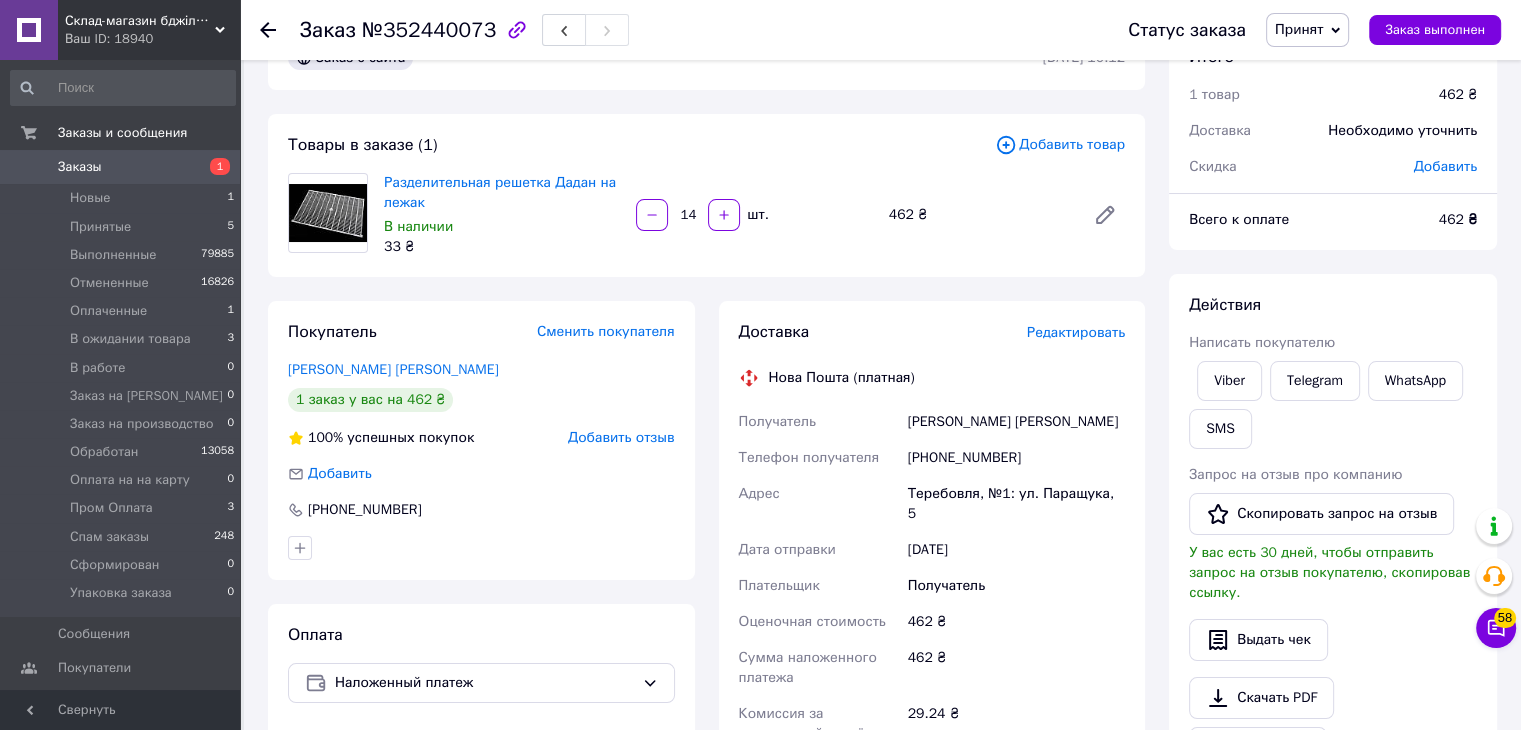 scroll, scrollTop: 0, scrollLeft: 0, axis: both 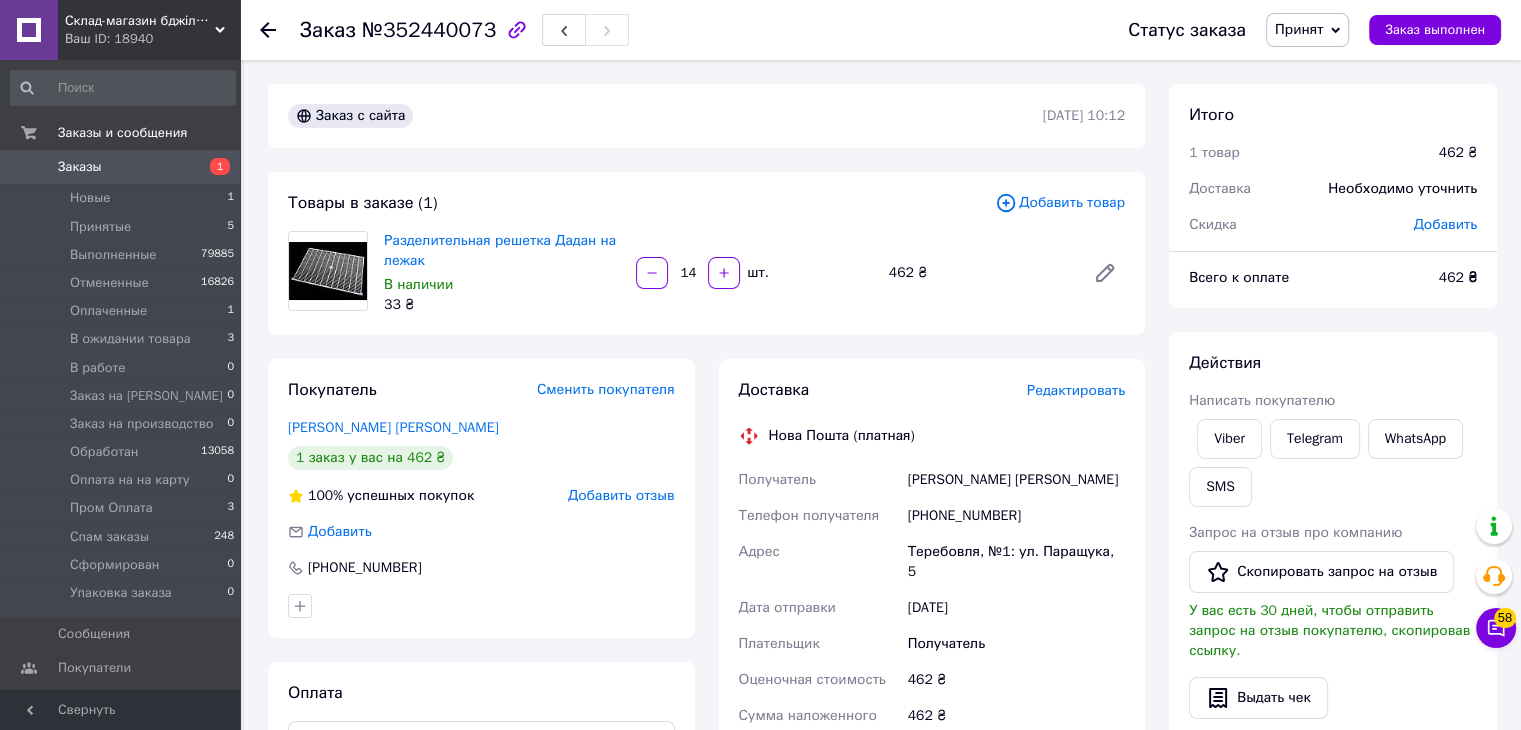 click on "[PERSON_NAME] [PERSON_NAME]" at bounding box center (1016, 480) 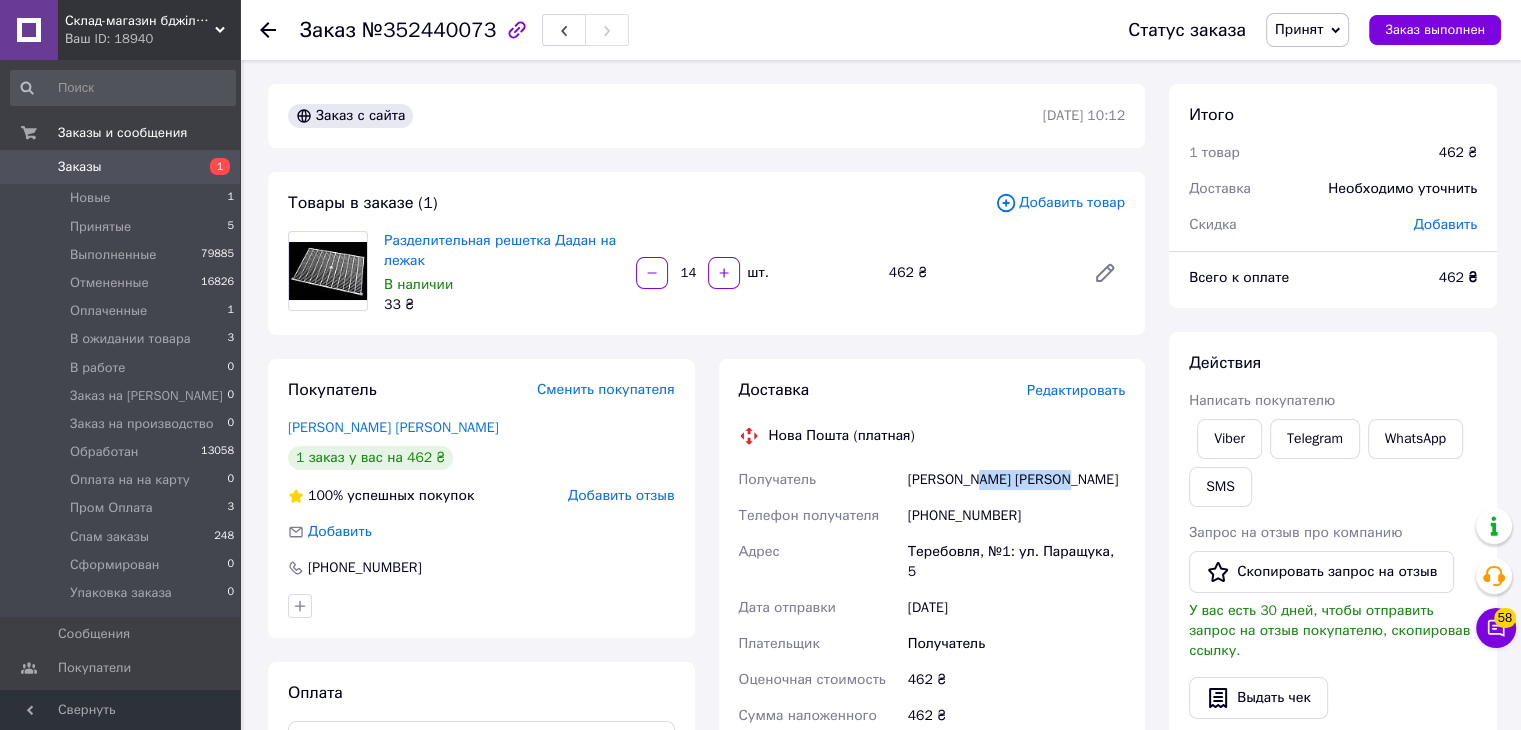 click on "[PERSON_NAME] [PERSON_NAME]" at bounding box center (1016, 480) 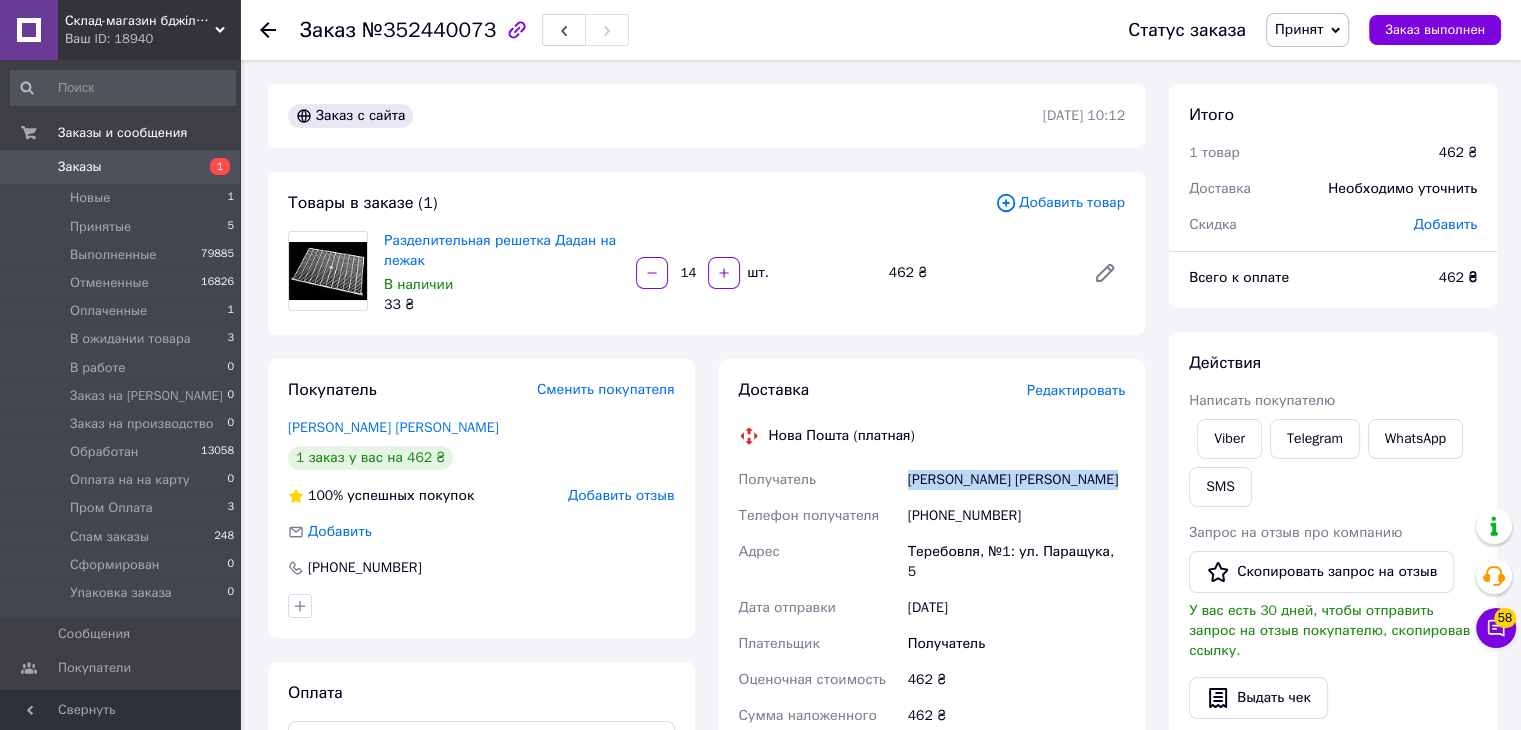 click on "[PERSON_NAME] [PERSON_NAME]" at bounding box center (1016, 480) 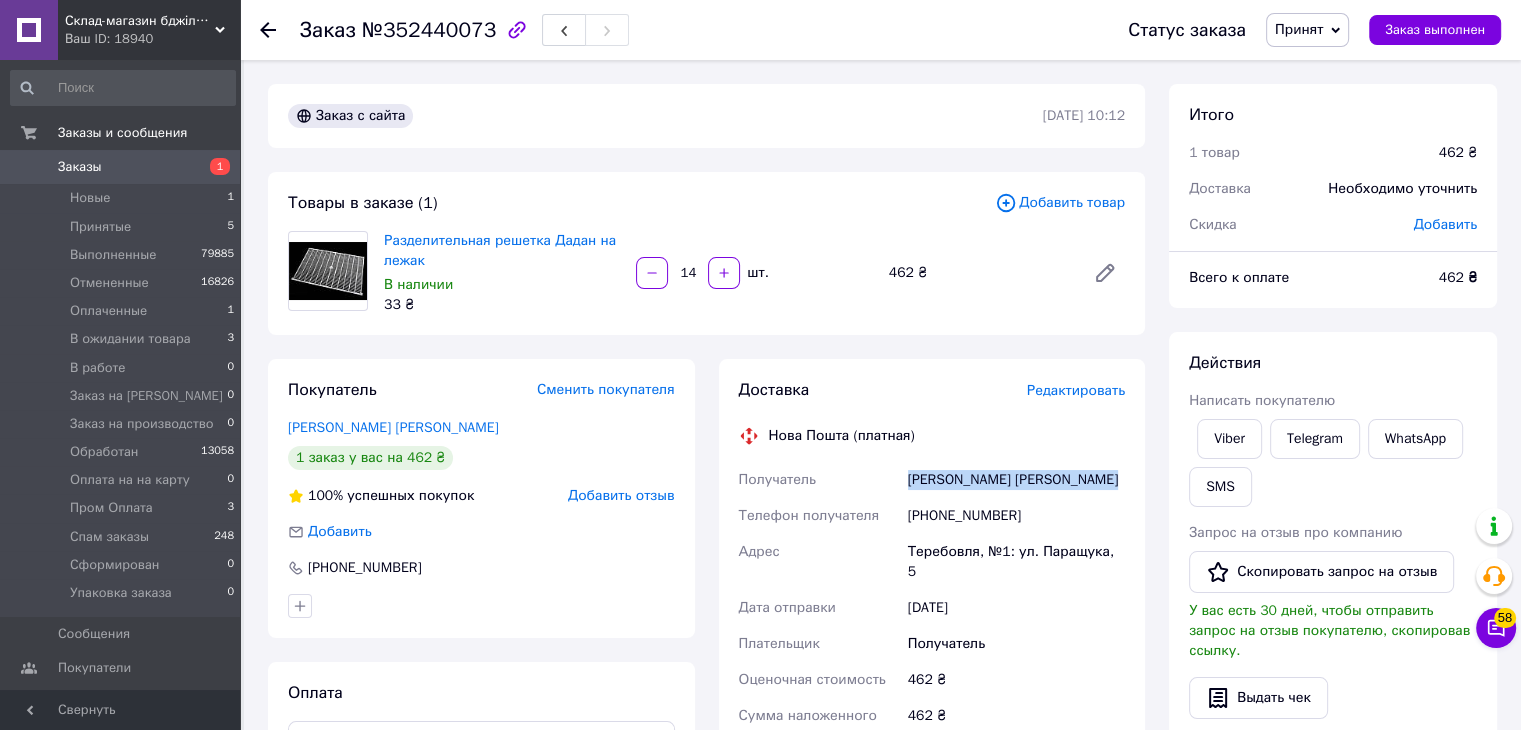 copy on "[PERSON_NAME] [PERSON_NAME]" 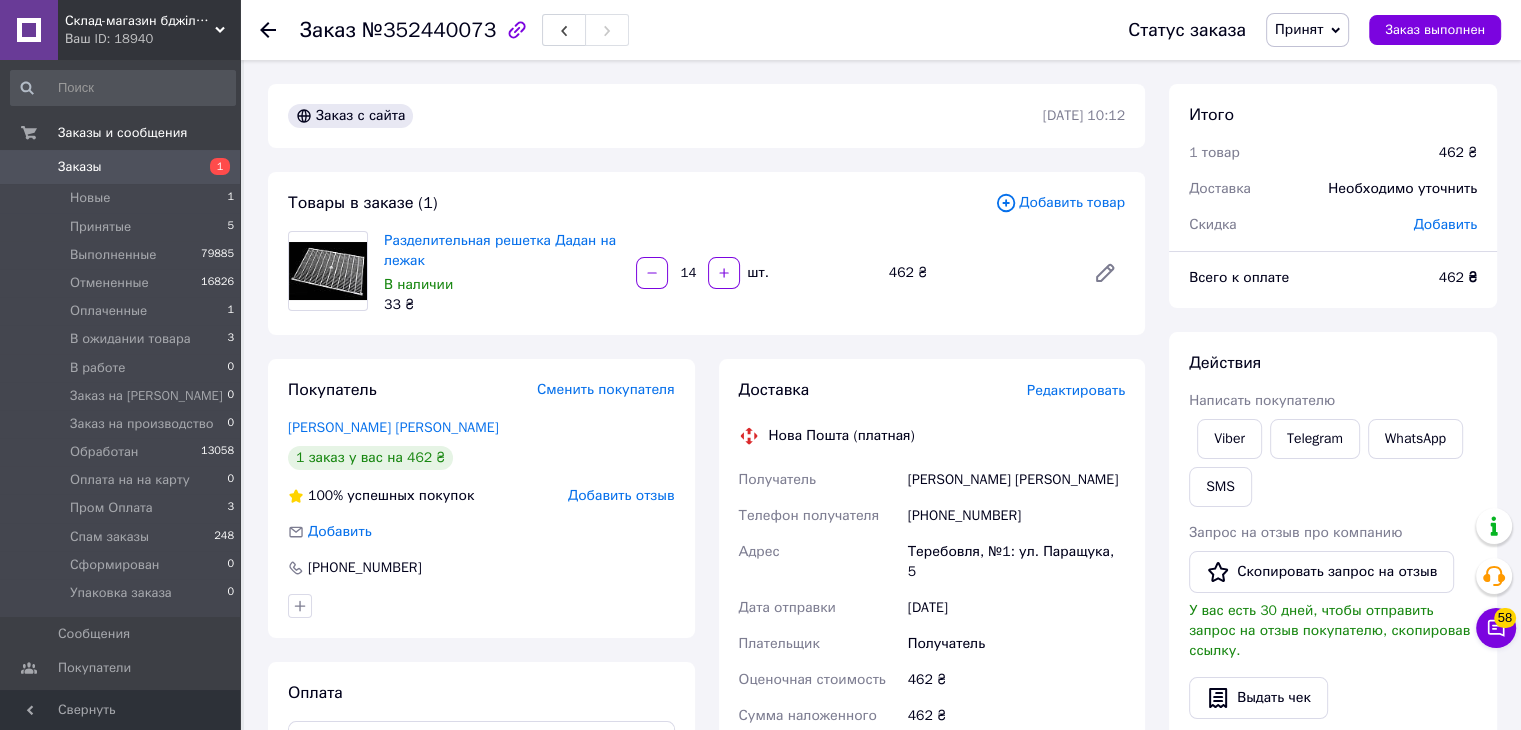 click on "[PHONE_NUMBER]" at bounding box center [1016, 516] 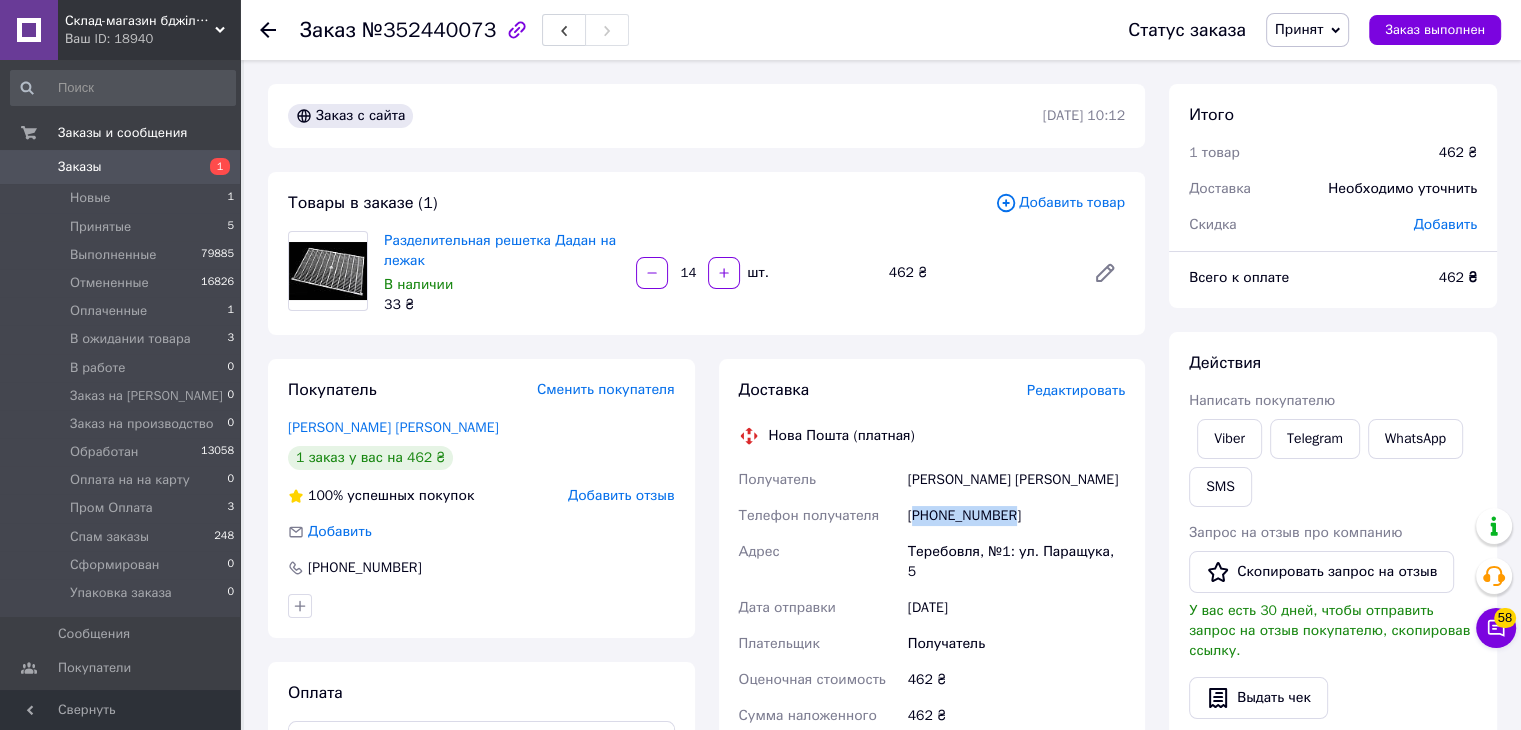 click on "[PHONE_NUMBER]" at bounding box center (1016, 516) 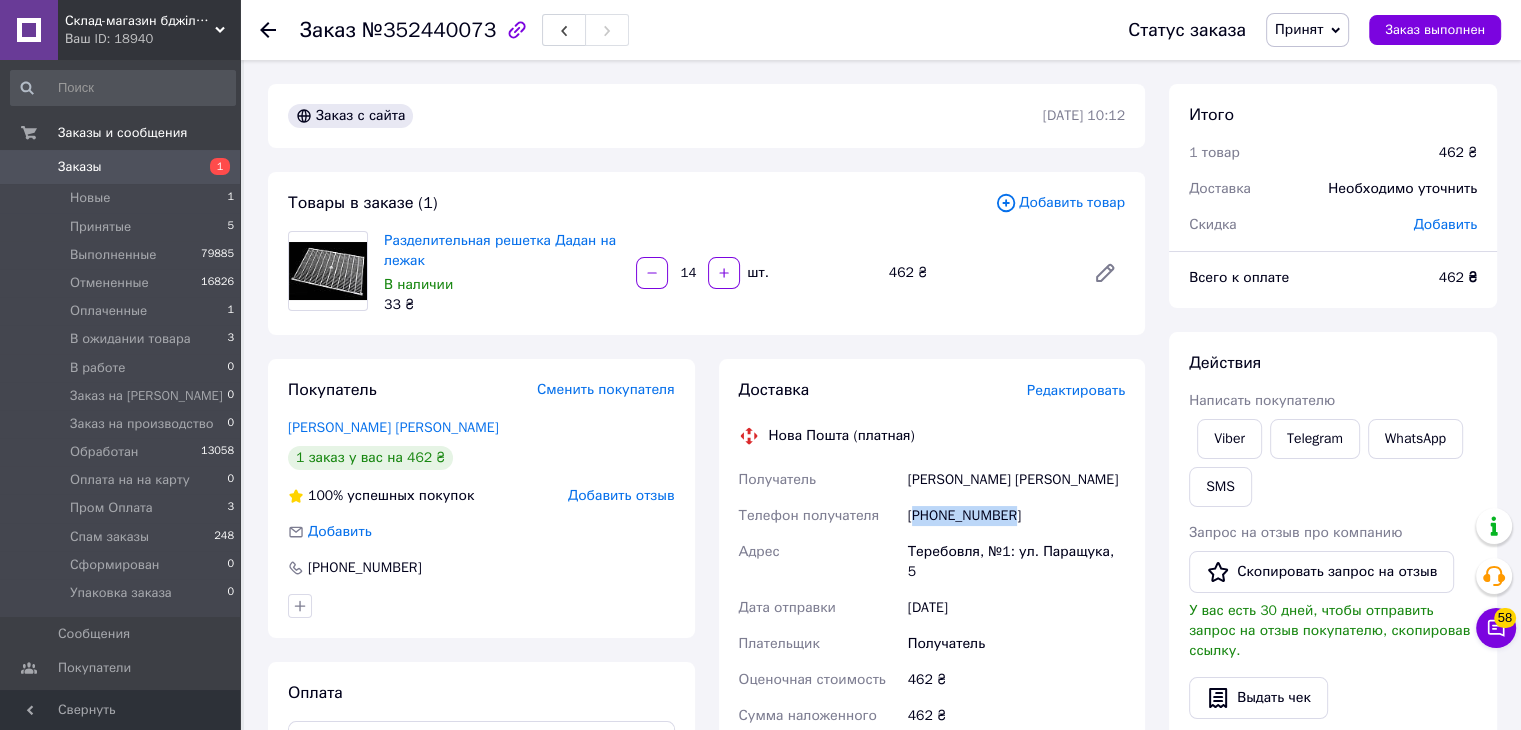 copy on "380673973534" 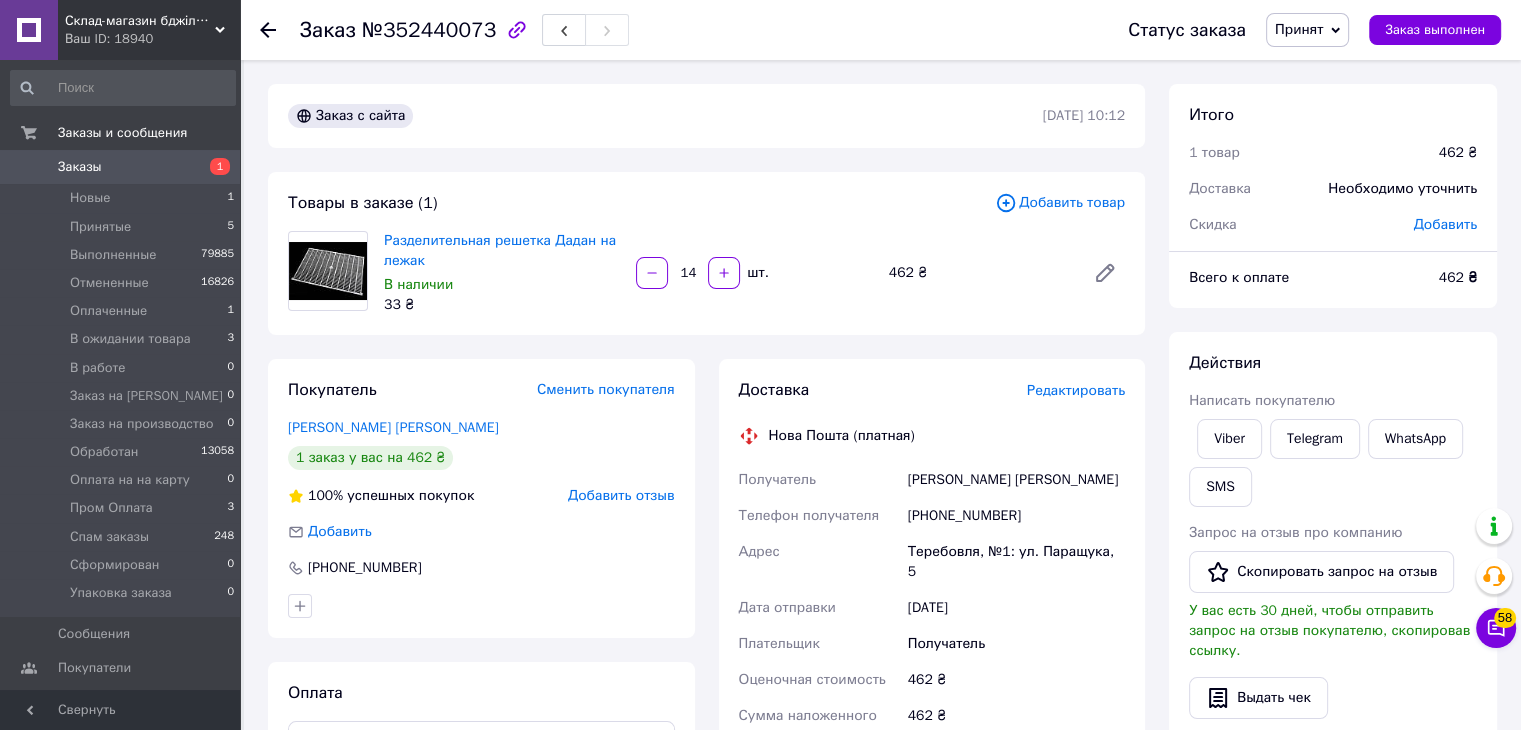 click on "Теребовля, №1: ул. Паращука, 5" at bounding box center (1016, 562) 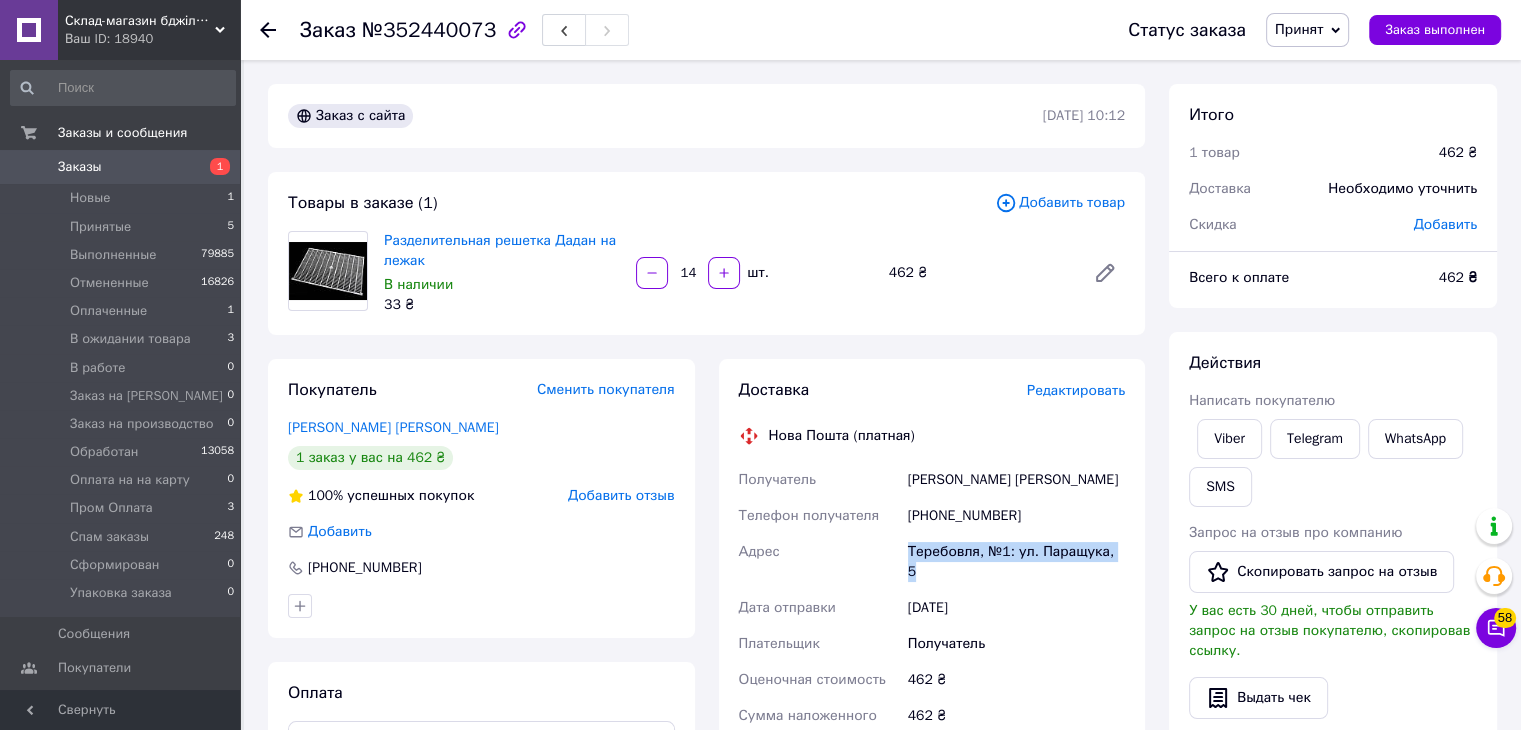 drag, startPoint x: 907, startPoint y: 549, endPoint x: 1149, endPoint y: 536, distance: 242.34892 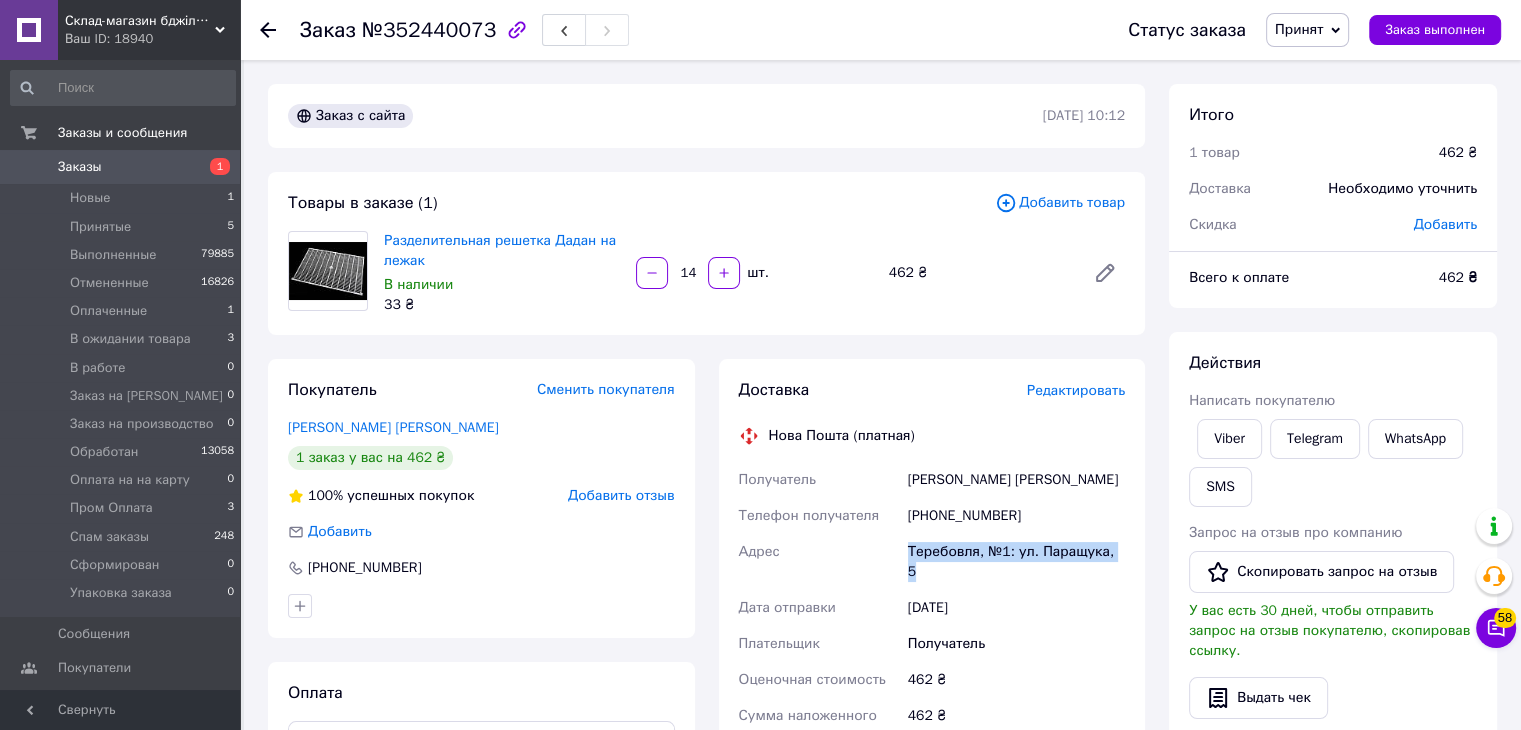 copy on "Теребовля, №1: ул. Паращука, 5" 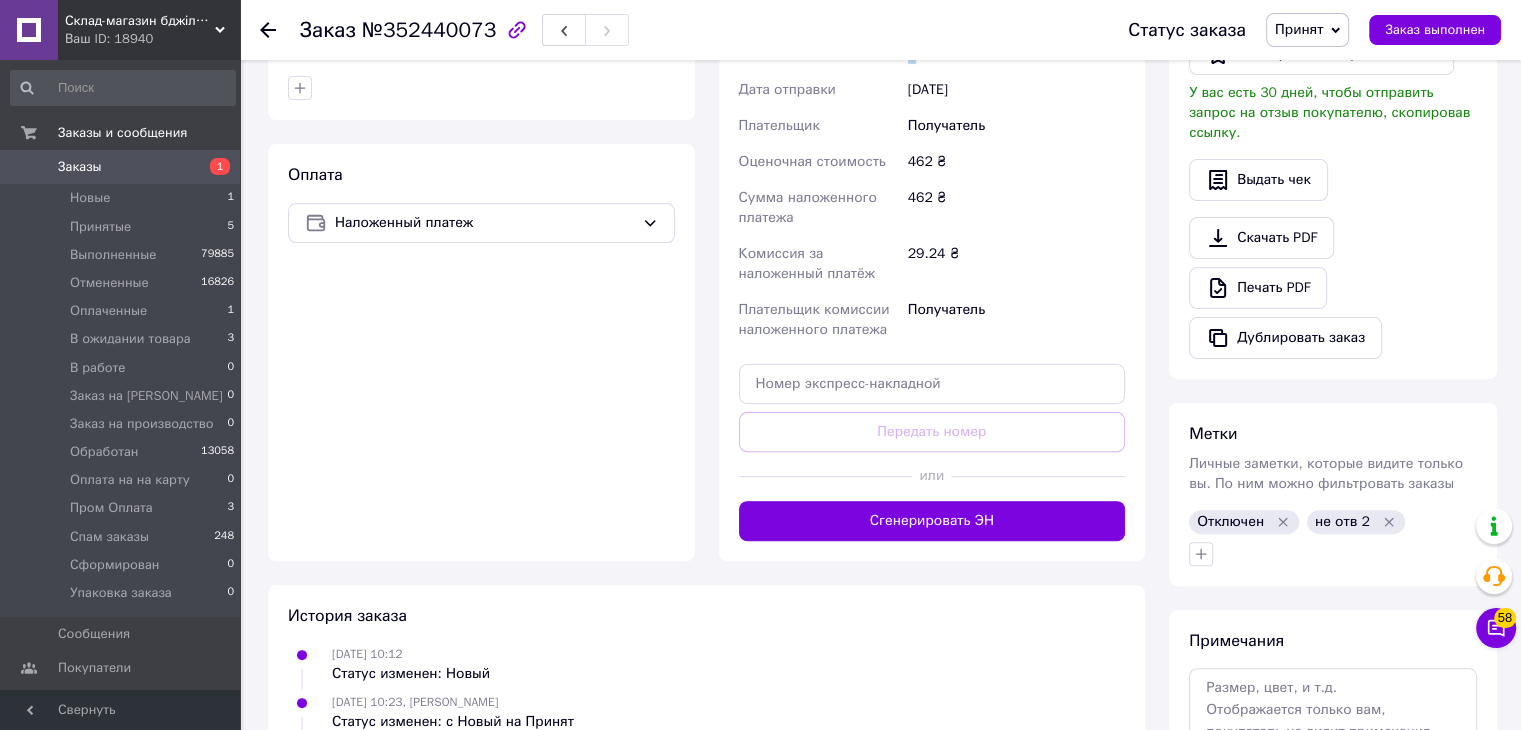 scroll, scrollTop: 600, scrollLeft: 0, axis: vertical 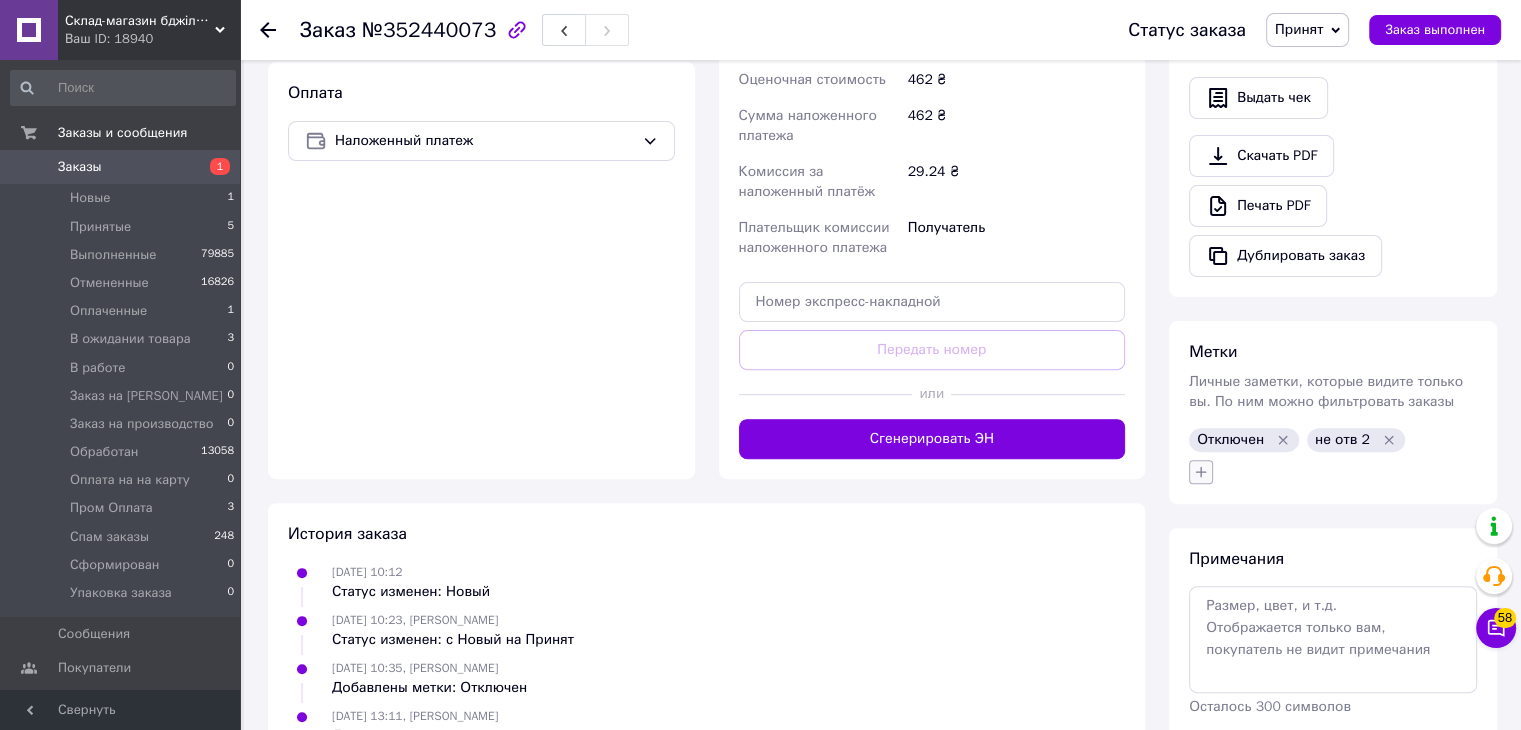 click 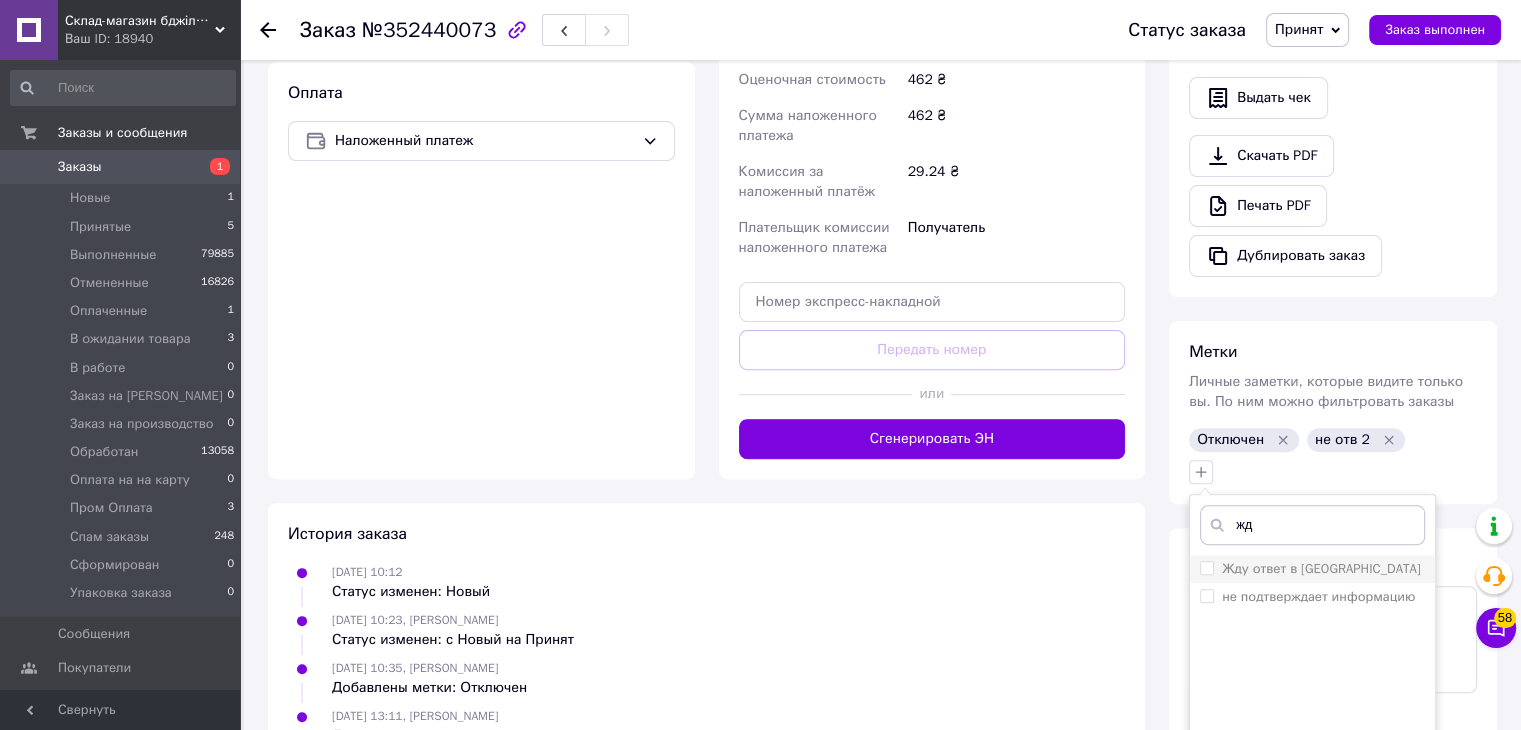 type on "жд" 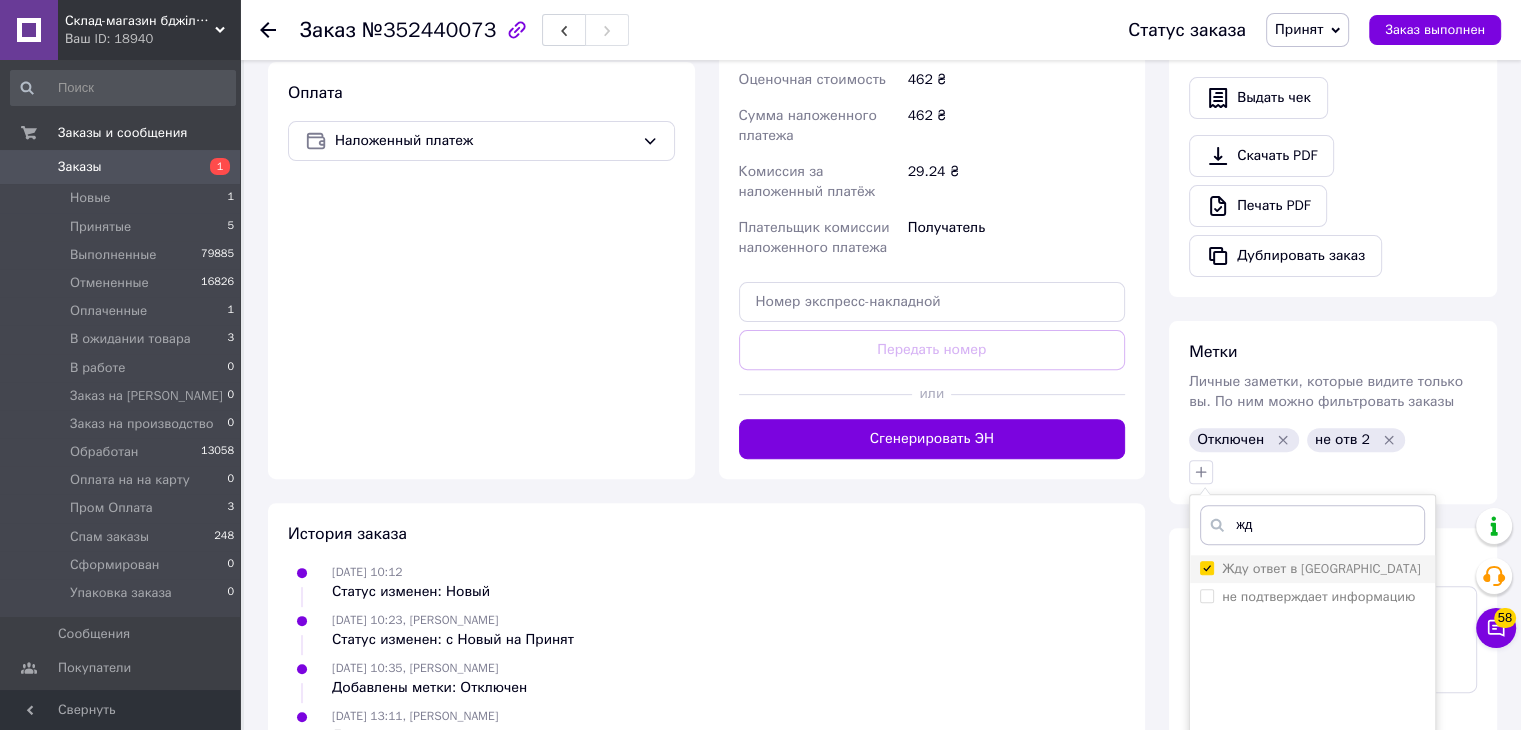 checkbox on "true" 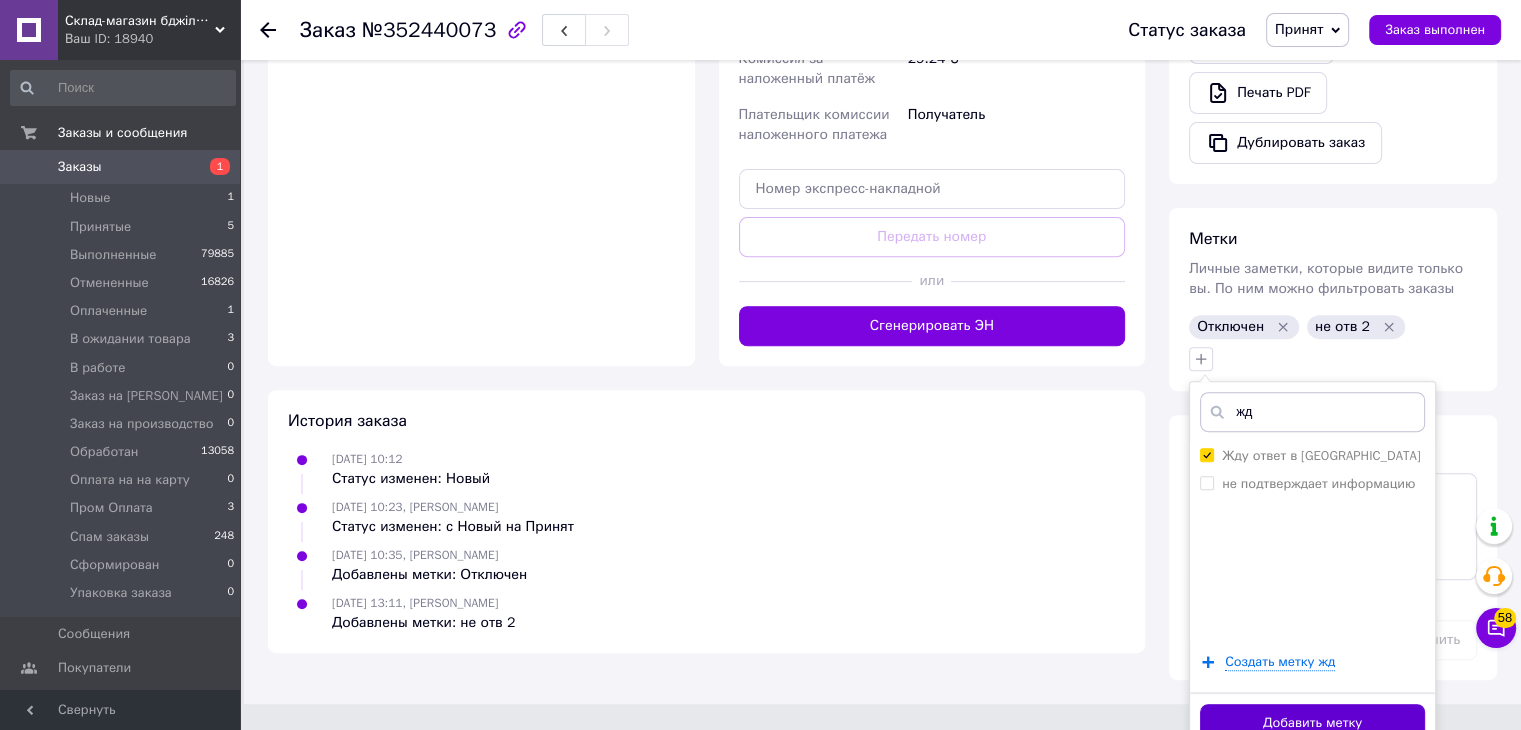 click on "Добавить метку" at bounding box center (1312, 723) 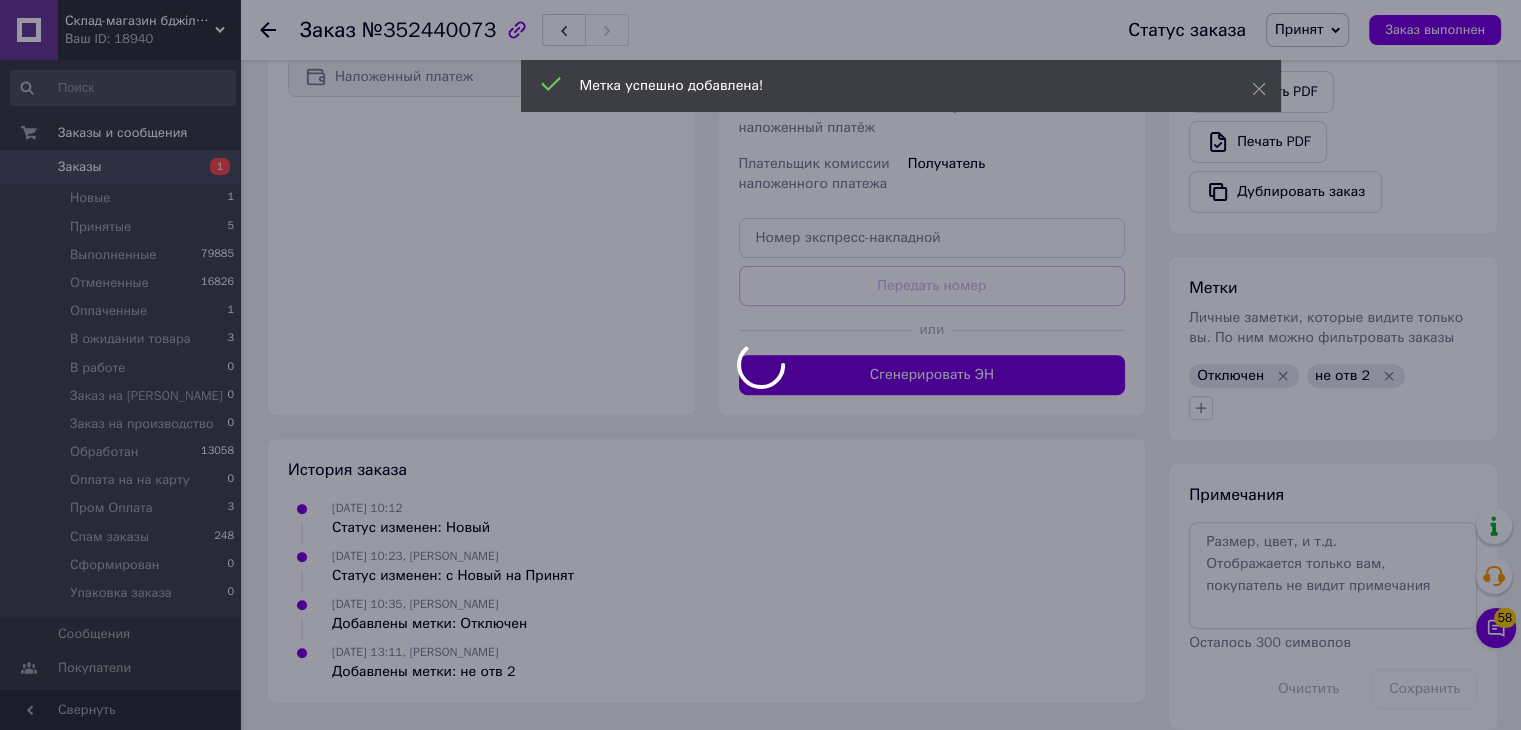 scroll, scrollTop: 688, scrollLeft: 0, axis: vertical 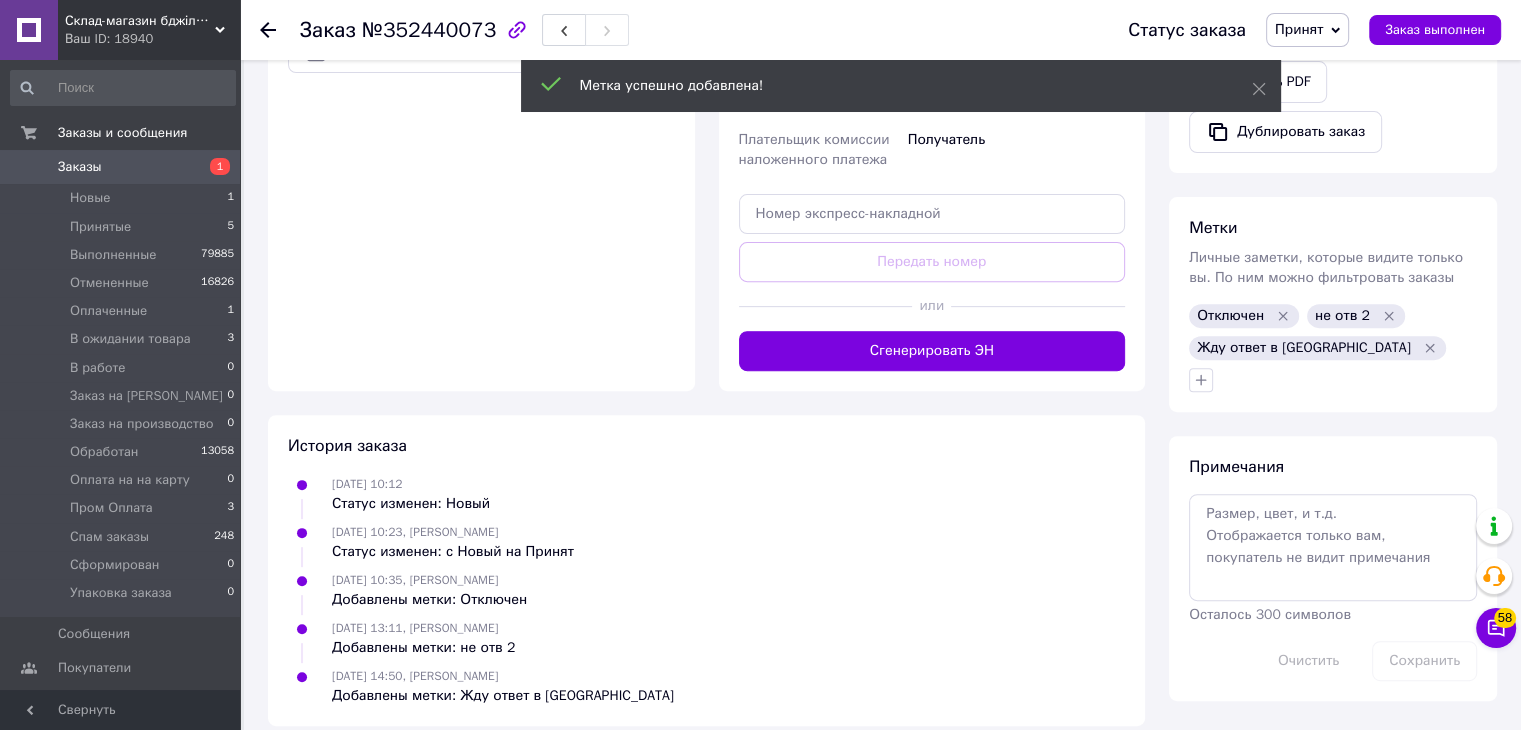 click 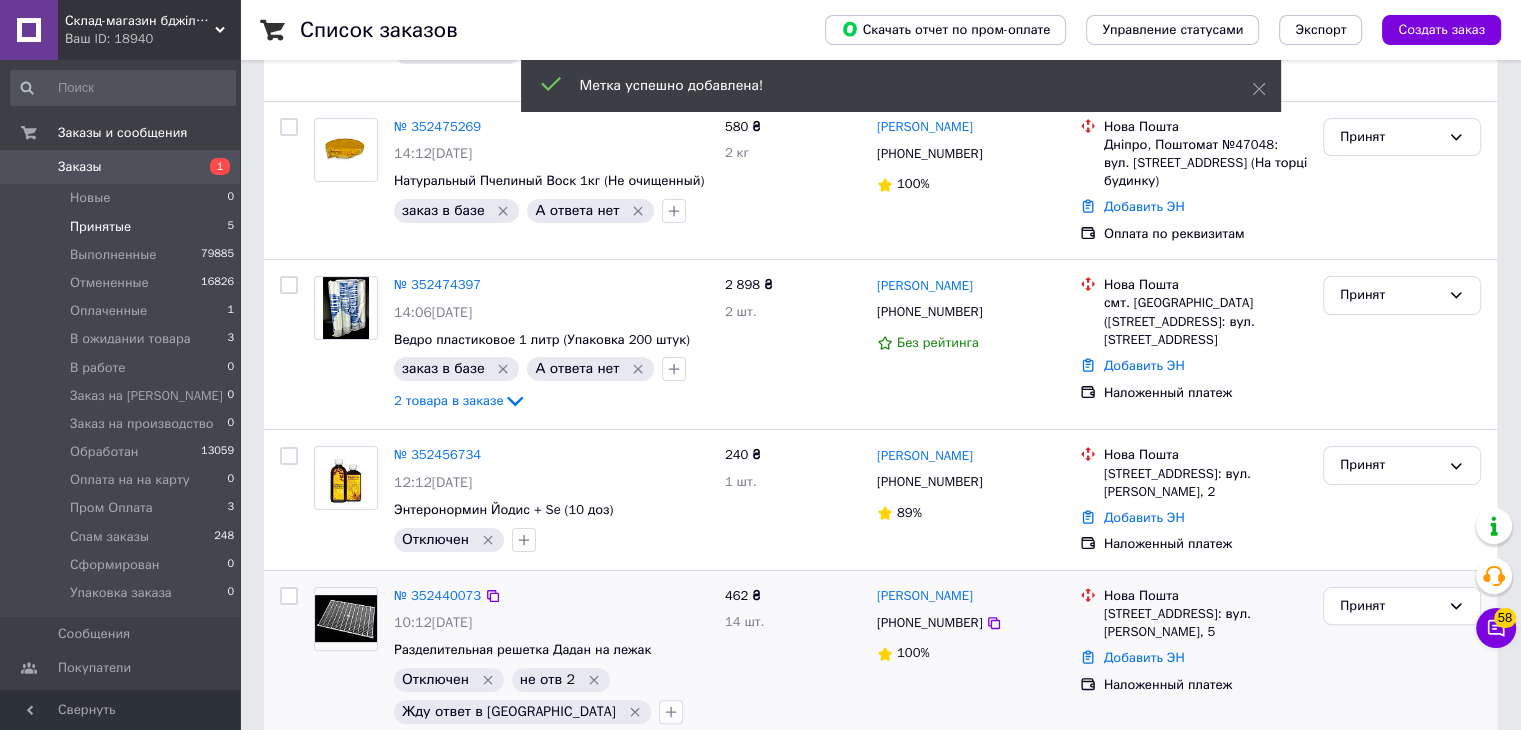 scroll, scrollTop: 358, scrollLeft: 0, axis: vertical 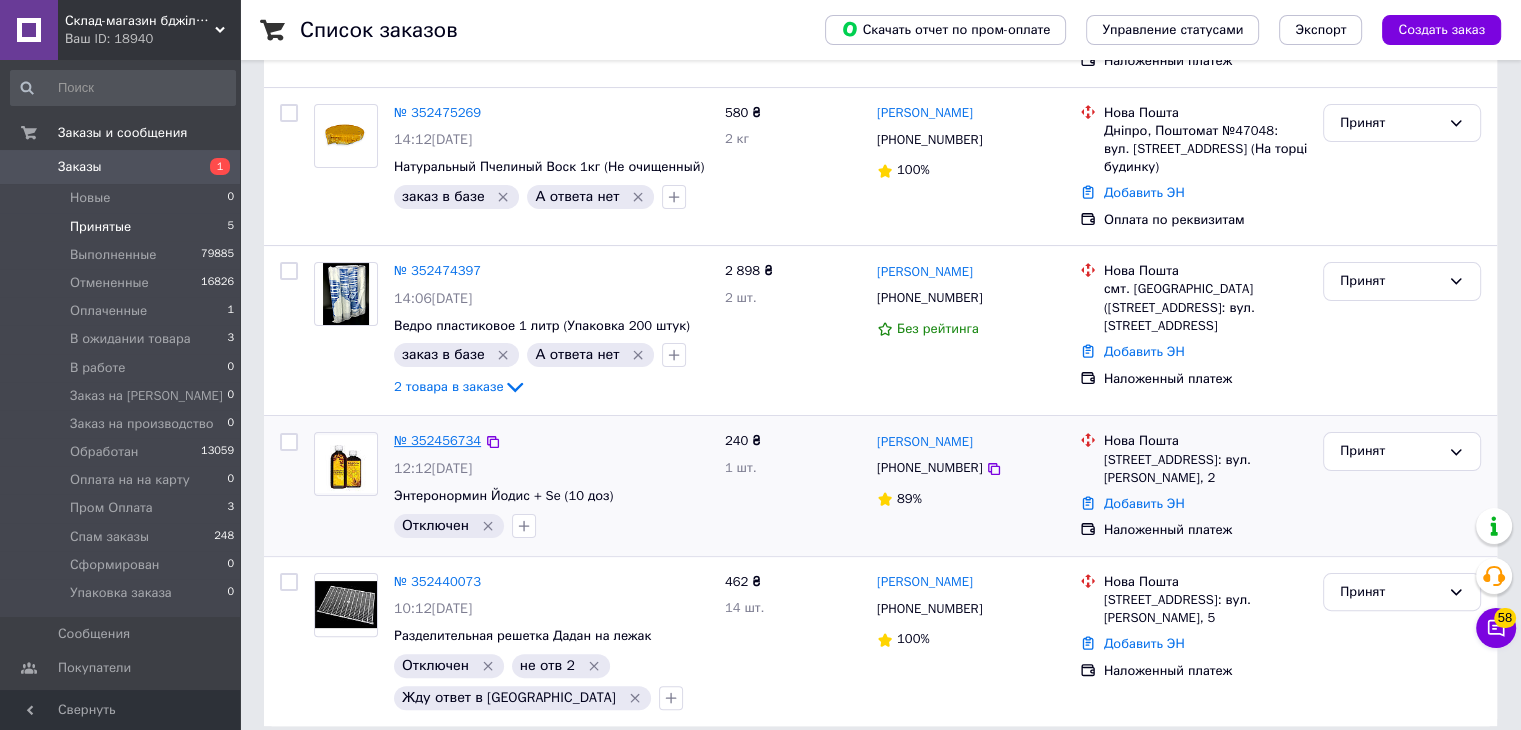 click on "№ 352456734" at bounding box center (437, 440) 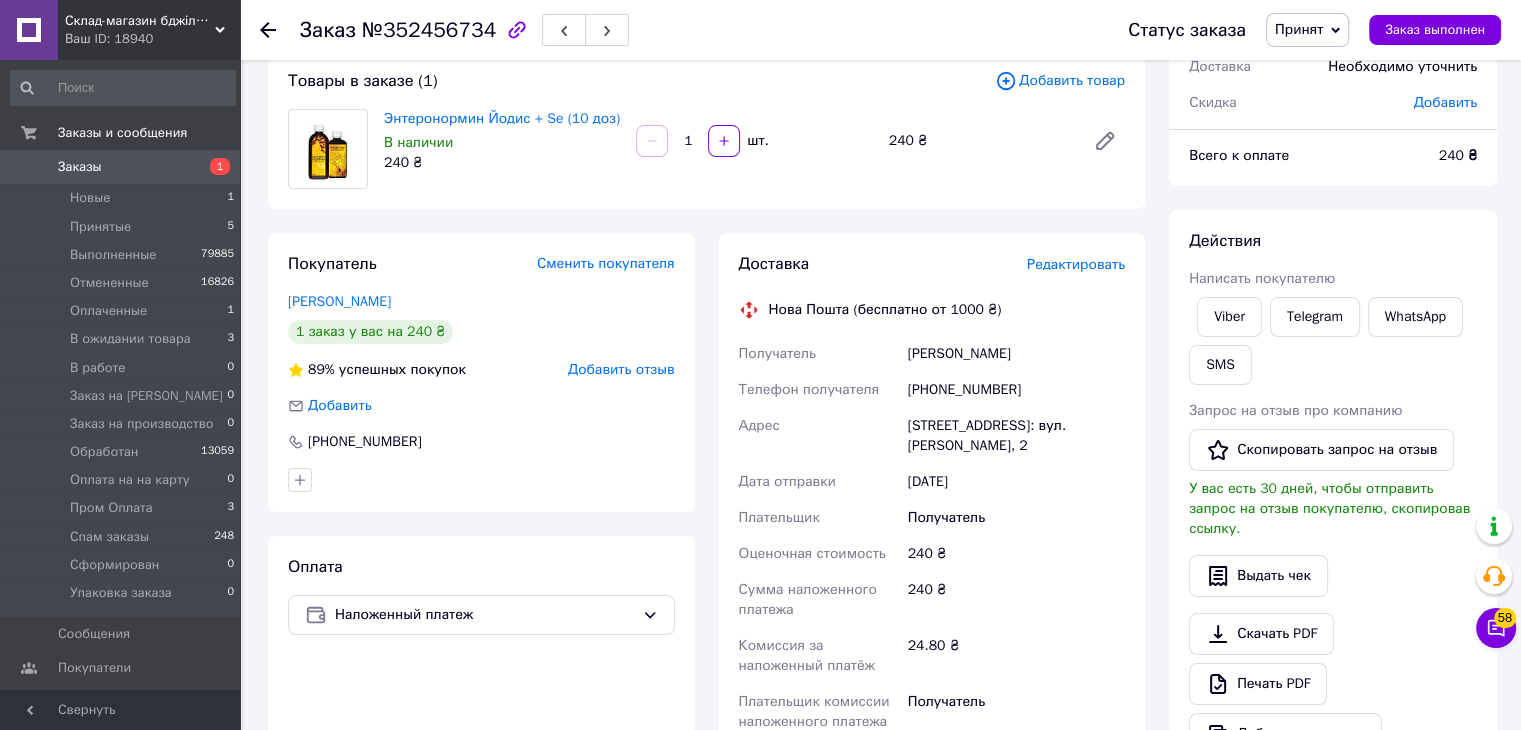 scroll, scrollTop: 58, scrollLeft: 0, axis: vertical 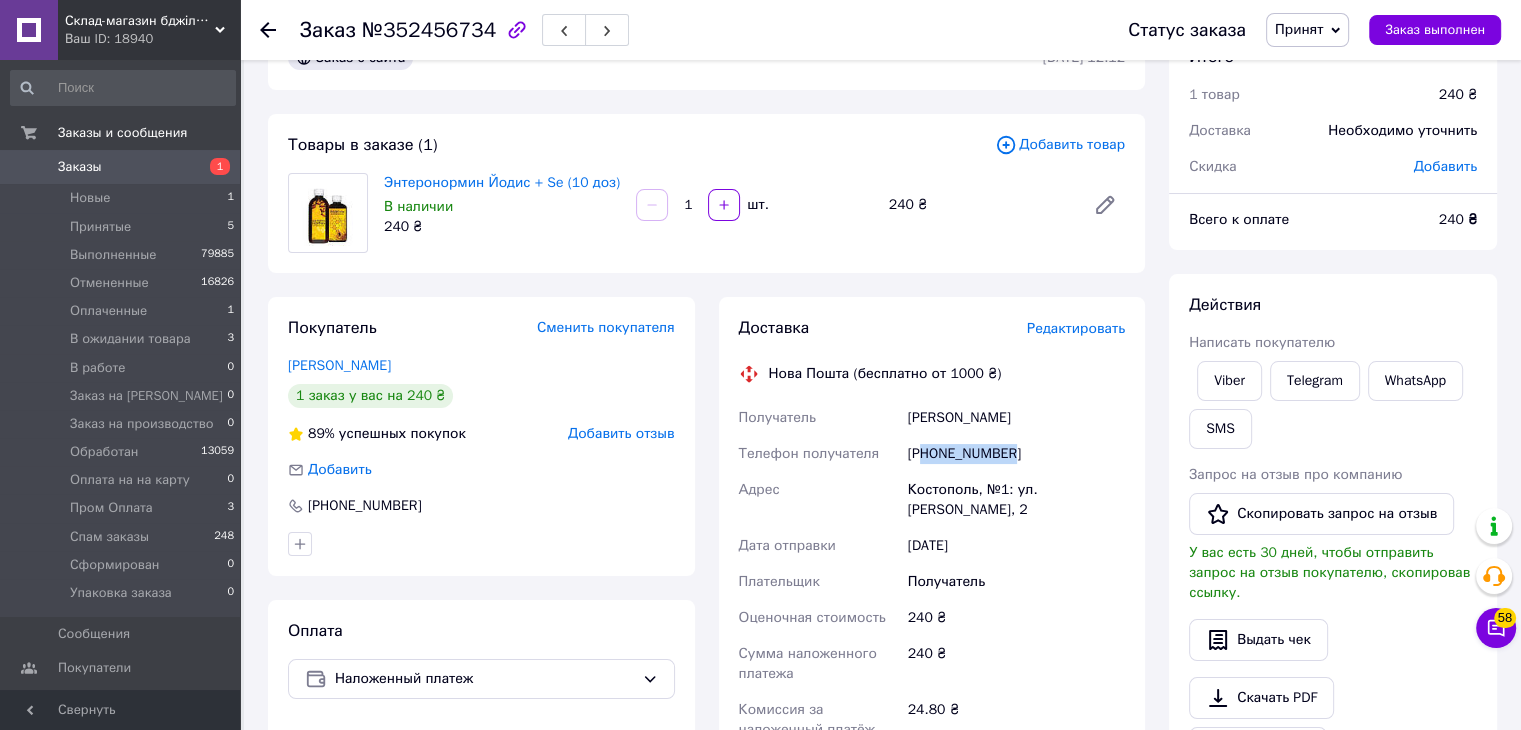 drag, startPoint x: 928, startPoint y: 456, endPoint x: 1032, endPoint y: 453, distance: 104.04326 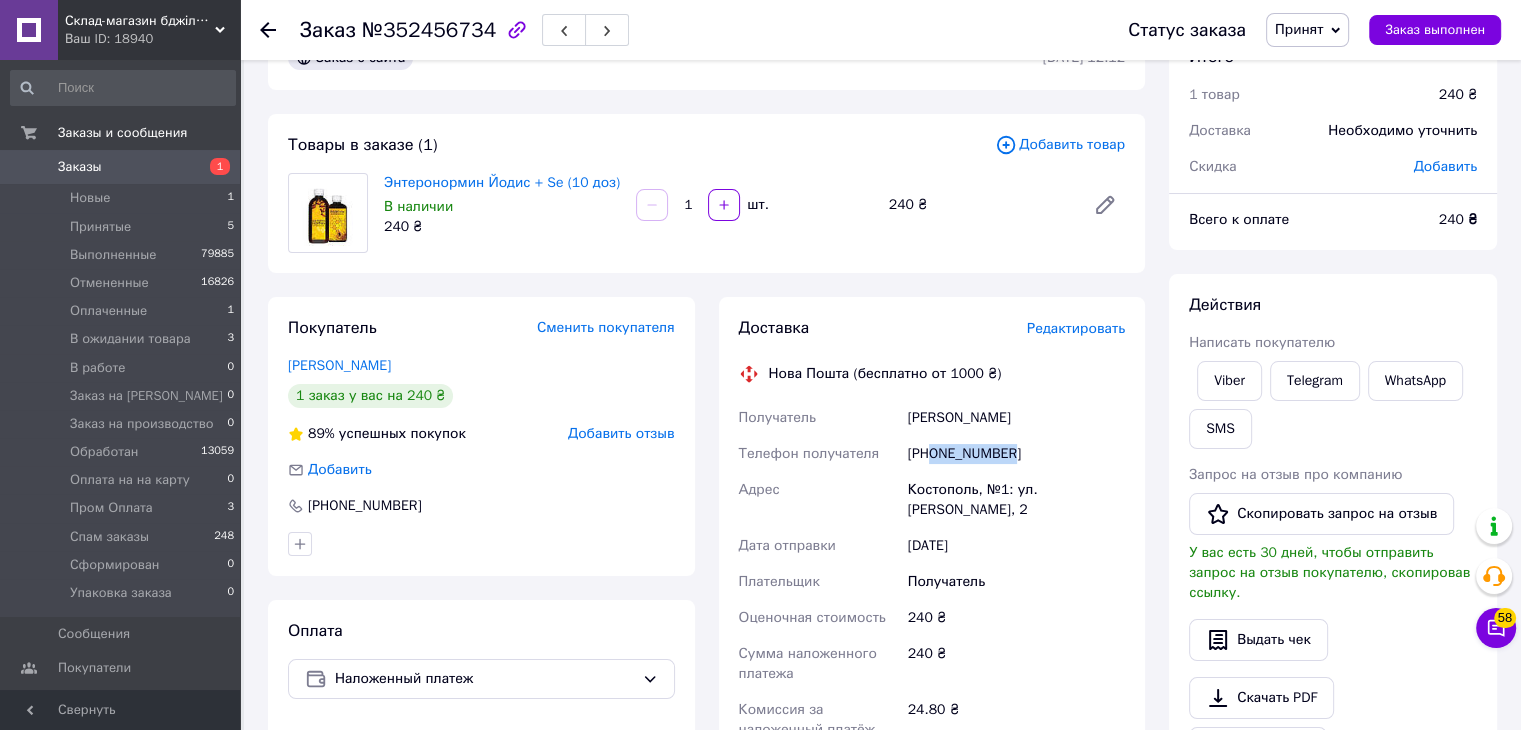 drag, startPoint x: 932, startPoint y: 456, endPoint x: 1031, endPoint y: 456, distance: 99 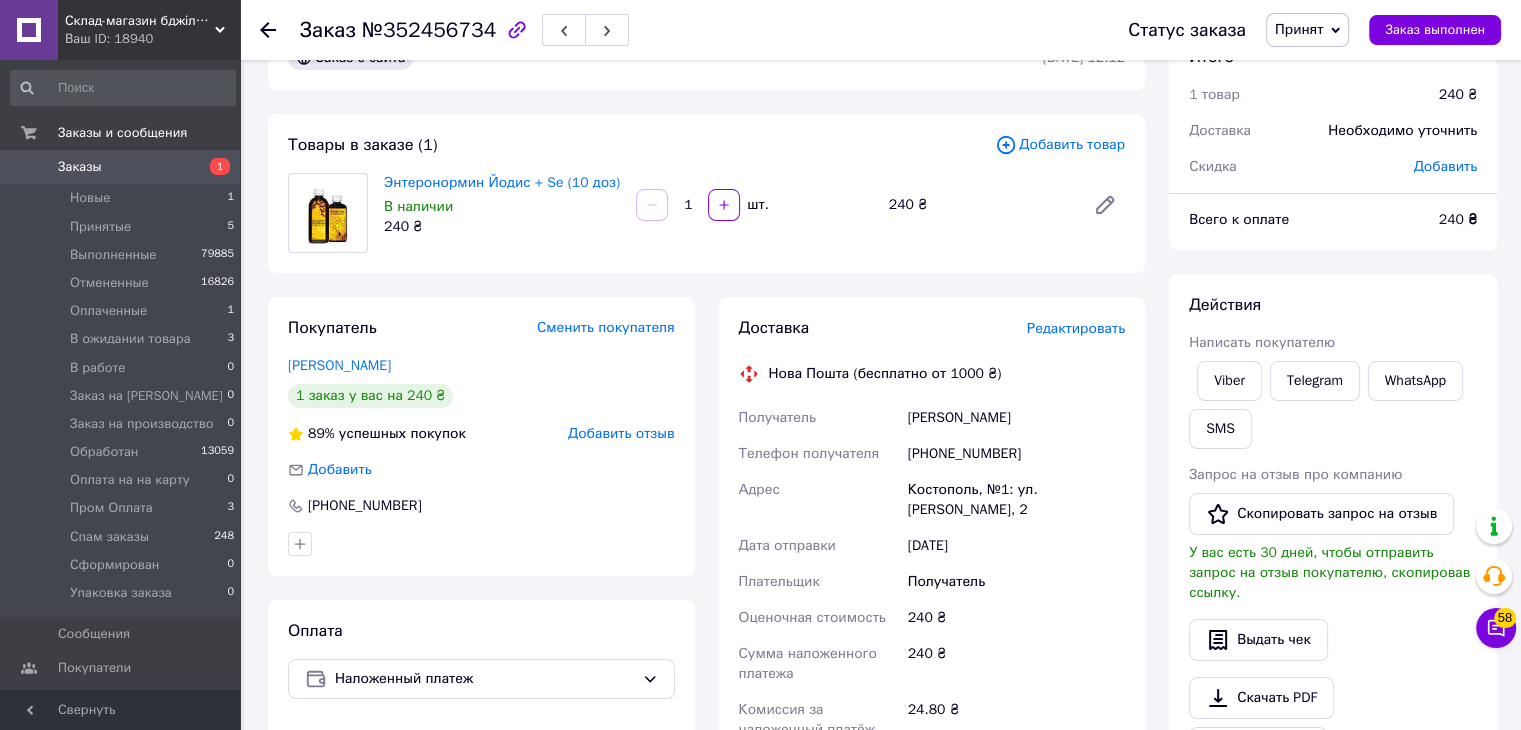 click on "[PERSON_NAME]" at bounding box center [1016, 418] 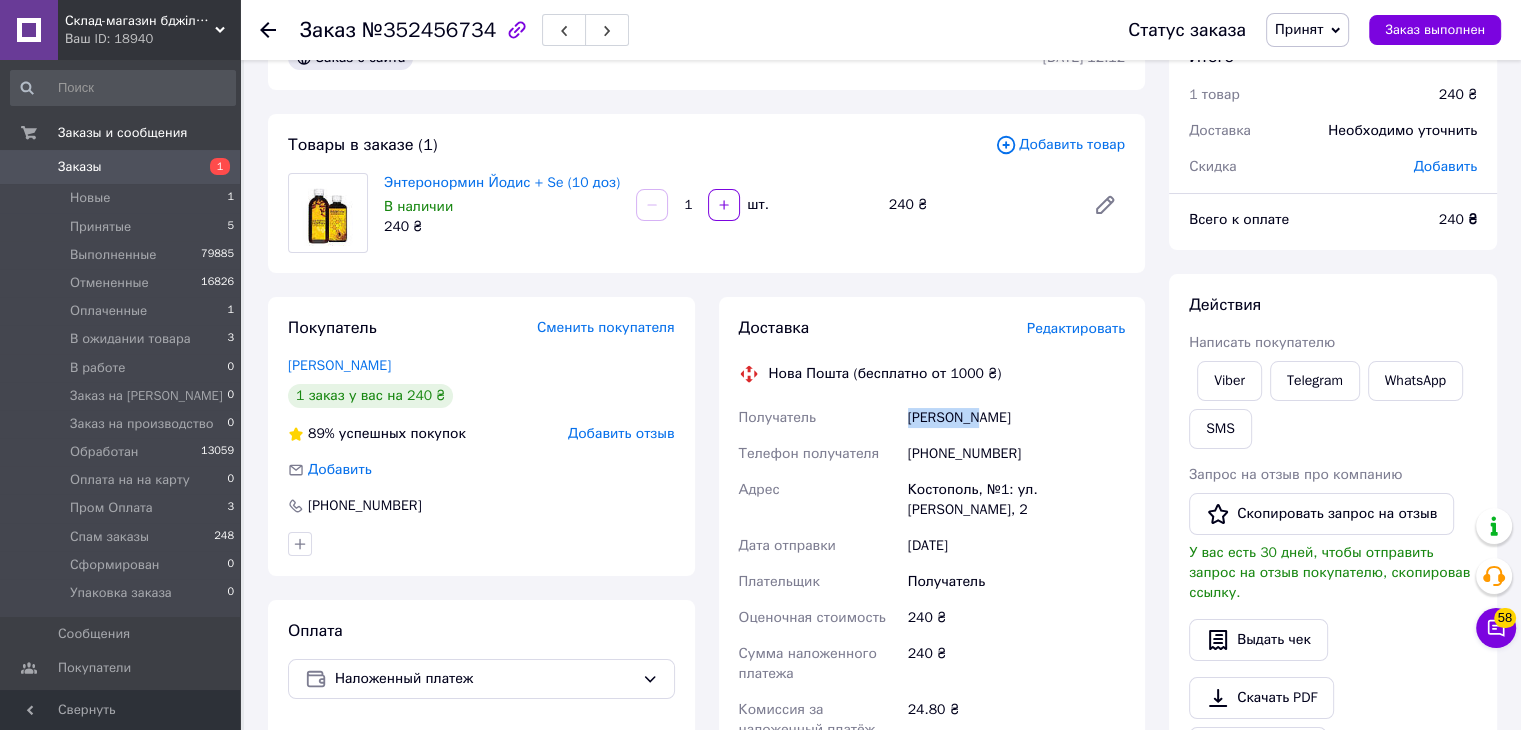 click on "[PERSON_NAME]" at bounding box center [1016, 418] 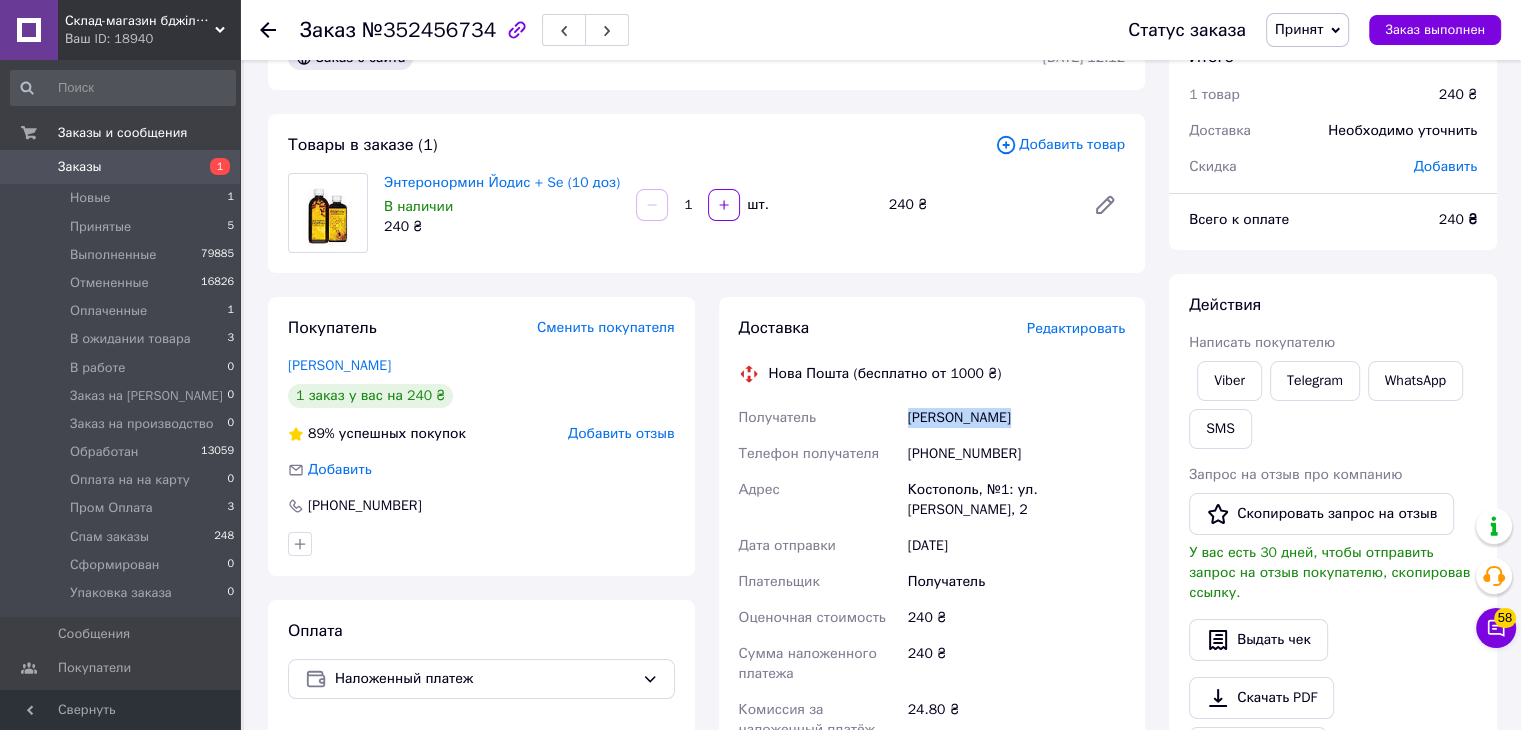 click on "[PERSON_NAME]" at bounding box center (1016, 418) 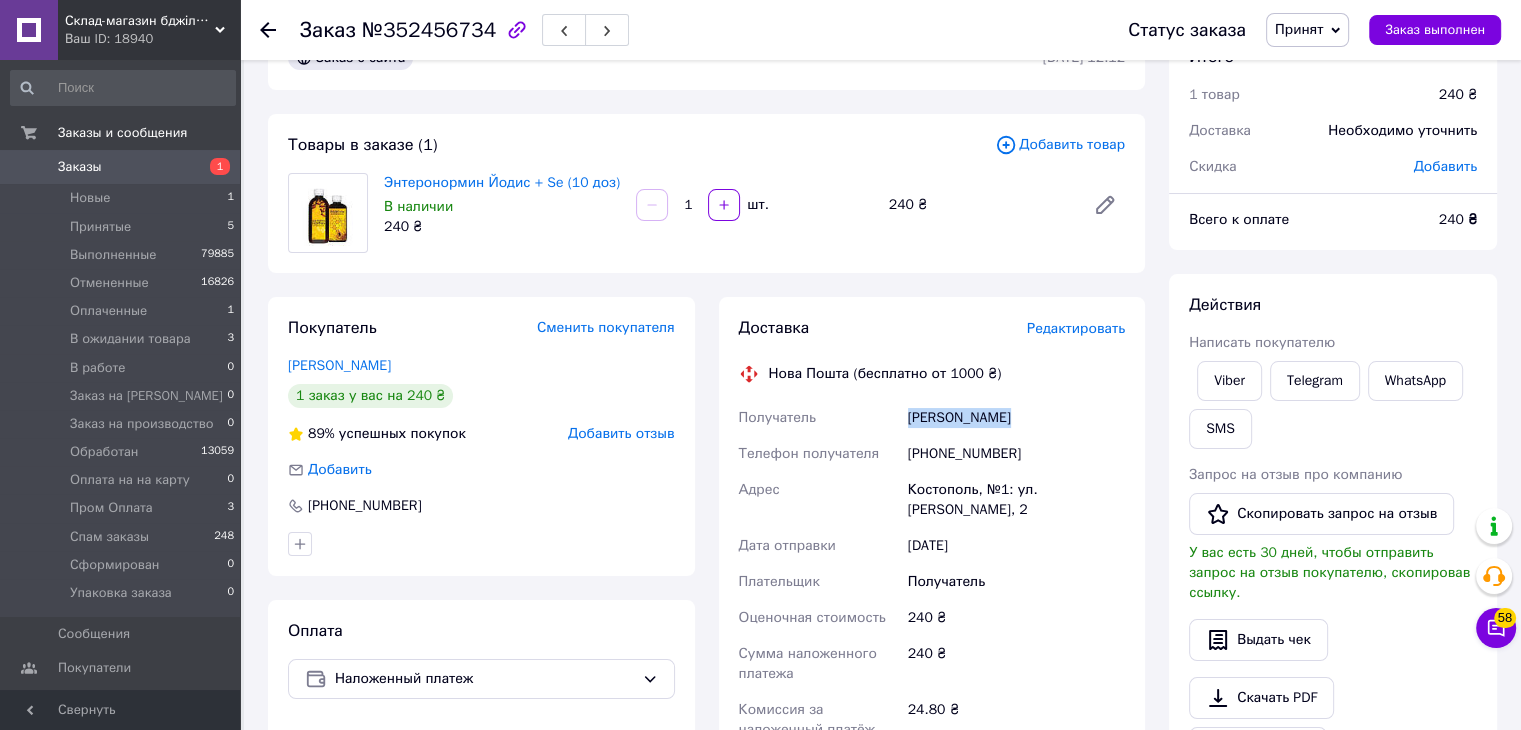 copy on "[PERSON_NAME]" 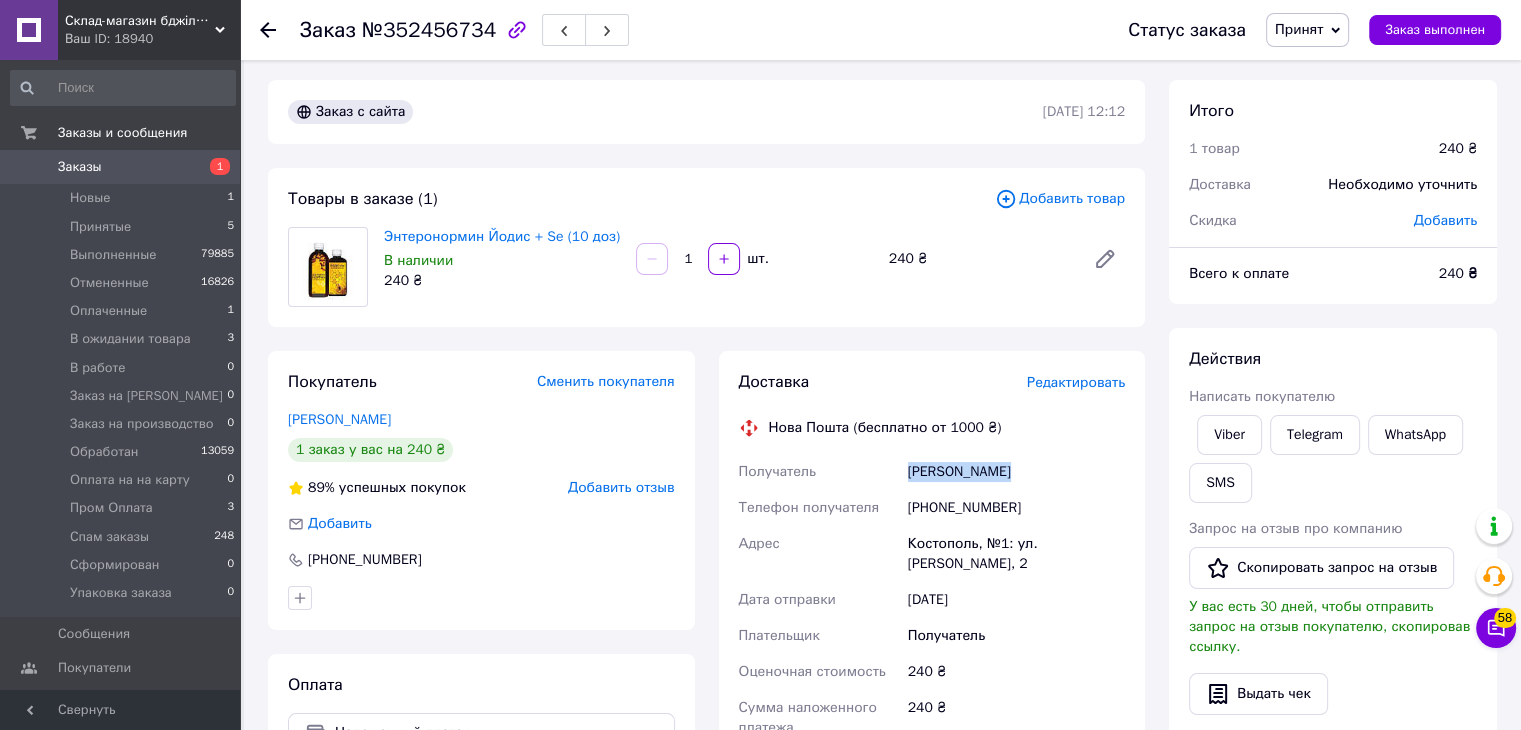 scroll, scrollTop: 0, scrollLeft: 0, axis: both 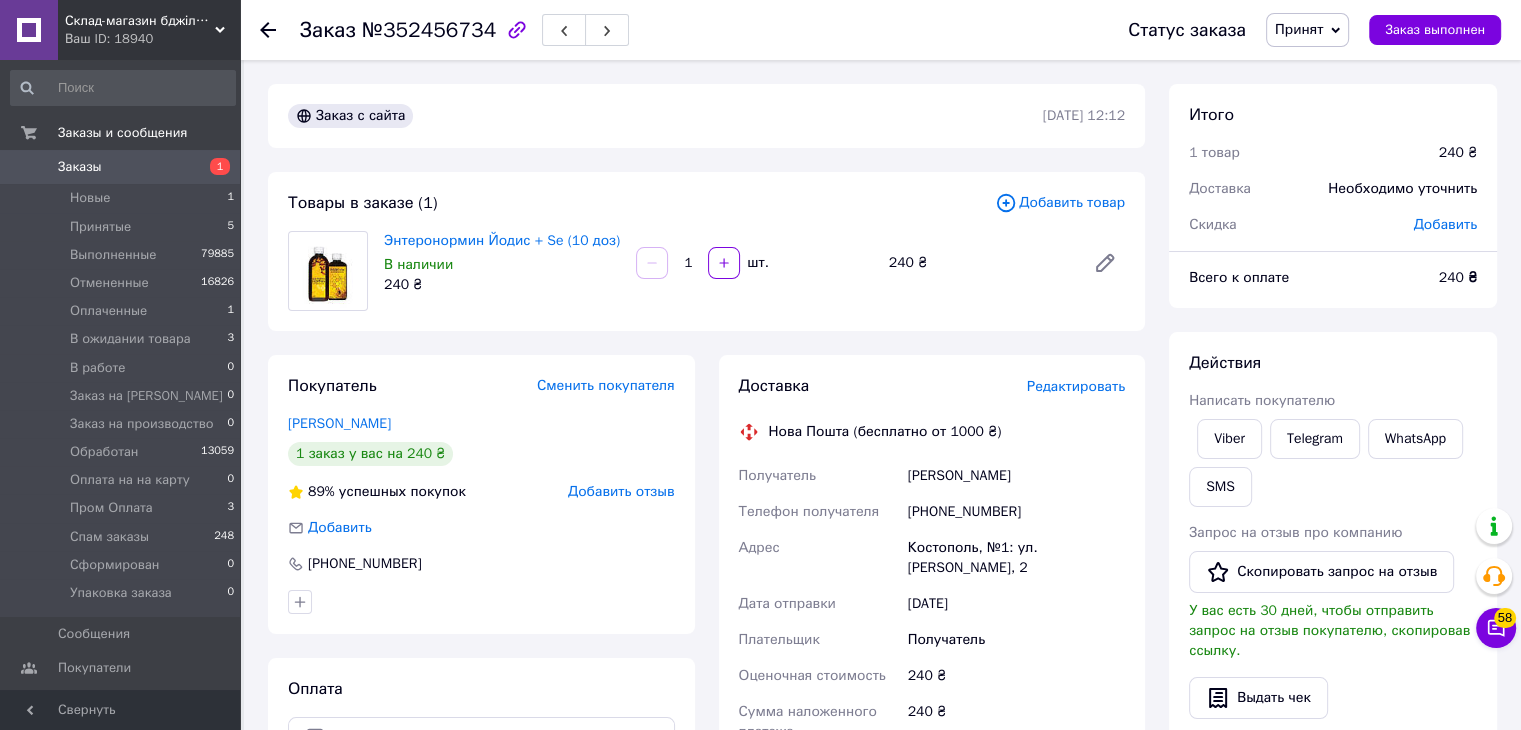 click 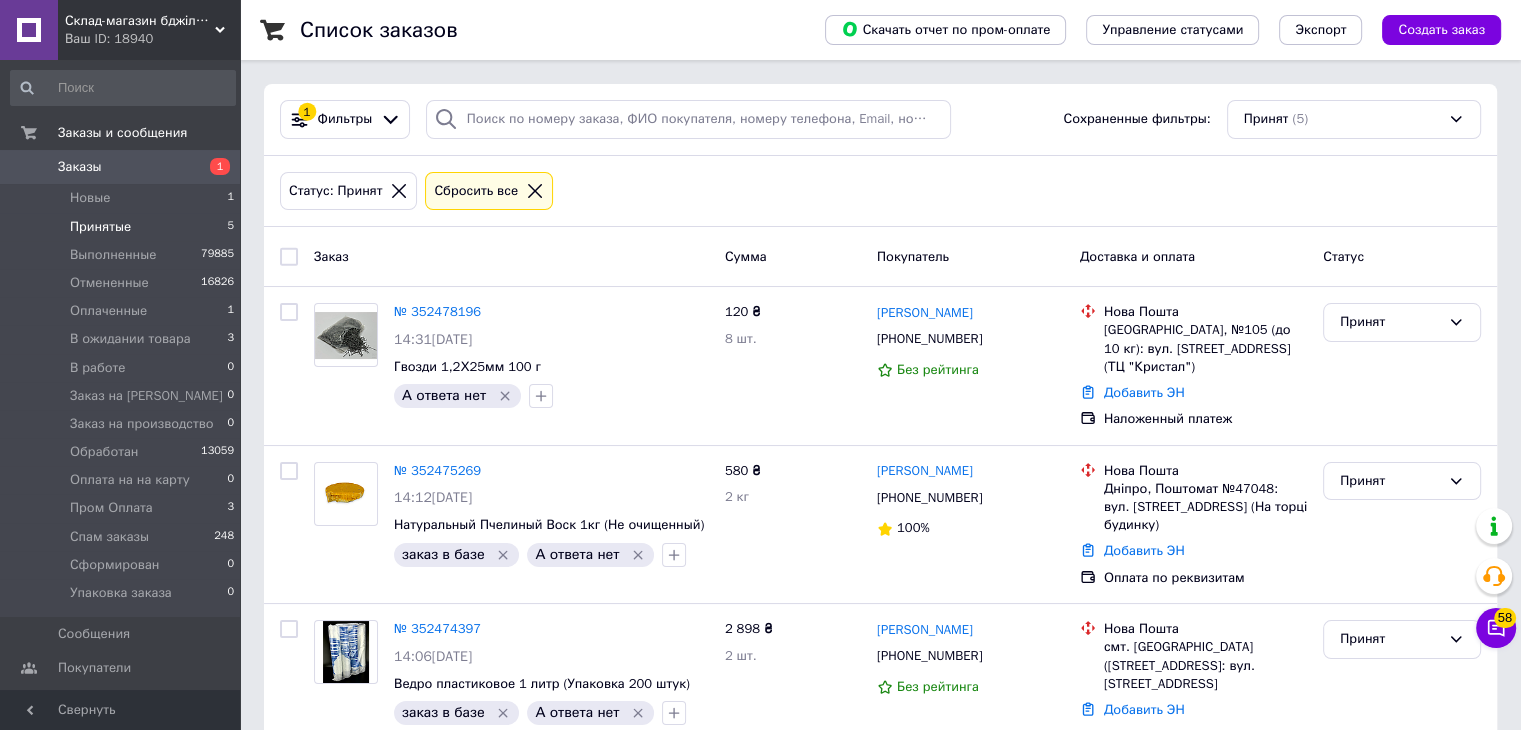 click 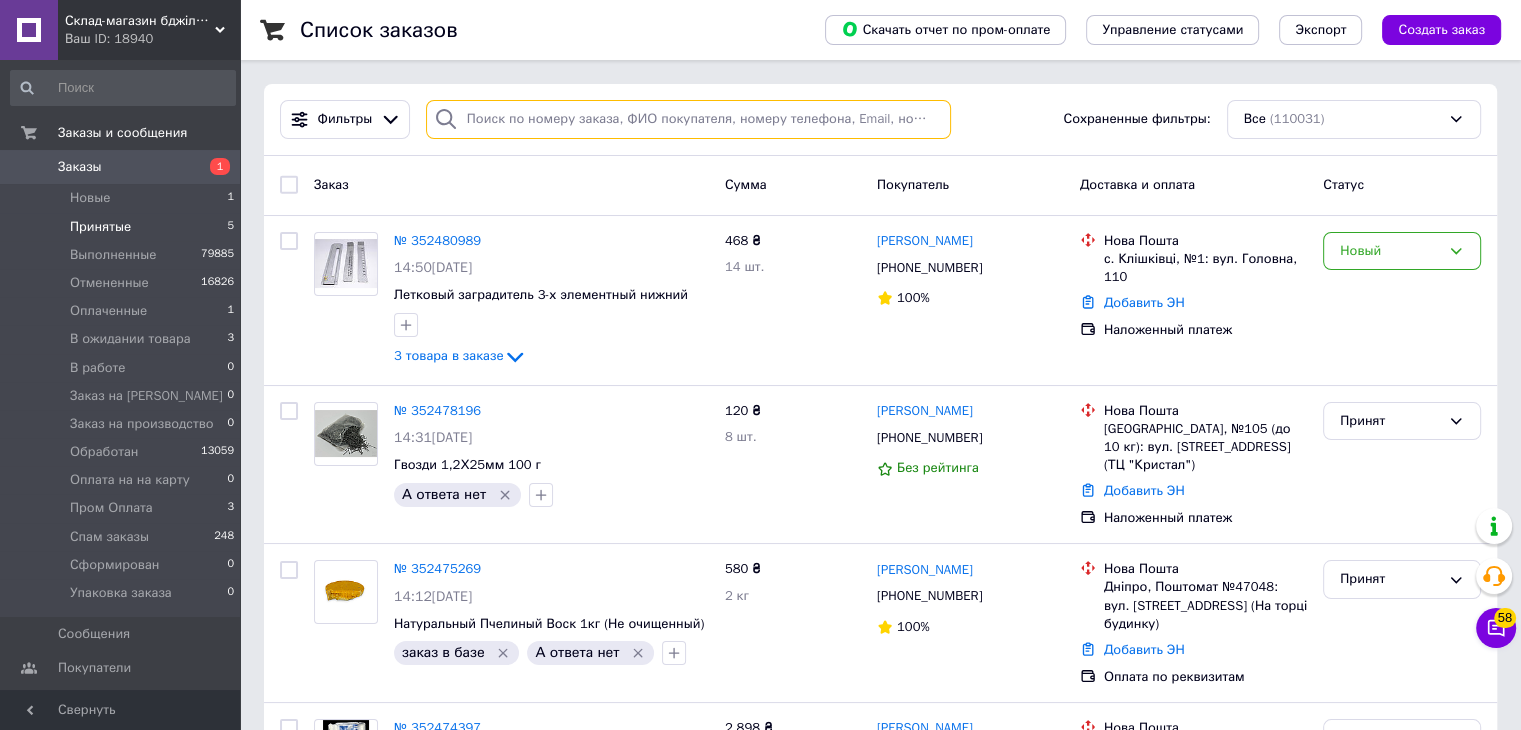 paste on "0633152982" 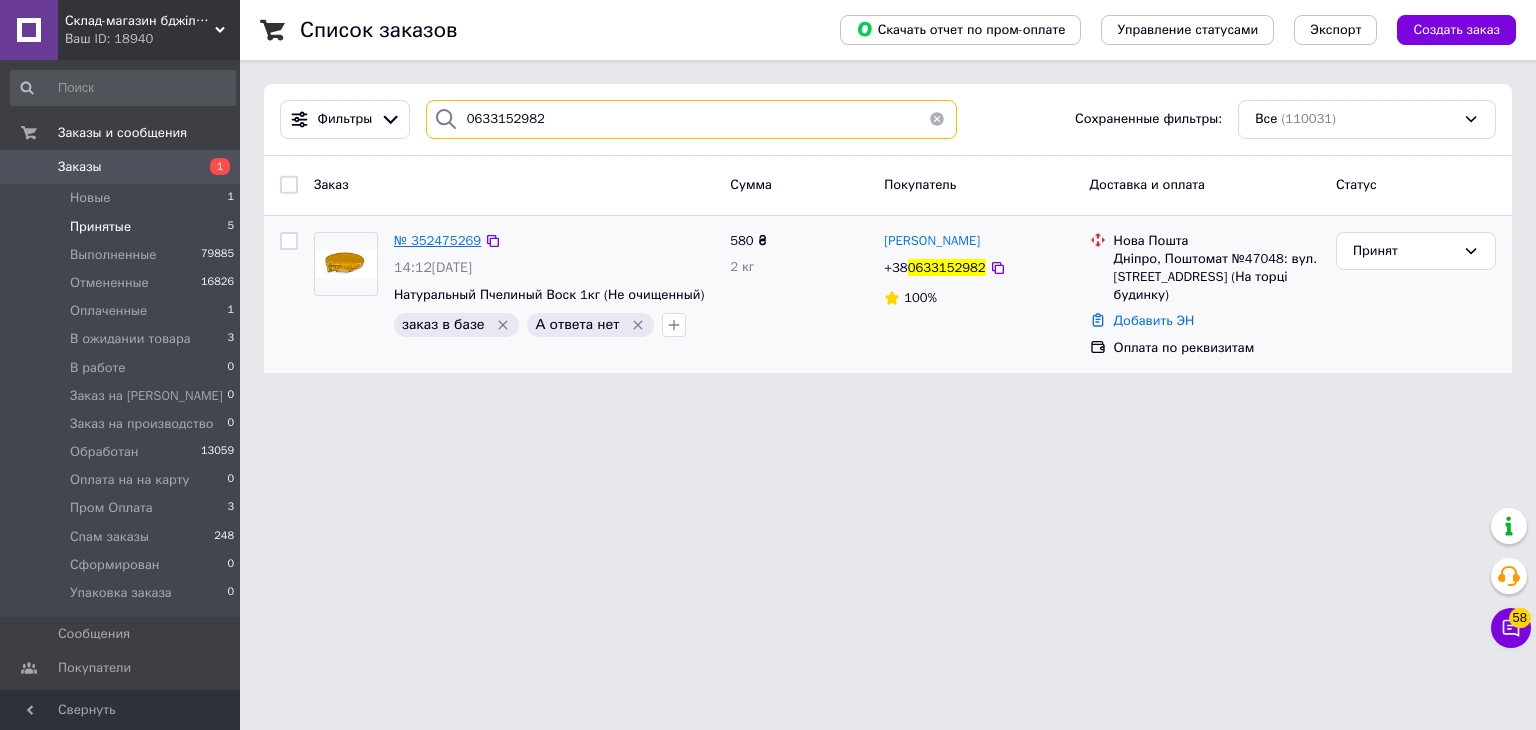 type on "0633152982" 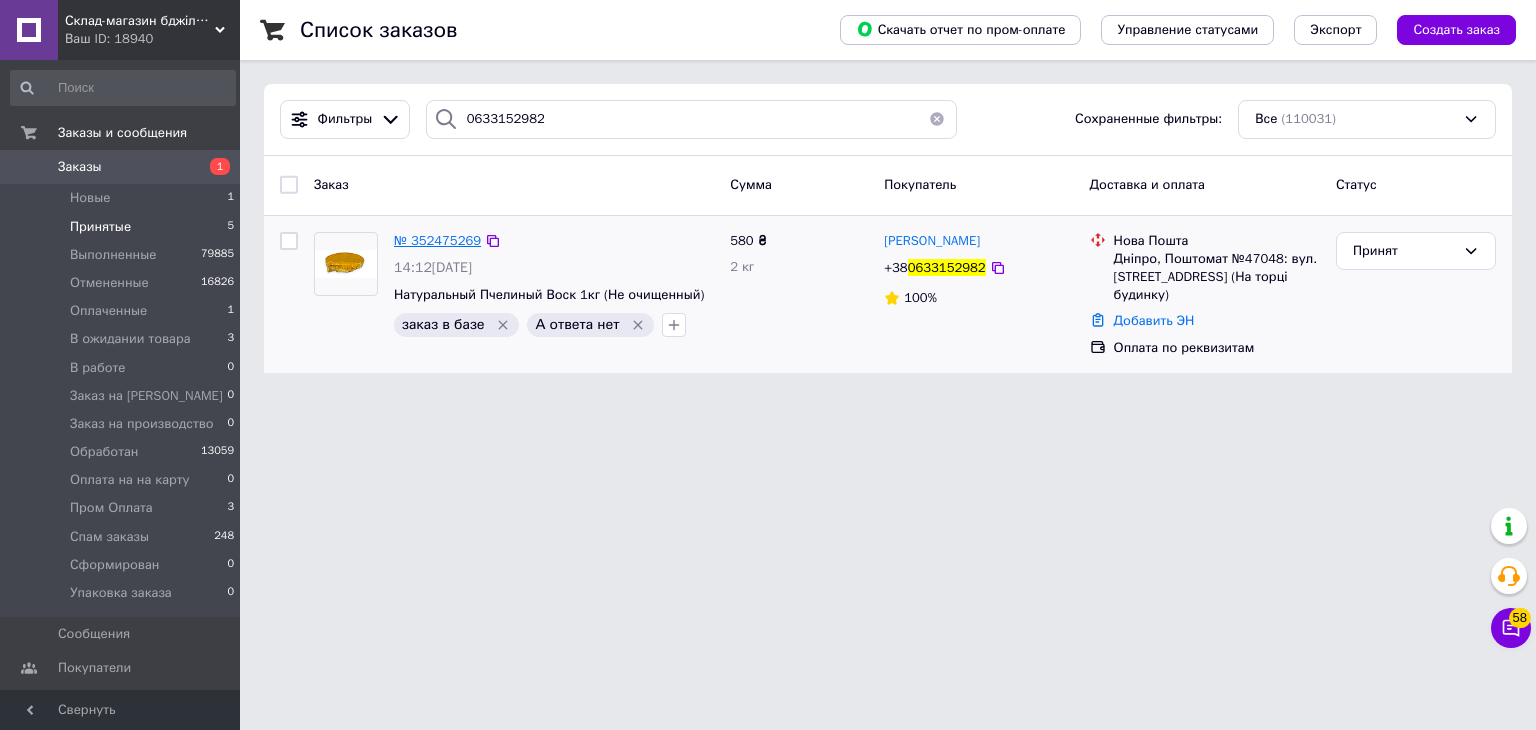 click on "№ 352475269" at bounding box center [437, 240] 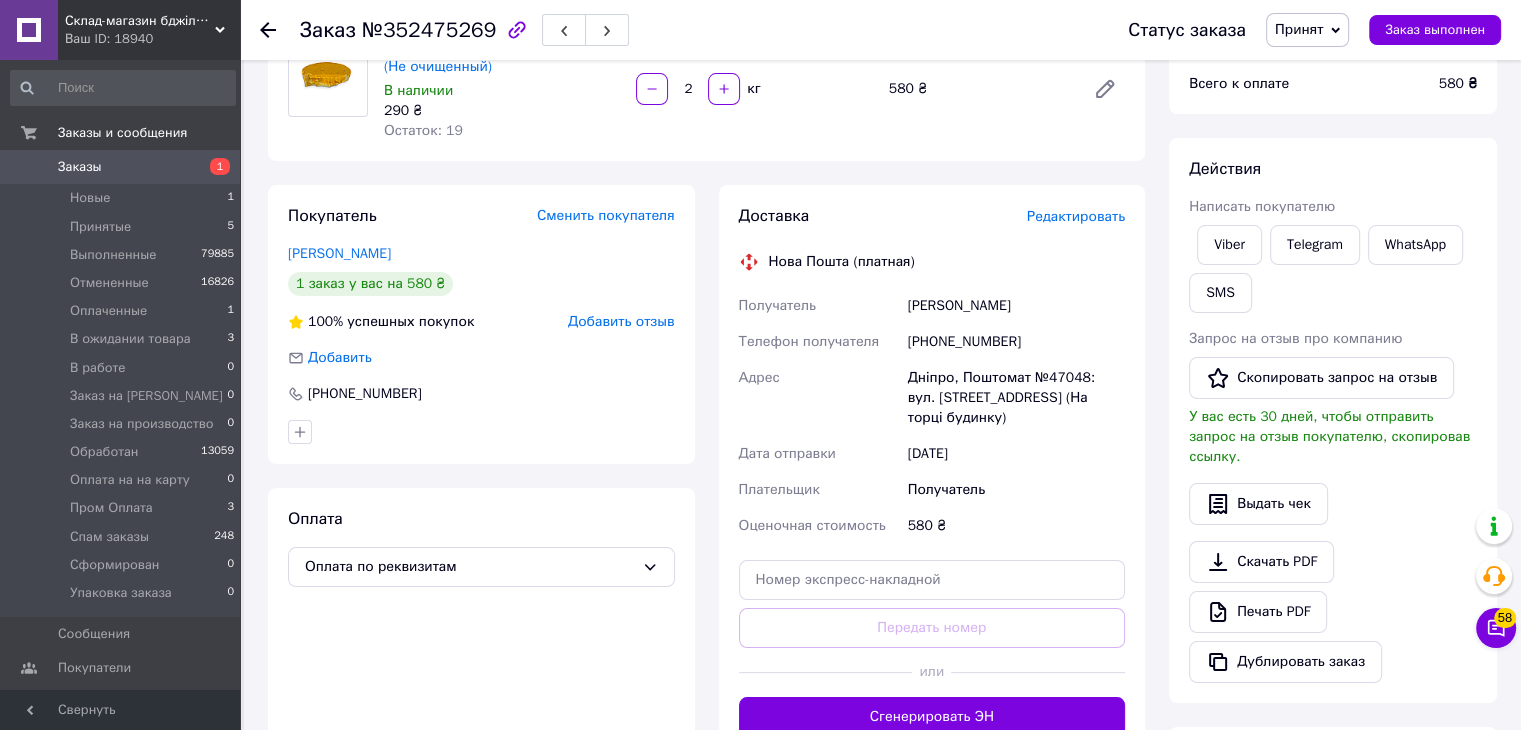 scroll, scrollTop: 200, scrollLeft: 0, axis: vertical 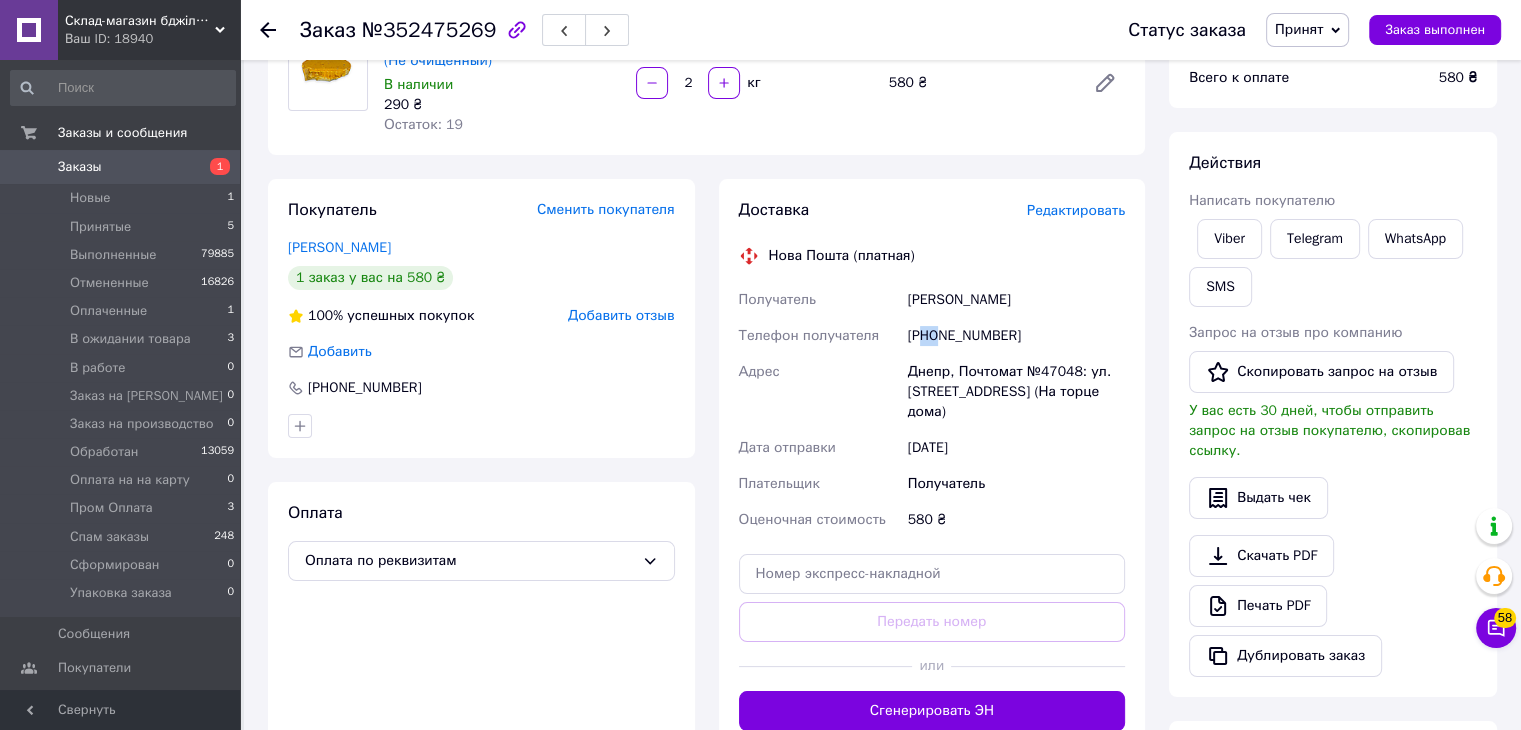 drag, startPoint x: 927, startPoint y: 336, endPoint x: 940, endPoint y: 336, distance: 13 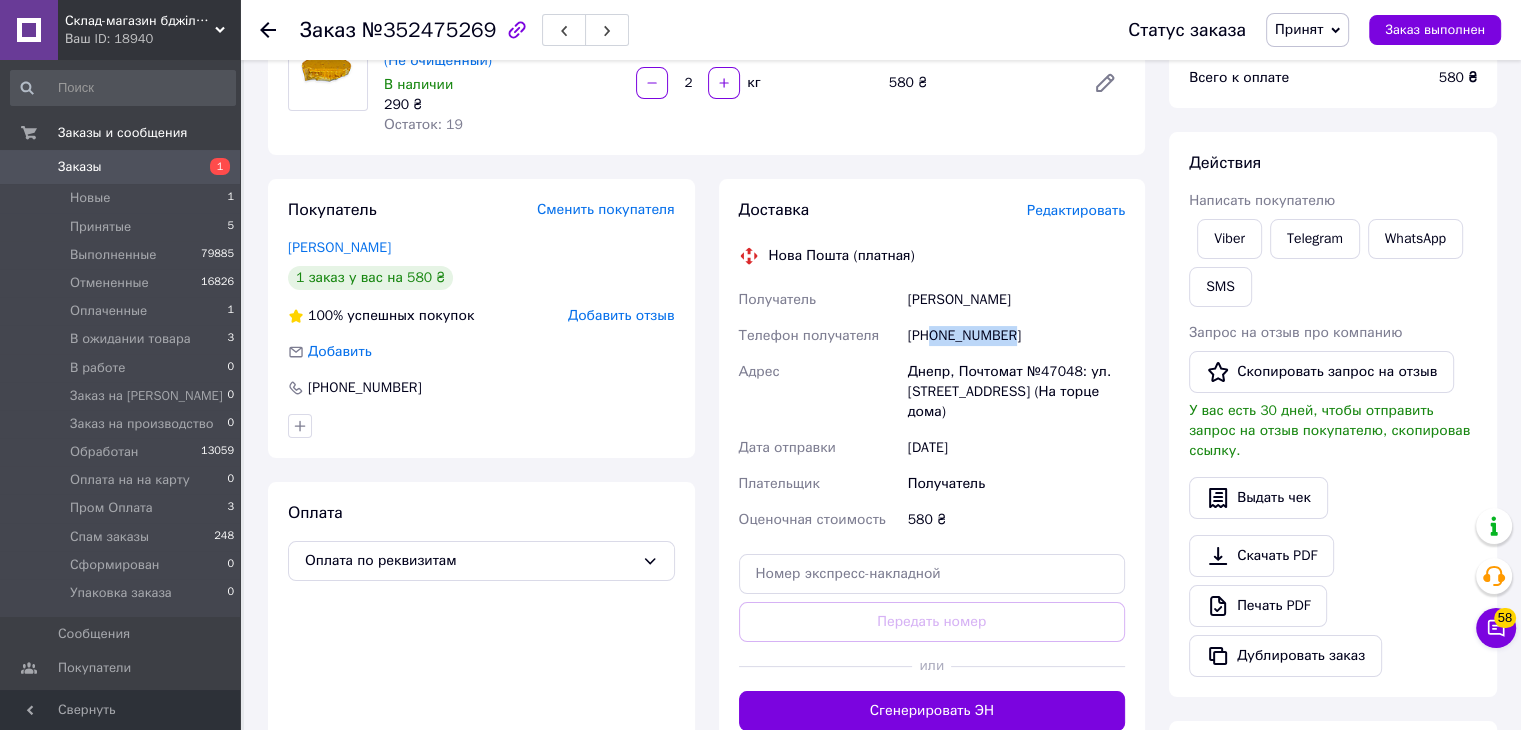 drag, startPoint x: 933, startPoint y: 336, endPoint x: 1048, endPoint y: 335, distance: 115.00435 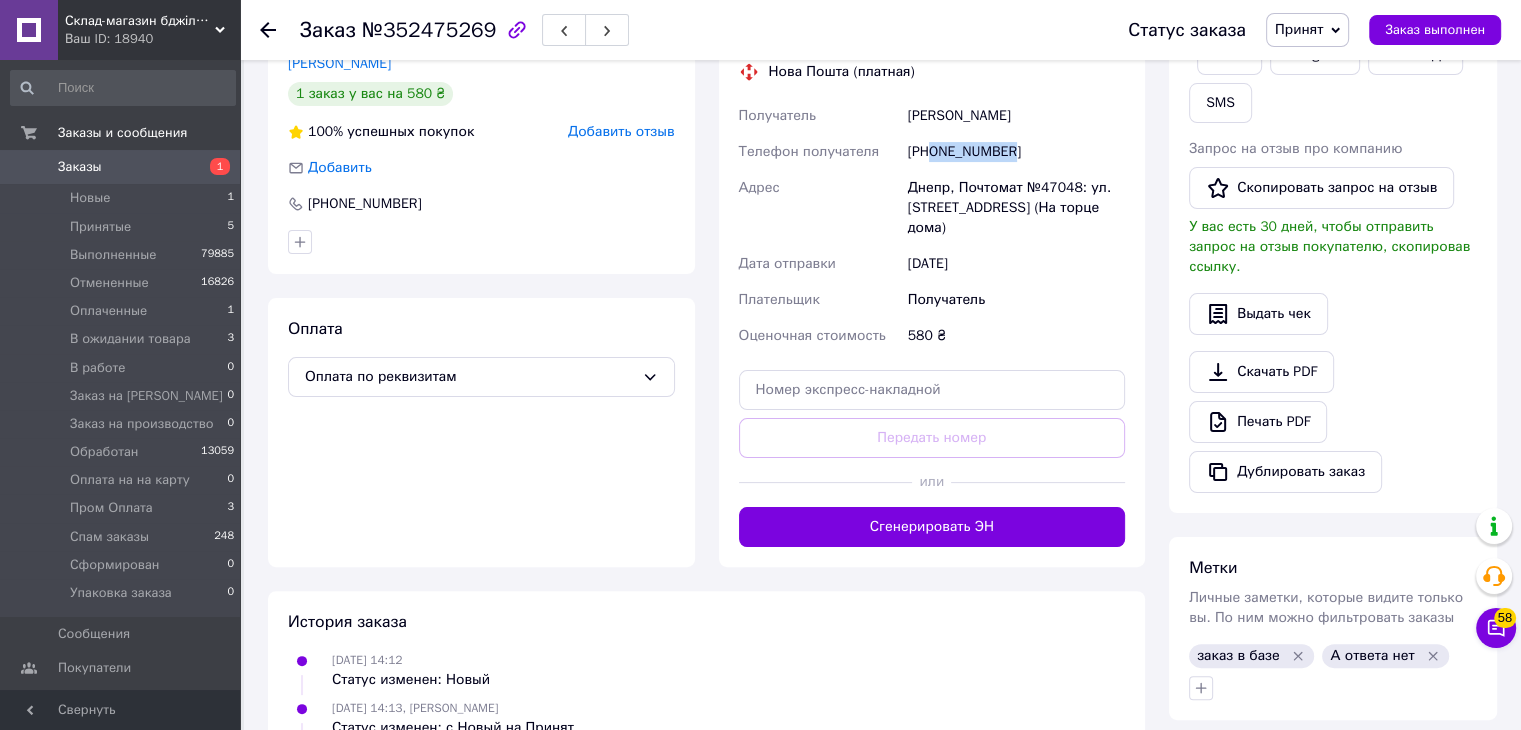 scroll, scrollTop: 300, scrollLeft: 0, axis: vertical 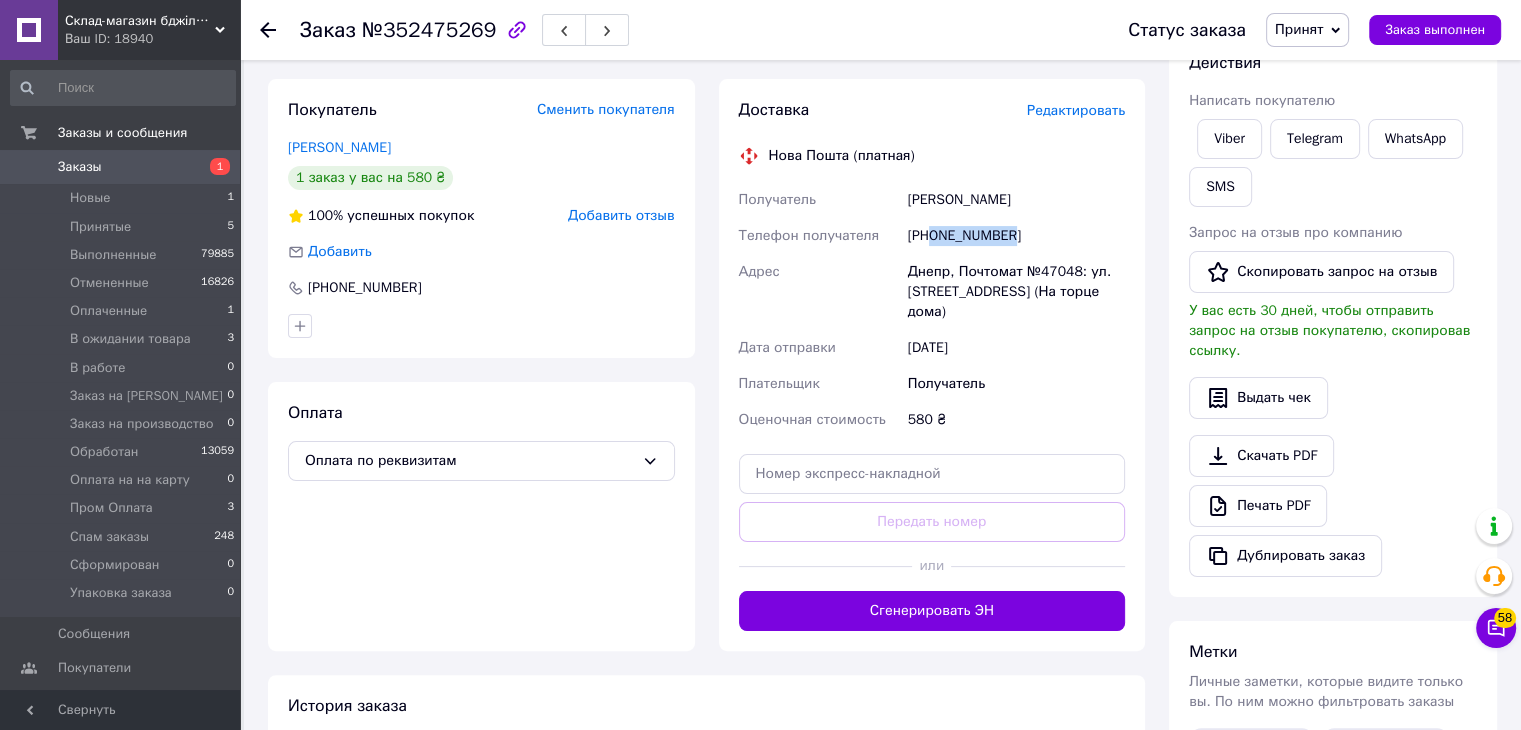 click on "Принят" at bounding box center (1307, 30) 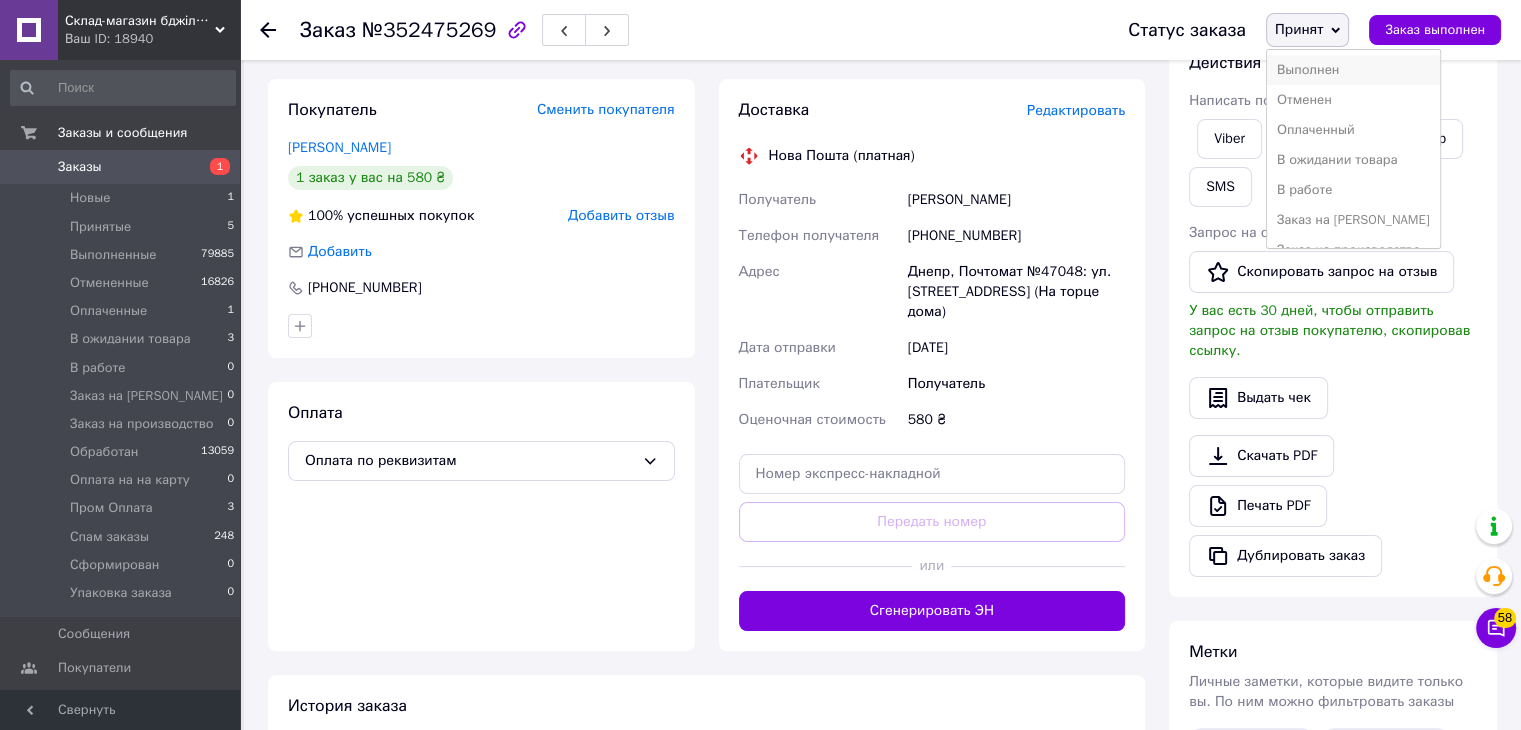 click on "Выполнен" at bounding box center [1353, 70] 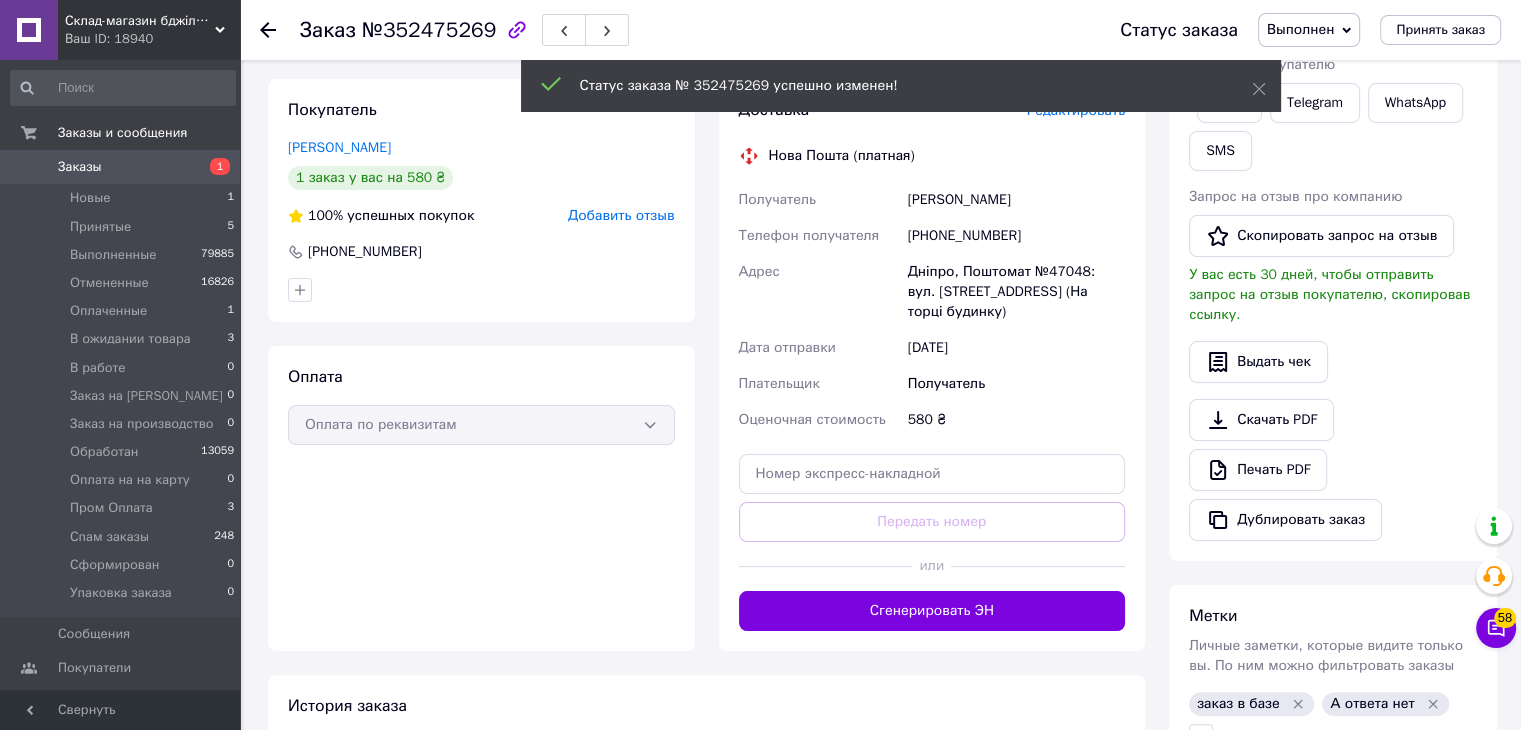 click on "Заказ №352475269 Статус заказа Выполнен Принят Отменен Оплаченный В ожидании товара В работе Заказ на Магазин Заказ на производство Обработан Оплата на на карту Пром Оплата Спам заказы Сформирован Упаковка заказа Принять заказ" at bounding box center (880, 30) 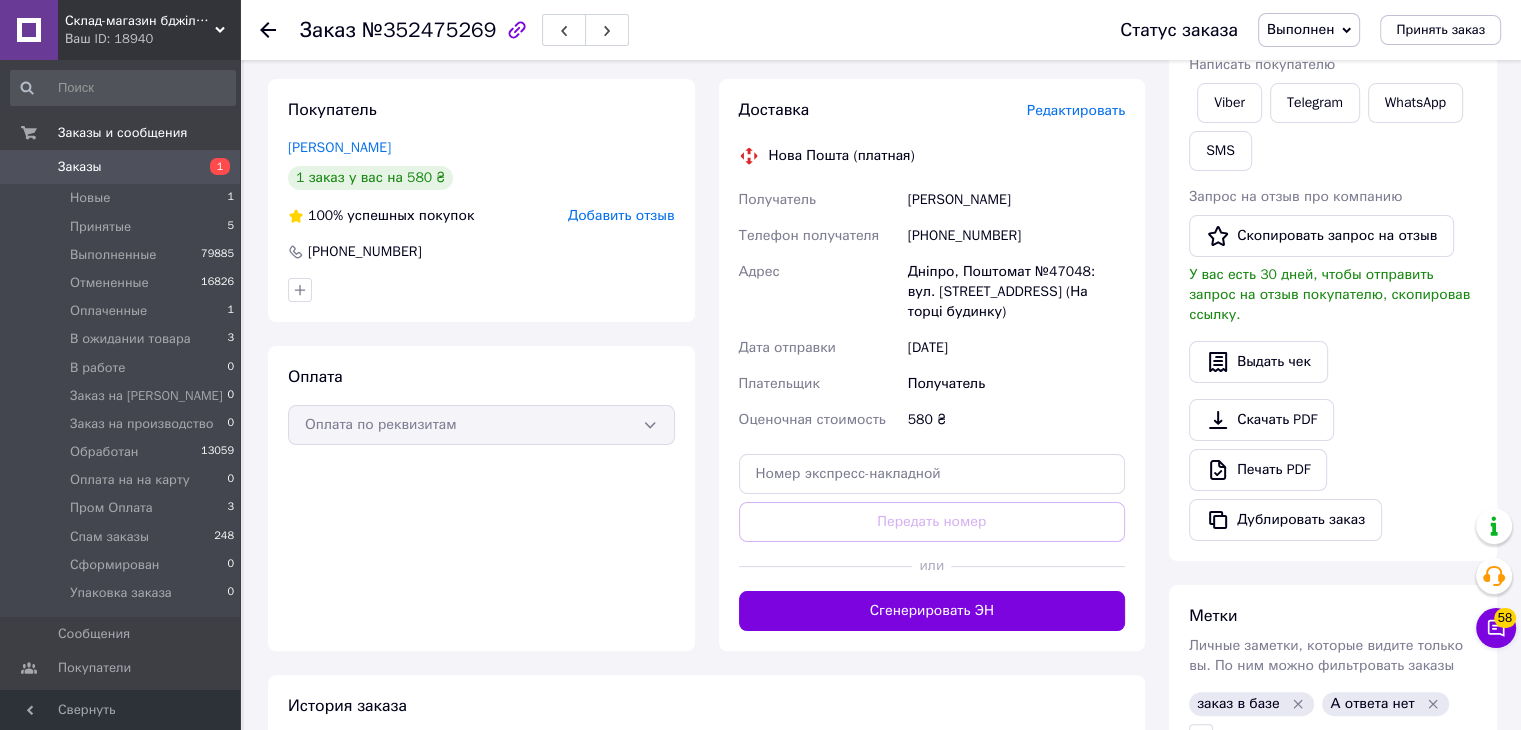 click 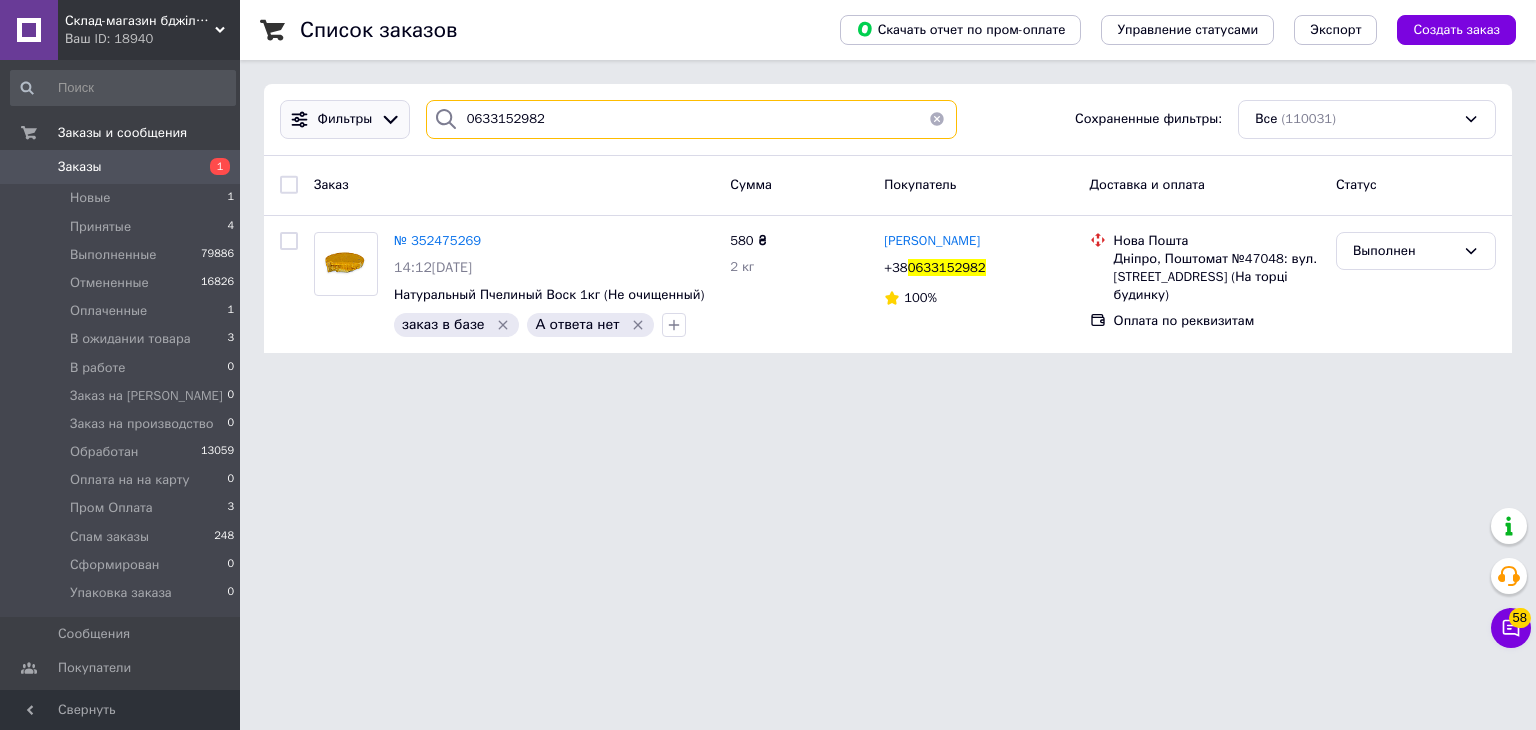 drag, startPoint x: 560, startPoint y: 122, endPoint x: 335, endPoint y: 124, distance: 225.0089 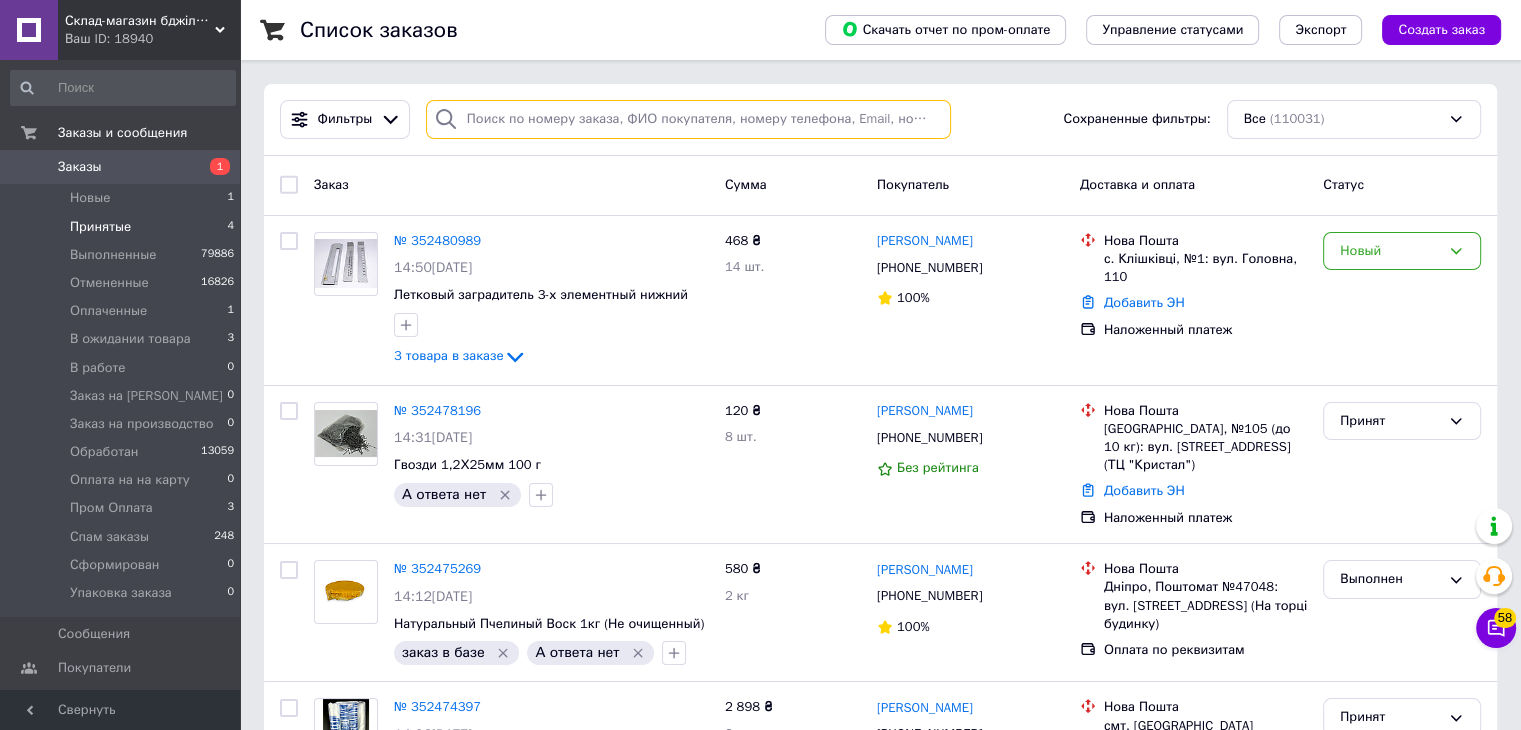 type 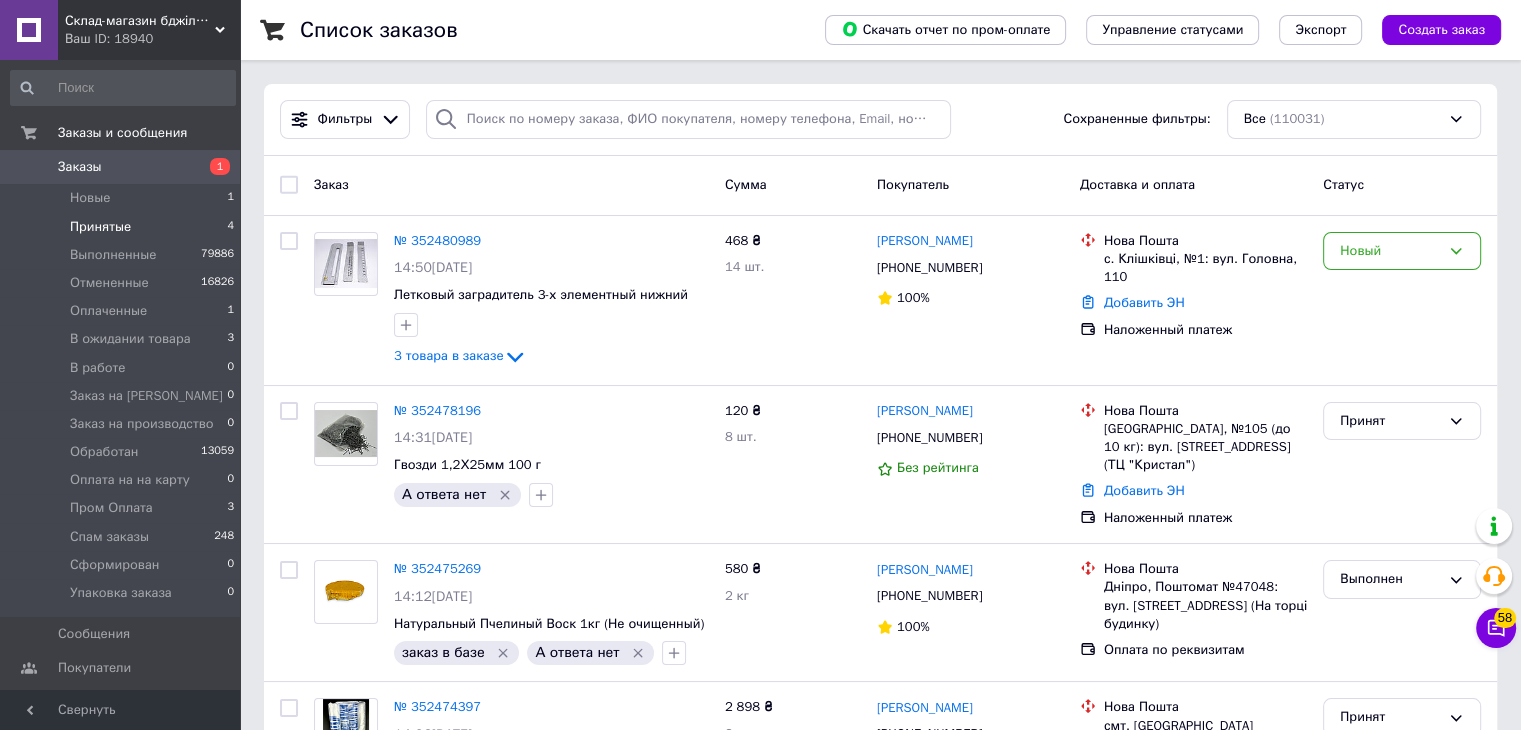 click on "Принятые" at bounding box center [100, 227] 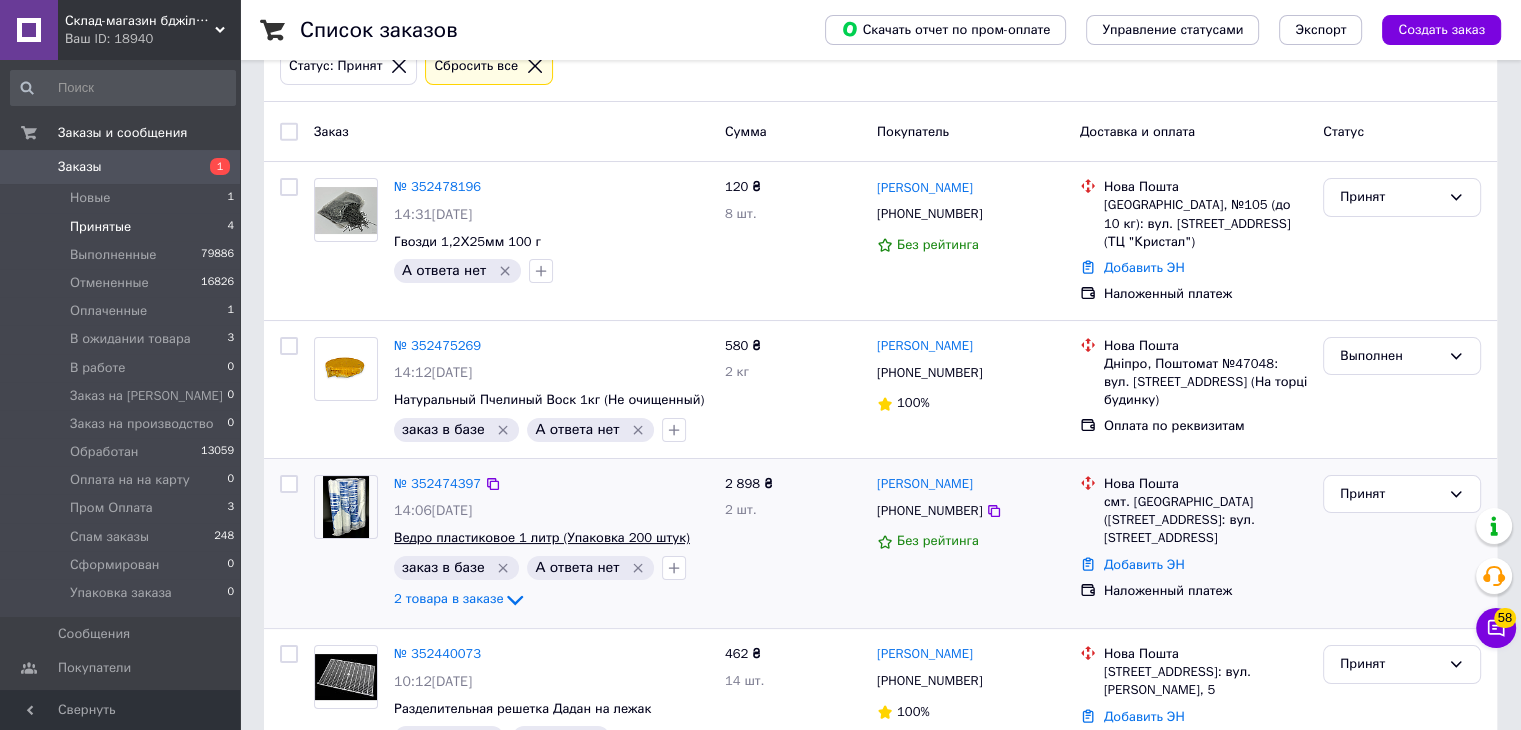 scroll, scrollTop: 216, scrollLeft: 0, axis: vertical 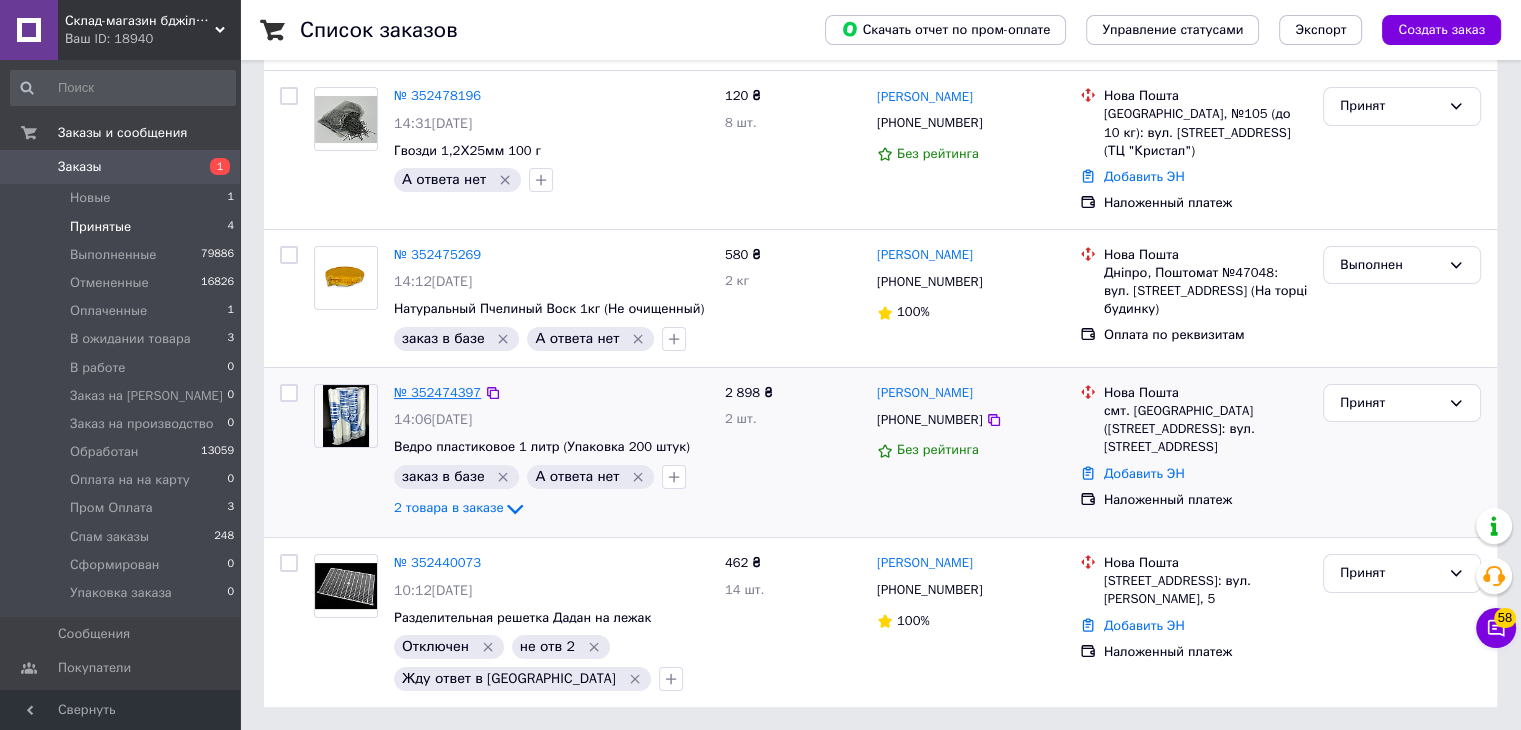 click on "№ 352474397" at bounding box center [437, 392] 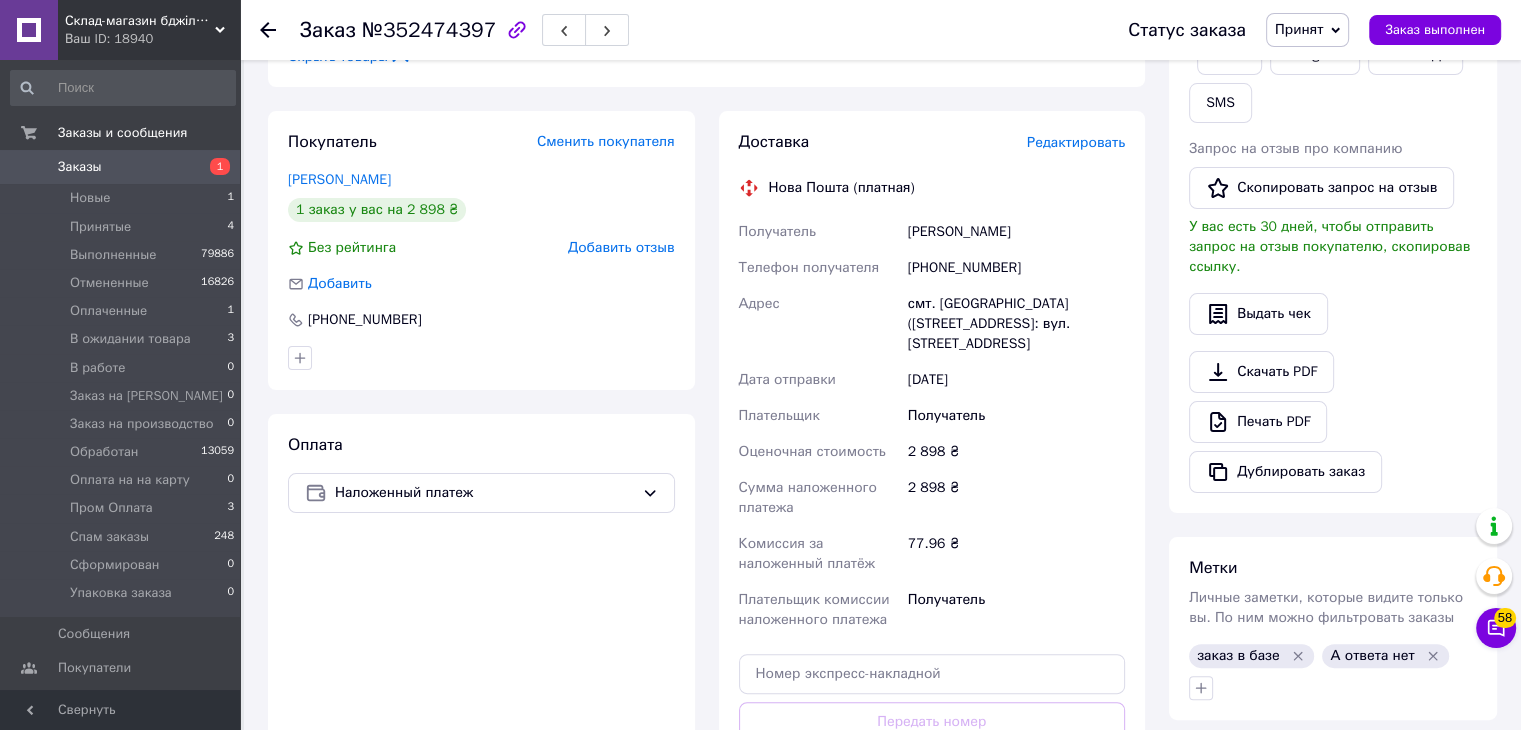 scroll, scrollTop: 400, scrollLeft: 0, axis: vertical 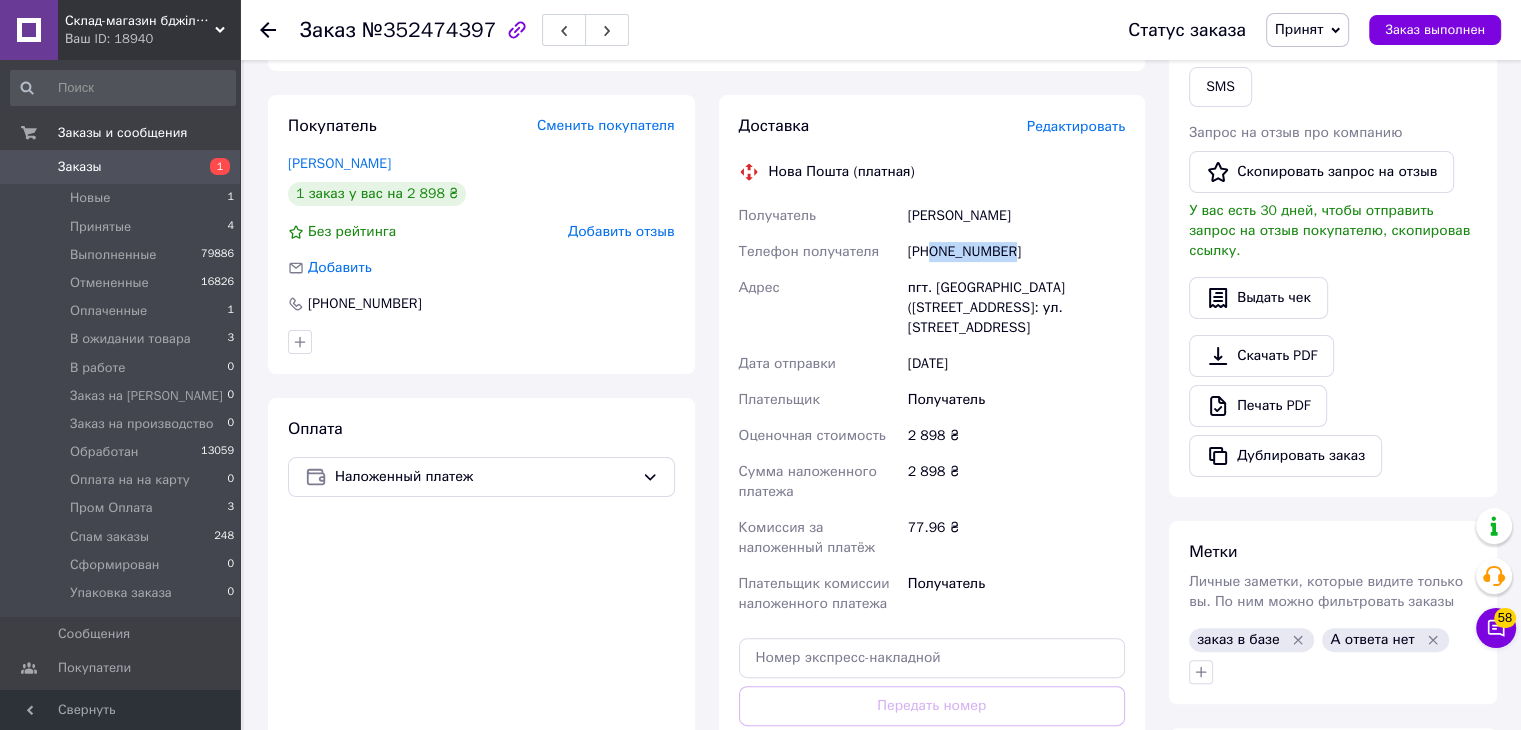 drag, startPoint x: 930, startPoint y: 246, endPoint x: 1020, endPoint y: 246, distance: 90 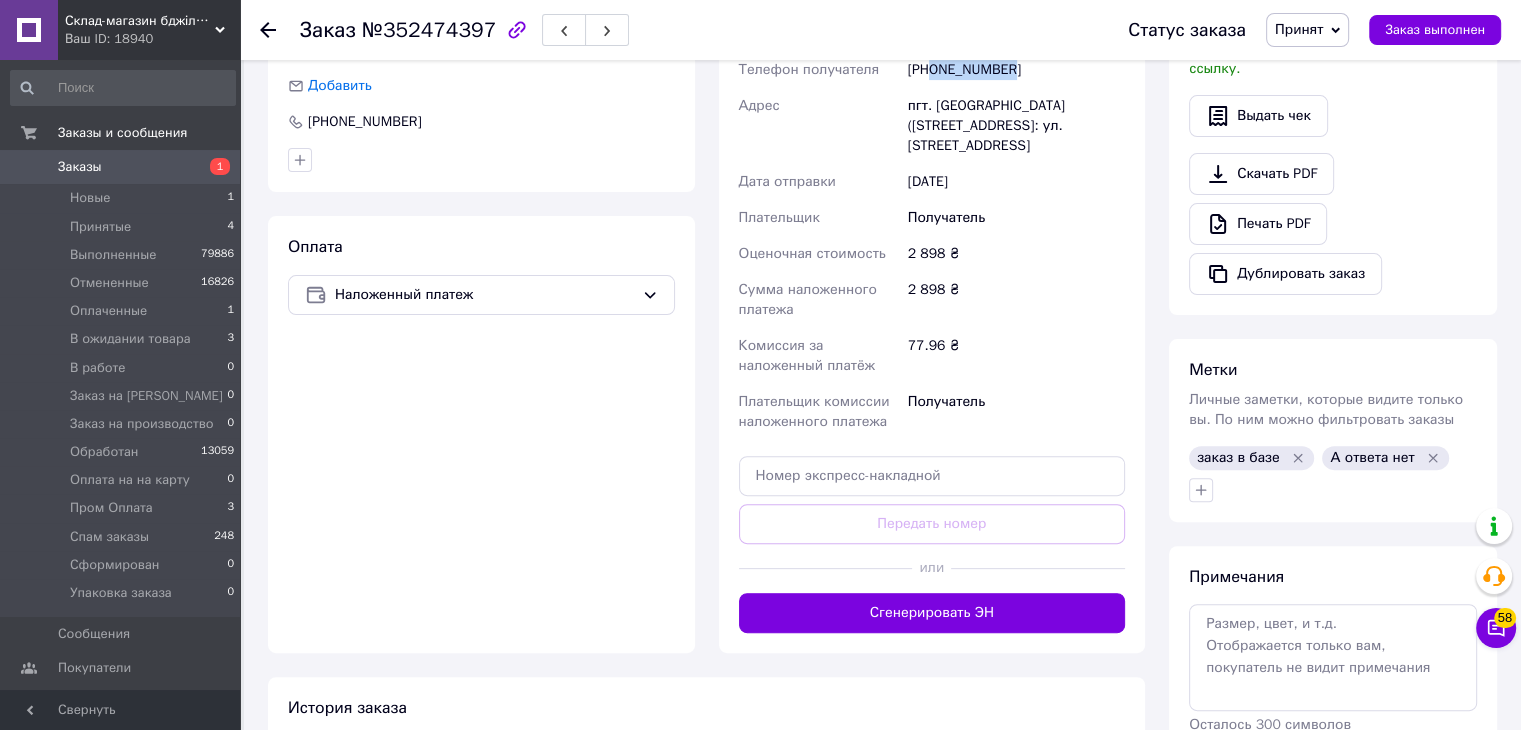 scroll, scrollTop: 600, scrollLeft: 0, axis: vertical 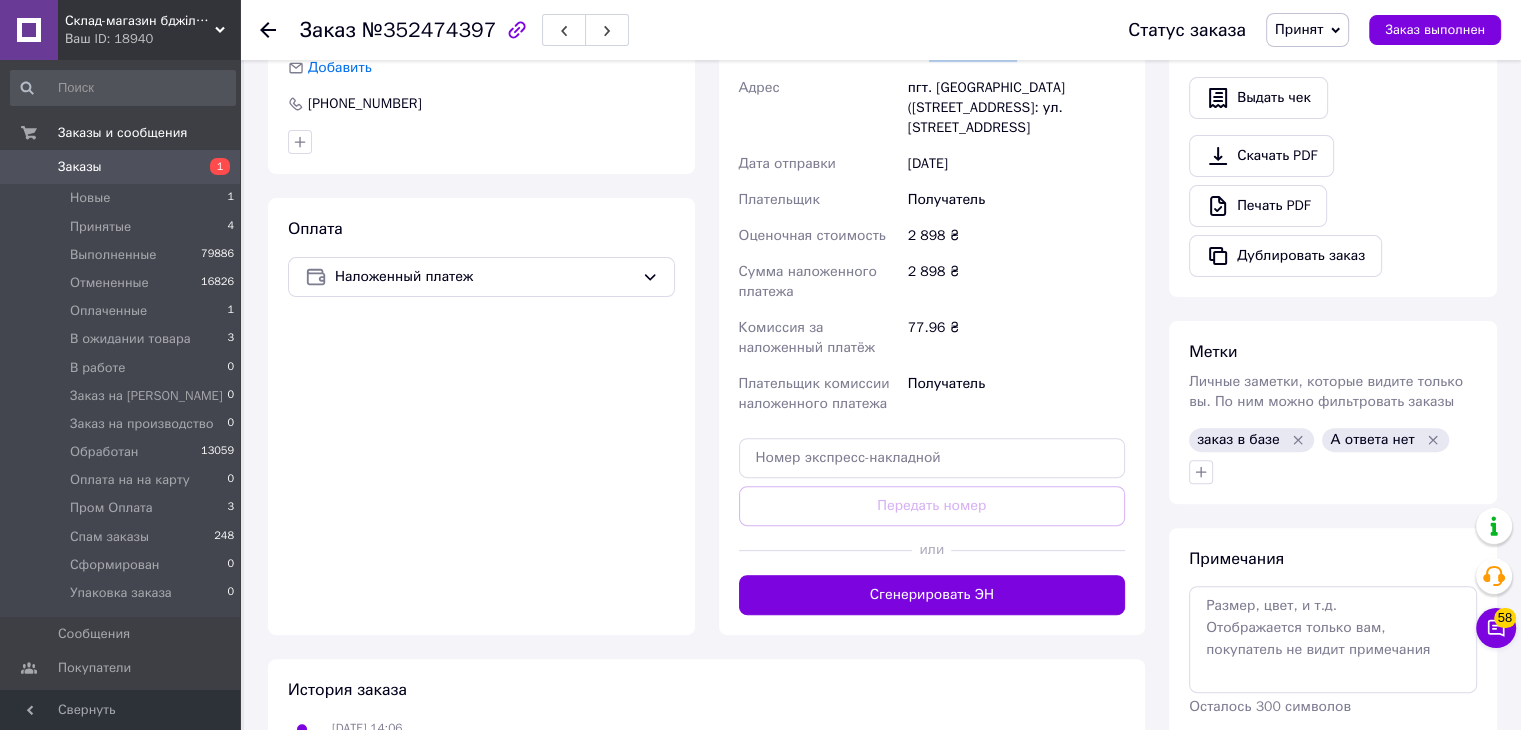 click 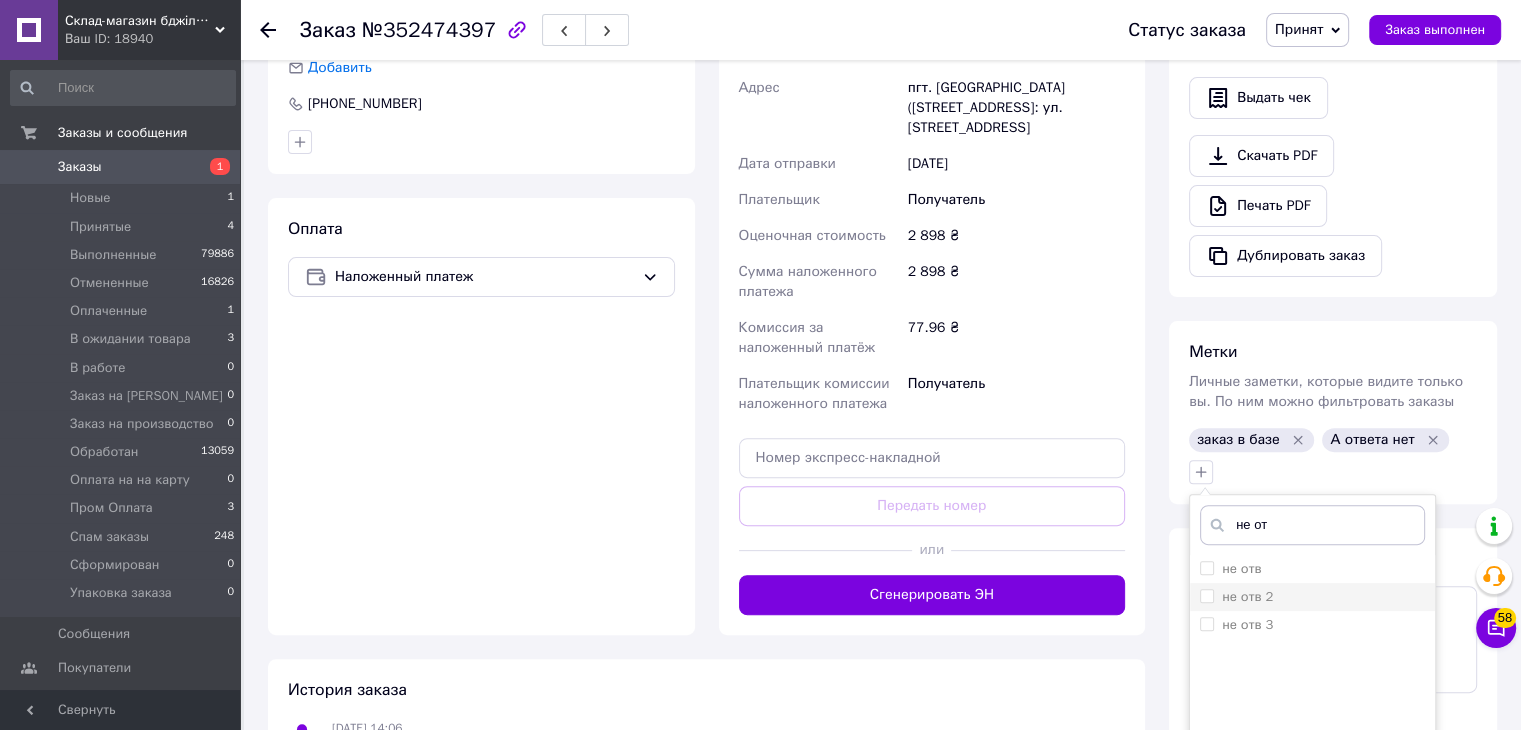 type on "не от" 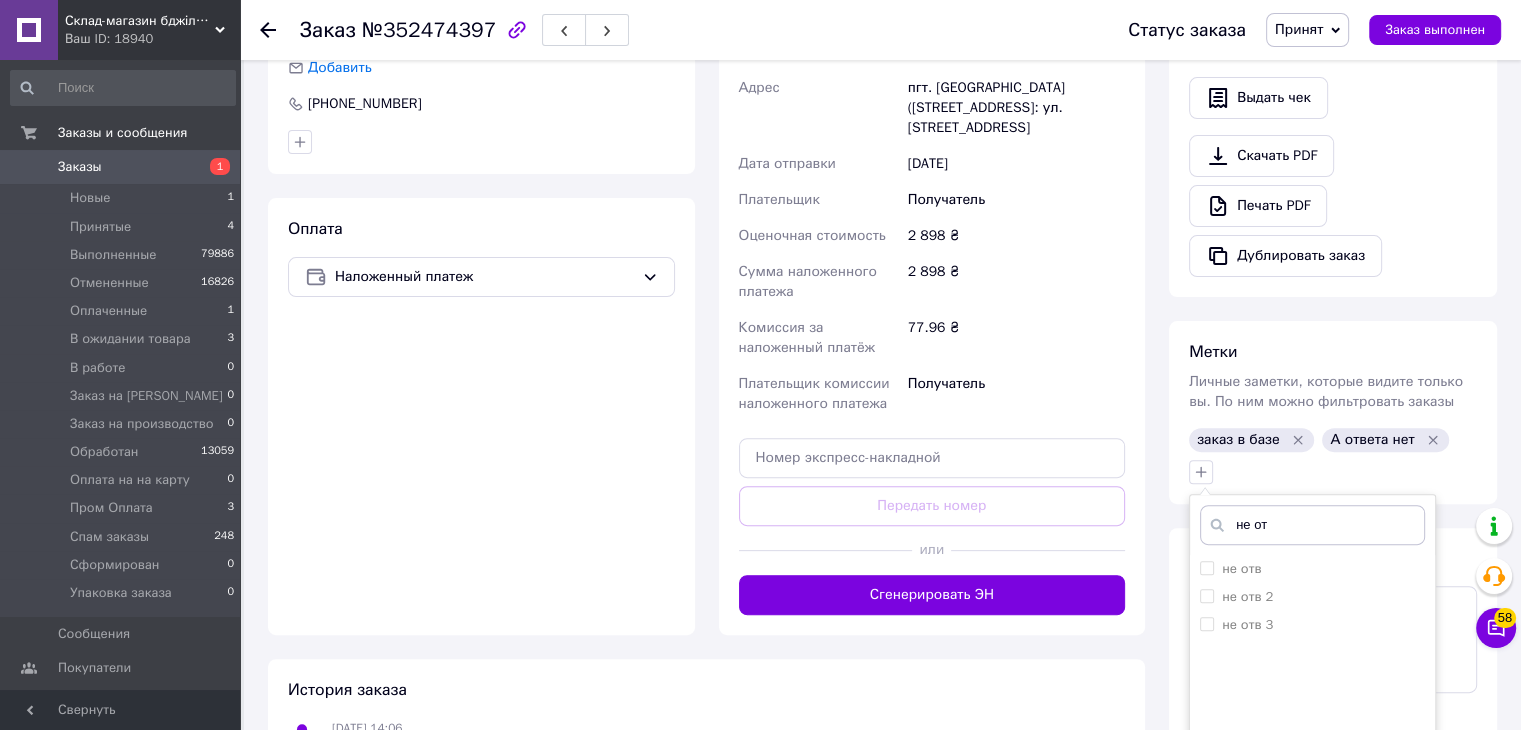 drag, startPoint x: 1268, startPoint y: 574, endPoint x: 1319, endPoint y: 621, distance: 69.354164 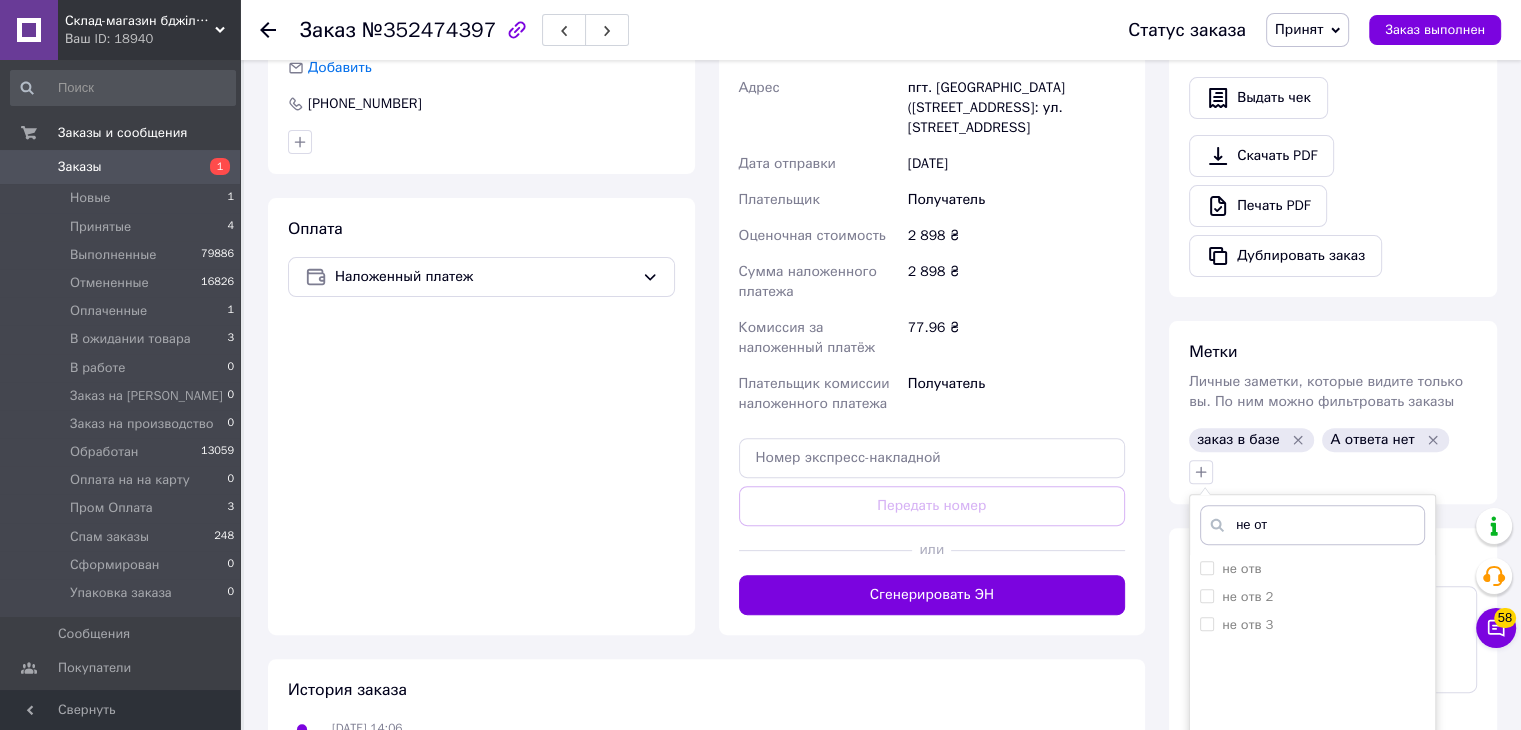 click on "не отв 2" at bounding box center [1247, 596] 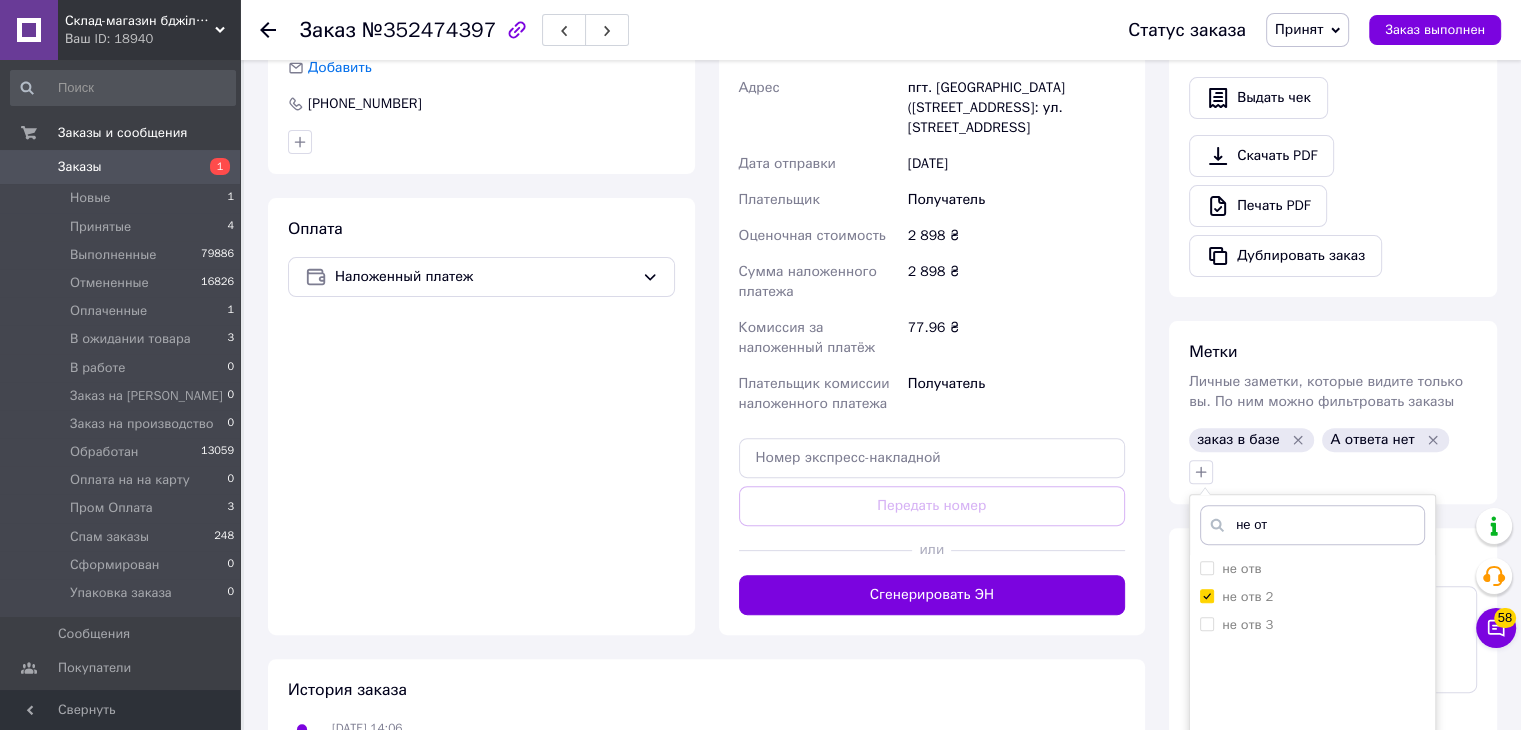 checkbox on "true" 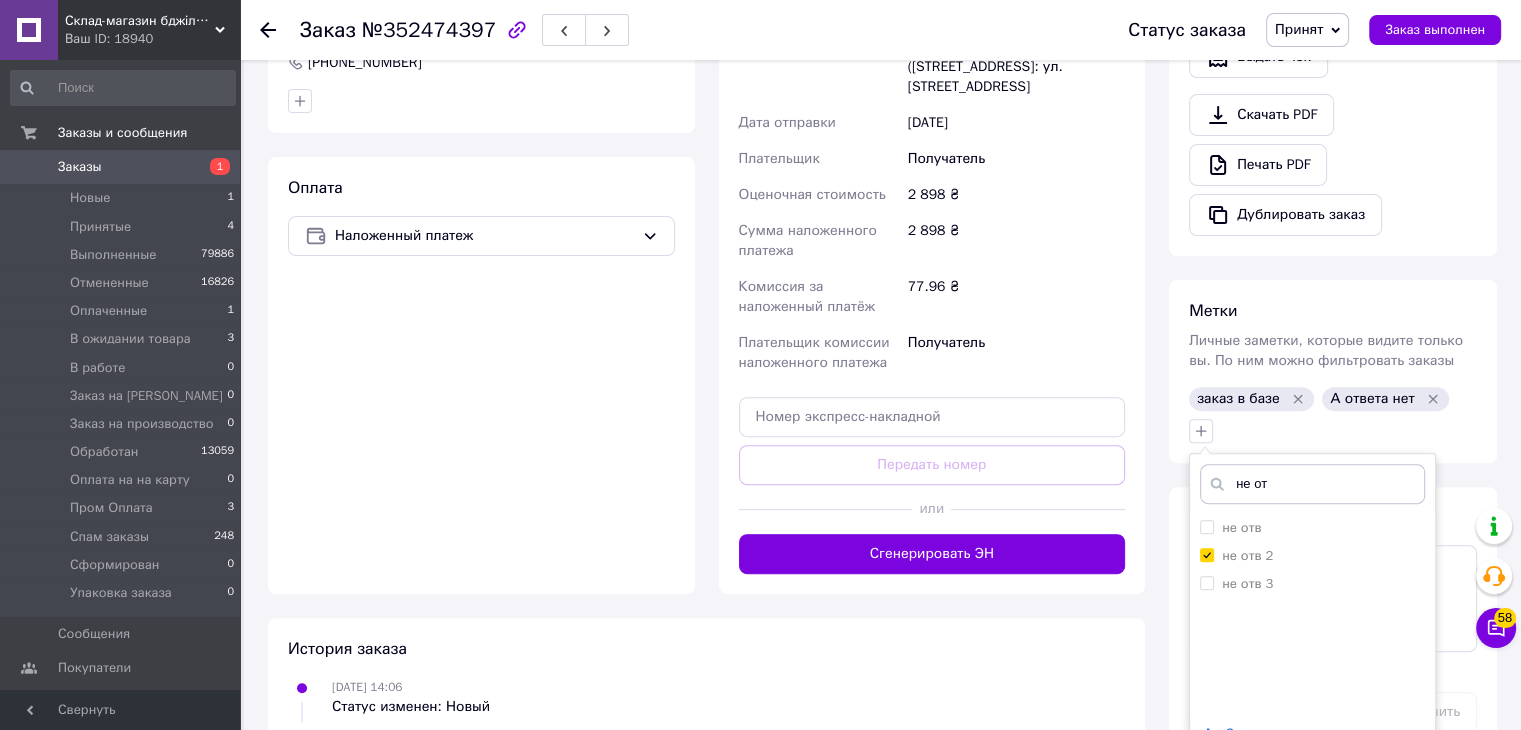 scroll, scrollTop: 768, scrollLeft: 0, axis: vertical 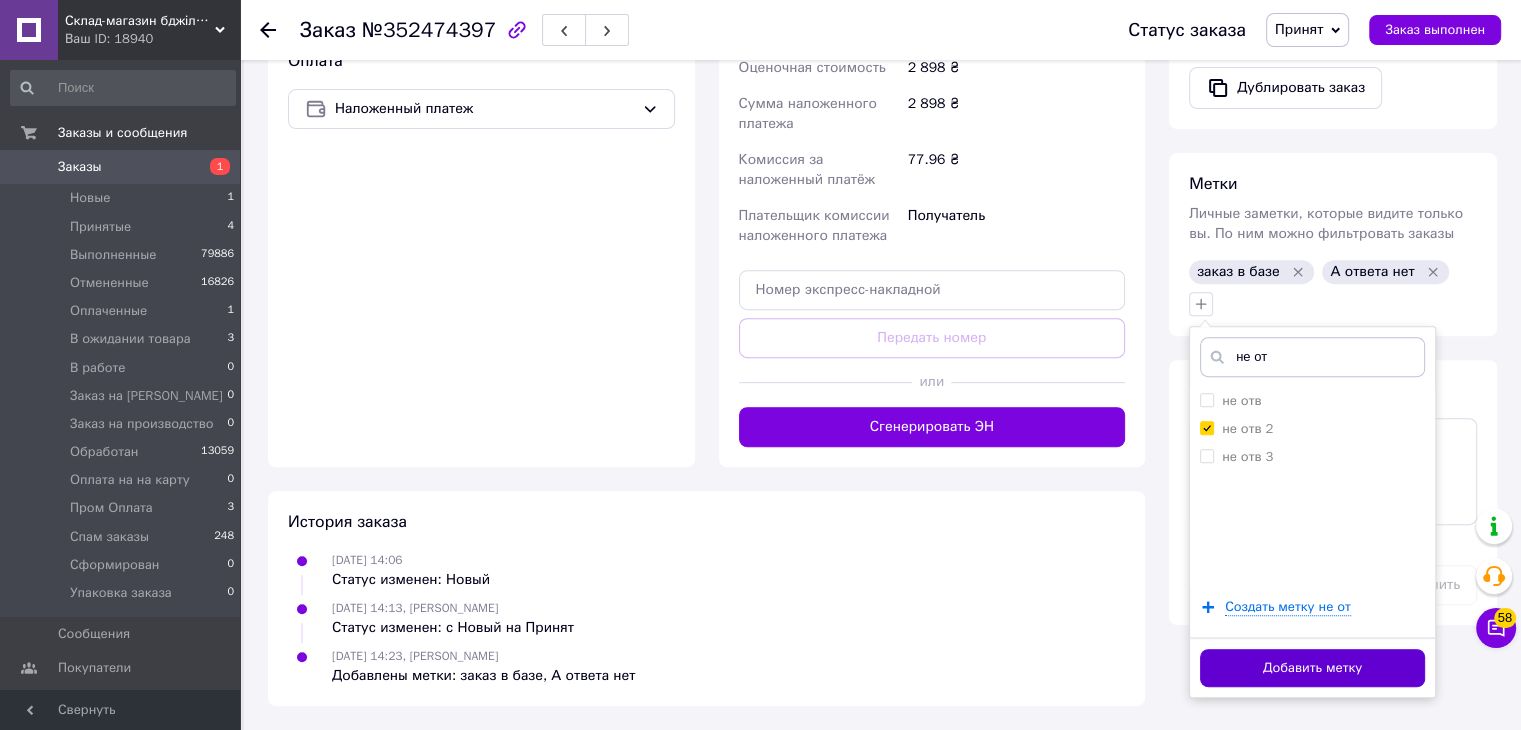 click on "Добавить метку" at bounding box center [1312, 668] 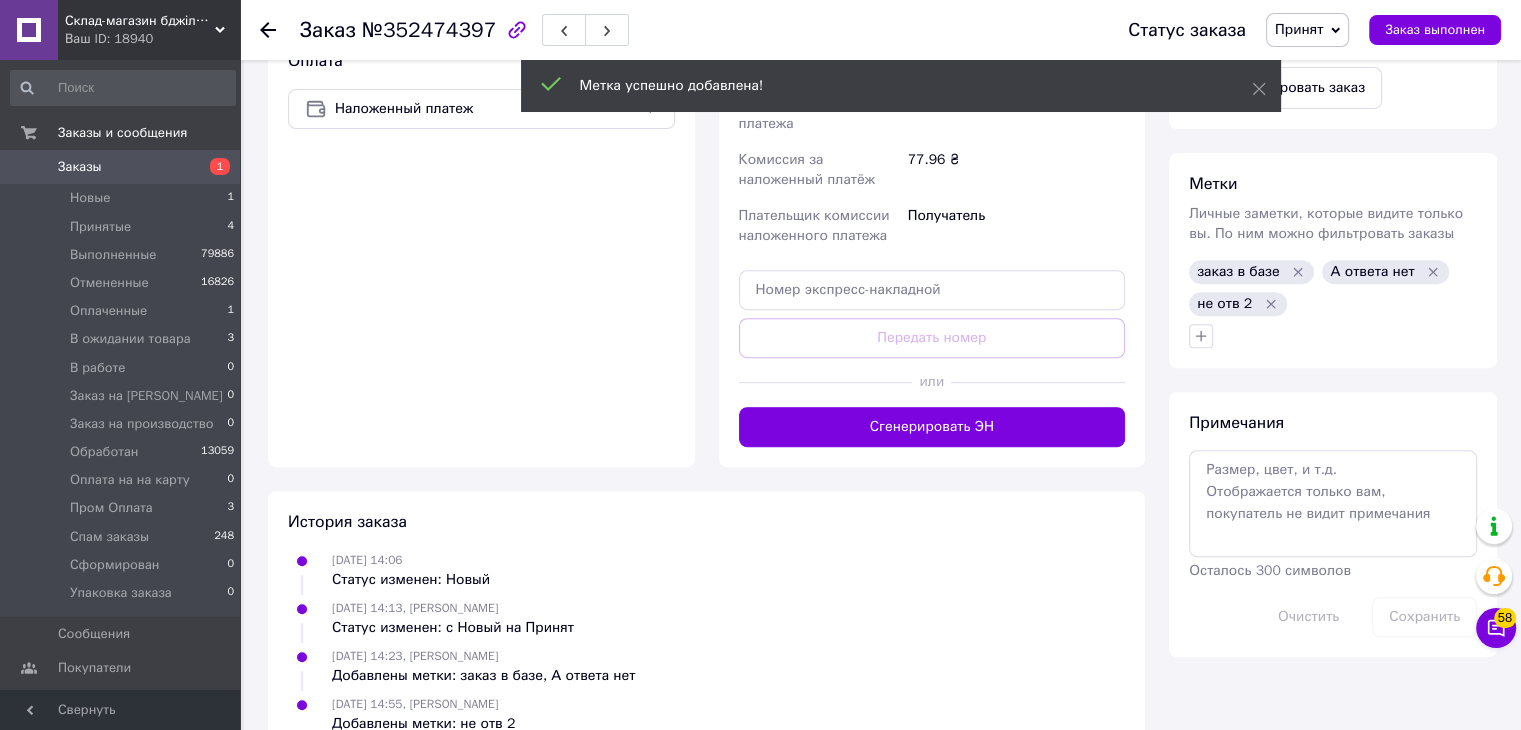 click 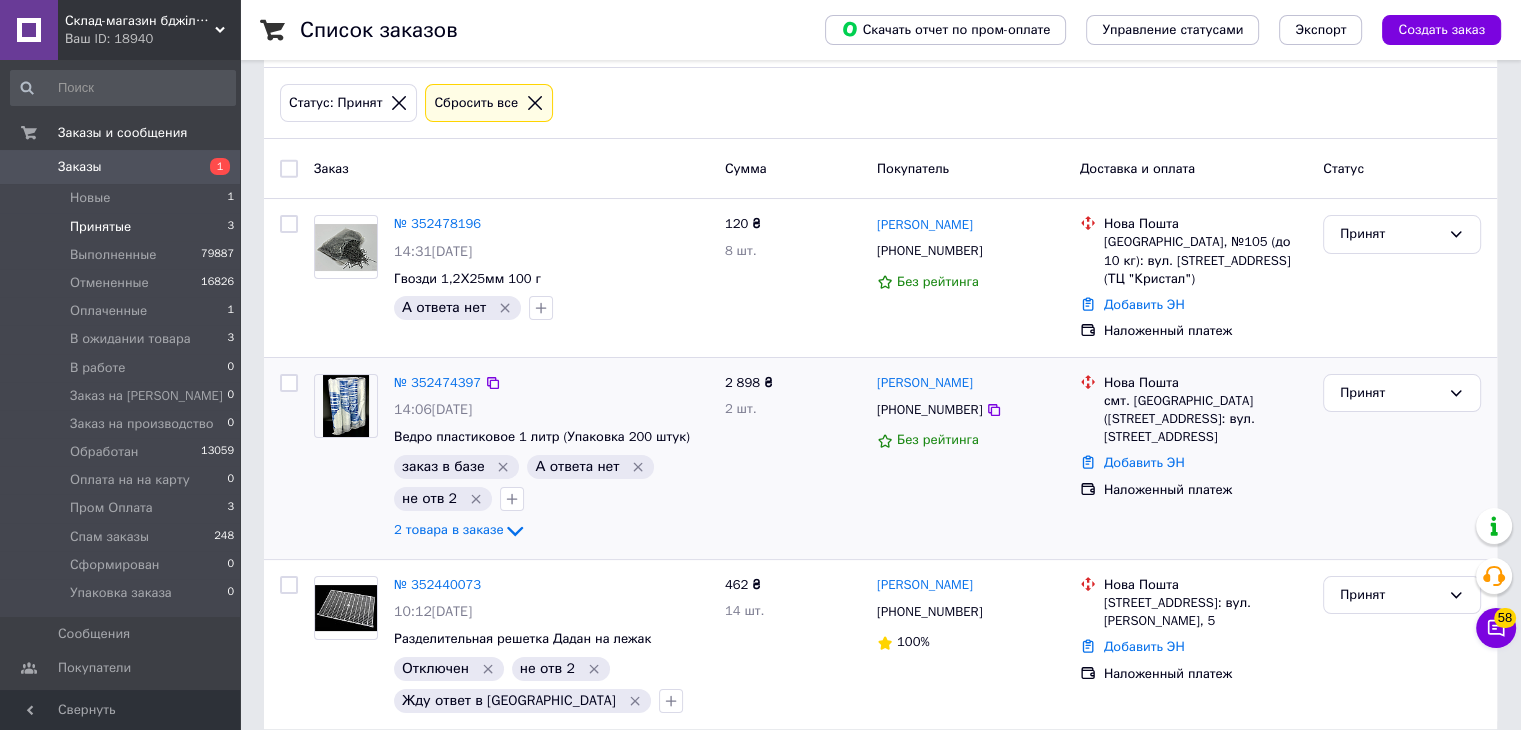 scroll, scrollTop: 109, scrollLeft: 0, axis: vertical 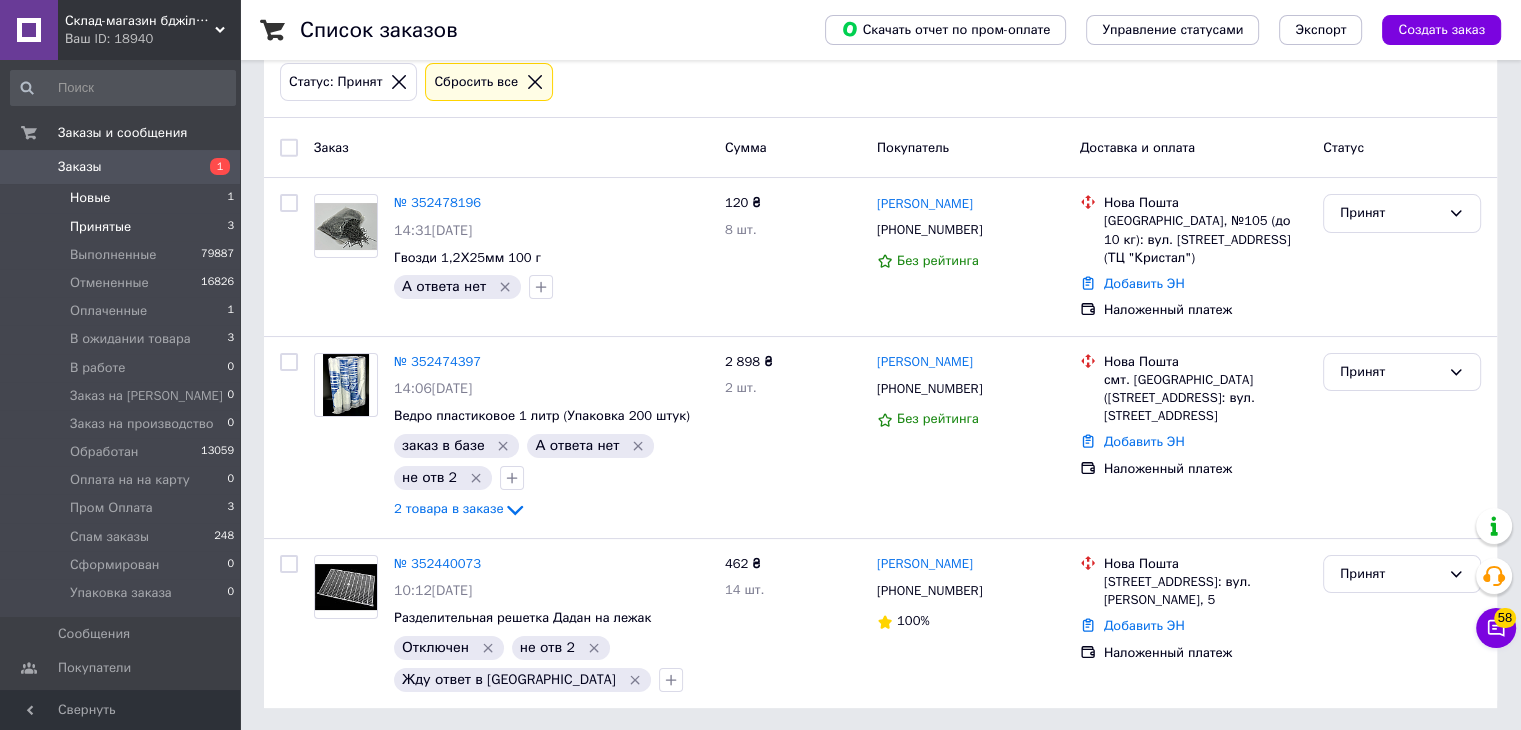 click on "Новые 1" at bounding box center (123, 198) 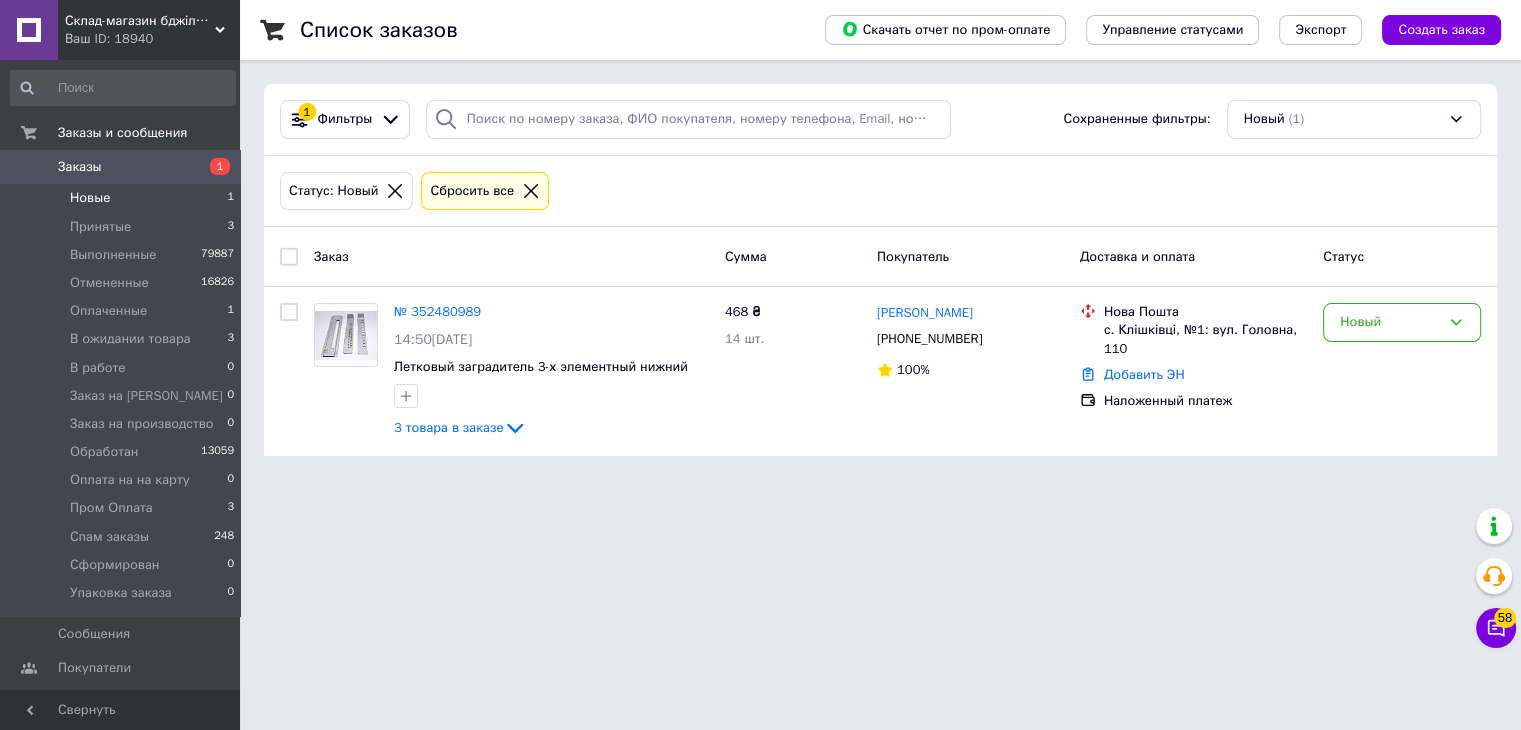 scroll, scrollTop: 0, scrollLeft: 0, axis: both 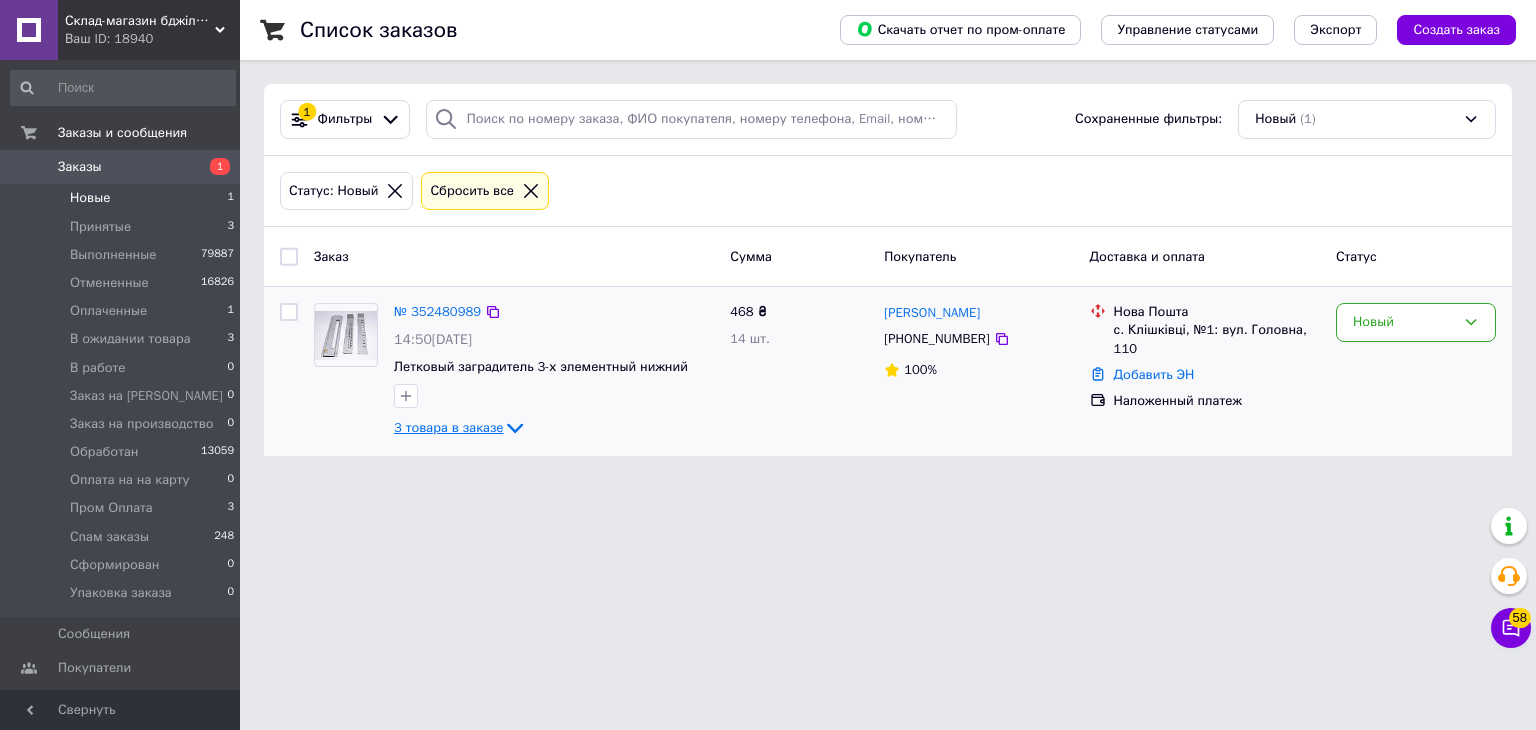 click on "3 товара в заказе" at bounding box center [448, 427] 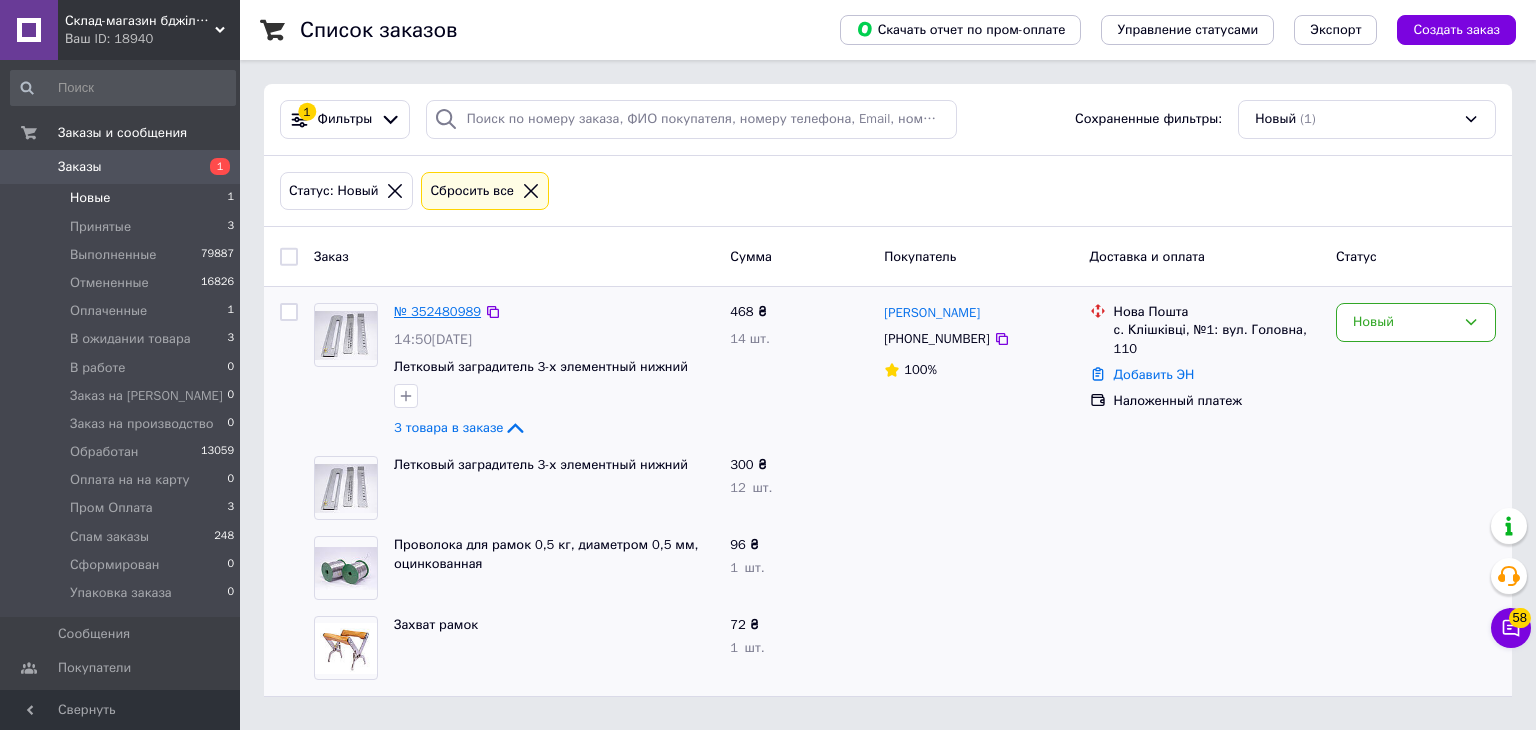 click on "№ 352480989" at bounding box center [437, 311] 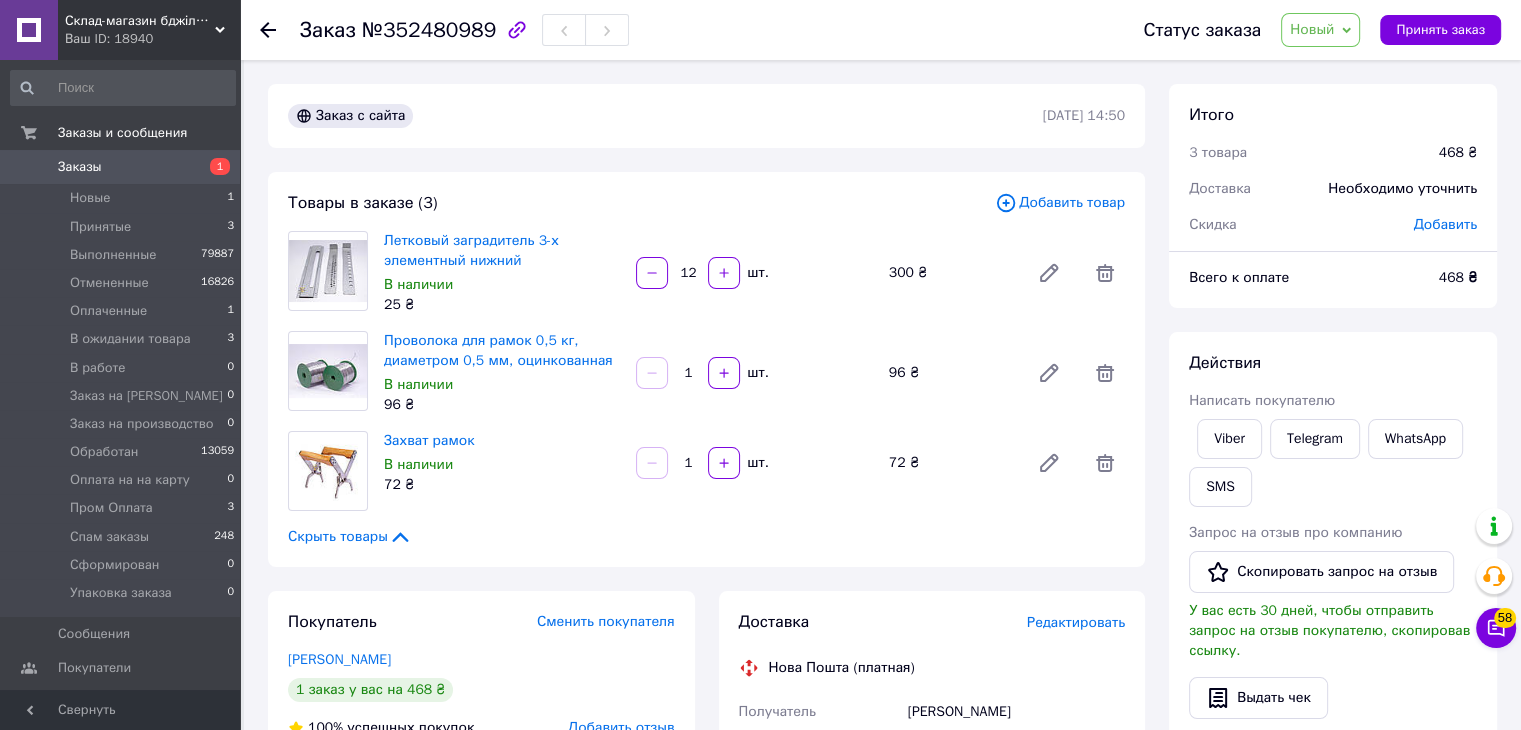 click 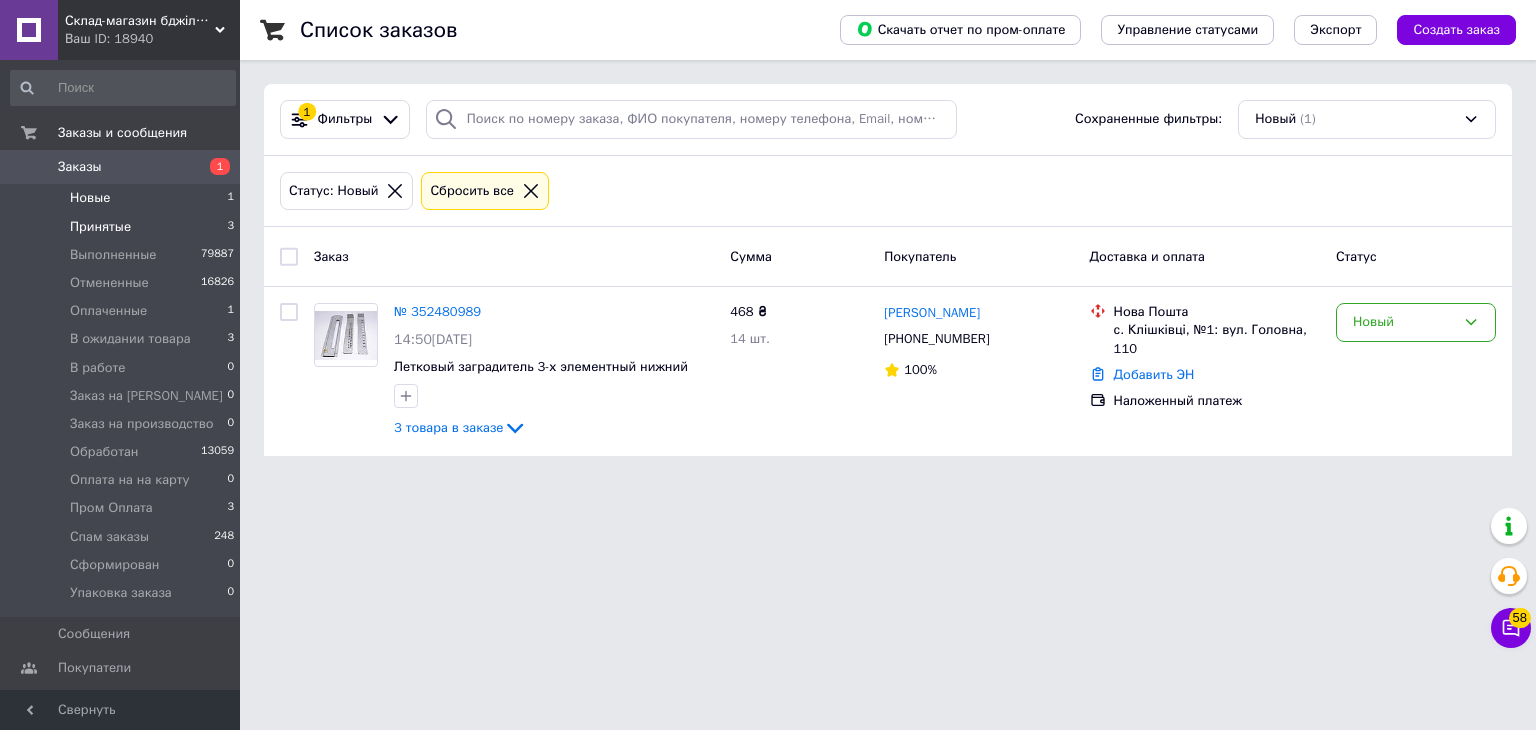click on "Принятые 3" at bounding box center (123, 227) 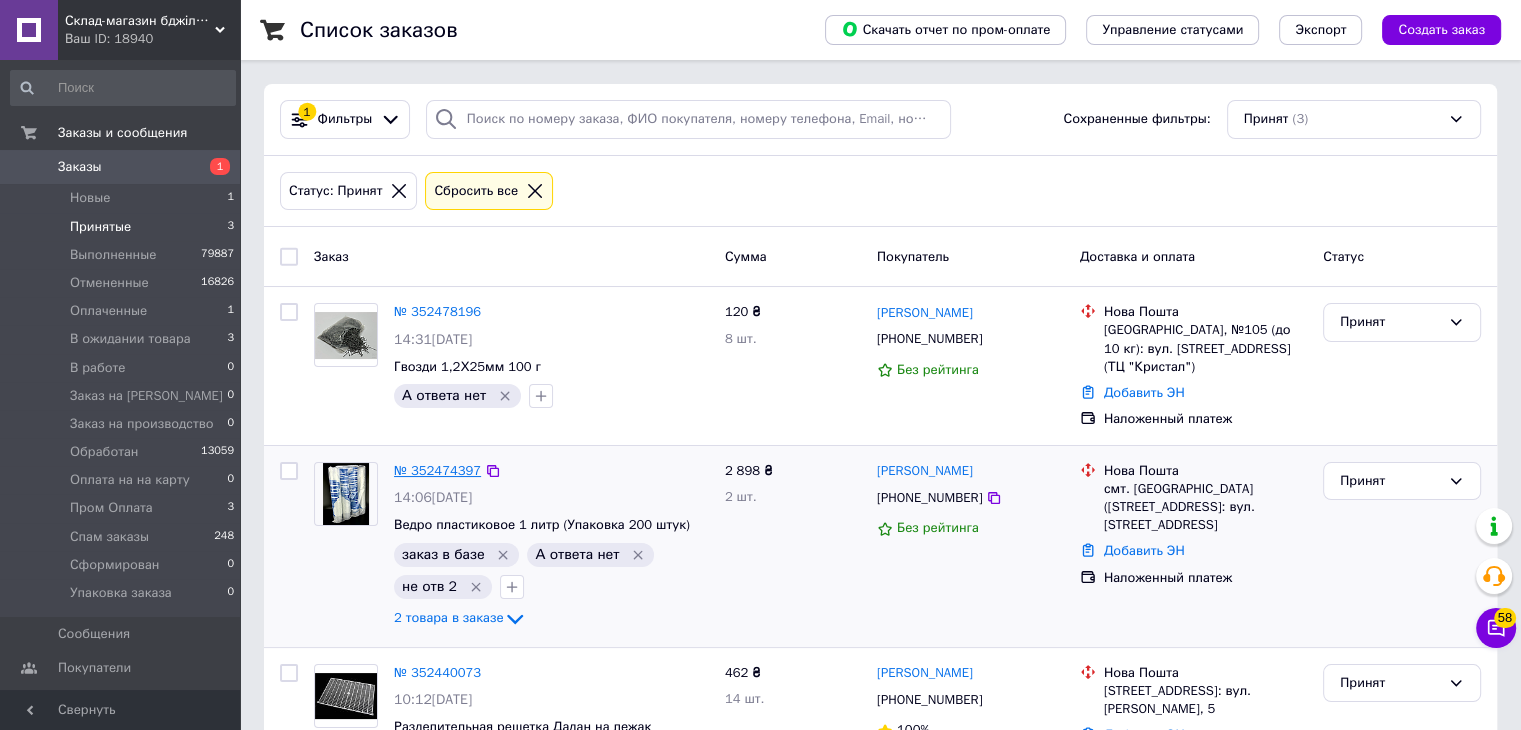 click on "№ 352474397" at bounding box center [437, 470] 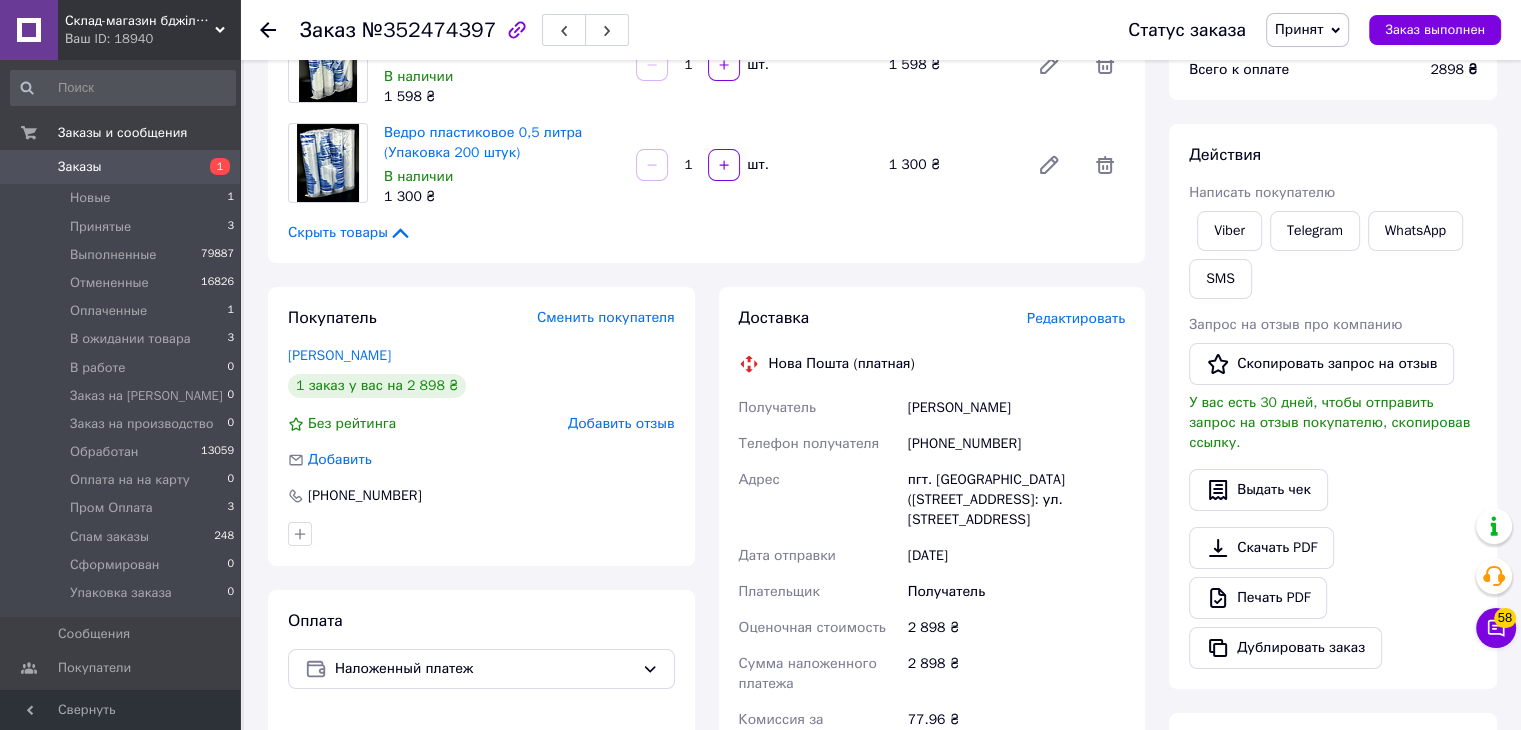 scroll, scrollTop: 200, scrollLeft: 0, axis: vertical 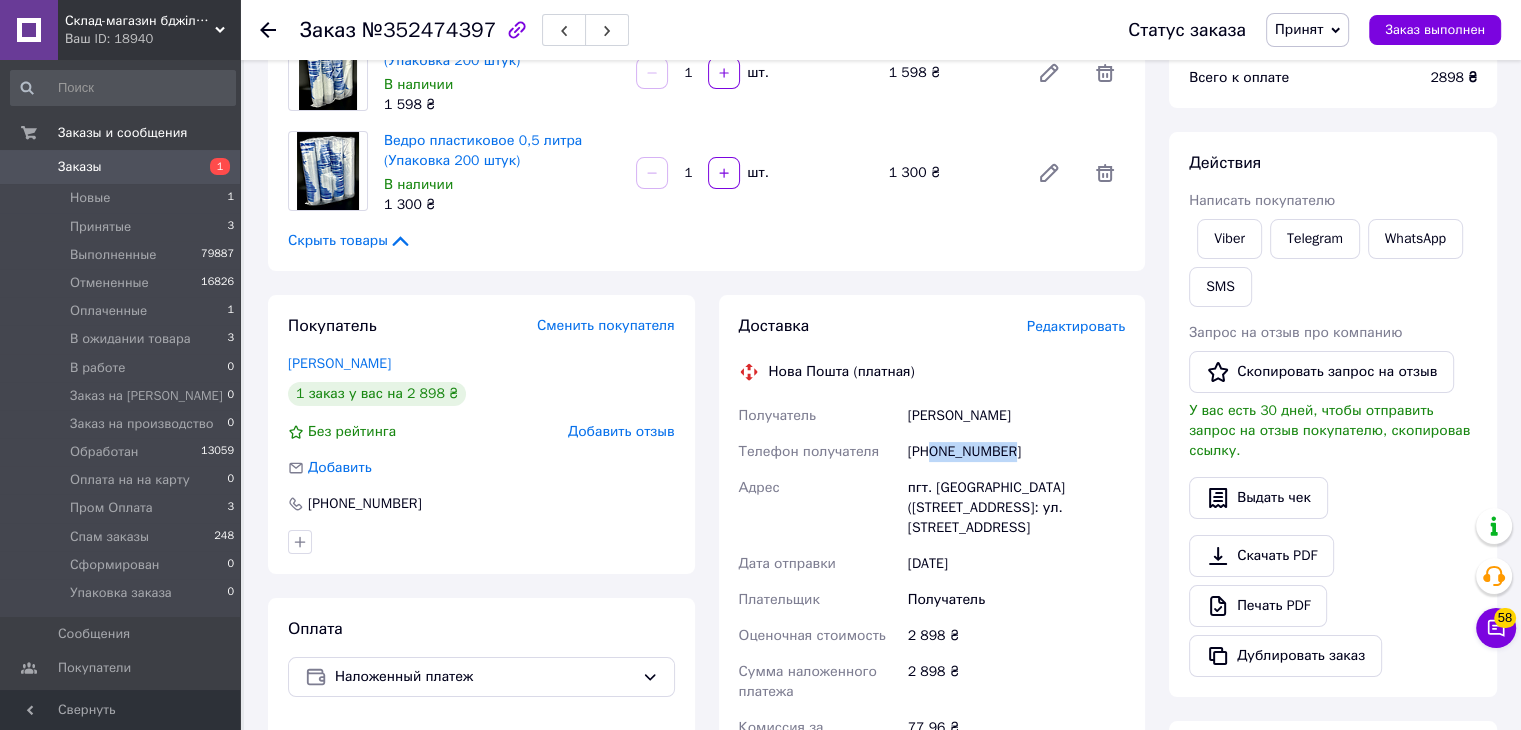 drag, startPoint x: 932, startPoint y: 452, endPoint x: 1007, endPoint y: 452, distance: 75 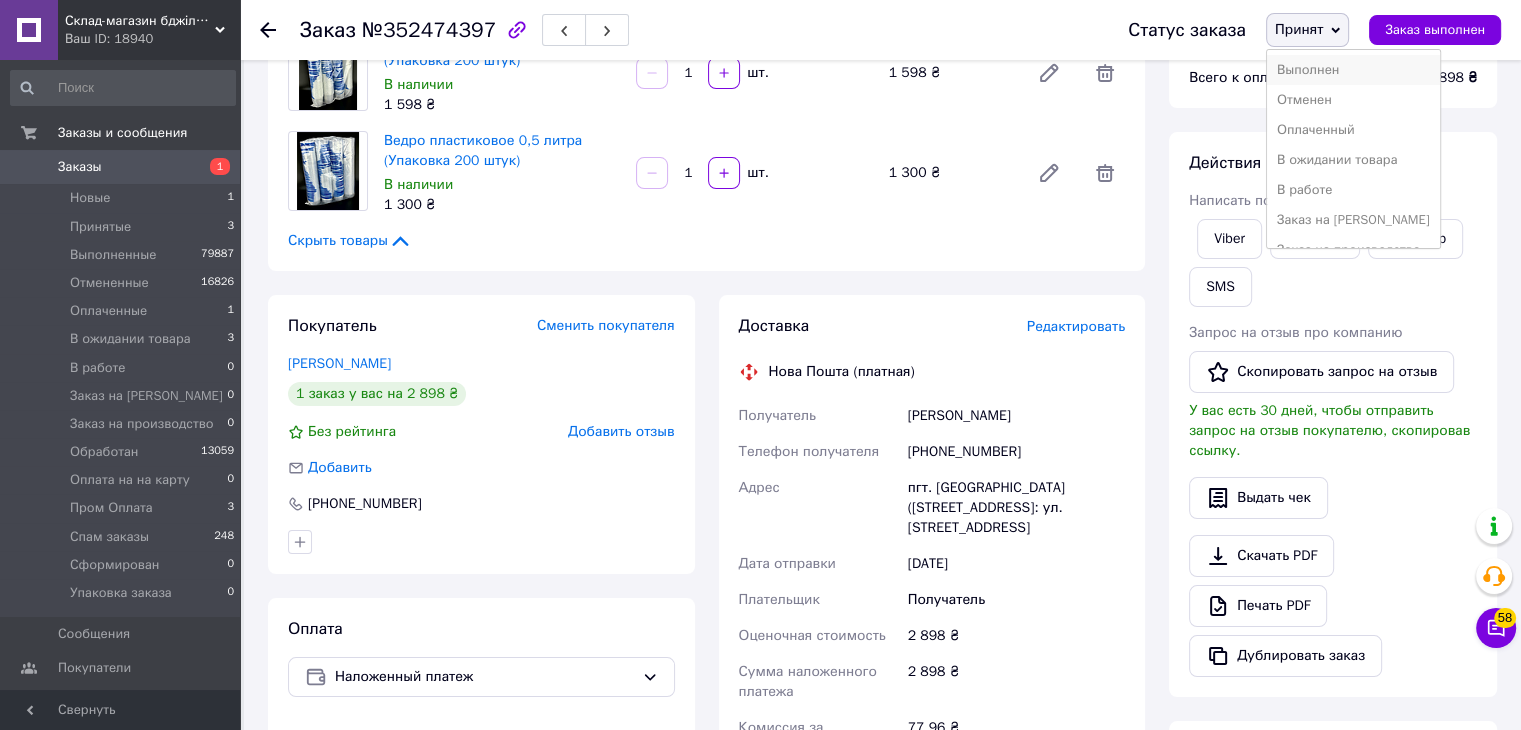 click on "Выполнен" at bounding box center (1353, 70) 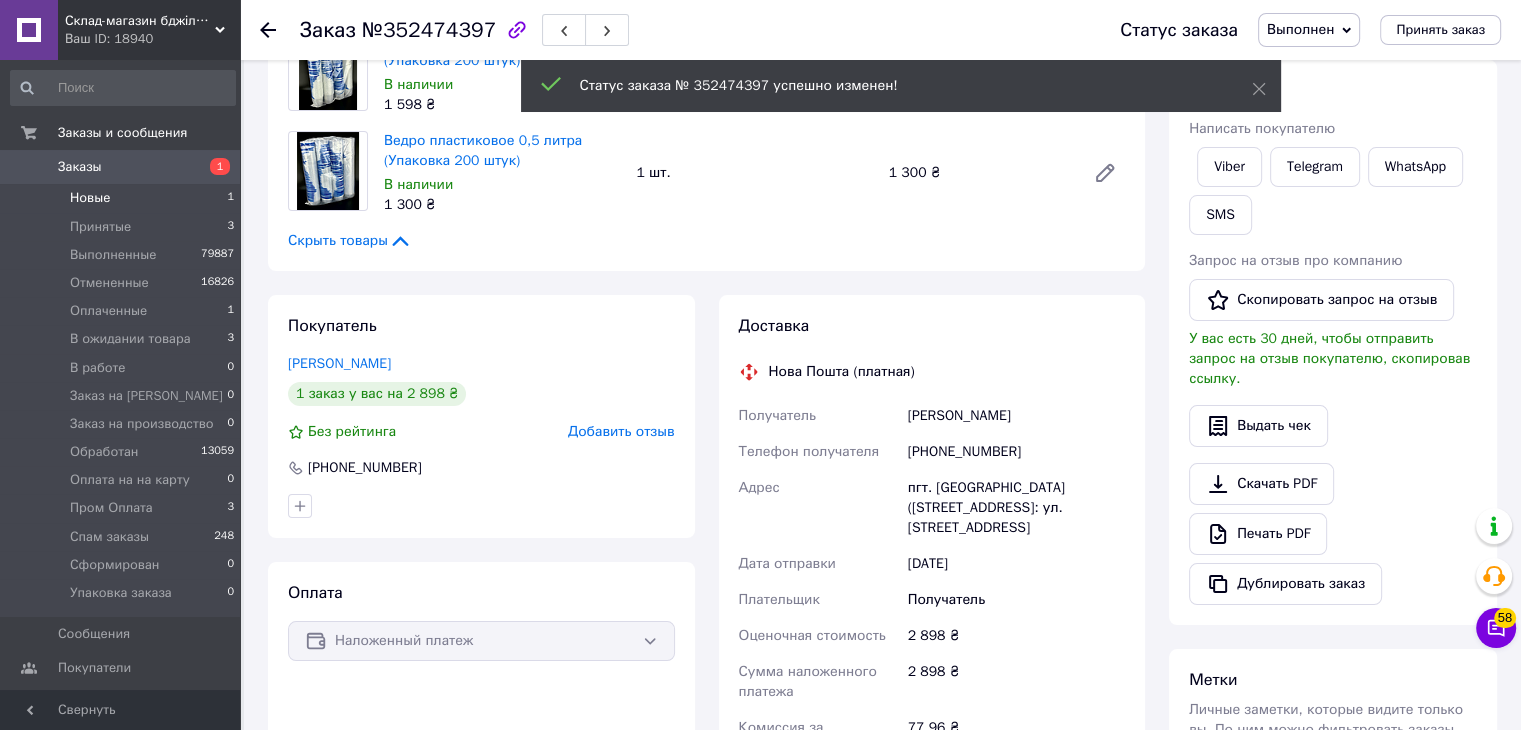 click on "Новые 1" at bounding box center [123, 198] 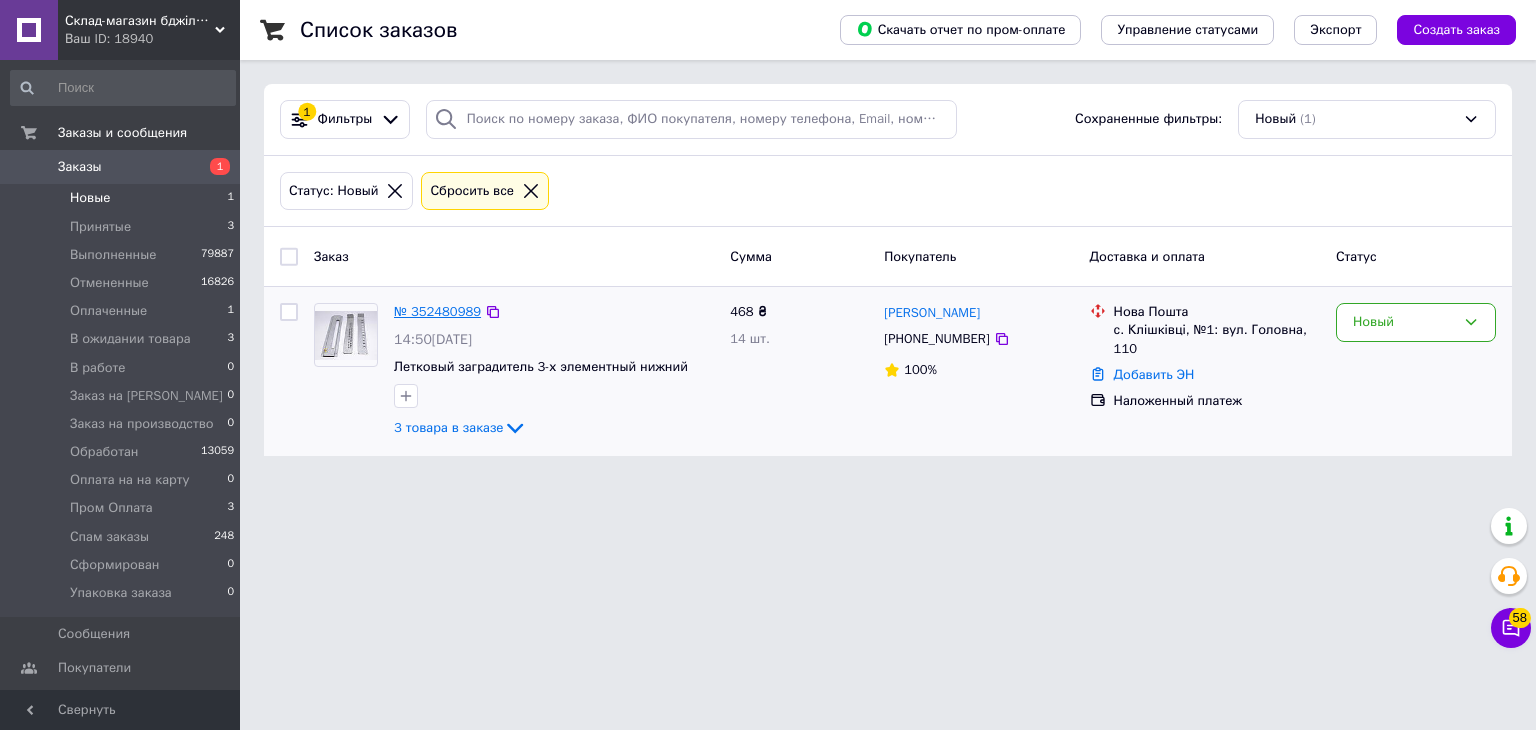 click on "№ 352480989" at bounding box center [437, 311] 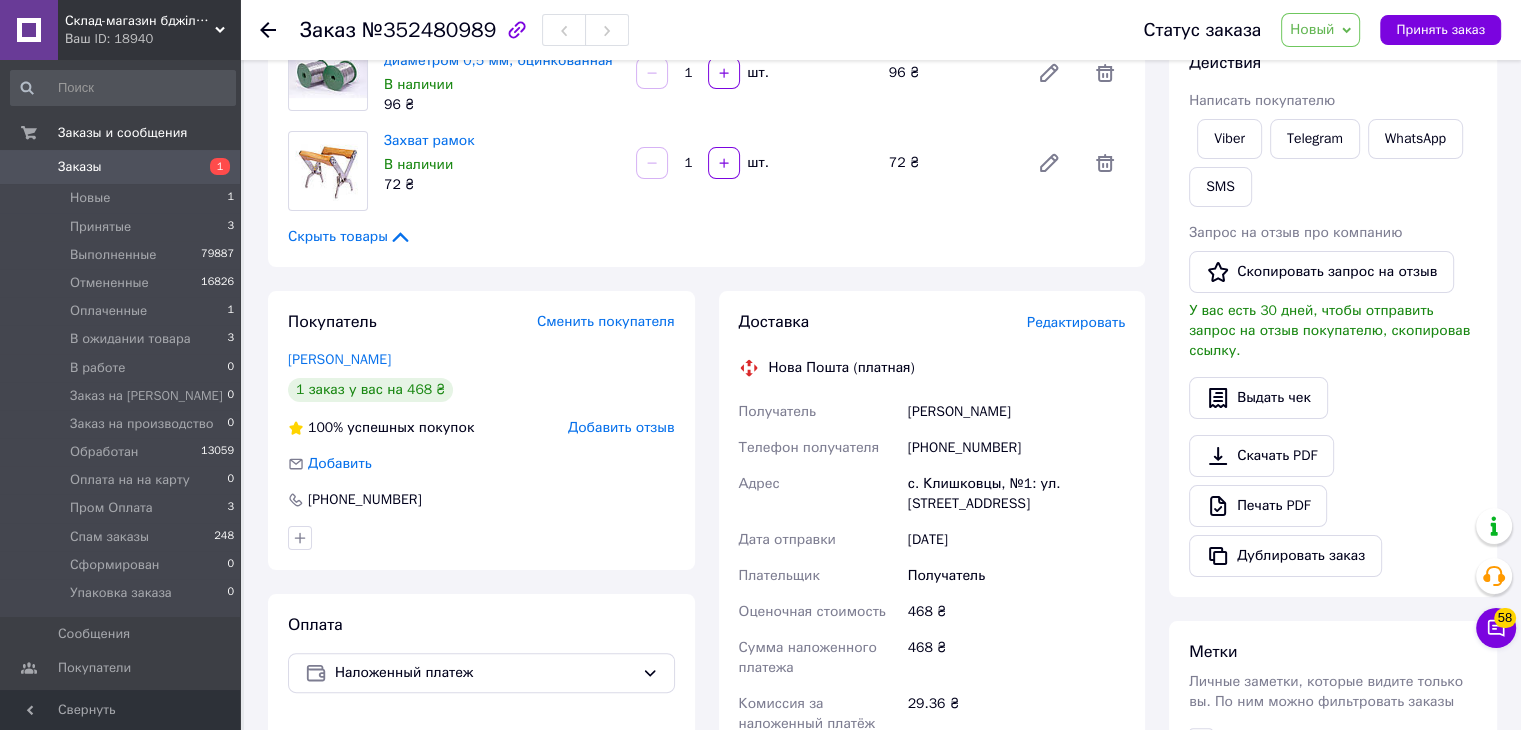 scroll, scrollTop: 400, scrollLeft: 0, axis: vertical 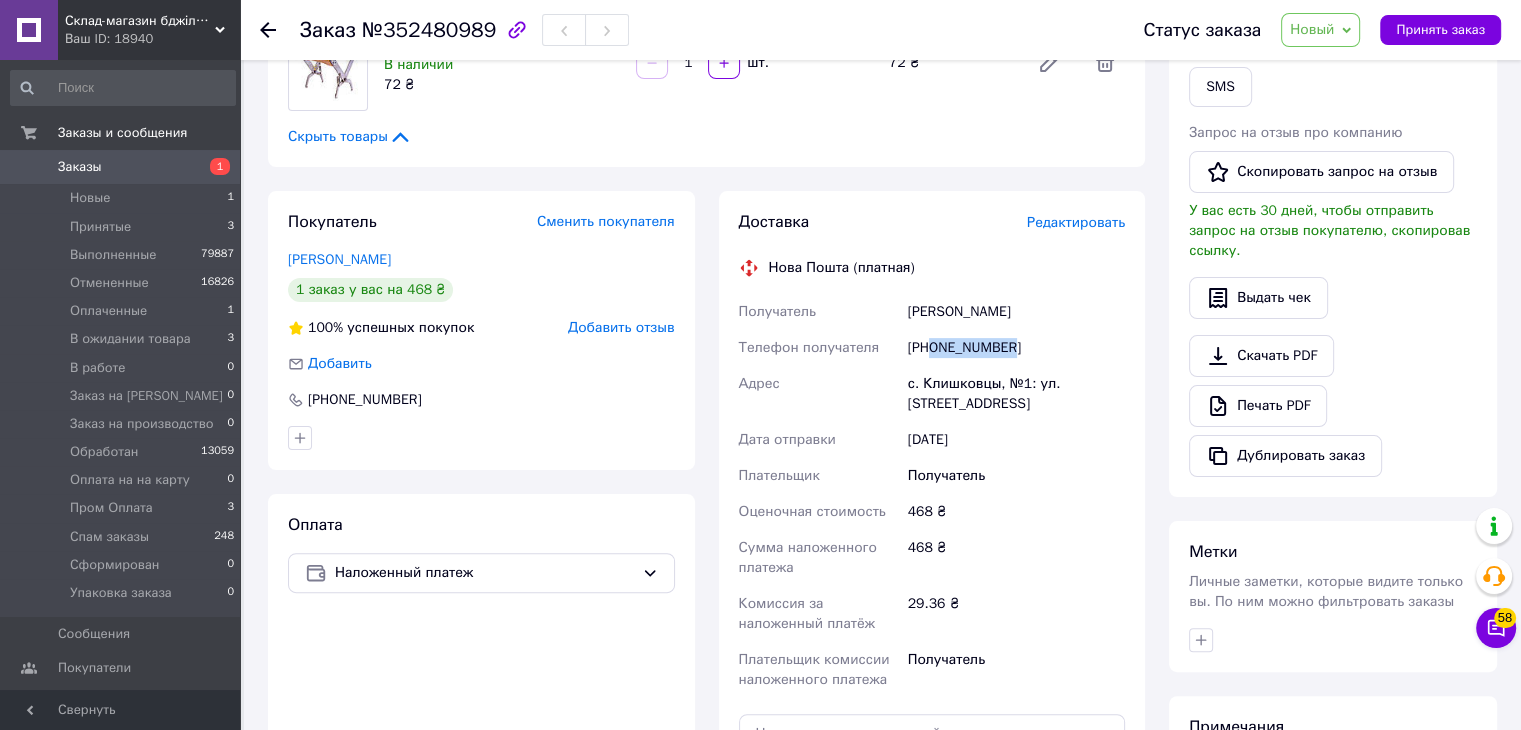 drag, startPoint x: 928, startPoint y: 345, endPoint x: 1031, endPoint y: 346, distance: 103.00485 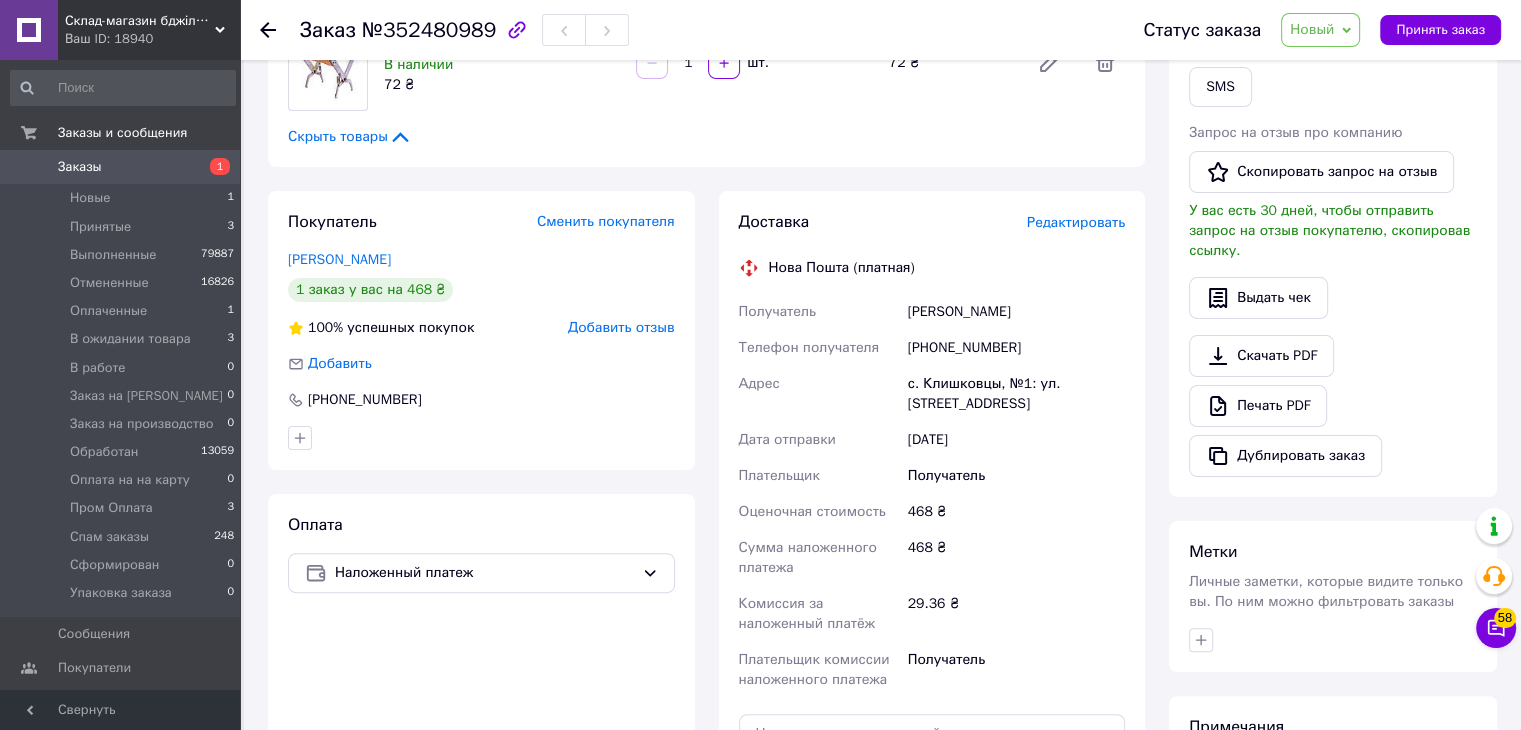 click on "Дністрян Роман" at bounding box center (1016, 312) 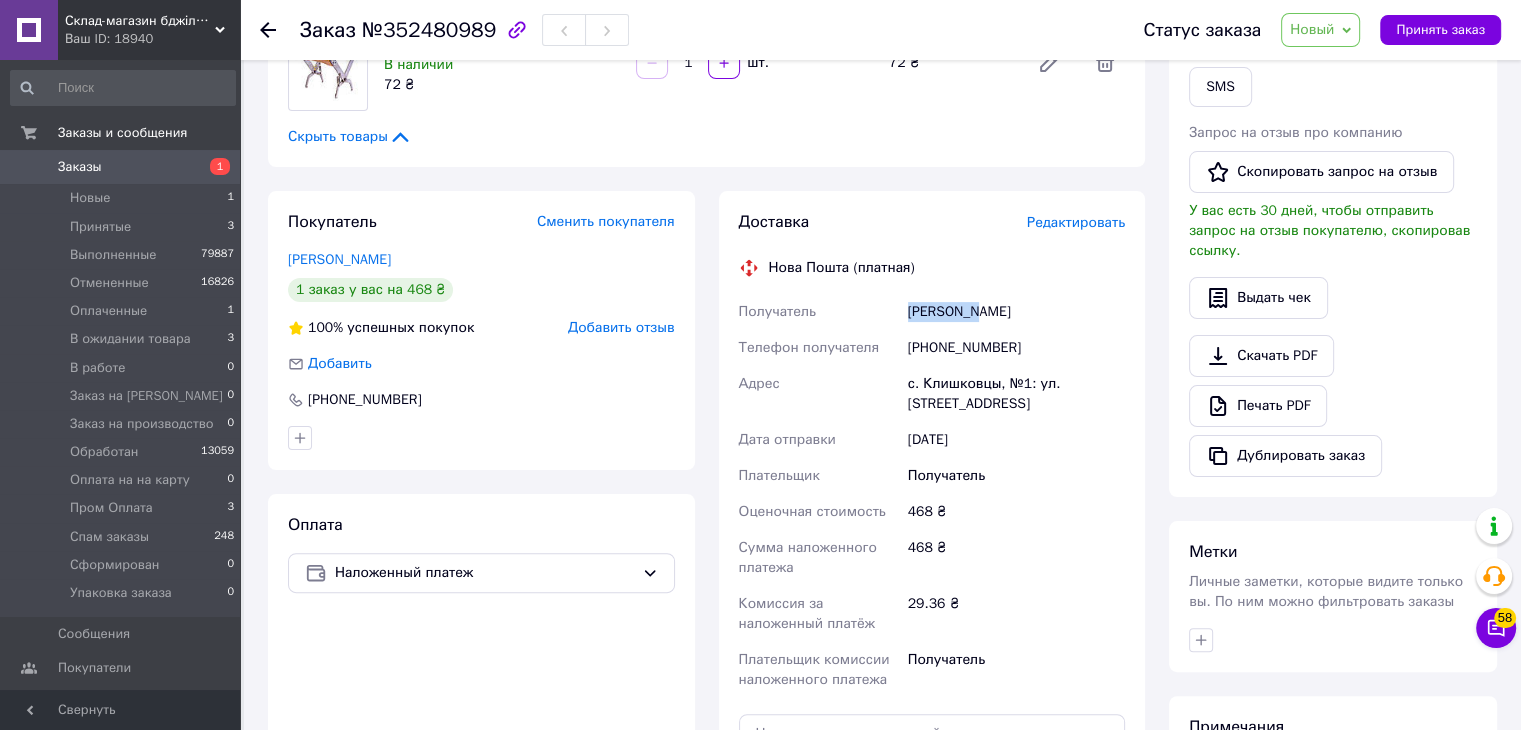 click on "Дністрян Роман" at bounding box center (1016, 312) 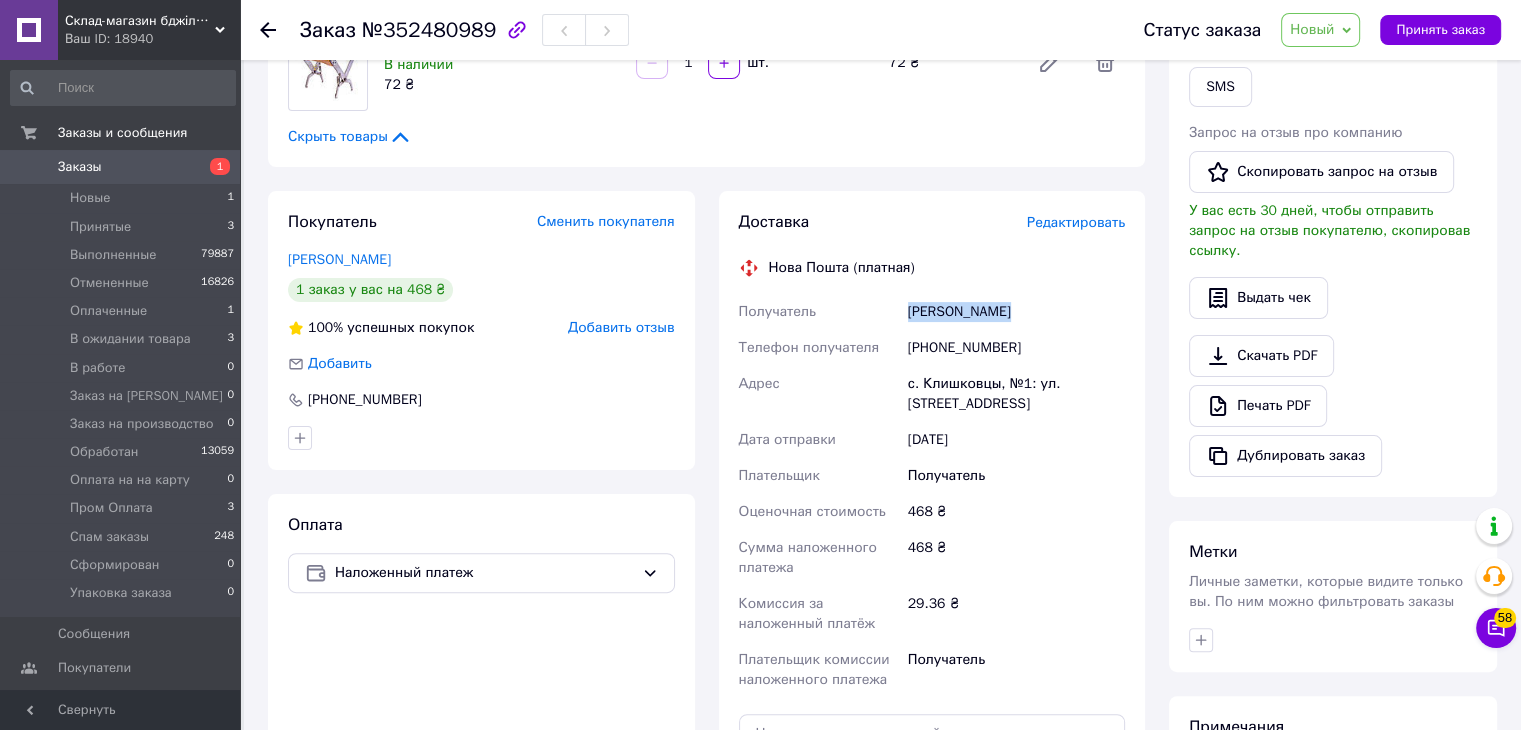 click on "Дністрян Роман" at bounding box center [1016, 312] 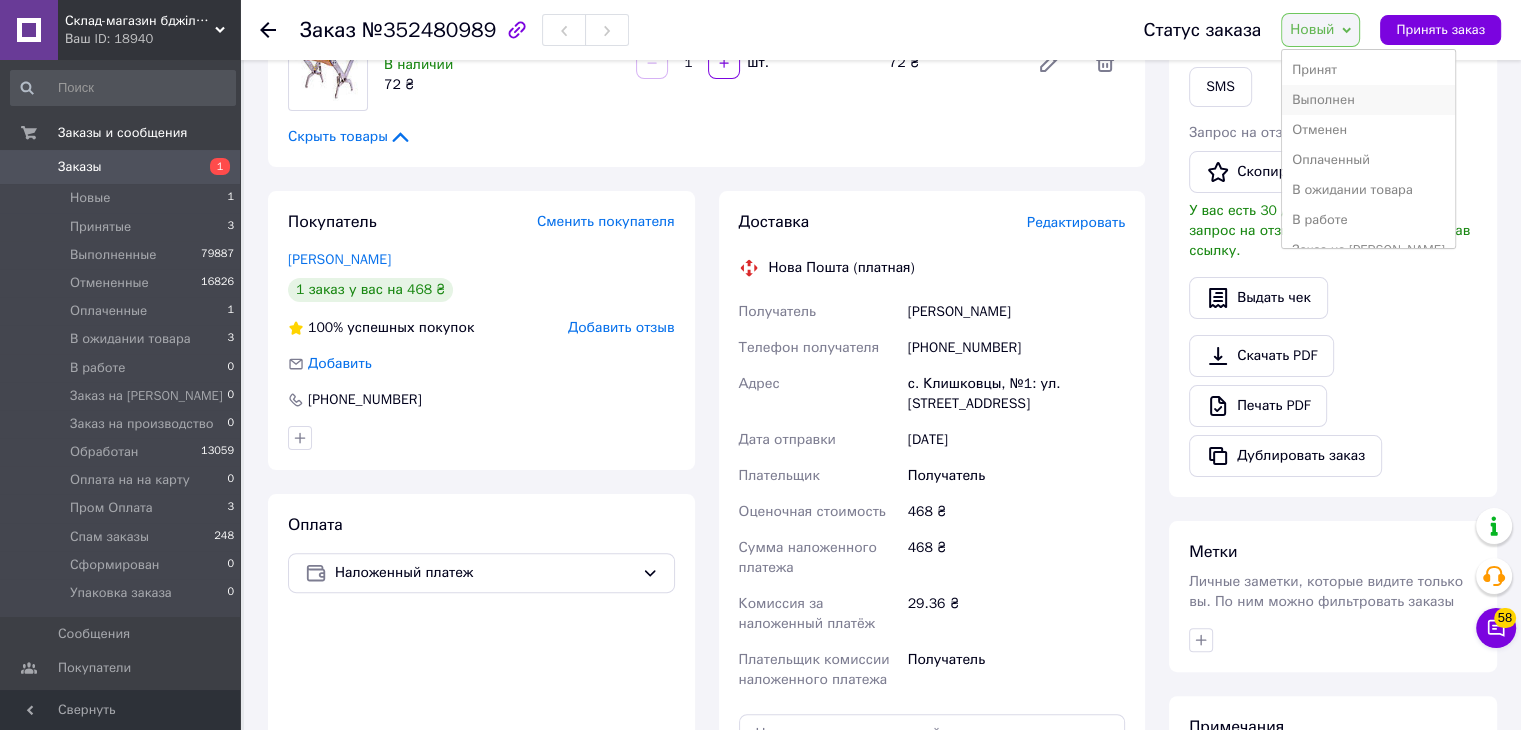 click on "Выполнен" at bounding box center [1368, 100] 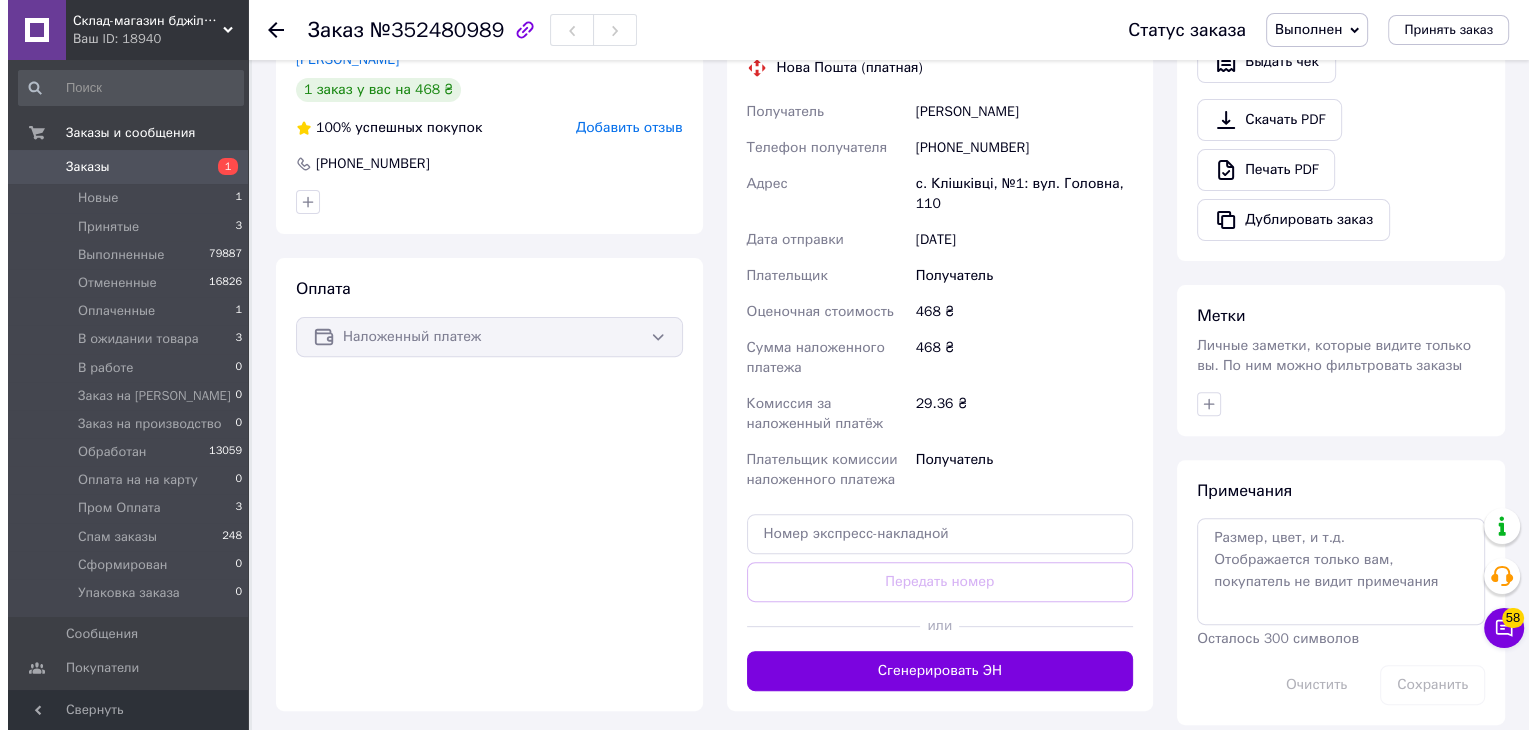 scroll, scrollTop: 0, scrollLeft: 0, axis: both 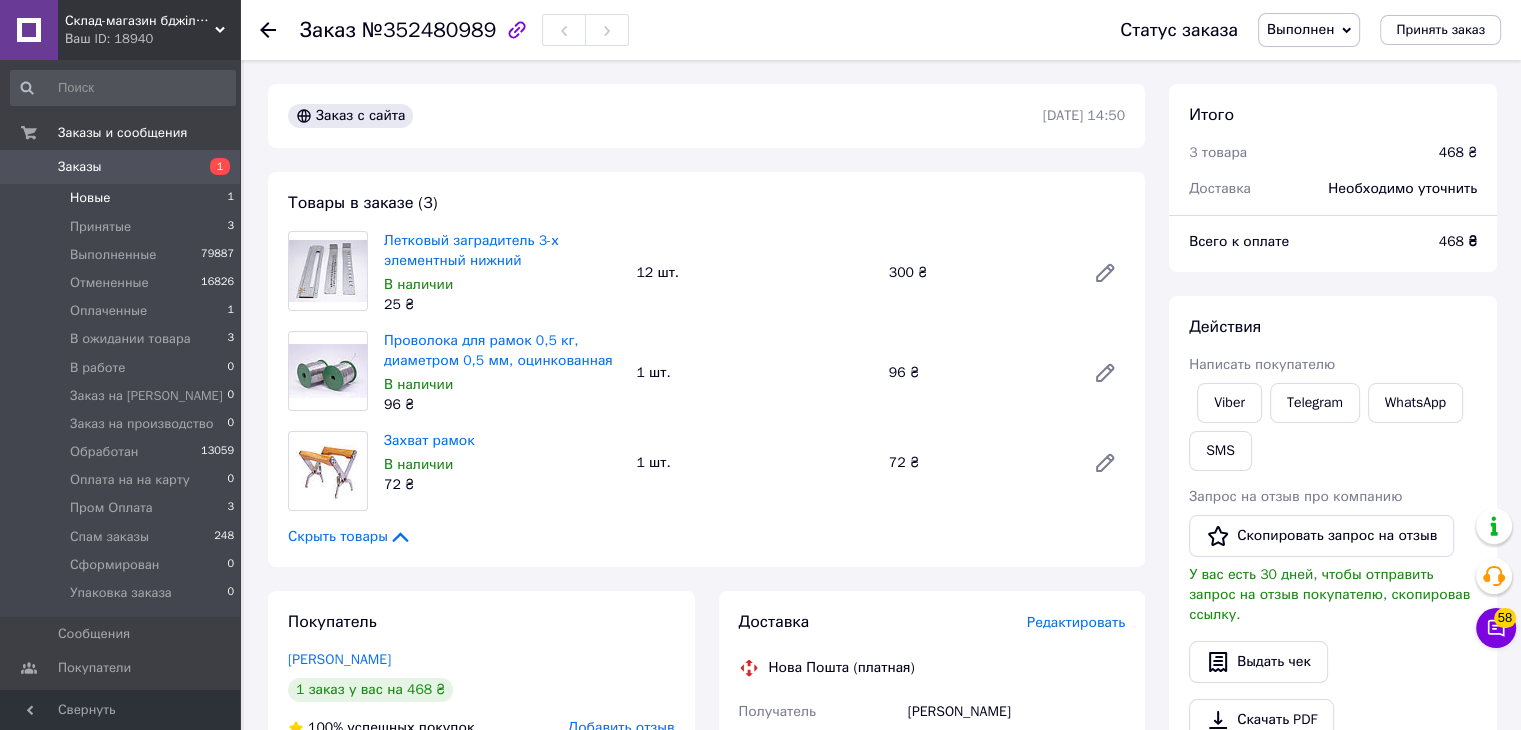drag, startPoint x: 90, startPoint y: 191, endPoint x: 99, endPoint y: 213, distance: 23.769728 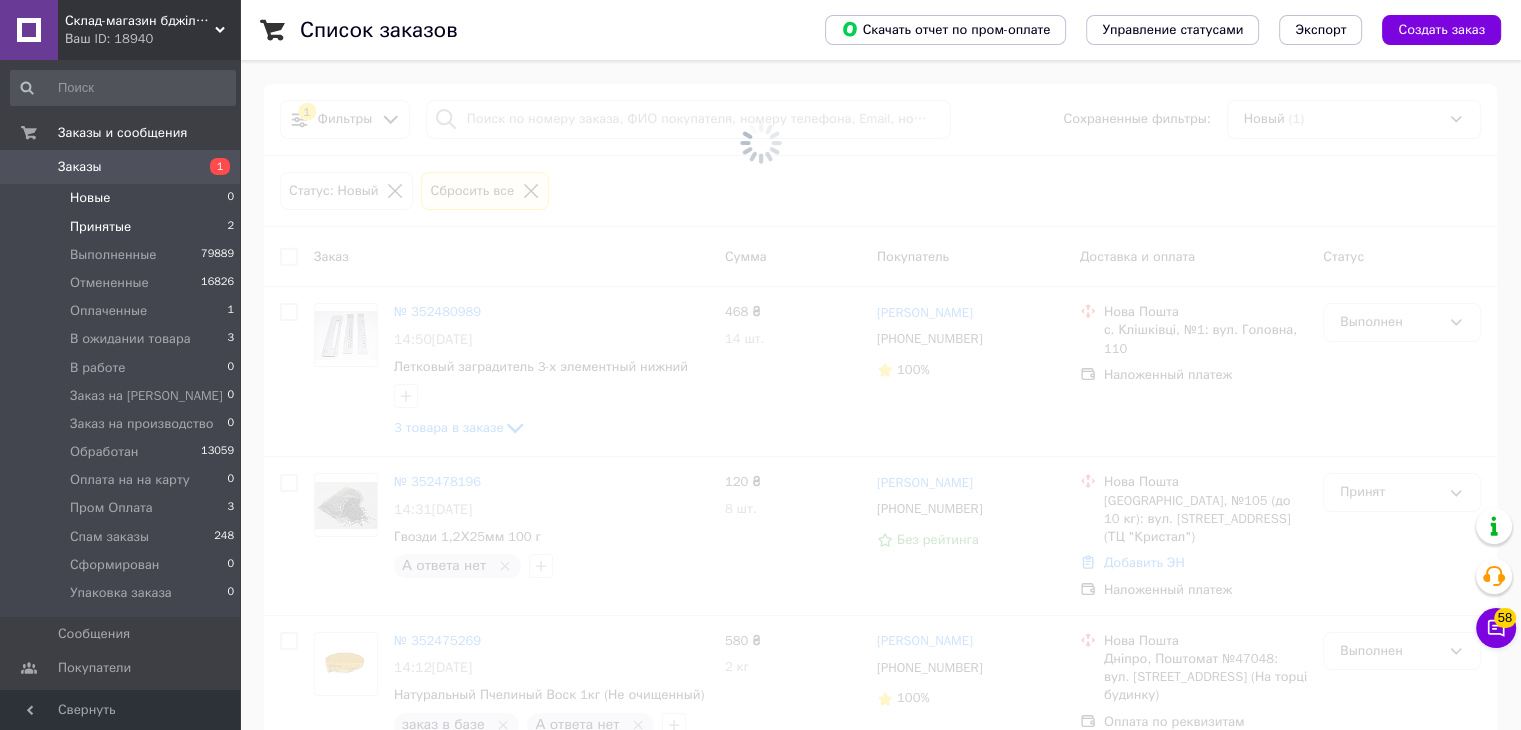 click on "Принятые 2" at bounding box center (123, 227) 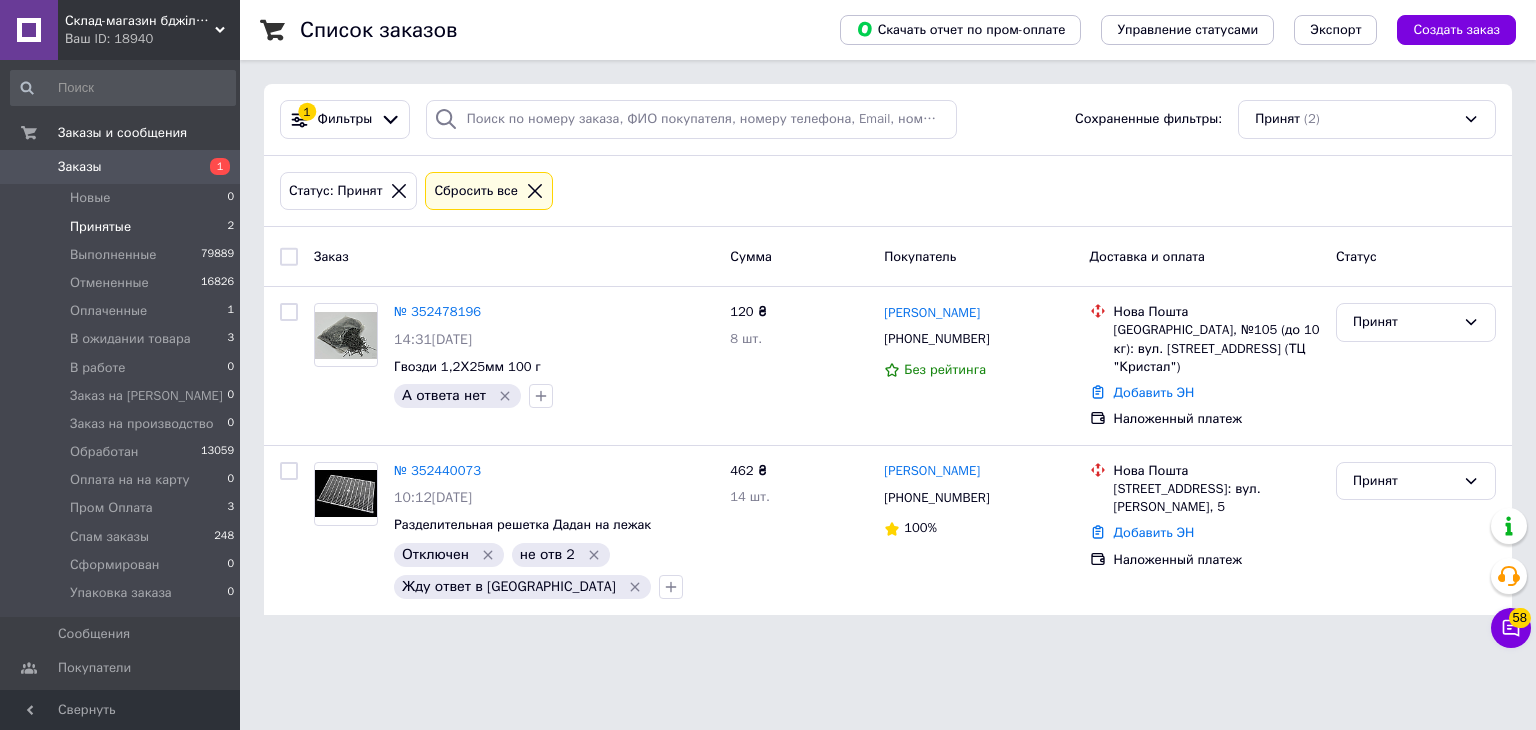 click on "Принятые 2" at bounding box center (123, 227) 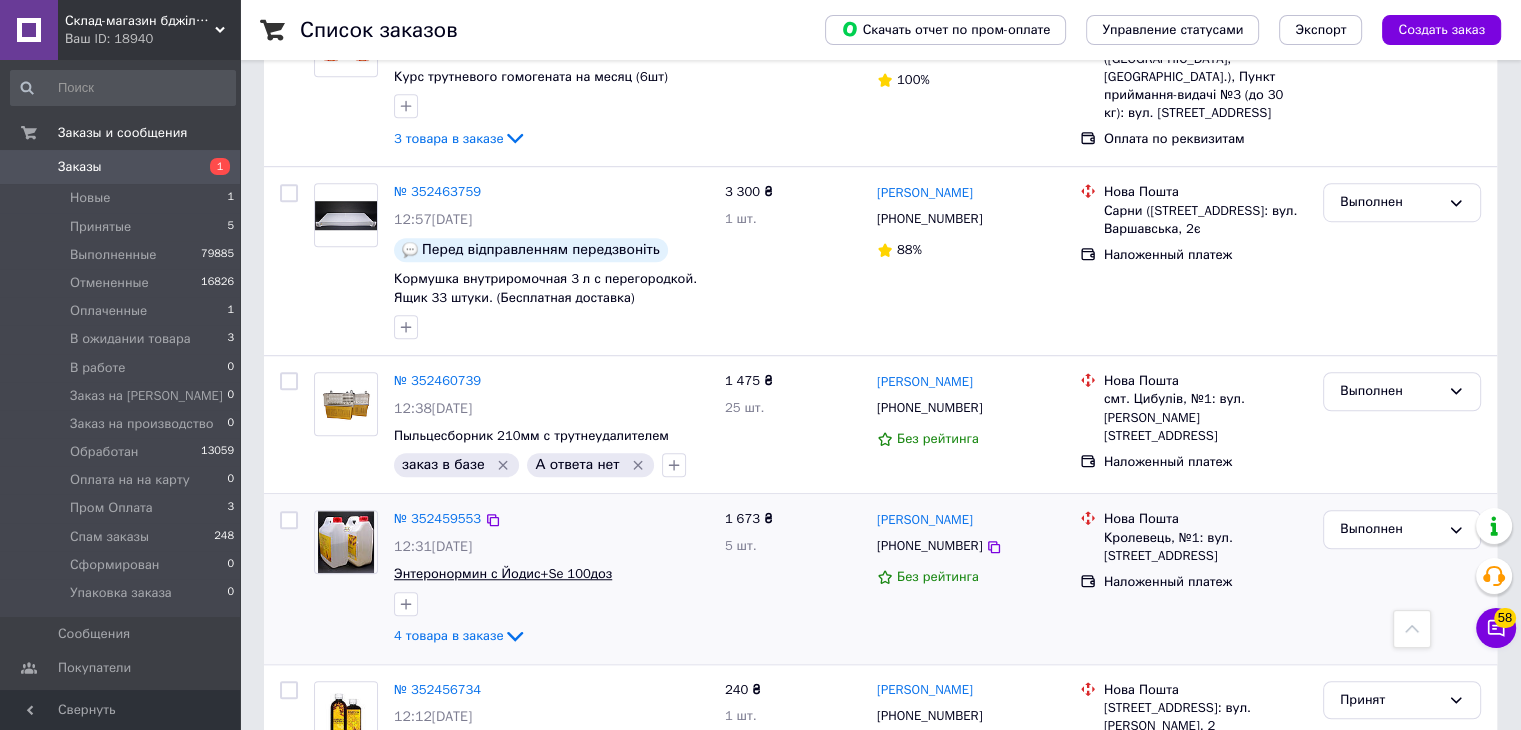 scroll, scrollTop: 1400, scrollLeft: 0, axis: vertical 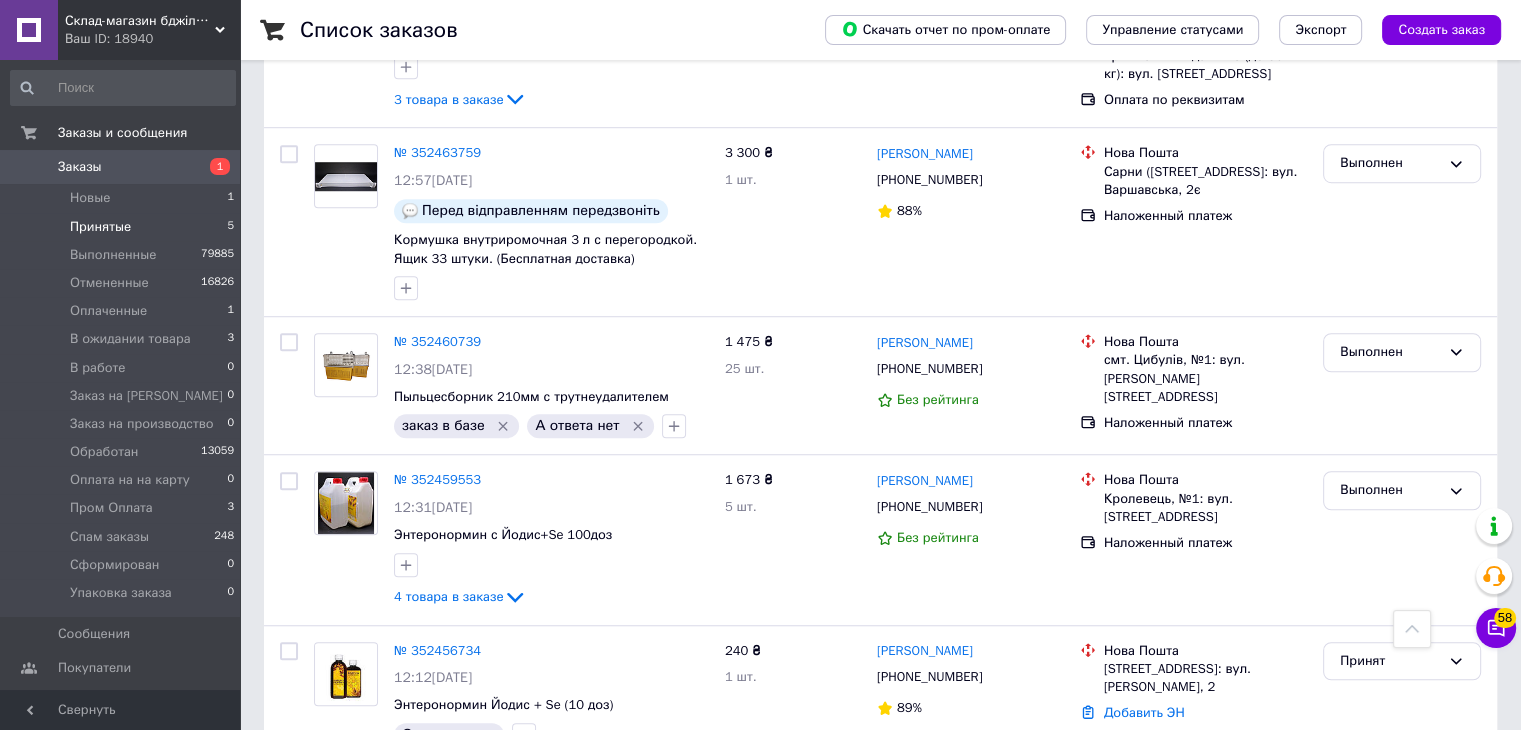 click on "Принятые 5" at bounding box center (123, 227) 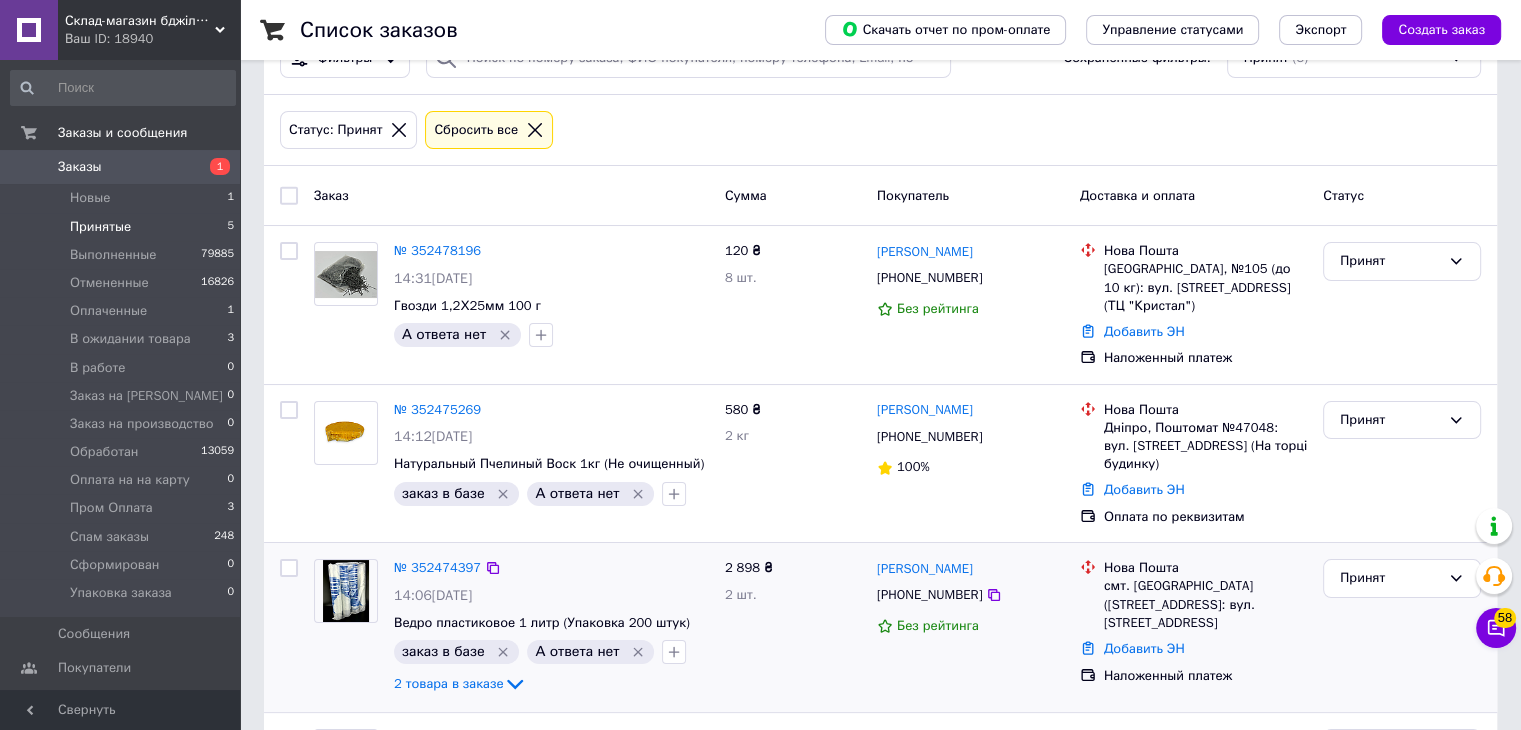 scroll, scrollTop: 358, scrollLeft: 0, axis: vertical 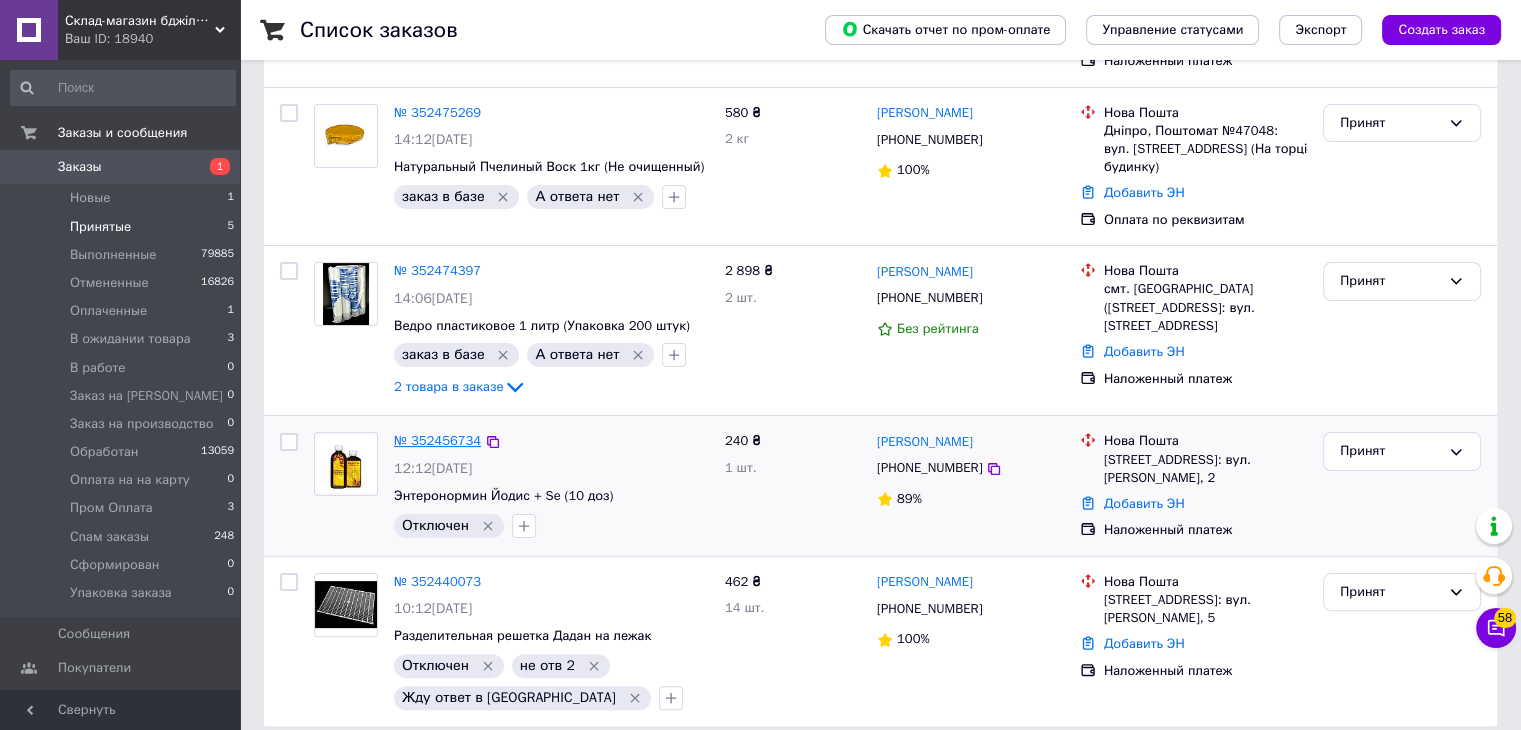 click on "№ 352456734" at bounding box center (437, 440) 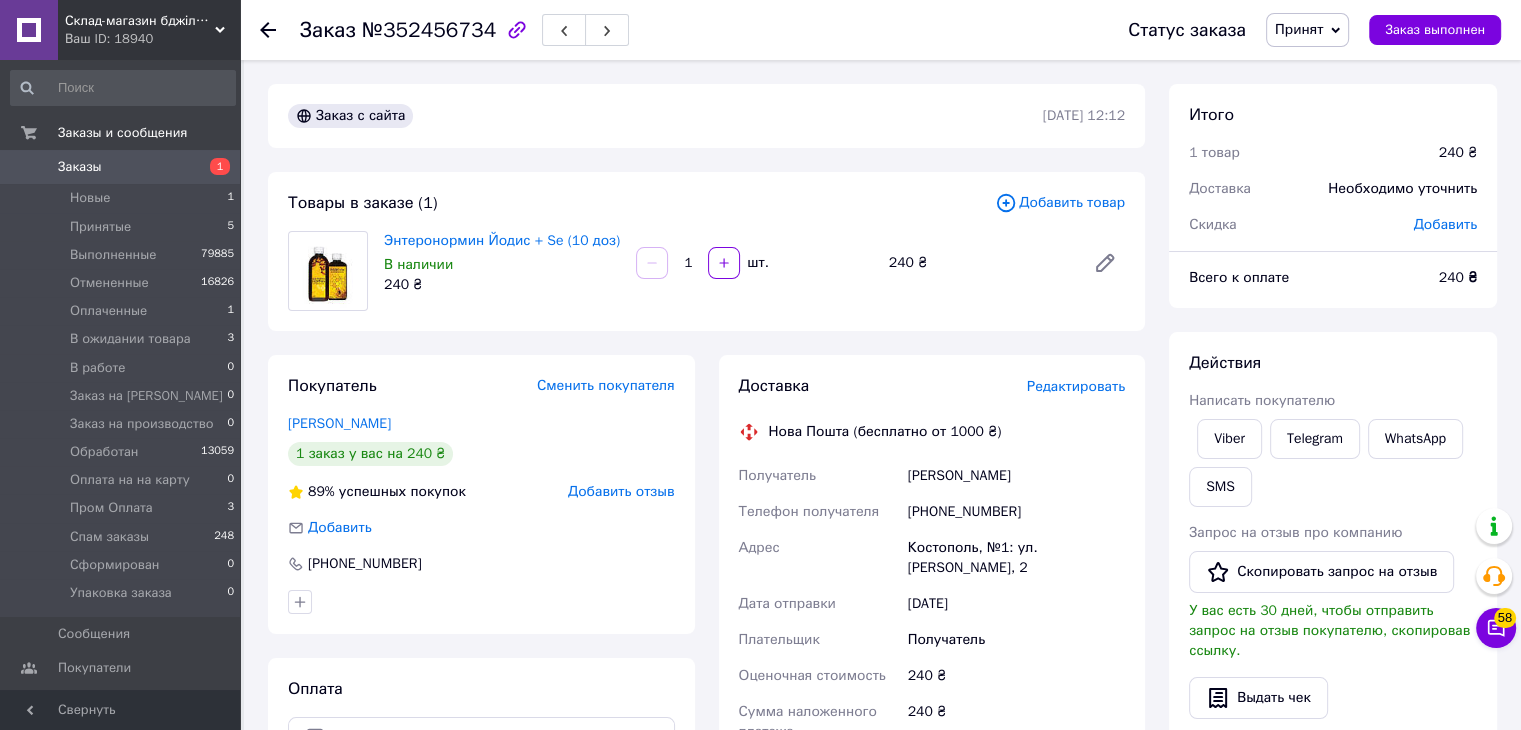 click on "Принят" at bounding box center (1299, 29) 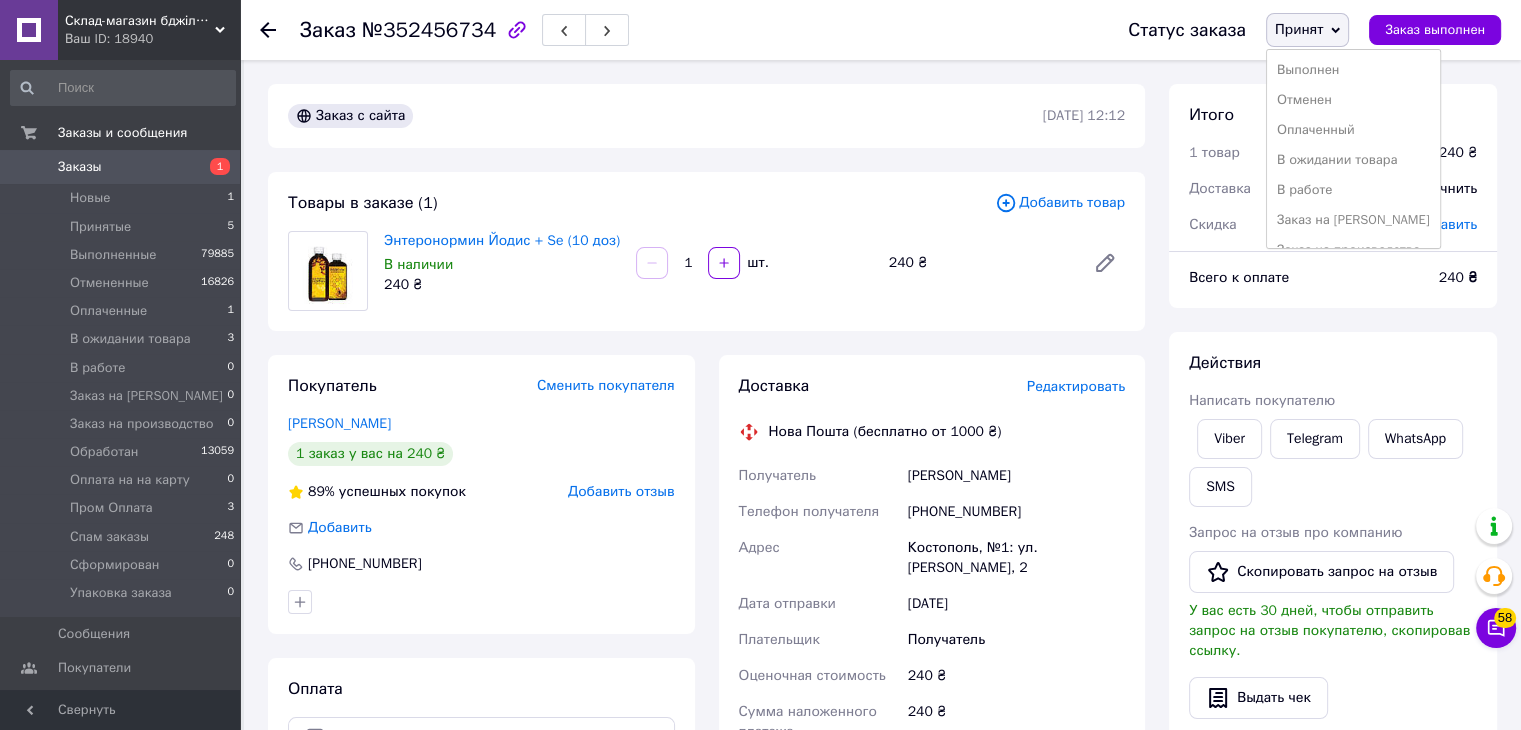 click on "Выполнен" at bounding box center [1353, 70] 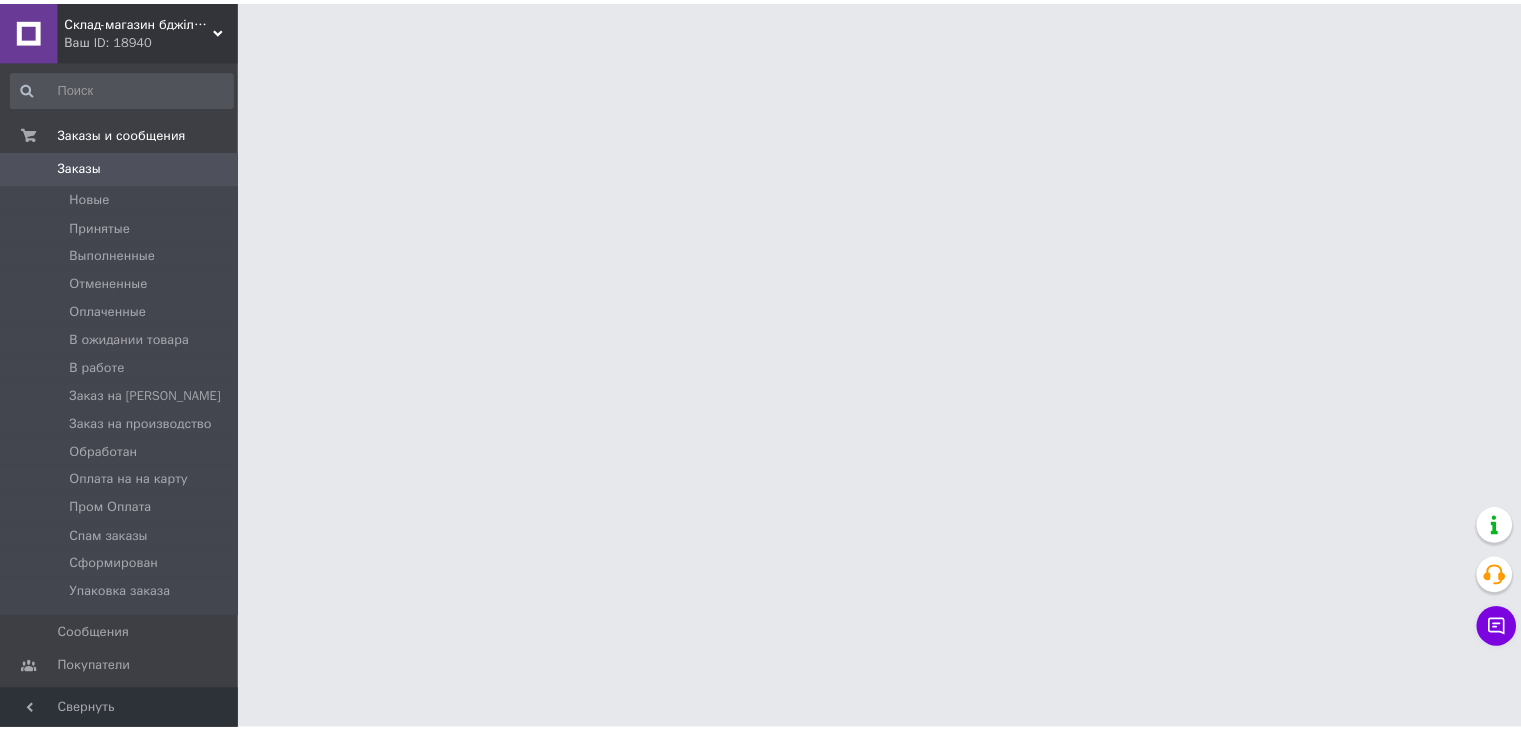 scroll, scrollTop: 0, scrollLeft: 0, axis: both 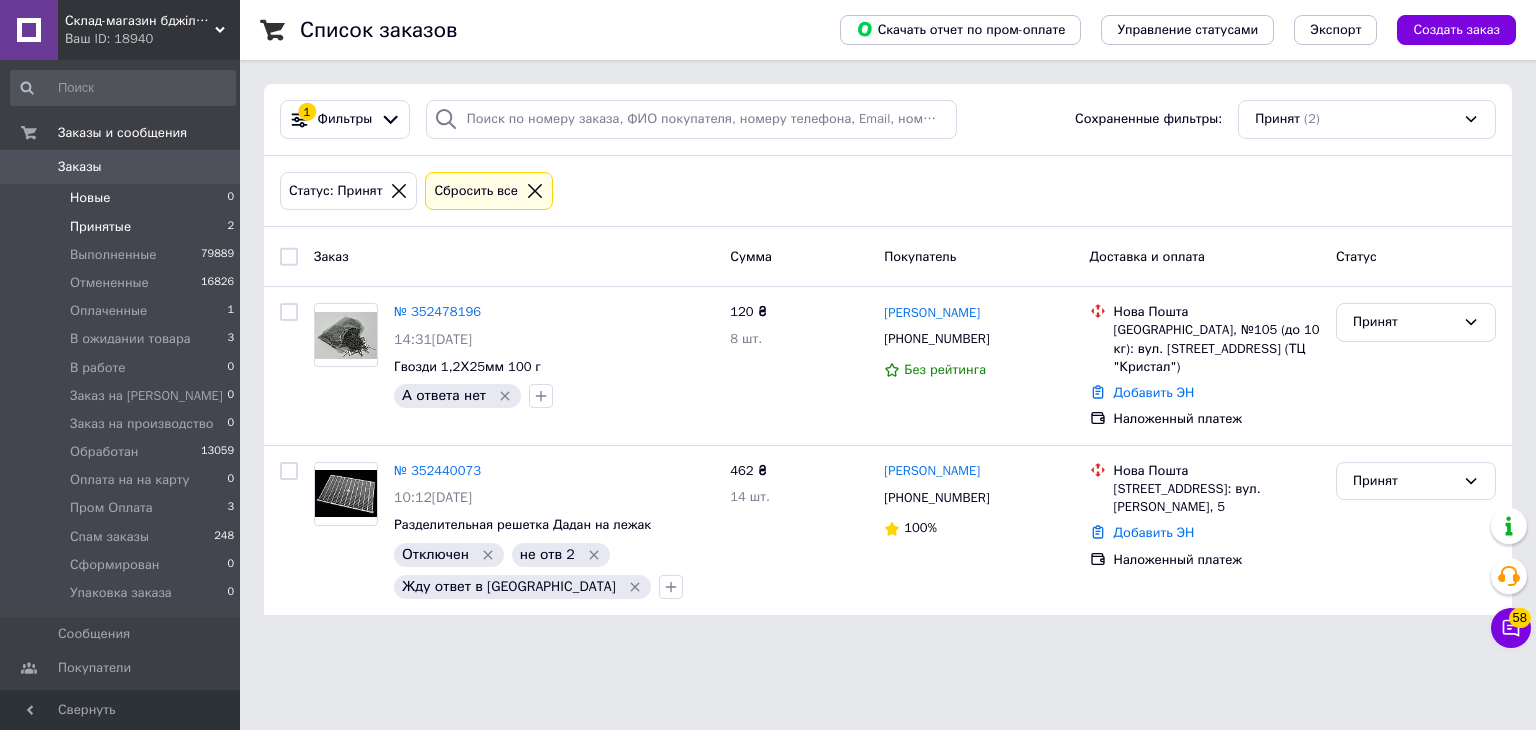 click on "Новые" at bounding box center (90, 198) 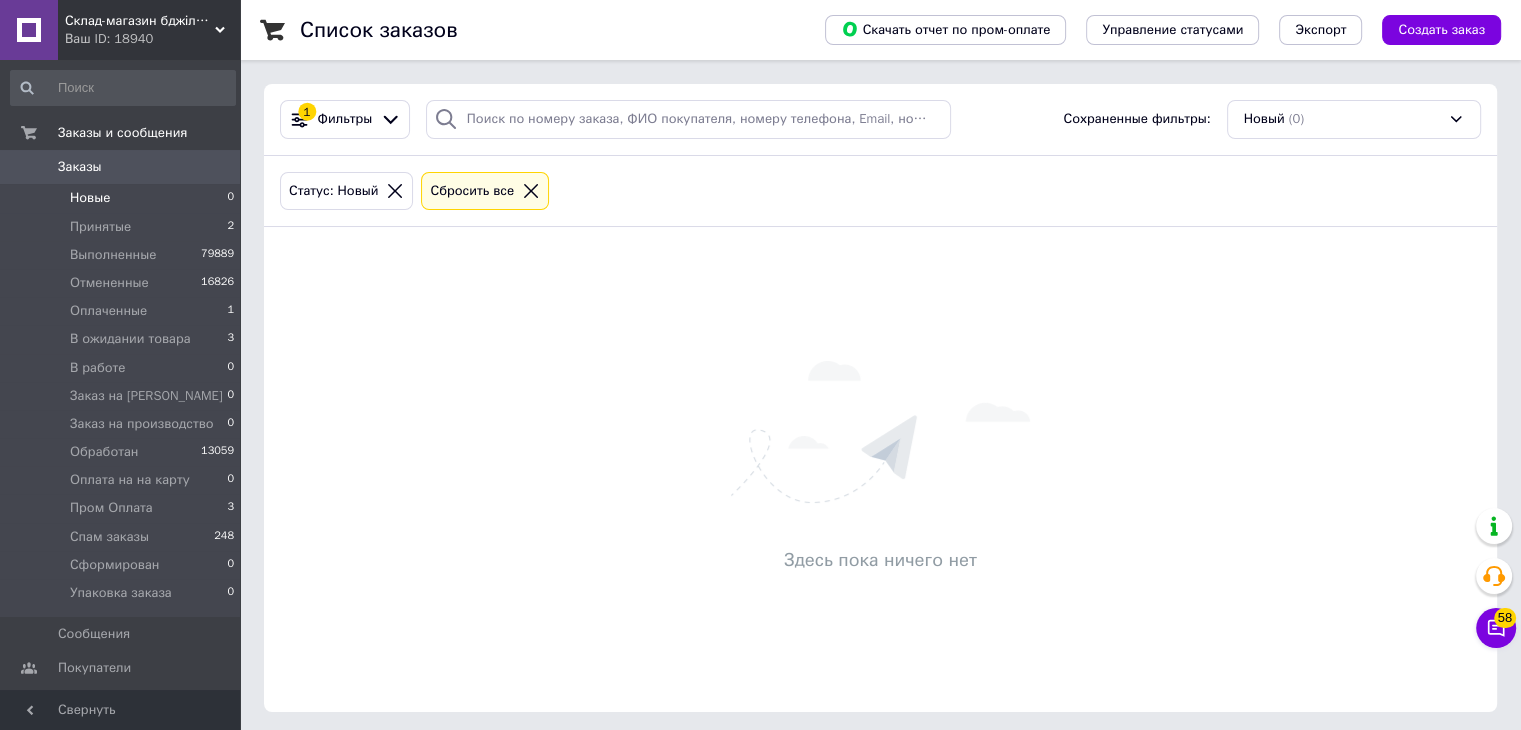 click 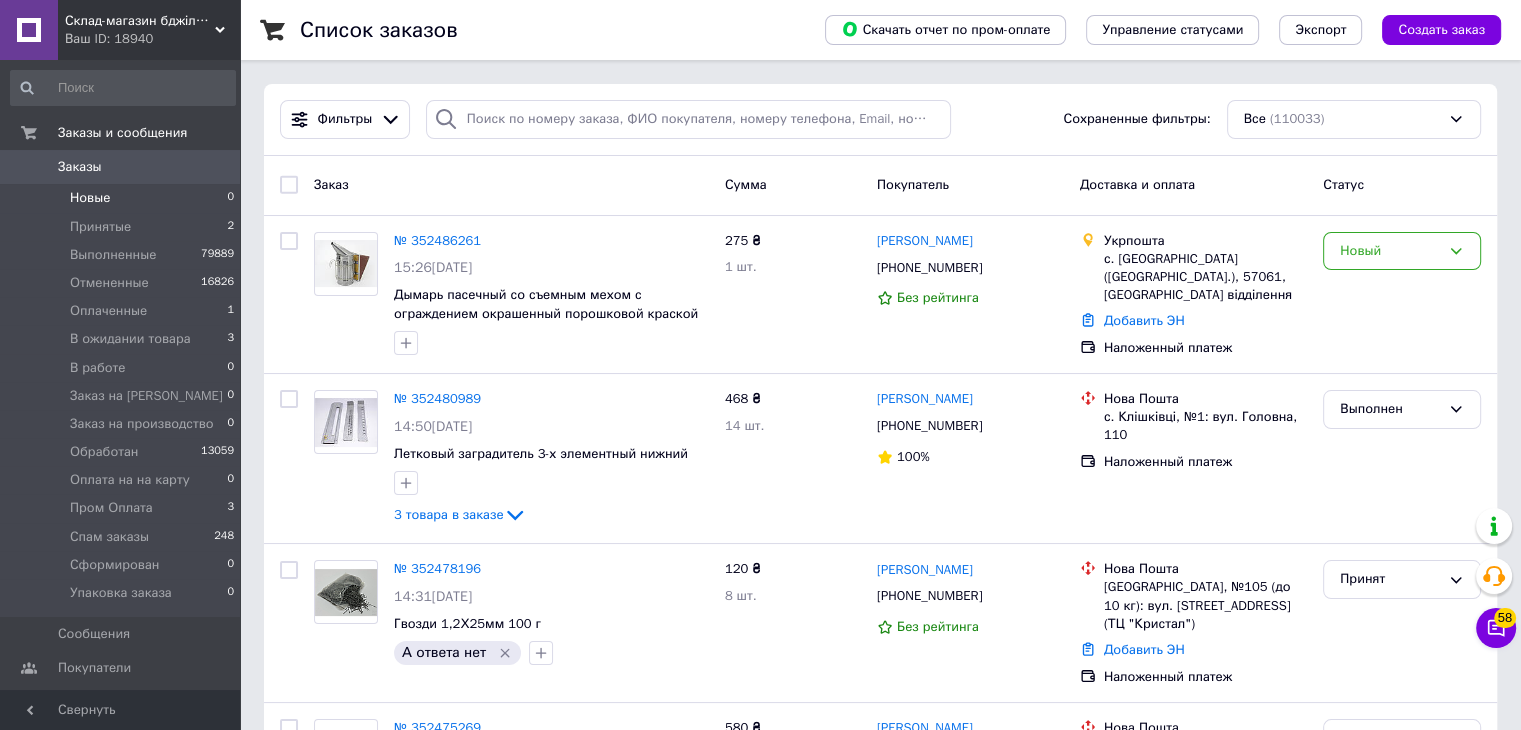 click on "№ 352486261" at bounding box center [437, 240] 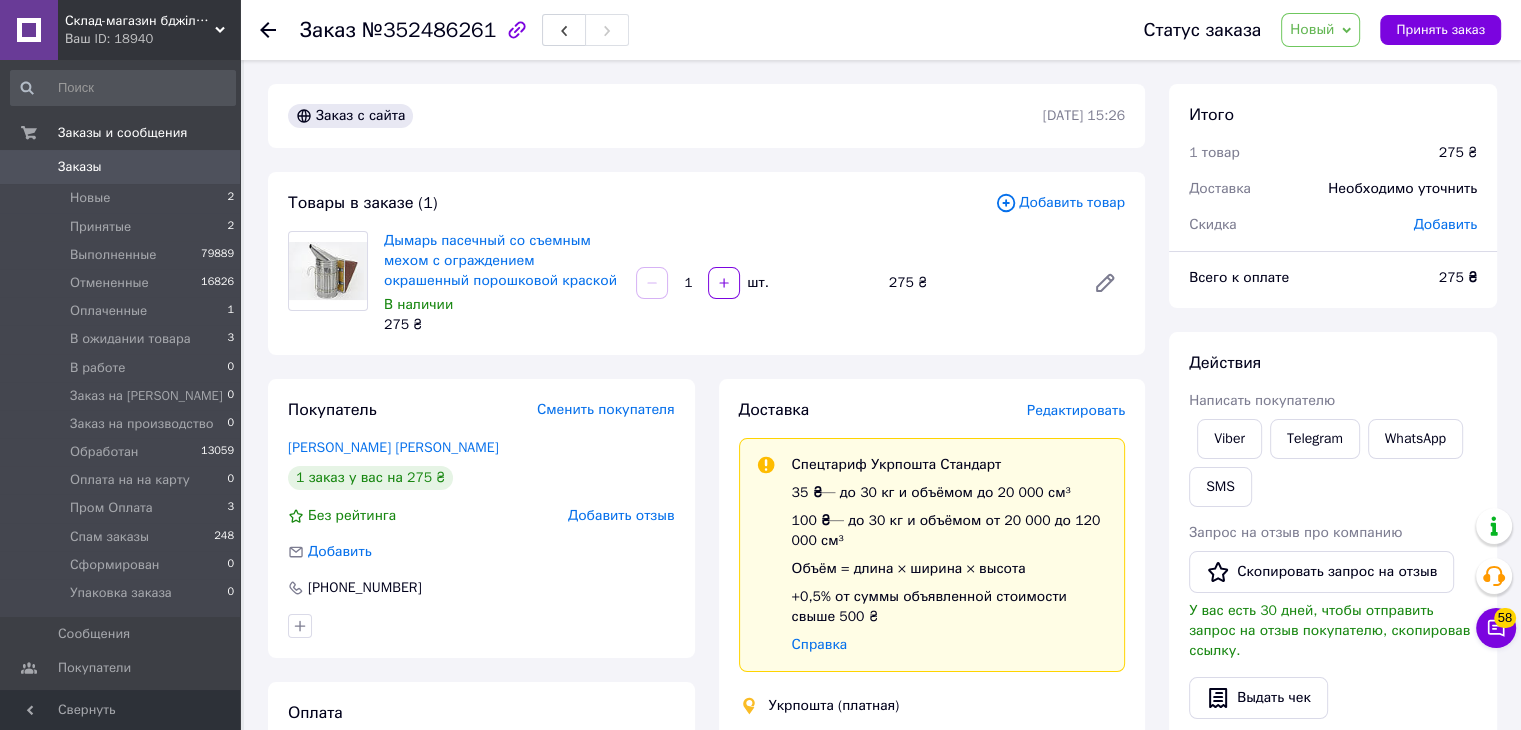 scroll, scrollTop: 0, scrollLeft: 0, axis: both 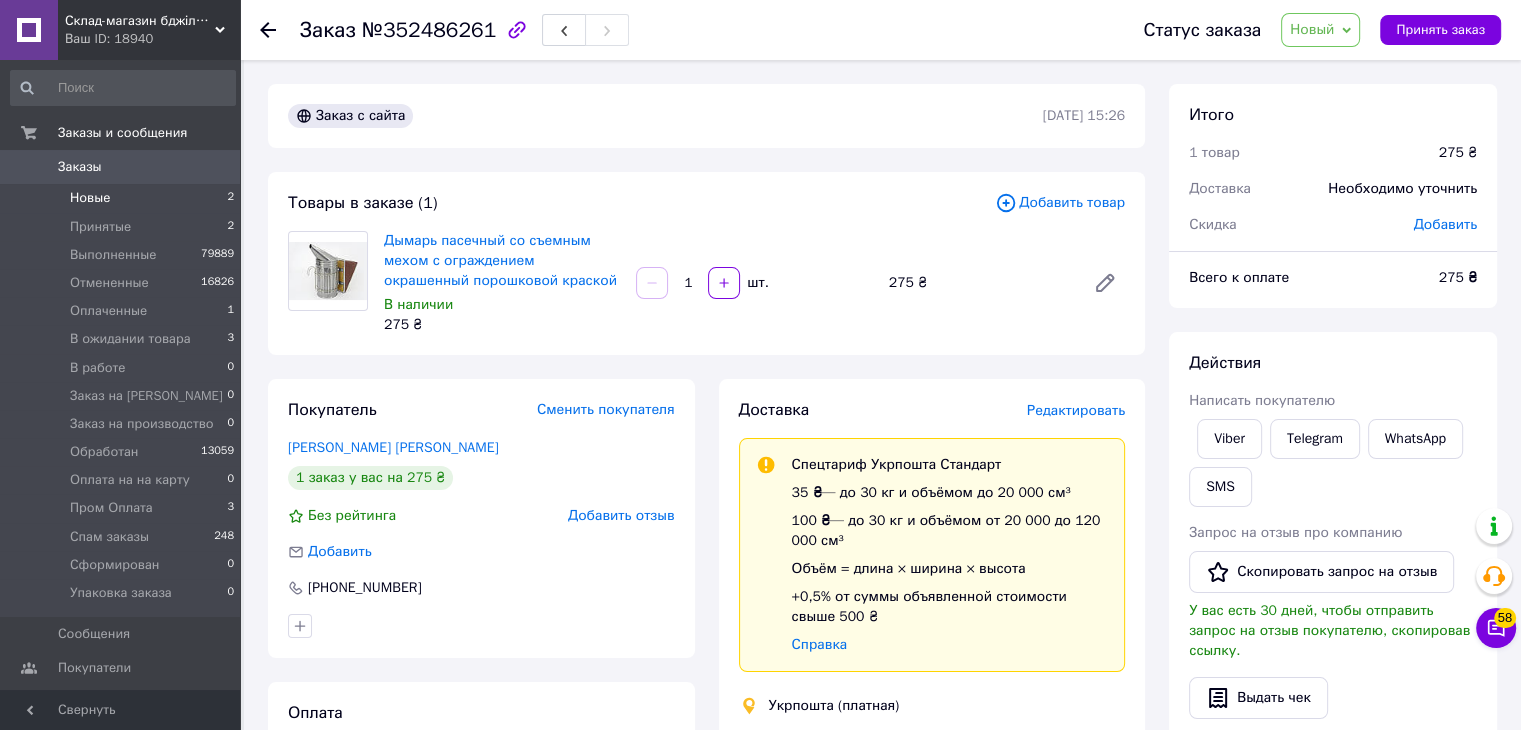 click on "Новые 2" at bounding box center [123, 198] 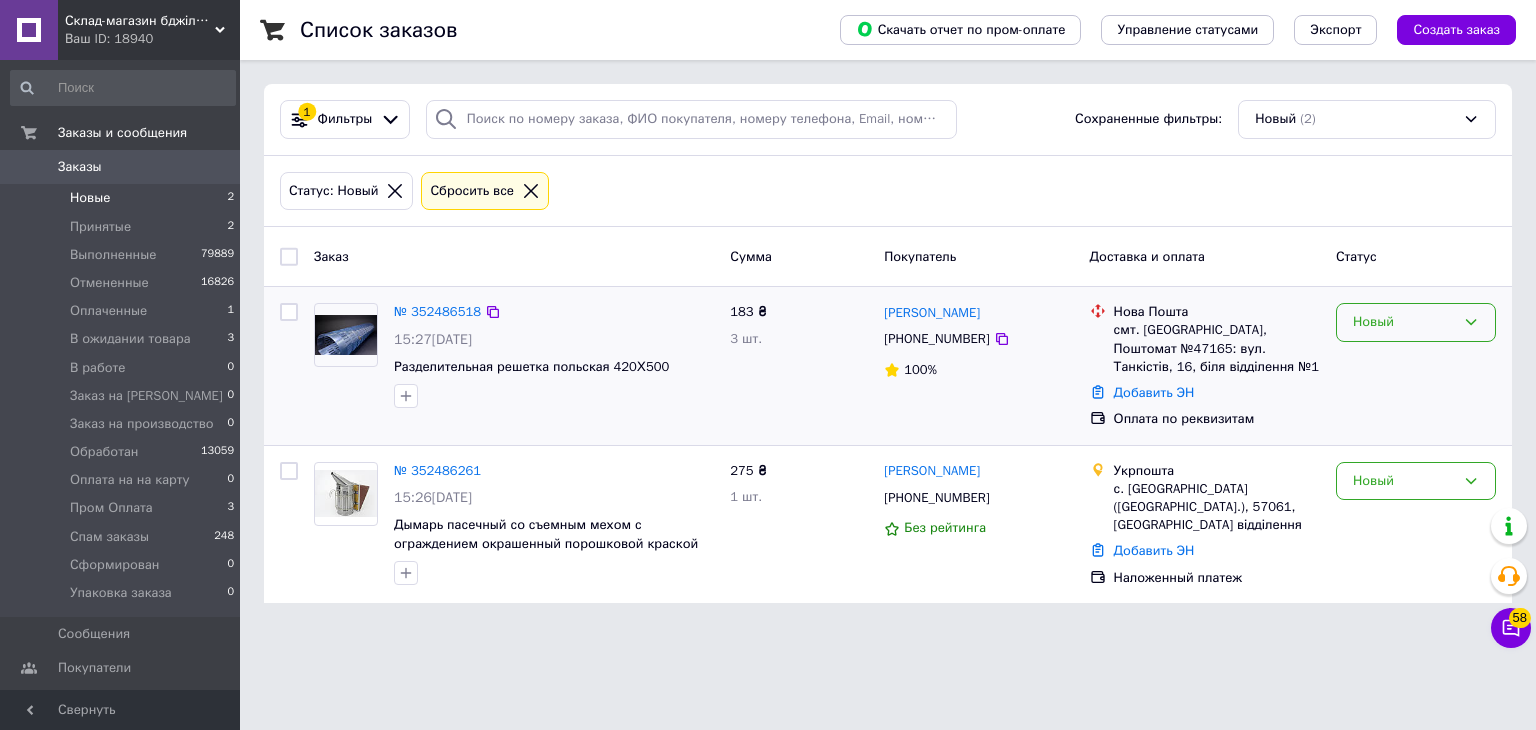 click on "Новый" at bounding box center [1404, 322] 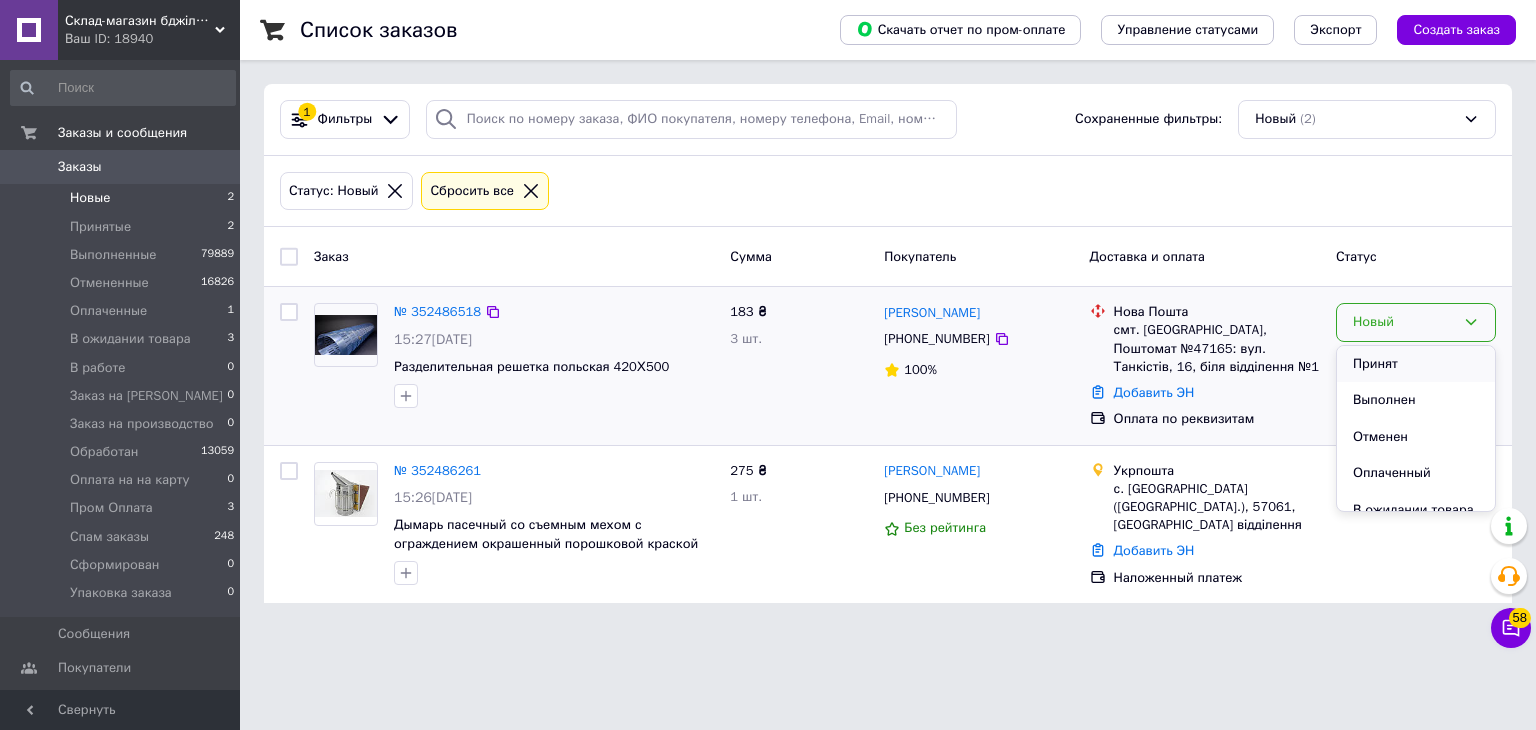 click on "Принят" at bounding box center [1416, 364] 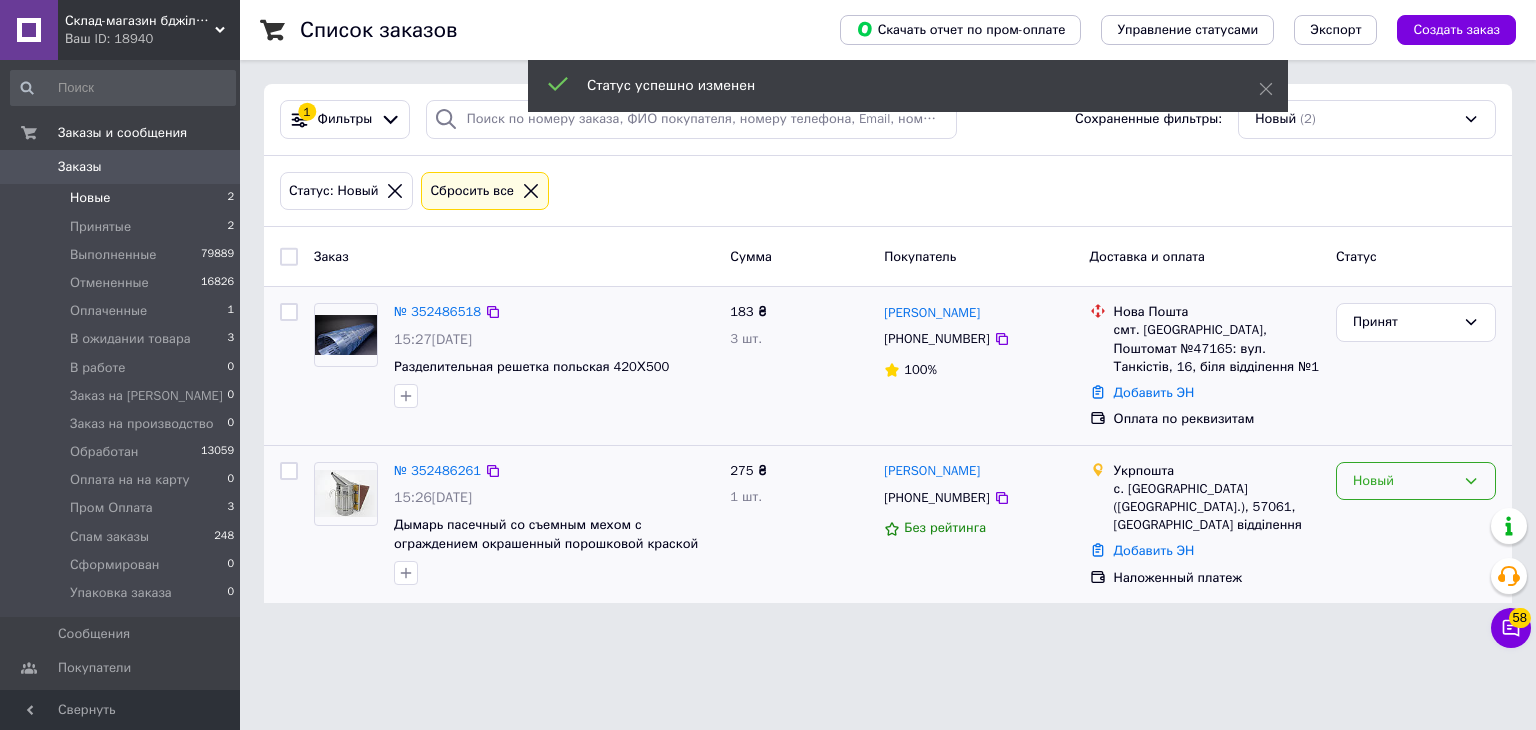 drag, startPoint x: 1384, startPoint y: 467, endPoint x: 1395, endPoint y: 489, distance: 24.596748 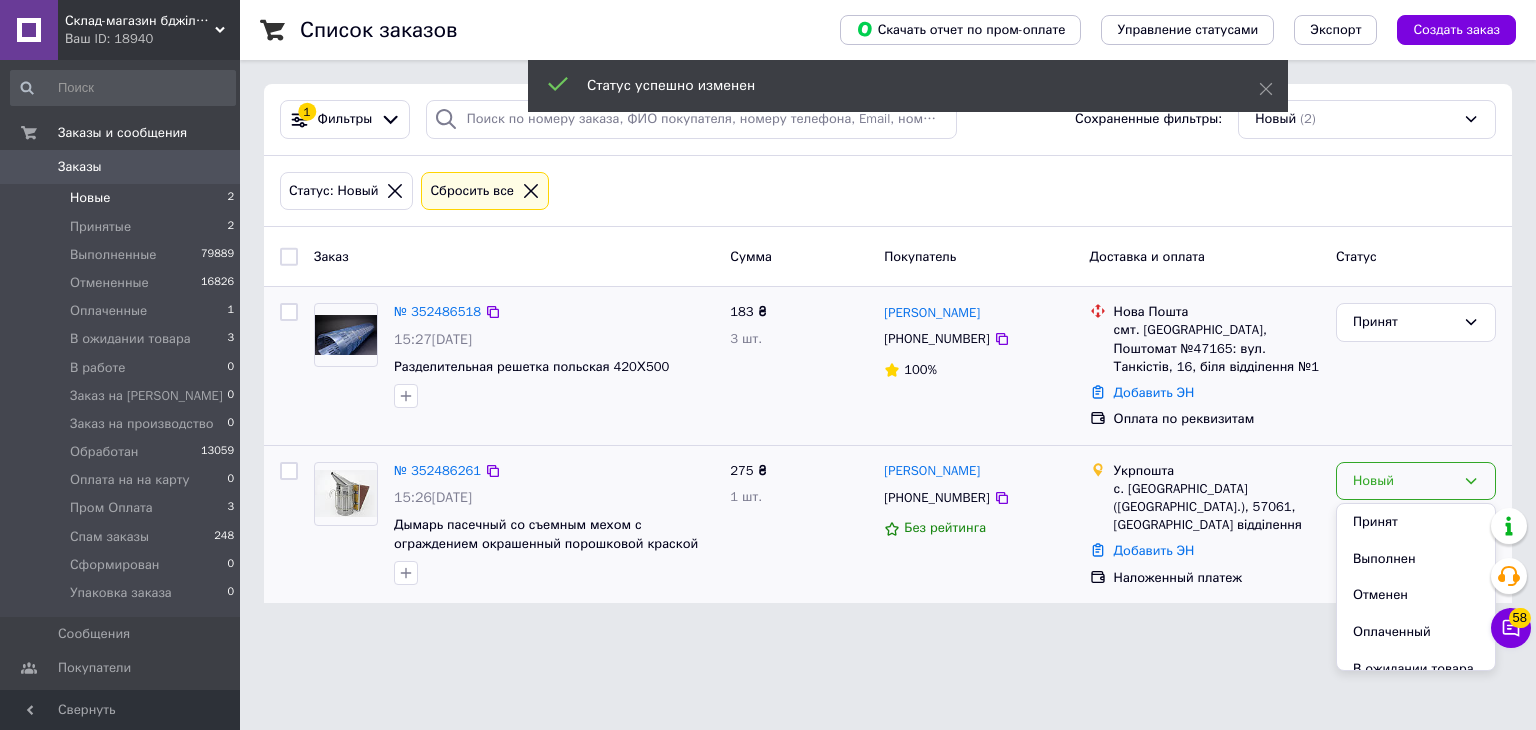 click on "Принят" at bounding box center [1416, 522] 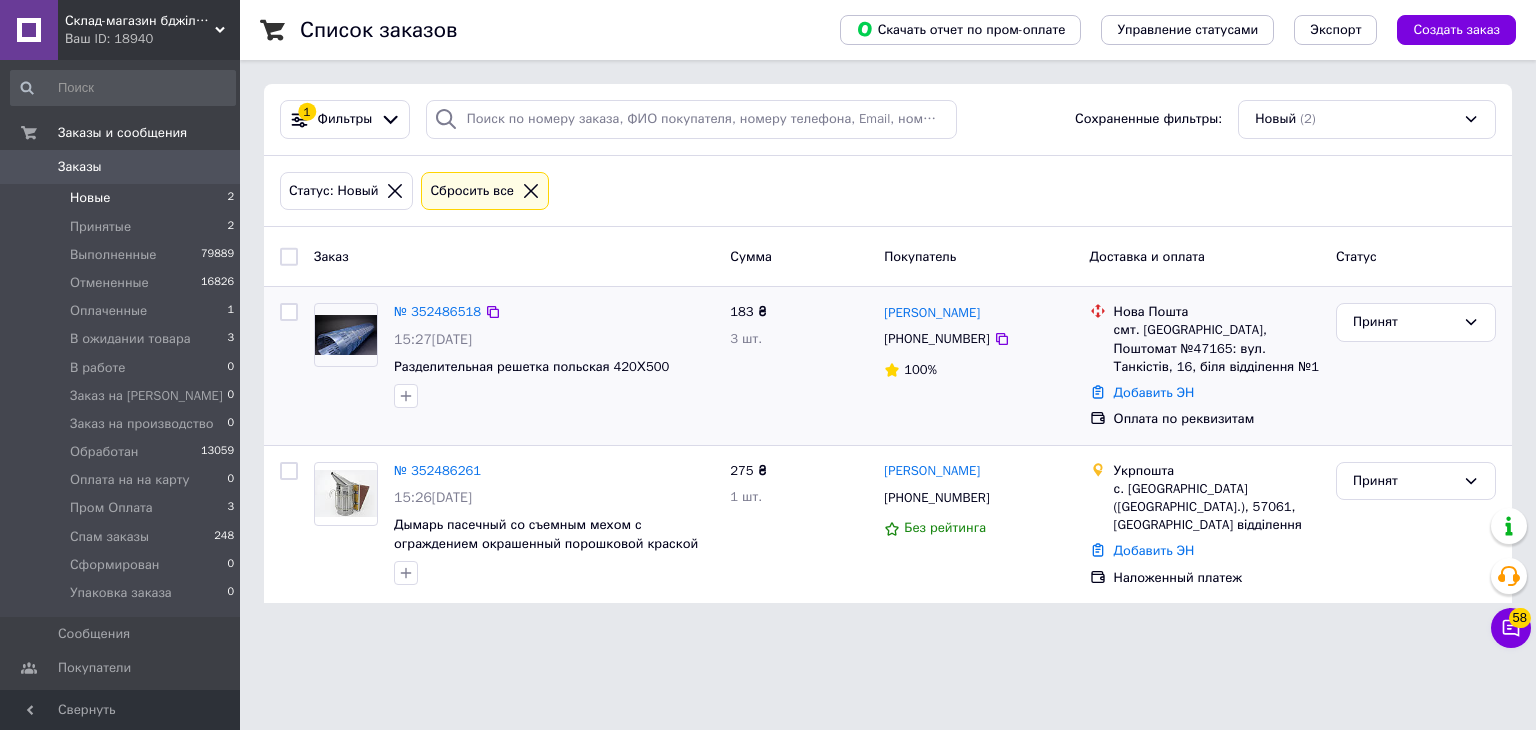 click on "Новые 2" at bounding box center [123, 198] 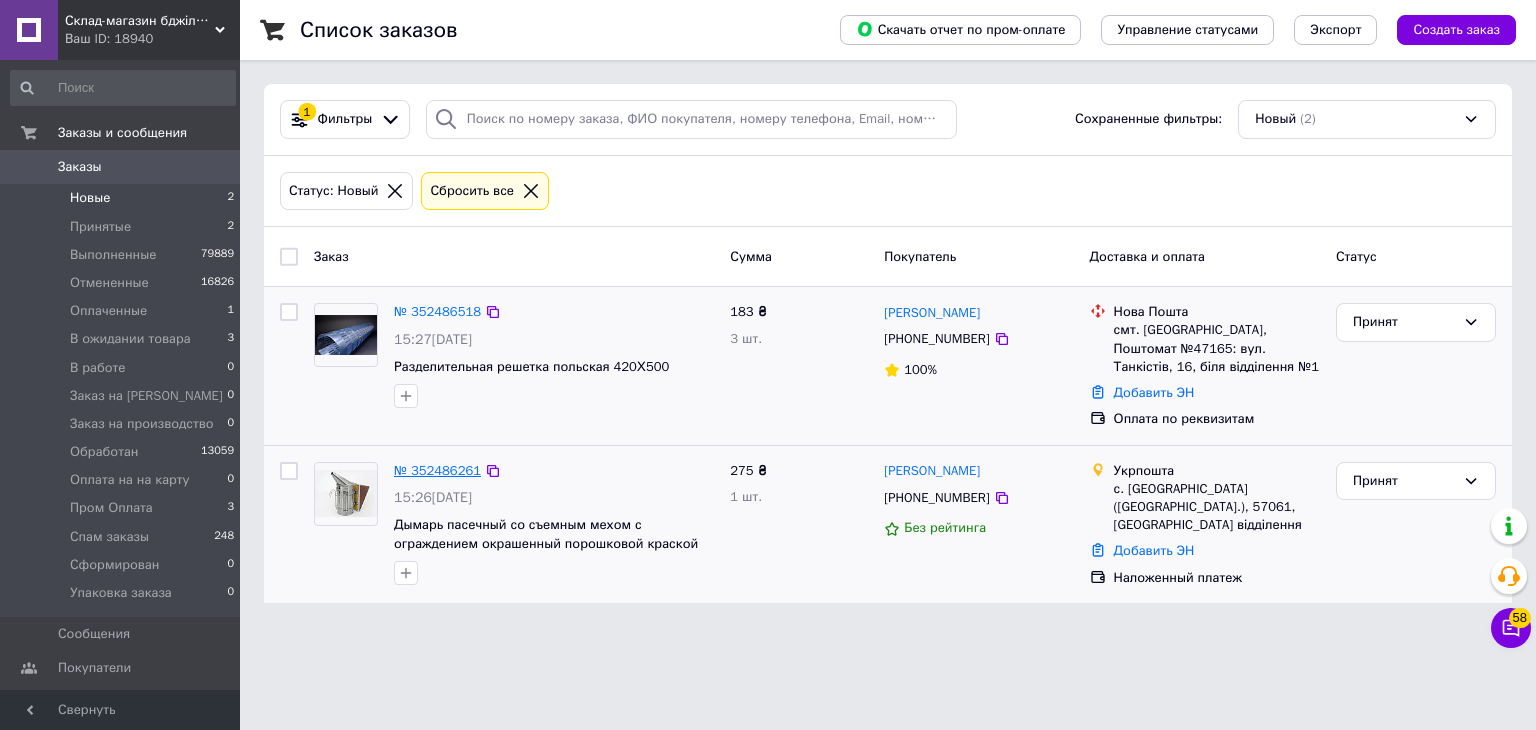 click on "№ 352486261" at bounding box center (437, 470) 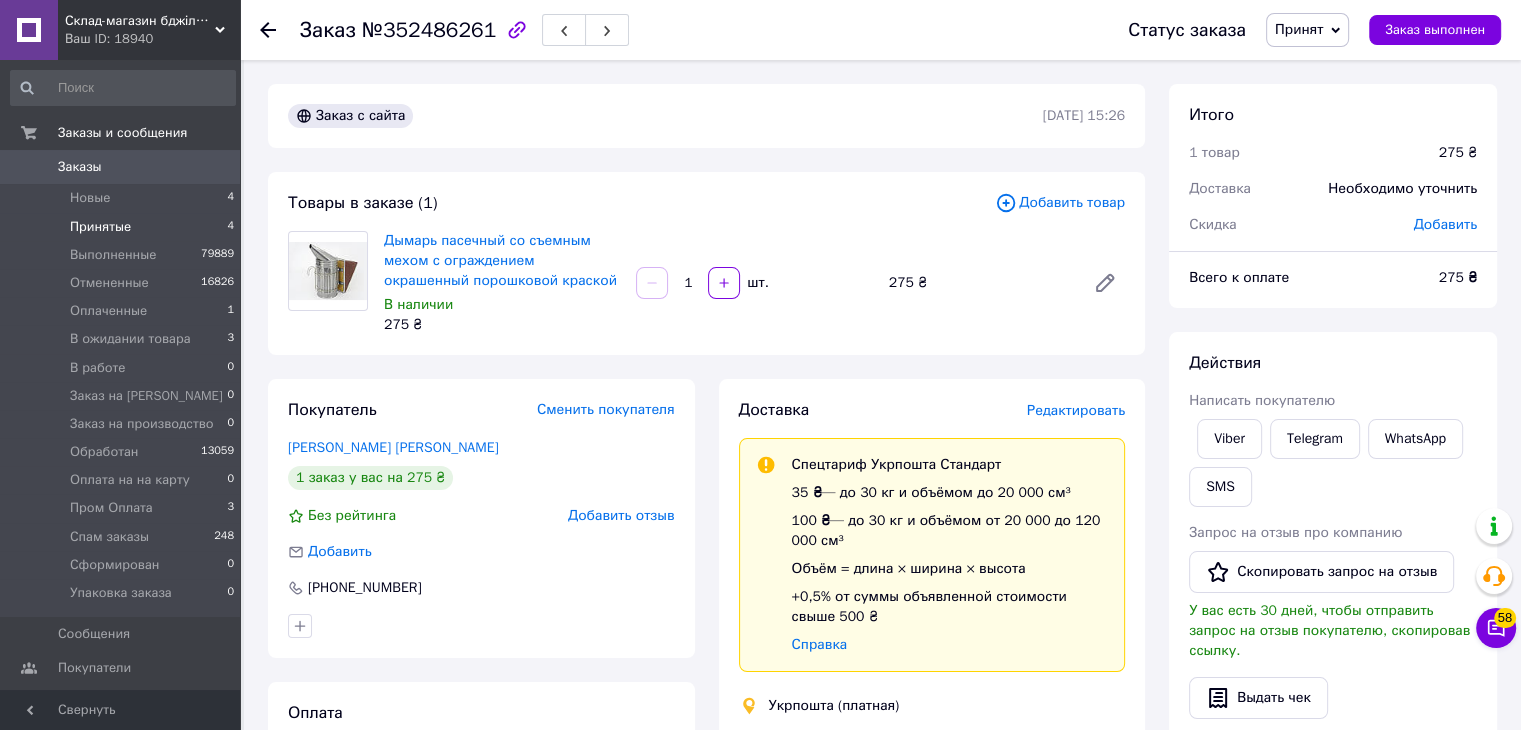 click on "Принятые 4" at bounding box center (123, 227) 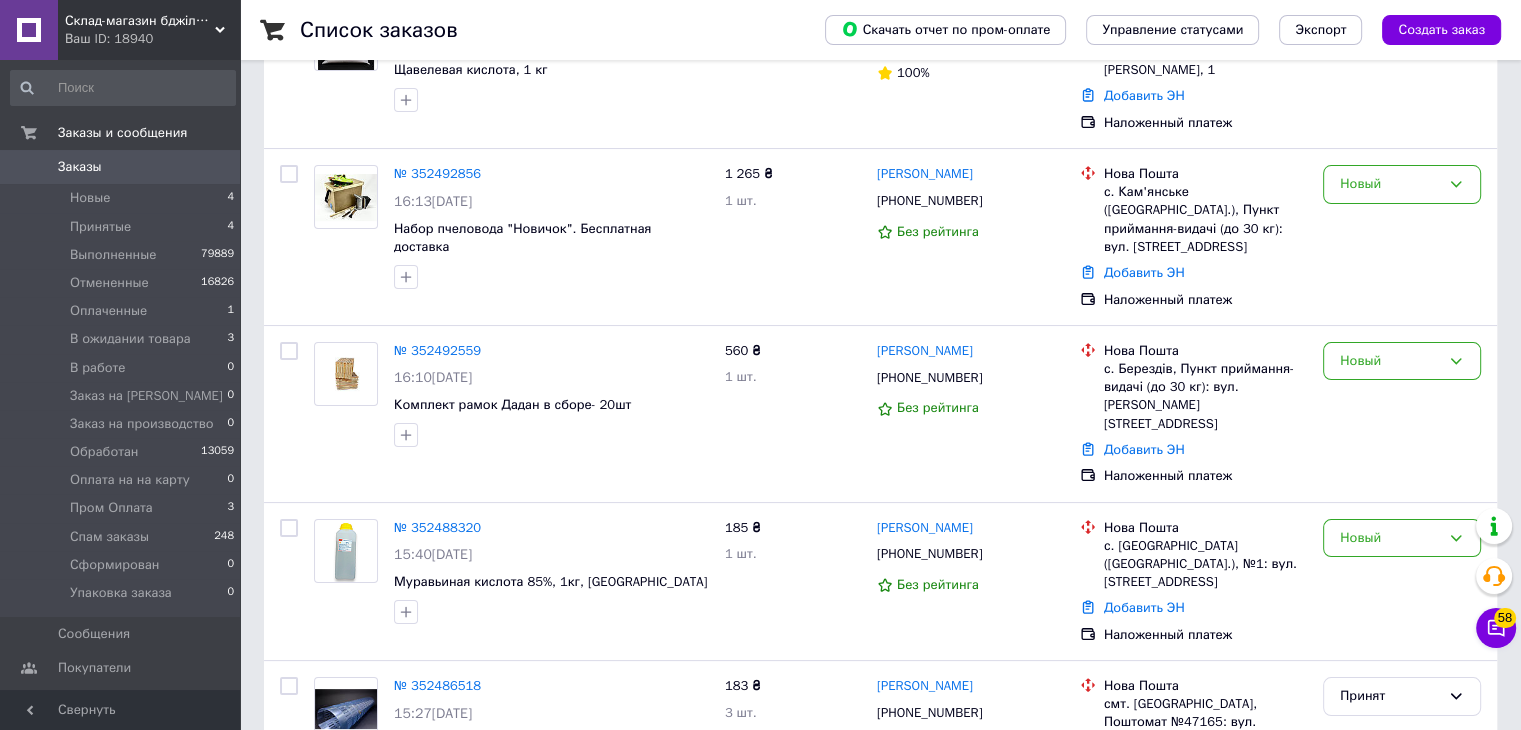 scroll, scrollTop: 600, scrollLeft: 0, axis: vertical 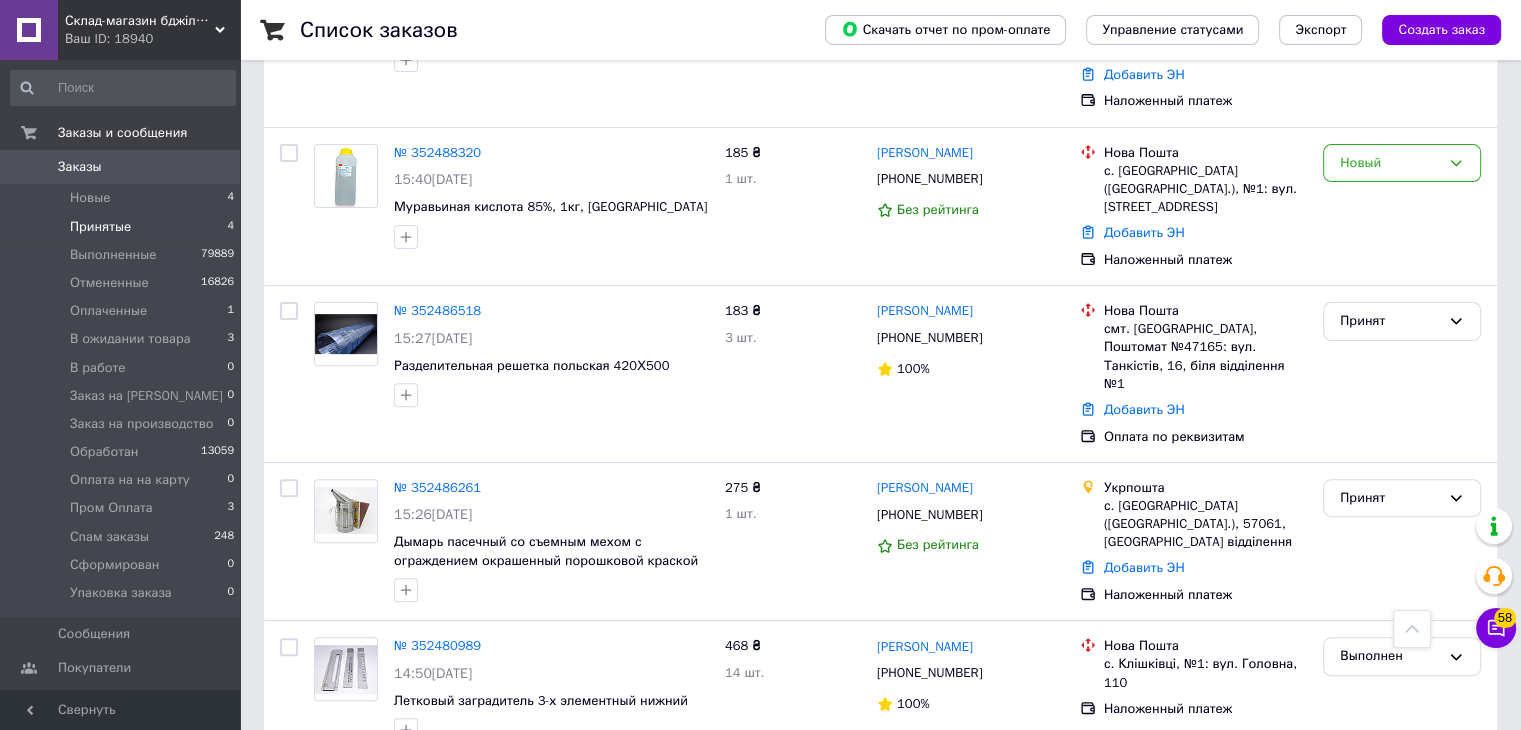 click on "Принятые" at bounding box center (100, 227) 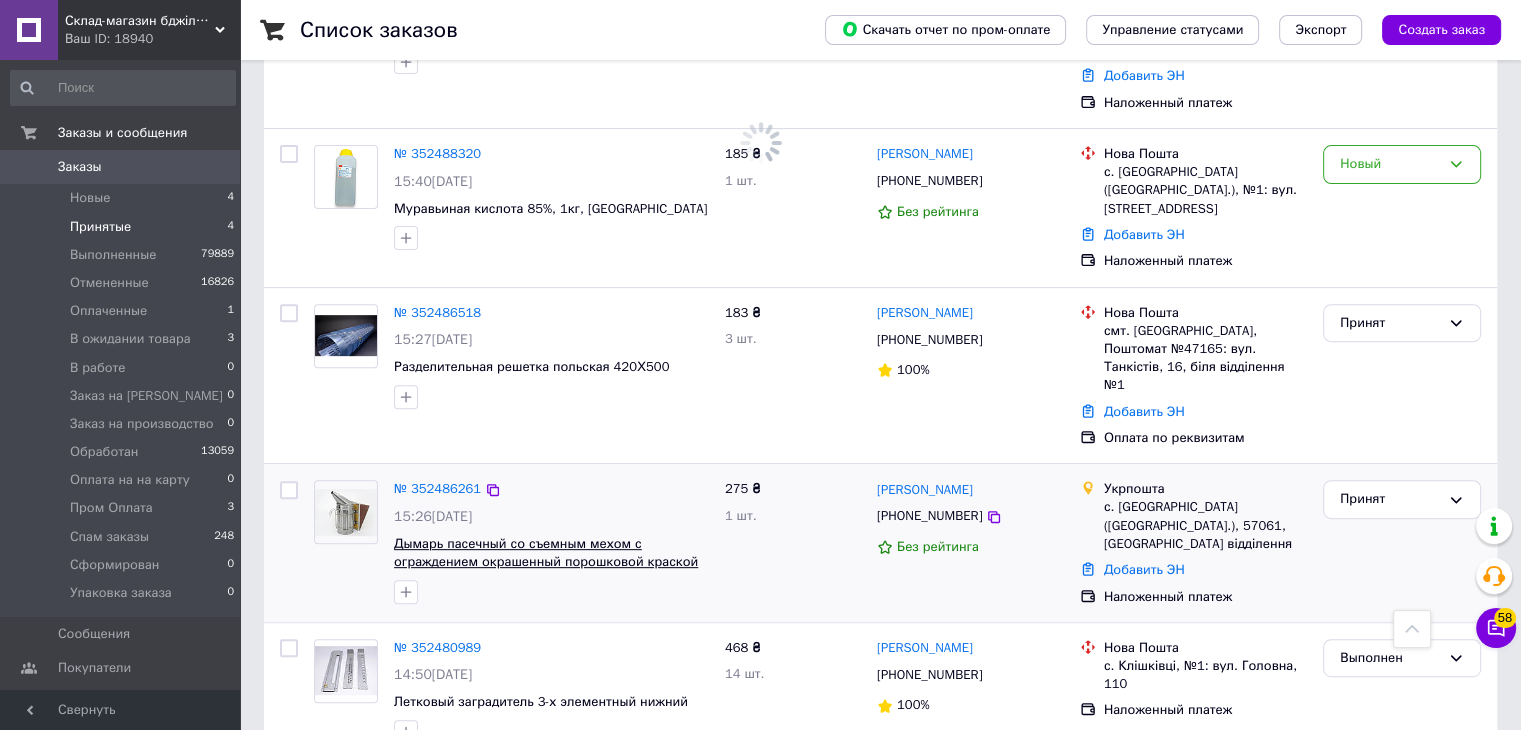 scroll, scrollTop: 0, scrollLeft: 0, axis: both 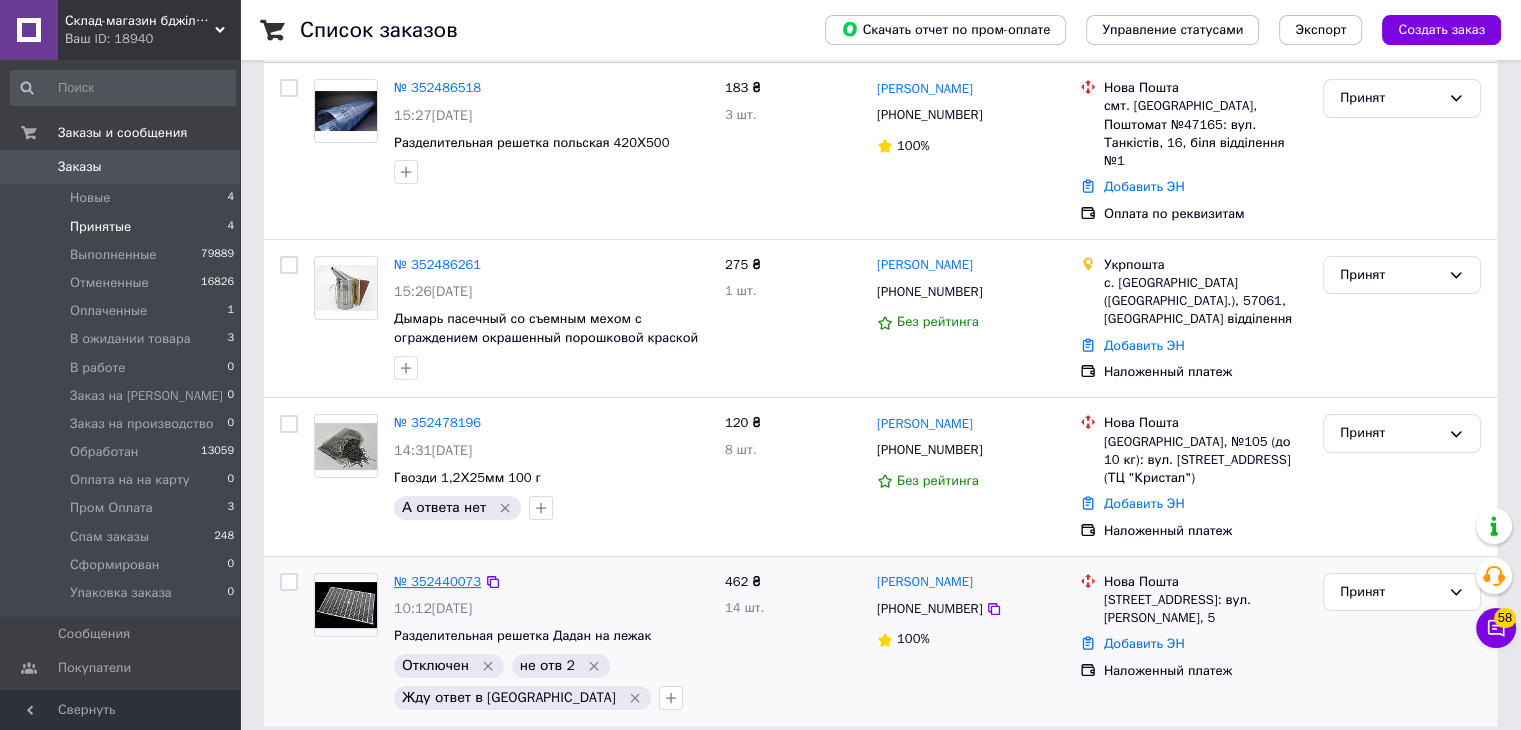 click on "№ 352440073" at bounding box center (437, 581) 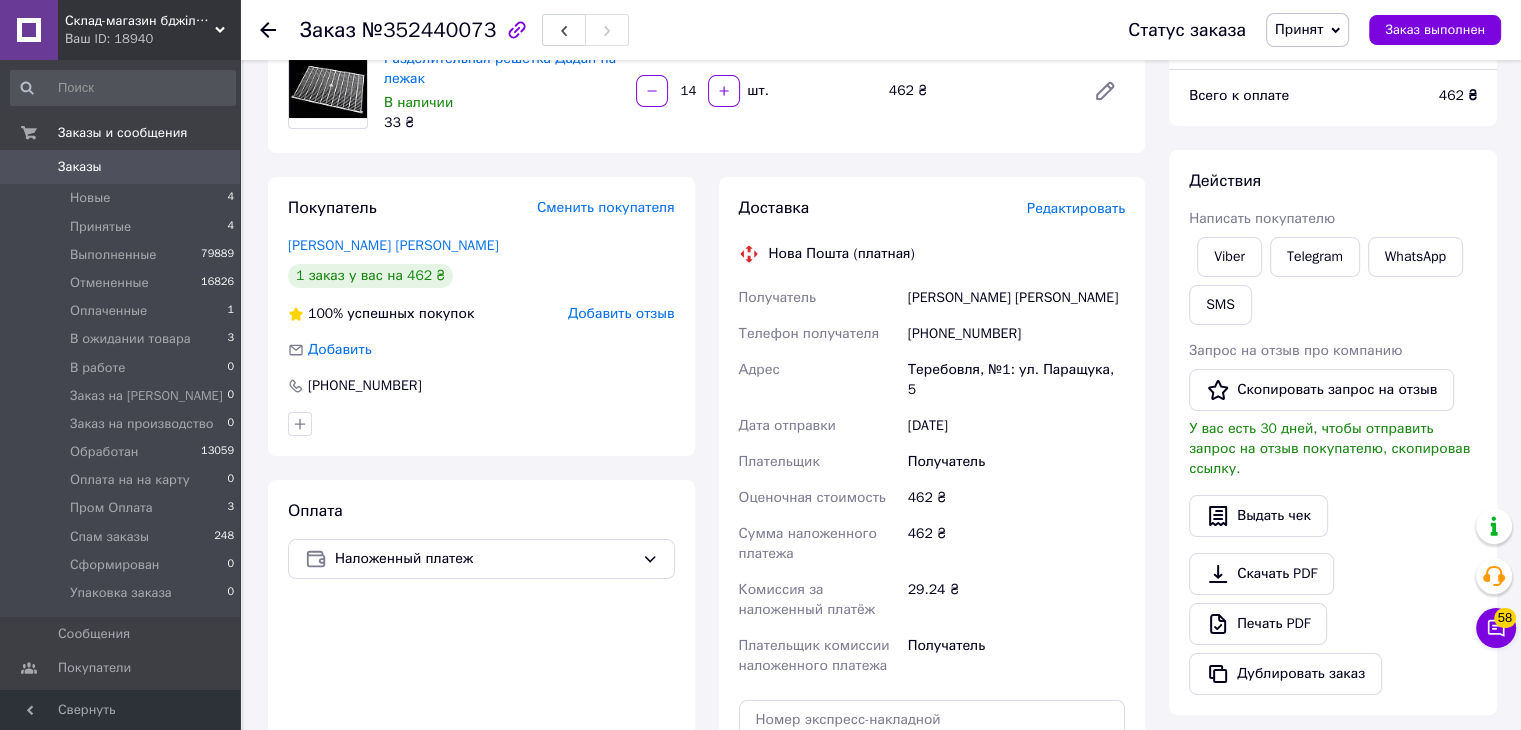 scroll, scrollTop: 124, scrollLeft: 0, axis: vertical 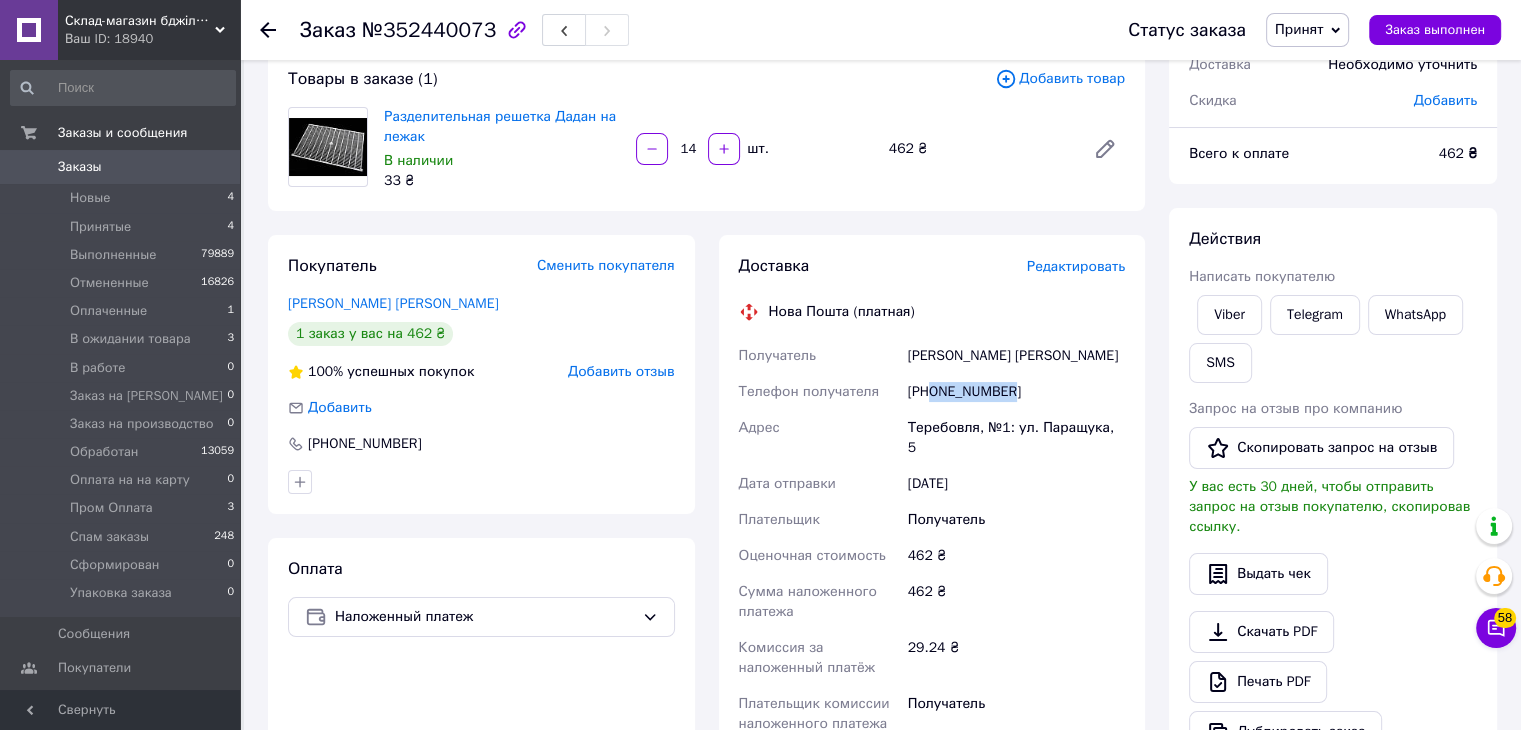 drag, startPoint x: 932, startPoint y: 394, endPoint x: 1018, endPoint y: 398, distance: 86.09297 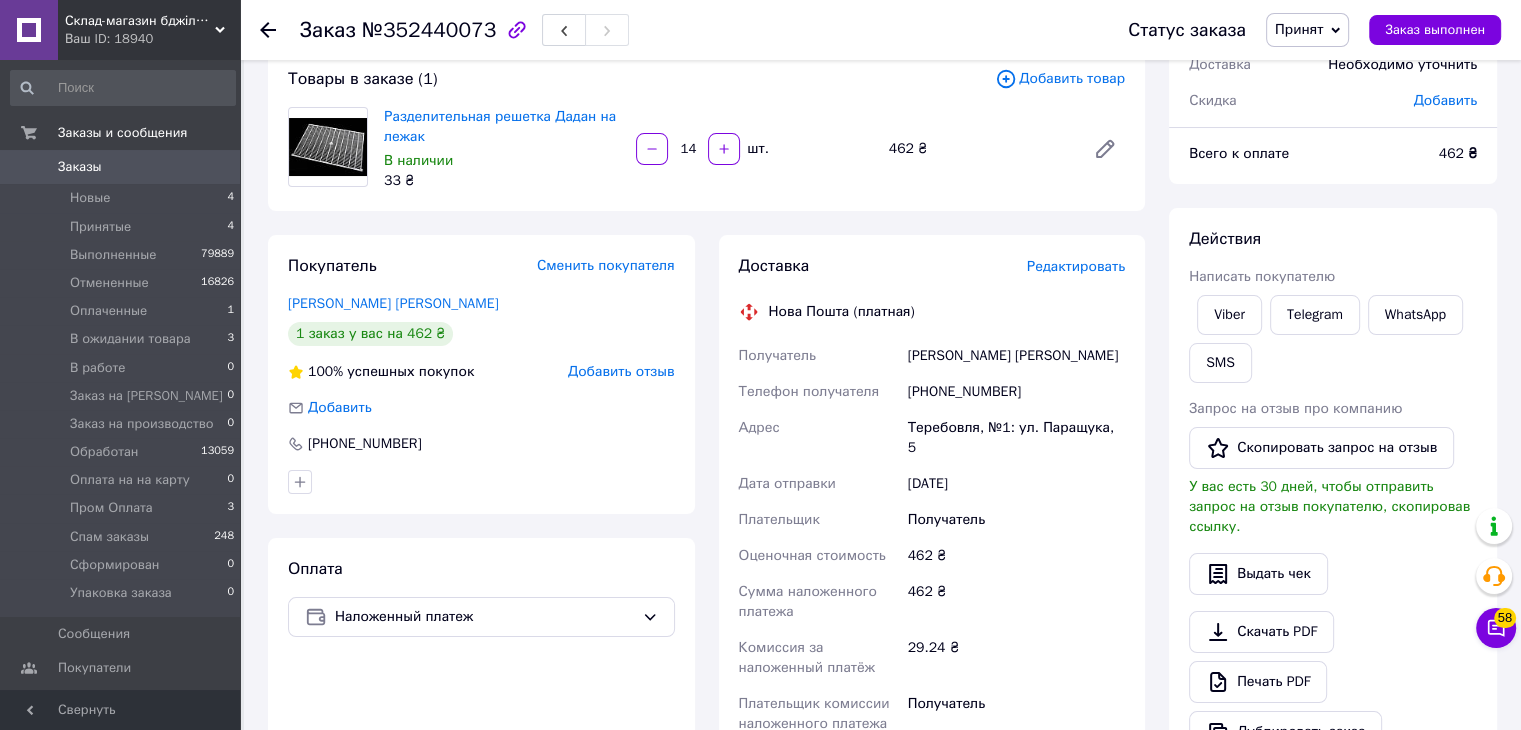 click on "[PERSON_NAME] [PERSON_NAME]" at bounding box center [1016, 356] 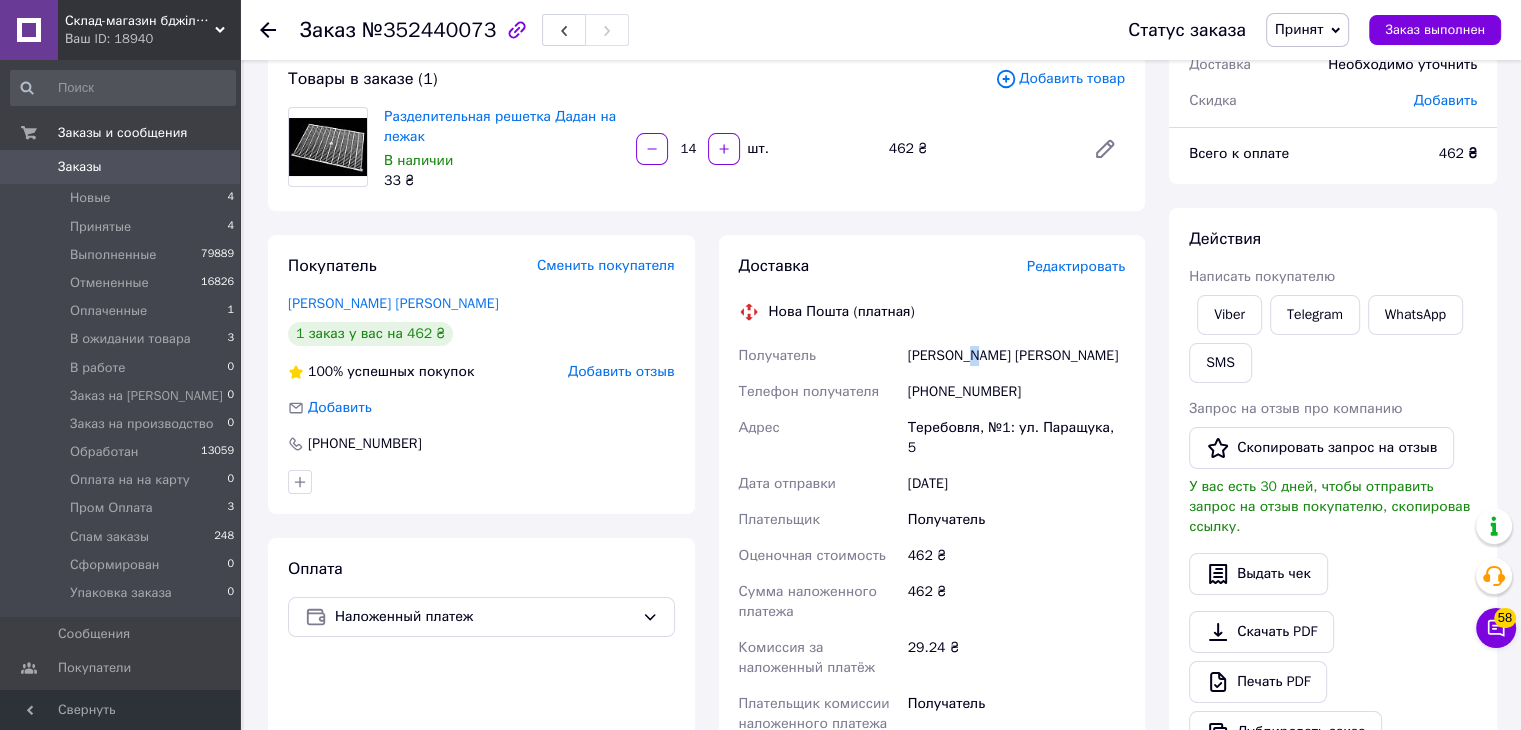 click on "[PERSON_NAME] [PERSON_NAME]" at bounding box center [1016, 356] 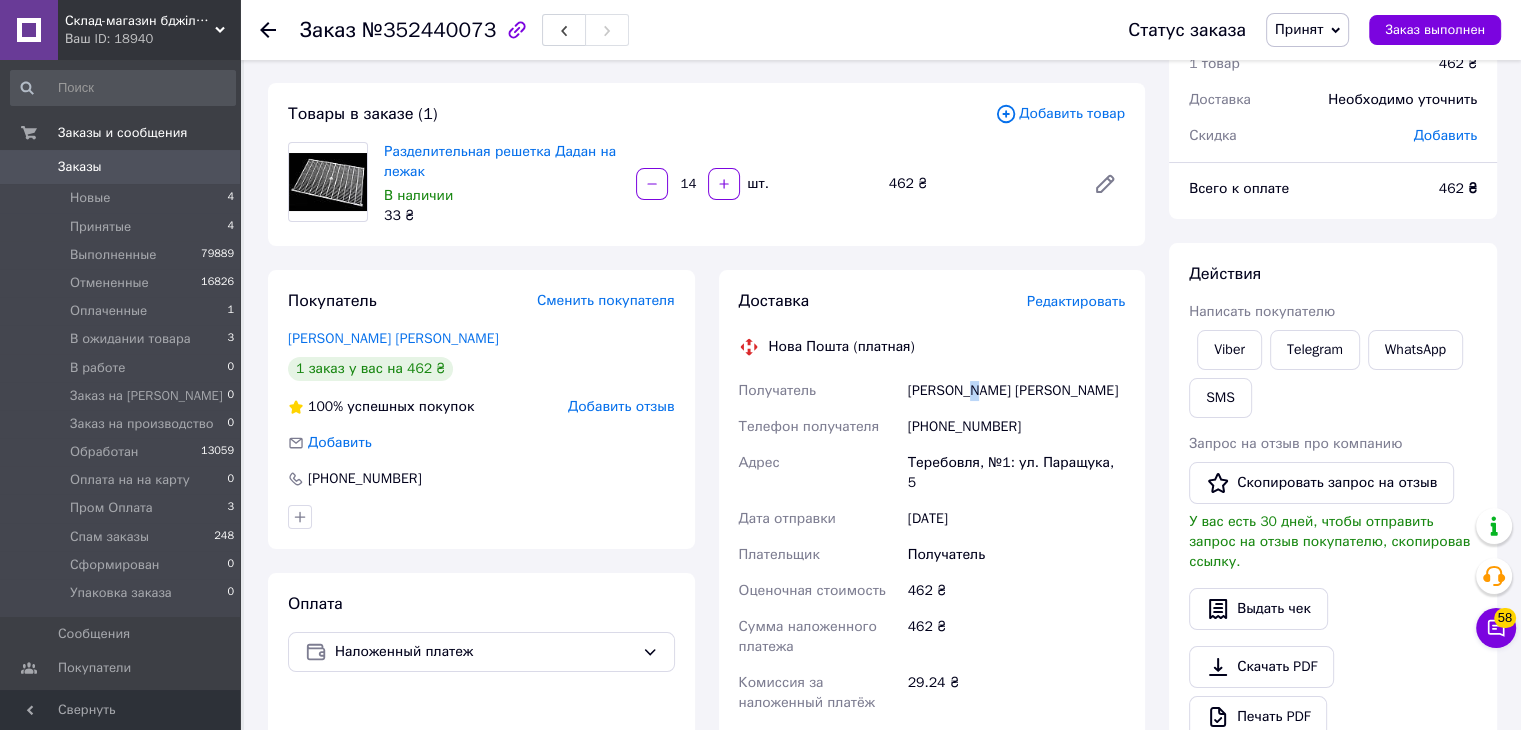 scroll, scrollTop: 100, scrollLeft: 0, axis: vertical 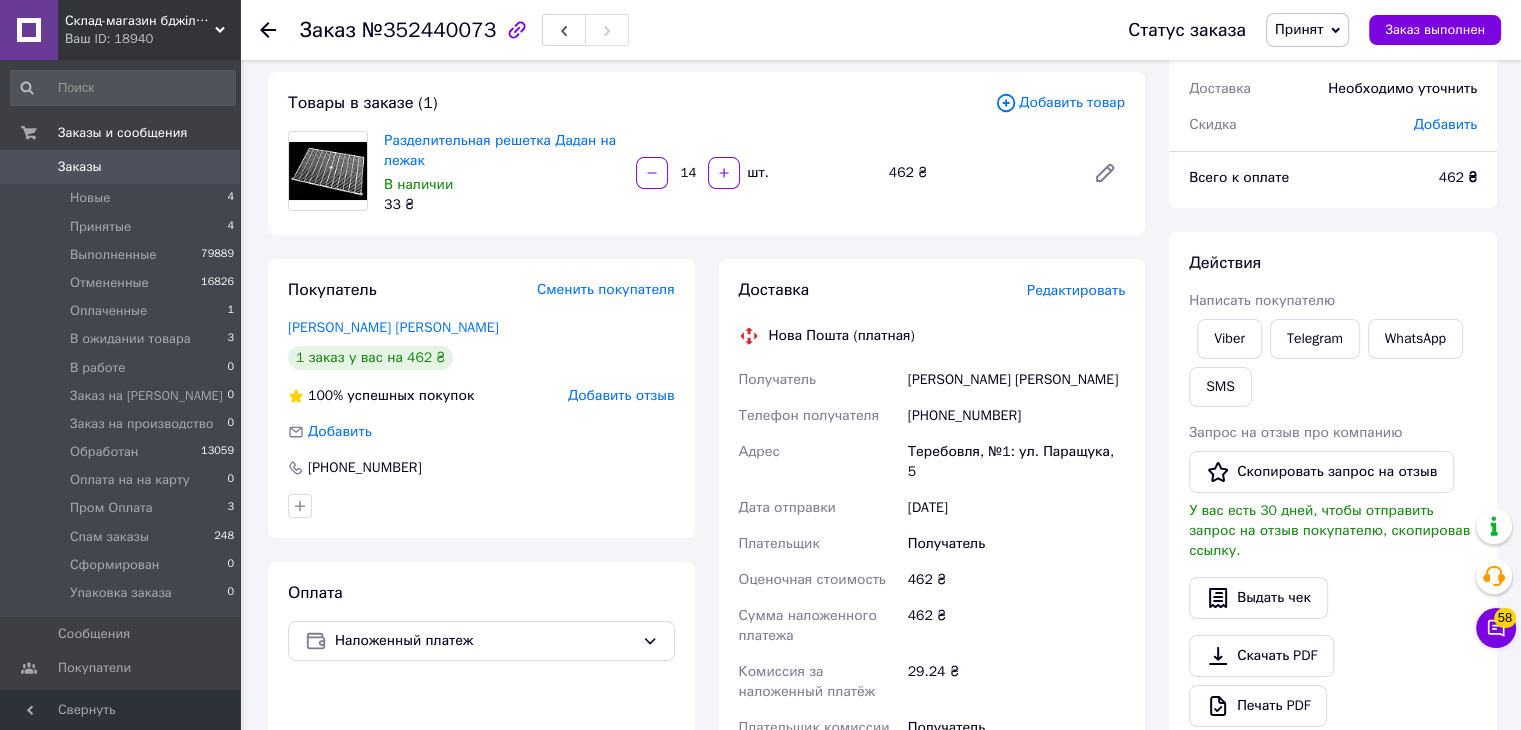 click on "Доставка Редактировать Нова Пошта (платная) Получатель [PERSON_NAME] [PERSON_NAME] Телефон получателя [PHONE_NUMBER] Адрес [STREET_ADDRESS]: ул. [PERSON_NAME], 5 Дата отправки [DATE] Плательщик Получатель Оценочная стоимость 462 ₴ Сумма наложенного платежа 462 ₴ Комиссия за наложенный платёж 29.24 ₴ Плательщик комиссии наложенного платежа Получатель Передать номер или Сгенерировать ЭН" at bounding box center (932, 619) 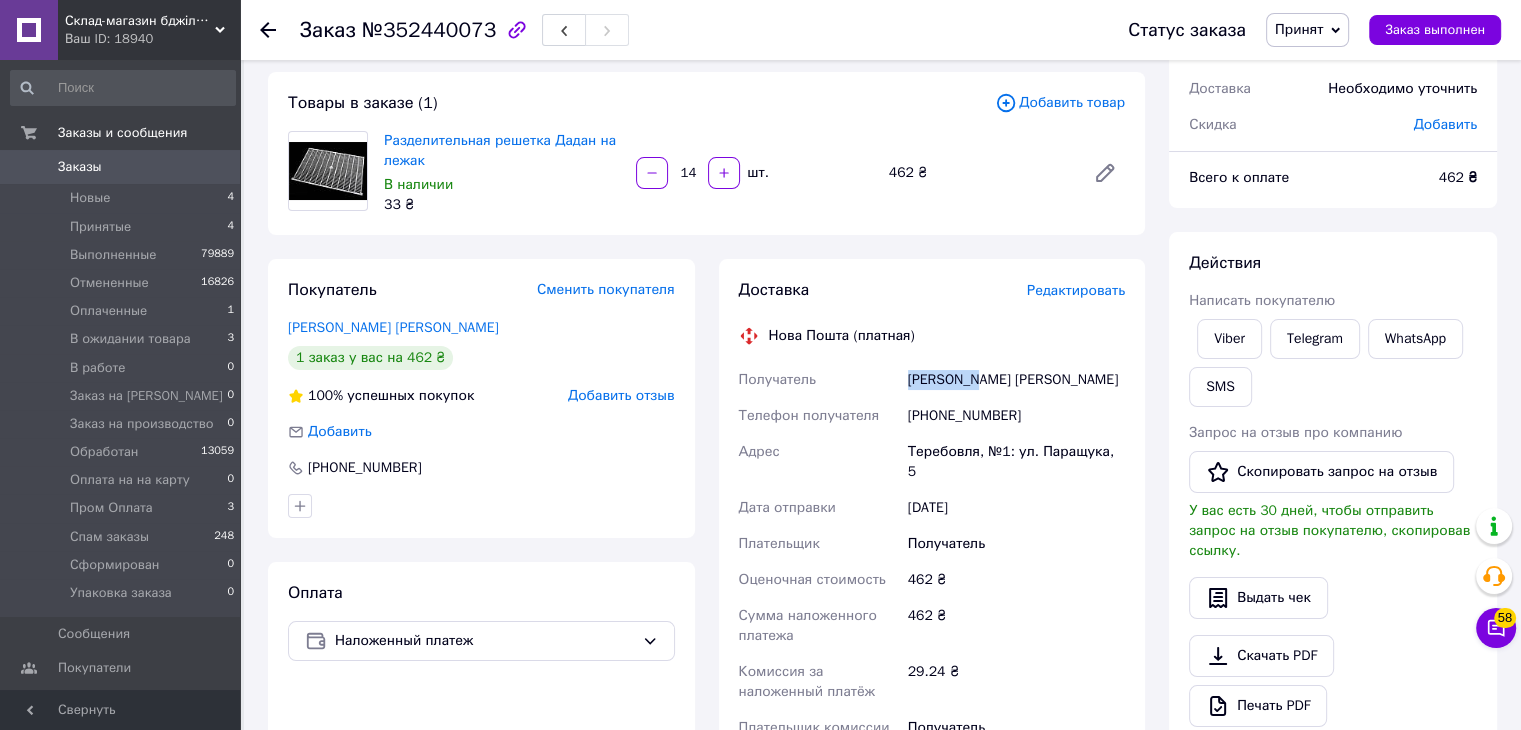 click on "Доставка Редактировать Нова Пошта (платная) Получатель [PERSON_NAME] [PERSON_NAME] Телефон получателя [PHONE_NUMBER] Адрес [STREET_ADDRESS]: ул. [PERSON_NAME], 5 Дата отправки [DATE] Плательщик Получатель Оценочная стоимость 462 ₴ Сумма наложенного платежа 462 ₴ Комиссия за наложенный платёж 29.24 ₴ Плательщик комиссии наложенного платежа Получатель Передать номер или Сгенерировать ЭН" at bounding box center (932, 619) 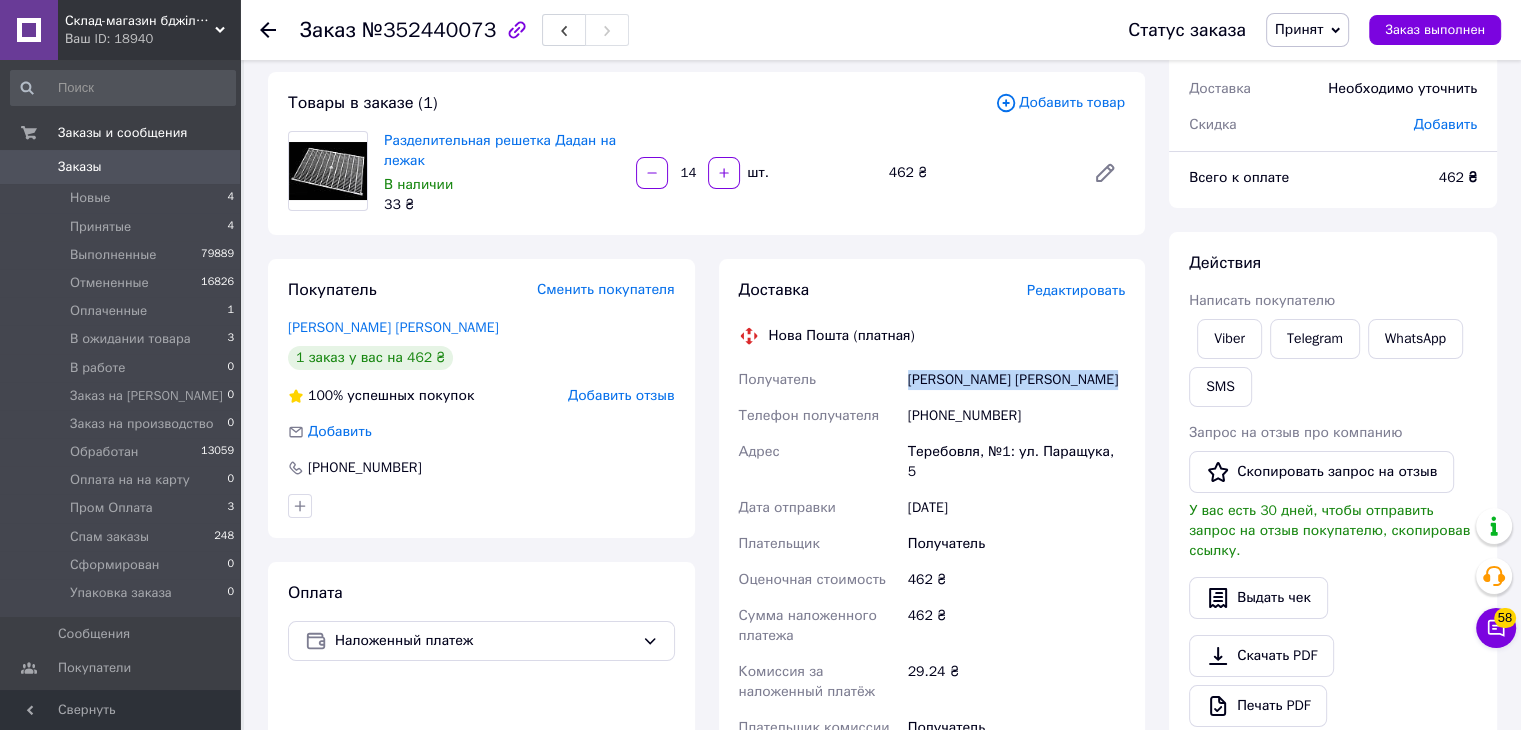 click on "Доставка Редактировать Нова Пошта (платная) Получатель [PERSON_NAME] [PERSON_NAME] Телефон получателя [PHONE_NUMBER] Адрес [STREET_ADDRESS]: ул. [PERSON_NAME], 5 Дата отправки [DATE] Плательщик Получатель Оценочная стоимость 462 ₴ Сумма наложенного платежа 462 ₴ Комиссия за наложенный платёж 29.24 ₴ Плательщик комиссии наложенного платежа Получатель Передать номер или Сгенерировать ЭН" at bounding box center (932, 619) 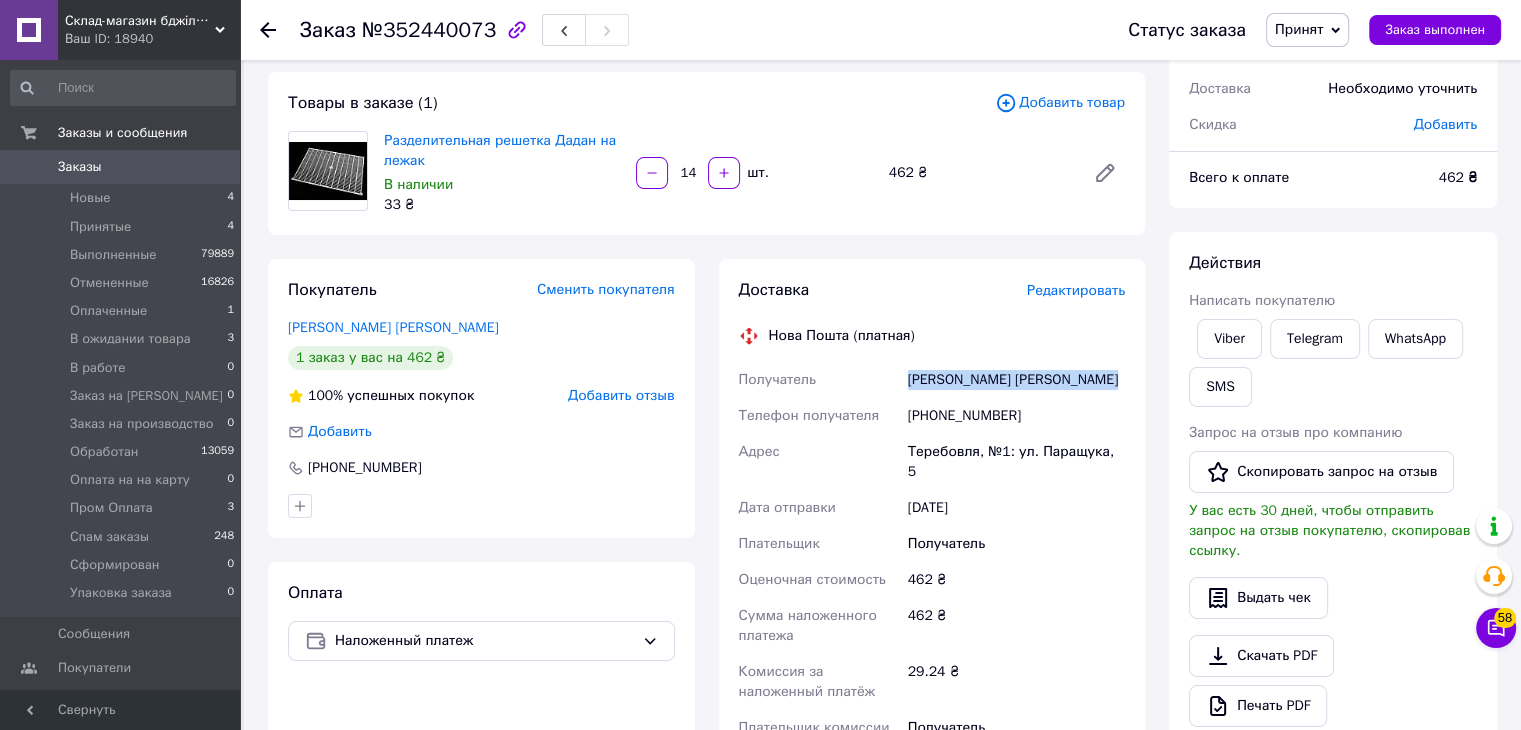 copy on "[PERSON_NAME] [PERSON_NAME]" 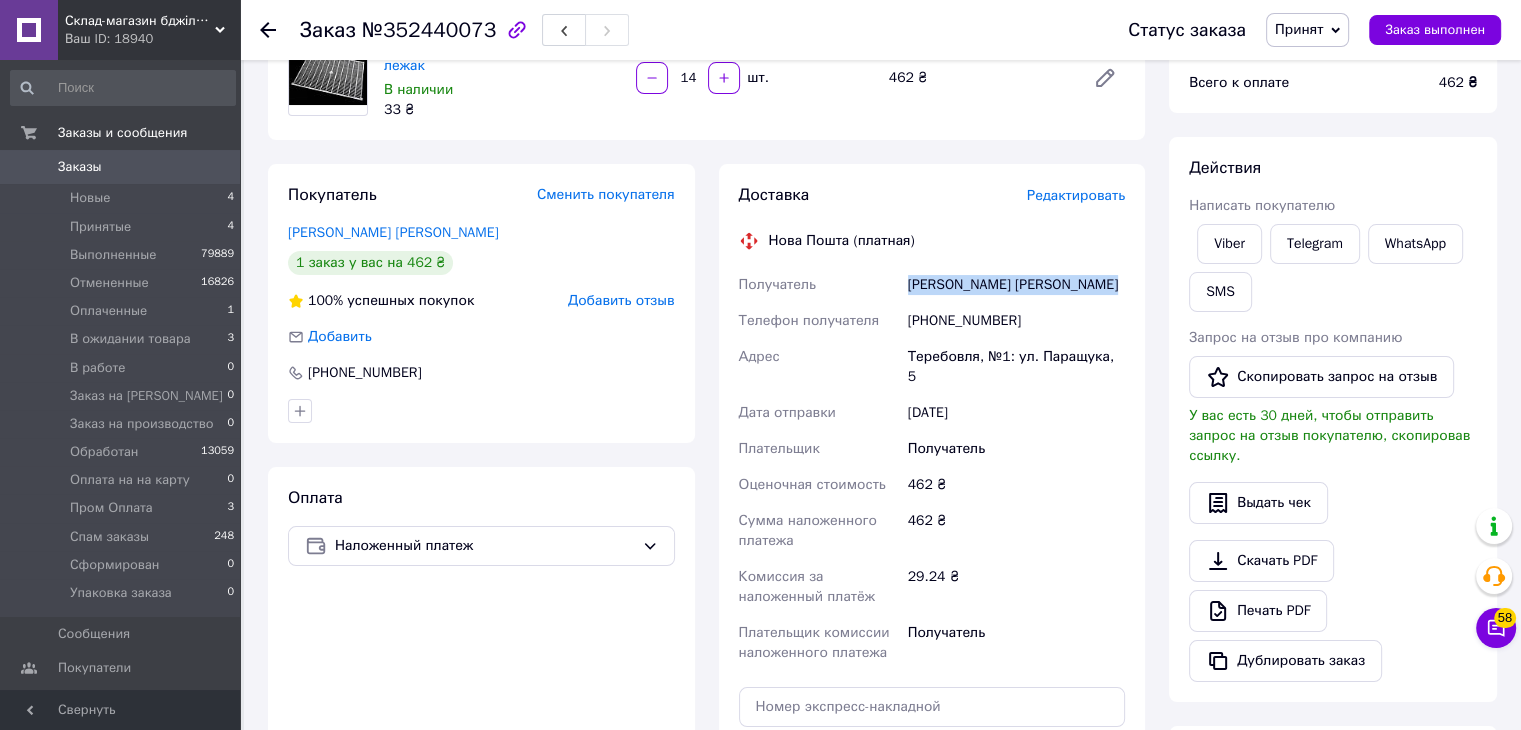 scroll, scrollTop: 200, scrollLeft: 0, axis: vertical 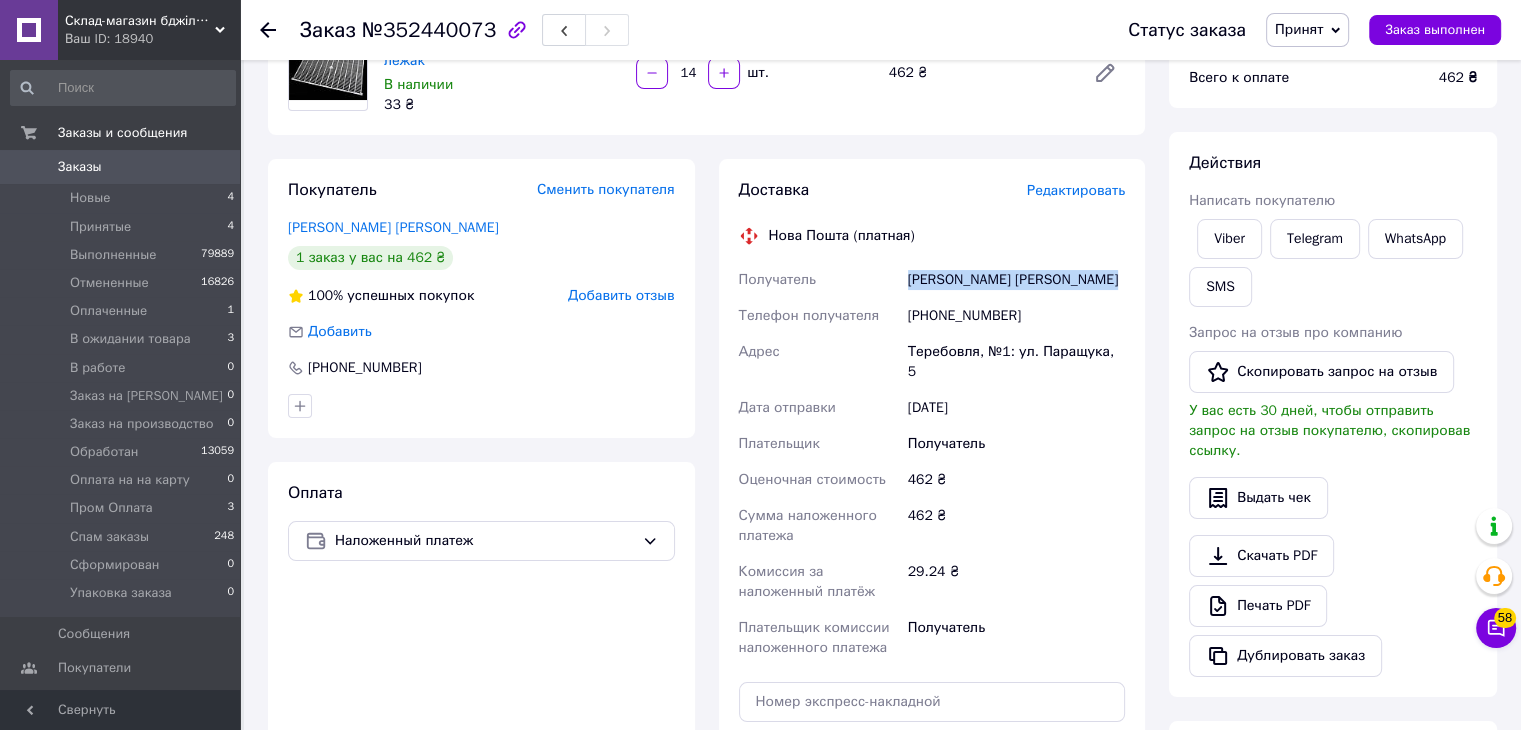 click on "Принят" at bounding box center (1299, 29) 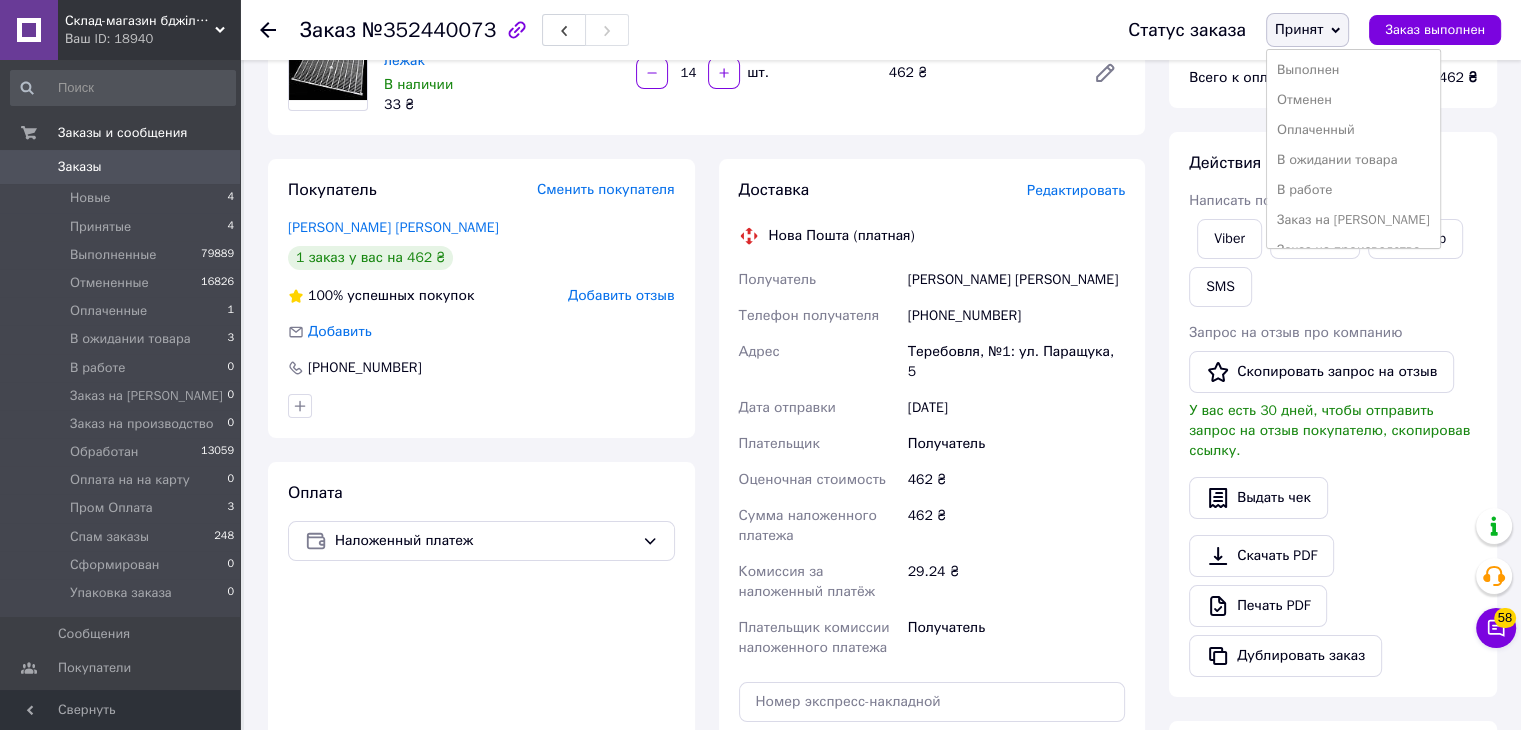 drag, startPoint x: 1333, startPoint y: 69, endPoint x: 1319, endPoint y: 65, distance: 14.56022 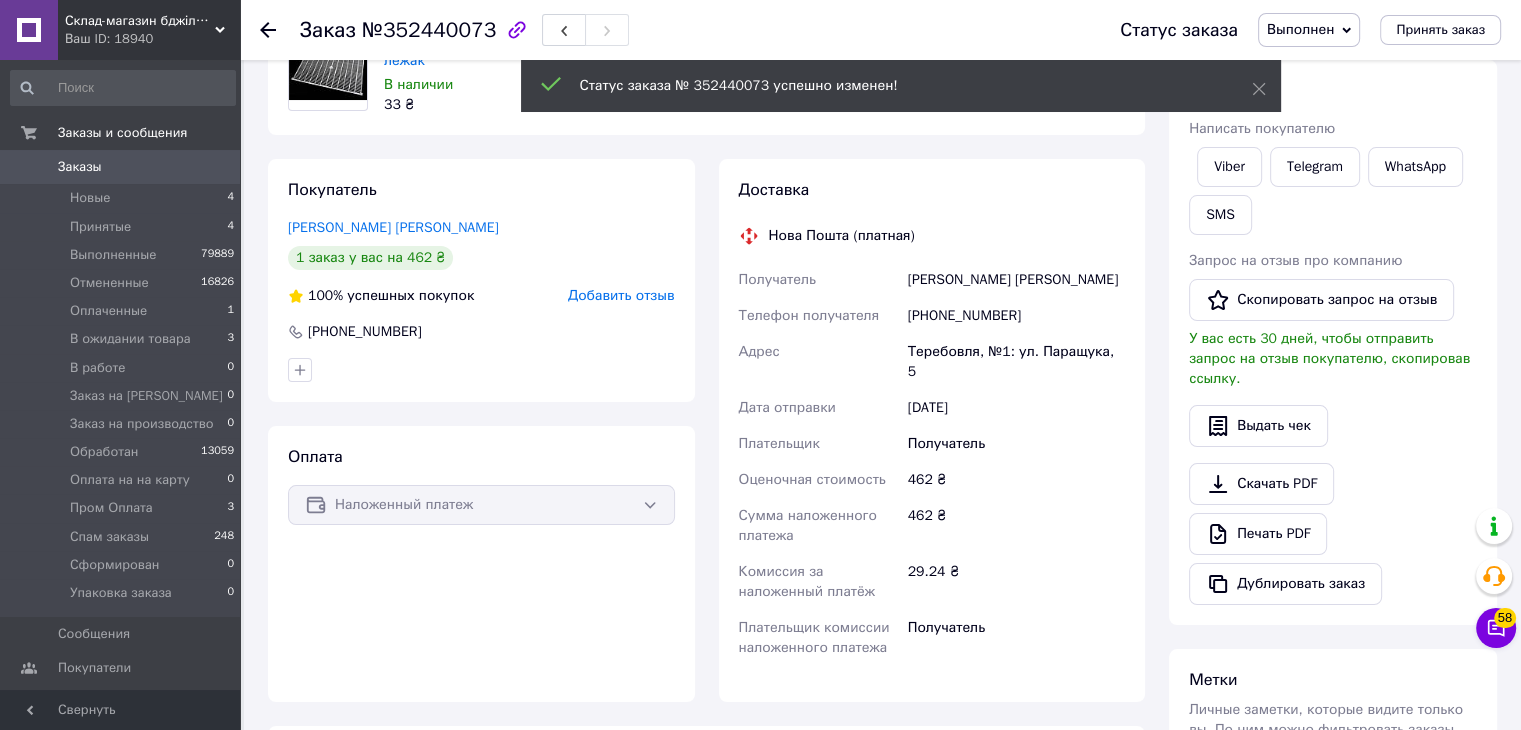 click 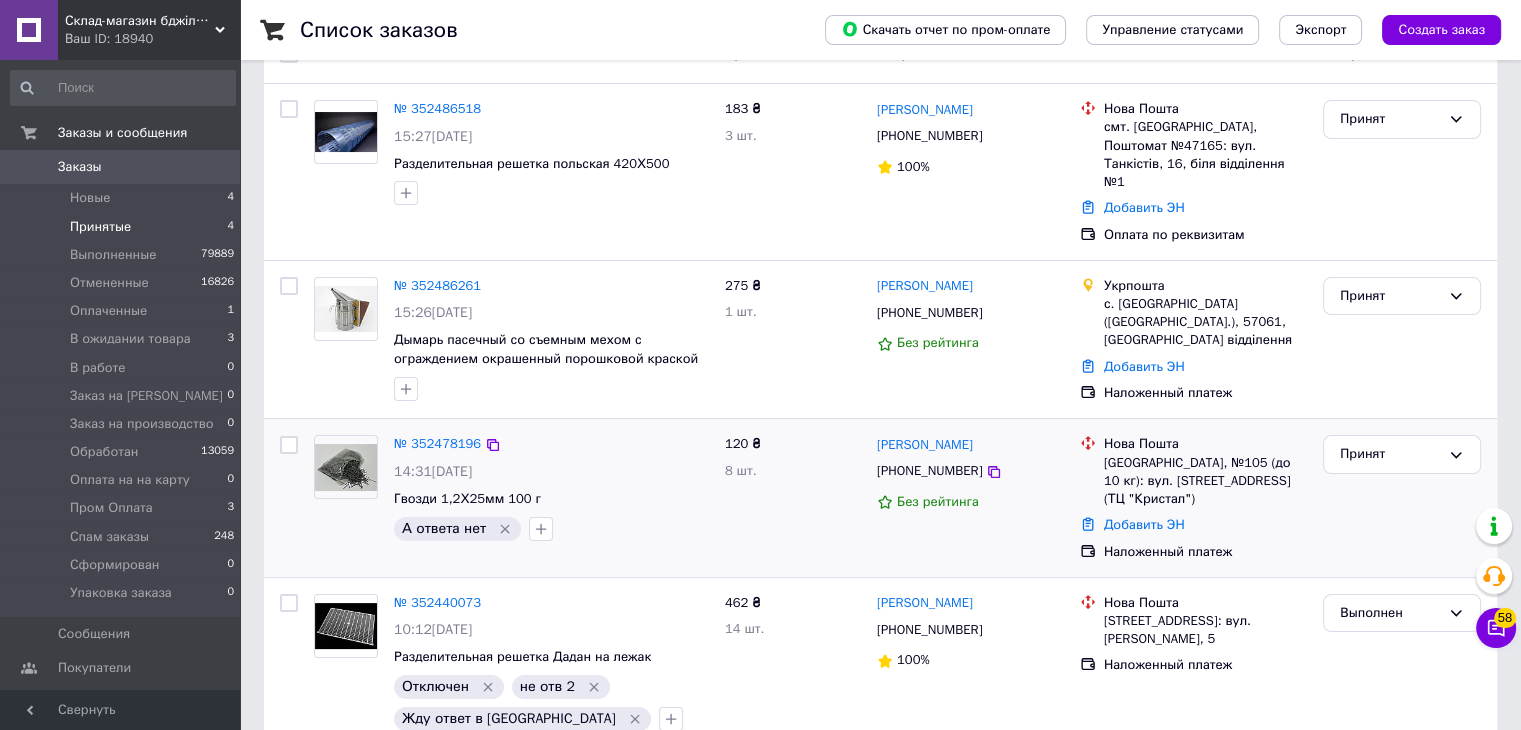 scroll, scrollTop: 224, scrollLeft: 0, axis: vertical 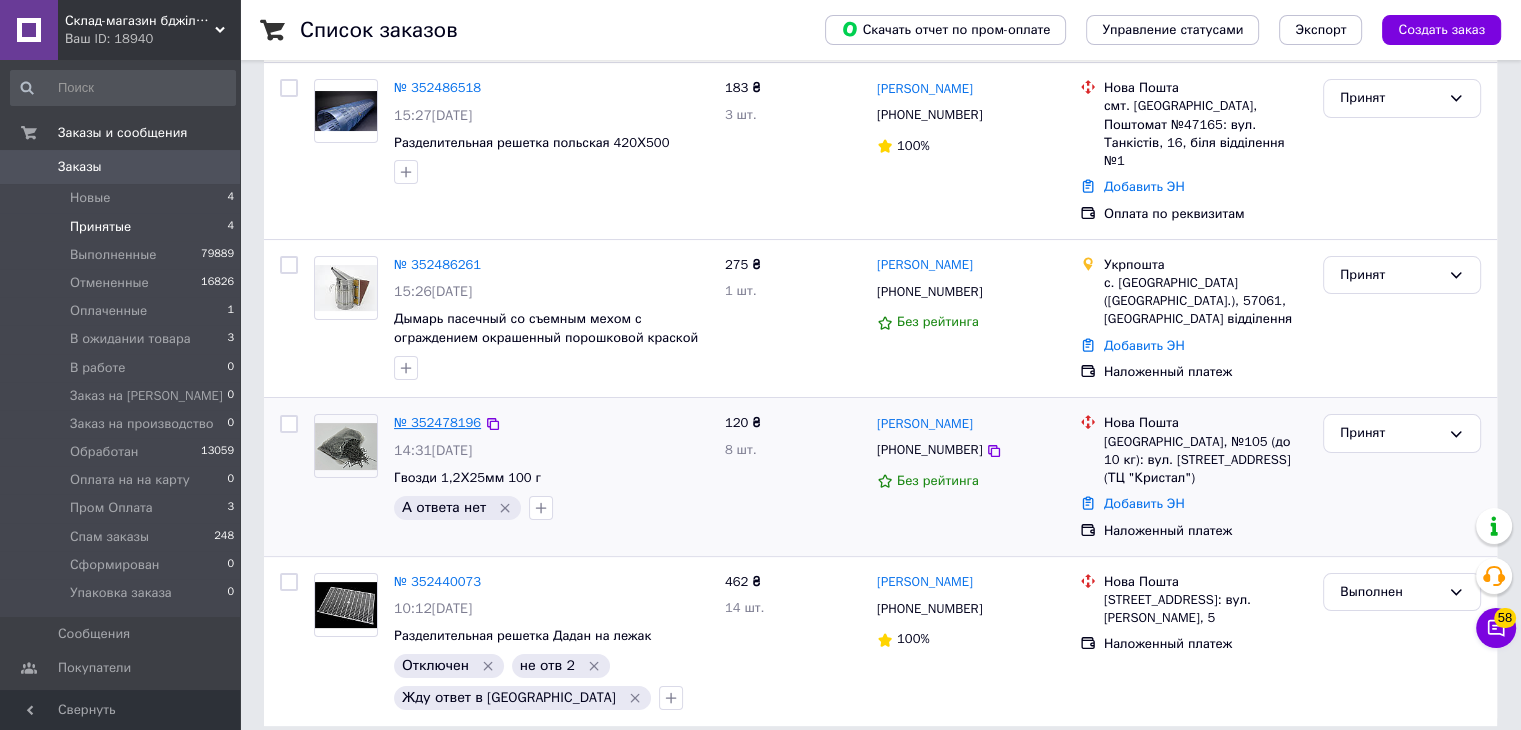 click on "№ 352478196" at bounding box center (437, 422) 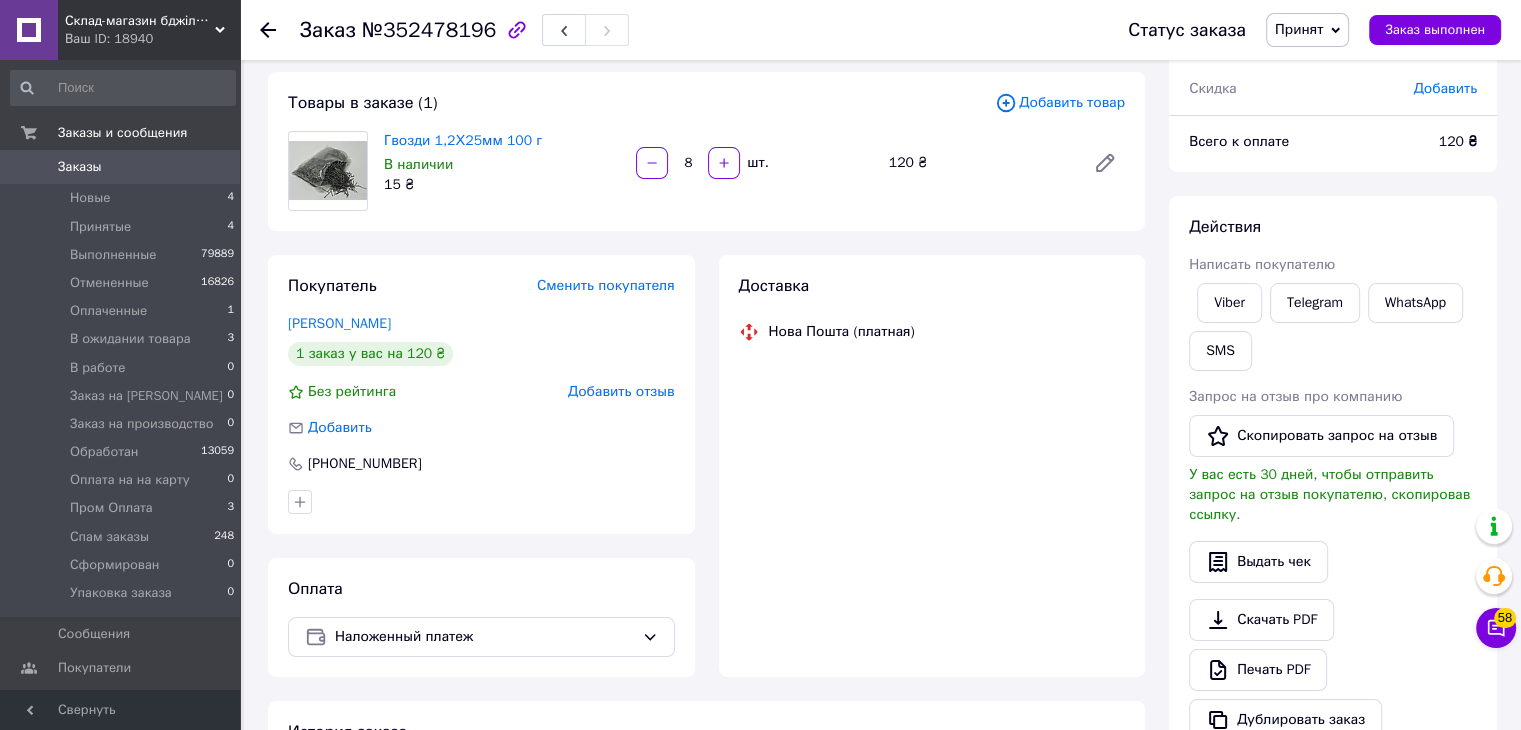 scroll, scrollTop: 224, scrollLeft: 0, axis: vertical 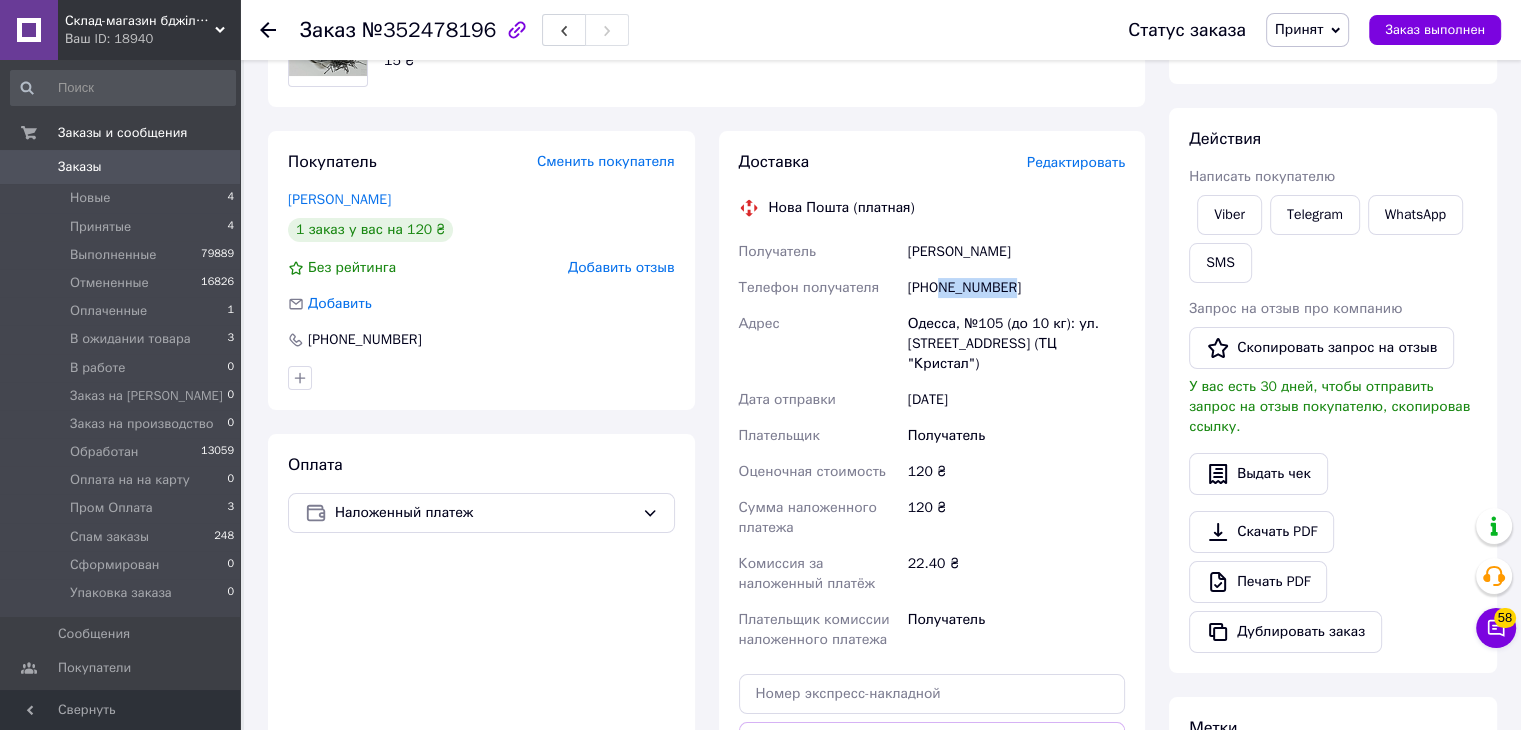 drag, startPoint x: 936, startPoint y: 285, endPoint x: 1047, endPoint y: 289, distance: 111.07205 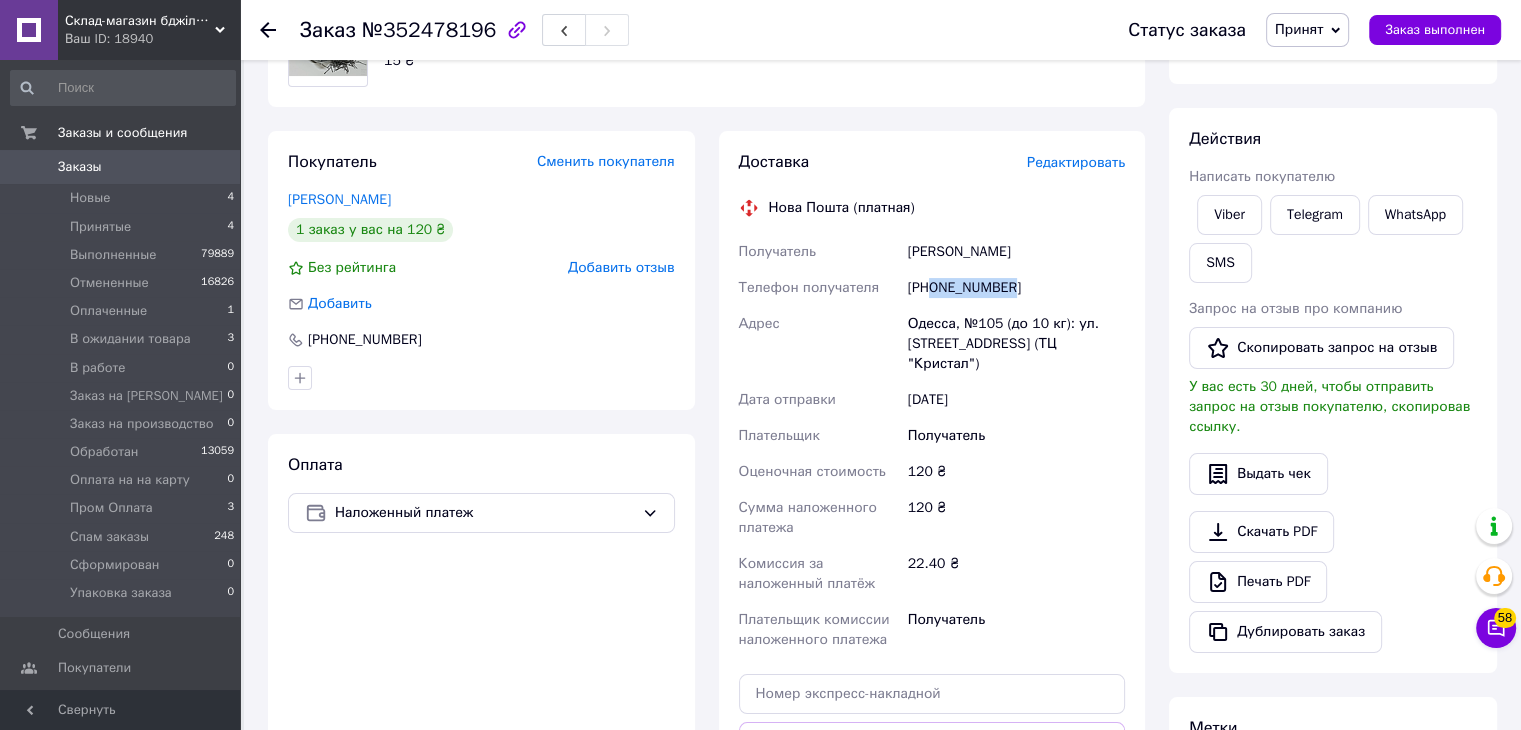 drag, startPoint x: 933, startPoint y: 287, endPoint x: 1044, endPoint y: 287, distance: 111 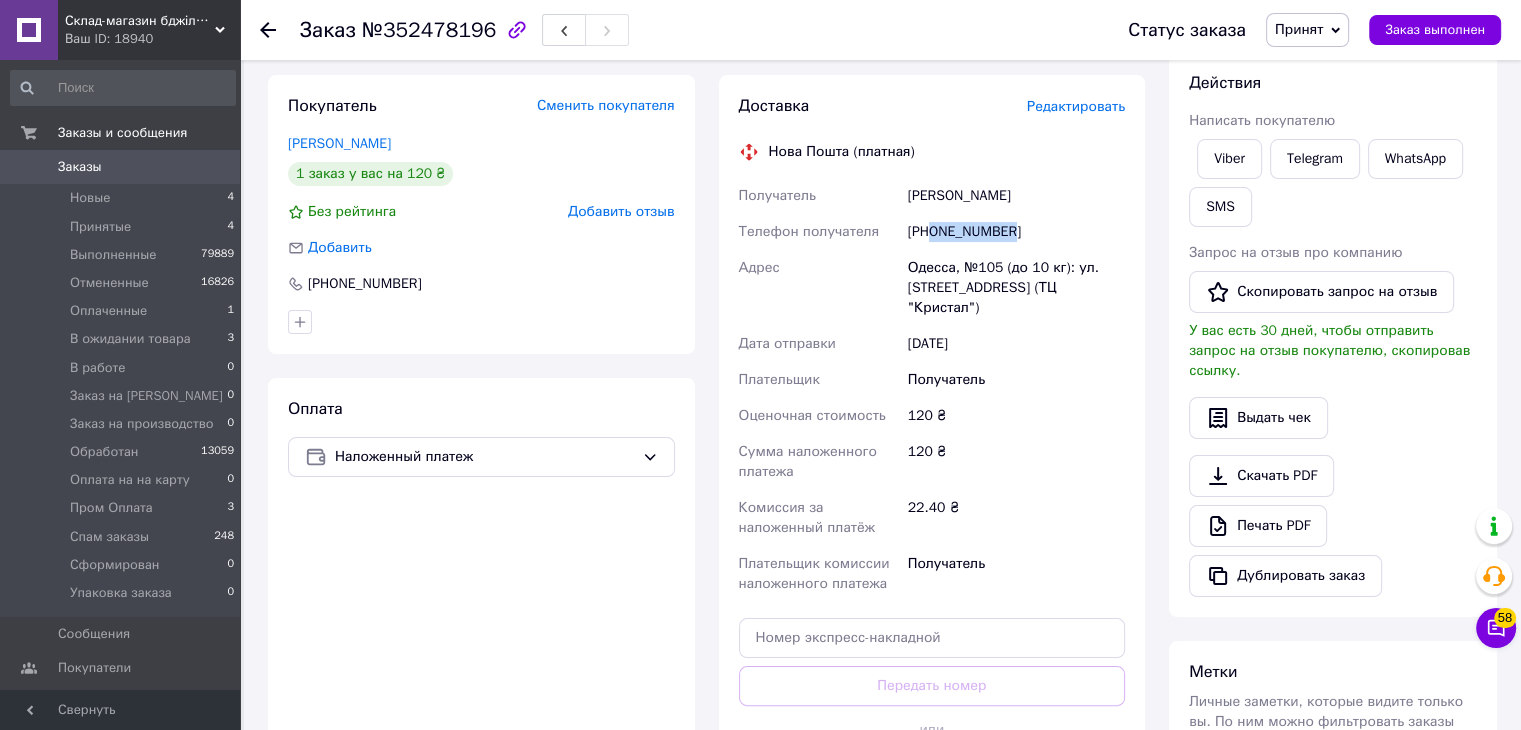 scroll, scrollTop: 524, scrollLeft: 0, axis: vertical 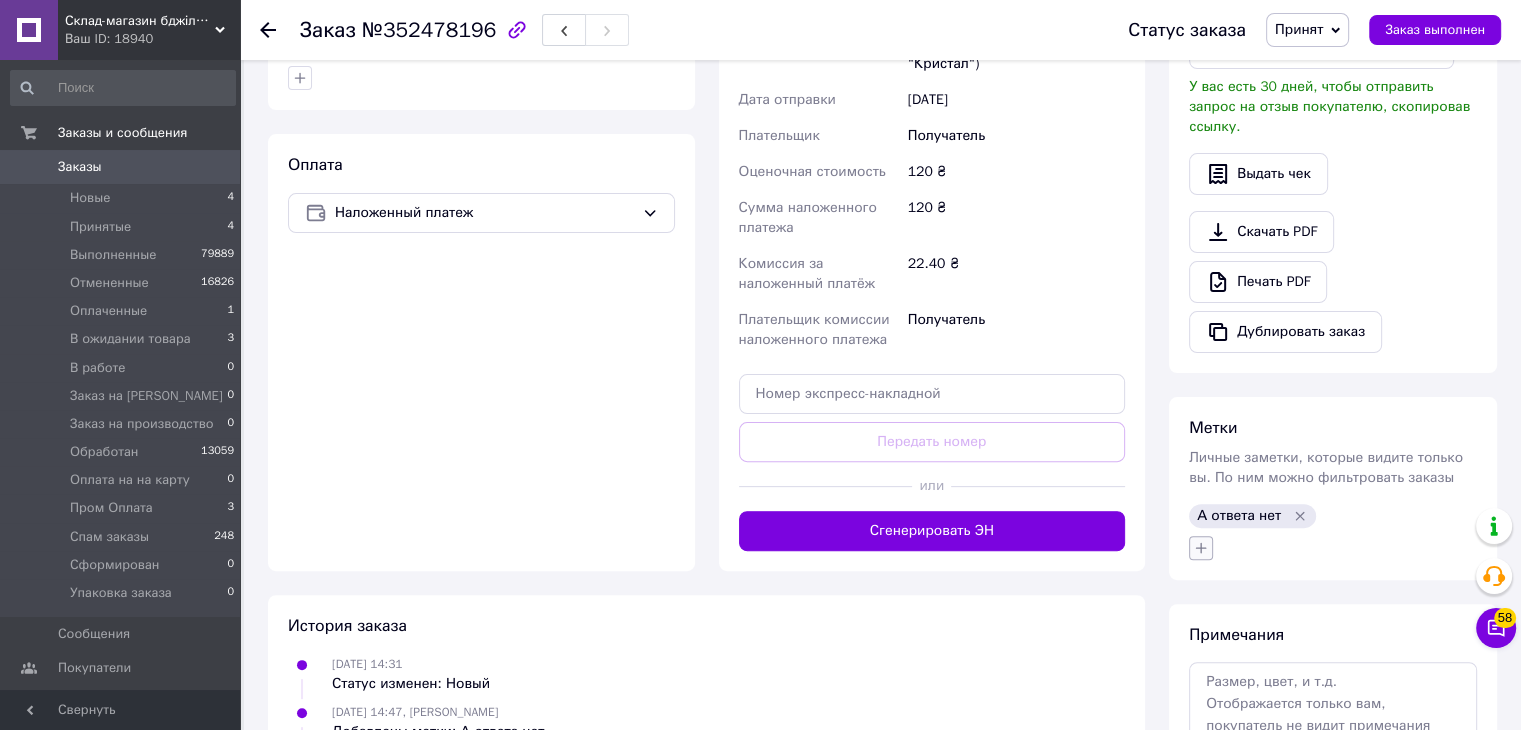 click 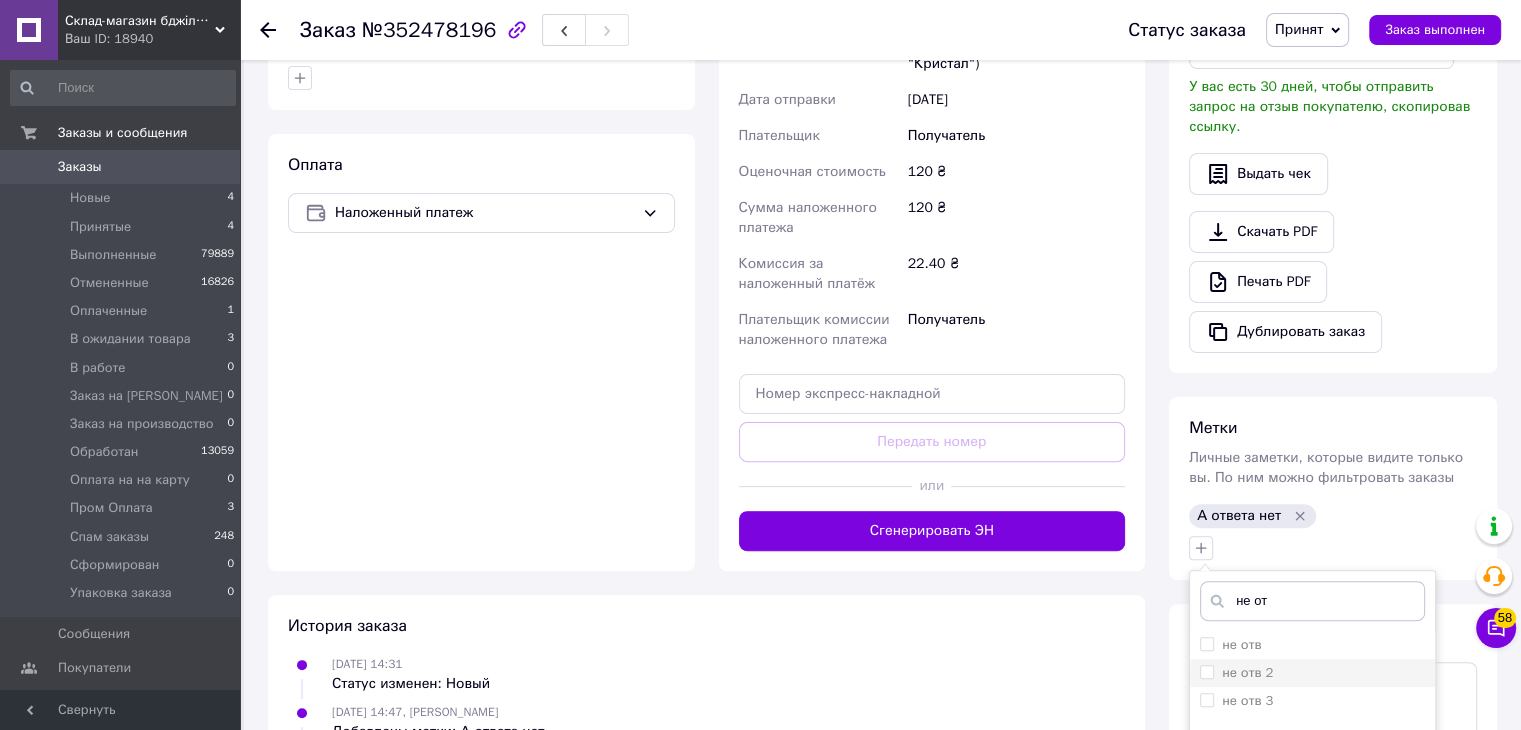 type on "не от" 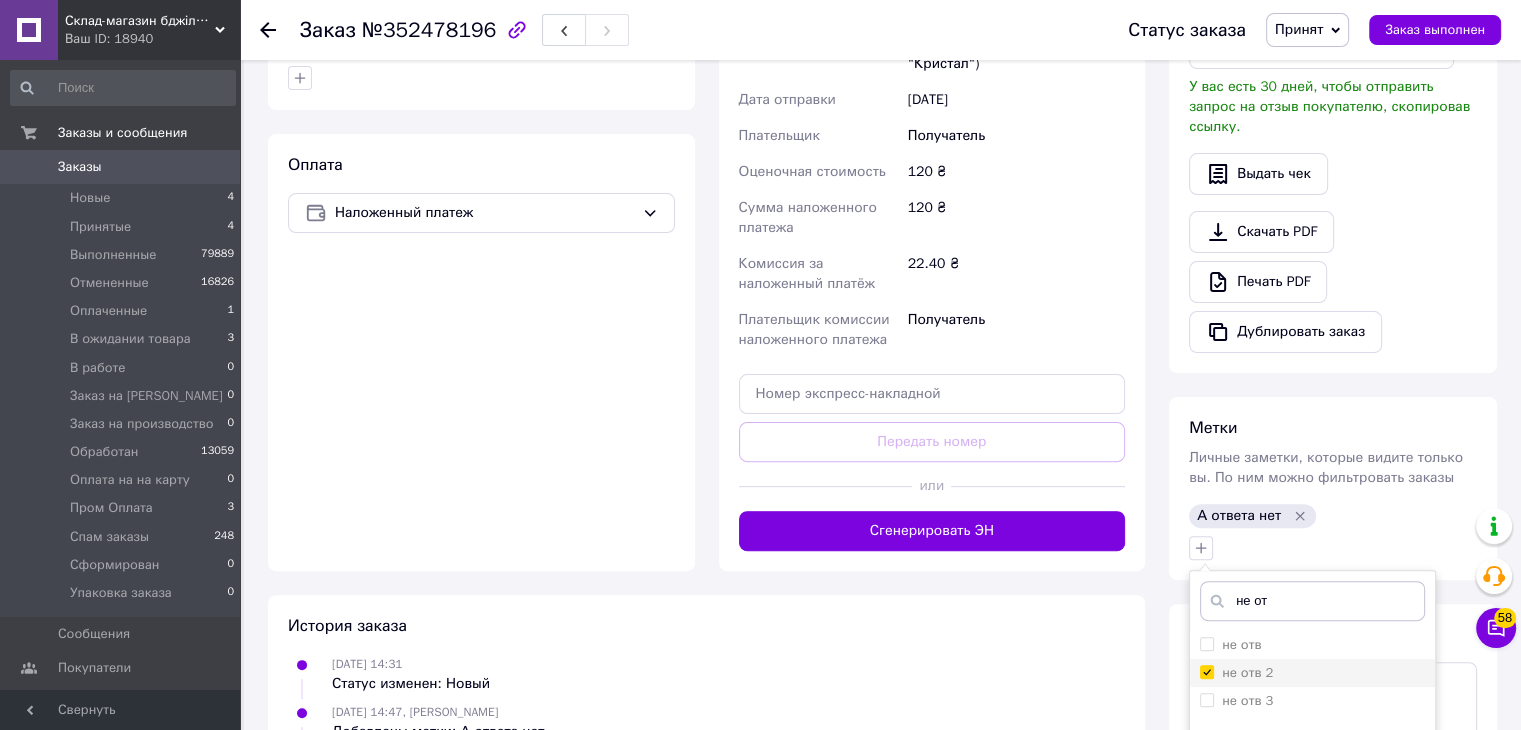 checkbox on "true" 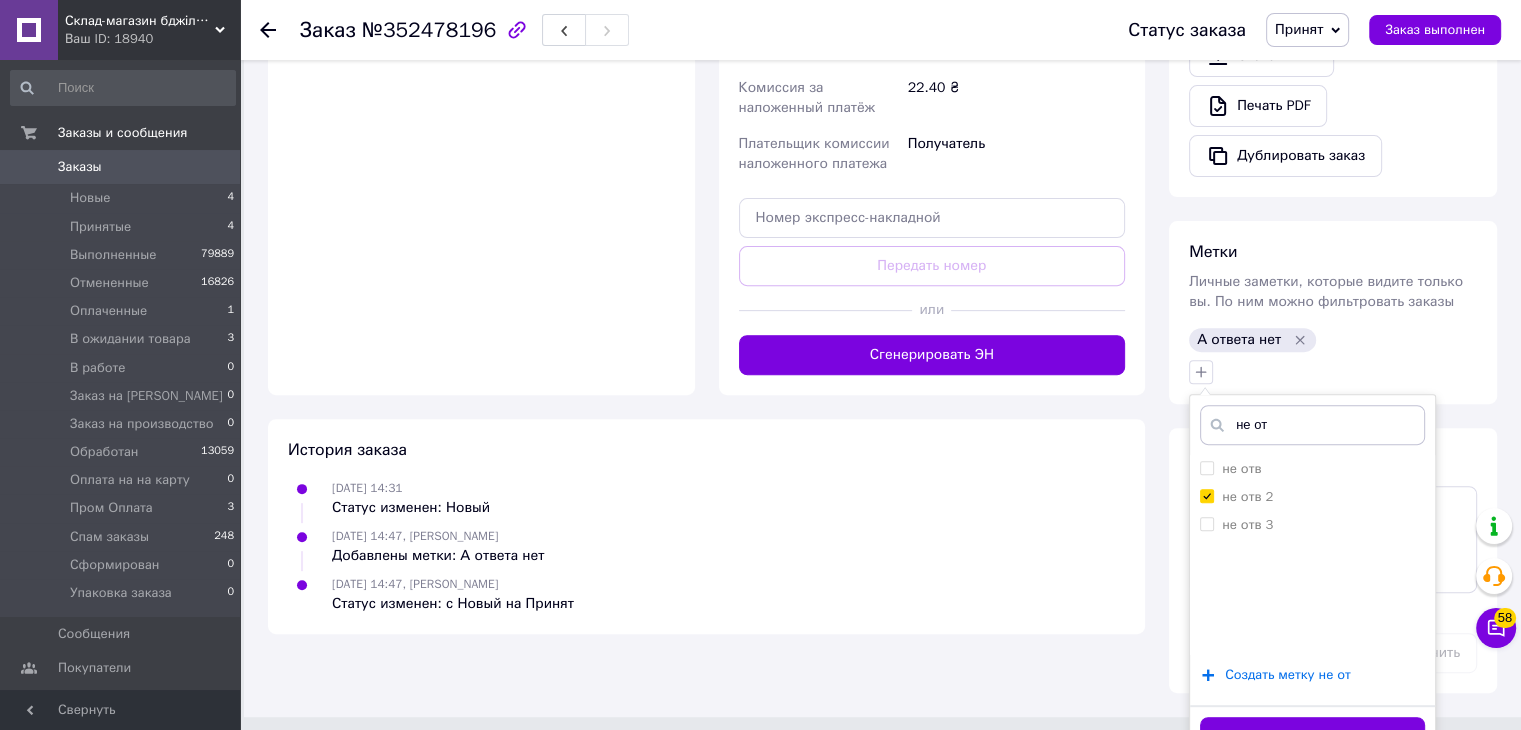 scroll, scrollTop: 713, scrollLeft: 0, axis: vertical 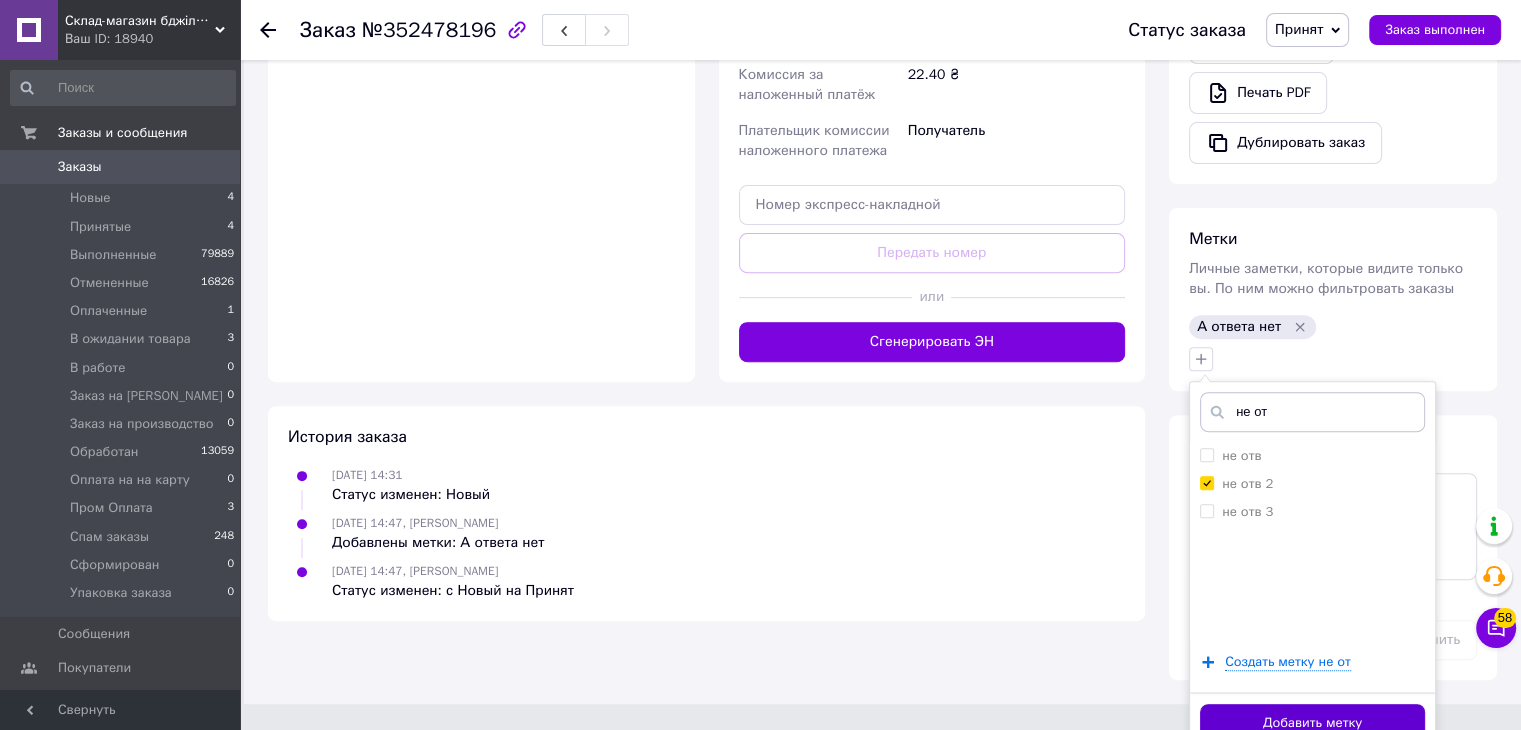 click on "Добавить метку" at bounding box center [1312, 723] 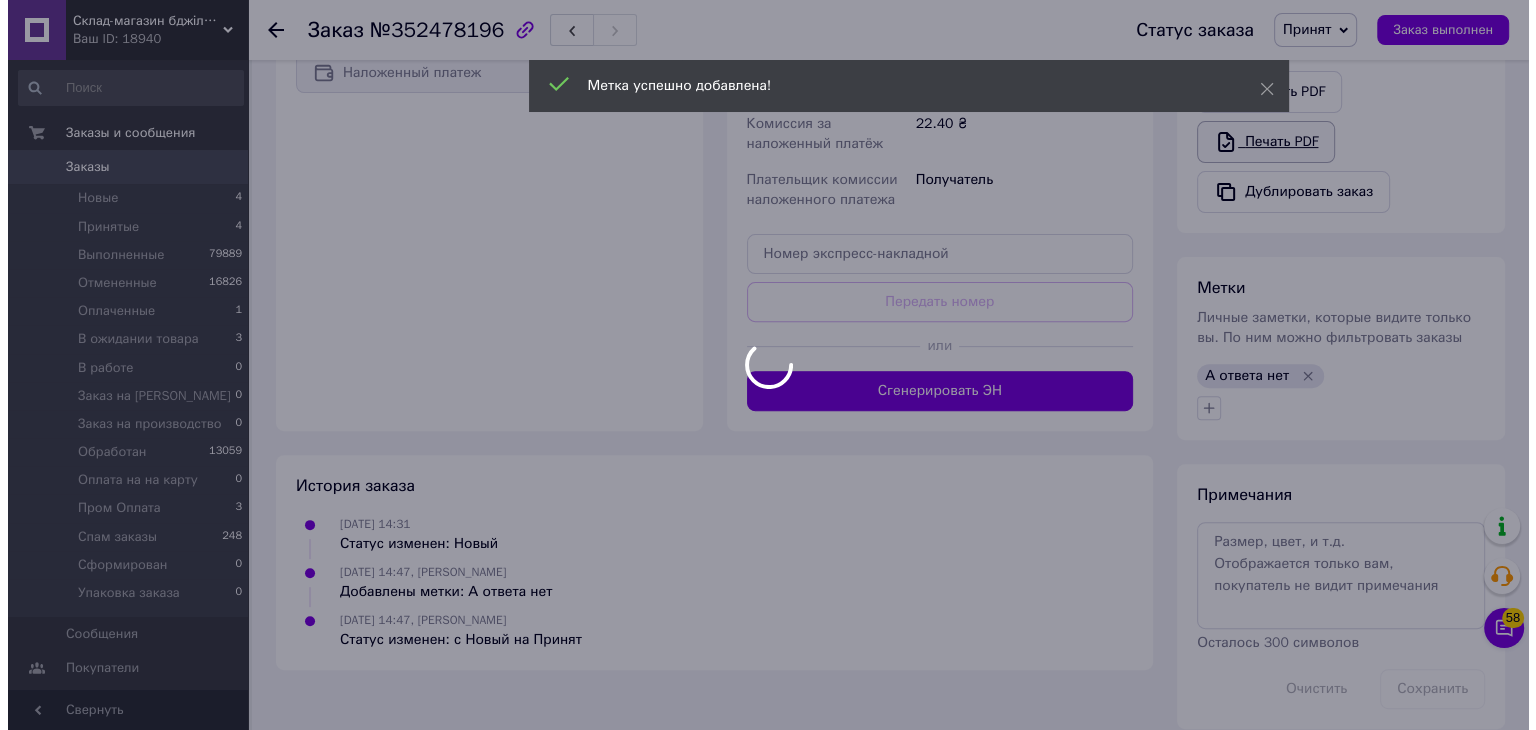 scroll, scrollTop: 676, scrollLeft: 0, axis: vertical 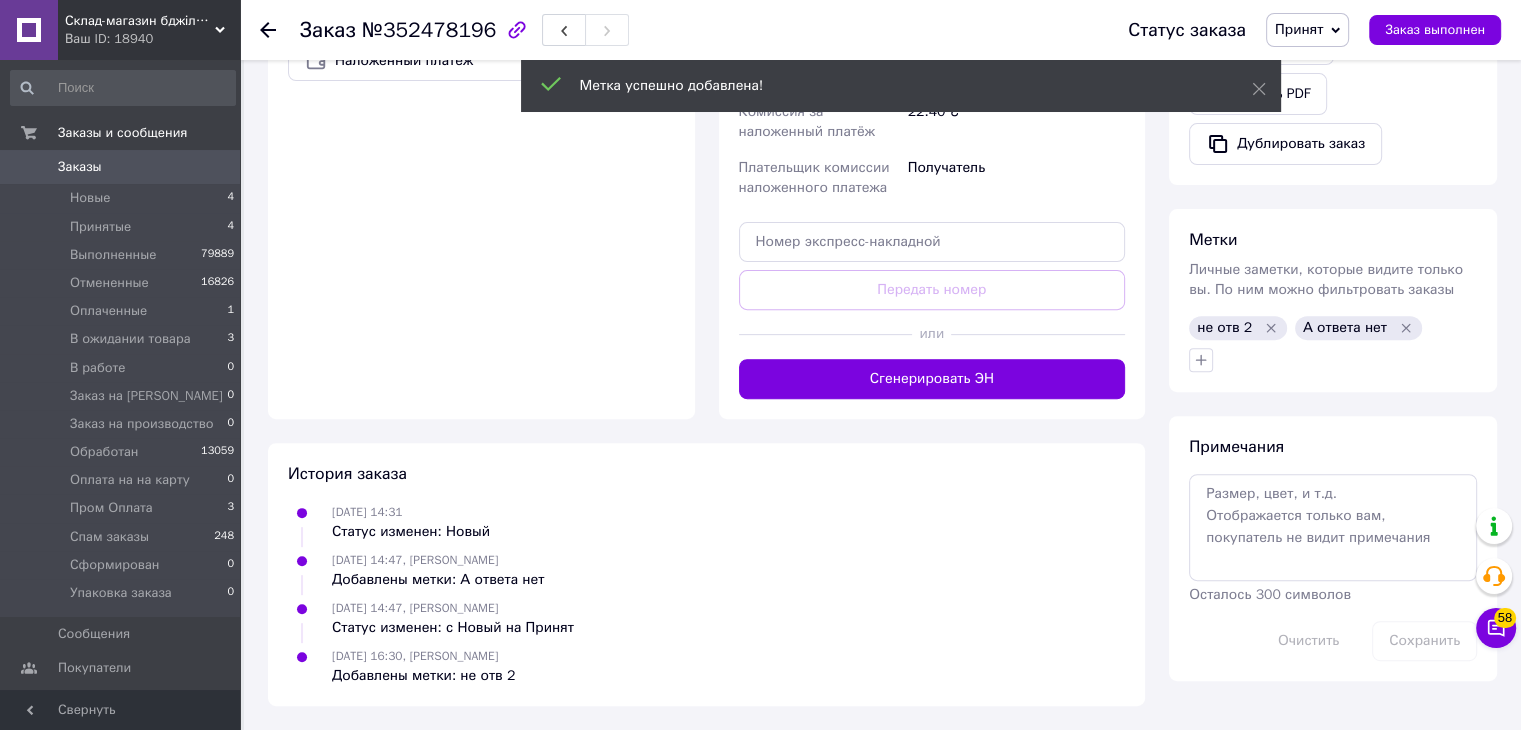 click on "Принят" at bounding box center [1299, 29] 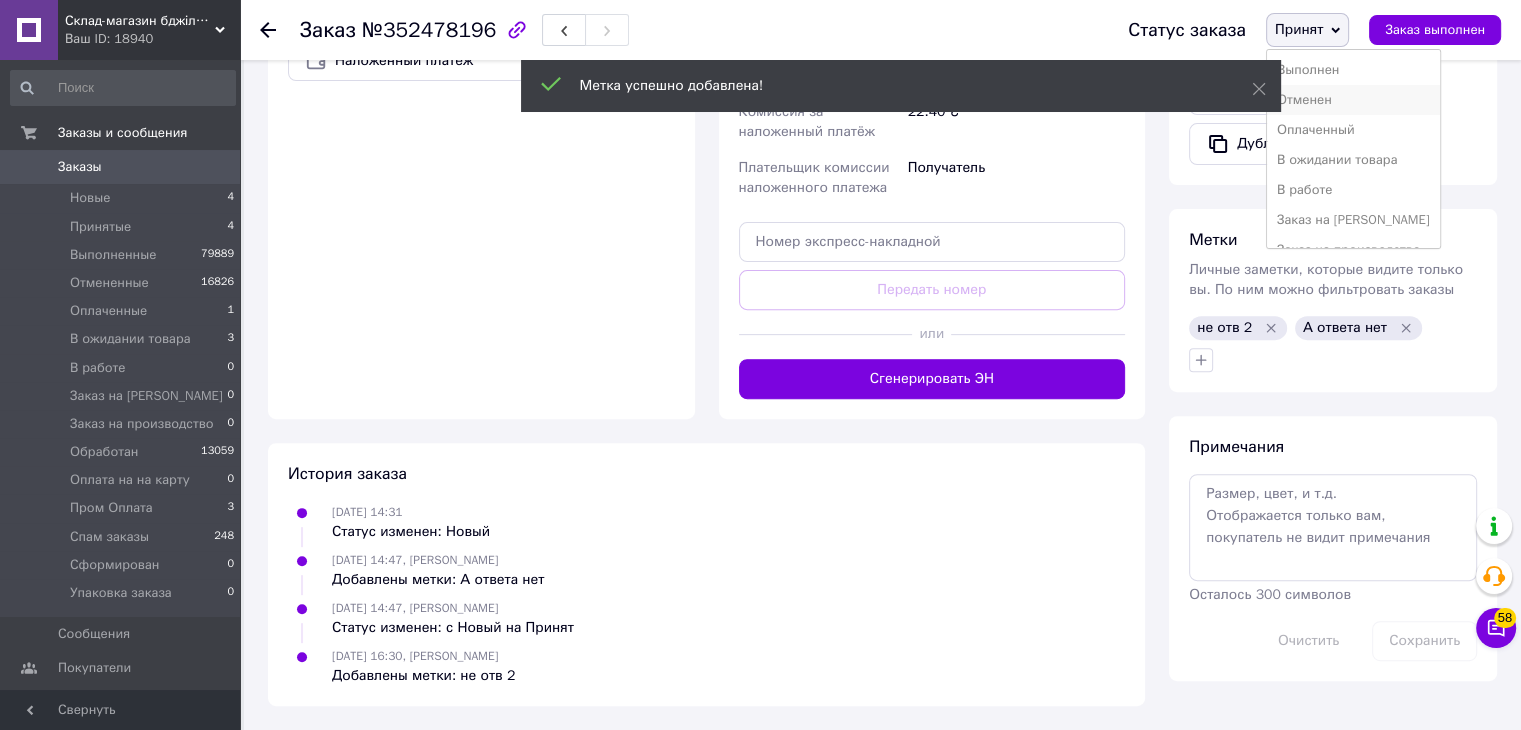 click on "Отменен" at bounding box center (1353, 100) 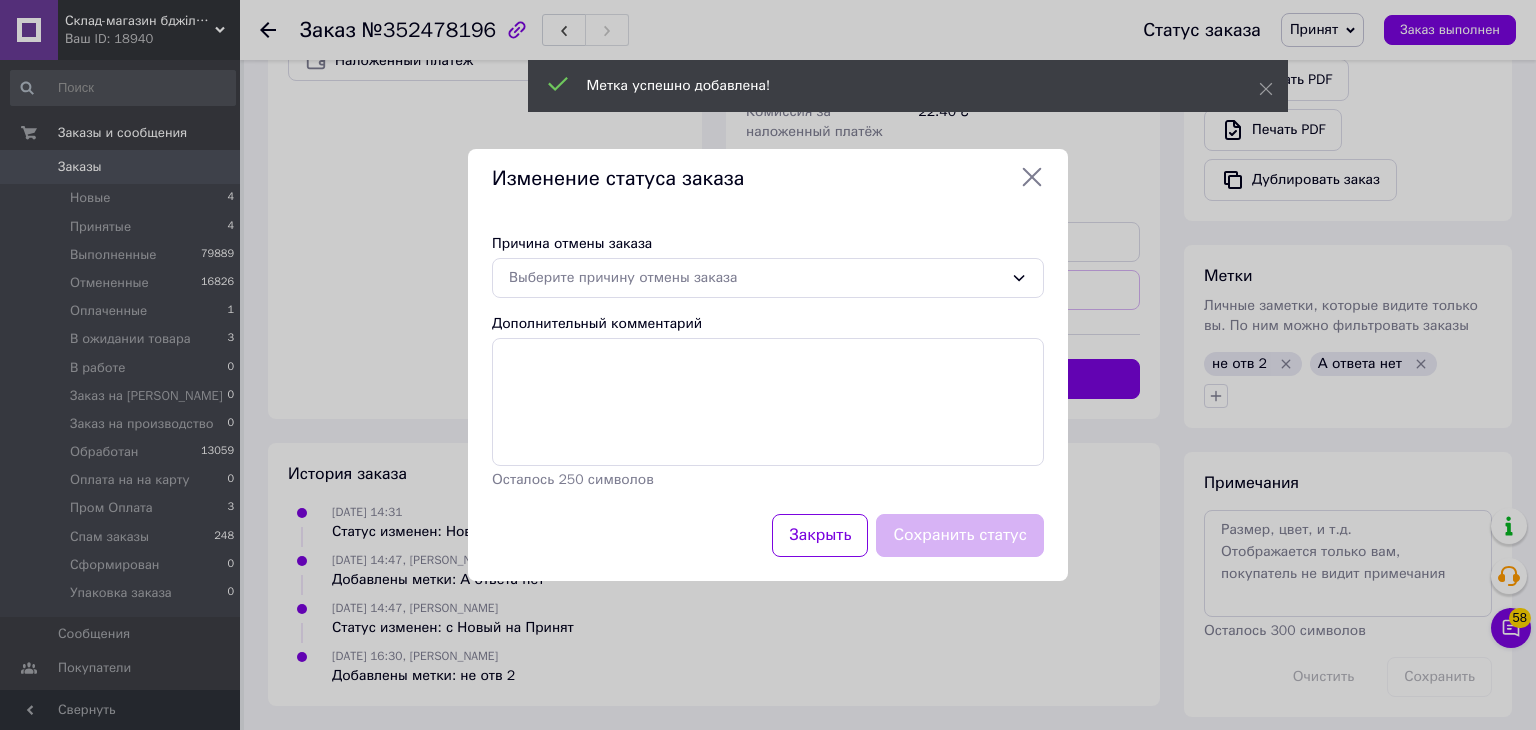 drag, startPoint x: 732, startPoint y: 277, endPoint x: 740, endPoint y: 300, distance: 24.351591 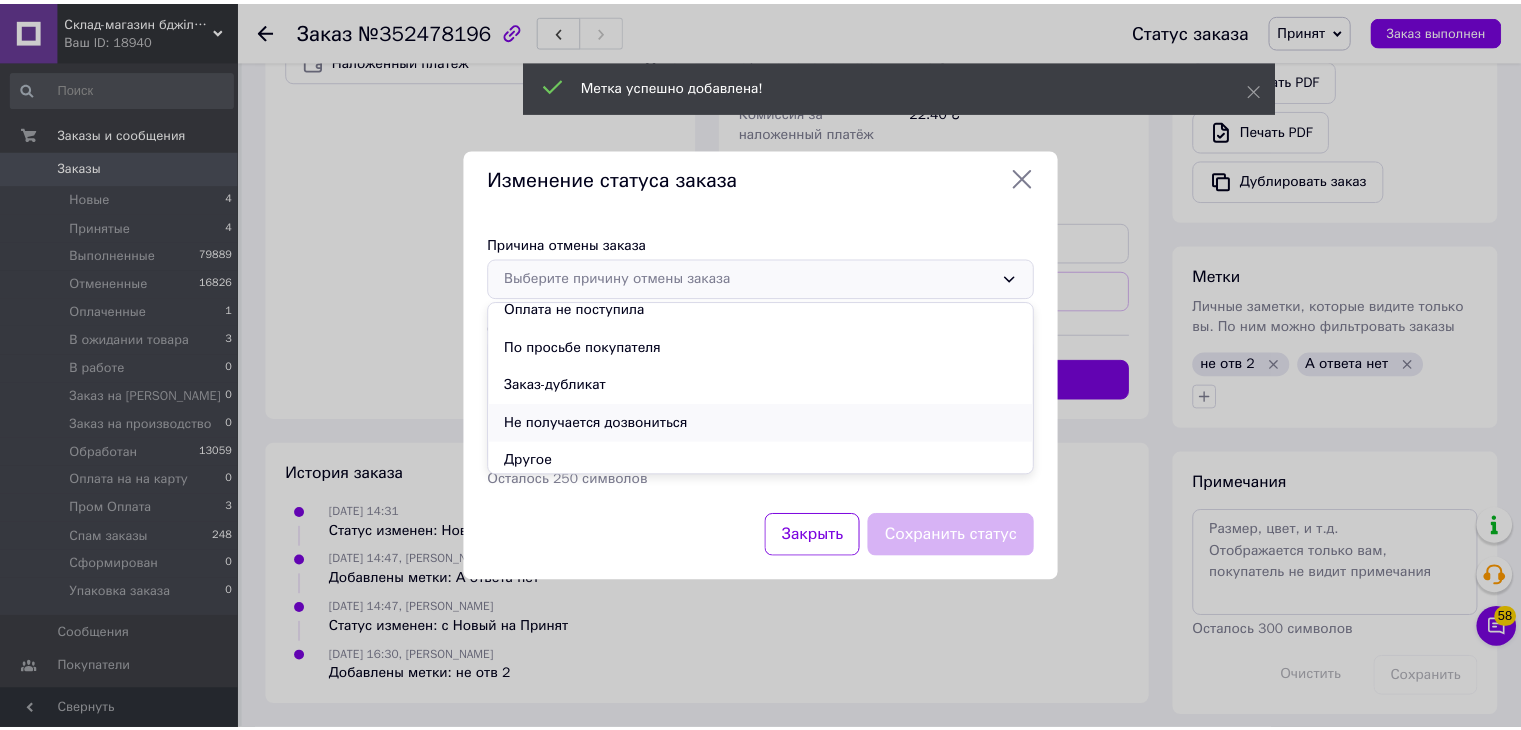 scroll, scrollTop: 93, scrollLeft: 0, axis: vertical 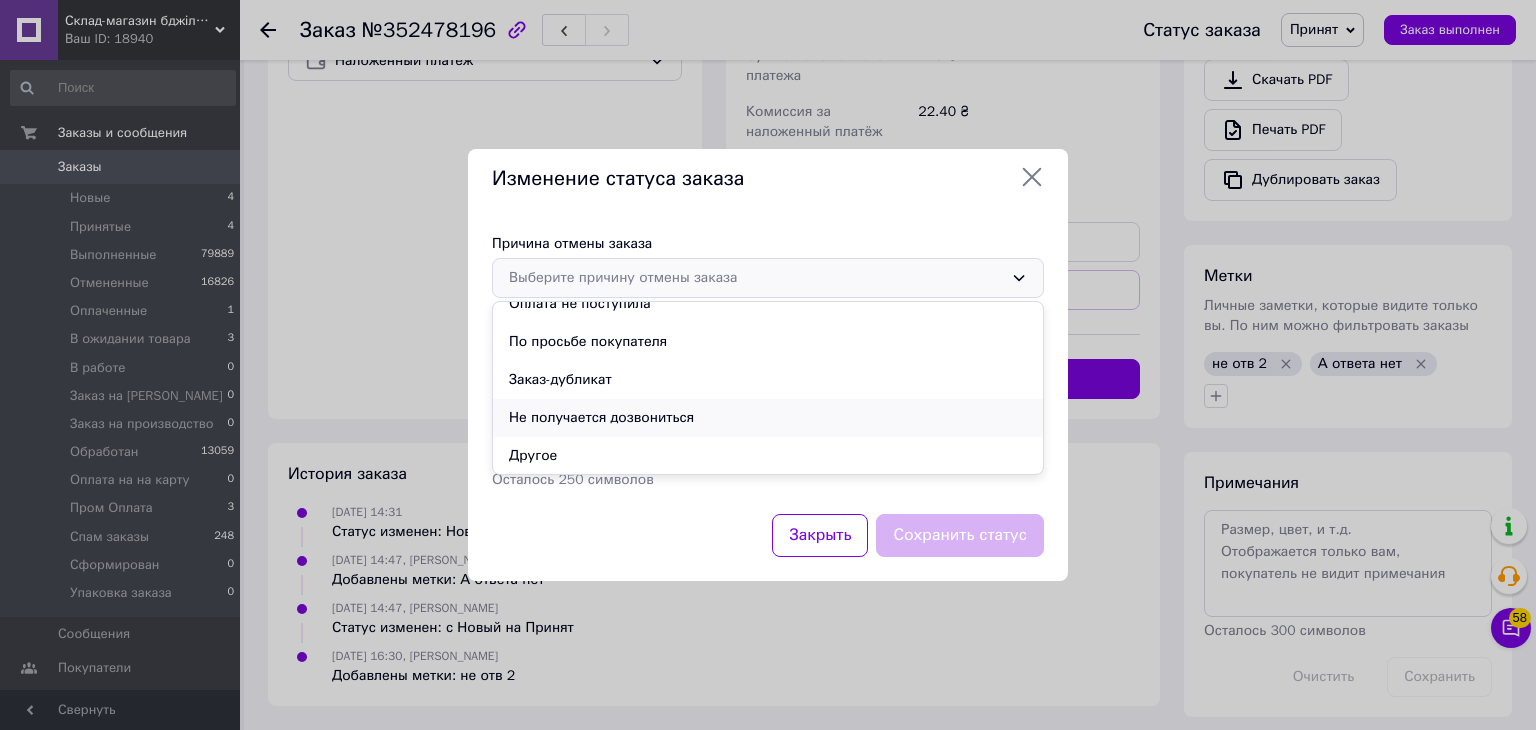 click on "Не получается дозвониться" at bounding box center [768, 418] 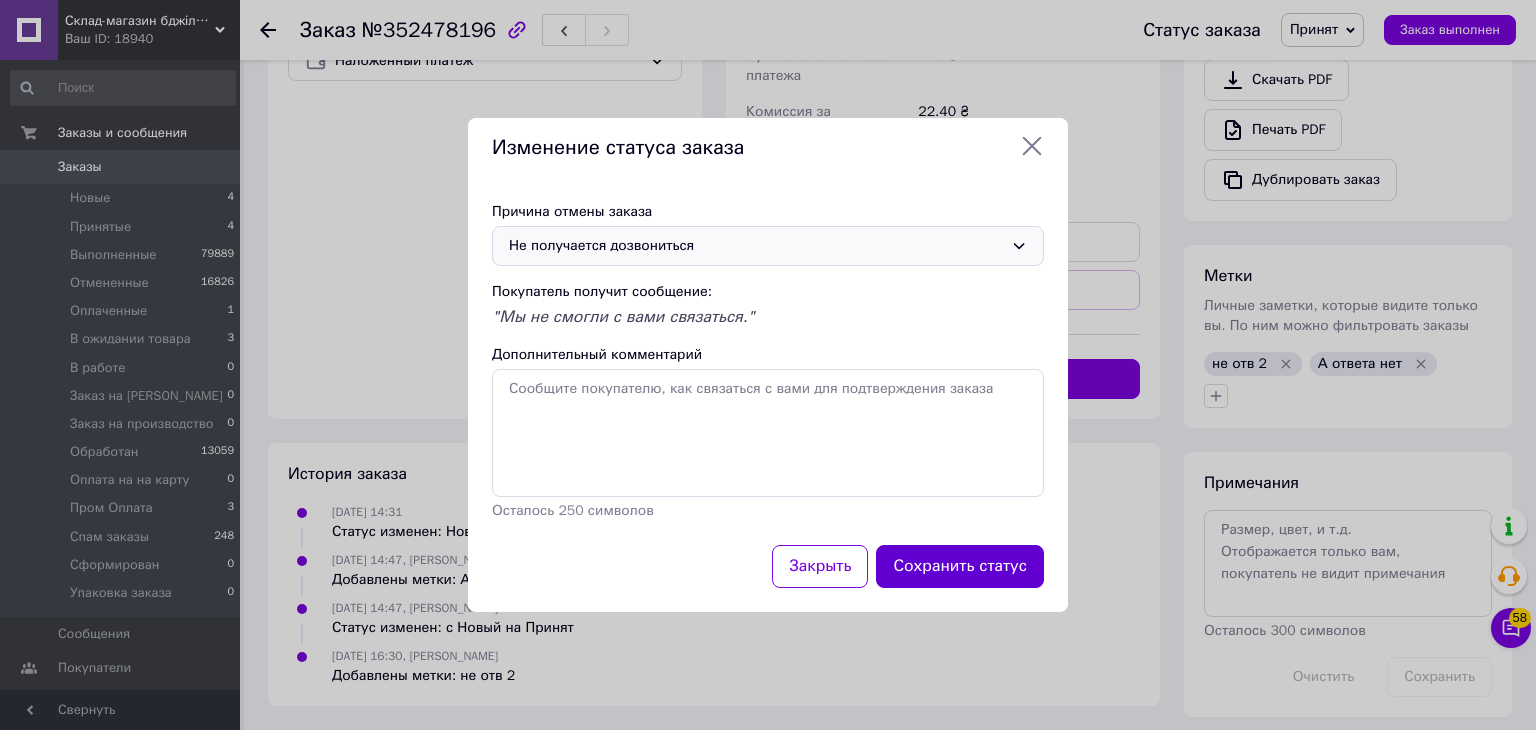 click on "Сохранить статус" at bounding box center [960, 566] 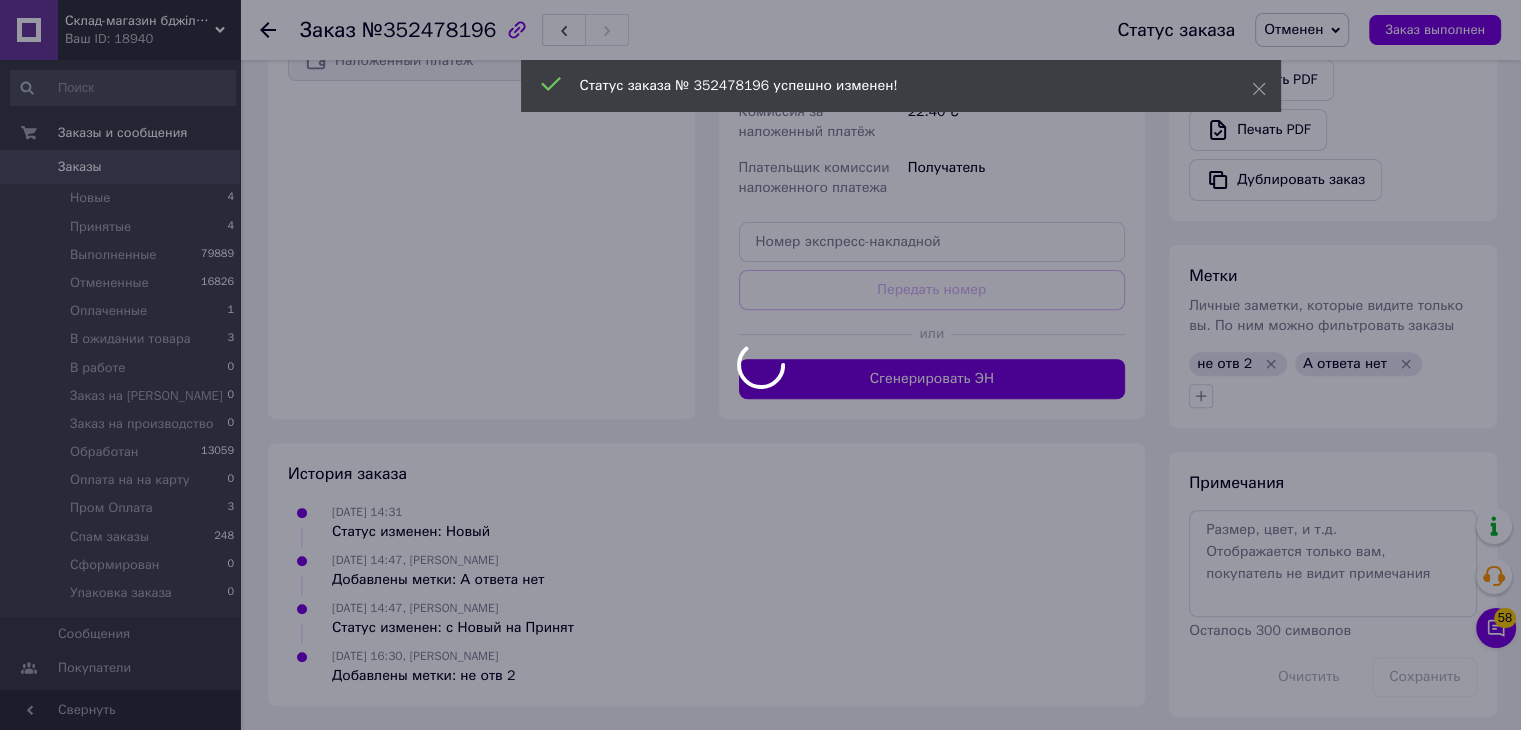 scroll, scrollTop: 592, scrollLeft: 0, axis: vertical 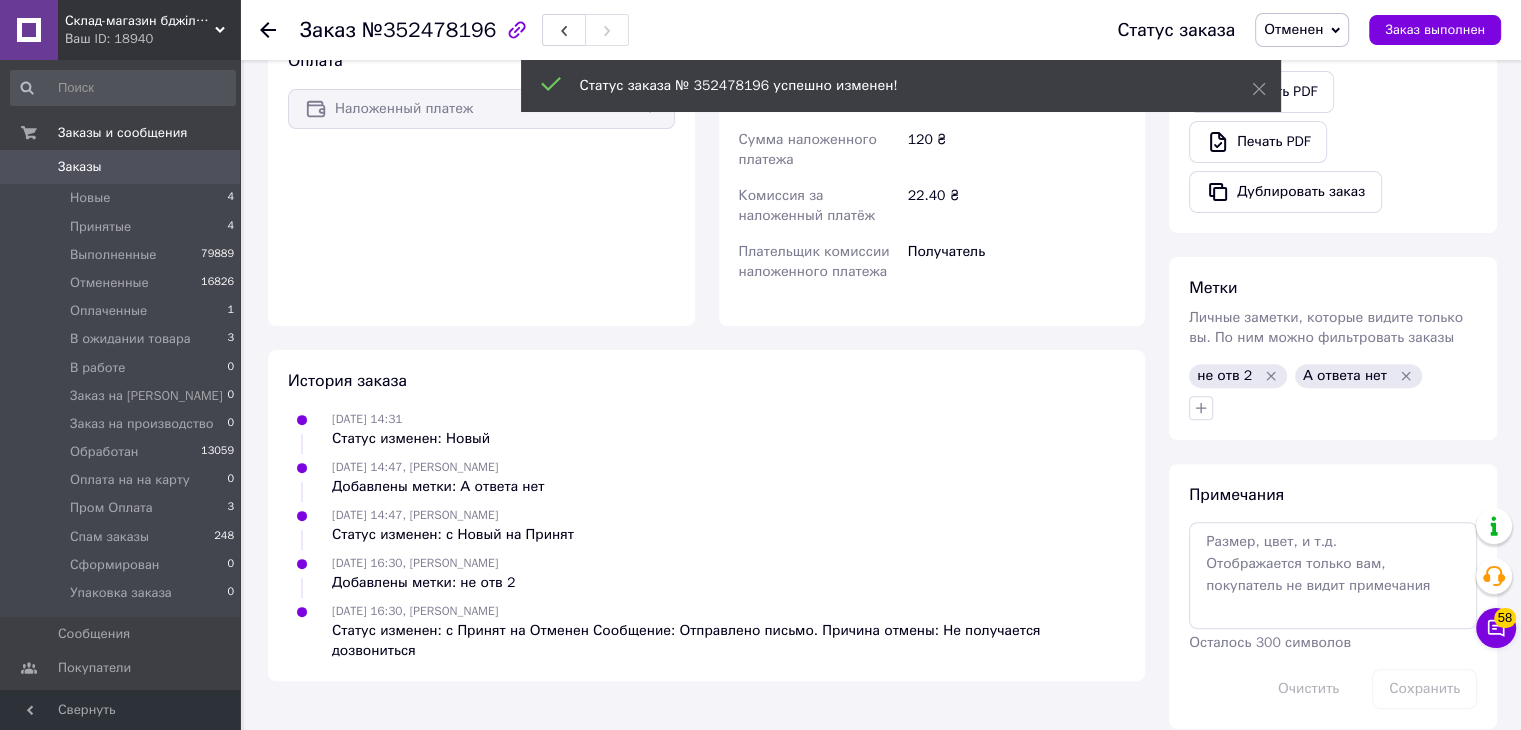 click 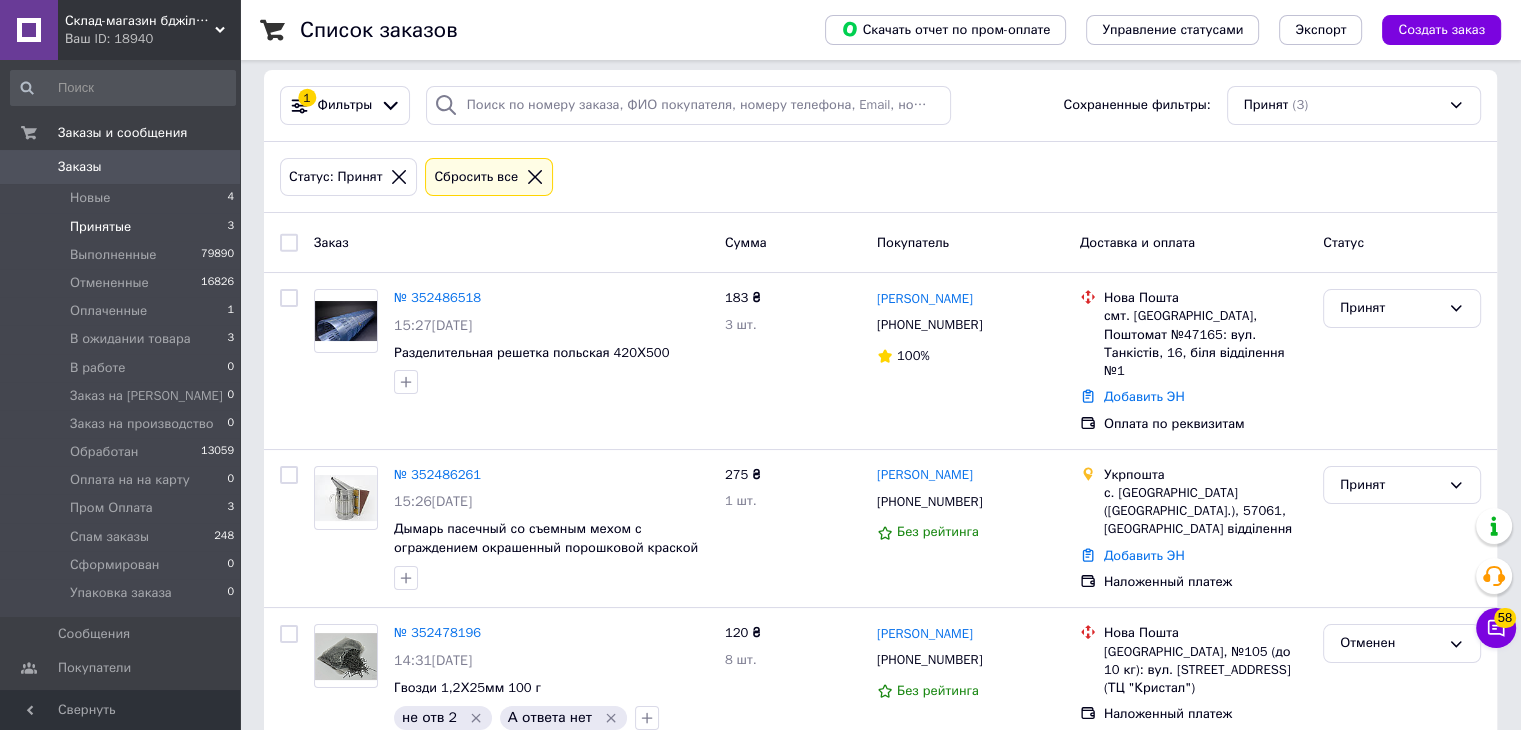 scroll, scrollTop: 34, scrollLeft: 0, axis: vertical 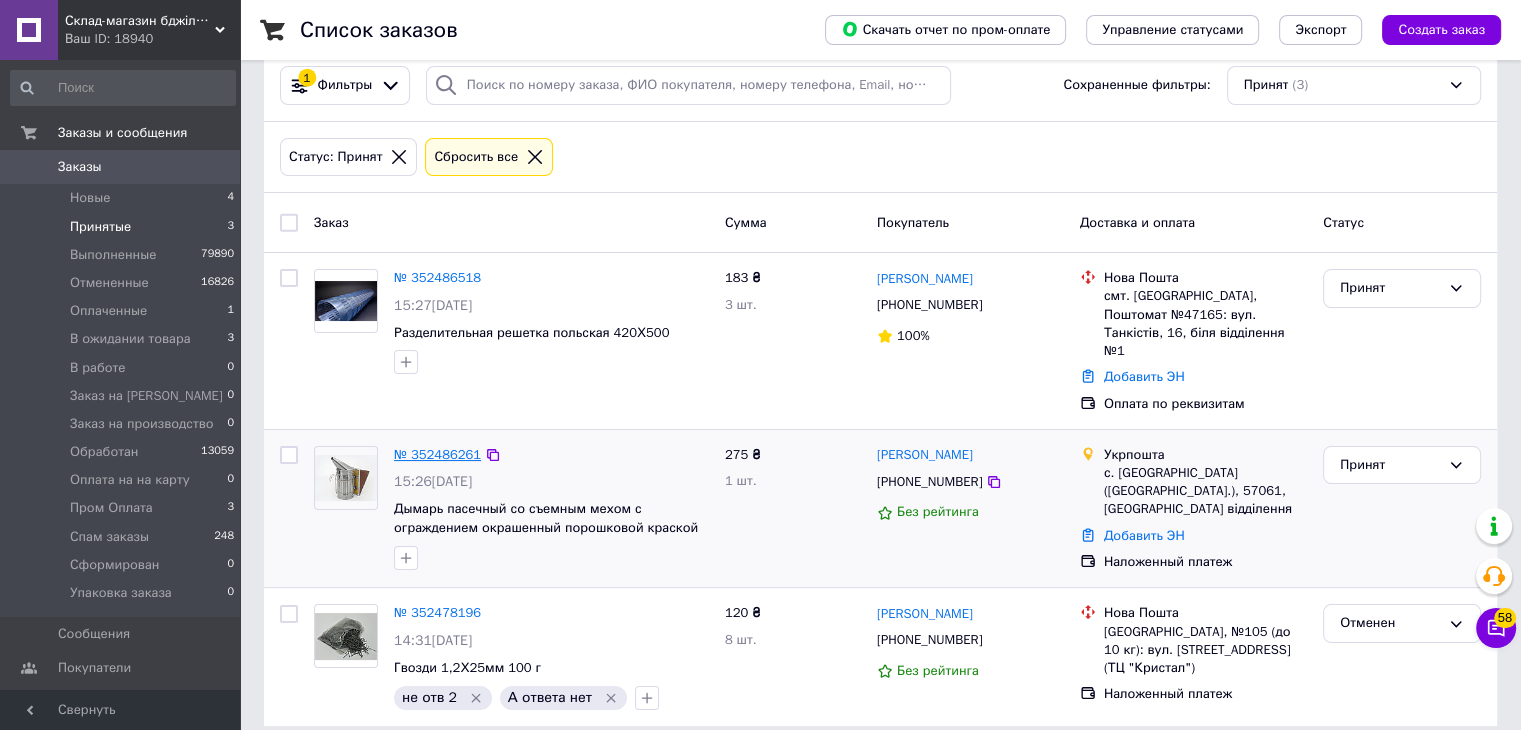 click on "№ 352486261" at bounding box center [437, 454] 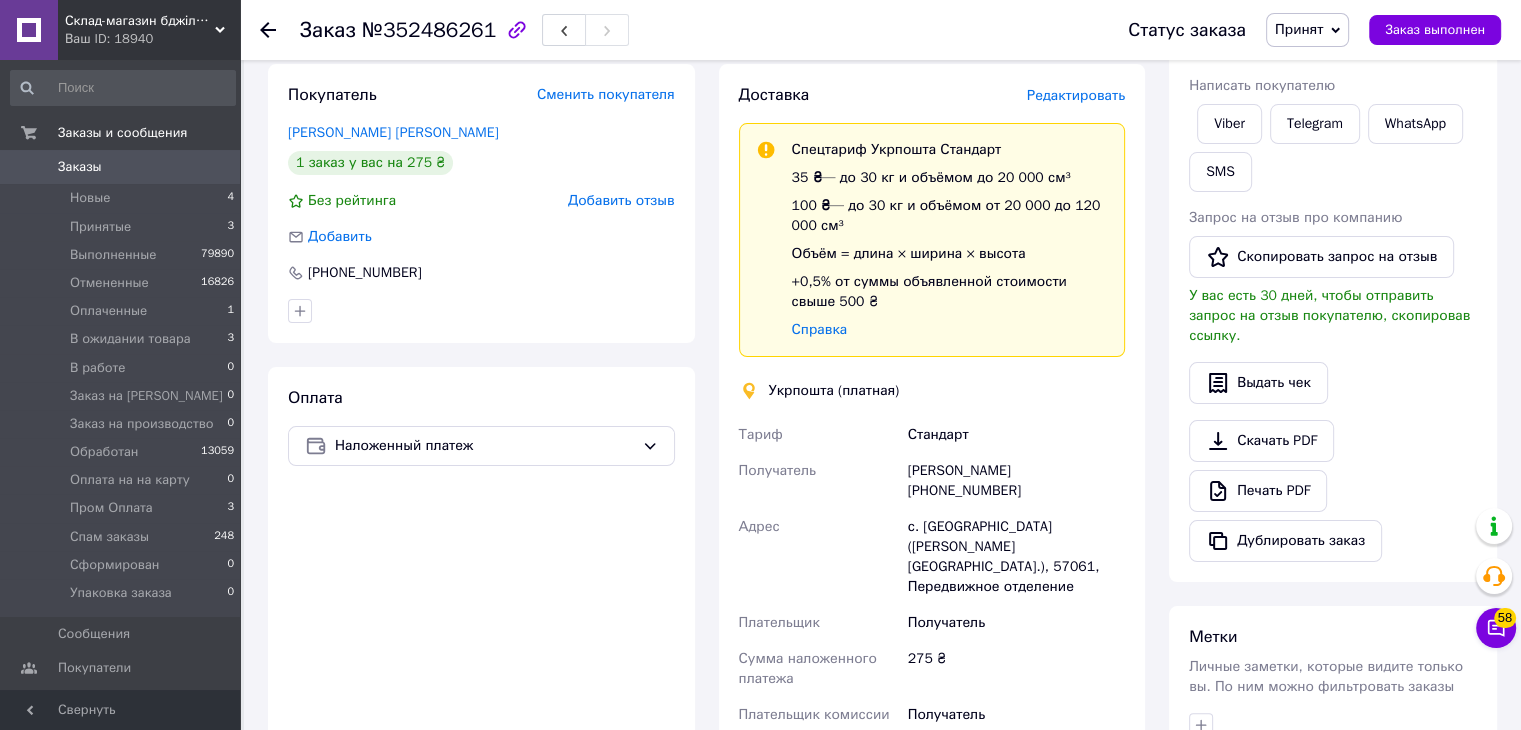 scroll, scrollTop: 334, scrollLeft: 0, axis: vertical 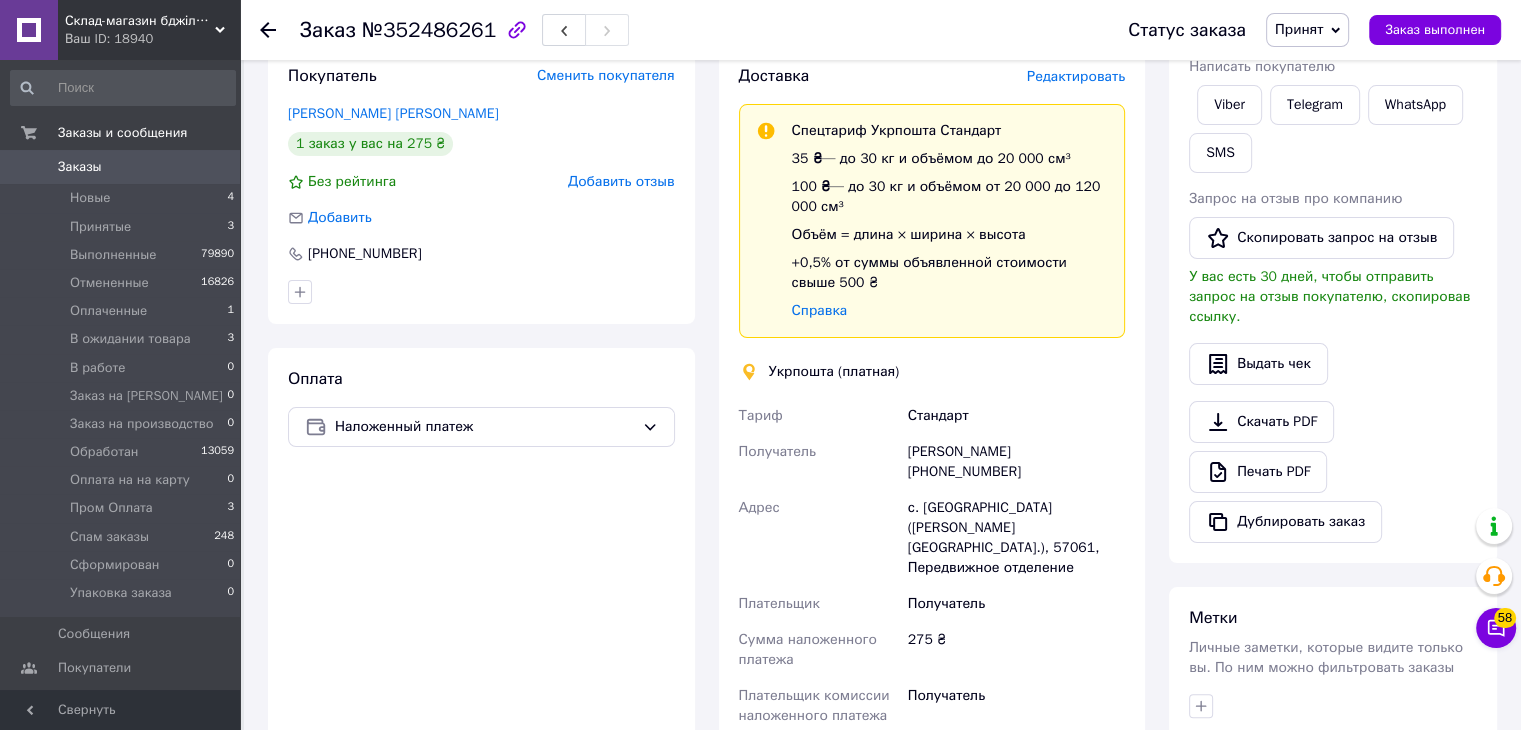 drag, startPoint x: 1044, startPoint y: 453, endPoint x: 1128, endPoint y: 453, distance: 84 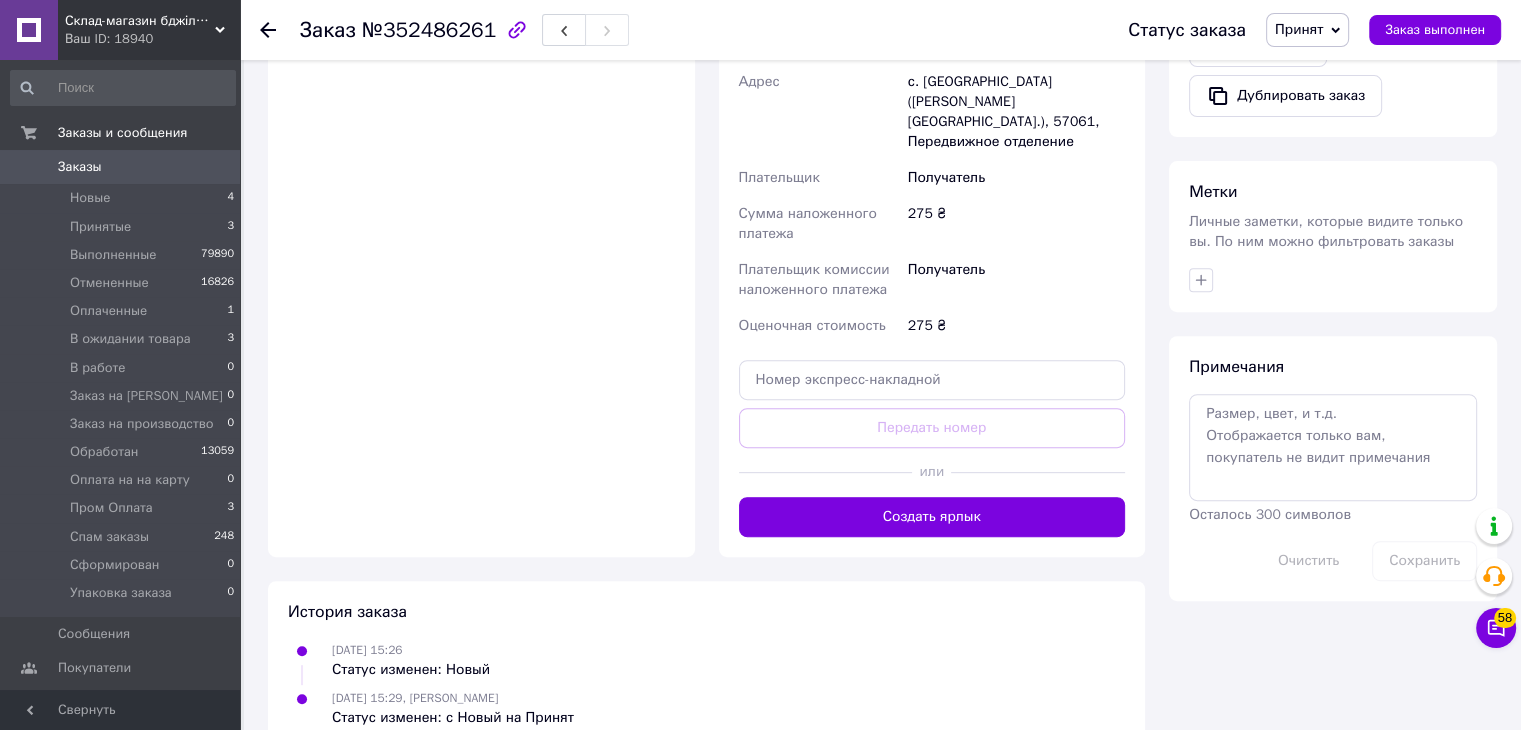 scroll, scrollTop: 761, scrollLeft: 0, axis: vertical 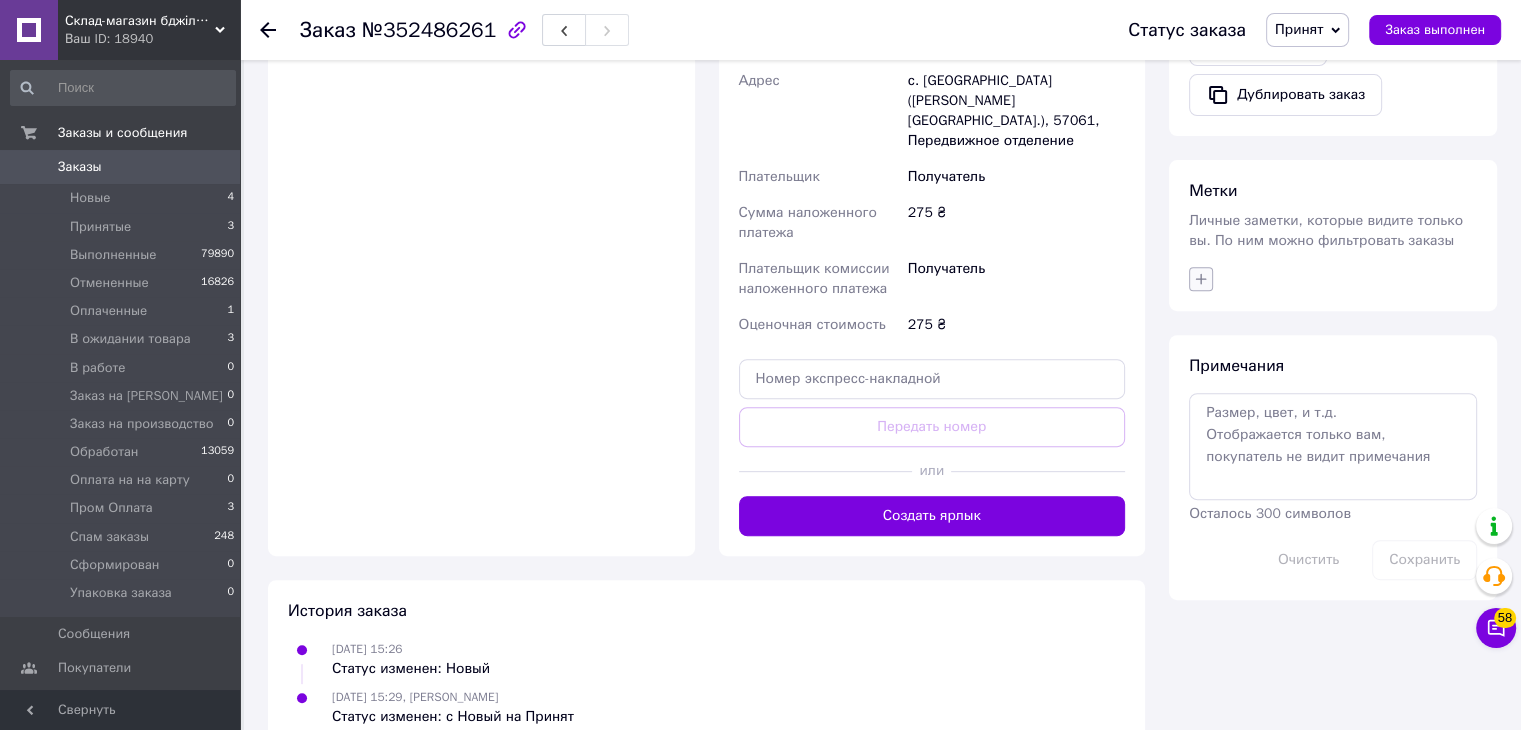 click at bounding box center [1201, 279] 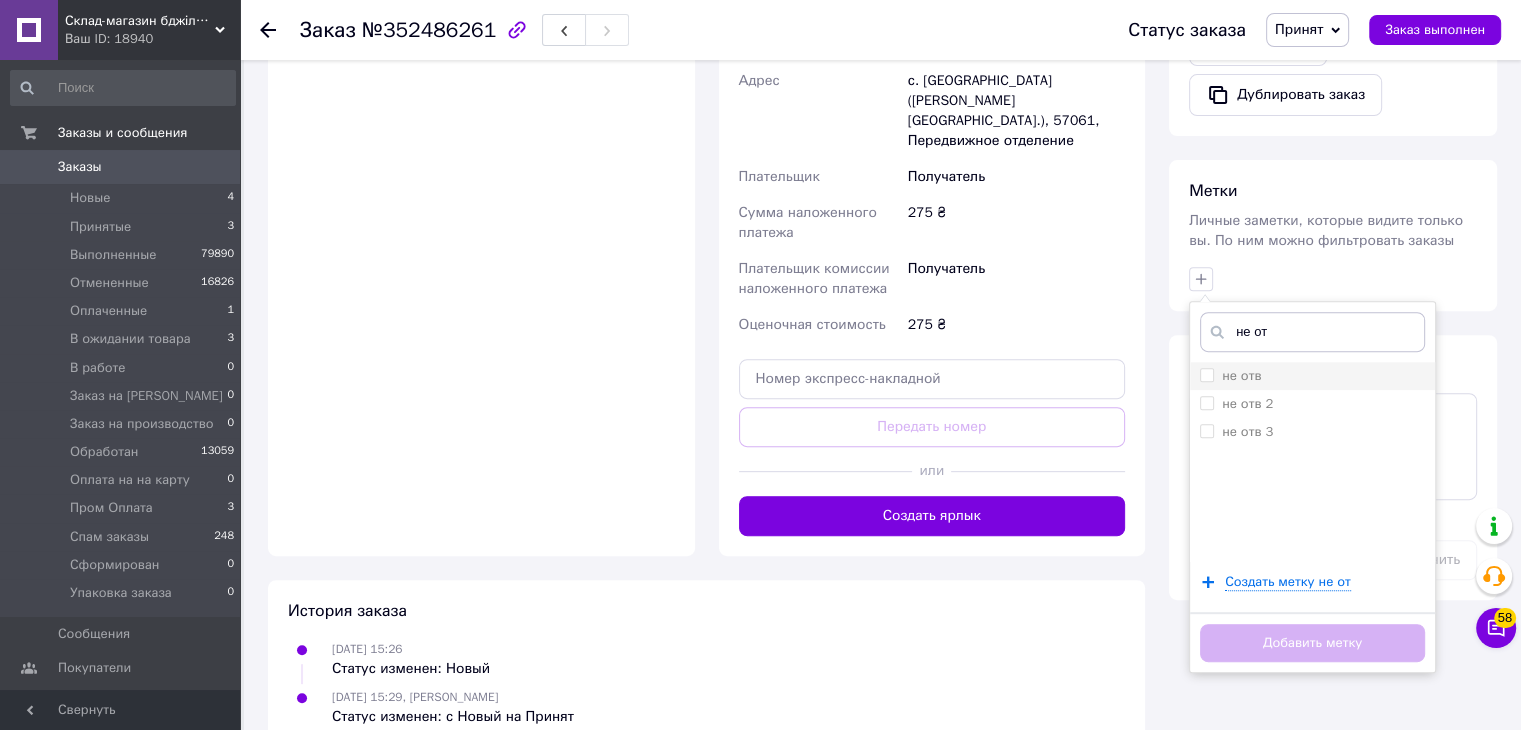type on "не от" 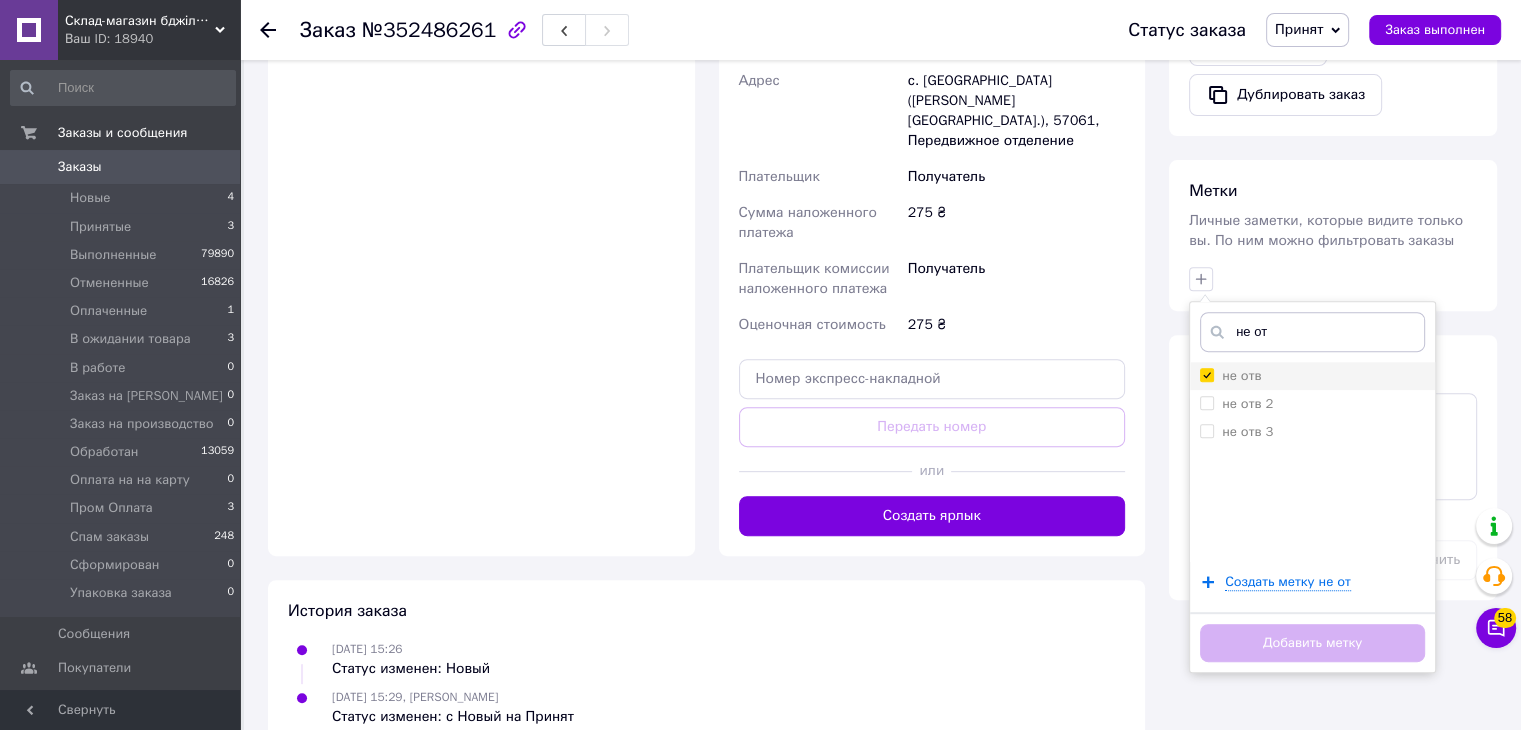checkbox on "true" 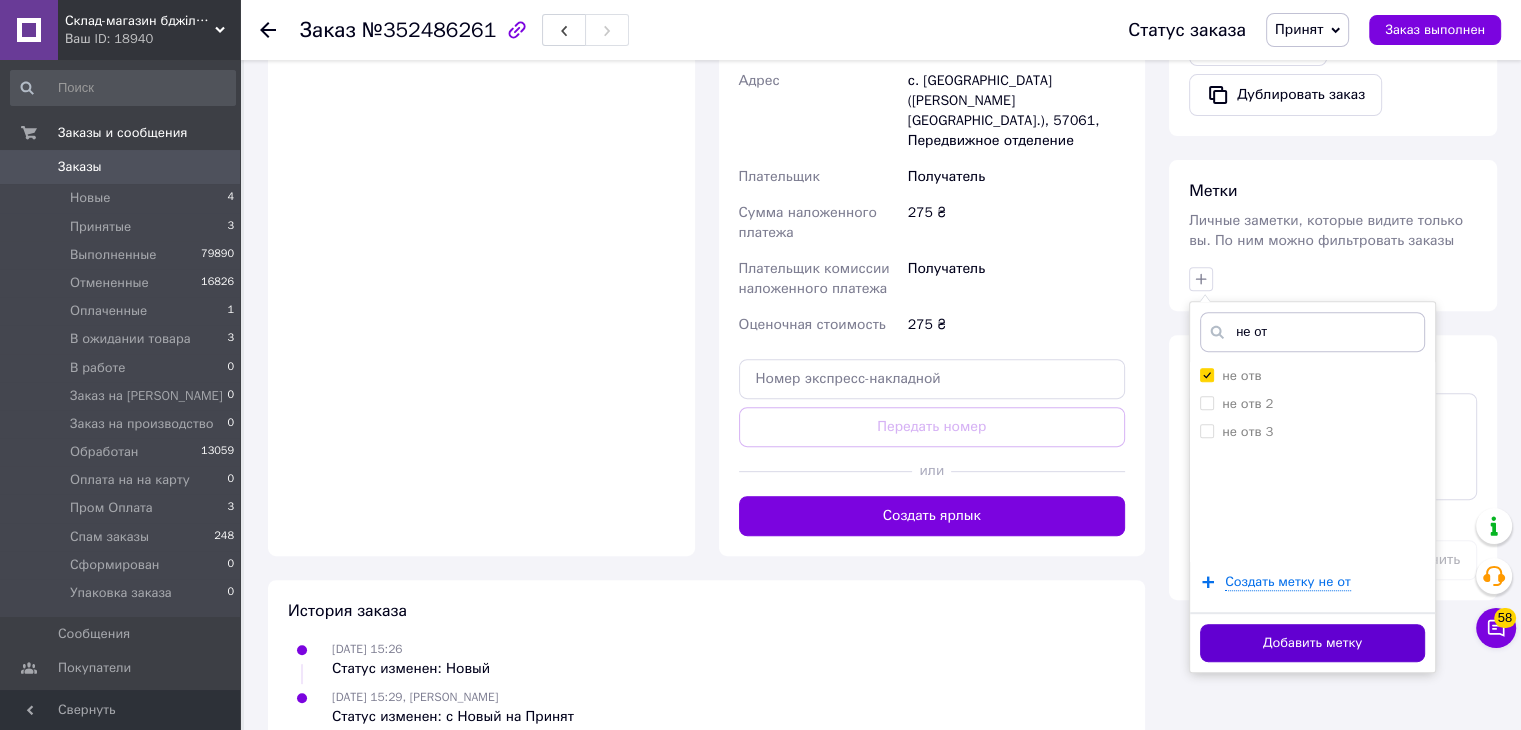 click on "Добавить метку" at bounding box center [1312, 643] 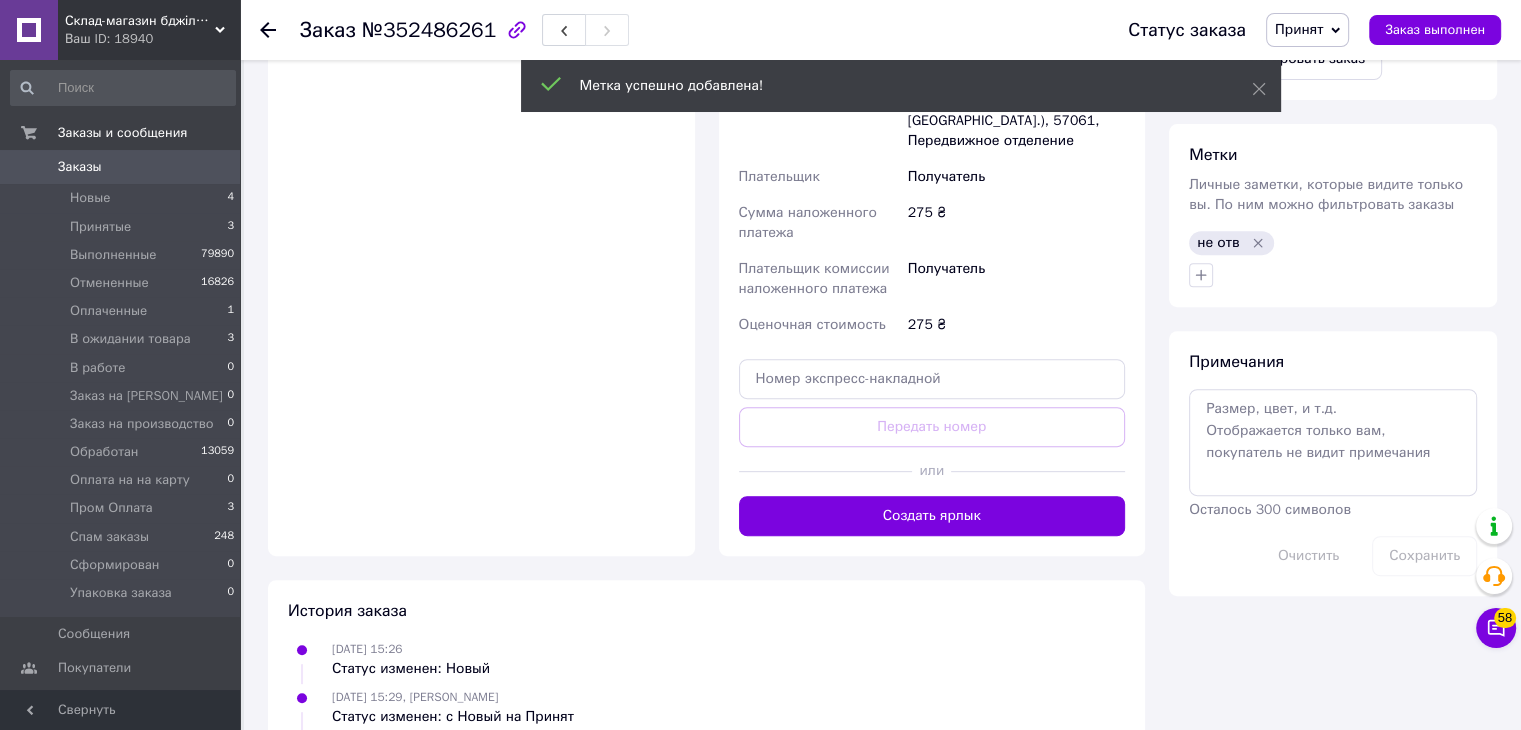 click 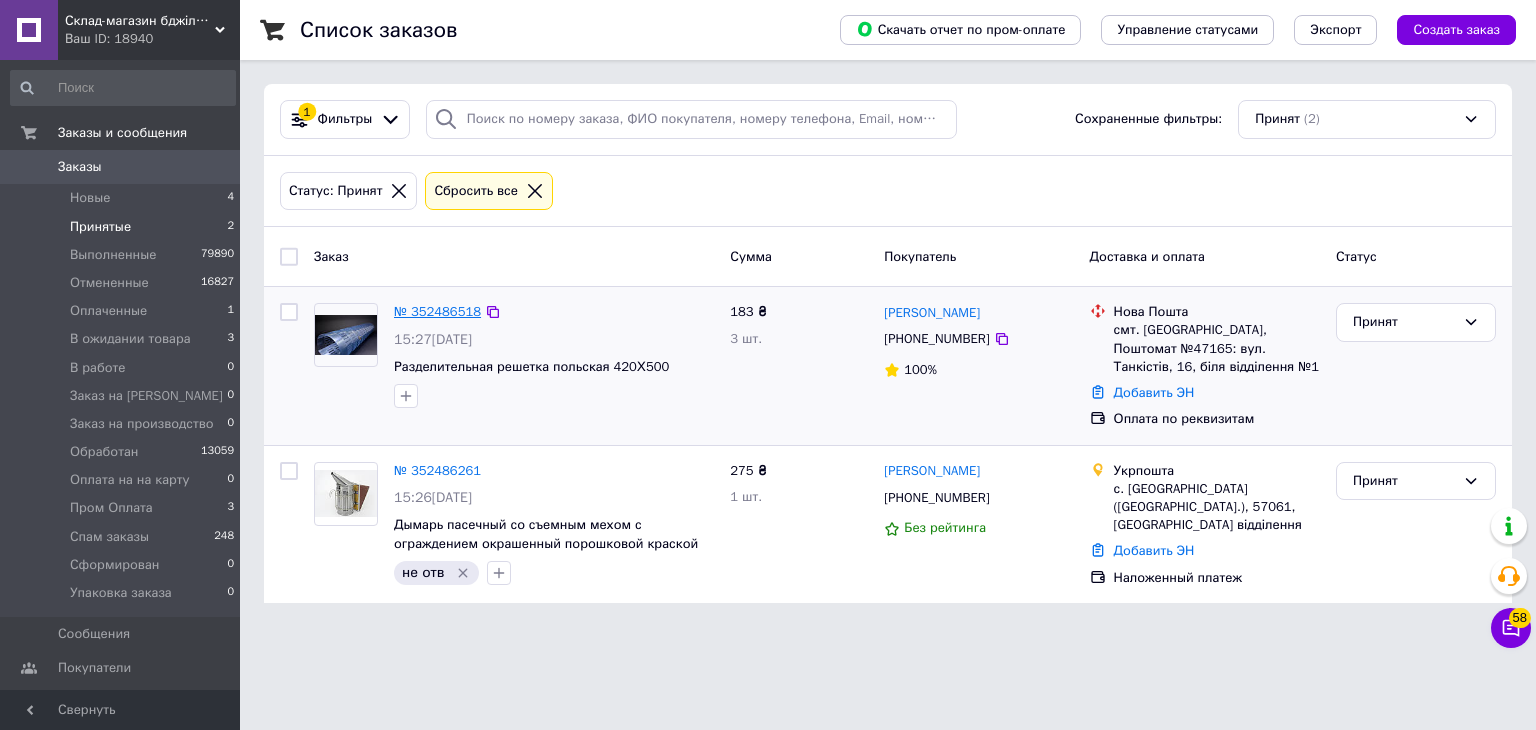 click on "№ 352486518" at bounding box center (437, 311) 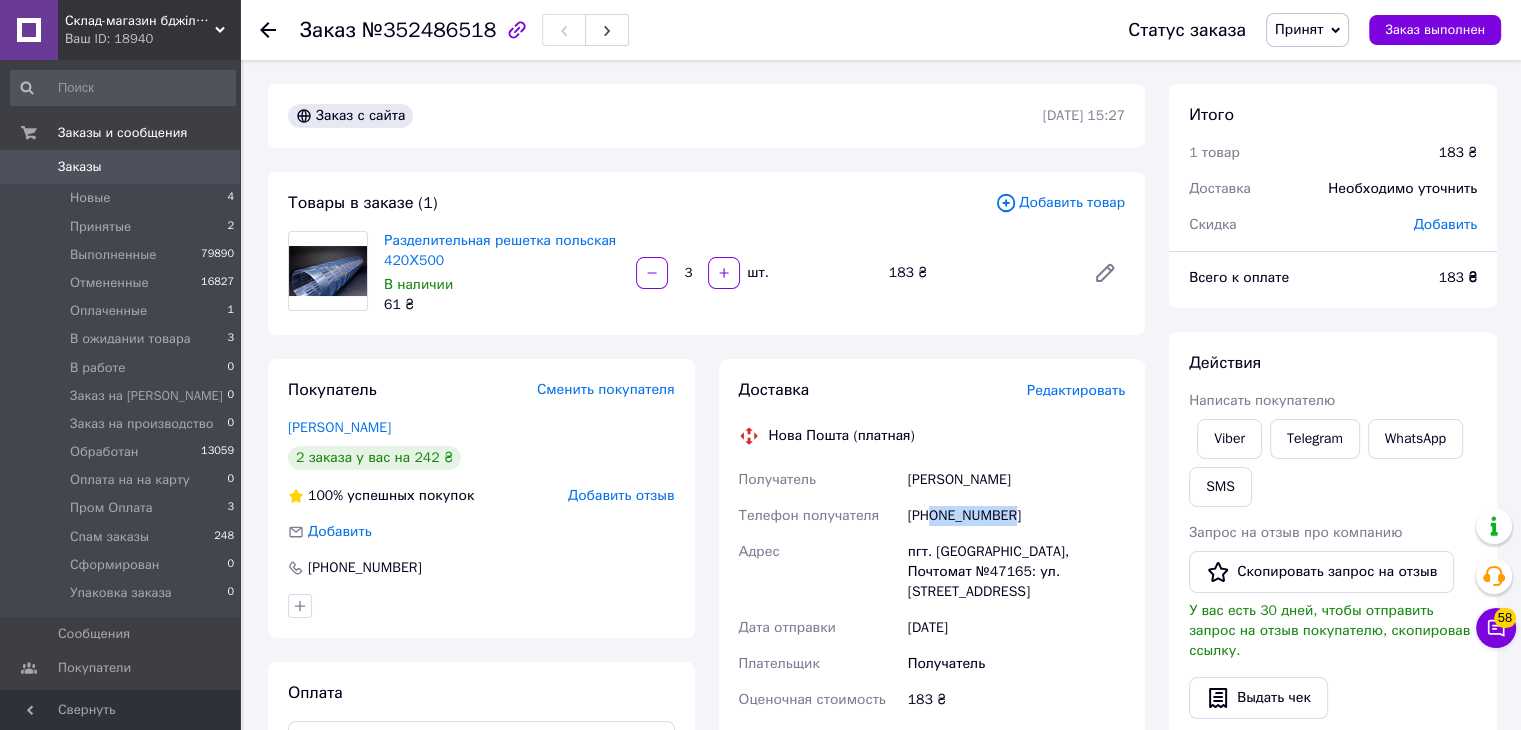 drag, startPoint x: 930, startPoint y: 517, endPoint x: 1036, endPoint y: 517, distance: 106 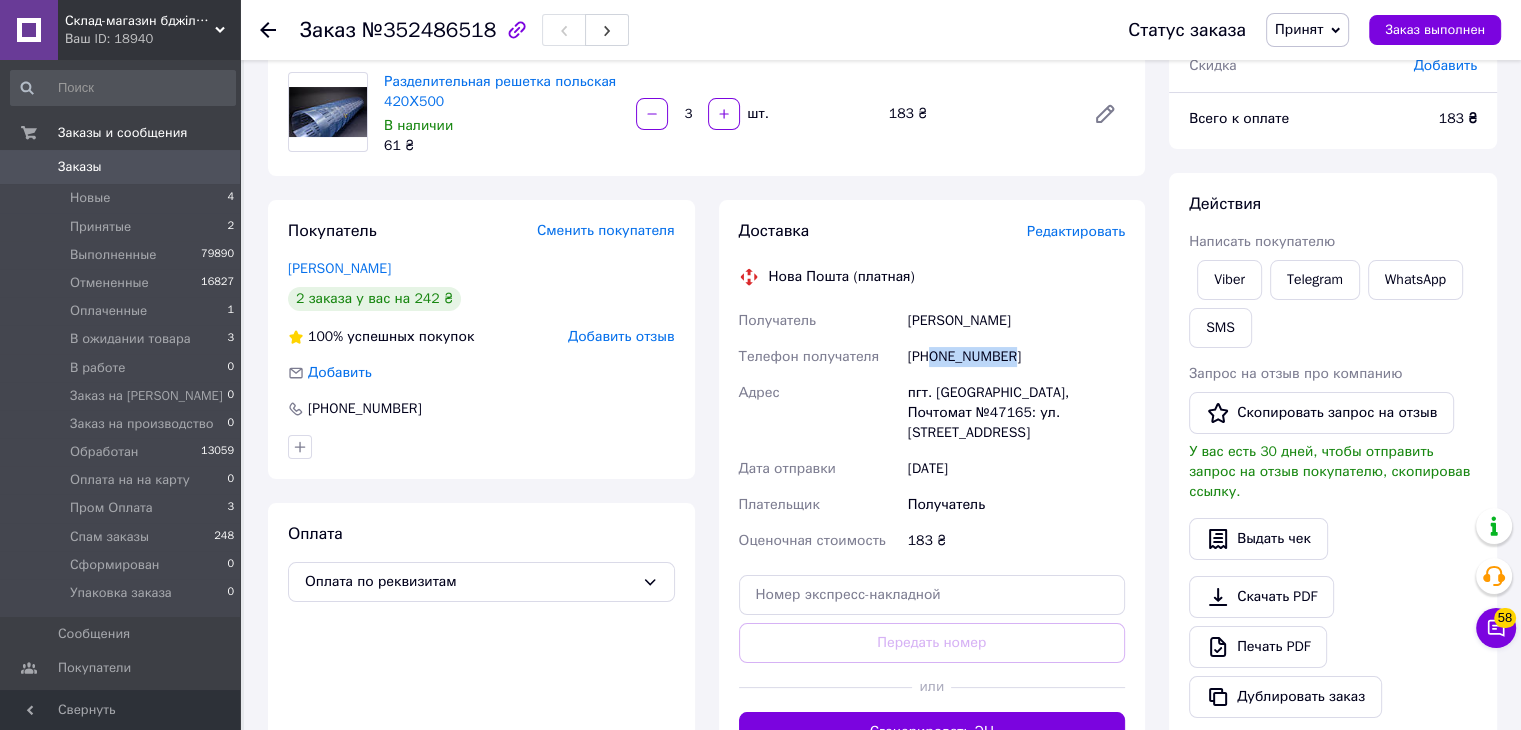 scroll, scrollTop: 200, scrollLeft: 0, axis: vertical 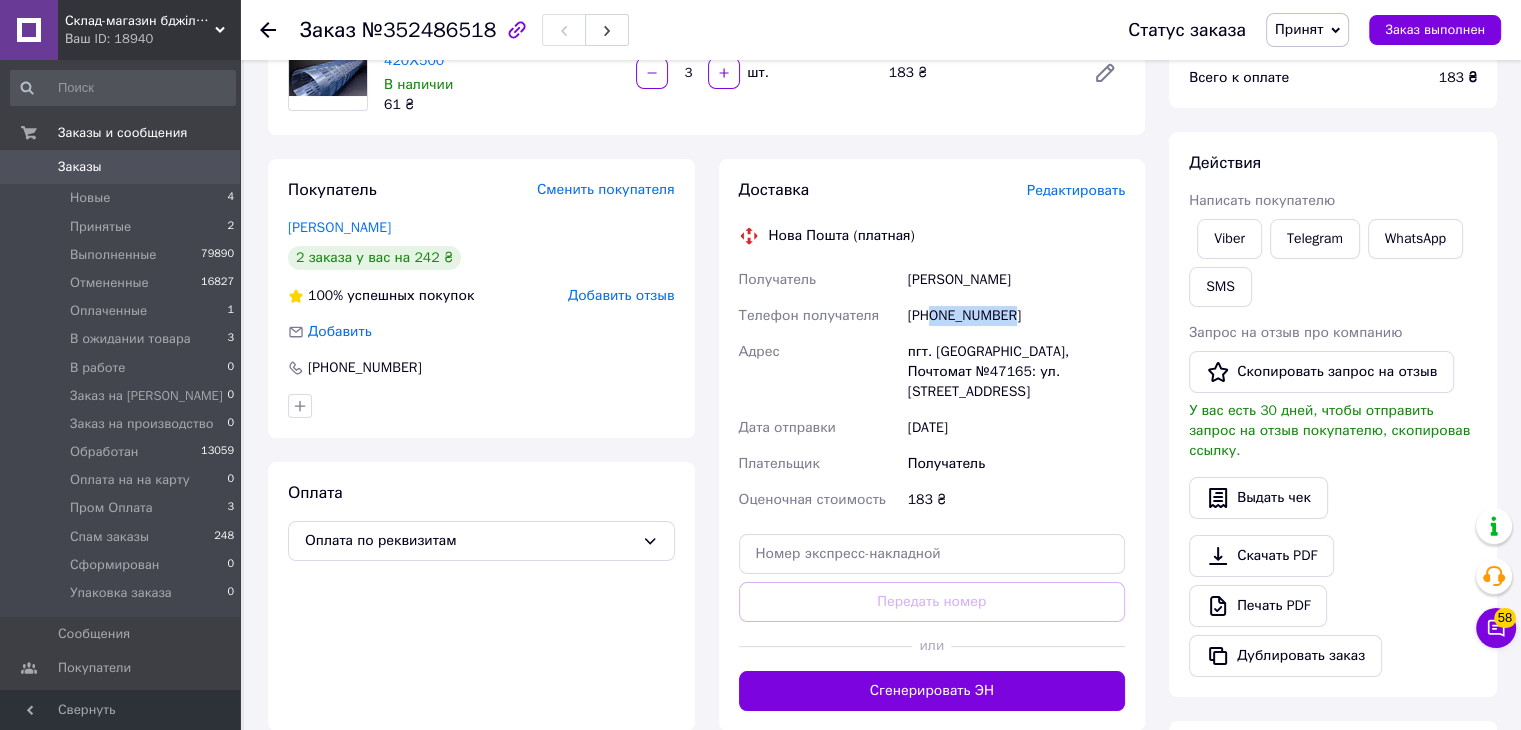 copy on "0638553189" 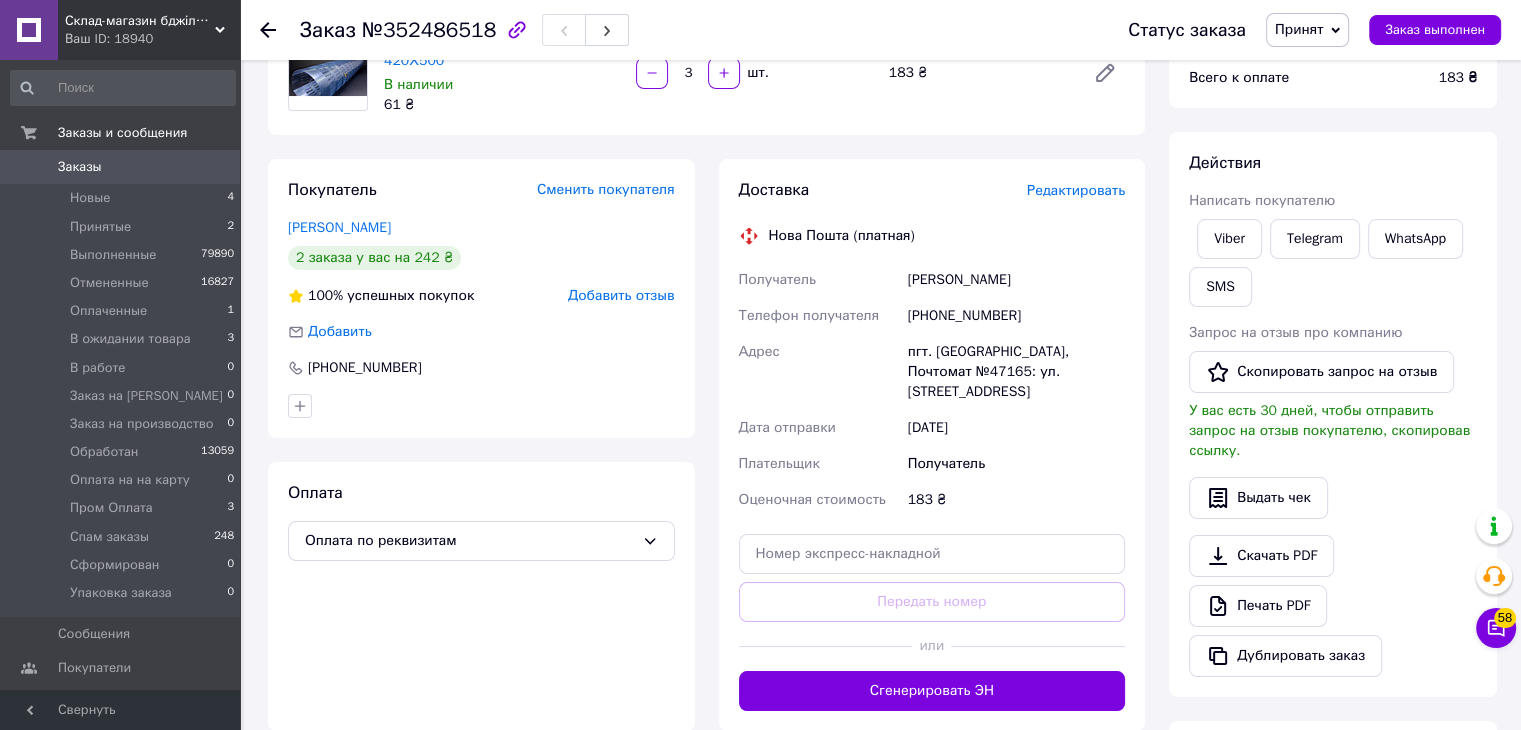 click on "Метки Личные заметки, которые видите только вы. По ним можно фильтровать заказы" at bounding box center (1333, 796) 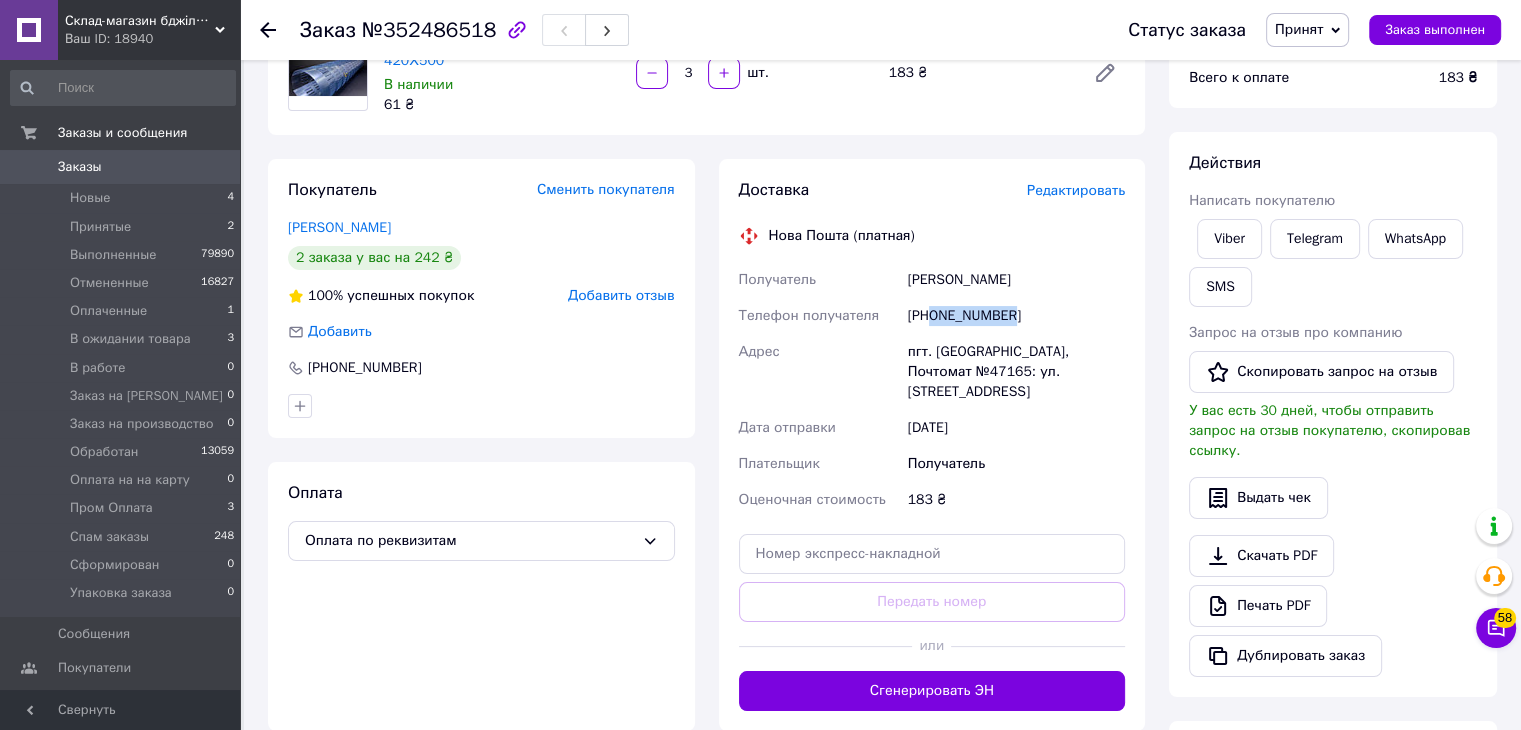 drag, startPoint x: 932, startPoint y: 311, endPoint x: 1059, endPoint y: 311, distance: 127 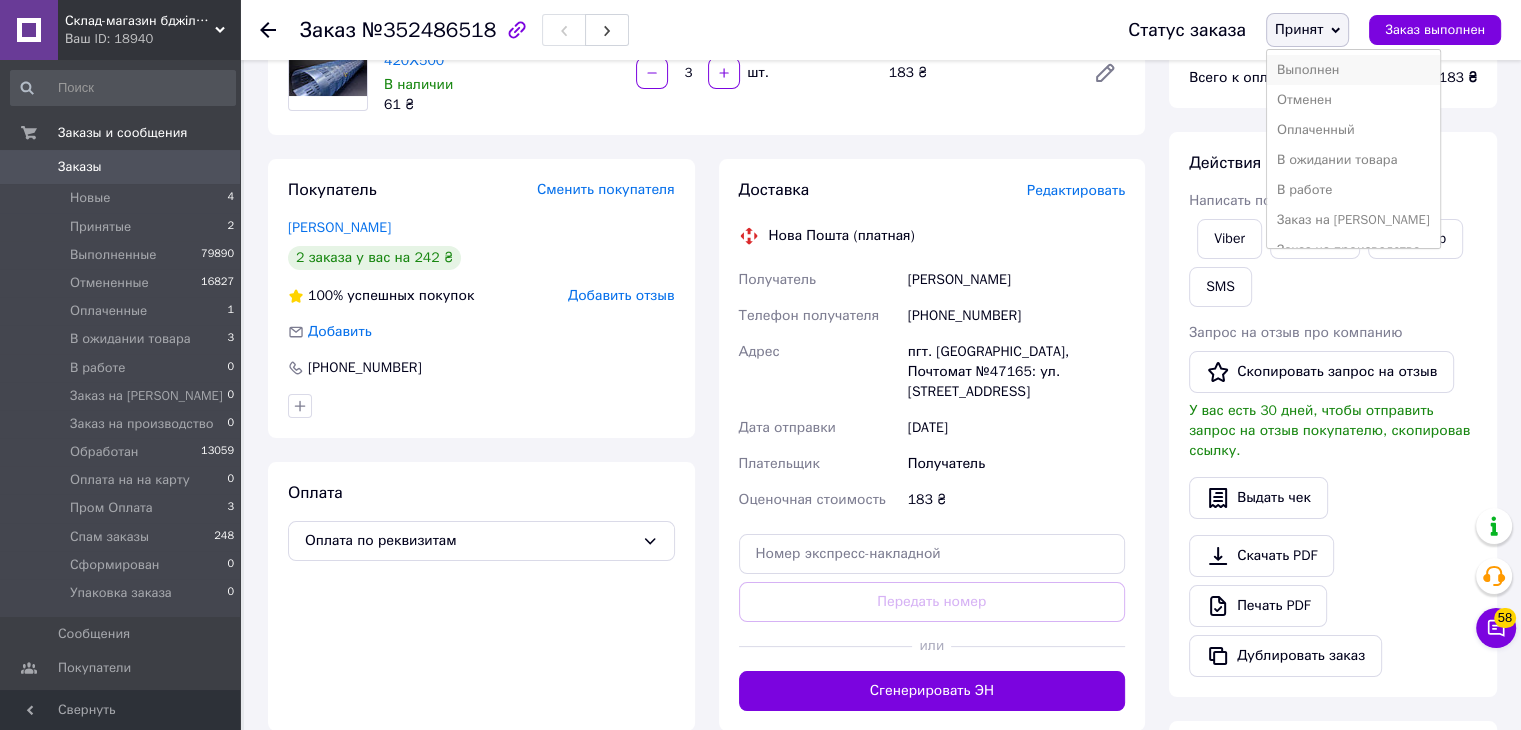 click on "Выполнен" at bounding box center [1353, 70] 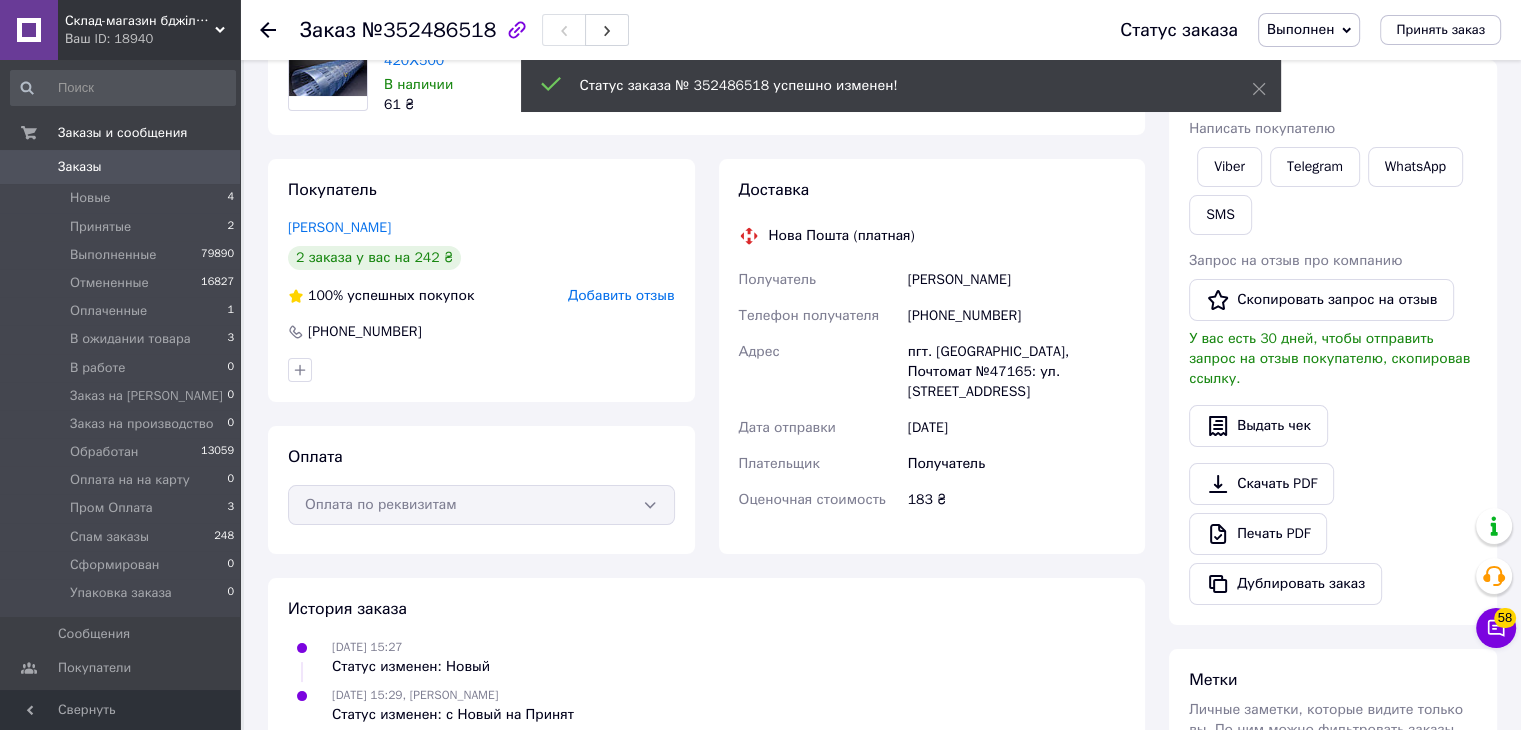 click 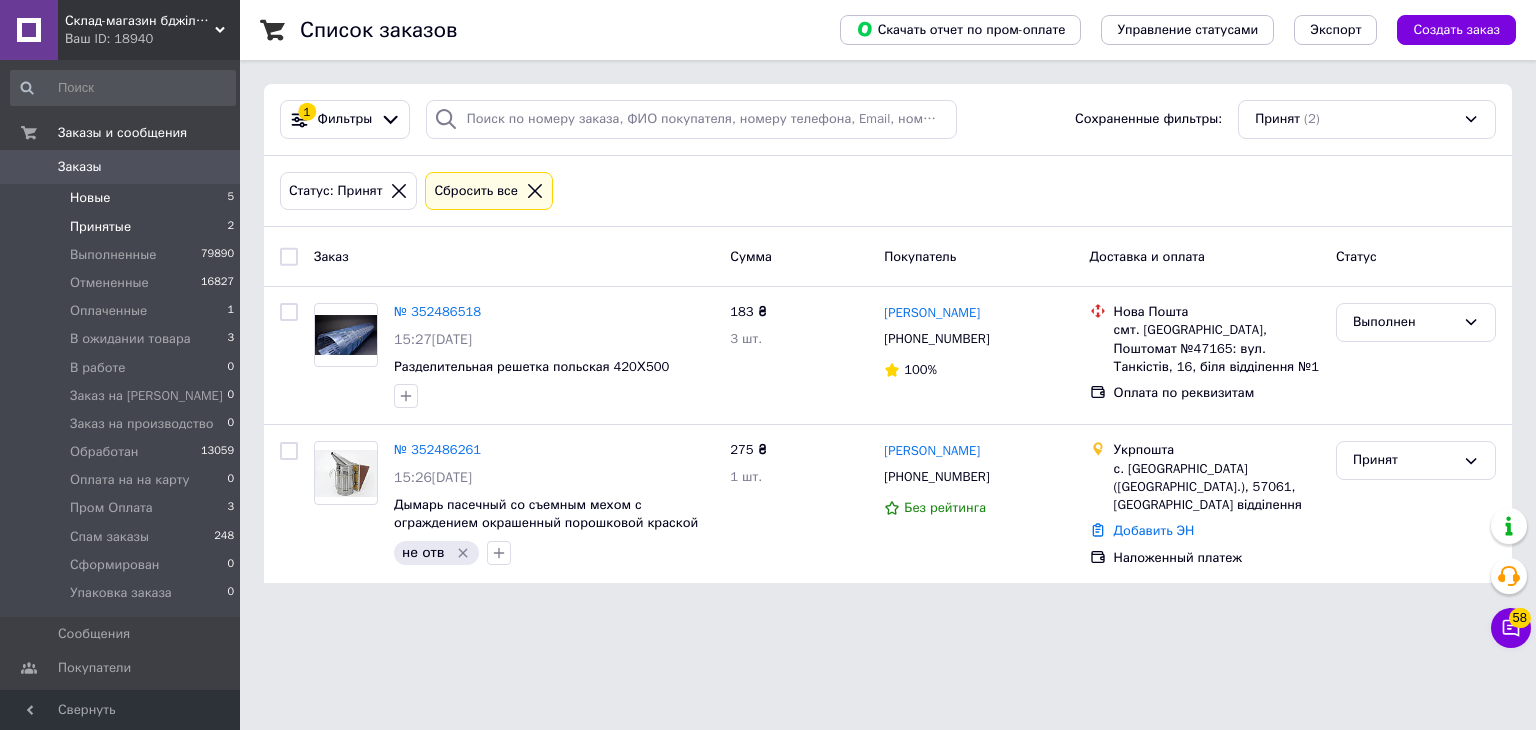 click on "Новые 5" at bounding box center [123, 198] 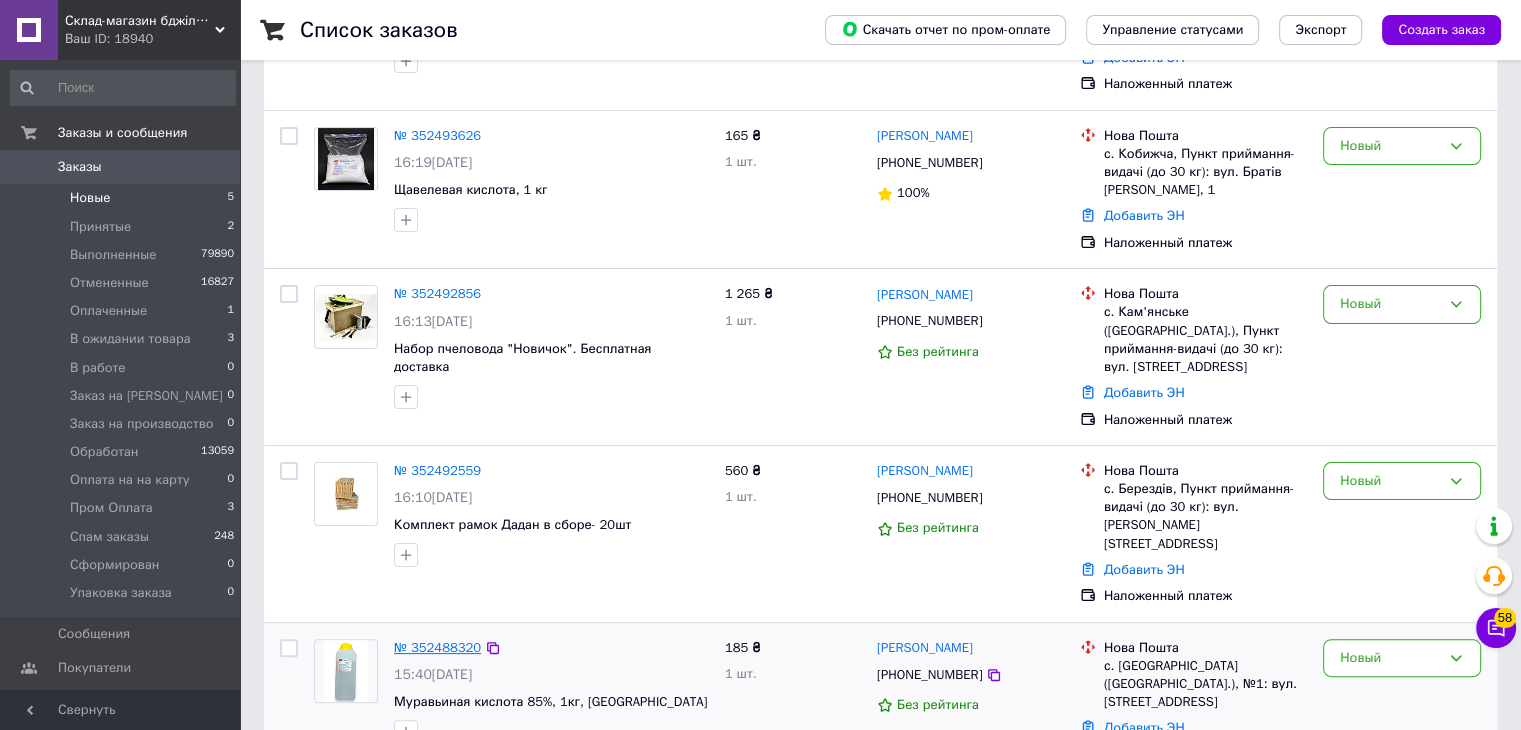 click on "№ 352488320" at bounding box center [437, 647] 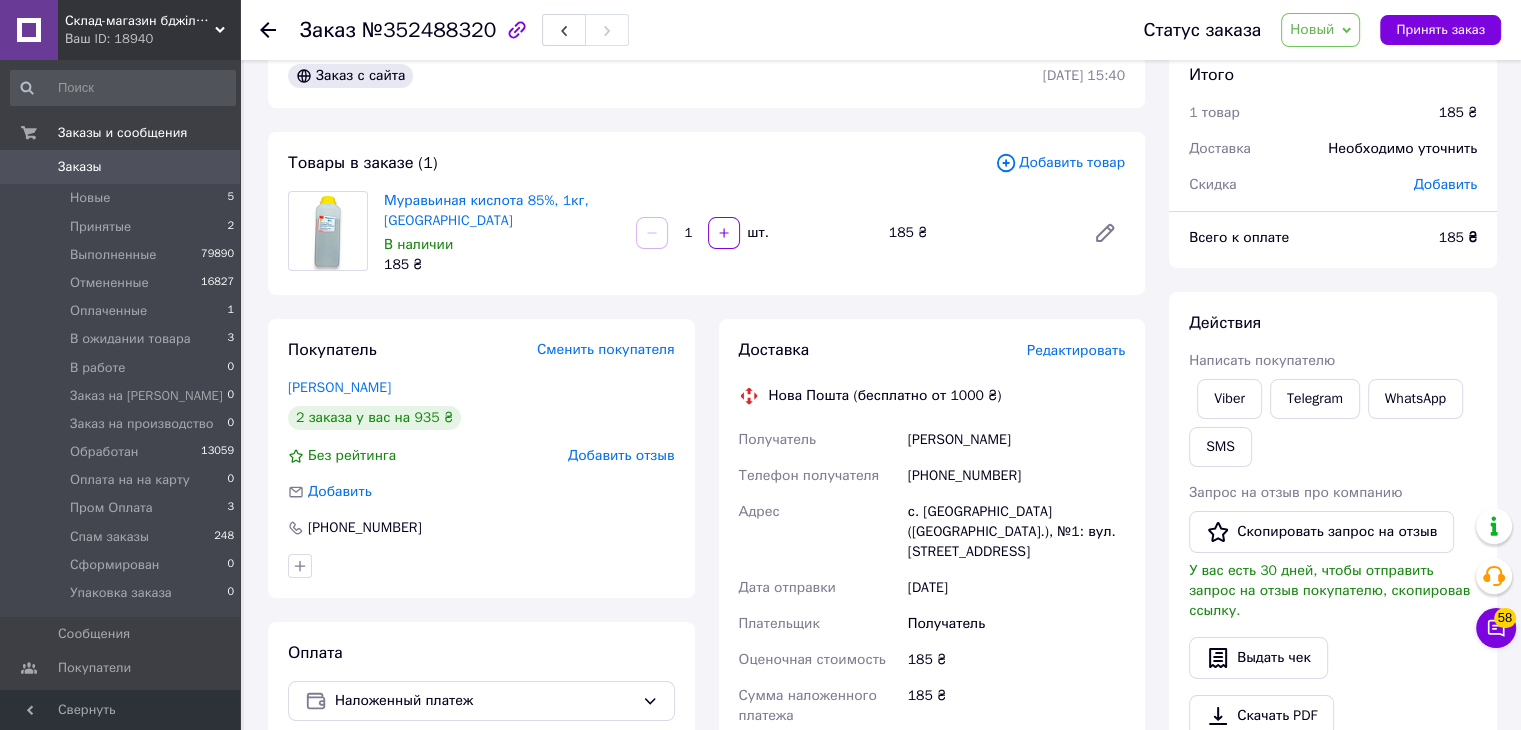 scroll, scrollTop: 35, scrollLeft: 0, axis: vertical 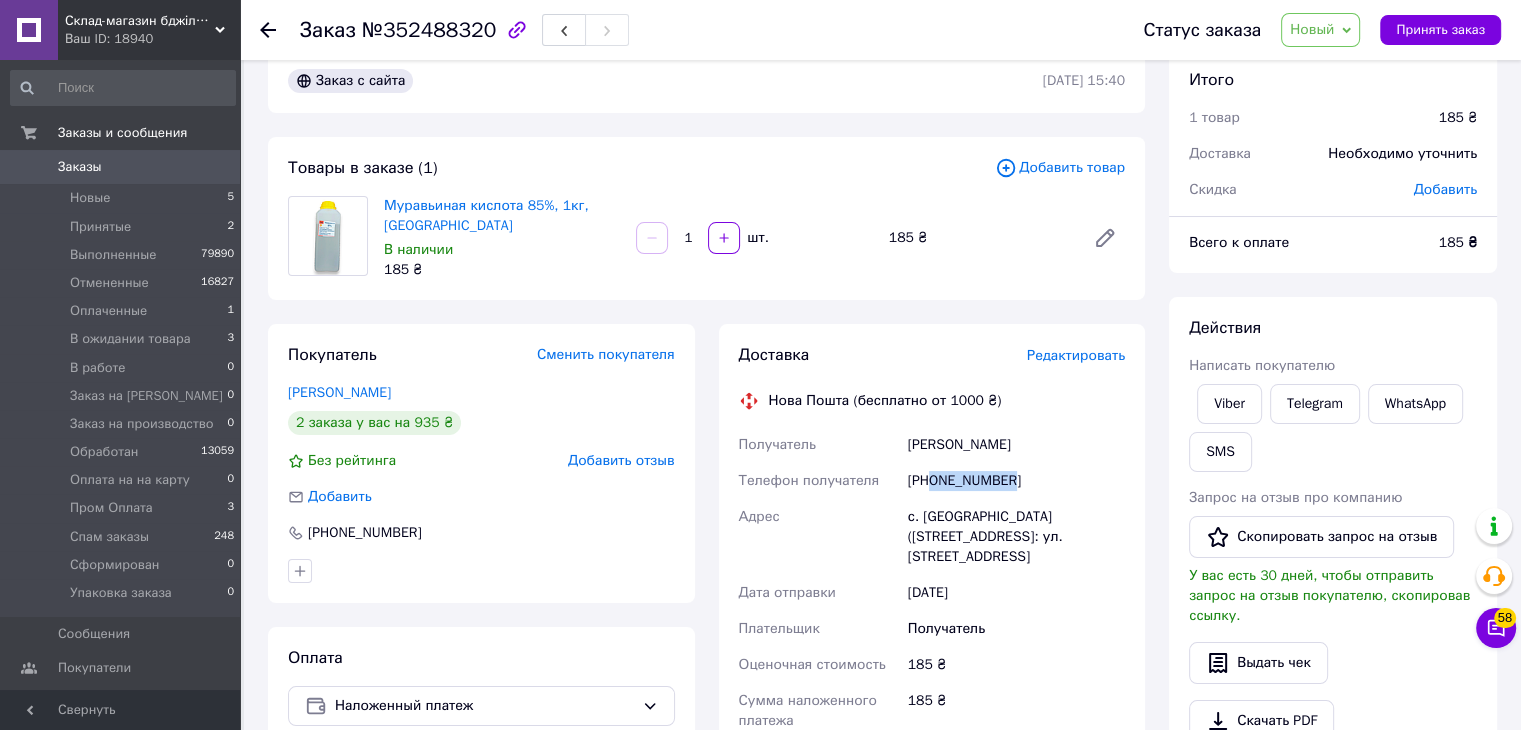 drag, startPoint x: 931, startPoint y: 481, endPoint x: 999, endPoint y: 480, distance: 68.007355 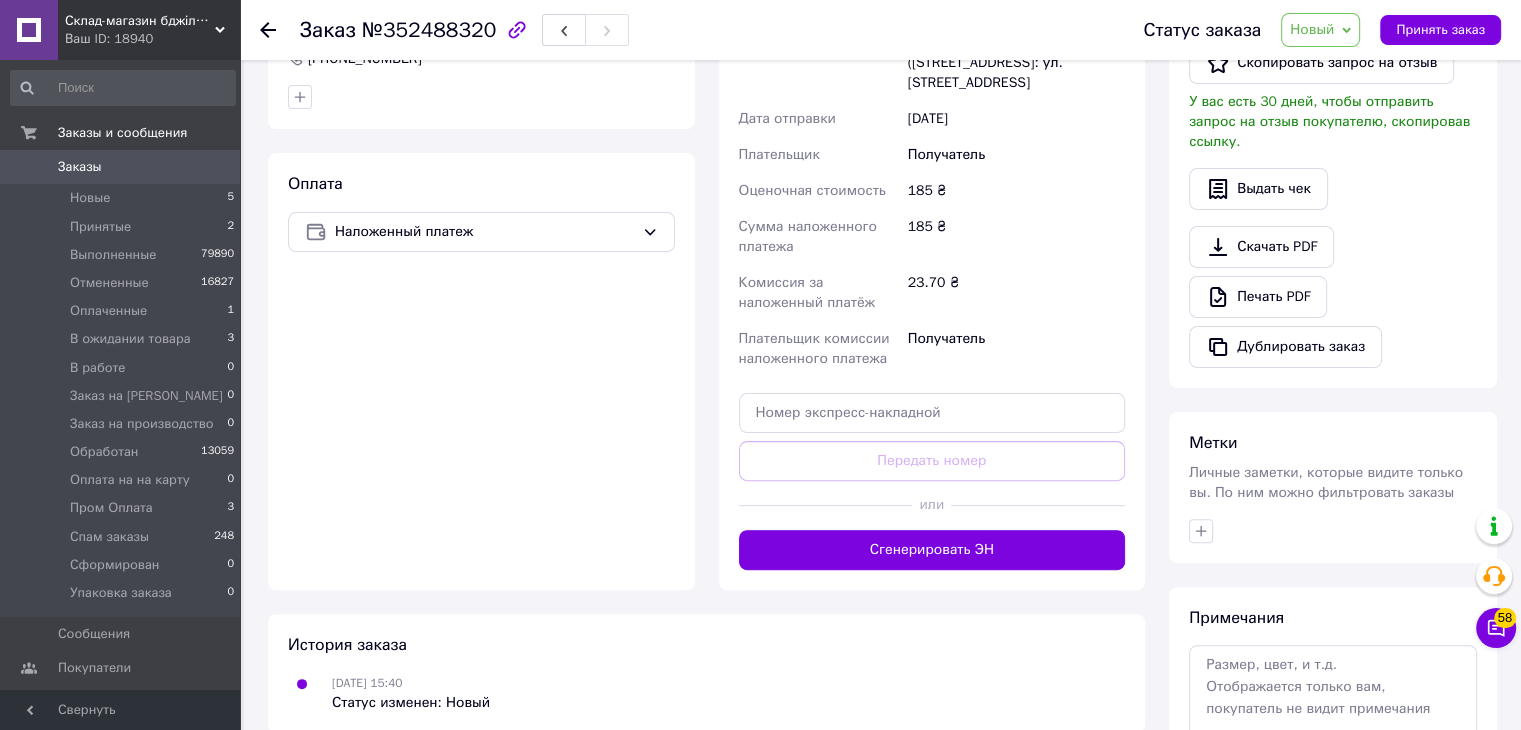 scroll, scrollTop: 632, scrollLeft: 0, axis: vertical 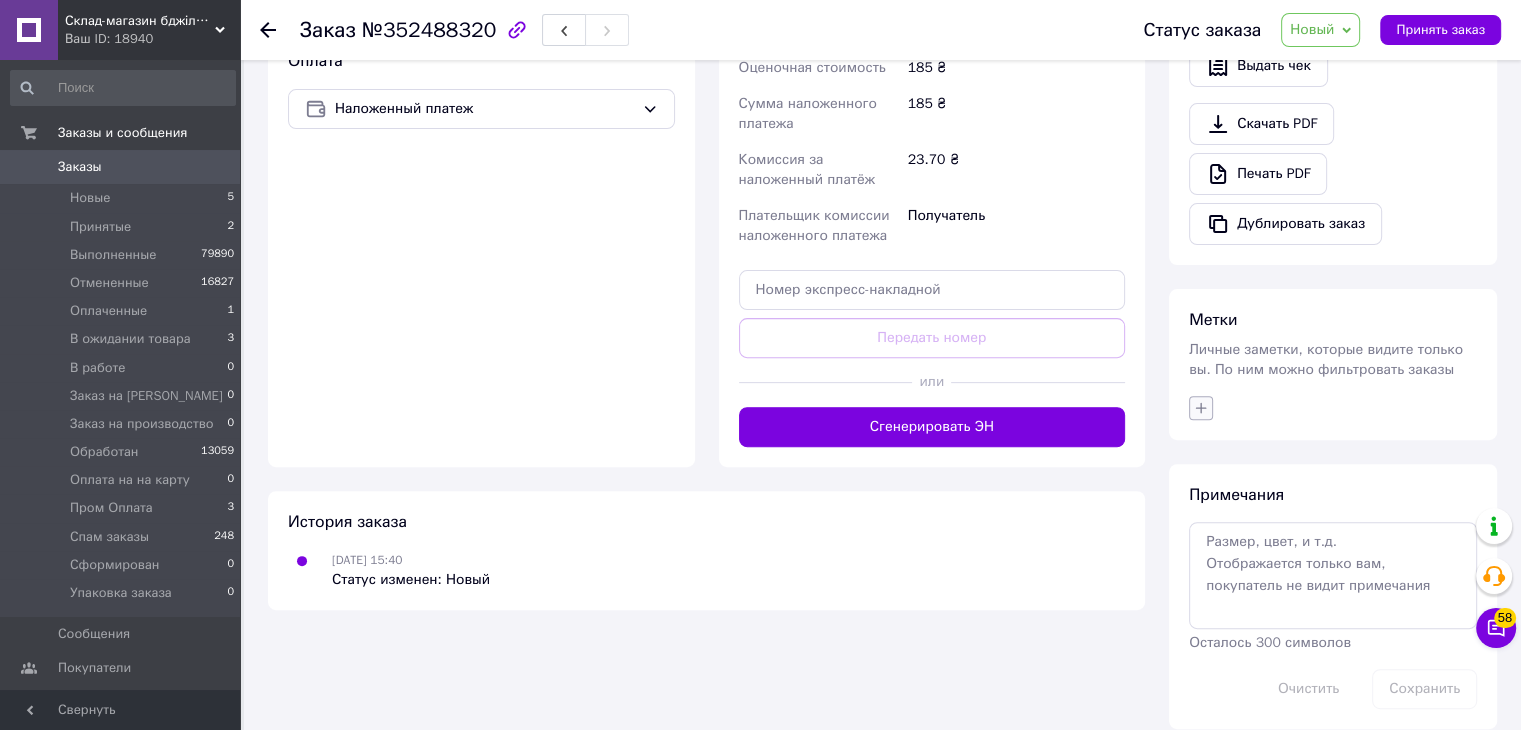 click at bounding box center [1333, 408] 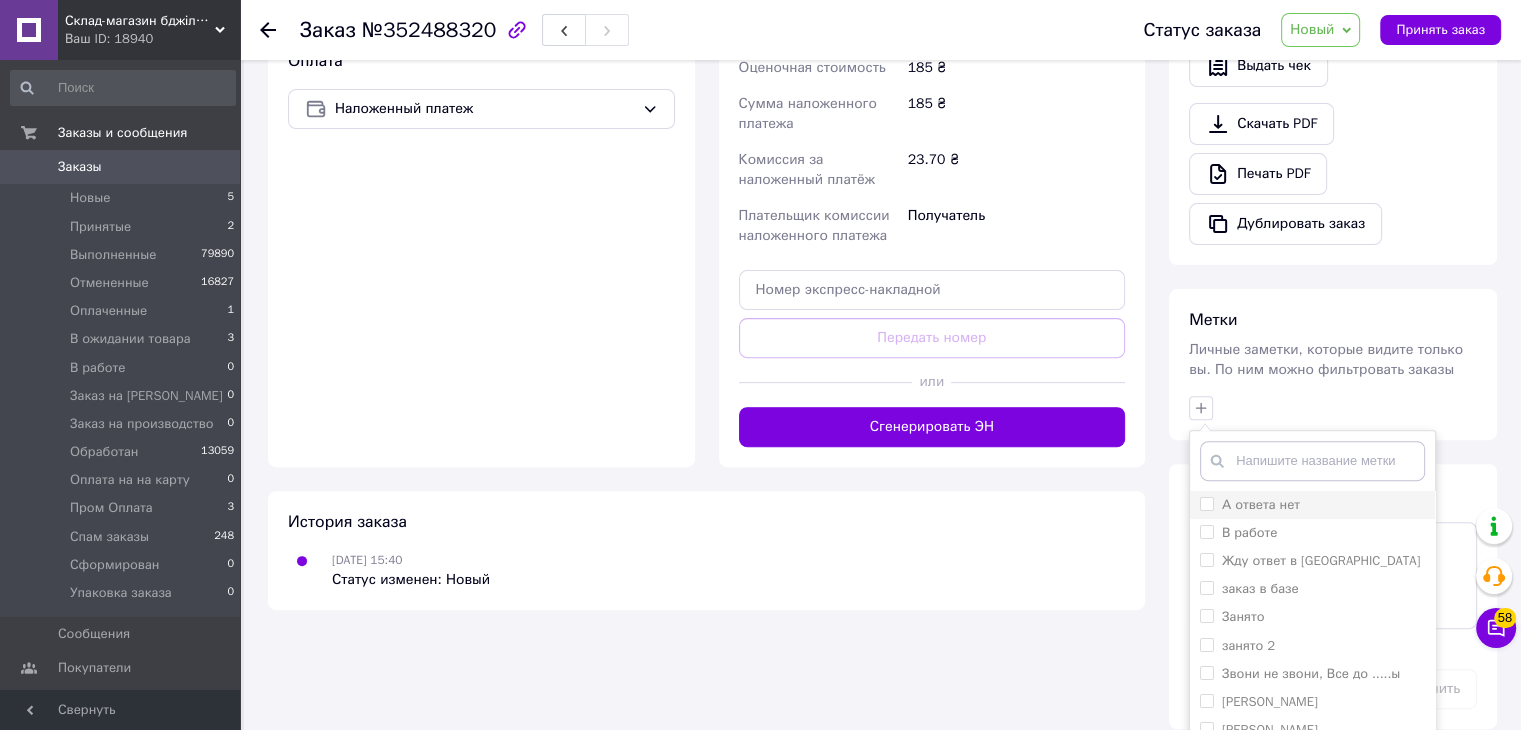 click on "А ответа нет" at bounding box center (1261, 504) 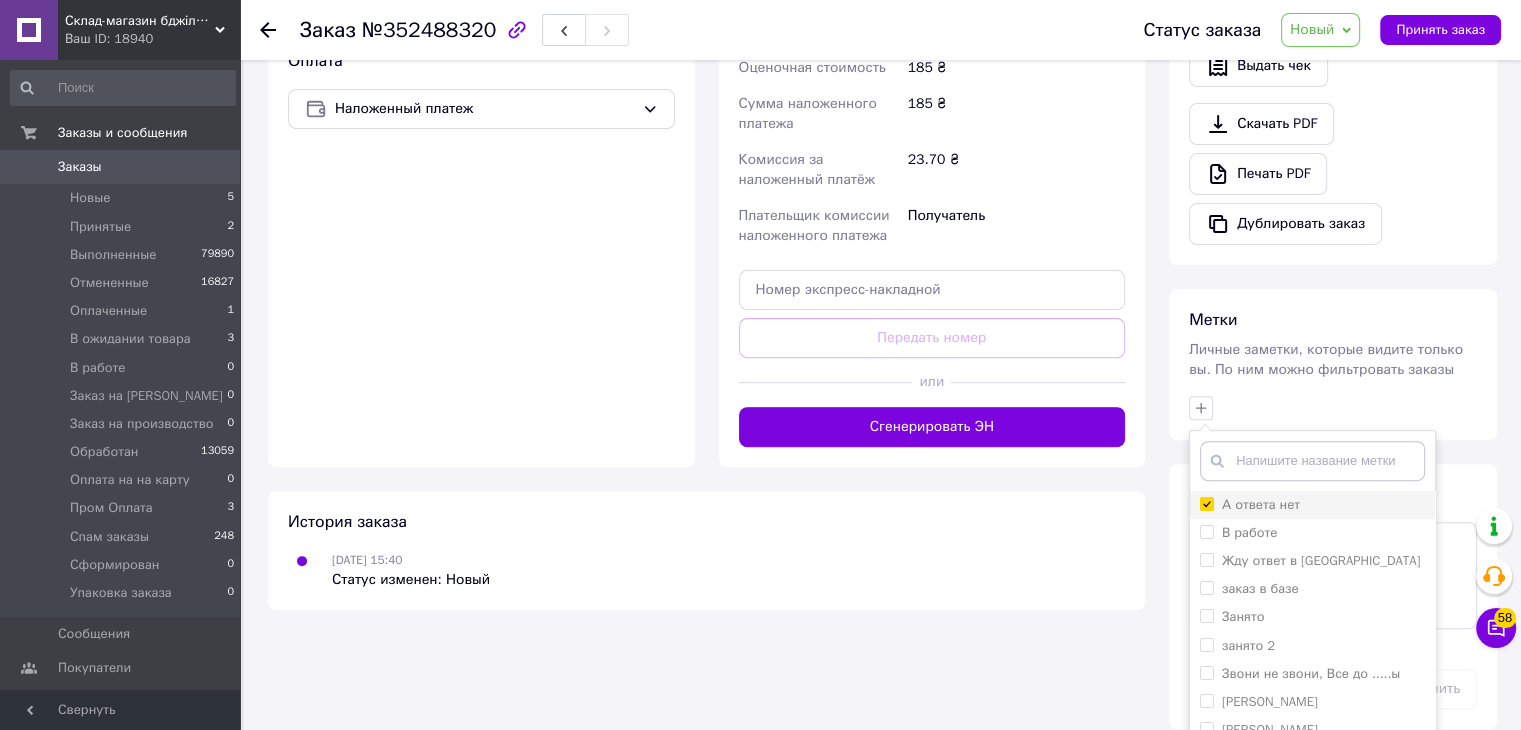 checkbox on "true" 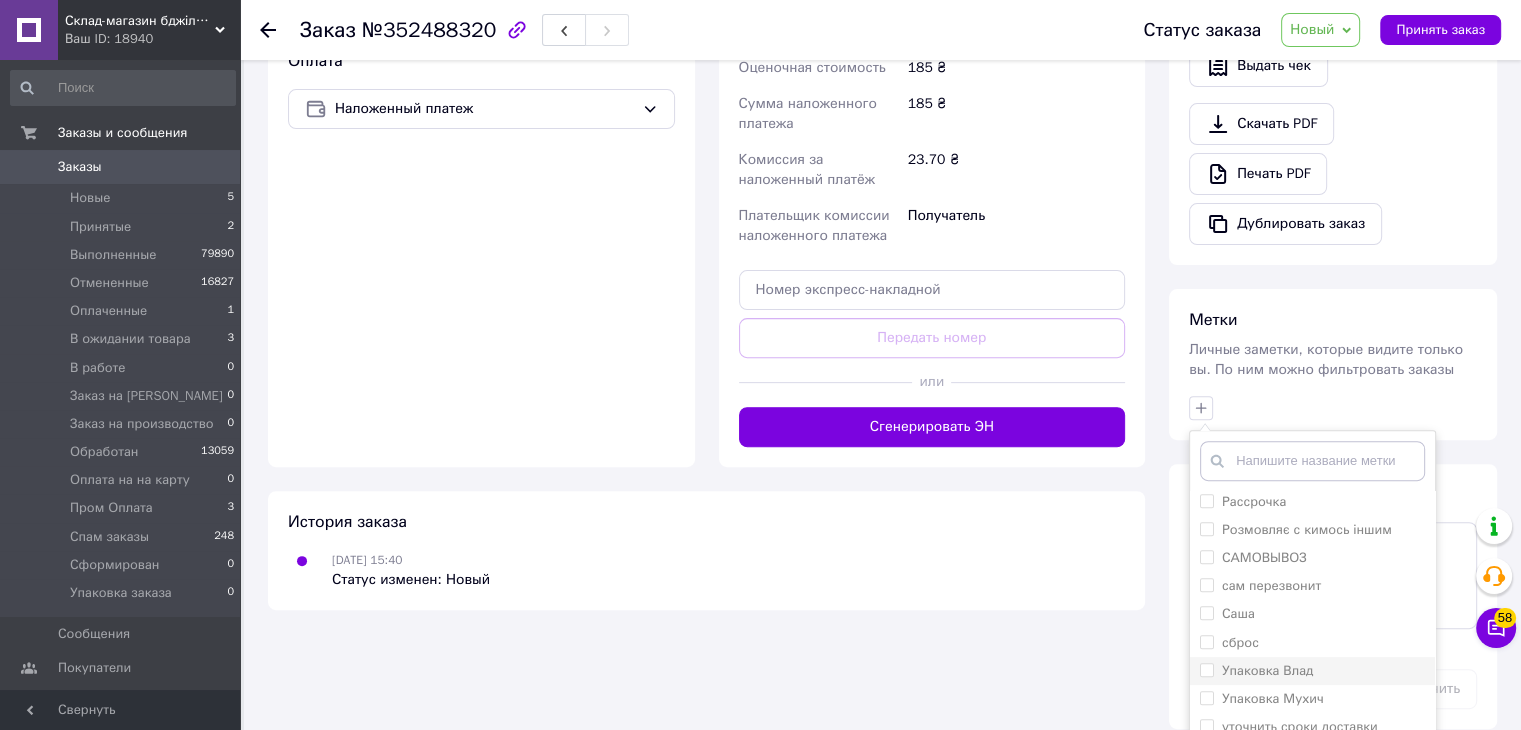 scroll, scrollTop: 1081, scrollLeft: 0, axis: vertical 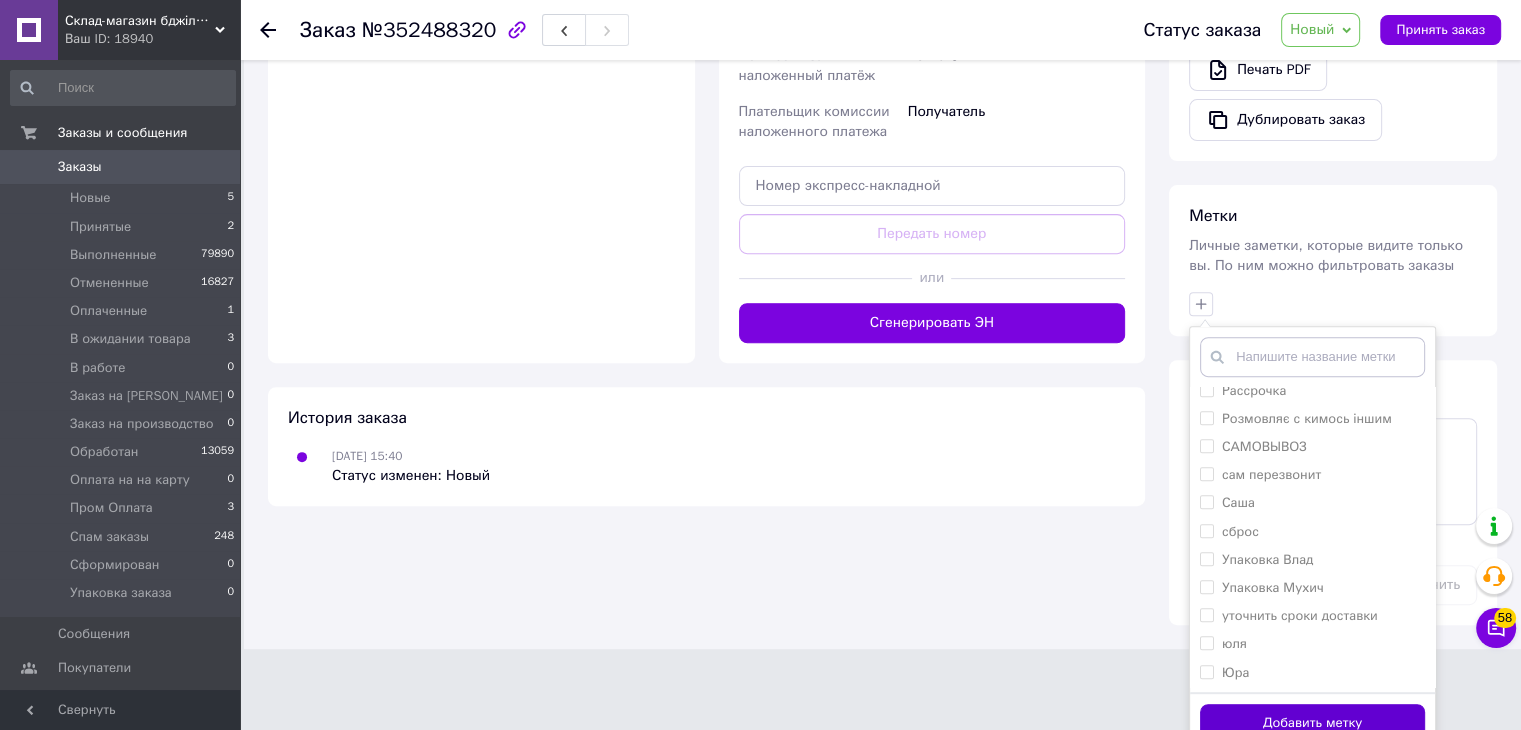 click on "Добавить метку" at bounding box center (1312, 723) 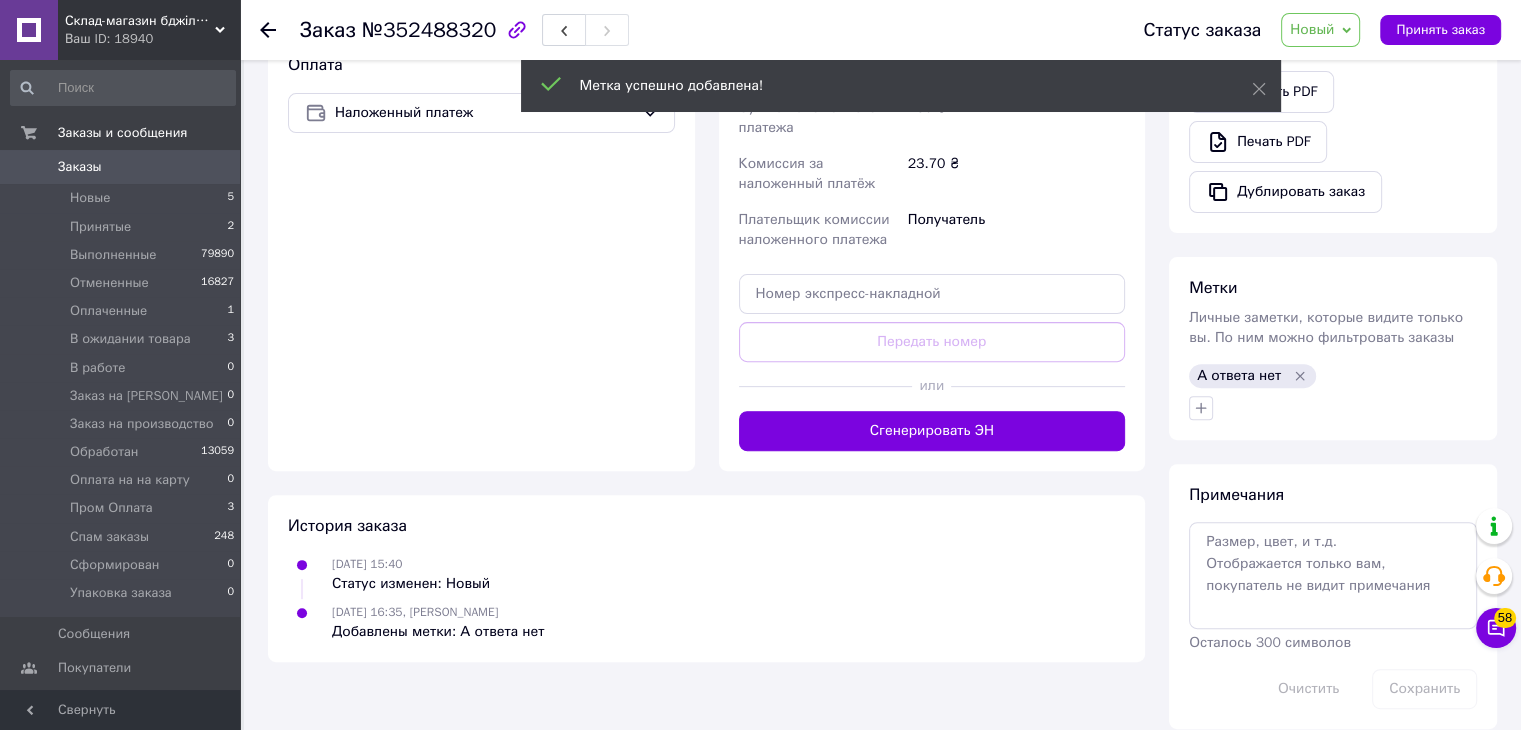 scroll, scrollTop: 664, scrollLeft: 0, axis: vertical 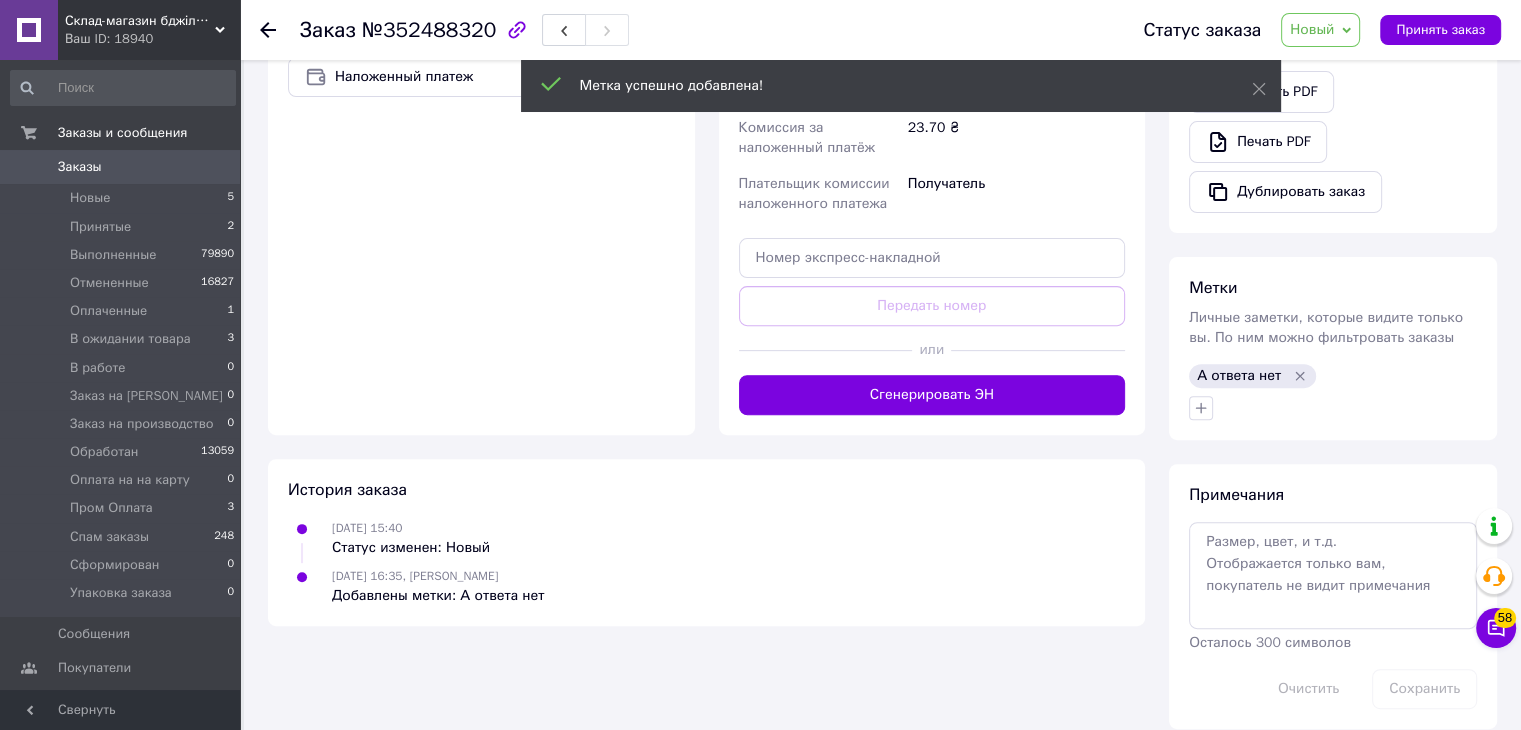 click on "Новый" at bounding box center [1312, 29] 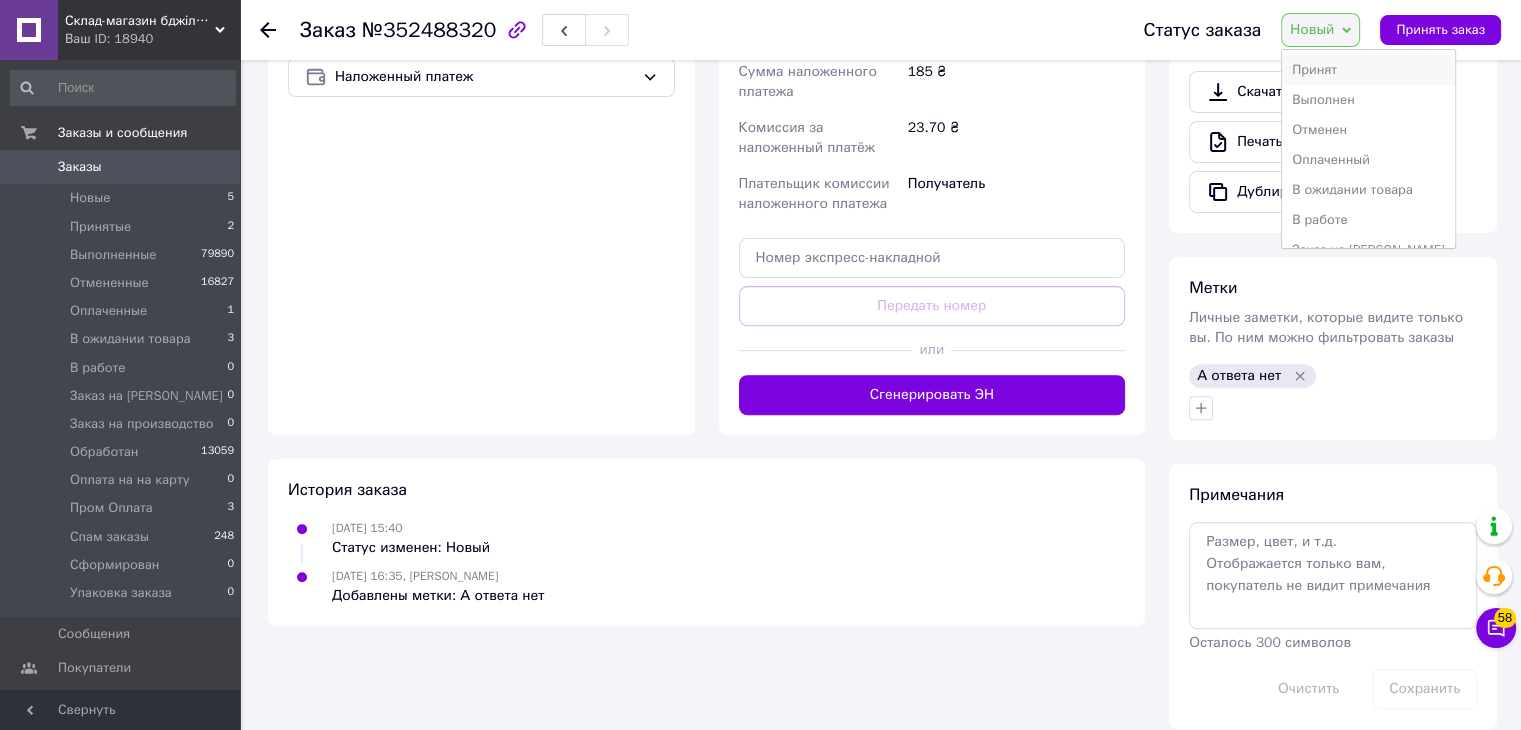 click on "Принят" at bounding box center (1368, 70) 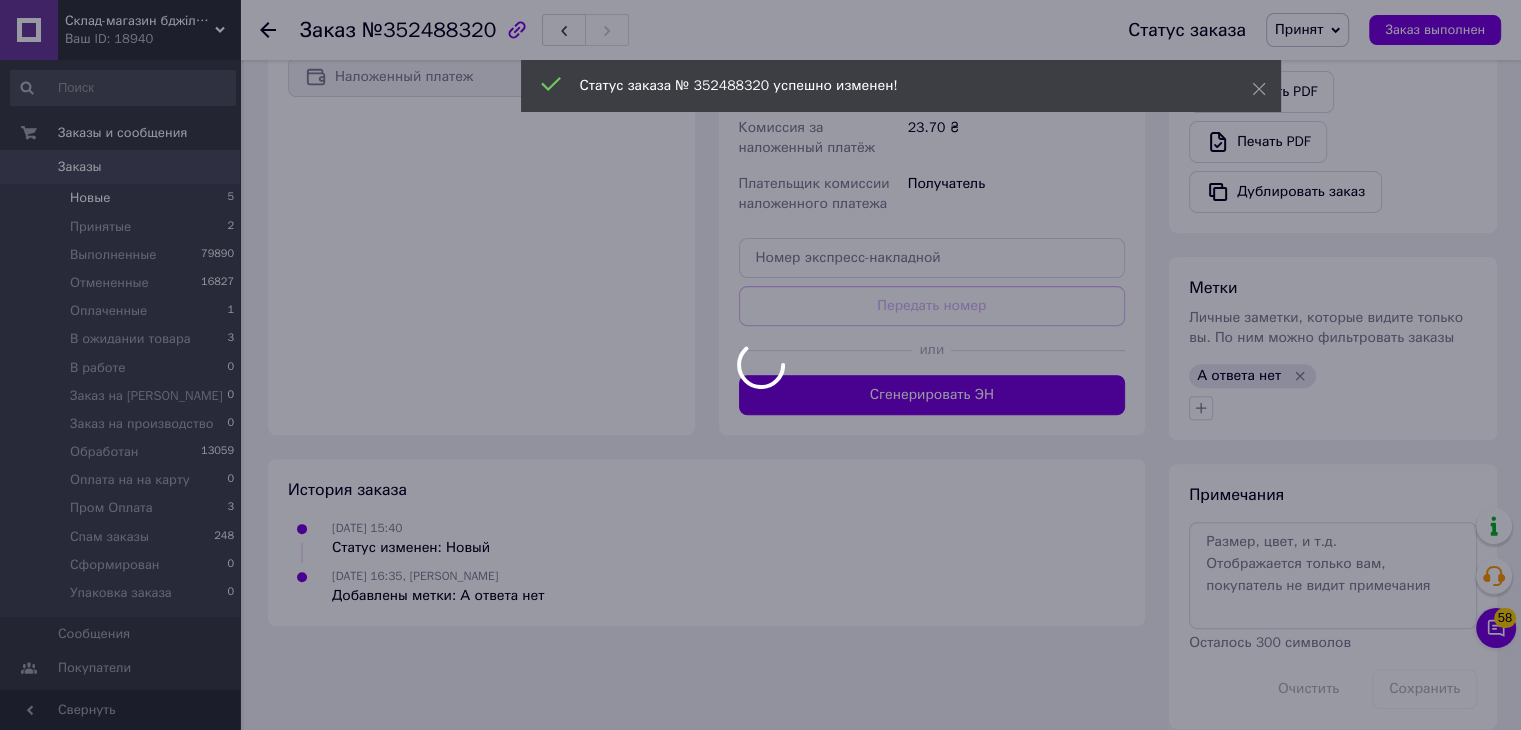 scroll, scrollTop: 628, scrollLeft: 0, axis: vertical 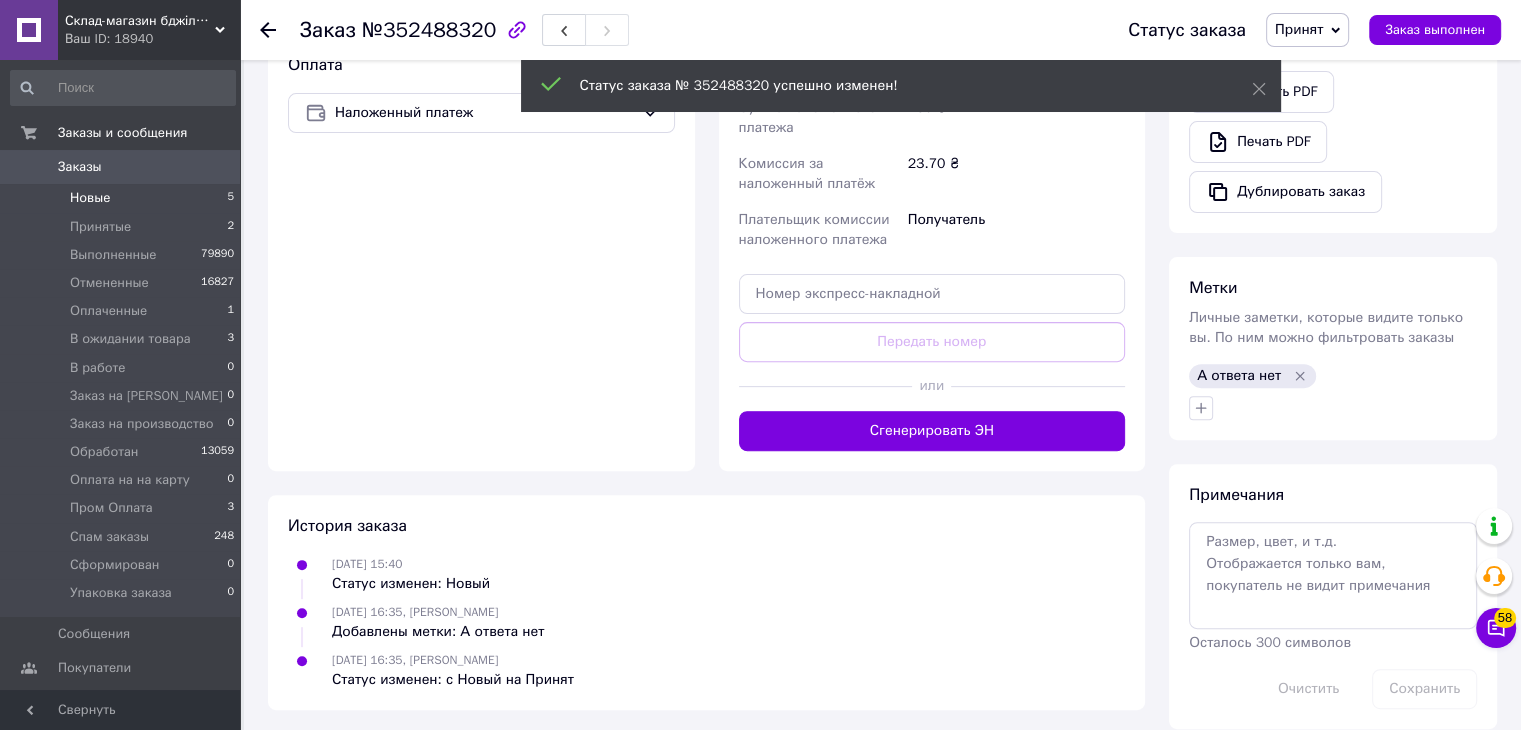 click on "Новые 5" at bounding box center (123, 198) 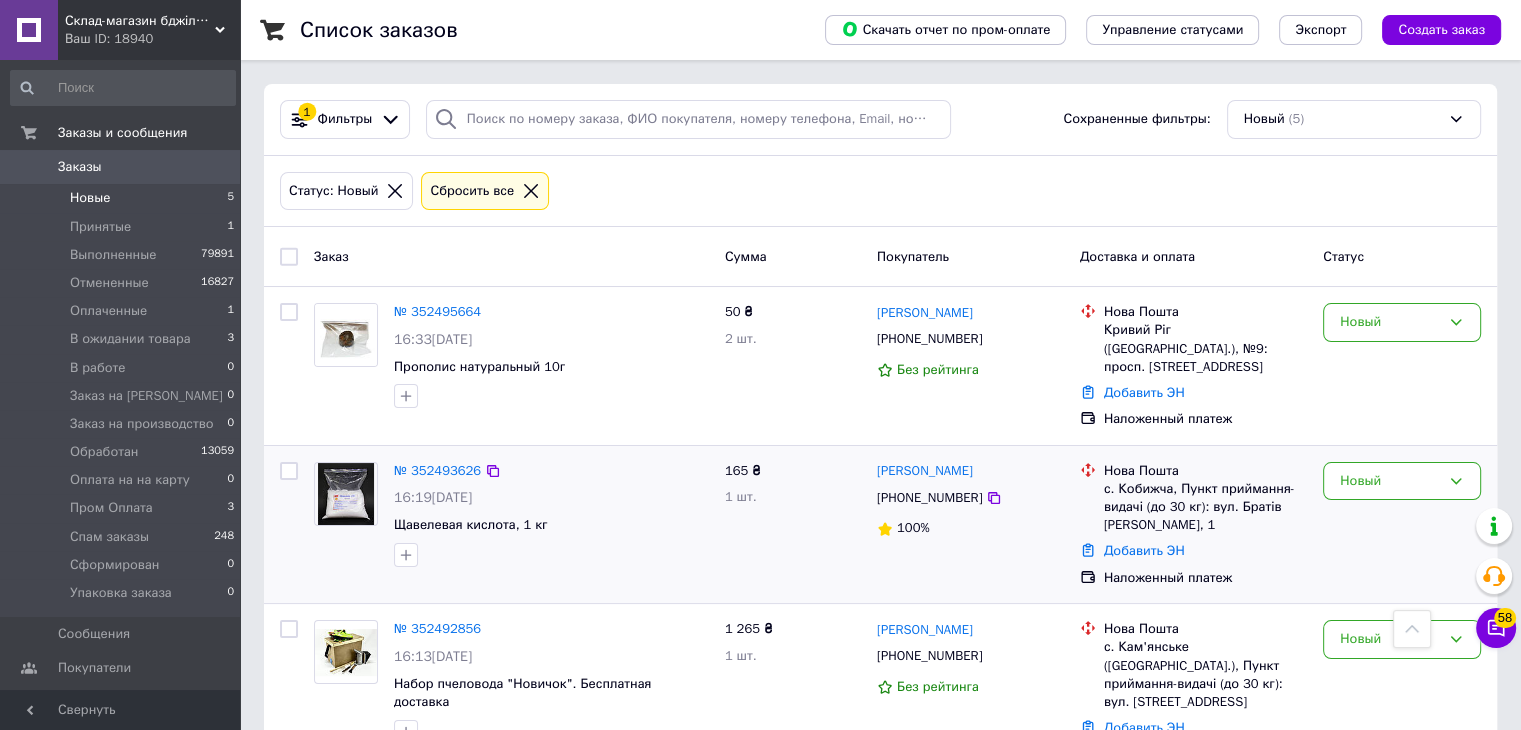 scroll, scrollTop: 335, scrollLeft: 0, axis: vertical 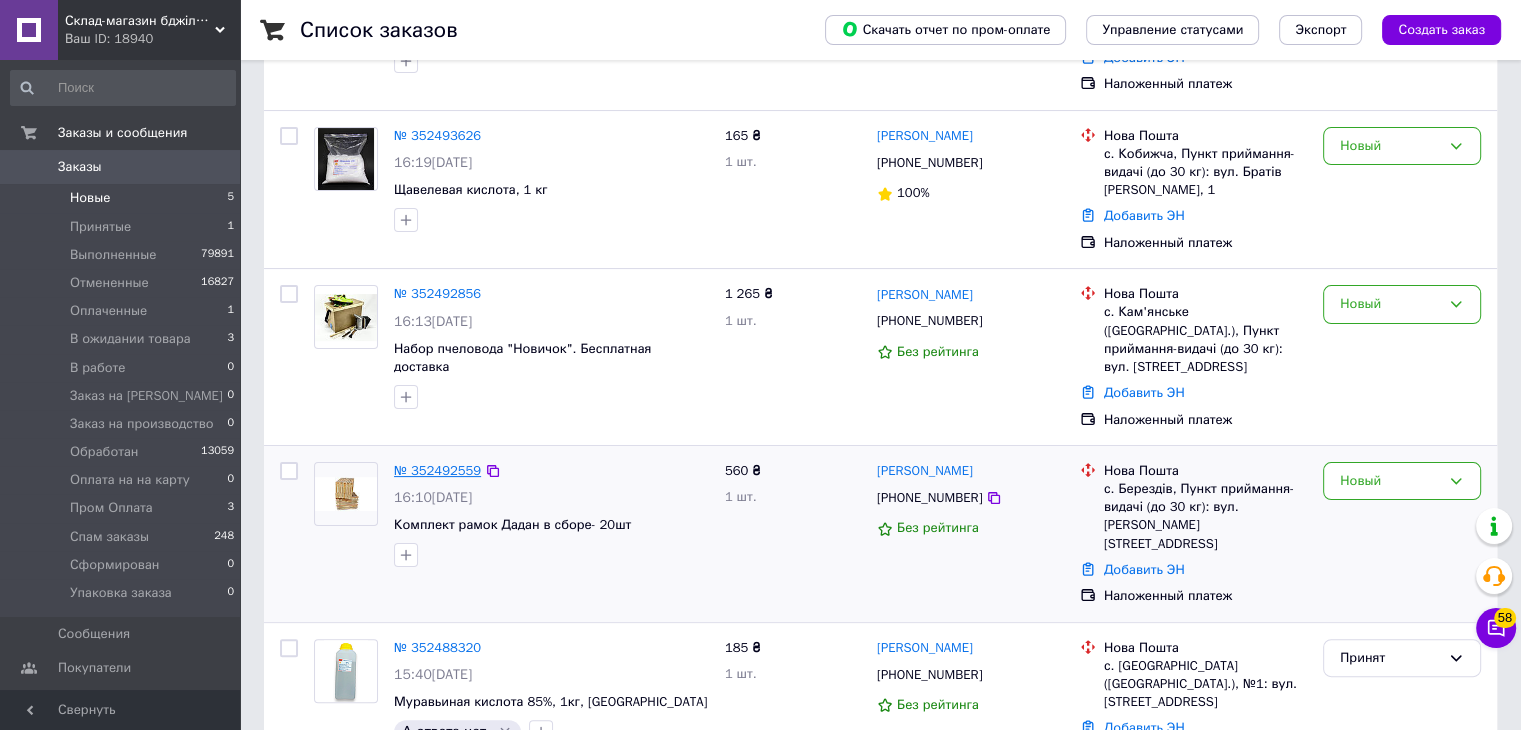click on "№ 352492559" at bounding box center (437, 470) 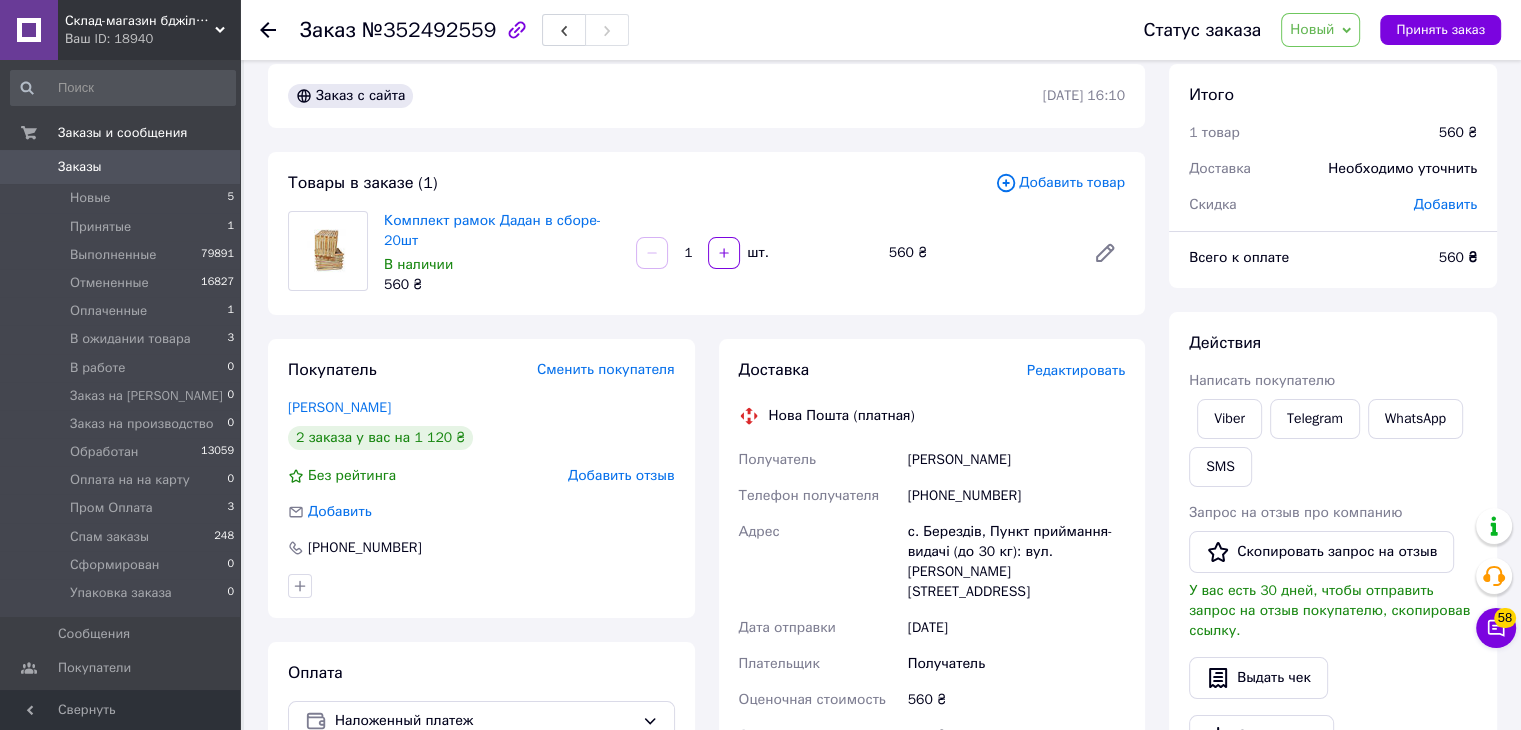 scroll, scrollTop: 0, scrollLeft: 0, axis: both 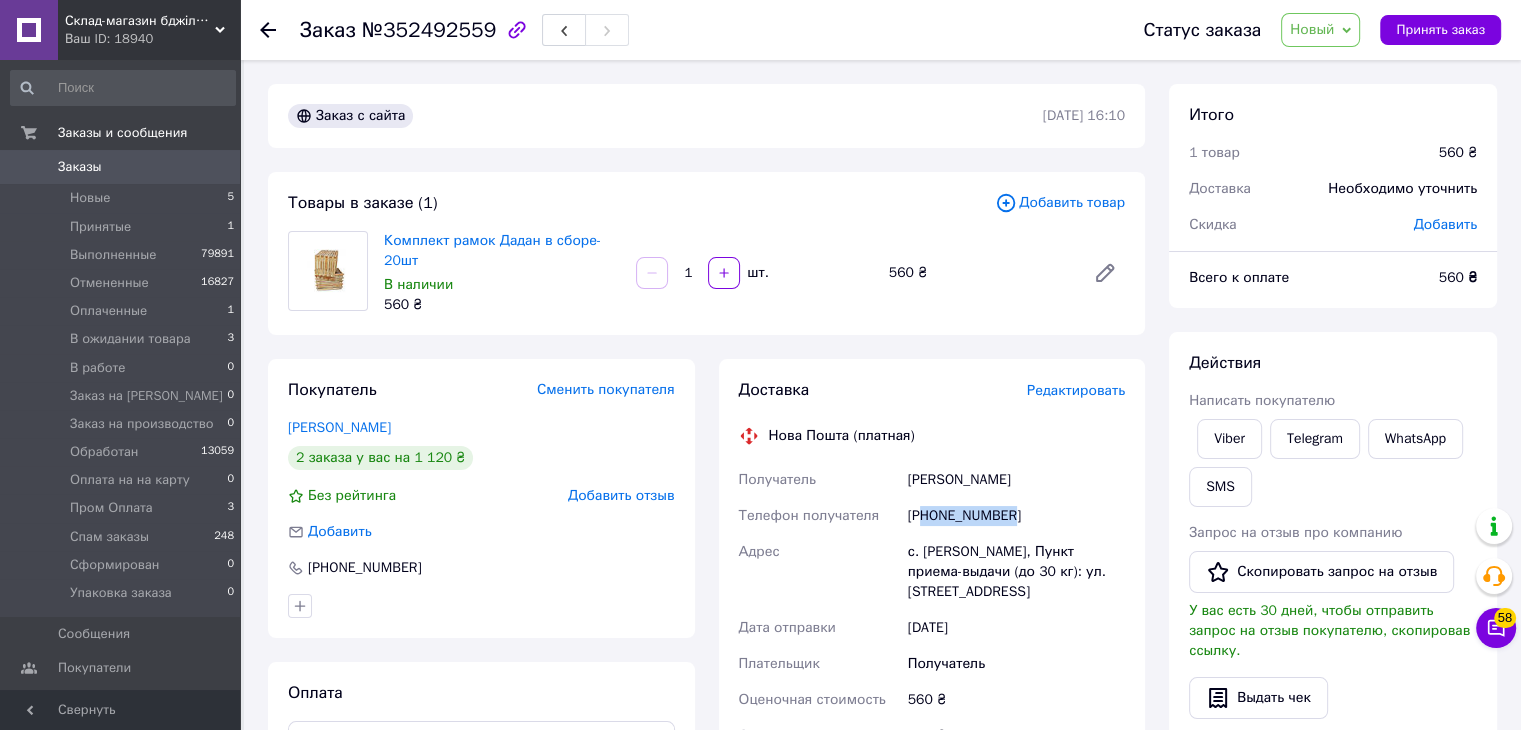 drag, startPoint x: 928, startPoint y: 517, endPoint x: 1018, endPoint y: 517, distance: 90 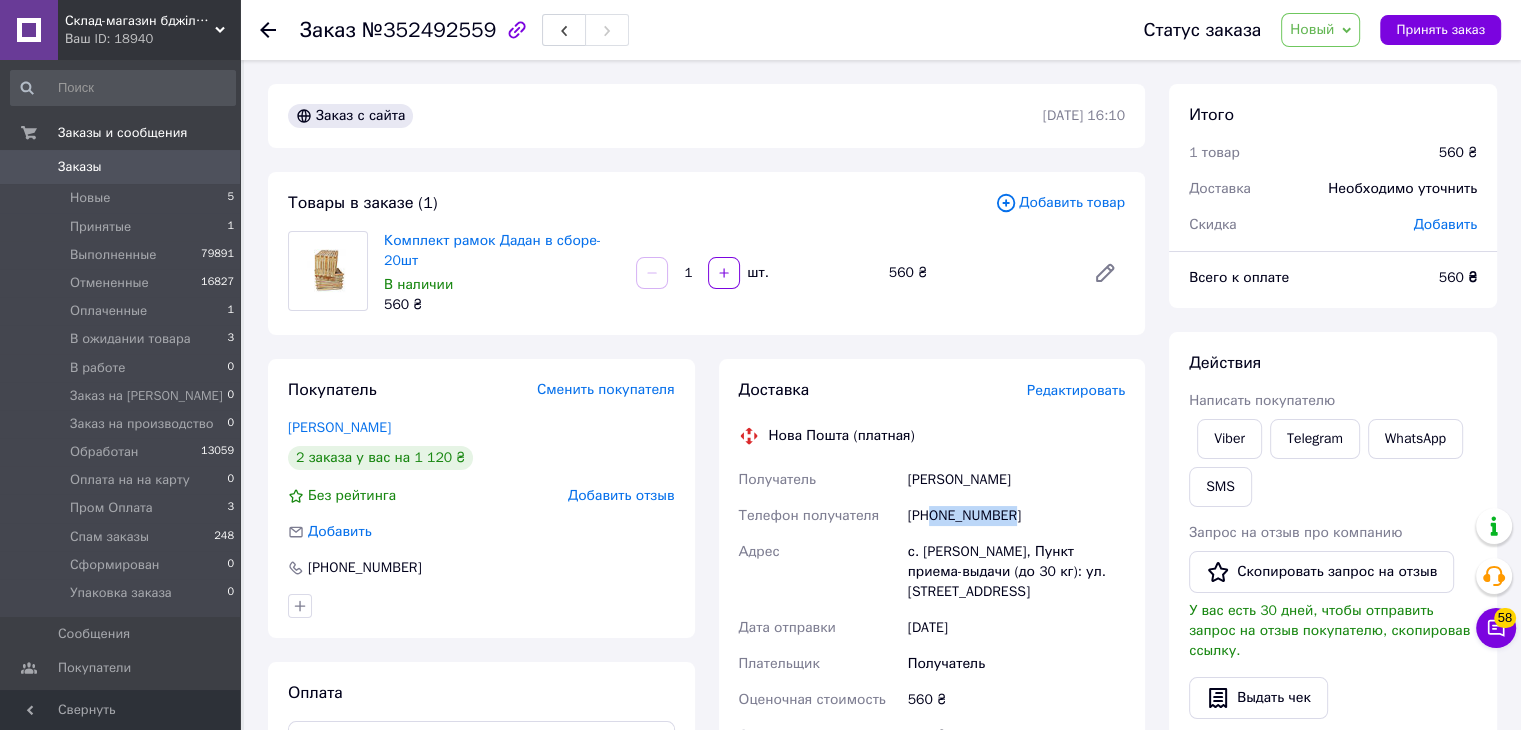 drag, startPoint x: 931, startPoint y: 516, endPoint x: 1007, endPoint y: 514, distance: 76.02631 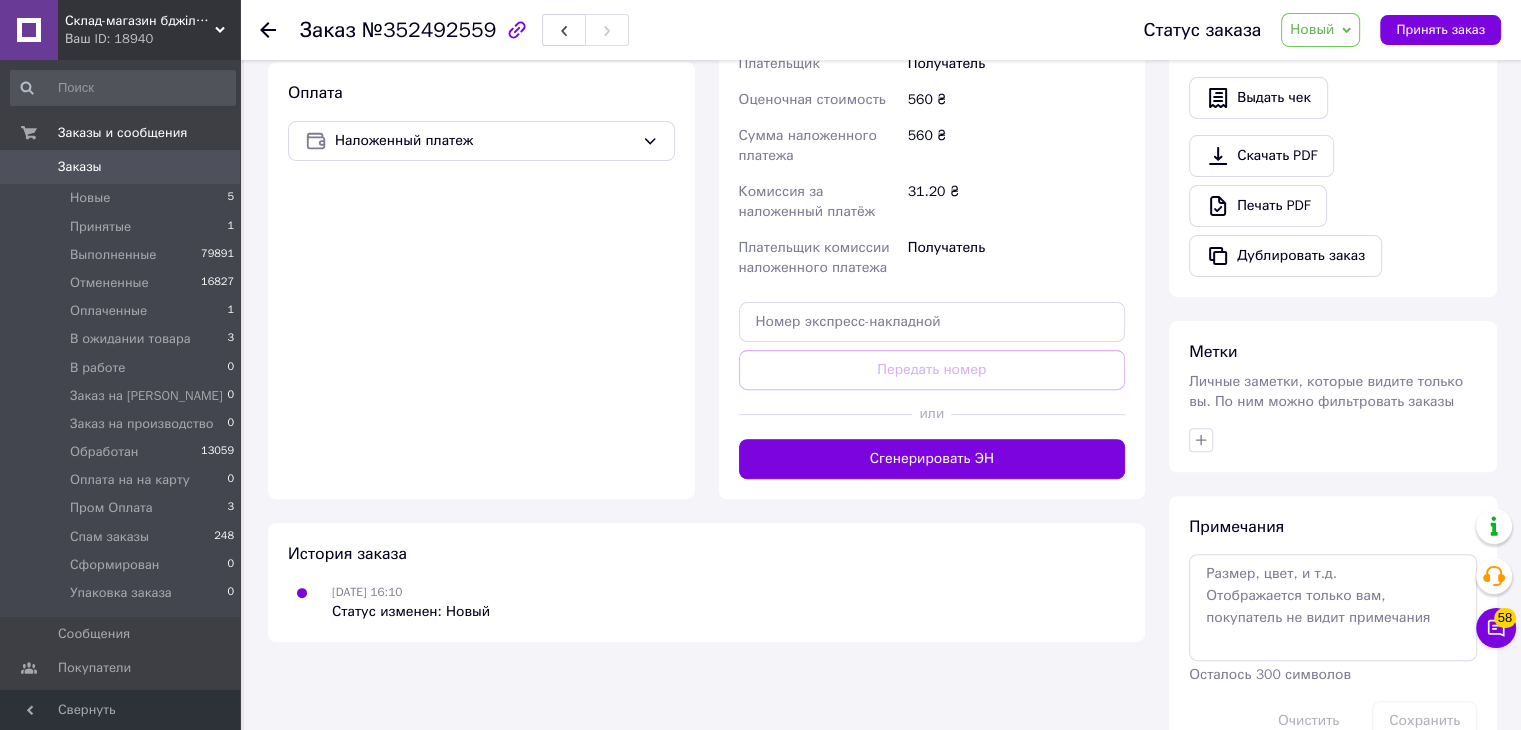 scroll, scrollTop: 632, scrollLeft: 0, axis: vertical 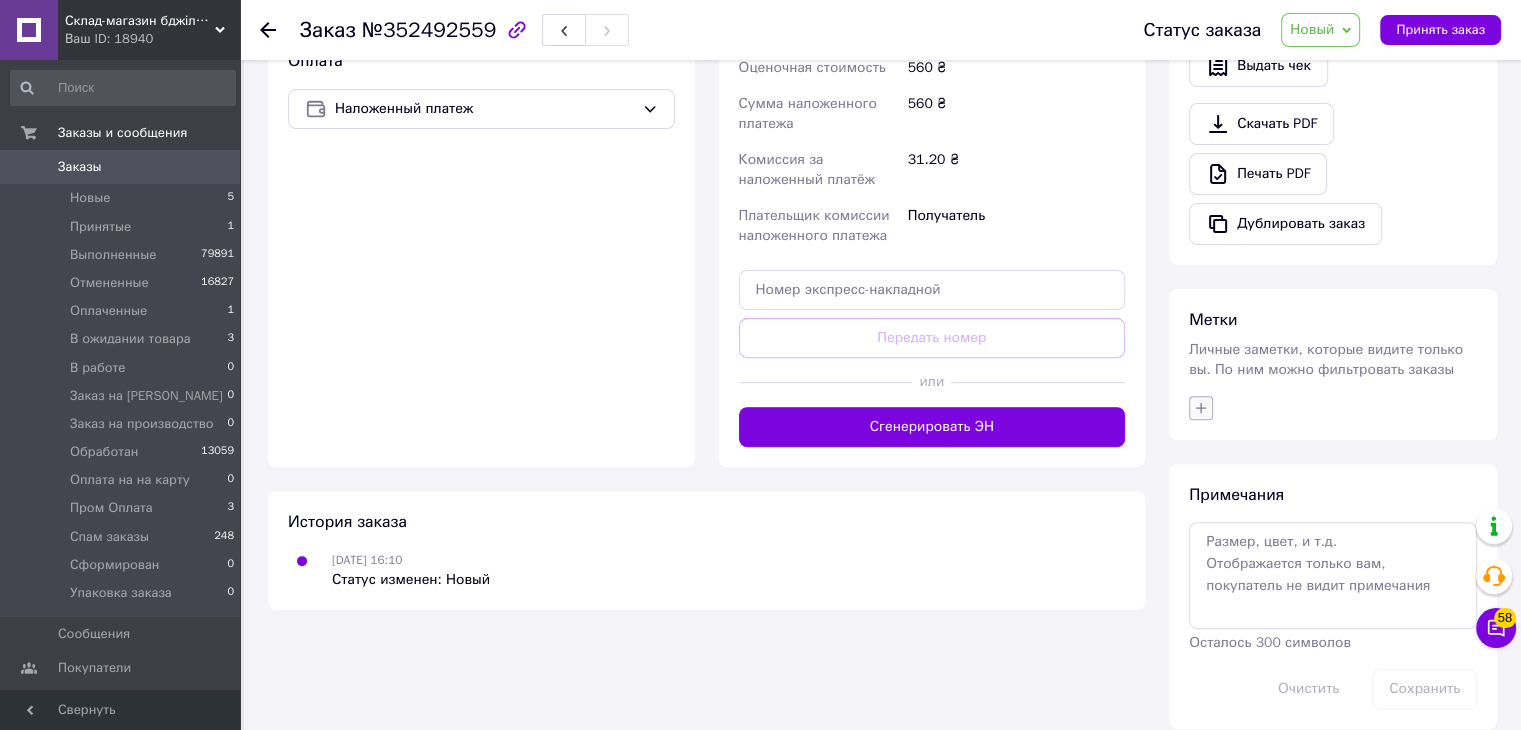 click 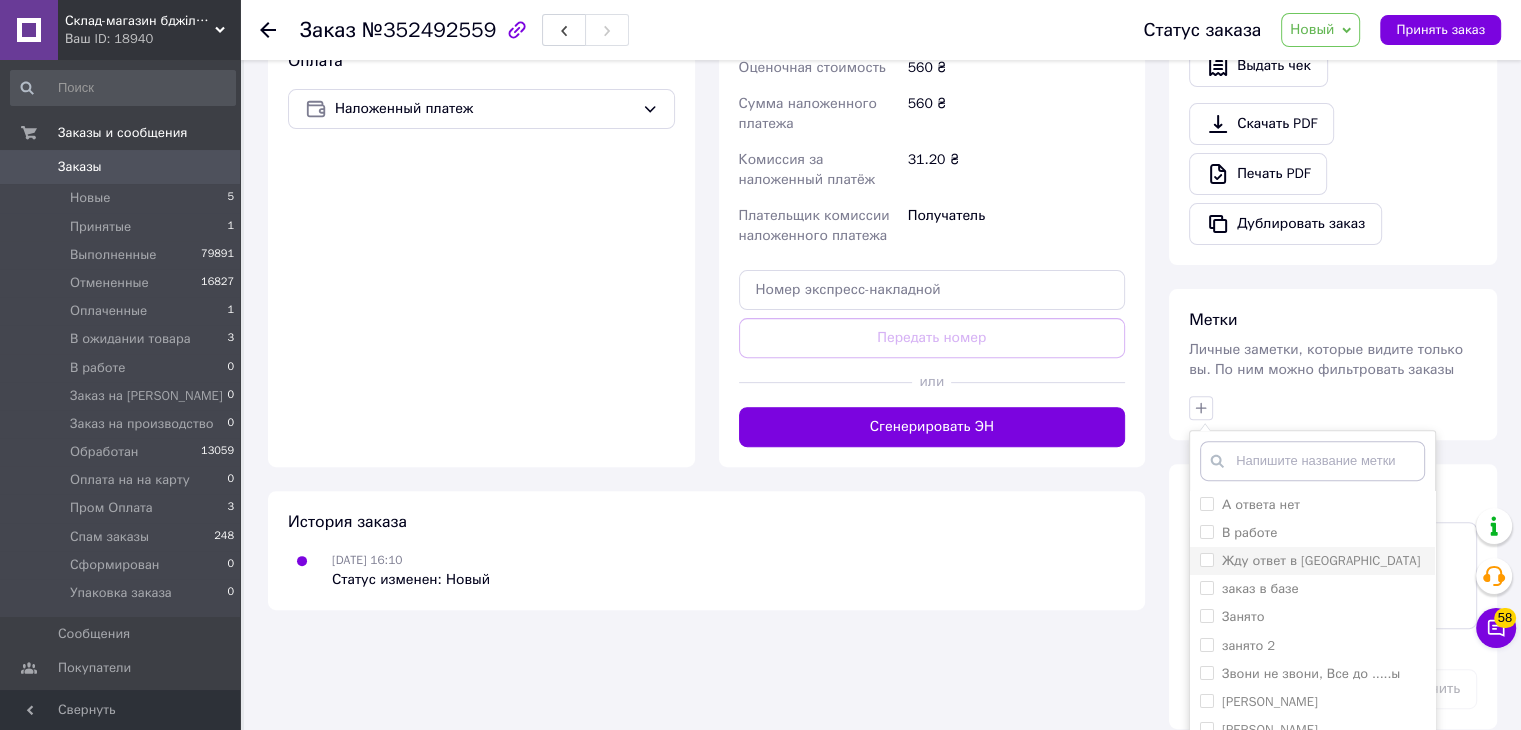drag, startPoint x: 1280, startPoint y: 477, endPoint x: 1320, endPoint y: 534, distance: 69.63476 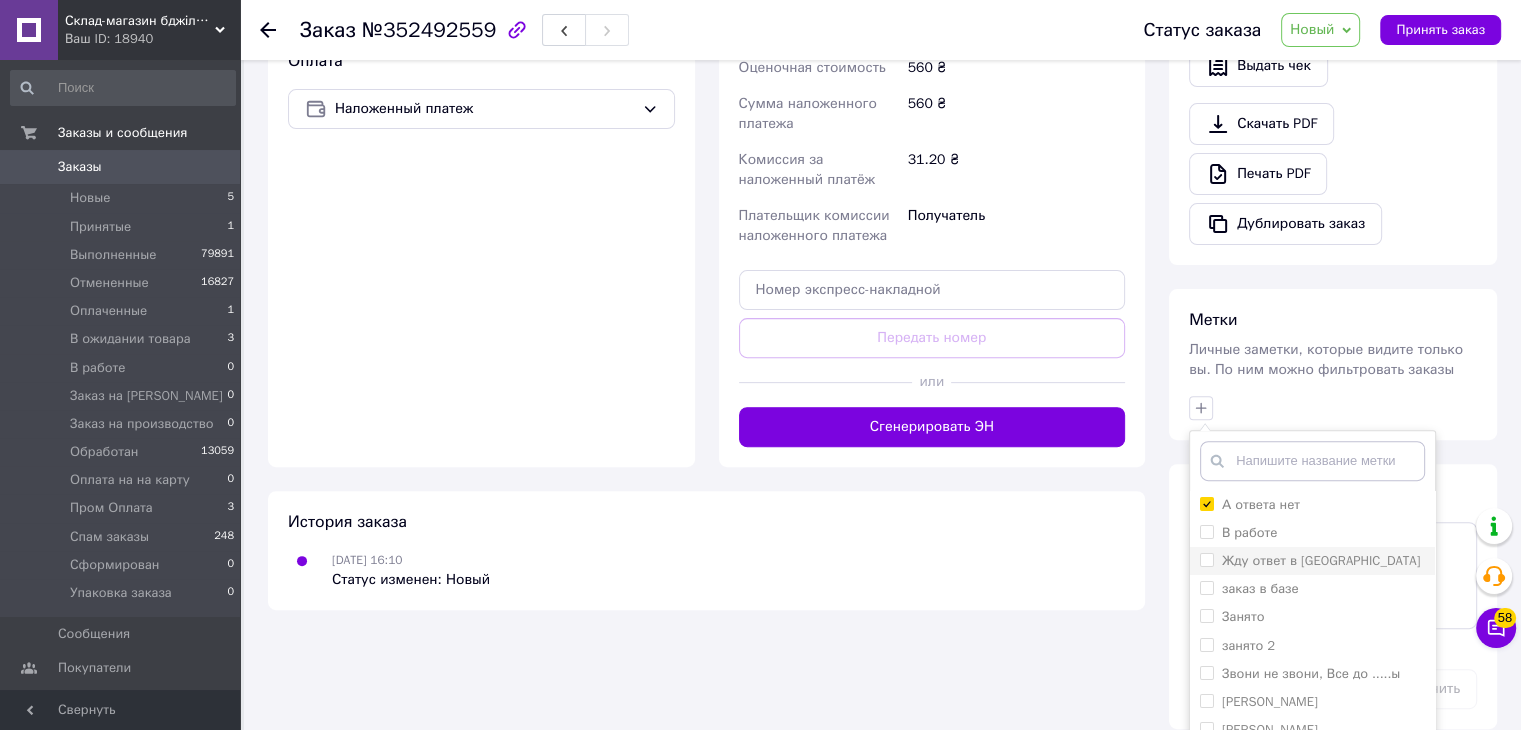 checkbox on "true" 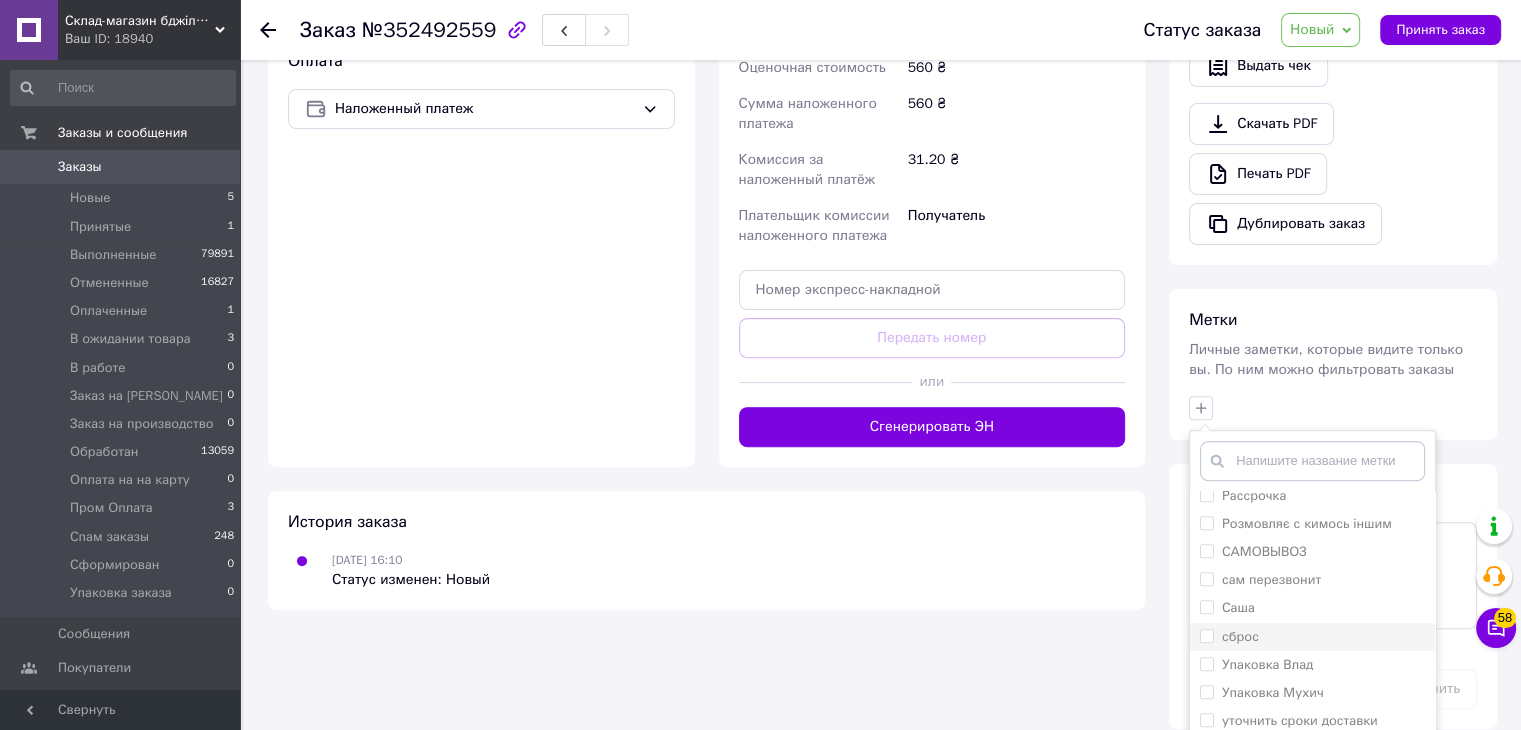scroll, scrollTop: 1081, scrollLeft: 0, axis: vertical 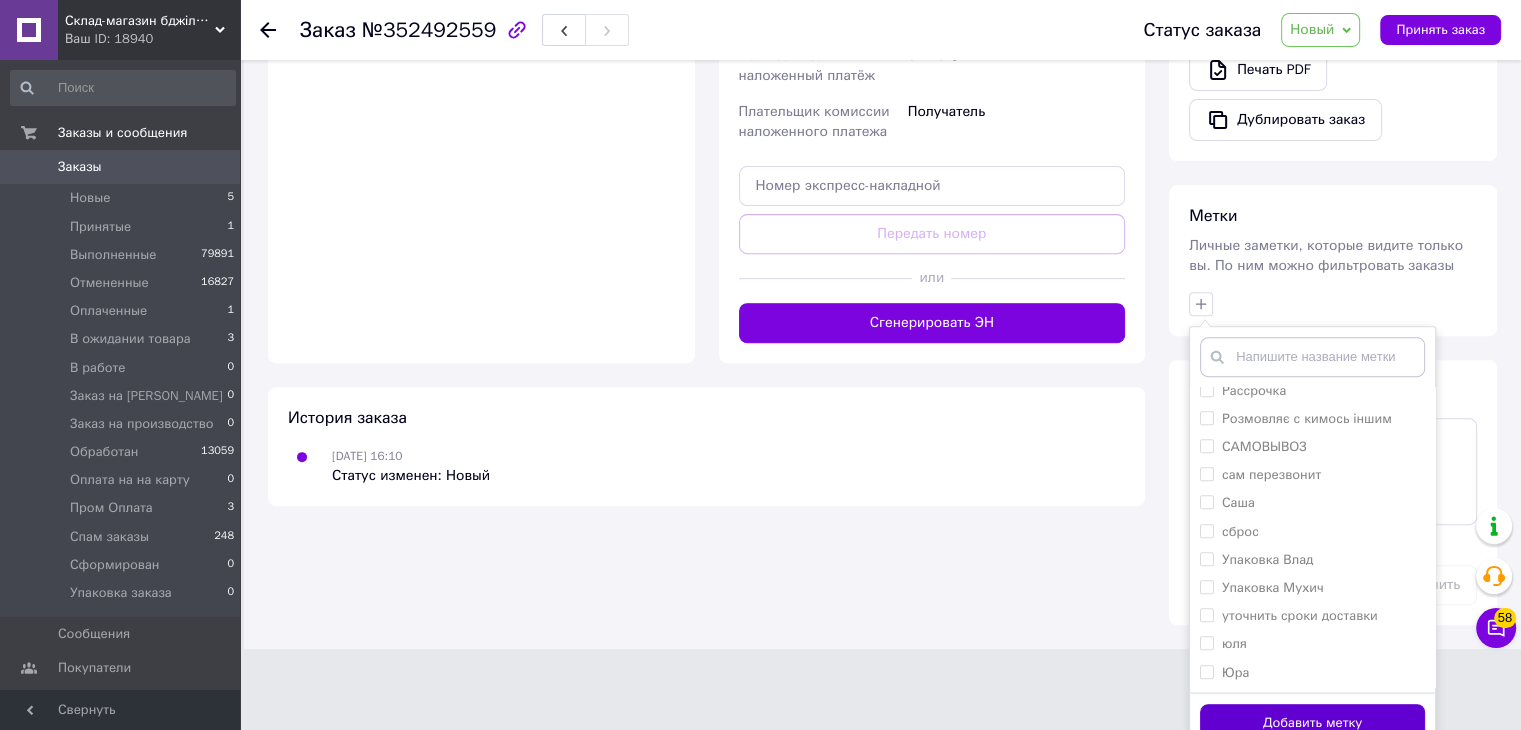 click on "Добавить метку" at bounding box center [1312, 723] 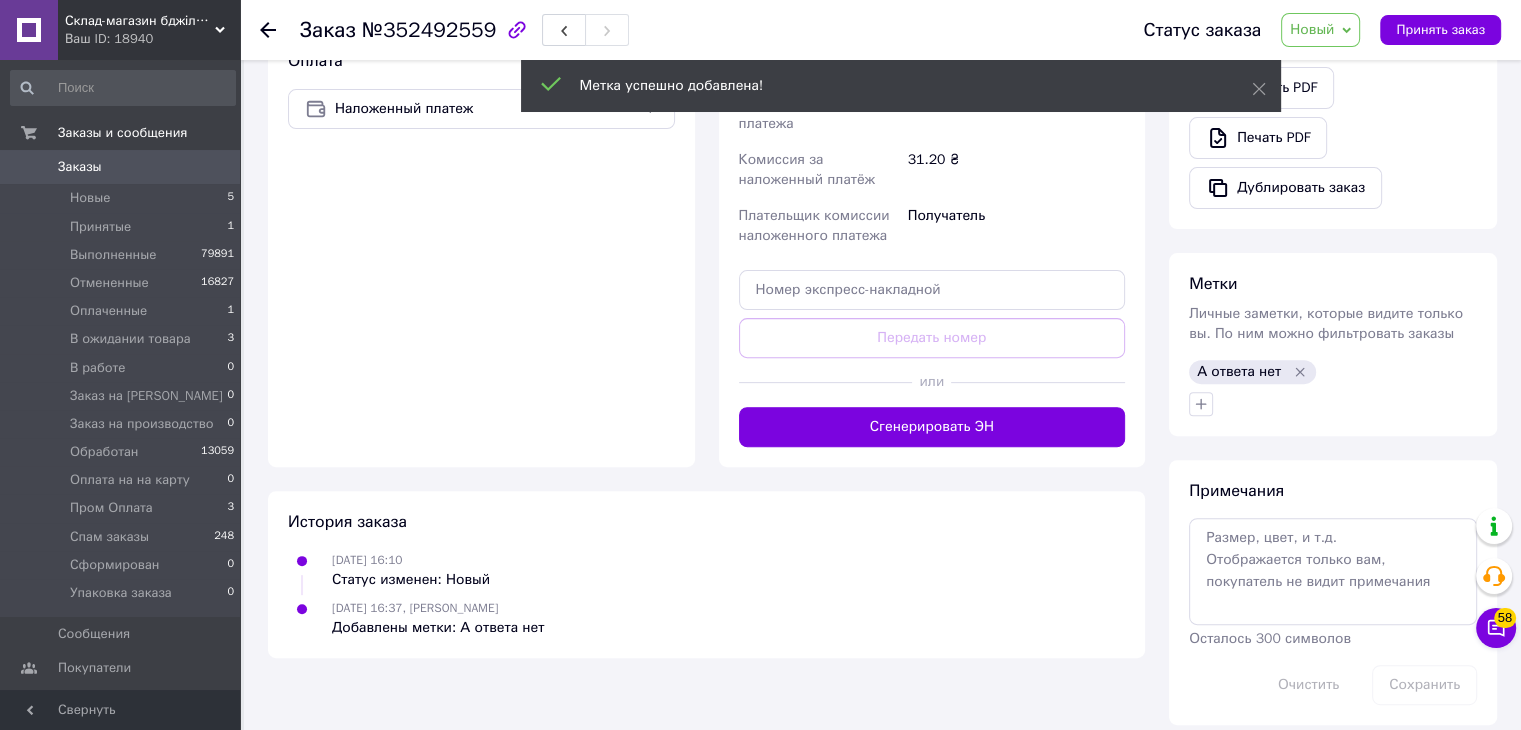 scroll, scrollTop: 628, scrollLeft: 0, axis: vertical 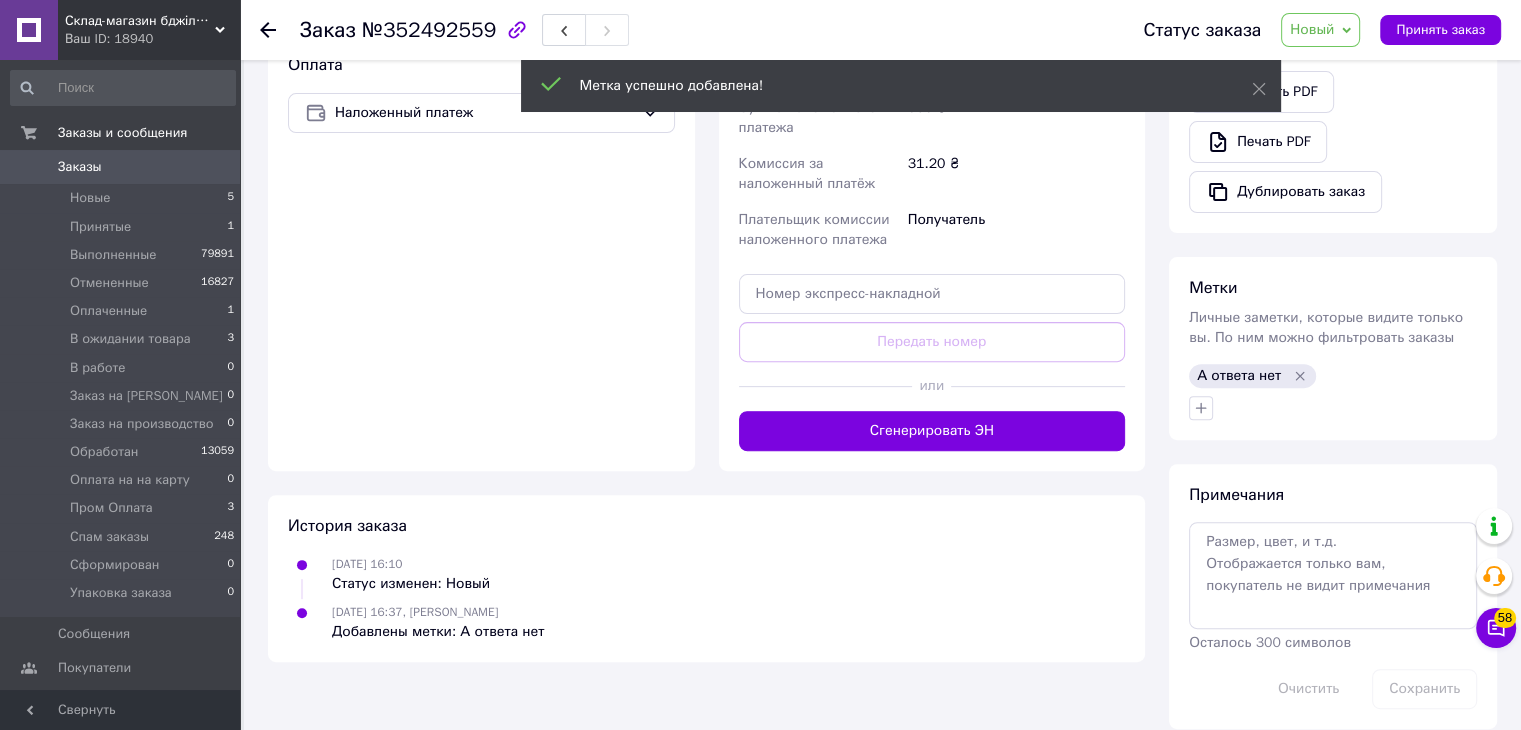 click on "Новый" at bounding box center [1312, 29] 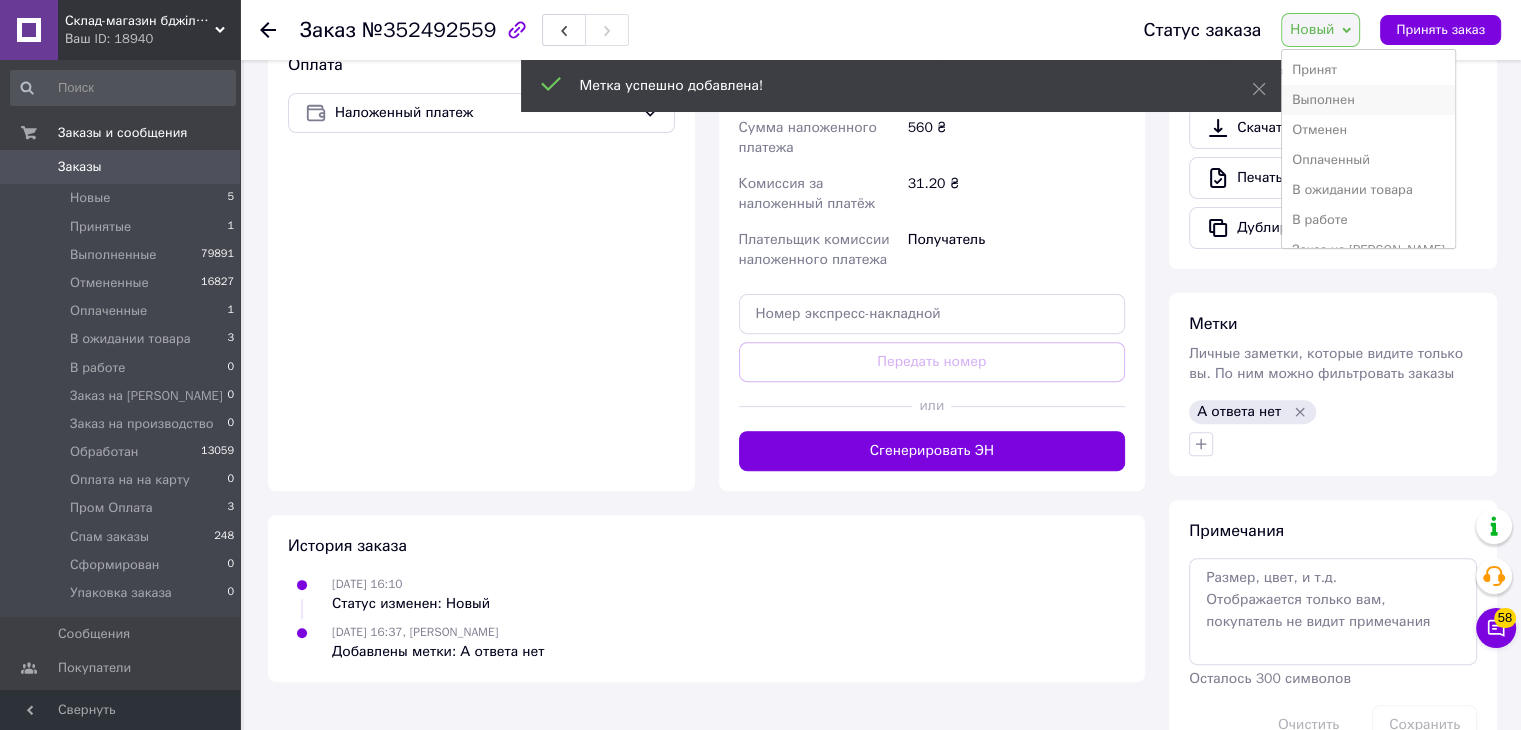scroll, scrollTop: 664, scrollLeft: 0, axis: vertical 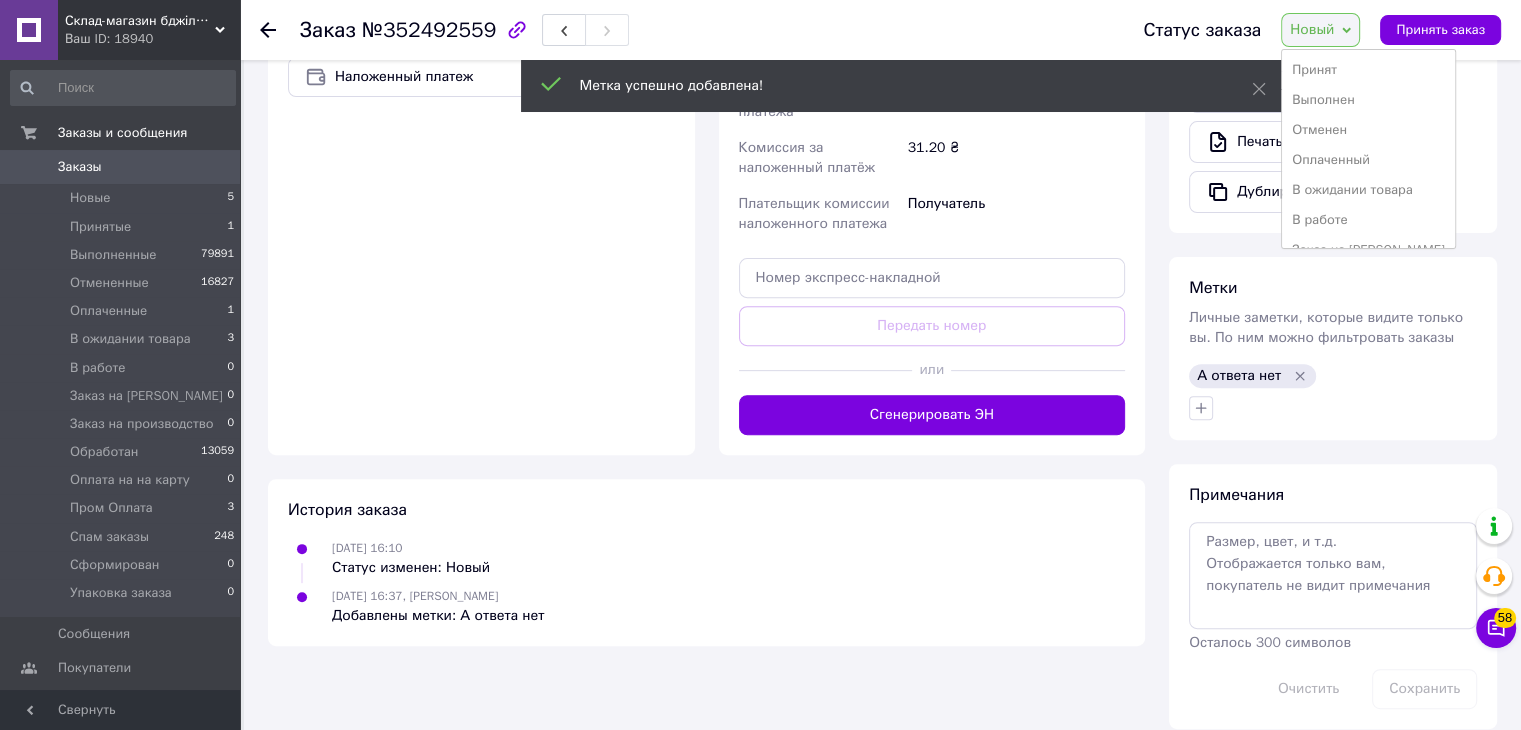 click on "Принят" at bounding box center [1368, 70] 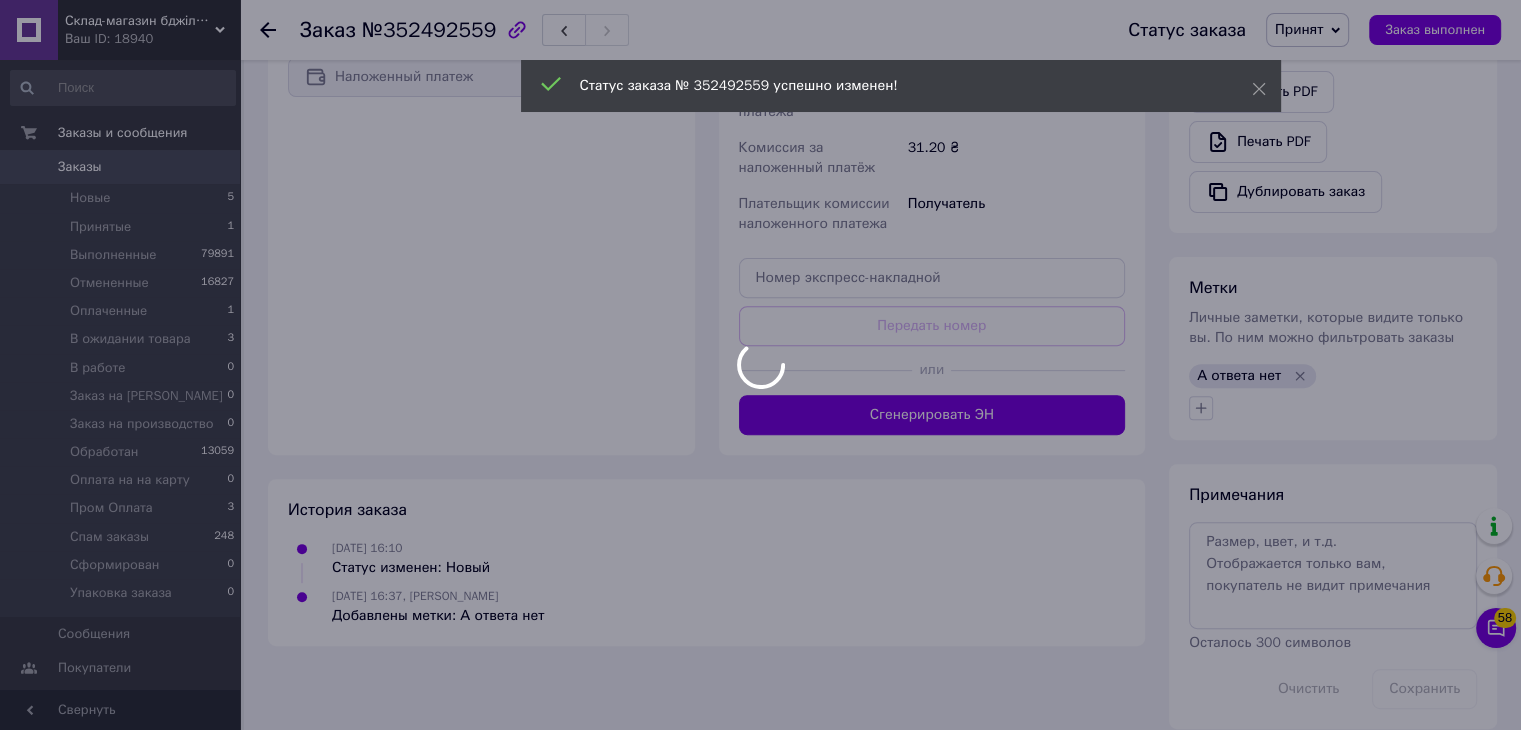 scroll, scrollTop: 628, scrollLeft: 0, axis: vertical 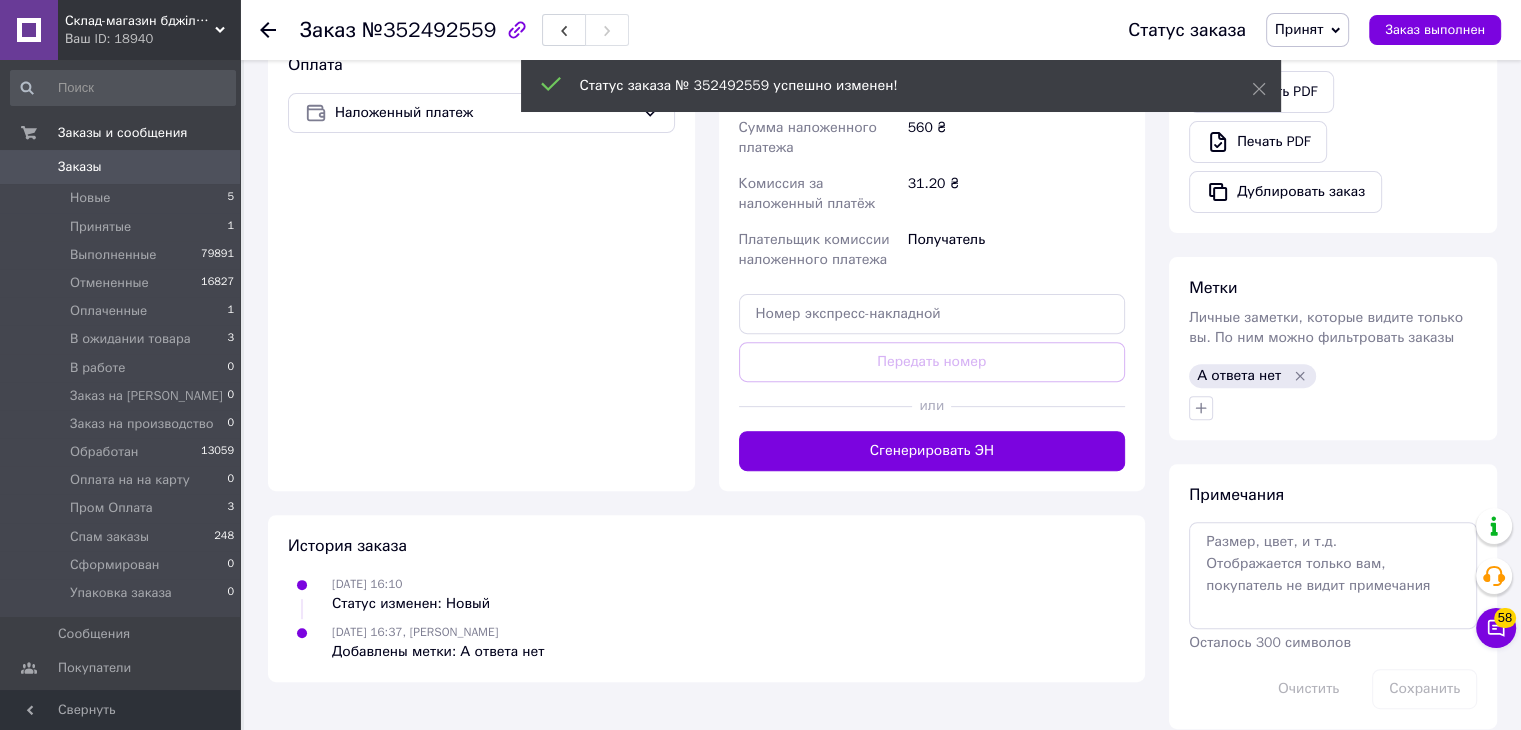click 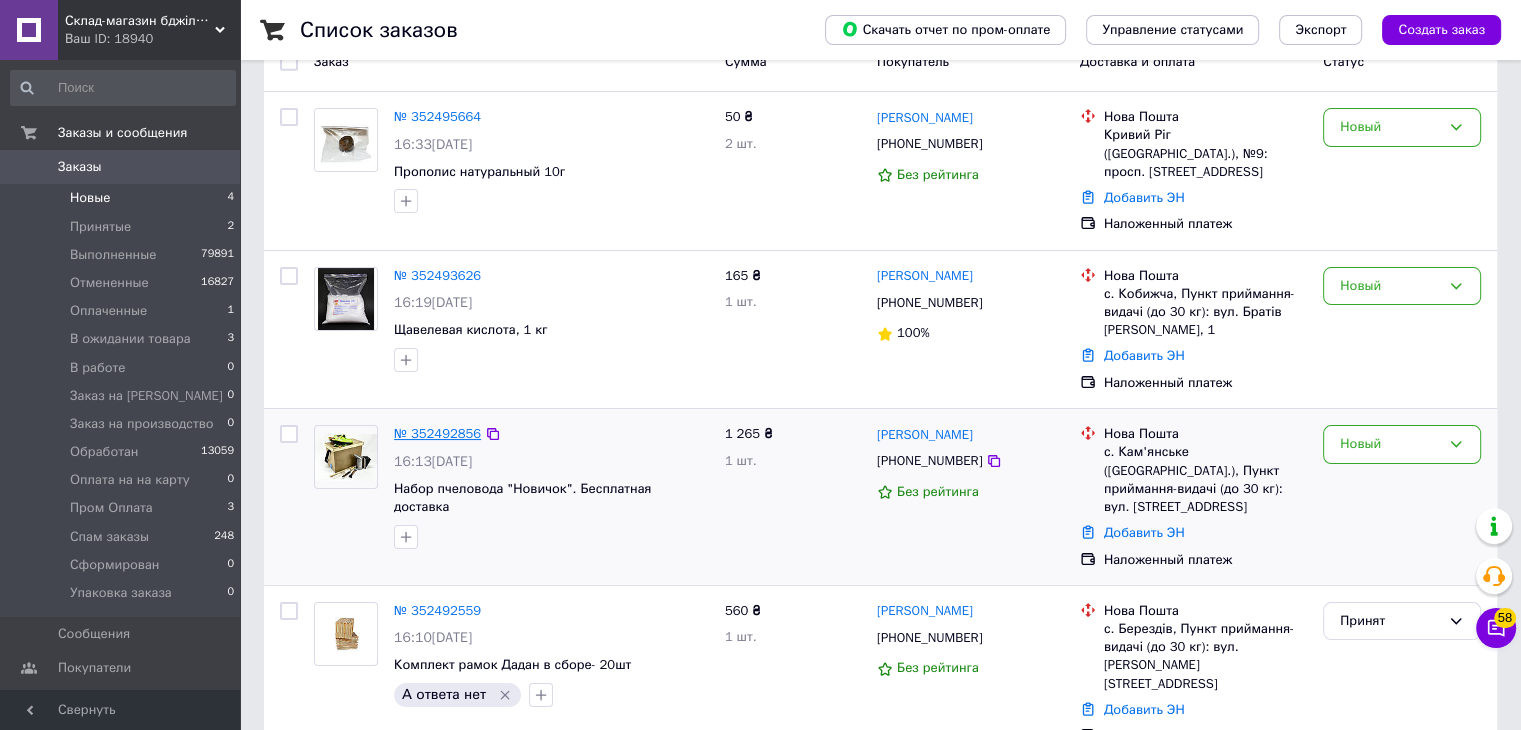 click on "№ 352492856" at bounding box center [437, 433] 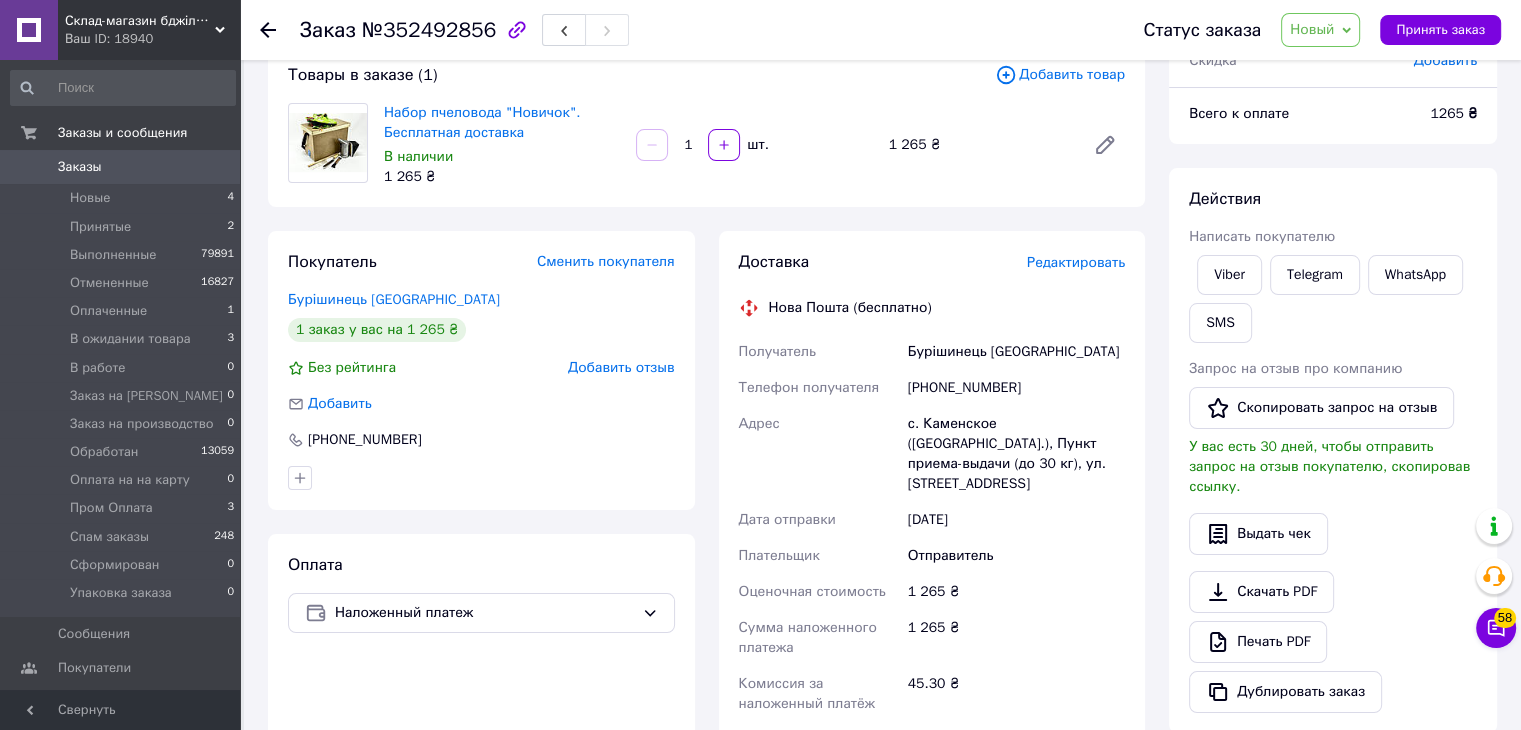 scroll, scrollTop: 0, scrollLeft: 0, axis: both 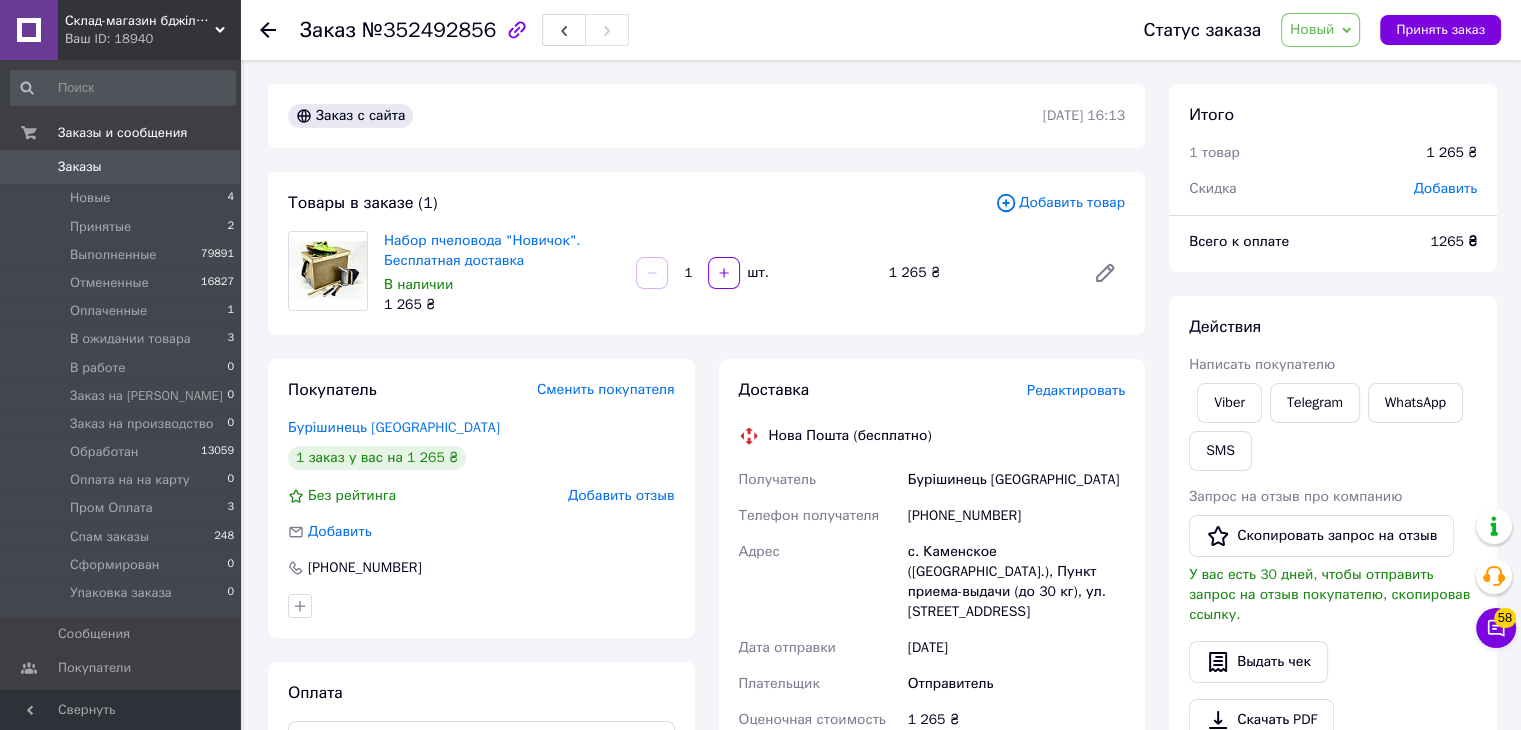 click on "Набор пчеловода "Новичок". Бесплатная доставка" at bounding box center [502, 251] 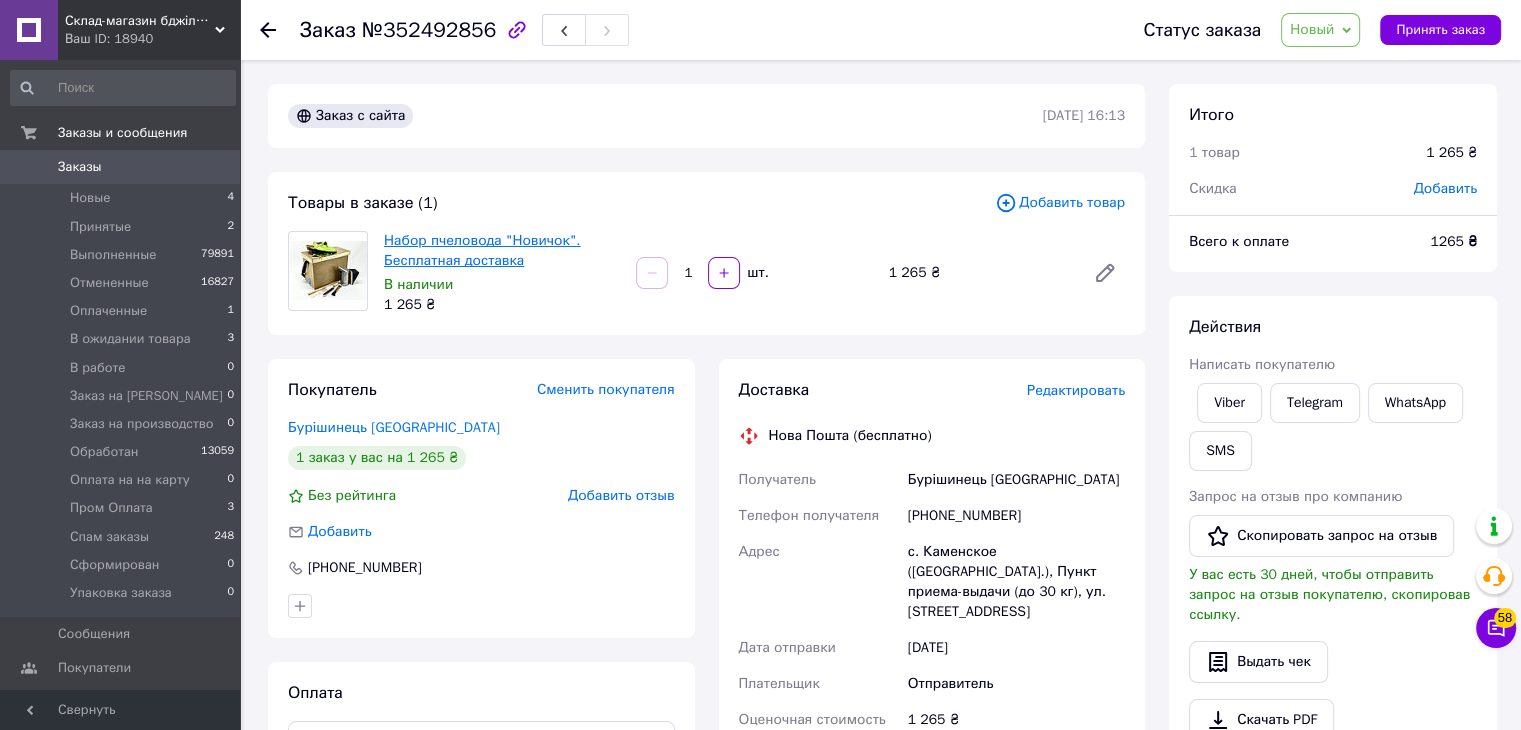 click on "Набор пчеловода "Новичок". Бесплатная доставка" at bounding box center [482, 250] 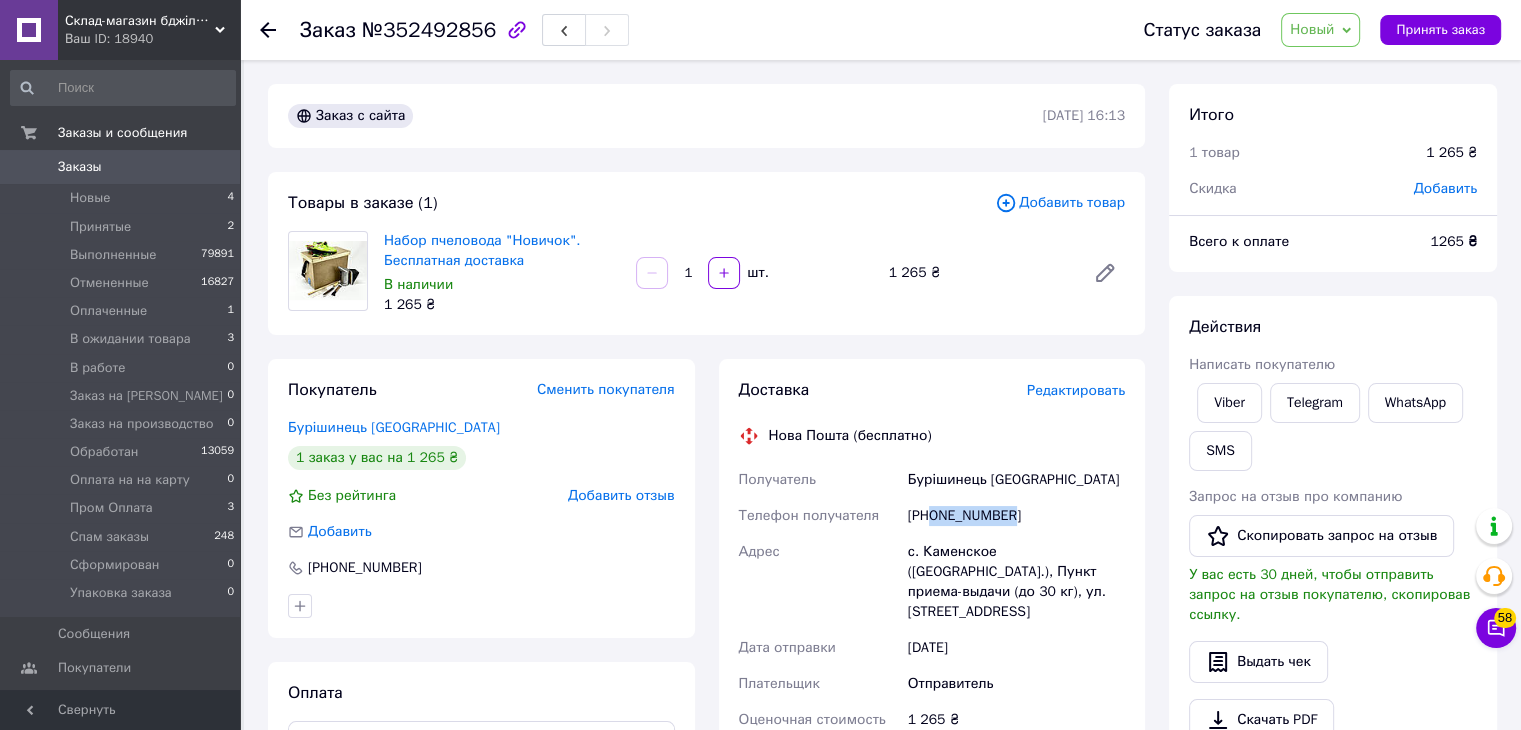 drag, startPoint x: 930, startPoint y: 517, endPoint x: 1026, endPoint y: 515, distance: 96.02083 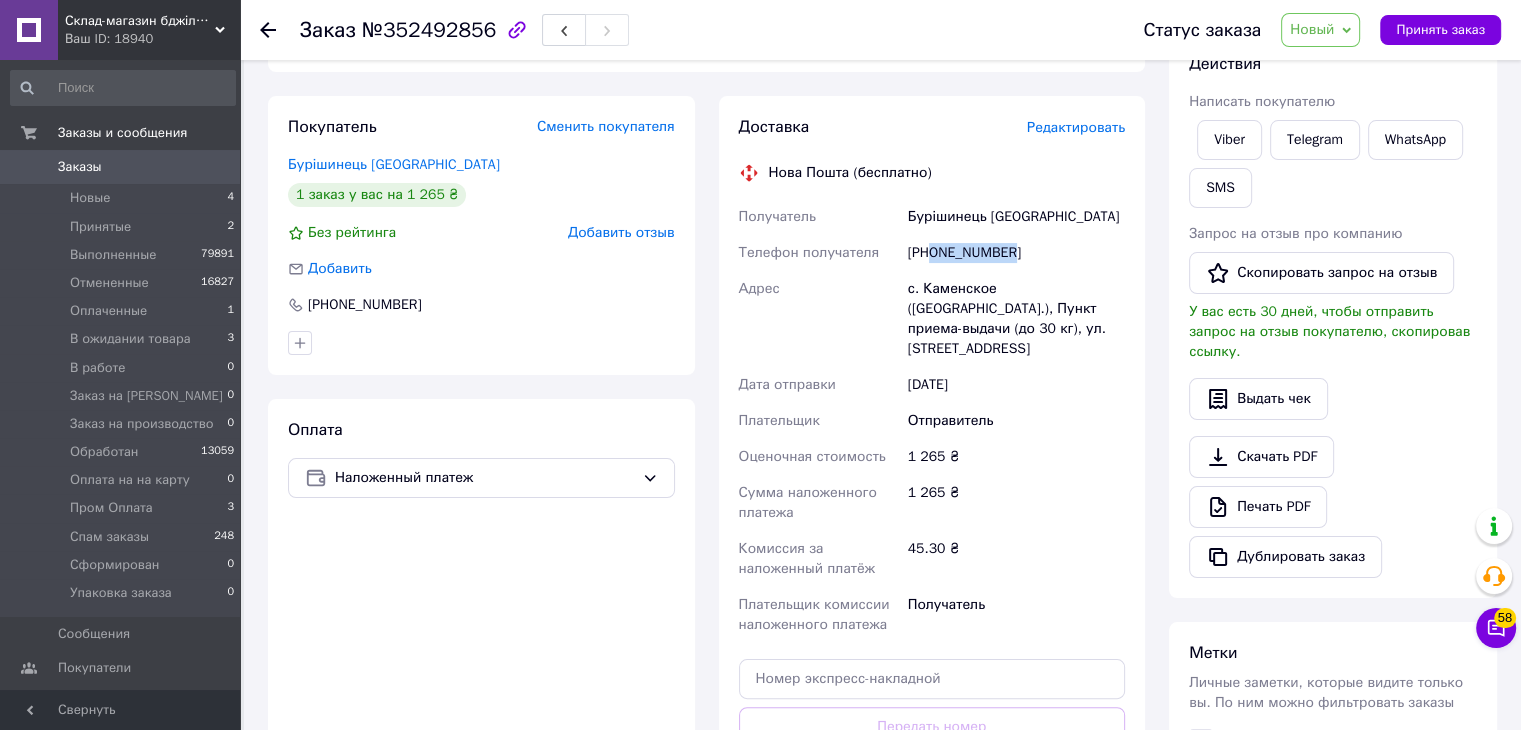 scroll, scrollTop: 100, scrollLeft: 0, axis: vertical 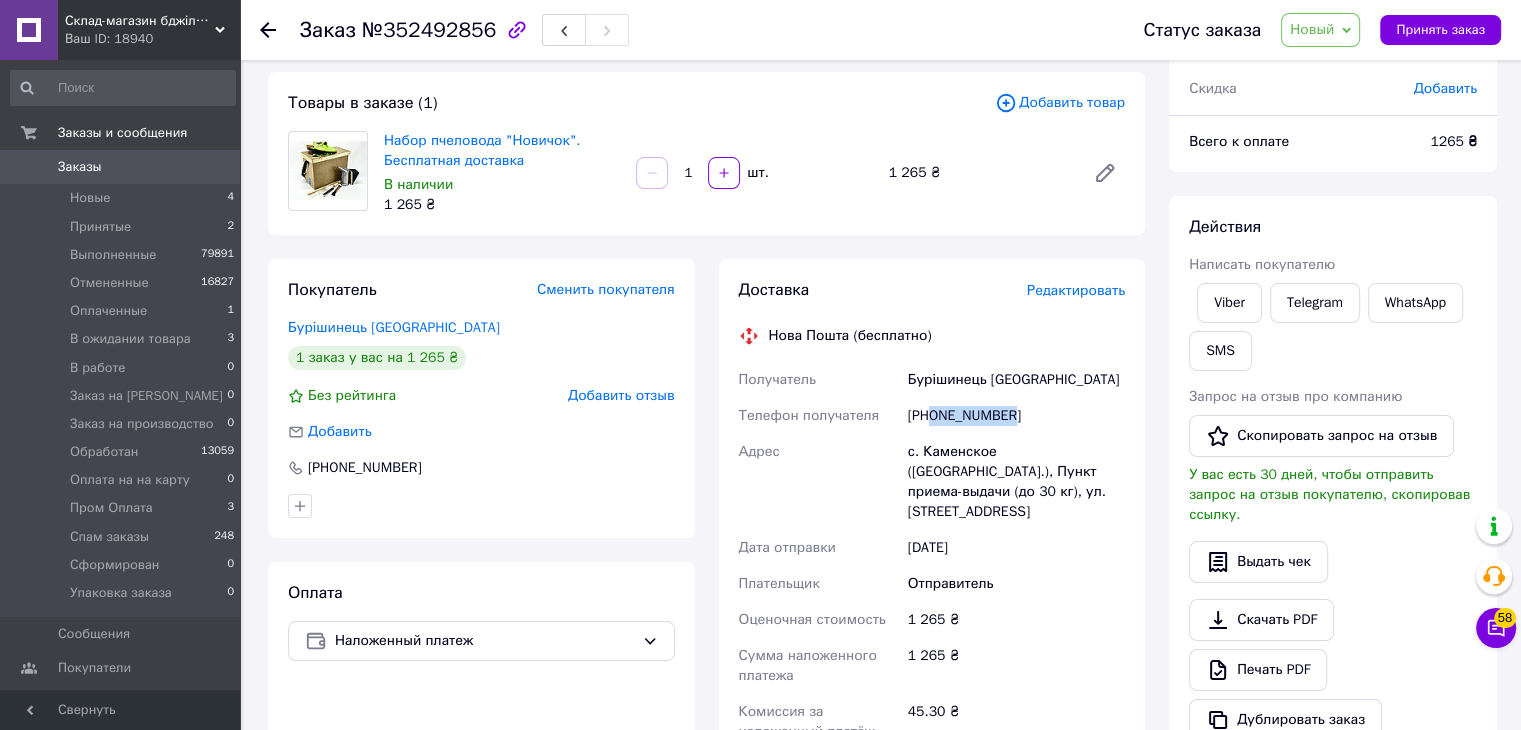 copy on "0982705910" 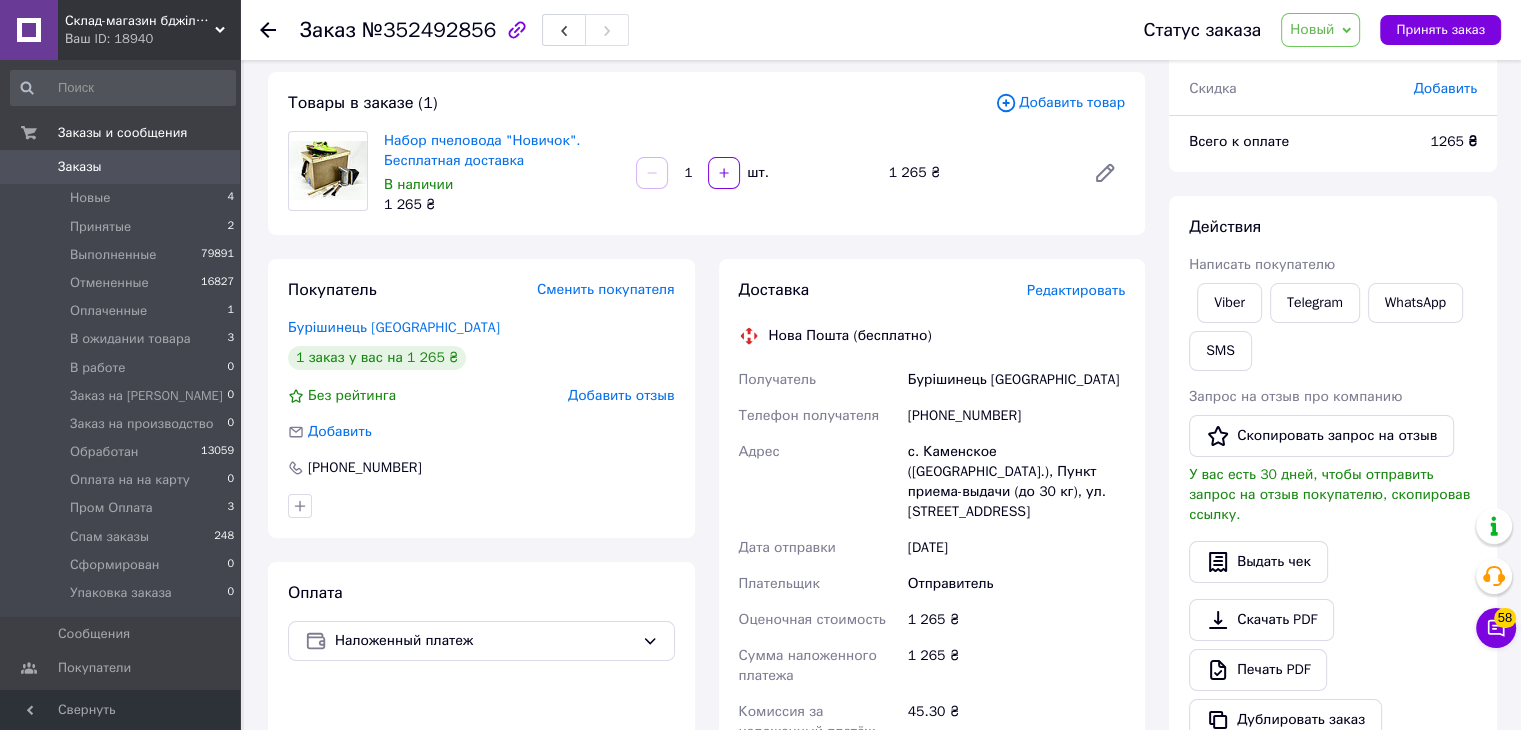 click on "Бурішинець [GEOGRAPHIC_DATA]" at bounding box center (1016, 380) 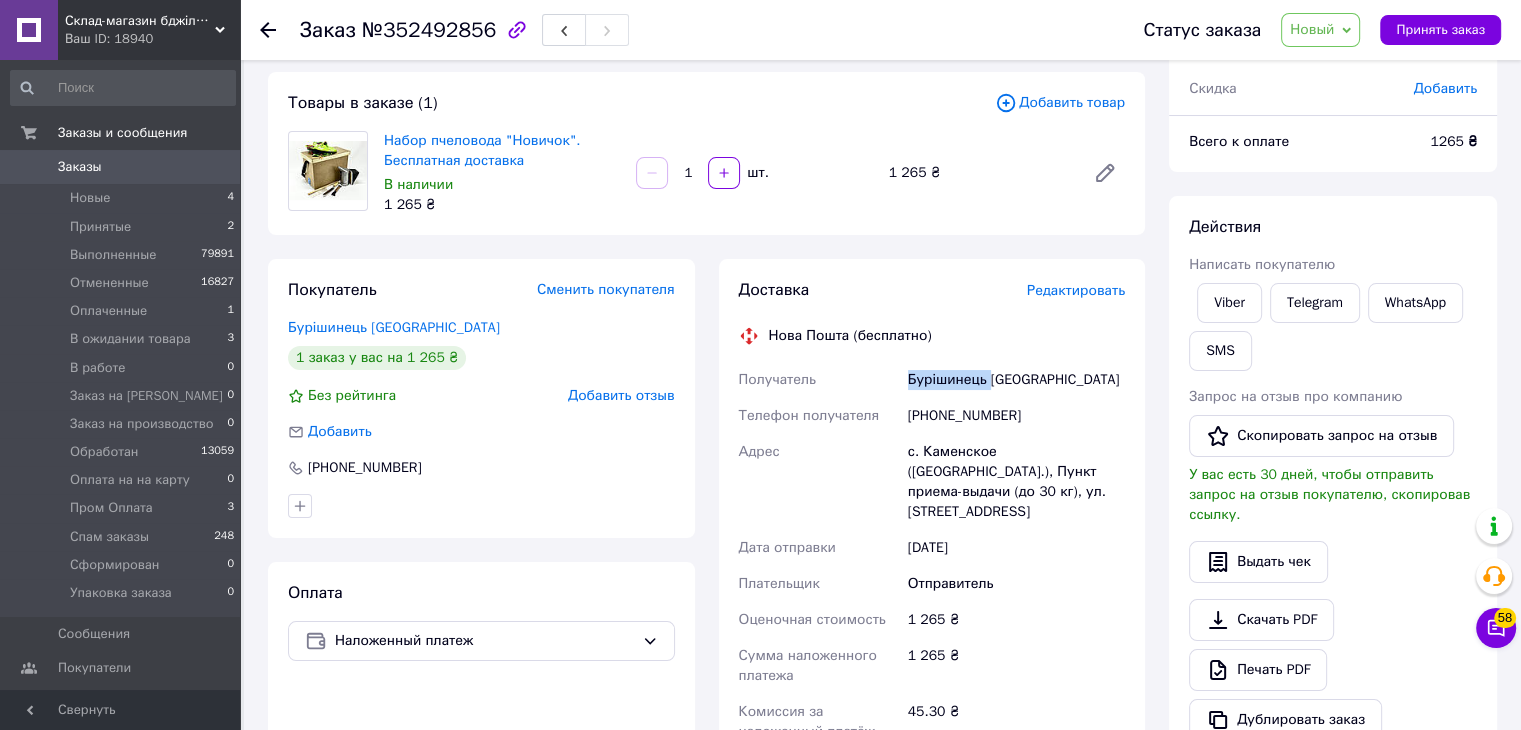 click on "Бурішинець [GEOGRAPHIC_DATA]" at bounding box center (1016, 380) 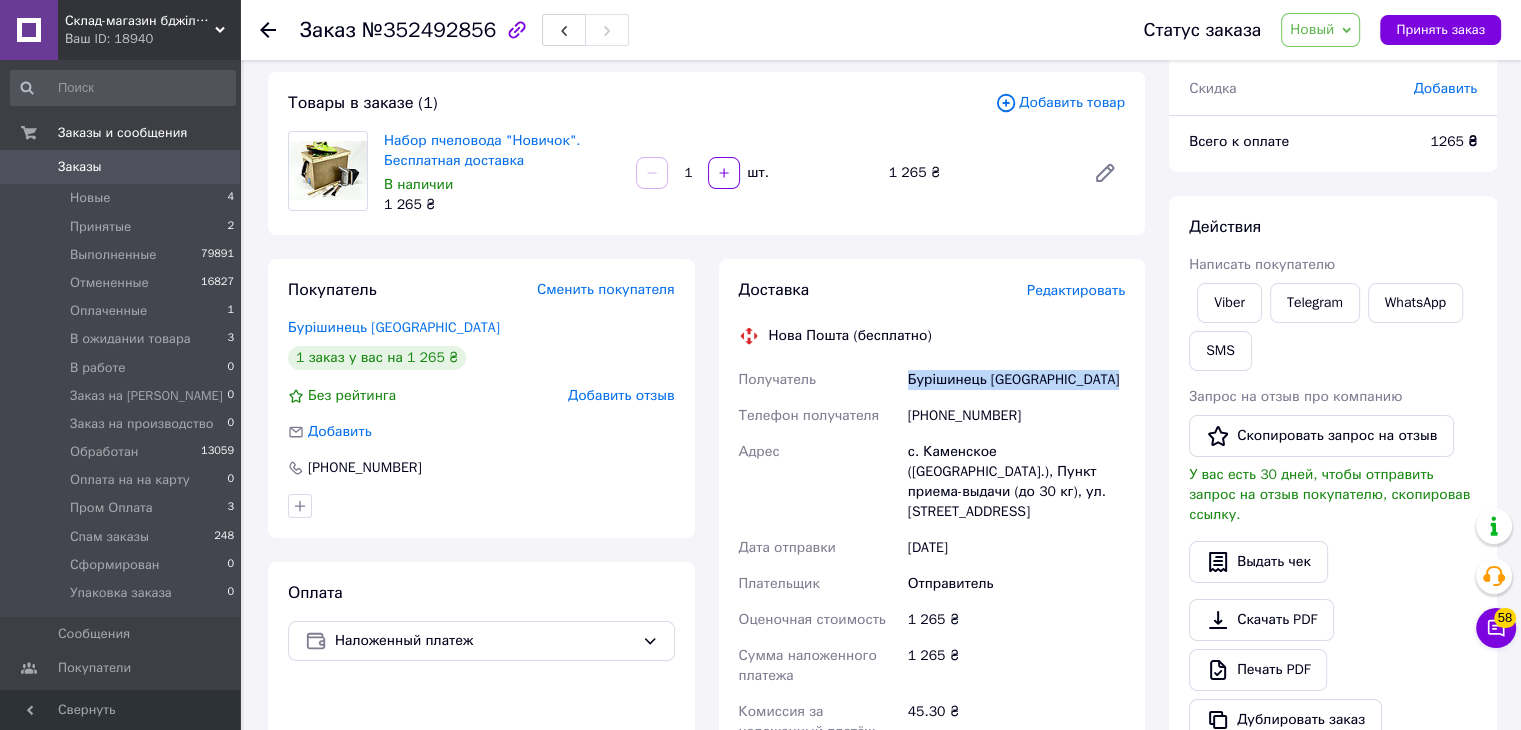 click on "Бурішинець [GEOGRAPHIC_DATA]" at bounding box center [1016, 380] 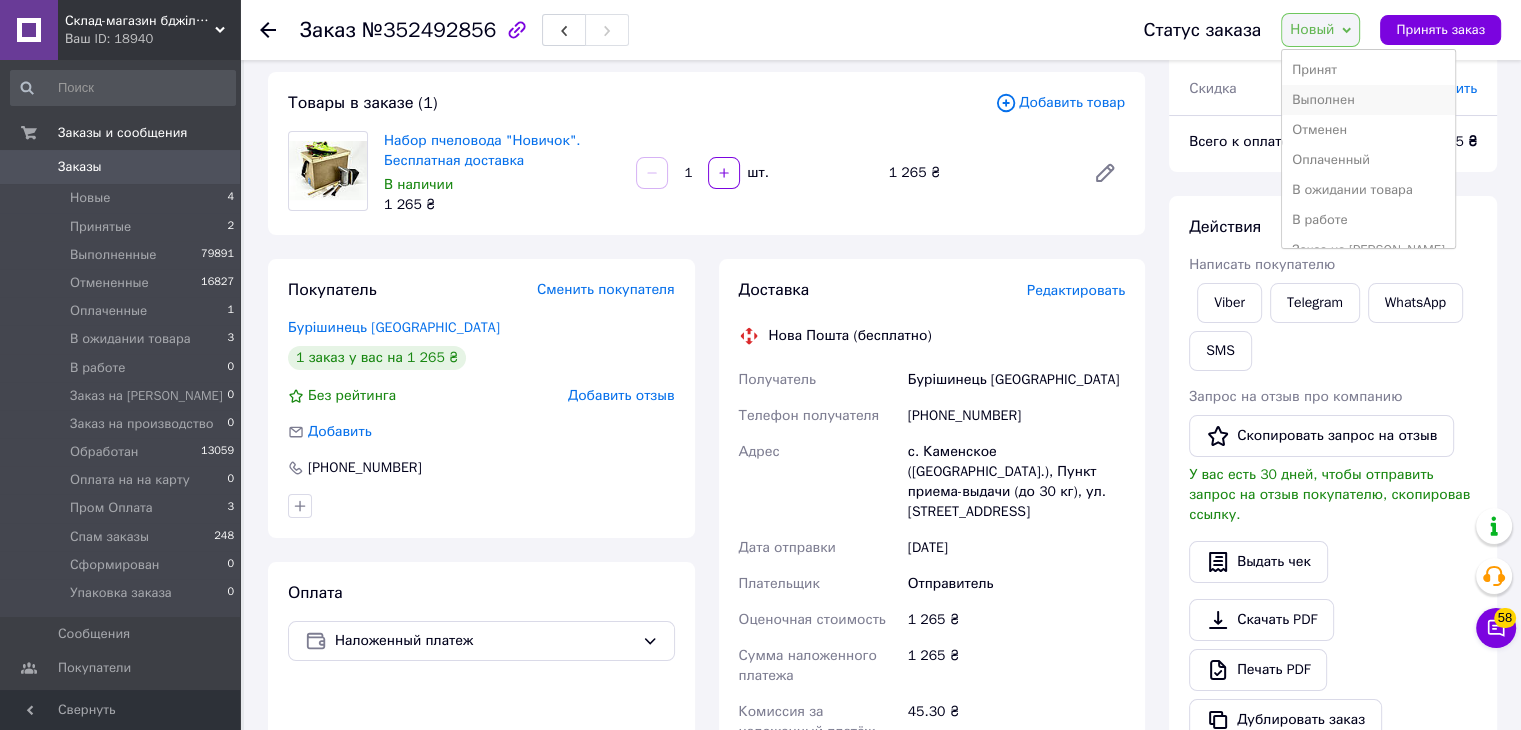 click on "Выполнен" at bounding box center (1368, 100) 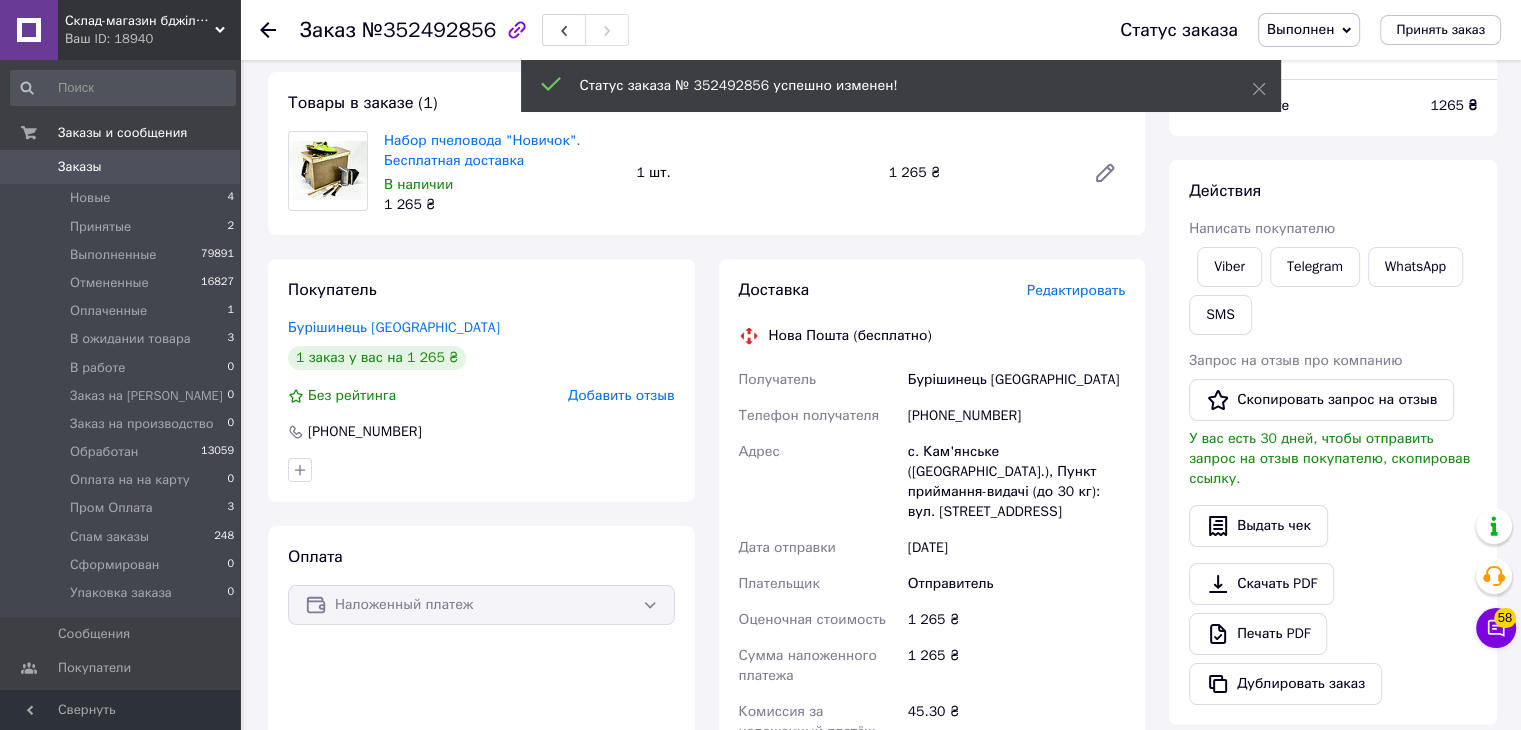 click 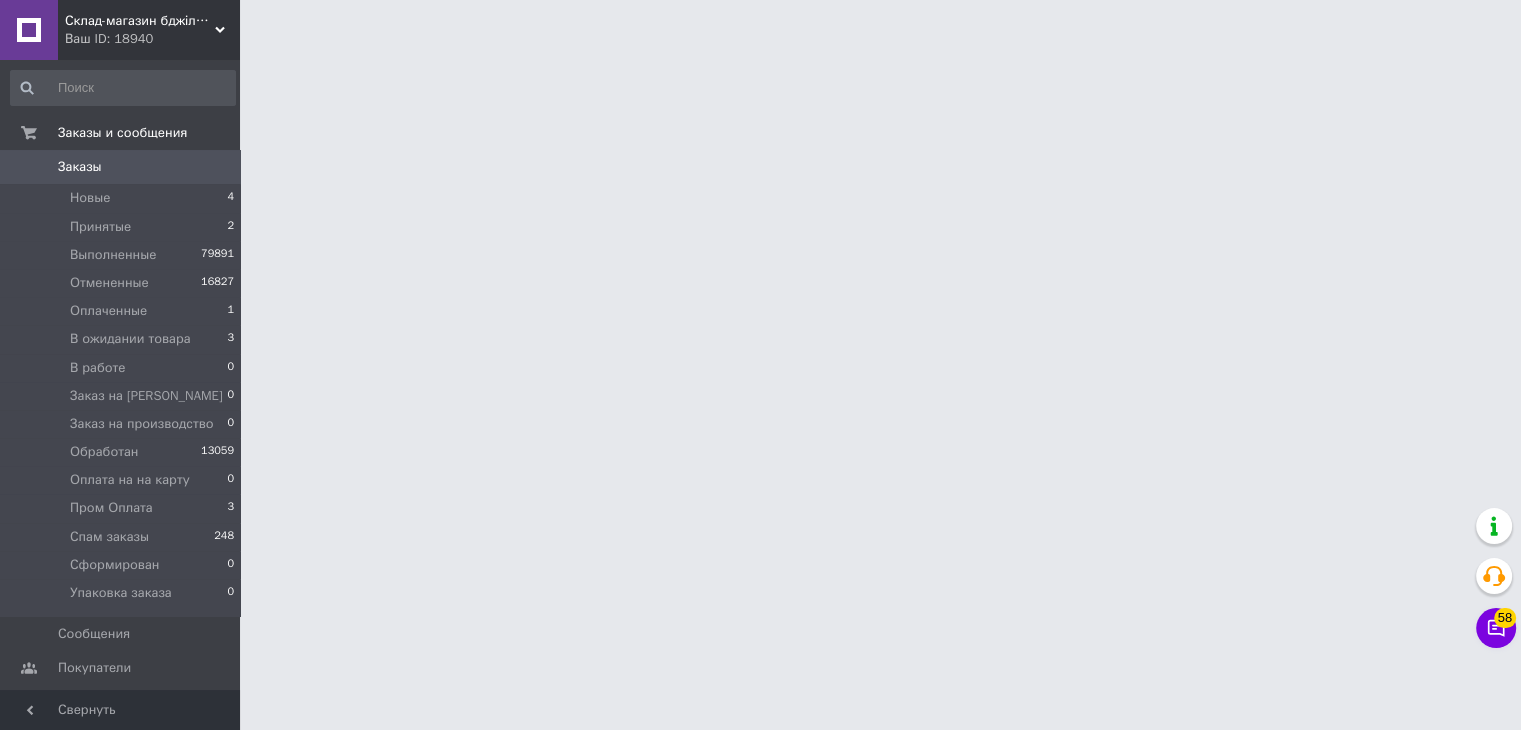 scroll, scrollTop: 0, scrollLeft: 0, axis: both 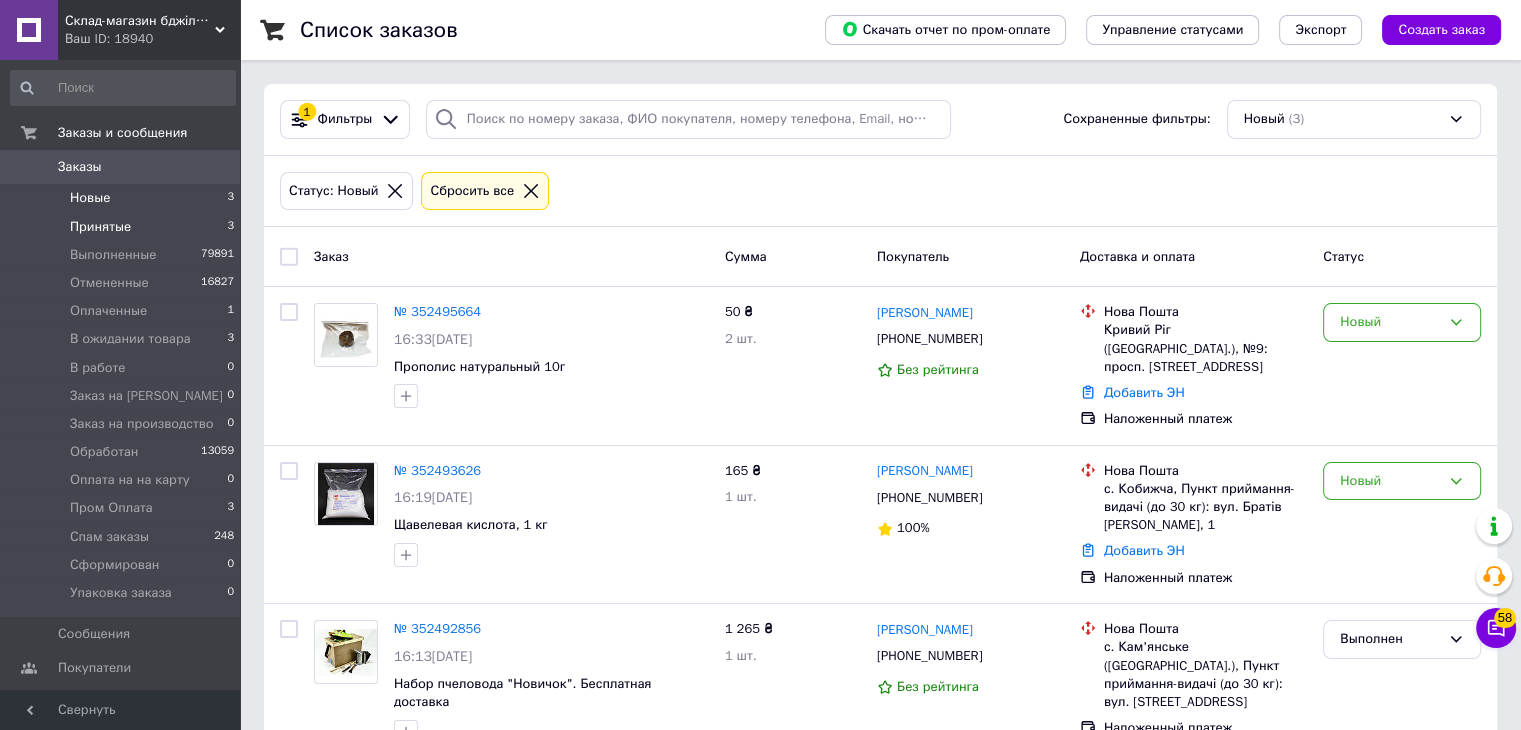 click on "Принятые 3" at bounding box center (123, 227) 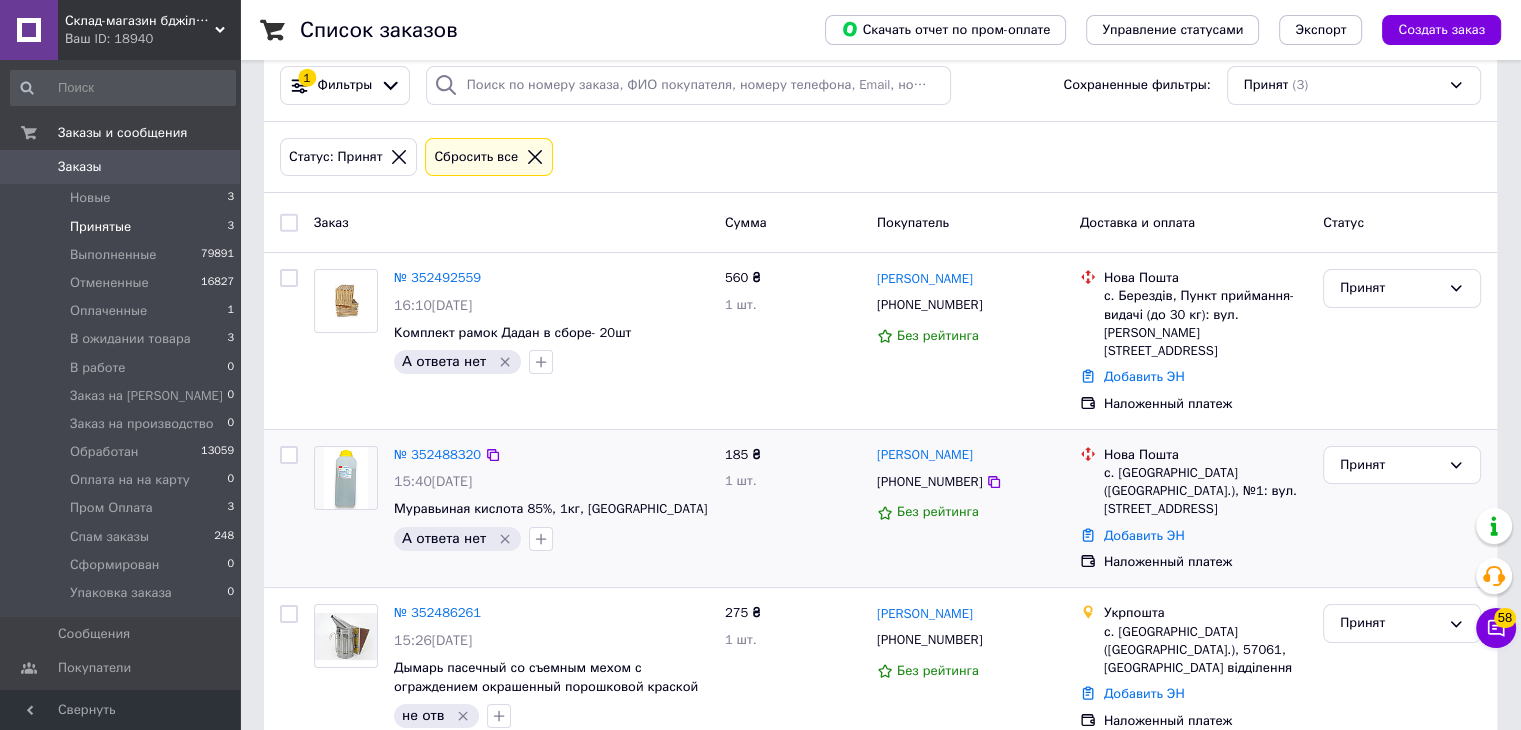 scroll, scrollTop: 36, scrollLeft: 0, axis: vertical 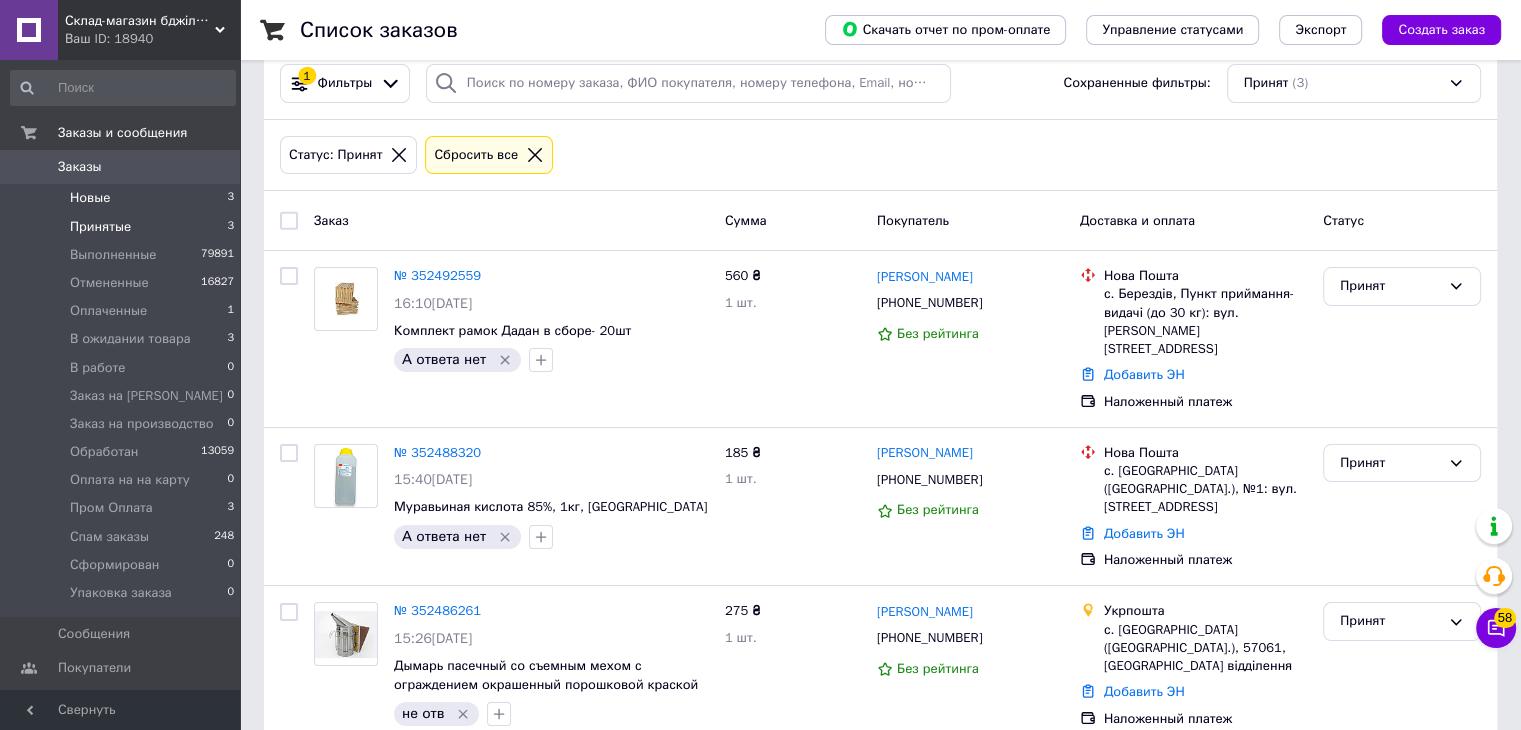 click on "Новые 3" at bounding box center [123, 198] 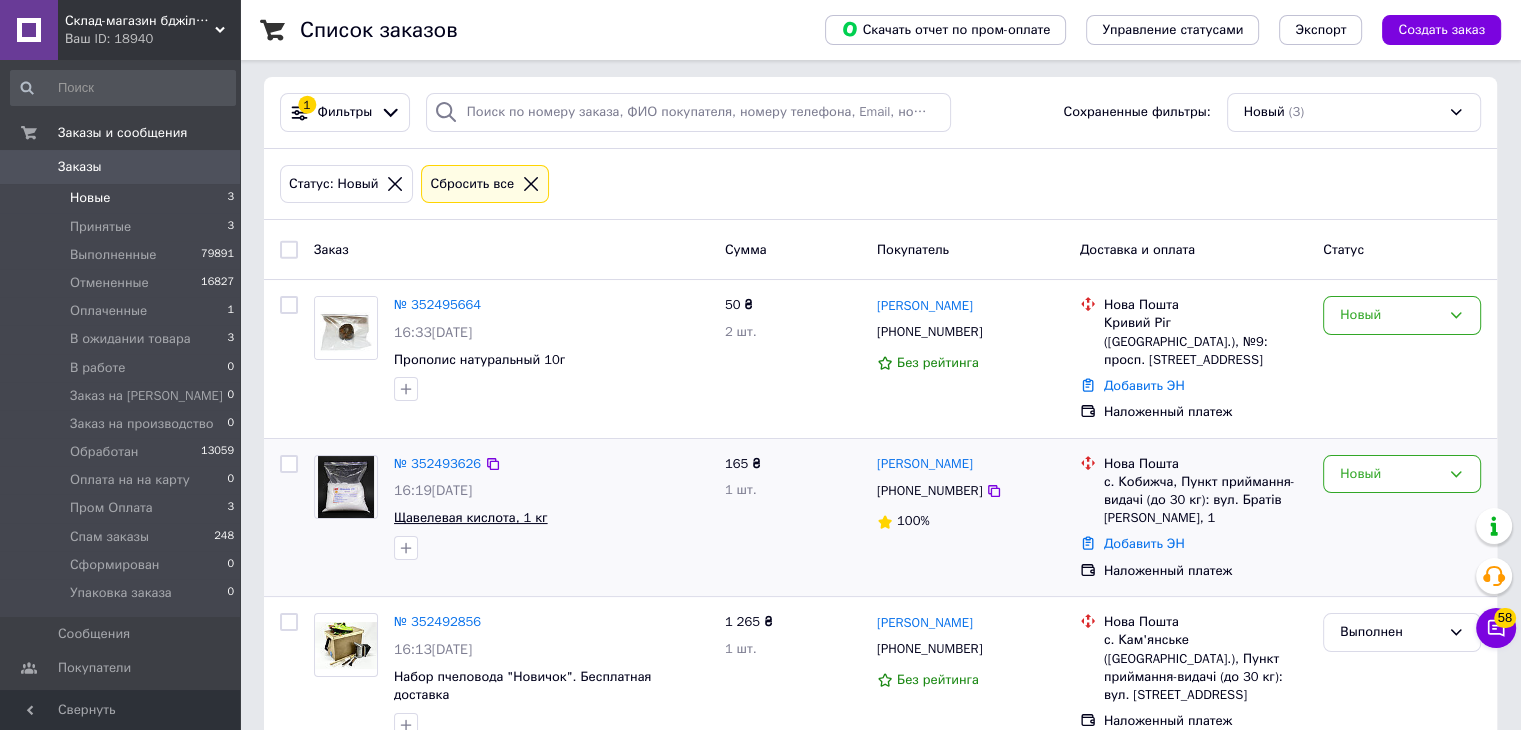 scroll, scrollTop: 0, scrollLeft: 0, axis: both 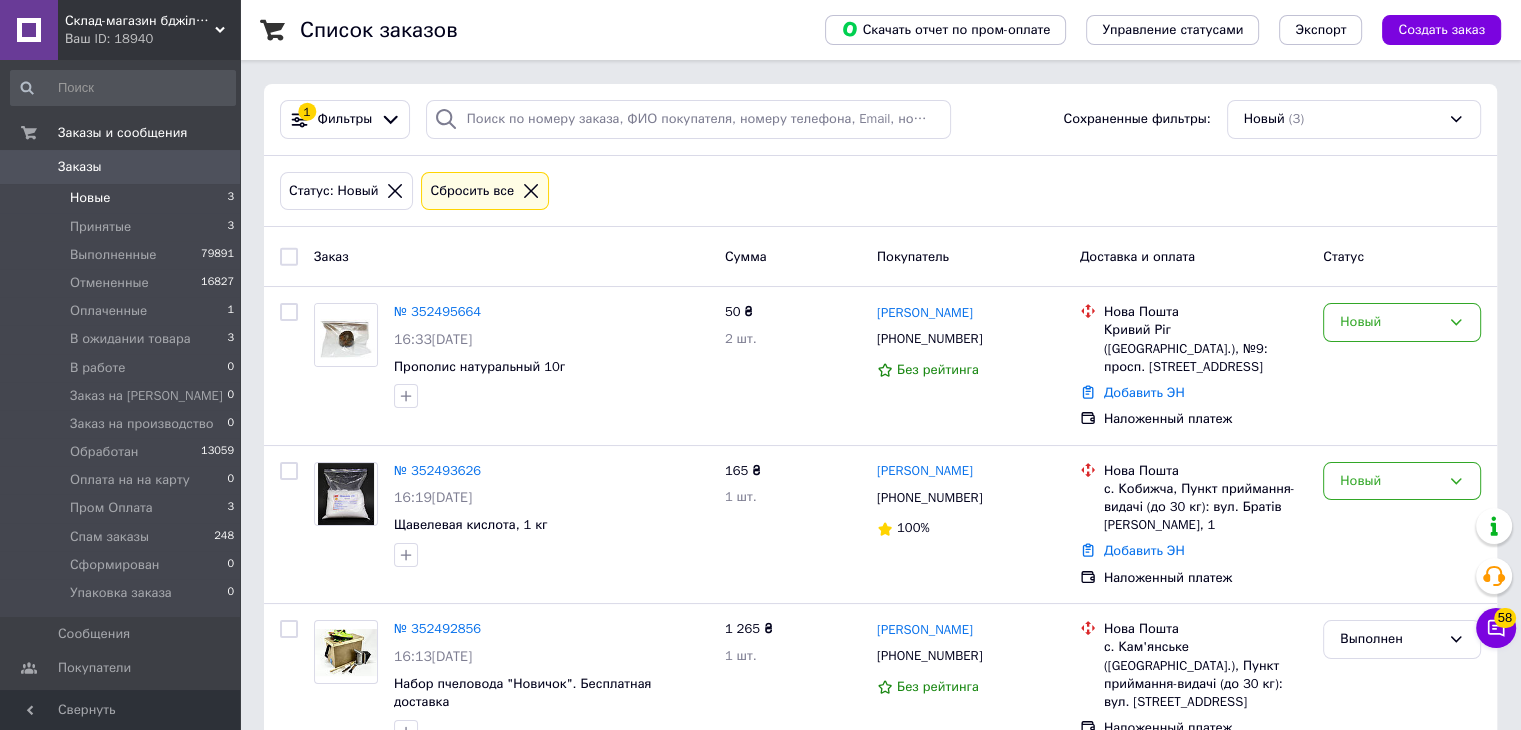 click on "Новые 3" at bounding box center [123, 198] 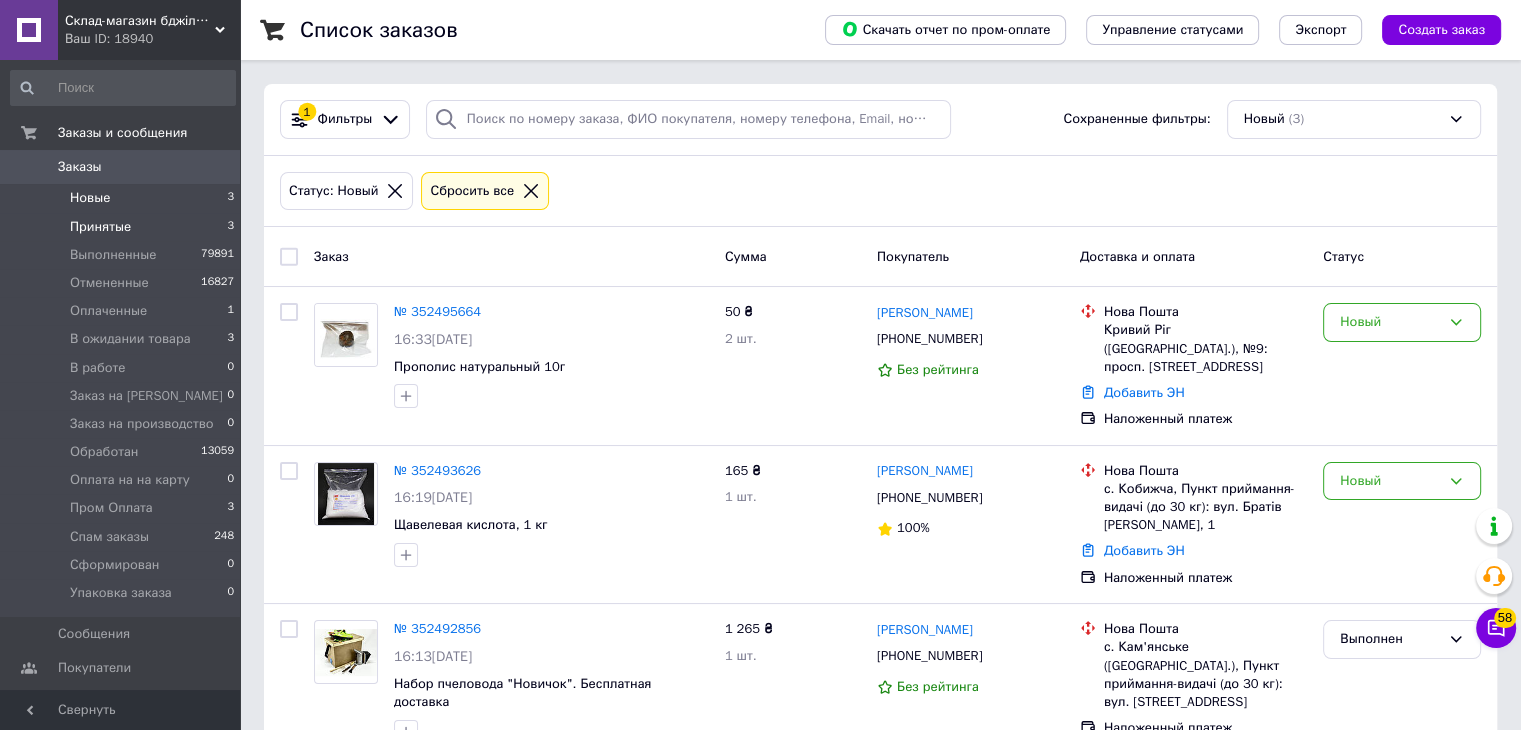 click on "Принятые" at bounding box center [100, 227] 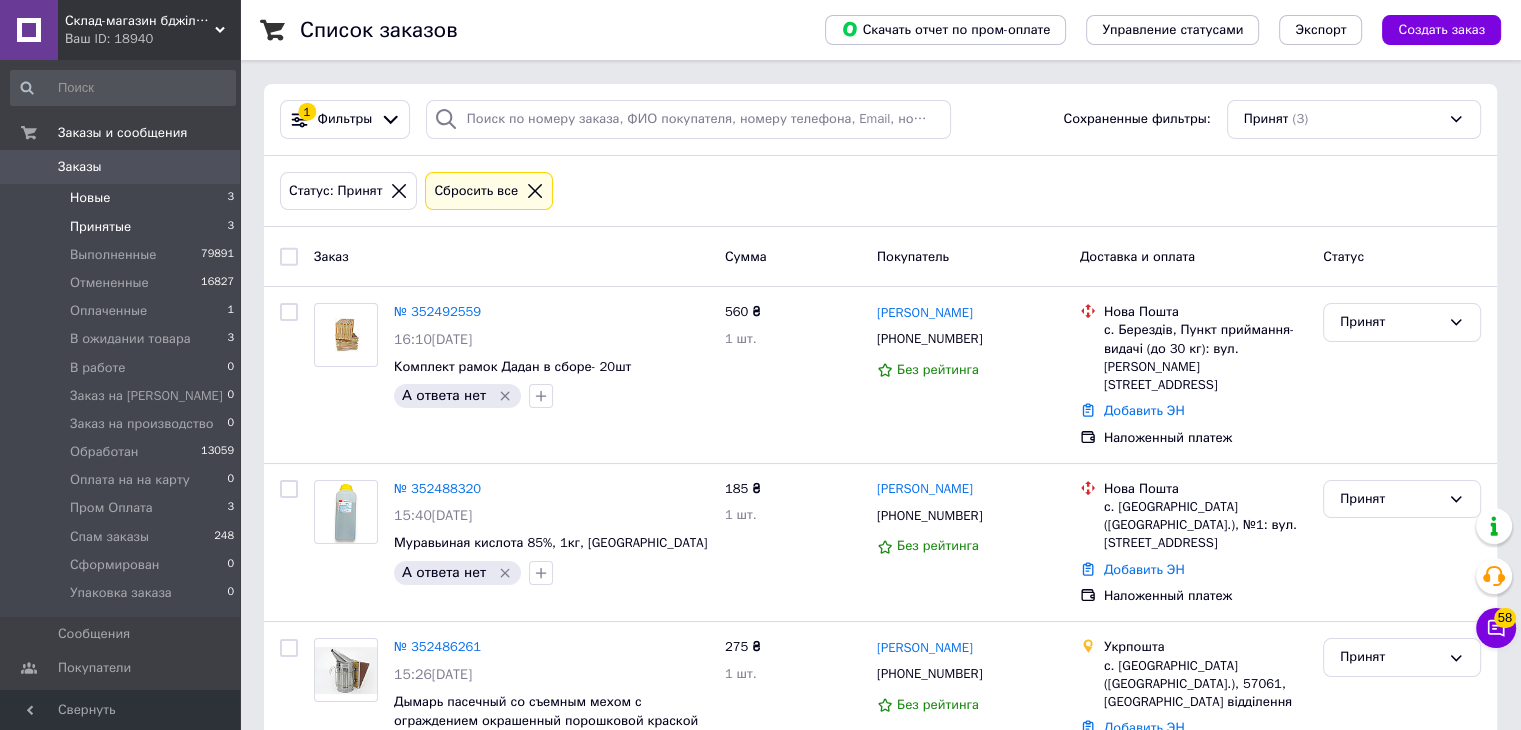 click on "Новые 3" at bounding box center [123, 198] 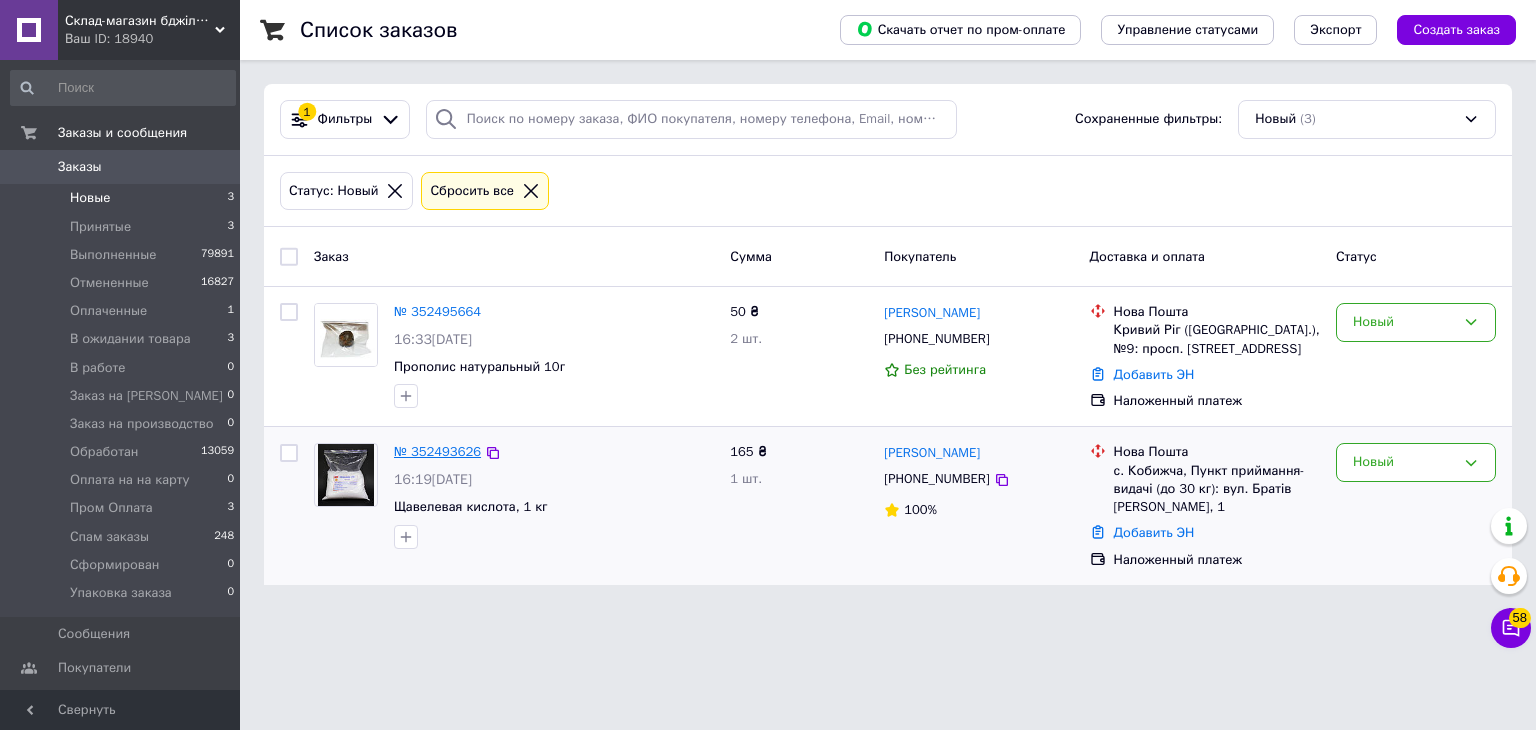 click on "№ 352493626" at bounding box center (437, 451) 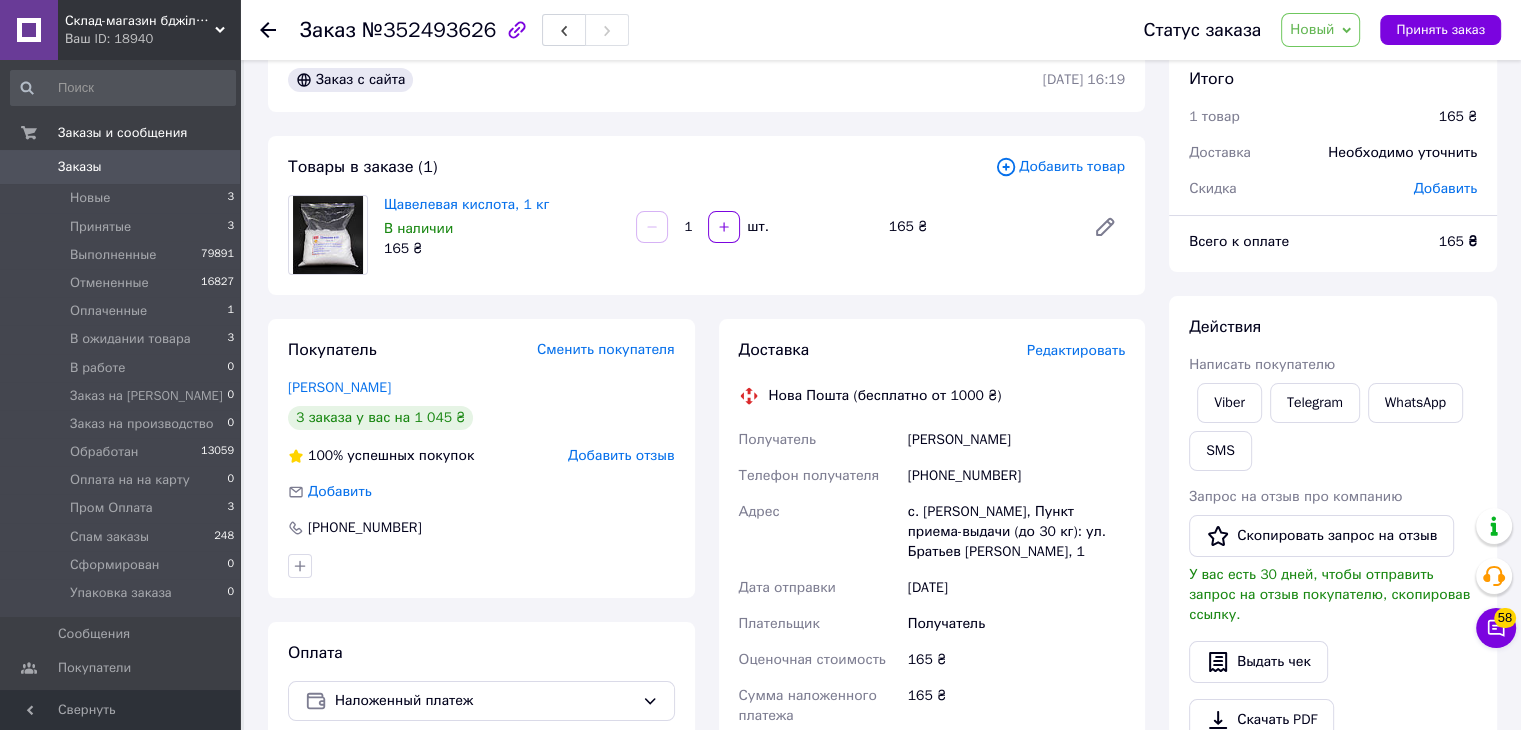 scroll, scrollTop: 100, scrollLeft: 0, axis: vertical 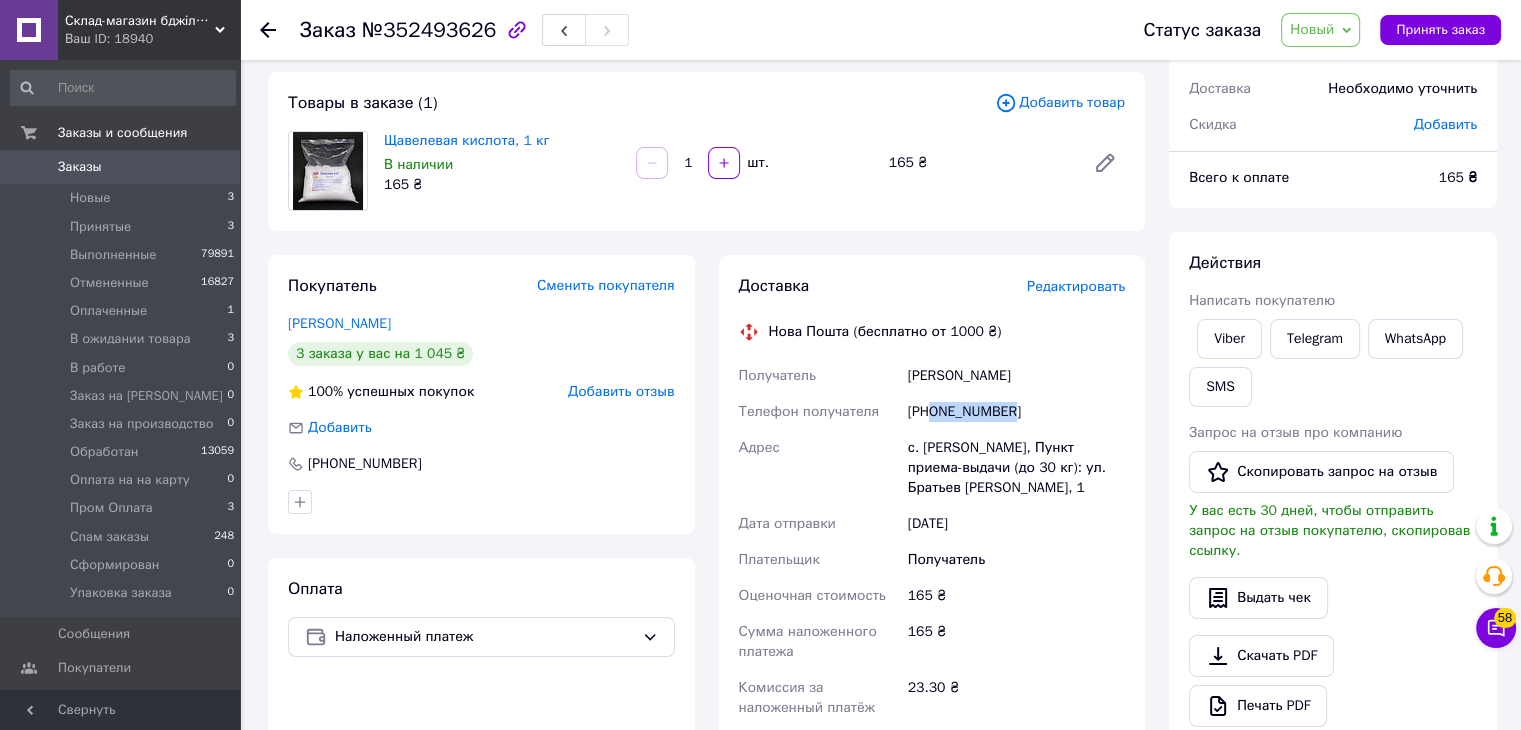 drag, startPoint x: 932, startPoint y: 410, endPoint x: 1014, endPoint y: 407, distance: 82.05486 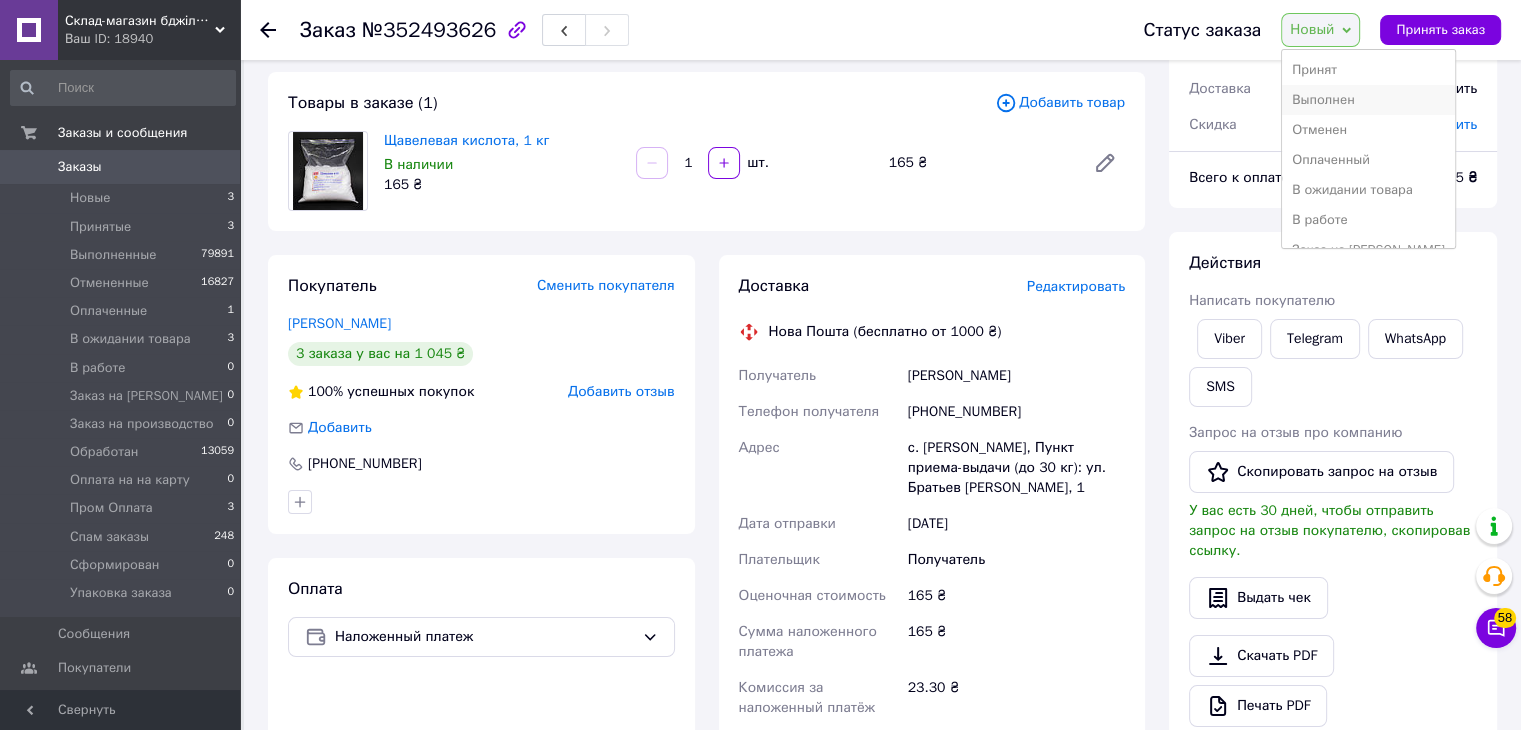 click on "Выполнен" at bounding box center (1368, 100) 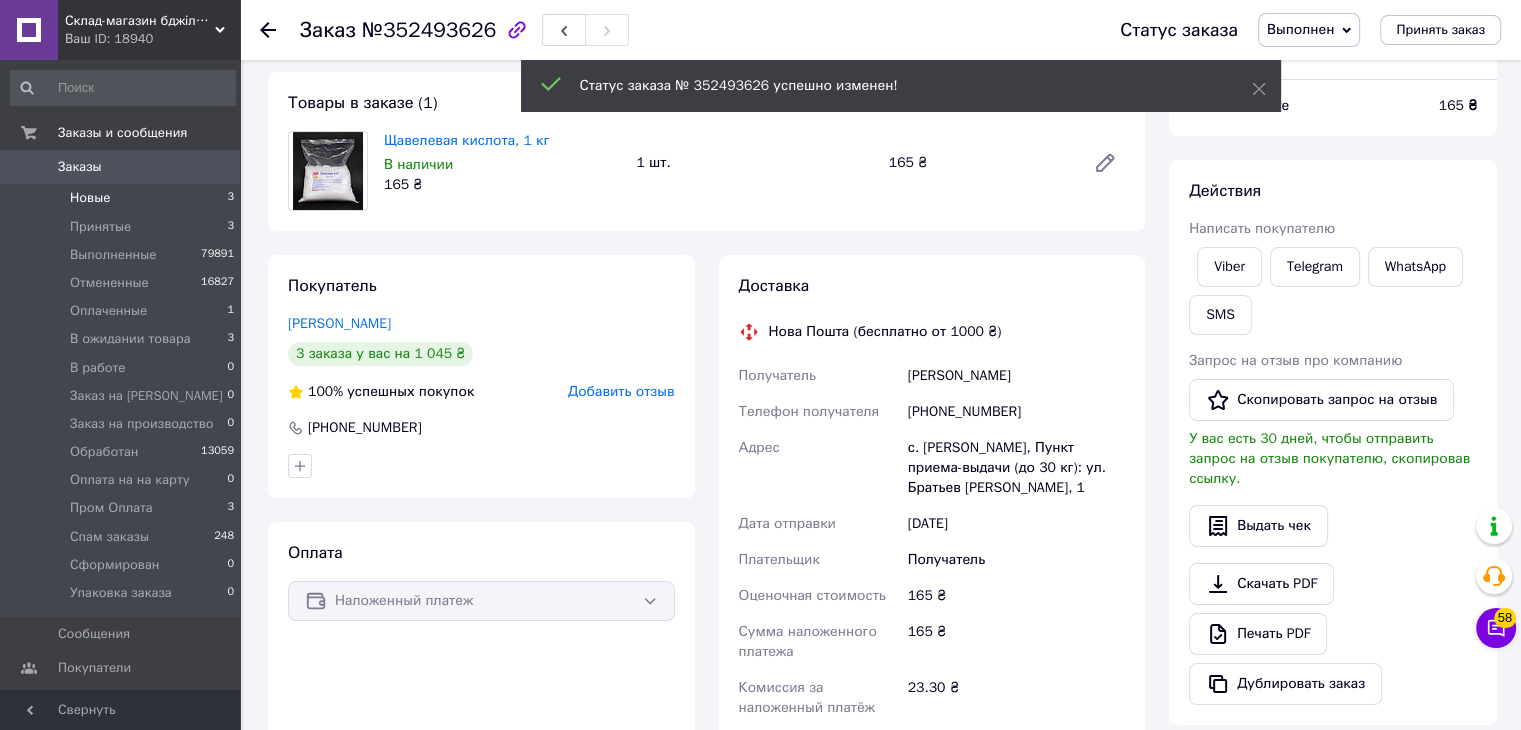 click on "Новые" at bounding box center (90, 198) 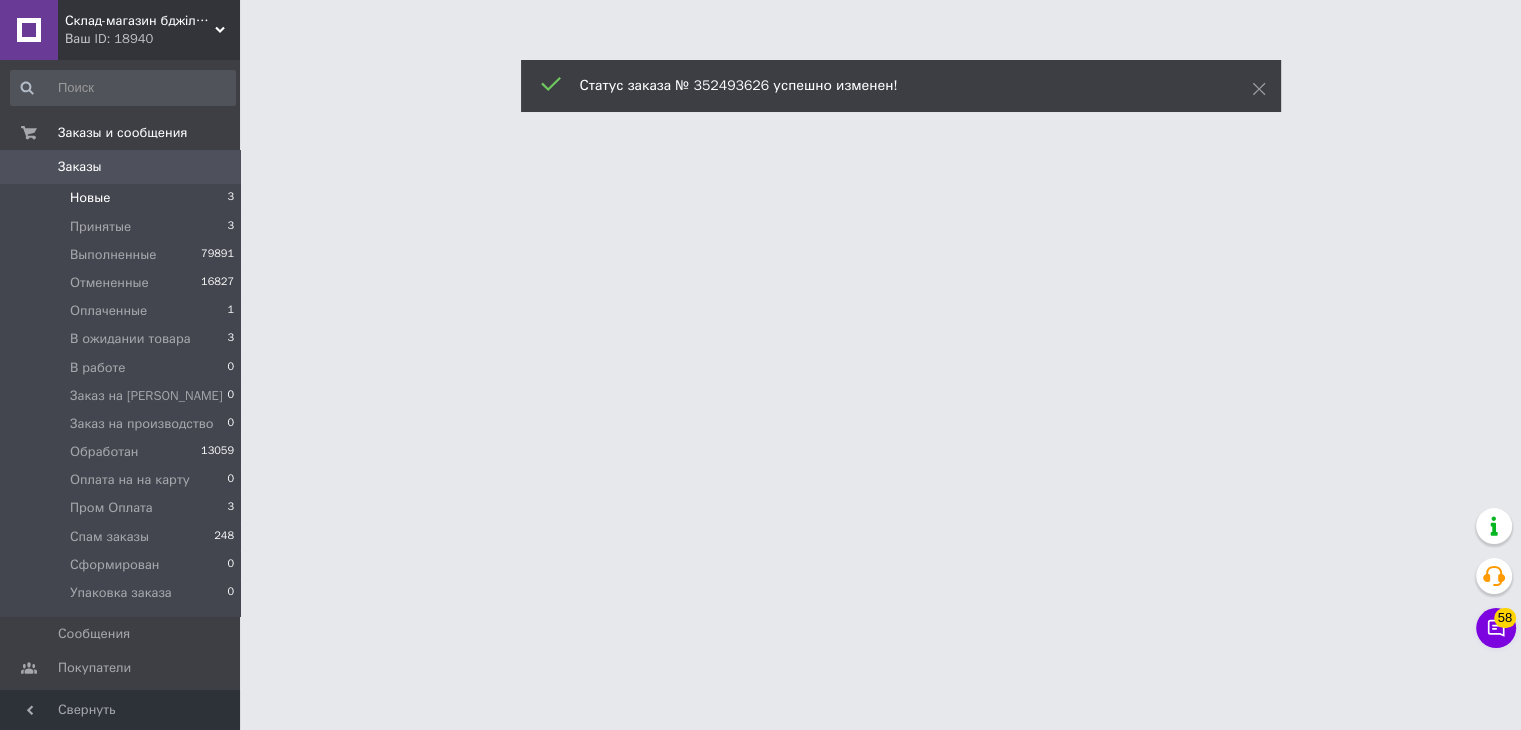 scroll, scrollTop: 0, scrollLeft: 0, axis: both 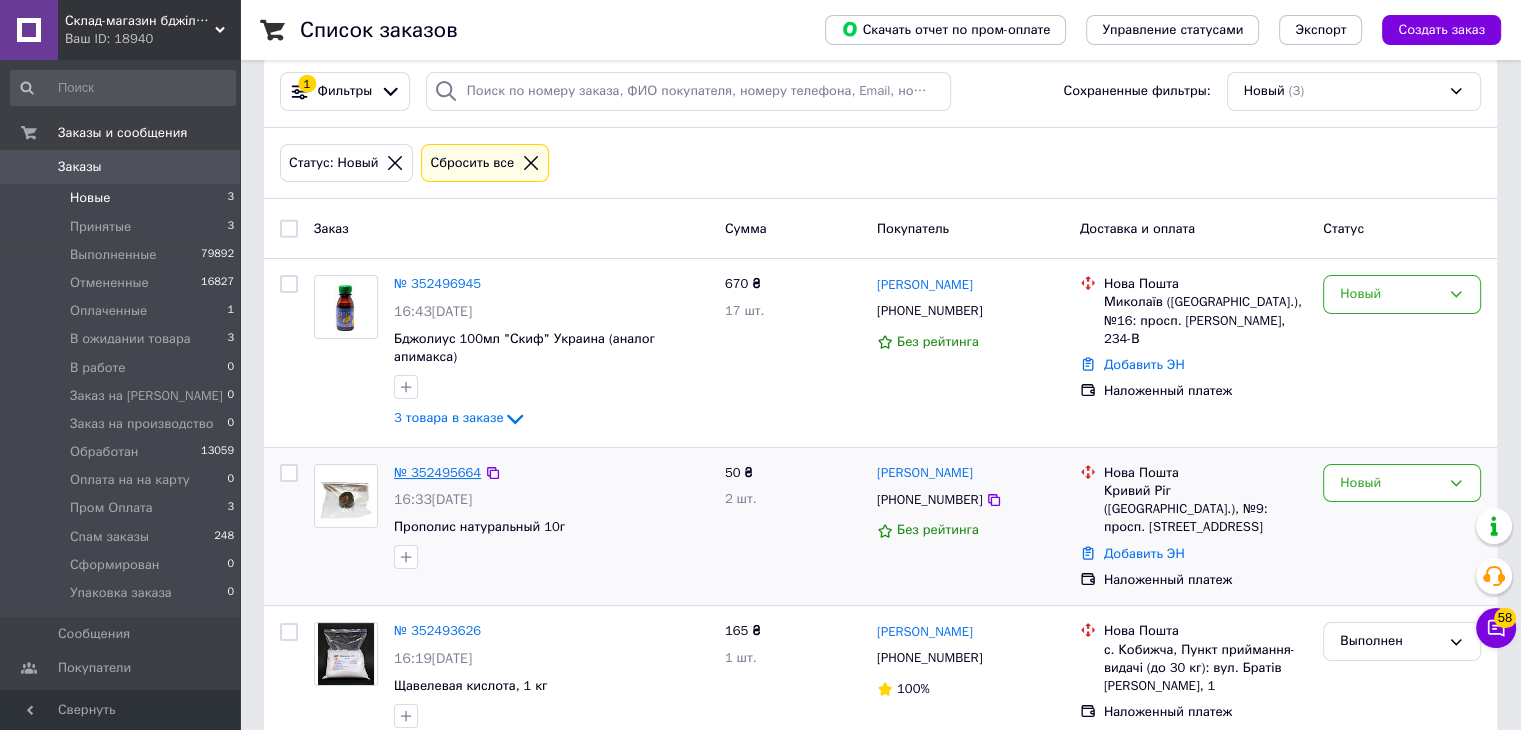 click on "№ 352495664" at bounding box center [437, 472] 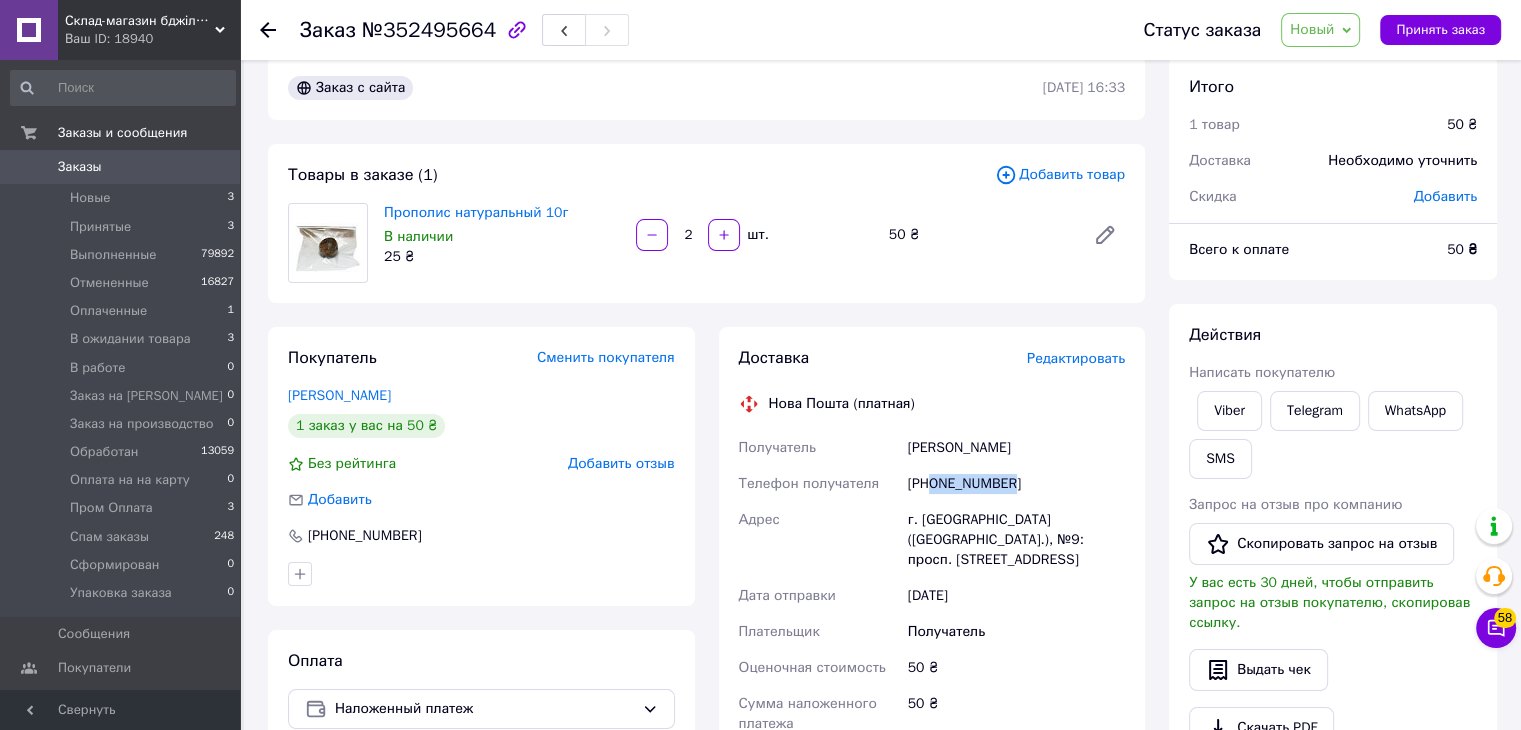 drag, startPoint x: 931, startPoint y: 486, endPoint x: 1015, endPoint y: 492, distance: 84.21401 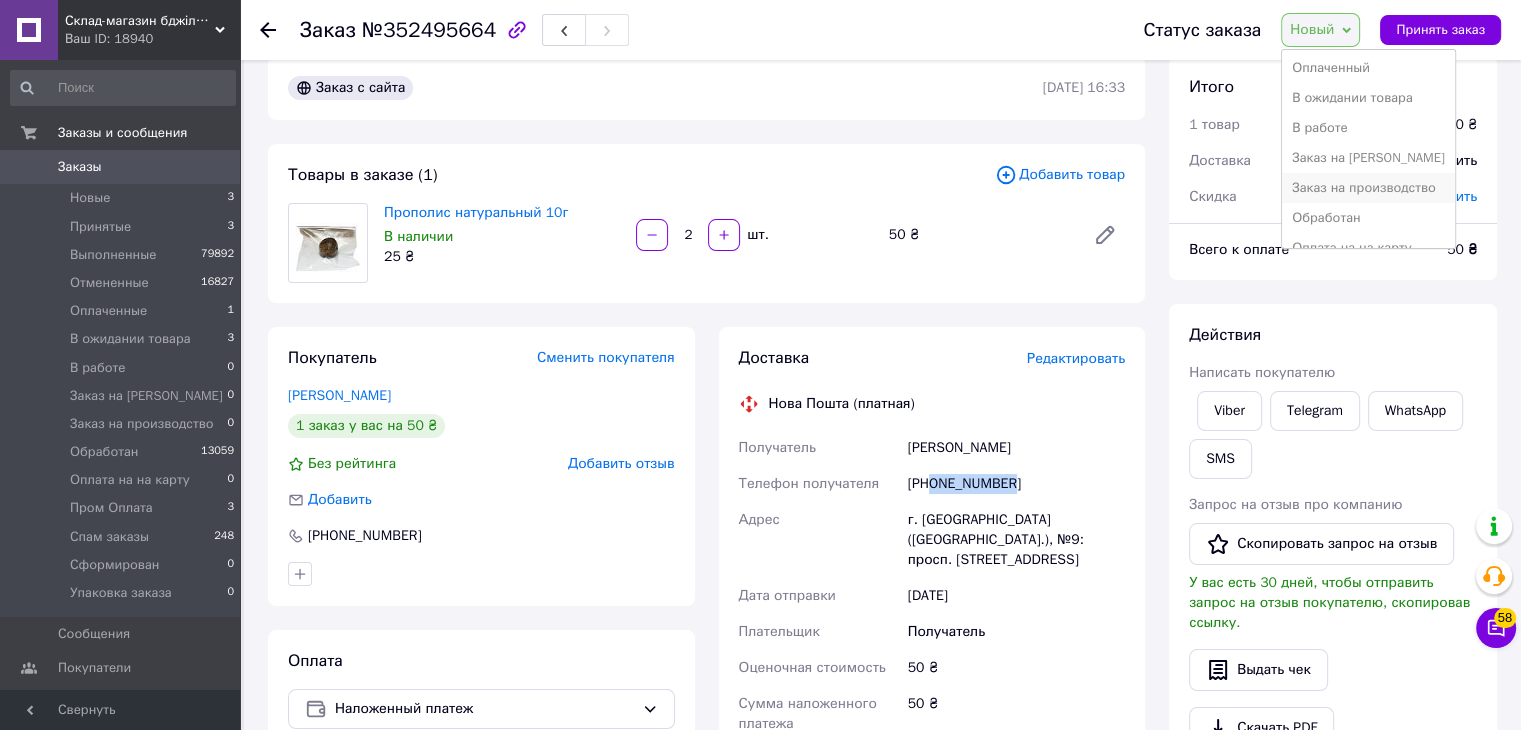 scroll, scrollTop: 100, scrollLeft: 0, axis: vertical 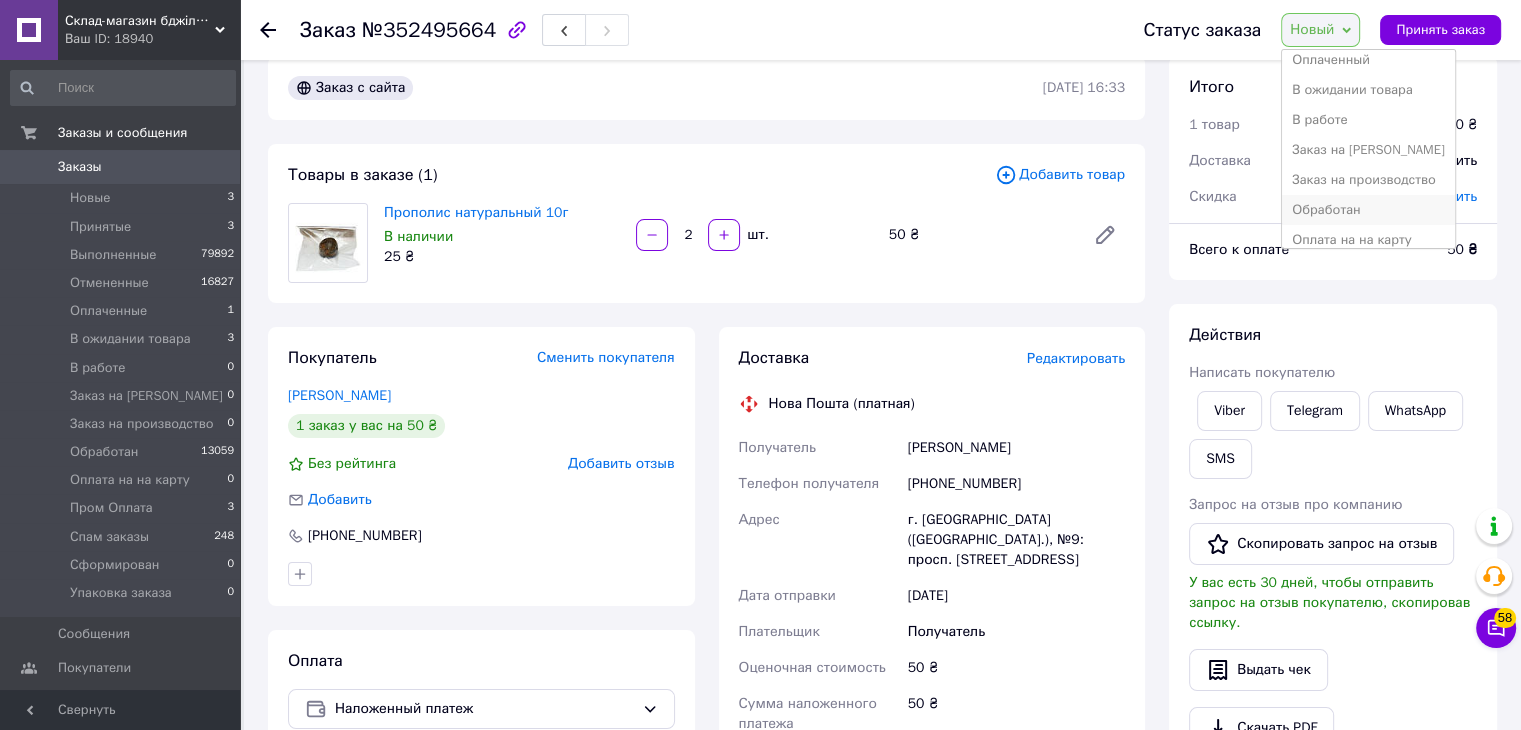 click on "Обработан" at bounding box center [1368, 210] 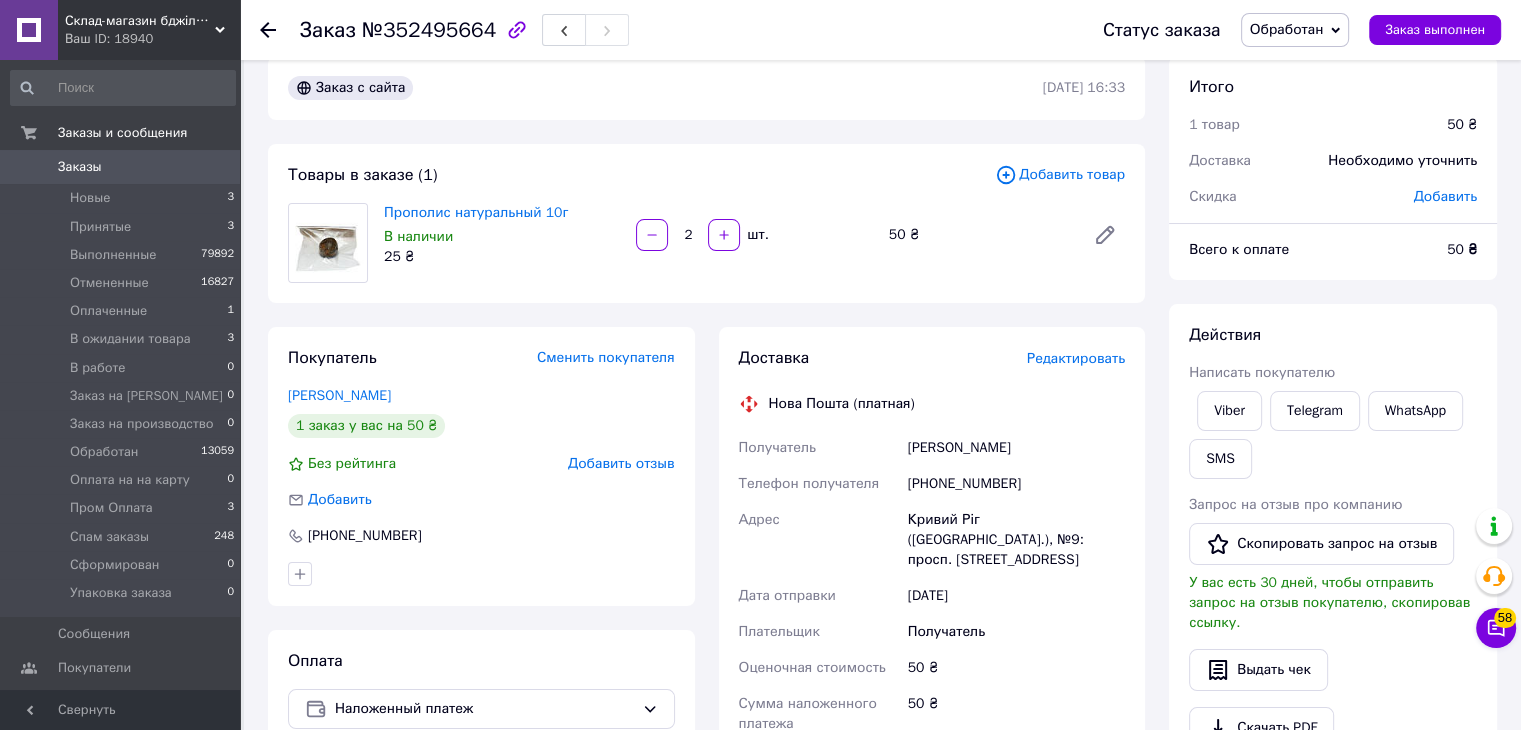 click 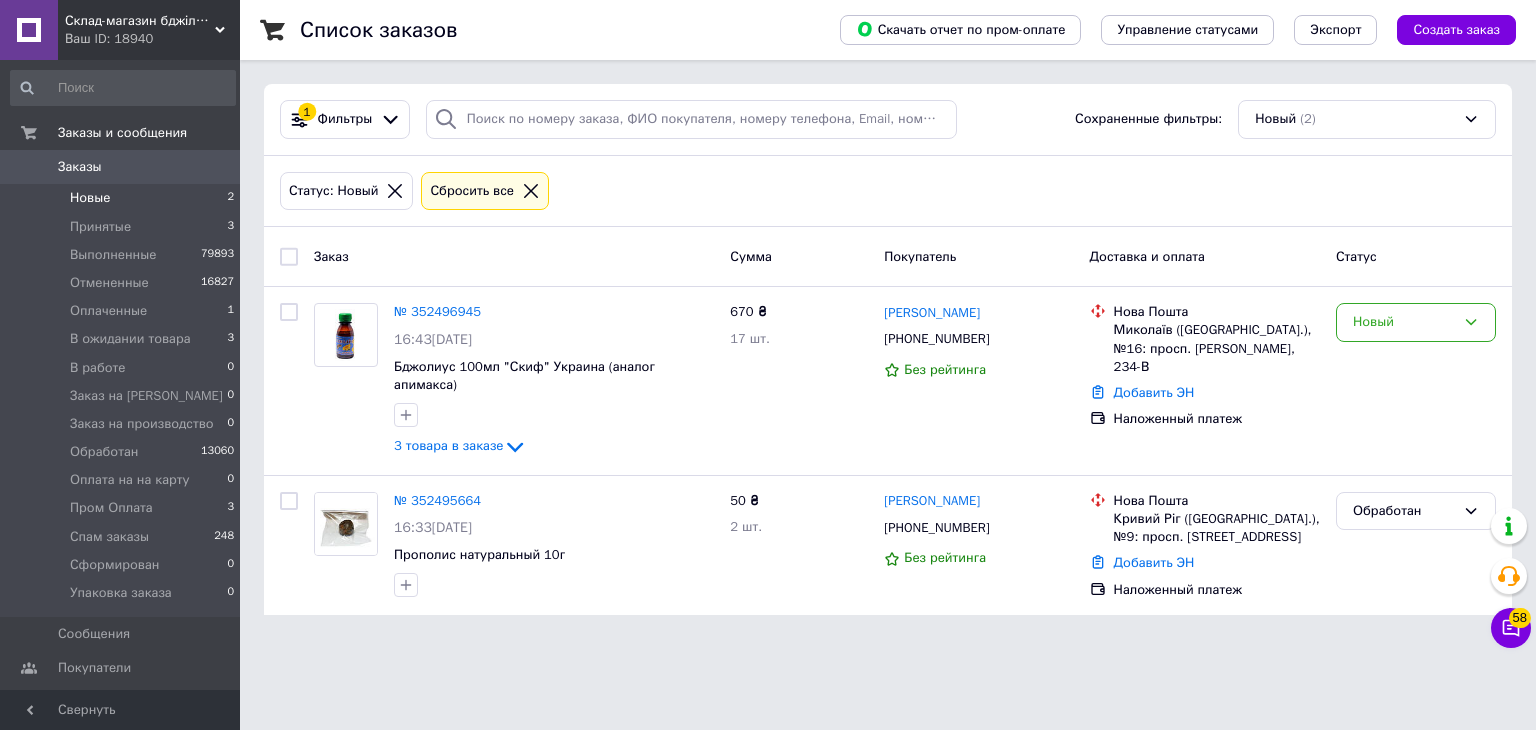 click 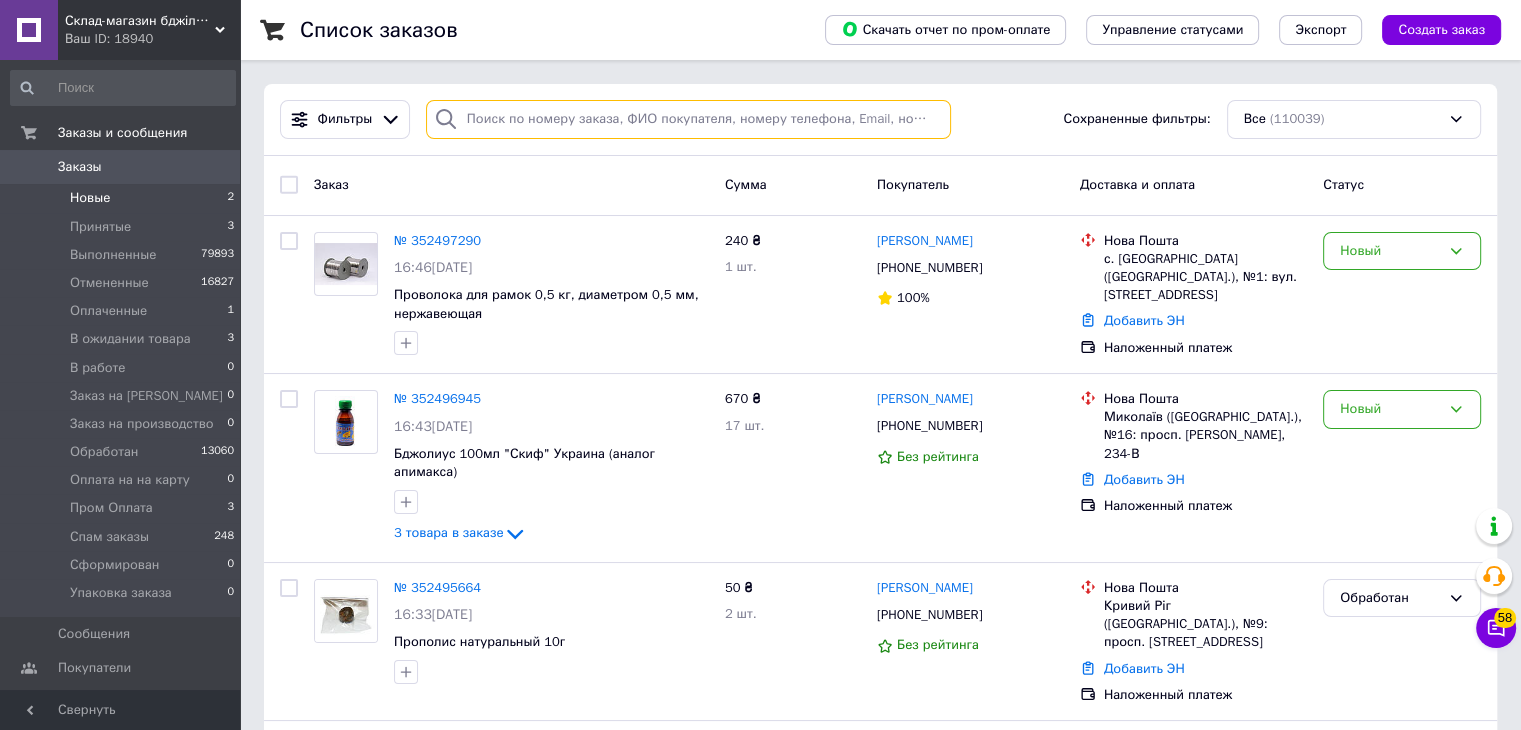 paste on "0672615074" 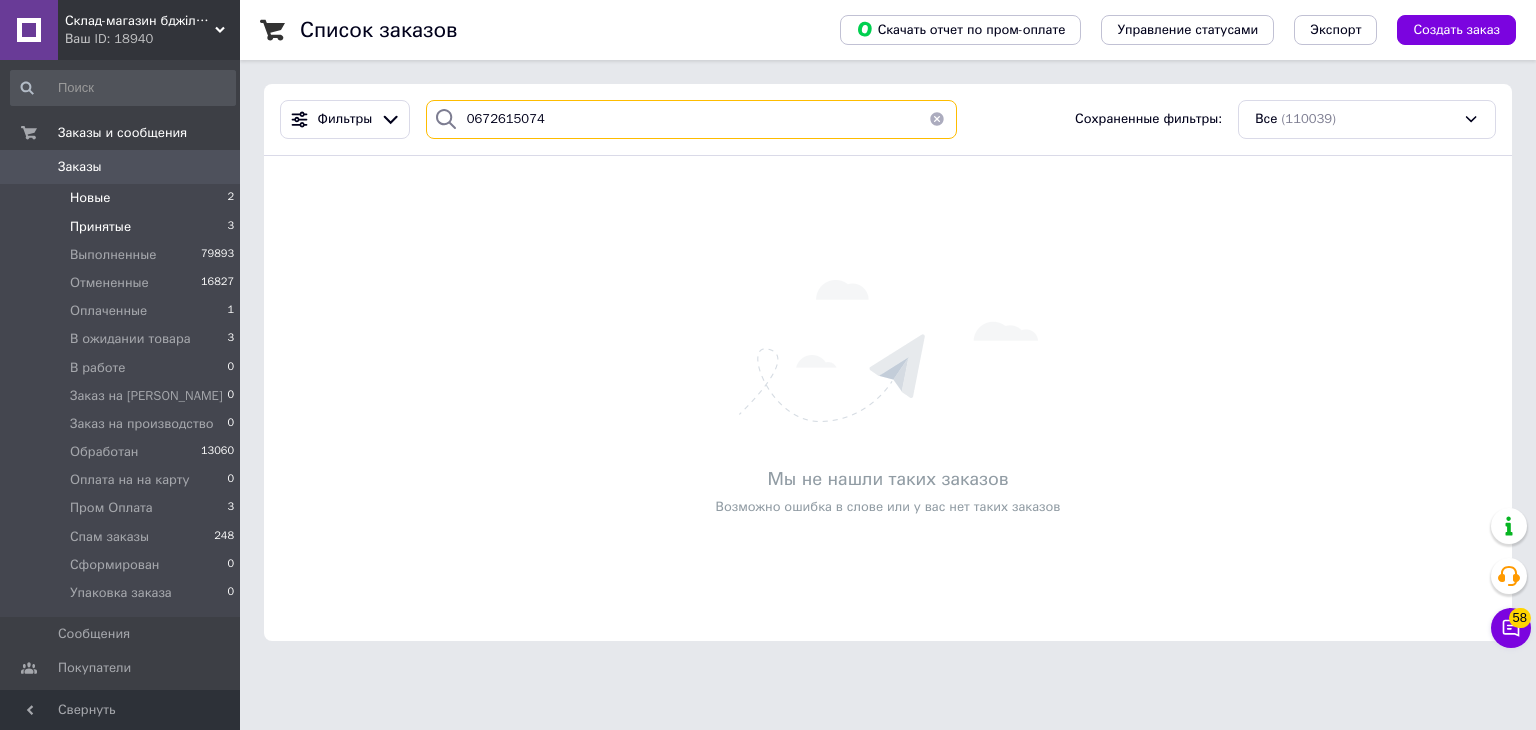 type on "0672615074" 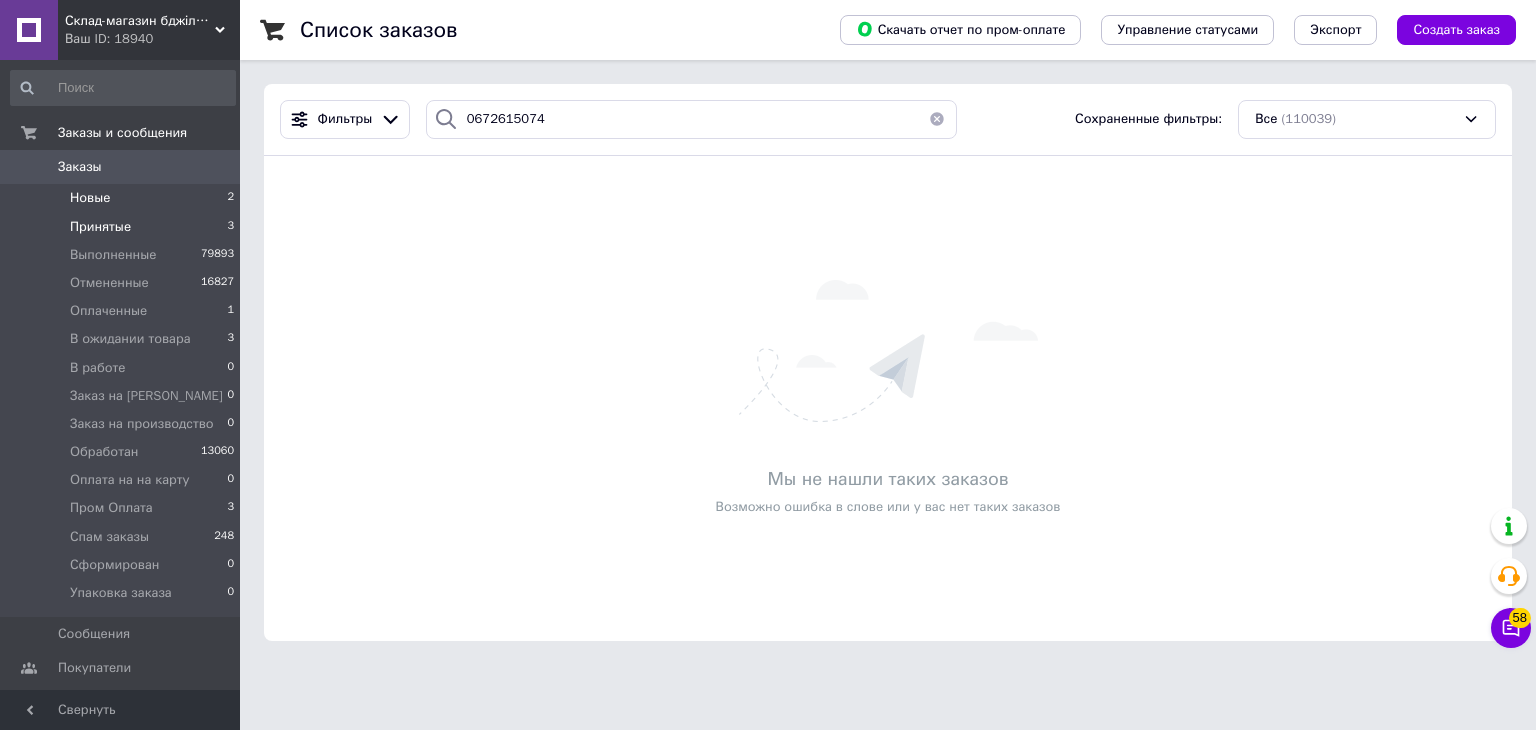 click on "Принятые 3" at bounding box center (123, 227) 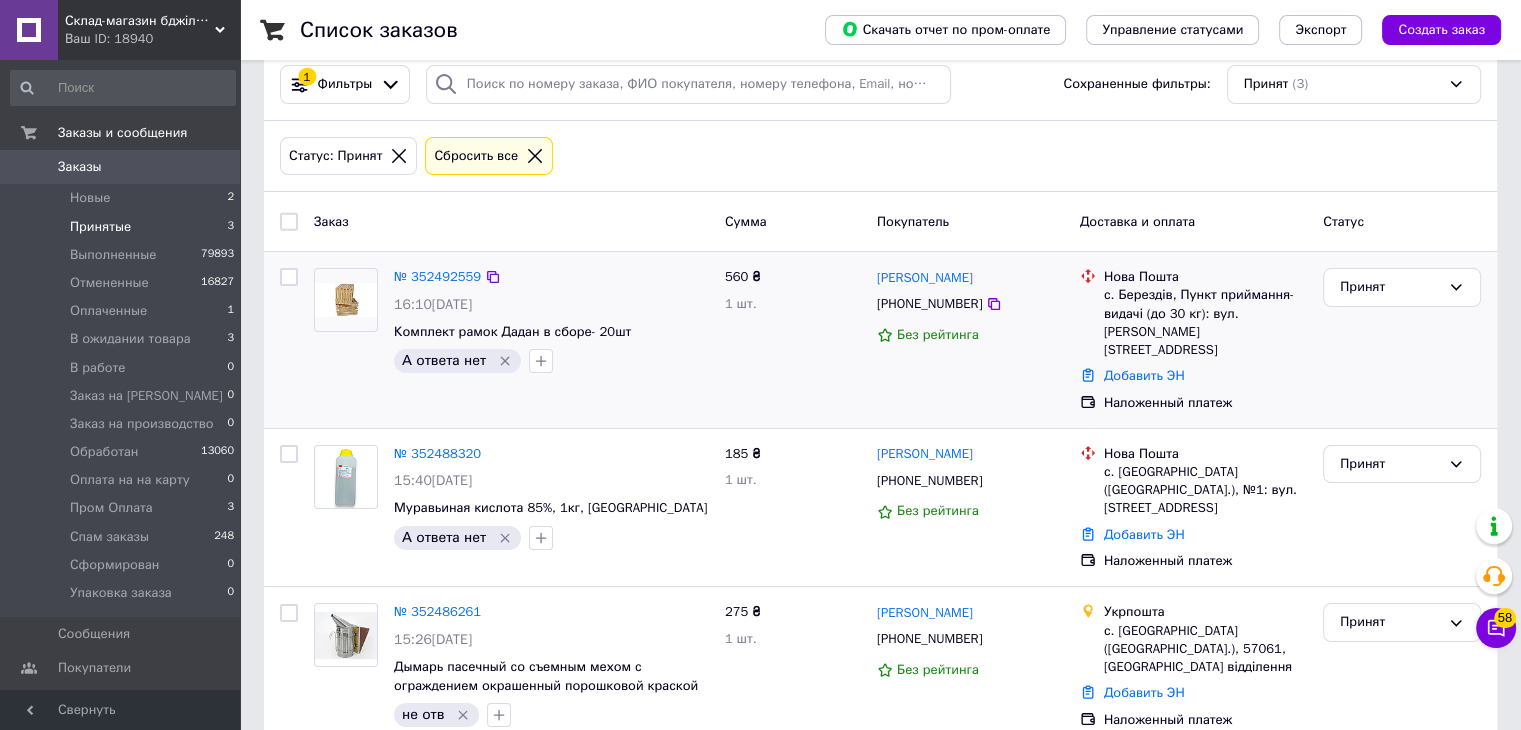 scroll, scrollTop: 36, scrollLeft: 0, axis: vertical 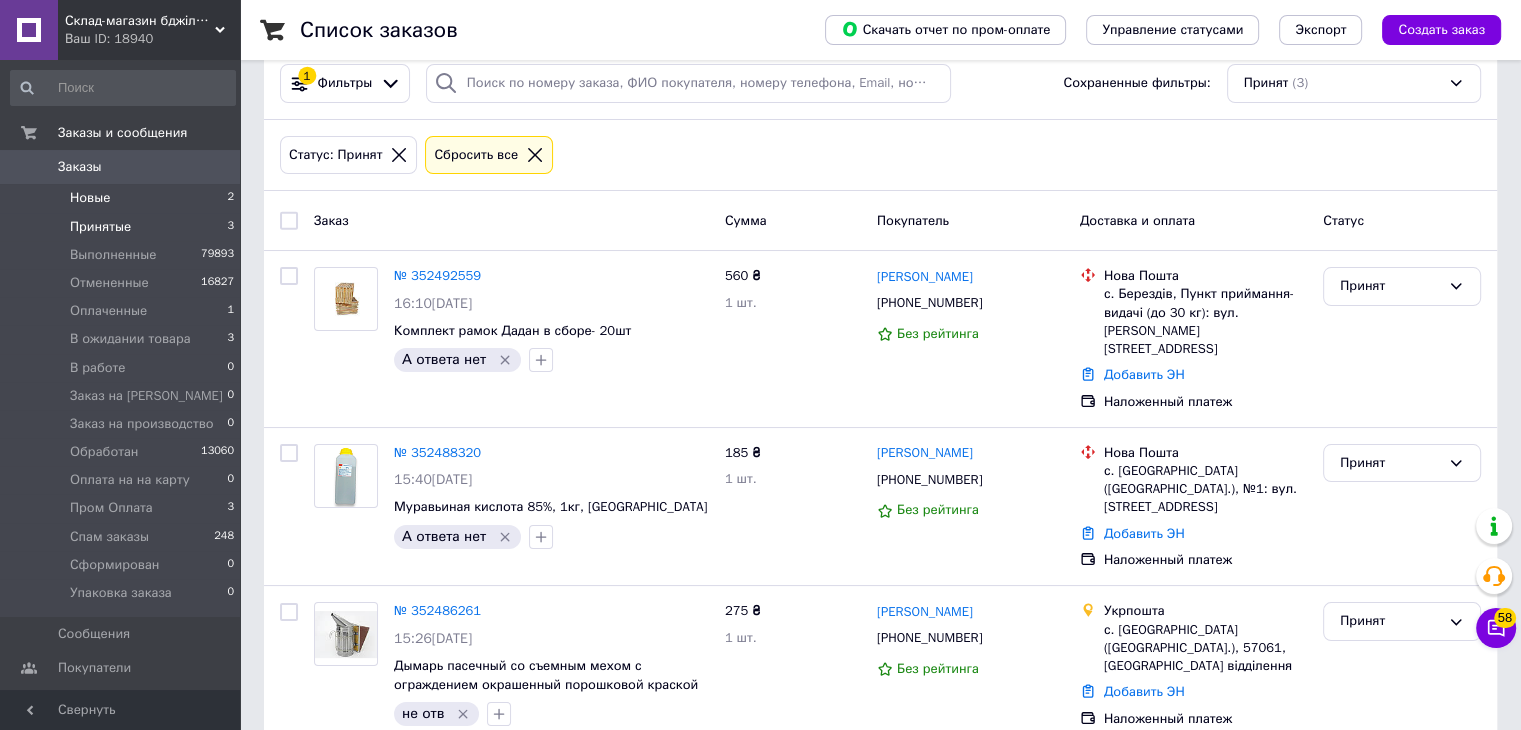 click on "Новые 2" at bounding box center (123, 198) 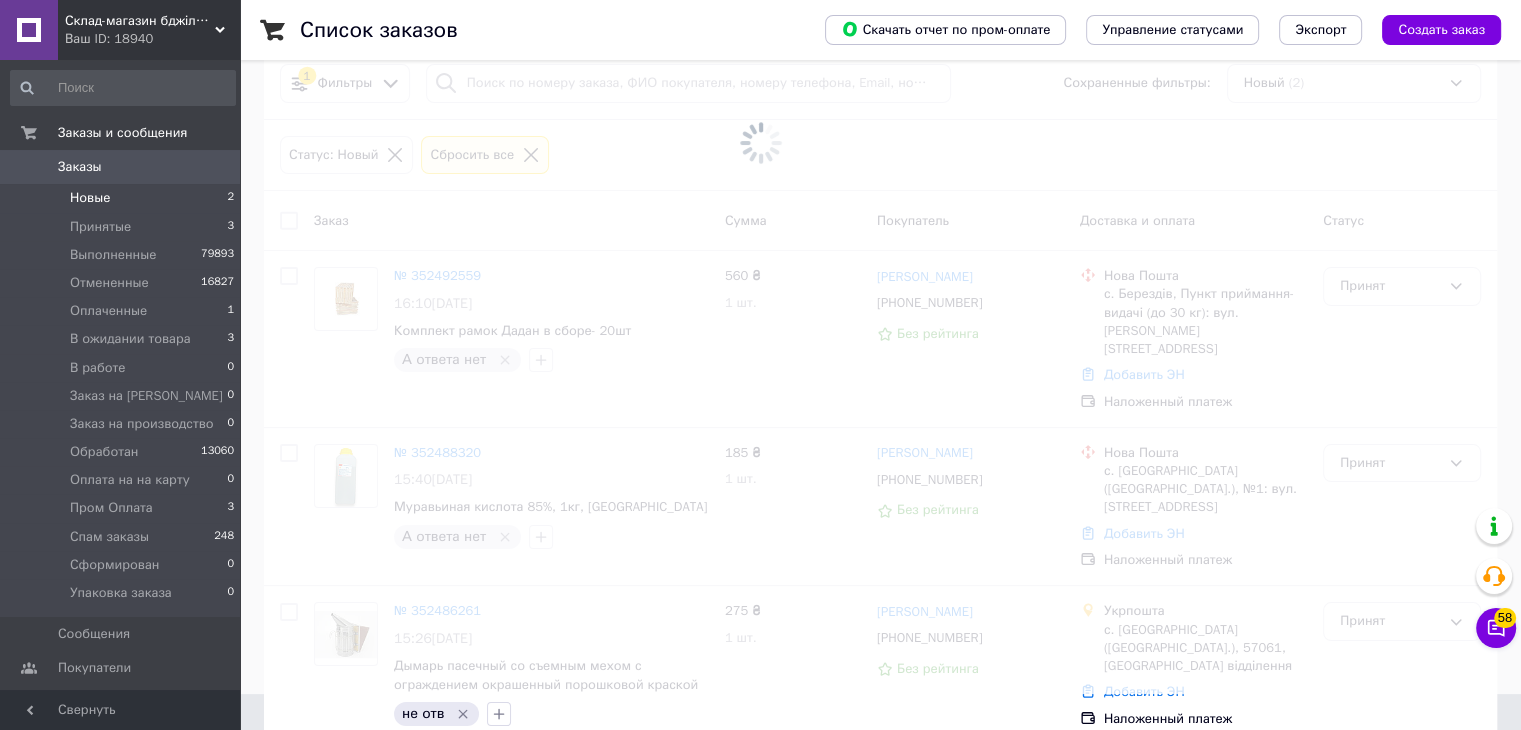 scroll, scrollTop: 0, scrollLeft: 0, axis: both 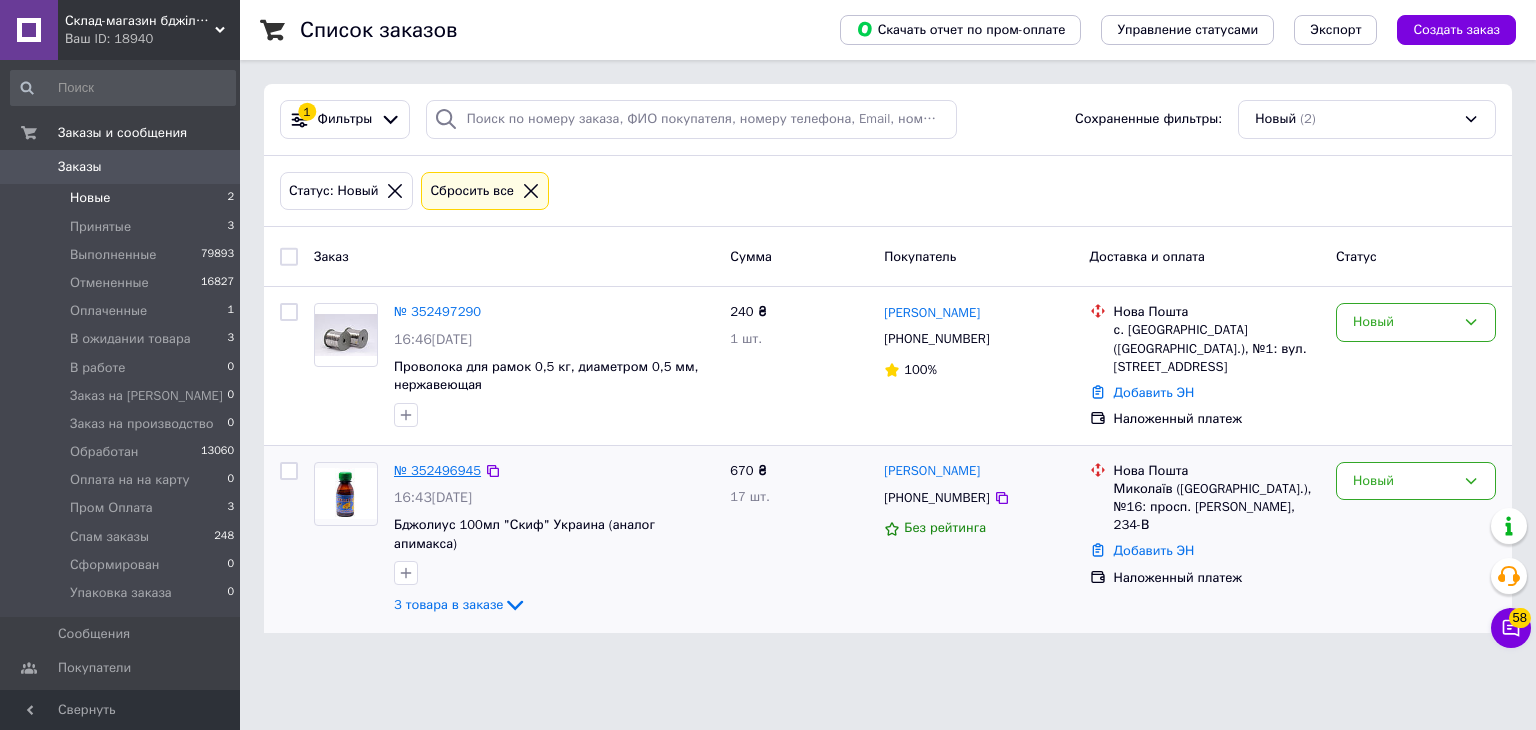 click on "№ 352496945" at bounding box center [437, 470] 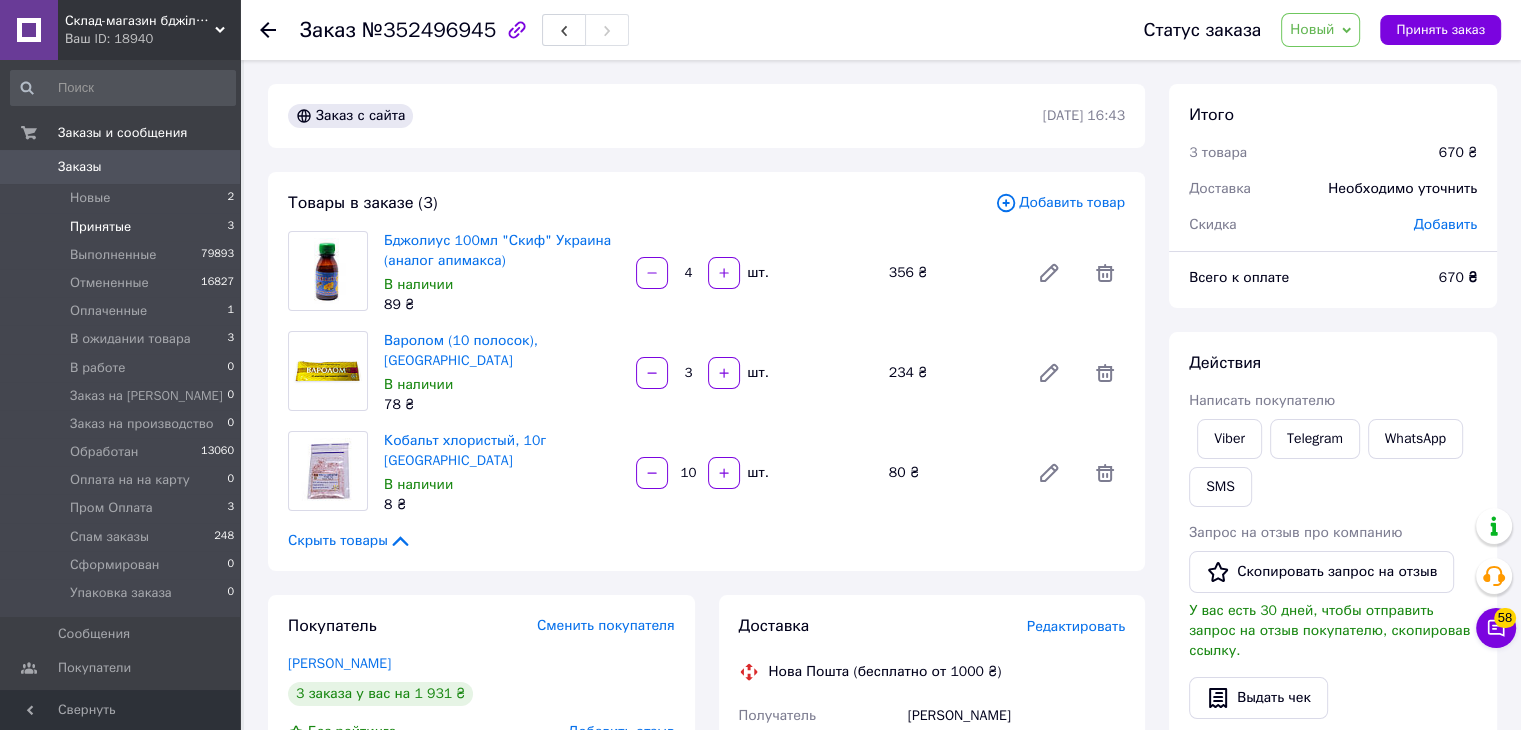click on "Принятые 3" at bounding box center [123, 227] 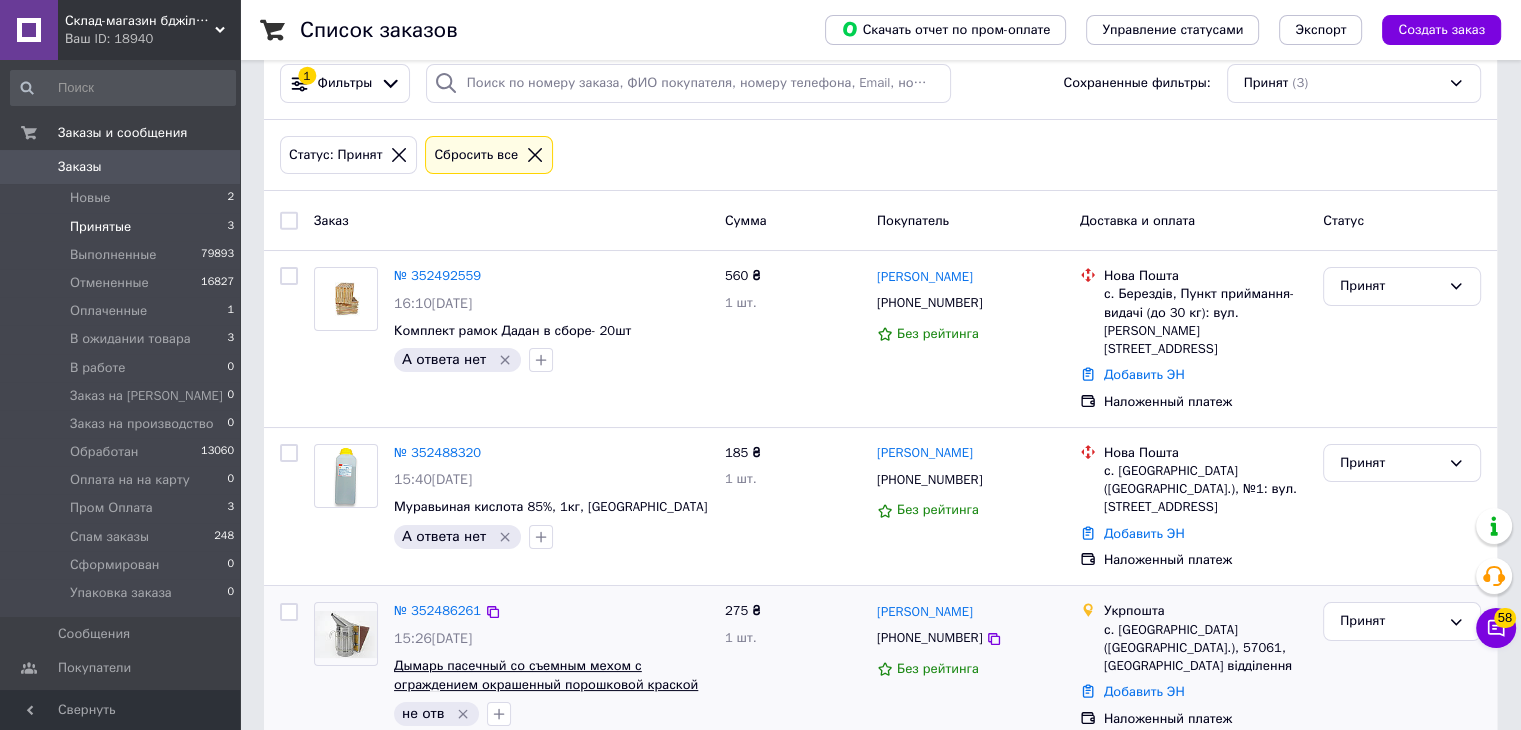 scroll, scrollTop: 36, scrollLeft: 0, axis: vertical 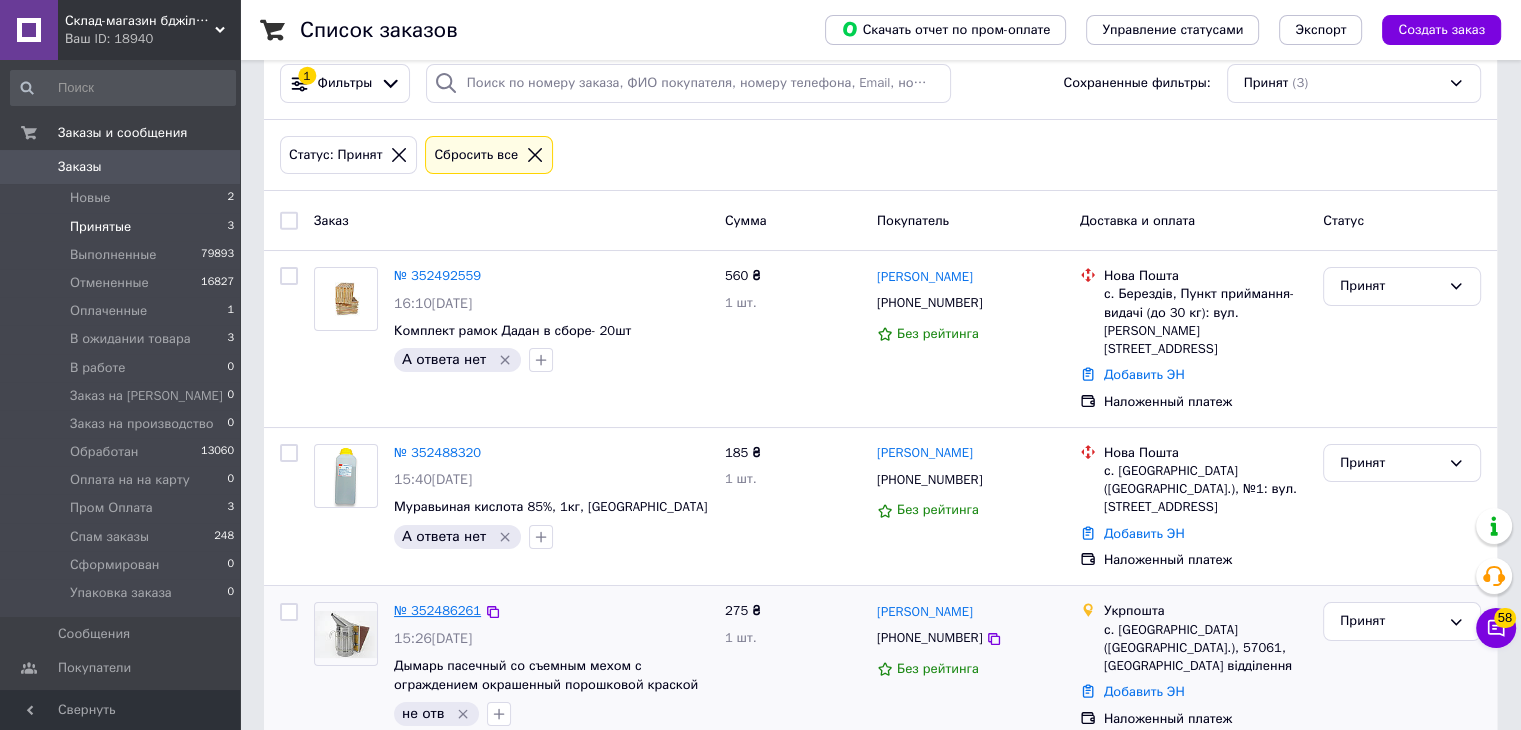 click on "№ 352486261" at bounding box center (437, 610) 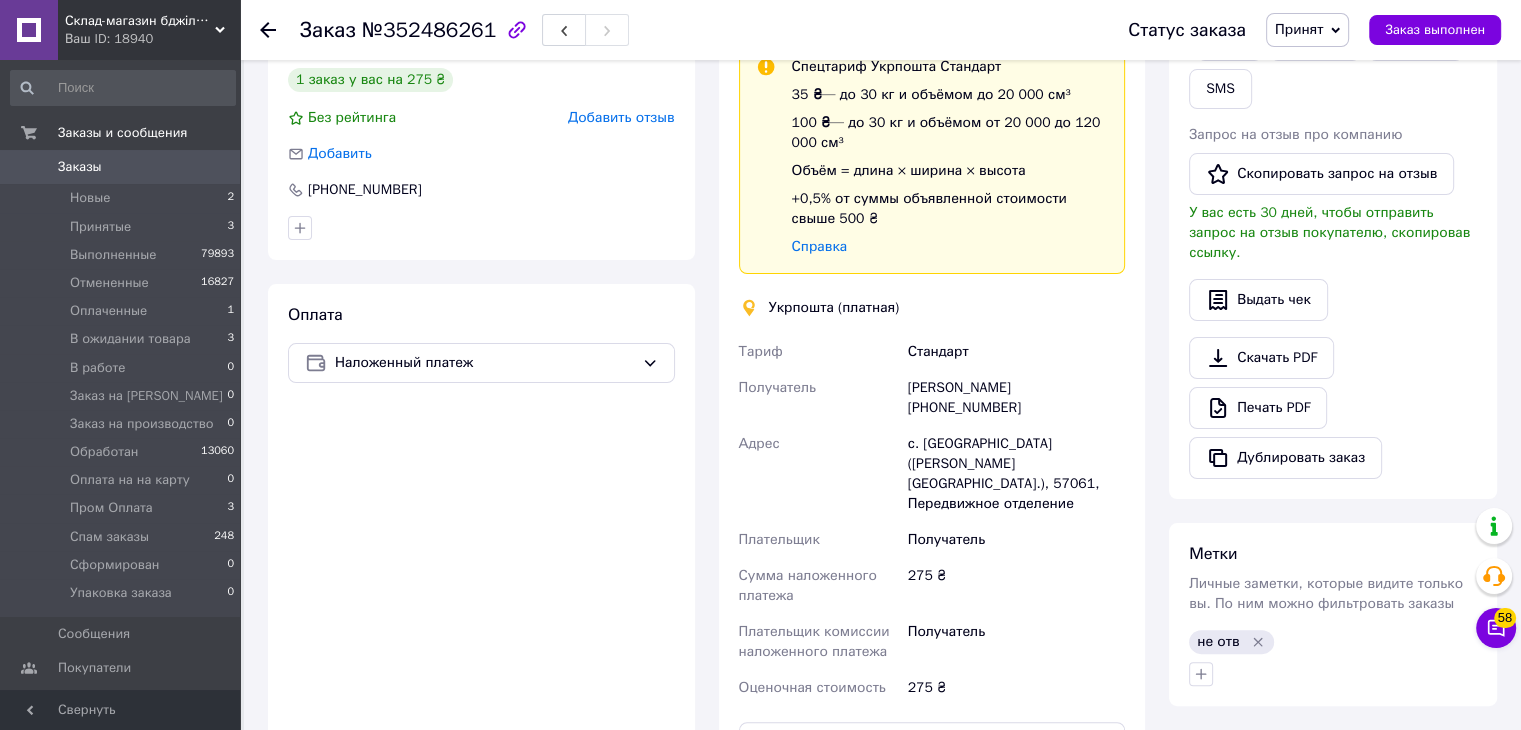 scroll, scrollTop: 424, scrollLeft: 0, axis: vertical 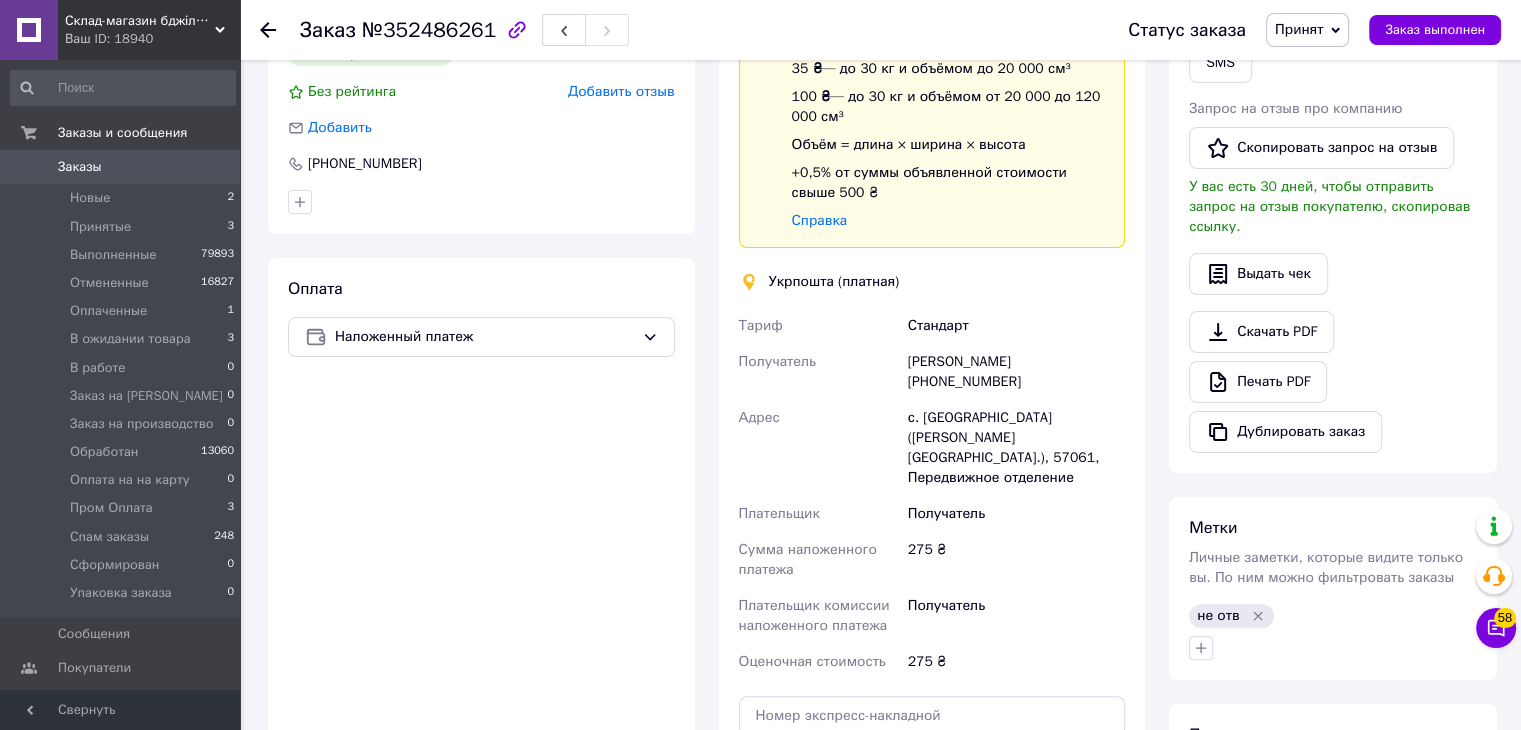drag, startPoint x: 1052, startPoint y: 365, endPoint x: 1117, endPoint y: 372, distance: 65.37584 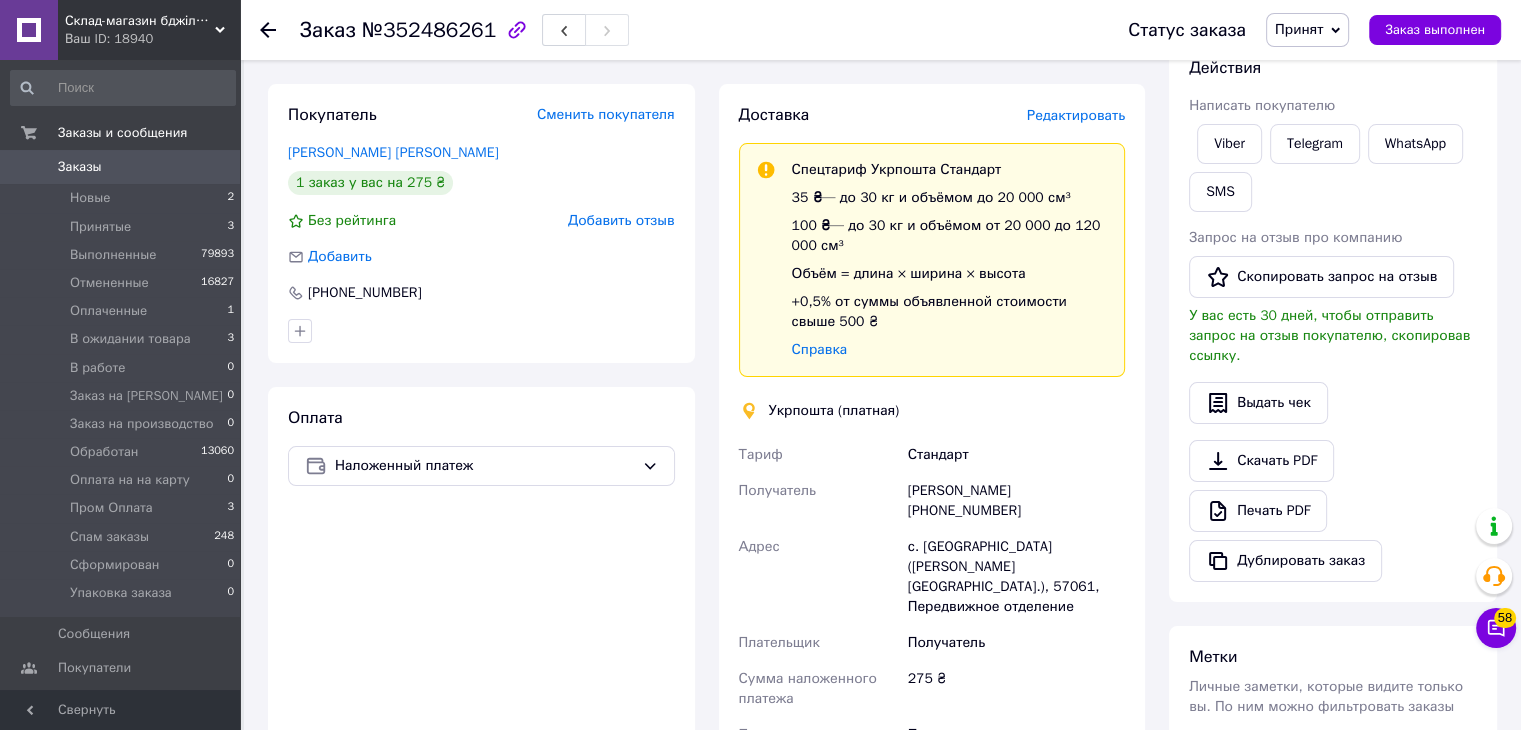 scroll, scrollTop: 324, scrollLeft: 0, axis: vertical 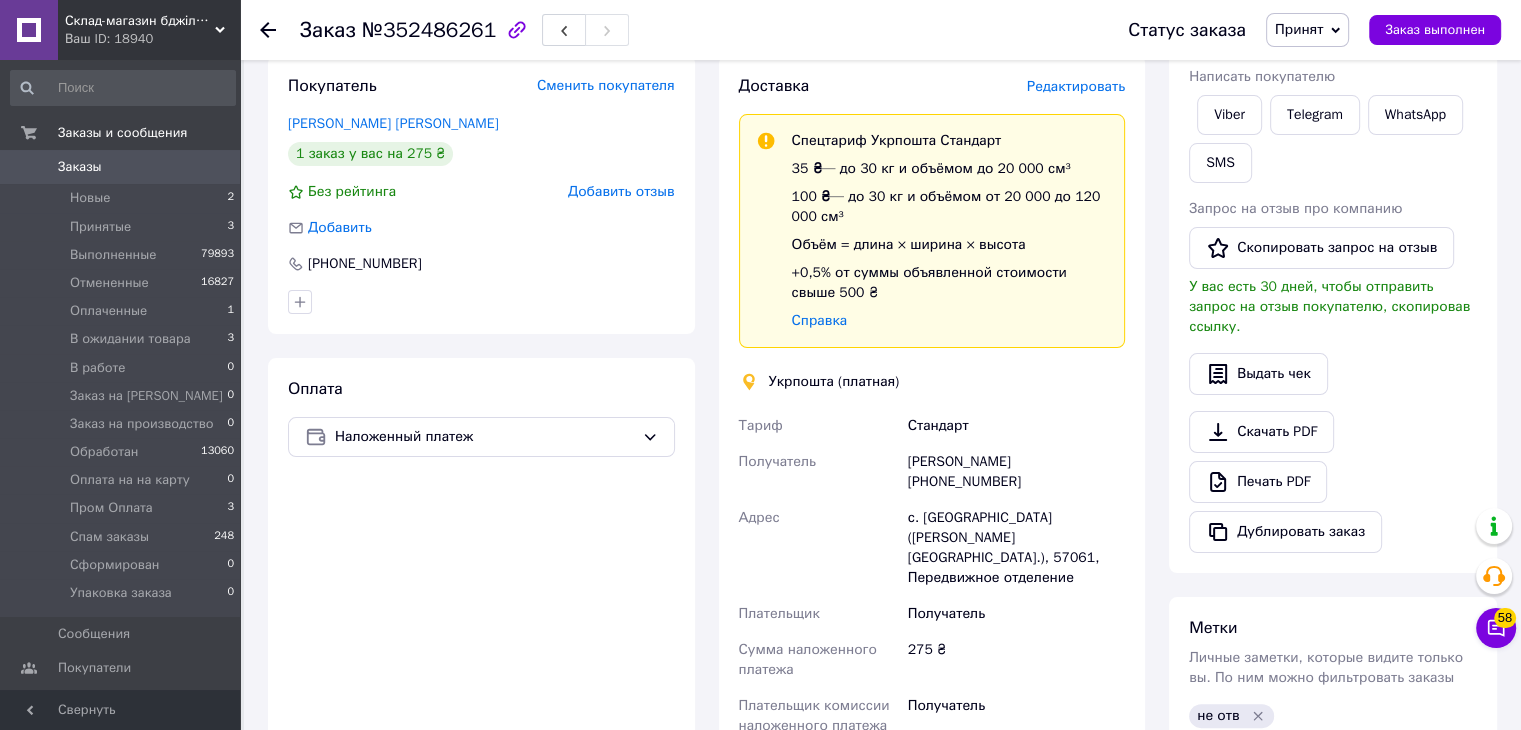 copy on "0995526021" 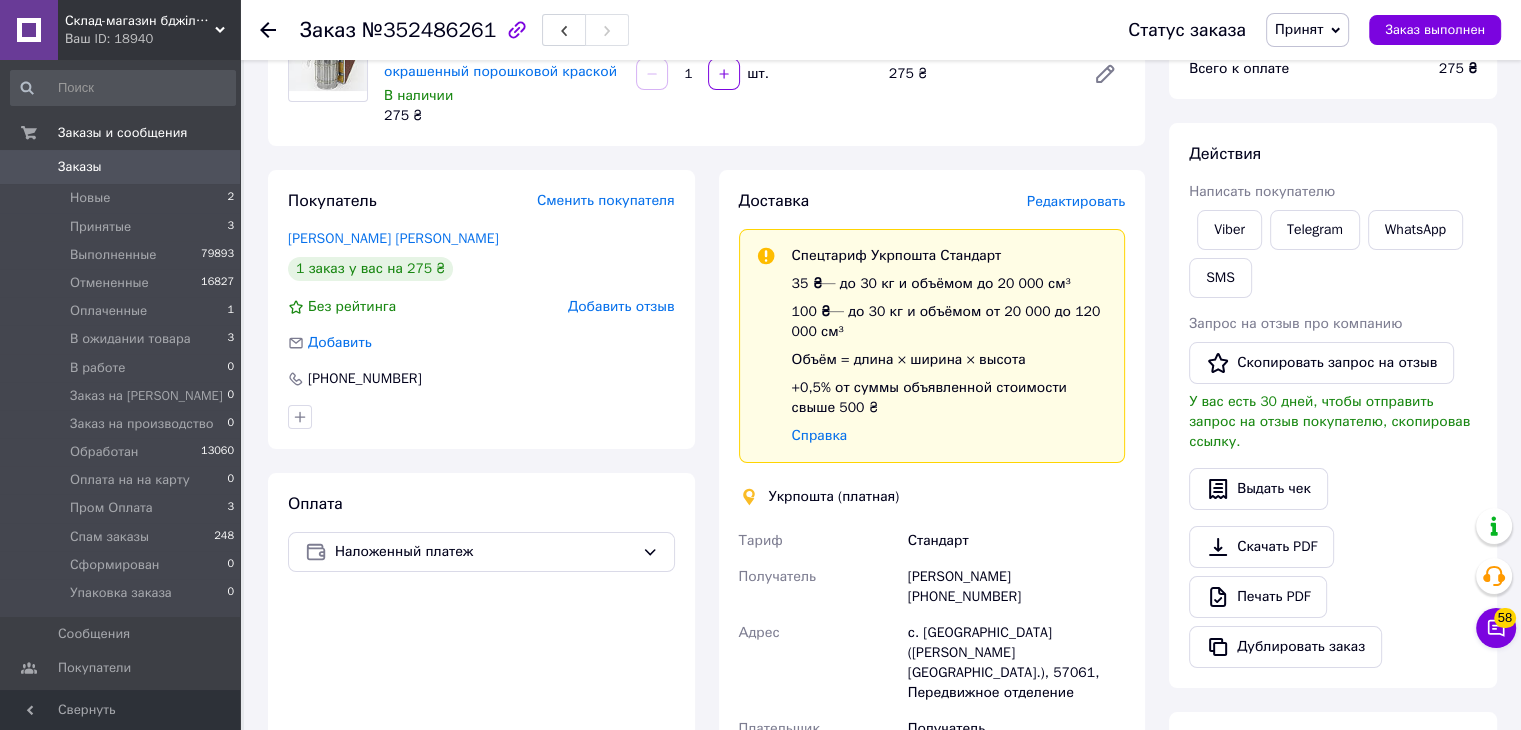scroll, scrollTop: 224, scrollLeft: 0, axis: vertical 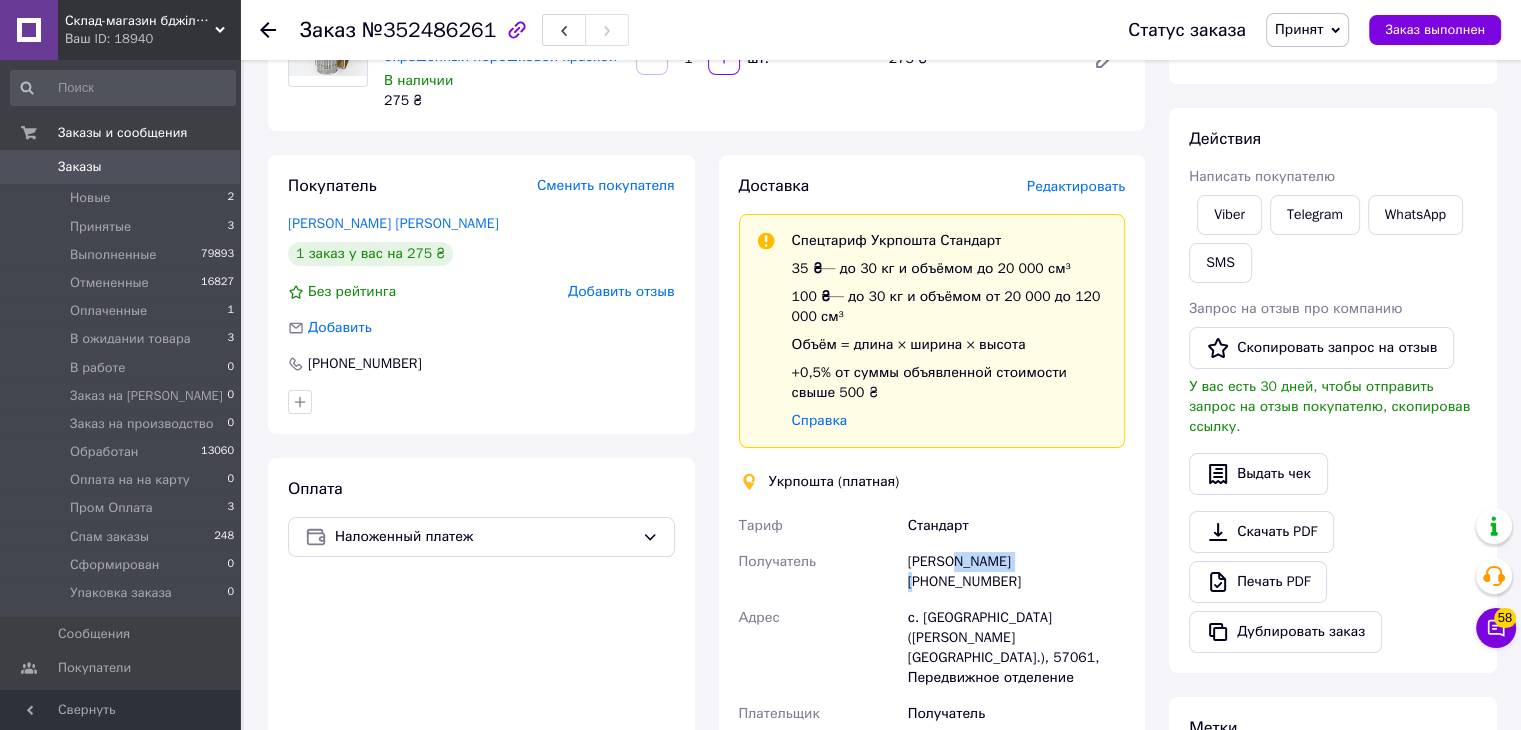 drag, startPoint x: 949, startPoint y: 564, endPoint x: 1013, endPoint y: 565, distance: 64.00781 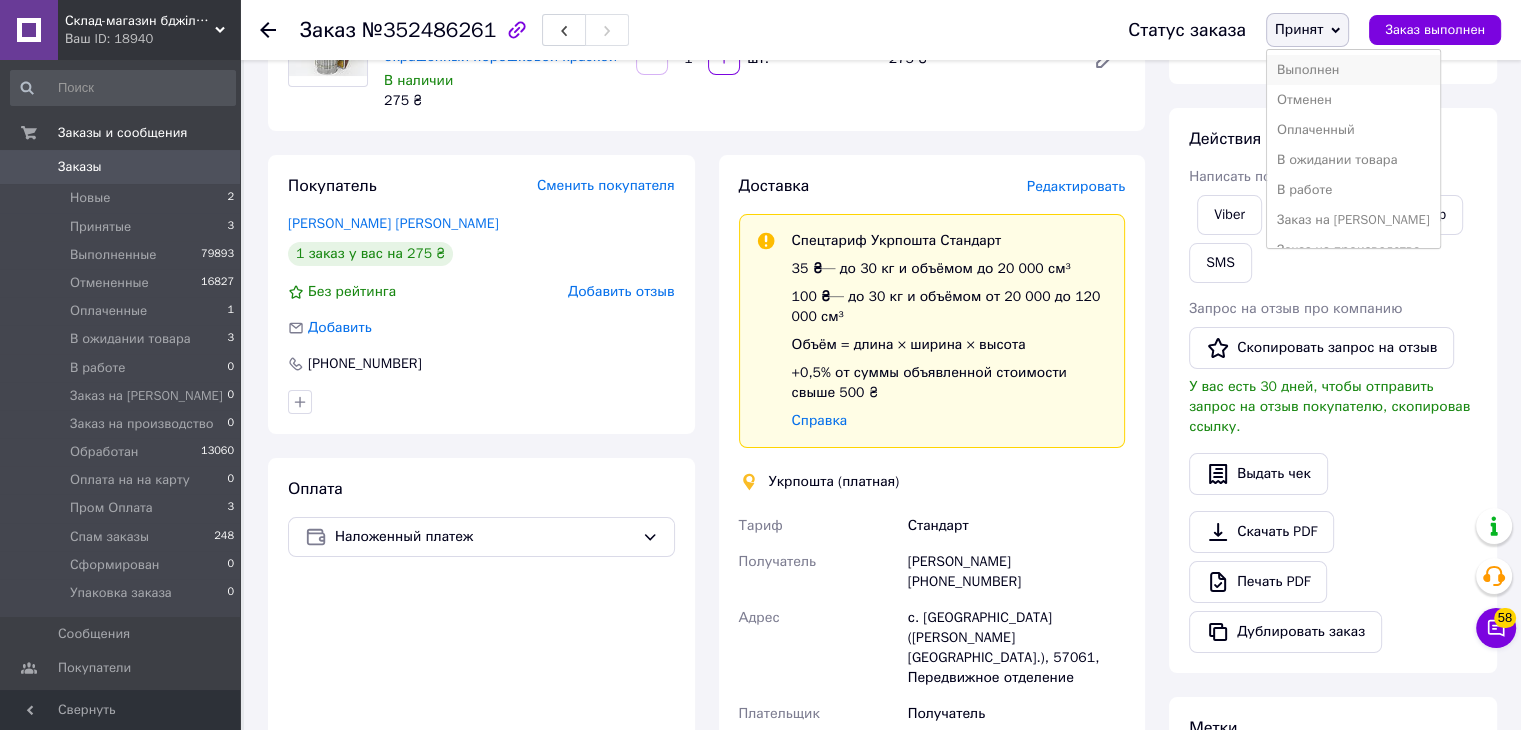 click on "Выполнен" at bounding box center (1353, 70) 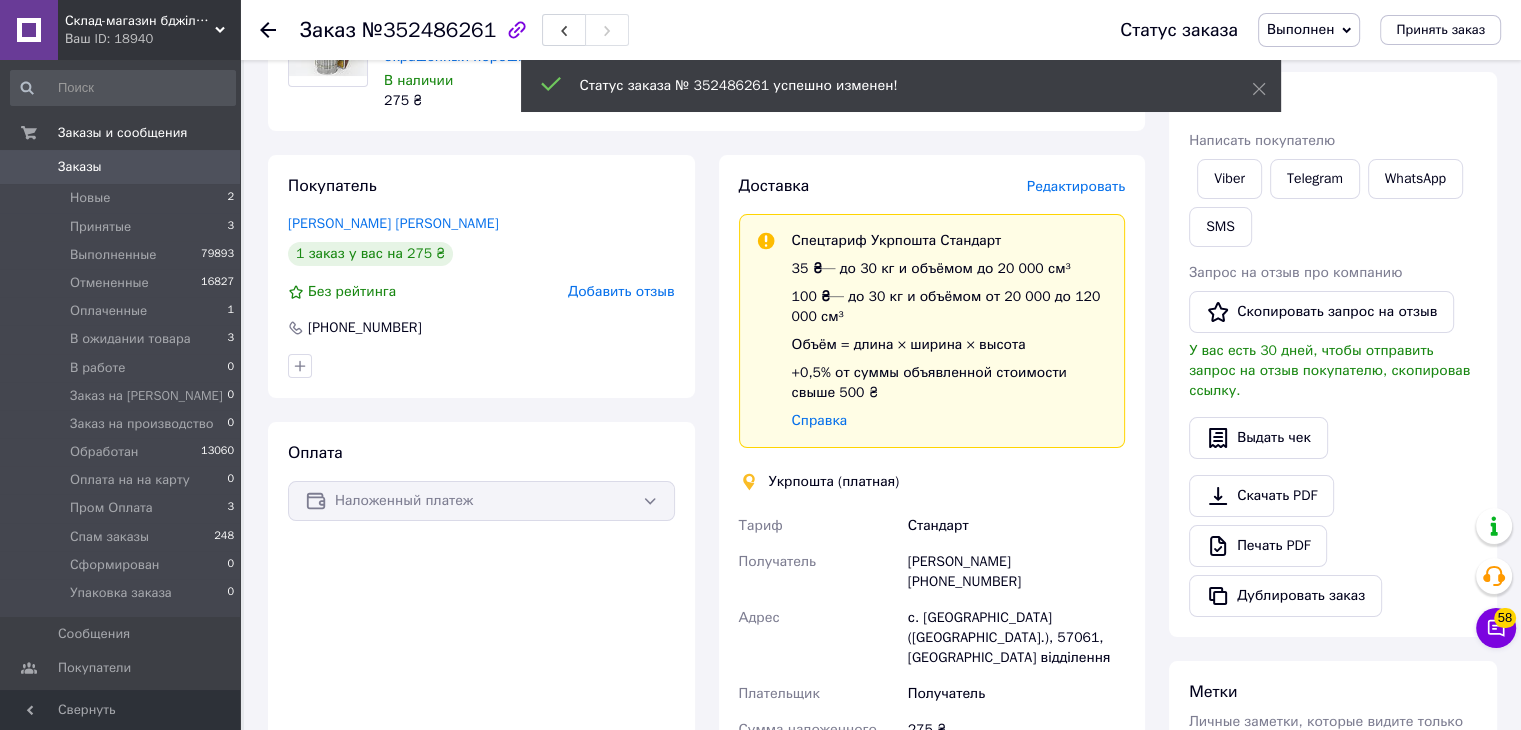 click at bounding box center (268, 30) 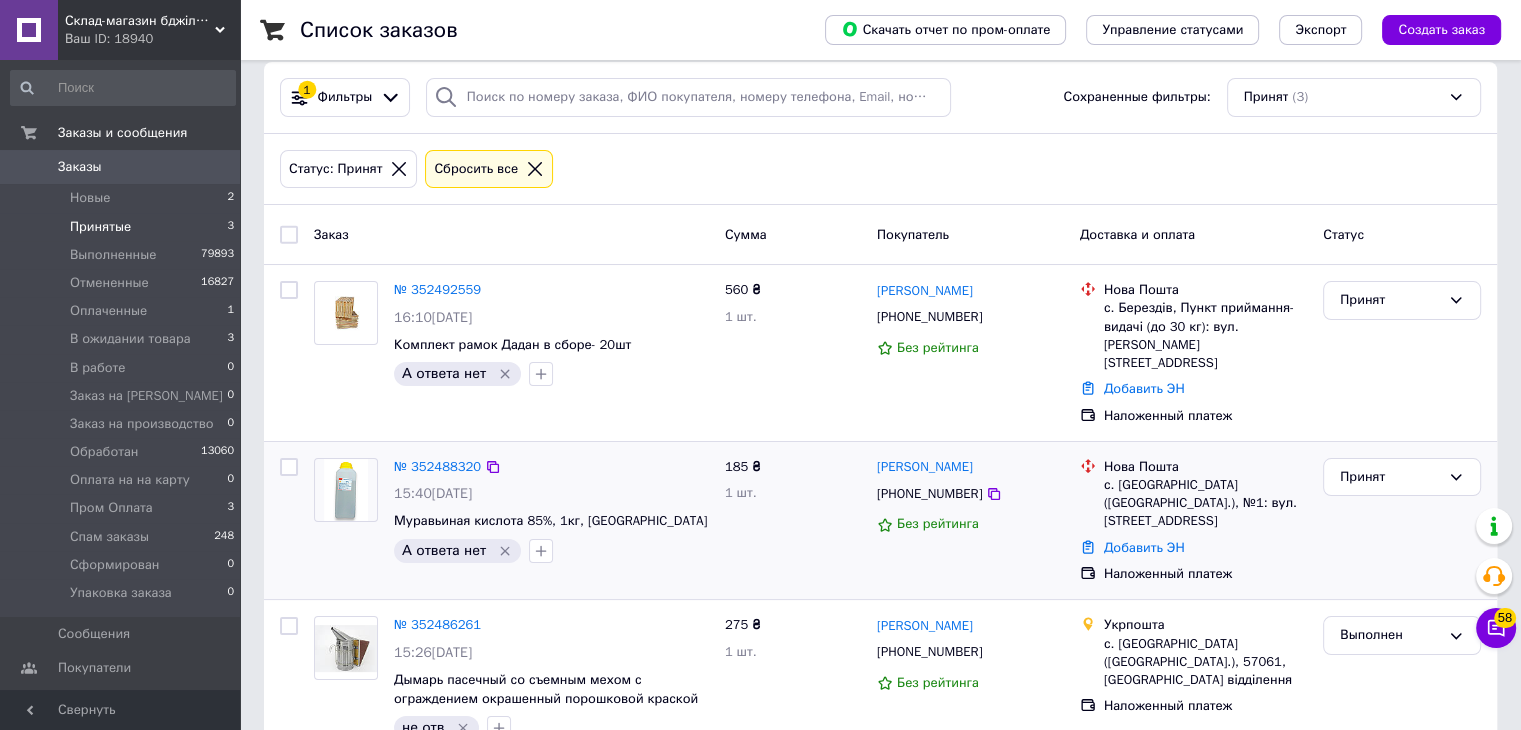 scroll, scrollTop: 34, scrollLeft: 0, axis: vertical 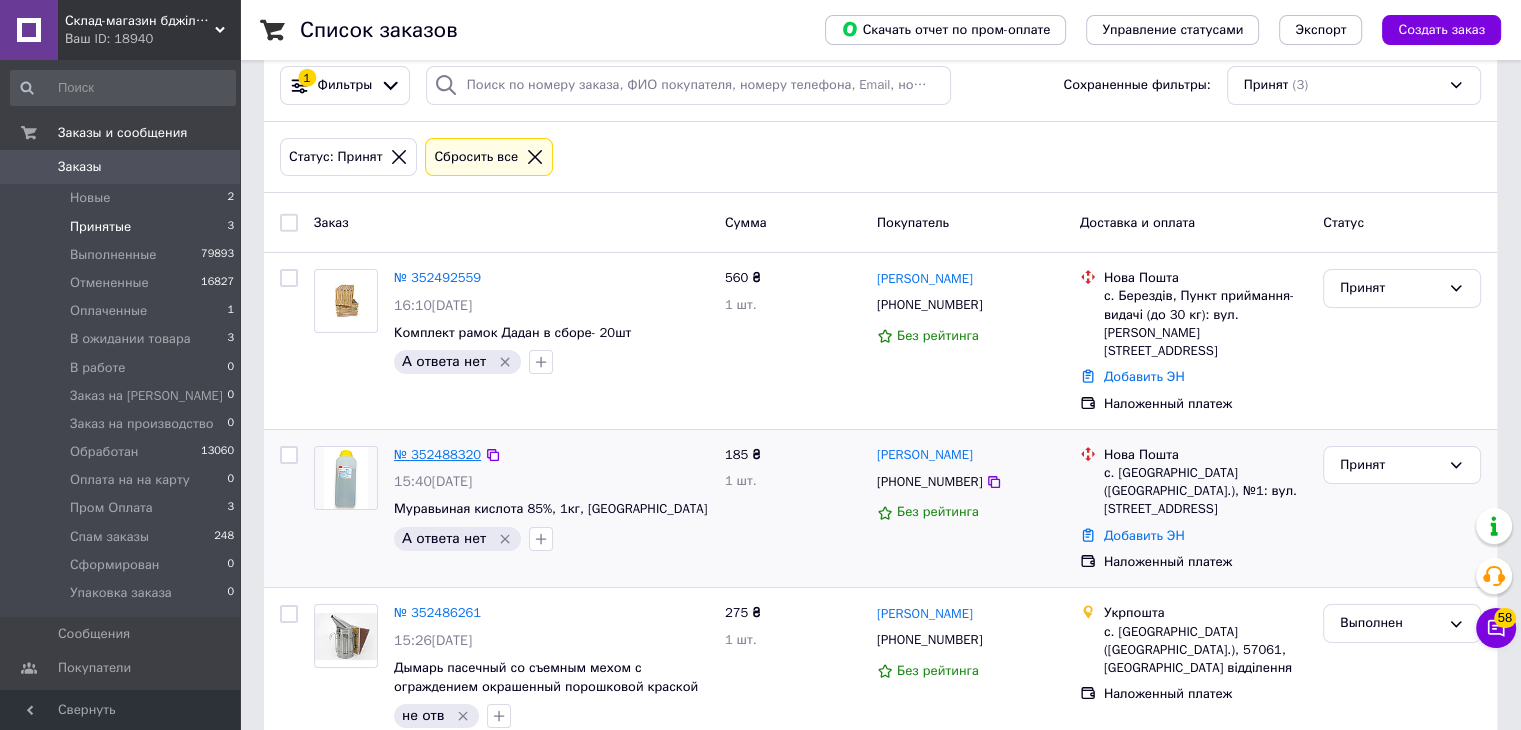 click on "№ 352488320" at bounding box center [437, 454] 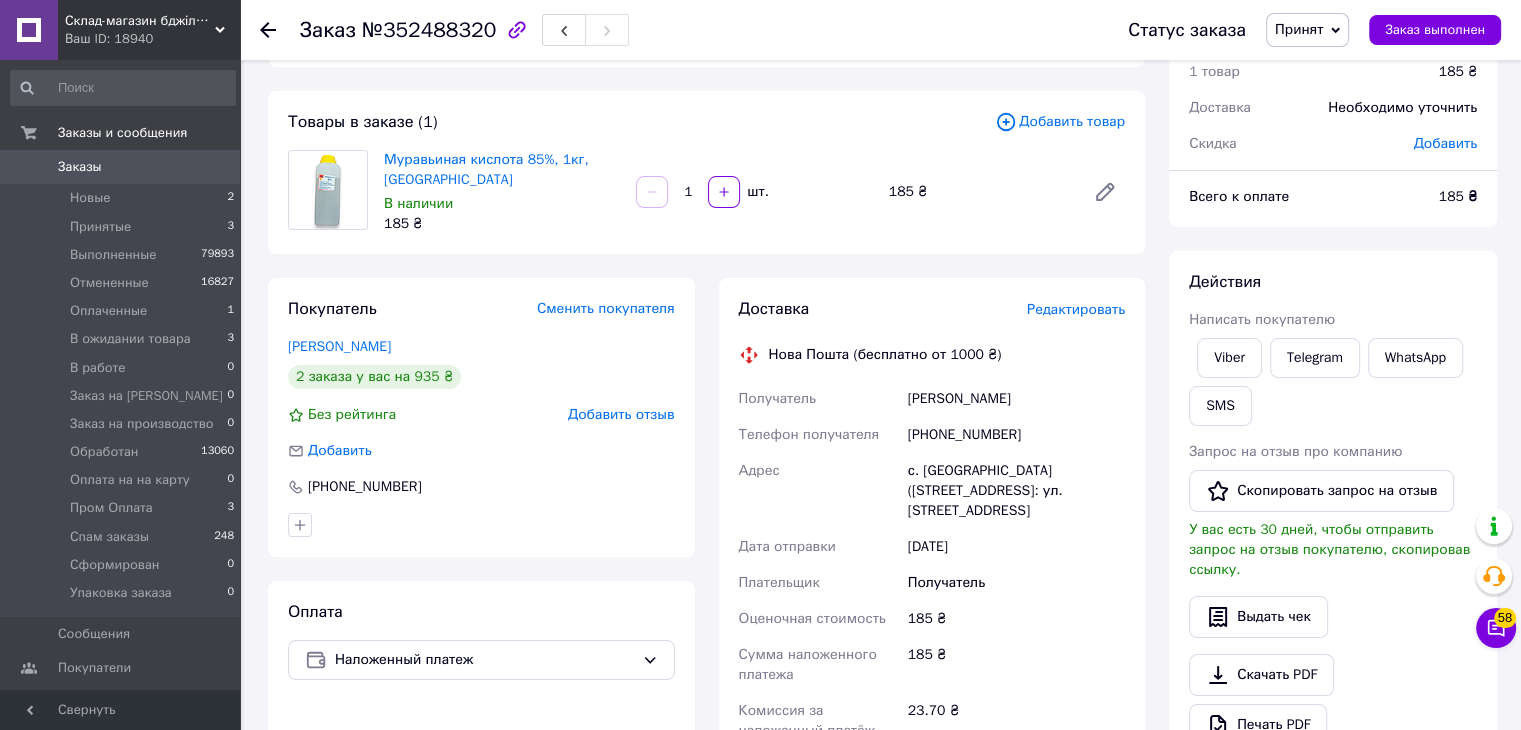 scroll, scrollTop: 234, scrollLeft: 0, axis: vertical 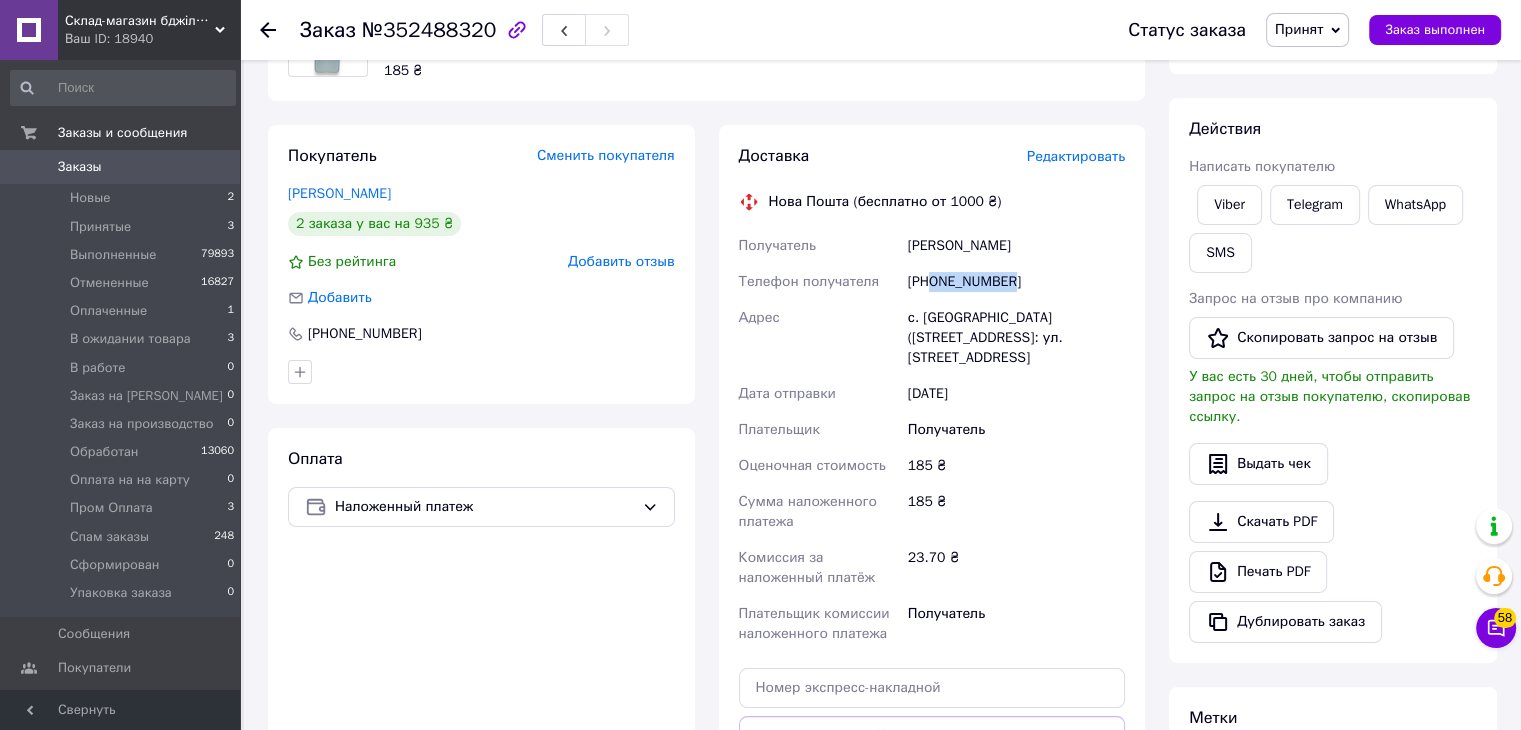 drag, startPoint x: 934, startPoint y: 283, endPoint x: 1032, endPoint y: 284, distance: 98.005104 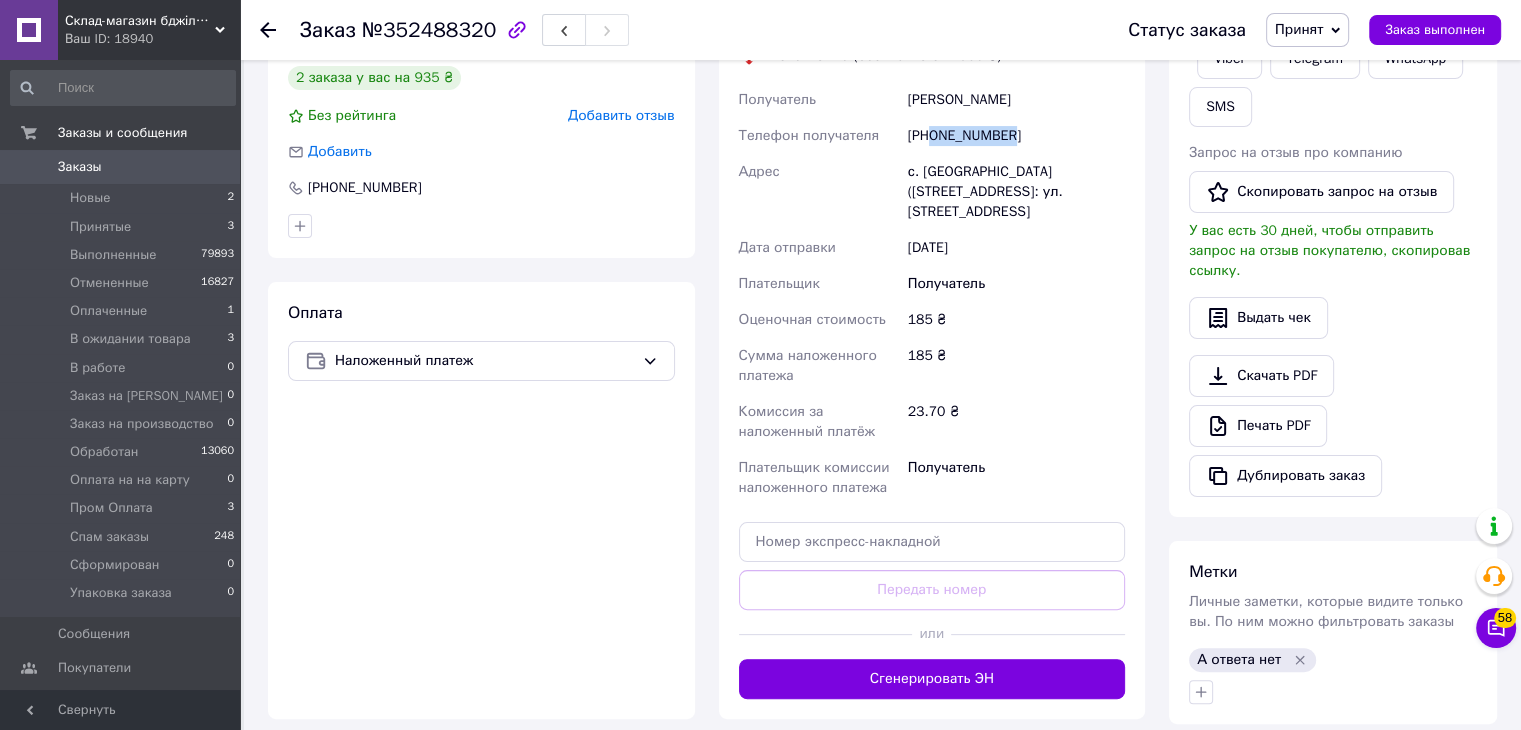 scroll, scrollTop: 664, scrollLeft: 0, axis: vertical 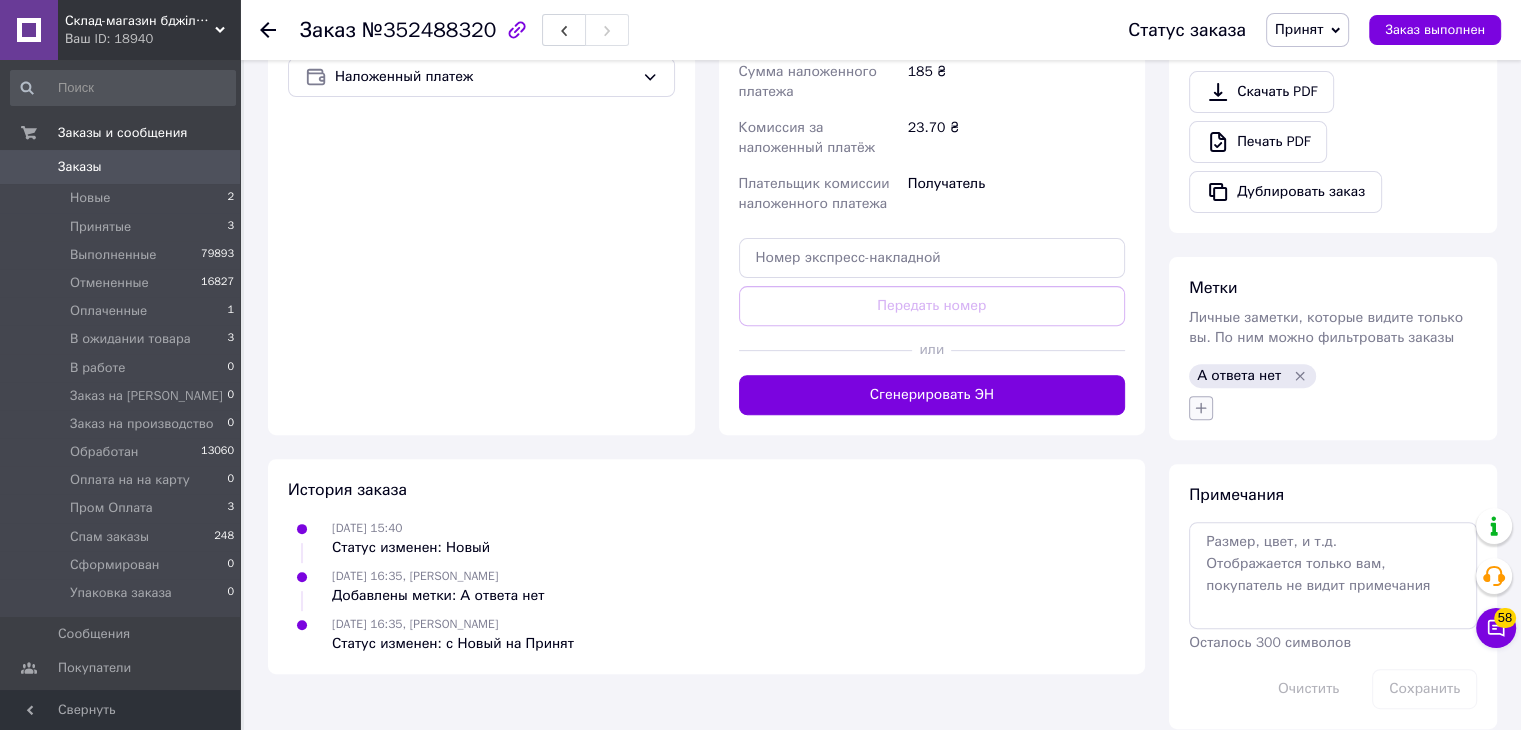 click 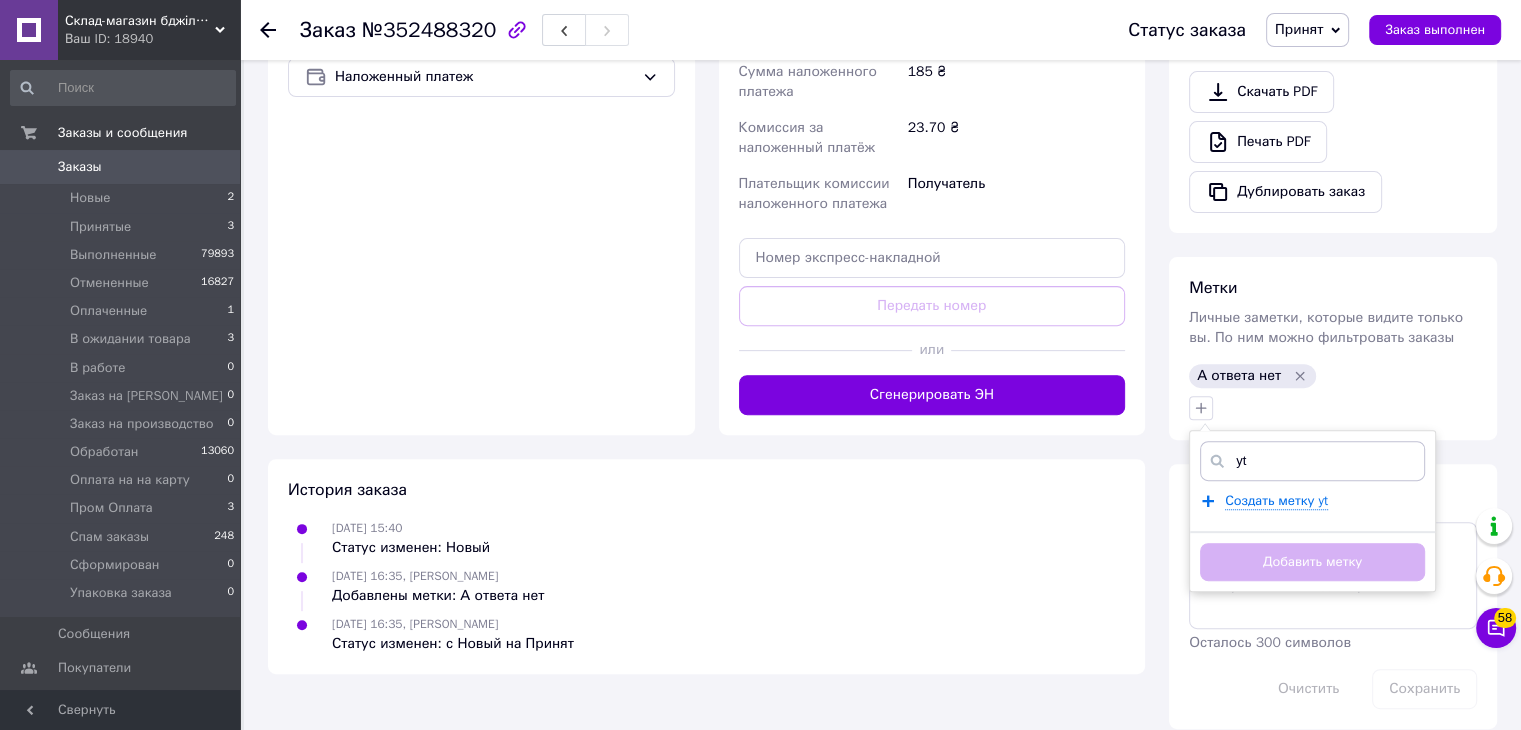type on "y" 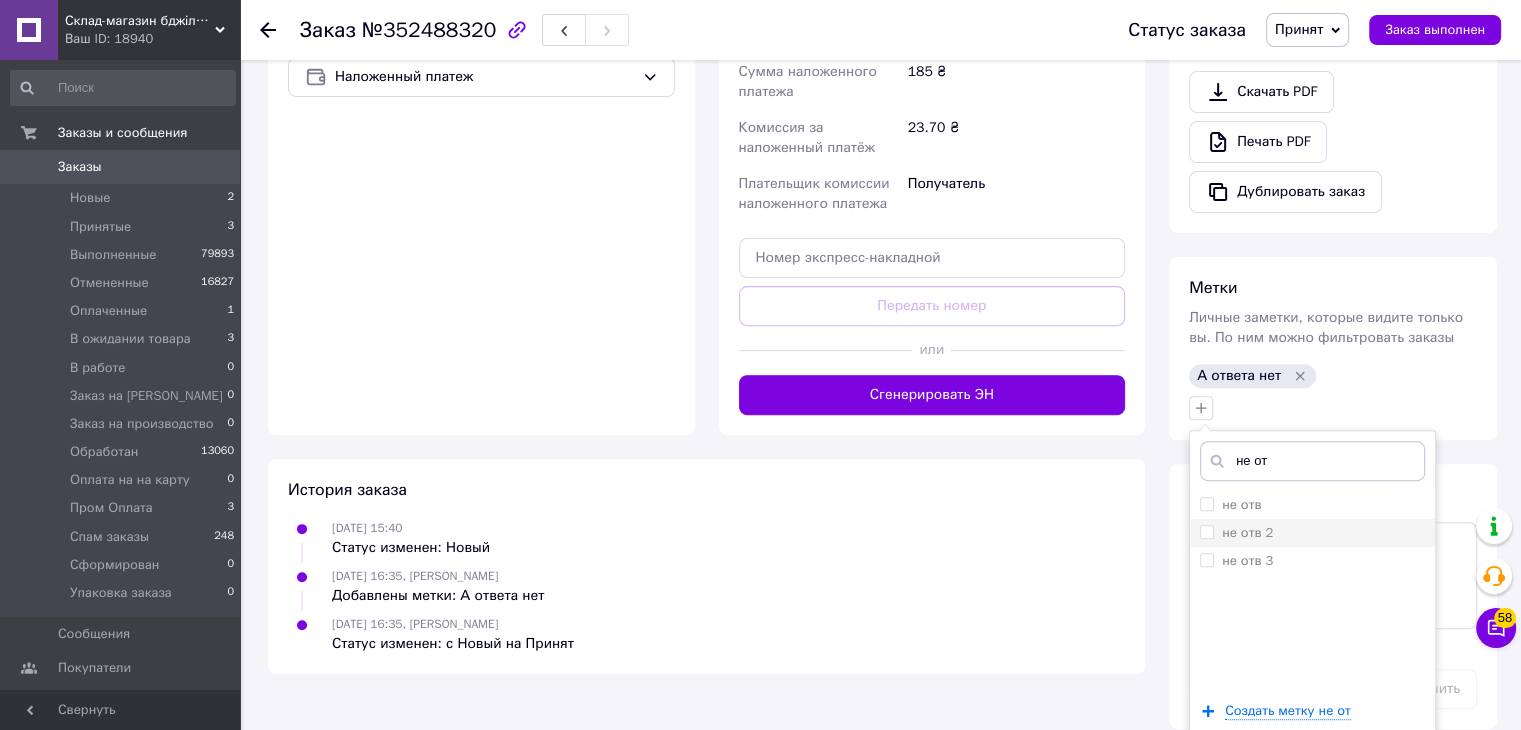 type on "не от" 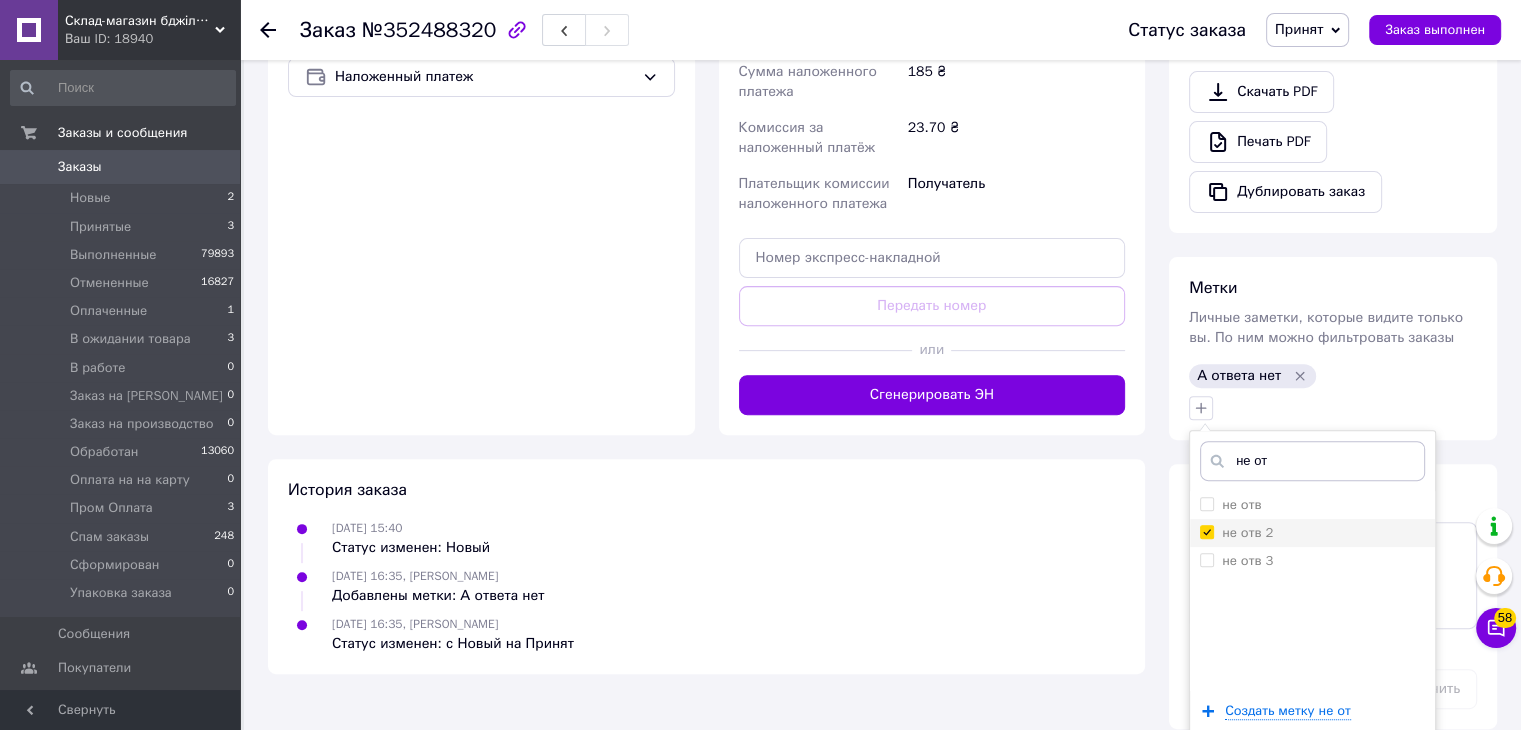 checkbox on "true" 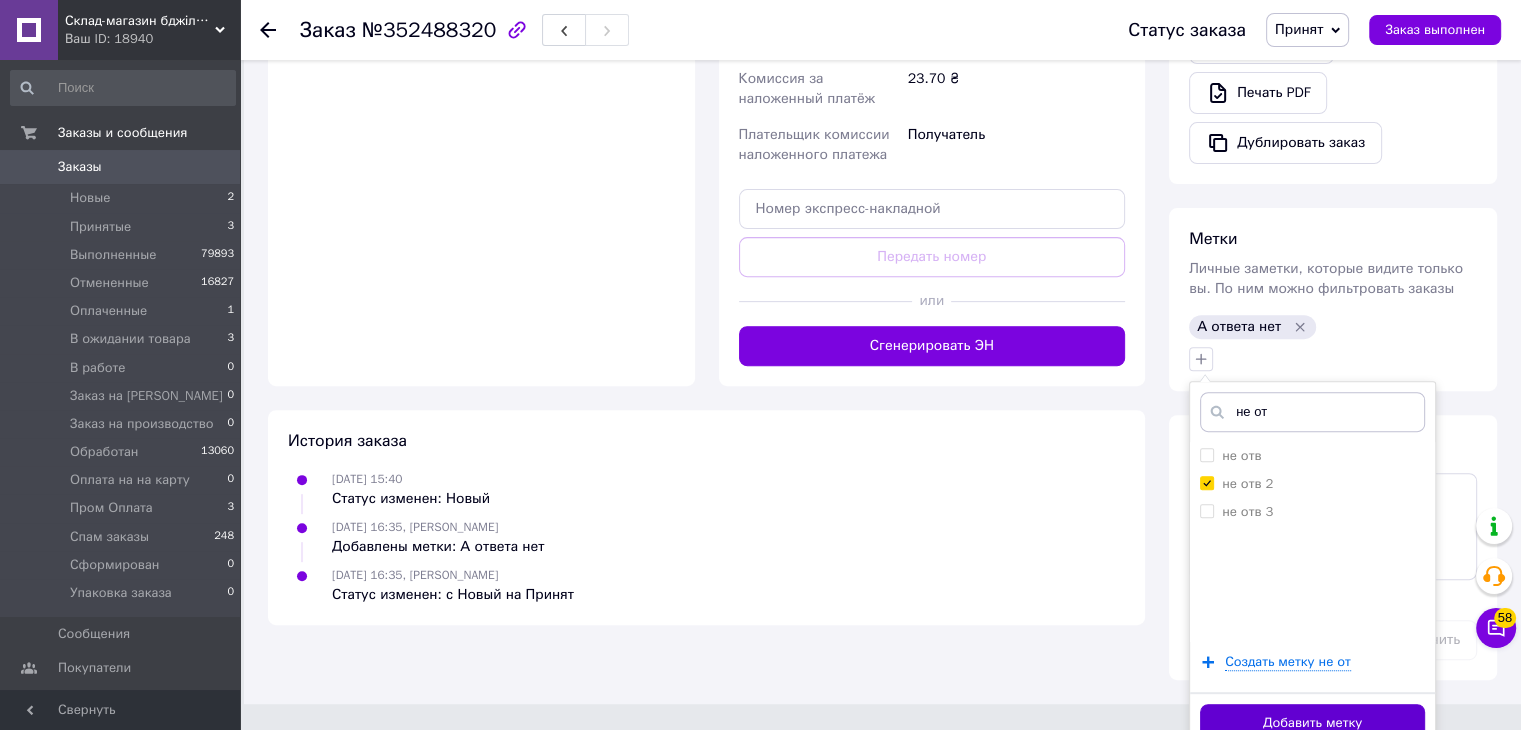 click on "Добавить метку" at bounding box center [1312, 723] 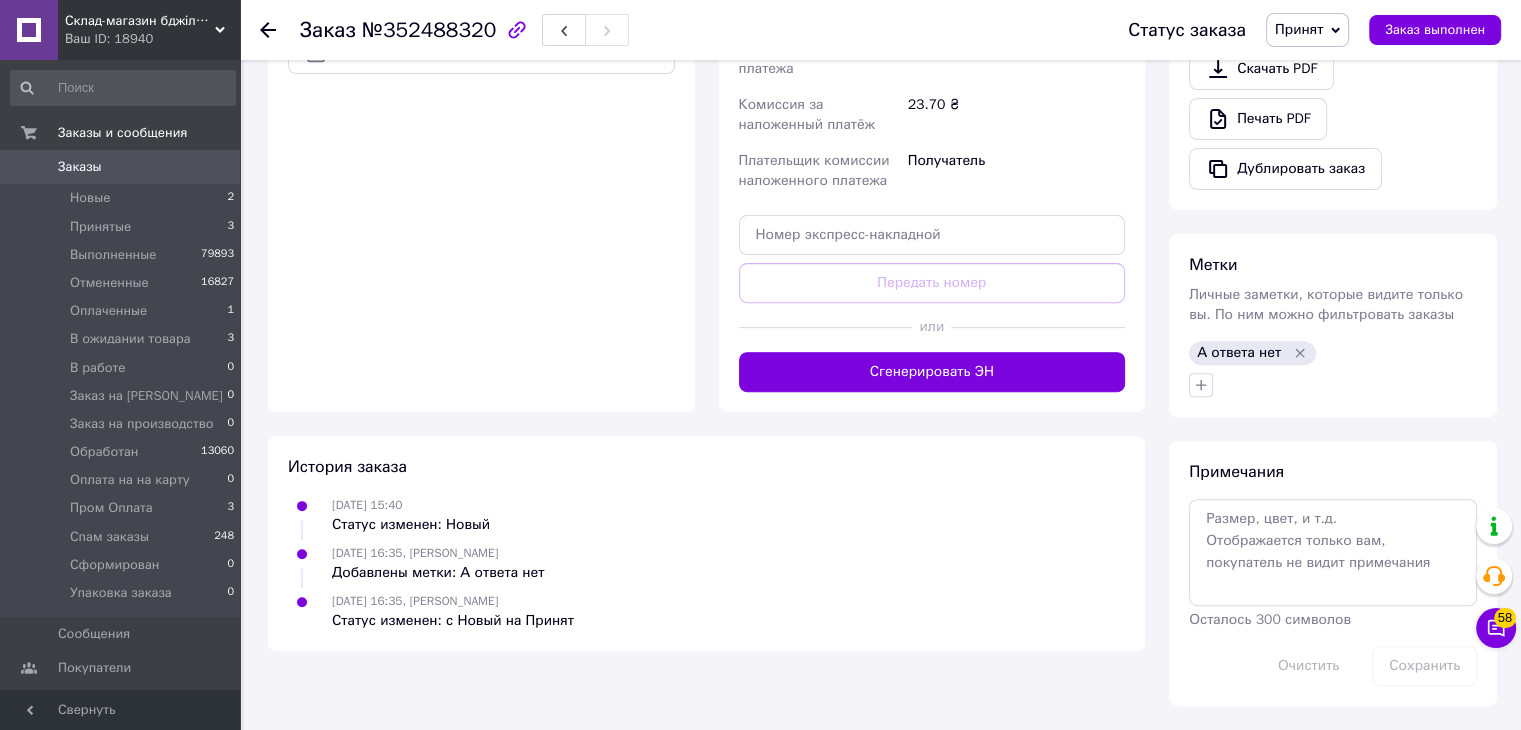 scroll, scrollTop: 664, scrollLeft: 0, axis: vertical 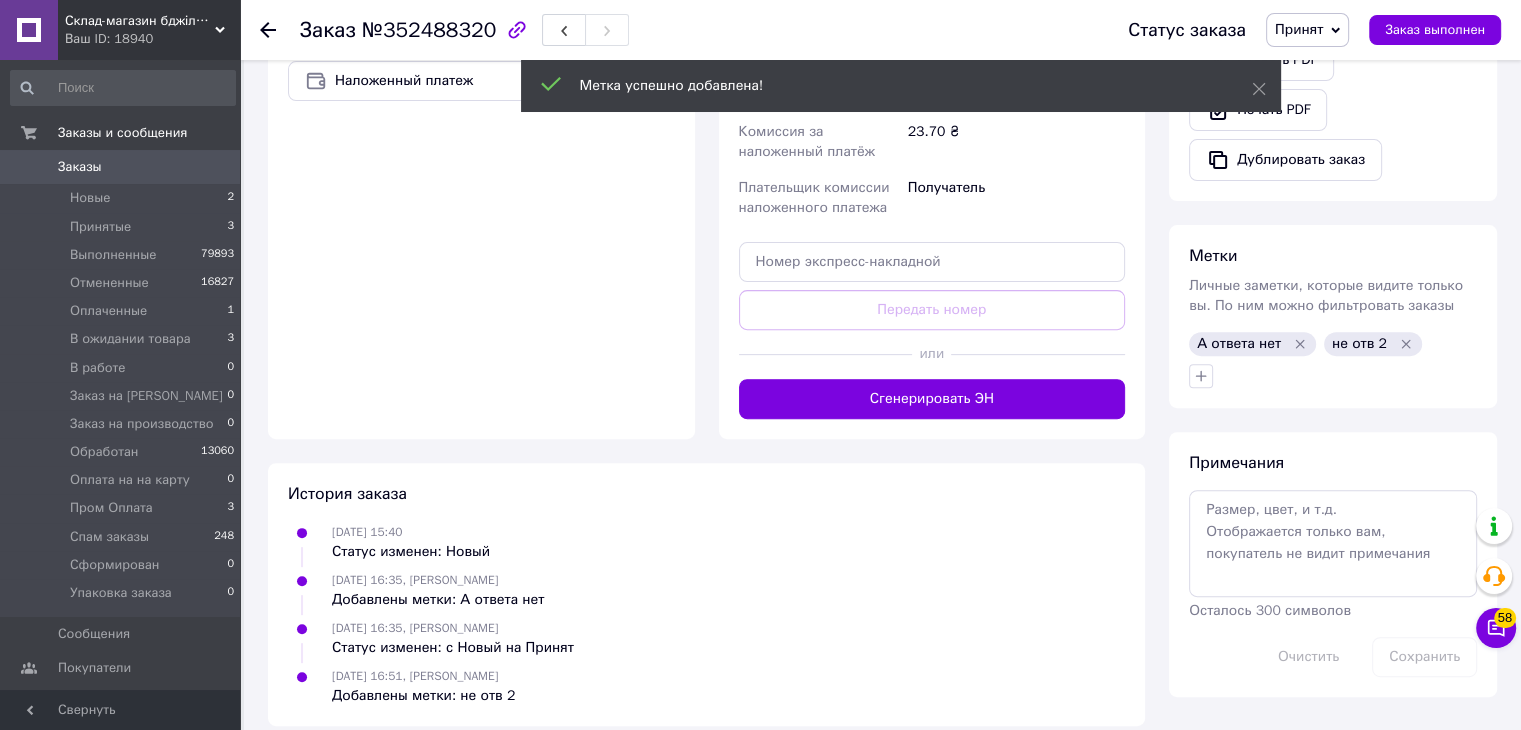 click on "Заказ №352488320 Статус заказа Принят Выполнен Отменен Оплаченный В ожидании товара В работе Заказ на Магазин Заказ на производство Обработан Оплата на на карту Пром Оплата Спам заказы Сформирован Упаковка заказа Заказ выполнен" at bounding box center [880, 30] 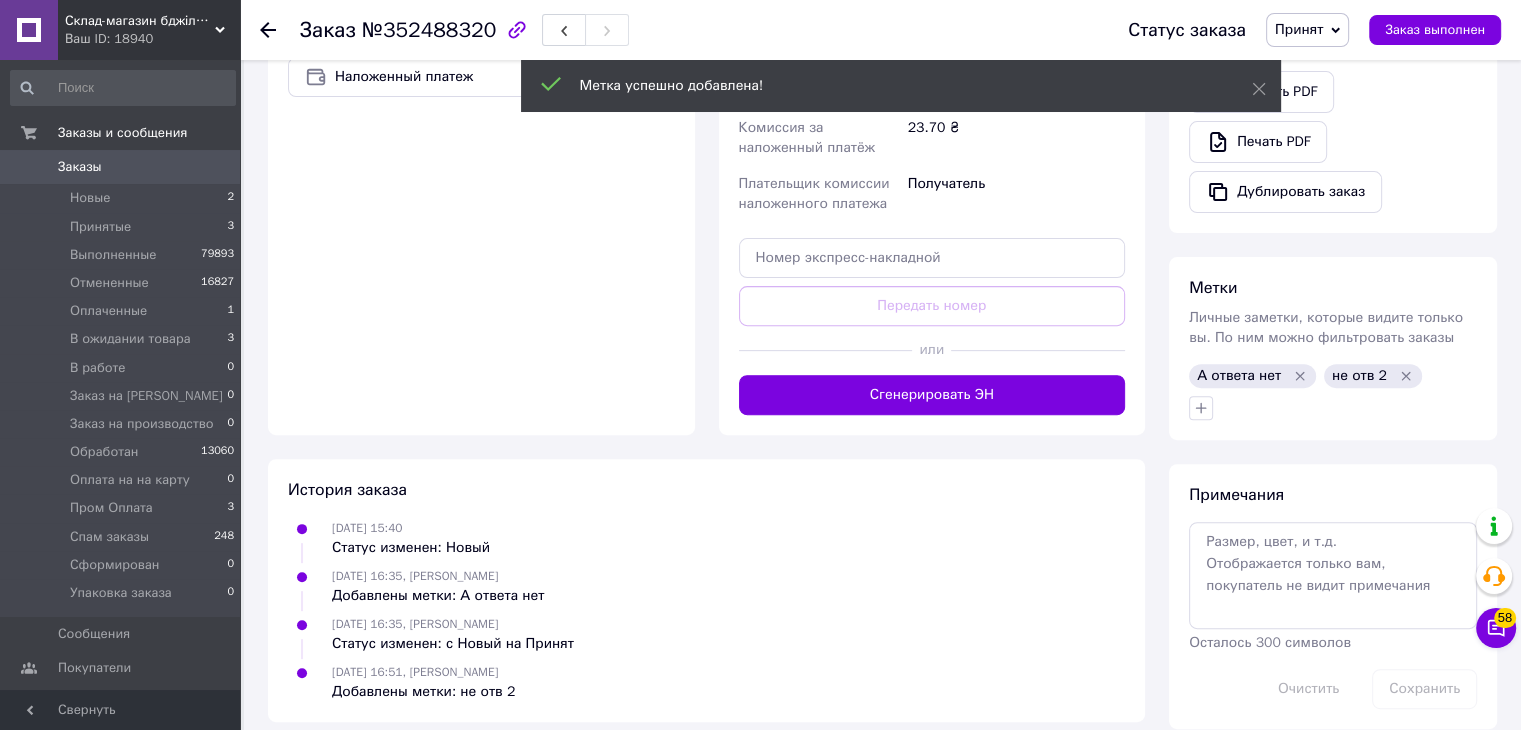 click 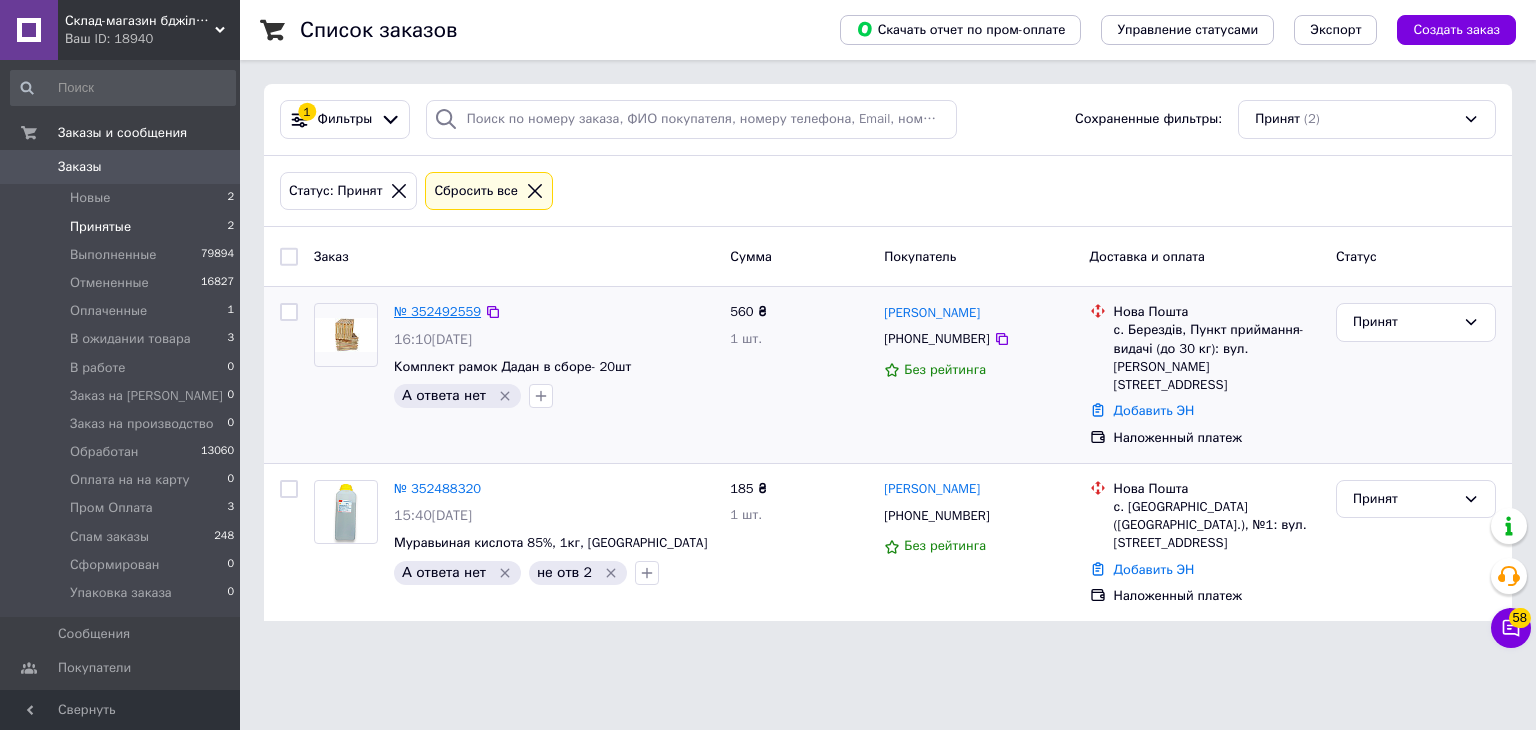 click on "№ 352492559" at bounding box center (437, 311) 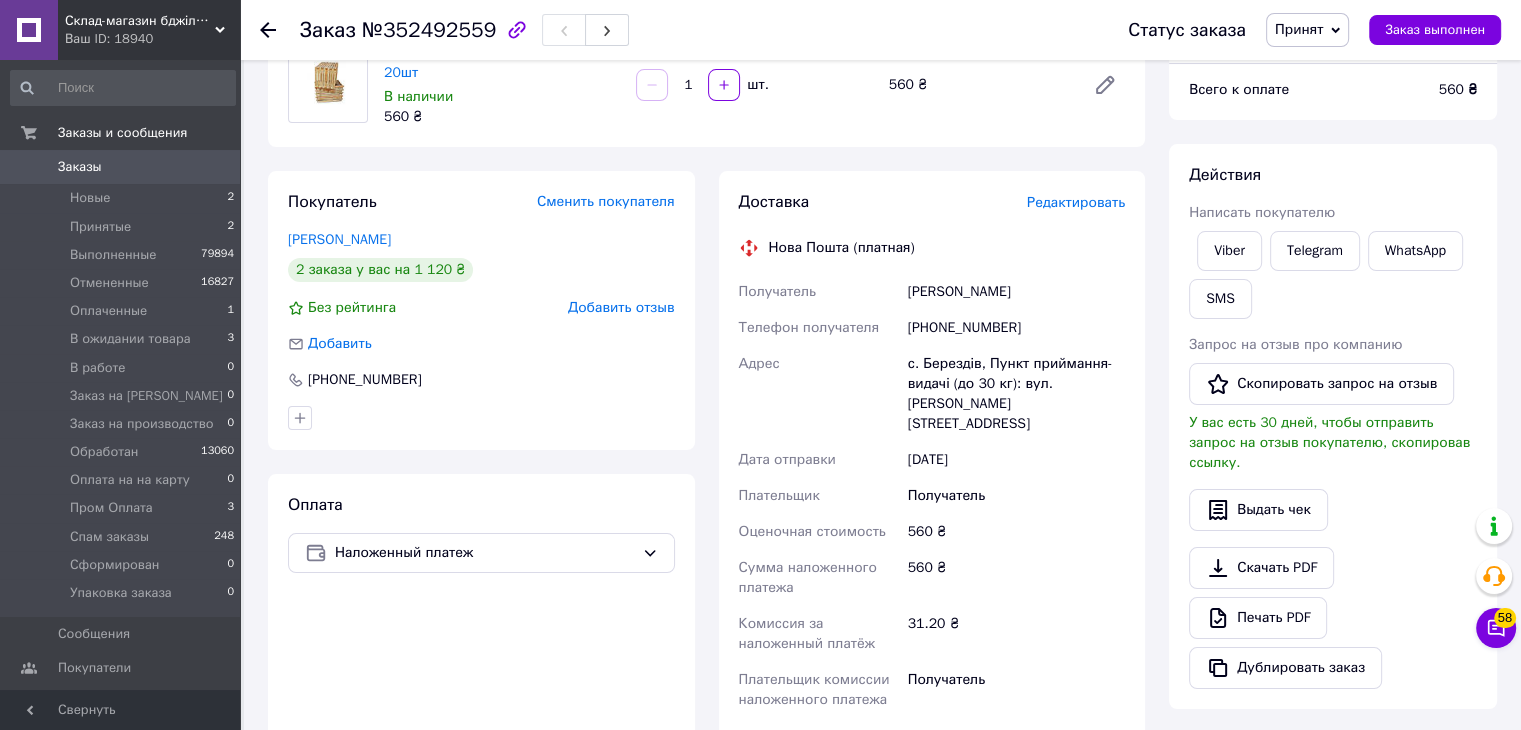 scroll, scrollTop: 200, scrollLeft: 0, axis: vertical 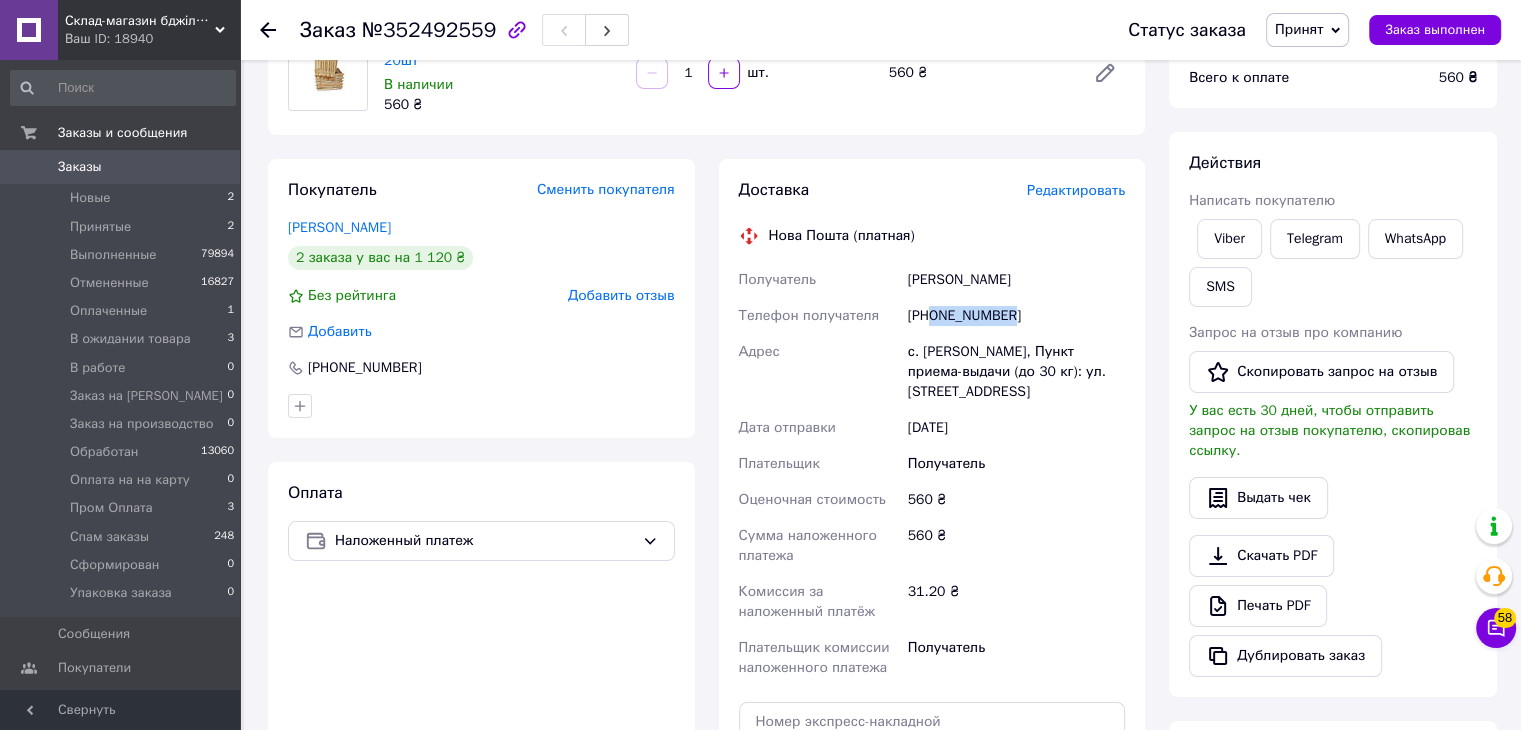 drag, startPoint x: 935, startPoint y: 320, endPoint x: 1020, endPoint y: 320, distance: 85 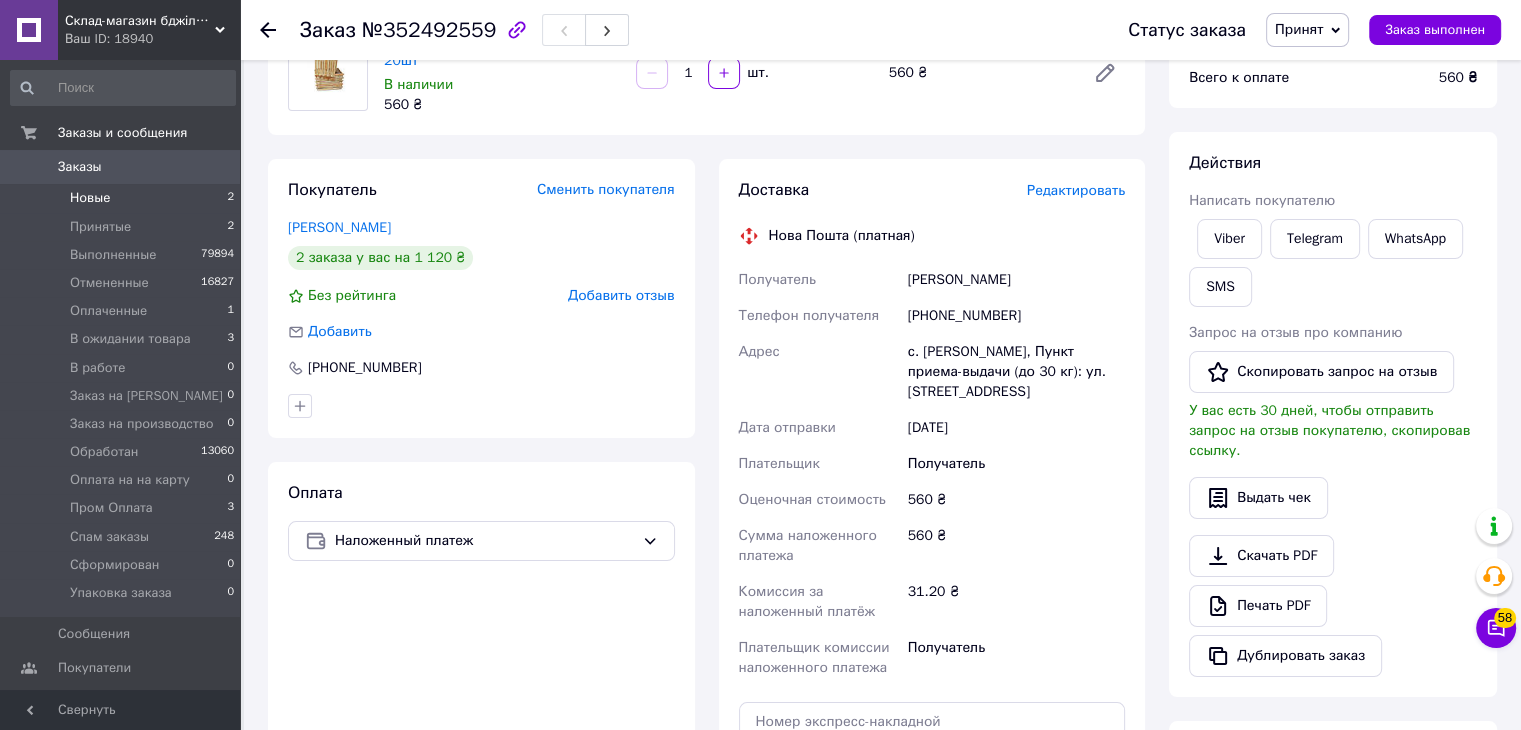 click on "Новые" at bounding box center [90, 198] 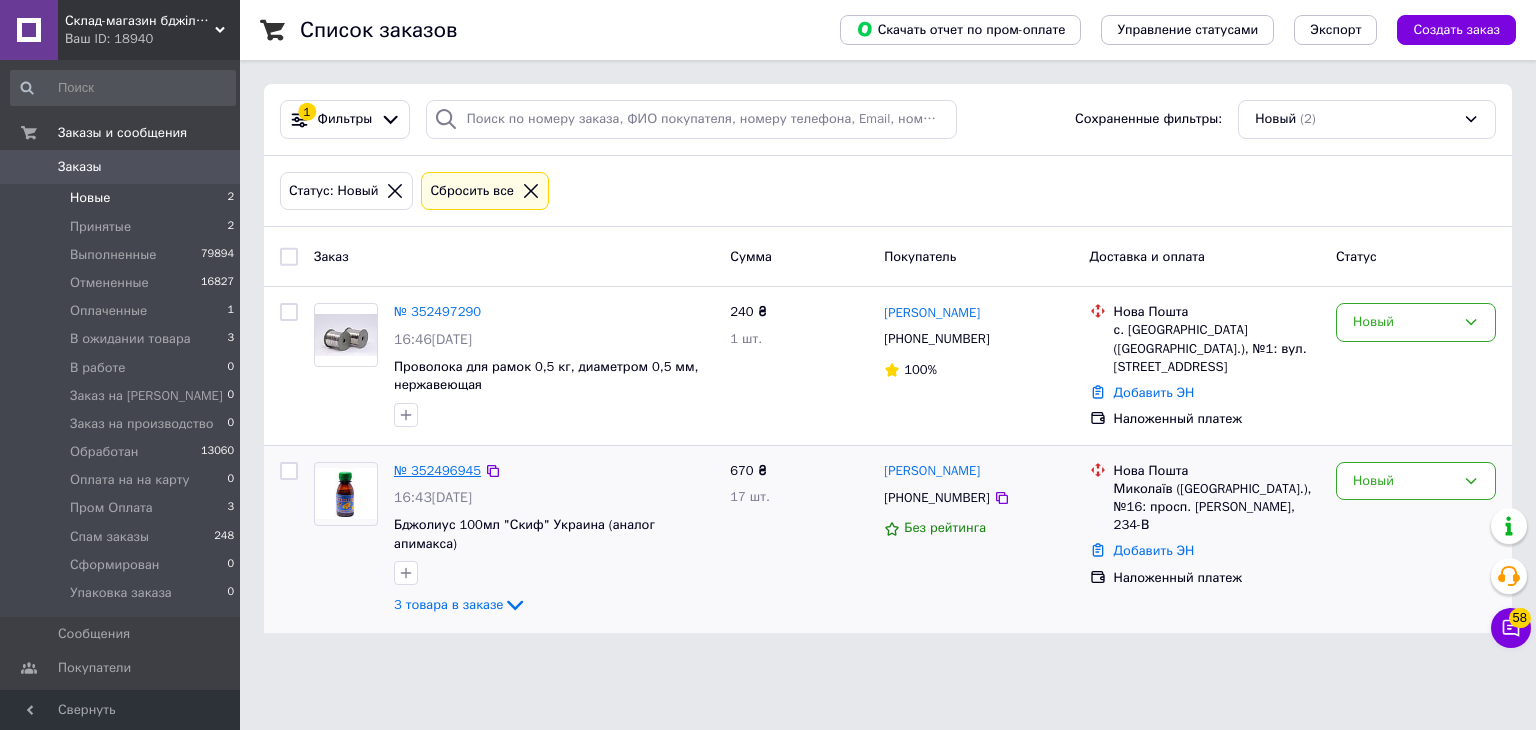 click on "№ 352496945" at bounding box center [437, 470] 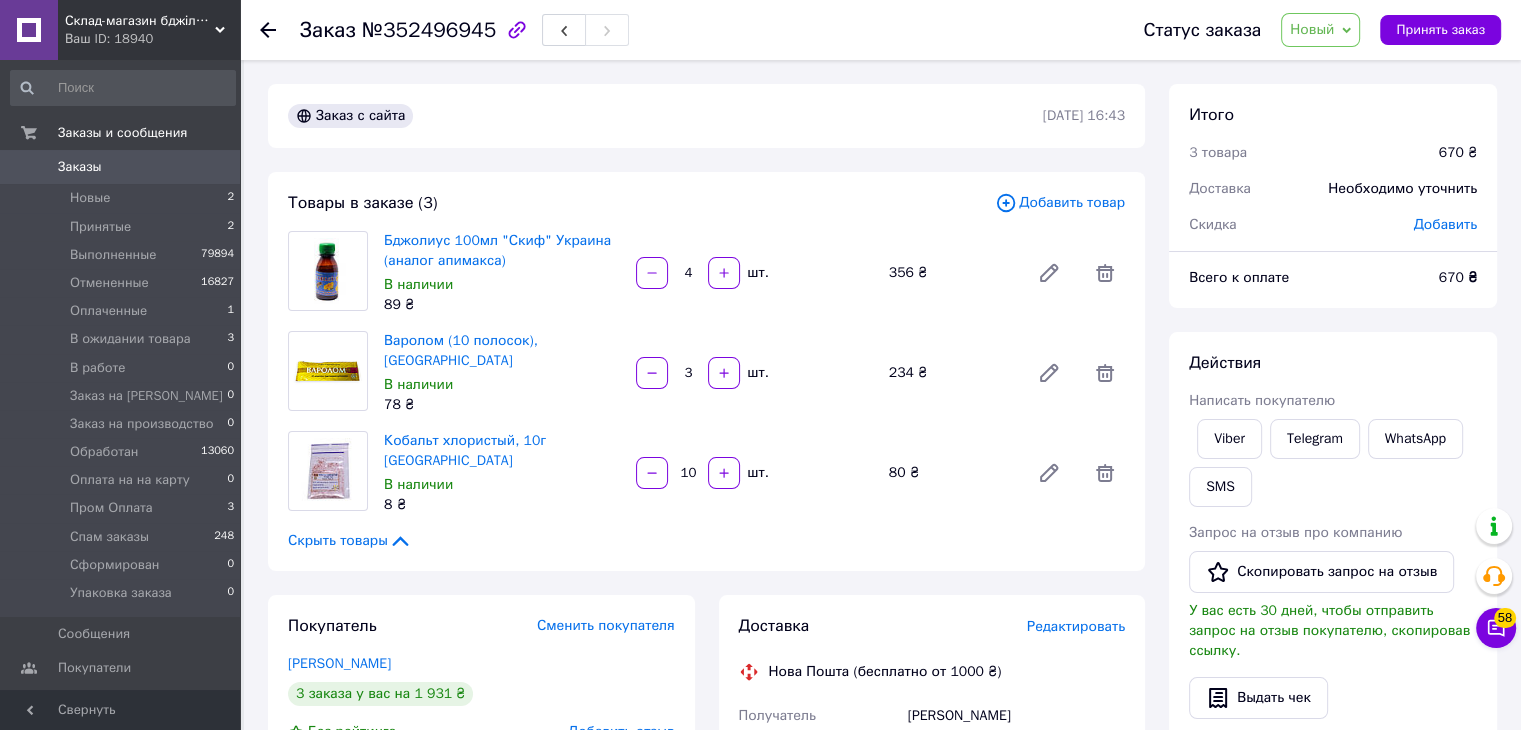 click on "Заказ №352496945 Статус заказа Новый Принят Выполнен Отменен Оплаченный В ожидании товара В работе Заказ на Магазин Заказ на производство Обработан Оплата на на карту Пром Оплата Спам заказы Сформирован Упаковка заказа Принять заказ" at bounding box center [880, 30] 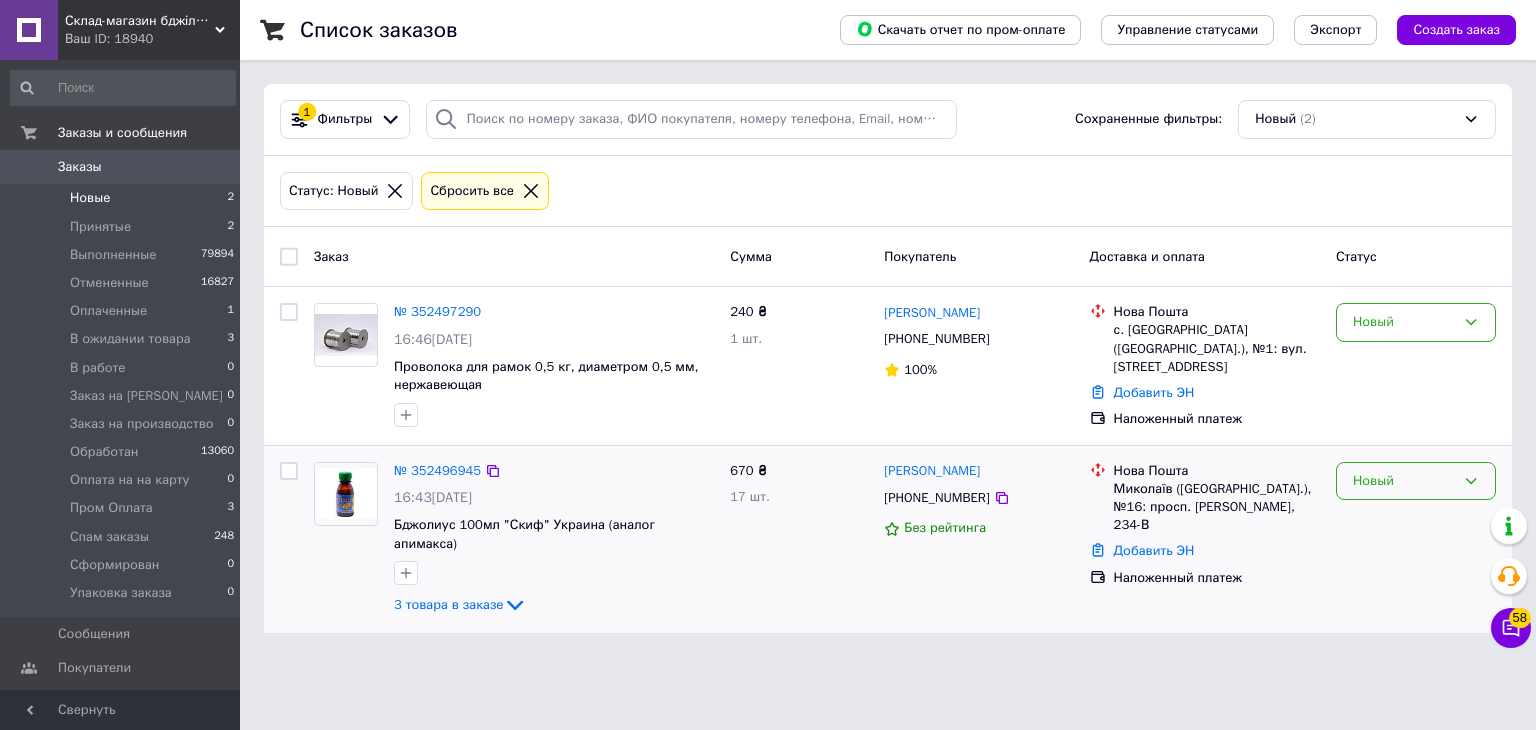 click on "Новый" at bounding box center (1404, 481) 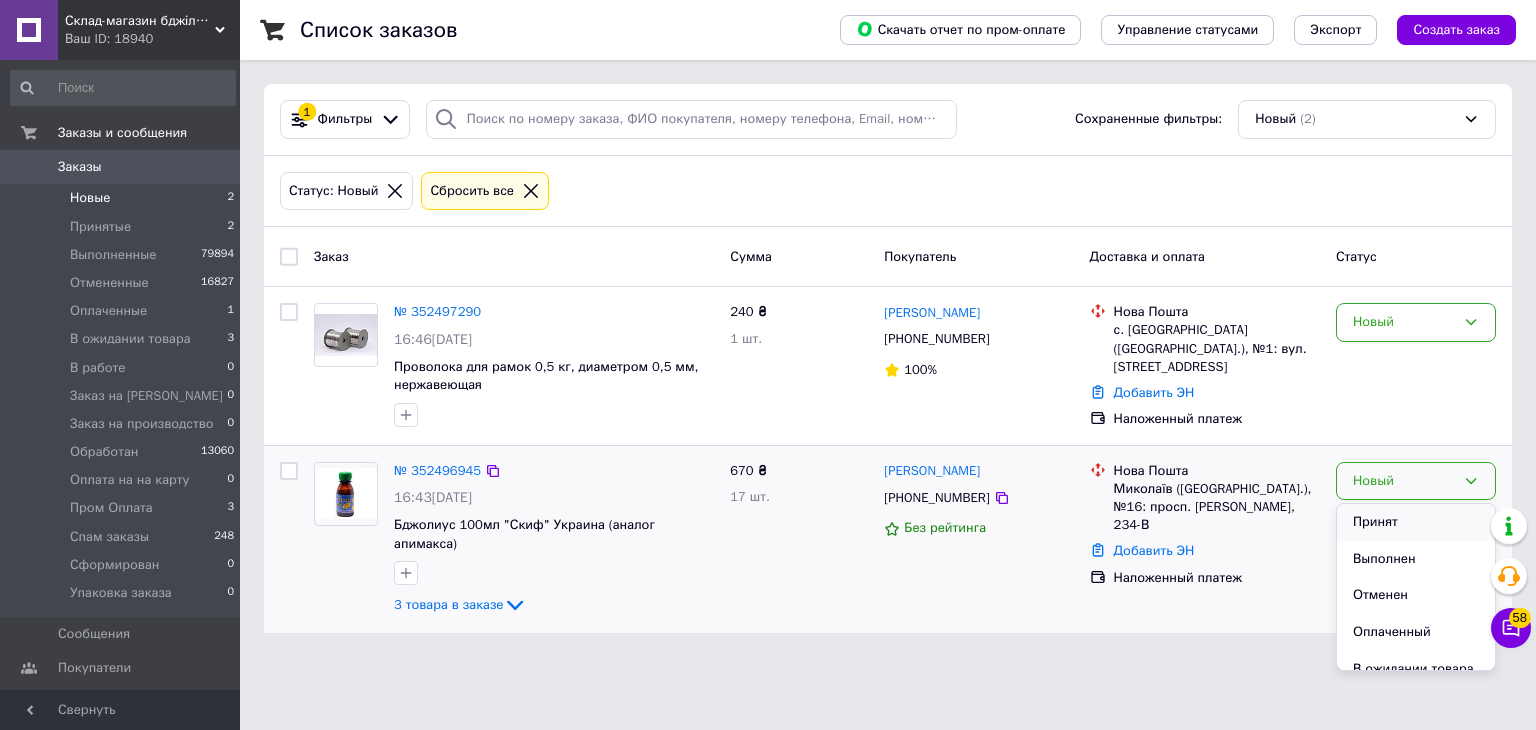 click on "Принят" at bounding box center [1416, 522] 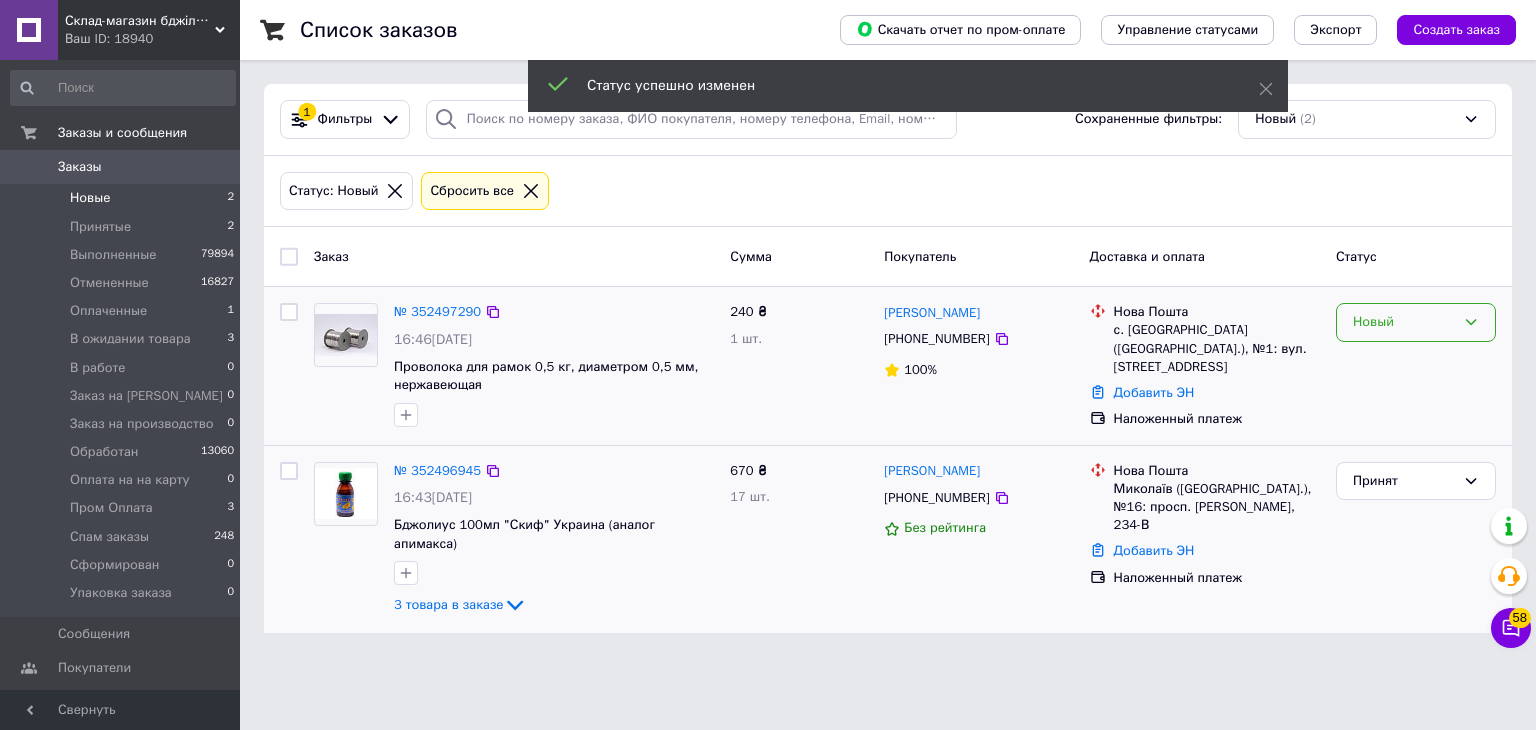 click on "Новый" at bounding box center (1404, 322) 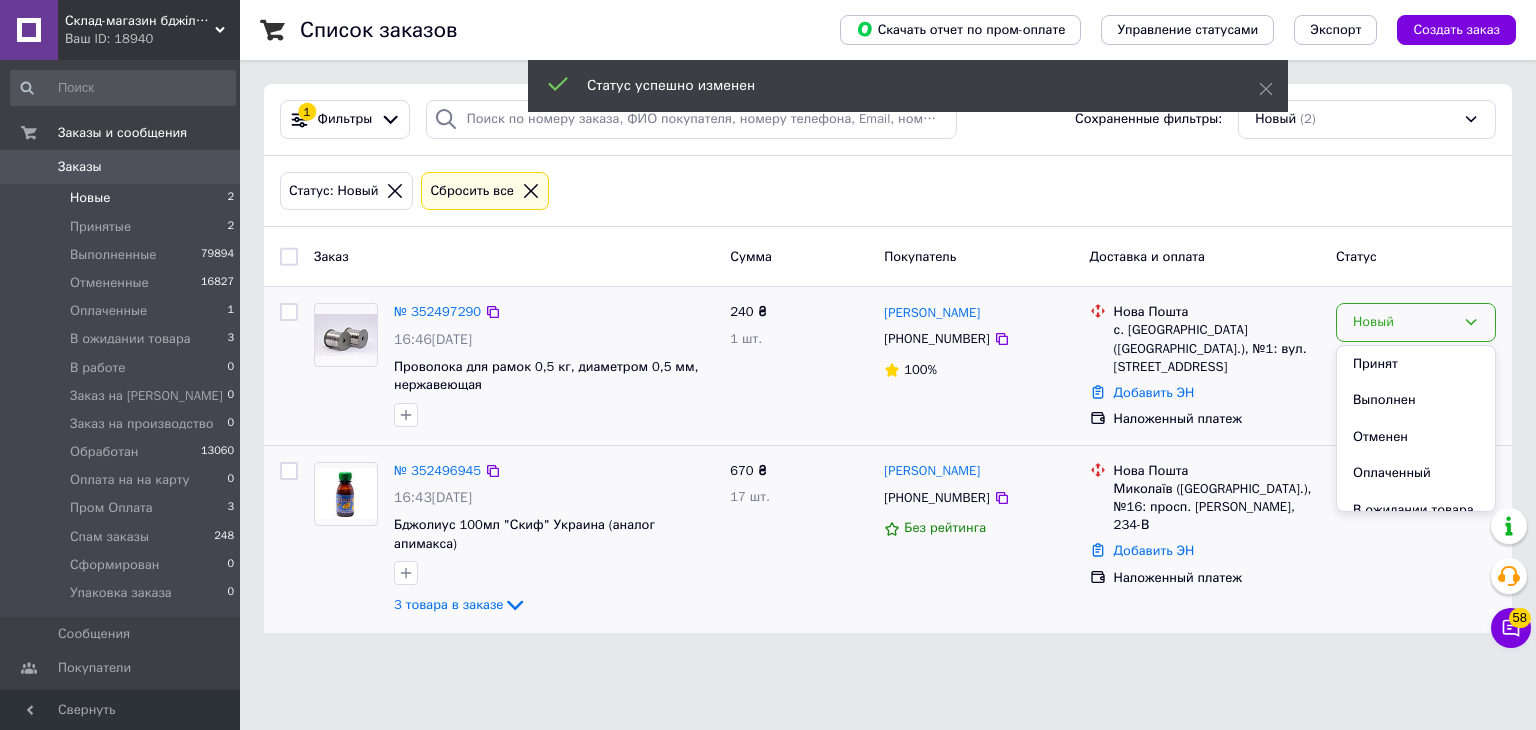 click on "Принят" at bounding box center [1416, 364] 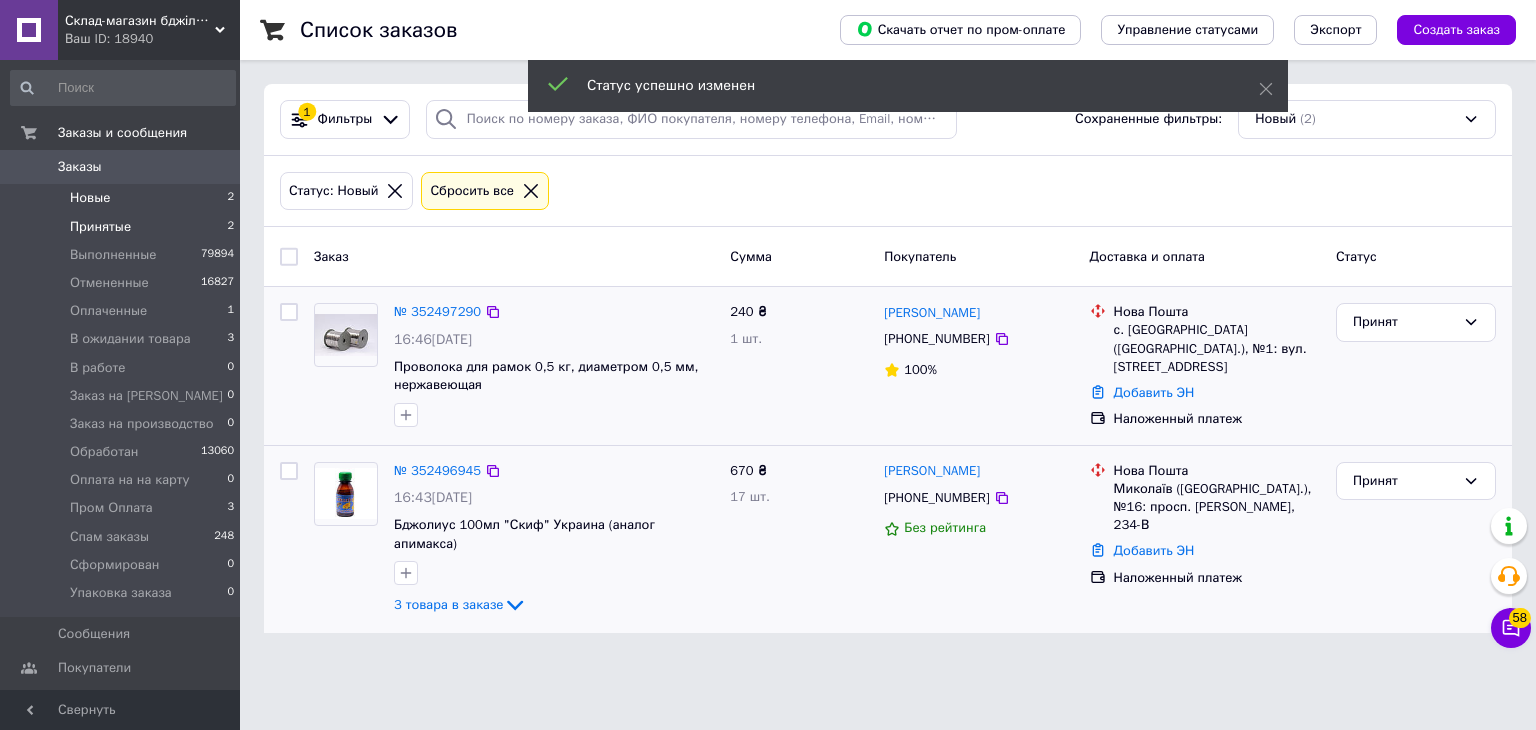 click on "Принятые" at bounding box center (100, 227) 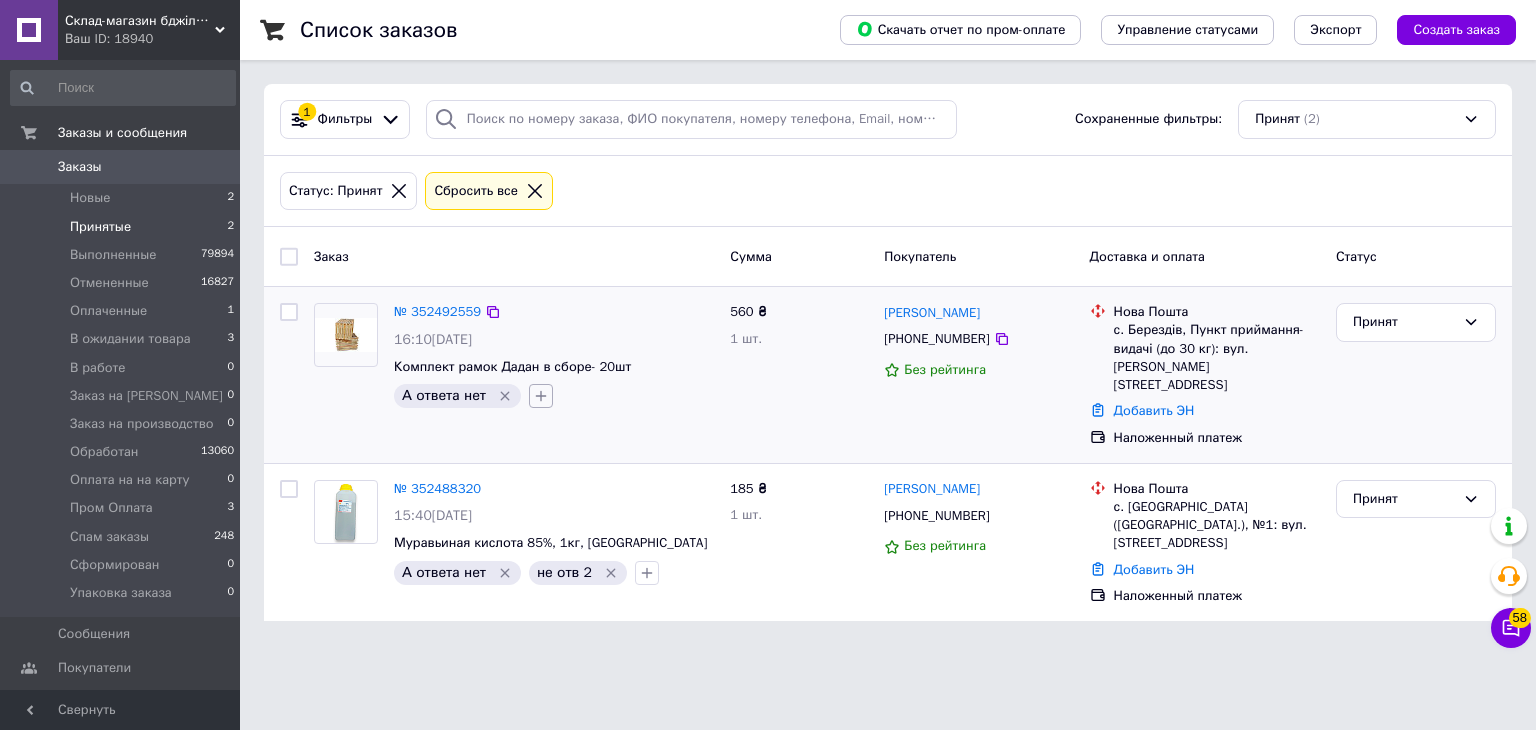click 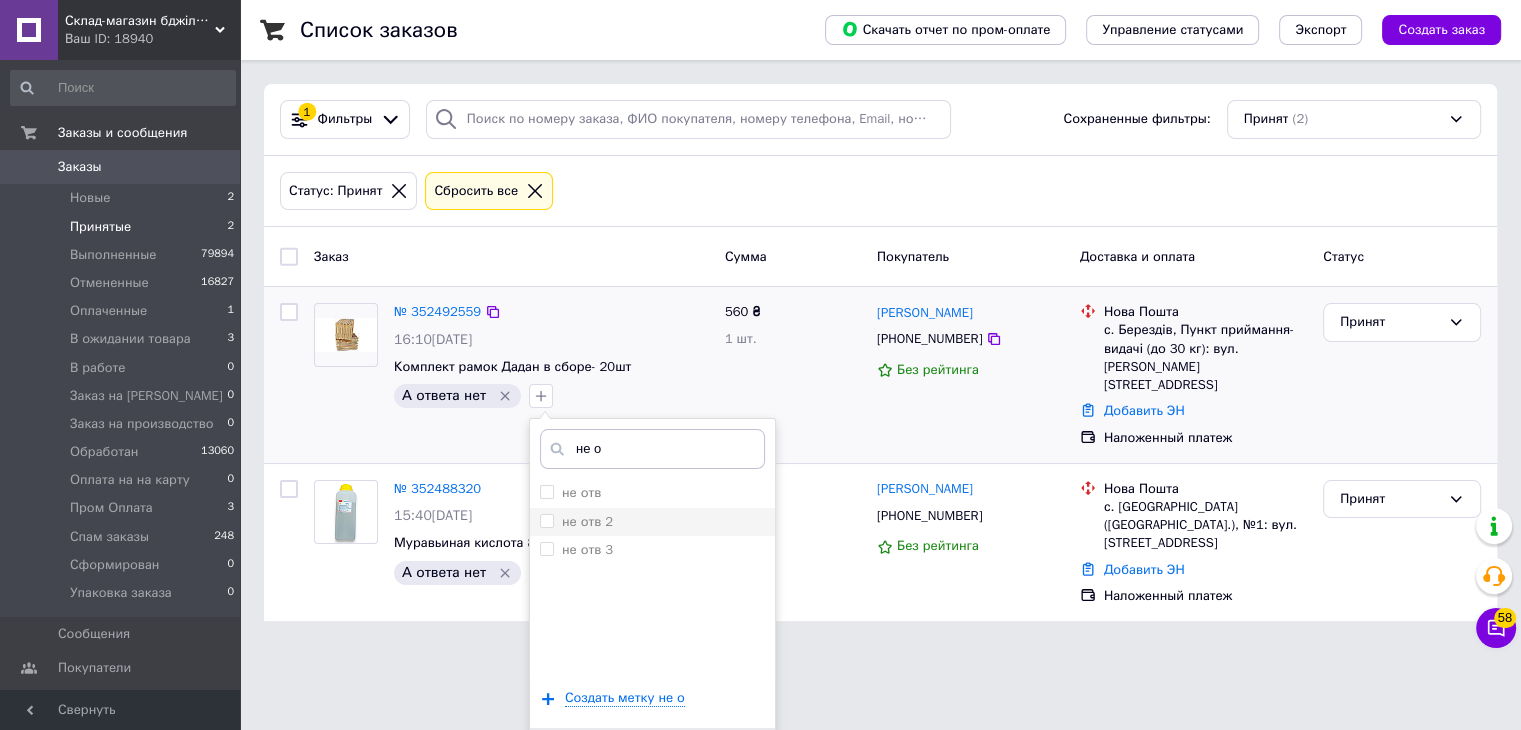 type on "не о" 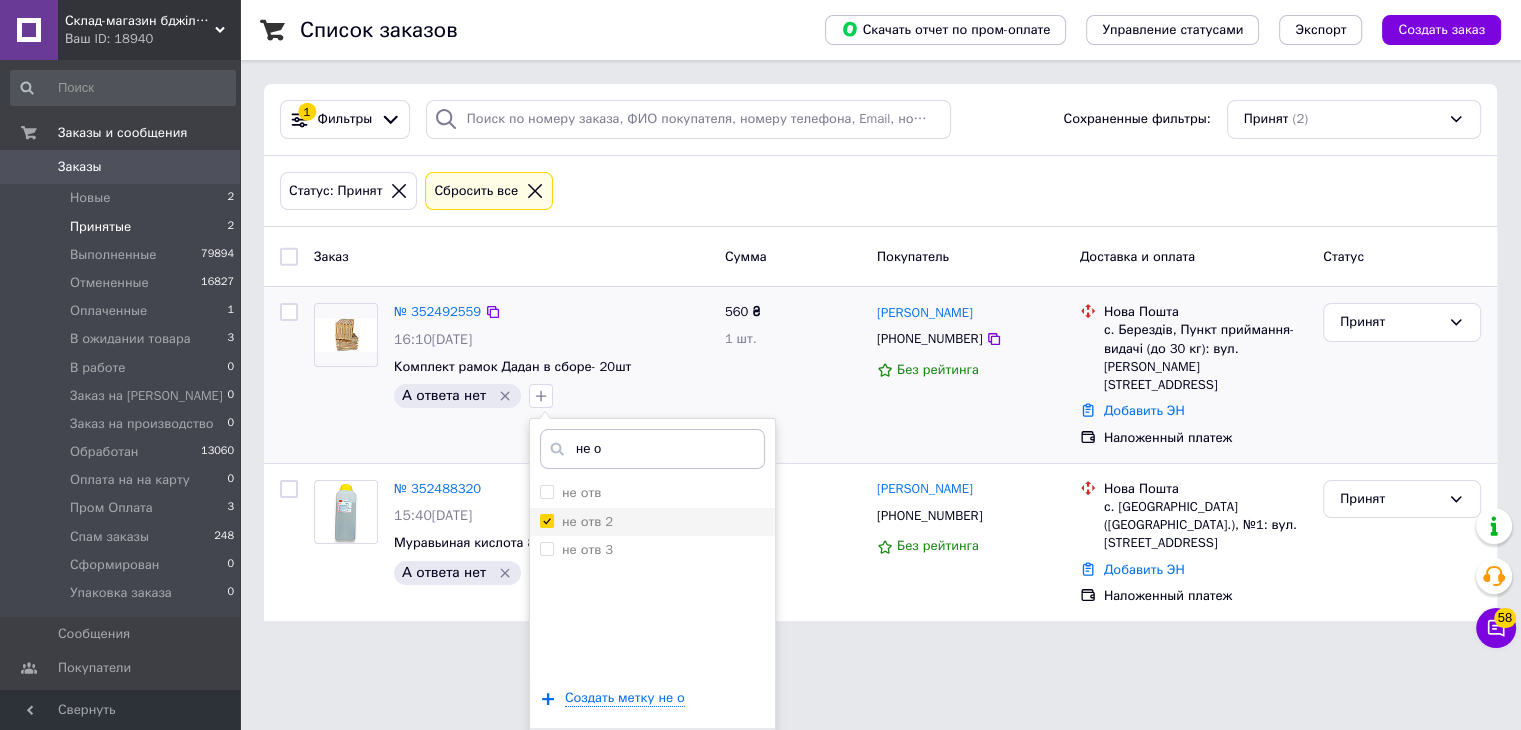 checkbox on "true" 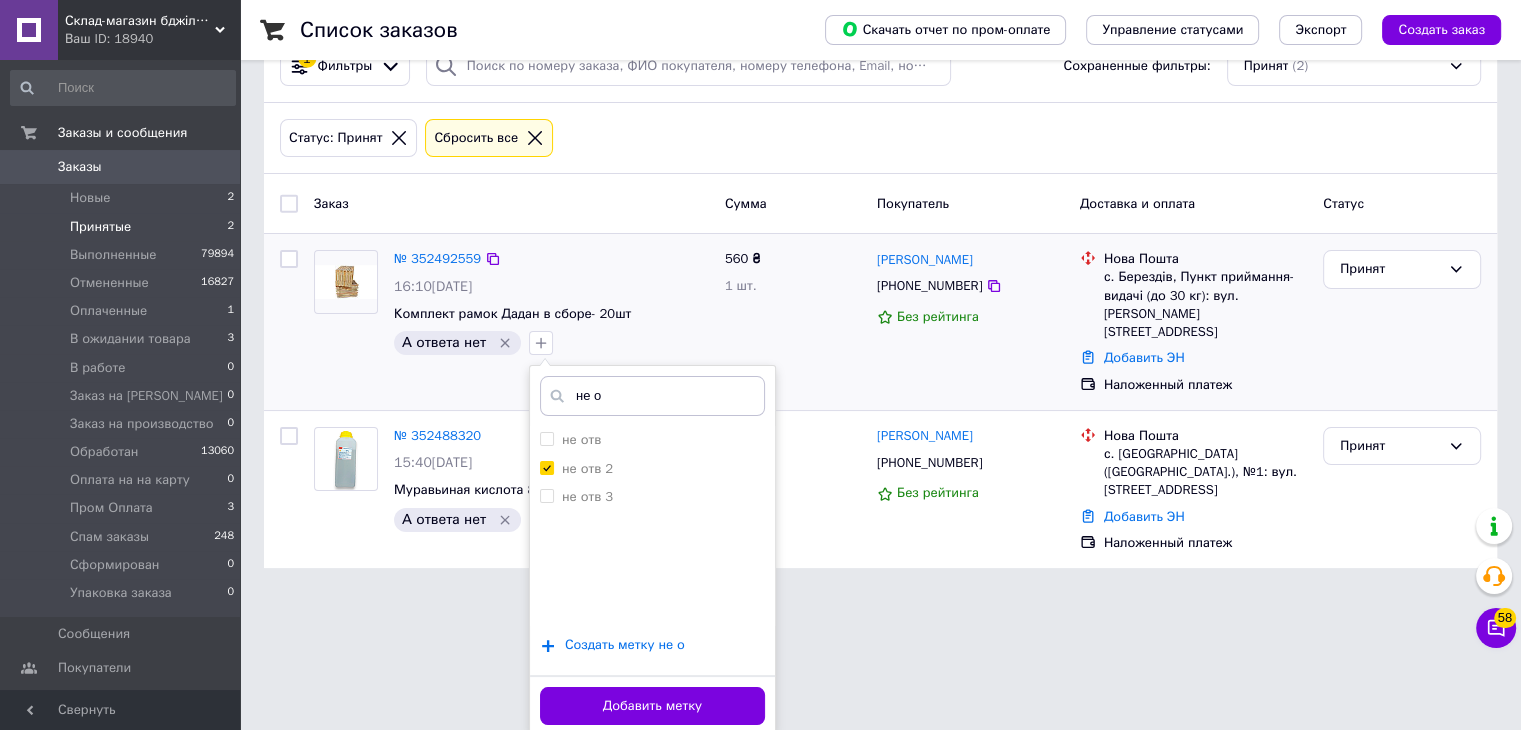 scroll, scrollTop: 56, scrollLeft: 0, axis: vertical 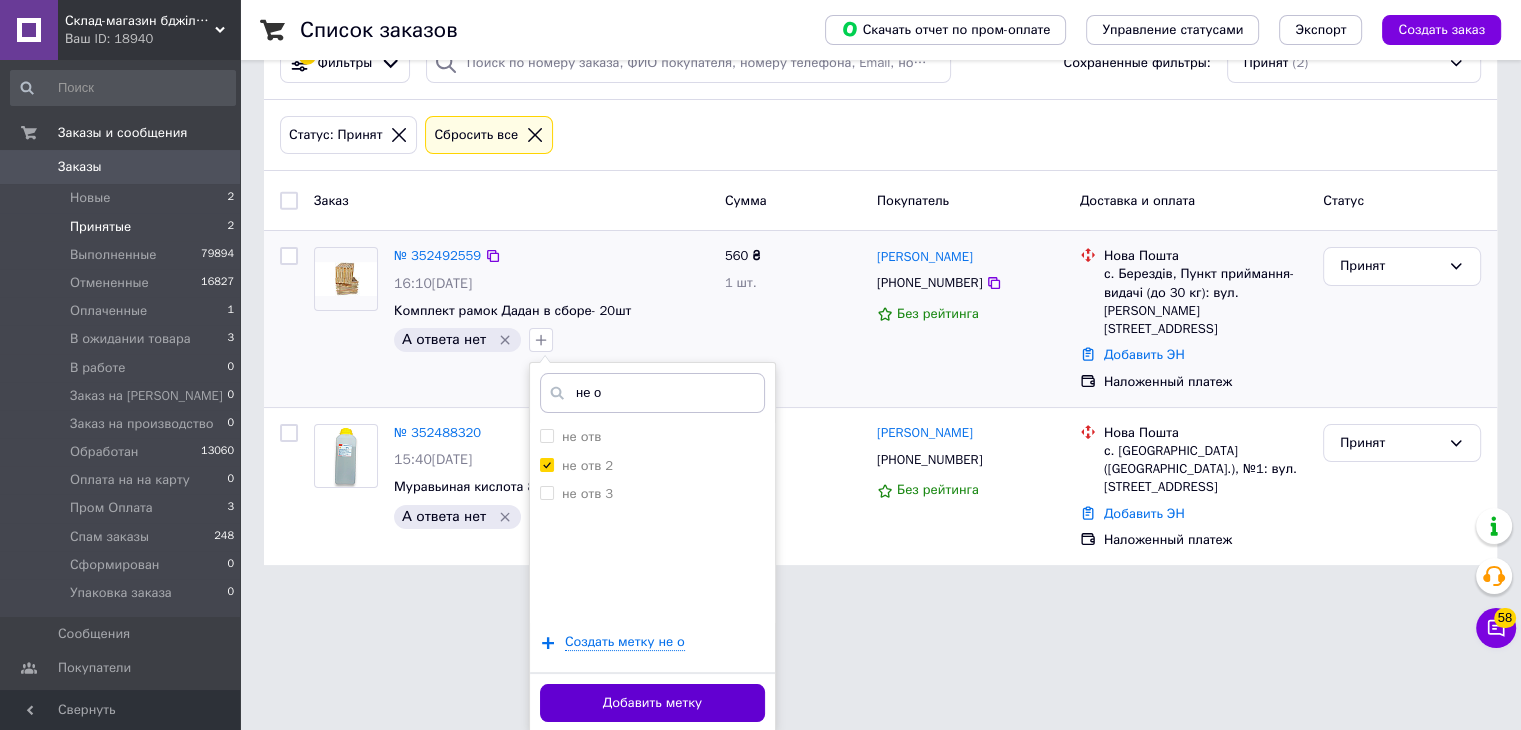 click on "Добавить метку" at bounding box center (652, 703) 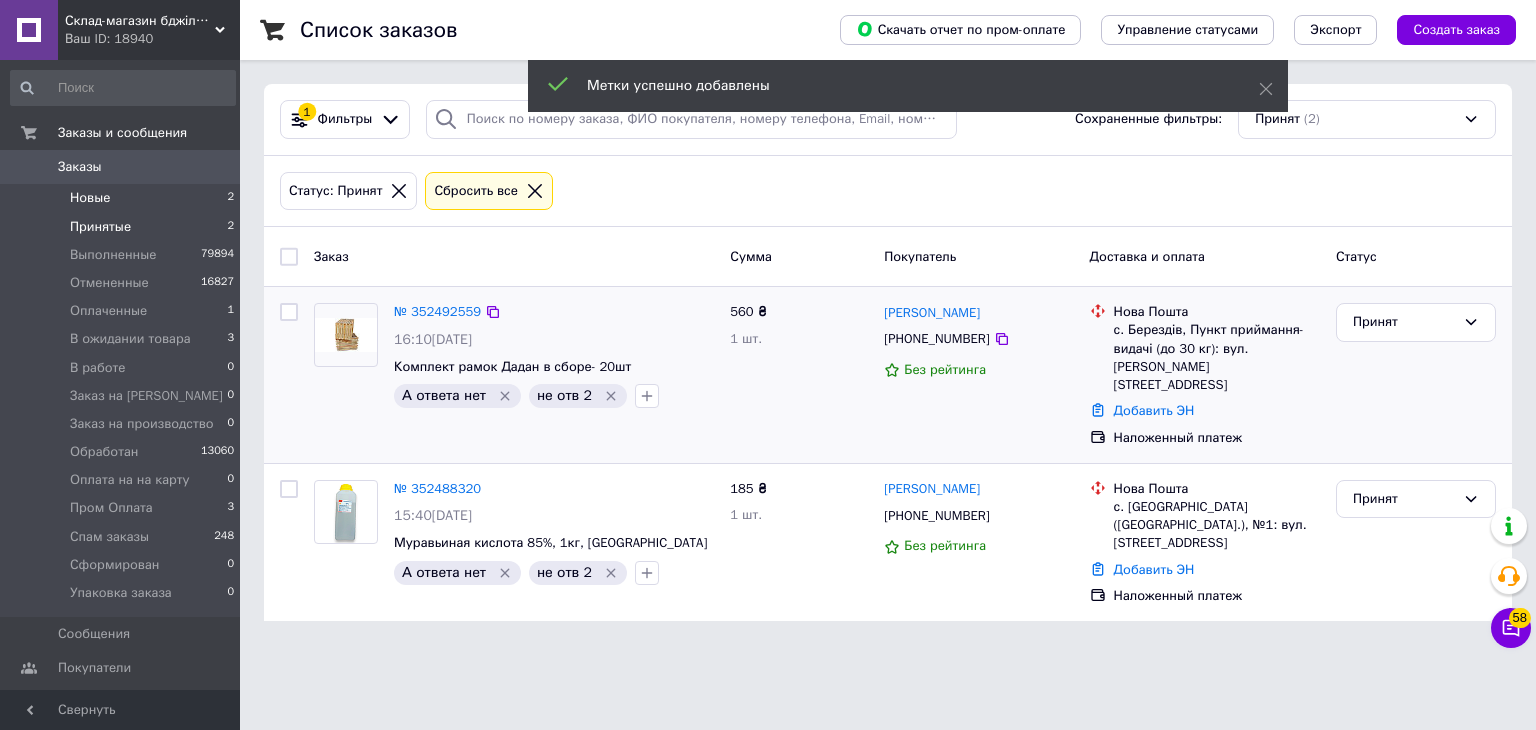 click on "Новые 2" at bounding box center (123, 198) 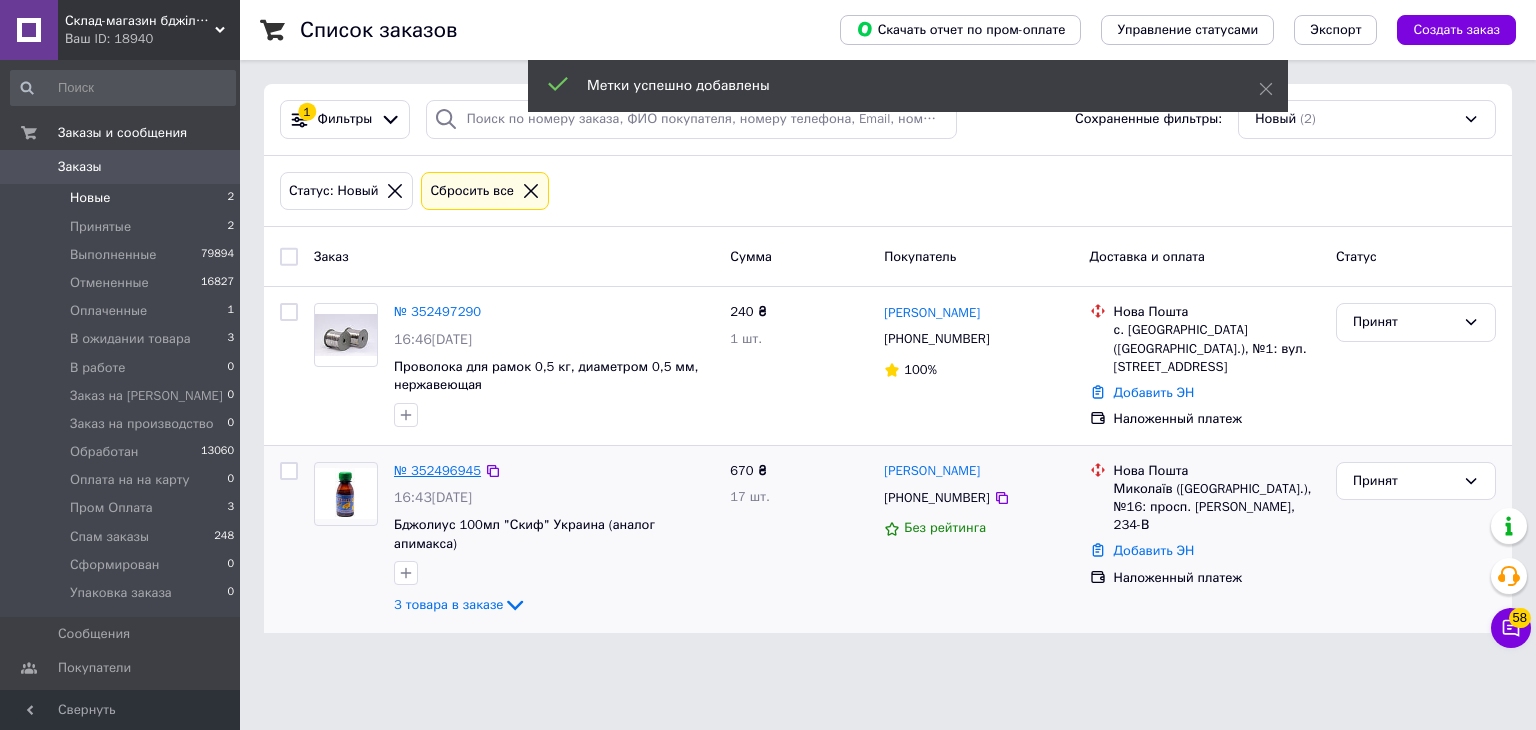 click on "№ 352496945" at bounding box center (437, 470) 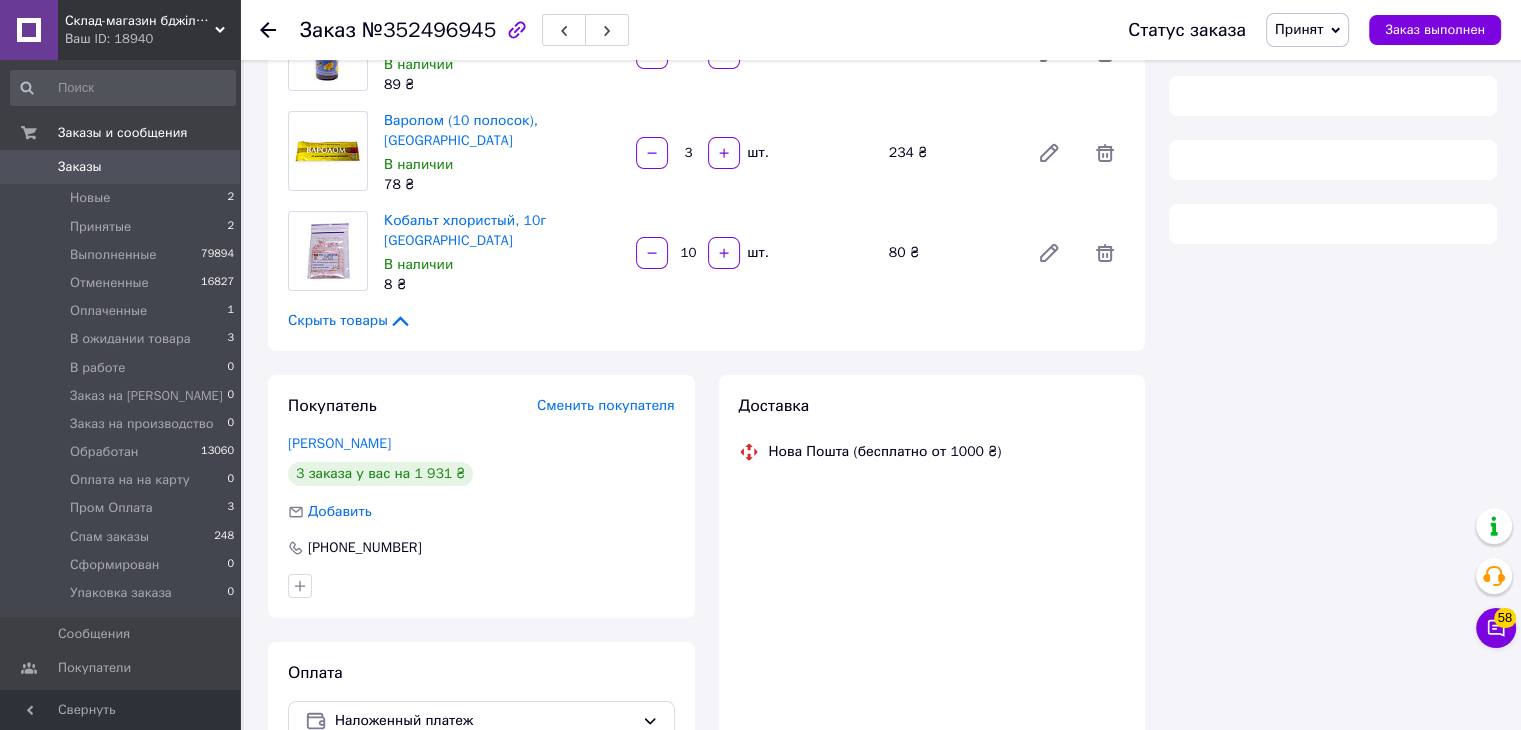 scroll, scrollTop: 300, scrollLeft: 0, axis: vertical 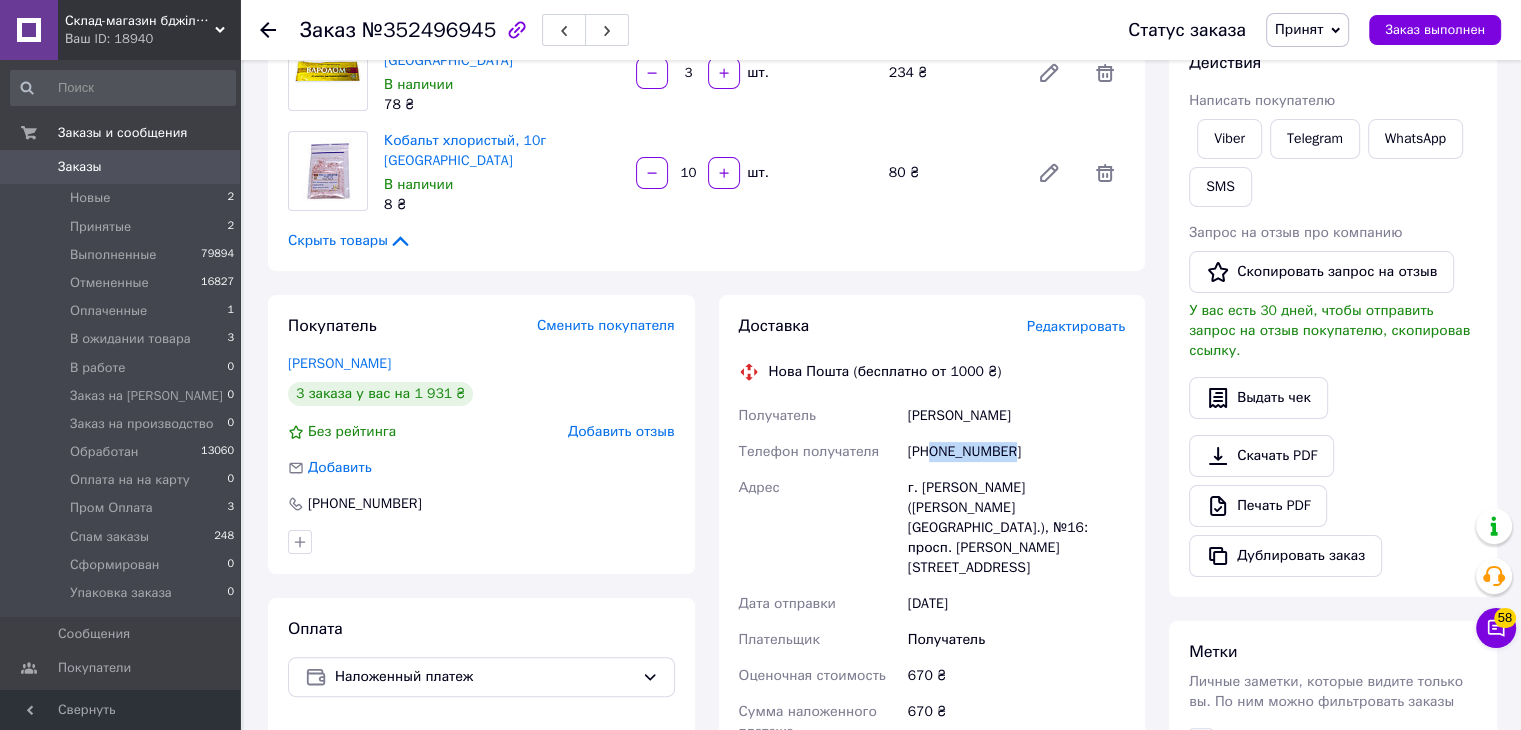 drag, startPoint x: 936, startPoint y: 445, endPoint x: 1012, endPoint y: 448, distance: 76.05919 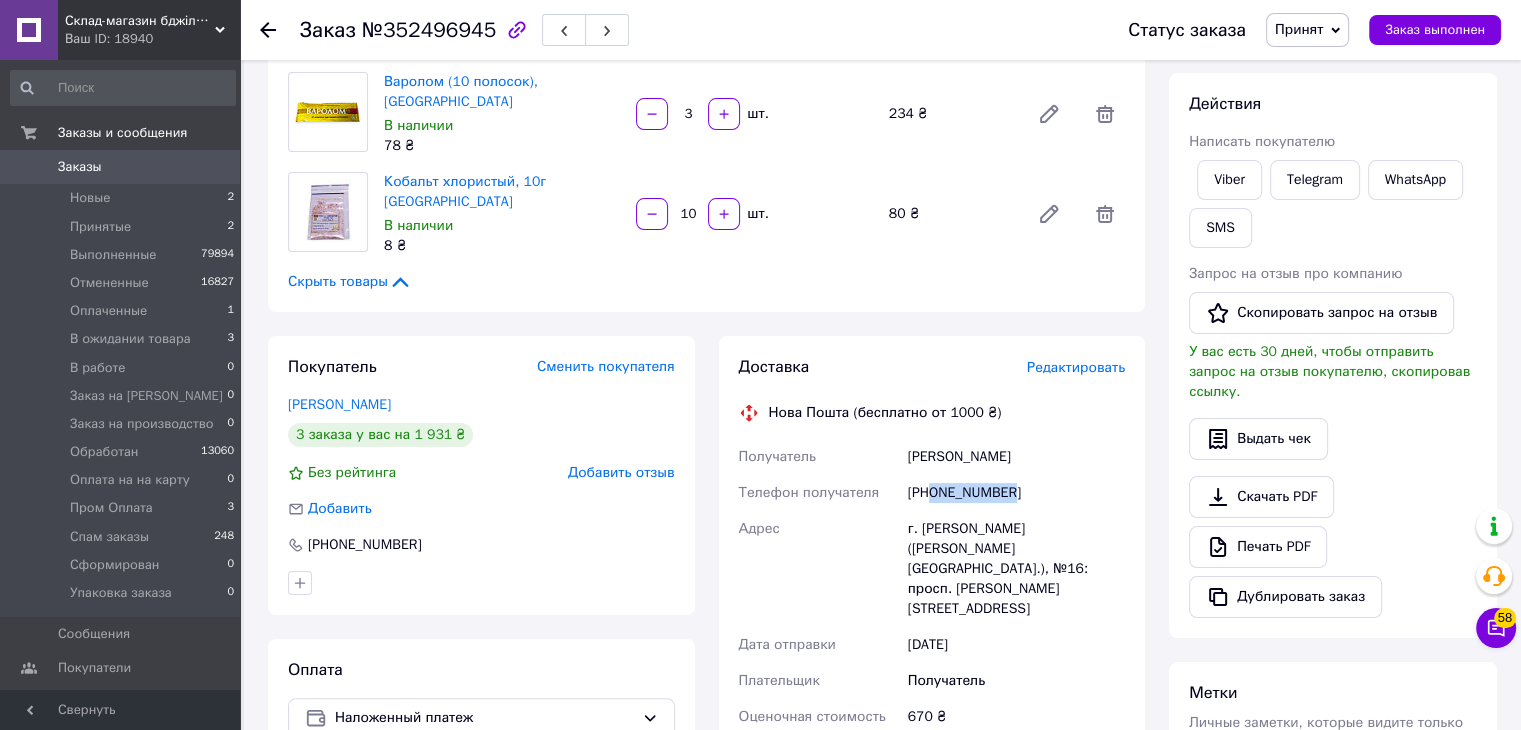 scroll, scrollTop: 100, scrollLeft: 0, axis: vertical 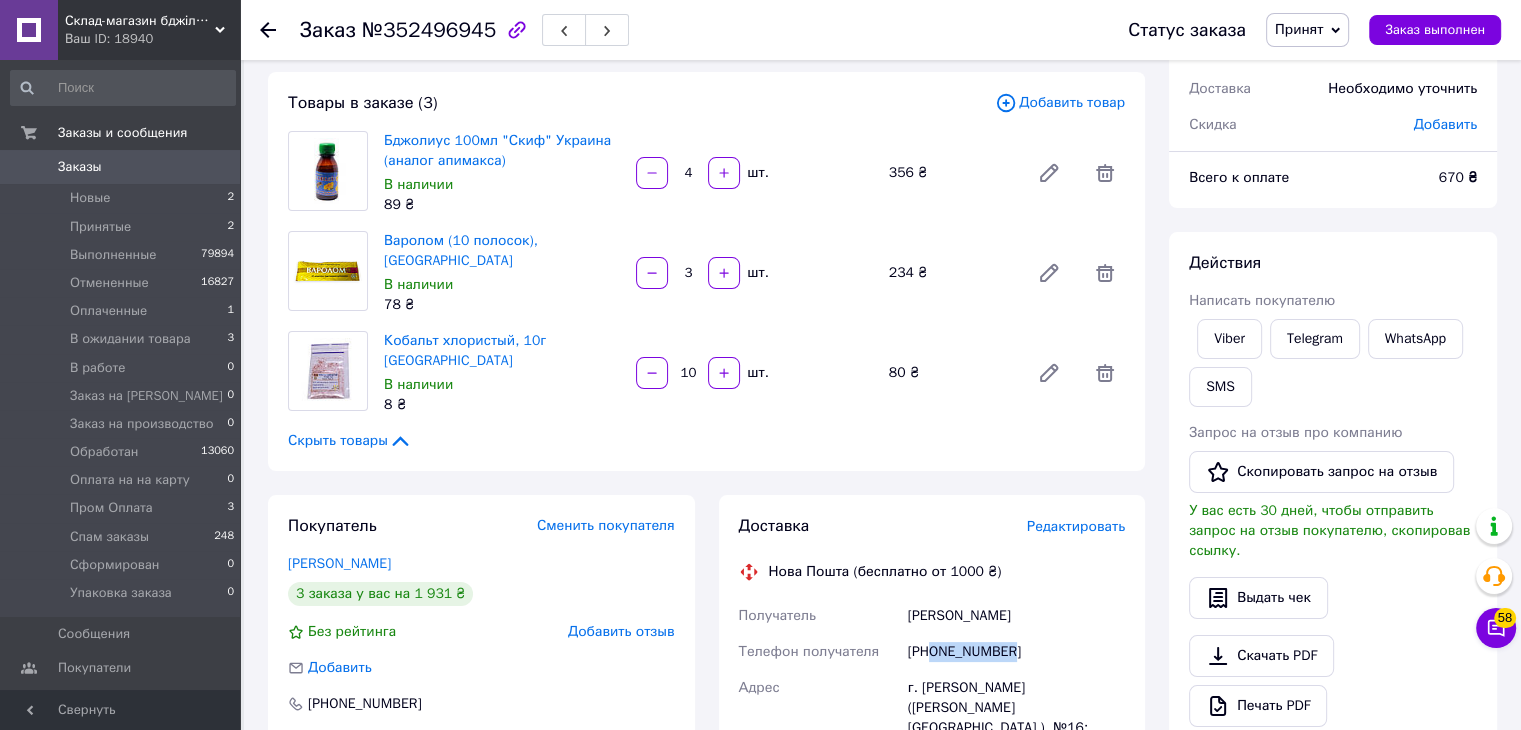 click on "Принят" at bounding box center (1299, 29) 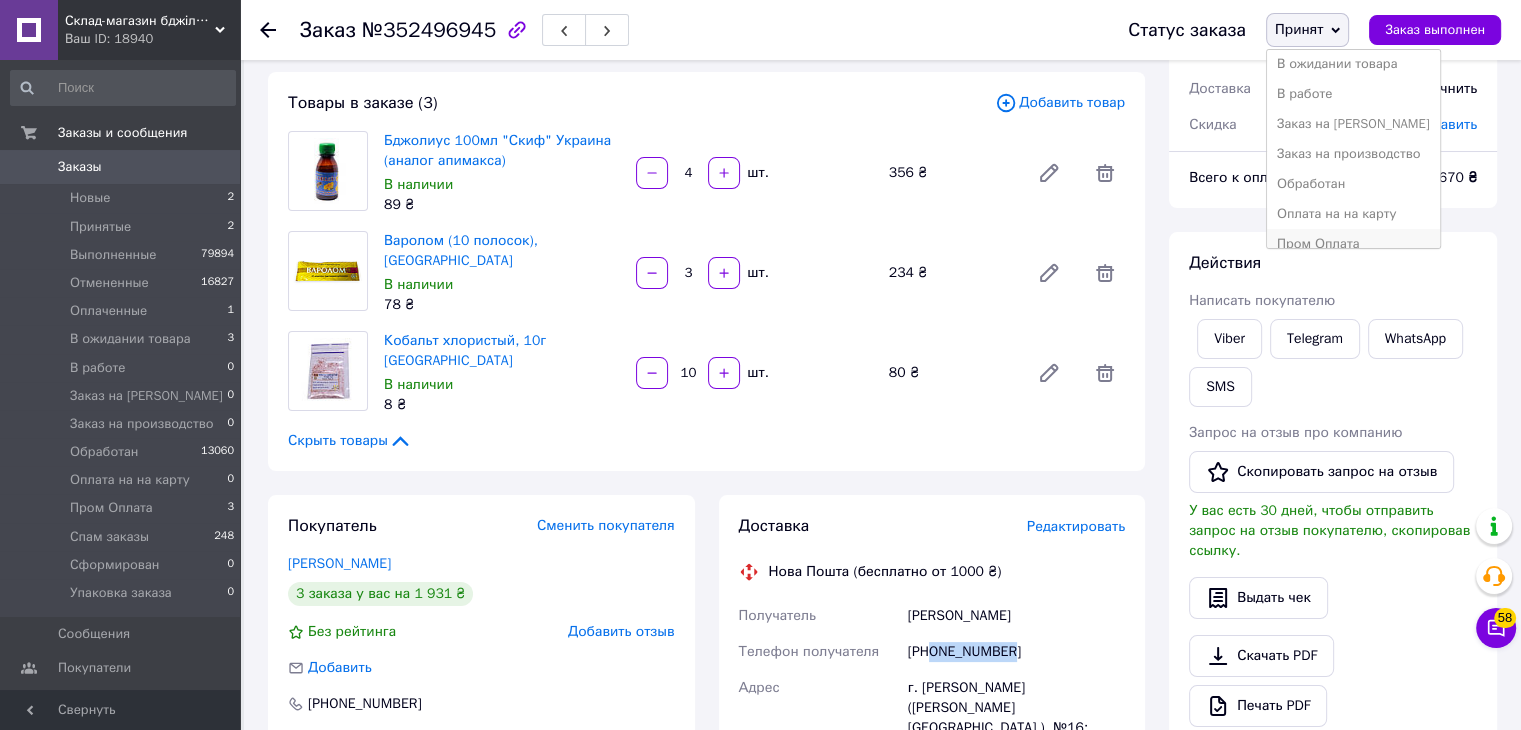 scroll, scrollTop: 100, scrollLeft: 0, axis: vertical 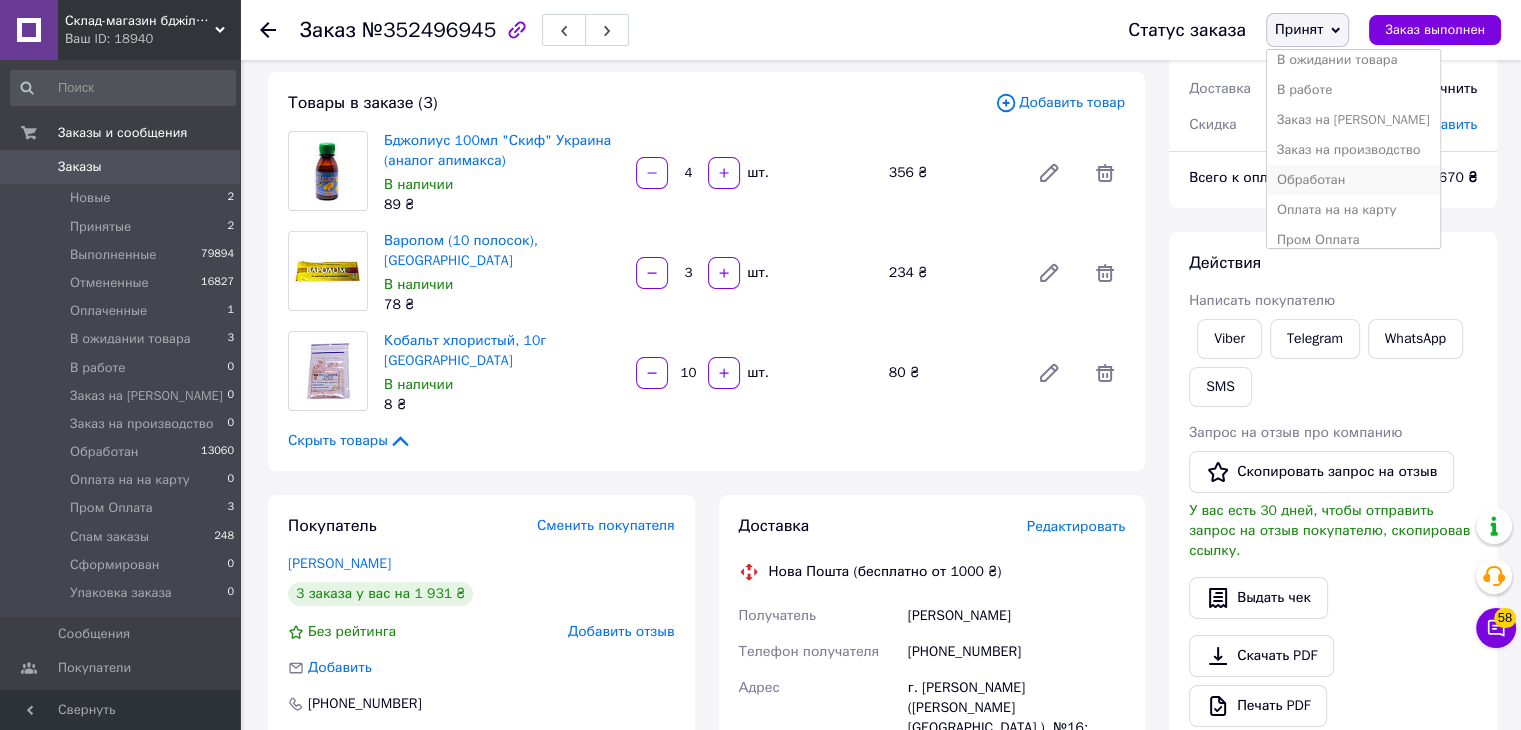 click on "Обработан" at bounding box center (1353, 180) 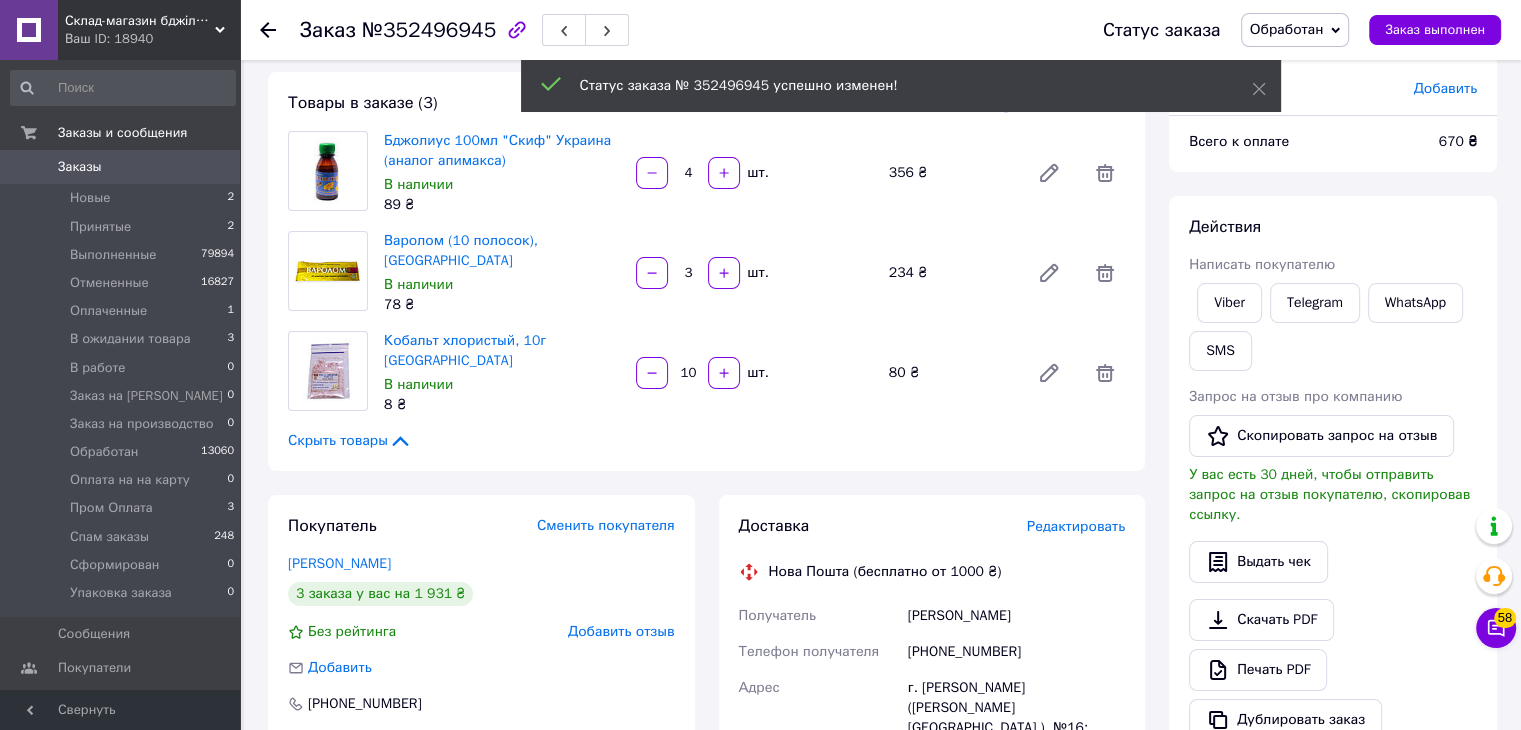click 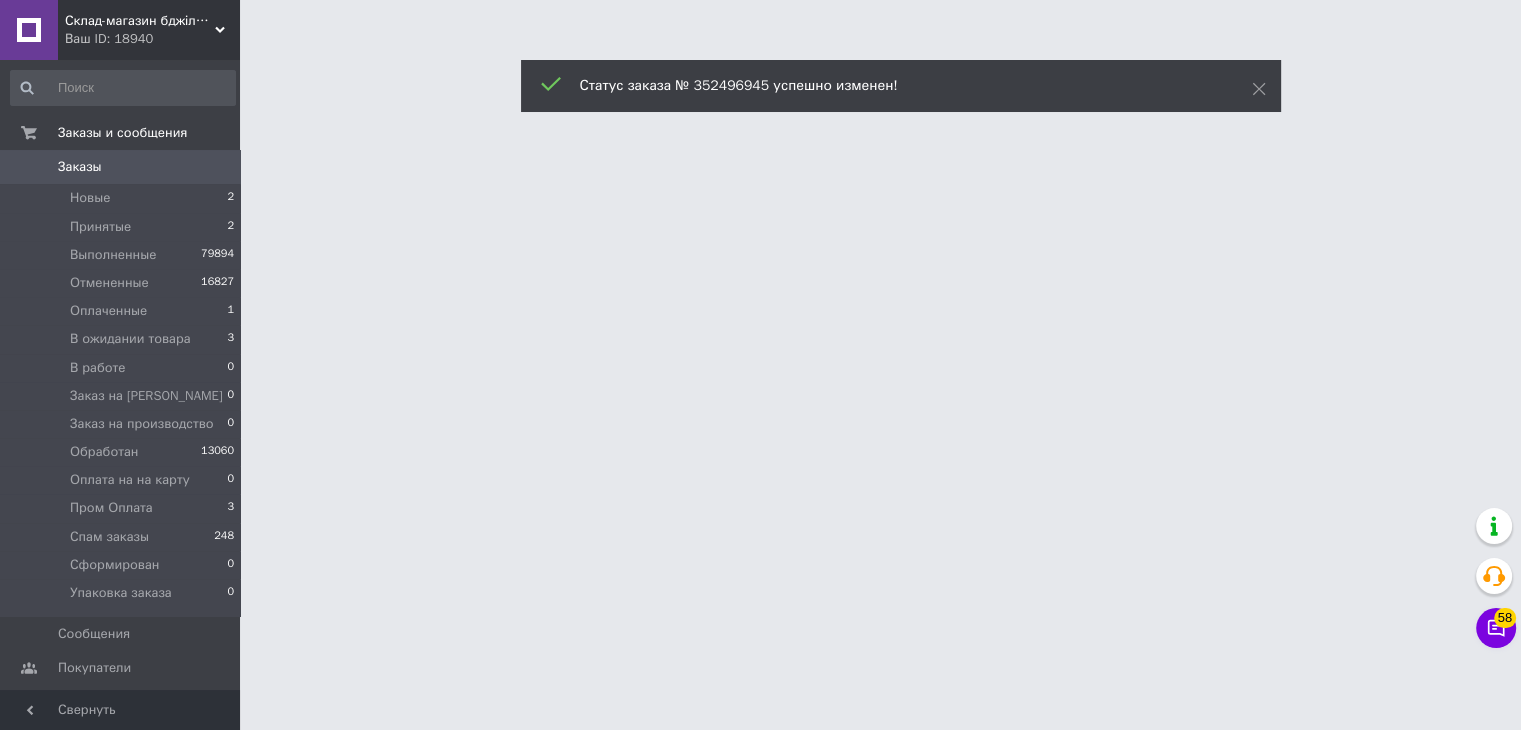 scroll, scrollTop: 0, scrollLeft: 0, axis: both 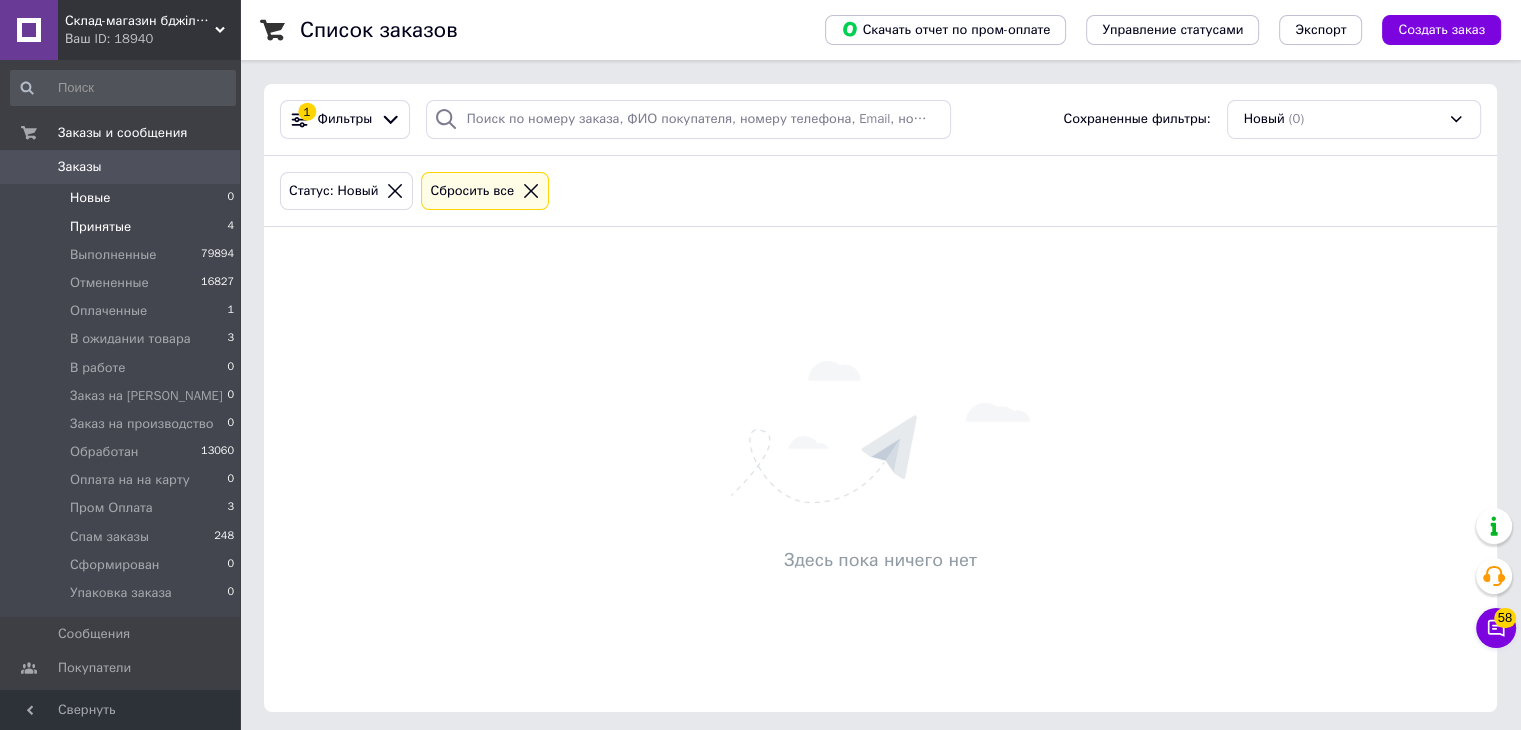 click on "Принятые" at bounding box center (100, 227) 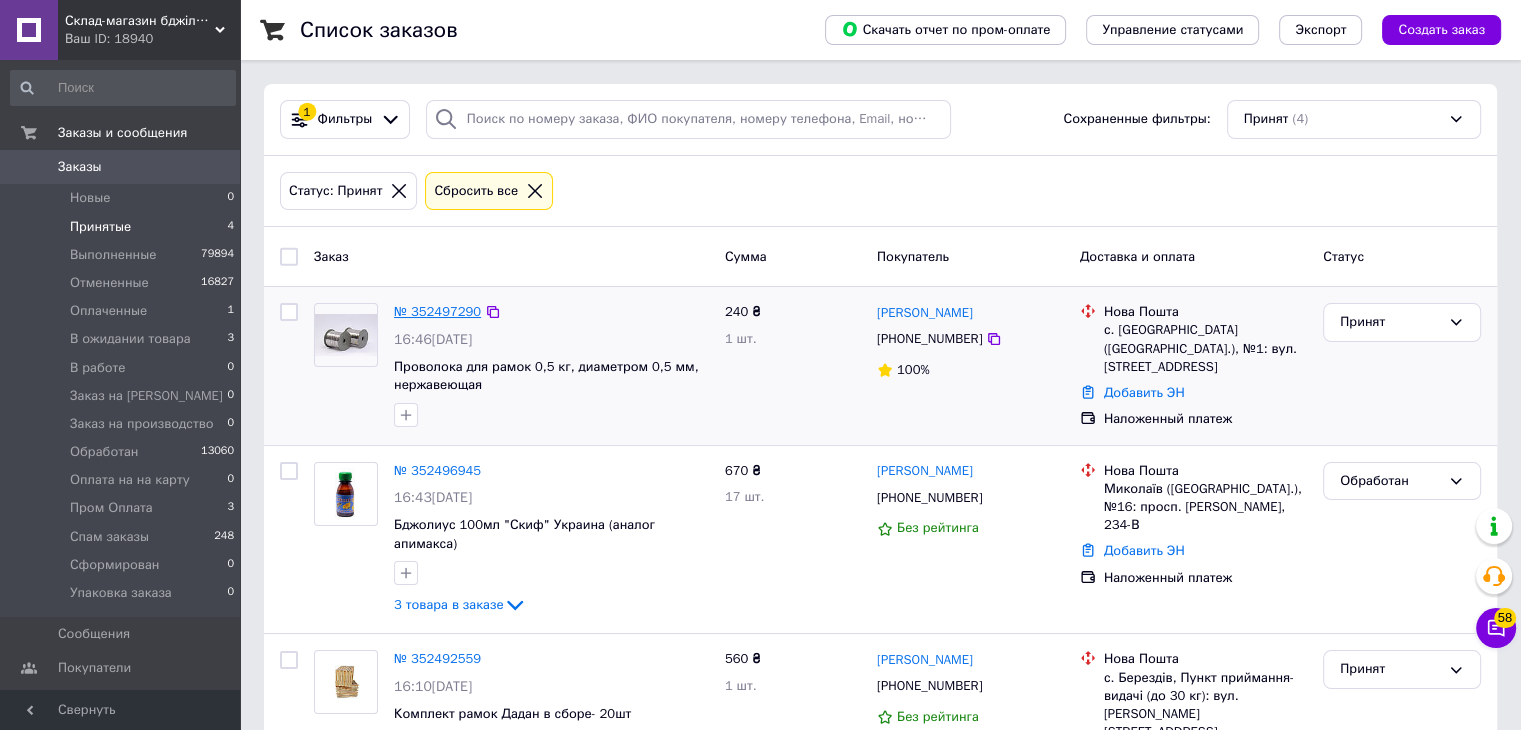 click on "№ 352497290" at bounding box center [437, 311] 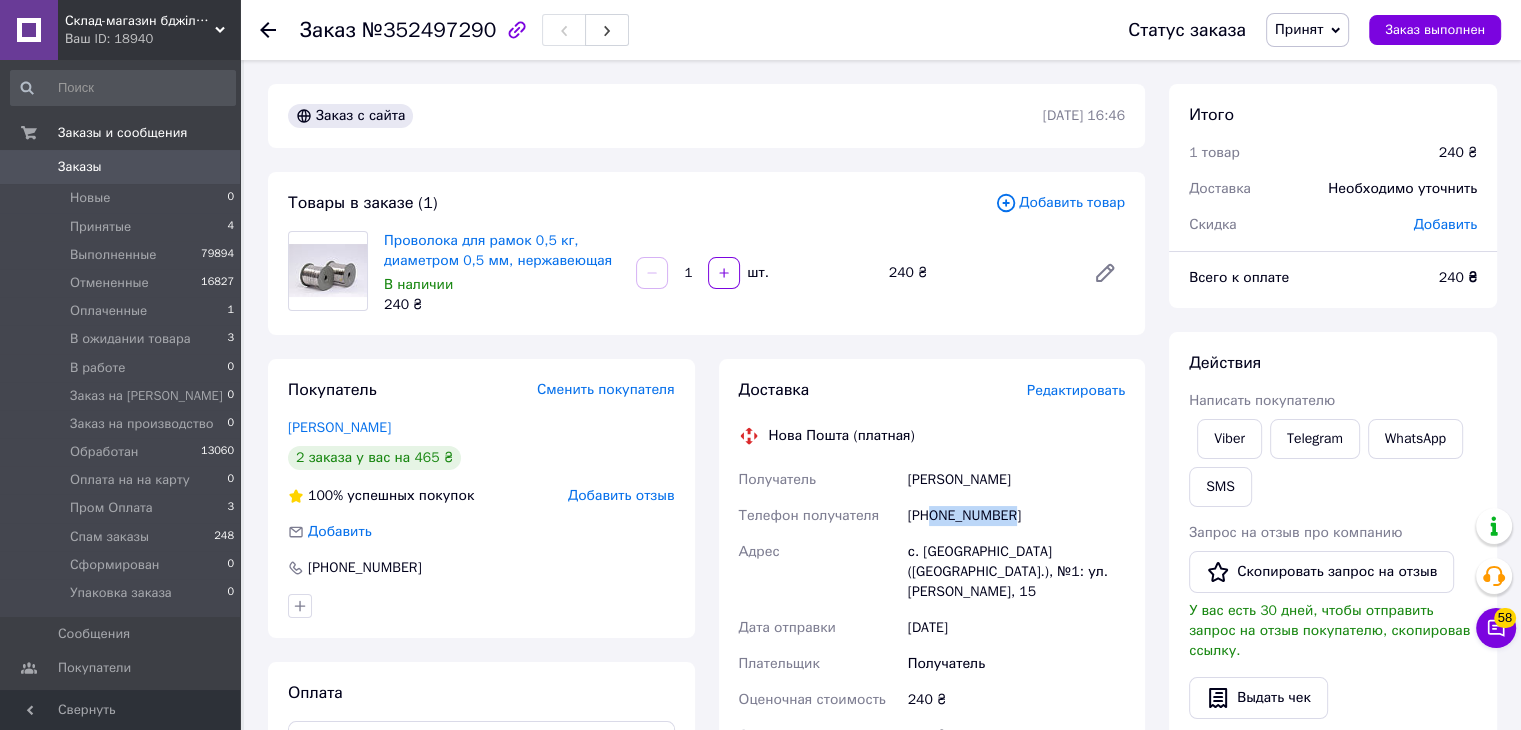 drag, startPoint x: 930, startPoint y: 511, endPoint x: 1014, endPoint y: 510, distance: 84.00595 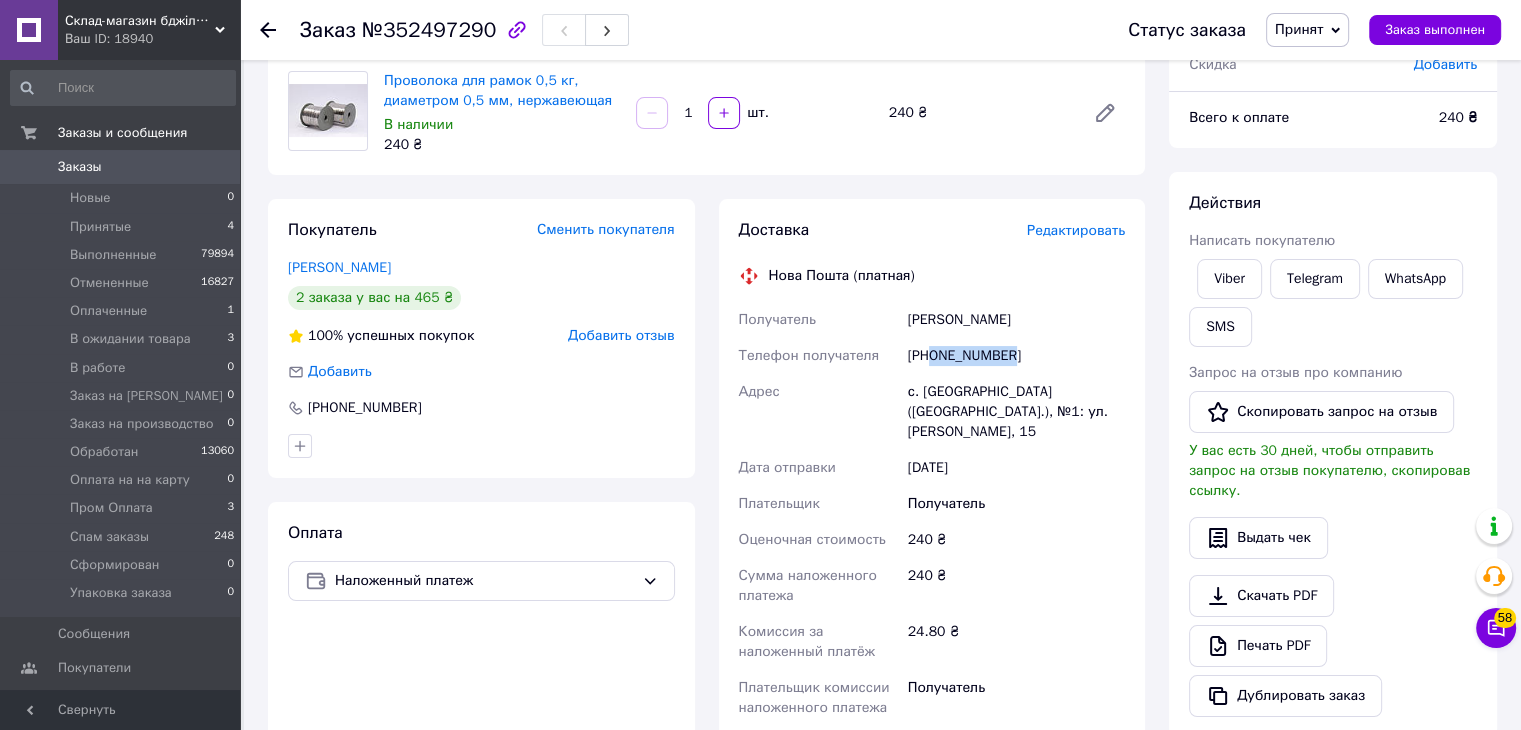 scroll, scrollTop: 200, scrollLeft: 0, axis: vertical 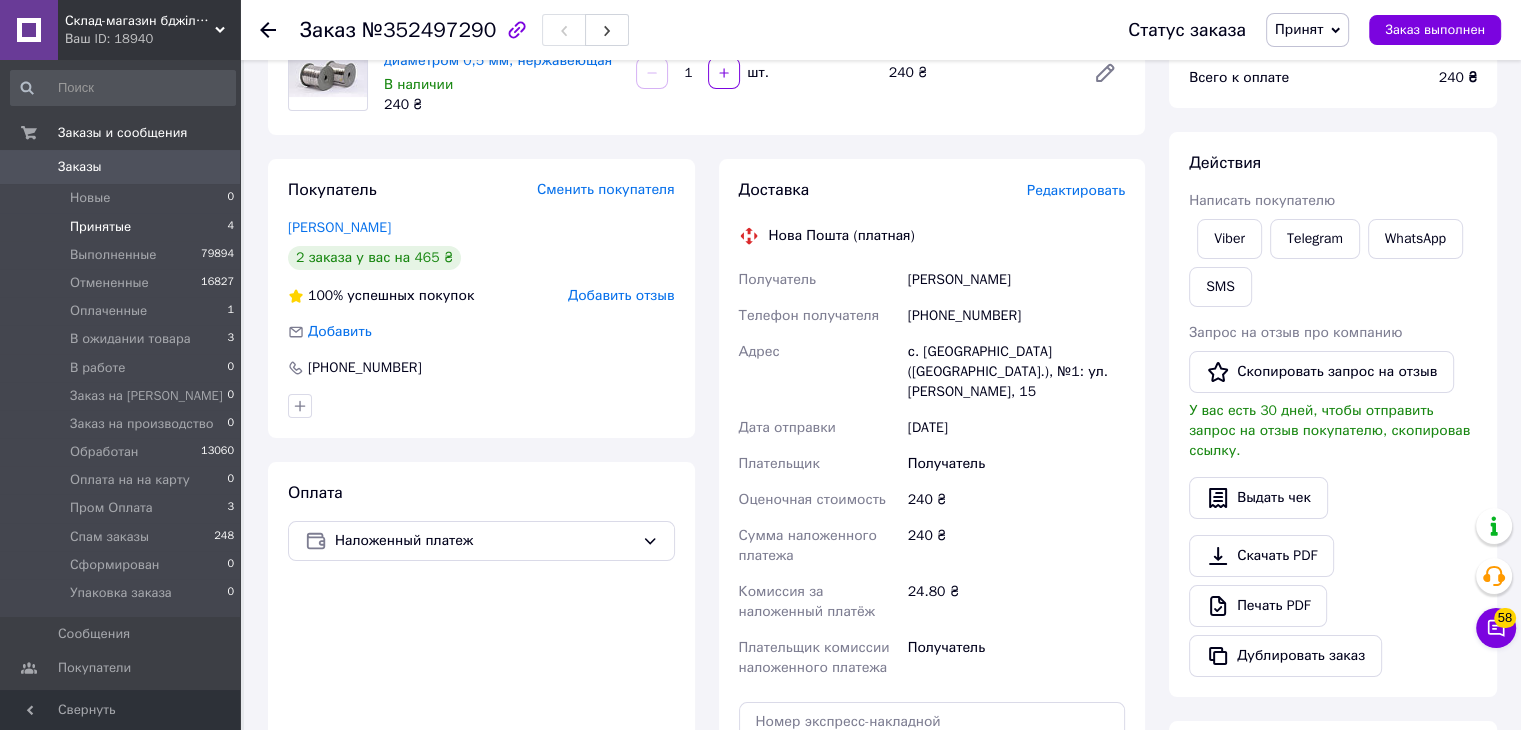 click on "Принятые 4" at bounding box center [123, 227] 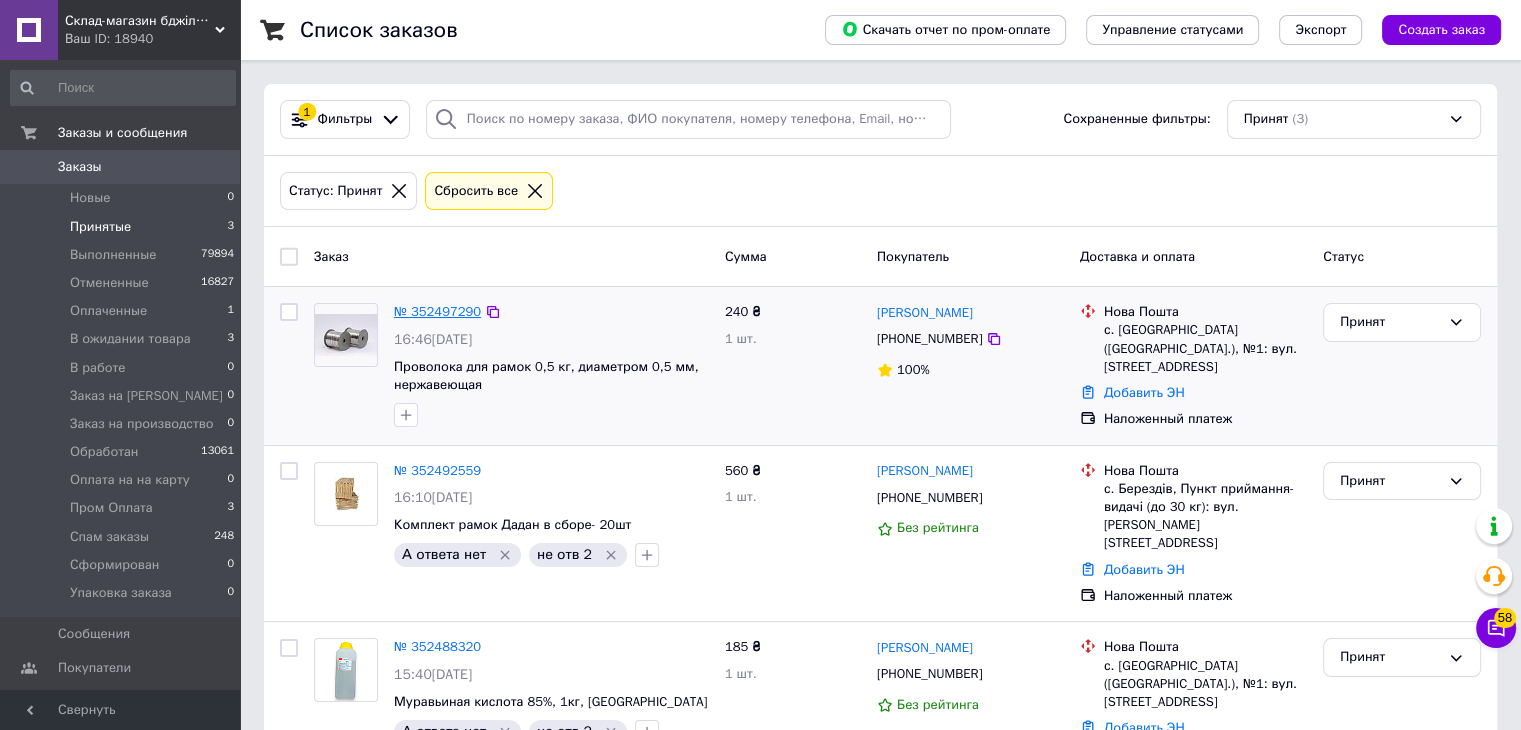 click on "№ 352497290" at bounding box center [437, 311] 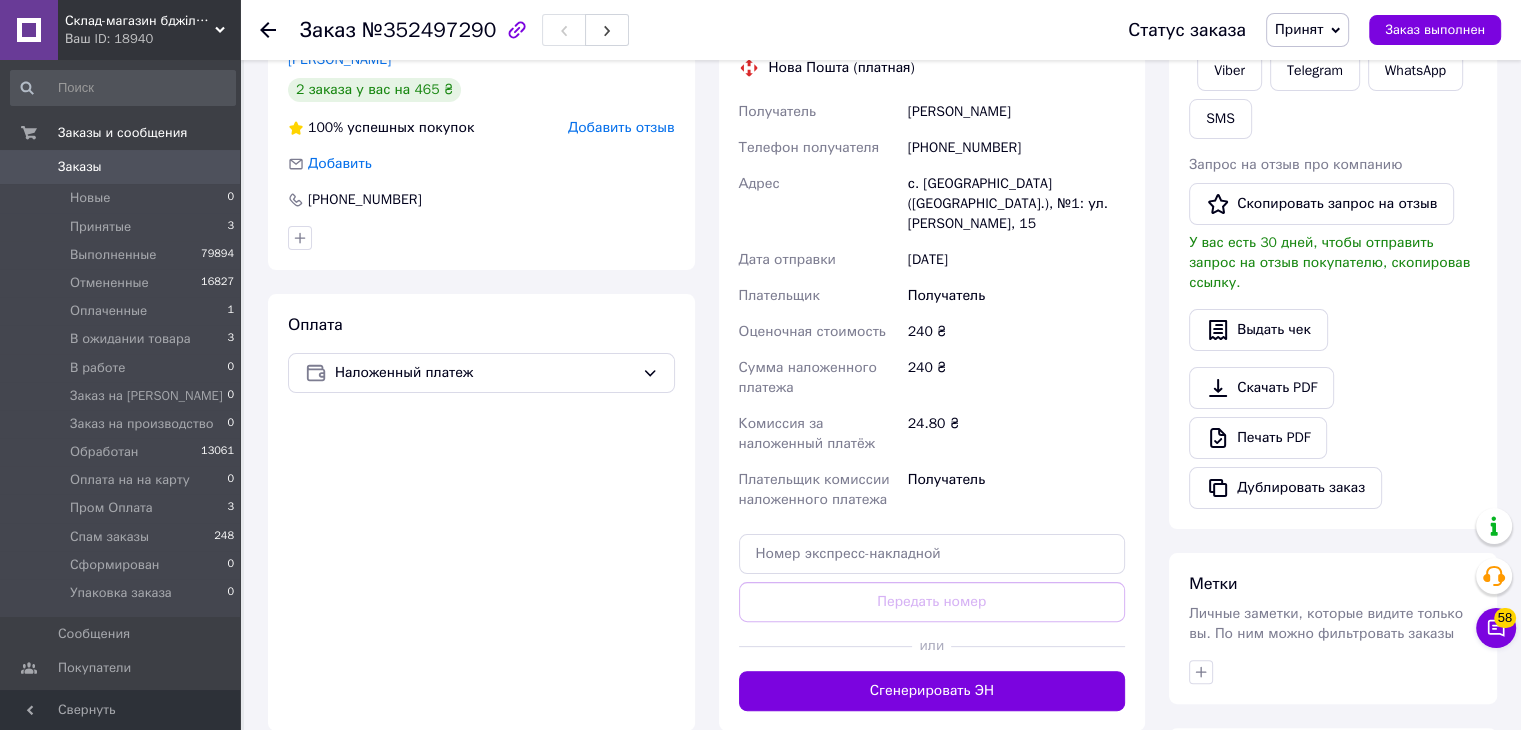 scroll, scrollTop: 400, scrollLeft: 0, axis: vertical 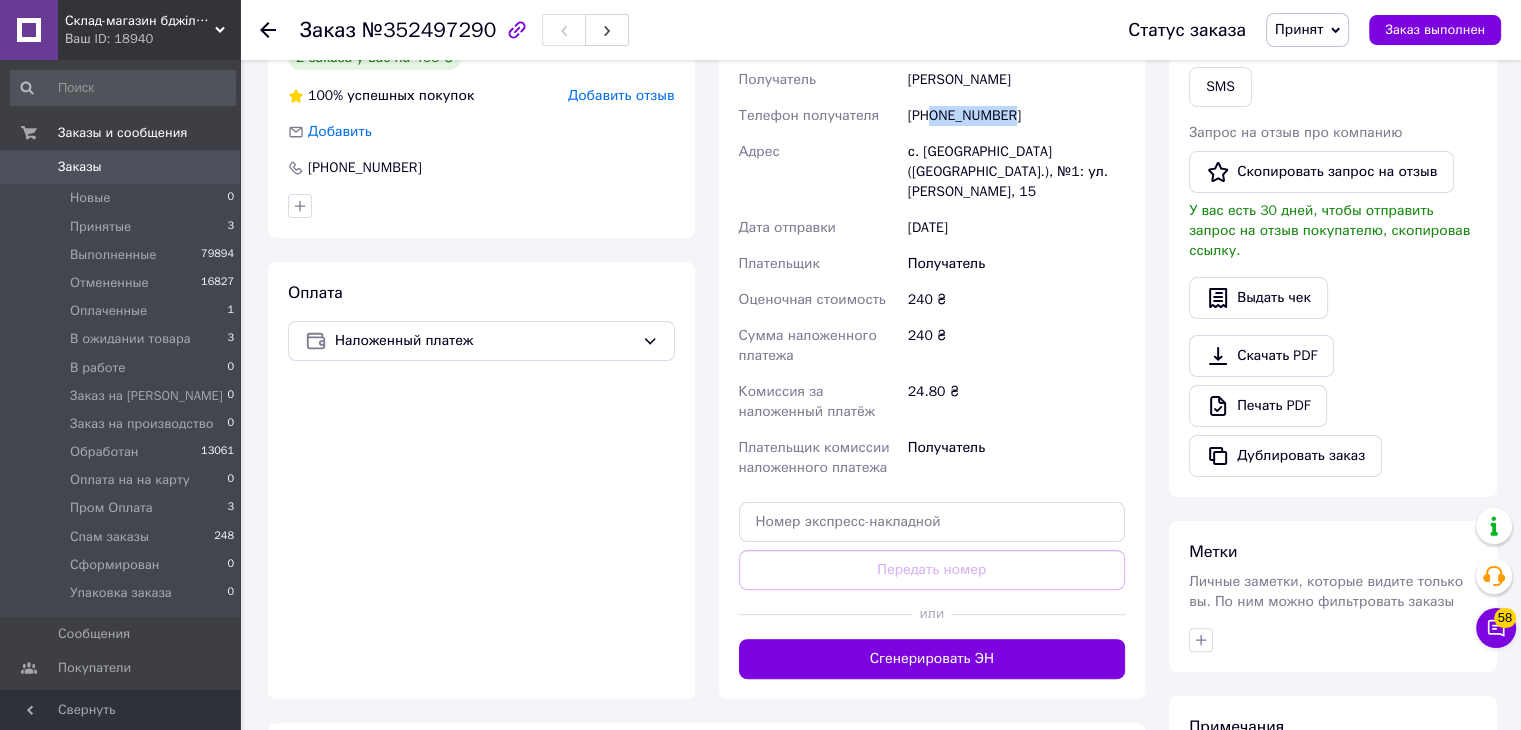 drag, startPoint x: 932, startPoint y: 114, endPoint x: 1012, endPoint y: 114, distance: 80 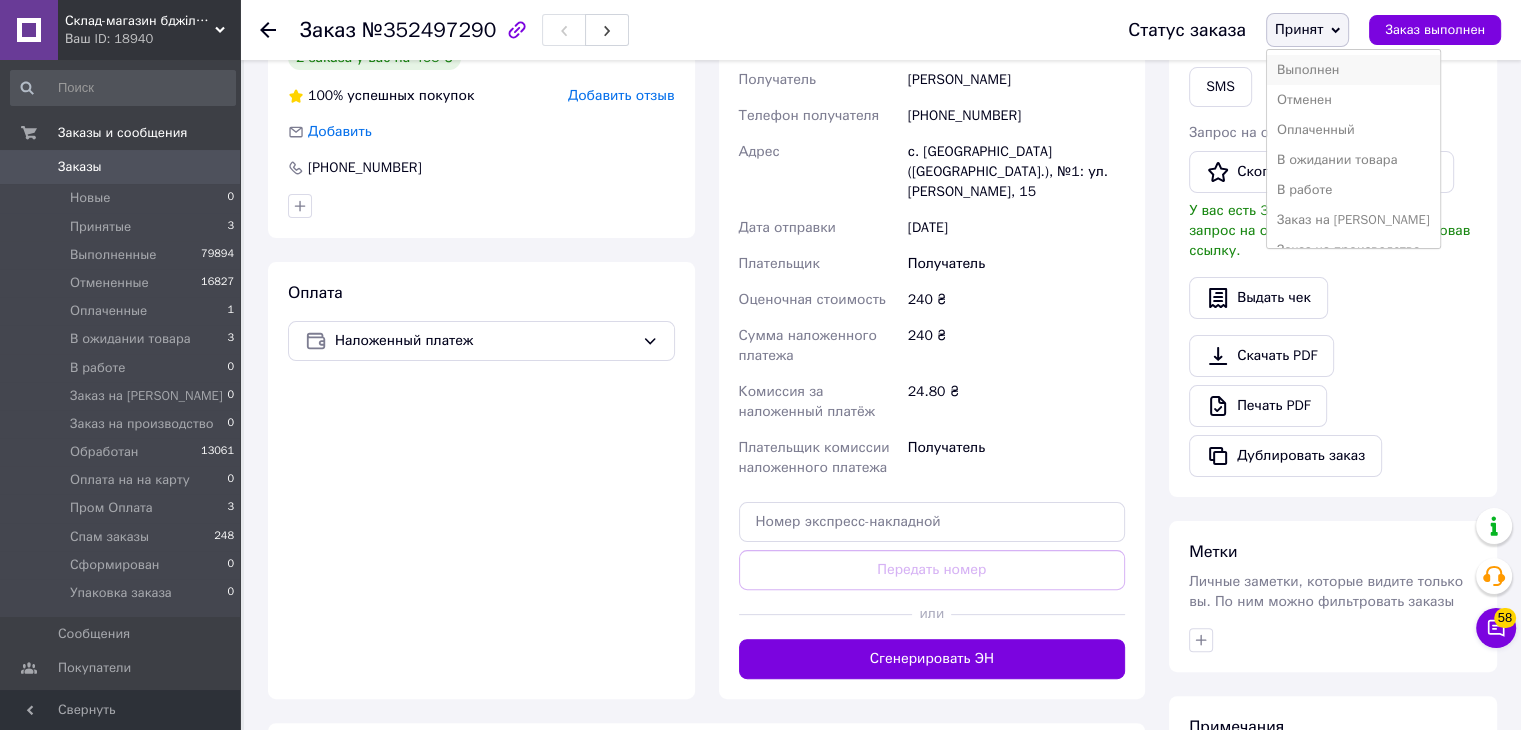 click on "Выполнен" at bounding box center [1353, 70] 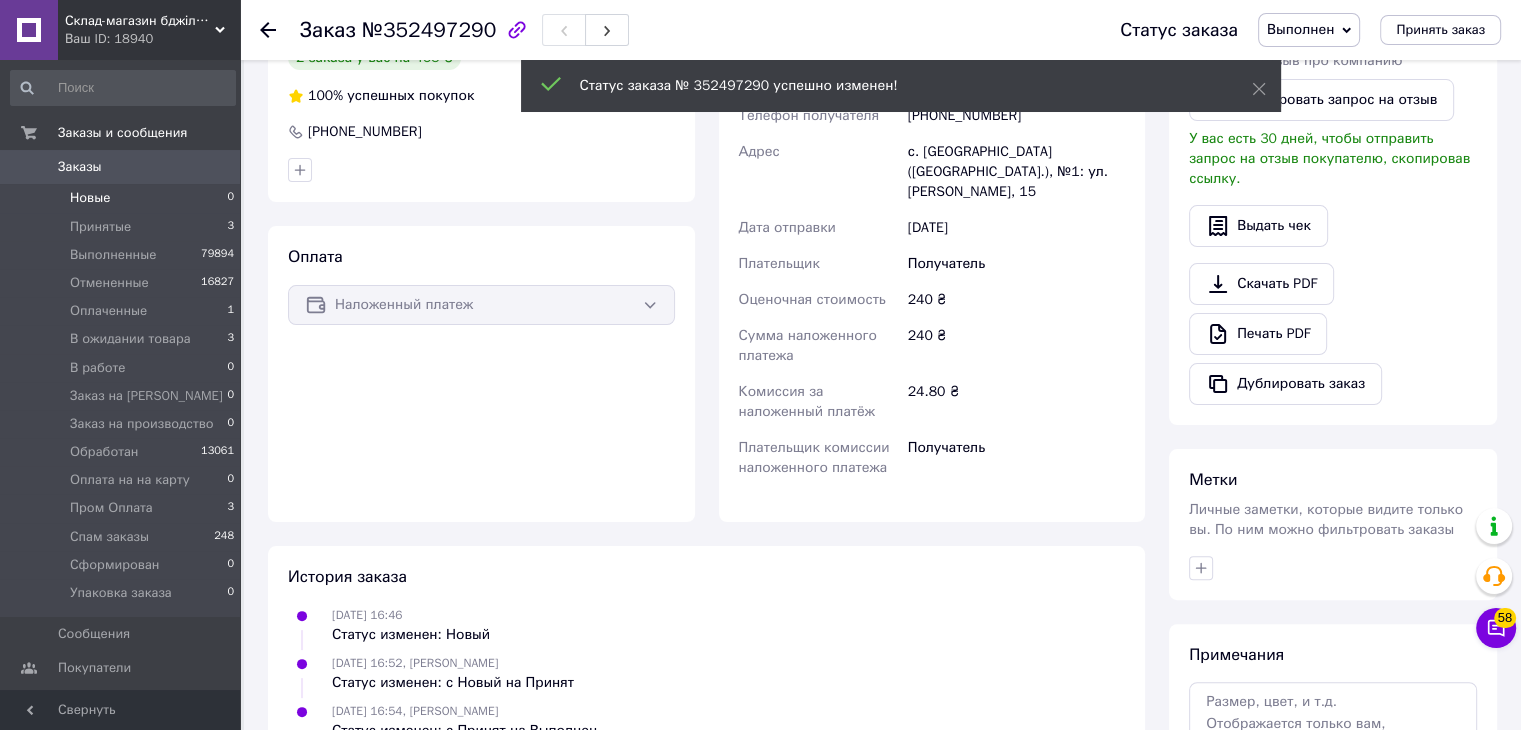 click on "Новые 0" at bounding box center [123, 198] 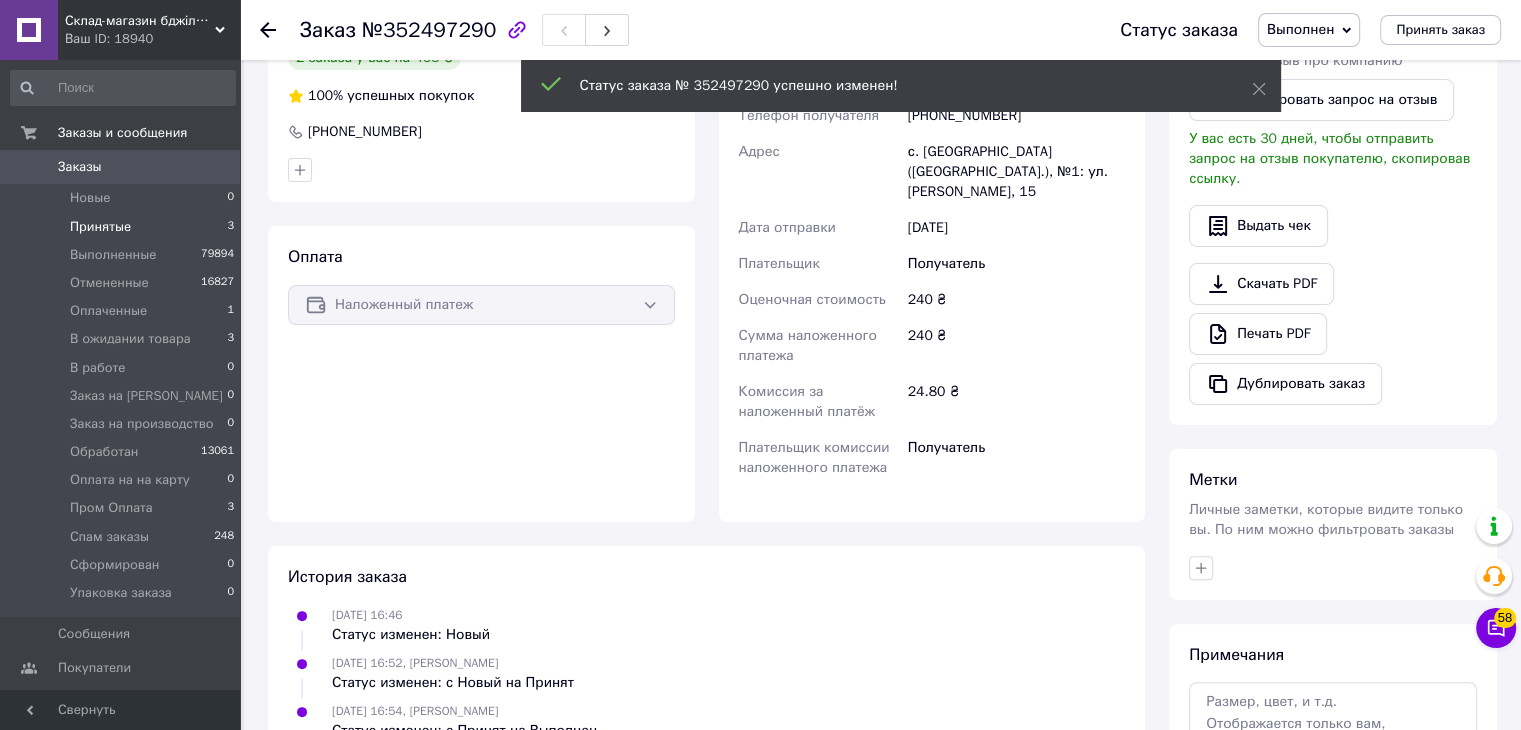 scroll, scrollTop: 0, scrollLeft: 0, axis: both 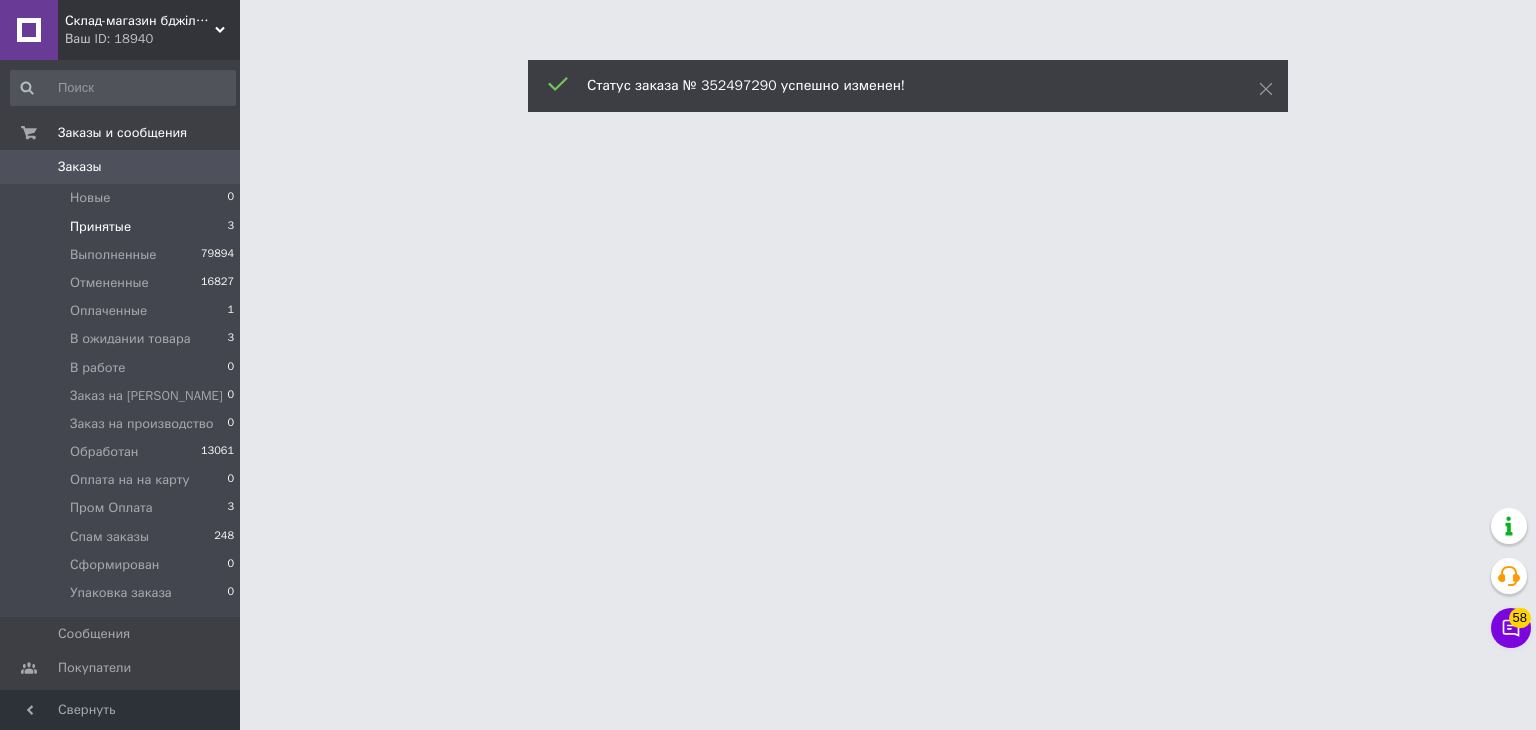 click on "Принятые 3" at bounding box center [123, 227] 